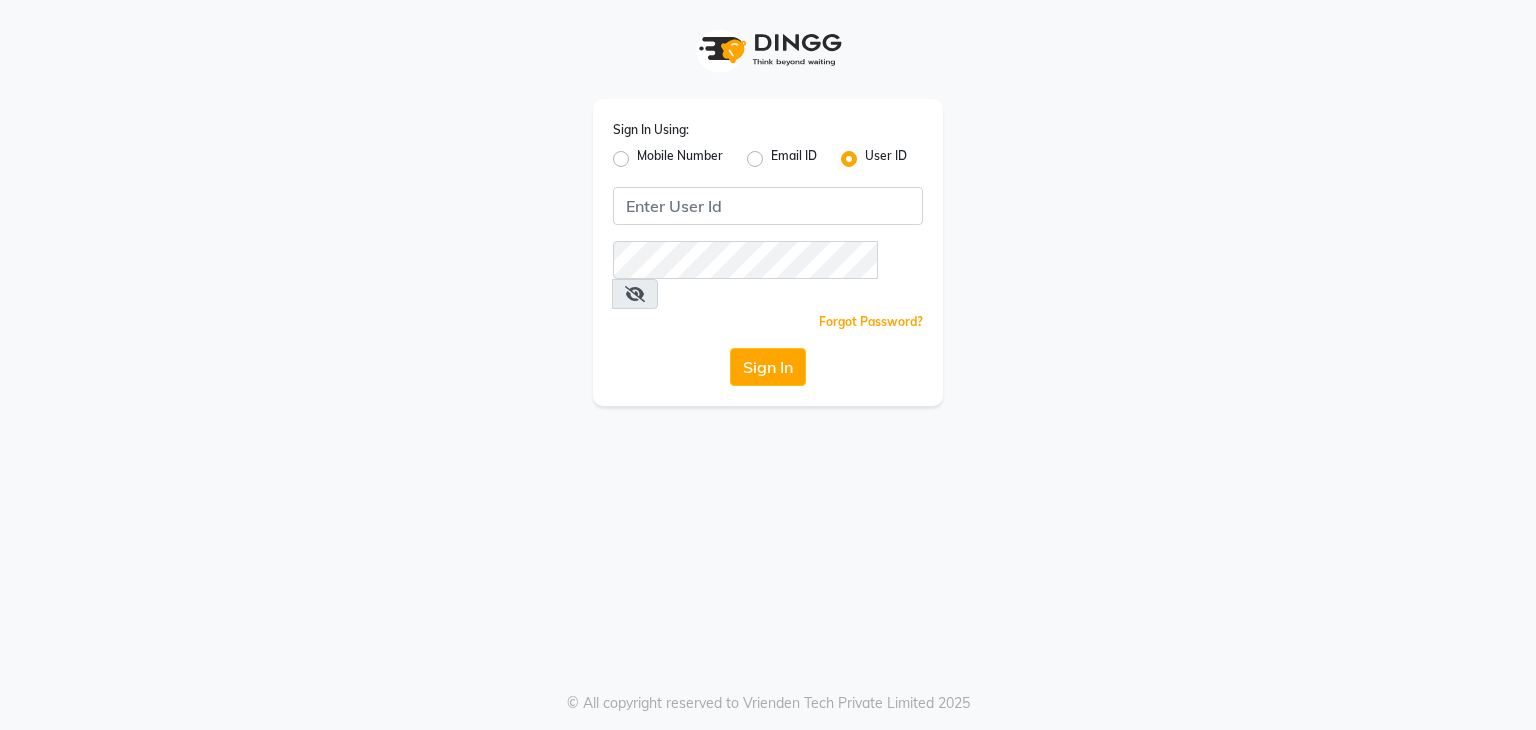 scroll, scrollTop: 0, scrollLeft: 0, axis: both 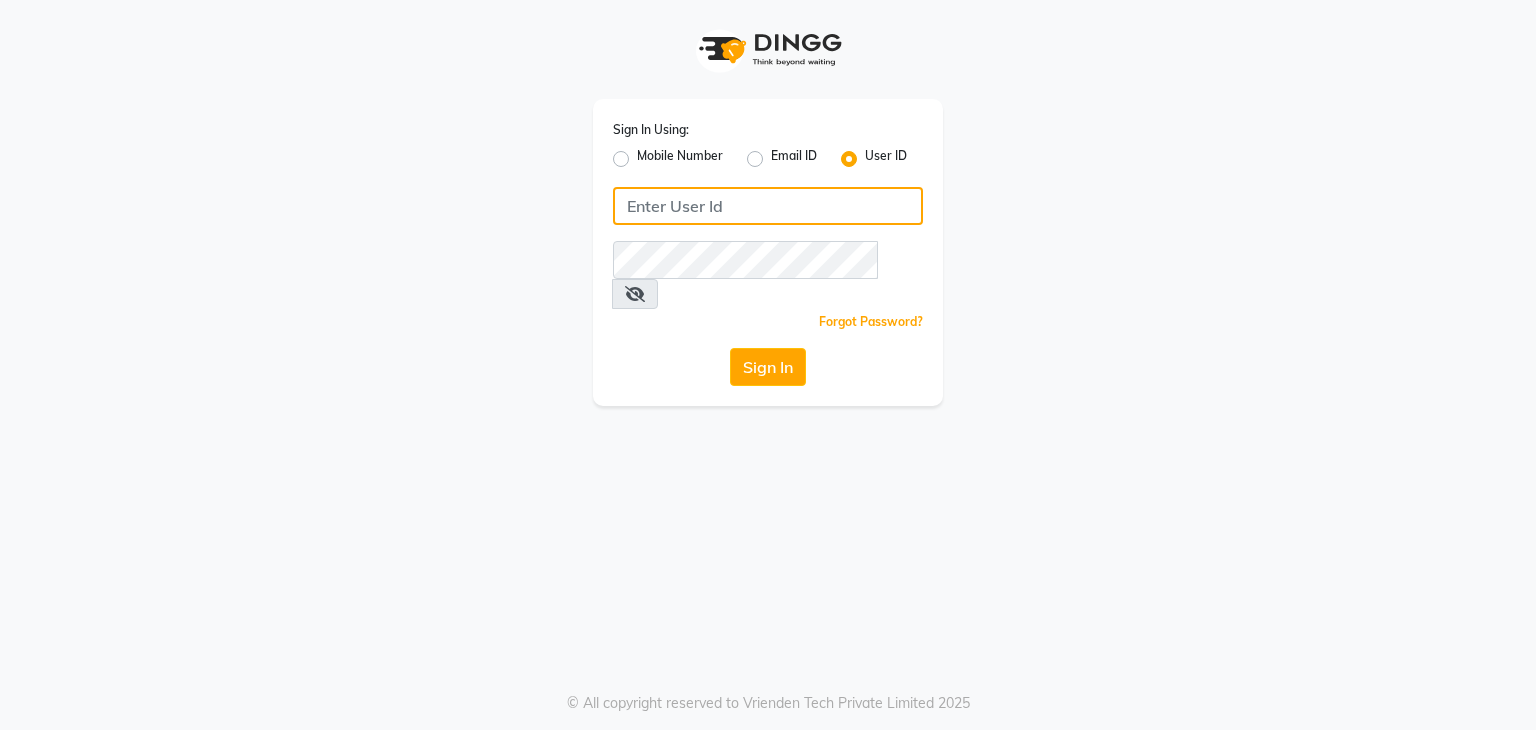 click 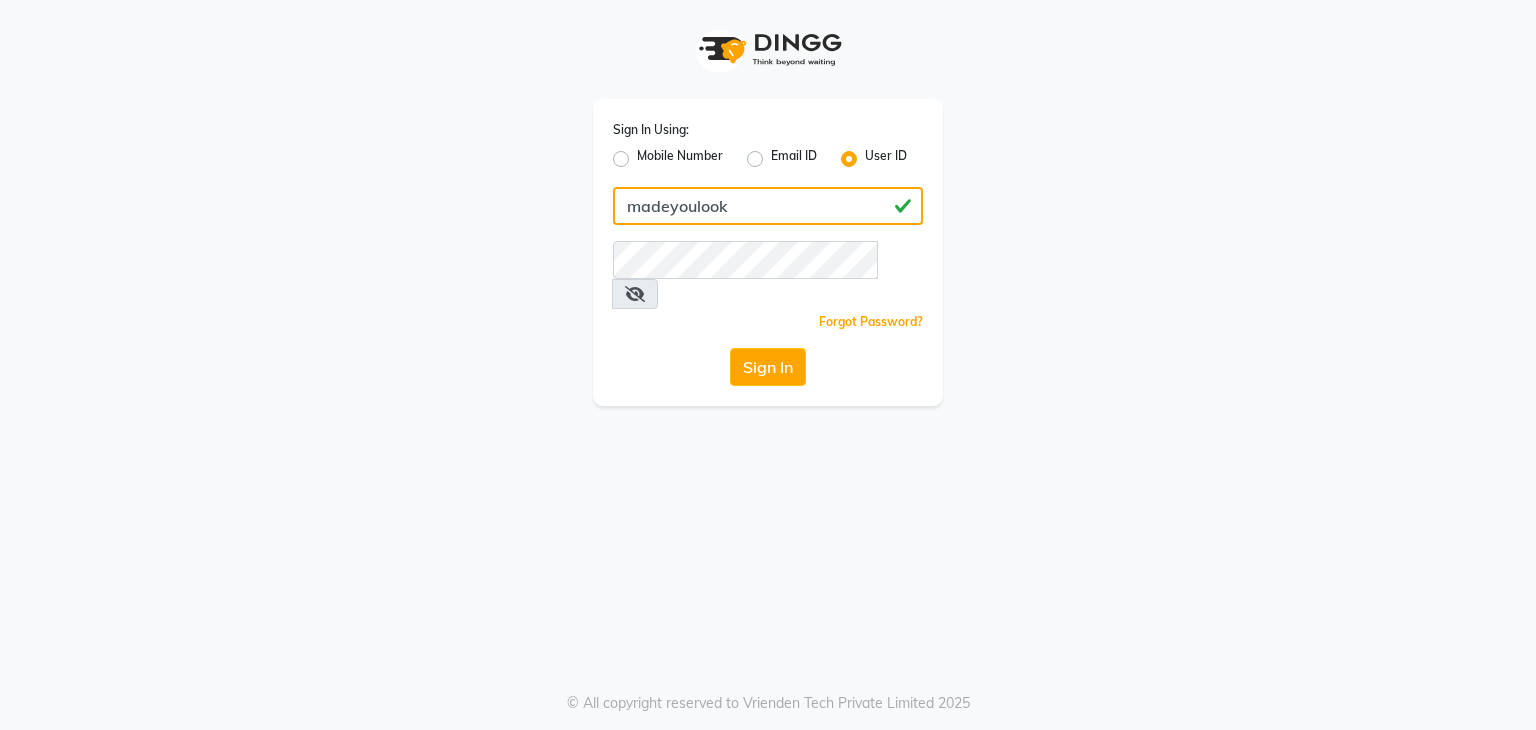 type on "madeyoulook" 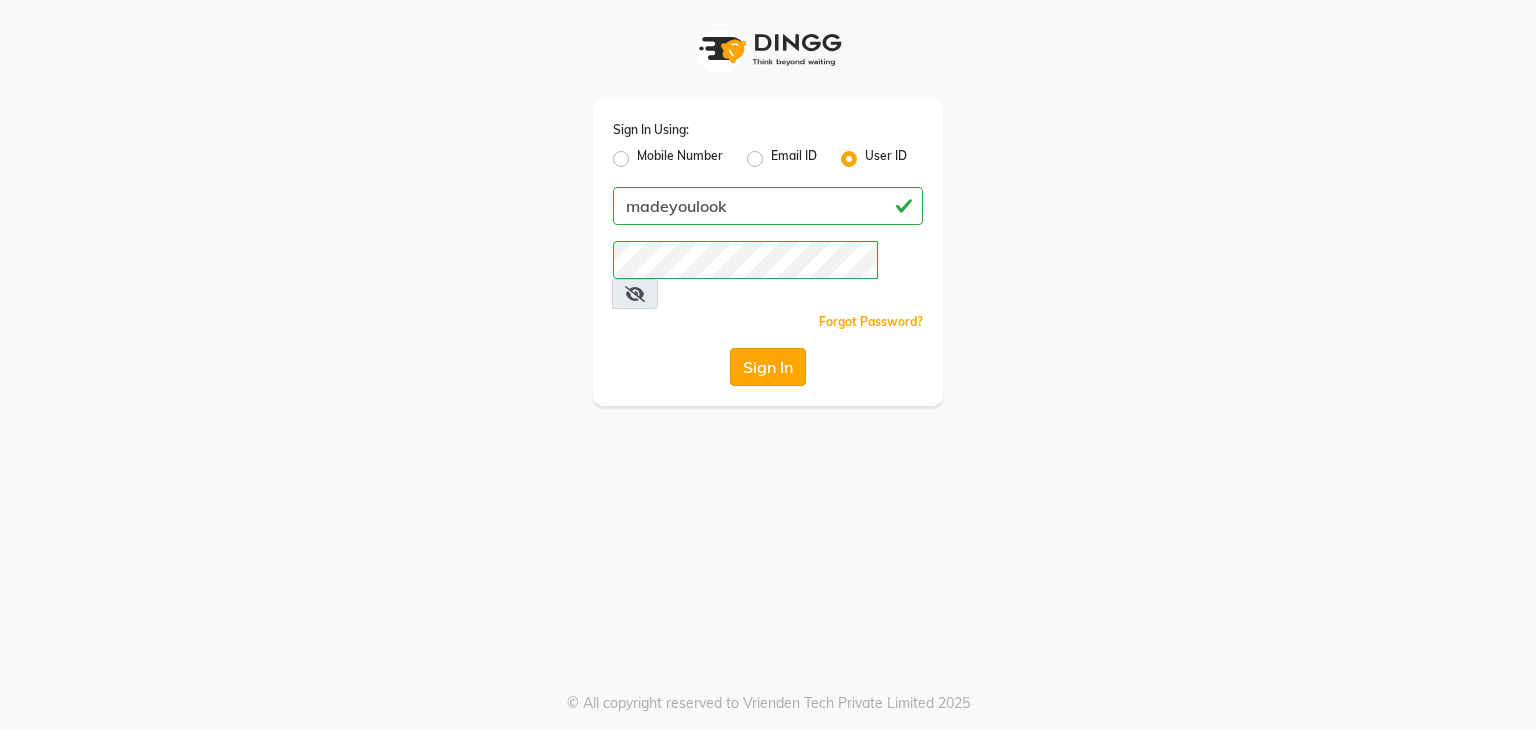click on "Sign In" 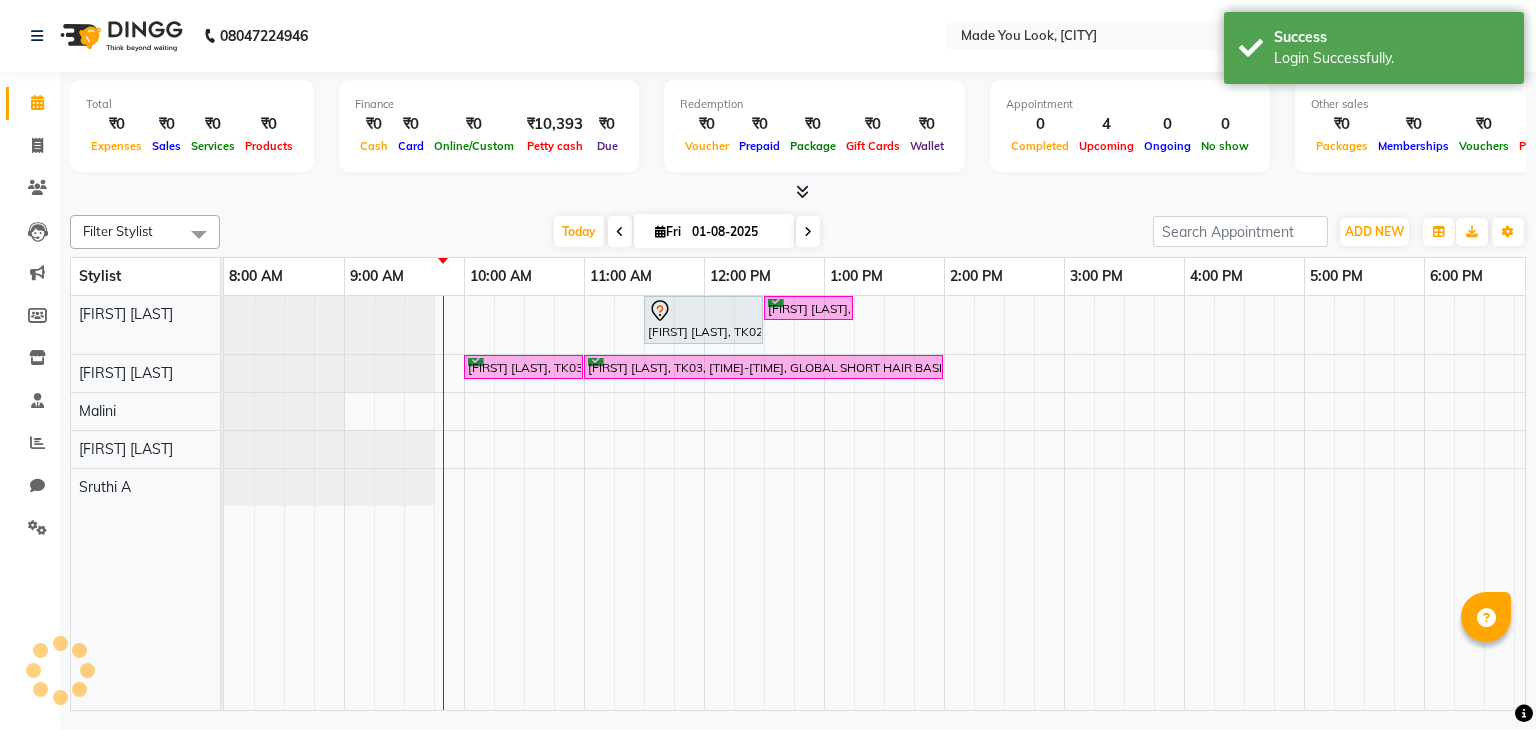 scroll, scrollTop: 0, scrollLeft: 0, axis: both 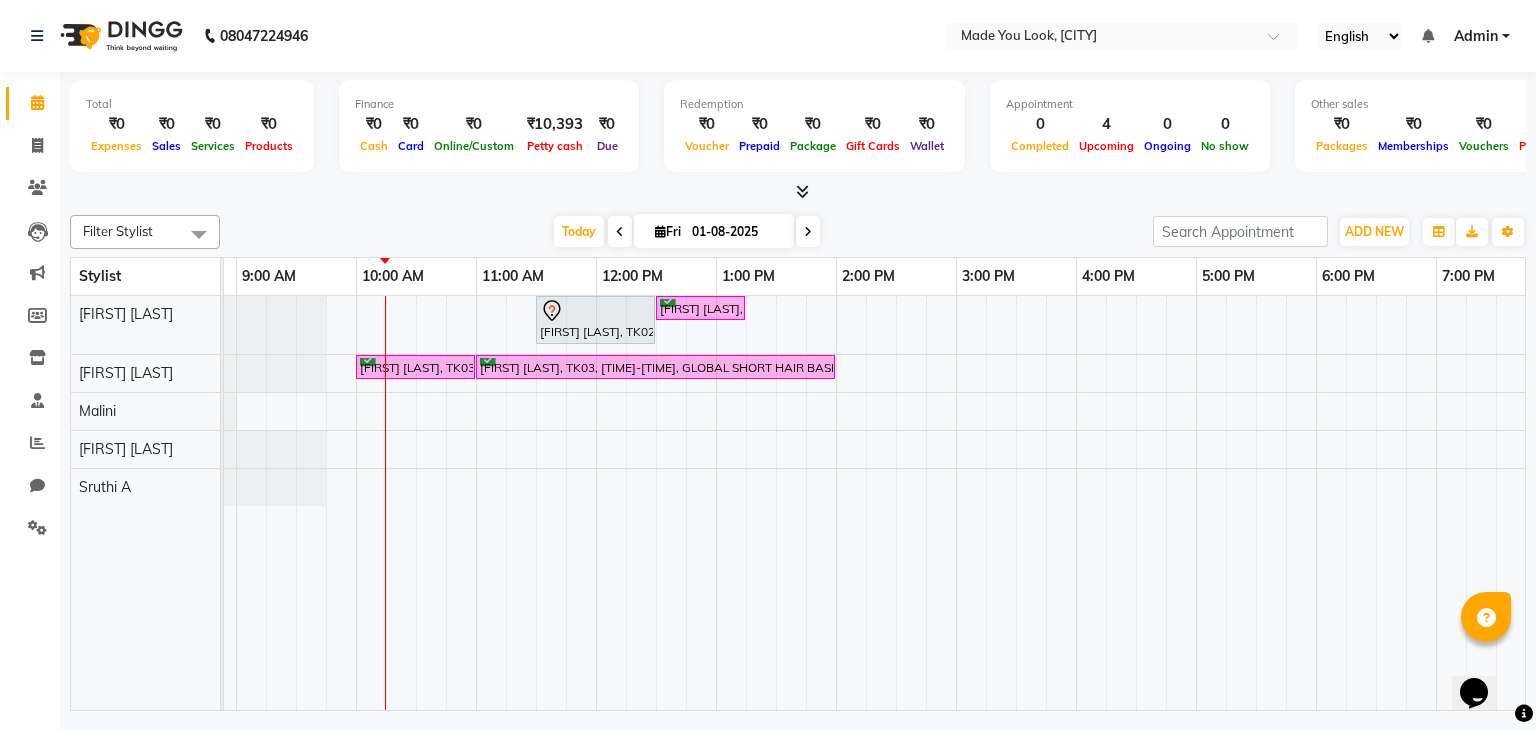 click at bounding box center (808, 231) 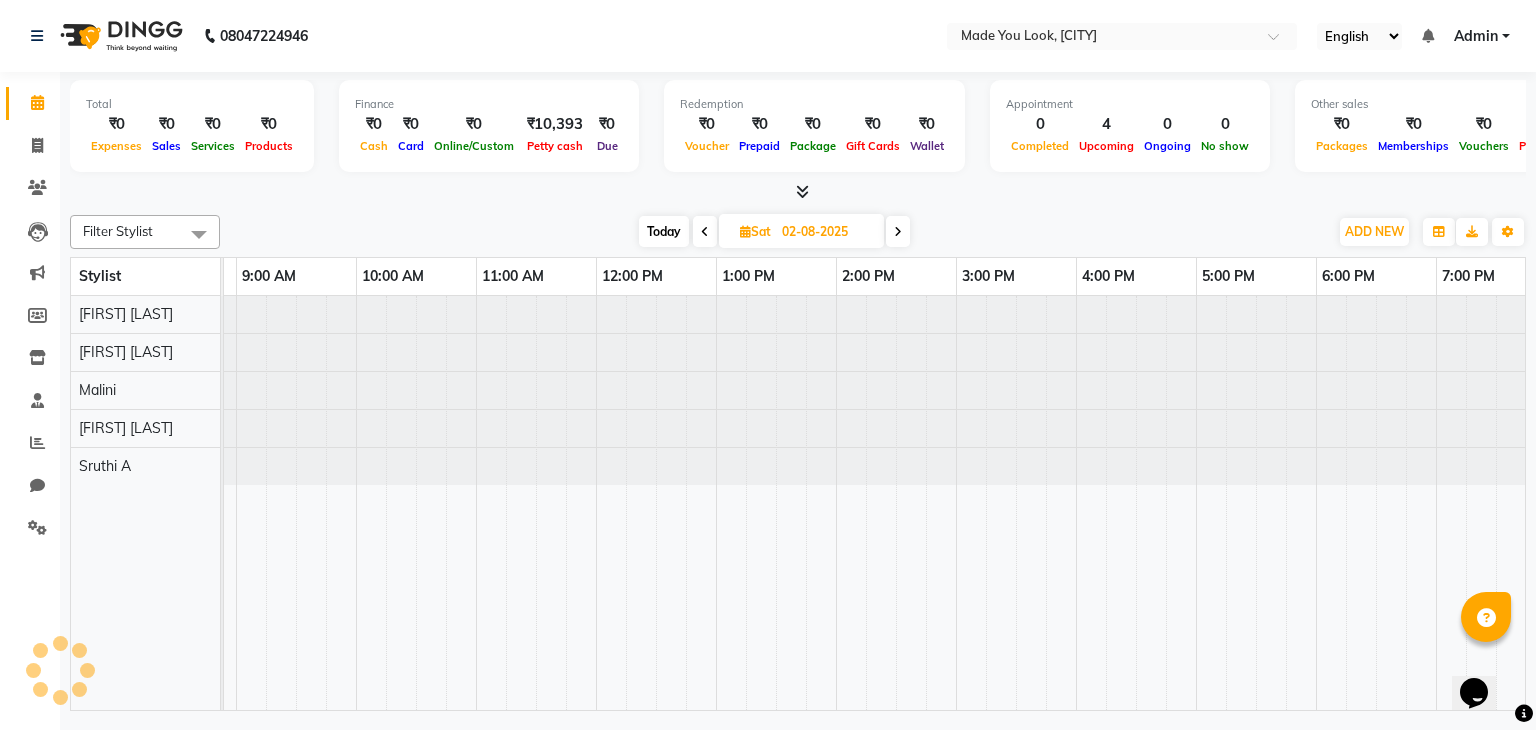 scroll, scrollTop: 0, scrollLeft: 240, axis: horizontal 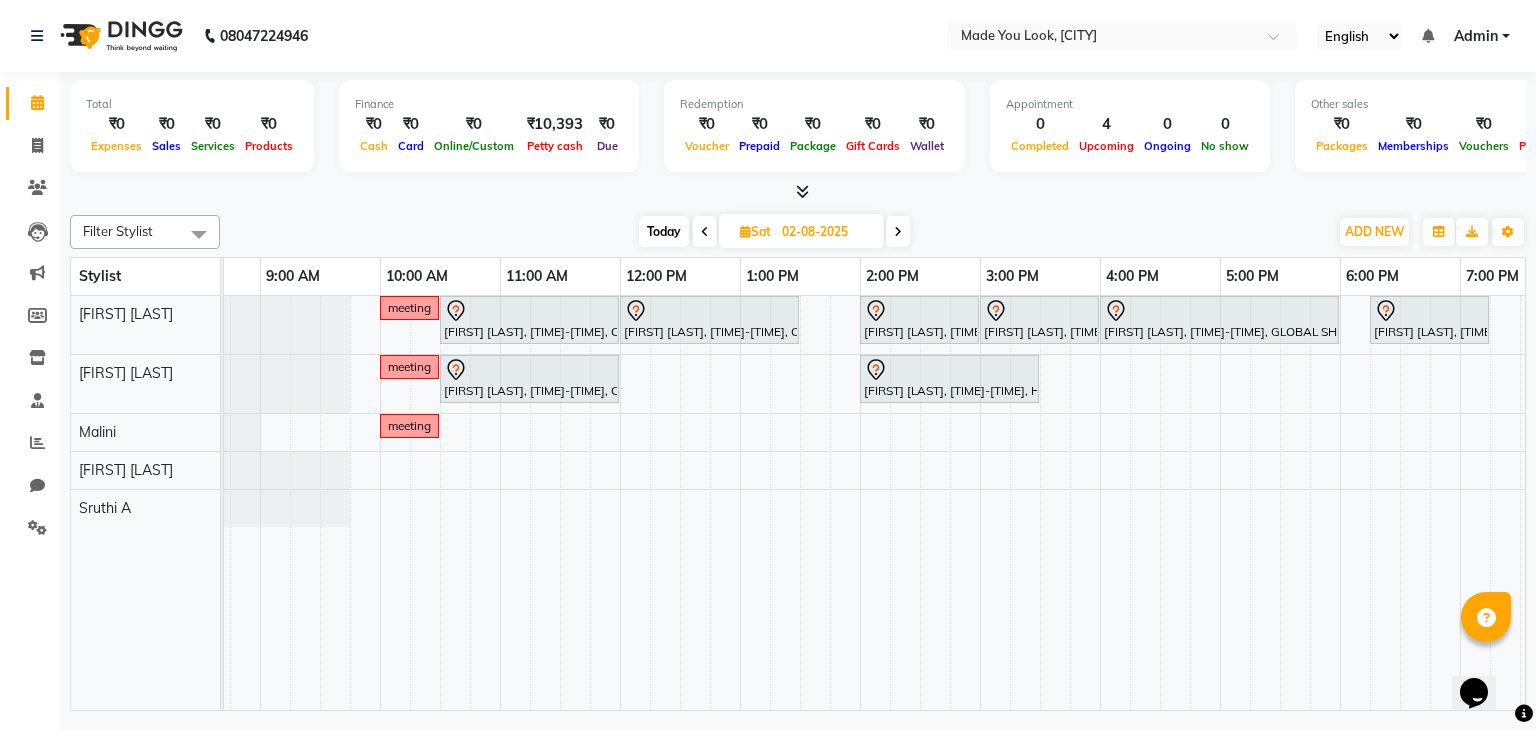 click on "meeting              Rizwana P, 10:30 AM-12:00 PM, CURL-CUT ABOVE SHOULDER PRANAV             Ankita Khandwal, 12:00 PM-01:30 PM, CURL-CUT ABOVE SHOULDER PRANAV             Shiva Ramesh, 02:00 PM-03:00 PM, HAIRCUT PRANAV             Divya sharma, 03:00 PM-04:00 PM, HAIRCUT PRANAV             Divya sharma, 04:00 PM-06:00 PM, GLOBAL SHORT HAIR LOW             Harish Ramanadhan, 06:15 PM-07:15 PM, HAIRCUT PRANAV  meeting              Pibi Nandana, 10:30 AM-12:00 PM, CURL-CUT ABOVE SHOULDER PALLAVI             Akshaya pradeep, 02:00 PM-03:30 PM, HAIRCUT PALLAVI  meeting" at bounding box center (920, 503) 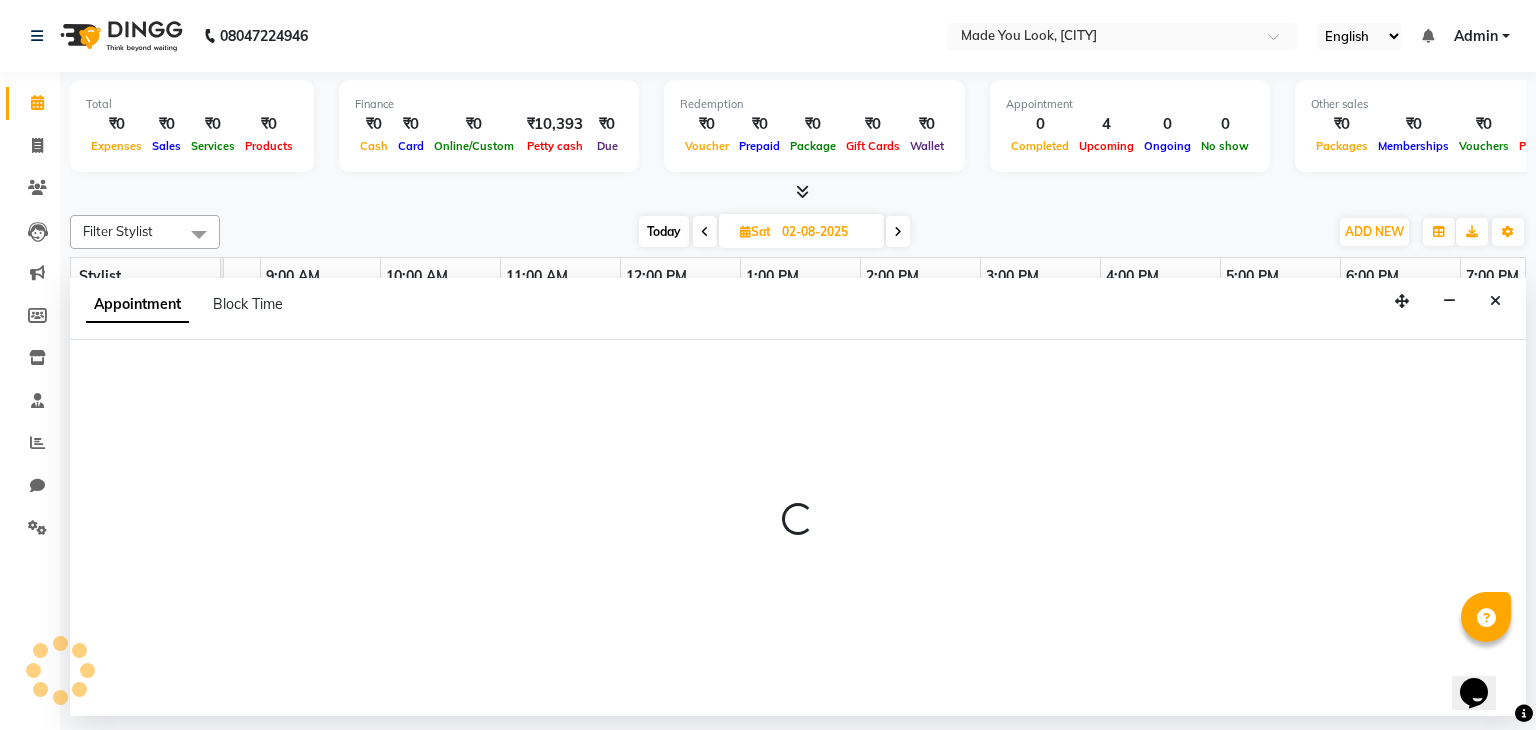select on "83313" 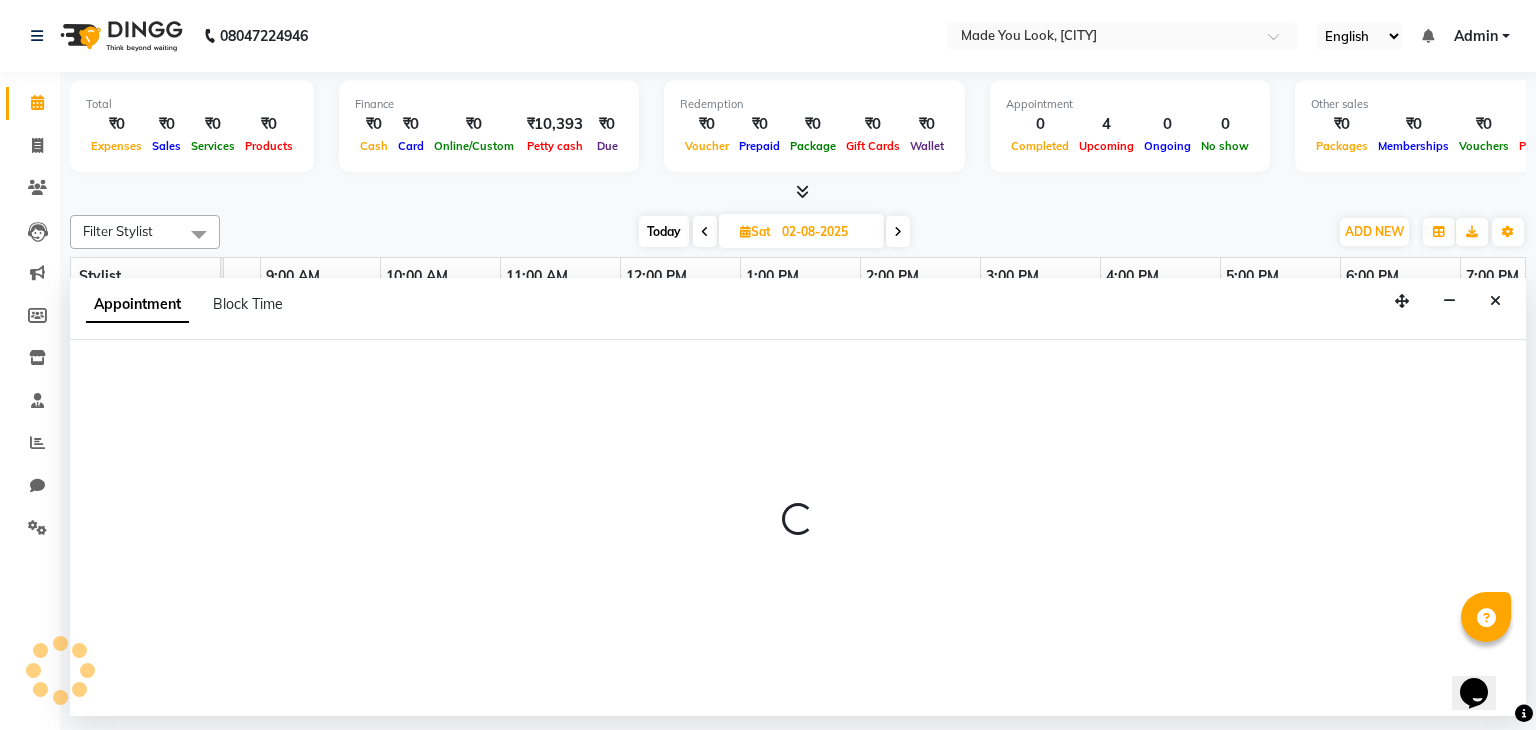 select on "720" 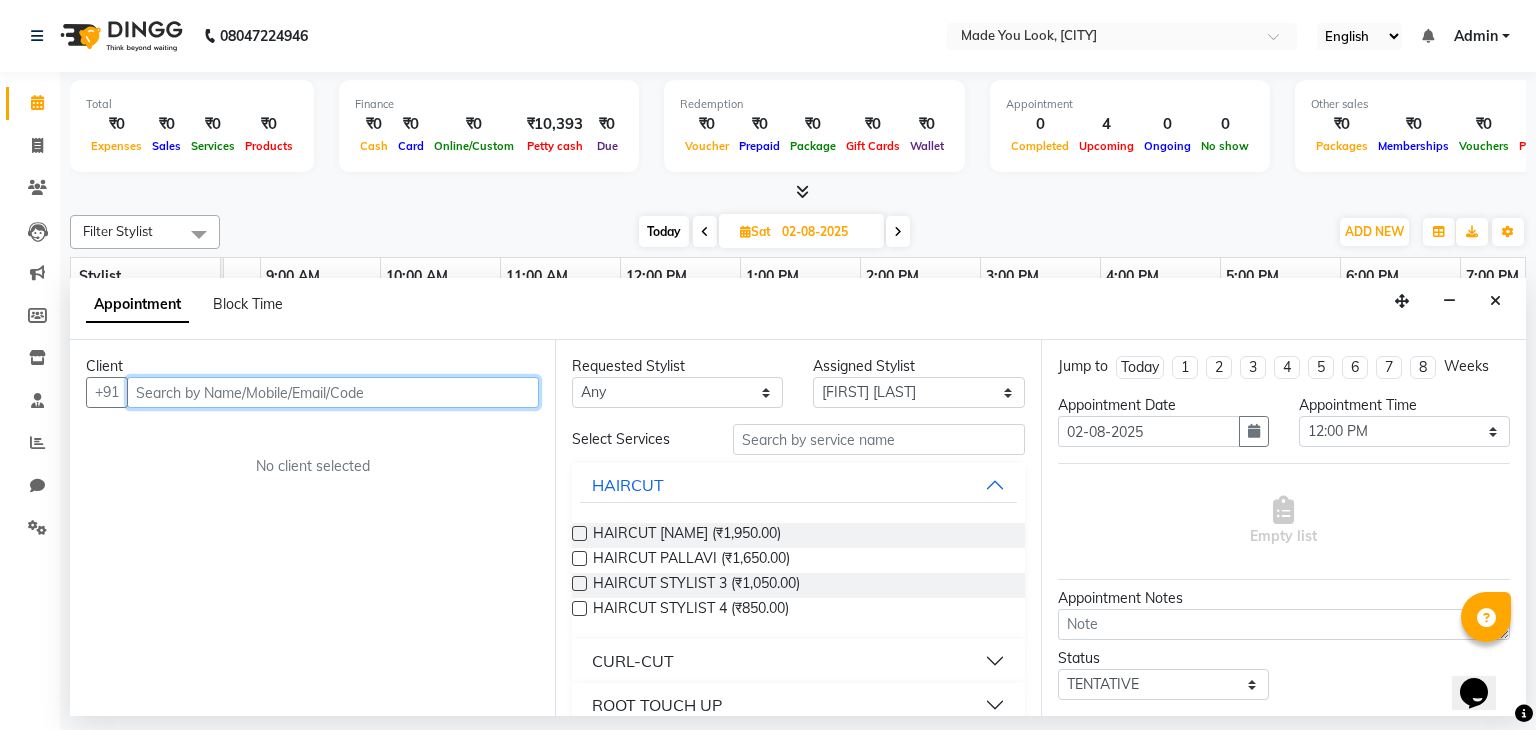 click at bounding box center [333, 392] 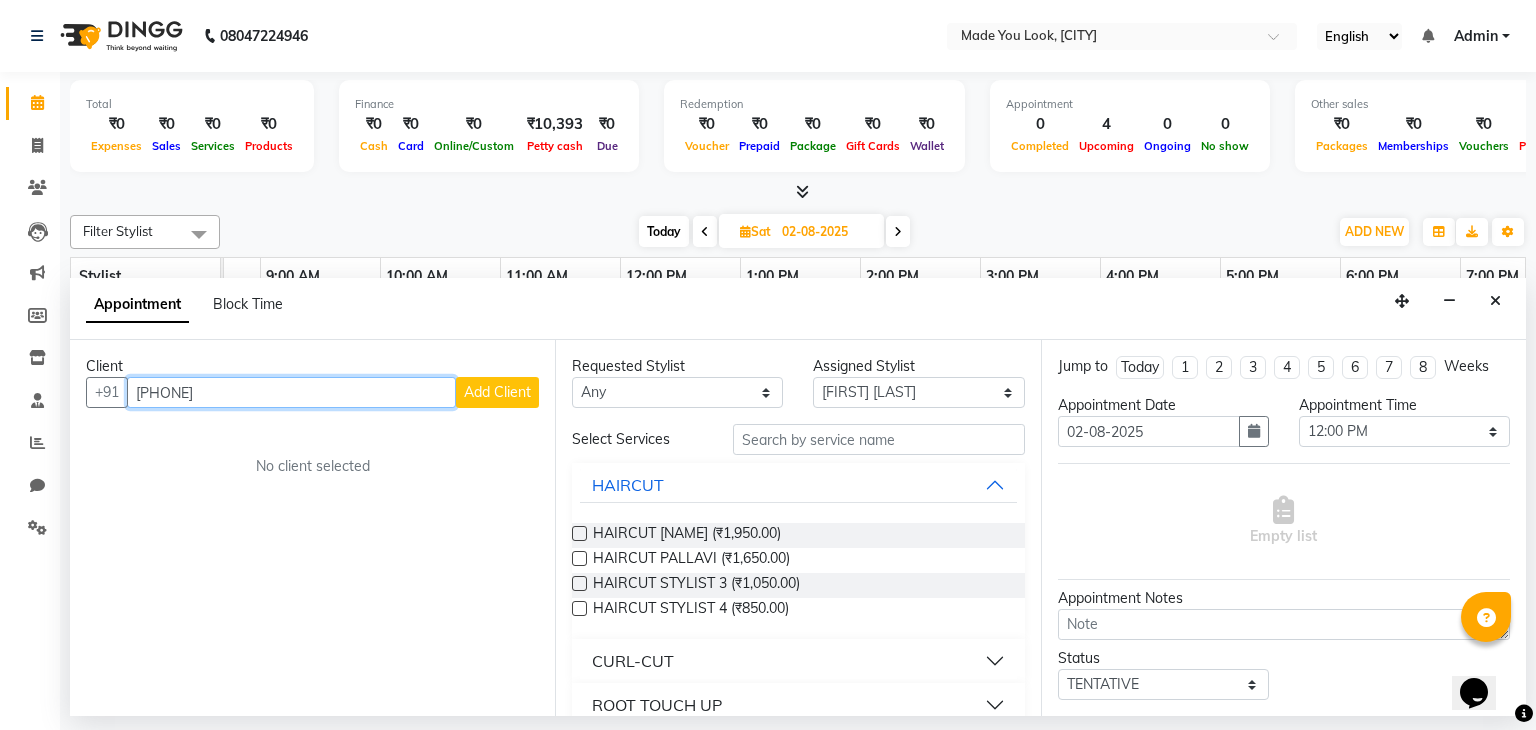 type on "[PHONE]" 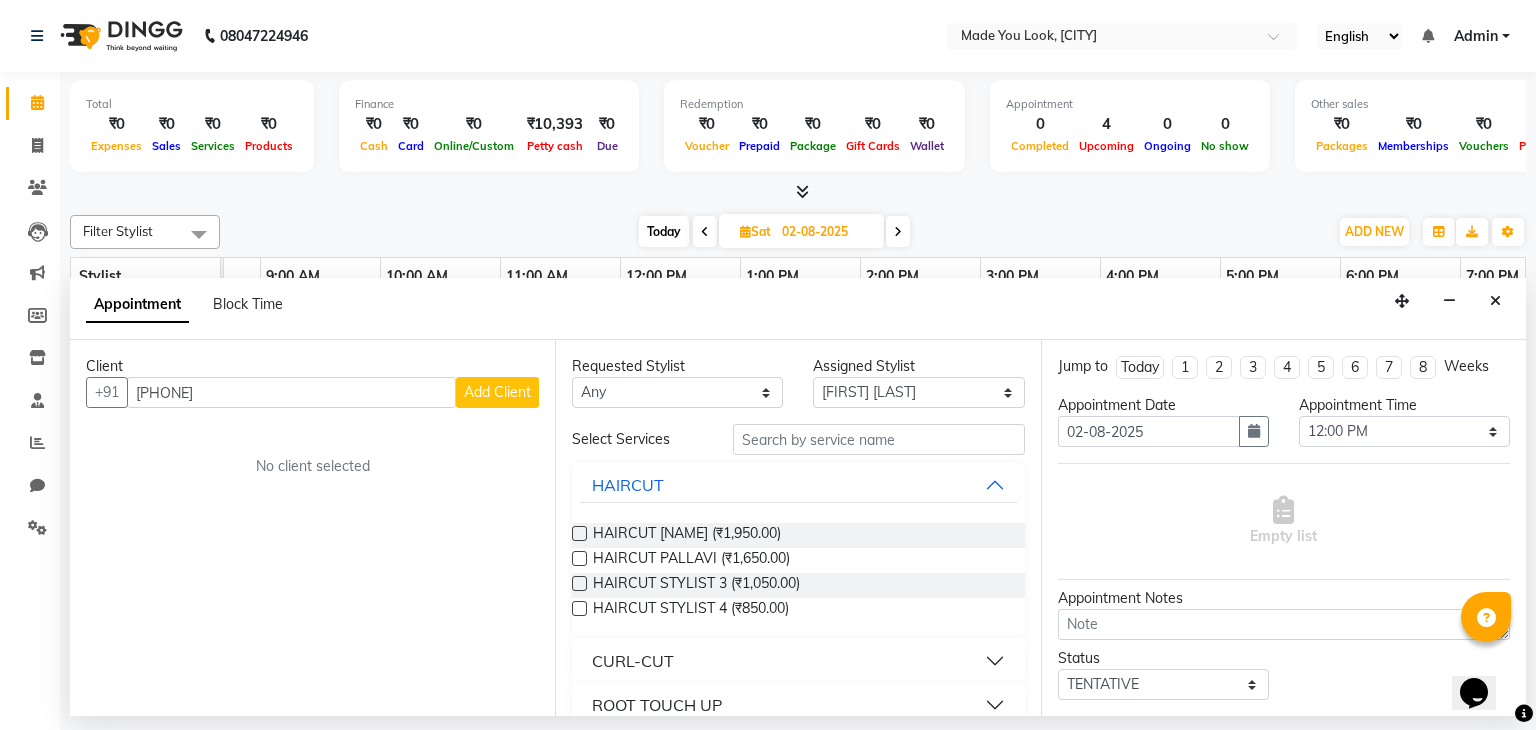 click on "Add Client" at bounding box center [497, 392] 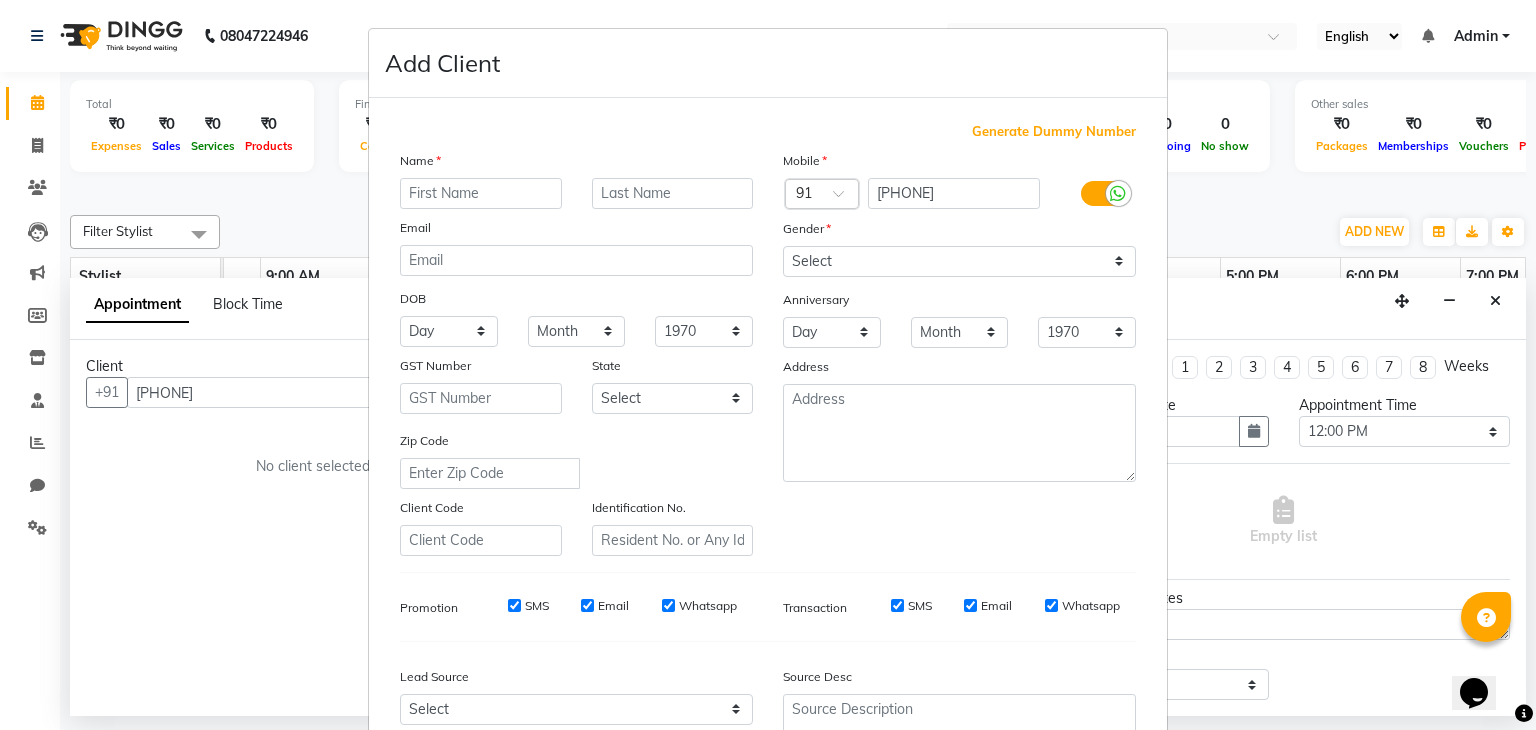 click at bounding box center (481, 193) 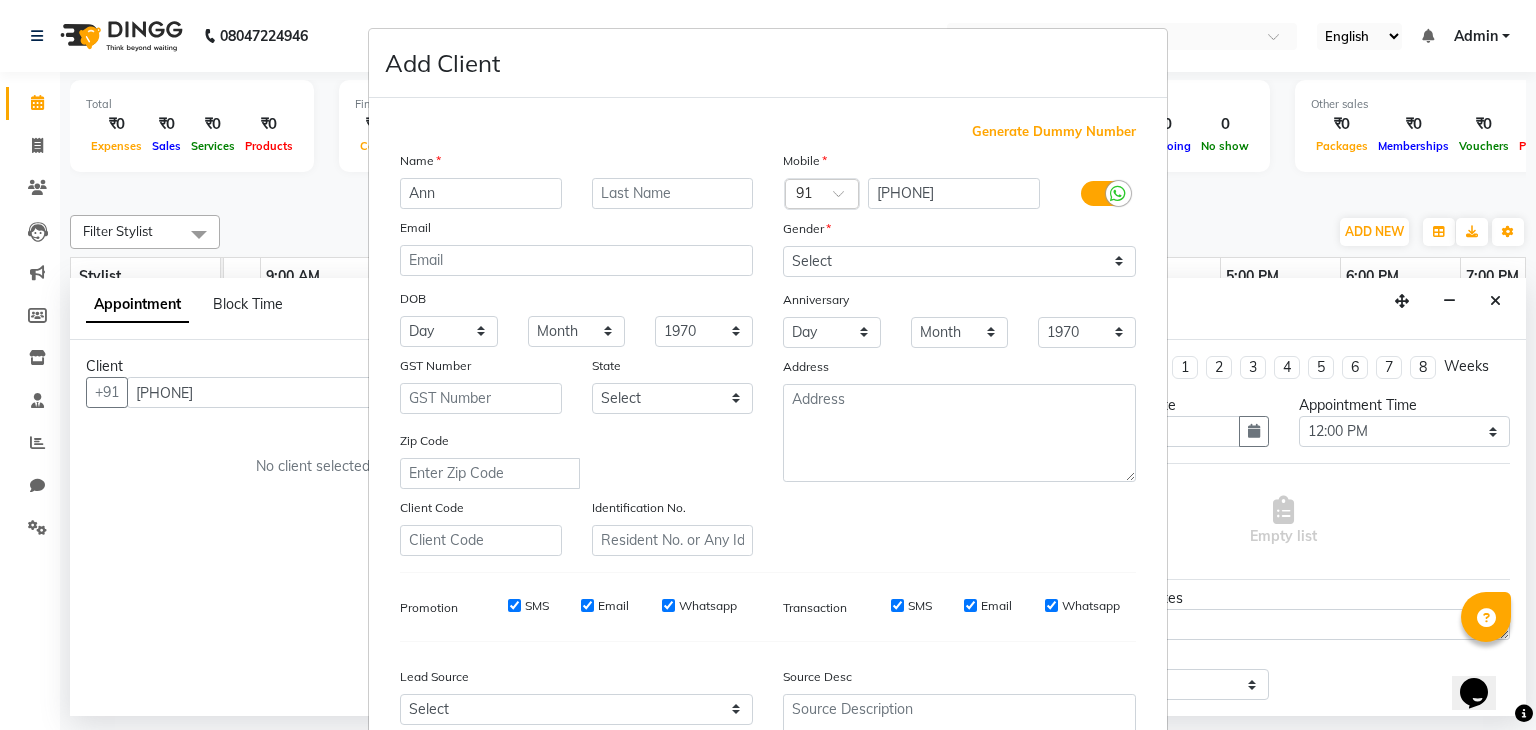 type on "Ann" 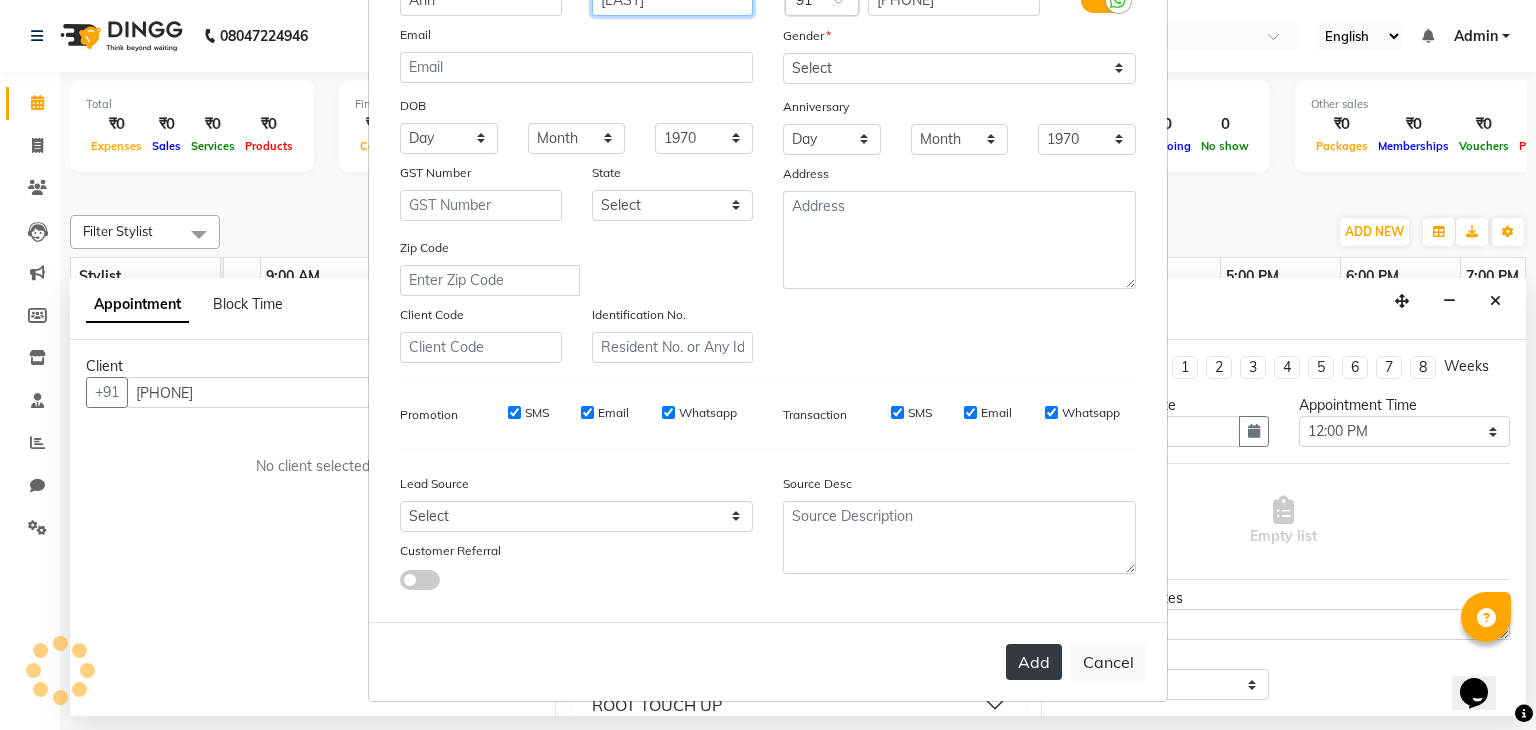 type on "Alex" 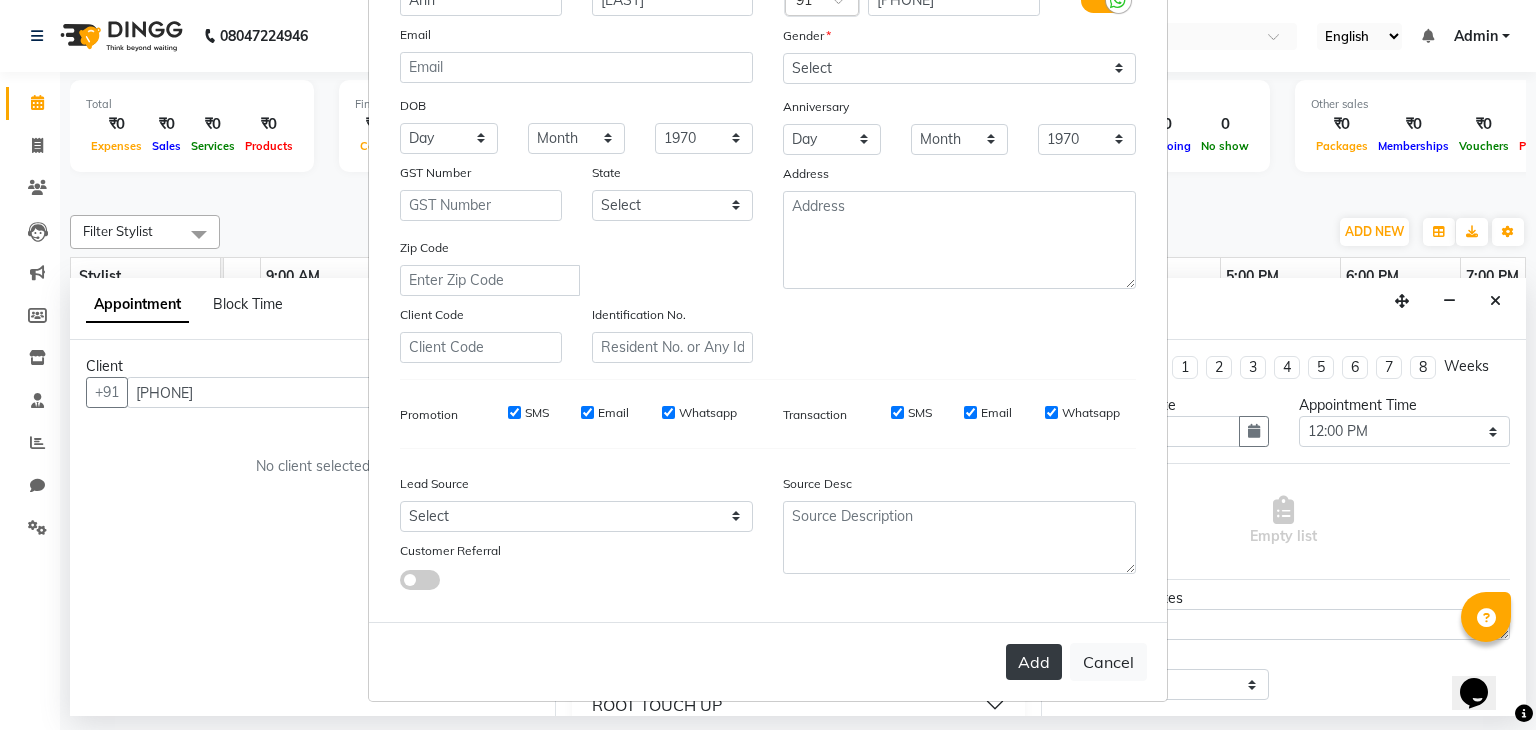 click on "Add" at bounding box center (1034, 662) 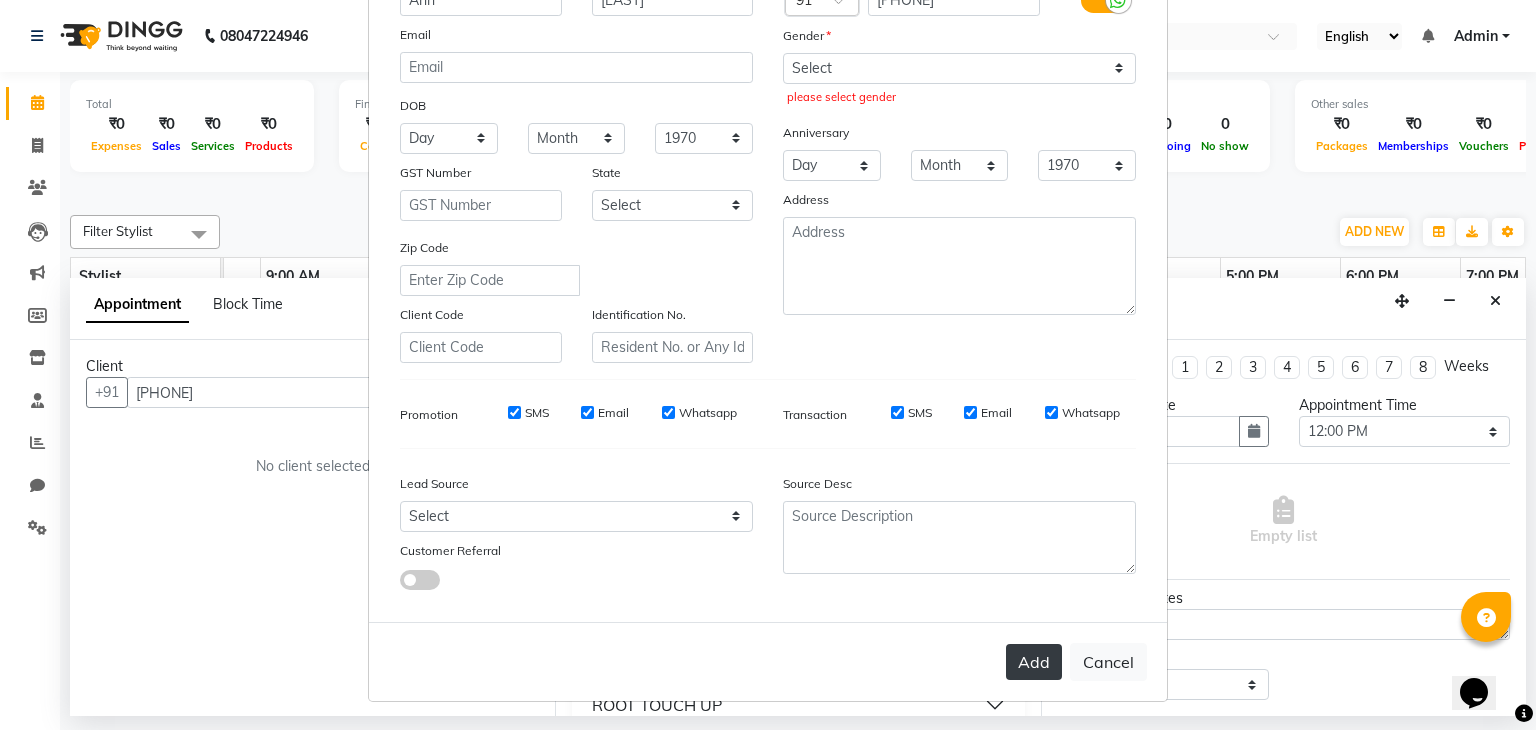 click on "Add" at bounding box center (1034, 662) 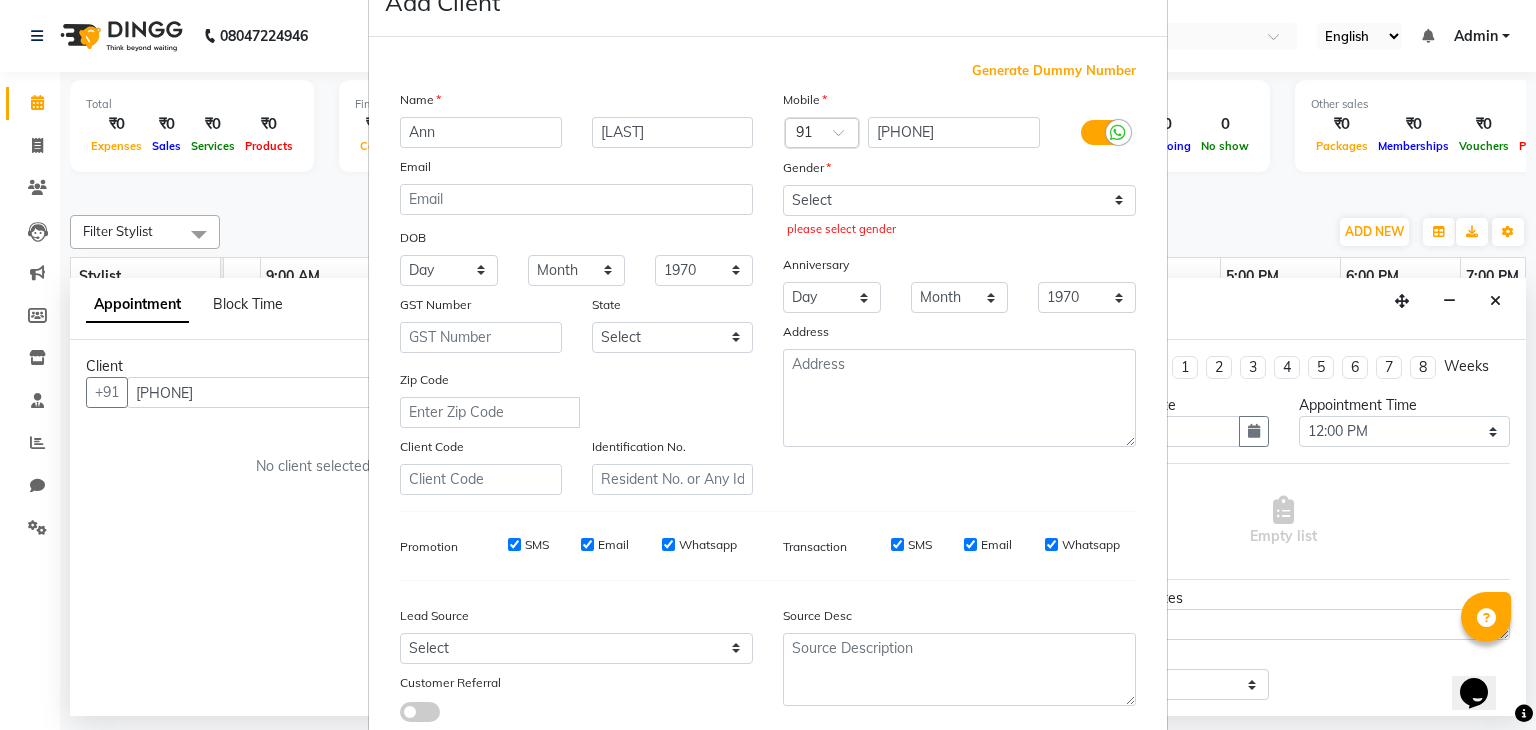 scroll, scrollTop: 0, scrollLeft: 0, axis: both 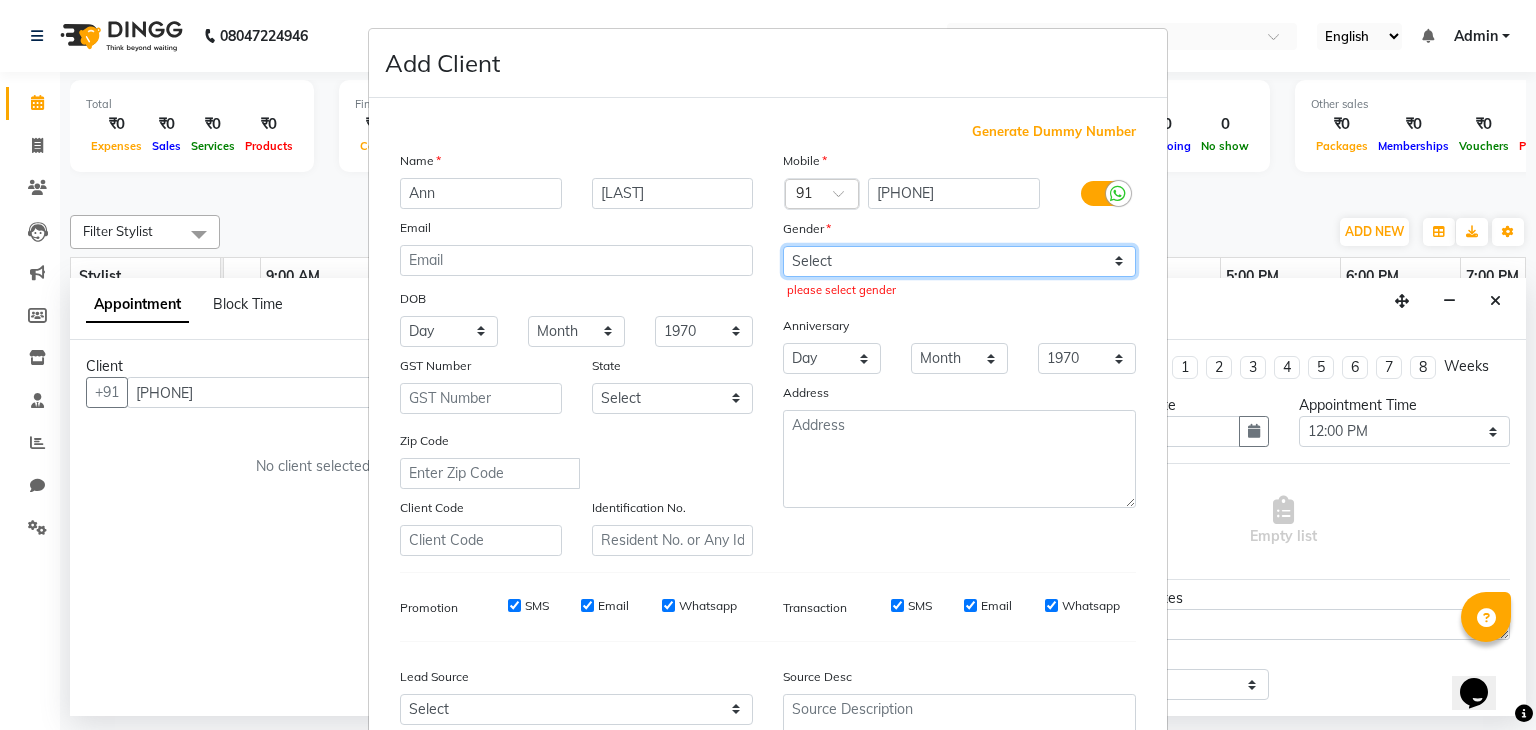 click on "Select Male Female Other Prefer Not To Say" at bounding box center [959, 261] 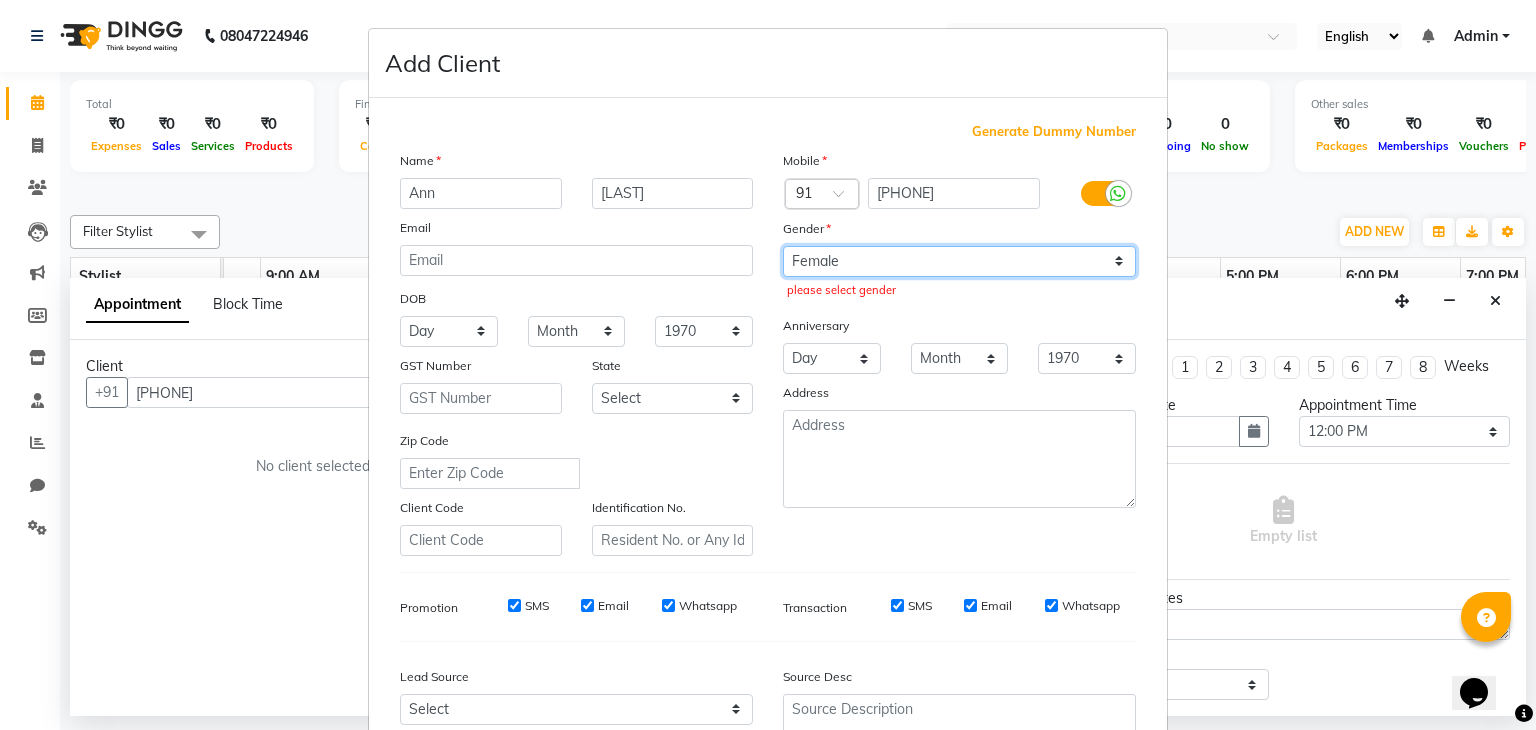 click on "Select Male Female Other Prefer Not To Say" at bounding box center (959, 261) 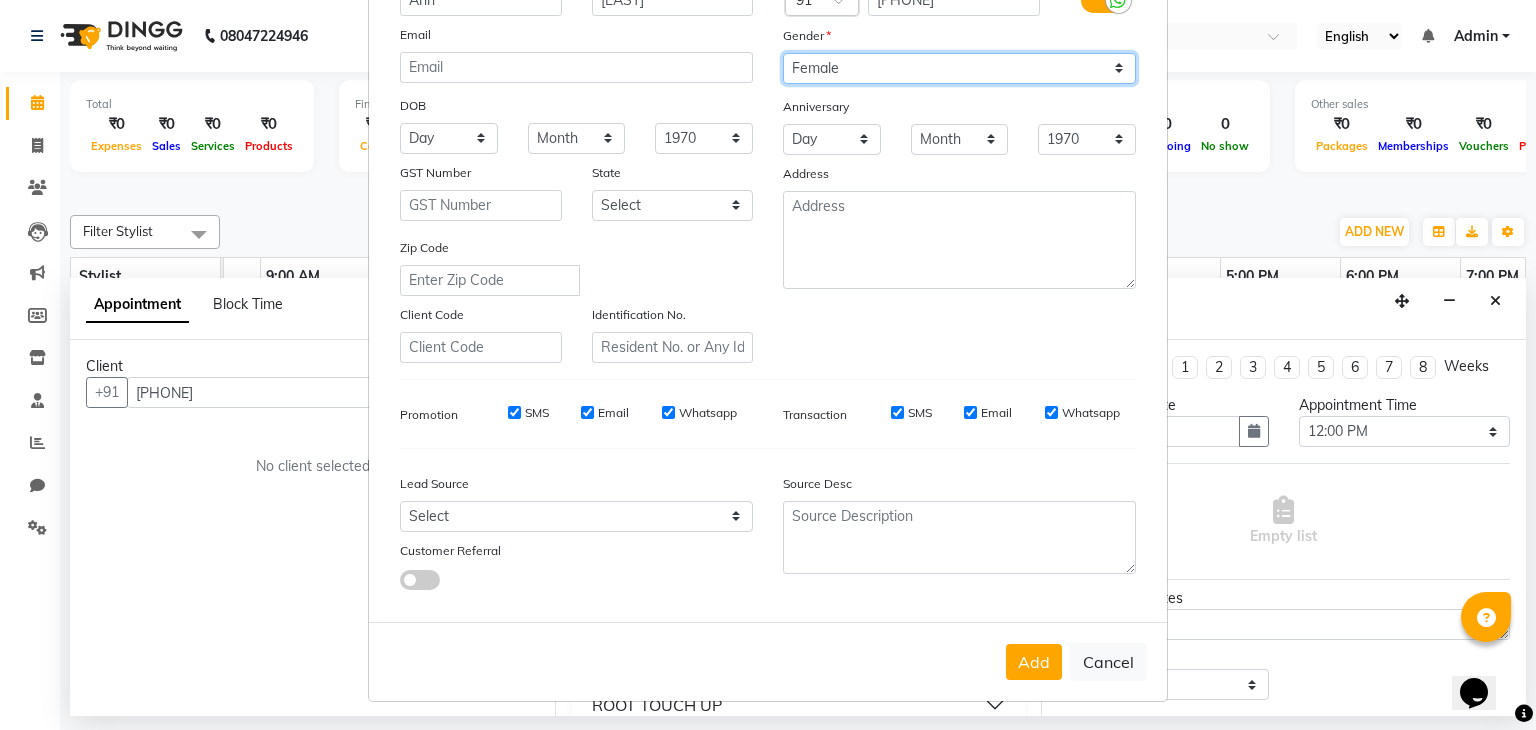 scroll, scrollTop: 203, scrollLeft: 0, axis: vertical 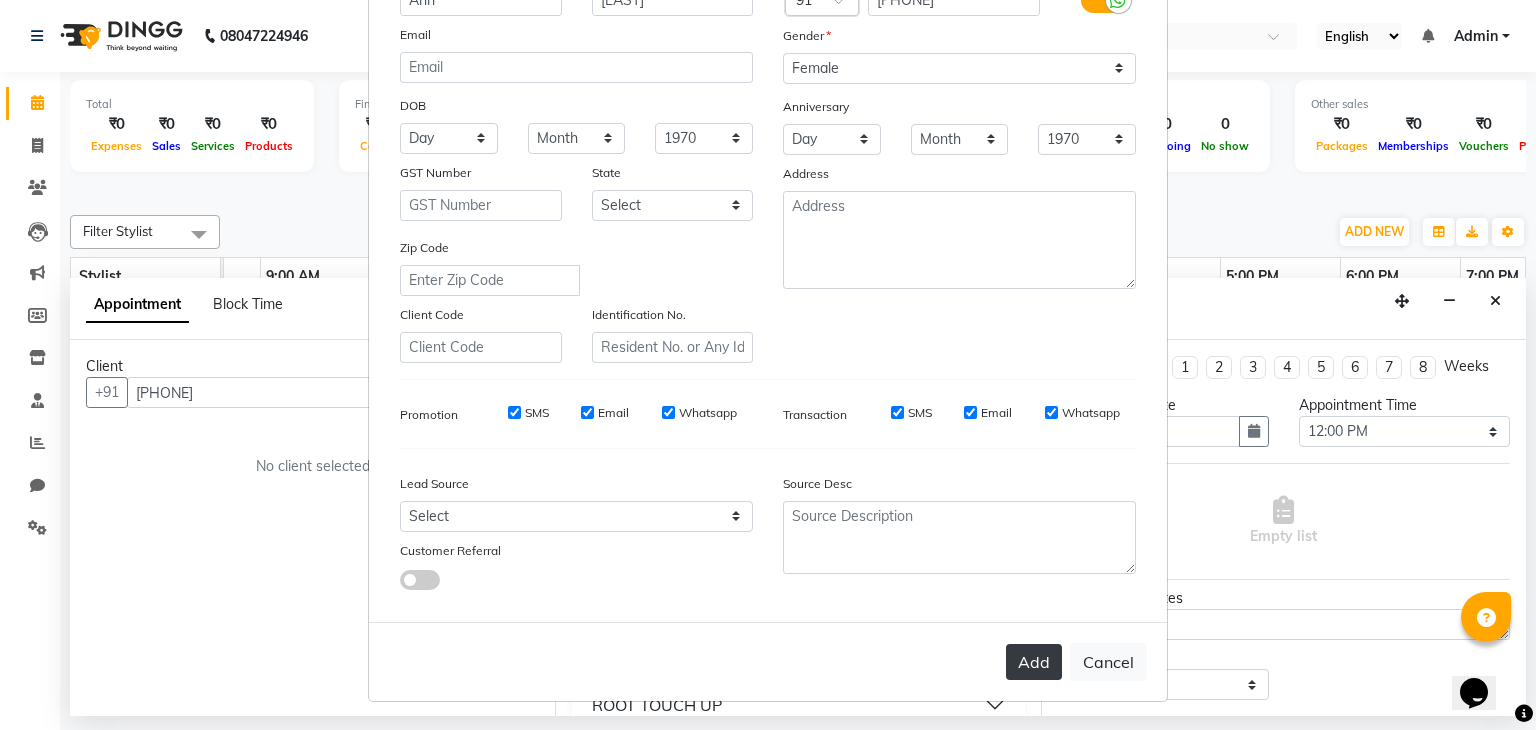 click on "Add" at bounding box center [1034, 662] 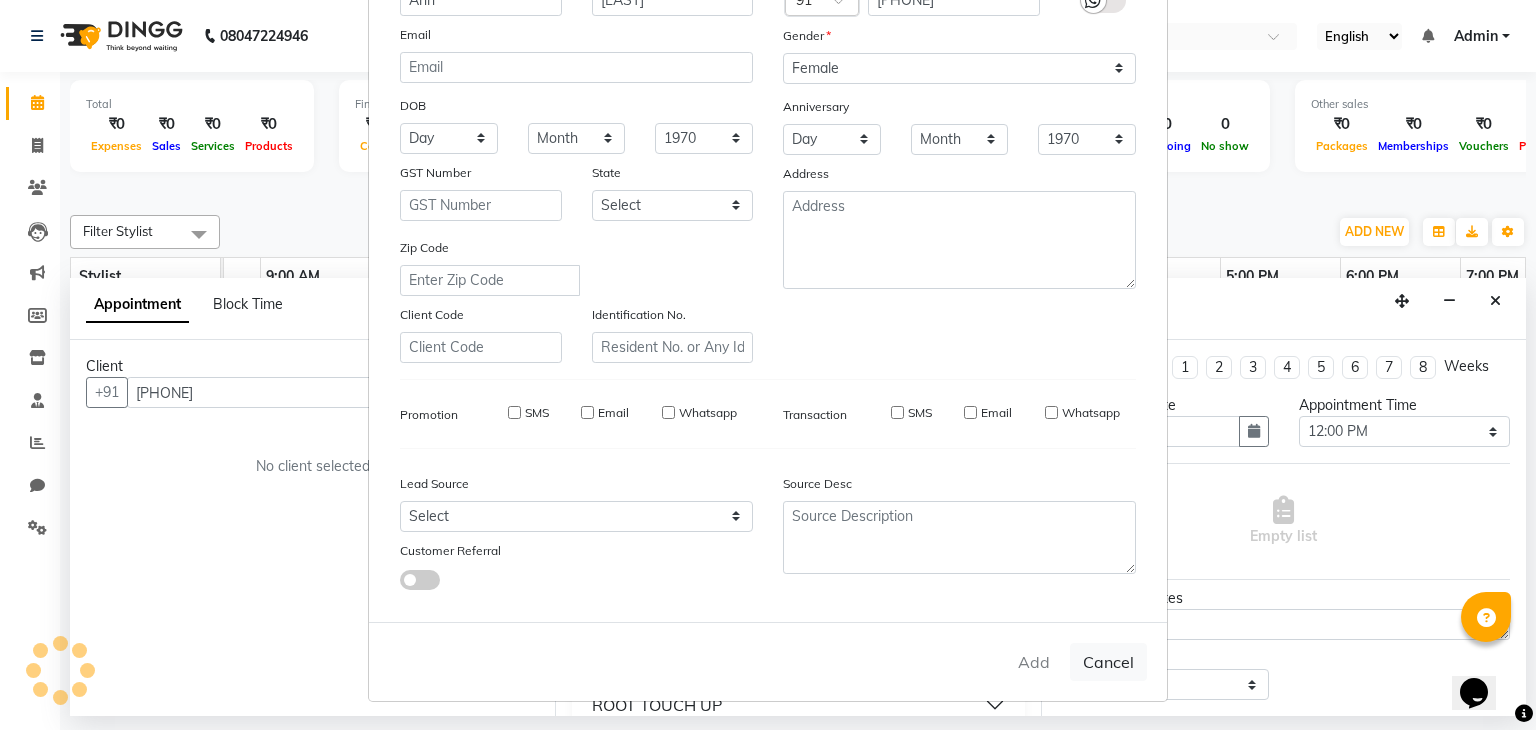 type 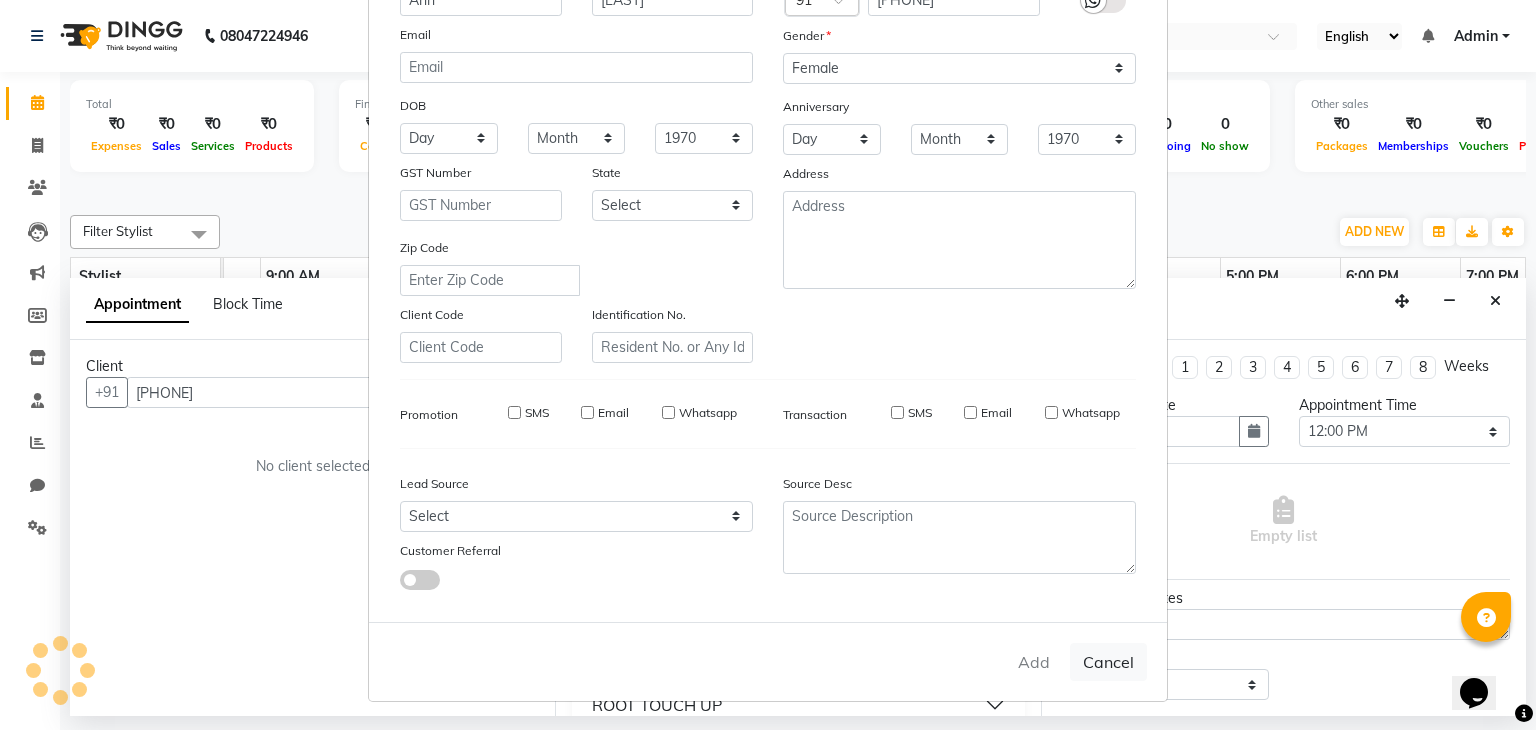 type 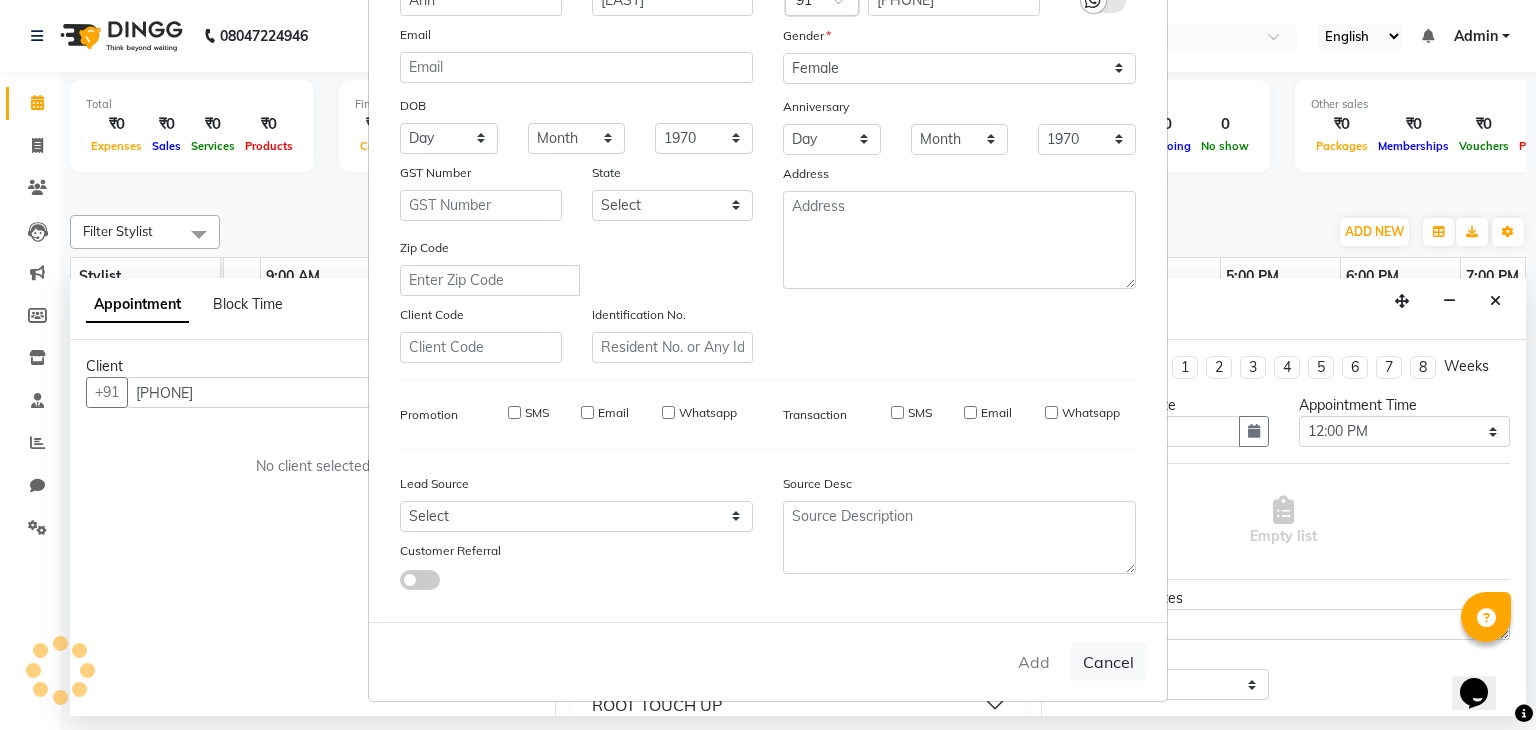 select 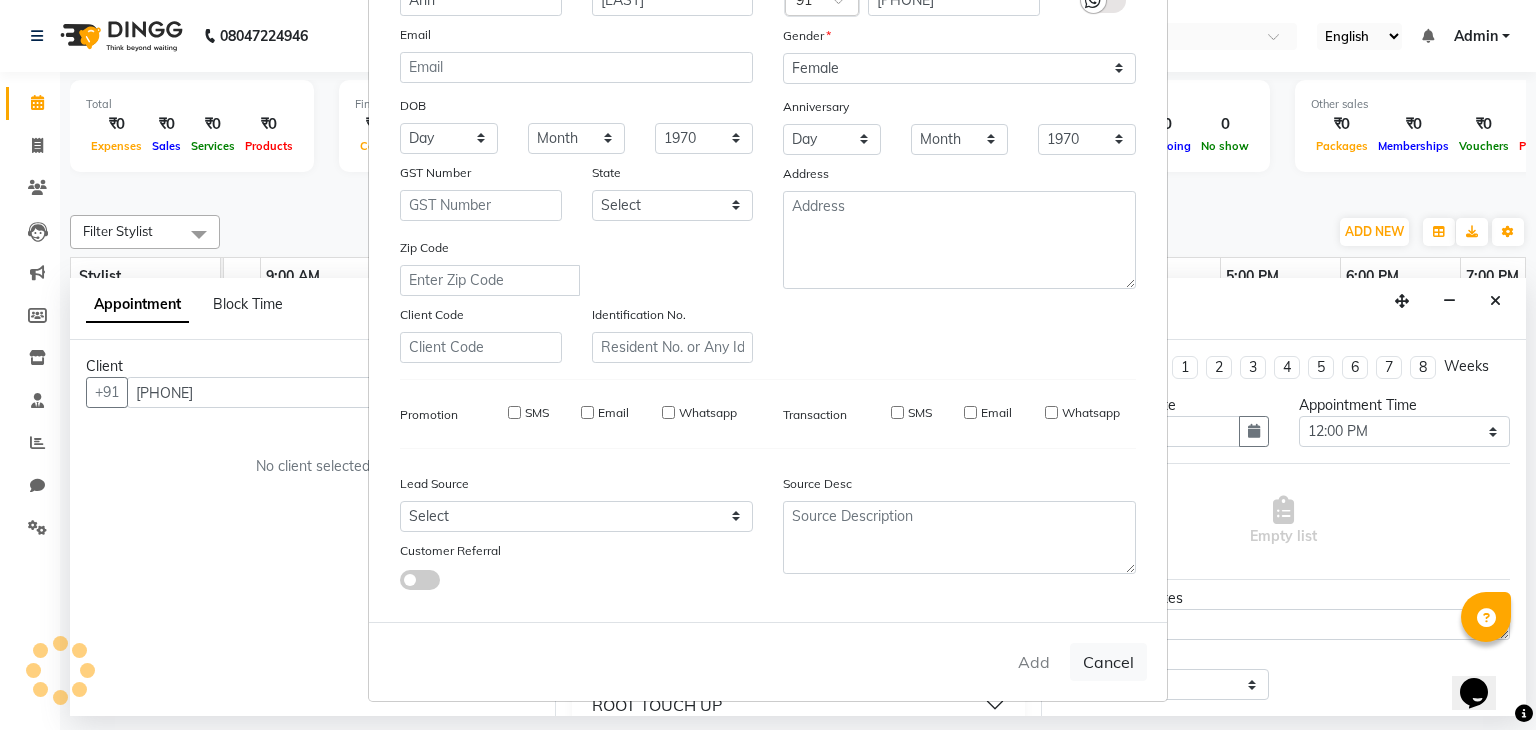 select 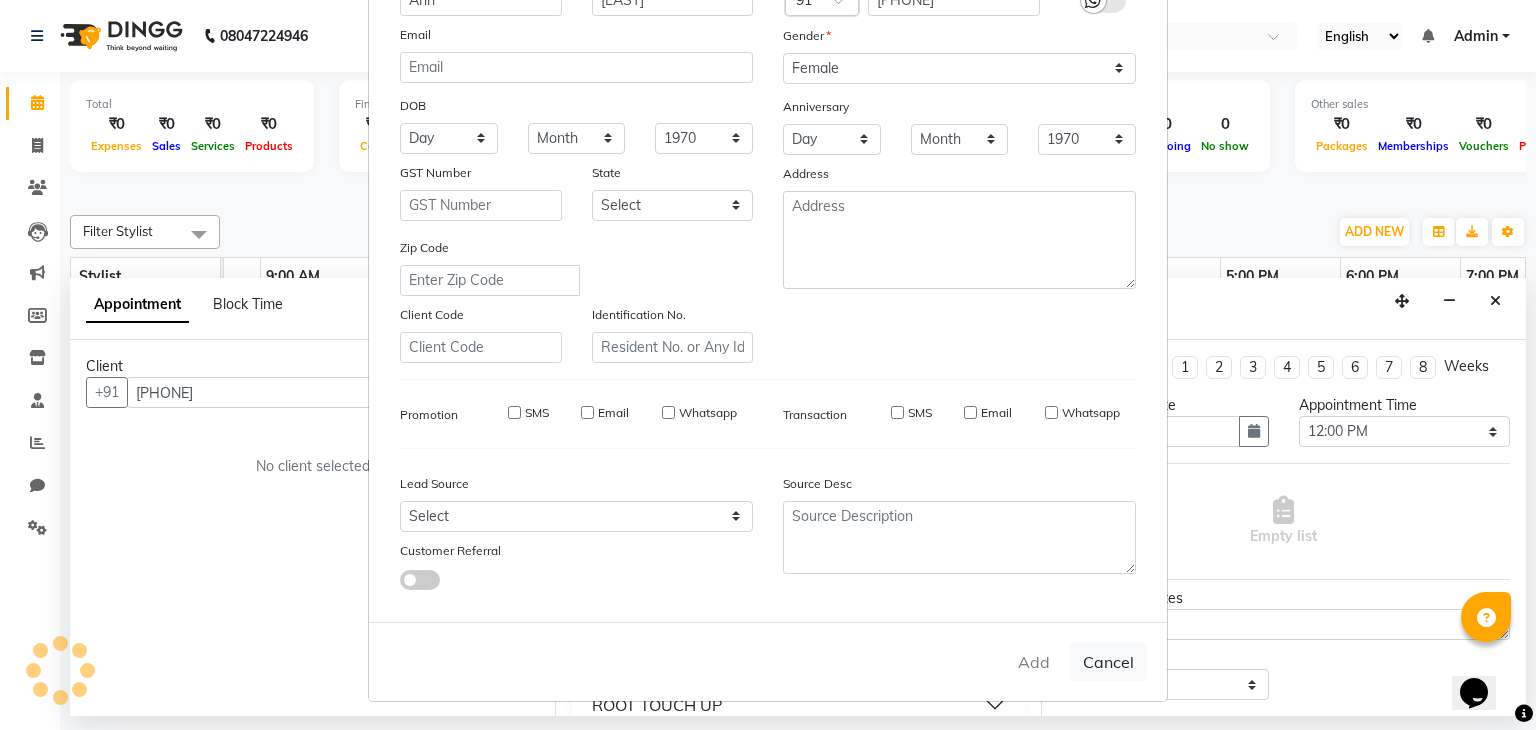 select 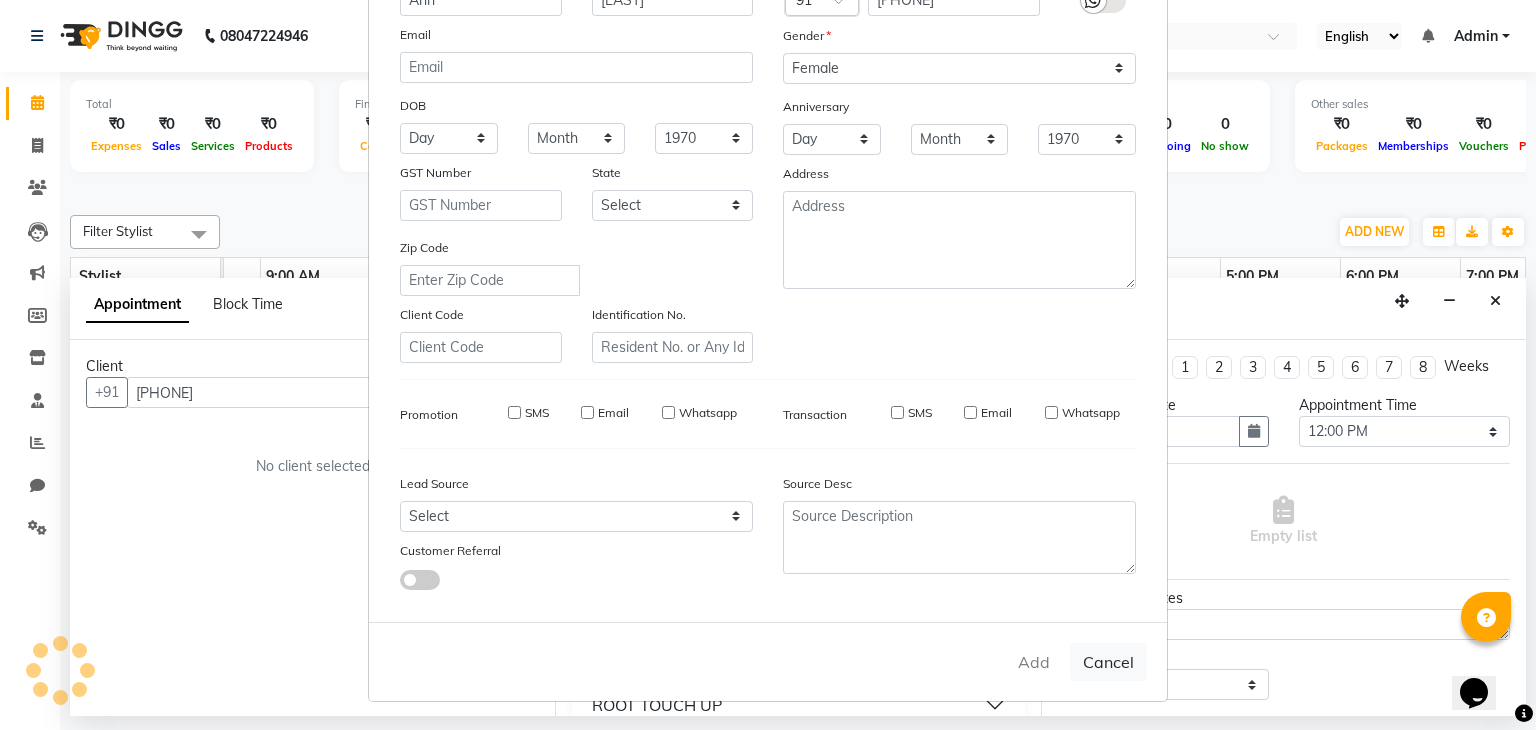 select 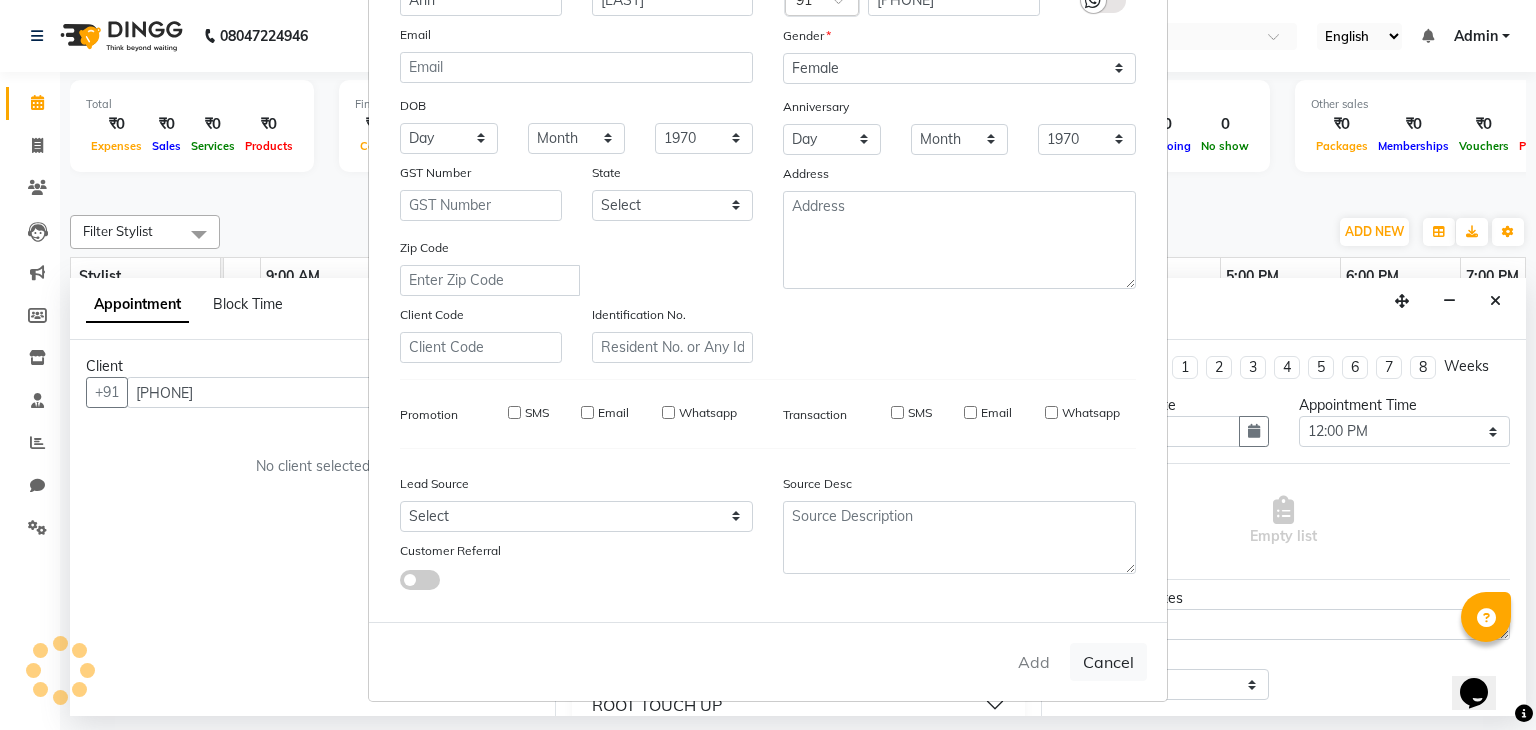 select 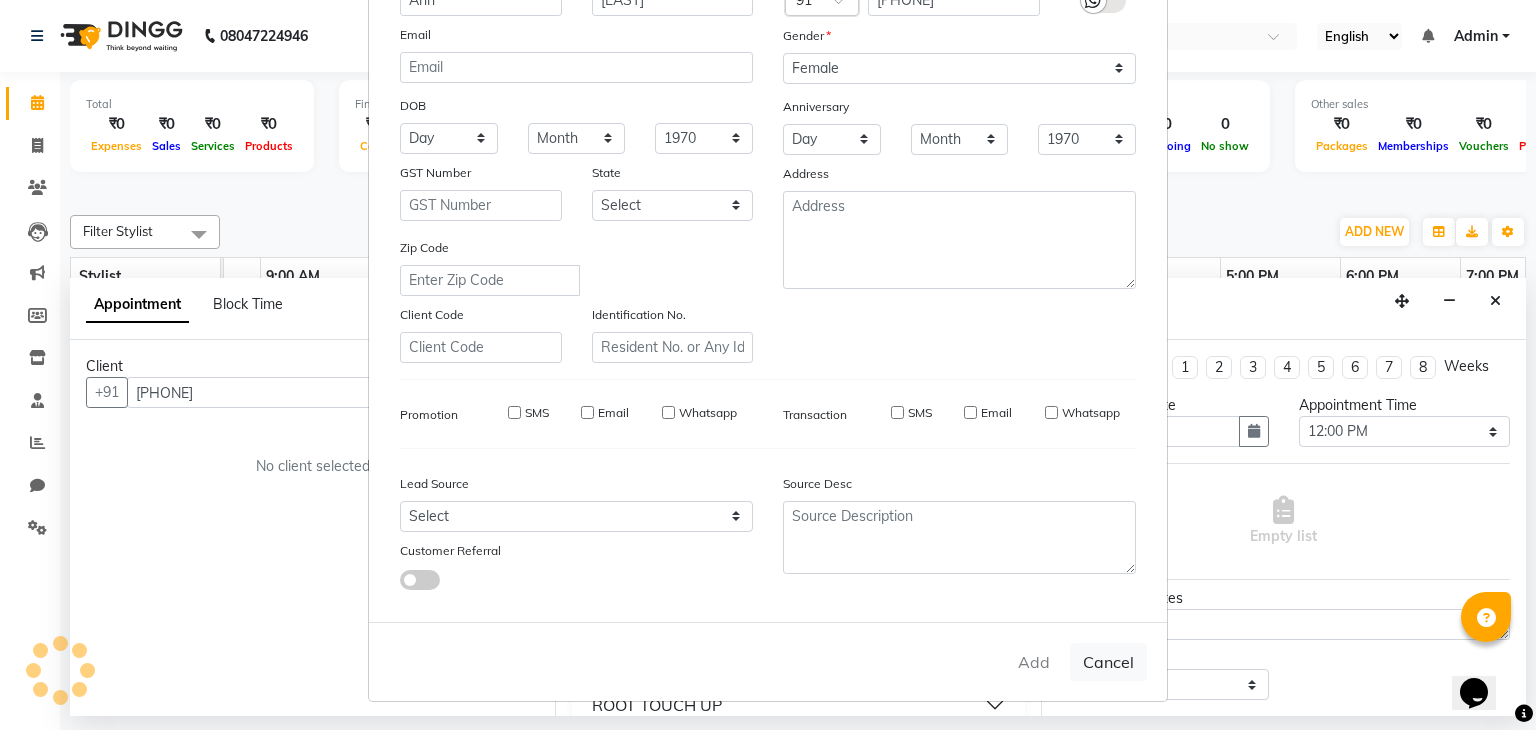 checkbox on "false" 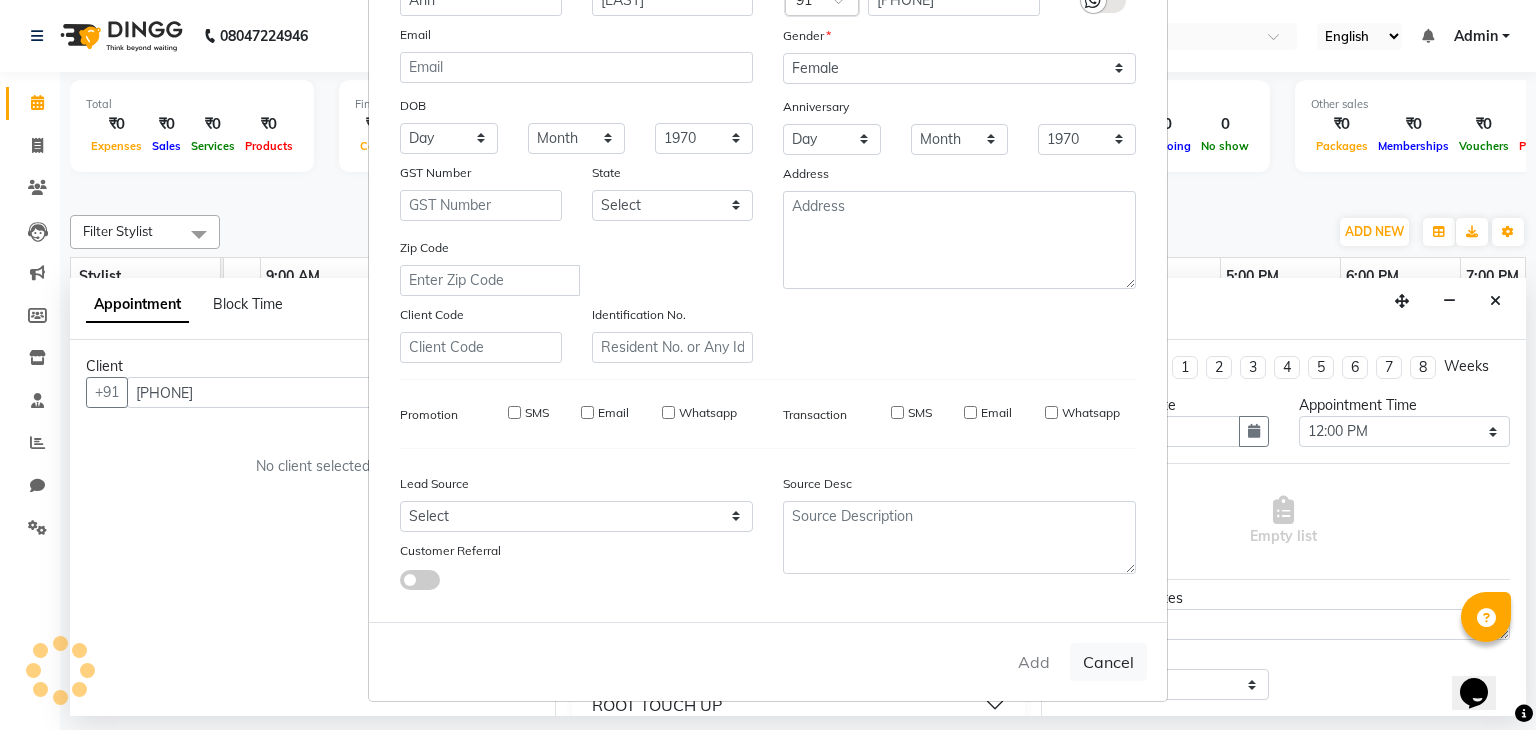 checkbox on "false" 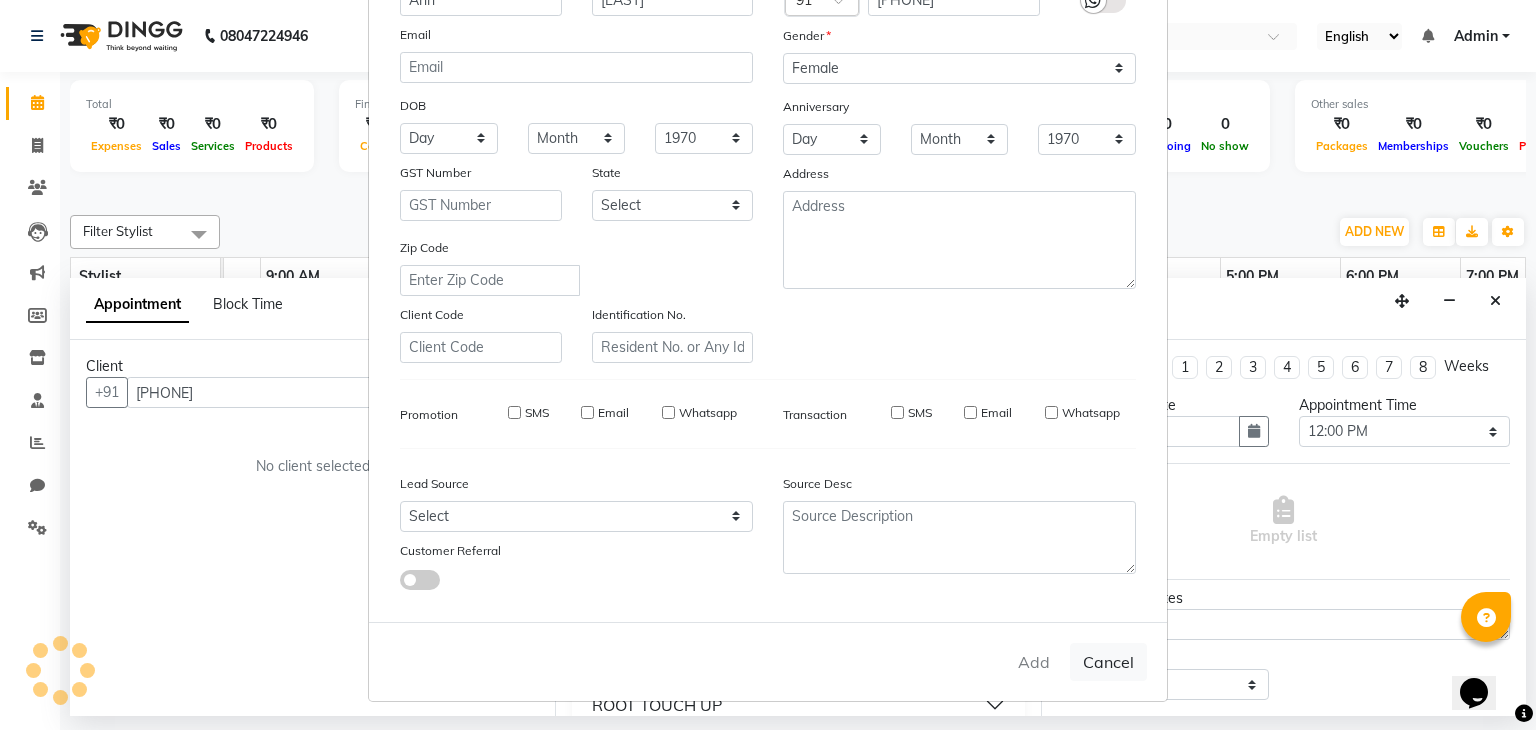 checkbox on "false" 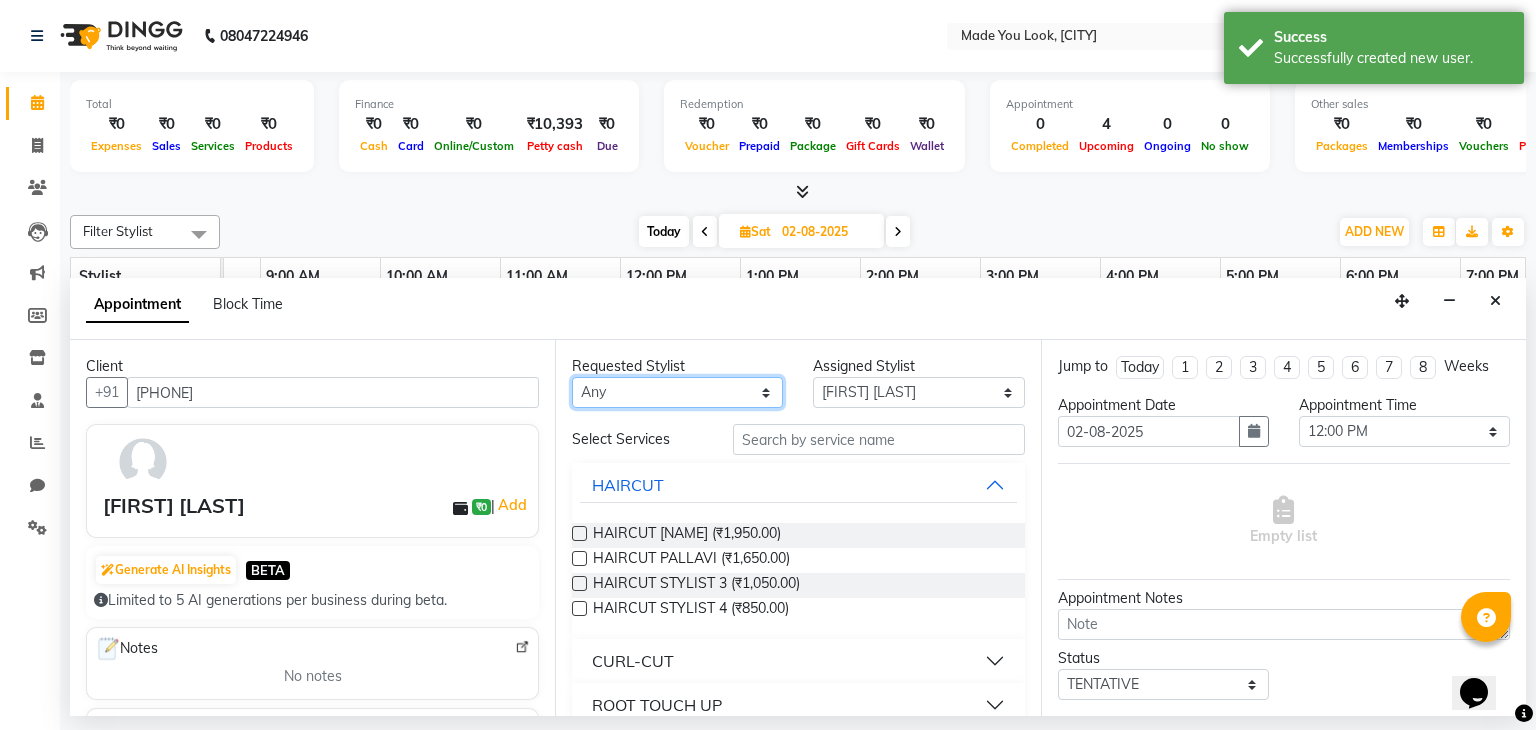 click on "Any [FIRST] [FIRST] [FIRST] [FIRST]  Sruthi A" at bounding box center [677, 392] 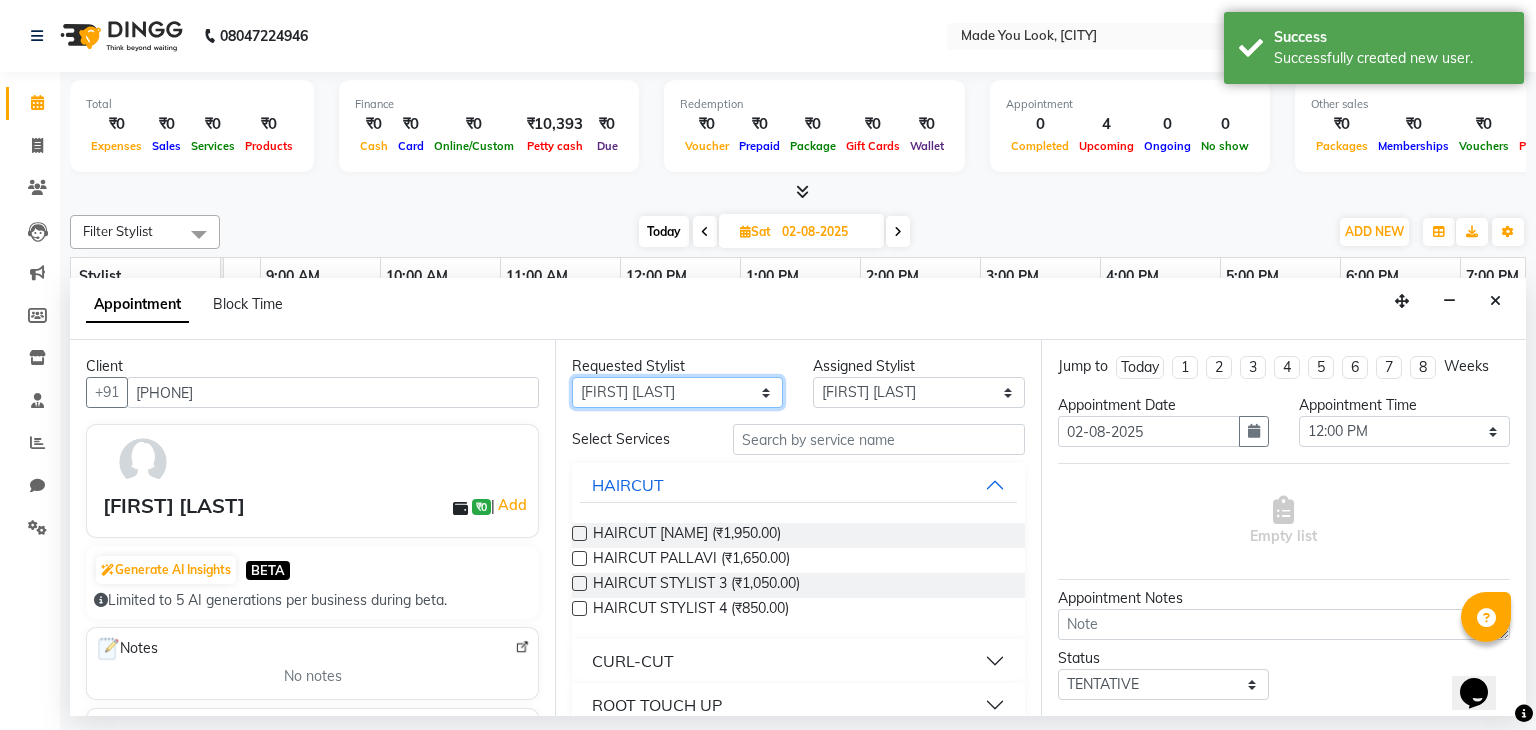 click on "Any [FIRST] [FIRST] [FIRST] [FIRST]  Sruthi A" at bounding box center (677, 392) 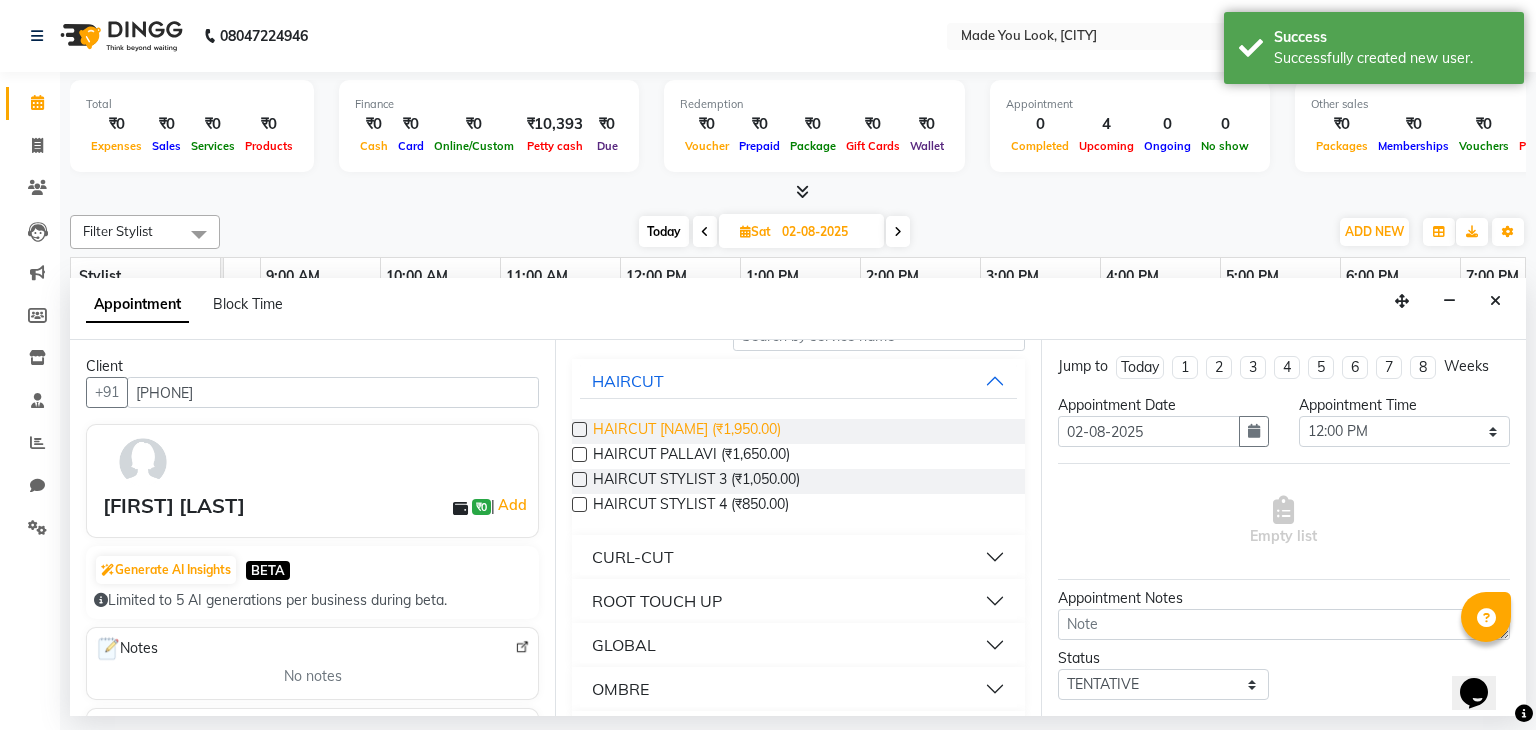 scroll, scrollTop: 112, scrollLeft: 0, axis: vertical 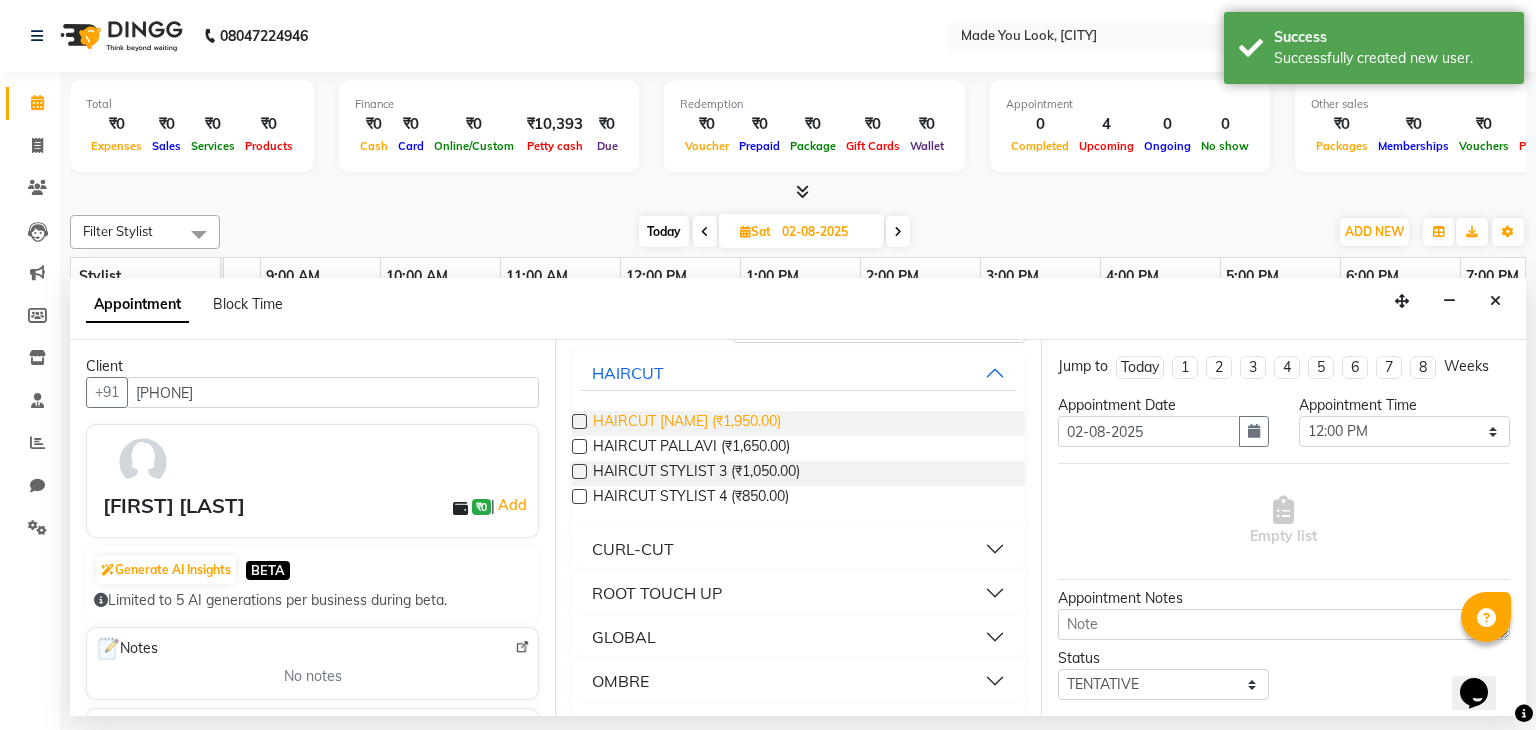 click on "CURL-CUT" at bounding box center (798, 549) 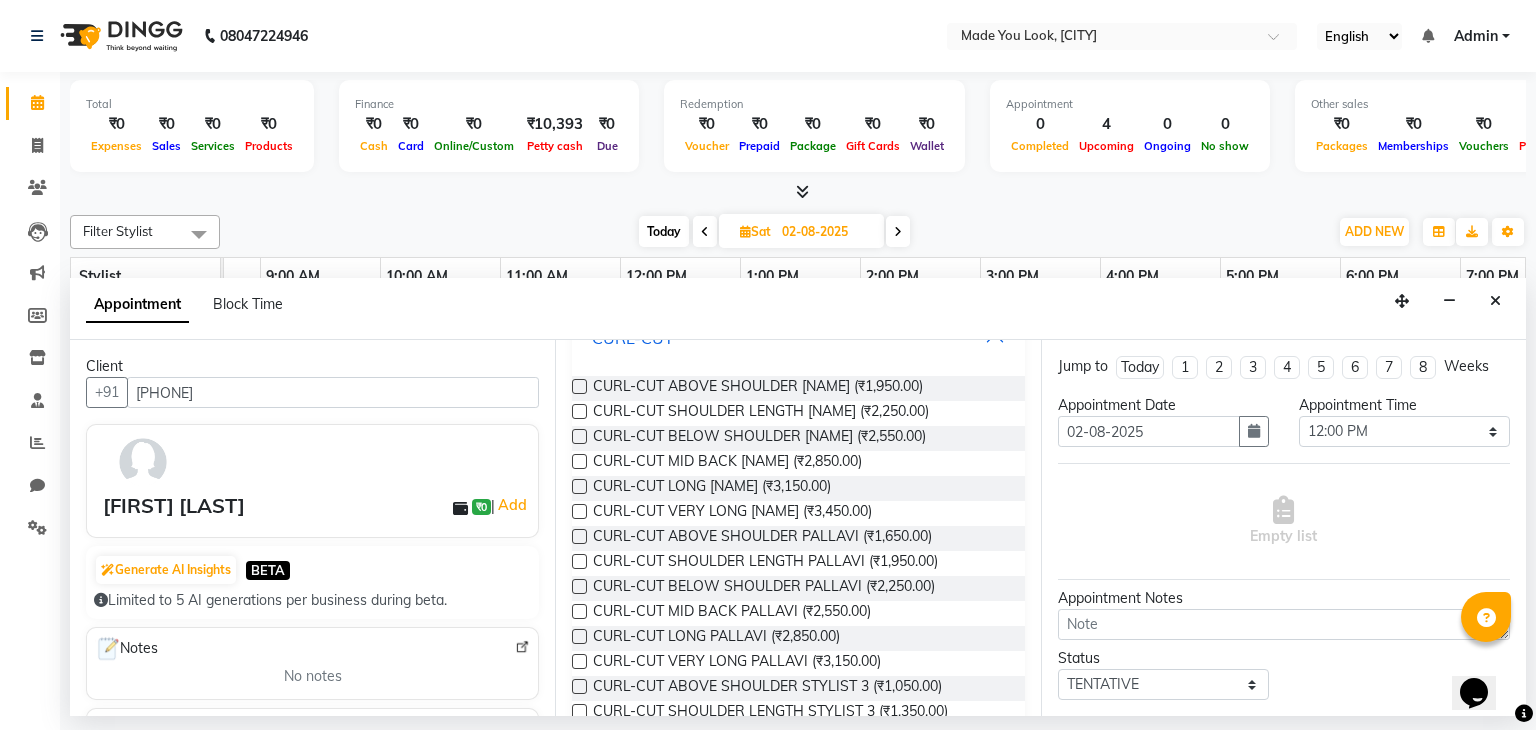 scroll, scrollTop: 327, scrollLeft: 0, axis: vertical 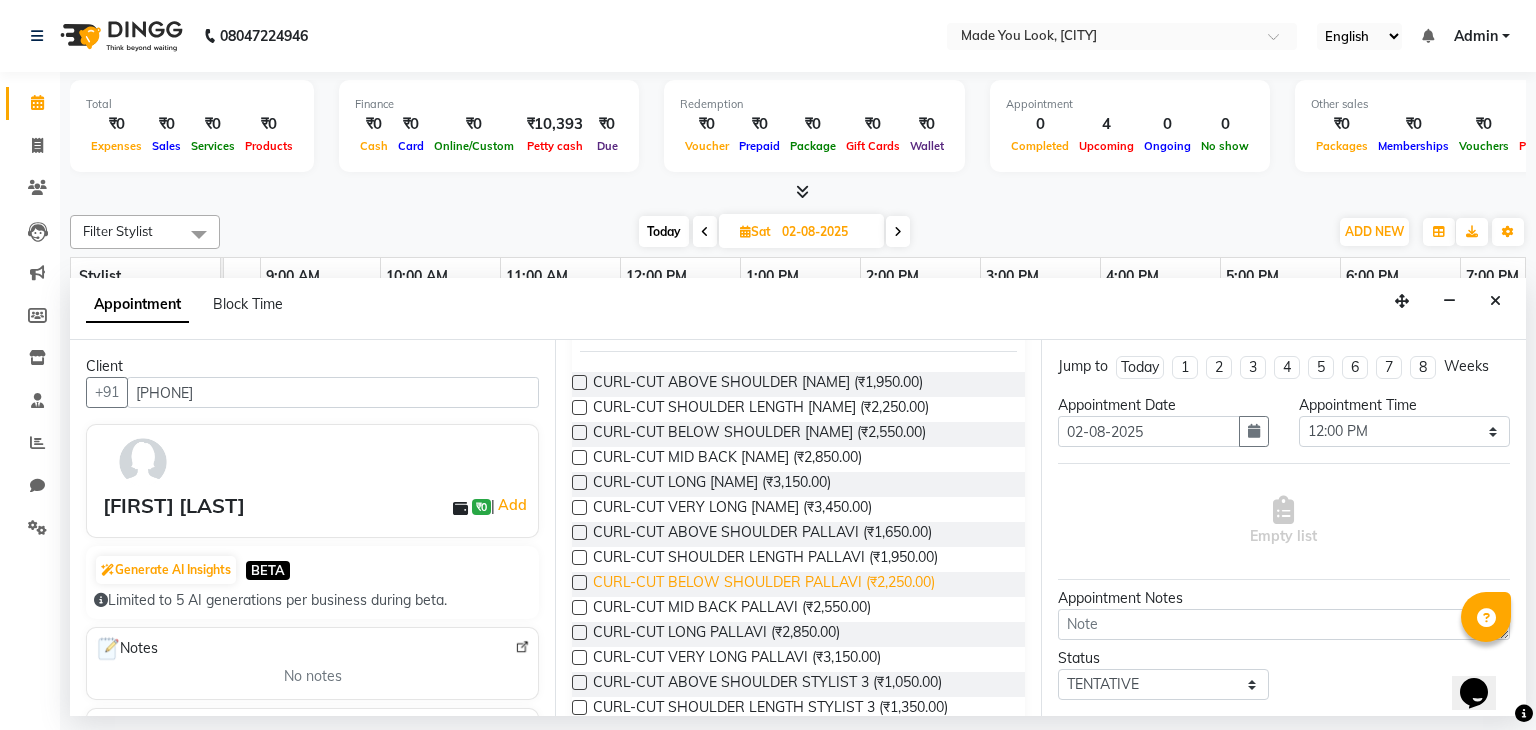 click on "CURL-CUT BELOW SHOULDER PALLAVI (₹2,250.00)" at bounding box center [764, 584] 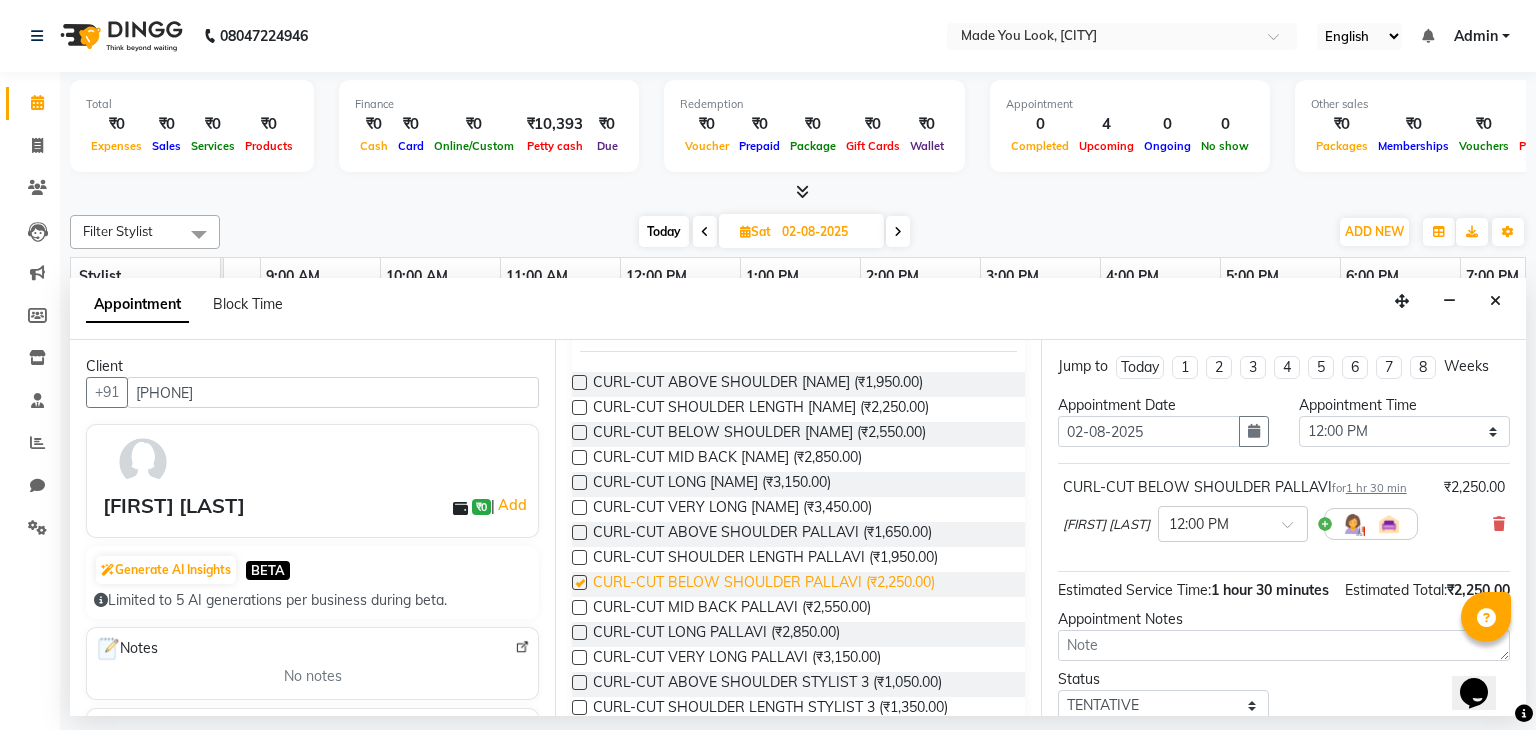 checkbox on "false" 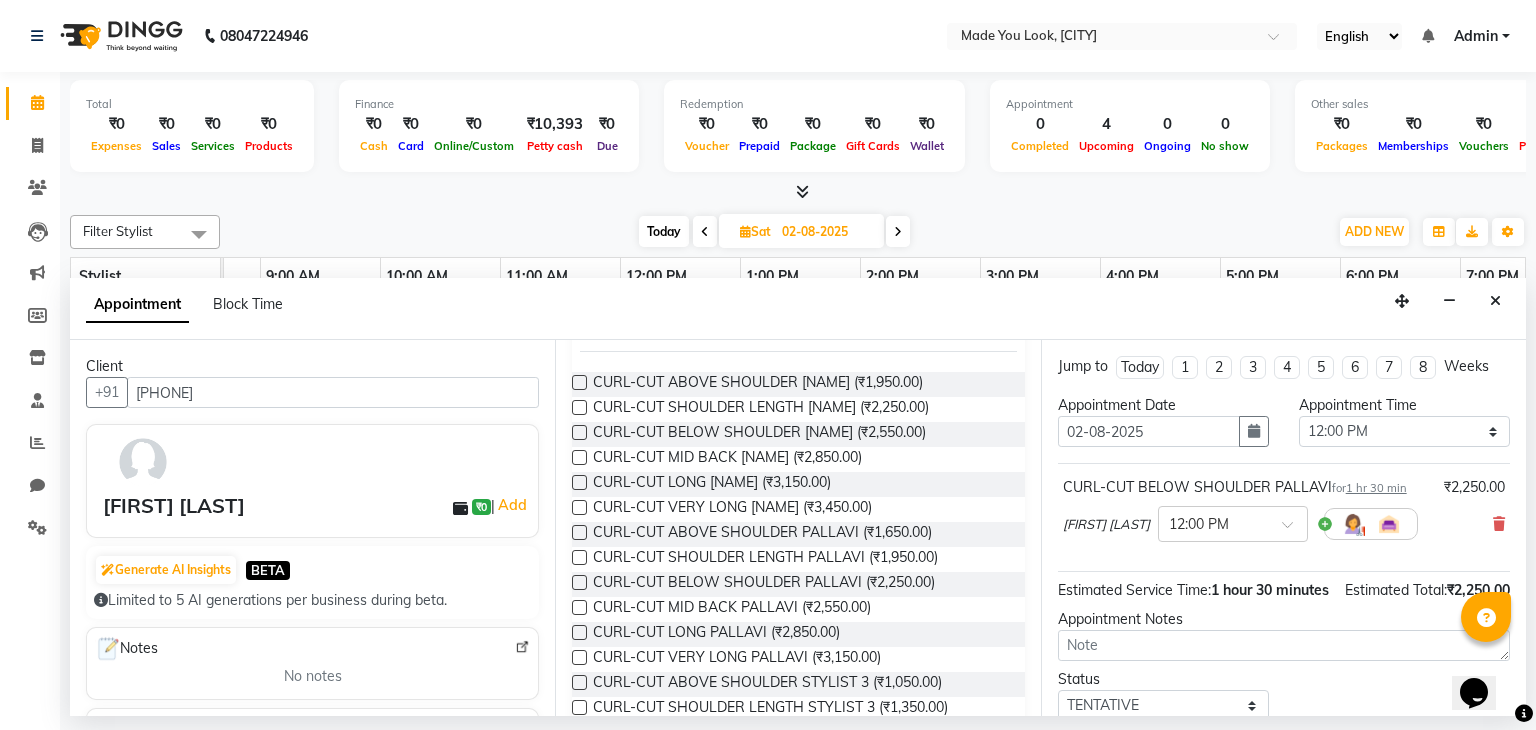 scroll, scrollTop: 151, scrollLeft: 0, axis: vertical 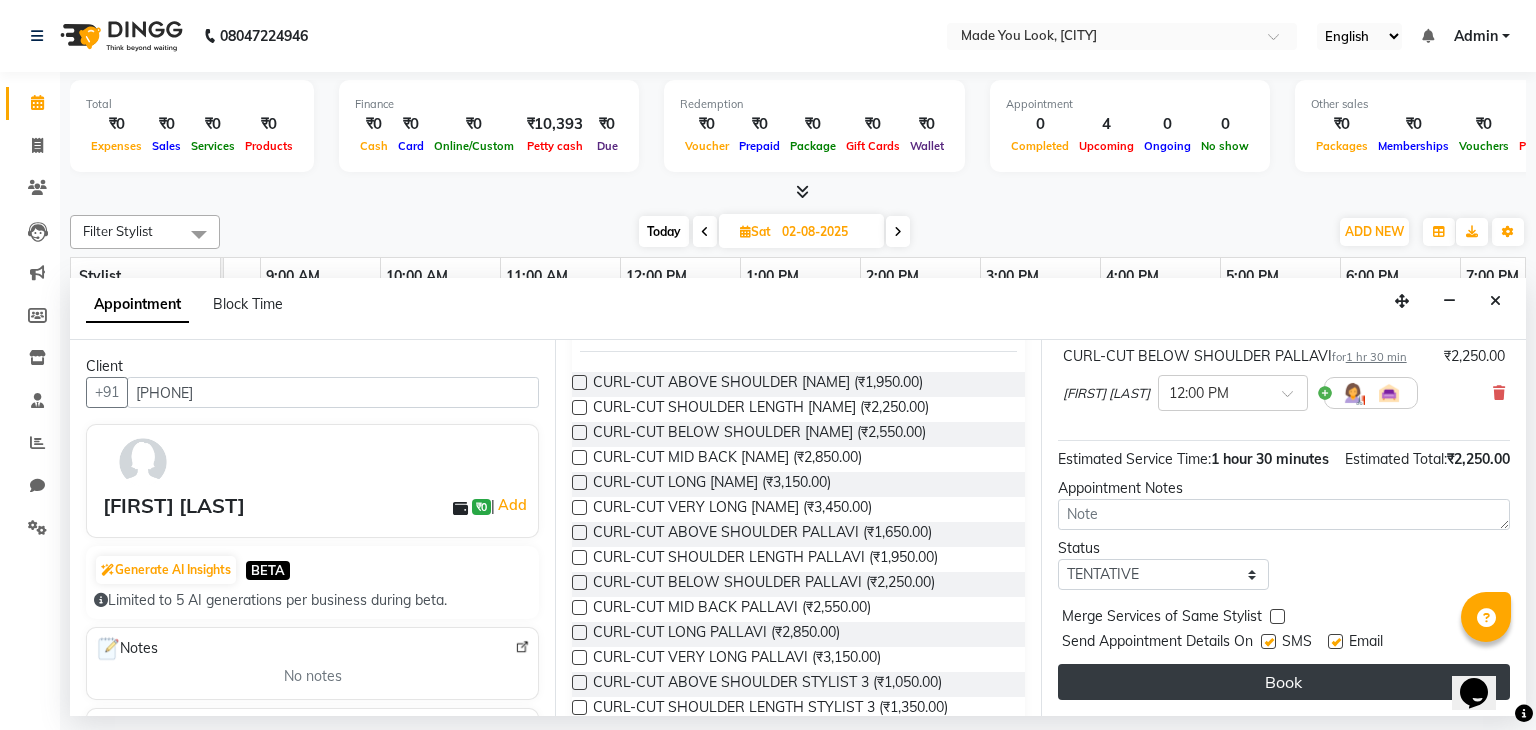 click on "Book" at bounding box center [1284, 682] 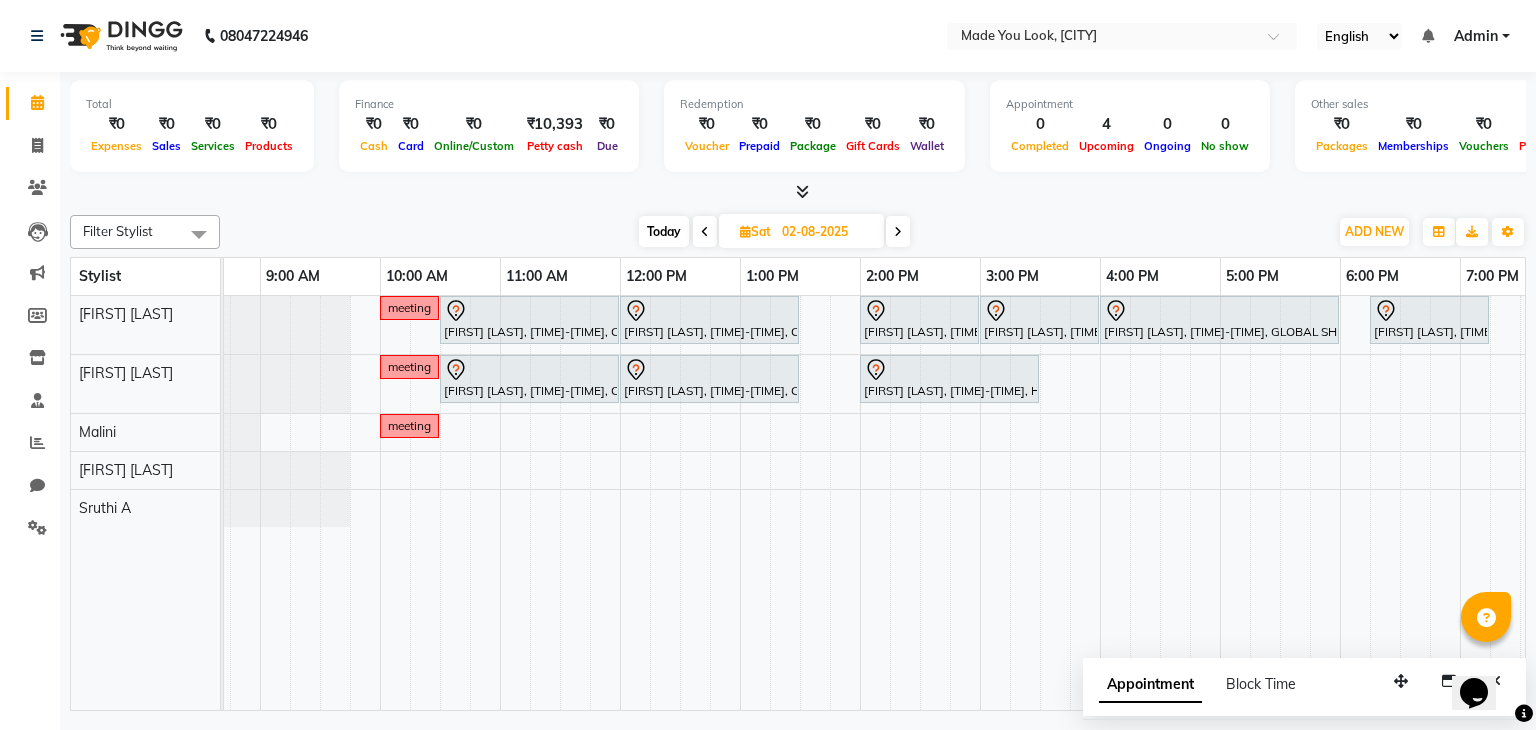 scroll, scrollTop: 0, scrollLeft: 0, axis: both 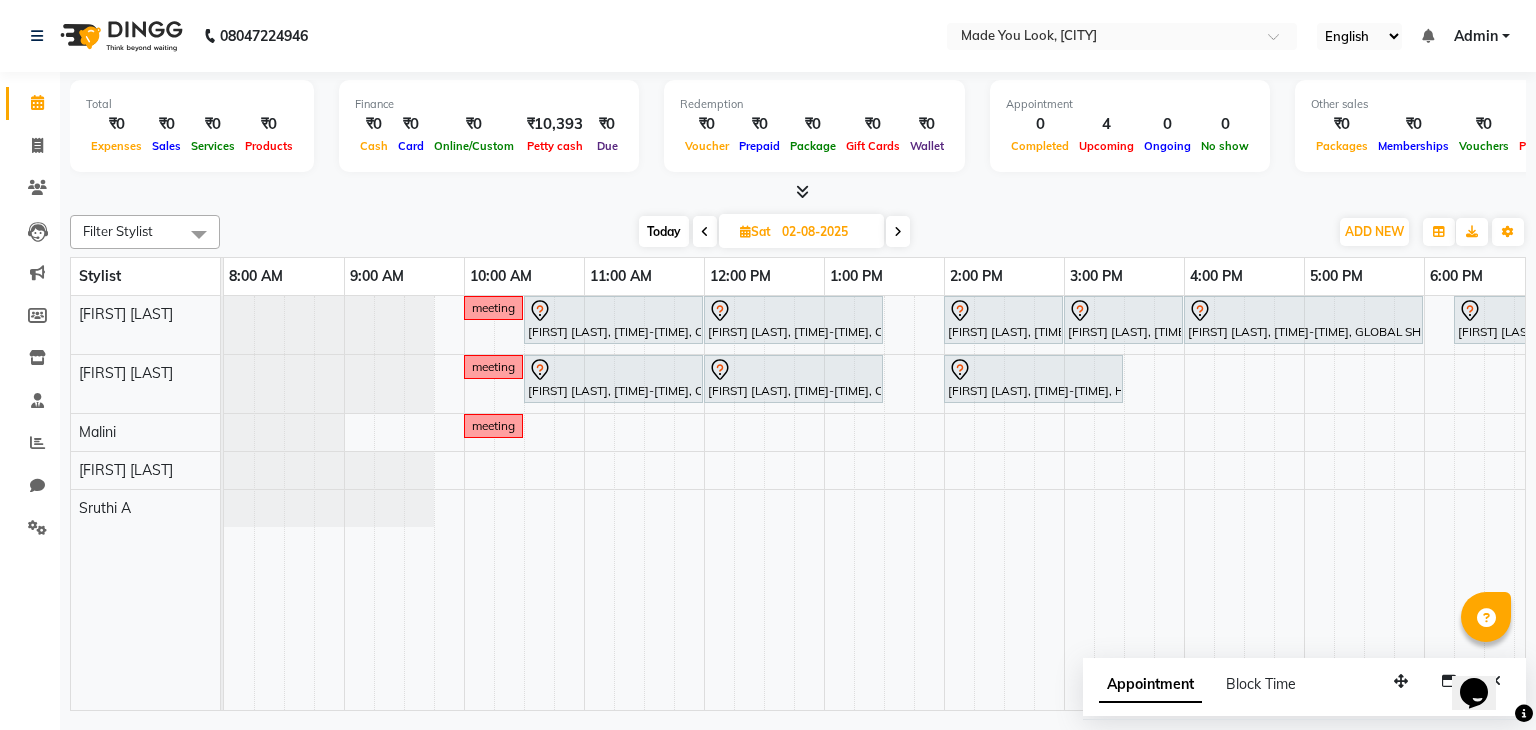 click on "Today" at bounding box center [664, 231] 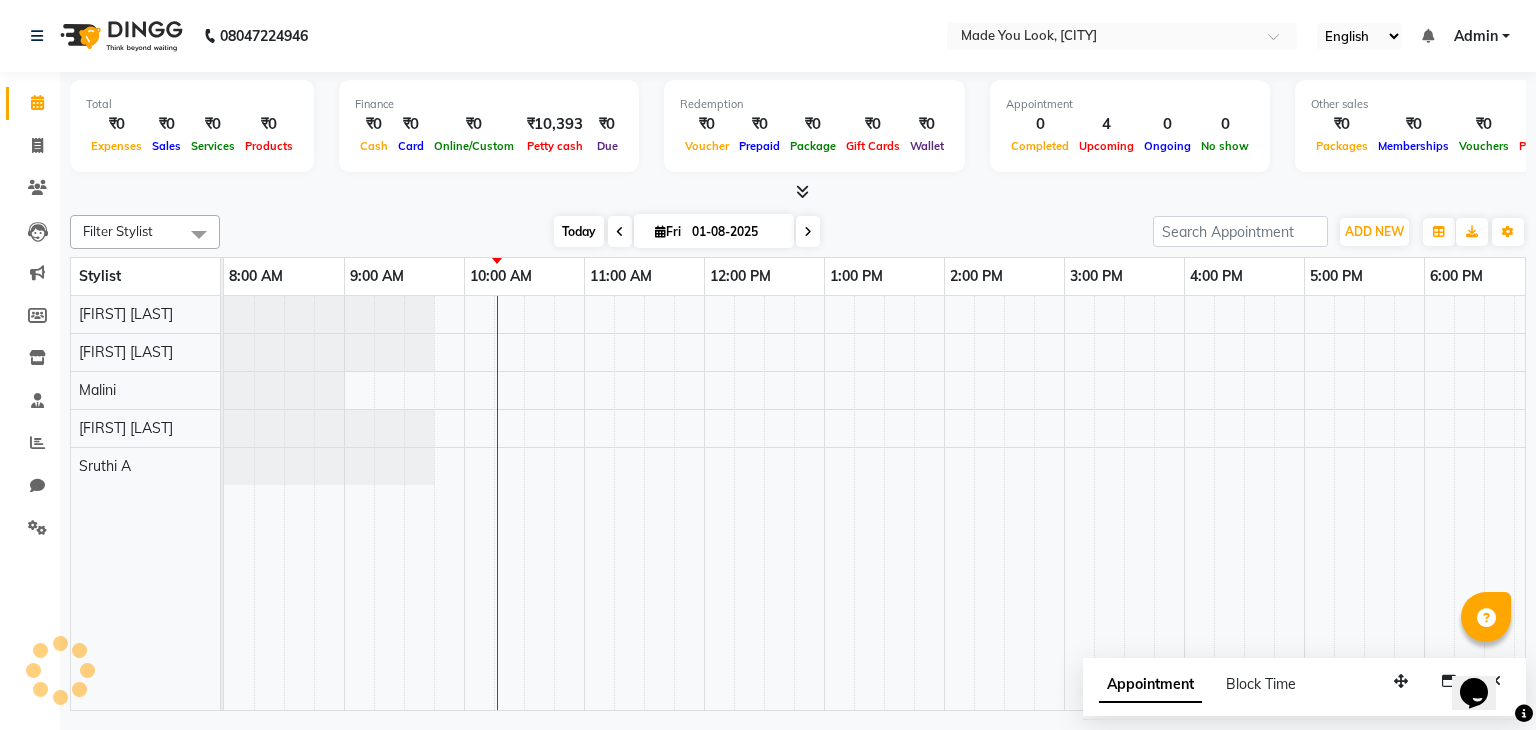 scroll, scrollTop: 0, scrollLeft: 240, axis: horizontal 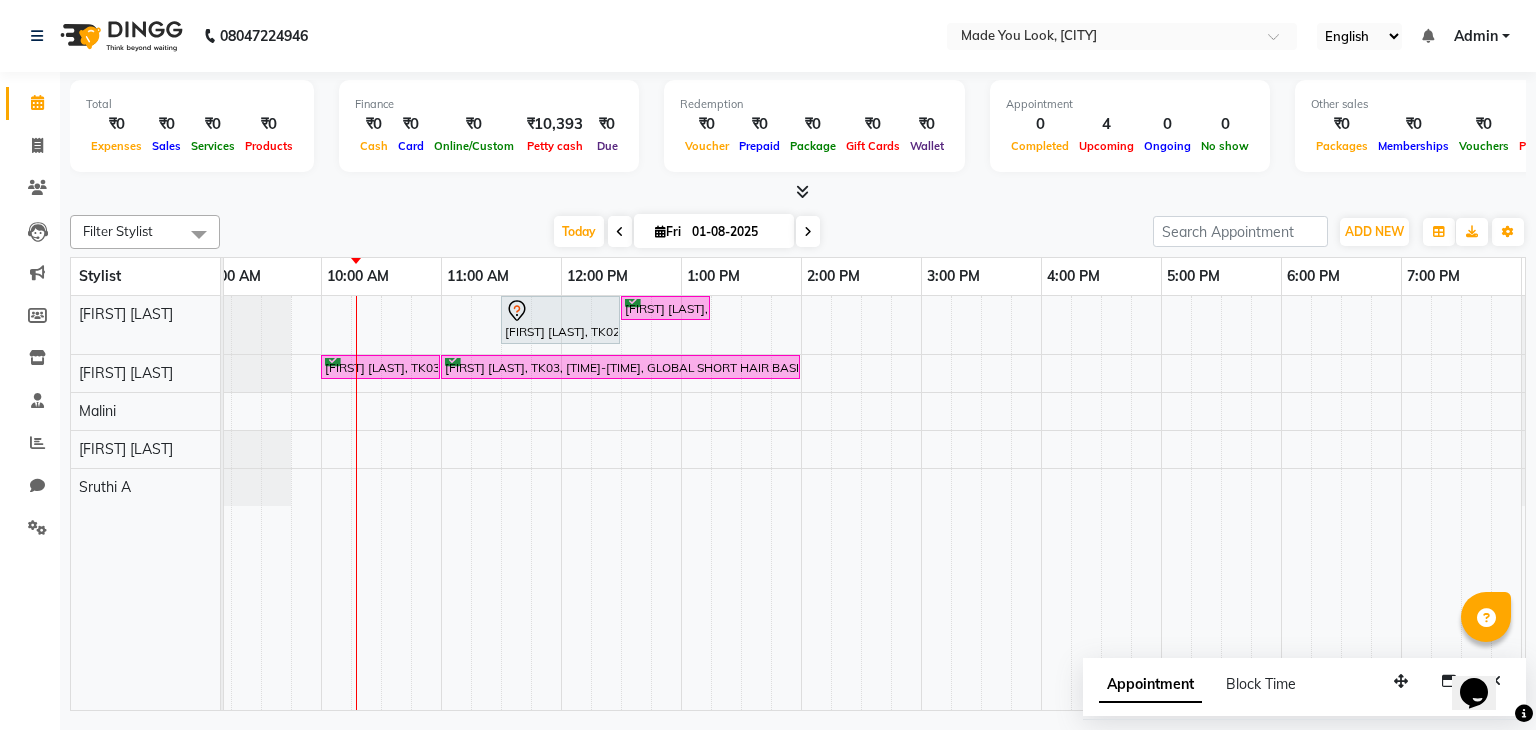 click on "Ananya H A, TK02, 11:30 AM-12:30 PM, HAIRCUT PRANAV     Sheena V, TK01, 12:30 PM-01:15 PM, BLOW DRY PRANAV     Kripa Saranya, TK03, 10:00 AM-11:00 AM, HAIRCUT PALLAVI     Kripa Saranya, TK03, 11:00 AM-02:00 PM, GLOBAL SHORT HAIR BASE" at bounding box center [861, 503] 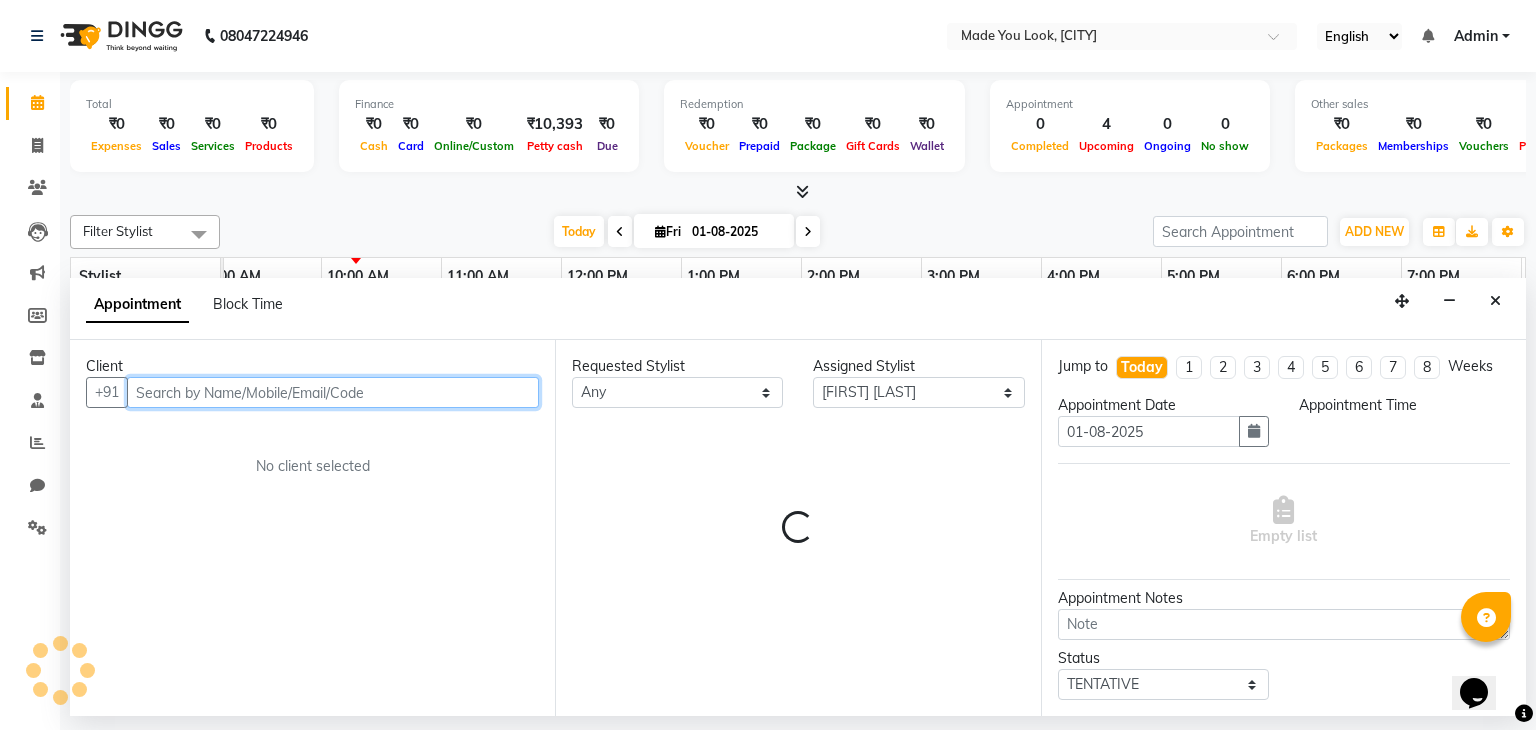 select on "960" 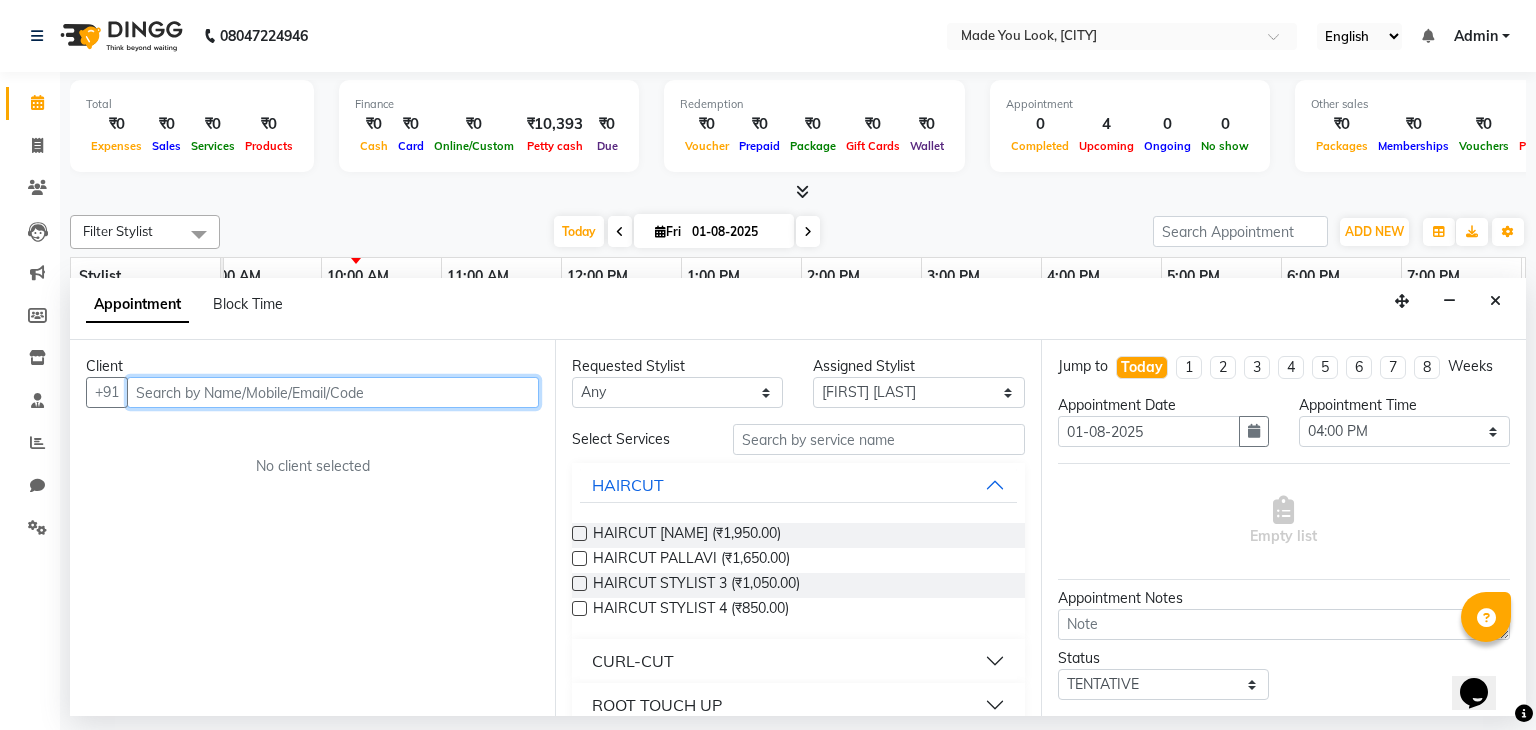 click at bounding box center (333, 392) 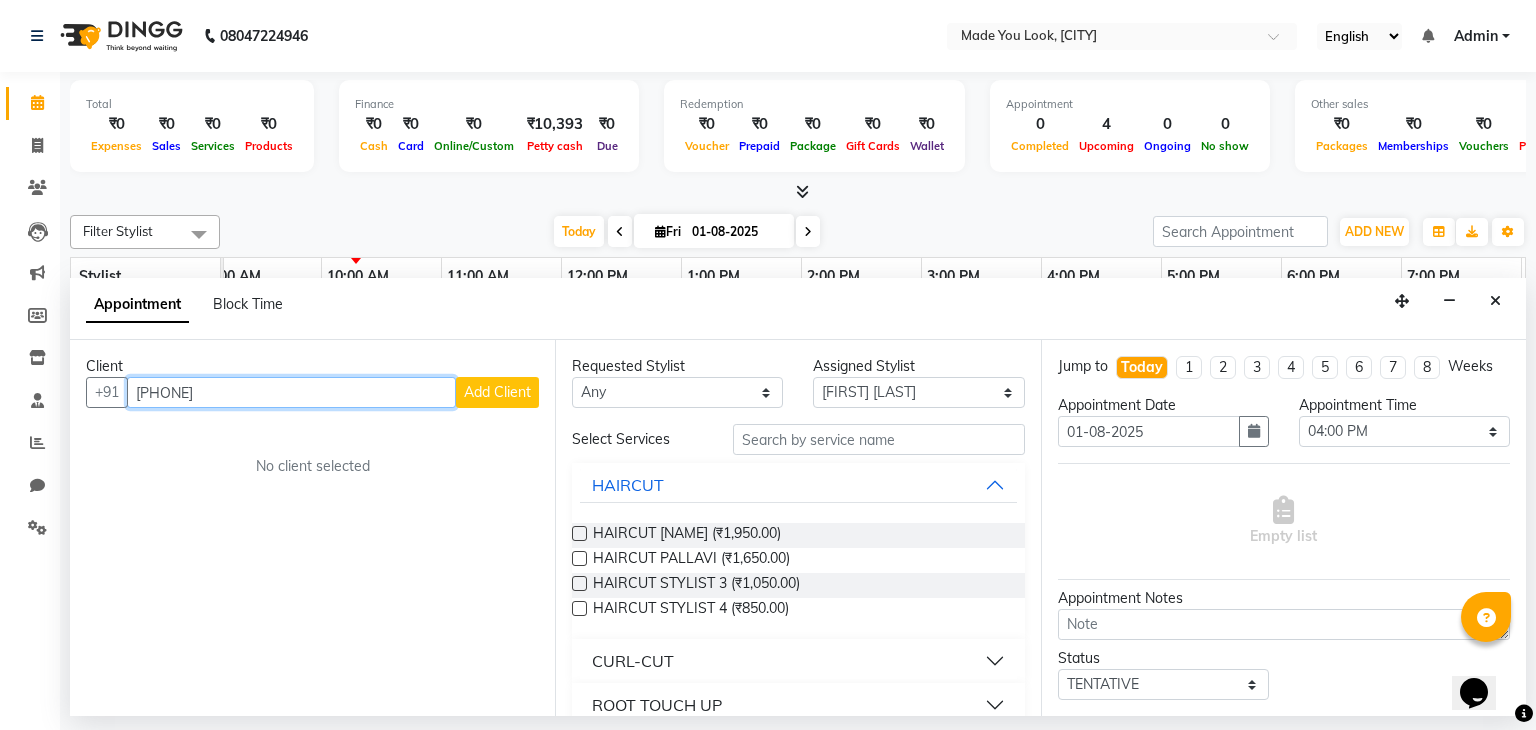 type on "[PHONE]" 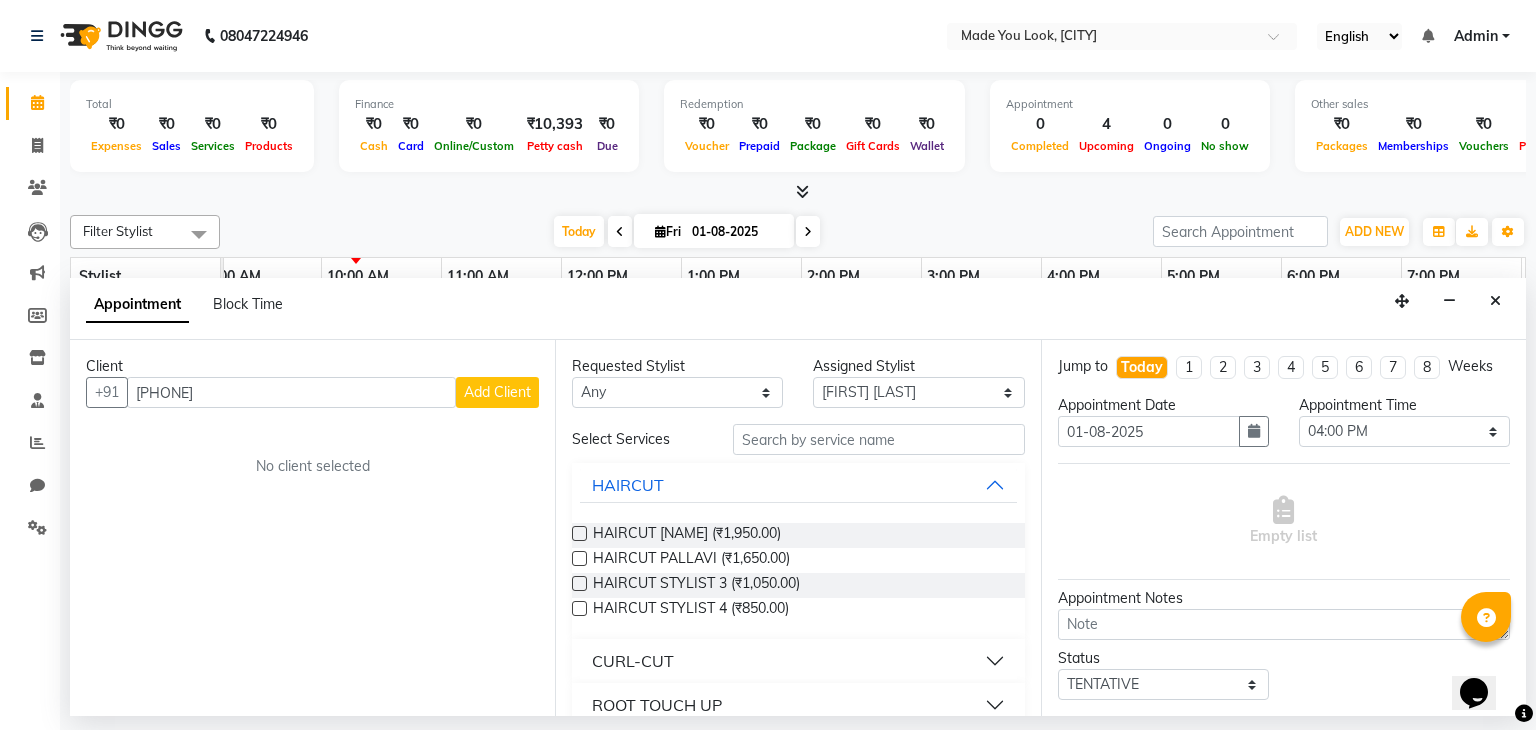 click on "Add Client" at bounding box center (497, 392) 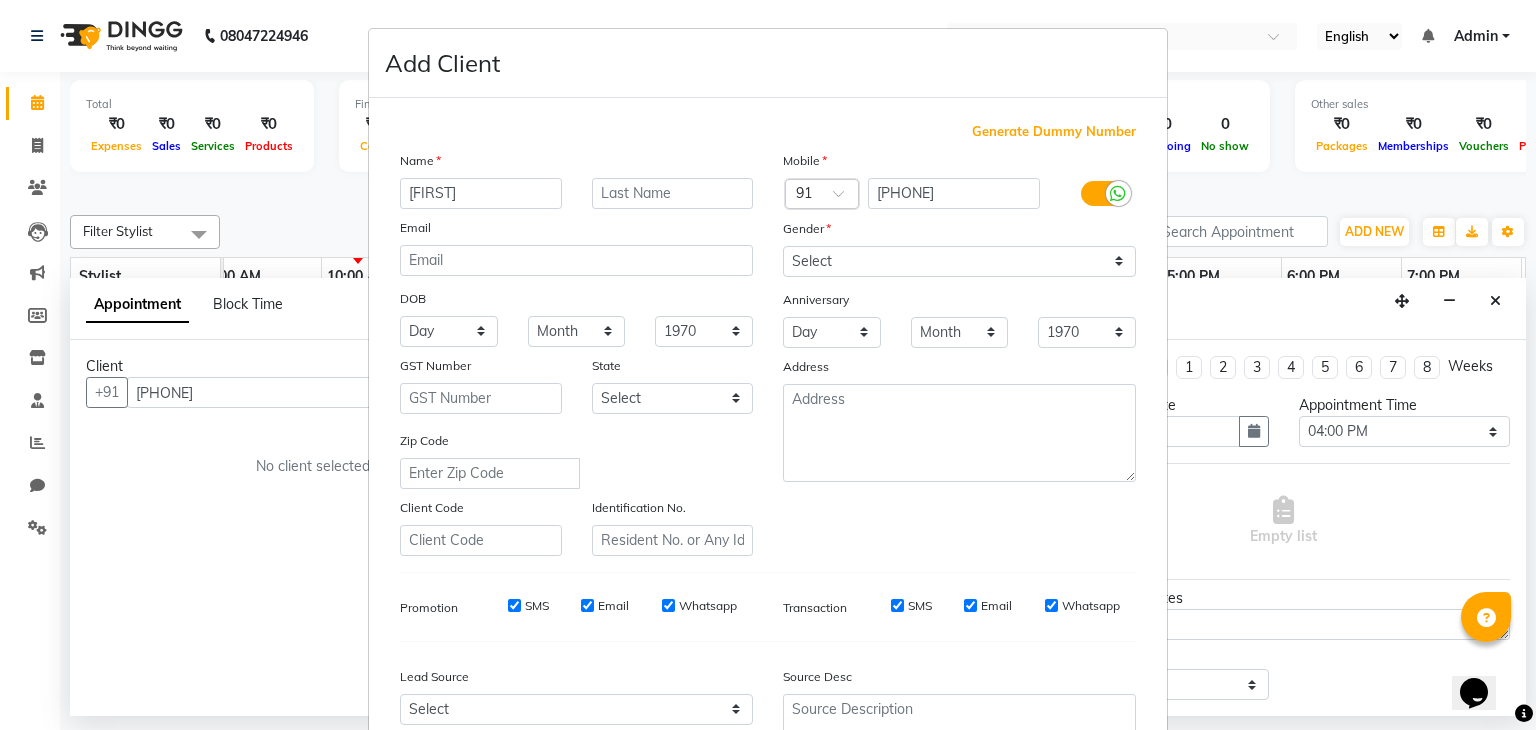 type on "Gouri" 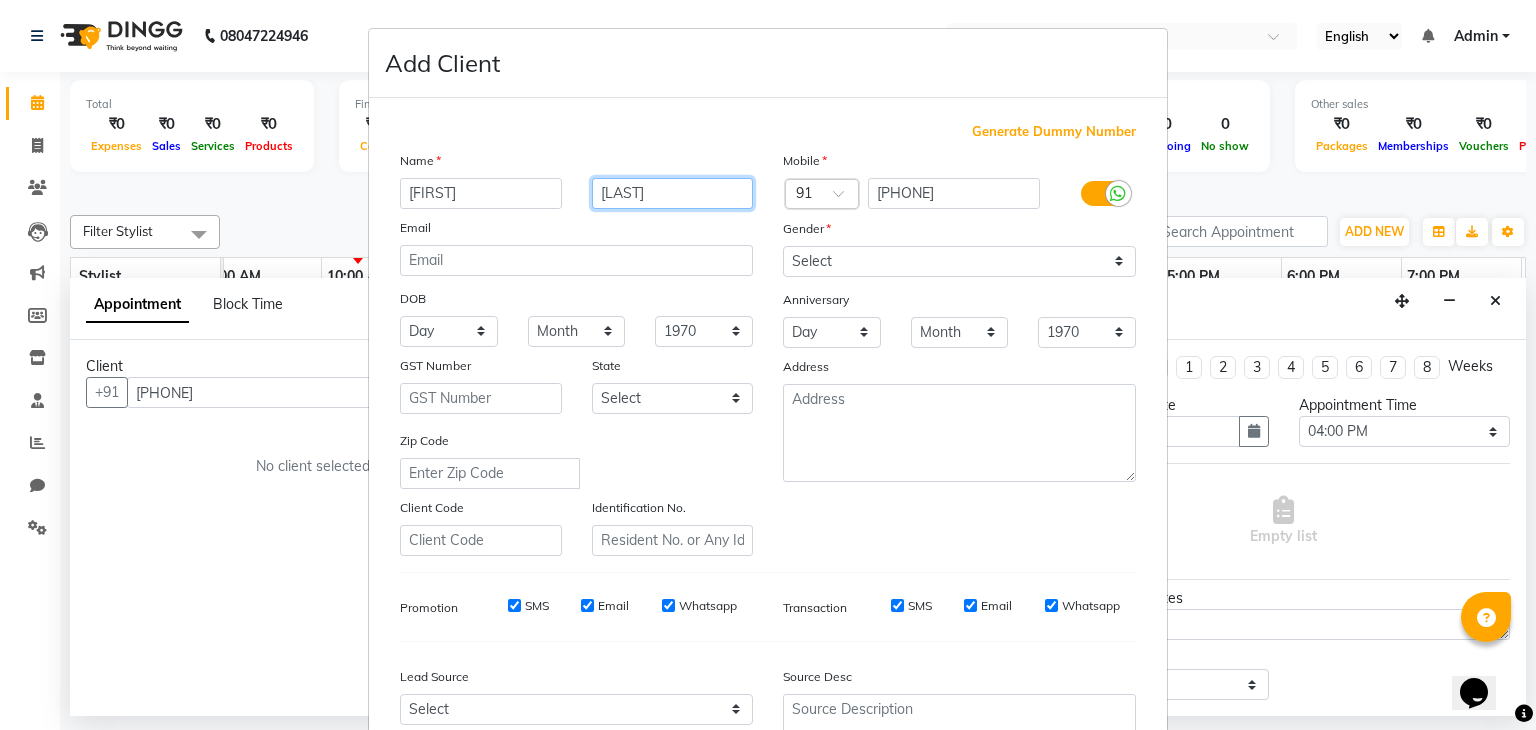 type on "Jayasuriya" 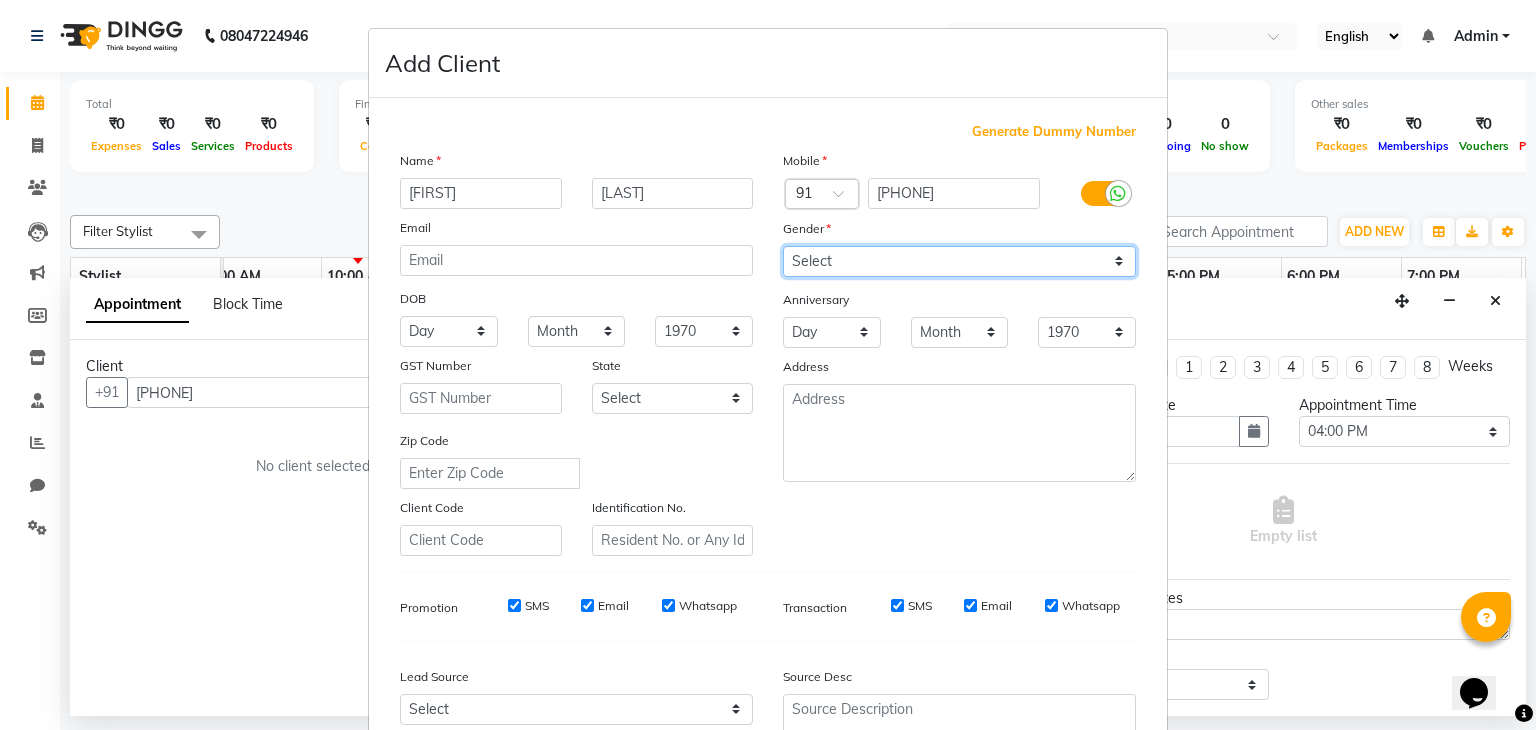 click on "Select Male Female Other Prefer Not To Say" at bounding box center (959, 261) 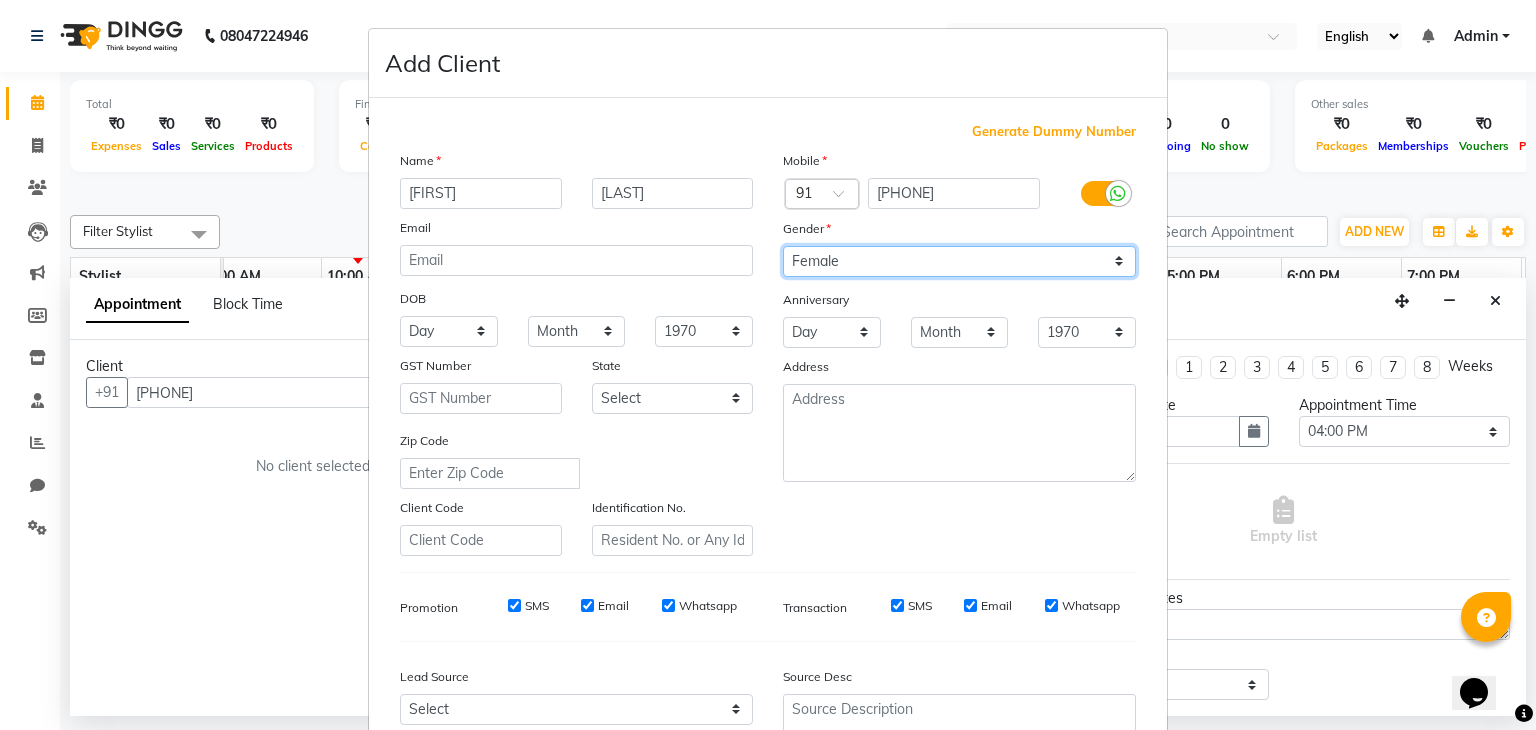 click on "Select Male Female Other Prefer Not To Say" at bounding box center (959, 261) 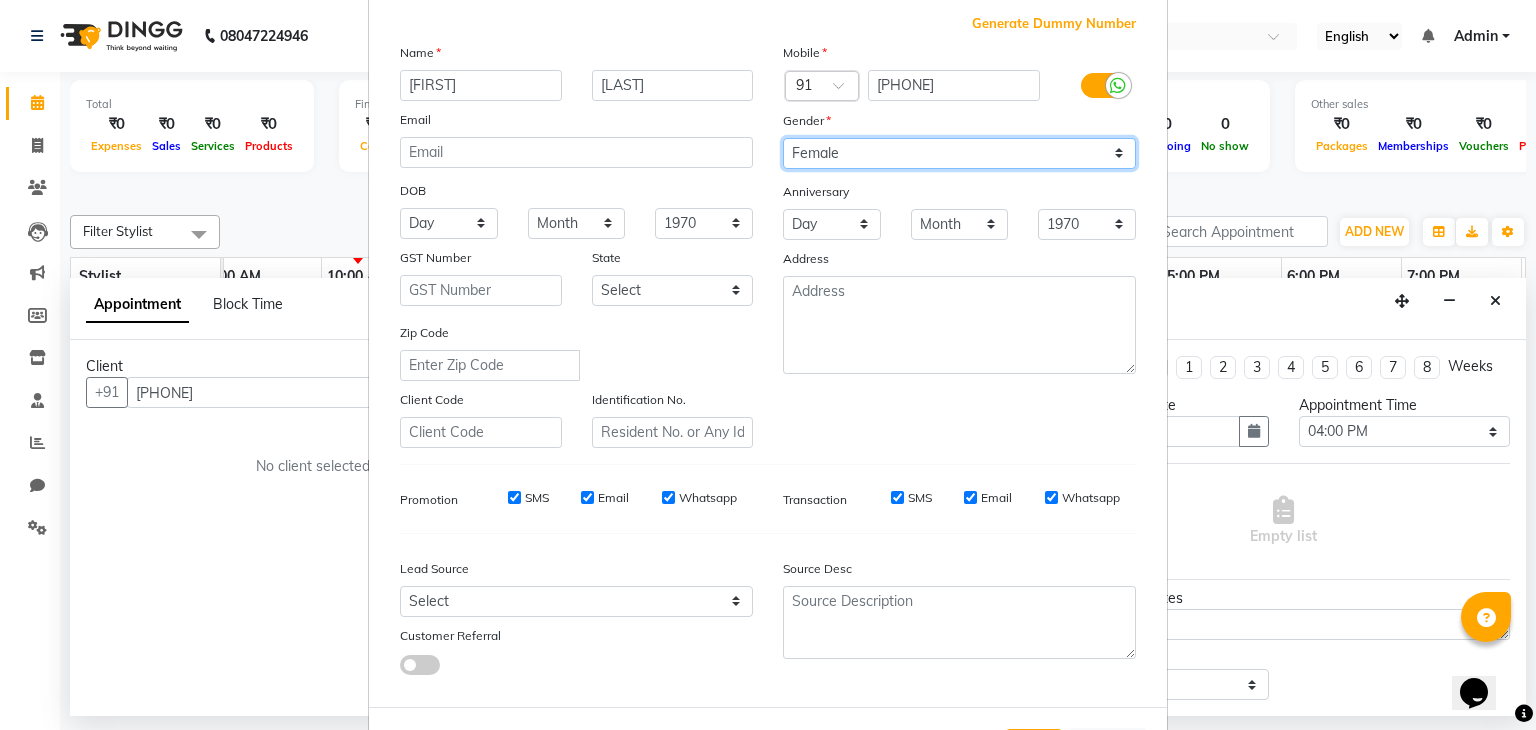 scroll, scrollTop: 203, scrollLeft: 0, axis: vertical 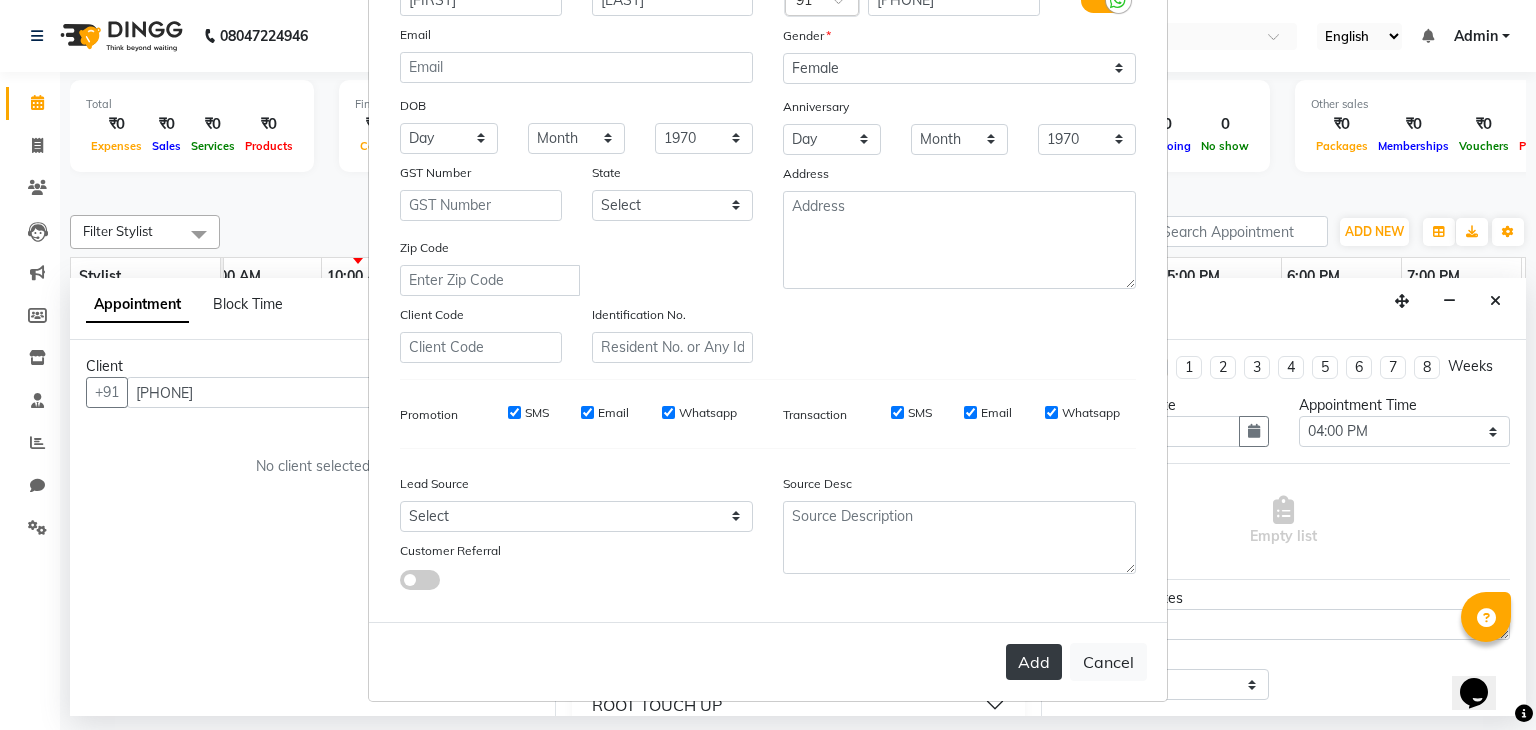 click on "Add" at bounding box center (1034, 662) 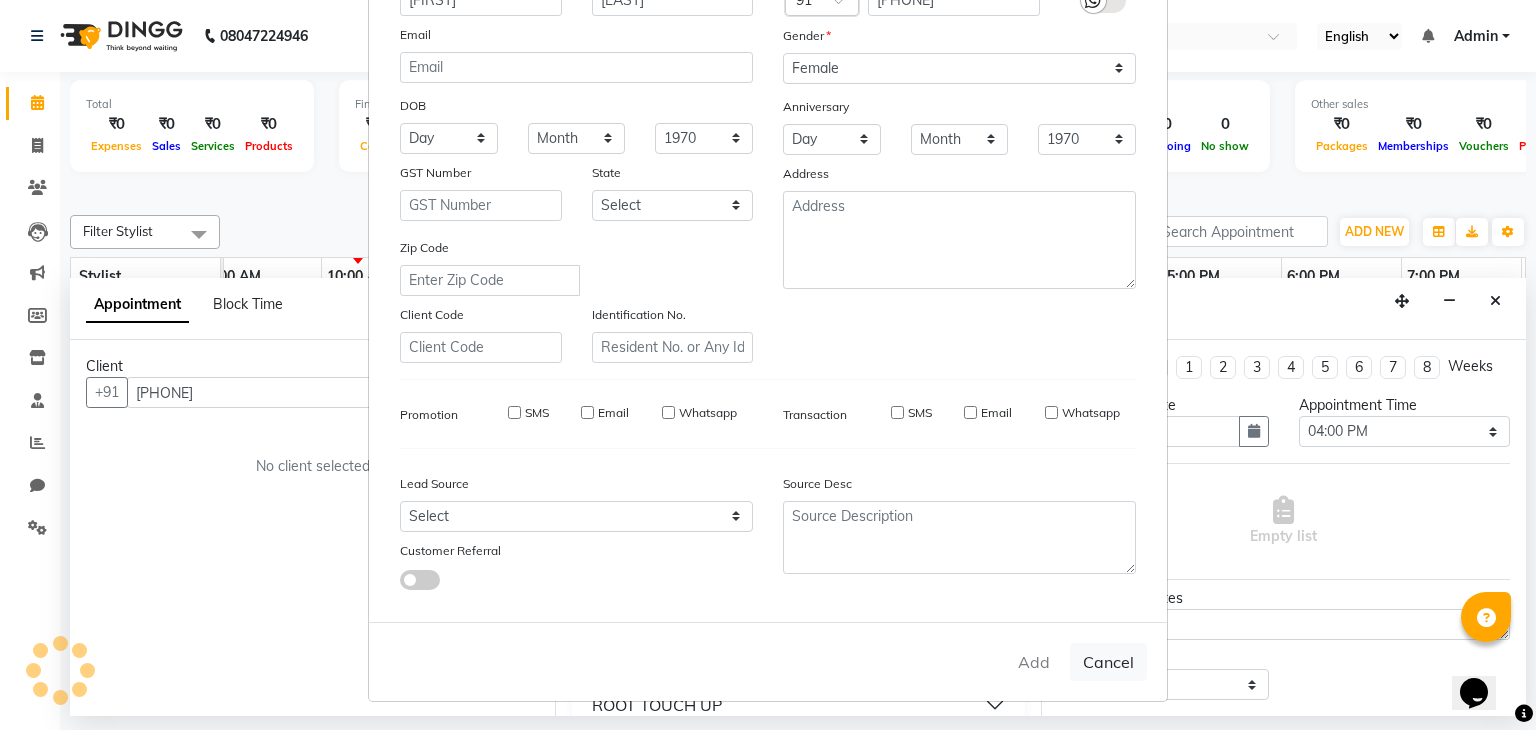 type 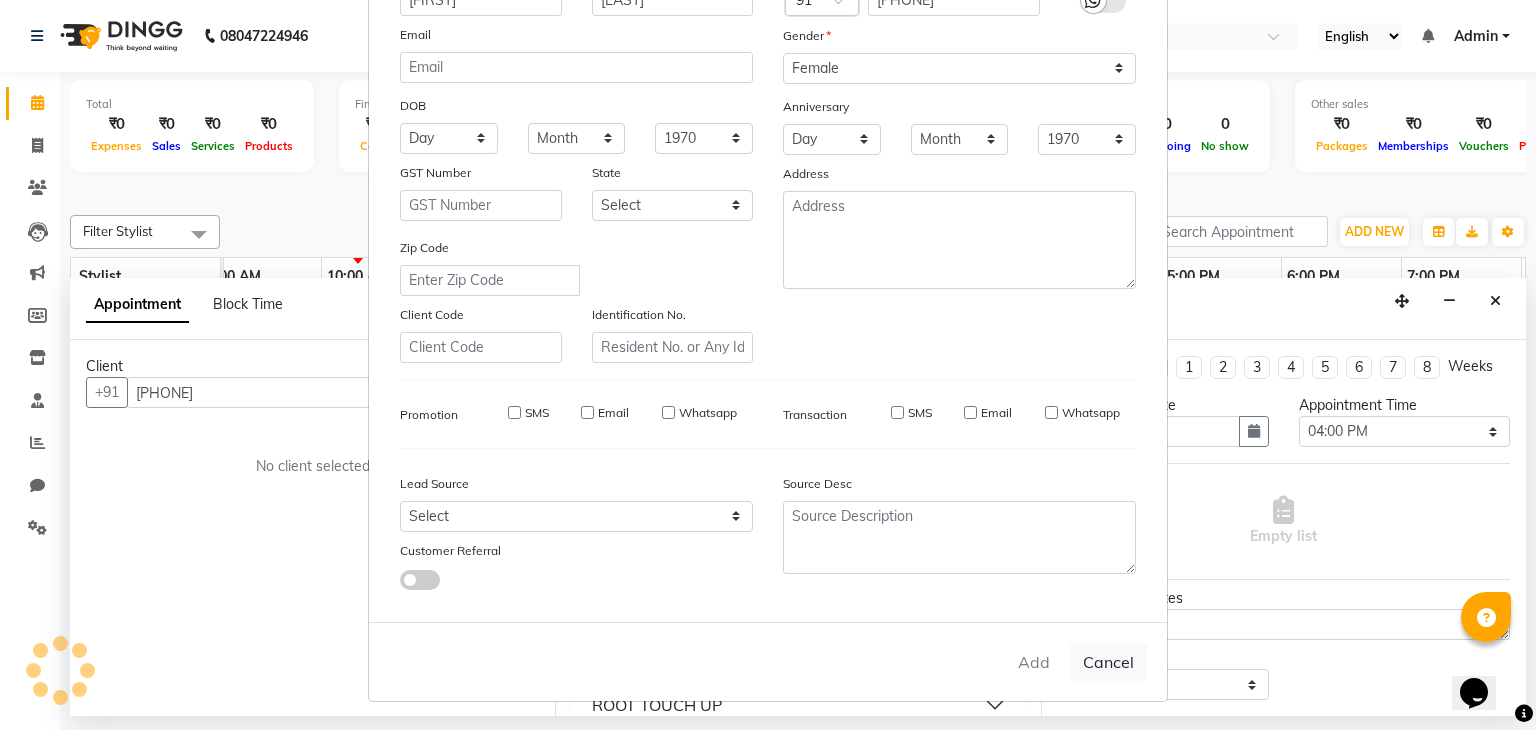 type 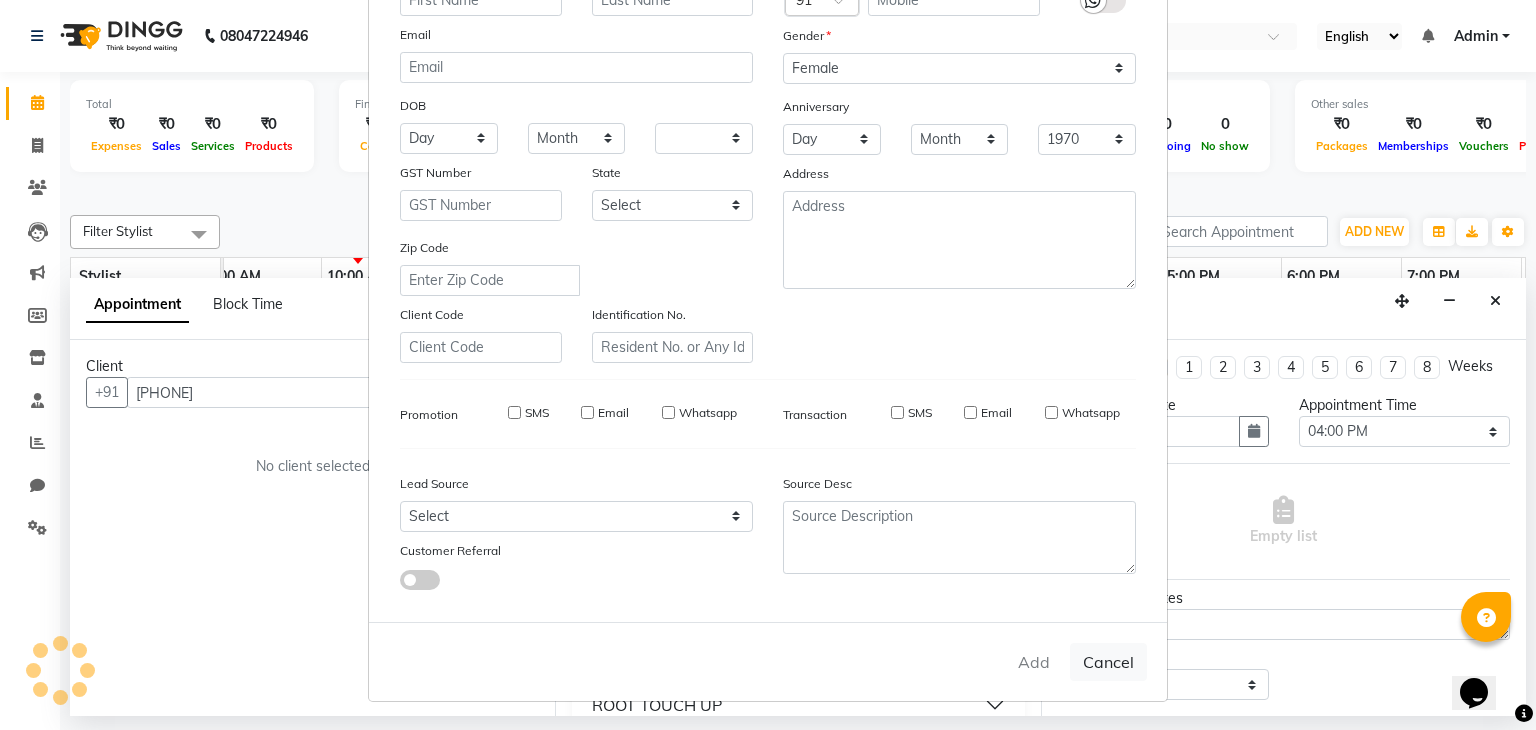 select 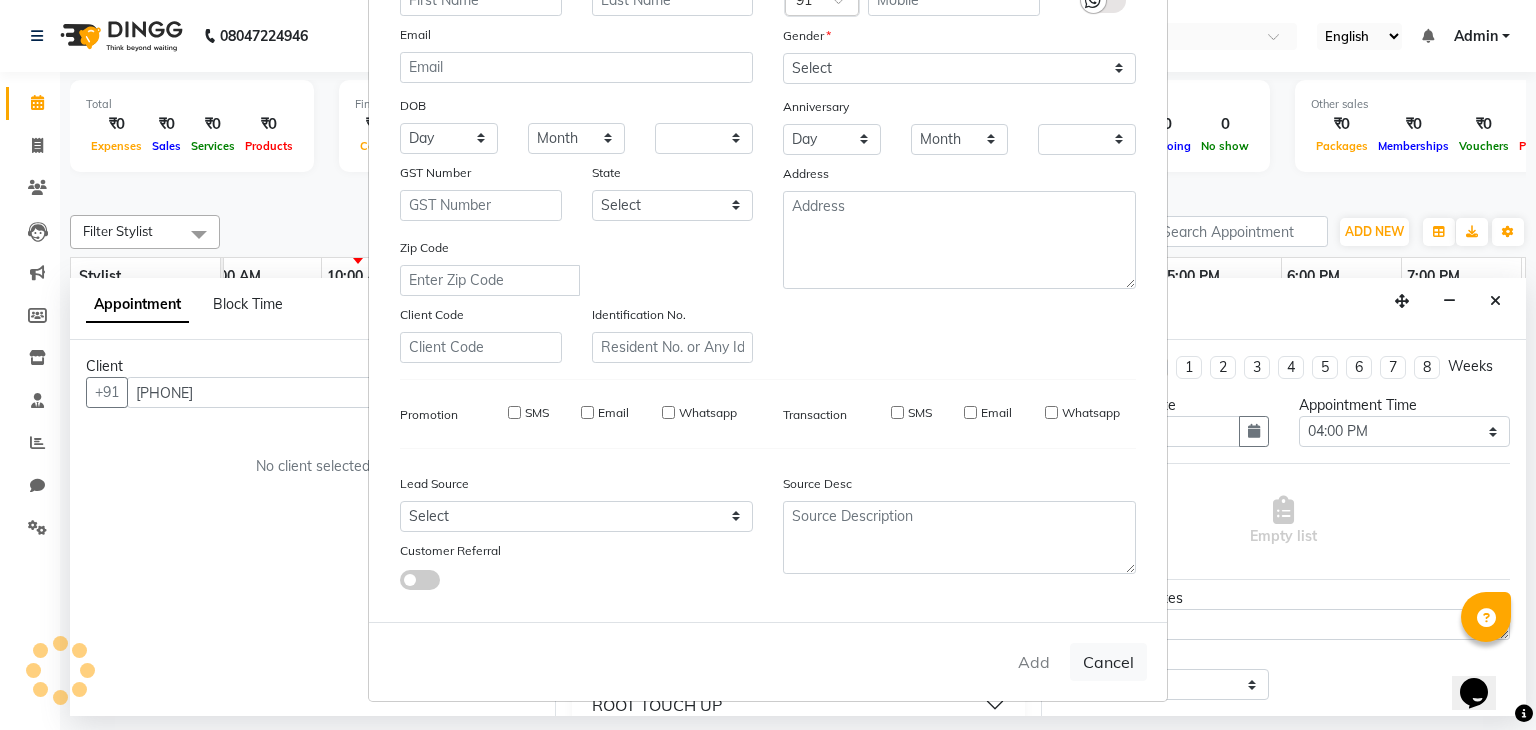 checkbox on "false" 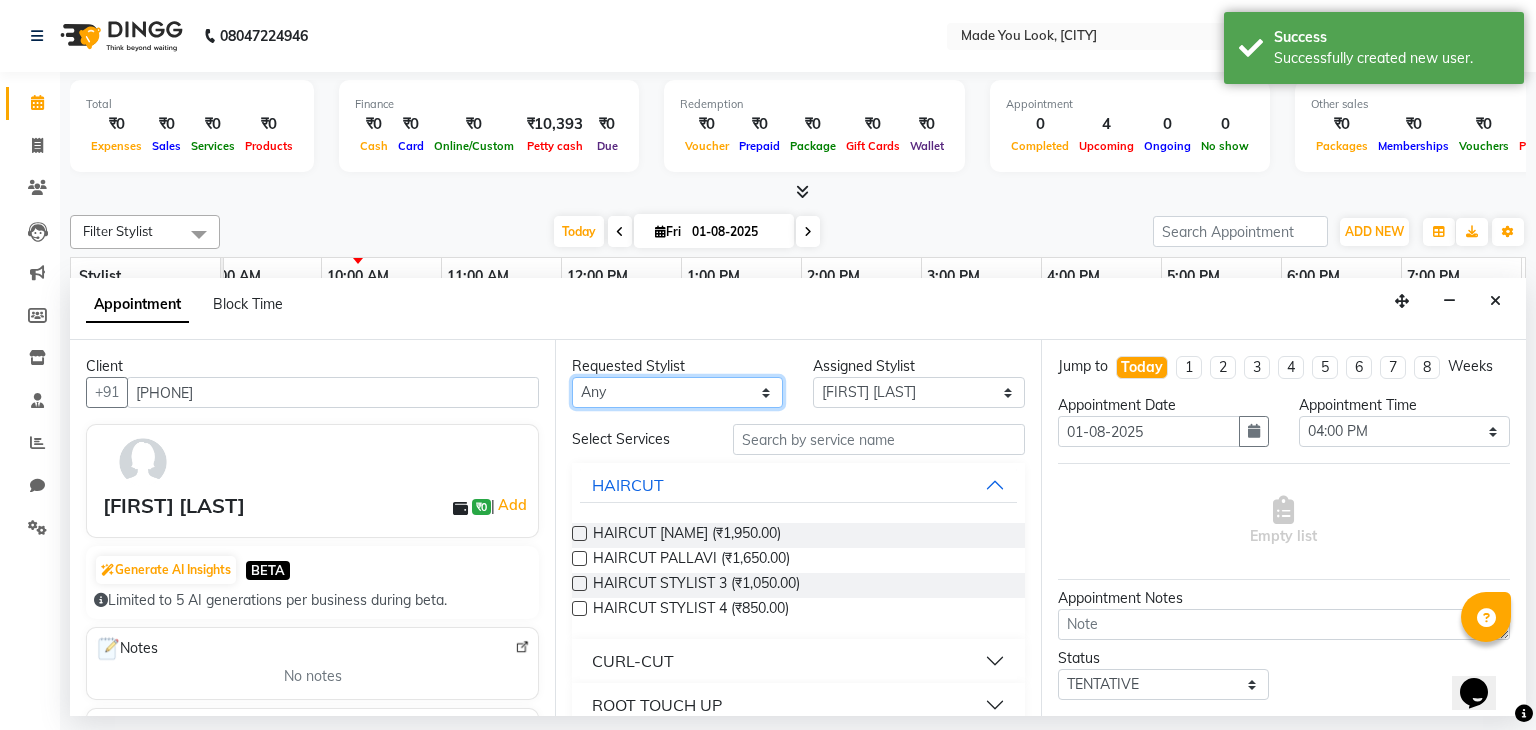 click on "Any [FIRST] [FIRST] [FIRST] [FIRST]  Sruthi A" at bounding box center [677, 392] 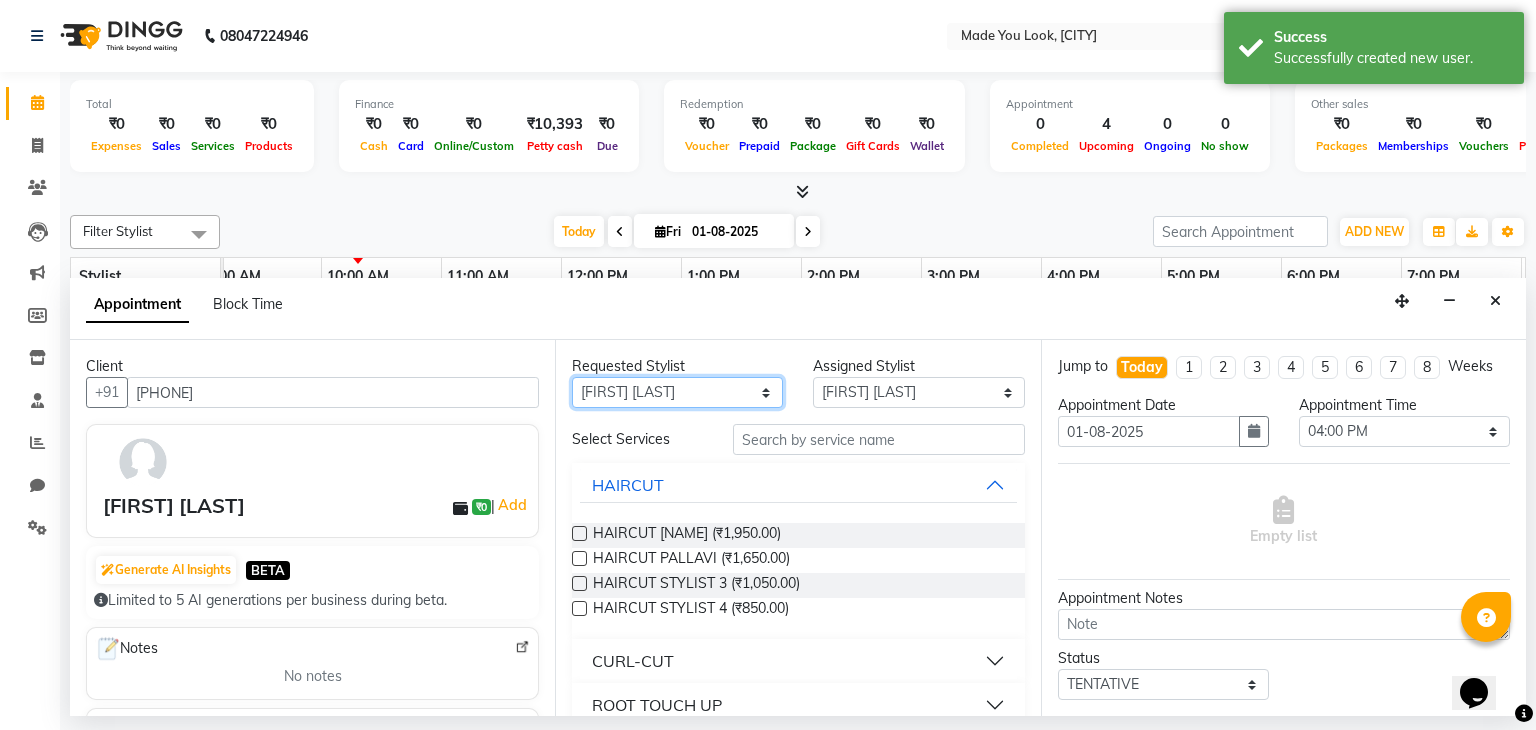 click on "Any [FIRST] [FIRST] [FIRST] [FIRST]  Sruthi A" at bounding box center (677, 392) 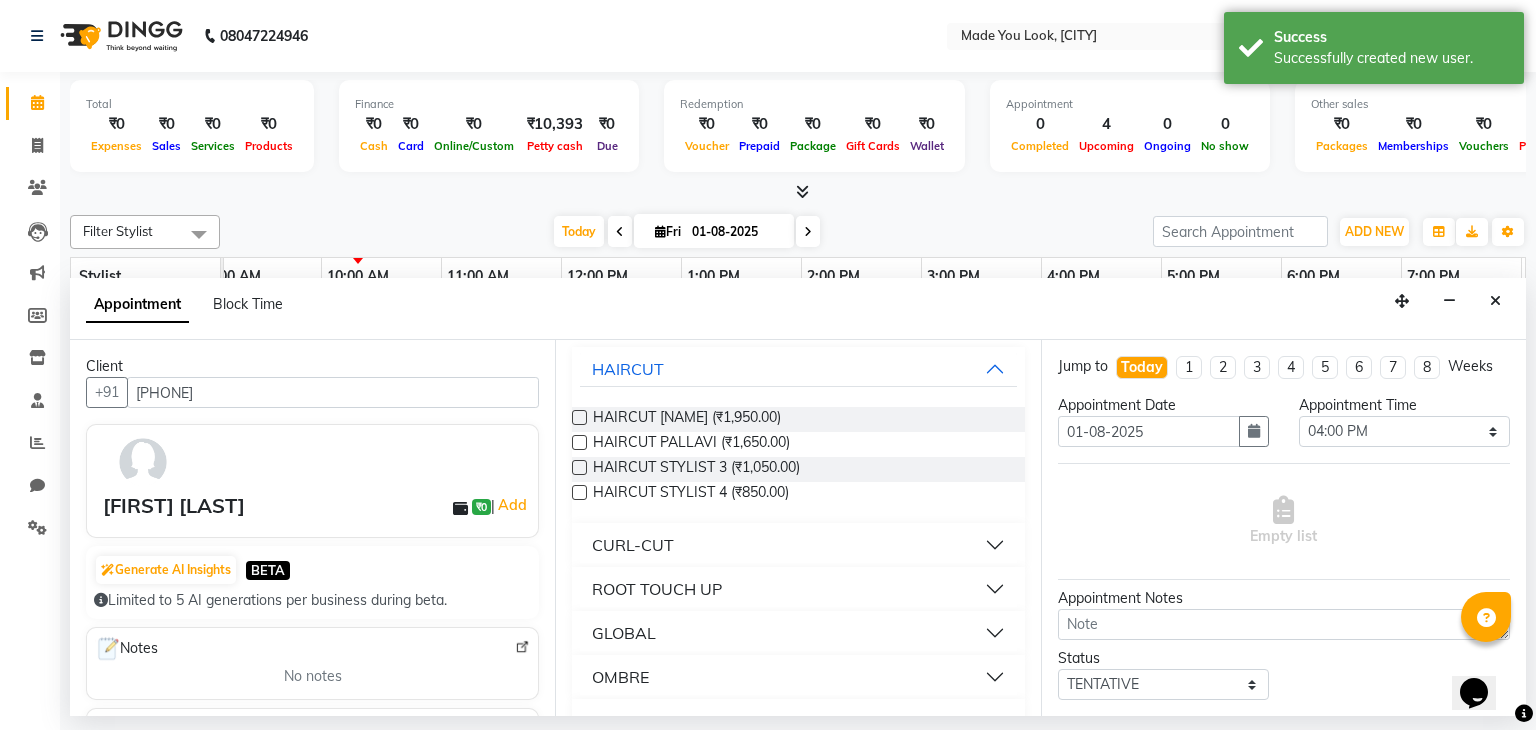scroll, scrollTop: 200, scrollLeft: 0, axis: vertical 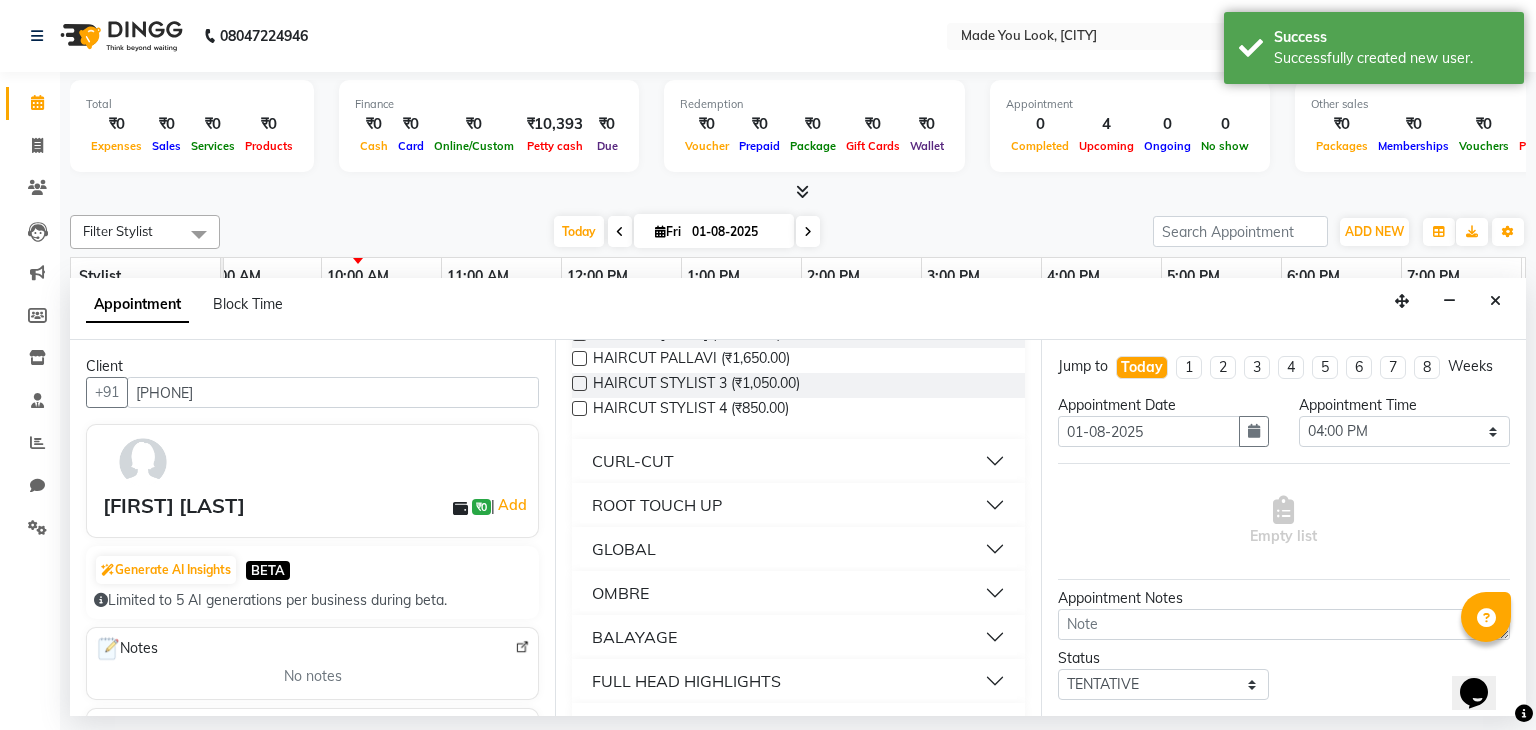 click on "CURL-CUT" at bounding box center (798, 461) 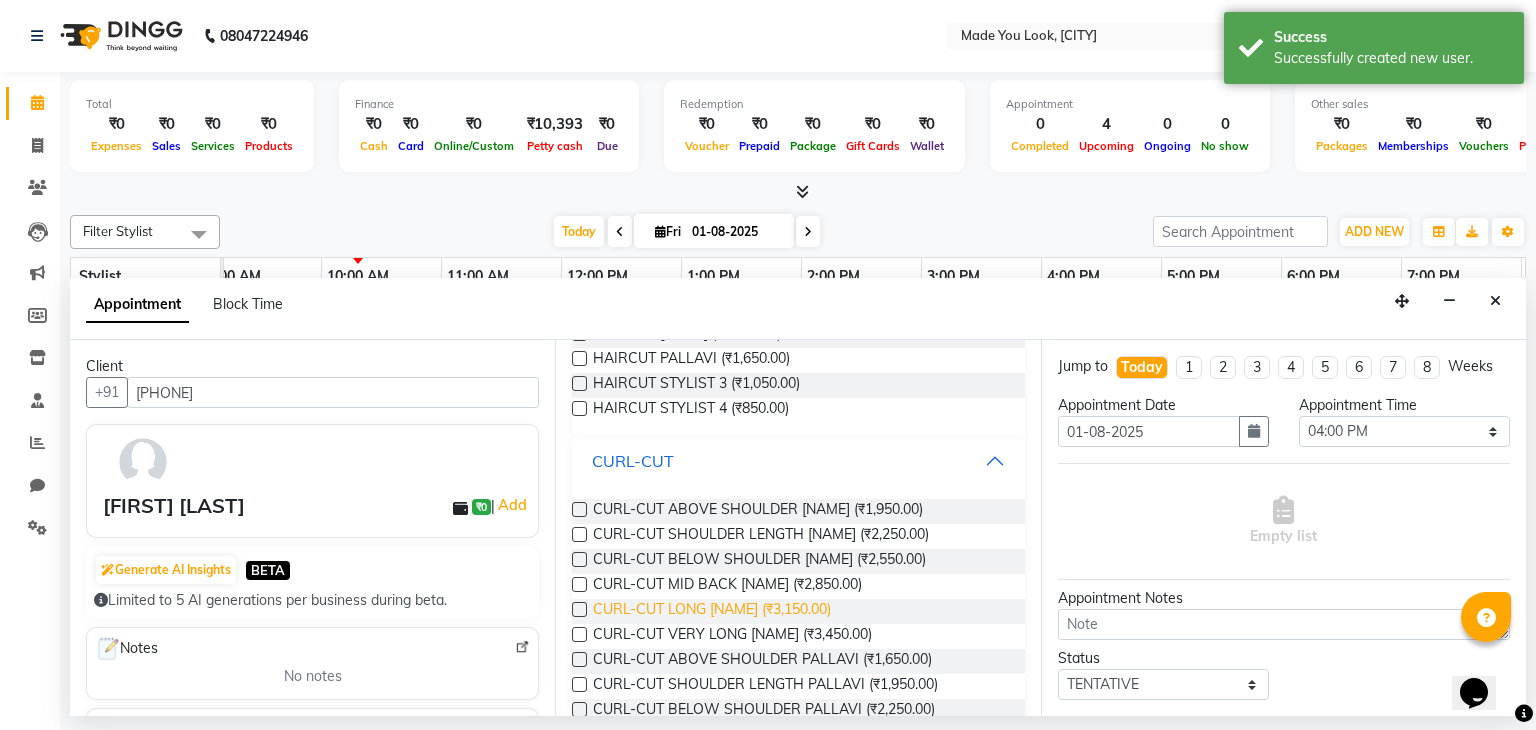 scroll, scrollTop: 300, scrollLeft: 0, axis: vertical 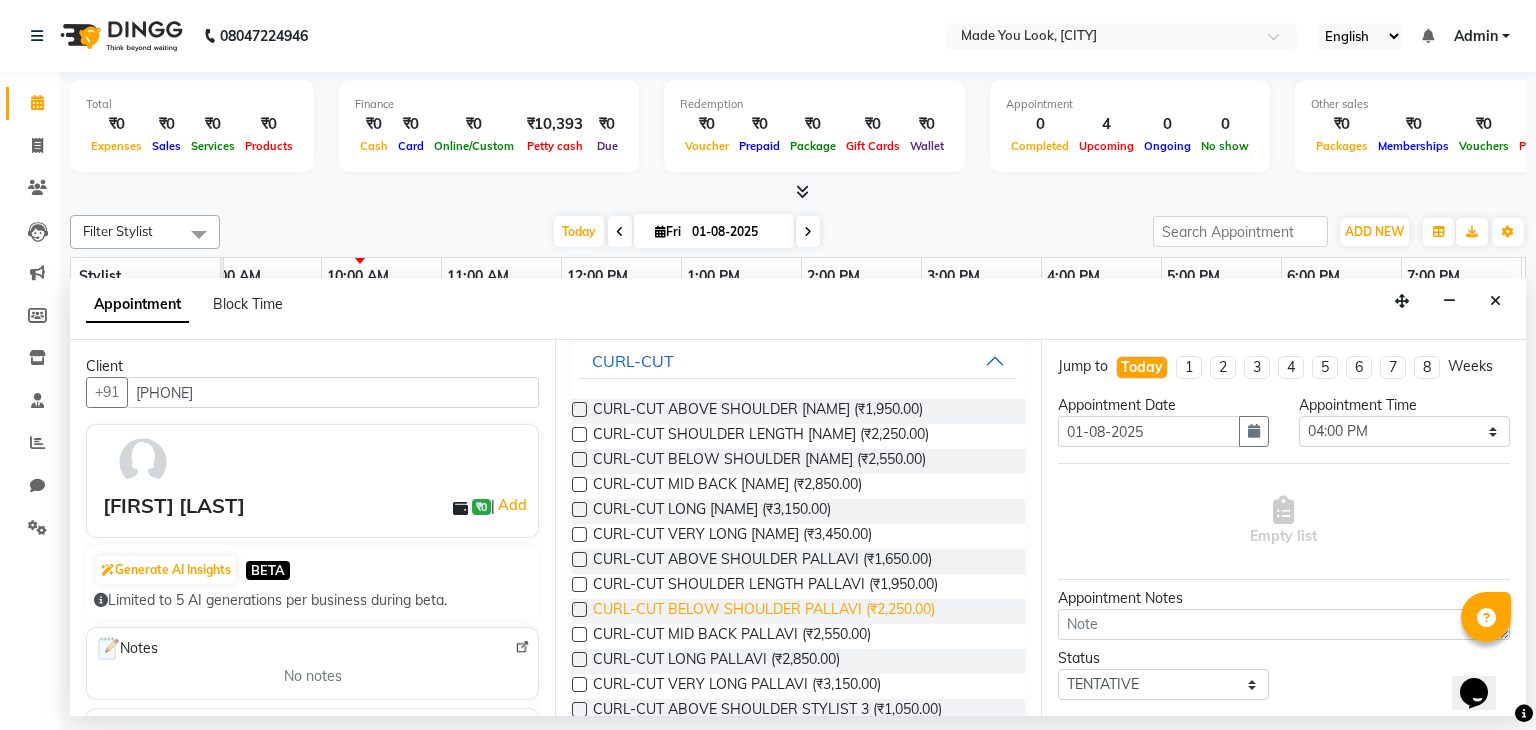 click on "CURL-CUT BELOW SHOULDER PALLAVI (₹2,250.00)" at bounding box center (764, 611) 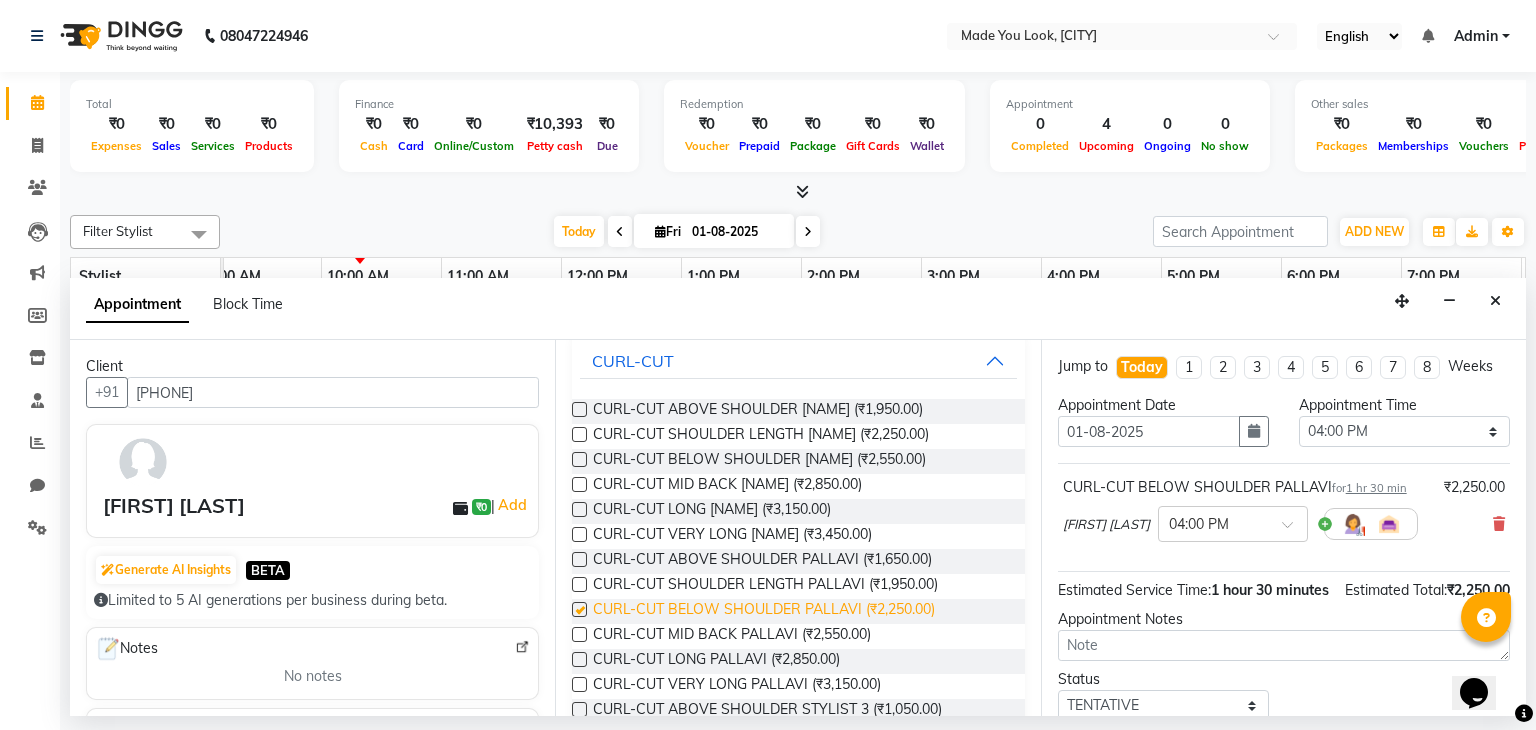checkbox on "false" 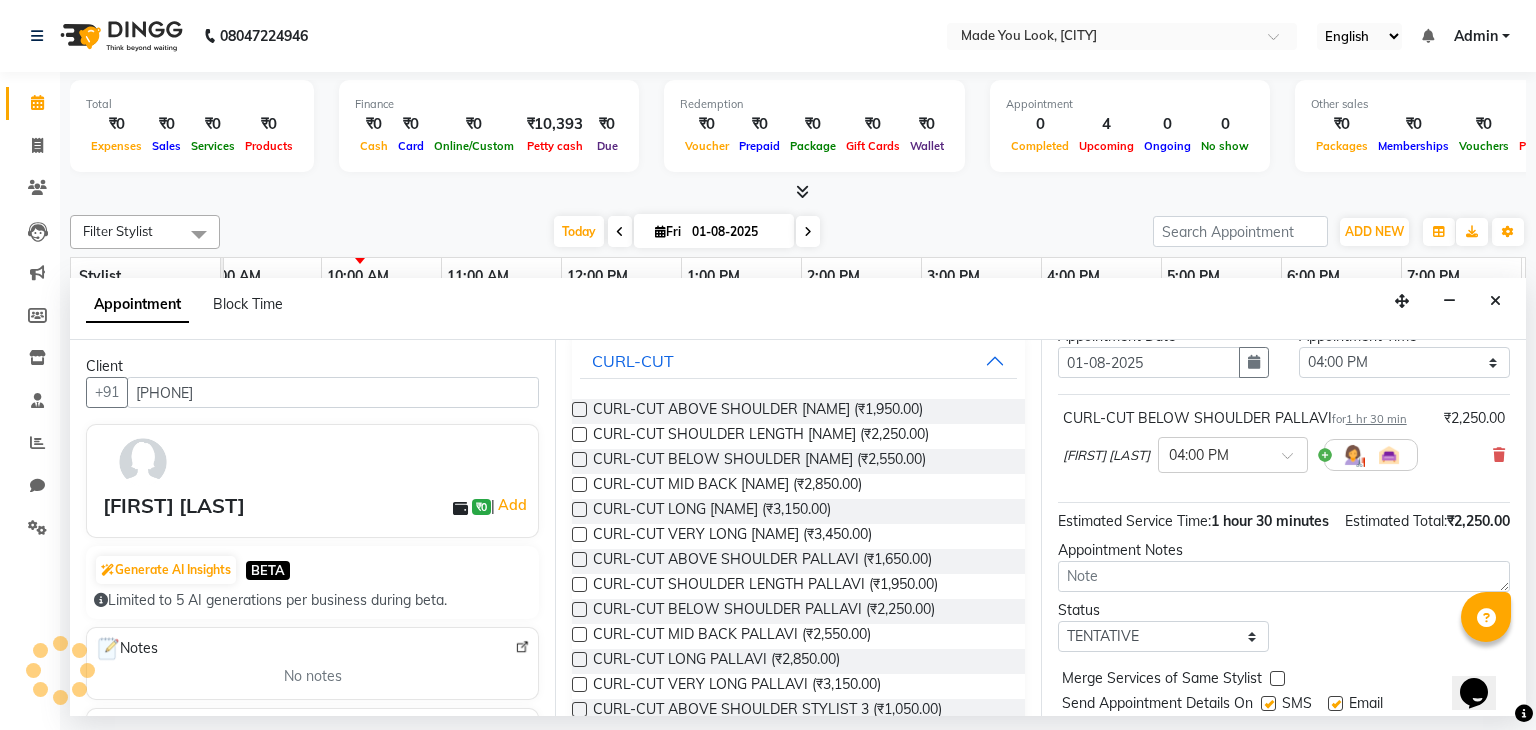 scroll, scrollTop: 151, scrollLeft: 0, axis: vertical 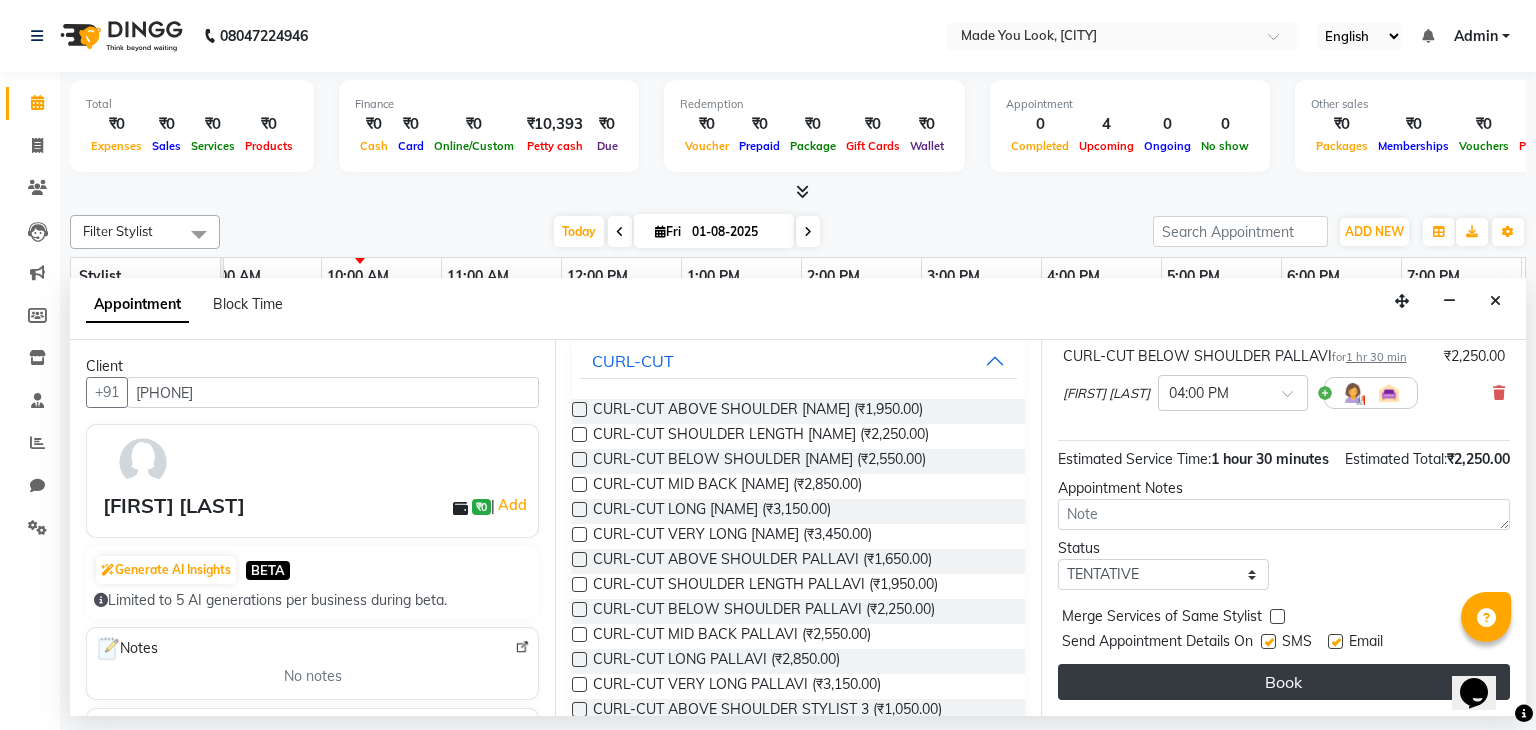 click on "Book" at bounding box center [1284, 682] 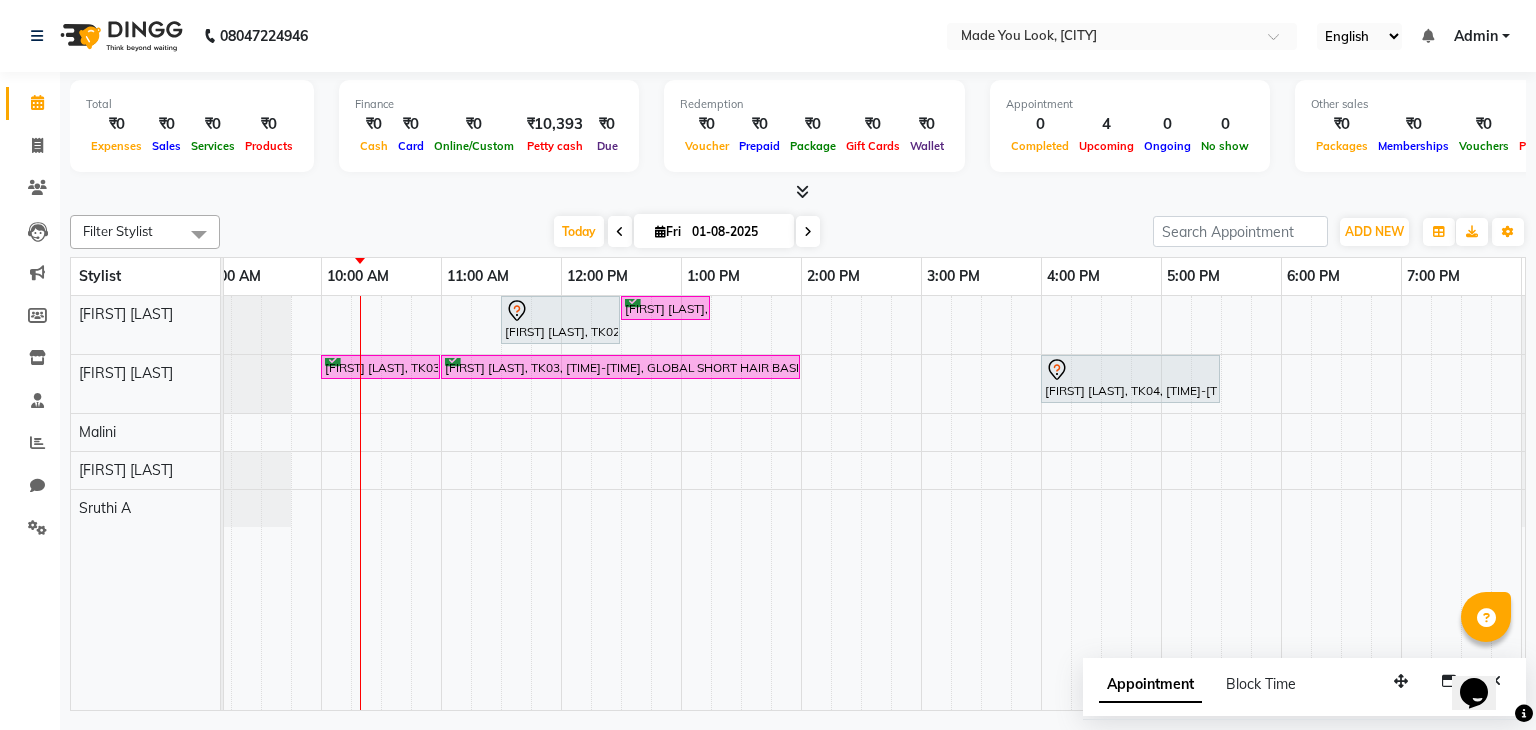 click at bounding box center [808, 232] 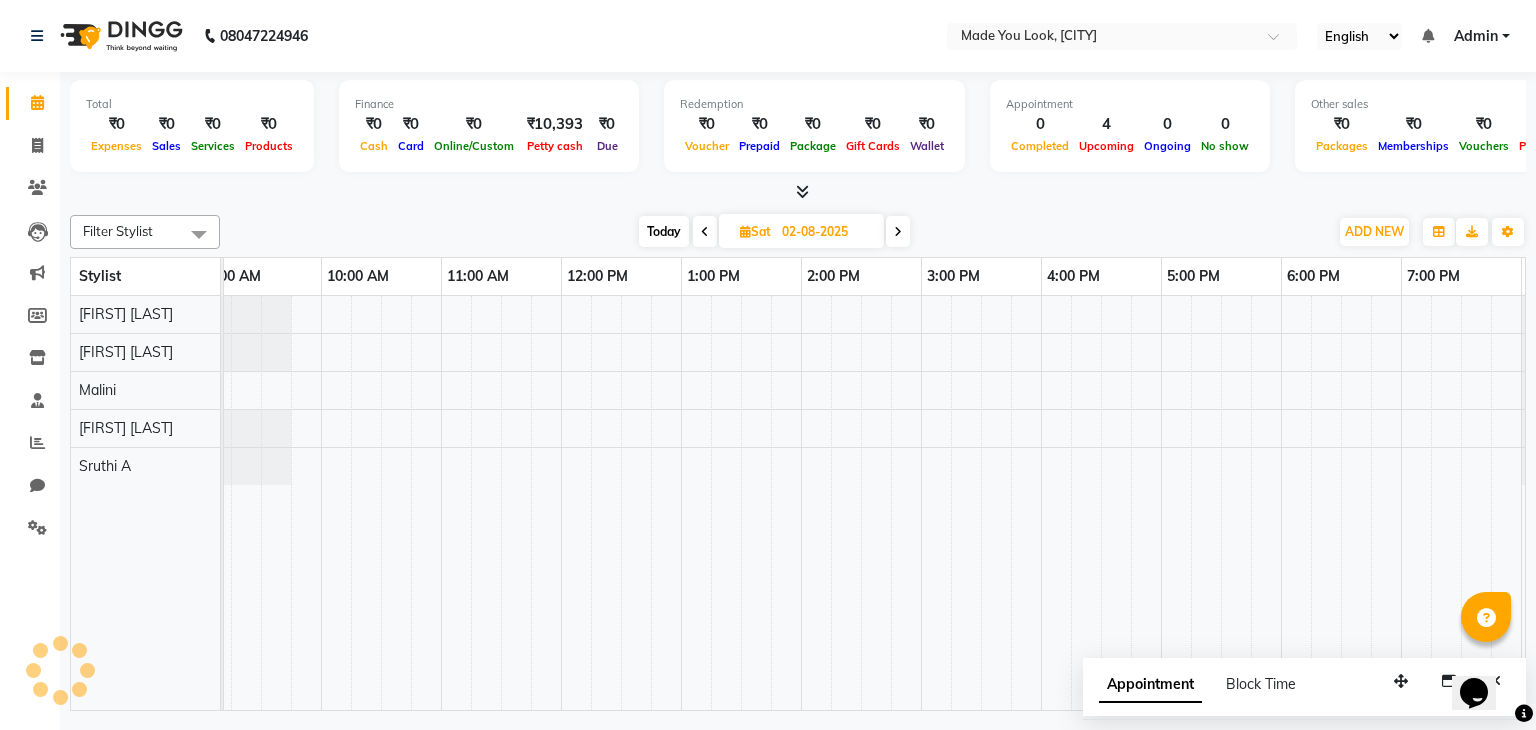 scroll, scrollTop: 0, scrollLeft: 240, axis: horizontal 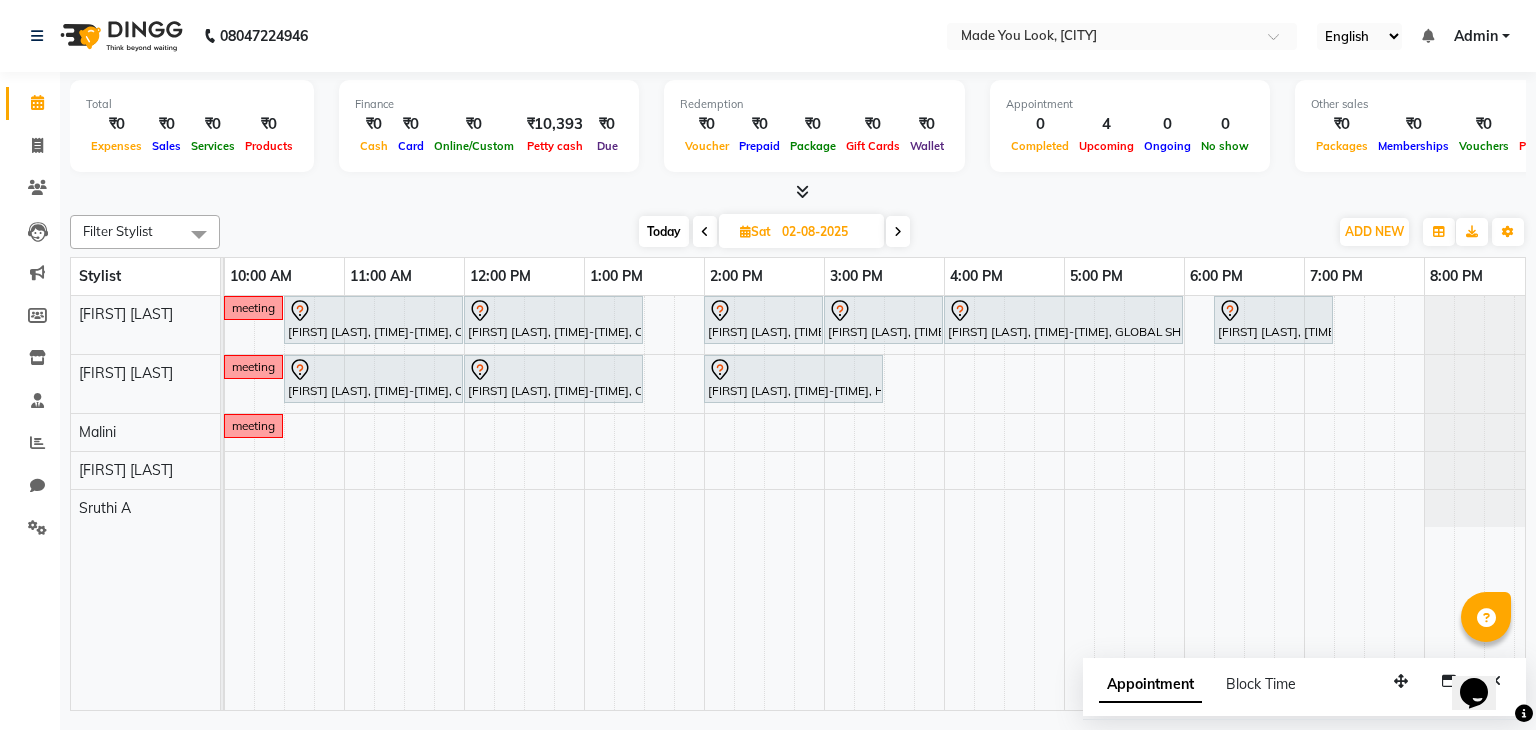 click on "Today" at bounding box center [664, 231] 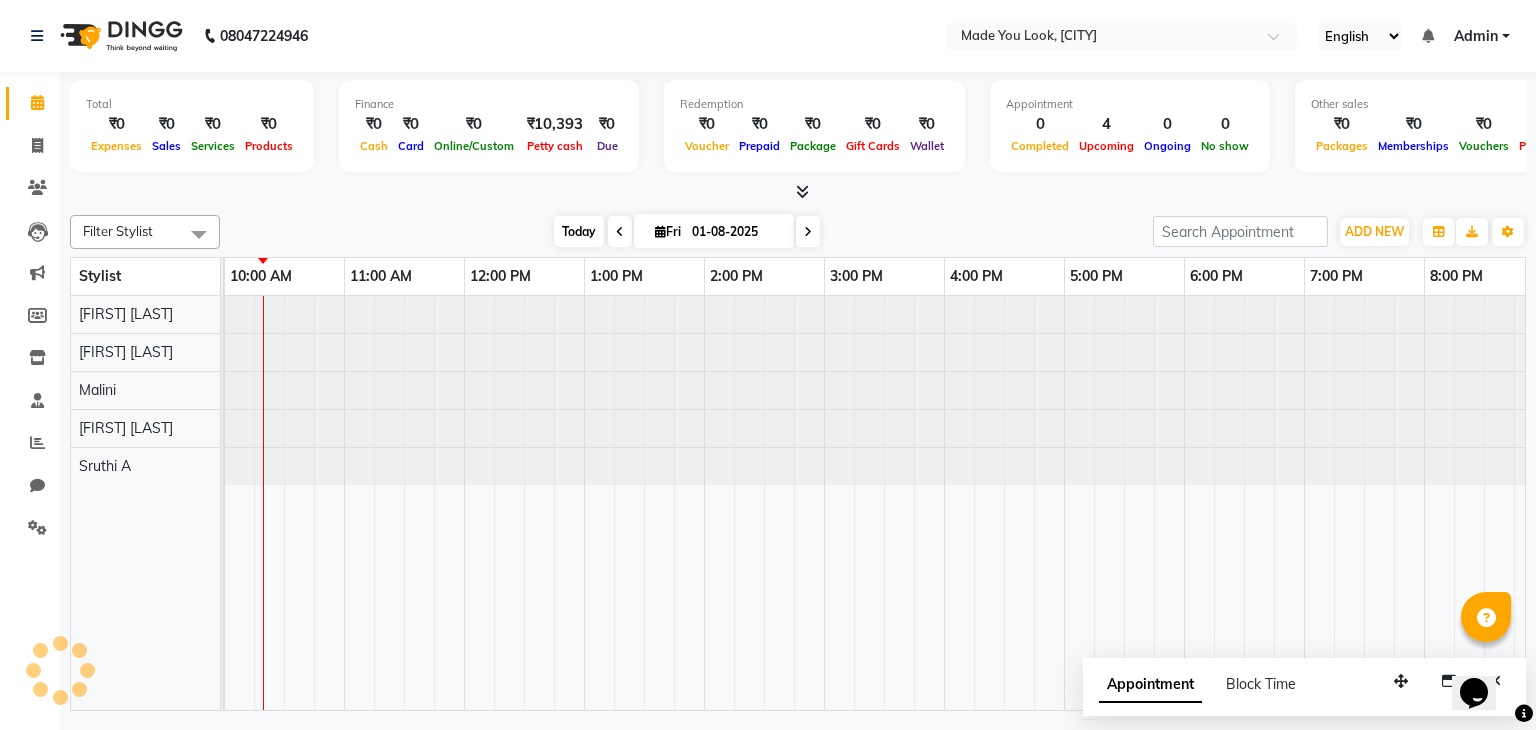 scroll, scrollTop: 0, scrollLeft: 0, axis: both 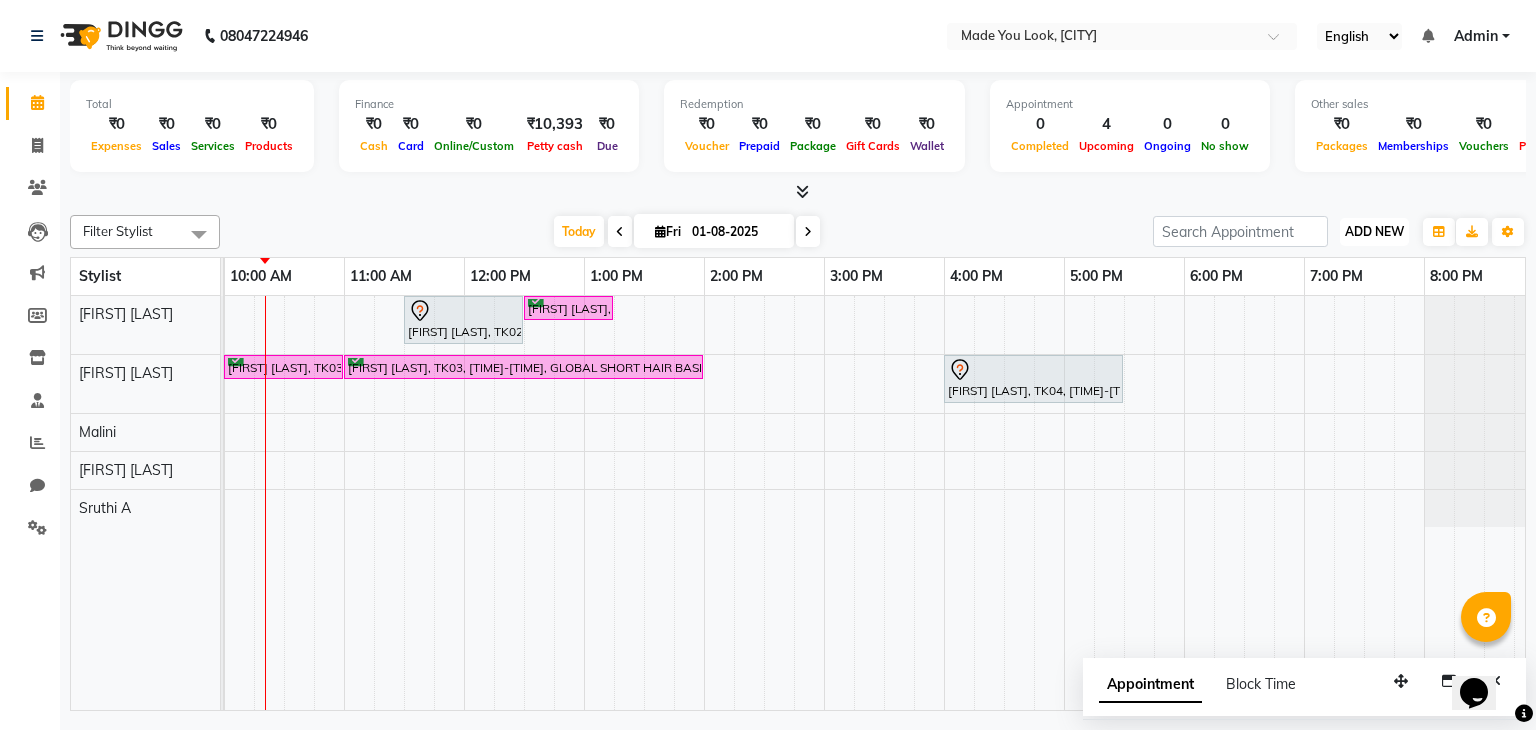 click on "ADD NEW" at bounding box center (1374, 231) 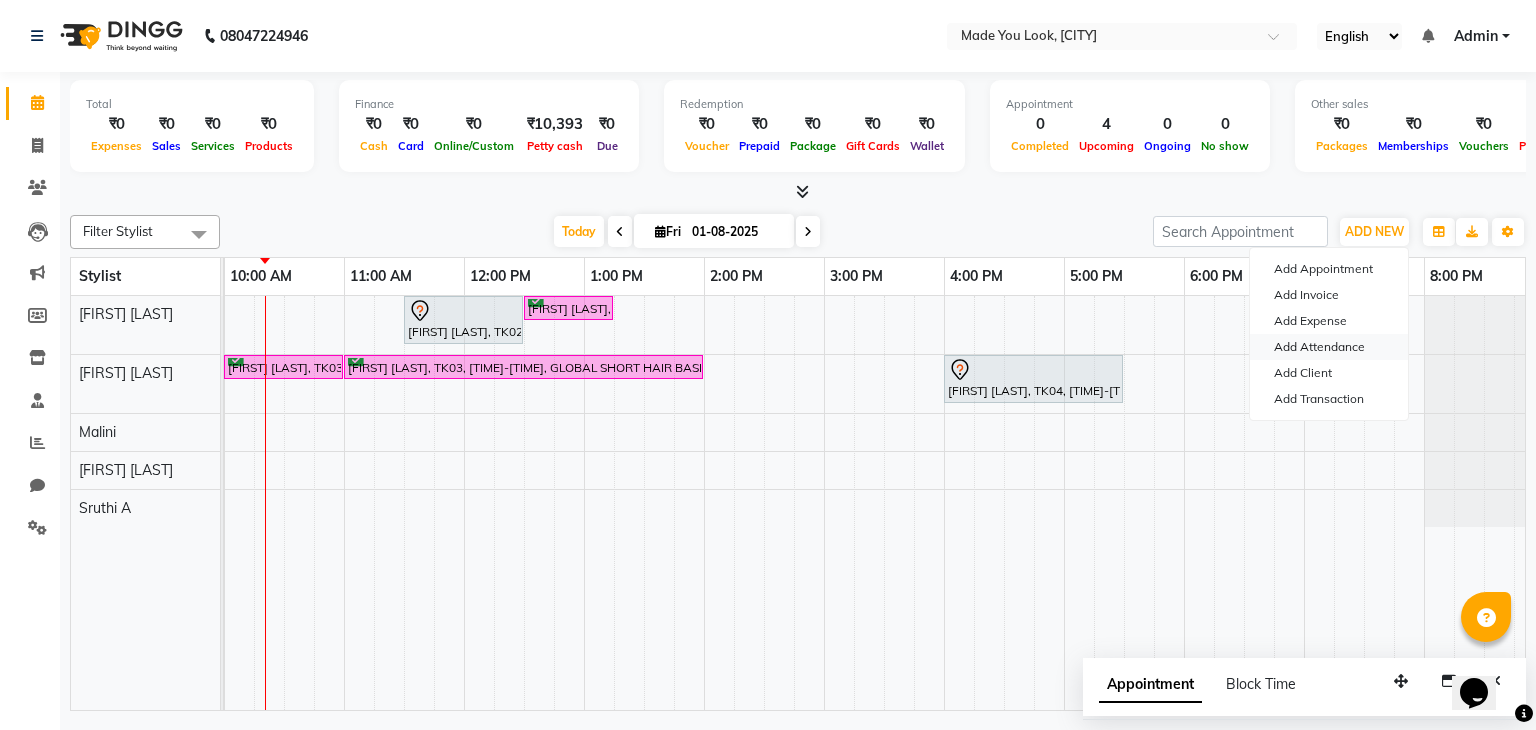 click on "Add Attendance" at bounding box center [1329, 347] 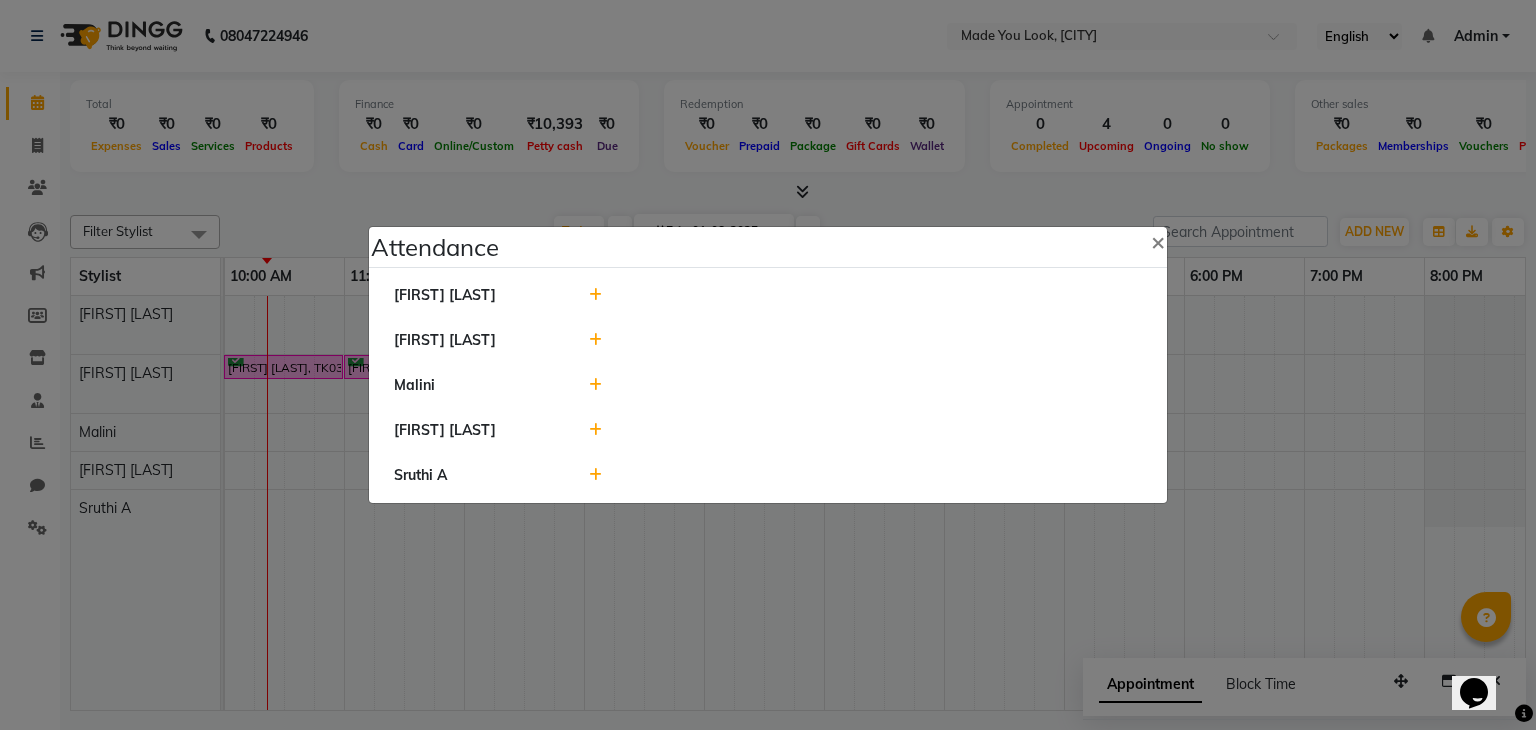 click 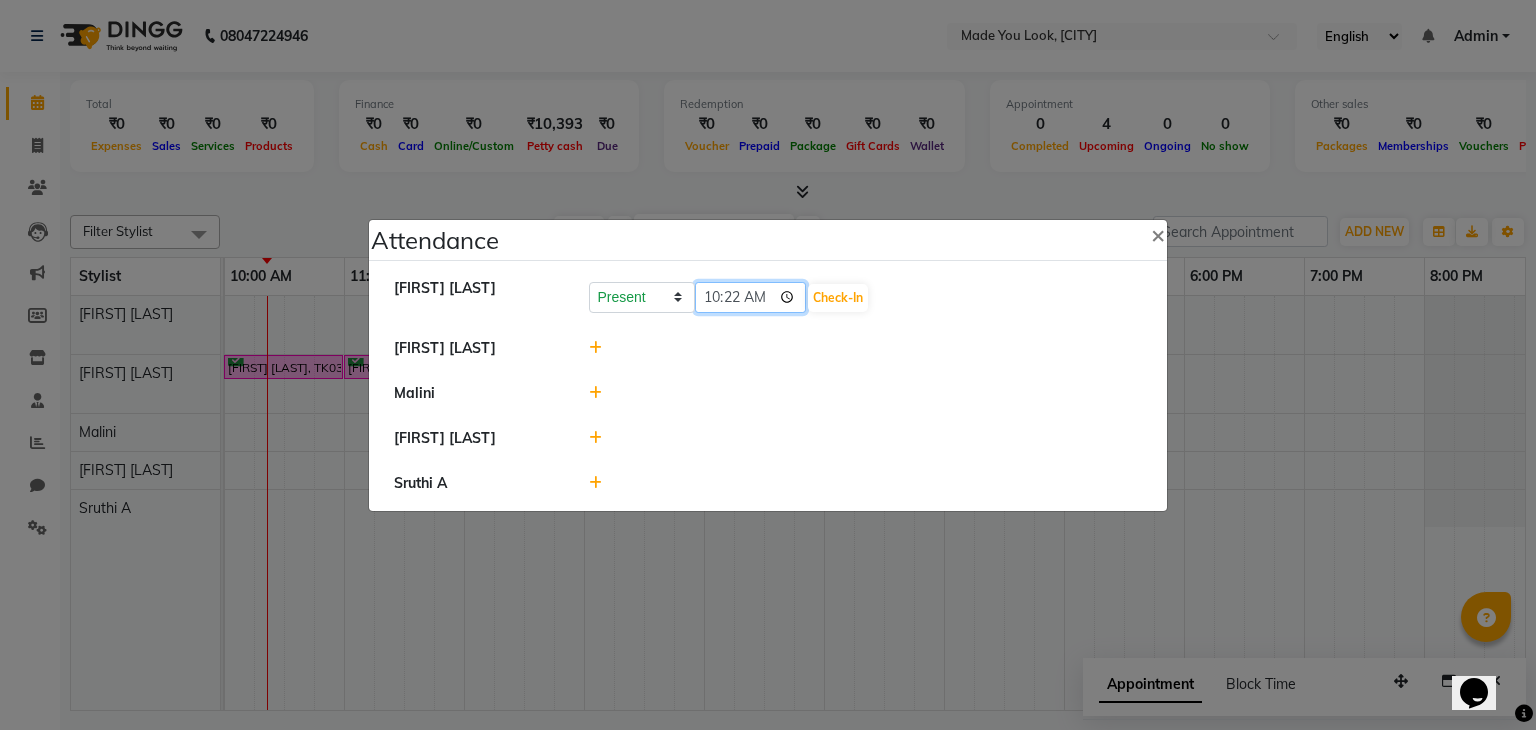 click on "10:22" 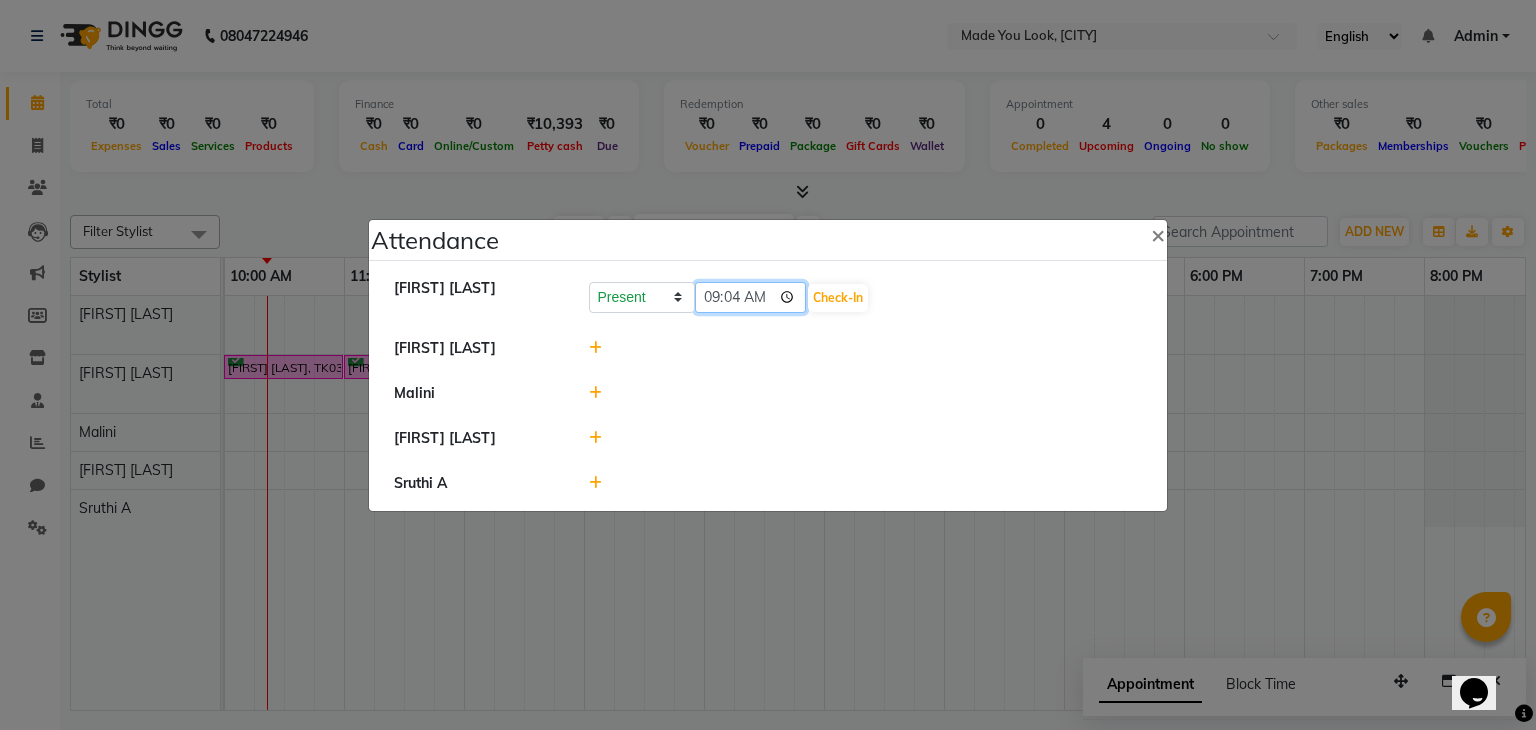 type on "09:45" 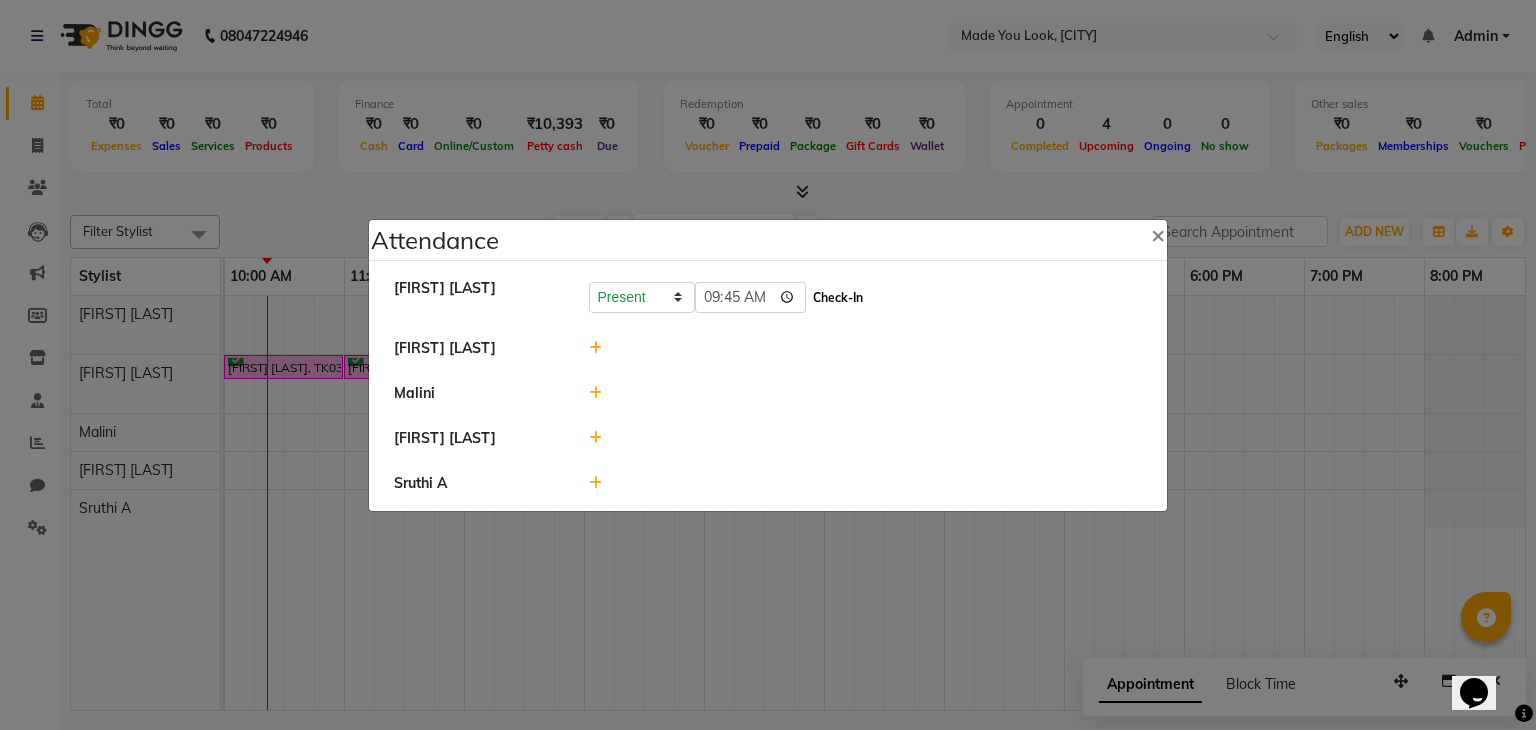 click on "Check-In" 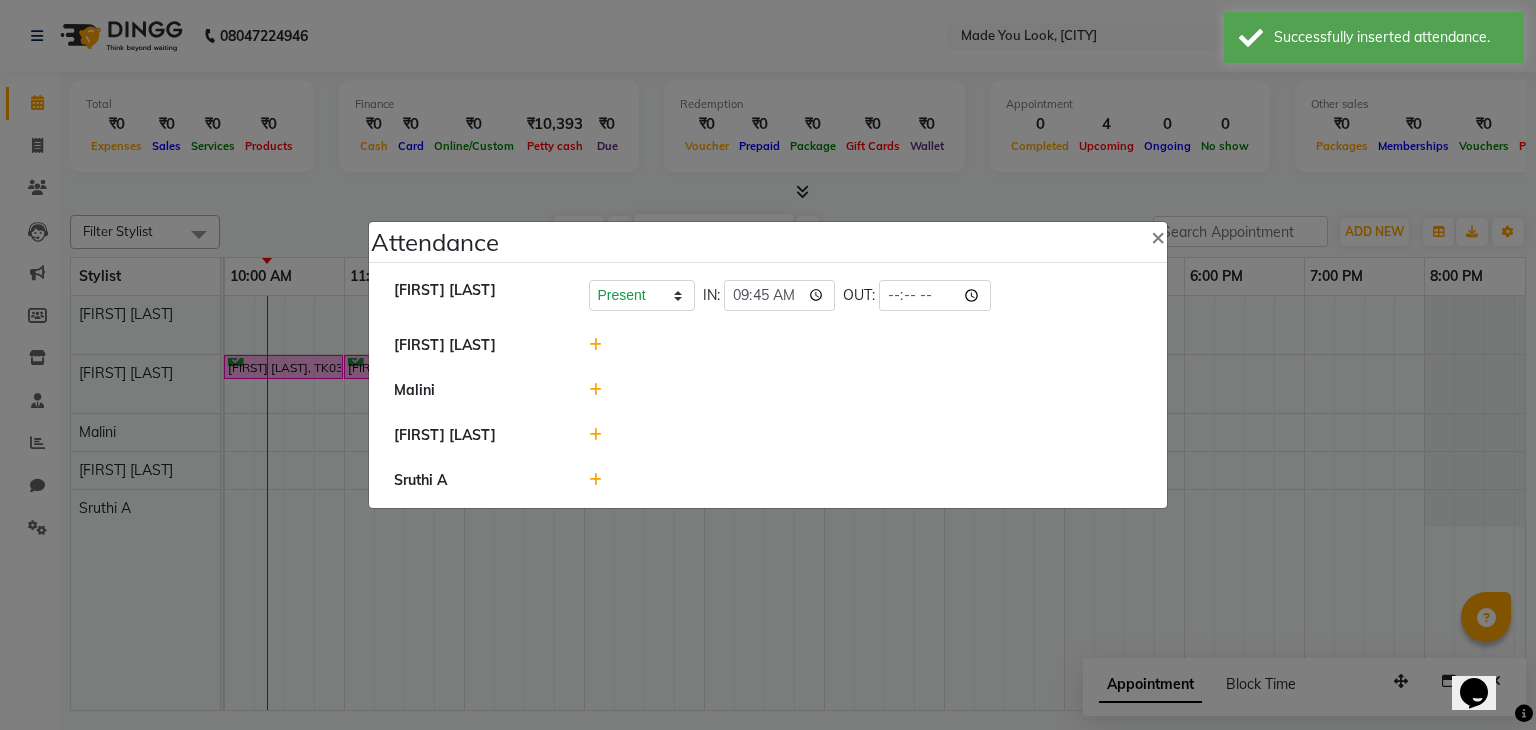 click 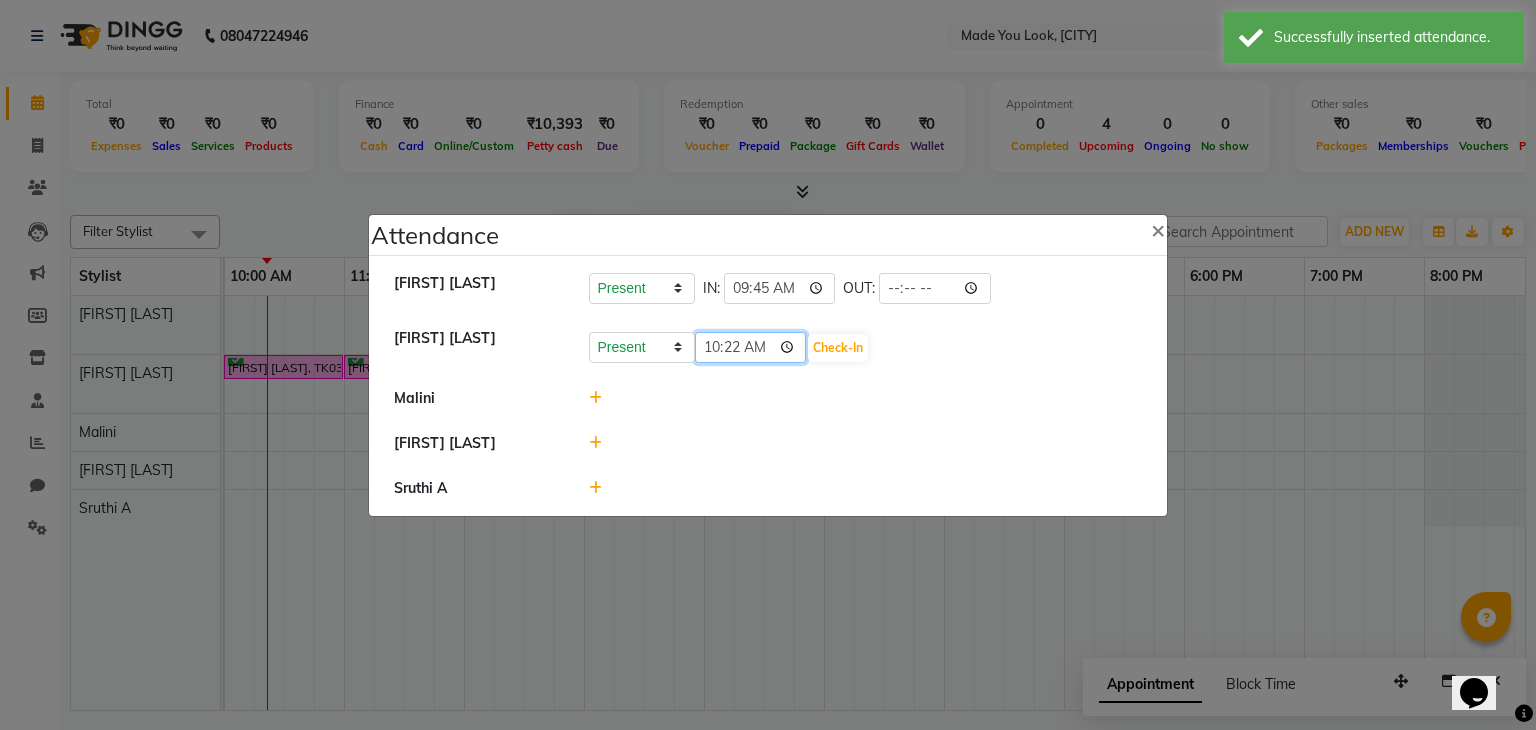 click on "10:22" 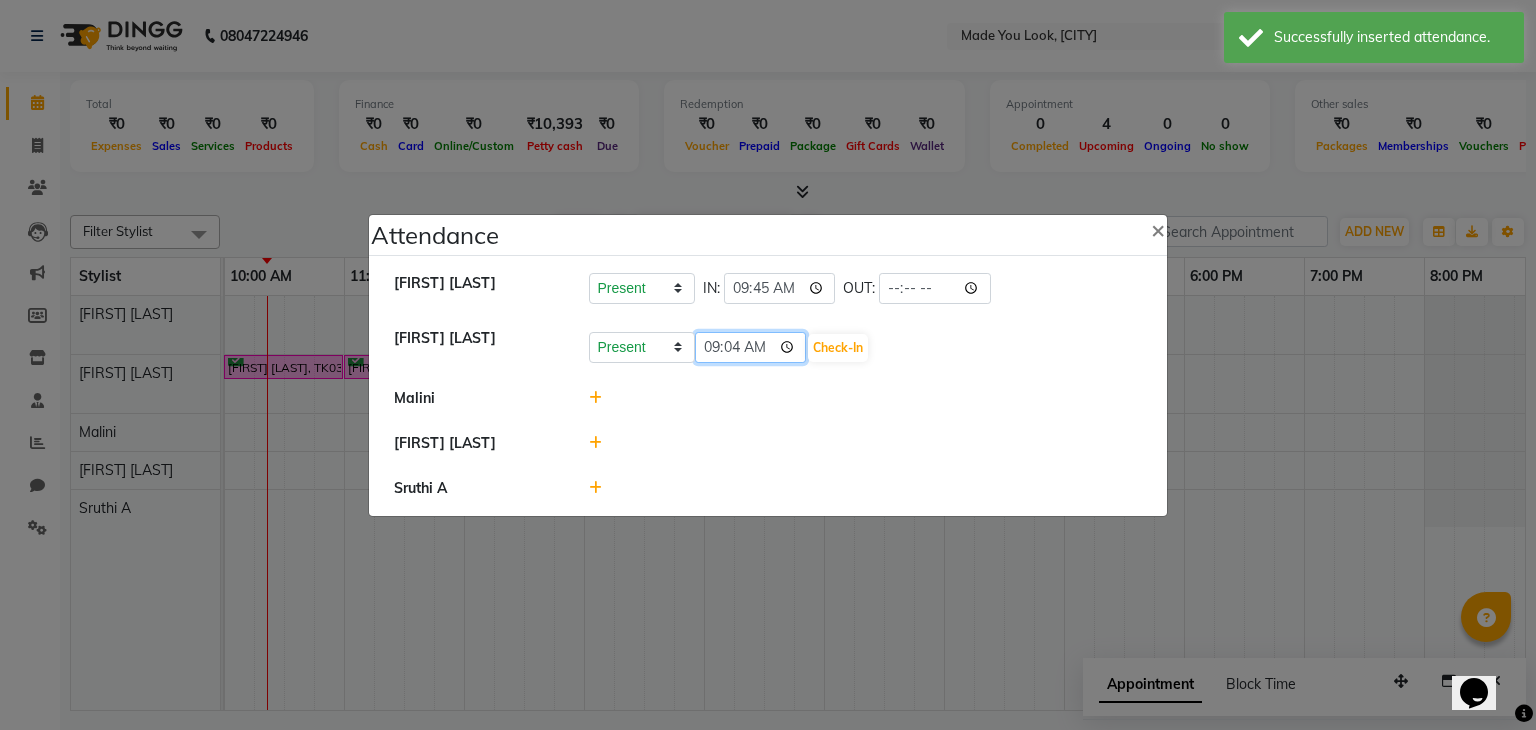 type on "09:45" 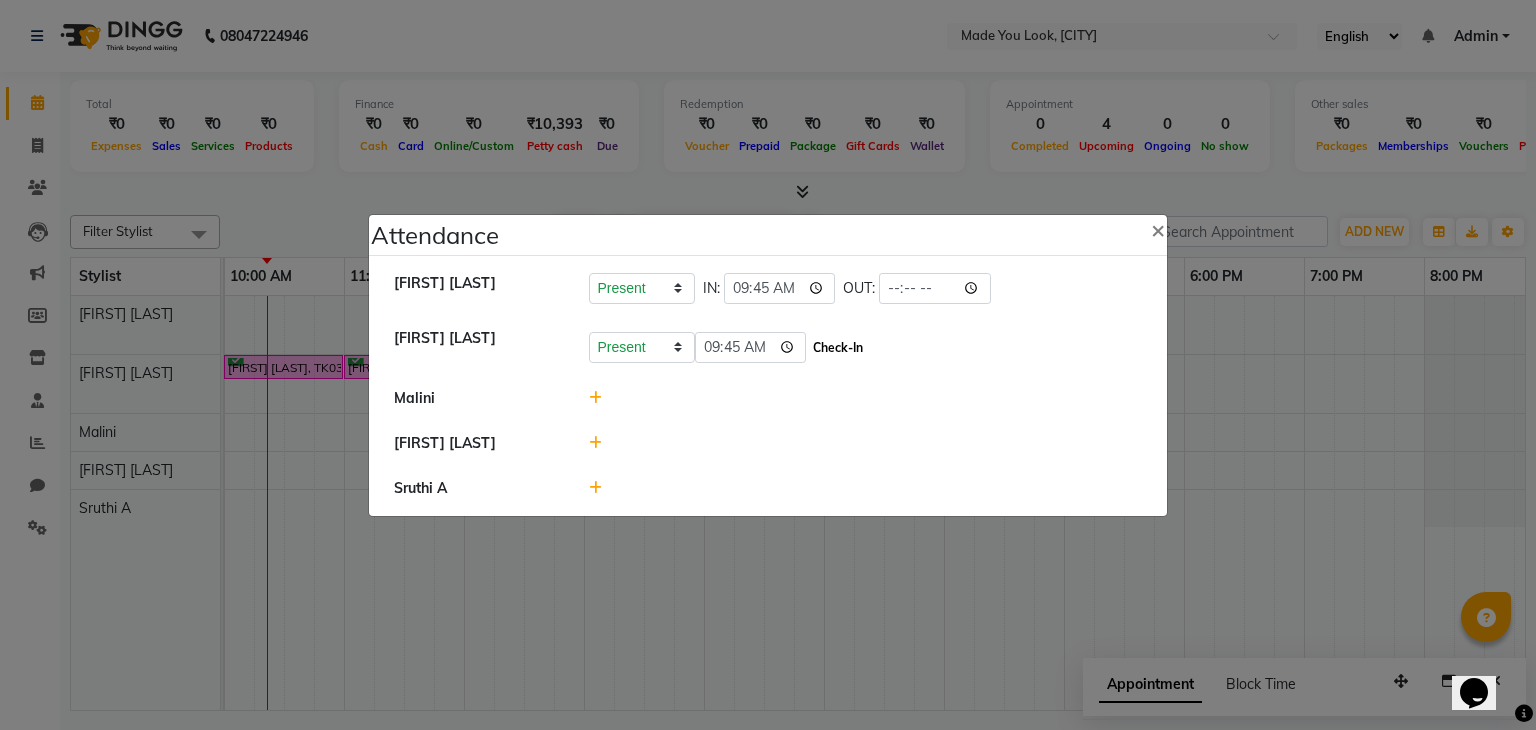 click on "Check-In" 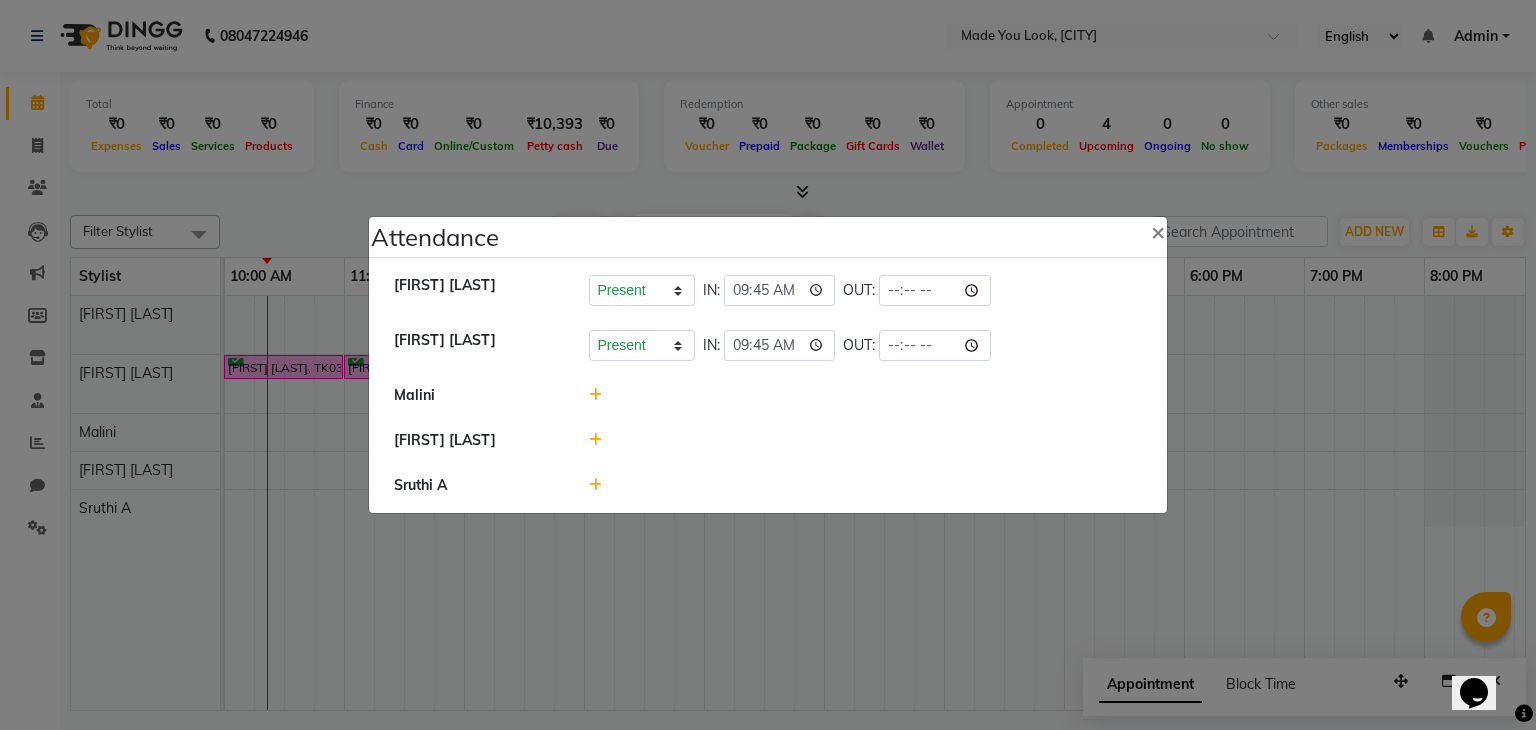 click 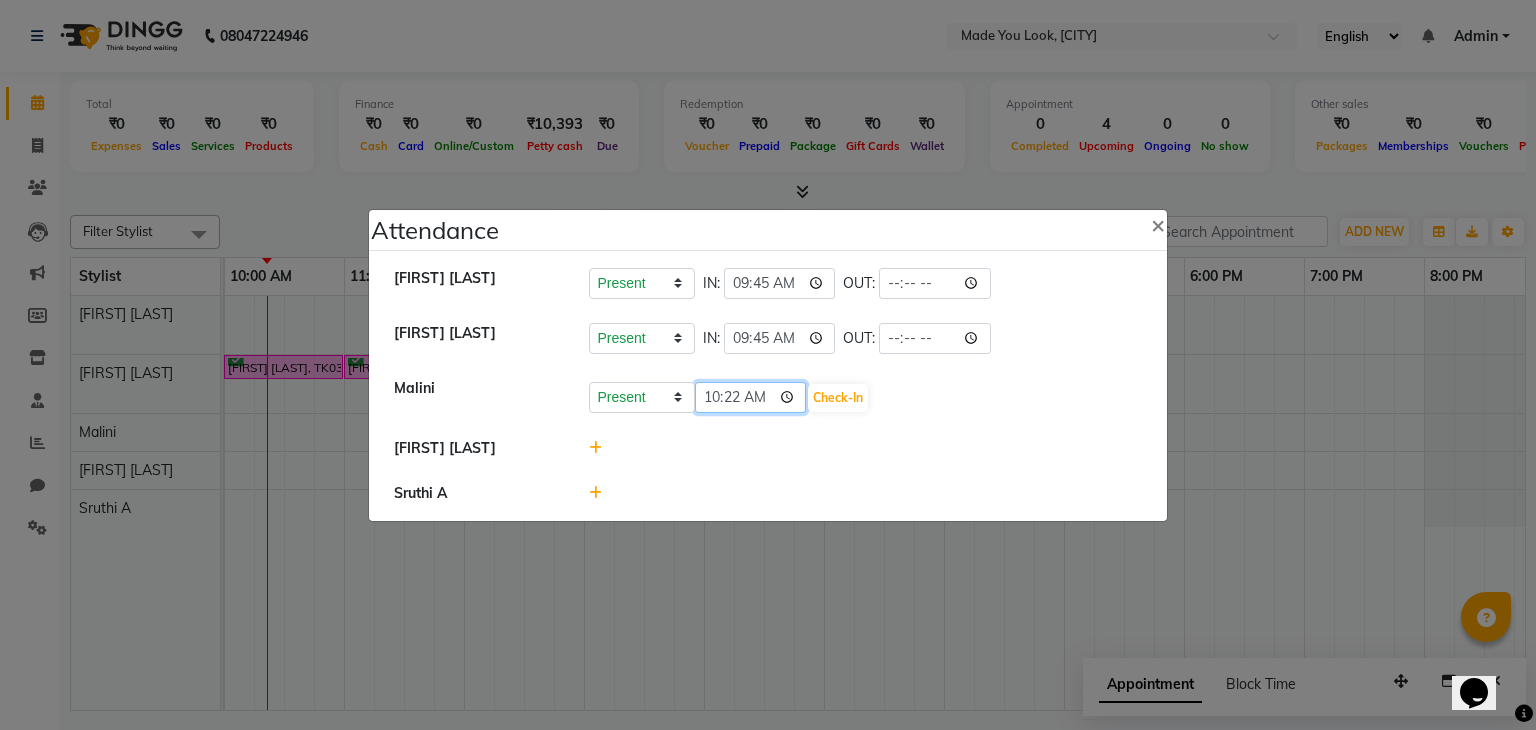 click on "10:22" 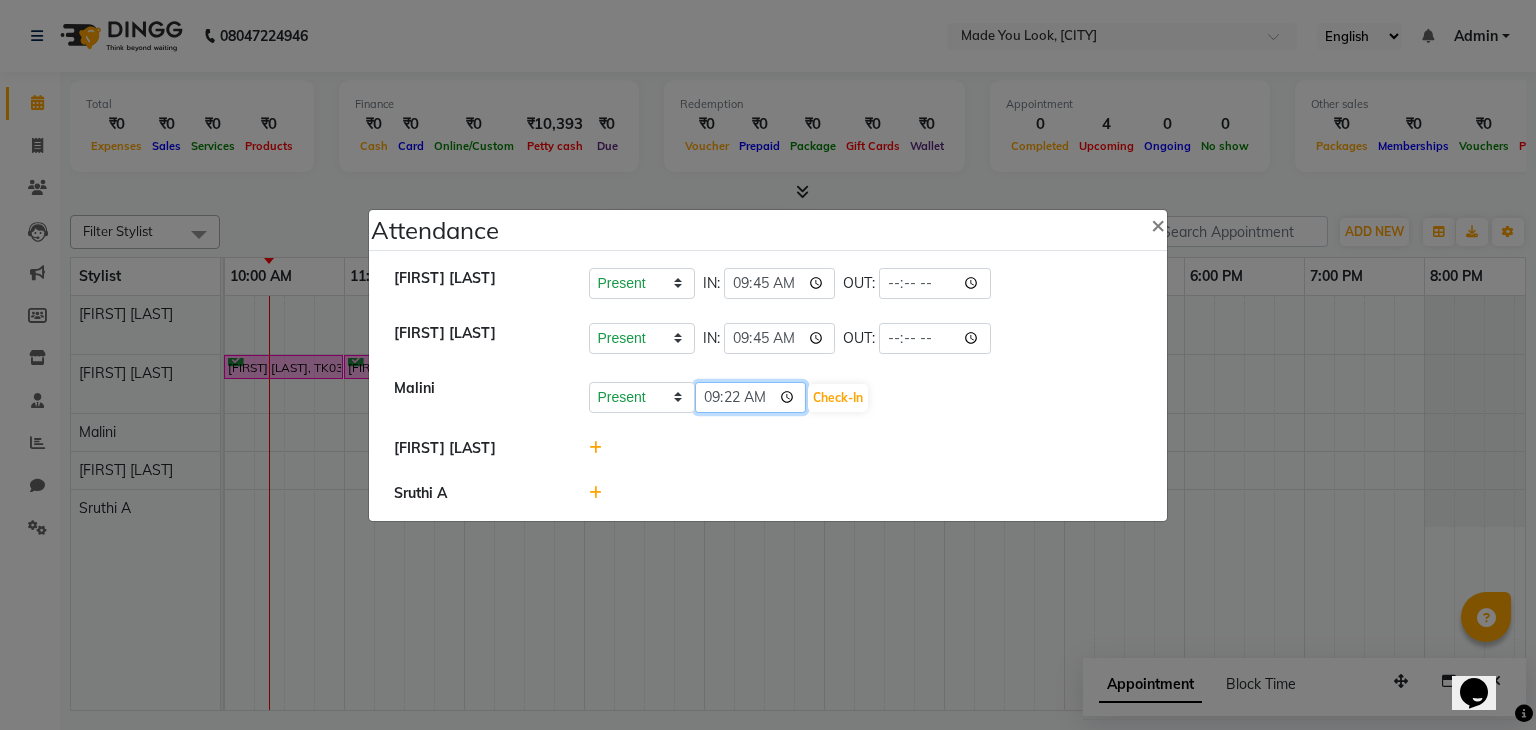 type on "09:00" 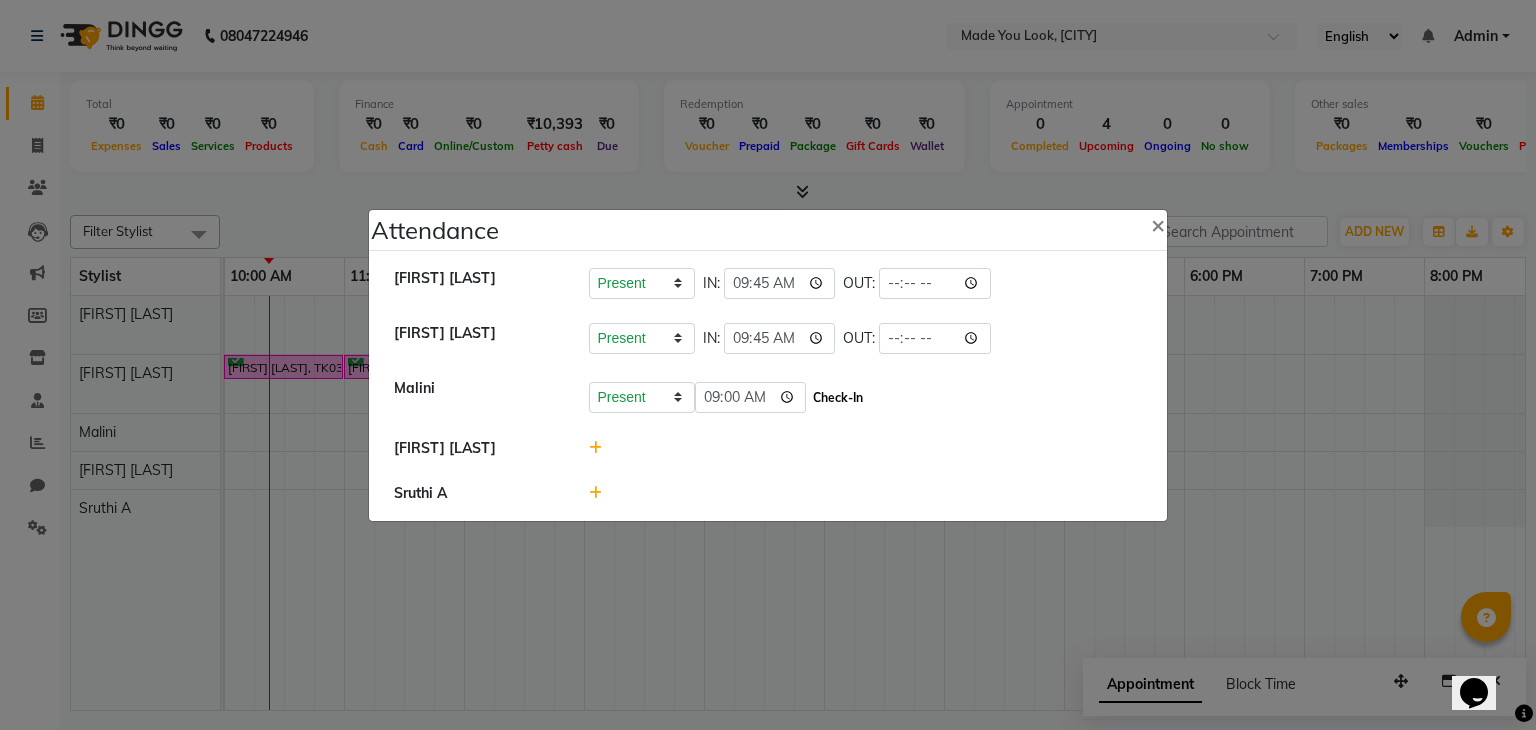 click on "Check-In" 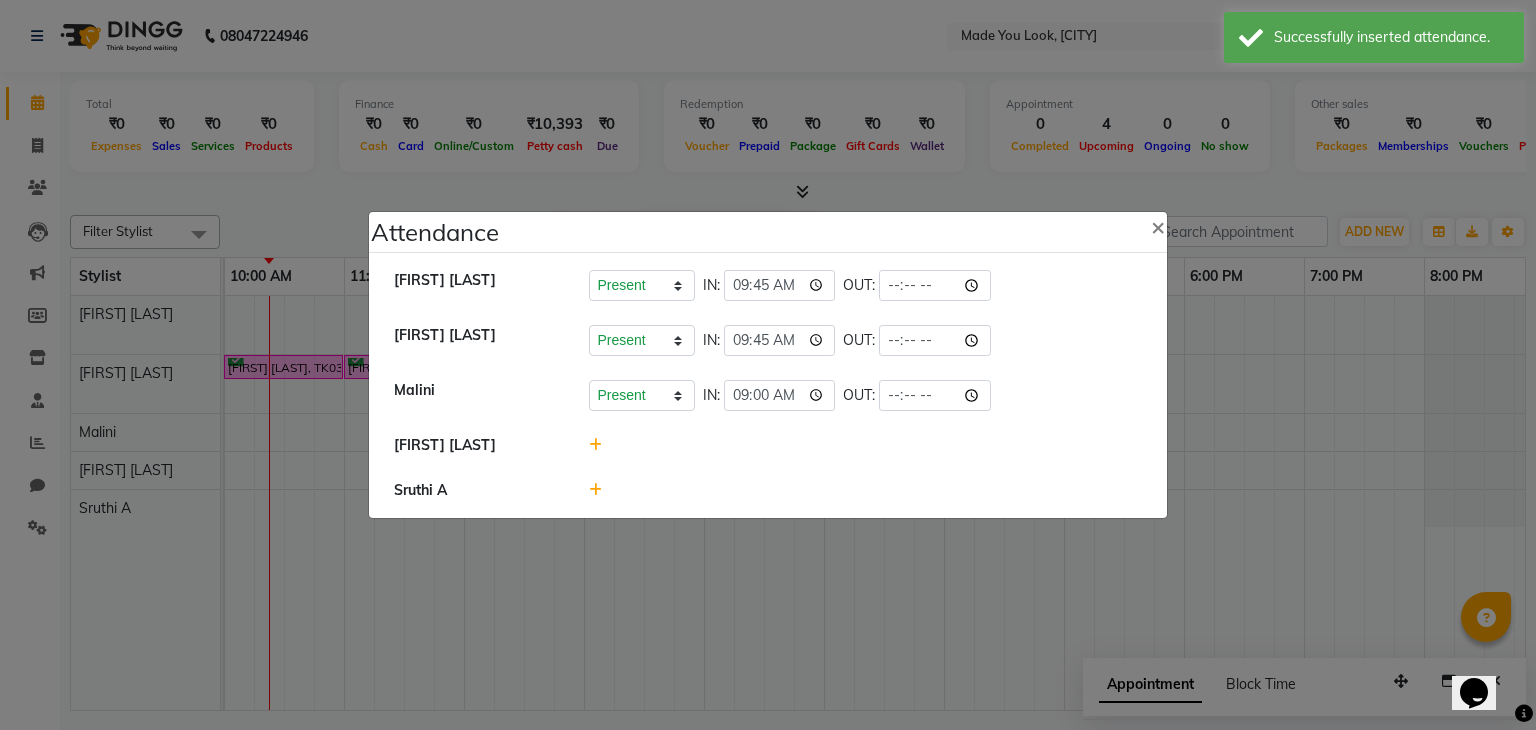 click 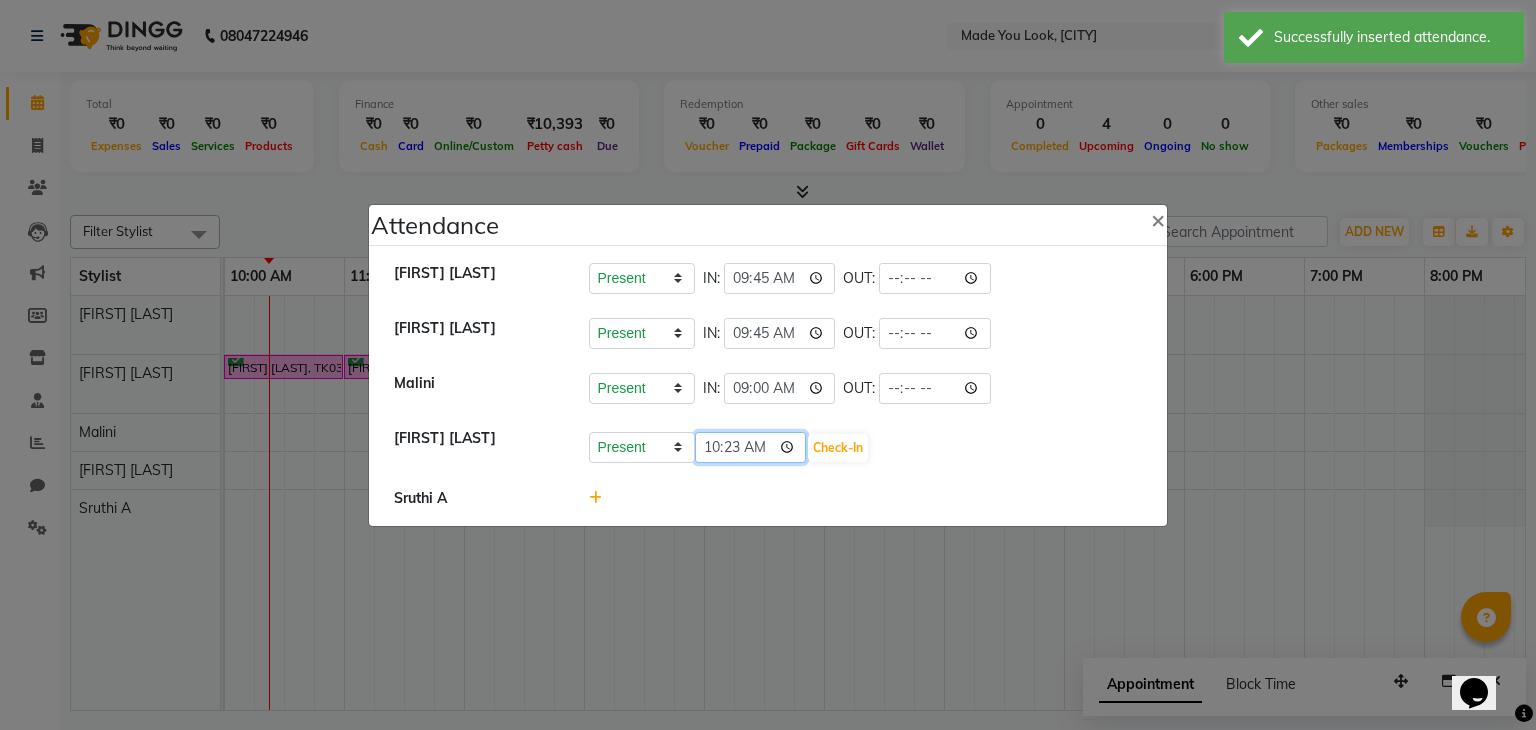 click on "10:23" 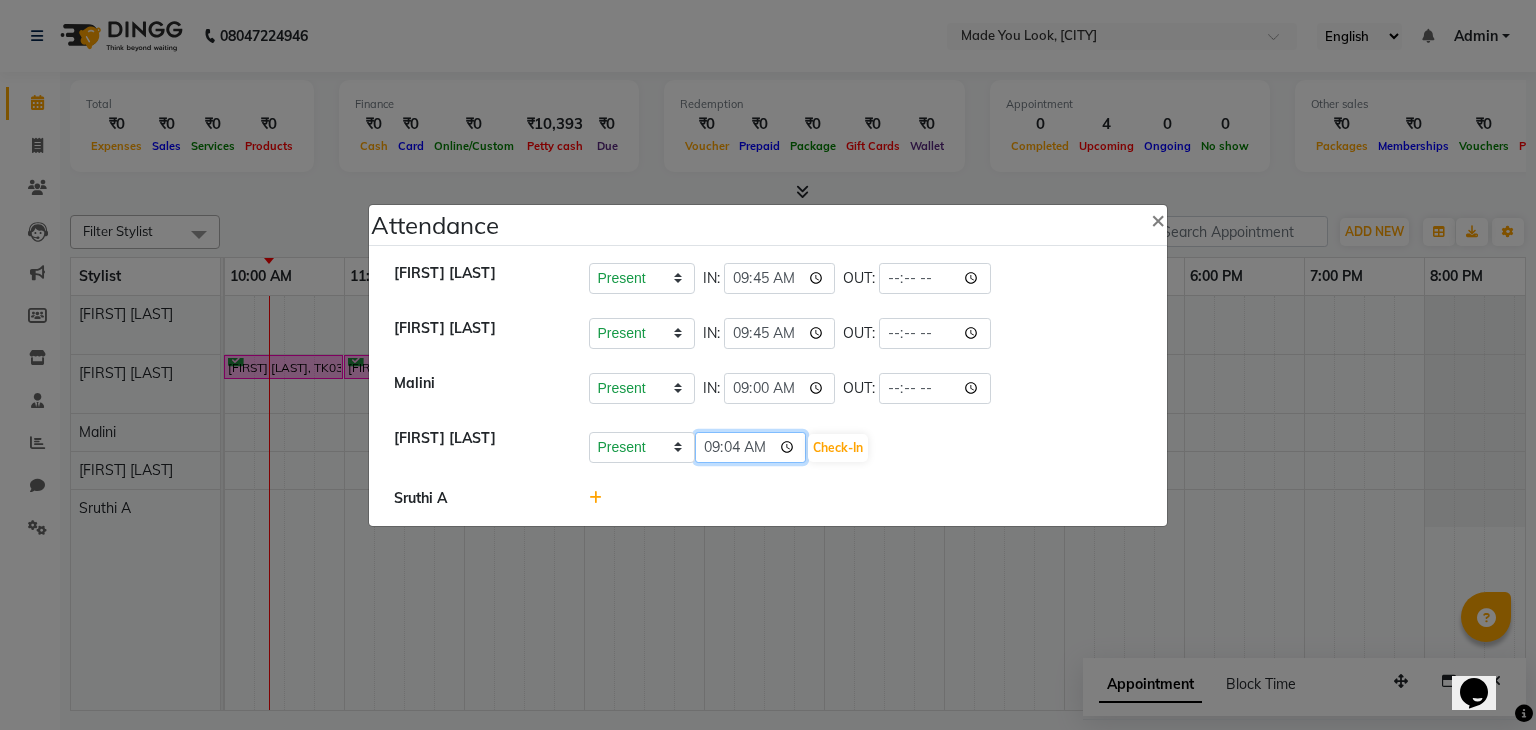 type on "09:47" 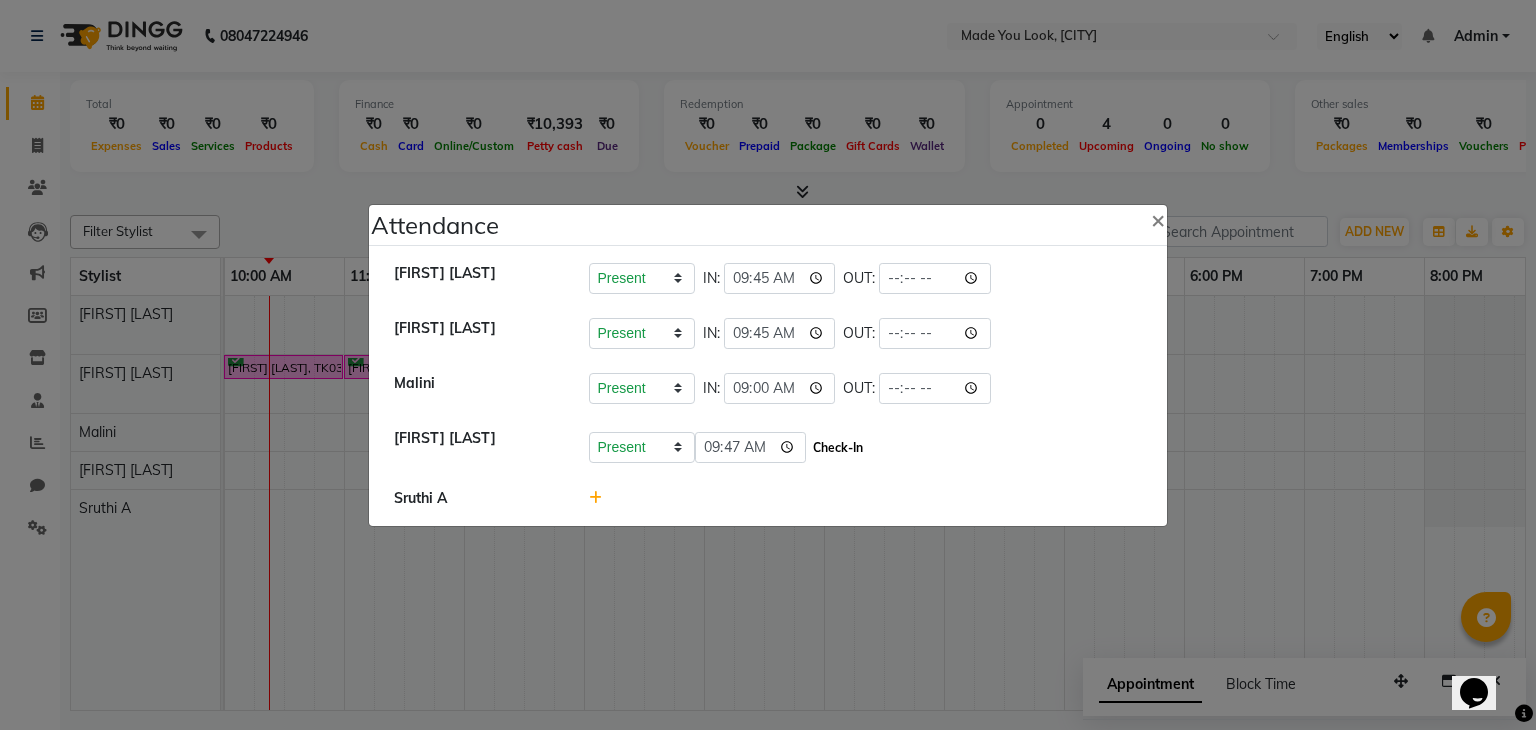 click on "Check-In" 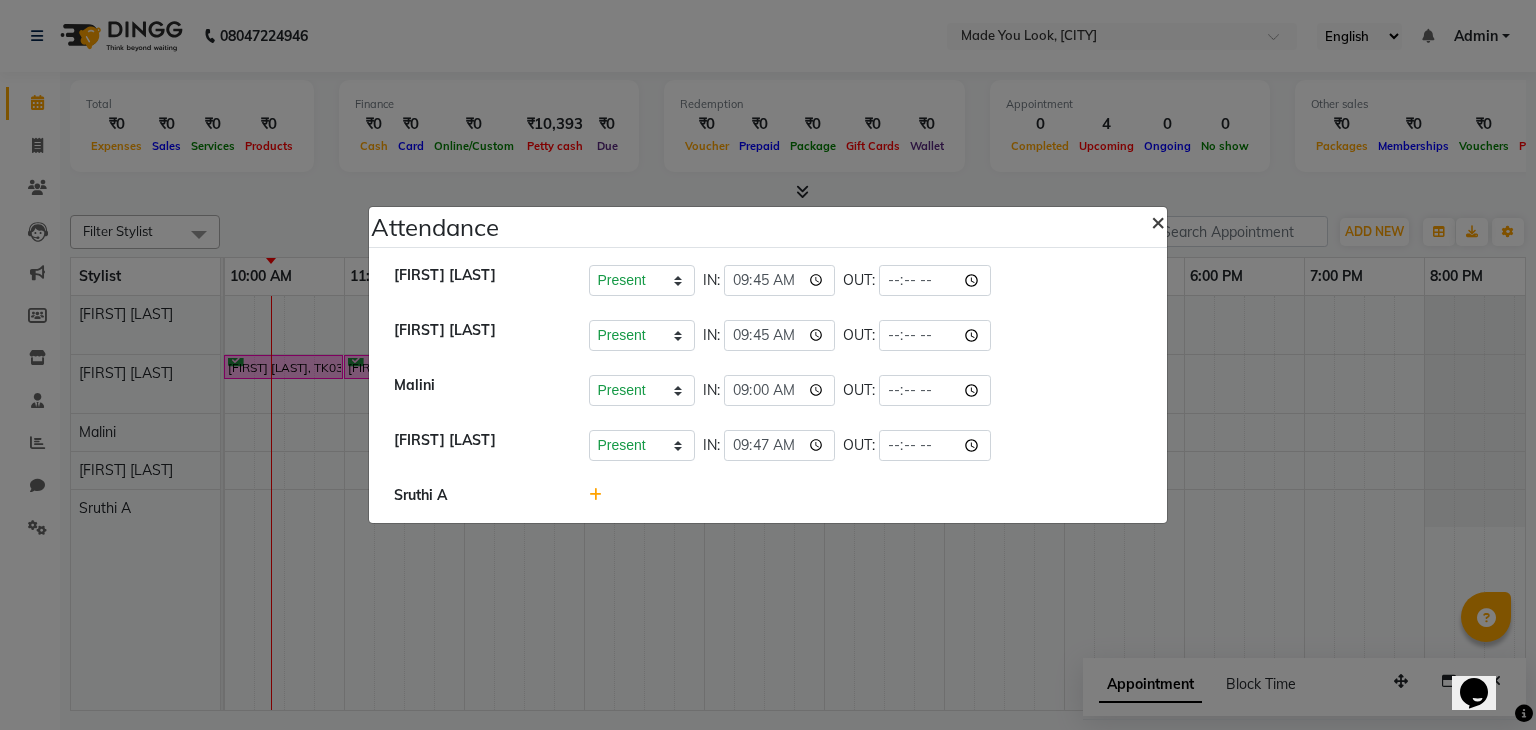 click on "×" 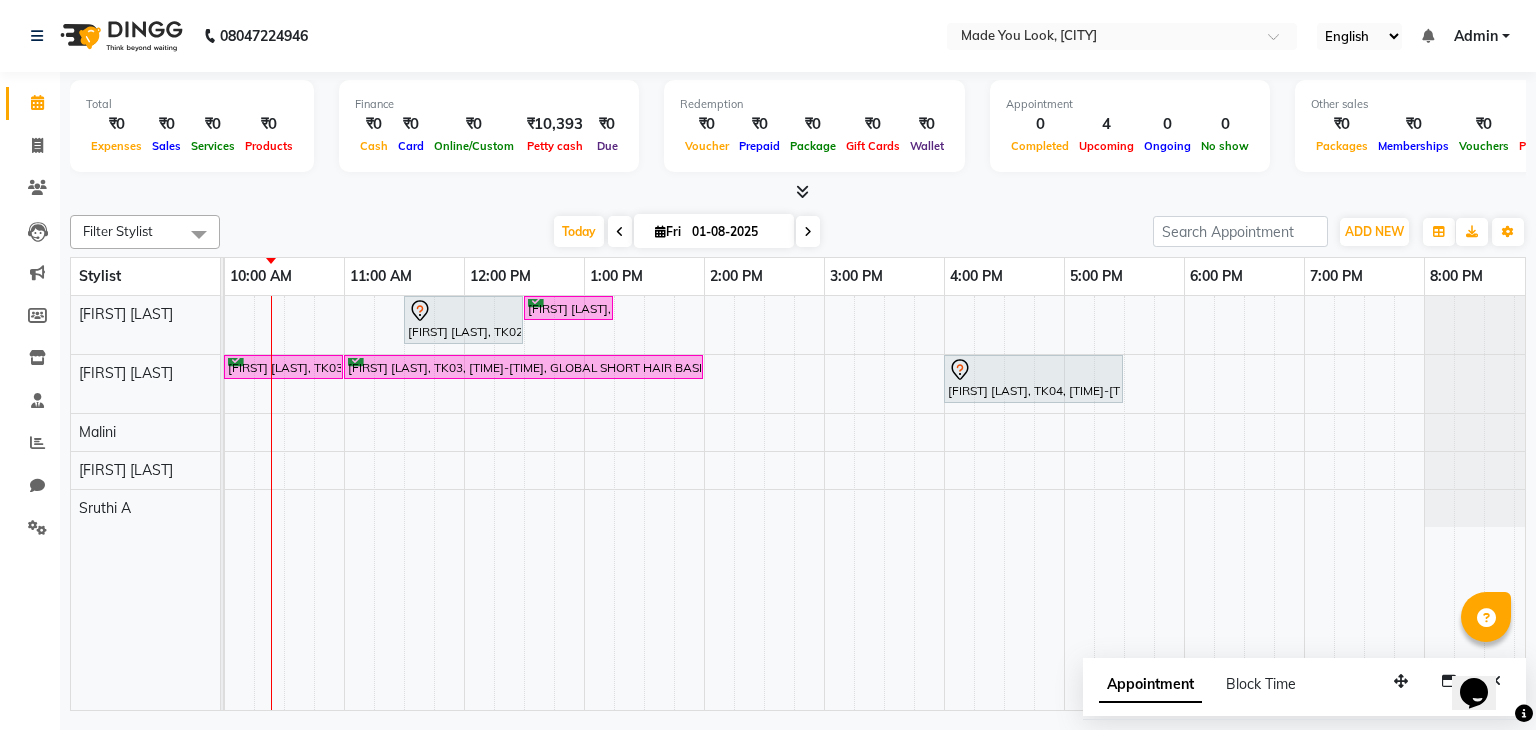 scroll, scrollTop: 0, scrollLeft: 169, axis: horizontal 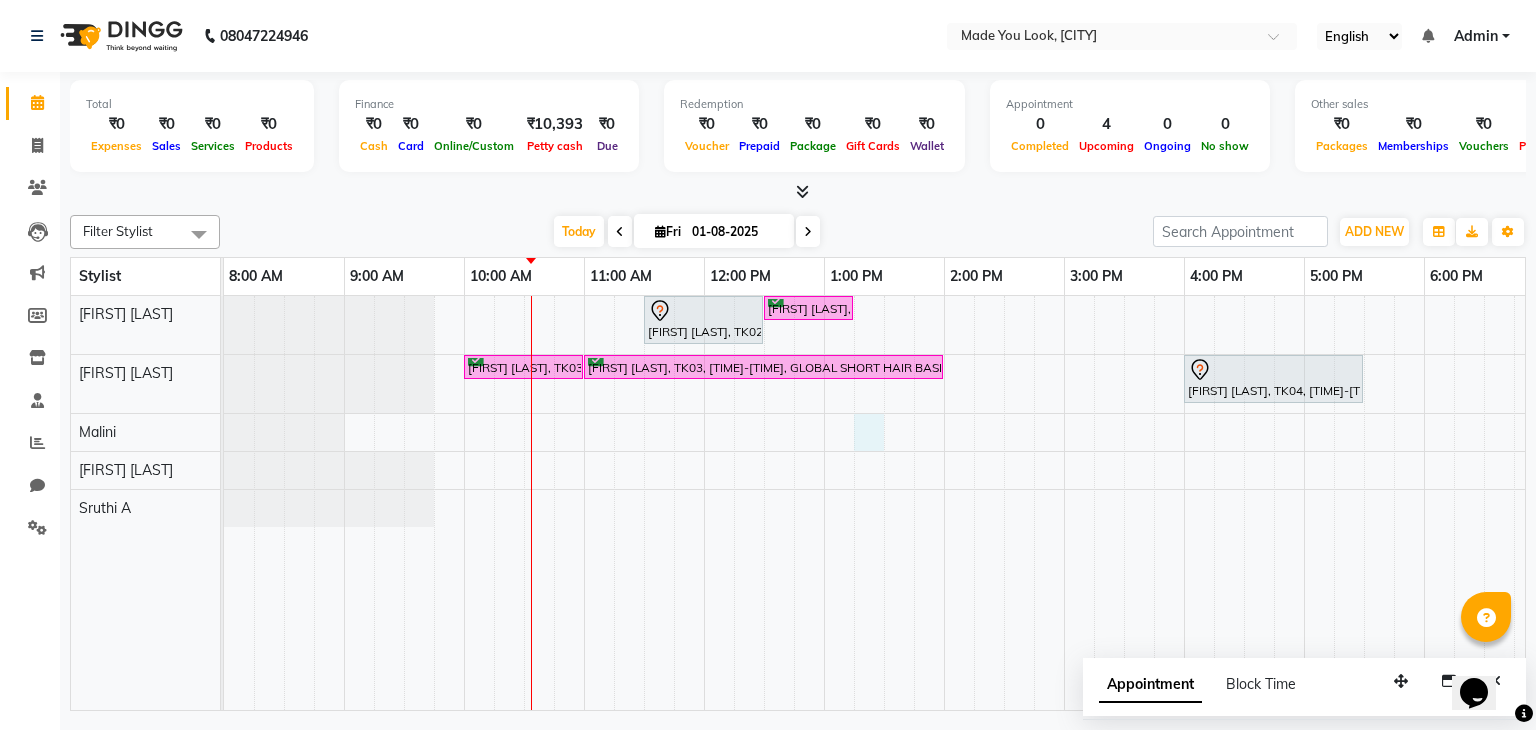 click on "Ananya H A, TK02, 11:30 AM-12:30 PM, HAIRCUT PRANAV     Sheena V, TK01, 12:30 PM-01:15 PM, BLOW DRY PRANAV     Kripa Saranya, TK03, 10:00 AM-11:00 AM, HAIRCUT PALLAVI     Kripa Saranya, TK03, 11:00 AM-02:00 PM, GLOBAL SHORT HAIR BASE             Gouri Jayasuriya, TK04, 04:00 PM-05:30 PM, CURL-CUT BELOW SHOULDER PALLAVI" at bounding box center (1004, 503) 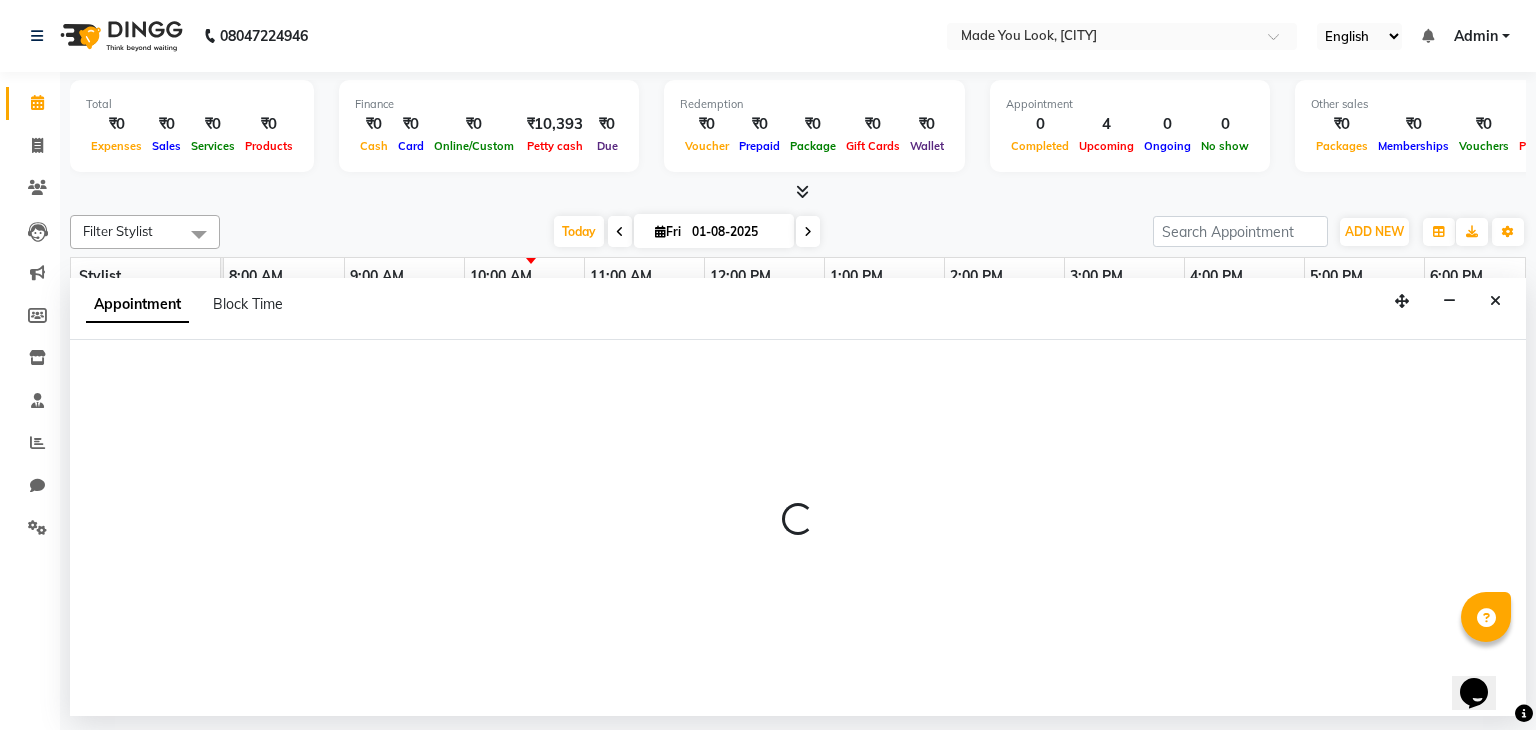 select on "84242" 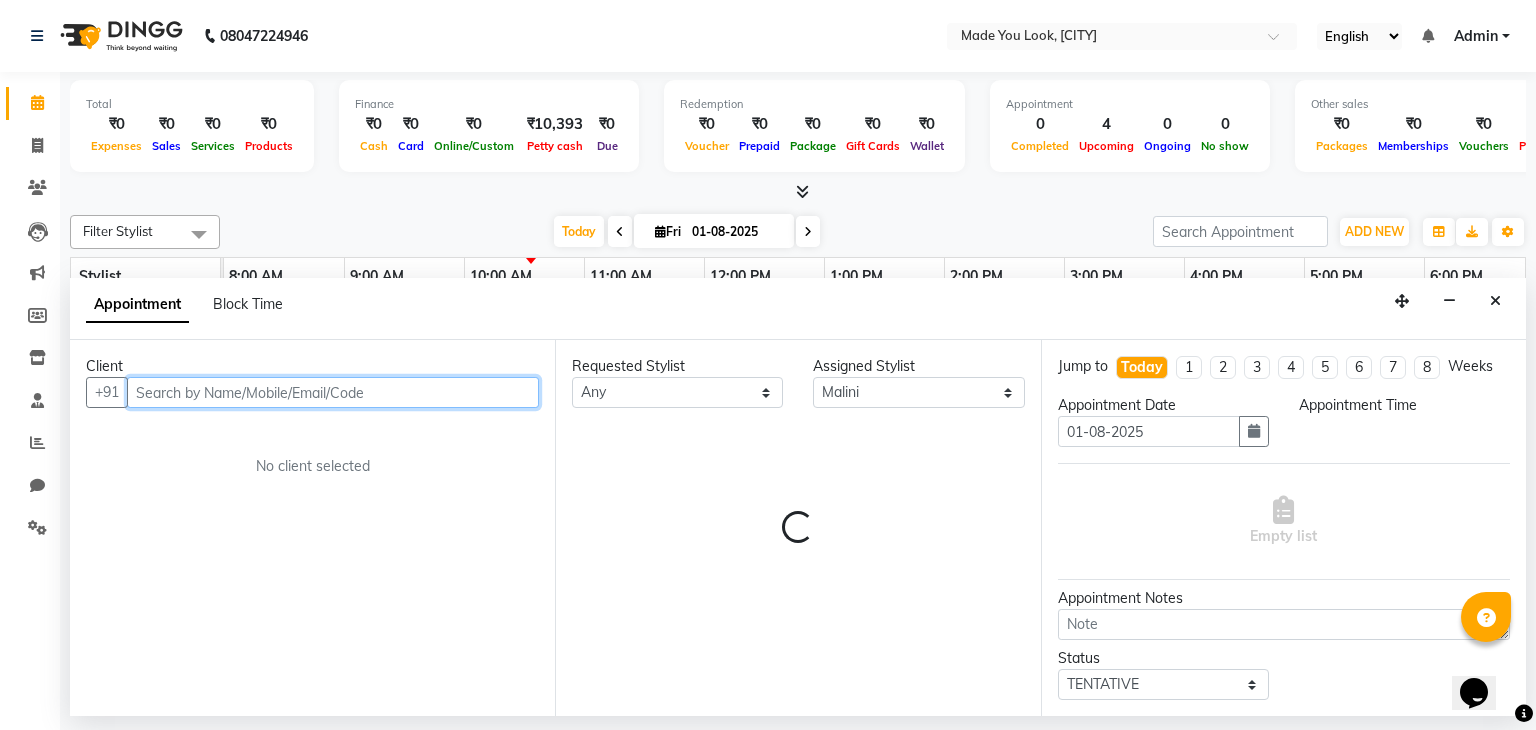 select on "795" 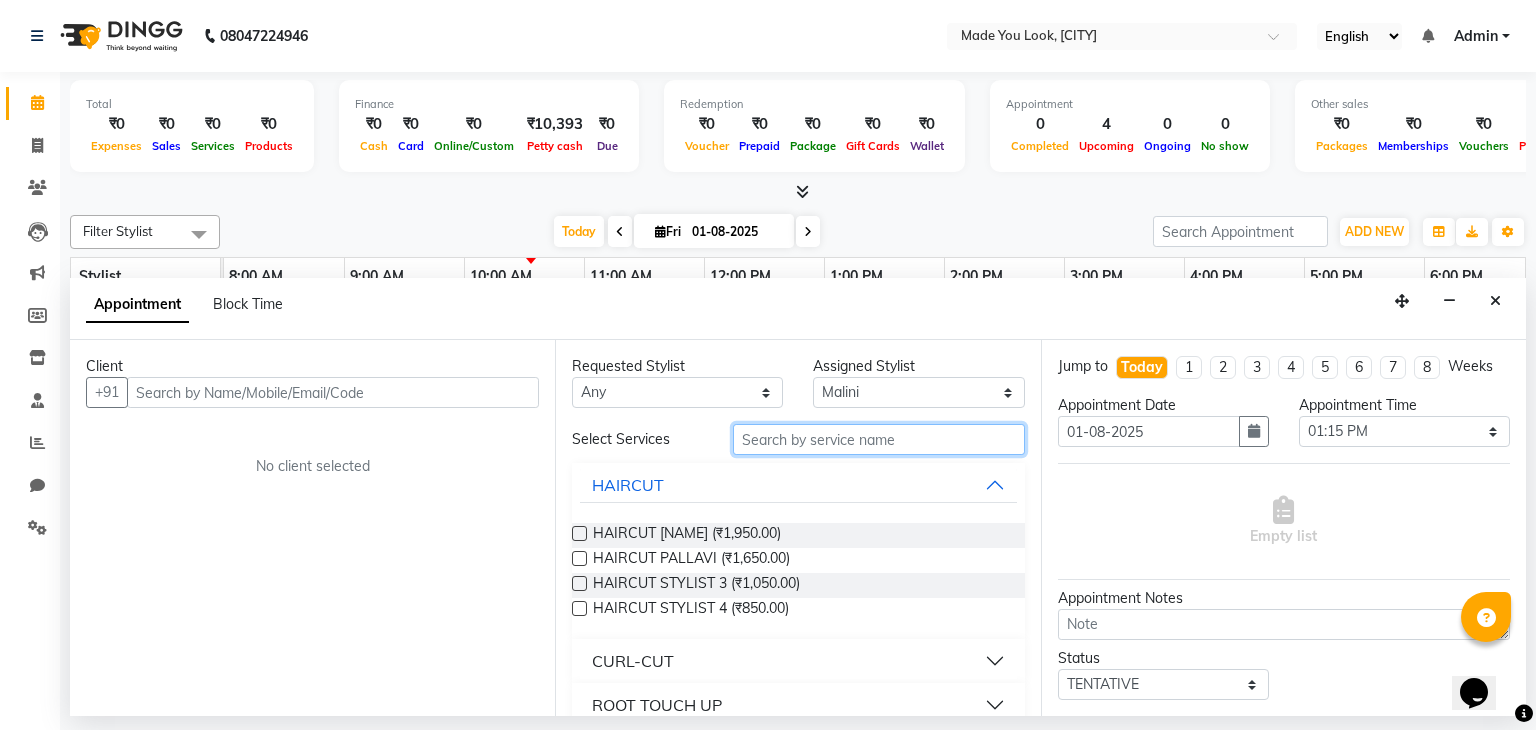 click at bounding box center [879, 439] 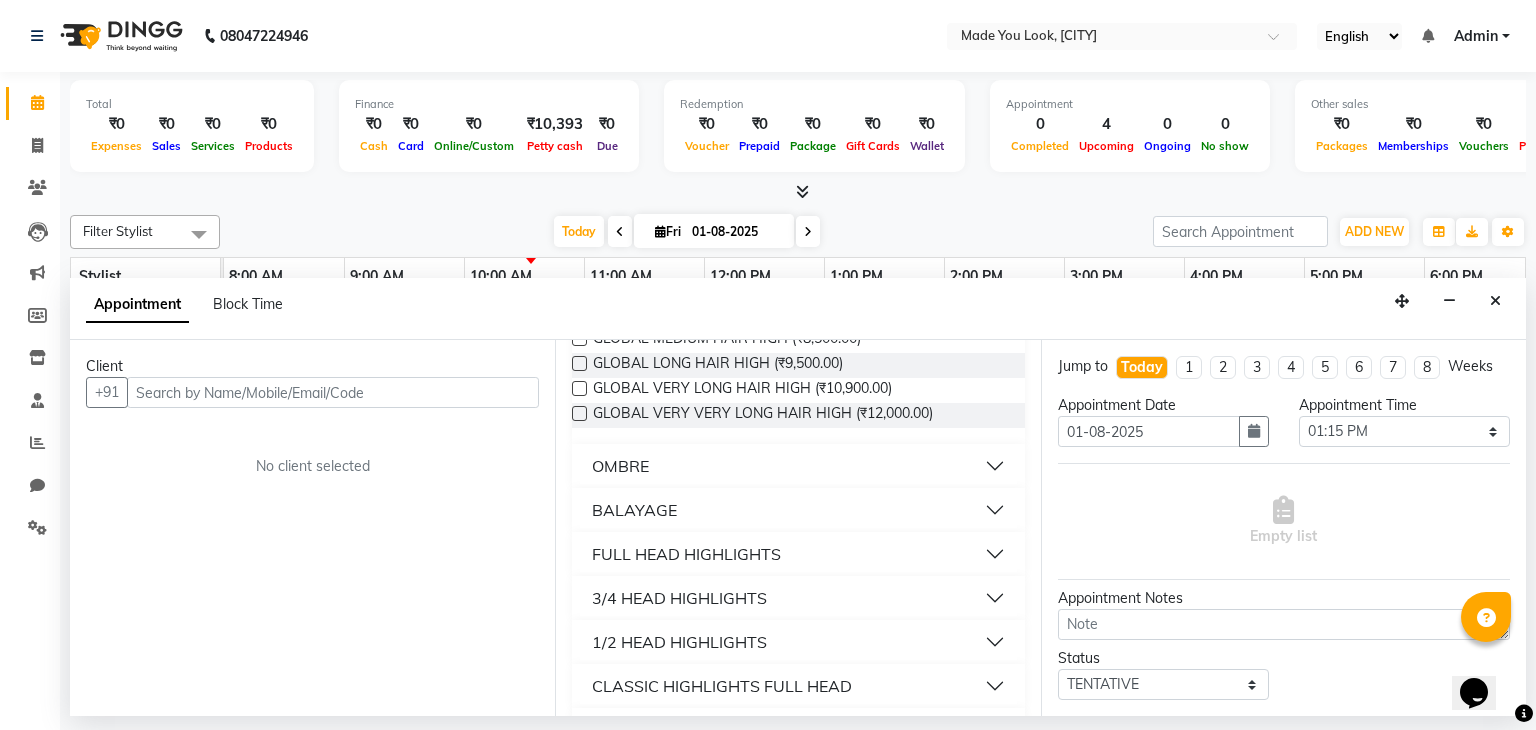 scroll, scrollTop: 220, scrollLeft: 0, axis: vertical 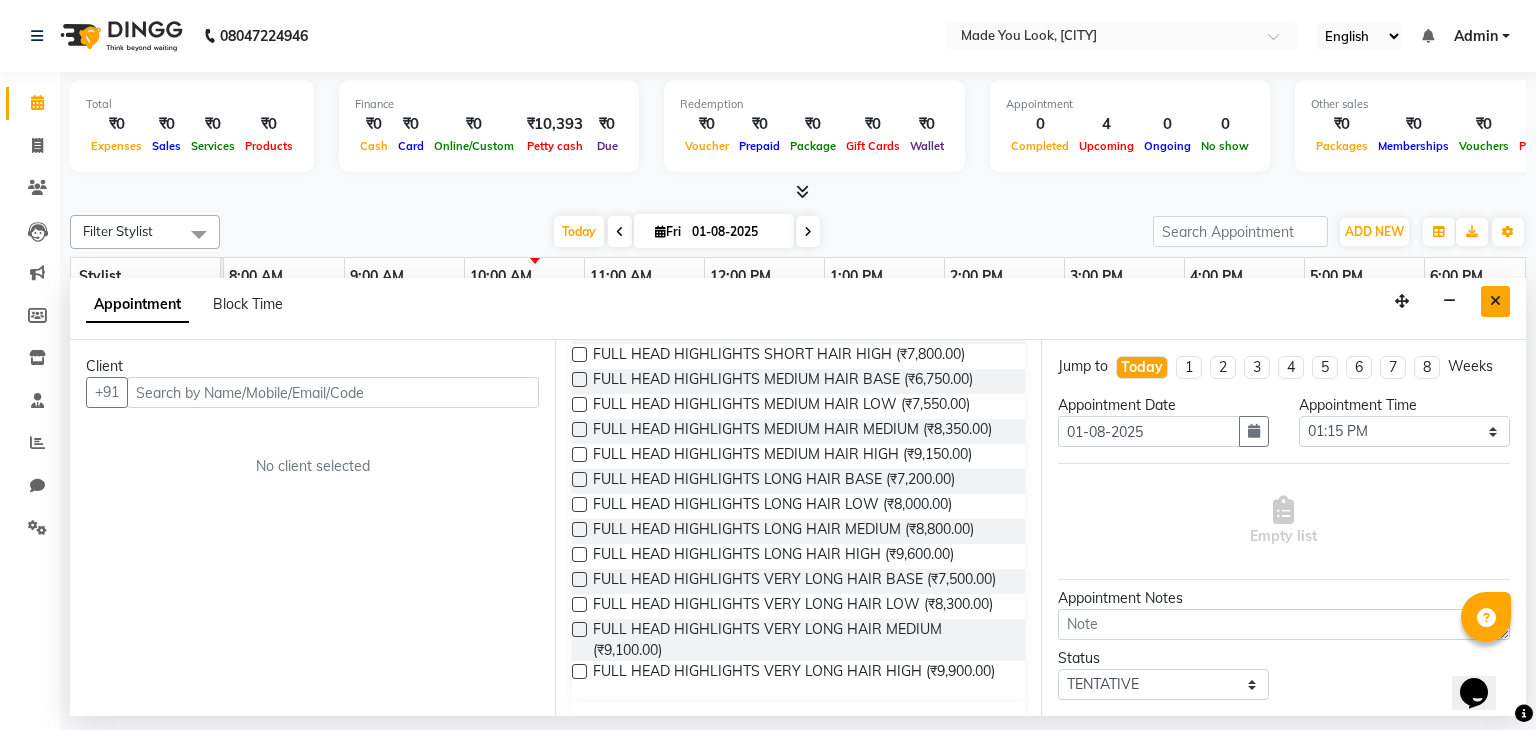 click at bounding box center [1495, 301] 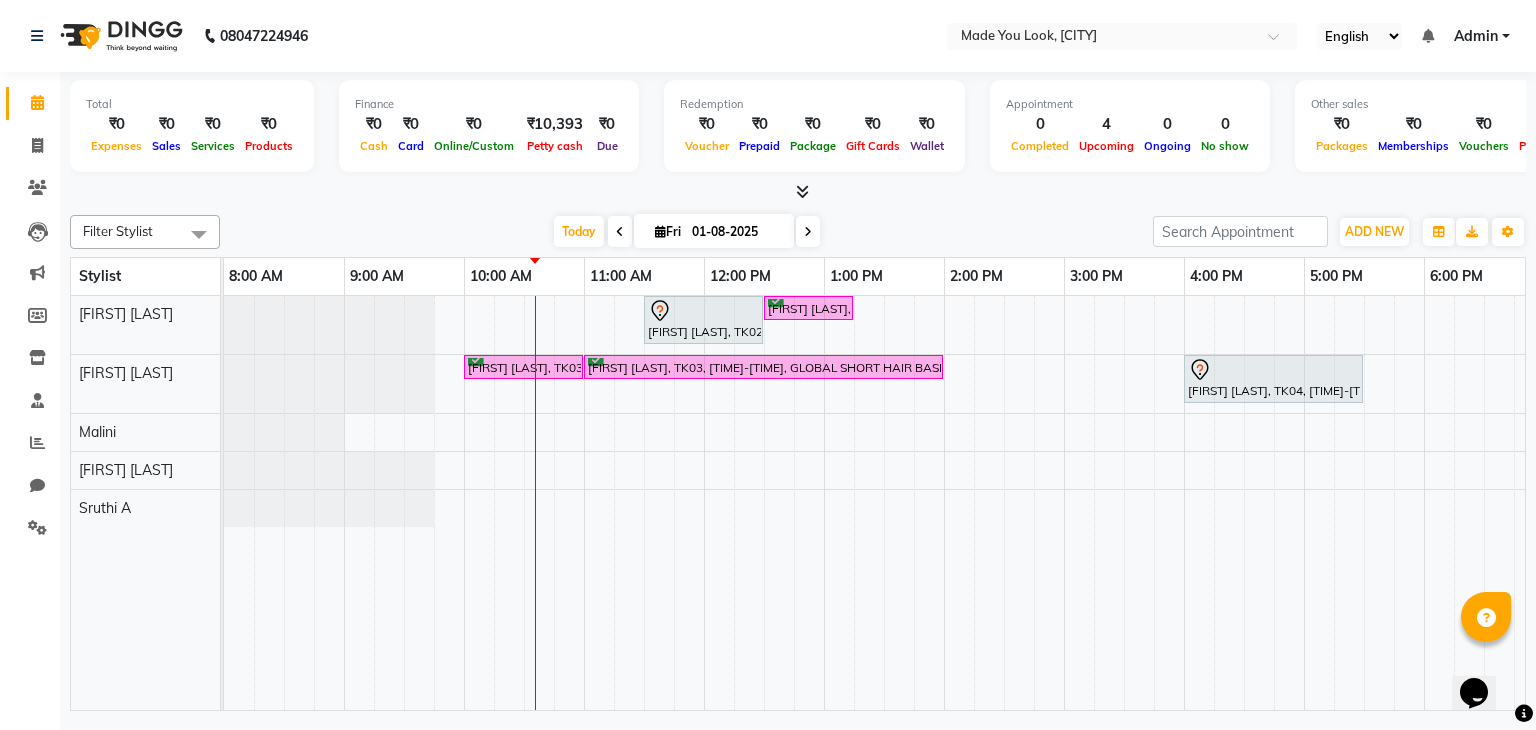 scroll, scrollTop: 0, scrollLeft: 140, axis: horizontal 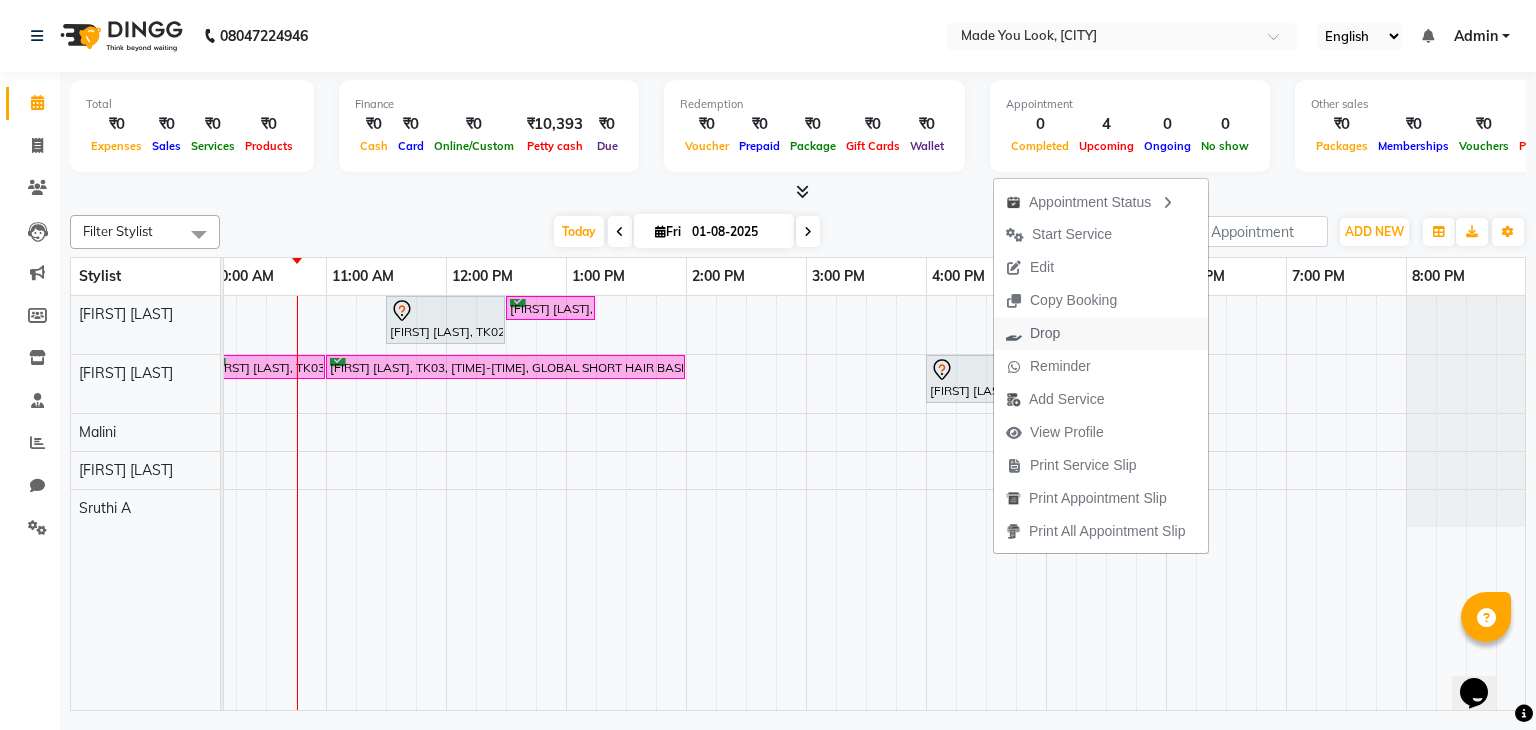 click on "Drop" at bounding box center [1045, 333] 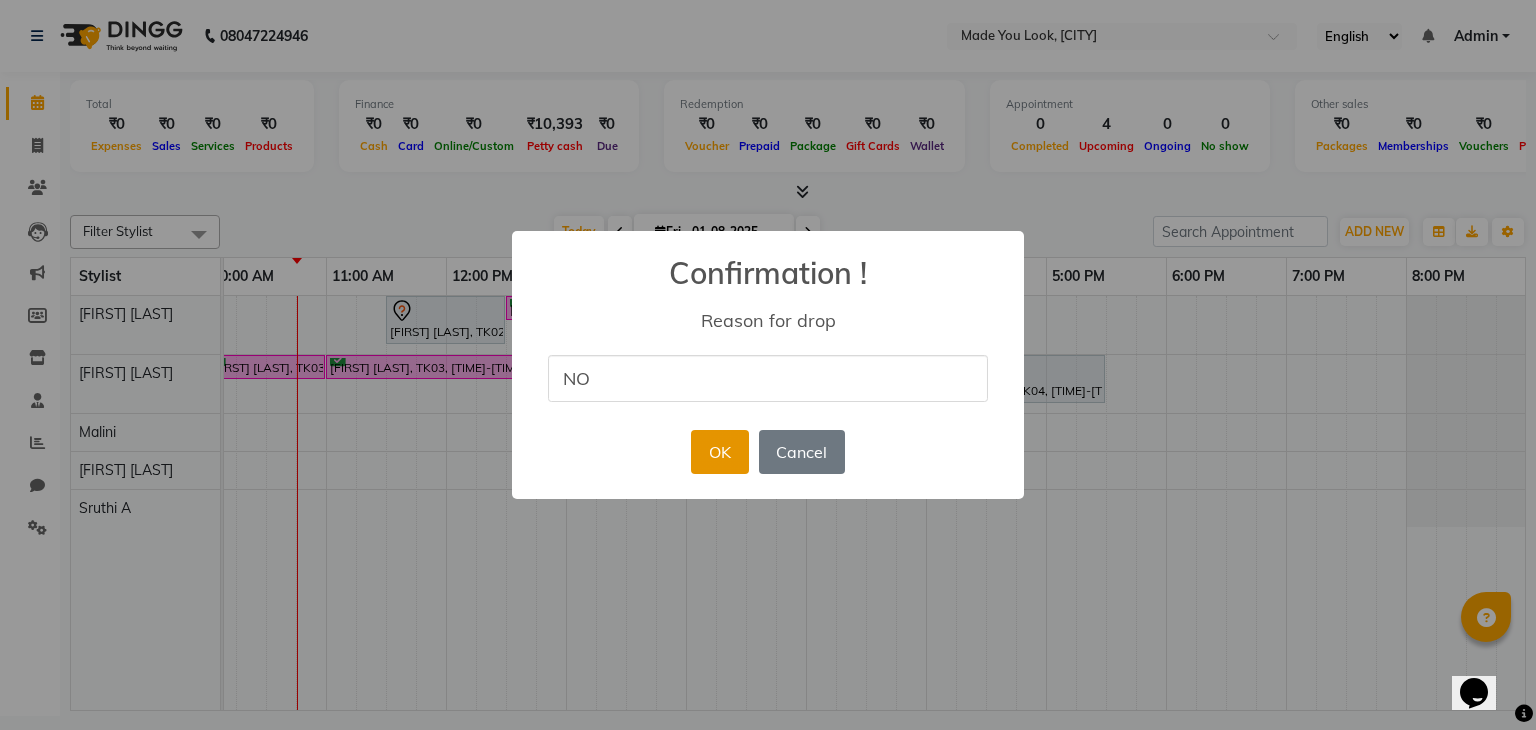 type on "no show" 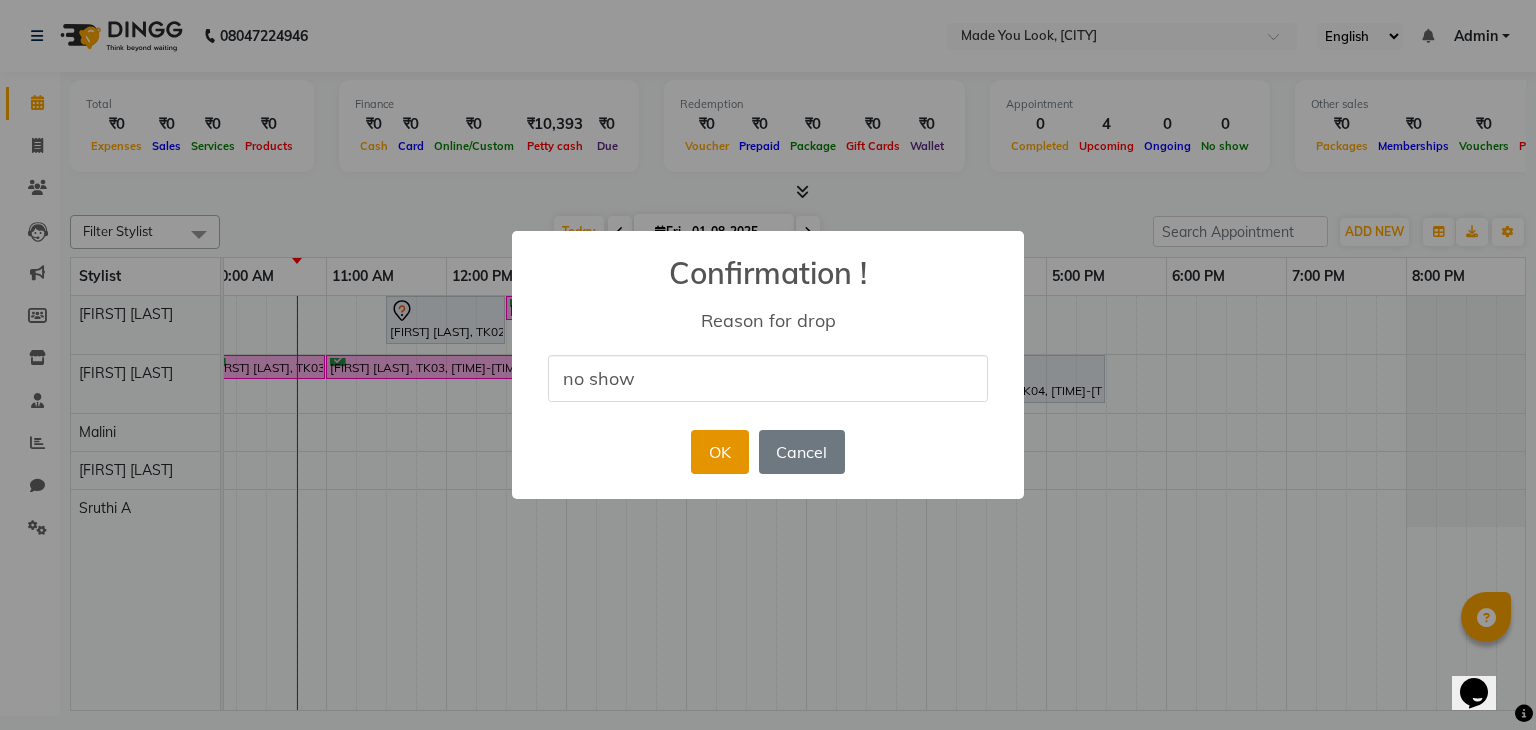 click on "OK" at bounding box center [719, 452] 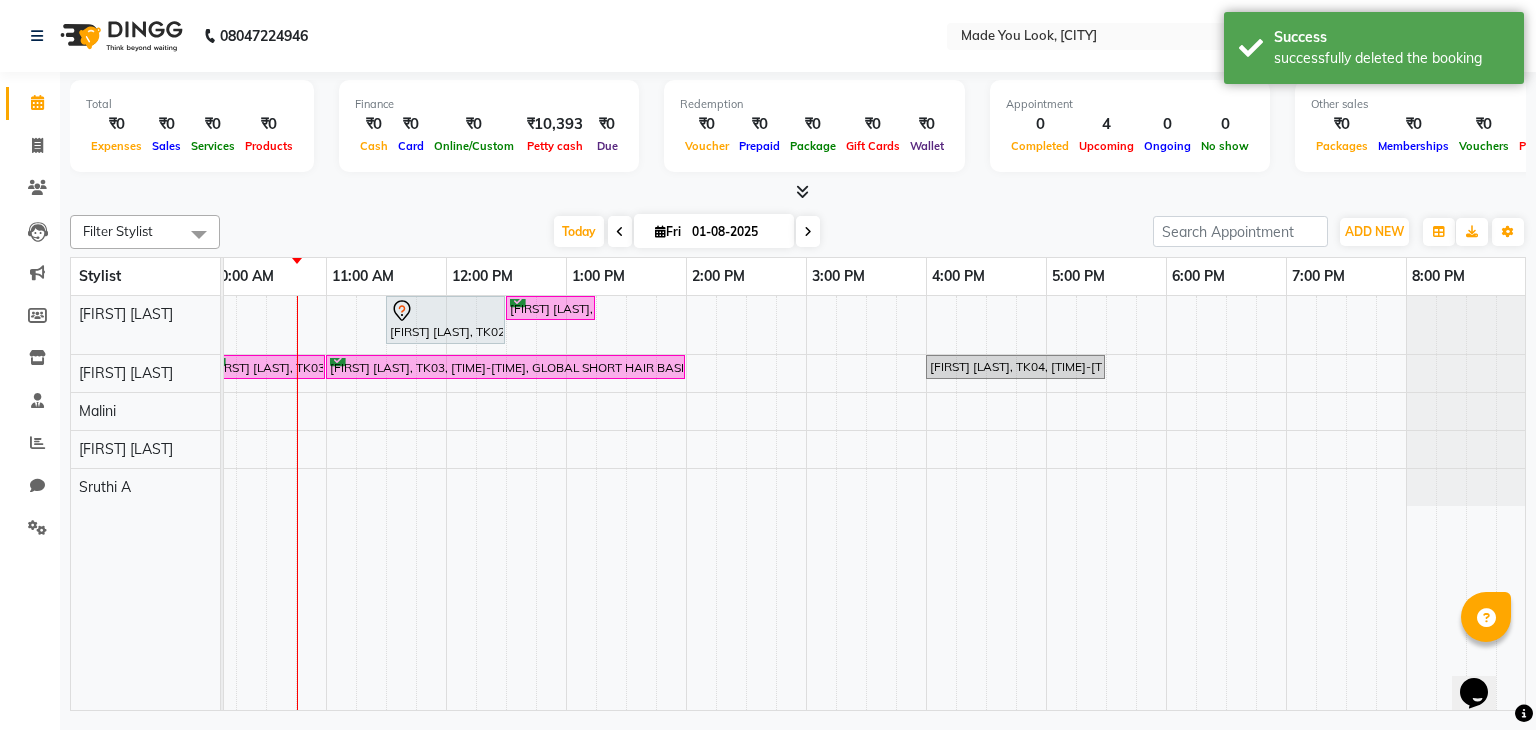 scroll, scrollTop: 0, scrollLeft: 0, axis: both 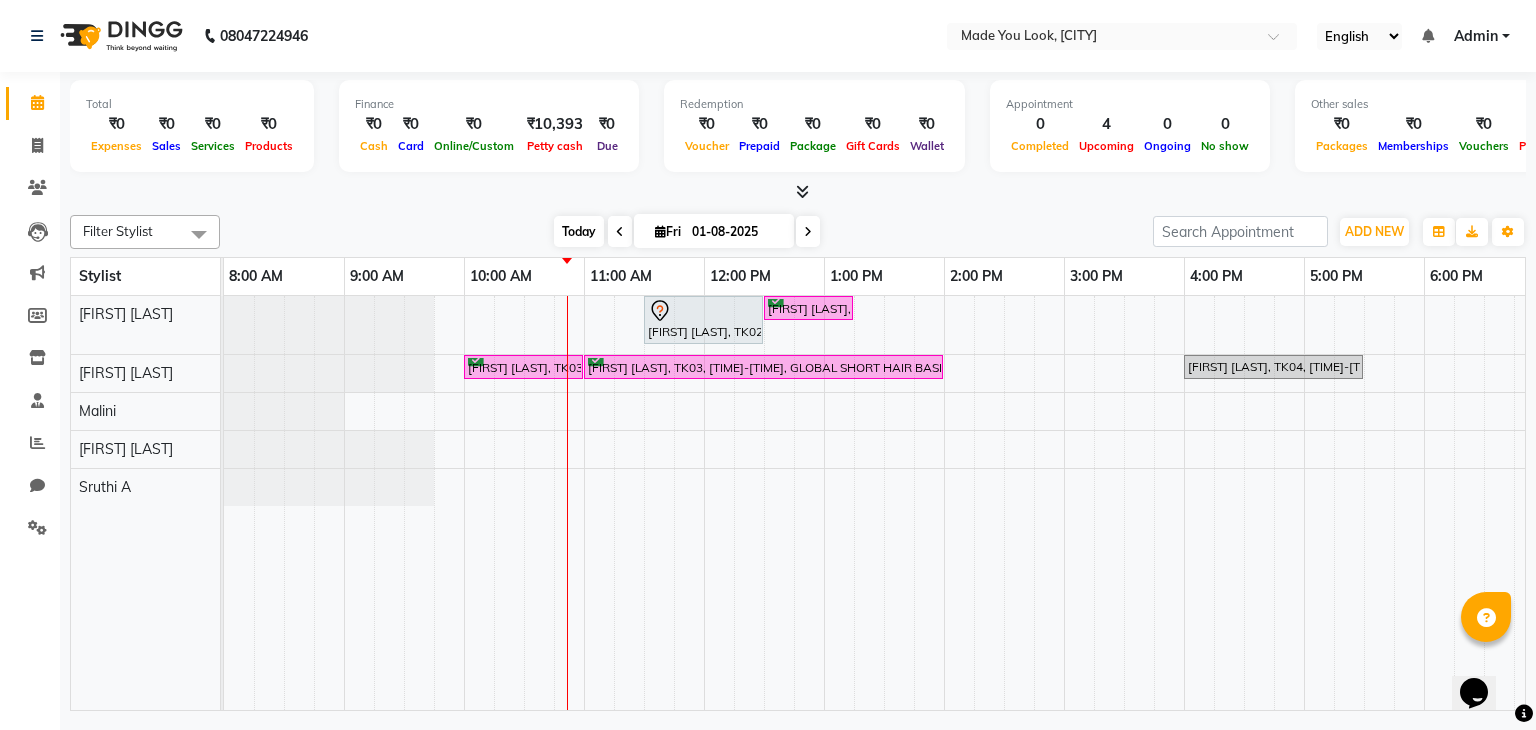 click on "Today" at bounding box center [579, 231] 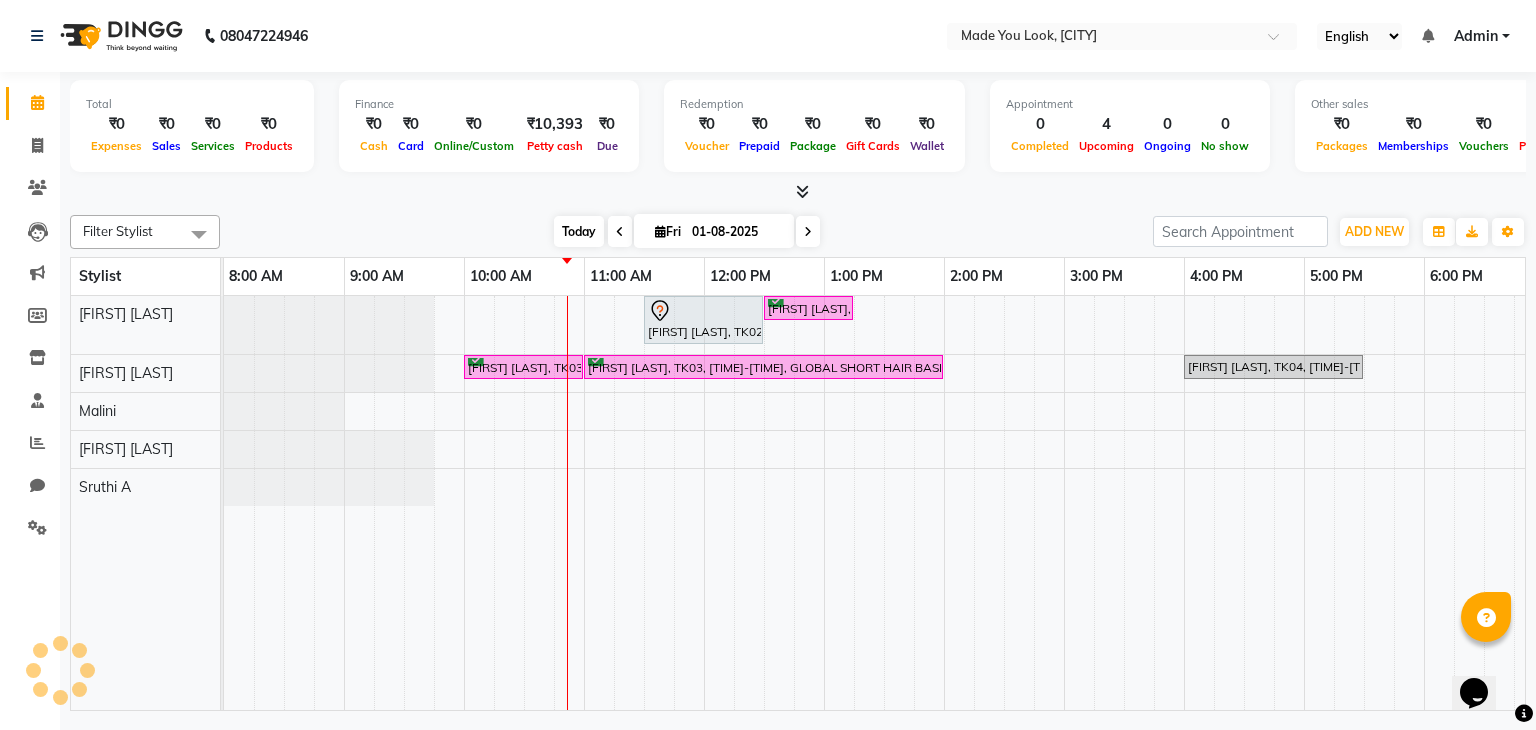 scroll, scrollTop: 0, scrollLeft: 240, axis: horizontal 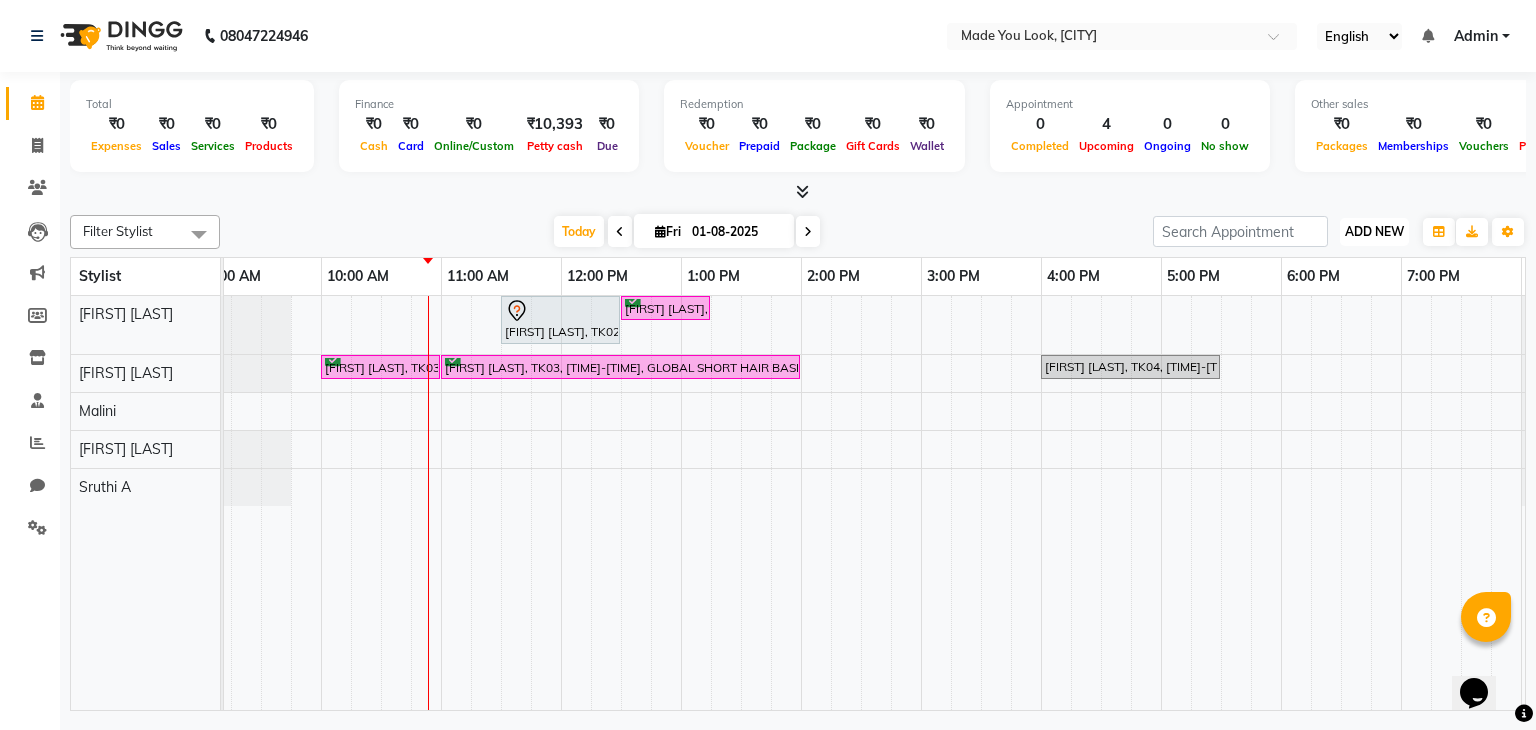 click on "ADD NEW" at bounding box center (1374, 231) 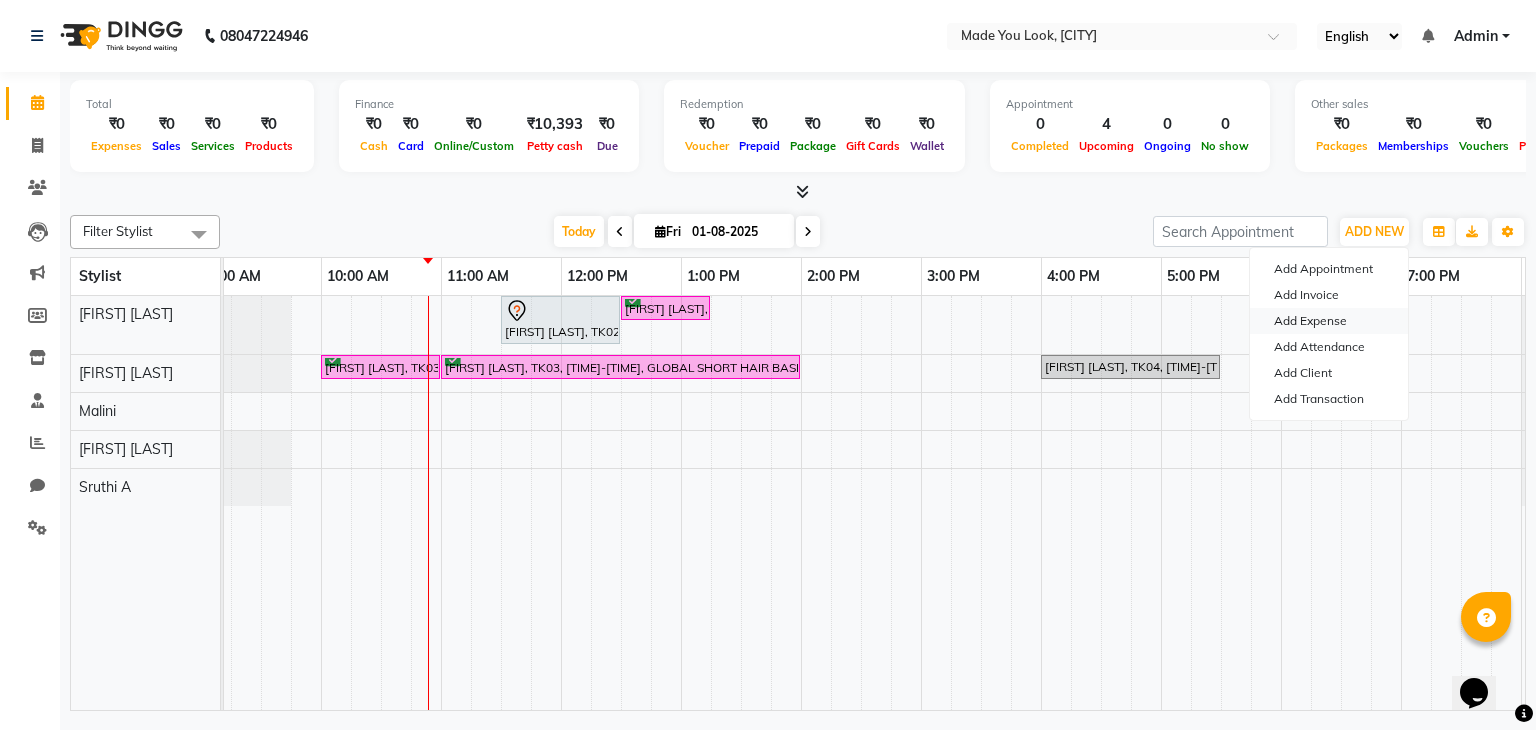 click on "Add Expense" at bounding box center [1329, 321] 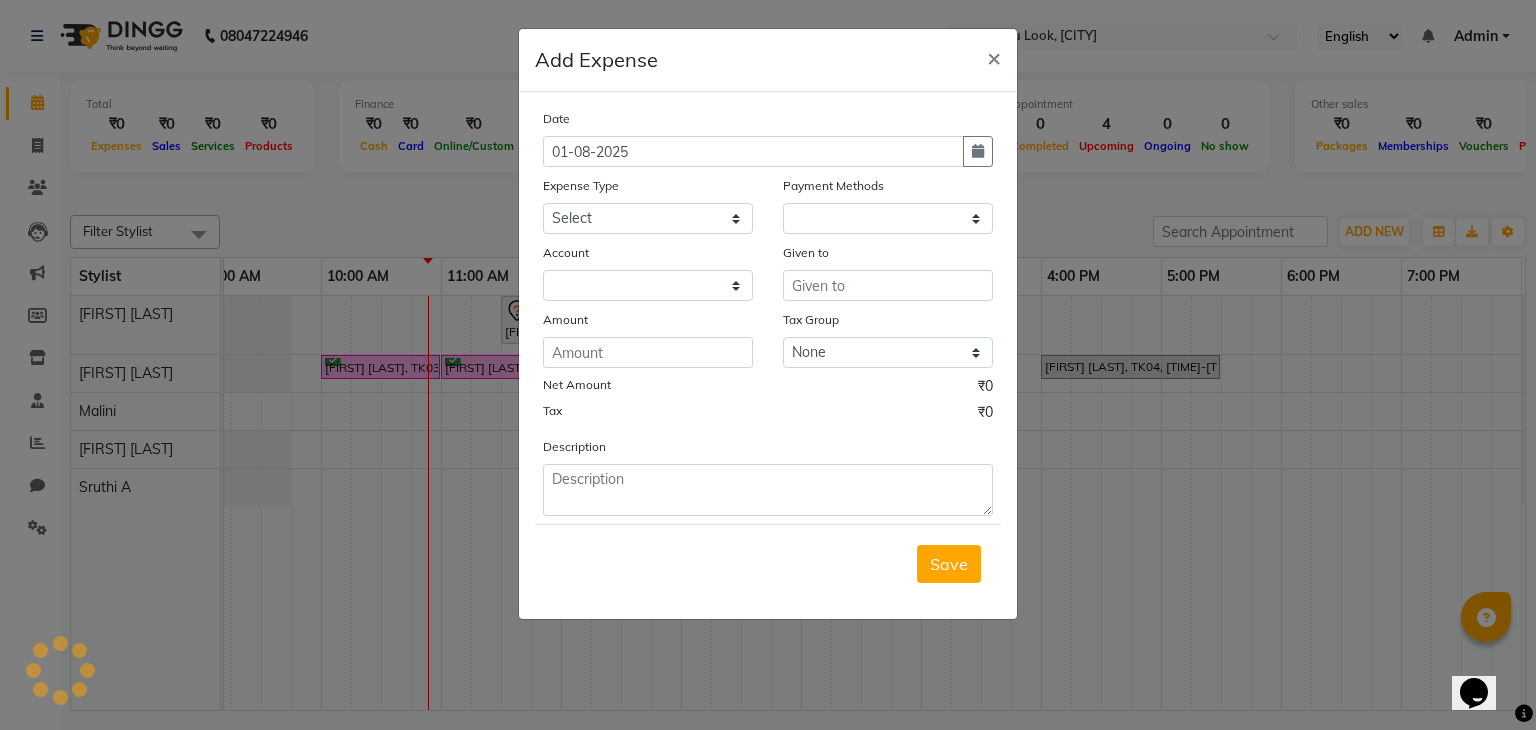 select on "1" 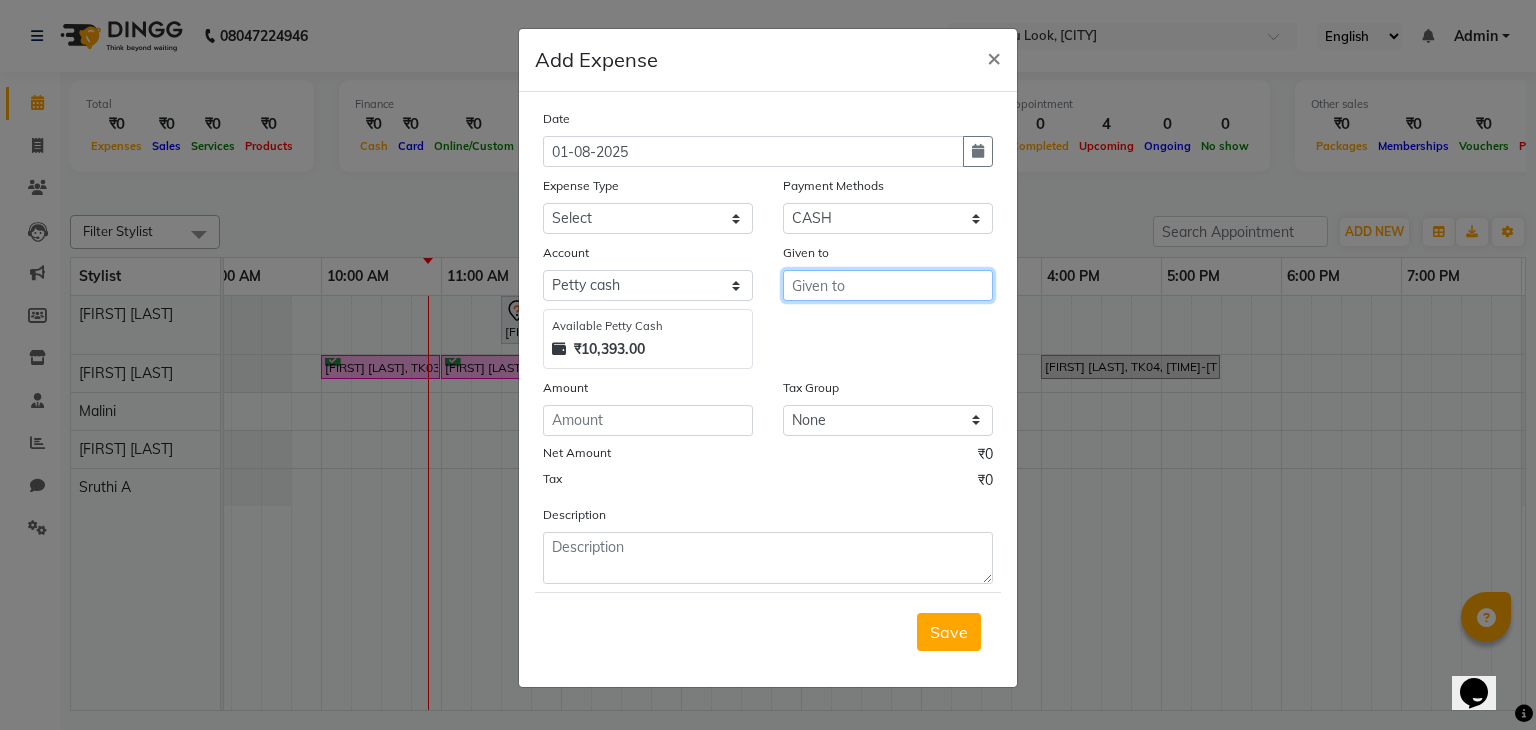 click at bounding box center (888, 285) 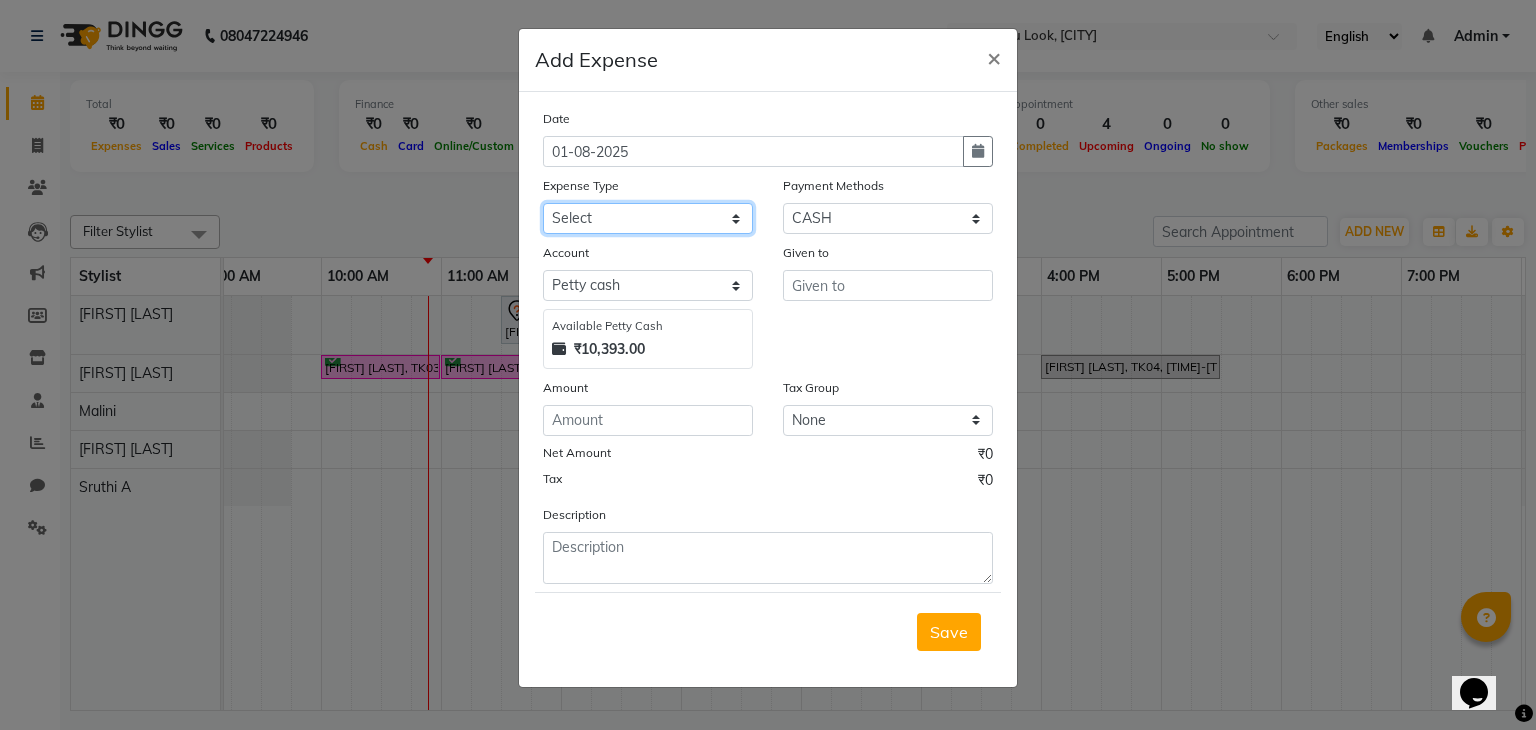 click on "Select Advance Salary Bank charges Car maintenance  Cash transfer to bank Cash transfer to hub Client Snacks Clinical charges Equipment Fuel Govt fee Incentive Insurance International purchase Loan Repayment Maintenance Marketing Miscellaneous MRA Other Pantry Product Rent Salary Staff Snacks Tax Tea & Refreshment Utilities" 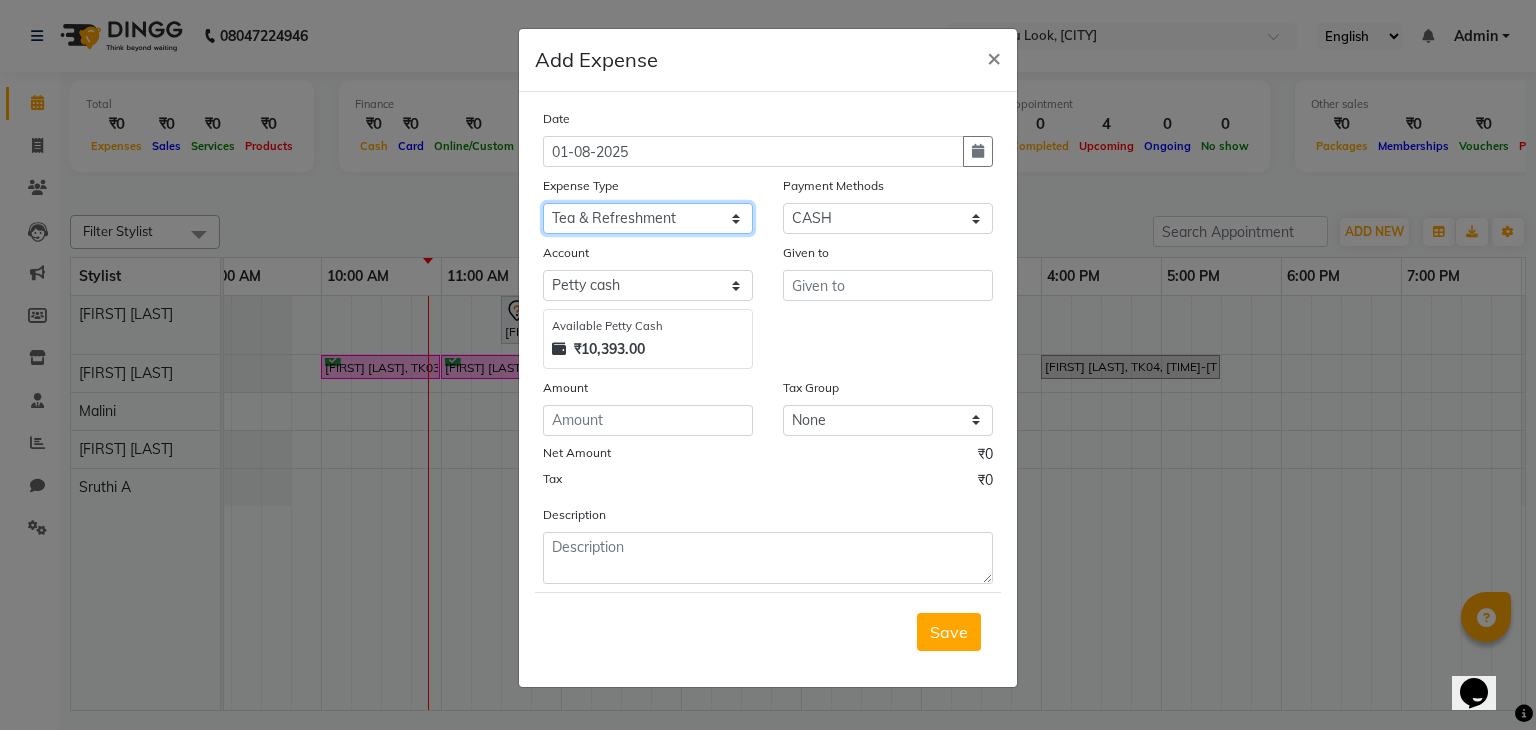 click on "Select Advance Salary Bank charges Car maintenance  Cash transfer to bank Cash transfer to hub Client Snacks Clinical charges Equipment Fuel Govt fee Incentive Insurance International purchase Loan Repayment Maintenance Marketing Miscellaneous MRA Other Pantry Product Rent Salary Staff Snacks Tax Tea & Refreshment Utilities" 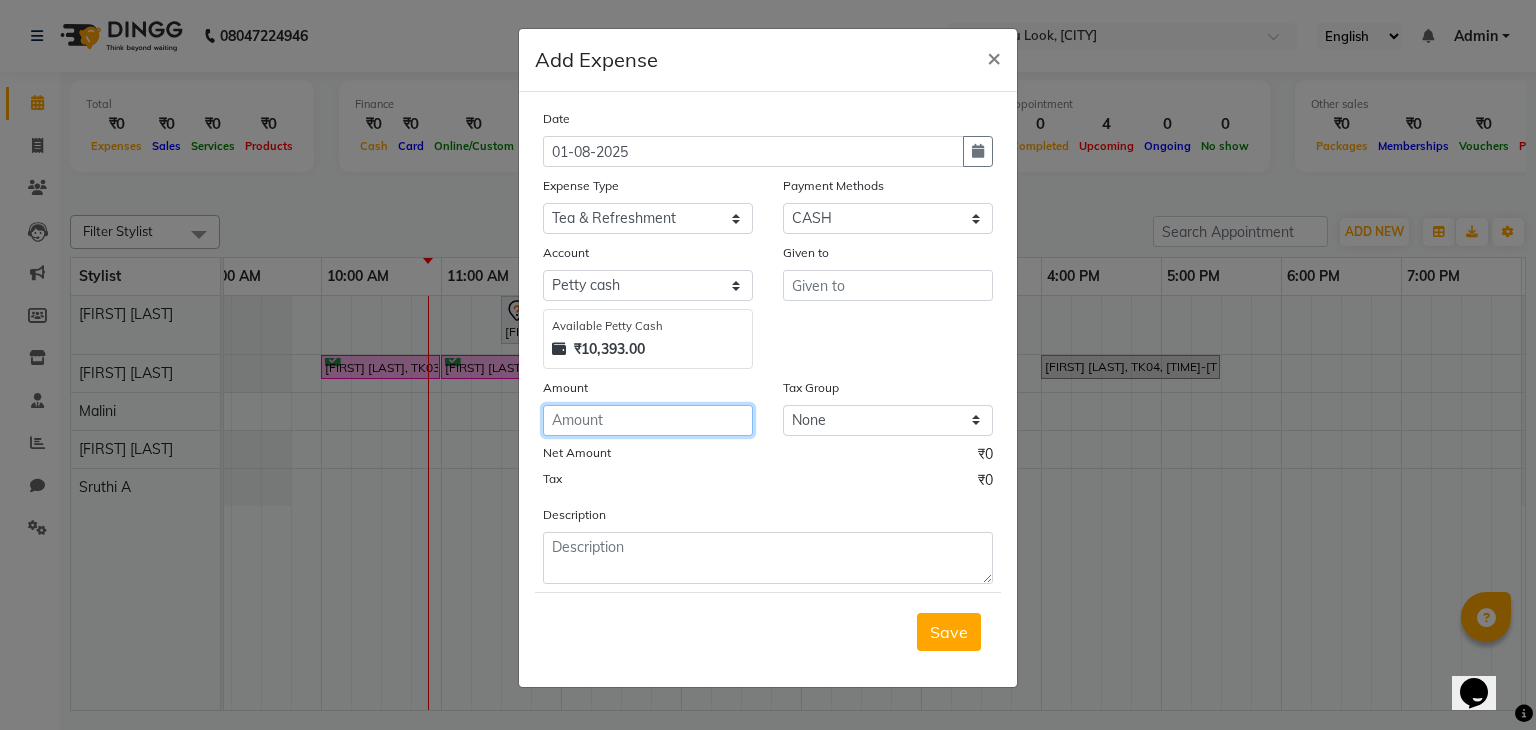 click 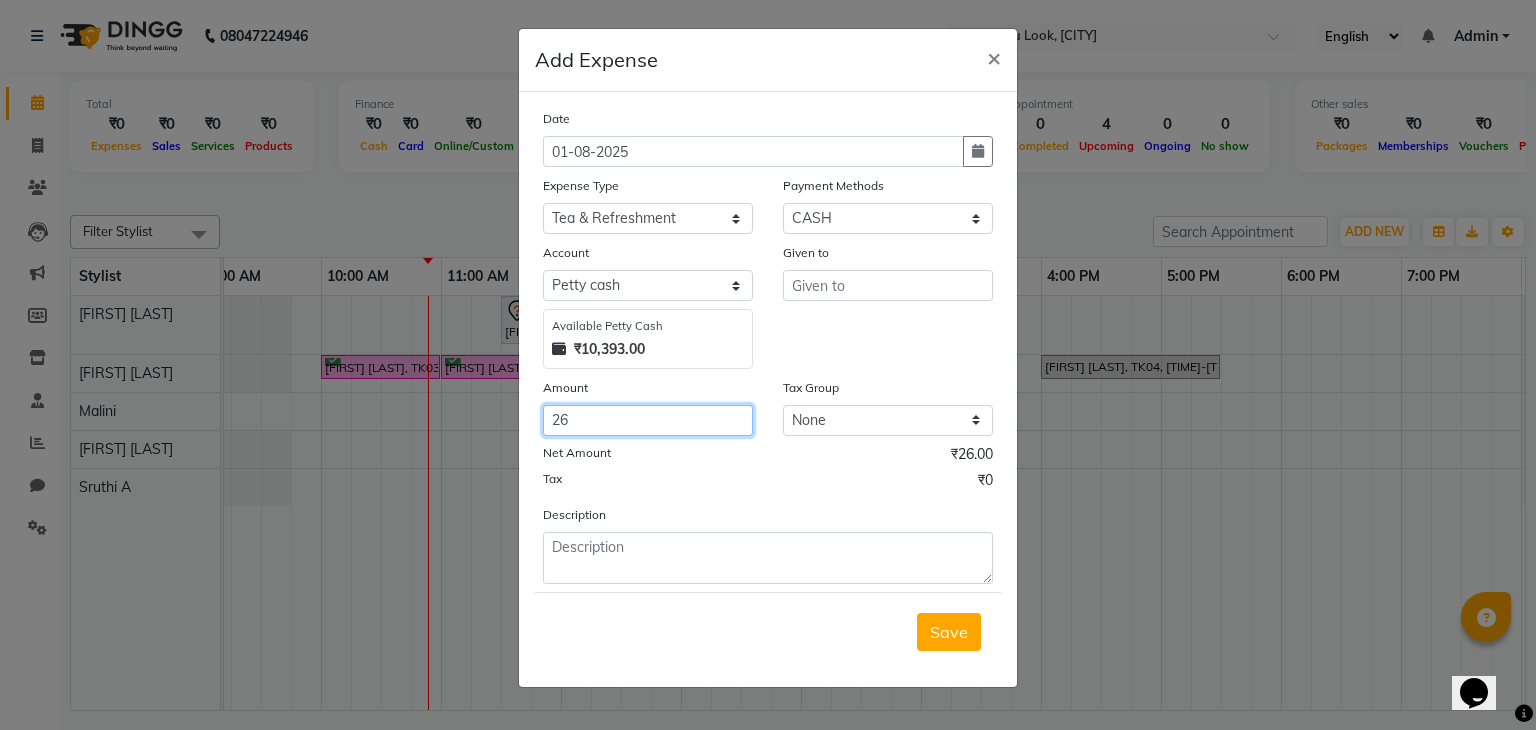 type on "26" 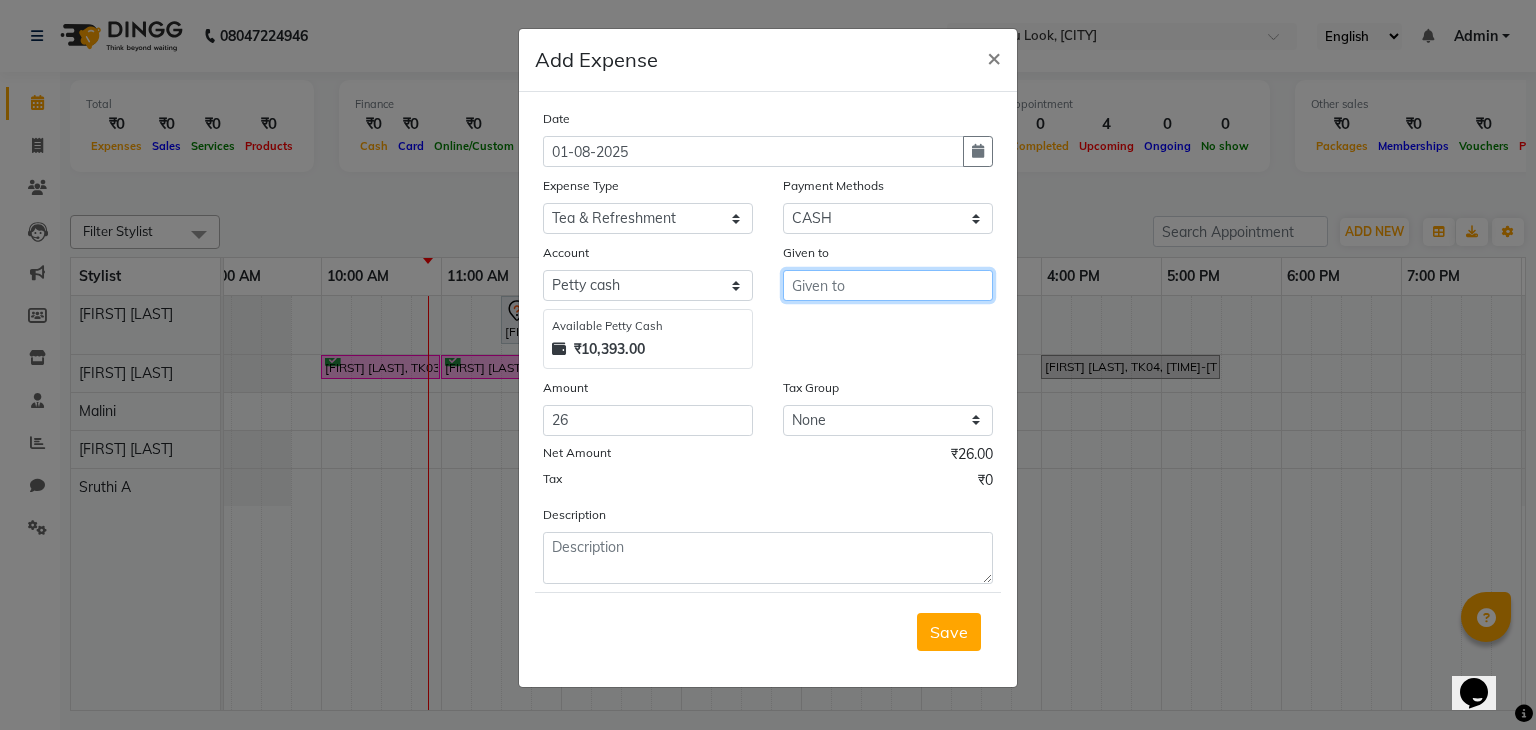 click at bounding box center (888, 285) 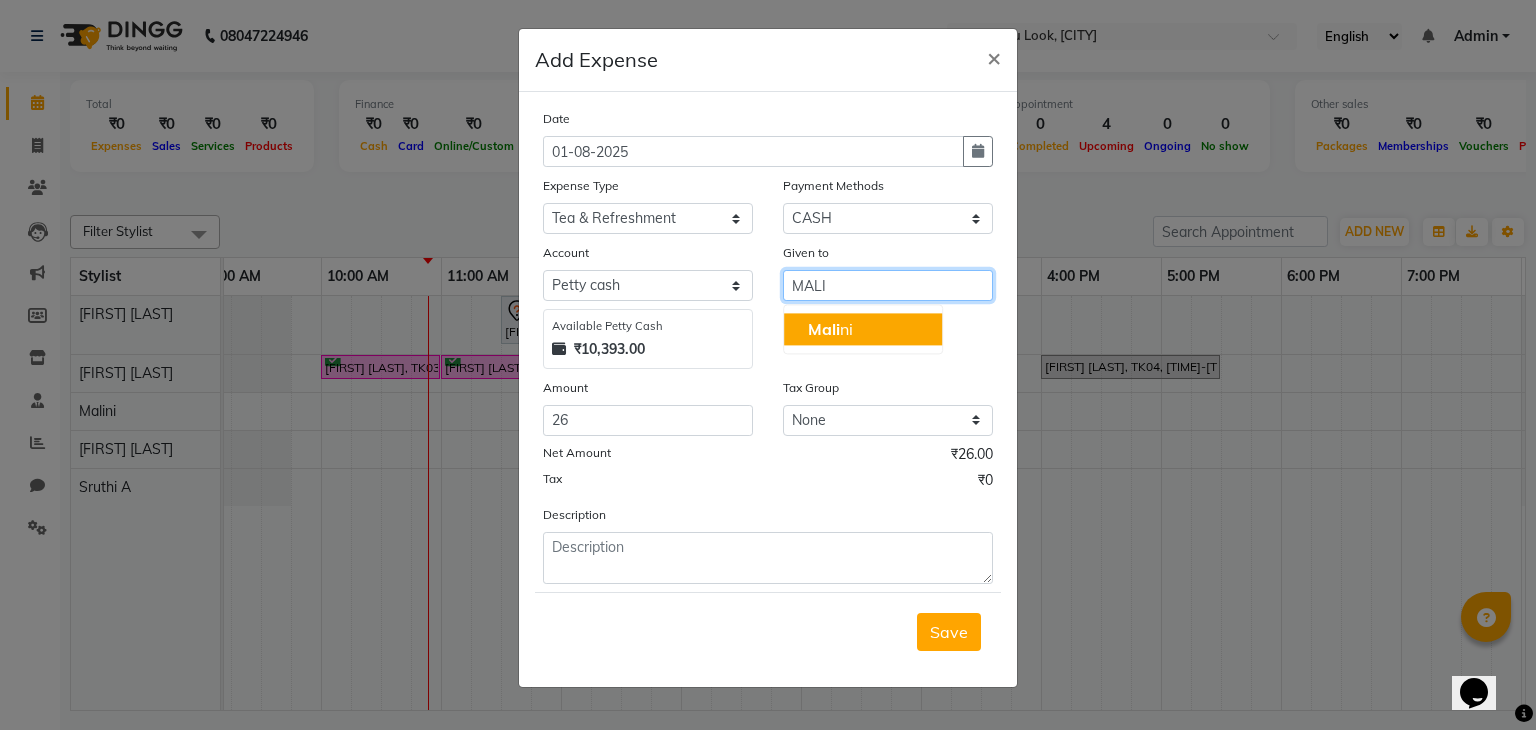 click on "Mali ni" at bounding box center (830, 329) 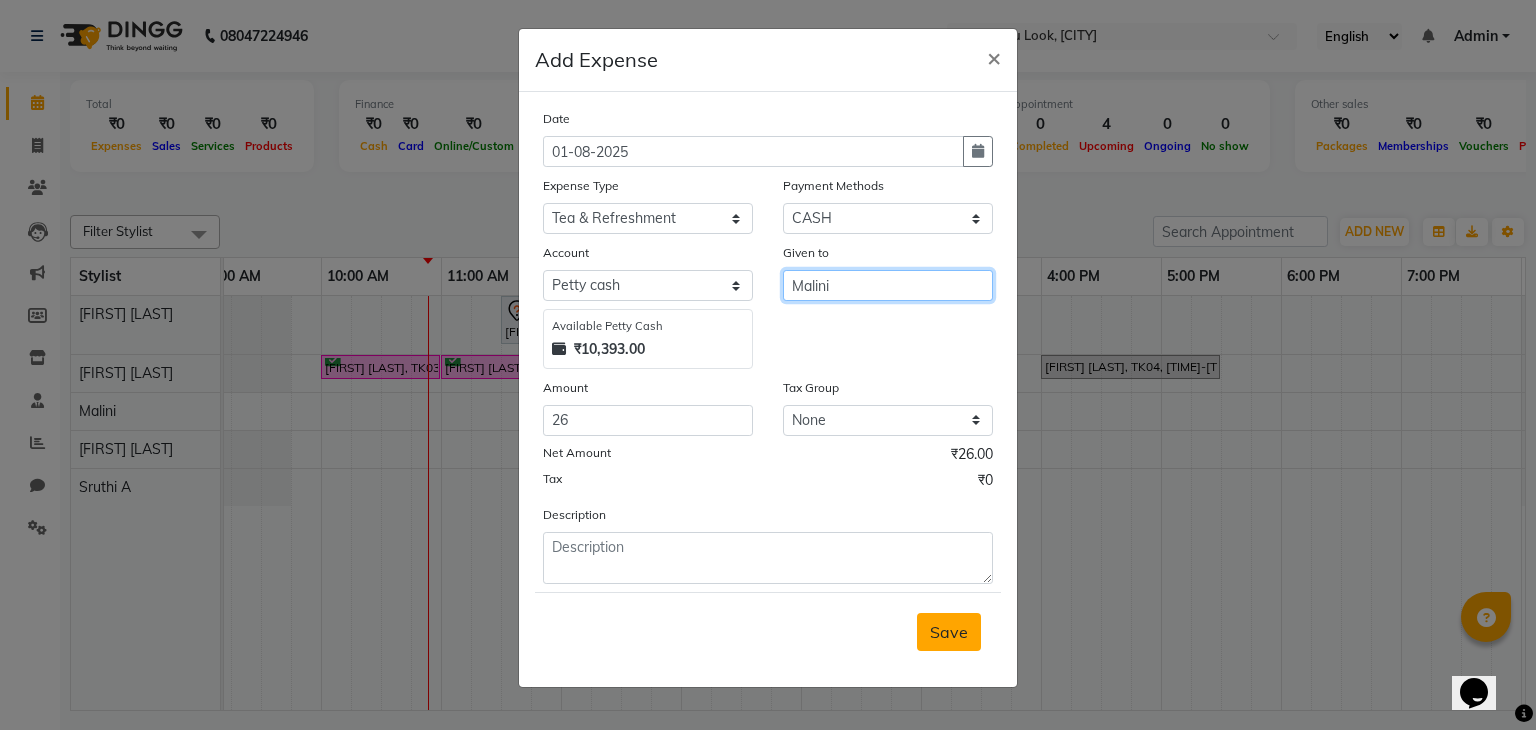 type on "Malini" 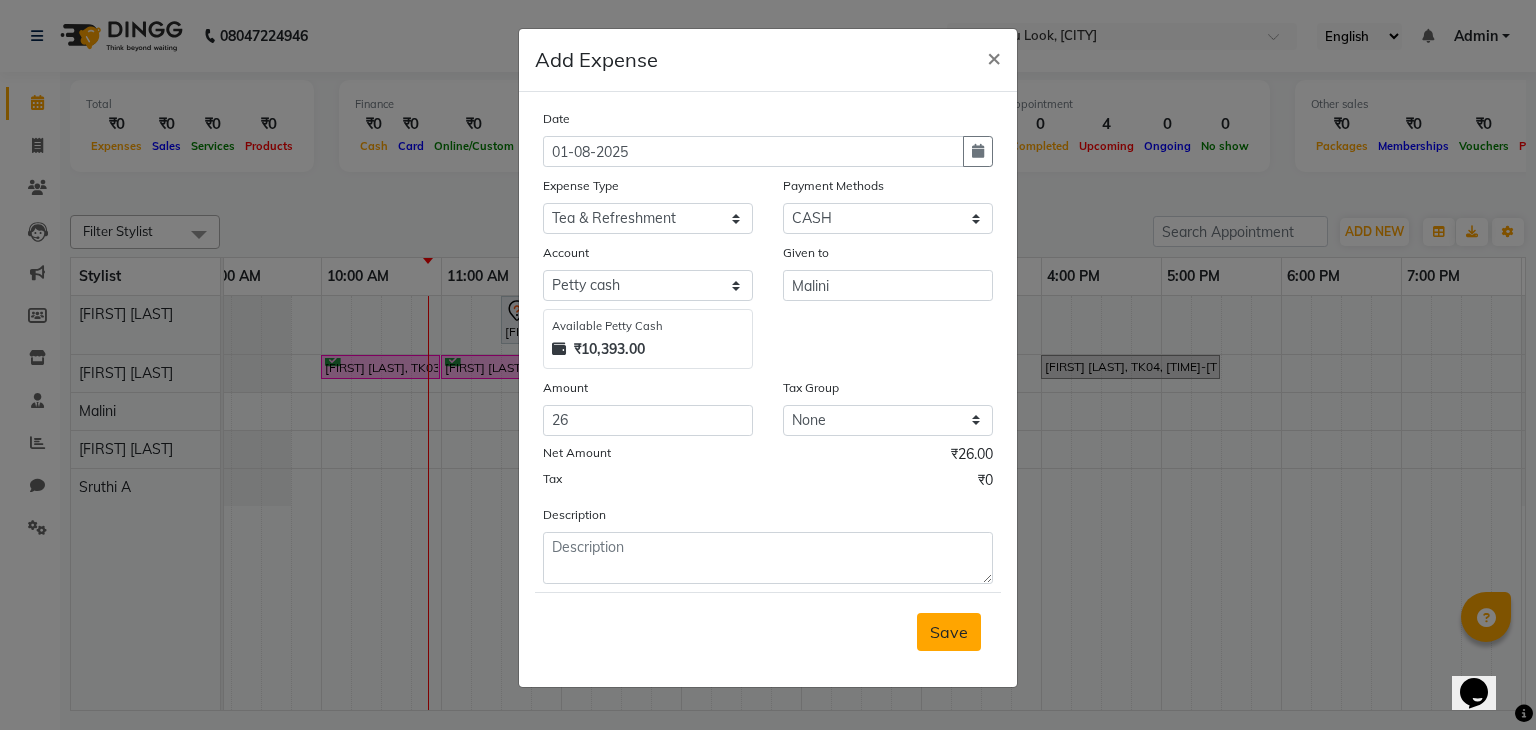 click on "Save" at bounding box center [949, 632] 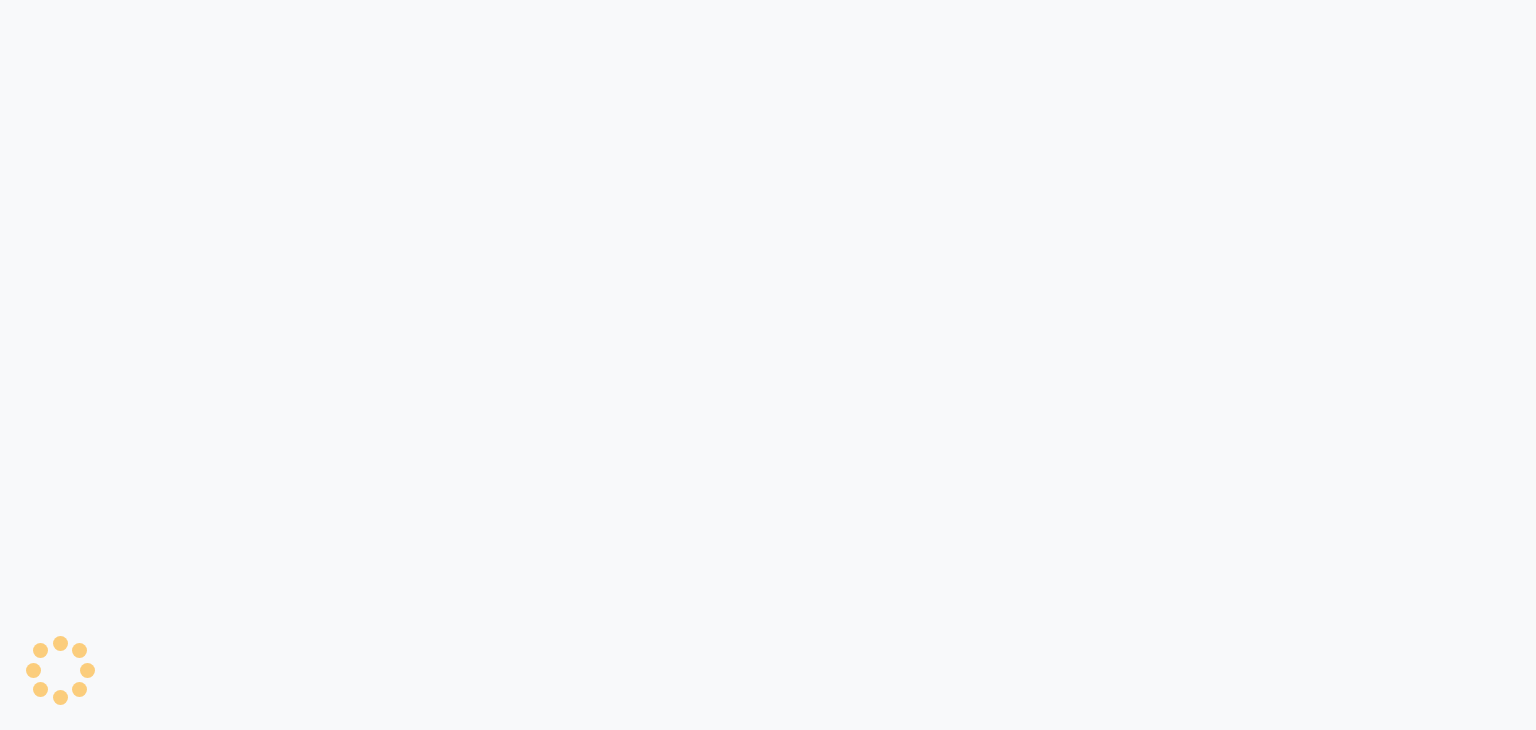 scroll, scrollTop: 0, scrollLeft: 0, axis: both 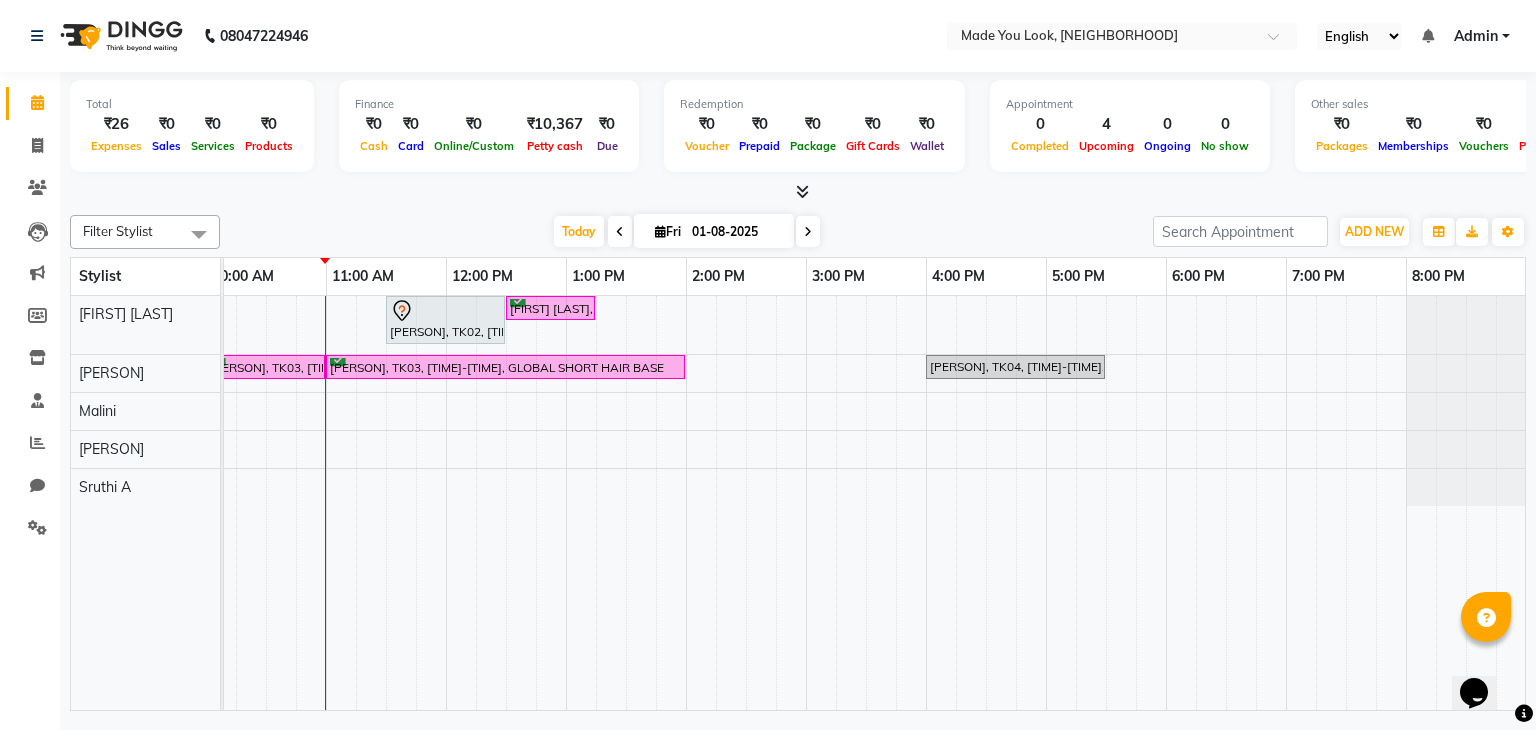 click at bounding box center [808, 231] 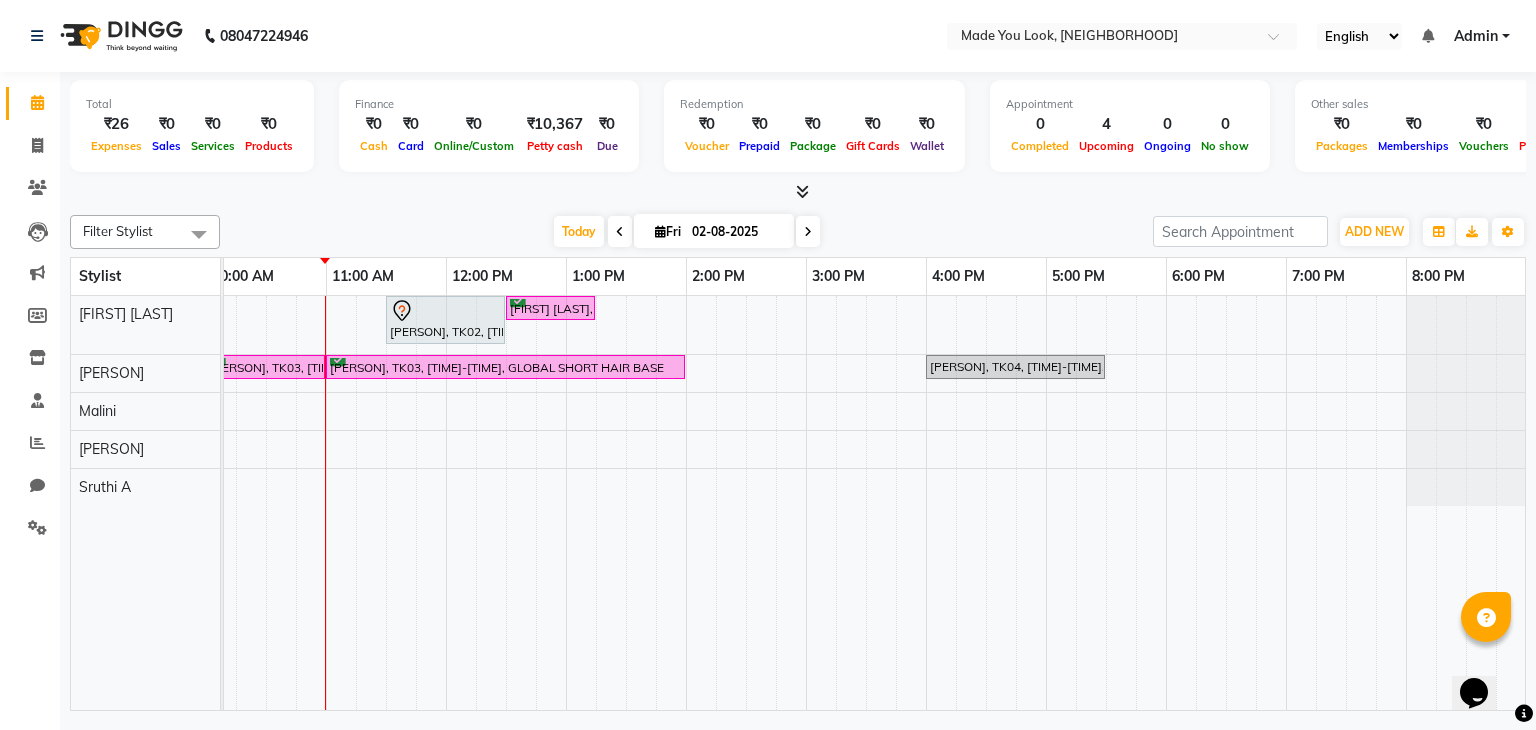 scroll, scrollTop: 0, scrollLeft: 0, axis: both 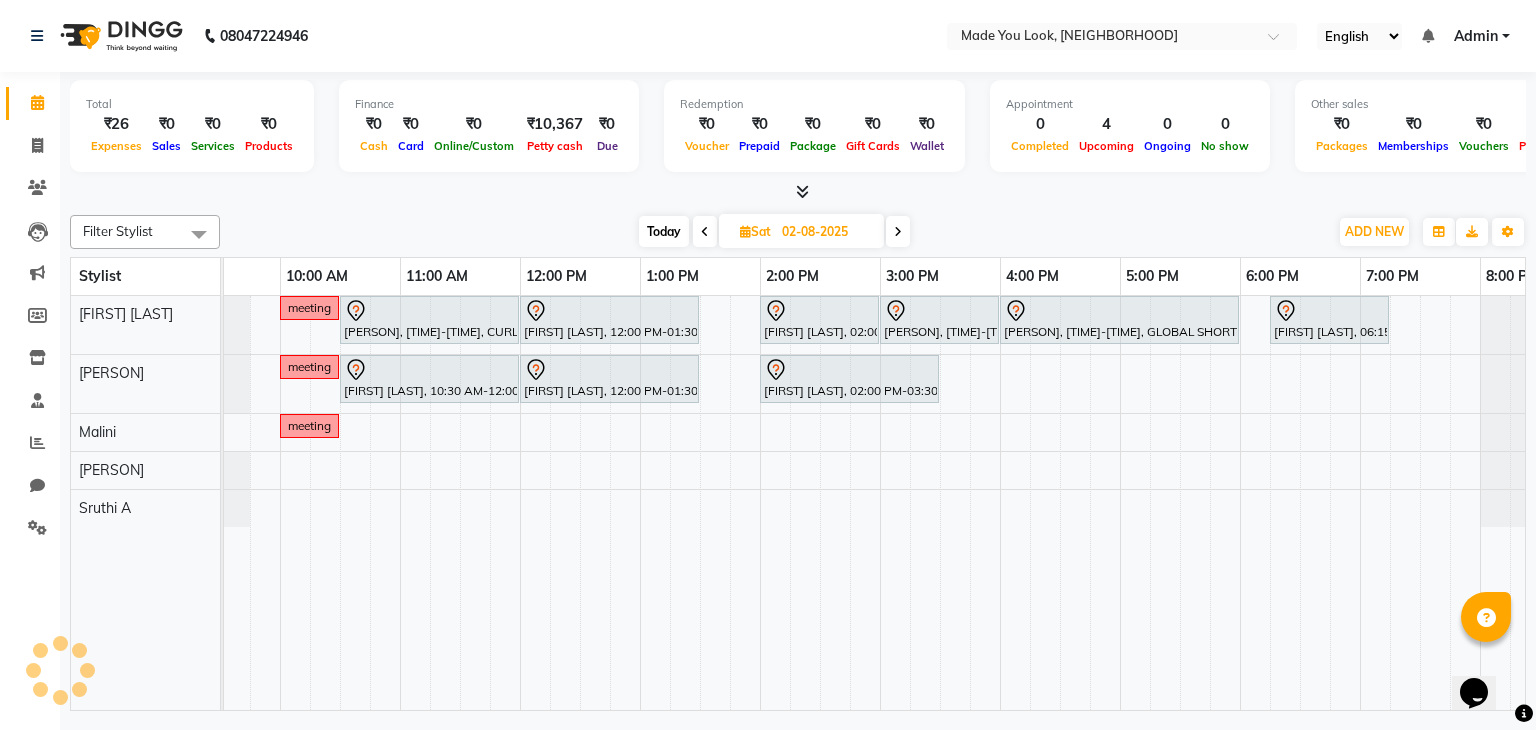 click on "Today" at bounding box center (664, 231) 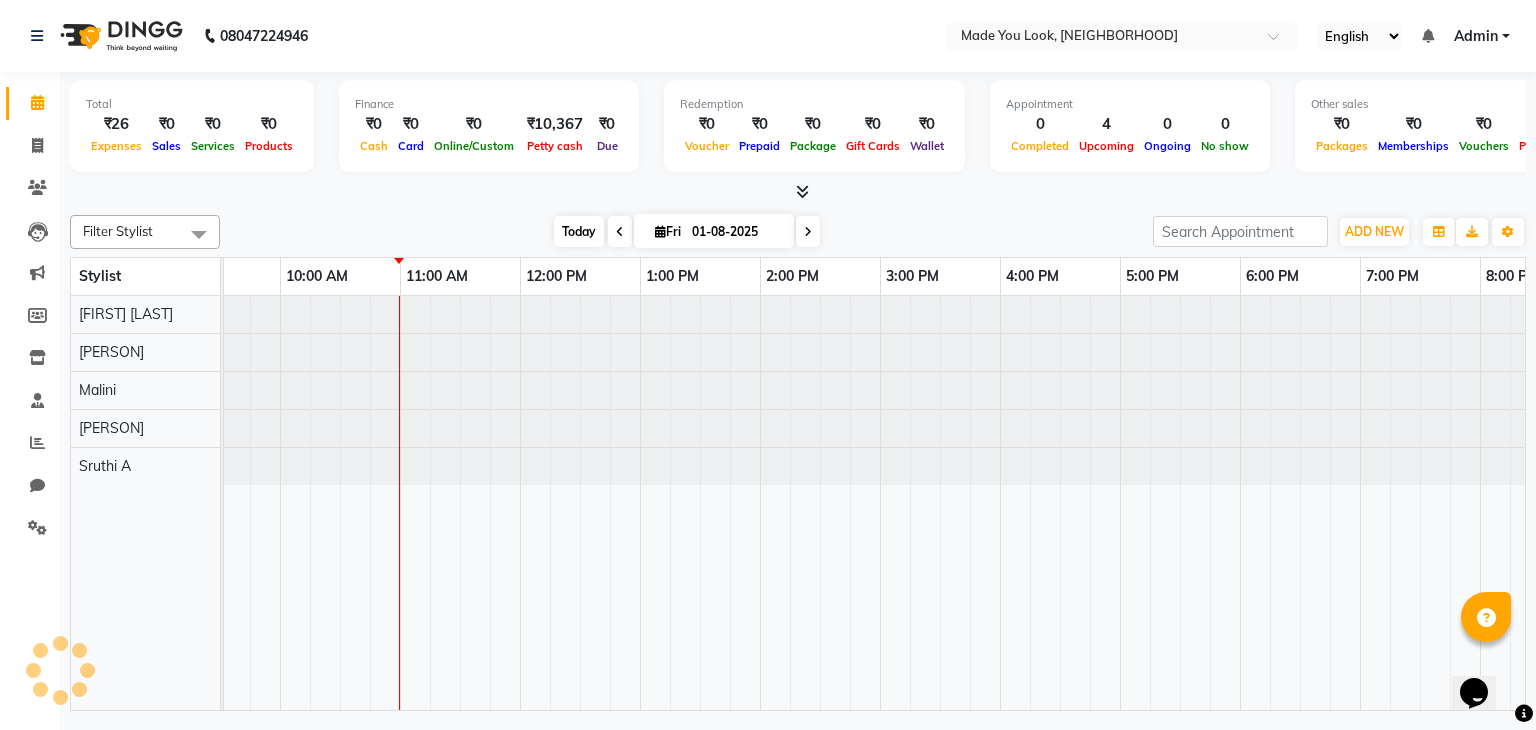scroll, scrollTop: 0, scrollLeft: 0, axis: both 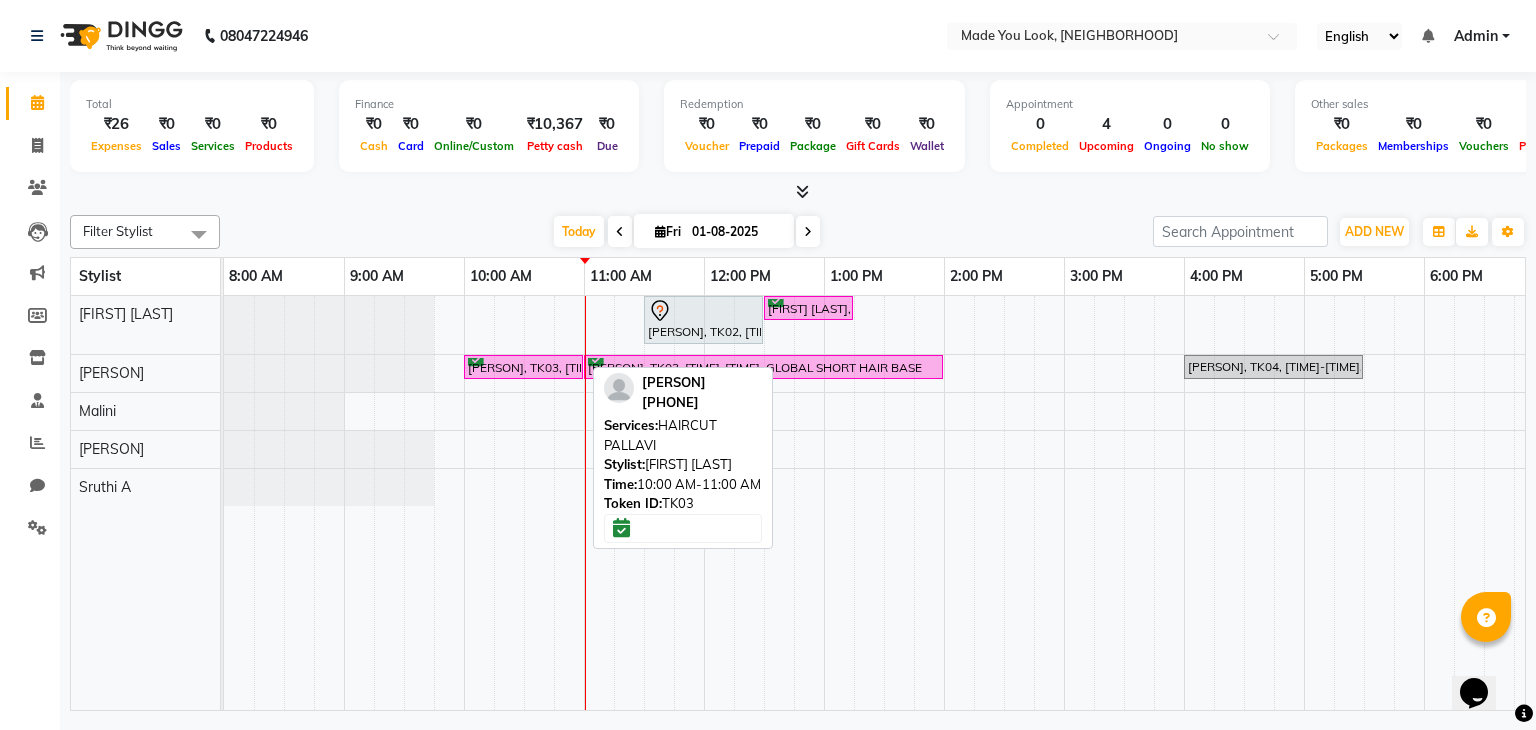 click on "[PERSON], TK03, [TIME]-[TIME], HAIRCUT [PERSON]" at bounding box center (523, 367) 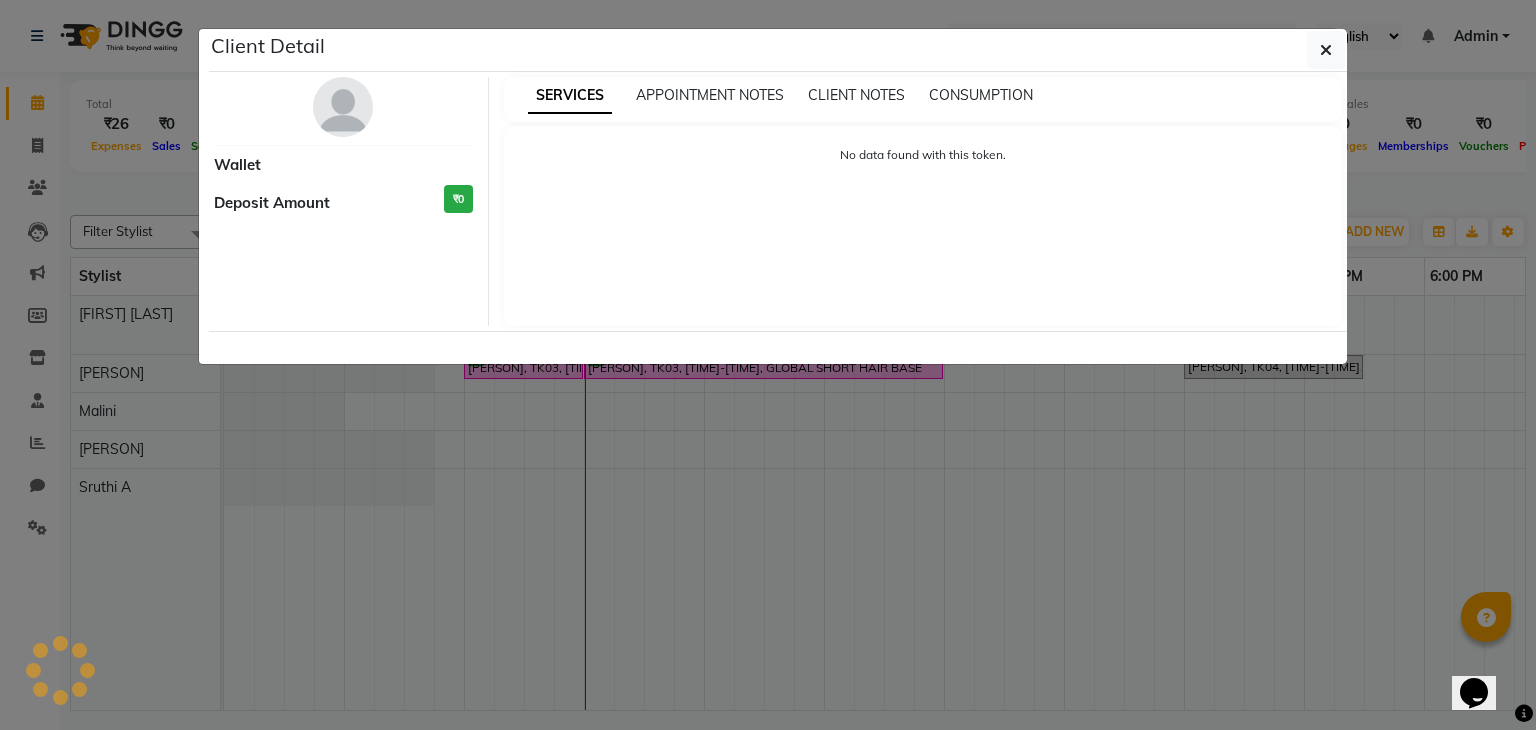 select on "6" 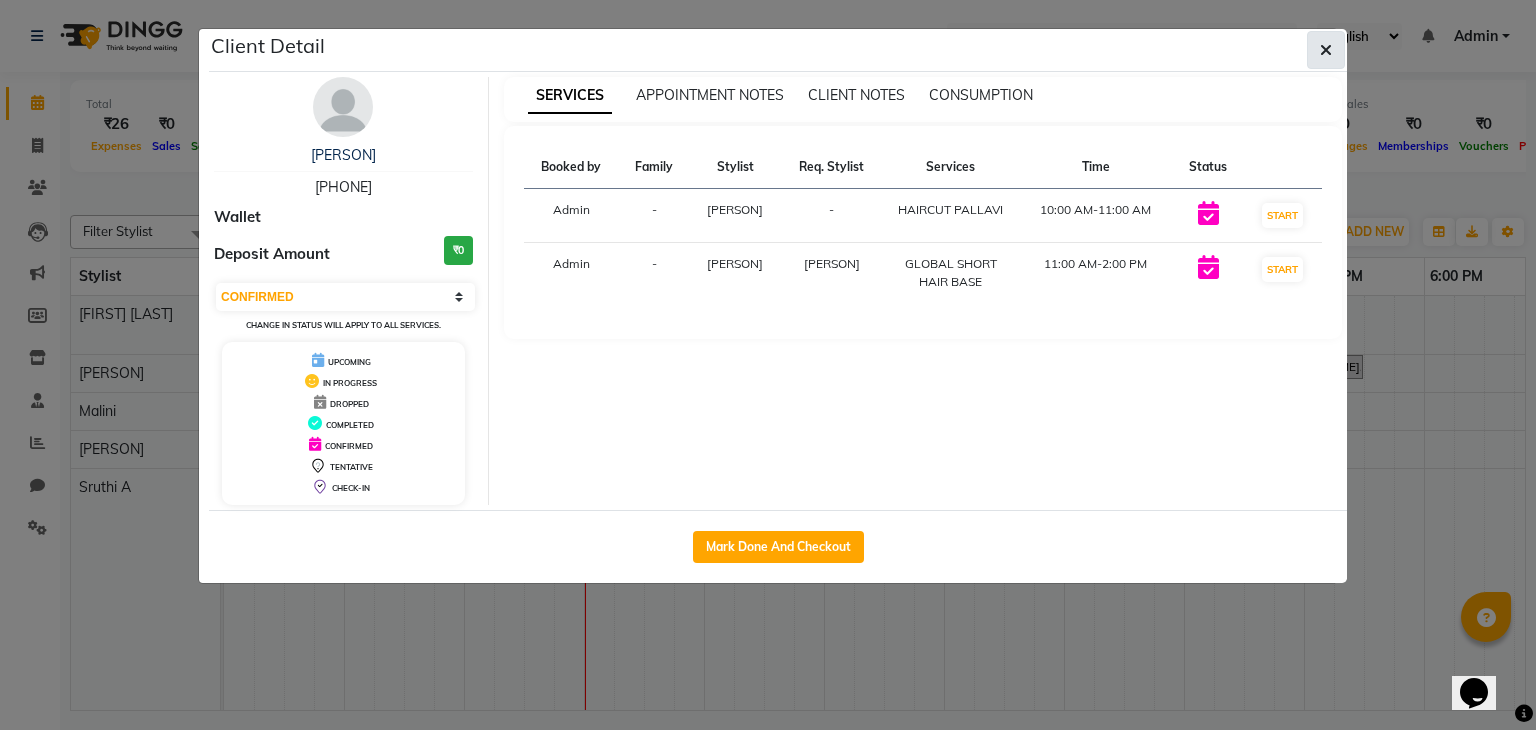 click 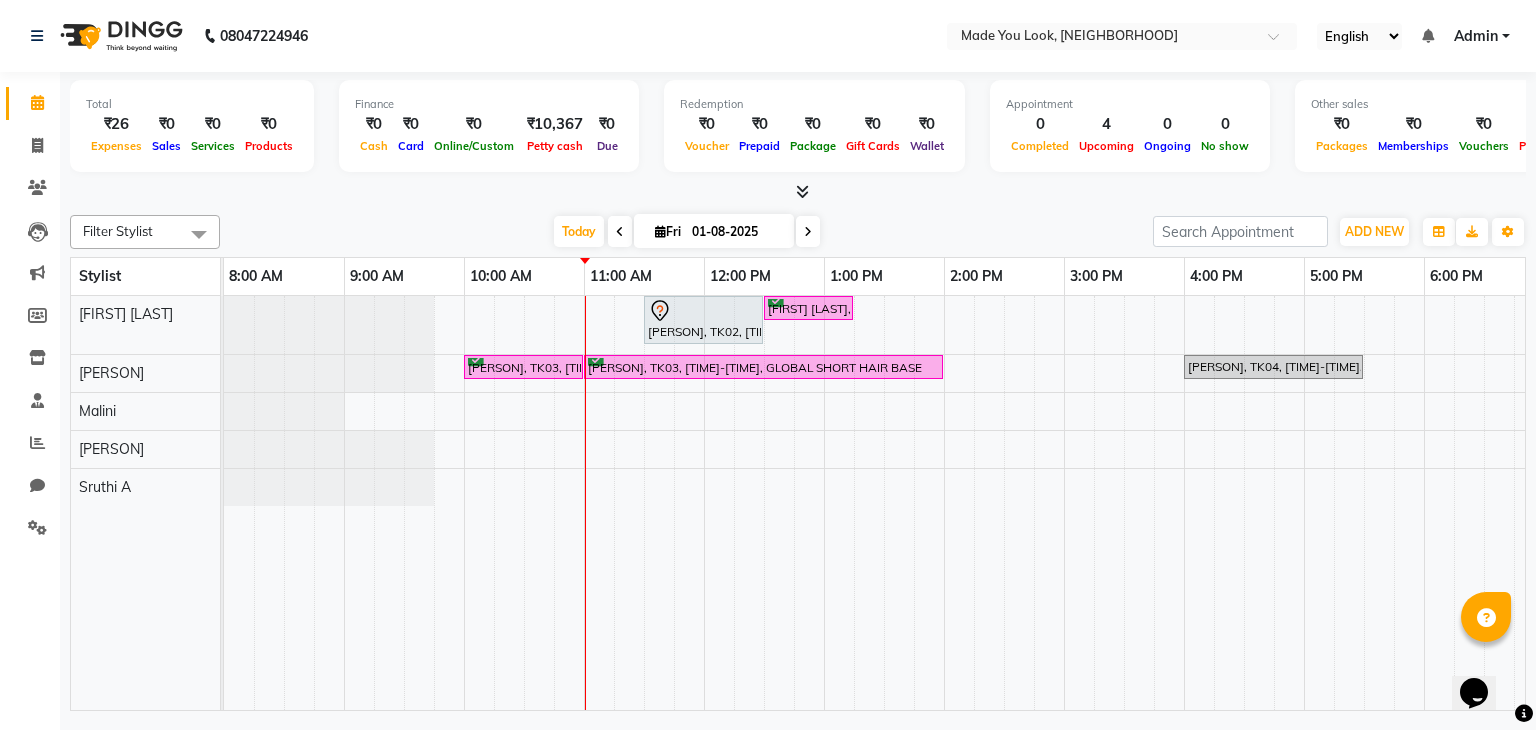click at bounding box center [808, 231] 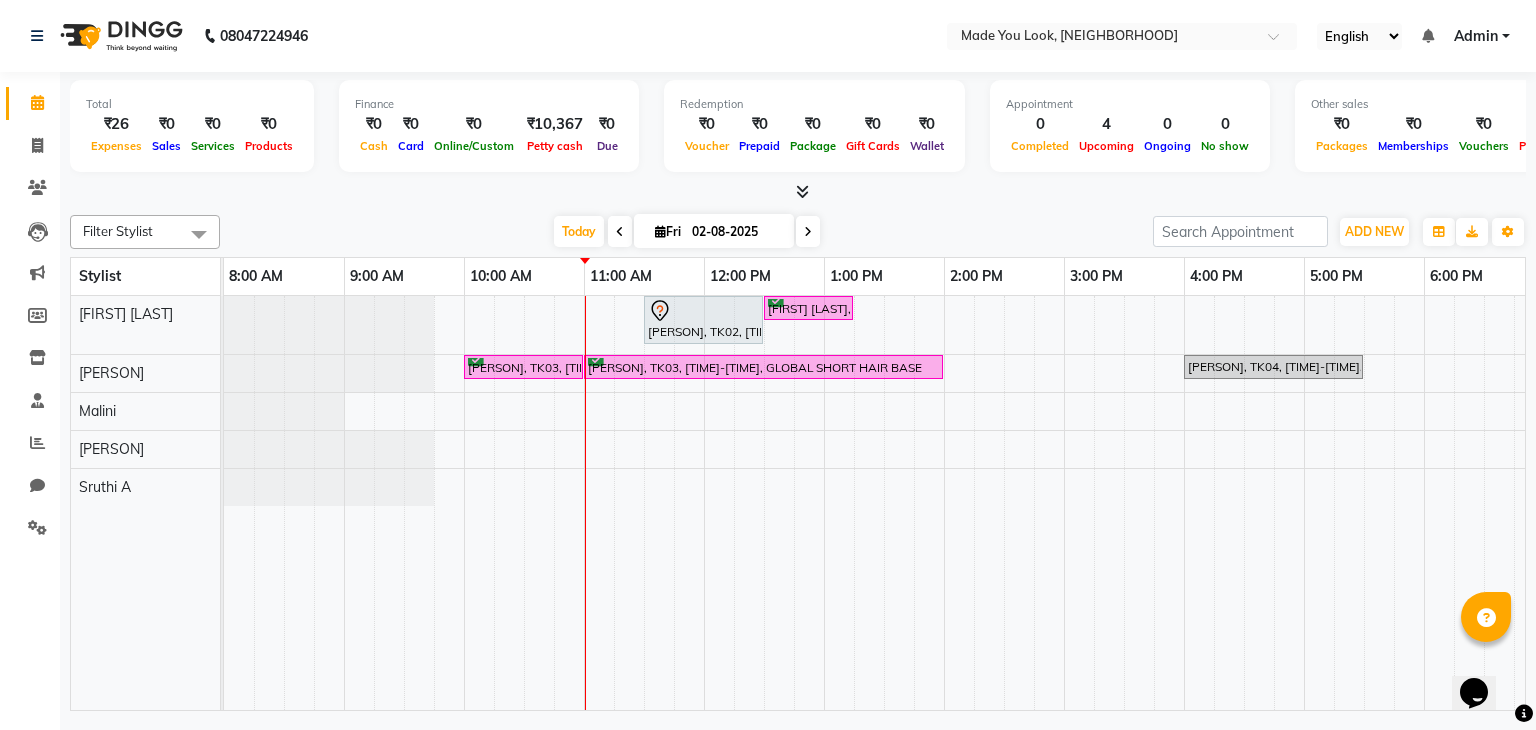 scroll, scrollTop: 0, scrollLeft: 258, axis: horizontal 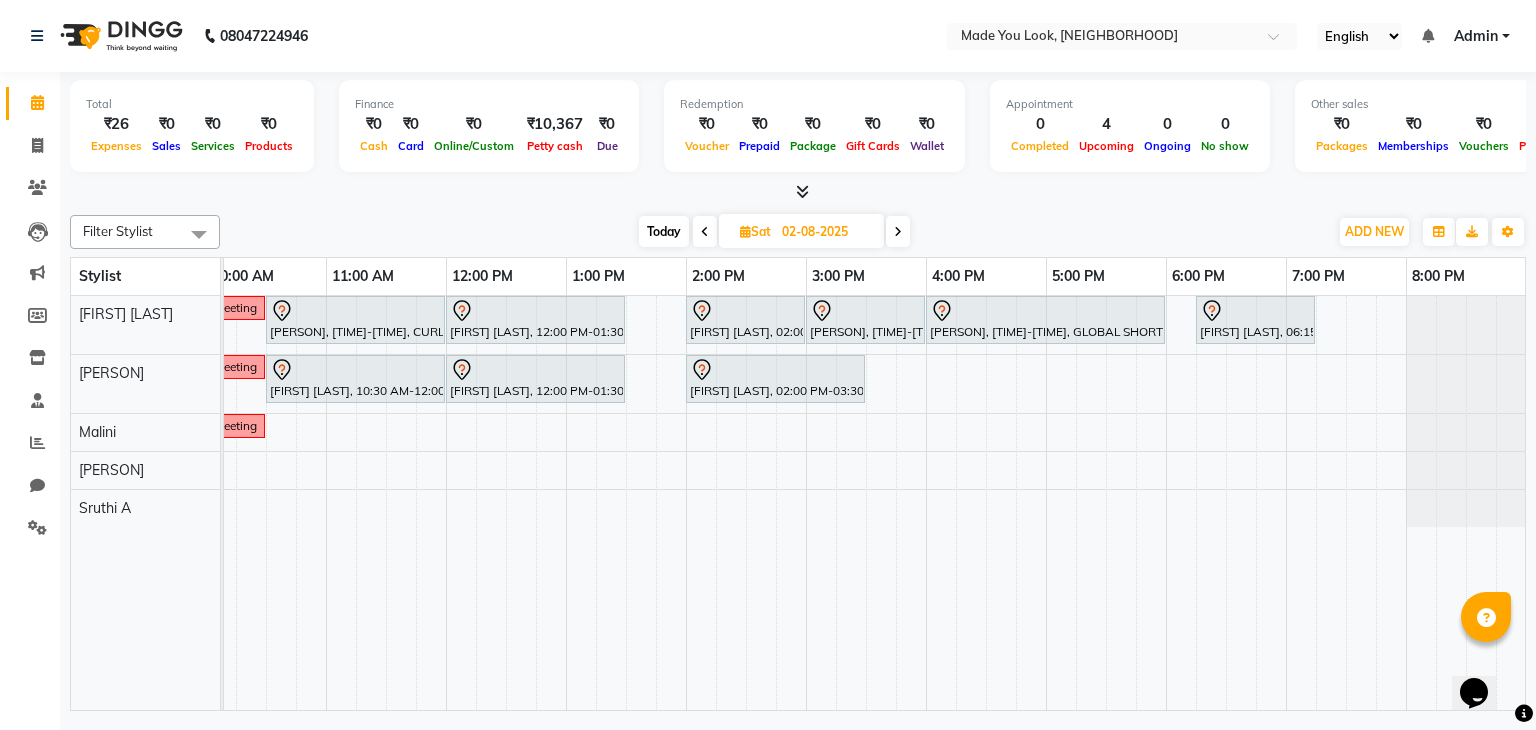 click on "Today" at bounding box center [664, 231] 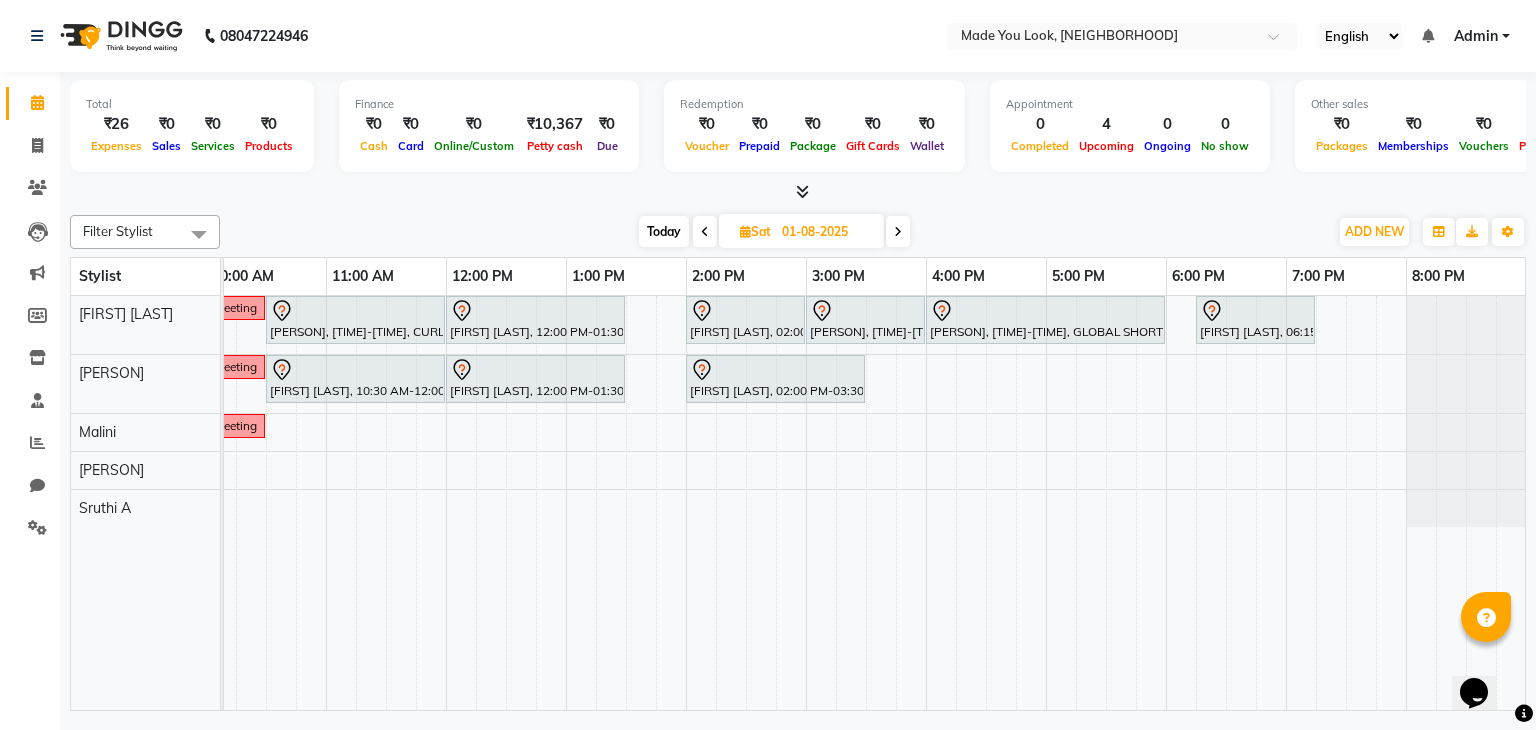 scroll, scrollTop: 0, scrollLeft: 258, axis: horizontal 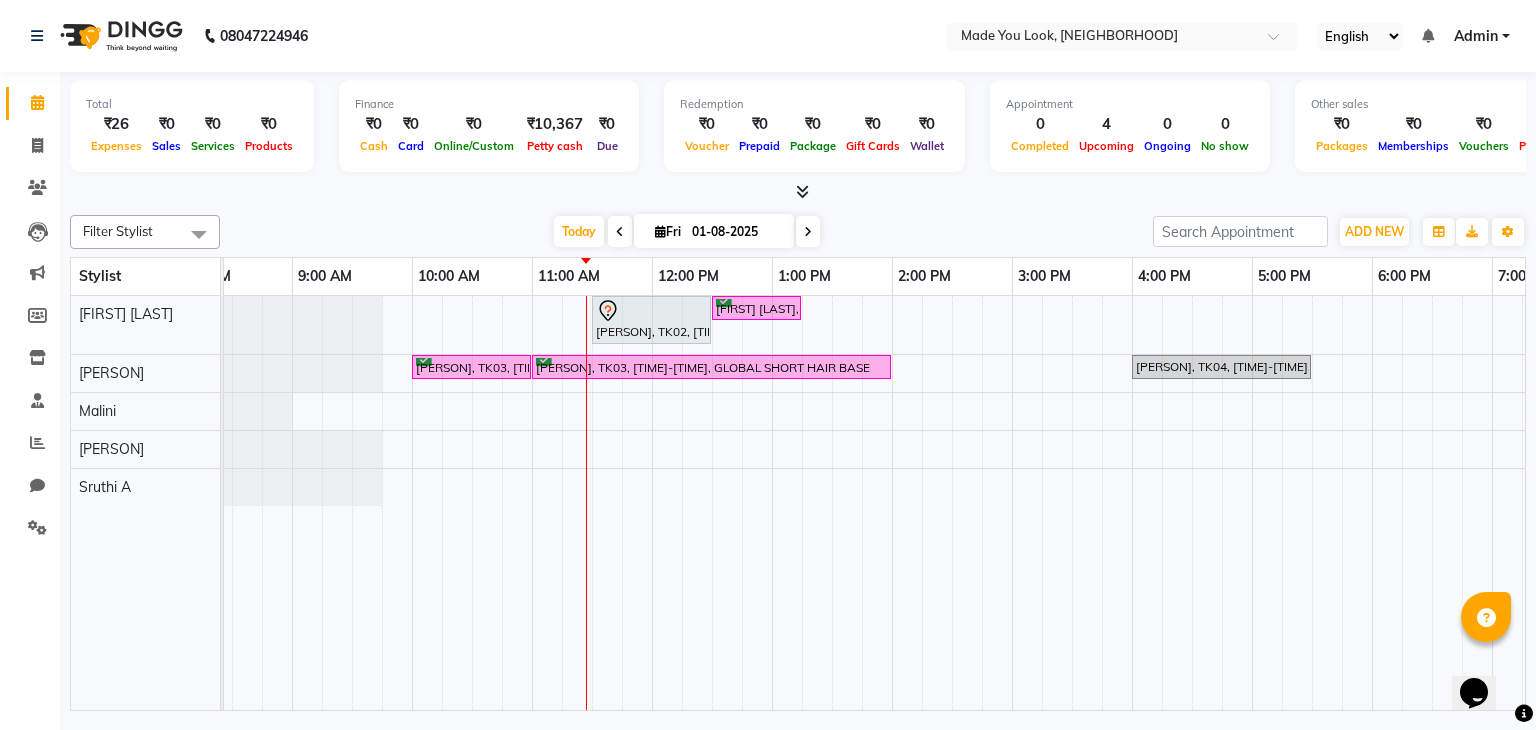 click at bounding box center [660, 231] 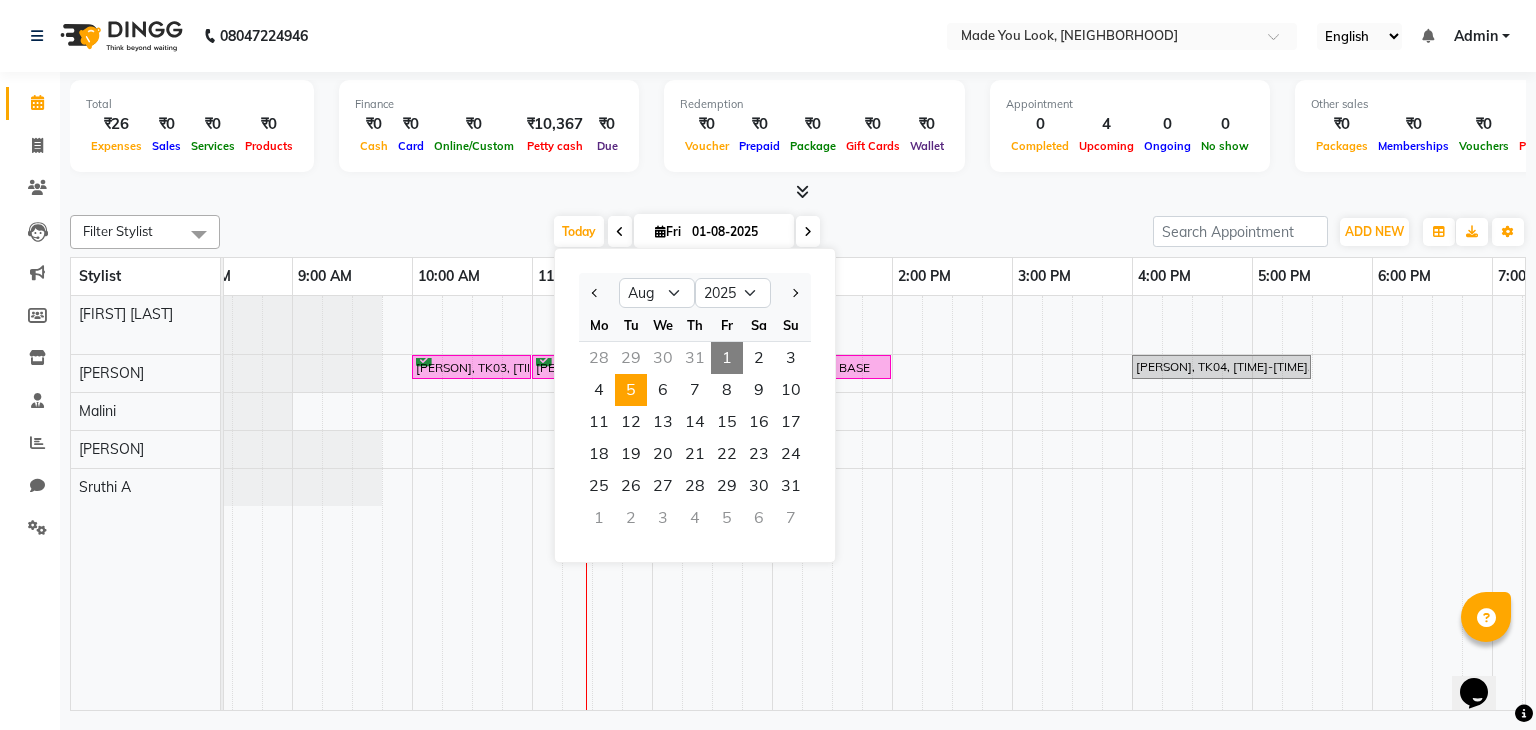 click on "5" at bounding box center (631, 390) 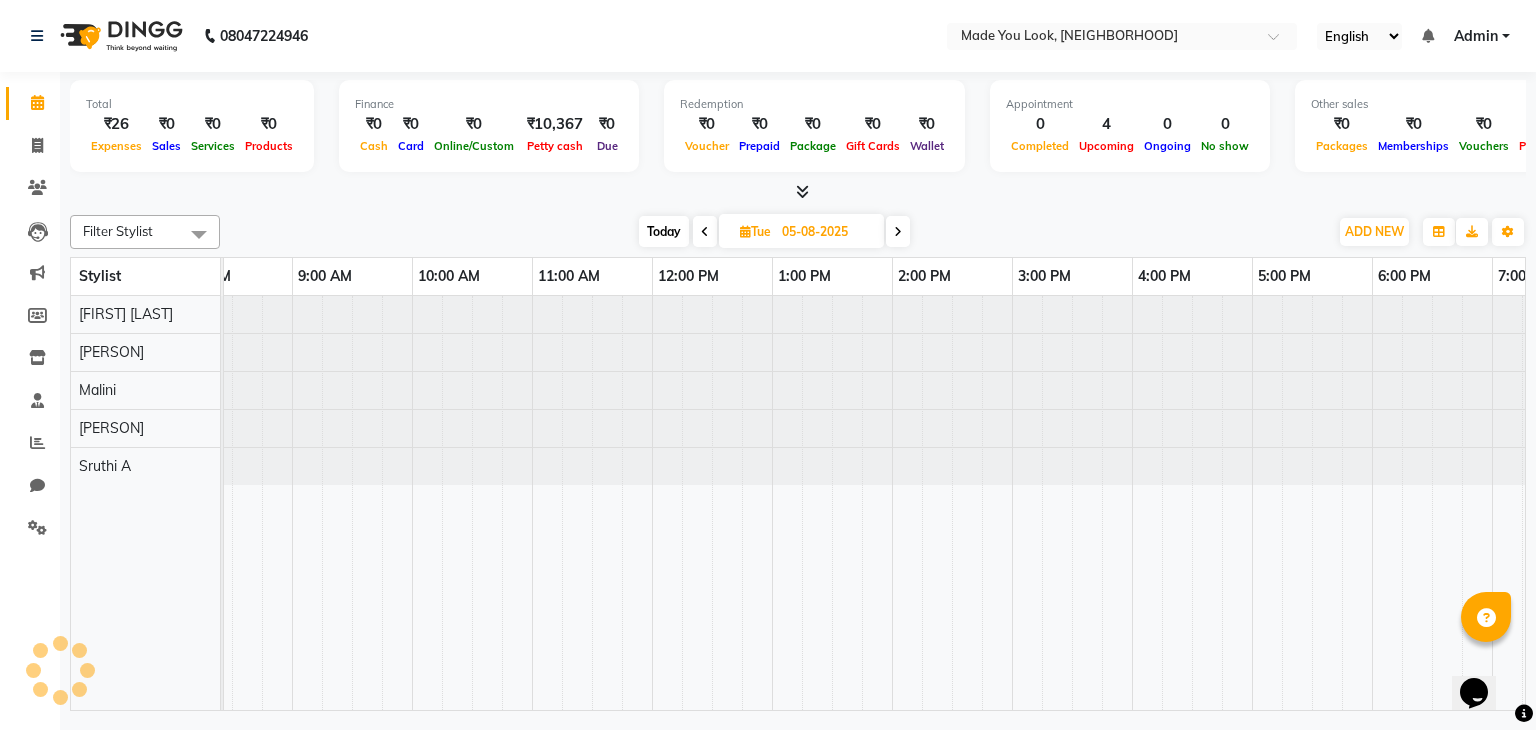 scroll, scrollTop: 0, scrollLeft: 258, axis: horizontal 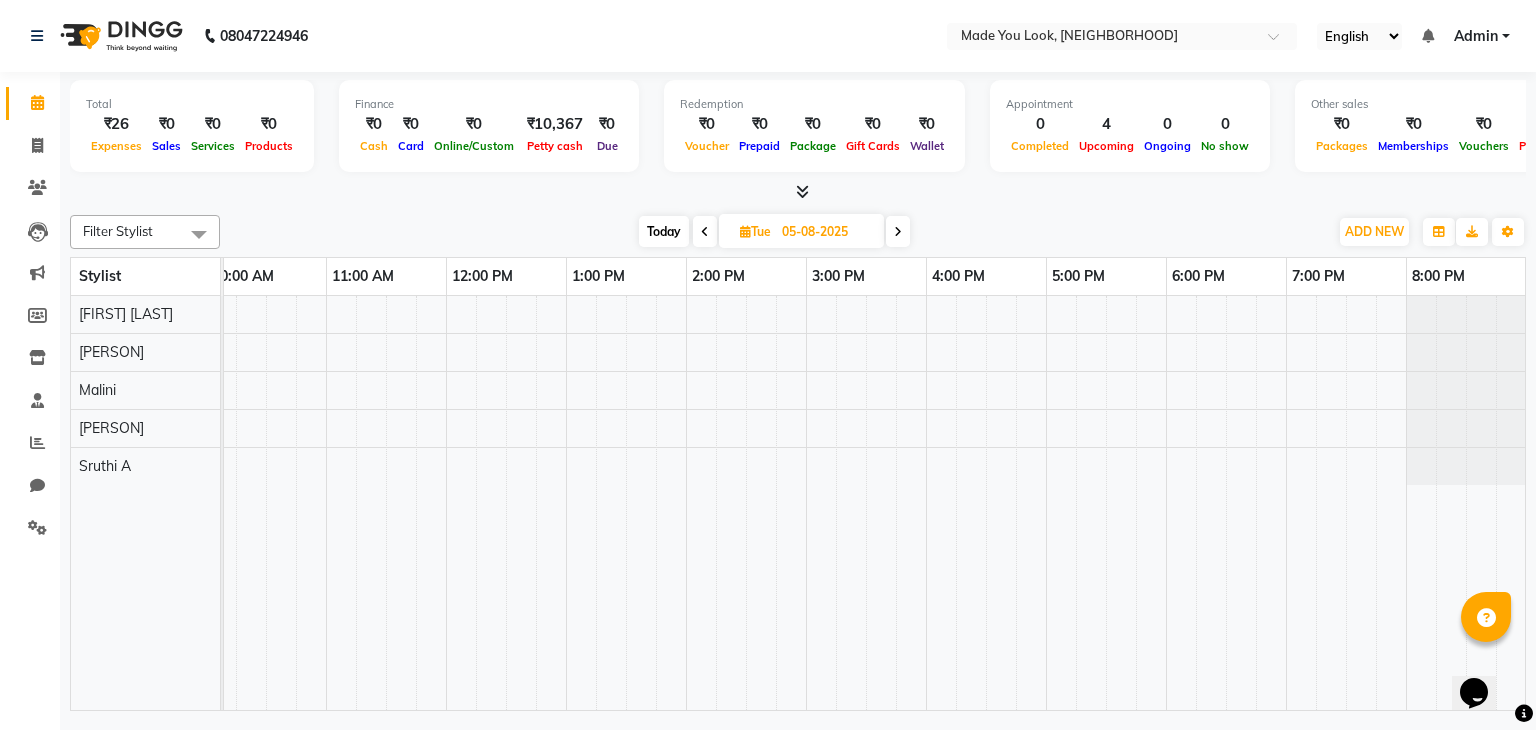 click on "Today" at bounding box center (664, 231) 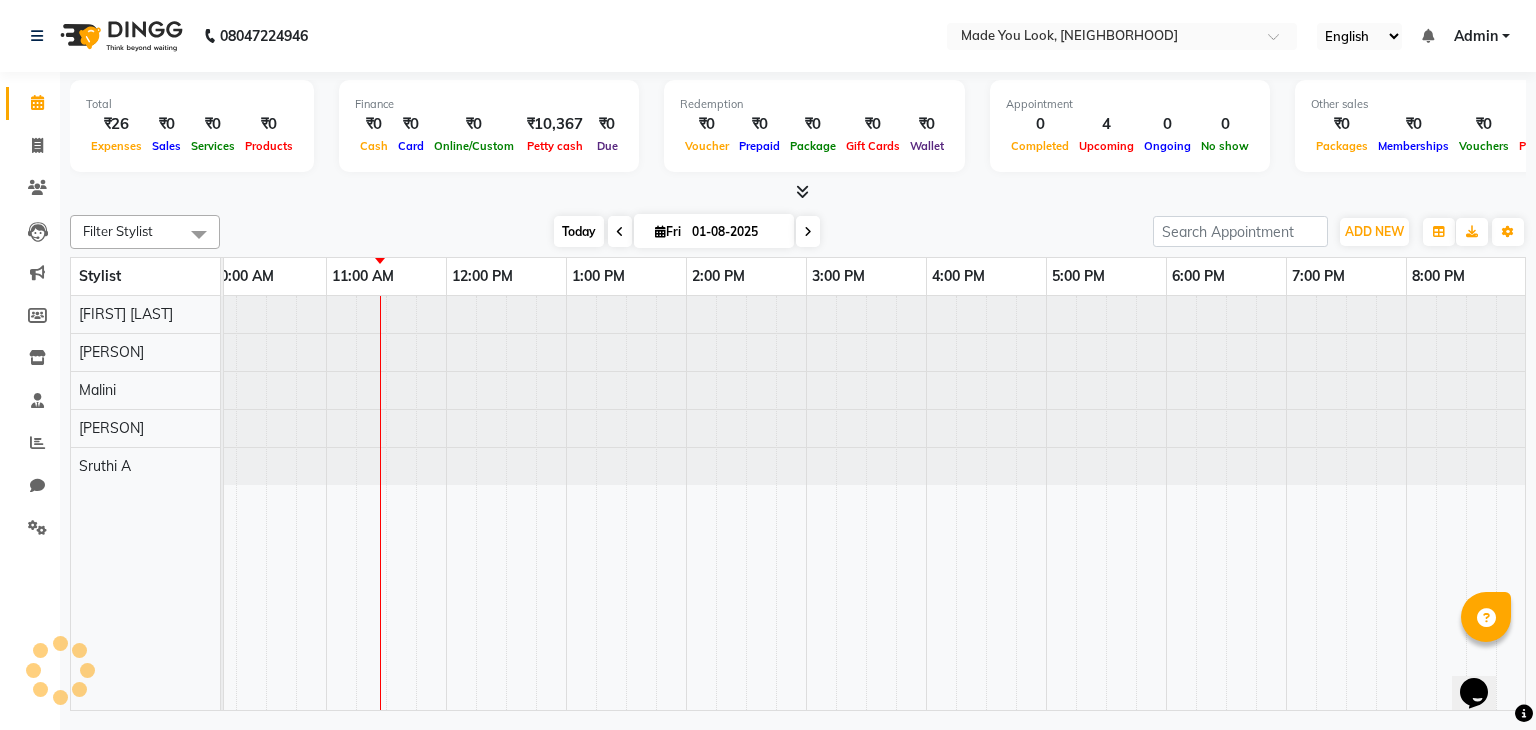 scroll, scrollTop: 0, scrollLeft: 258, axis: horizontal 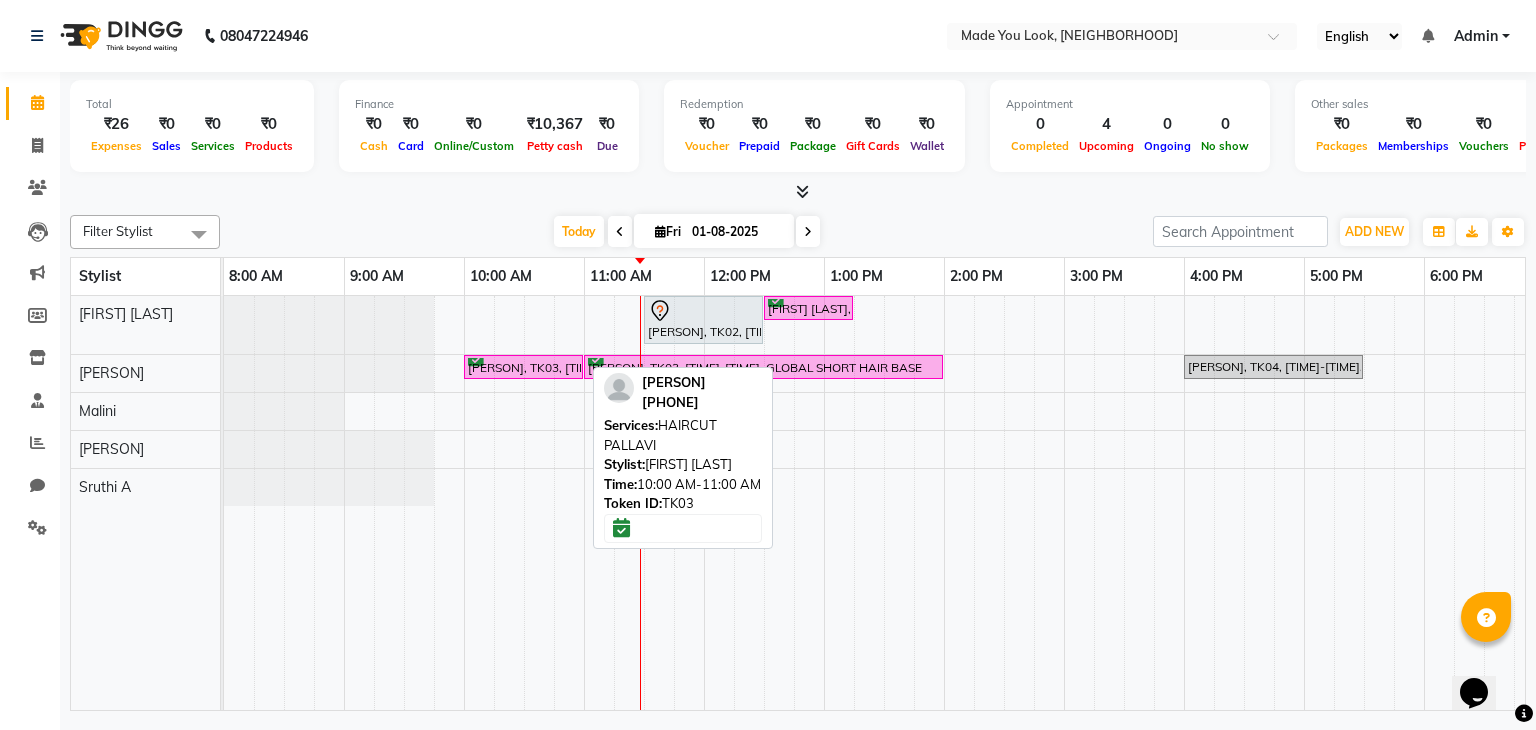 click on "[PERSON], TK03, [TIME]-[TIME], HAIRCUT [PERSON]" at bounding box center (523, 367) 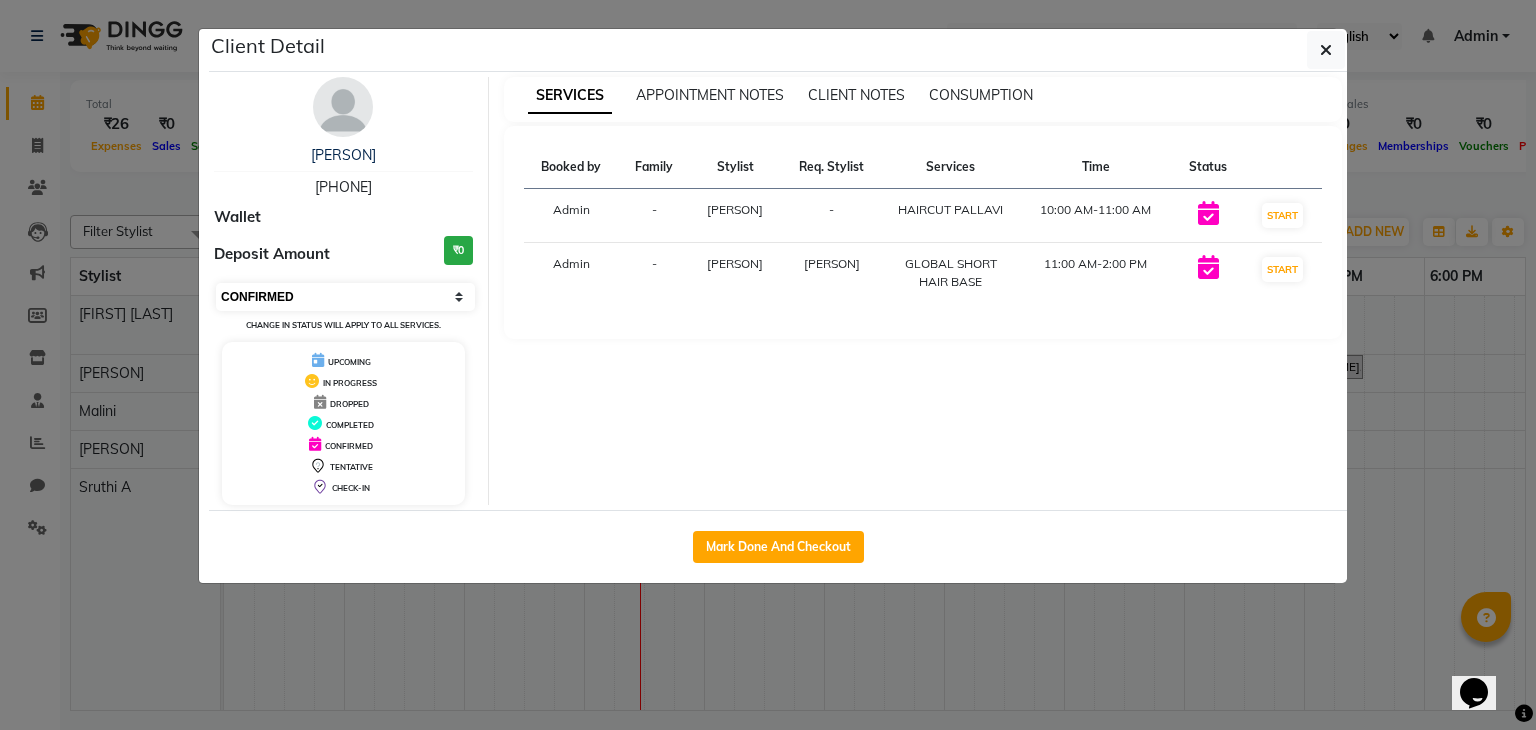 click on "Select IN SERVICE CONFIRMED TENTATIVE CHECK IN MARK DONE DROPPED UPCOMING" at bounding box center [345, 297] 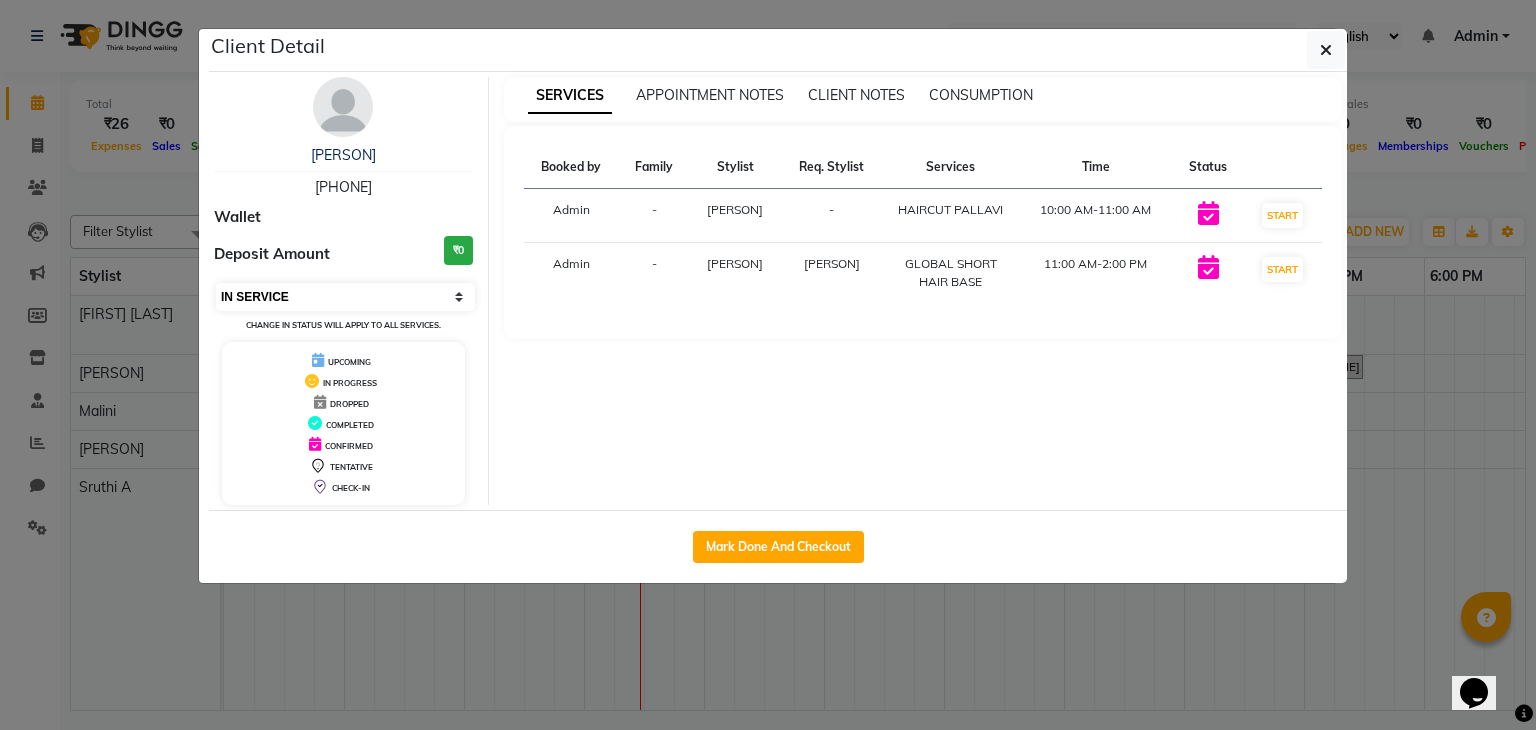 click on "Select IN SERVICE CONFIRMED TENTATIVE CHECK IN MARK DONE DROPPED UPCOMING" at bounding box center (345, 297) 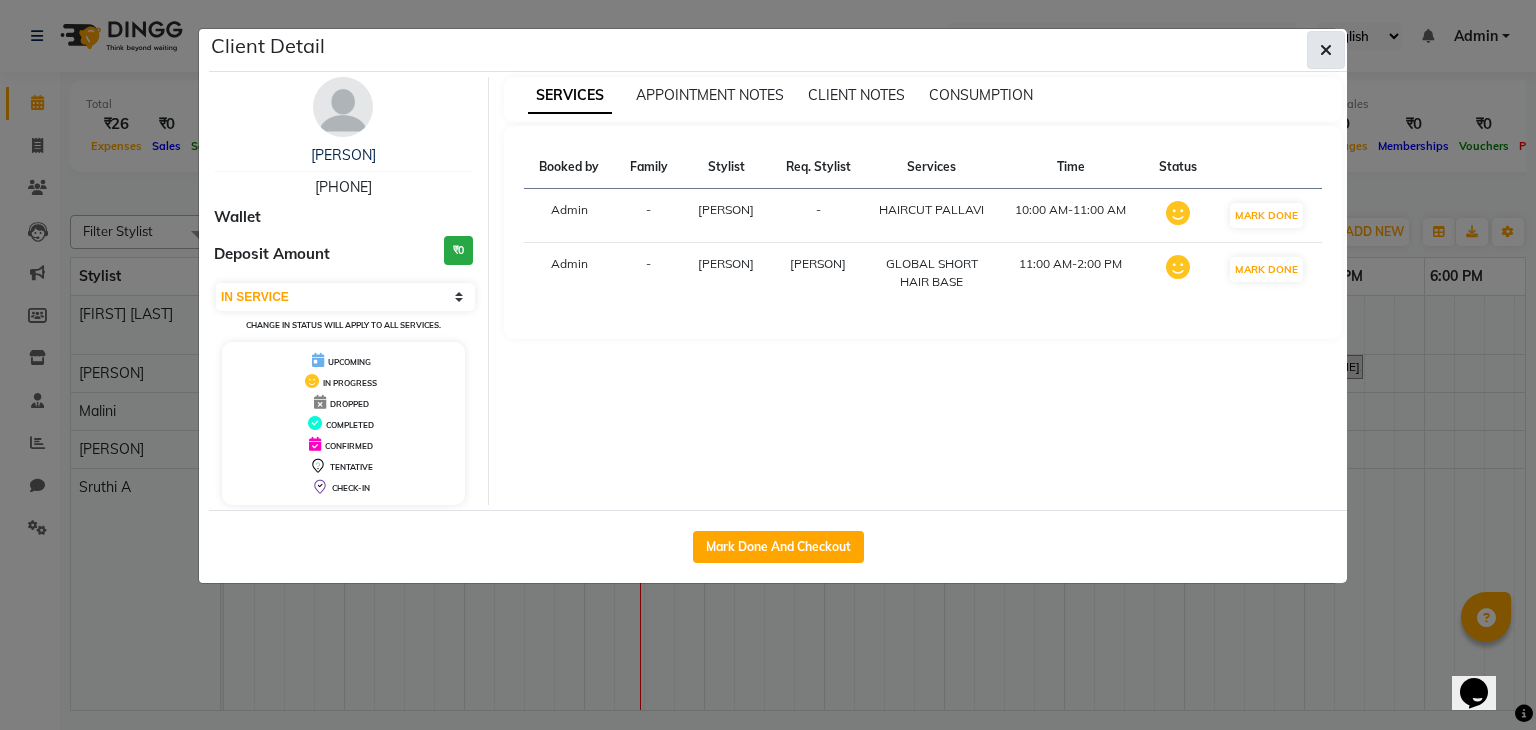 click 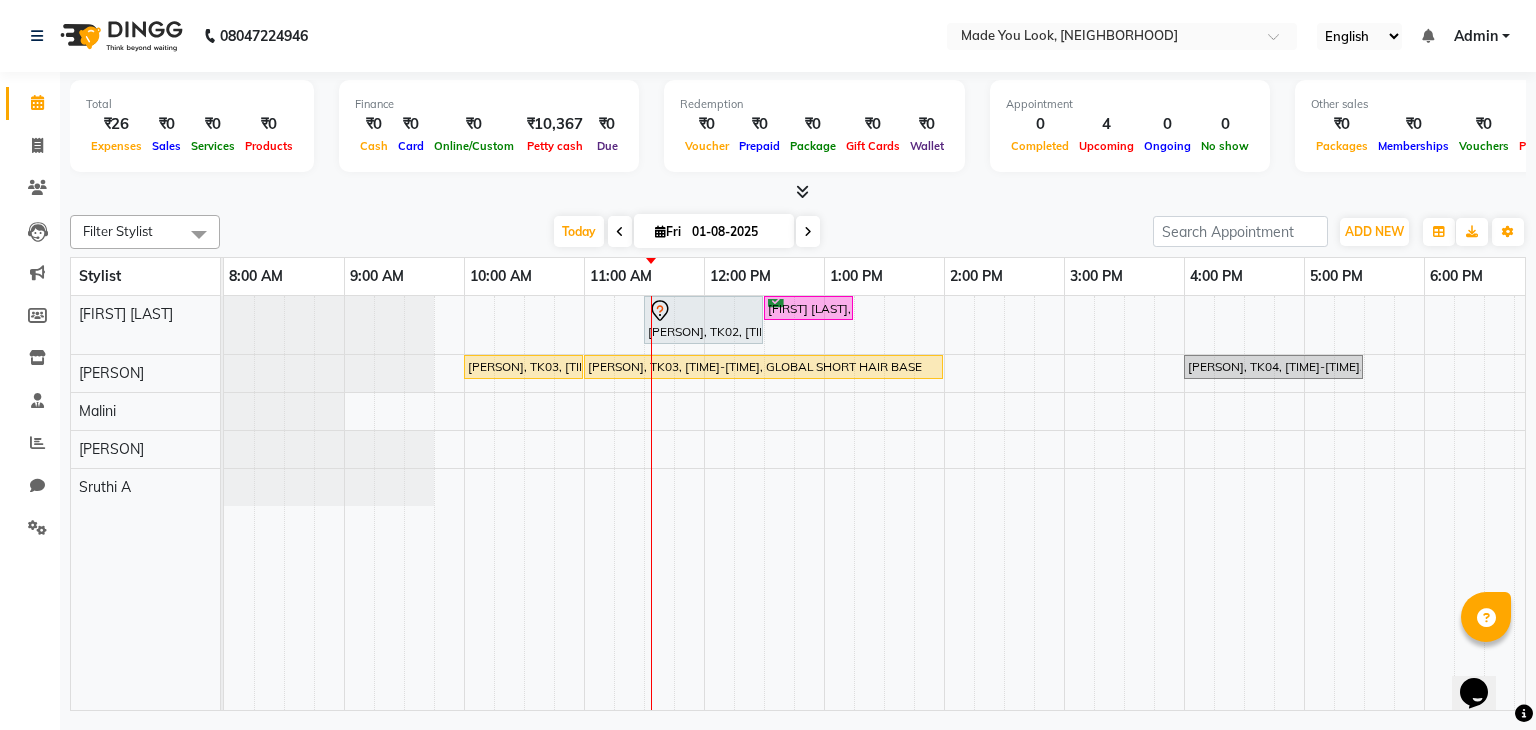 click at bounding box center (620, 232) 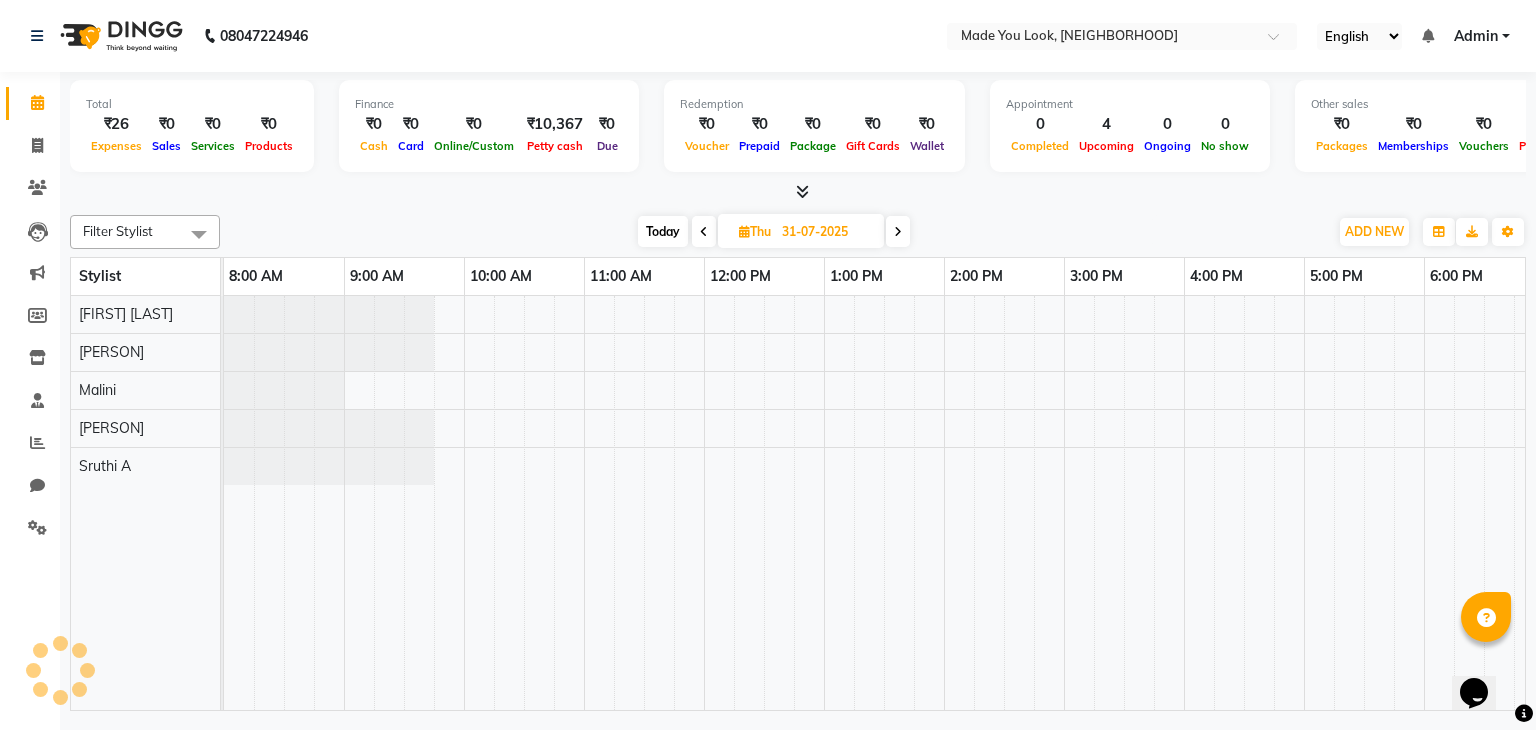 scroll, scrollTop: 0, scrollLeft: 258, axis: horizontal 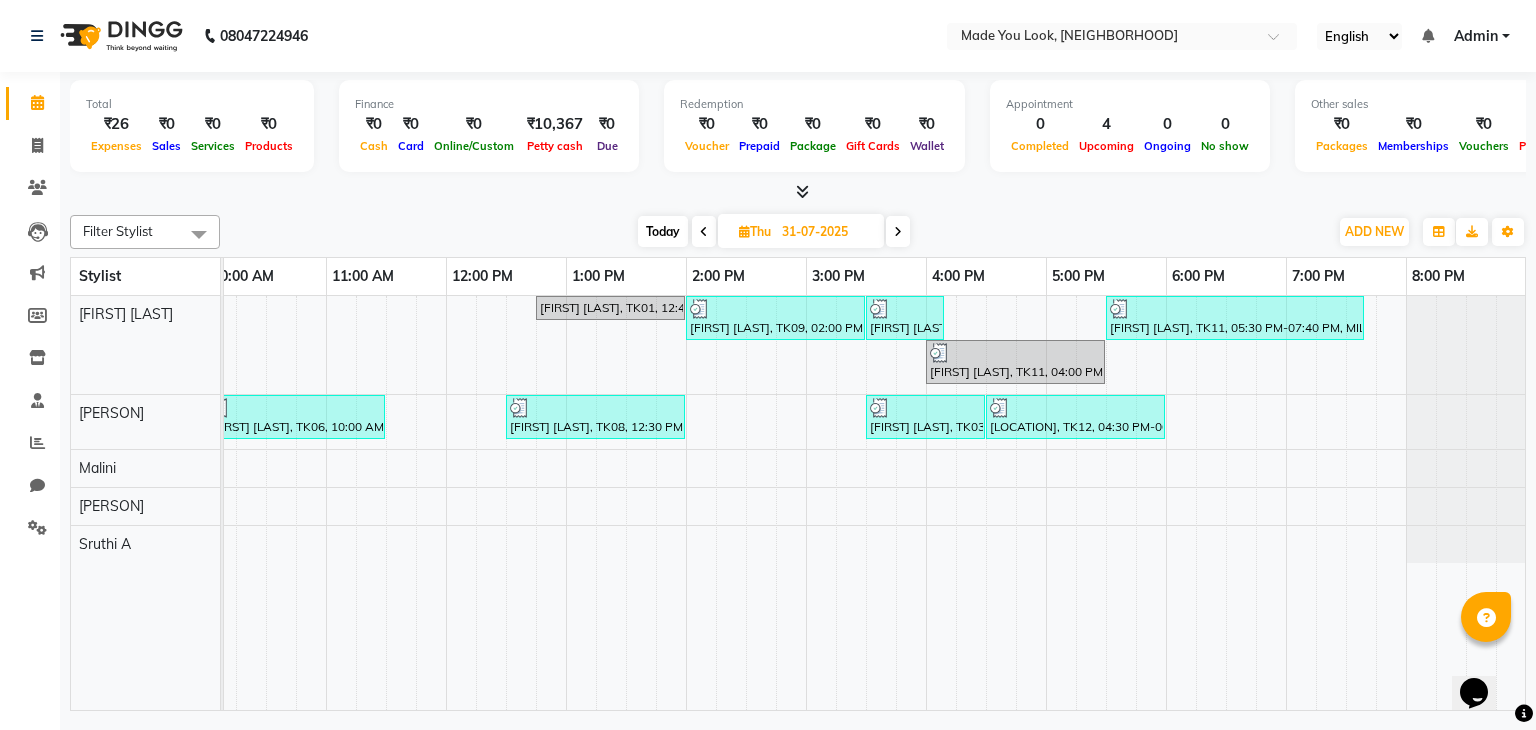 click at bounding box center (898, 231) 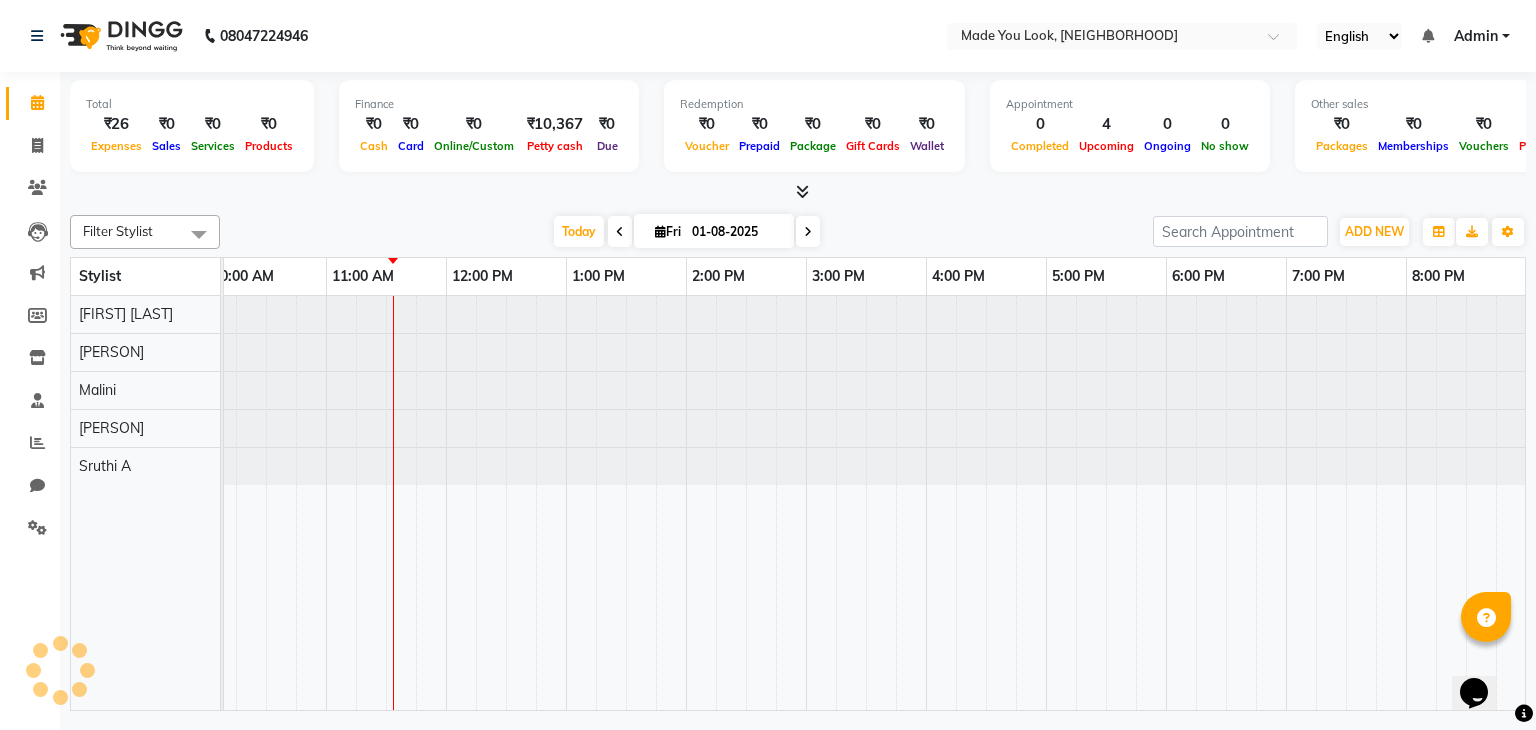 scroll, scrollTop: 0, scrollLeft: 0, axis: both 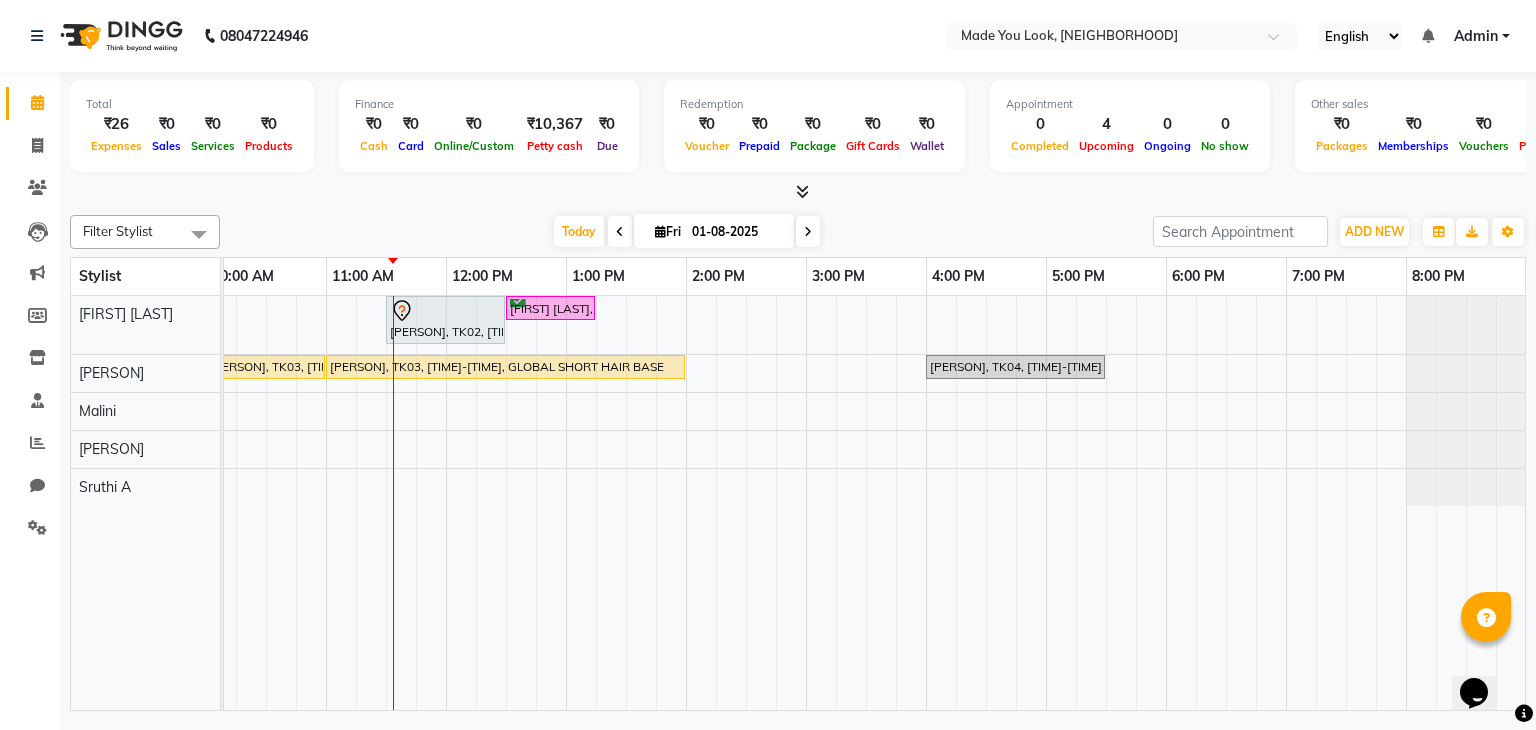 click at bounding box center [802, 191] 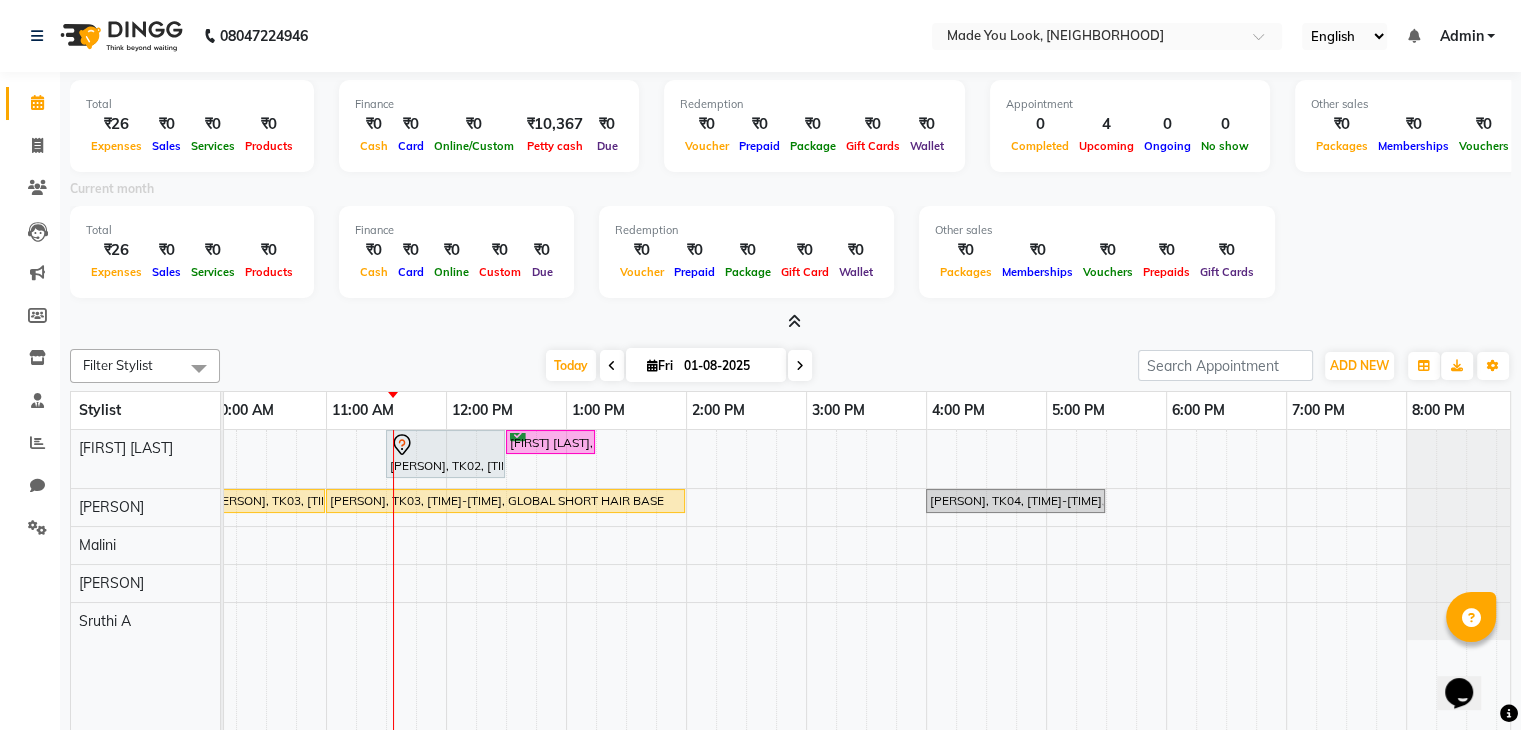 click at bounding box center (794, 321) 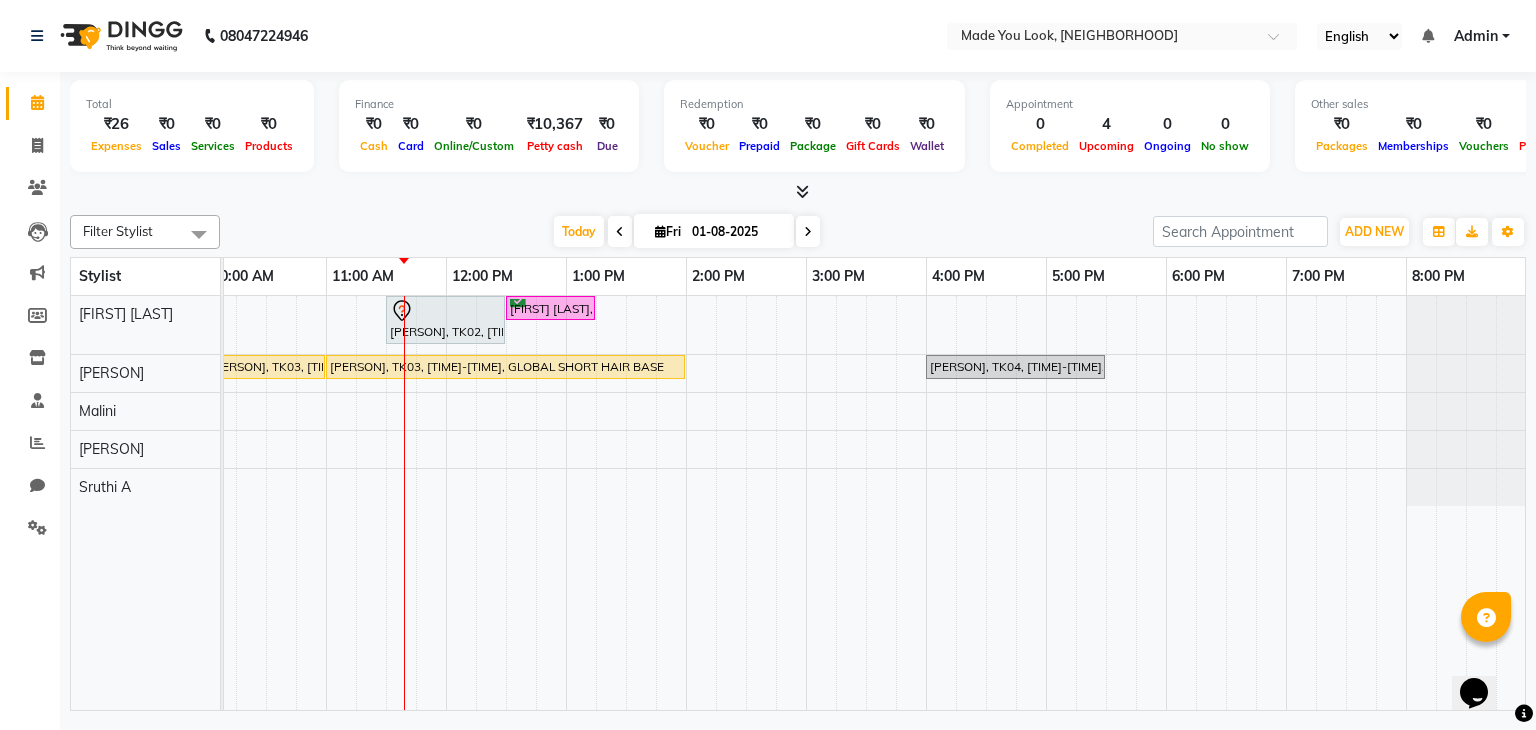 scroll, scrollTop: 0, scrollLeft: 156, axis: horizontal 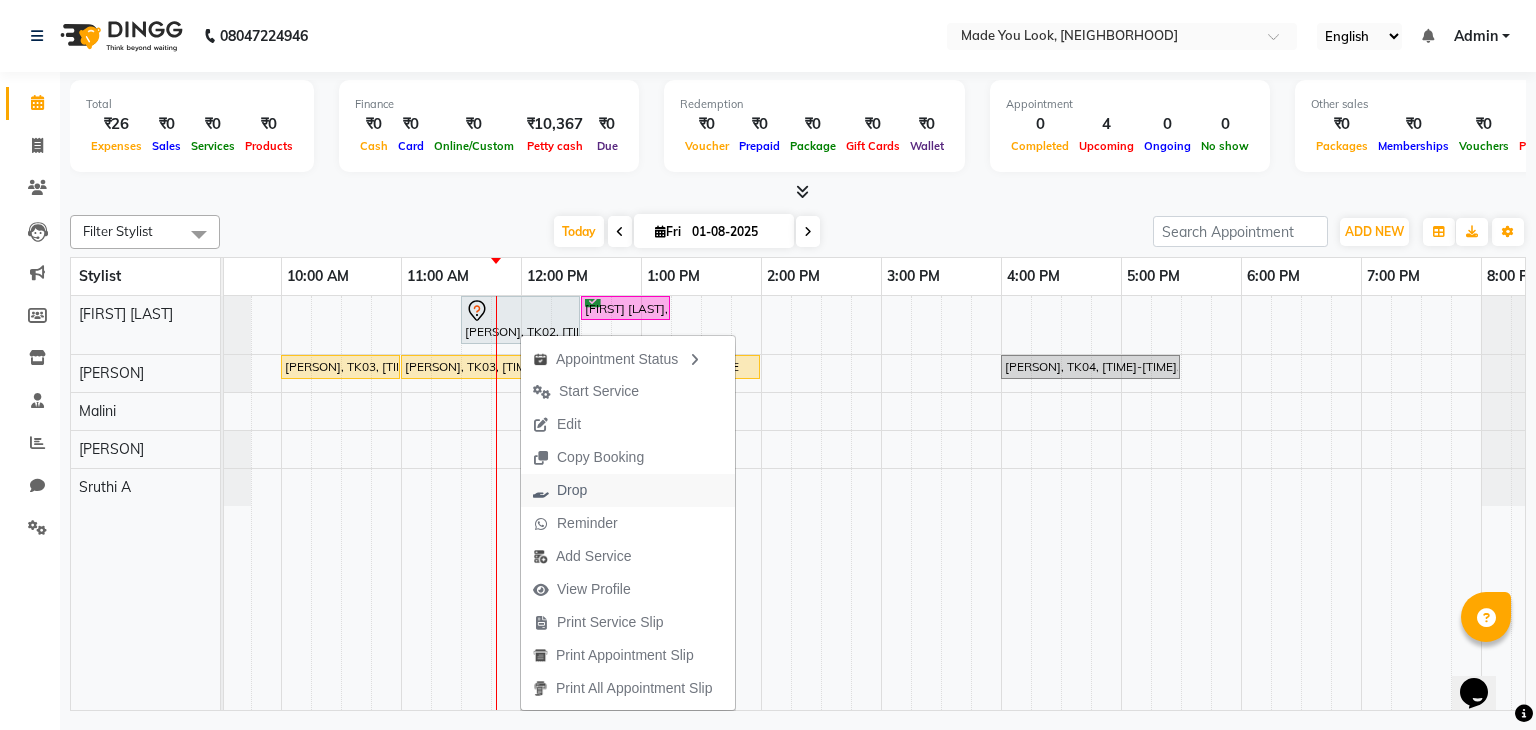 click on "Drop" at bounding box center [572, 490] 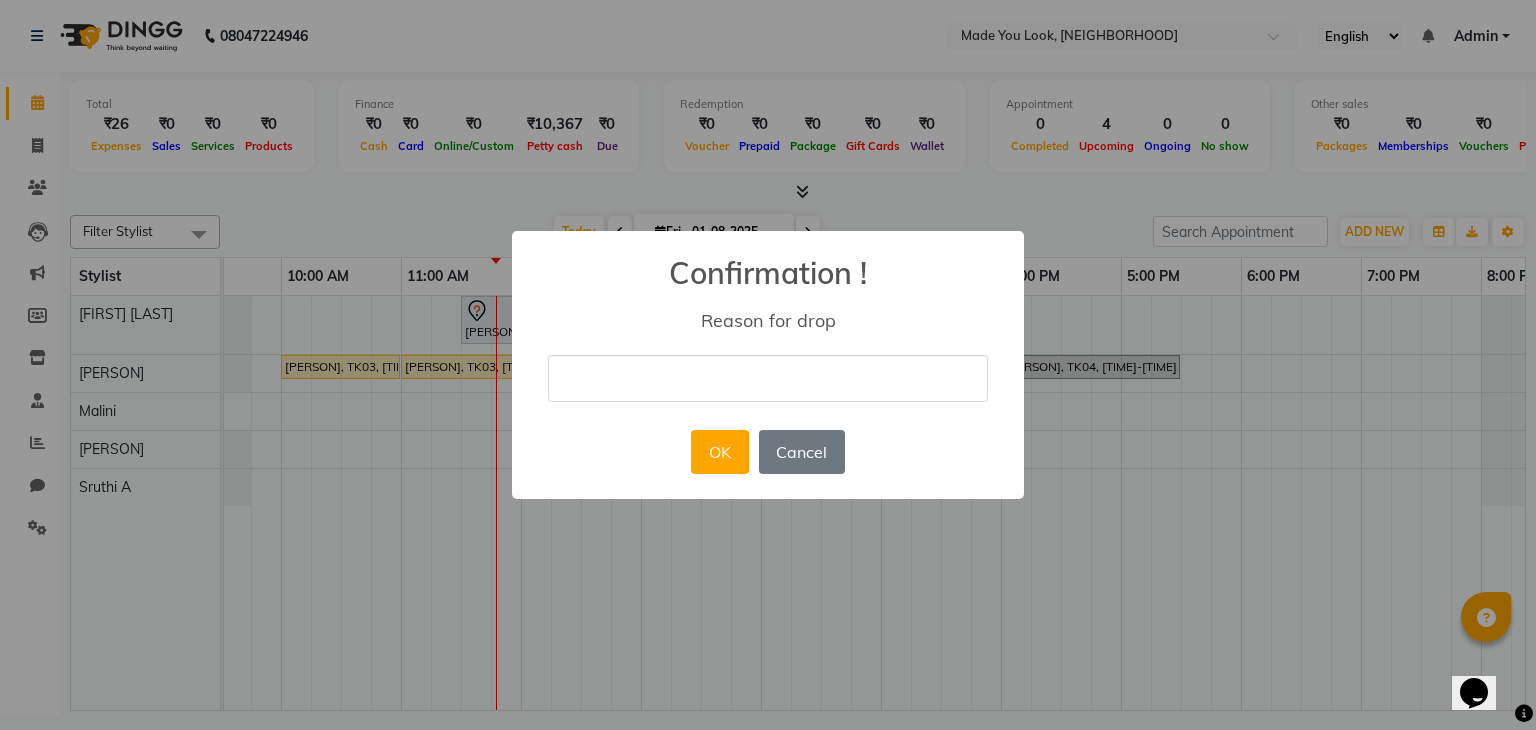 click at bounding box center [768, 378] 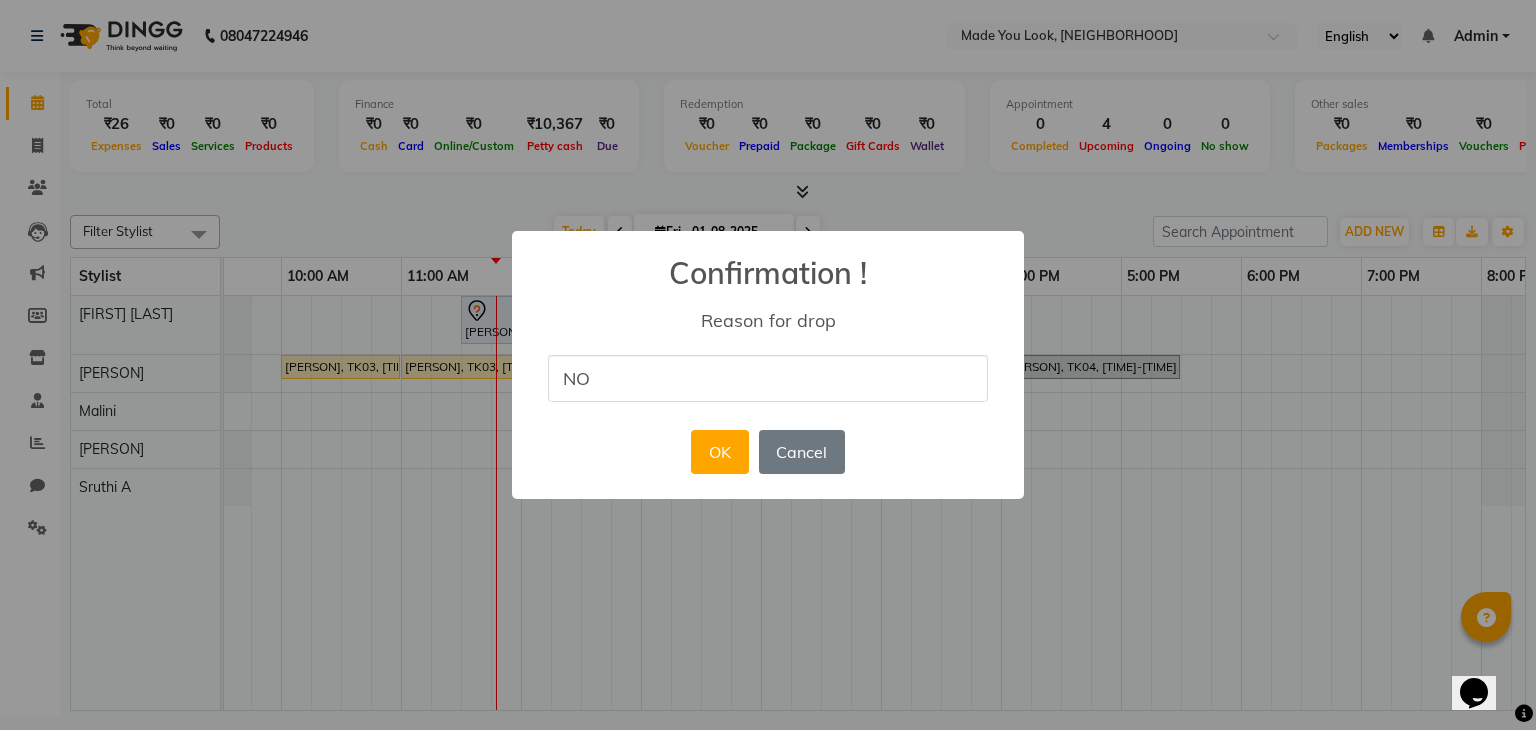 type on "no show" 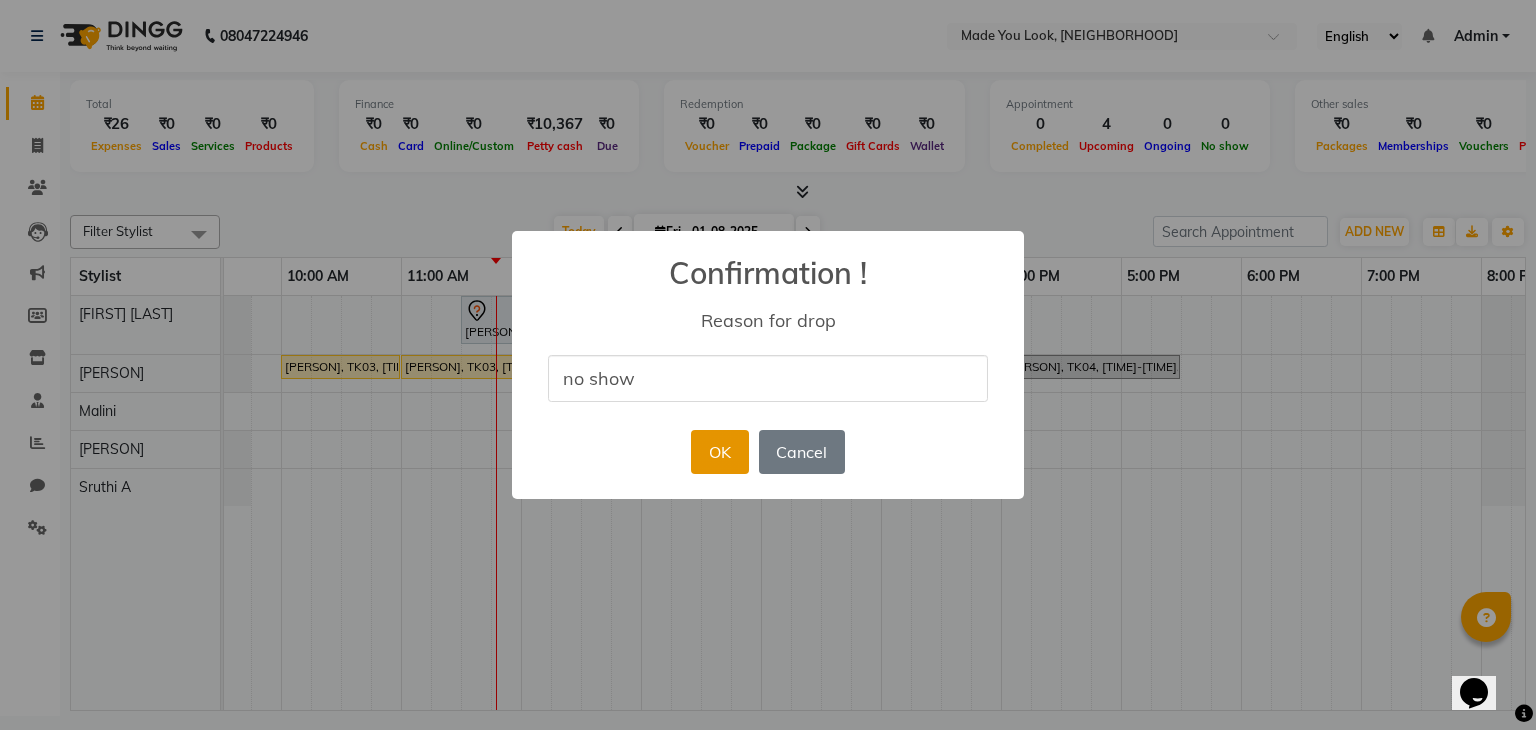 click on "OK" at bounding box center [719, 452] 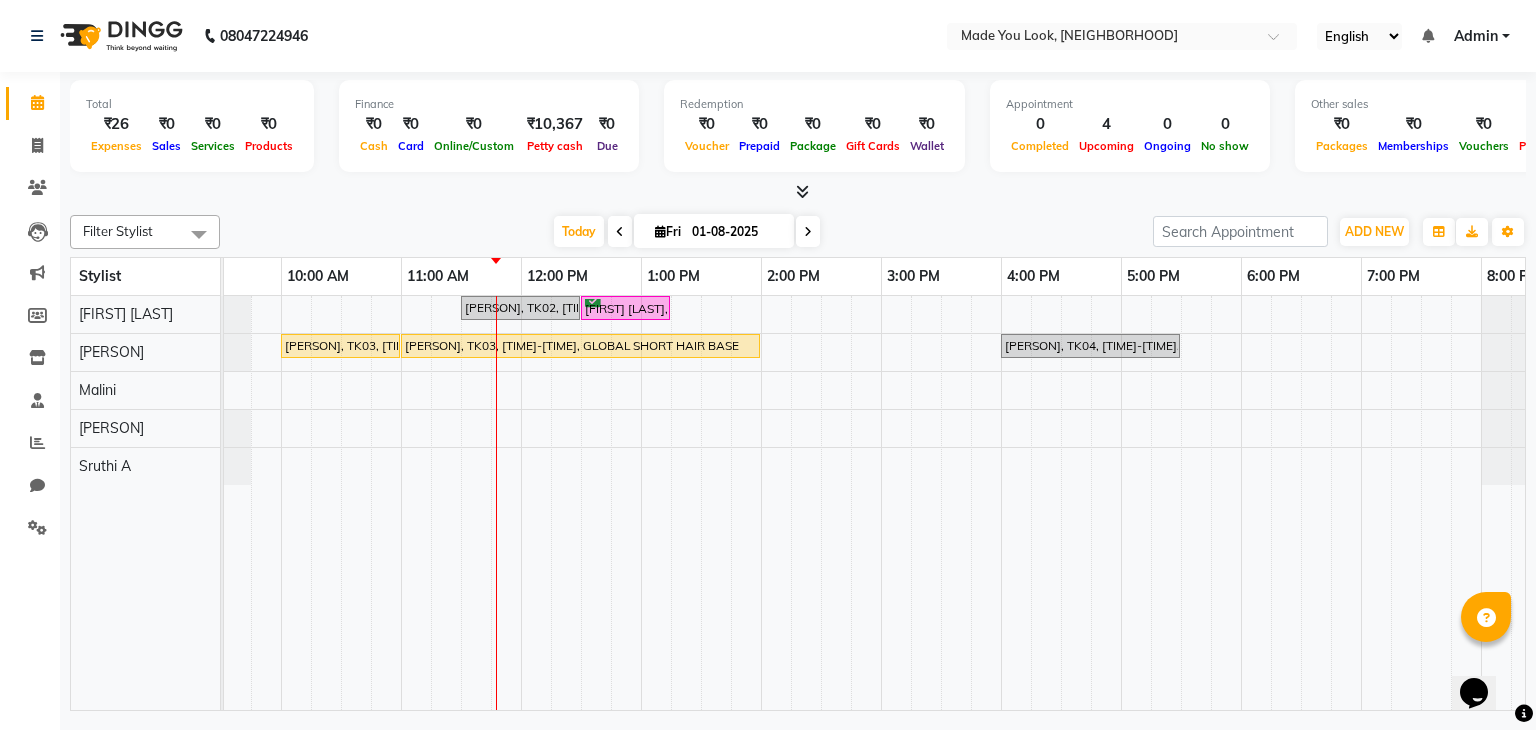 click at bounding box center (620, 232) 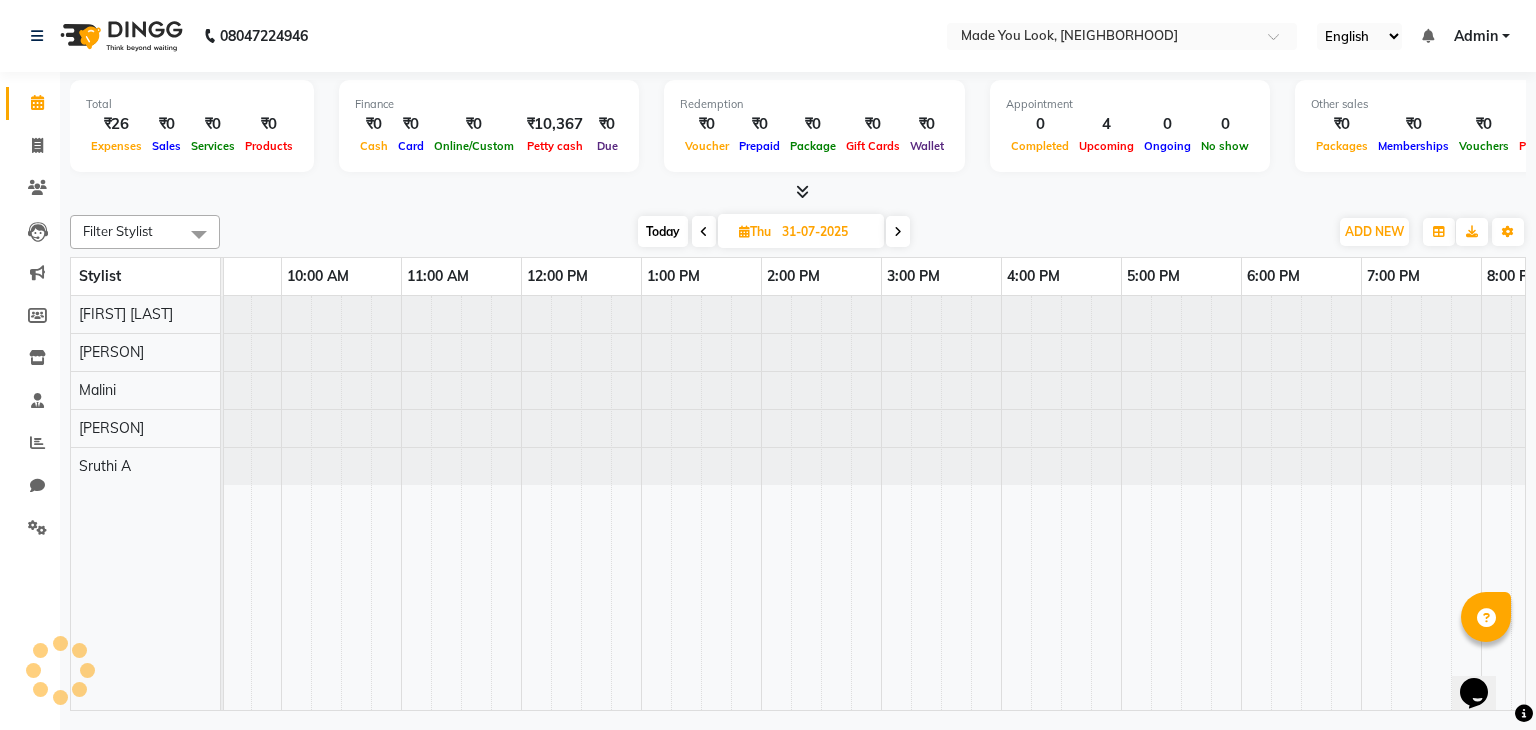 scroll, scrollTop: 0, scrollLeft: 0, axis: both 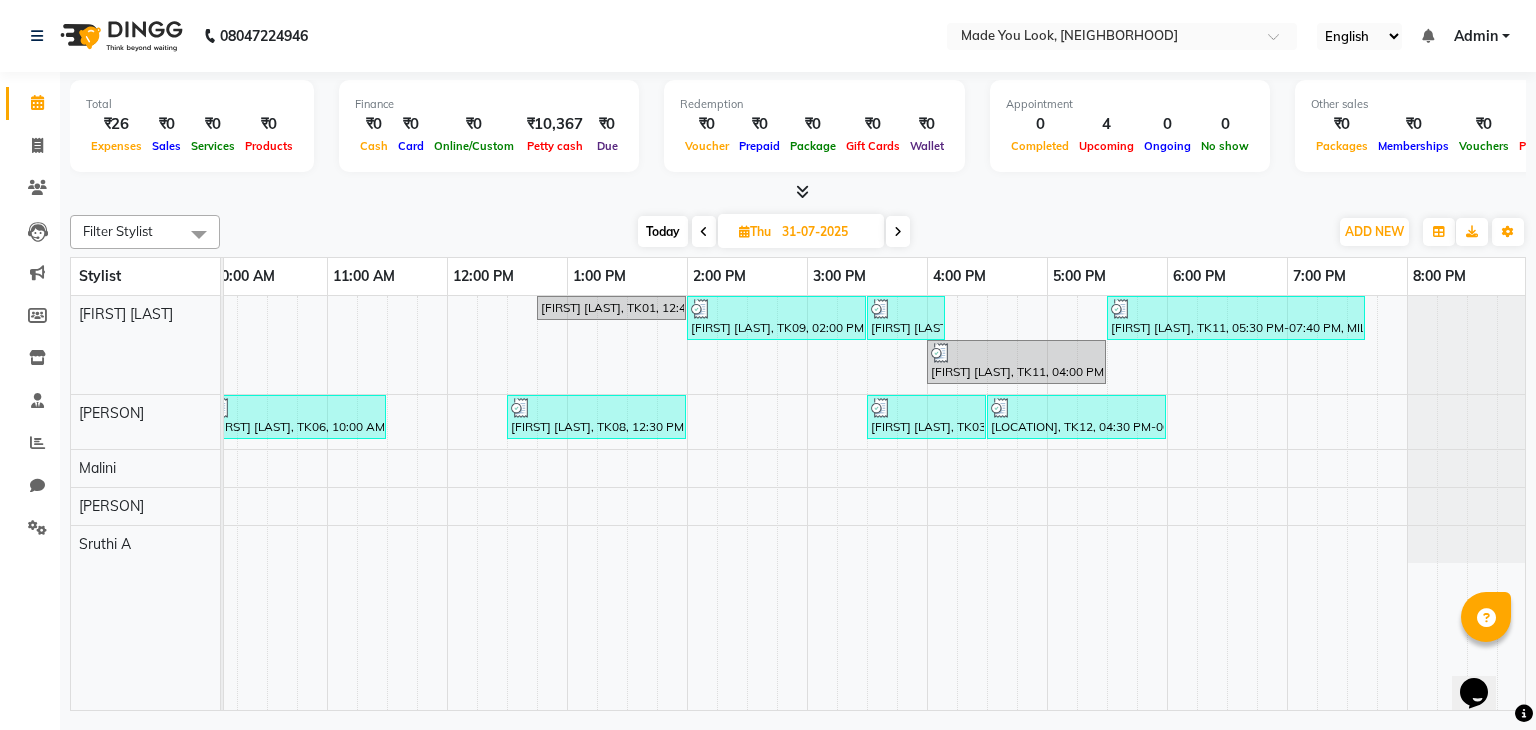 click at bounding box center (898, 232) 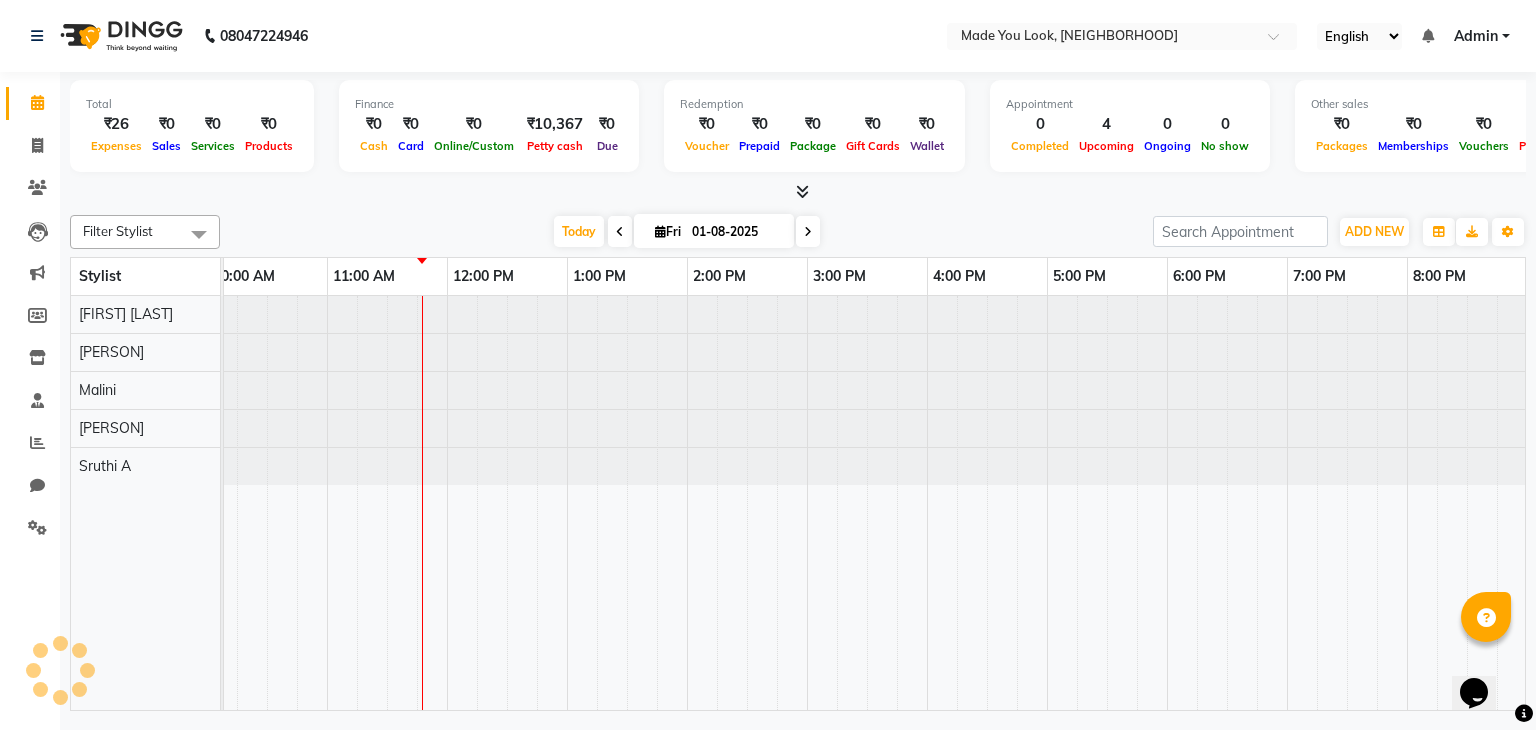 scroll, scrollTop: 0, scrollLeft: 0, axis: both 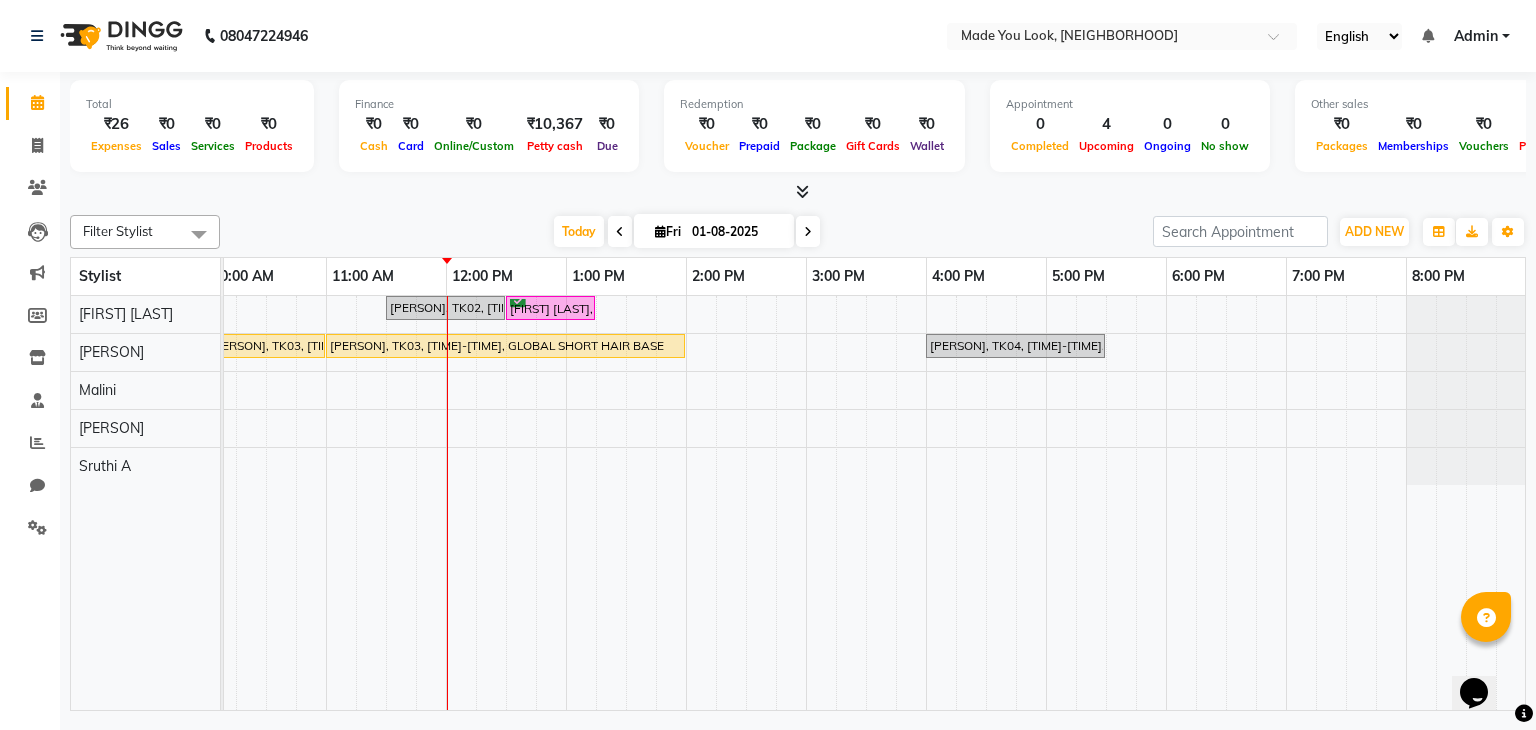 click at bounding box center (808, 231) 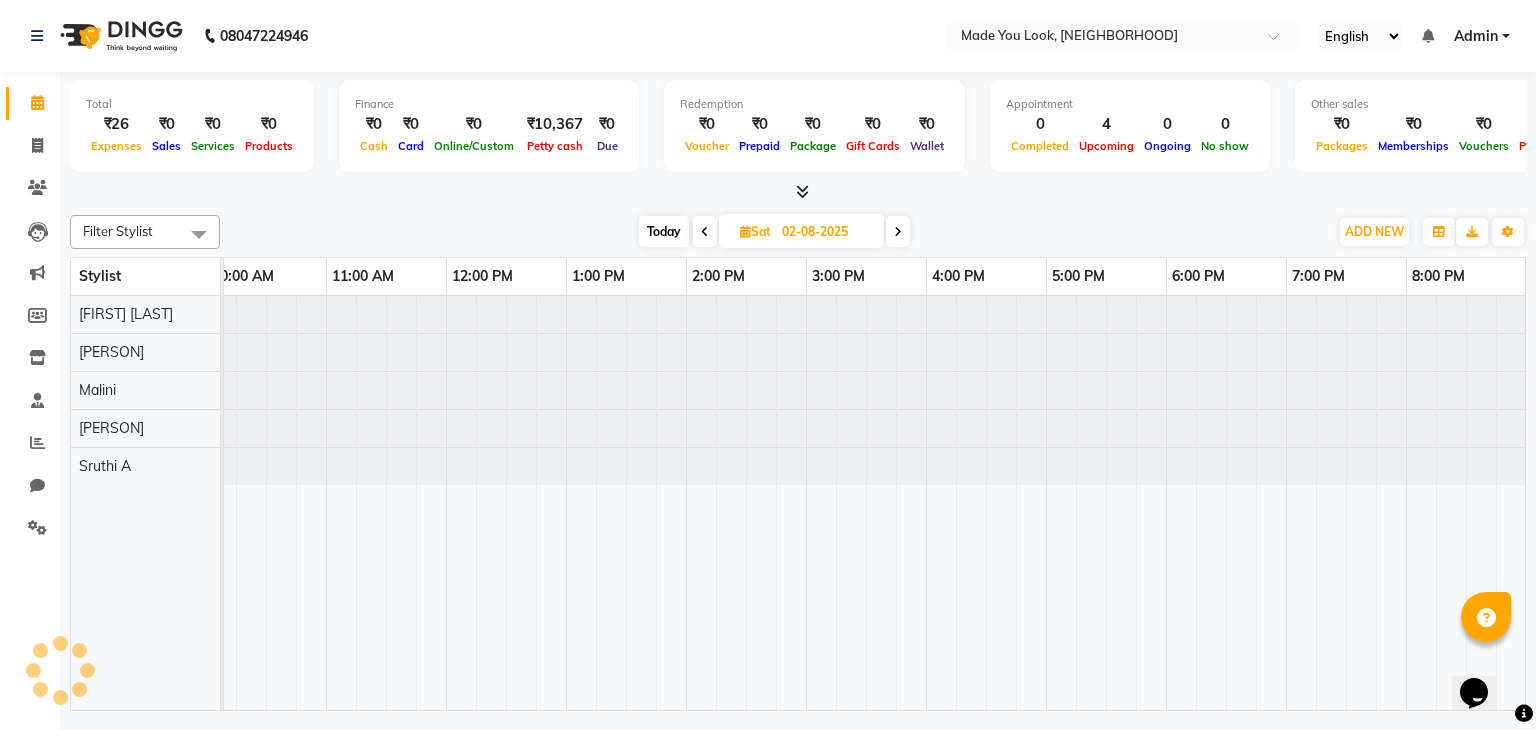 scroll, scrollTop: 0, scrollLeft: 0, axis: both 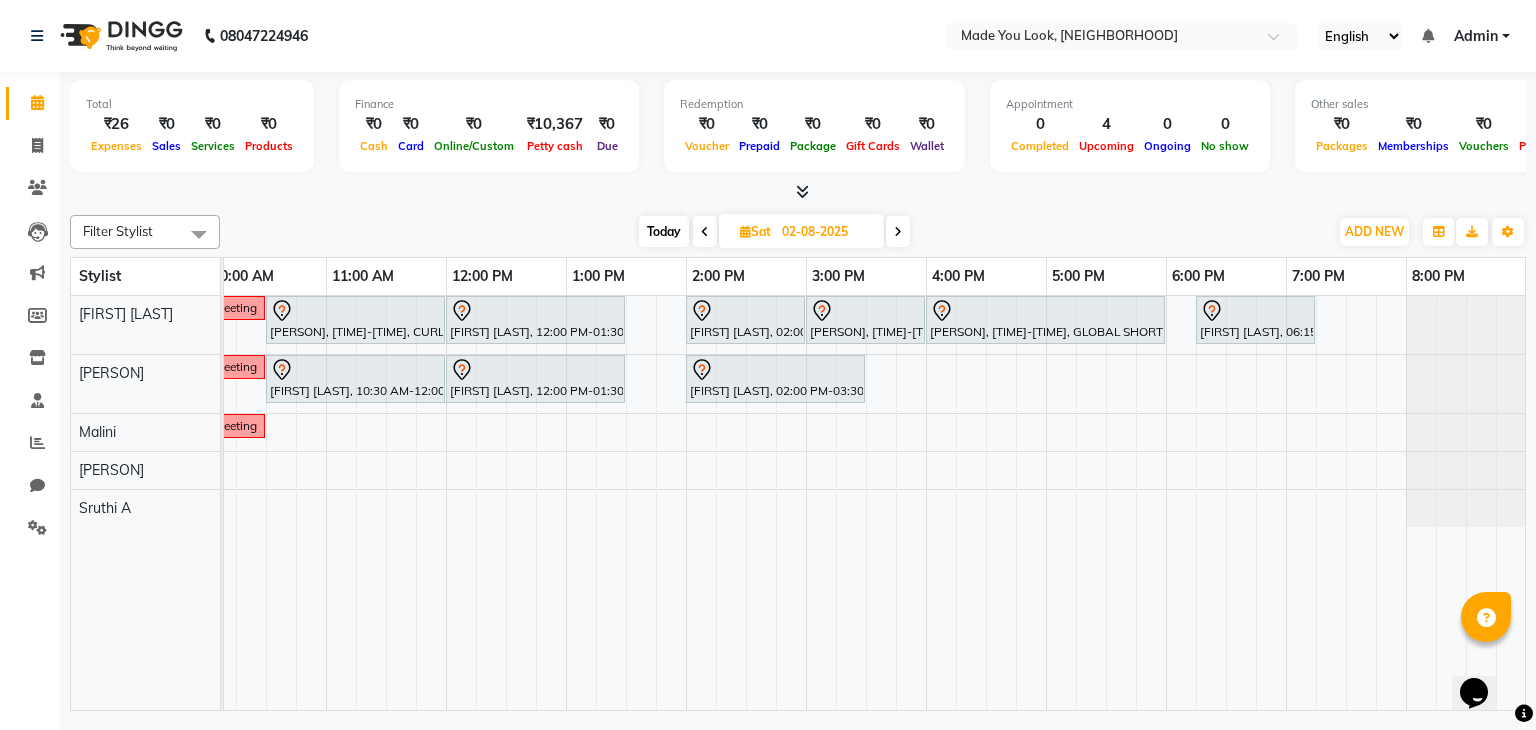 click at bounding box center (898, 232) 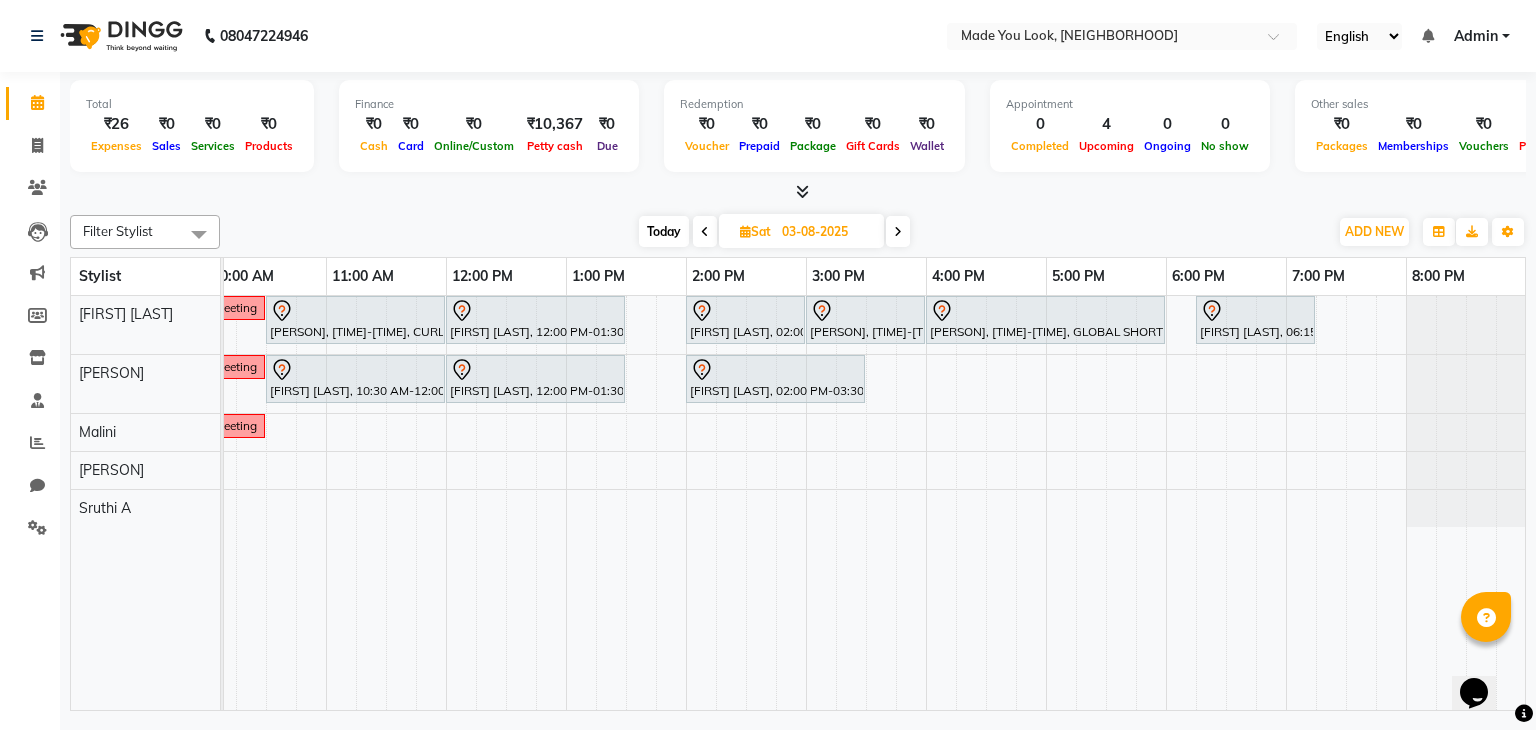 scroll, scrollTop: 0, scrollLeft: 0, axis: both 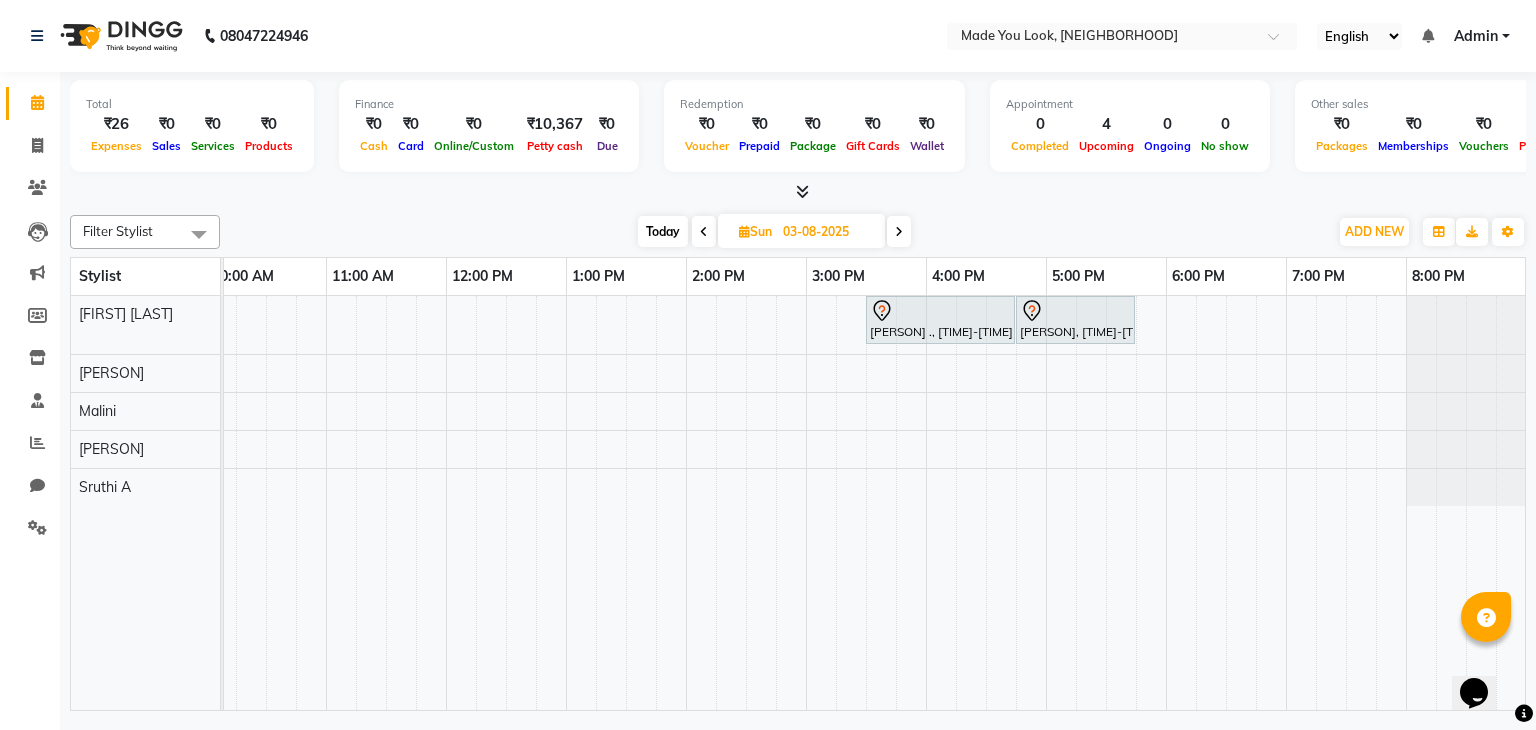 click at bounding box center [704, 231] 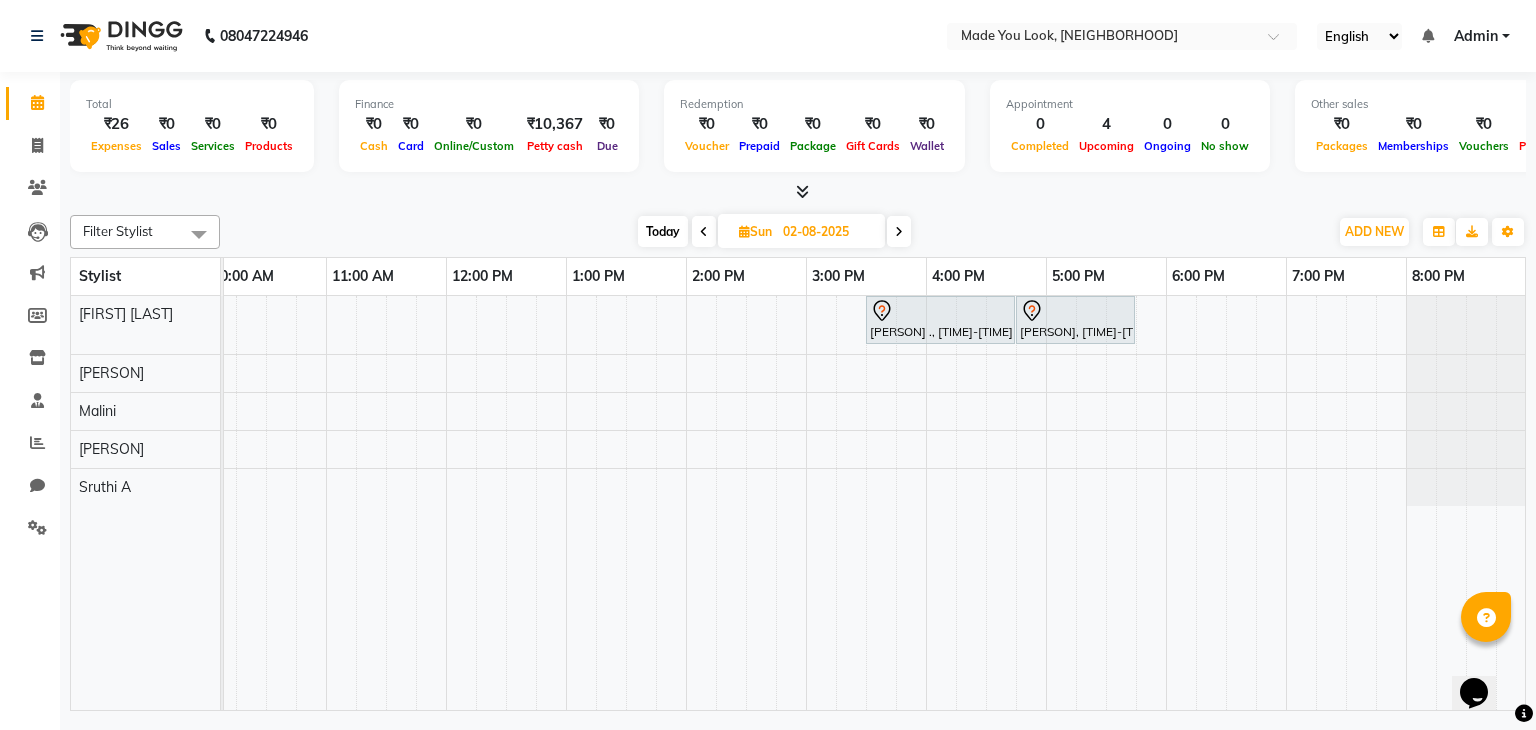 scroll, scrollTop: 0, scrollLeft: 0, axis: both 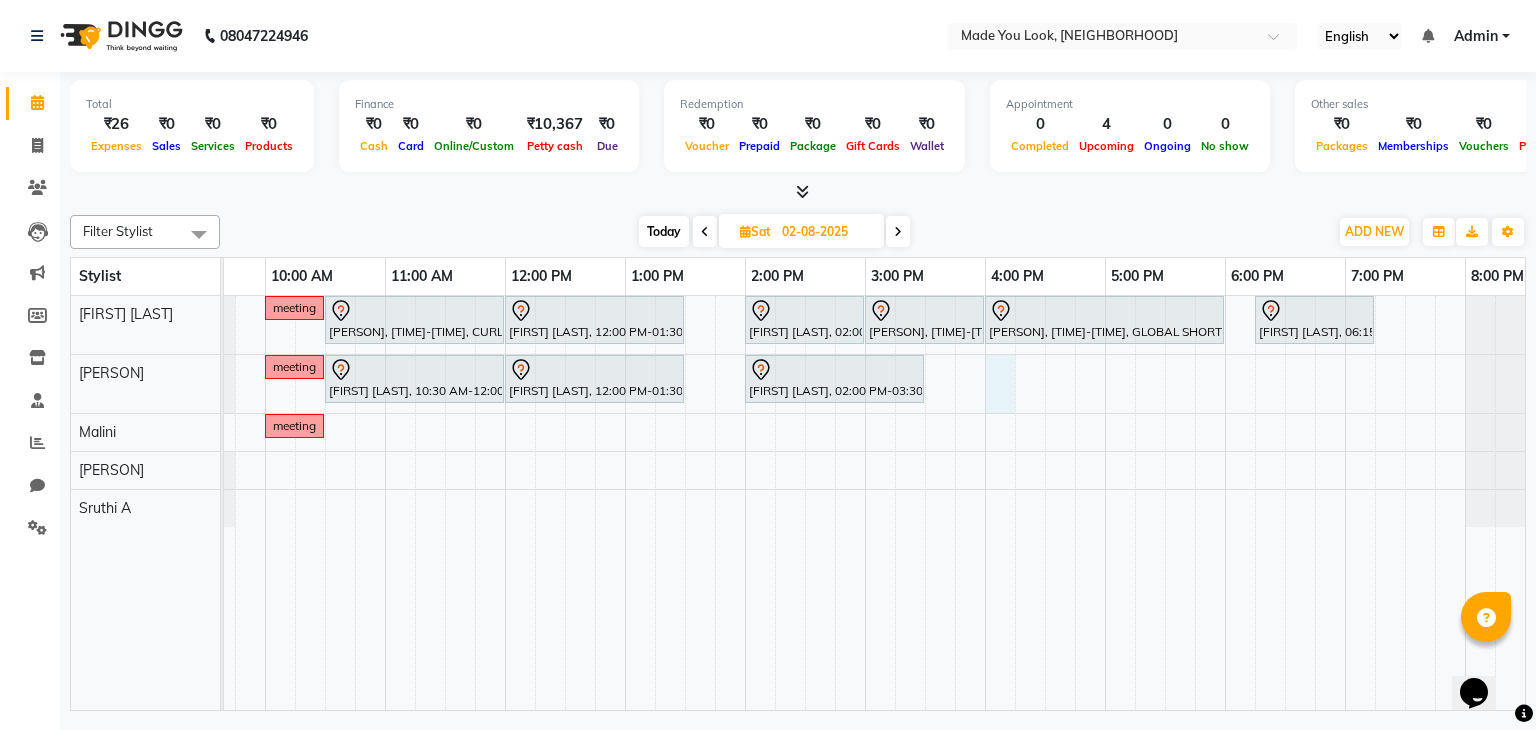click on "meeting              [PERSON], [TIME]-[TIME], CURL-CUT ABOVE SHOULDER [PERSON]             [PERSON], [TIME]-[TIME], CURL-CUT ABOVE SHOULDER [PERSON]             [PERSON], [TIME]-[TIME], HAIRCUT [PERSON]             [PERSON], [TIME]-[TIME], HAIRCUT [PERSON]             [PERSON], [TIME]-[TIME], GLOBAL SHORT HAIR LOW             [PERSON], [TIME]-[TIME], HAIRCUT [PERSON]  meeting              [PERSON], [TIME]-[TIME], CURL-CUT ABOVE SHOULDER [PERSON]             [PERSON], [TIME]-[TIME], CURL-CUT BELOW SHOULDER [PERSON]             [PERSON], [TIME]-[TIME], HAIRCUT [PERSON]  meeting" at bounding box center [805, 503] 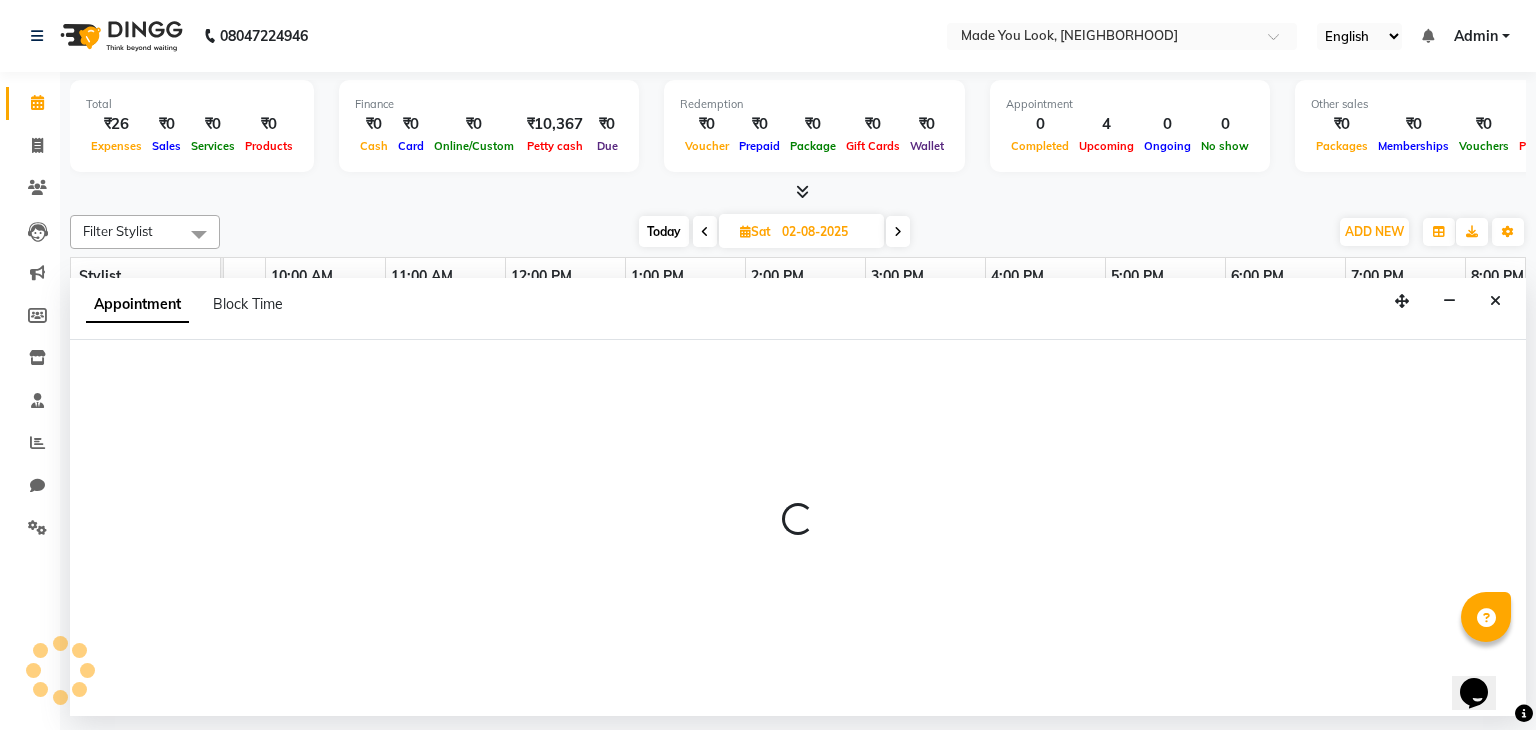 select on "83313" 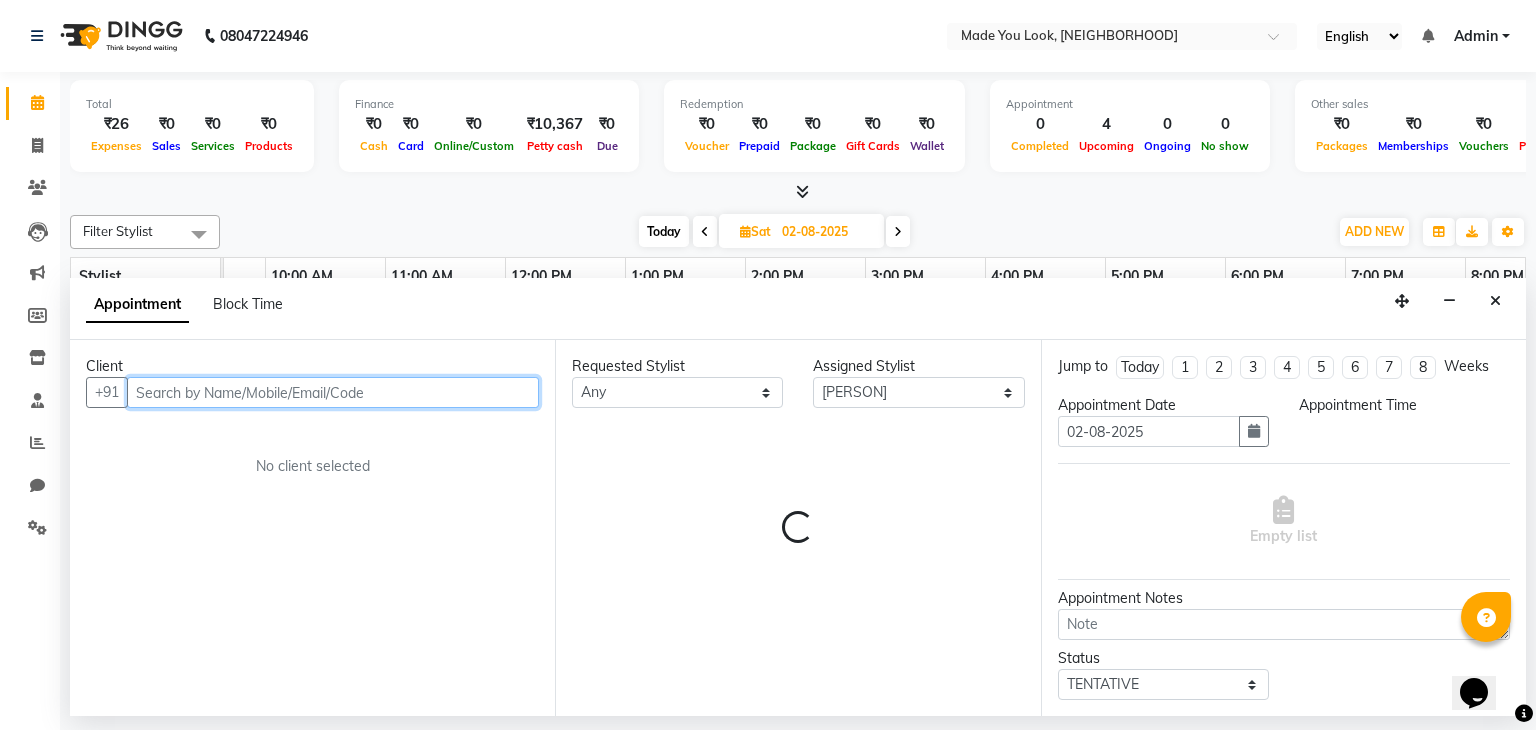 select on "960" 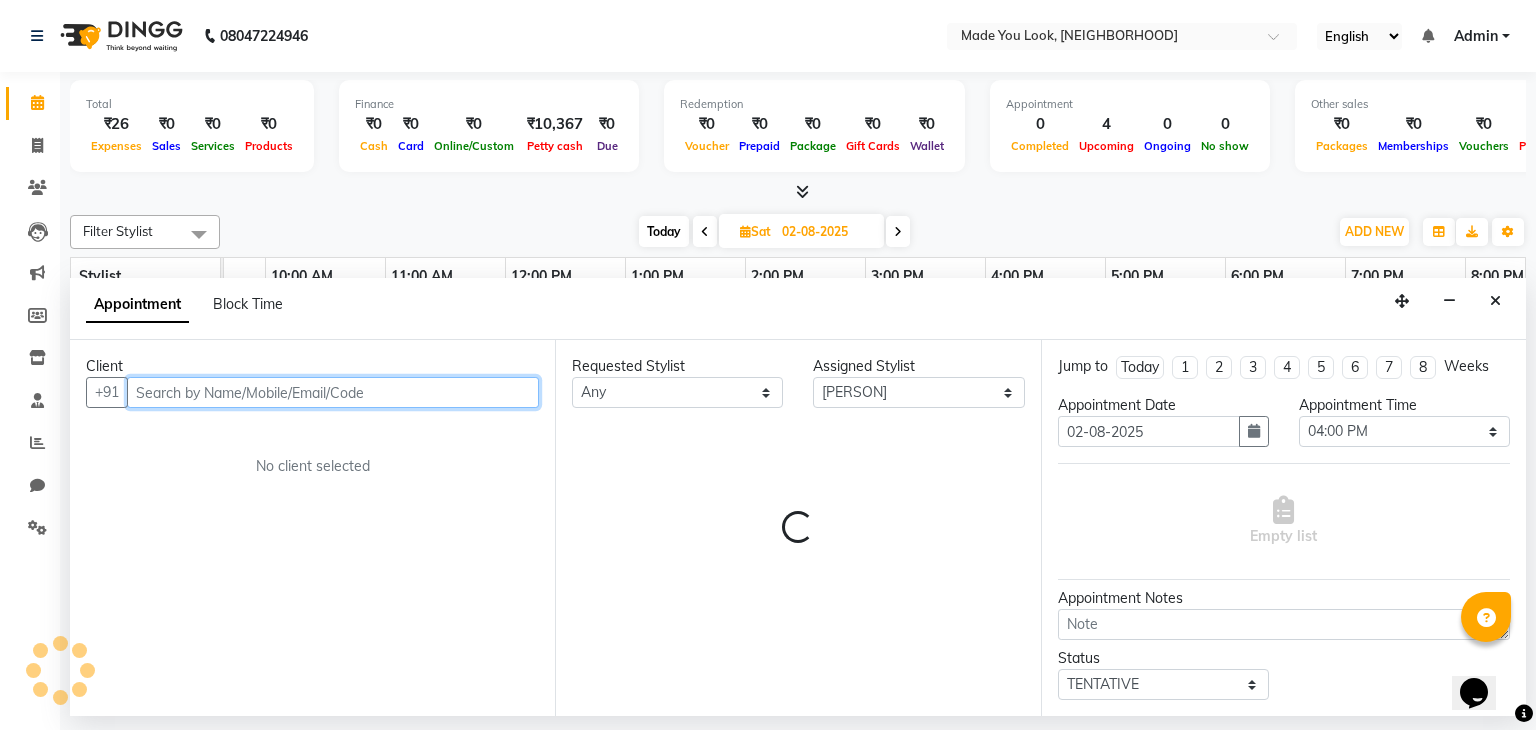 click at bounding box center (333, 392) 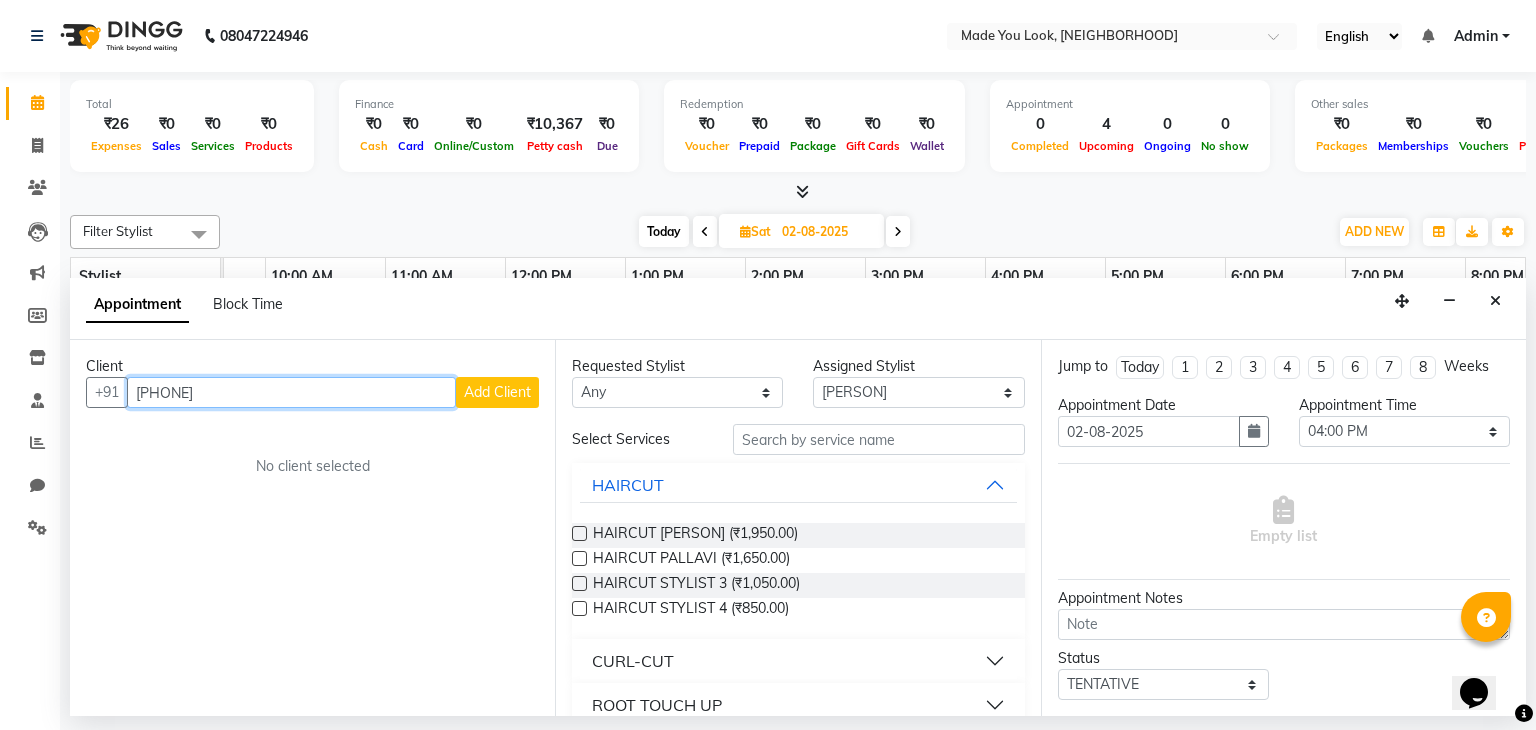 type on "[PHONE]" 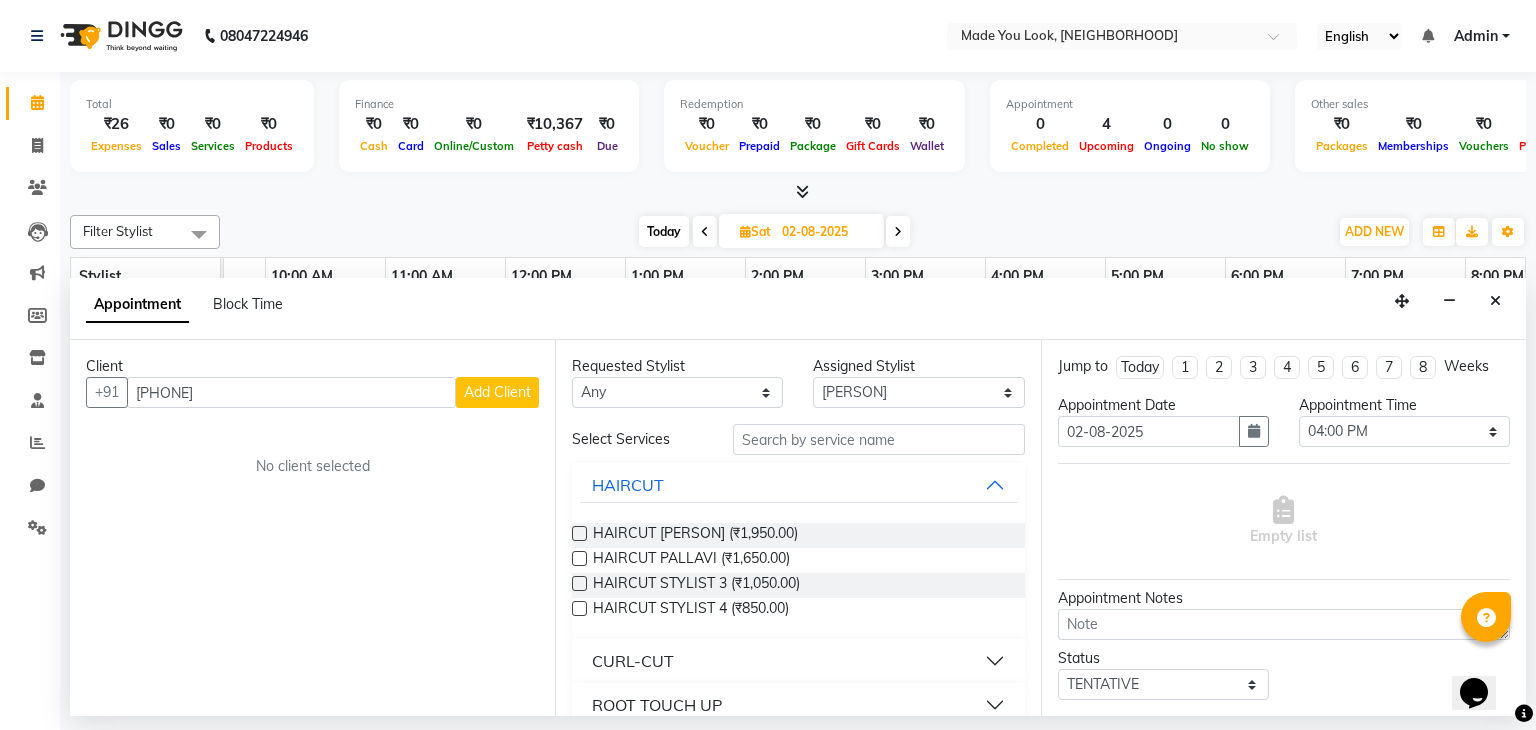 click on "Add Client" at bounding box center [497, 392] 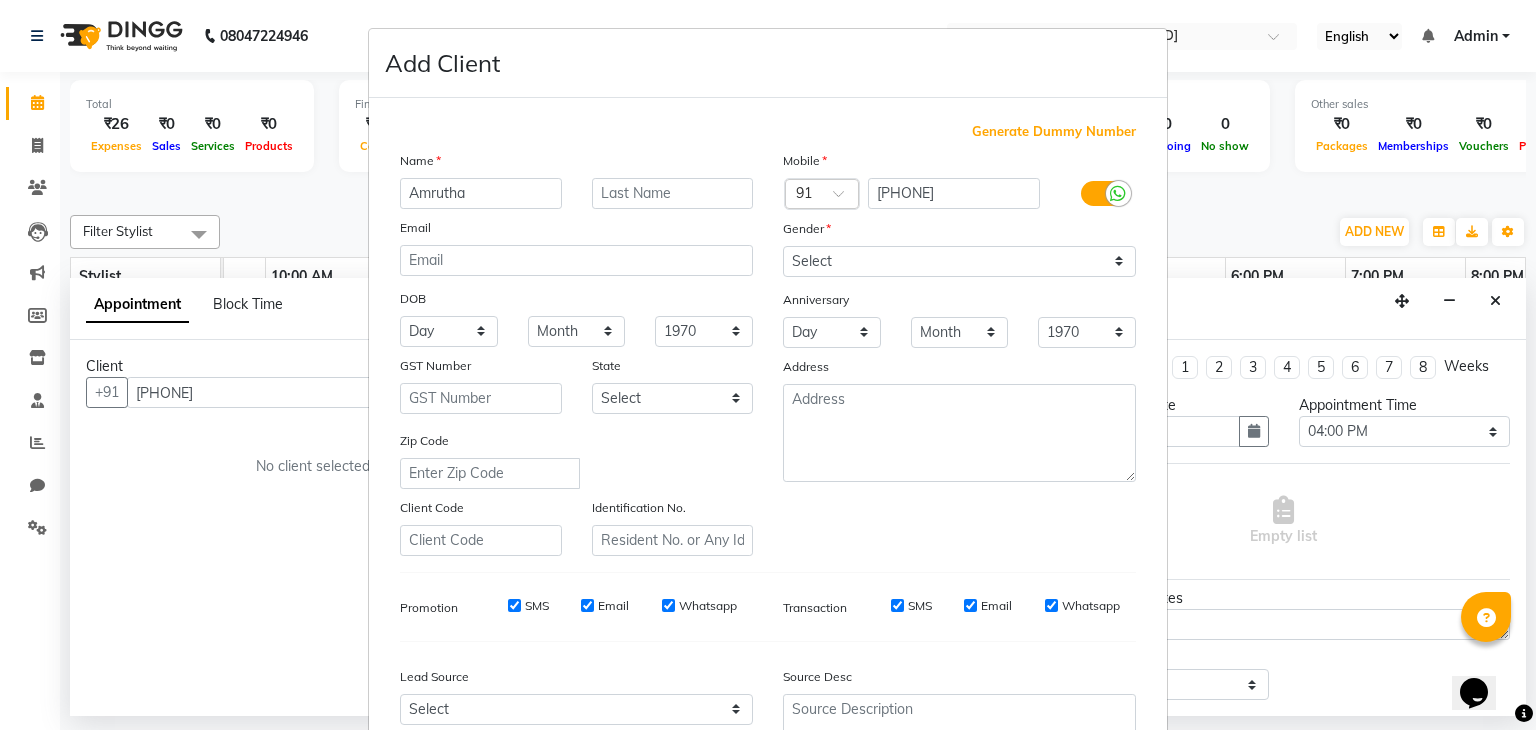 type on "Amrutha" 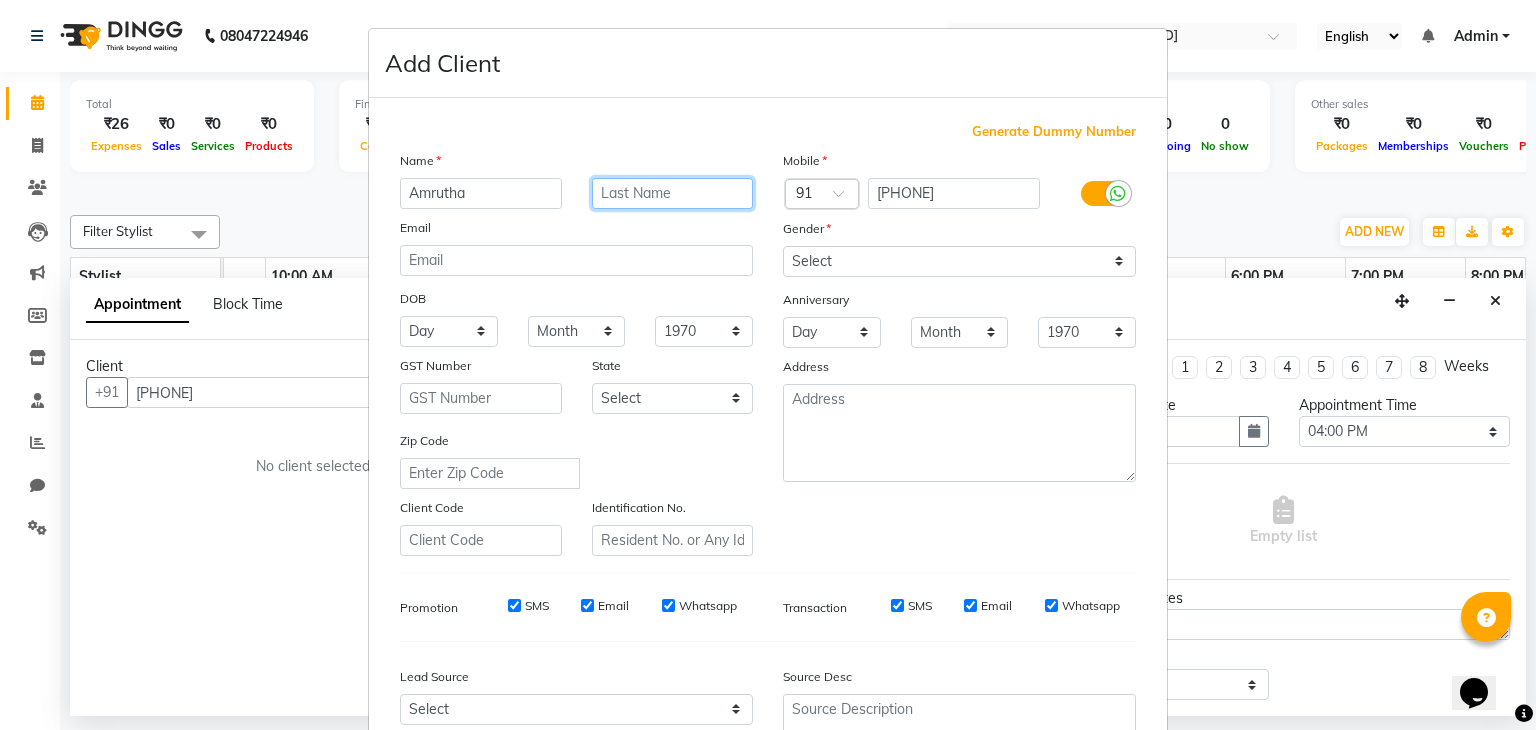 click at bounding box center [673, 193] 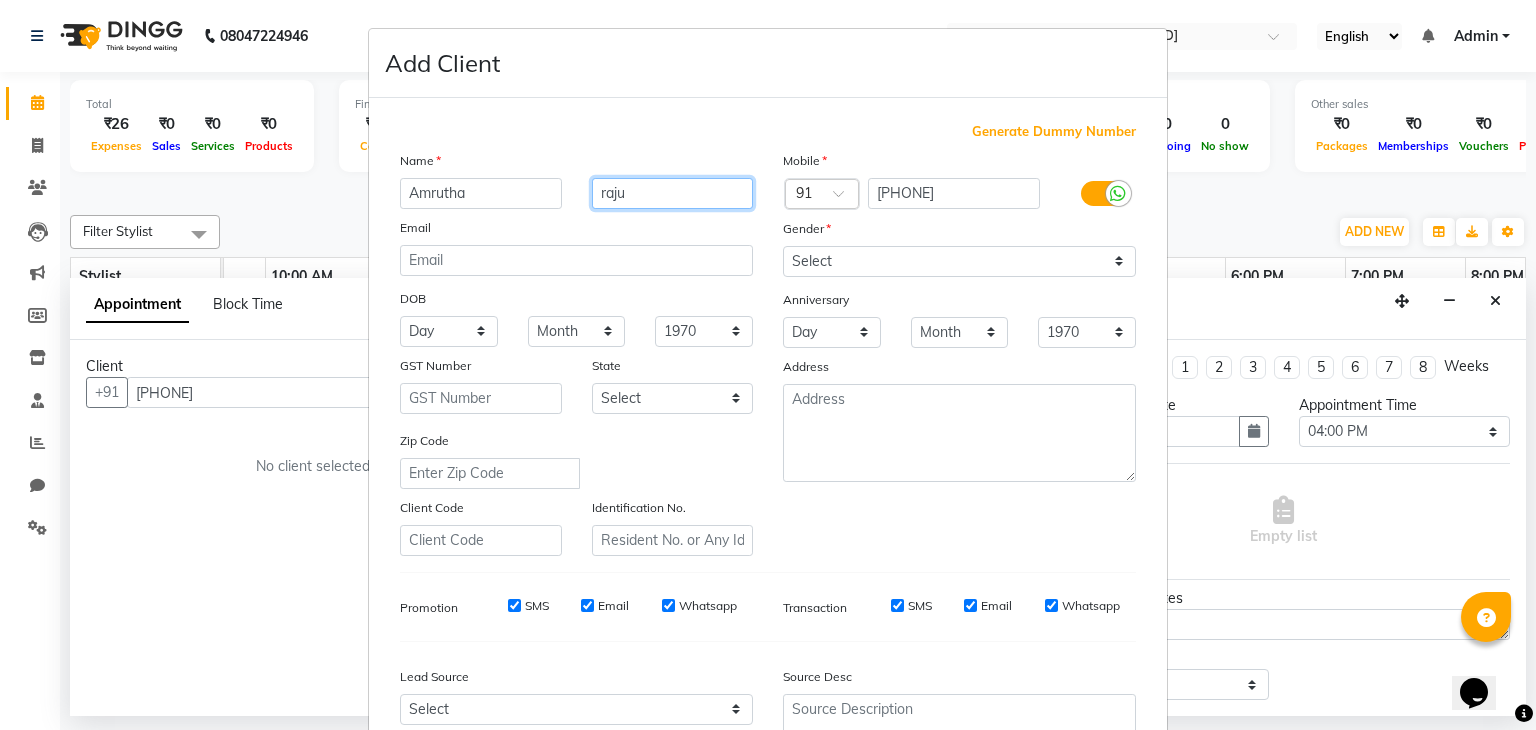 type on "raju" 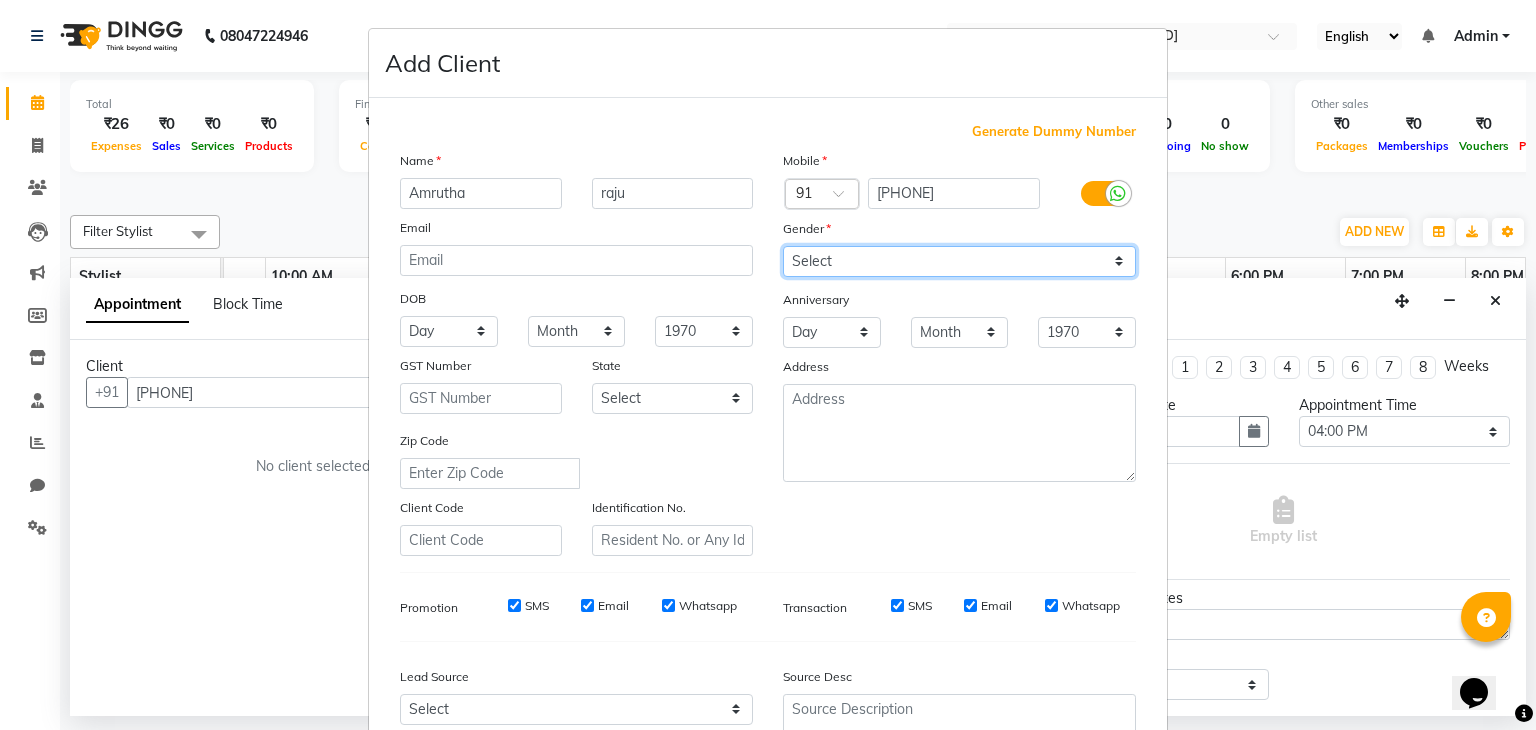 click on "Select Male Female Other Prefer Not To Say" at bounding box center (959, 261) 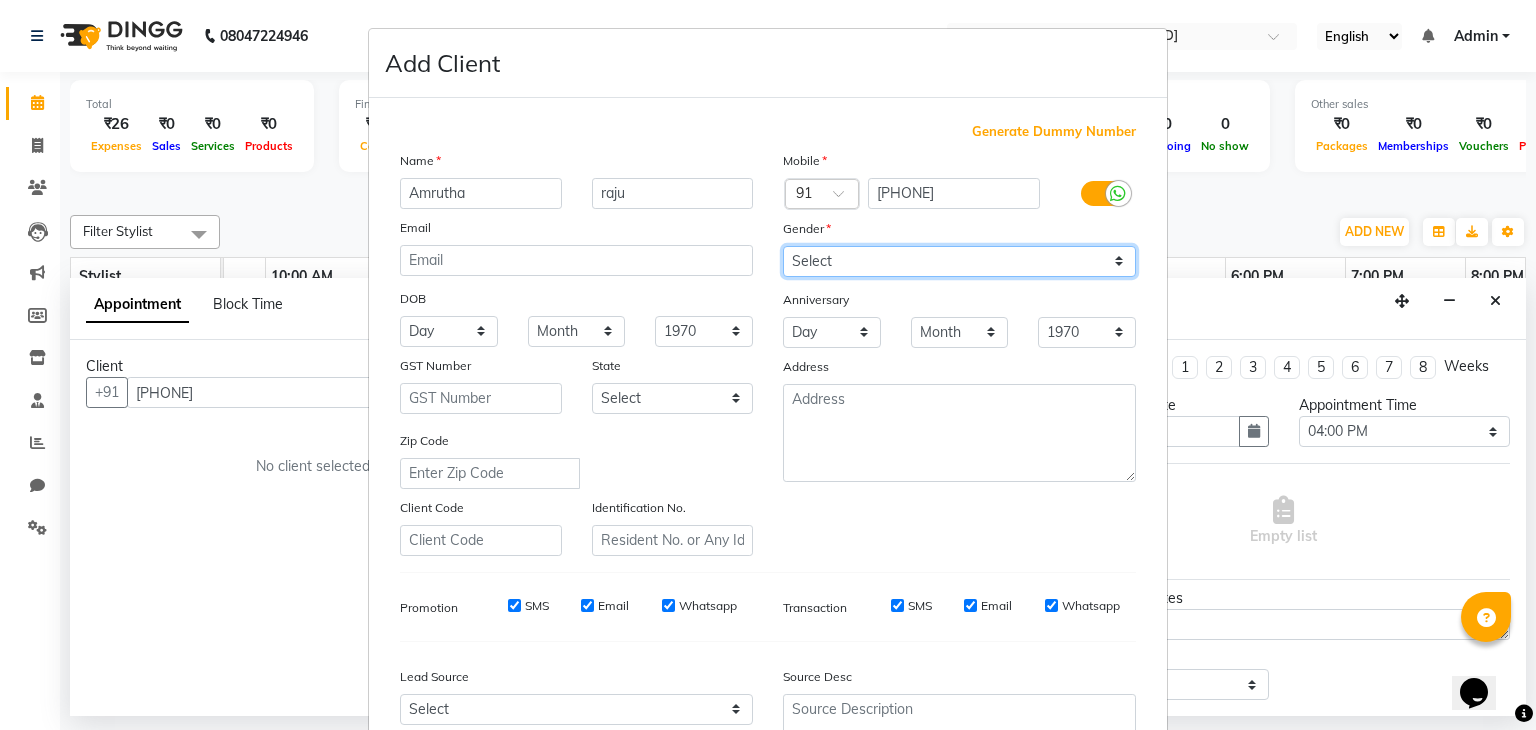 select on "female" 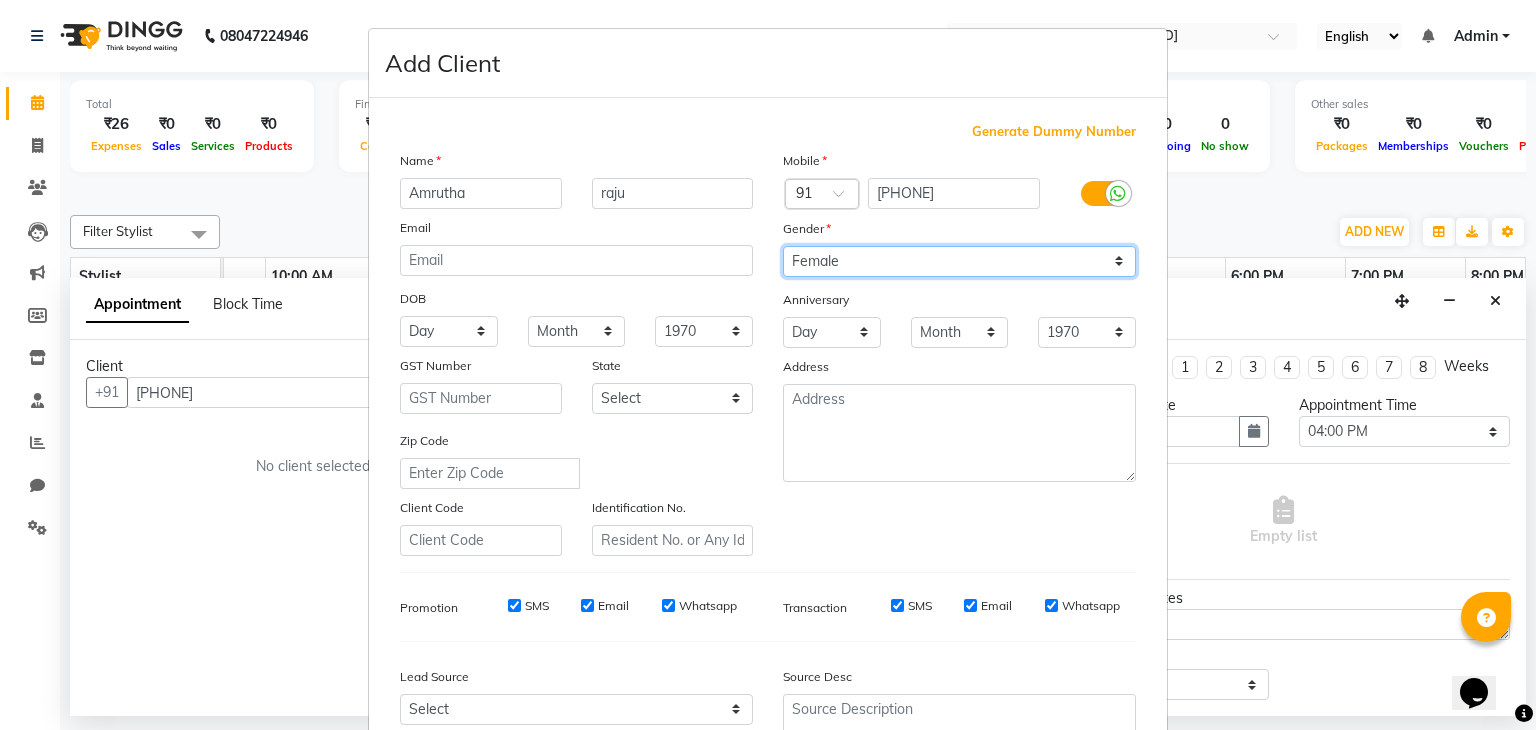 click on "Select Male Female Other Prefer Not To Say" at bounding box center [959, 261] 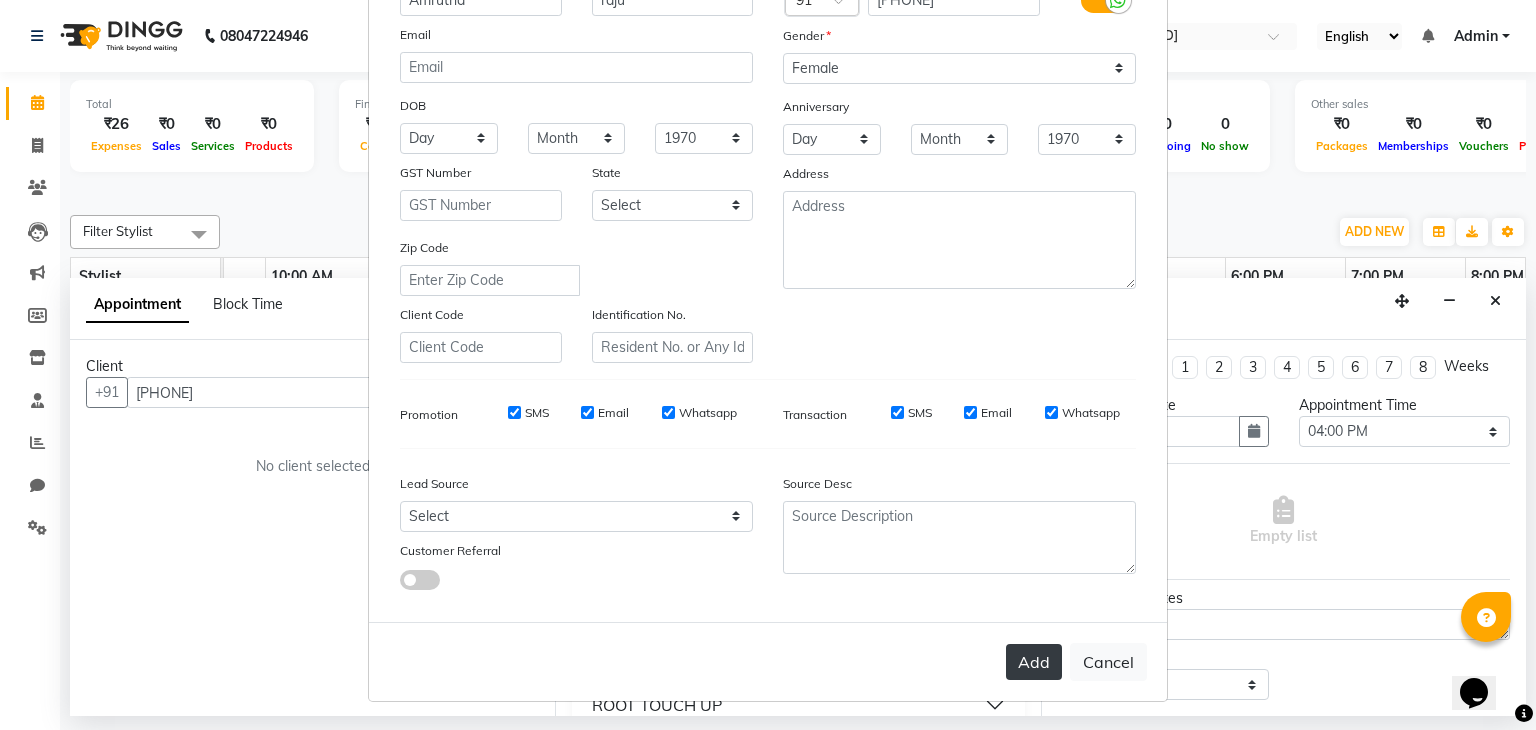 click on "Add" at bounding box center (1034, 662) 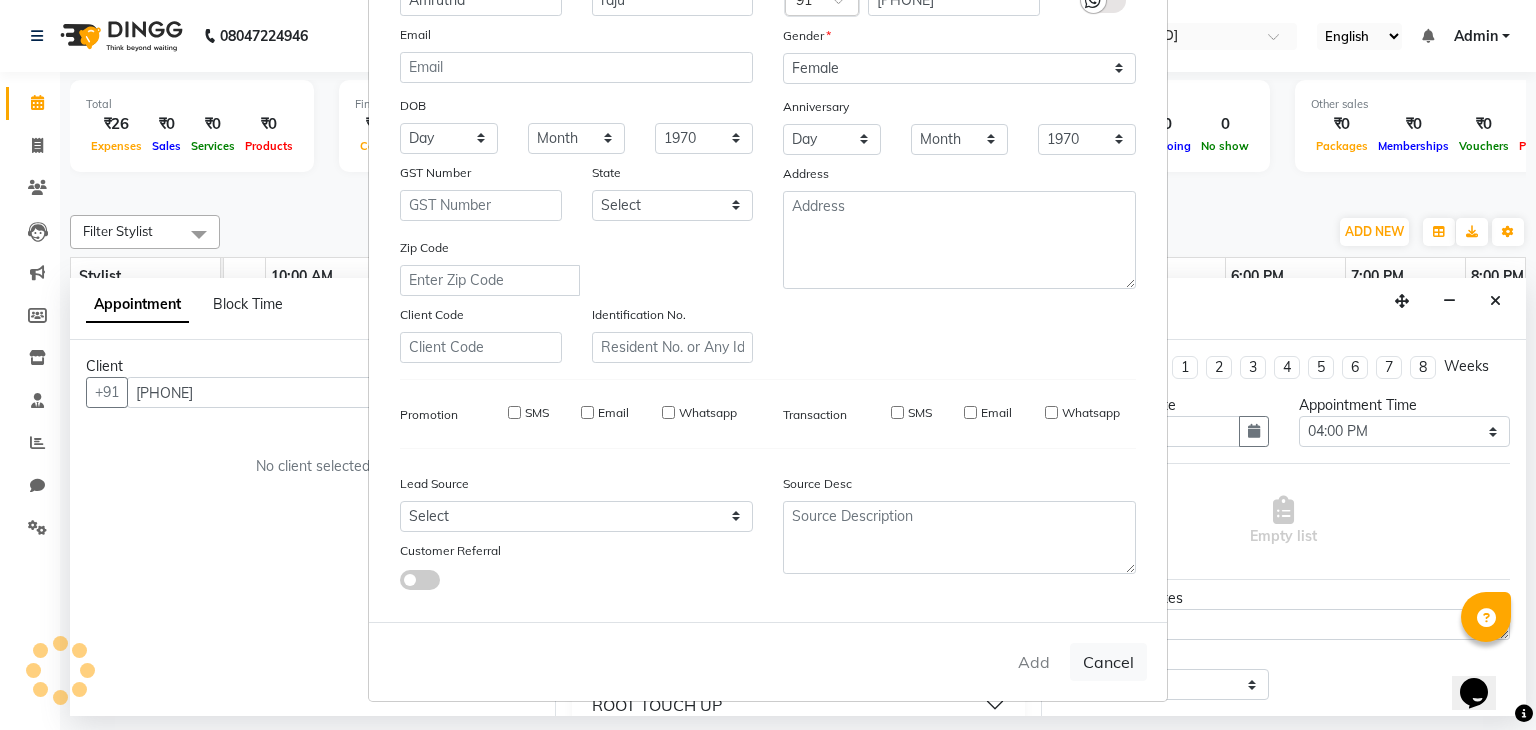 type 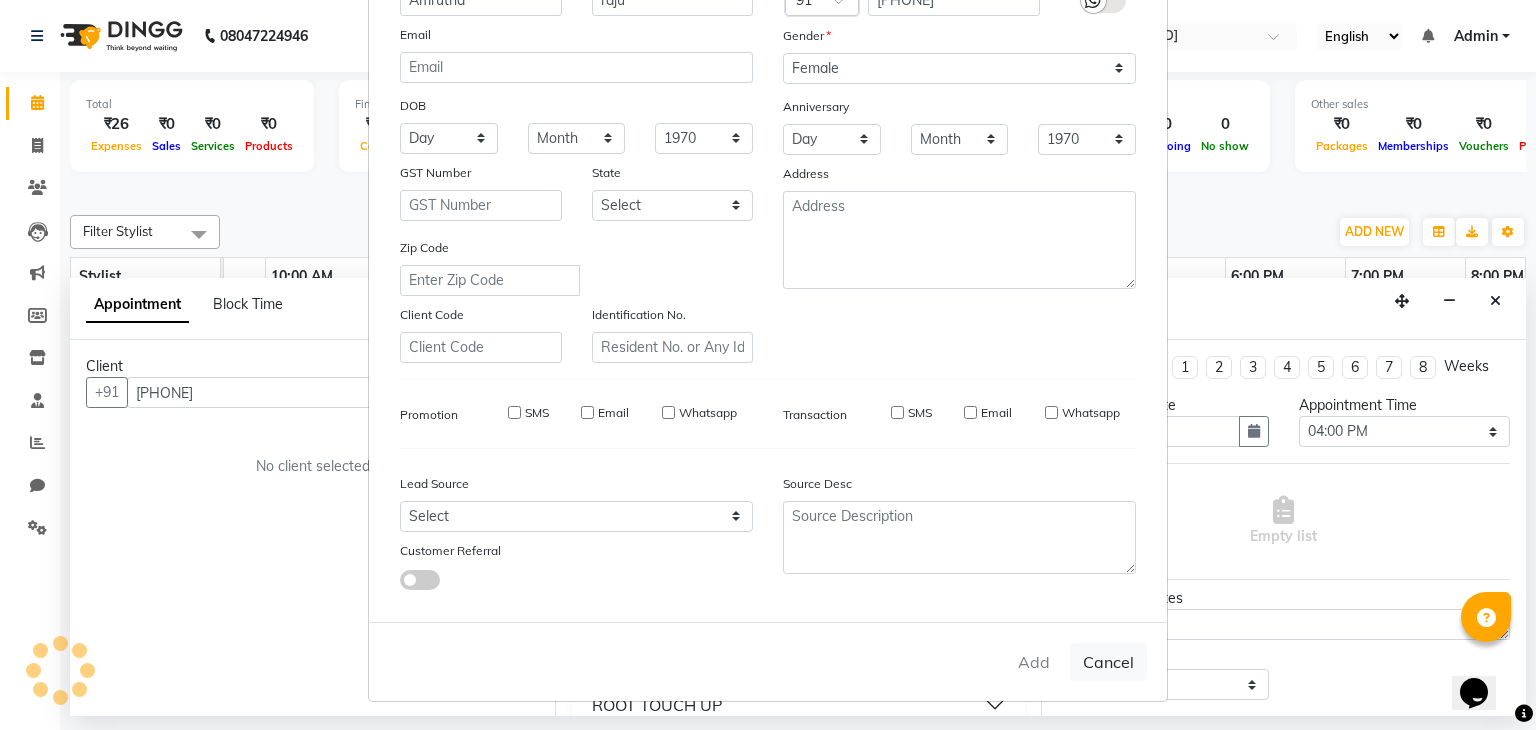 type 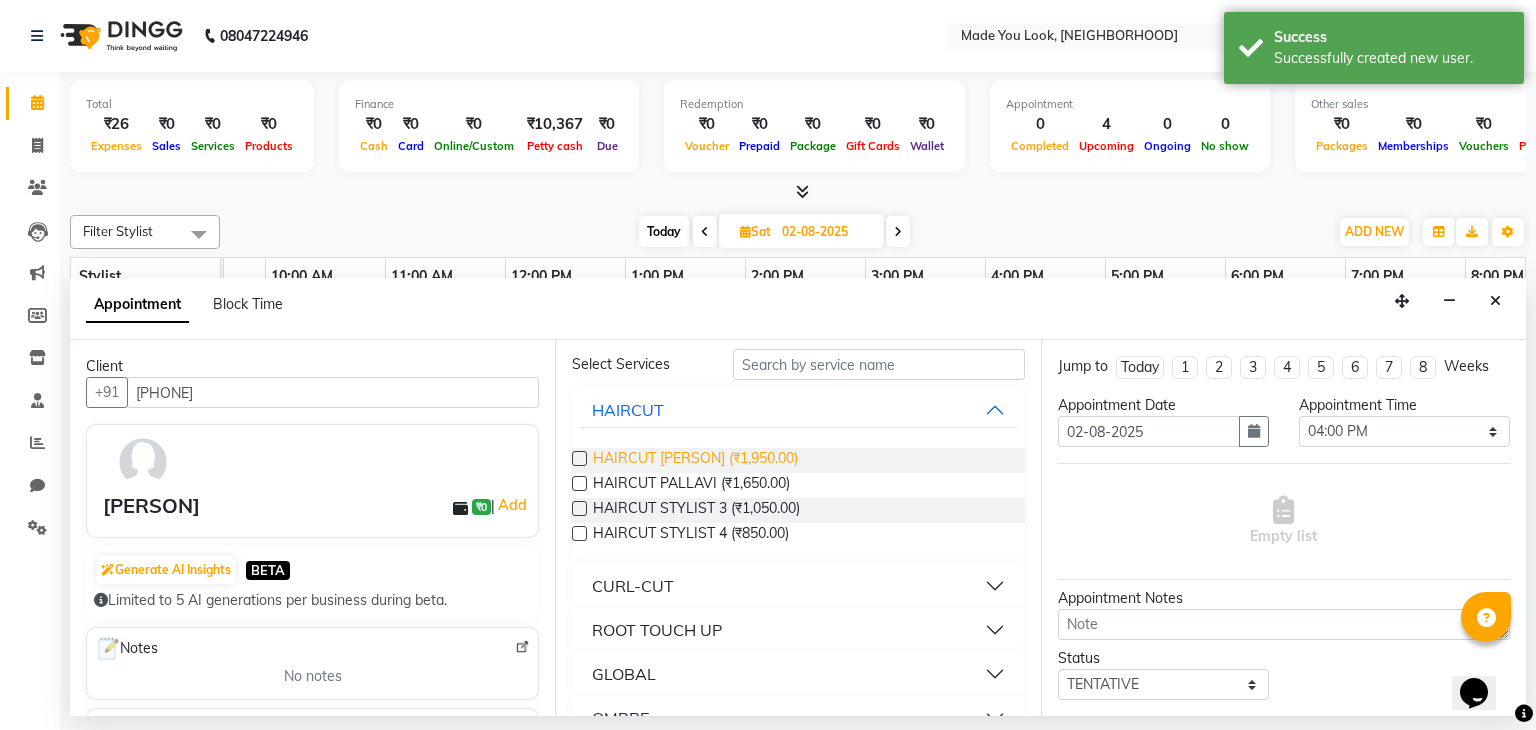 scroll, scrollTop: 76, scrollLeft: 0, axis: vertical 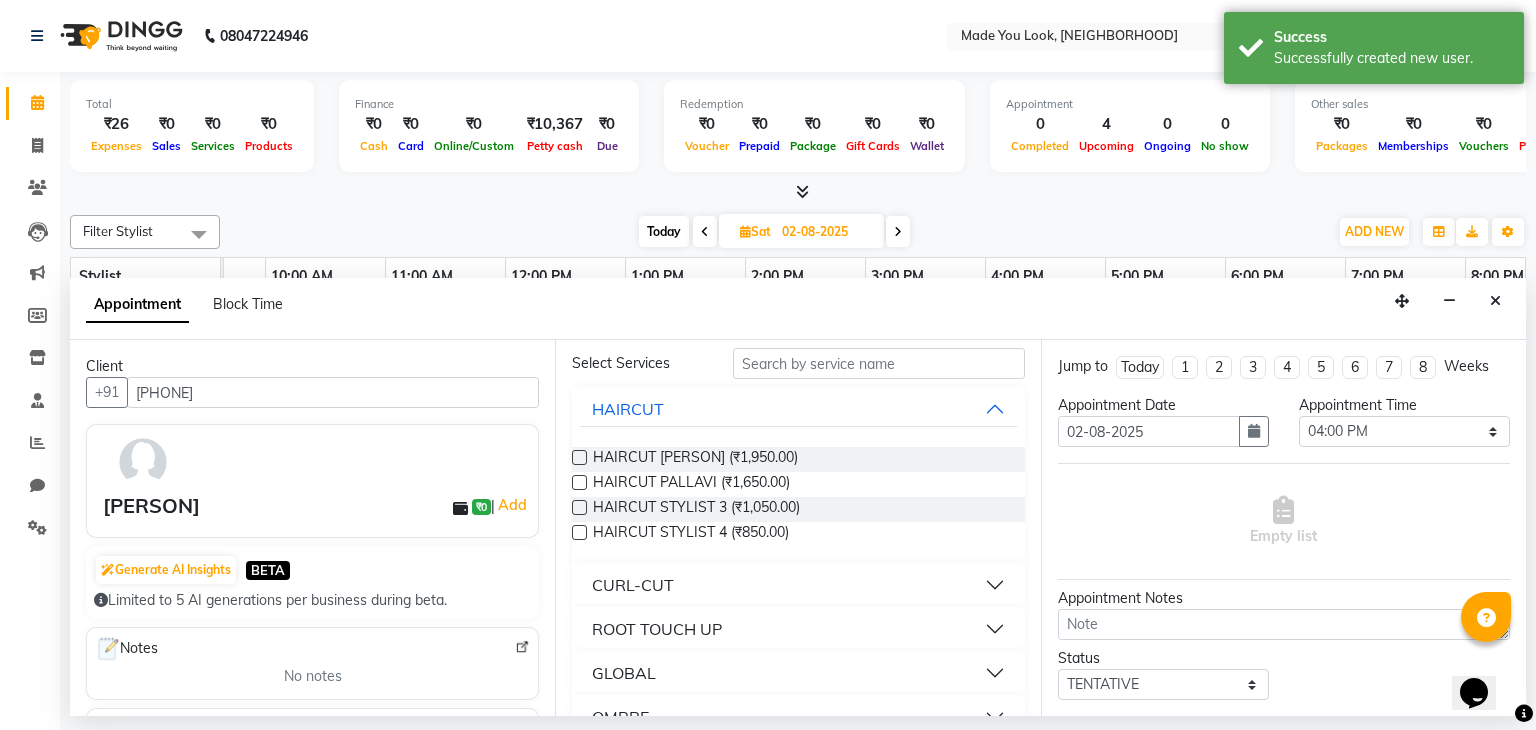 click at bounding box center (579, 482) 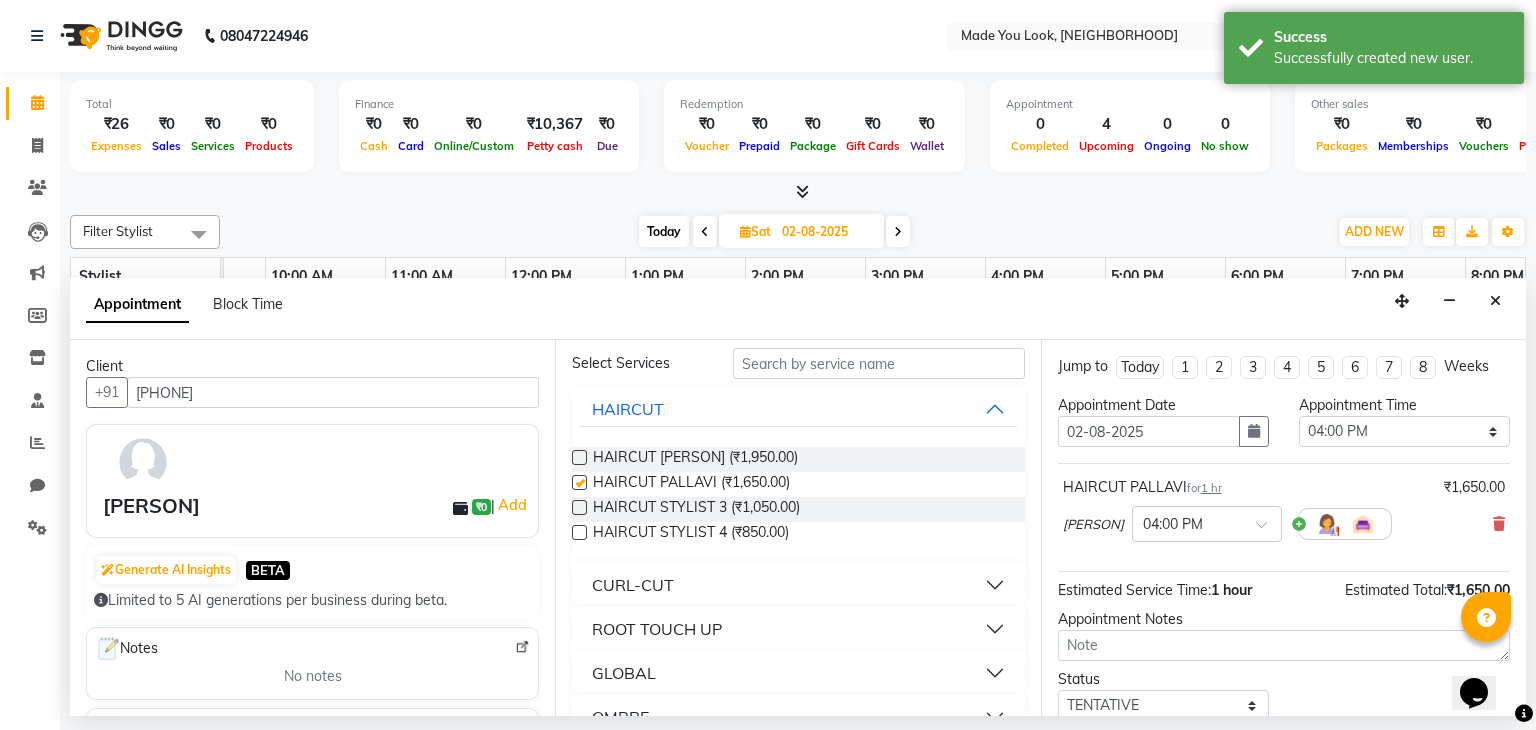 checkbox on "false" 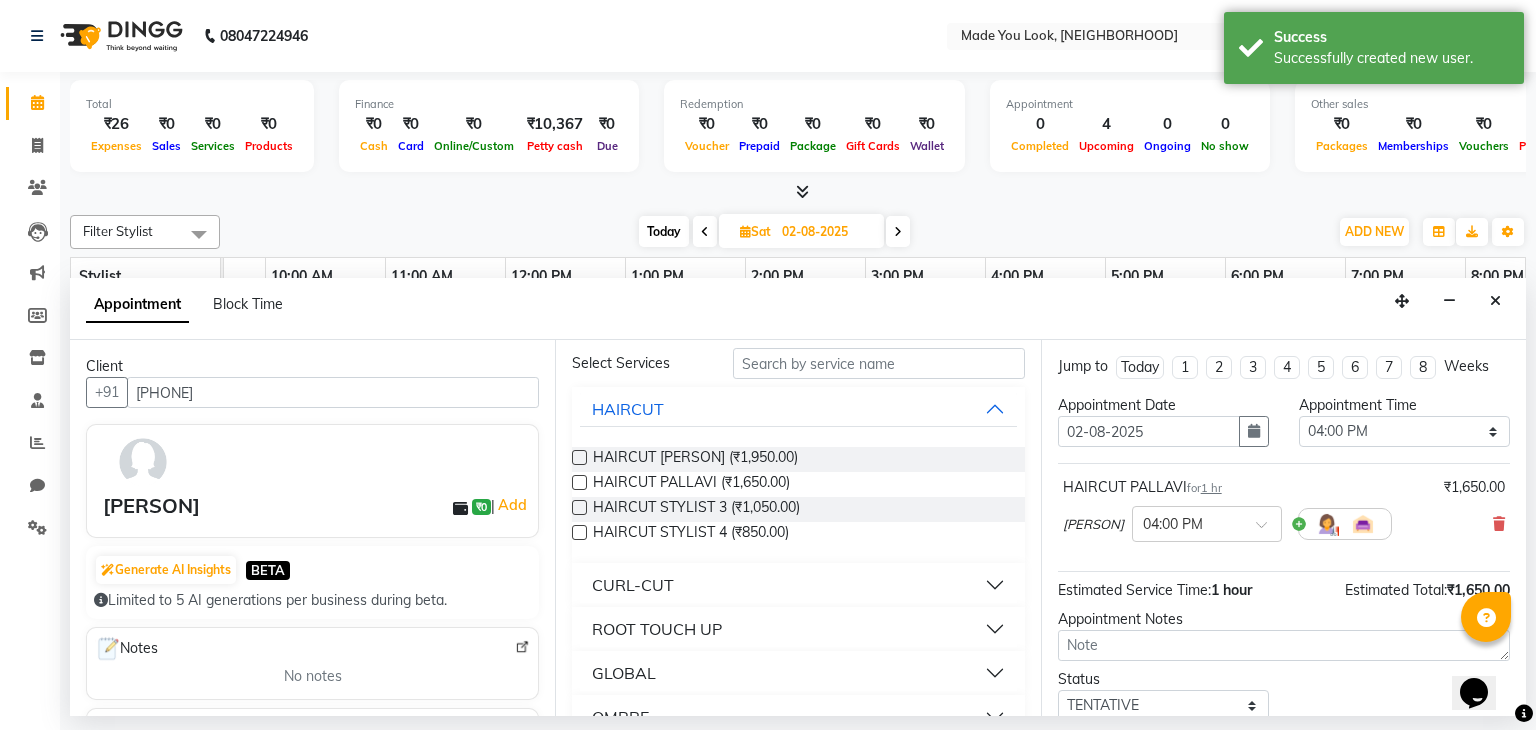 scroll, scrollTop: 86, scrollLeft: 0, axis: vertical 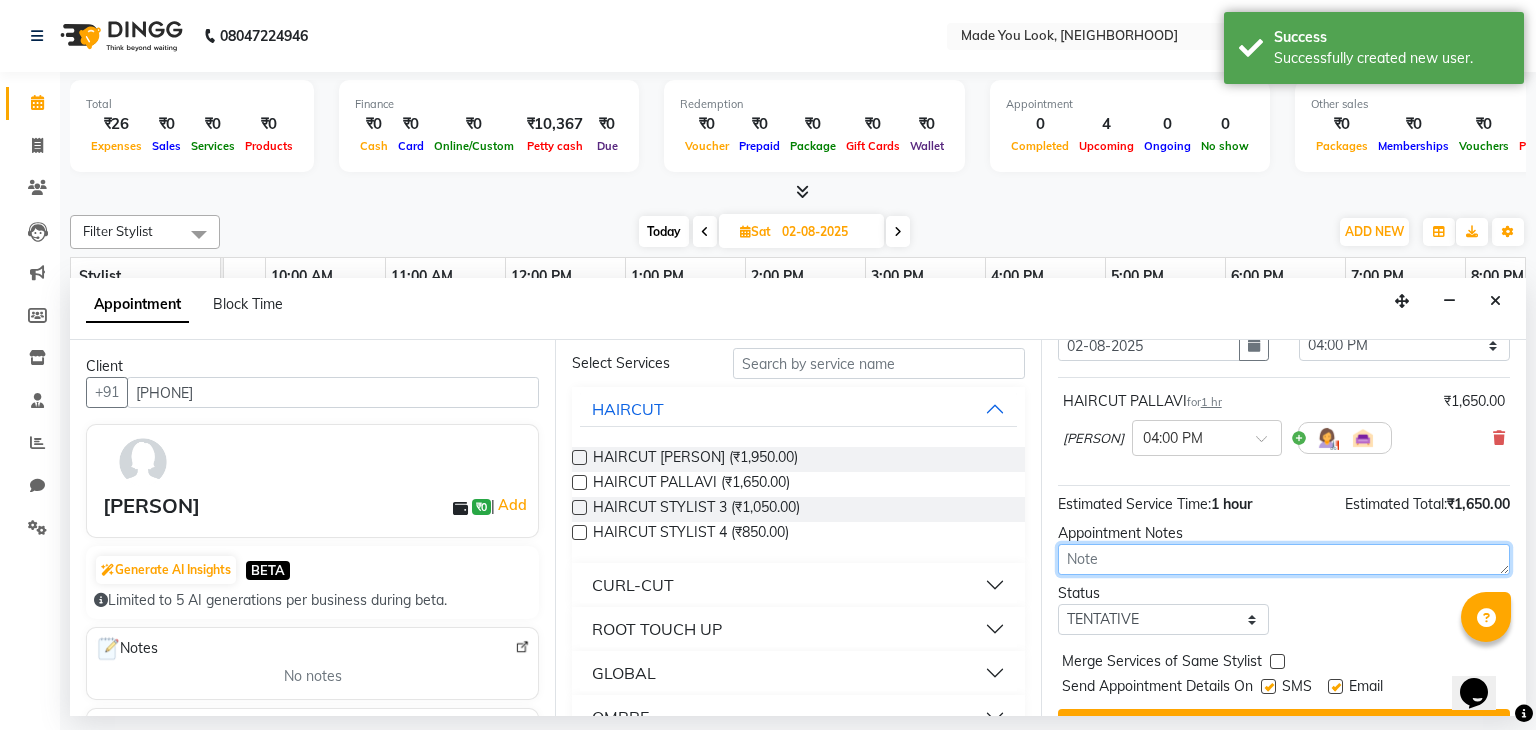 click at bounding box center [1284, 559] 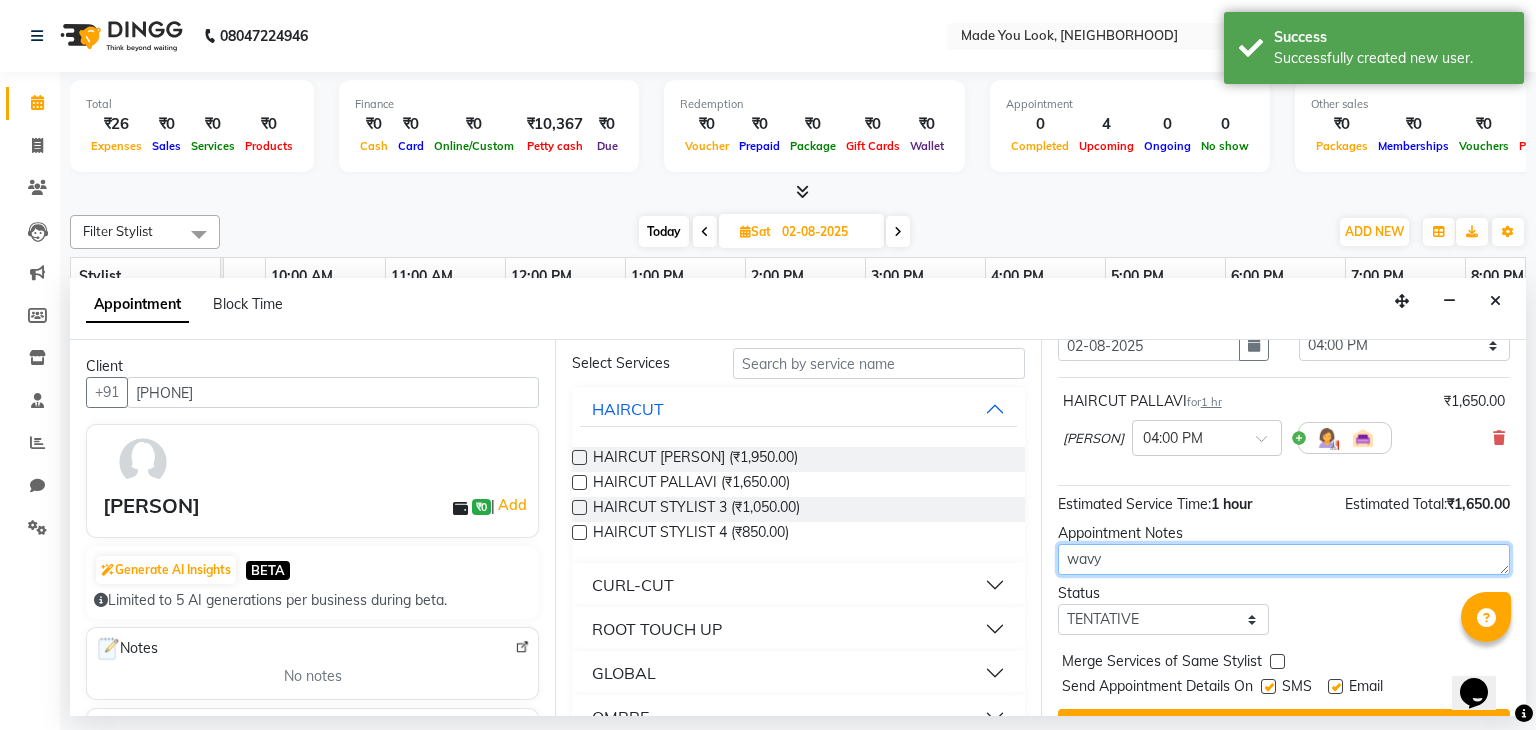 scroll, scrollTop: 130, scrollLeft: 0, axis: vertical 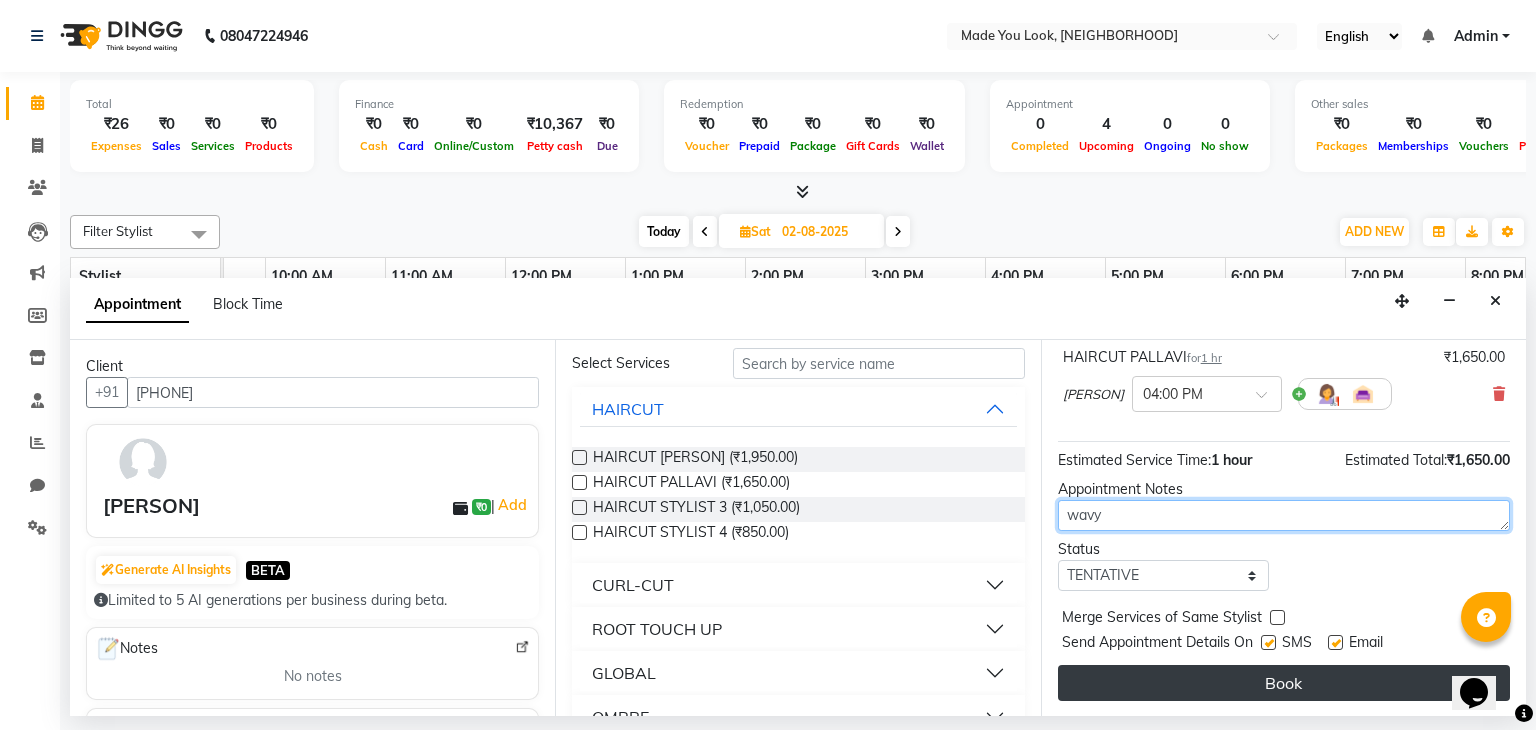 type on "wavy" 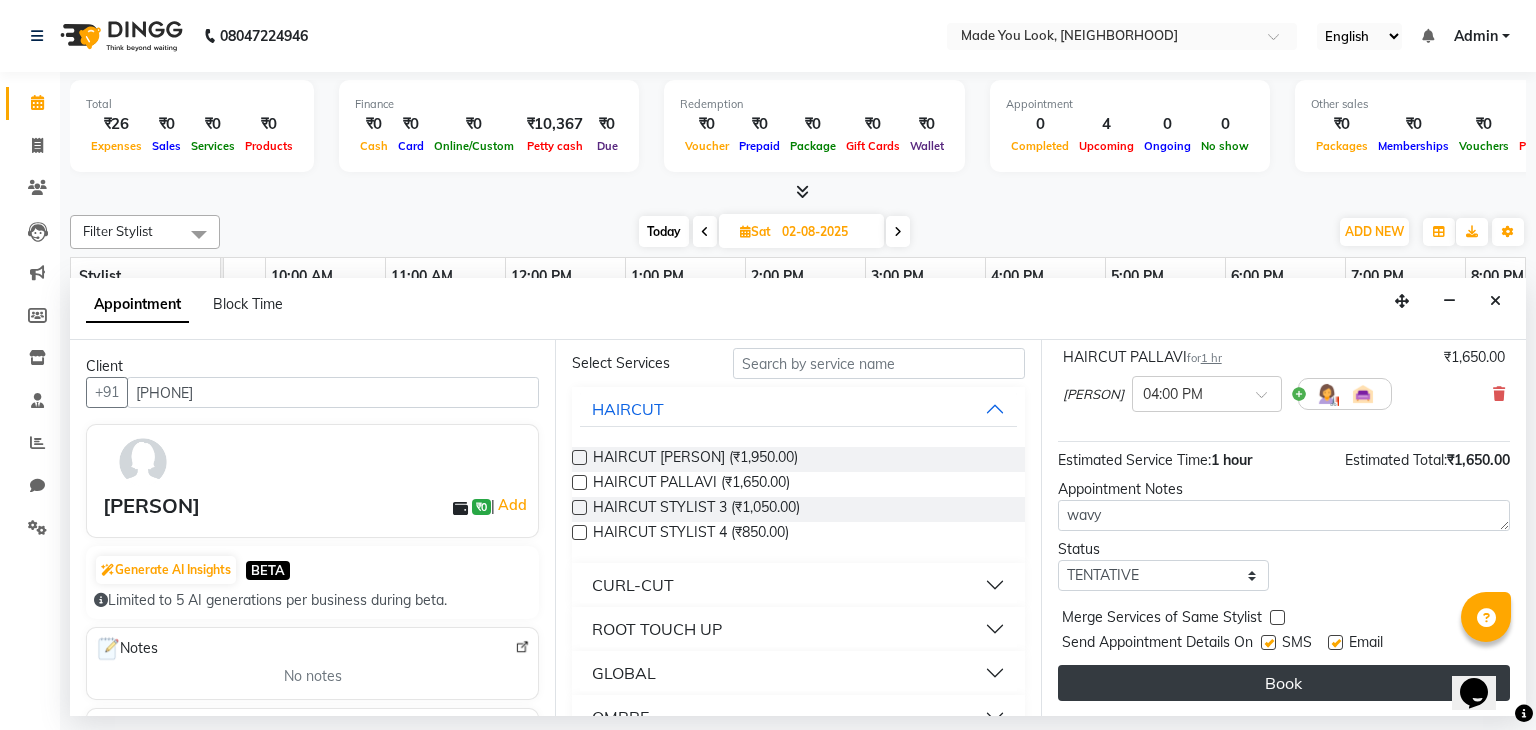 click on "Book" at bounding box center (1284, 683) 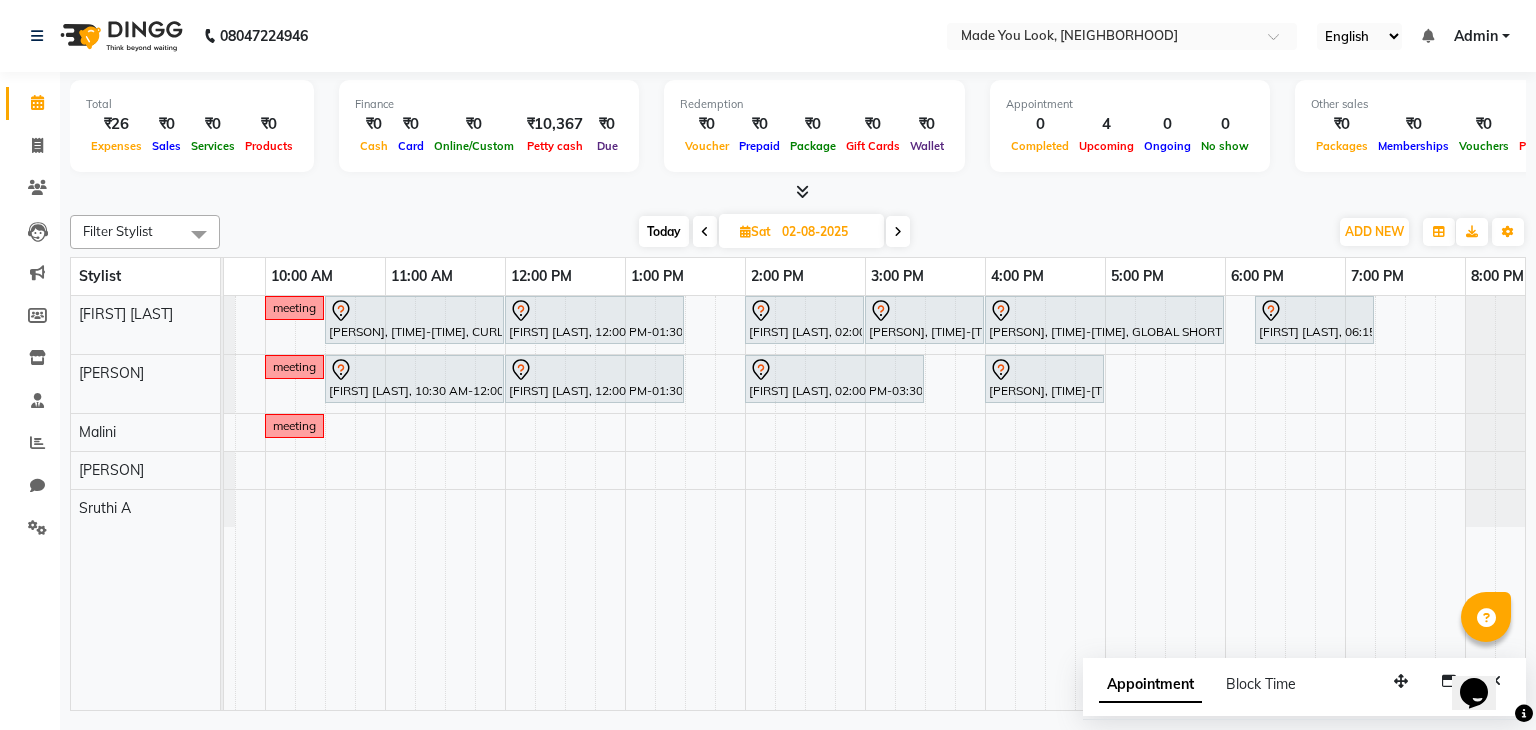 scroll, scrollTop: 0, scrollLeft: 258, axis: horizontal 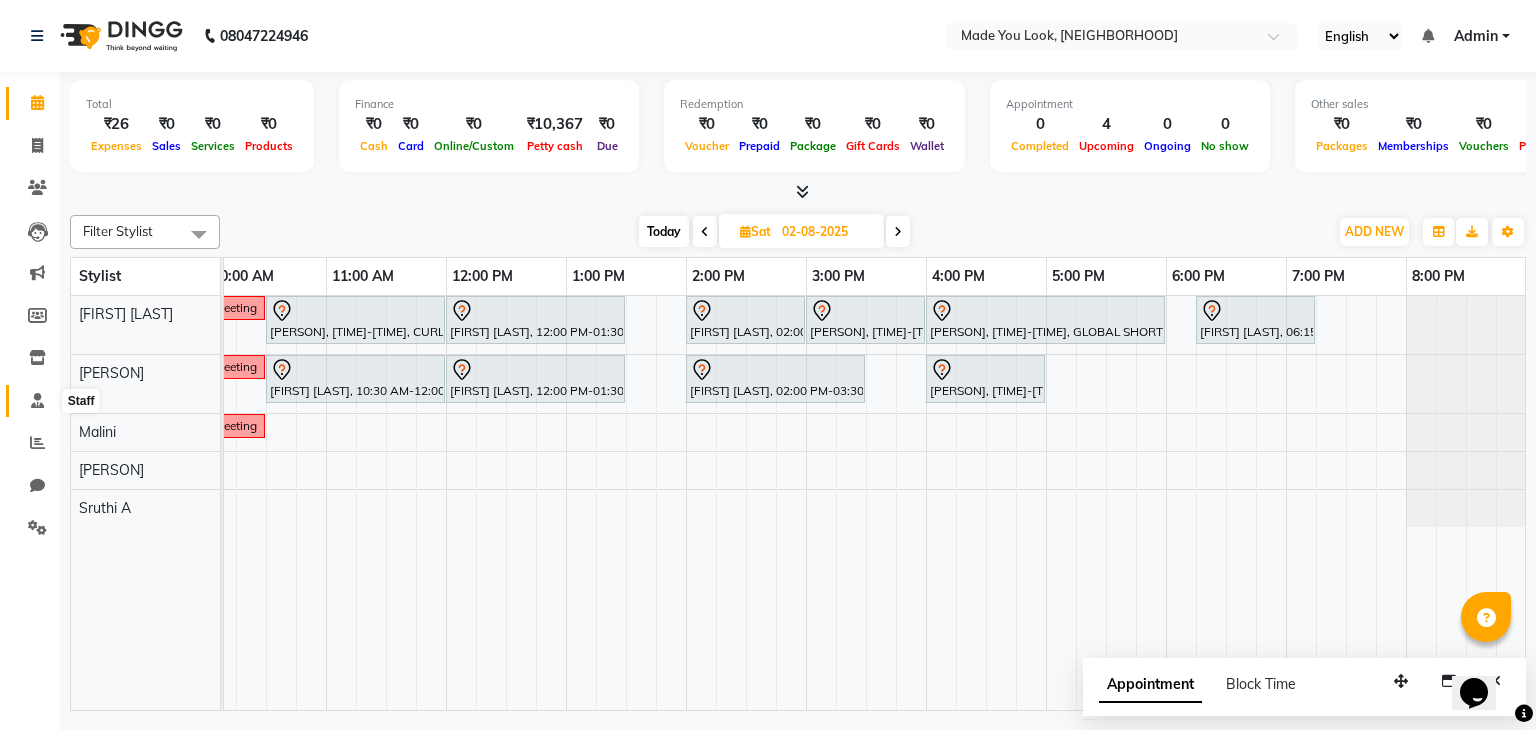 click 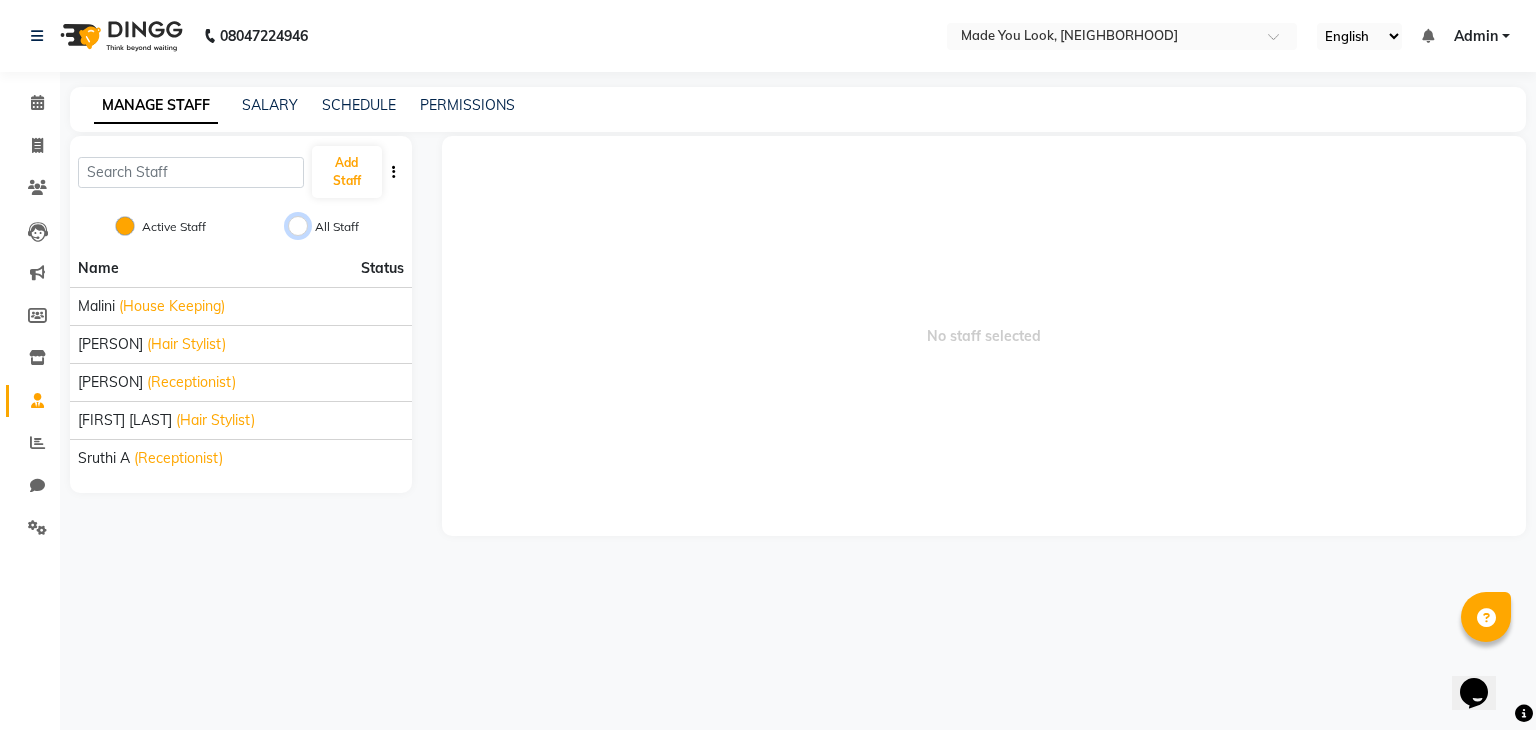 click on "All Staff" at bounding box center (298, 226) 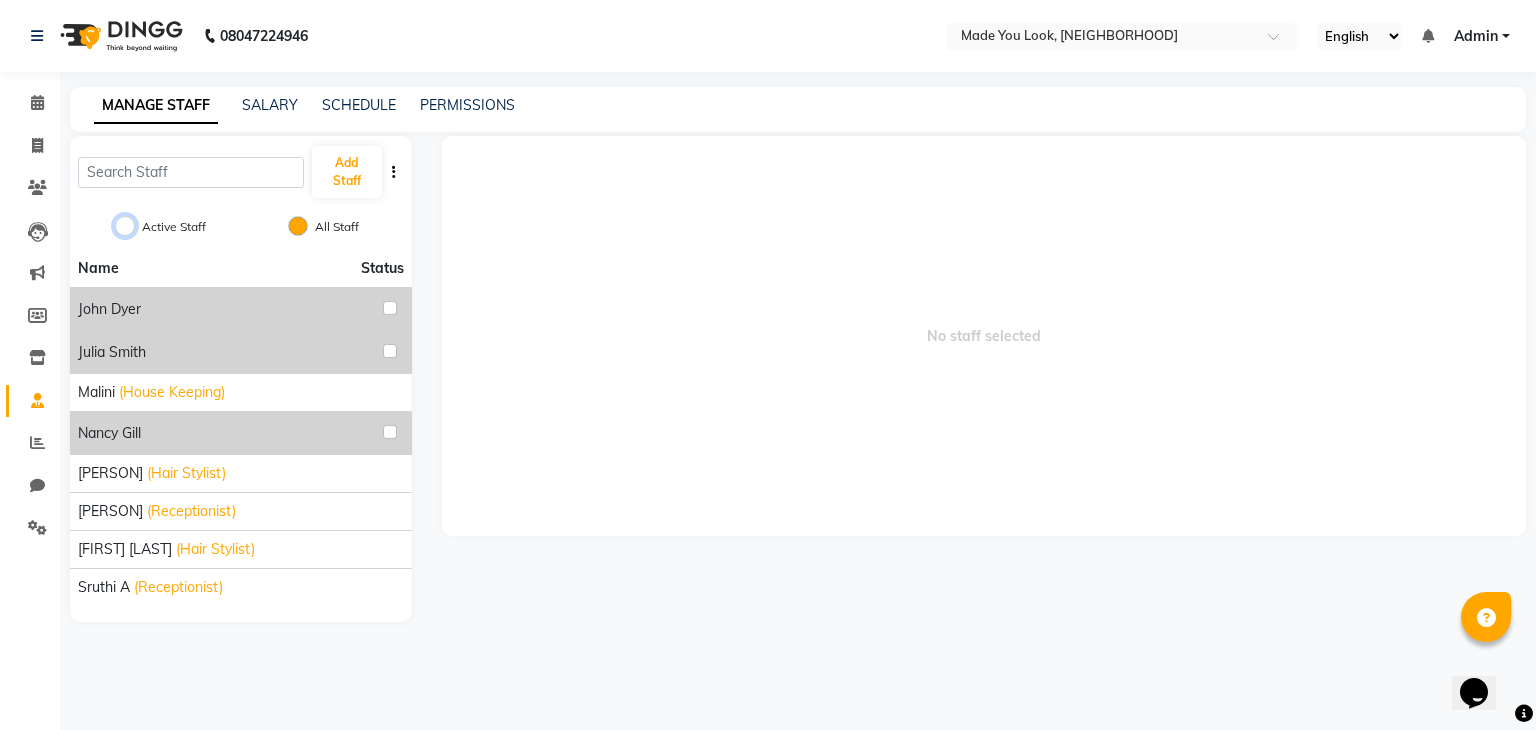 click on "Active Staff" at bounding box center (125, 226) 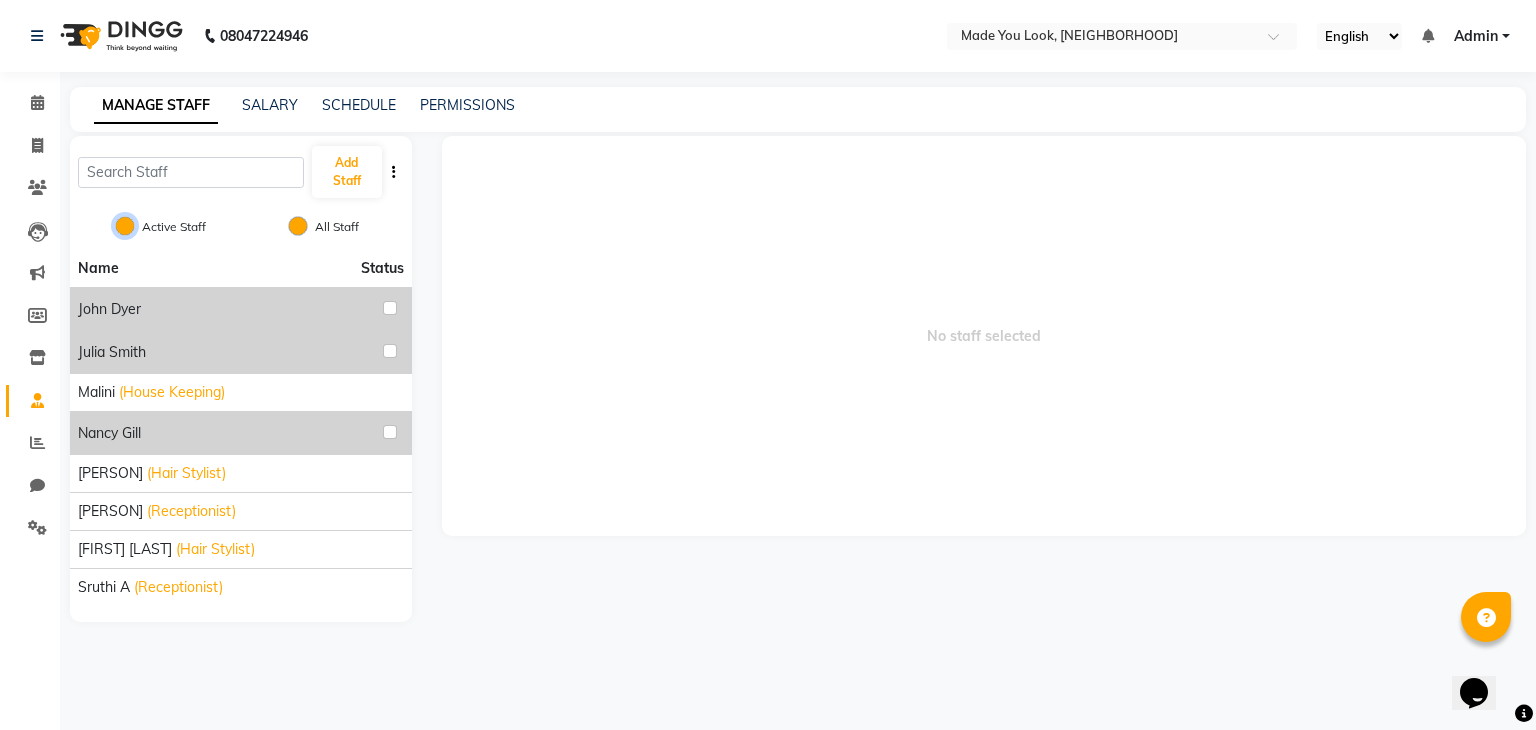 radio on "false" 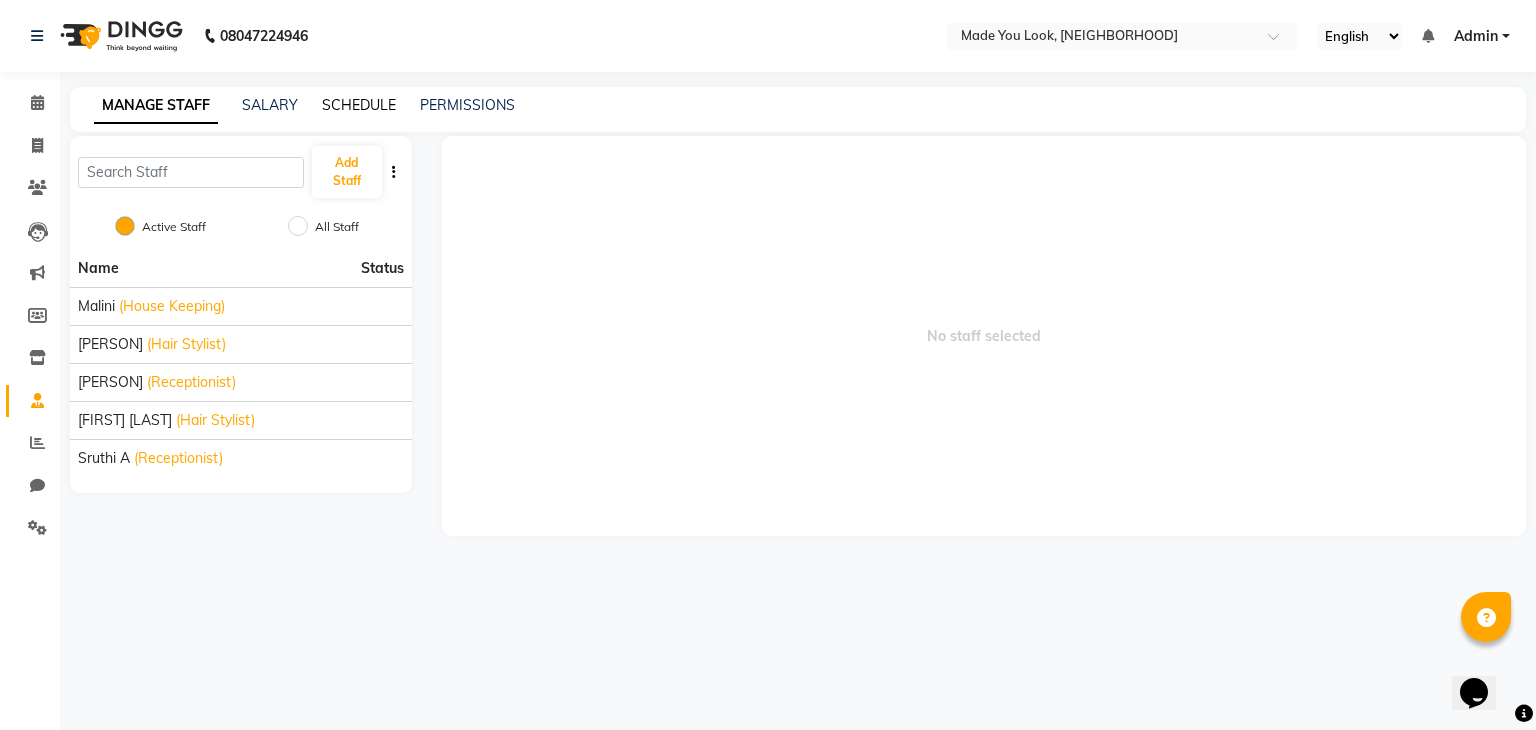 click on "SCHEDULE" 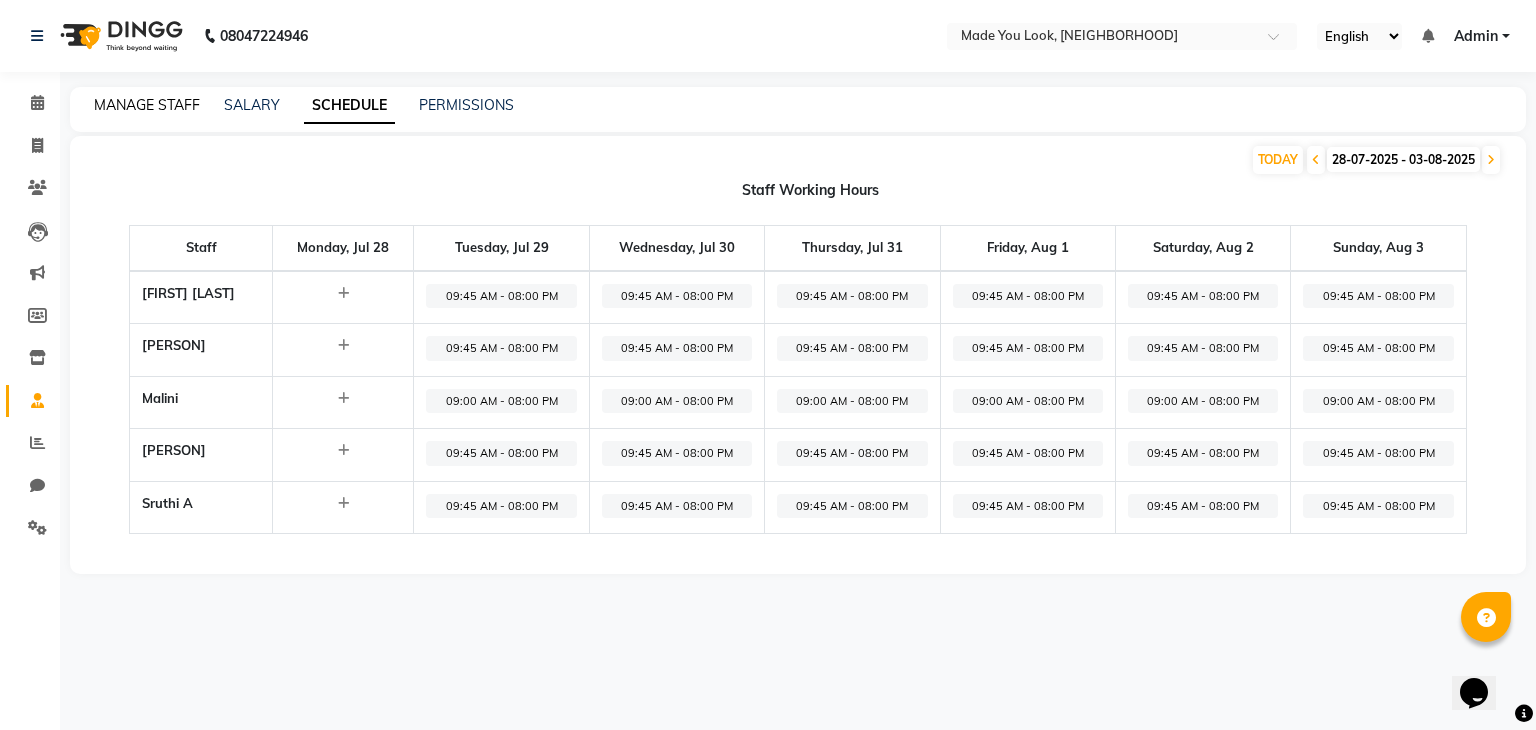 click on "MANAGE STAFF" 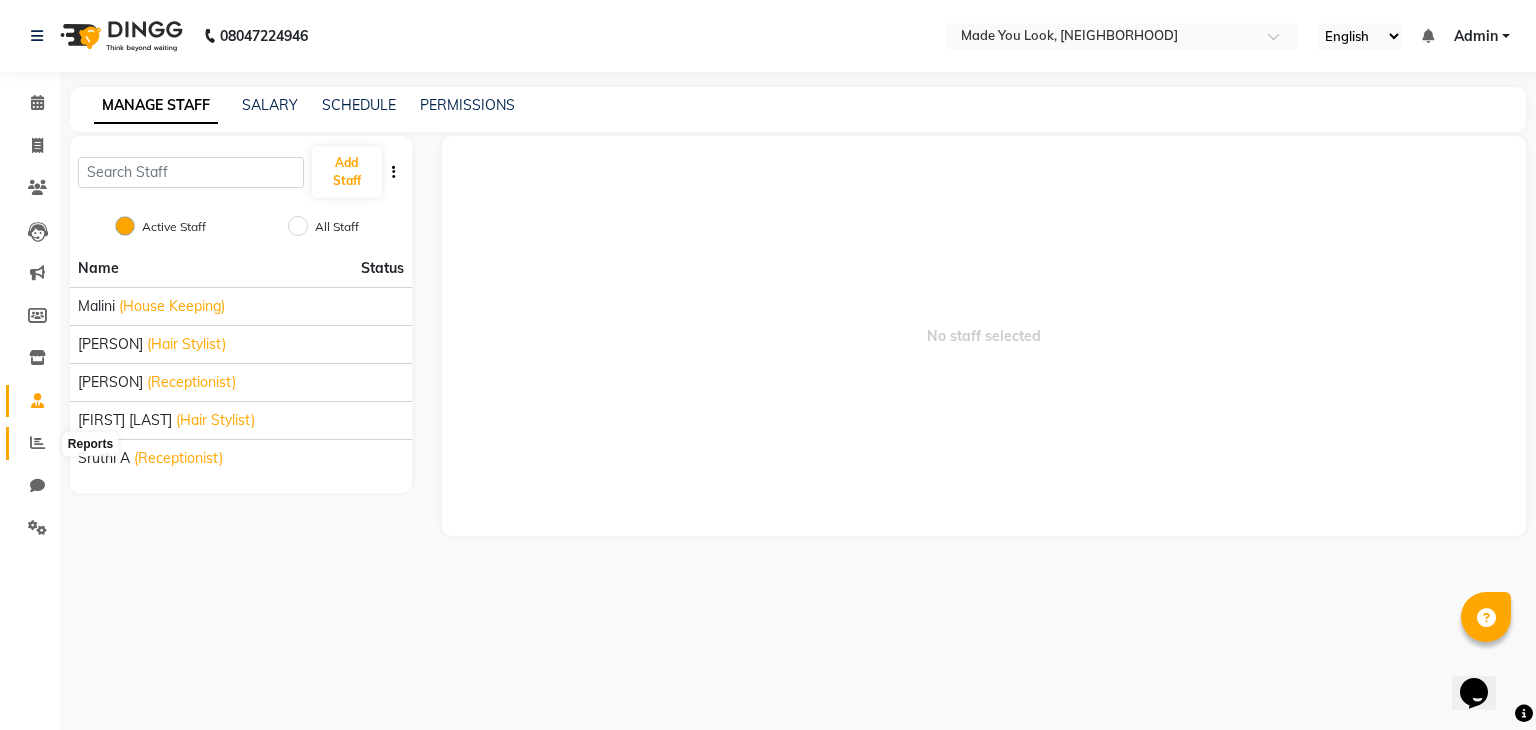 click 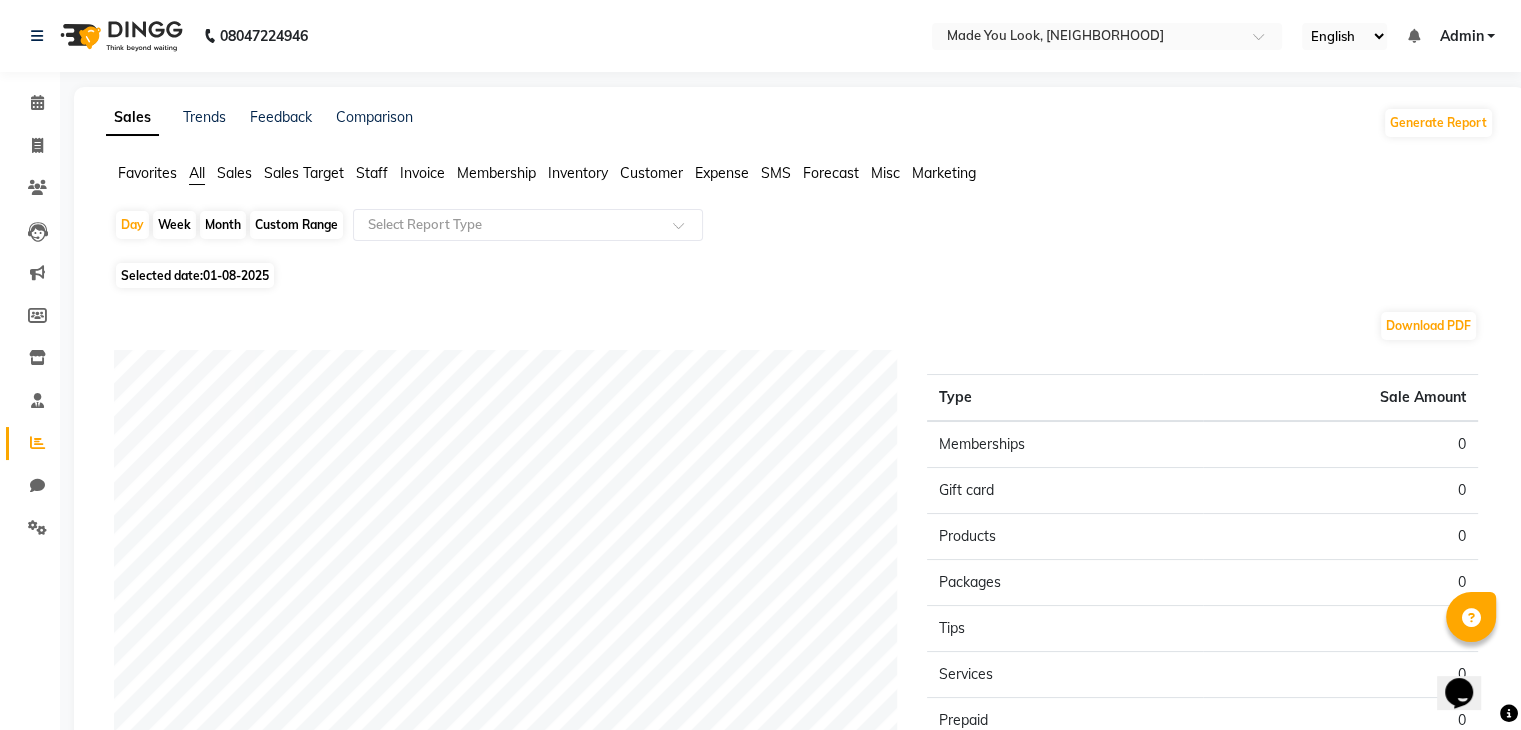 click on "Staff" 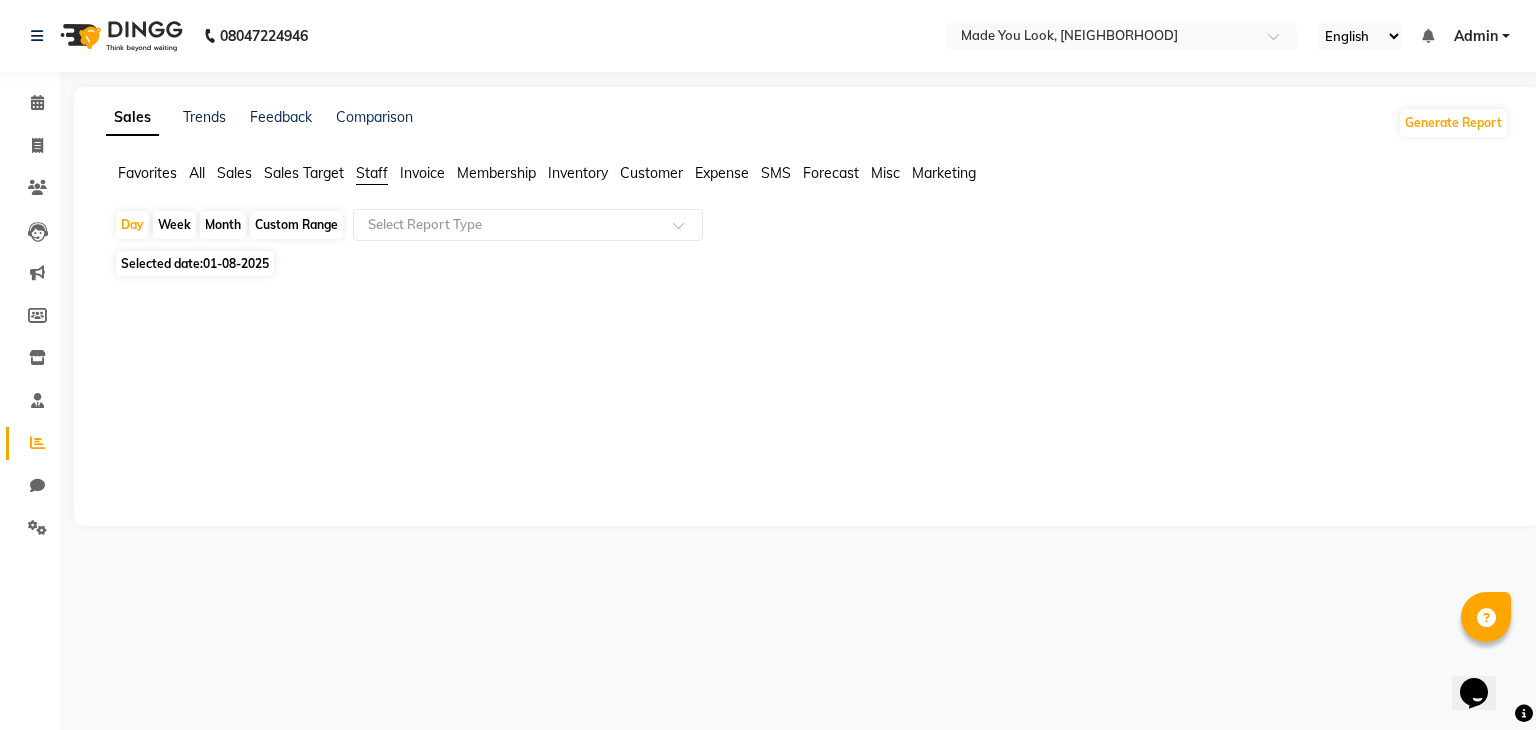 click on "Month" 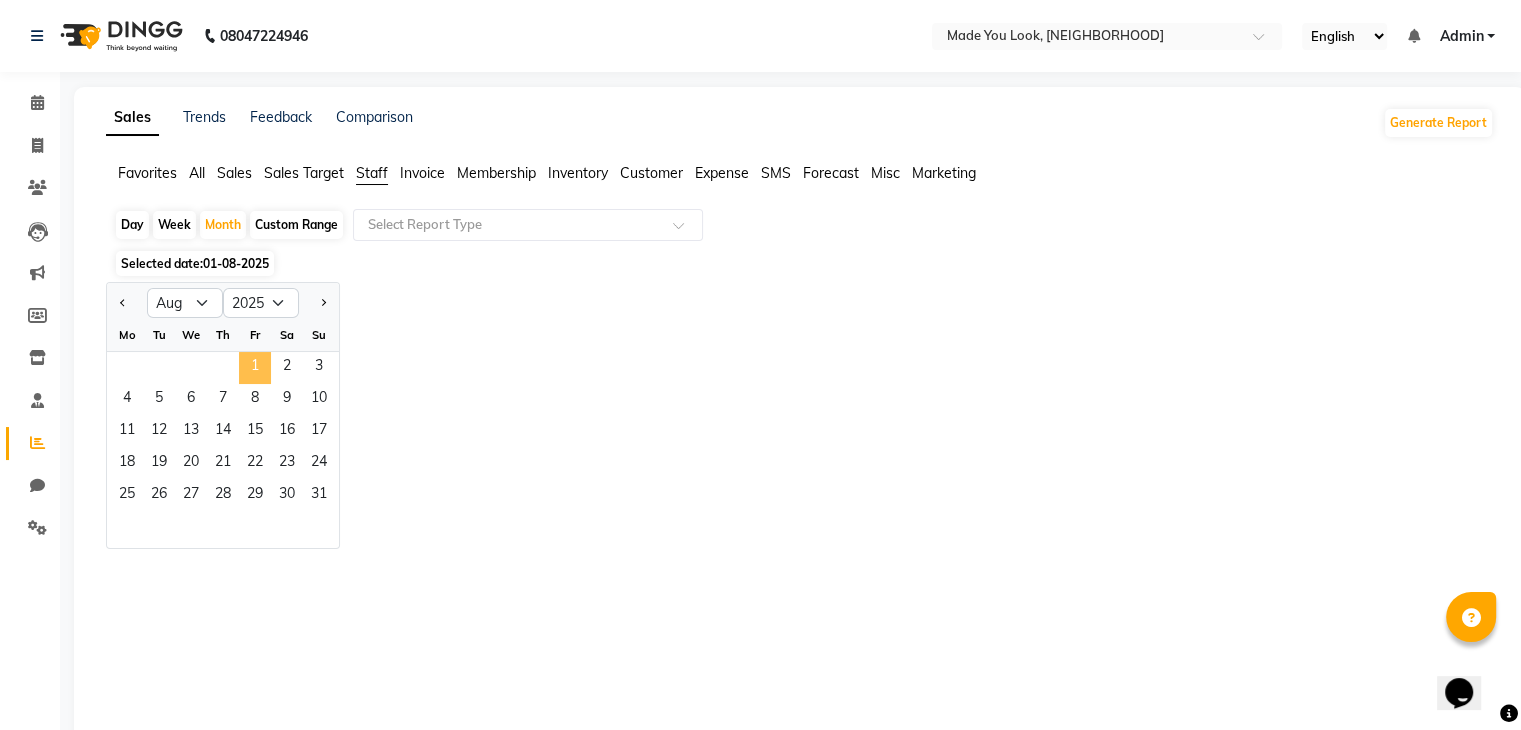 click on "1" 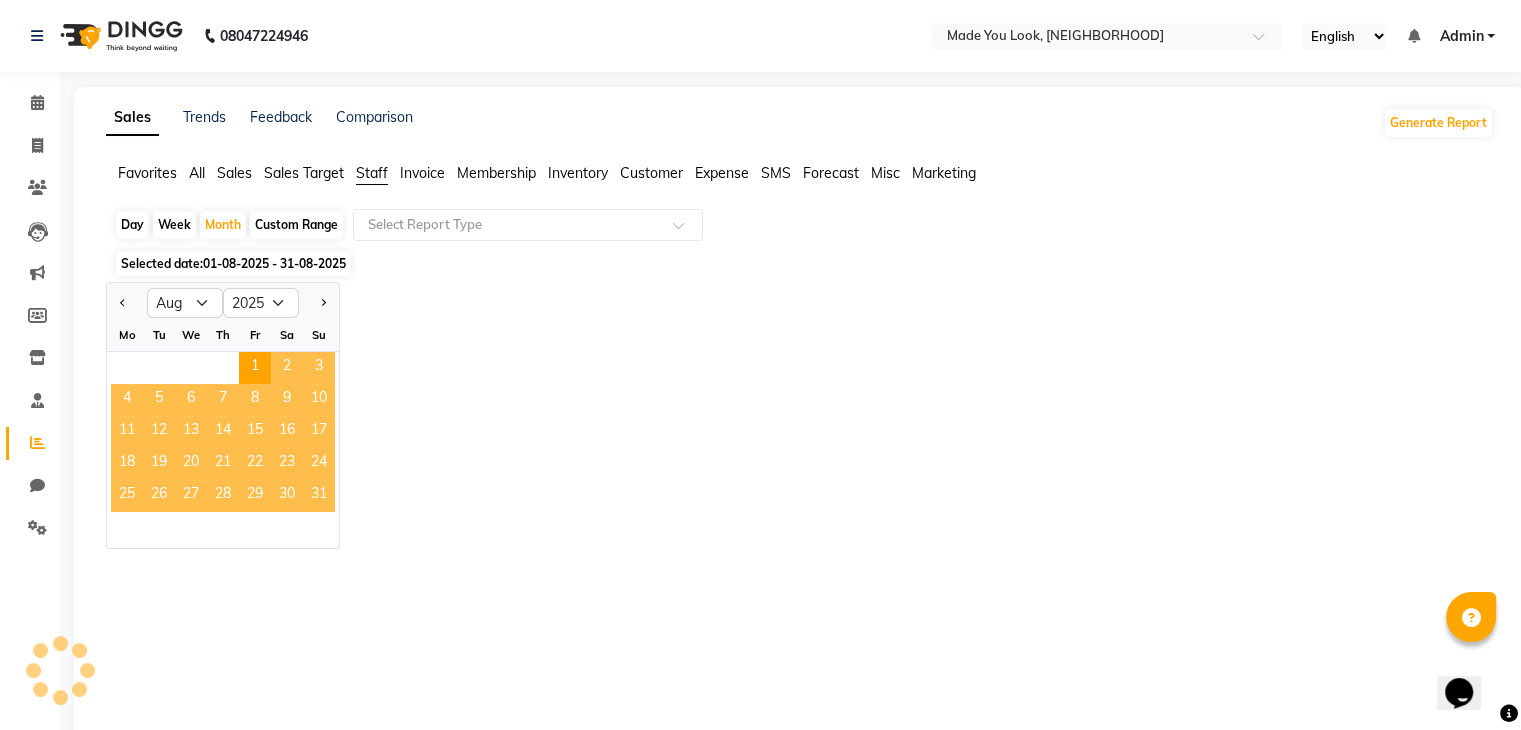 click on "31" 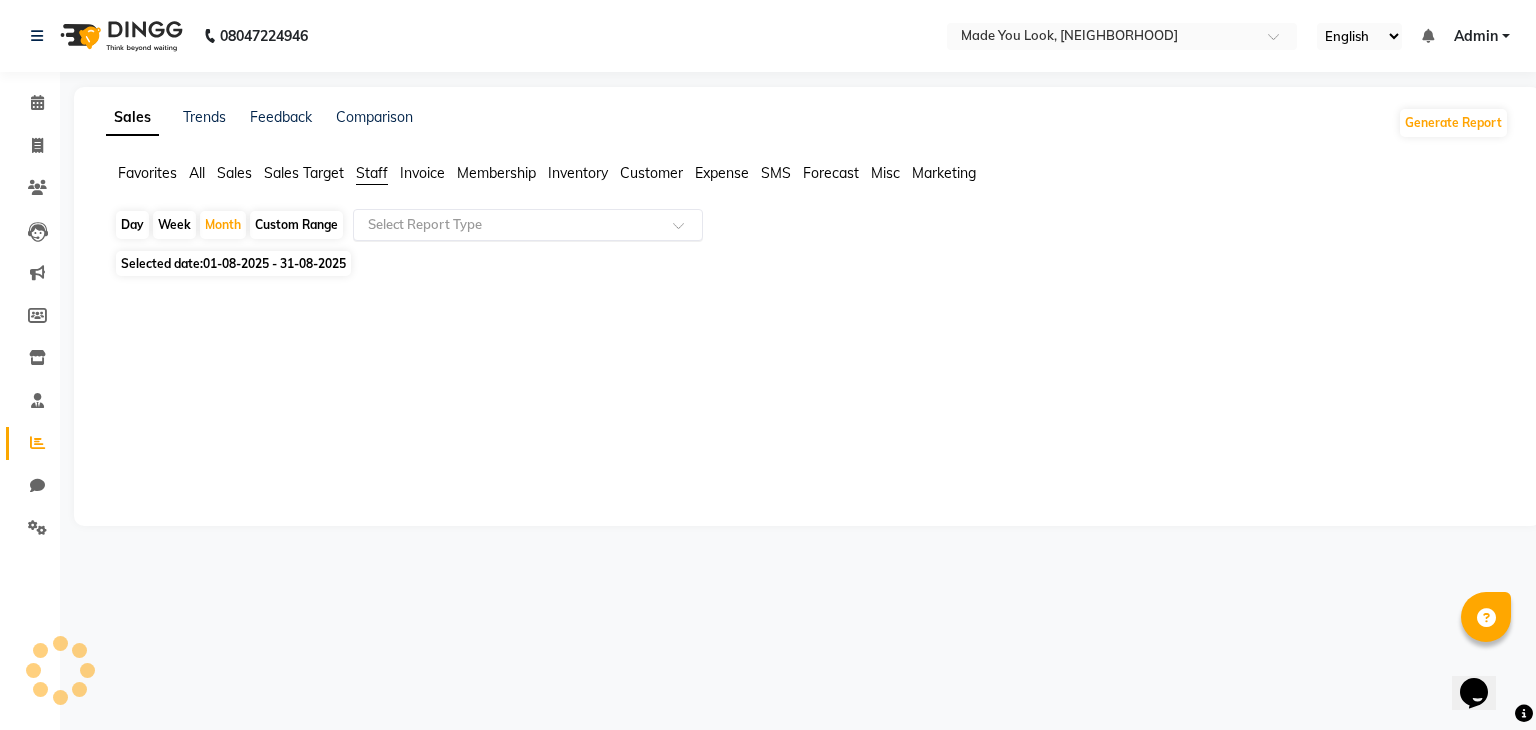 click 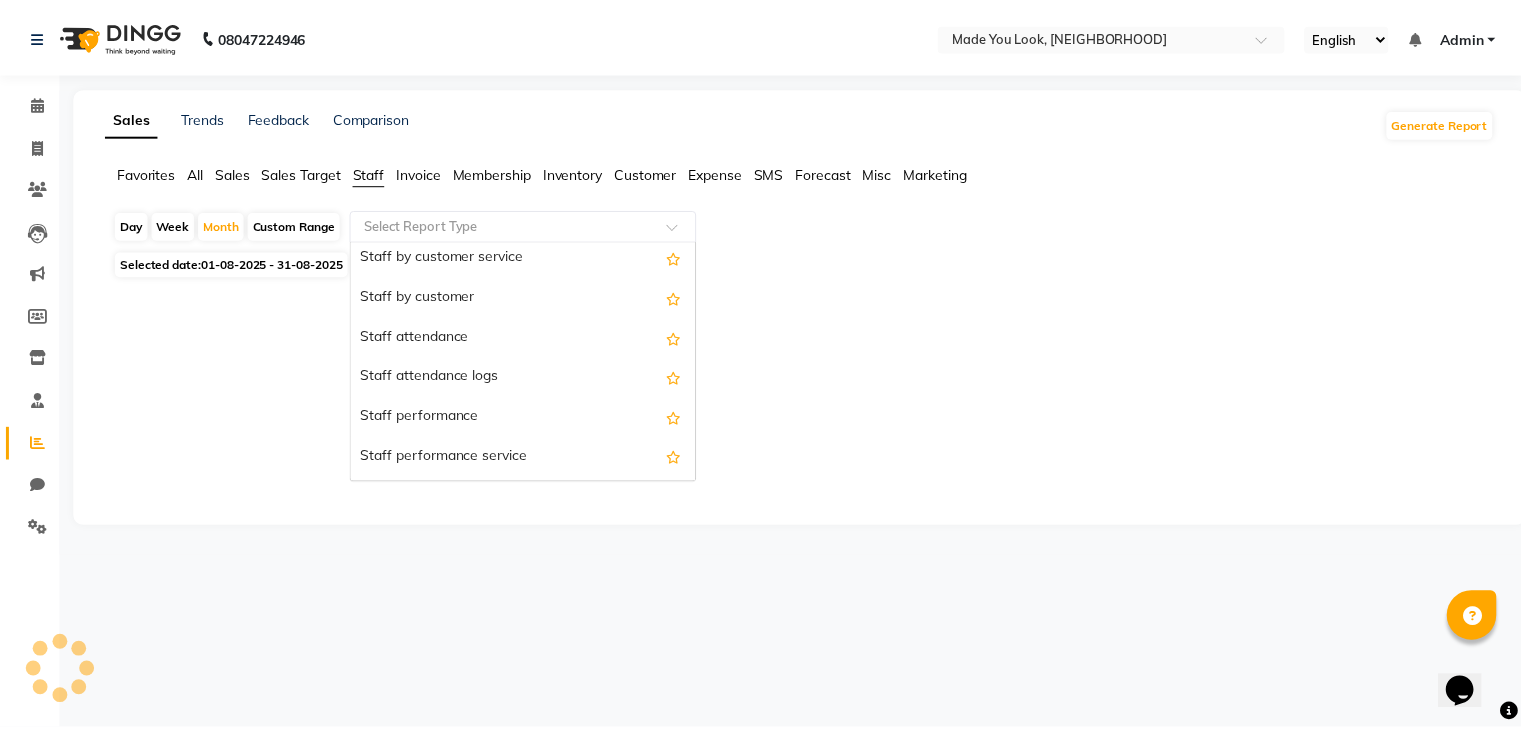 scroll, scrollTop: 200, scrollLeft: 0, axis: vertical 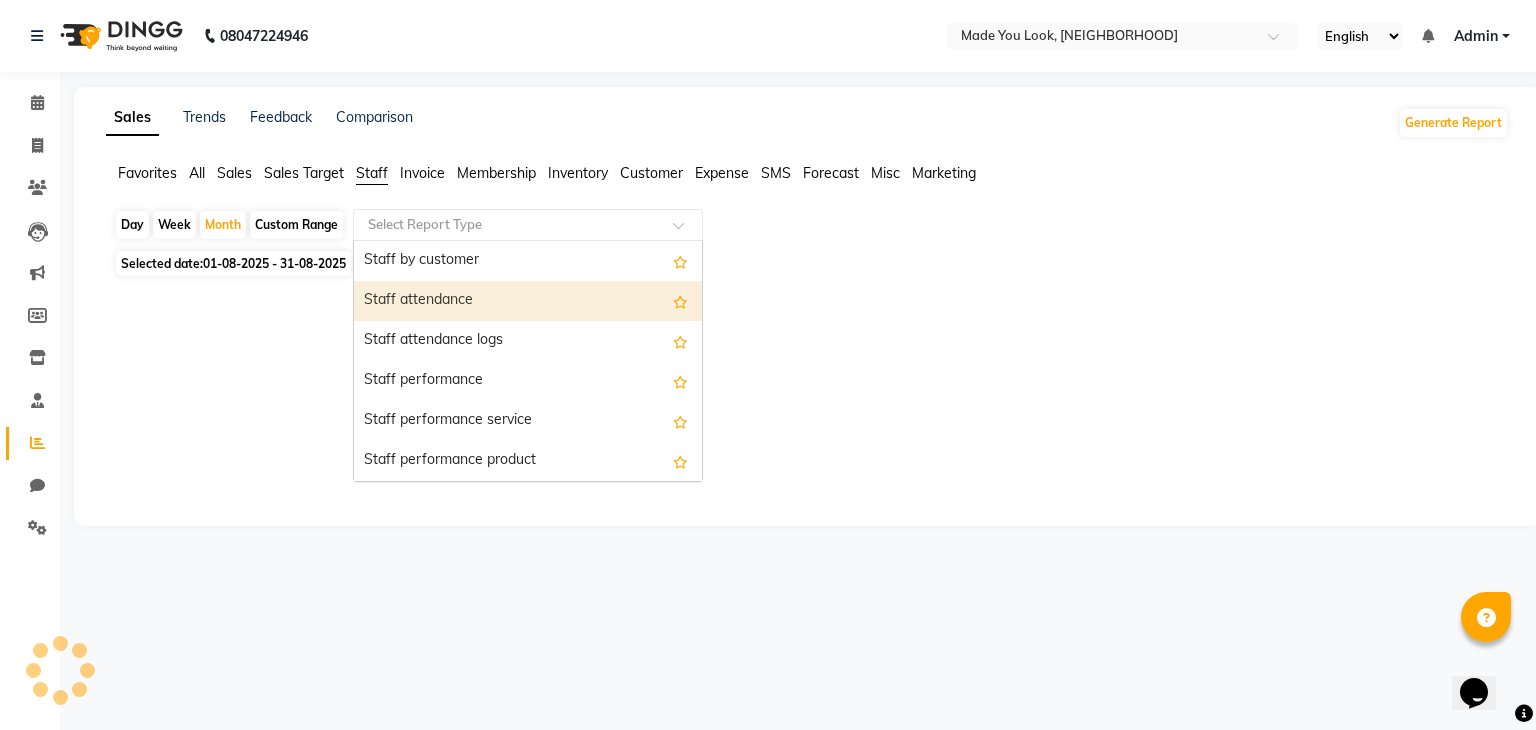 click on "Staff attendance" at bounding box center (528, 301) 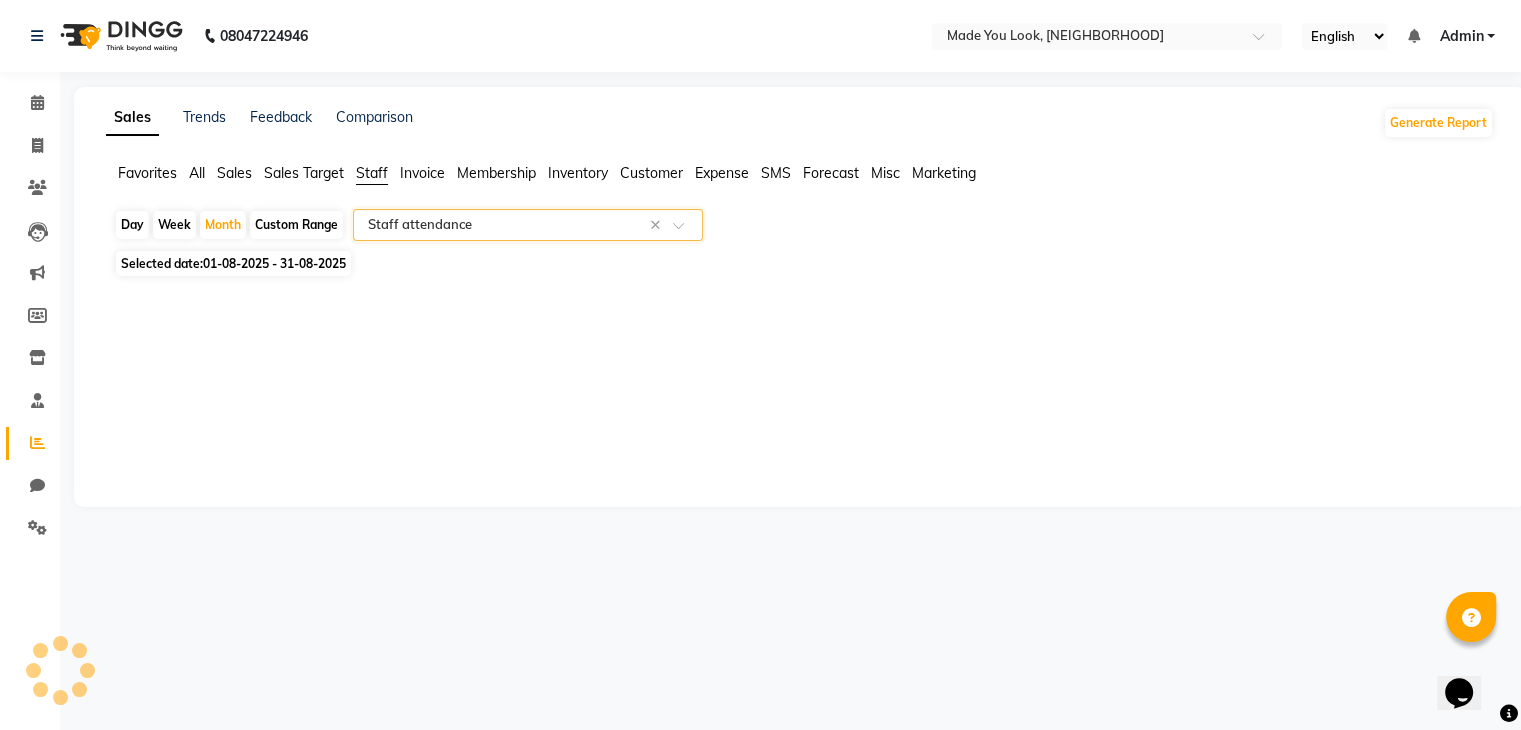 select on "full_report" 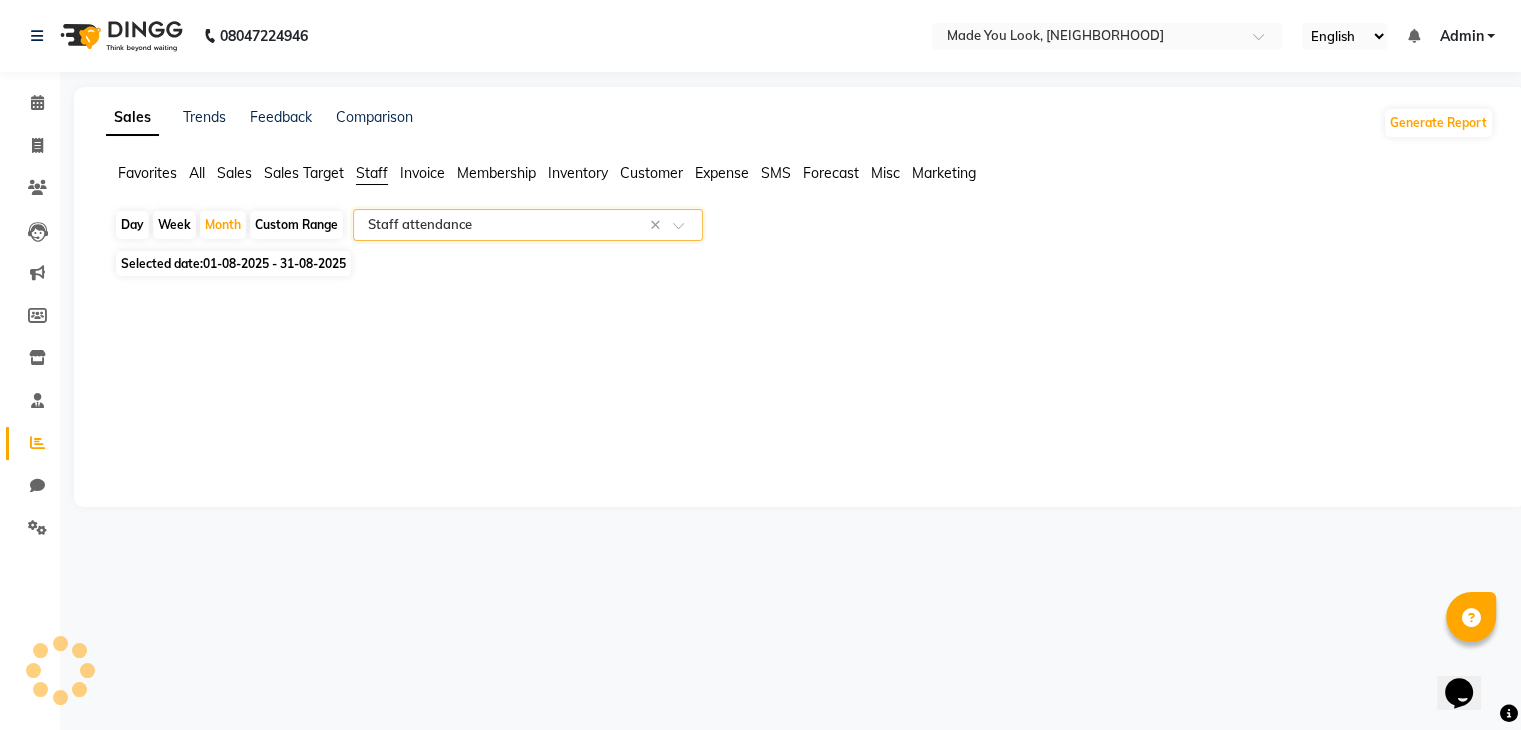 select on "csv" 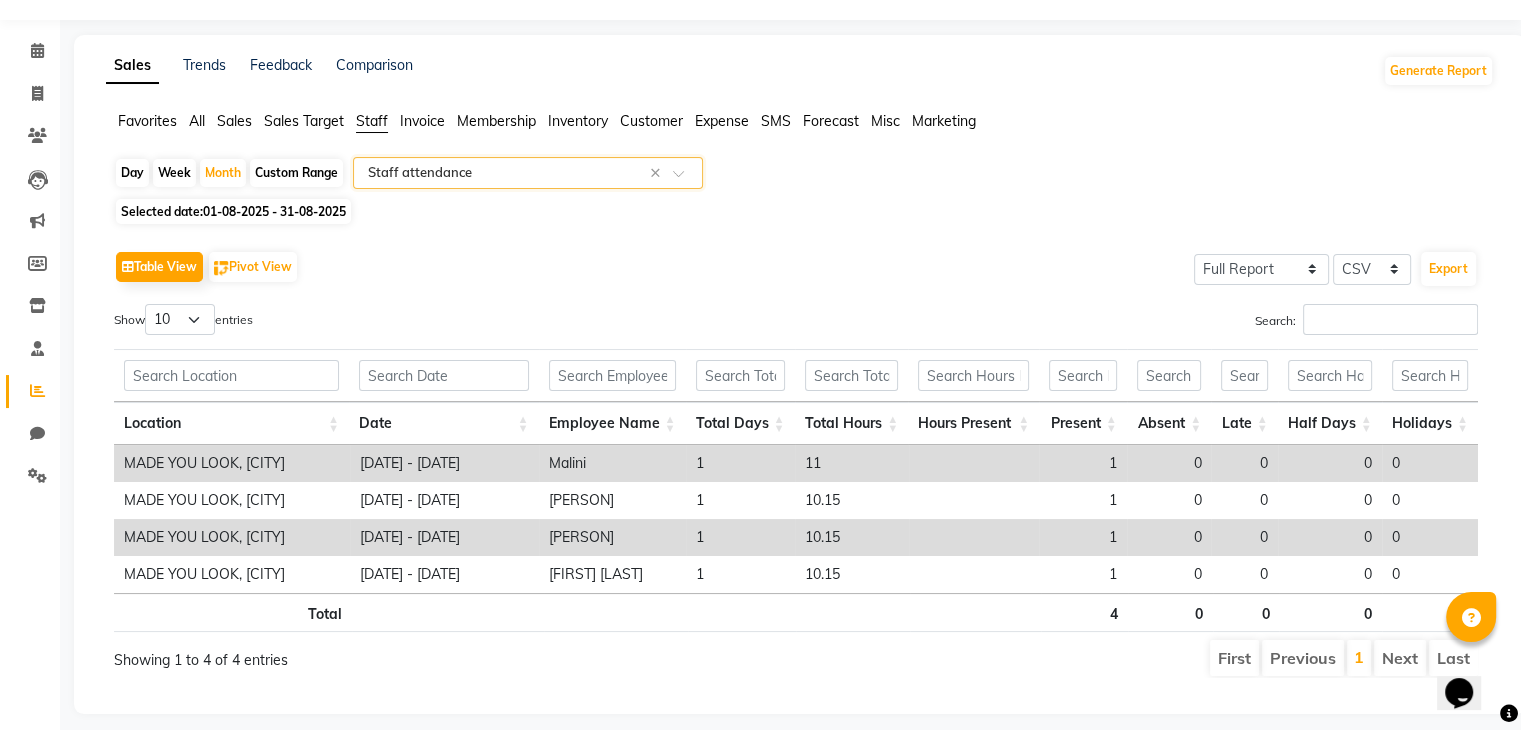 scroll, scrollTop: 80, scrollLeft: 0, axis: vertical 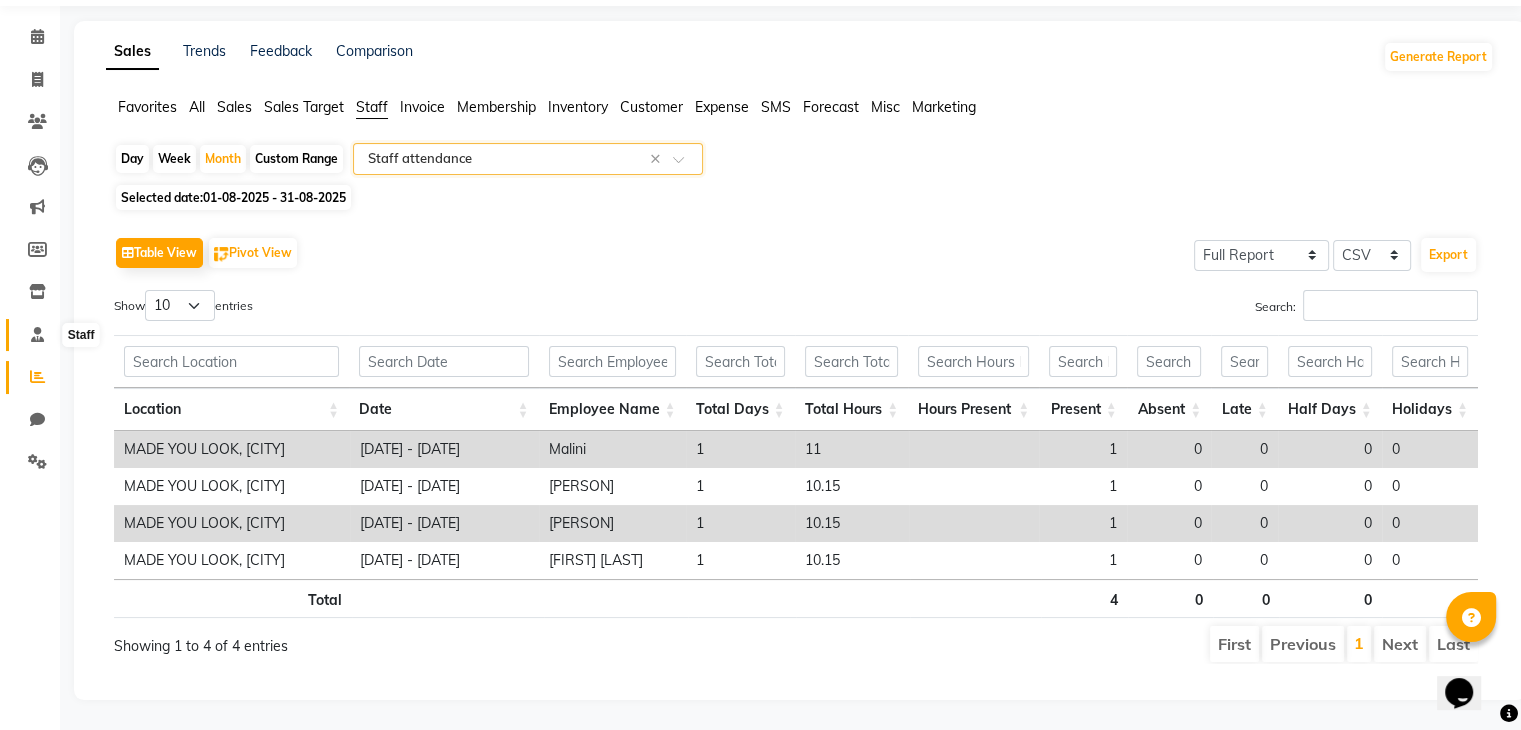 click 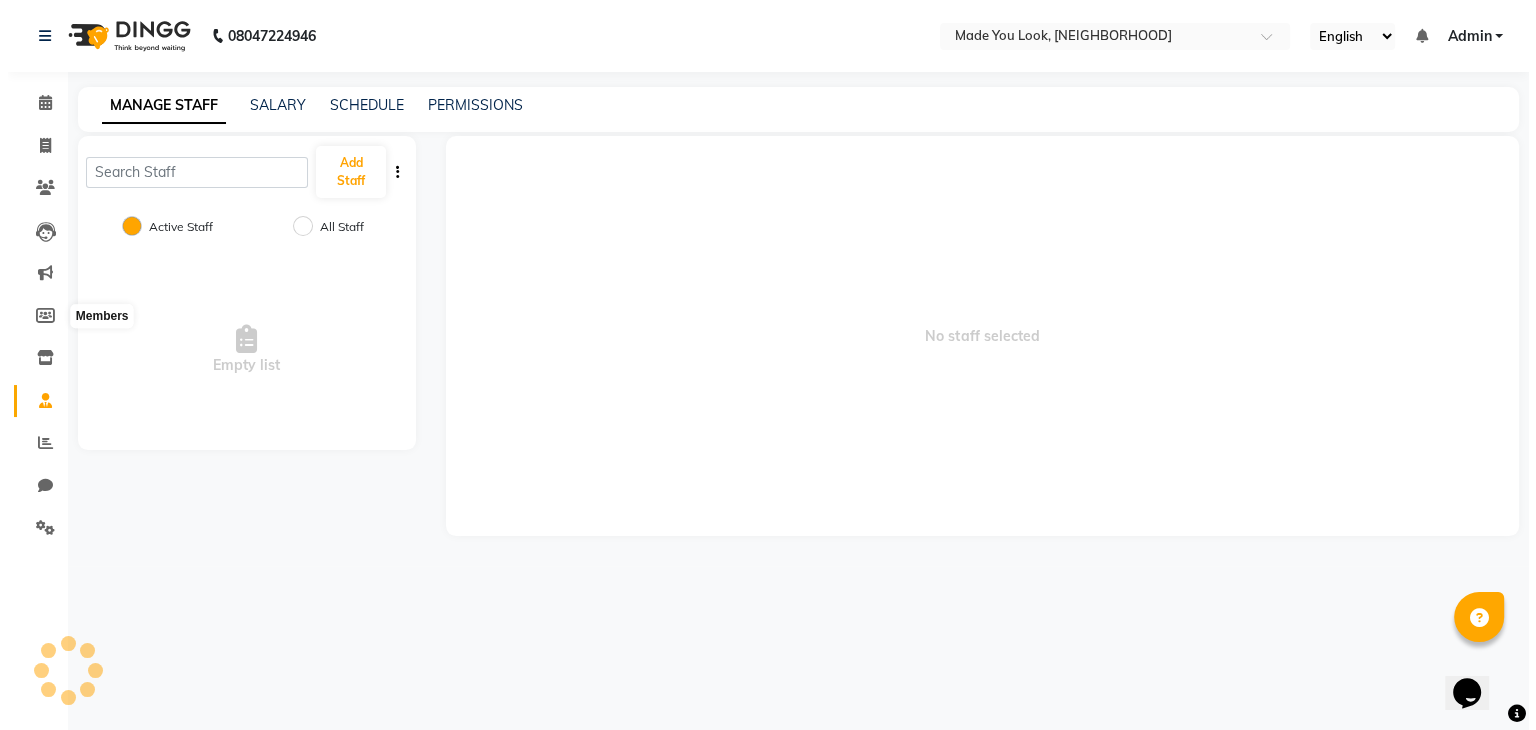 scroll, scrollTop: 0, scrollLeft: 0, axis: both 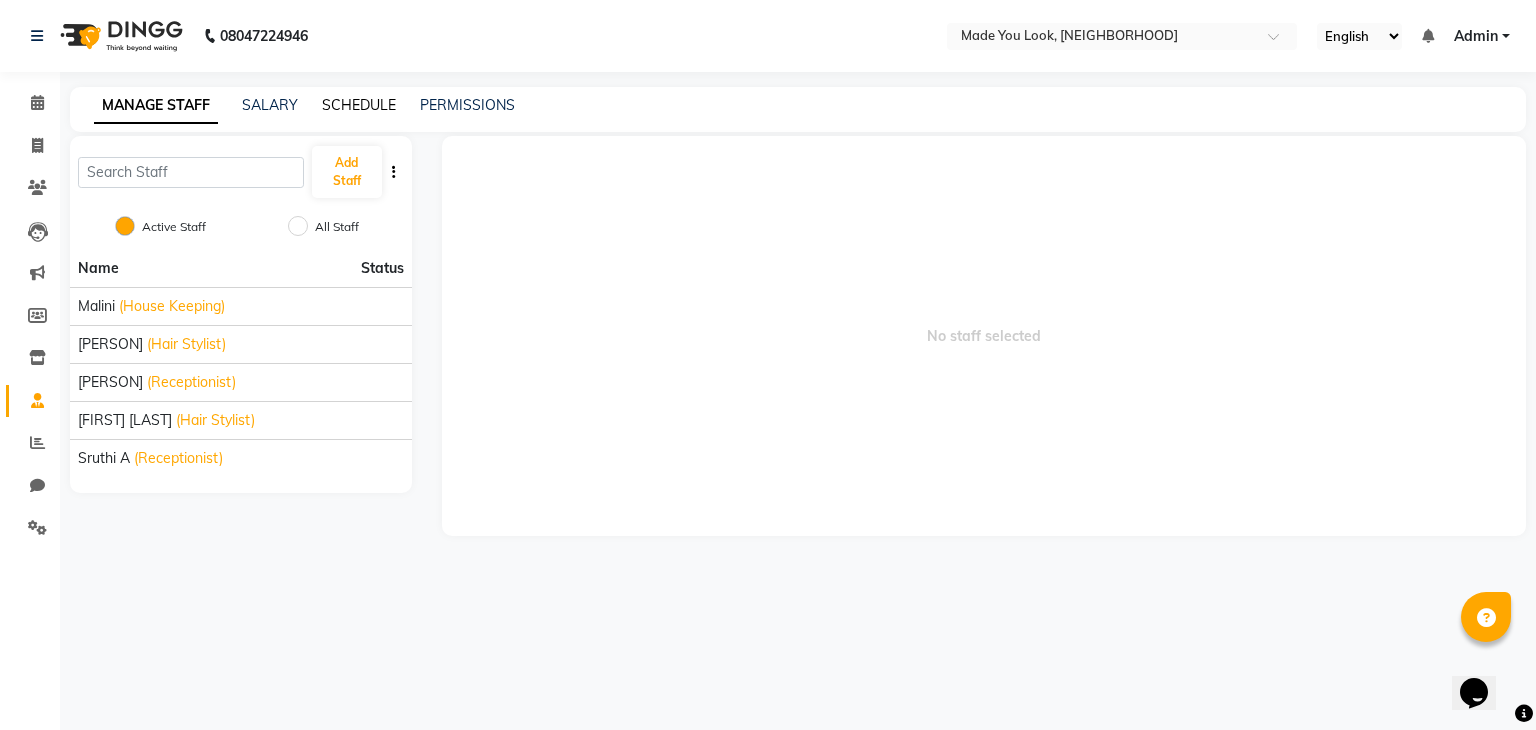 click on "SCHEDULE" 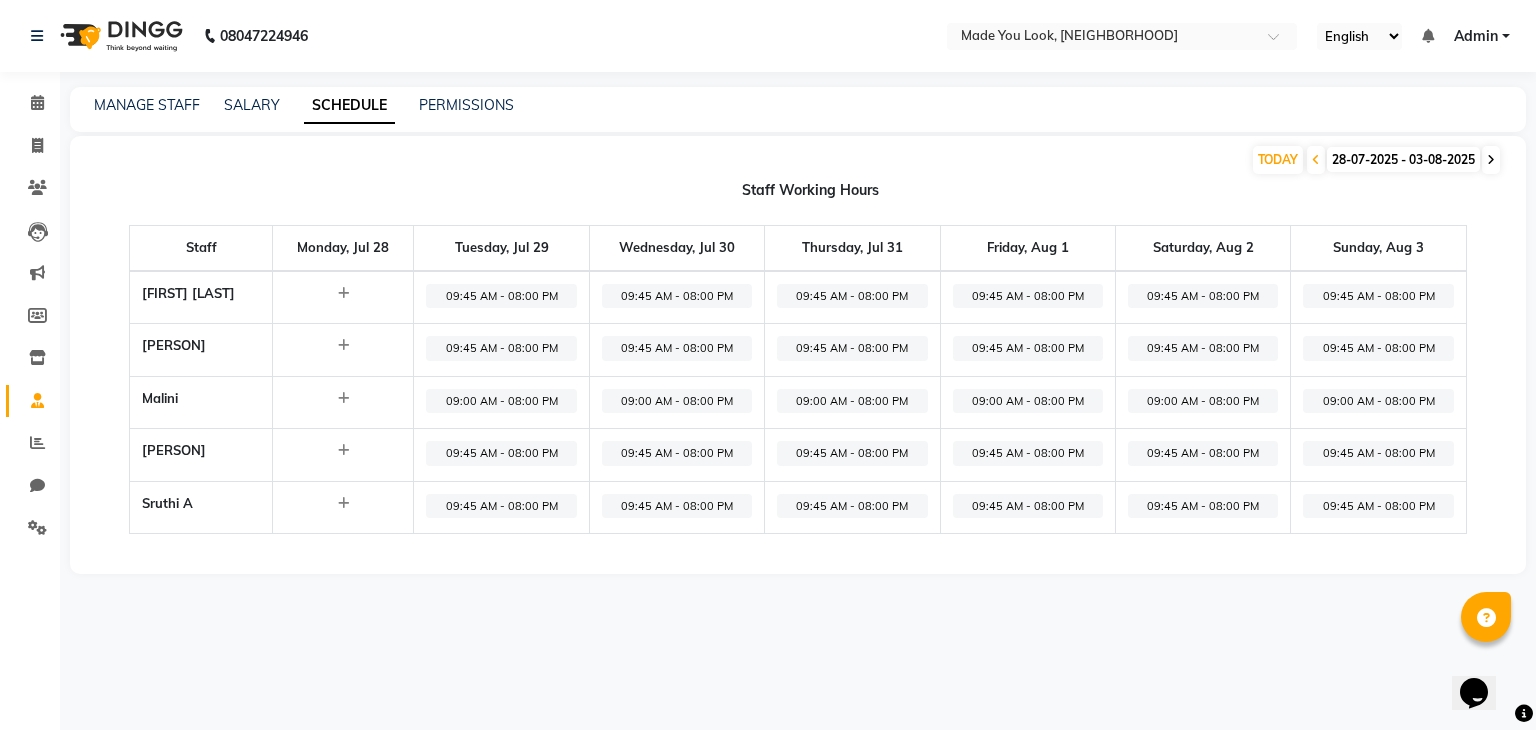 click 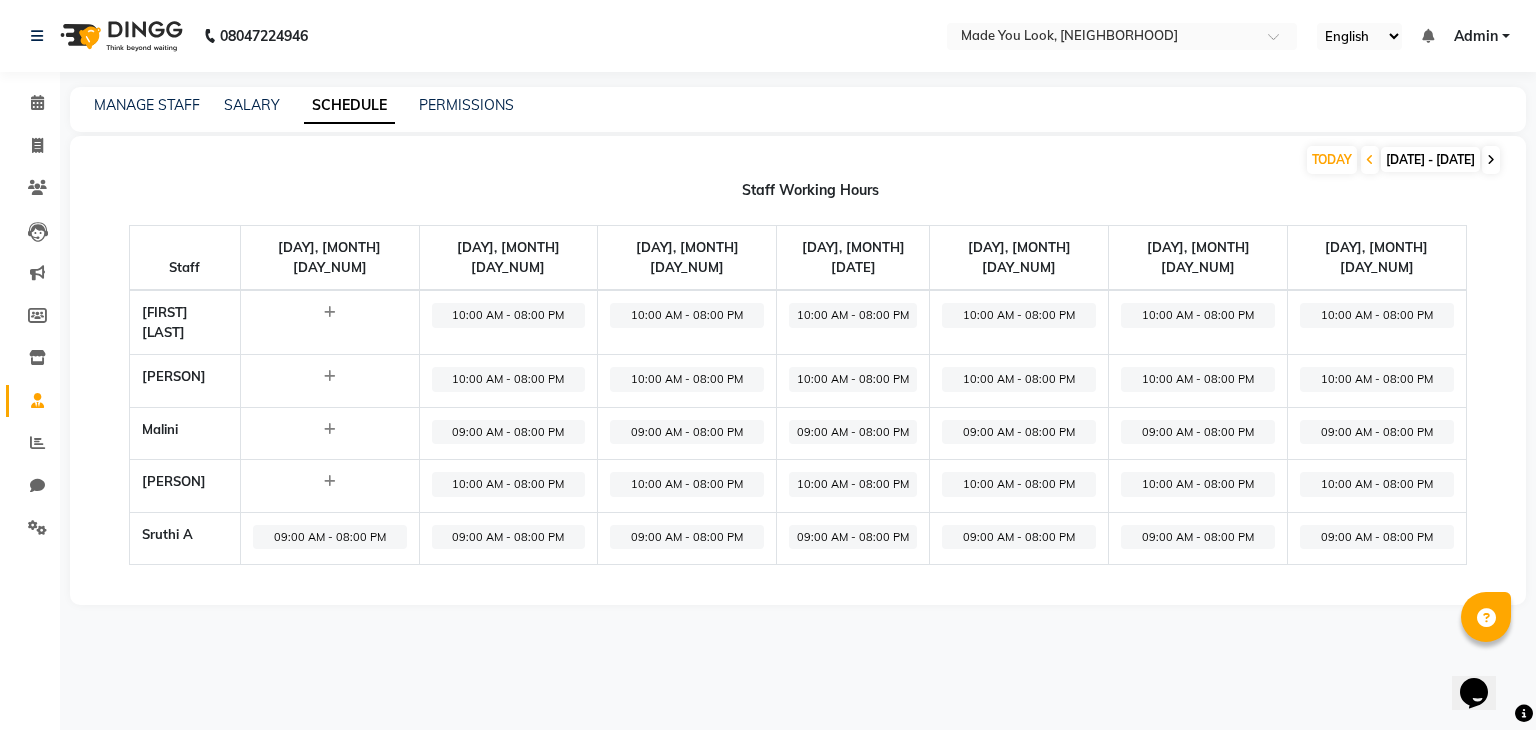 click 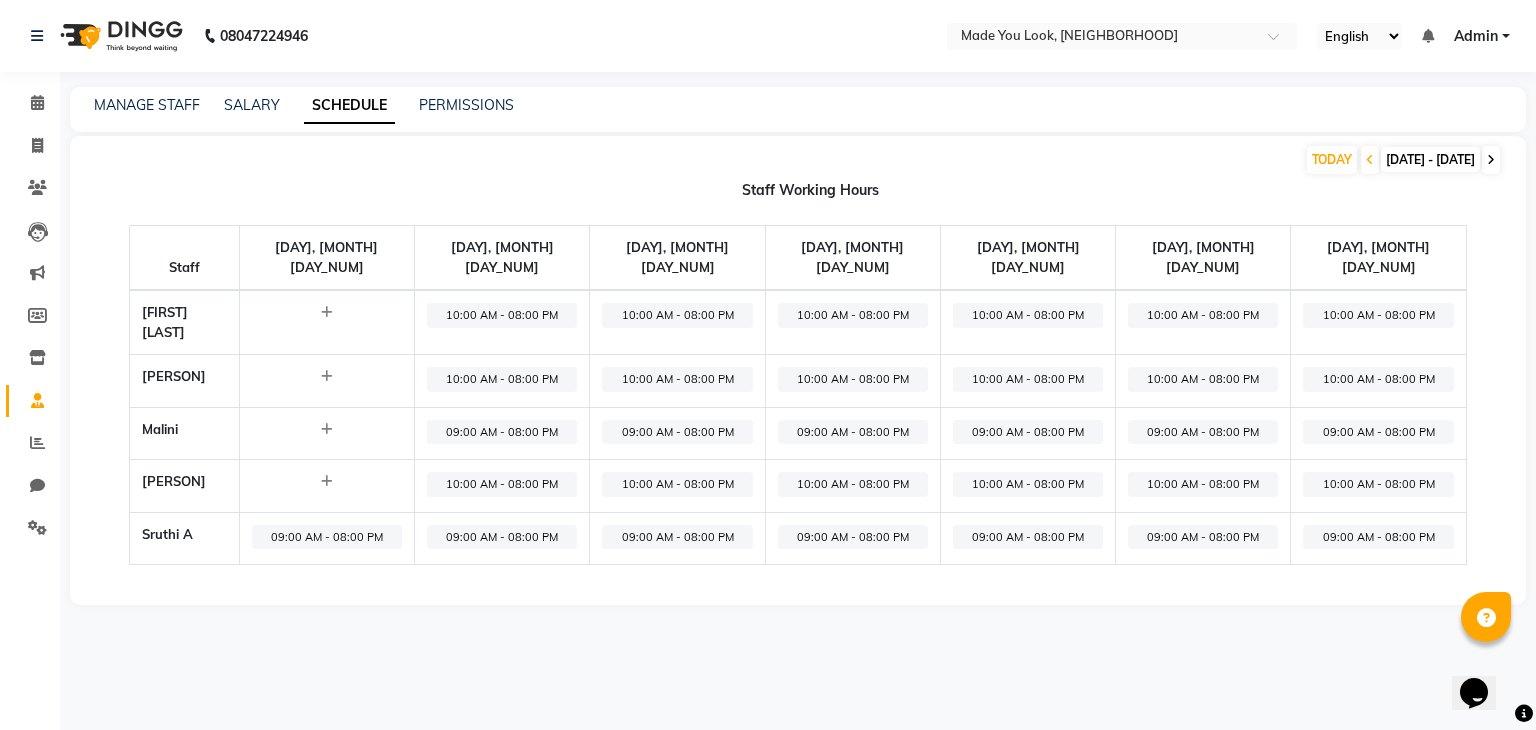 click 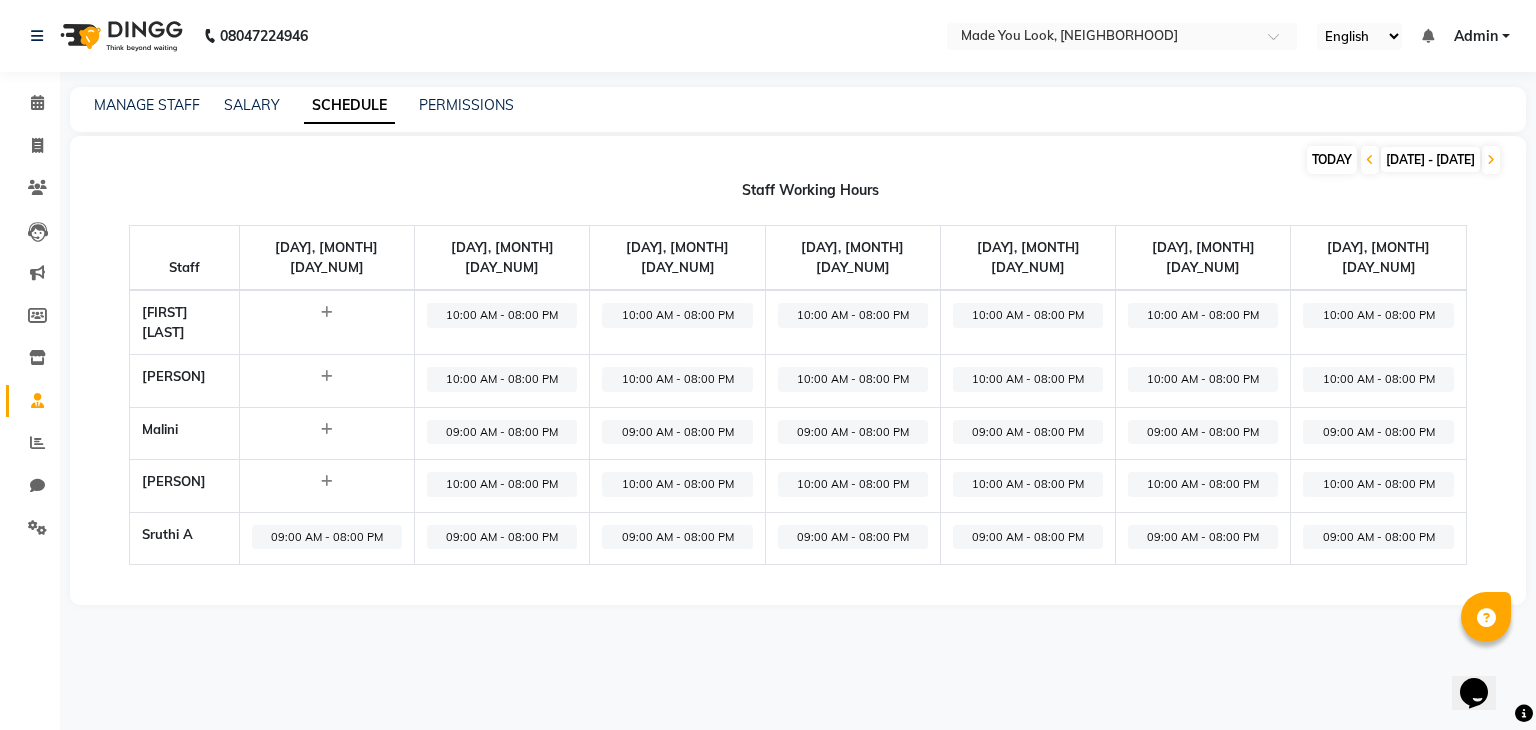 click on "TODAY" 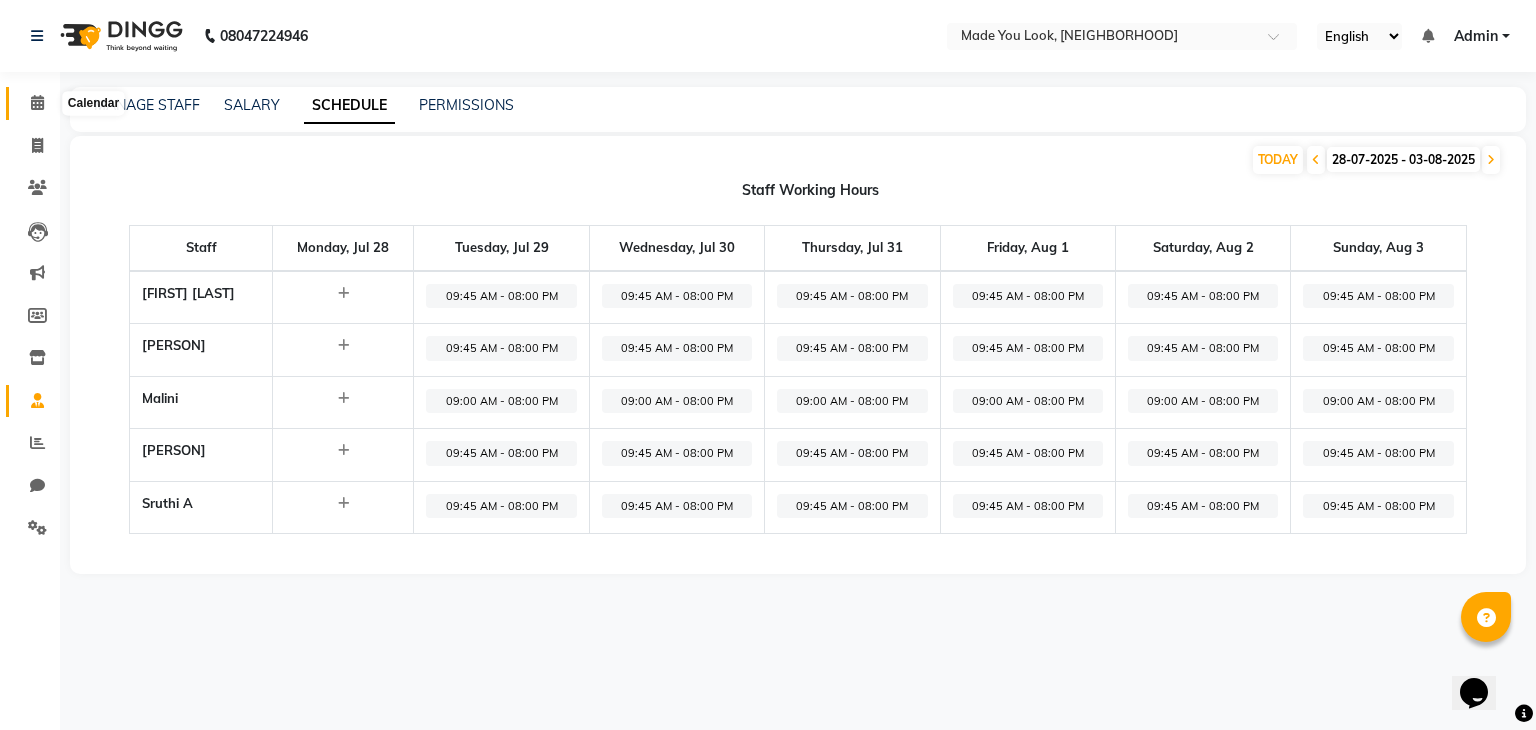 click 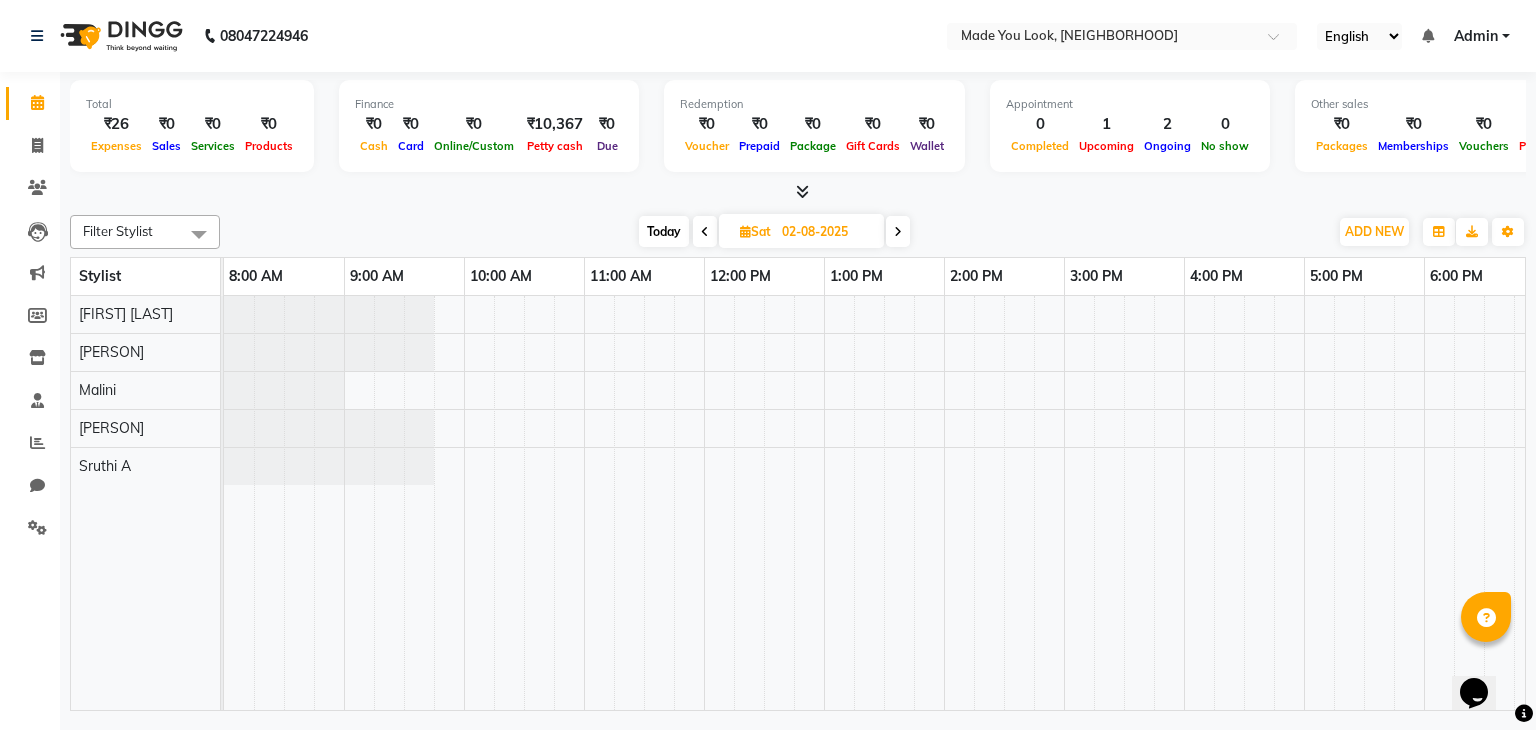 scroll, scrollTop: 0, scrollLeft: 0, axis: both 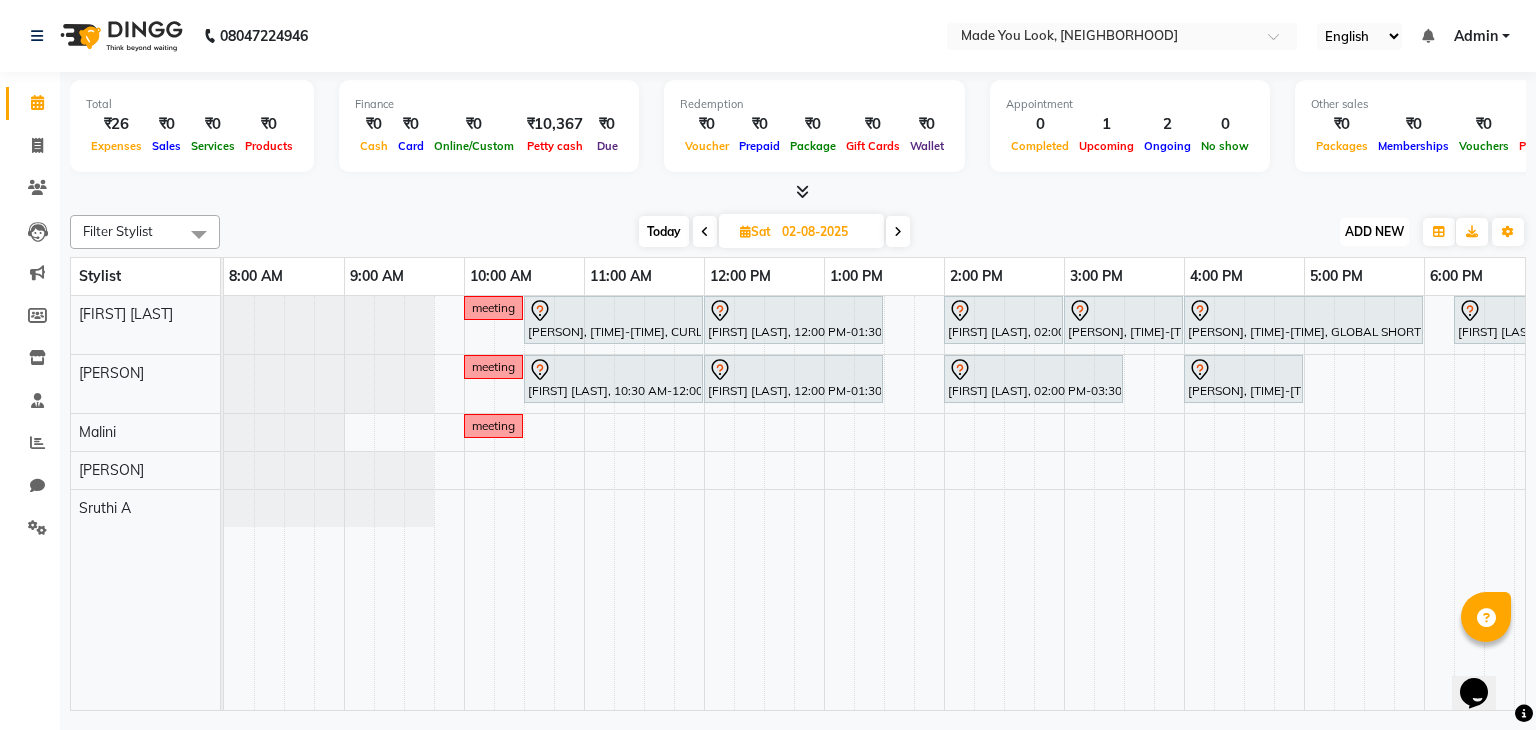 click on "ADD NEW Toggle Dropdown" at bounding box center [1374, 232] 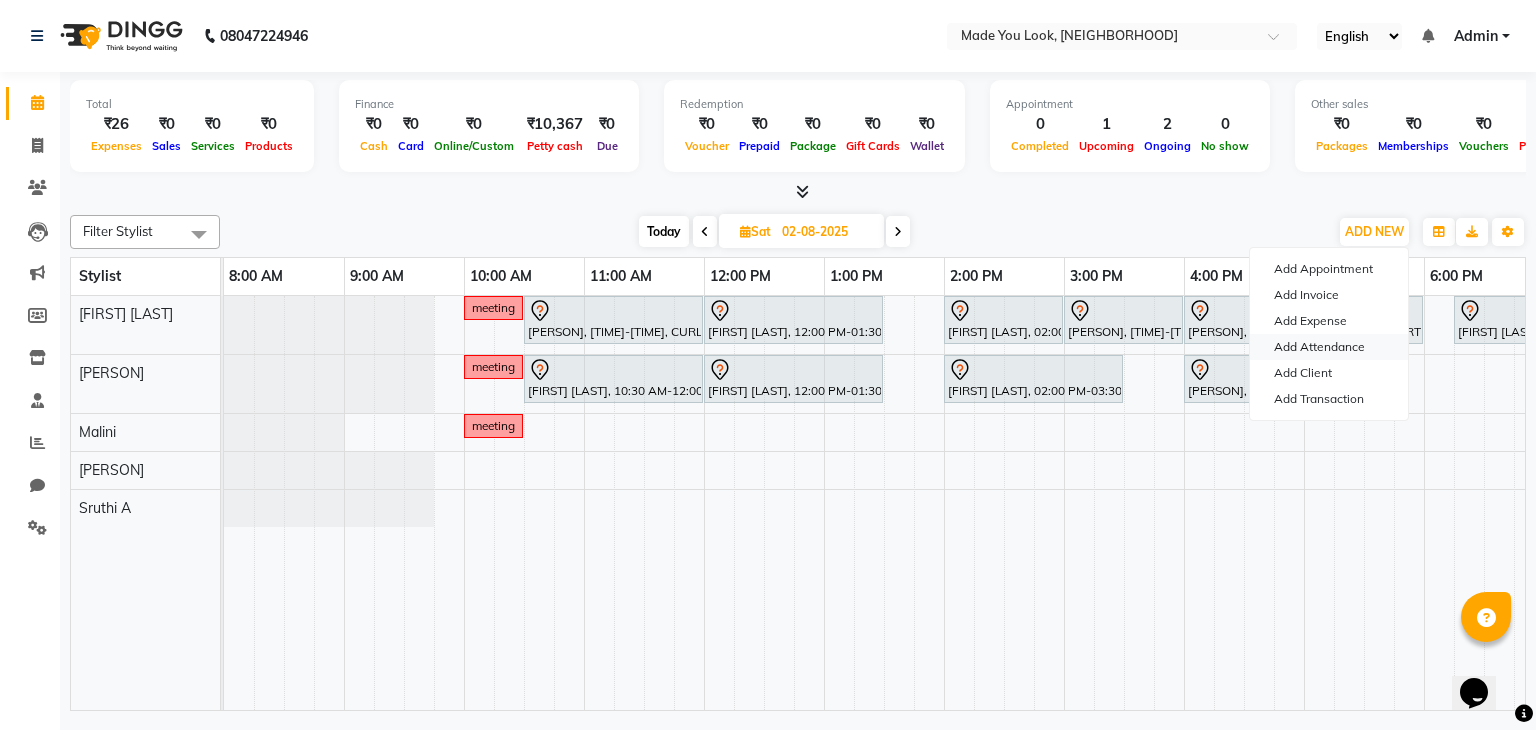 click on "Add Attendance" at bounding box center (1329, 347) 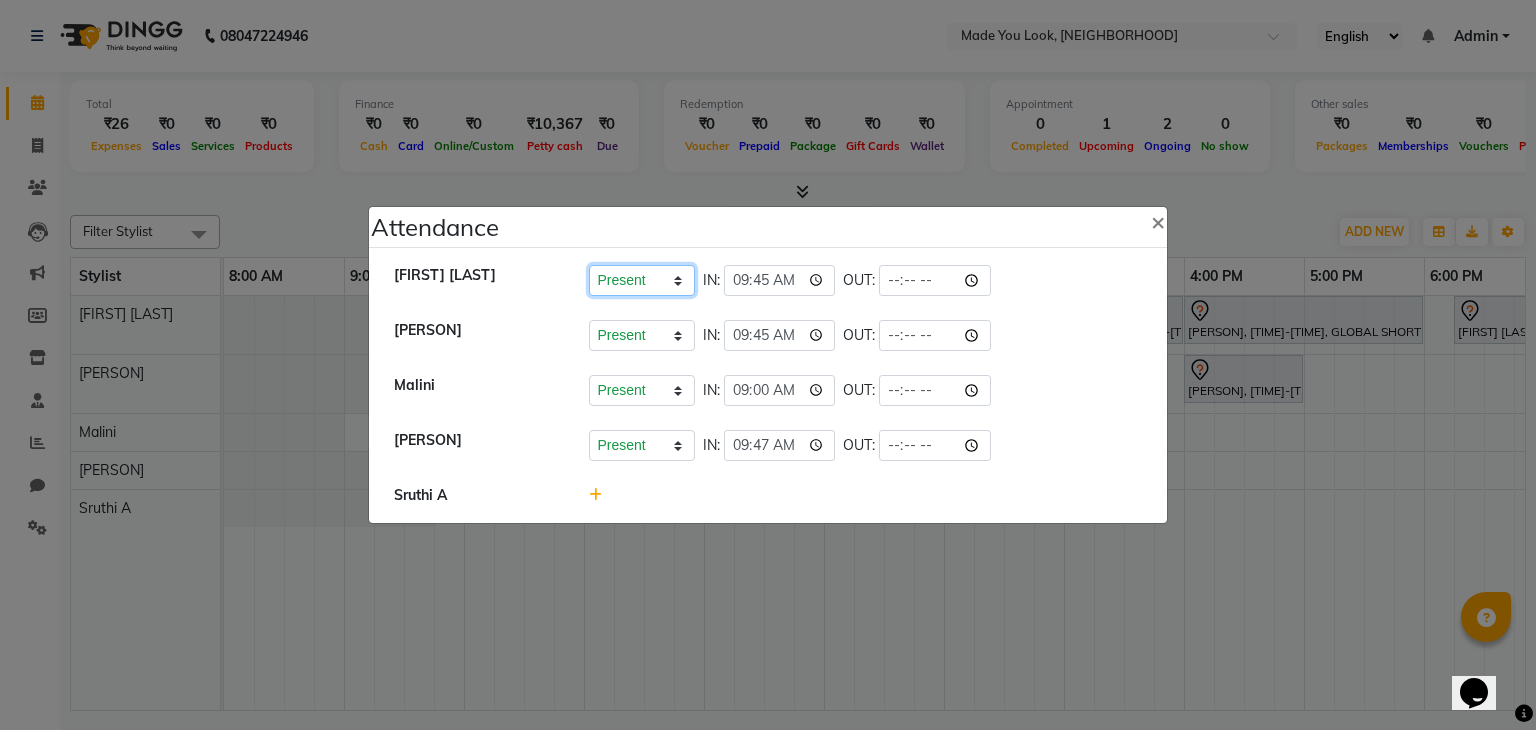 click on "Present   Absent   Late   Half Day   Weekly Off" 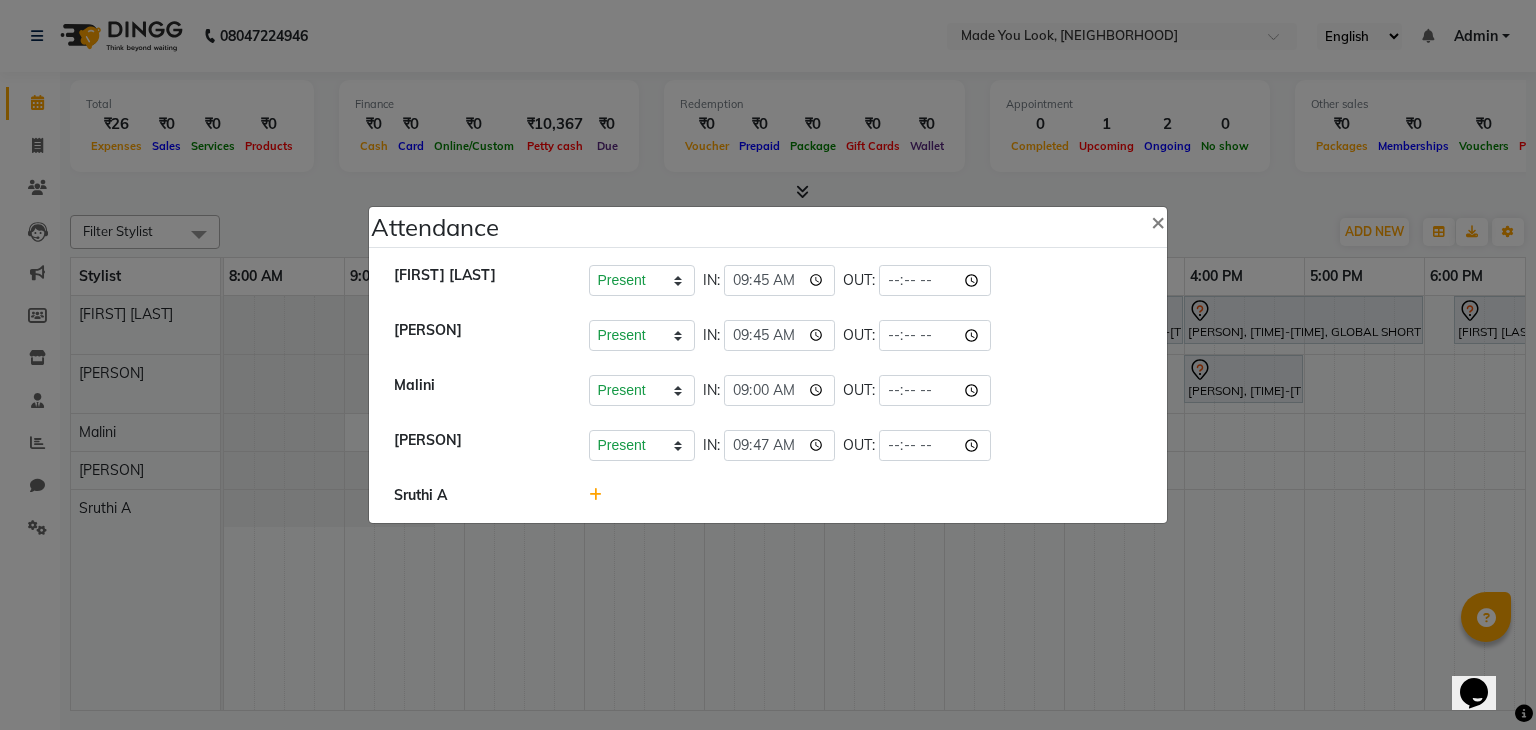 click on "[FIRST] [LAST]    Present   Absent   Late   Half Day   Weekly Off  IN:  09:45 OUT:" 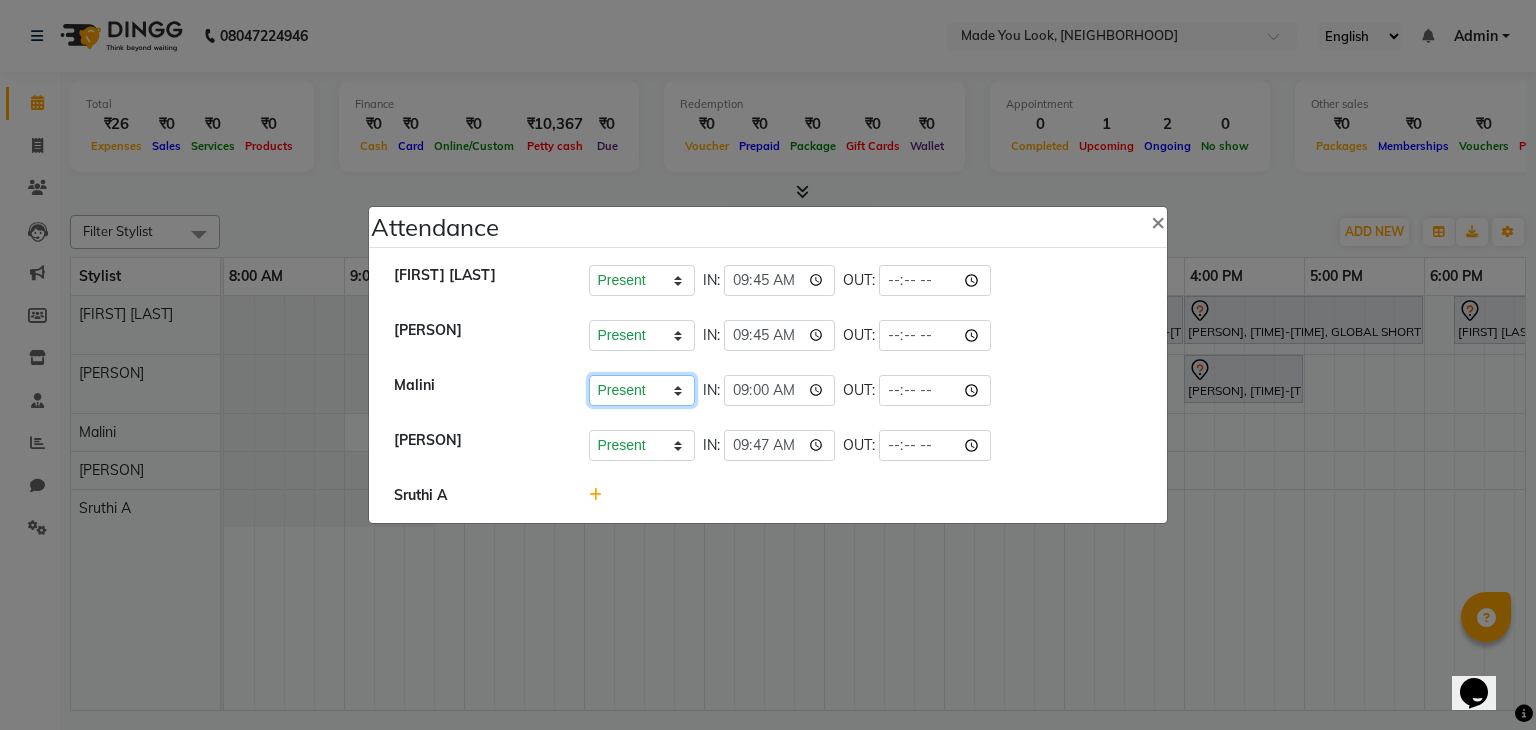 click on "Present   Absent   Late   Half Day   Weekly Off" 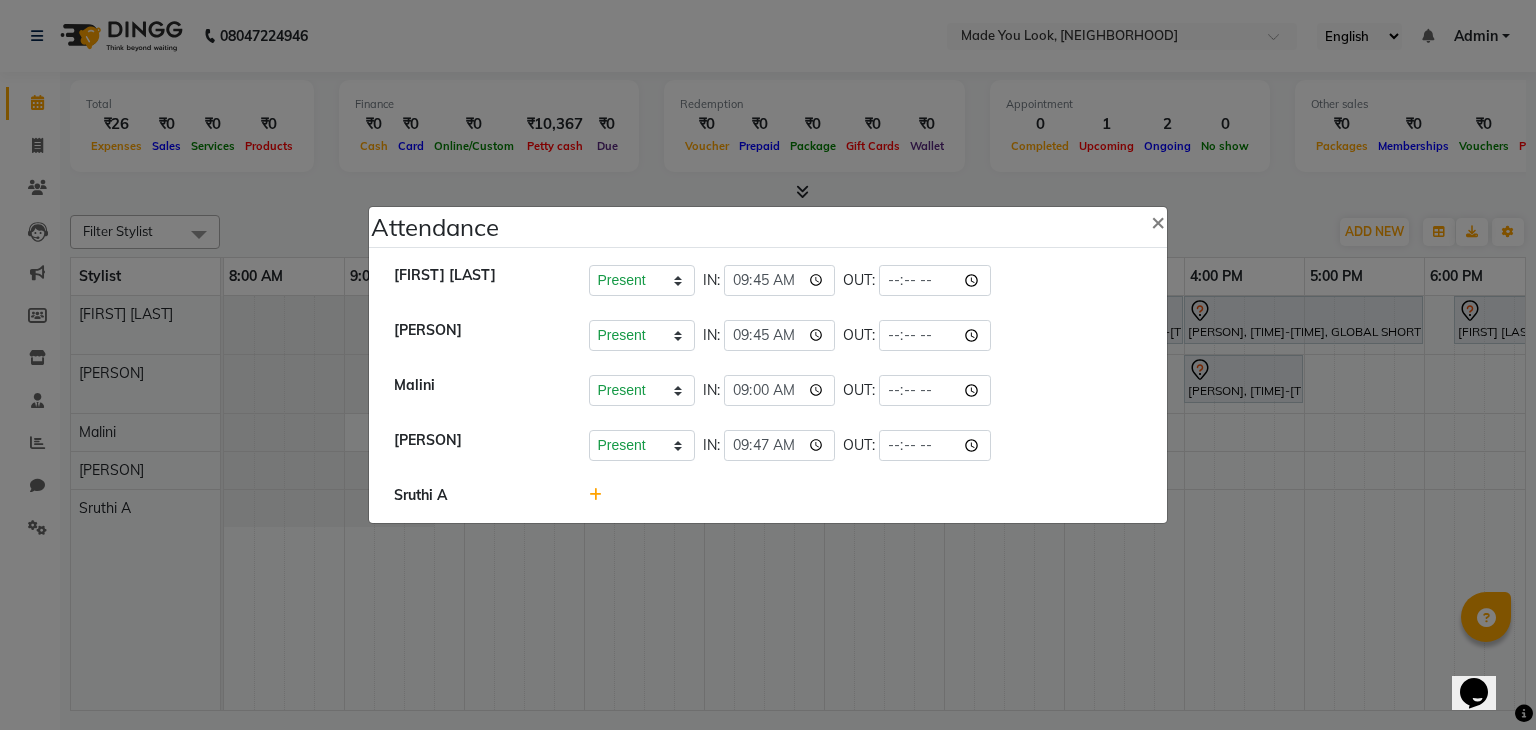 click on "[FIRST]   Present   Absent   Late   Half Day   Weekly Off  IN:  09:00 OUT:" 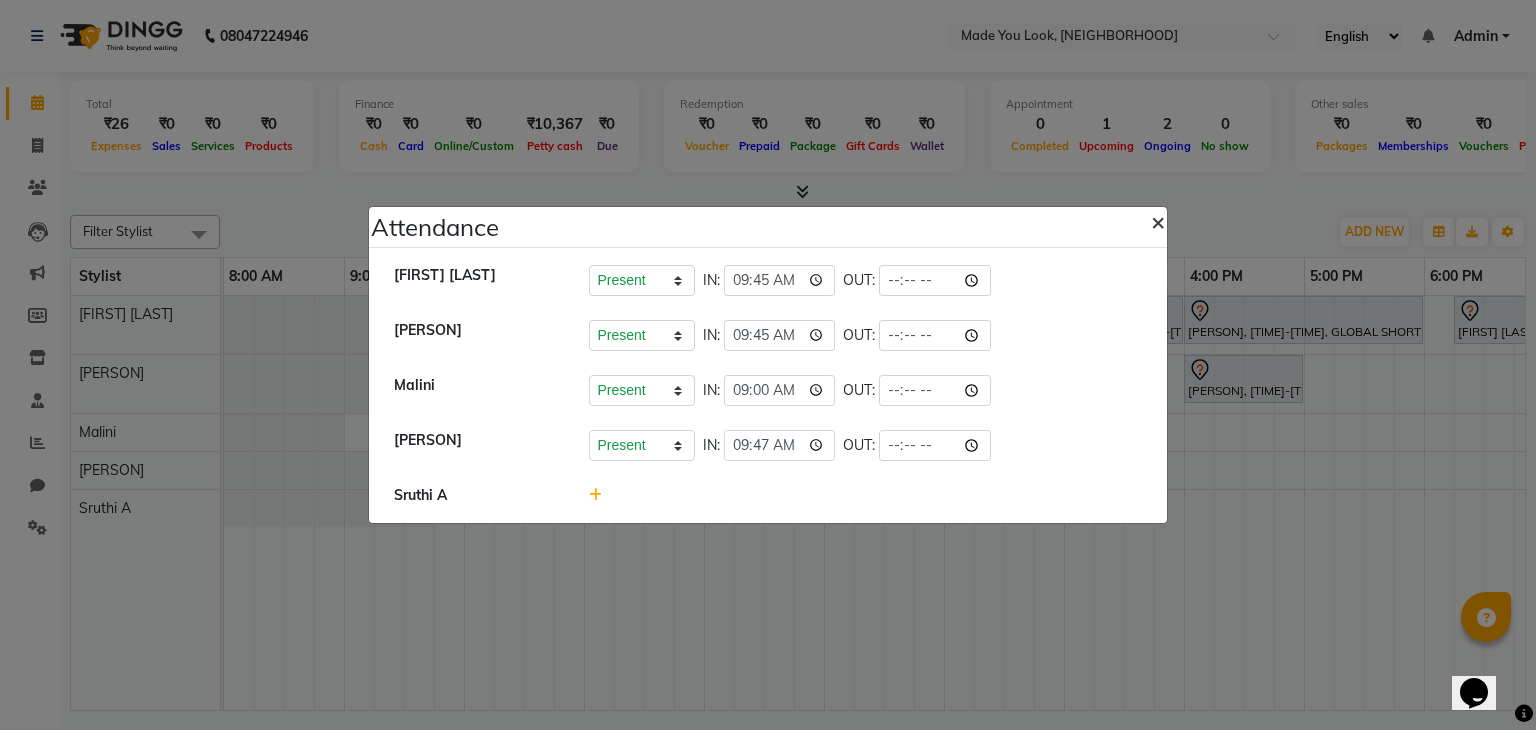click on "×" 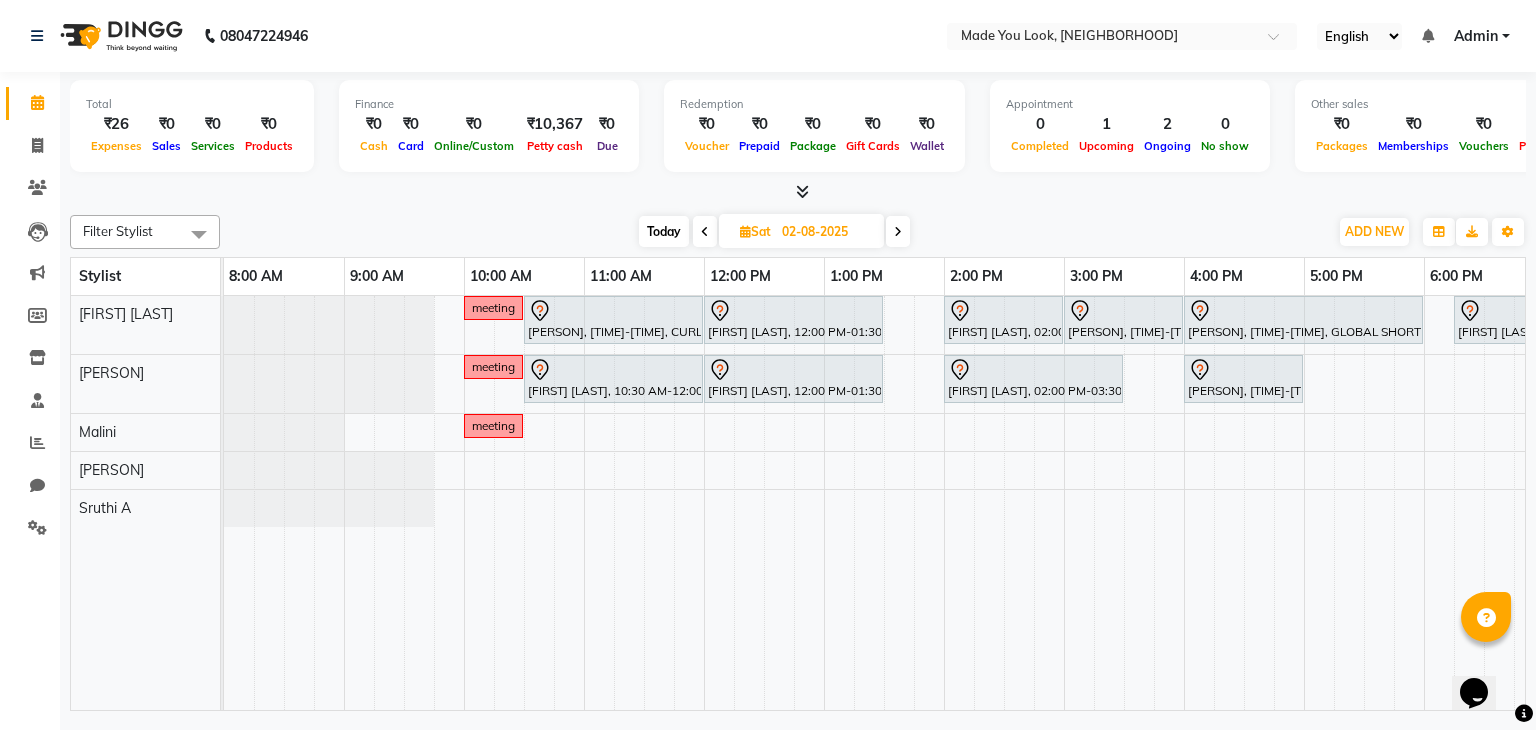 scroll, scrollTop: 0, scrollLeft: 206, axis: horizontal 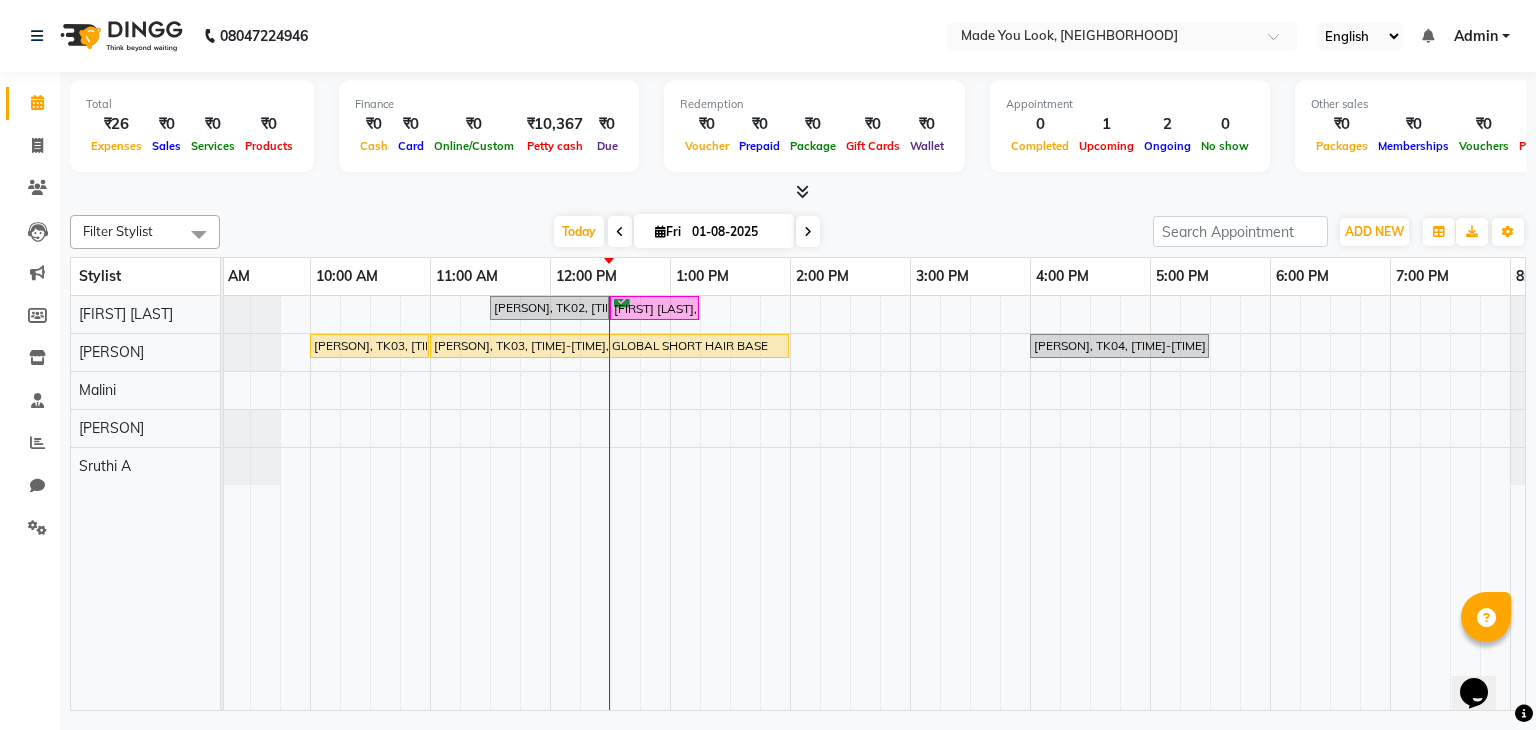 click at bounding box center [808, 232] 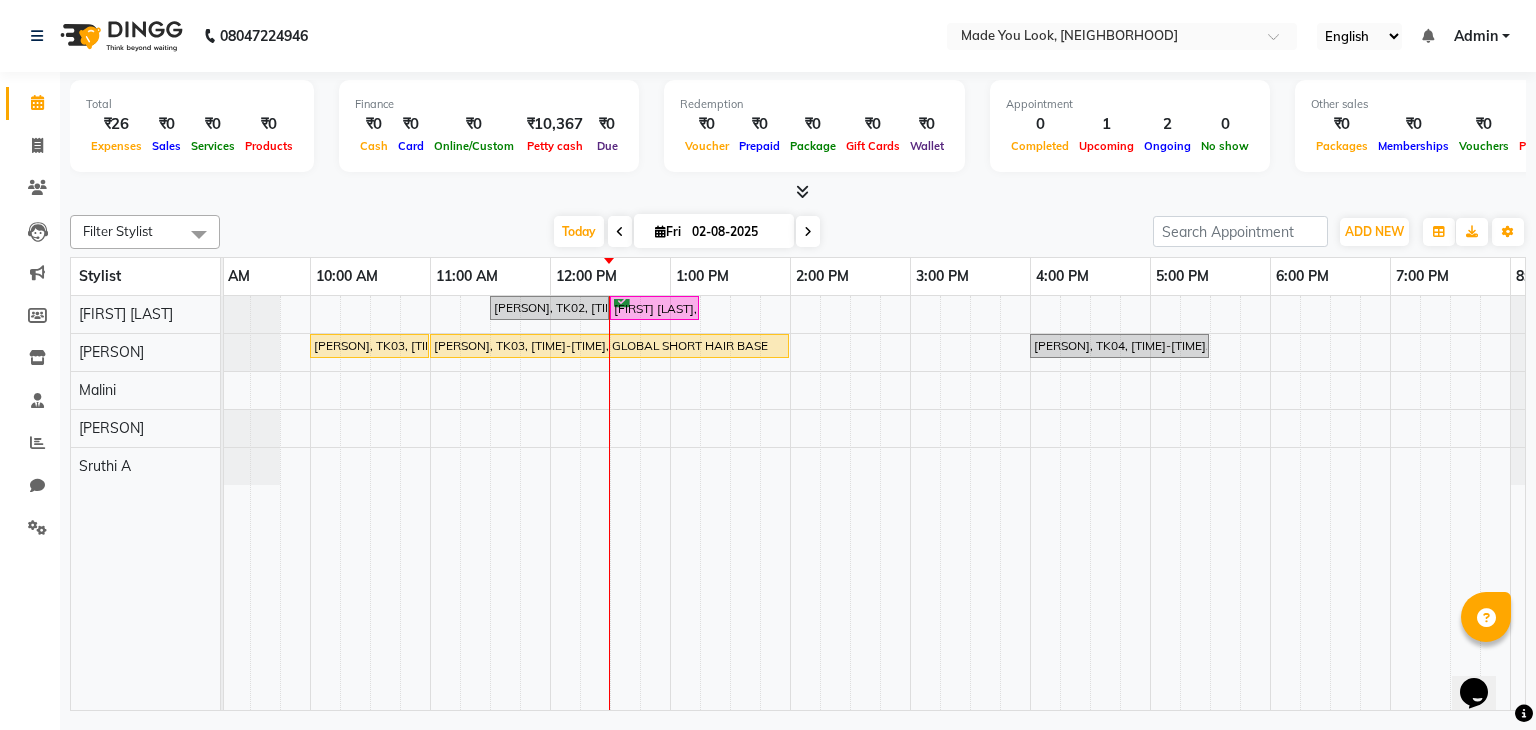 scroll, scrollTop: 0, scrollLeft: 0, axis: both 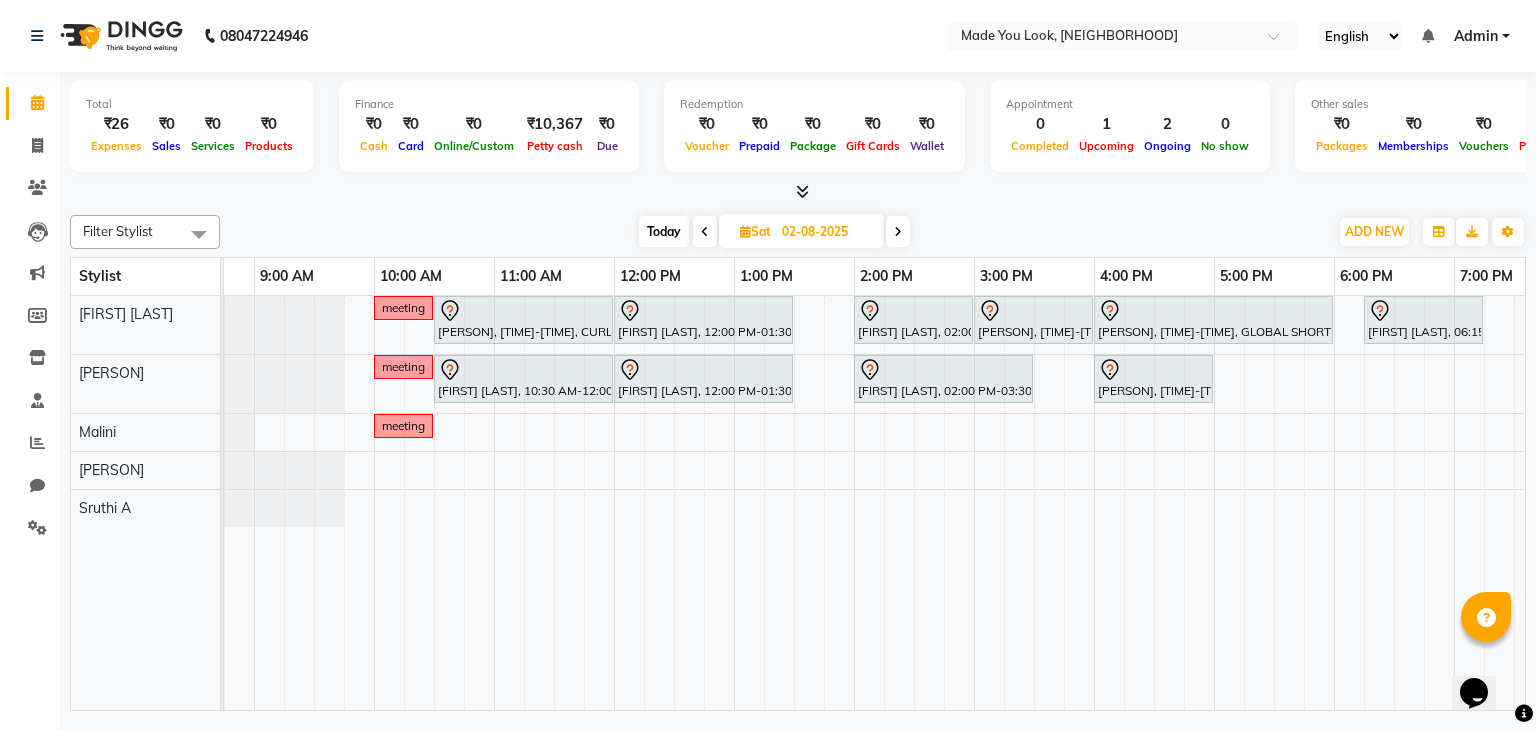 click at bounding box center [705, 231] 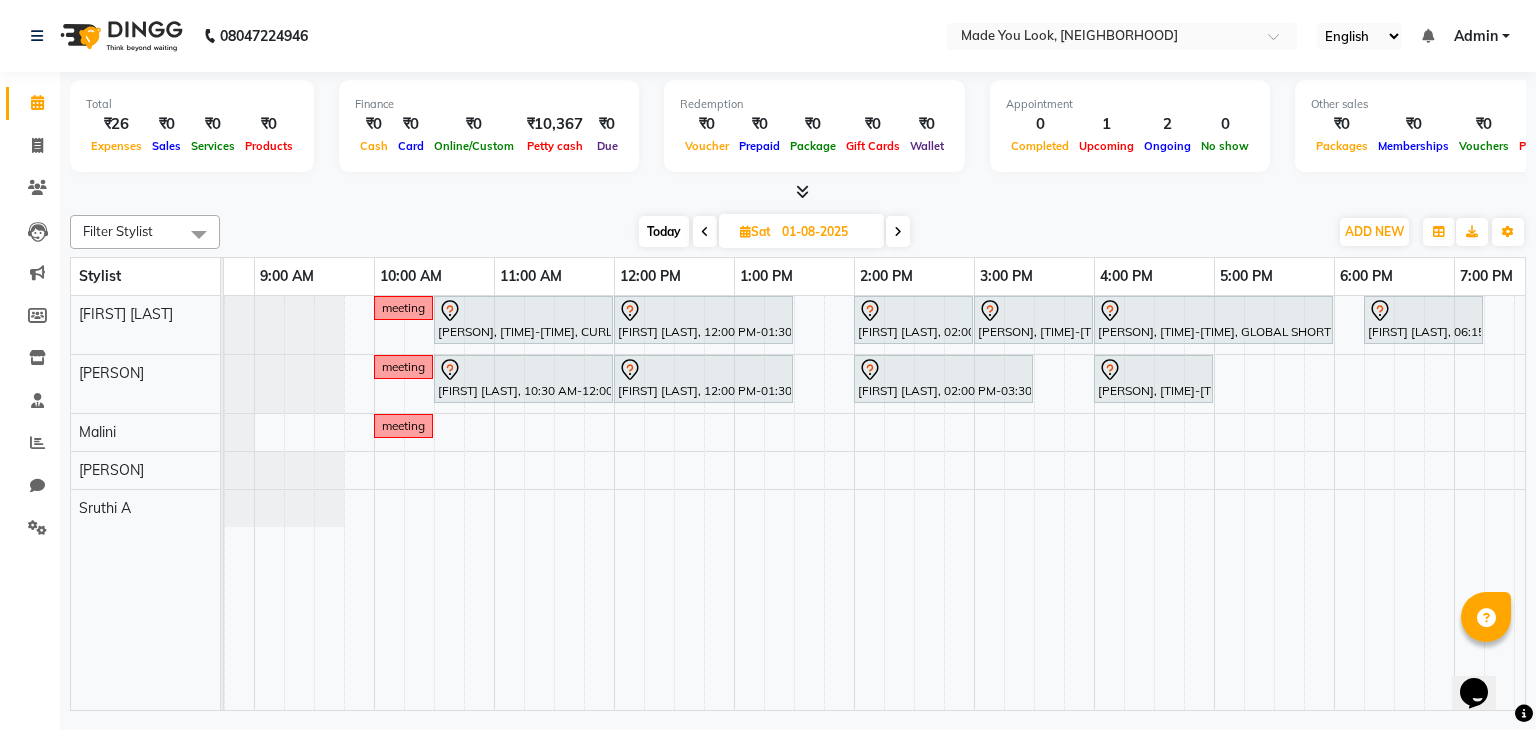 scroll, scrollTop: 0, scrollLeft: 258, axis: horizontal 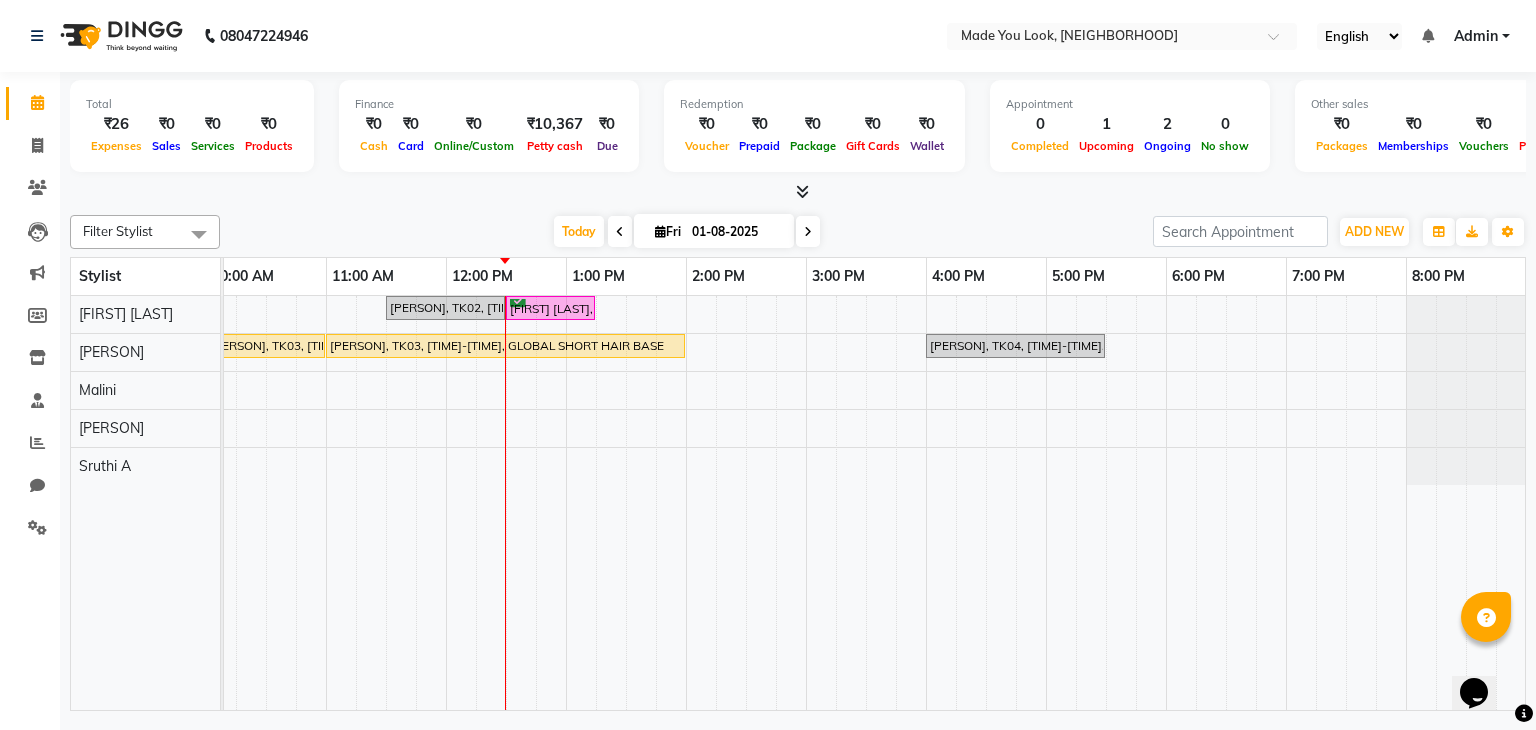 click at bounding box center [808, 232] 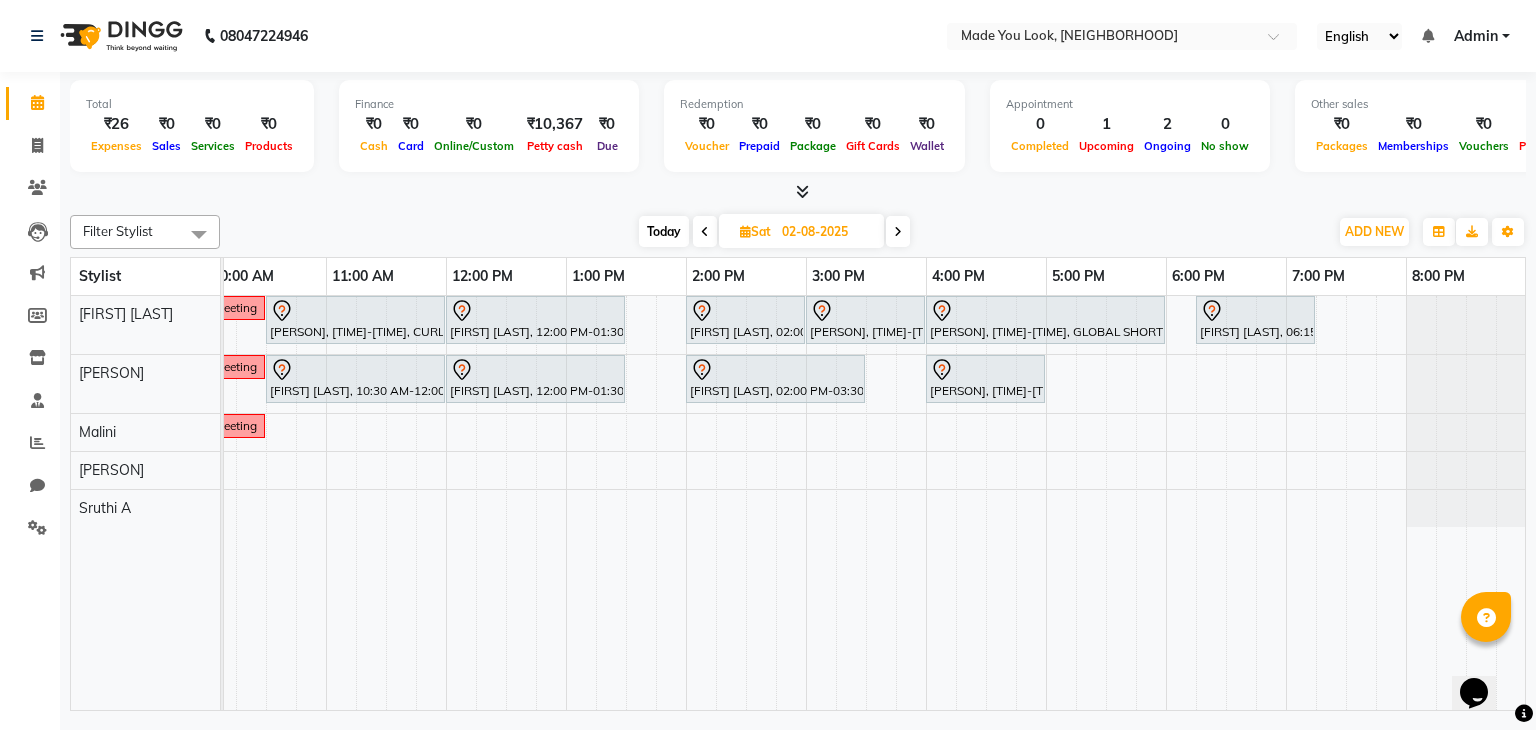 click on "Today" at bounding box center (664, 231) 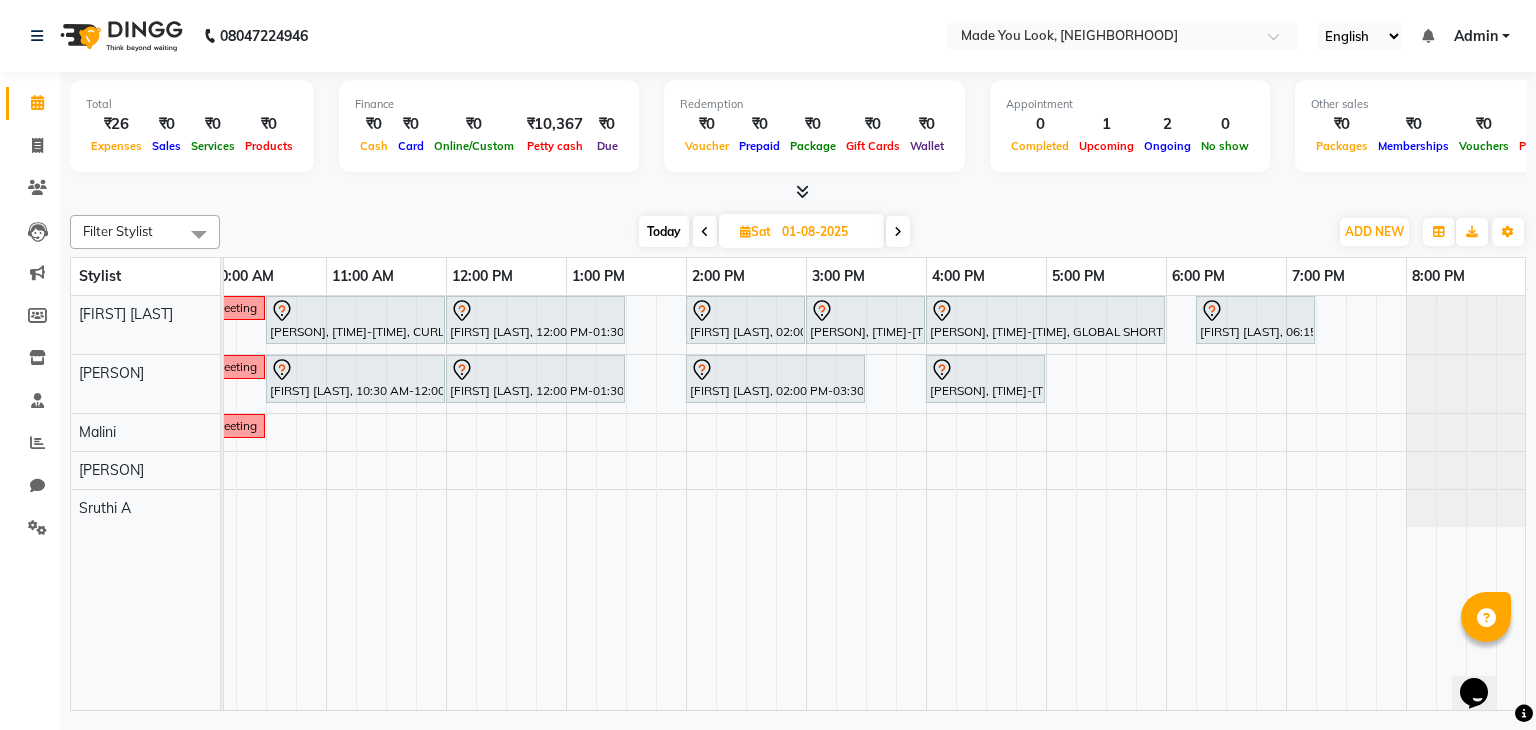 scroll, scrollTop: 0, scrollLeft: 0, axis: both 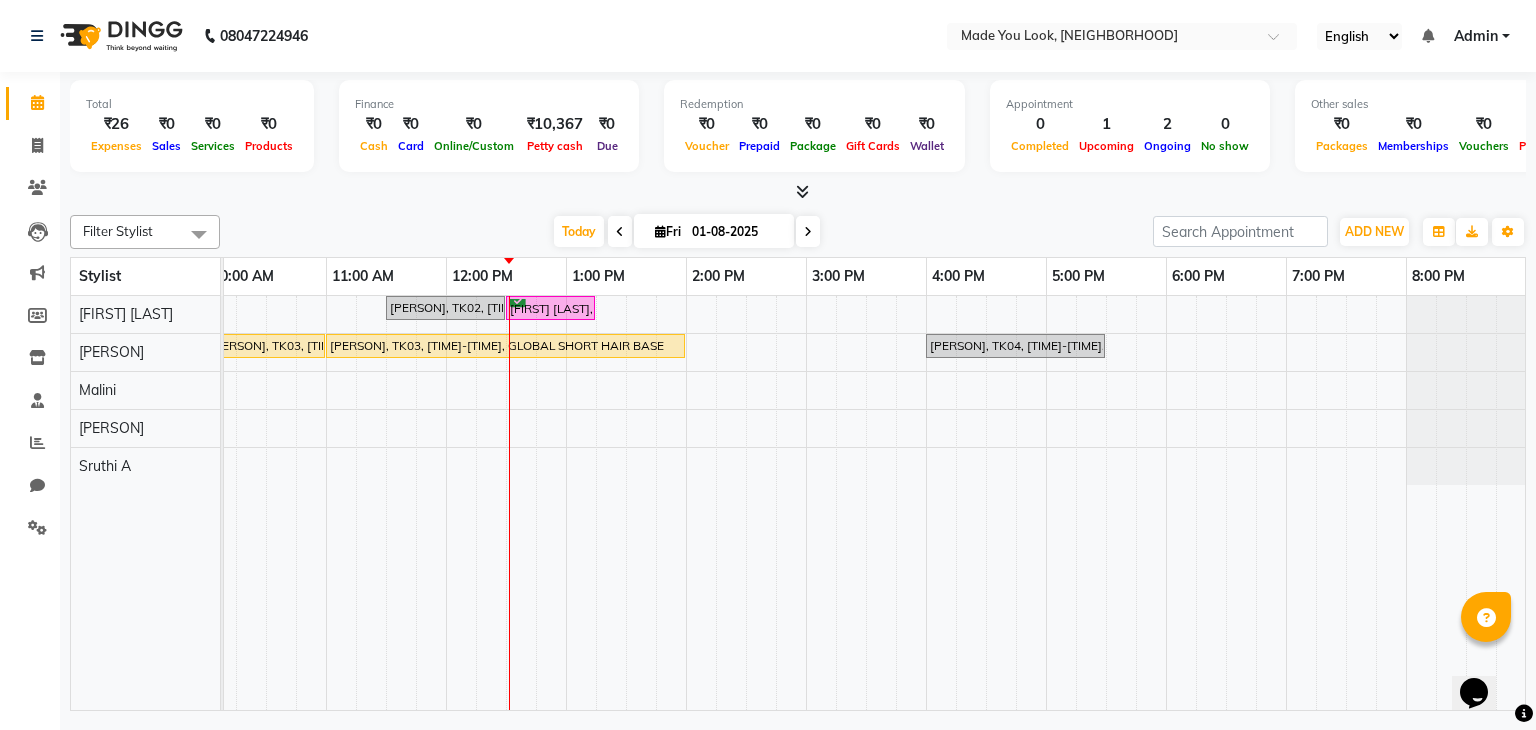 click at bounding box center (808, 231) 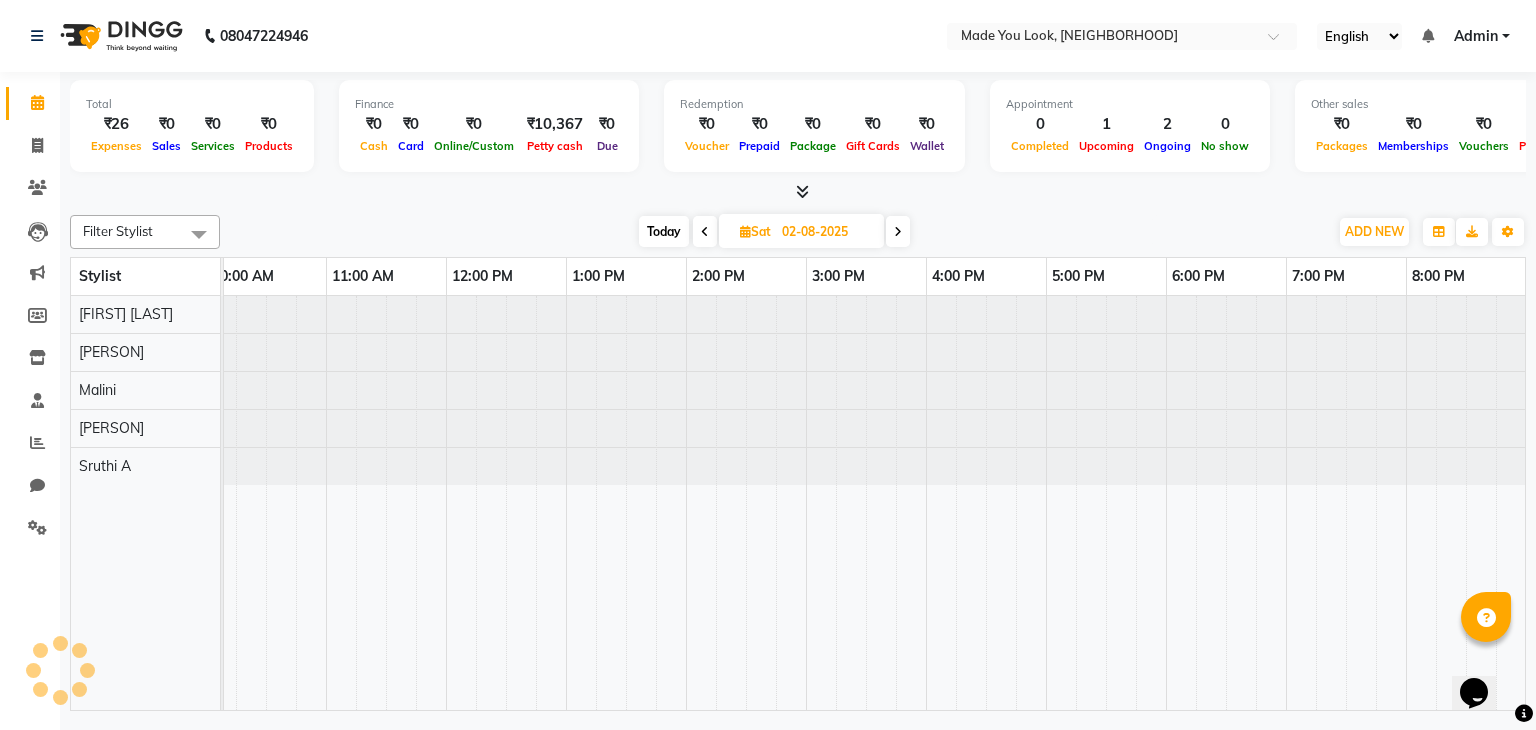scroll, scrollTop: 0, scrollLeft: 0, axis: both 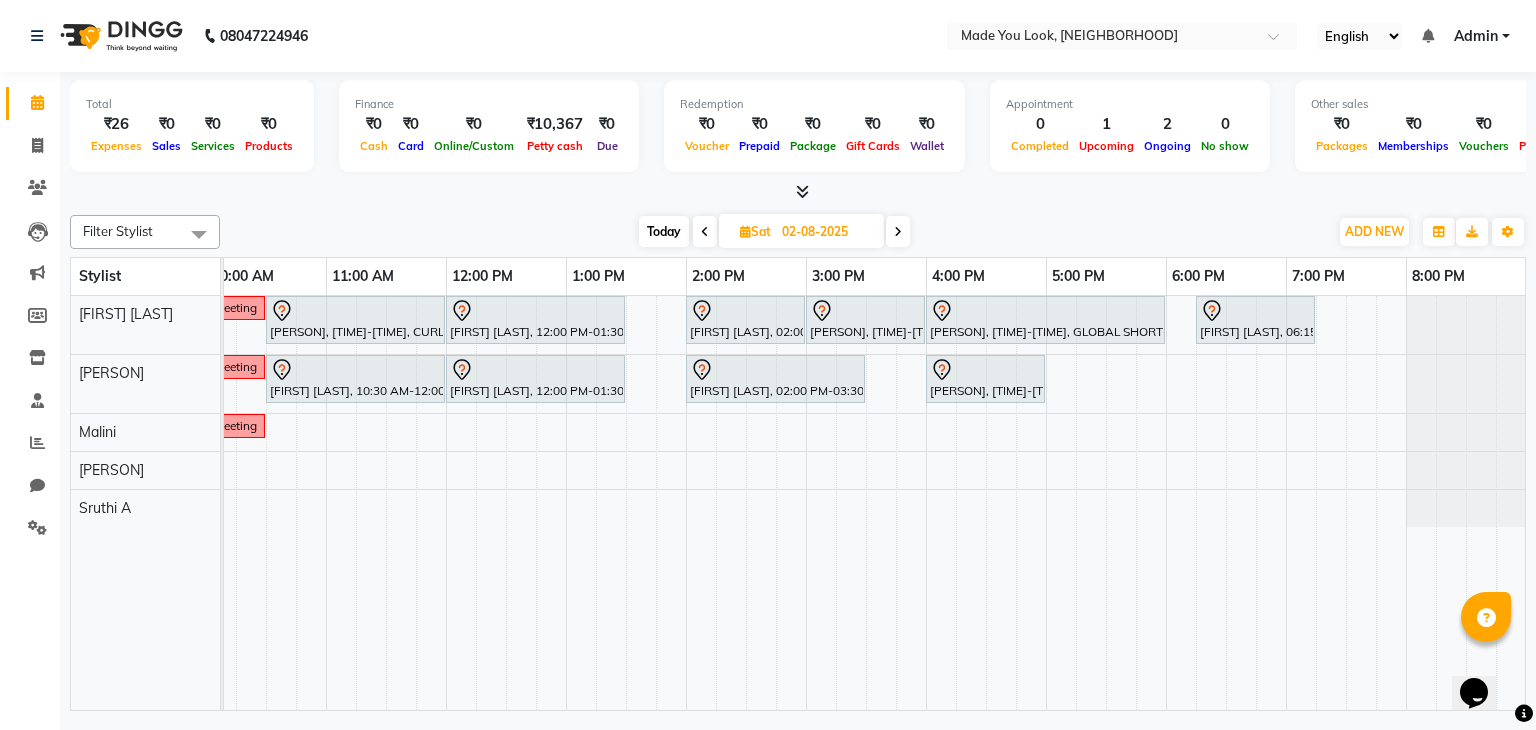 click on "Today" at bounding box center (664, 231) 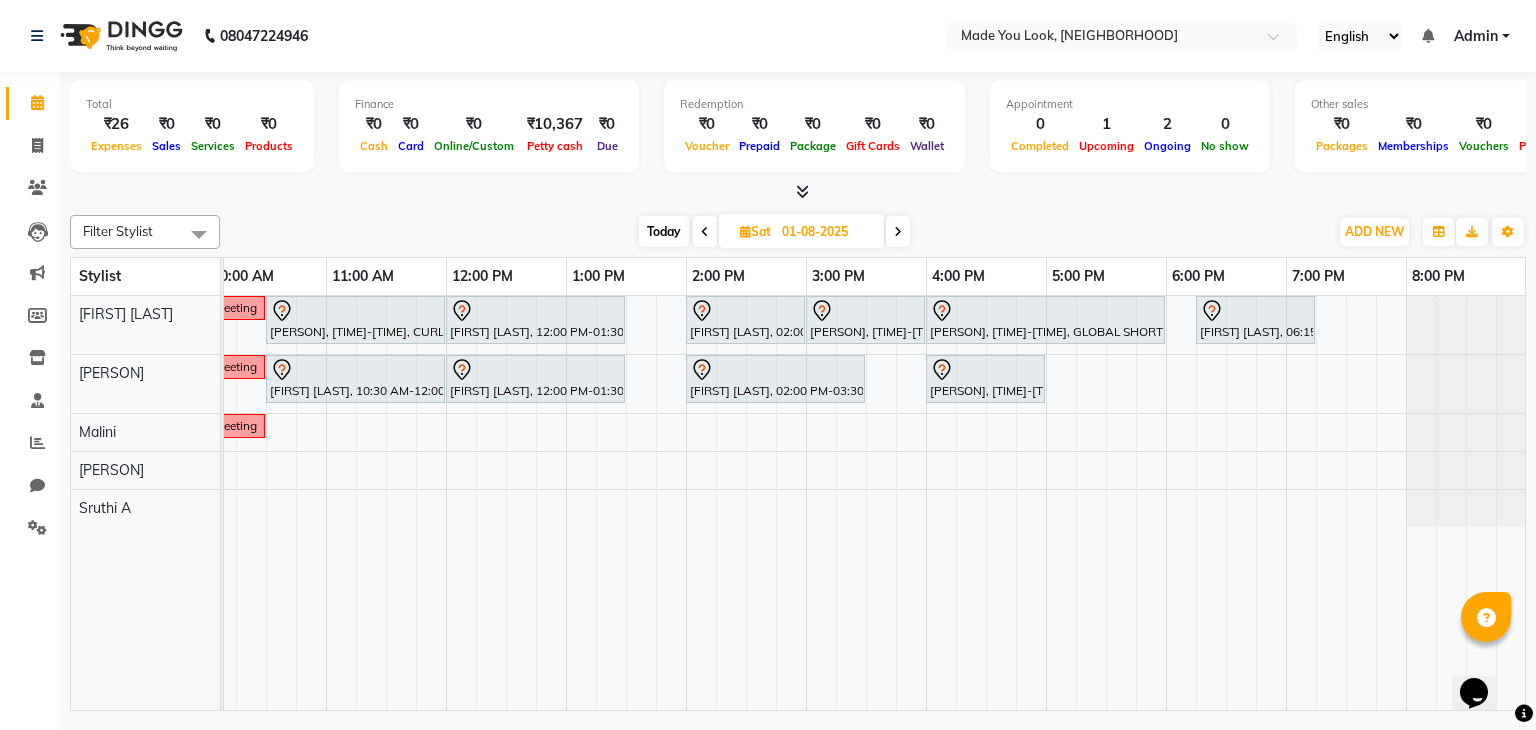 scroll, scrollTop: 0, scrollLeft: 0, axis: both 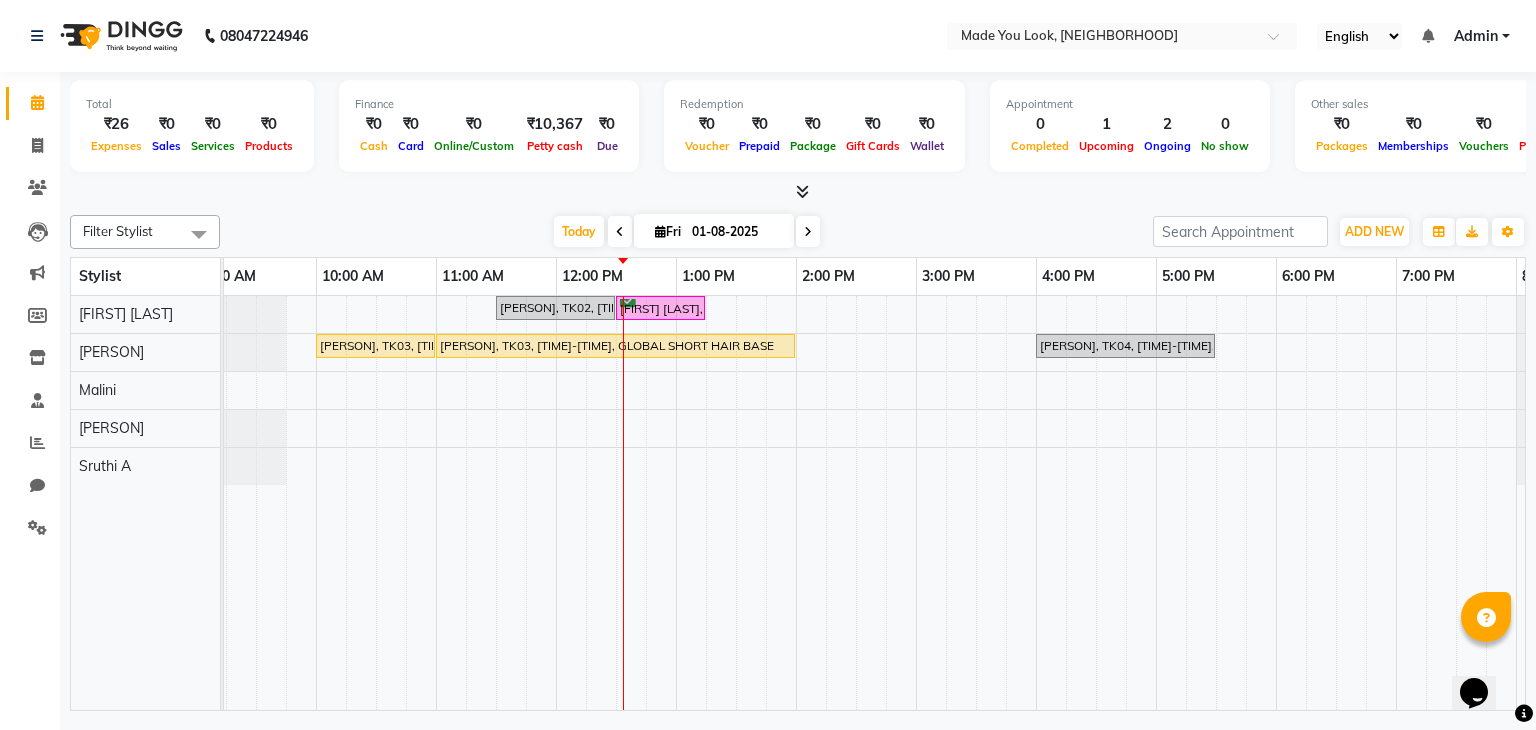 click at bounding box center [808, 231] 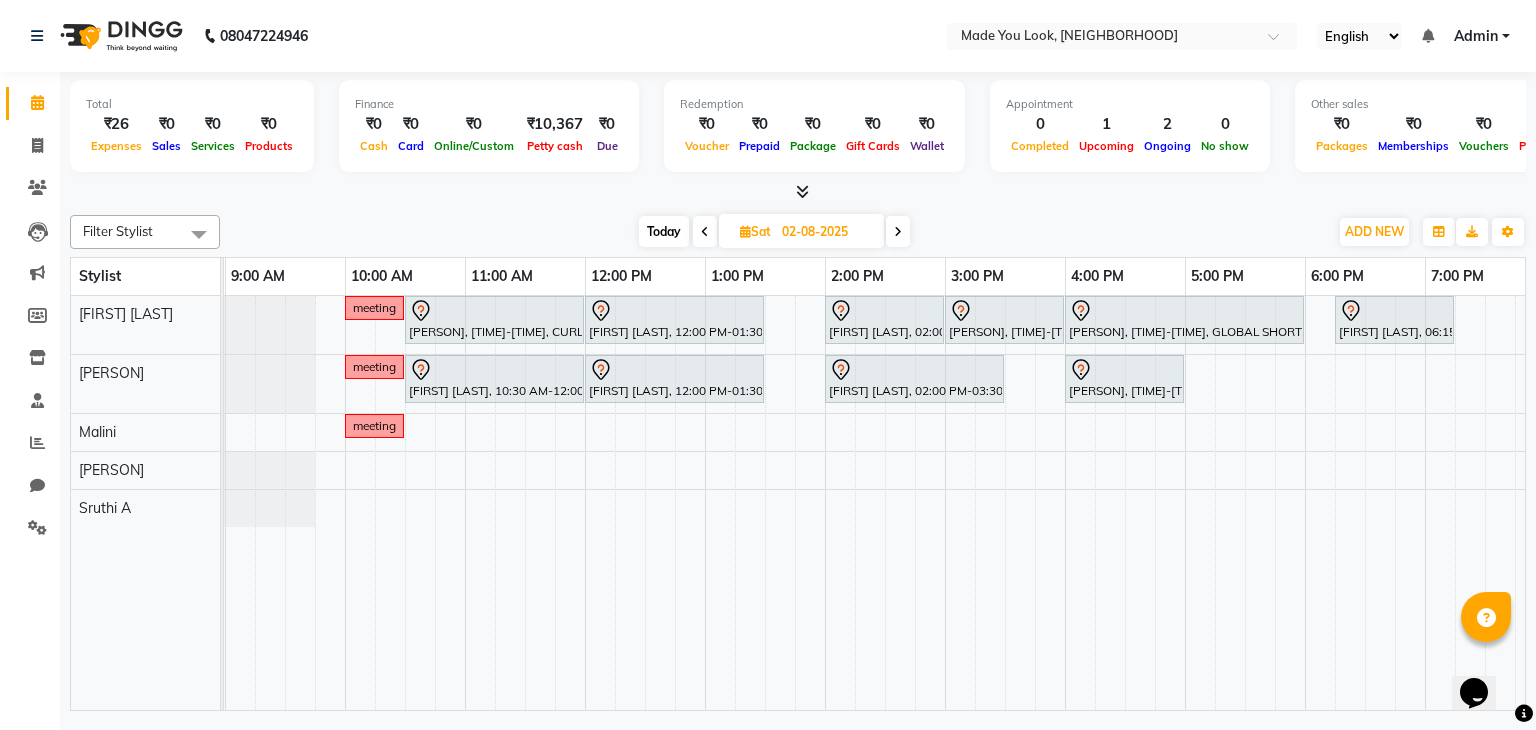 click on "Today" at bounding box center (664, 231) 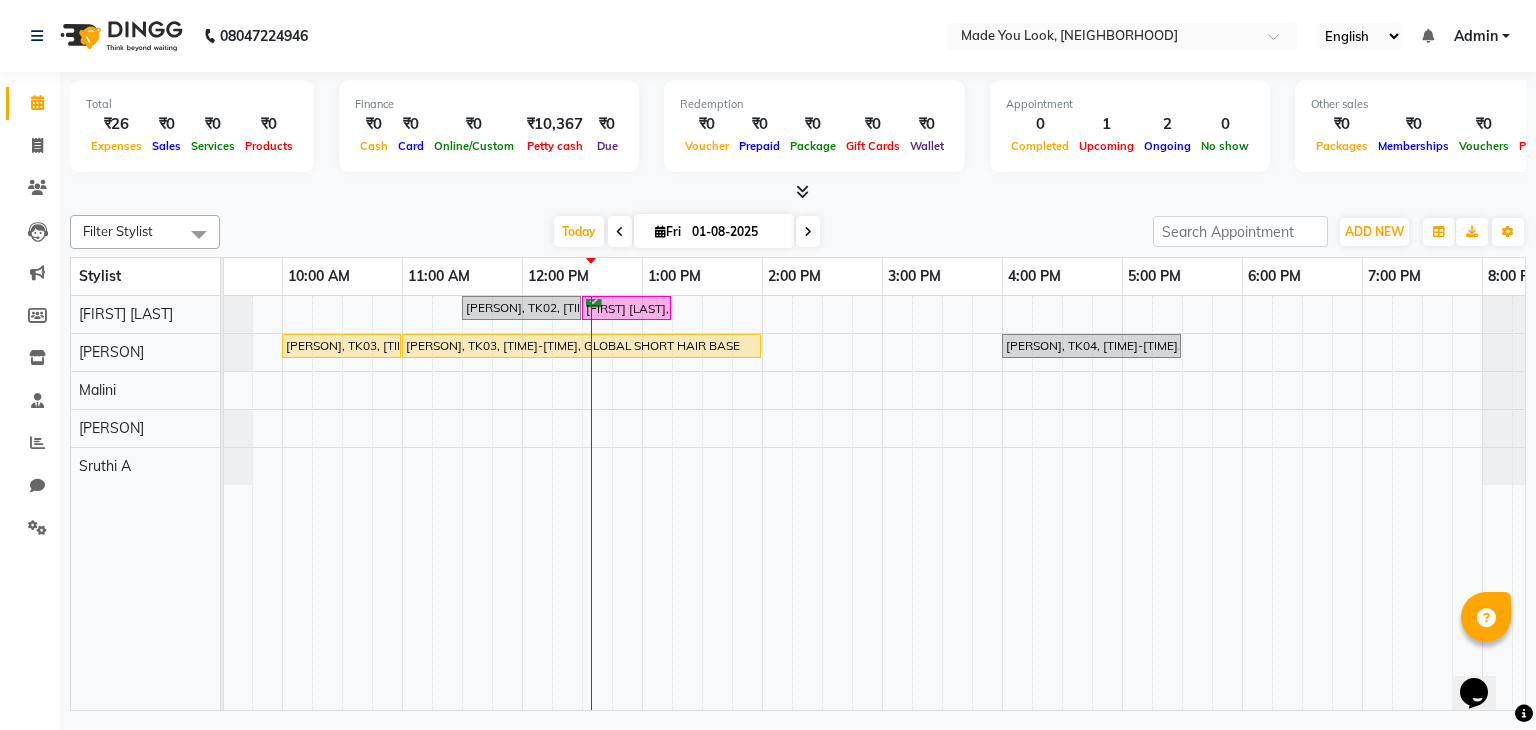 scroll, scrollTop: 0, scrollLeft: 34, axis: horizontal 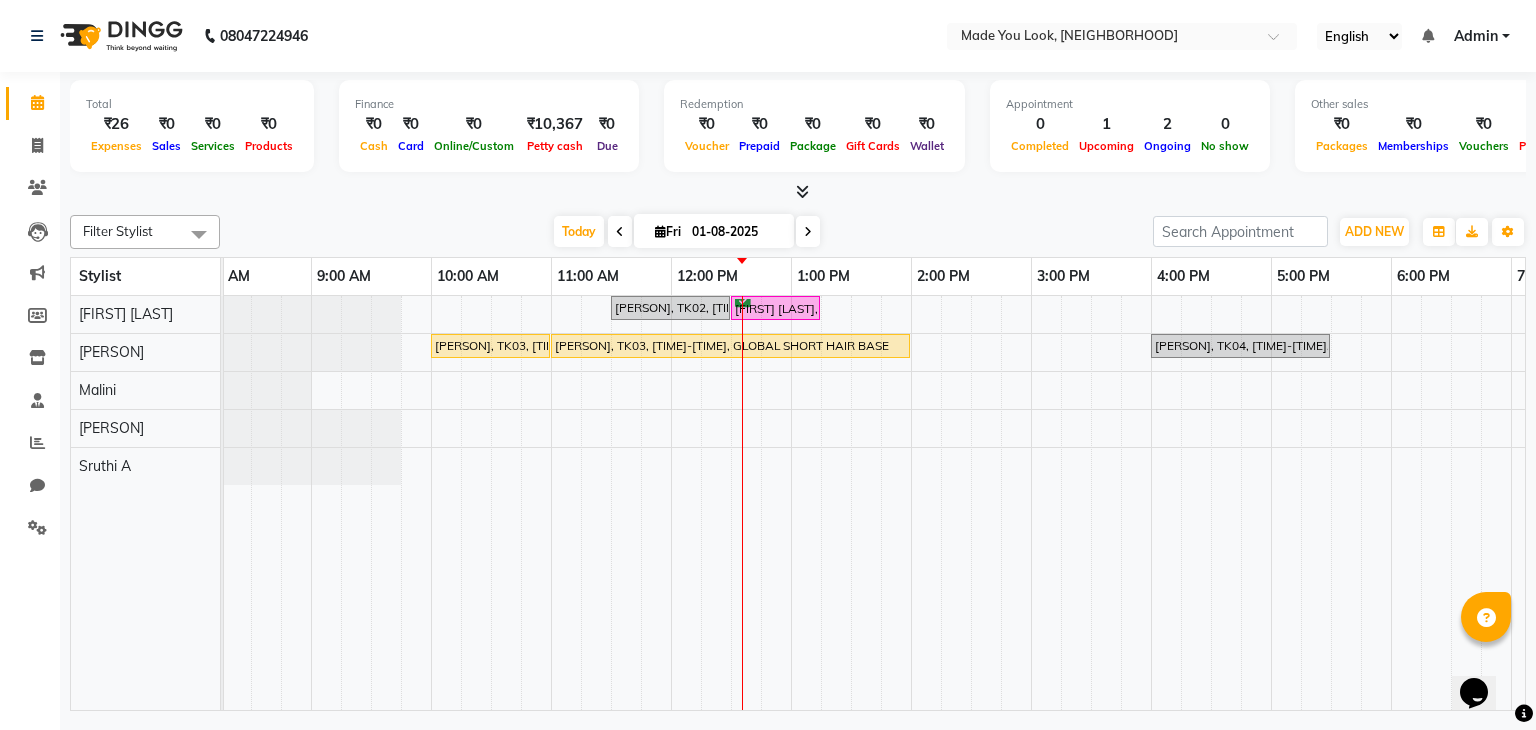 click at bounding box center [808, 231] 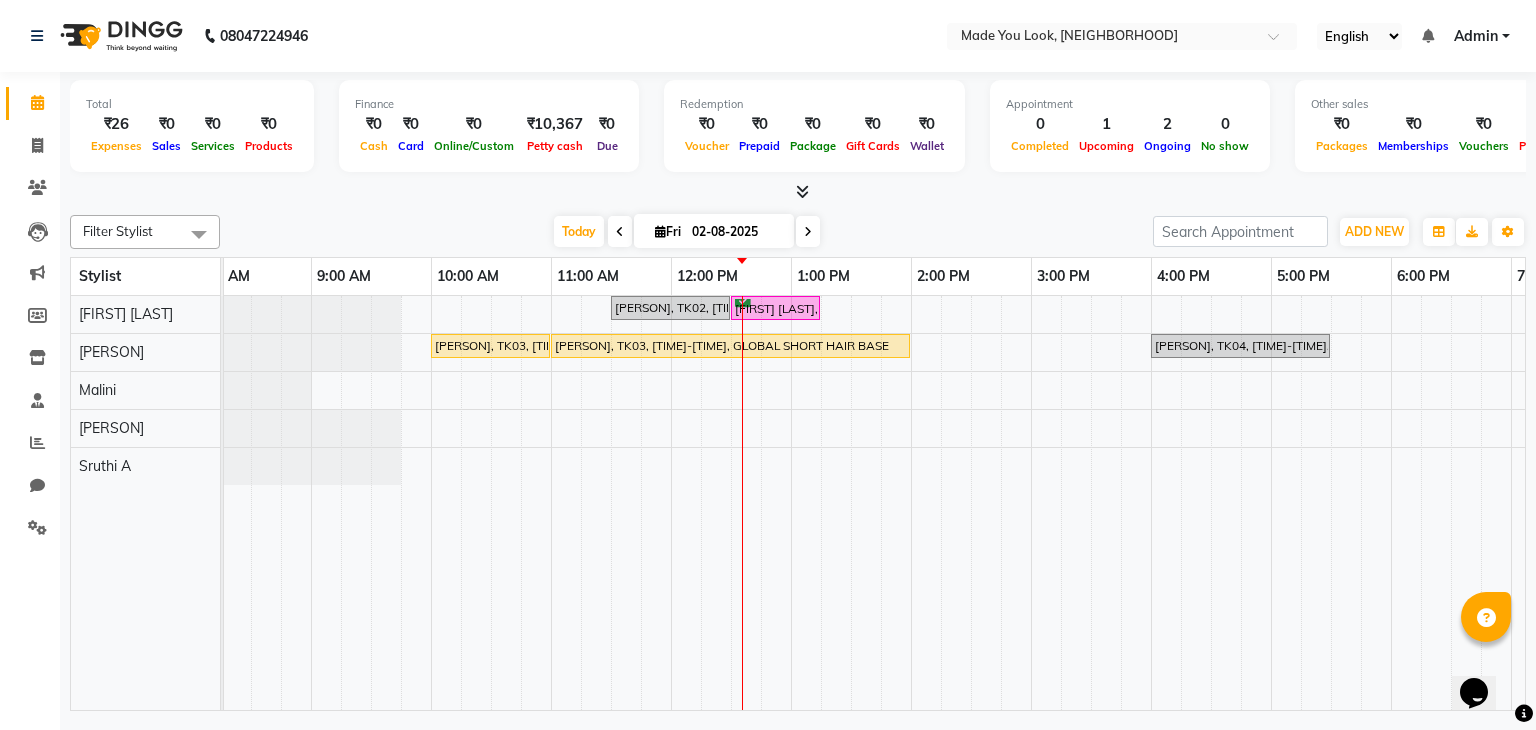 scroll, scrollTop: 0, scrollLeft: 0, axis: both 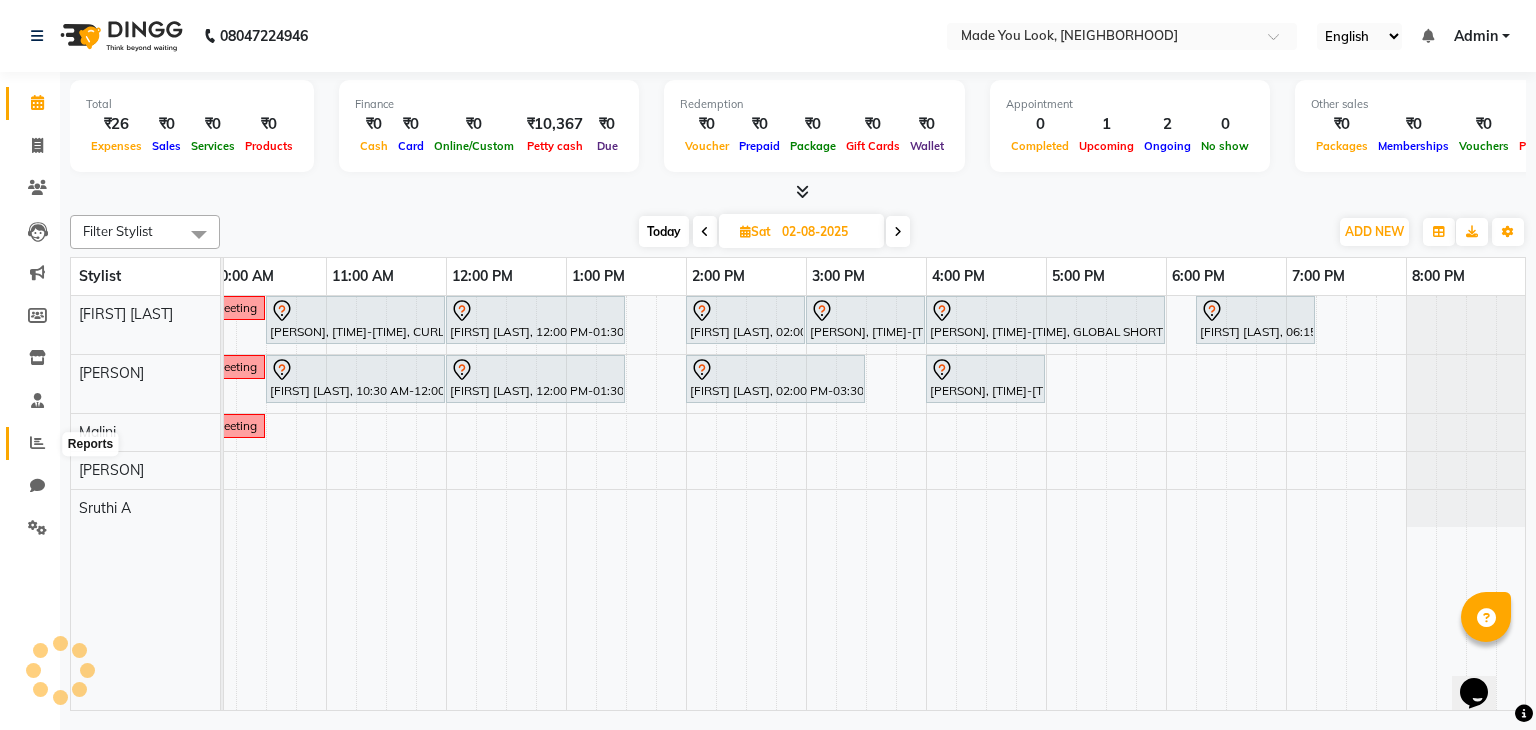 click 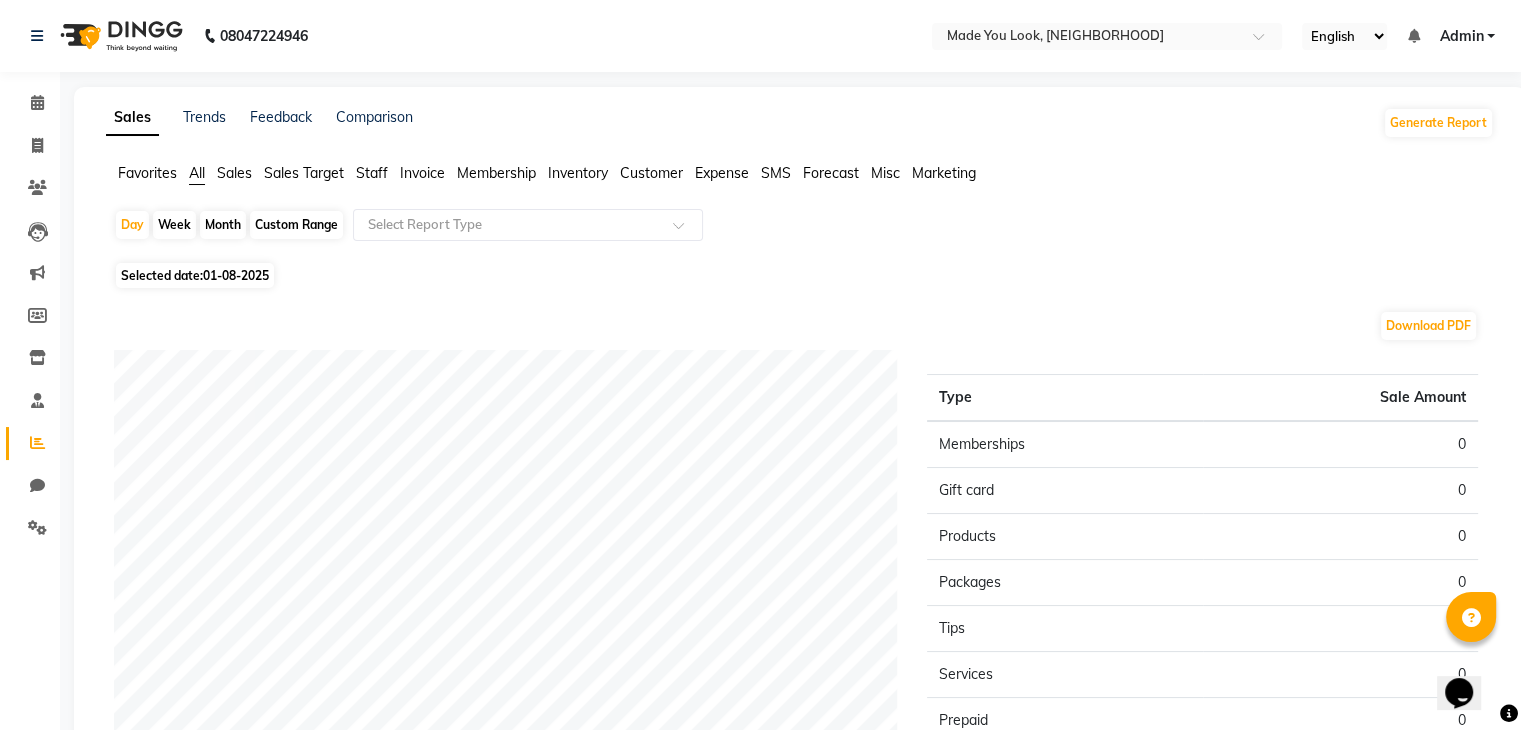 click on "Staff" 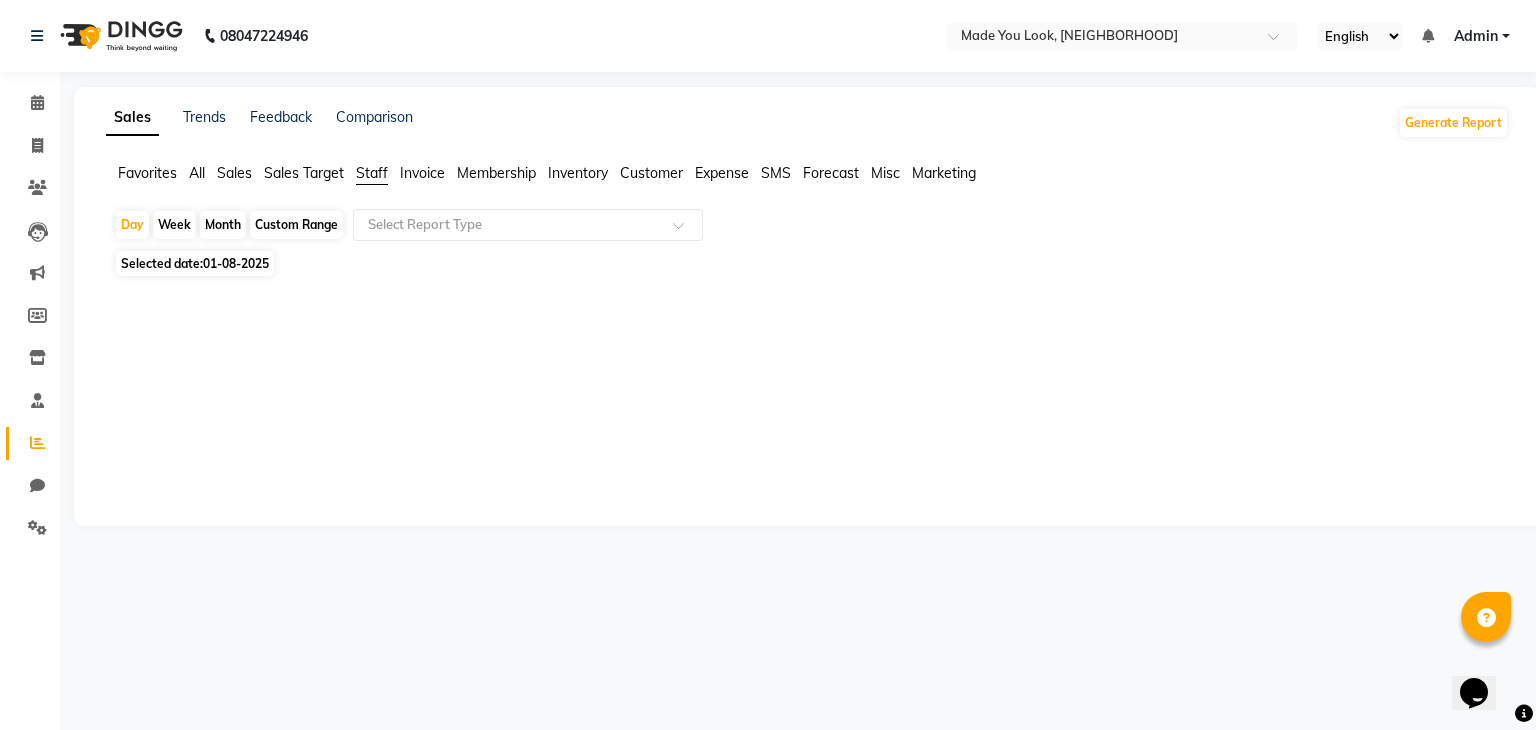 click on "Custom Range" 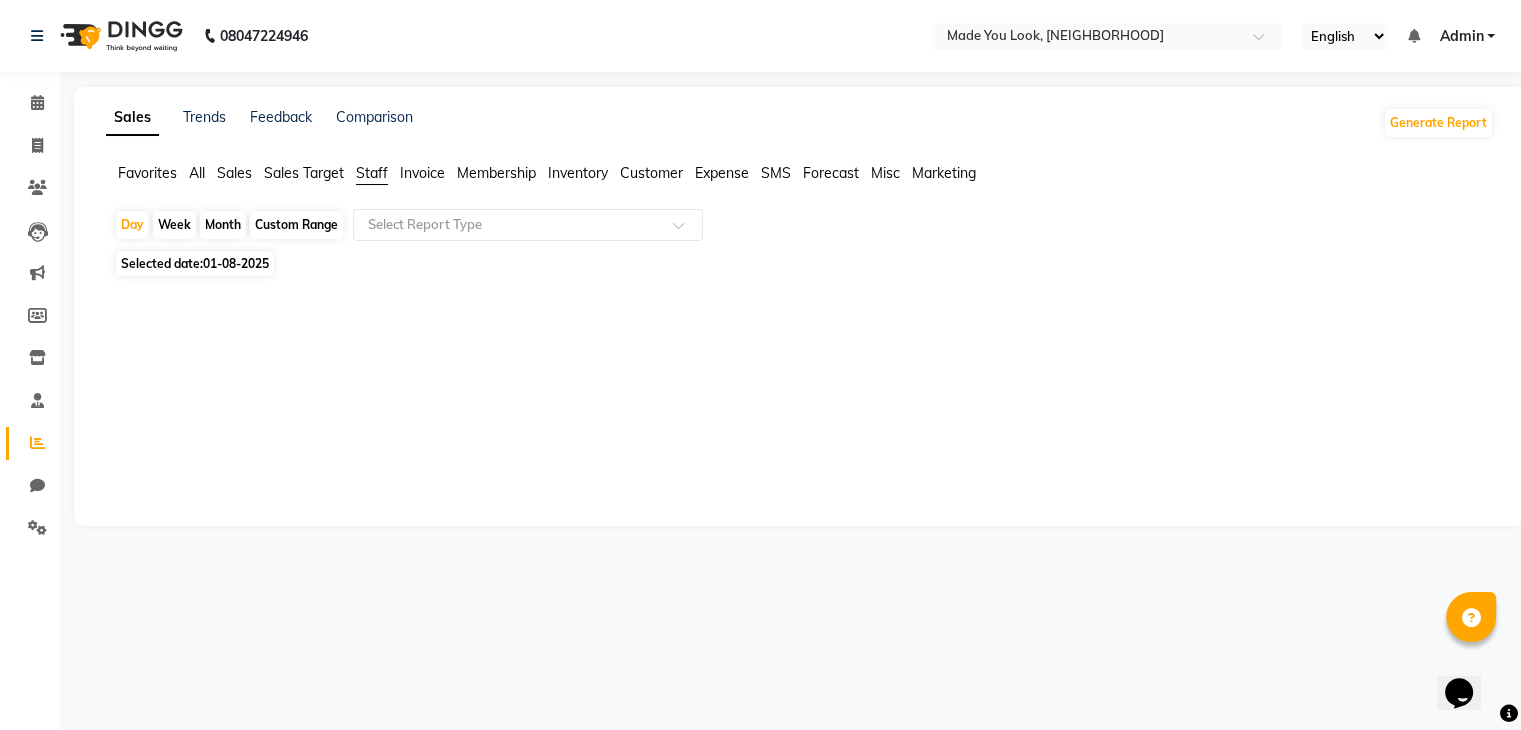 select on "8" 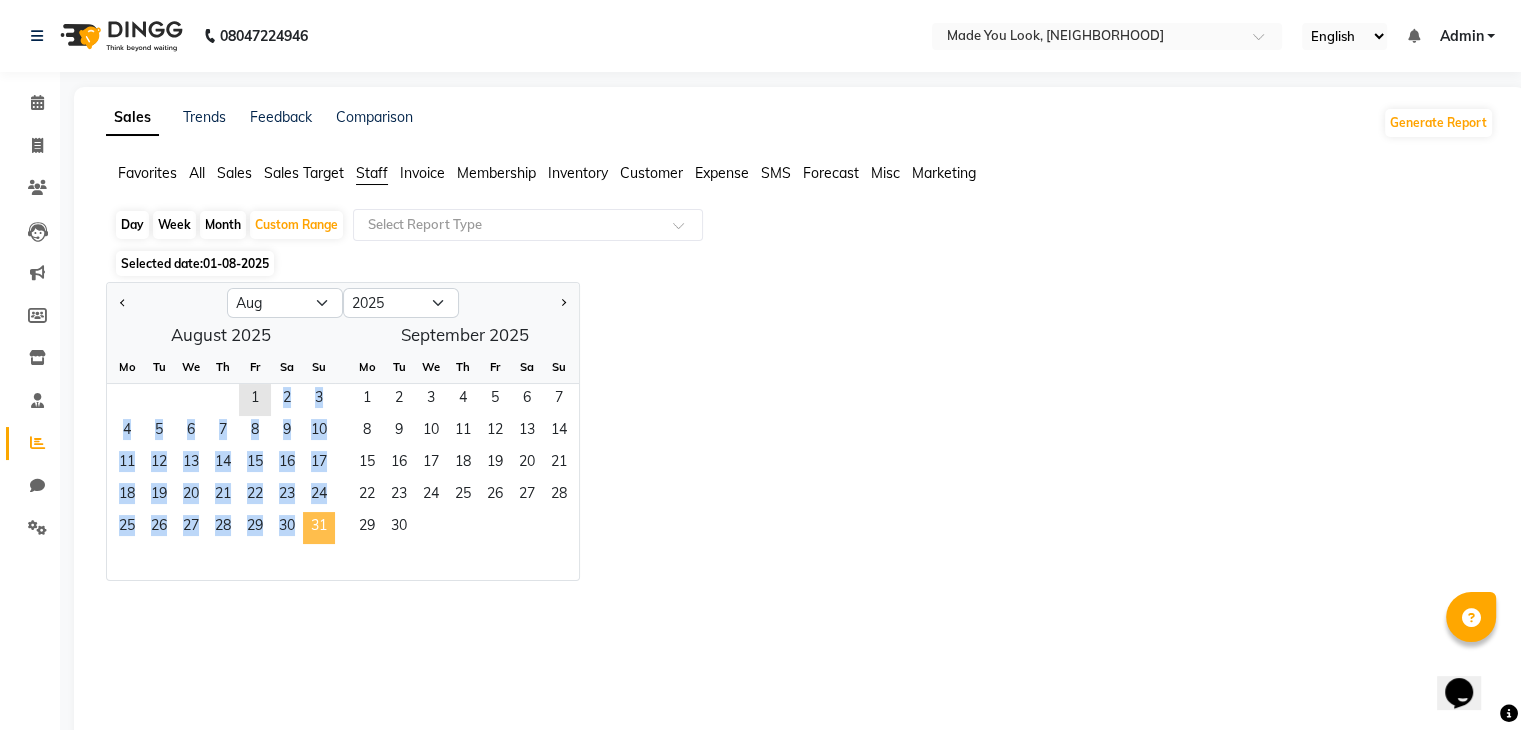 drag, startPoint x: 248, startPoint y: 400, endPoint x: 314, endPoint y: 530, distance: 145.79437 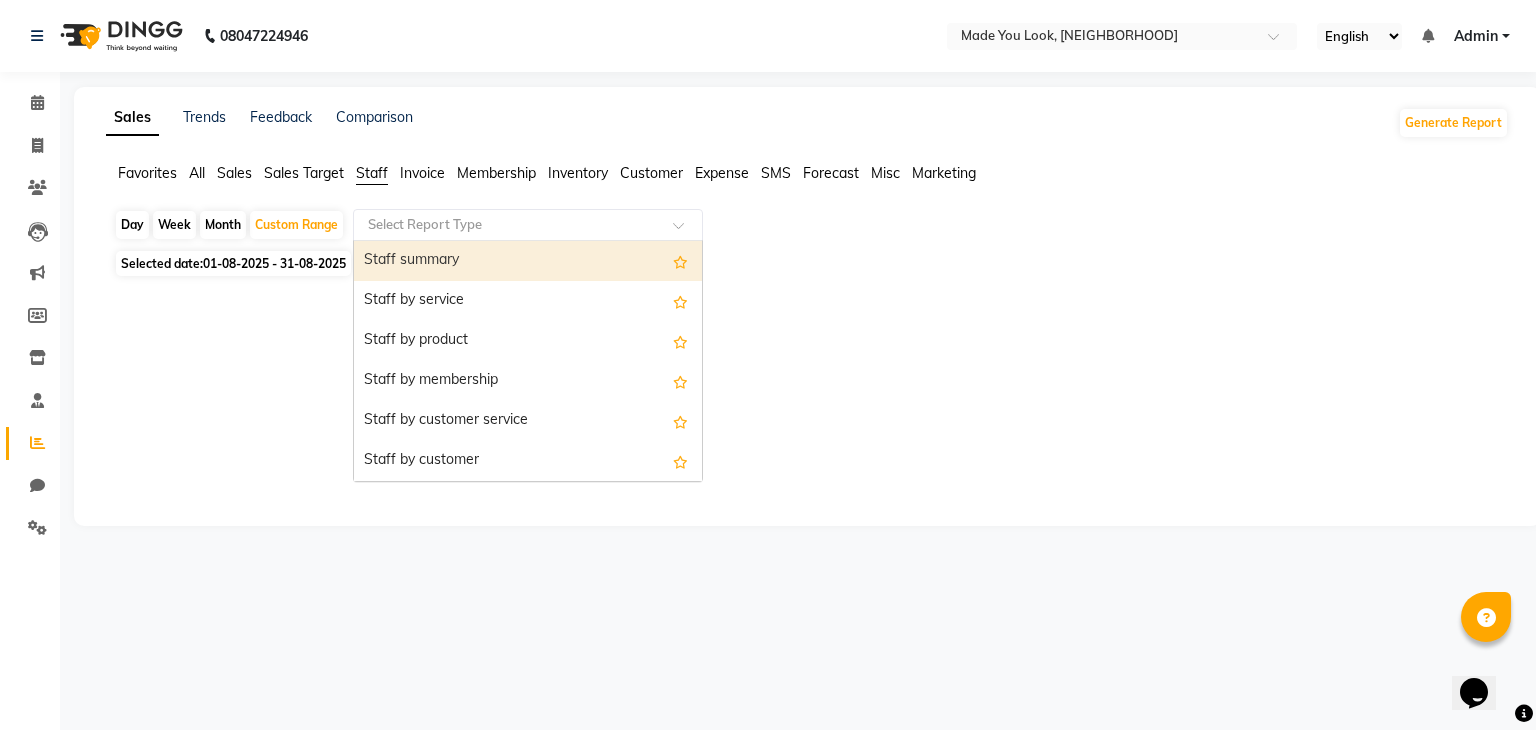 click 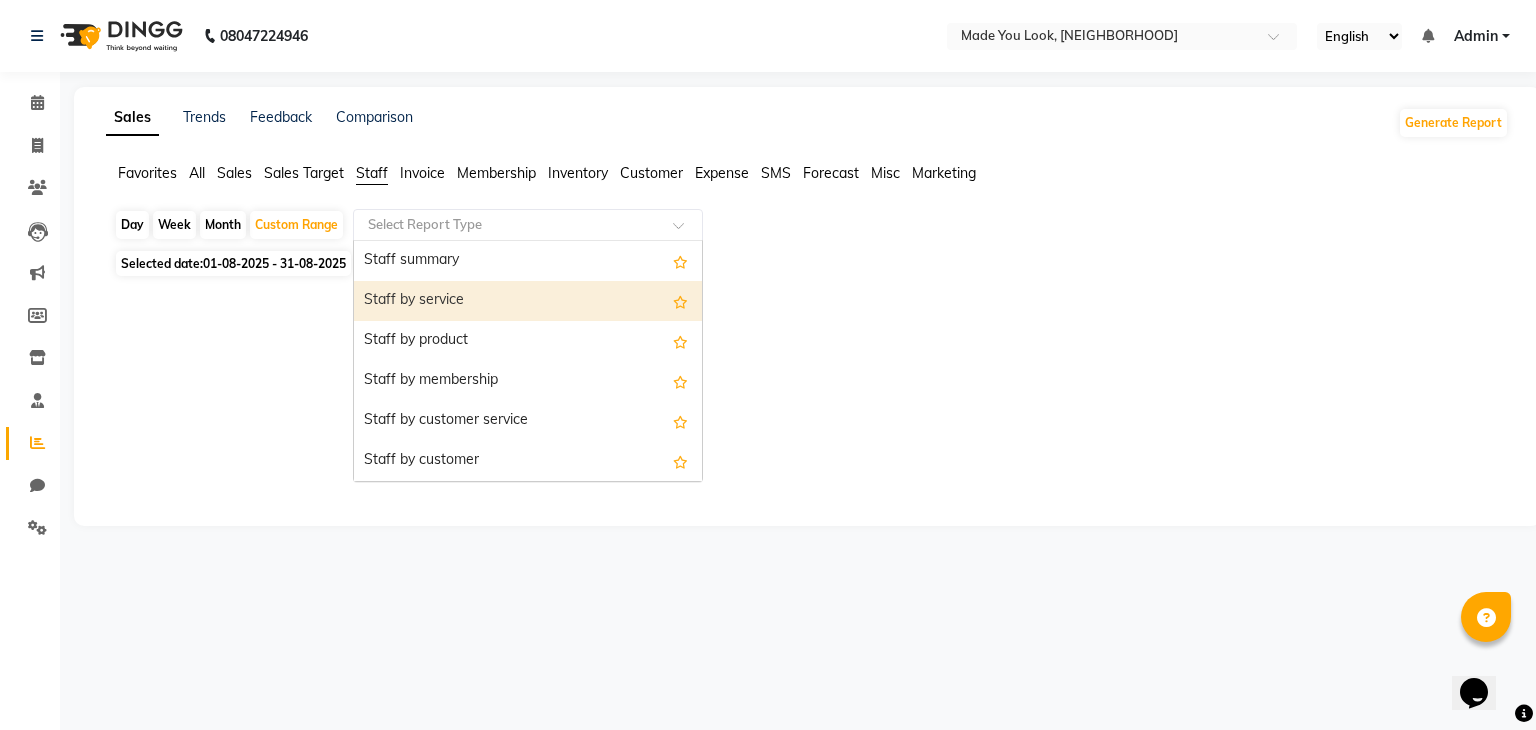 click on "Staff by service" at bounding box center [528, 301] 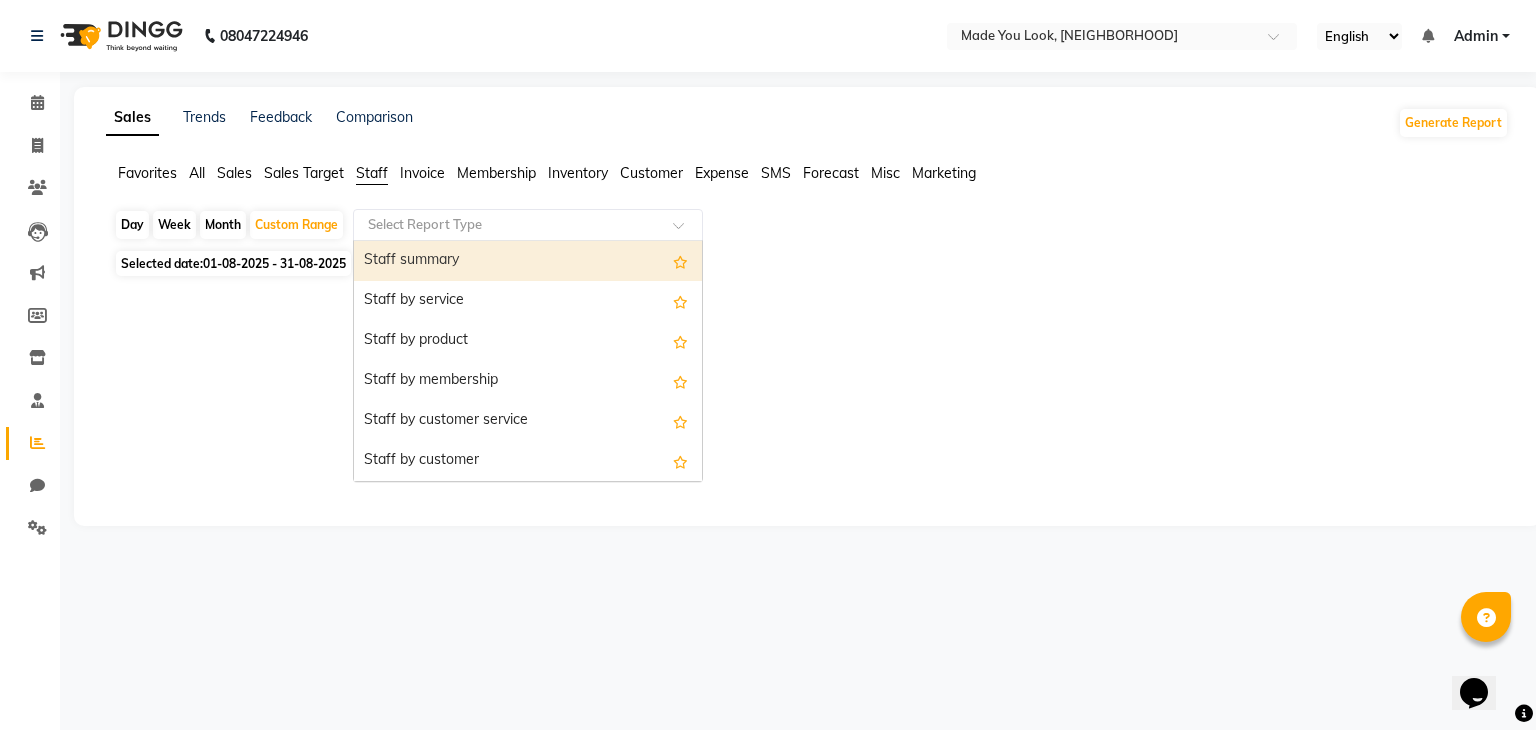 click 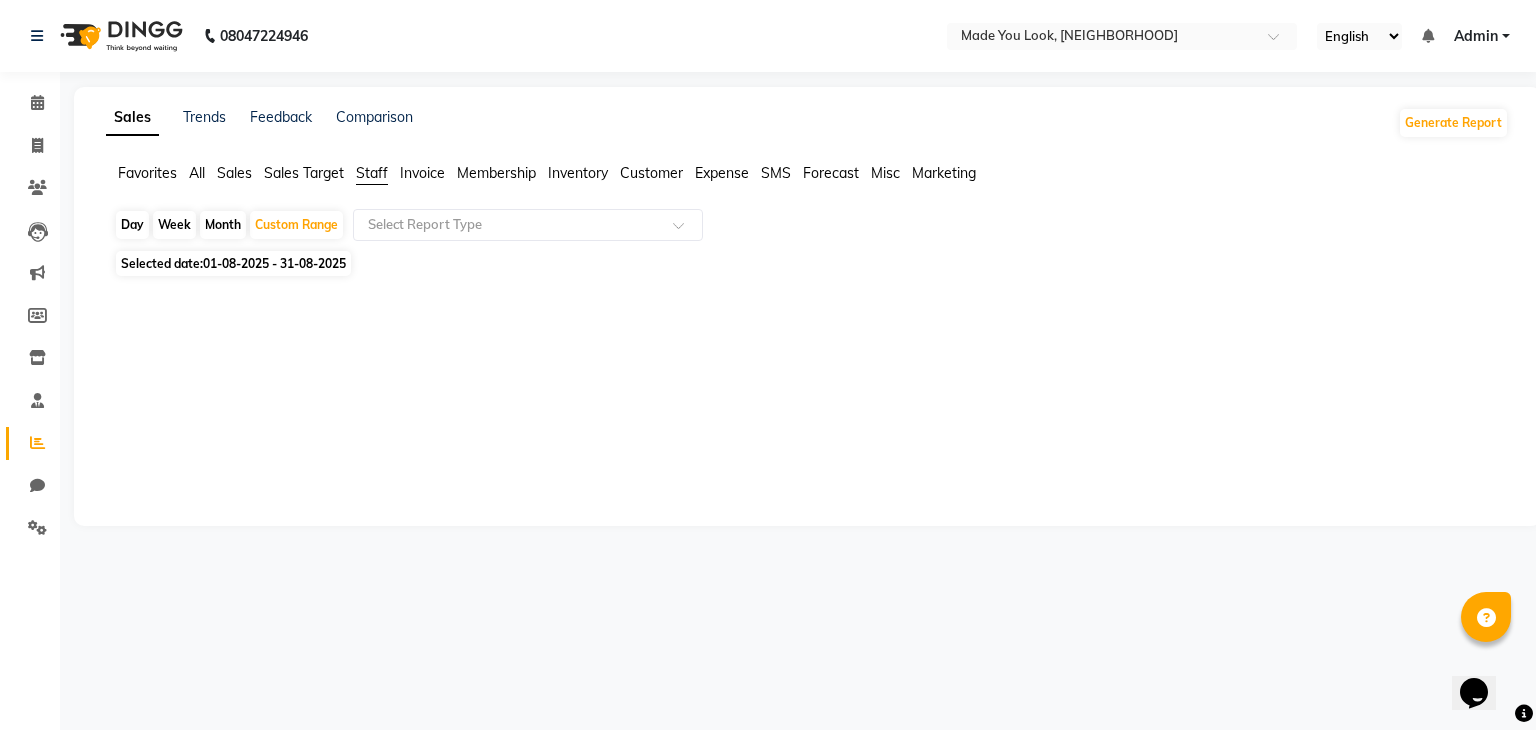 click 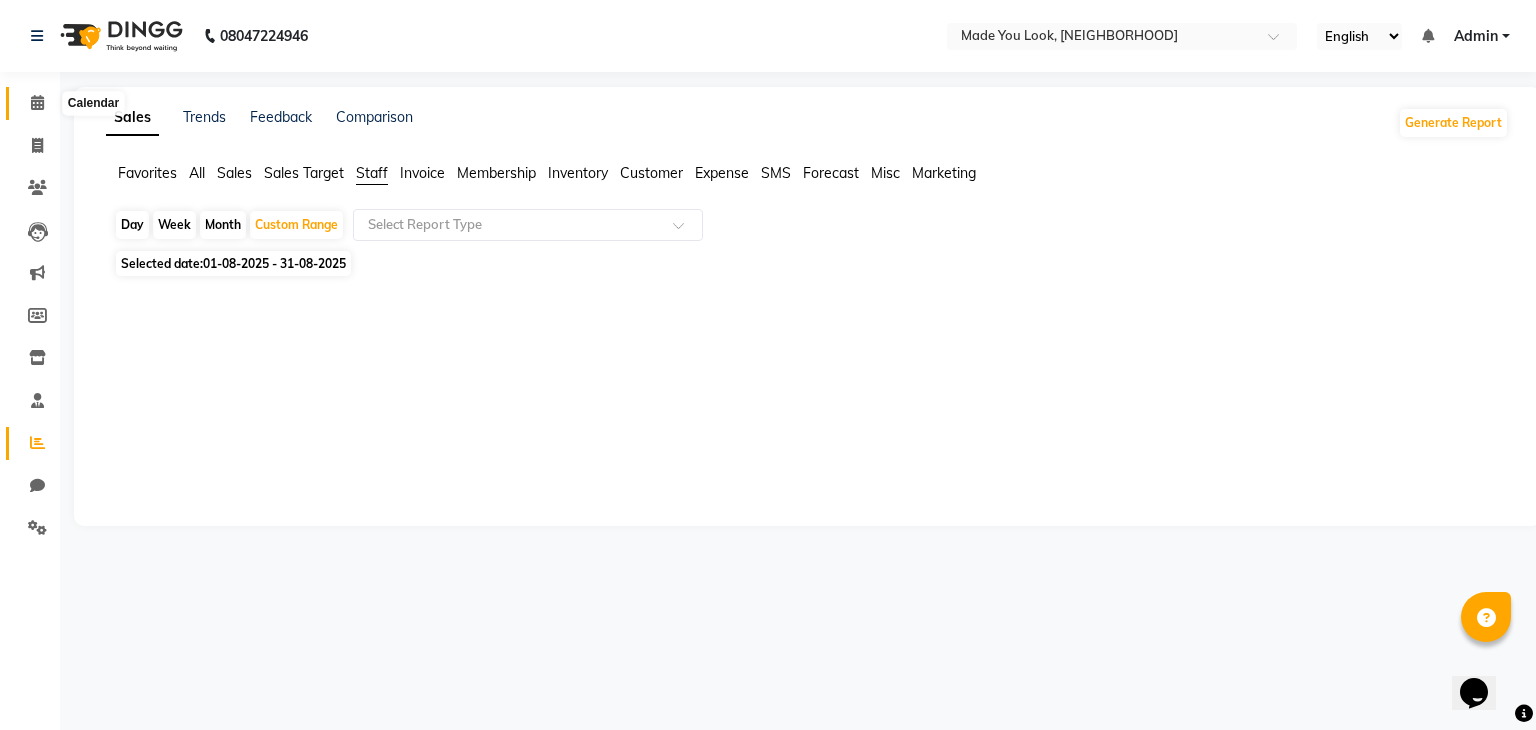 click 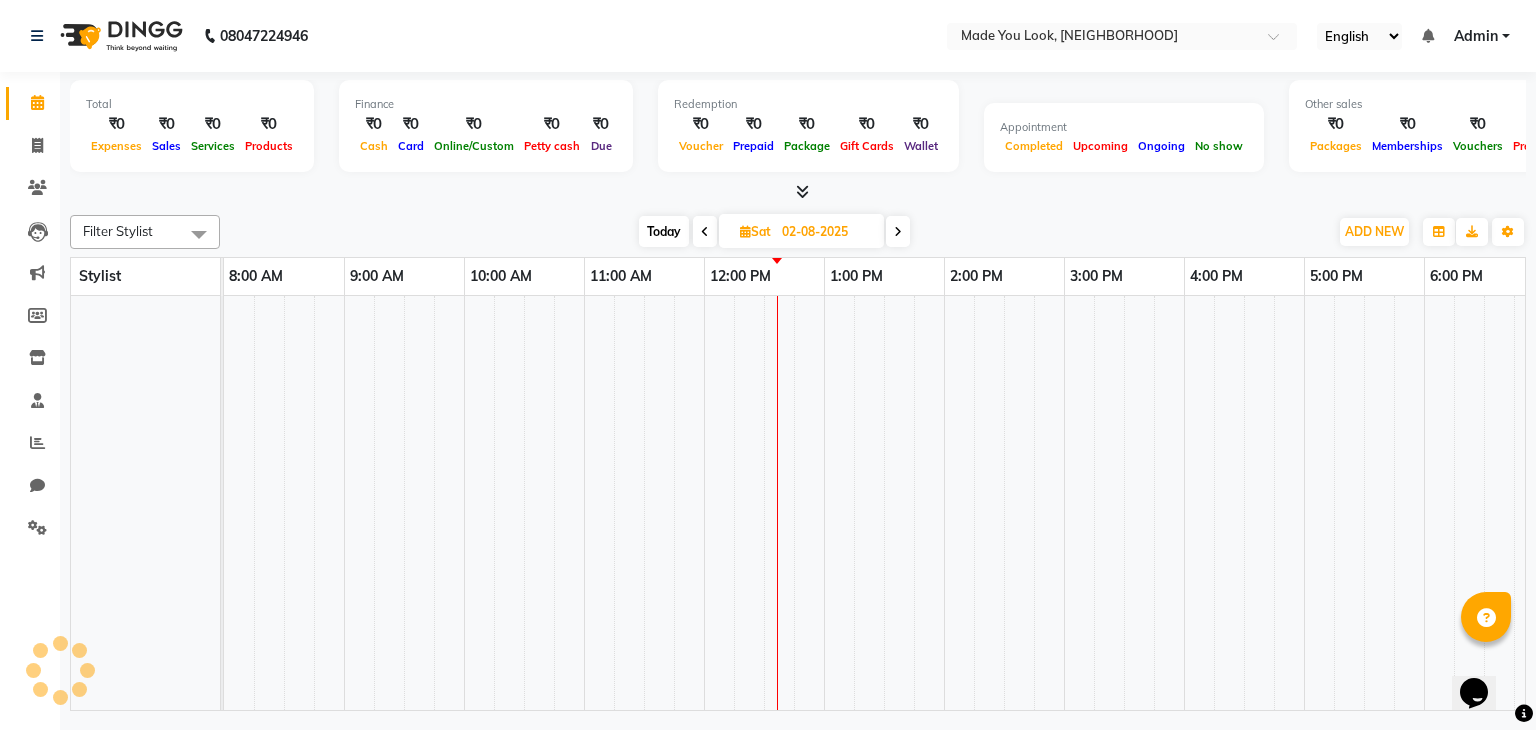scroll, scrollTop: 0, scrollLeft: 0, axis: both 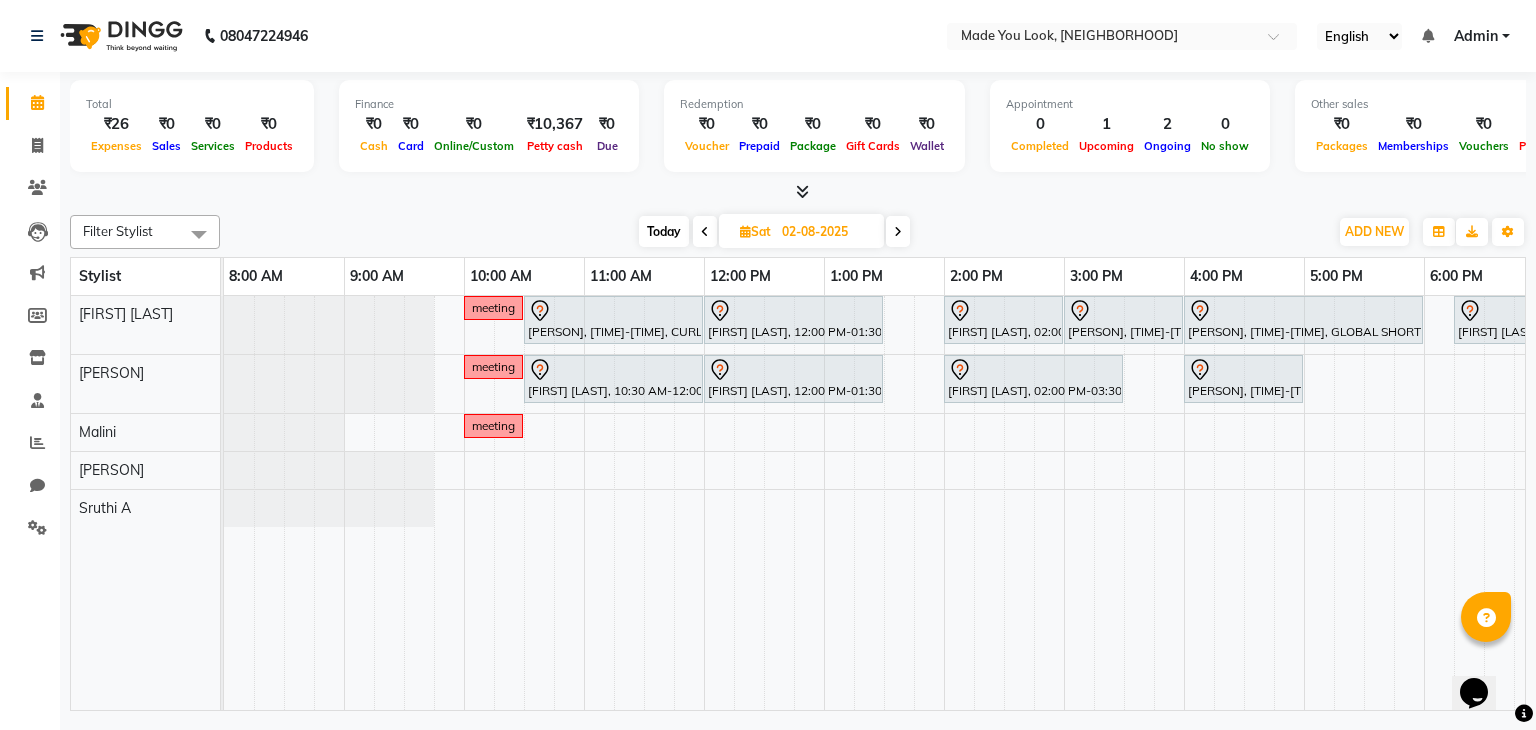 click at bounding box center [705, 232] 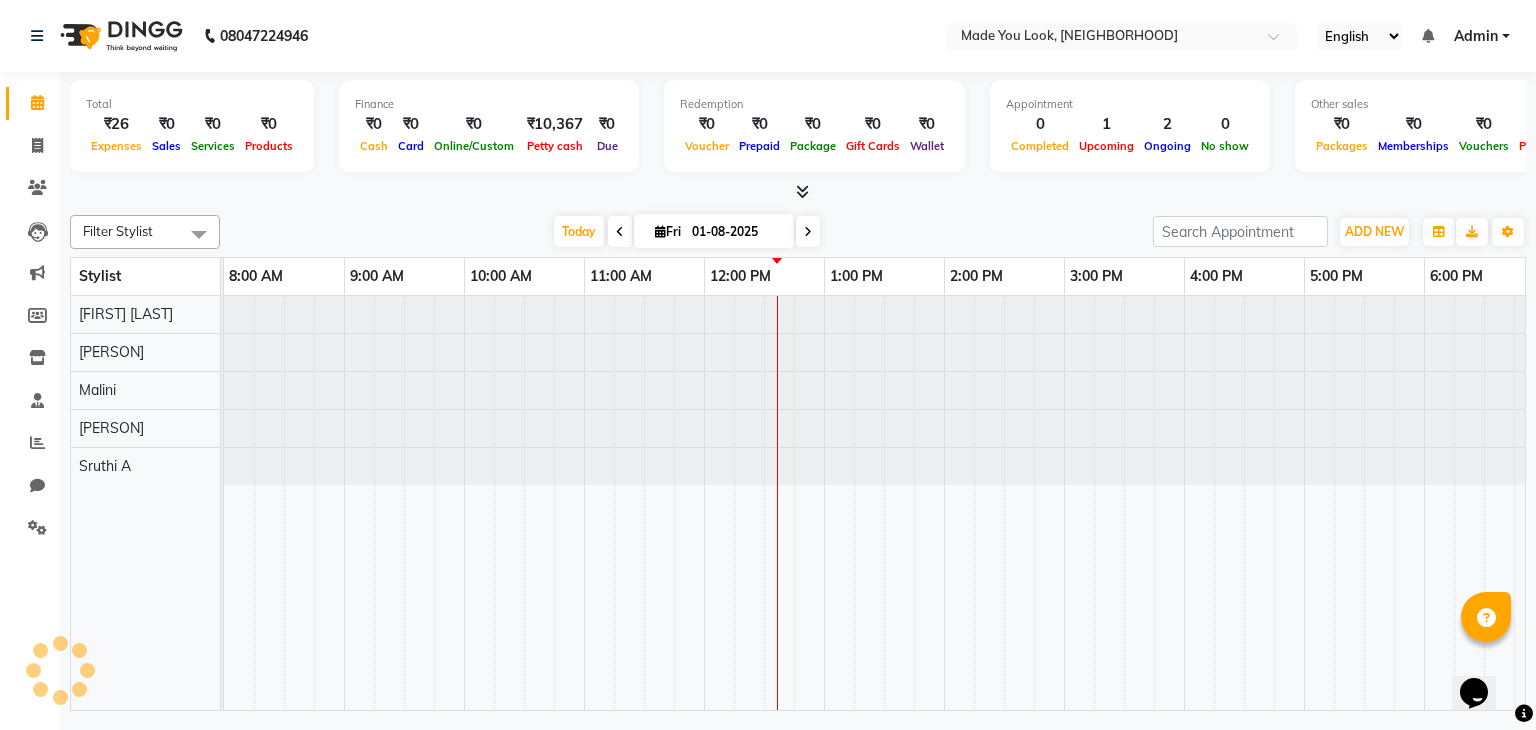 scroll, scrollTop: 0, scrollLeft: 258, axis: horizontal 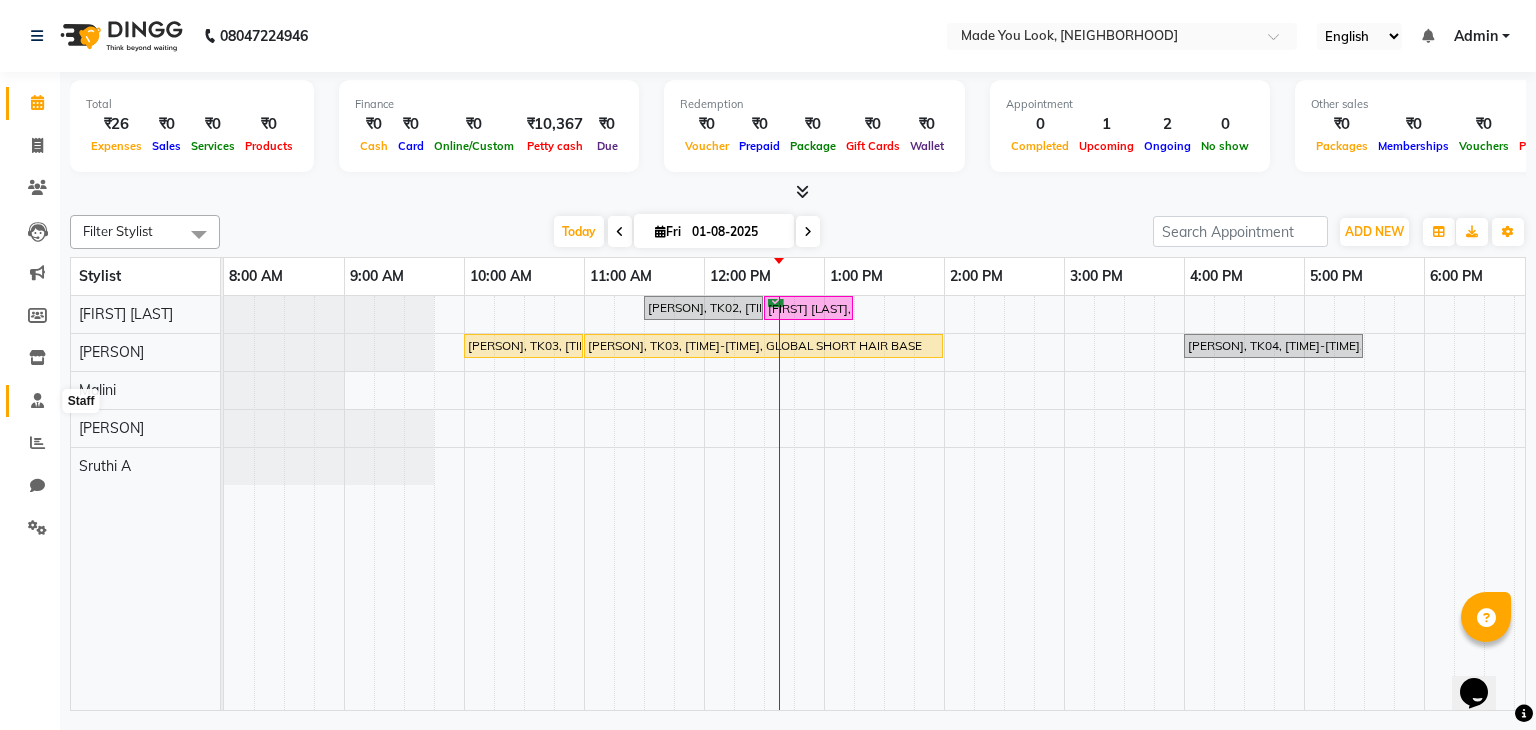 click 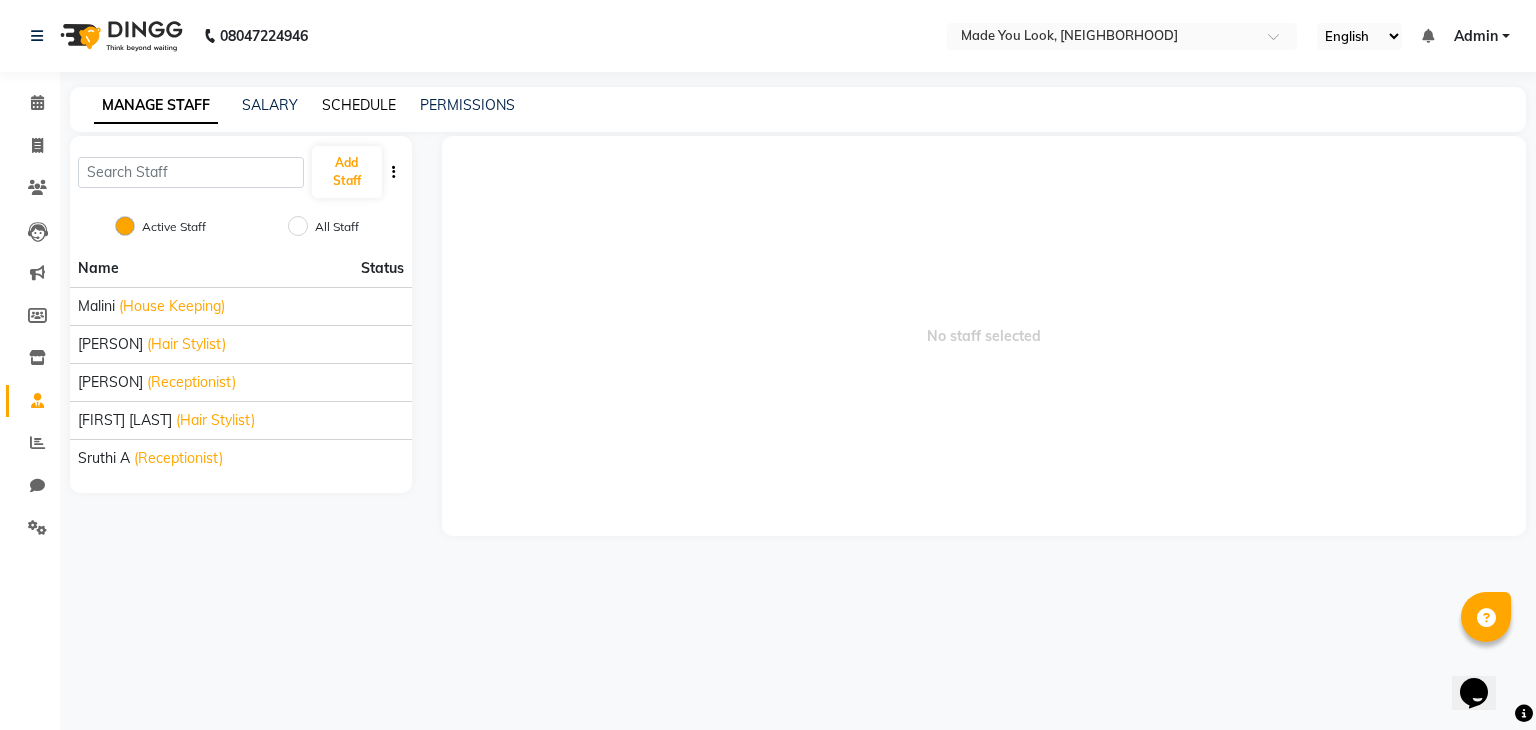 click on "SCHEDULE" 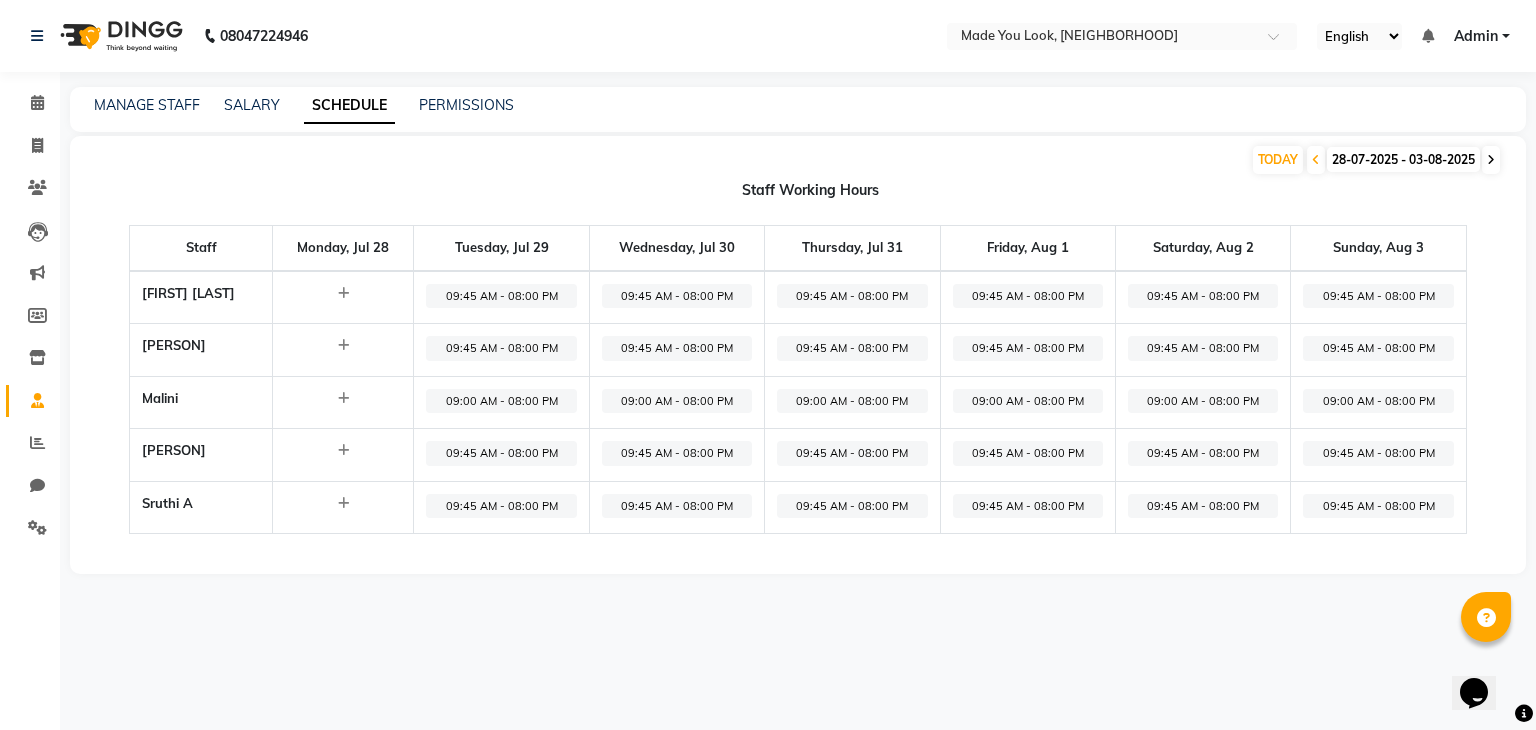 click 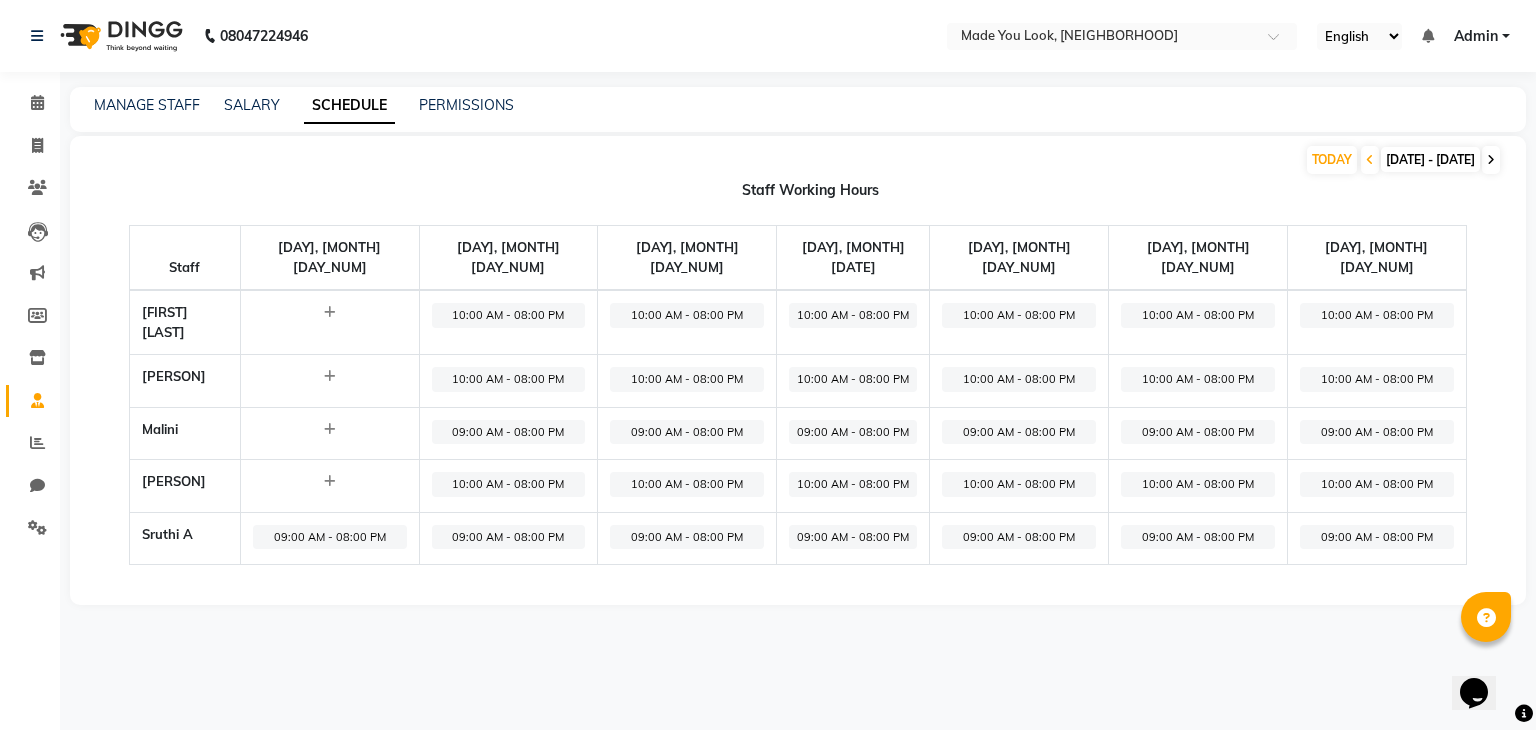 click 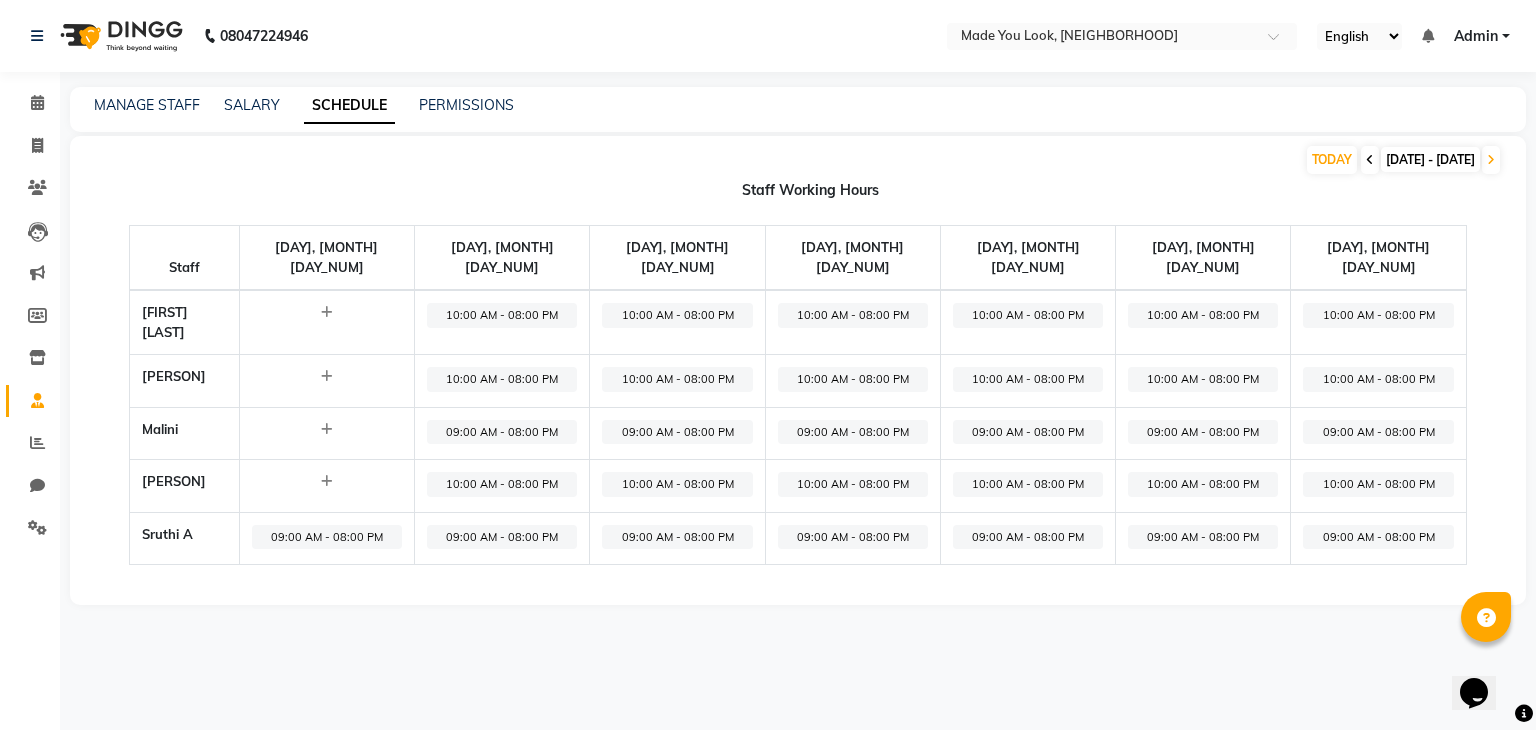 click 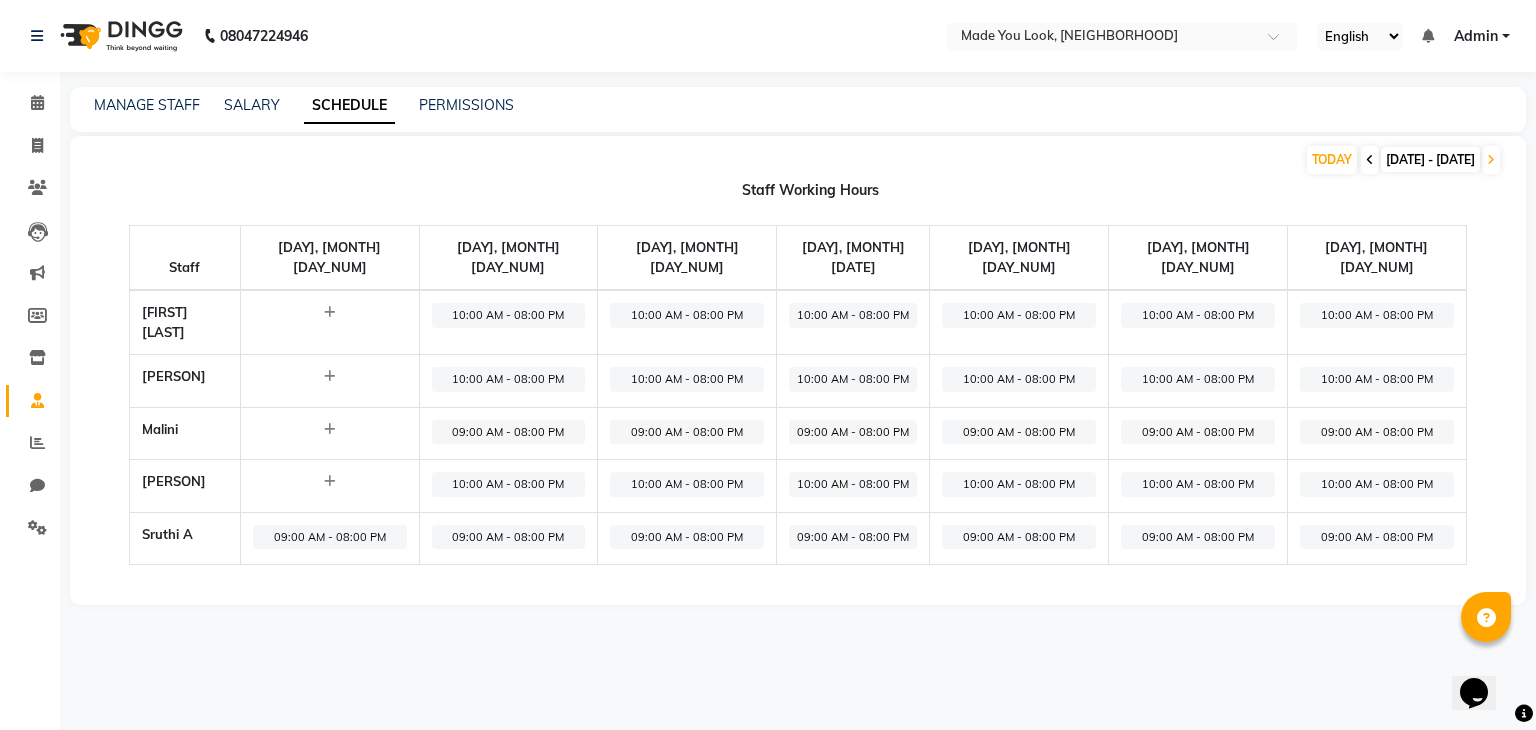click 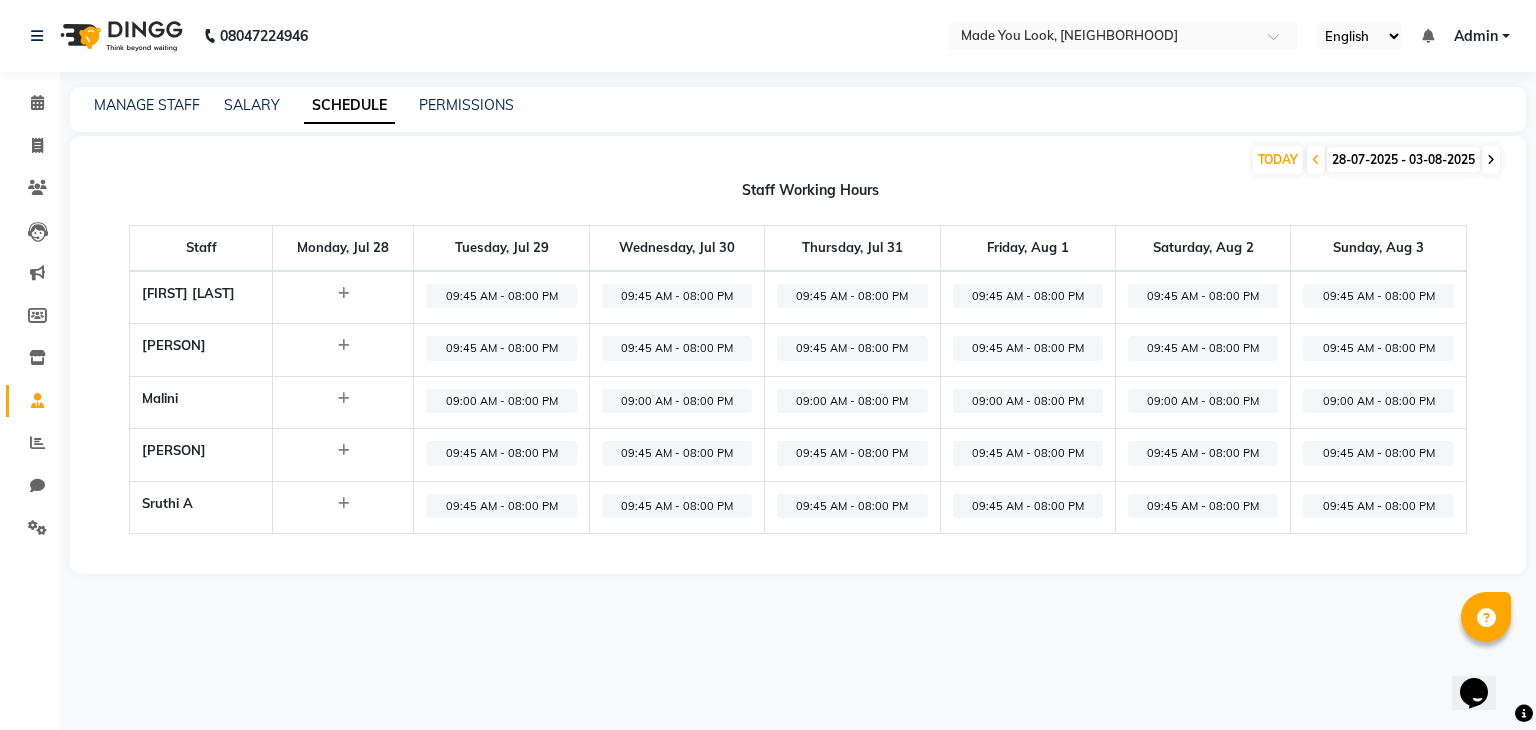 click 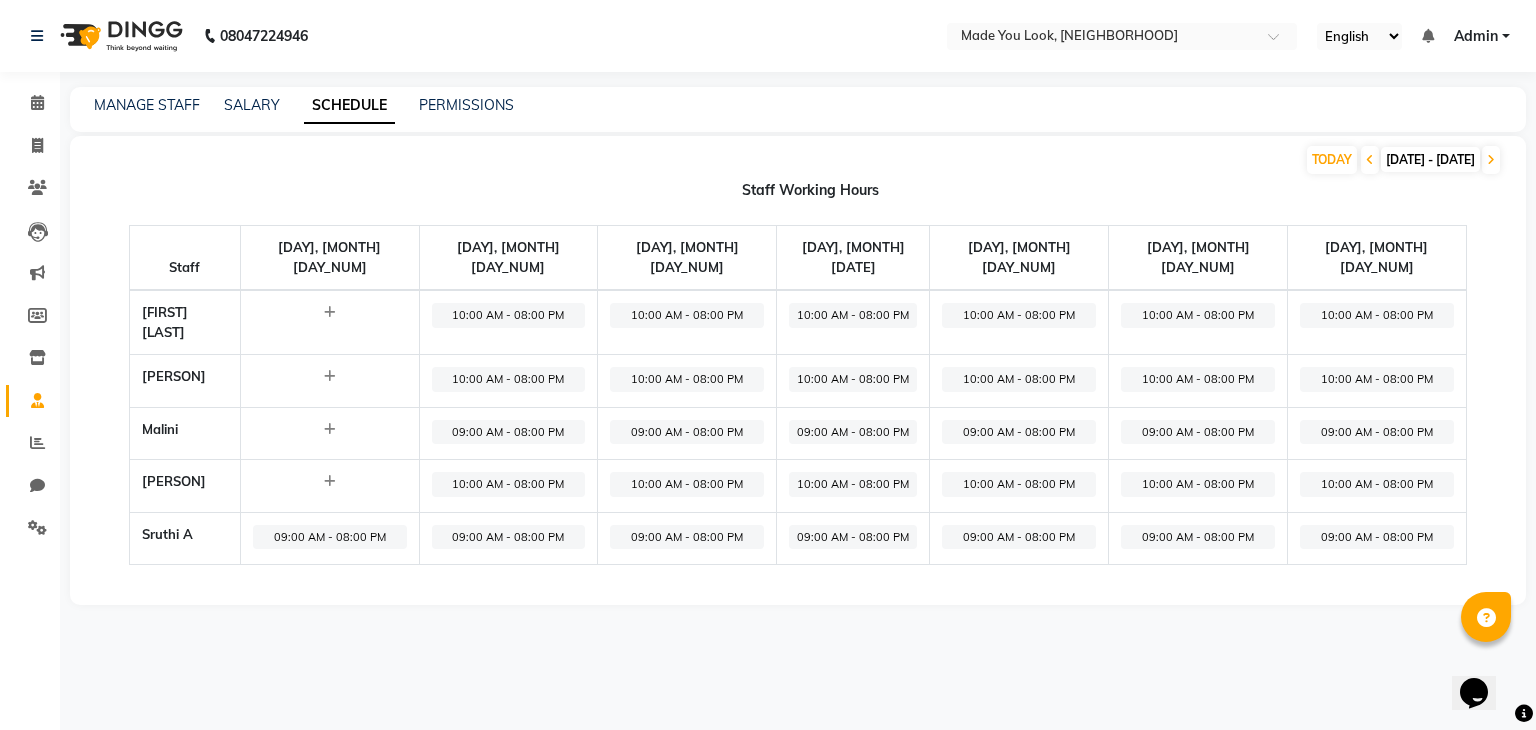 click on "10:00 AM - 08:00 PM" 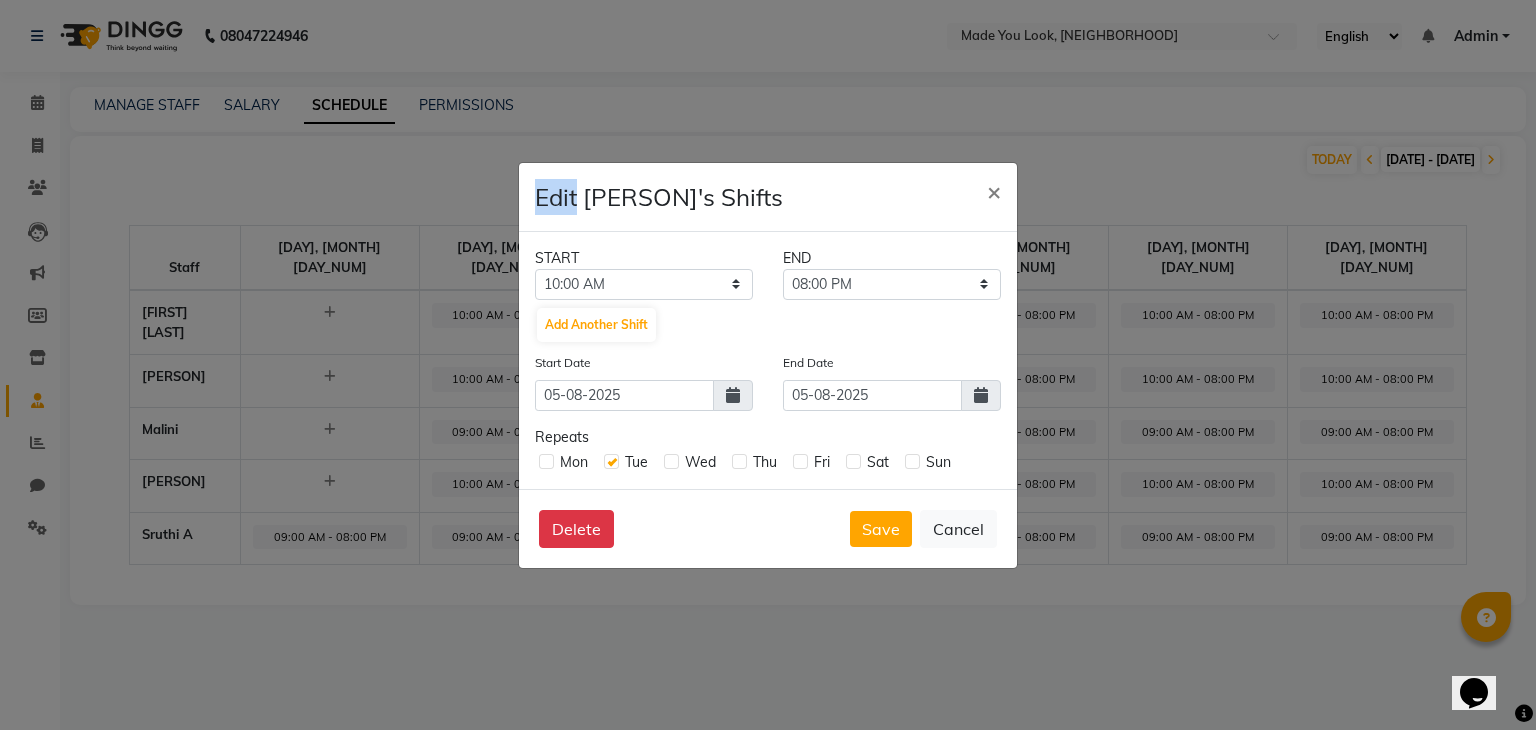 click on "Edit [FIRST] [LAST] 's Shifts  × START END 12:00 AM 12:15 AM 12:30 AM 12:45 AM 01:00 AM 01:15 AM 01:30 AM 01:45 AM 02:00 AM 02:15 AM 02:30 AM 02:45 AM 03:00 AM 03:15 AM 03:30 AM 03:45 AM 04:00 AM 04:15 AM 04:30 AM 04:45 AM 05:00 AM 05:15 AM 05:30 AM 05:45 AM 06:00 AM 06:15 AM 06:30 AM 06:45 AM 07:00 AM 07:15 AM 07:30 AM 07:45 AM 08:00 AM 08:15 AM 08:30 AM 08:45 AM 09:00 AM 09:15 AM 09:30 AM 09:45 AM 10:00 AM 10:15 AM 10:30 AM 10:45 AM 11:00 AM 11:15 AM 11:30 AM 11:45 AM 12:00 PM 12:15 PM 12:30 PM 12:45 PM 01:00 PM 01:15 PM 01:30 PM 01:45 PM 02:00 PM 02:15 PM 02:30 PM 02:45 PM 03:00 PM 03:15 PM 03:30 PM 03:45 PM 04:00 PM 04:15 PM 04:30 PM 04:45 PM 05:00 PM 05:15 PM 05:30 PM 05:45 PM 06:00 PM 06:15 PM 06:30 PM 06:45 PM 07:00 PM 07:15 PM 07:30 PM 07:45 PM 08:00 PM 08:15 PM 08:30 PM 08:45 PM 09:00 PM 09:15 PM 09:30 PM 09:45 PM 10:00 PM 10:15 PM 10:30 PM 10:45 PM 11:00 PM 11:15 PM 11:30 PM 11:45 PM 10:15 AM 10:30 AM 10:45 AM 11:00 AM 11:15 AM 11:30 AM 11:45 AM 12:00 PM 12:15 PM 12:30 PM 12:45 PM 01:00 PM Repeats" 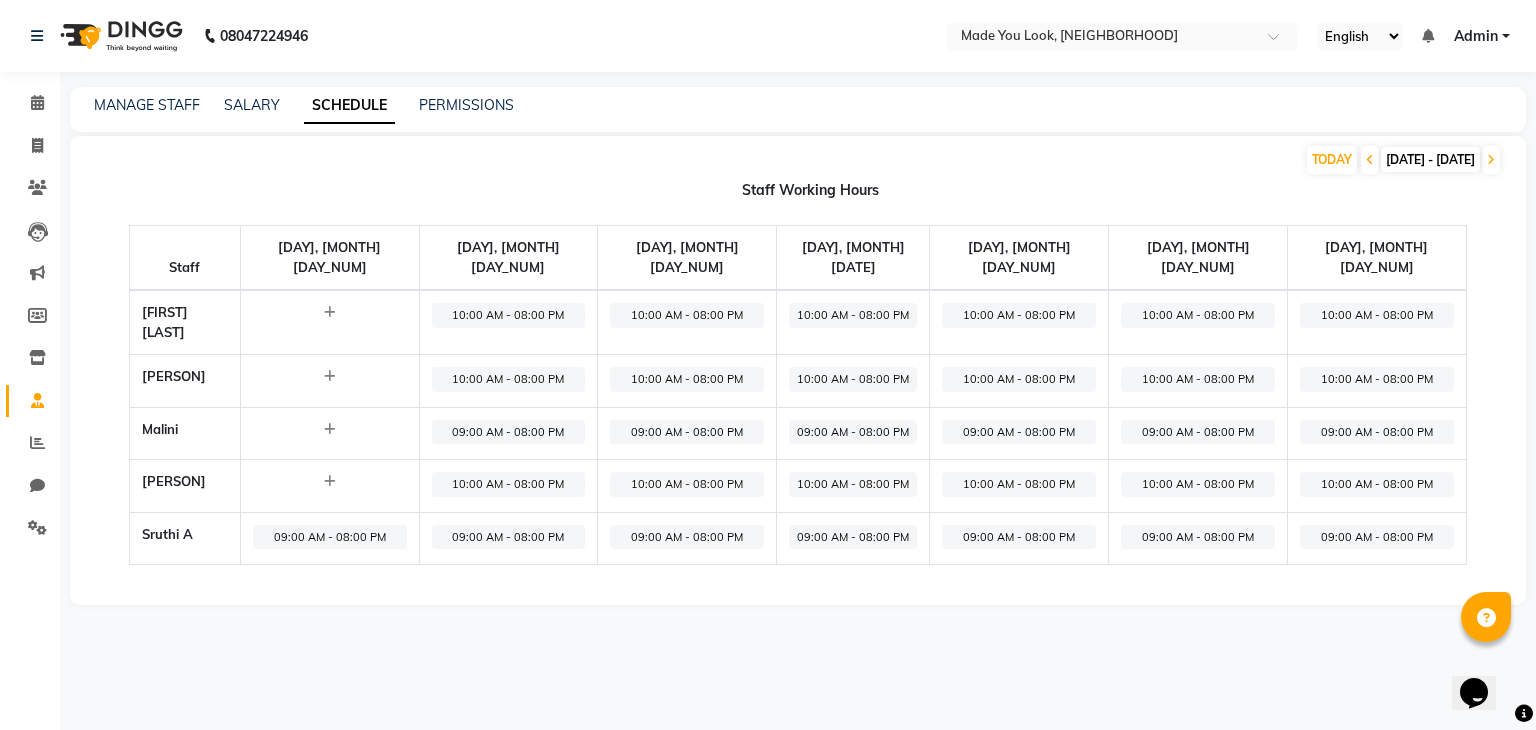 click on "10:00 AM - 08:00 PM" 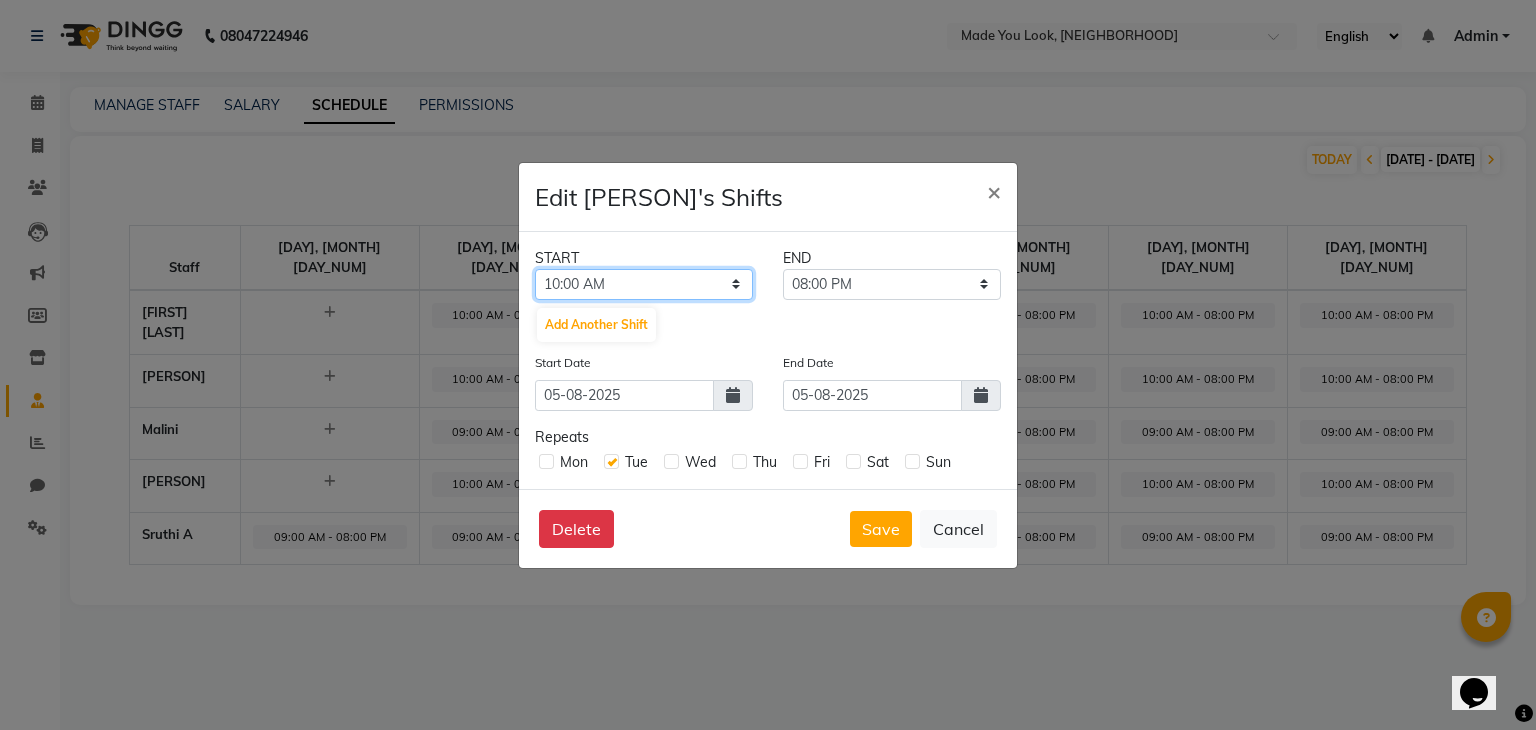 click on "12:00 AM 12:15 AM 12:30 AM 12:45 AM 01:00 AM 01:15 AM 01:30 AM 01:45 AM 02:00 AM 02:15 AM 02:30 AM 02:45 AM 03:00 AM 03:15 AM 03:30 AM 03:45 AM 04:00 AM 04:15 AM 04:30 AM 04:45 AM 05:00 AM 05:15 AM 05:30 AM 05:45 AM 06:00 AM 06:15 AM 06:30 AM 06:45 AM 07:00 AM 07:15 AM 07:30 AM 07:45 AM 08:00 AM 08:15 AM 08:30 AM 08:45 AM 09:00 AM 09:15 AM 09:30 AM 09:45 AM 10:00 AM 10:15 AM 10:30 AM 10:45 AM 11:00 AM 11:15 AM 11:30 AM 11:45 AM 12:00 PM 12:15 PM 12:30 PM 12:45 PM 01:00 PM 01:15 PM 01:30 PM 01:45 PM 02:00 PM 02:15 PM 02:30 PM 02:45 PM 03:00 PM 03:15 PM 03:30 PM 03:45 PM 04:00 PM 04:15 PM 04:30 PM 04:45 PM 05:00 PM 05:15 PM 05:30 PM 05:45 PM 06:00 PM 06:15 PM 06:30 PM 06:45 PM 07:00 PM 07:15 PM 07:30 PM 07:45 PM 08:00 PM 08:15 PM 08:30 PM 08:45 PM 09:00 PM 09:15 PM 09:30 PM 09:45 PM 10:00 PM 10:15 PM 10:30 PM 10:45 PM 11:00 PM 11:15 PM 11:30 PM 11:45 PM" 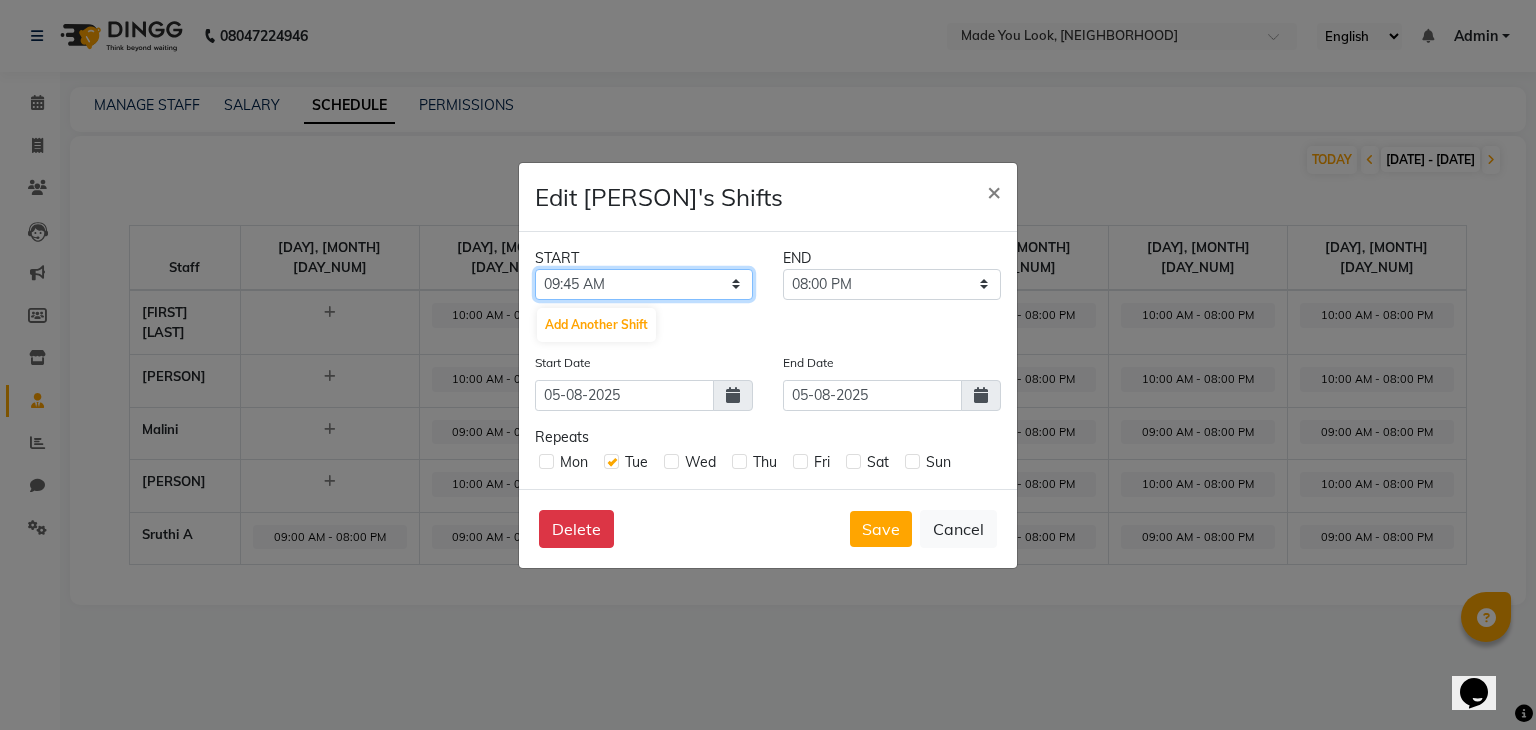 click on "12:00 AM 12:15 AM 12:30 AM 12:45 AM 01:00 AM 01:15 AM 01:30 AM 01:45 AM 02:00 AM 02:15 AM 02:30 AM 02:45 AM 03:00 AM 03:15 AM 03:30 AM 03:45 AM 04:00 AM 04:15 AM 04:30 AM 04:45 AM 05:00 AM 05:15 AM 05:30 AM 05:45 AM 06:00 AM 06:15 AM 06:30 AM 06:45 AM 07:00 AM 07:15 AM 07:30 AM 07:45 AM 08:00 AM 08:15 AM 08:30 AM 08:45 AM 09:00 AM 09:15 AM 09:30 AM 09:45 AM 10:00 AM 10:15 AM 10:30 AM 10:45 AM 11:00 AM 11:15 AM 11:30 AM 11:45 AM 12:00 PM 12:15 PM 12:30 PM 12:45 PM 01:00 PM 01:15 PM 01:30 PM 01:45 PM 02:00 PM 02:15 PM 02:30 PM 02:45 PM 03:00 PM 03:15 PM 03:30 PM 03:45 PM 04:00 PM 04:15 PM 04:30 PM 04:45 PM 05:00 PM 05:15 PM 05:30 PM 05:45 PM 06:00 PM 06:15 PM 06:30 PM 06:45 PM 07:00 PM 07:15 PM 07:30 PM 07:45 PM 08:00 PM 08:15 PM 08:30 PM 08:45 PM 09:00 PM 09:15 PM 09:30 PM 09:45 PM 10:00 PM 10:15 PM 10:30 PM 10:45 PM 11:00 PM 11:15 PM 11:30 PM 11:45 PM" 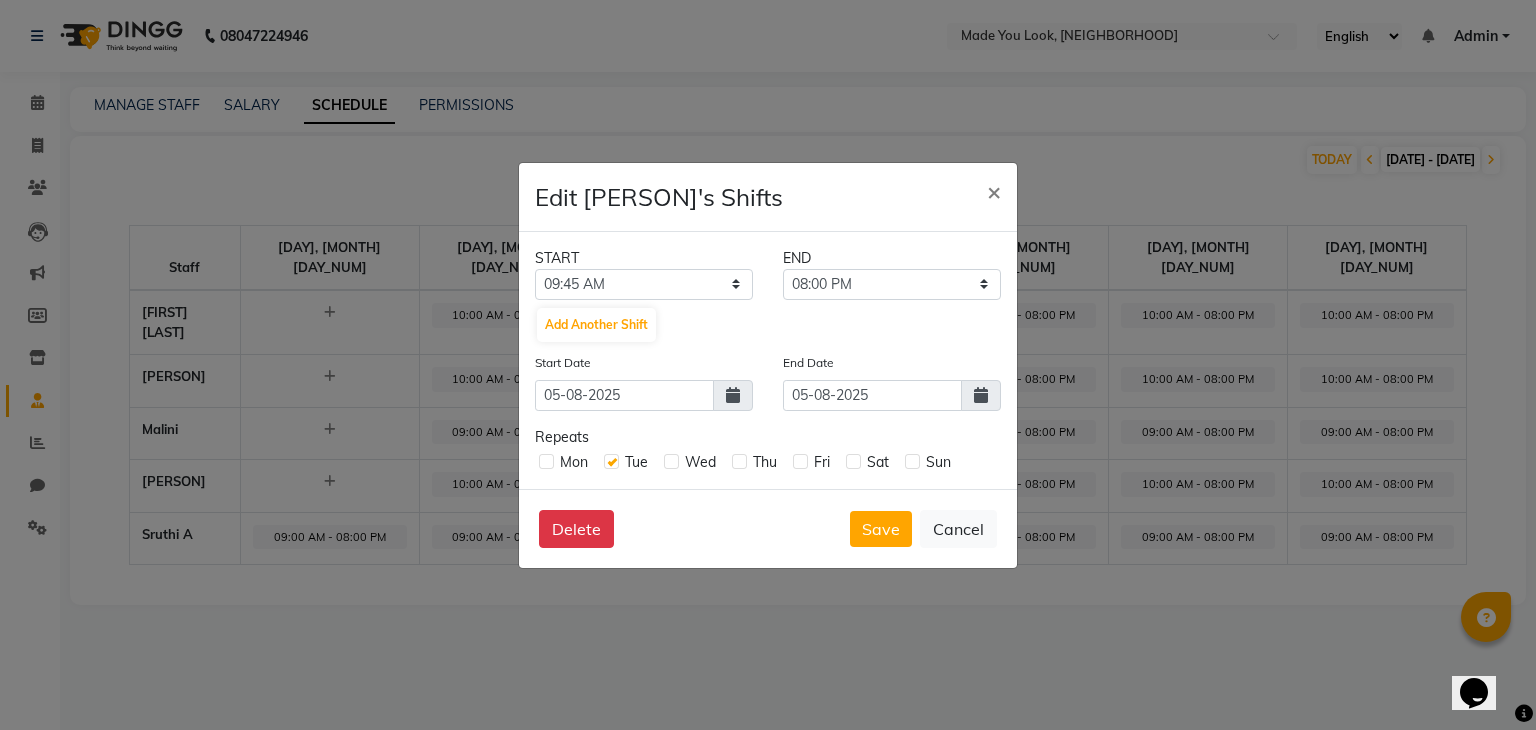 click 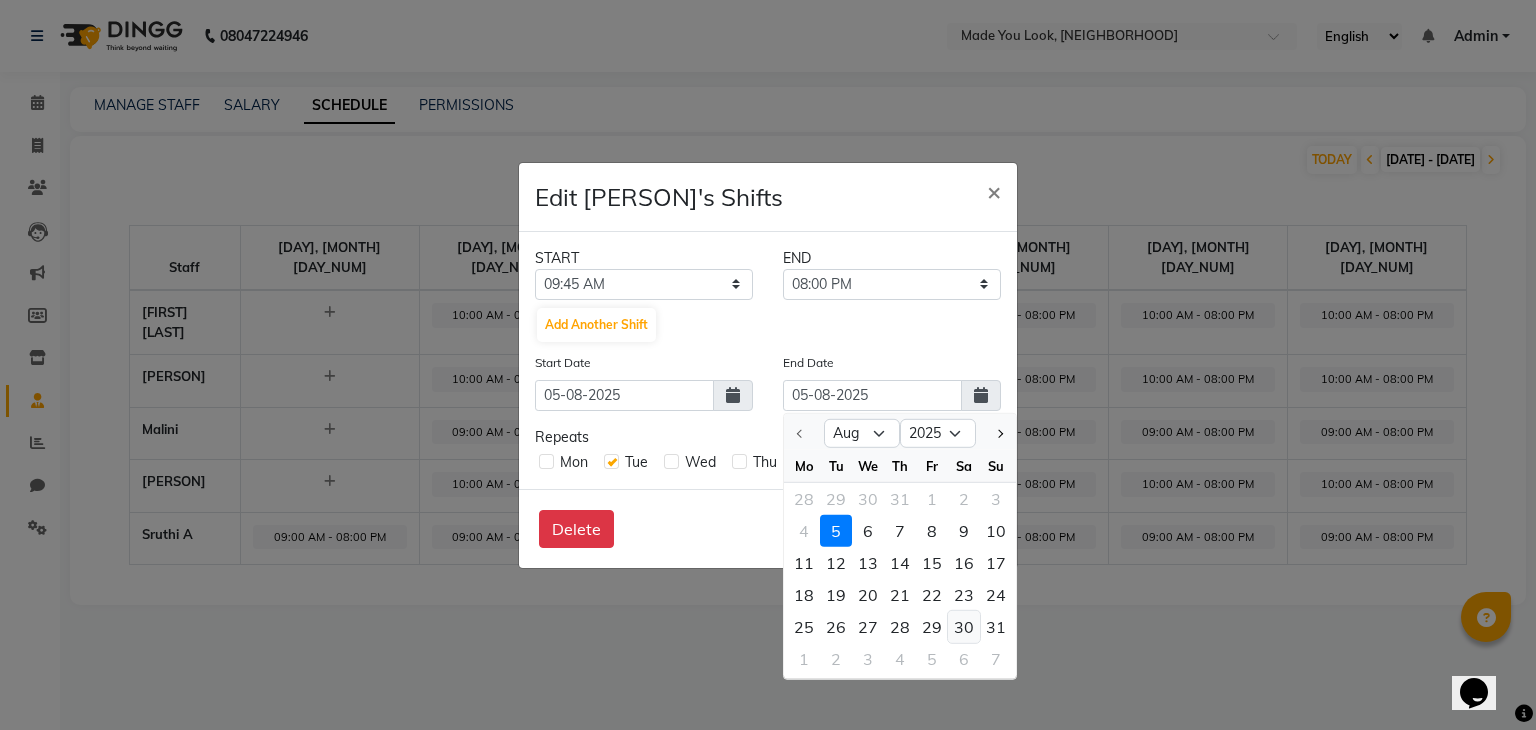 click on "30" 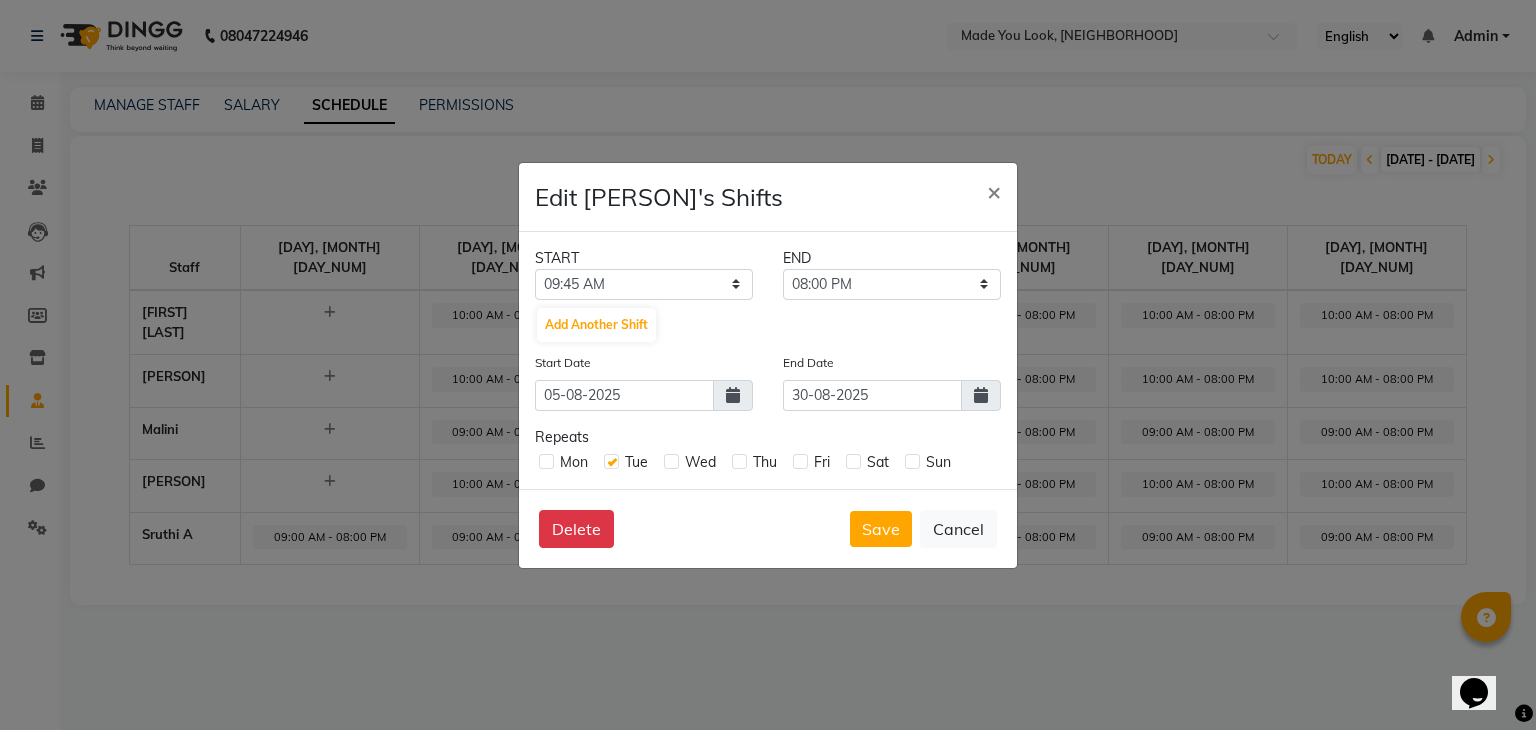 click 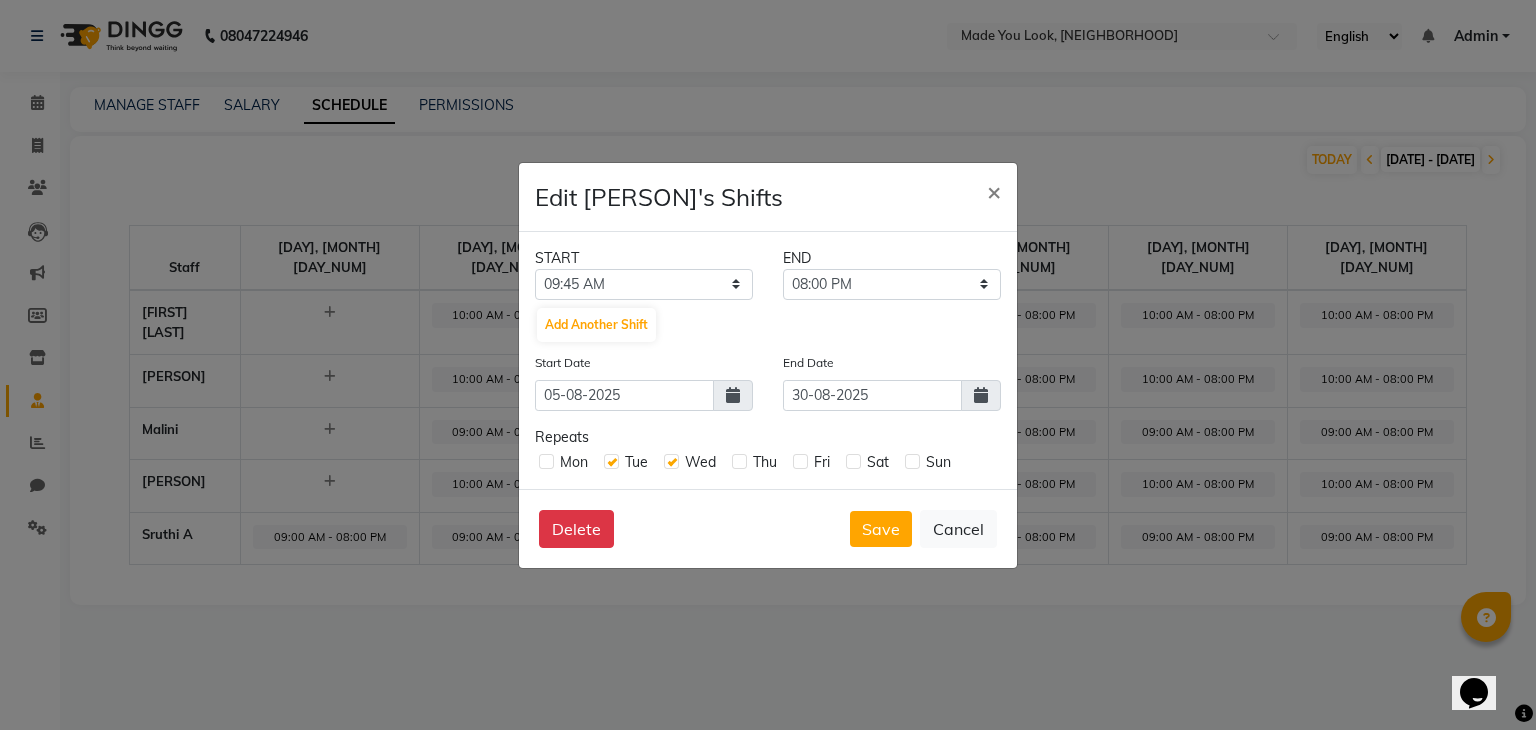 click 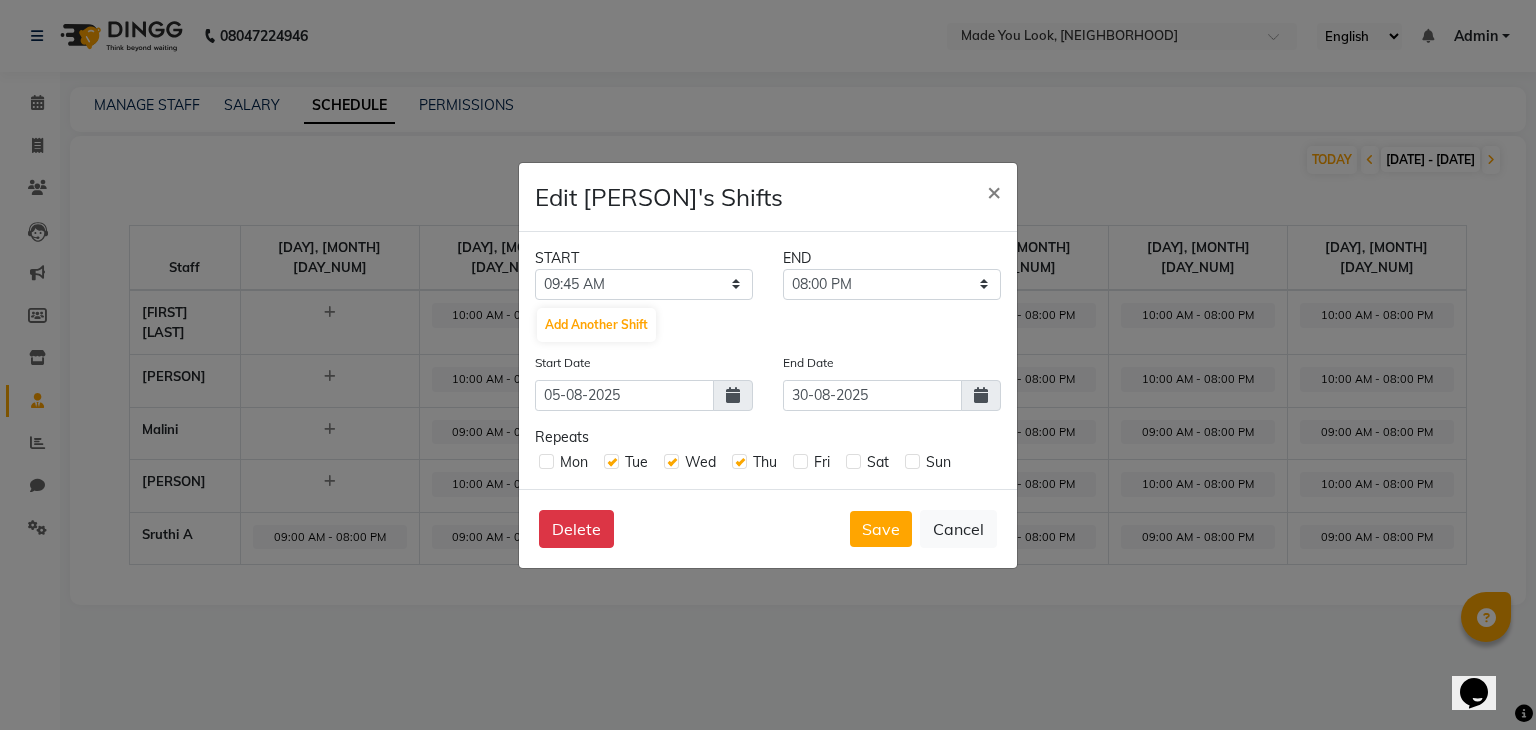 click 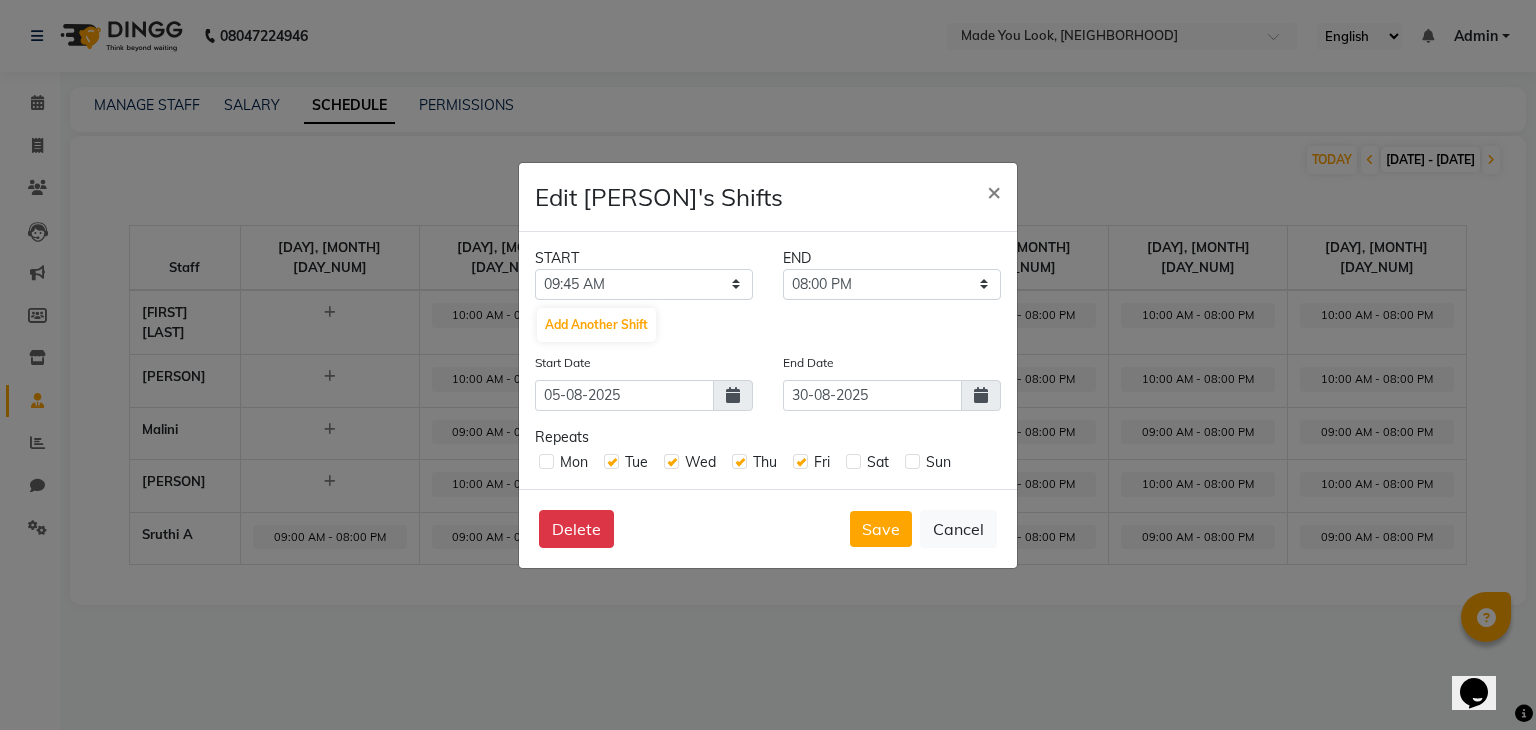 click 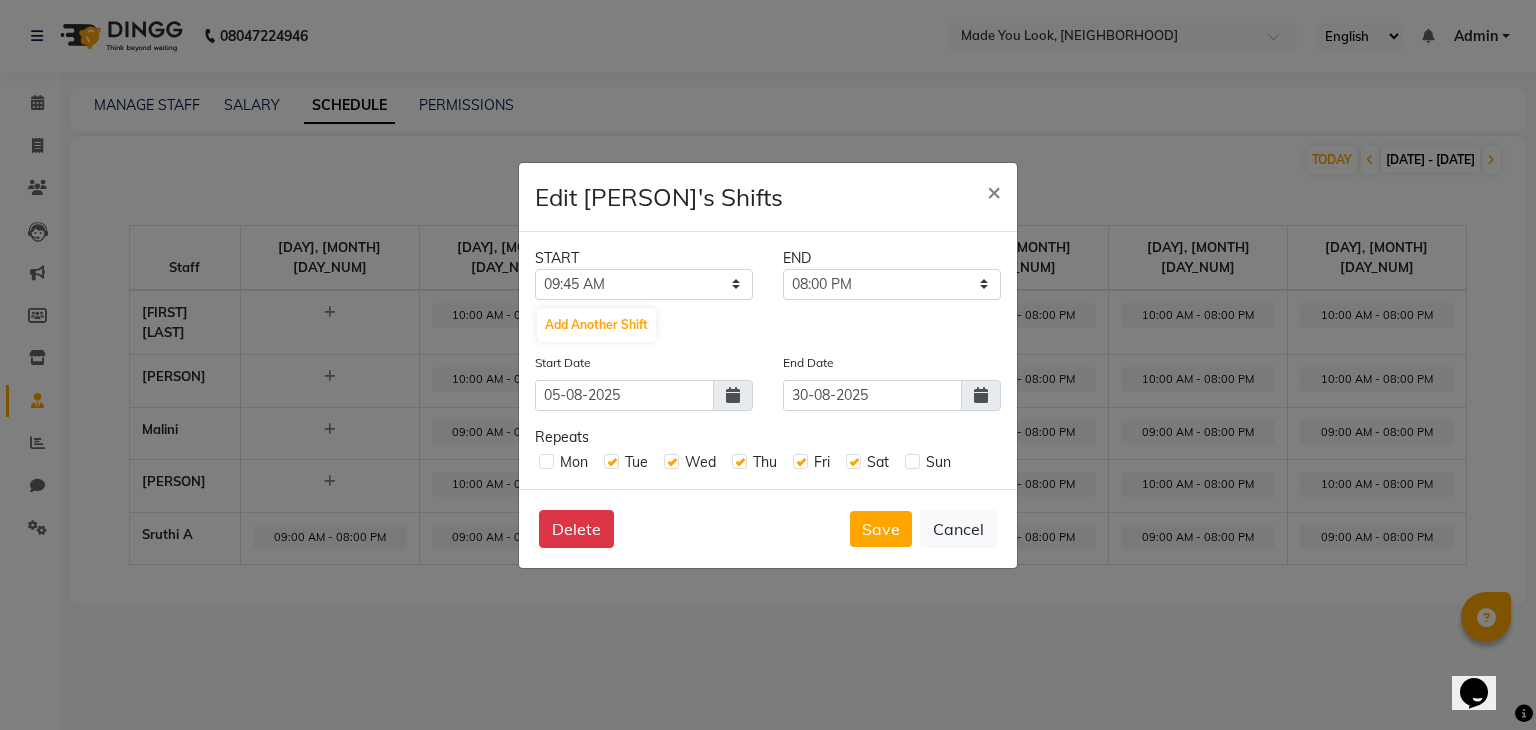 click 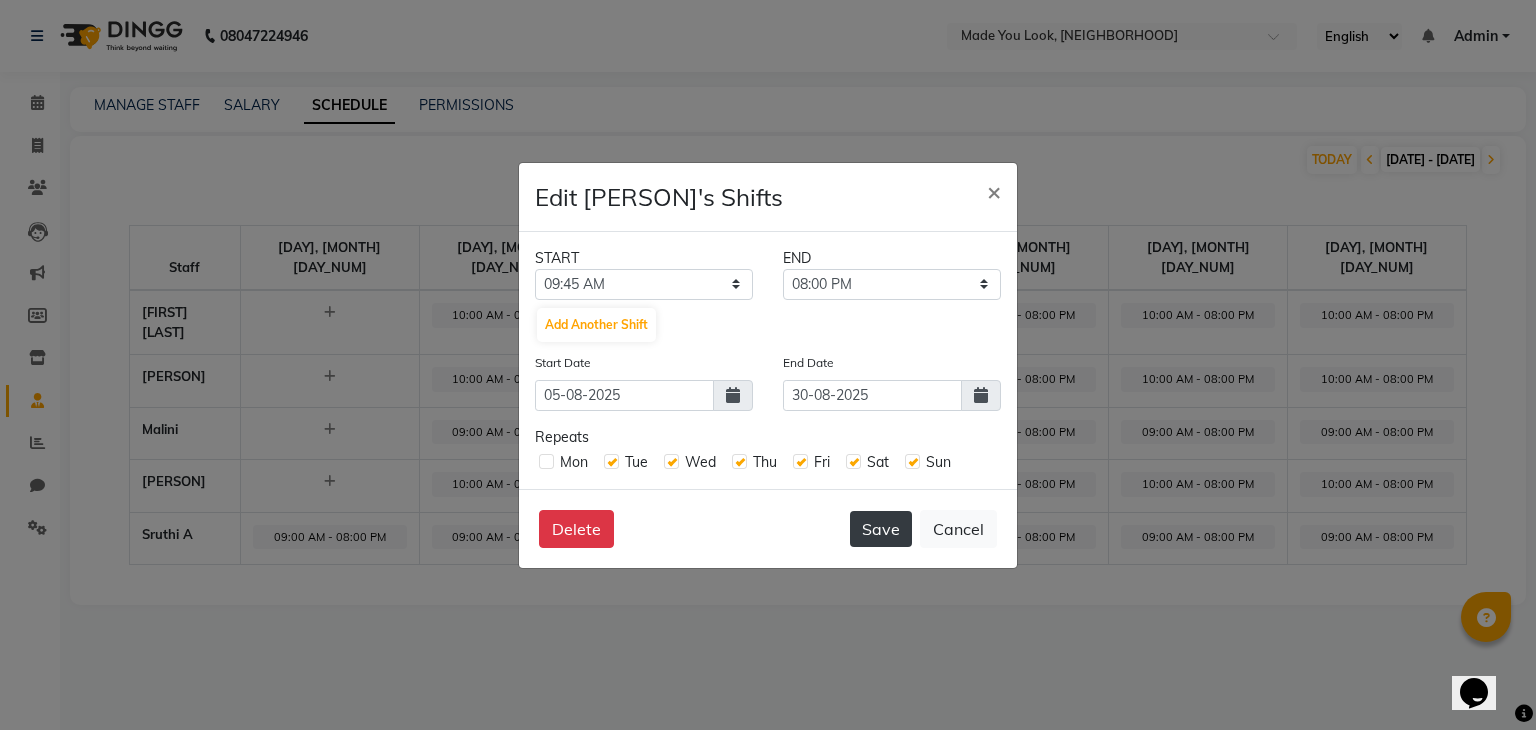 click on "Save" 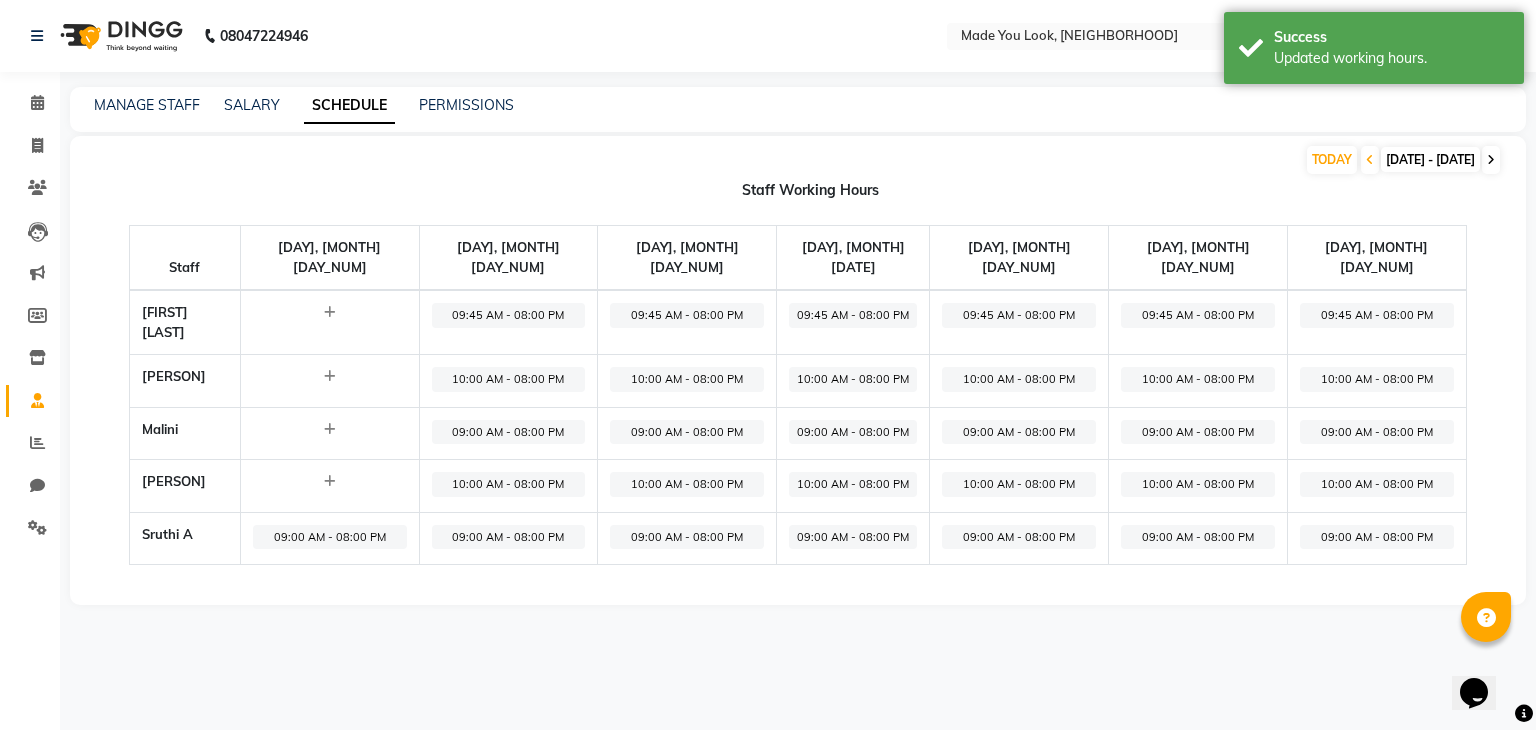 click 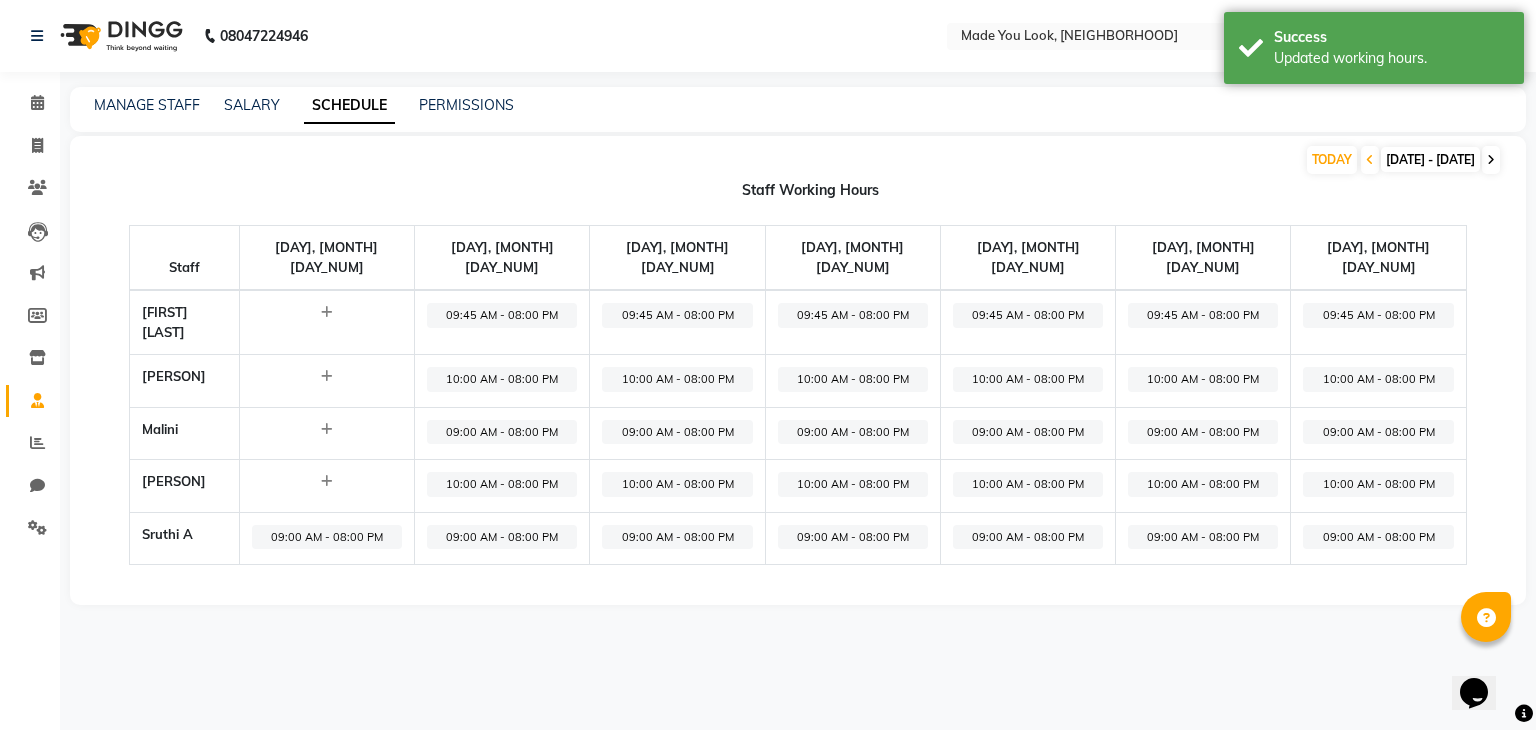 click 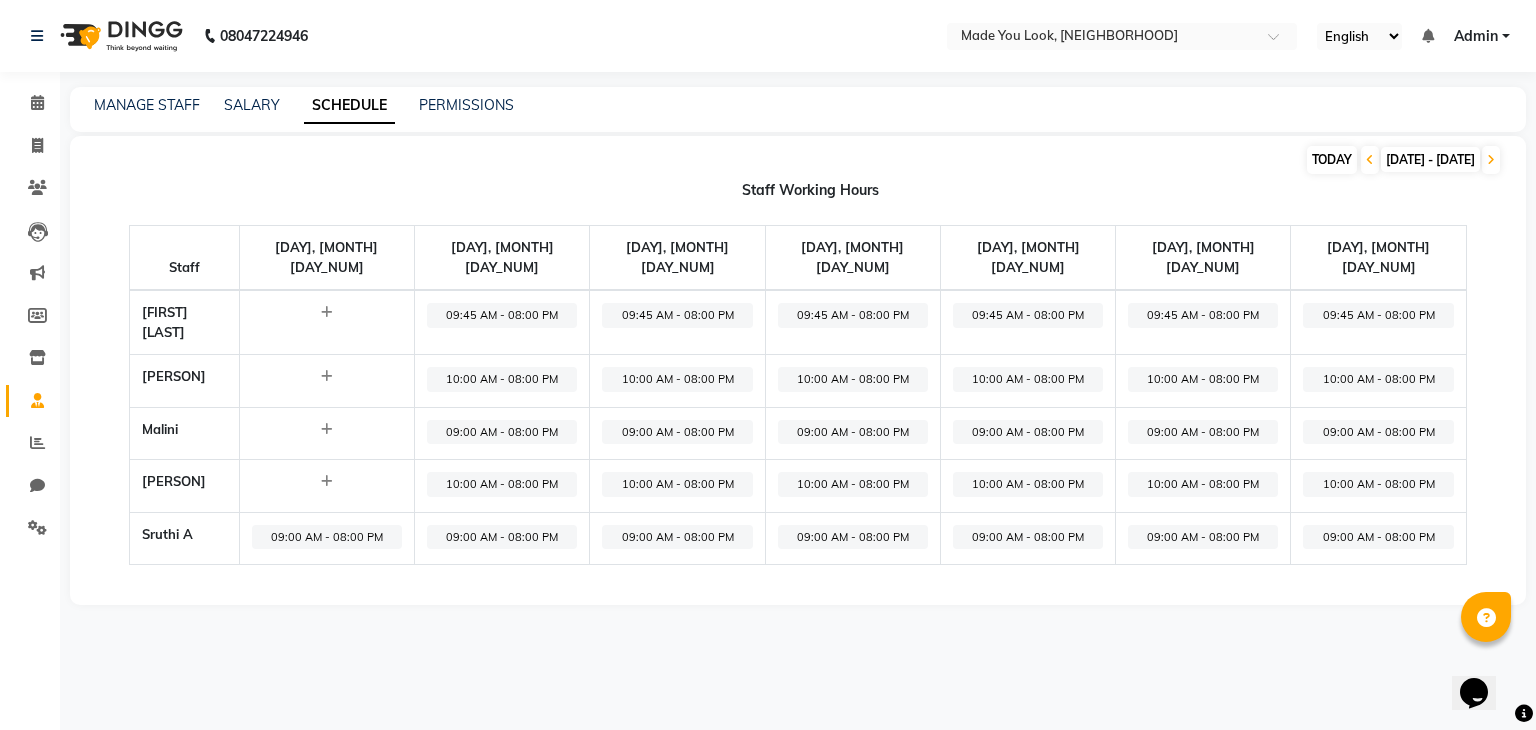 click on "TODAY" 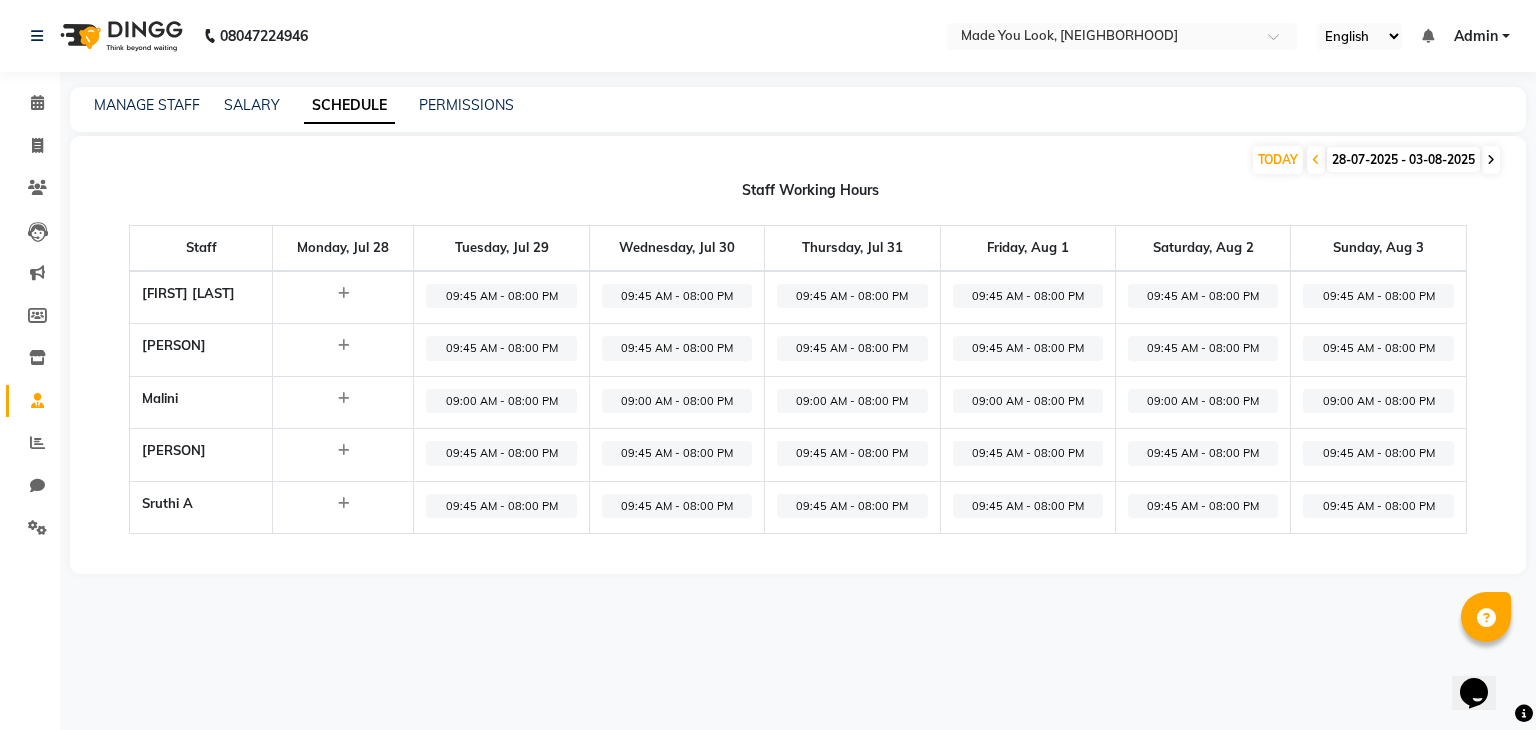 click 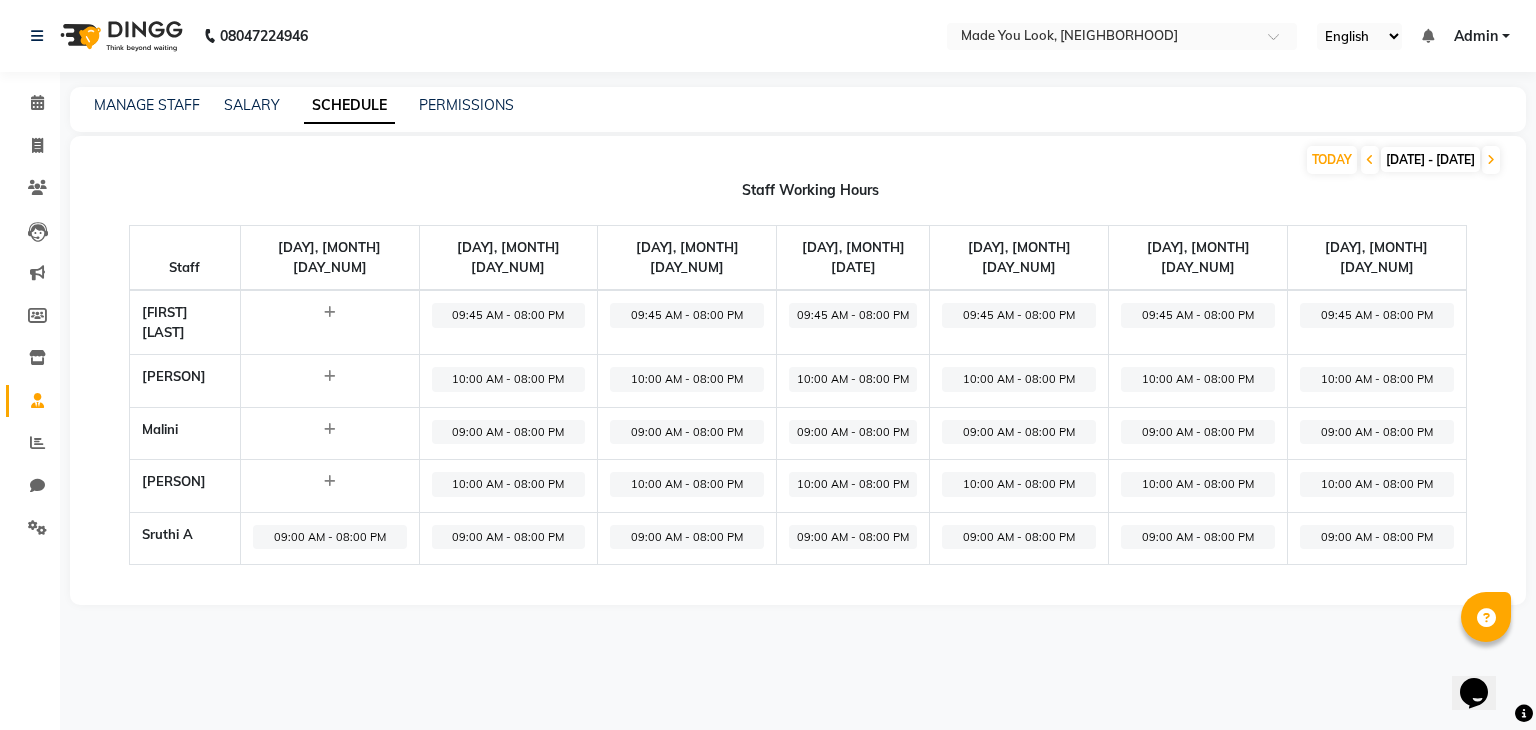 click on "10:00 AM - 08:00 PM" 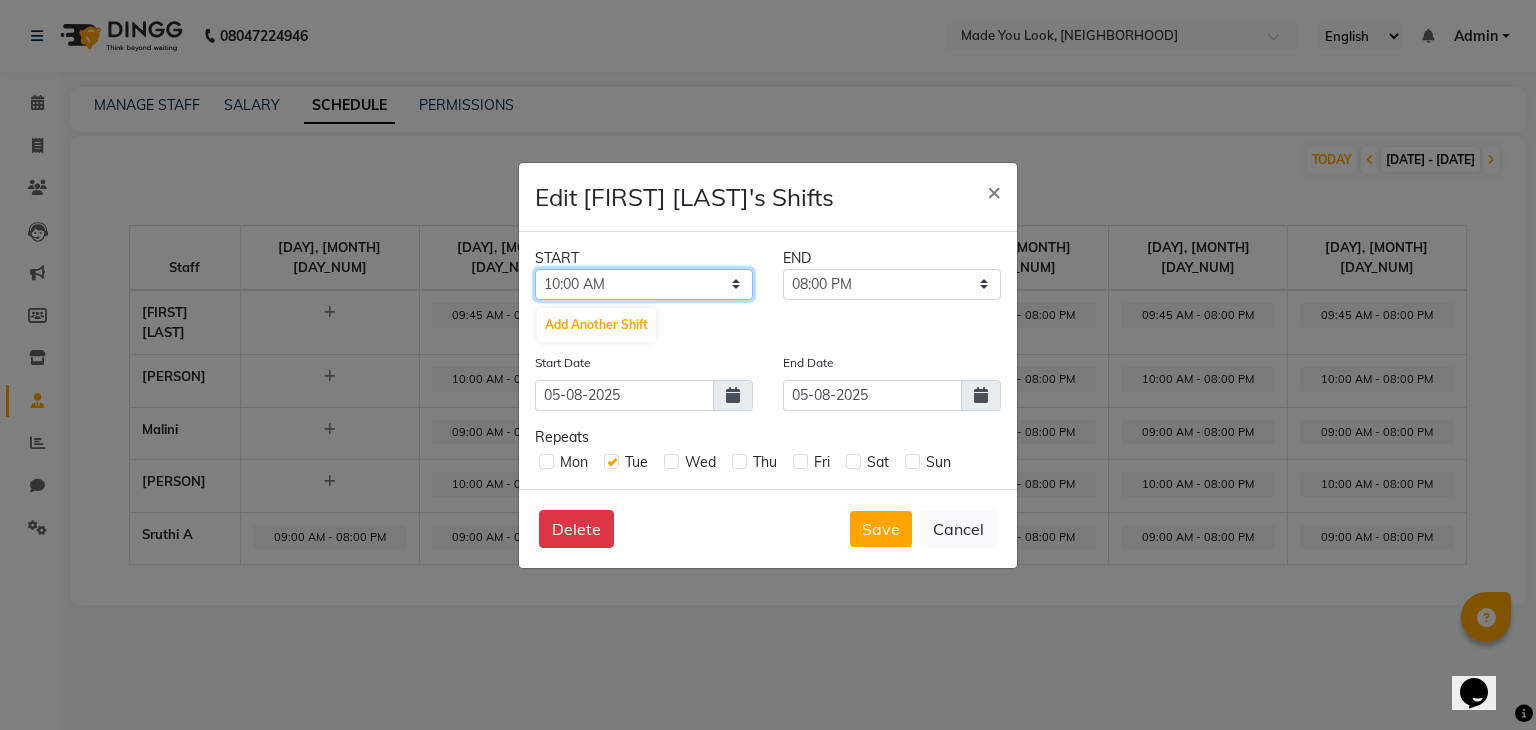 click on "12:00 AM 12:15 AM 12:30 AM 12:45 AM 01:00 AM 01:15 AM 01:30 AM 01:45 AM 02:00 AM 02:15 AM 02:30 AM 02:45 AM 03:00 AM 03:15 AM 03:30 AM 03:45 AM 04:00 AM 04:15 AM 04:30 AM 04:45 AM 05:00 AM 05:15 AM 05:30 AM 05:45 AM 06:00 AM 06:15 AM 06:30 AM 06:45 AM 07:00 AM 07:15 AM 07:30 AM 07:45 AM 08:00 AM 08:15 AM 08:30 AM 08:45 AM 09:00 AM 09:15 AM 09:30 AM 09:45 AM 10:00 AM 10:15 AM 10:30 AM 10:45 AM 11:00 AM 11:15 AM 11:30 AM 11:45 AM 12:00 PM 12:15 PM 12:30 PM 12:45 PM 01:00 PM 01:15 PM 01:30 PM 01:45 PM 02:00 PM 02:15 PM 02:30 PM 02:45 PM 03:00 PM 03:15 PM 03:30 PM 03:45 PM 04:00 PM 04:15 PM 04:30 PM 04:45 PM 05:00 PM 05:15 PM 05:30 PM 05:45 PM 06:00 PM 06:15 PM 06:30 PM 06:45 PM 07:00 PM 07:15 PM 07:30 PM 07:45 PM 08:00 PM 08:15 PM 08:30 PM 08:45 PM 09:00 PM 09:15 PM 09:30 PM 09:45 PM 10:00 PM 10:15 PM 10:30 PM 10:45 PM 11:00 PM 11:15 PM 11:30 PM 11:45 PM" 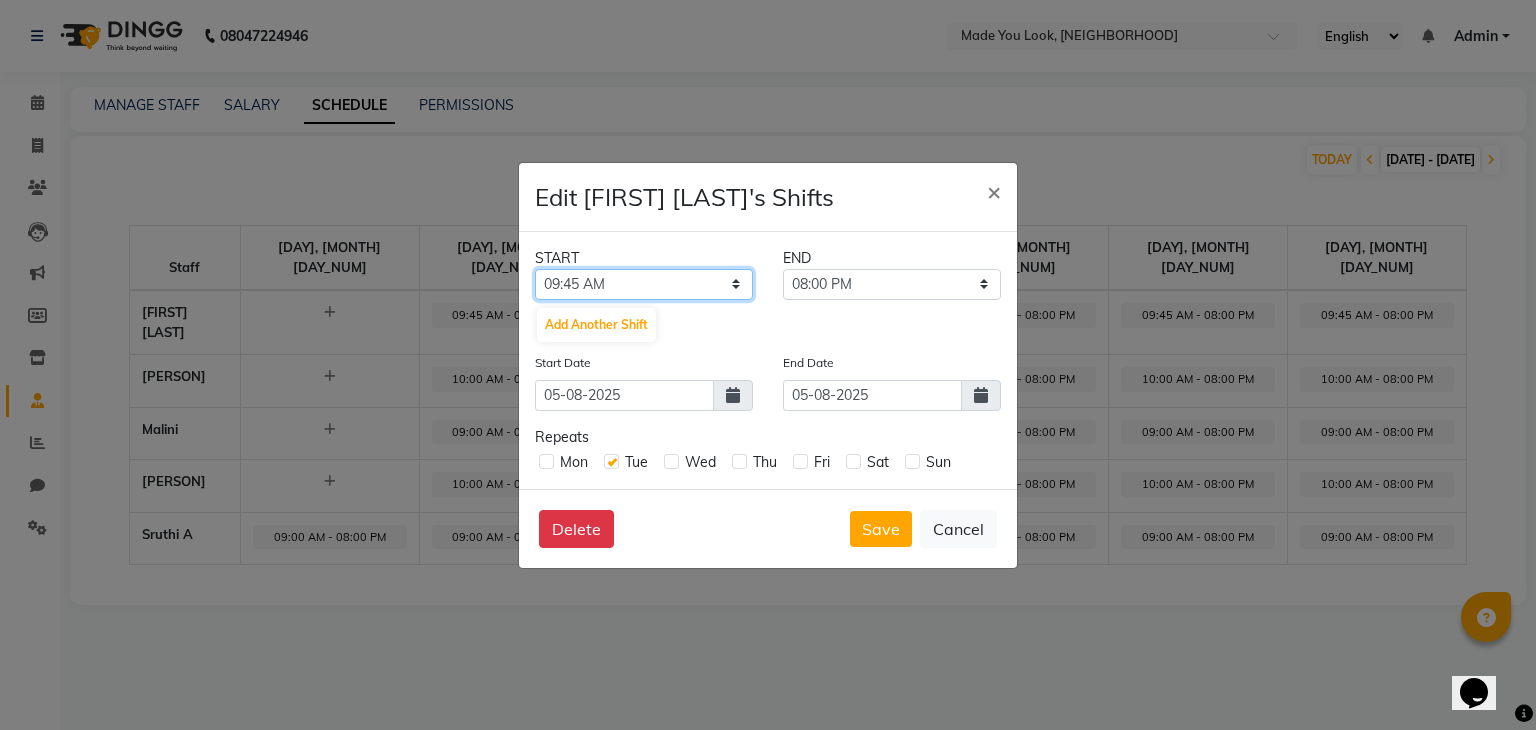 click on "12:00 AM 12:15 AM 12:30 AM 12:45 AM 01:00 AM 01:15 AM 01:30 AM 01:45 AM 02:00 AM 02:15 AM 02:30 AM 02:45 AM 03:00 AM 03:15 AM 03:30 AM 03:45 AM 04:00 AM 04:15 AM 04:30 AM 04:45 AM 05:00 AM 05:15 AM 05:30 AM 05:45 AM 06:00 AM 06:15 AM 06:30 AM 06:45 AM 07:00 AM 07:15 AM 07:30 AM 07:45 AM 08:00 AM 08:15 AM 08:30 AM 08:45 AM 09:00 AM 09:15 AM 09:30 AM 09:45 AM 10:00 AM 10:15 AM 10:30 AM 10:45 AM 11:00 AM 11:15 AM 11:30 AM 11:45 AM 12:00 PM 12:15 PM 12:30 PM 12:45 PM 01:00 PM 01:15 PM 01:30 PM 01:45 PM 02:00 PM 02:15 PM 02:30 PM 02:45 PM 03:00 PM 03:15 PM 03:30 PM 03:45 PM 04:00 PM 04:15 PM 04:30 PM 04:45 PM 05:00 PM 05:15 PM 05:30 PM 05:45 PM 06:00 PM 06:15 PM 06:30 PM 06:45 PM 07:00 PM 07:15 PM 07:30 PM 07:45 PM 08:00 PM 08:15 PM 08:30 PM 08:45 PM 09:00 PM 09:15 PM 09:30 PM 09:45 PM 10:00 PM 10:15 PM 10:30 PM 10:45 PM 11:00 PM 11:15 PM 11:30 PM 11:45 PM" 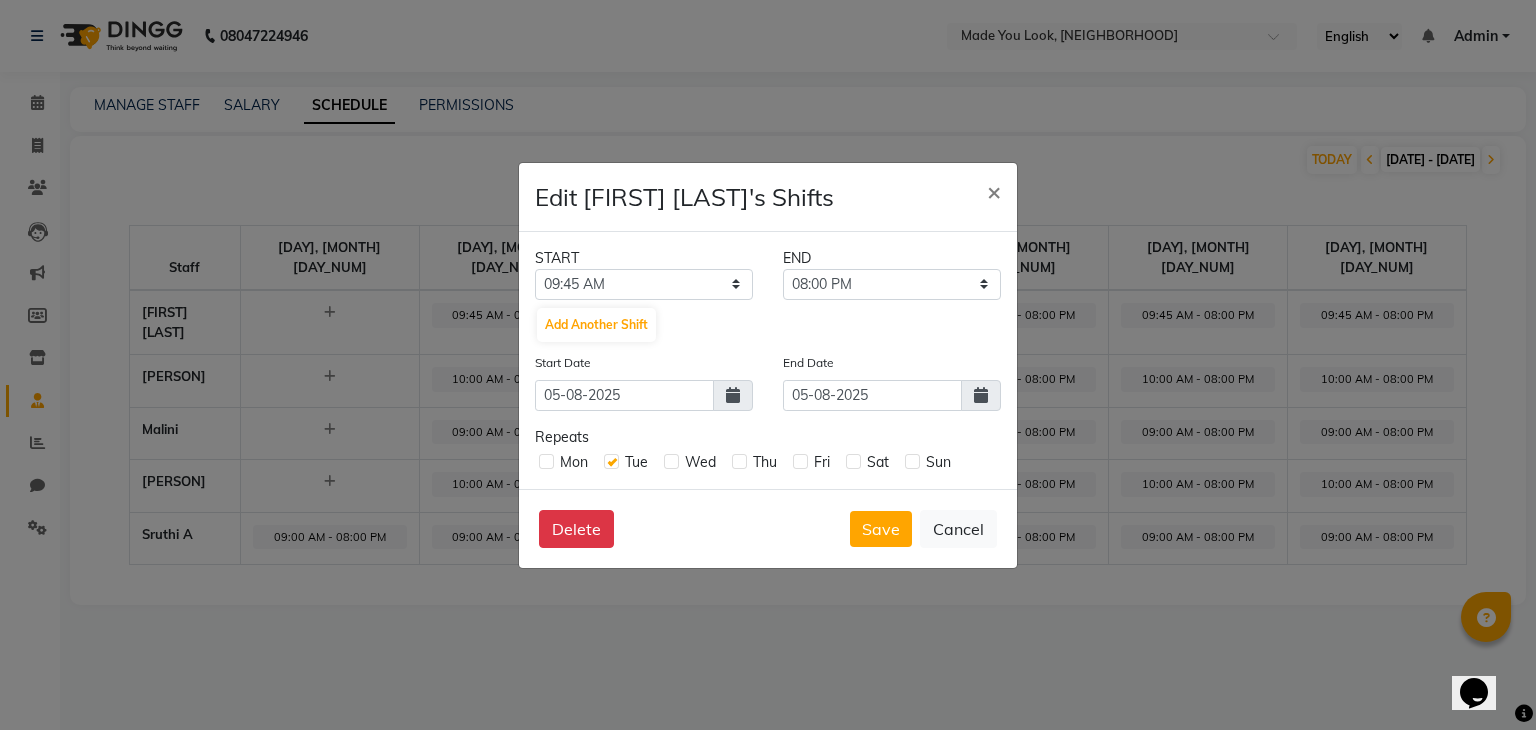 click 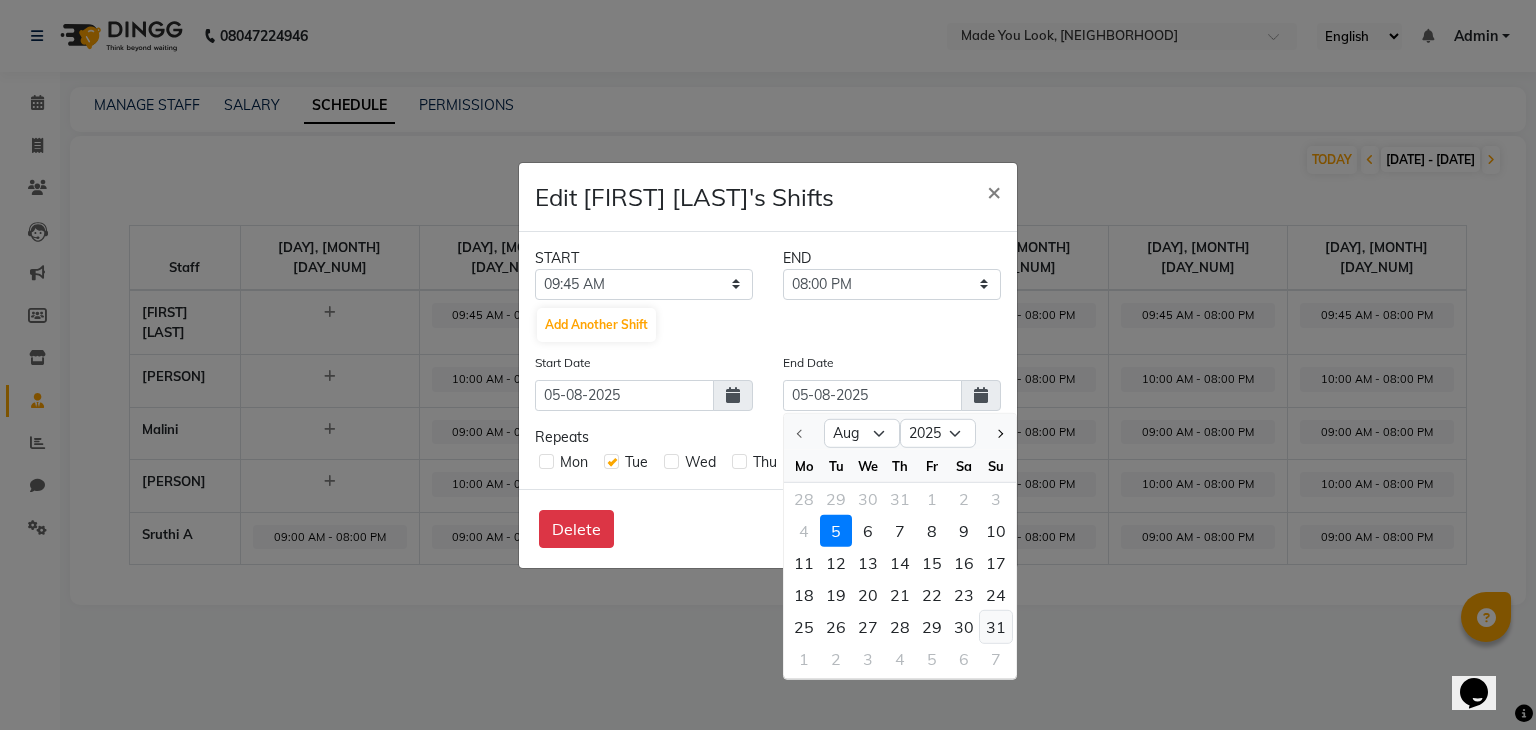 click on "31" 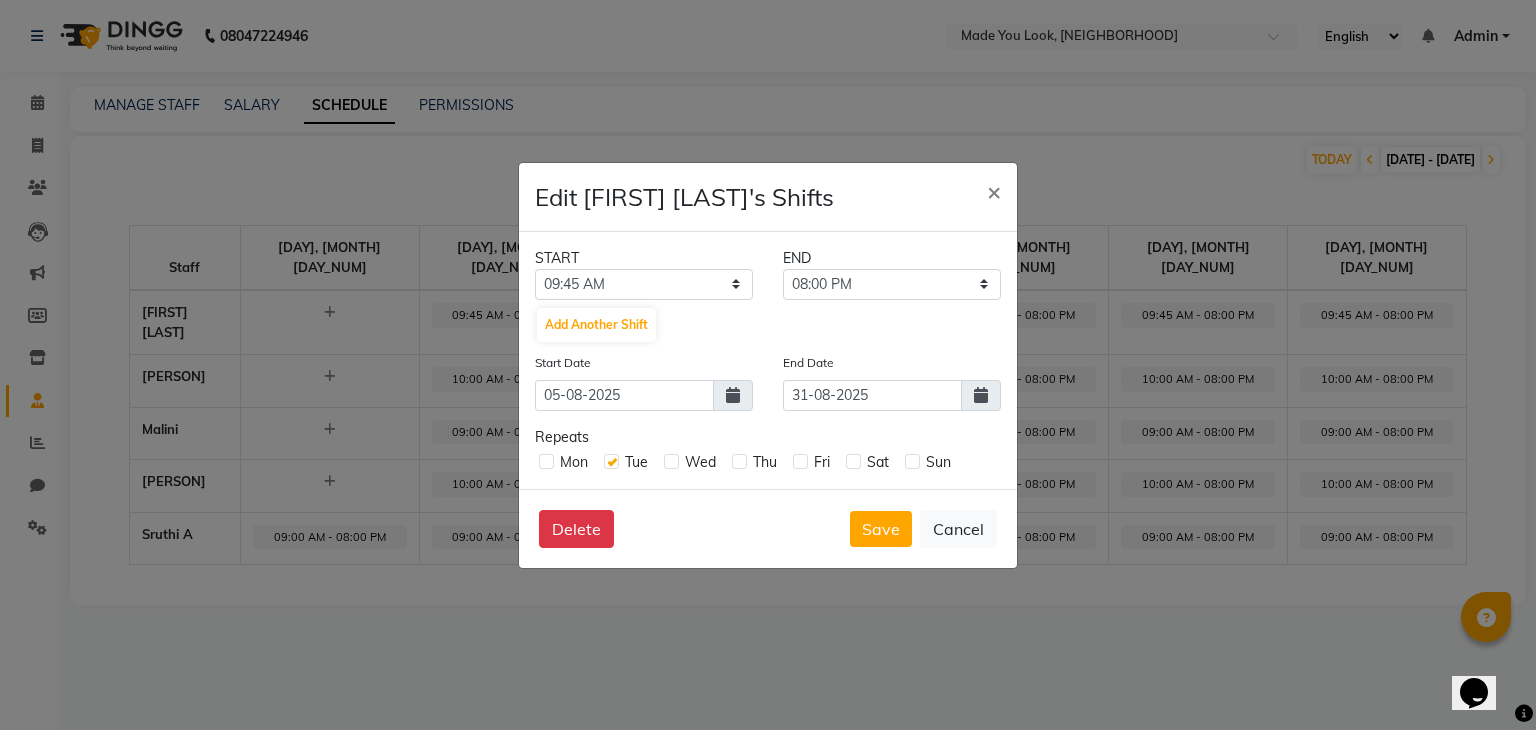 click 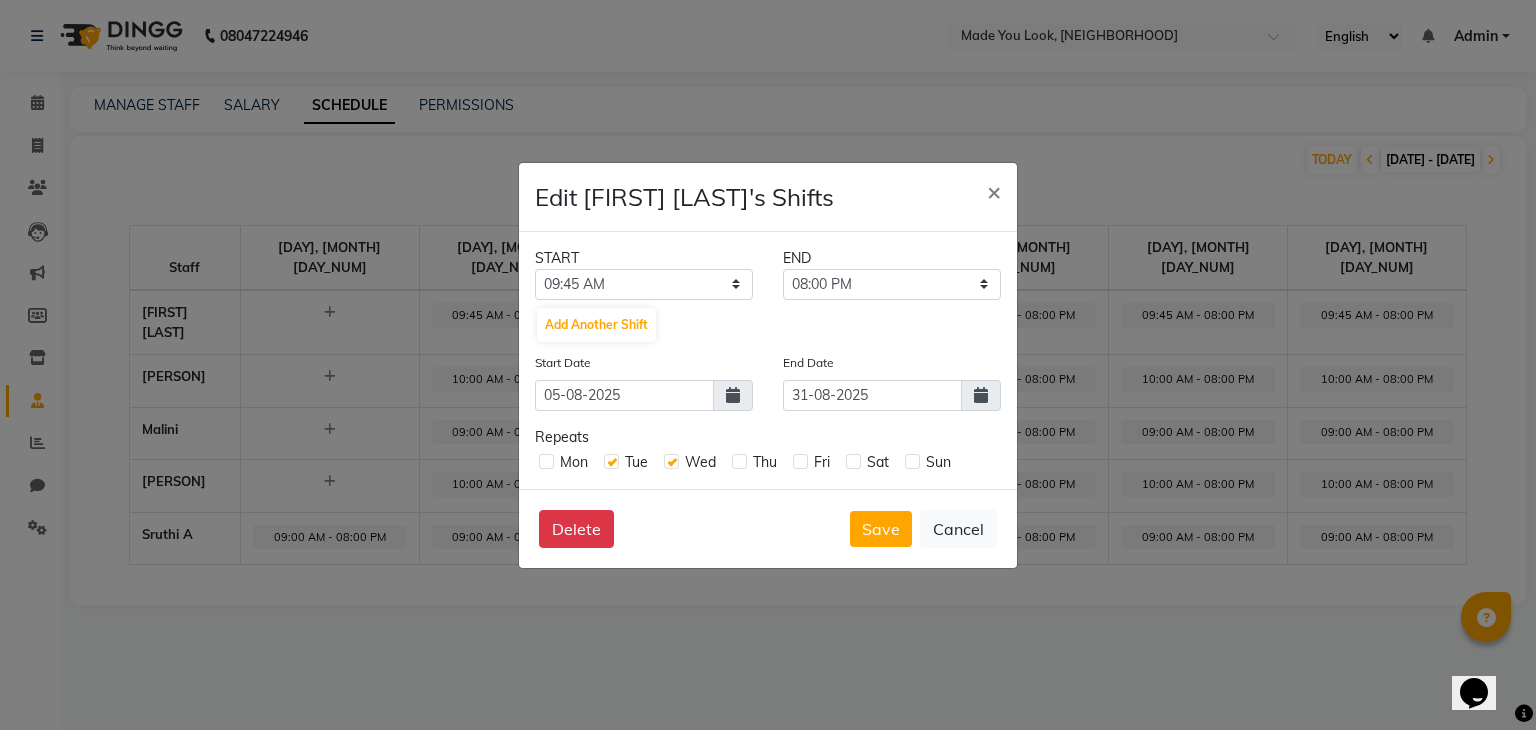 click on "Mon Tue Wed Thu Fri Sat Sun" 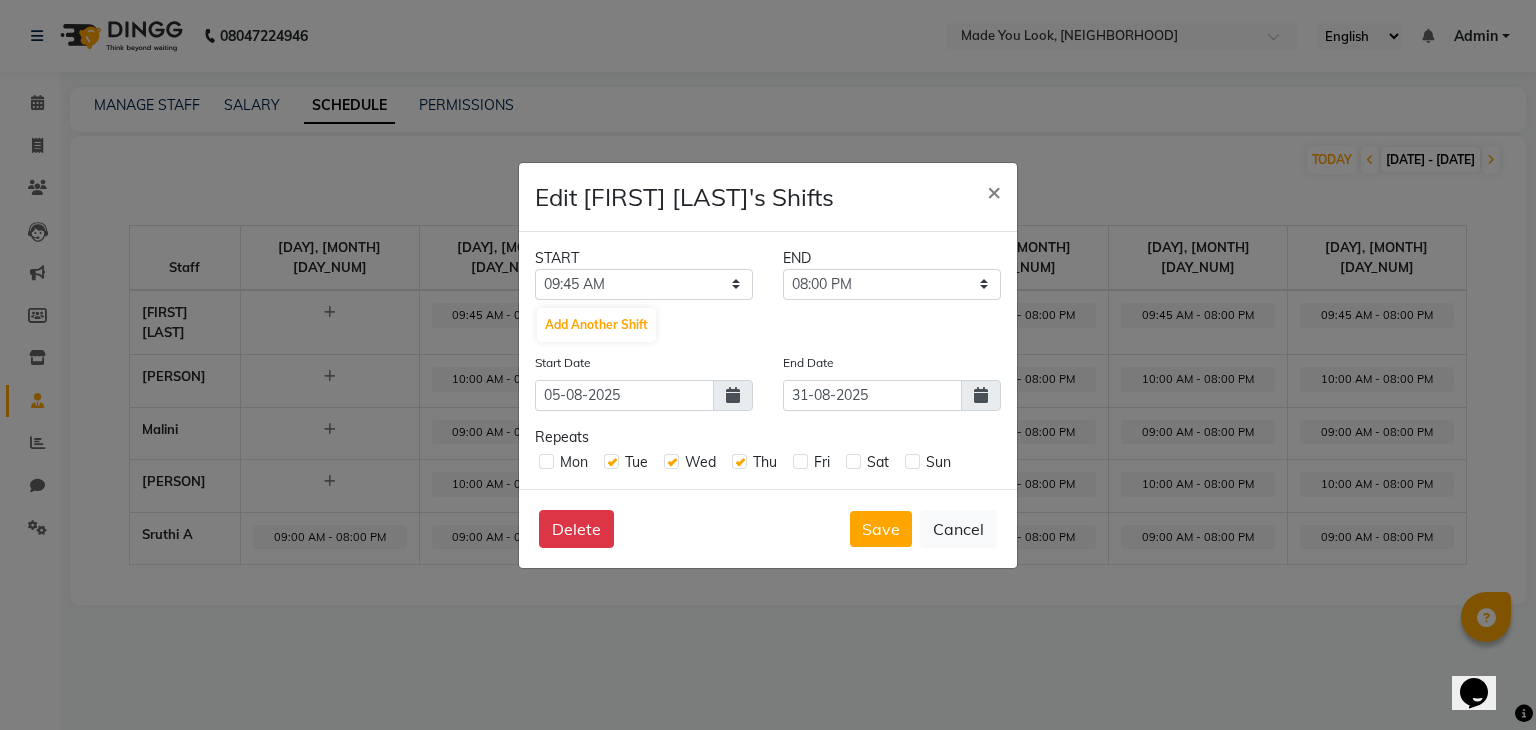 click 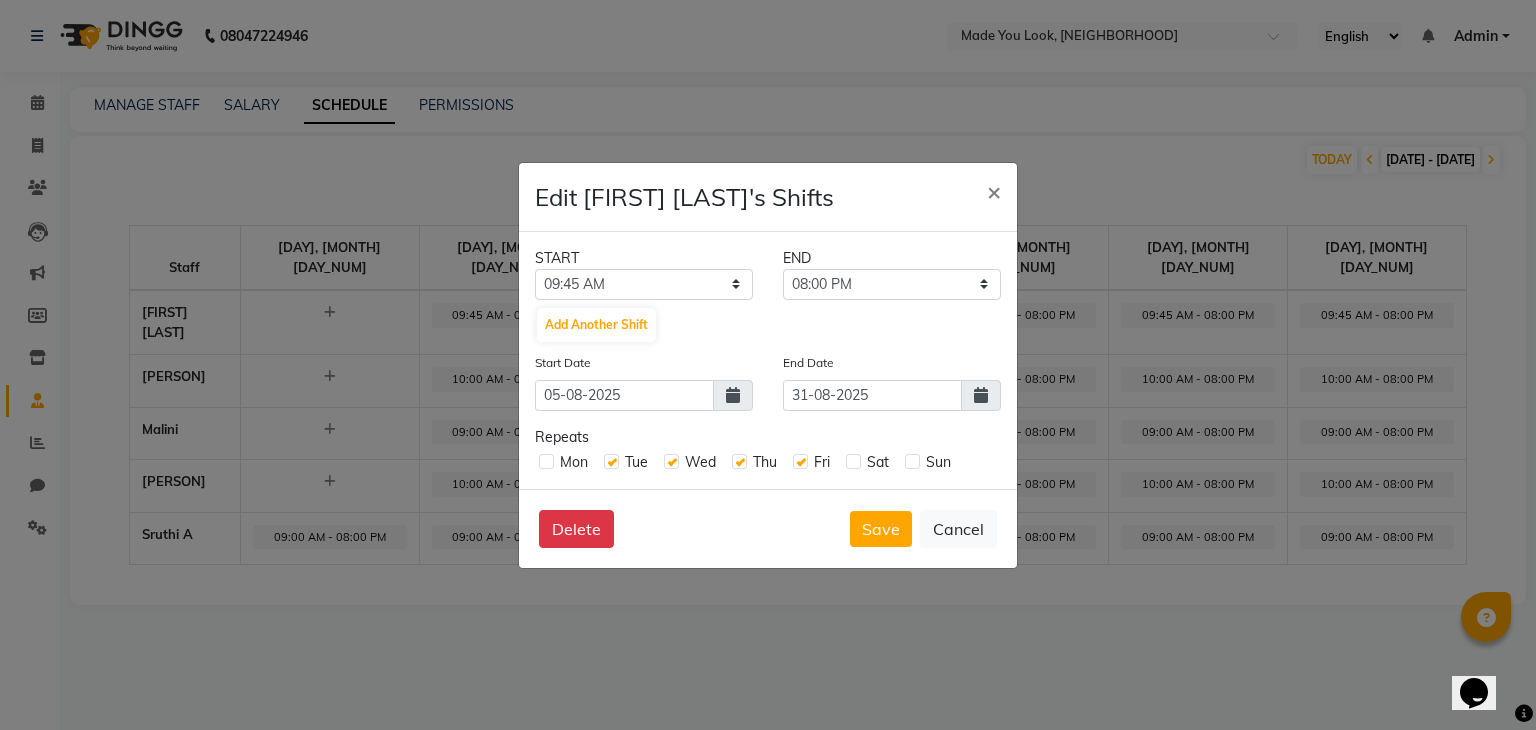 click 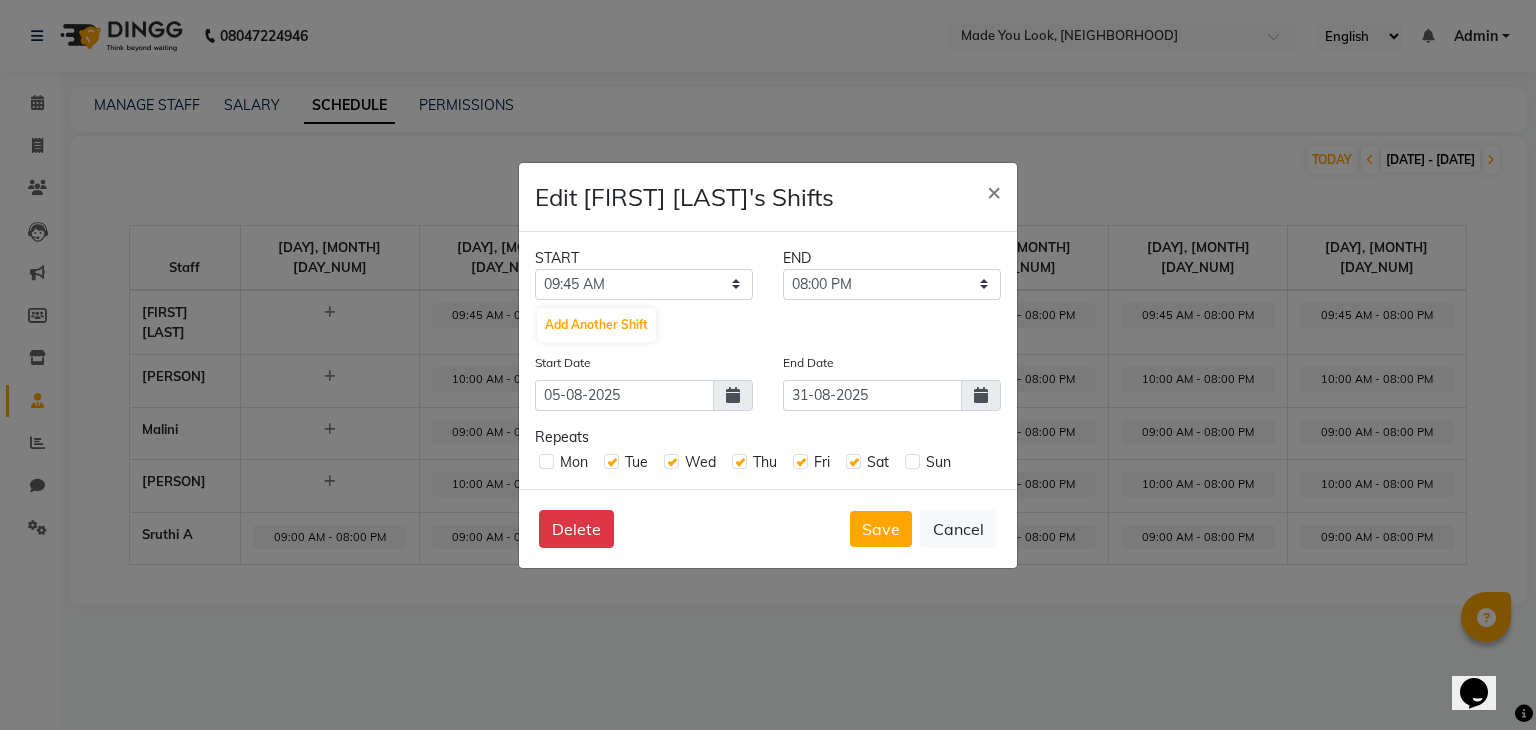click 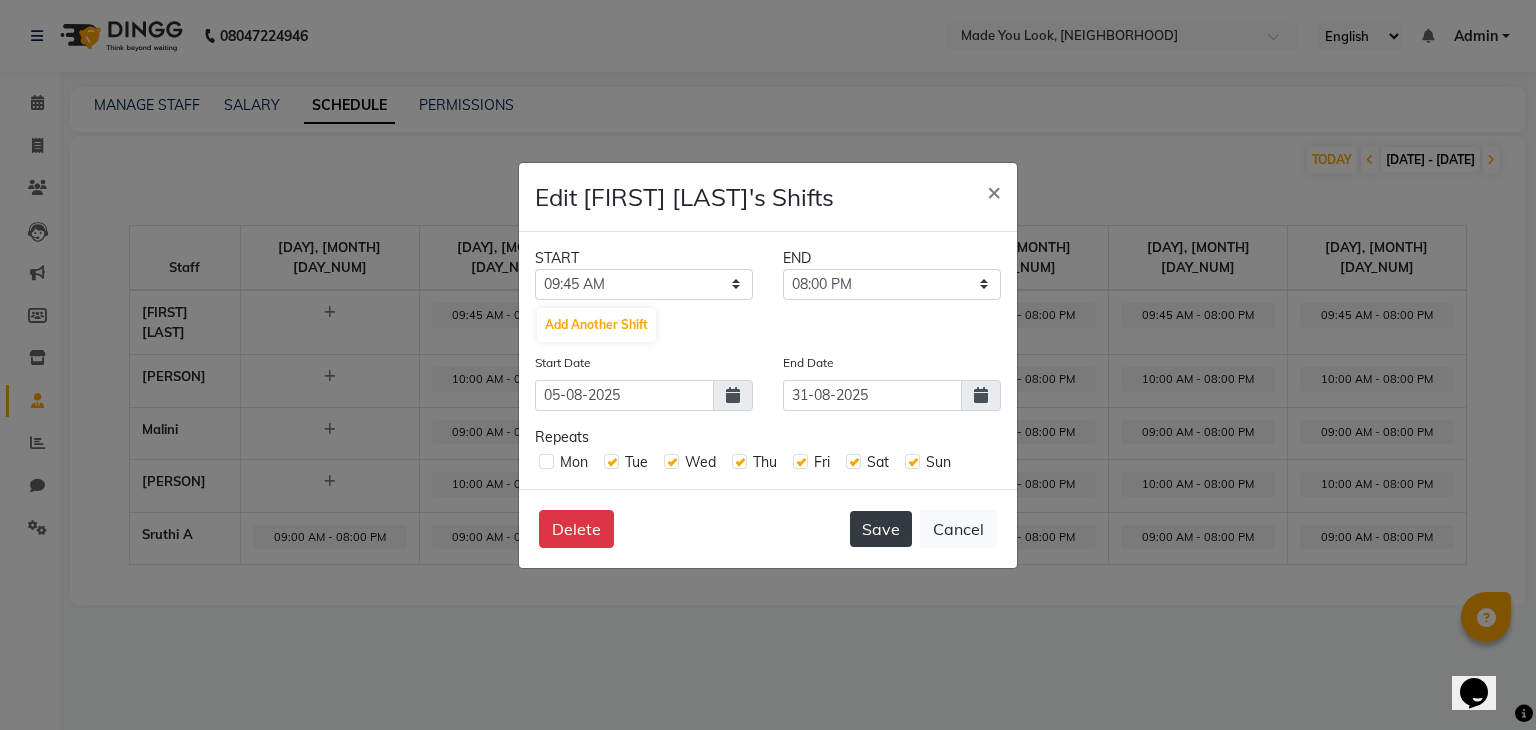 click on "Save" 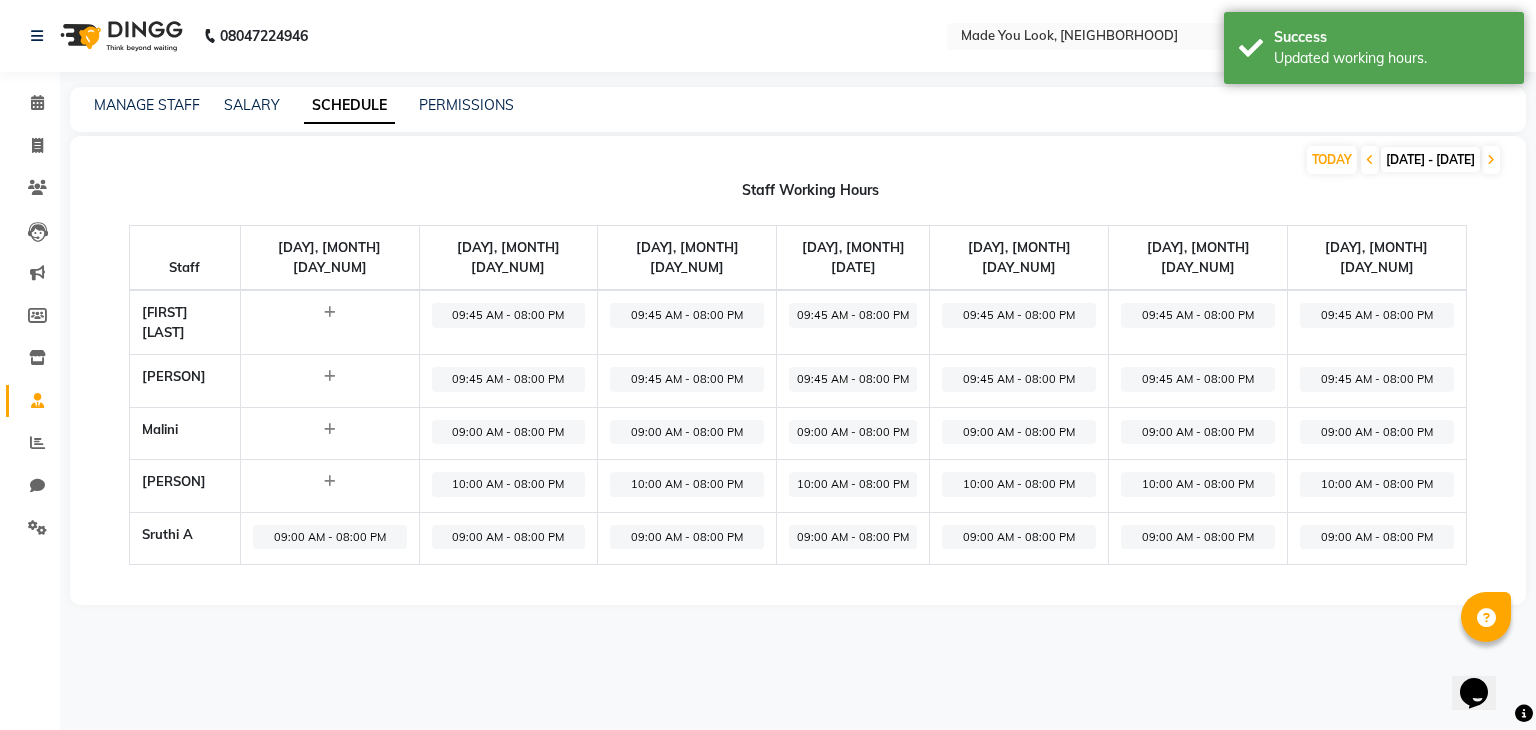 click on "09:00 AM - 08:00 PM" 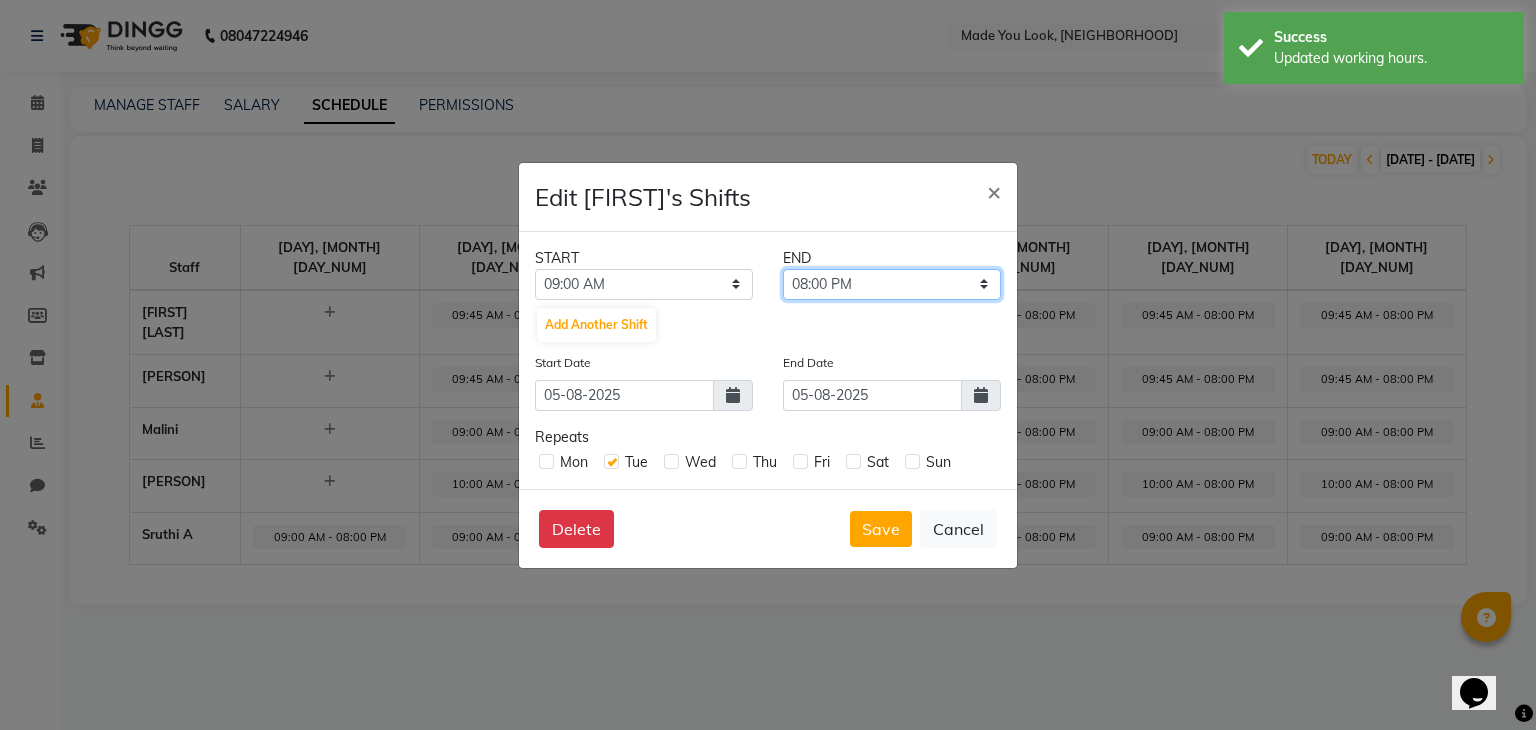 click on "09:15 AM 09:30 AM 09:45 AM 10:00 AM 10:15 AM 10:30 AM 10:45 AM 11:00 AM 11:15 AM 11:30 AM 11:45 AM 12:00 PM 12:15 PM 12:30 PM 12:45 PM 01:00 PM 01:15 PM 01:30 PM 01:45 PM 02:00 PM 02:15 PM 02:30 PM 02:45 PM 03:00 PM 03:15 PM 03:30 PM 03:45 PM 04:00 PM 04:15 PM 04:30 PM 04:45 PM 05:00 PM 05:15 PM 05:30 PM 05:45 PM 06:00 PM 06:15 PM 06:30 PM 06:45 PM 07:00 PM 07:15 PM 07:30 PM 07:45 PM 08:00 PM 08:15 PM 08:30 PM 08:45 PM 09:00 PM 09:15 PM 09:30 PM 09:45 PM 10:00 PM 10:15 PM 10:30 PM 10:45 PM 11:00 PM 11:15 PM 11:30 PM 11:45 PM" 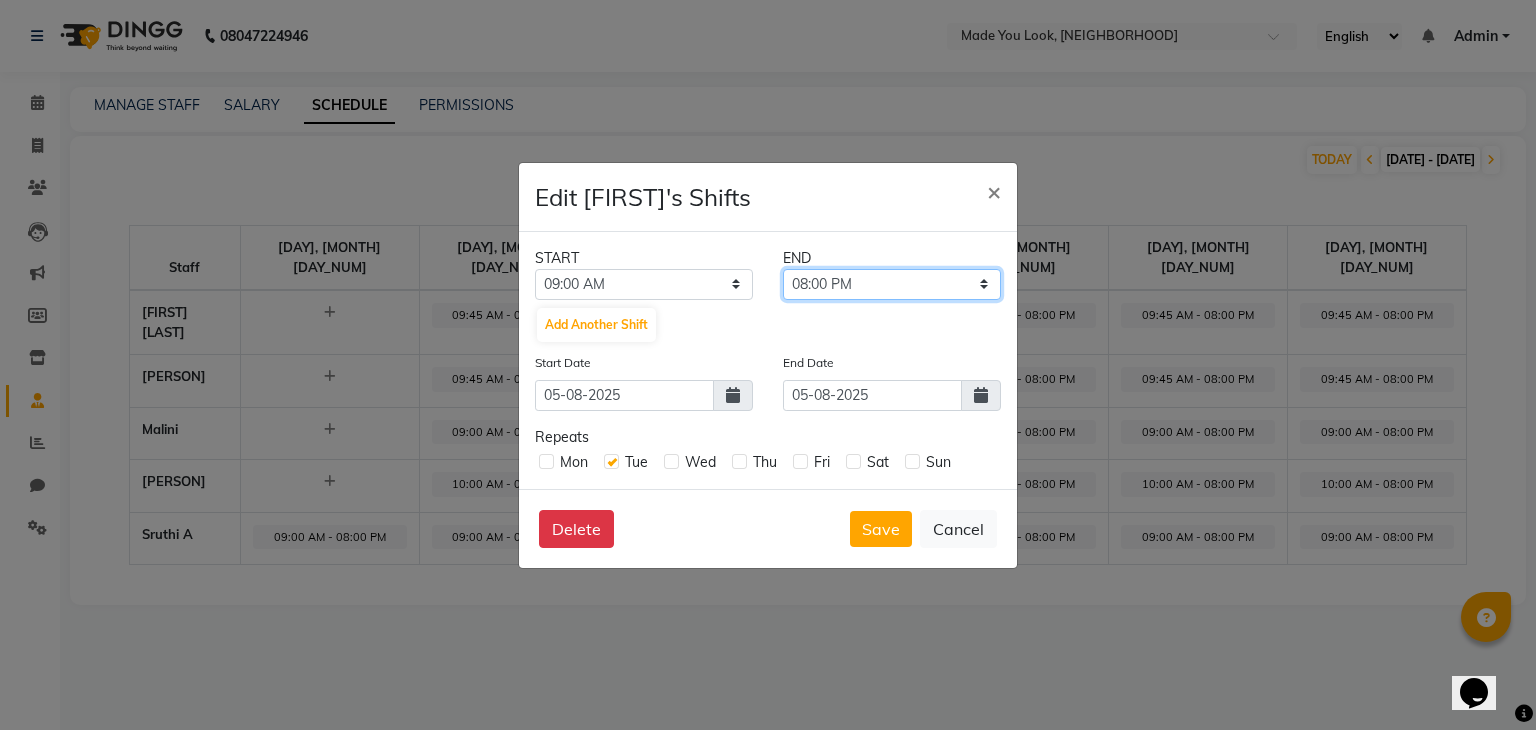 select on "06:00 PM" 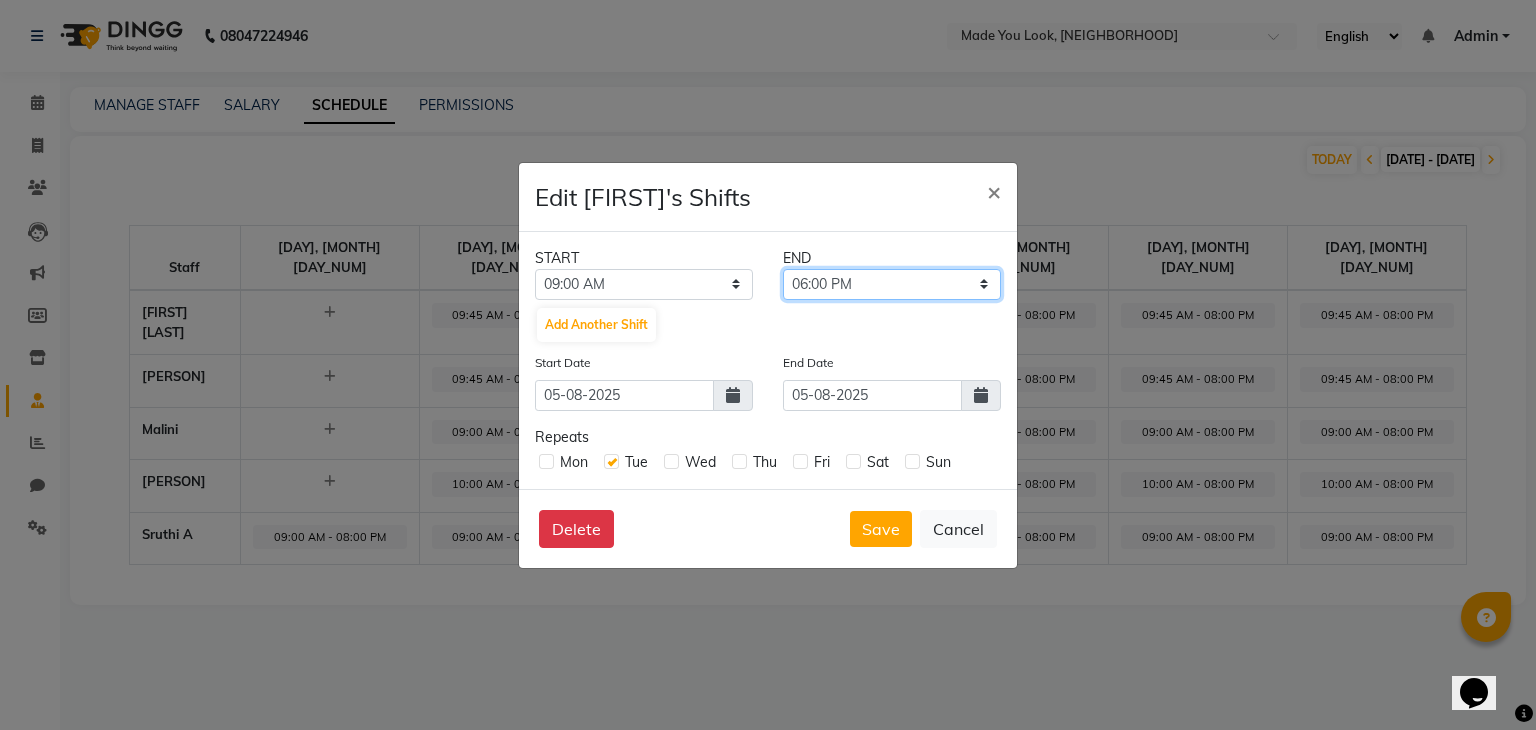 click on "09:15 AM 09:30 AM 09:45 AM 10:00 AM 10:15 AM 10:30 AM 10:45 AM 11:00 AM 11:15 AM 11:30 AM 11:45 AM 12:00 PM 12:15 PM 12:30 PM 12:45 PM 01:00 PM 01:15 PM 01:30 PM 01:45 PM 02:00 PM 02:15 PM 02:30 PM 02:45 PM 03:00 PM 03:15 PM 03:30 PM 03:45 PM 04:00 PM 04:15 PM 04:30 PM 04:45 PM 05:00 PM 05:15 PM 05:30 PM 05:45 PM 06:00 PM 06:15 PM 06:30 PM 06:45 PM 07:00 PM 07:15 PM 07:30 PM 07:45 PM 08:00 PM 08:15 PM 08:30 PM 08:45 PM 09:00 PM 09:15 PM 09:30 PM 09:45 PM 10:00 PM 10:15 PM 10:30 PM 10:45 PM 11:00 PM 11:15 PM 11:30 PM 11:45 PM" 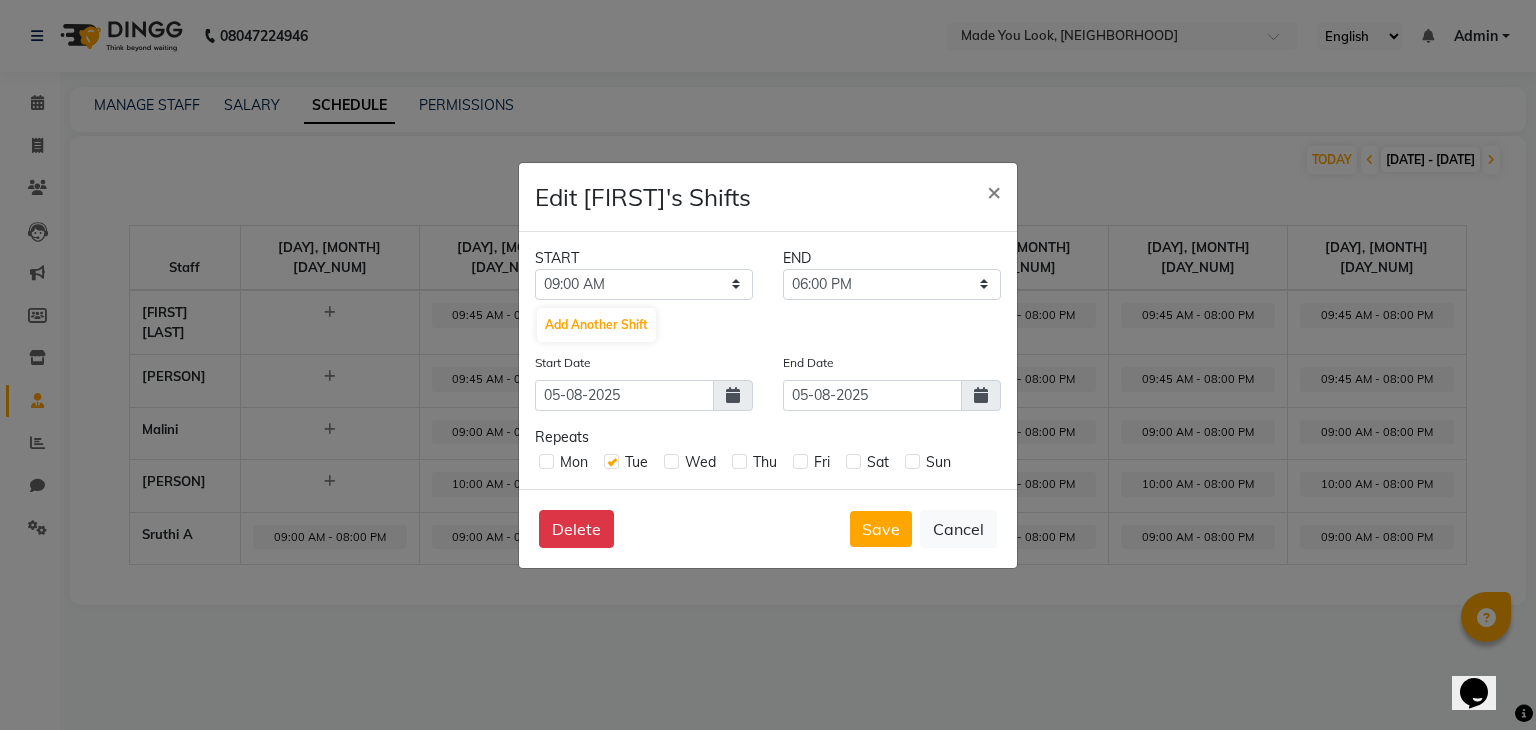 click 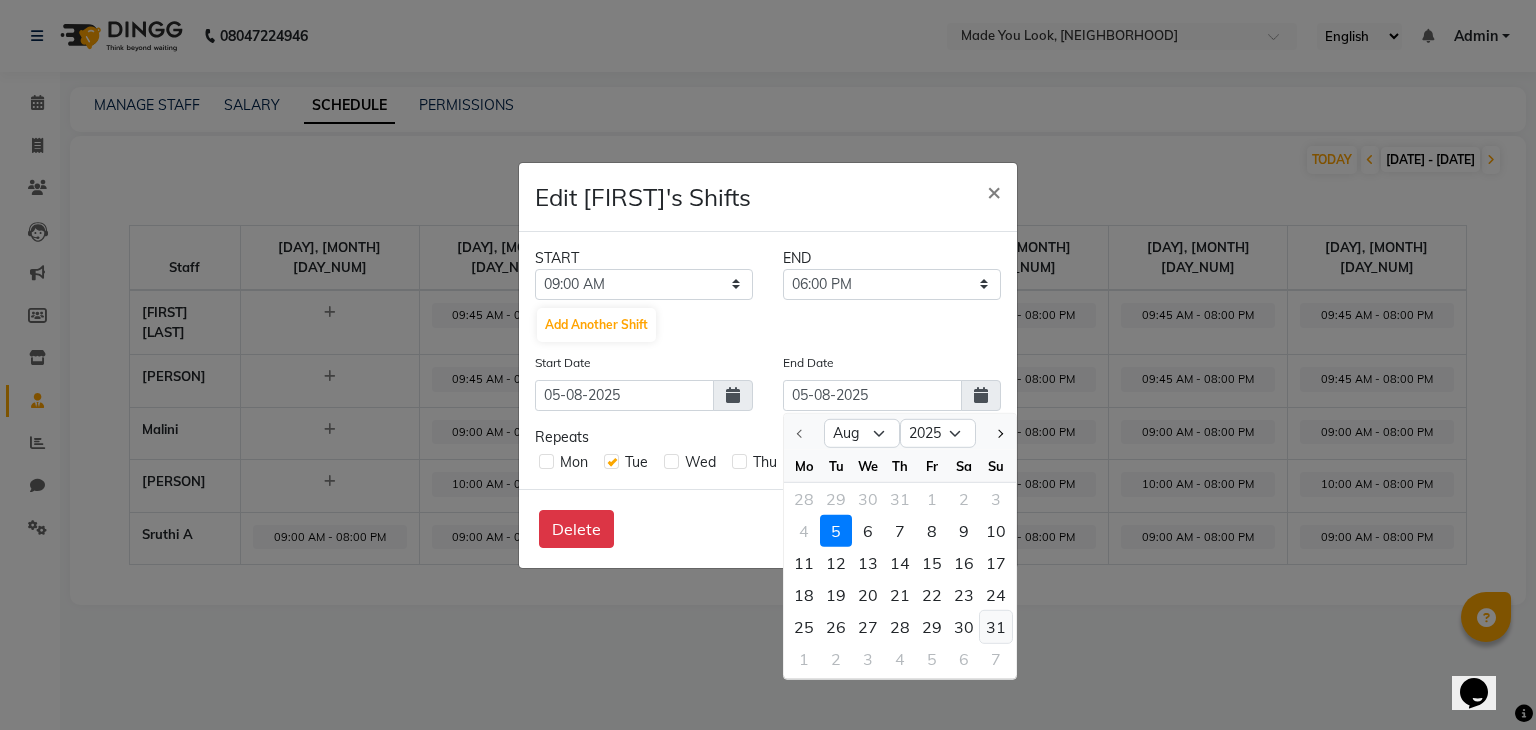click on "31" 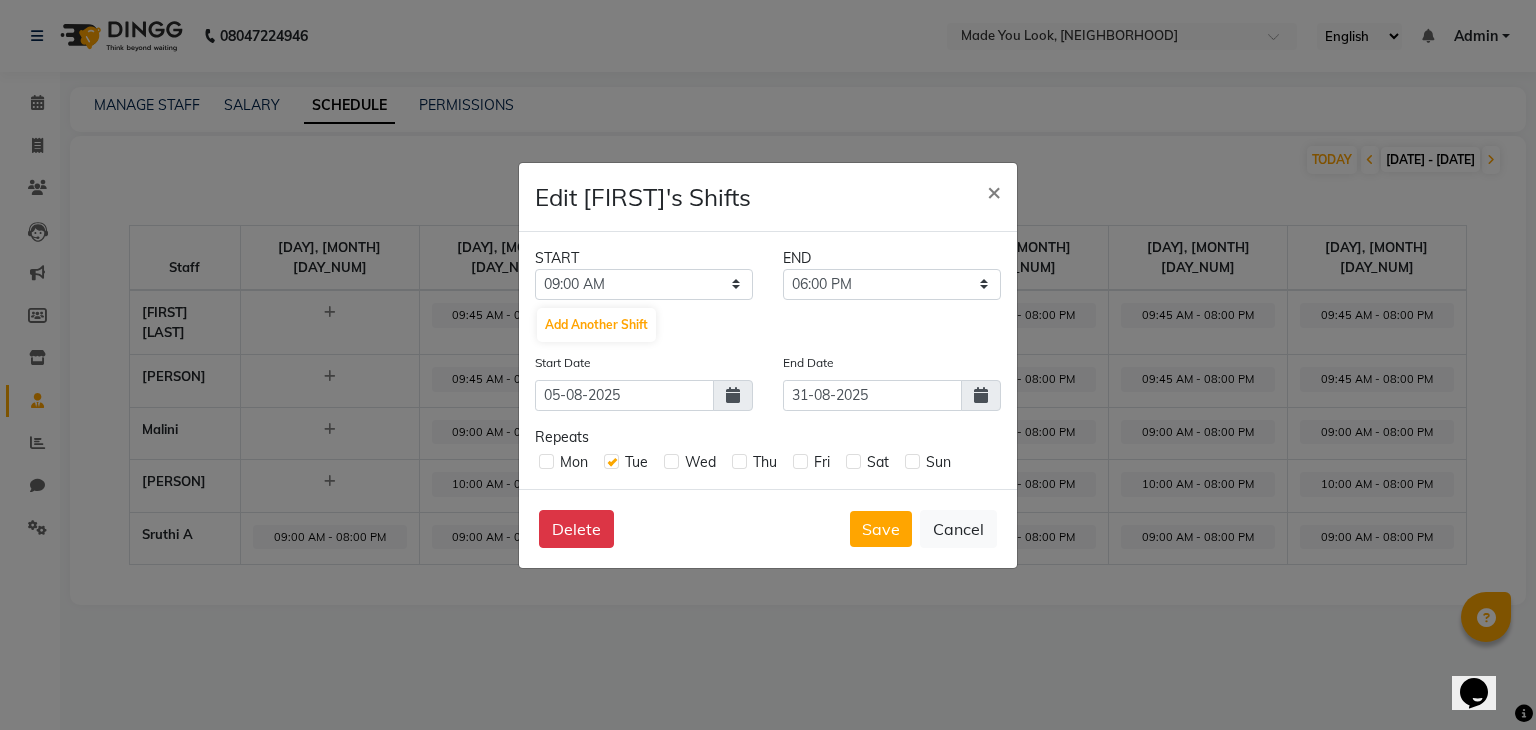 click 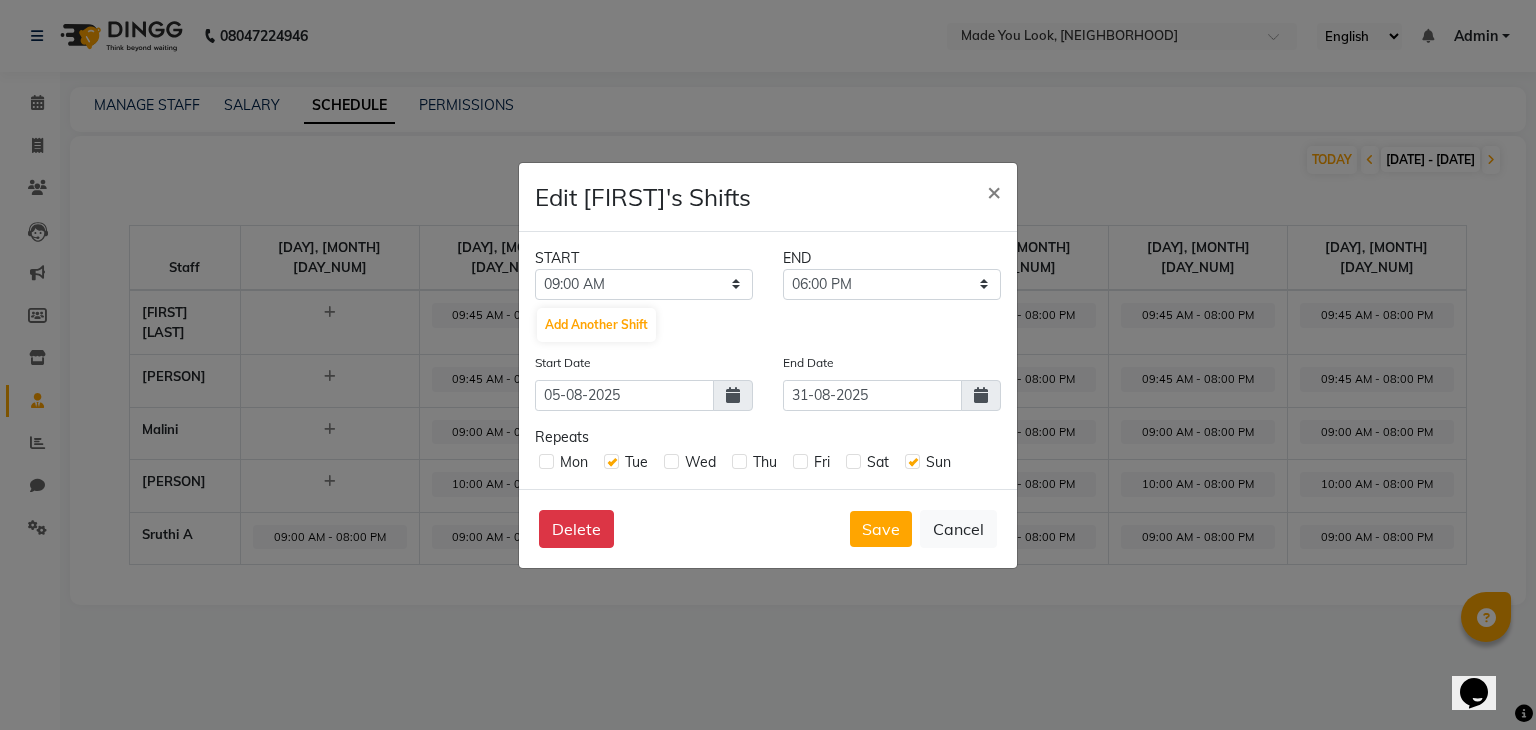 click 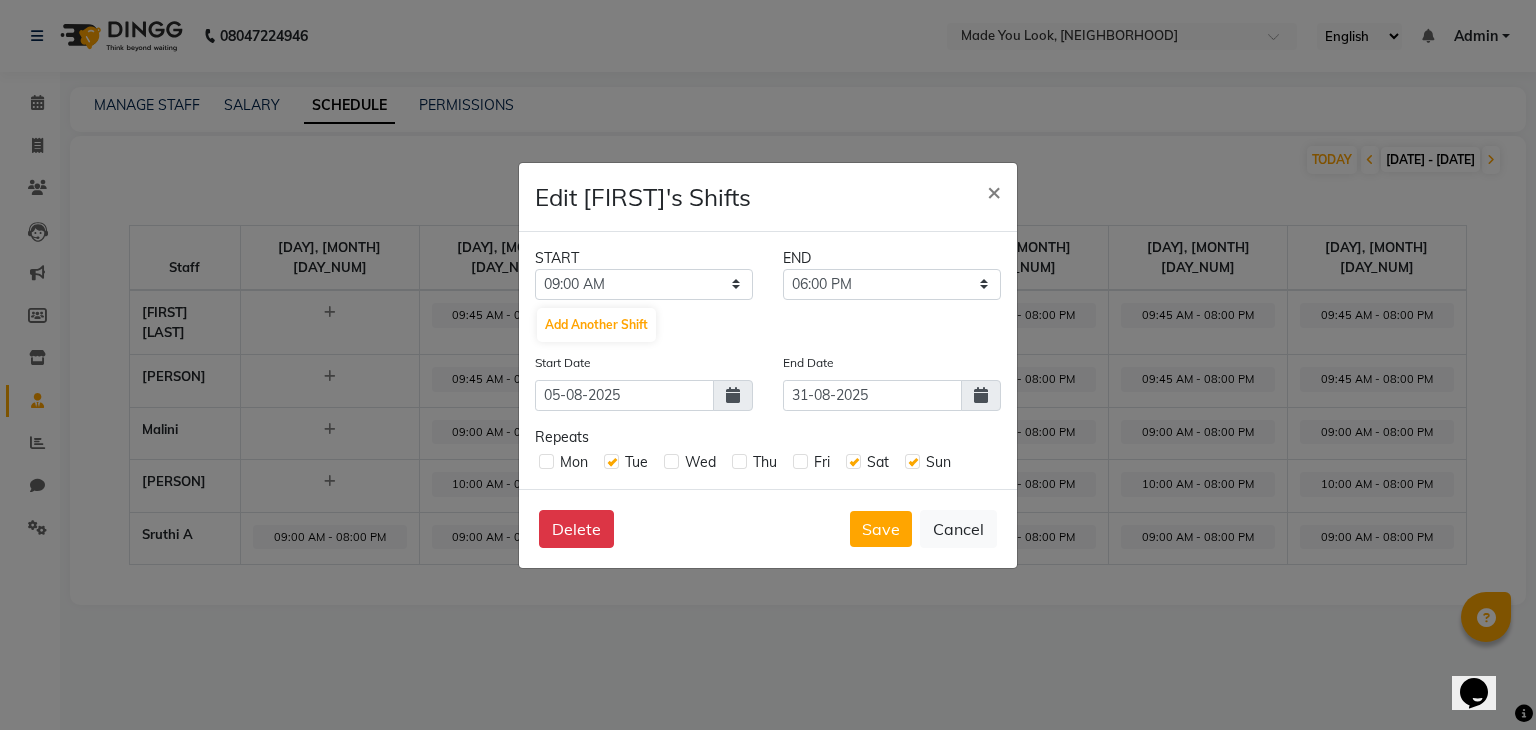 click 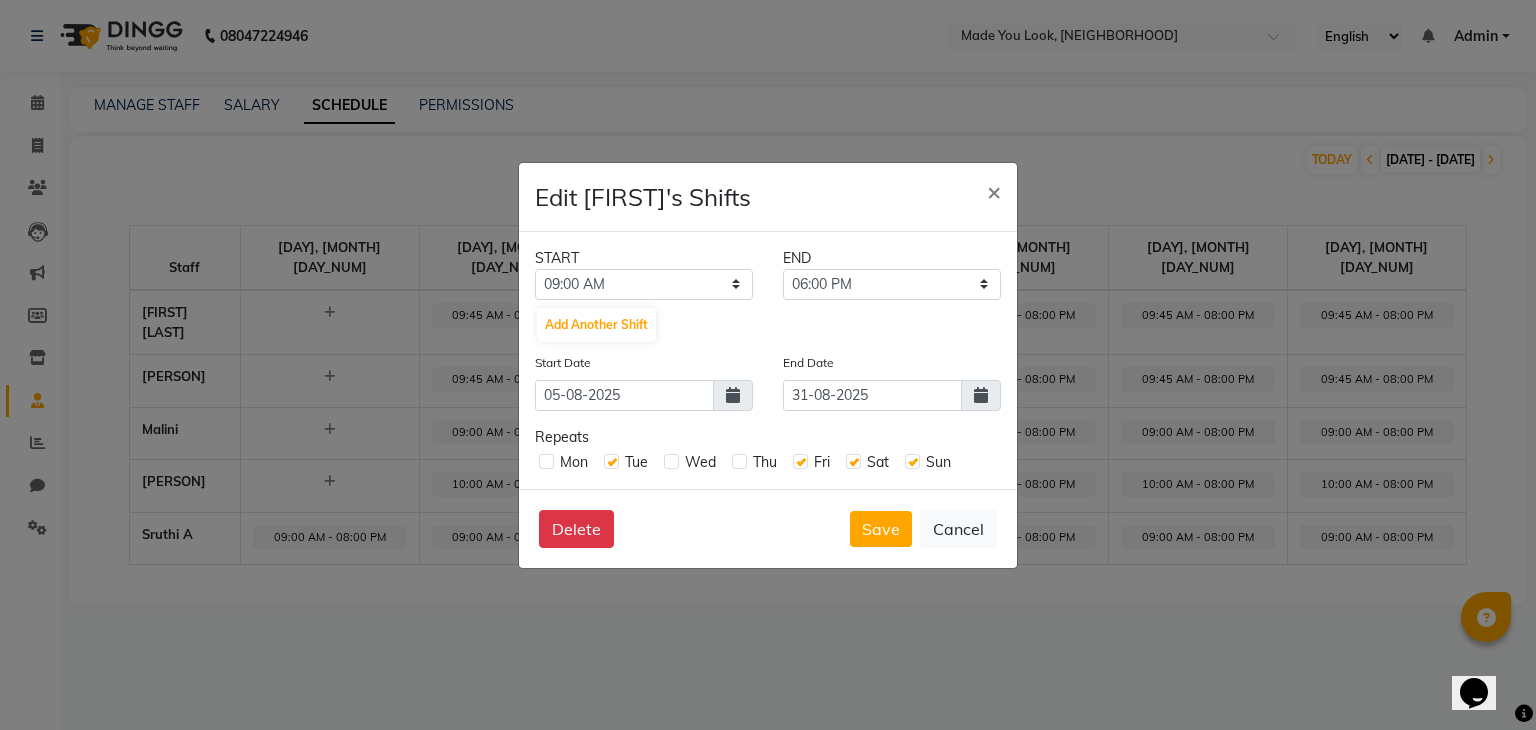 click 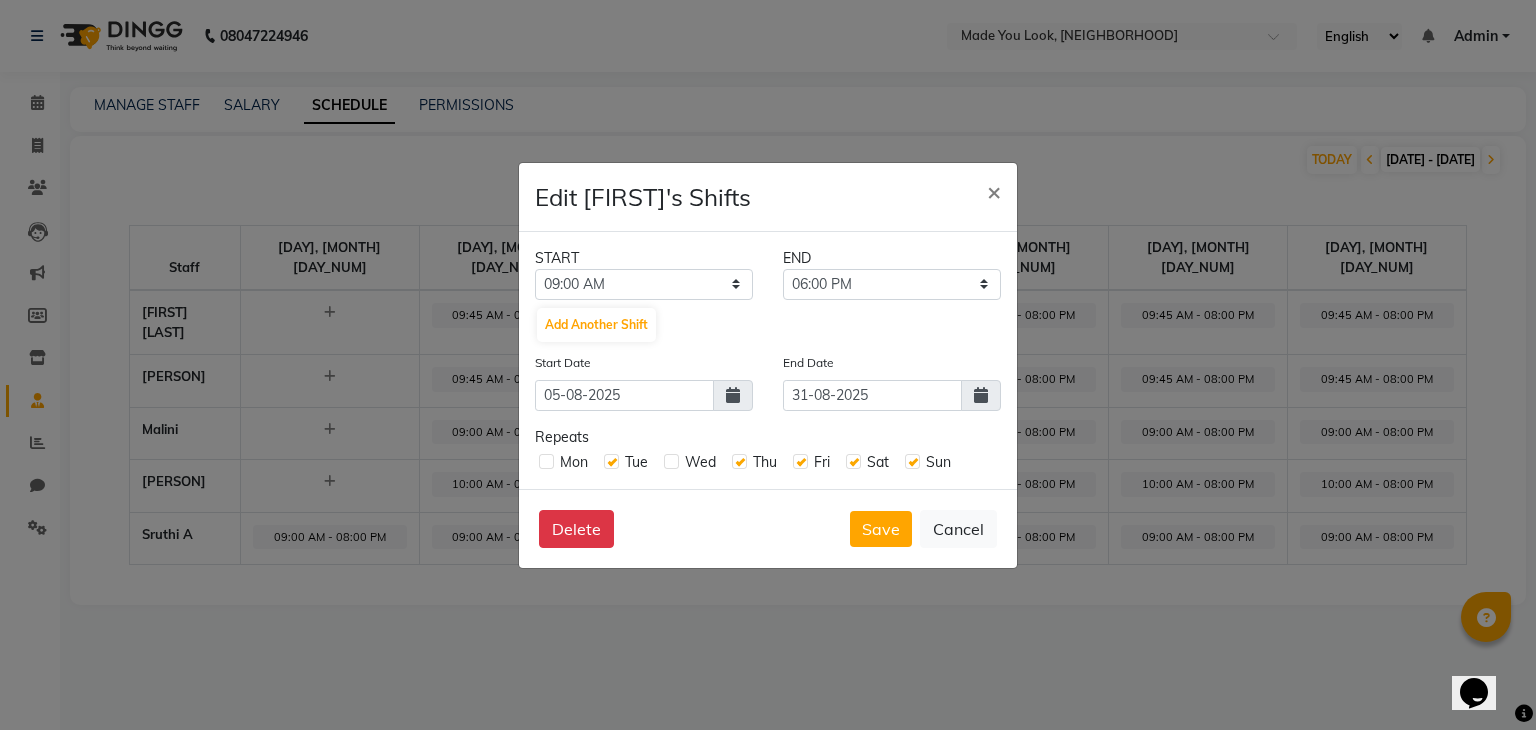 click 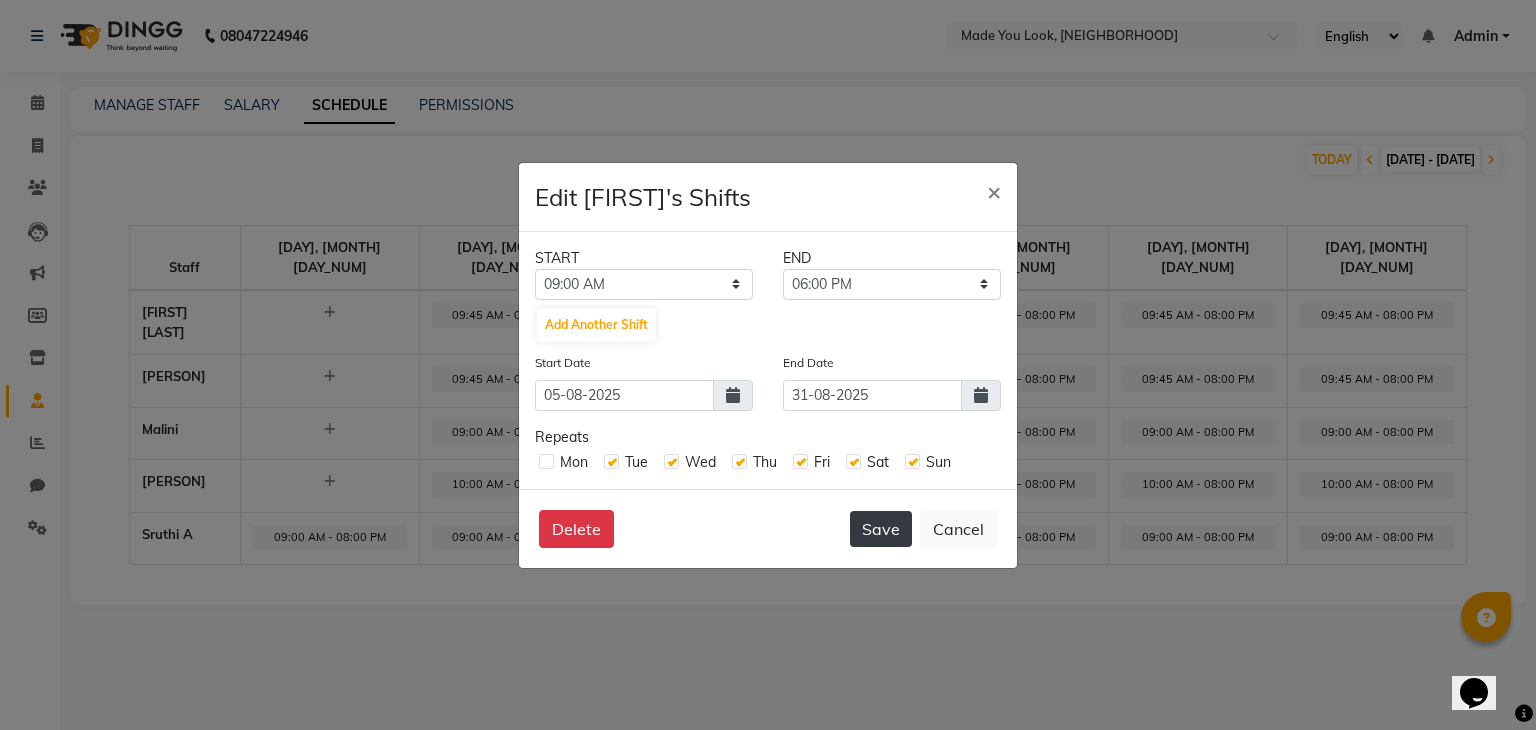 click on "Save" 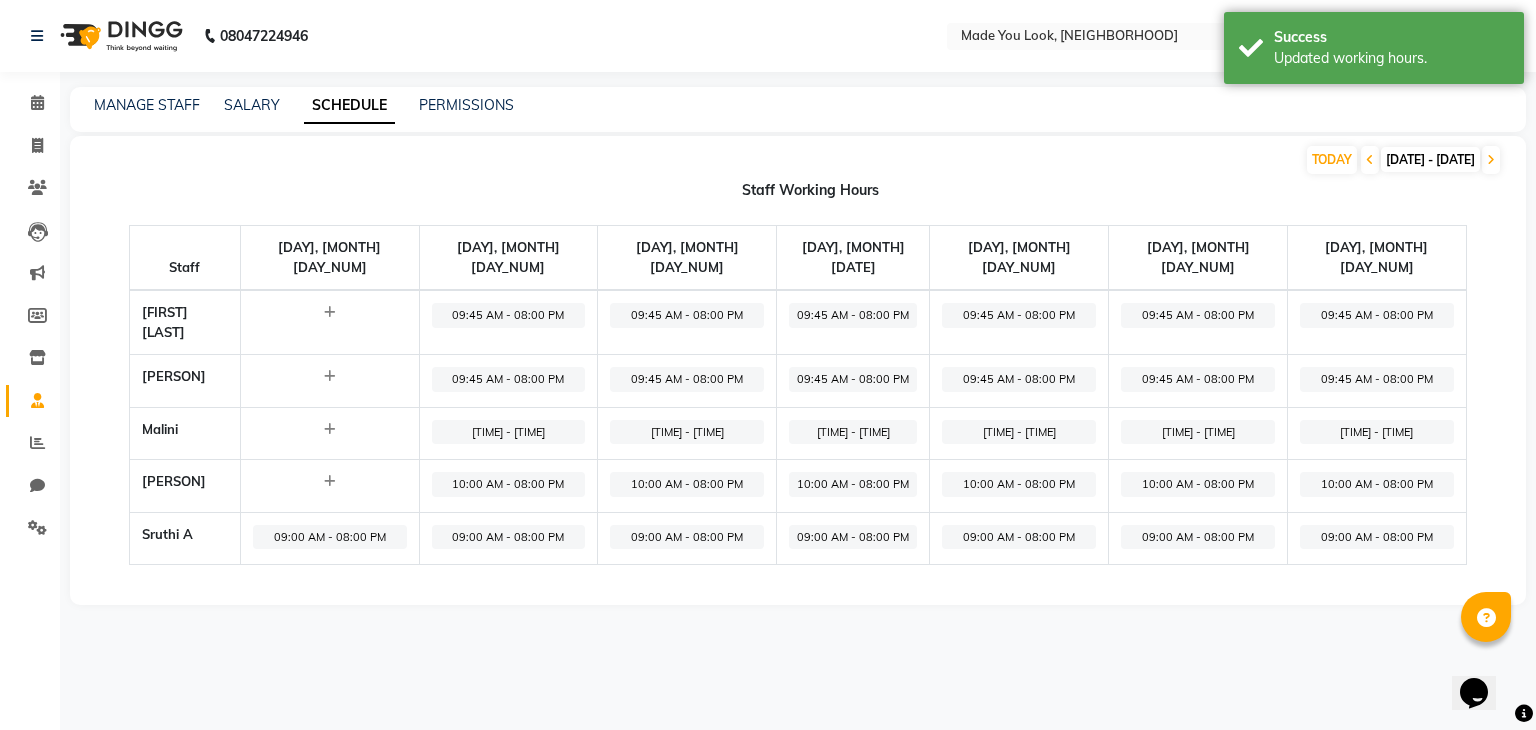 click on "10:00 AM - 08:00 PM" 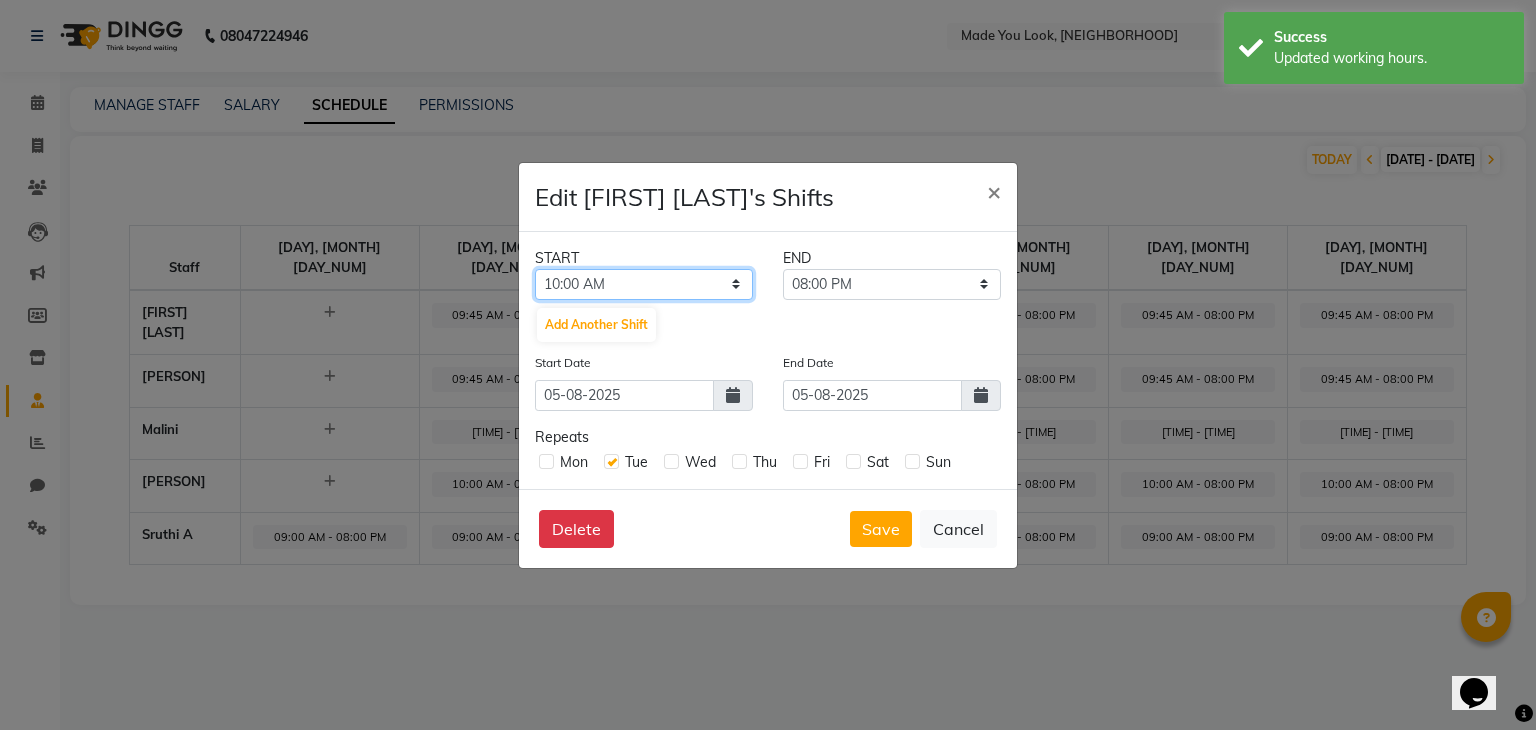 click on "12:00 AM 12:15 AM 12:30 AM 12:45 AM 01:00 AM 01:15 AM 01:30 AM 01:45 AM 02:00 AM 02:15 AM 02:30 AM 02:45 AM 03:00 AM 03:15 AM 03:30 AM 03:45 AM 04:00 AM 04:15 AM 04:30 AM 04:45 AM 05:00 AM 05:15 AM 05:30 AM 05:45 AM 06:00 AM 06:15 AM 06:30 AM 06:45 AM 07:00 AM 07:15 AM 07:30 AM 07:45 AM 08:00 AM 08:15 AM 08:30 AM 08:45 AM 09:00 AM 09:15 AM 09:30 AM 09:45 AM 10:00 AM 10:15 AM 10:30 AM 10:45 AM 11:00 AM 11:15 AM 11:30 AM 11:45 AM 12:00 PM 12:15 PM 12:30 PM 12:45 PM 01:00 PM 01:15 PM 01:30 PM 01:45 PM 02:00 PM 02:15 PM 02:30 PM 02:45 PM 03:00 PM 03:15 PM 03:30 PM 03:45 PM 04:00 PM 04:15 PM 04:30 PM 04:45 PM 05:00 PM 05:15 PM 05:30 PM 05:45 PM 06:00 PM 06:15 PM 06:30 PM 06:45 PM 07:00 PM 07:15 PM 07:30 PM 07:45 PM 08:00 PM 08:15 PM 08:30 PM 08:45 PM 09:00 PM 09:15 PM 09:30 PM 09:45 PM 10:00 PM 10:15 PM 10:30 PM 10:45 PM 11:00 PM 11:15 PM 11:30 PM 11:45 PM" 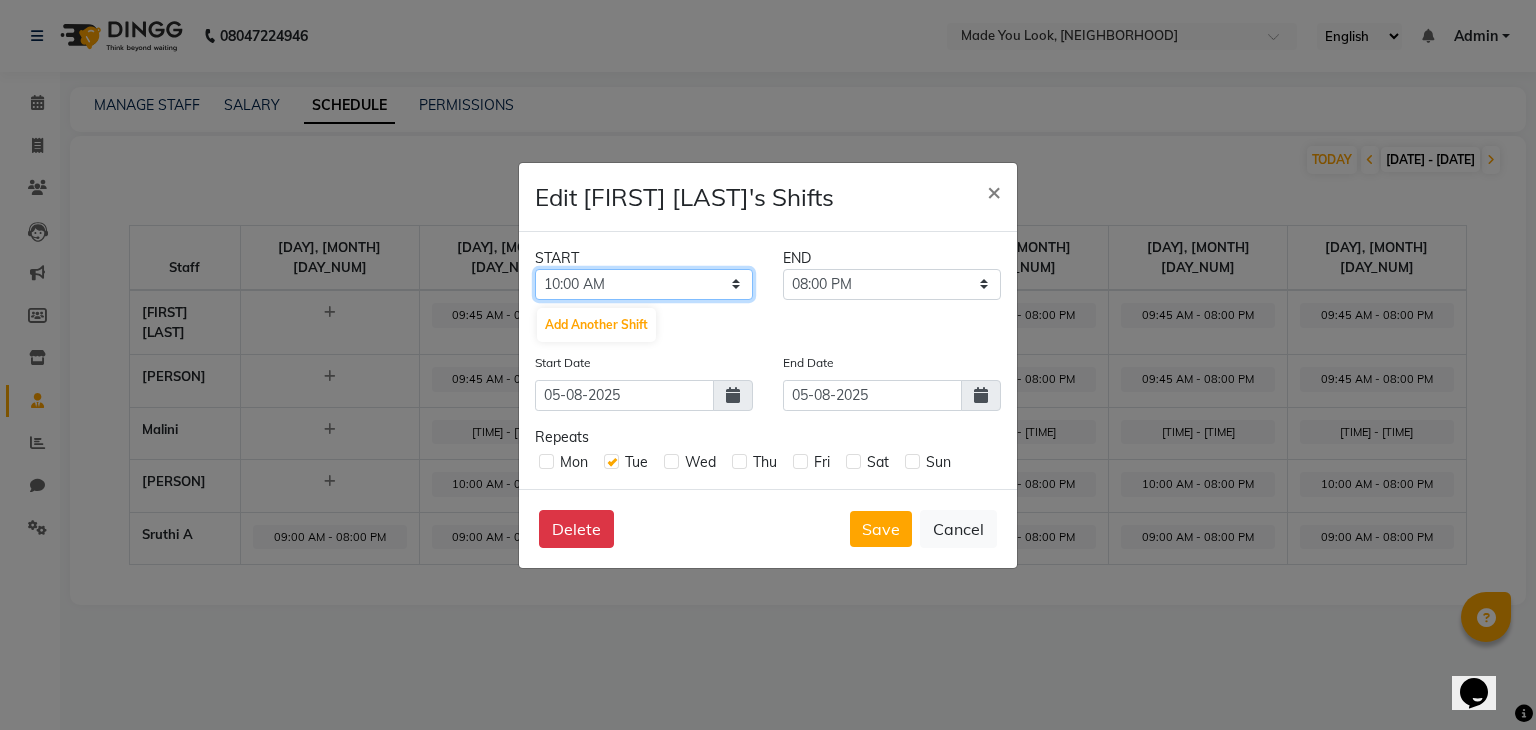 select on "09:45 AM" 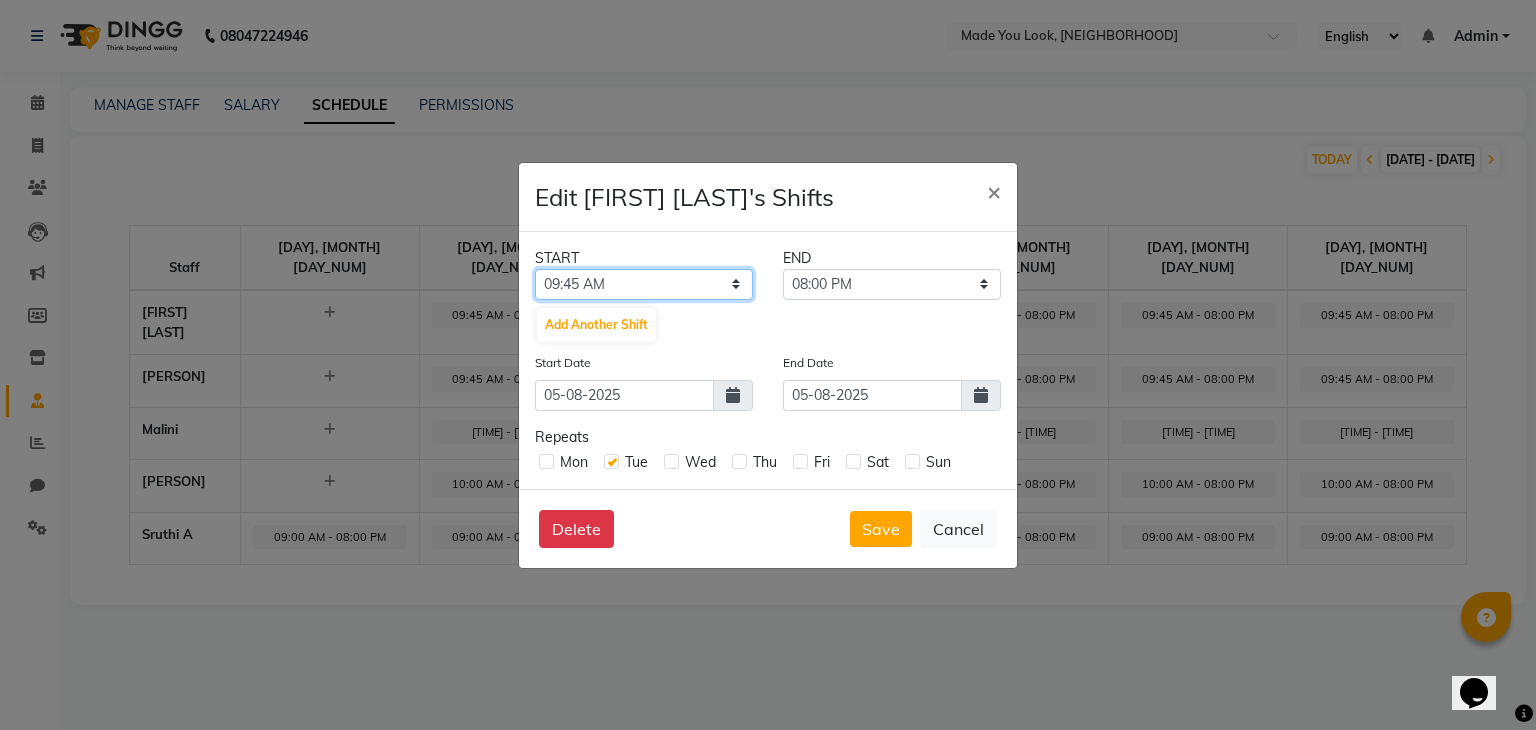 click on "12:00 AM 12:15 AM 12:30 AM 12:45 AM 01:00 AM 01:15 AM 01:30 AM 01:45 AM 02:00 AM 02:15 AM 02:30 AM 02:45 AM 03:00 AM 03:15 AM 03:30 AM 03:45 AM 04:00 AM 04:15 AM 04:30 AM 04:45 AM 05:00 AM 05:15 AM 05:30 AM 05:45 AM 06:00 AM 06:15 AM 06:30 AM 06:45 AM 07:00 AM 07:15 AM 07:30 AM 07:45 AM 08:00 AM 08:15 AM 08:30 AM 08:45 AM 09:00 AM 09:15 AM 09:30 AM 09:45 AM 10:00 AM 10:15 AM 10:30 AM 10:45 AM 11:00 AM 11:15 AM 11:30 AM 11:45 AM 12:00 PM 12:15 PM 12:30 PM 12:45 PM 01:00 PM 01:15 PM 01:30 PM 01:45 PM 02:00 PM 02:15 PM 02:30 PM 02:45 PM 03:00 PM 03:15 PM 03:30 PM 03:45 PM 04:00 PM 04:15 PM 04:30 PM 04:45 PM 05:00 PM 05:15 PM 05:30 PM 05:45 PM 06:00 PM 06:15 PM 06:30 PM 06:45 PM 07:00 PM 07:15 PM 07:30 PM 07:45 PM 08:00 PM 08:15 PM 08:30 PM 08:45 PM 09:00 PM 09:15 PM 09:30 PM 09:45 PM 10:00 PM 10:15 PM 10:30 PM 10:45 PM 11:00 PM 11:15 PM 11:30 PM 11:45 PM" 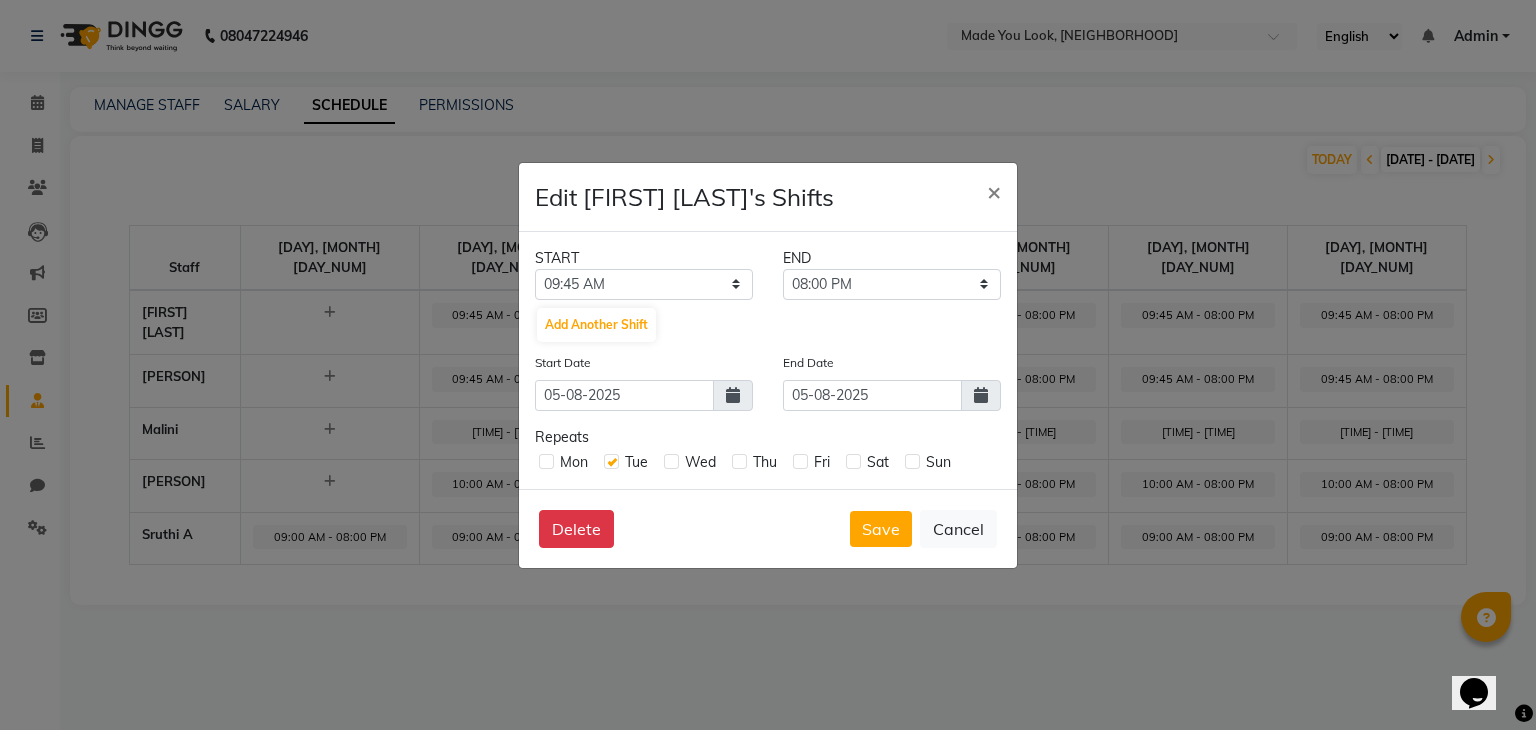 click 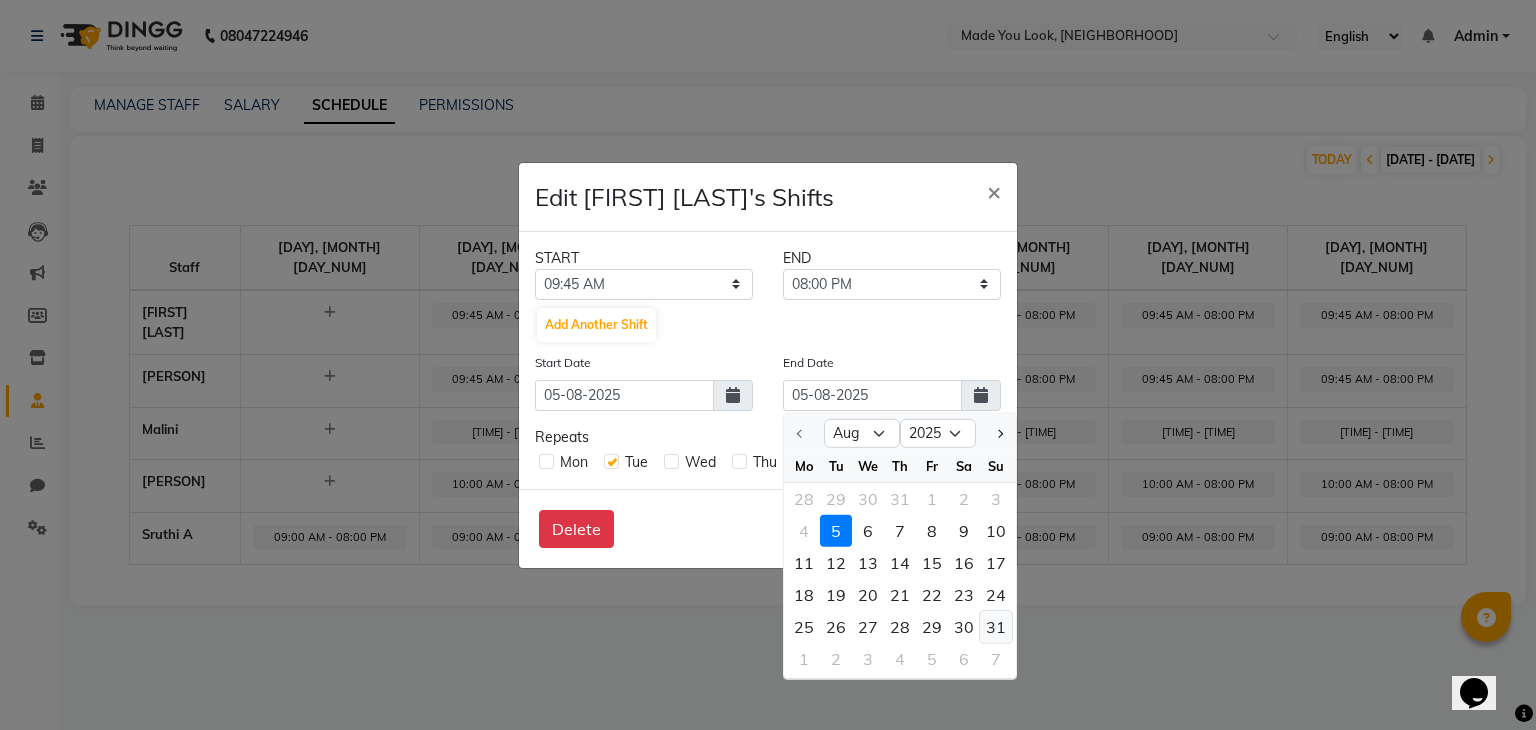 click on "31" 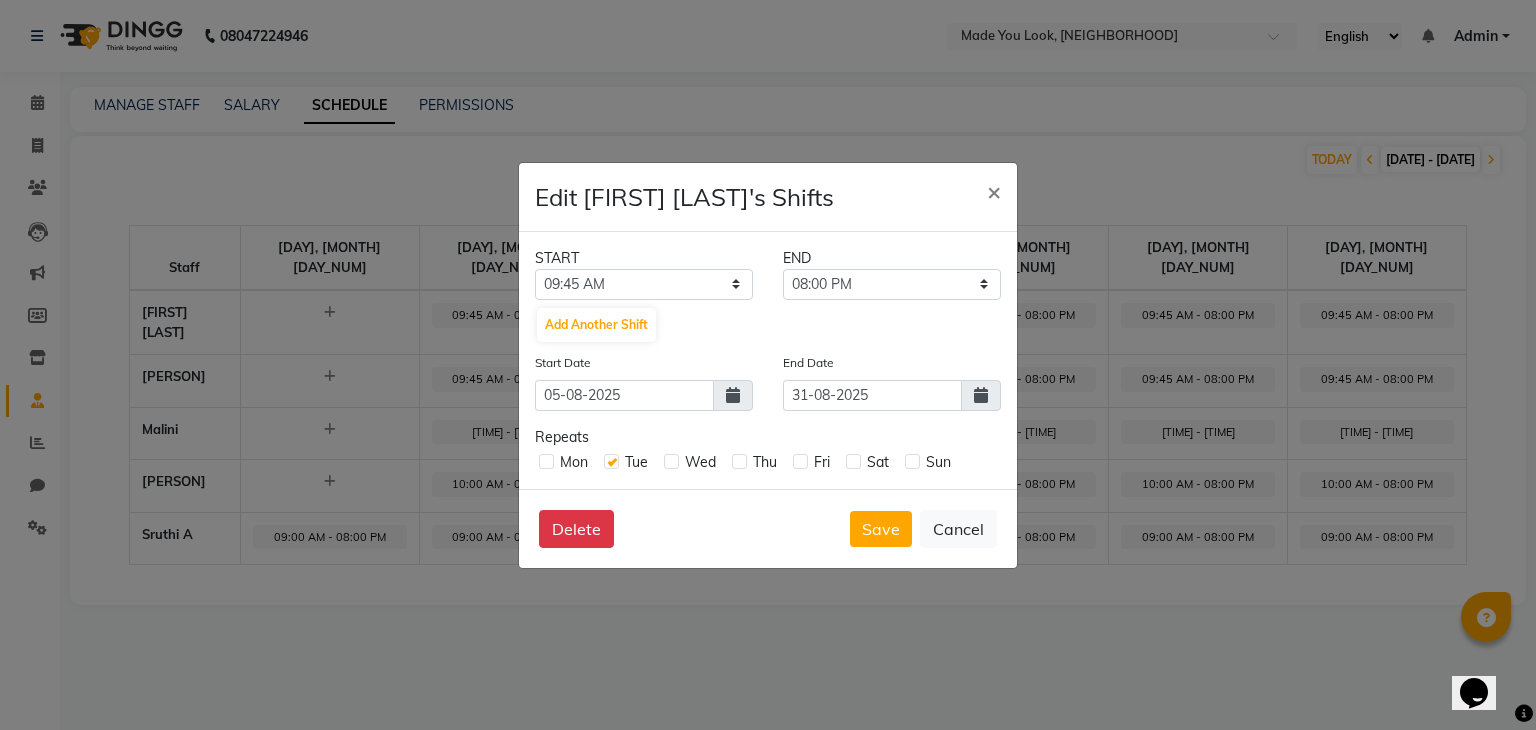 click 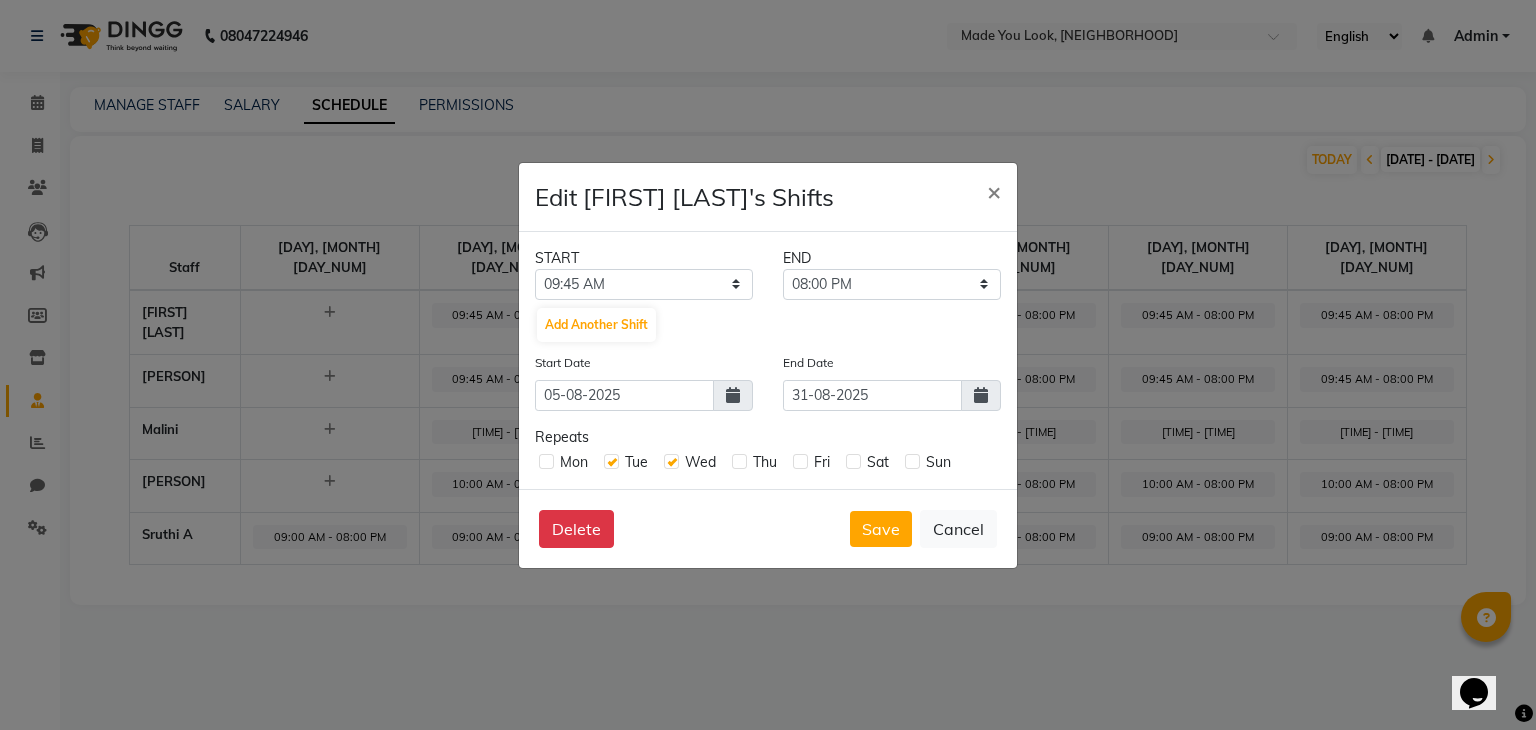 click 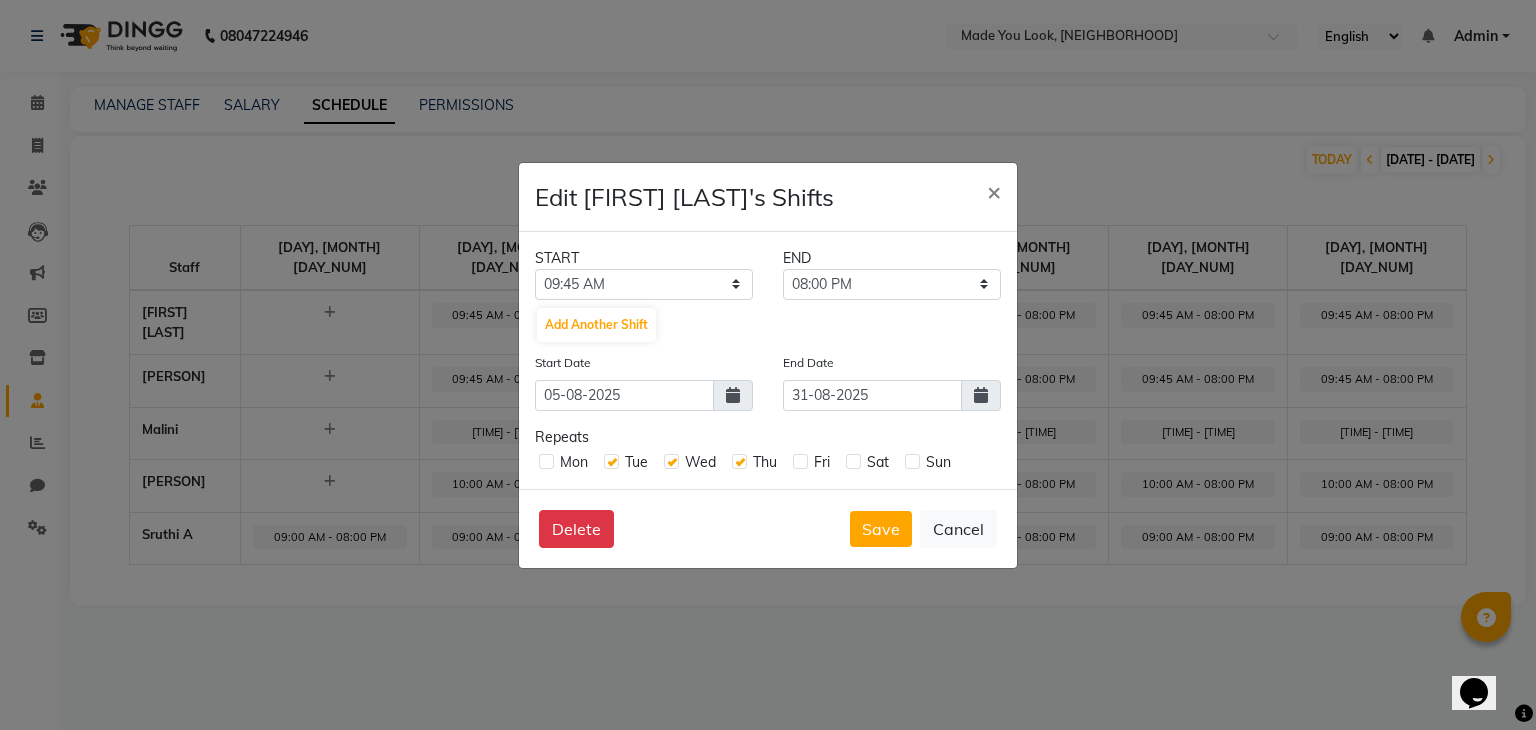 click on "Fri" 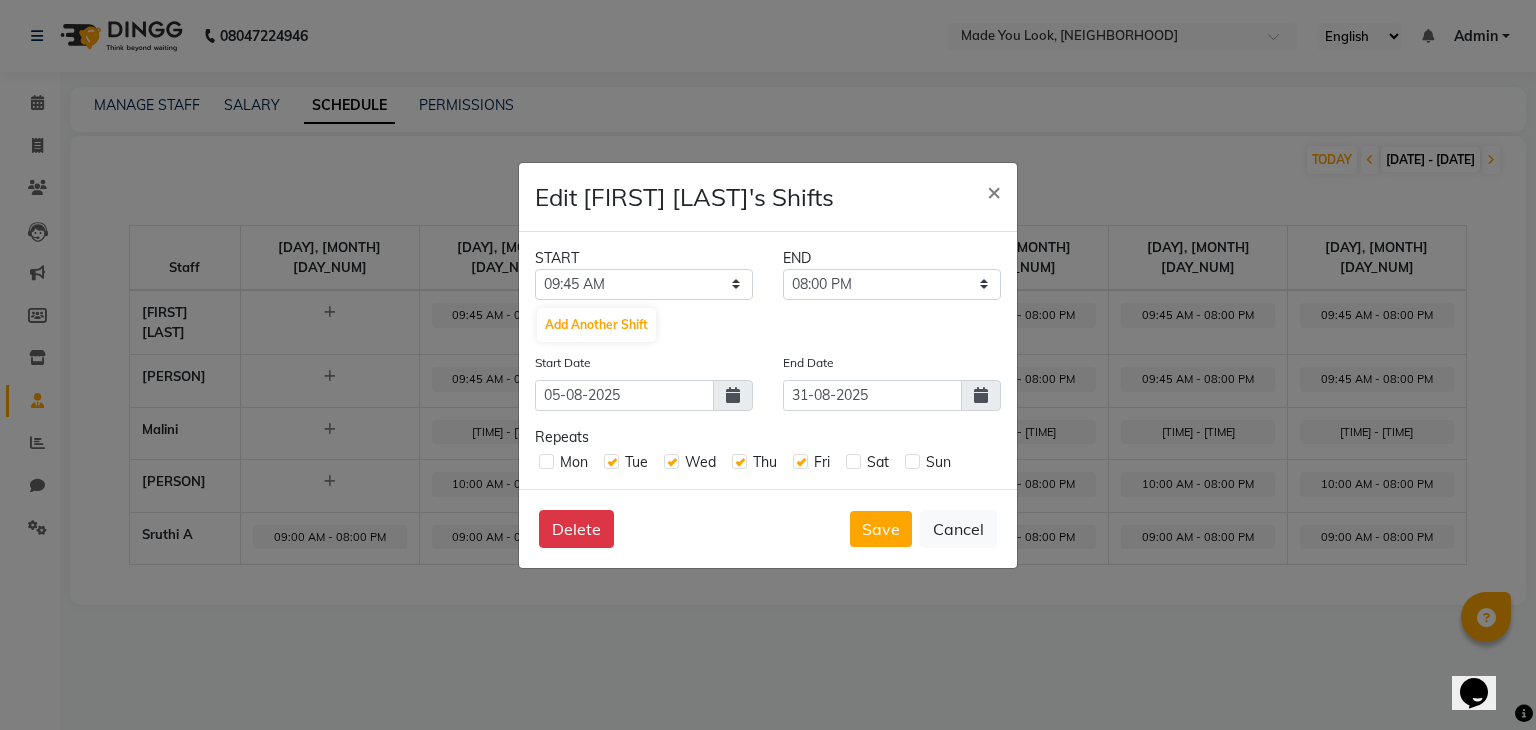 click 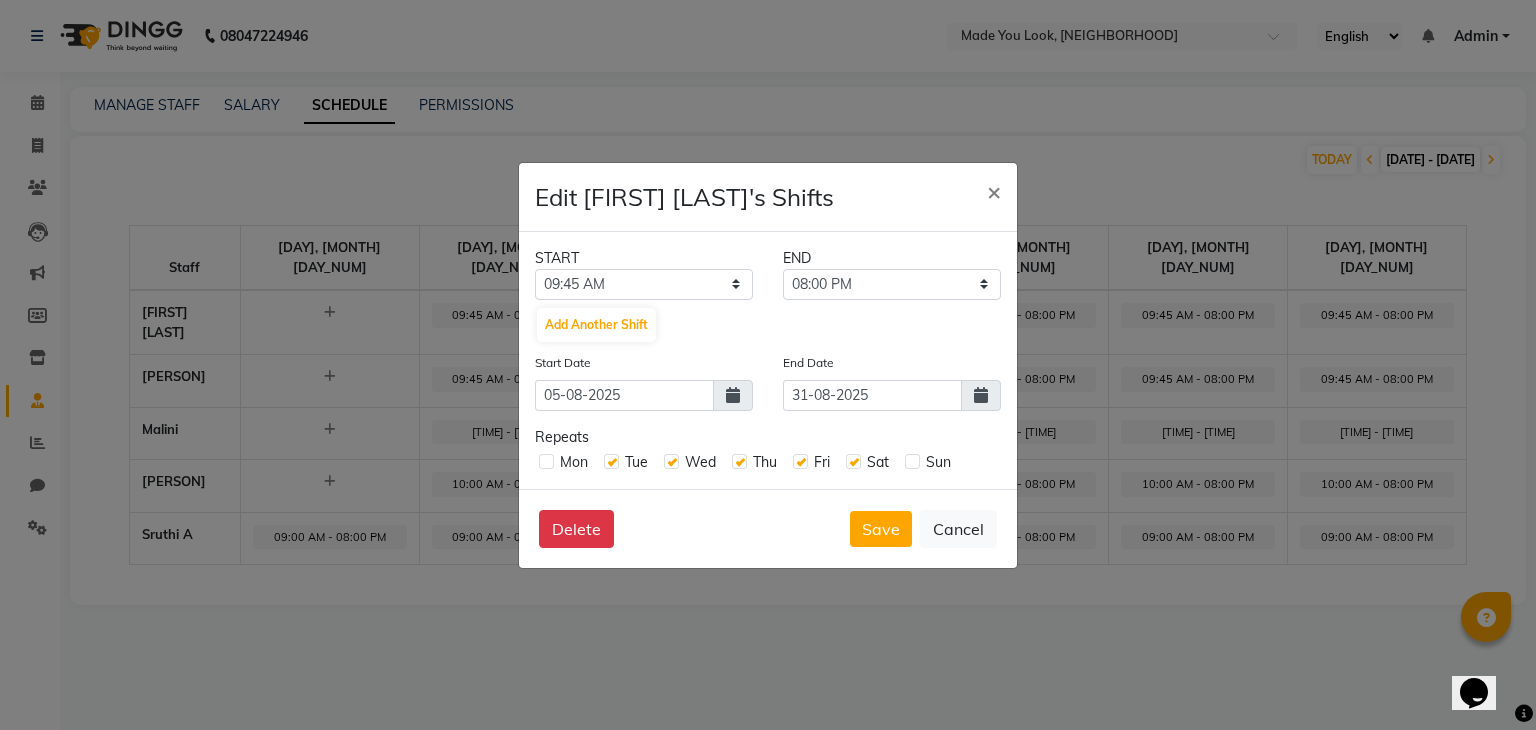 click on "Sun" 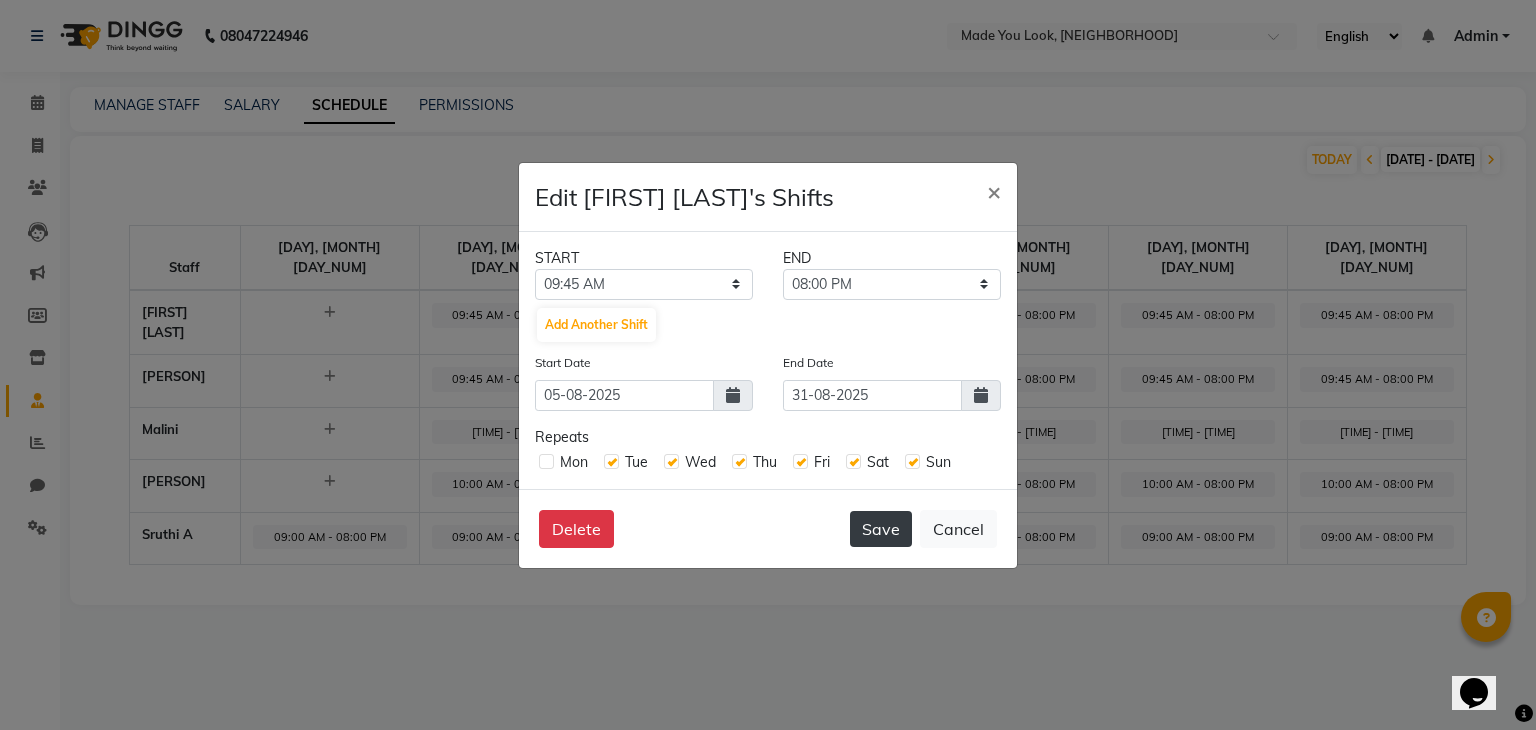 click on "Save" 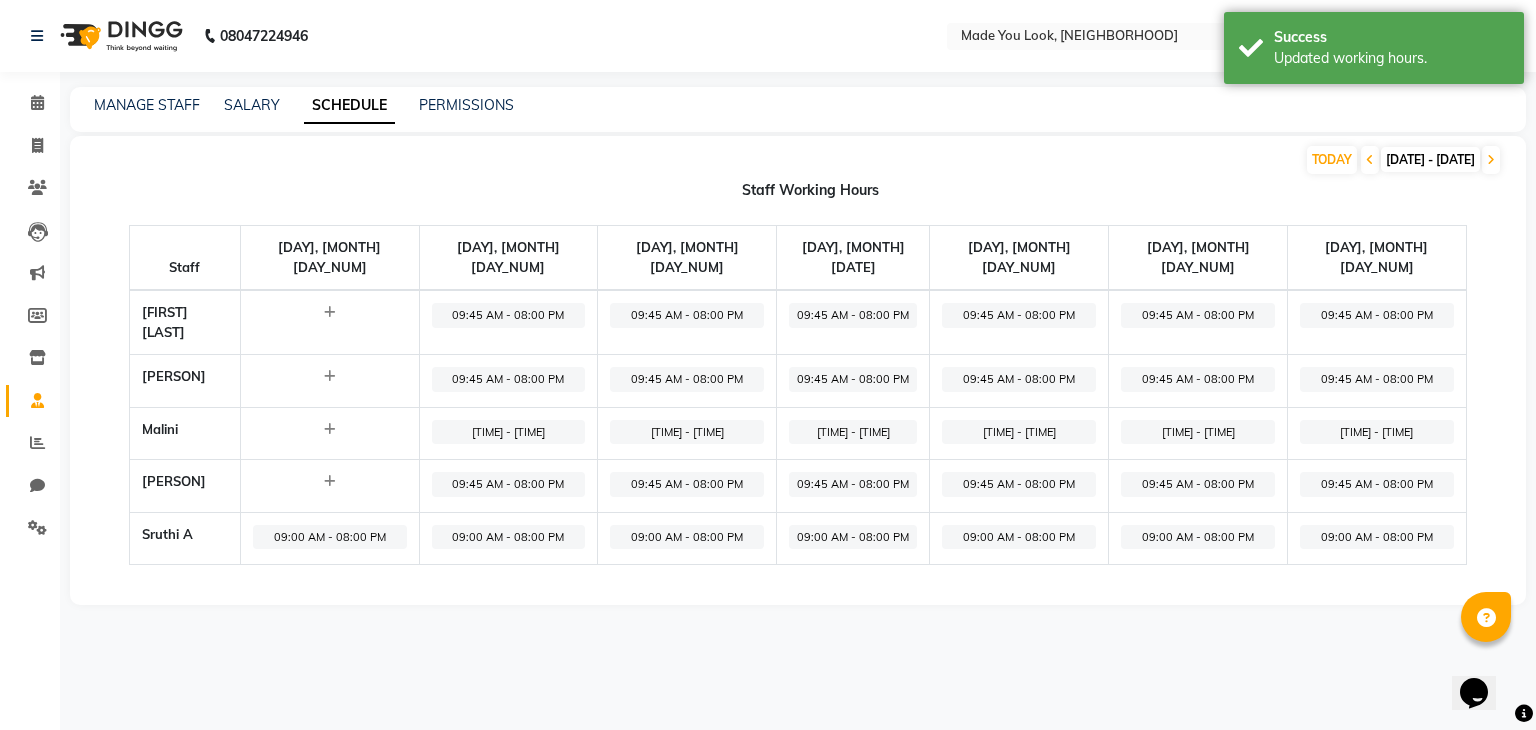 click on "09:00 AM - 08:00 PM" 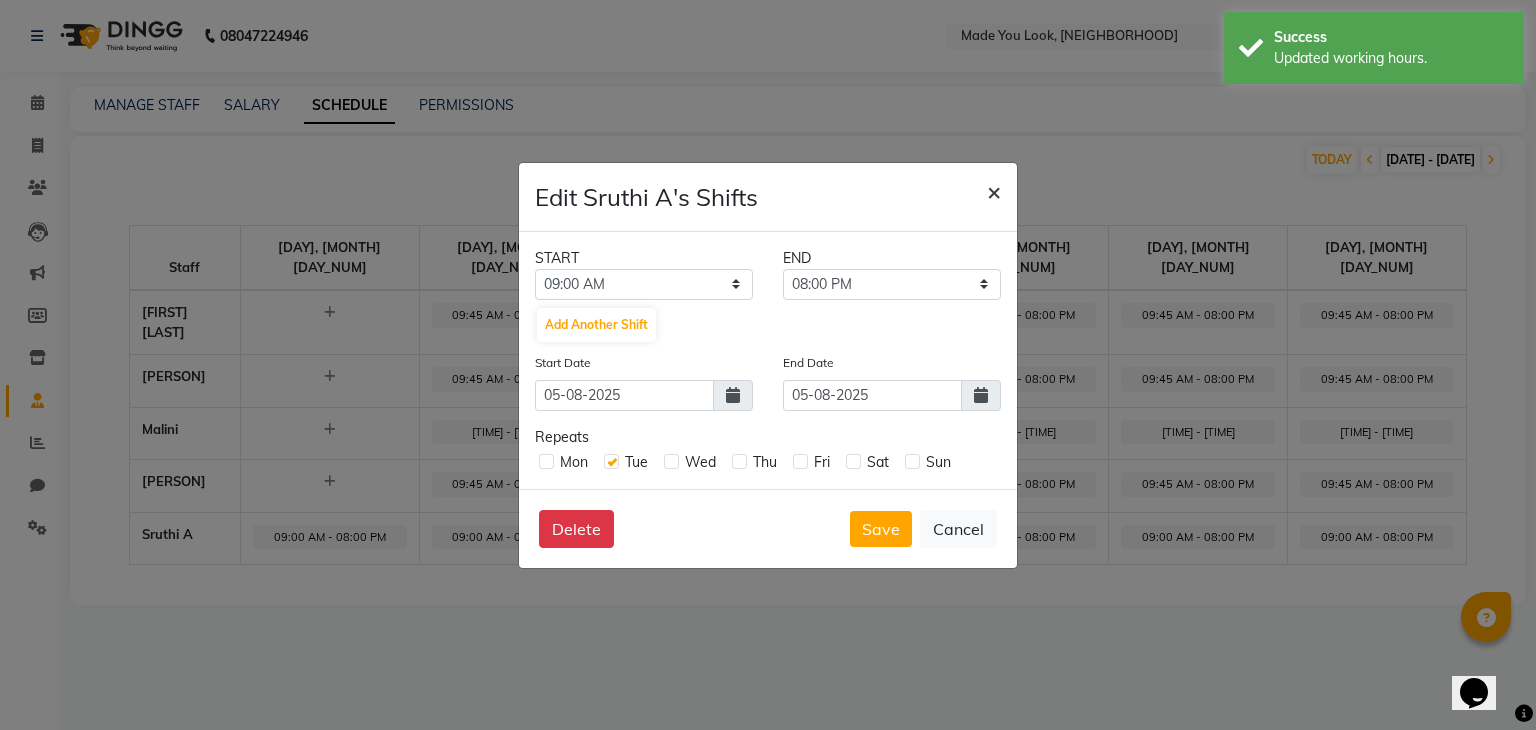 click on "×" 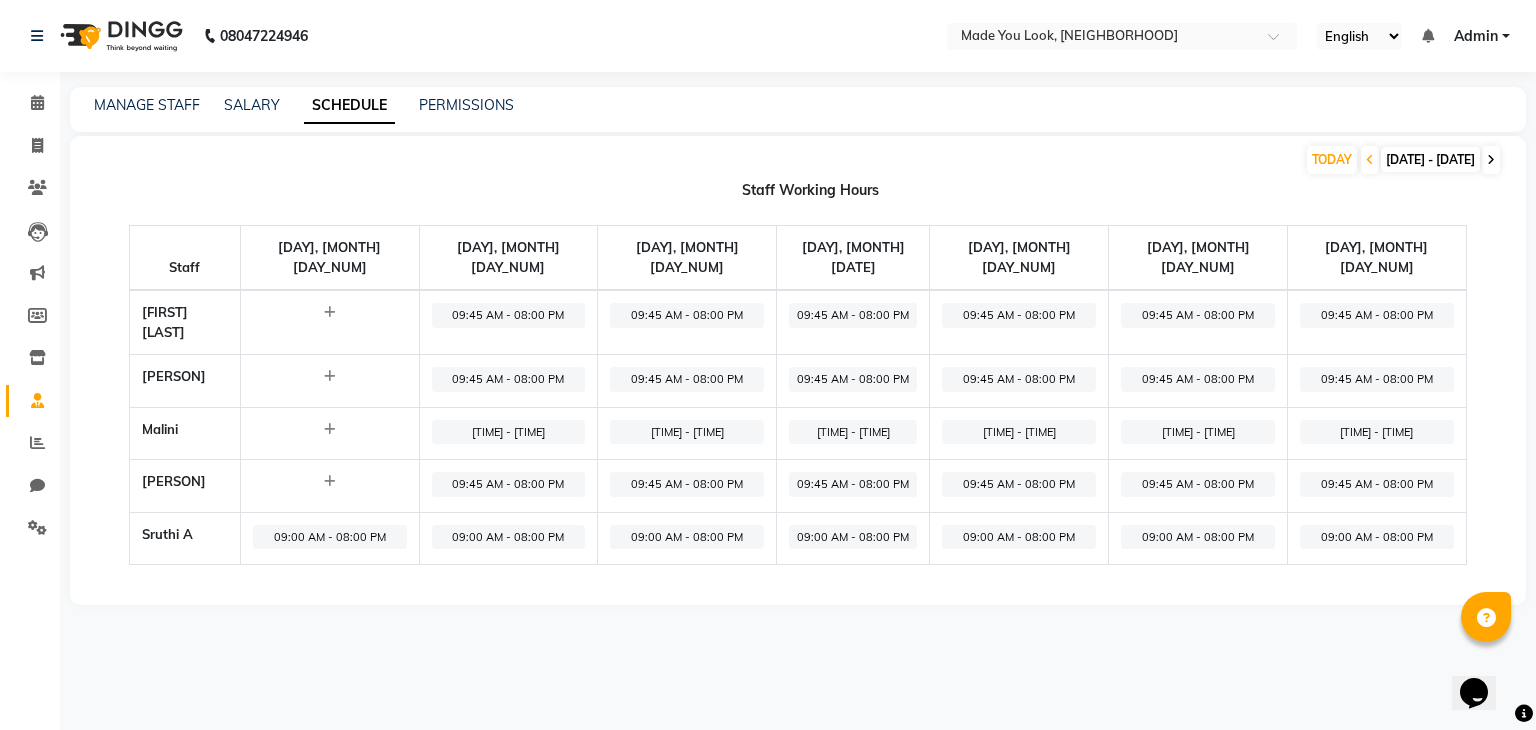 click 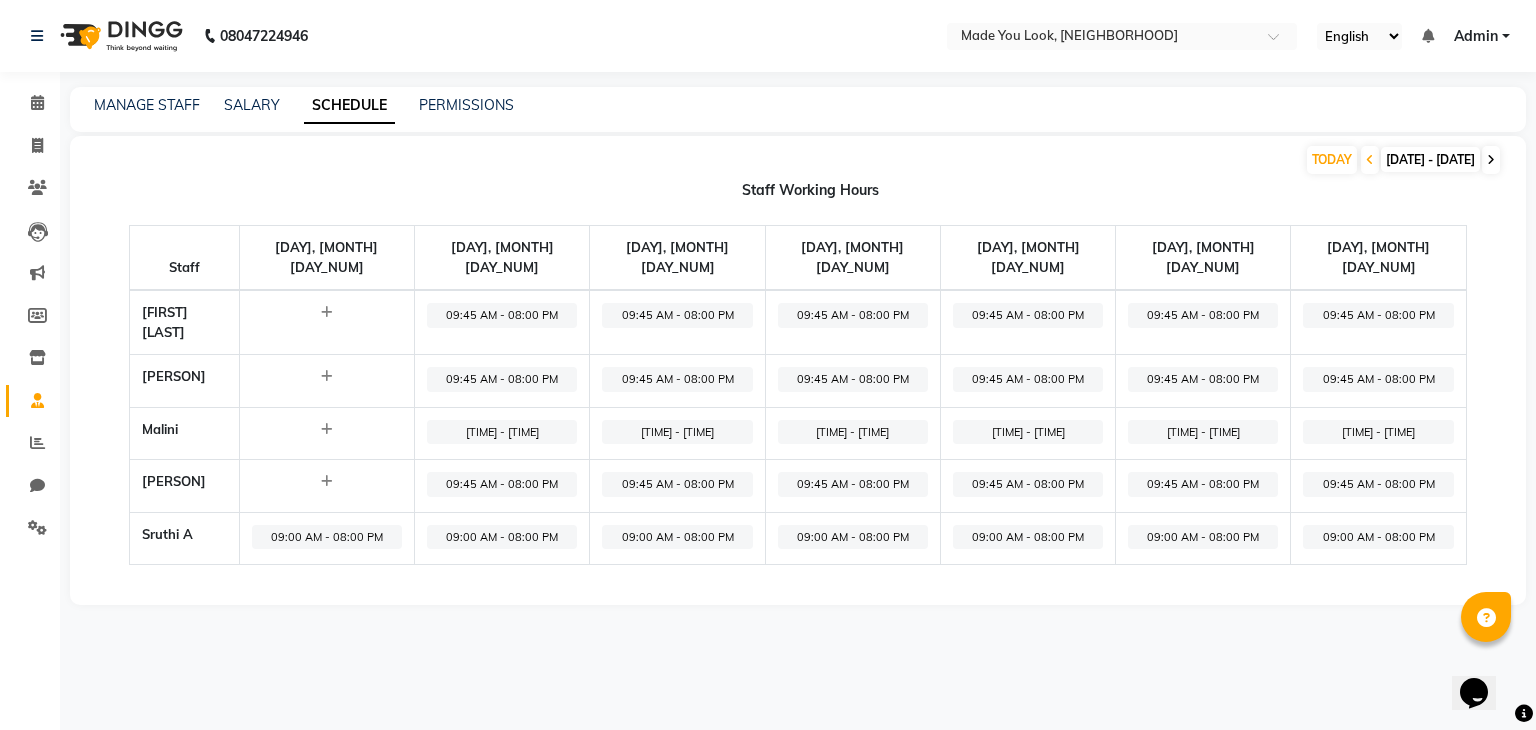 click 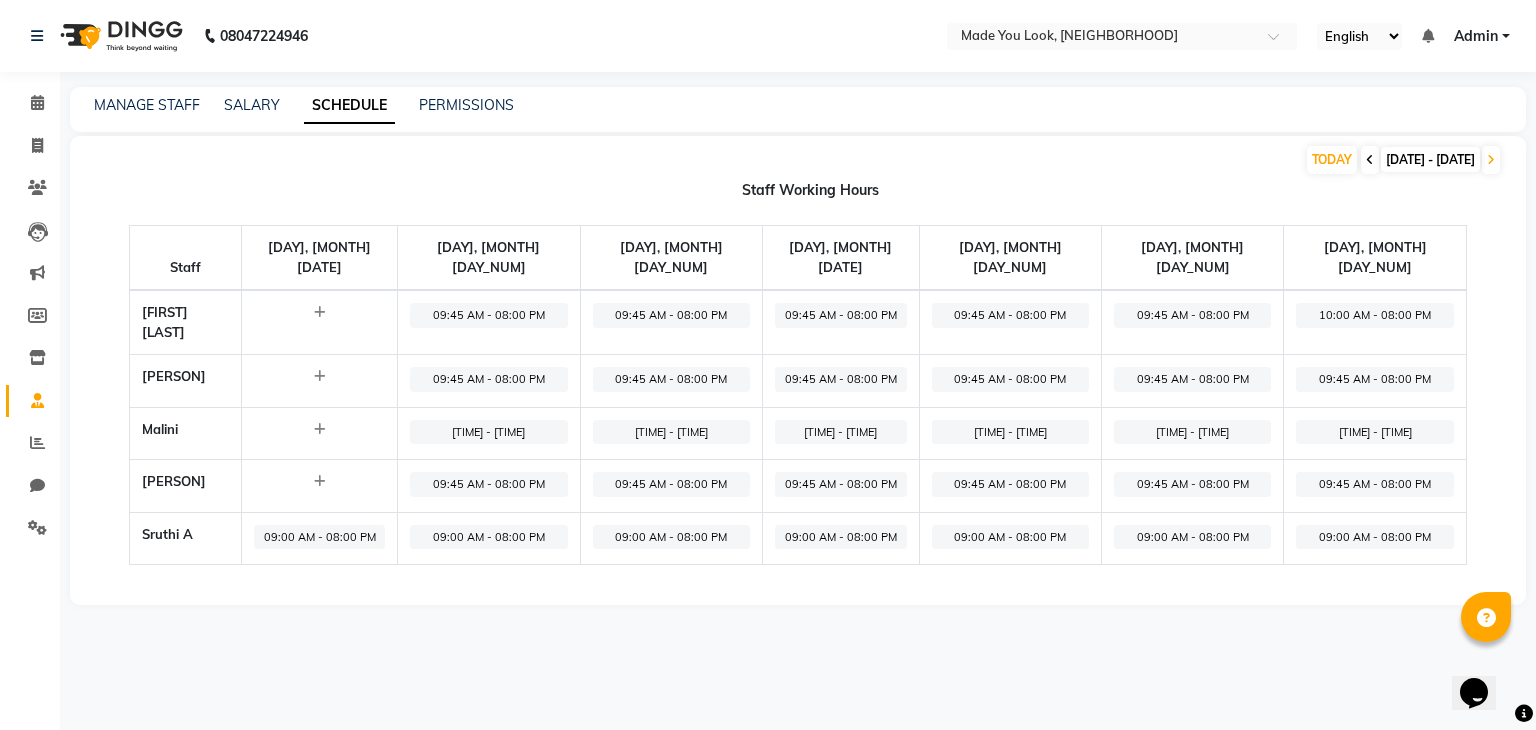 click 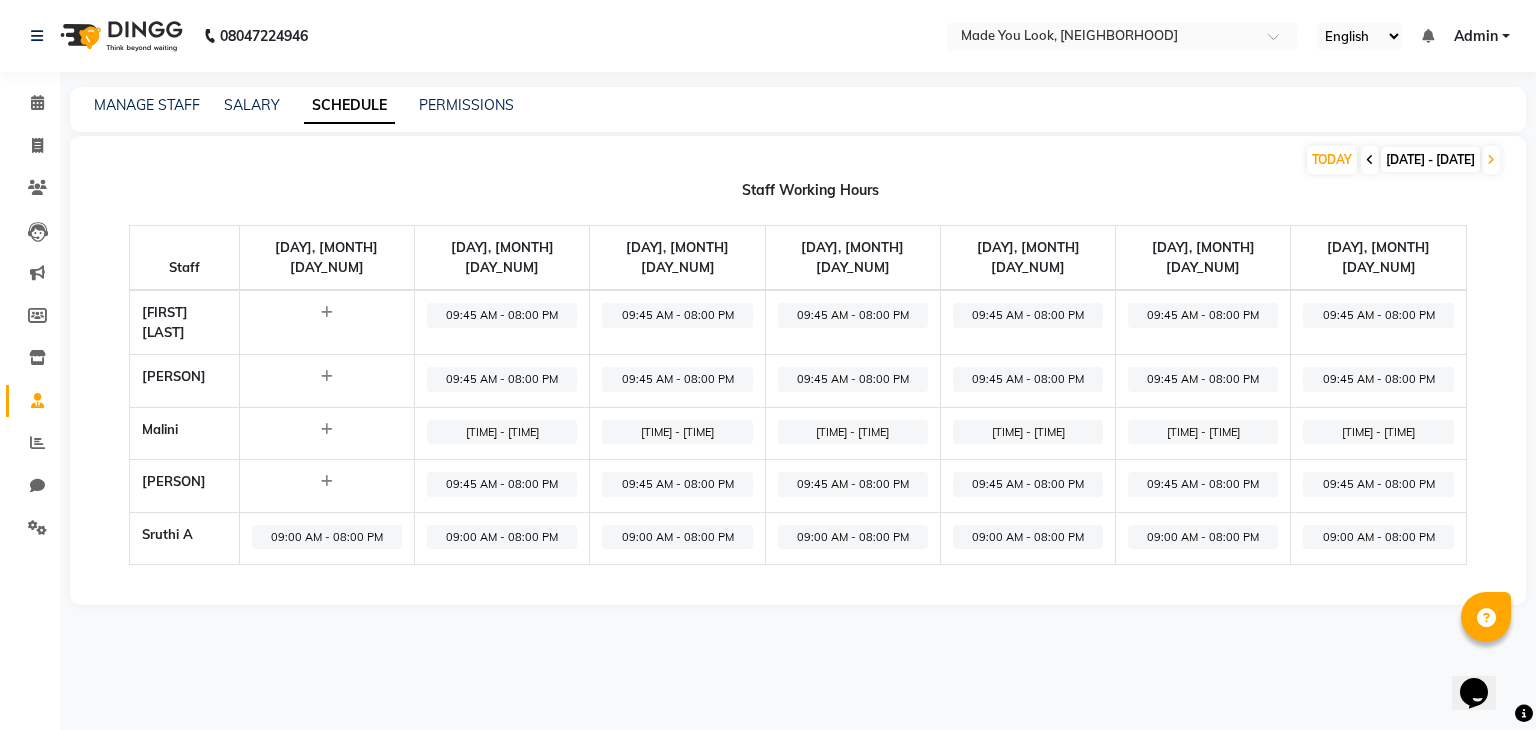 click 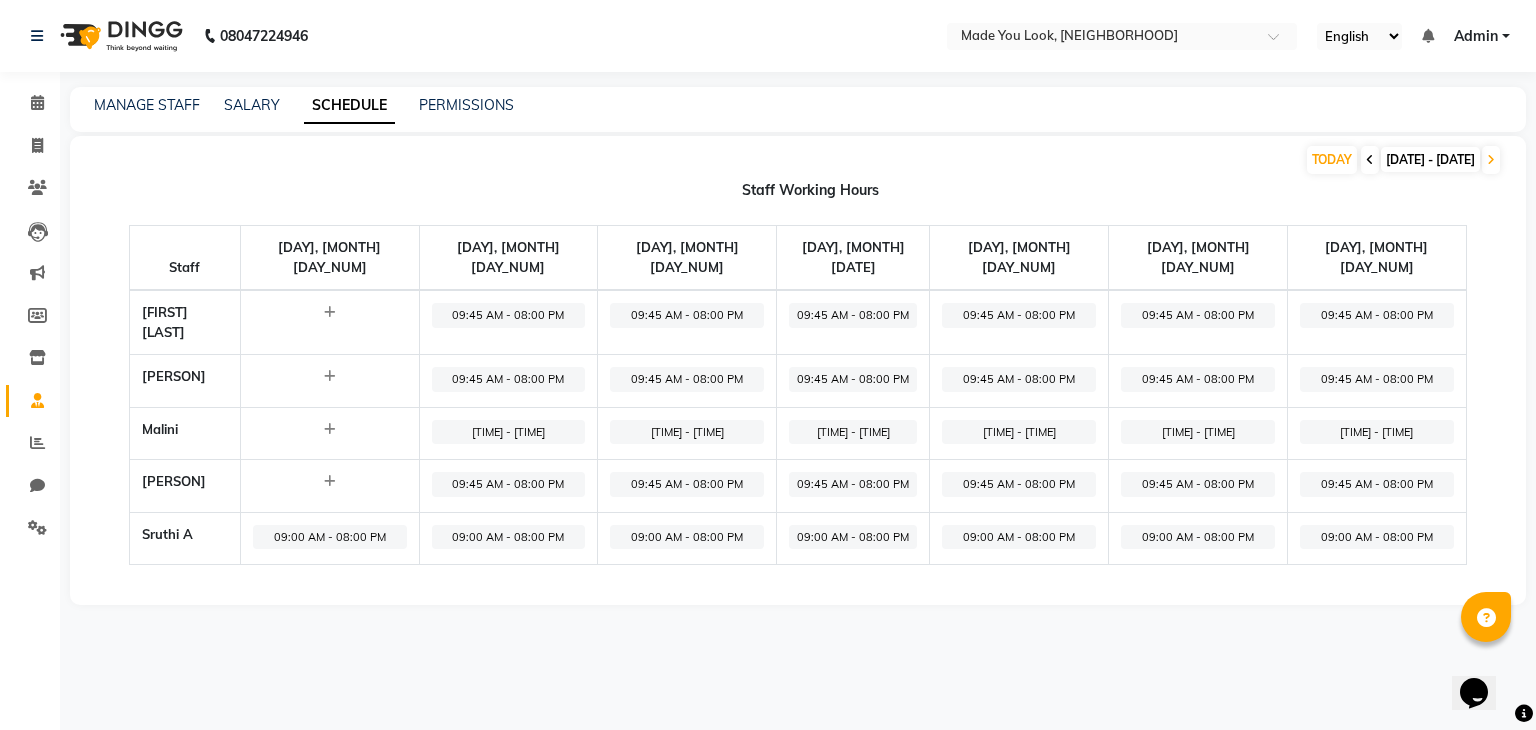 click 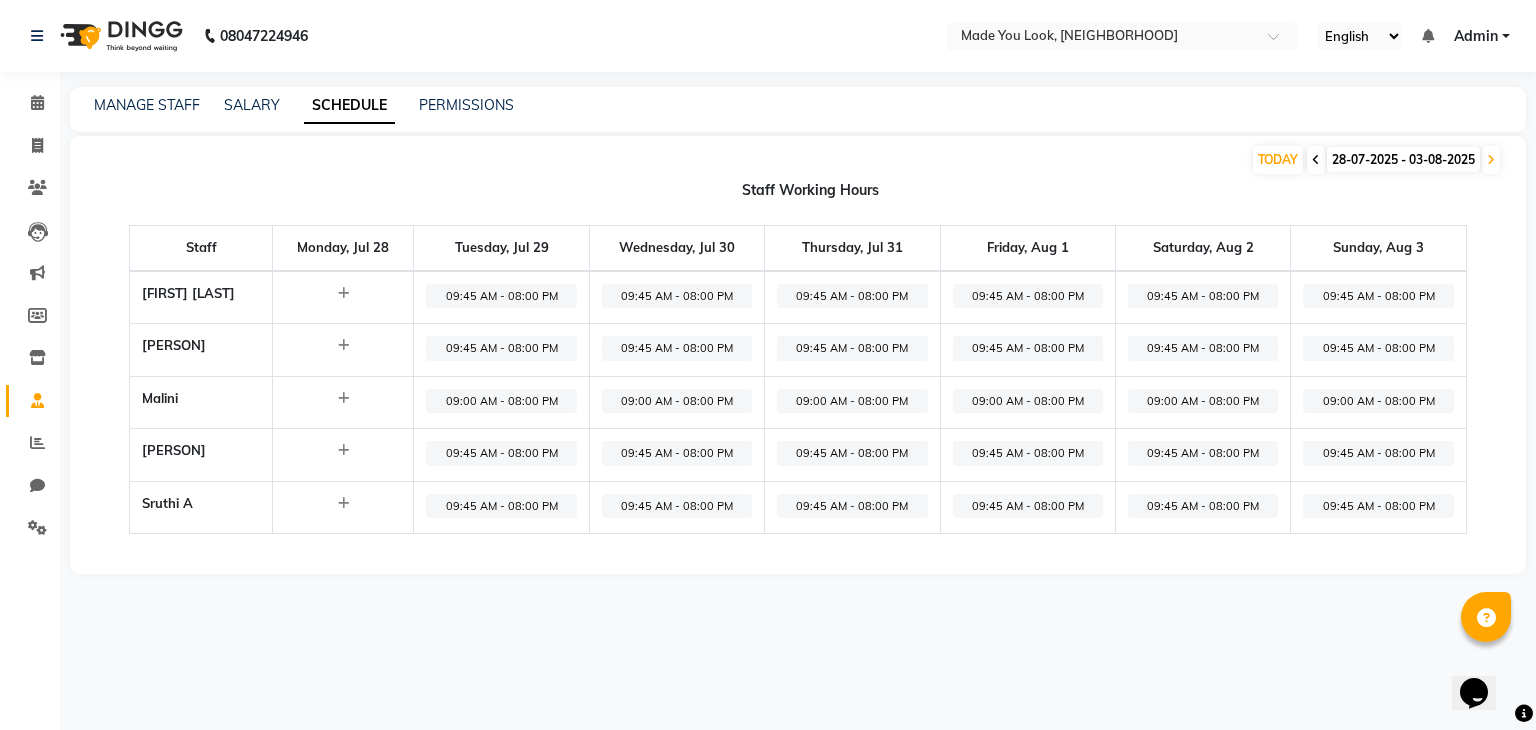 click 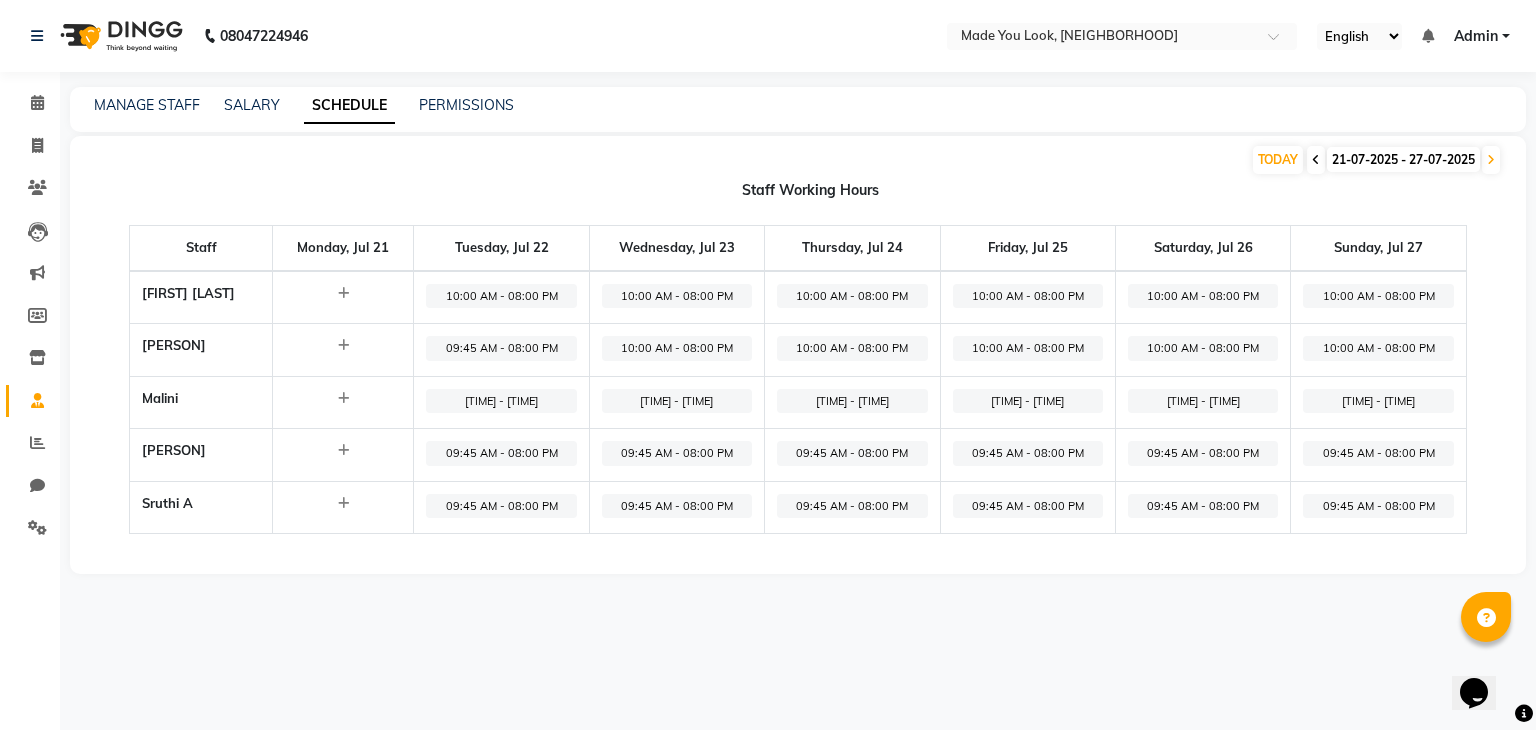 click 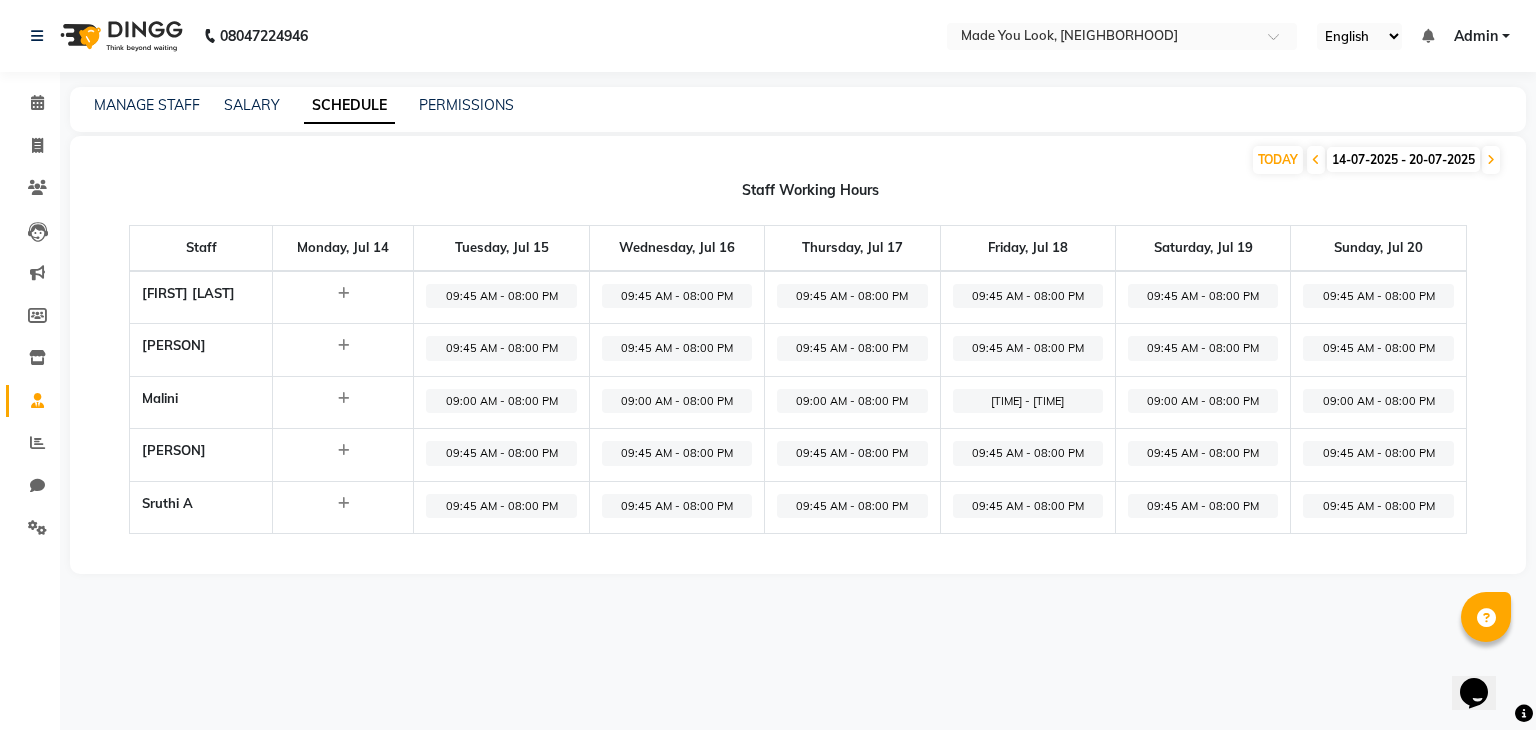 click on "09:00 AM - 08:00 PM" 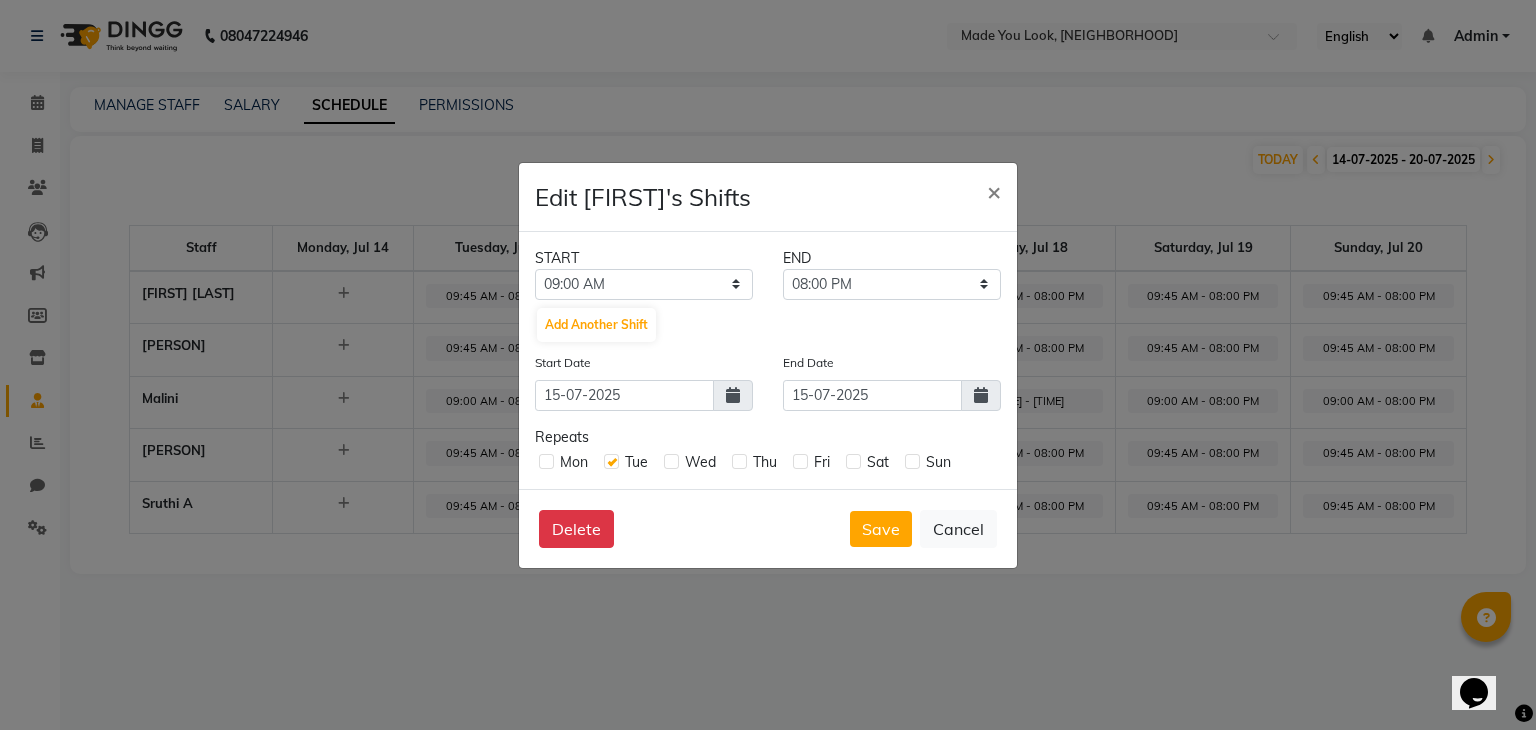 click 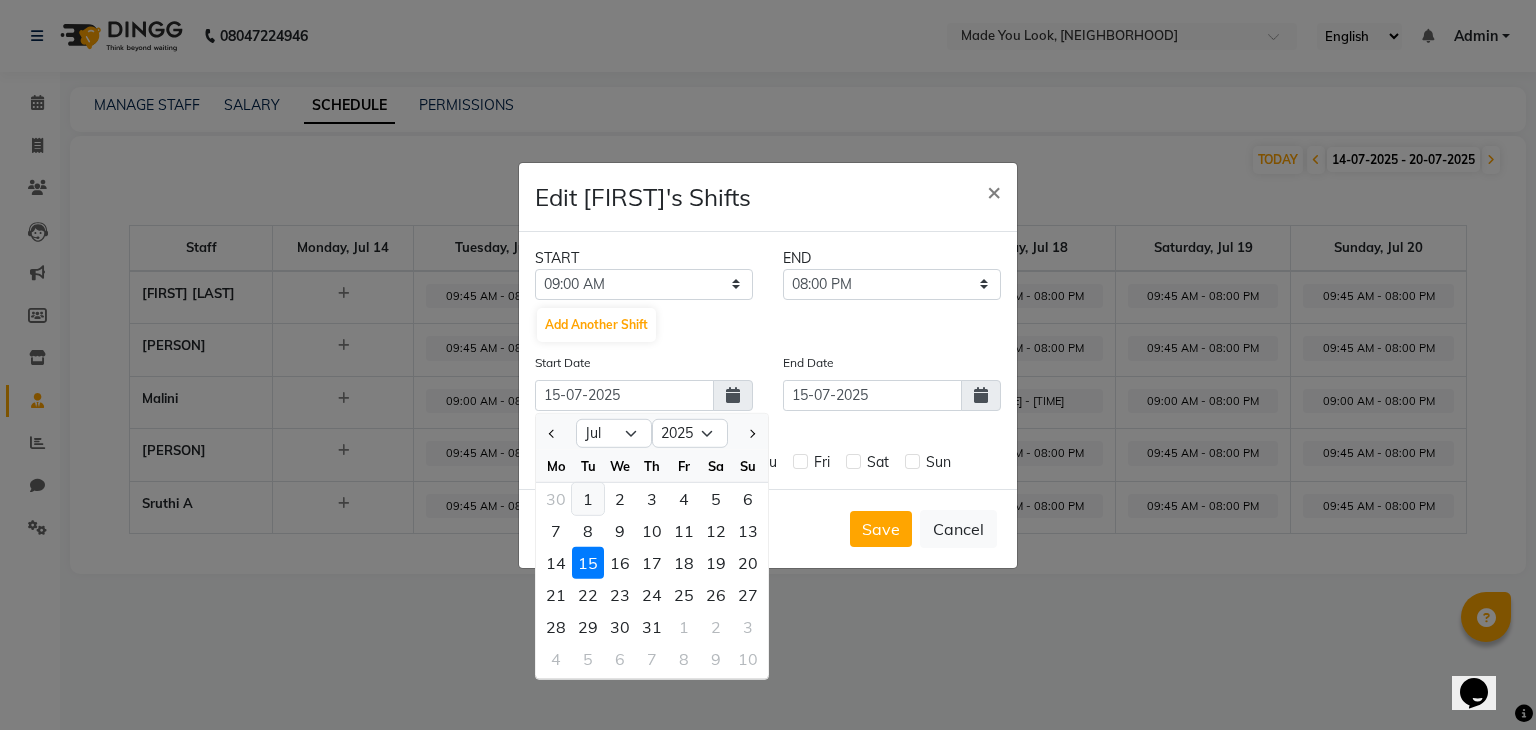 click on "1" 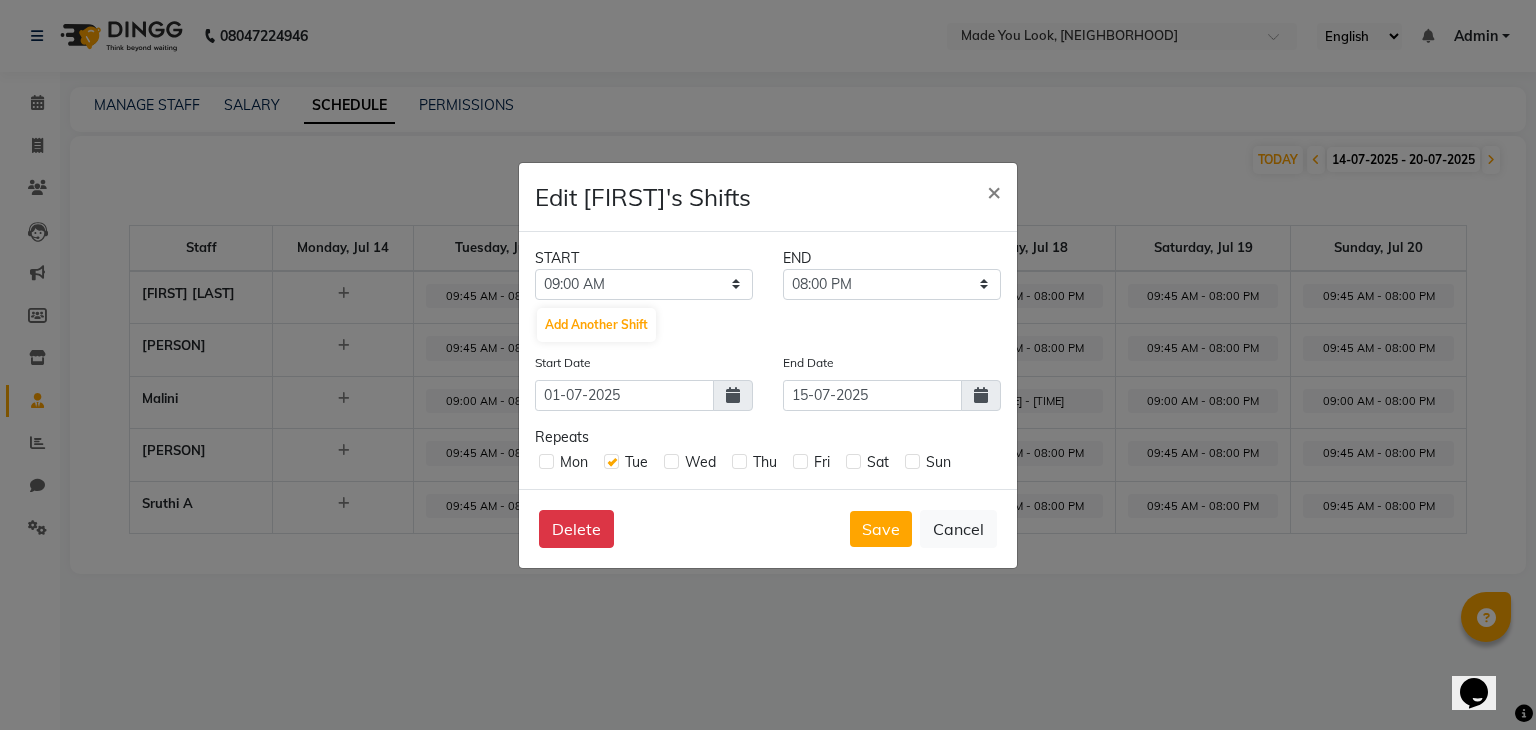 click 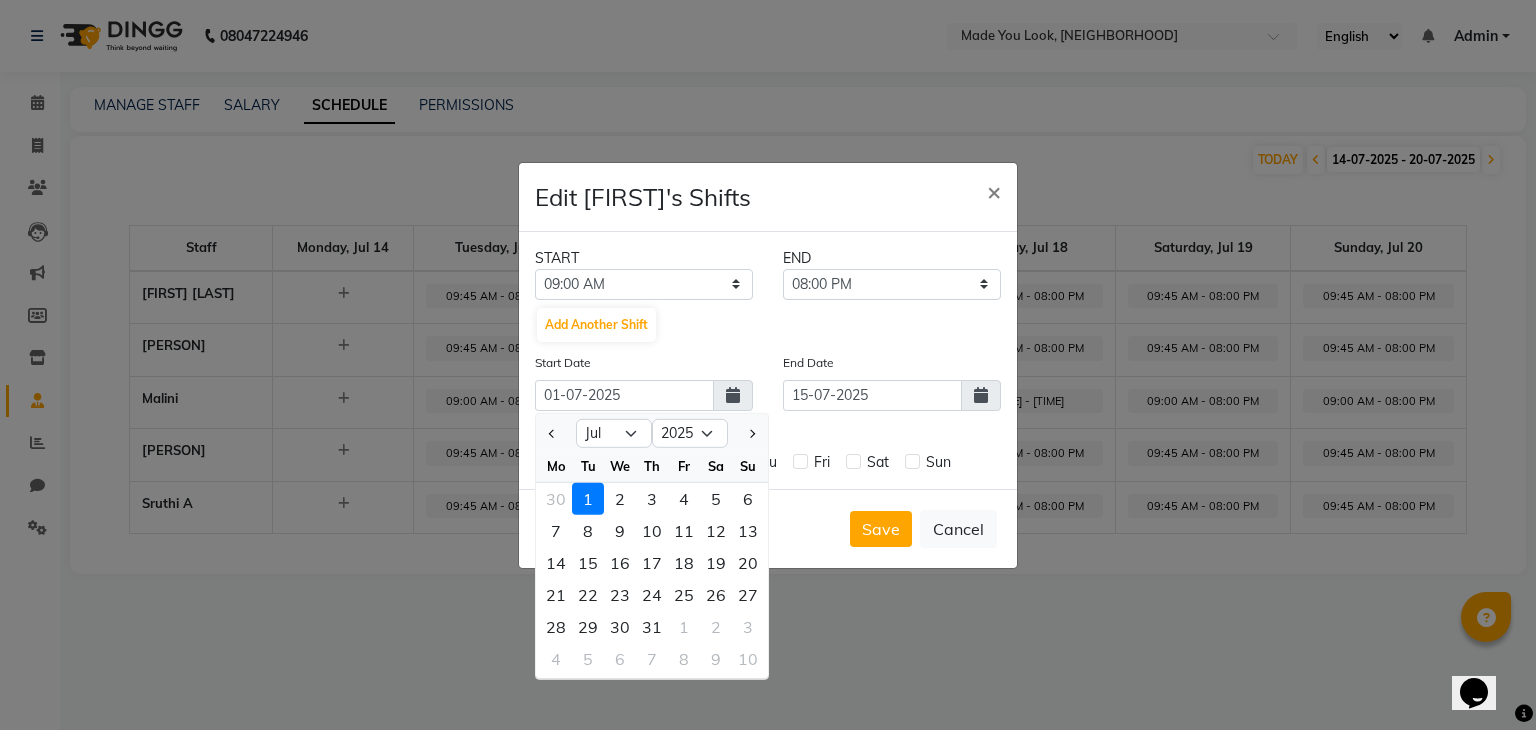 click on "Delete   Save   Cancel" 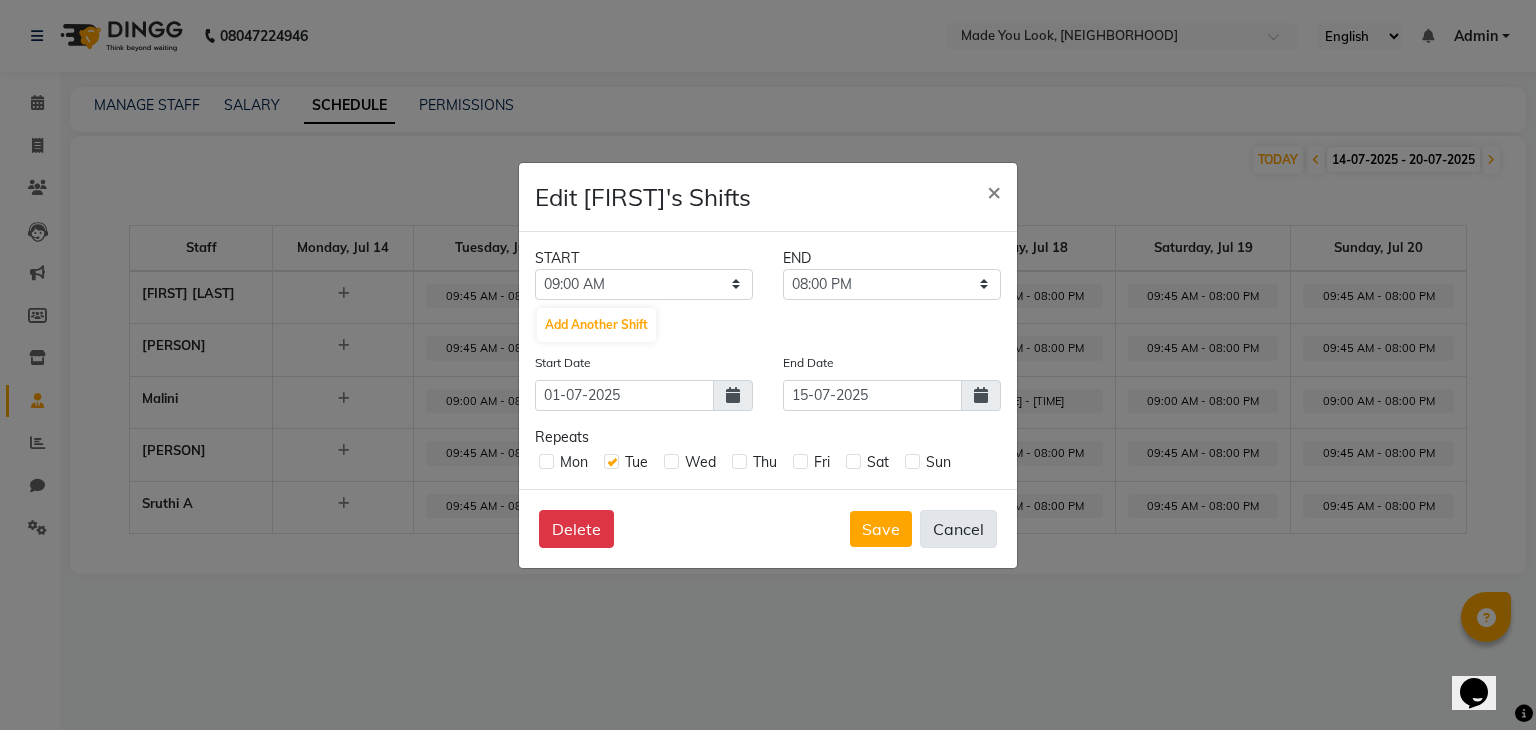 click on "Cancel" 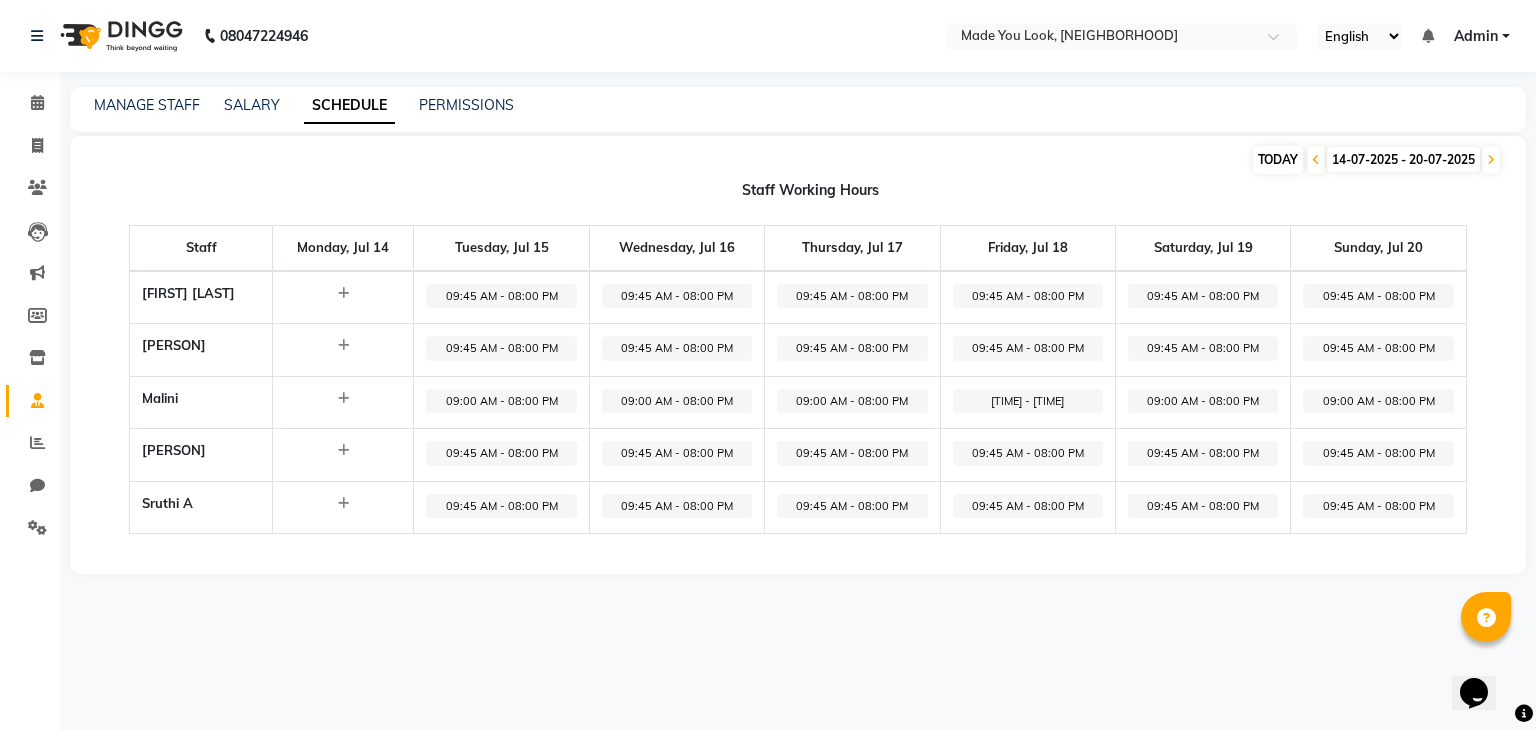 click on "TODAY" 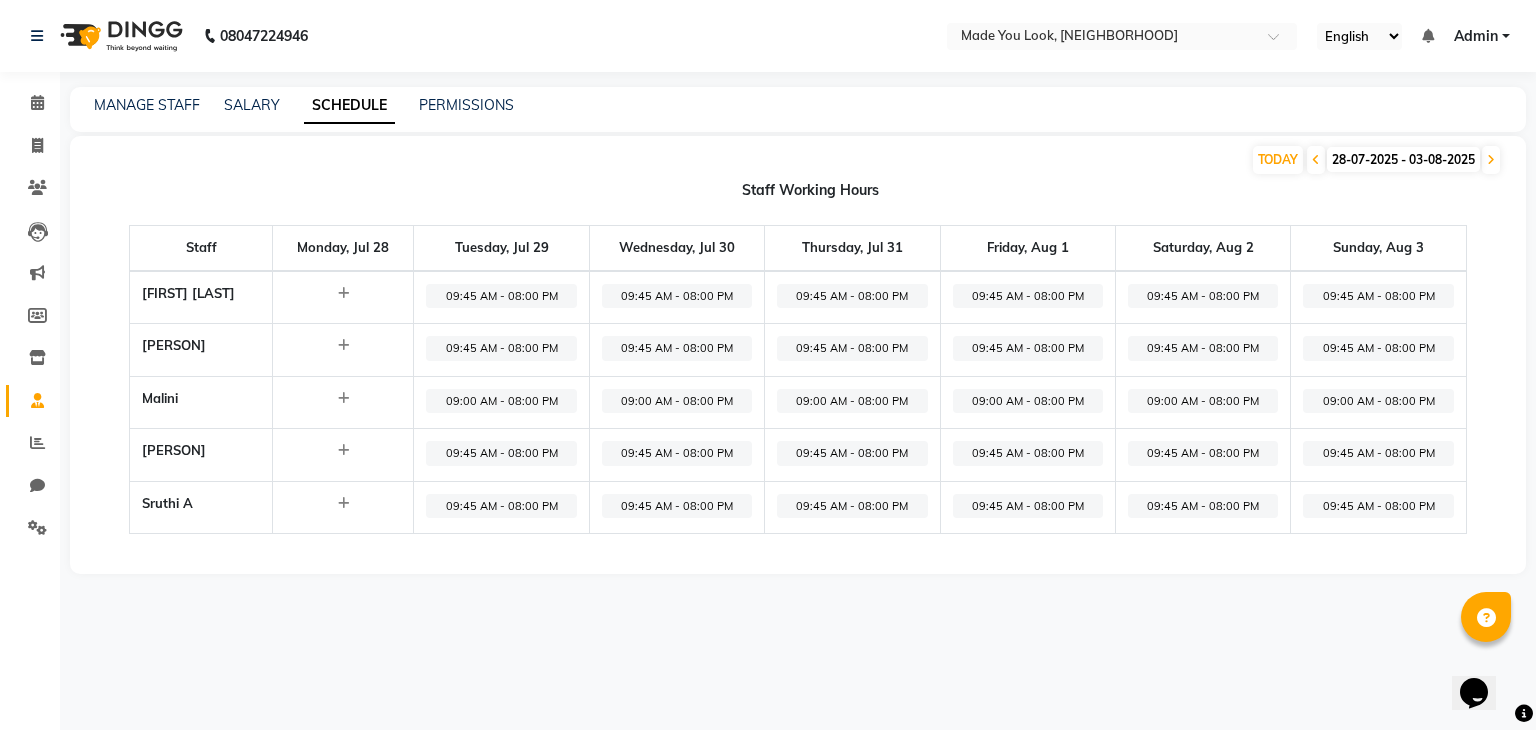 click on "09:00 AM - 08:00 PM" 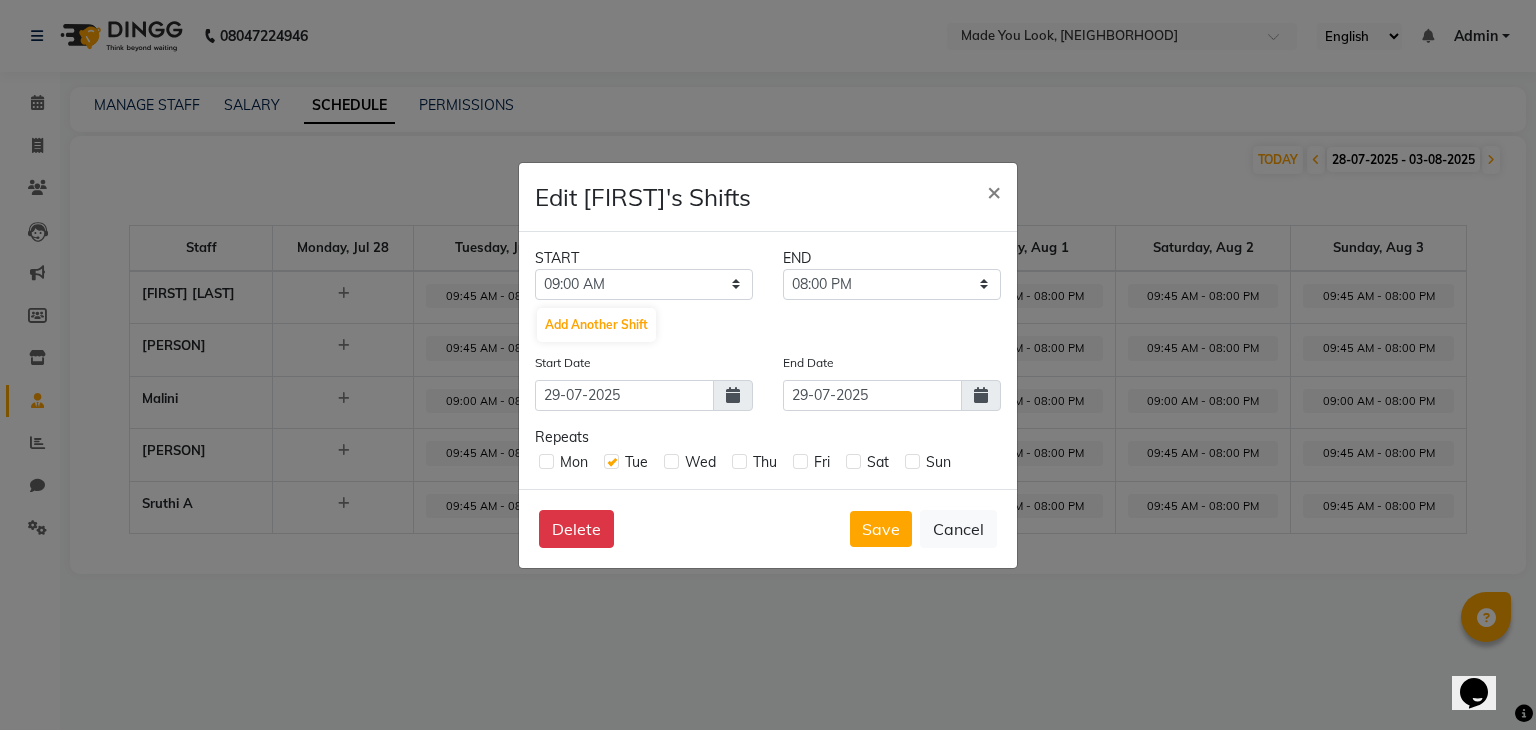 click 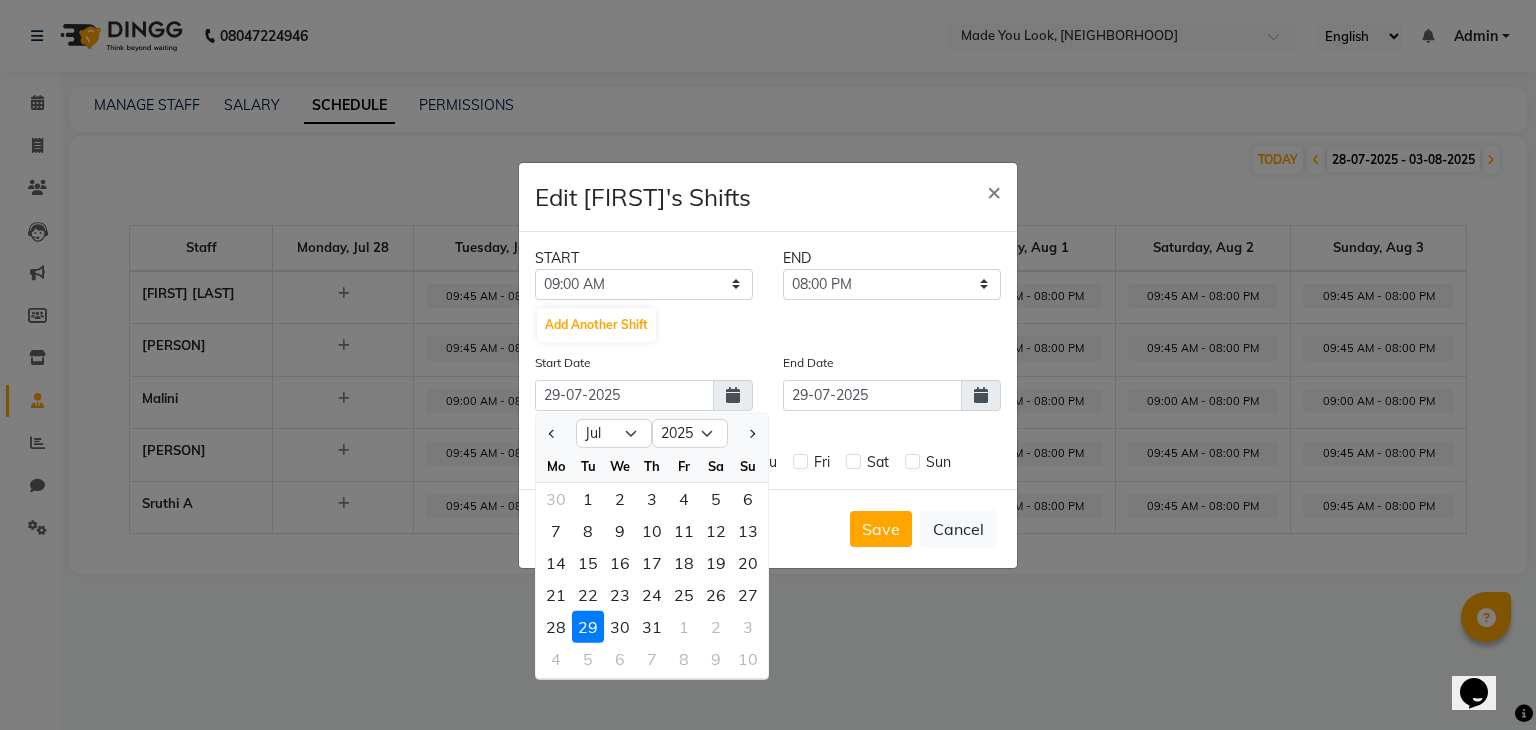 click 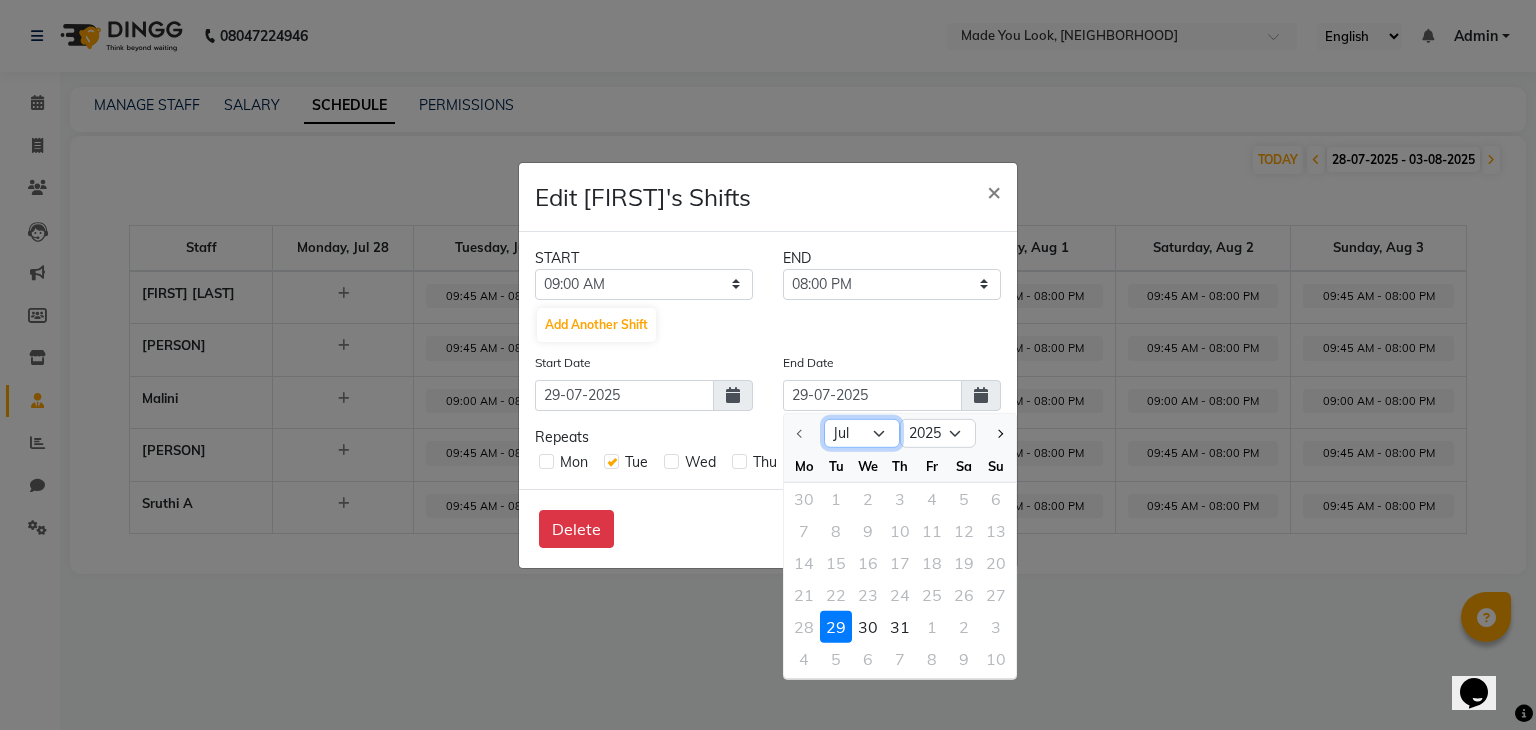 click on "Jul Aug Sep" 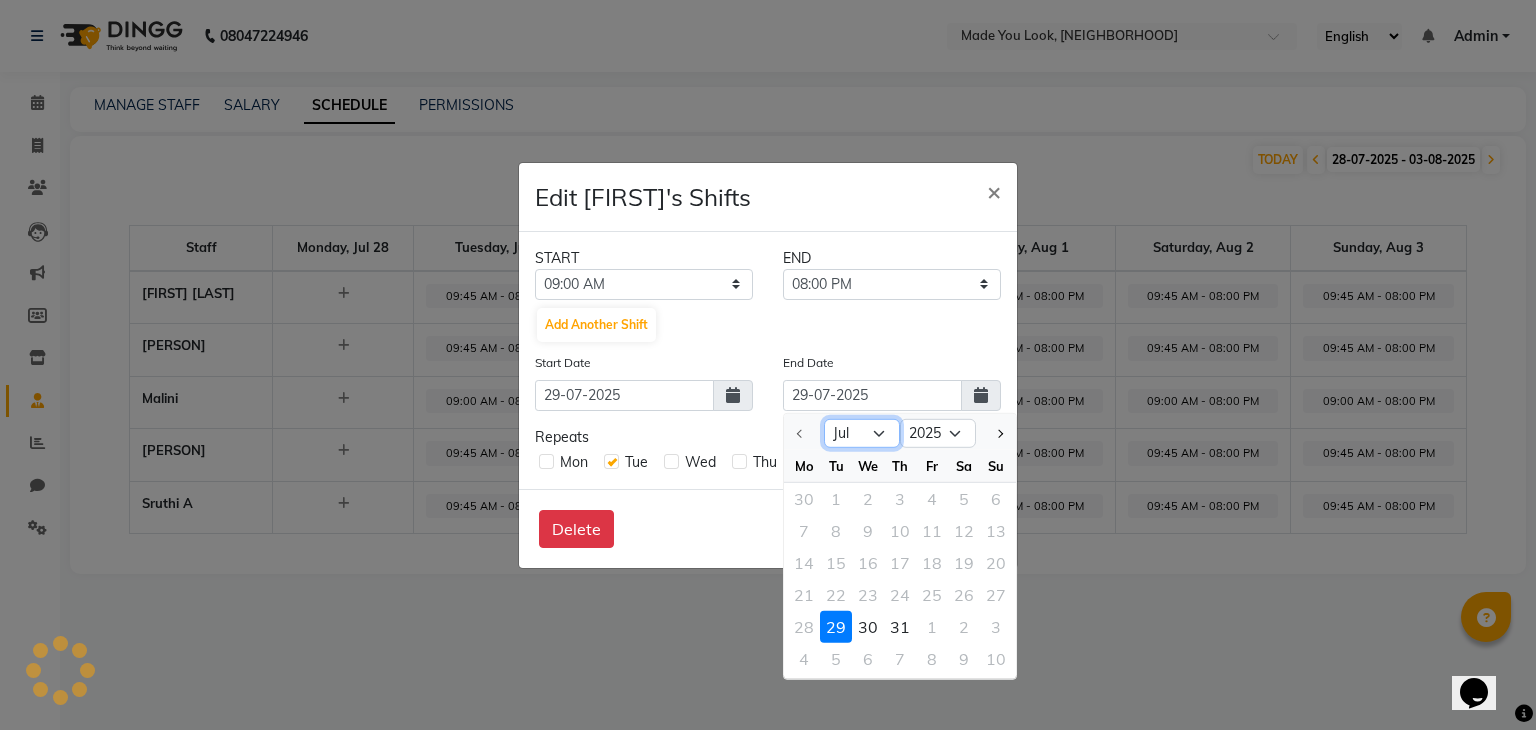 select on "8" 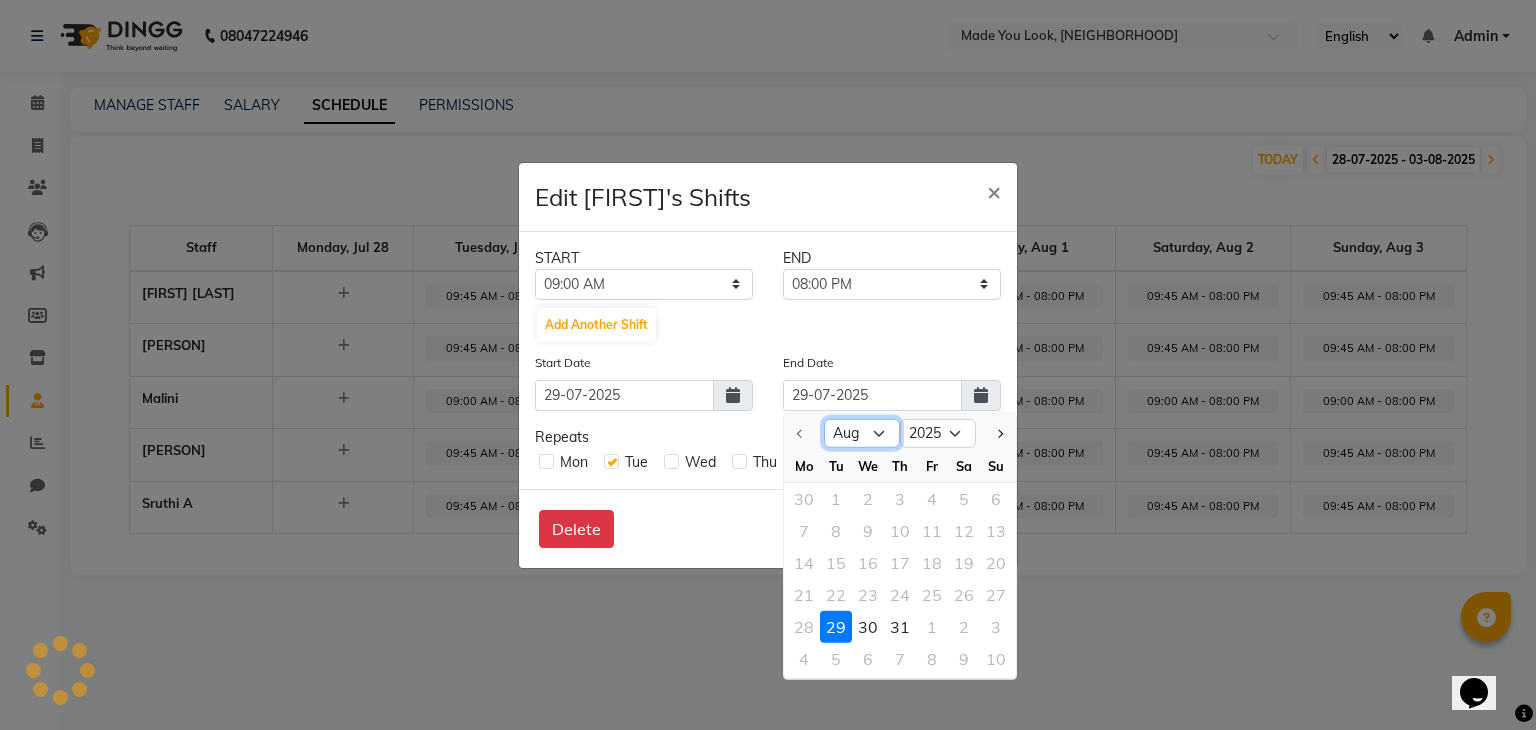click on "Jul Aug Sep" 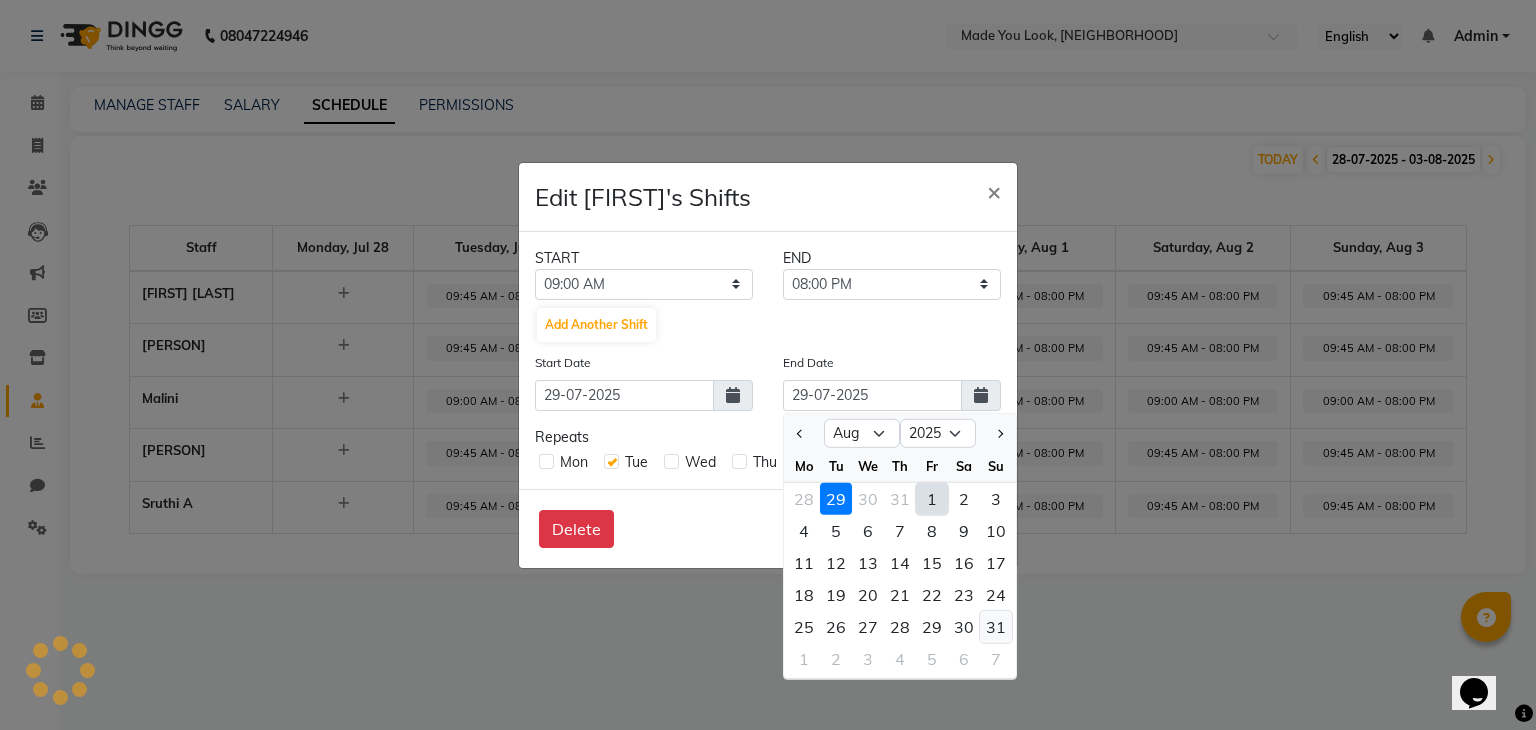 click on "31" 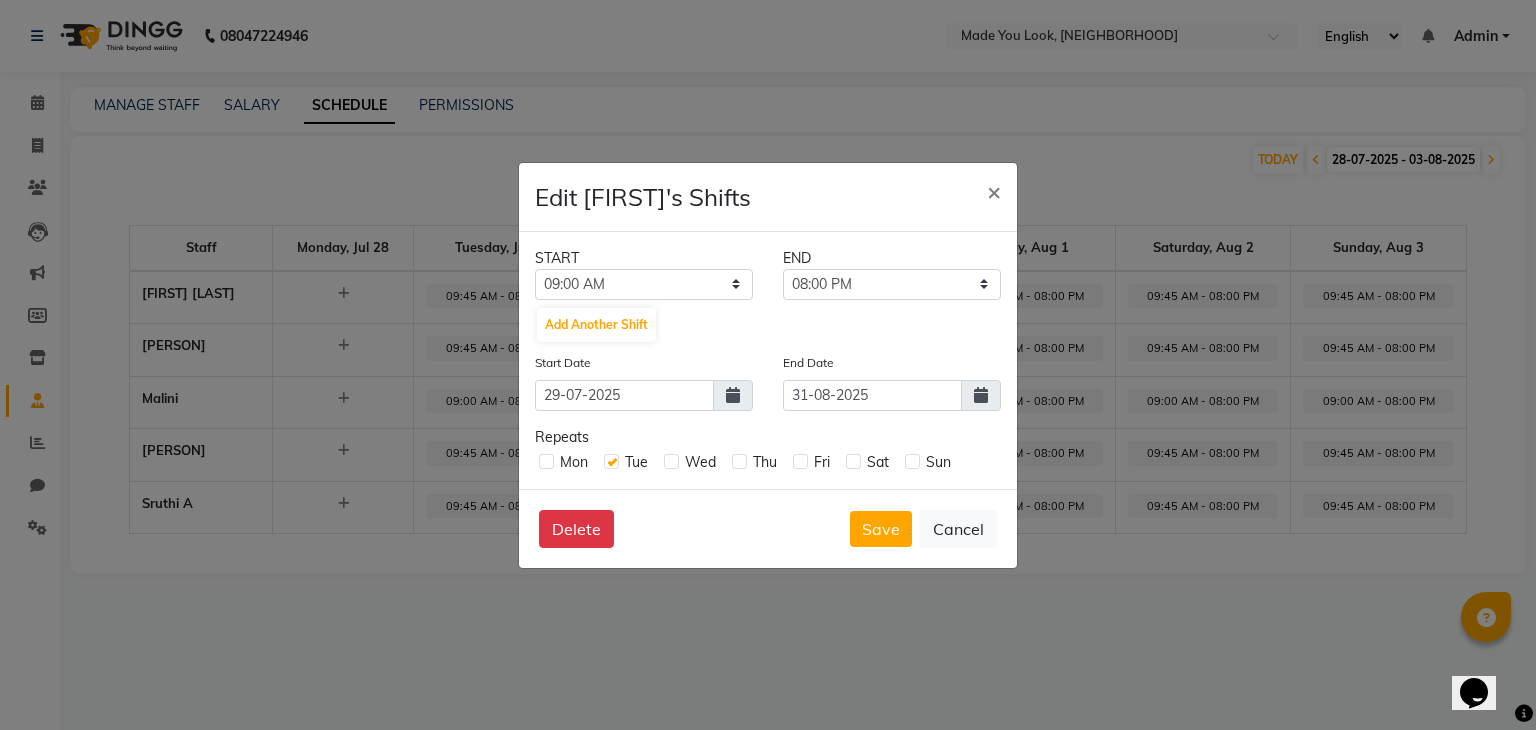 click 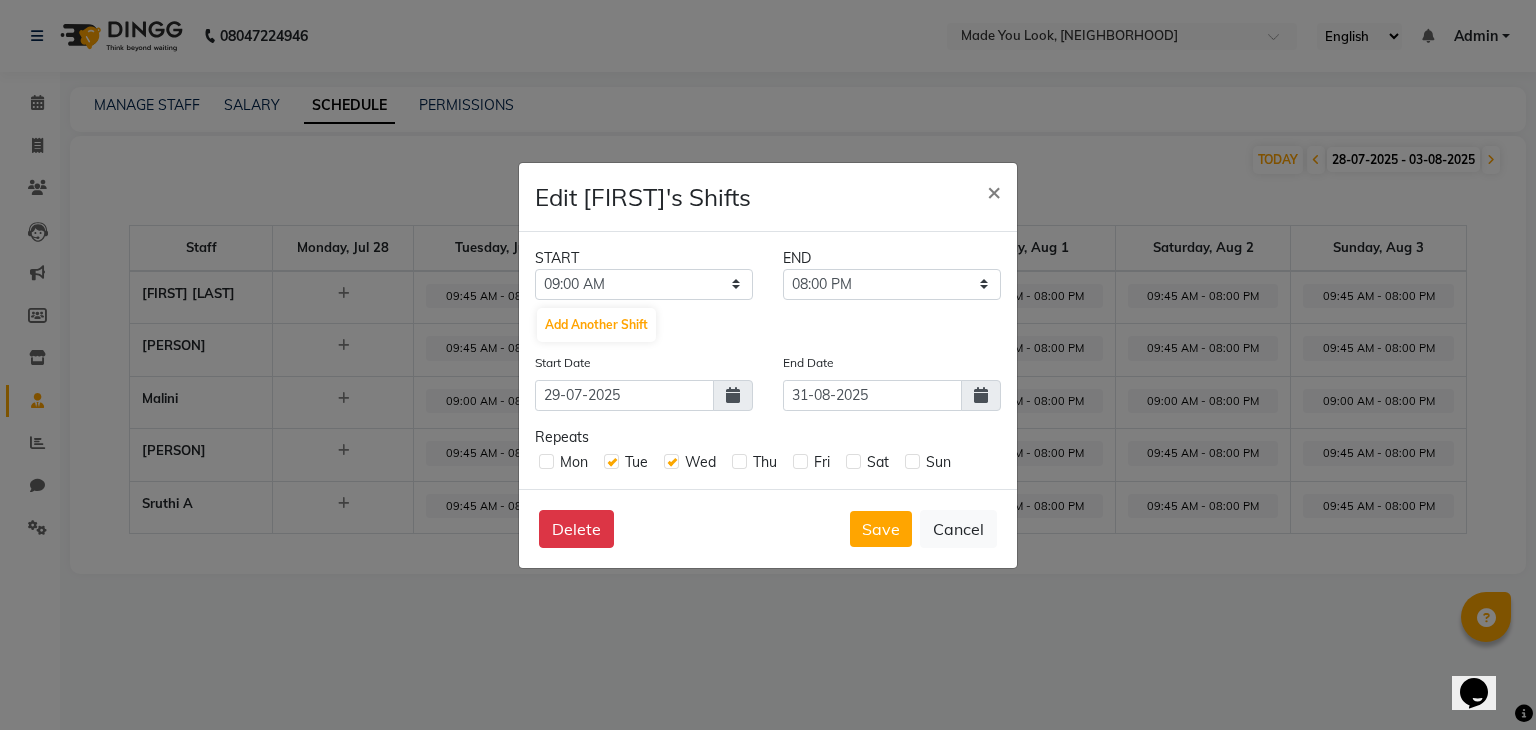 click 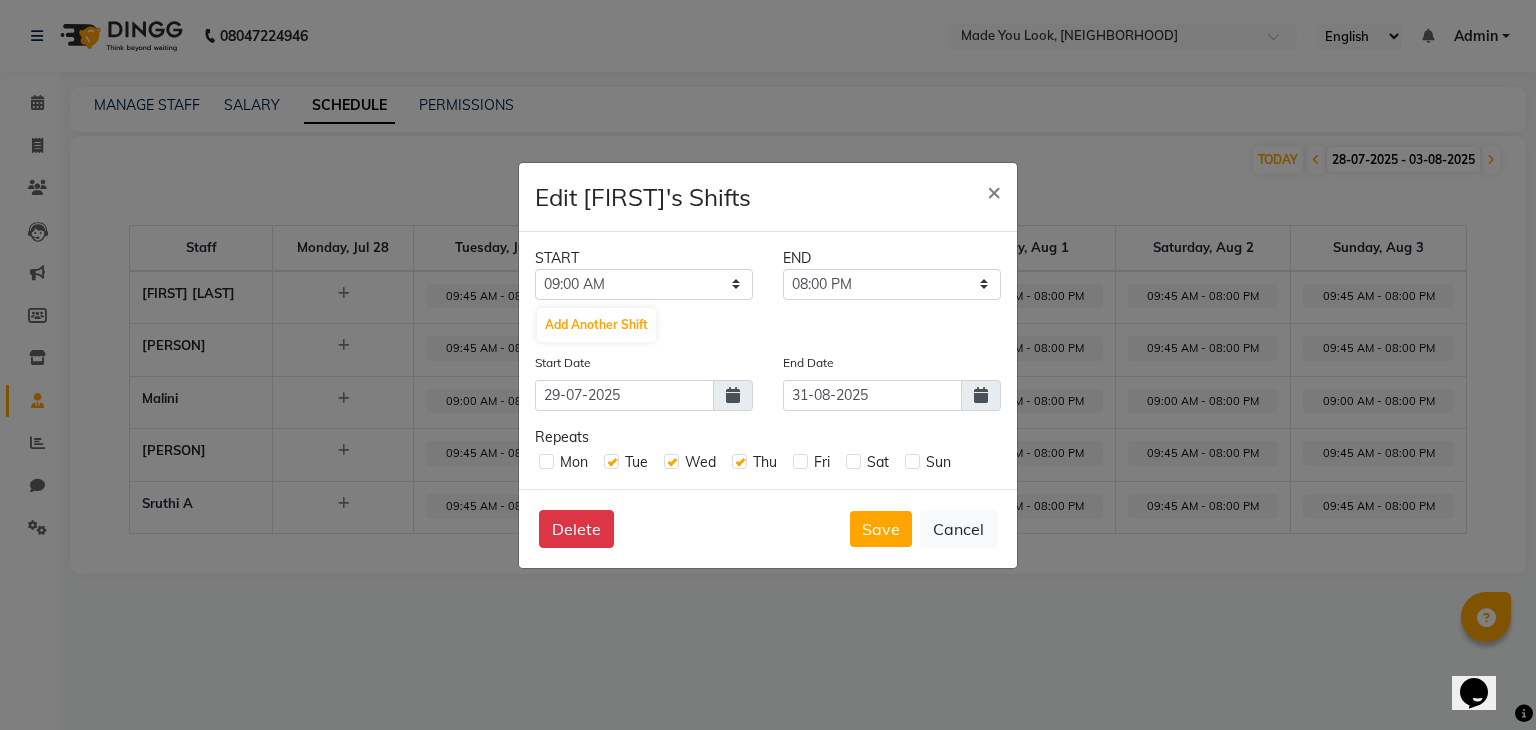 click 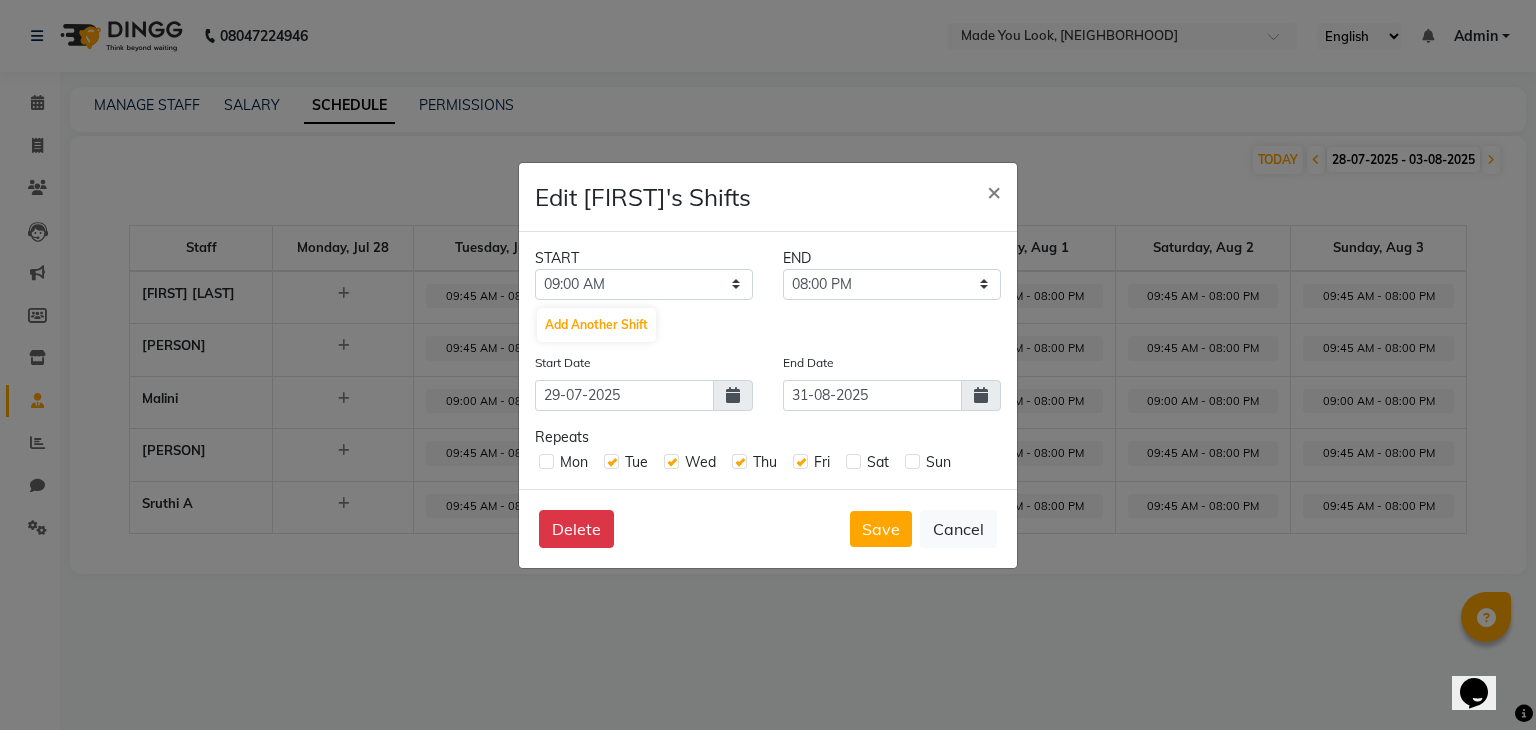 click 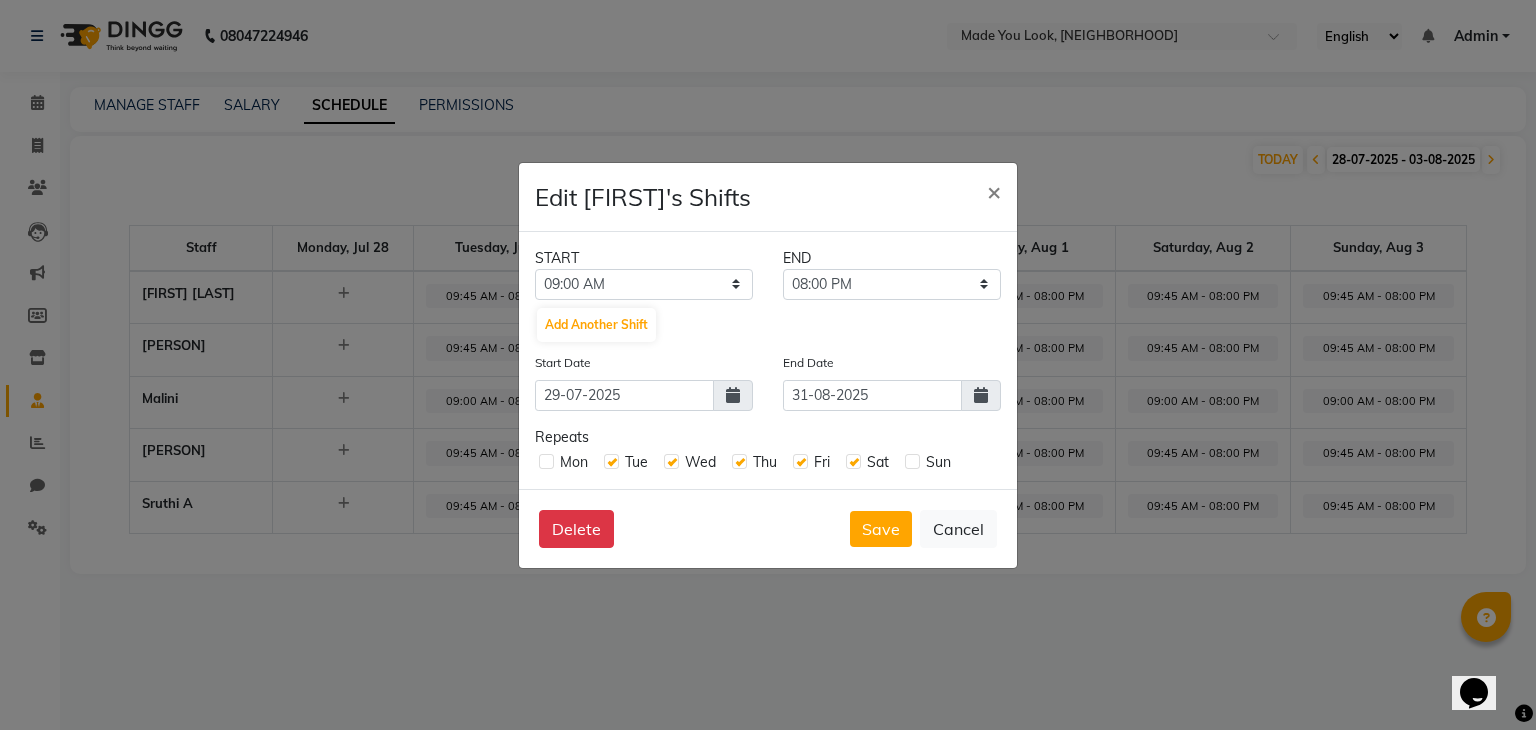 click 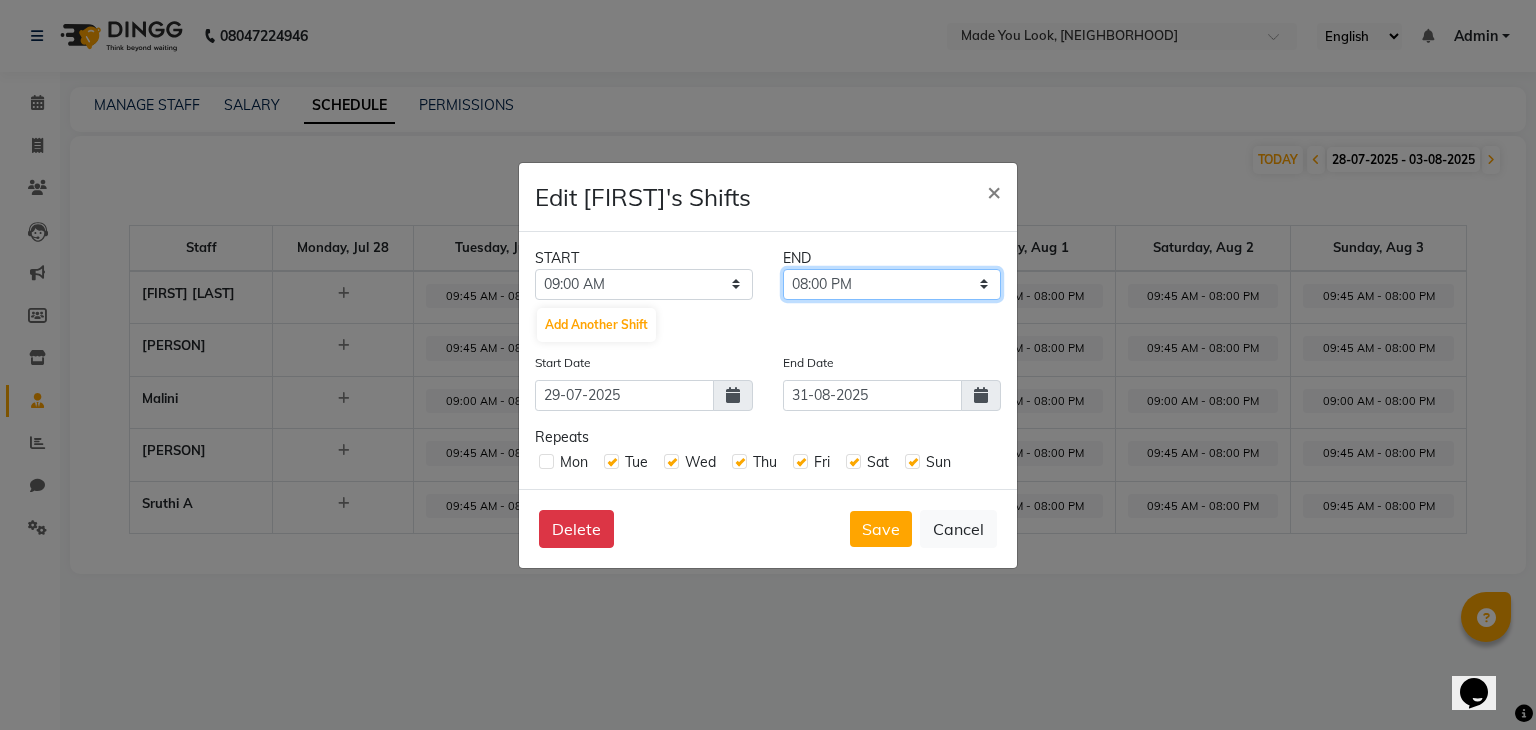 click on "09:15 AM 09:30 AM 09:45 AM 10:00 AM 10:15 AM 10:30 AM 10:45 AM 11:00 AM 11:15 AM 11:30 AM 11:45 AM 12:00 PM 12:15 PM 12:30 PM 12:45 PM 01:00 PM 01:15 PM 01:30 PM 01:45 PM 02:00 PM 02:15 PM 02:30 PM 02:45 PM 03:00 PM 03:15 PM 03:30 PM 03:45 PM 04:00 PM 04:15 PM 04:30 PM 04:45 PM 05:00 PM 05:15 PM 05:30 PM 05:45 PM 06:00 PM 06:15 PM 06:30 PM 06:45 PM 07:00 PM 07:15 PM 07:30 PM 07:45 PM 08:00 PM 08:15 PM 08:30 PM 08:45 PM 09:00 PM 09:15 PM 09:30 PM 09:45 PM 10:00 PM 10:15 PM 10:30 PM 10:45 PM 11:00 PM 11:15 PM 11:30 PM 11:45 PM" 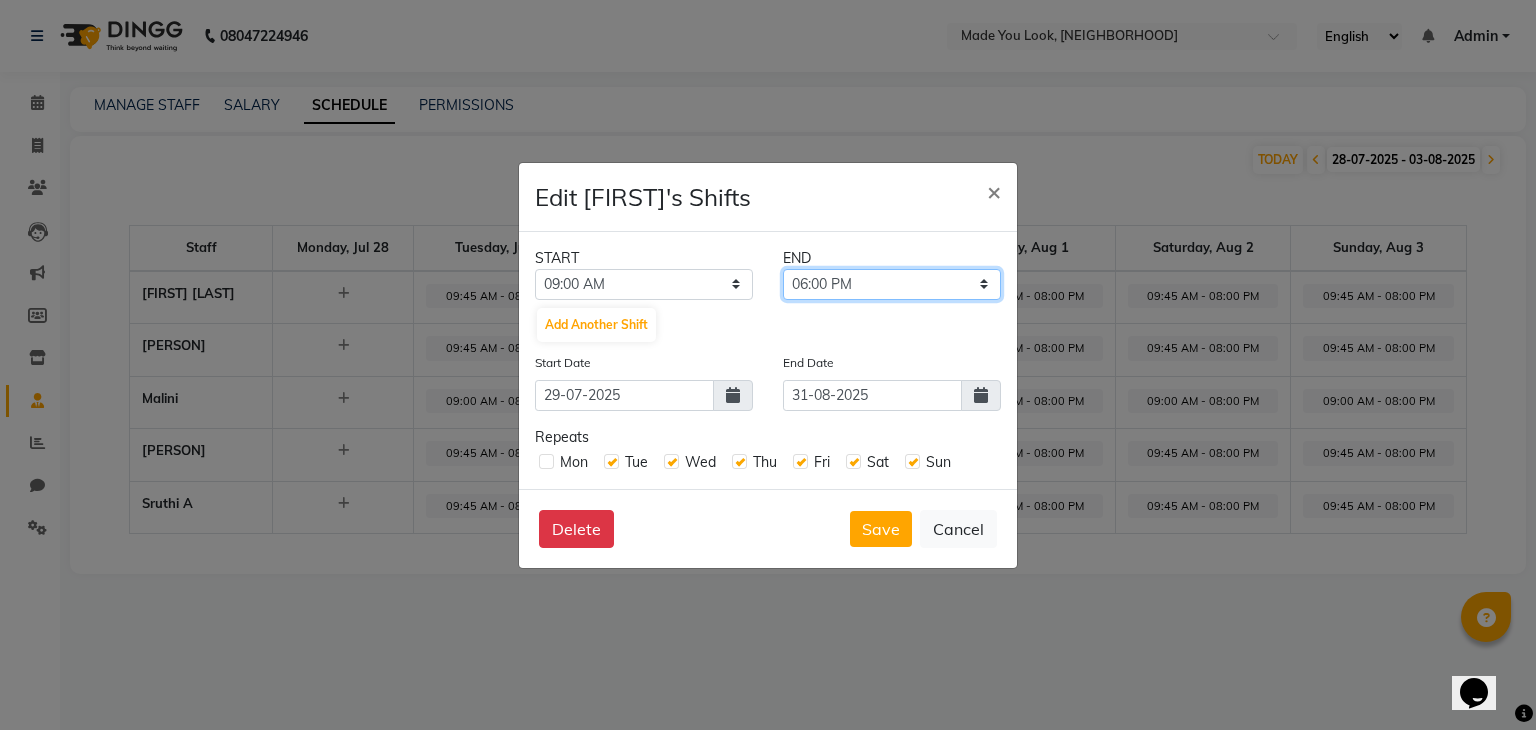 click on "09:15 AM 09:30 AM 09:45 AM 10:00 AM 10:15 AM 10:30 AM 10:45 AM 11:00 AM 11:15 AM 11:30 AM 11:45 AM 12:00 PM 12:15 PM 12:30 PM 12:45 PM 01:00 PM 01:15 PM 01:30 PM 01:45 PM 02:00 PM 02:15 PM 02:30 PM 02:45 PM 03:00 PM 03:15 PM 03:30 PM 03:45 PM 04:00 PM 04:15 PM 04:30 PM 04:45 PM 05:00 PM 05:15 PM 05:30 PM 05:45 PM 06:00 PM 06:15 PM 06:30 PM 06:45 PM 07:00 PM 07:15 PM 07:30 PM 07:45 PM 08:00 PM 08:15 PM 08:30 PM 08:45 PM 09:00 PM 09:15 PM 09:30 PM 09:45 PM 10:00 PM 10:15 PM 10:30 PM 10:45 PM 11:00 PM 11:15 PM 11:30 PM 11:45 PM" 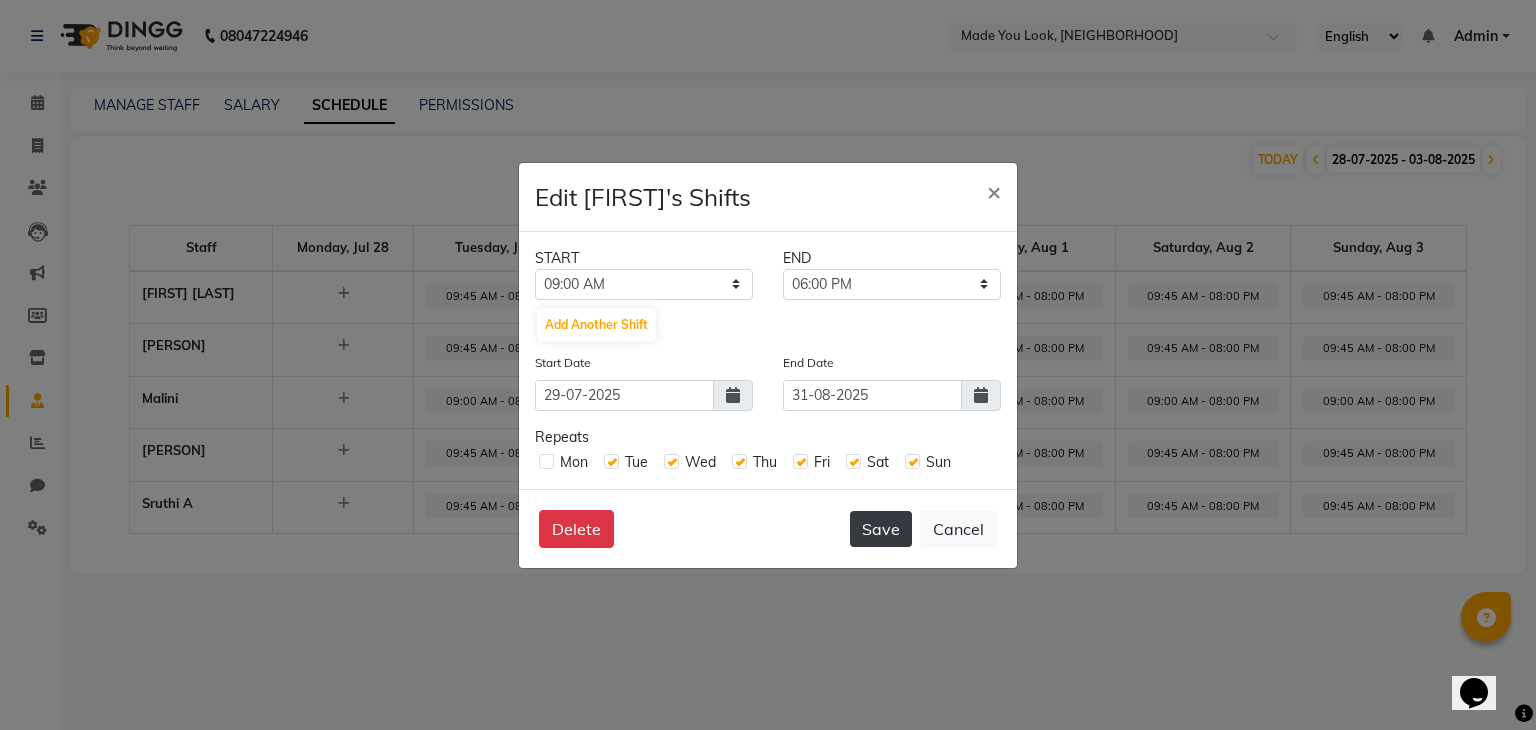 click on "Save" 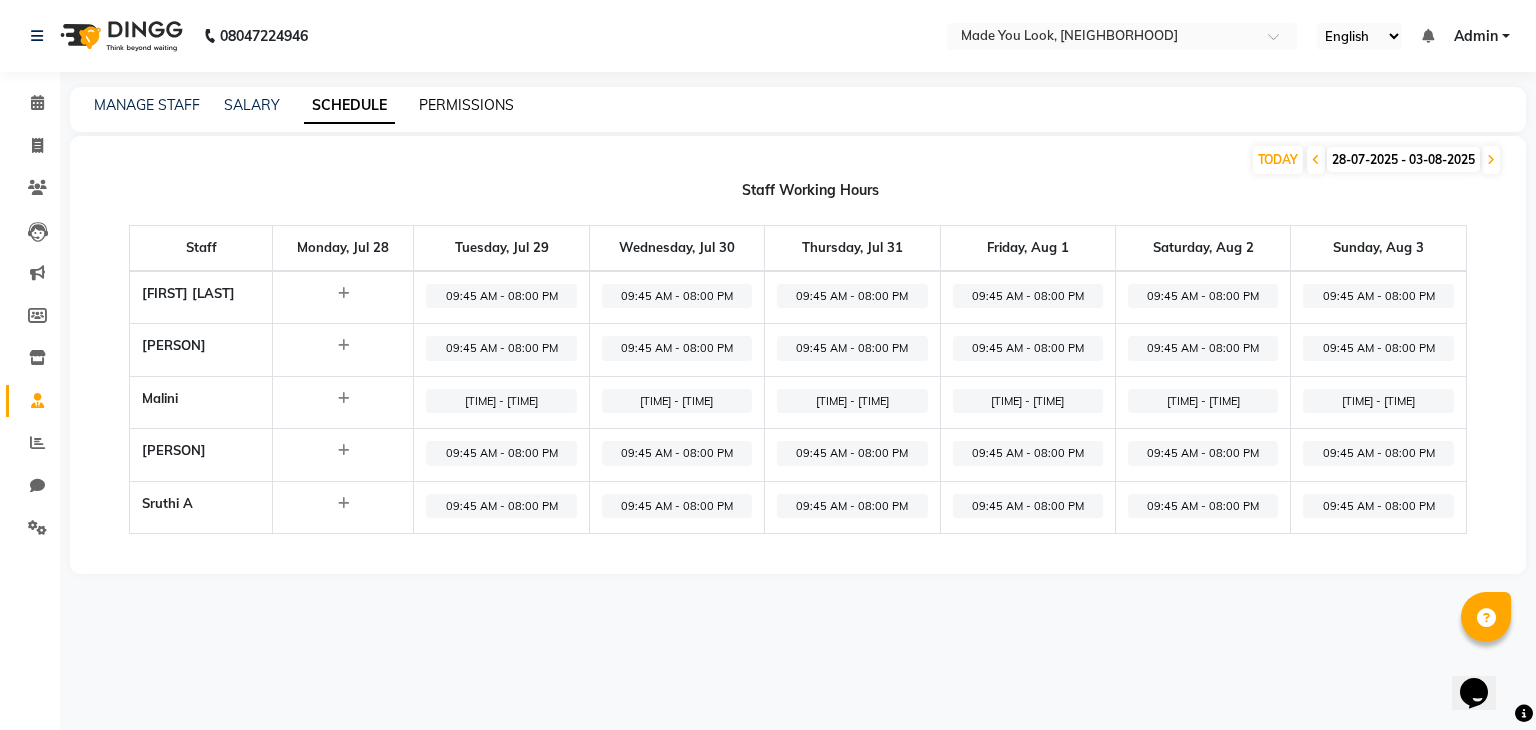 click on "PERMISSIONS" 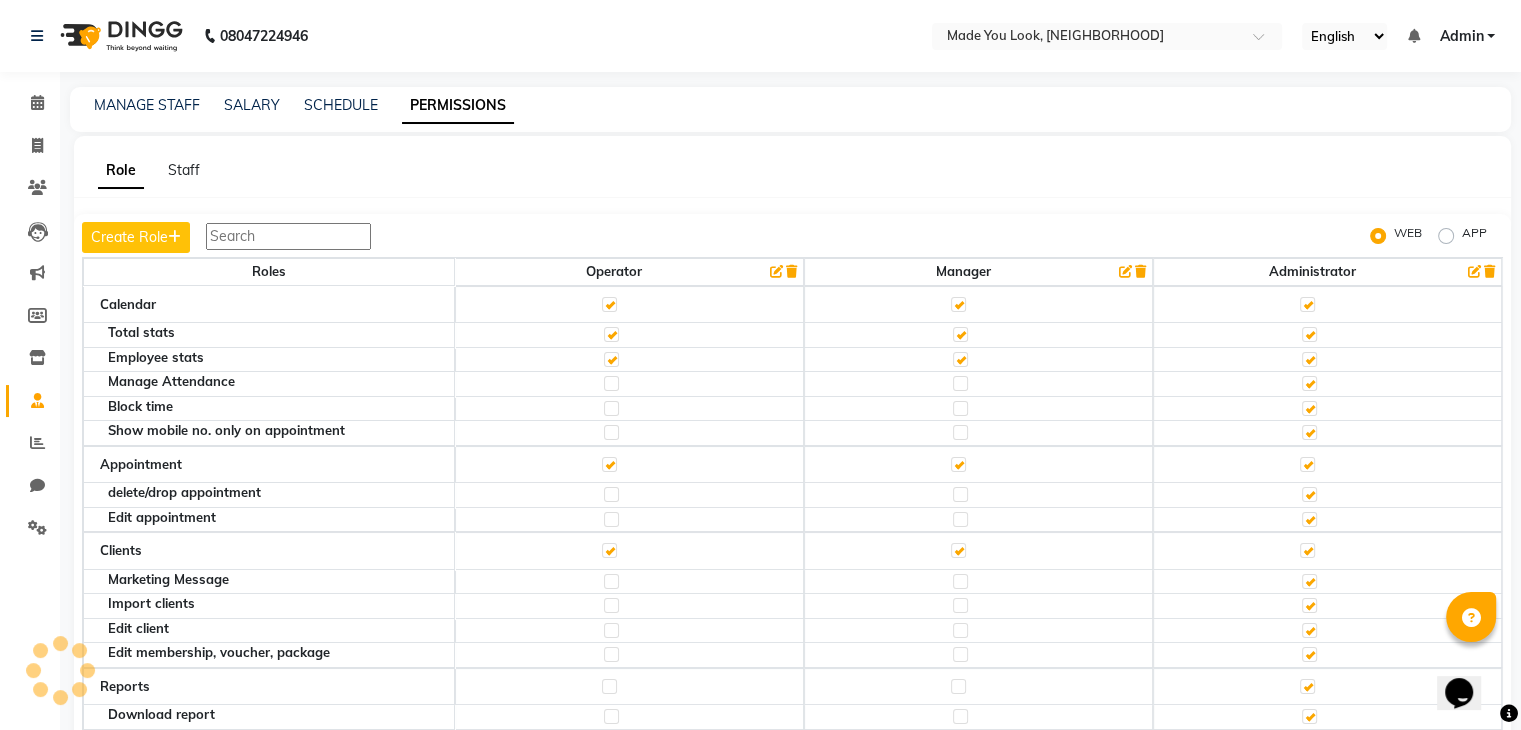 click on "MANAGE STAFF" 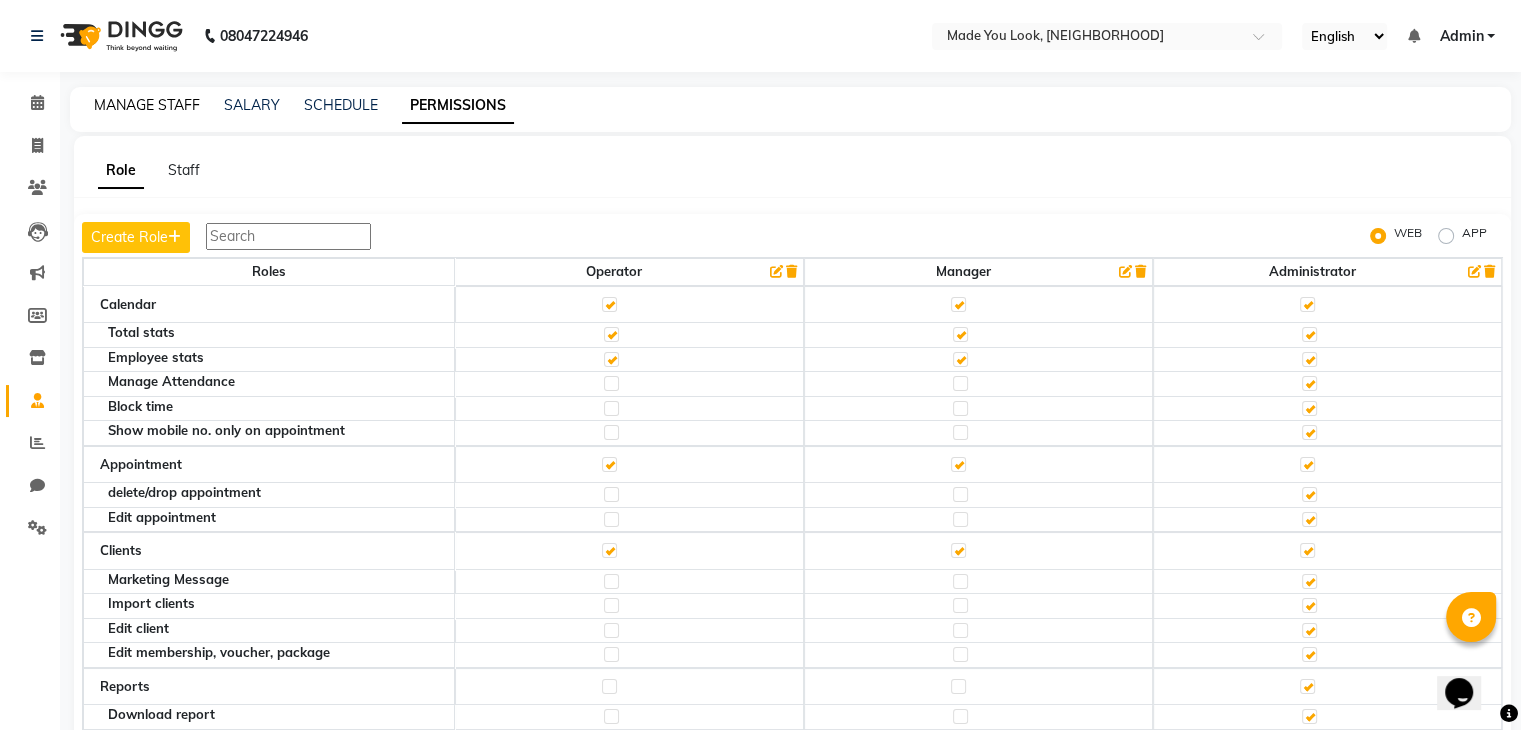 click on "MANAGE STAFF" 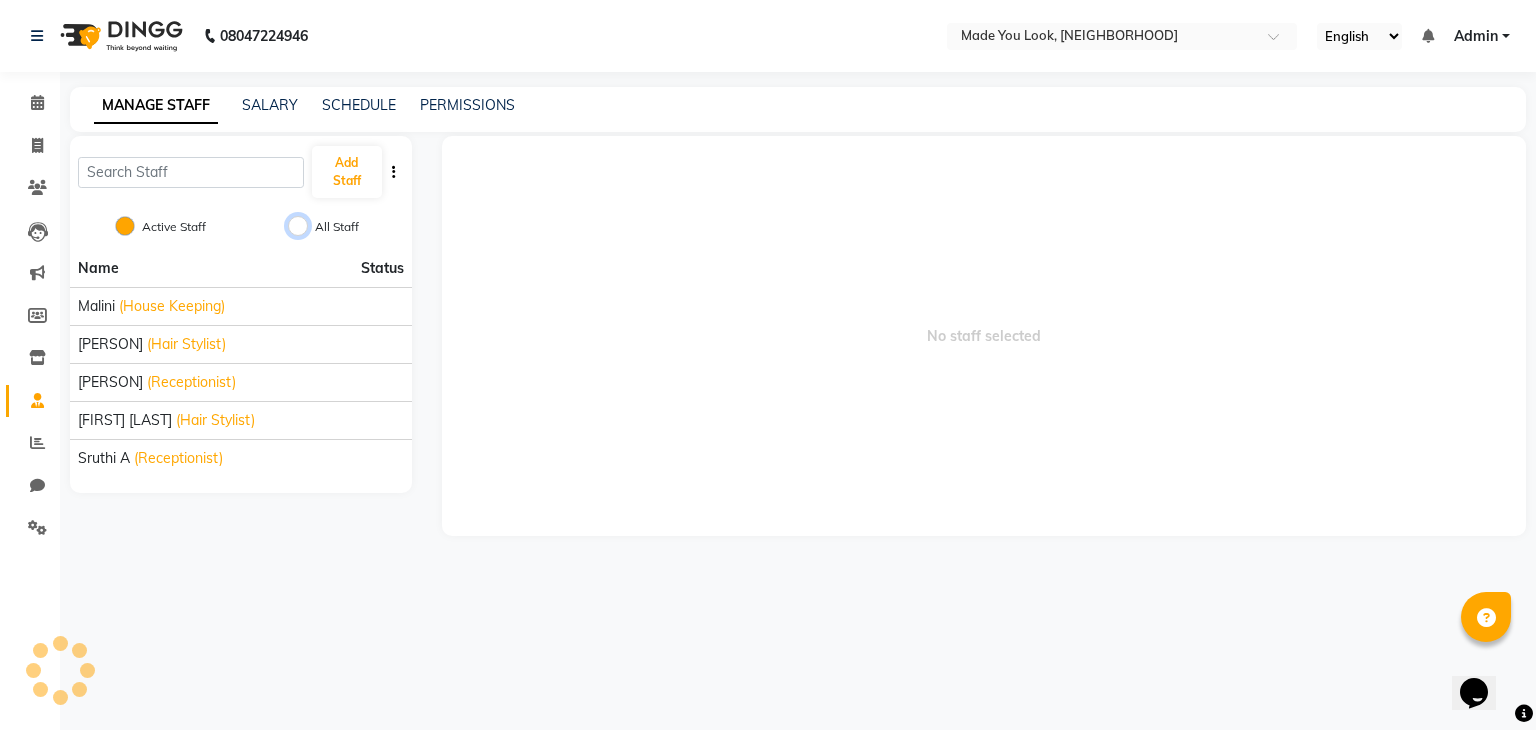 click on "All Staff" at bounding box center [298, 226] 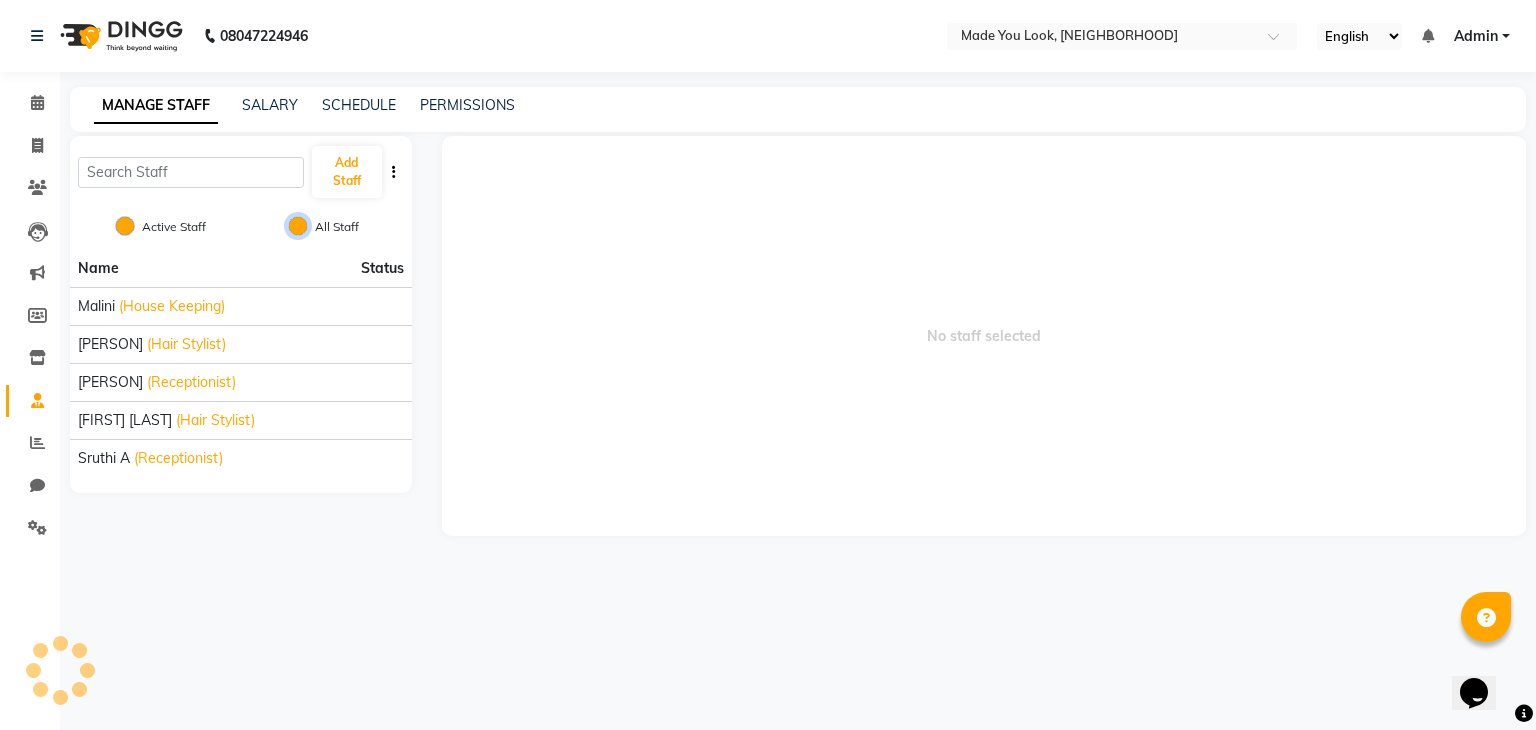 radio on "false" 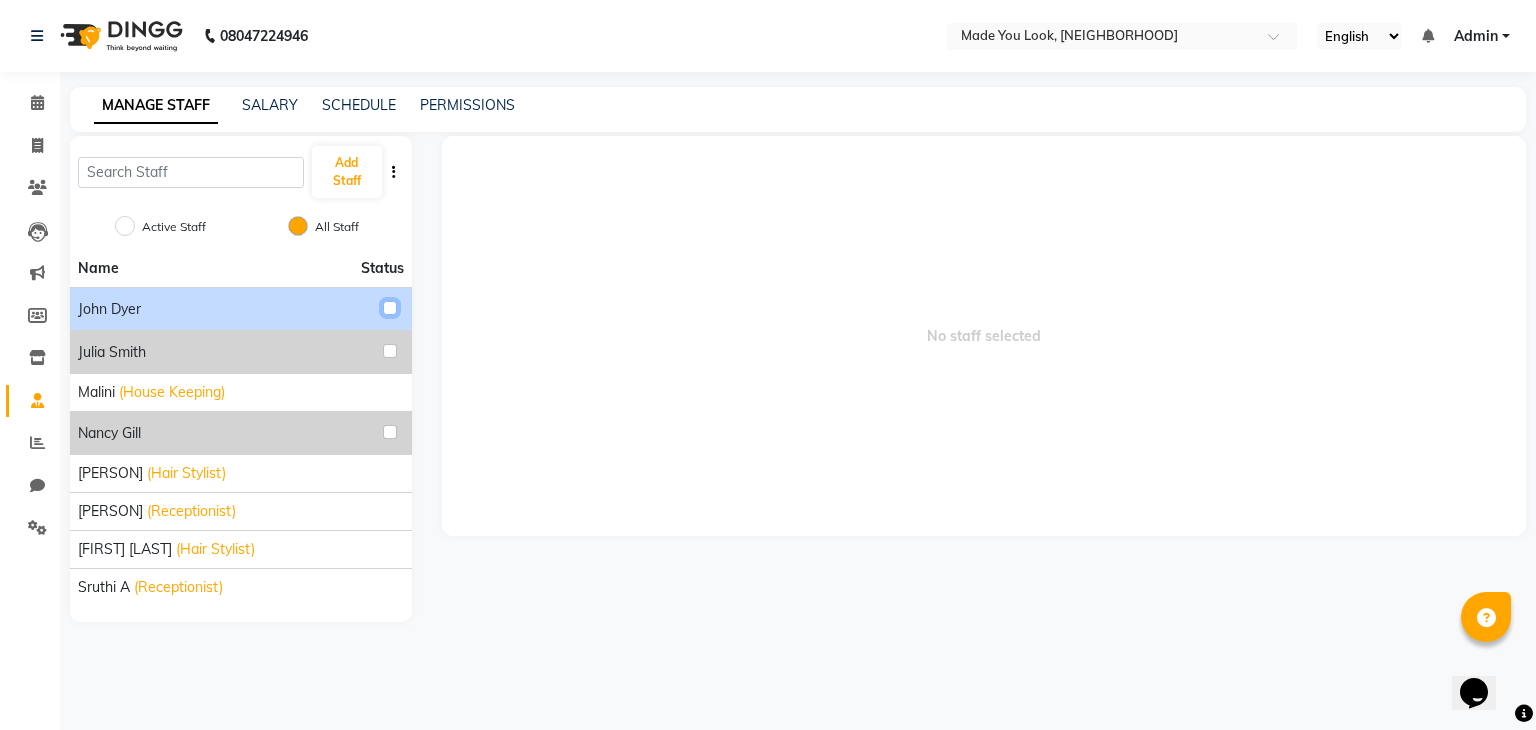 click at bounding box center (390, 308) 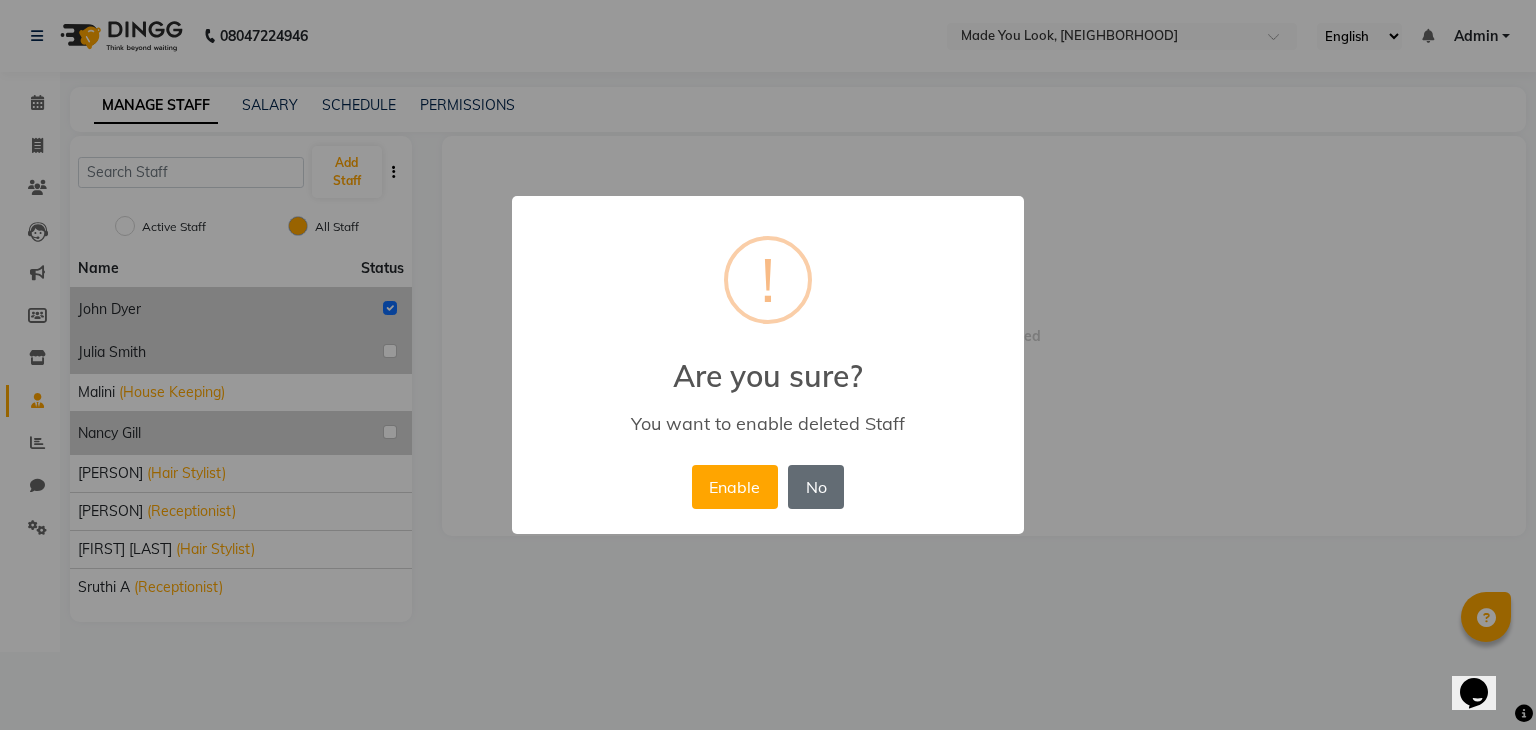 click on "No" at bounding box center (816, 487) 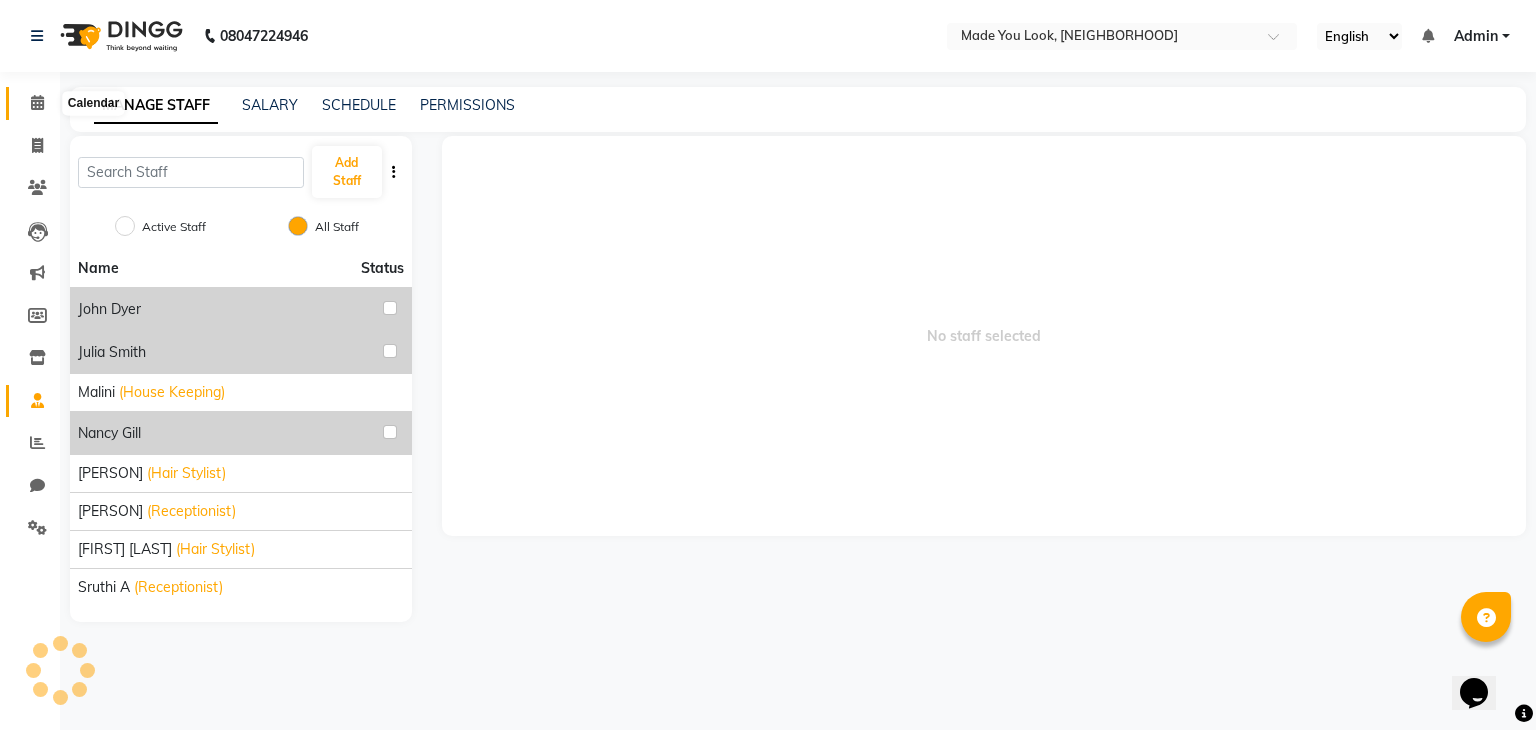 click 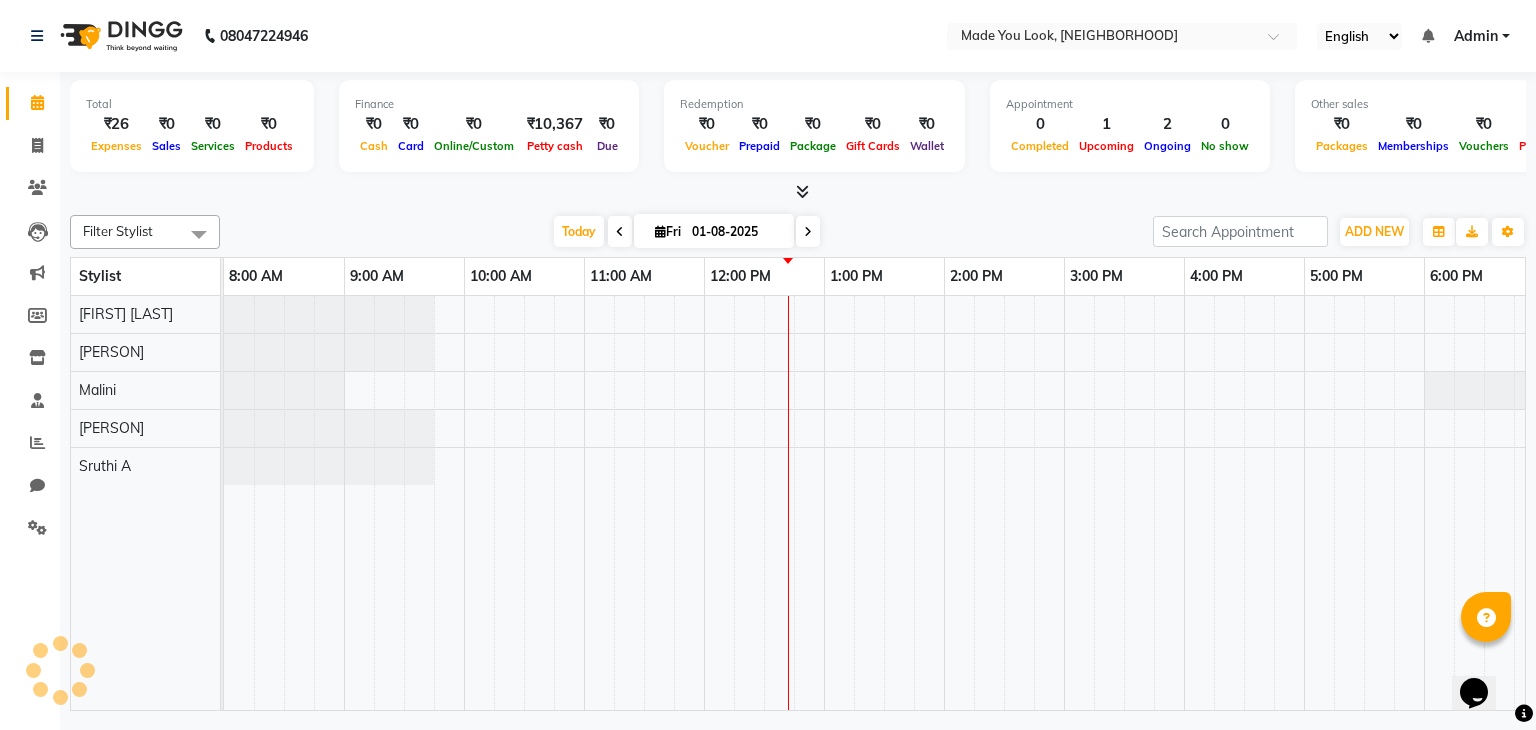 scroll, scrollTop: 0, scrollLeft: 258, axis: horizontal 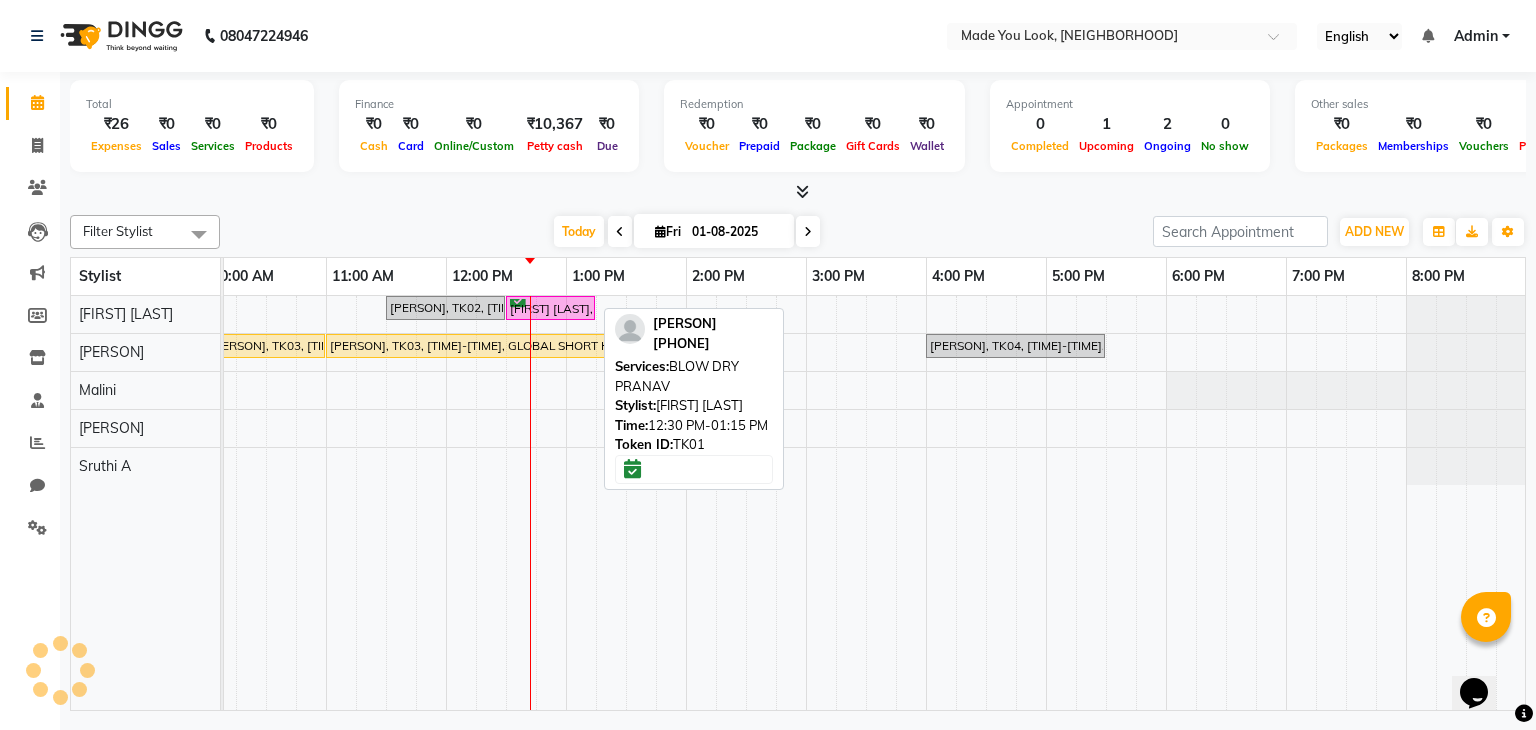click on "[FIRST] [LAST], TK01, 12:30 PM-01:15 PM, BLOW DRY PRANAV" at bounding box center (550, 308) 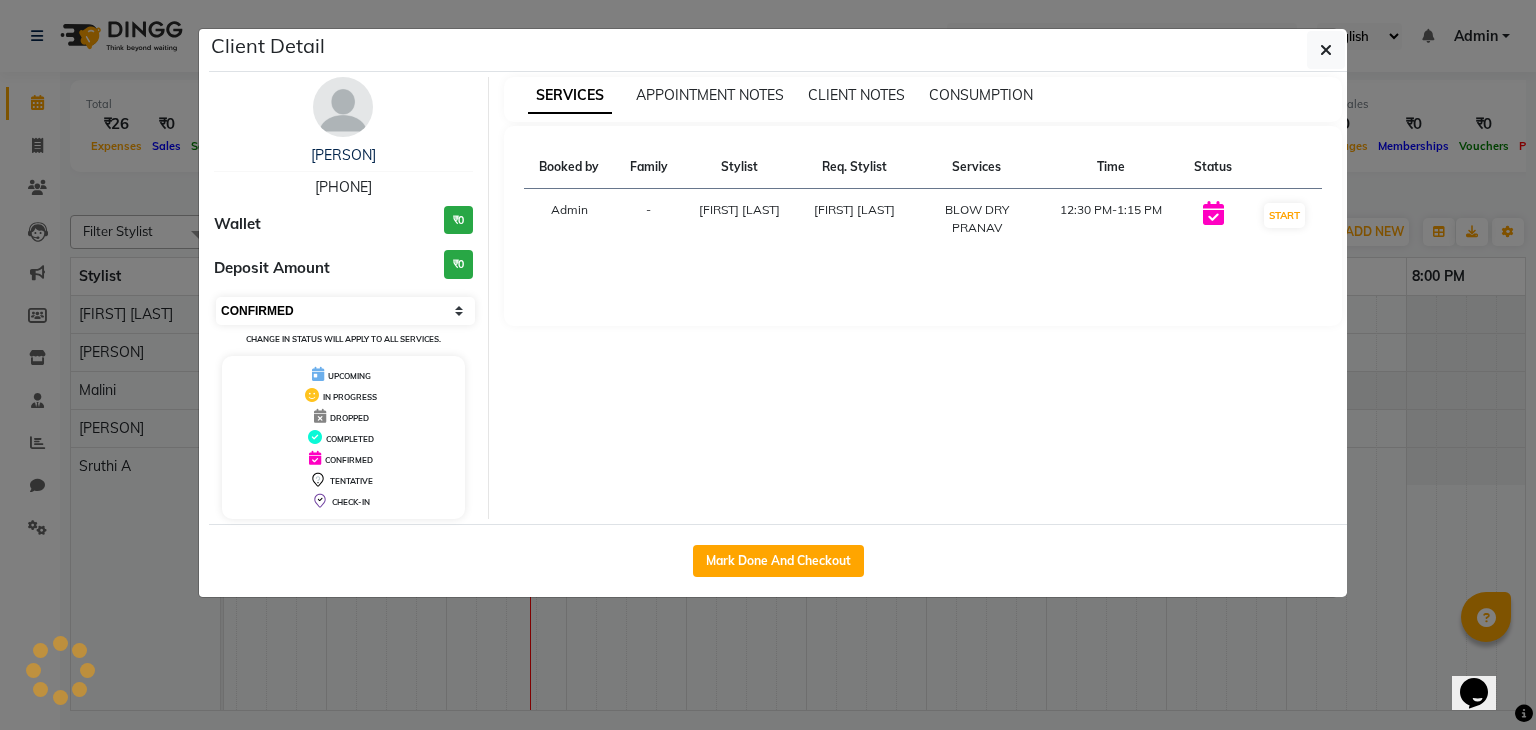 click on "Select IN SERVICE CONFIRMED TENTATIVE CHECK IN MARK DONE DROPPED UPCOMING" at bounding box center (345, 311) 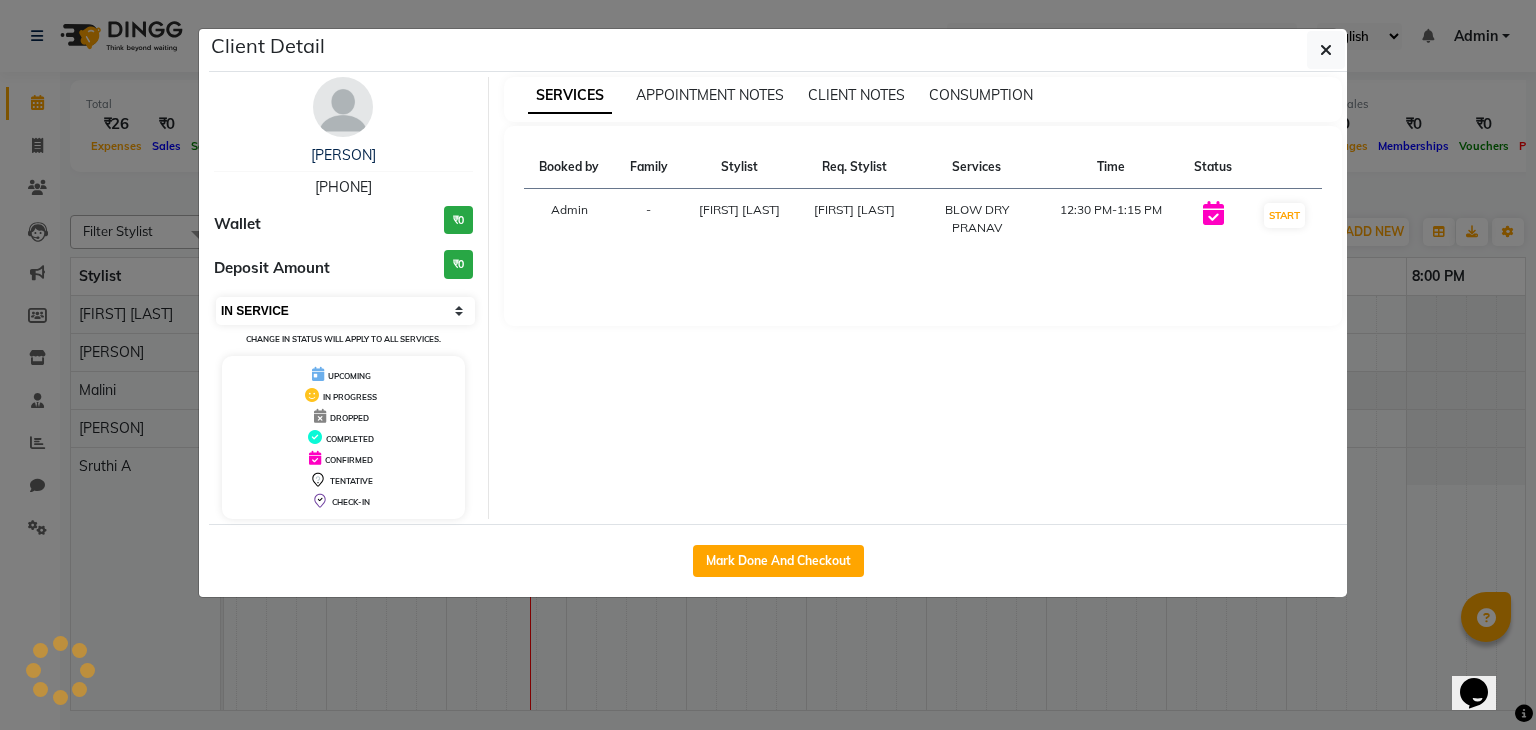 click on "Select IN SERVICE CONFIRMED TENTATIVE CHECK IN MARK DONE DROPPED UPCOMING" at bounding box center (345, 311) 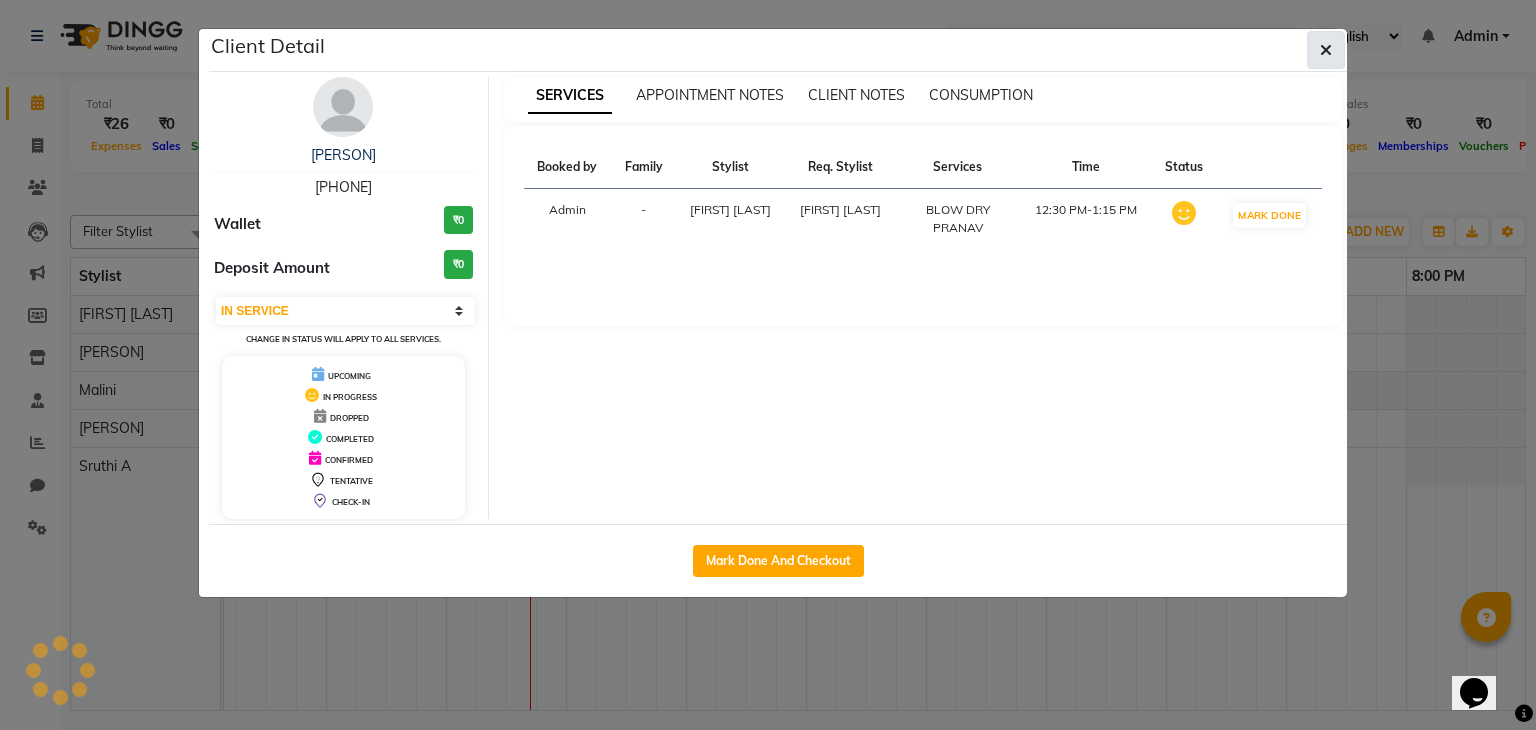 click 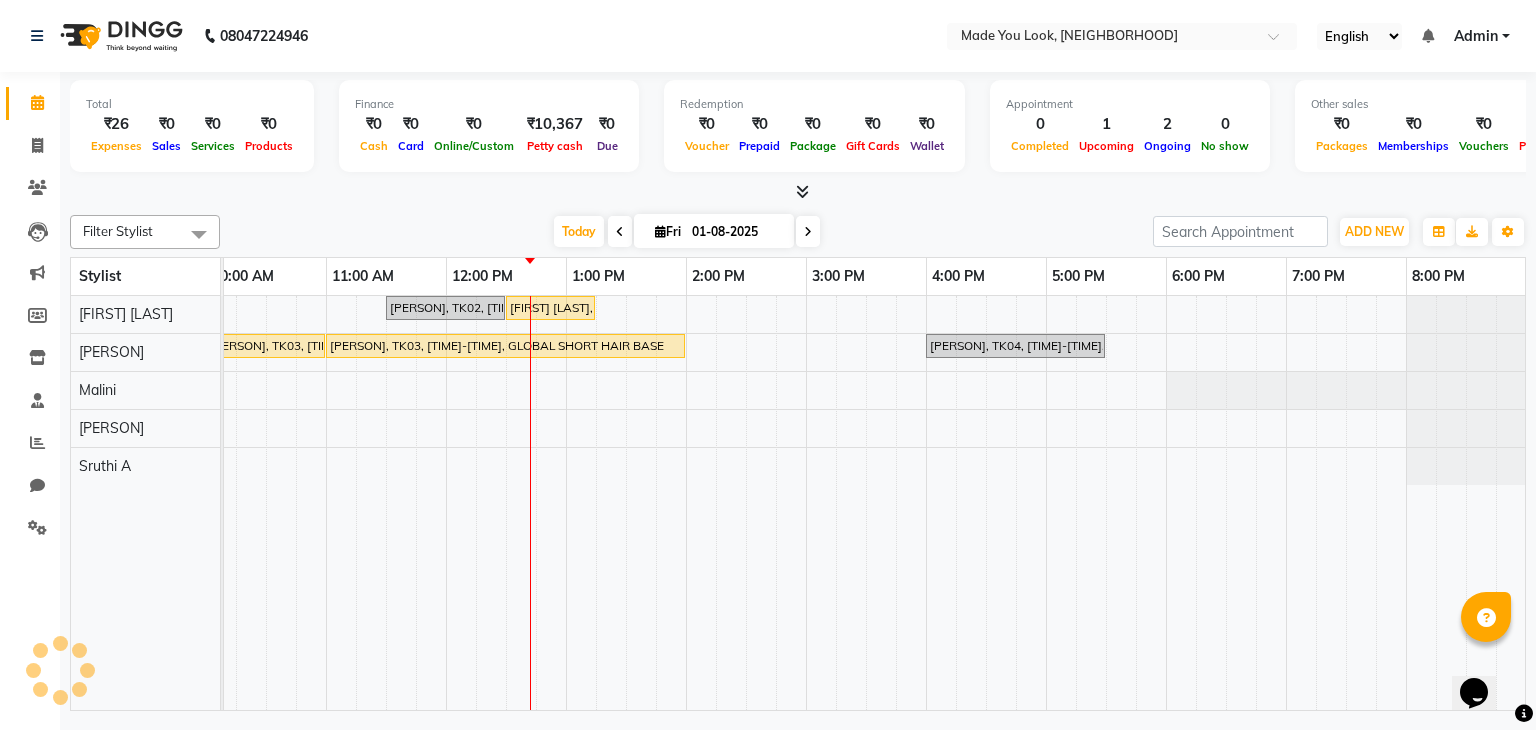 scroll, scrollTop: 0, scrollLeft: 108, axis: horizontal 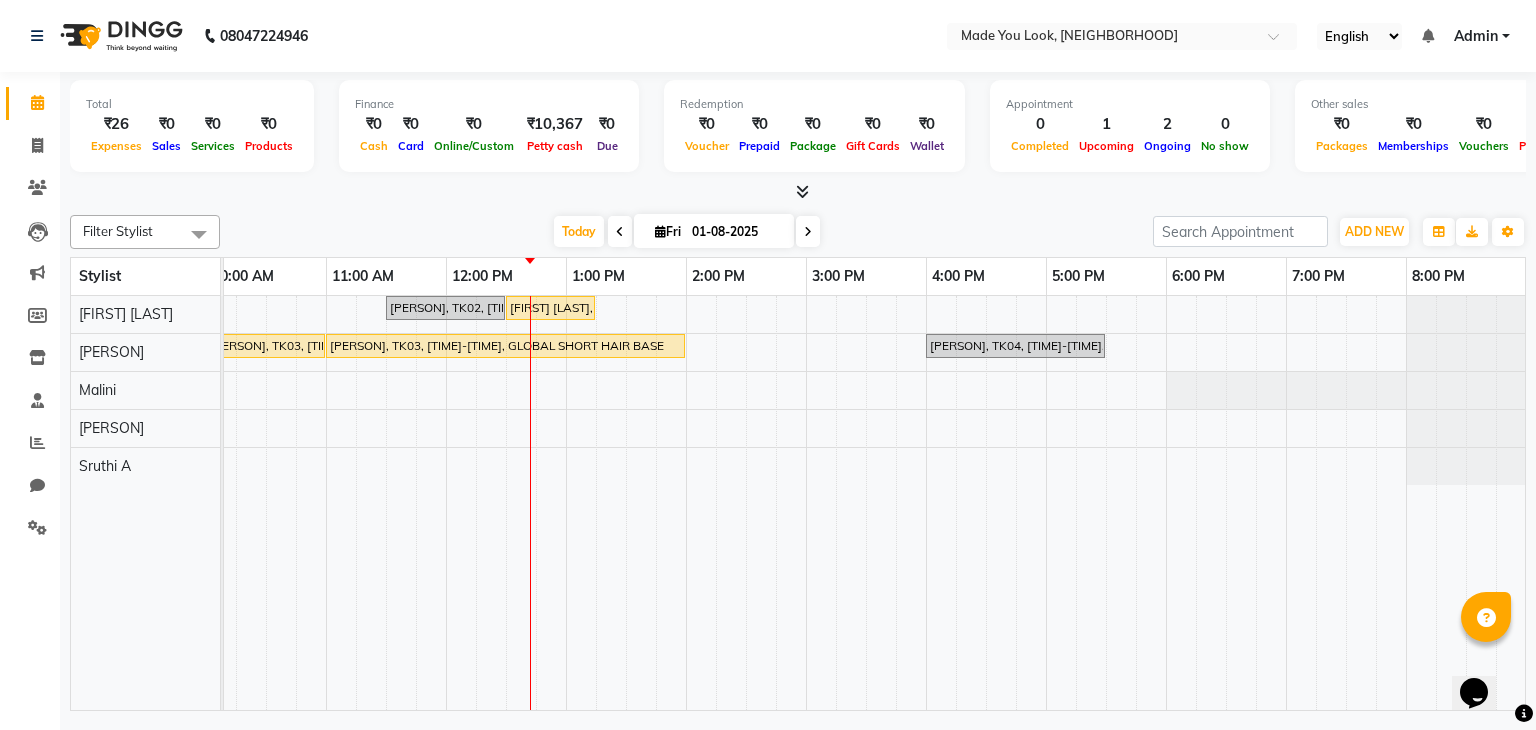 click at bounding box center (808, 232) 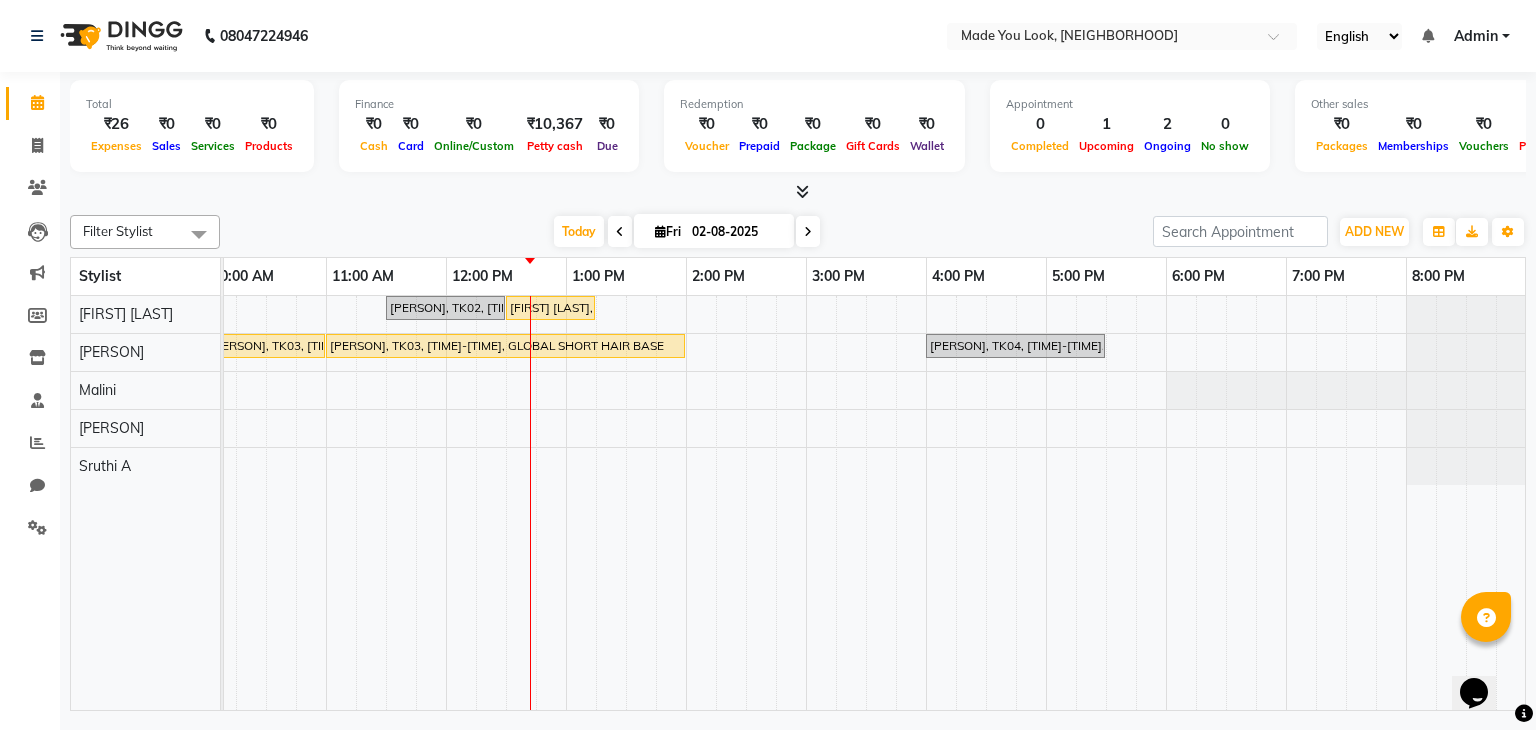 scroll, scrollTop: 0, scrollLeft: 0, axis: both 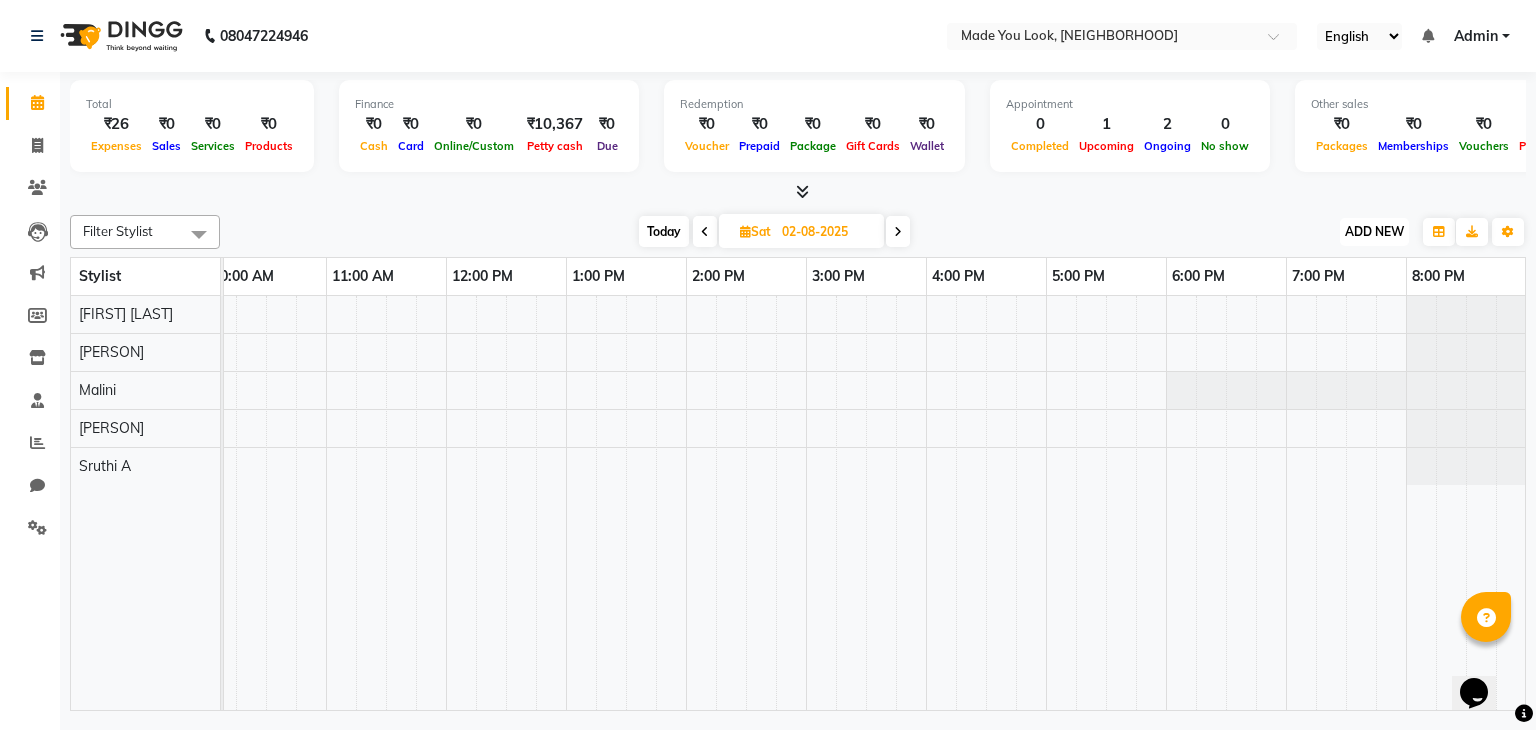 click on "ADD NEW" at bounding box center (1374, 231) 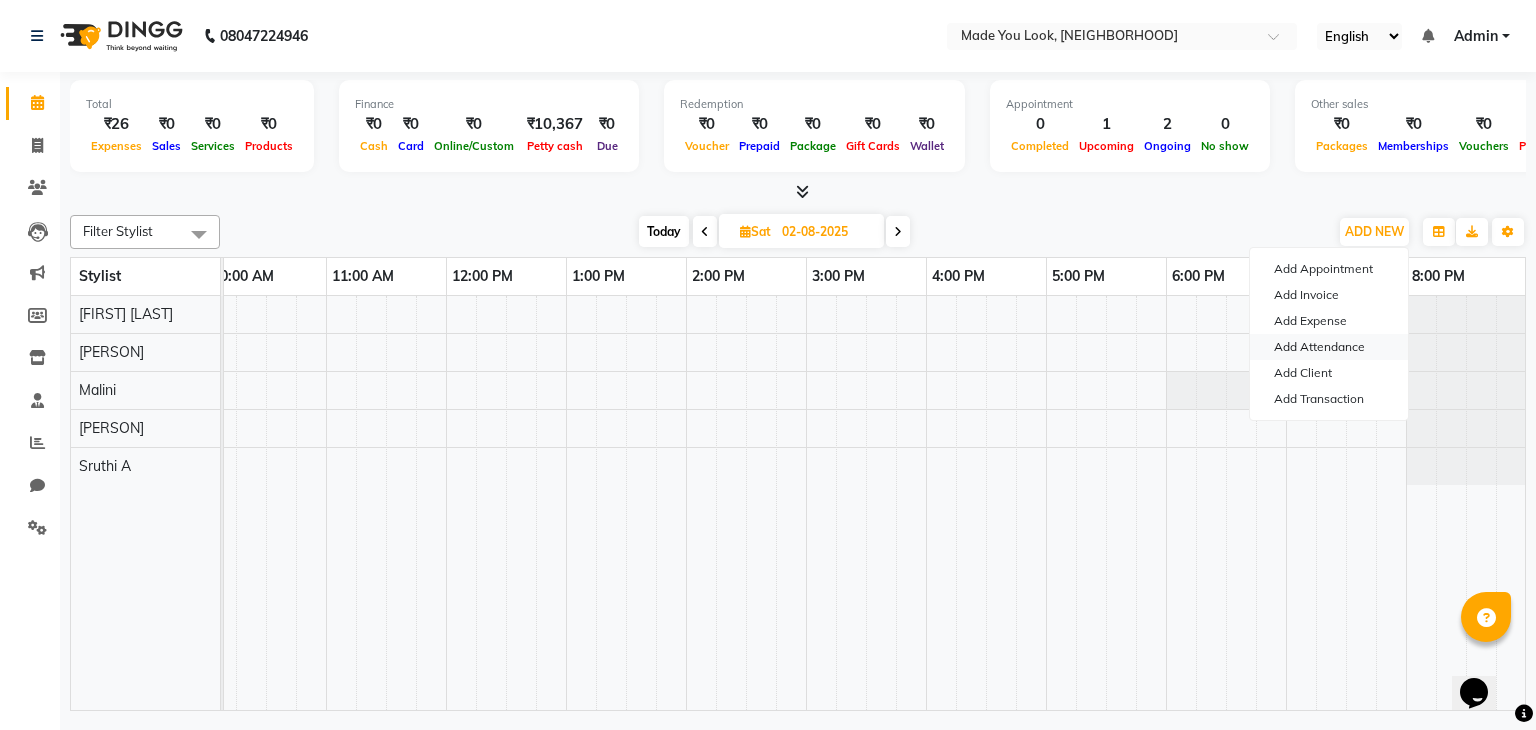click on "Add Attendance" at bounding box center (1329, 347) 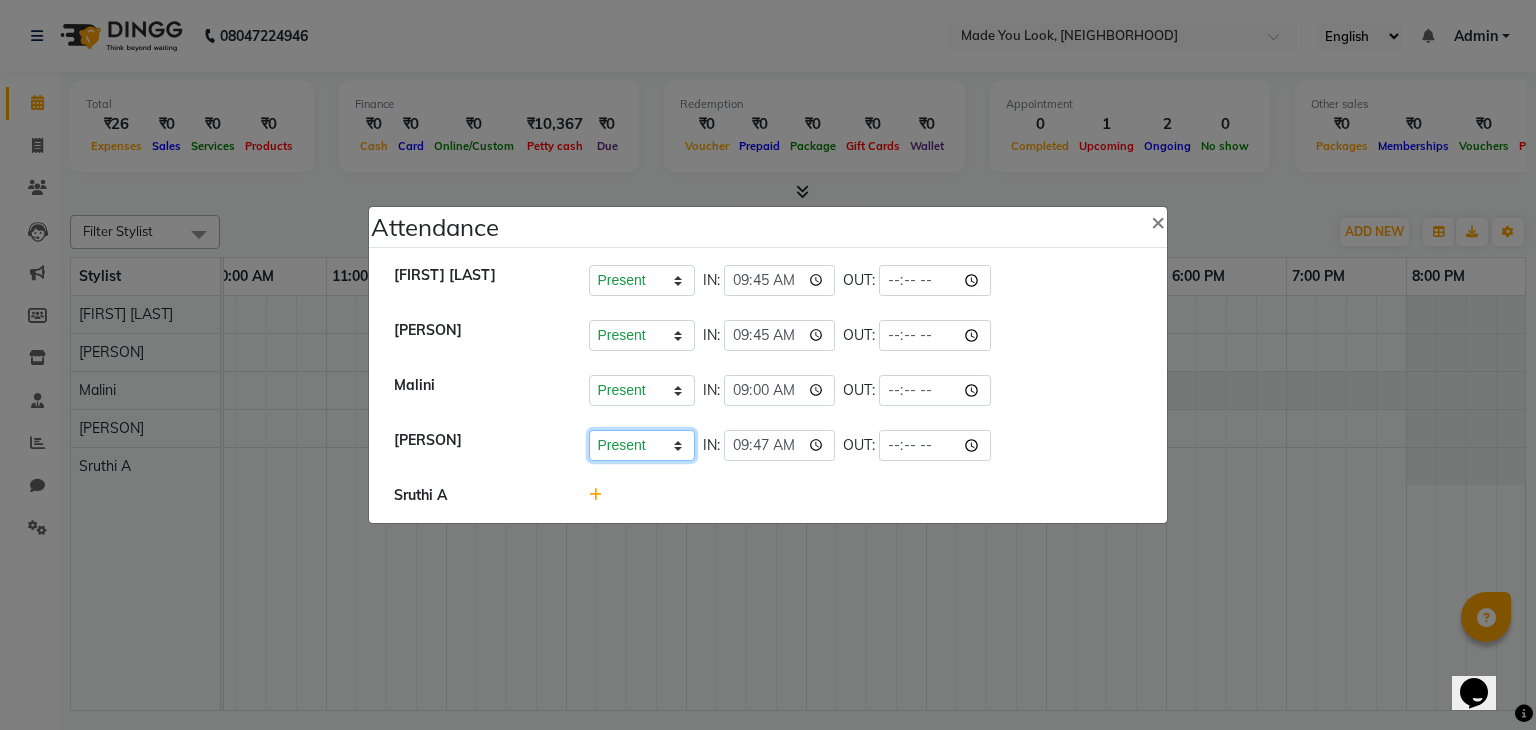 click on "Present   Absent   Late   Half Day   Weekly Off" 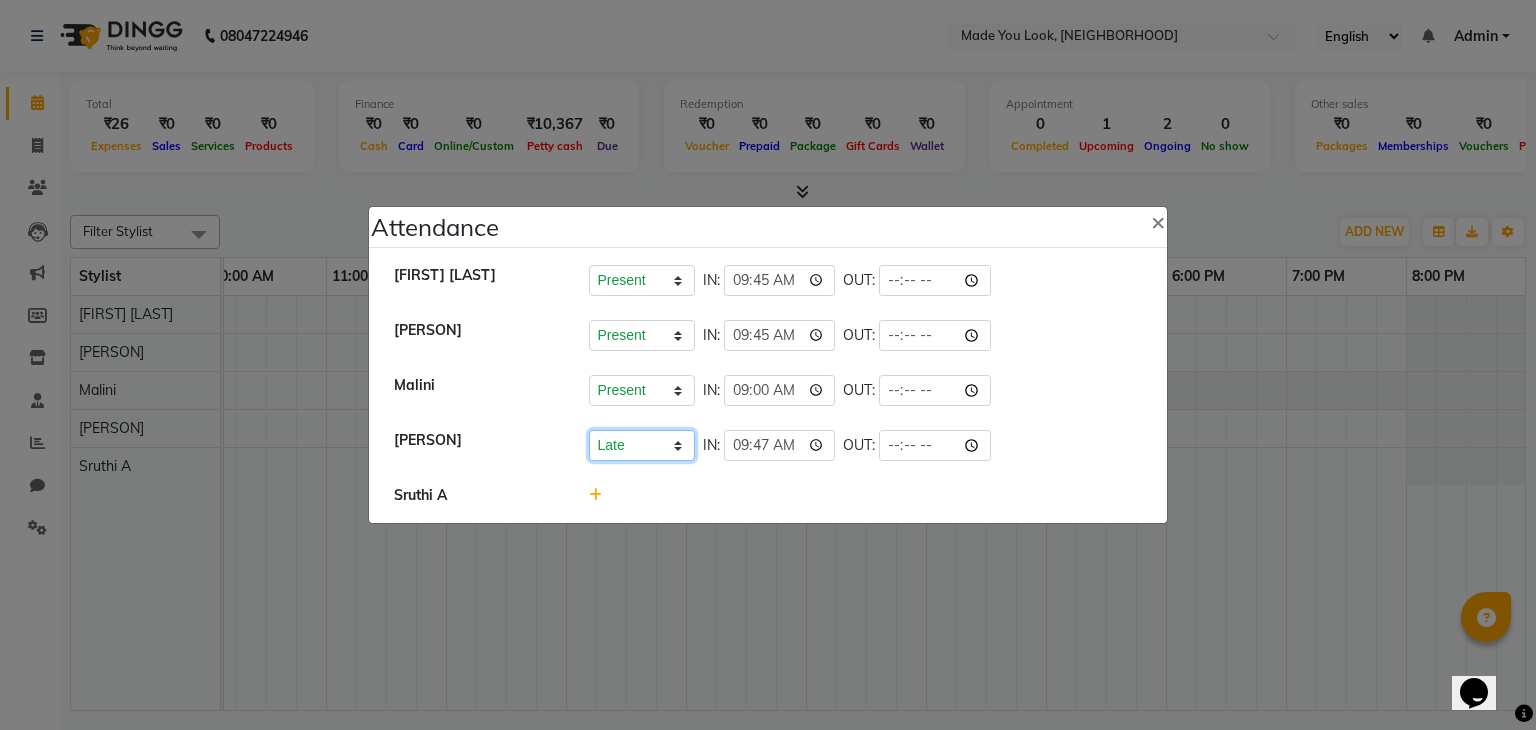 click on "Present   Absent   Late   Half Day   Weekly Off" 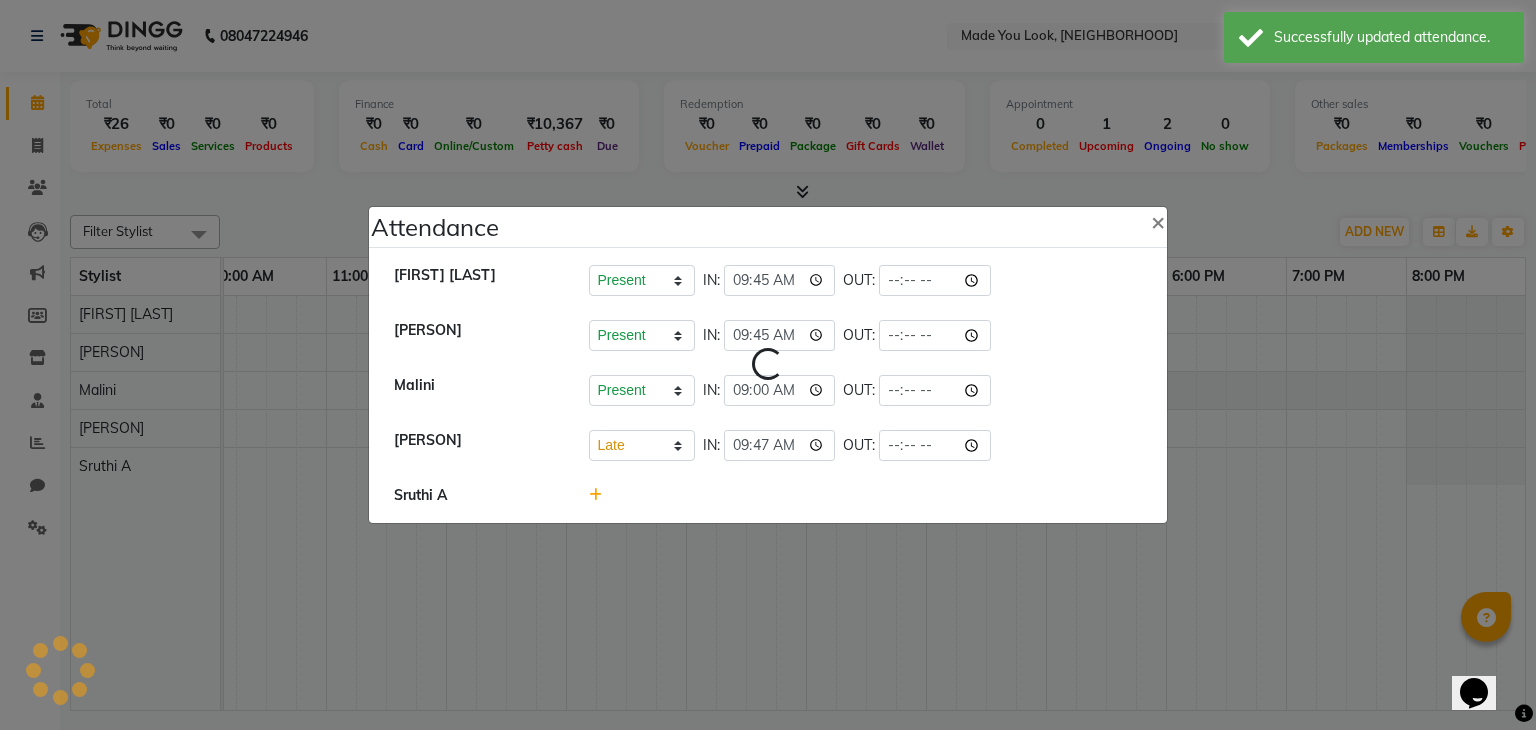 select on "L" 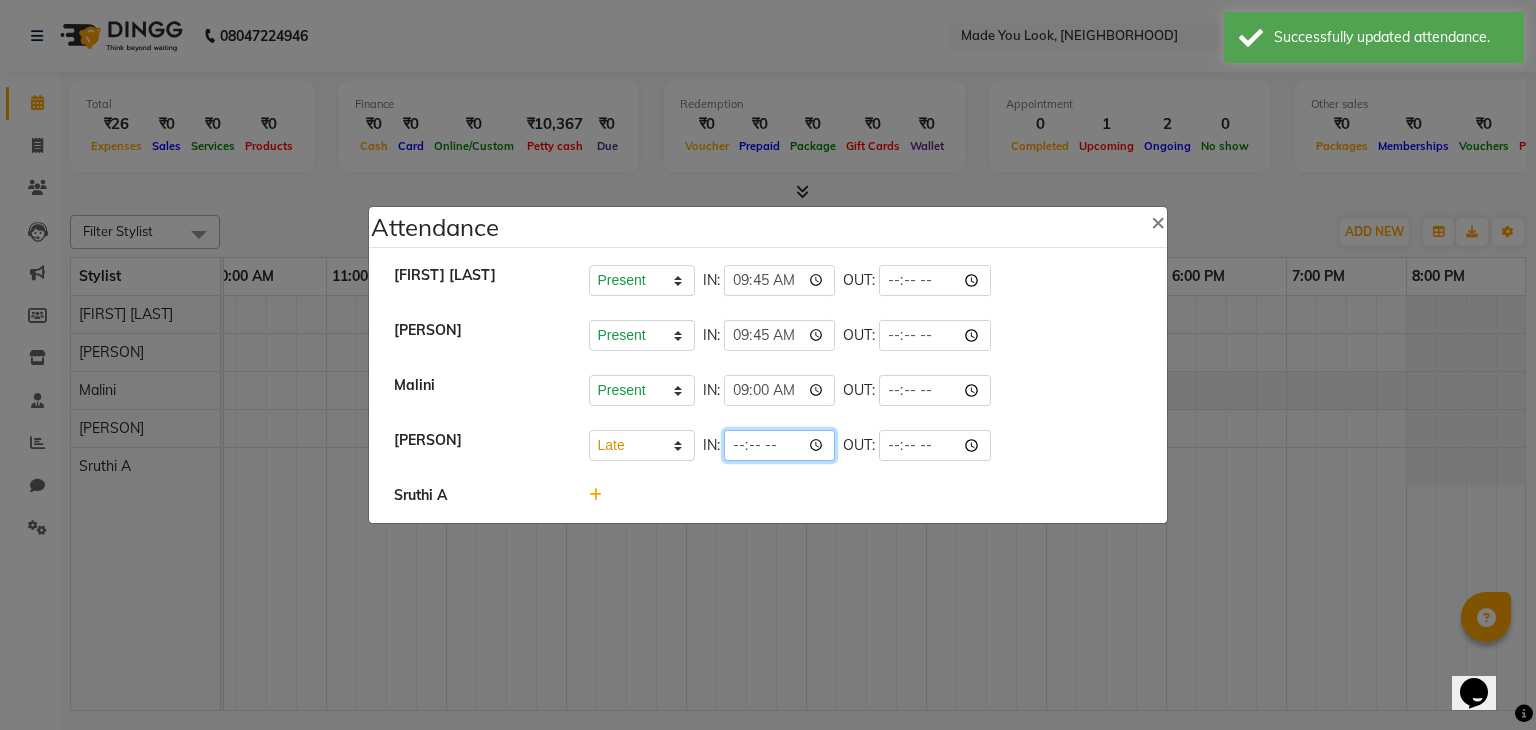 click 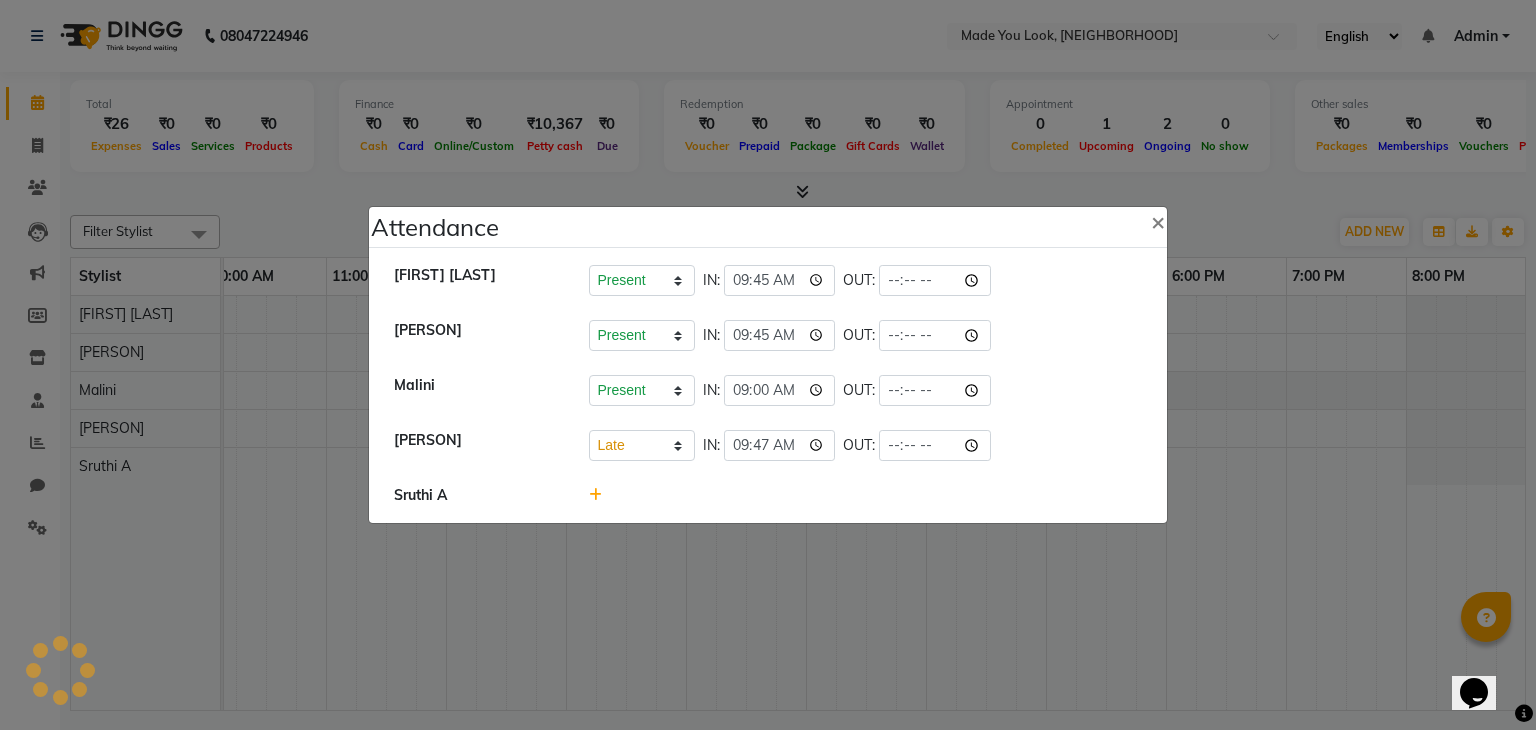 click on "[FIRST]   Present   Absent   Late   Half Day   Weekly Off  IN:  09:47 OUT:" 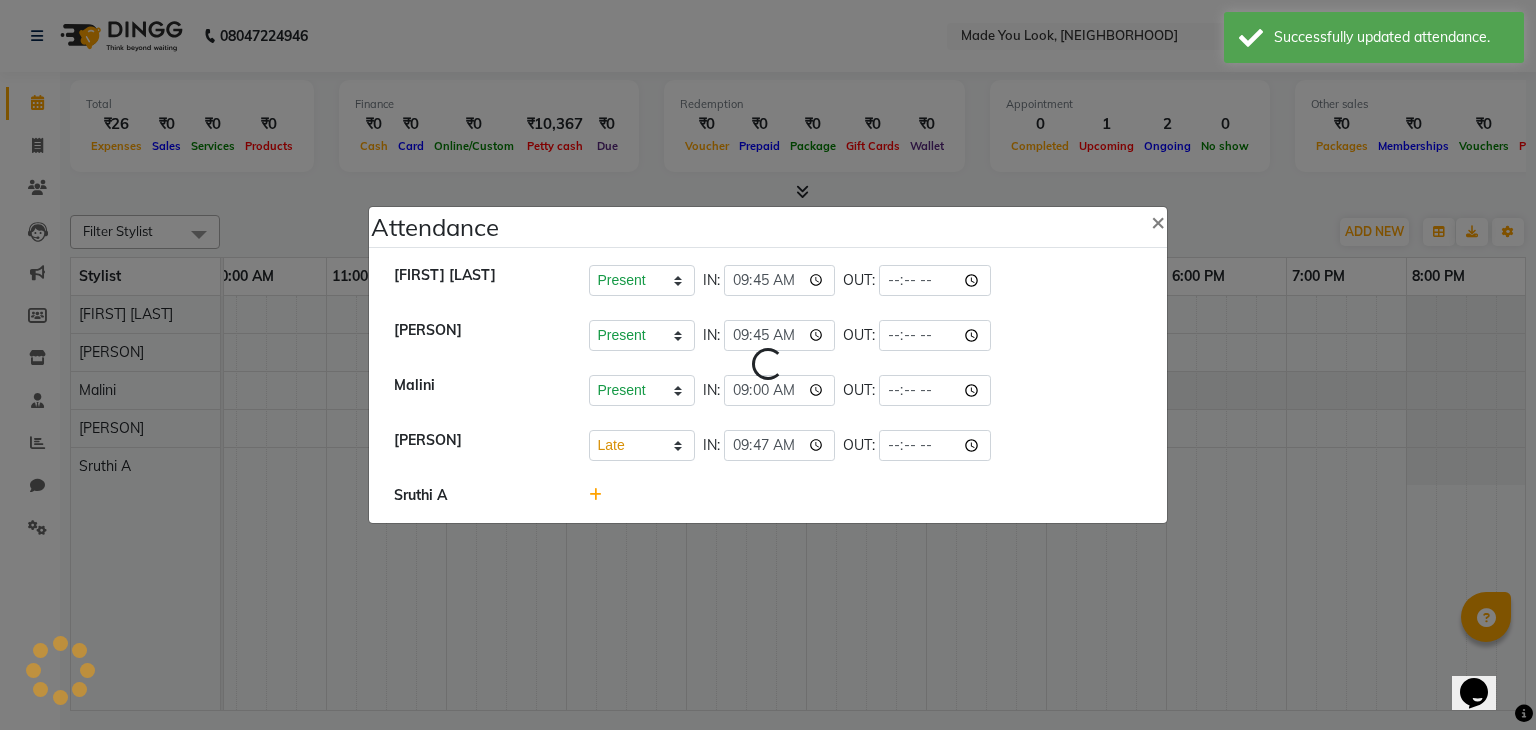 select on "L" 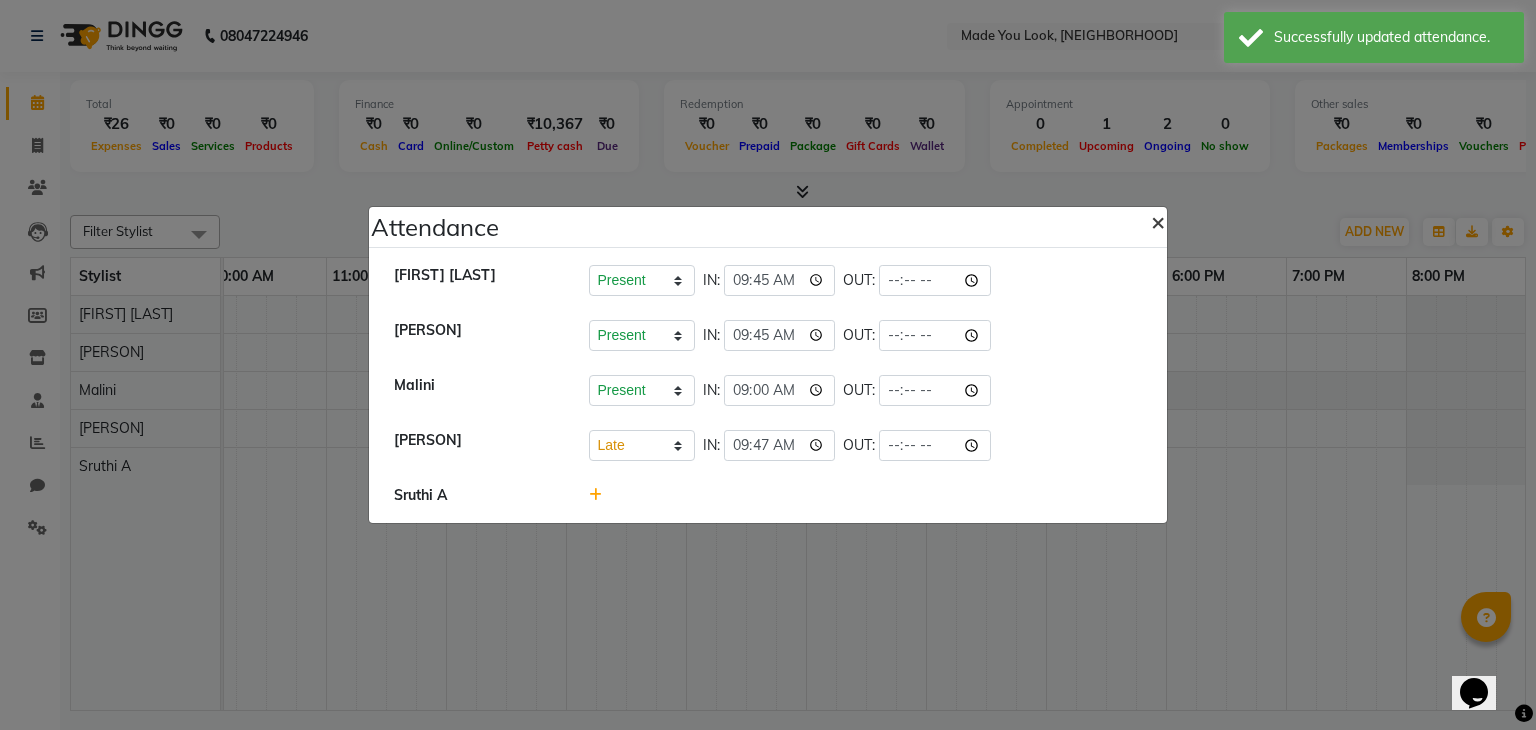click on "×" 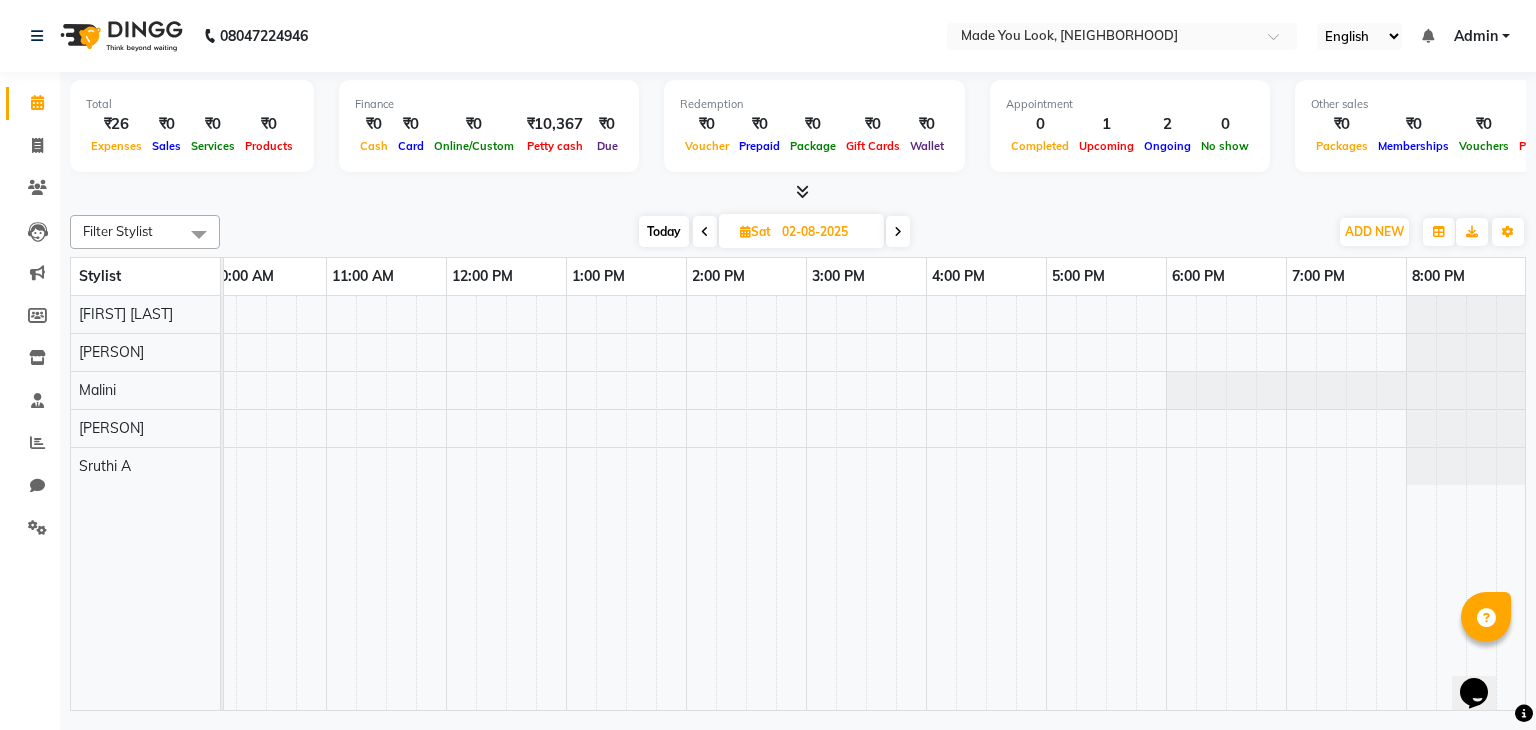 click on "Today" at bounding box center [664, 231] 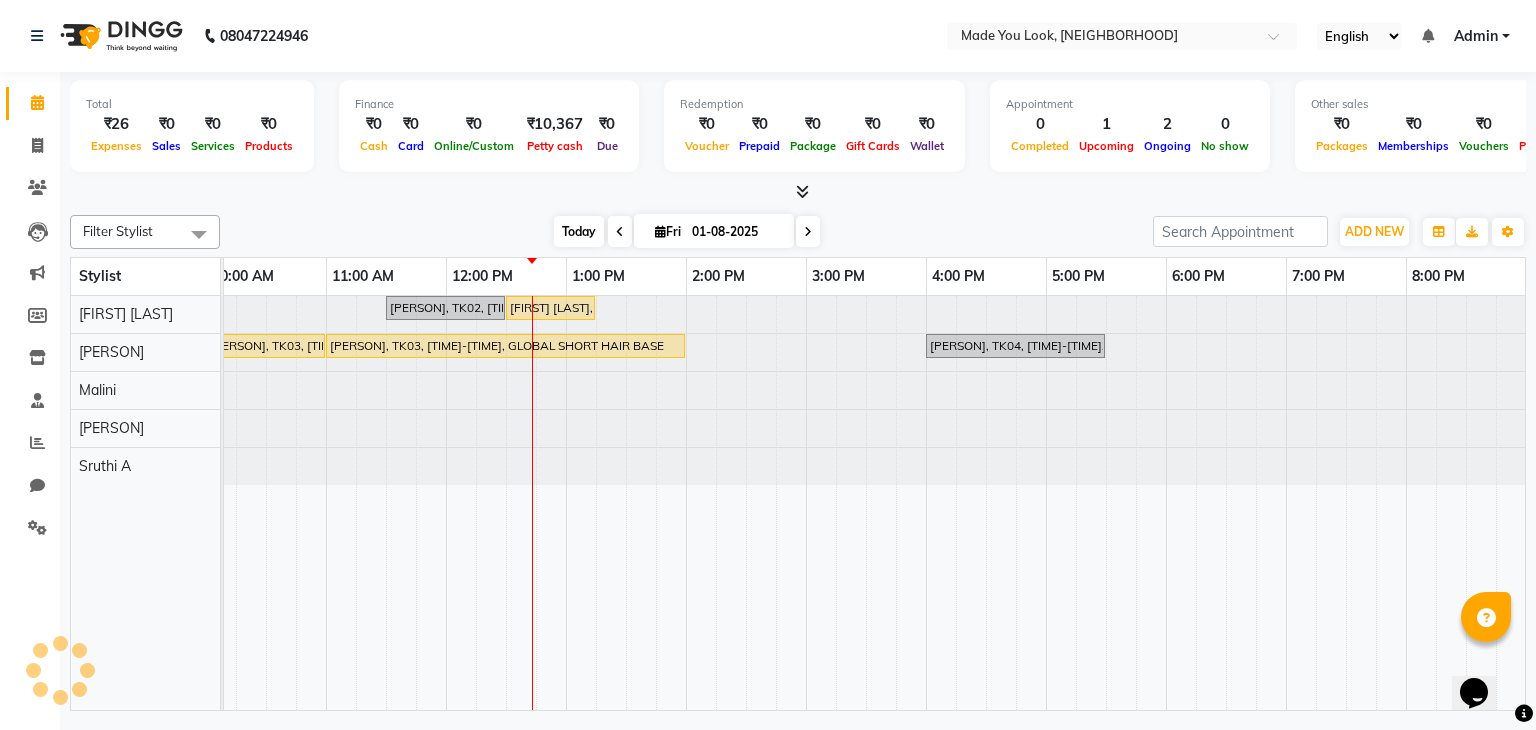scroll, scrollTop: 0, scrollLeft: 0, axis: both 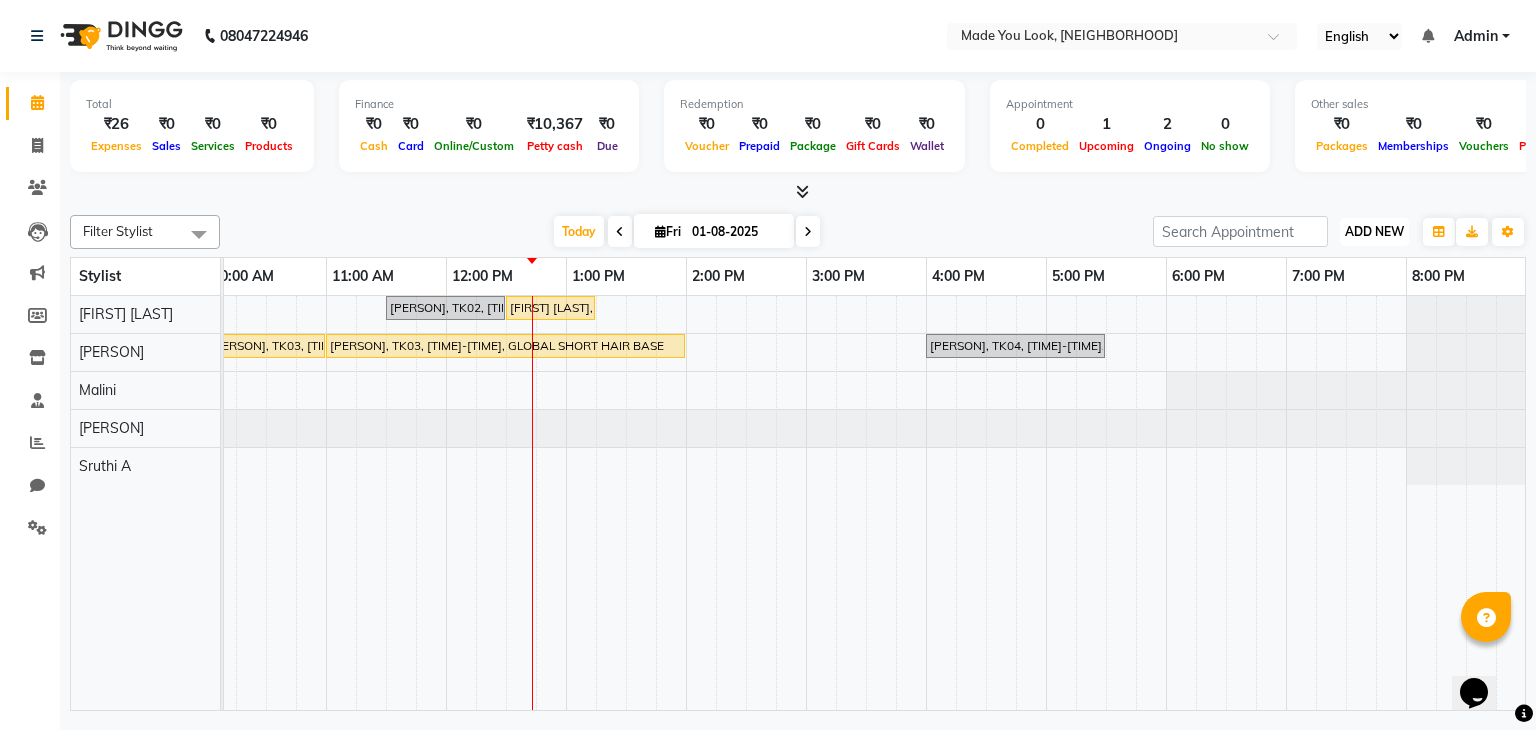 click on "ADD NEW" at bounding box center [1374, 231] 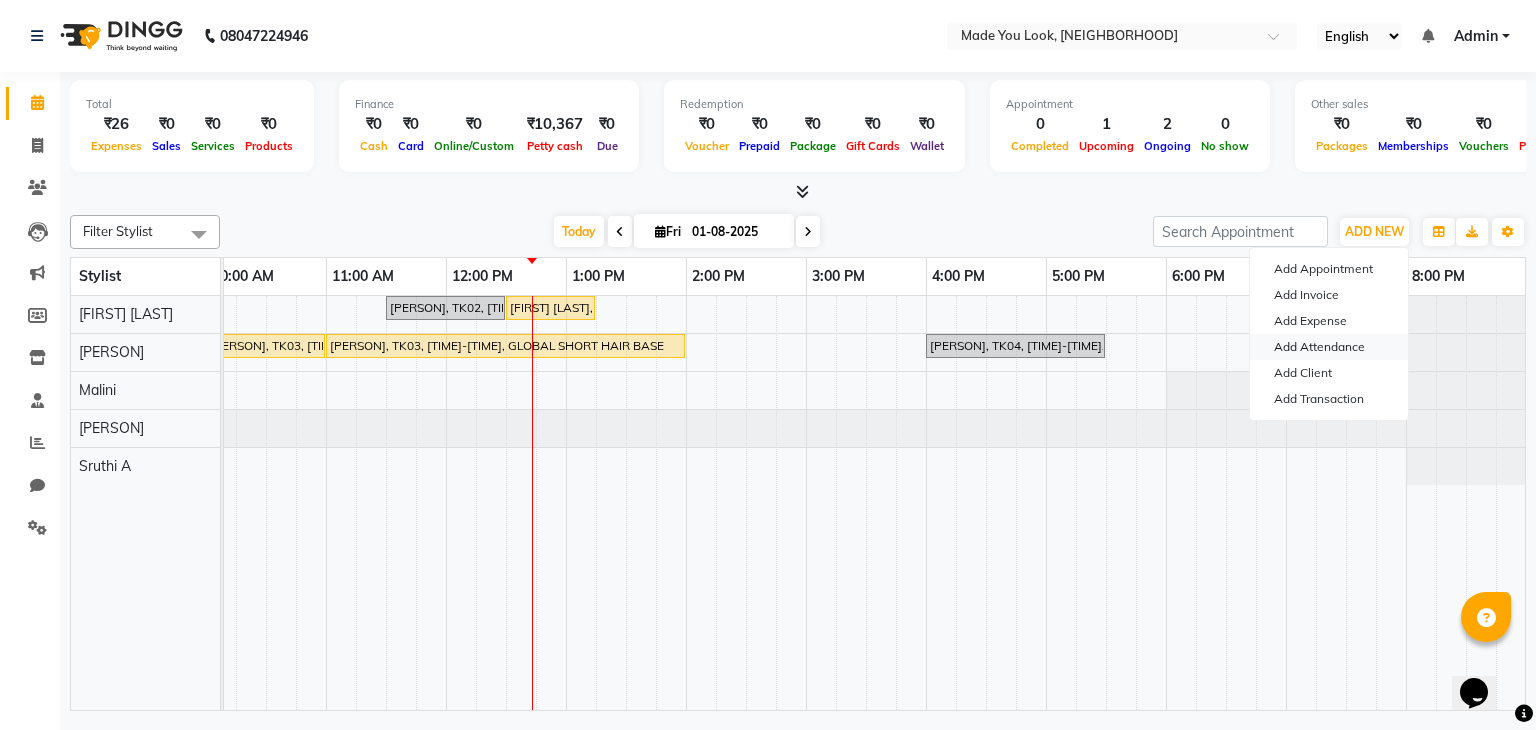 click on "Add Attendance" at bounding box center (1329, 347) 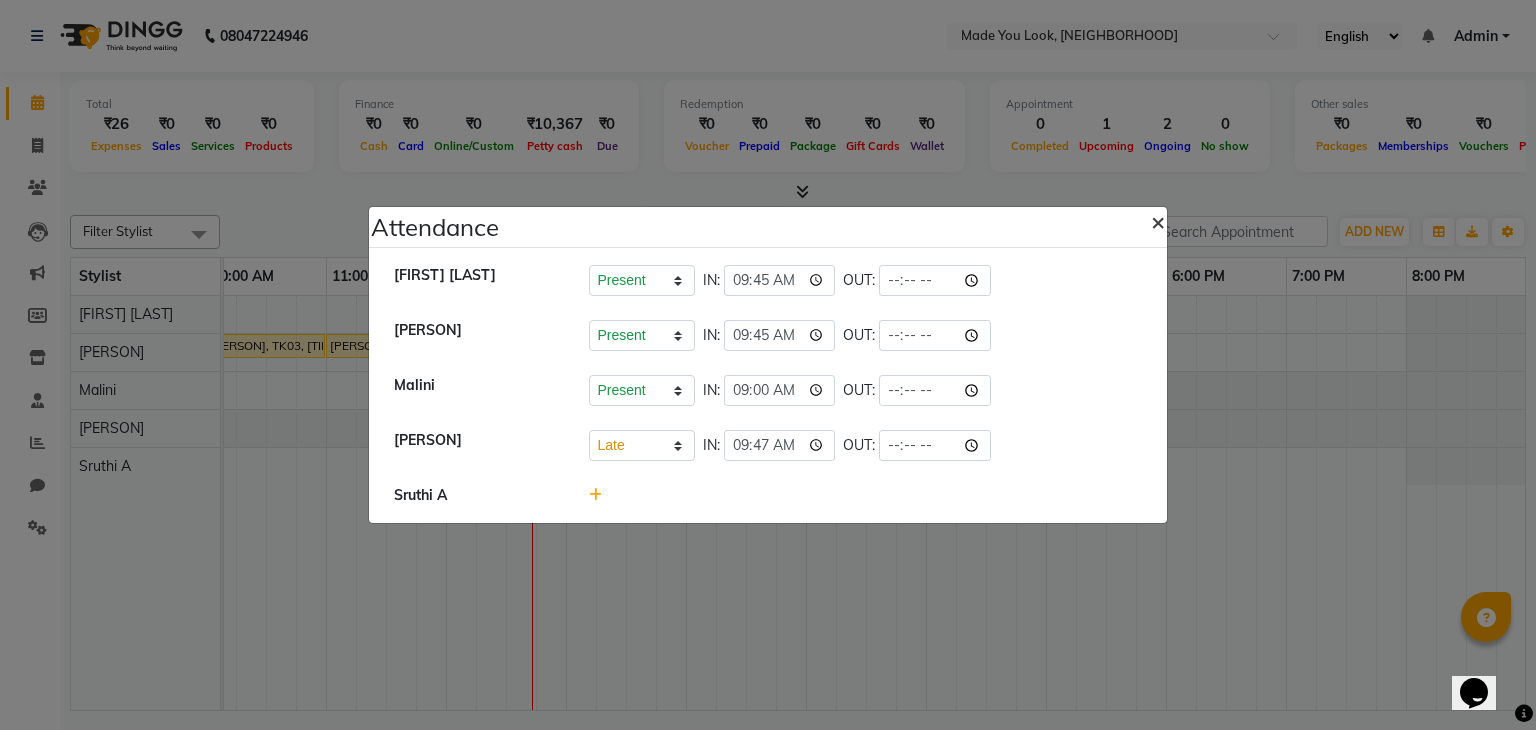 click on "×" 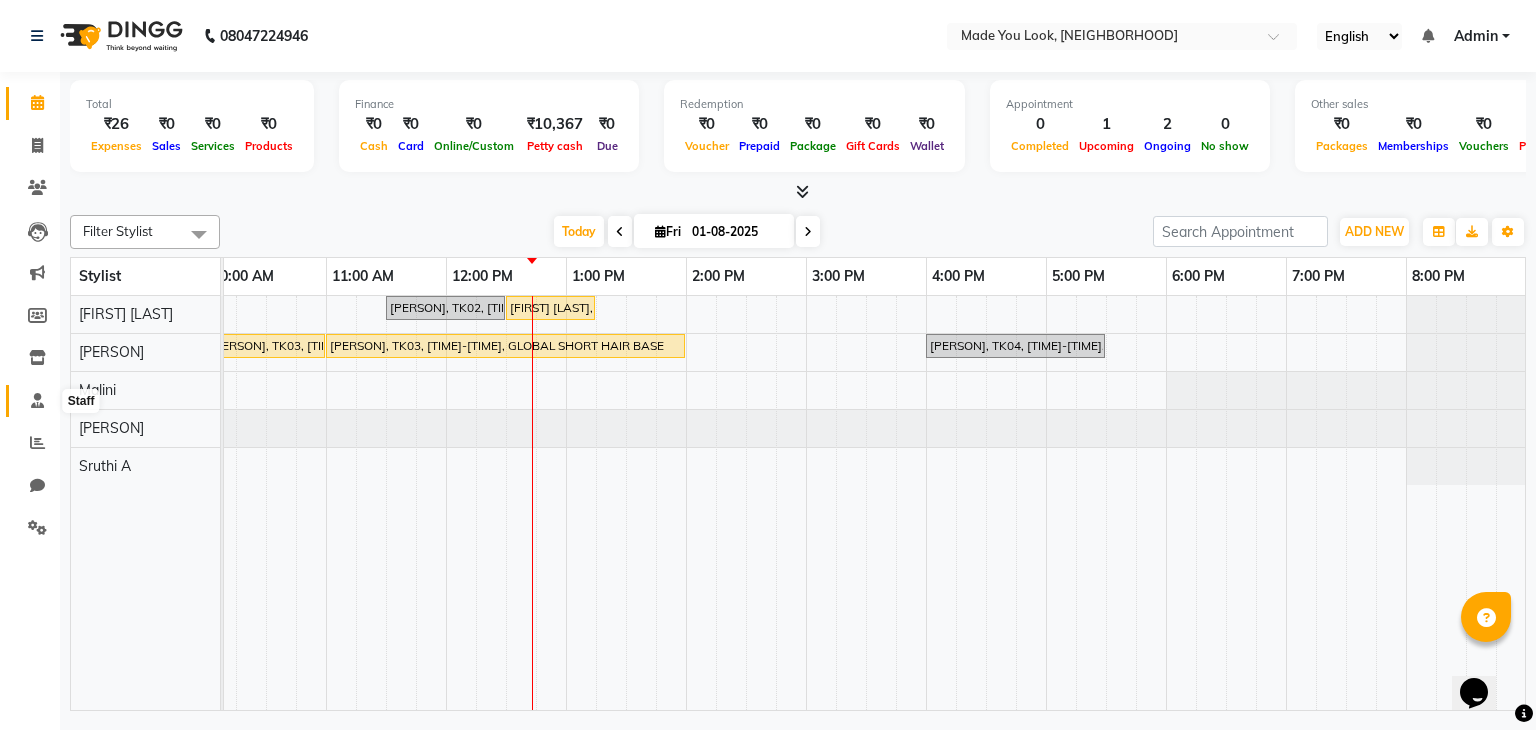 click 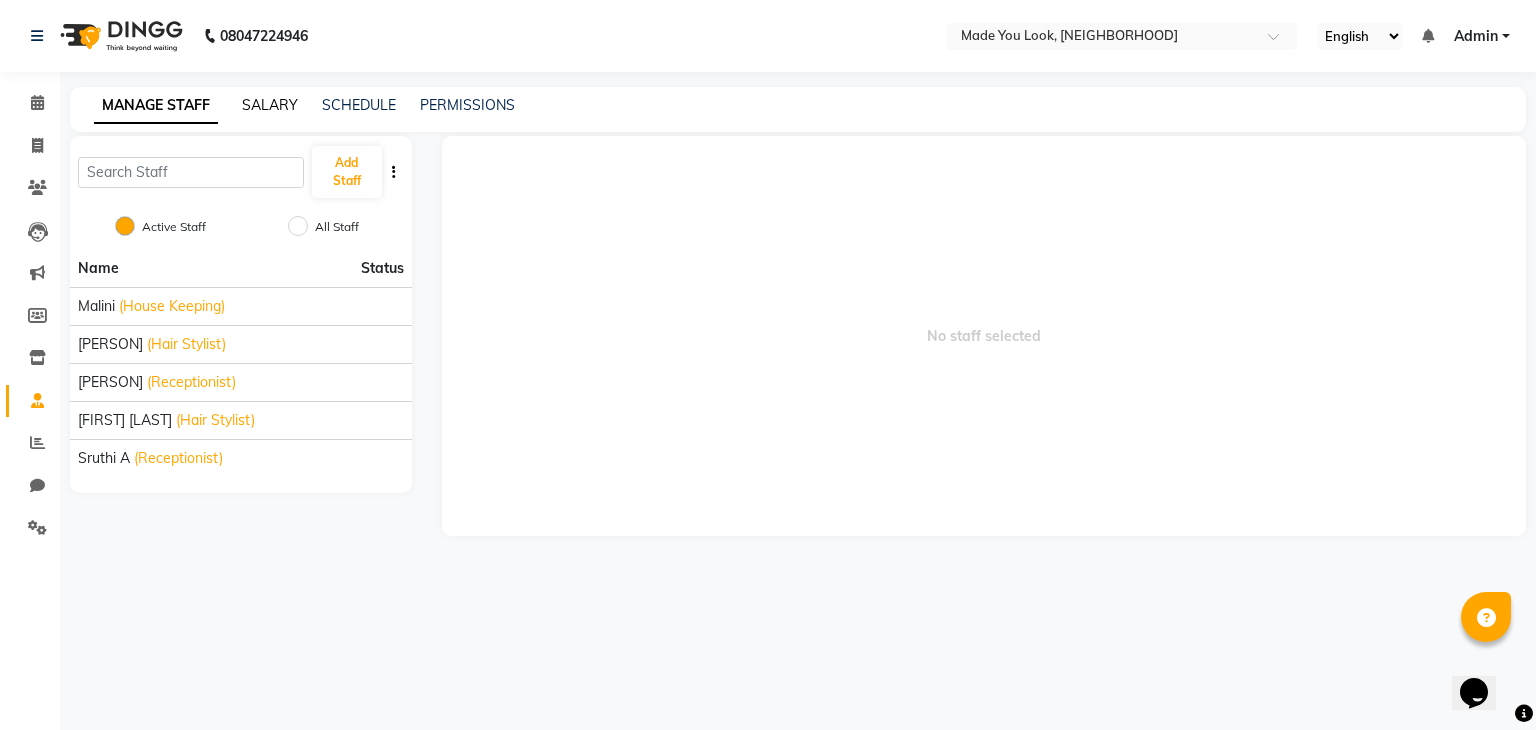 click on "SALARY" 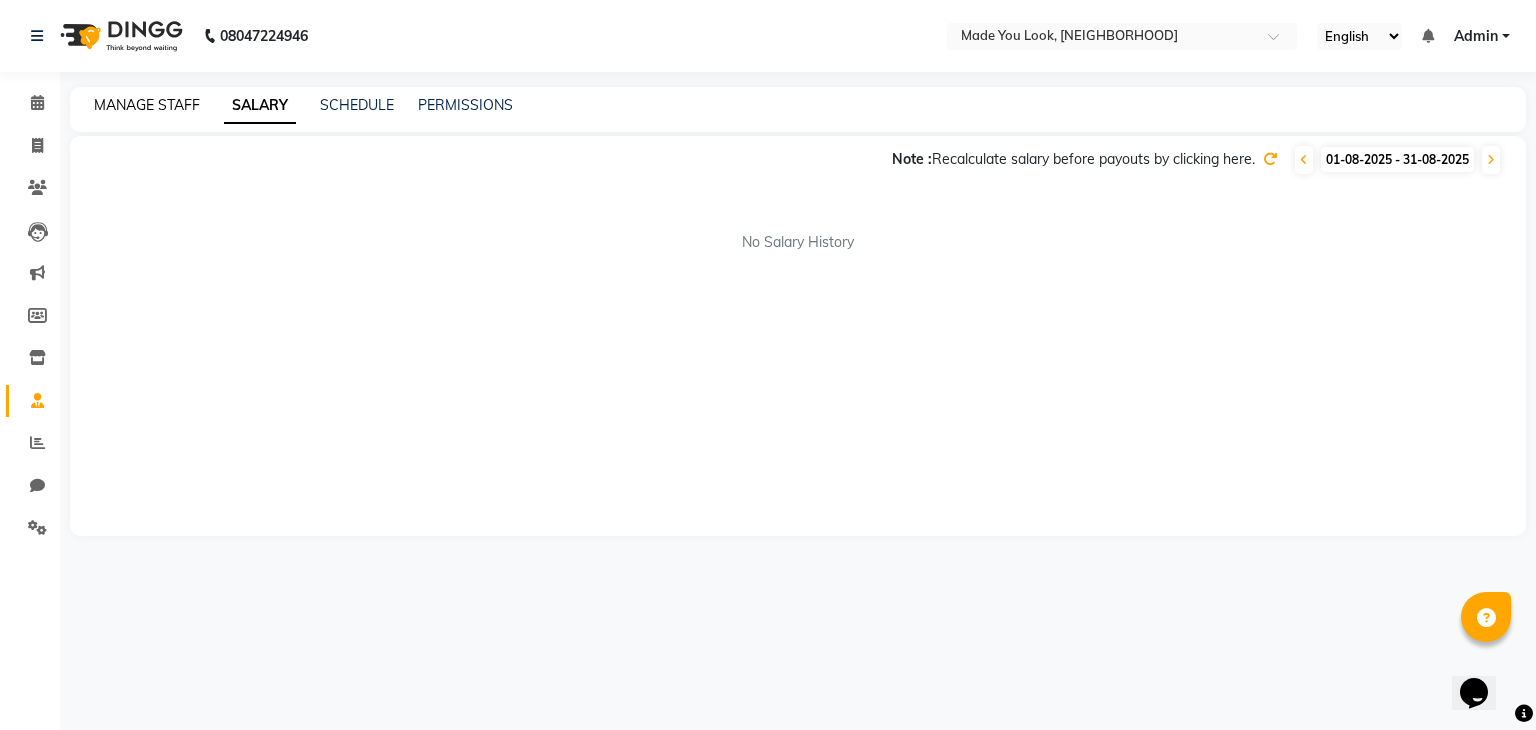 click on "MANAGE STAFF" 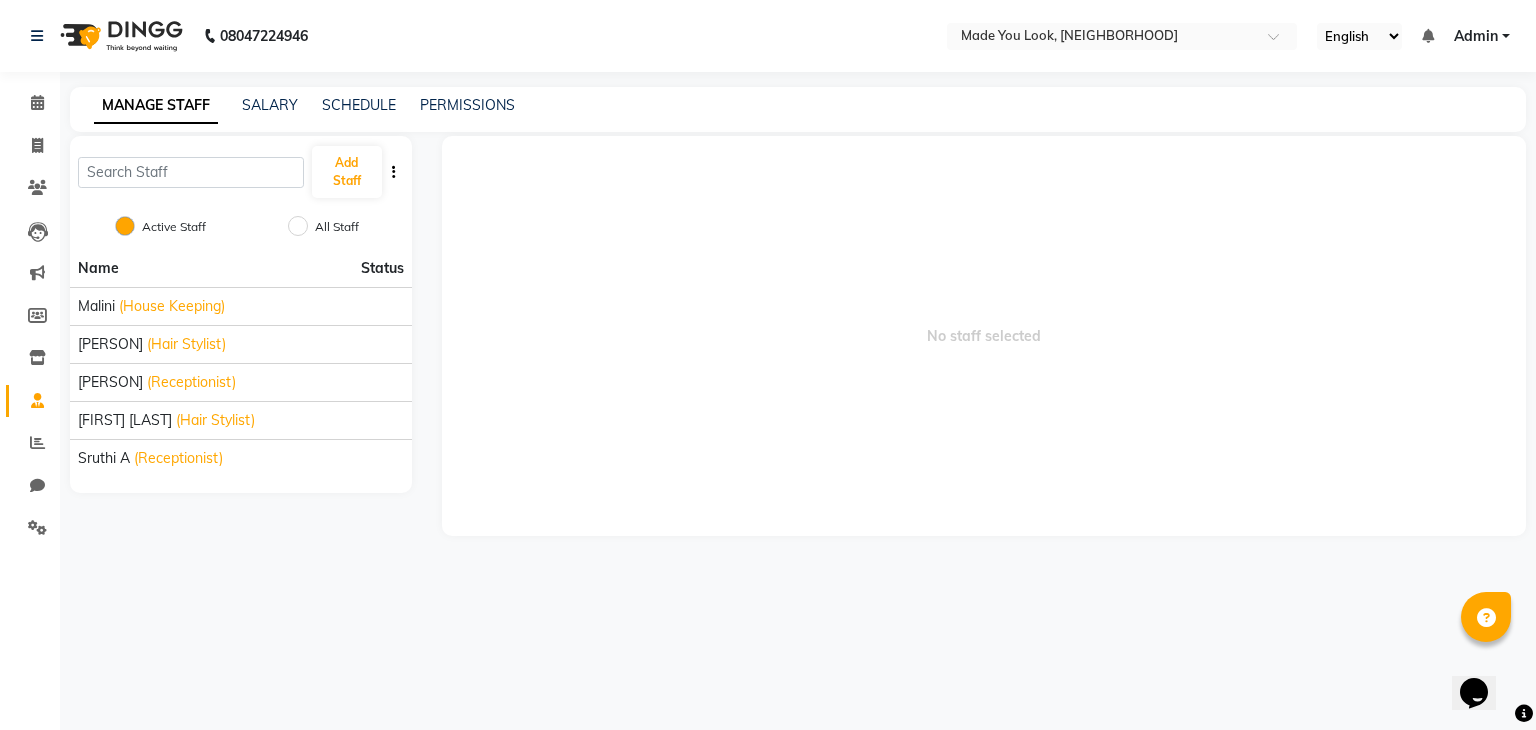 click 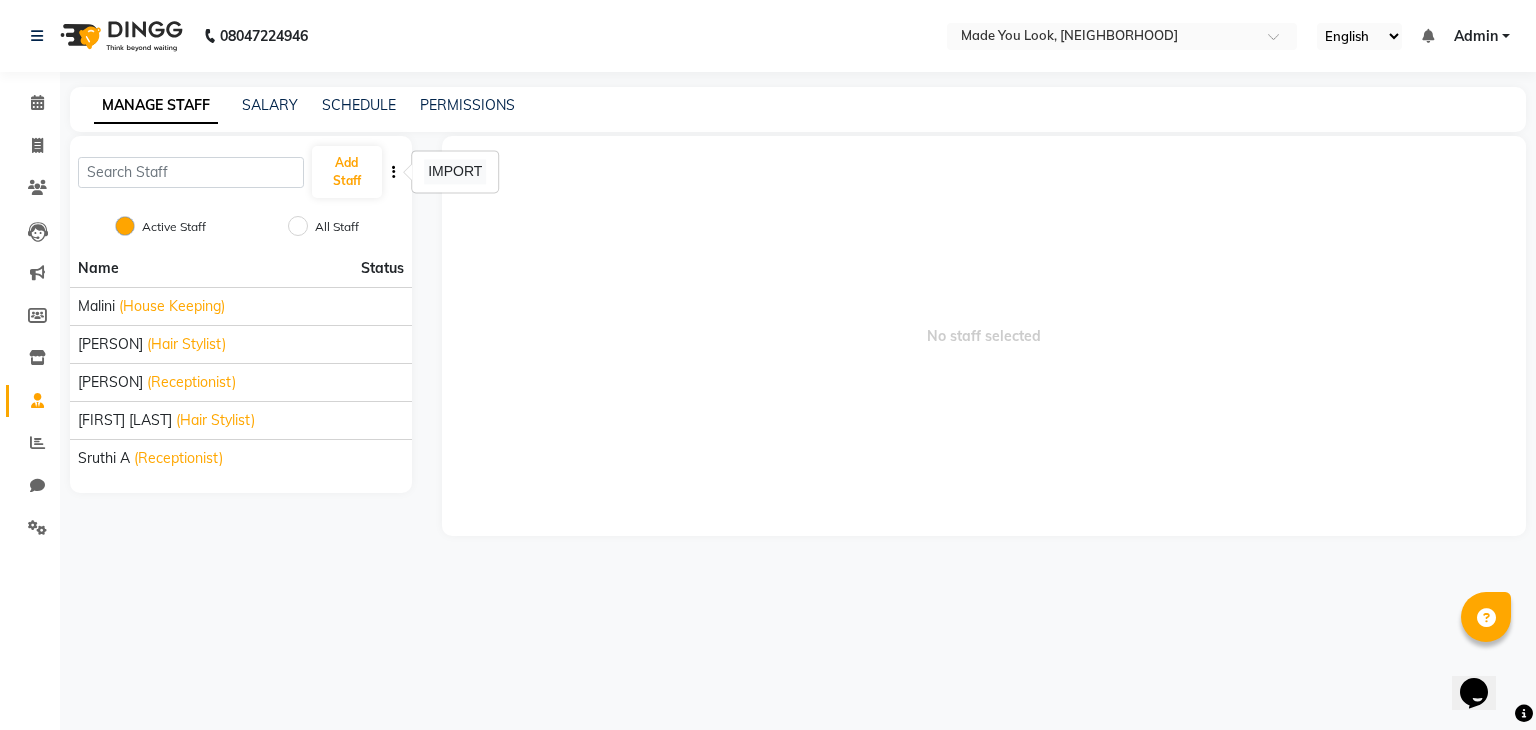 click on "IMPORT" at bounding box center [455, 171] 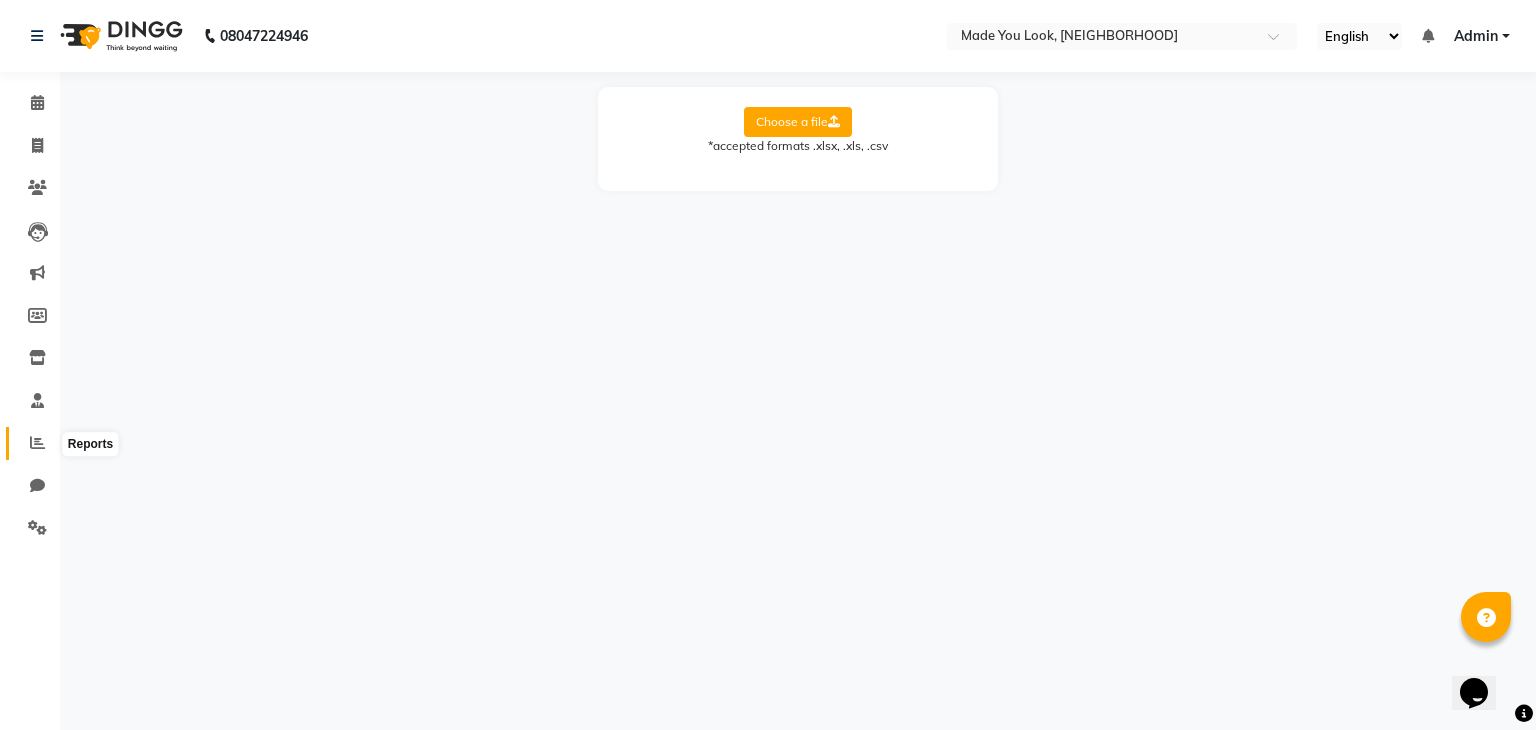 click 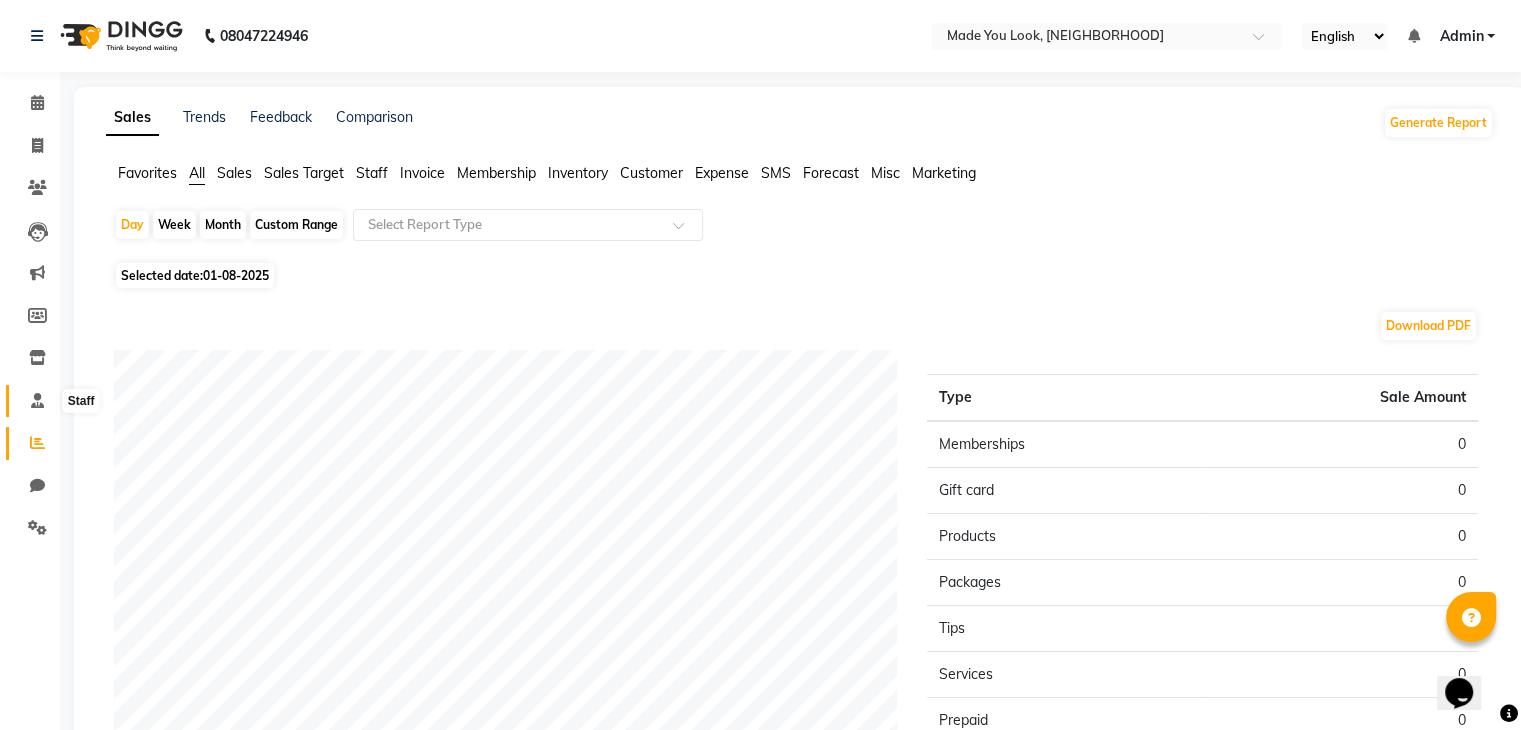 click 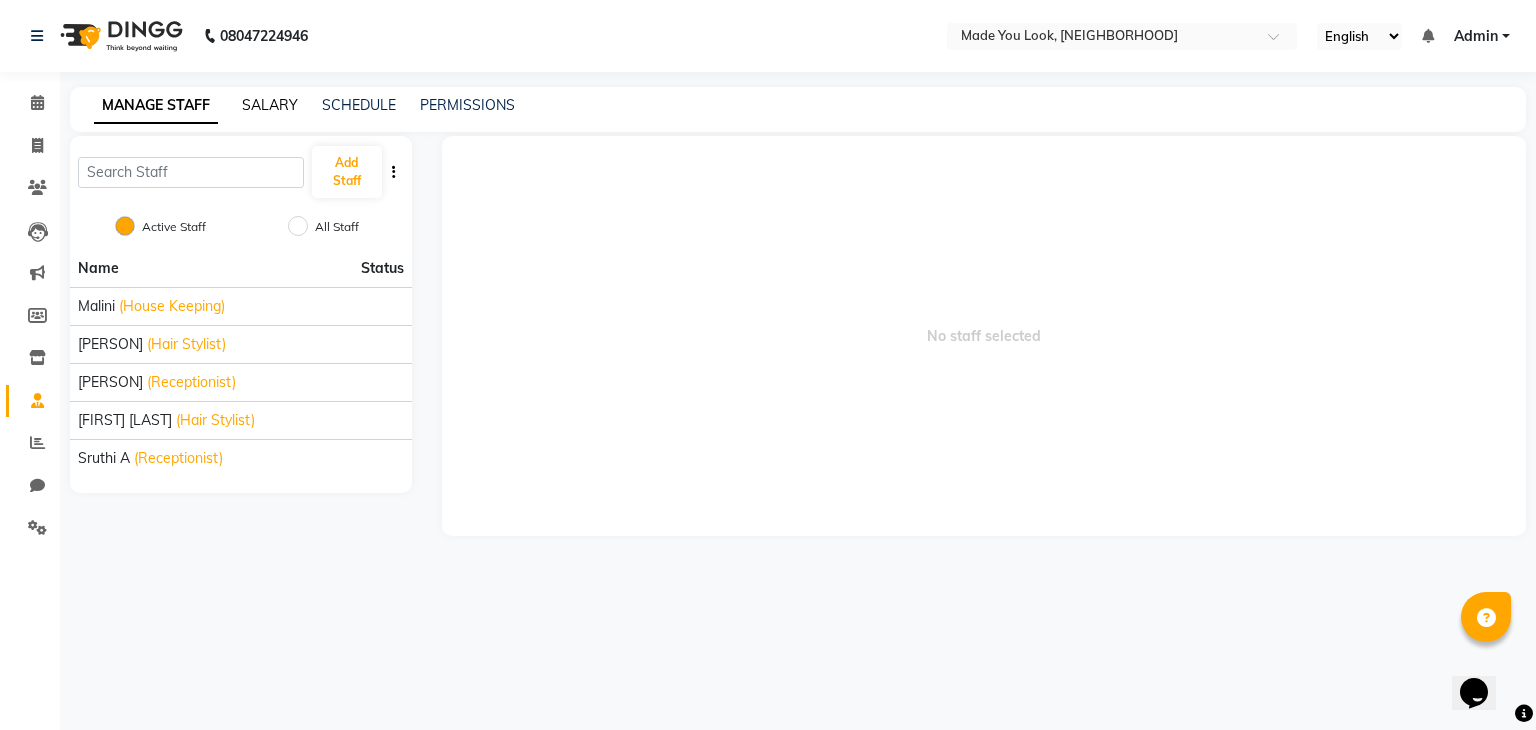 click on "SALARY" 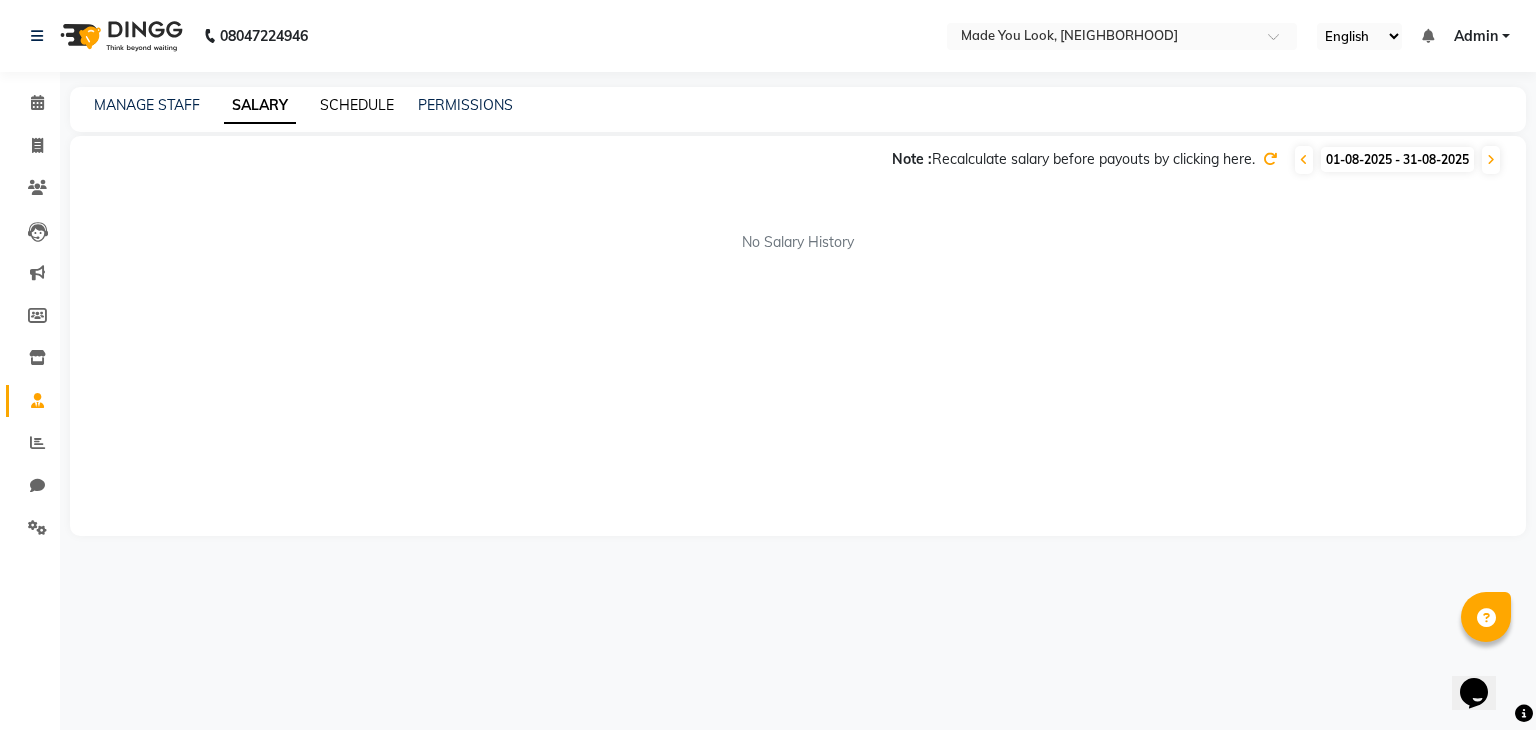 click on "SCHEDULE" 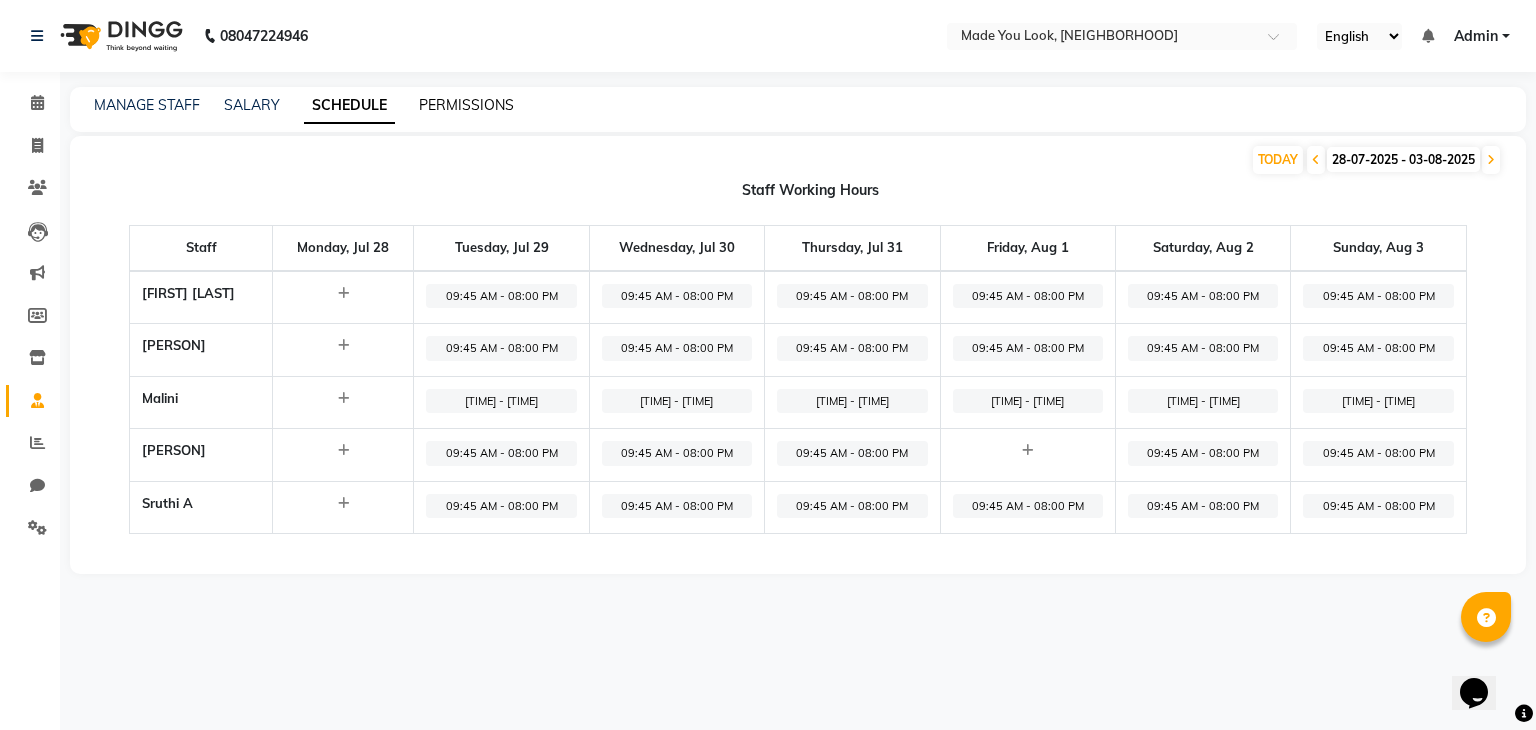 click on "PERMISSIONS" 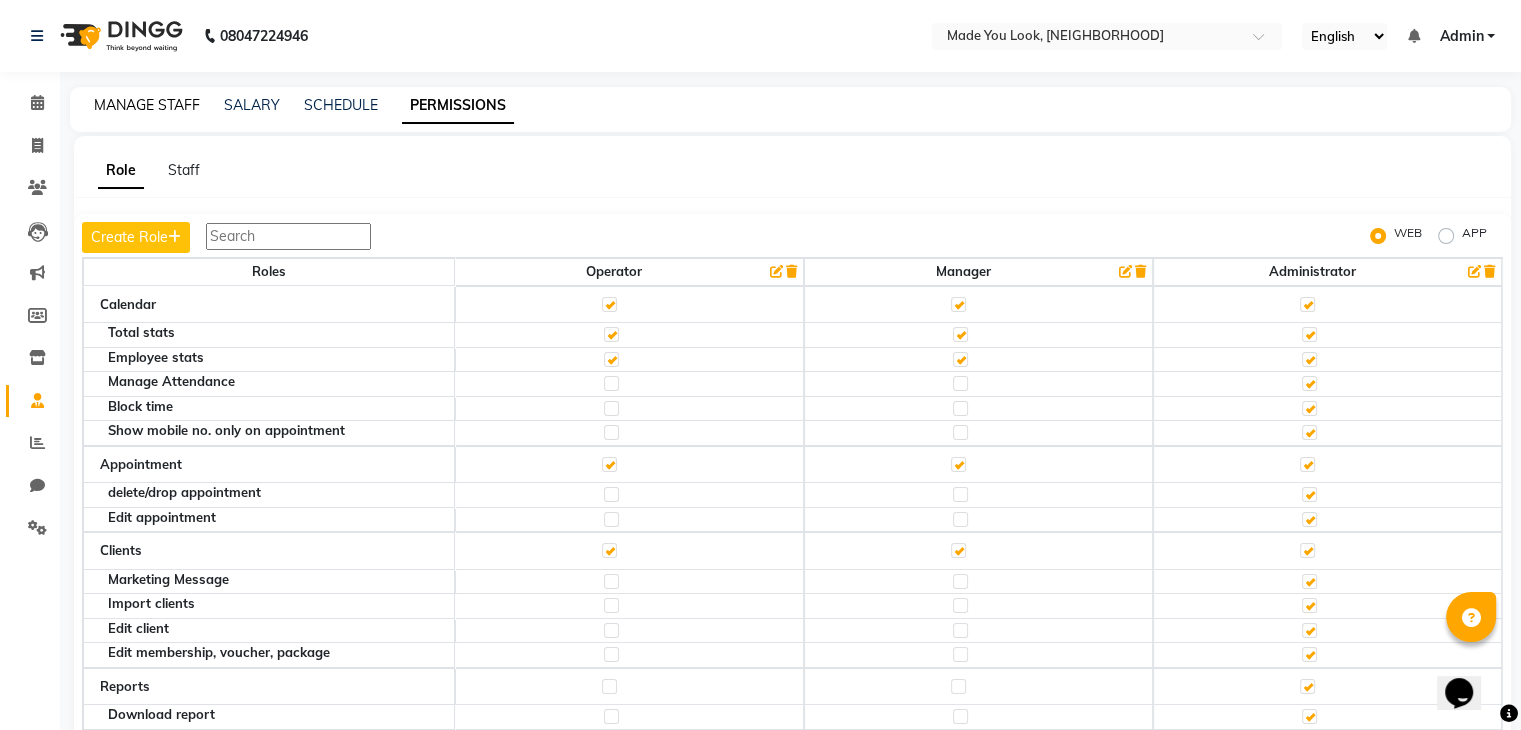 click on "MANAGE STAFF" 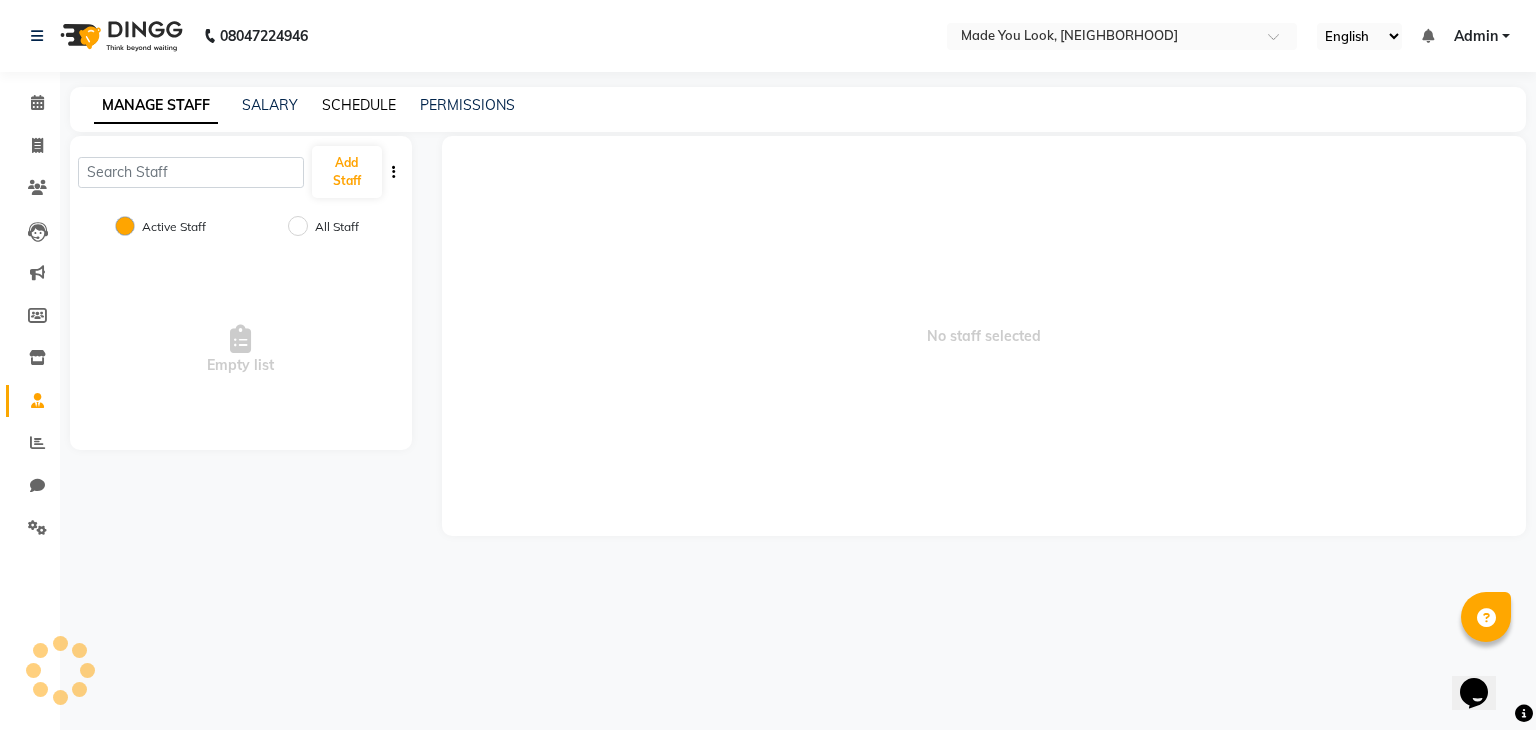 click on "SCHEDULE" 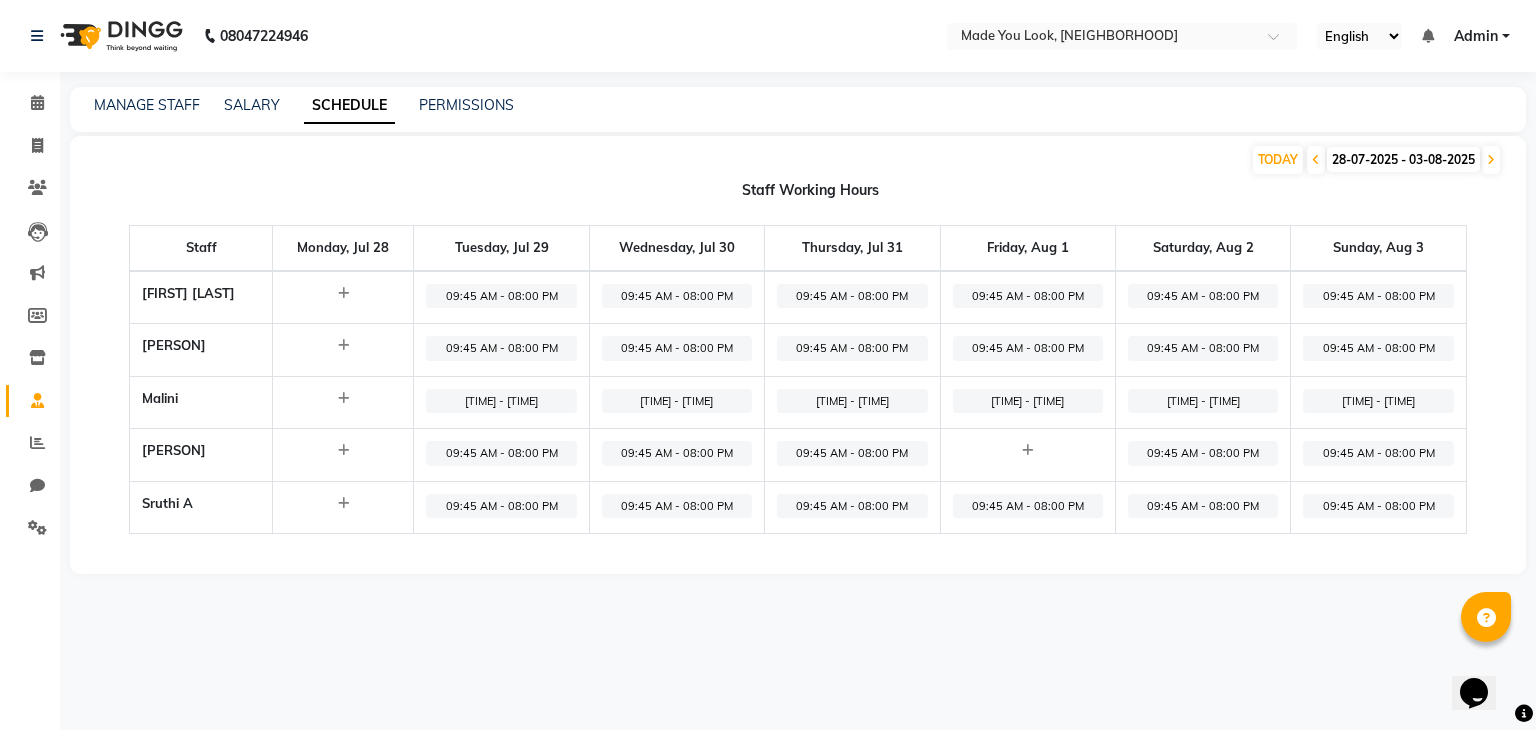 click 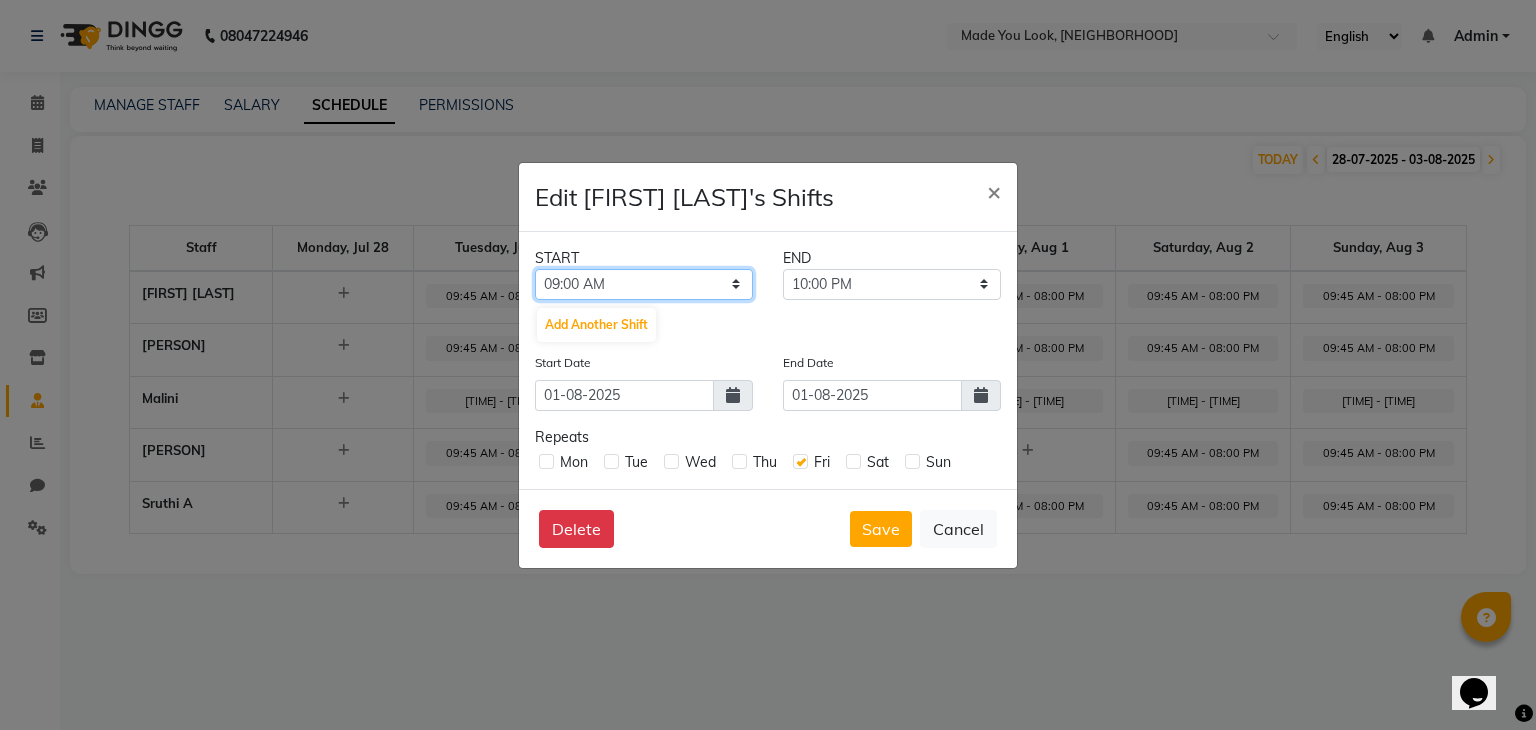 click on "12:00 AM 12:15 AM 12:30 AM 12:45 AM 01:00 AM 01:15 AM 01:30 AM 01:45 AM 02:00 AM 02:15 AM 02:30 AM 02:45 AM 03:00 AM 03:15 AM 03:30 AM 03:45 AM 04:00 AM 04:15 AM 04:30 AM 04:45 AM 05:00 AM 05:15 AM 05:30 AM 05:45 AM 06:00 AM 06:15 AM 06:30 AM 06:45 AM 07:00 AM 07:15 AM 07:30 AM 07:45 AM 08:00 AM 08:15 AM 08:30 AM 08:45 AM 09:00 AM 09:15 AM 09:30 AM 09:45 AM 10:00 AM 10:15 AM 10:30 AM 10:45 AM 11:00 AM 11:15 AM 11:30 AM 11:45 AM 12:00 PM 12:15 PM 12:30 PM 12:45 PM 01:00 PM 01:15 PM 01:30 PM 01:45 PM 02:00 PM 02:15 PM 02:30 PM 02:45 PM 03:00 PM 03:15 PM 03:30 PM 03:45 PM 04:00 PM 04:15 PM 04:30 PM 04:45 PM 05:00 PM 05:15 PM 05:30 PM 05:45 PM 06:00 PM 06:15 PM 06:30 PM 06:45 PM 07:00 PM 07:15 PM 07:30 PM 07:45 PM 08:00 PM 08:15 PM 08:30 PM 08:45 PM 09:00 PM 09:15 PM 09:30 PM 09:45 PM 10:00 PM 10:15 PM 10:30 PM 10:45 PM 11:00 PM 11:15 PM 11:30 PM 11:45 PM" 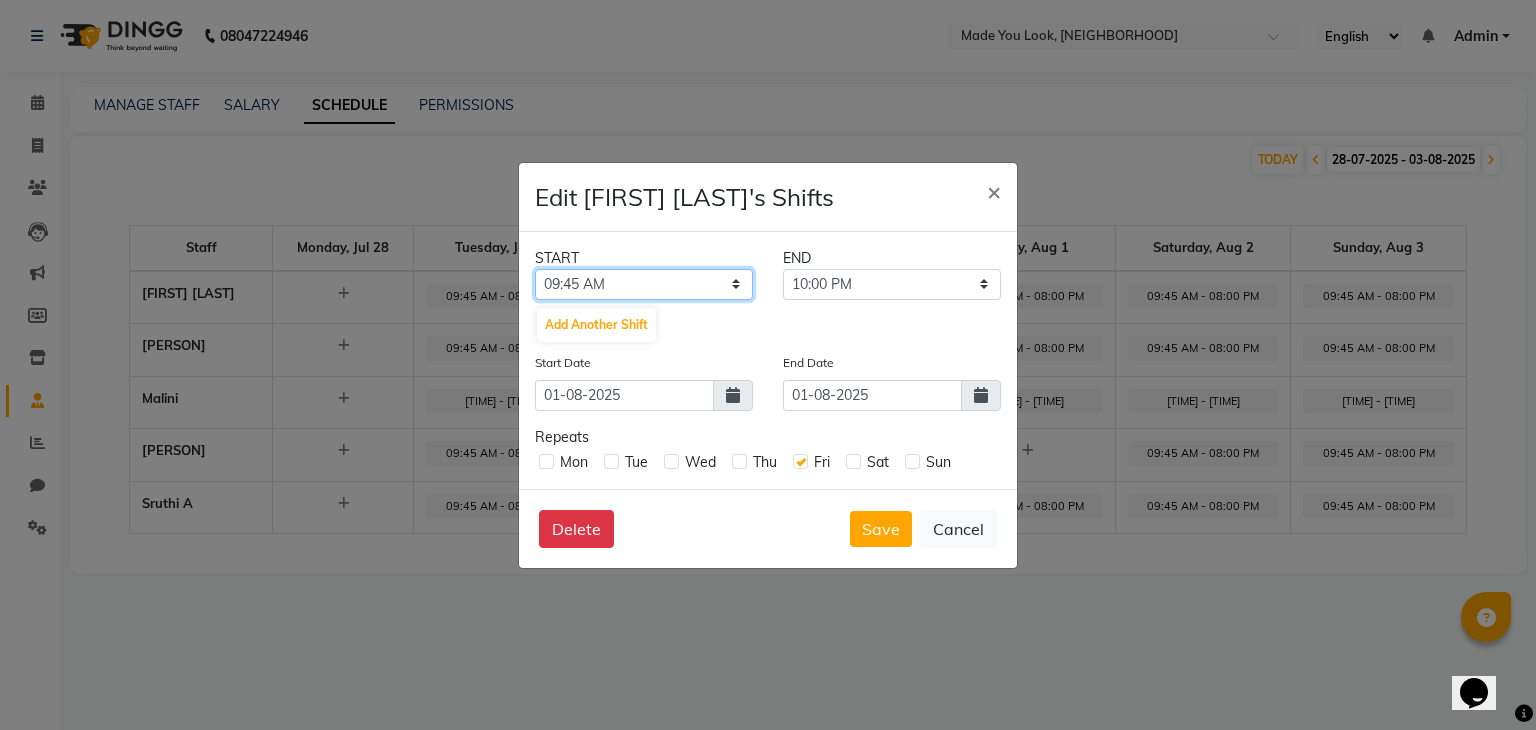 click on "12:00 AM 12:15 AM 12:30 AM 12:45 AM 01:00 AM 01:15 AM 01:30 AM 01:45 AM 02:00 AM 02:15 AM 02:30 AM 02:45 AM 03:00 AM 03:15 AM 03:30 AM 03:45 AM 04:00 AM 04:15 AM 04:30 AM 04:45 AM 05:00 AM 05:15 AM 05:30 AM 05:45 AM 06:00 AM 06:15 AM 06:30 AM 06:45 AM 07:00 AM 07:15 AM 07:30 AM 07:45 AM 08:00 AM 08:15 AM 08:30 AM 08:45 AM 09:00 AM 09:15 AM 09:30 AM 09:45 AM 10:00 AM 10:15 AM 10:30 AM 10:45 AM 11:00 AM 11:15 AM 11:30 AM 11:45 AM 12:00 PM 12:15 PM 12:30 PM 12:45 PM 01:00 PM 01:15 PM 01:30 PM 01:45 PM 02:00 PM 02:15 PM 02:30 PM 02:45 PM 03:00 PM 03:15 PM 03:30 PM 03:45 PM 04:00 PM 04:15 PM 04:30 PM 04:45 PM 05:00 PM 05:15 PM 05:30 PM 05:45 PM 06:00 PM 06:15 PM 06:30 PM 06:45 PM 07:00 PM 07:15 PM 07:30 PM 07:45 PM 08:00 PM 08:15 PM 08:30 PM 08:45 PM 09:00 PM 09:15 PM 09:30 PM 09:45 PM 10:00 PM 10:15 PM 10:30 PM 10:45 PM 11:00 PM 11:15 PM 11:30 PM 11:45 PM" 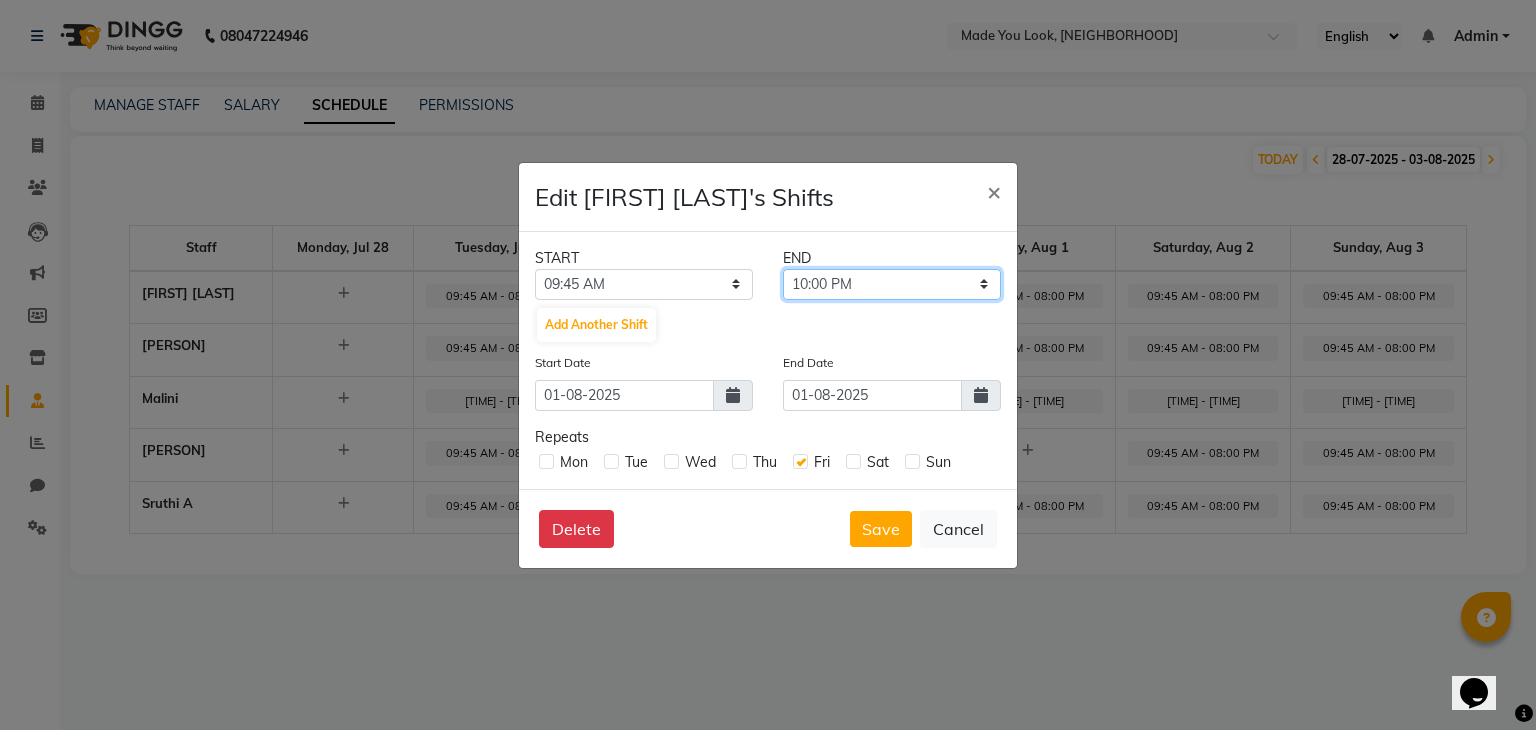 click on "10:00 AM 10:15 AM 10:30 AM 10:45 AM 11:00 AM 11:15 AM 11:30 AM 11:45 AM 12:00 PM 12:15 PM 12:30 PM 12:45 PM 01:00 PM 01:15 PM 01:30 PM 01:45 PM 02:00 PM 02:15 PM 02:30 PM 02:45 PM 03:00 PM 03:15 PM 03:30 PM 03:45 PM 04:00 PM 04:15 PM 04:30 PM 04:45 PM 05:00 PM 05:15 PM 05:30 PM 05:45 PM 06:00 PM 06:15 PM 06:30 PM 06:45 PM 07:00 PM 07:15 PM 07:30 PM 07:45 PM 08:00 PM 08:15 PM 08:30 PM 08:45 PM 09:00 PM 09:15 PM 09:30 PM 09:45 PM 10:00 PM 10:15 PM 10:30 PM 10:45 PM 11:00 PM 11:15 PM 11:30 PM 11:45 PM" 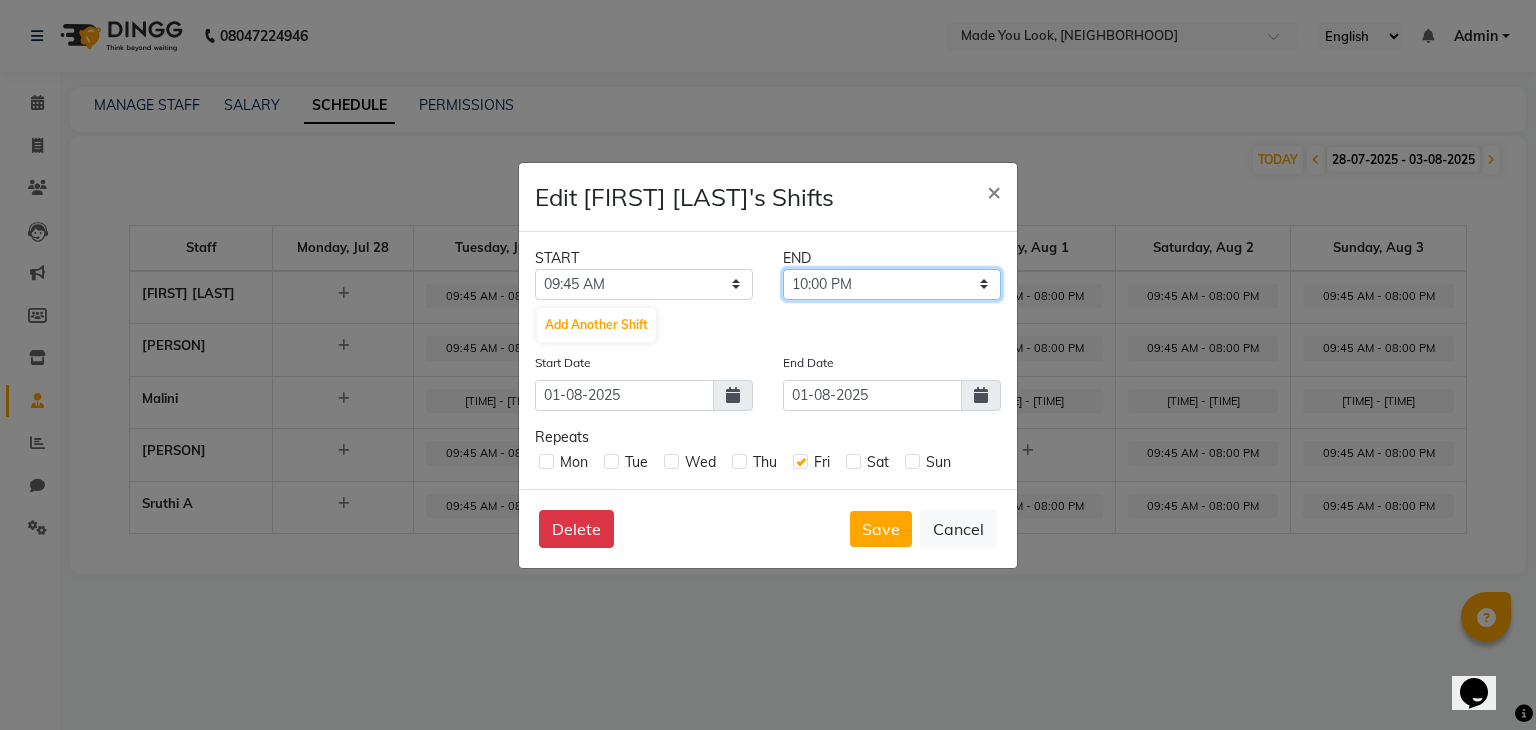 select on "08:00 PM" 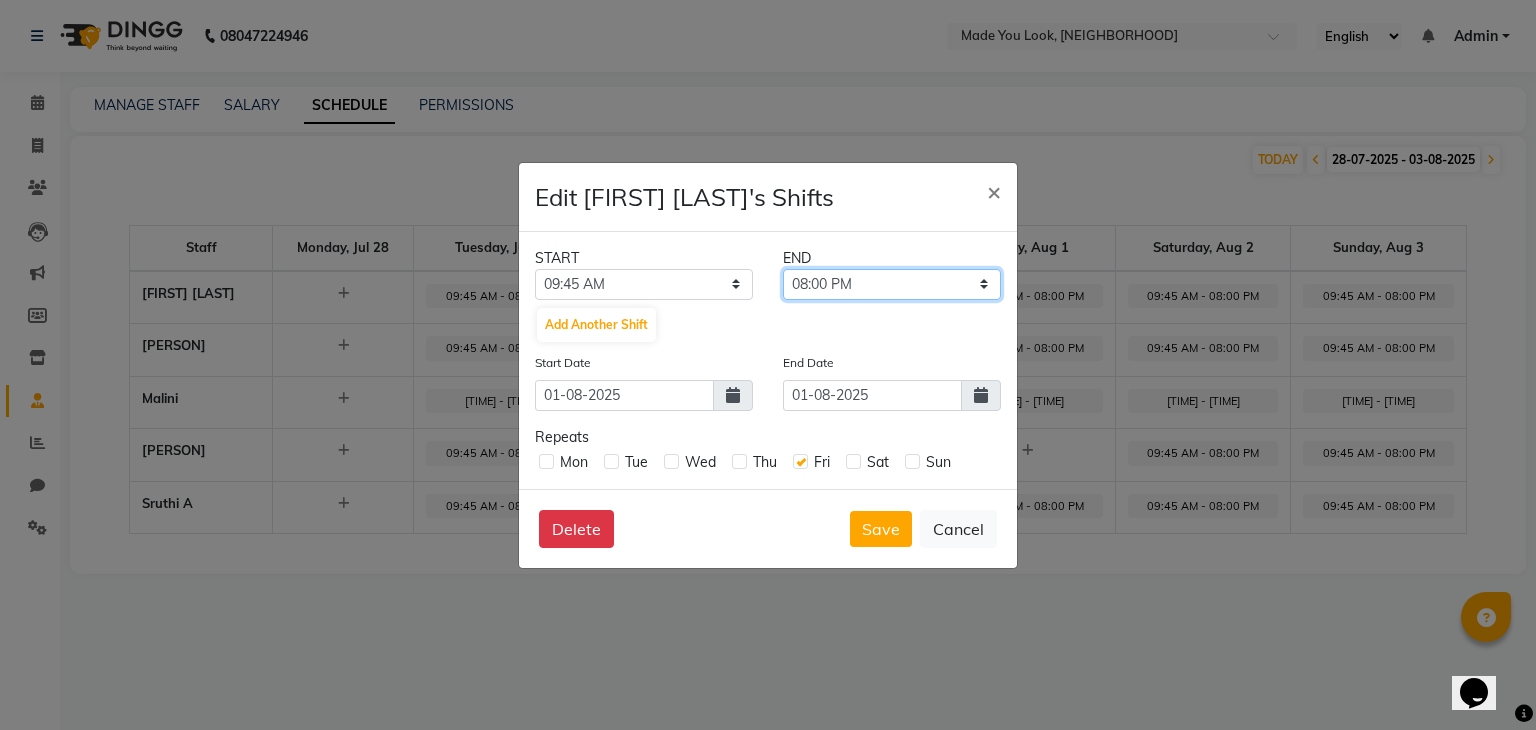 click on "10:00 AM 10:15 AM 10:30 AM 10:45 AM 11:00 AM 11:15 AM 11:30 AM 11:45 AM 12:00 PM 12:15 PM 12:30 PM 12:45 PM 01:00 PM 01:15 PM 01:30 PM 01:45 PM 02:00 PM 02:15 PM 02:30 PM 02:45 PM 03:00 PM 03:15 PM 03:30 PM 03:45 PM 04:00 PM 04:15 PM 04:30 PM 04:45 PM 05:00 PM 05:15 PM 05:30 PM 05:45 PM 06:00 PM 06:15 PM 06:30 PM 06:45 PM 07:00 PM 07:15 PM 07:30 PM 07:45 PM 08:00 PM 08:15 PM 08:30 PM 08:45 PM 09:00 PM 09:15 PM 09:30 PM 09:45 PM 10:00 PM 10:15 PM 10:30 PM 10:45 PM 11:00 PM 11:15 PM 11:30 PM 11:45 PM" 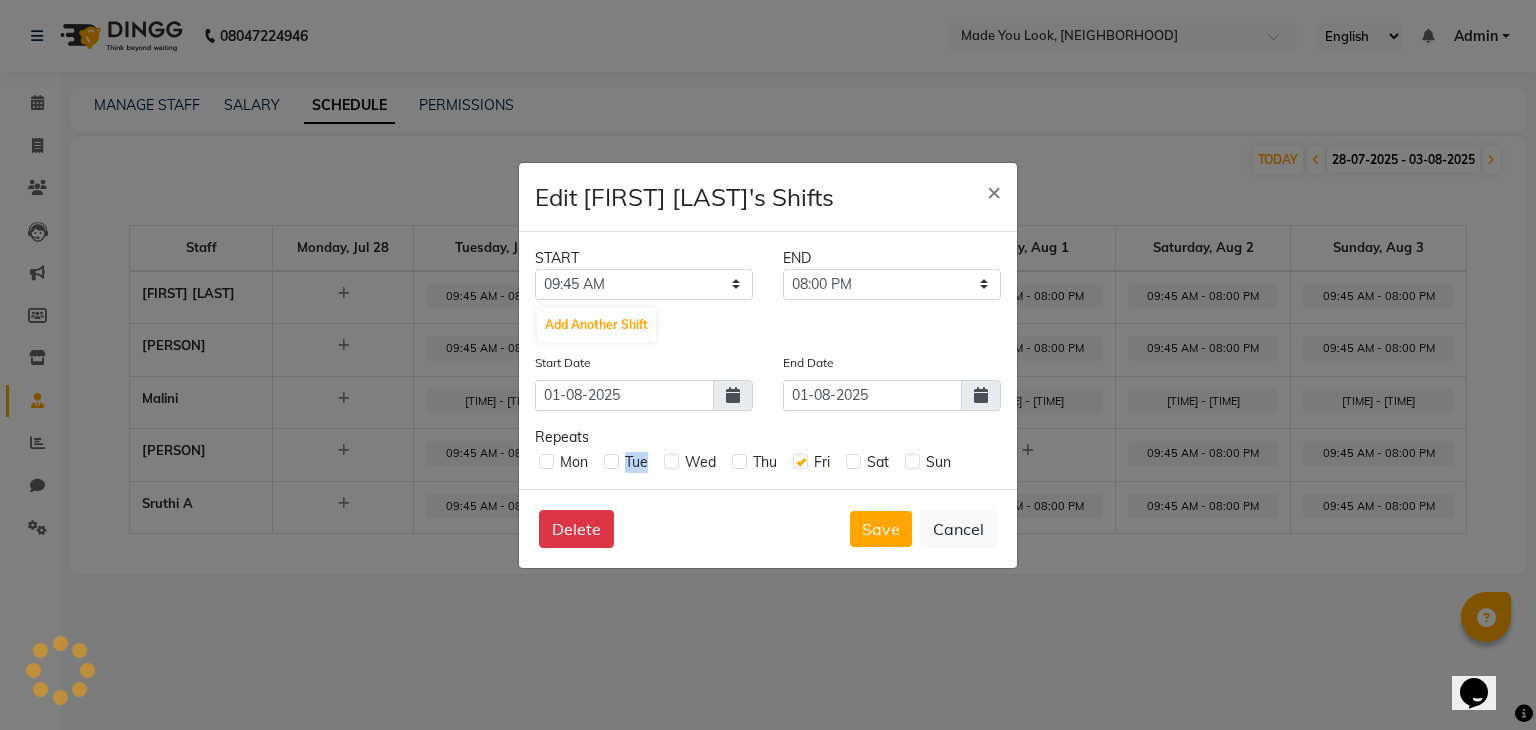 drag, startPoint x: 608, startPoint y: 457, endPoint x: 676, endPoint y: 461, distance: 68.117546 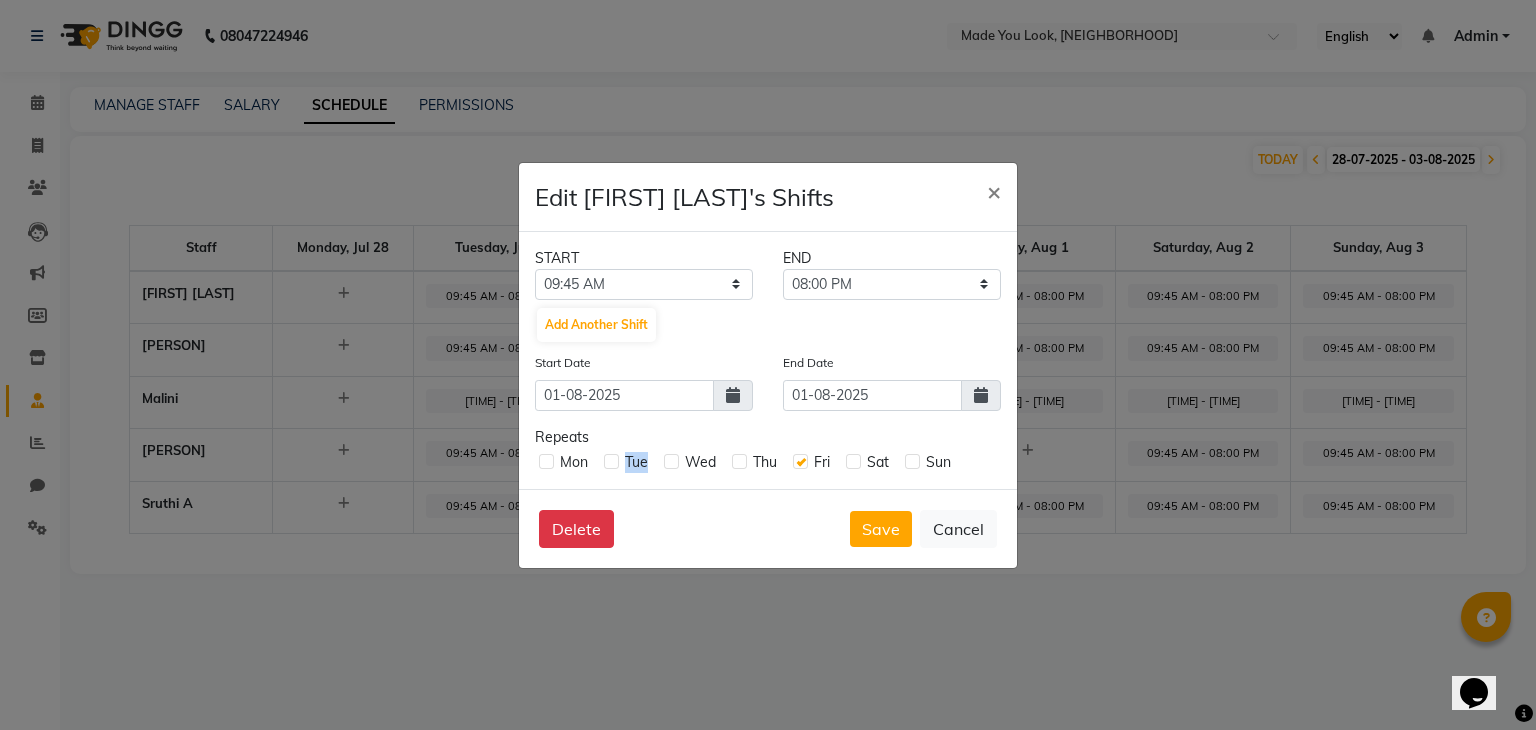 click 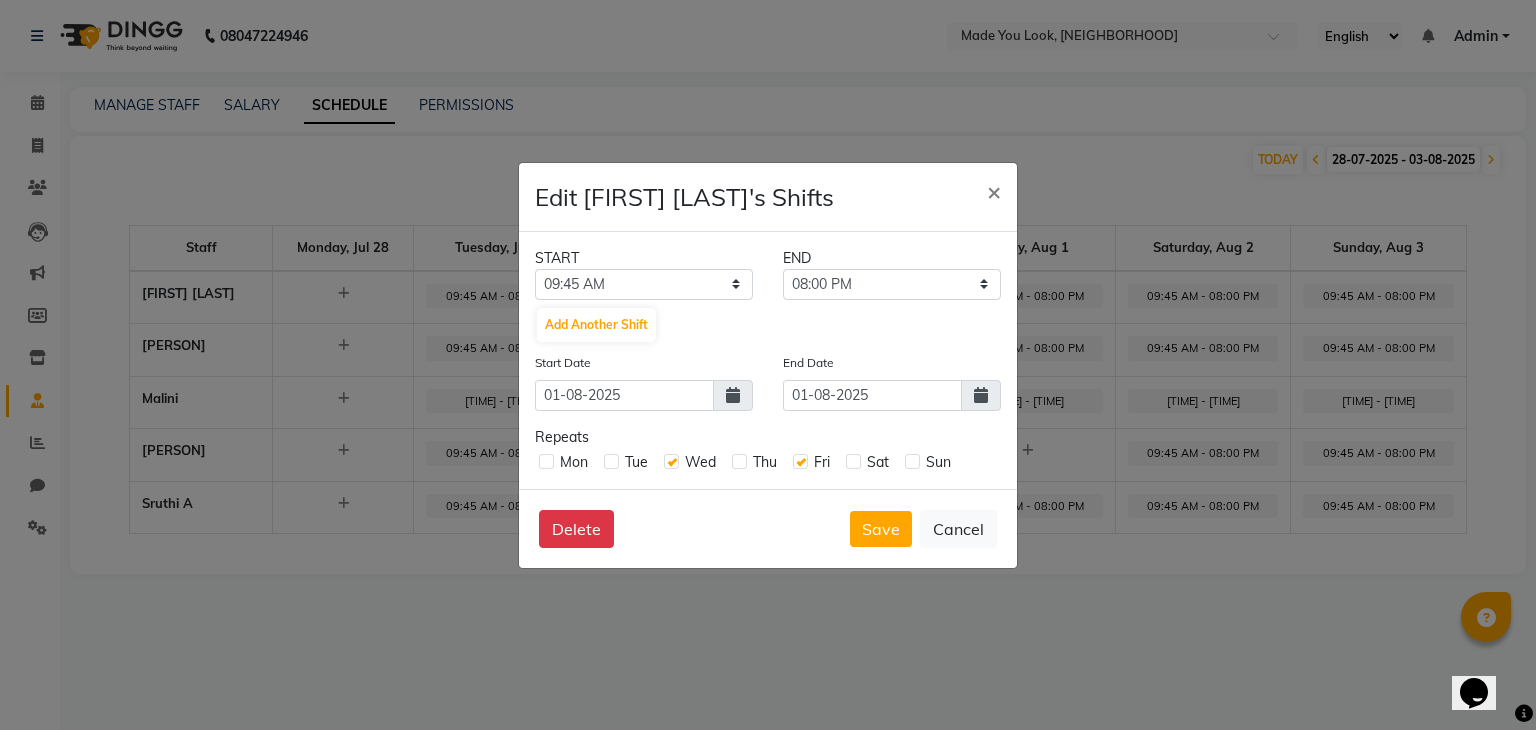 click 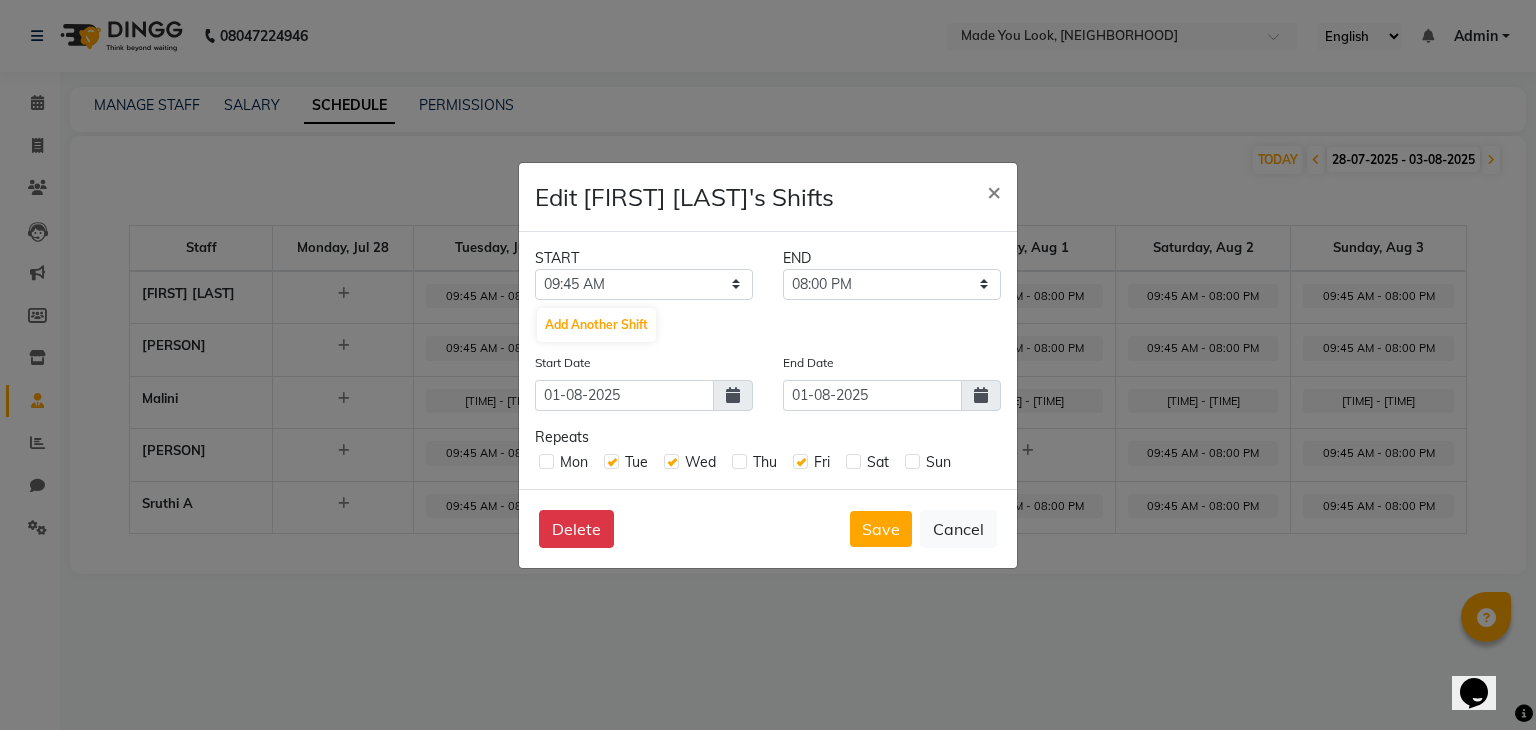 click 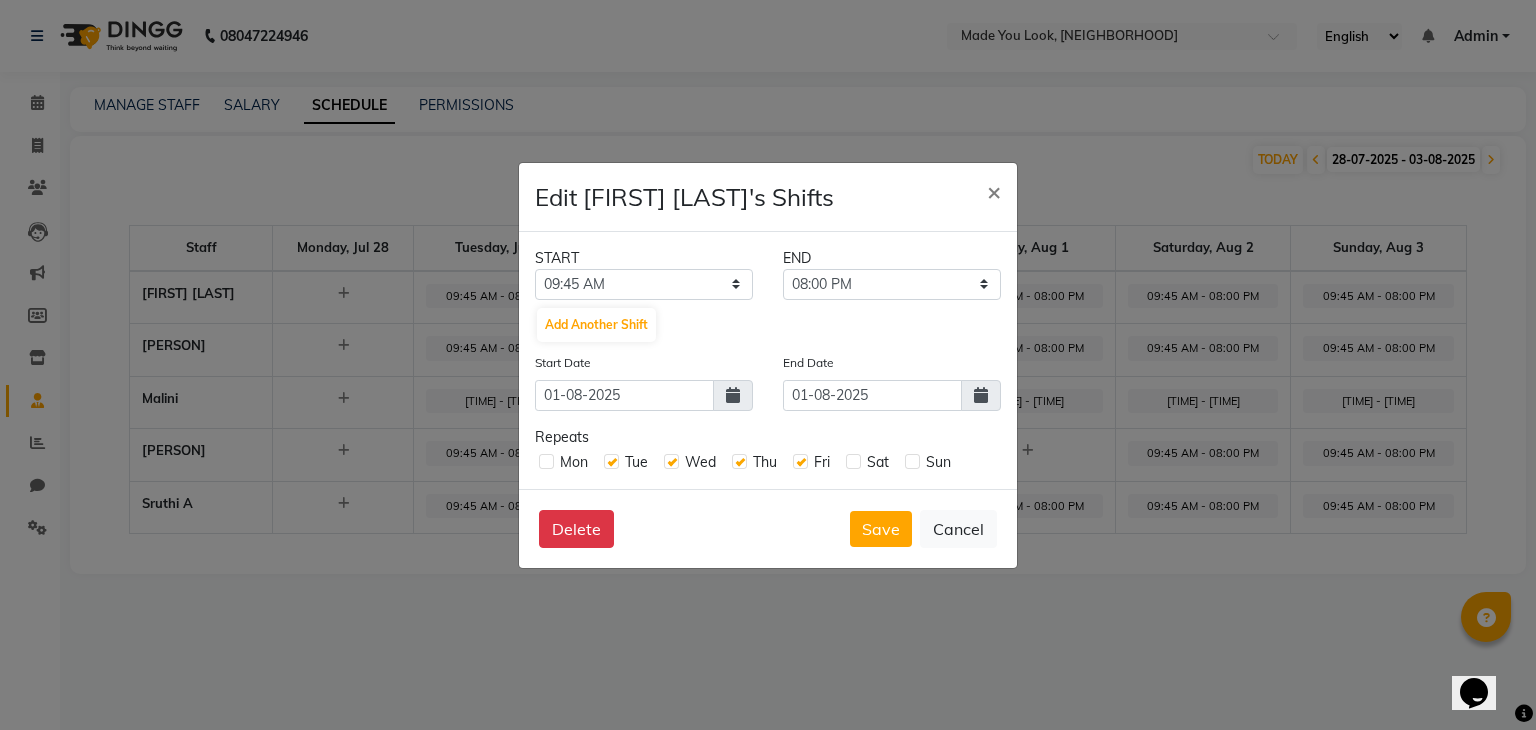 click 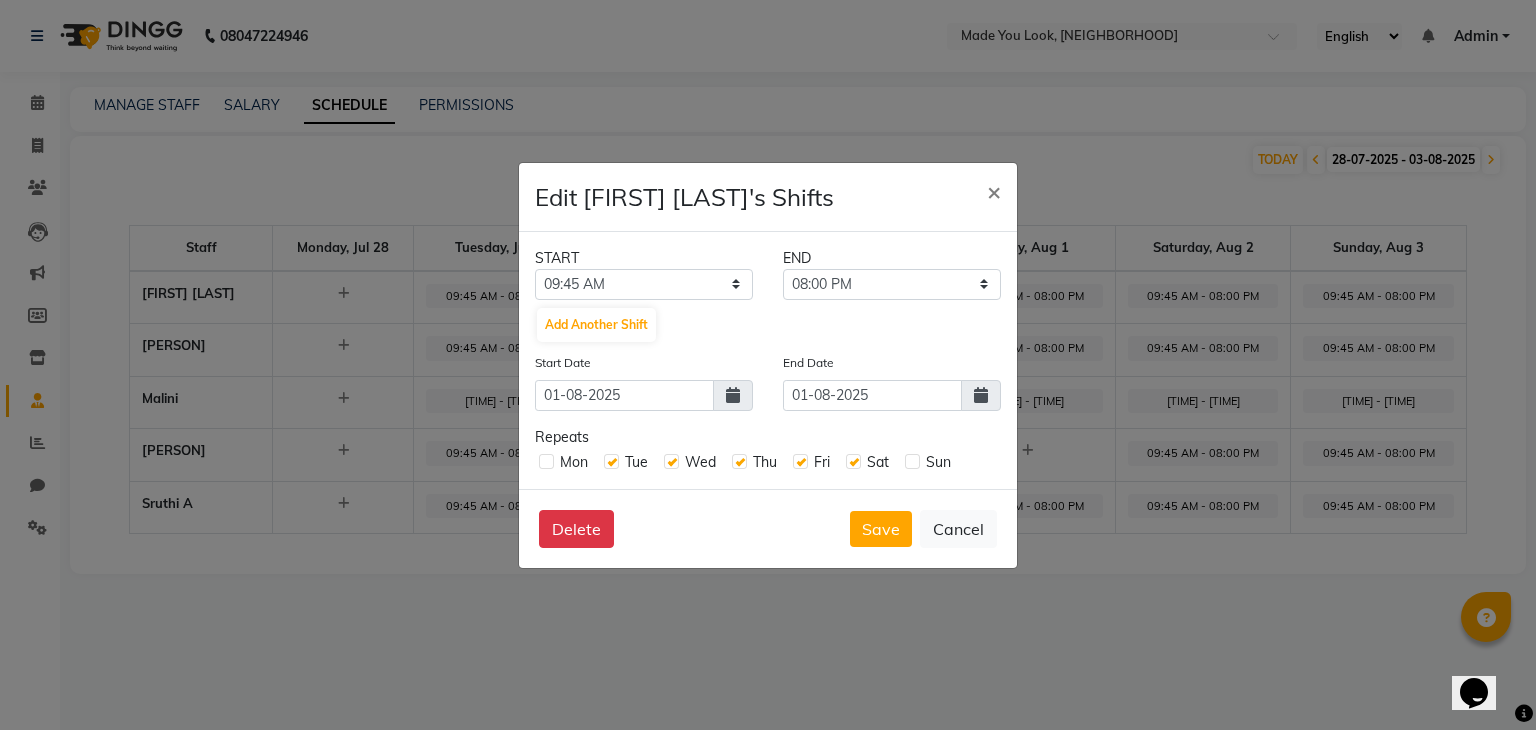 click 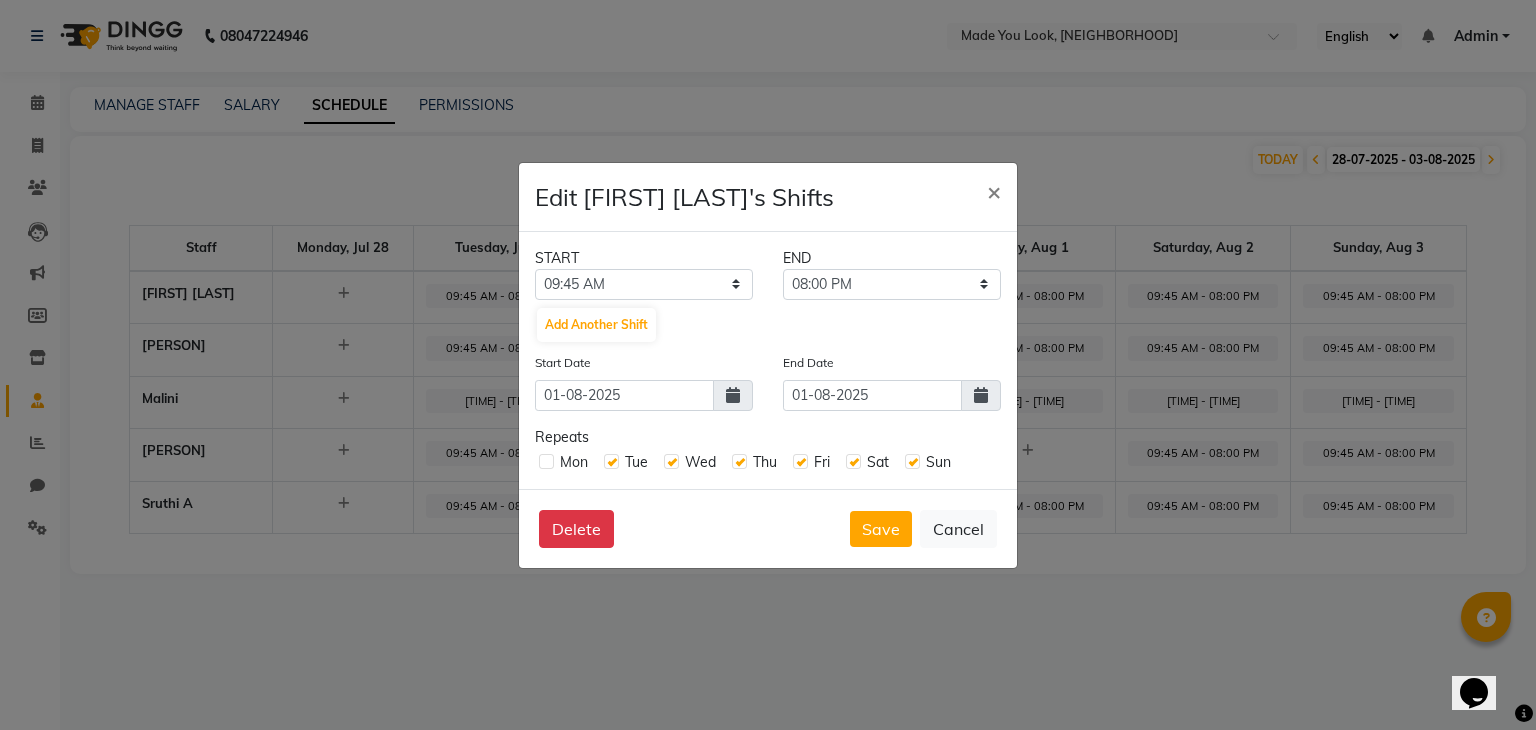 click 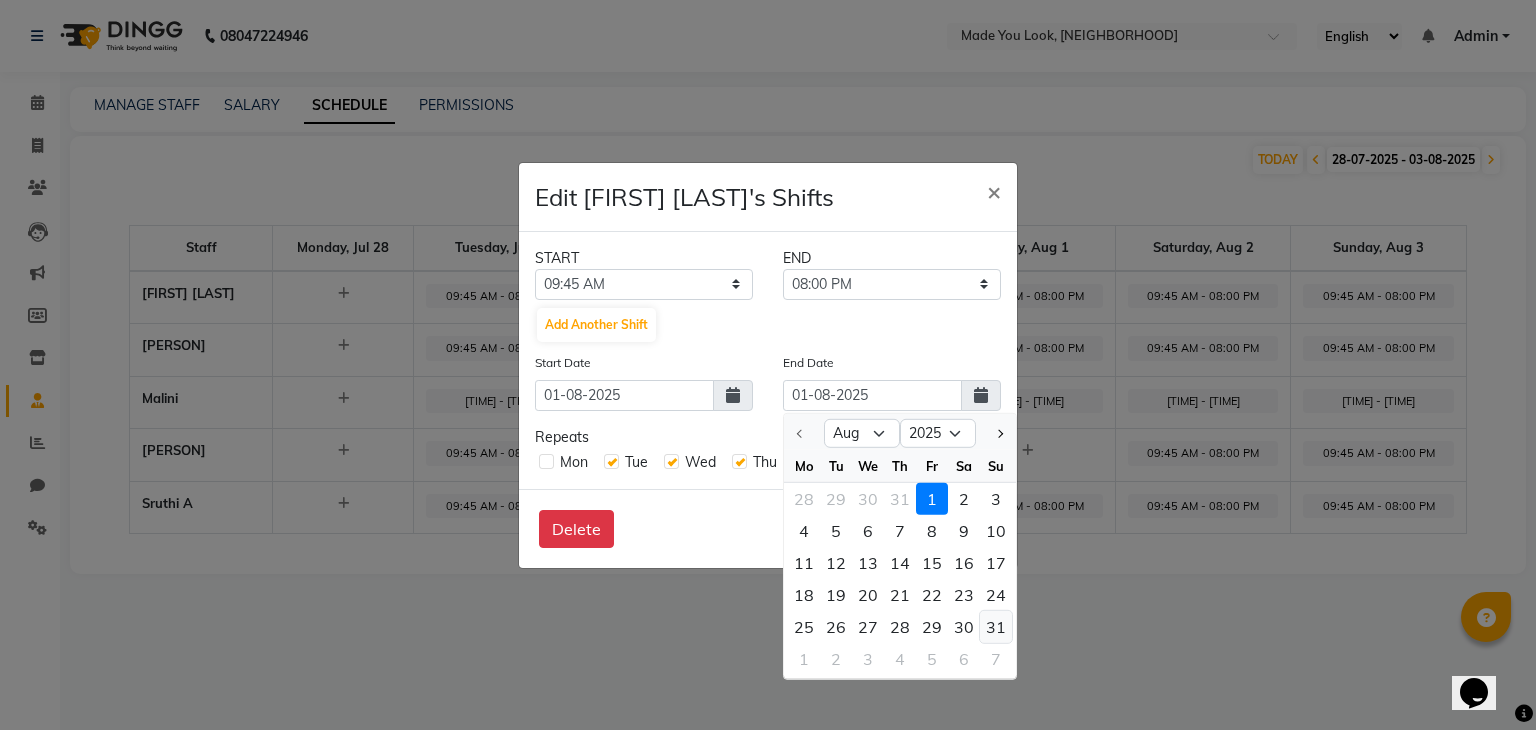 click on "31" 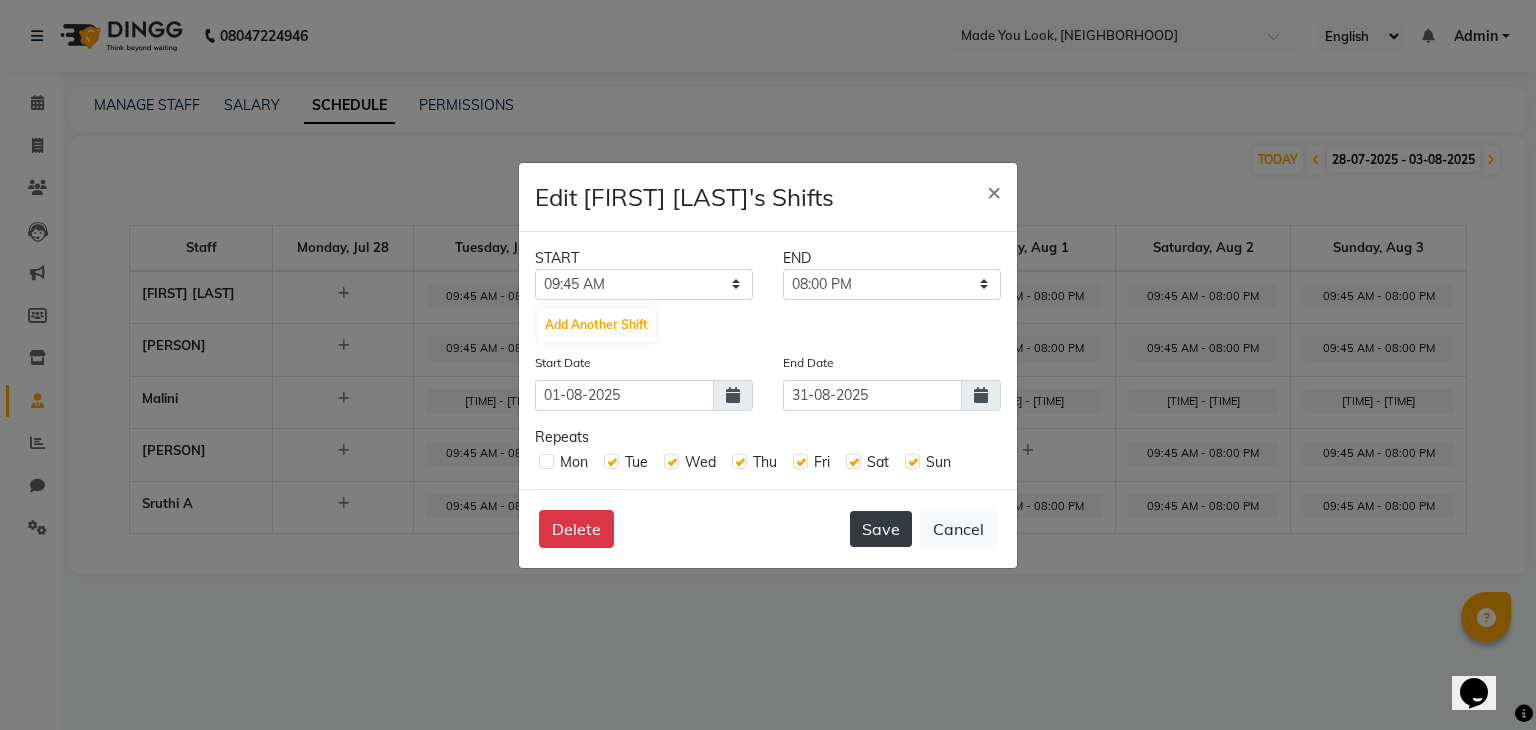 click on "Save" 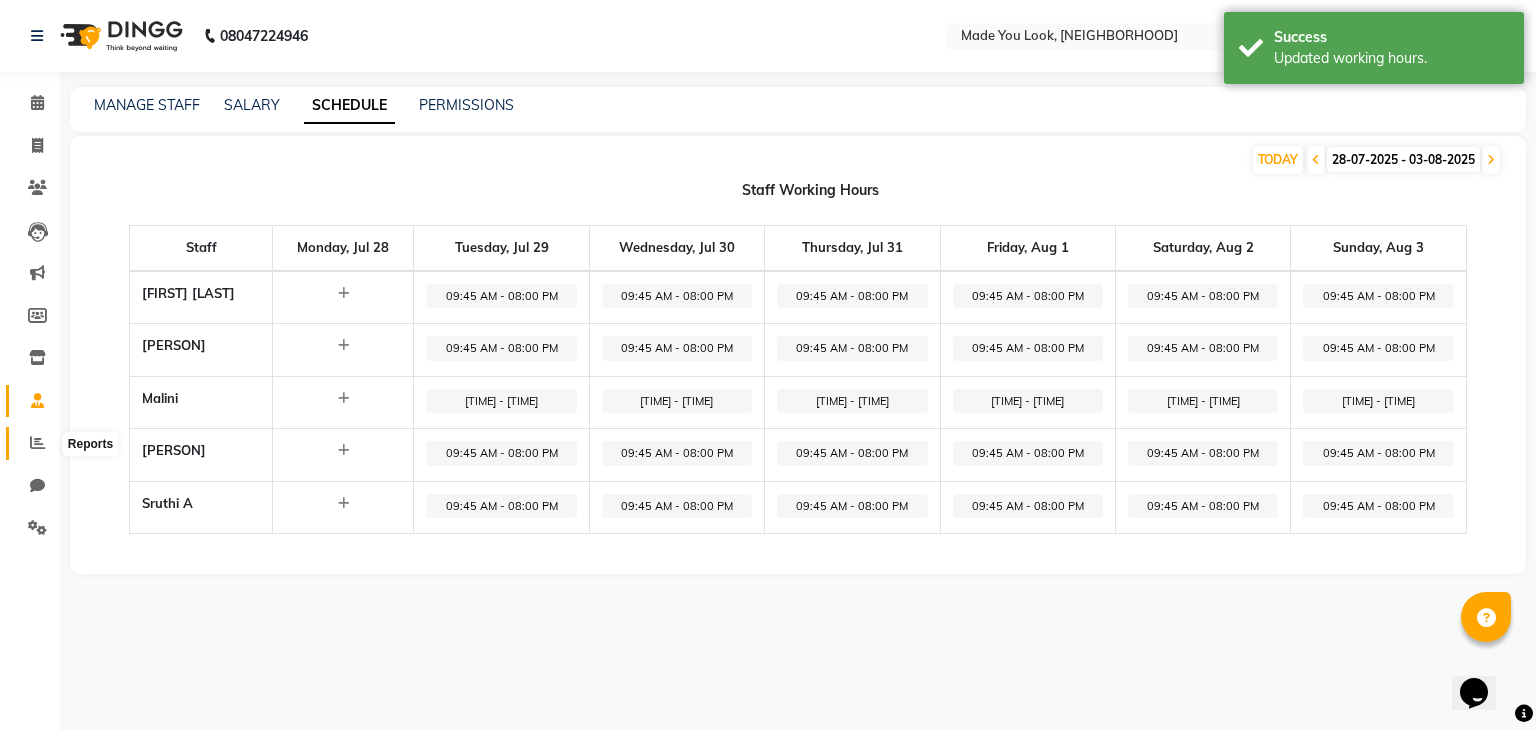 click 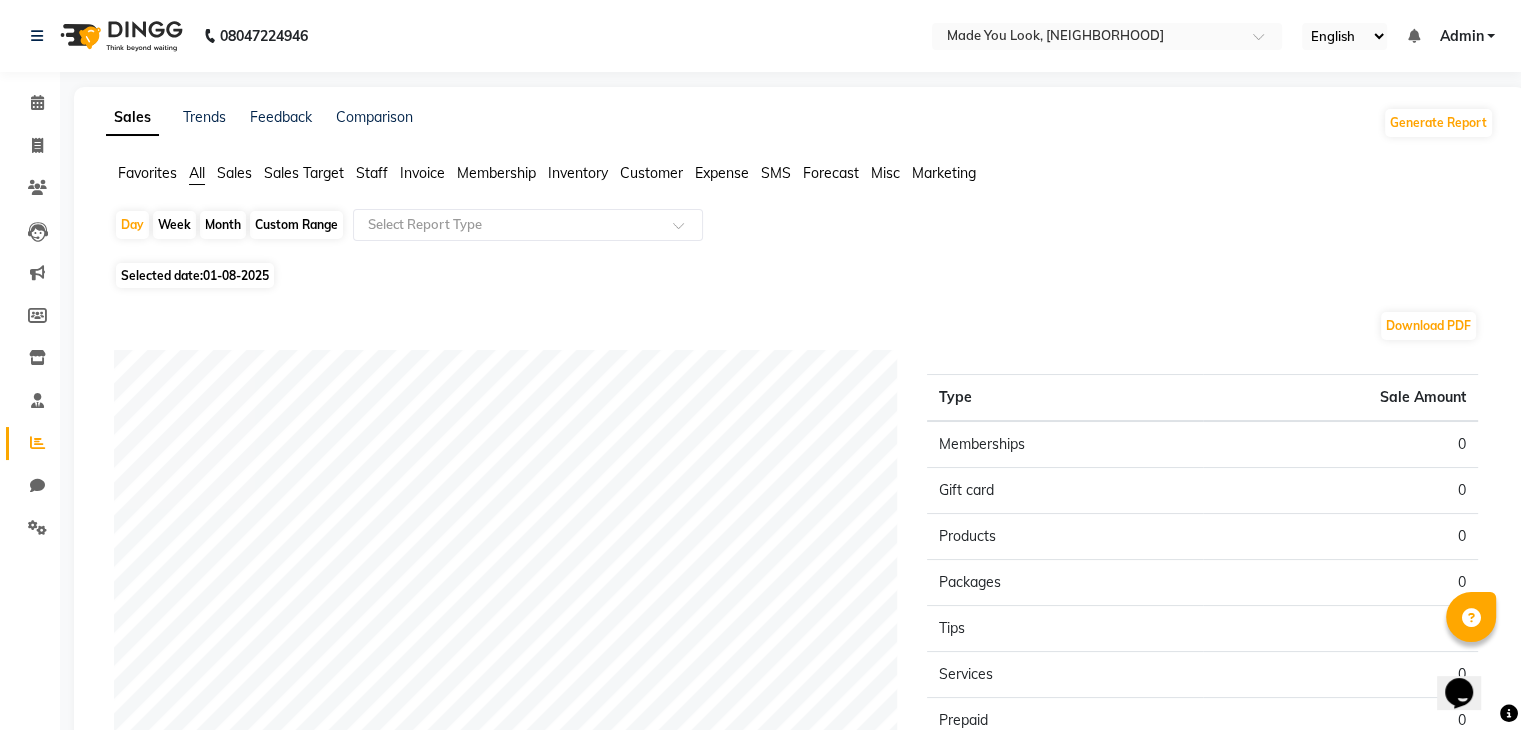 click on "Staff" 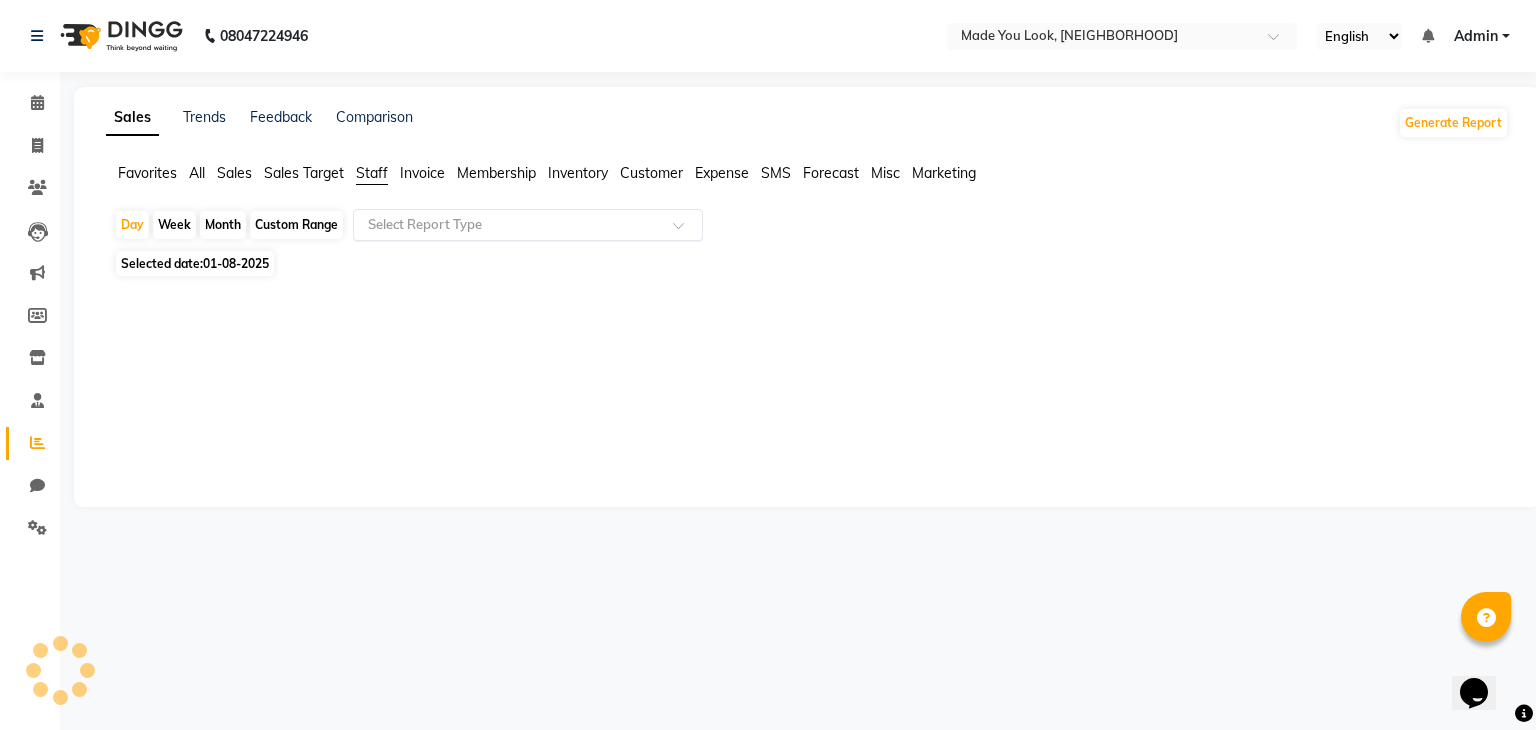 click 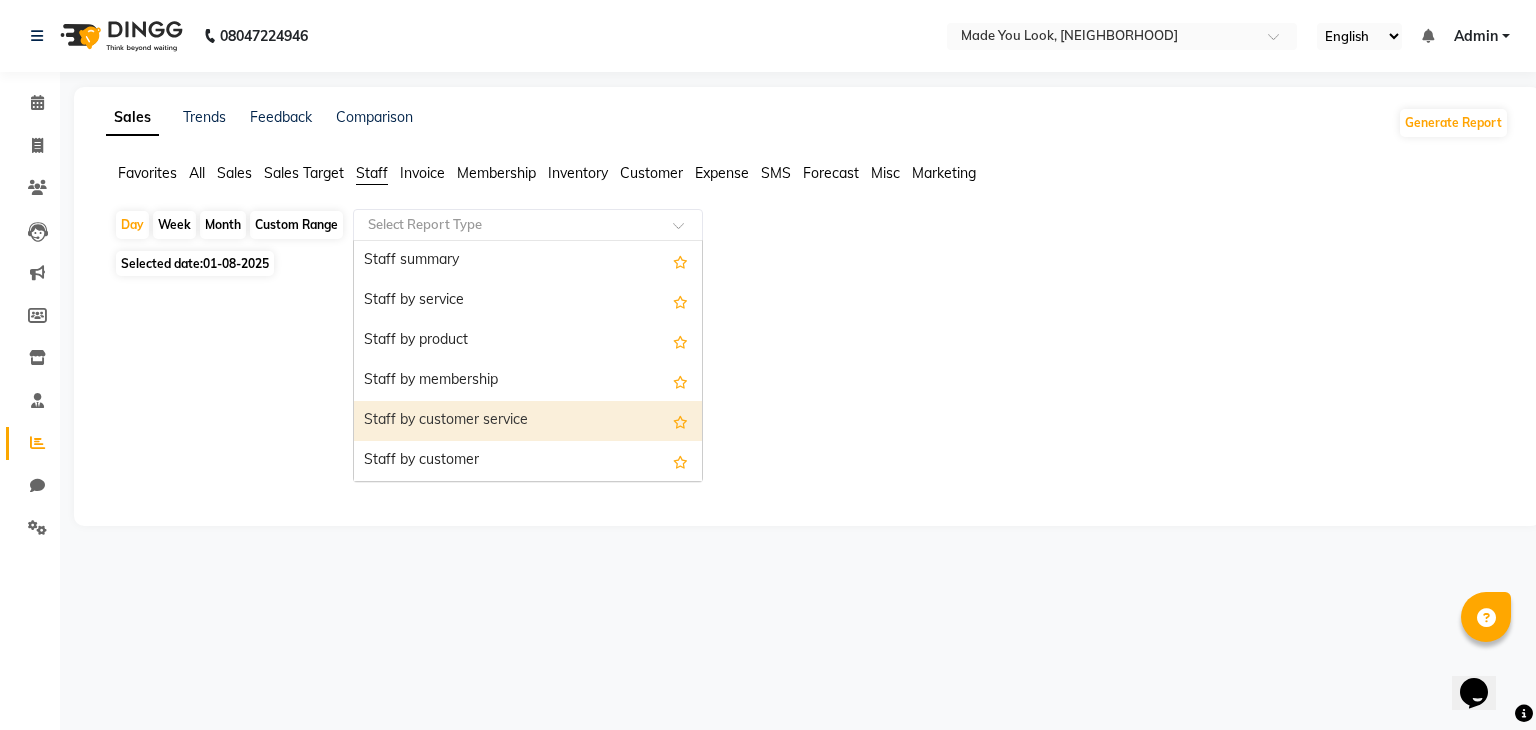 click on "Staff by customer service" at bounding box center (528, 421) 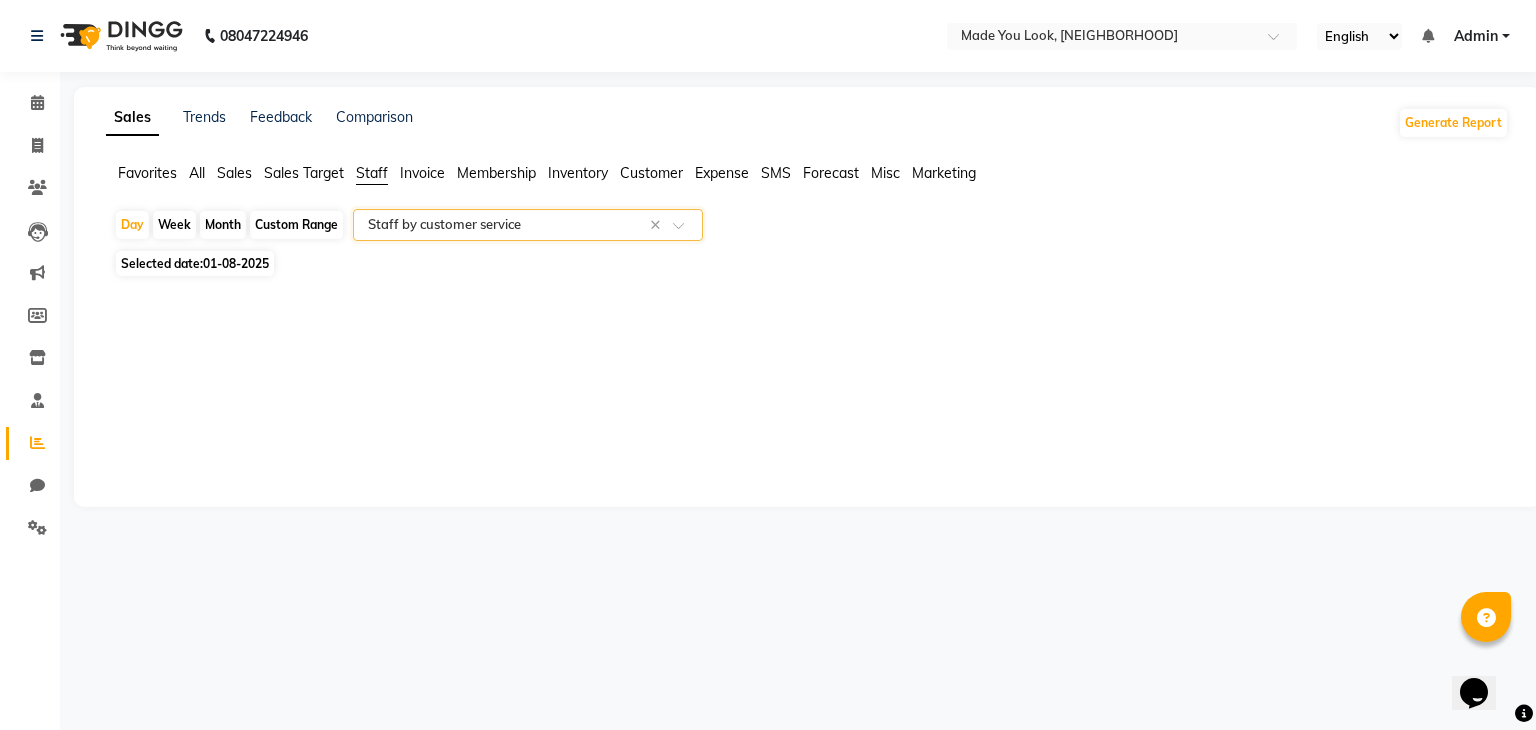 click 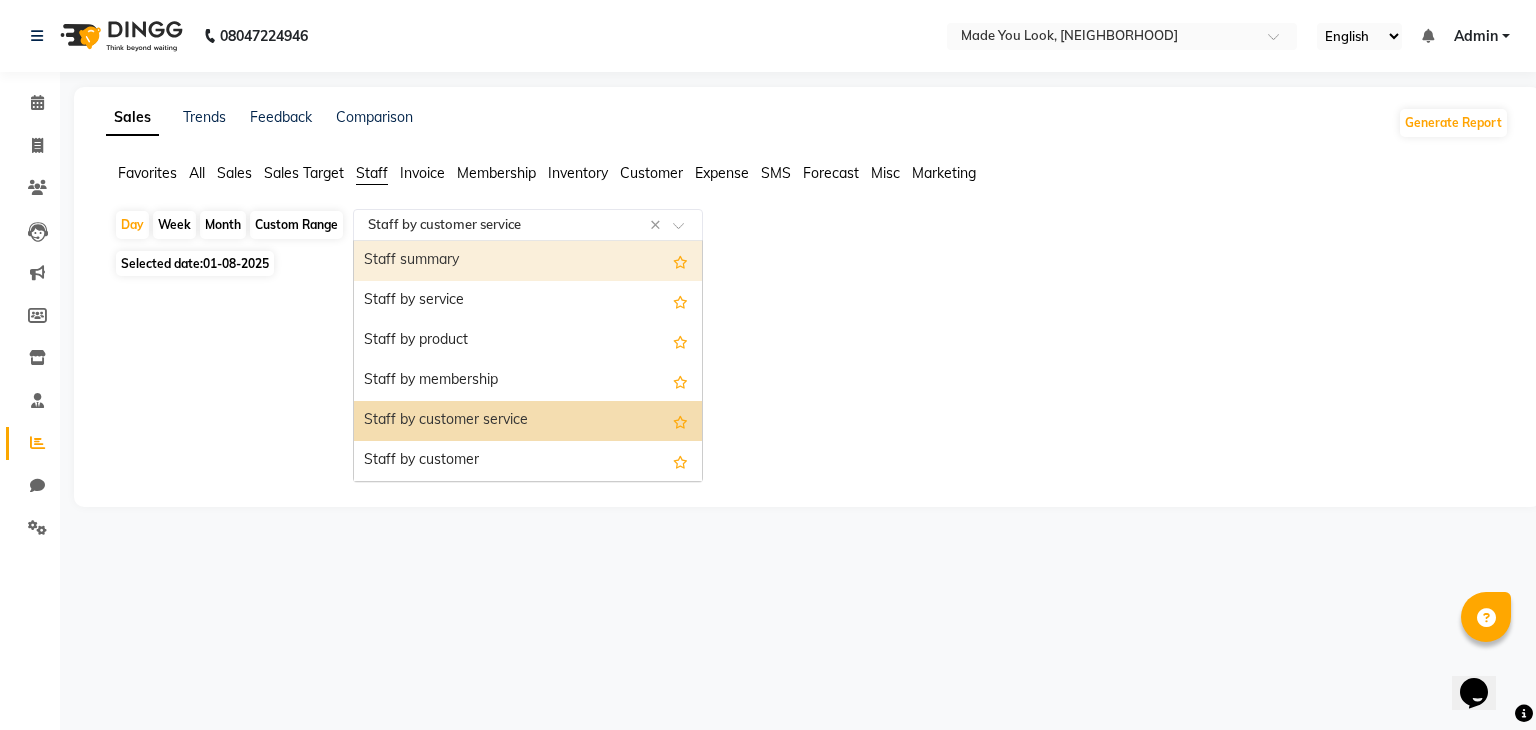 click on "Staff summary" at bounding box center (528, 261) 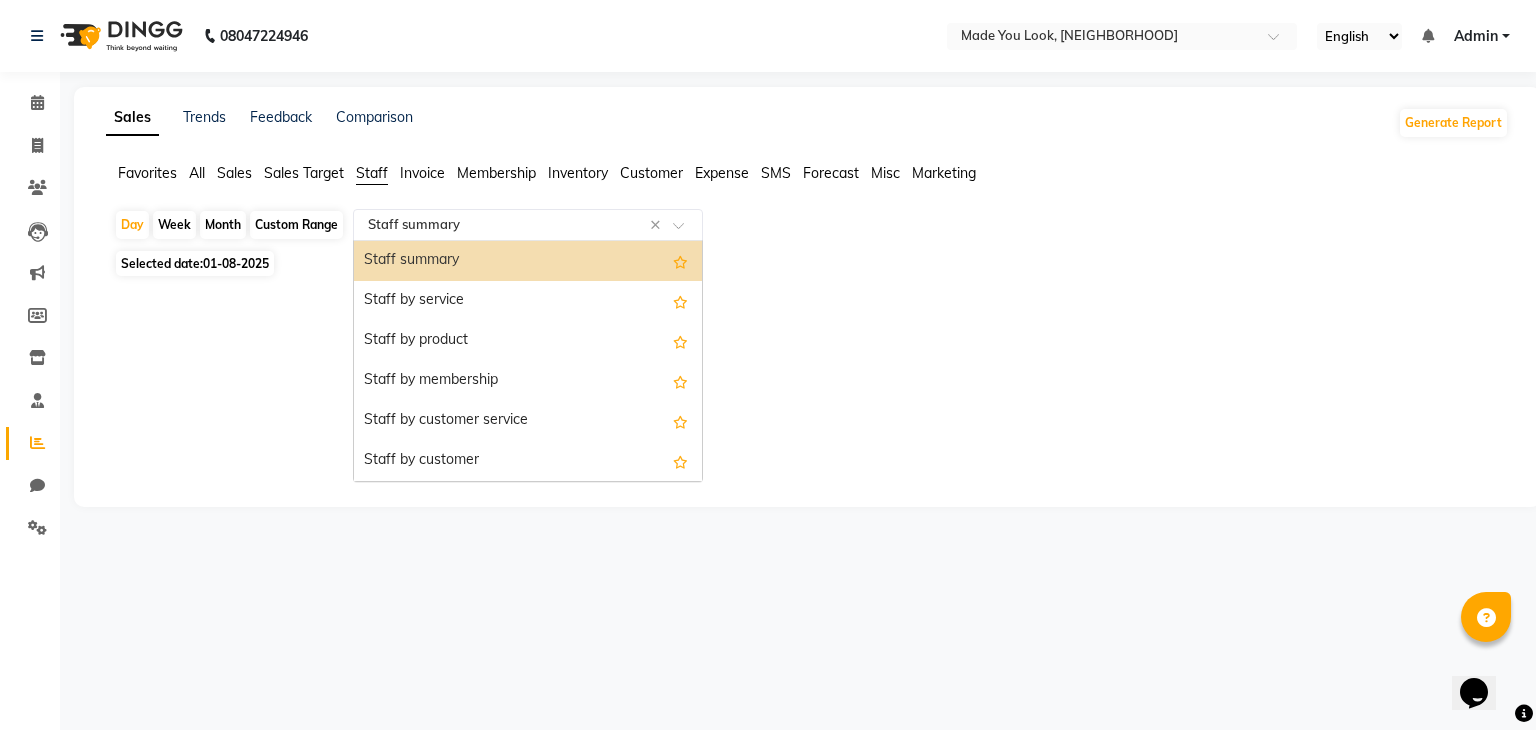 click 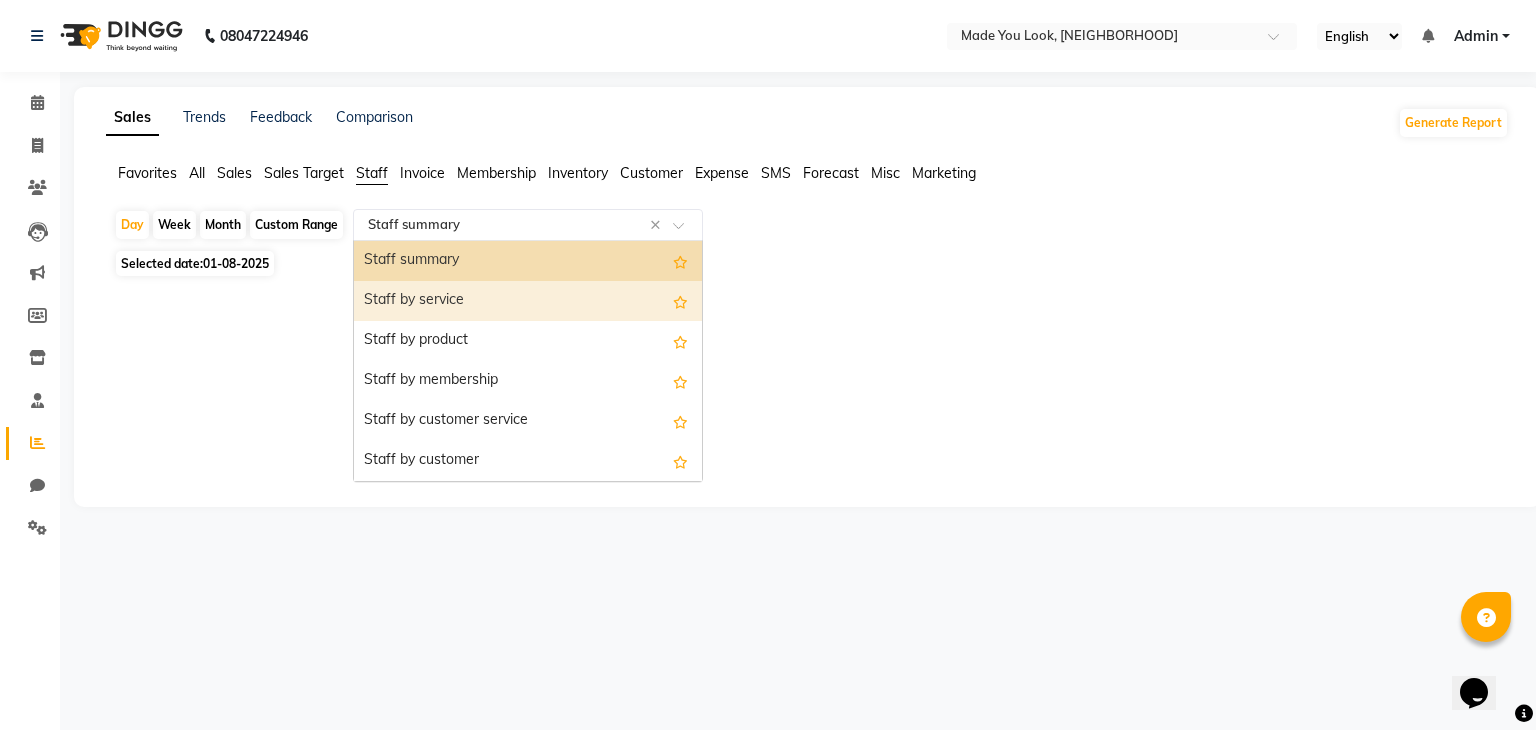 click on "Staff by service" at bounding box center (528, 301) 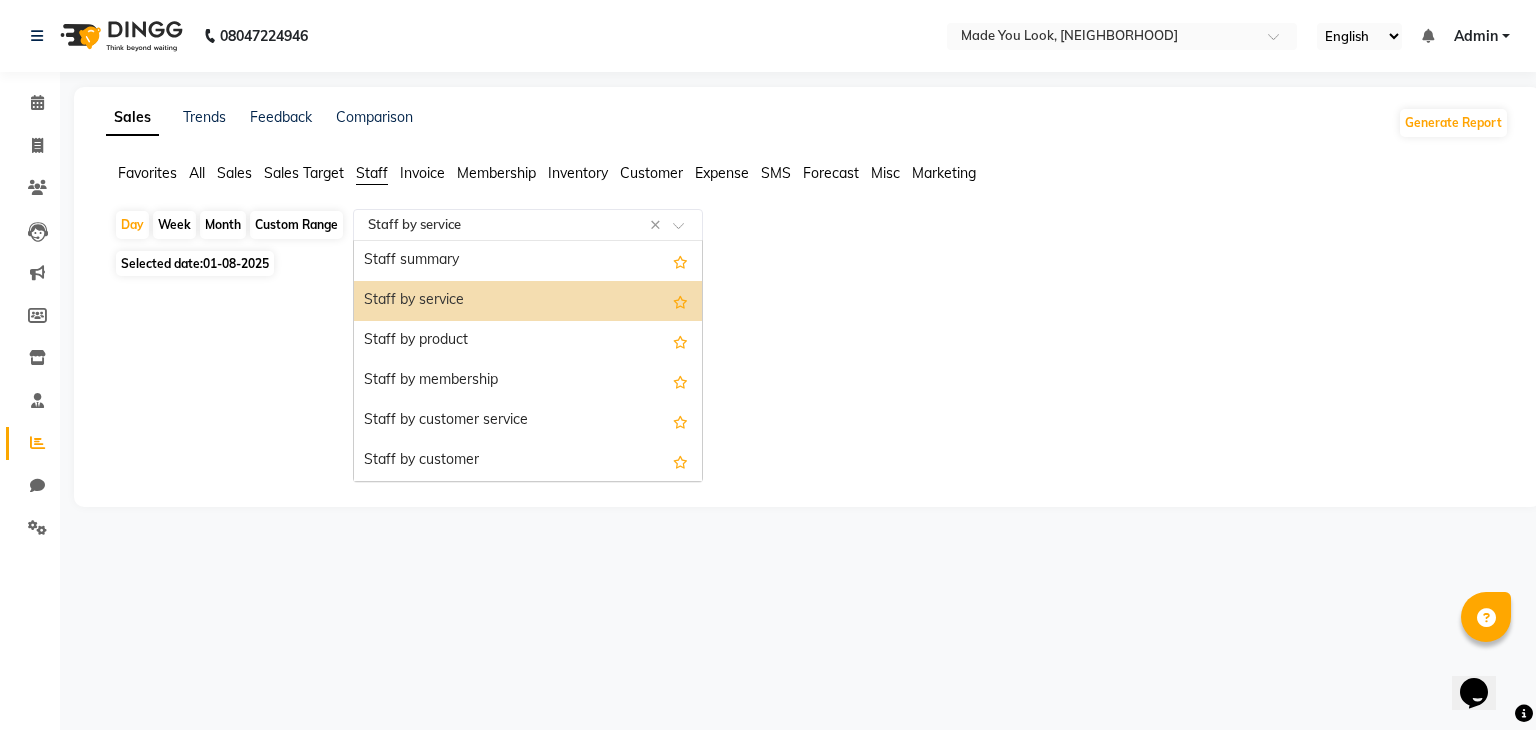 click 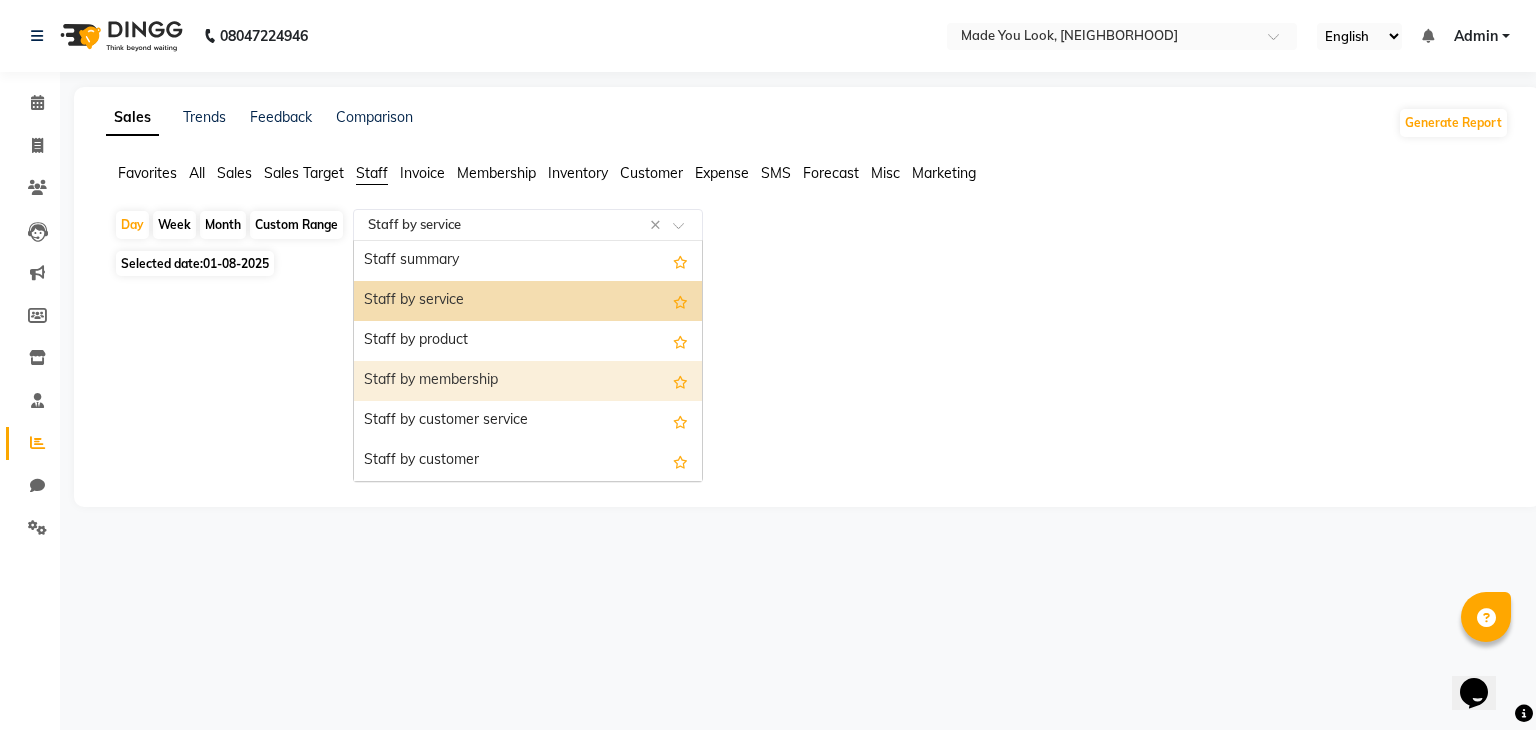 click on "Staff by membership" at bounding box center [528, 381] 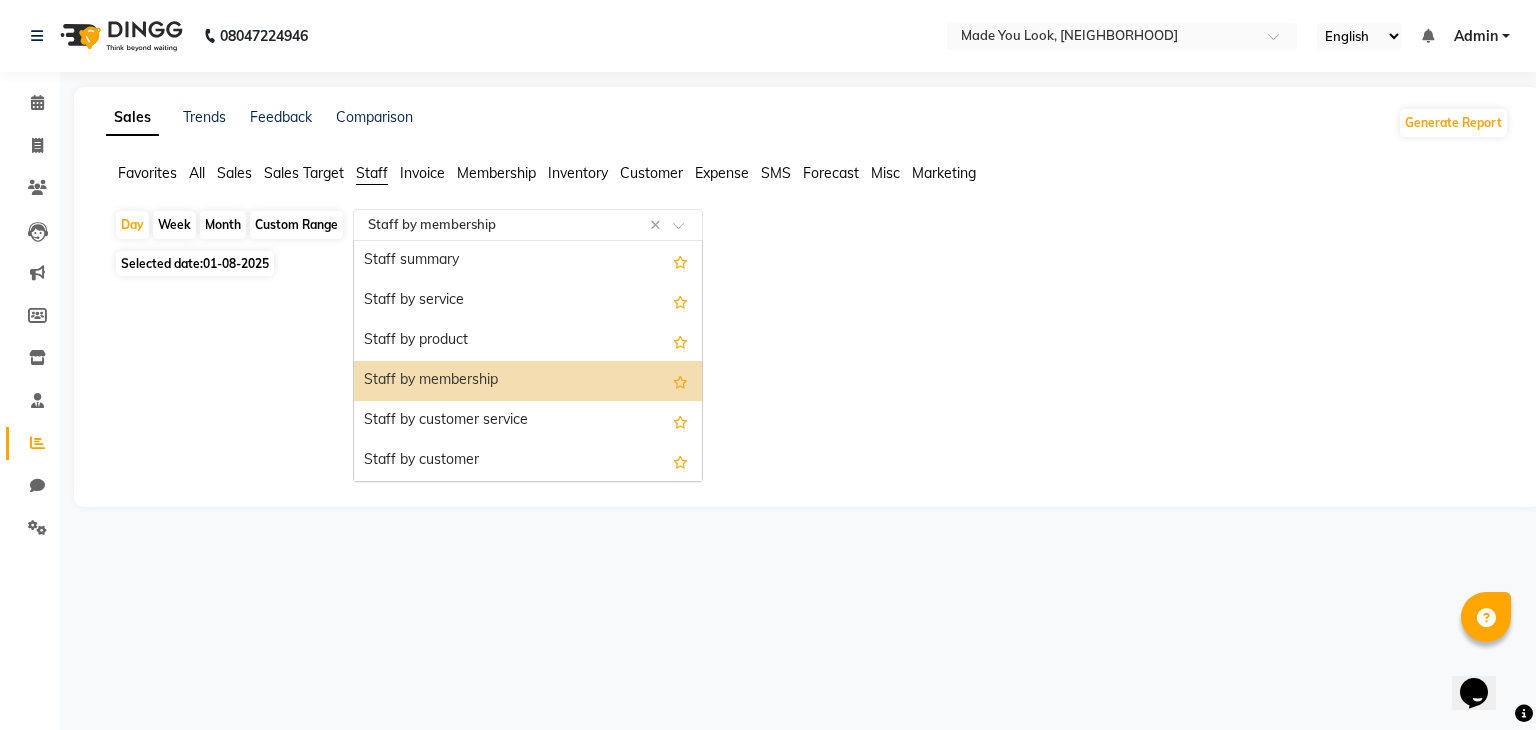 click 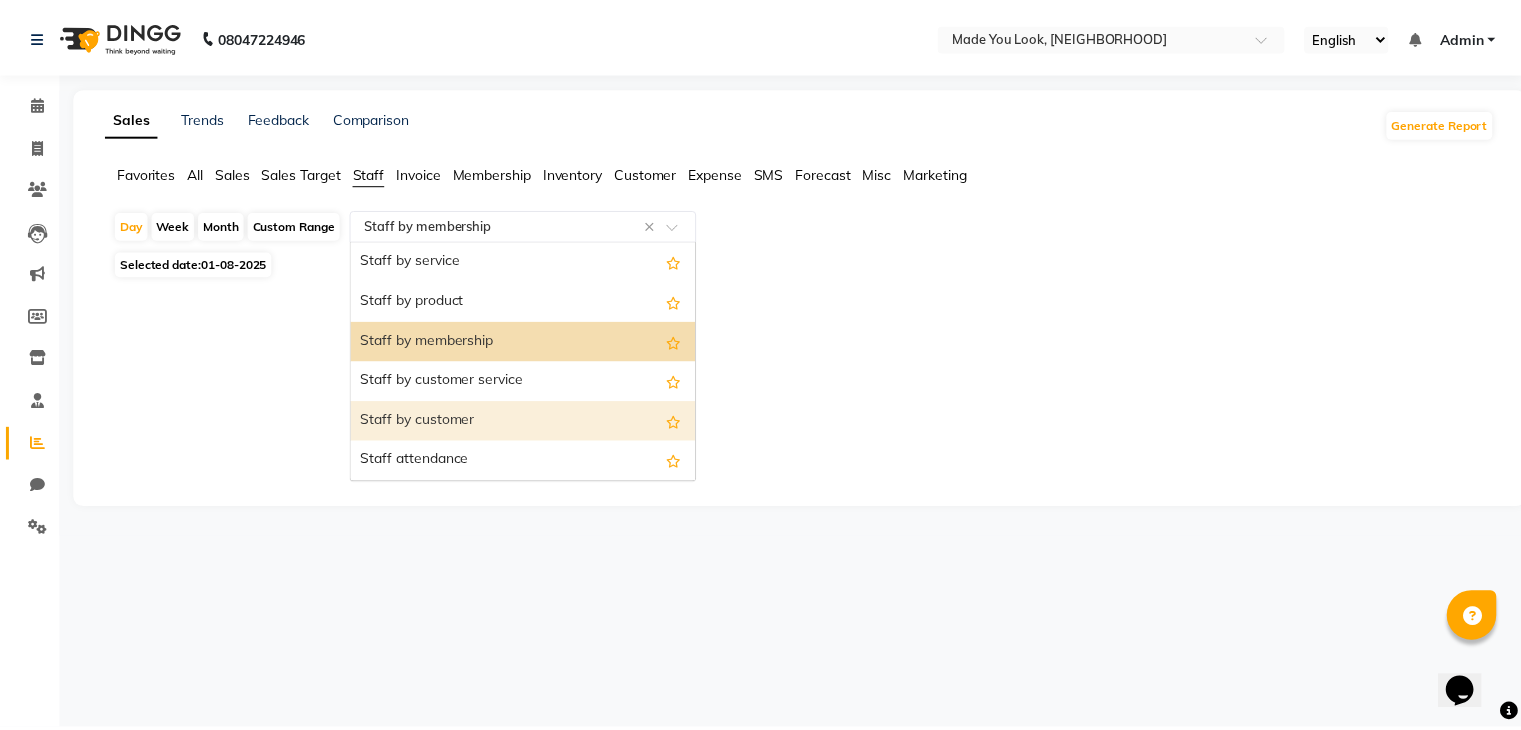 scroll, scrollTop: 80, scrollLeft: 0, axis: vertical 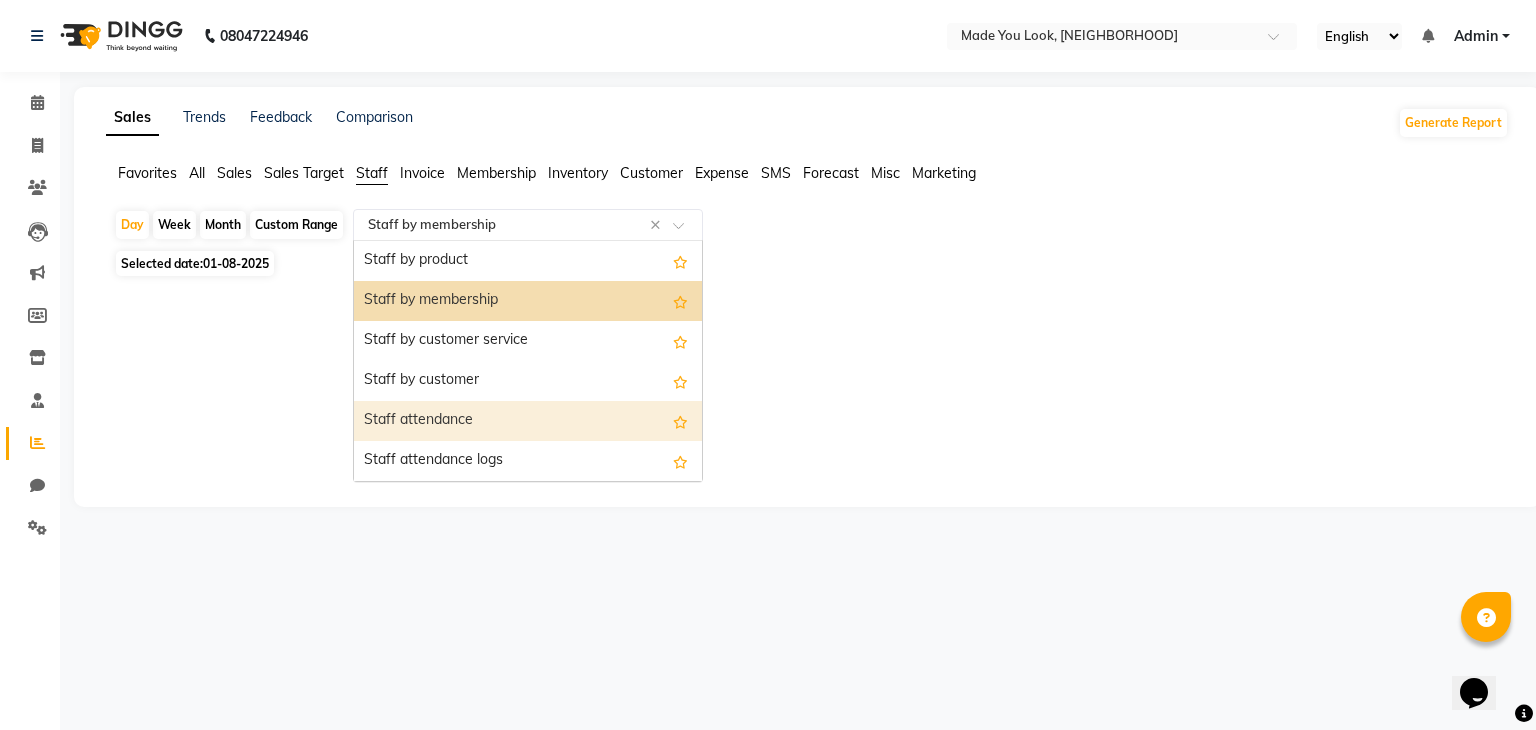 click on "Staff attendance" at bounding box center [528, 421] 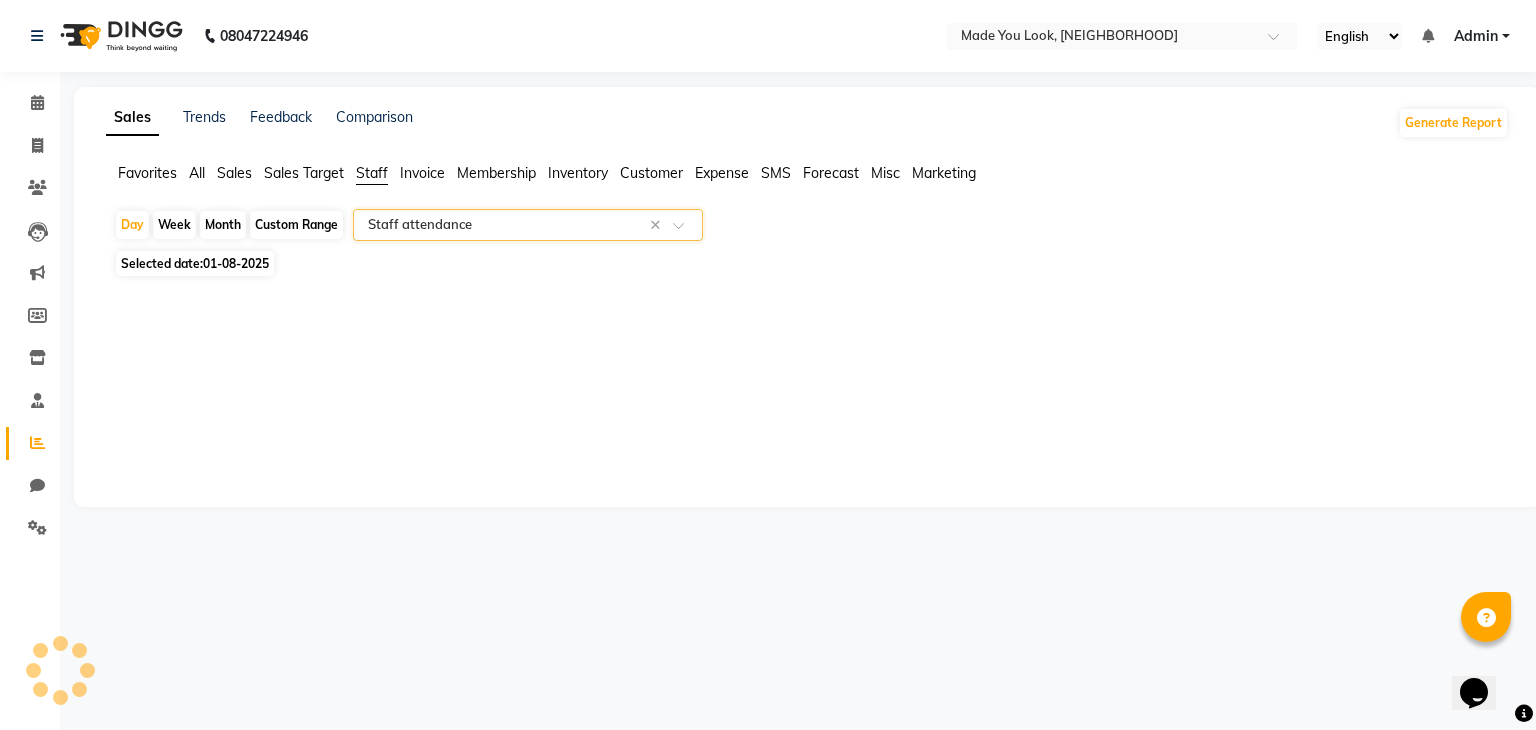 select on "full_report" 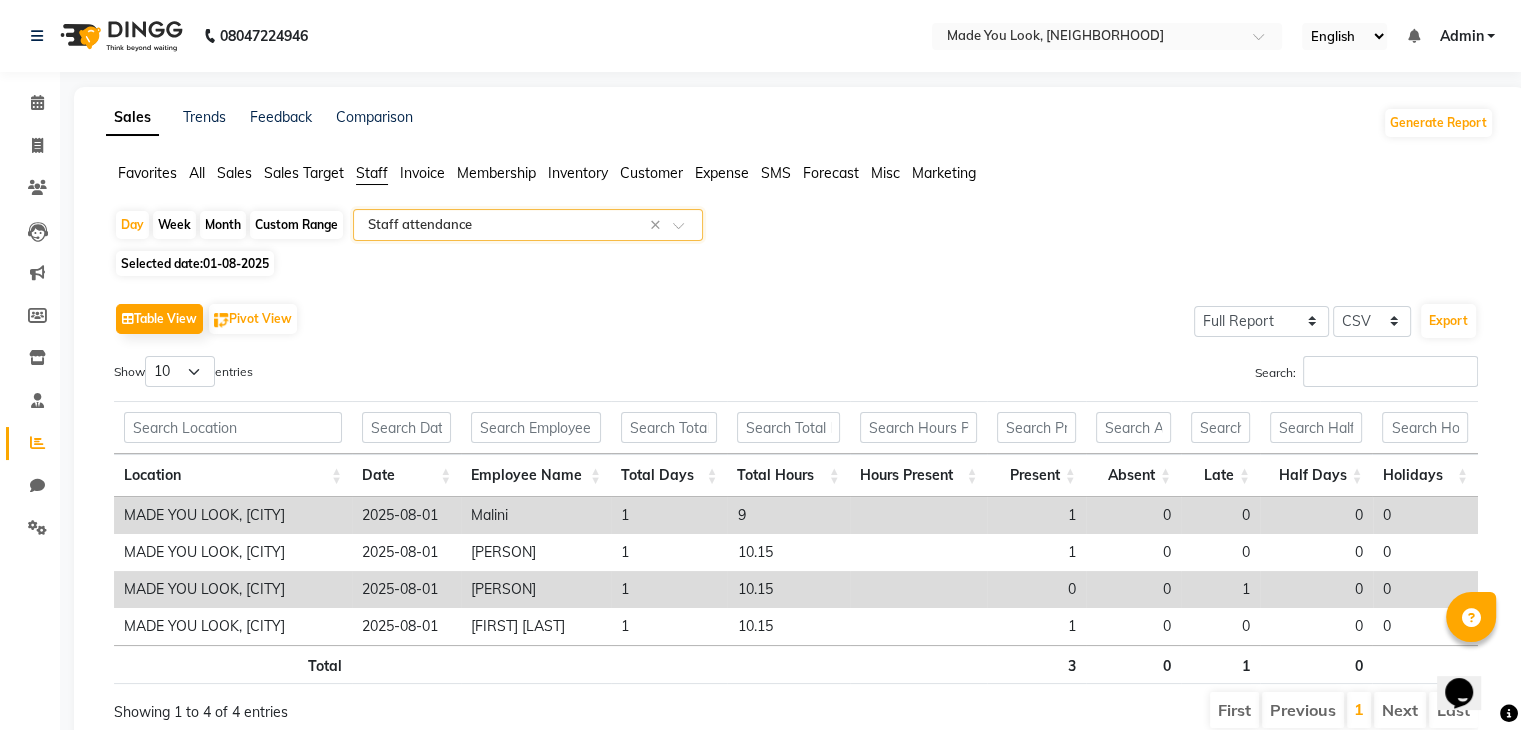 scroll, scrollTop: 80, scrollLeft: 0, axis: vertical 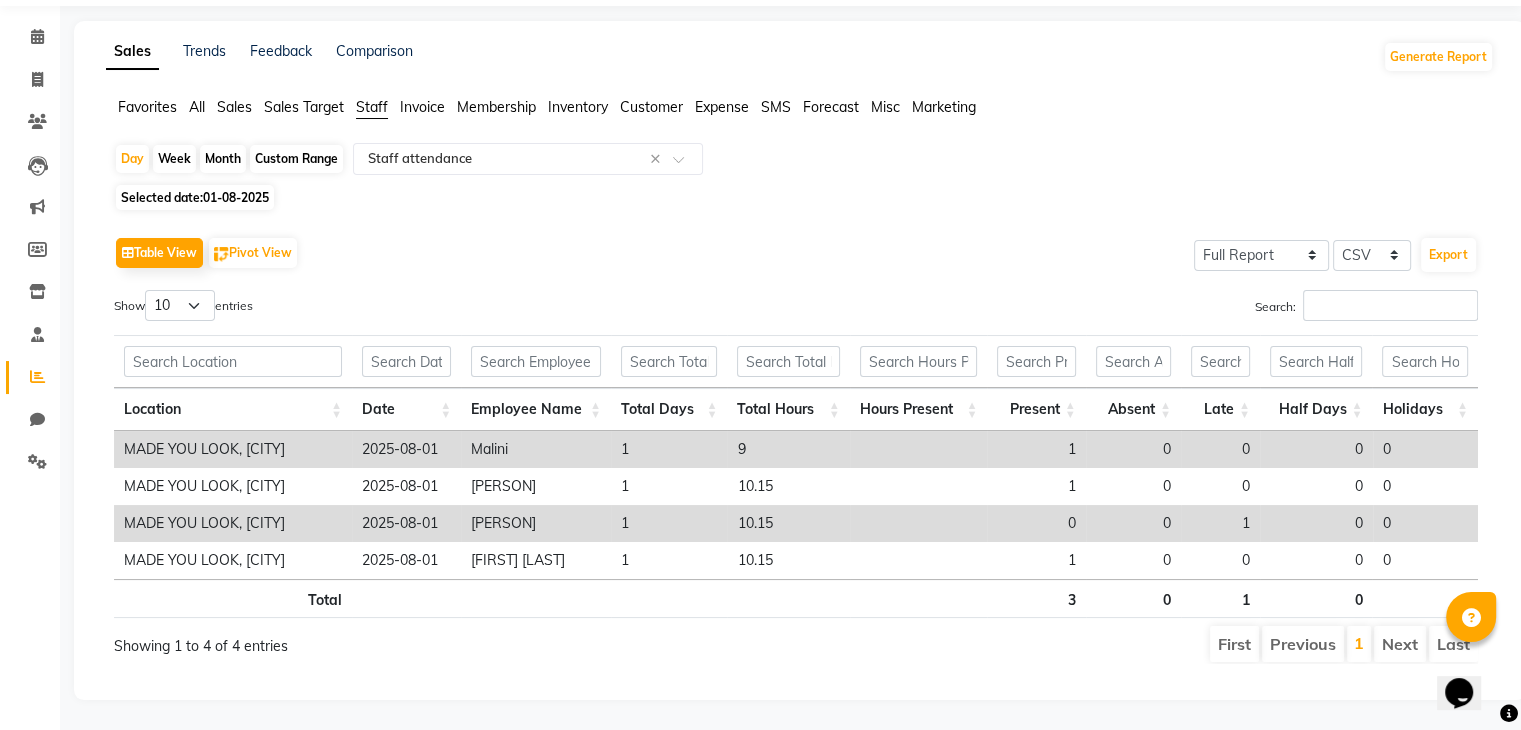 click on "Previous" at bounding box center (1303, 644) 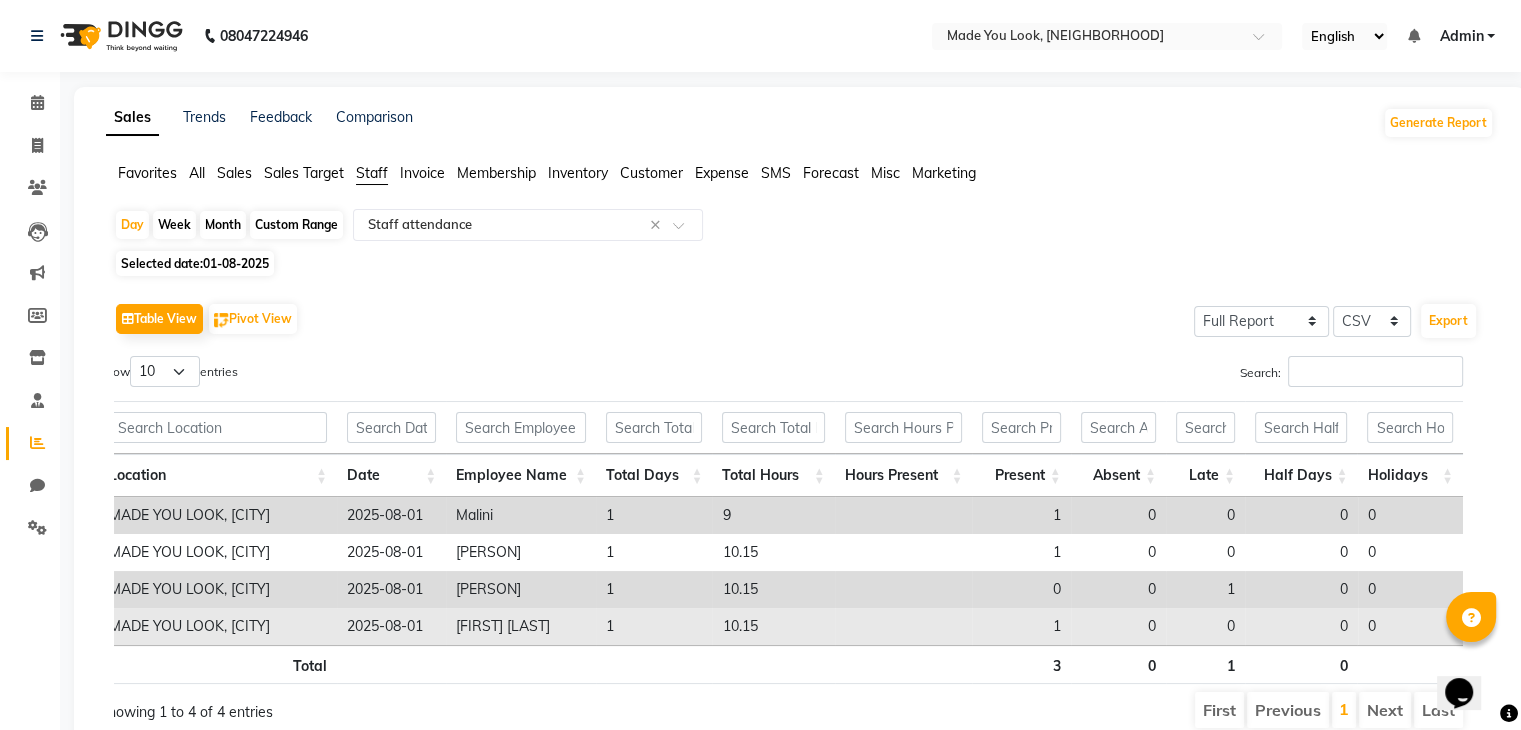 scroll, scrollTop: 80, scrollLeft: 0, axis: vertical 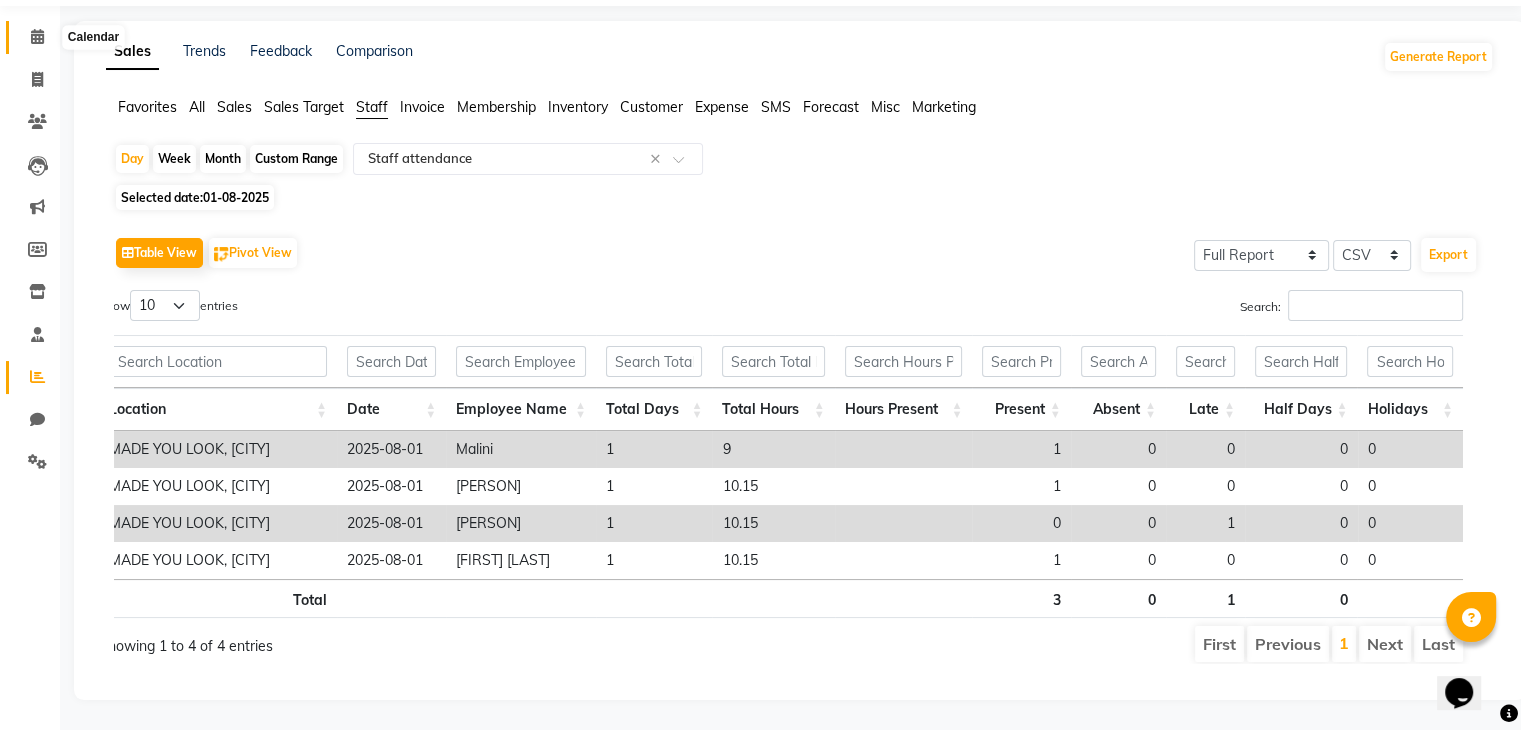 click 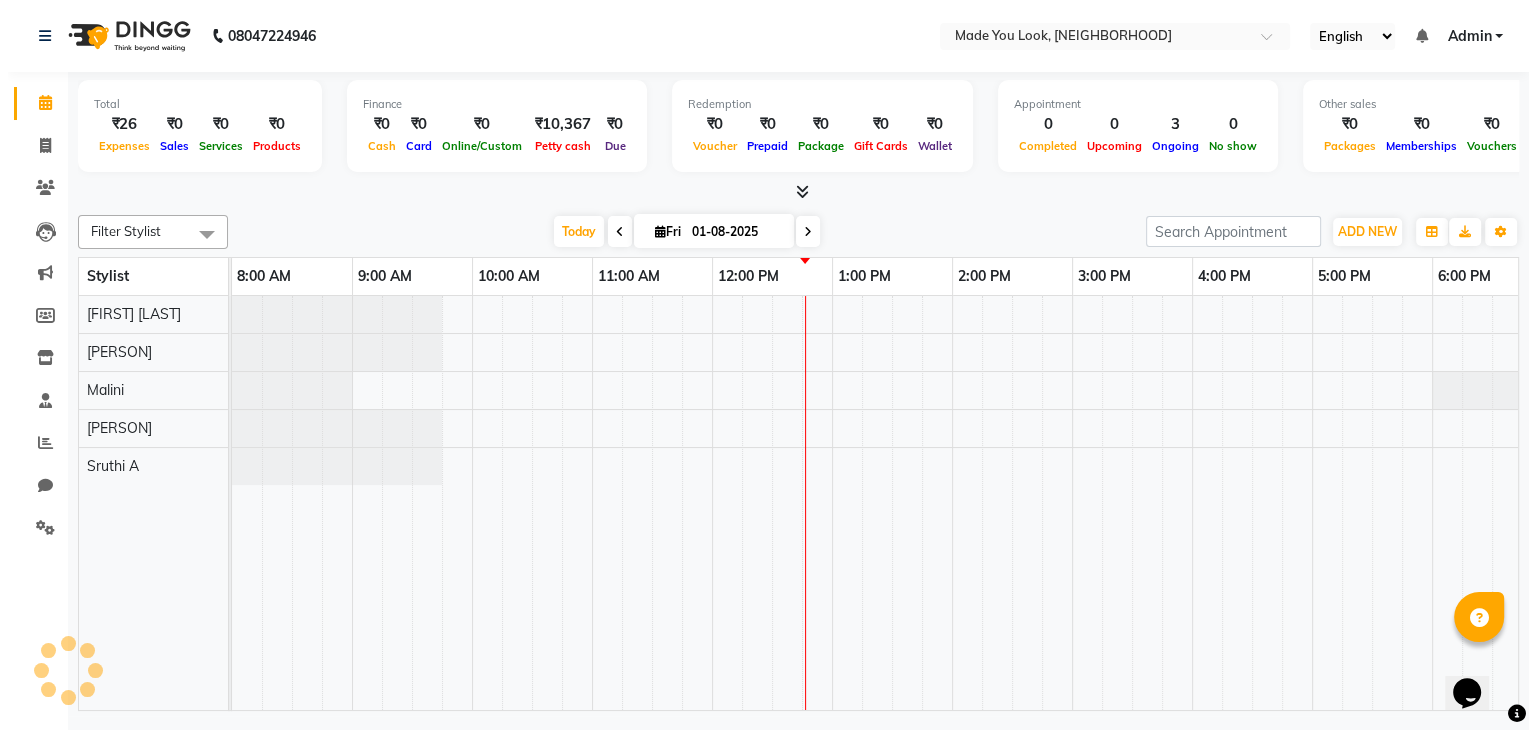scroll, scrollTop: 0, scrollLeft: 0, axis: both 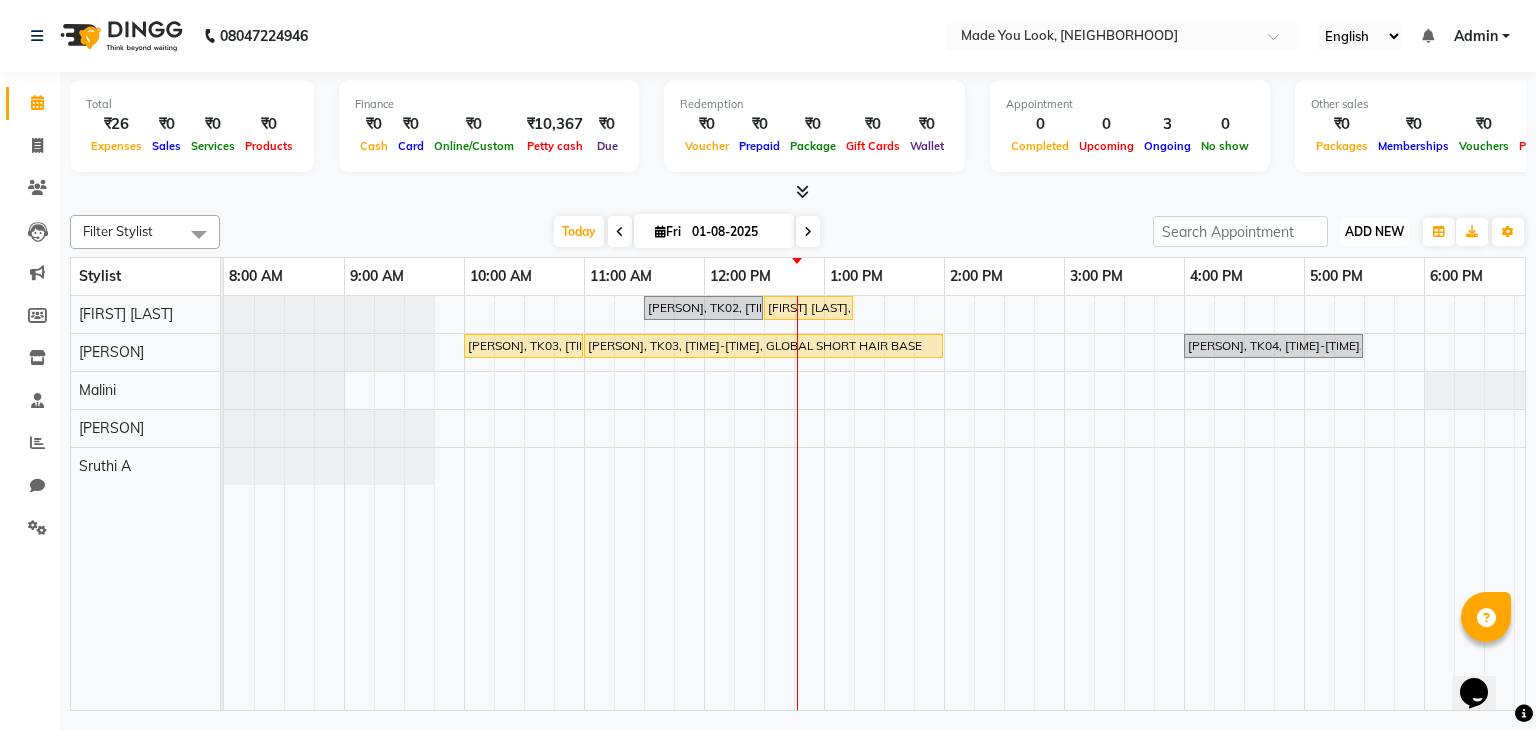 click on "ADD NEW" at bounding box center [1374, 231] 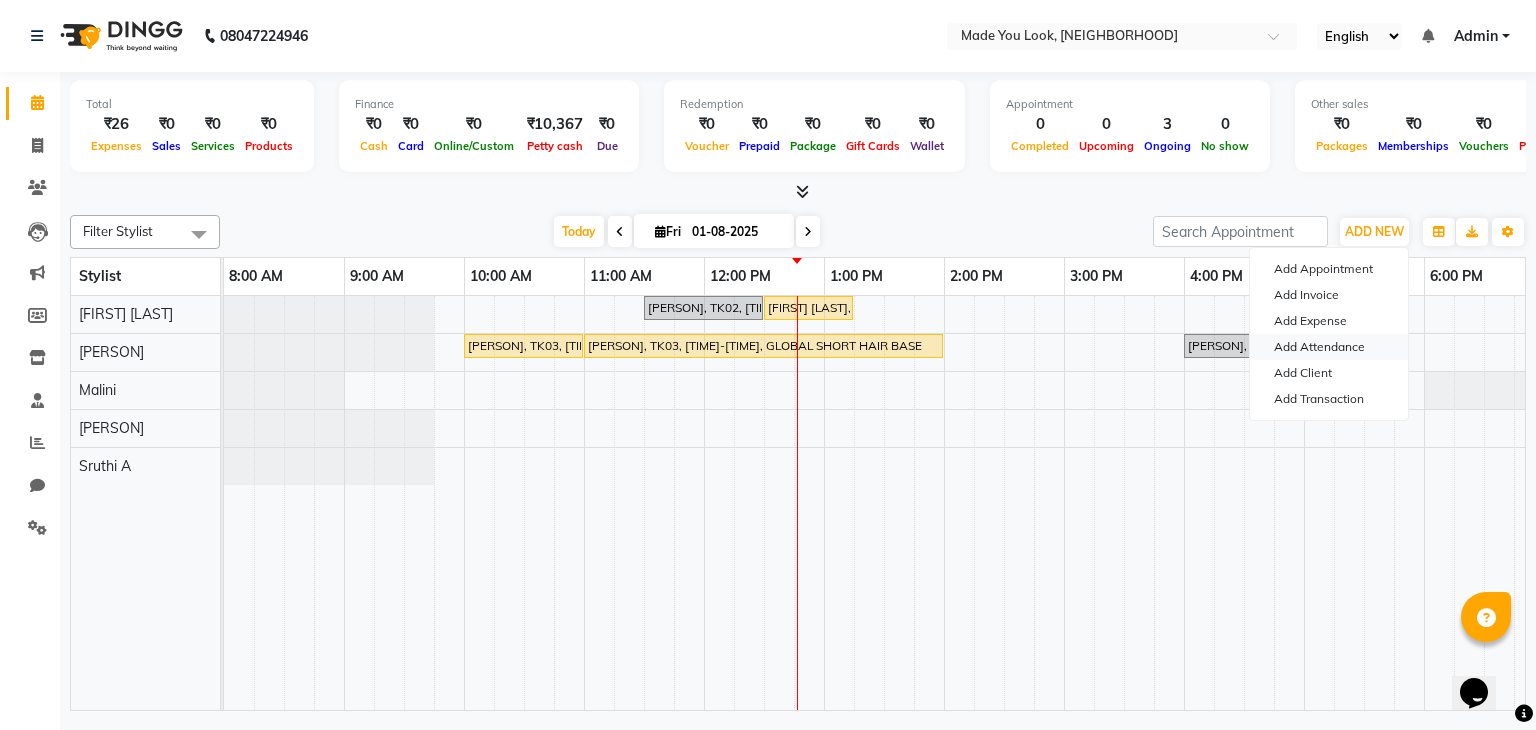 click on "Add Attendance" at bounding box center (1329, 347) 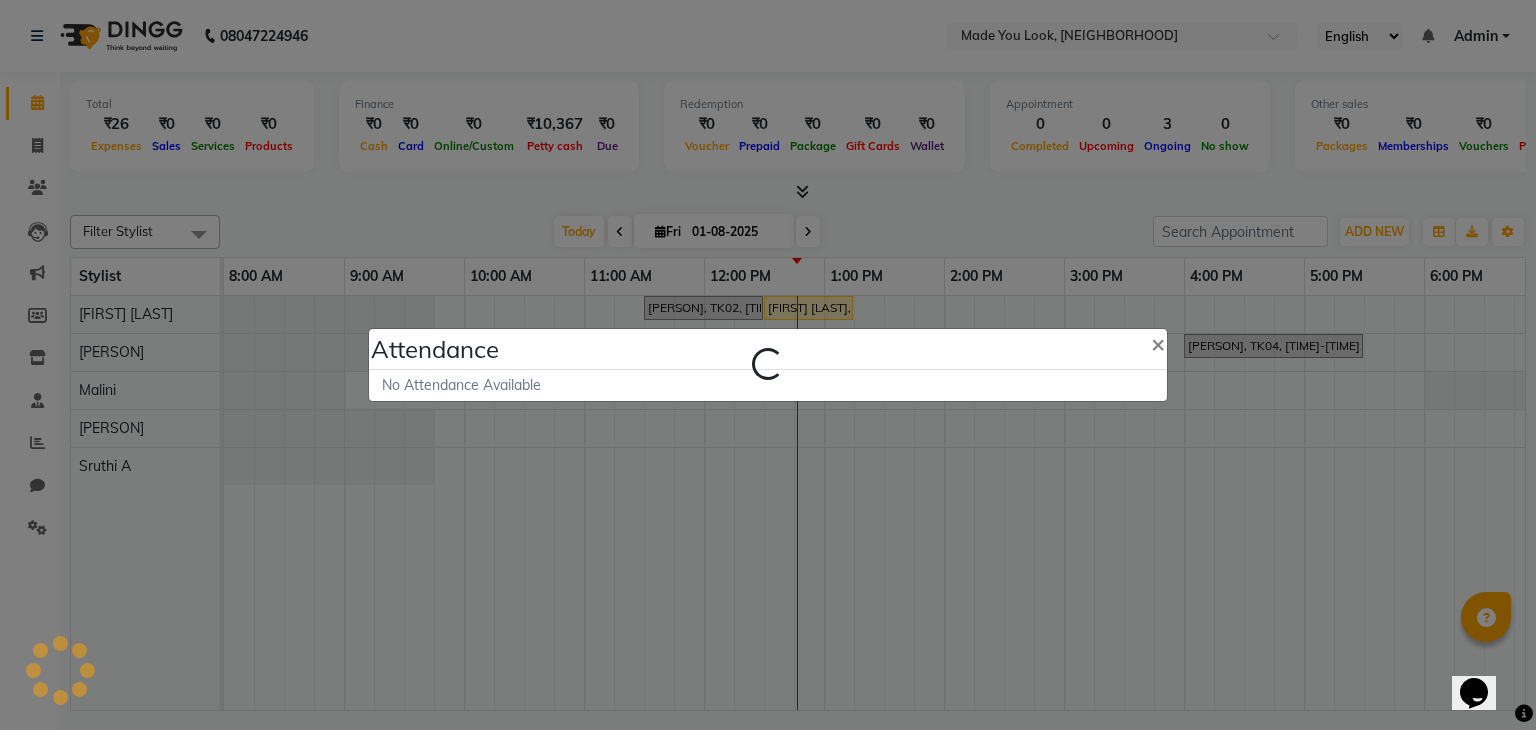 select on "L" 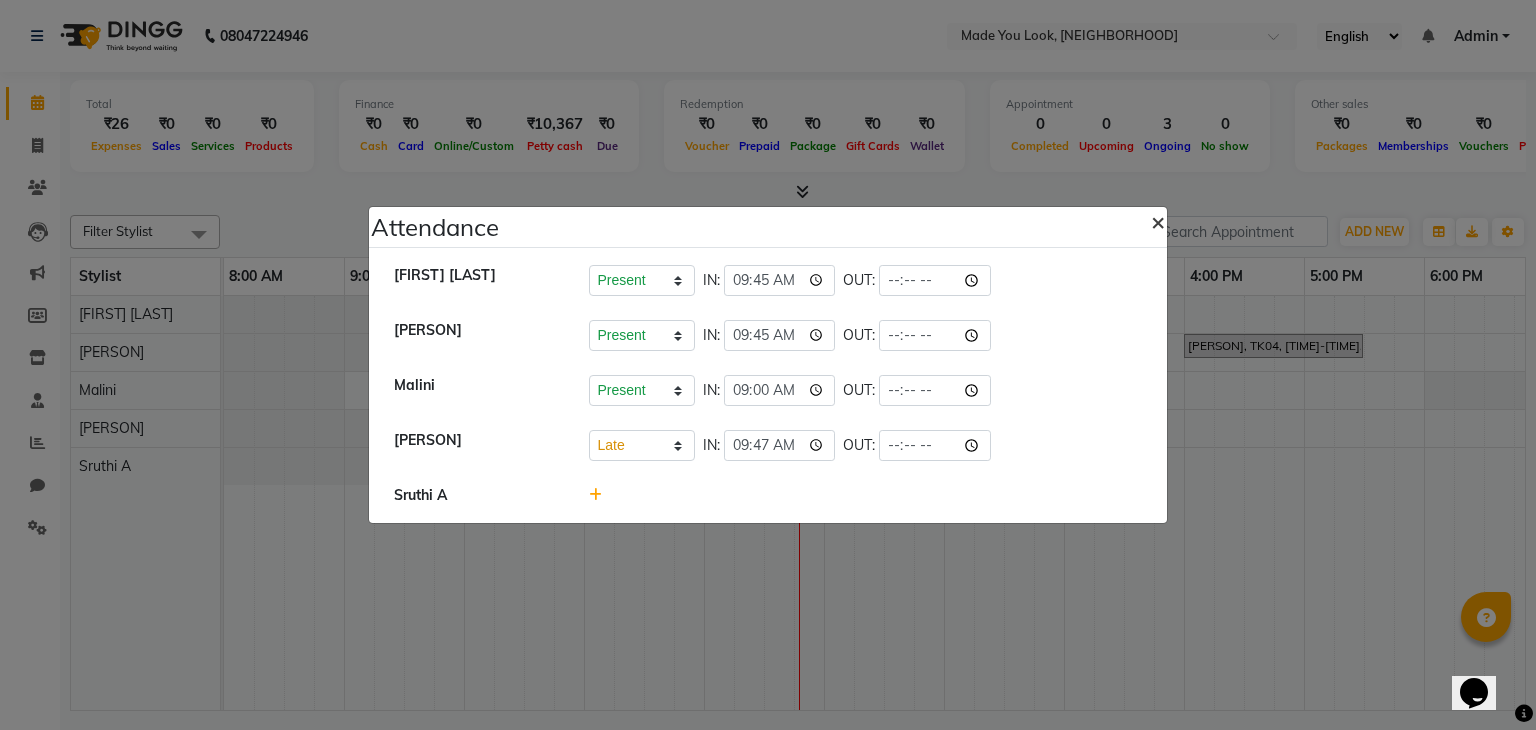 click on "×" 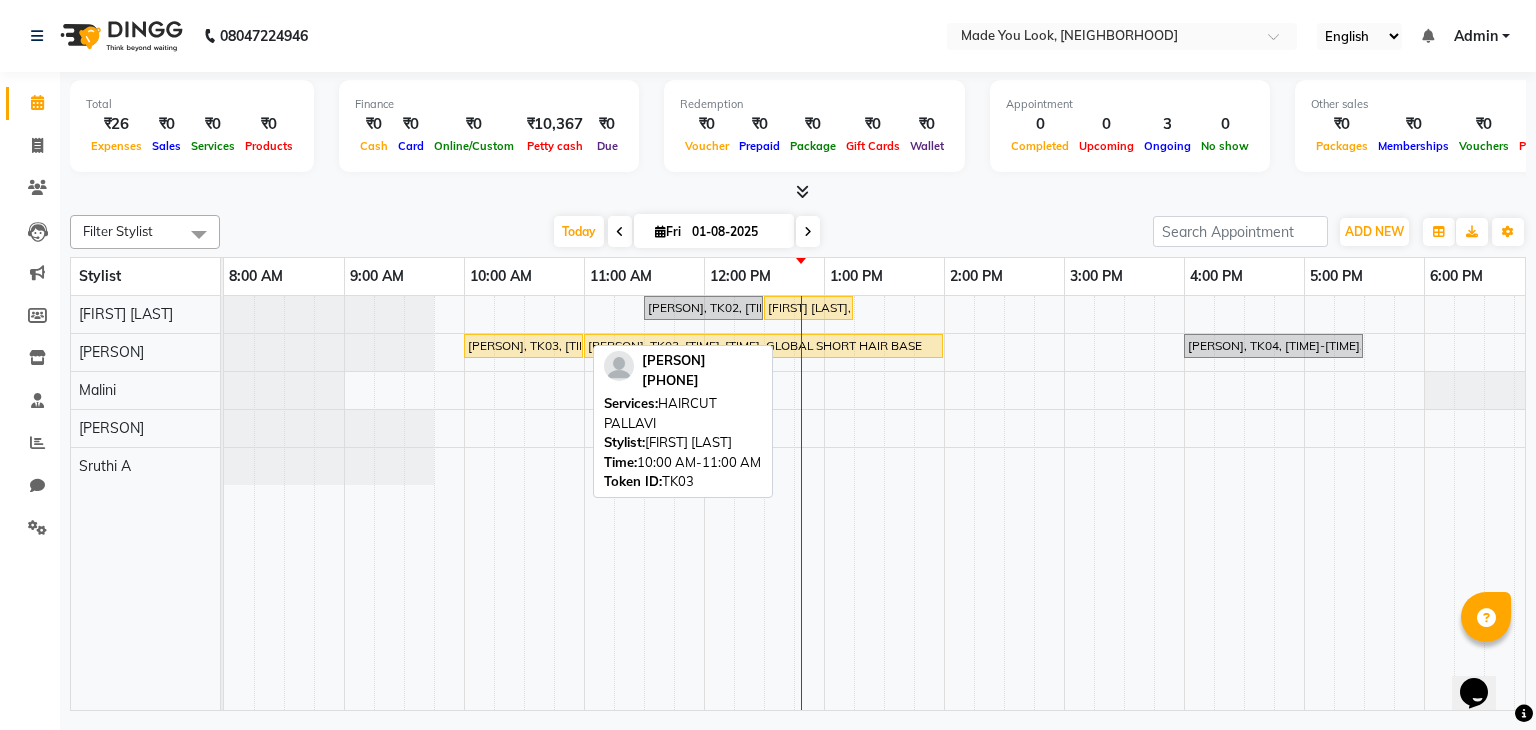 click on "[PERSON], TK03, [TIME]-[TIME], HAIRCUT [PERSON]" at bounding box center (523, 346) 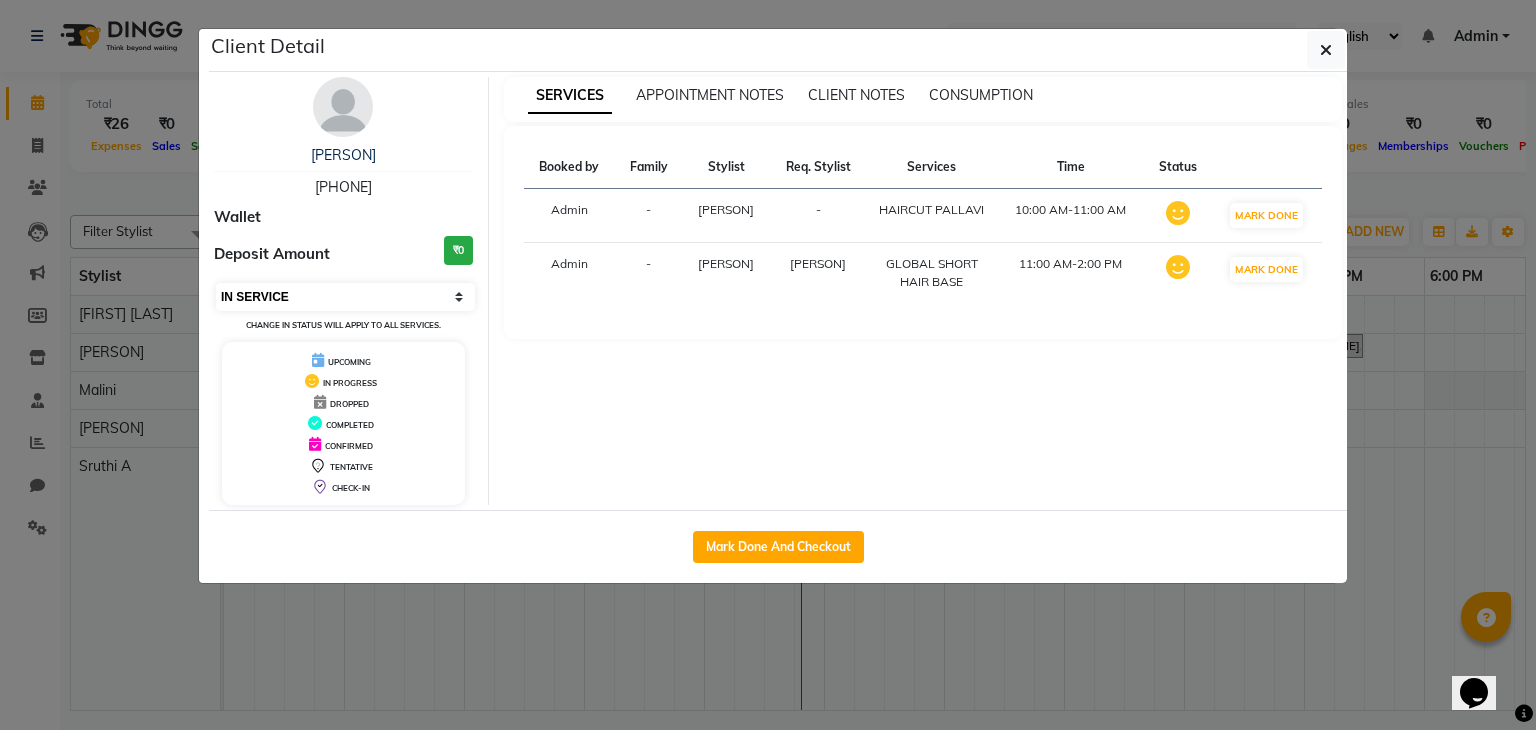 click on "Select IN SERVICE CONFIRMED TENTATIVE CHECK IN MARK DONE DROPPED UPCOMING" at bounding box center (345, 297) 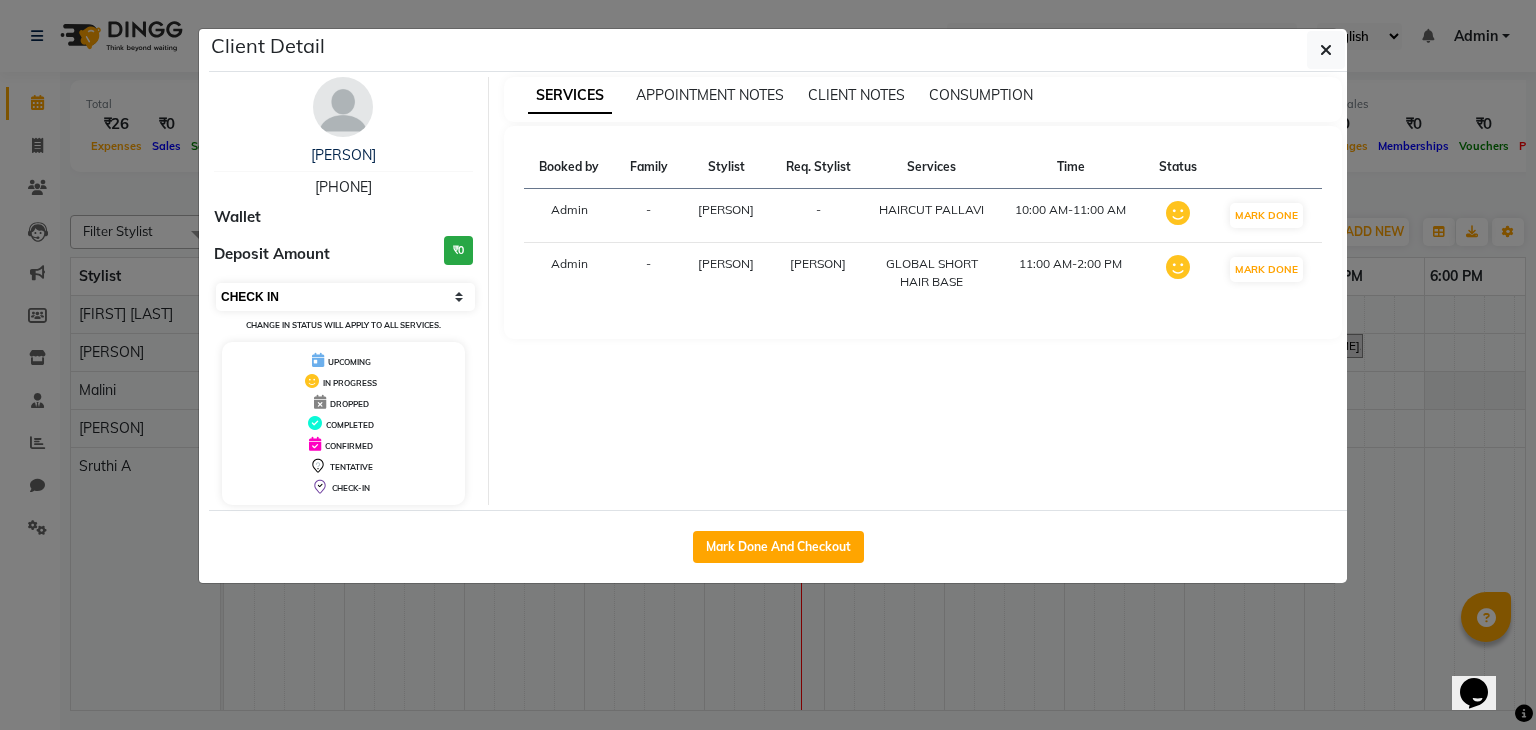 click on "Select IN SERVICE CONFIRMED TENTATIVE CHECK IN MARK DONE DROPPED UPCOMING" at bounding box center (345, 297) 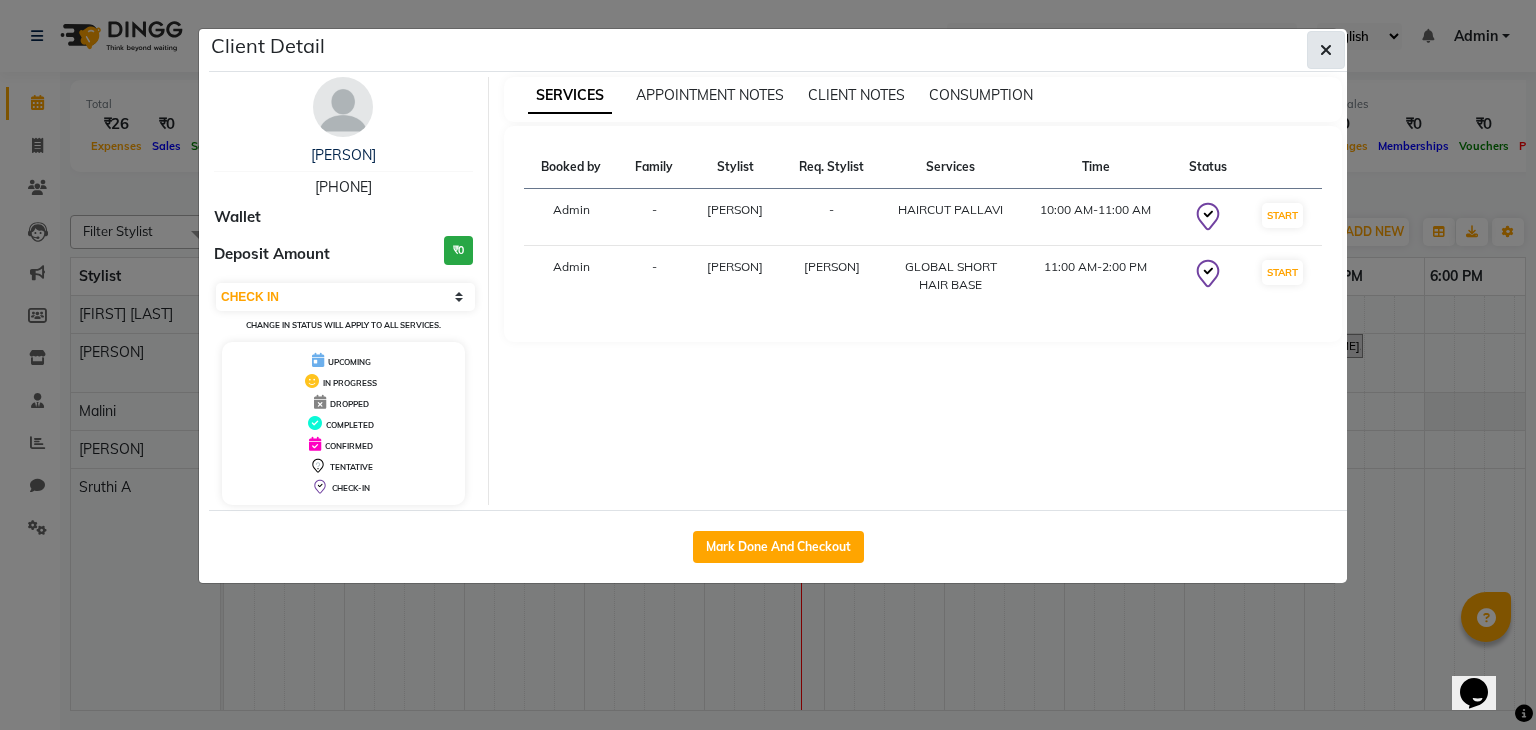 click 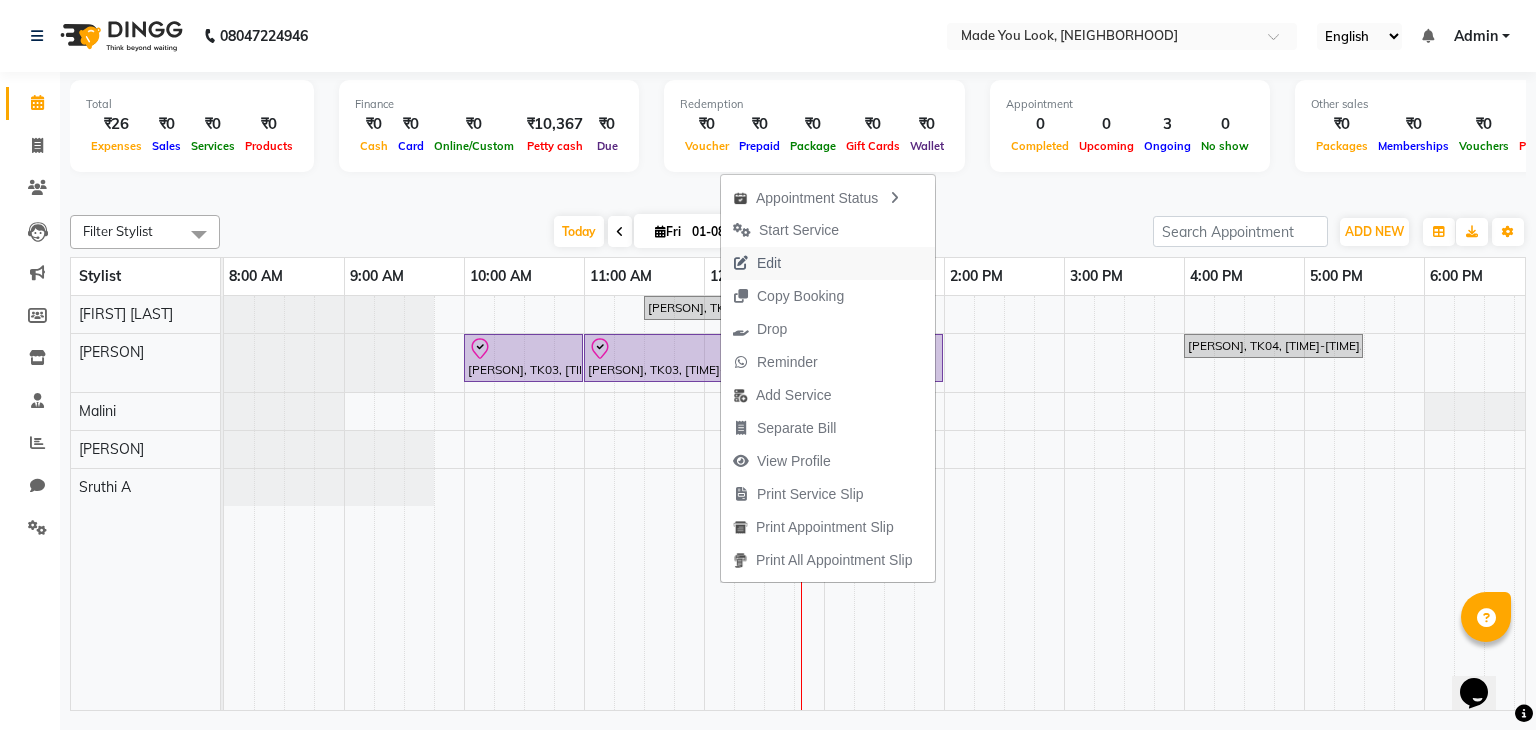 click on "Edit" at bounding box center (828, 263) 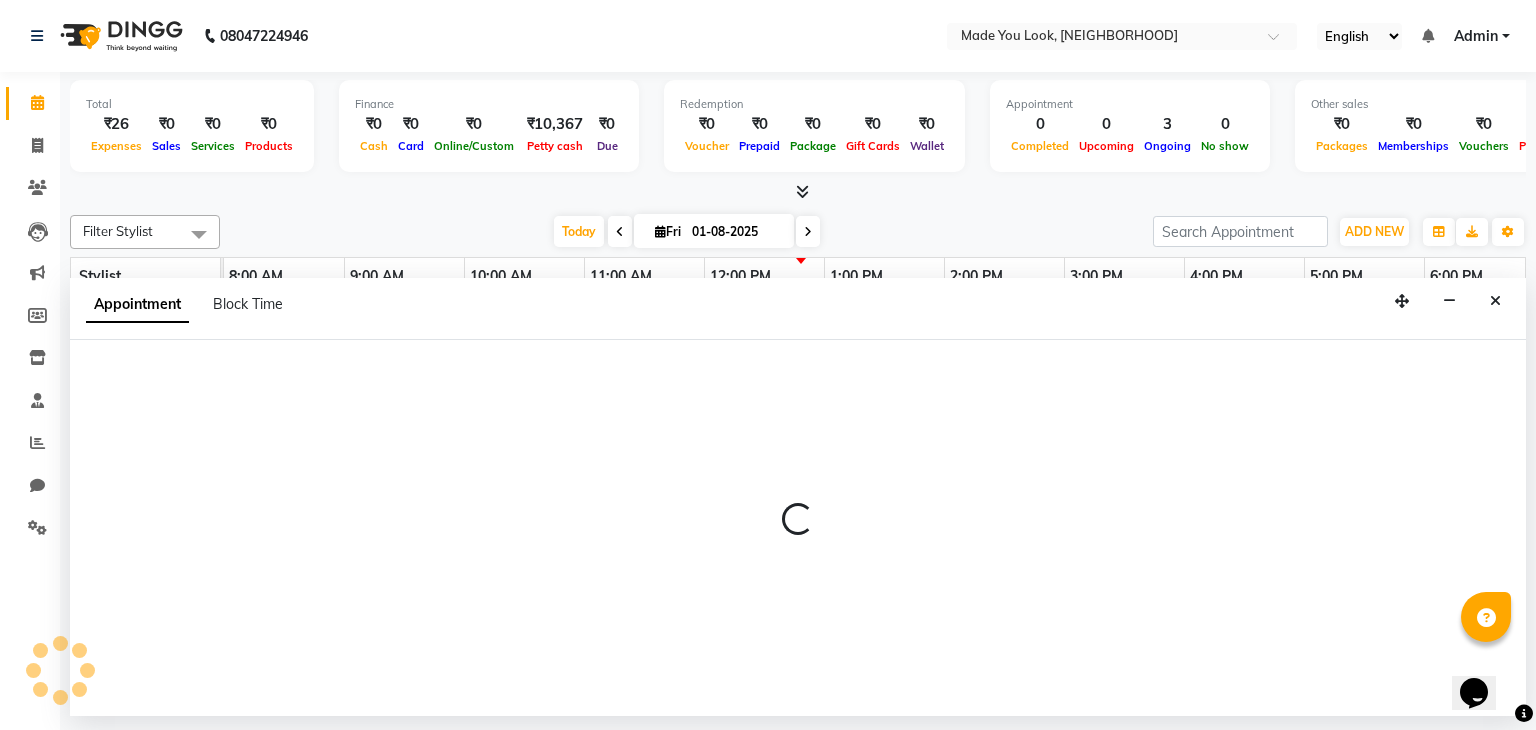 select on "tentative" 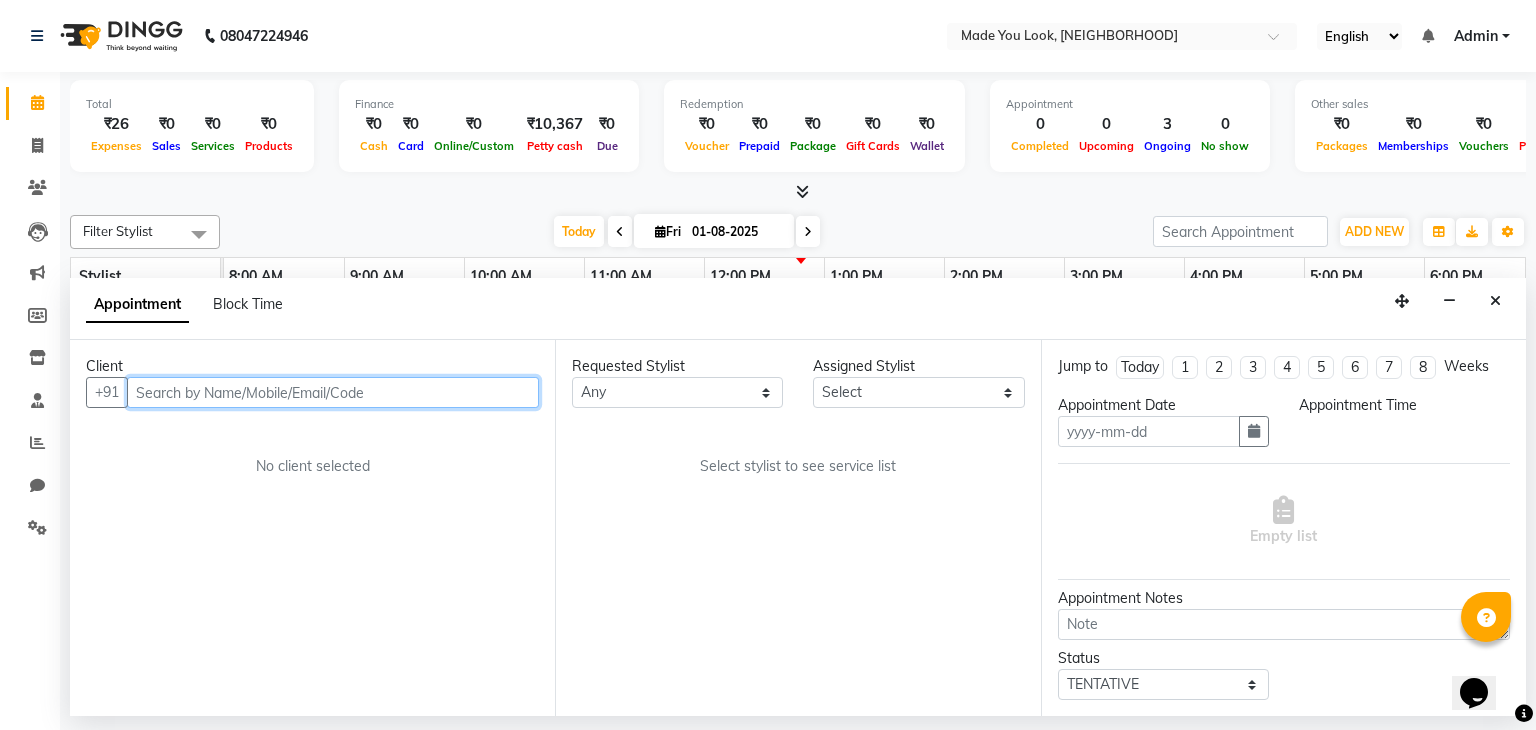 type on "01-08-2025" 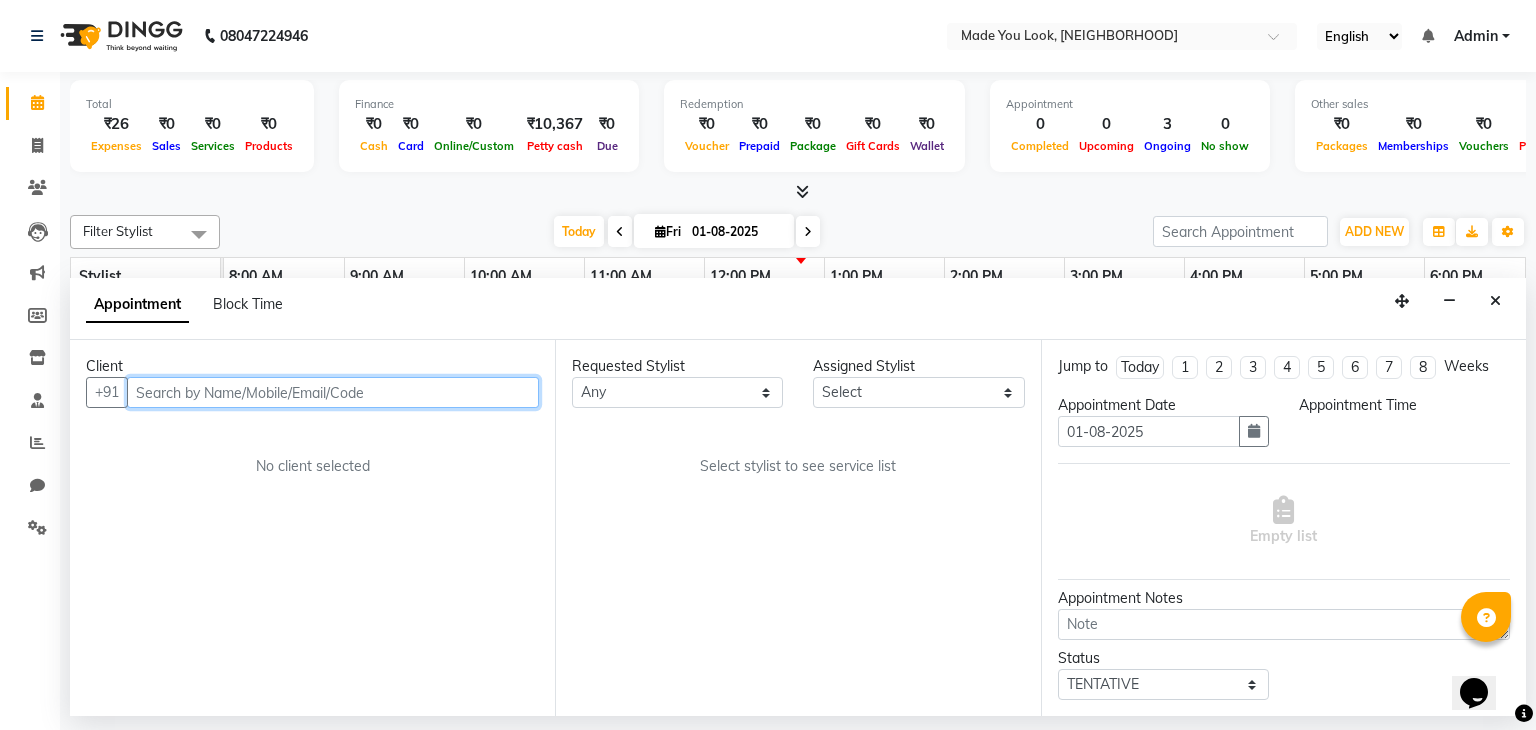 select on "check-in" 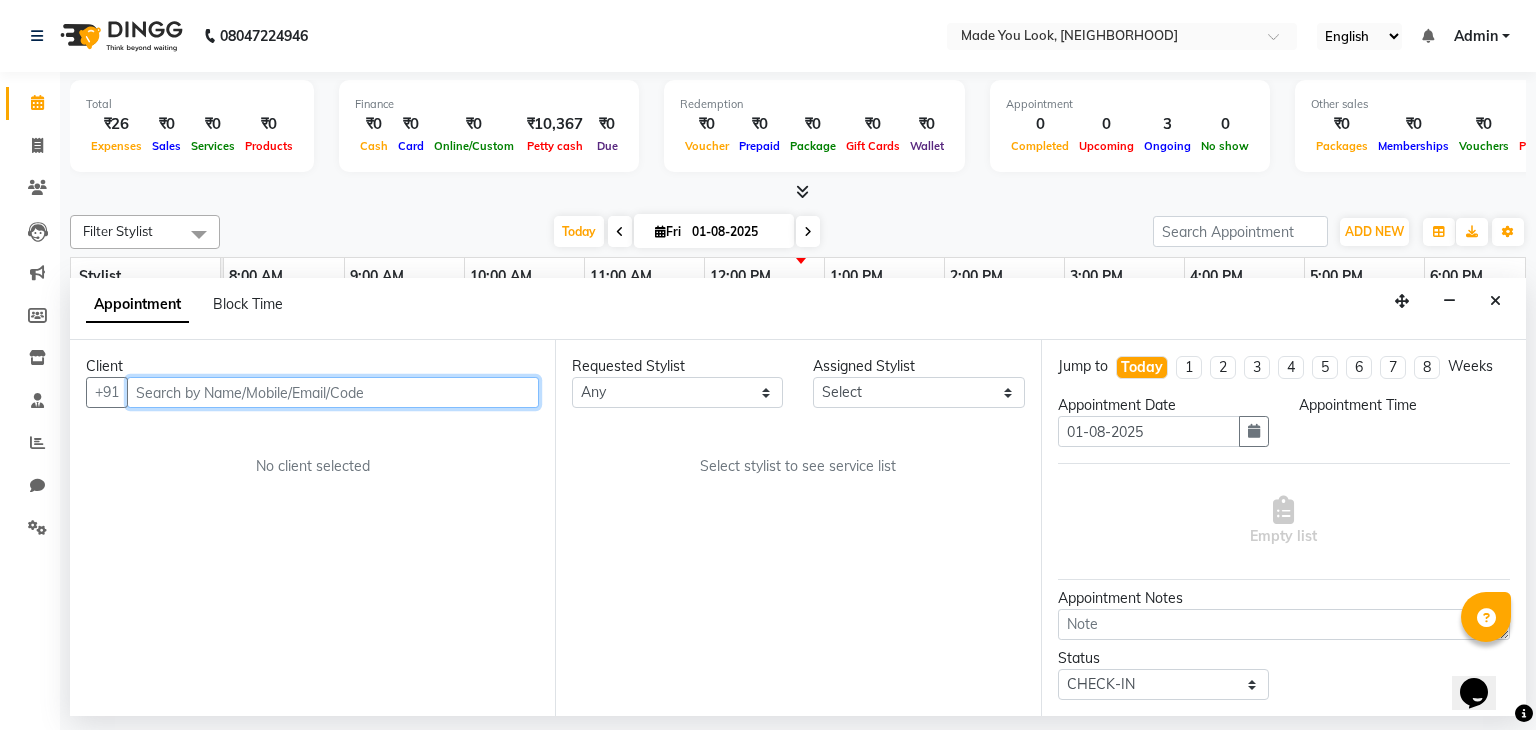 select on "83313" 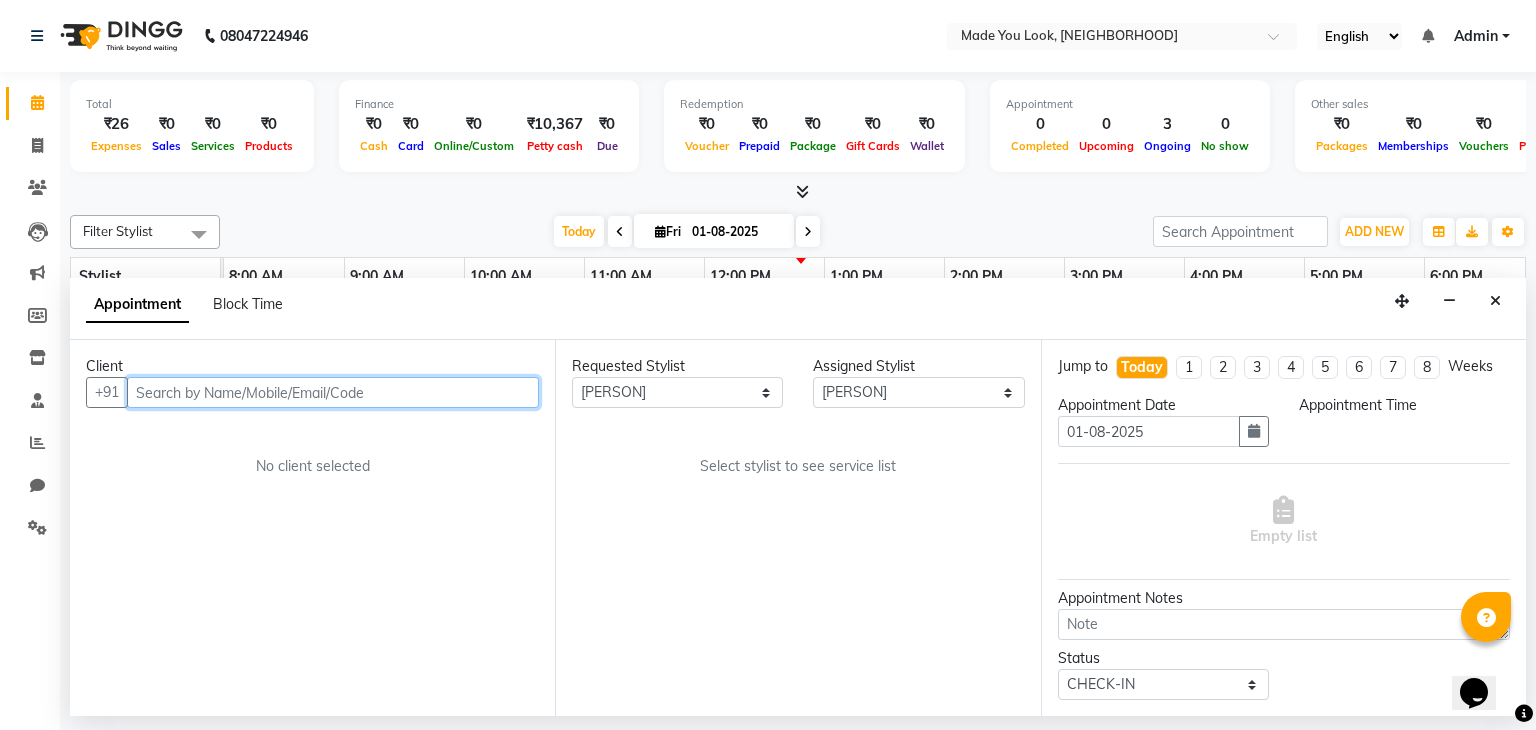 select on "600" 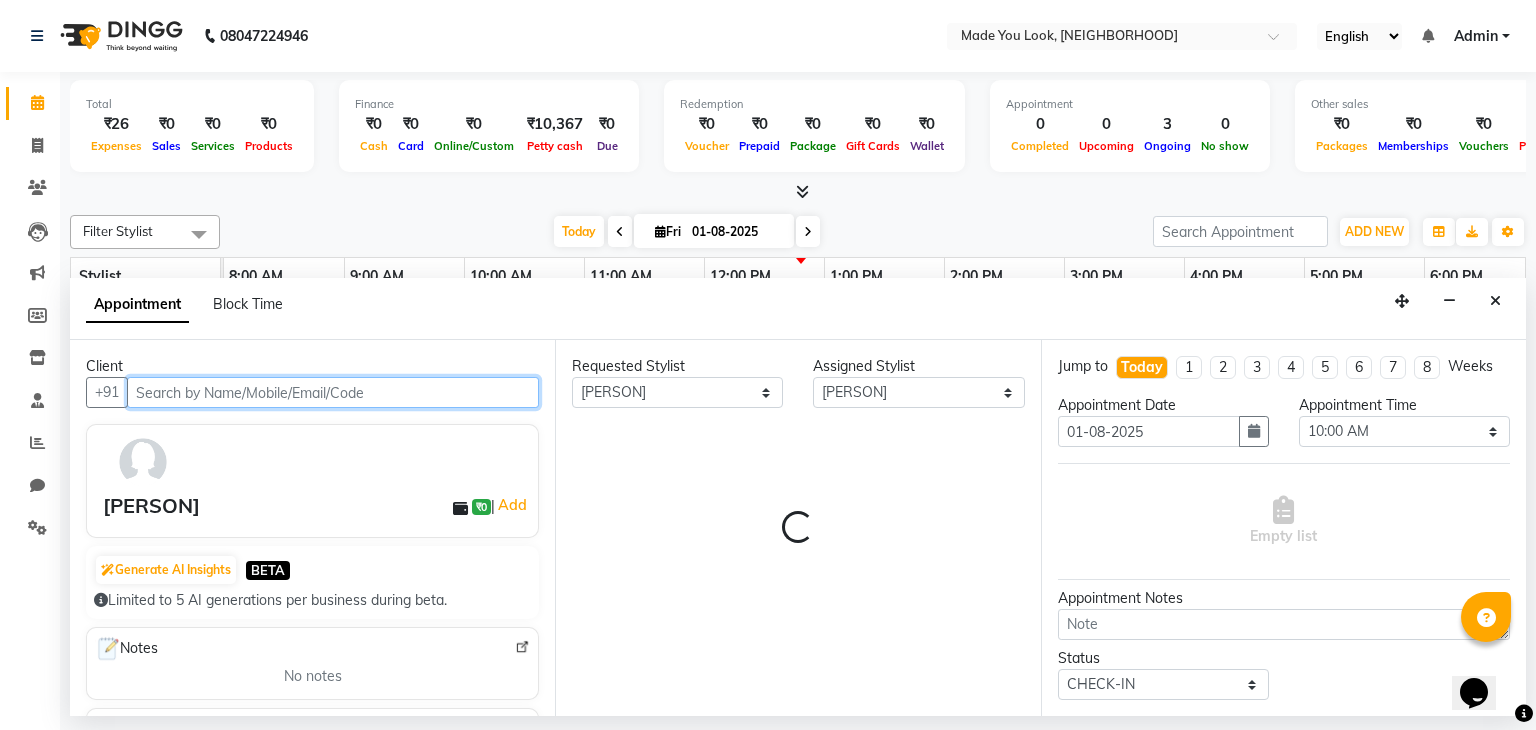 scroll, scrollTop: 0, scrollLeft: 258, axis: horizontal 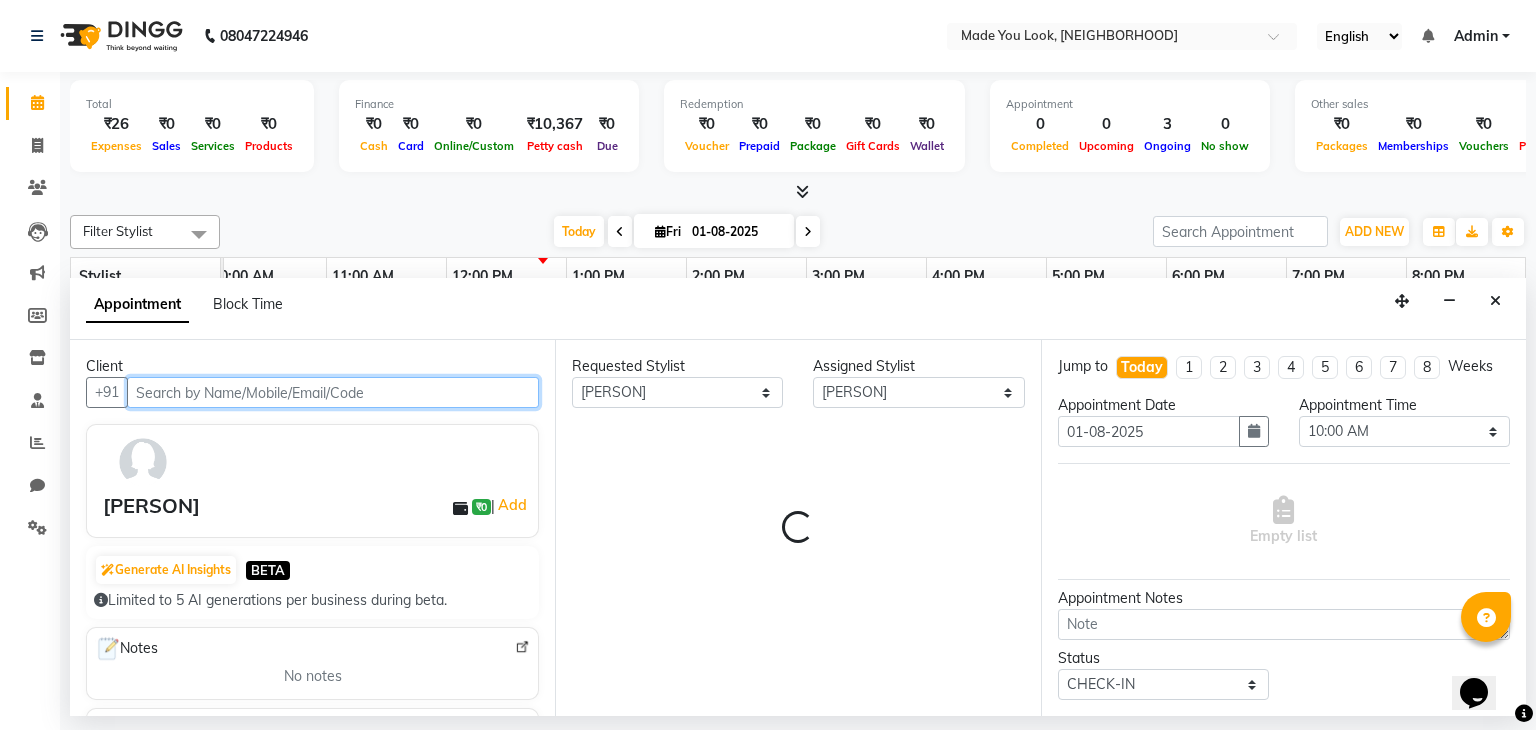 select on "4108" 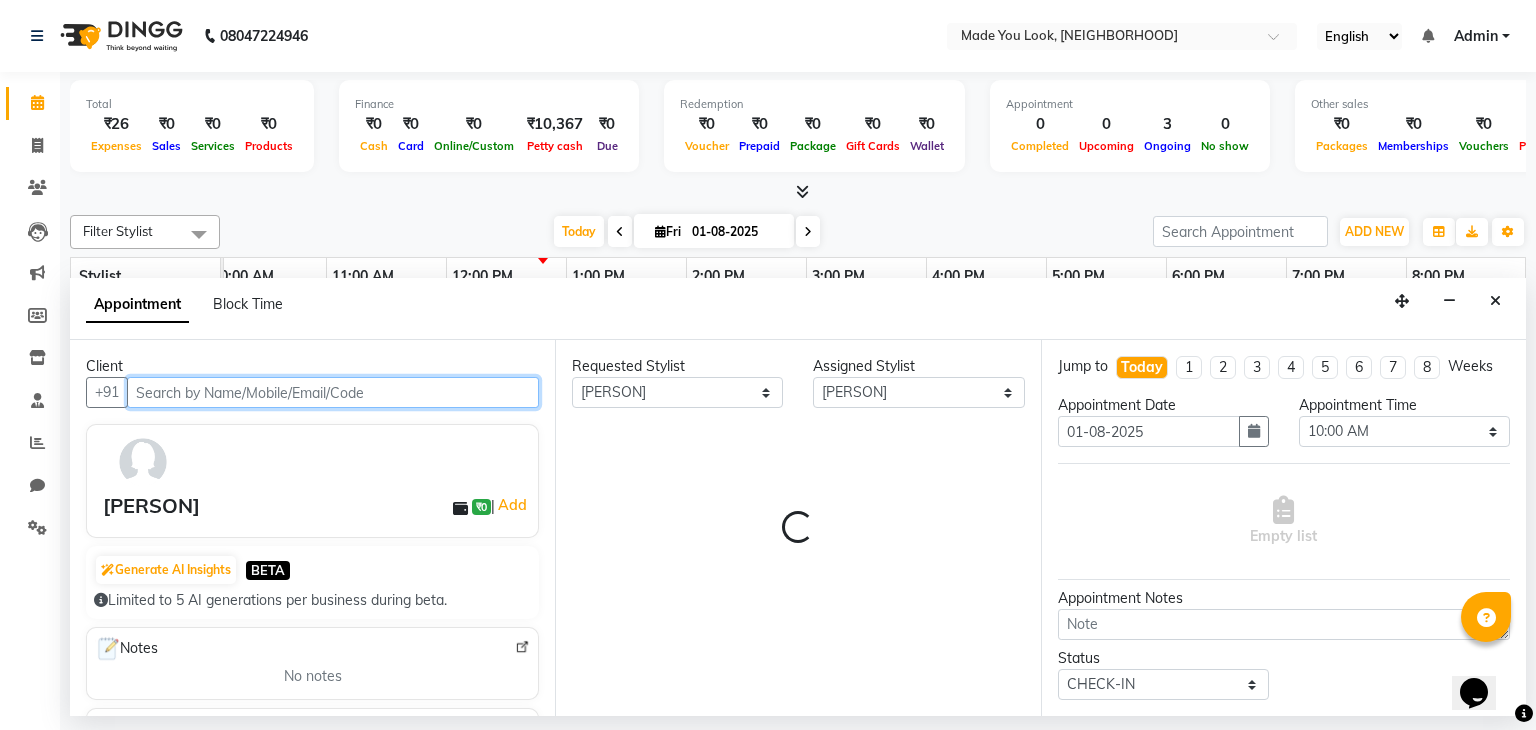 select on "4108" 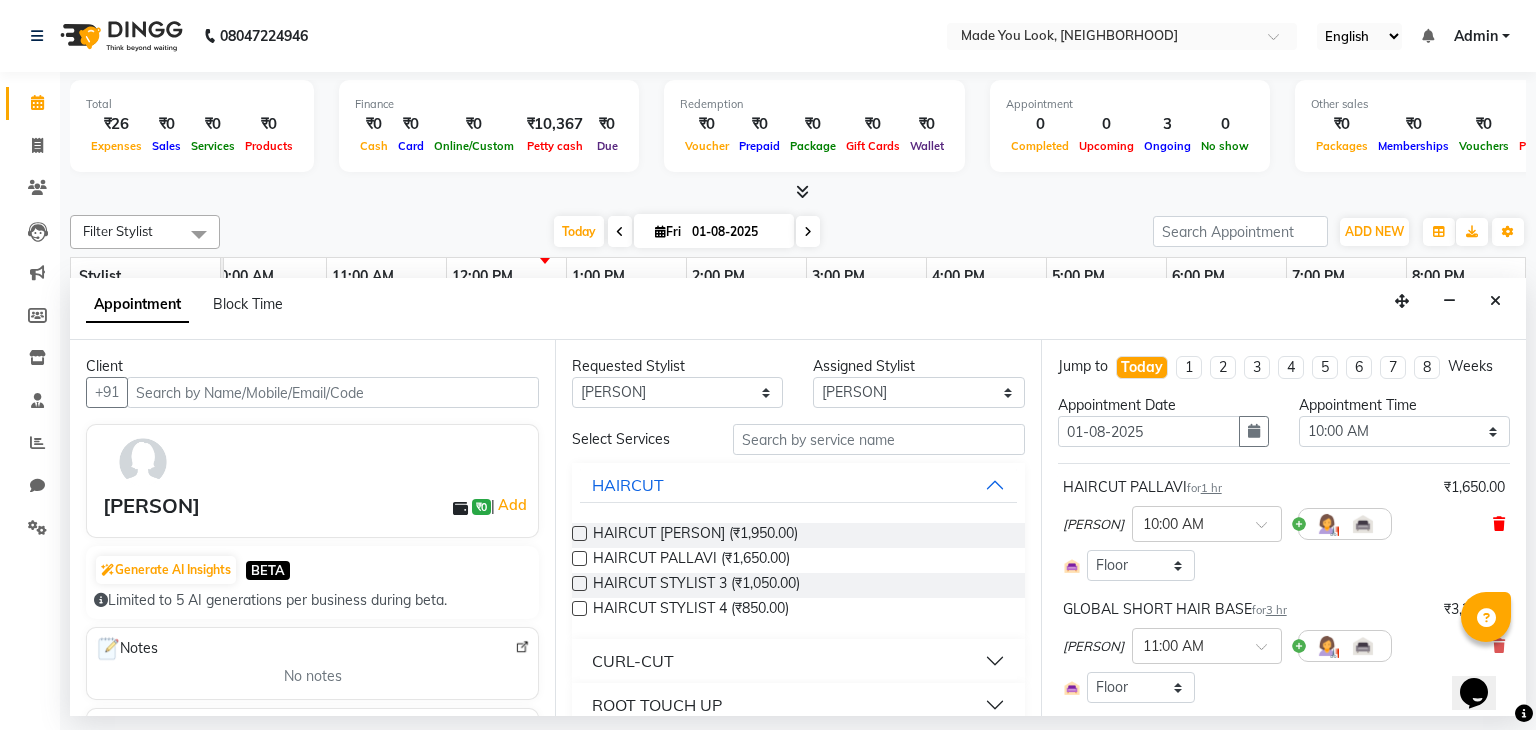 click at bounding box center [1499, 524] 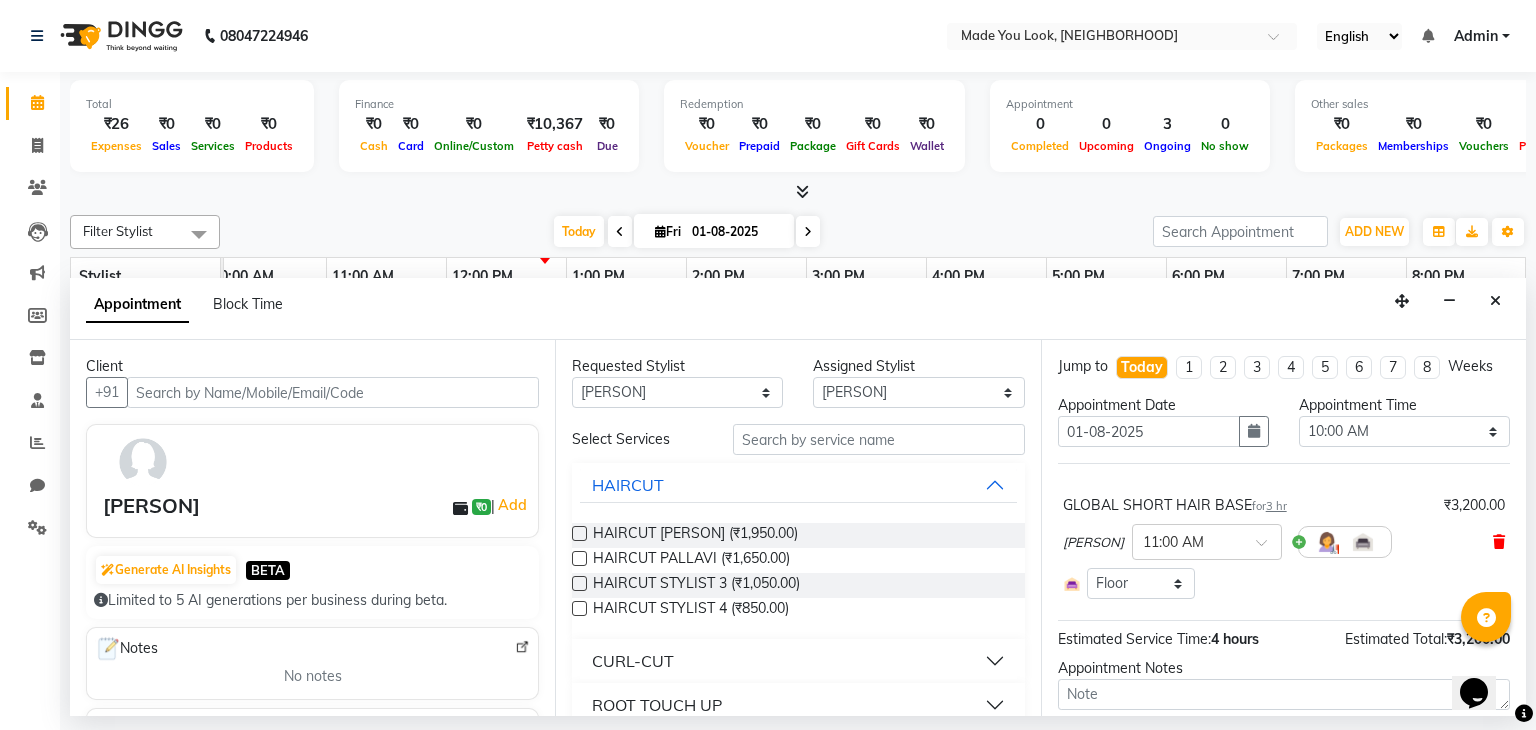 click at bounding box center [1499, 542] 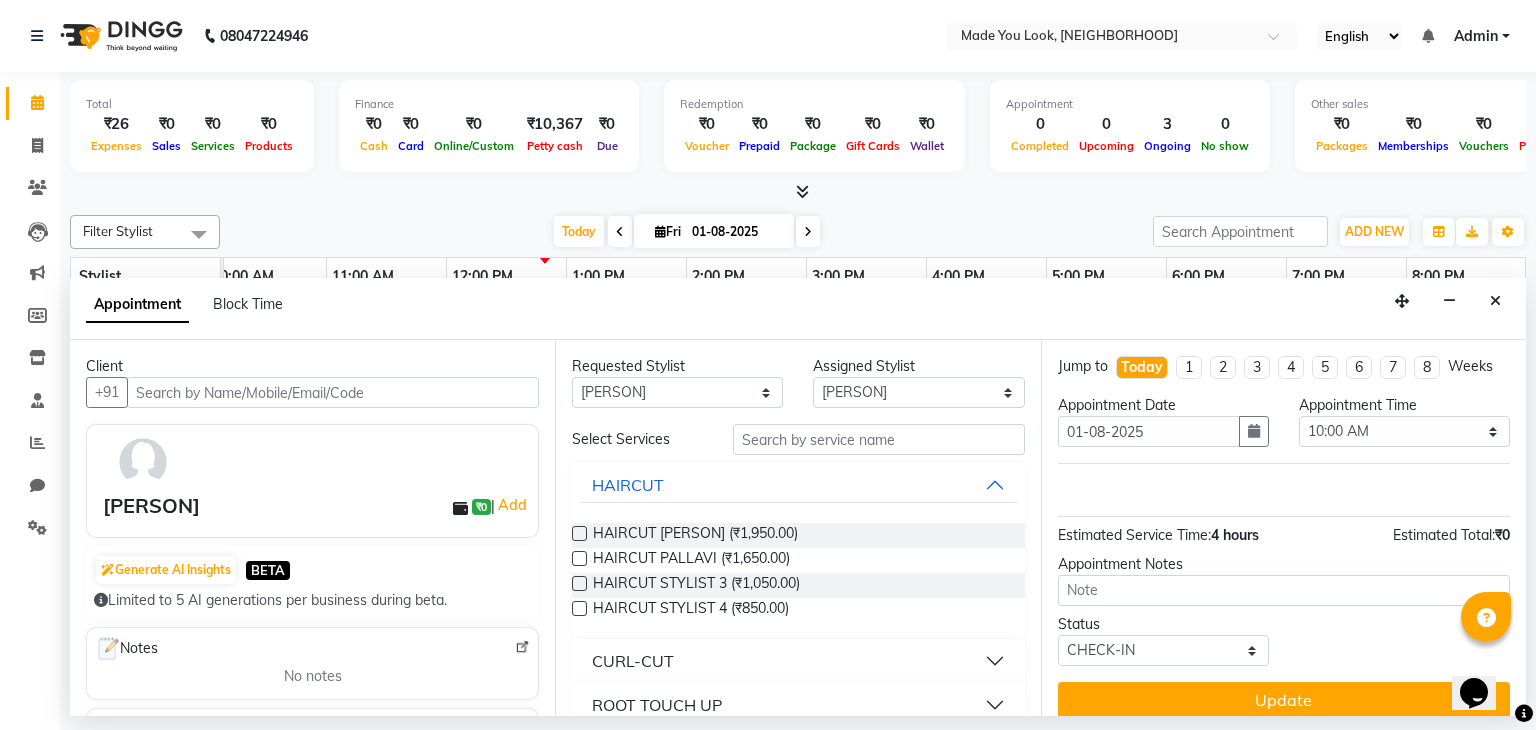 scroll, scrollTop: 16, scrollLeft: 0, axis: vertical 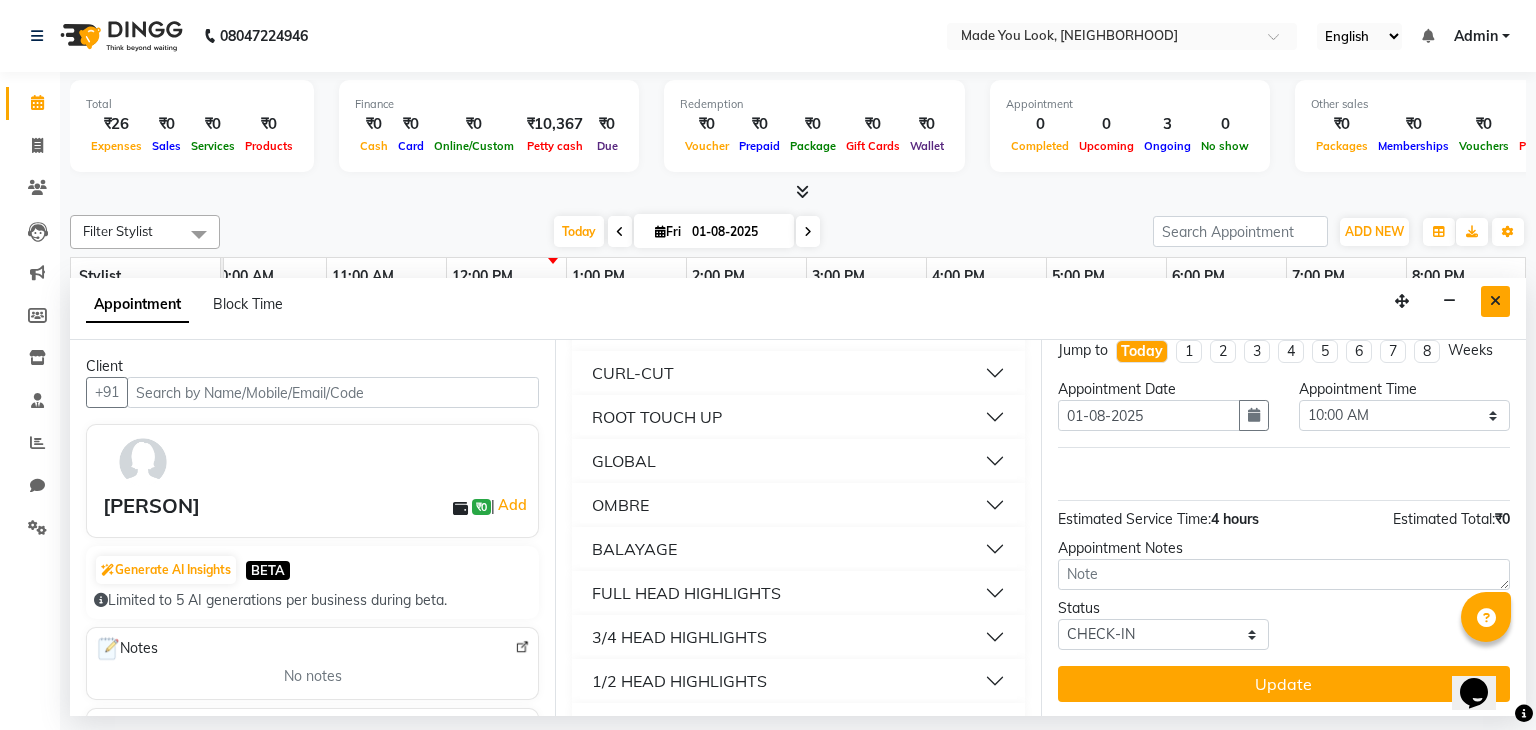 click at bounding box center (1495, 301) 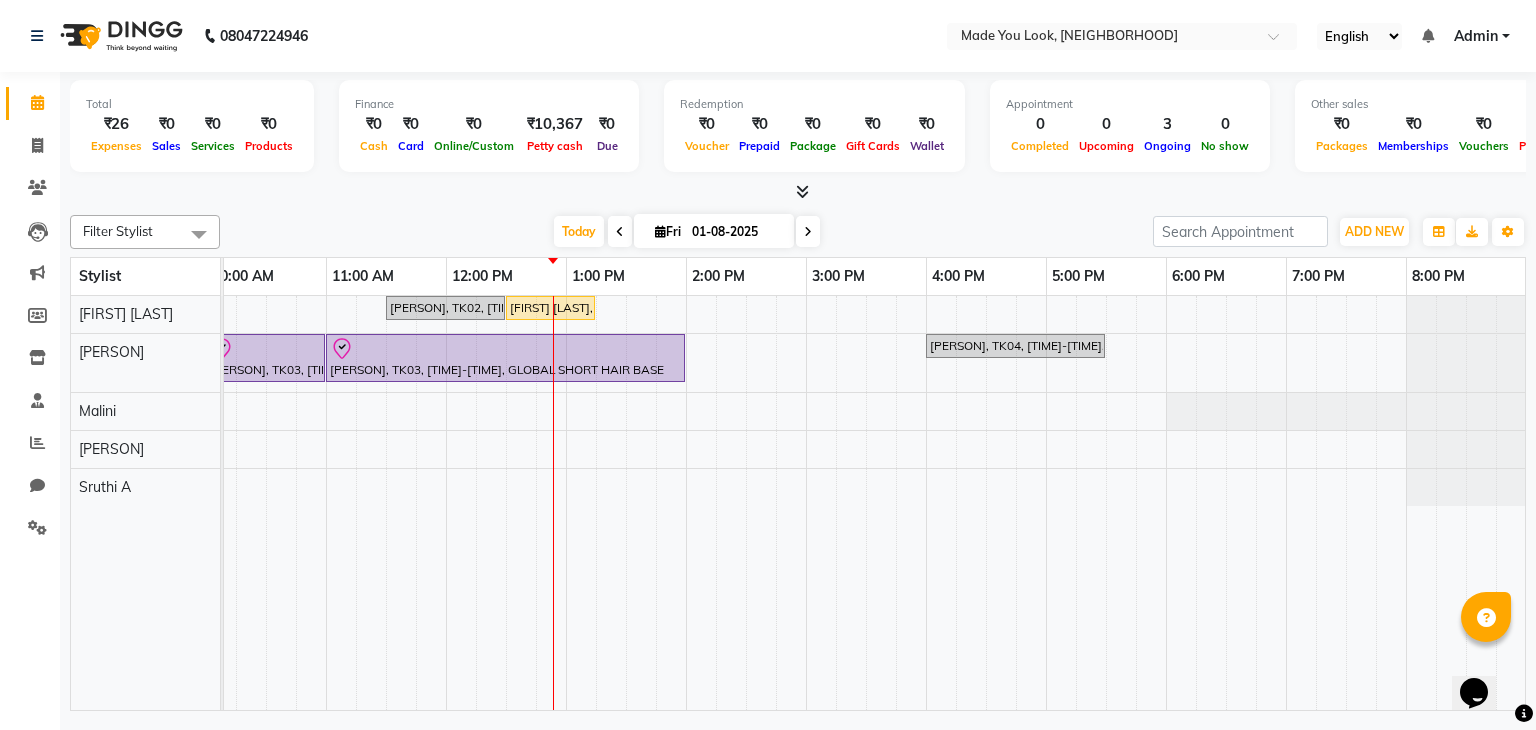 scroll, scrollTop: 0, scrollLeft: 207, axis: horizontal 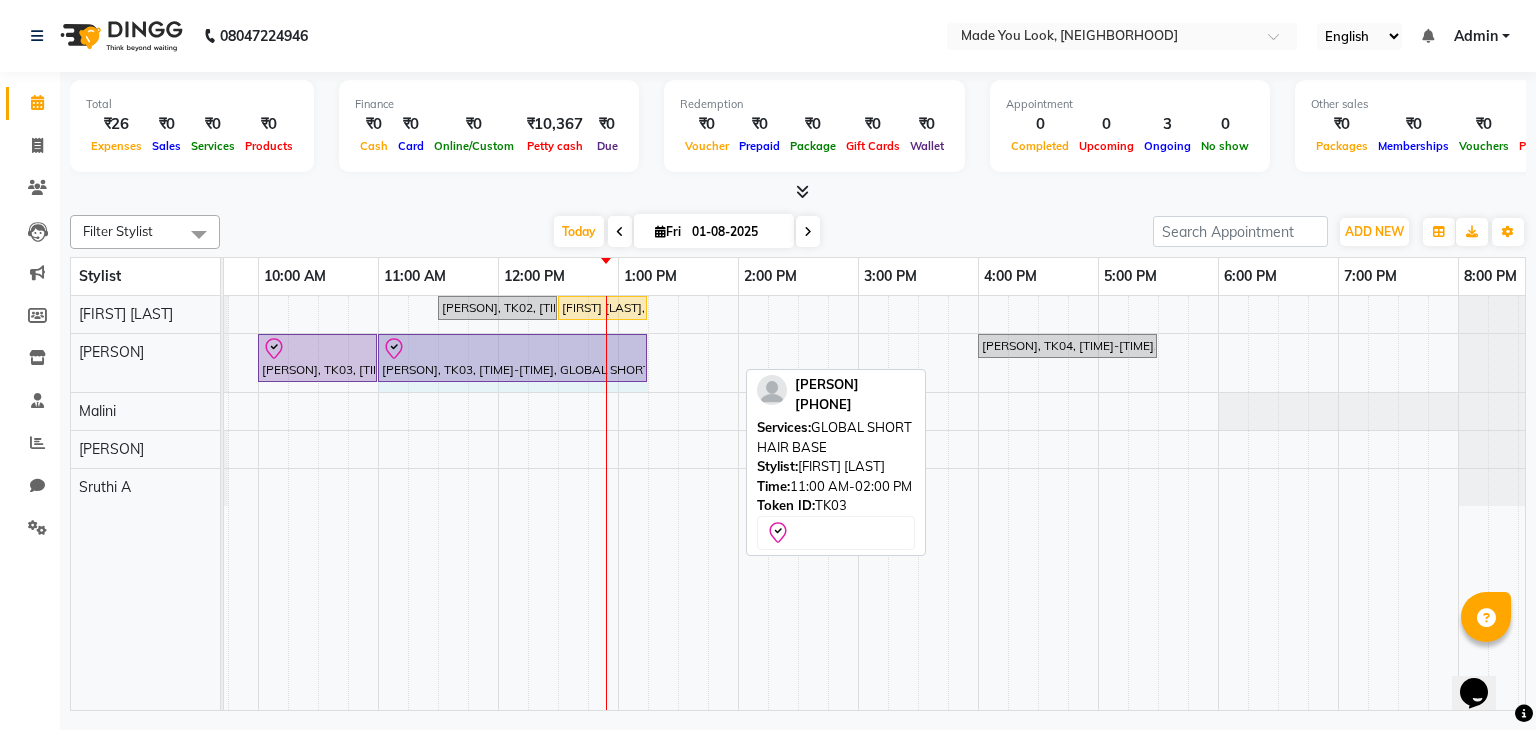 drag, startPoint x: 733, startPoint y: 350, endPoint x: 627, endPoint y: 359, distance: 106.381386 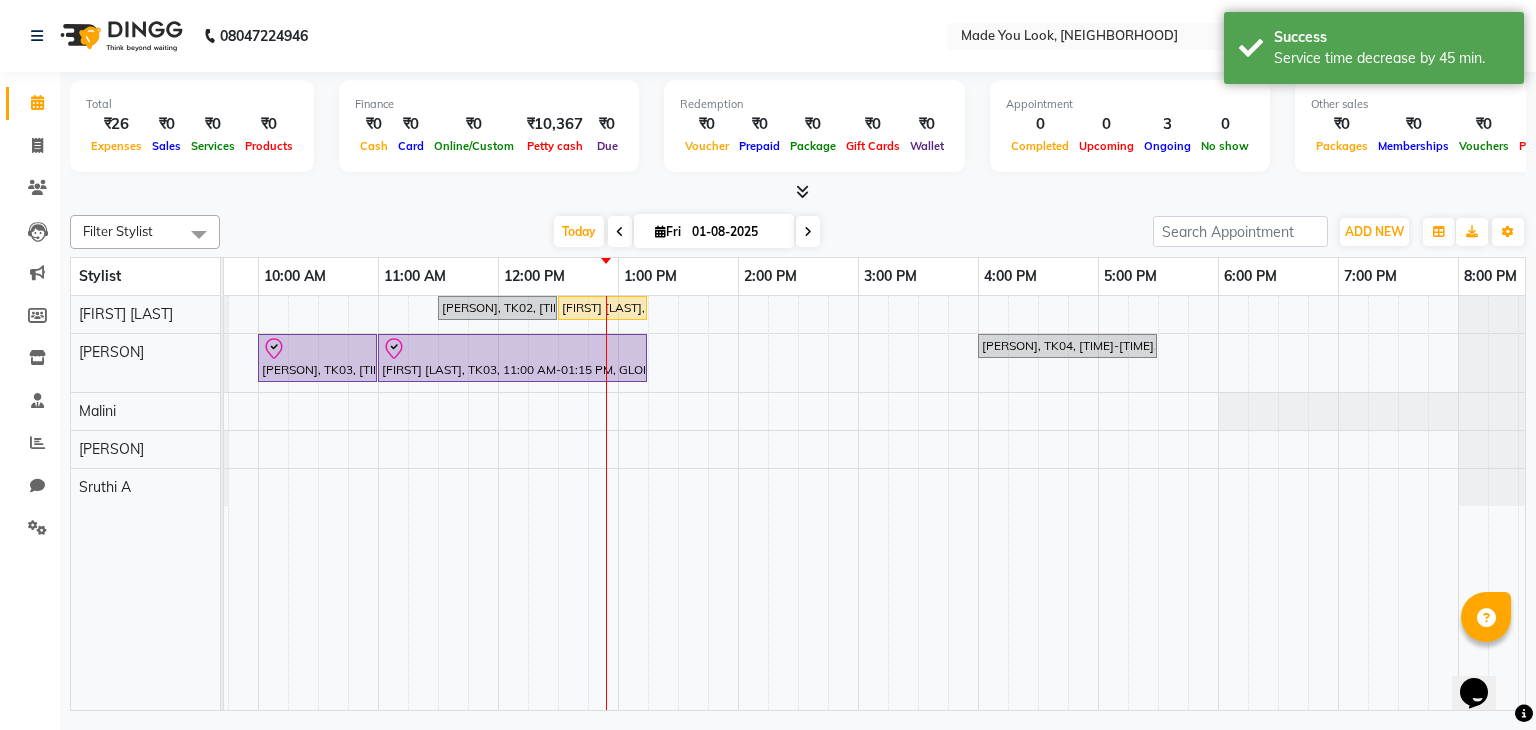 click on "[PERSON], TK02, [TIME]-[TIME], HAIRCUT [PERSON]   [PERSON], TK01, [TIME]-[TIME], BLOW DRY [PERSON]
[PERSON], TK03, [TIME]-[TIME], HAIRCUT [PERSON]
[PERSON], TK03, [TIME]-[TIME], GLOBAL SHORT HAIR BASE    [PERSON], TK04, [TIME]-[TIME], CURL-CUT BELOW SHOULDER [PERSON]" at bounding box center [798, 503] 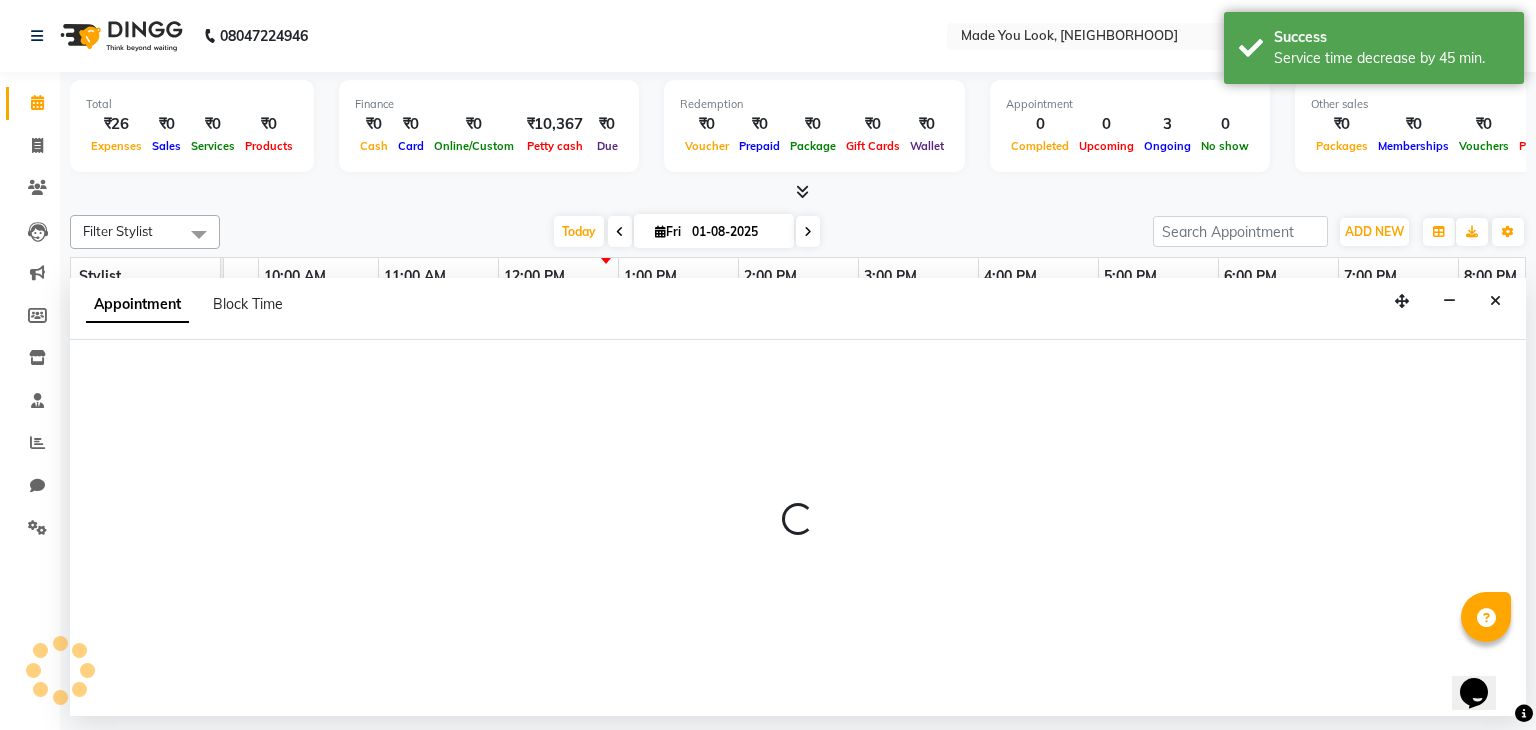 select on "83313" 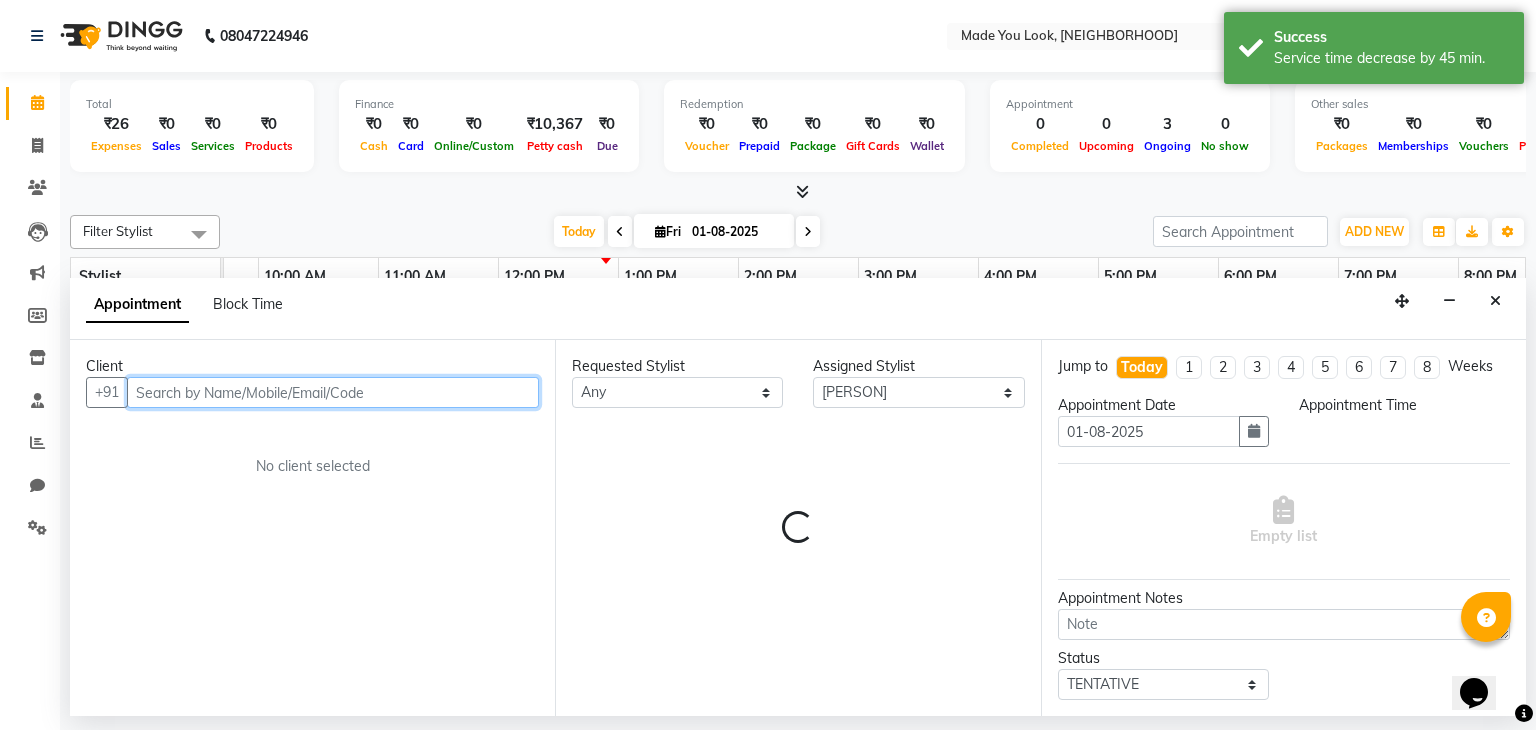 select on "810" 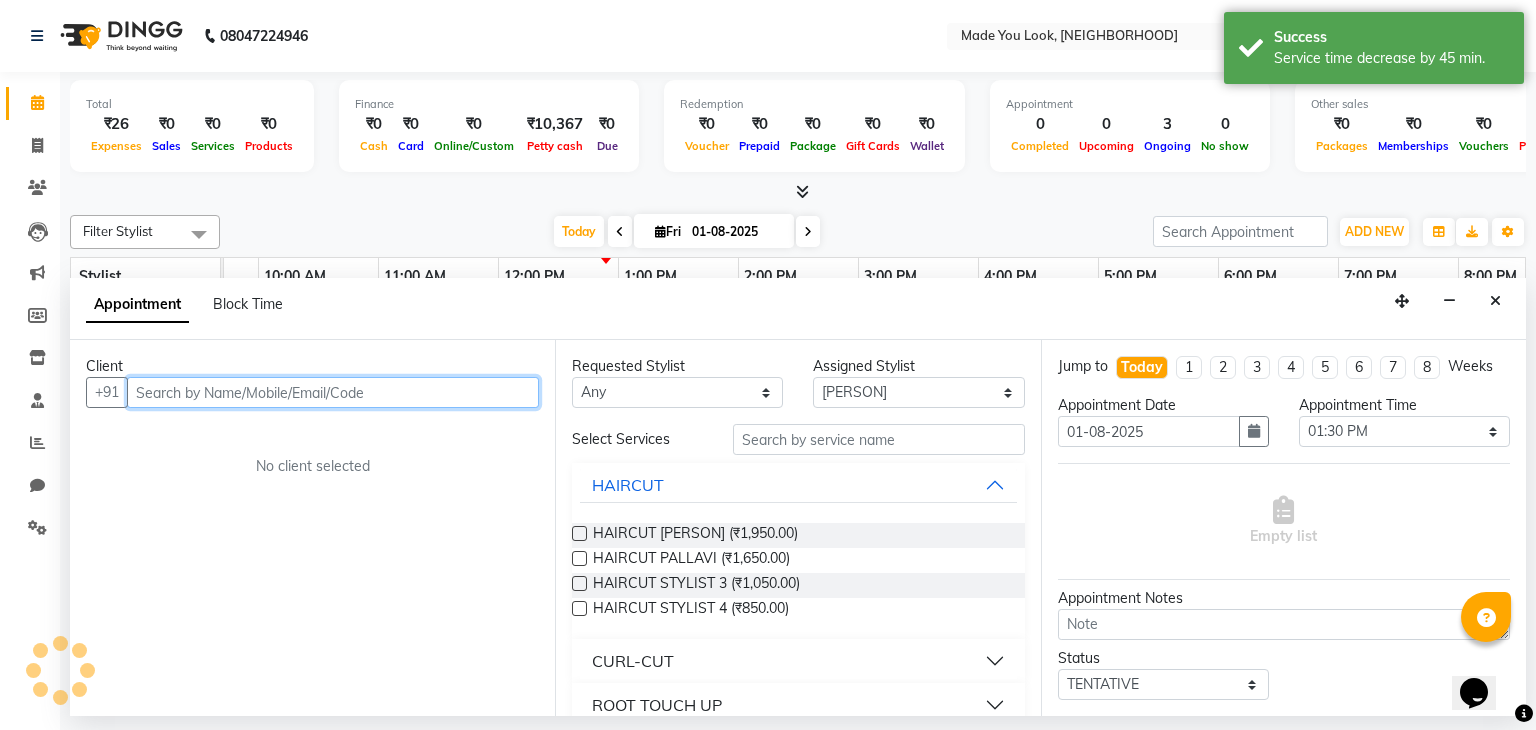 click at bounding box center [333, 392] 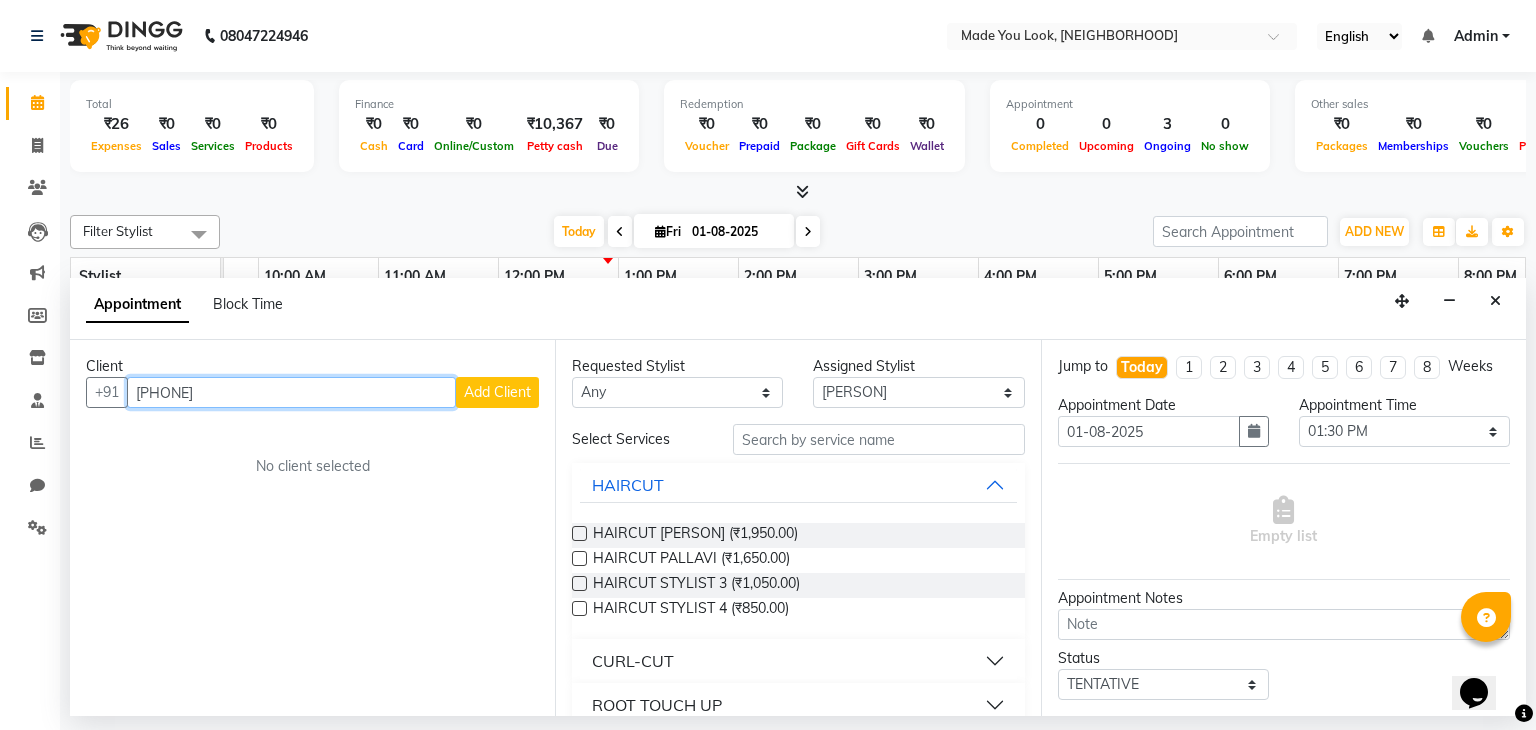 type on "[PHONE]" 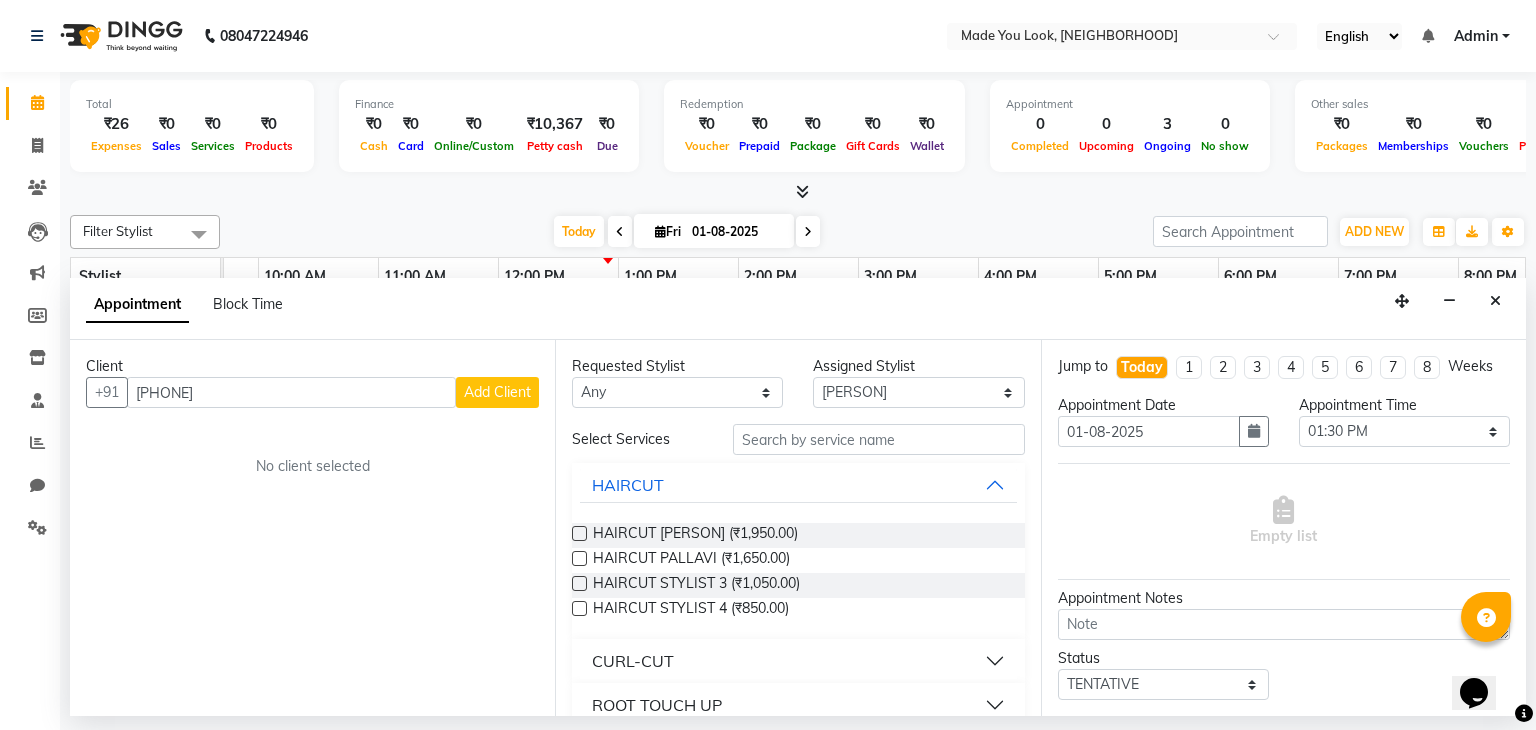click on "Add Client" at bounding box center [497, 392] 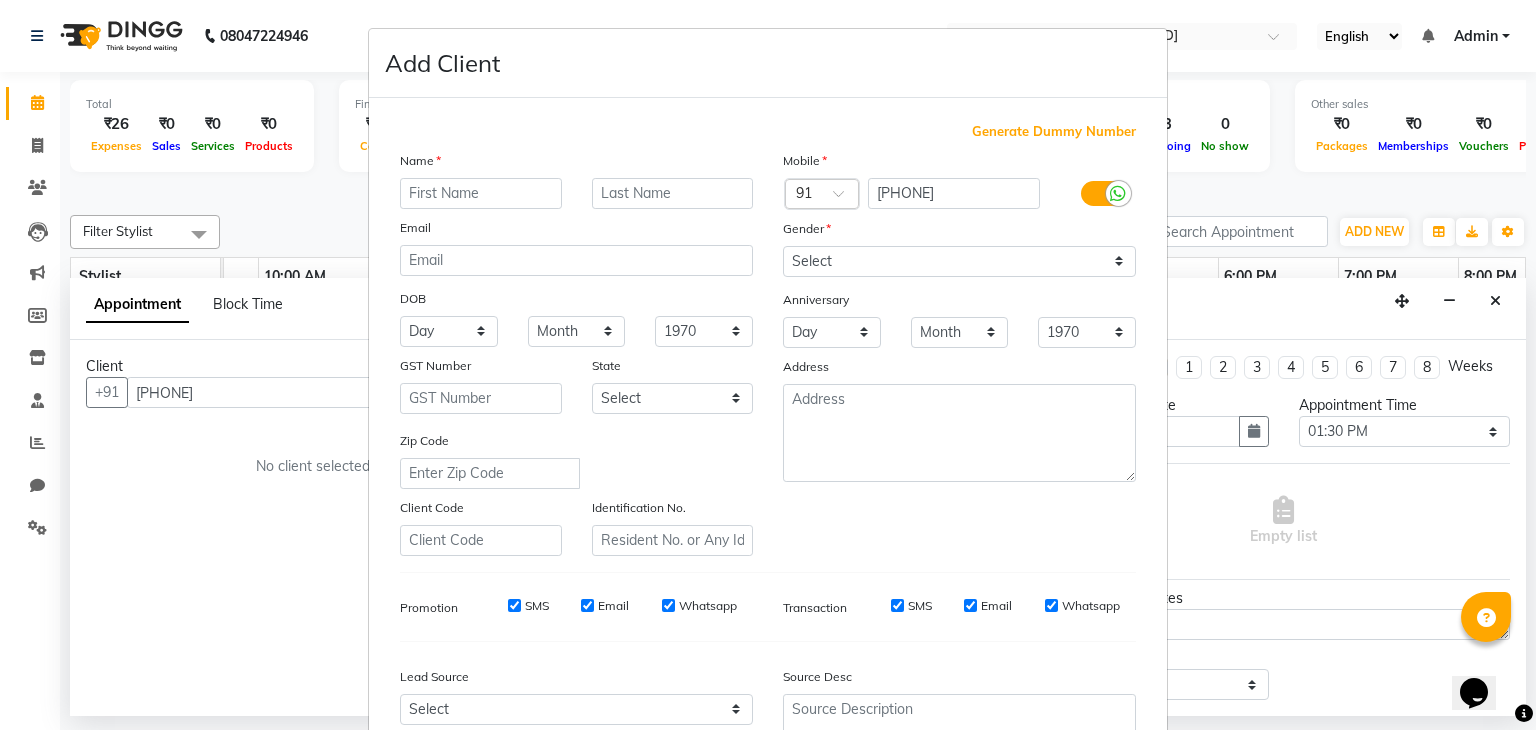 click at bounding box center (481, 193) 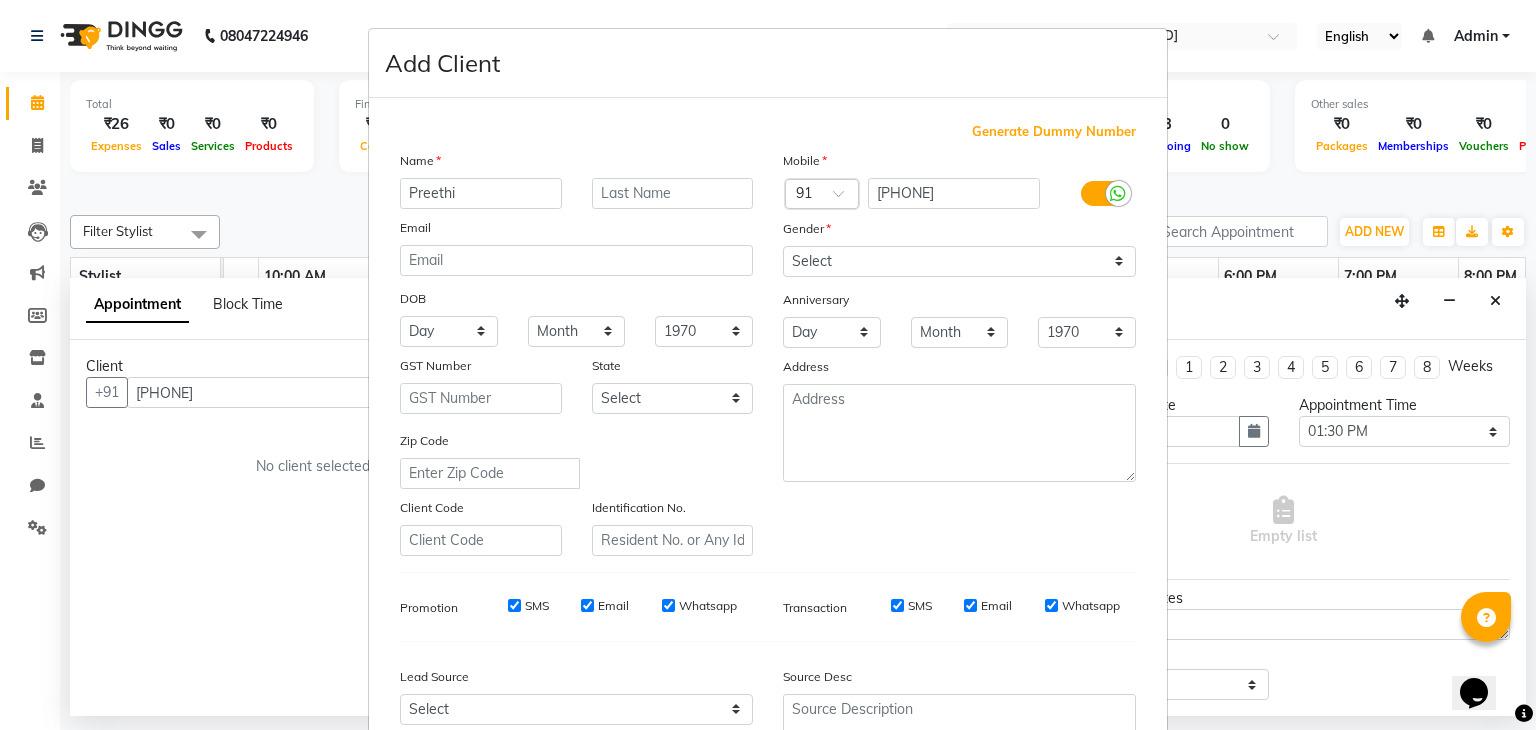 type on "Preethi" 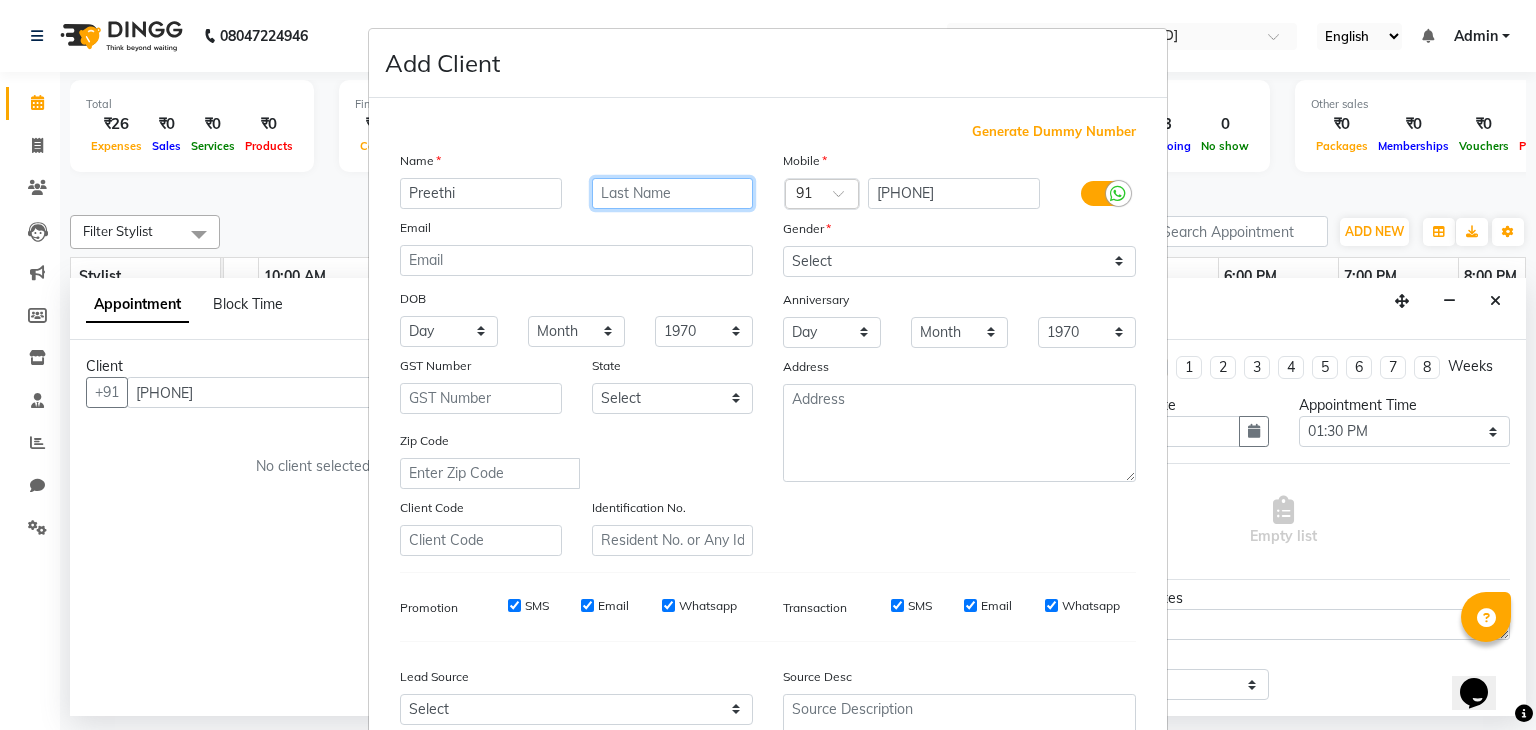 click at bounding box center [673, 193] 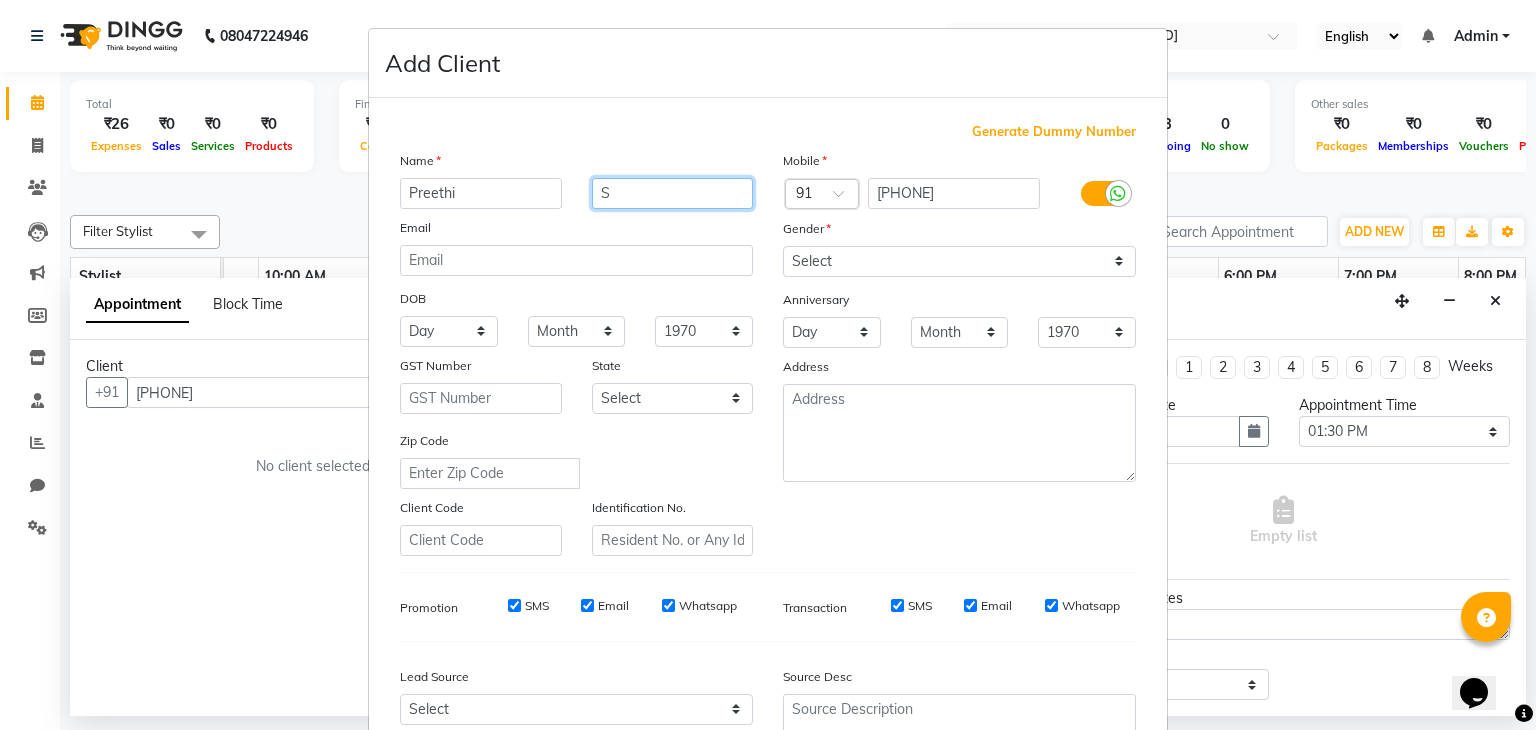 type on "S" 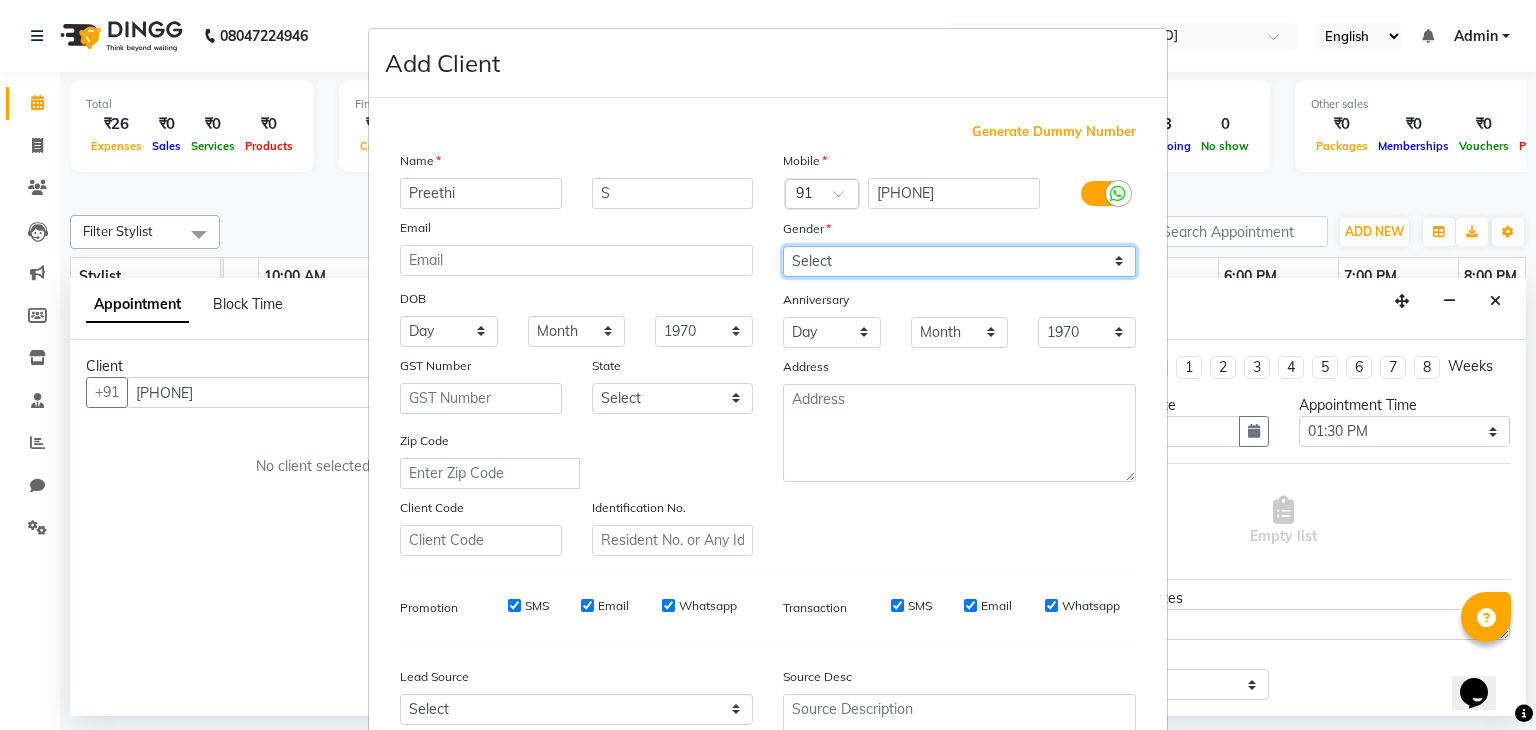 click on "Select Male Female Other Prefer Not To Say" at bounding box center (959, 261) 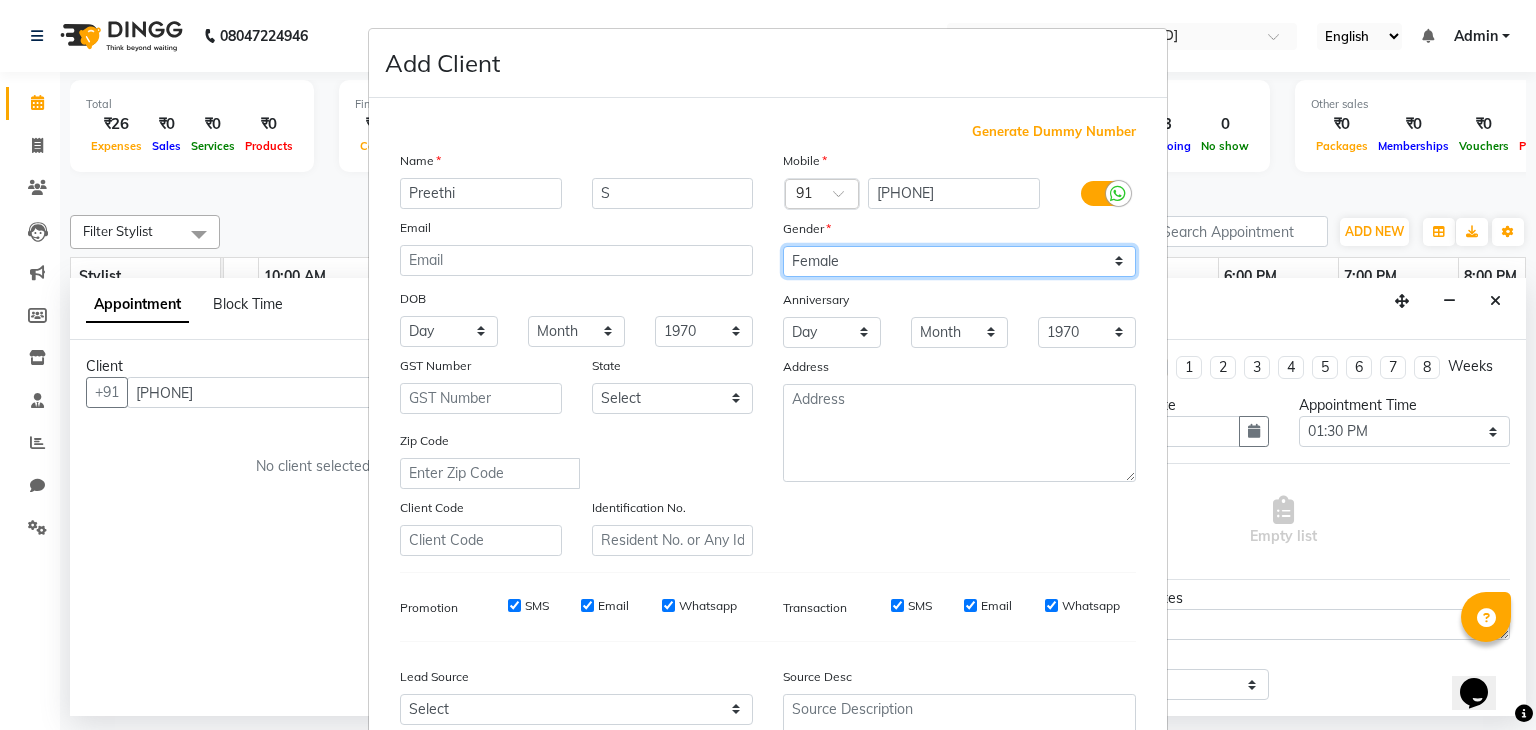 click on "Select Male Female Other Prefer Not To Say" at bounding box center [959, 261] 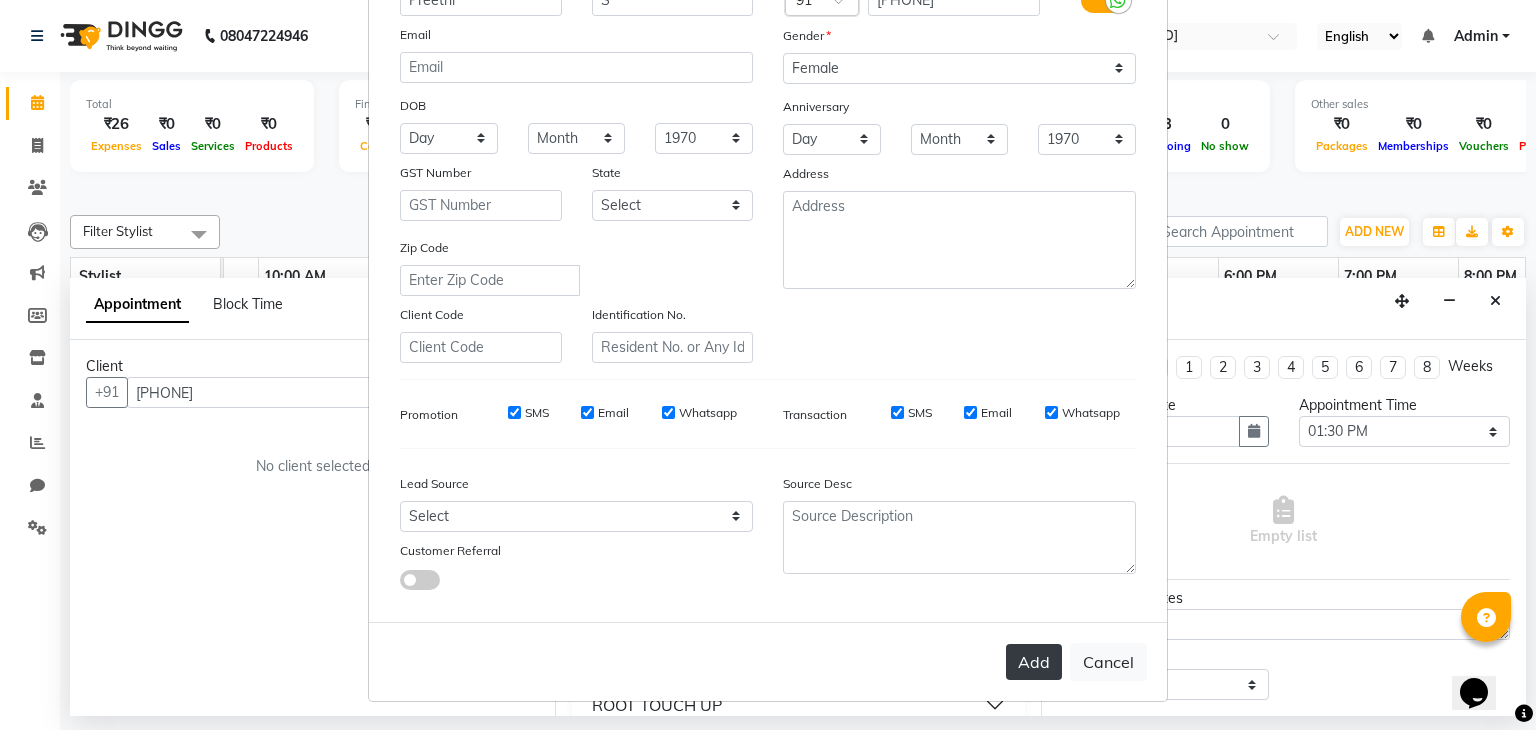 click on "Add" at bounding box center [1034, 662] 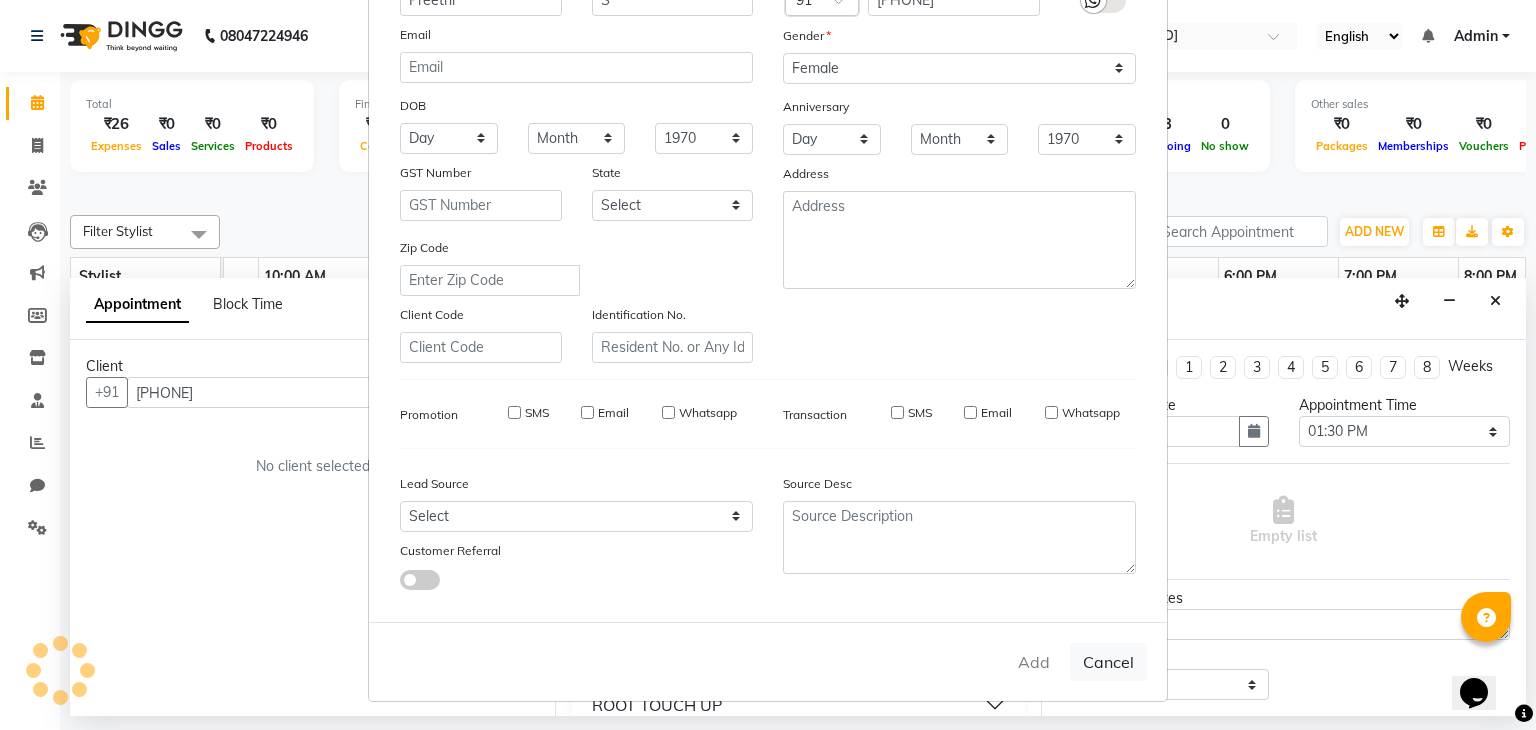 type 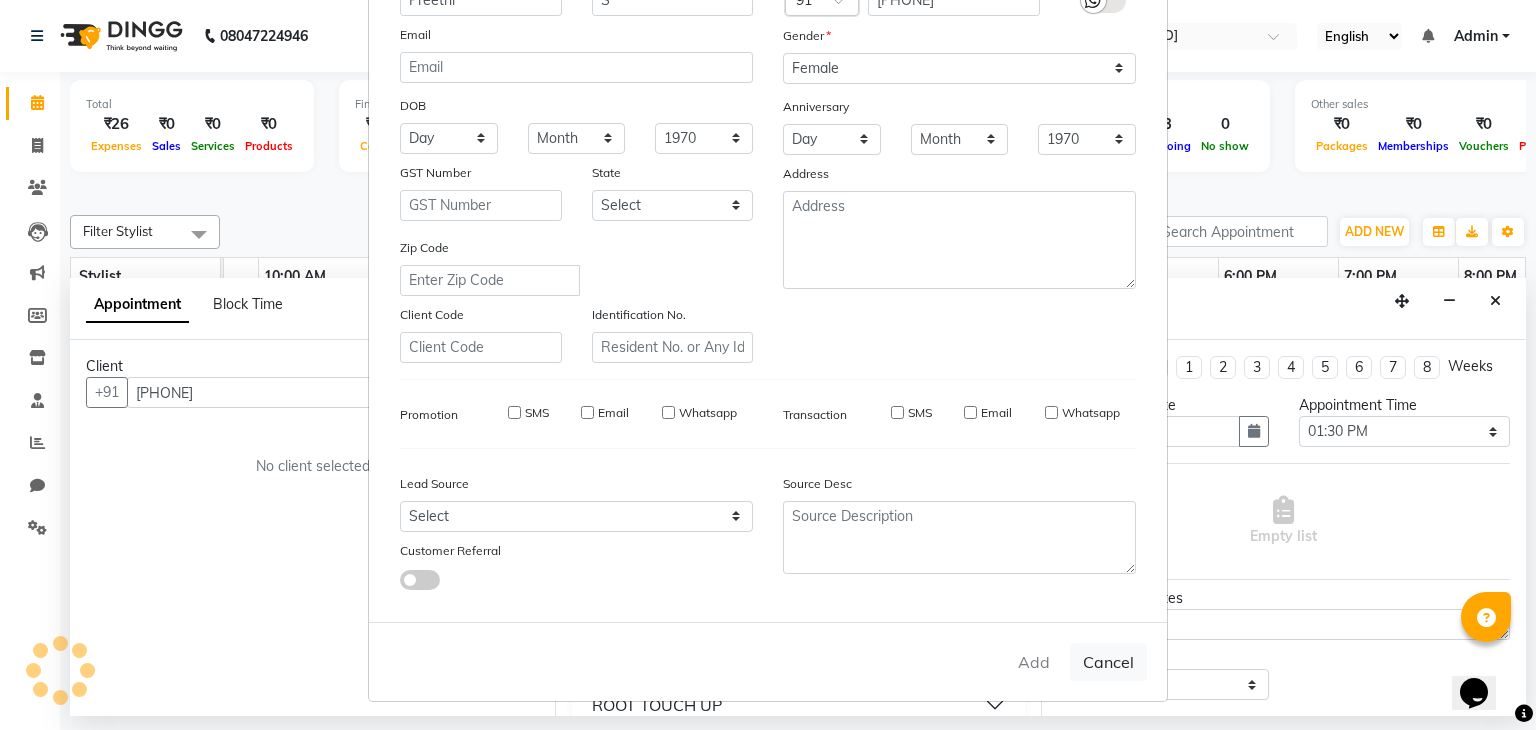 type 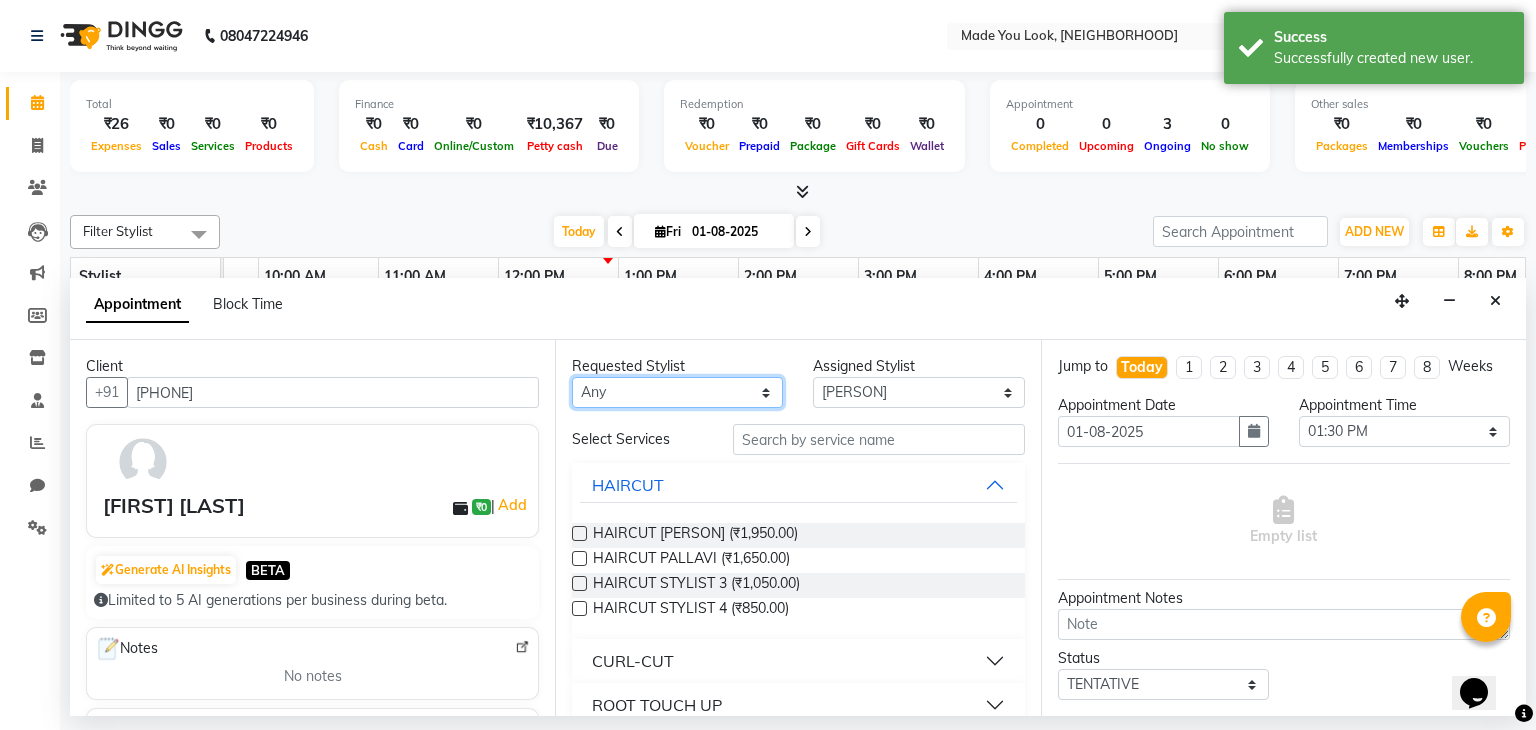 click on "Any [FIRST] [FIRST] [FIRST] [FIRST]  Sruthi A" at bounding box center [677, 392] 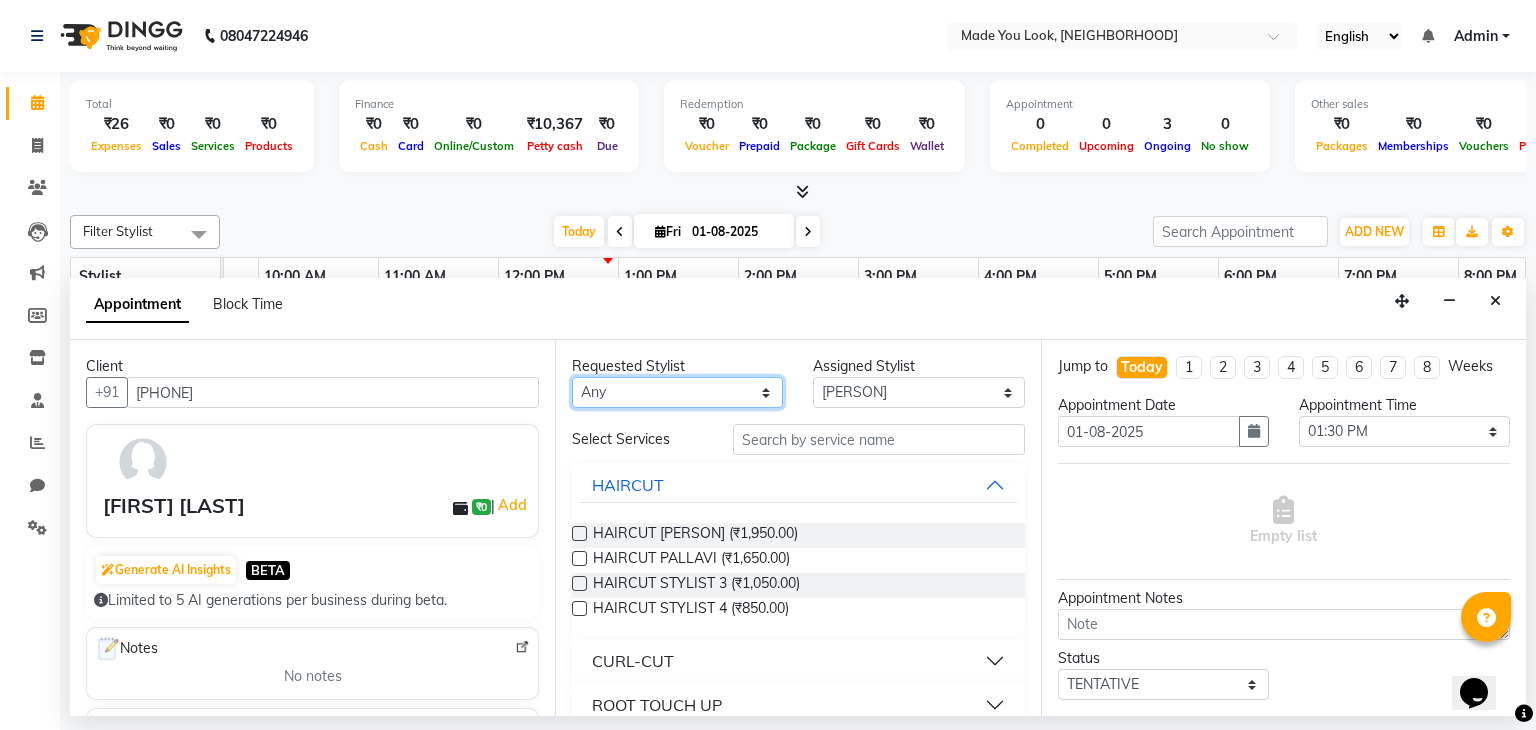 select on "83313" 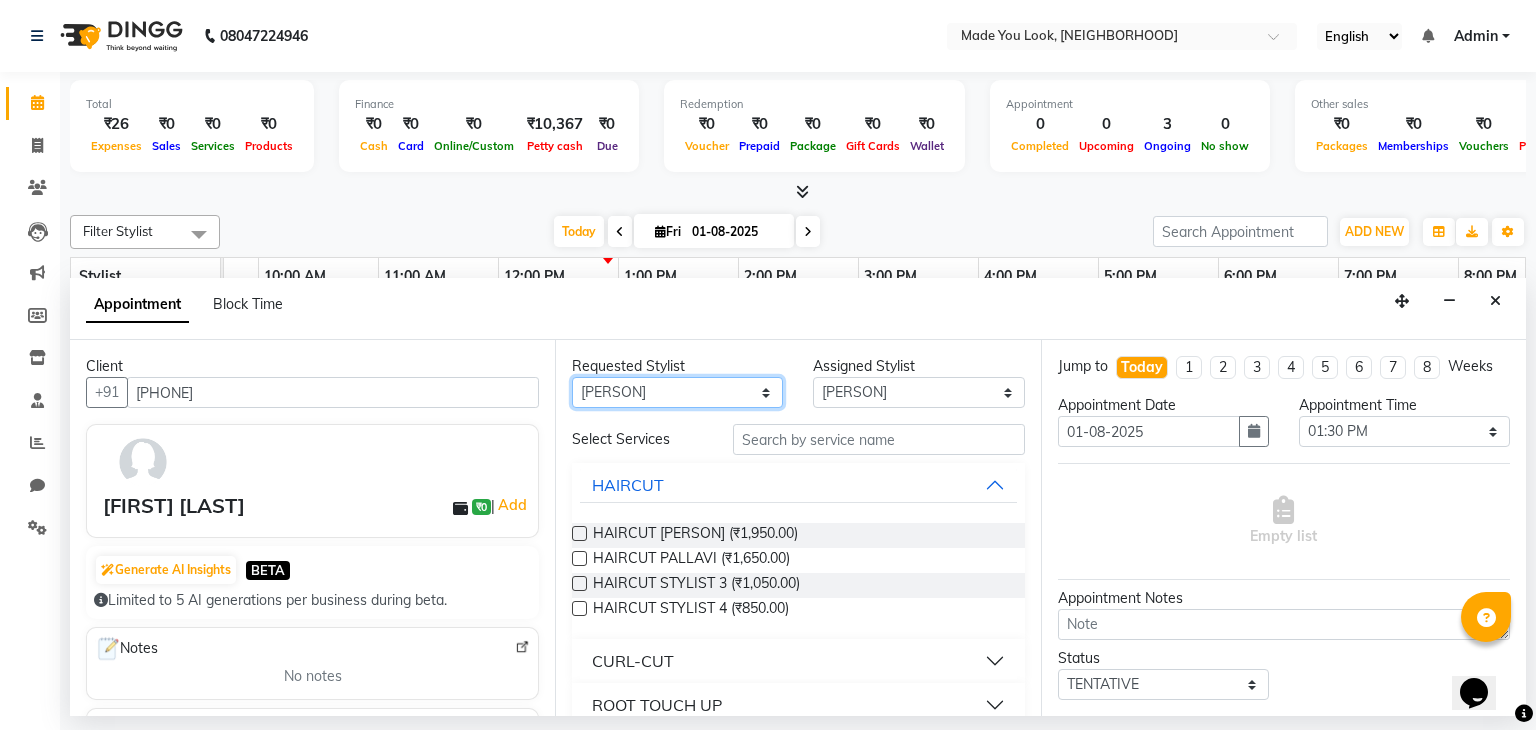 click on "Any [FIRST] [FIRST] [FIRST] [FIRST]  Sruthi A" at bounding box center [677, 392] 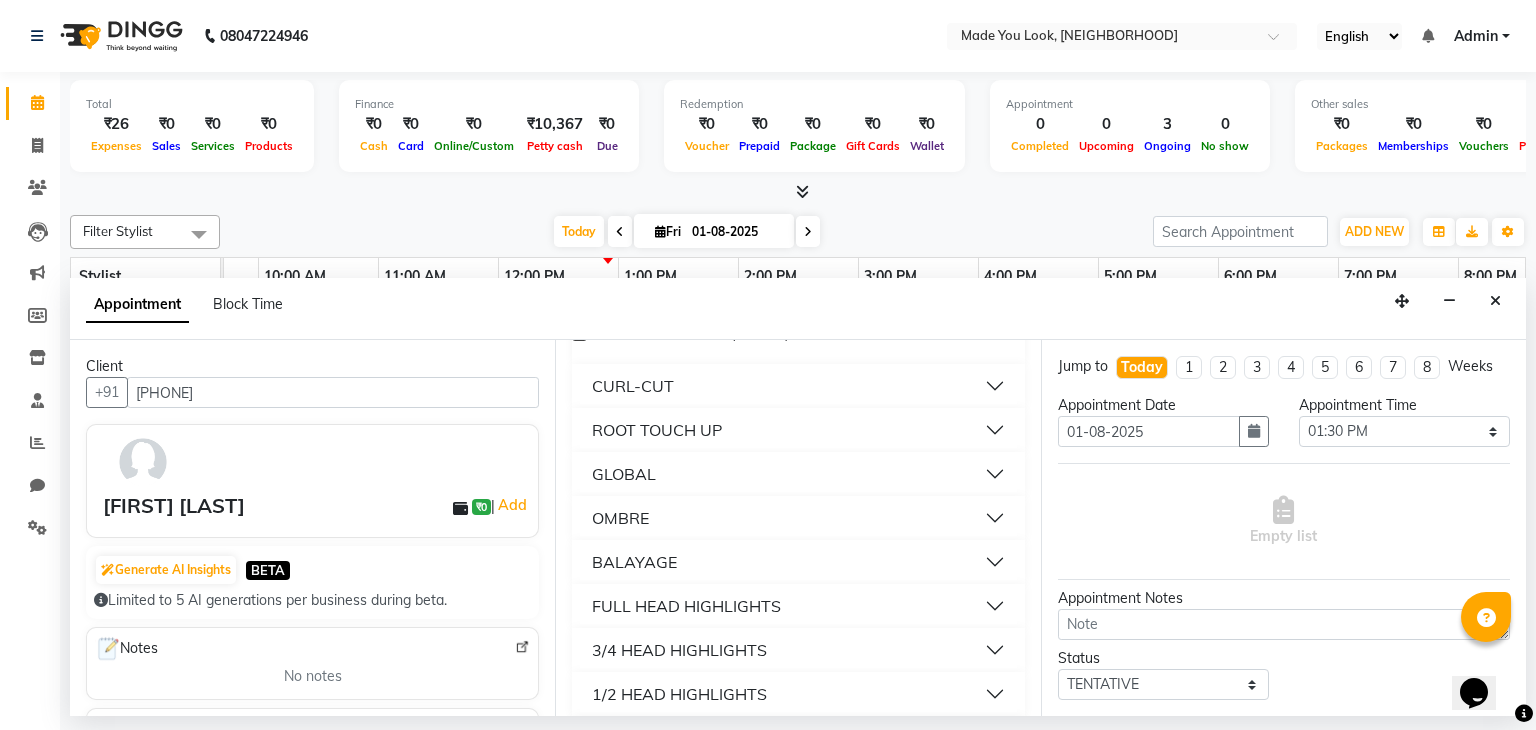 scroll, scrollTop: 276, scrollLeft: 0, axis: vertical 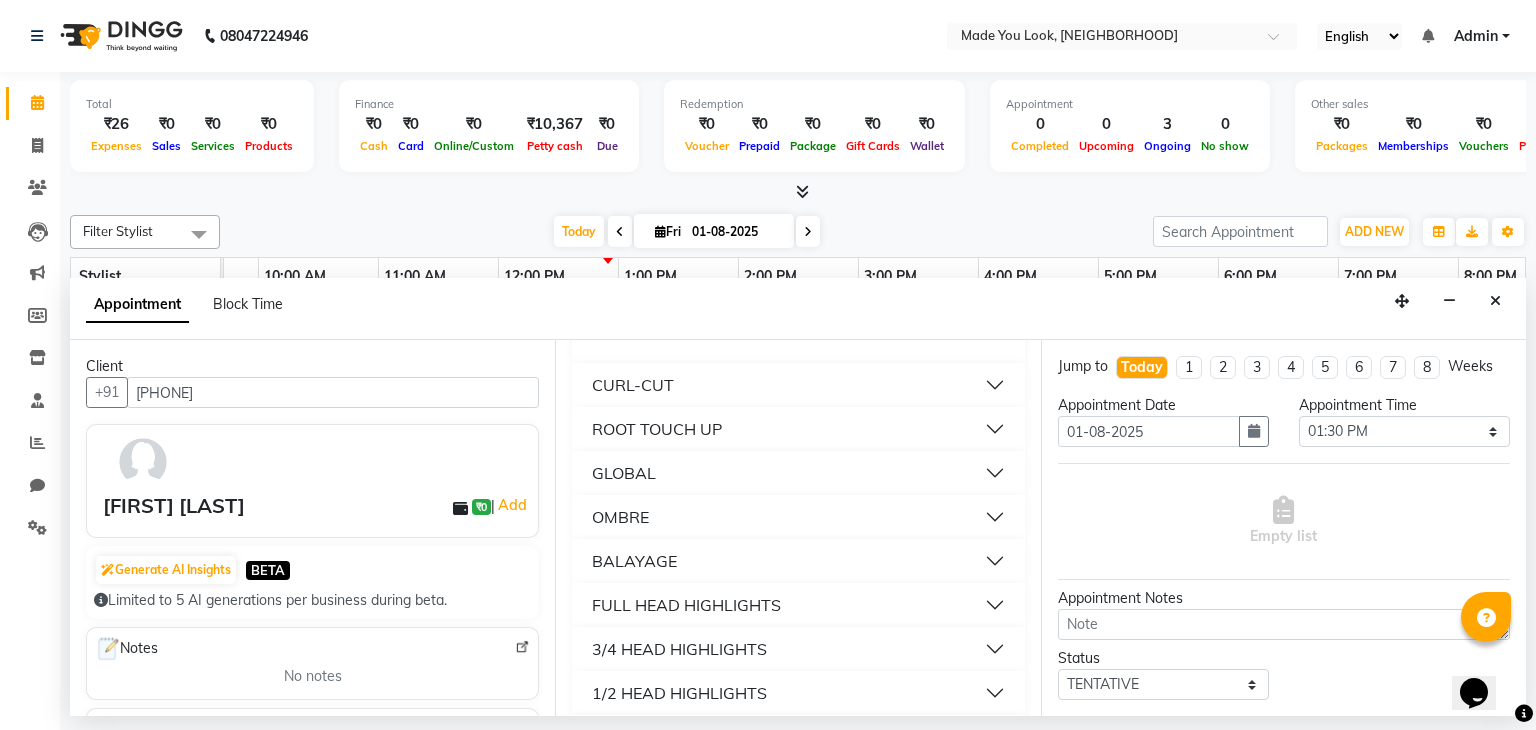 click on "ROOT TOUCH UP" at bounding box center [657, 429] 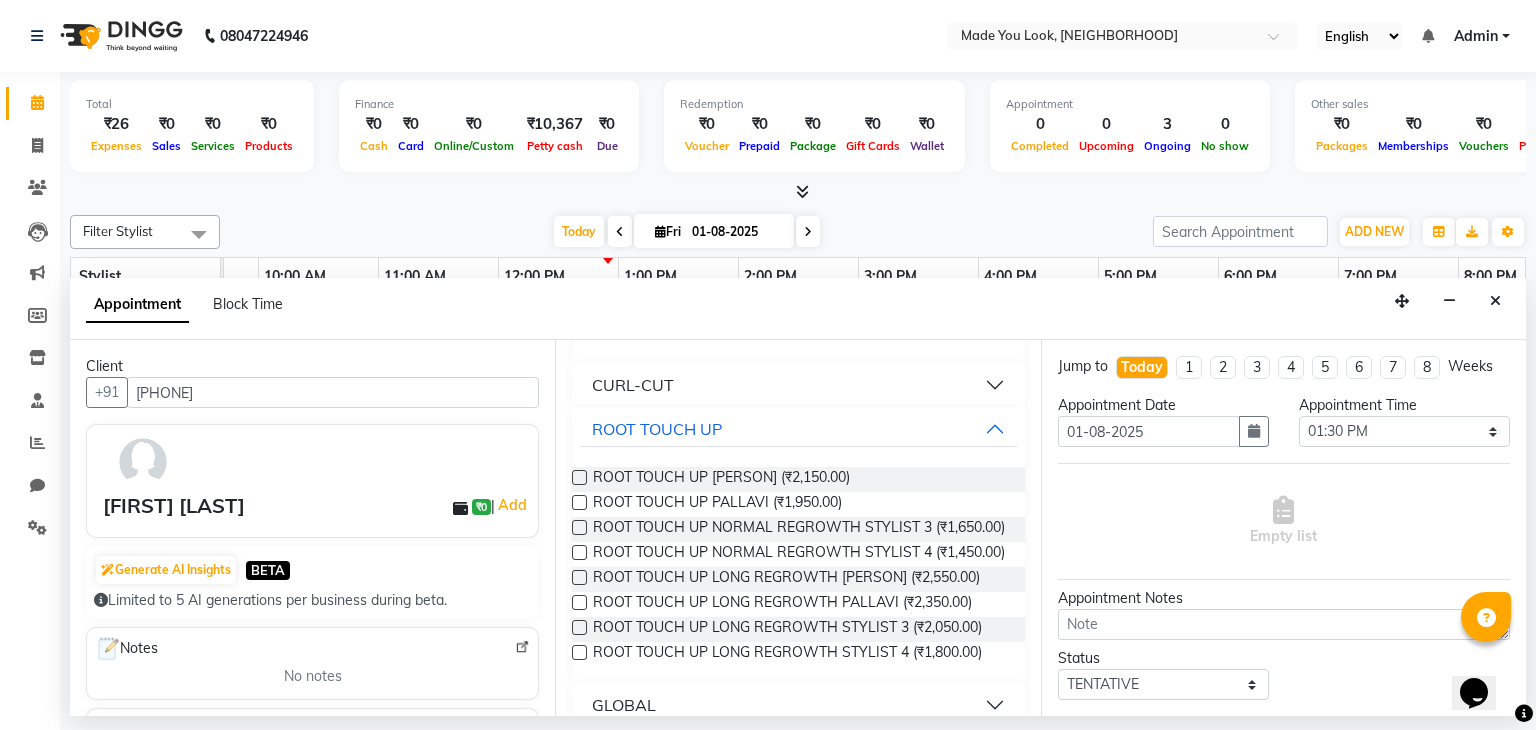 click at bounding box center (579, 502) 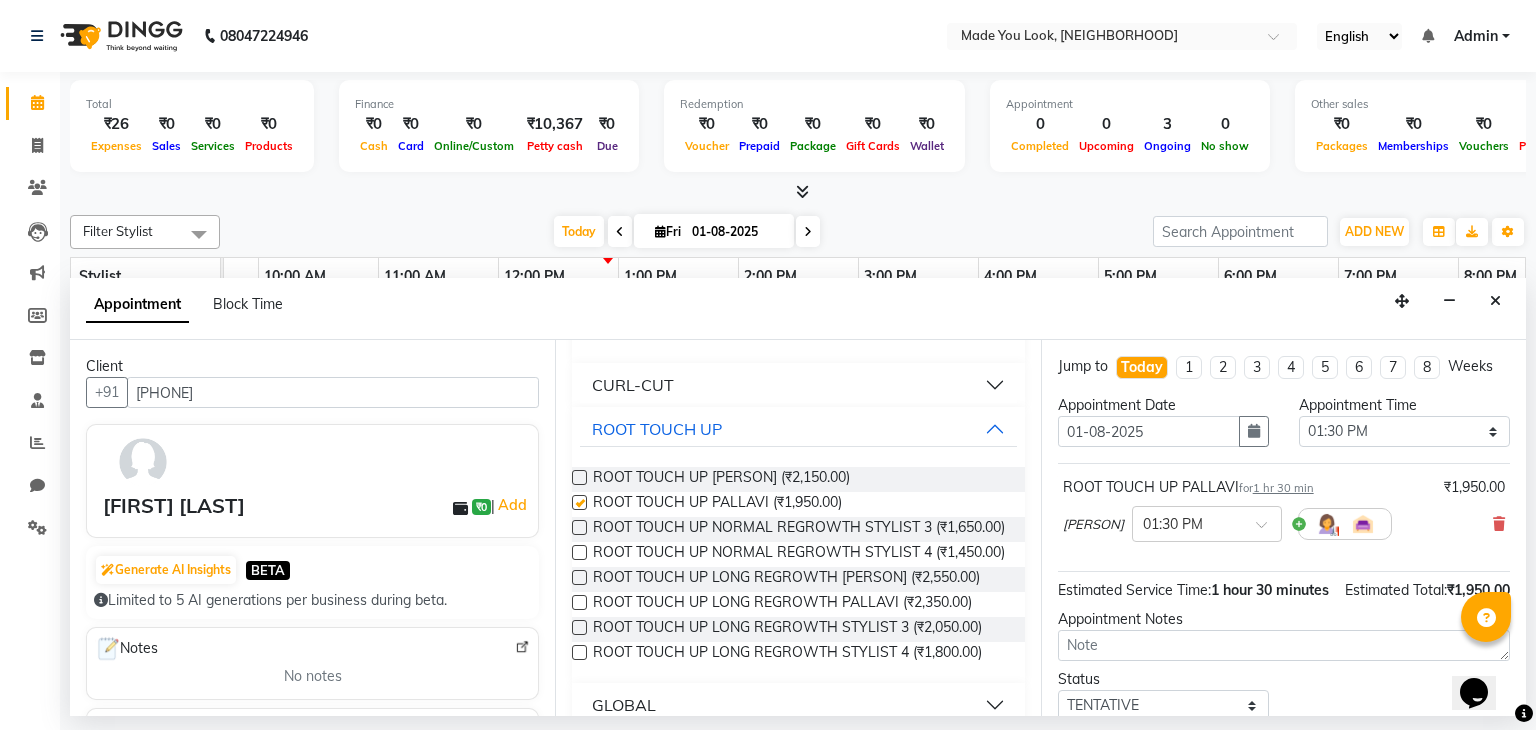 checkbox on "false" 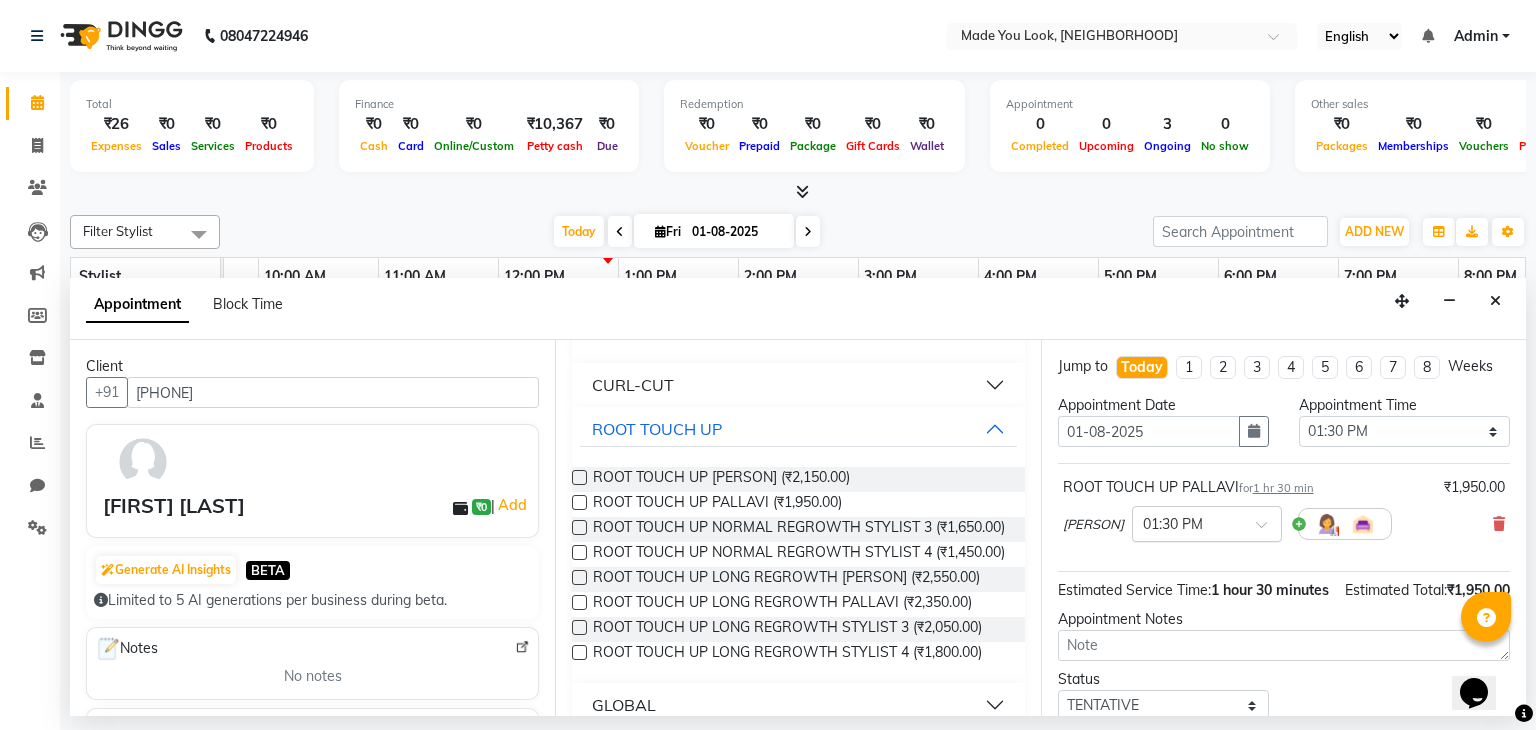 scroll, scrollTop: 151, scrollLeft: 0, axis: vertical 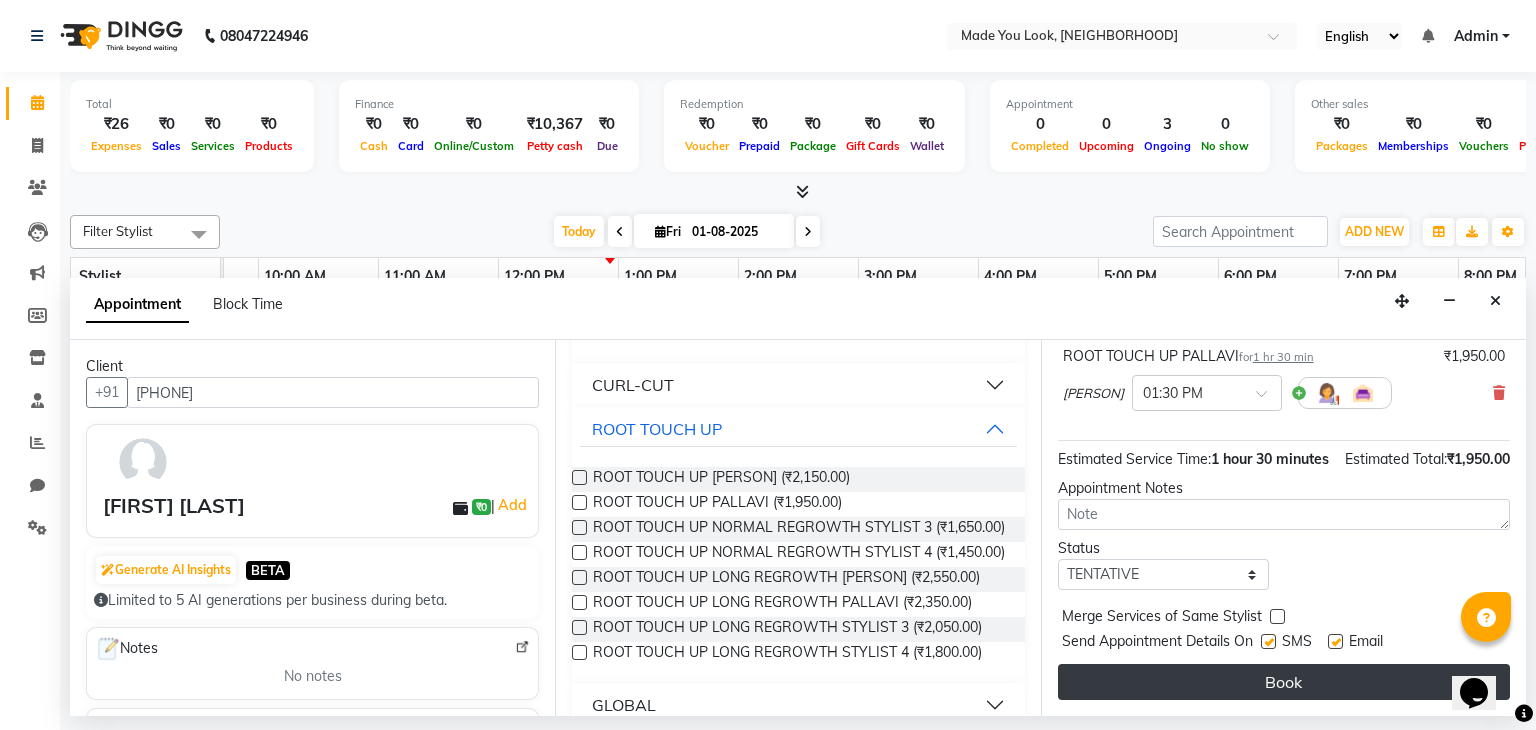 click on "Book" at bounding box center [1284, 682] 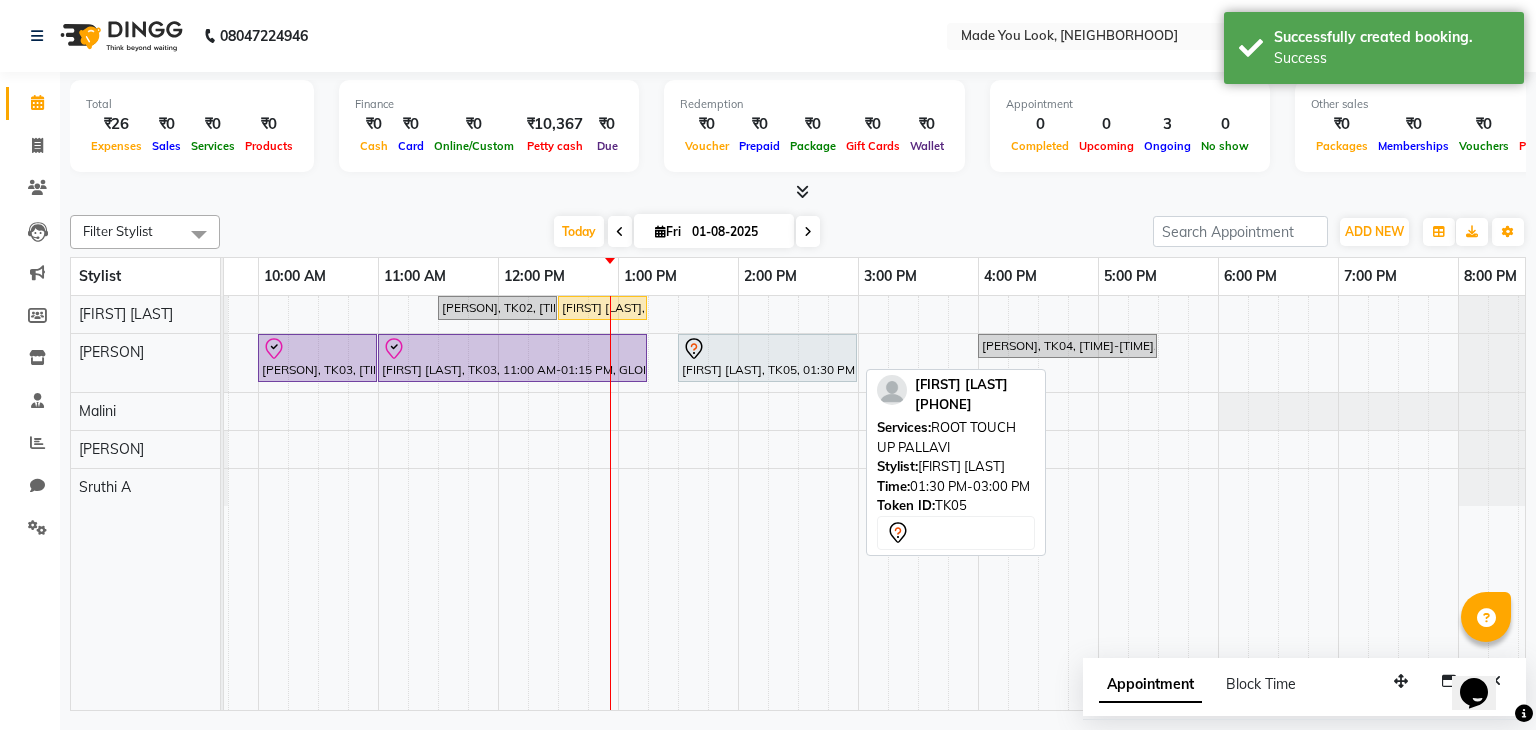 click at bounding box center (767, 349) 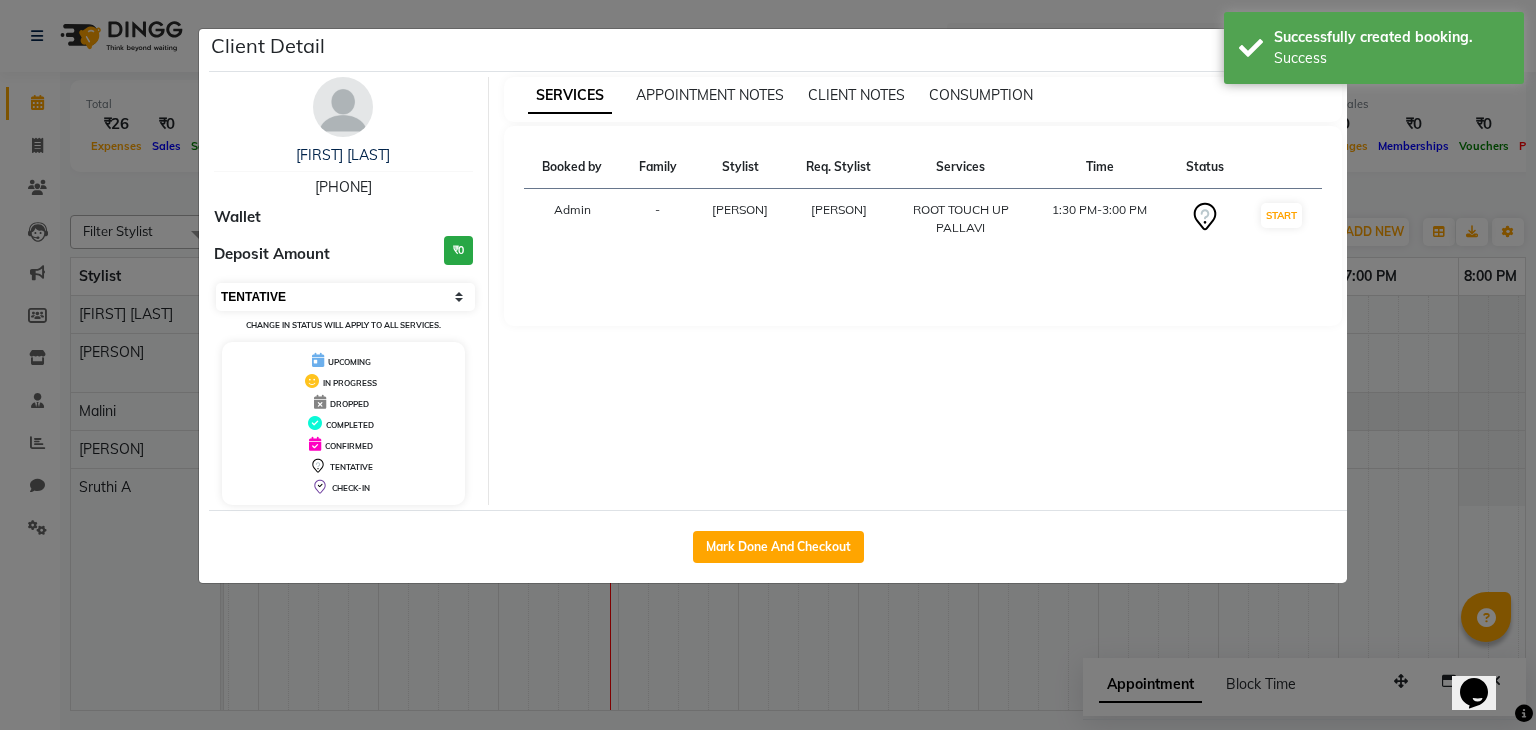 click on "Select IN SERVICE CONFIRMED TENTATIVE CHECK IN MARK DONE DROPPED UPCOMING" at bounding box center (345, 297) 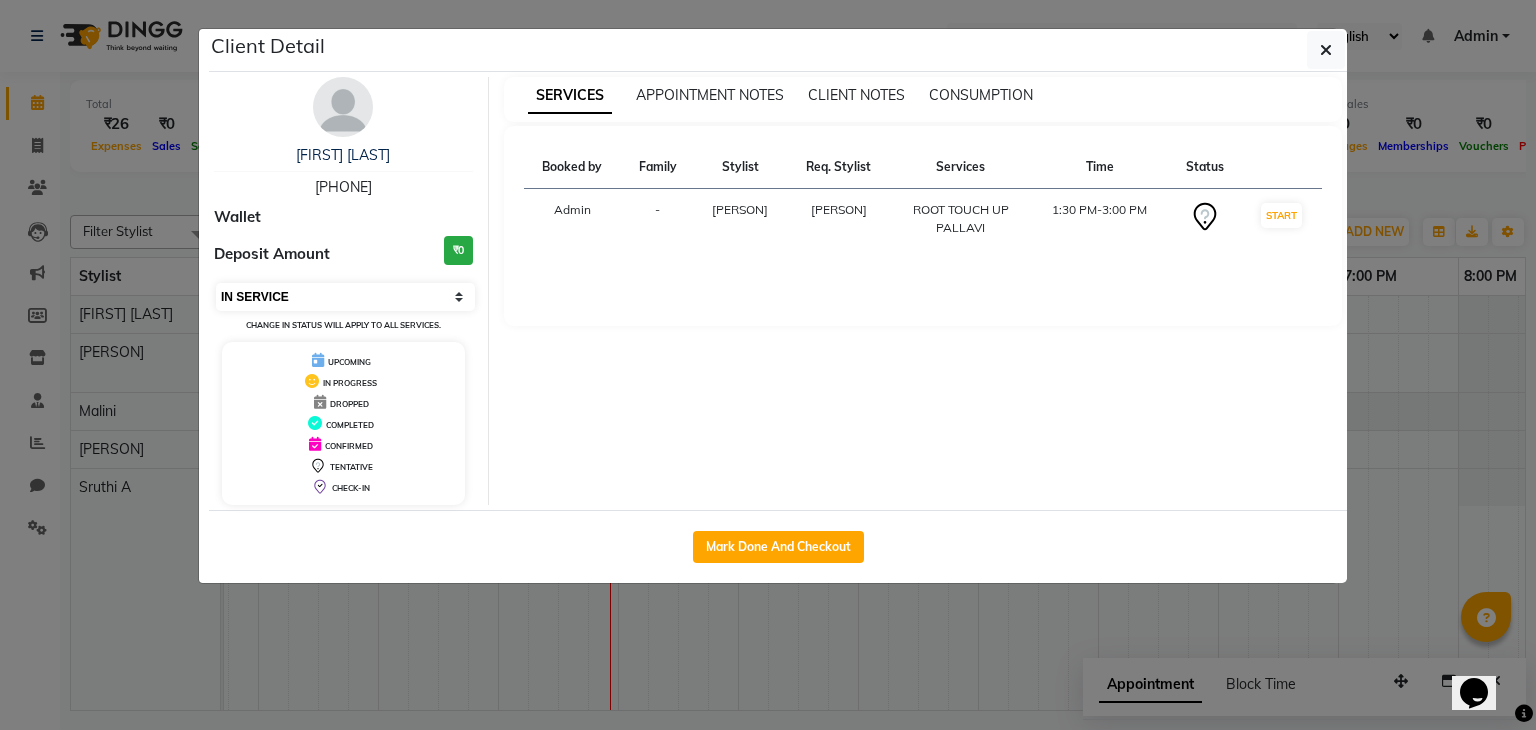 click on "Select IN SERVICE CONFIRMED TENTATIVE CHECK IN MARK DONE DROPPED UPCOMING" at bounding box center (345, 297) 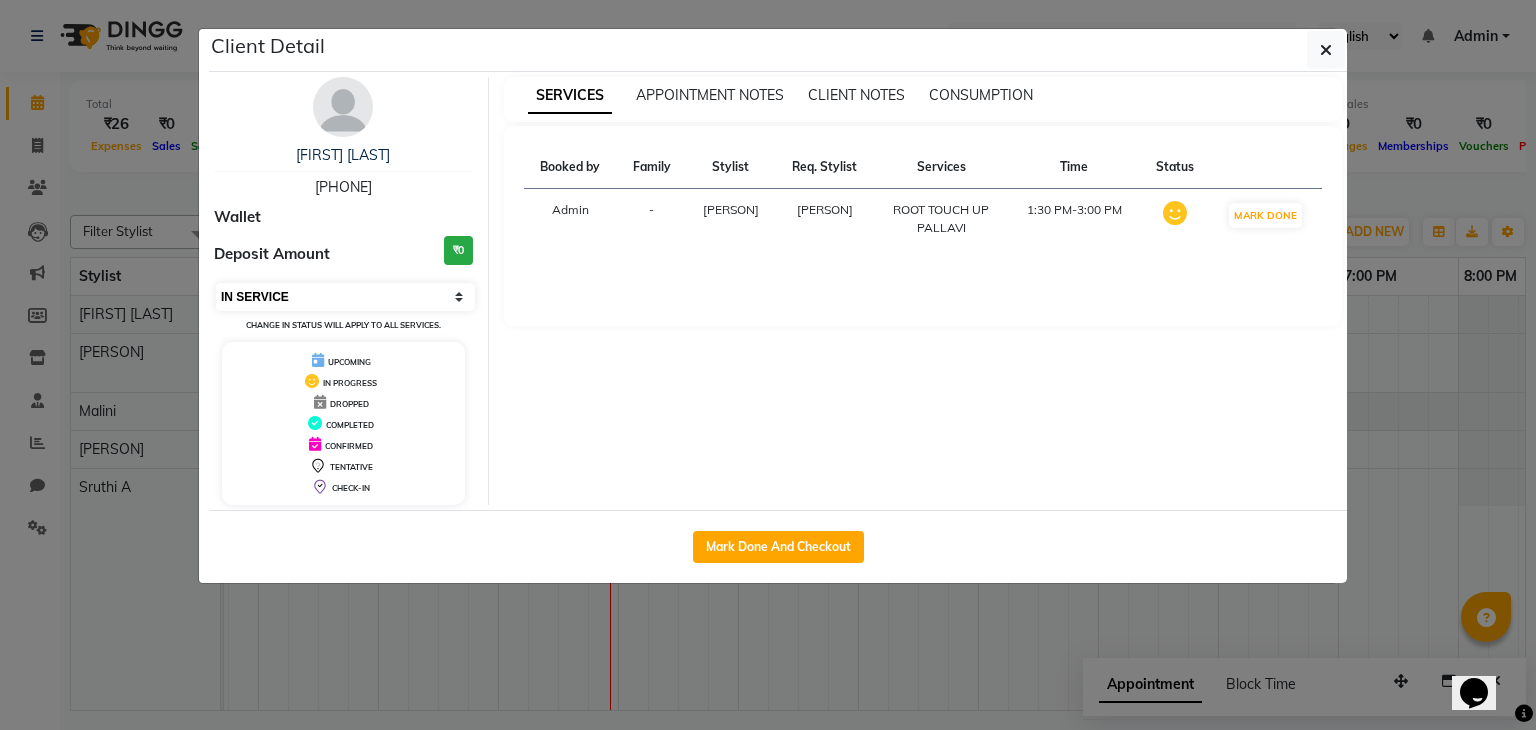 click on "Select IN SERVICE CONFIRMED TENTATIVE CHECK IN MARK DONE DROPPED UPCOMING" at bounding box center (345, 297) 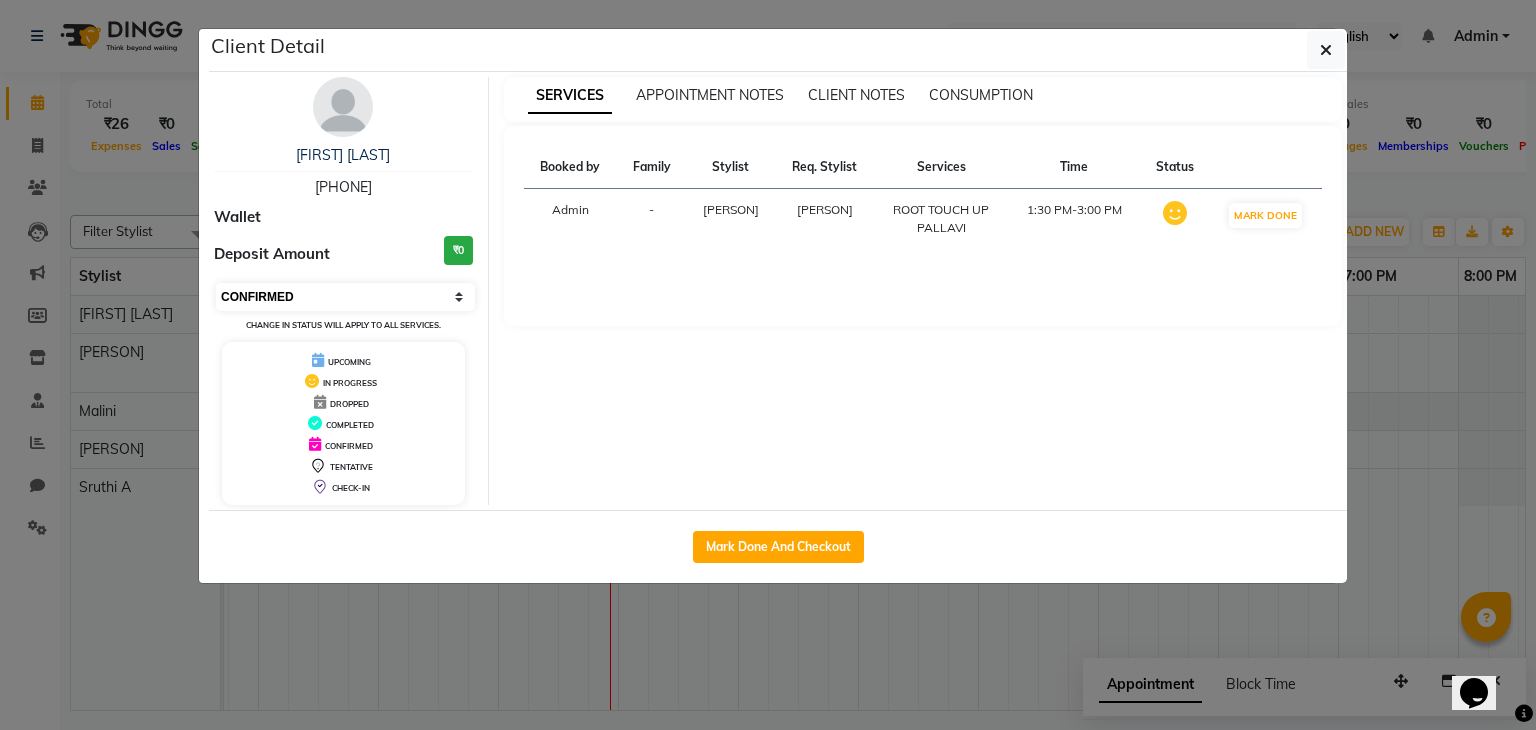 click on "Select IN SERVICE CONFIRMED TENTATIVE CHECK IN MARK DONE DROPPED UPCOMING" at bounding box center (345, 297) 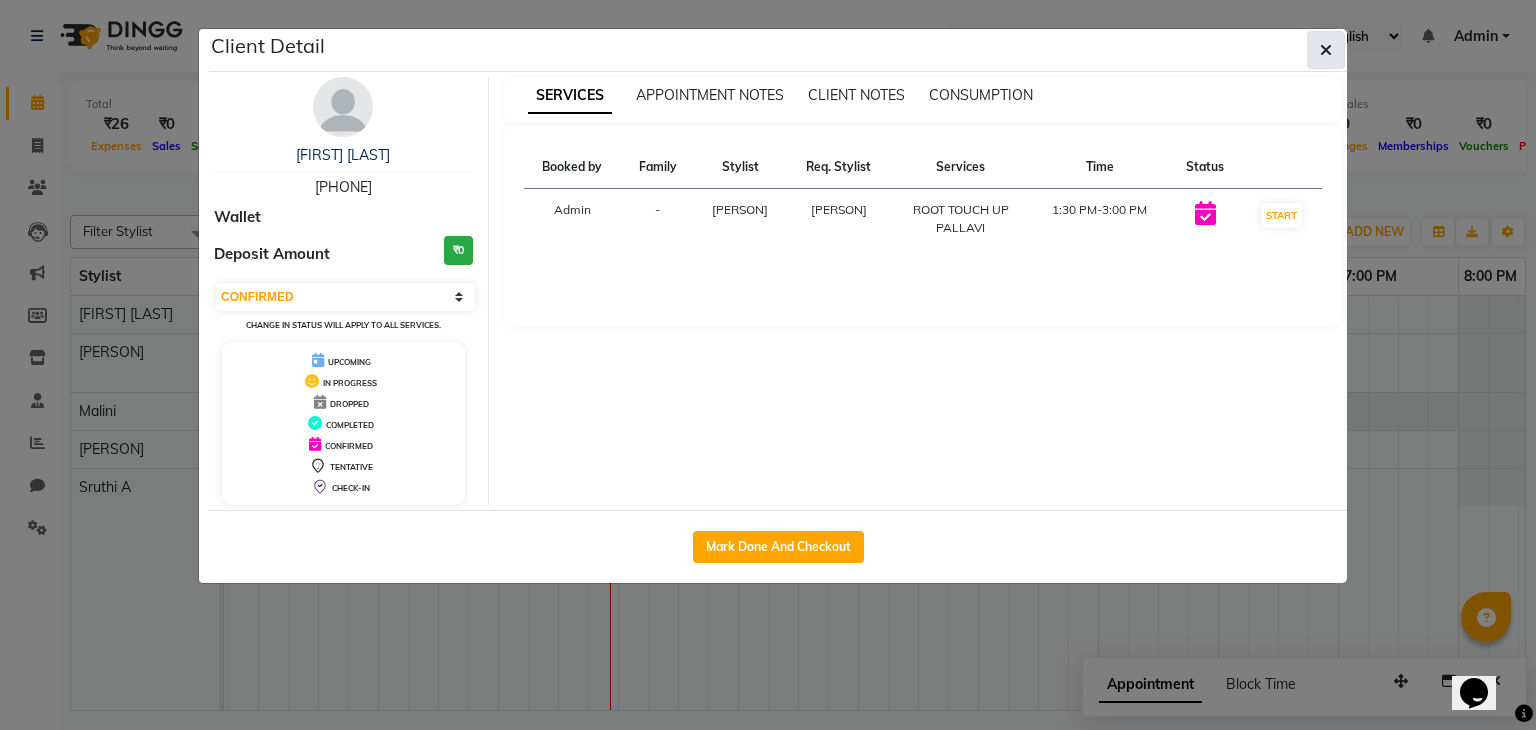 click 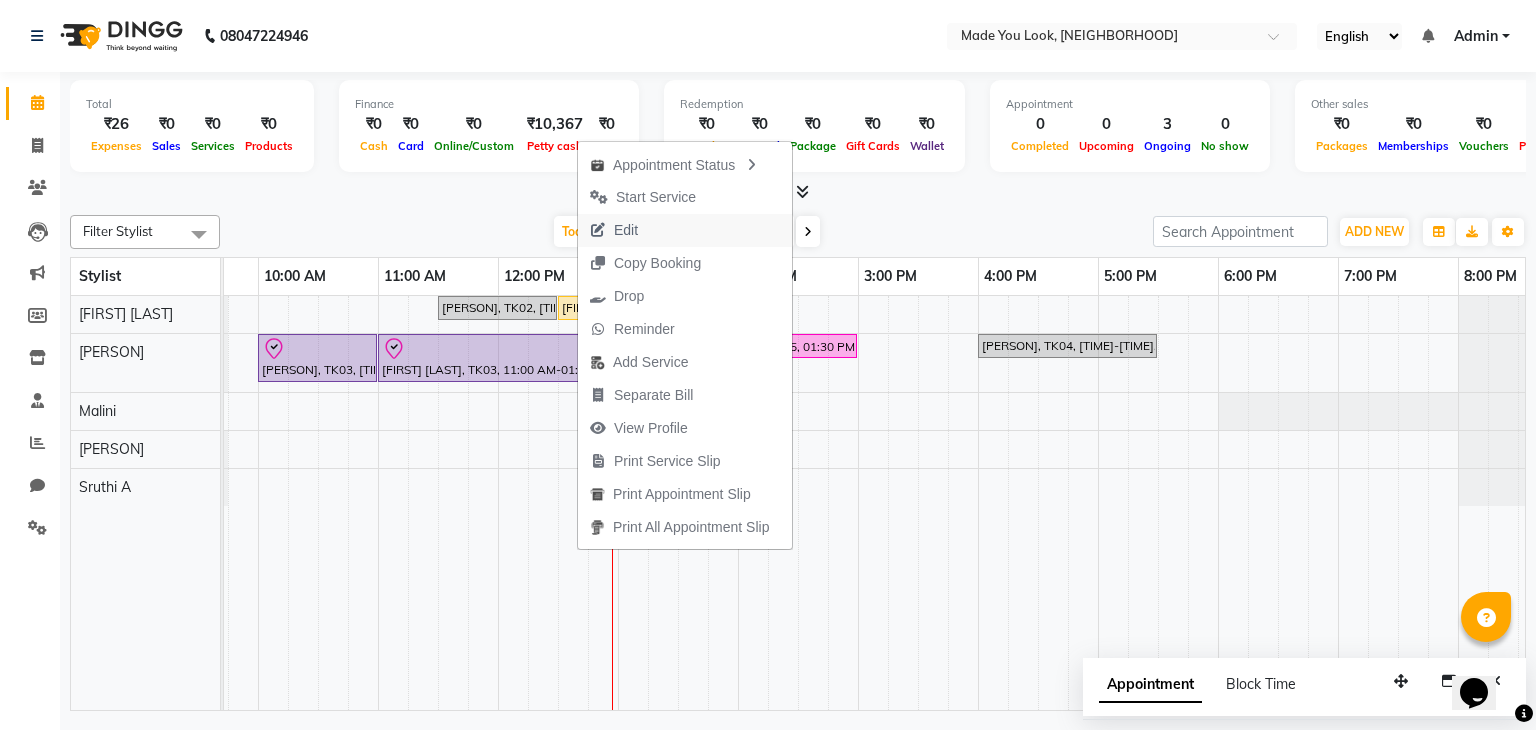 click on "Edit" at bounding box center (626, 230) 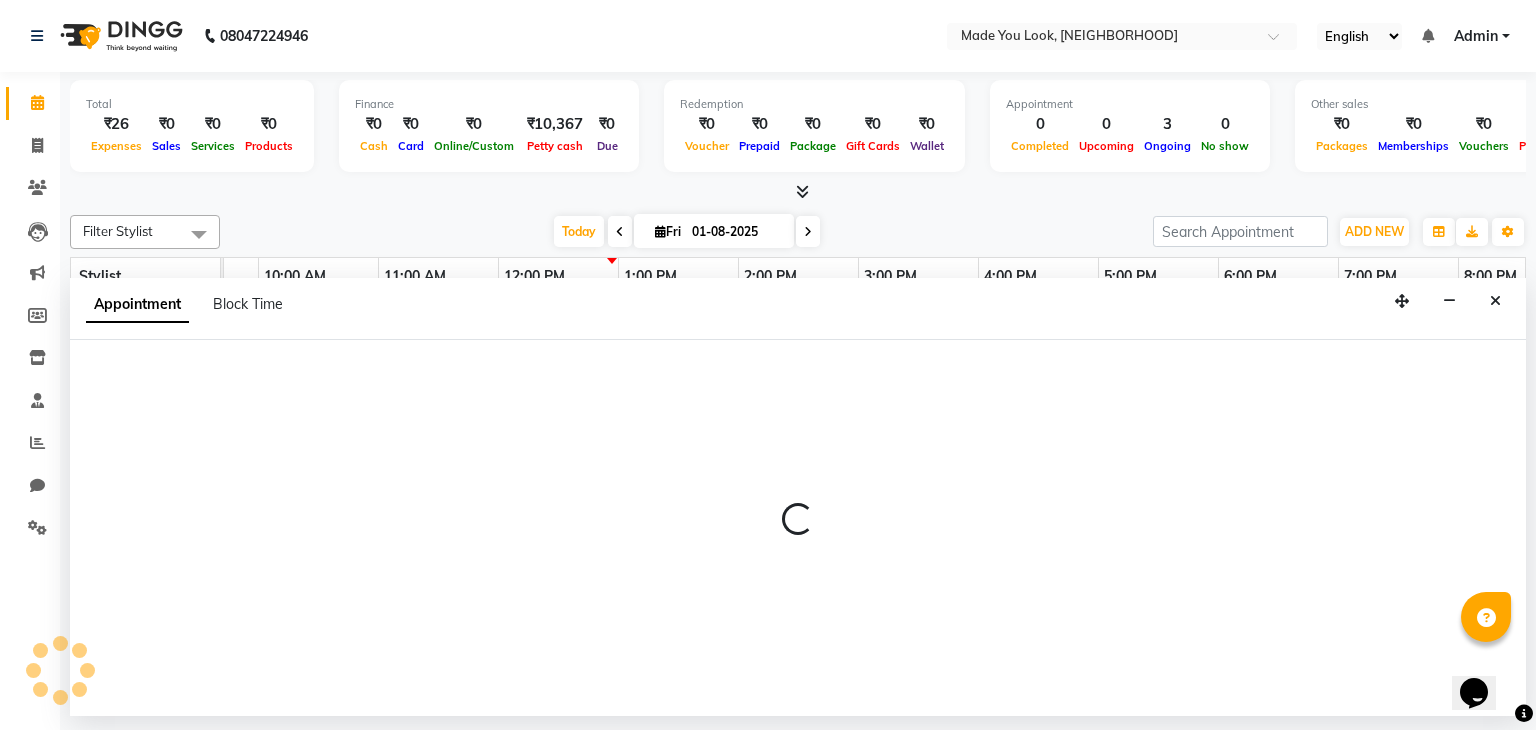 select on "check-in" 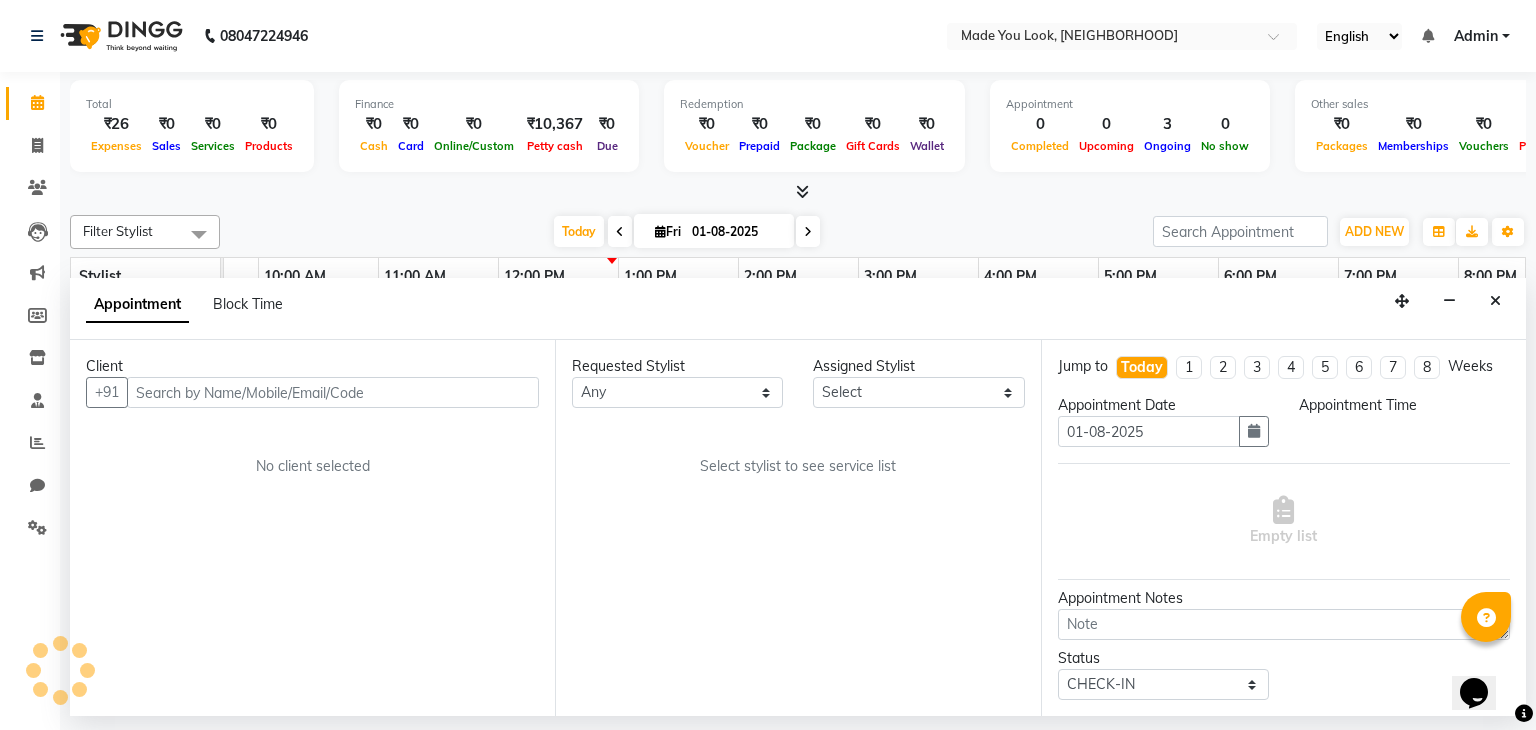 scroll, scrollTop: 0, scrollLeft: 0, axis: both 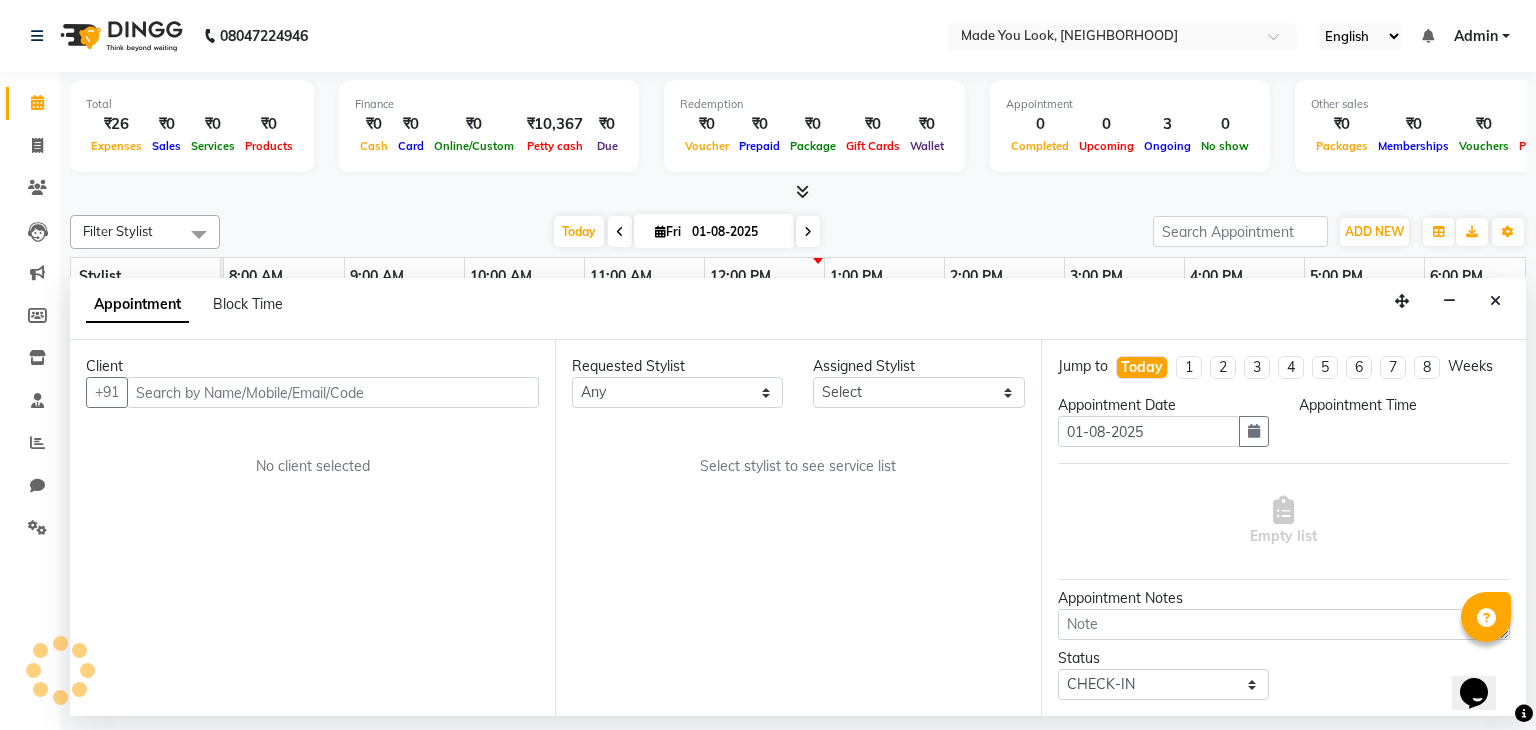 select on "83313" 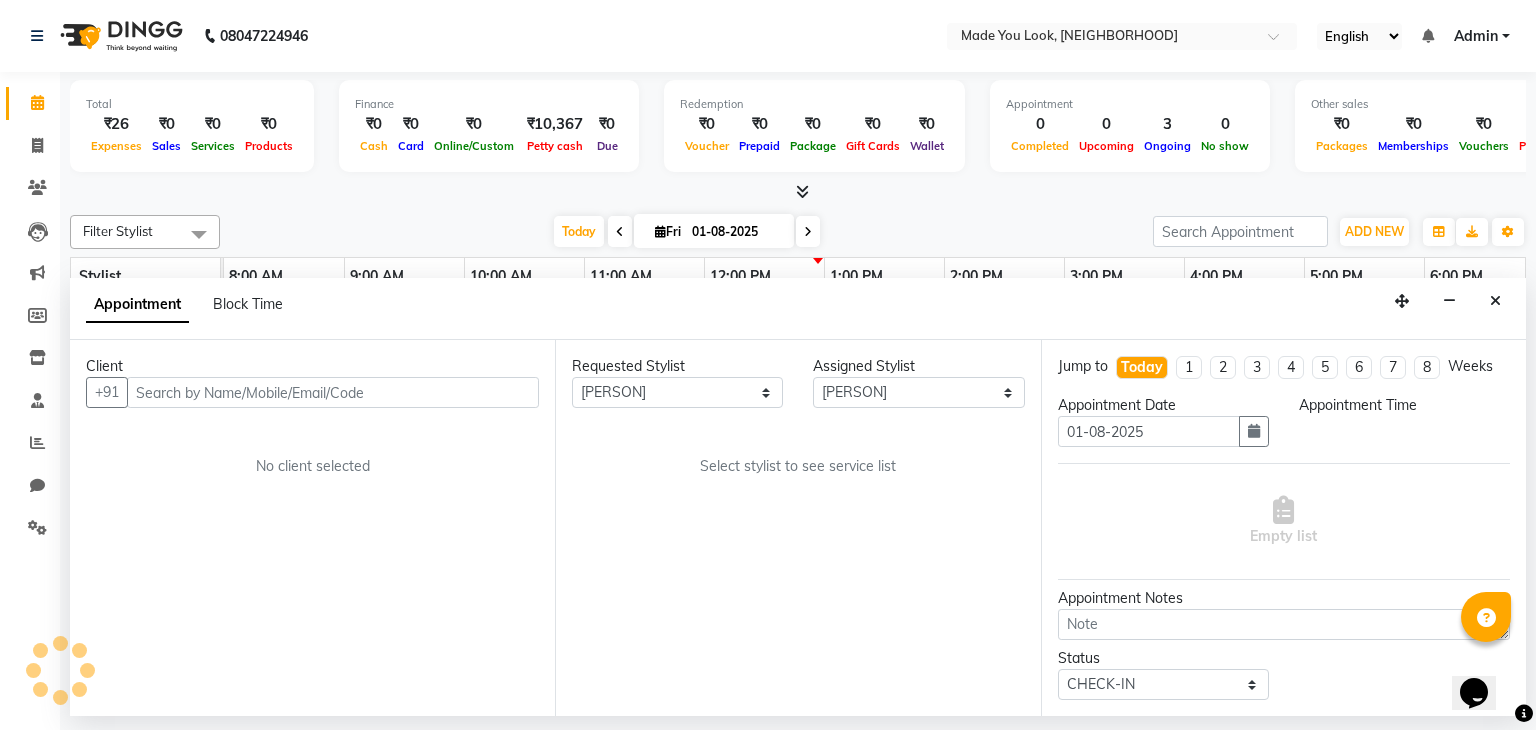 select on "600" 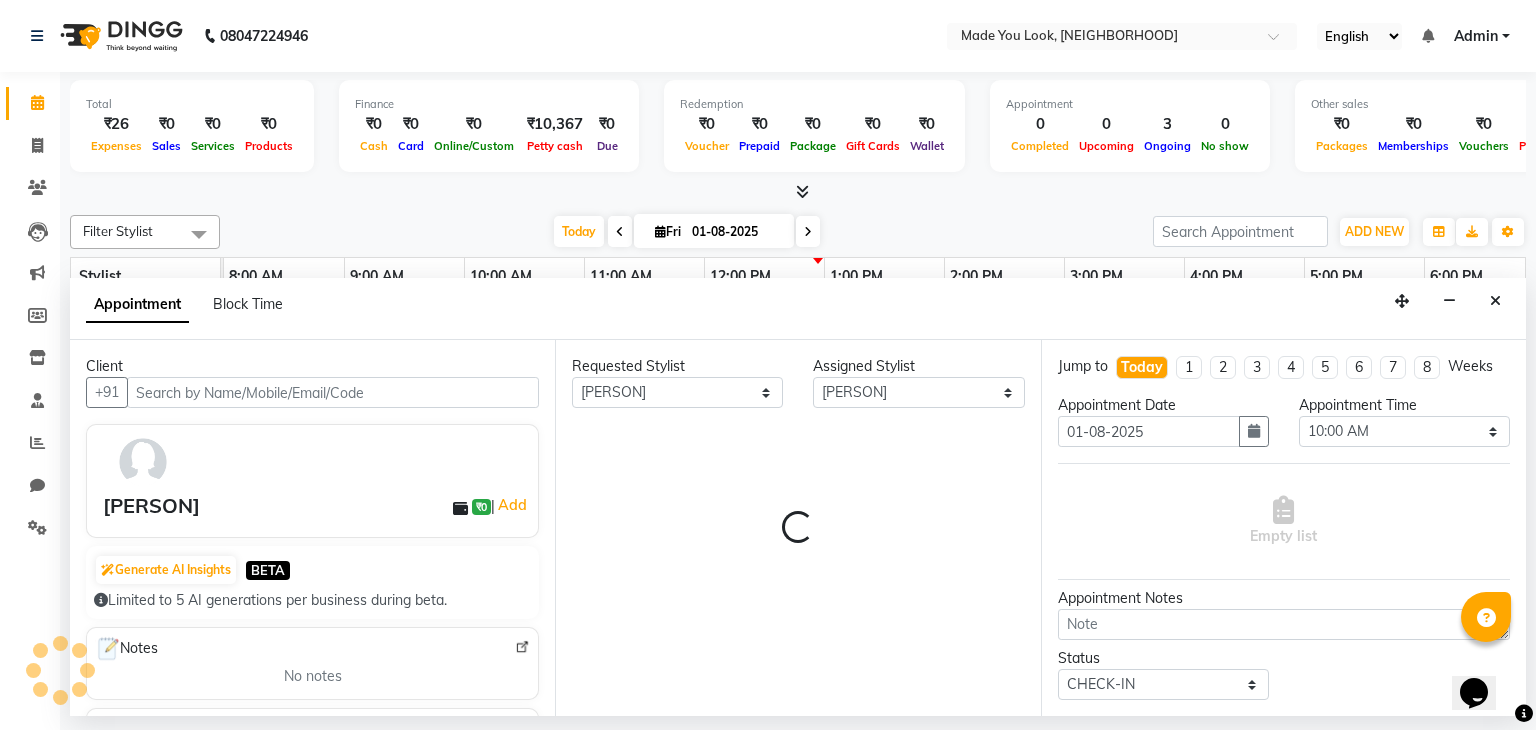 scroll, scrollTop: 0, scrollLeft: 258, axis: horizontal 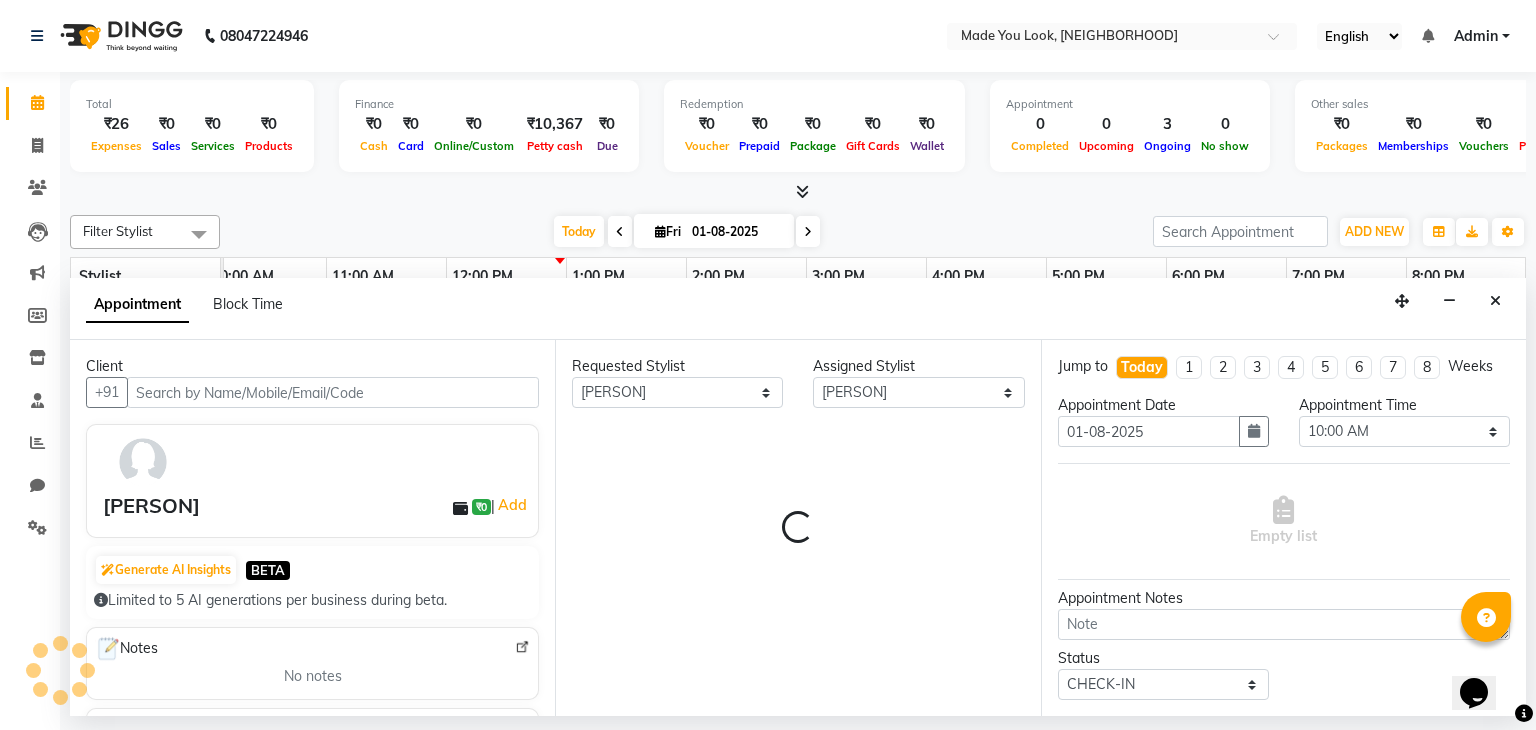 select on "4108" 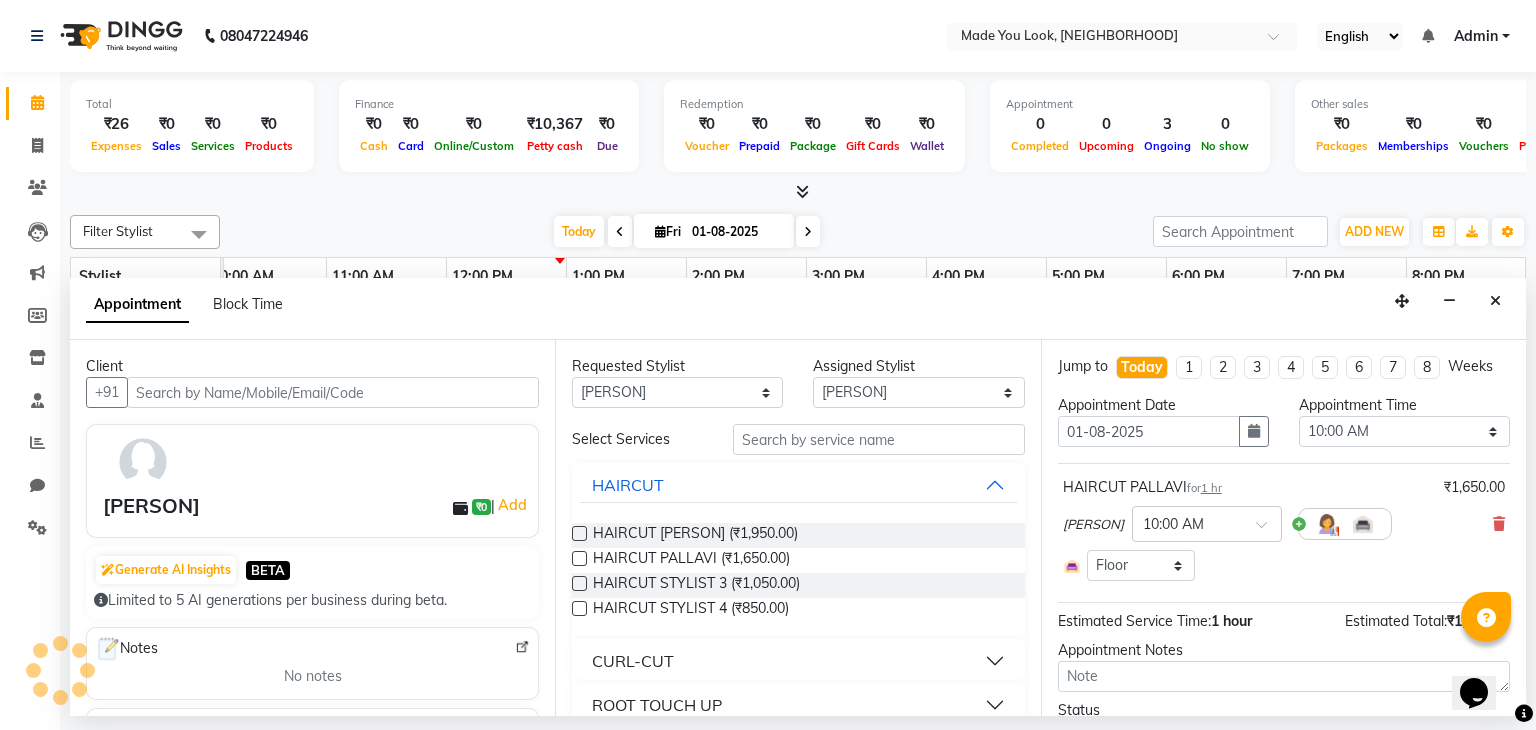 select on "4108" 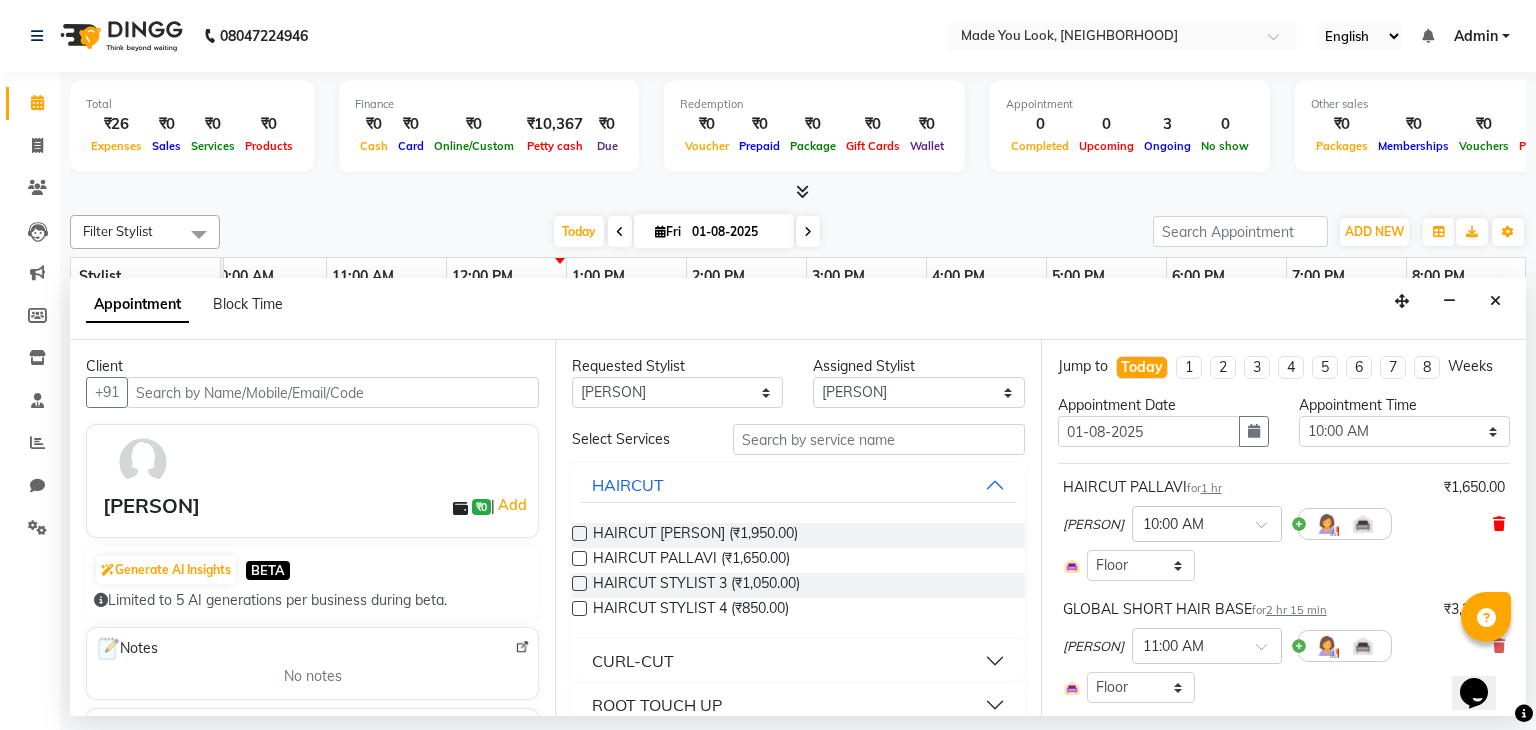 click at bounding box center (1499, 524) 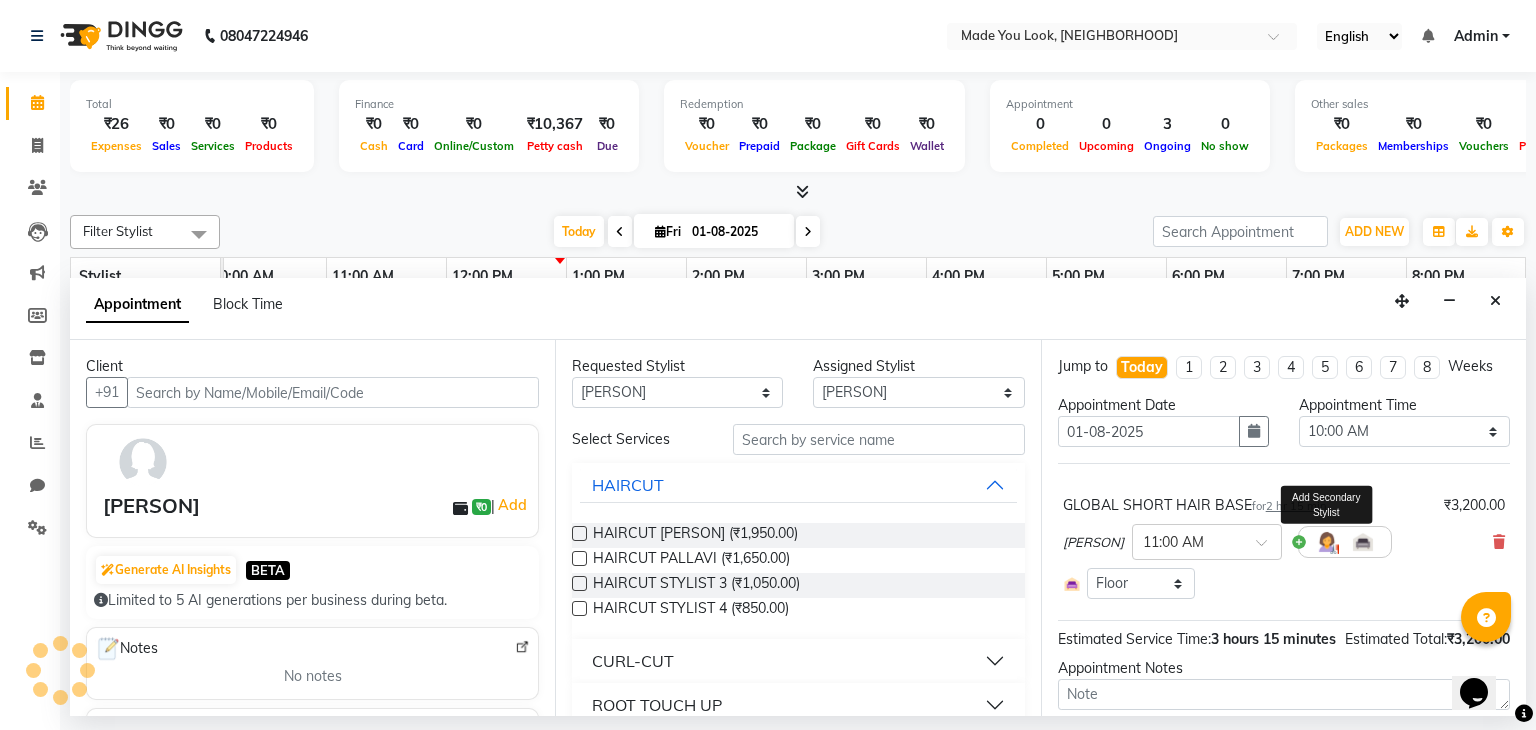 scroll, scrollTop: 36, scrollLeft: 0, axis: vertical 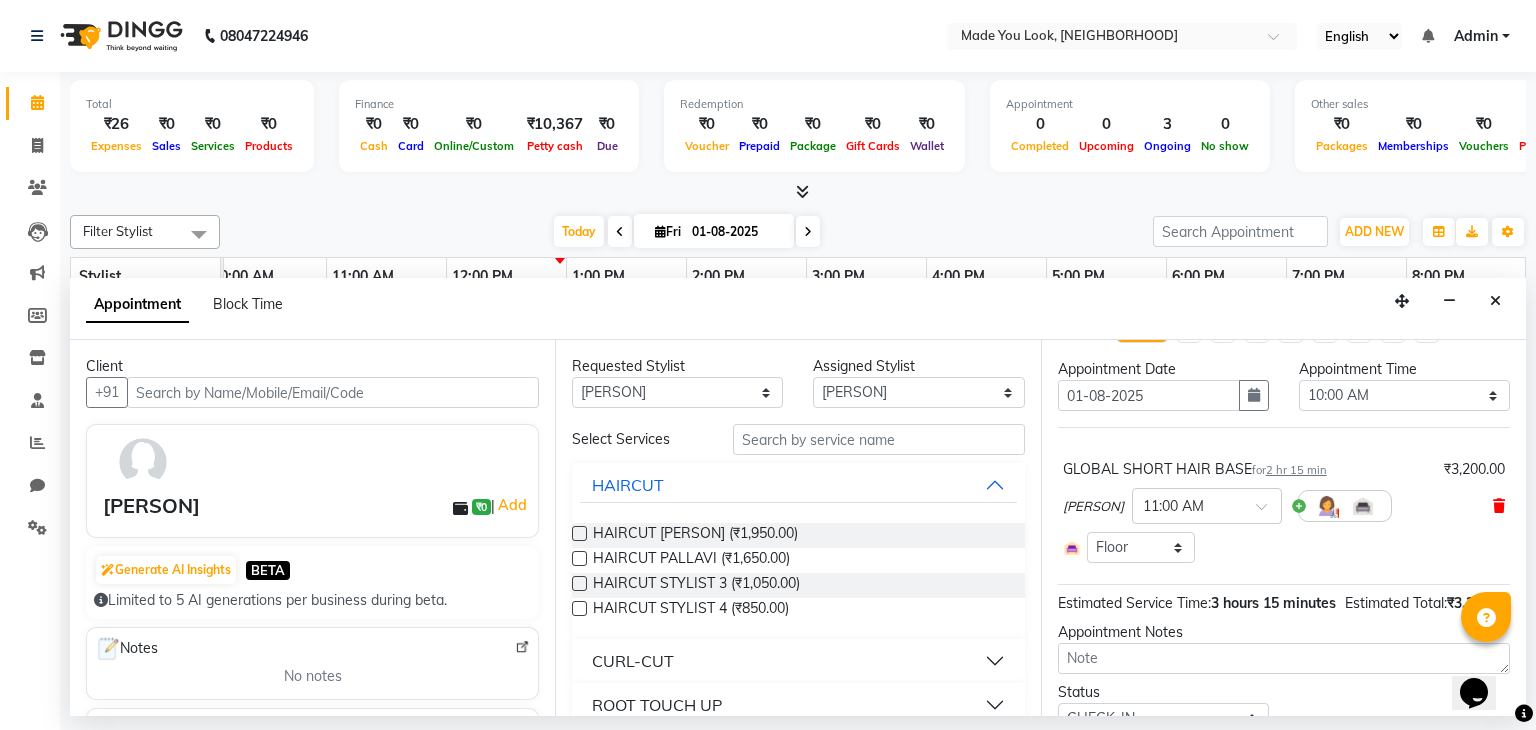 click at bounding box center (1499, 506) 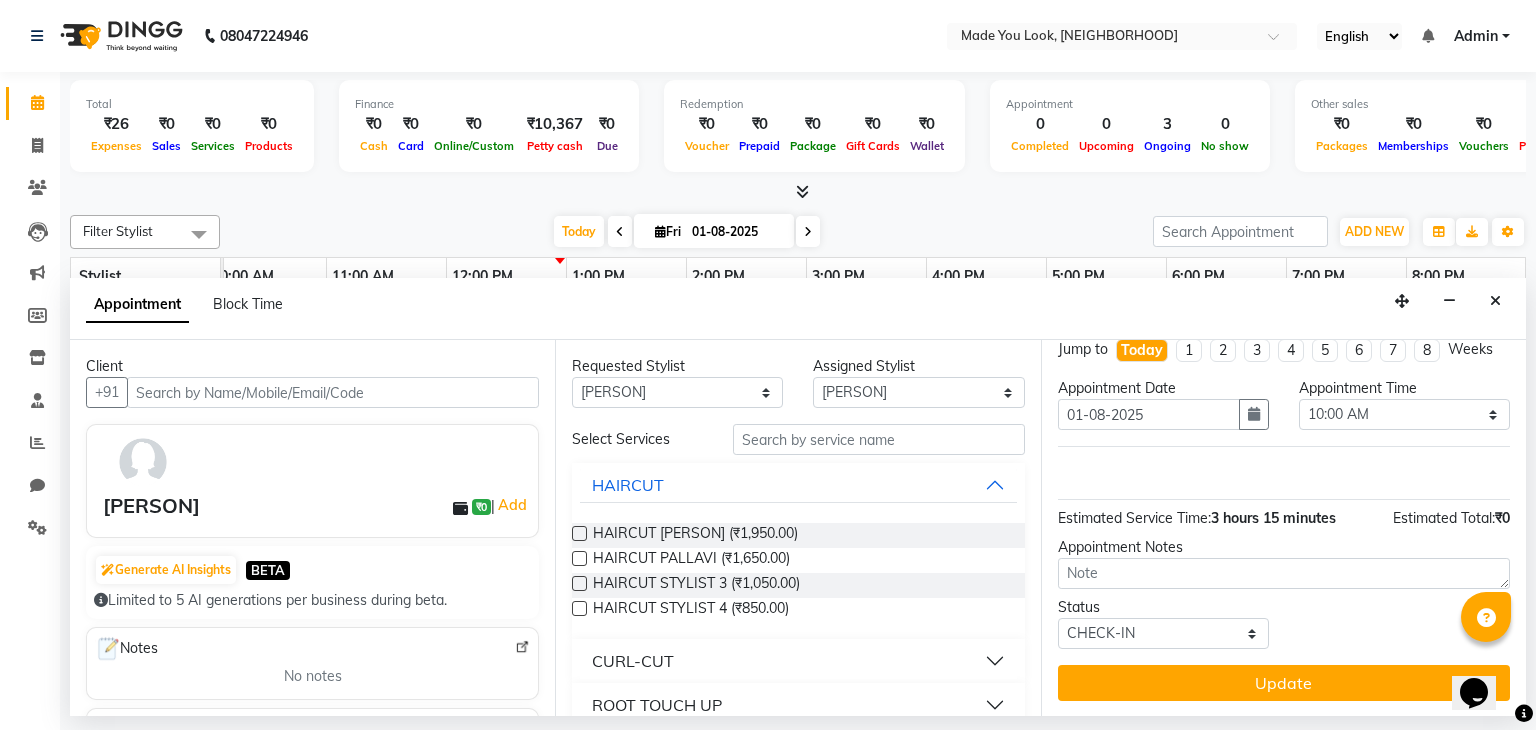 scroll, scrollTop: 16, scrollLeft: 0, axis: vertical 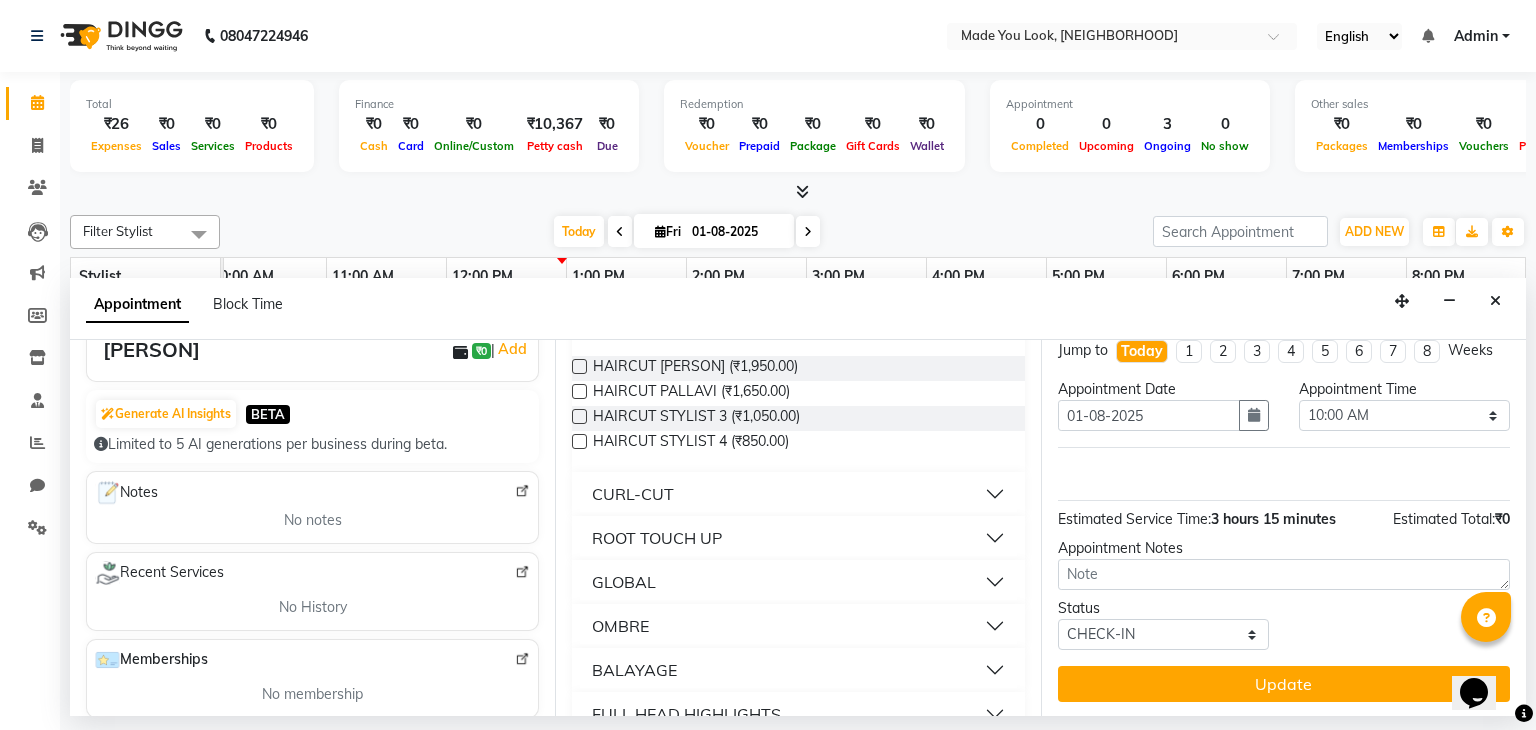 click on "CURL-CUT" at bounding box center [798, 494] 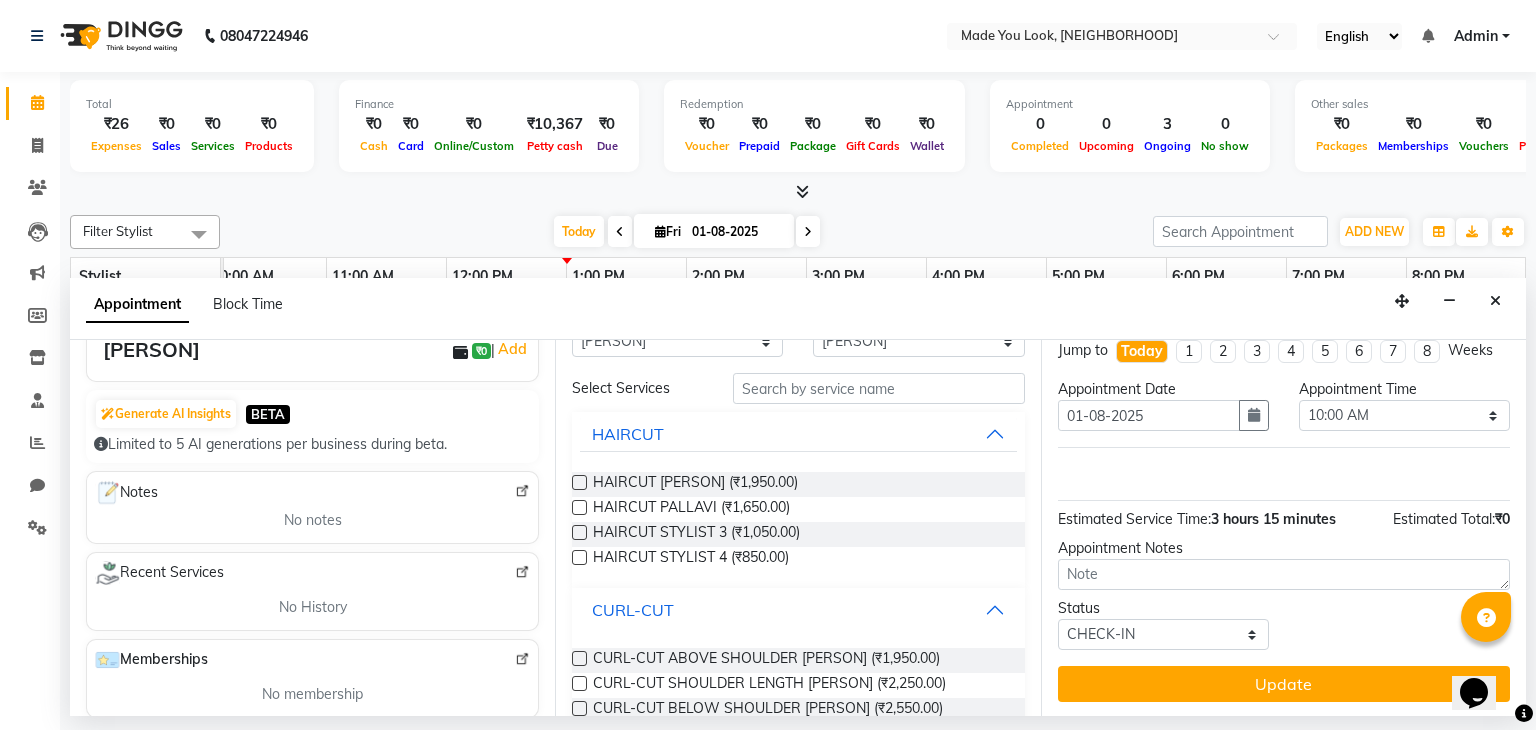 scroll, scrollTop: 0, scrollLeft: 0, axis: both 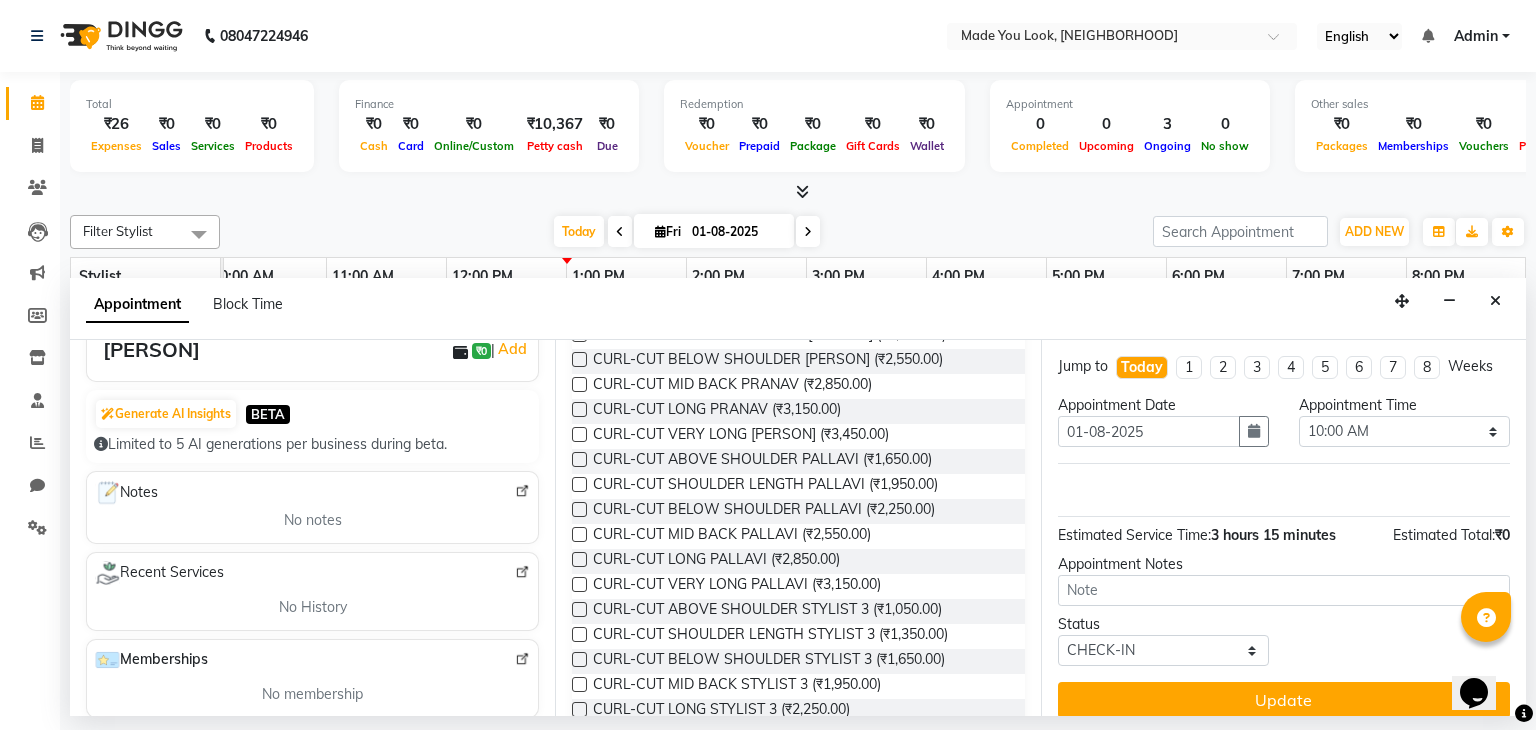 click at bounding box center (579, 484) 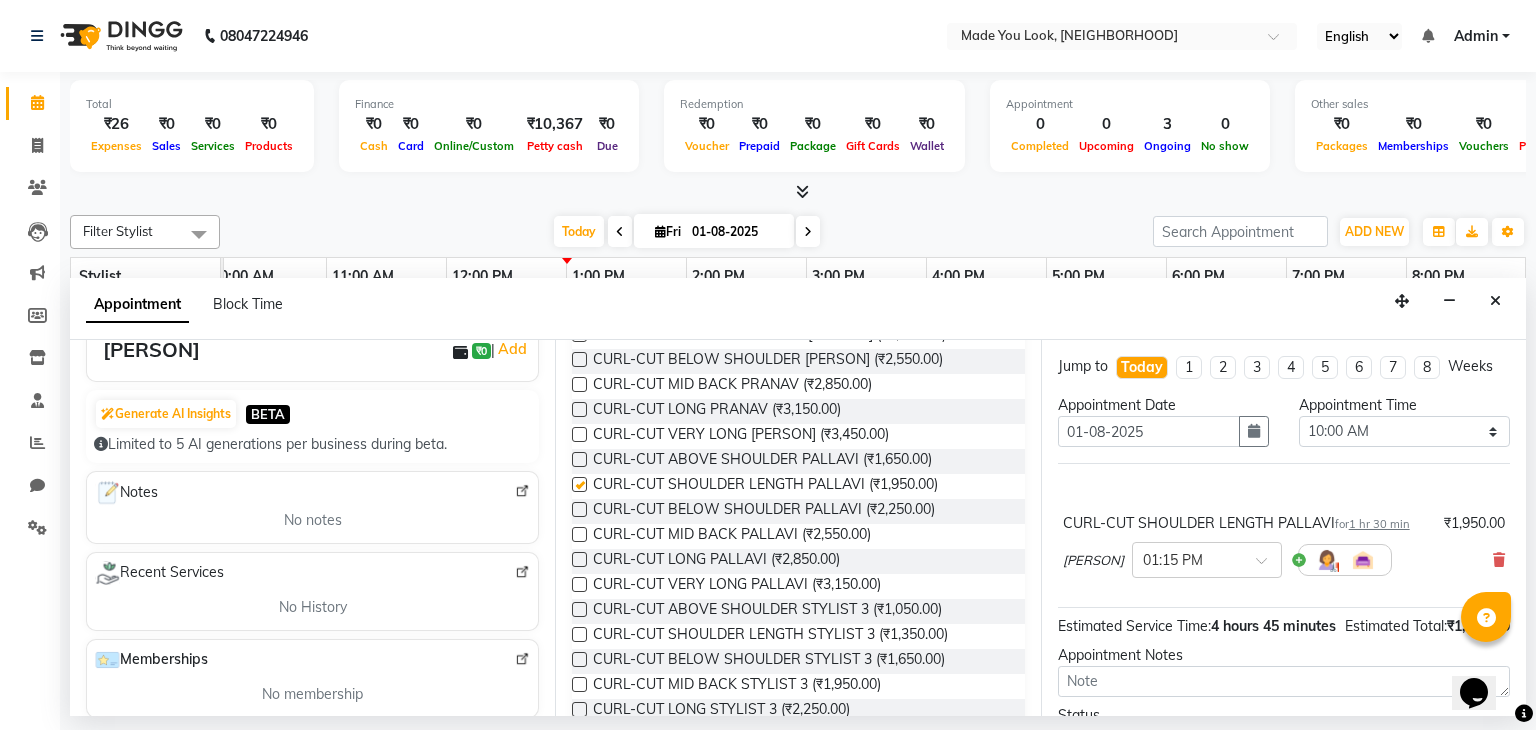 checkbox on "false" 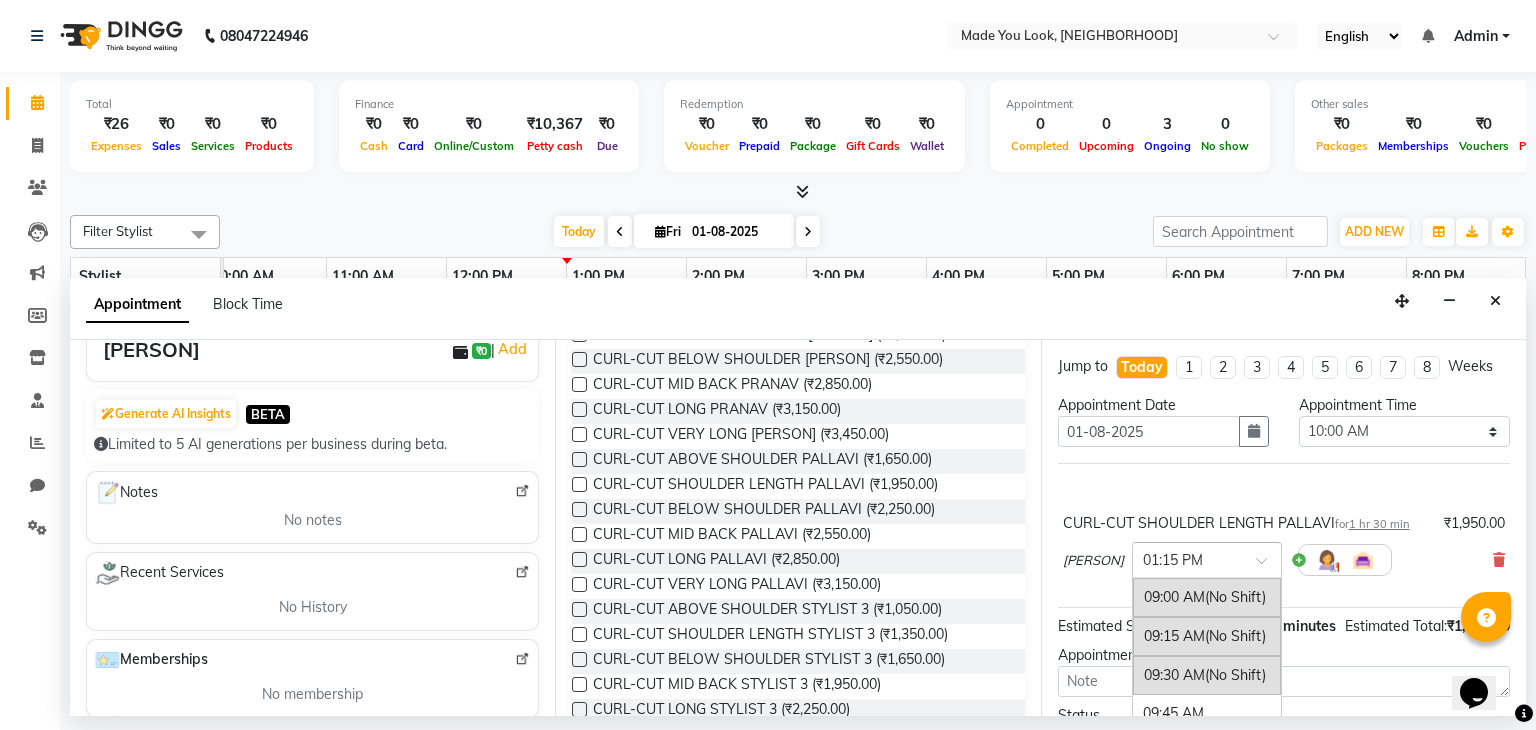 click at bounding box center [1207, 558] 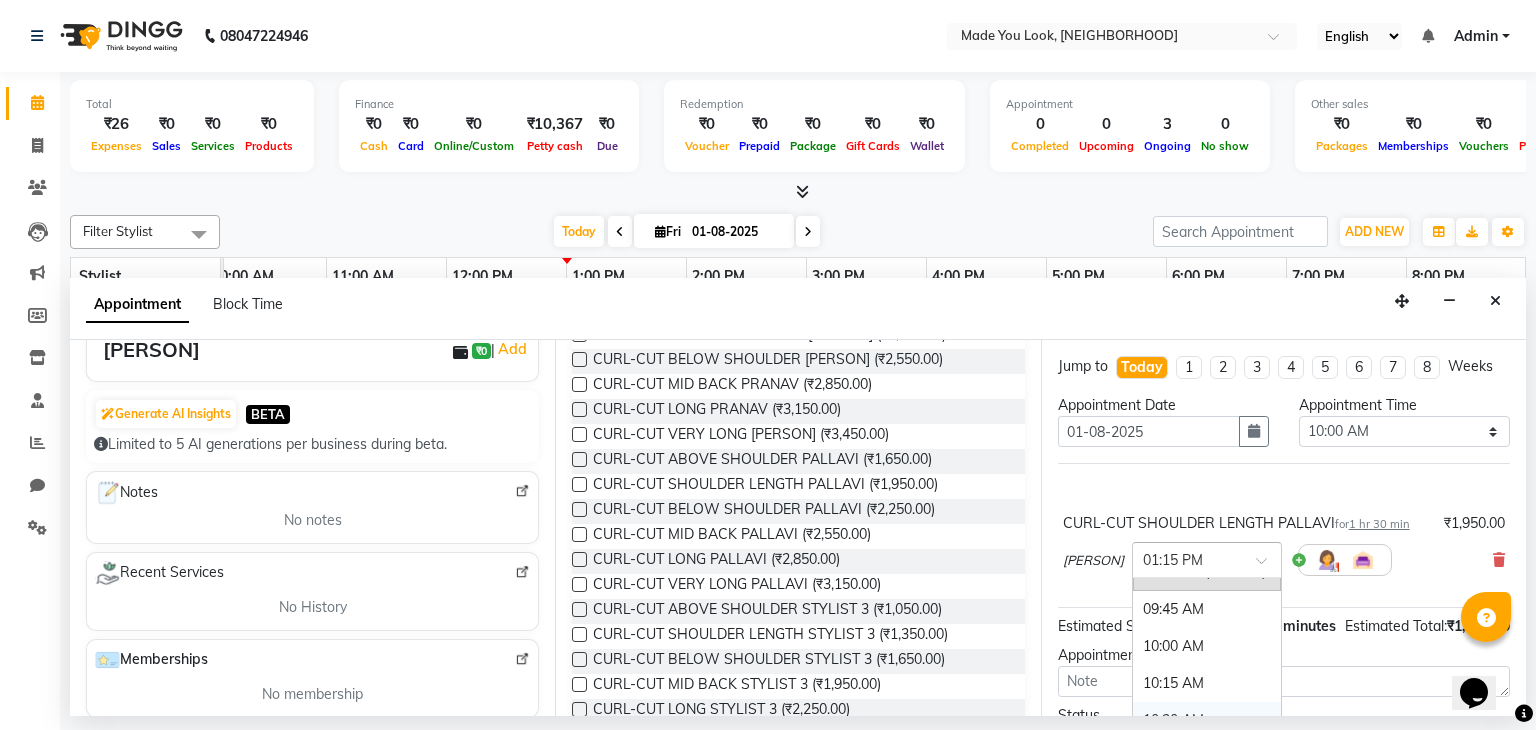 scroll, scrollTop: 100, scrollLeft: 0, axis: vertical 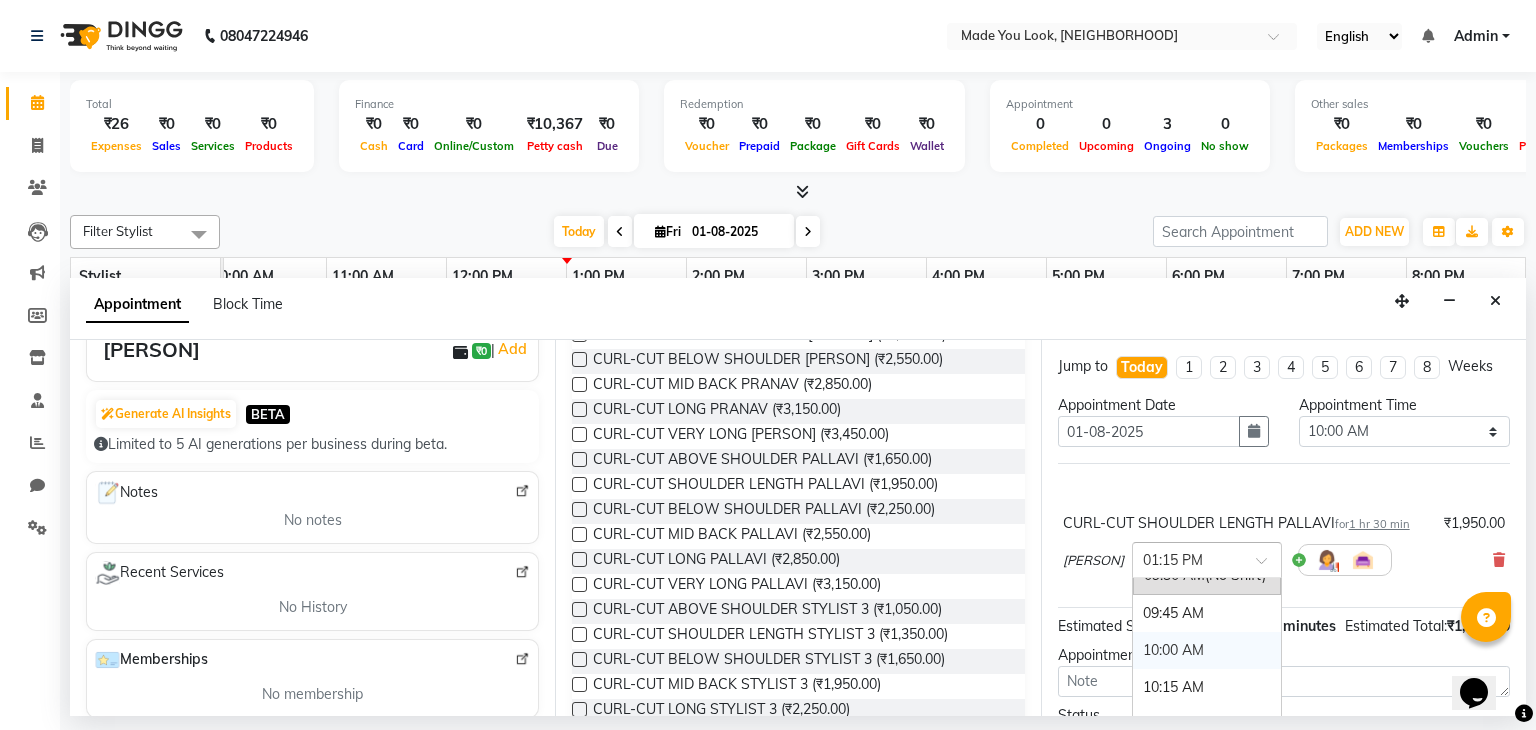 click on "10:00 AM" at bounding box center (1207, 650) 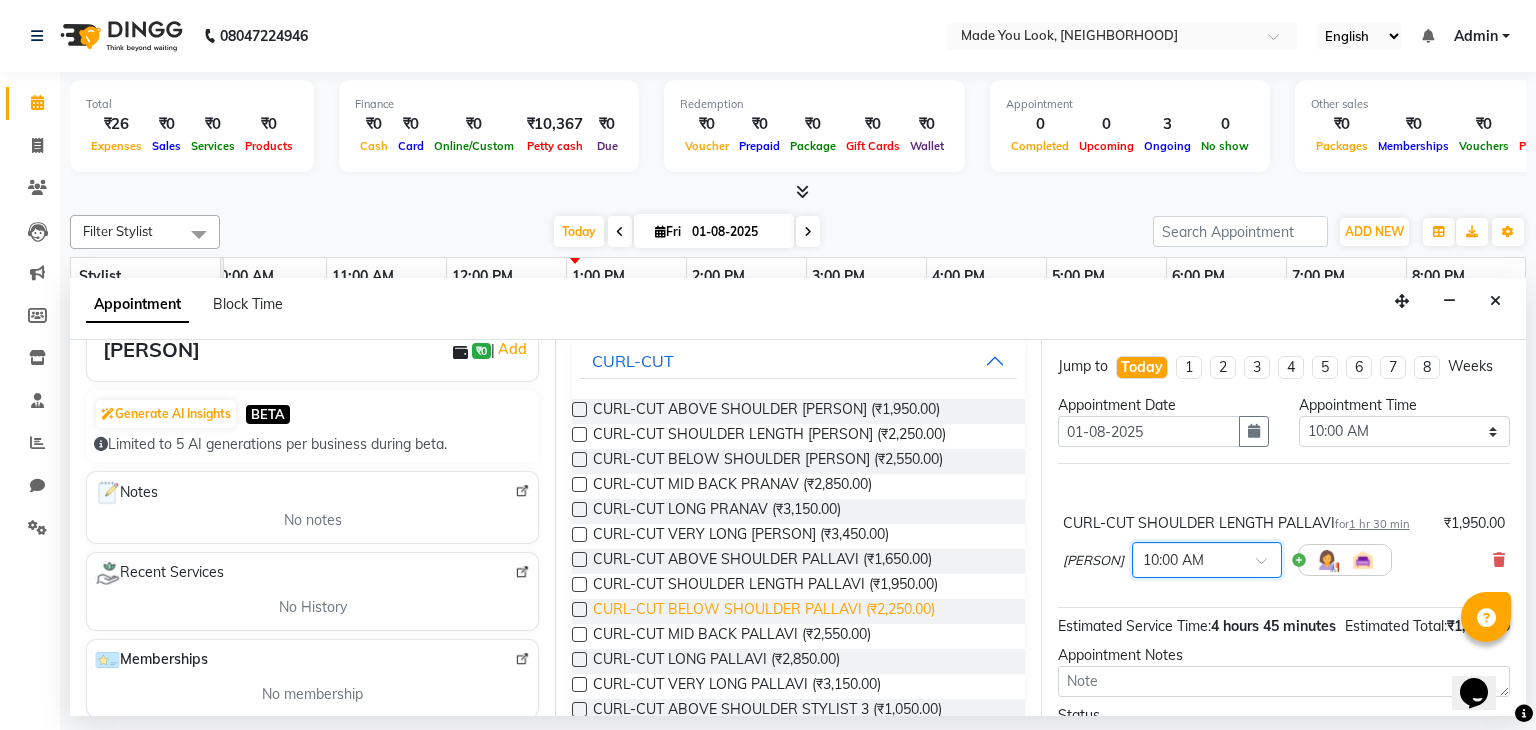 scroll, scrollTop: 500, scrollLeft: 0, axis: vertical 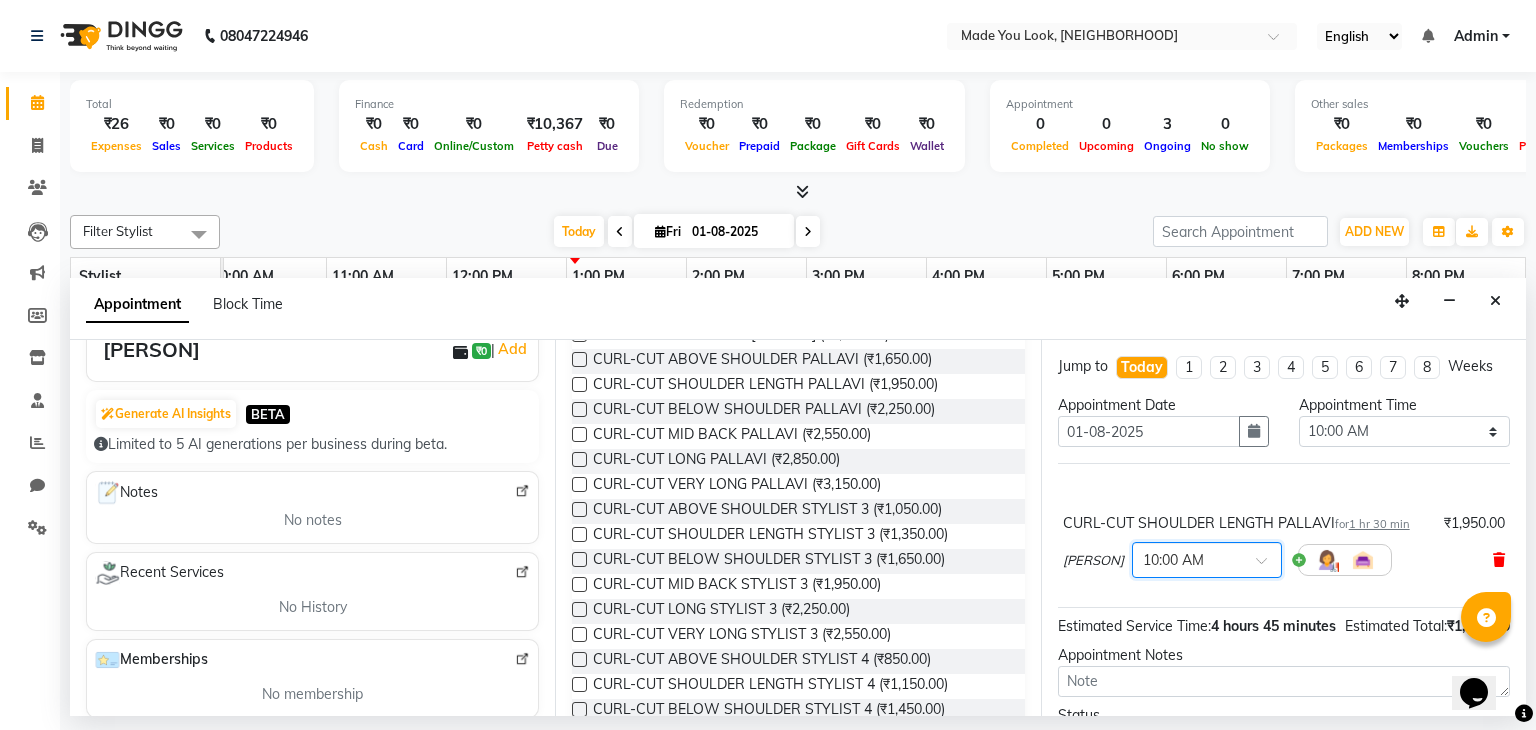 click at bounding box center [1499, 560] 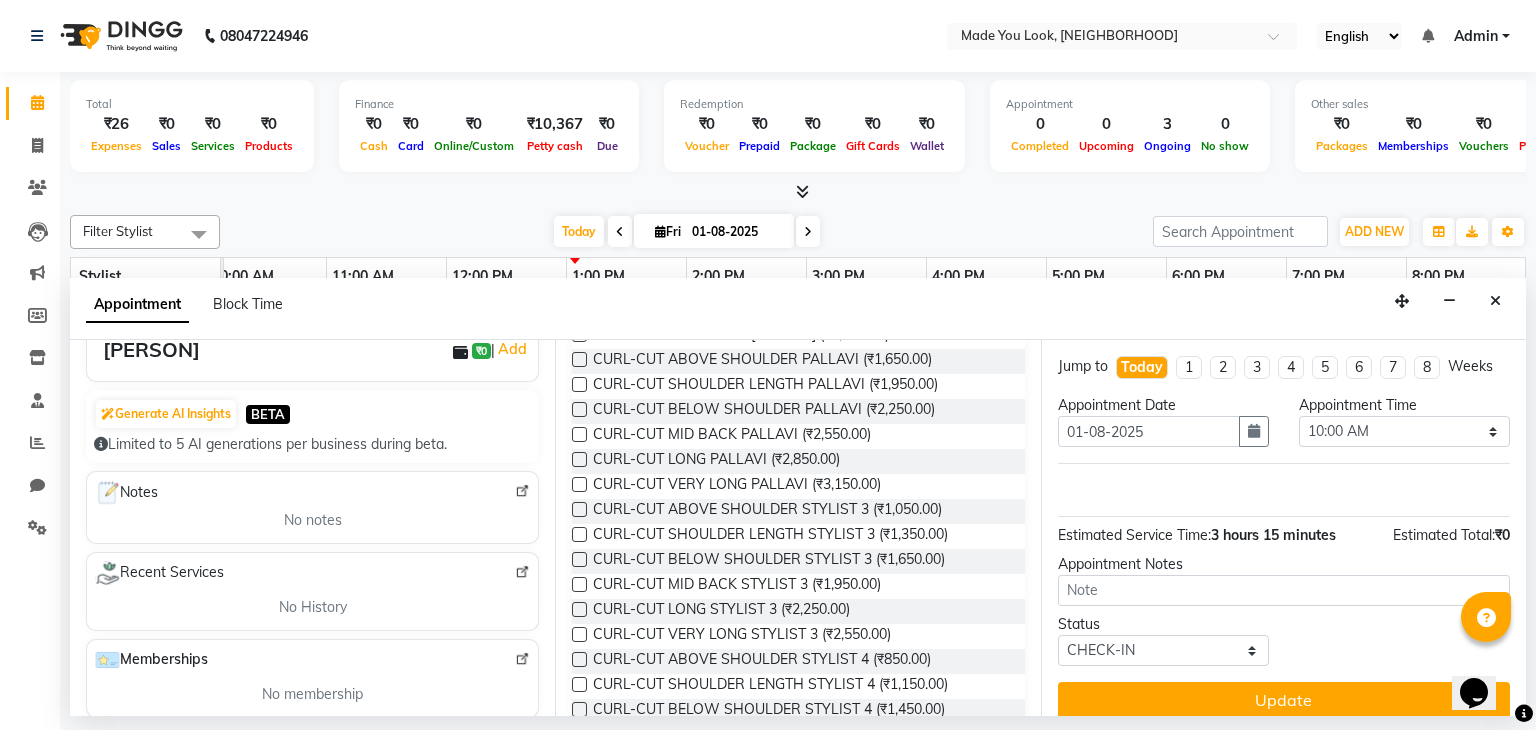 click at bounding box center [579, 359] 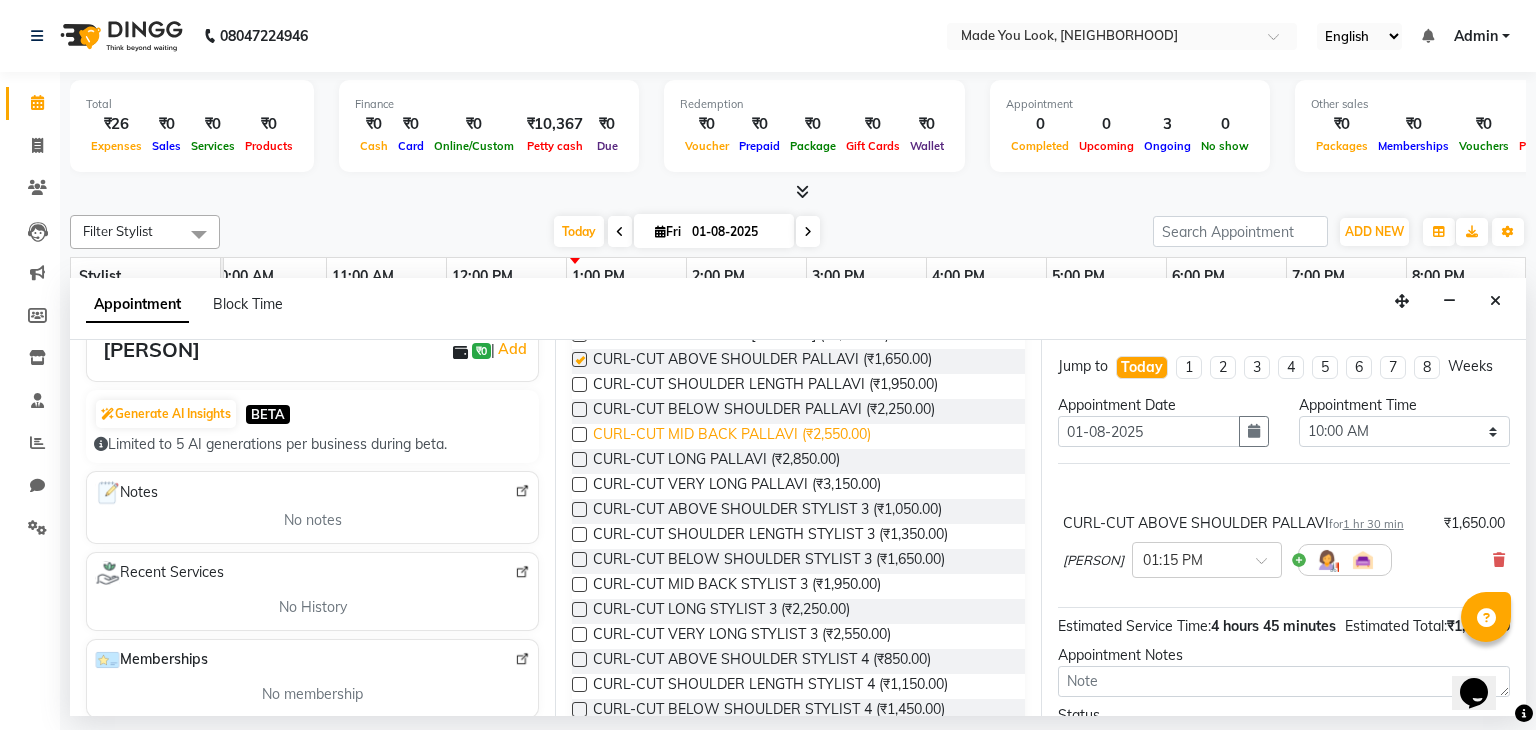 checkbox on "false" 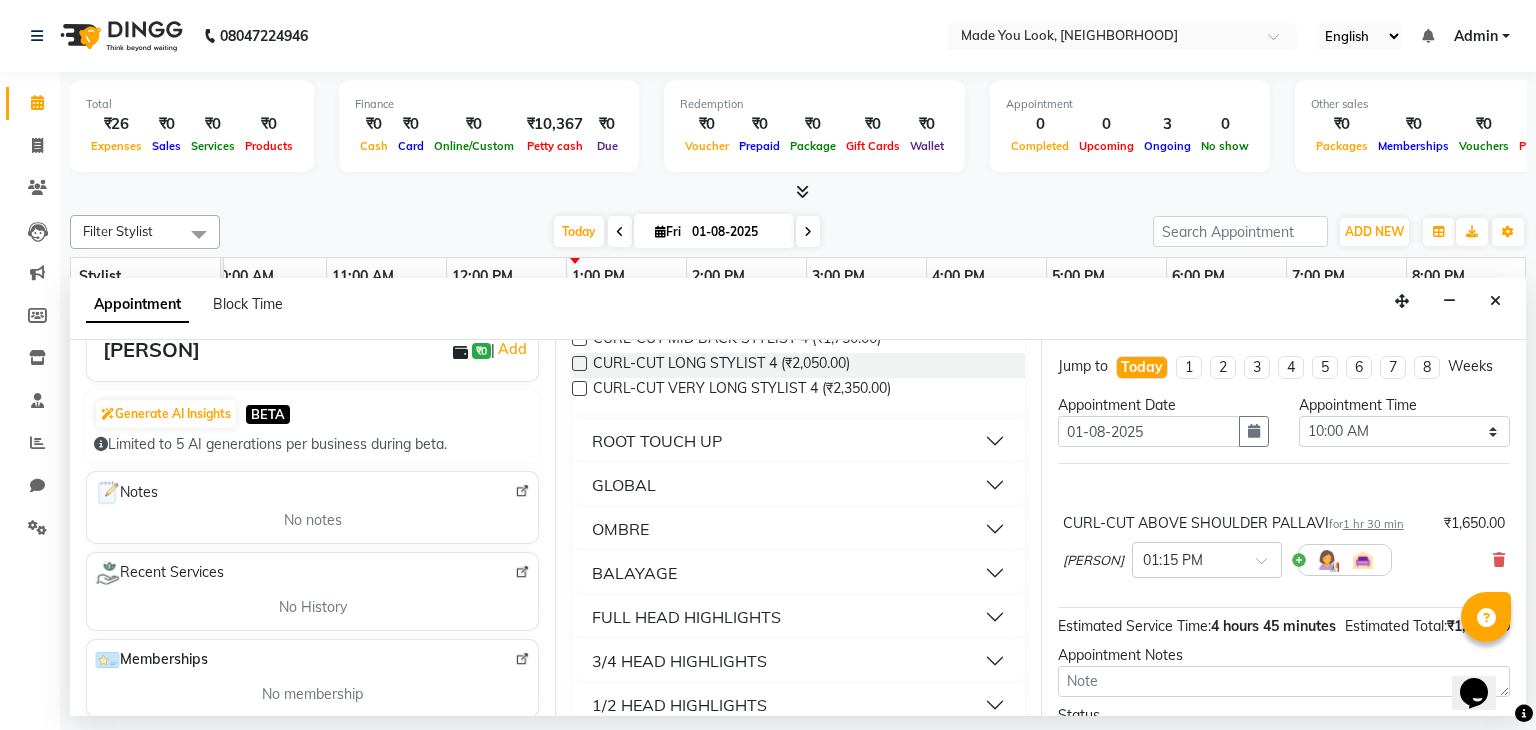 scroll, scrollTop: 900, scrollLeft: 0, axis: vertical 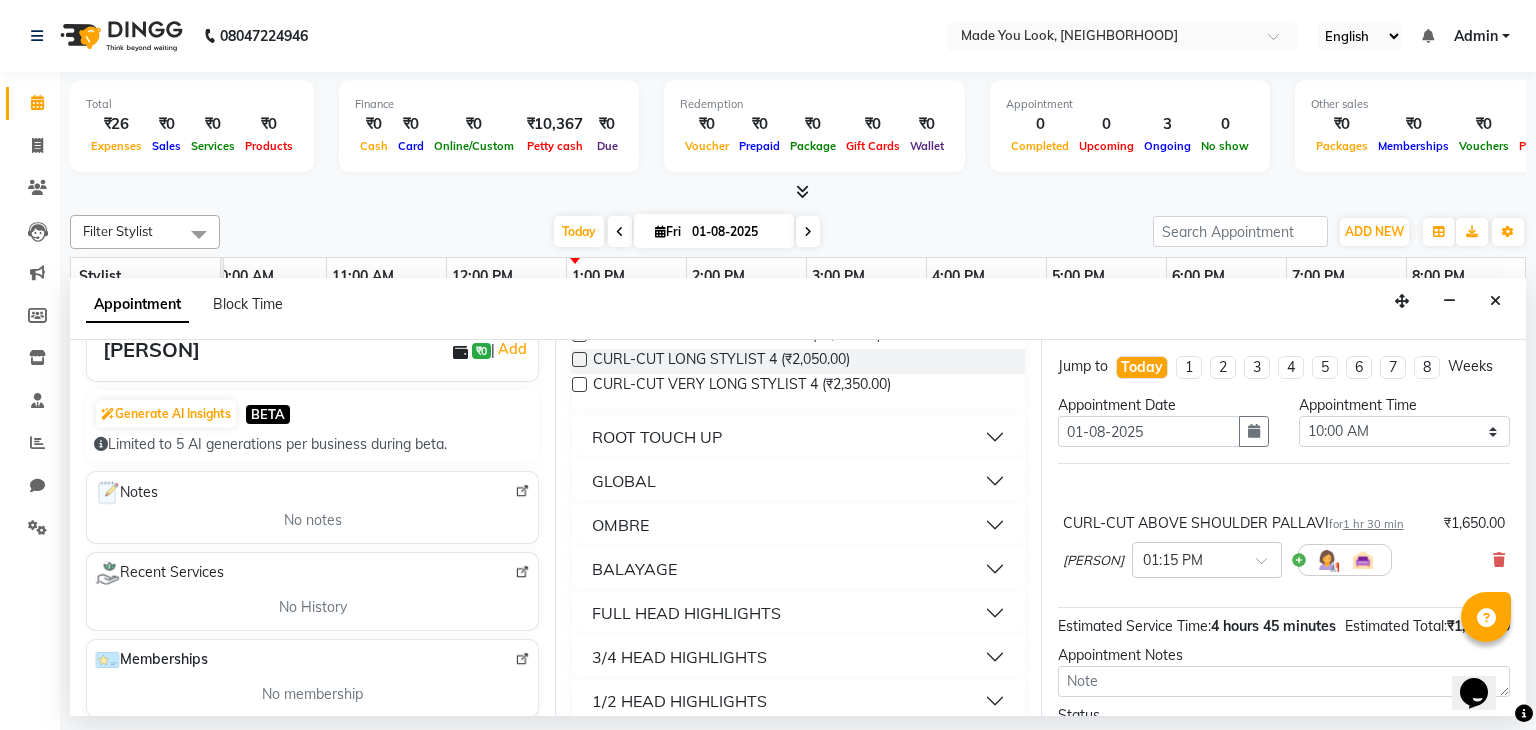 click on "GLOBAL" at bounding box center (798, 481) 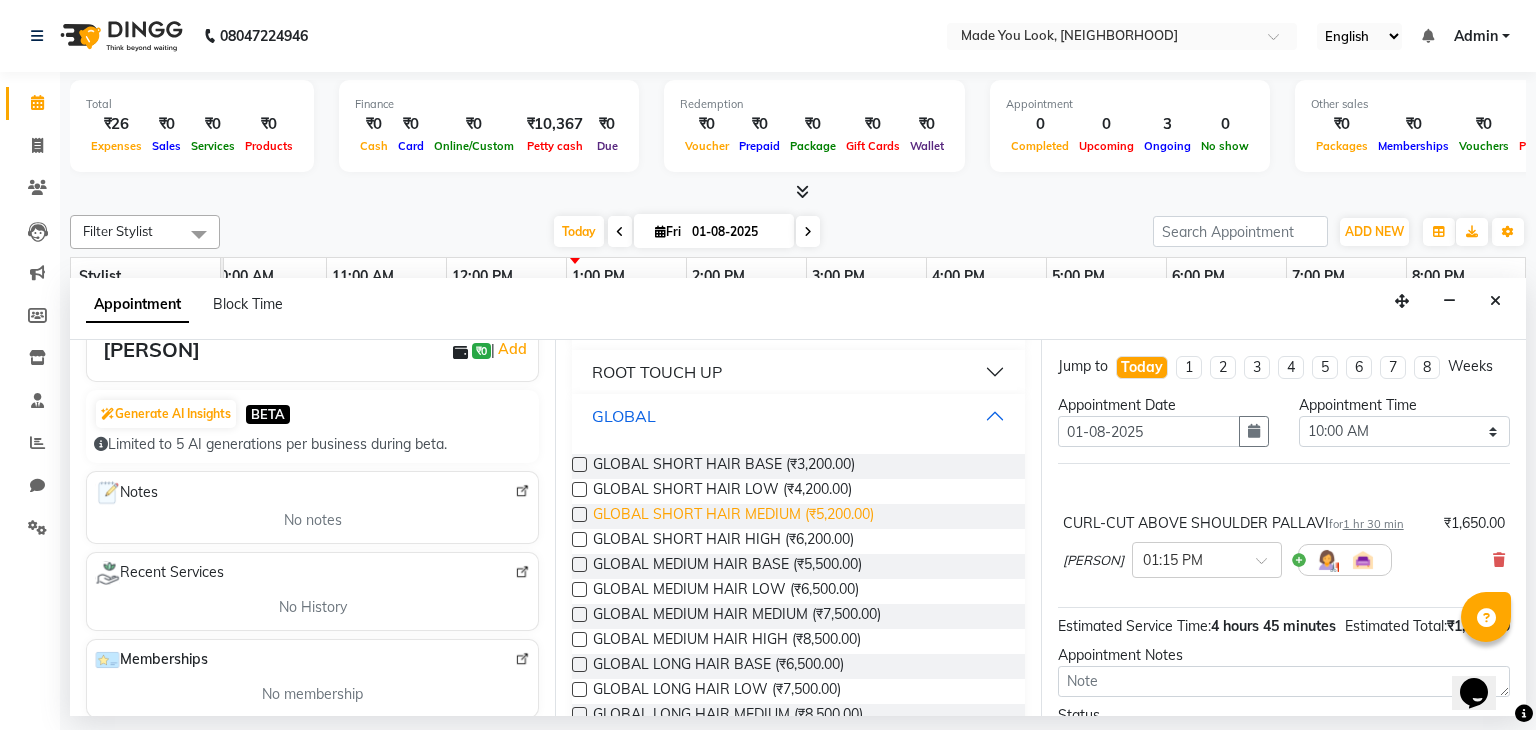 scroll, scrollTop: 1000, scrollLeft: 0, axis: vertical 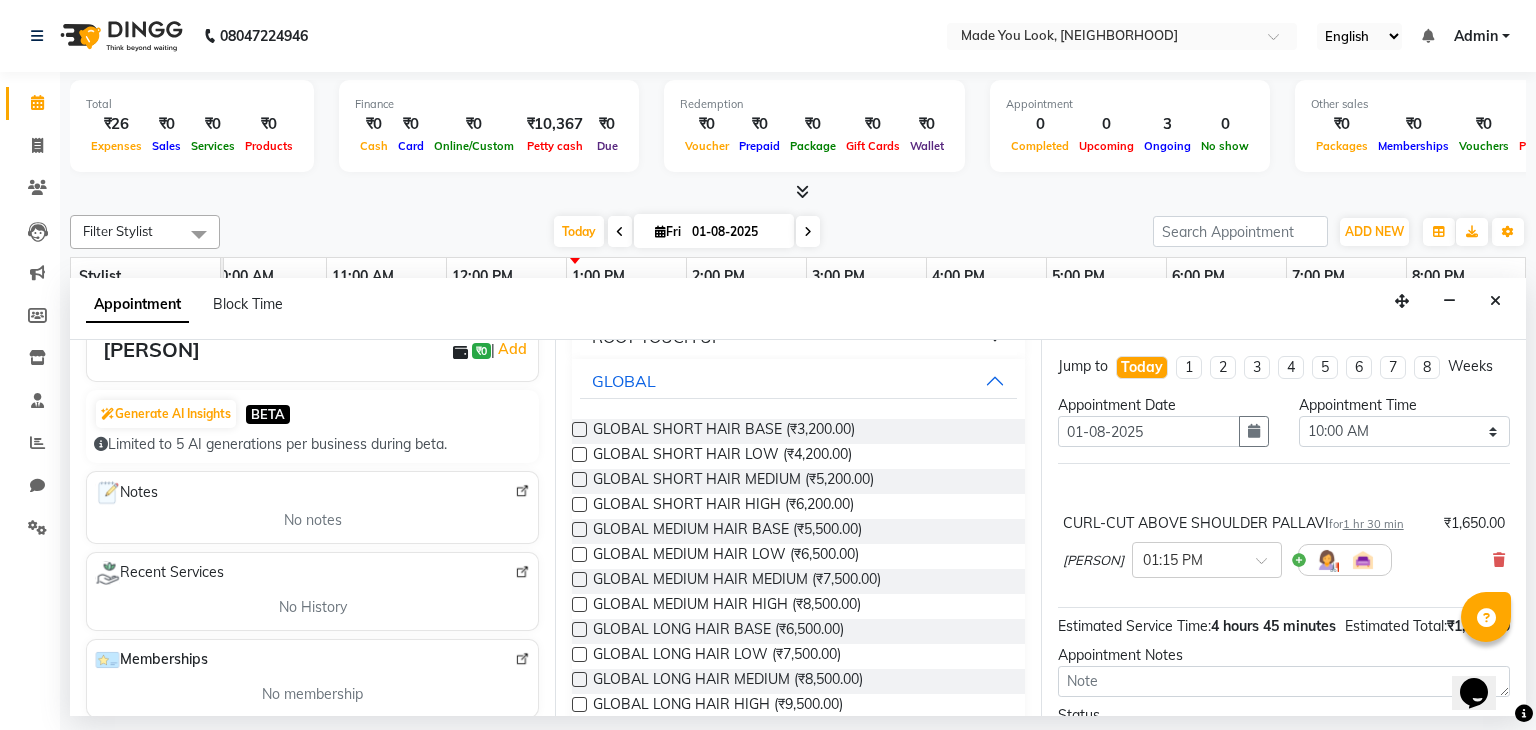 click at bounding box center [579, 554] 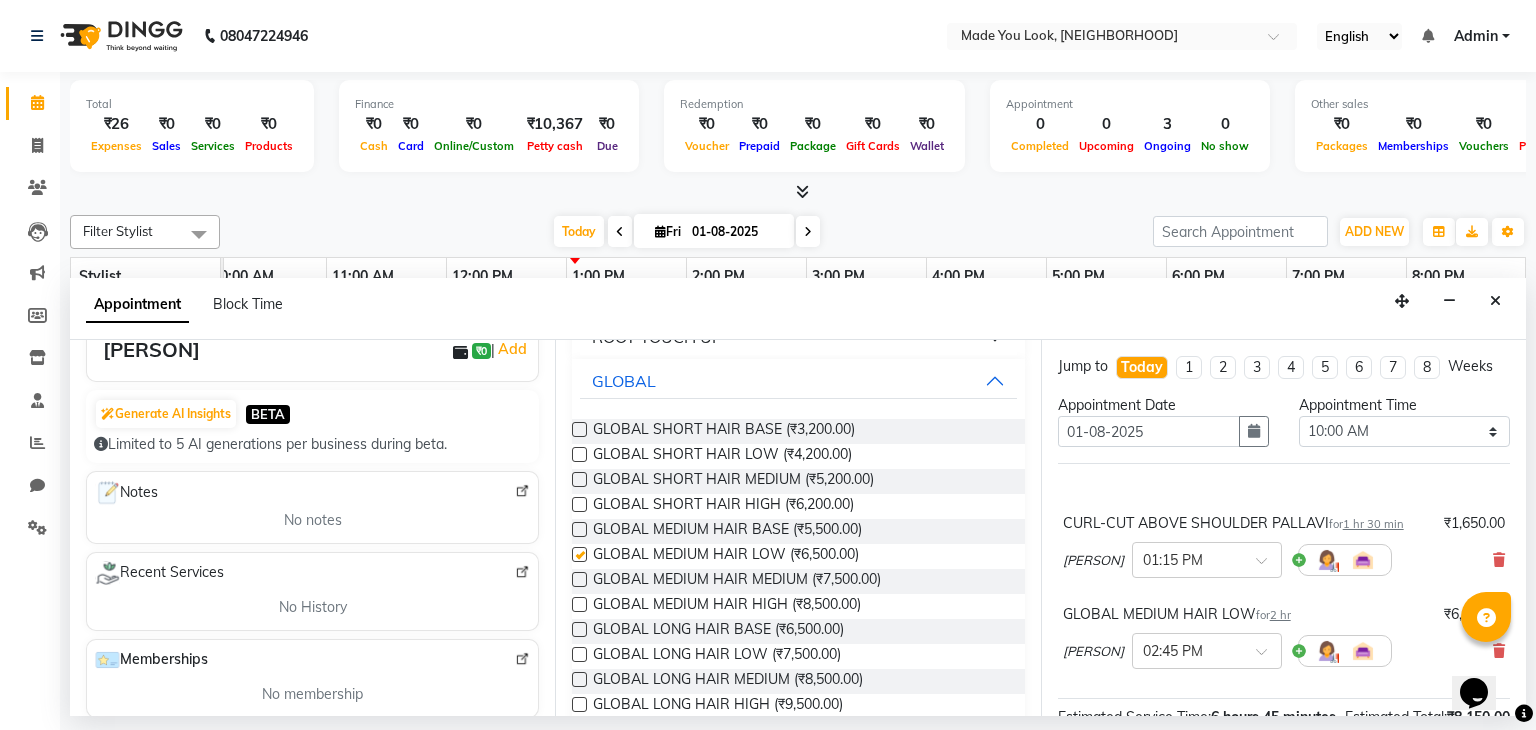 checkbox on "false" 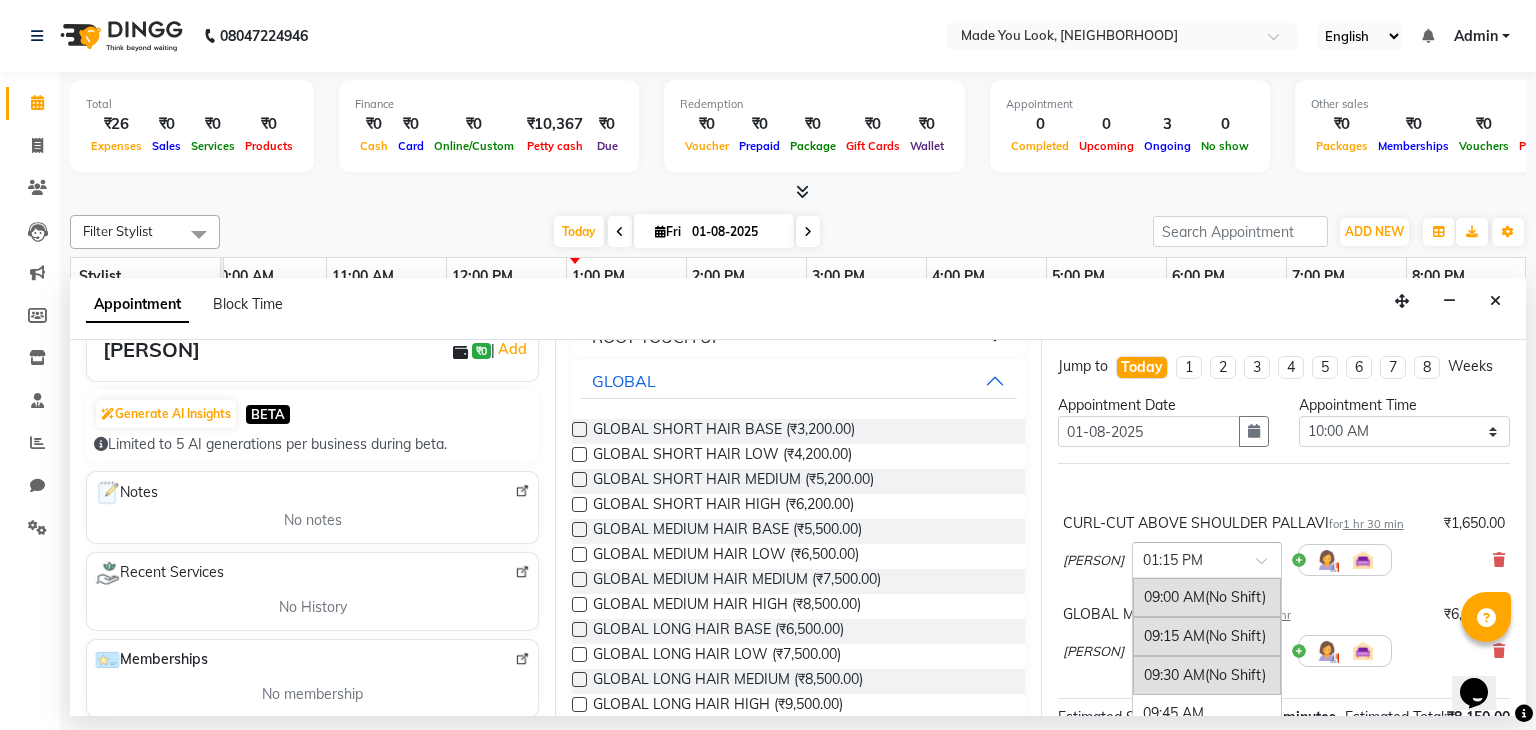 click at bounding box center (1268, 566) 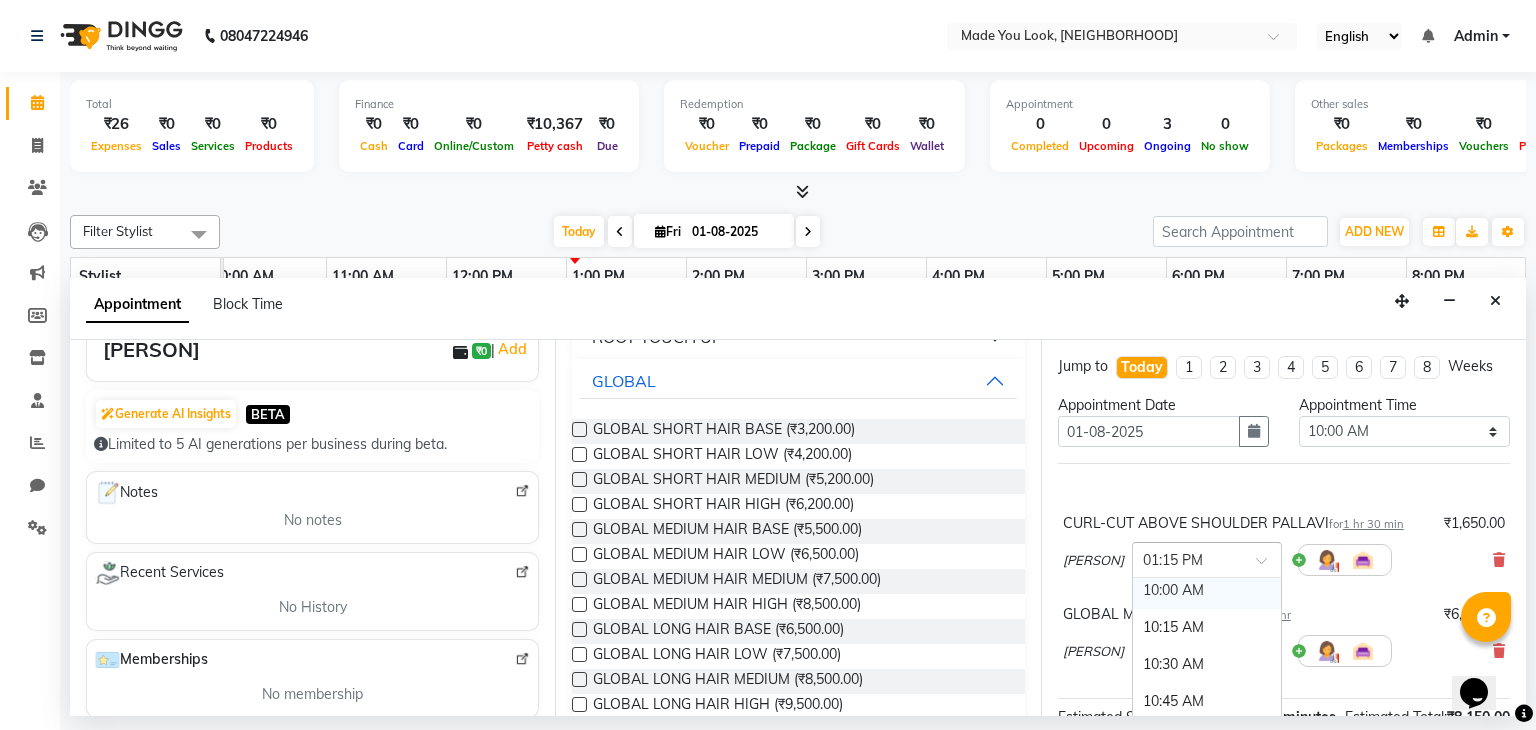 scroll, scrollTop: 156, scrollLeft: 0, axis: vertical 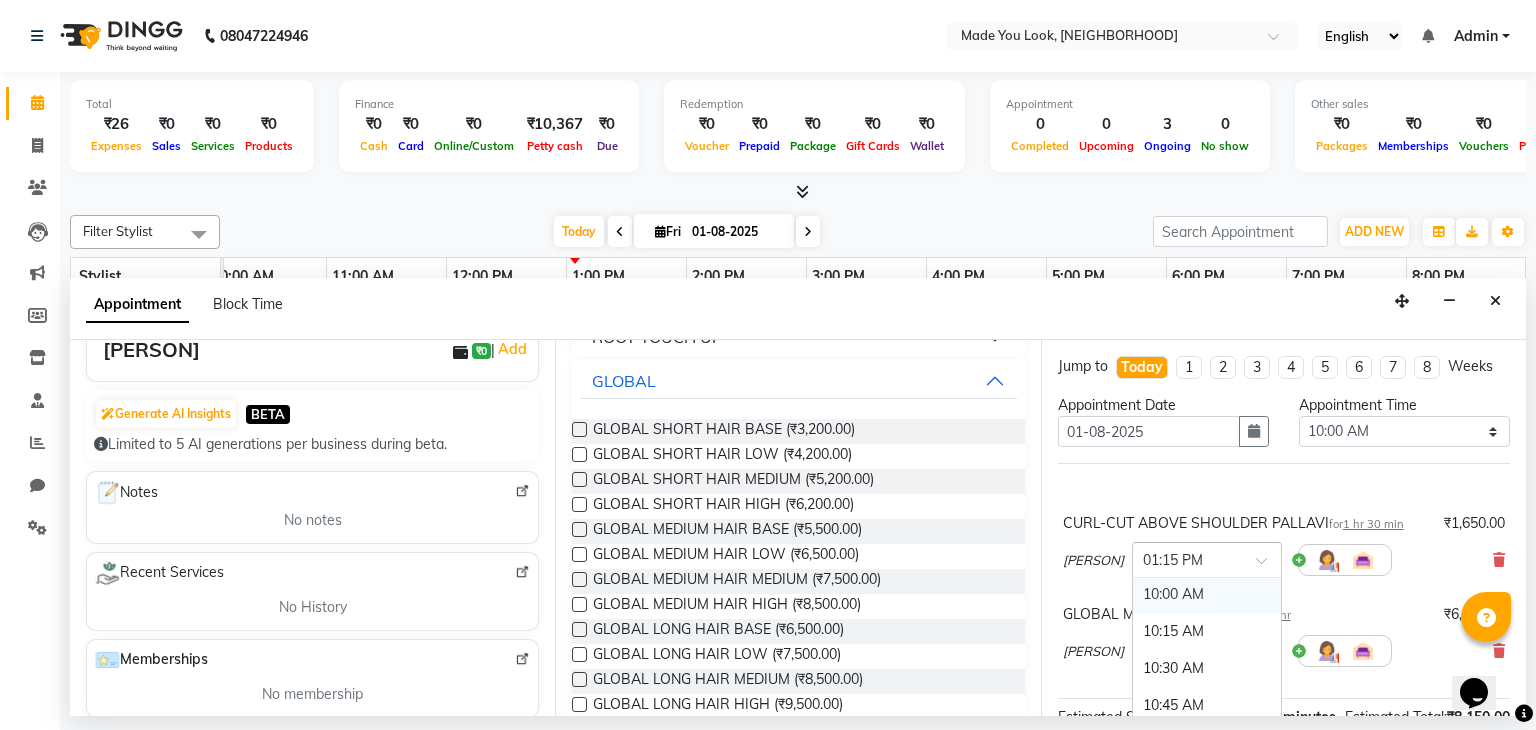 click on "10:00 AM" at bounding box center (1207, 594) 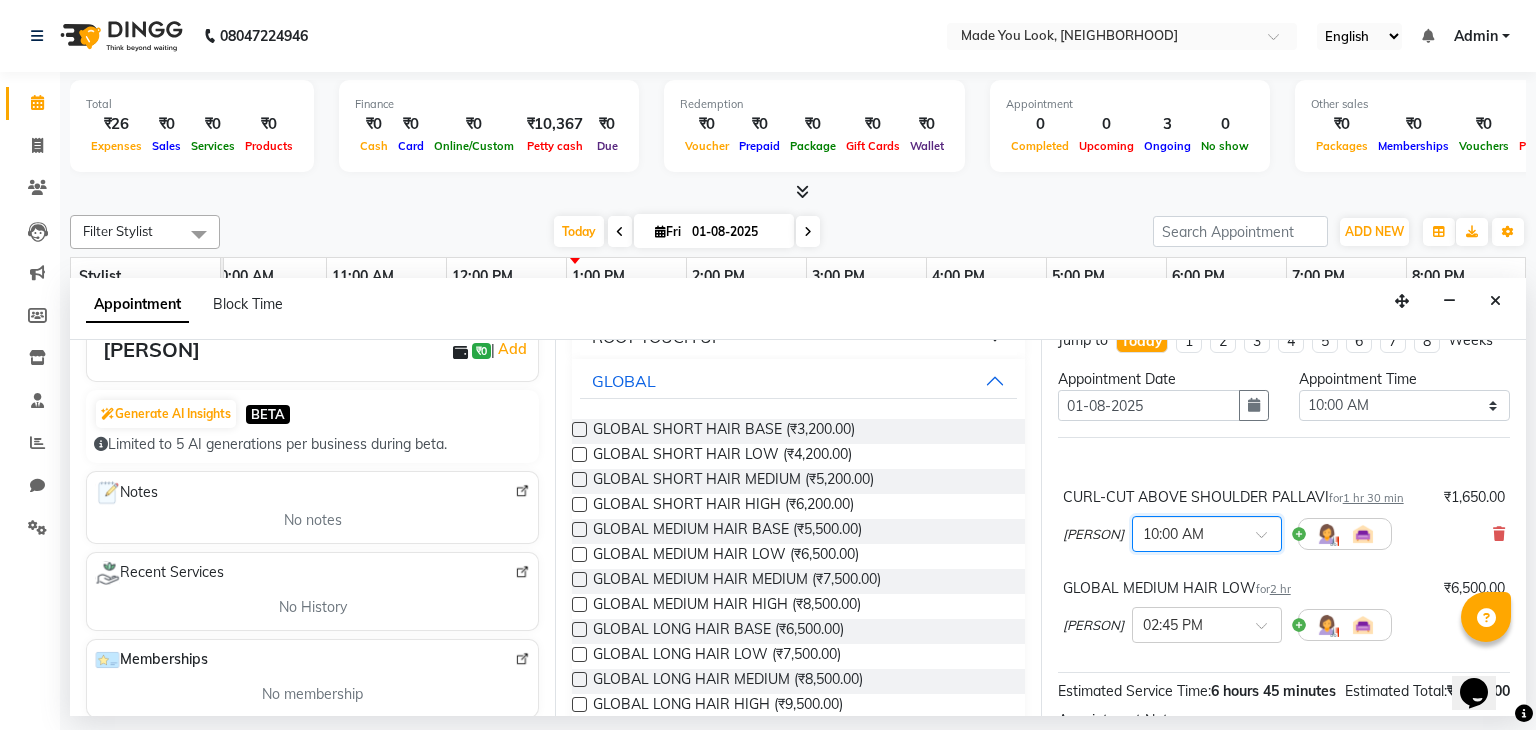 scroll, scrollTop: 28, scrollLeft: 0, axis: vertical 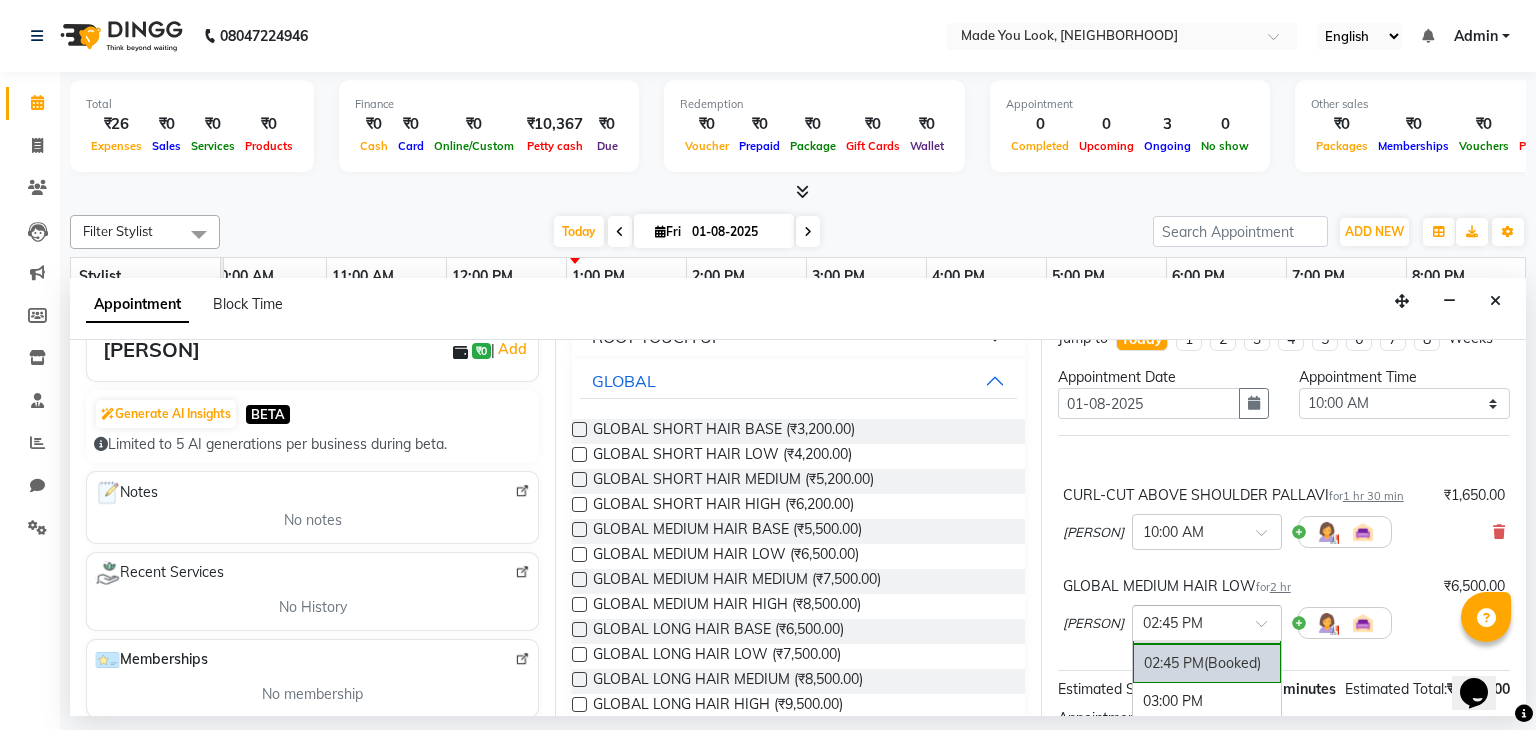 click at bounding box center (1187, 621) 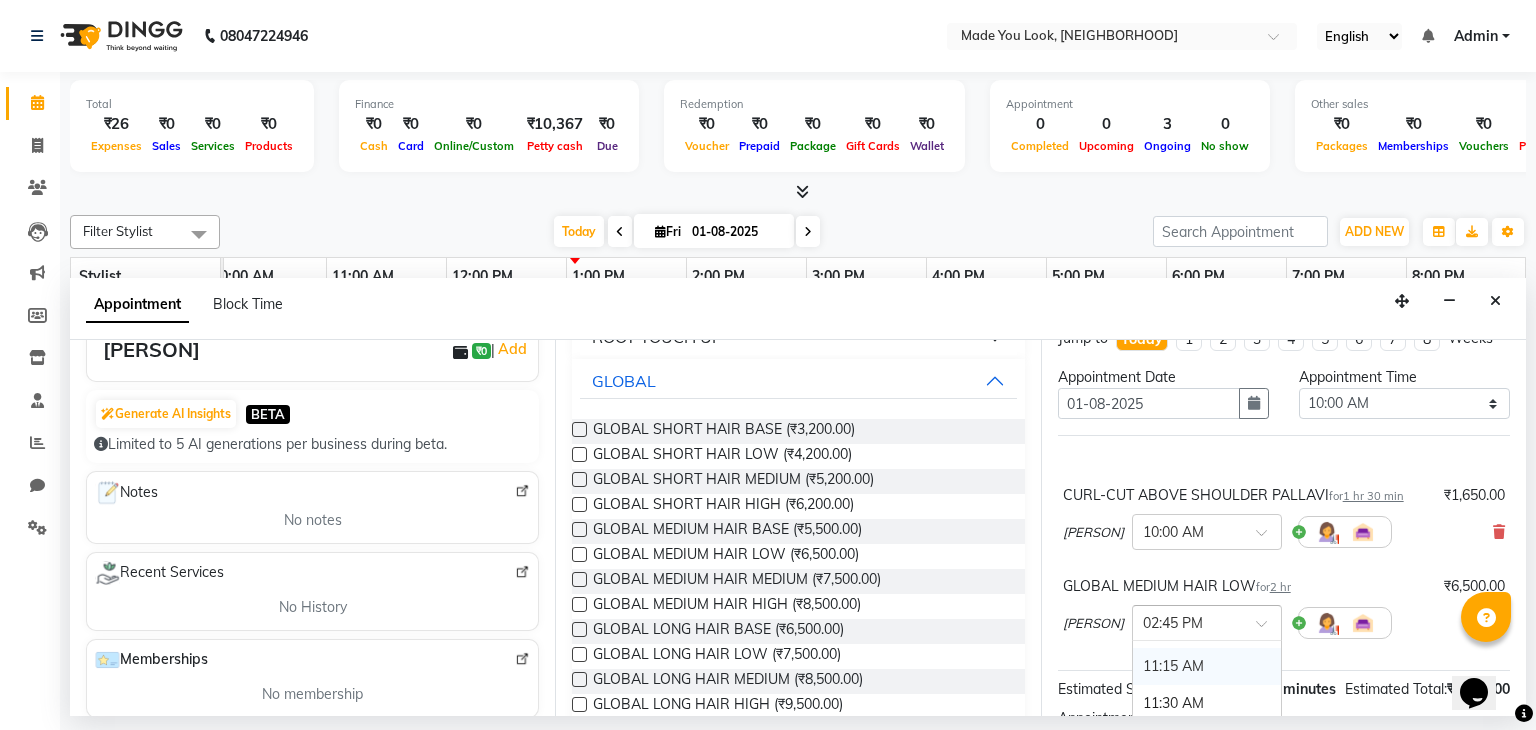 scroll, scrollTop: 331, scrollLeft: 0, axis: vertical 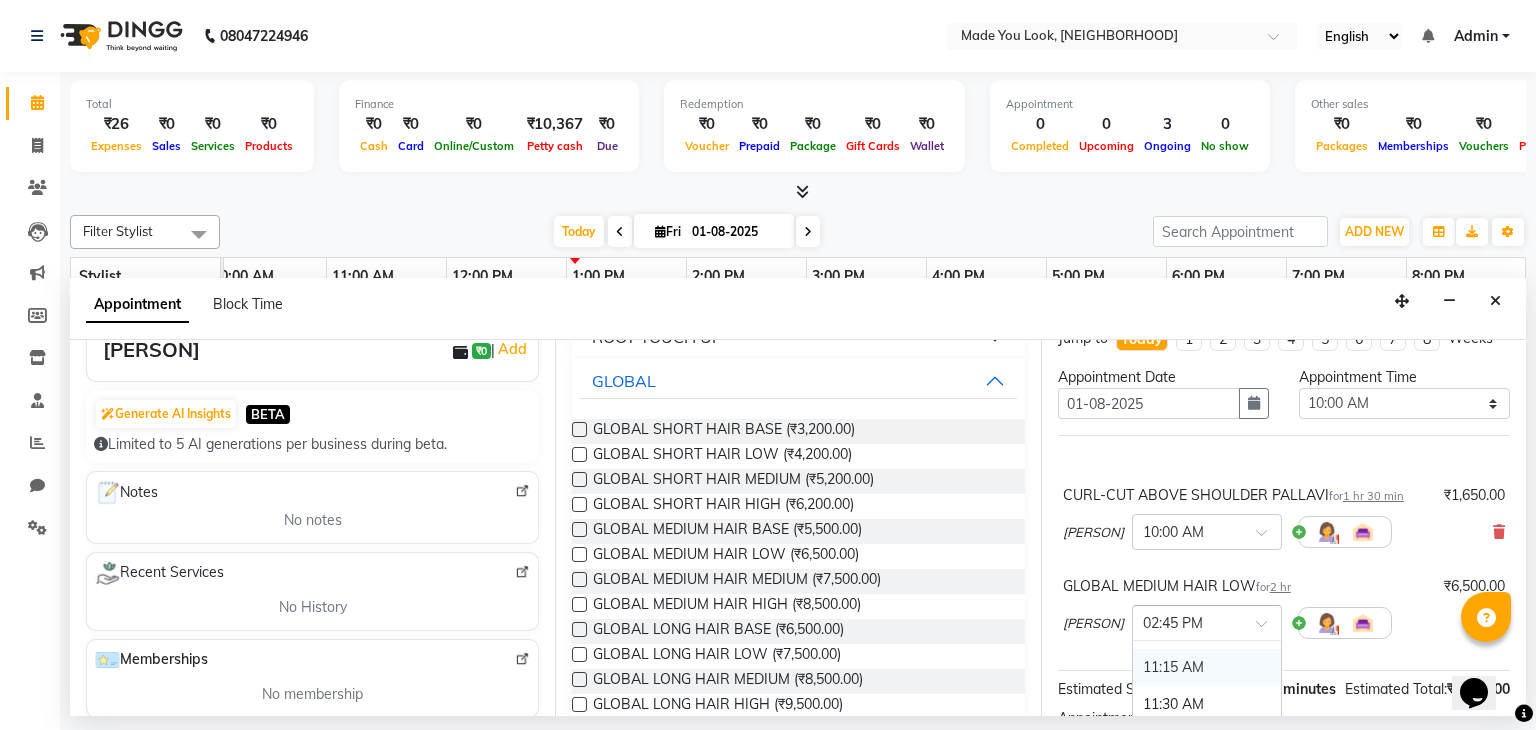 click on "11:15 AM" at bounding box center (1207, 667) 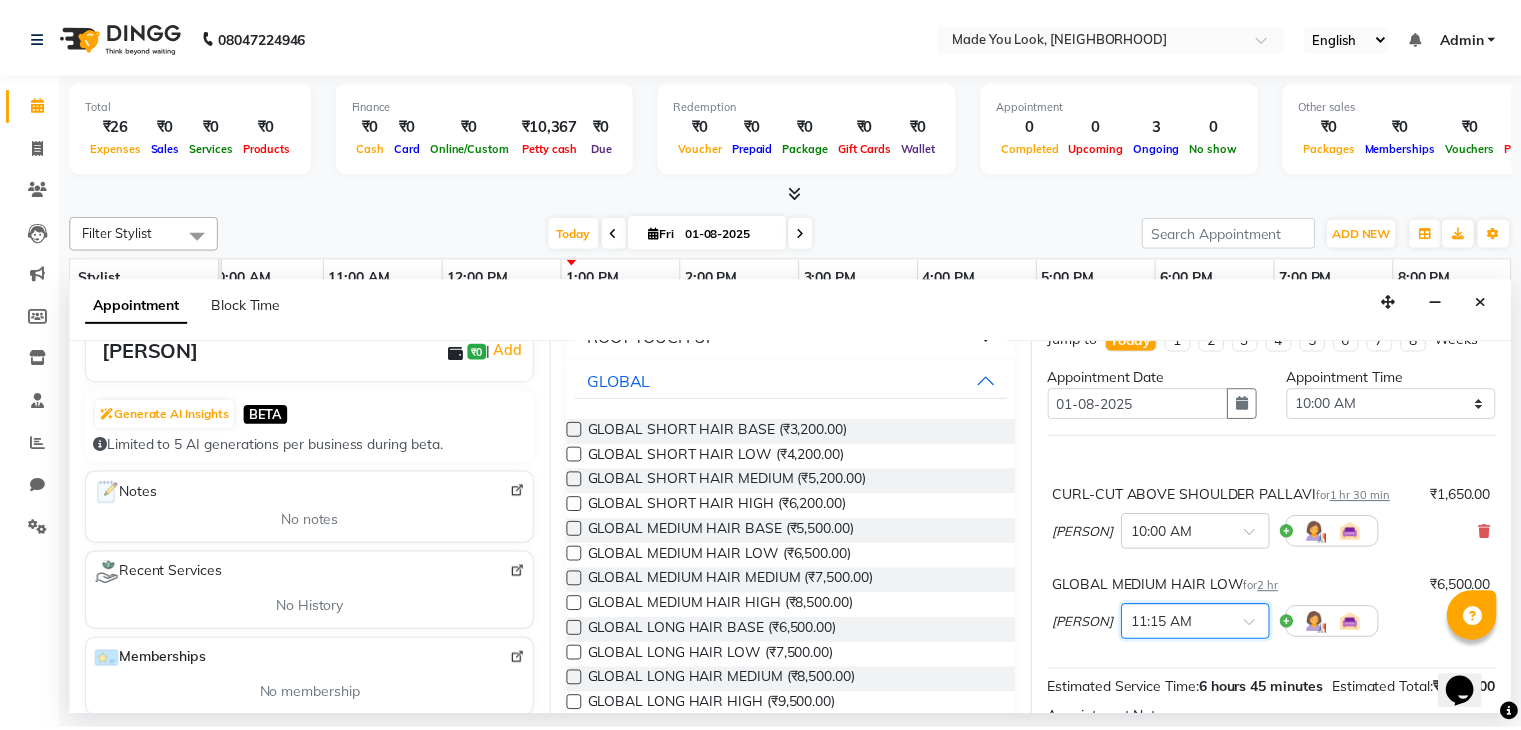 scroll, scrollTop: 220, scrollLeft: 0, axis: vertical 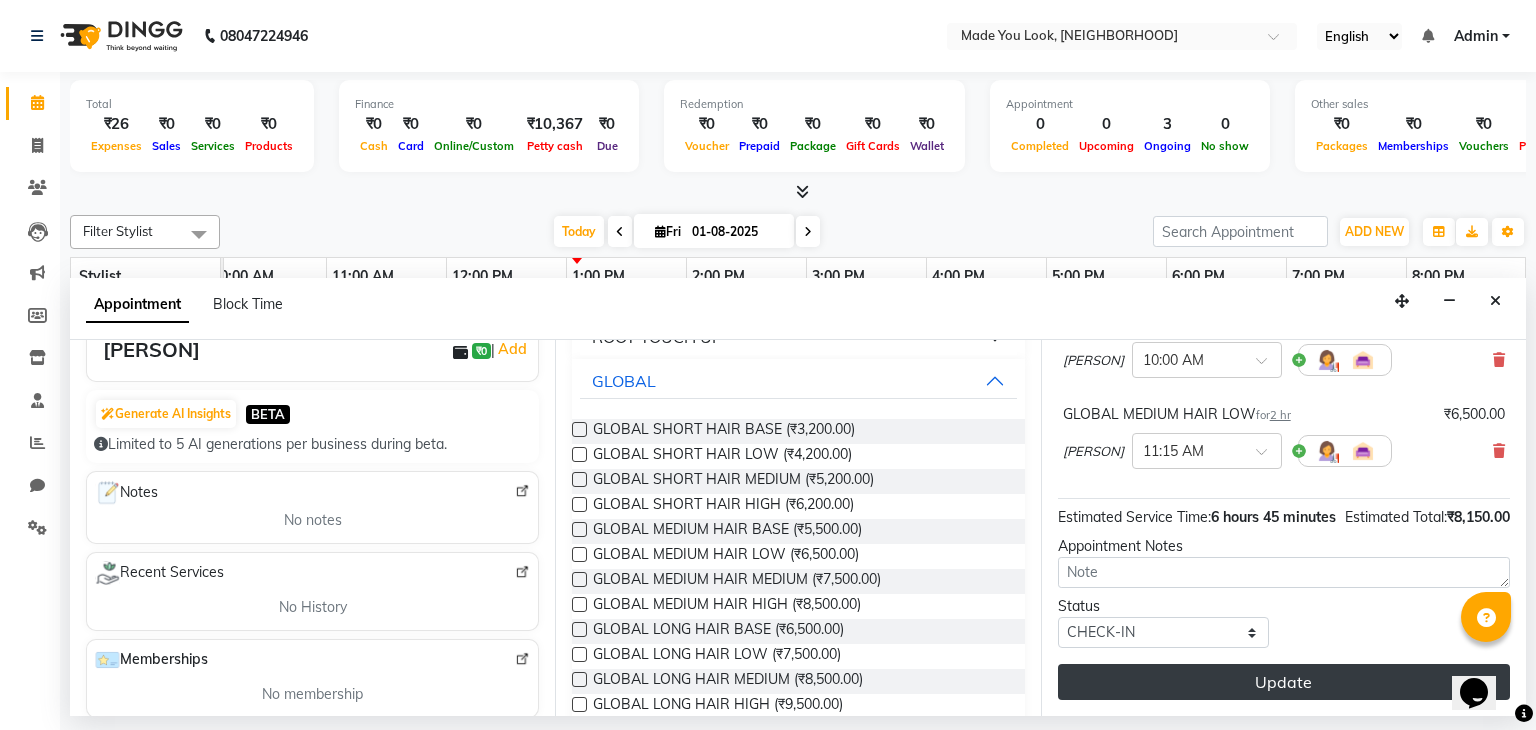 click on "Update" at bounding box center (1284, 682) 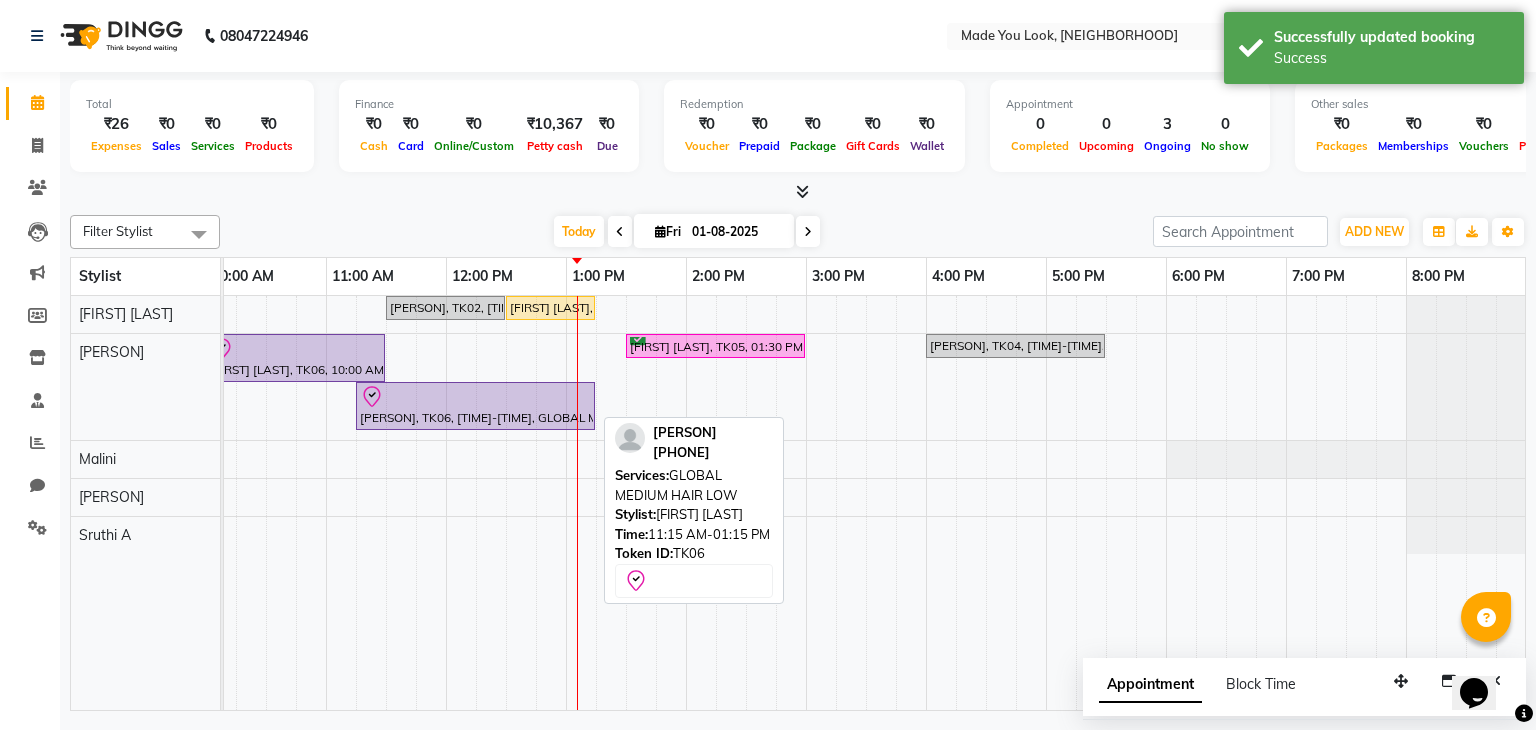 click on "[PERSON], TK06, [TIME]-[TIME], GLOBAL MEDIUM HAIR LOW" at bounding box center [475, 406] 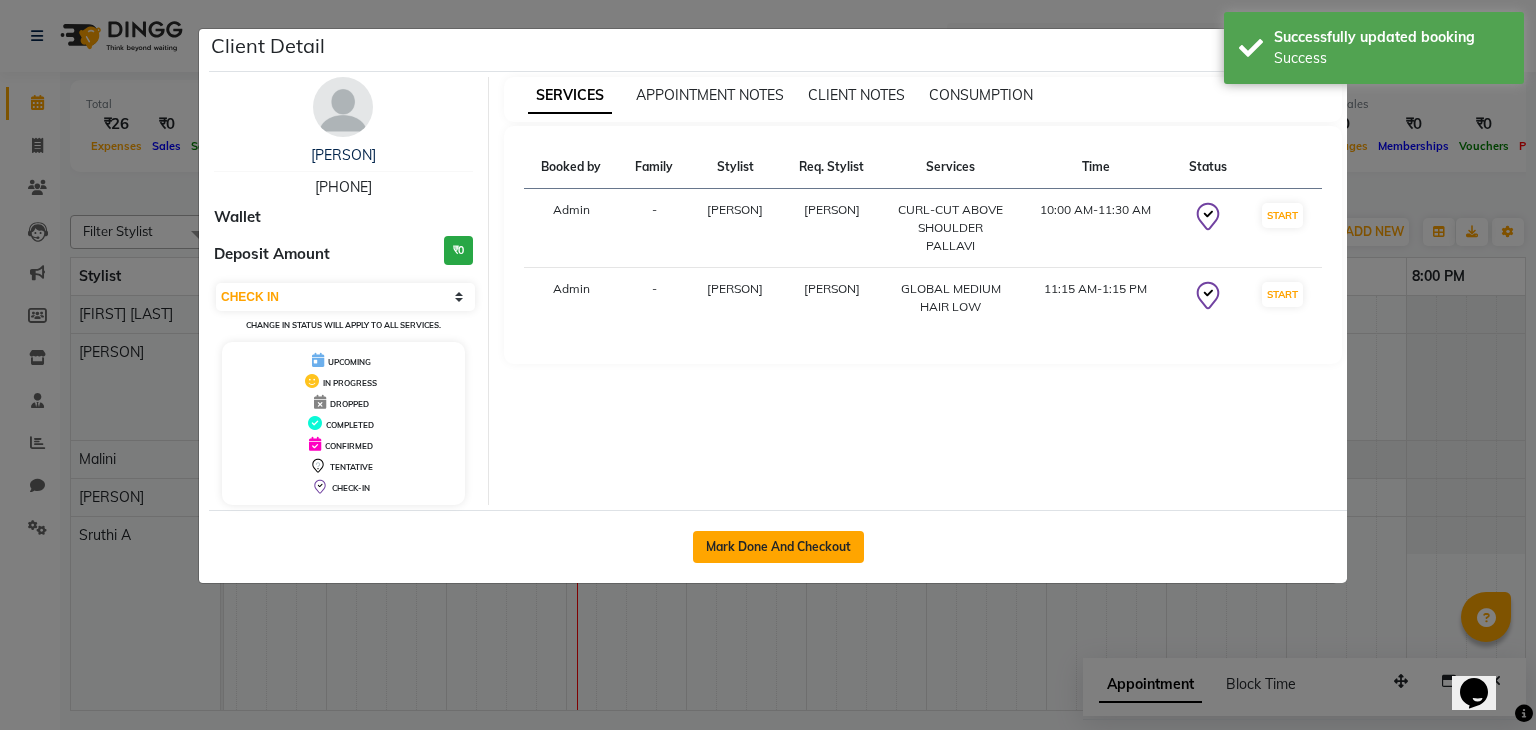 click on "Mark Done And Checkout" 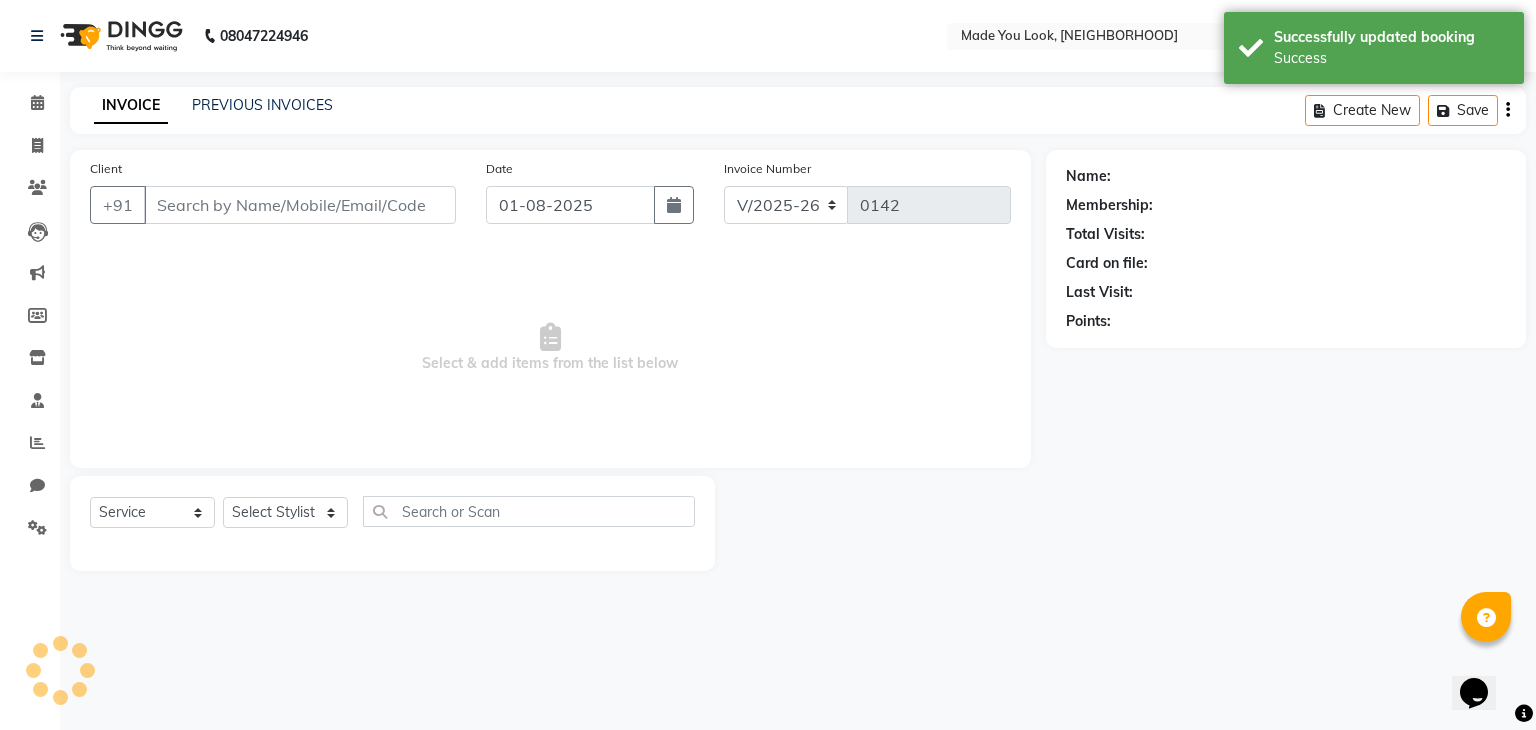 type on "[PHONE]" 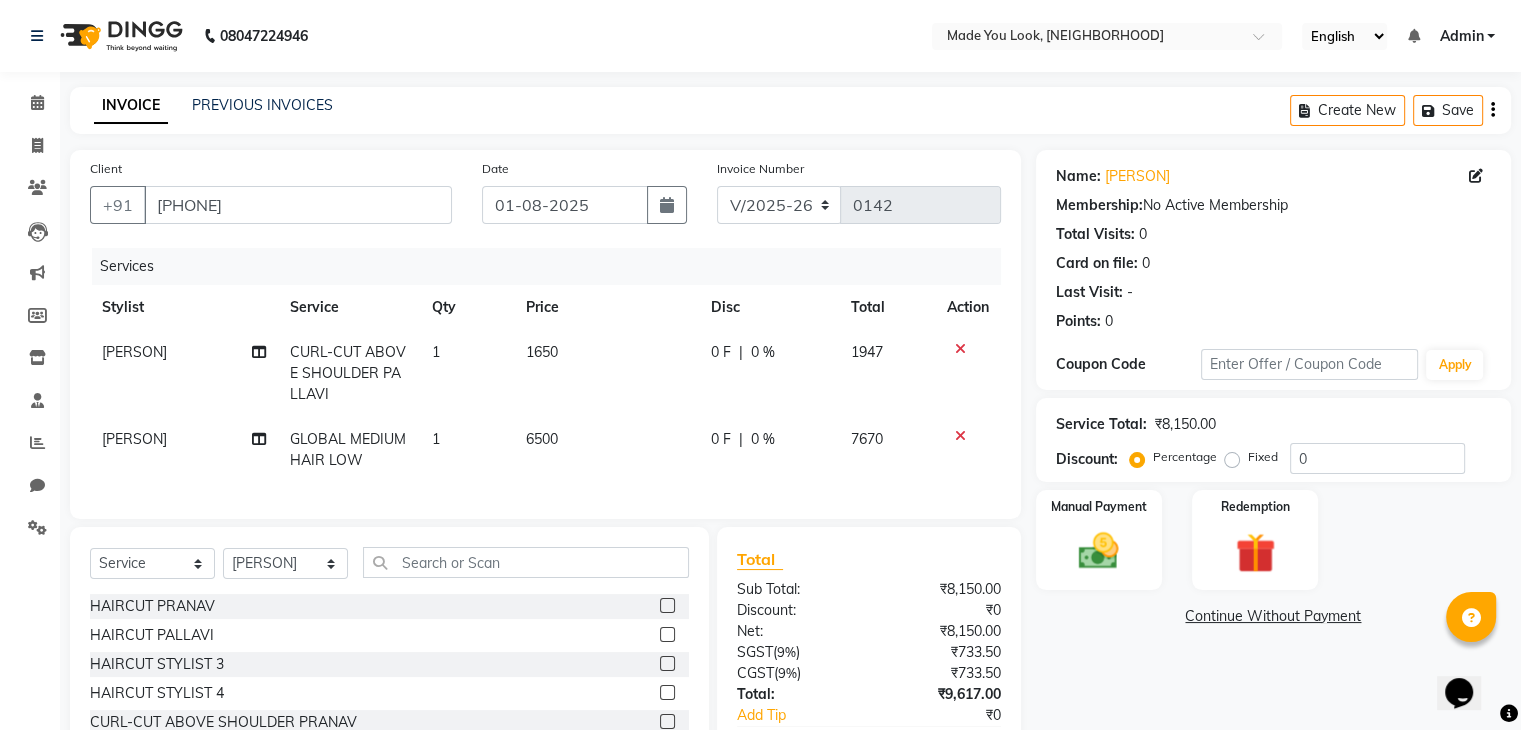 scroll, scrollTop: 138, scrollLeft: 0, axis: vertical 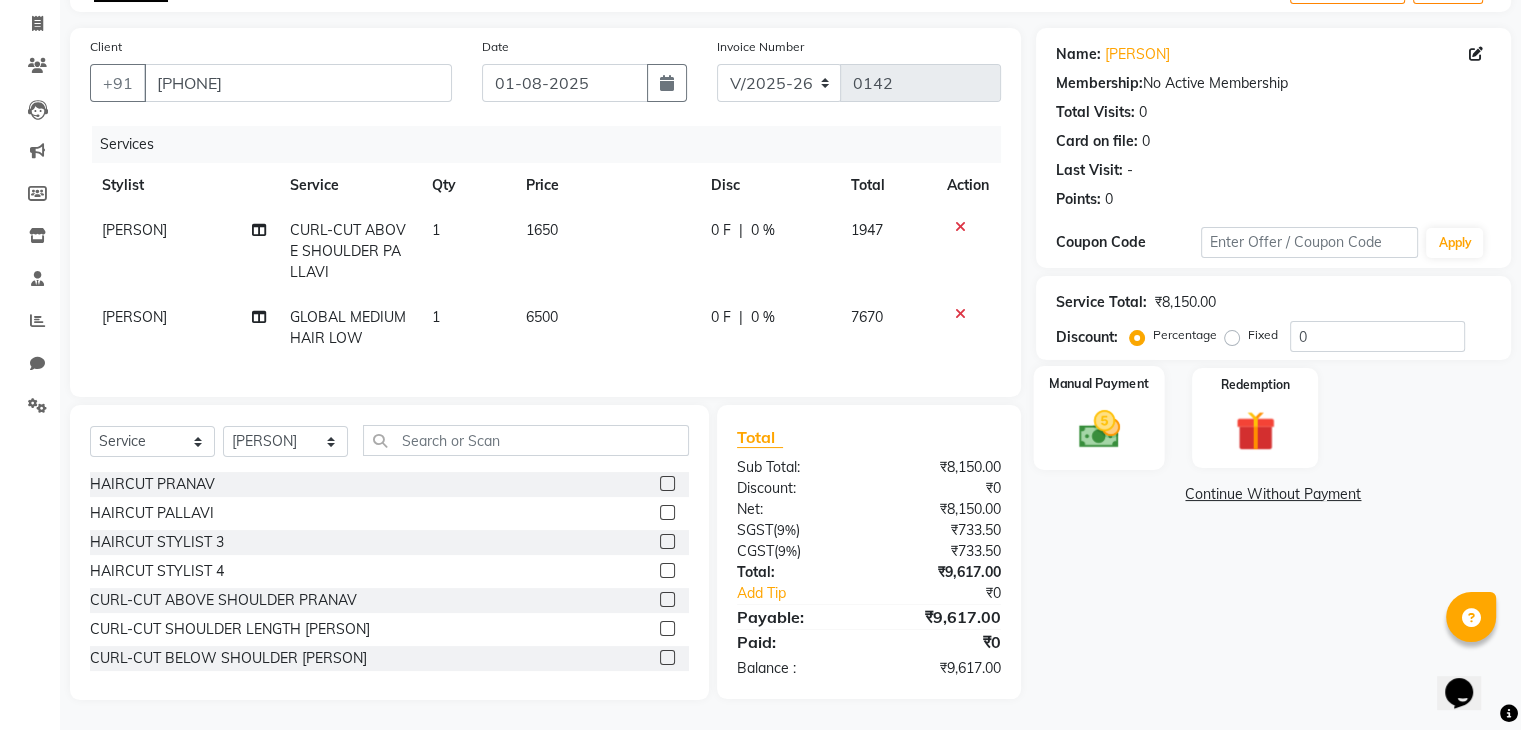 click 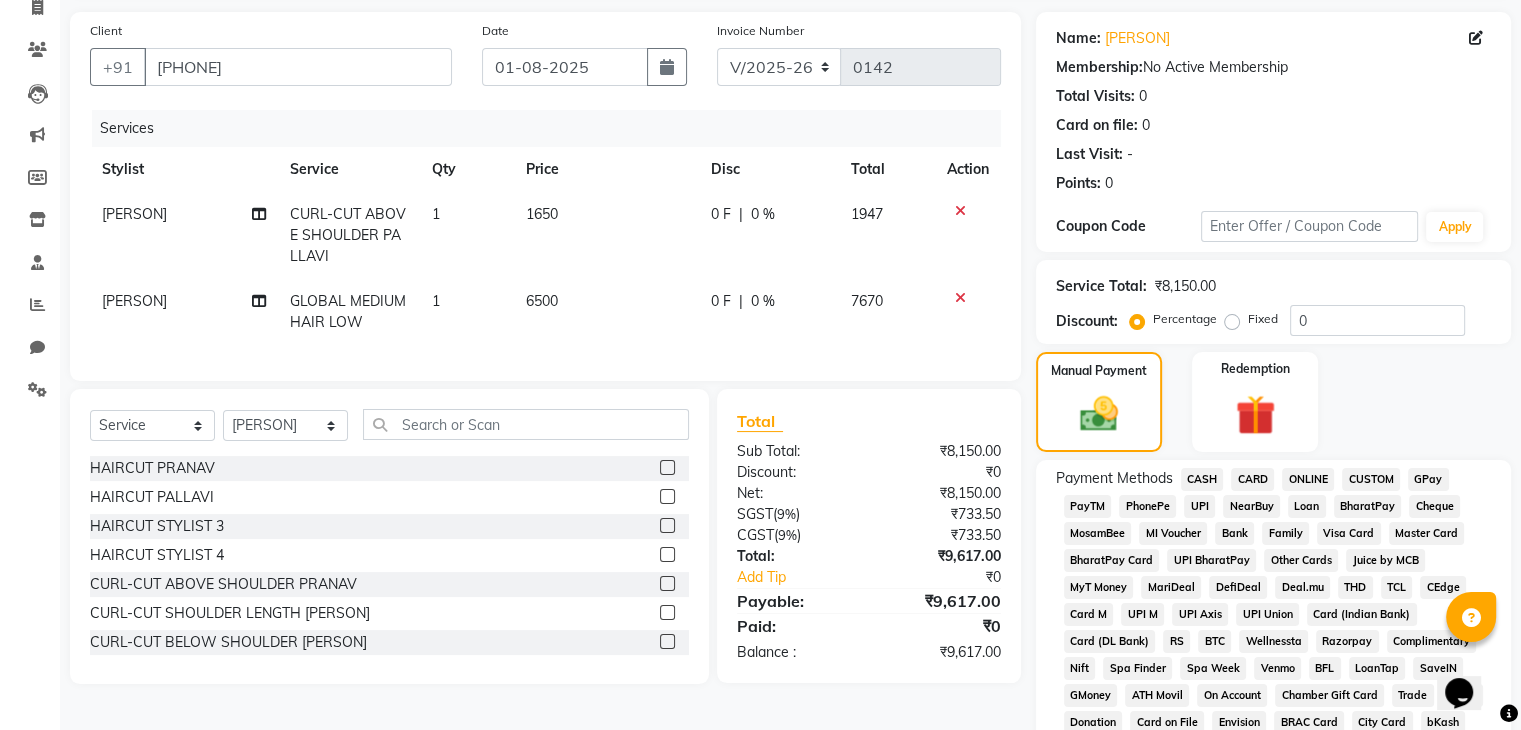click on "UPI" 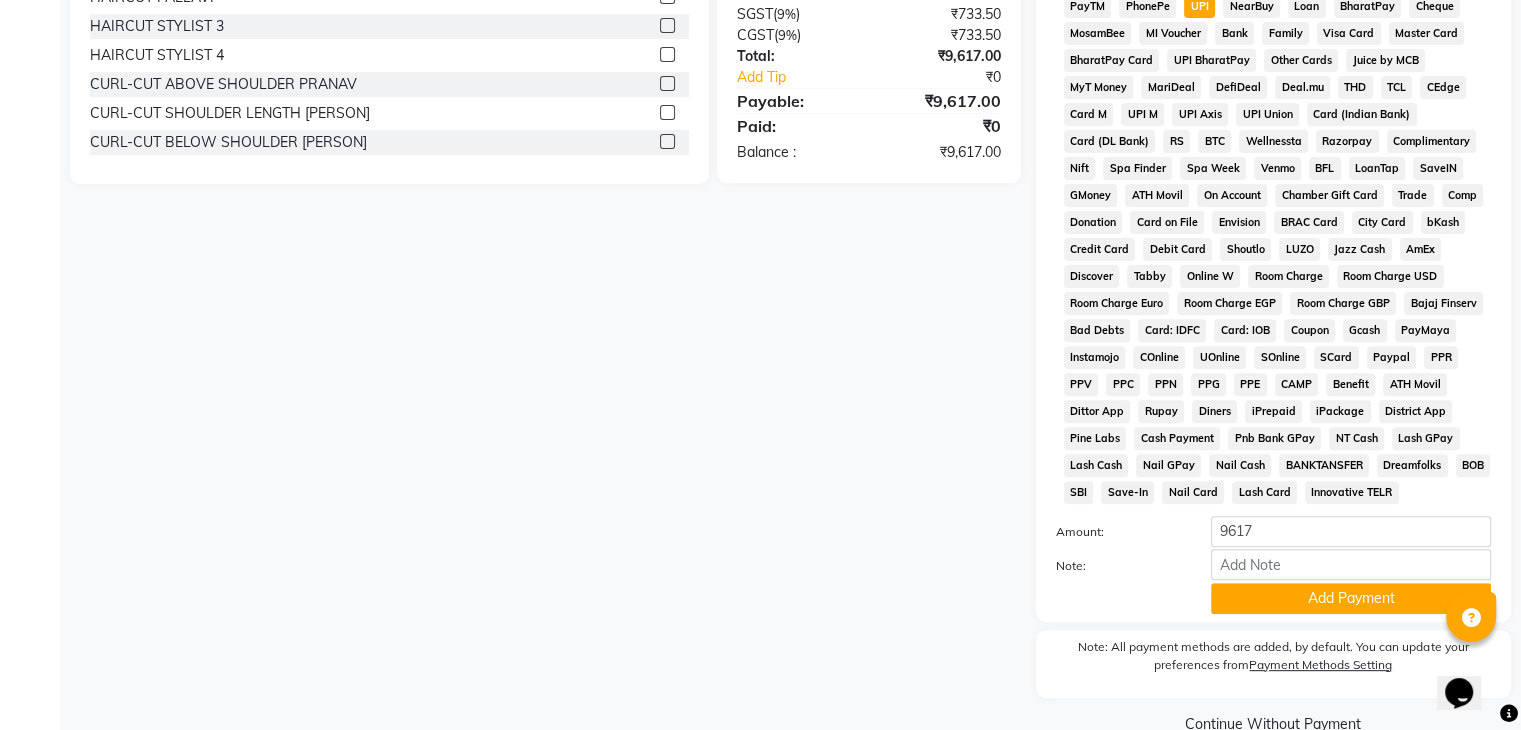 scroll, scrollTop: 693, scrollLeft: 0, axis: vertical 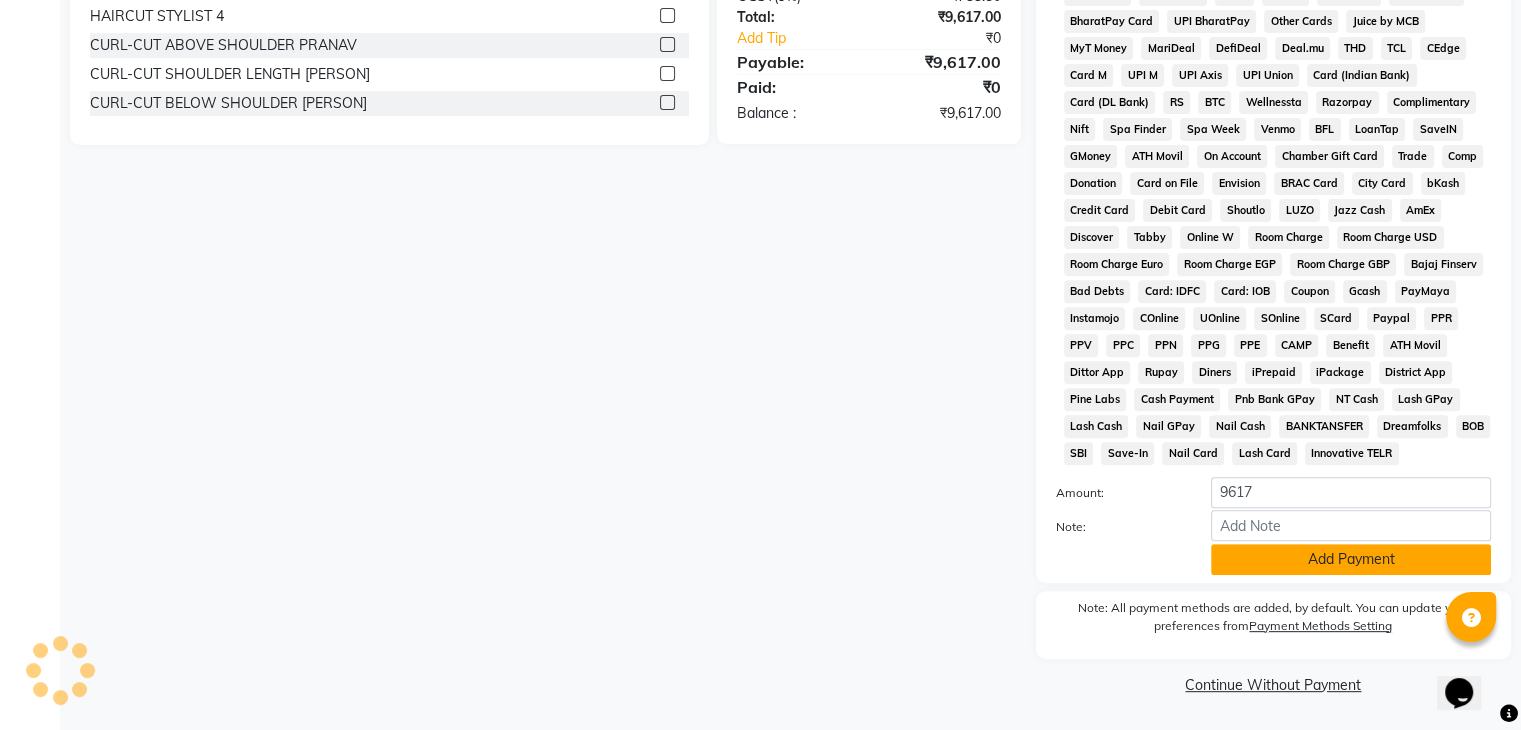 click on "Add Payment" 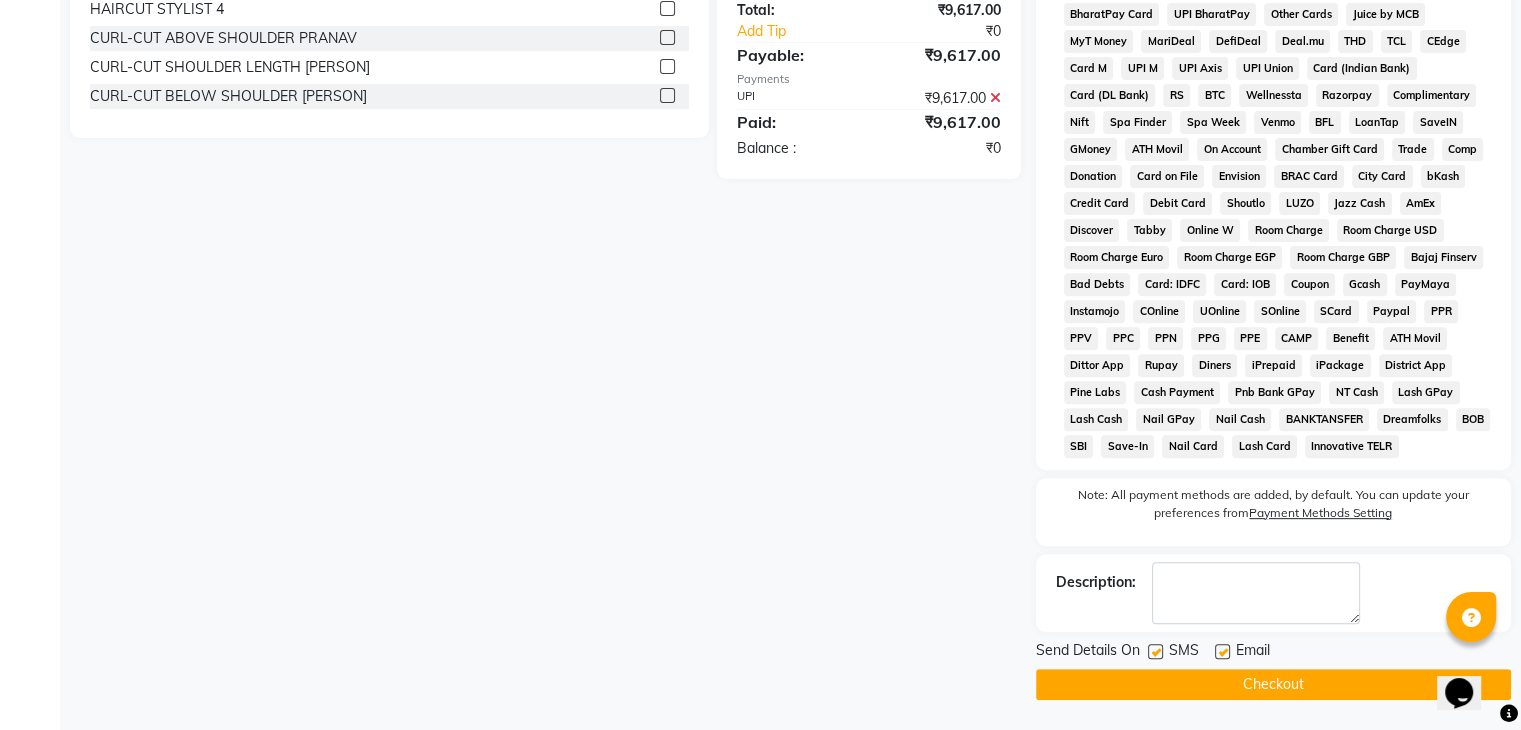 click on "Checkout" 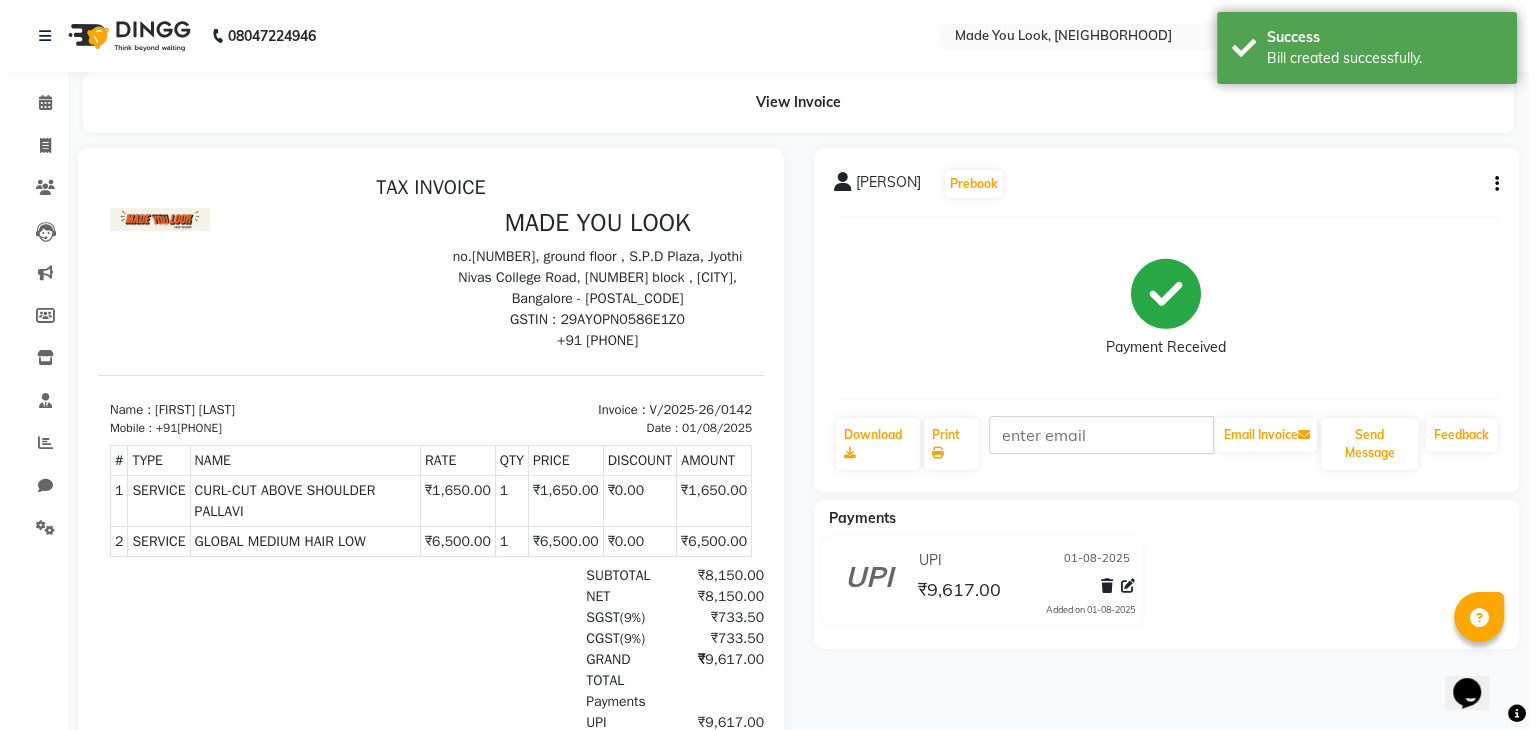 scroll, scrollTop: 0, scrollLeft: 0, axis: both 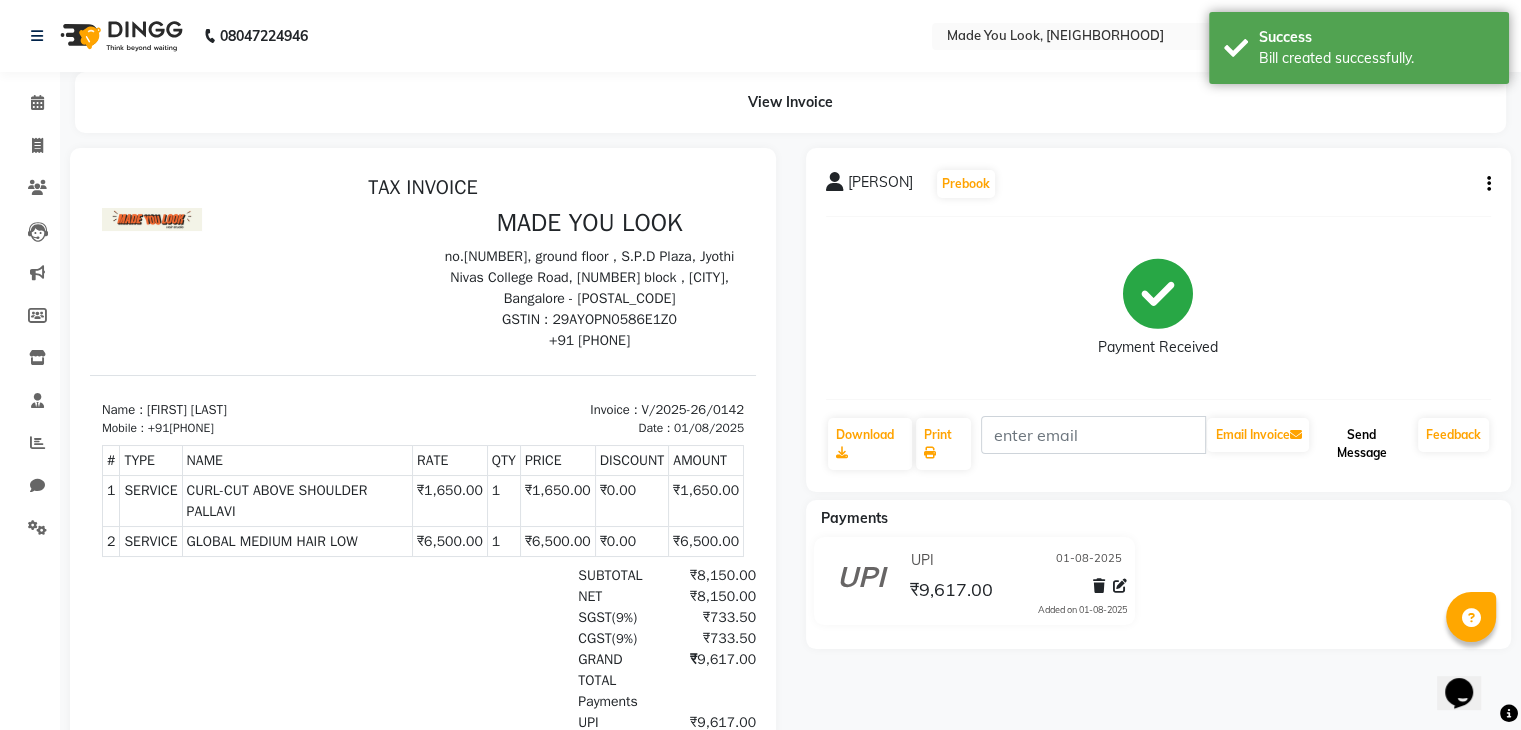 click on "Send Message" 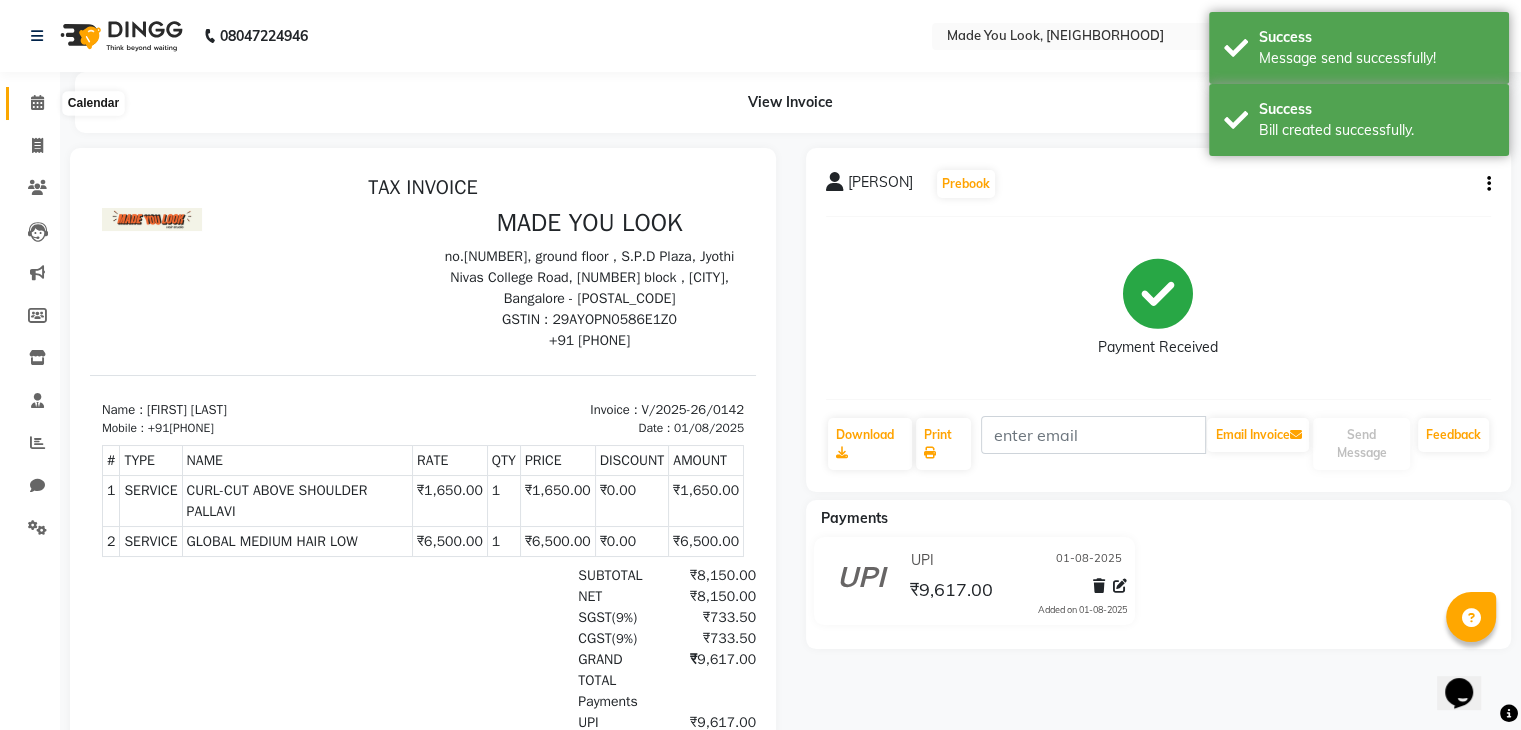 click 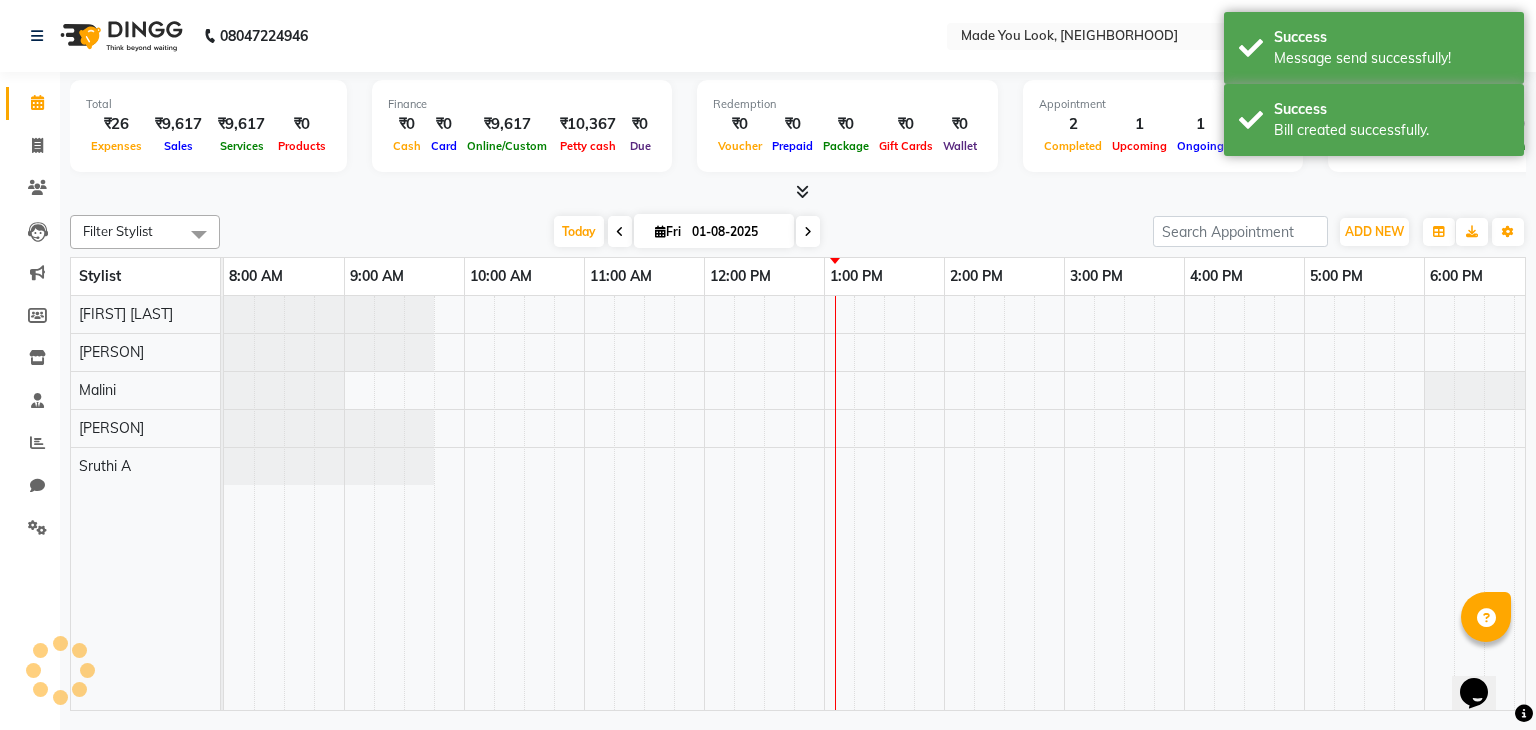 scroll, scrollTop: 0, scrollLeft: 0, axis: both 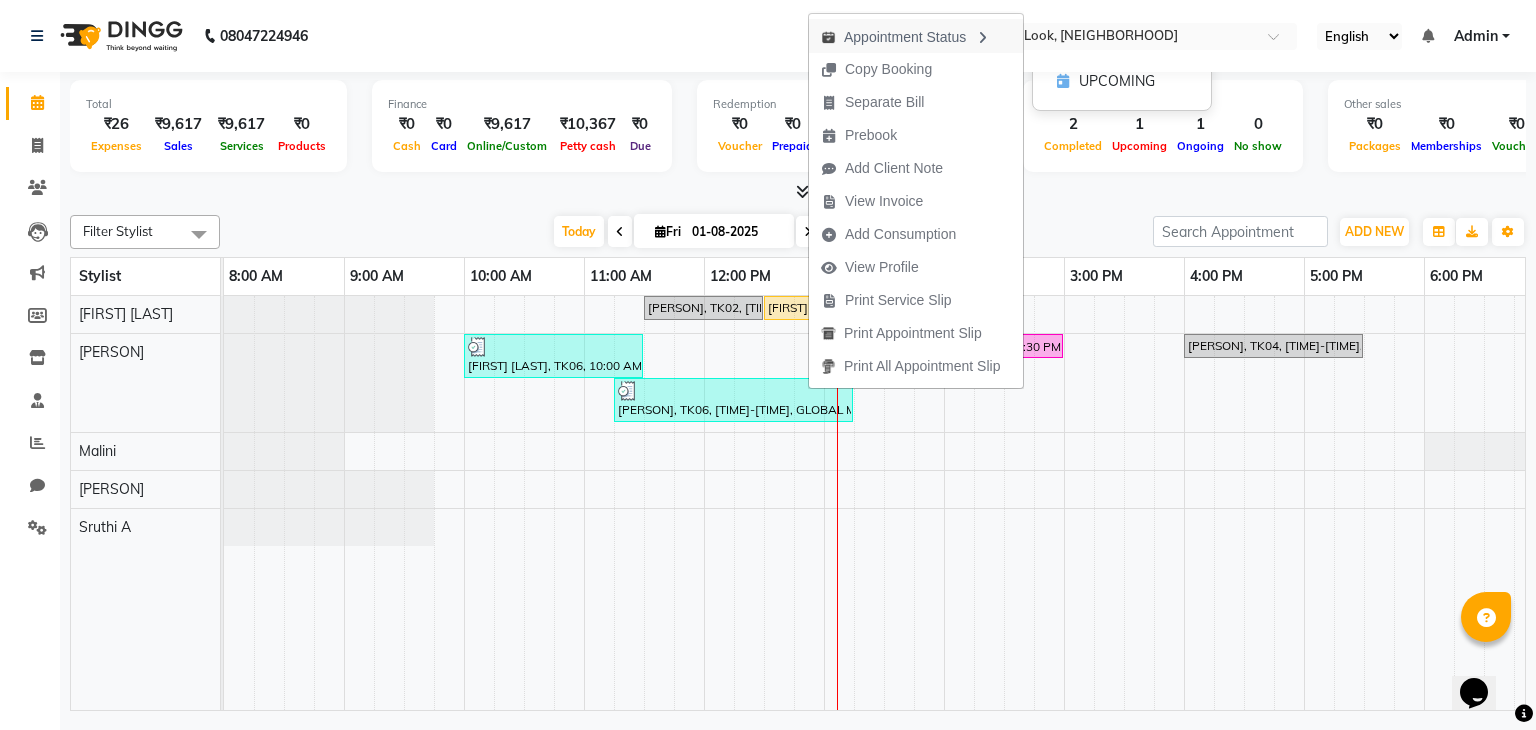 click on "Appointment Status" at bounding box center [916, 36] 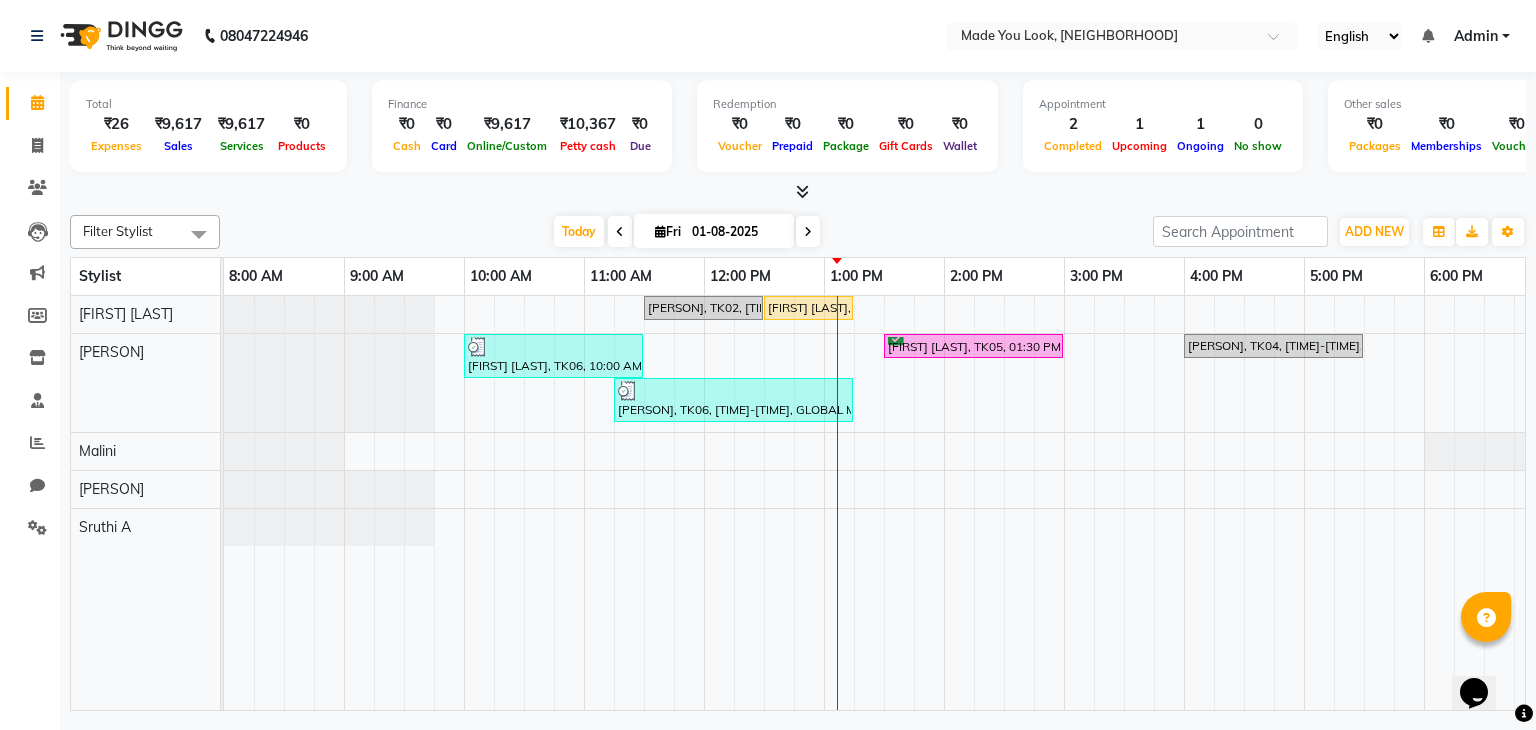 click at bounding box center (808, 232) 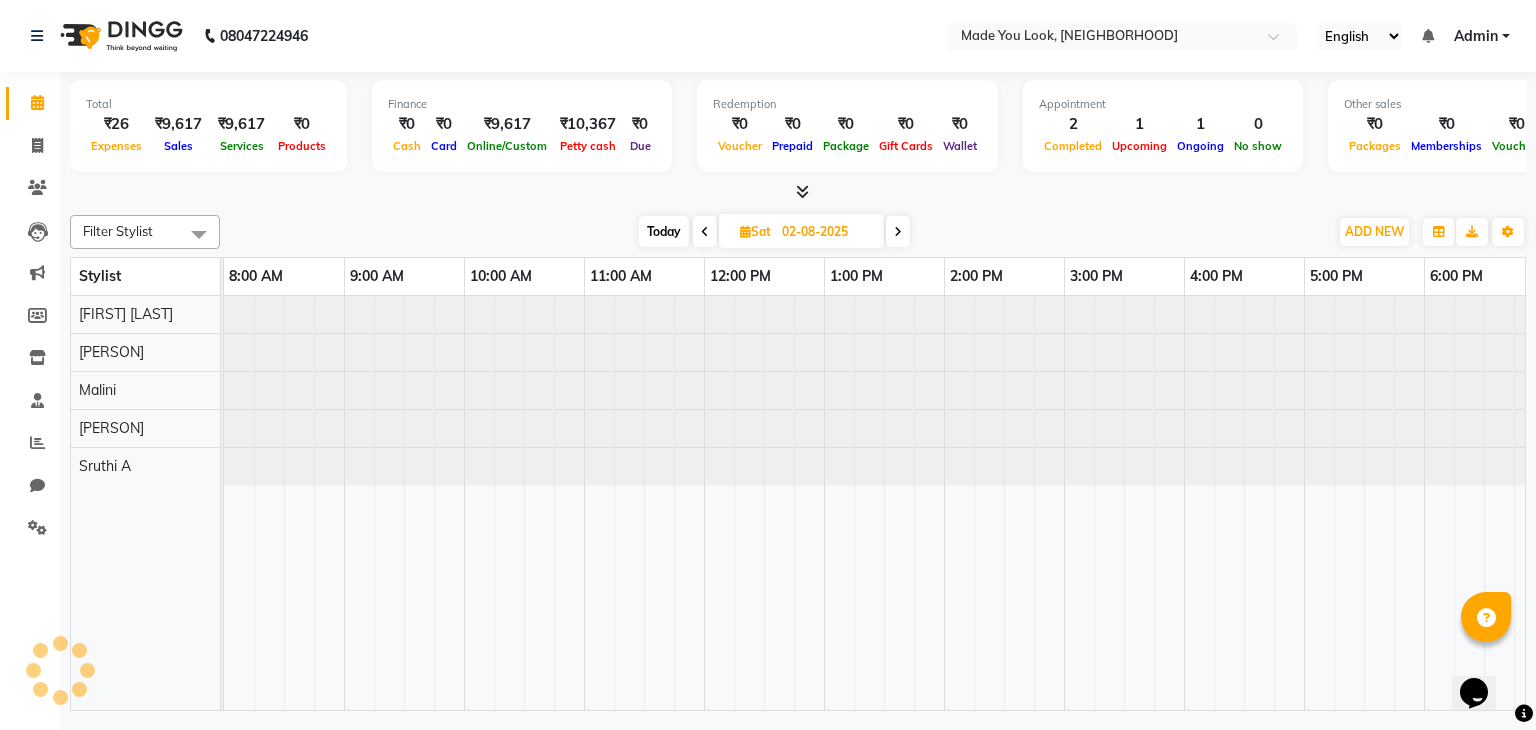 scroll, scrollTop: 0, scrollLeft: 258, axis: horizontal 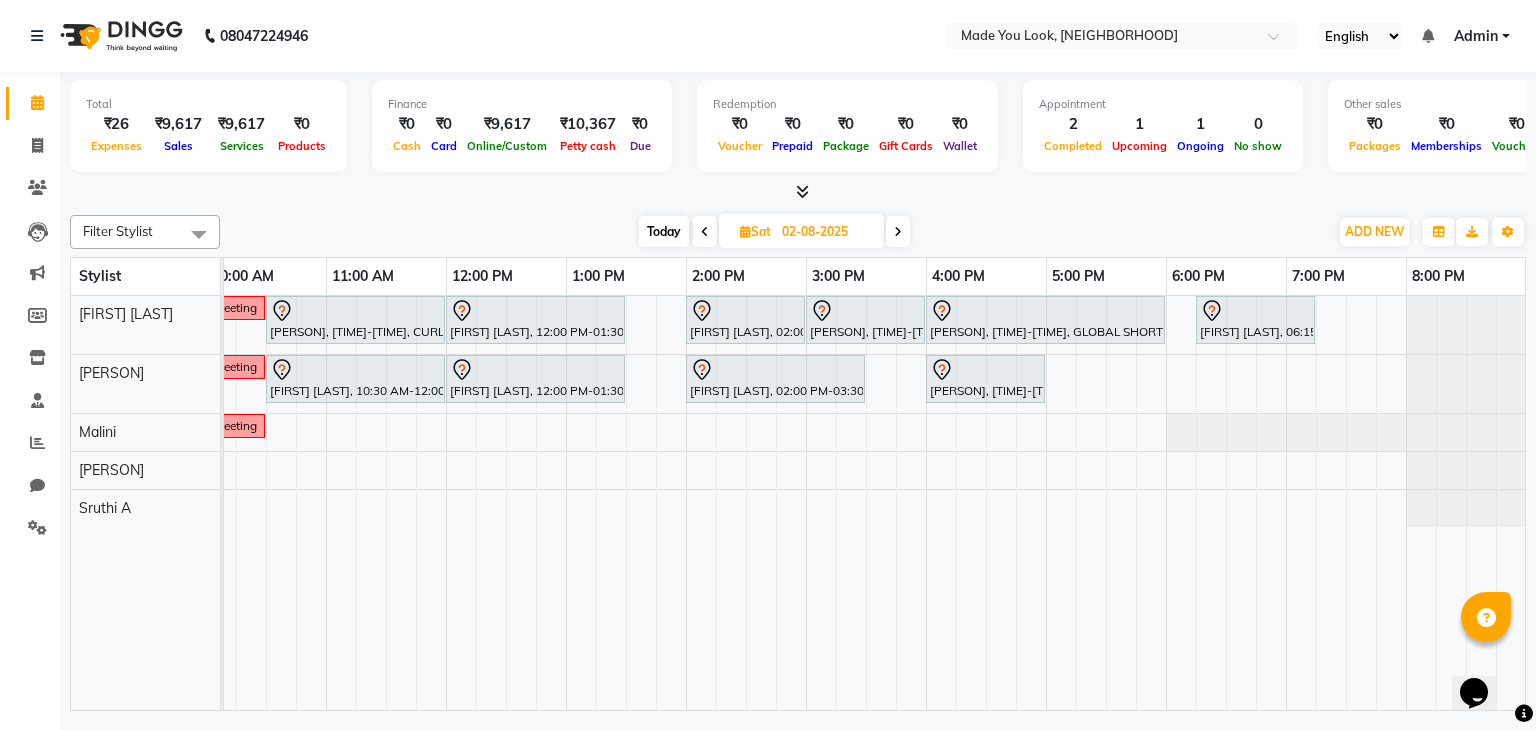 click at bounding box center [898, 232] 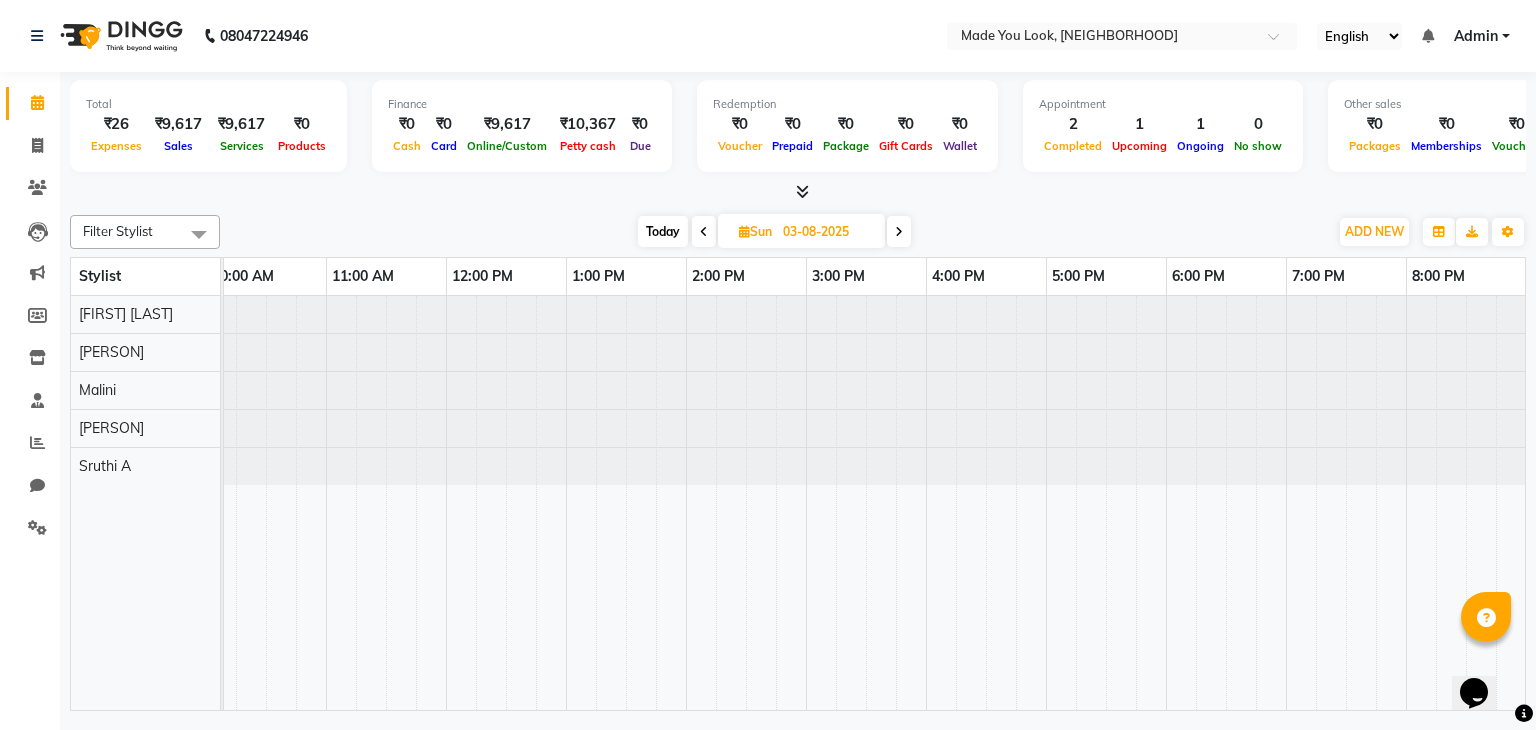scroll, scrollTop: 0, scrollLeft: 0, axis: both 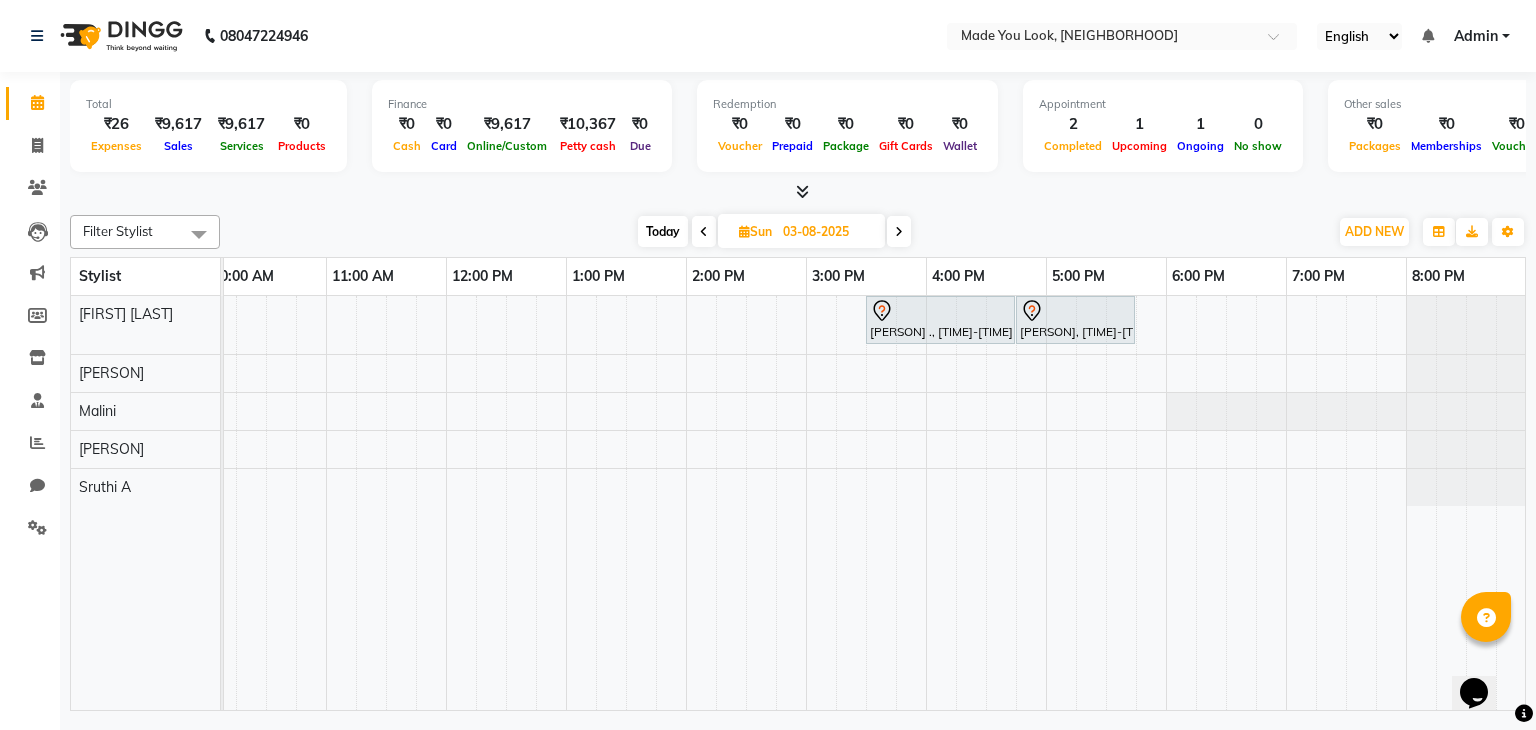 click on "[FIRST] [LAST], 03:30 PM-04:45 PM, HAIRCUT PRANAV             [FIRST] [LAST], 04:45 PM-05:45 PM, HAIRCUT PRANAV" at bounding box center [746, 503] 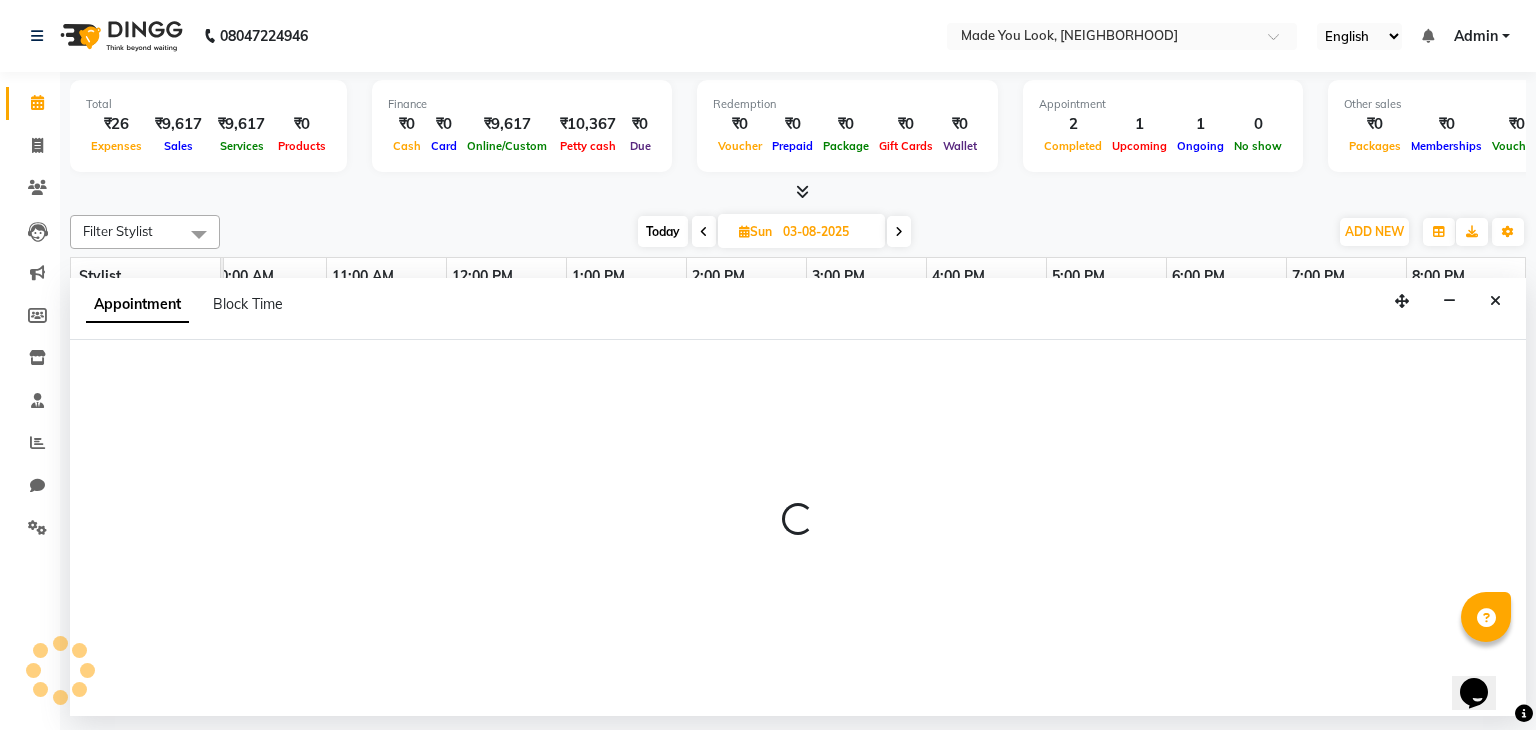 select on "83313" 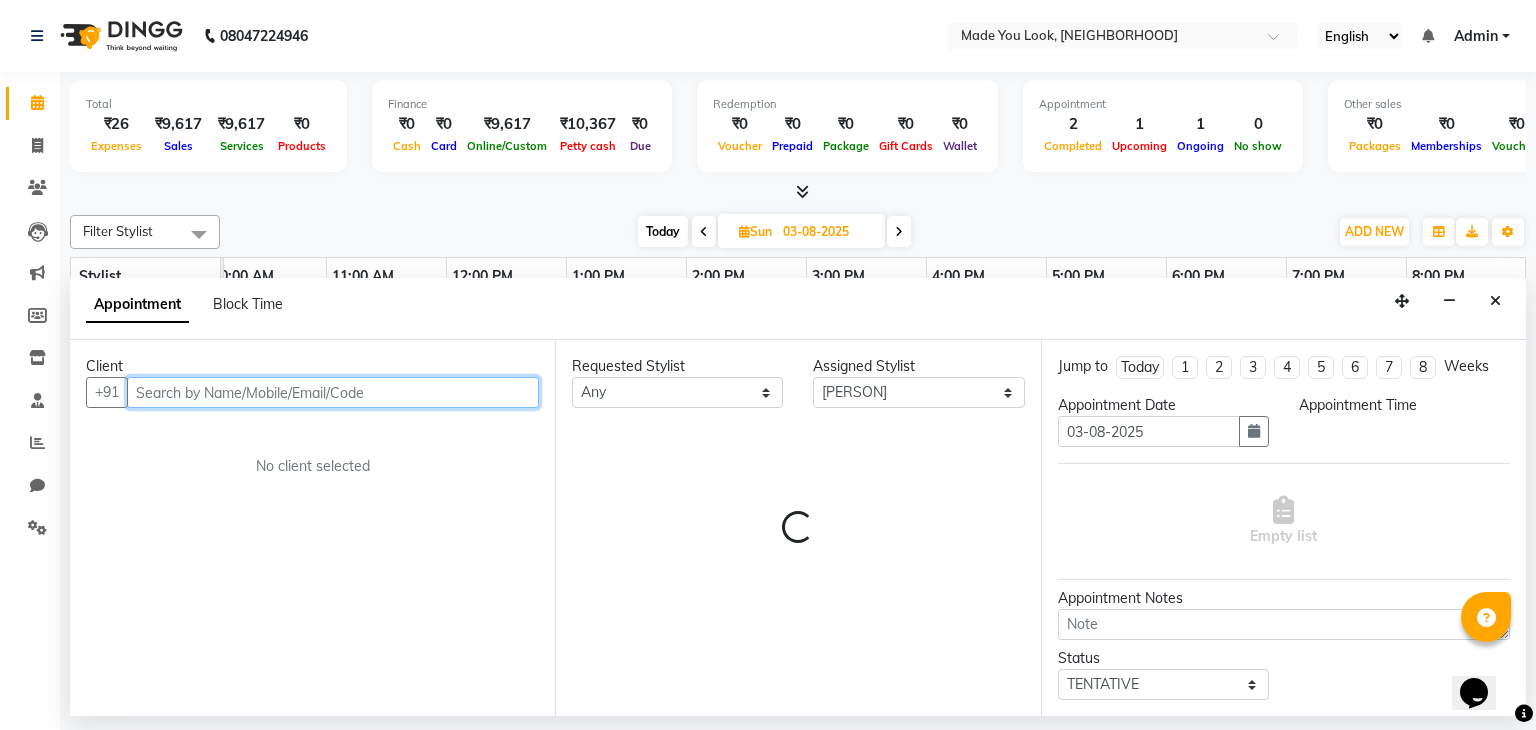 select on "930" 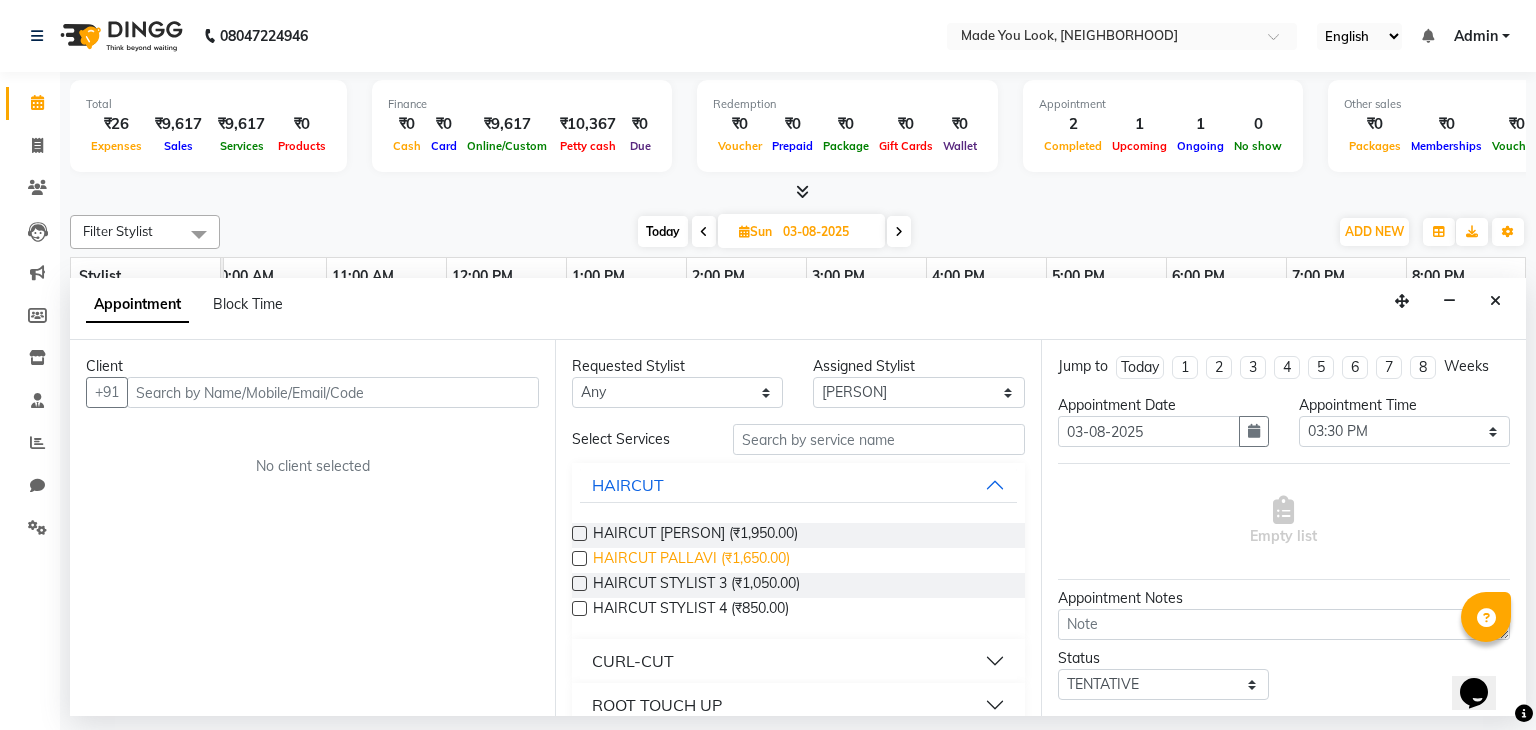 click on "HAIRCUT PALLAVI (₹1,650.00)" at bounding box center [691, 560] 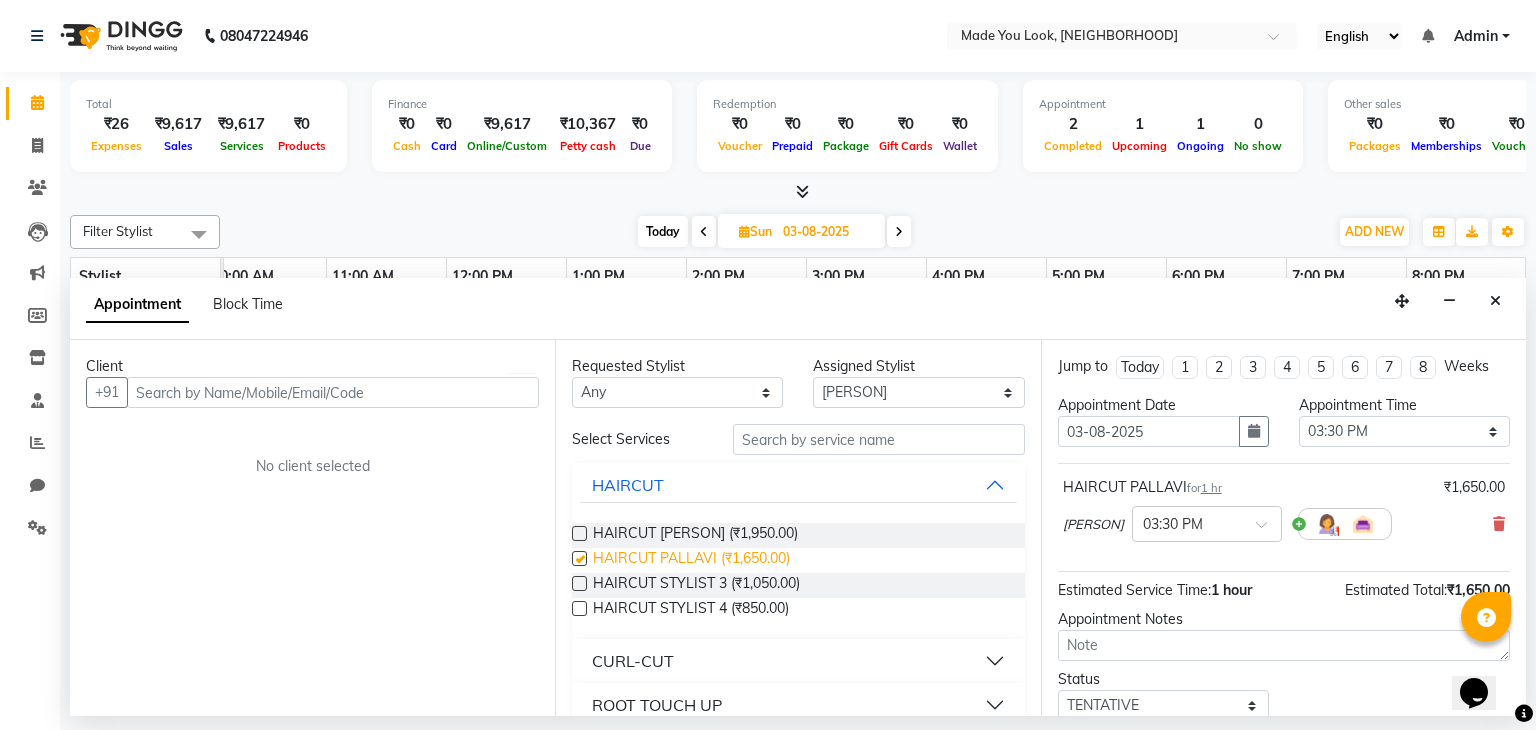 checkbox on "false" 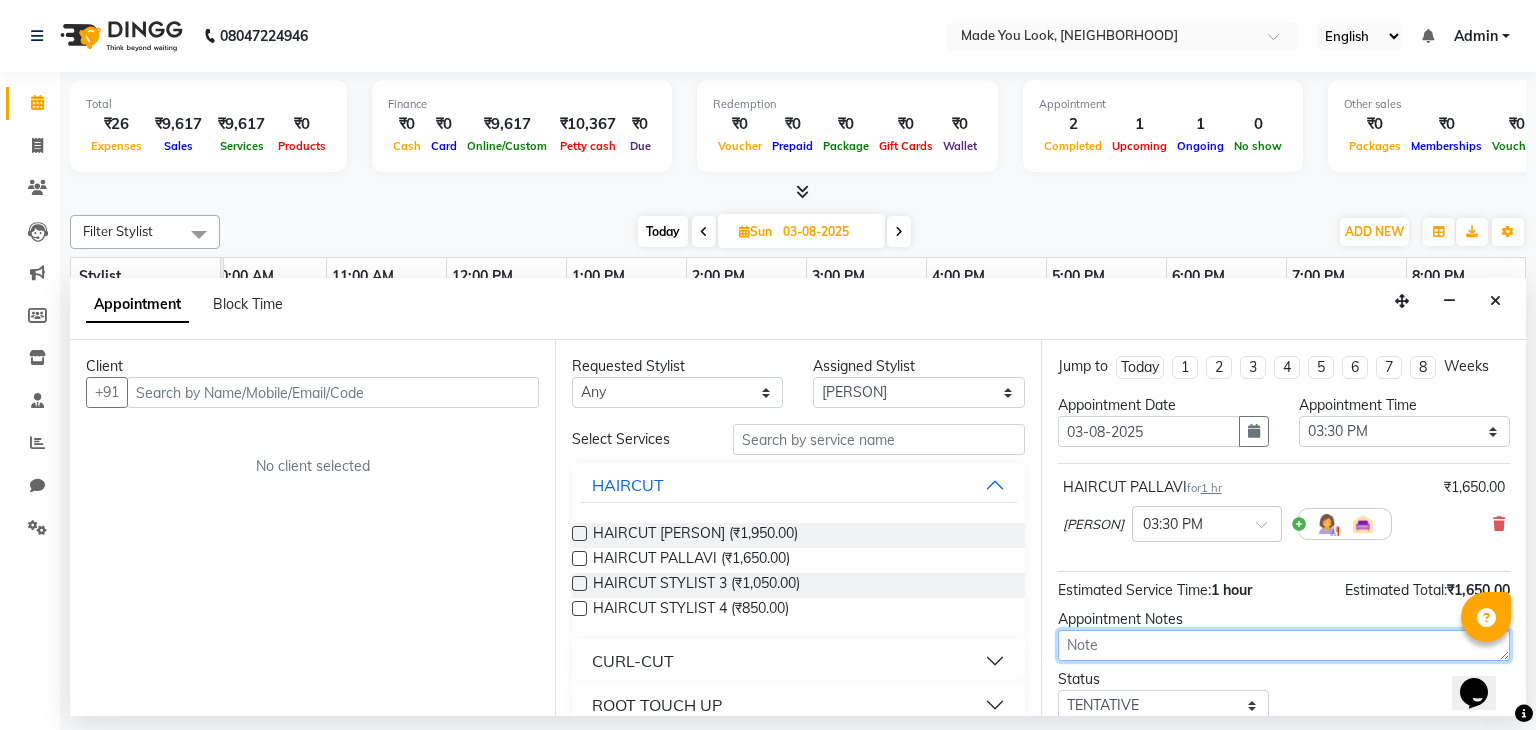 click at bounding box center [1284, 645] 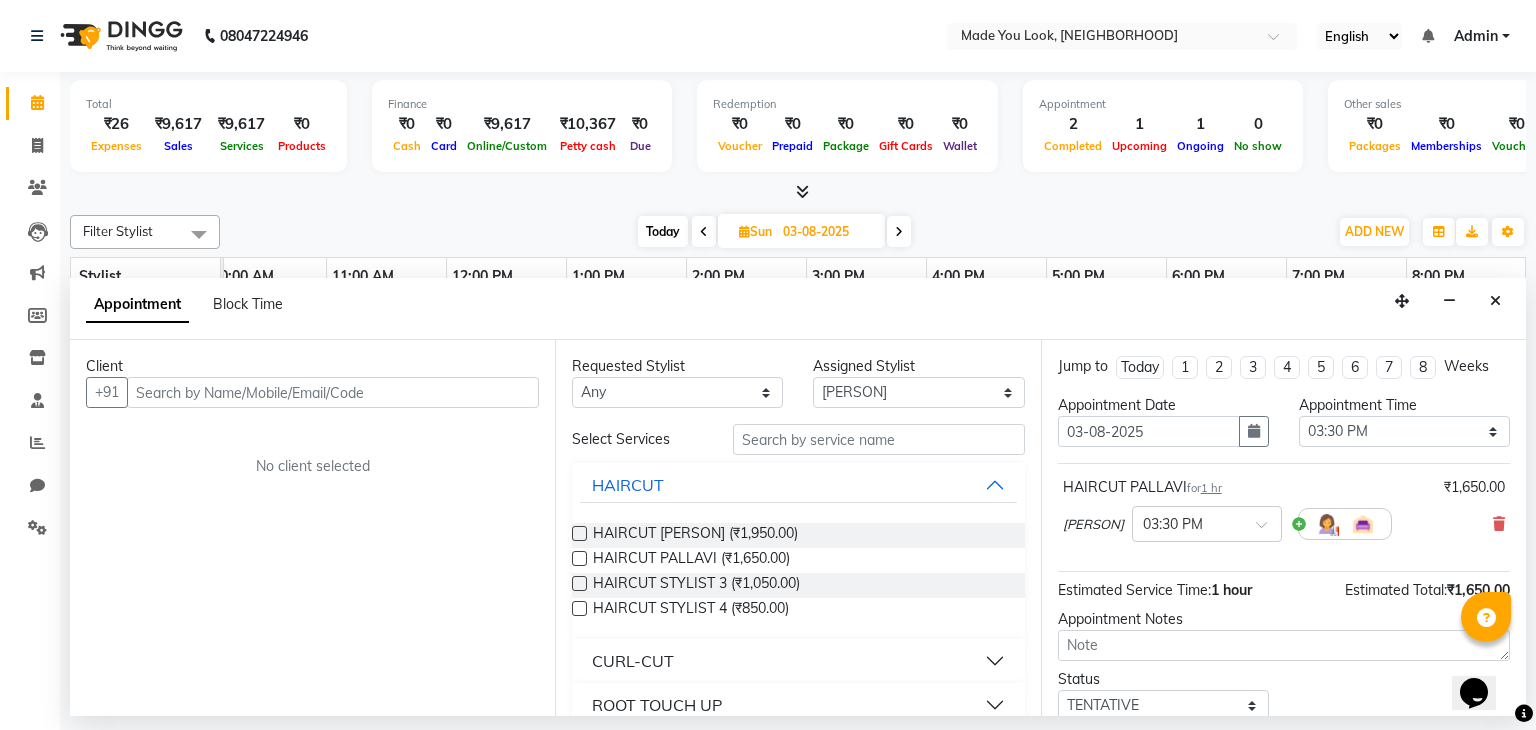 click on "Estimated Service Time:" at bounding box center (1134, 590) 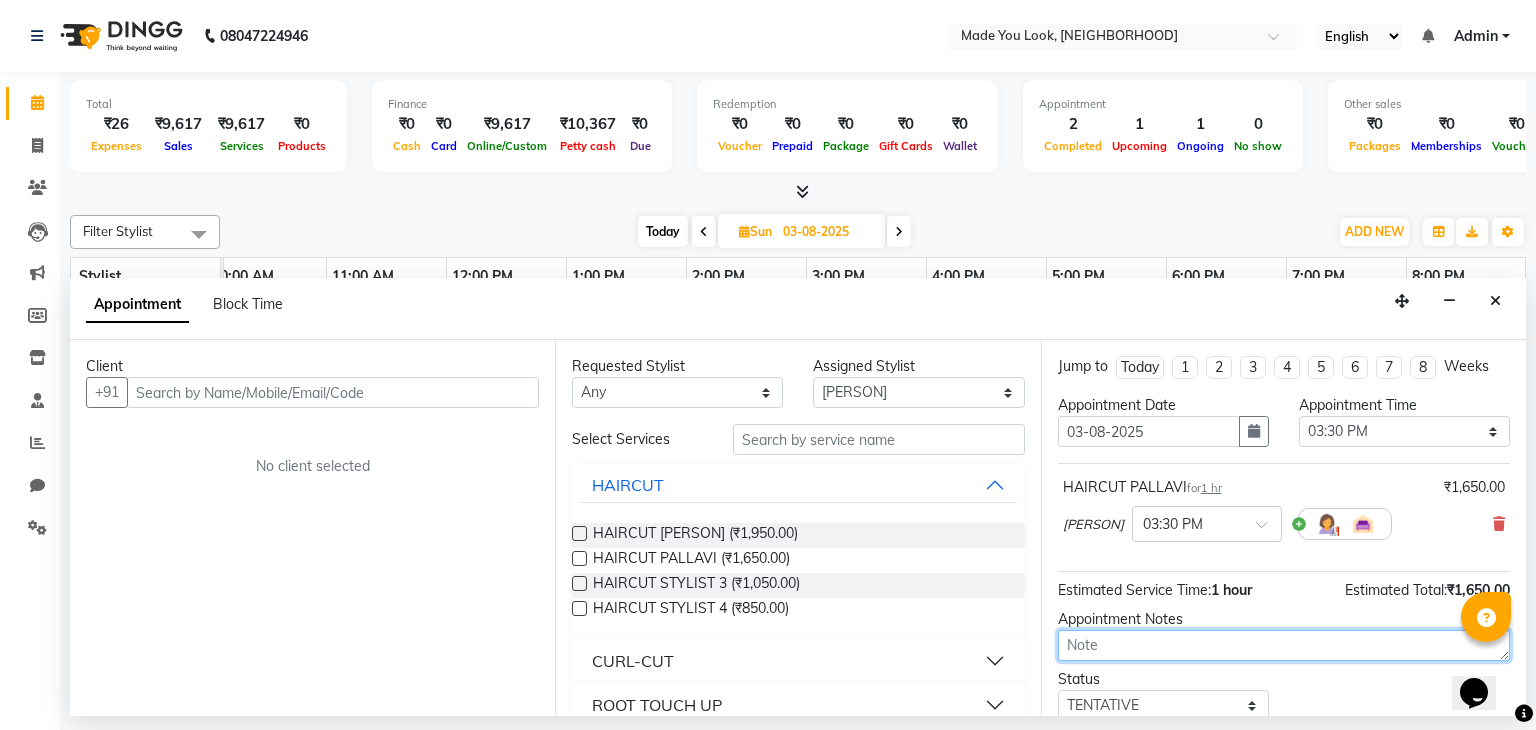 click at bounding box center [1284, 645] 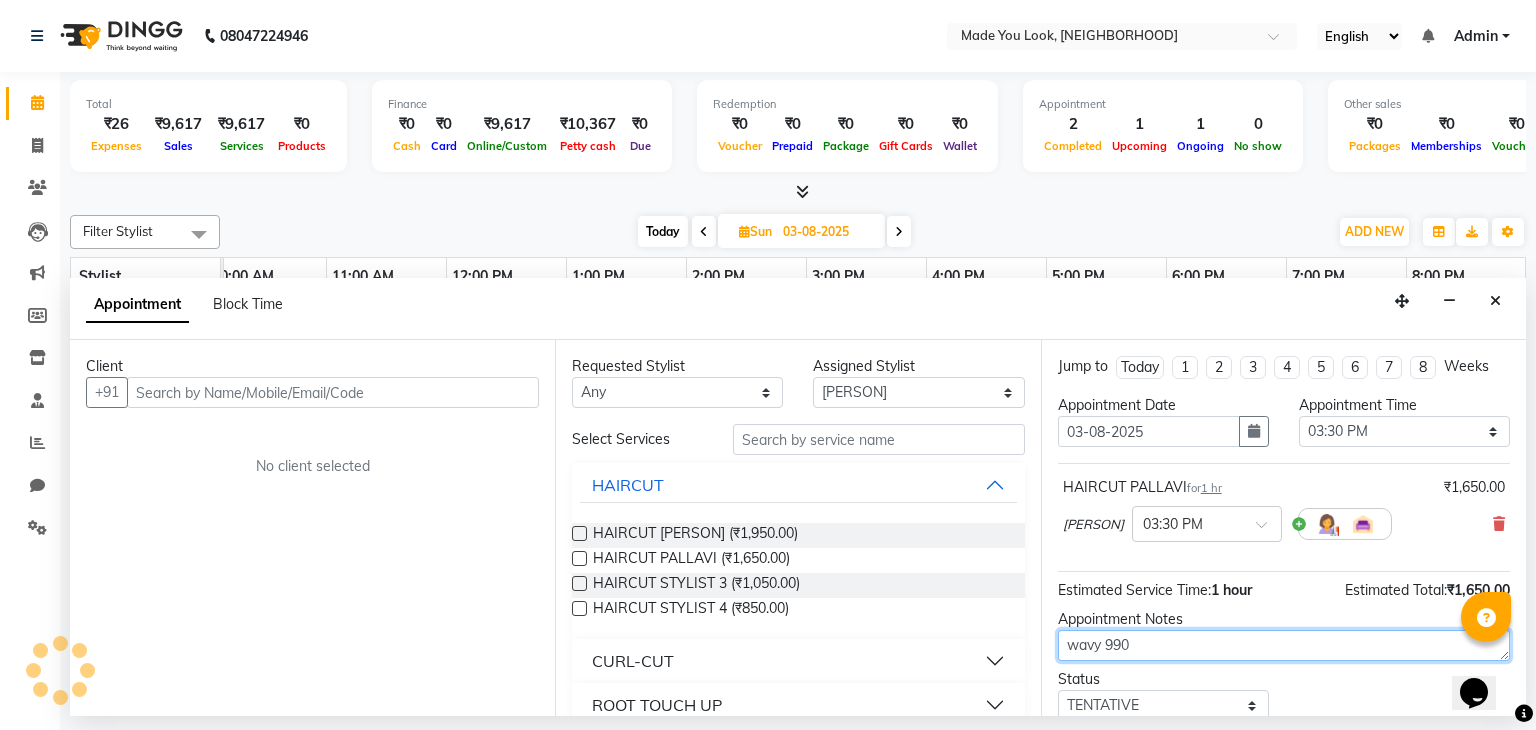 type on "wavy 990" 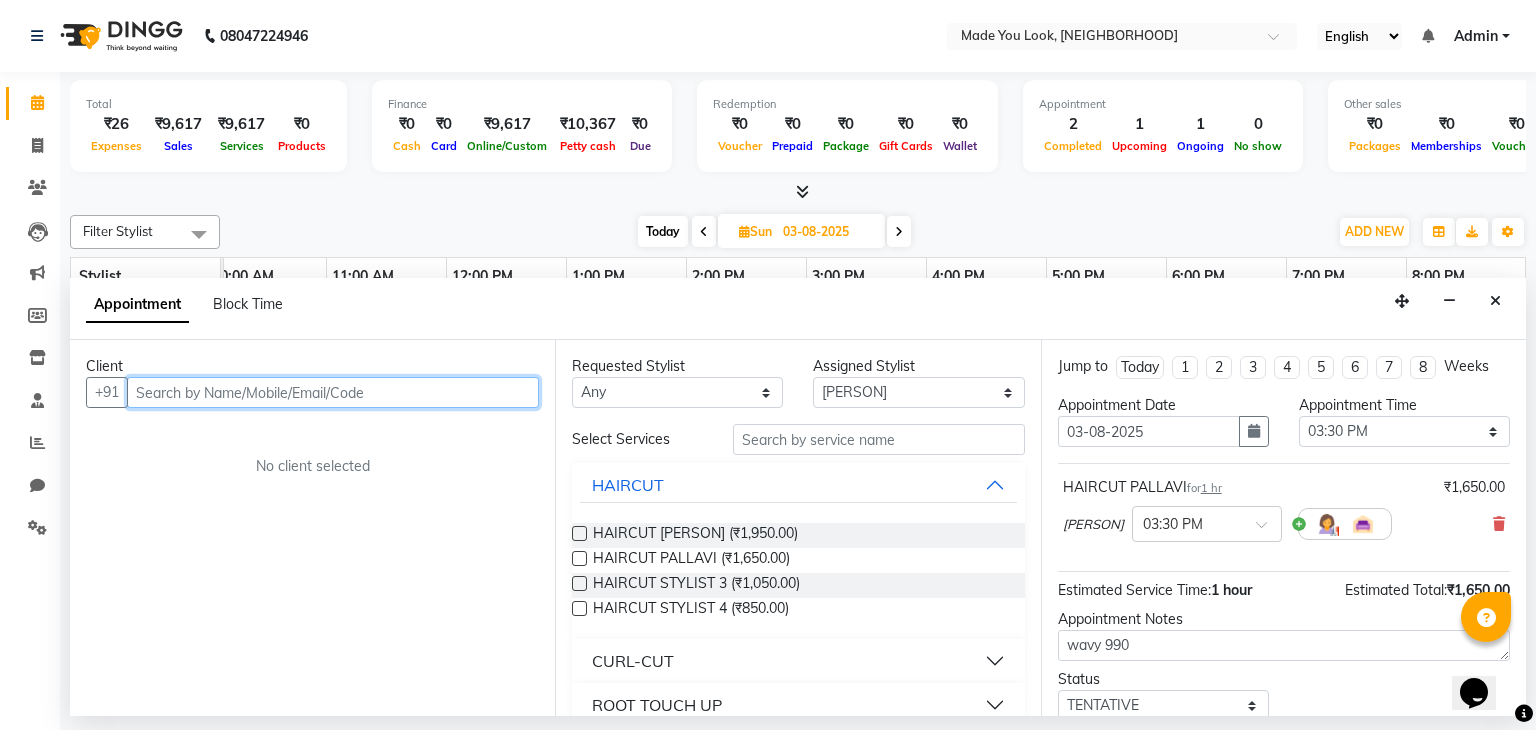 click at bounding box center (333, 392) 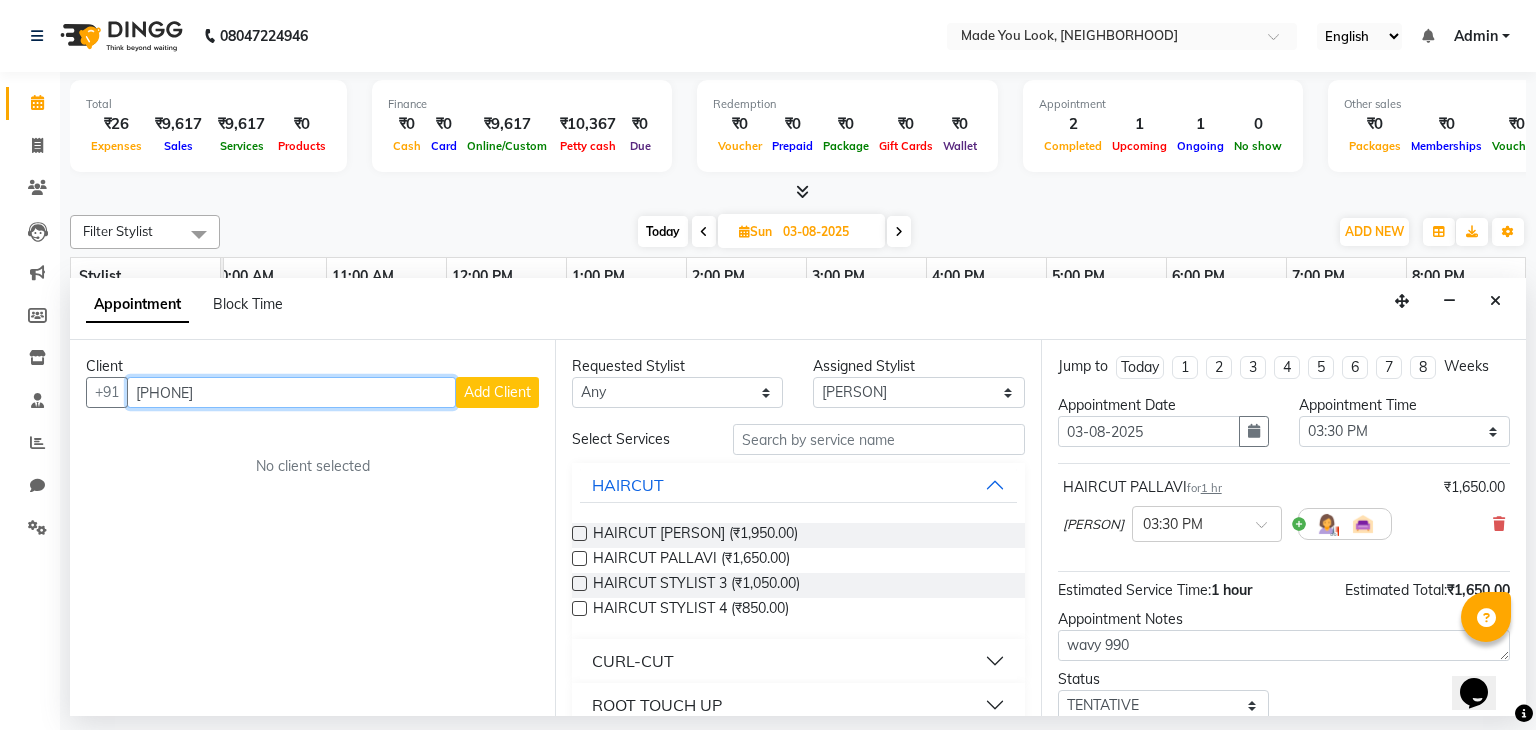 type on "[PHONE]" 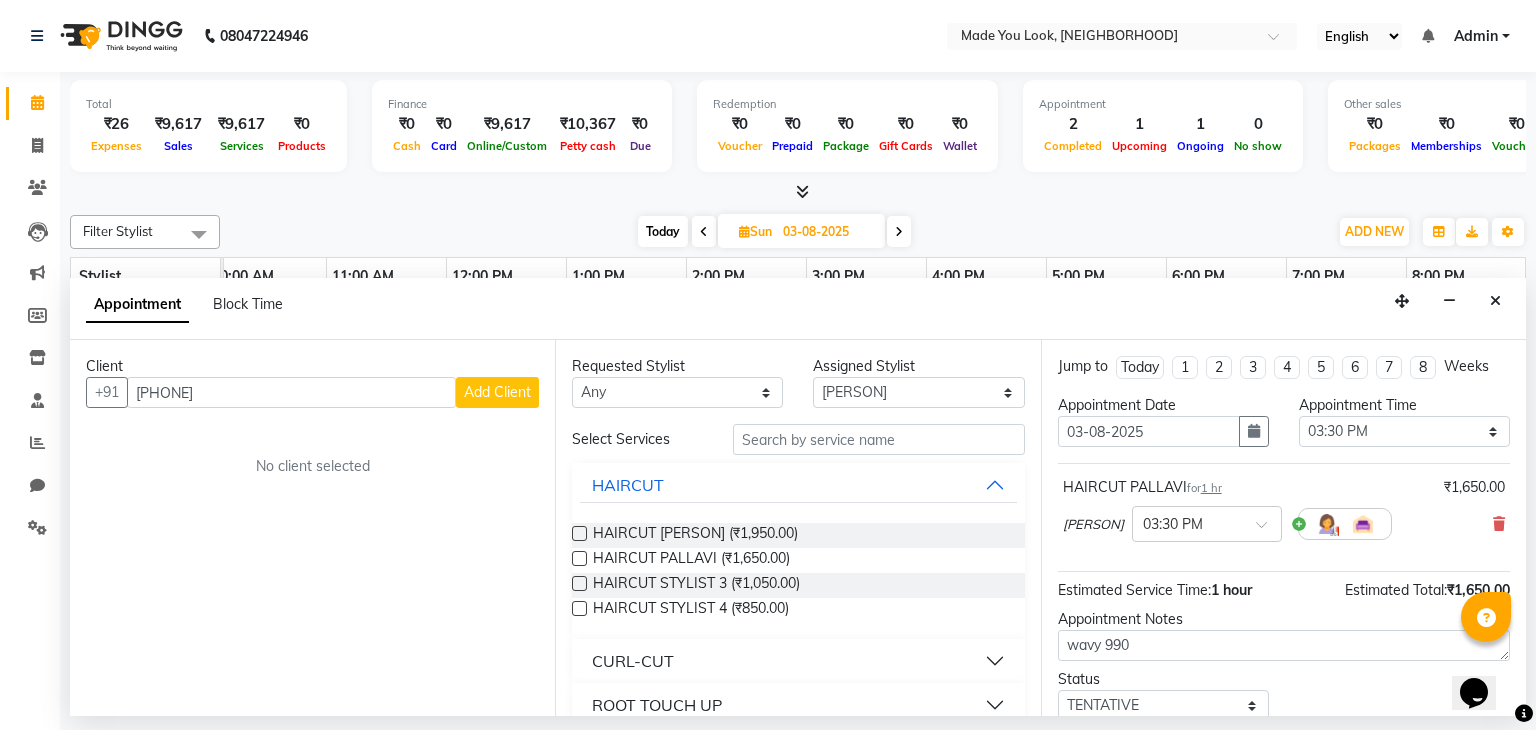 click on "Add Client" at bounding box center [497, 392] 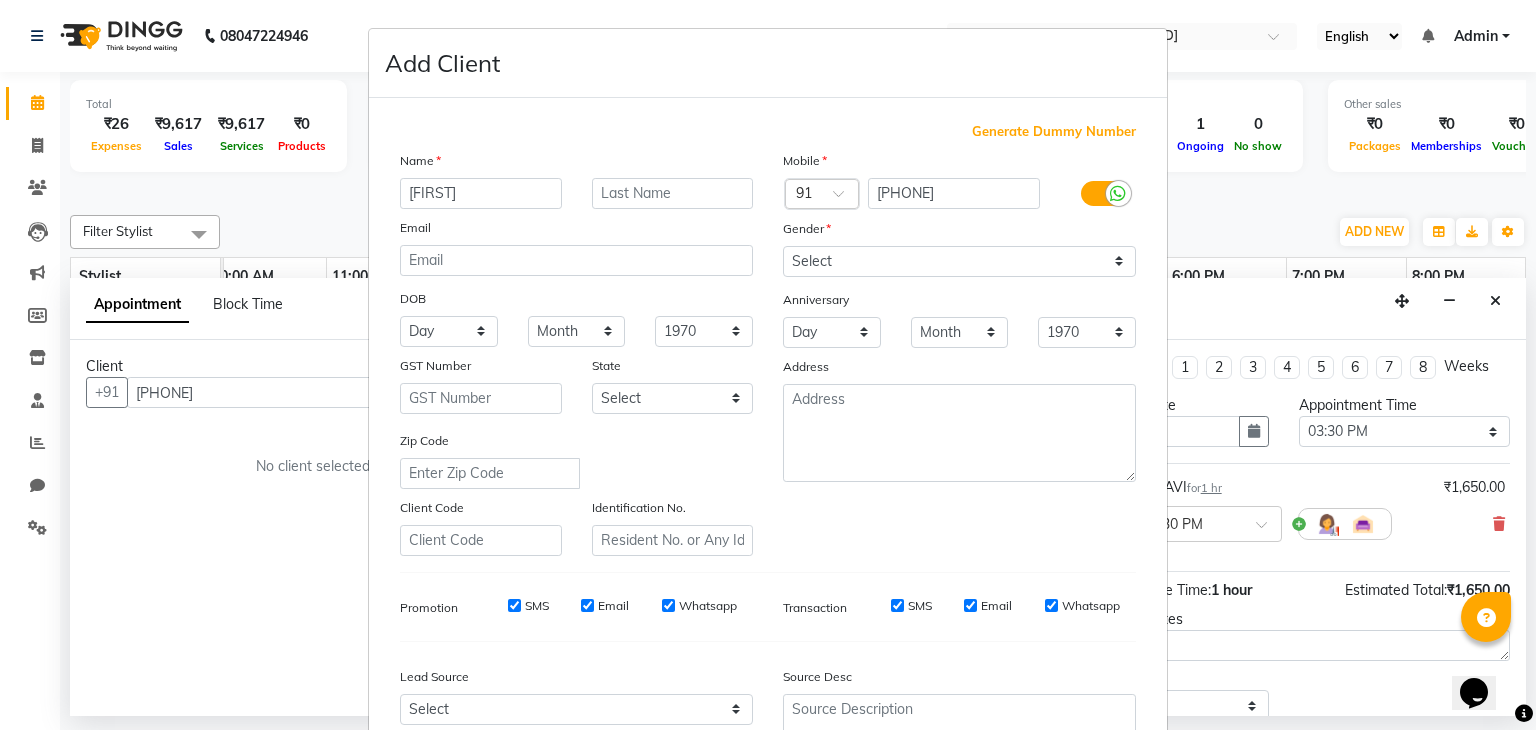 type on "[FIRST]" 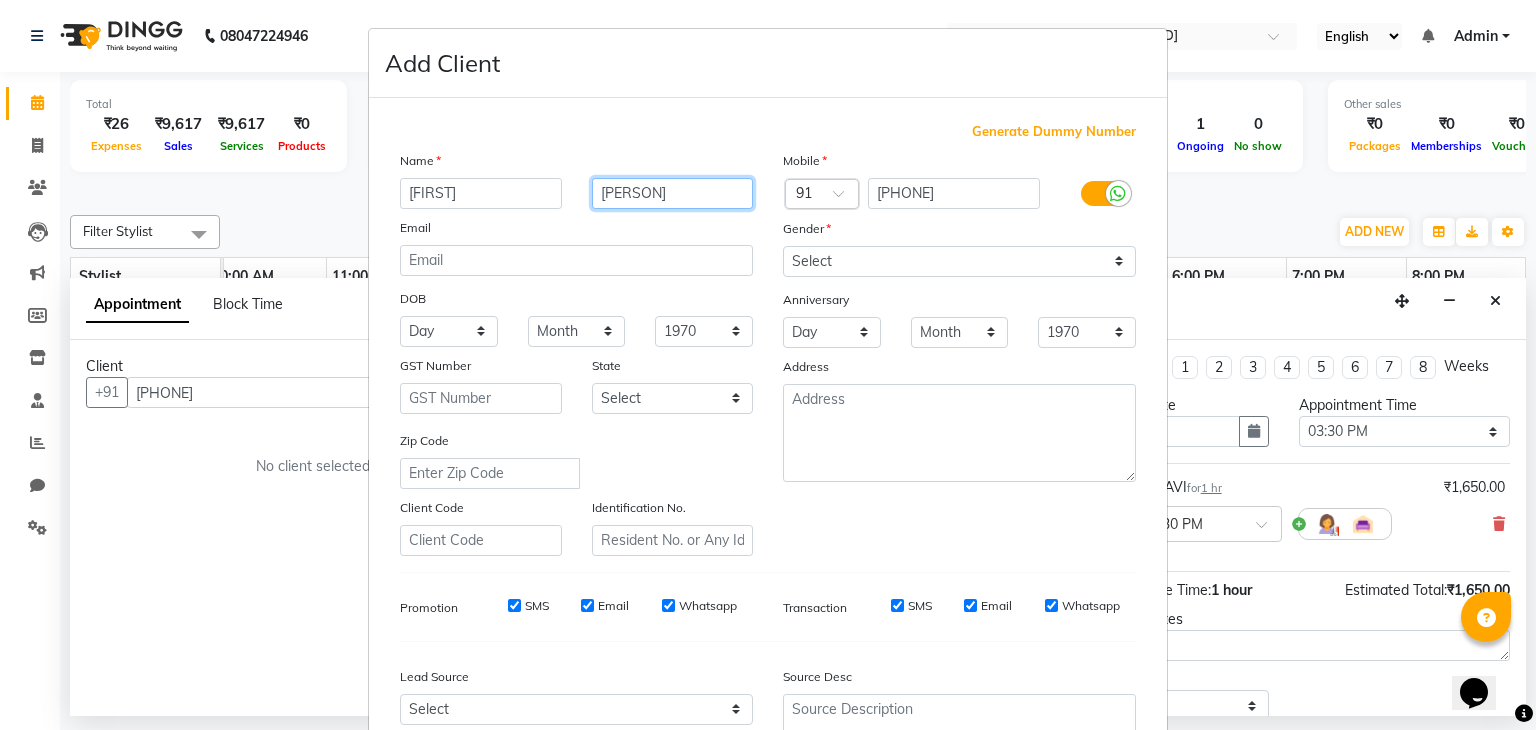 type on "[PERSON]" 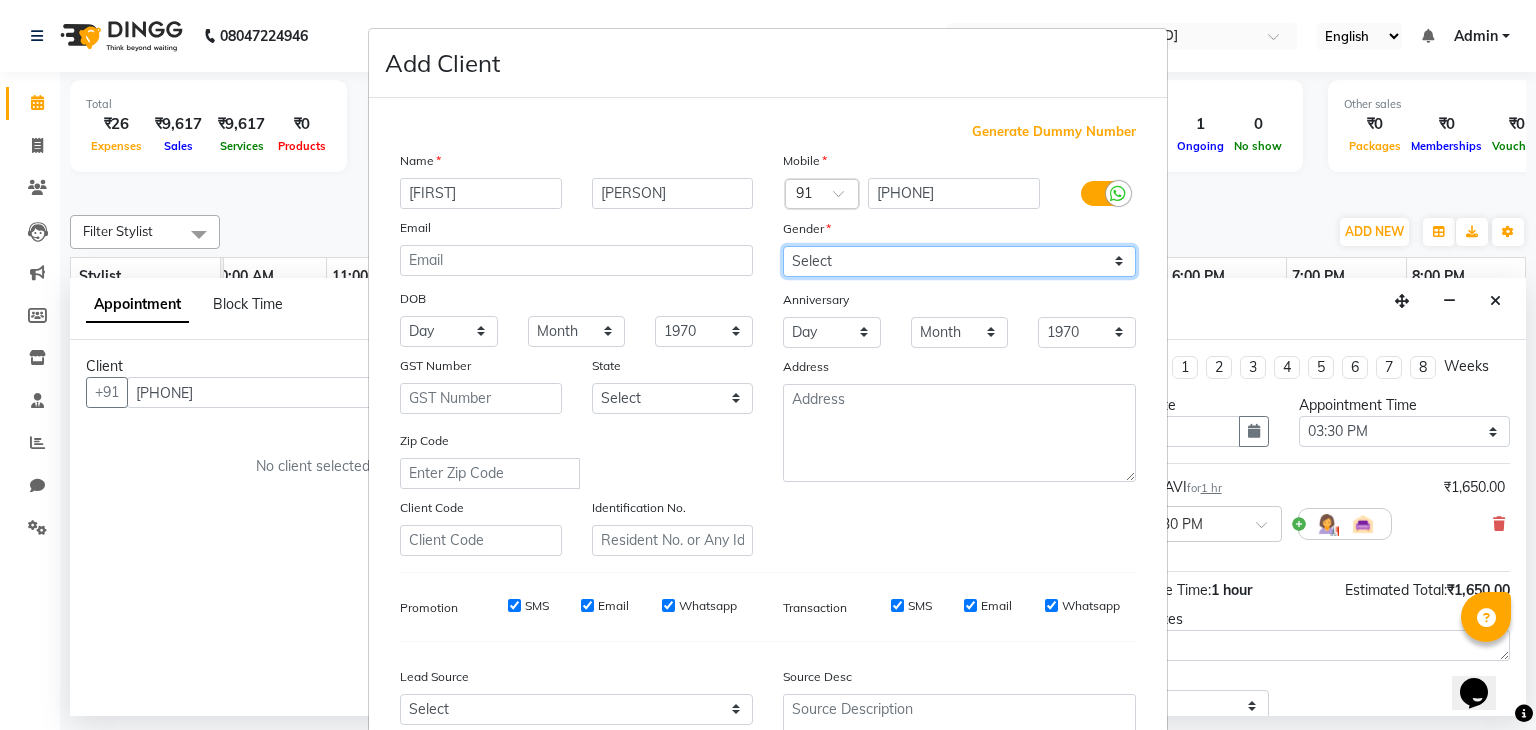 click on "Select Male Female Other Prefer Not To Say" at bounding box center [959, 261] 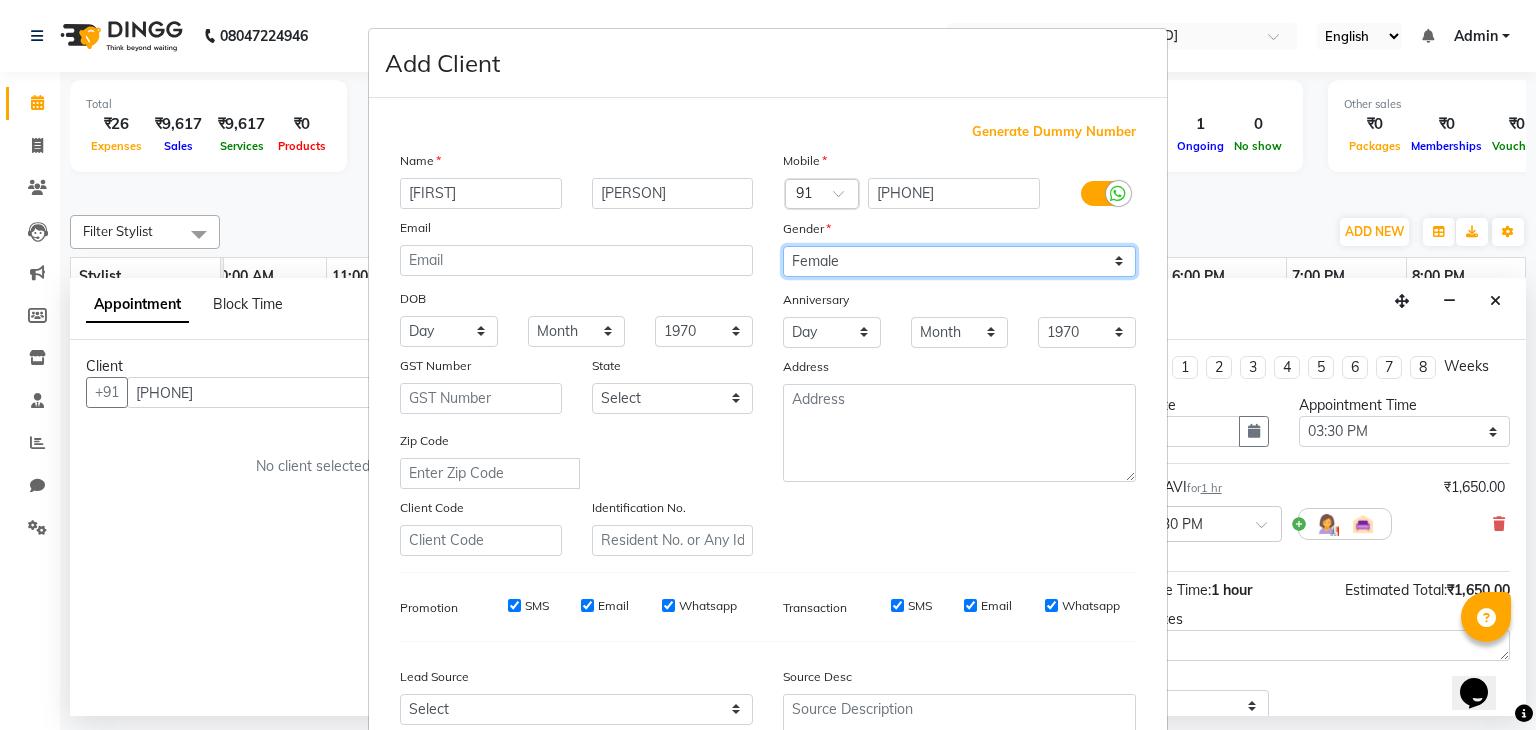click on "Select Male Female Other Prefer Not To Say" at bounding box center [959, 261] 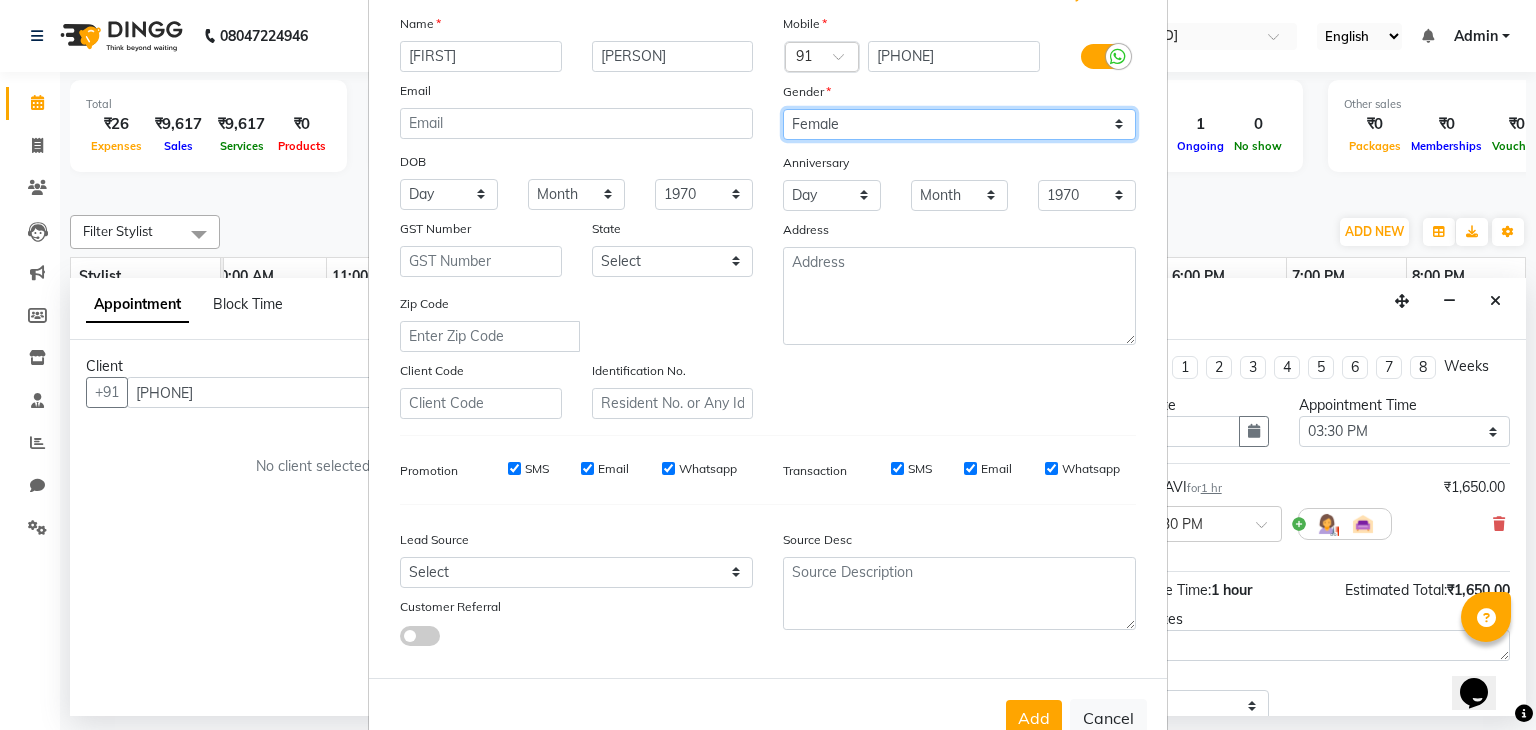 scroll, scrollTop: 203, scrollLeft: 0, axis: vertical 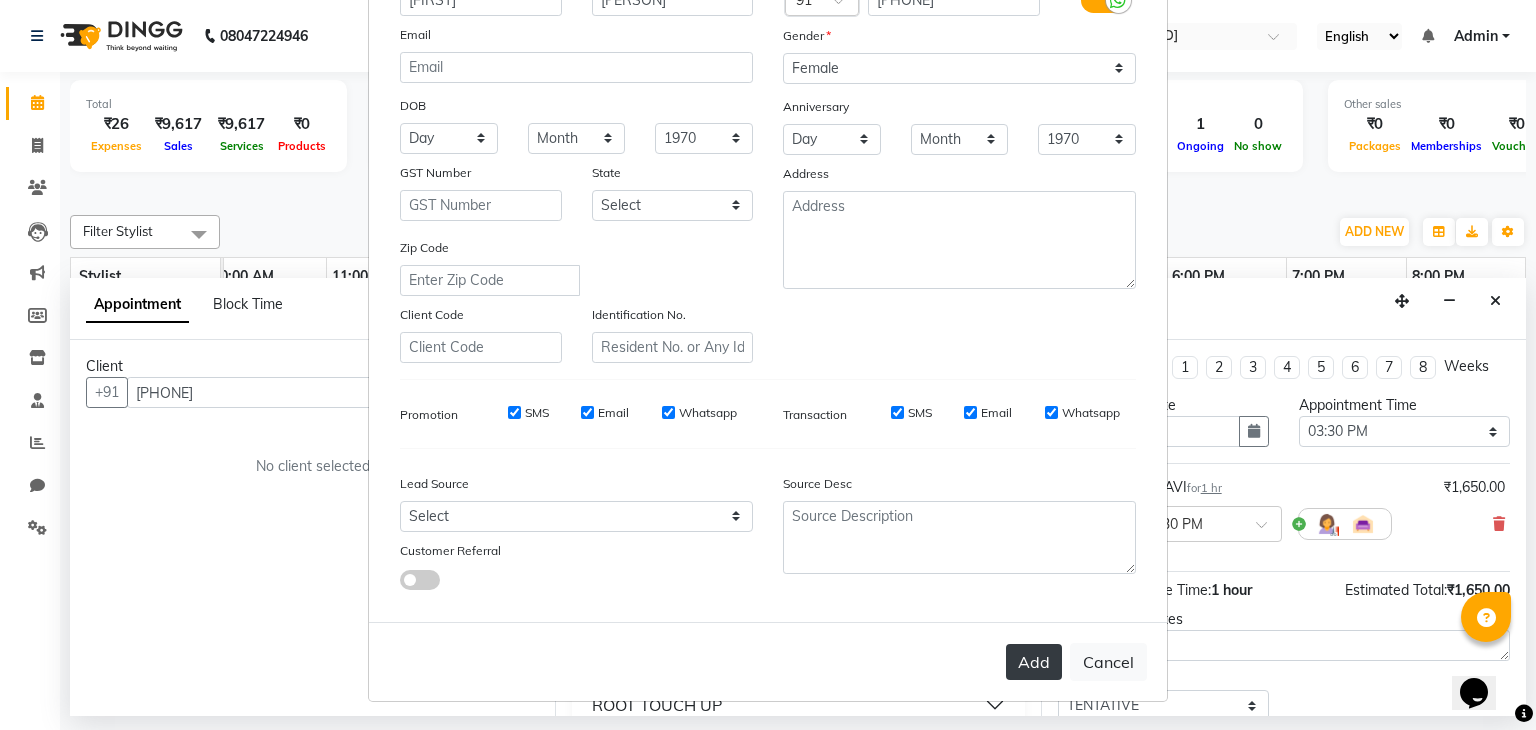 click on "Add" at bounding box center [1034, 662] 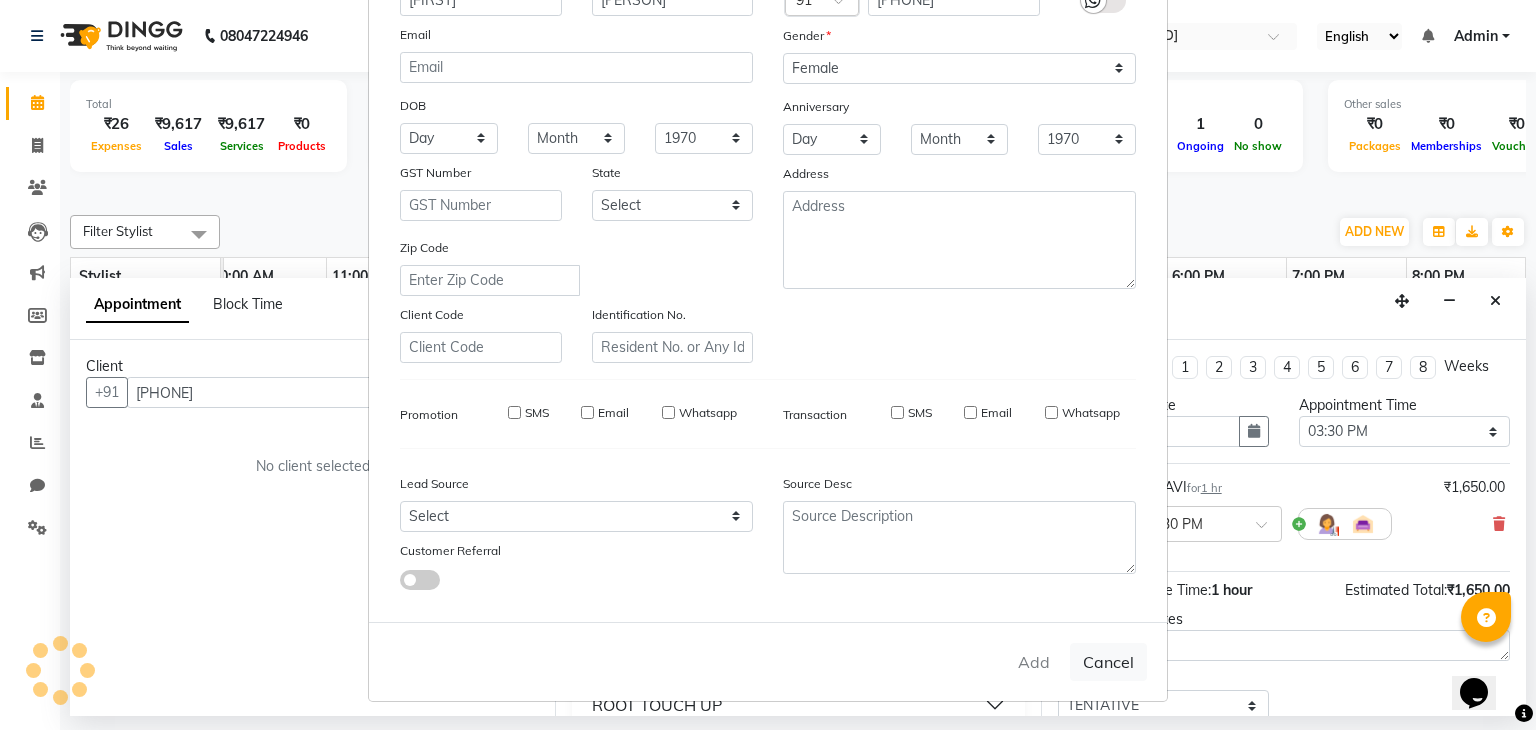 type 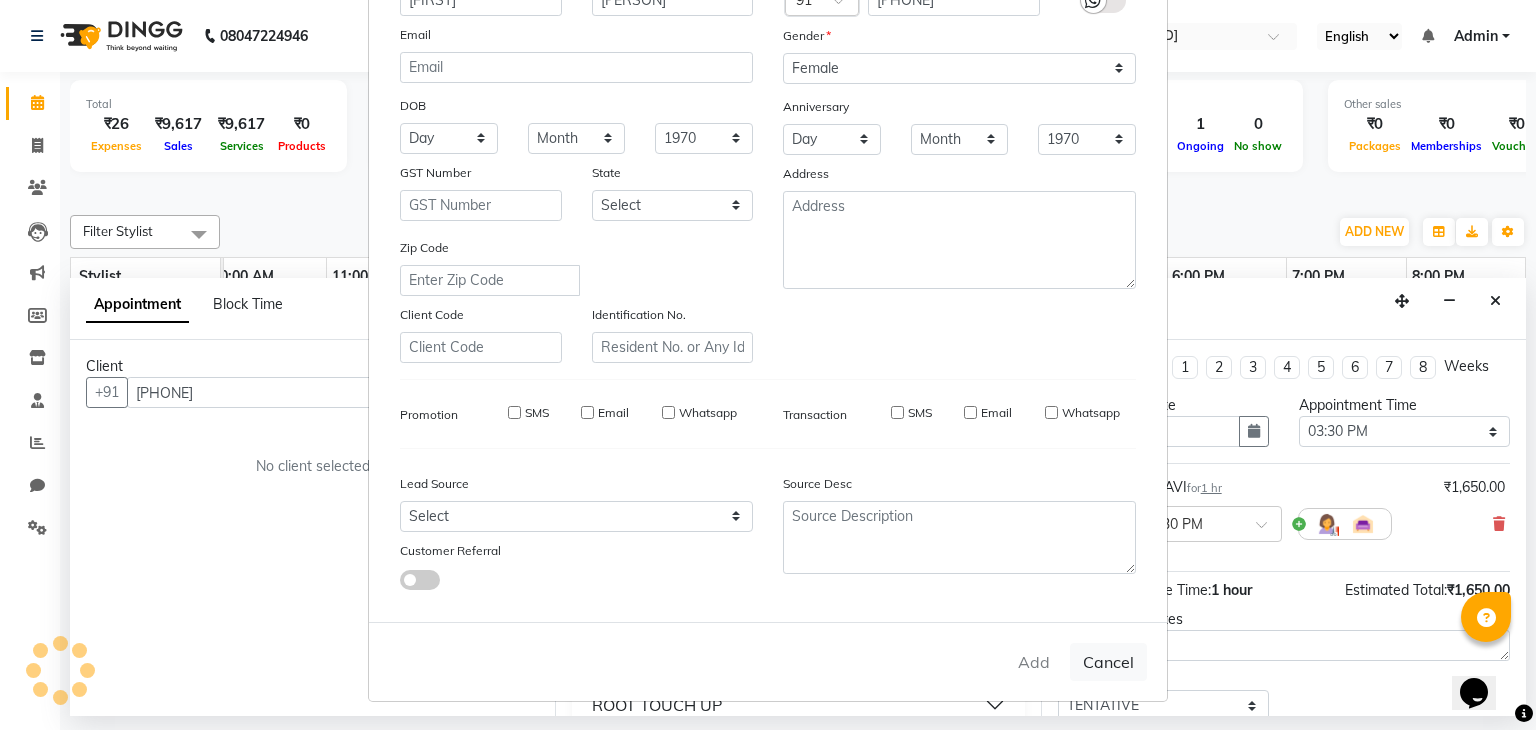 type 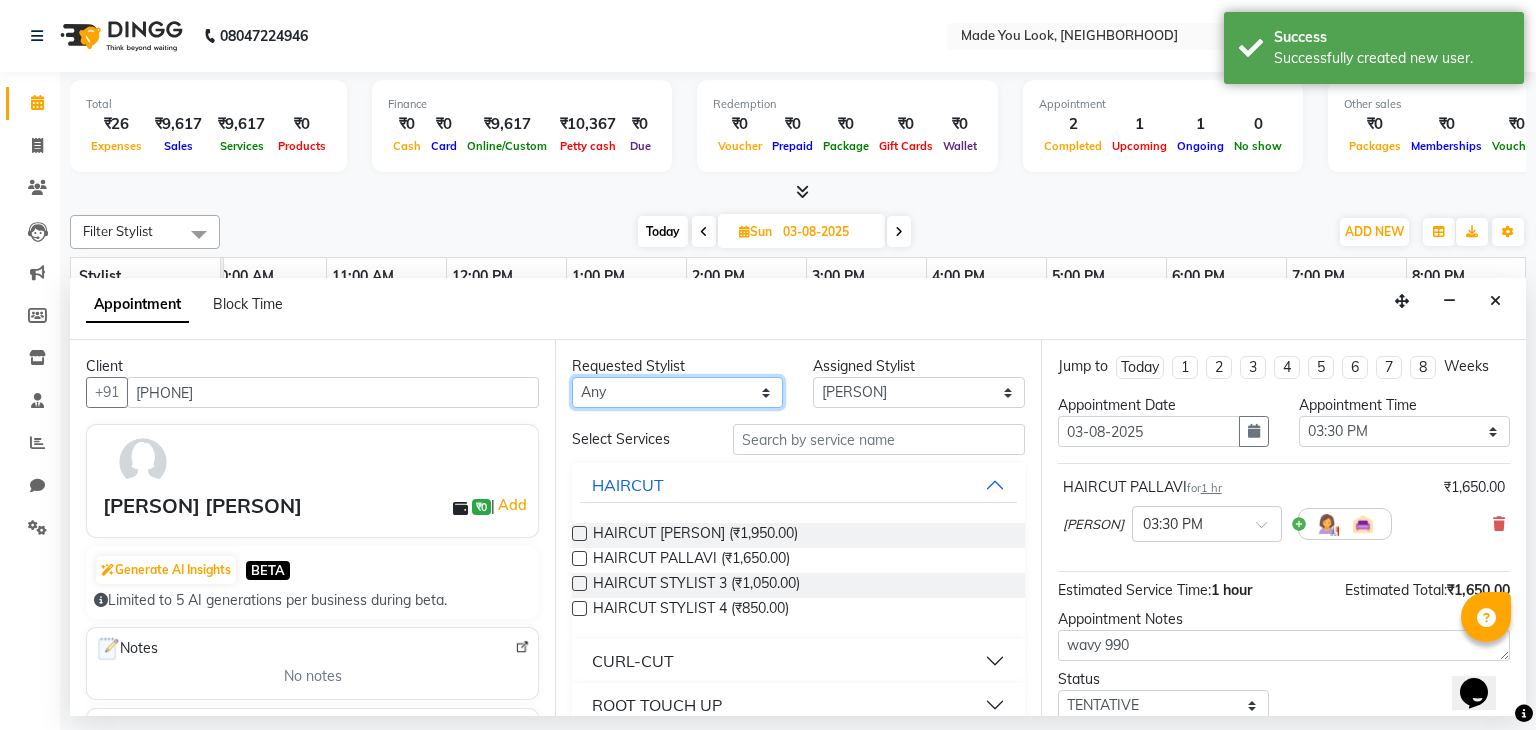 click on "Any [FIRST] [FIRST] [FIRST] [FIRST]  Sruthi A" at bounding box center (677, 392) 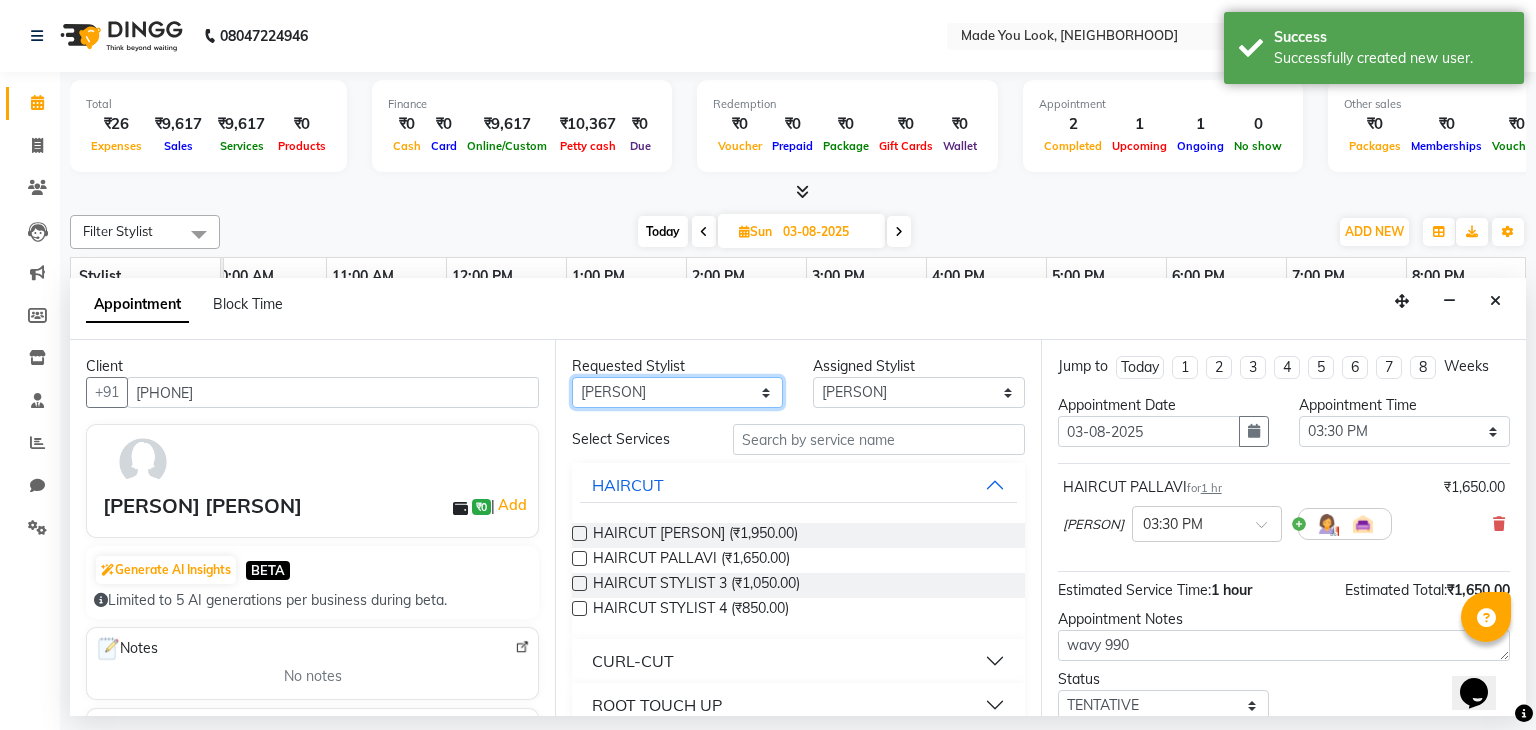 click on "Any [FIRST] [FIRST] [FIRST] [FIRST]  Sruthi A" at bounding box center [677, 392] 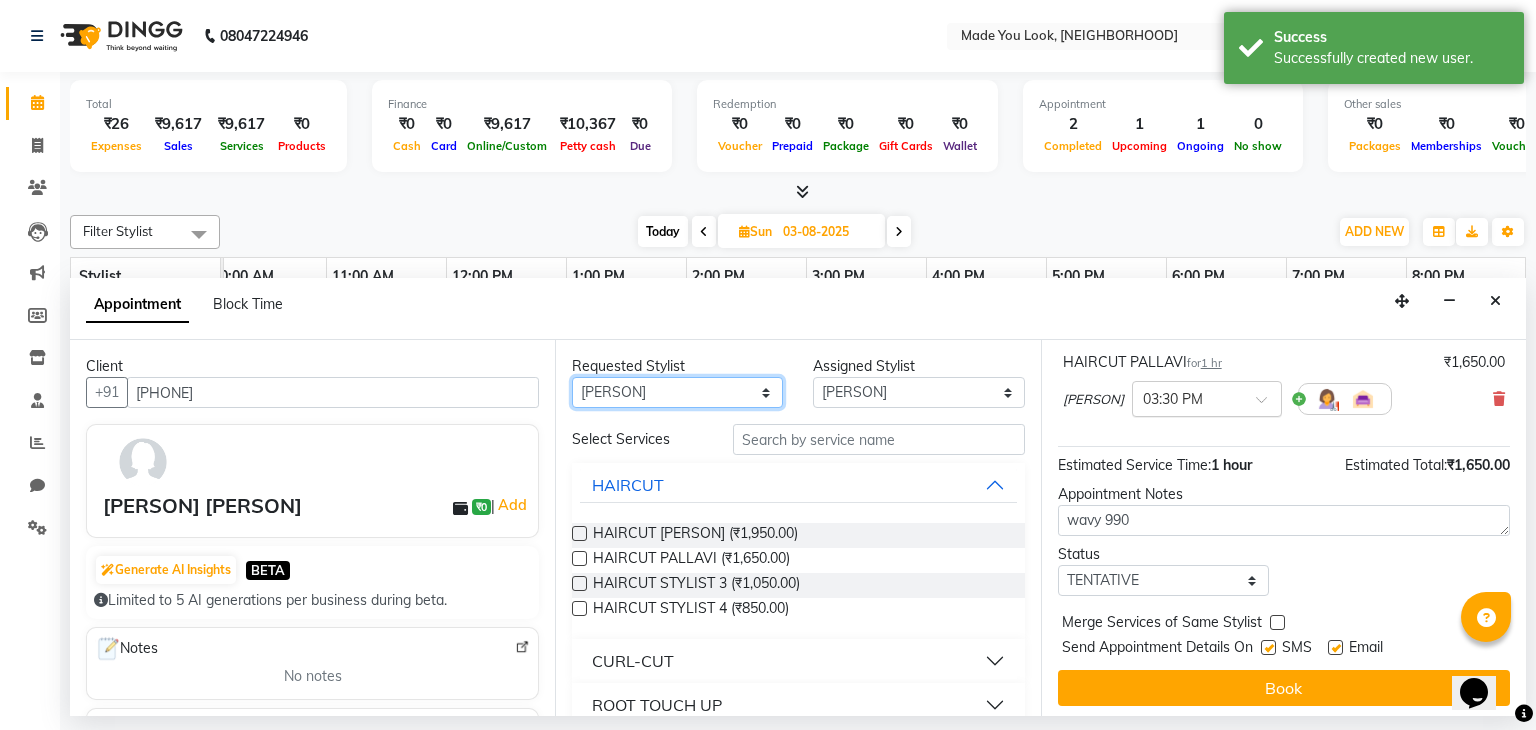 scroll, scrollTop: 130, scrollLeft: 0, axis: vertical 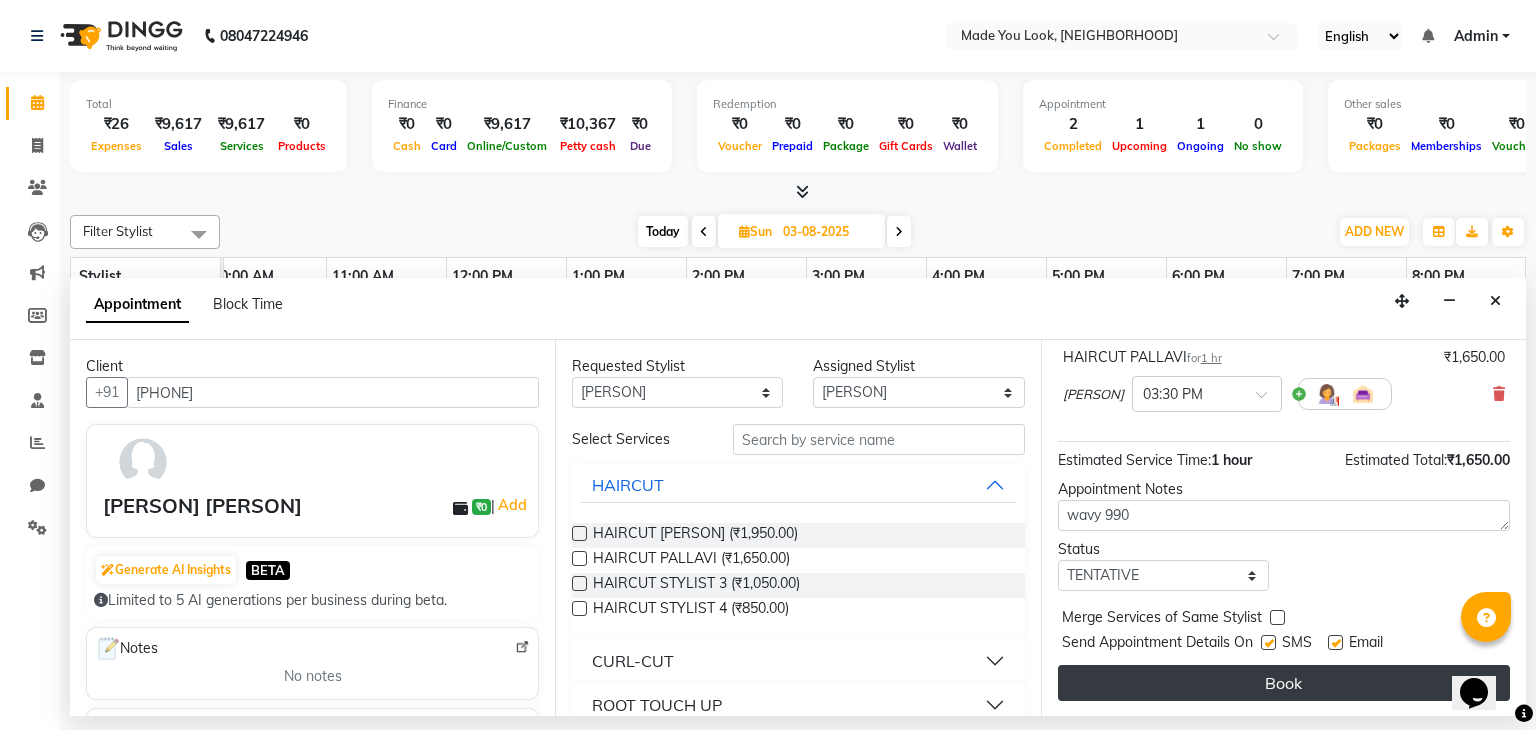 click on "Book" at bounding box center (1284, 683) 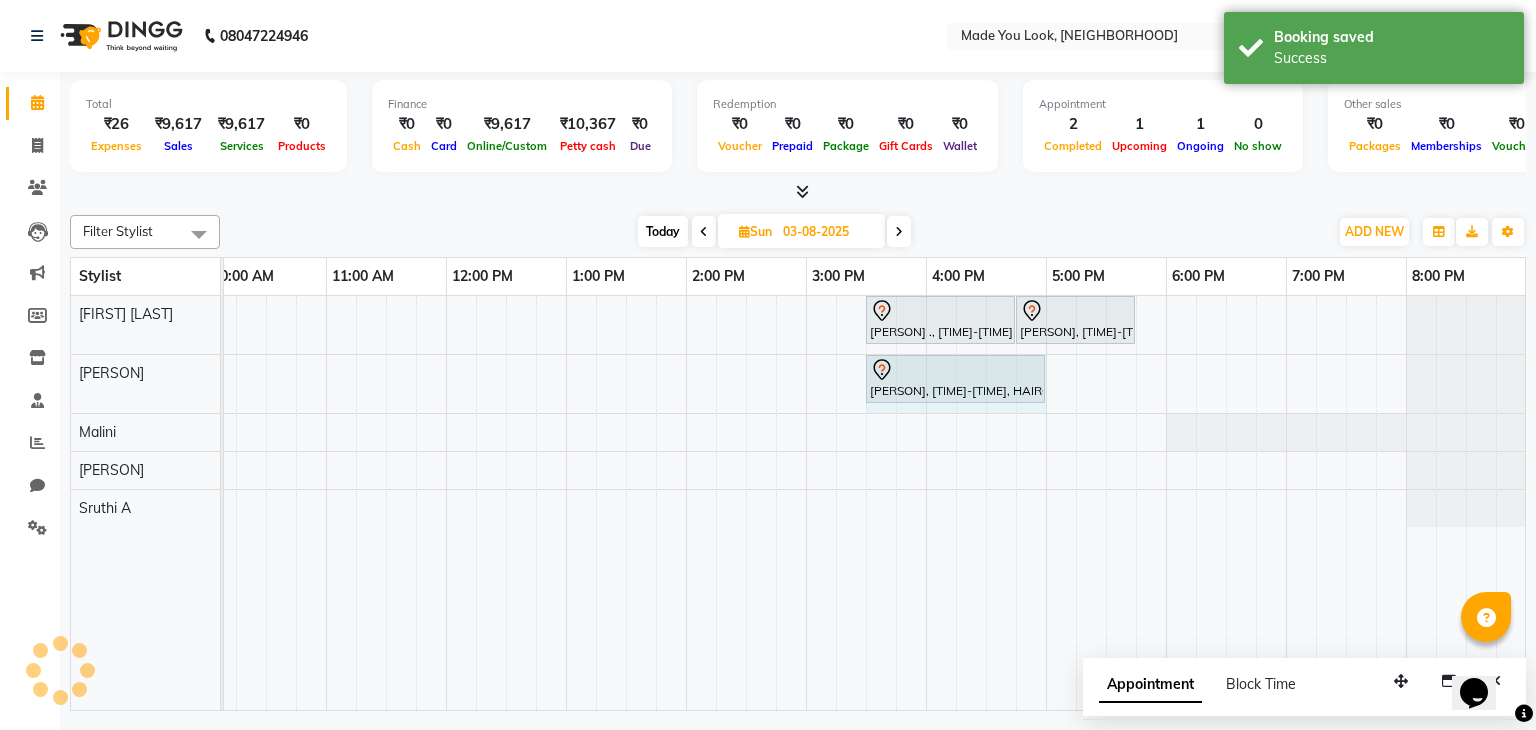 drag, startPoint x: 984, startPoint y: 375, endPoint x: 1038, endPoint y: 375, distance: 54 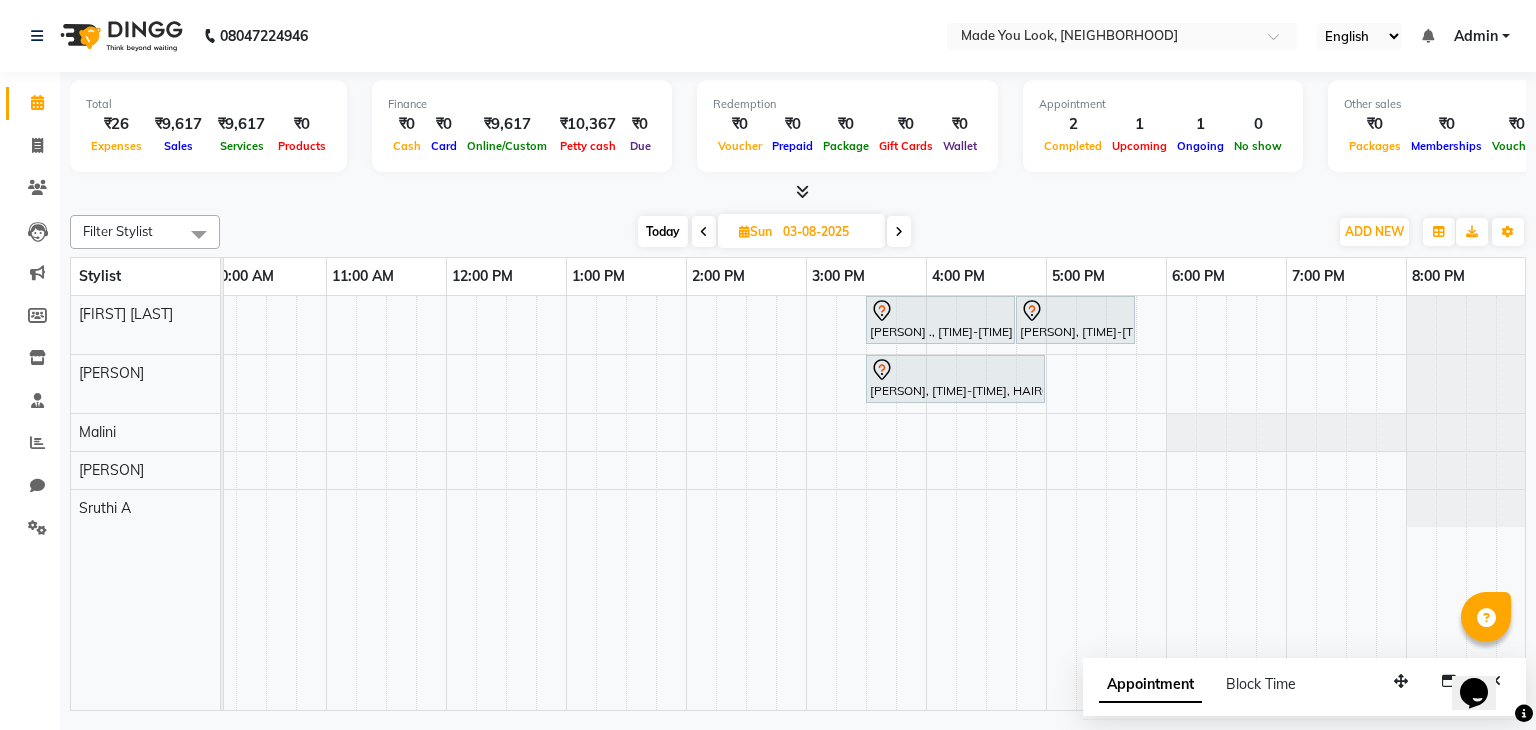 click at bounding box center (704, 231) 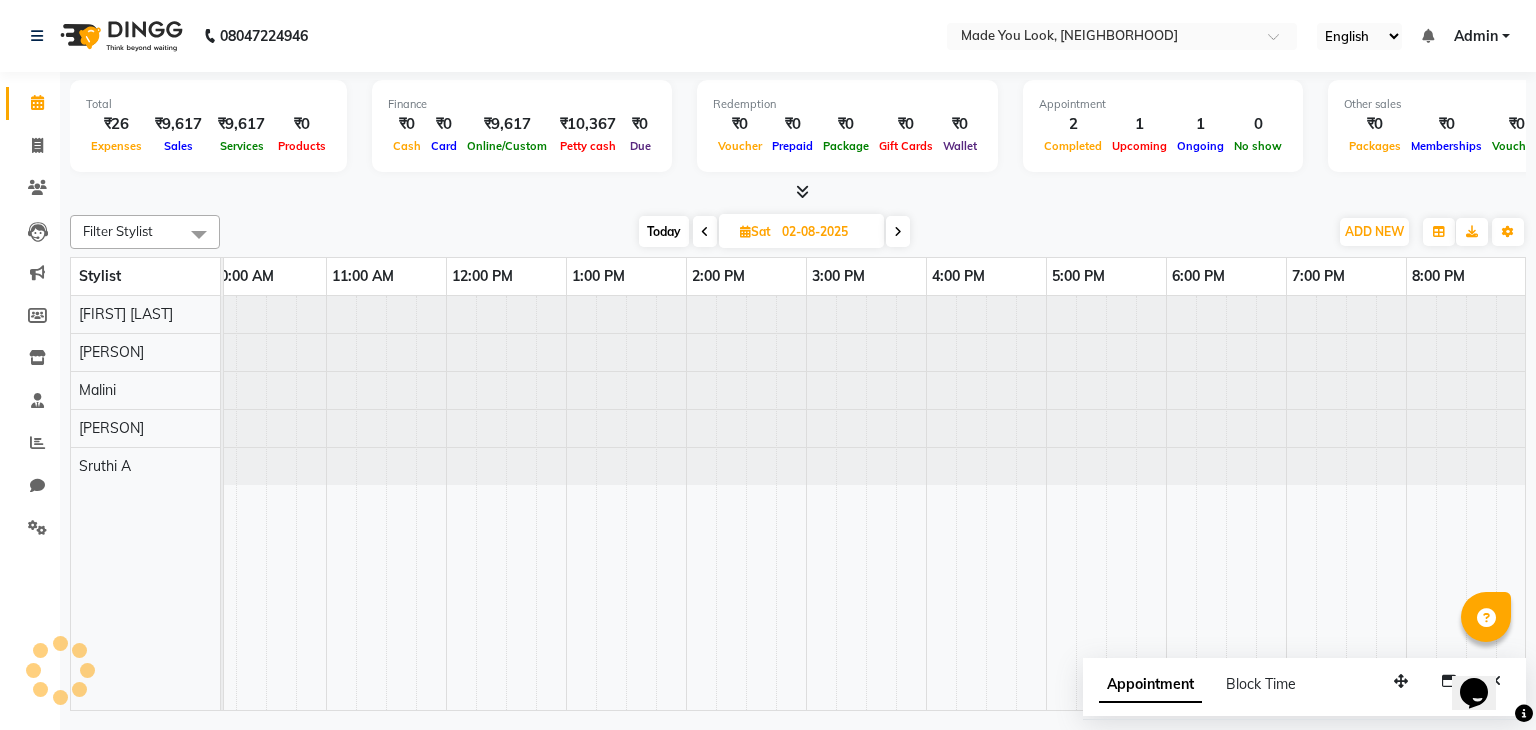 scroll, scrollTop: 0, scrollLeft: 0, axis: both 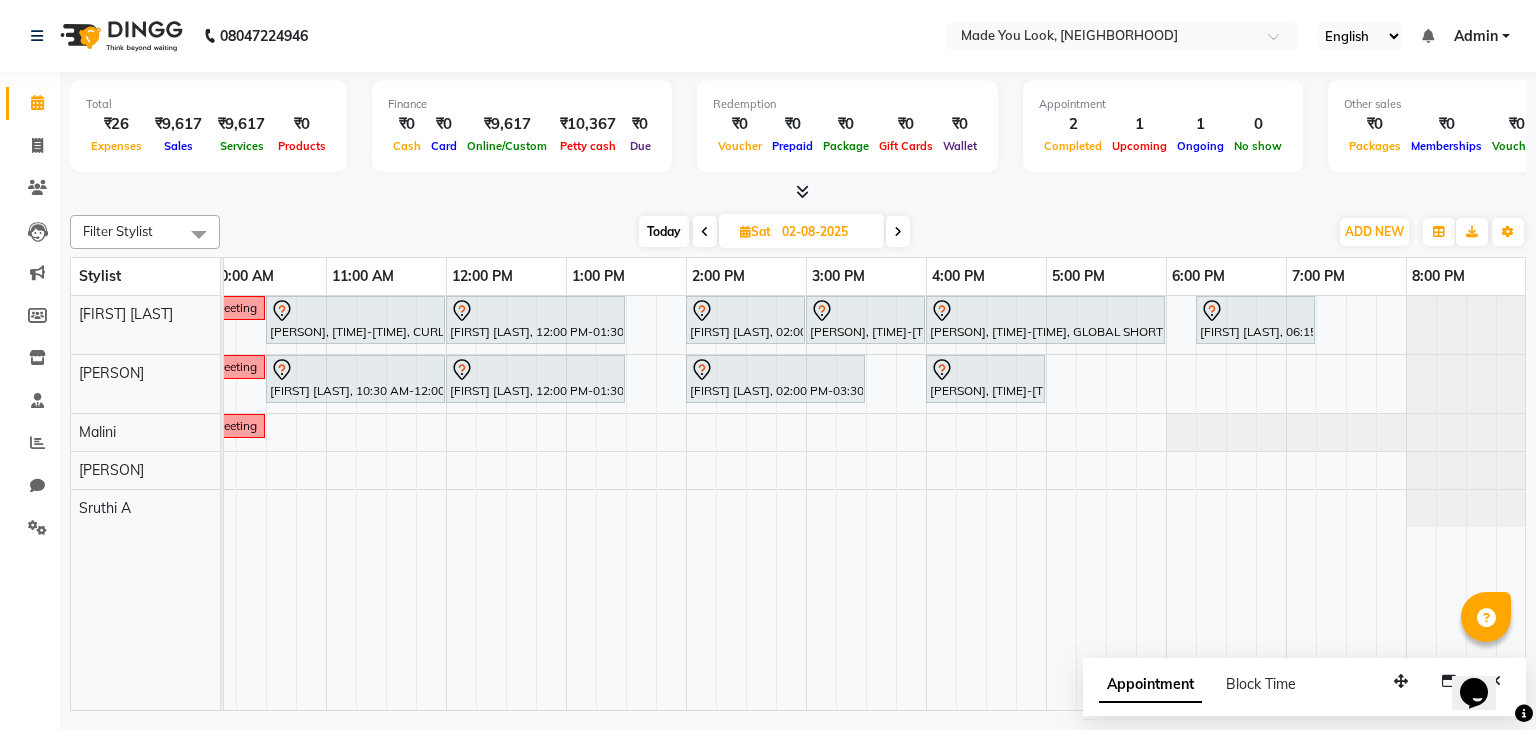 click on "Today" at bounding box center (664, 231) 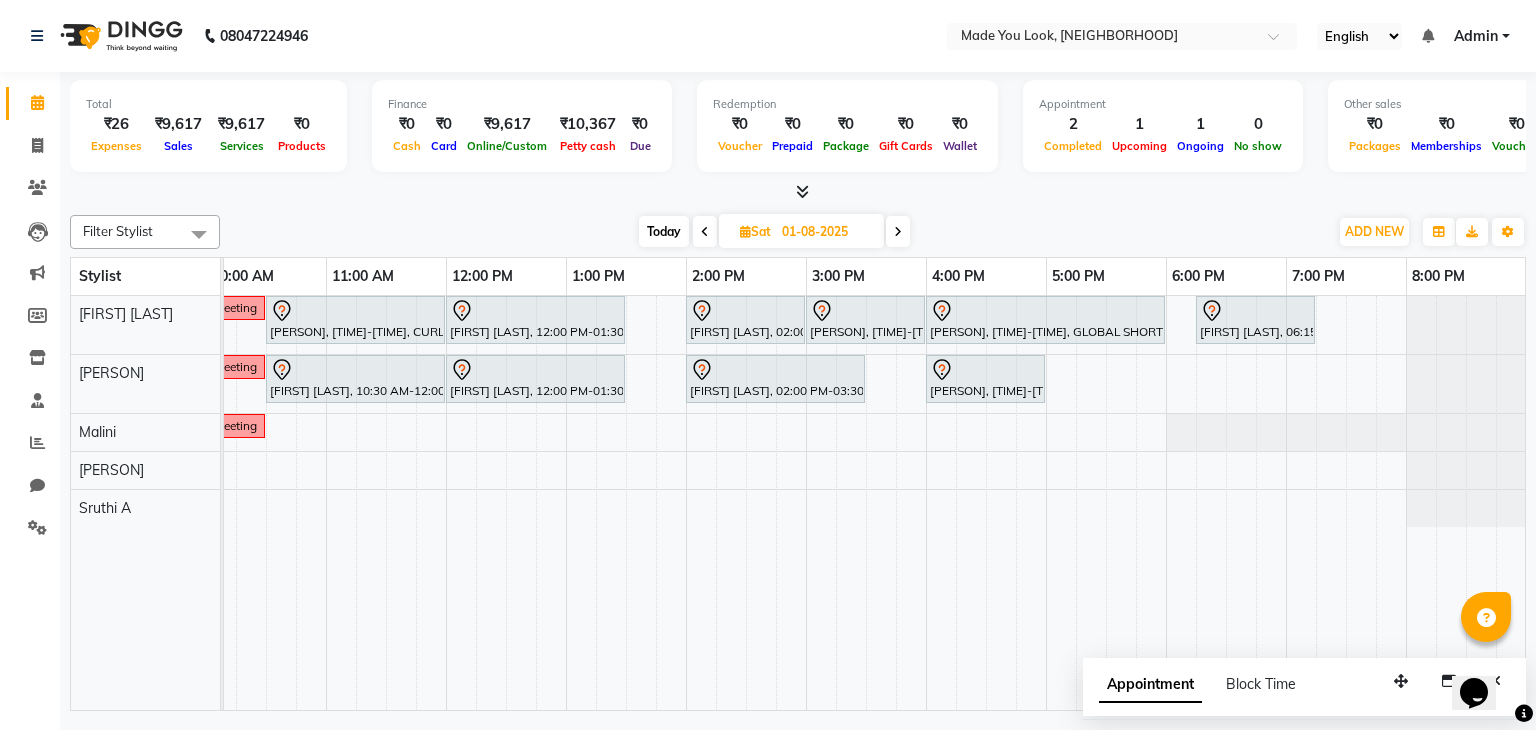 scroll, scrollTop: 0, scrollLeft: 0, axis: both 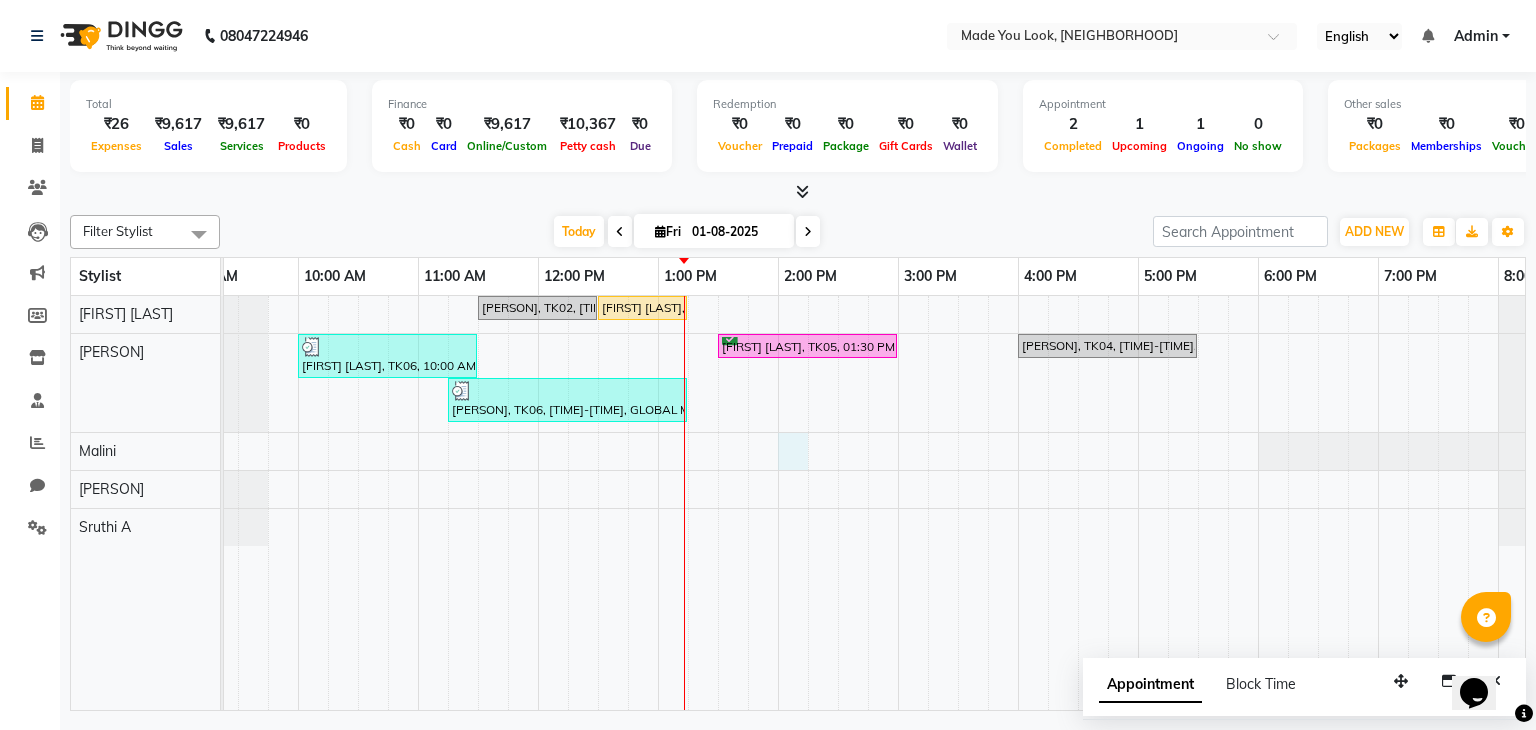 click on "[FIRST] [LAST], TK02, 11:30 AM-12:30 PM, HAIRCUT PRANAV    [FIRST] [LAST], TK01, 12:30 PM-01:15 PM, BLOW DRY PRANAV     [FIRST] [LAST], TK06, 10:00 AM-11:30 AM, CURL-CUT ABOVE SHOULDER PALLAVI     [FIRST] [LAST], TK05, 01:30 PM-03:00 PM, ROOT TOUCH UP PALLAVI    [FIRST] [LAST], TK04, 04:00 PM-05:30 PM, CURL-CUT BELOW SHOULDER PALLAVI     [FIRST] [LAST], TK06, 11:15 AM-01:15 PM, GLOBAL MEDIUM HAIR LOW" at bounding box center [838, 503] 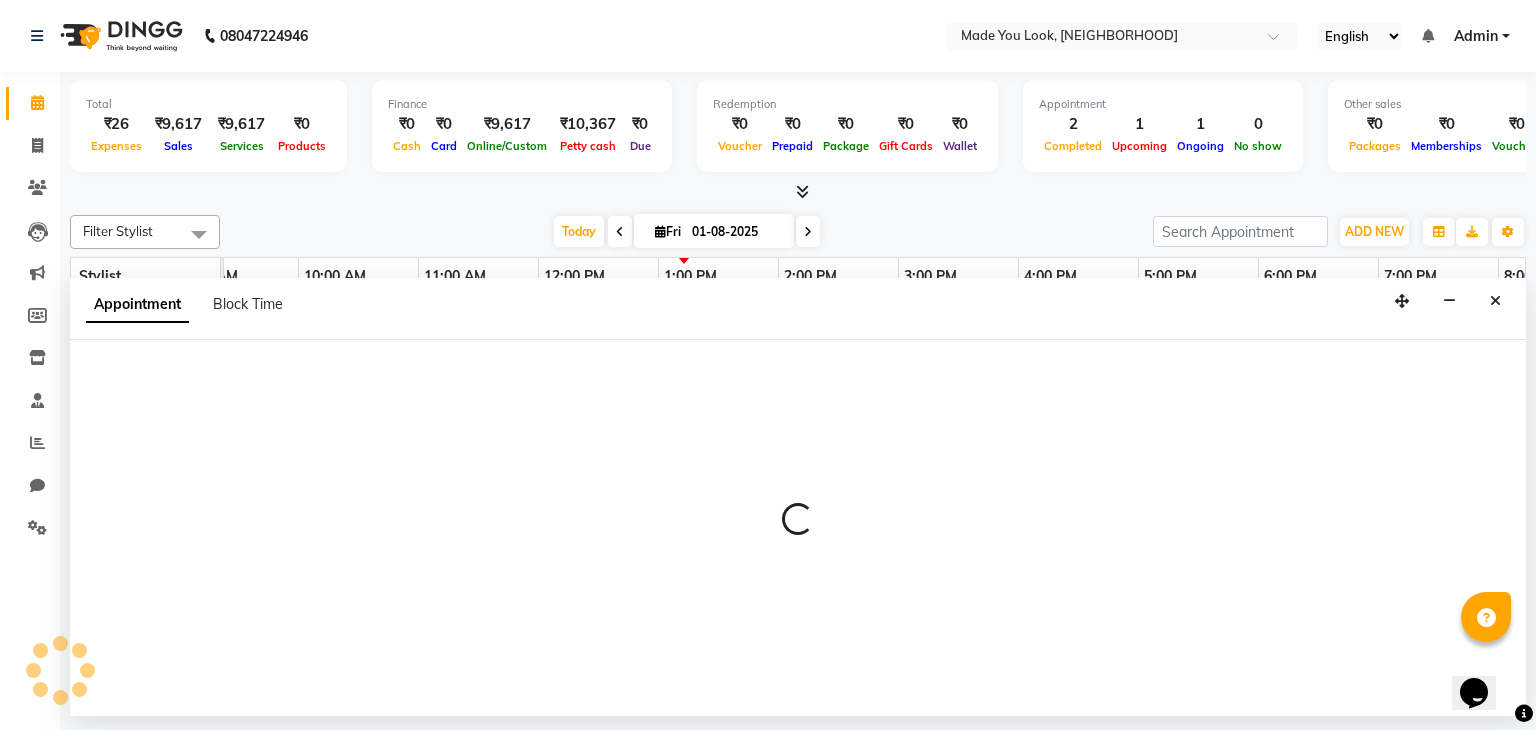 select on "84242" 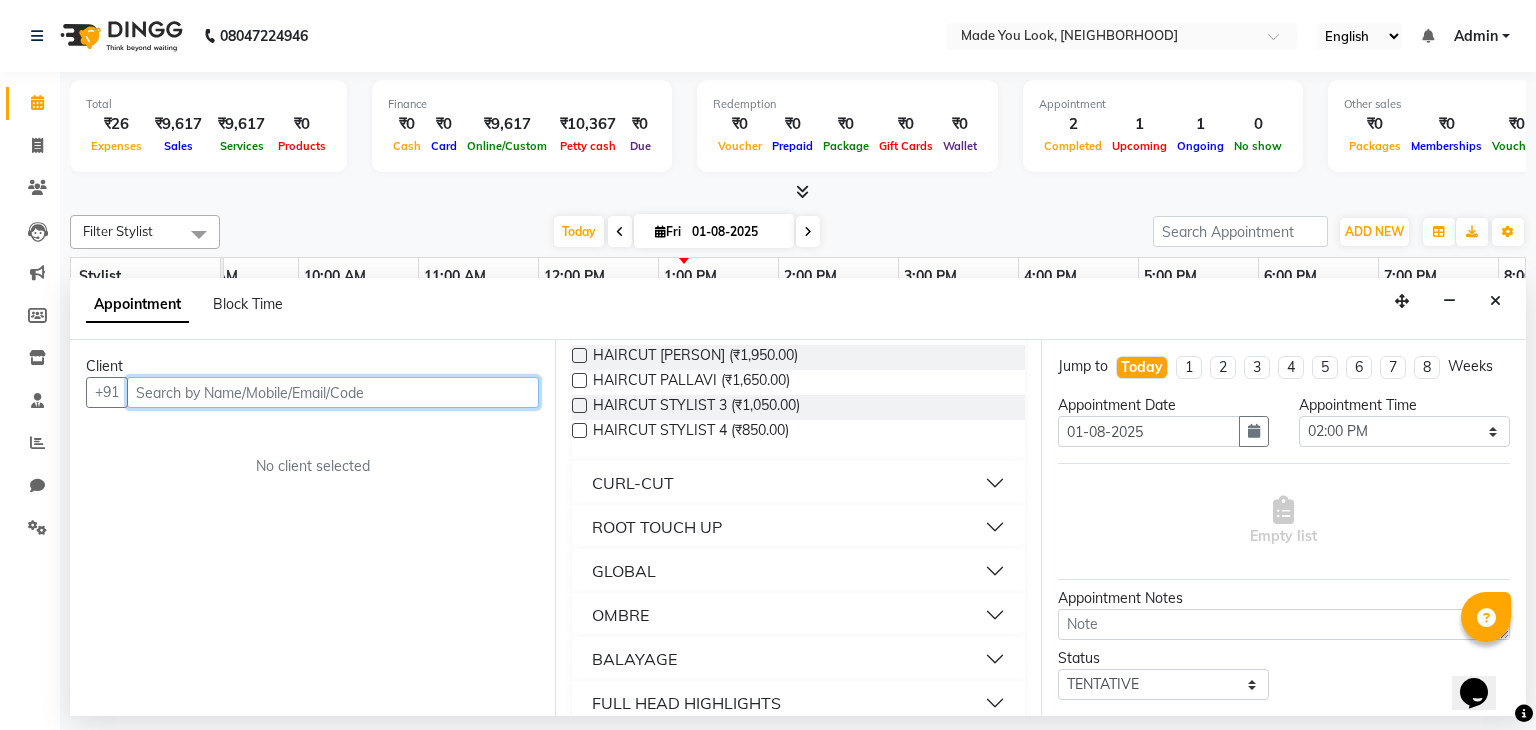 scroll, scrollTop: 180, scrollLeft: 0, axis: vertical 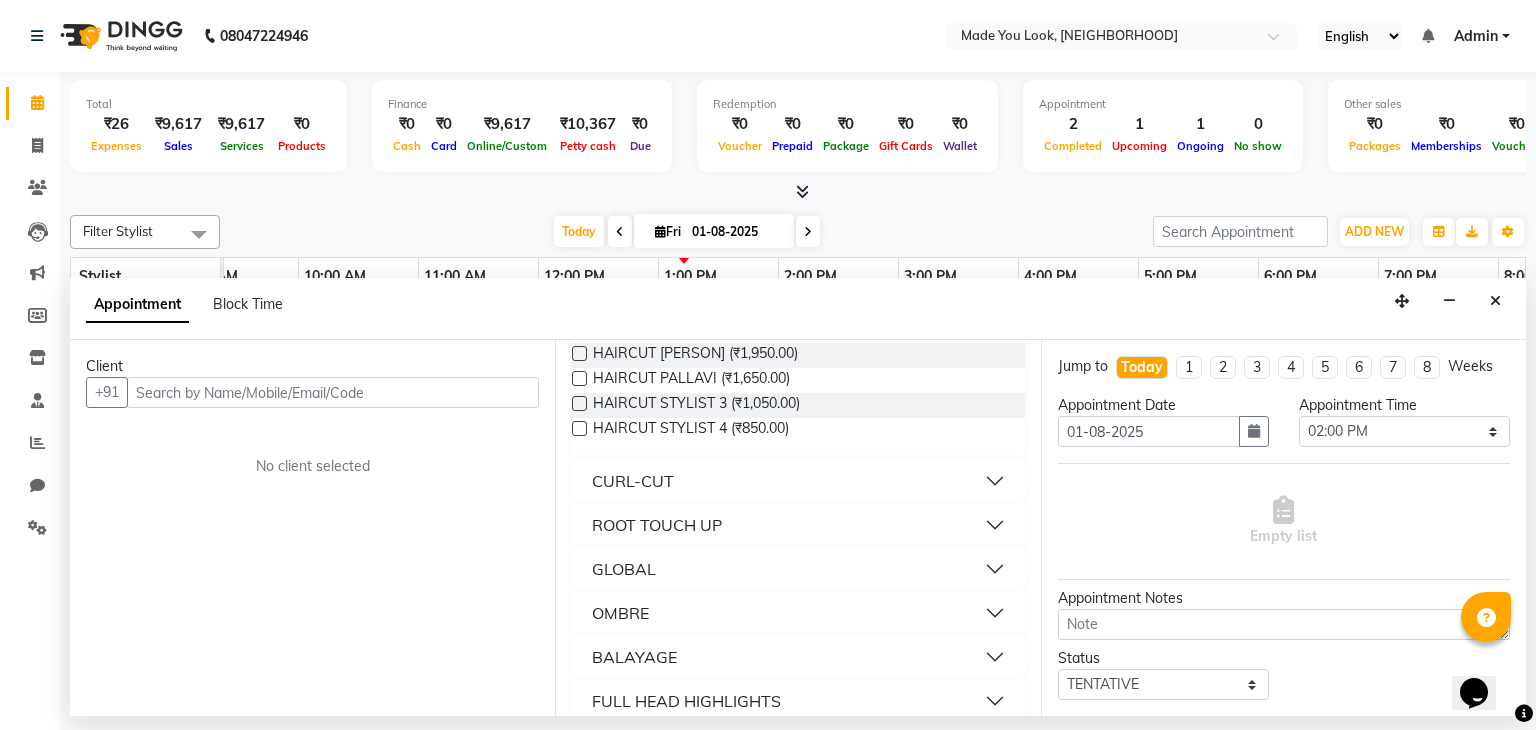 click on "GLOBAL" at bounding box center (798, 569) 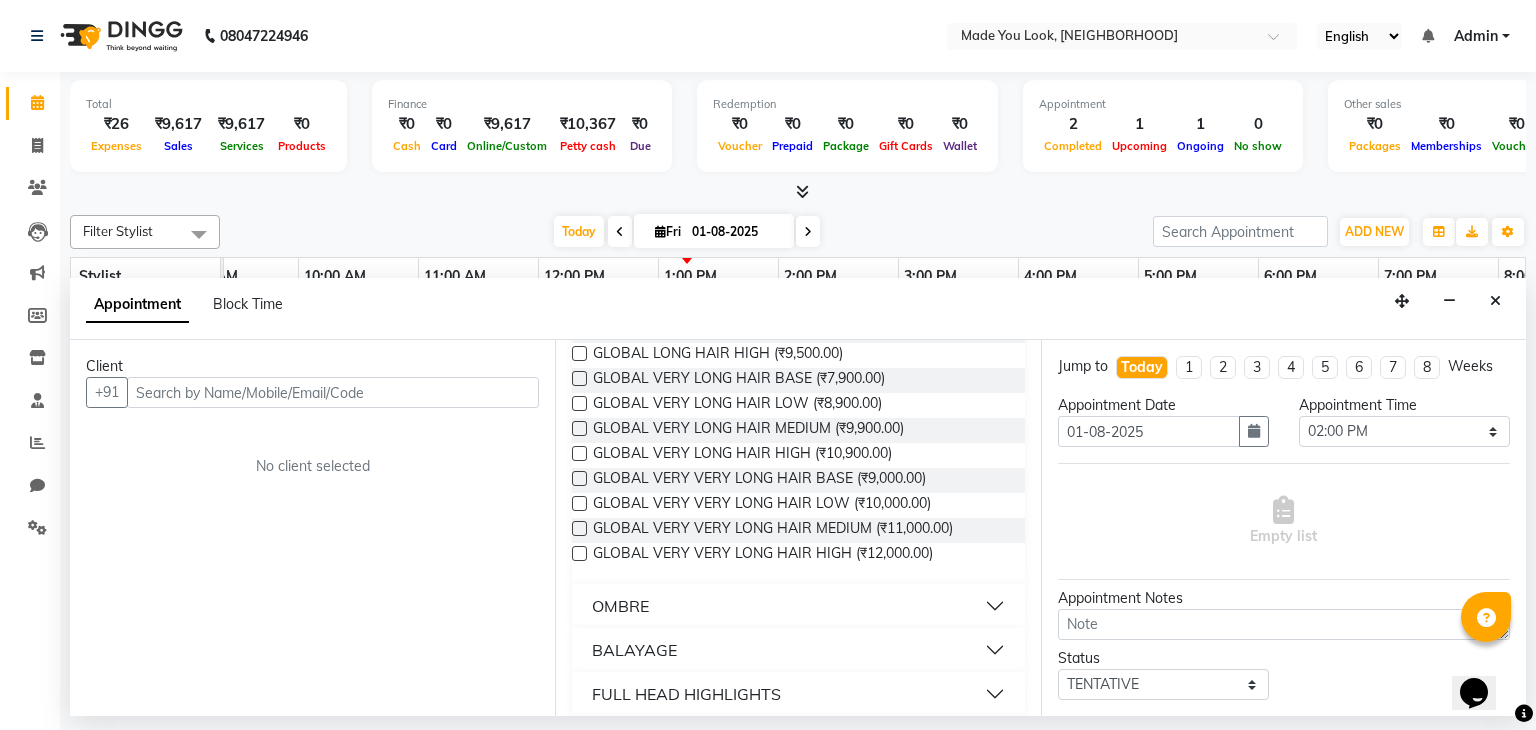 scroll, scrollTop: 811, scrollLeft: 0, axis: vertical 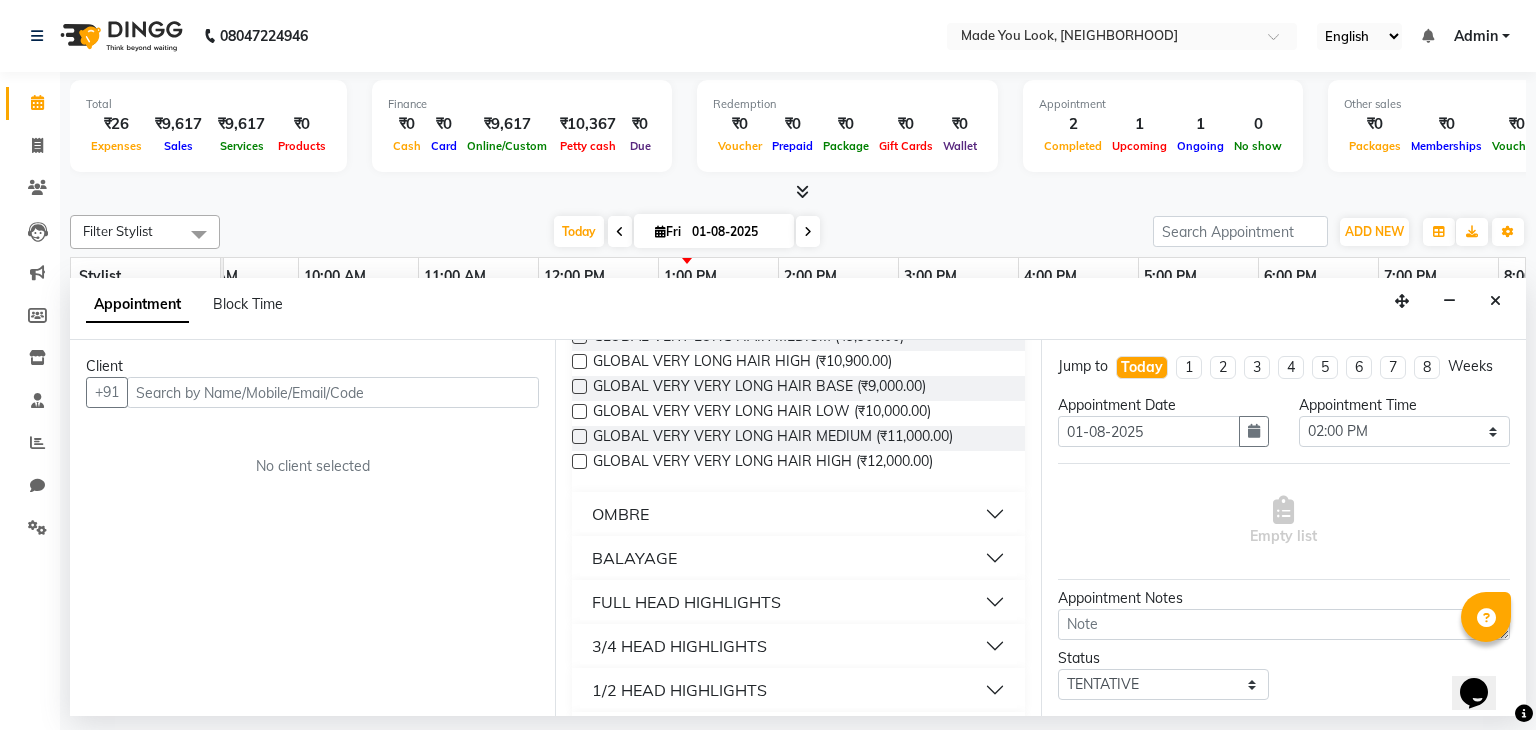 click on "OMBRE" at bounding box center (798, 514) 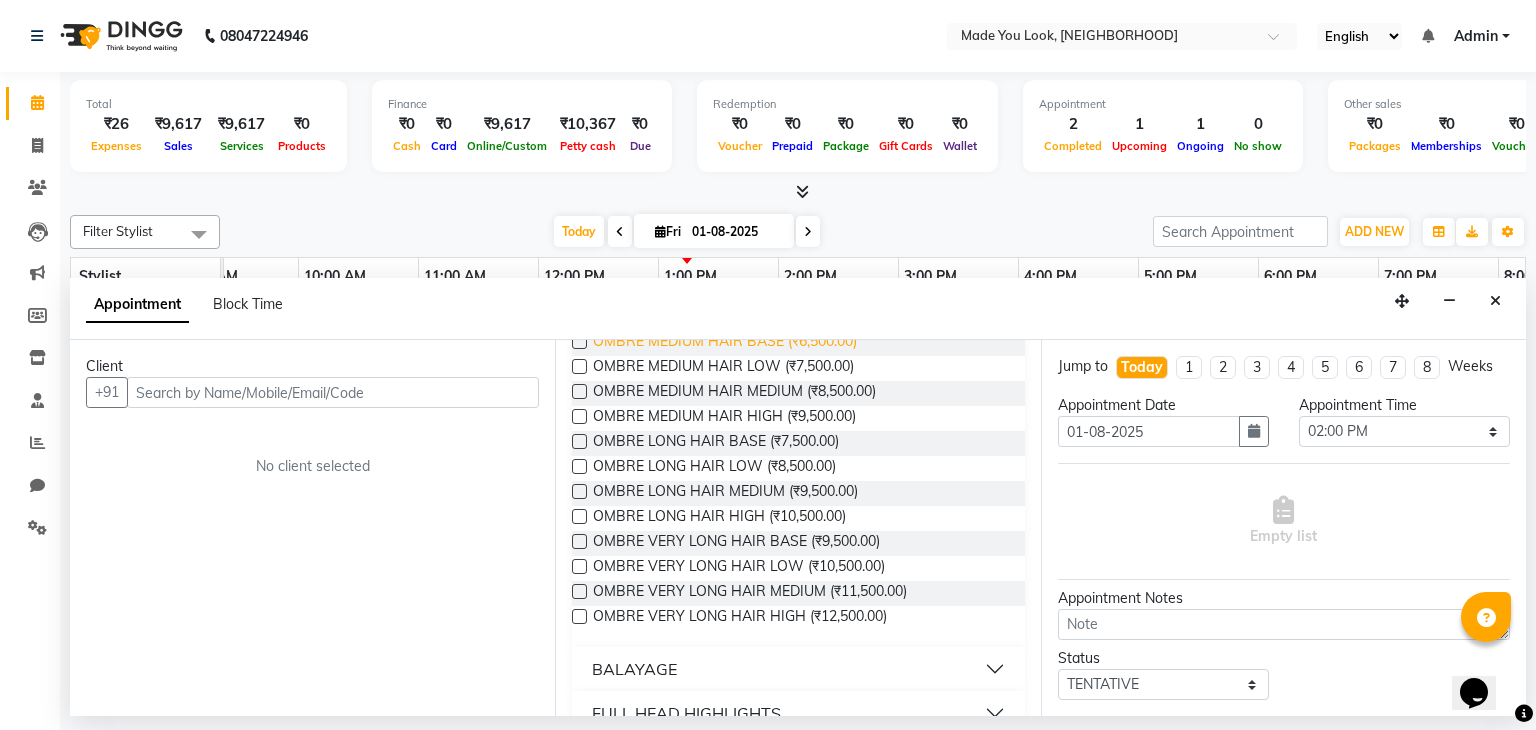 scroll, scrollTop: 1220, scrollLeft: 0, axis: vertical 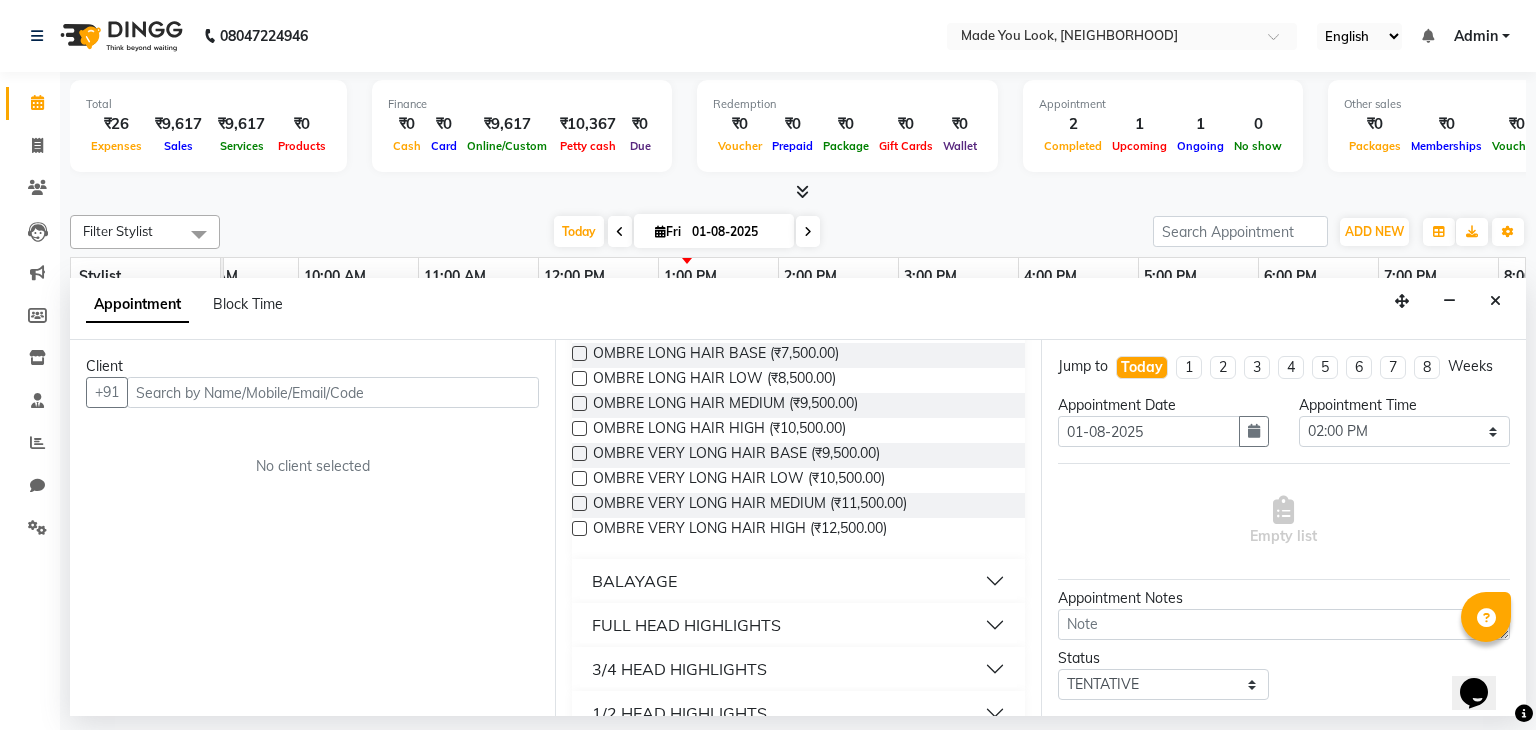 click on "BALAYAGE" at bounding box center (798, 581) 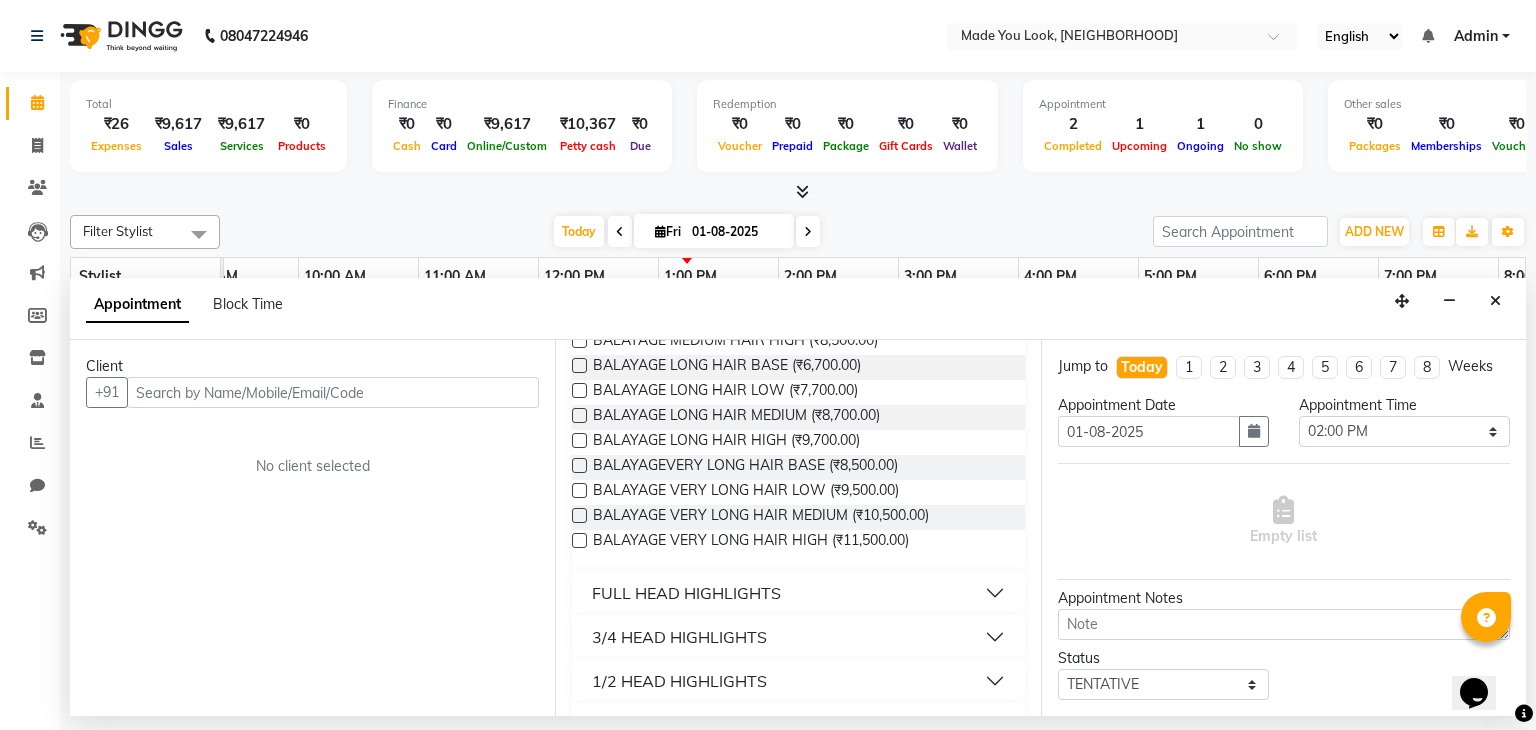 scroll, scrollTop: 1695, scrollLeft: 0, axis: vertical 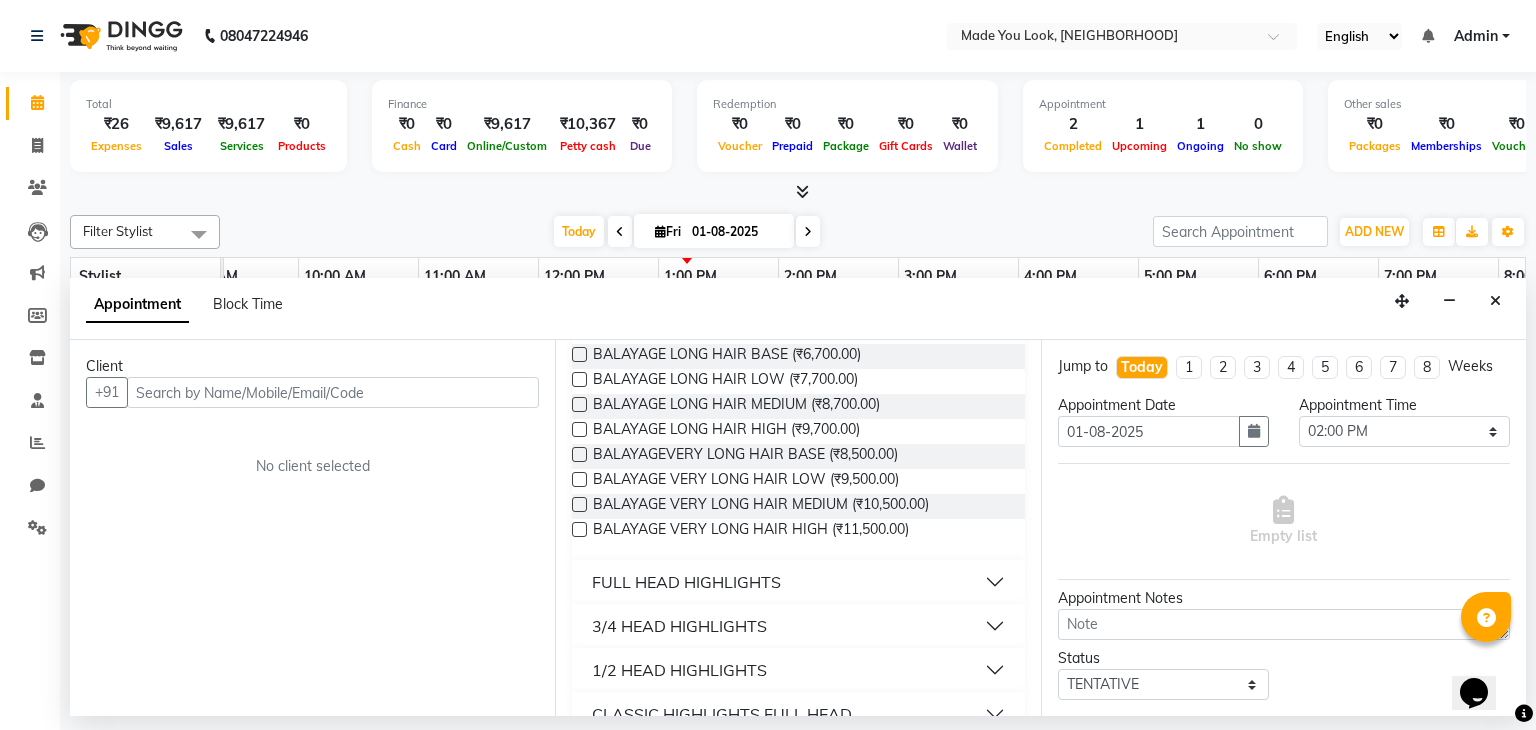 click on "FULL HEAD HIGHLIGHTS" at bounding box center (798, 582) 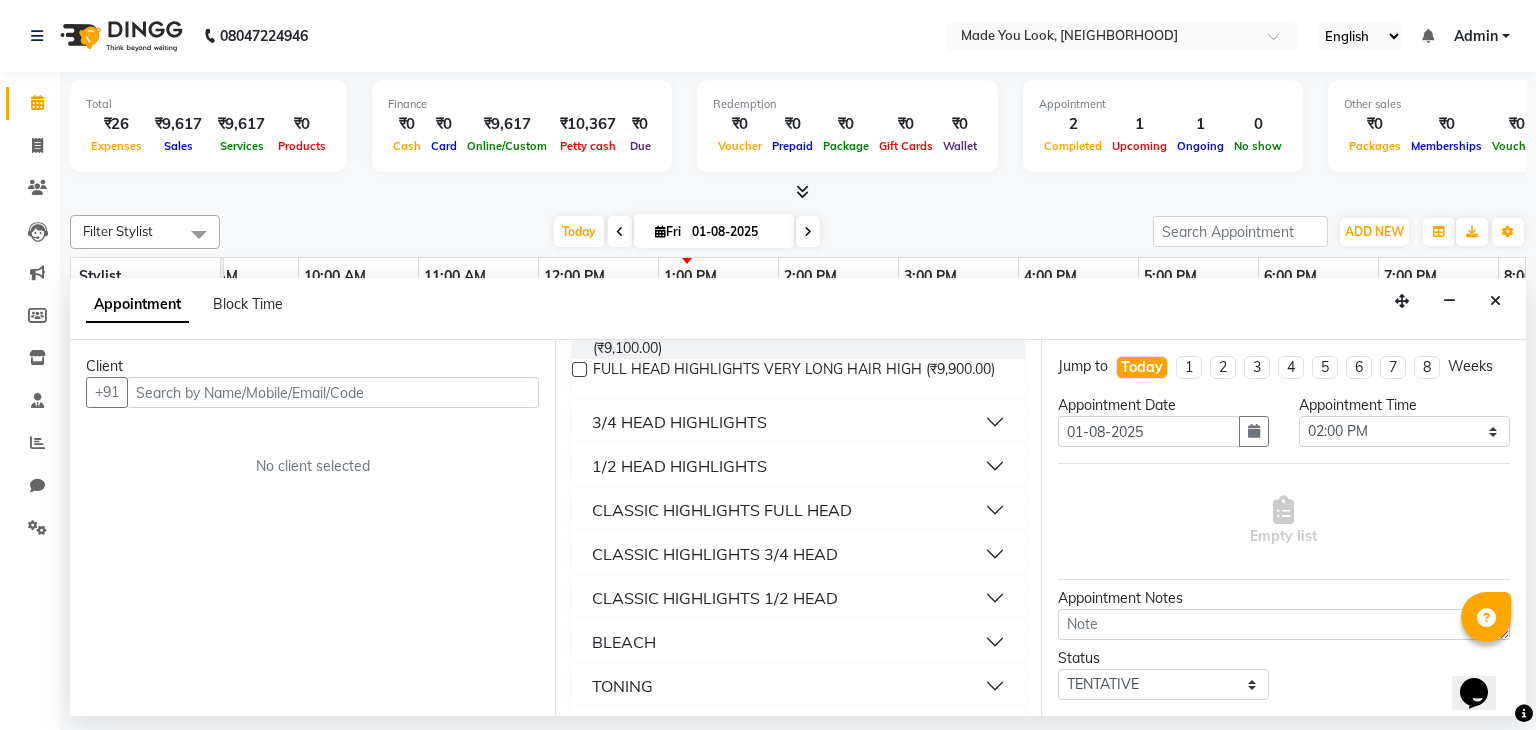 scroll, scrollTop: 2335, scrollLeft: 0, axis: vertical 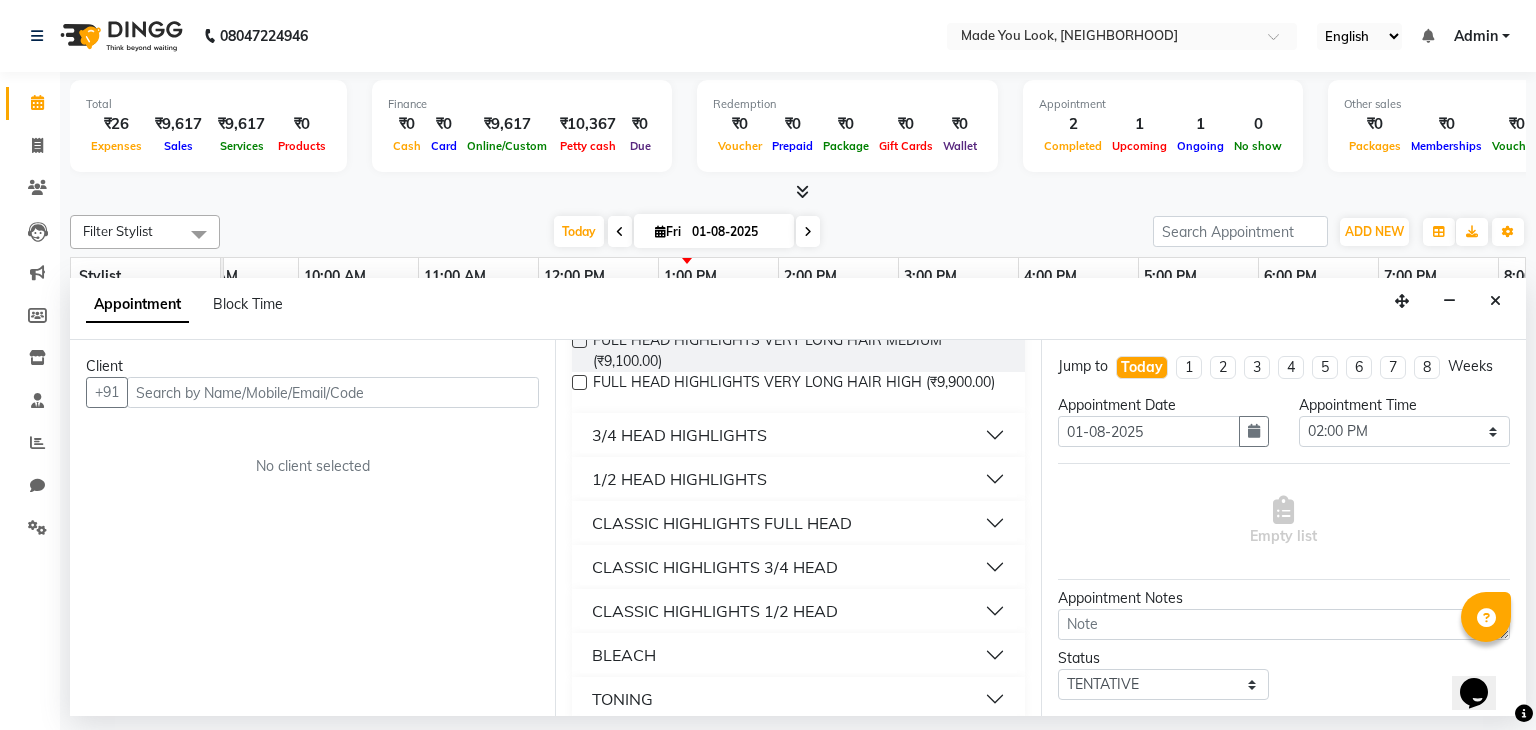 click on "3/4 HEAD HIGHLIGHTS" at bounding box center [798, 435] 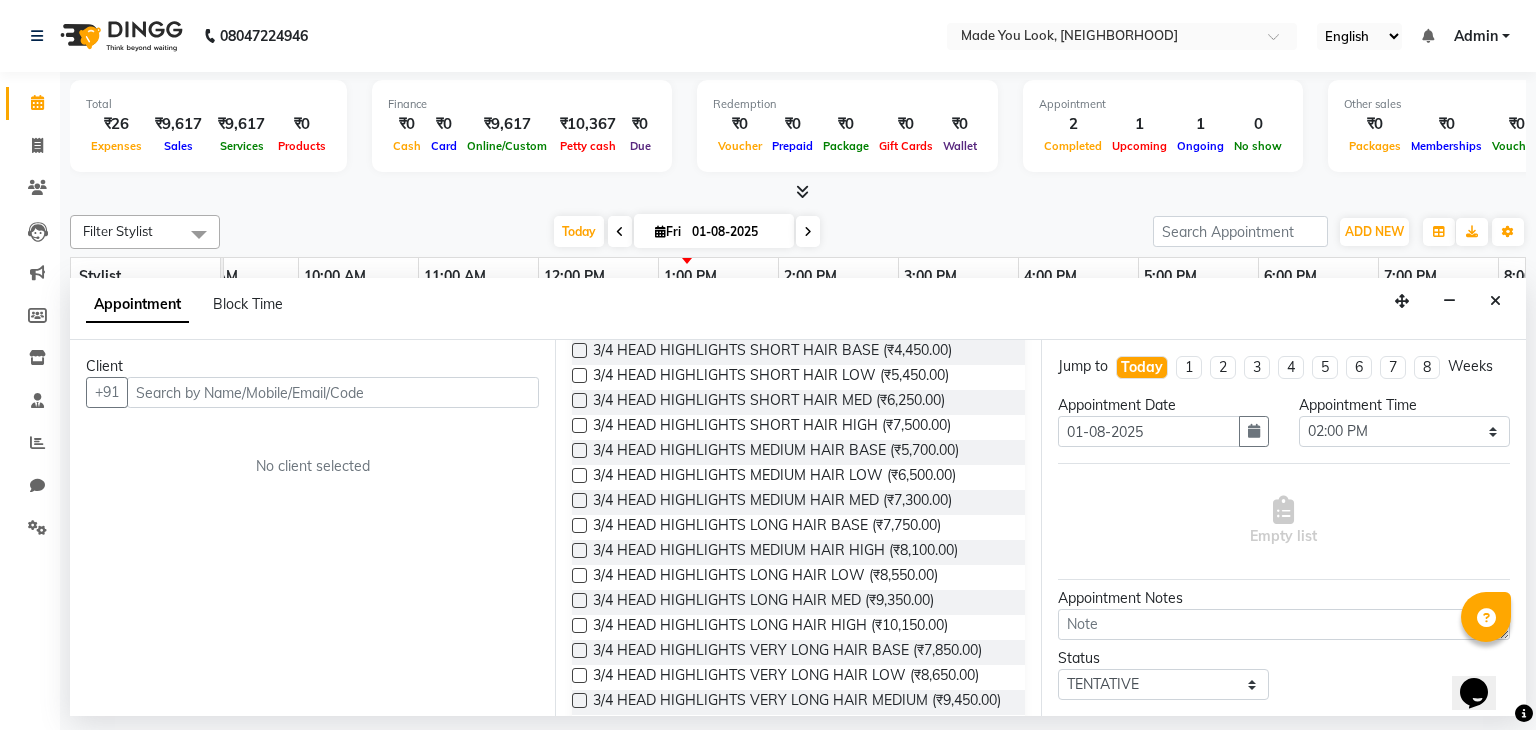 scroll, scrollTop: 2472, scrollLeft: 0, axis: vertical 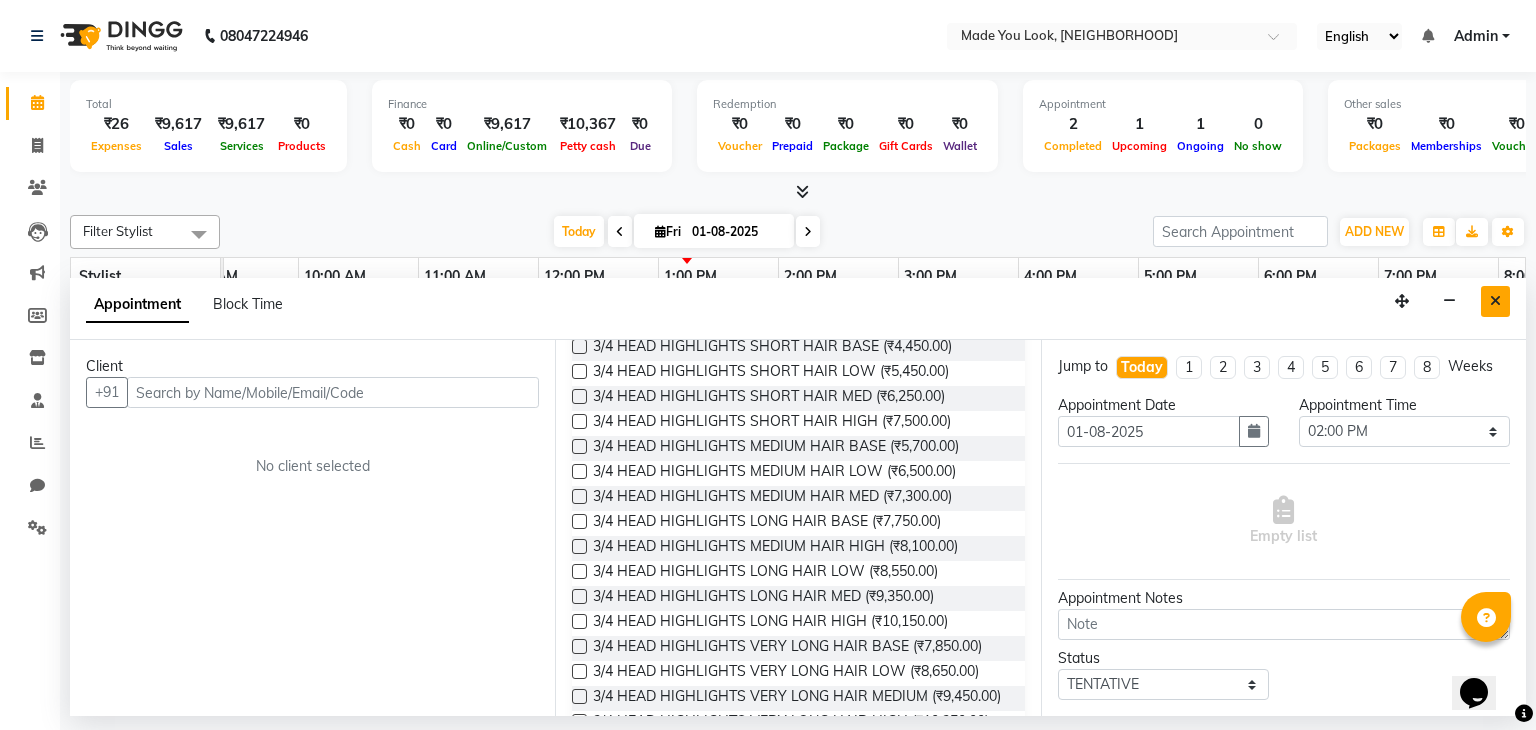 drag, startPoint x: 1476, startPoint y: 301, endPoint x: 1492, endPoint y: 298, distance: 16.27882 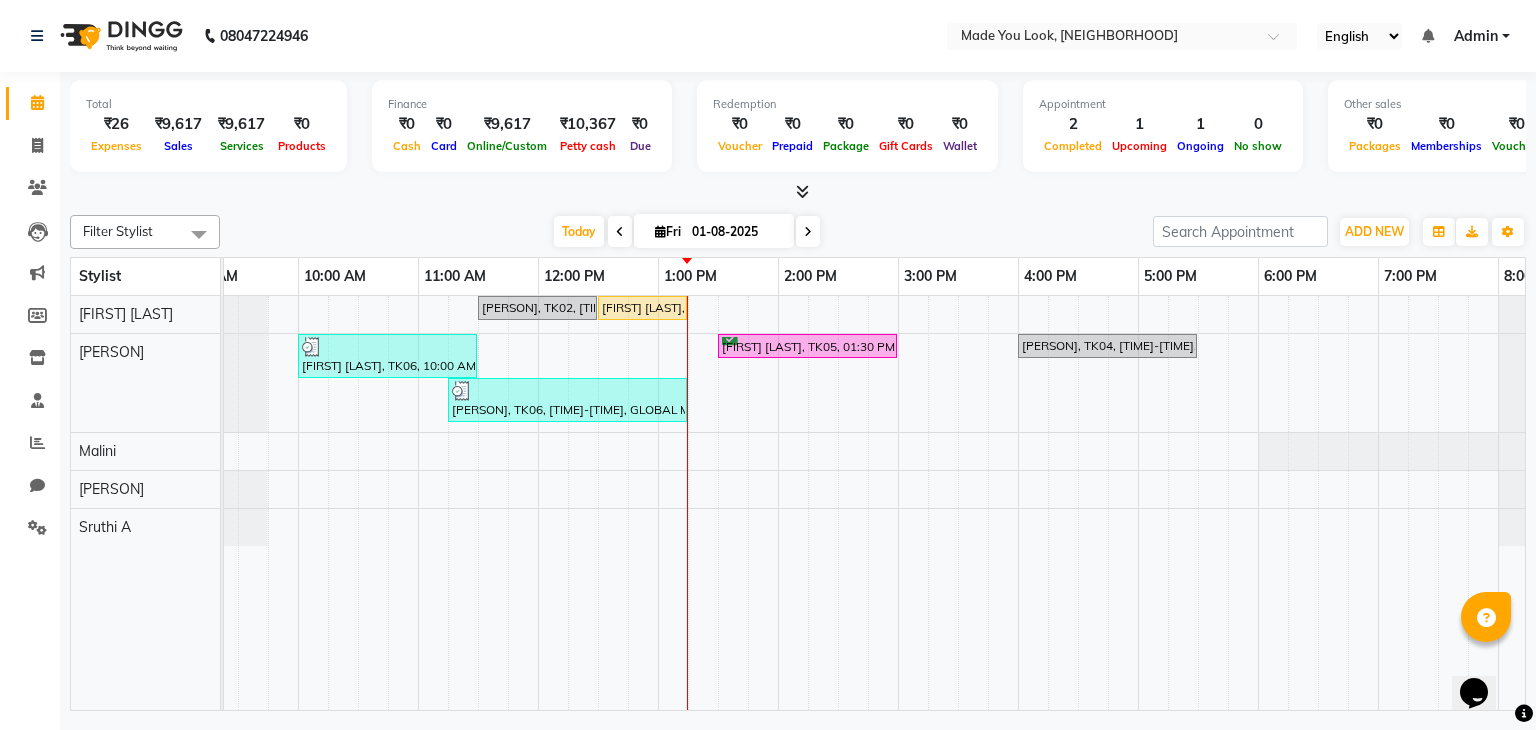 click at bounding box center (808, 231) 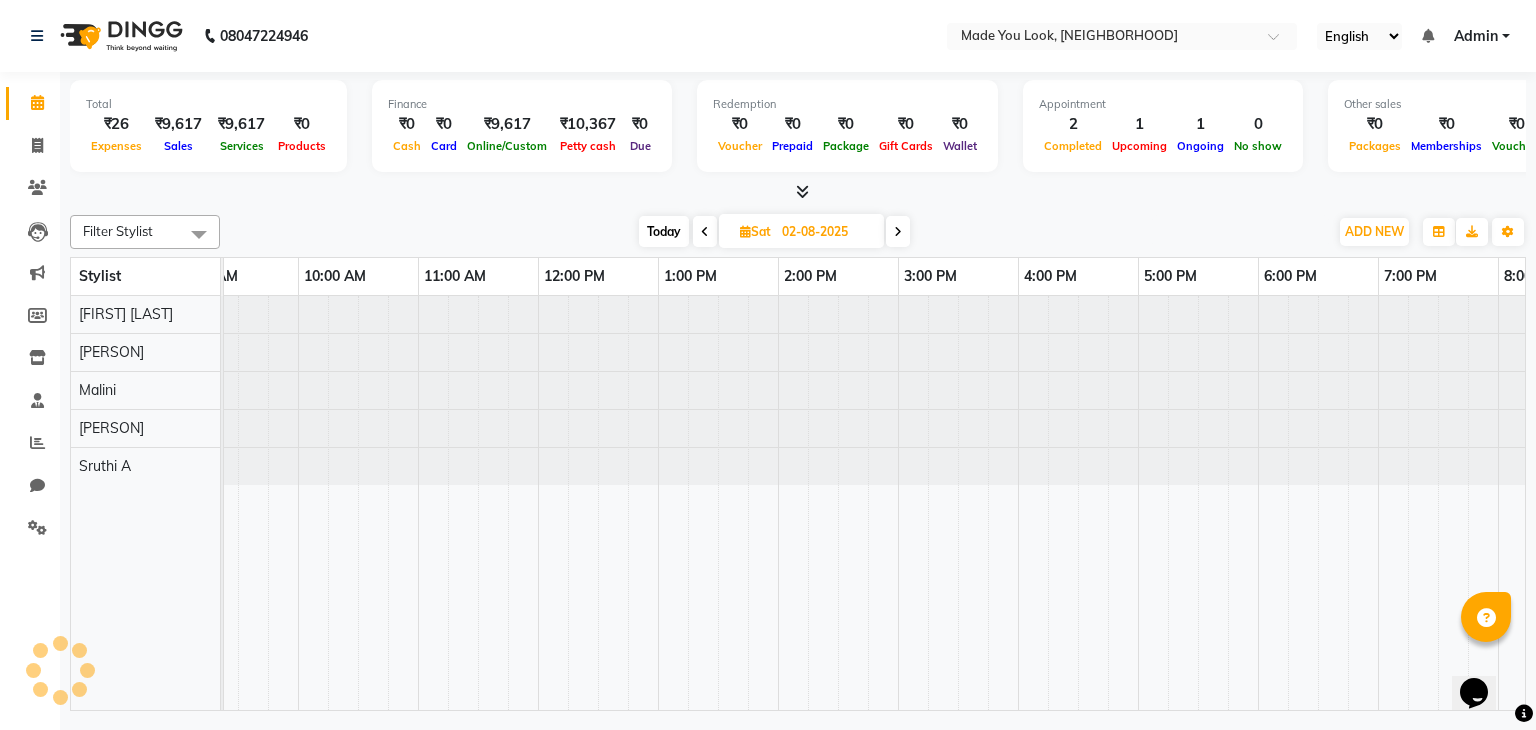 scroll, scrollTop: 0, scrollLeft: 258, axis: horizontal 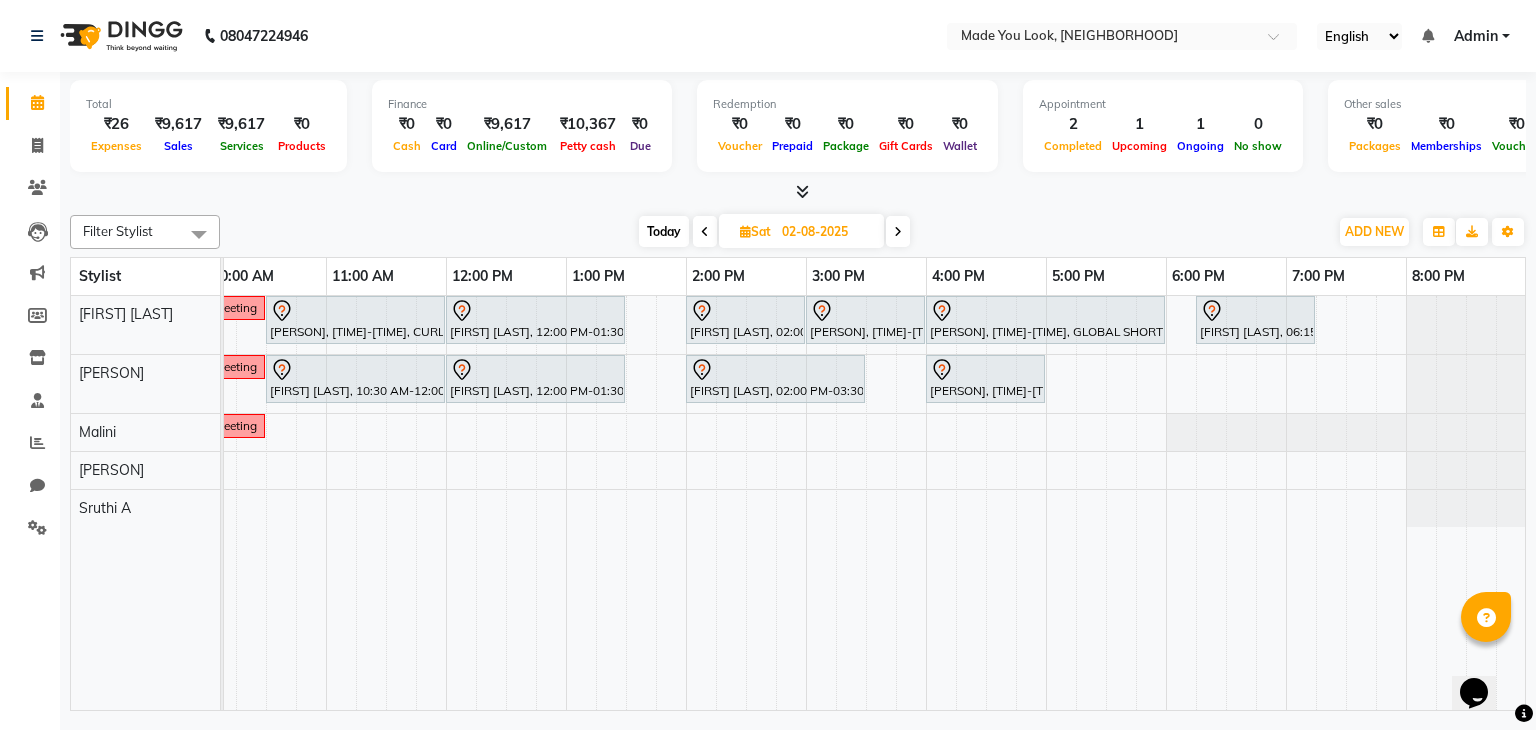 click at bounding box center (705, 232) 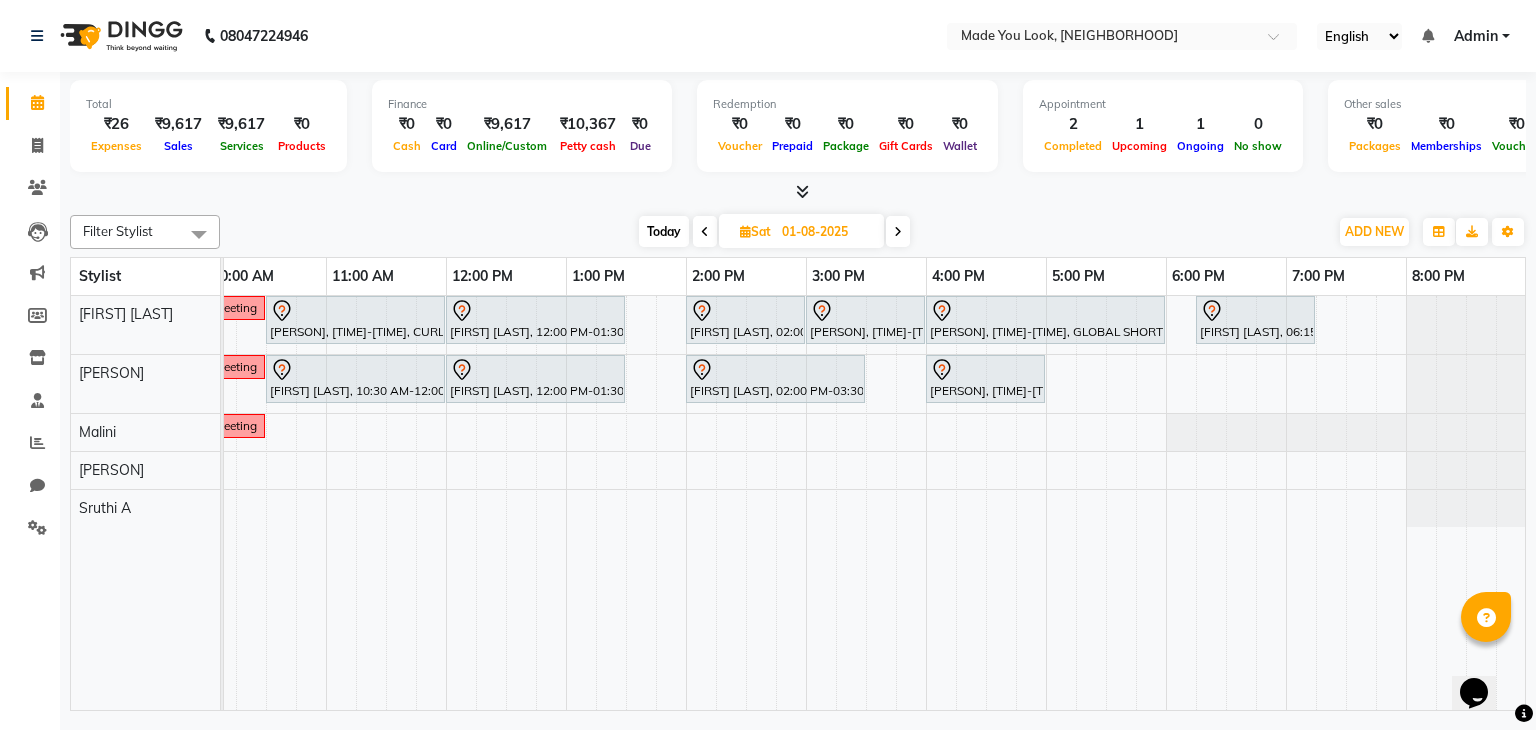 scroll, scrollTop: 0, scrollLeft: 0, axis: both 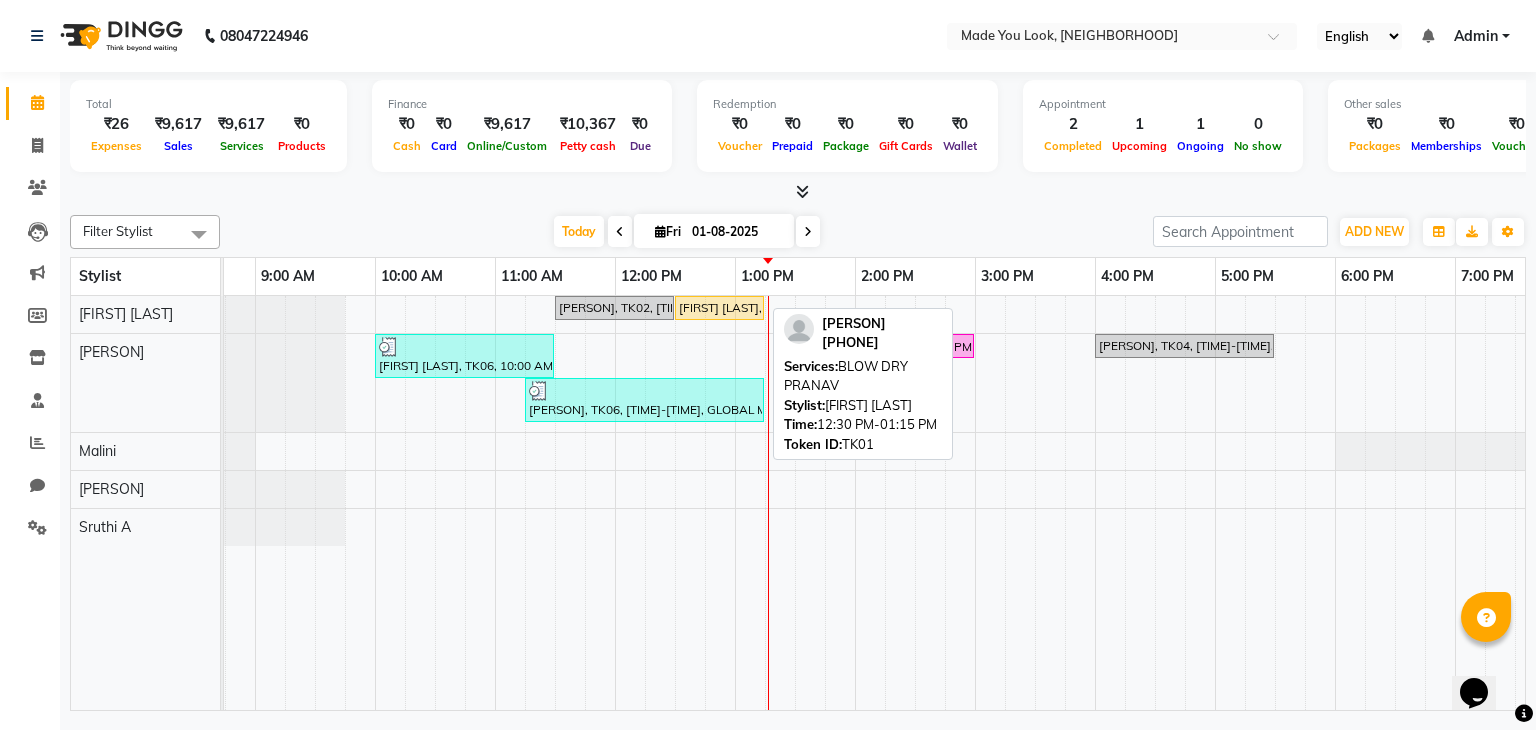 click on "[FIRST] [LAST], TK01, 12:30 PM-01:15 PM, BLOW DRY PRANAV" at bounding box center [719, 308] 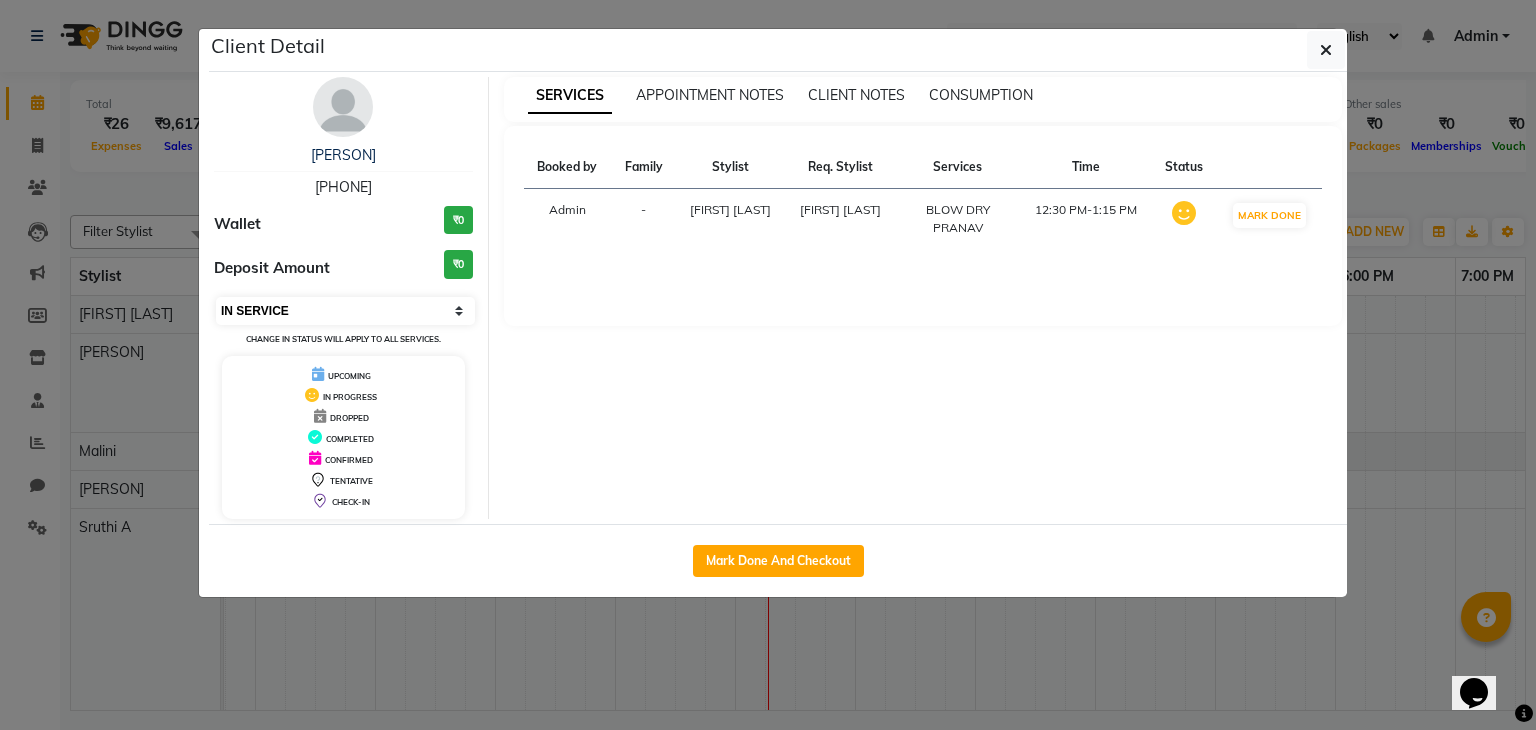 click on "Select IN SERVICE CONFIRMED TENTATIVE CHECK IN MARK DONE DROPPED UPCOMING" at bounding box center [345, 311] 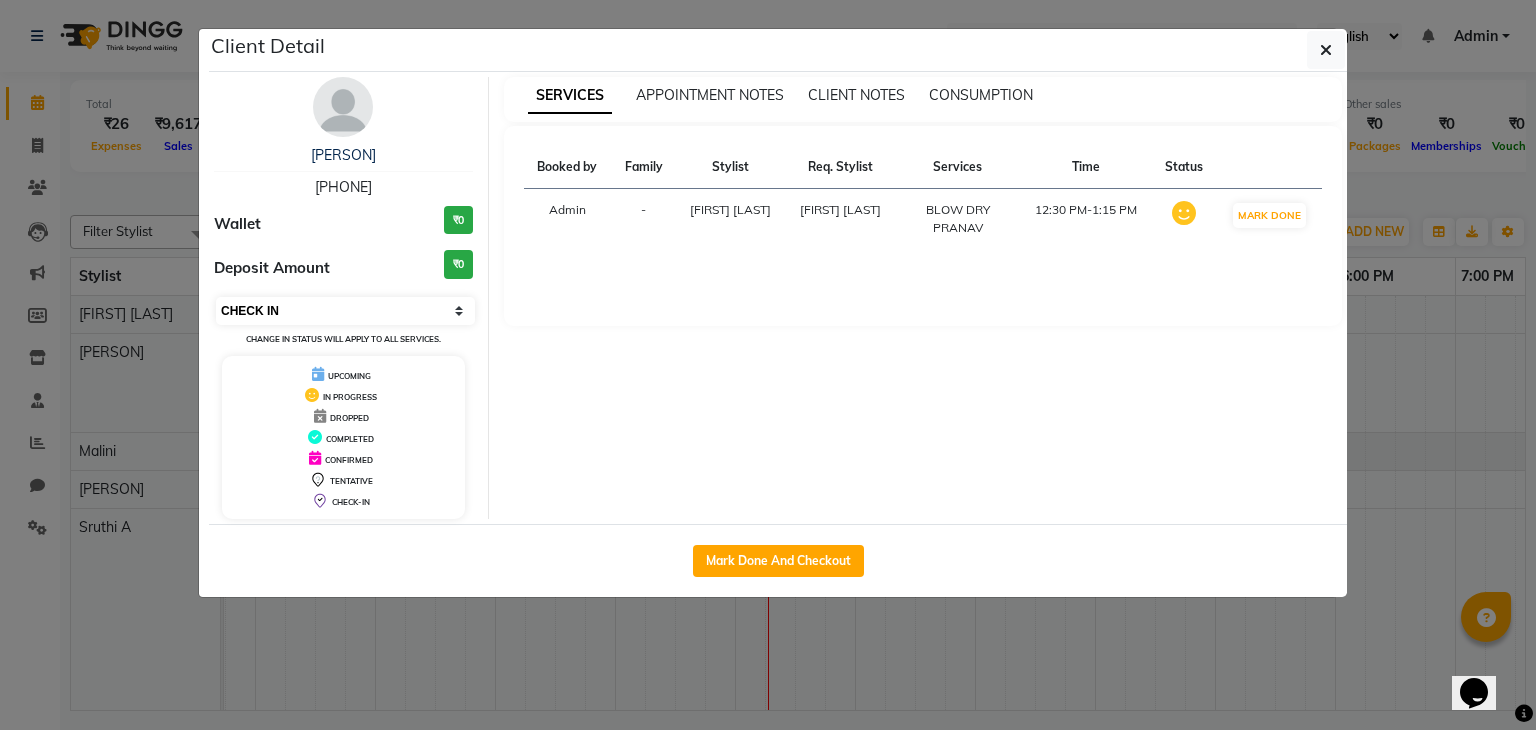click on "Select IN SERVICE CONFIRMED TENTATIVE CHECK IN MARK DONE DROPPED UPCOMING" at bounding box center [345, 311] 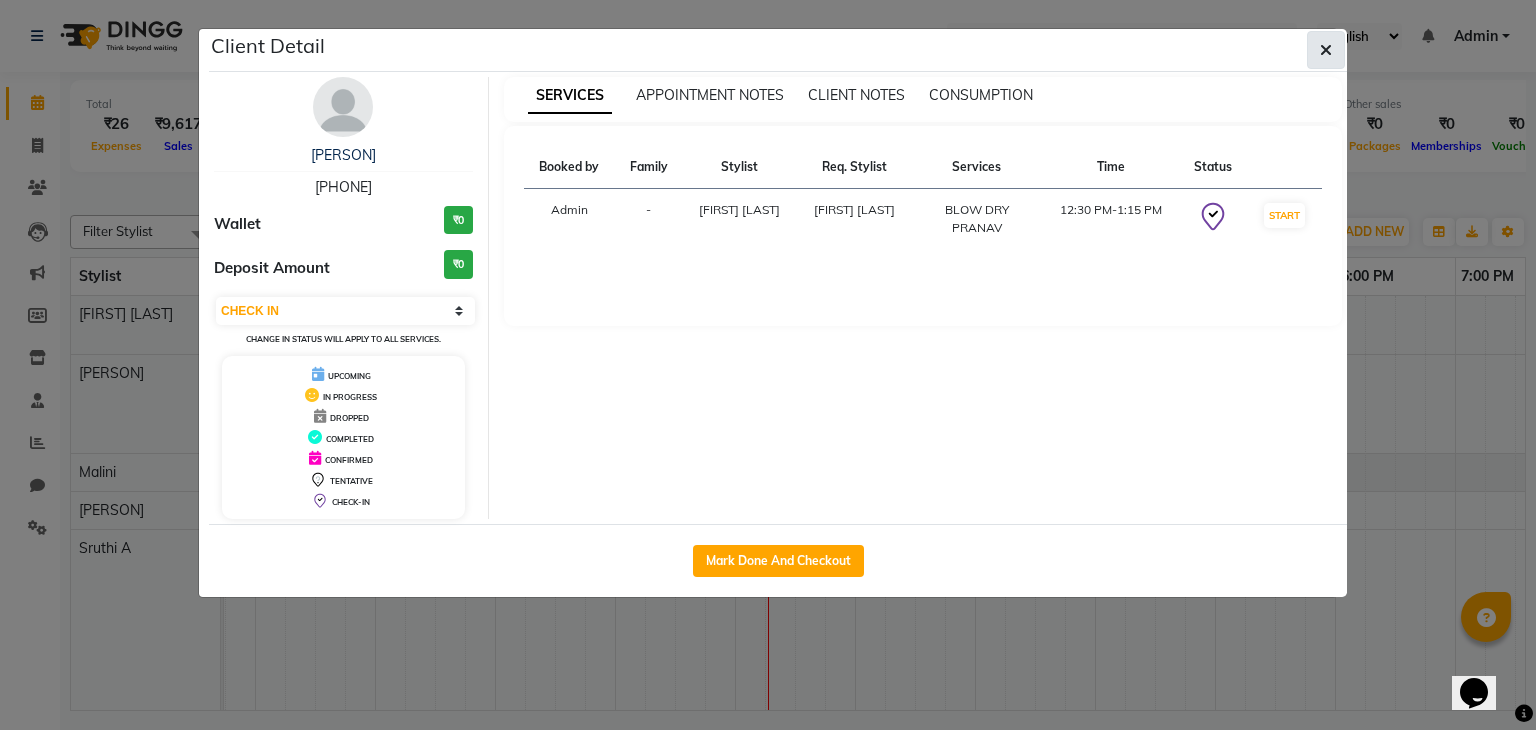 click 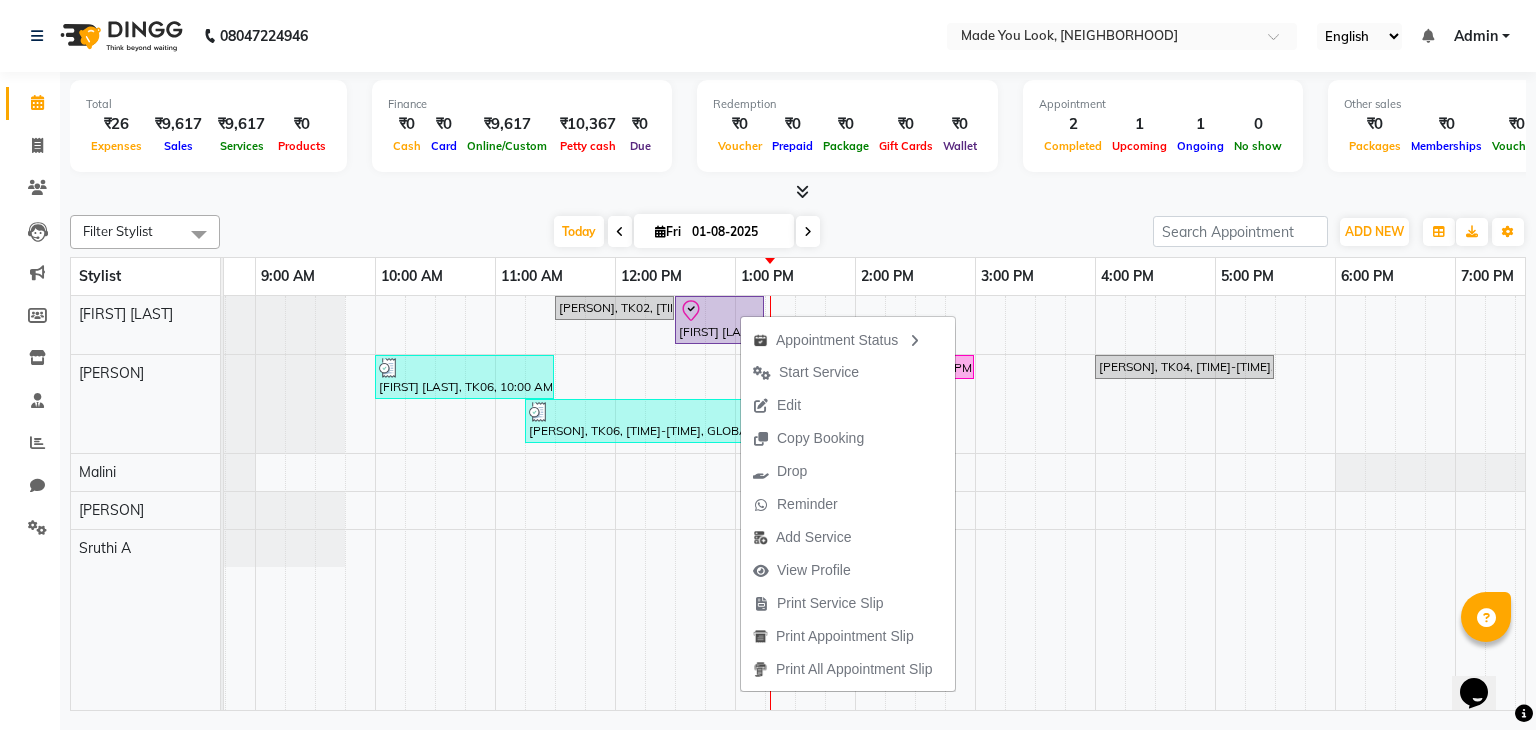 click on "Filter Stylist Select All [FIRST] [FIRST] [FIRST] [FIRST]  Sruthi A Today  Fri 01-08-2025 Toggle Dropdown Add Appointment Add Invoice Add Expense Add Attendance Add Client Add Transaction Toggle Dropdown Add Appointment Add Invoice Add Expense Add Attendance Add Client ADD NEW Toggle Dropdown Add Appointment Add Invoice Add Expense Add Attendance Add Client Add Transaction Filter Stylist Select All [FIRST] [FIRST] [FIRST] [FIRST]  Sruthi A Group By  Staff View   Room View  View as Vertical  Vertical - Week View  Horizontal  Horizontal - Week View  List  Toggle Dropdown Calendar Settings Manage Tags   Arrange Stylists   Reset Stylists  Full Screen  Show Available Stylist  Appointment Form Zoom 100% Stylist 8:00 AM 9:00 AM 10:00 AM 11:00 AM 12:00 PM 1:00 PM 2:00 PM 3:00 PM 4:00 PM 5:00 PM 6:00 PM 7:00 PM 8:00 PM [FIRST] [LAST]  [FIRST] [FIRST] [FIRST] [FIRST]  Sruthi A    [FIRST] [LAST], TK02, 11:30 AM-12:30 PM, HAIRCUT PRANAV" 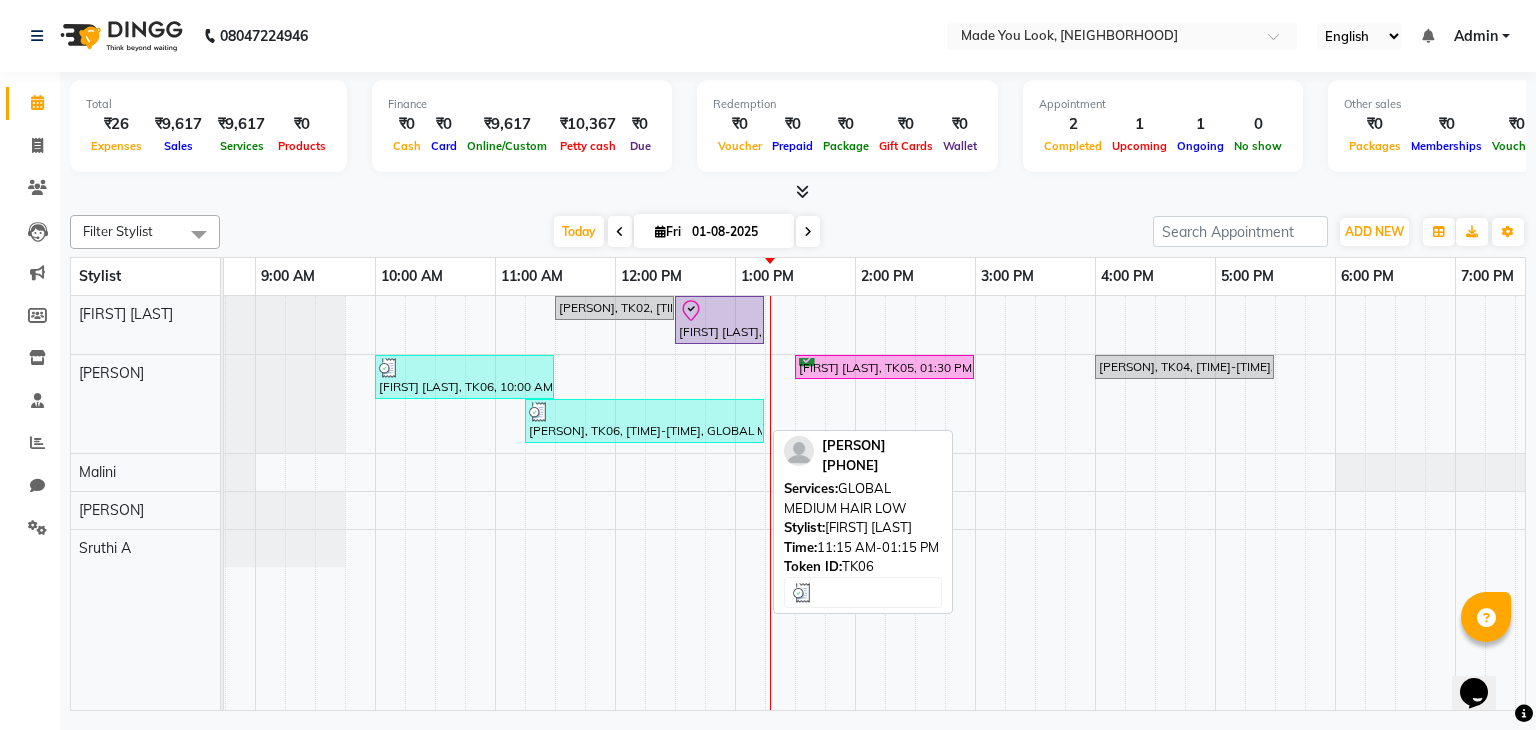 click at bounding box center [644, 412] 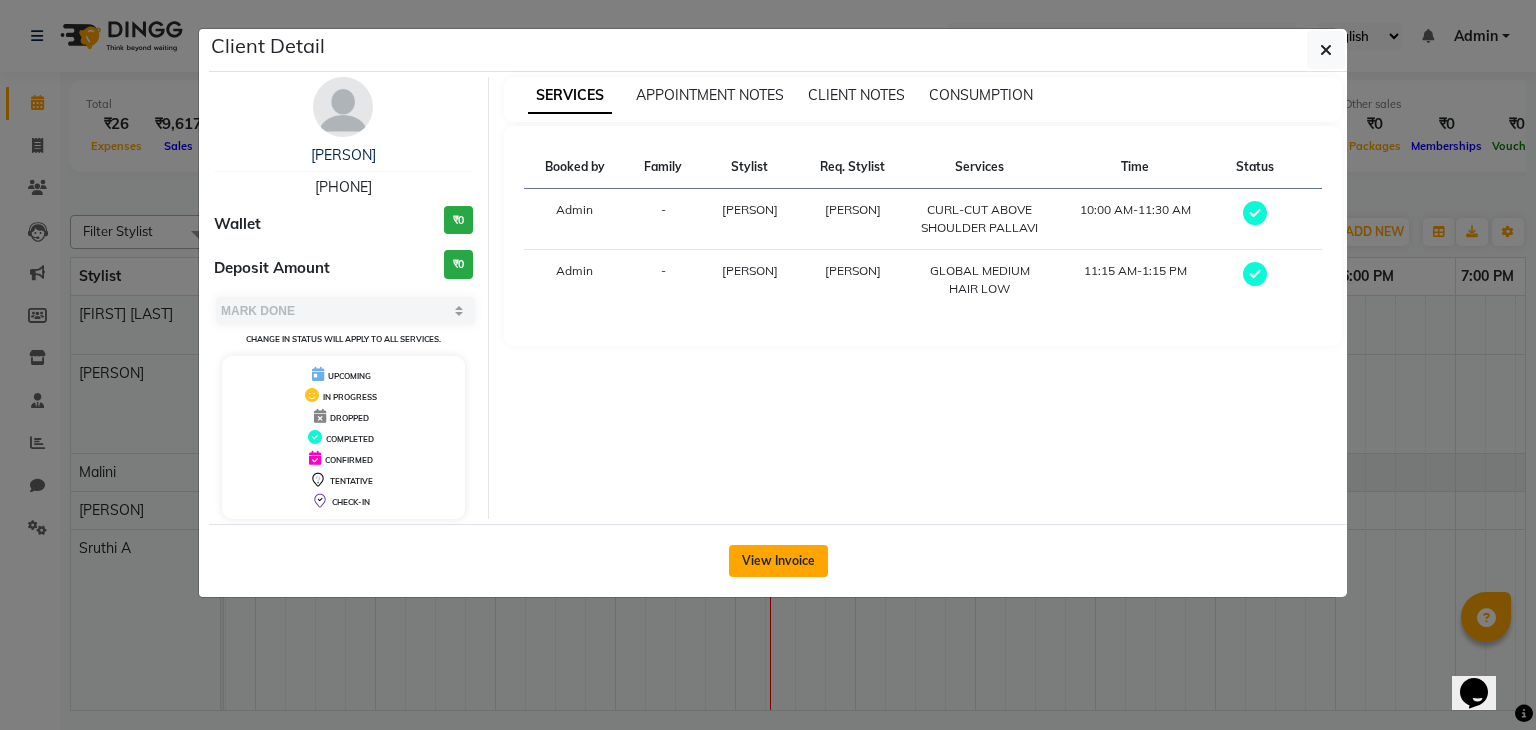 click on "View Invoice" 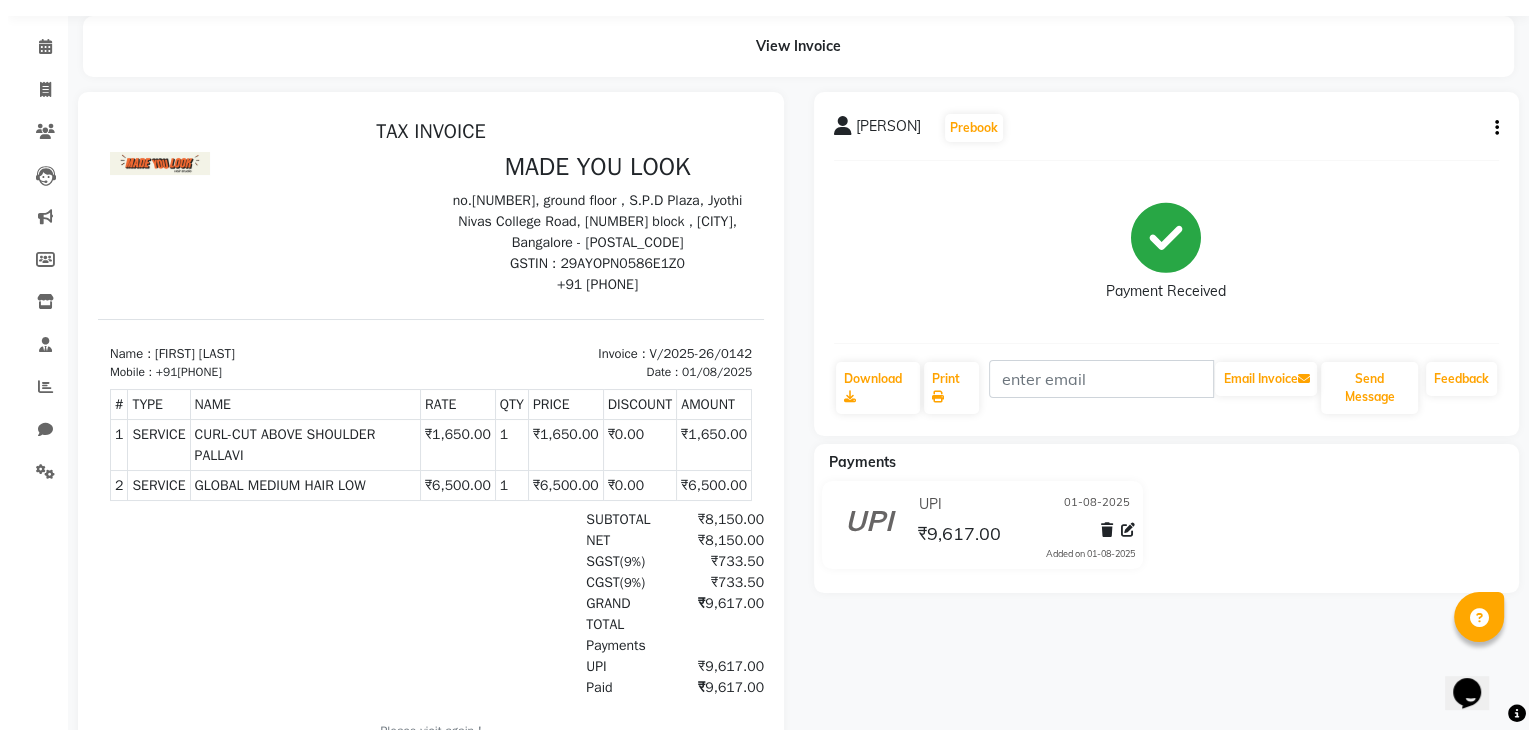 scroll, scrollTop: 0, scrollLeft: 0, axis: both 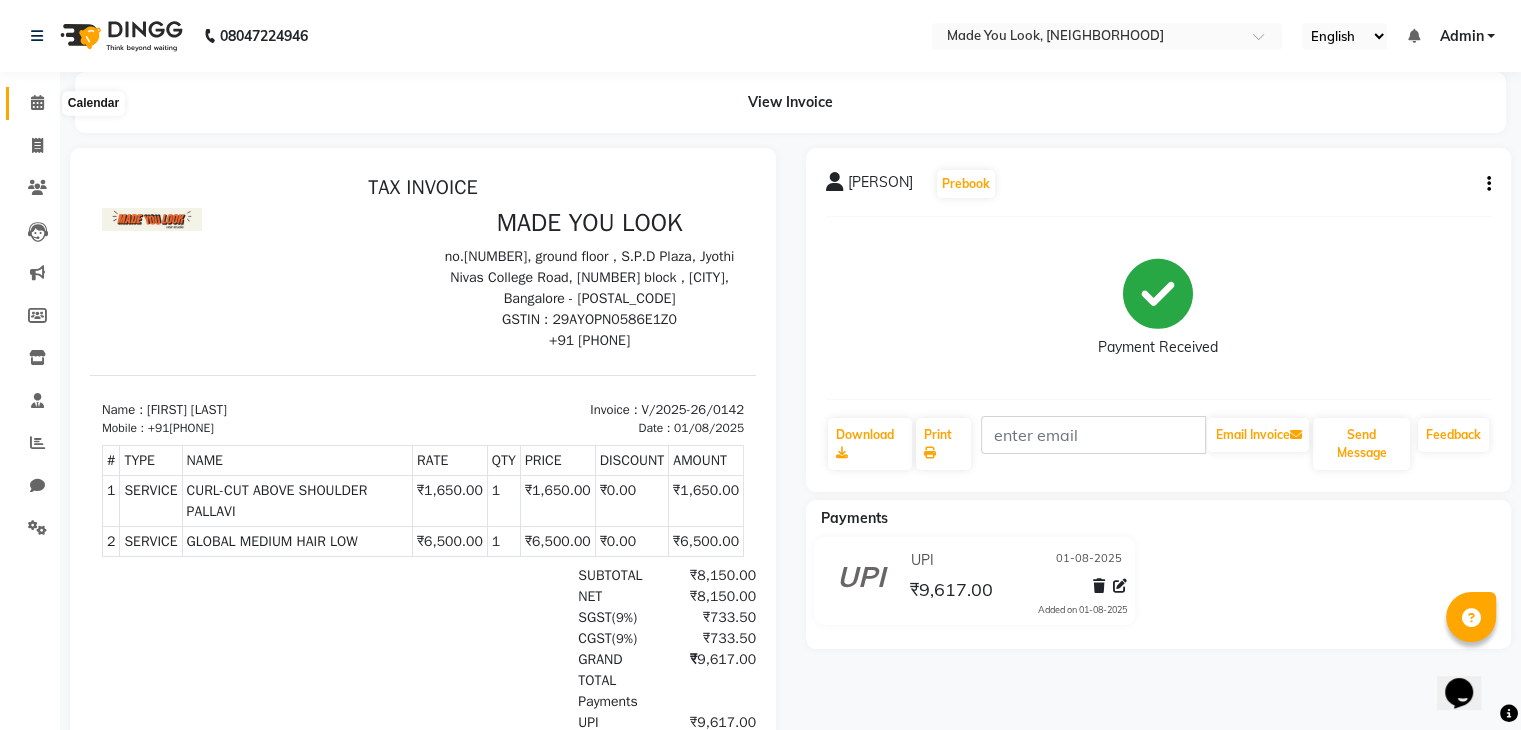click 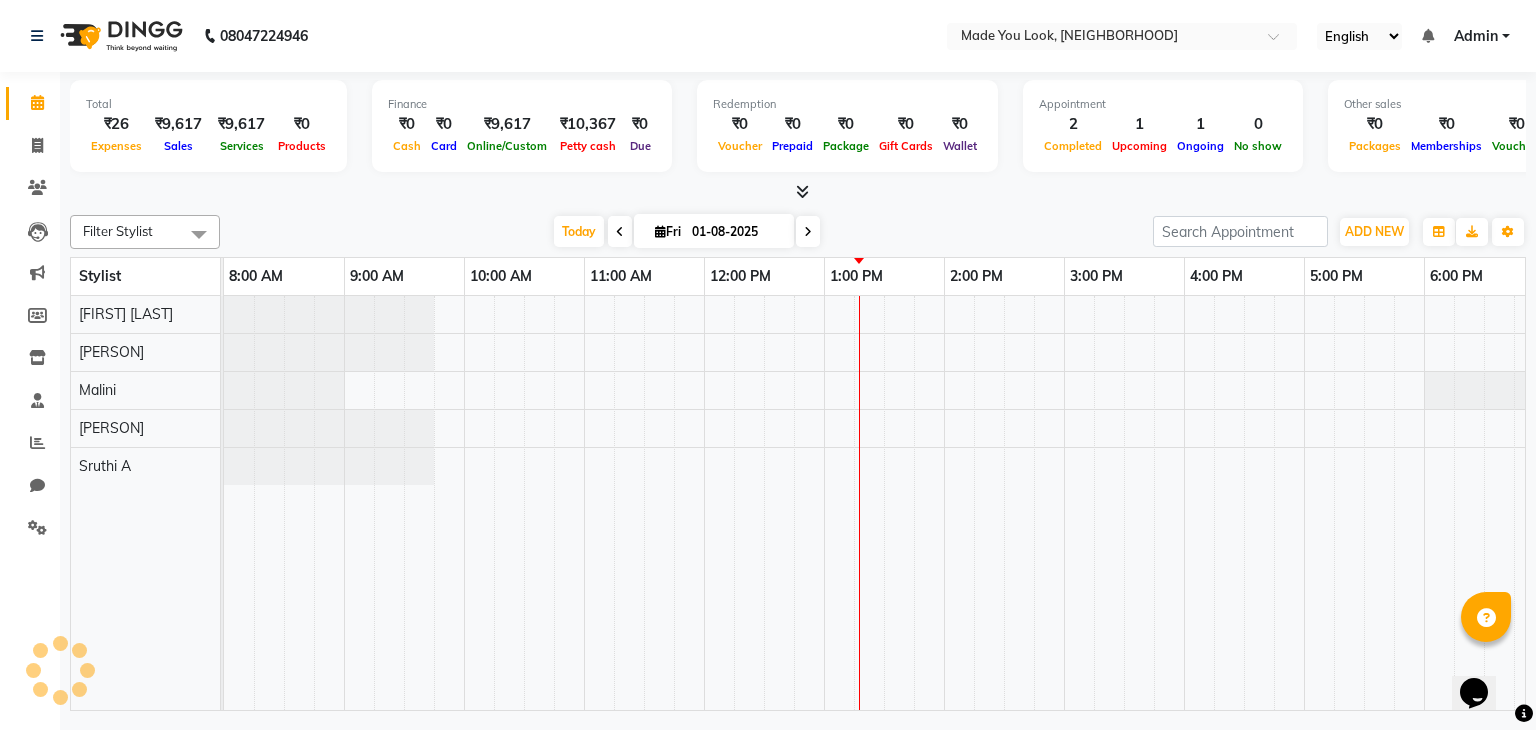 scroll, scrollTop: 0, scrollLeft: 0, axis: both 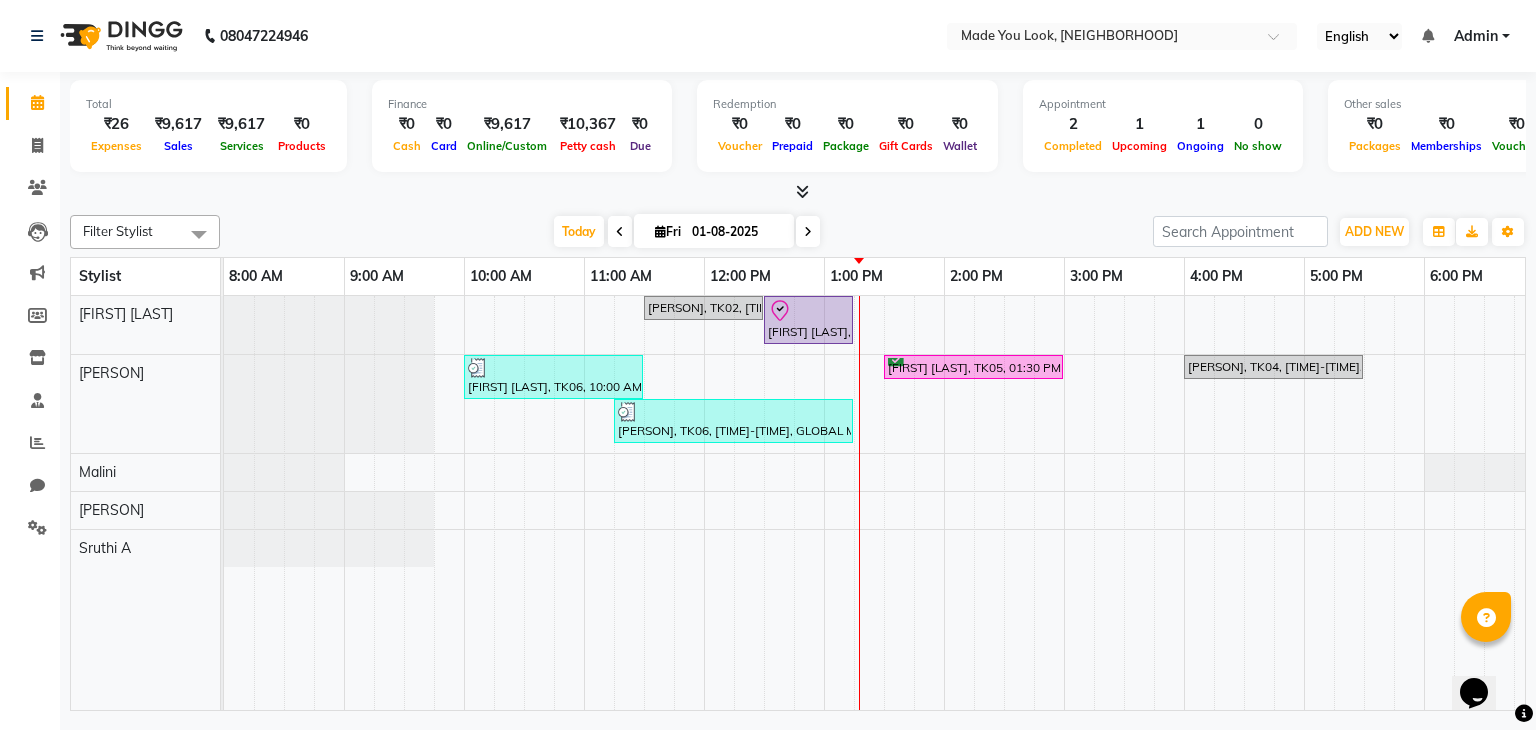 click at bounding box center (808, 231) 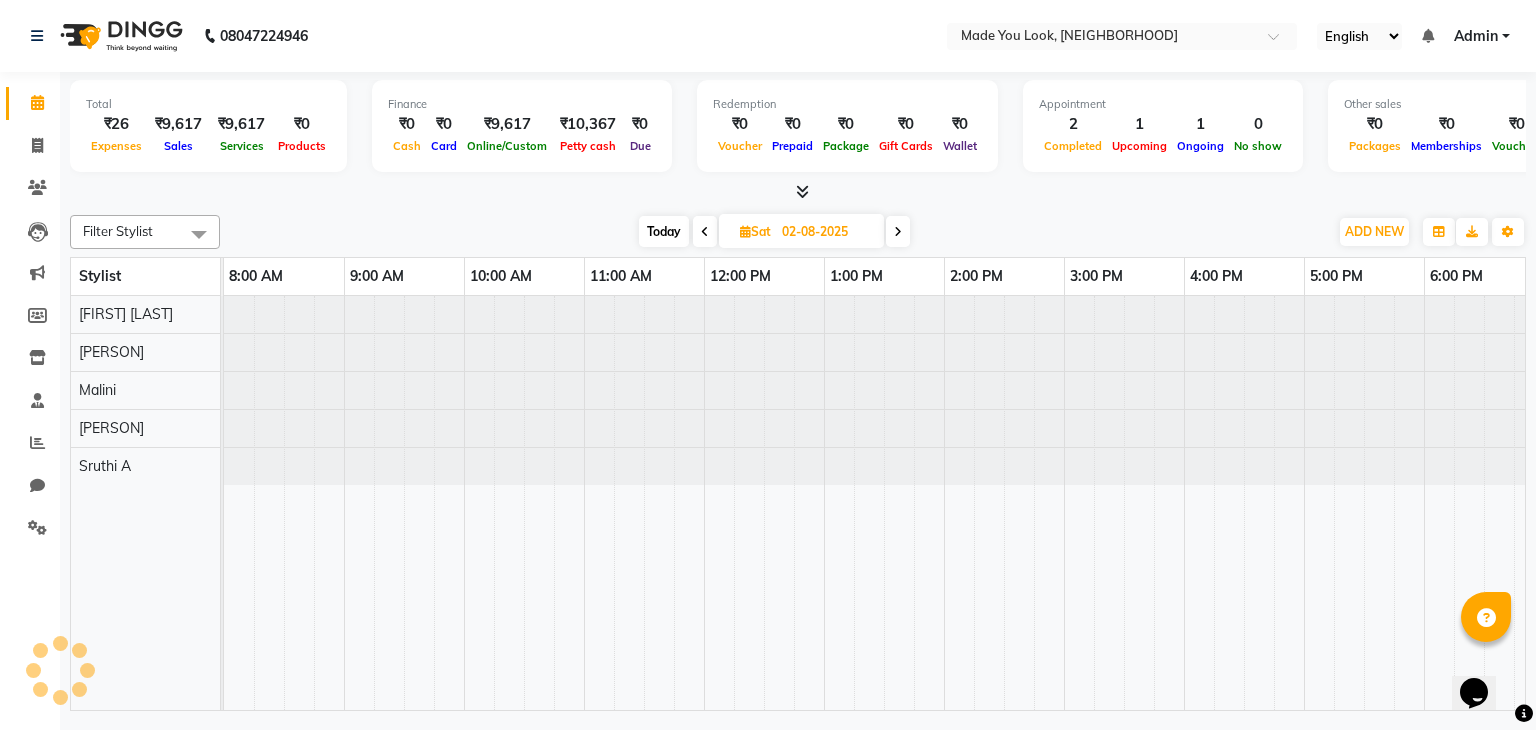 scroll, scrollTop: 0, scrollLeft: 258, axis: horizontal 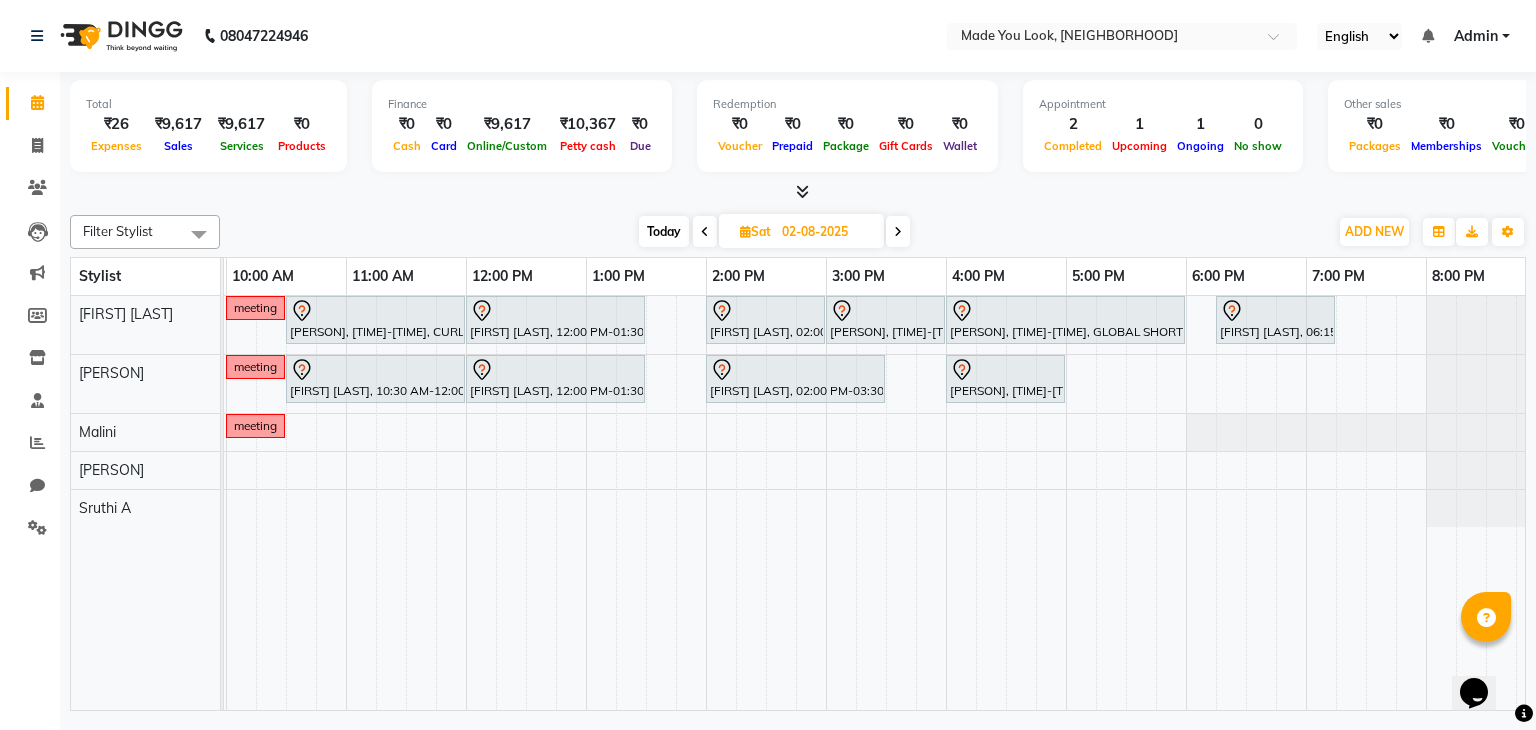 click on "Today" at bounding box center (664, 231) 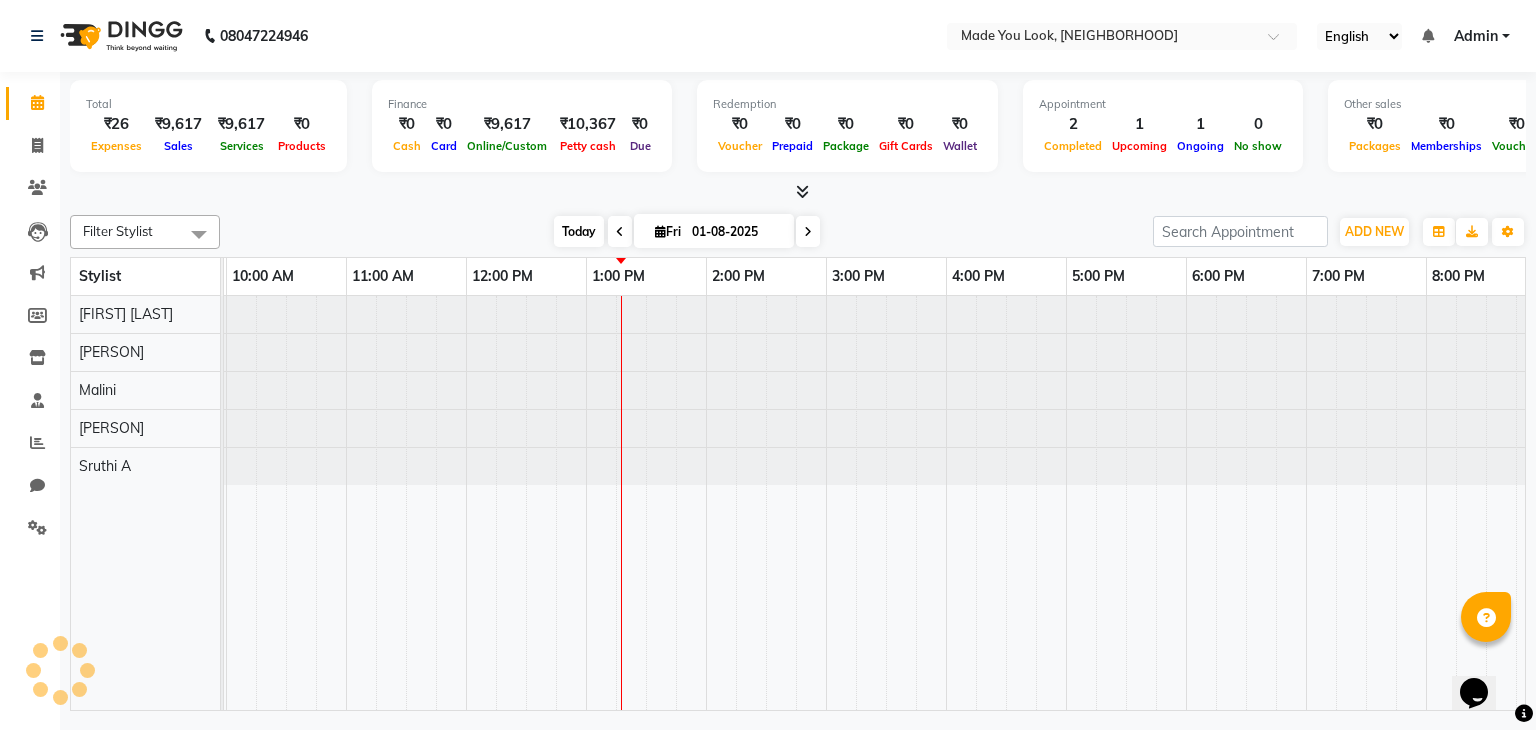 scroll, scrollTop: 0, scrollLeft: 258, axis: horizontal 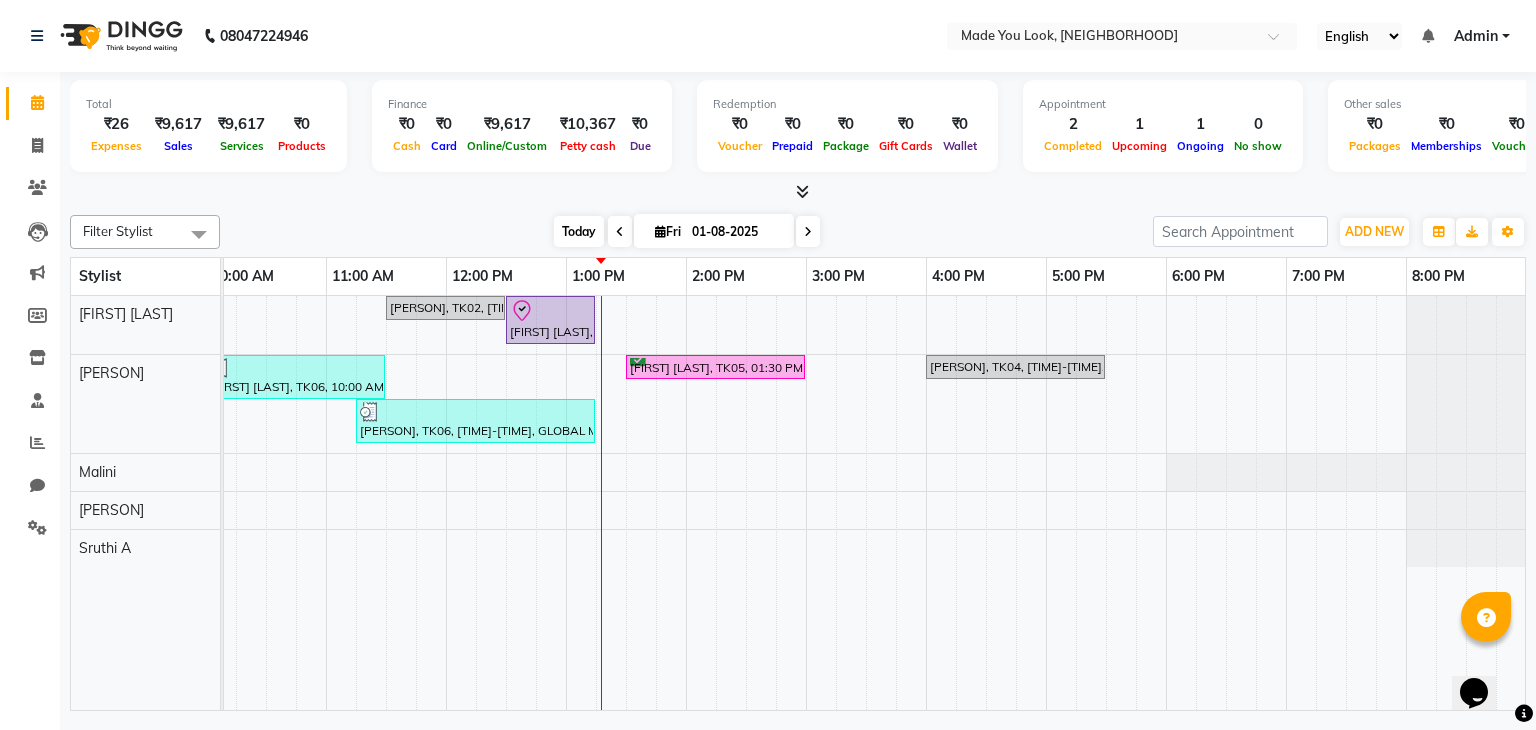 click at bounding box center [660, 231] 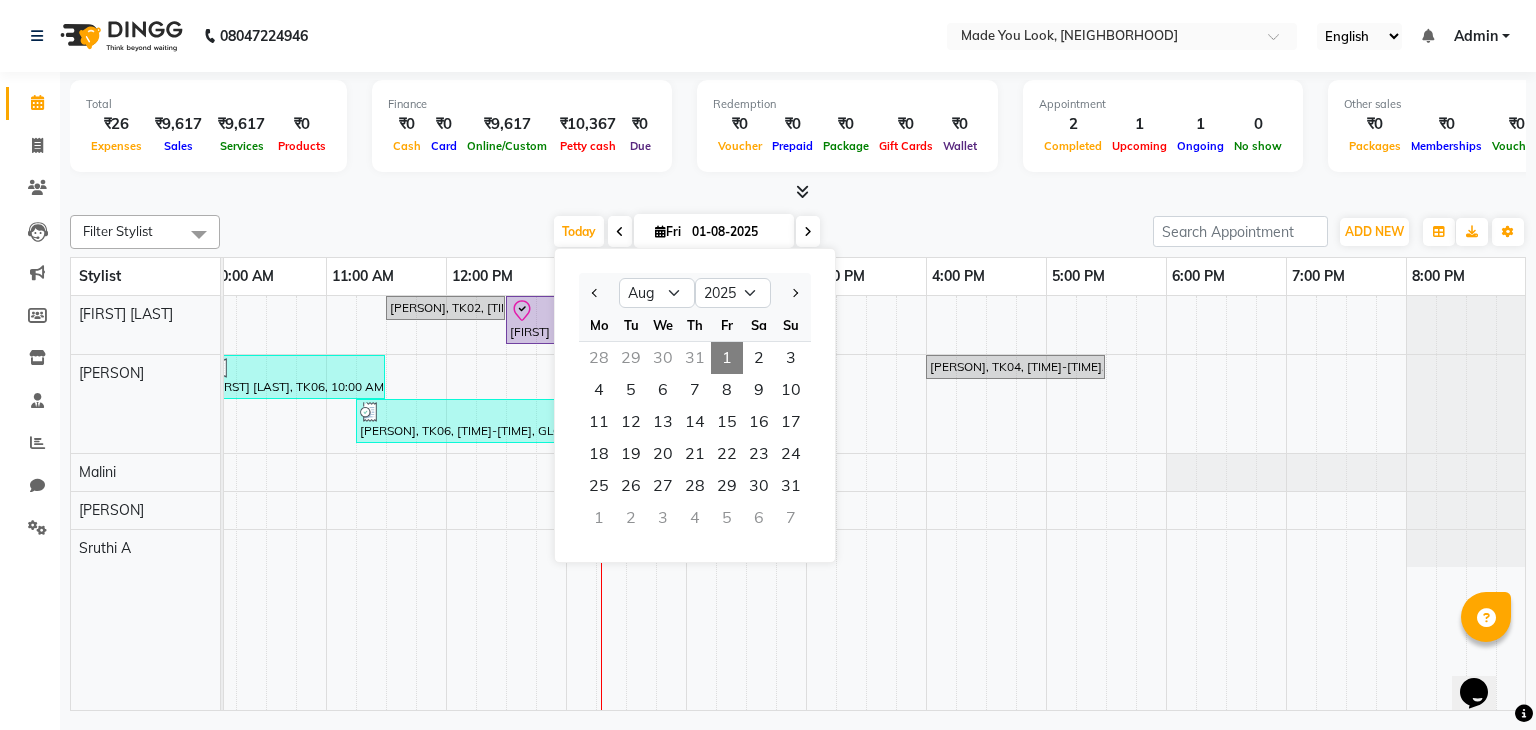 click on "Filter Stylist Select All [PERSON] [PERSON] [PERSON] [PERSON]  [PERSON] Today  Fri 01-08-2025 Jan Feb Mar Apr May Jun Jul Aug Sep Oct Nov Dec 2015 2016 2017 2018 2019 2020 2021 2022 2023 2024 2025 2026 2027 2028 2029 2030 2031 2032 2033 2034 2035 Mo Tu We Th Fr Sa Su  28   29   30   31   1   2   3   4   5   6   7   8   9   10   11   12   13   14   15   16   17   18   19   20   21   22   23   24   25   26   27   28   29   30   31   1   2   3   4   5   6   7  Toggle Dropdown Add Appointment Add Invoice Add Expense Add Attendance Add Client Add Transaction Toggle Dropdown Add Appointment Add Invoice Add Expense Add Attendance Add Client ADD NEW Toggle Dropdown Add Appointment Add Invoice Add Expense Add Attendance Add Client Add Transaction Filter Stylist Select All [PERSON] [PERSON] [PERSON] [PERSON]  [PERSON] Group By  Staff View   Room View  View as Vertical  Vertical - Week View  Horizontal  Horizontal - Week View  List  Toggle Dropdown Calendar Settings Manage Tags  Zoom" 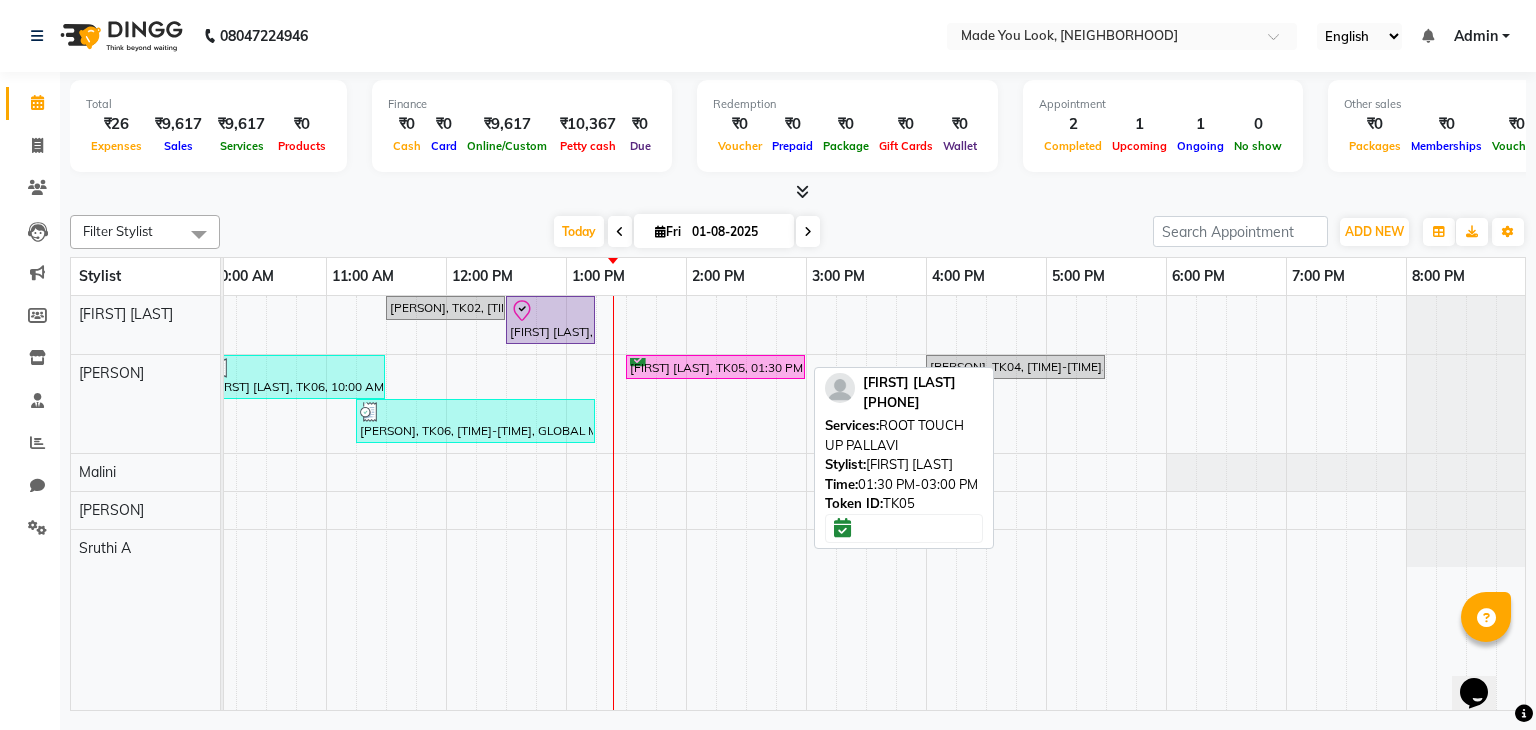click on "[FIRST] [LAST], TK05, 01:30 PM-03:00 PM, ROOT TOUCH UP PALLAVI" at bounding box center [715, 367] 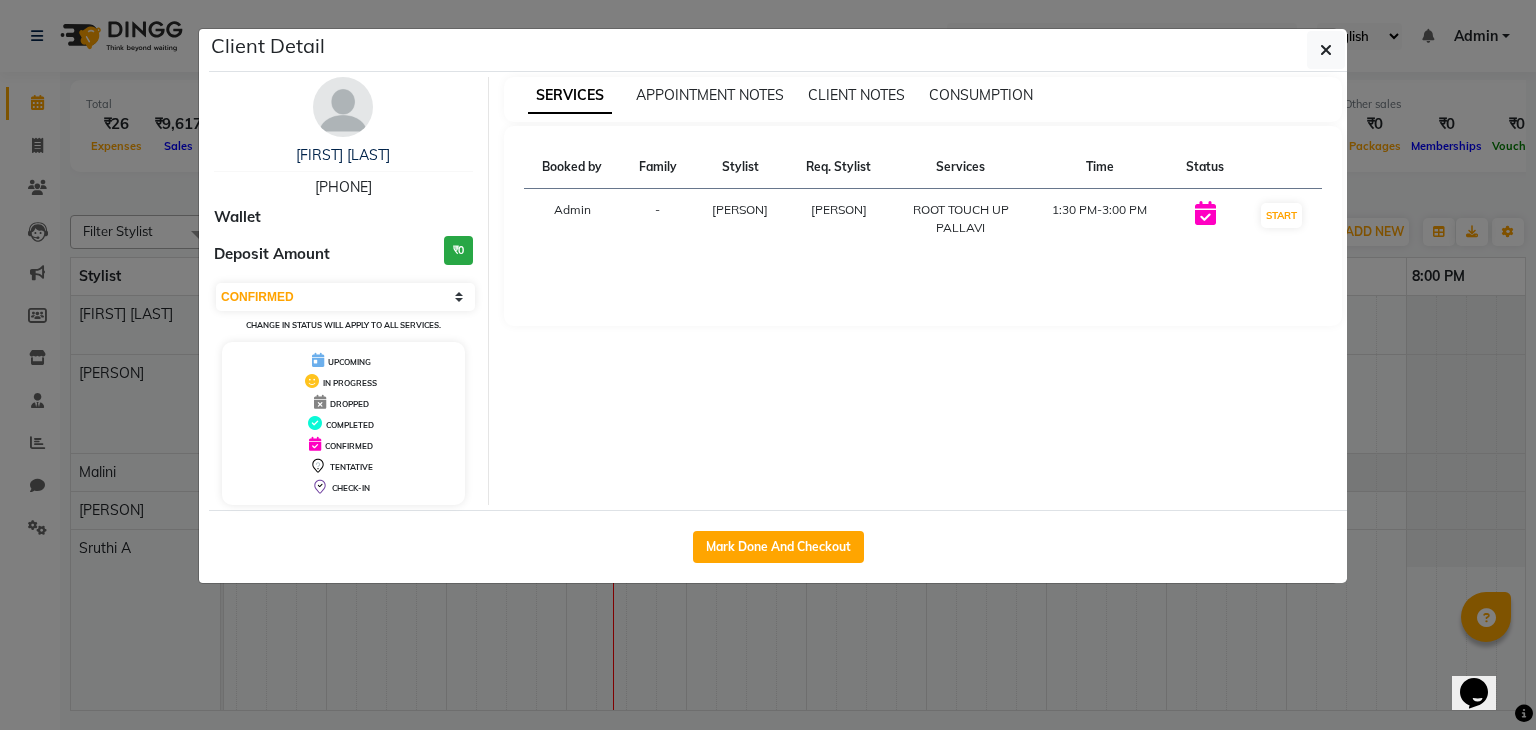 click on "Change in status will apply to all services." at bounding box center (343, 325) 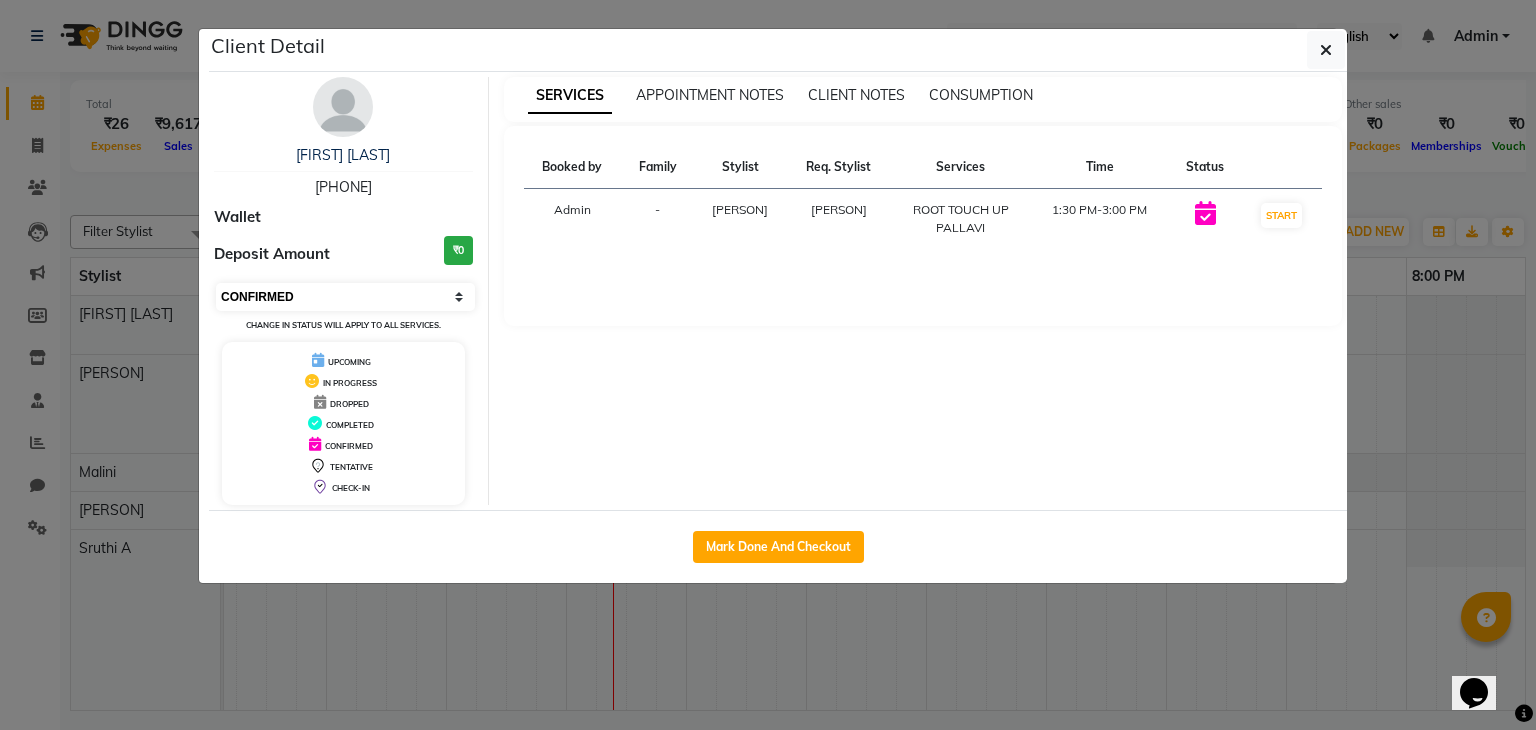 click on "Select IN SERVICE CONFIRMED TENTATIVE CHECK IN MARK DONE DROPPED UPCOMING" at bounding box center (345, 297) 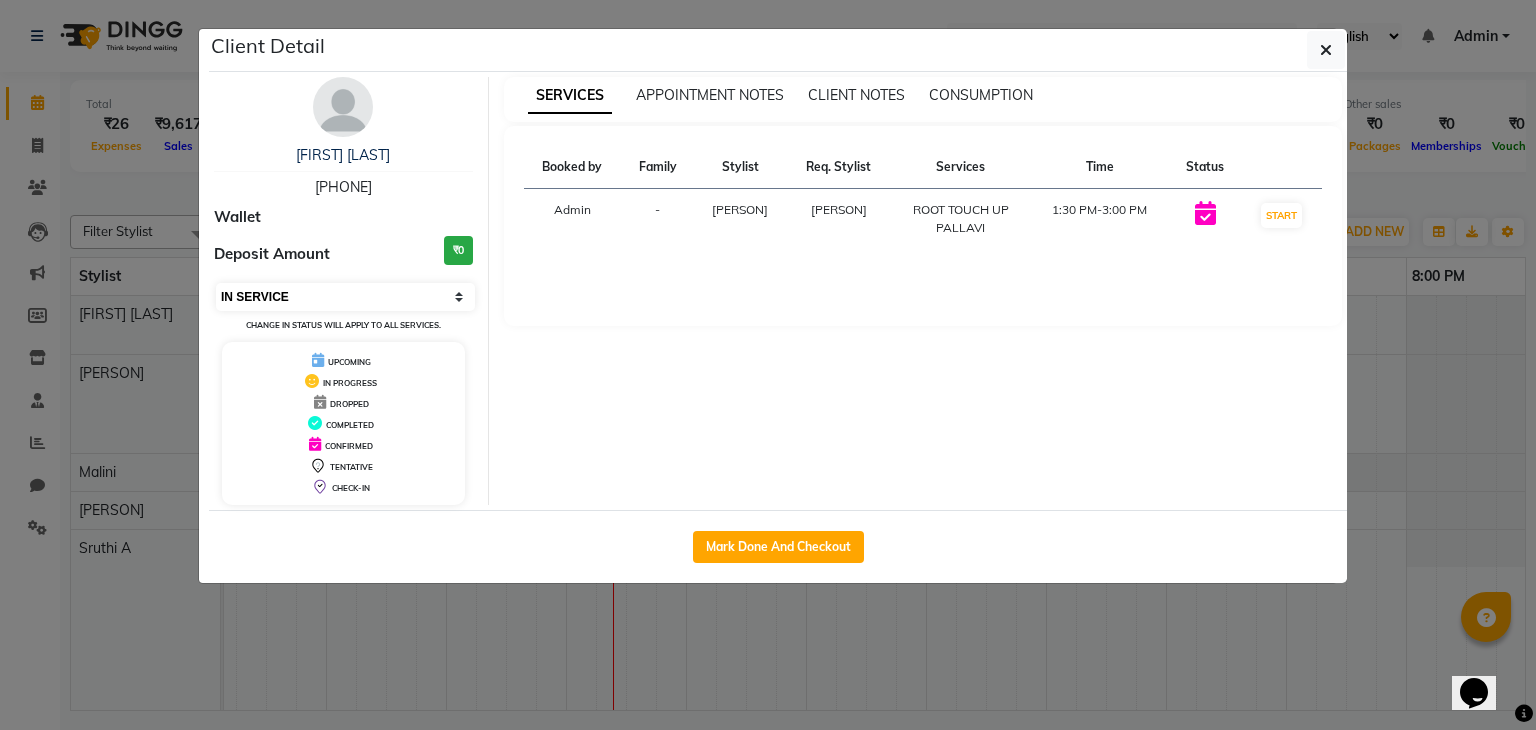click on "Select IN SERVICE CONFIRMED TENTATIVE CHECK IN MARK DONE DROPPED UPCOMING" at bounding box center [345, 297] 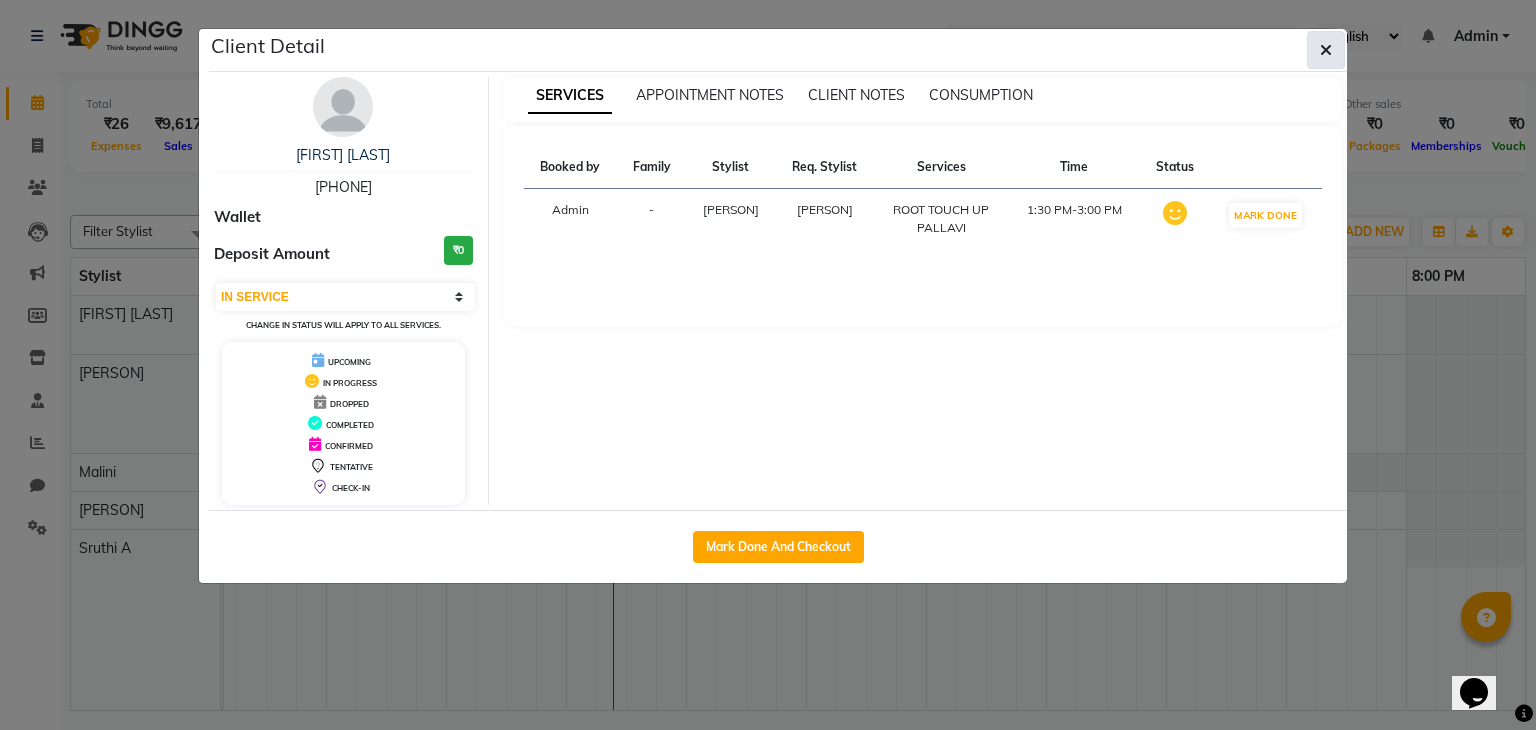 click 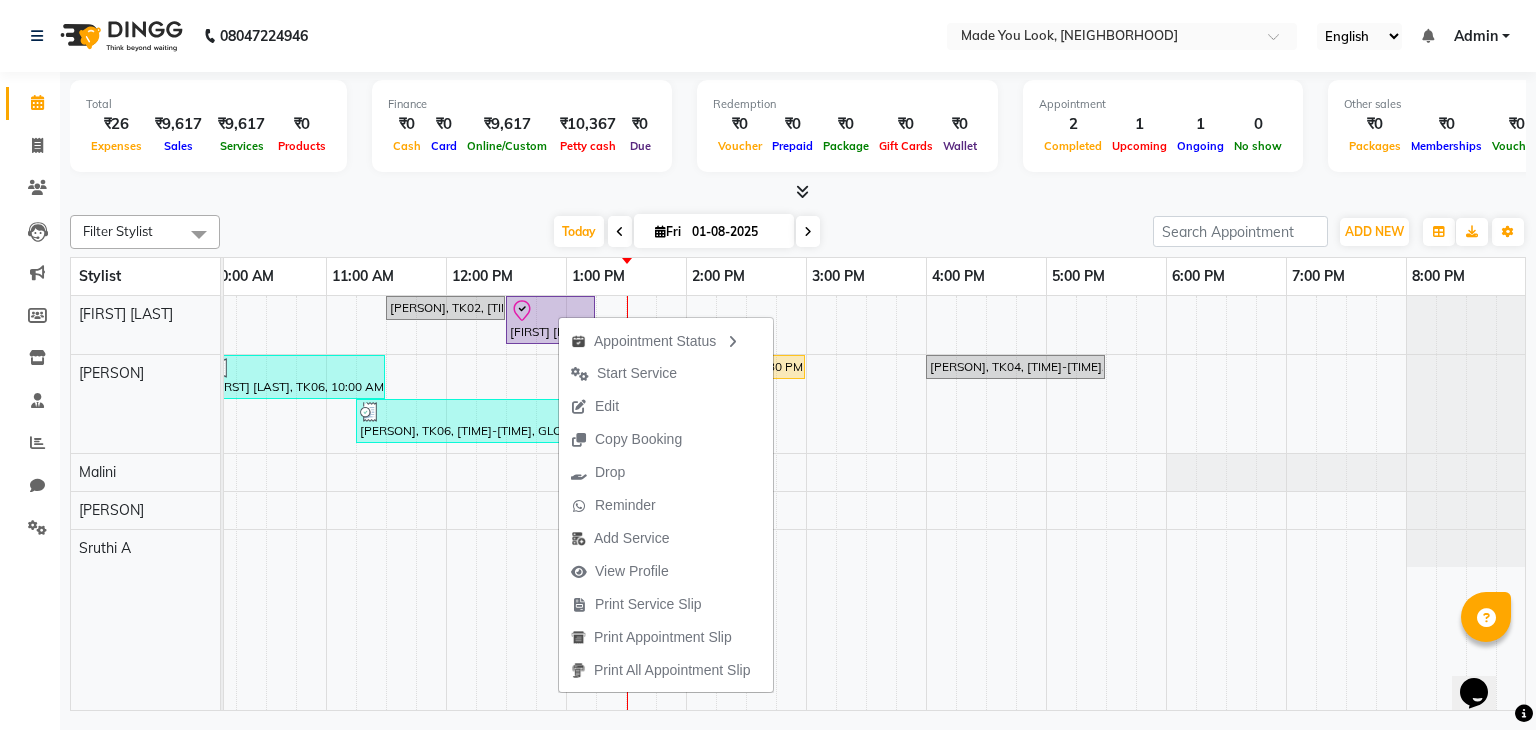 click at bounding box center (798, 192) 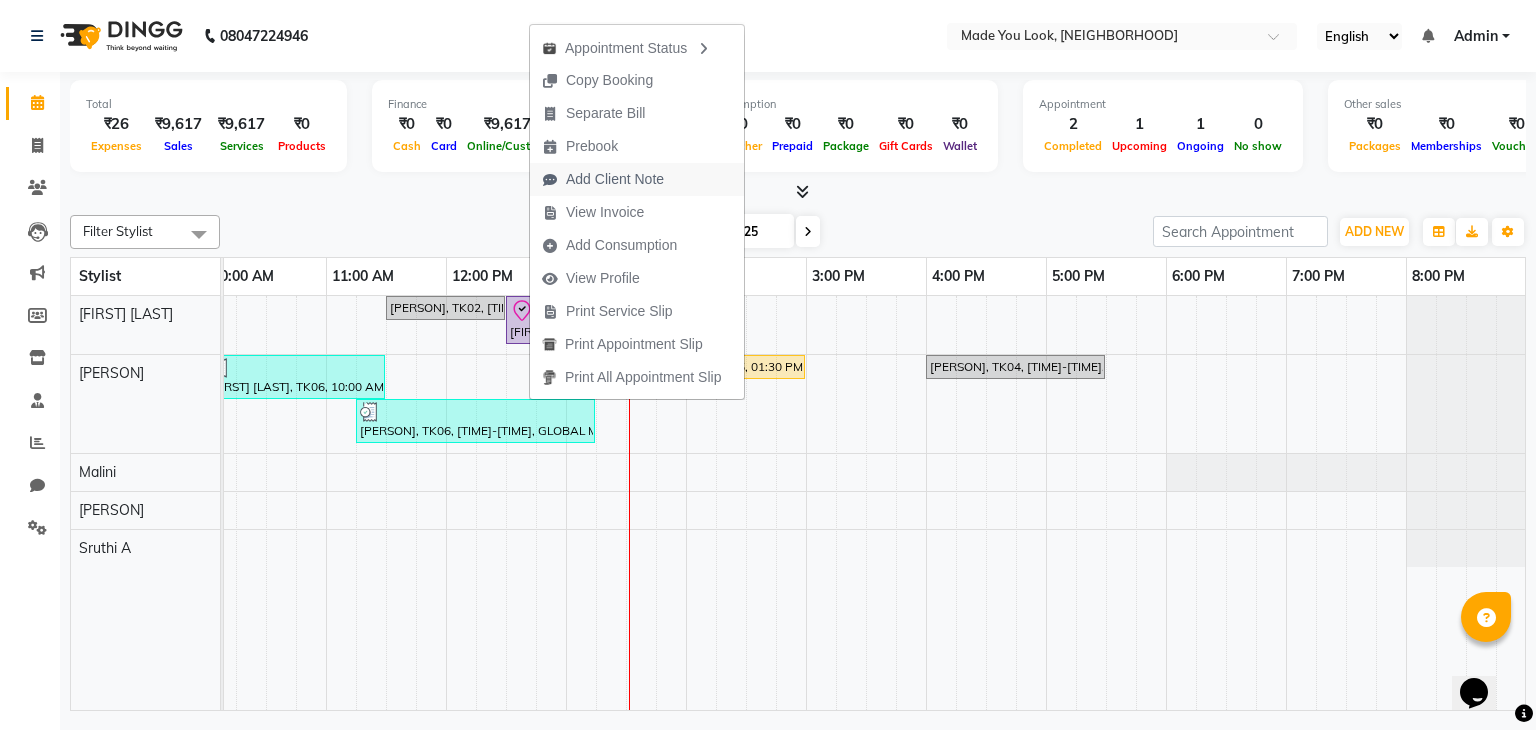 click on "Add Client Note" at bounding box center [615, 179] 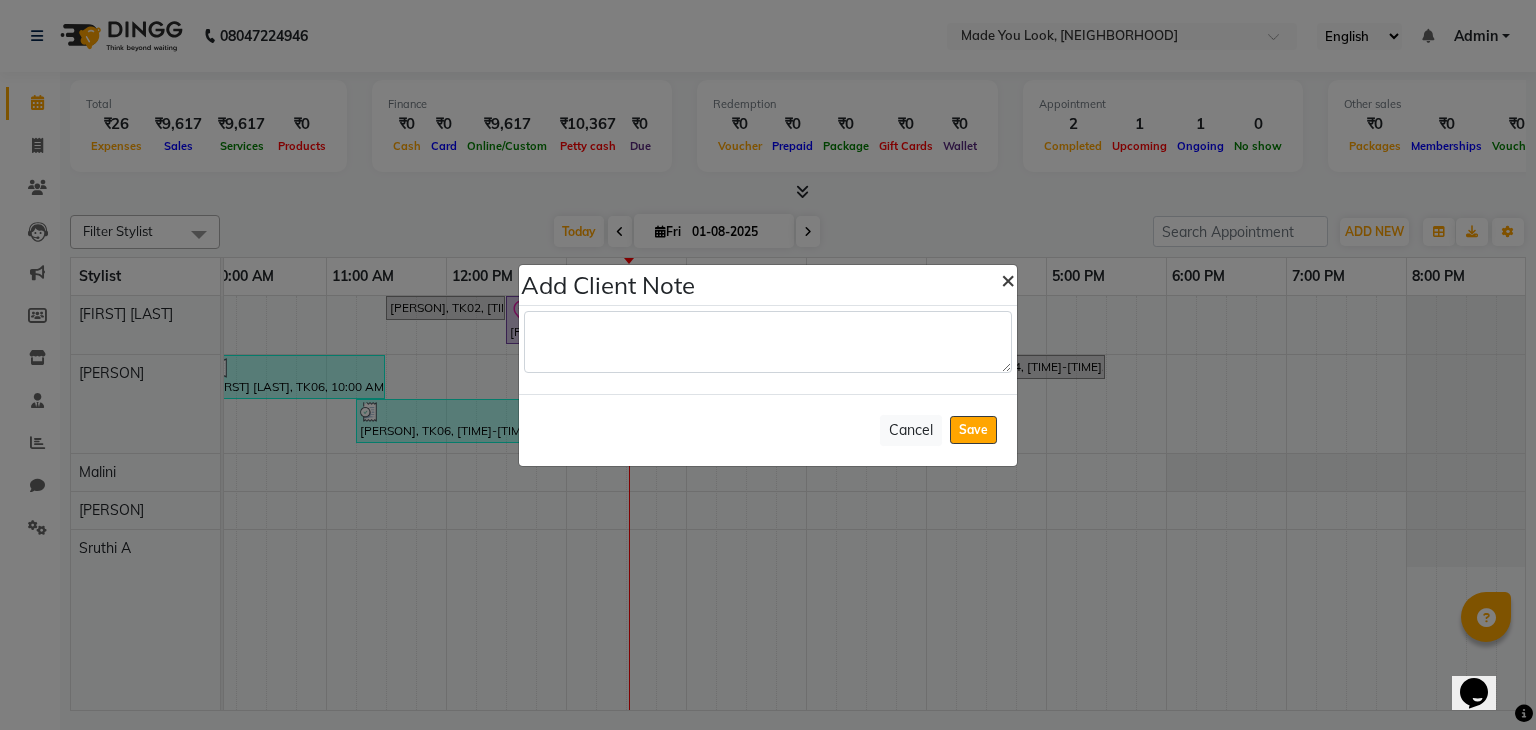 click on "×" 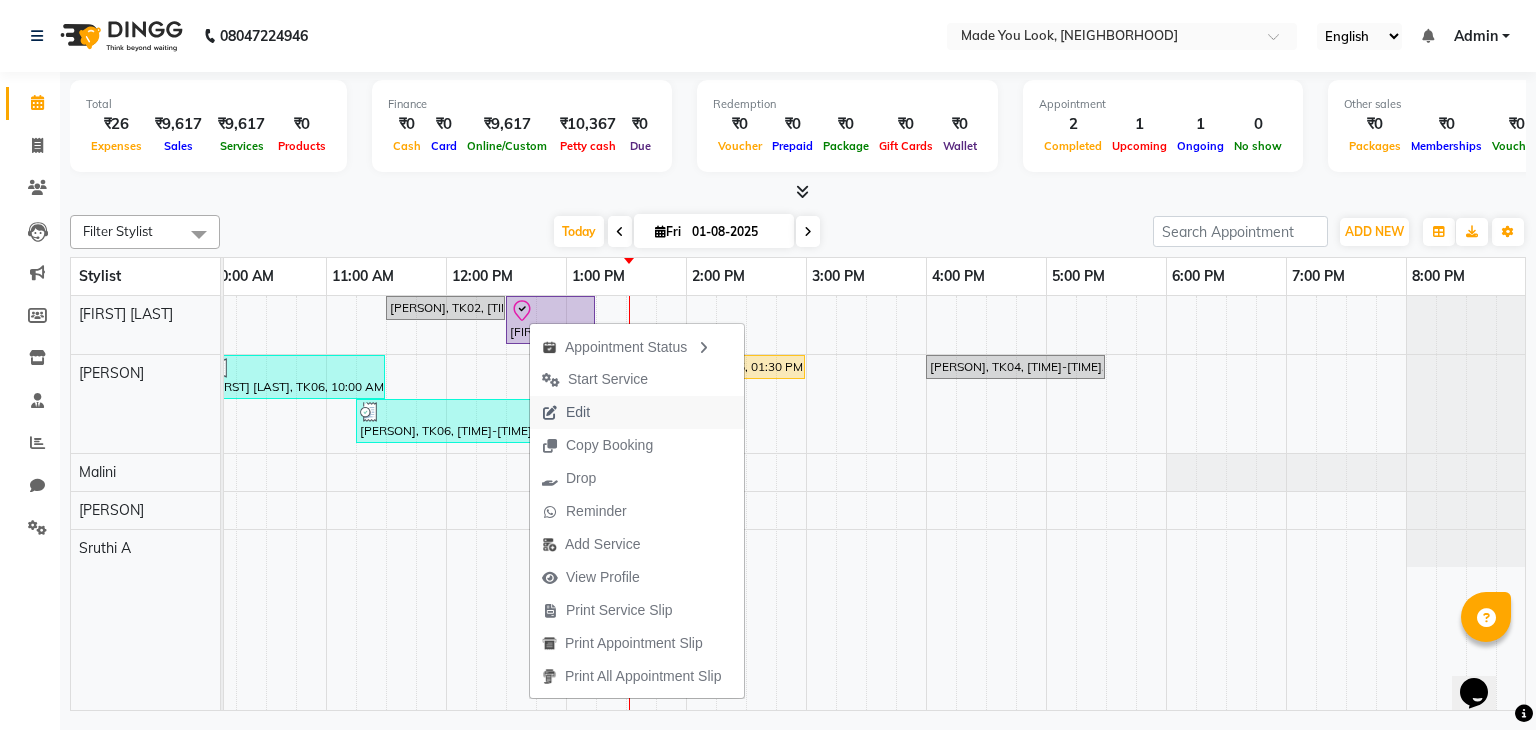 click on "Edit" at bounding box center [578, 412] 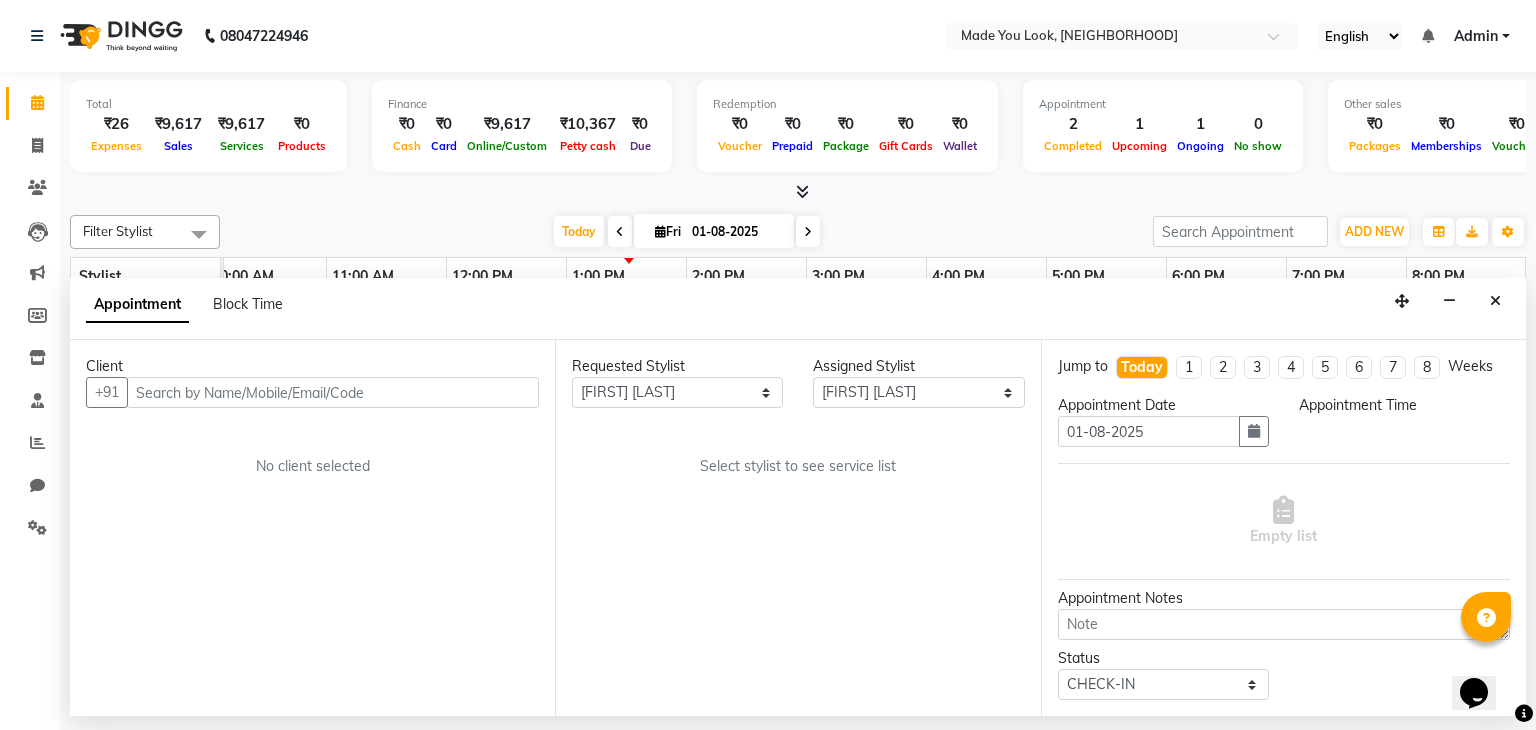 scroll, scrollTop: 0, scrollLeft: 258, axis: horizontal 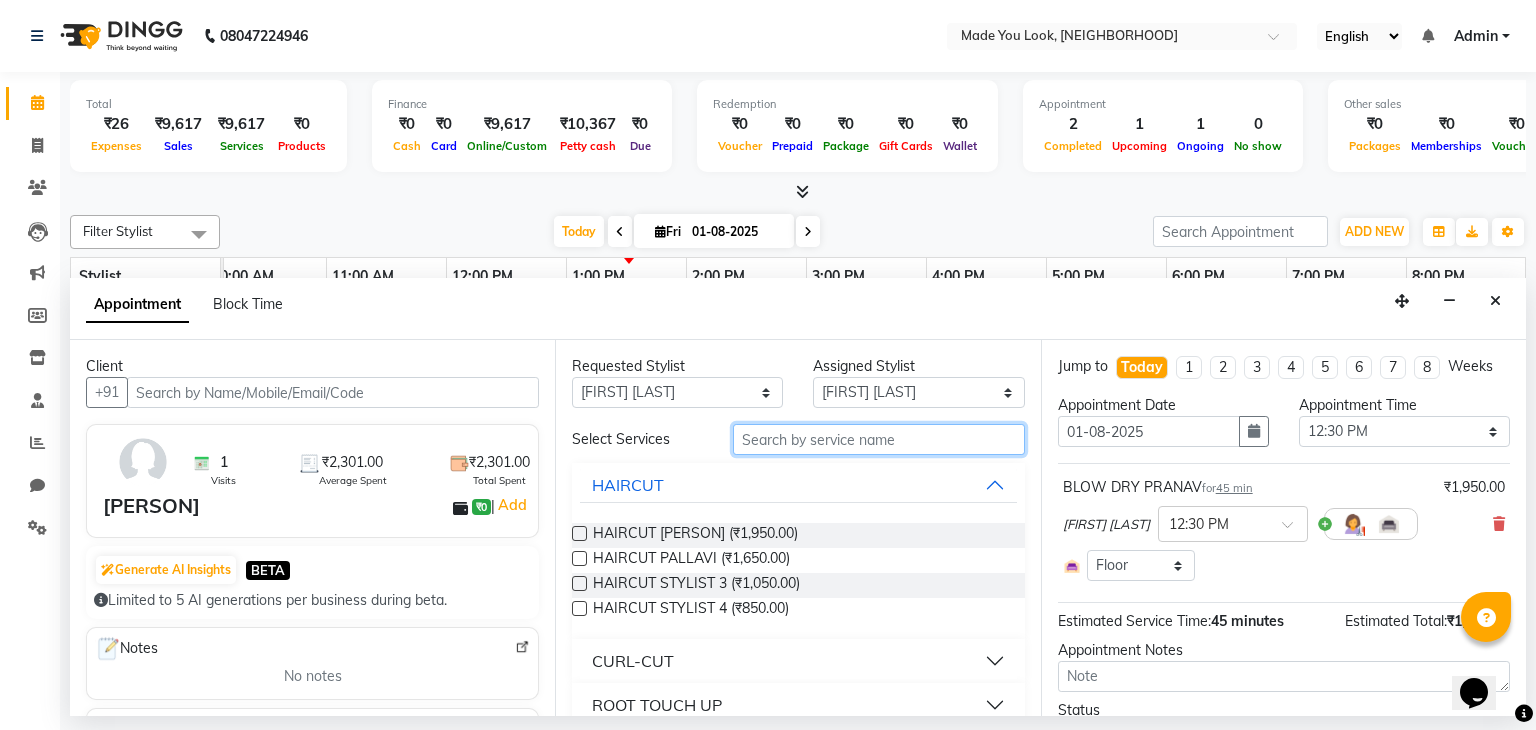 click at bounding box center (879, 439) 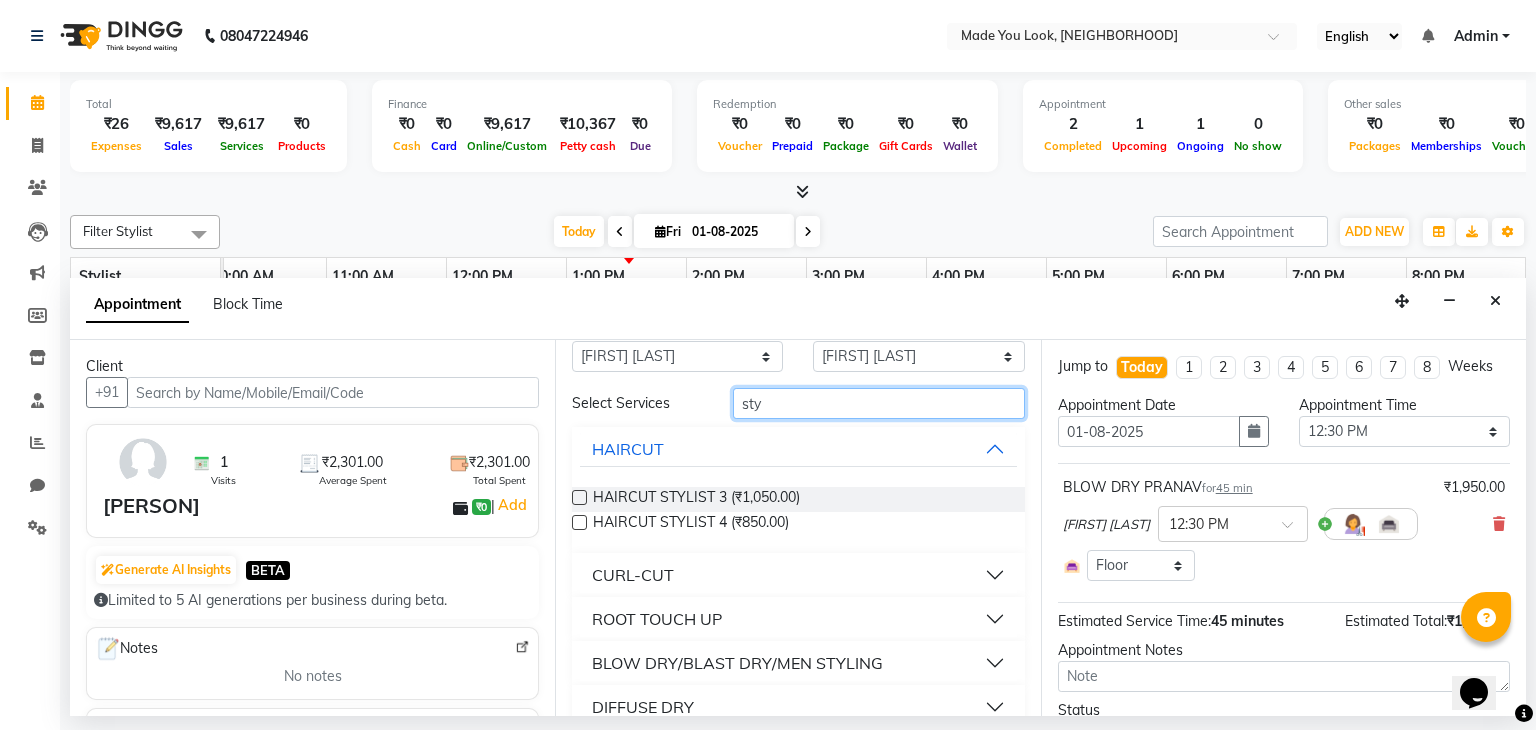 scroll, scrollTop: 64, scrollLeft: 0, axis: vertical 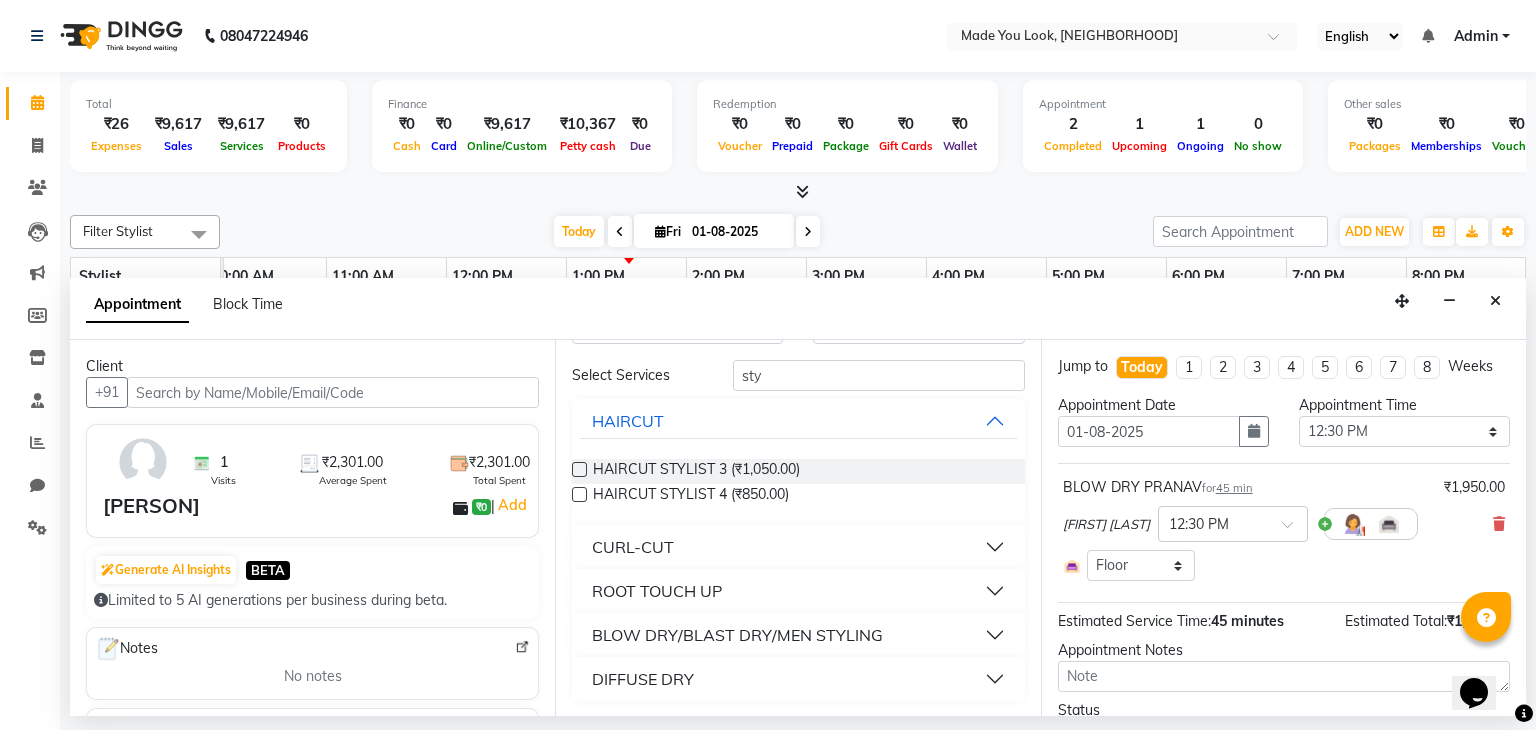 click on "BLOW DRY/BLAST DRY/MEN STYLING" at bounding box center (737, 635) 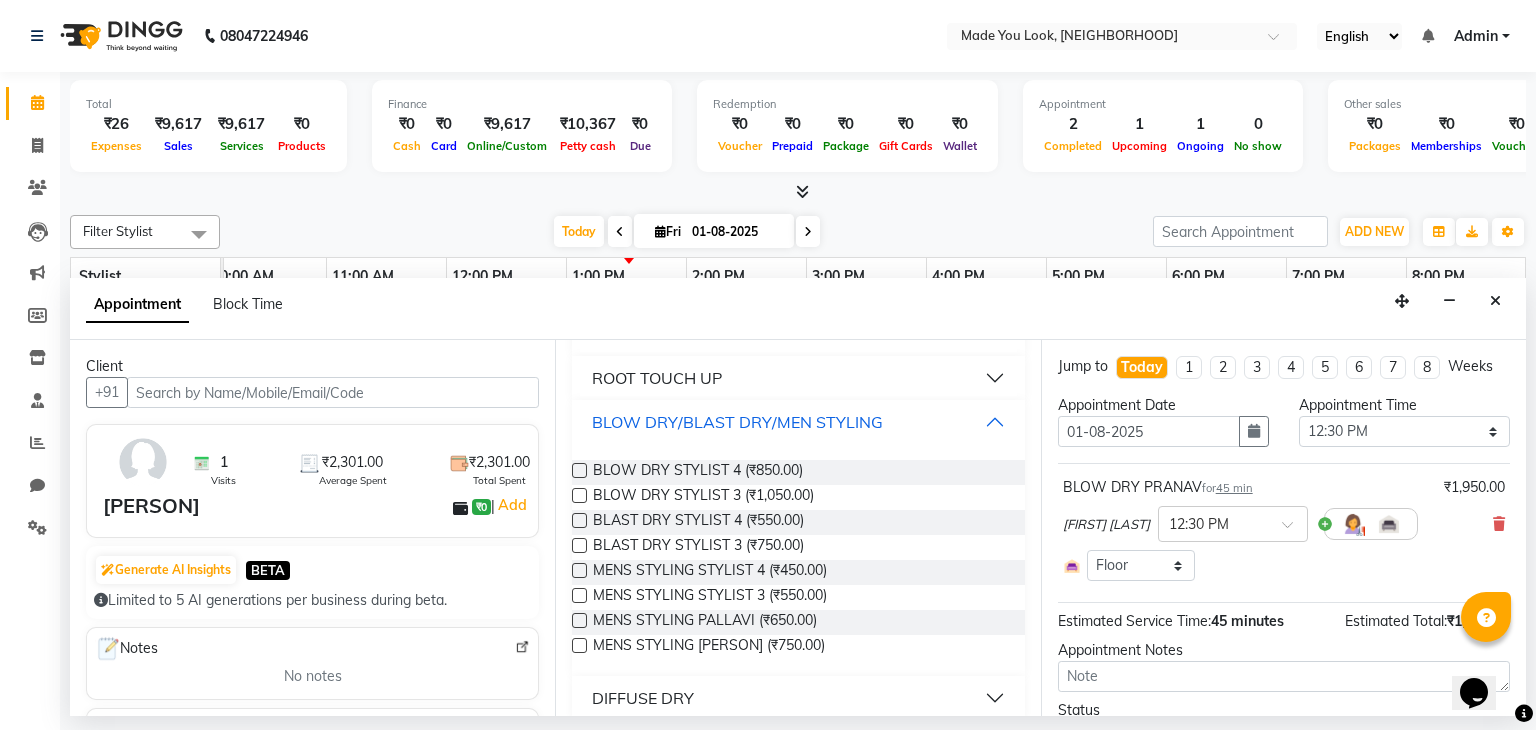 scroll, scrollTop: 296, scrollLeft: 0, axis: vertical 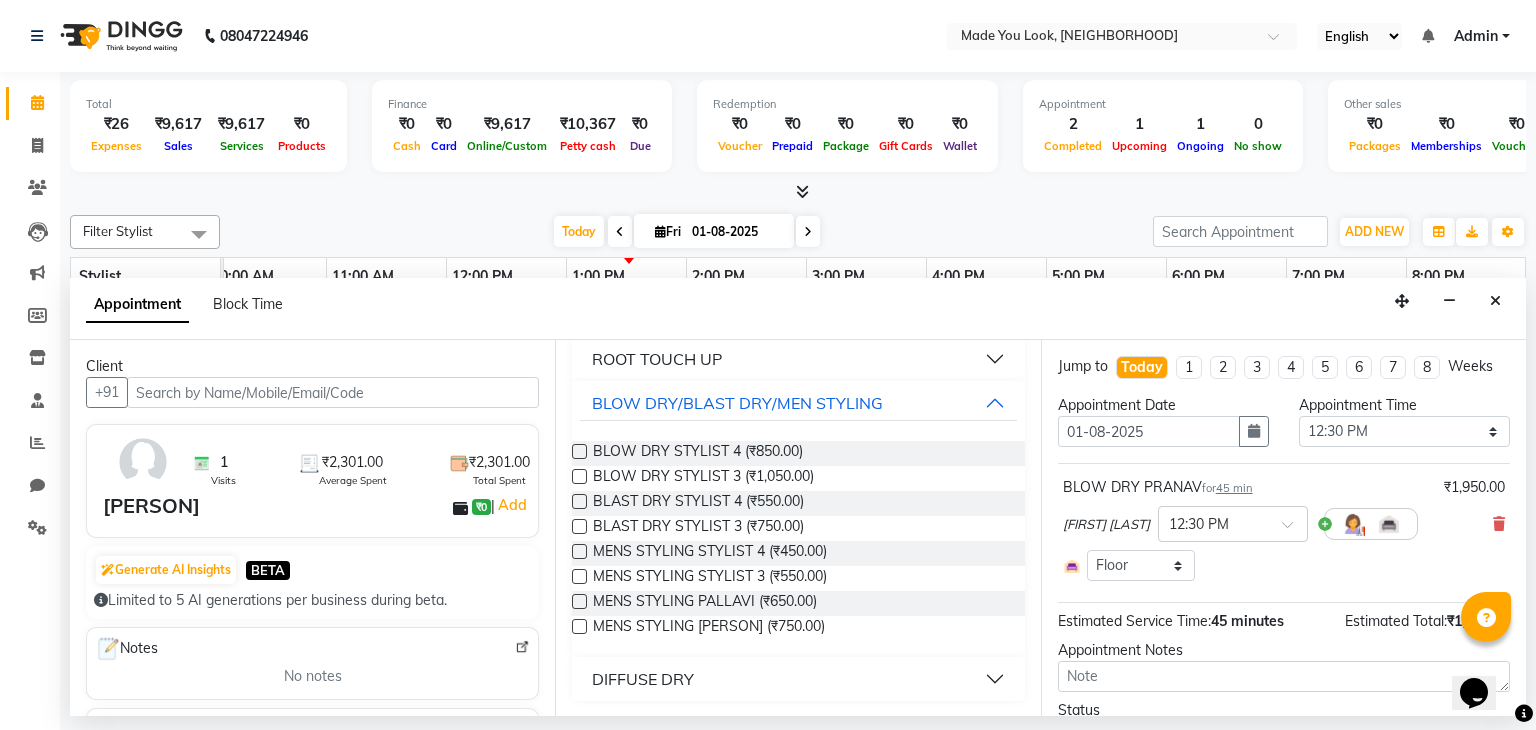click on "DIFFUSE DRY" at bounding box center (798, 679) 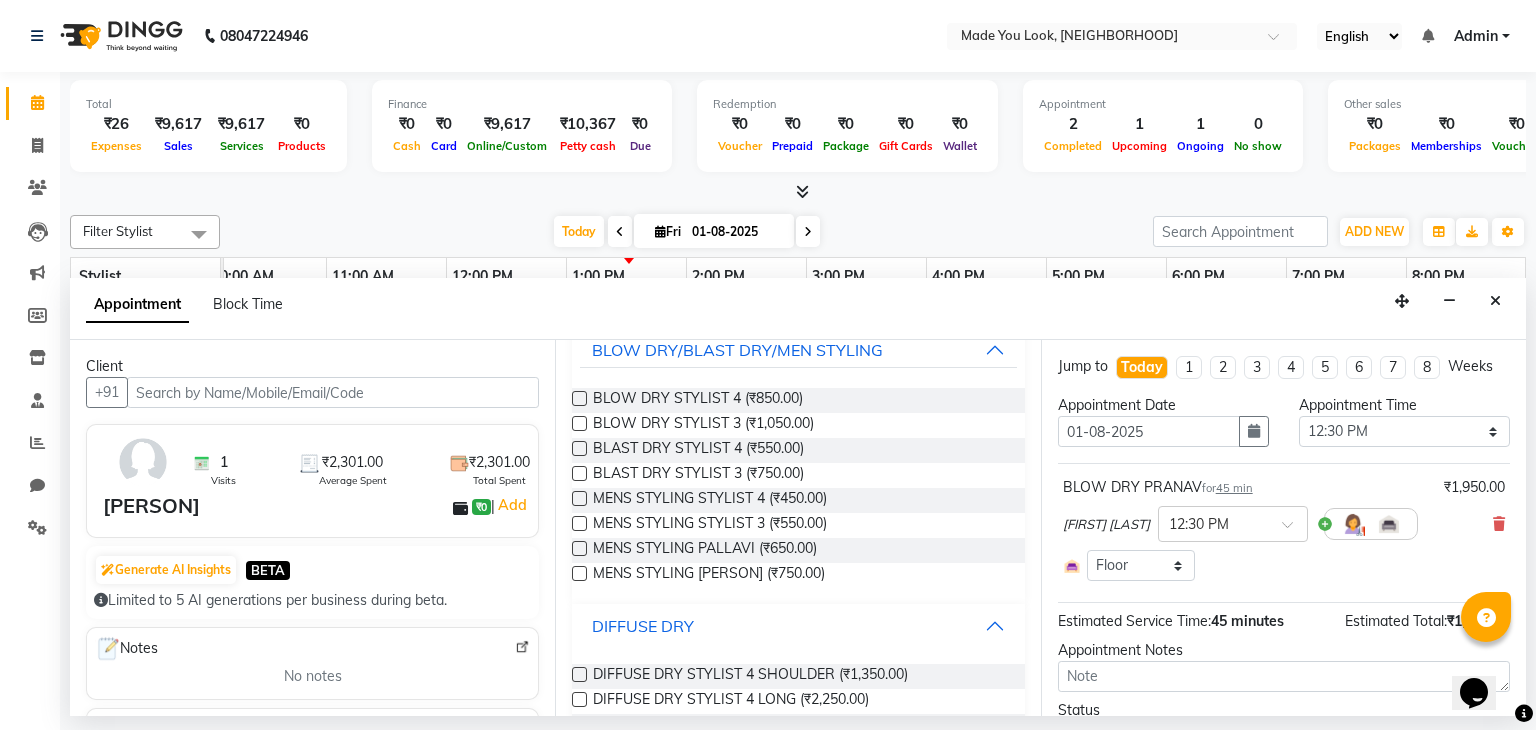 scroll, scrollTop: 0, scrollLeft: 0, axis: both 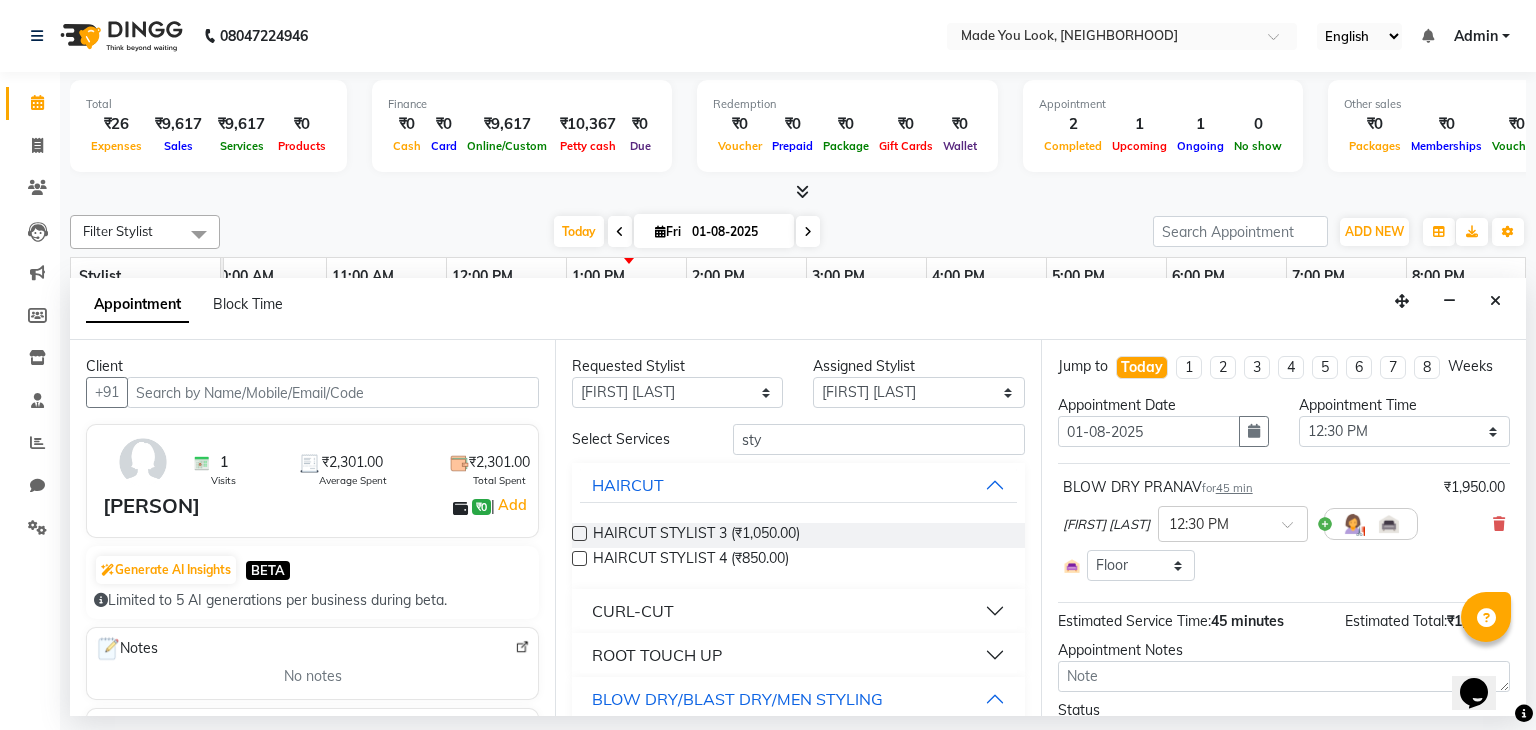 click on "Requested Stylist Any [FIRST] [FIRST] [FIRST] [FIRST]  Sruthi A Assigned Stylist Select [FIRST] [FIRST] [FIRST] [FIRST]  Sruthi A Select Services sty    HAIRCUT HAIRCUT STYLIST 3  (₹1,050.00) HAIRCUT STYLIST 4  (₹850.00)    CURL-CUT     ROOT TOUCH UP    BLOW DRY/BLAST DRY/MEN STYLING BLOW DRY STYLIST 4 (₹850.00) BLOW DRY STYLIST 3 (₹1,050.00) BLAST DRY STYLIST 4 (₹550.00) BLAST DRY STYLIST 3 (₹750.00) MENS STYLING STYLIST 4  (₹450.00) MENS STYLING STYLIST 3  (₹550.00) MENS STYLING [FIRST] (₹650.00) MENS STYLING [FIRST] (₹750.00)    DIFFUSE DRY DIFFUSE DRY STYLIST 4 SHOULDER (₹1,350.00) DIFFUSE DRY STYLIST 4 LONG (₹2,250.00) DIFFUSE DRY STYLIST 4 VERY LONG (₹2,550.00) DIFFUSE DRY STYLIST 4 MID BACK (₹1,950.00) DIFFUSE DRY STYLIST 4 SHOULDER (₹1,350.00) DIFFUSE DRY STYLIST 4 BELOW SHOULDER (₹1,650.00) DIFFUSE DRY STYLIST 5 ABOVE SHOULDER (₹850.00) DIFFUSE DRY STYLIST 5 BELOW SHOULDER (₹1,450.00) DIFFUSE DRY STYLIST 5 LONG (₹2,050.00)" at bounding box center (797, 528) 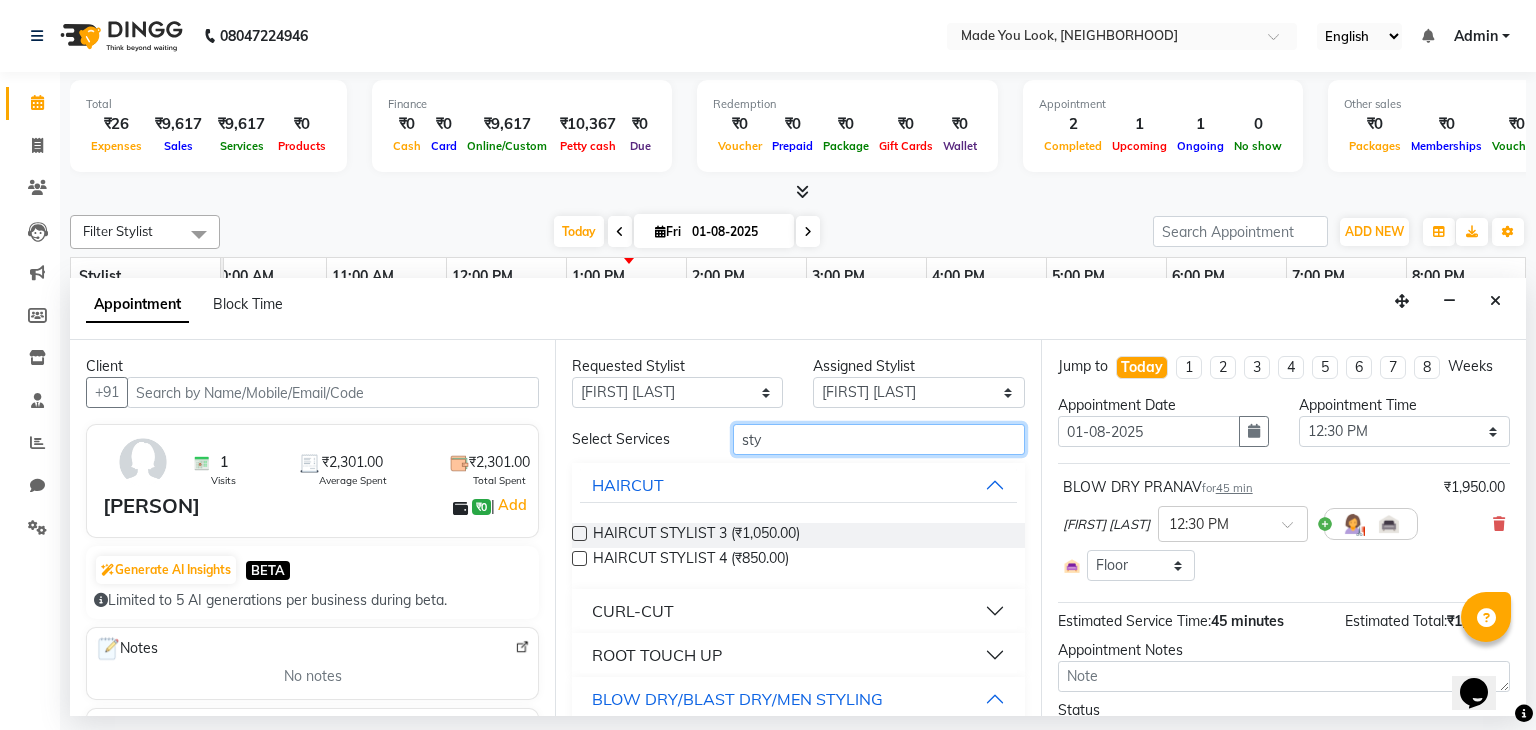 click on "sty" at bounding box center [879, 439] 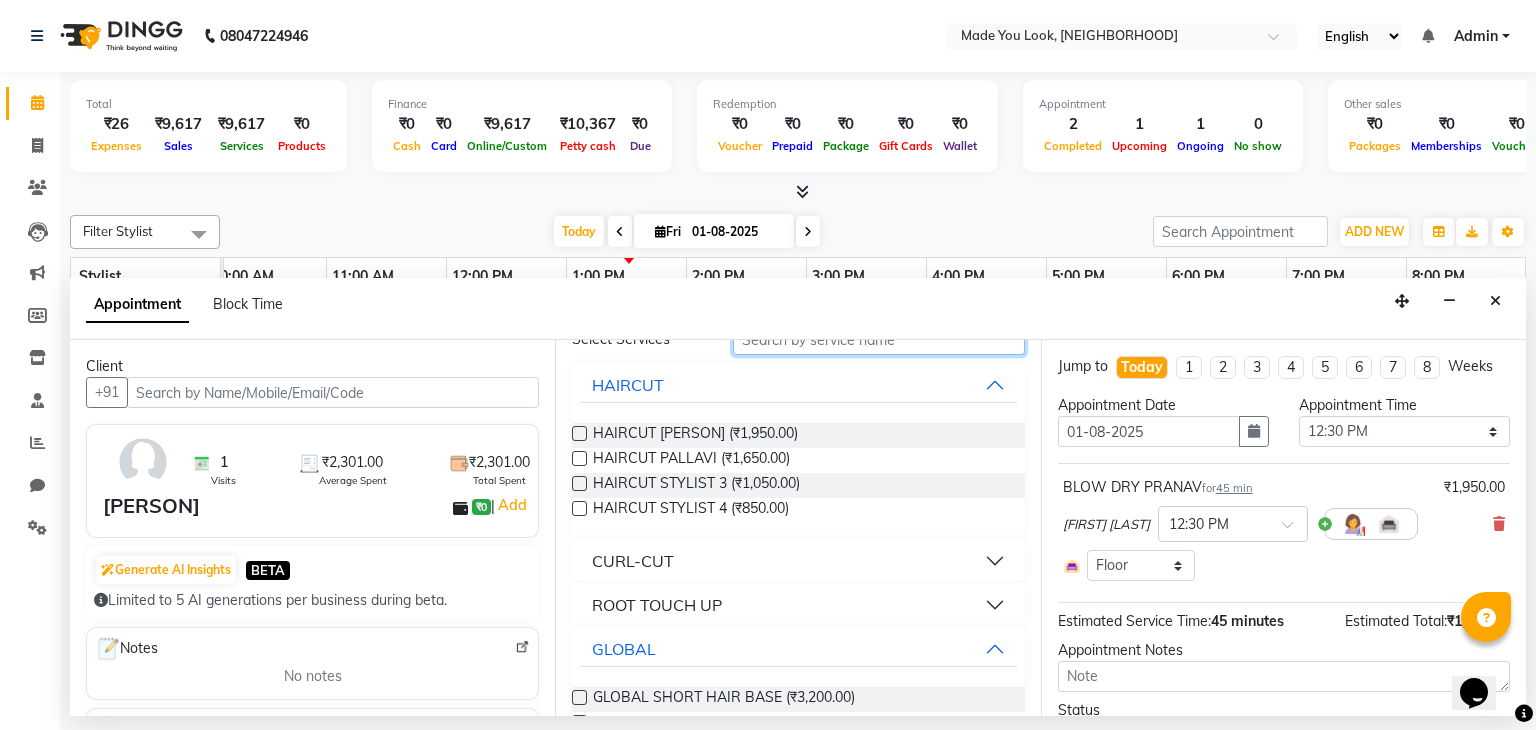 scroll, scrollTop: 200, scrollLeft: 0, axis: vertical 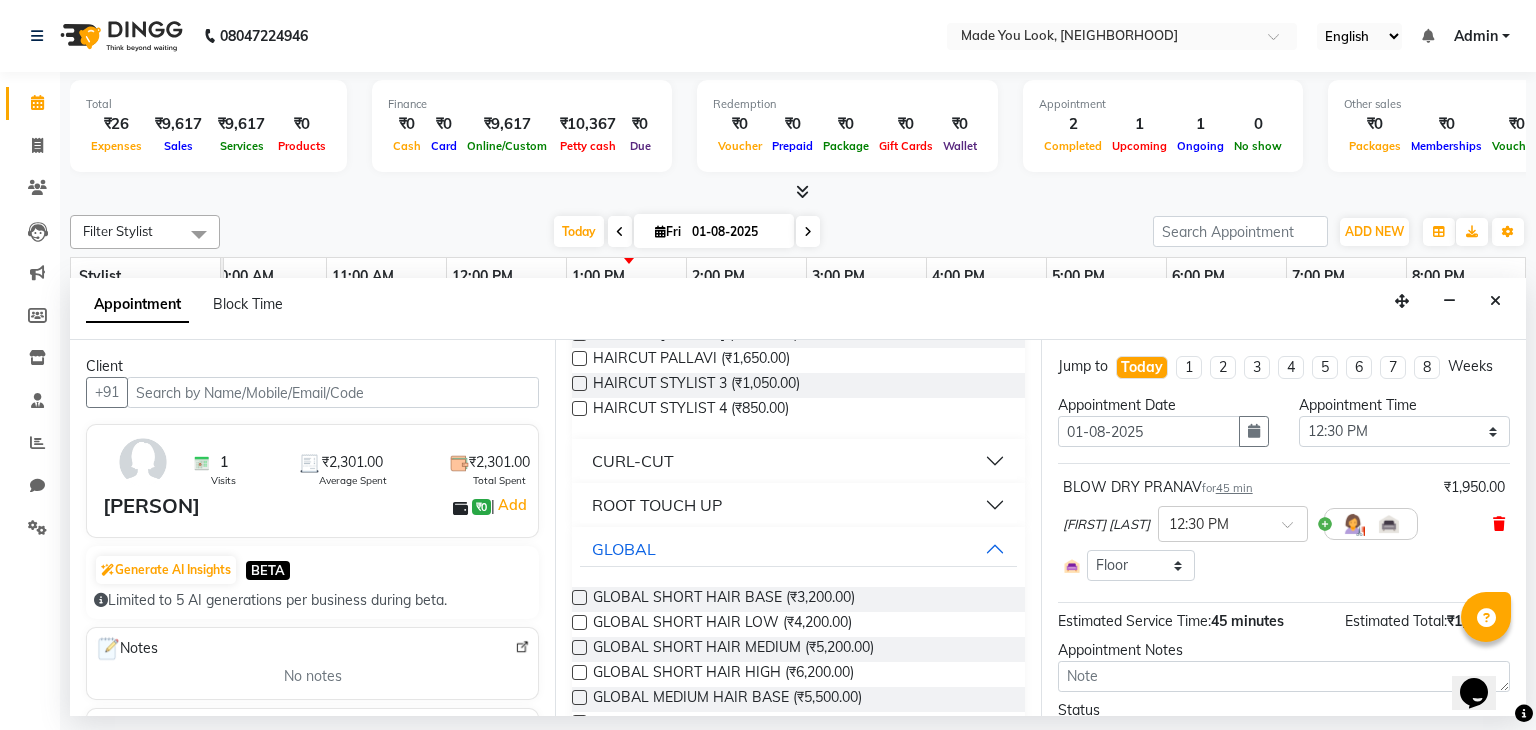 click at bounding box center (1499, 524) 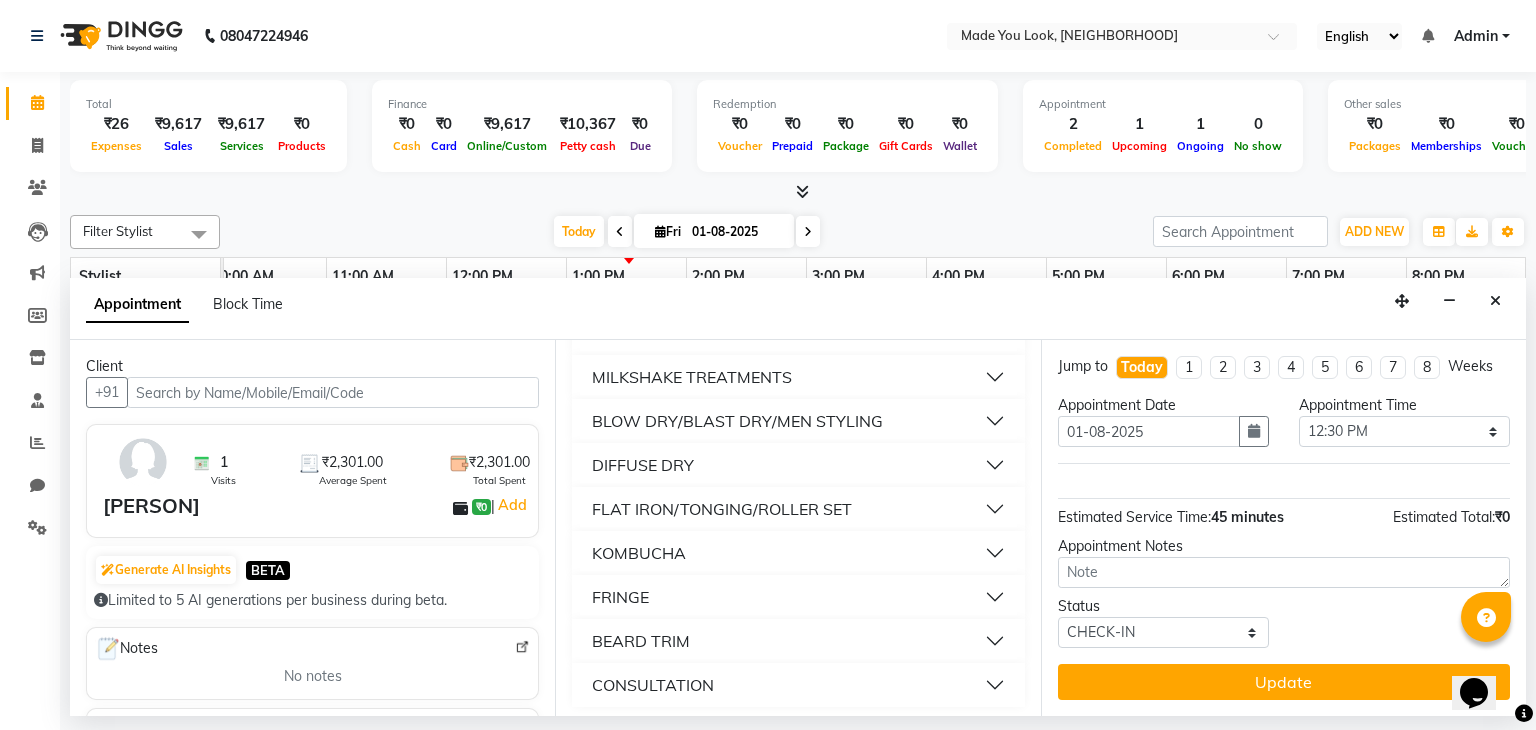 scroll, scrollTop: 2135, scrollLeft: 0, axis: vertical 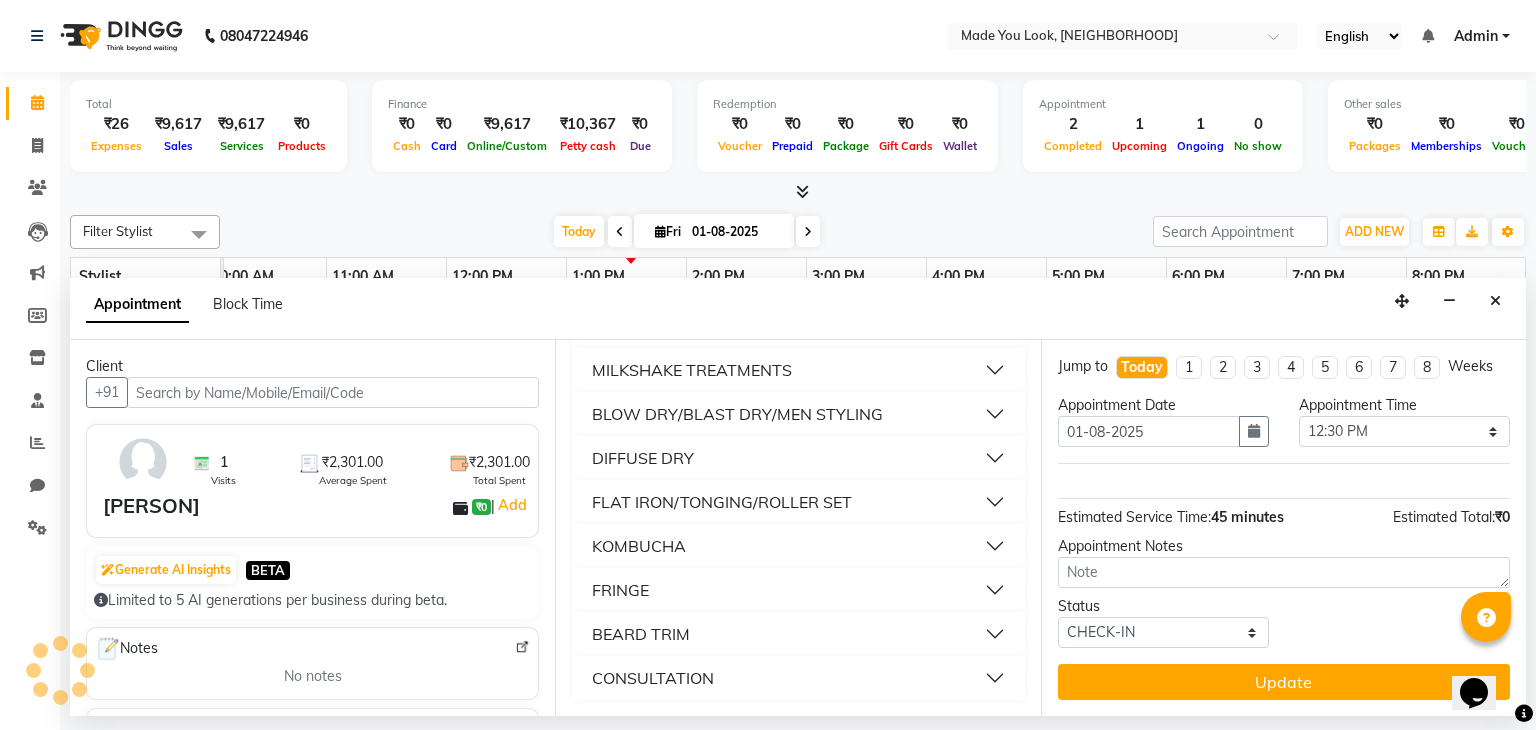 click on "BLOW DRY/BLAST DRY/MEN STYLING" at bounding box center [737, 414] 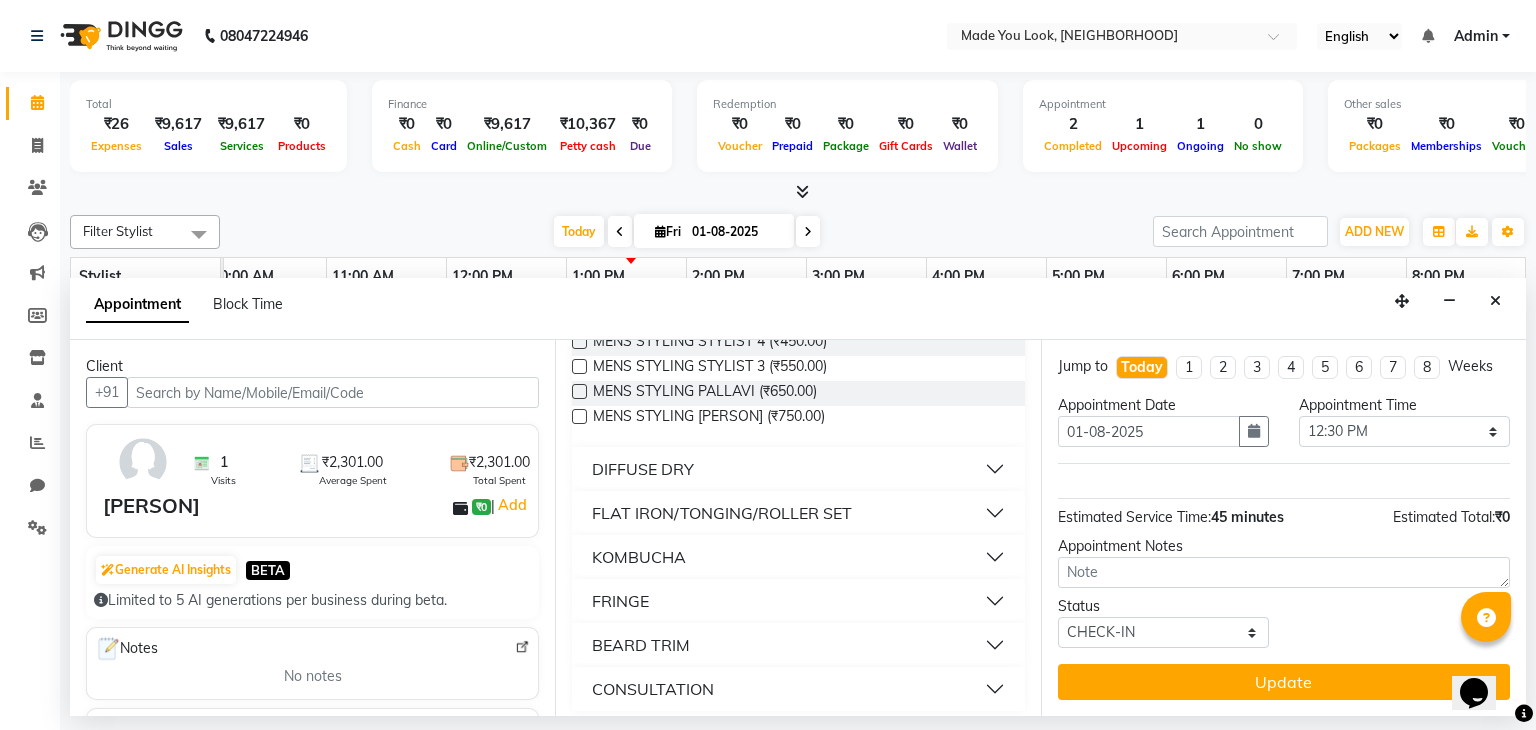 scroll, scrollTop: 2467, scrollLeft: 0, axis: vertical 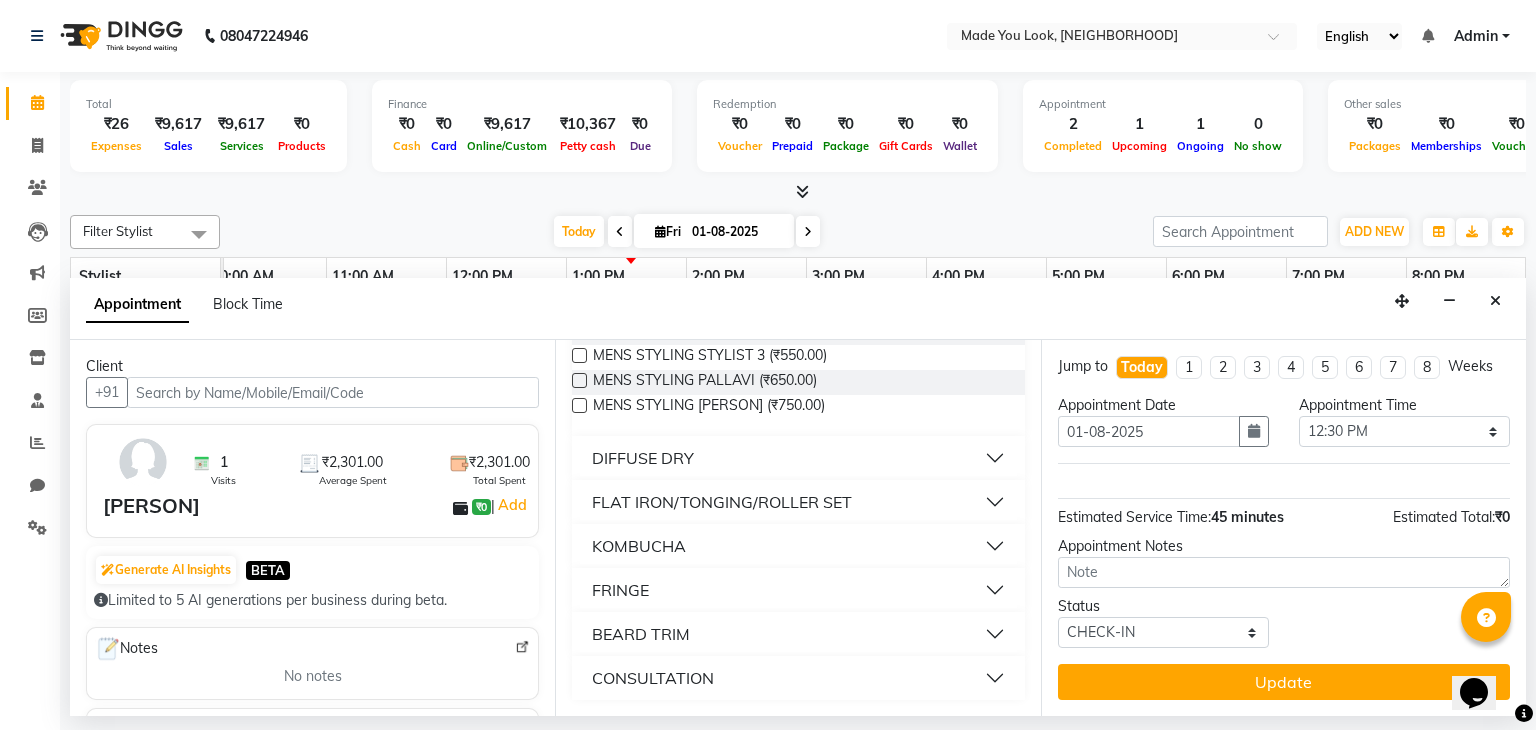 click on "DIFFUSE DRY" at bounding box center [798, 458] 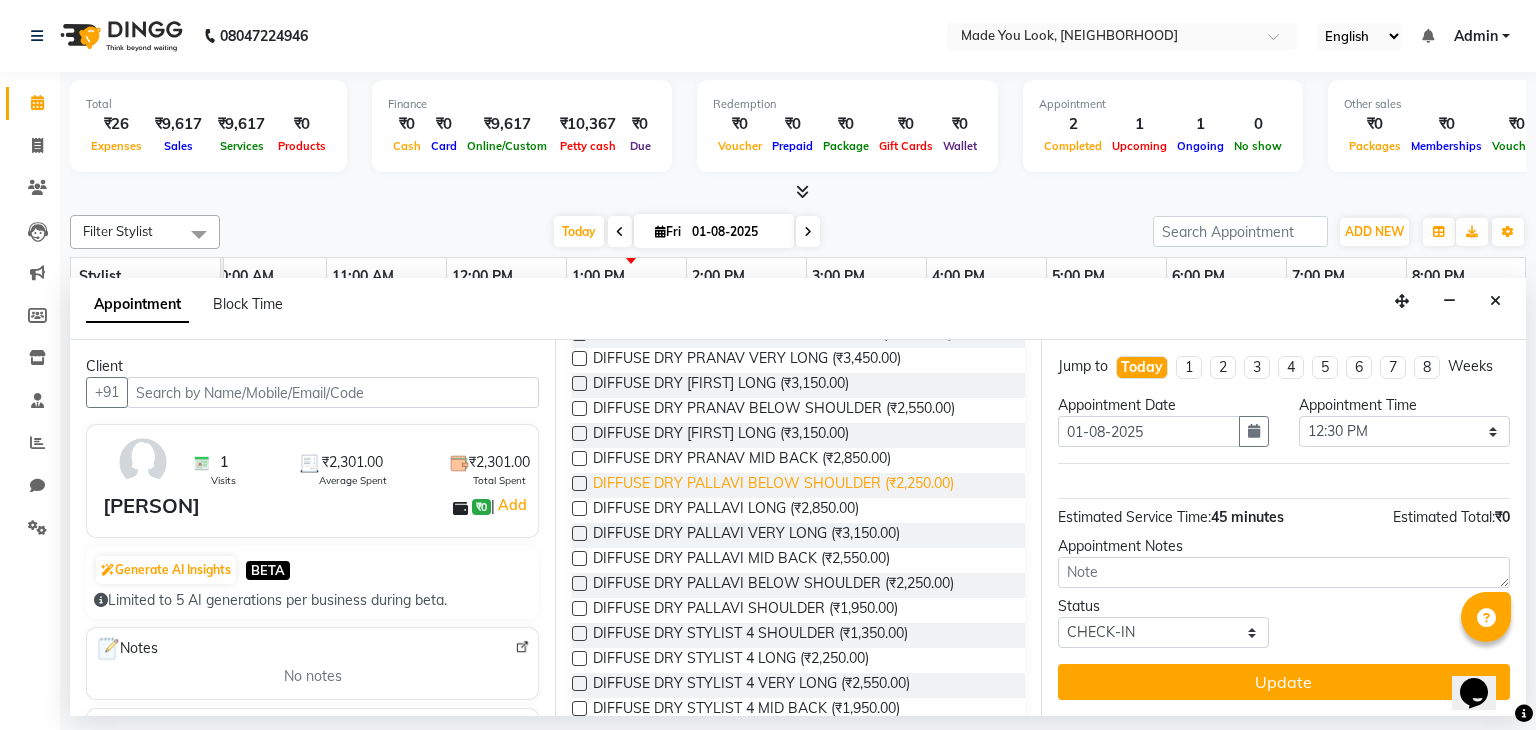 scroll, scrollTop: 2667, scrollLeft: 0, axis: vertical 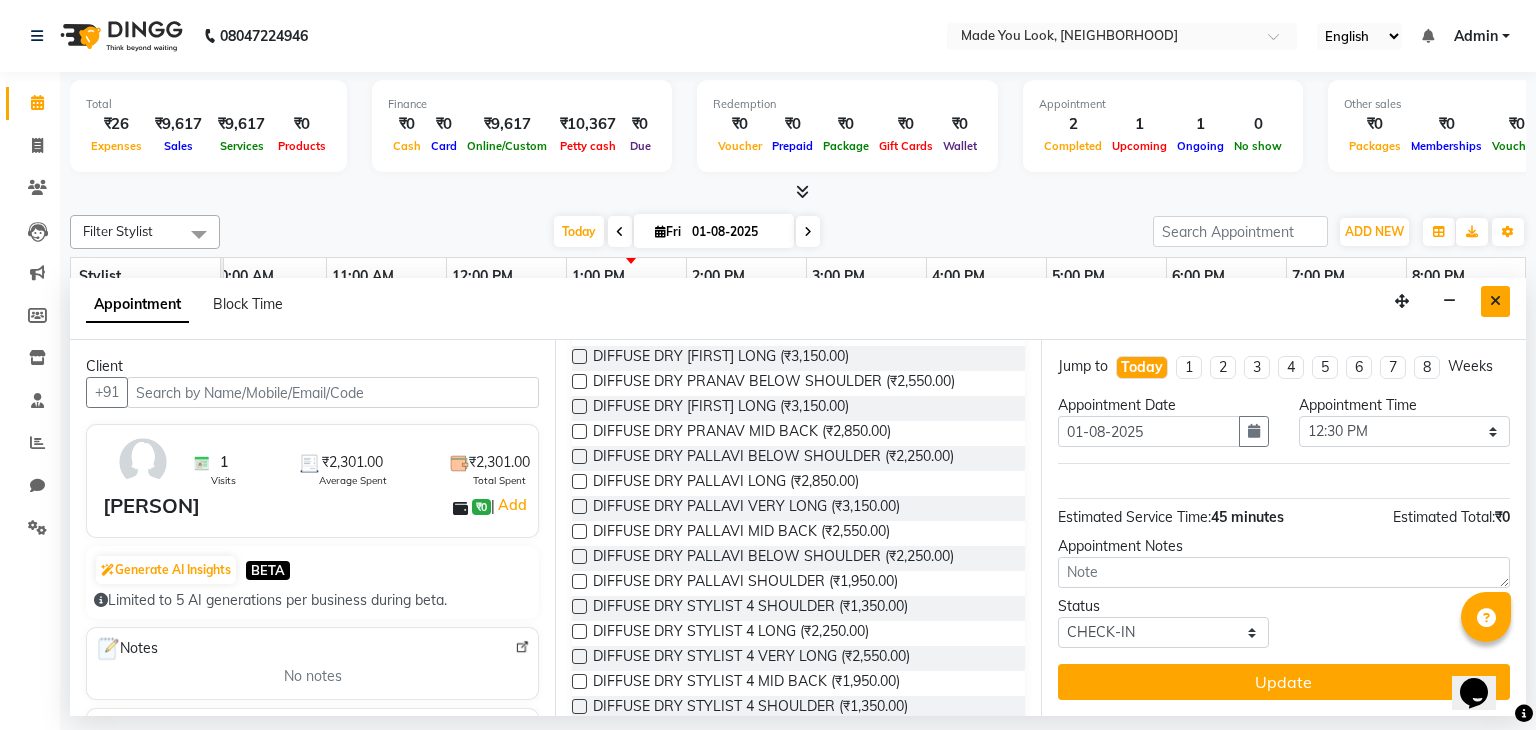 click at bounding box center (1495, 301) 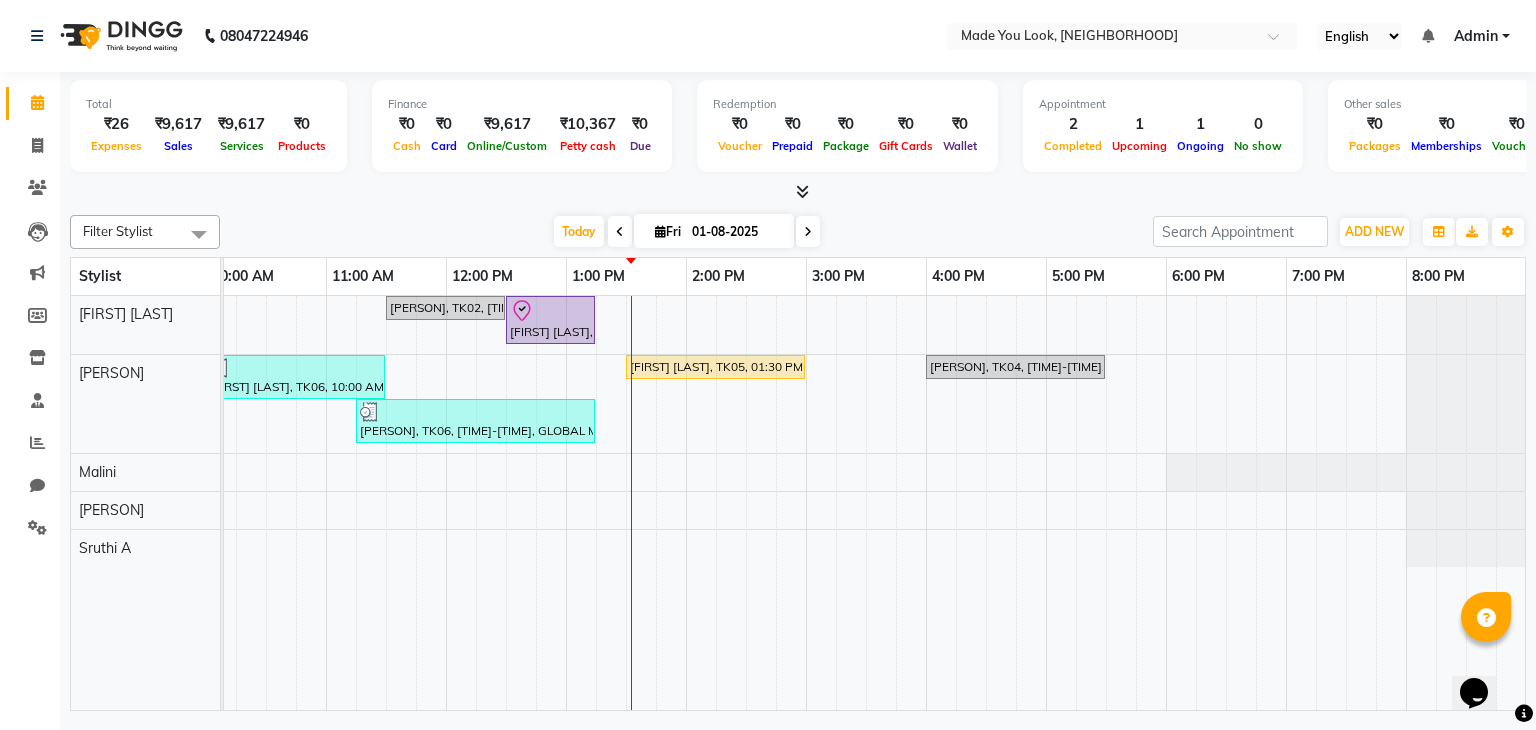click at bounding box center (620, 231) 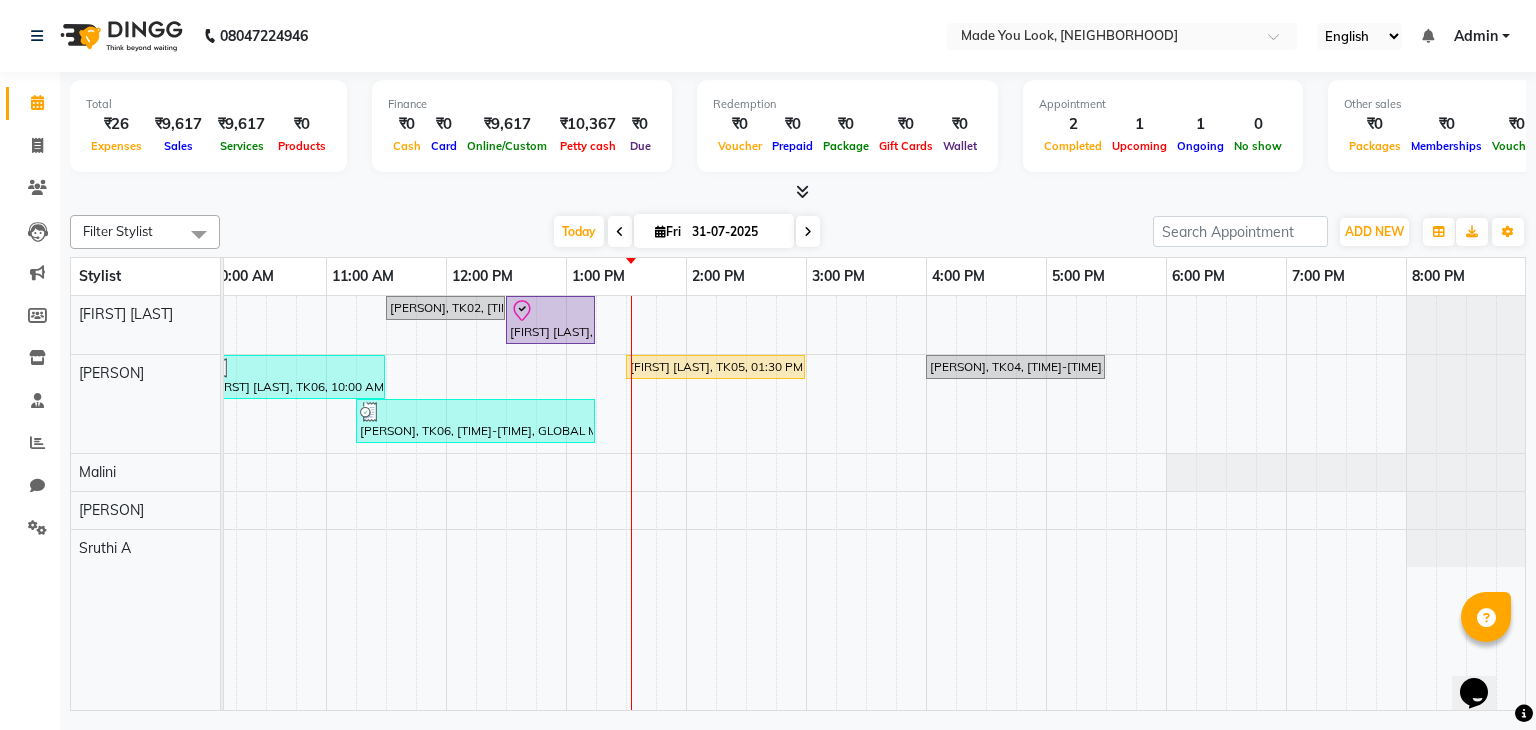 scroll, scrollTop: 0, scrollLeft: 0, axis: both 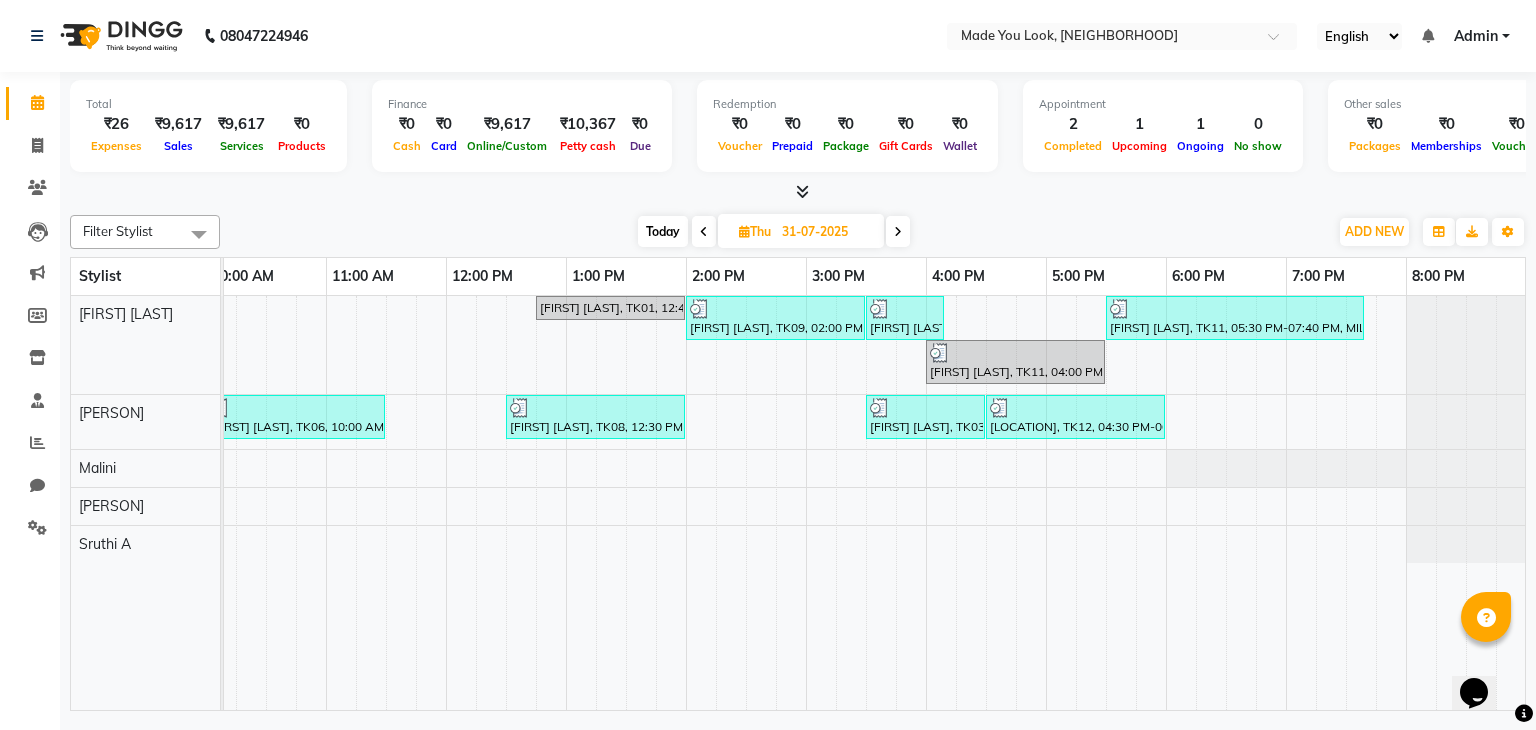 click on "Thu" at bounding box center (755, 231) 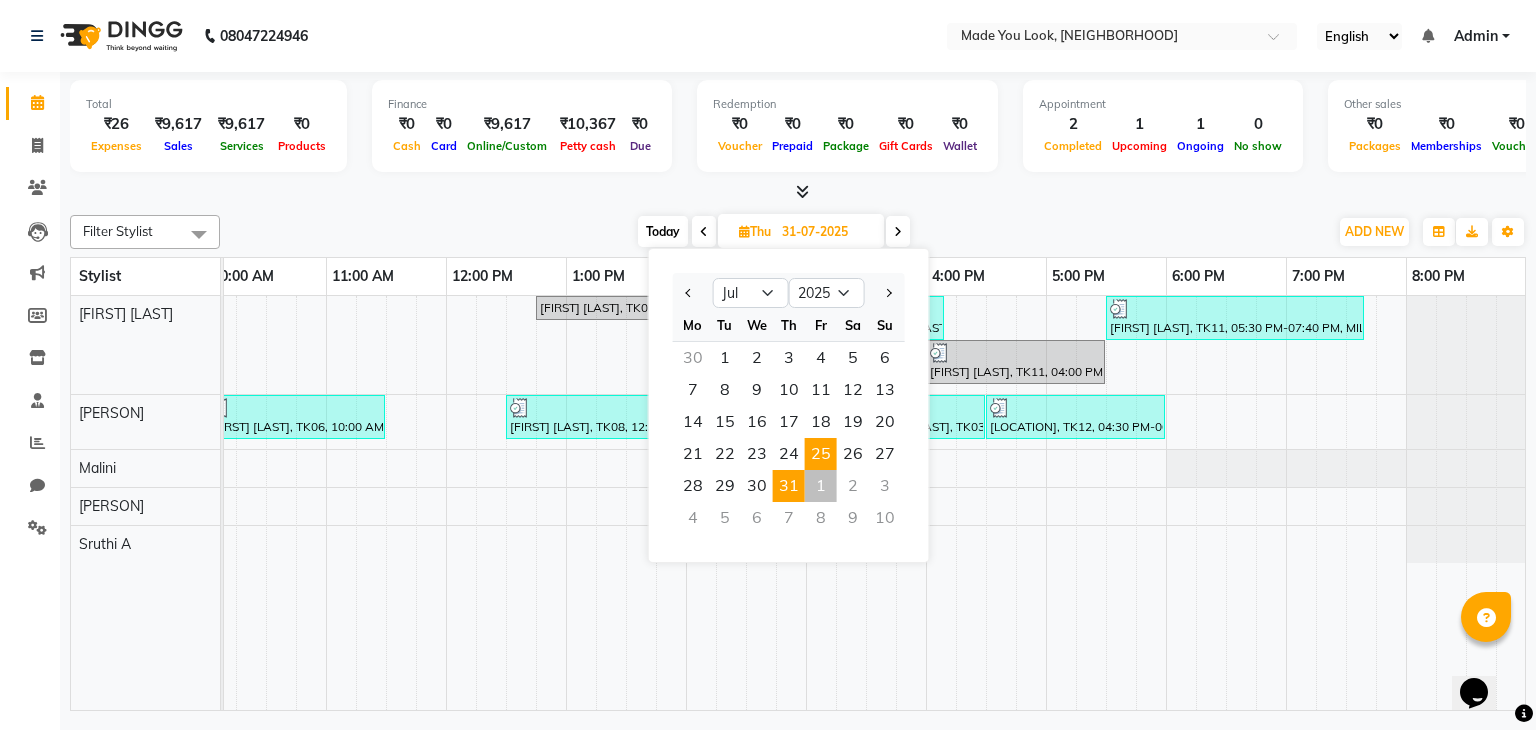 click on "25" at bounding box center [821, 454] 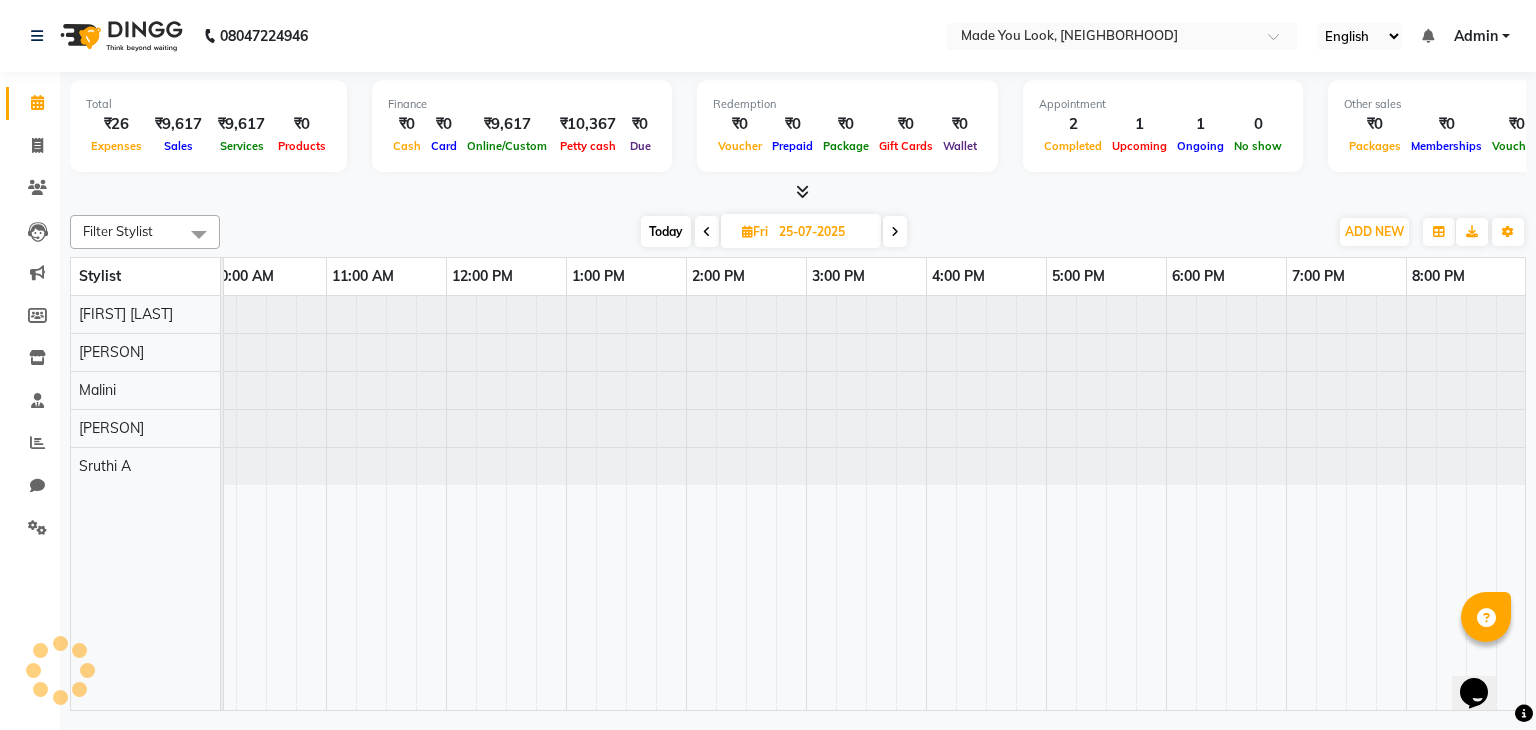 scroll, scrollTop: 0, scrollLeft: 258, axis: horizontal 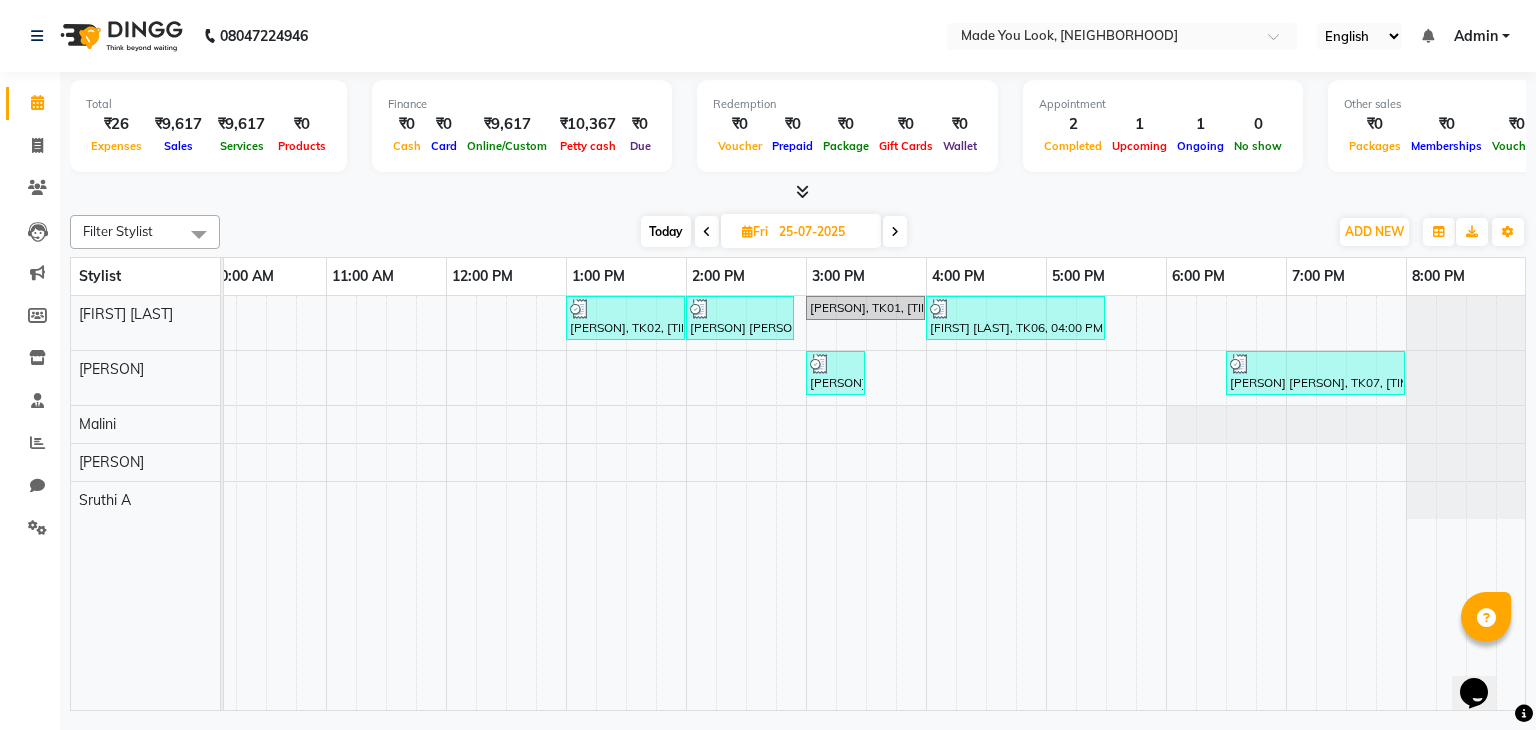 click at bounding box center [895, 232] 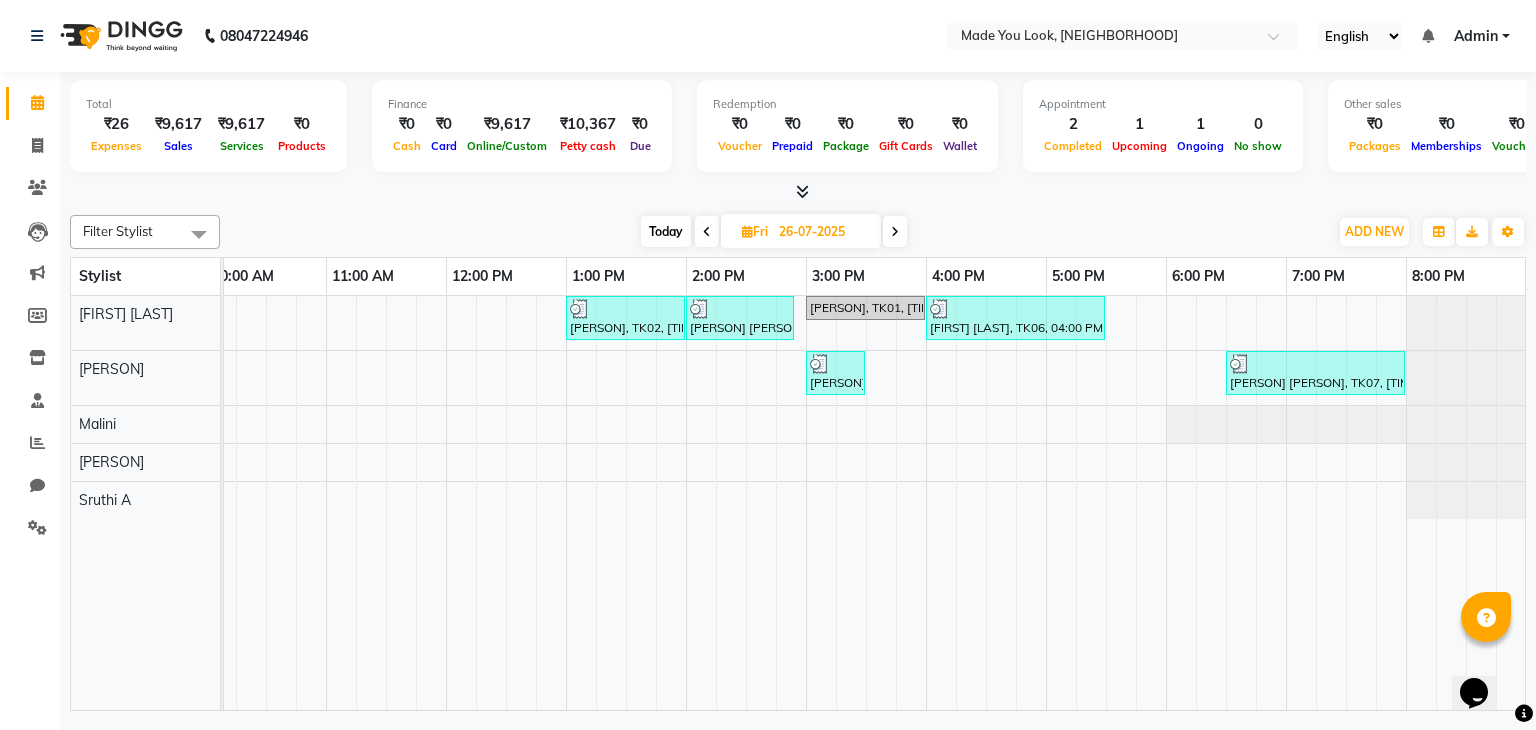 scroll, scrollTop: 0, scrollLeft: 0, axis: both 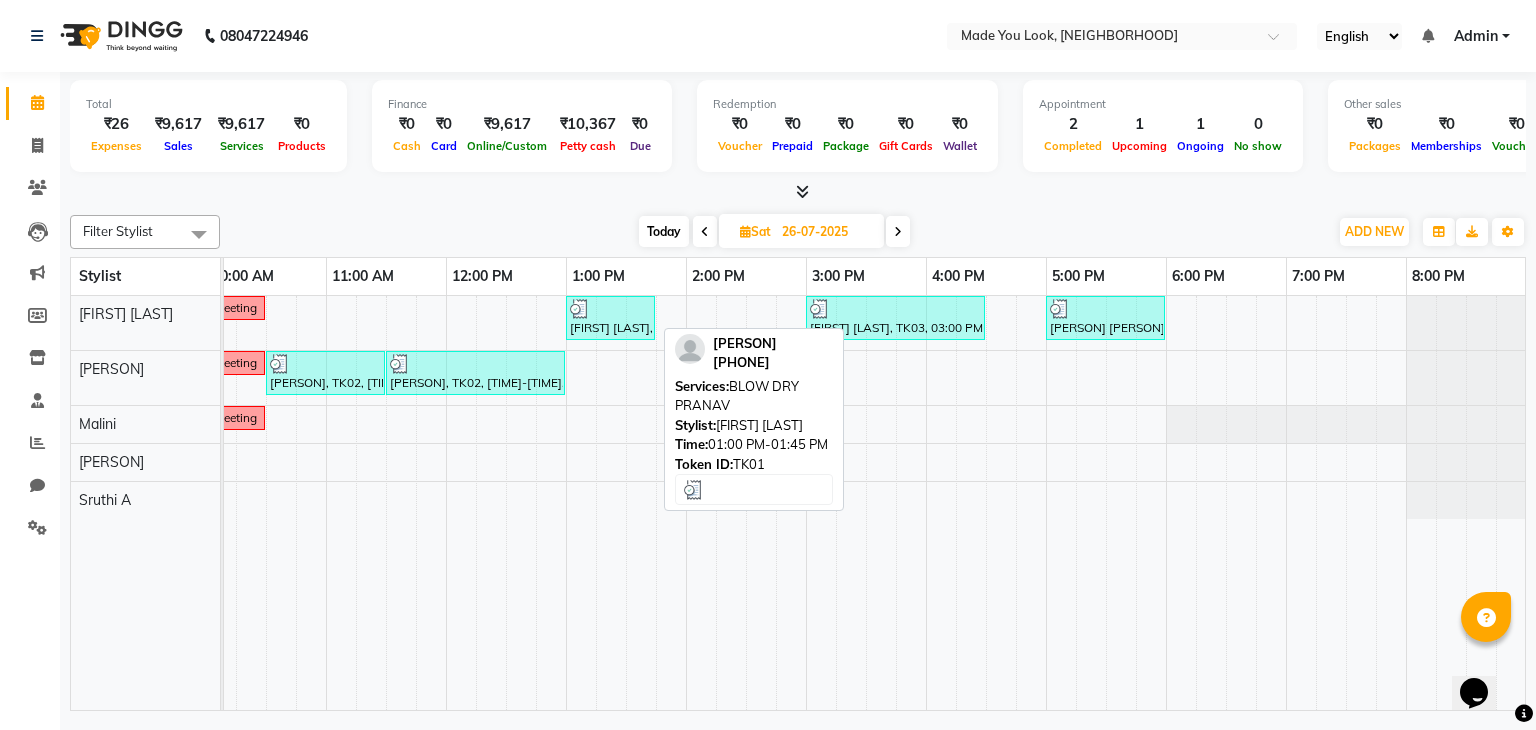 click at bounding box center [610, 309] 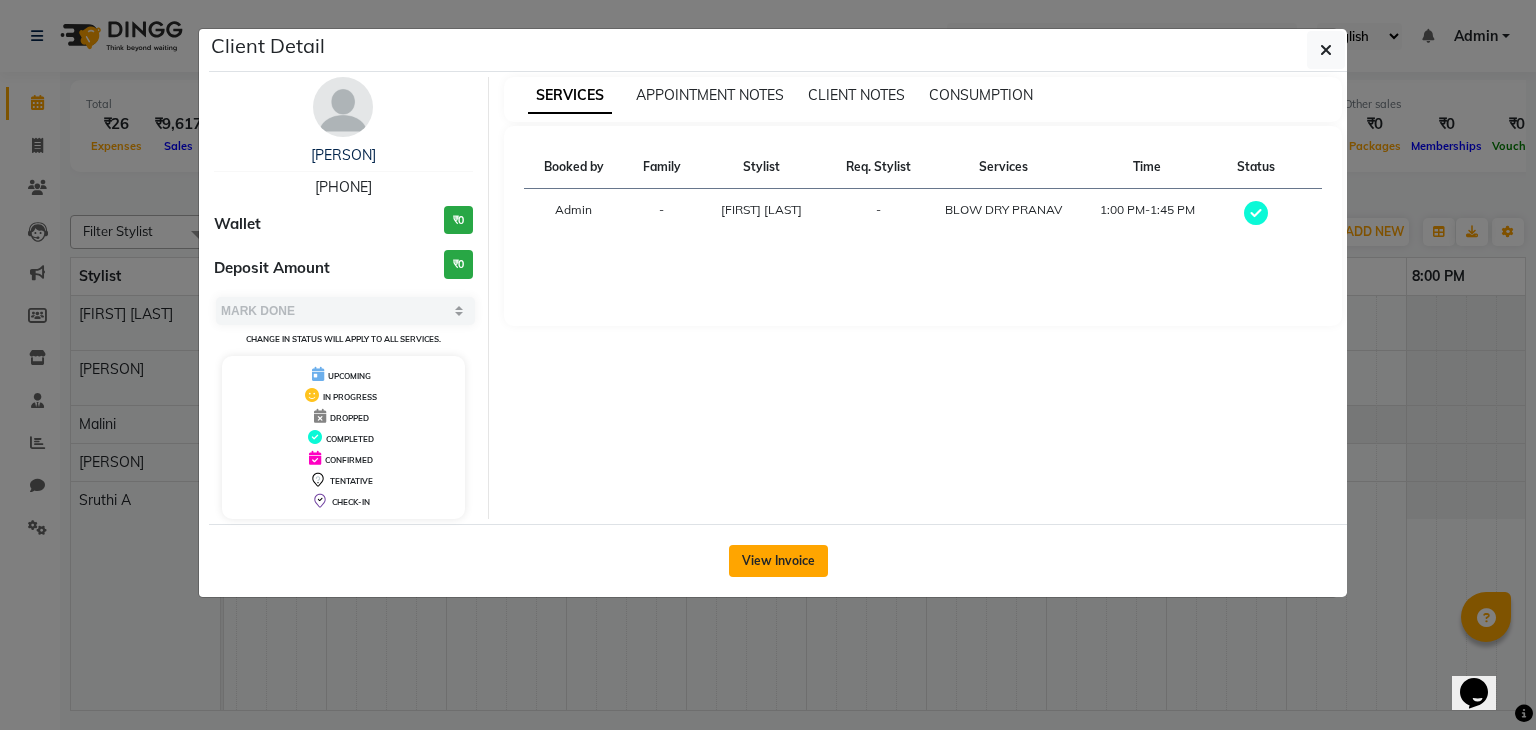 click on "View Invoice" 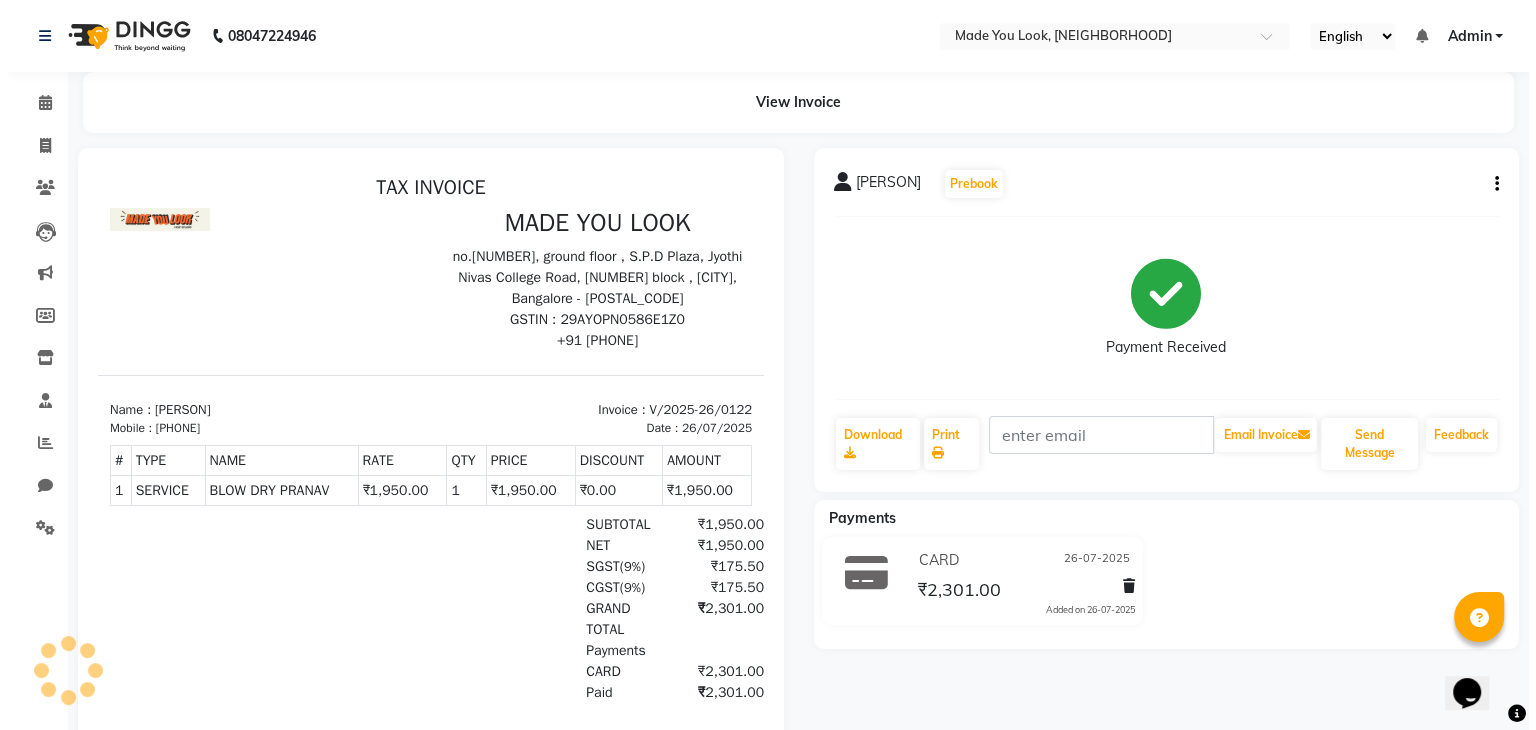scroll, scrollTop: 0, scrollLeft: 0, axis: both 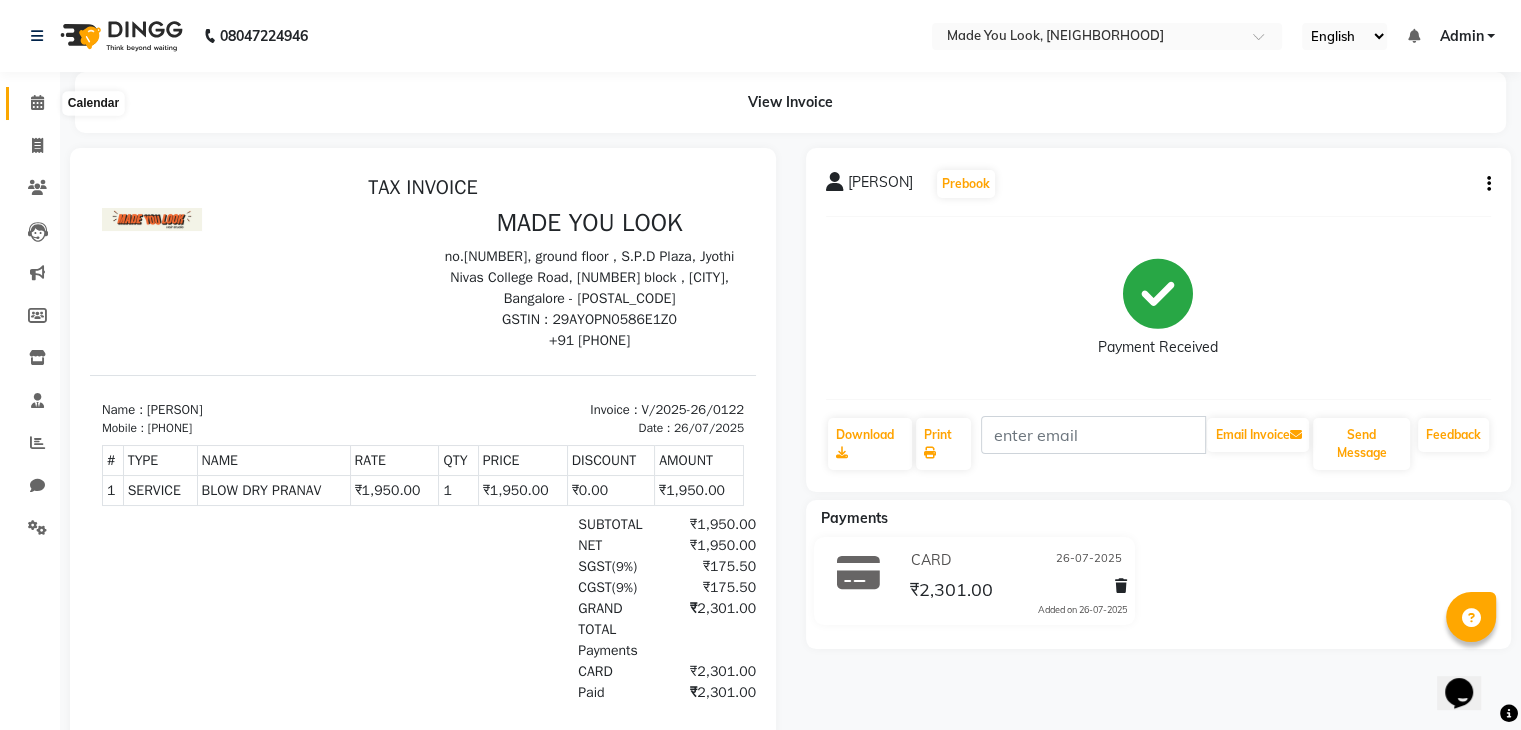 click 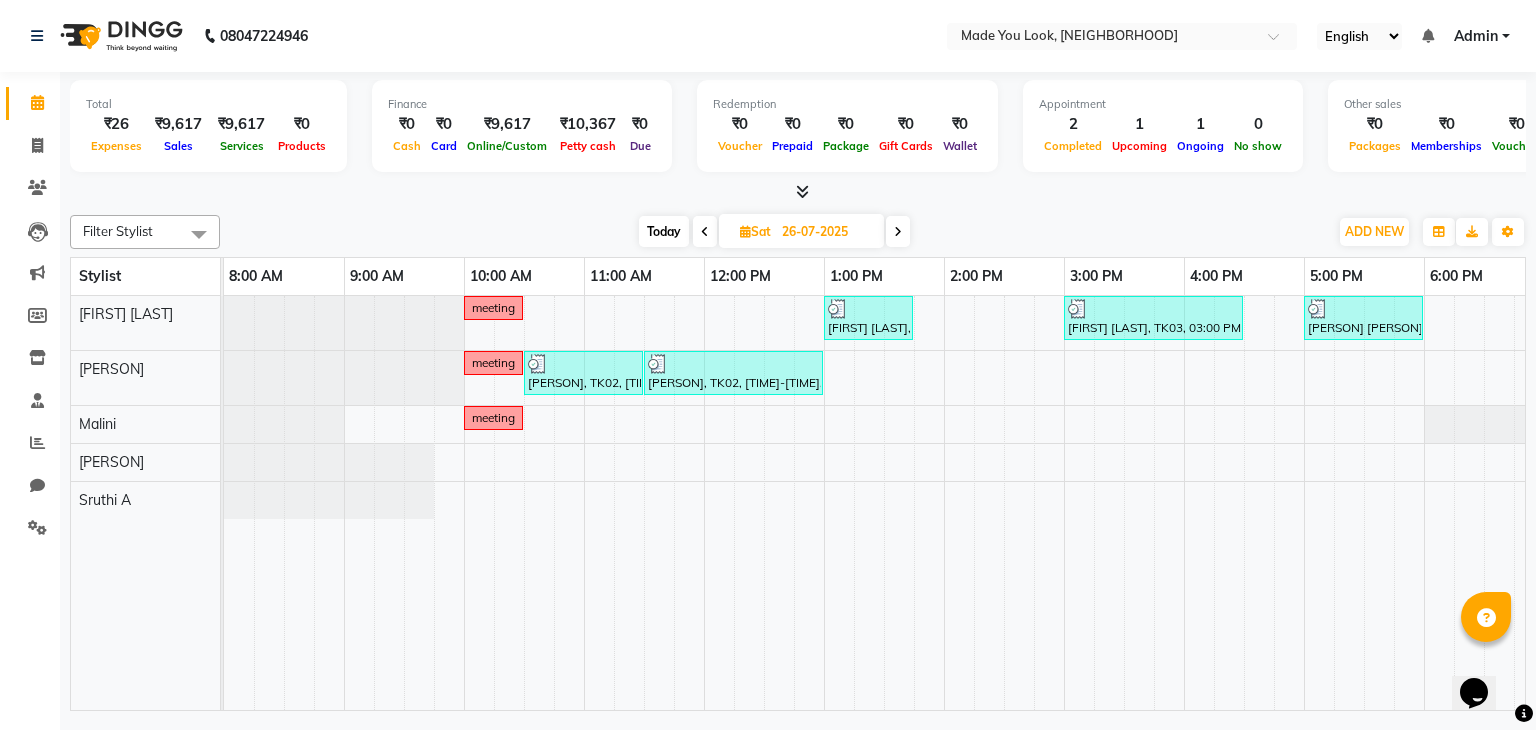 click on "Filter Stylist Select All [FIRST] [FIRST] [FIRST] [FIRST]  Sruthi A Today  Sat 26-07-2025 Toggle Dropdown Add Appointment Add Invoice Add Expense Add Attendance Add Client Add Transaction Toggle Dropdown Add Appointment Add Invoice Add Expense Add Attendance Add Client ADD NEW Toggle Dropdown Add Appointment Add Invoice Add Expense Add Attendance Add Client Add Transaction Filter Stylist Select All [FIRST] [FIRST] [FIRST] [FIRST]  Sruthi A Group By  Staff View   Room View  View as Vertical  Vertical - Week View  Horizontal  Horizontal - Week View  List  Toggle Dropdown Calendar Settings Manage Tags   Arrange Stylists   Reset Stylists  Full Screen  Show Available Stylist  Appointment Form Zoom 100% Stylist 8:00 AM 9:00 AM 10:00 AM 11:00 AM 12:00 PM 1:00 PM 2:00 PM 3:00 PM 4:00 PM 5:00 PM 6:00 PM 7:00 PM 8:00 PM [FIRST] [LAST]  [FIRST] [FIRST] [FIRST] [FIRST]  Sruthi A  meeting      [FIRST] [LAST], TK01, 01:00 PM-01:45 PM, BLOW DRY PRANAV          meeting" 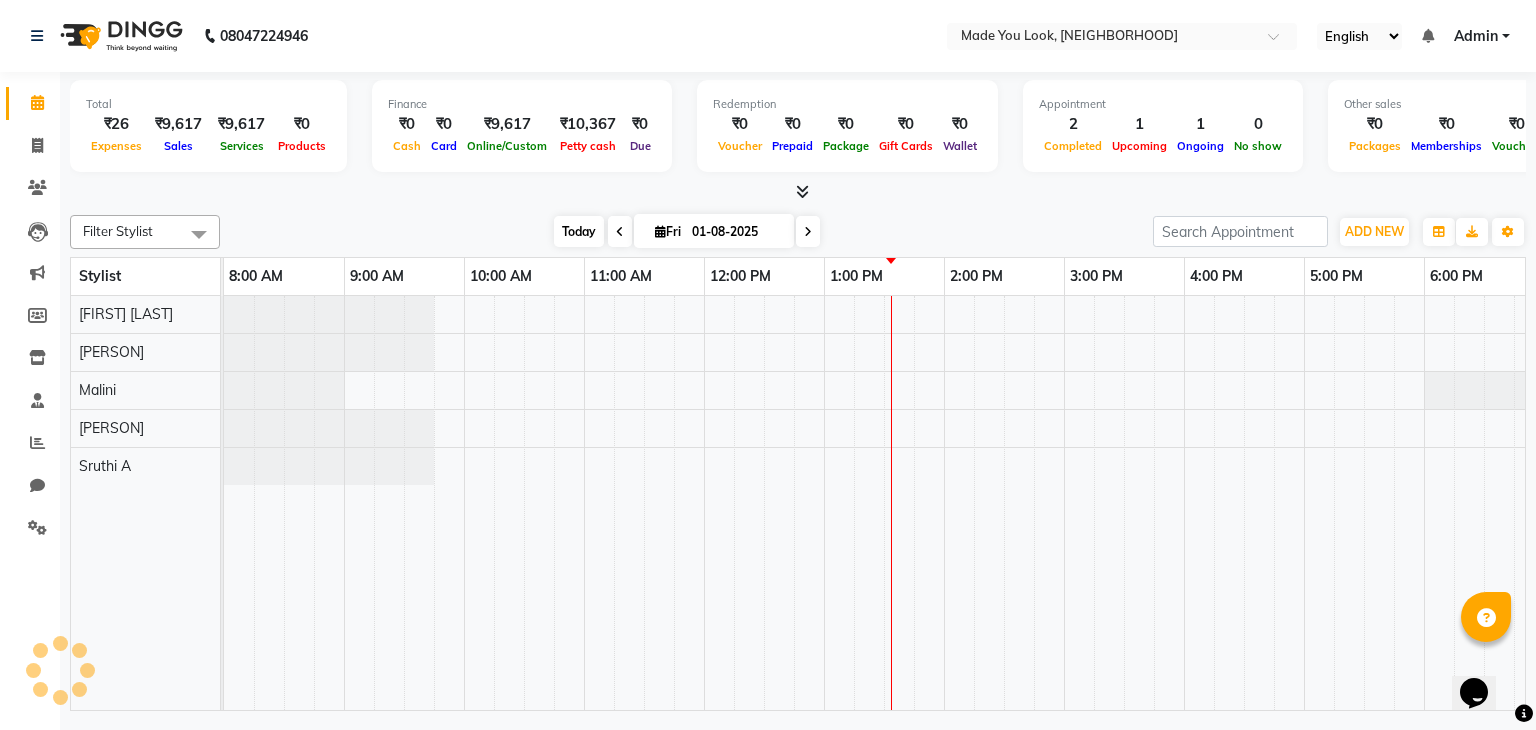 scroll, scrollTop: 0, scrollLeft: 258, axis: horizontal 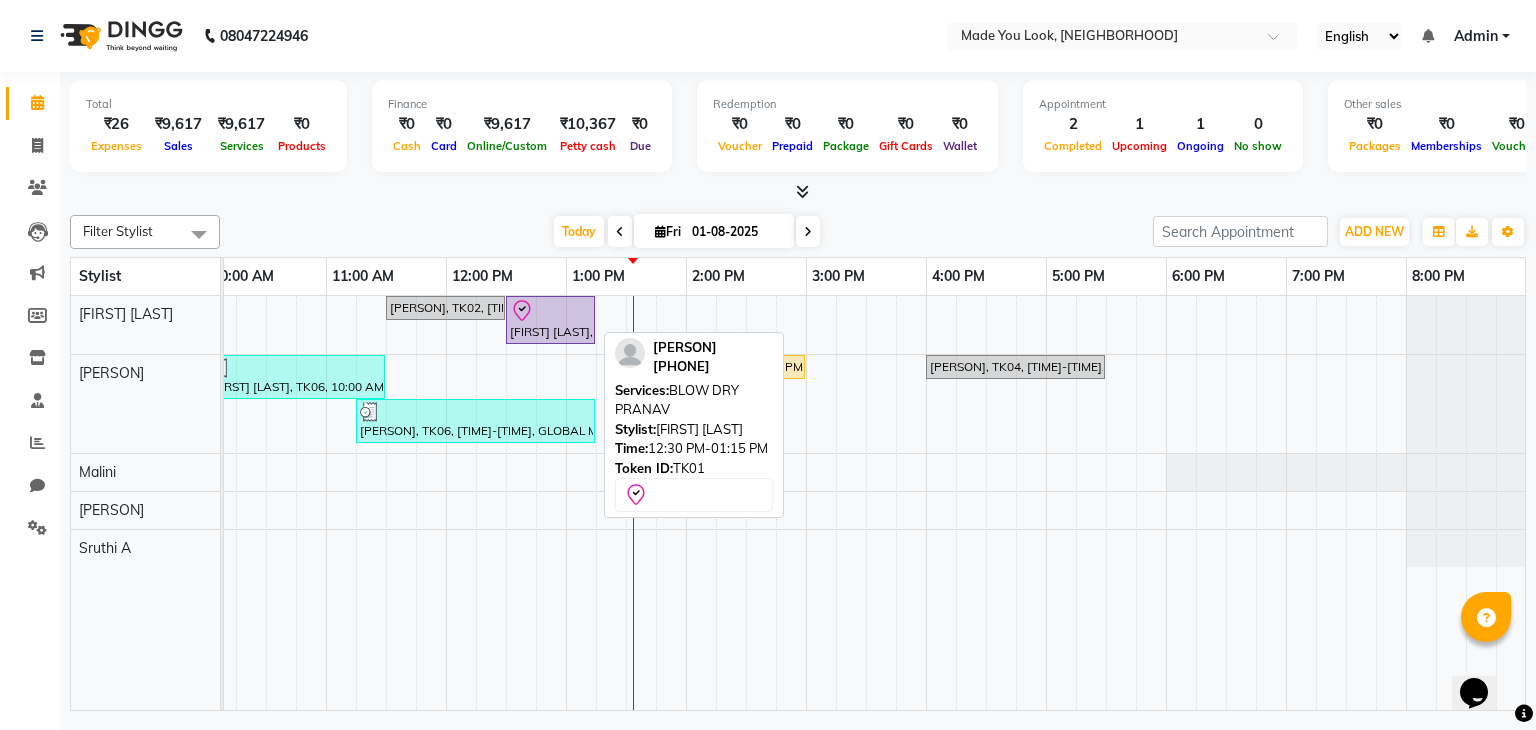 click at bounding box center [550, 311] 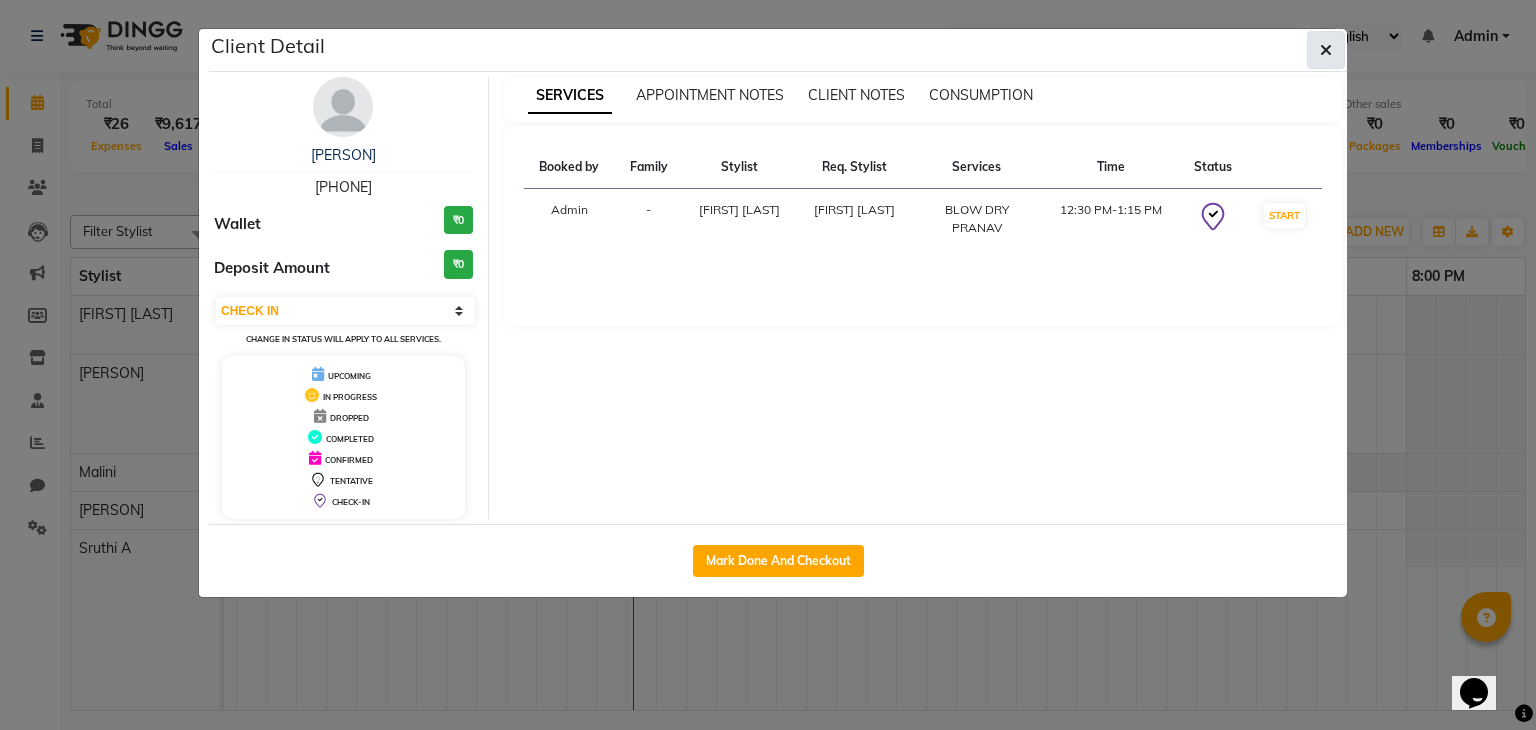 click 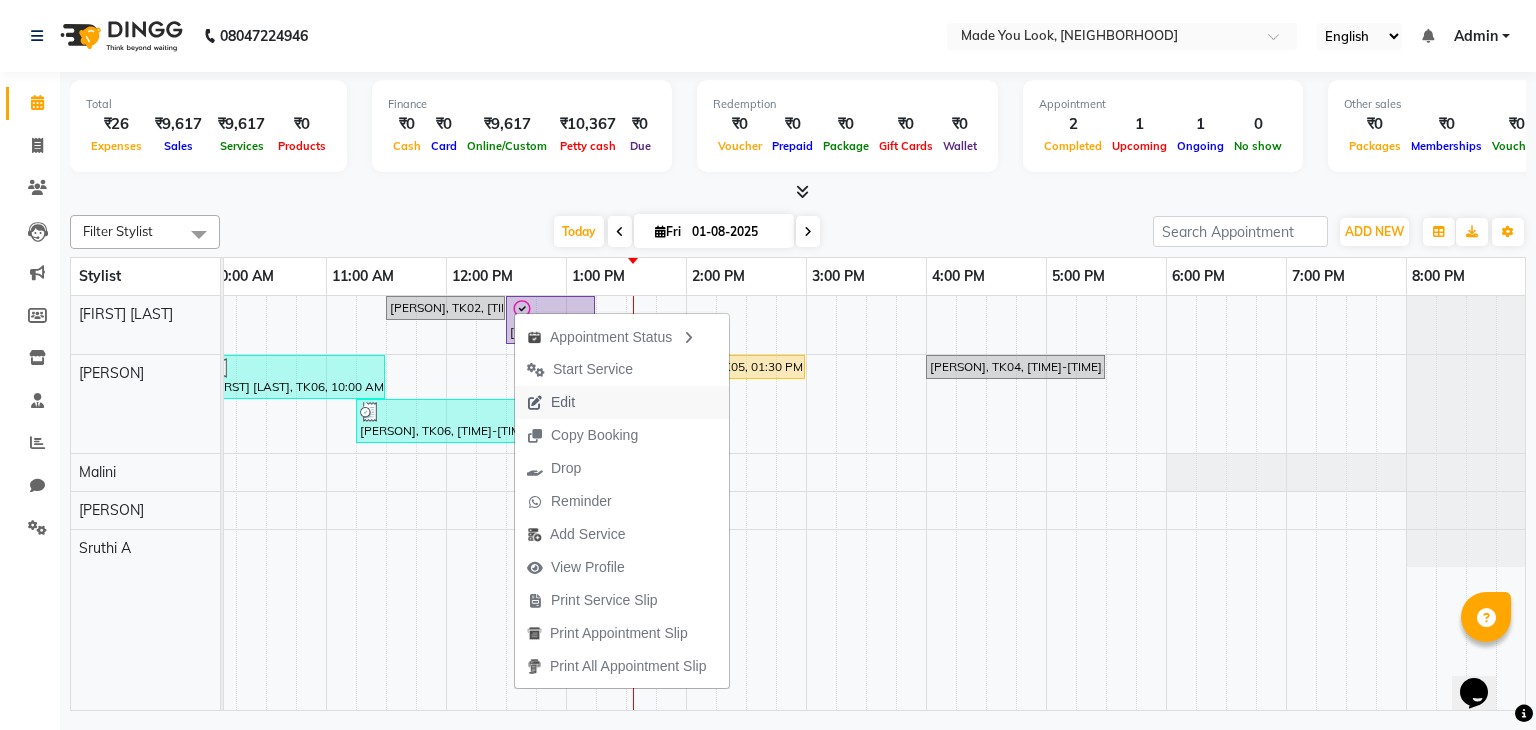 click on "Edit" at bounding box center [551, 402] 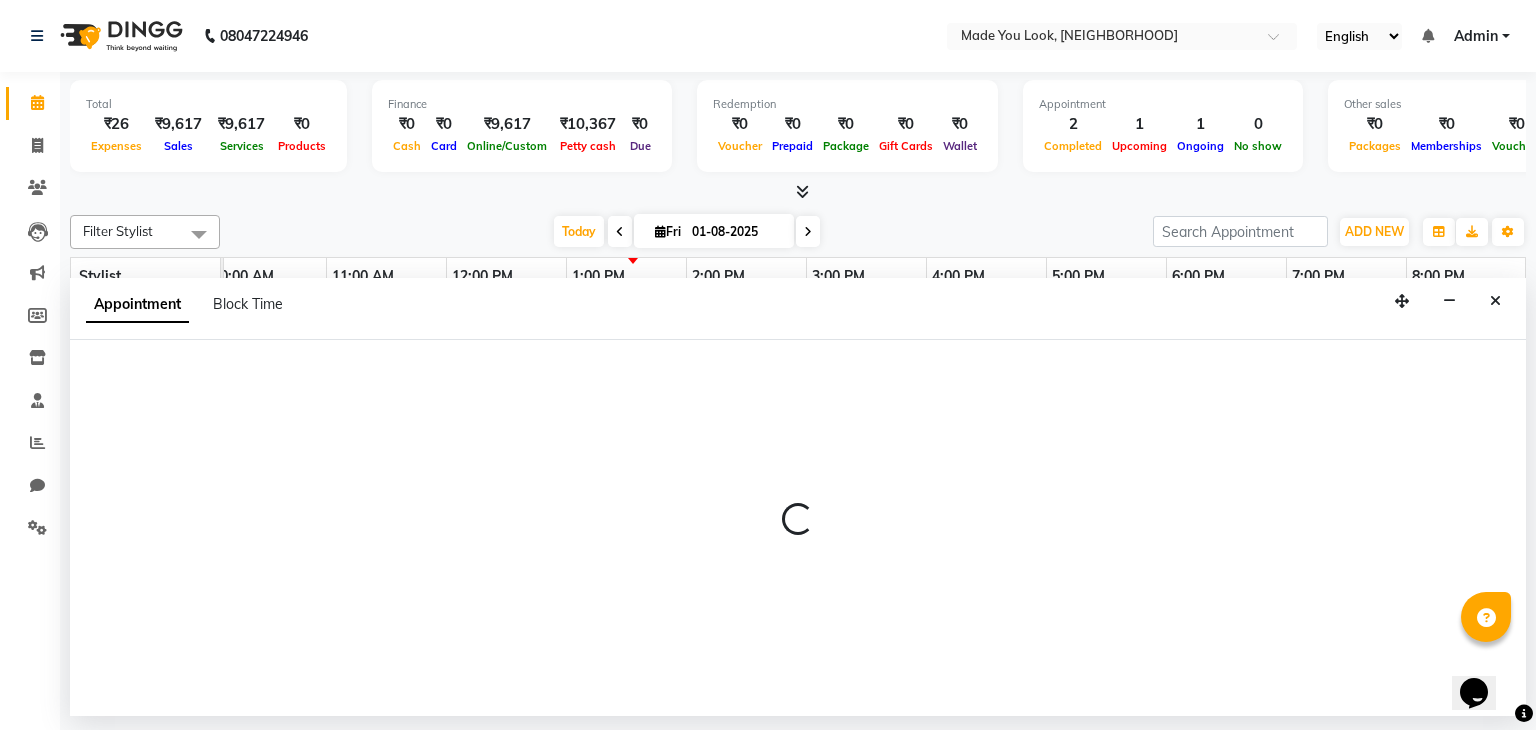scroll, scrollTop: 0, scrollLeft: 258, axis: horizontal 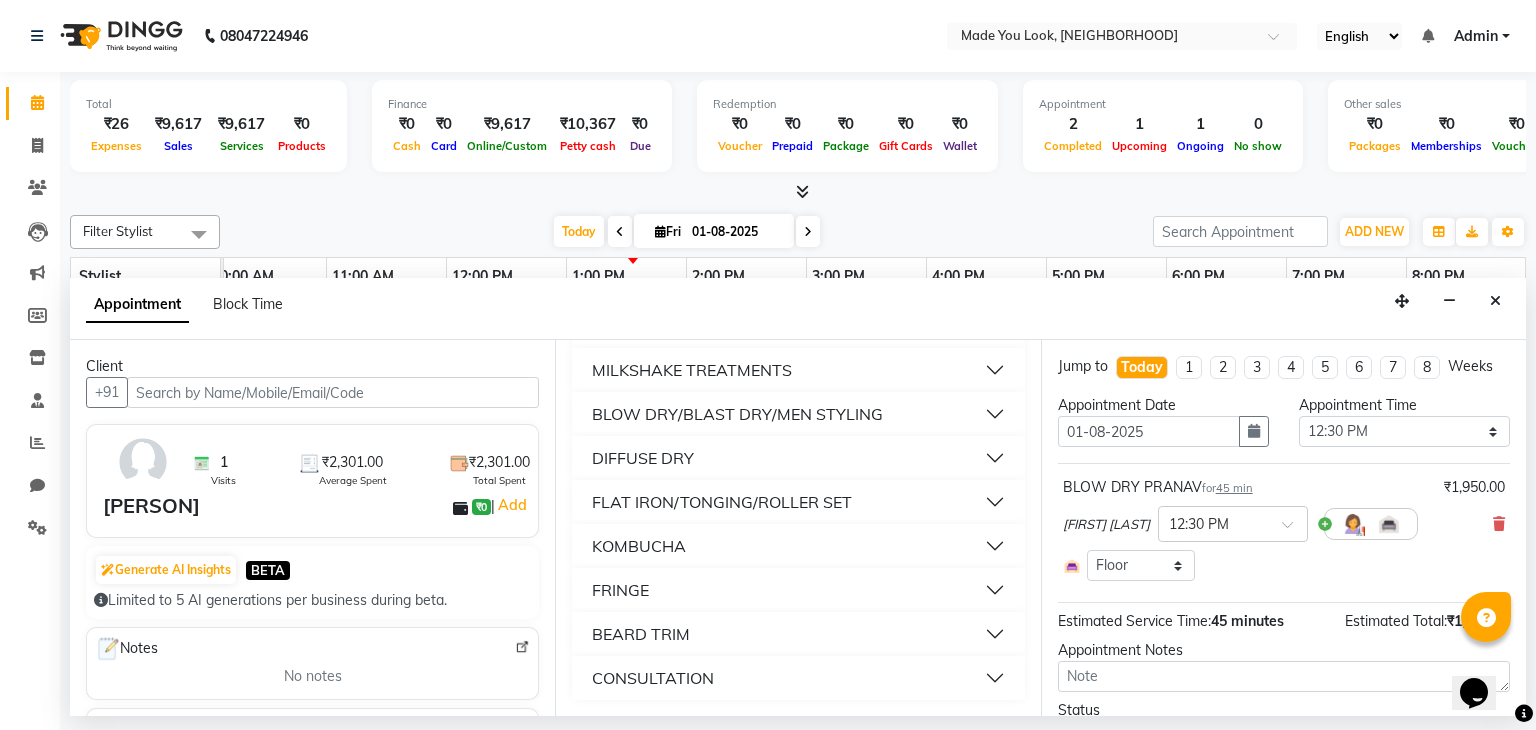 click on "DIFFUSE DRY" at bounding box center (798, 458) 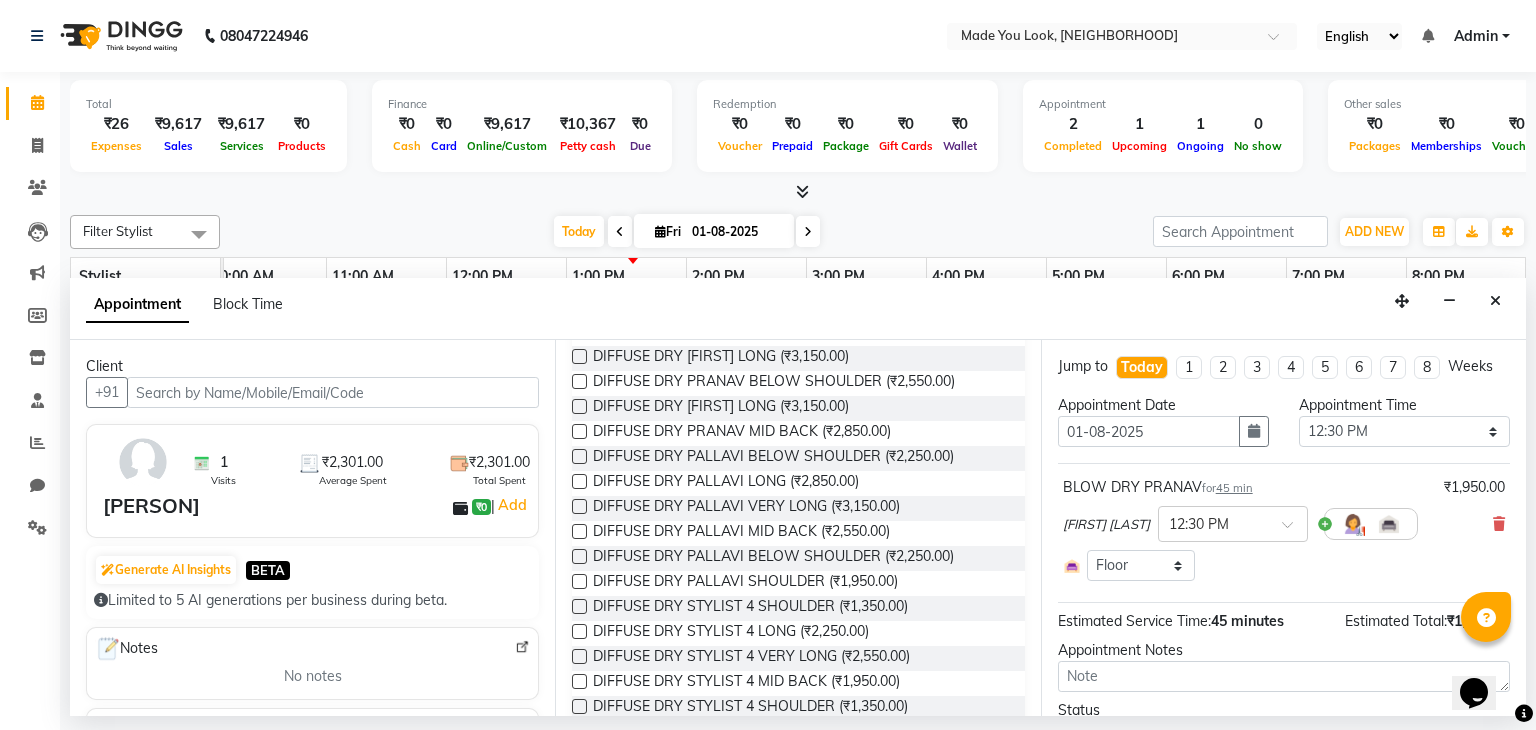 scroll, scrollTop: 1271, scrollLeft: 0, axis: vertical 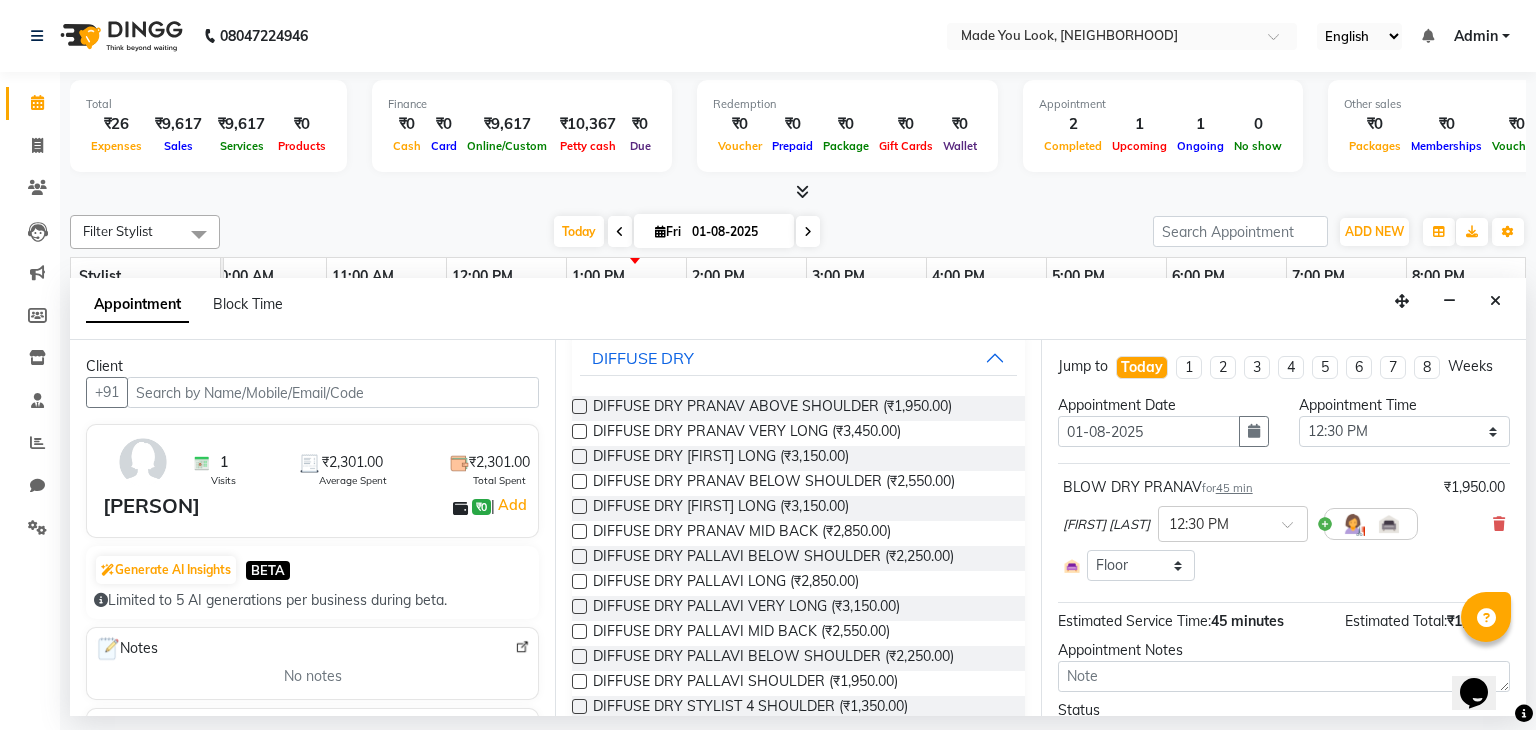 click on "BLOW DRY [FIRST]   for  45 min ₹1,950.00 [FIRST] [LAST]  × 12:30 PM Select Room Floor" at bounding box center [1284, 529] 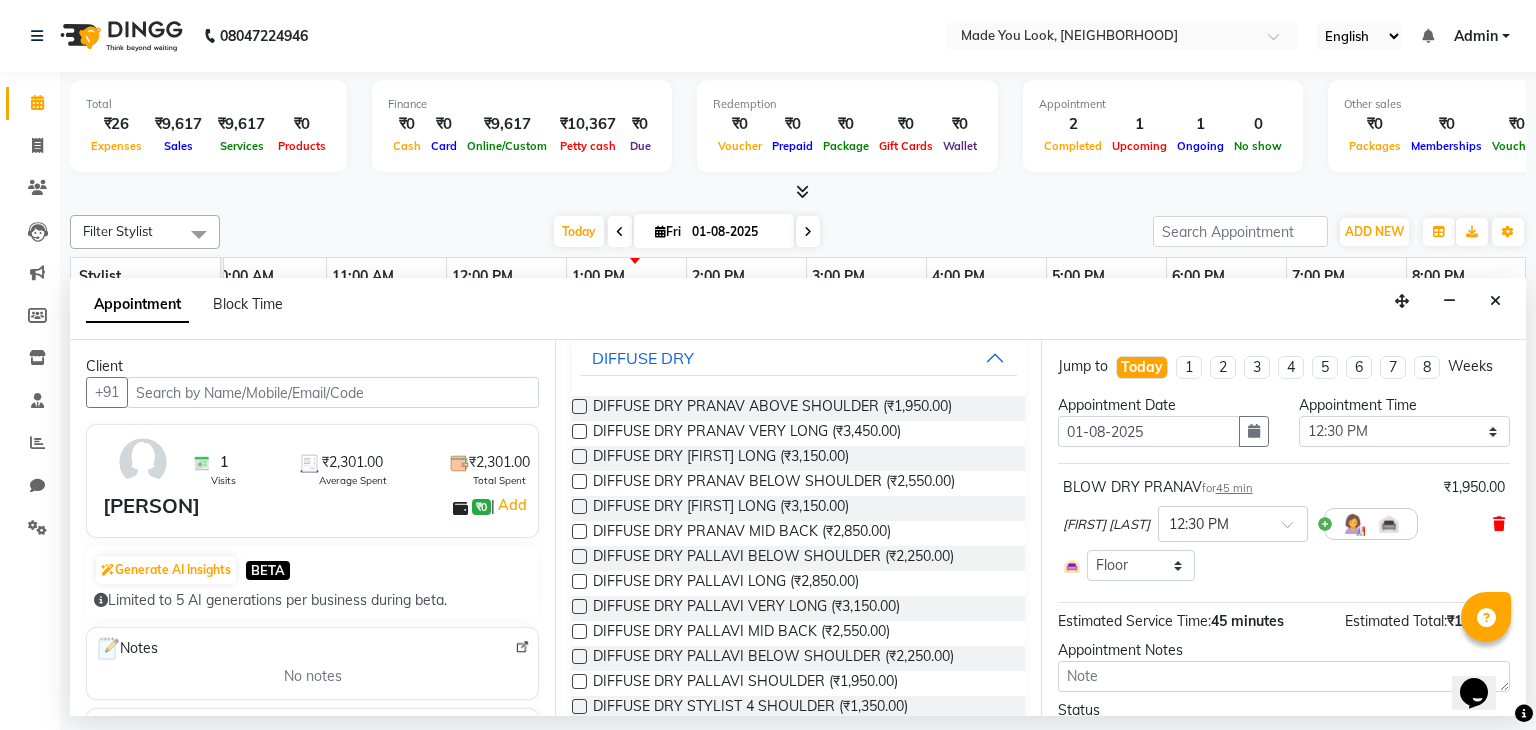 click at bounding box center (1499, 524) 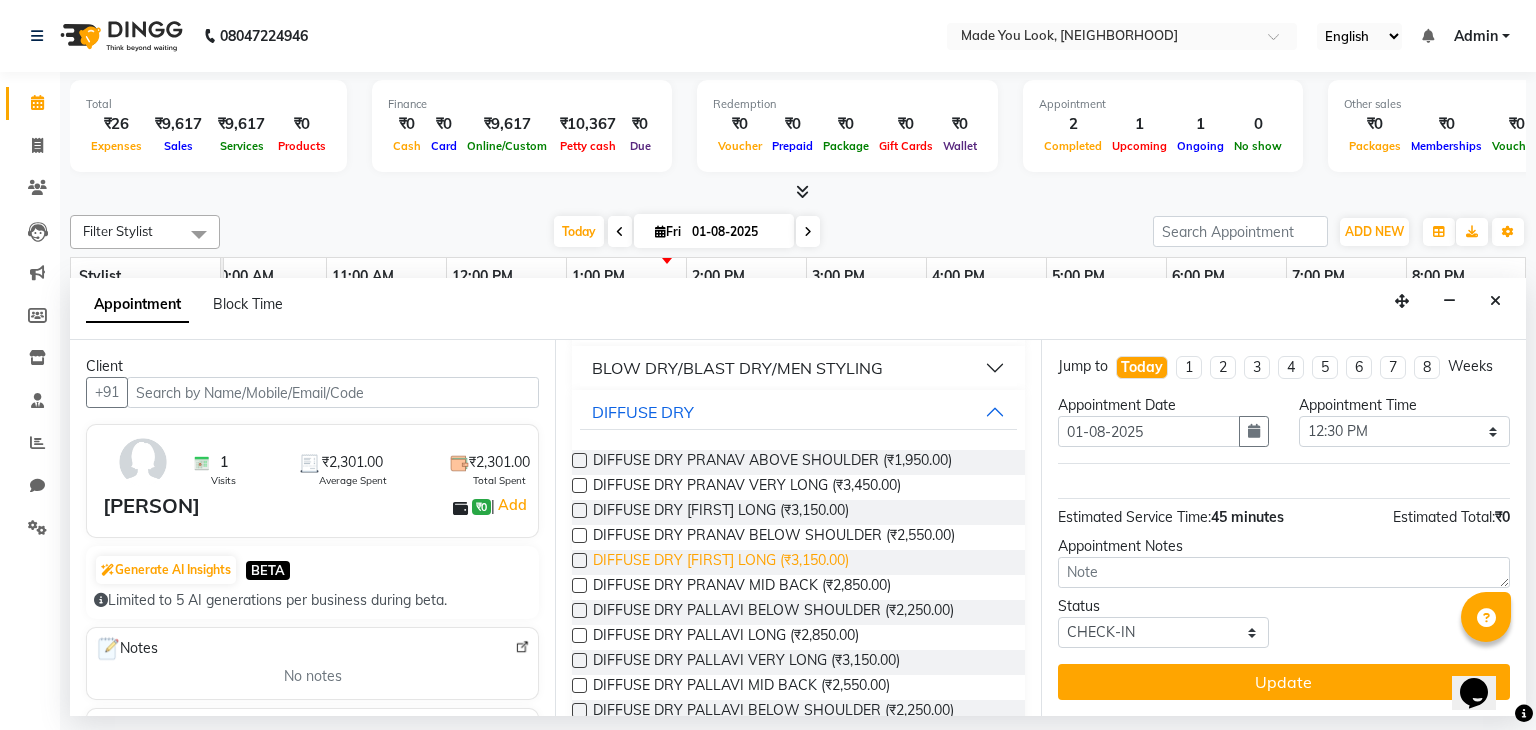 scroll, scrollTop: 1217, scrollLeft: 0, axis: vertical 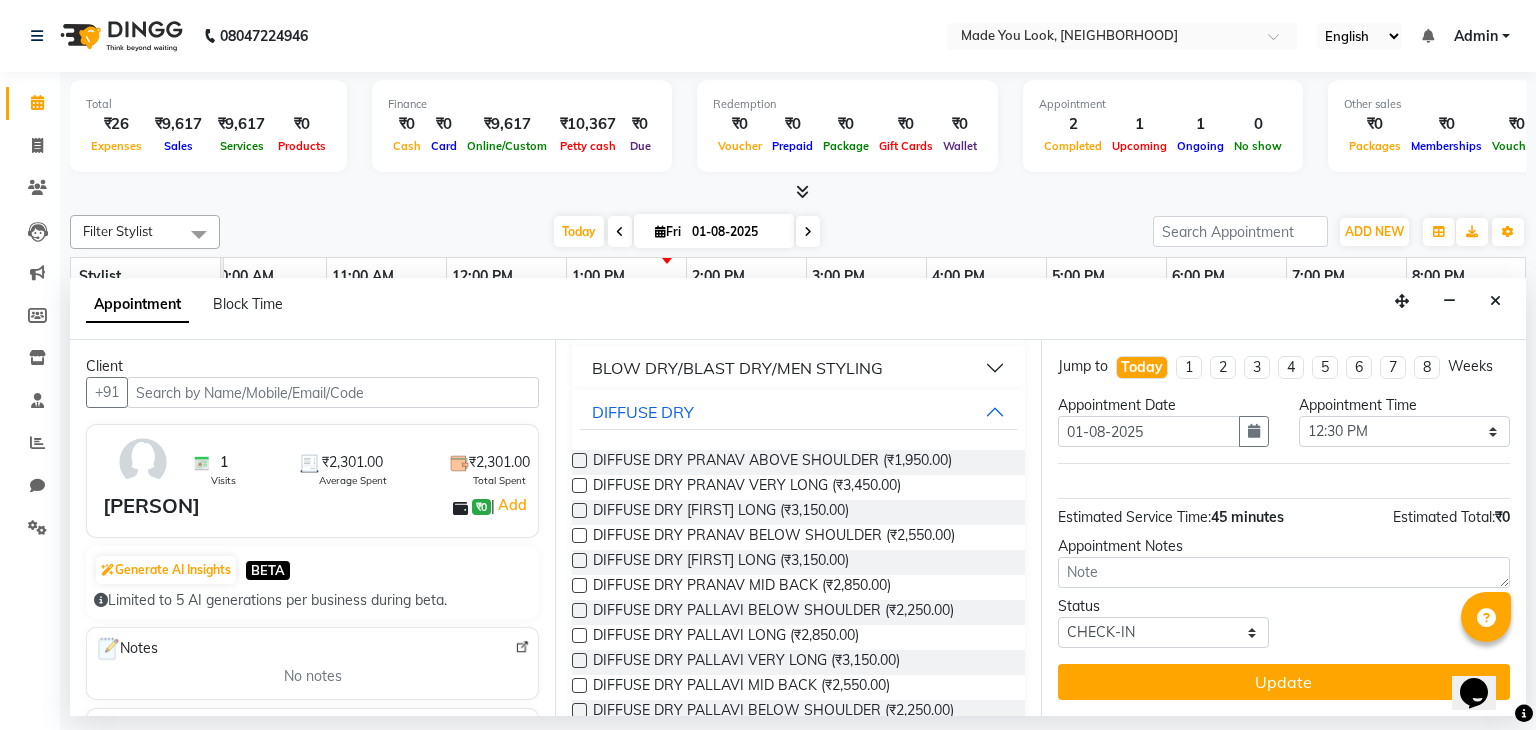 click at bounding box center [579, 535] 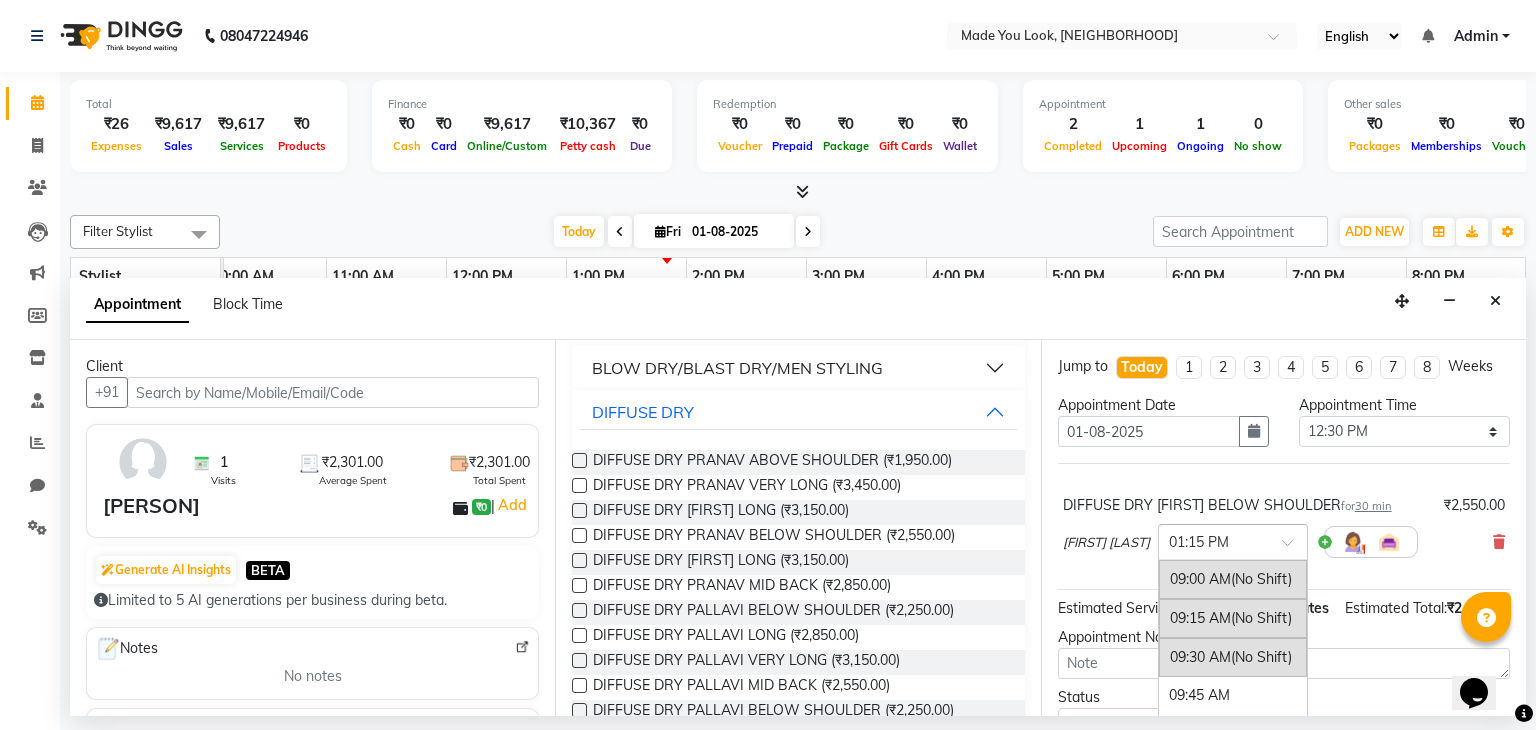 click at bounding box center (1294, 548) 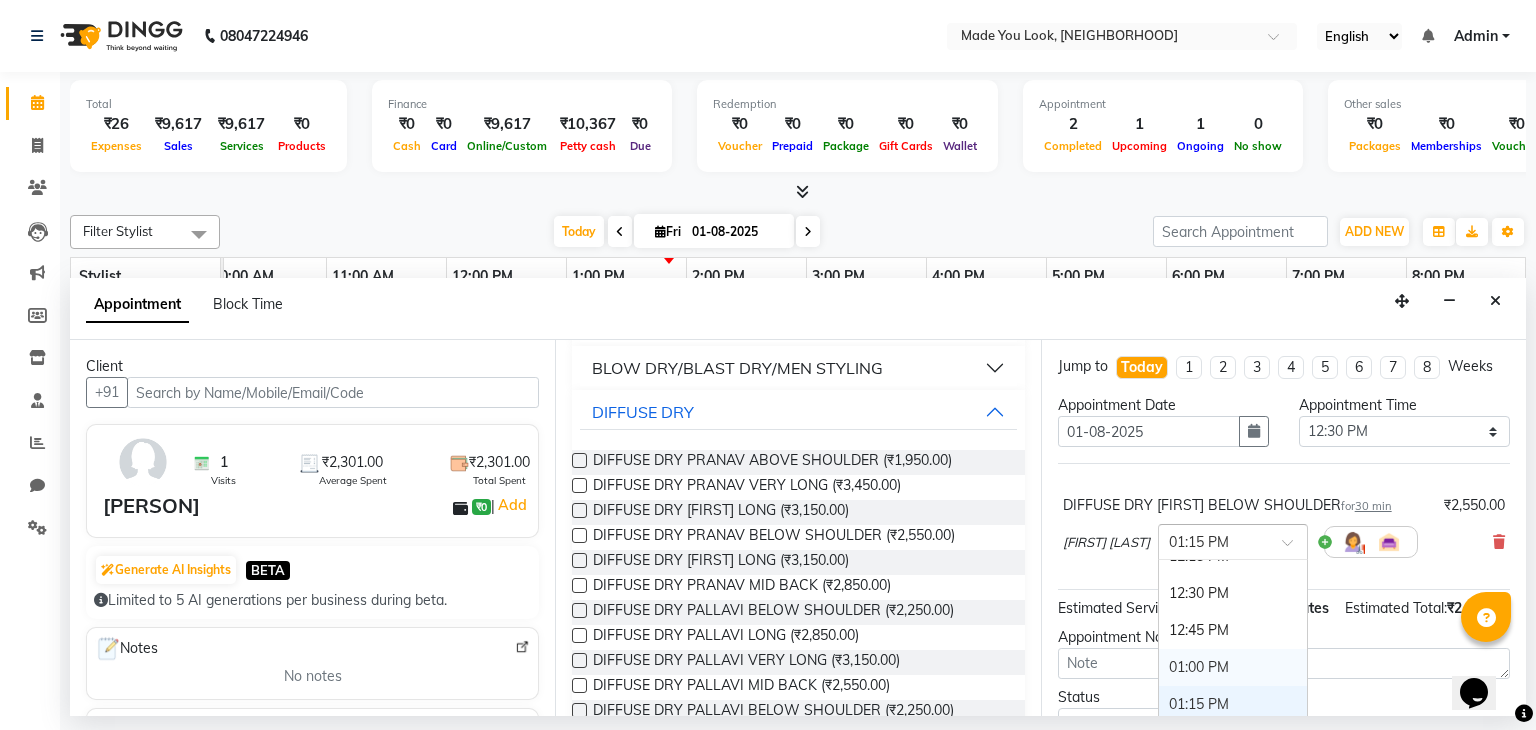 scroll, scrollTop: 507, scrollLeft: 0, axis: vertical 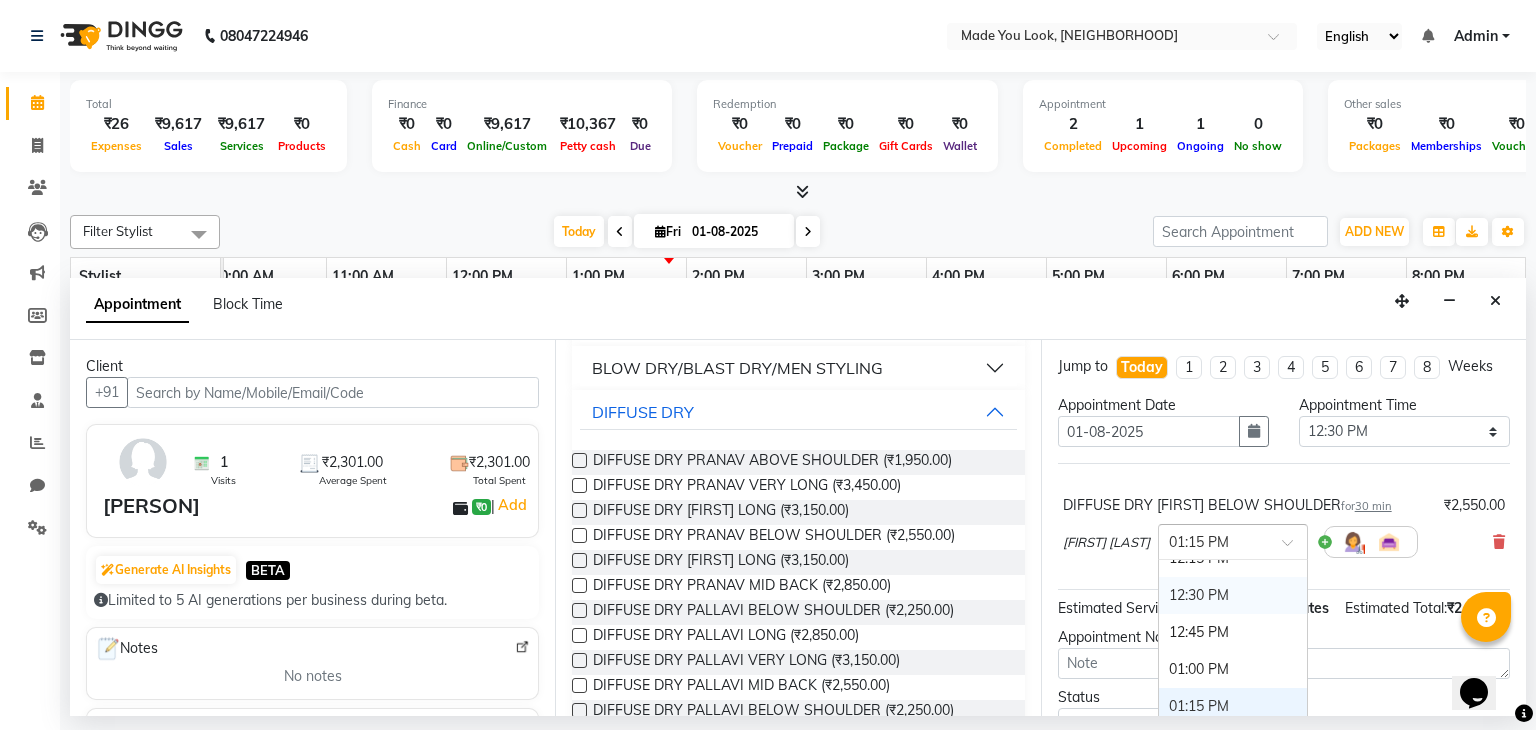 click on "12:30 PM" at bounding box center [1233, 595] 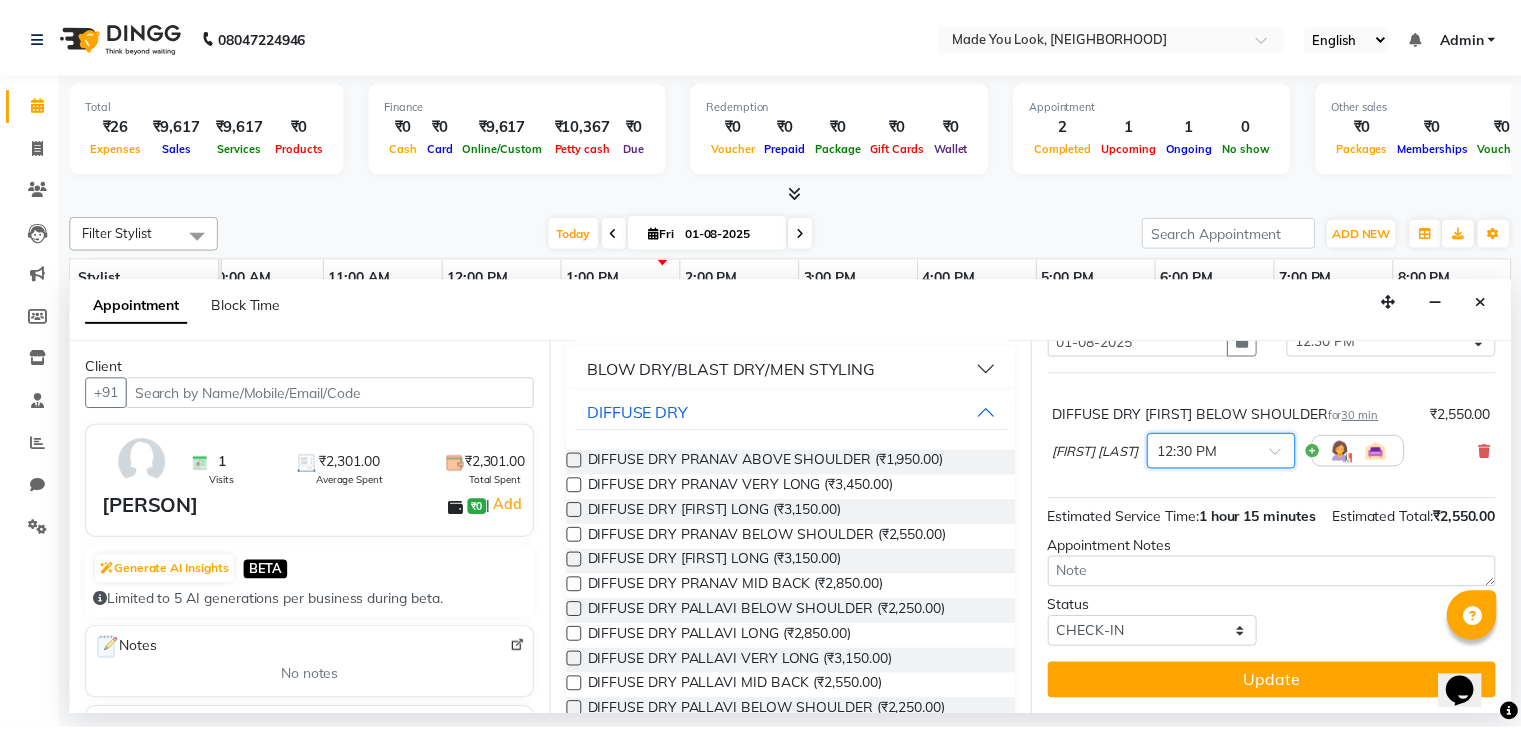 scroll, scrollTop: 111, scrollLeft: 0, axis: vertical 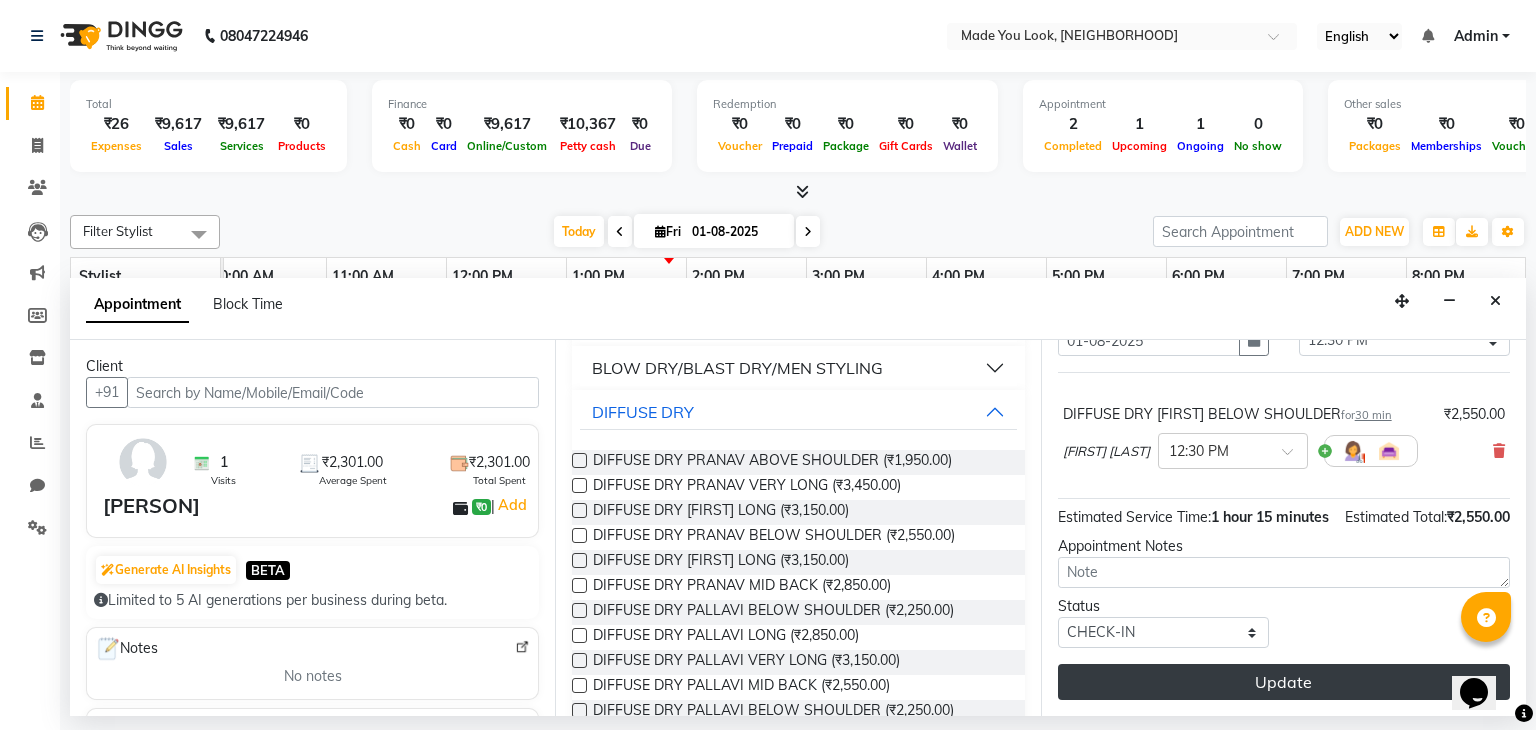 click on "Update" at bounding box center (1284, 682) 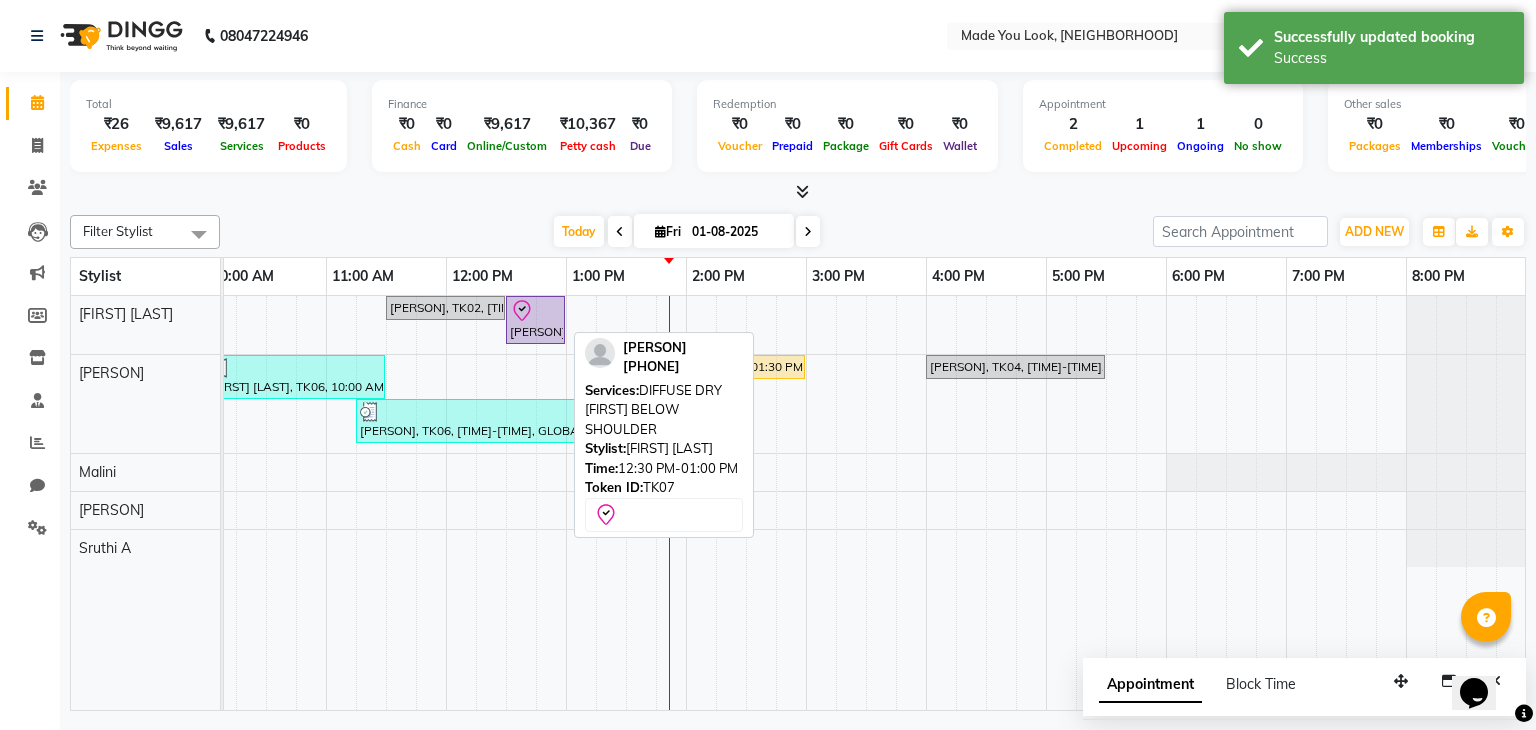 click on "[PERSON], TK07, [TIME]-[TIME], DIFFUSE DRY [PERSON] BELOW SHOULDER" at bounding box center (535, 320) 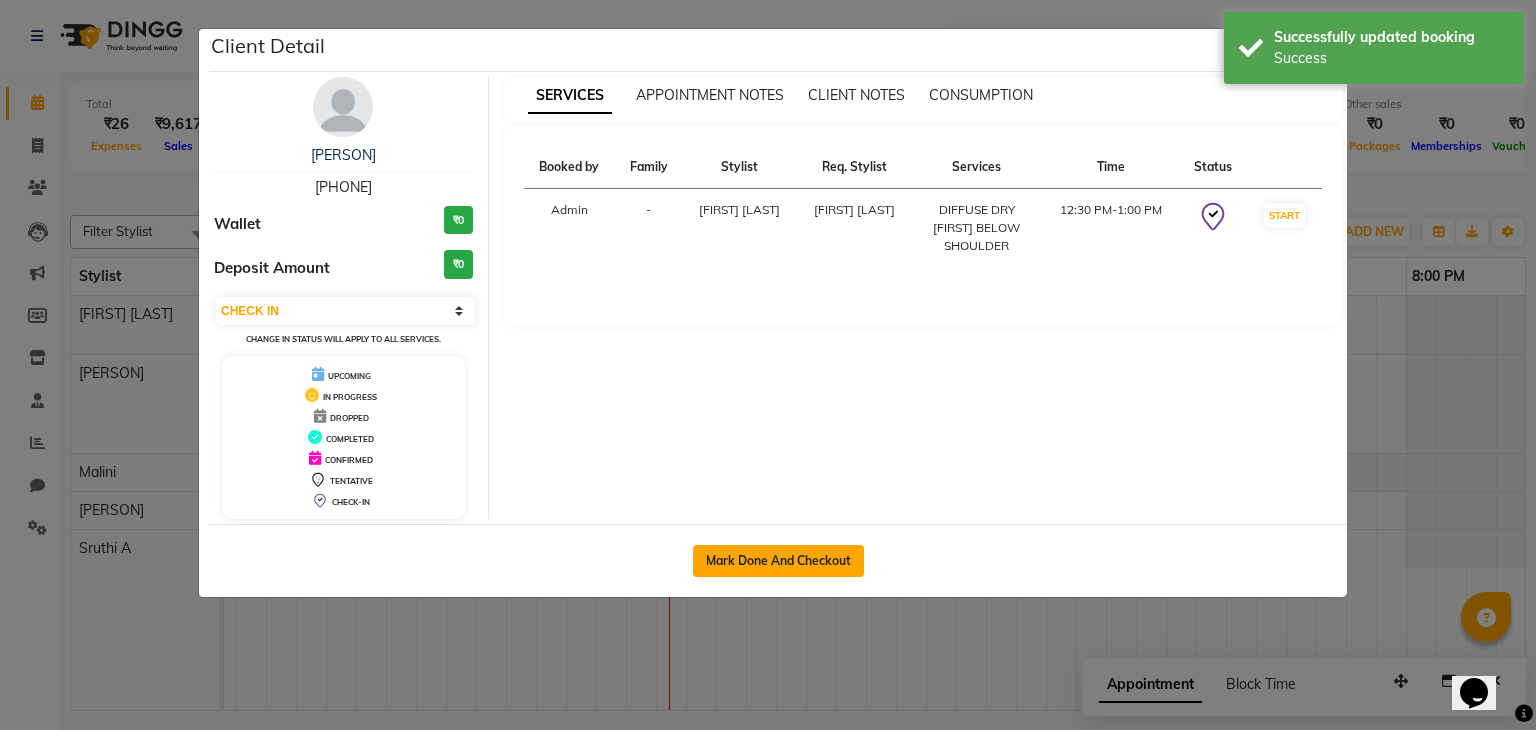 click on "Mark Done And Checkout" 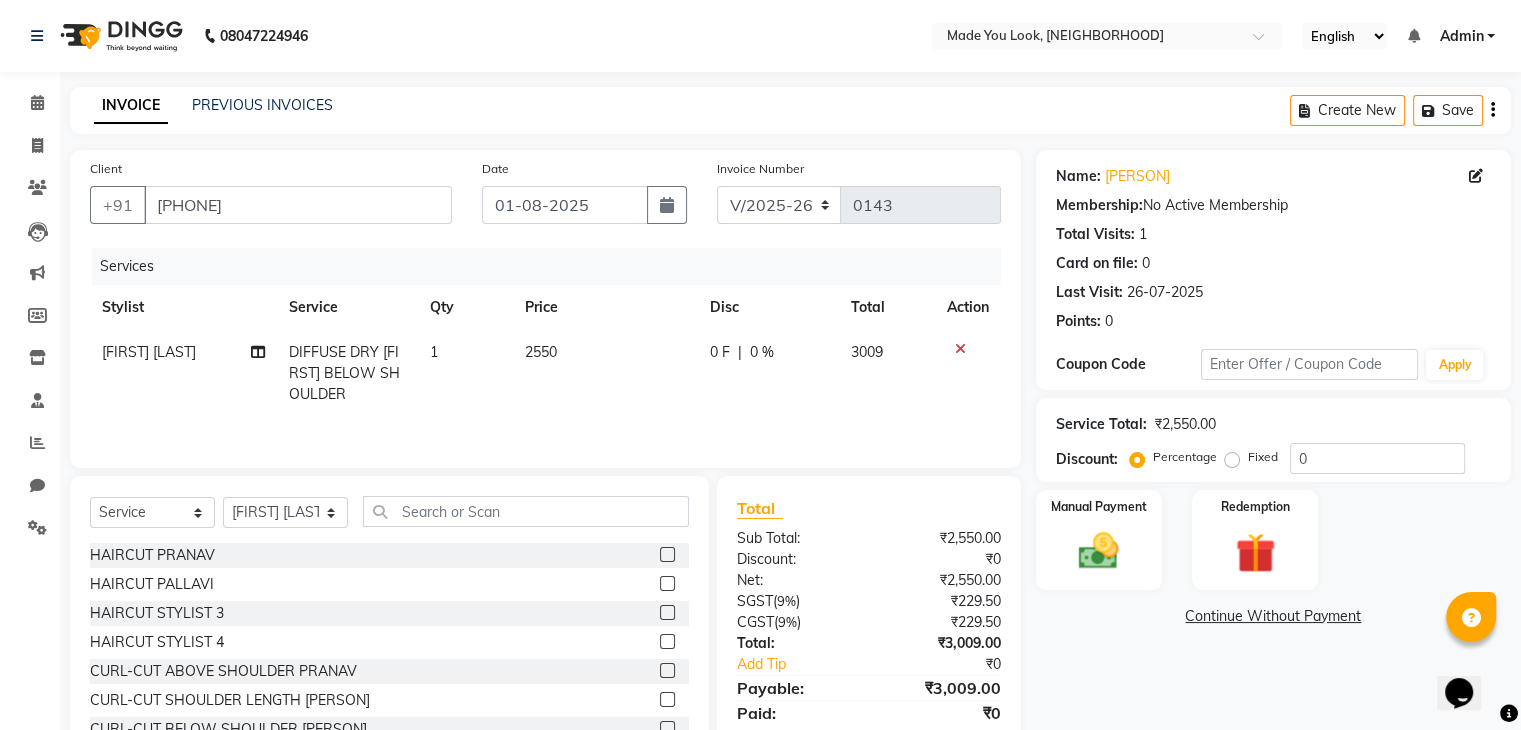 scroll, scrollTop: 72, scrollLeft: 0, axis: vertical 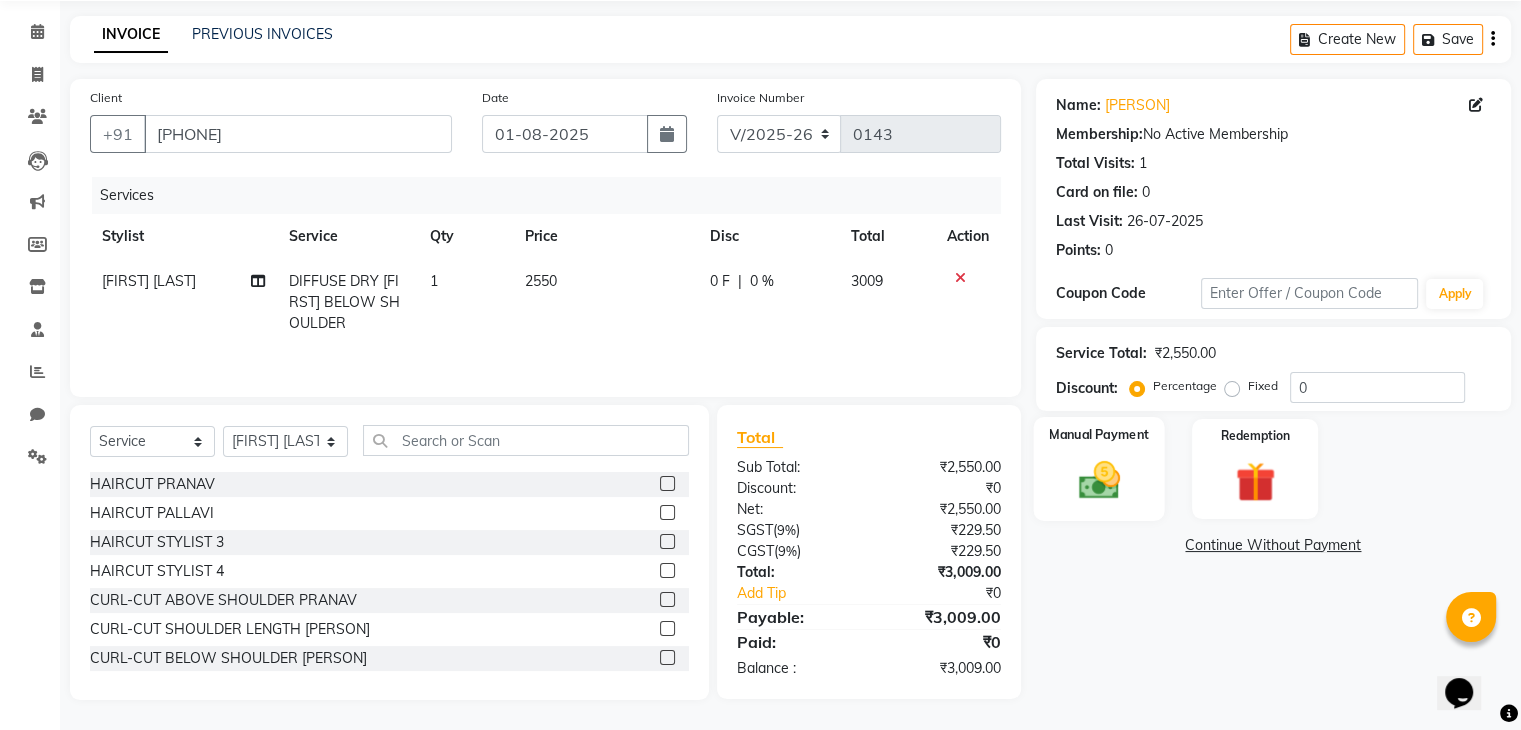 click on "Manual Payment" 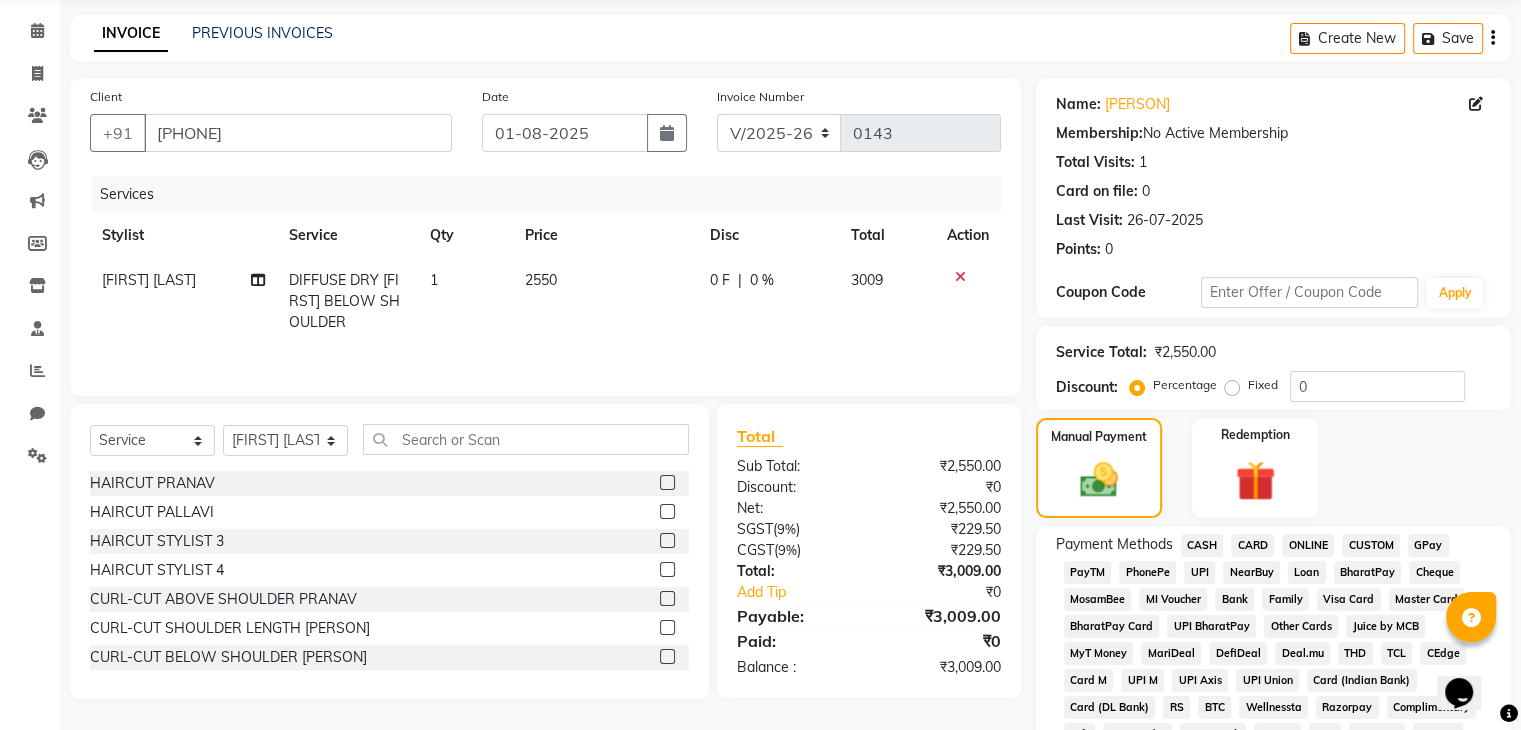 click on "CARD" 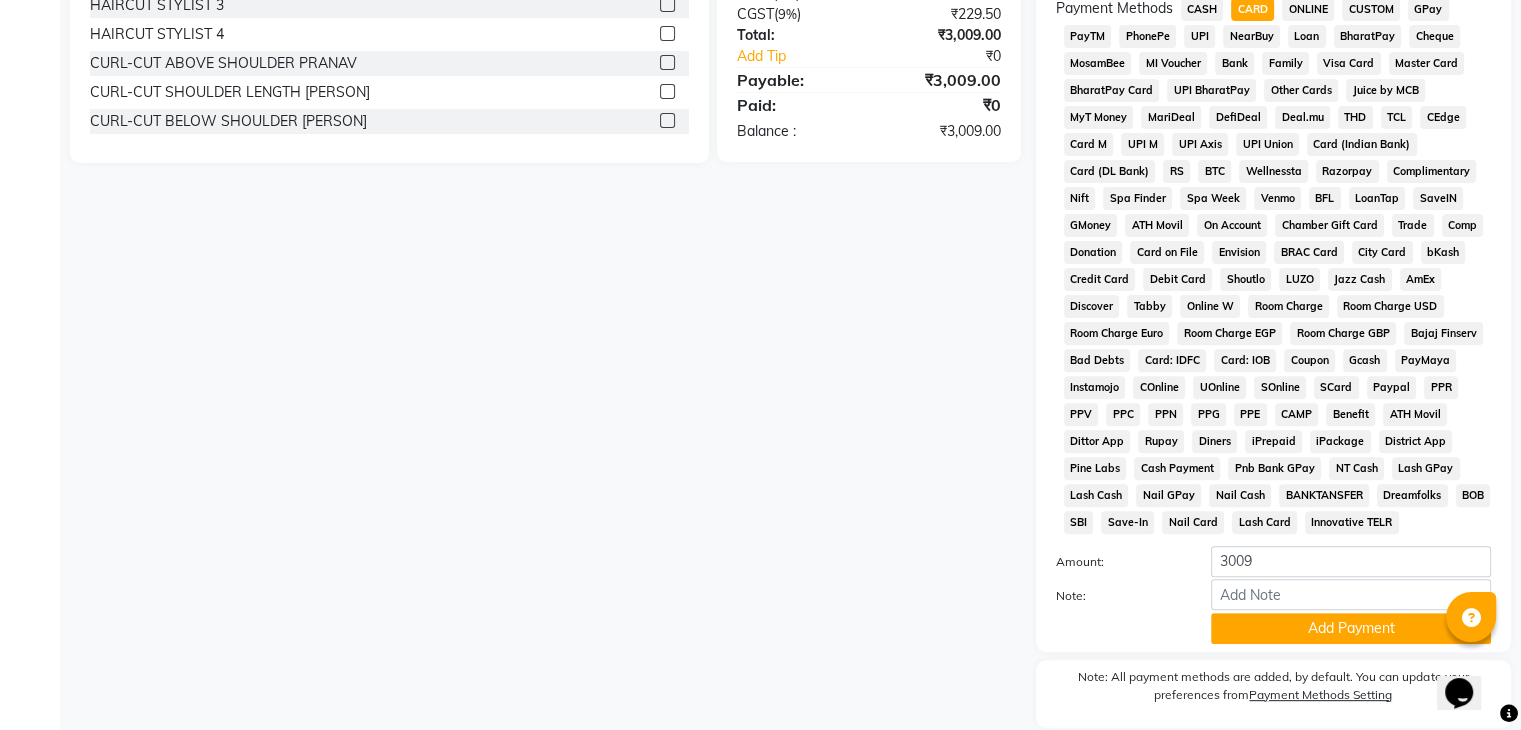 scroll, scrollTop: 693, scrollLeft: 0, axis: vertical 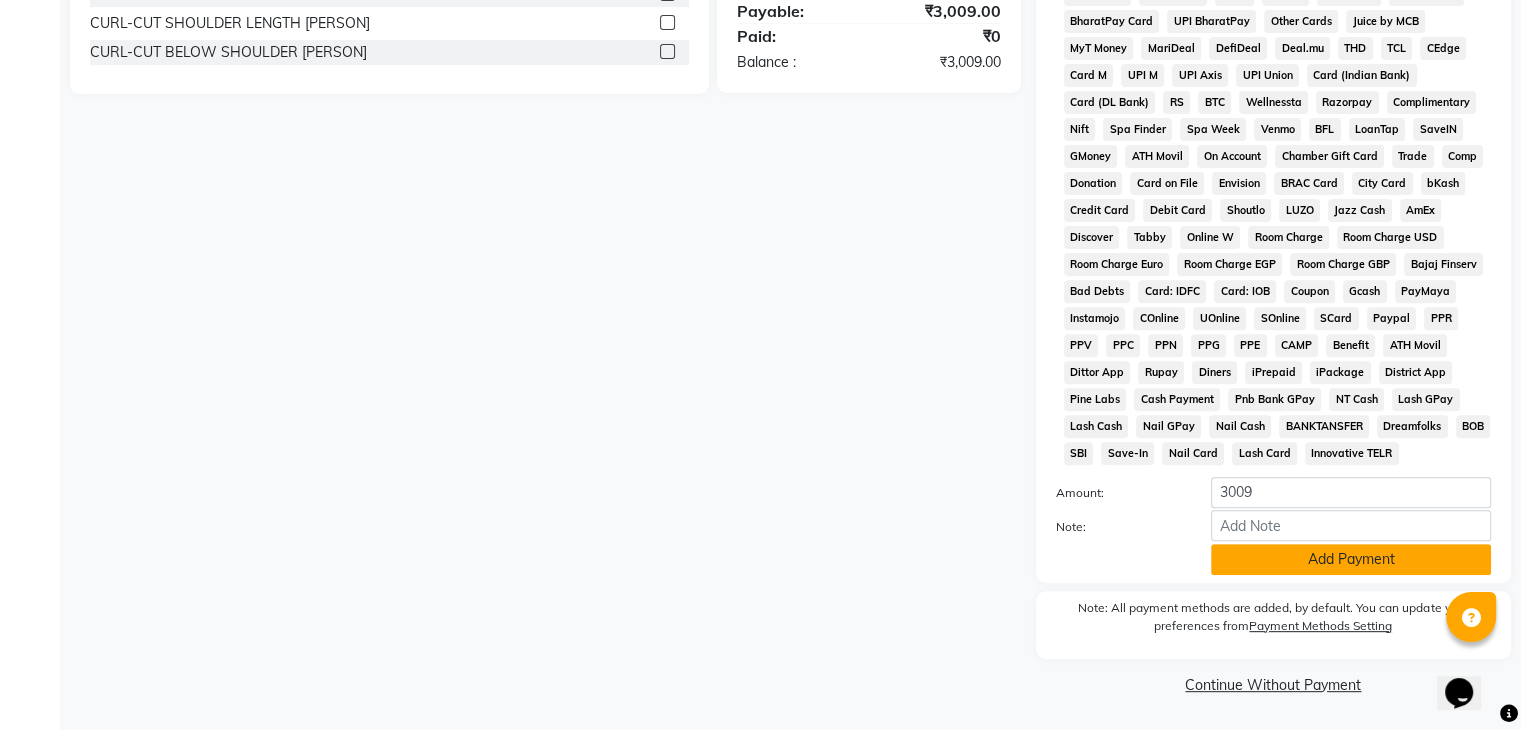 click on "Add Payment" 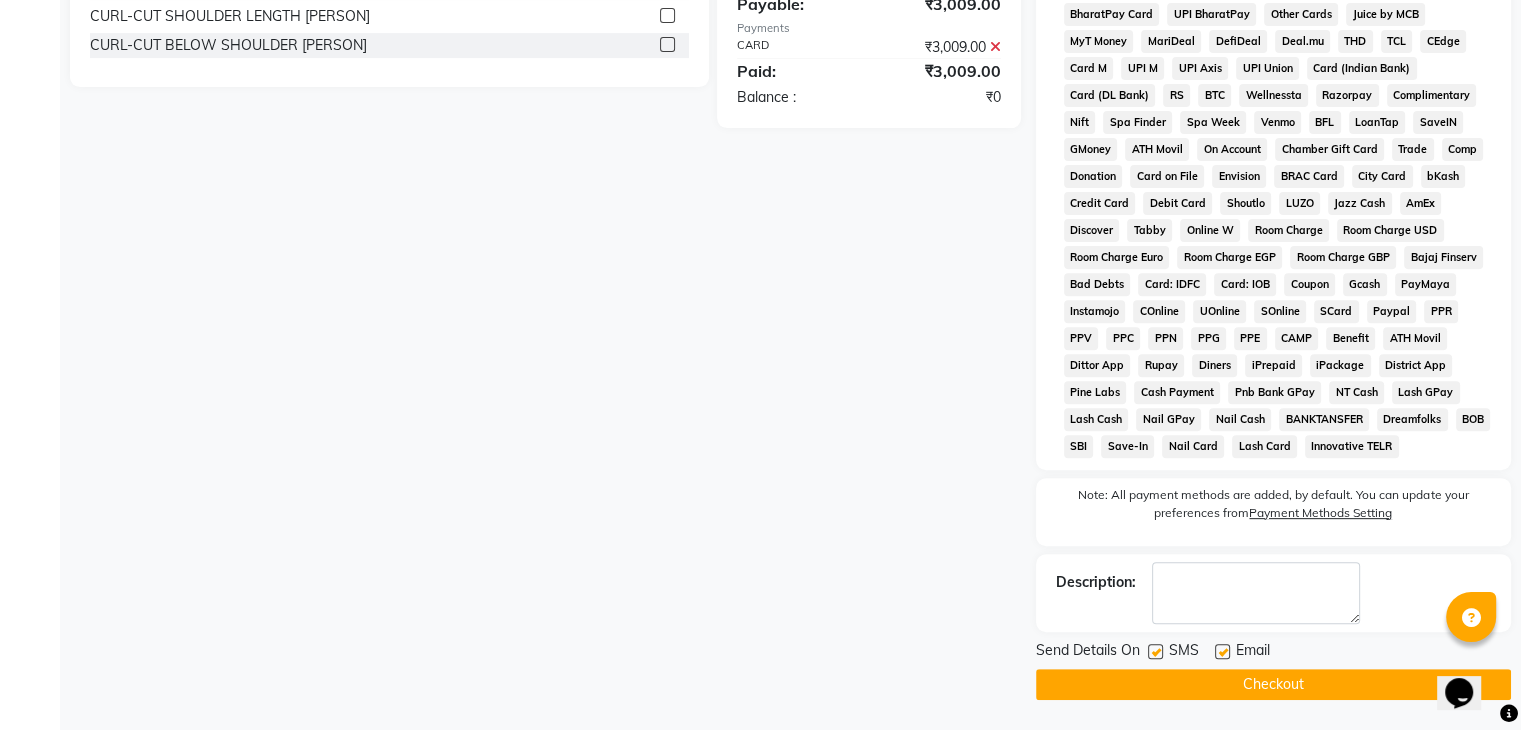 click on "Checkout" 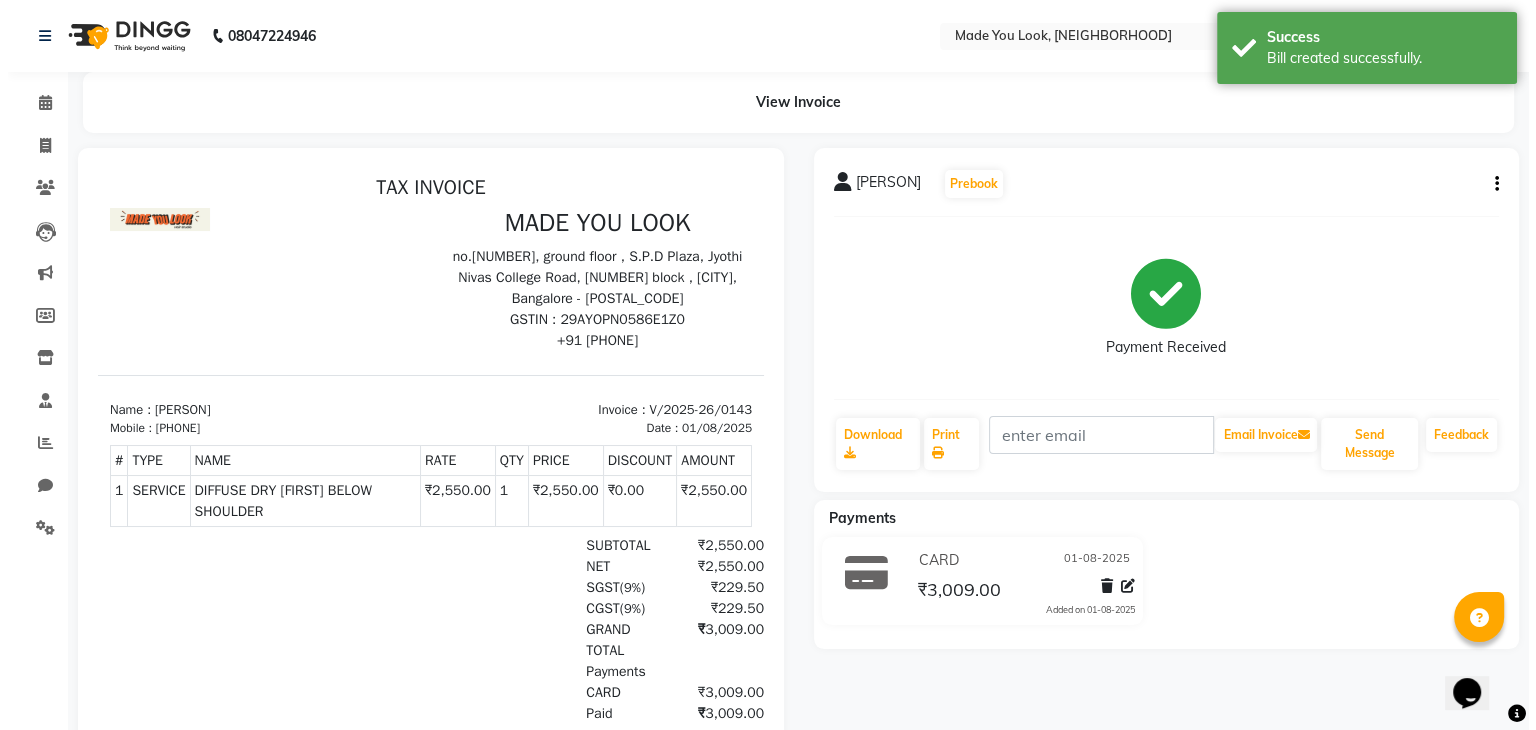 scroll, scrollTop: 0, scrollLeft: 0, axis: both 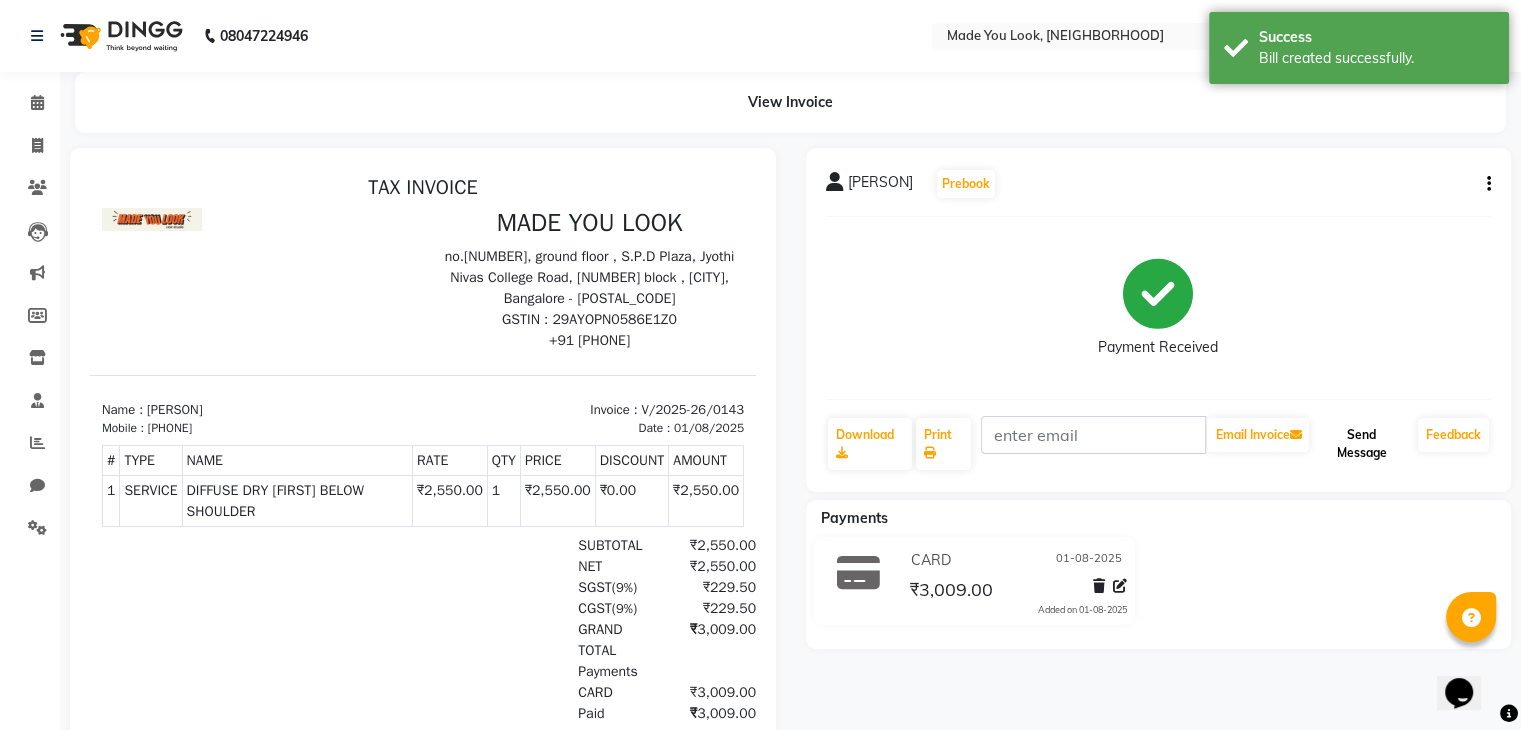 click on "Send Message" 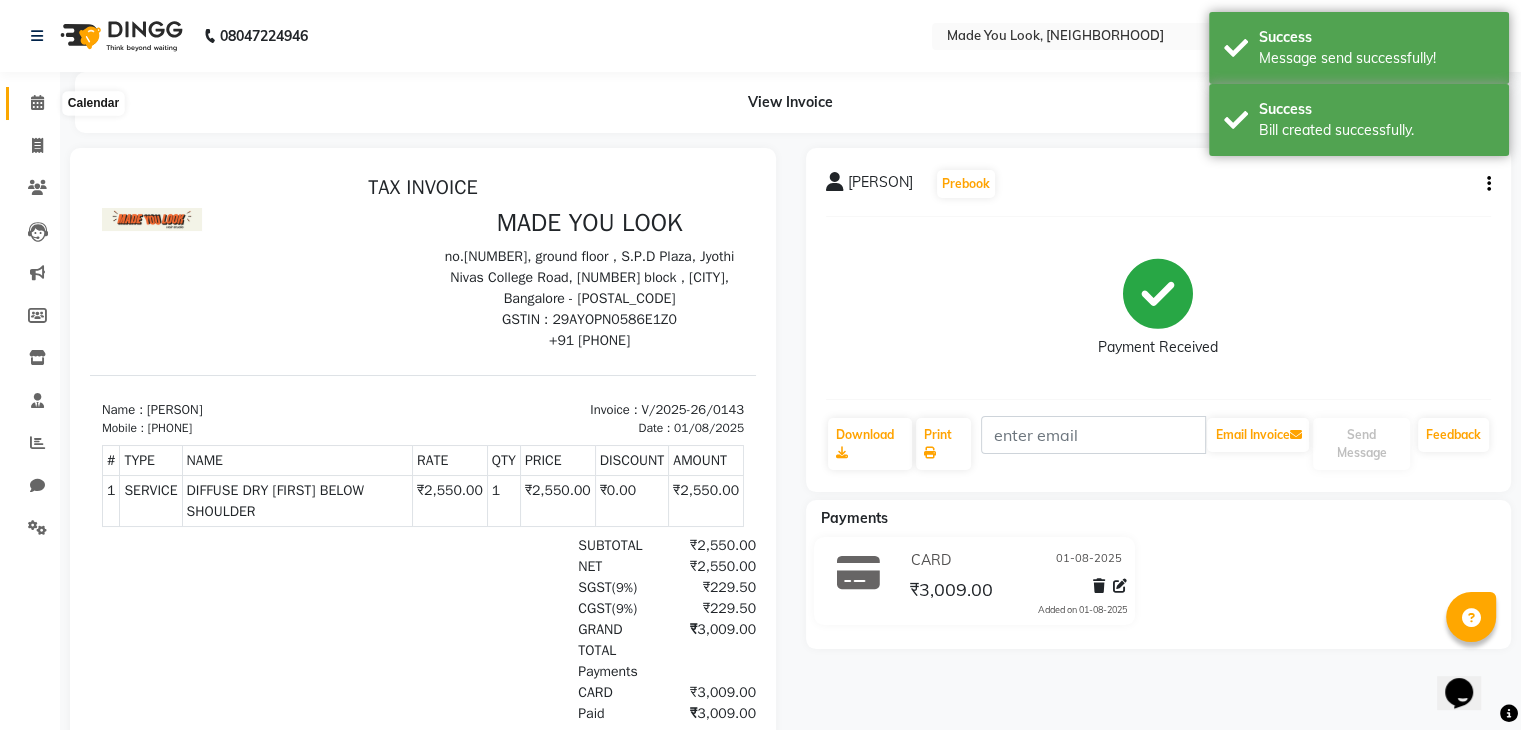 click 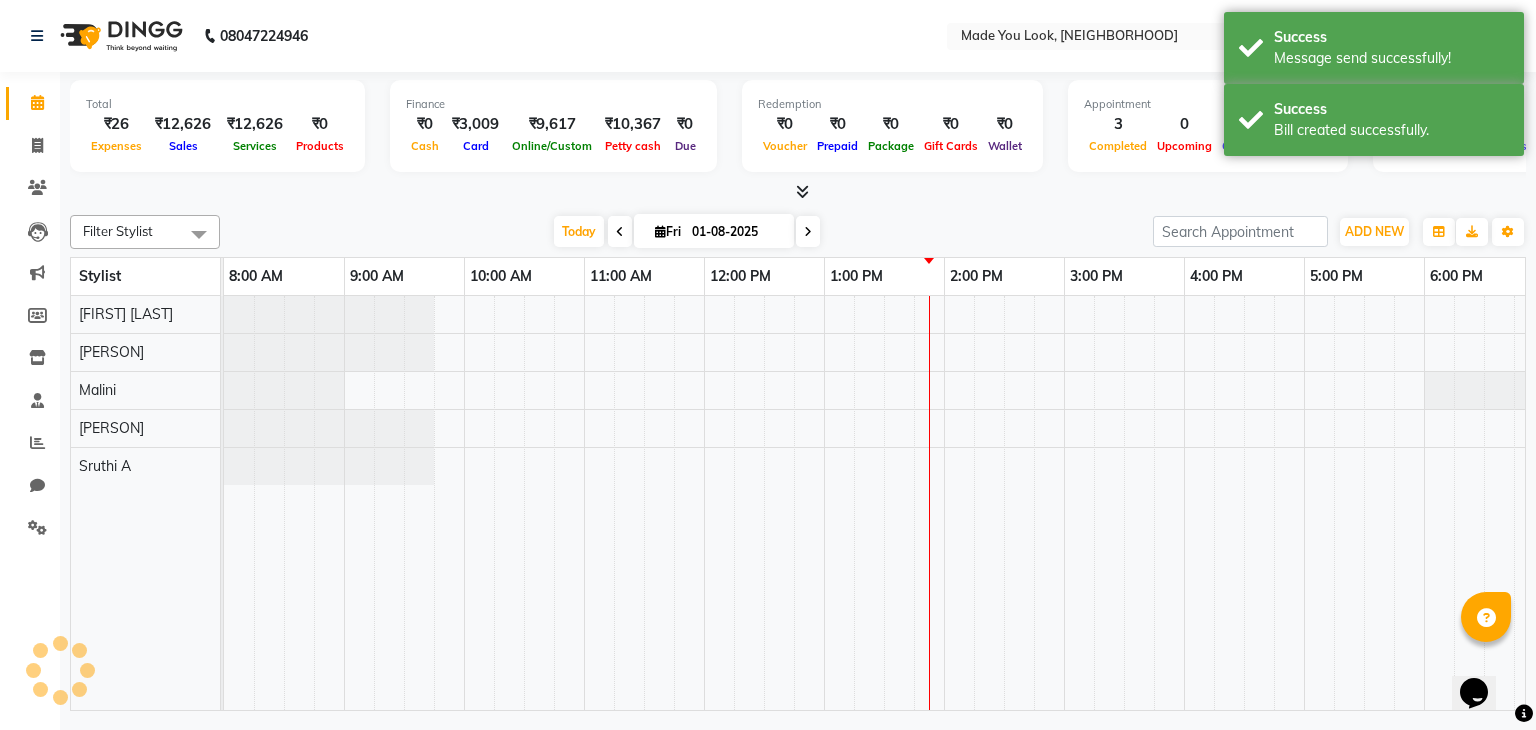 scroll, scrollTop: 0, scrollLeft: 0, axis: both 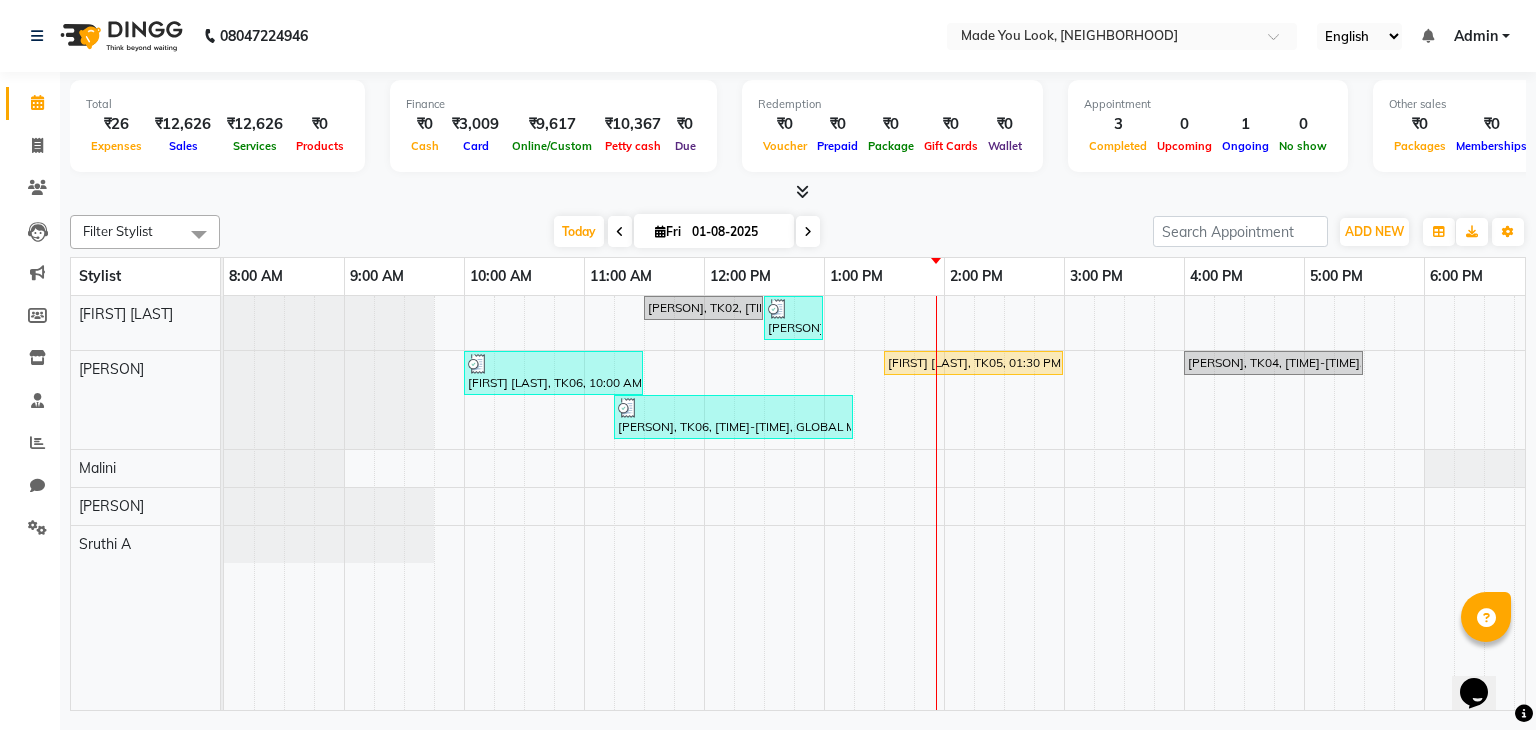 click at bounding box center [808, 232] 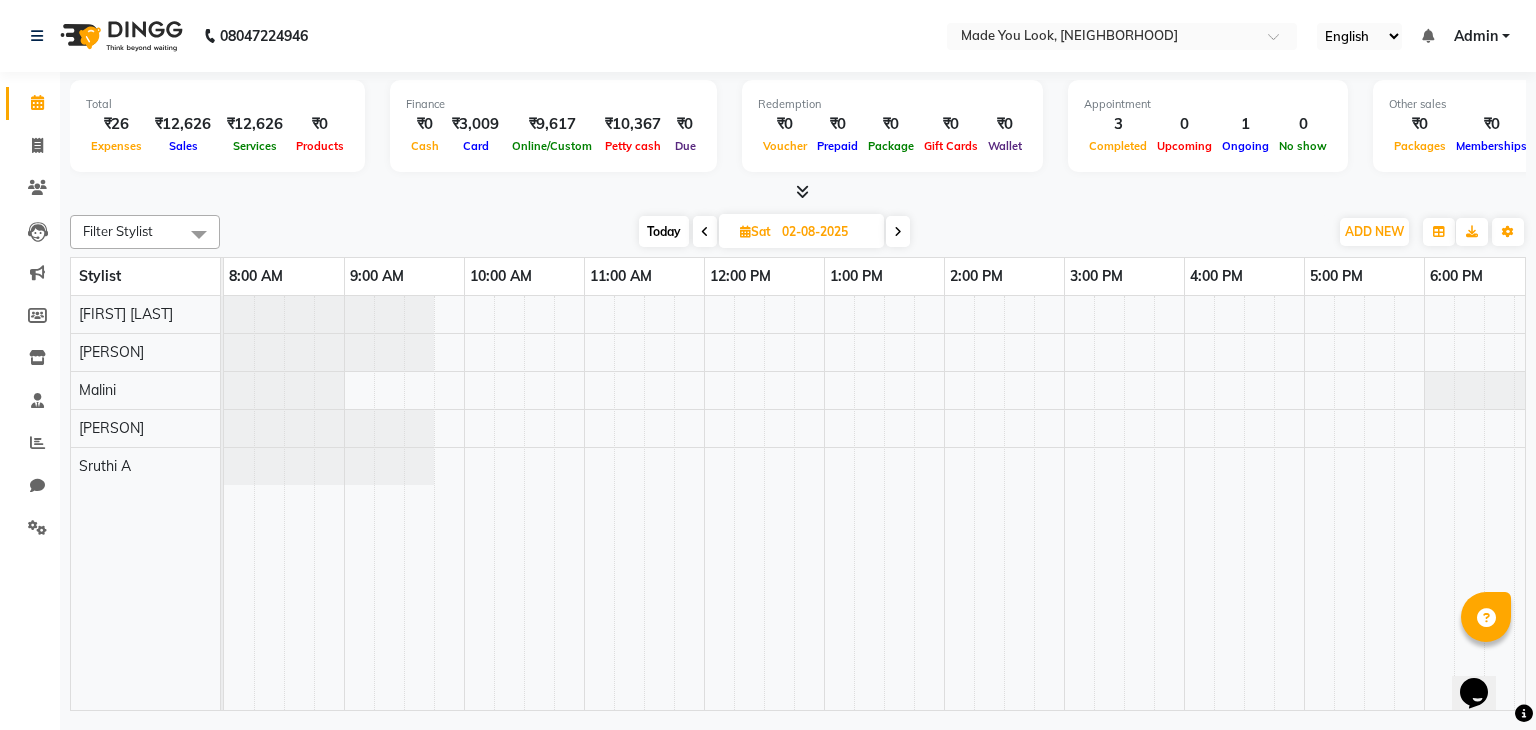 scroll, scrollTop: 0, scrollLeft: 258, axis: horizontal 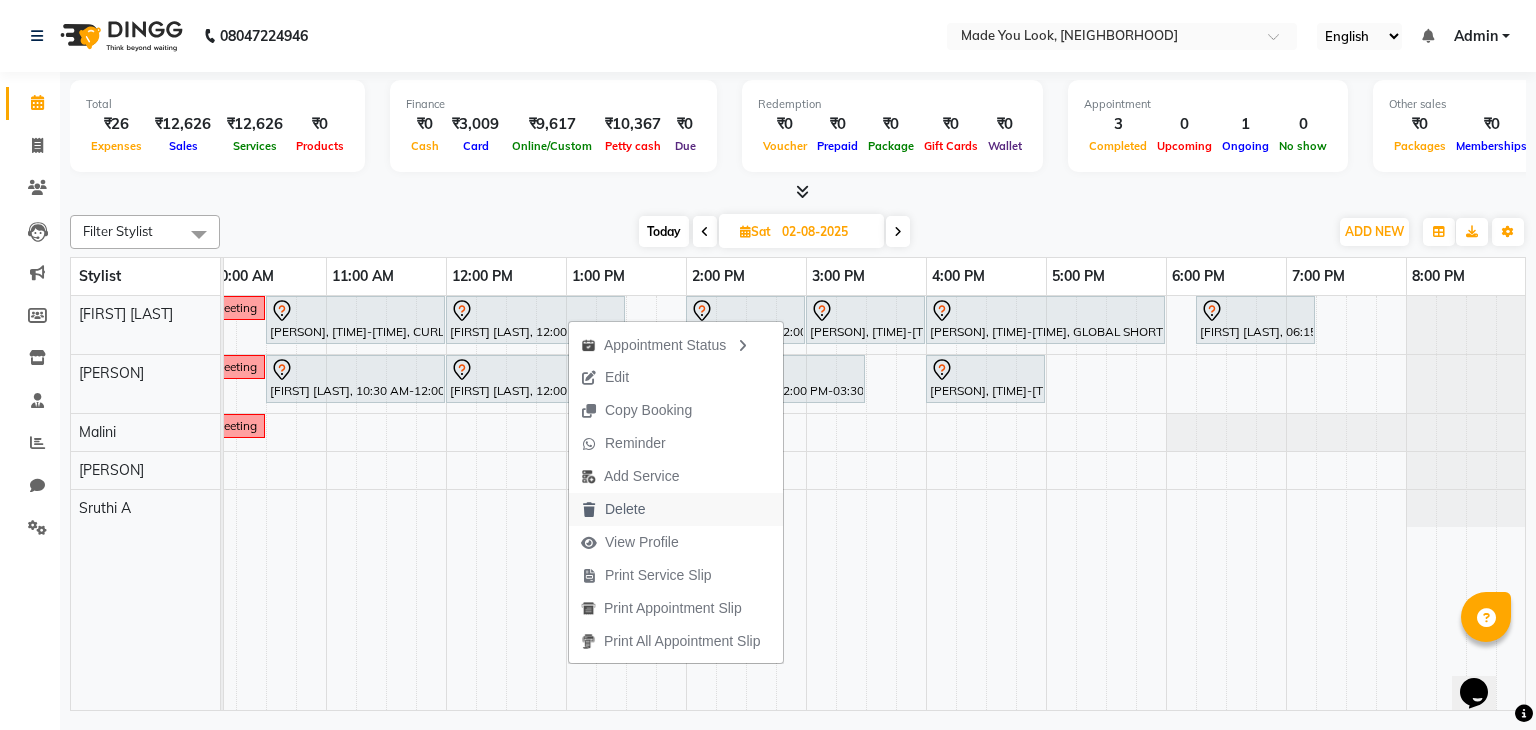 click on "Delete" at bounding box center (625, 509) 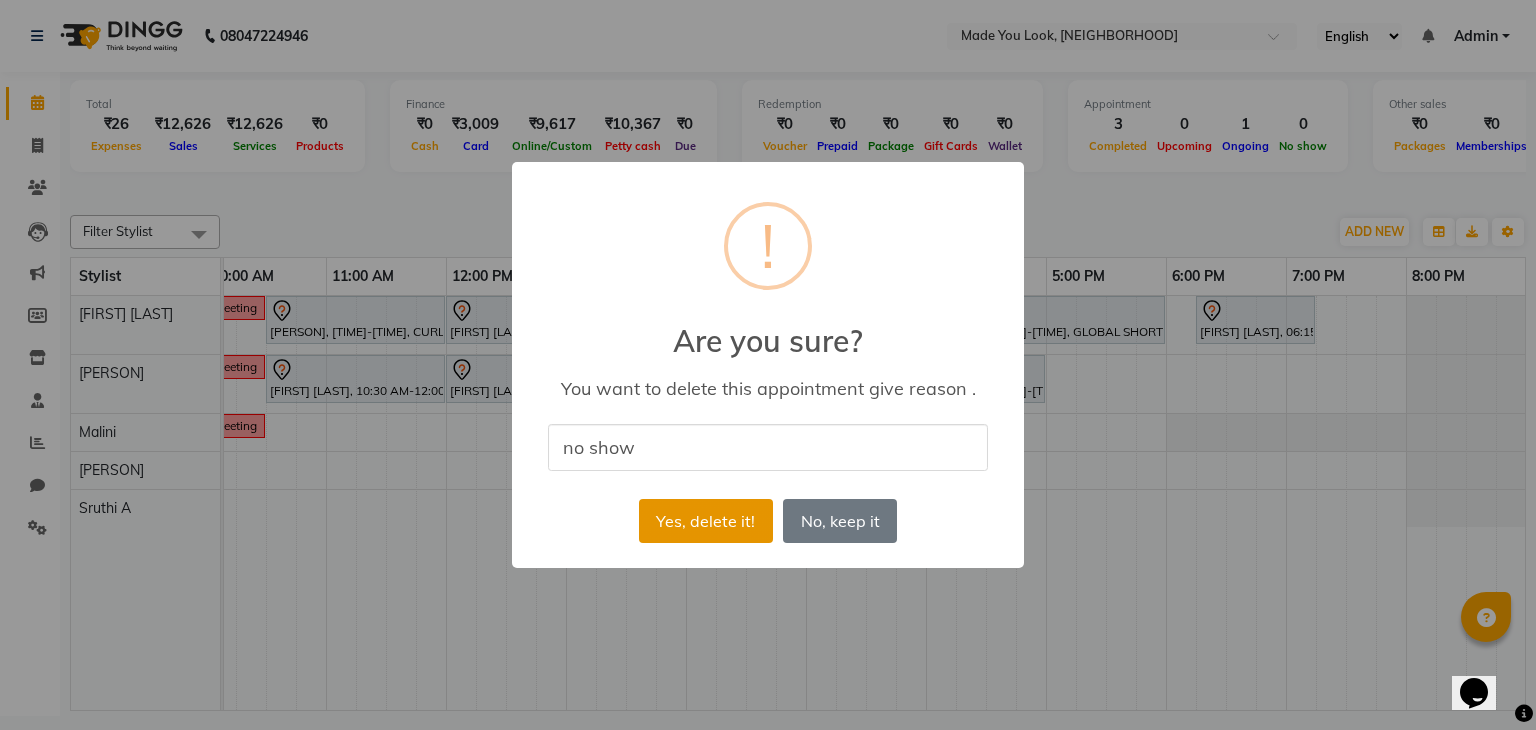click on "Yes, delete it!" at bounding box center [706, 521] 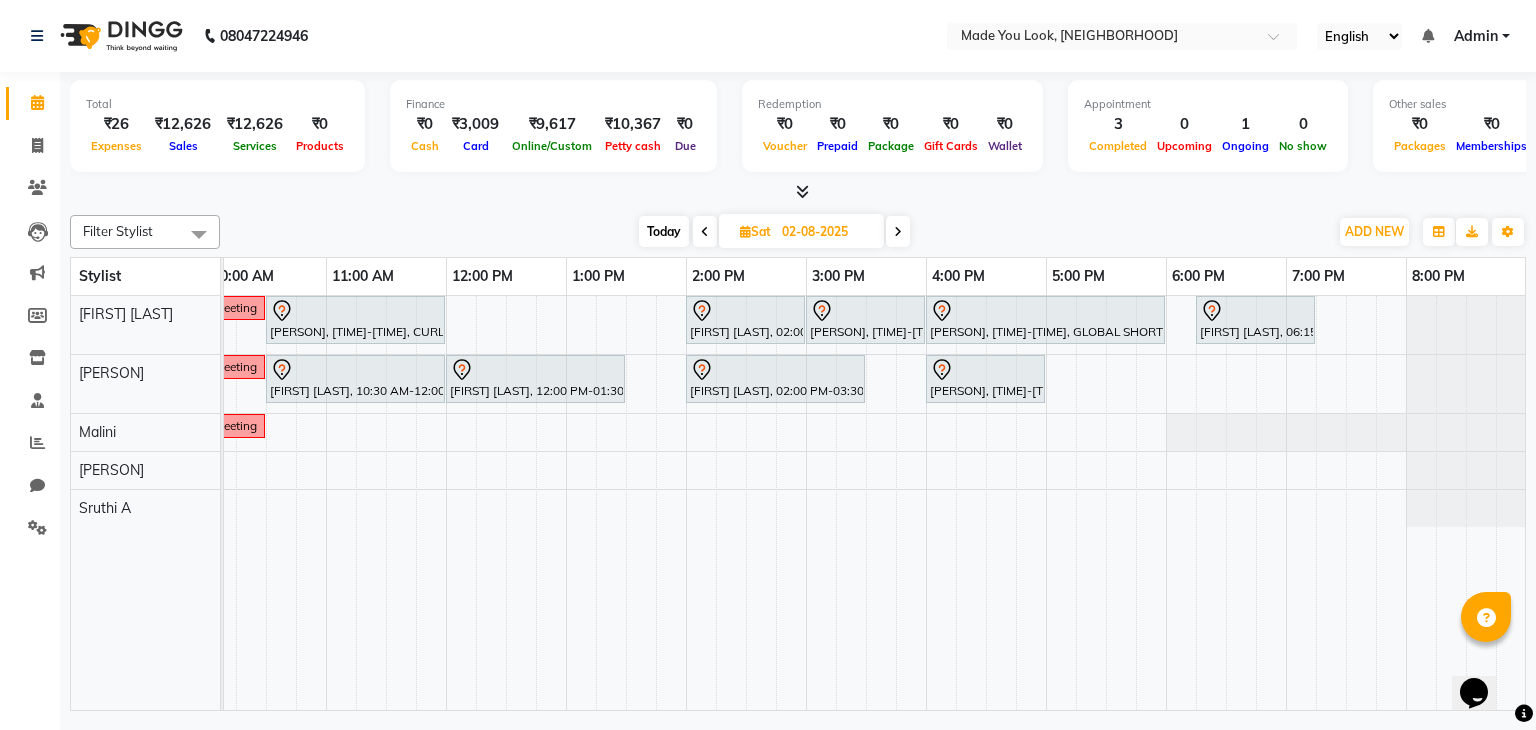 click at bounding box center [705, 232] 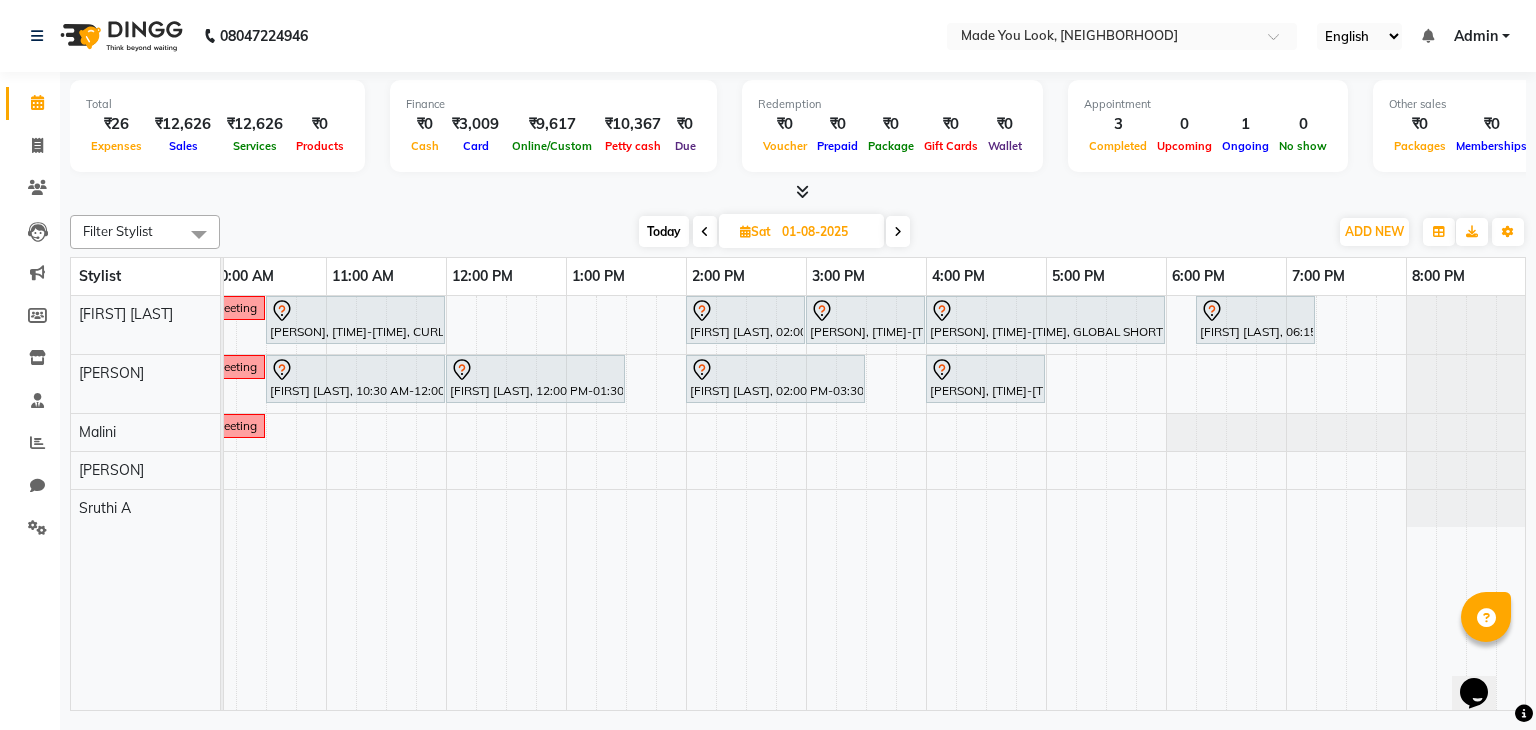 scroll, scrollTop: 0, scrollLeft: 0, axis: both 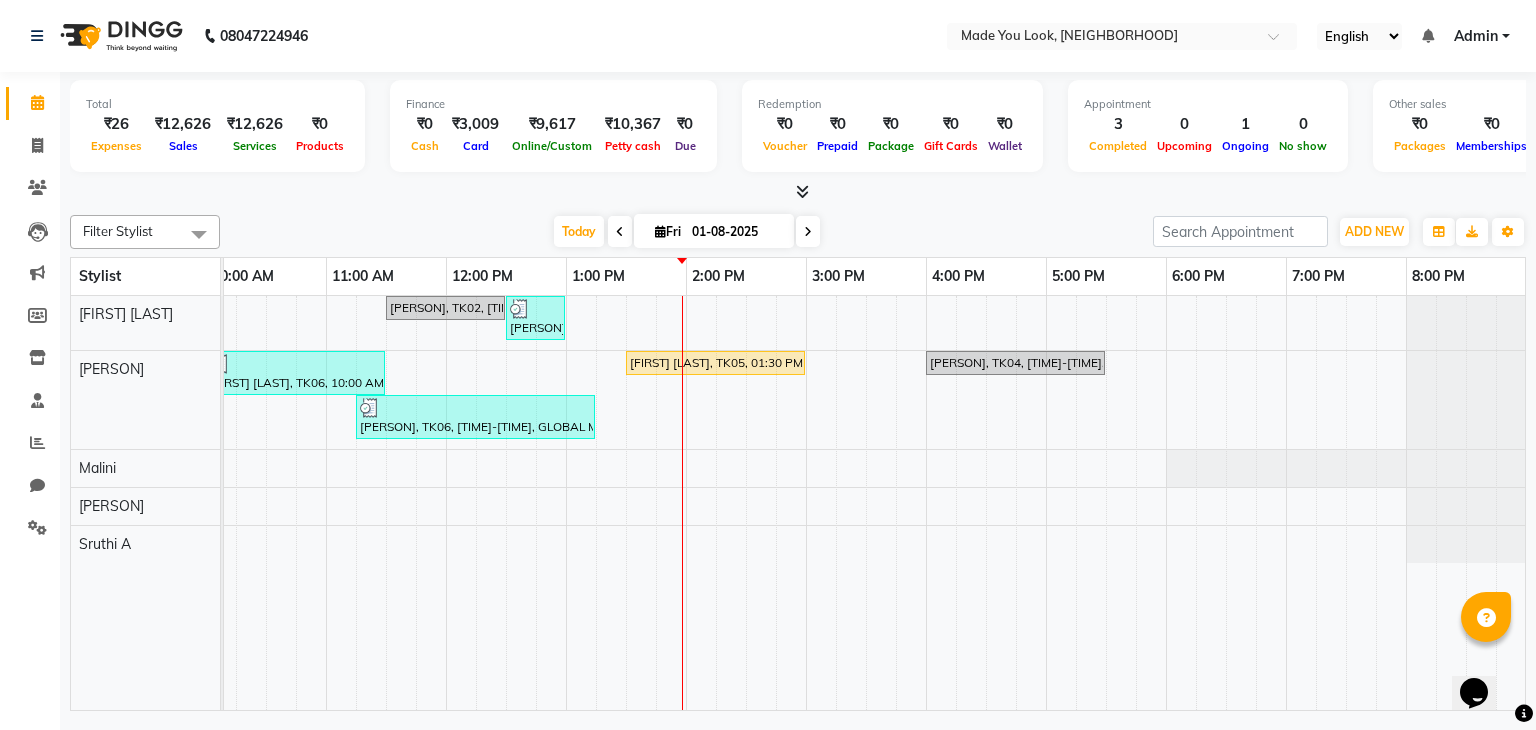 click at bounding box center [808, 232] 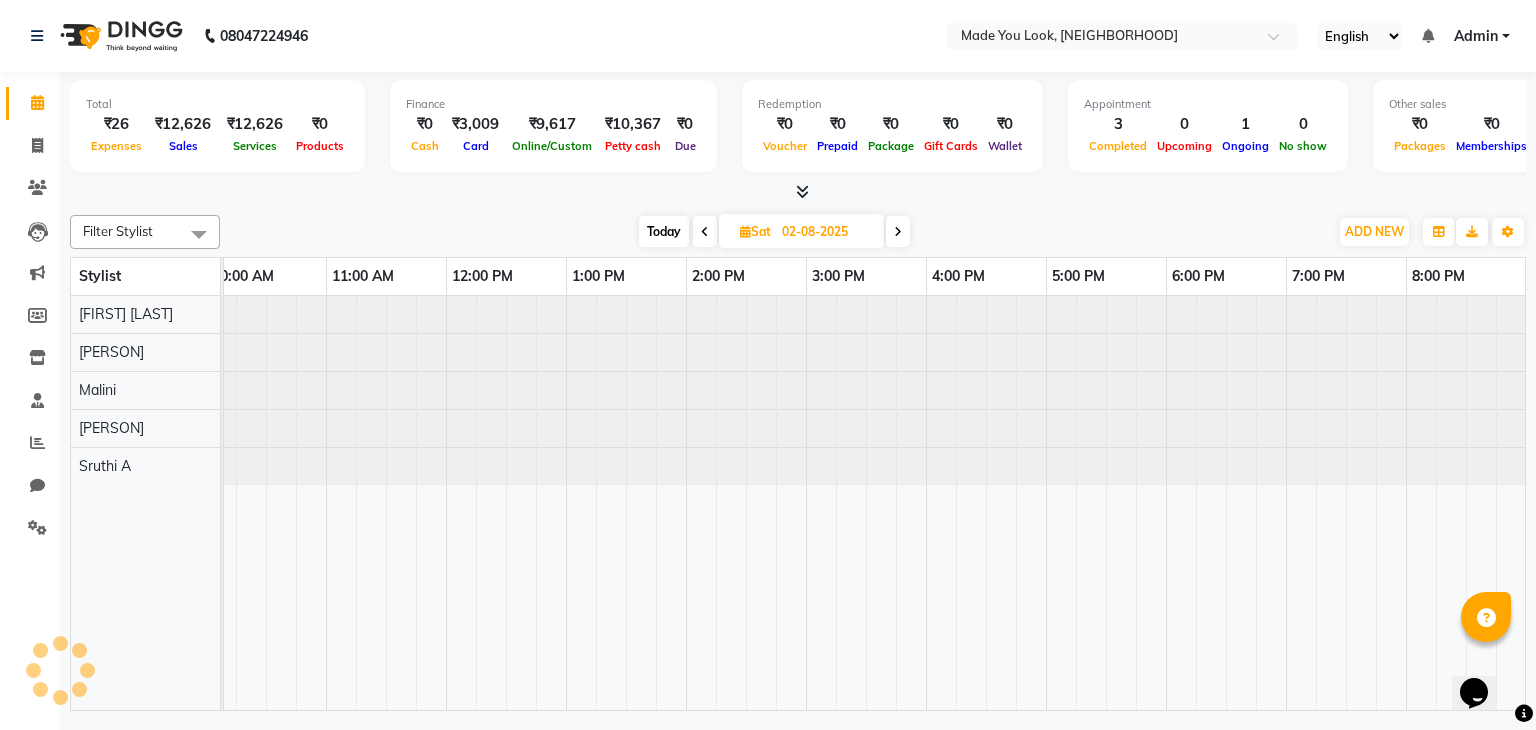 scroll, scrollTop: 0, scrollLeft: 258, axis: horizontal 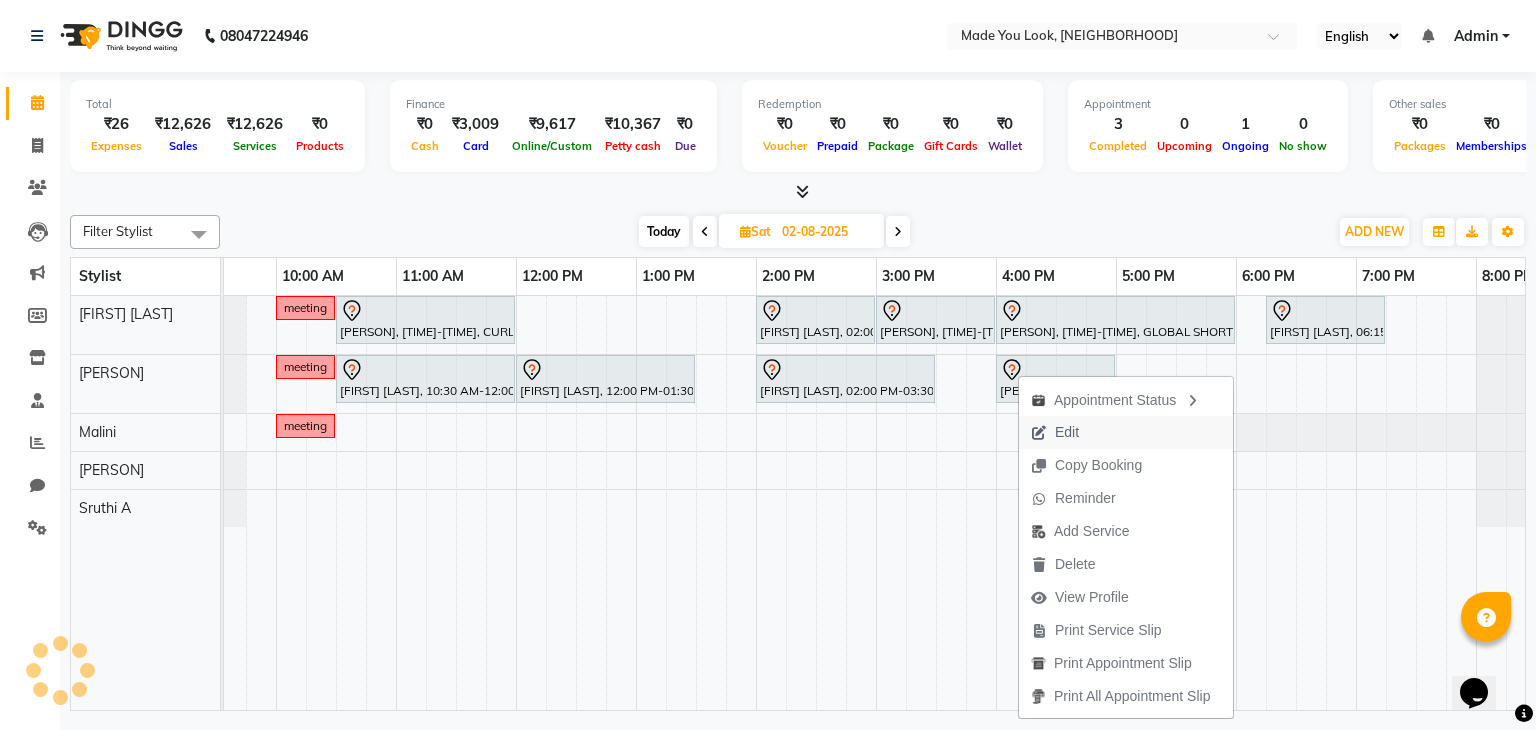 click on "Edit" at bounding box center (1067, 432) 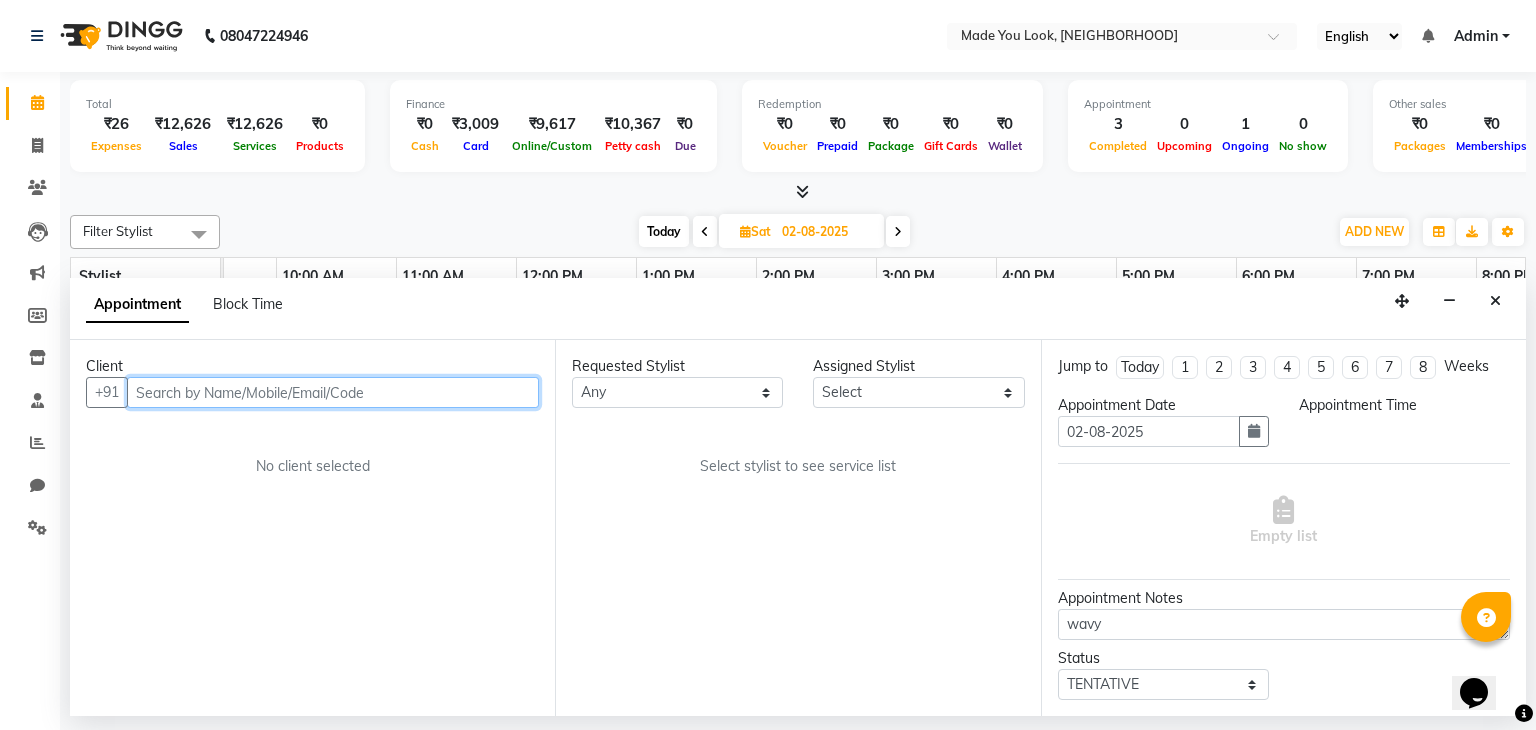 scroll, scrollTop: 0, scrollLeft: 0, axis: both 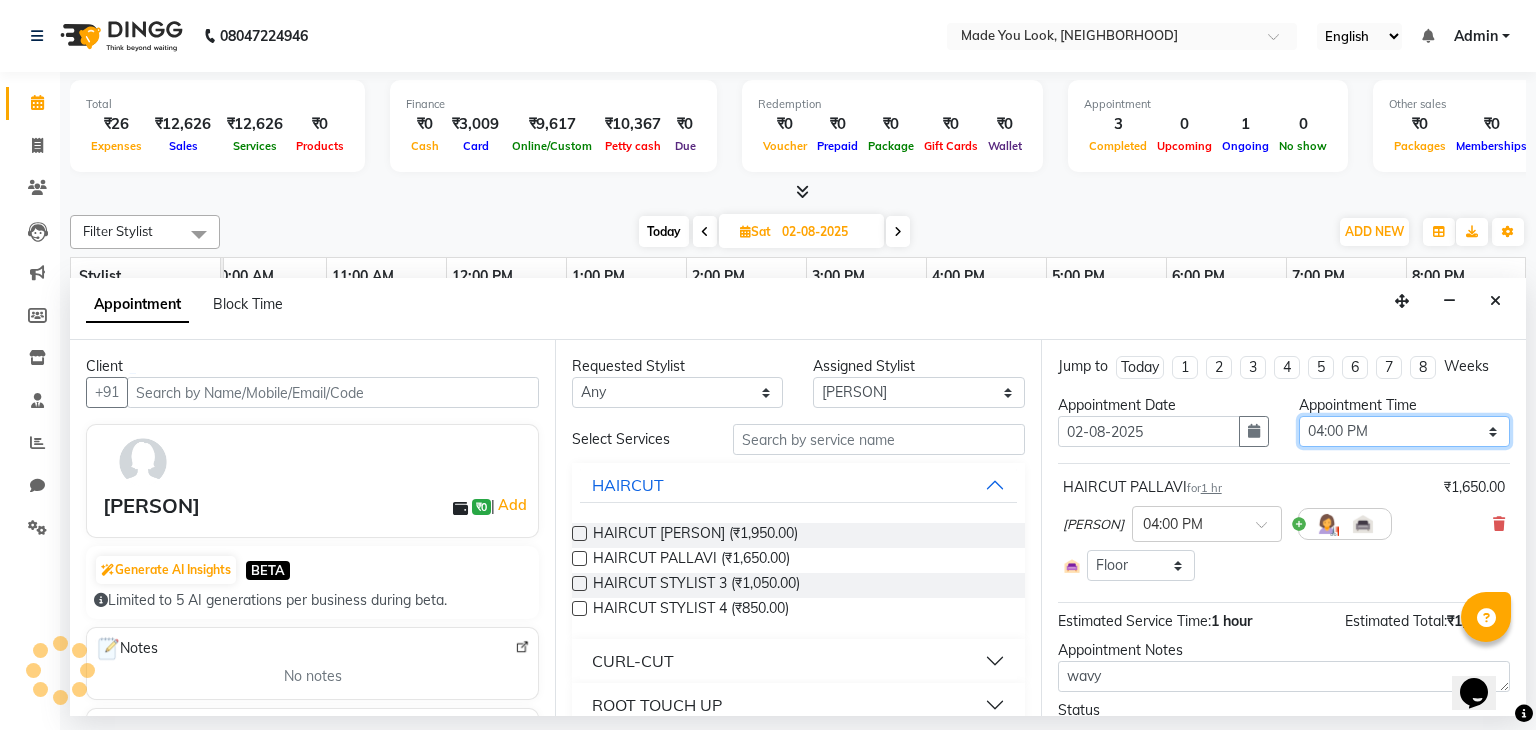 click on "Select 09:00 AM 09:15 AM 09:30 AM 09:45 AM 10:00 AM 10:15 AM 10:30 AM 10:45 AM 11:00 AM 11:15 AM 11:30 AM 11:45 AM 12:00 PM 12:15 PM 12:30 PM 12:45 PM 01:00 PM 01:15 PM 01:30 PM 01:45 PM 02:00 PM 02:15 PM 02:30 PM 02:45 PM 03:00 PM 03:15 PM 03:30 PM 03:45 PM 04:00 PM 04:15 PM 04:30 PM 04:45 PM 05:00 PM 05:15 PM 05:30 PM 05:45 PM 06:00 PM 06:15 PM 06:30 PM 06:45 PM 07:00 PM 07:15 PM 07:30 PM 07:45 PM 08:00 PM" at bounding box center (1404, 431) 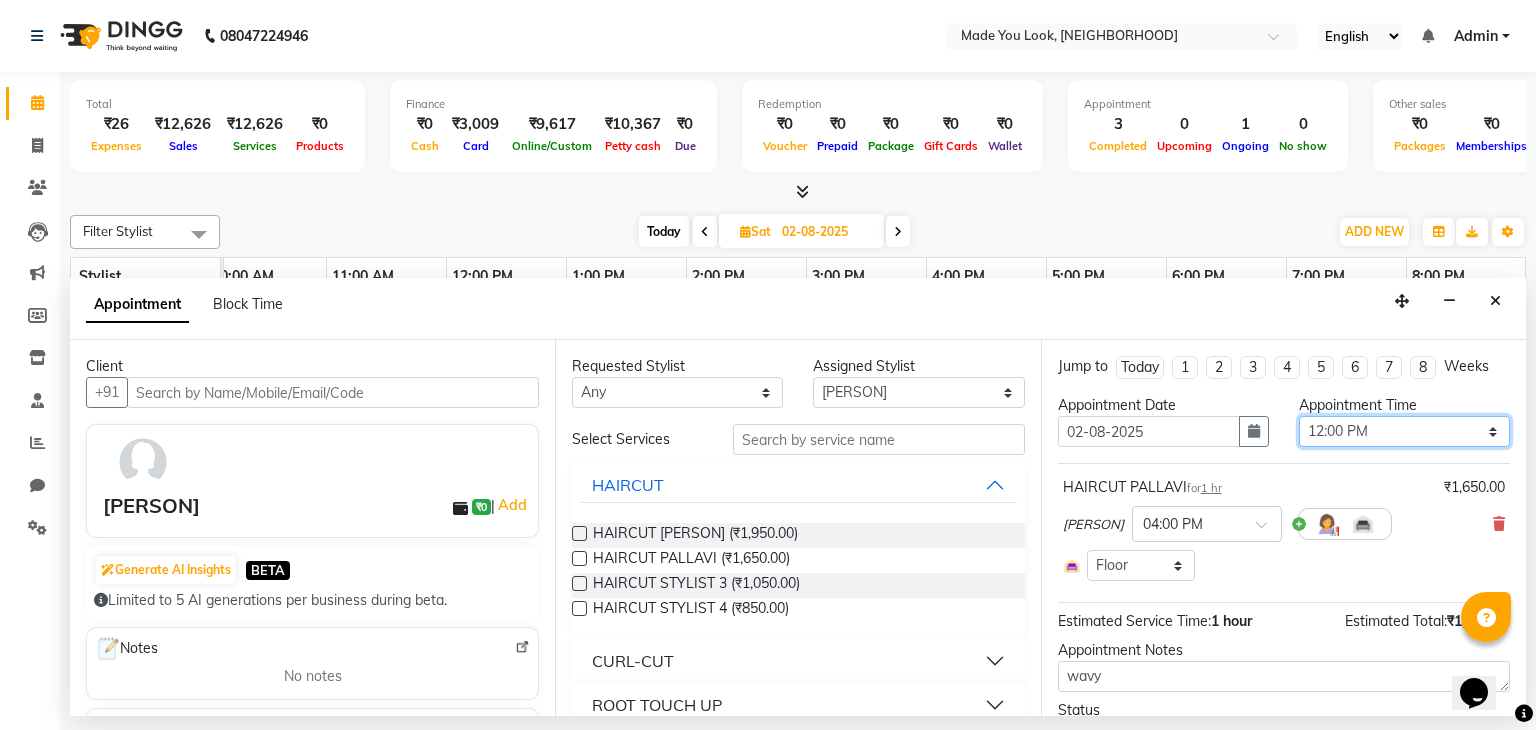 click on "Select 09:00 AM 09:15 AM 09:30 AM 09:45 AM 10:00 AM 10:15 AM 10:30 AM 10:45 AM 11:00 AM 11:15 AM 11:30 AM 11:45 AM 12:00 PM 12:15 PM 12:30 PM 12:45 PM 01:00 PM 01:15 PM 01:30 PM 01:45 PM 02:00 PM 02:15 PM 02:30 PM 02:45 PM 03:00 PM 03:15 PM 03:30 PM 03:45 PM 04:00 PM 04:15 PM 04:30 PM 04:45 PM 05:00 PM 05:15 PM 05:30 PM 05:45 PM 06:00 PM 06:15 PM 06:30 PM 06:45 PM 07:00 PM 07:15 PM 07:30 PM 07:45 PM 08:00 PM" at bounding box center [1404, 431] 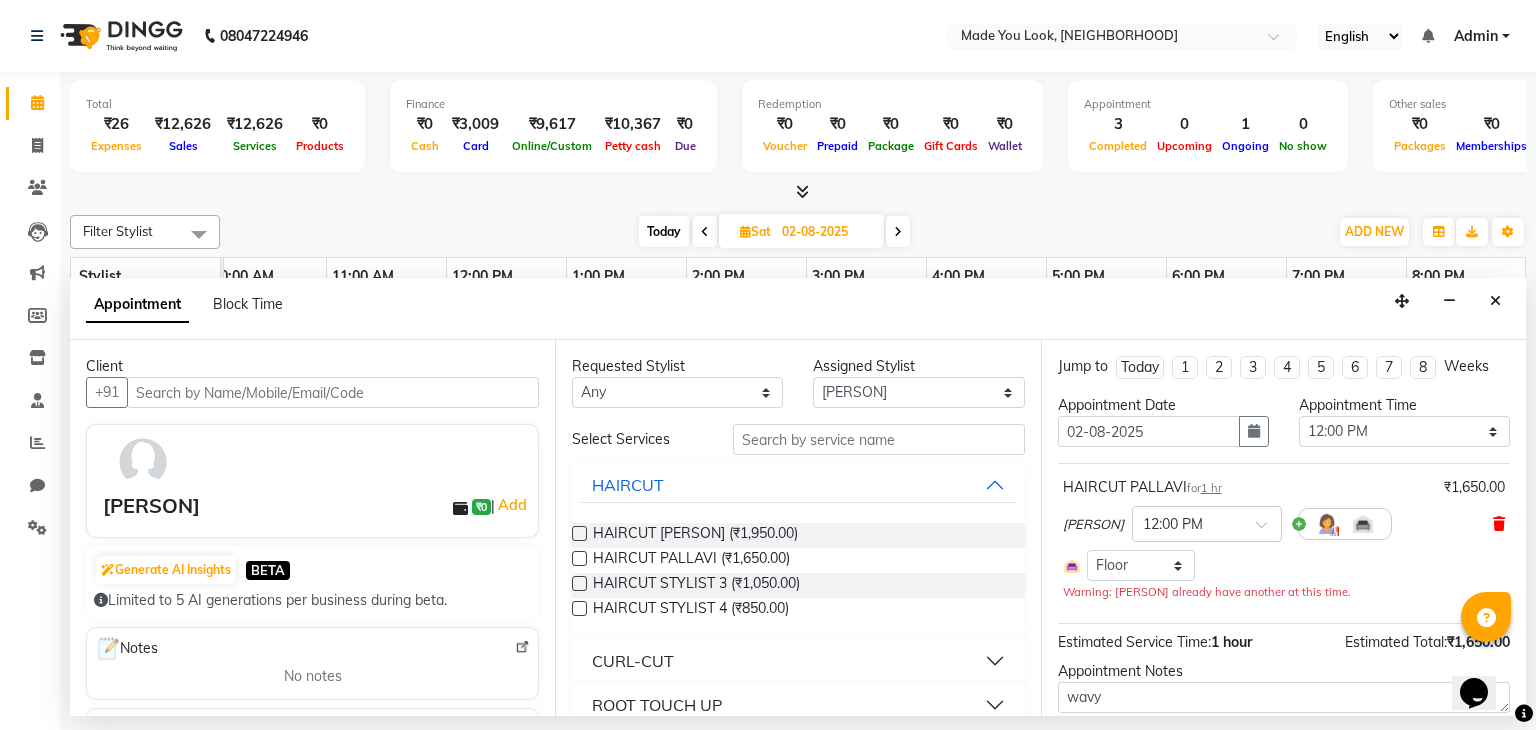 click at bounding box center (1499, 524) 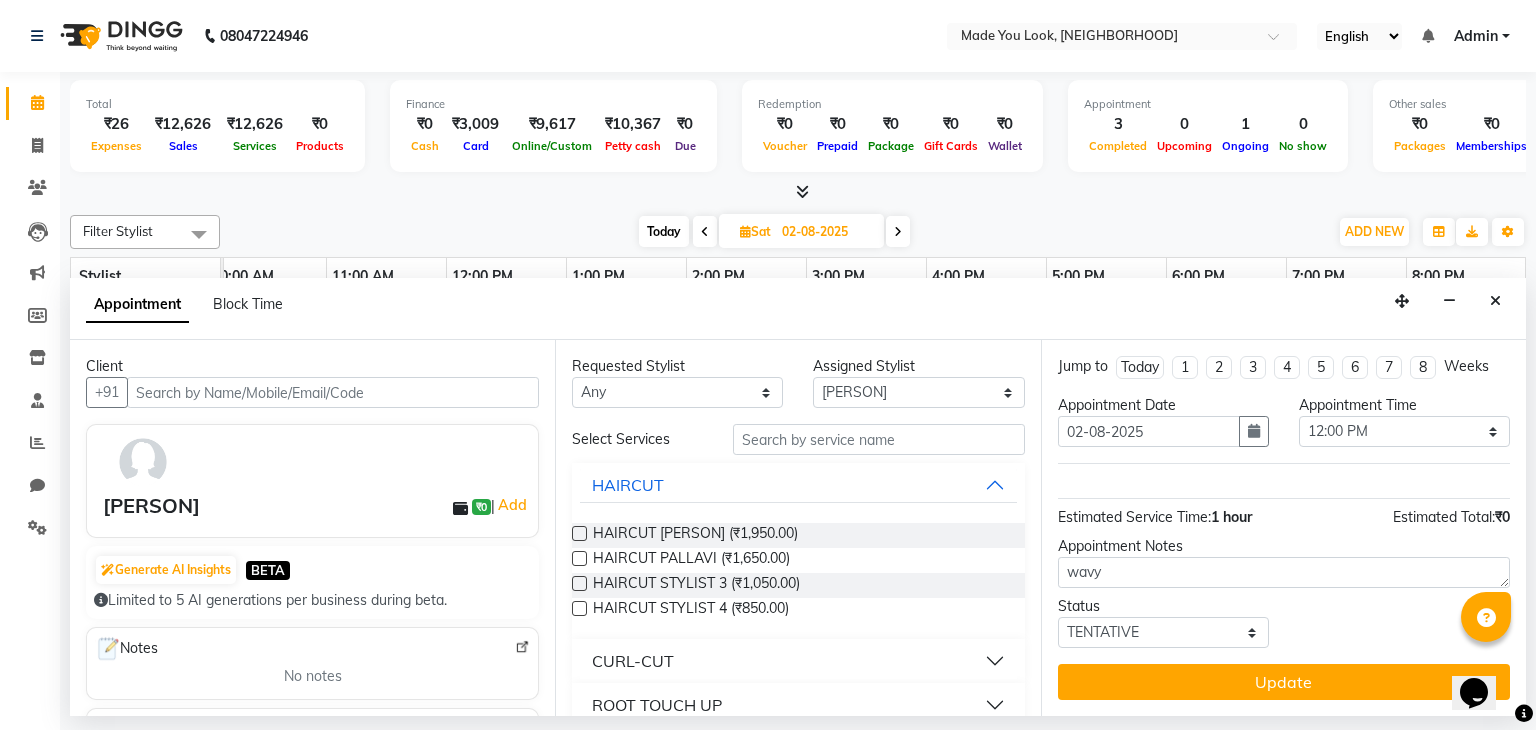 click at bounding box center (579, 533) 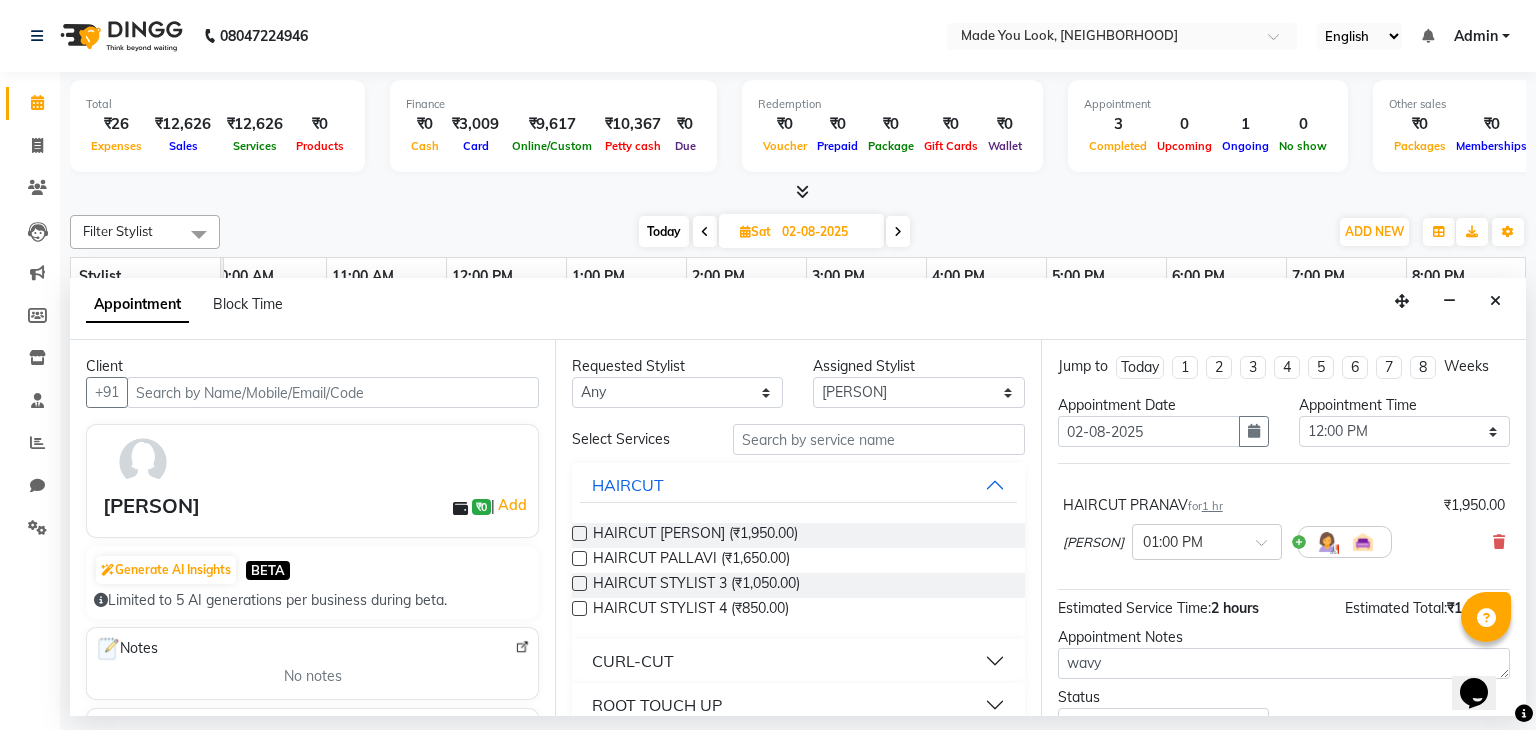 scroll, scrollTop: 90, scrollLeft: 0, axis: vertical 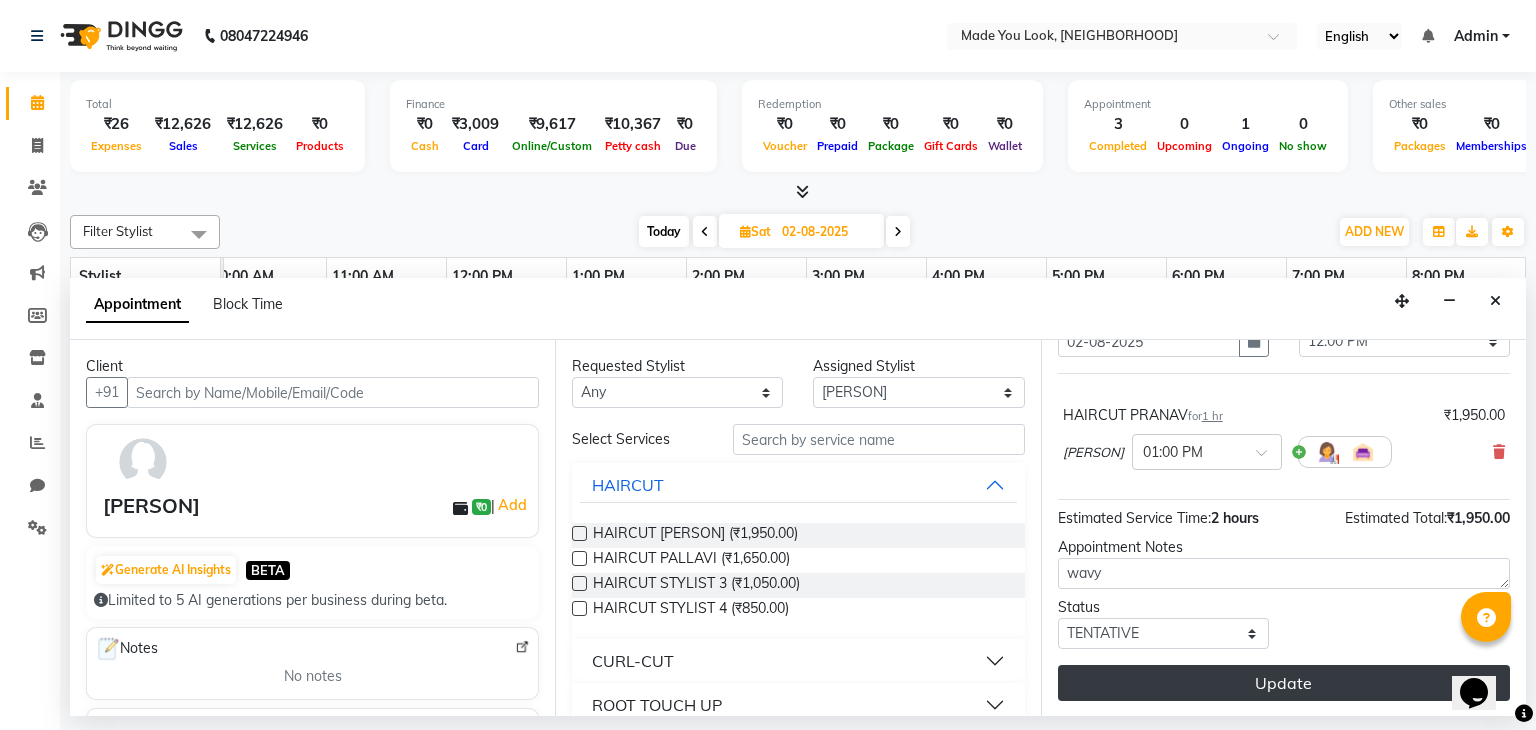 click on "Update" at bounding box center (1284, 683) 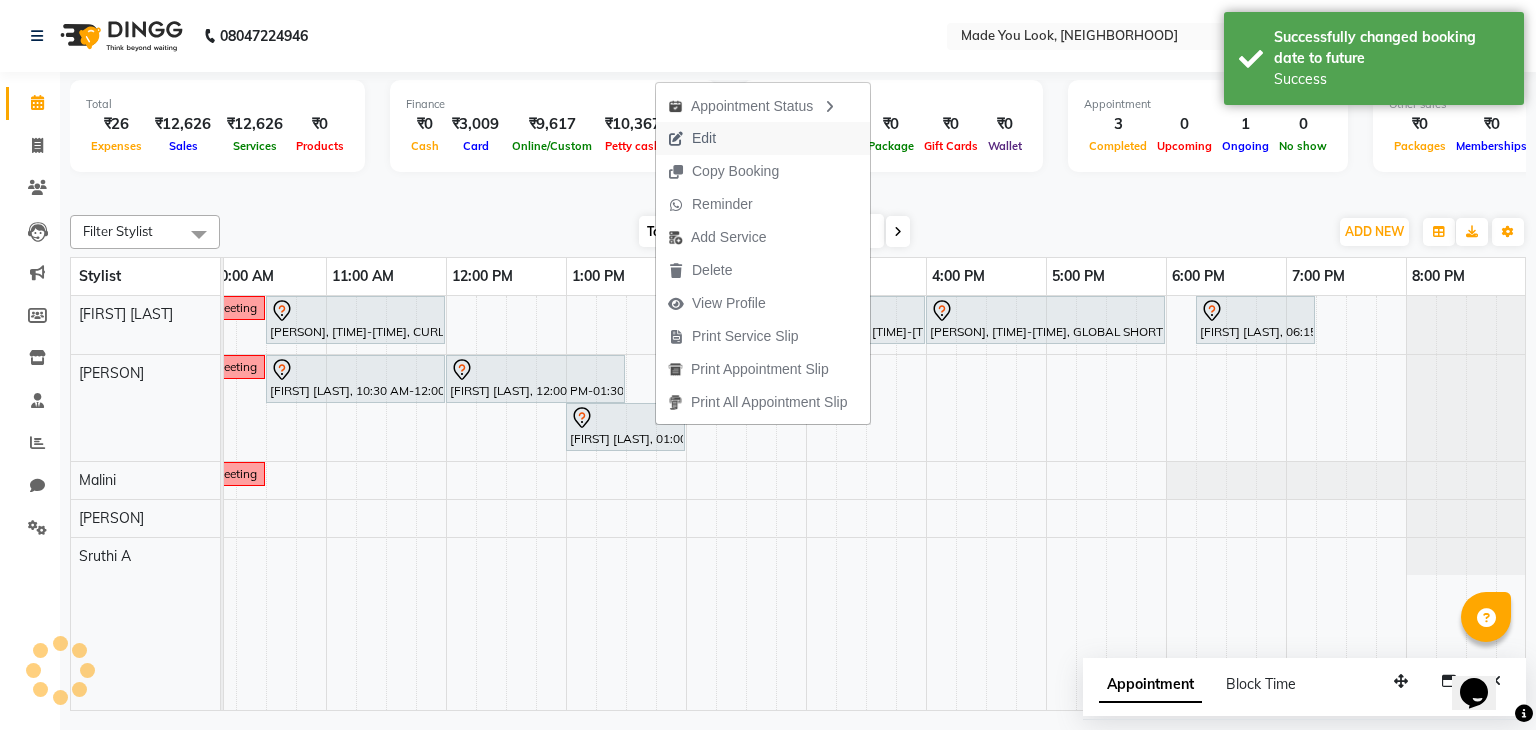 click on "Edit" at bounding box center (704, 138) 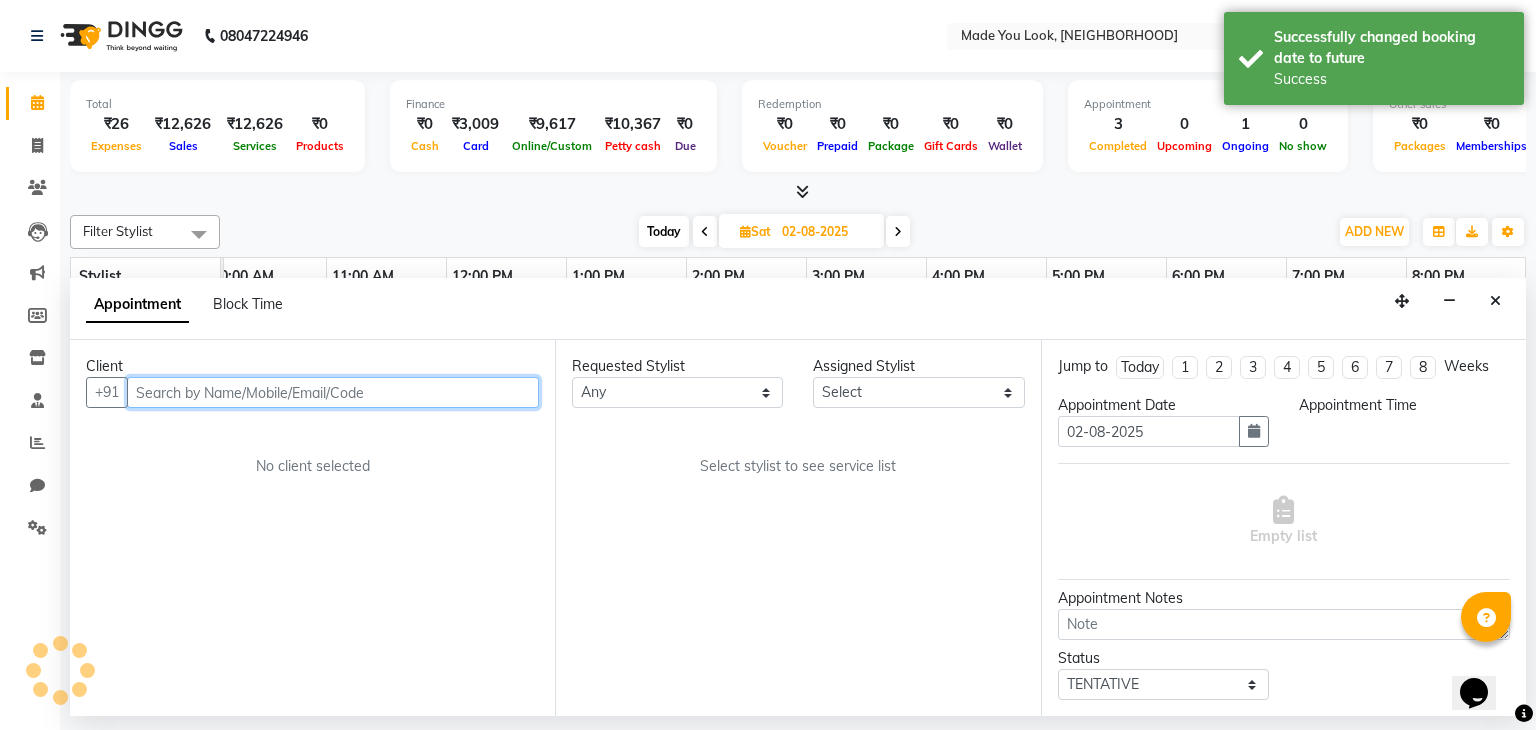 scroll, scrollTop: 0, scrollLeft: 258, axis: horizontal 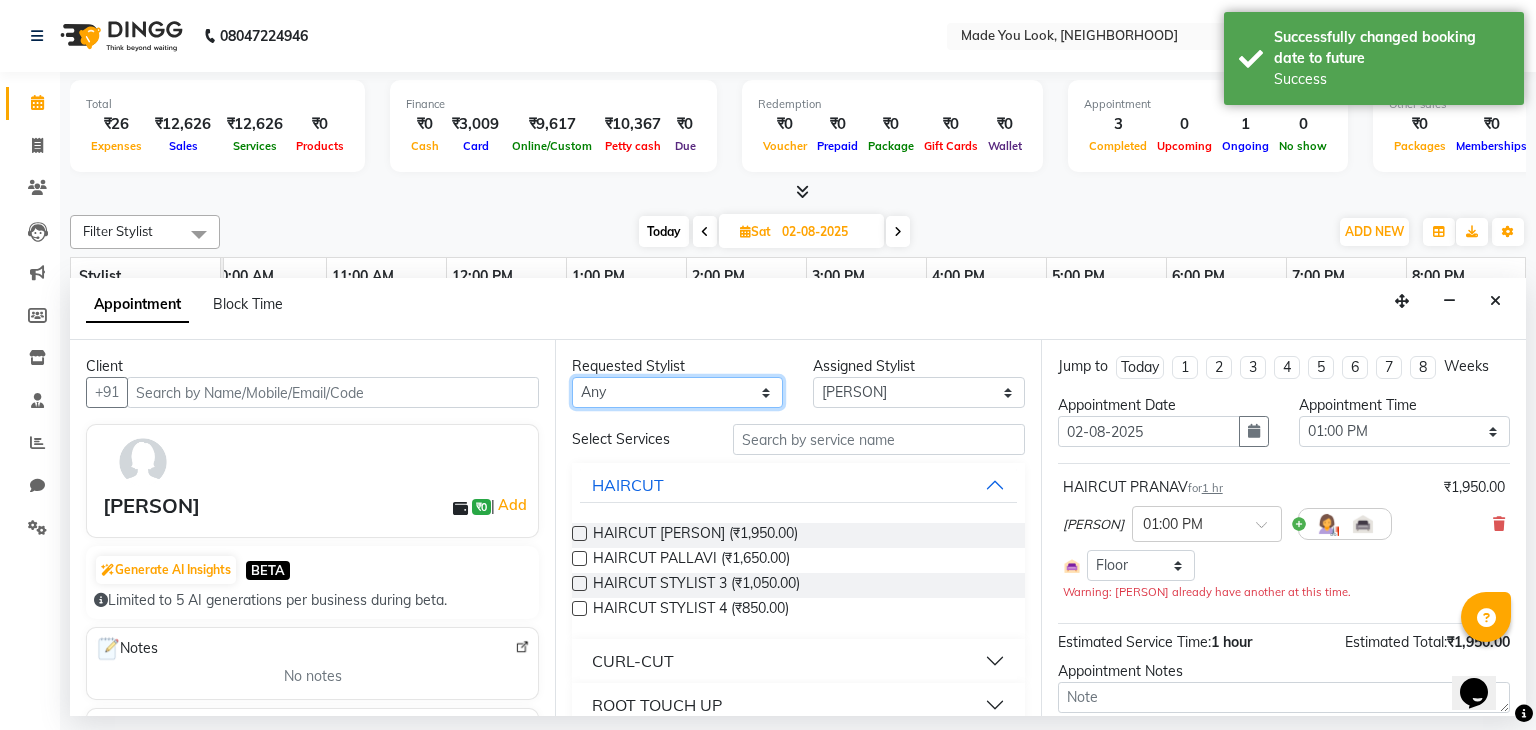 click on "Any [FIRST] [FIRST] [FIRST] [FIRST]  Sruthi A" at bounding box center (677, 392) 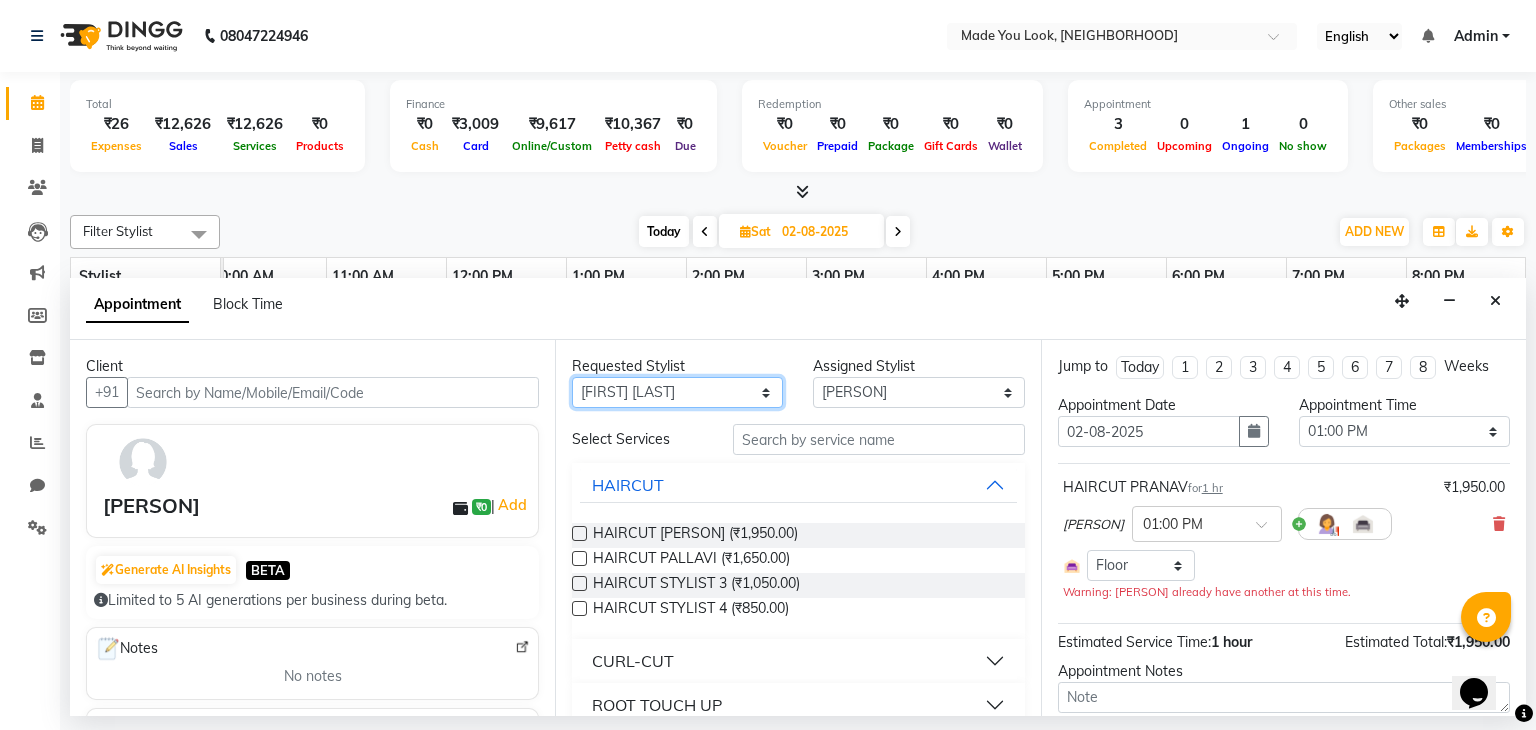 click on "Any [FIRST] [FIRST] [FIRST] [FIRST]  Sruthi A" at bounding box center (677, 392) 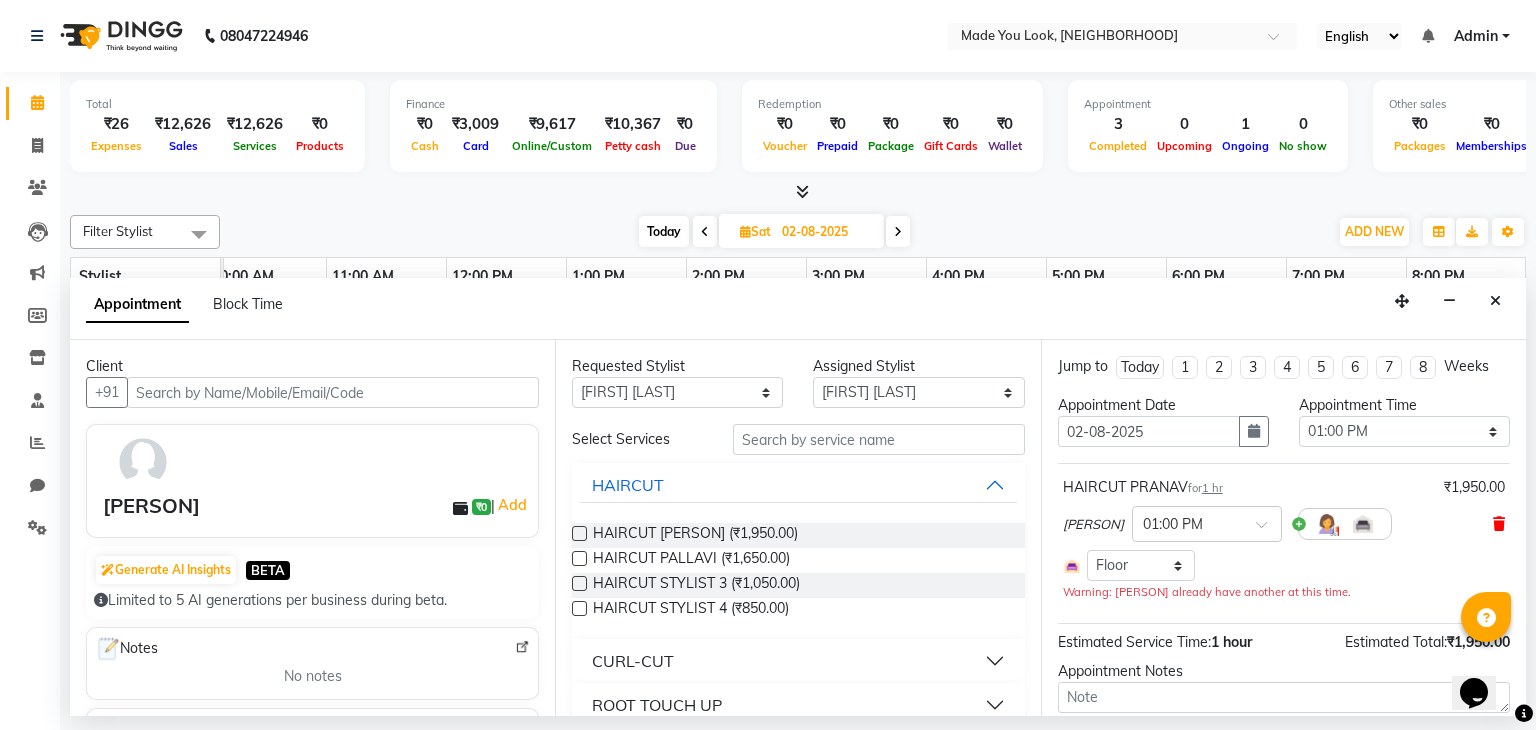 click at bounding box center [1499, 524] 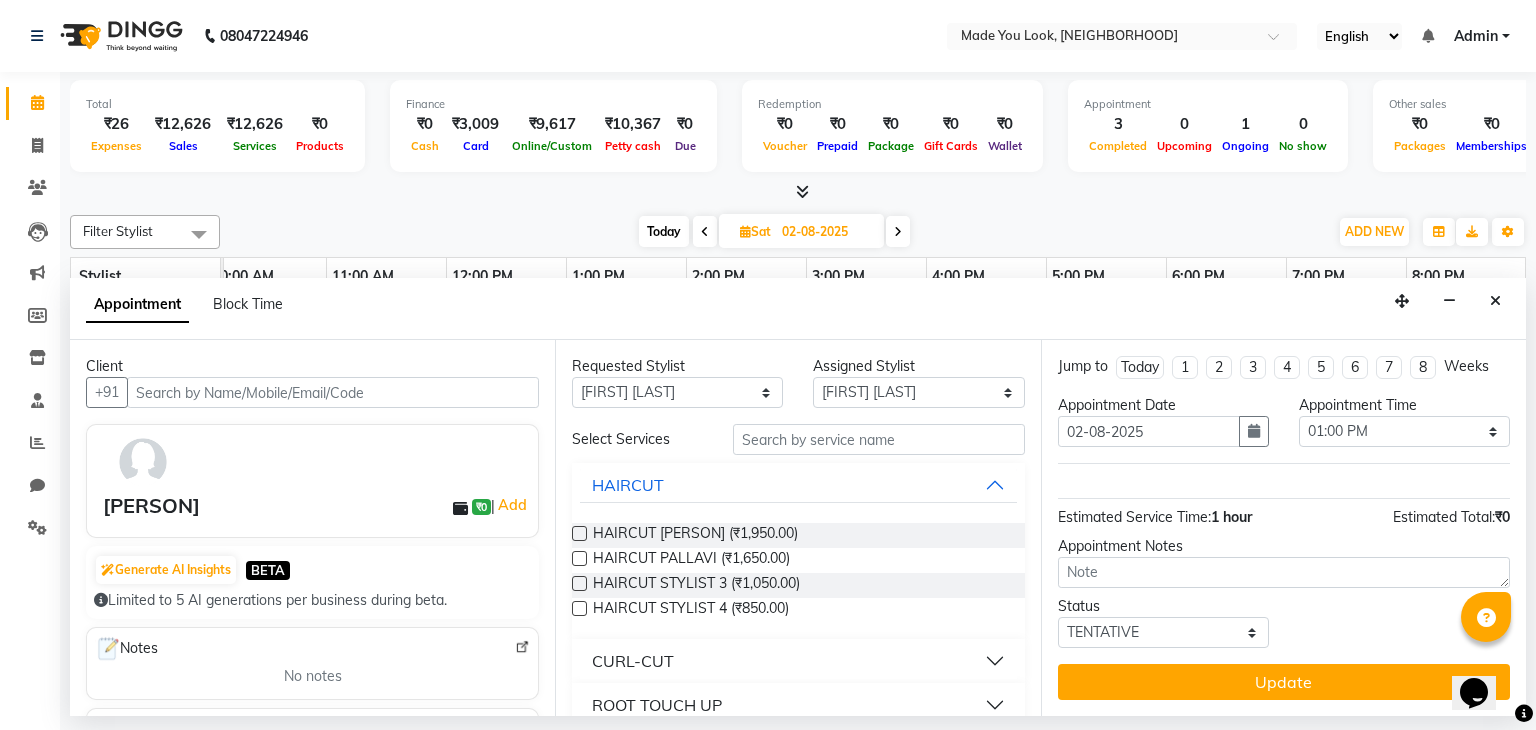 click at bounding box center [579, 533] 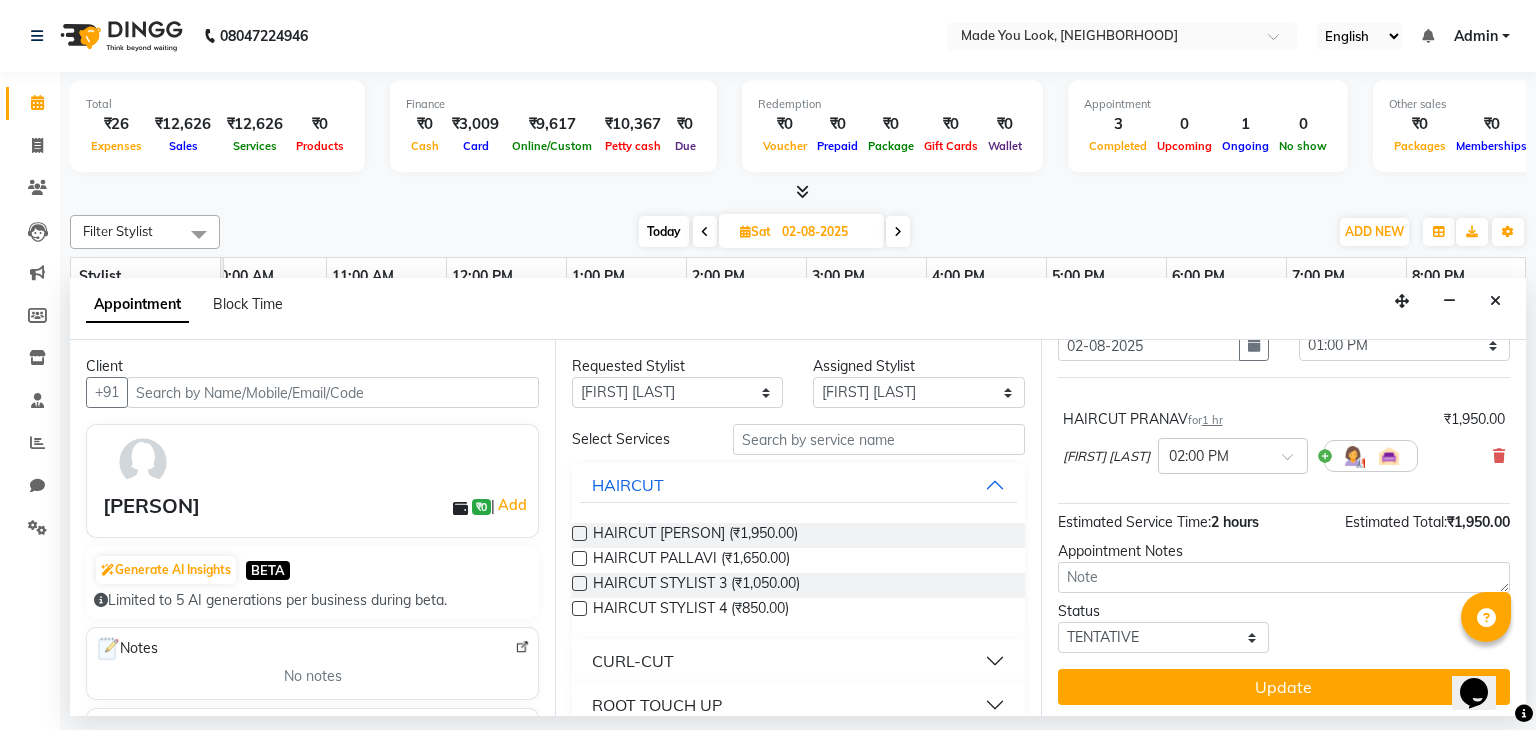 scroll, scrollTop: 0, scrollLeft: 0, axis: both 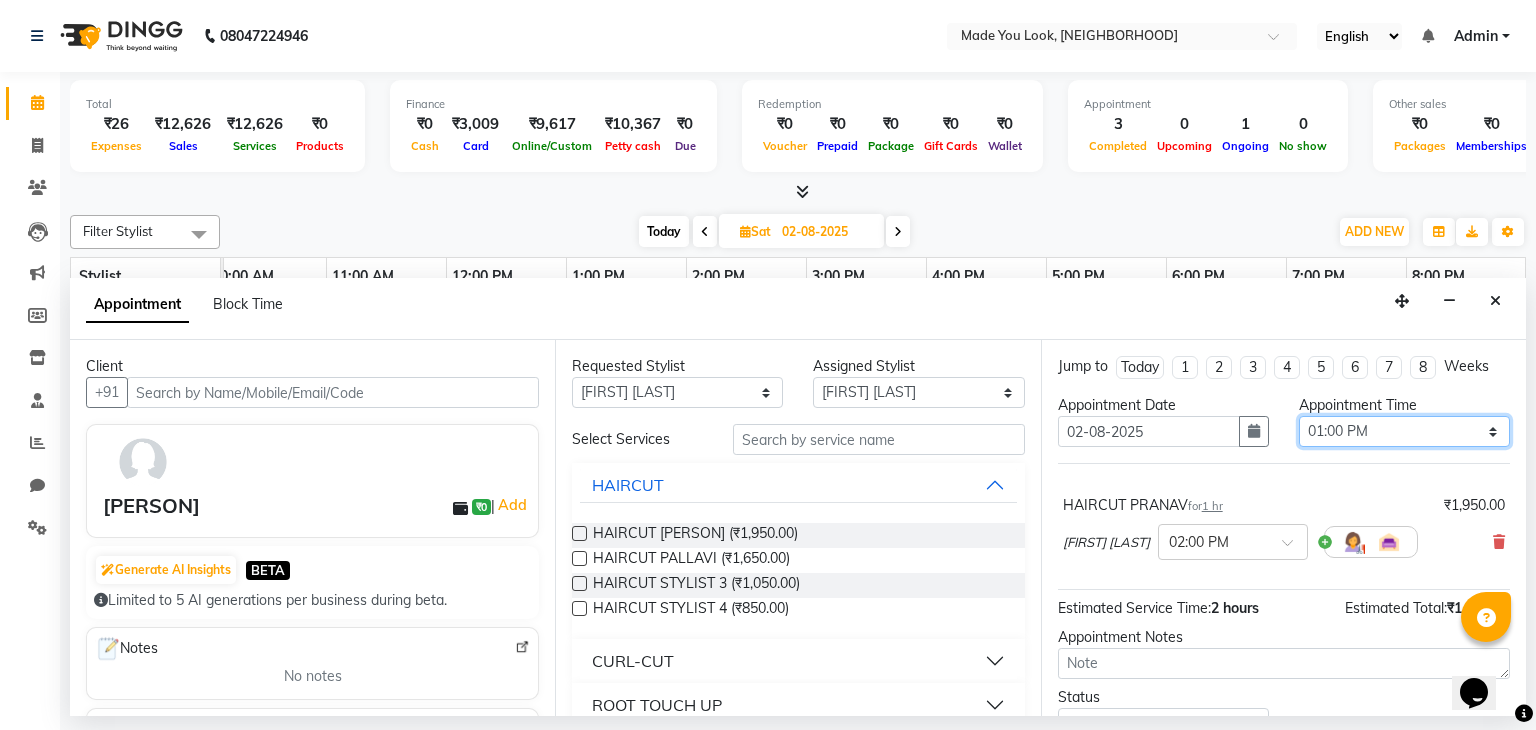 click on "Select 09:00 AM 09:15 AM 09:30 AM 09:45 AM 10:00 AM 10:15 AM 10:30 AM 10:45 AM 11:00 AM 11:15 AM 11:30 AM 11:45 AM 12:00 PM 12:15 PM 12:30 PM 12:45 PM 01:00 PM 01:15 PM 01:30 PM 01:45 PM 02:00 PM 02:15 PM 02:30 PM 02:45 PM 03:00 PM 03:15 PM 03:30 PM 03:45 PM 04:00 PM 04:15 PM 04:30 PM 04:45 PM 05:00 PM 05:15 PM 05:30 PM 05:45 PM 06:00 PM 06:15 PM 06:30 PM 06:45 PM 07:00 PM 07:15 PM 07:30 PM 07:45 PM 08:00 PM" at bounding box center (1404, 431) 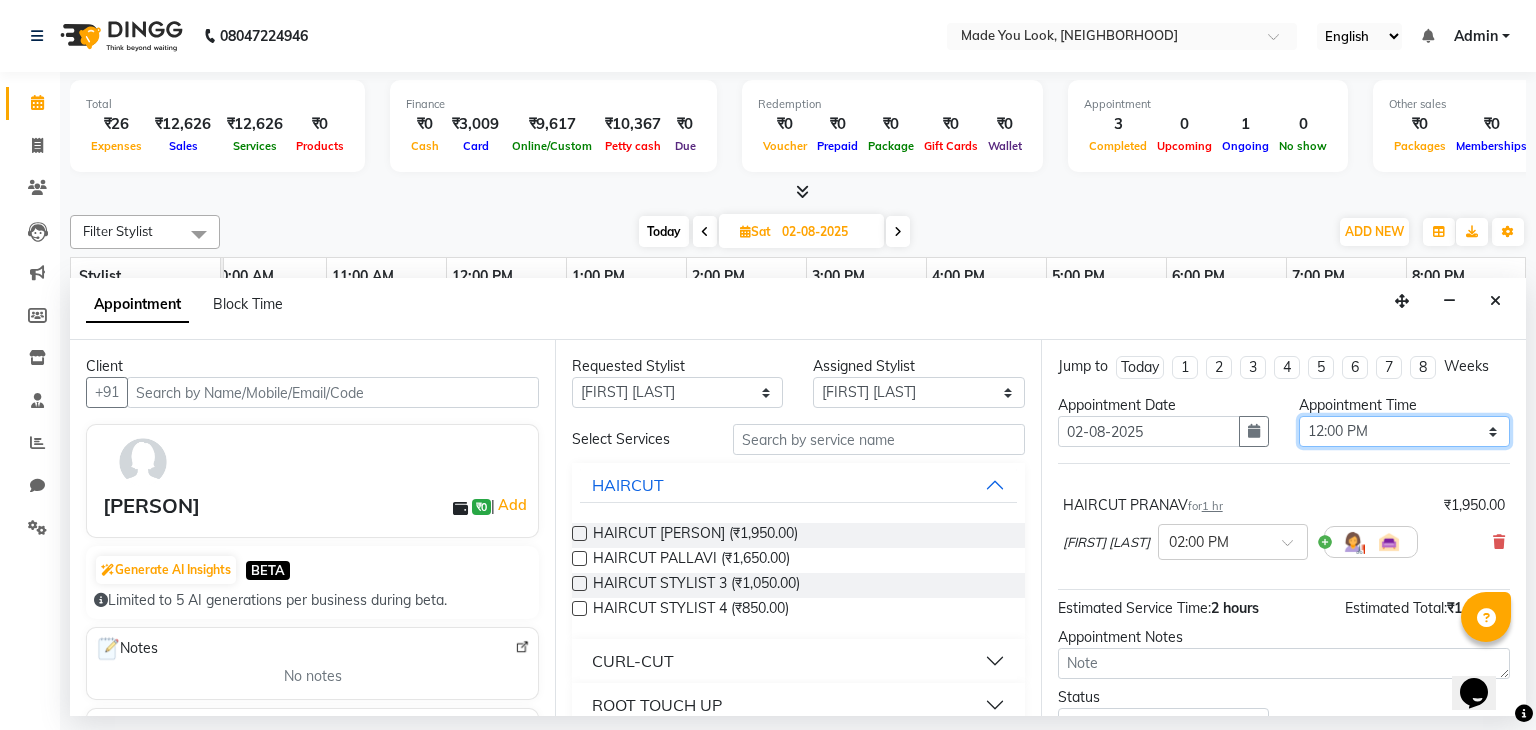 click on "Select 09:00 AM 09:15 AM 09:30 AM 09:45 AM 10:00 AM 10:15 AM 10:30 AM 10:45 AM 11:00 AM 11:15 AM 11:30 AM 11:45 AM 12:00 PM 12:15 PM 12:30 PM 12:45 PM 01:00 PM 01:15 PM 01:30 PM 01:45 PM 02:00 PM 02:15 PM 02:30 PM 02:45 PM 03:00 PM 03:15 PM 03:30 PM 03:45 PM 04:00 PM 04:15 PM 04:30 PM 04:45 PM 05:00 PM 05:15 PM 05:30 PM 05:45 PM 06:00 PM 06:15 PM 06:30 PM 06:45 PM 07:00 PM 07:15 PM 07:30 PM 07:45 PM 08:00 PM" at bounding box center [1404, 431] 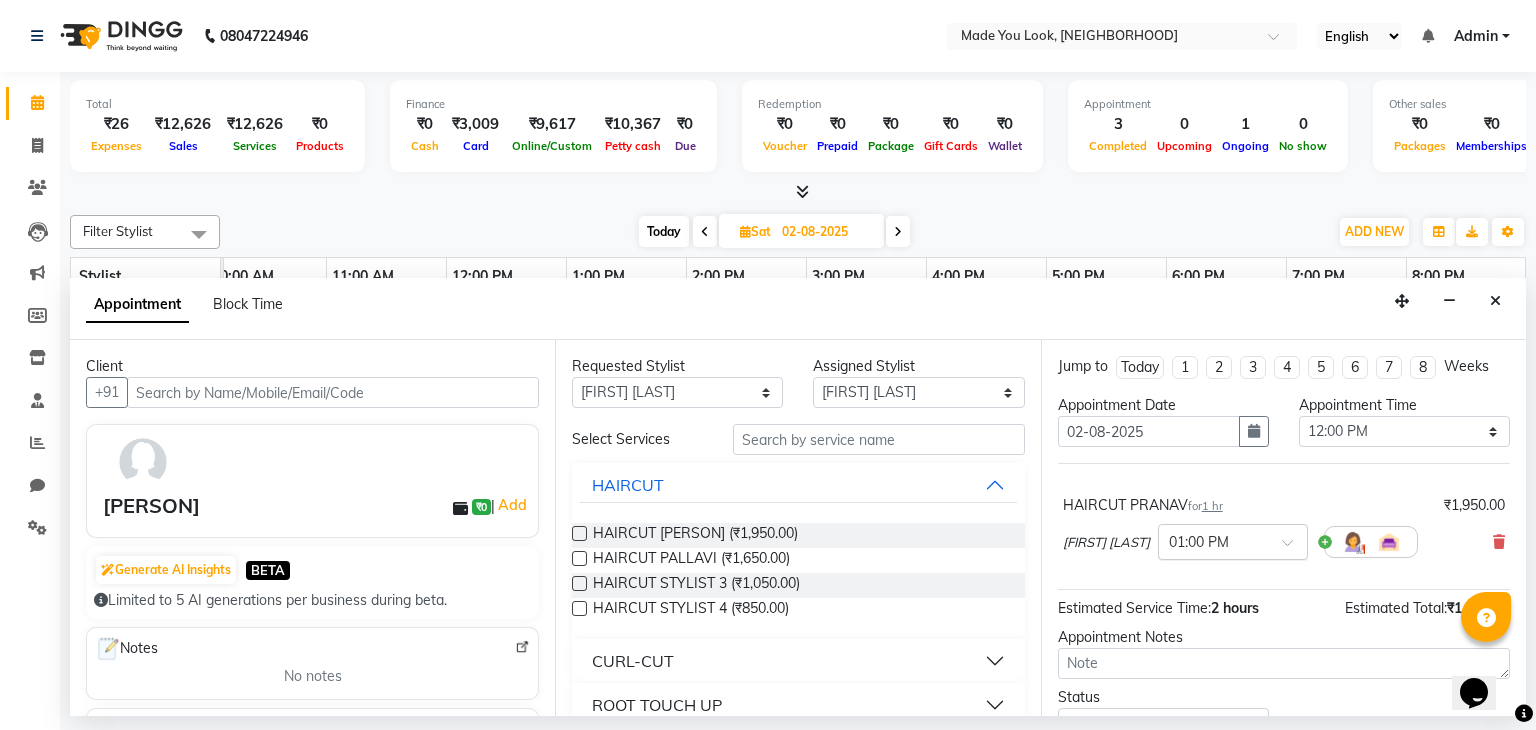 click at bounding box center [1294, 548] 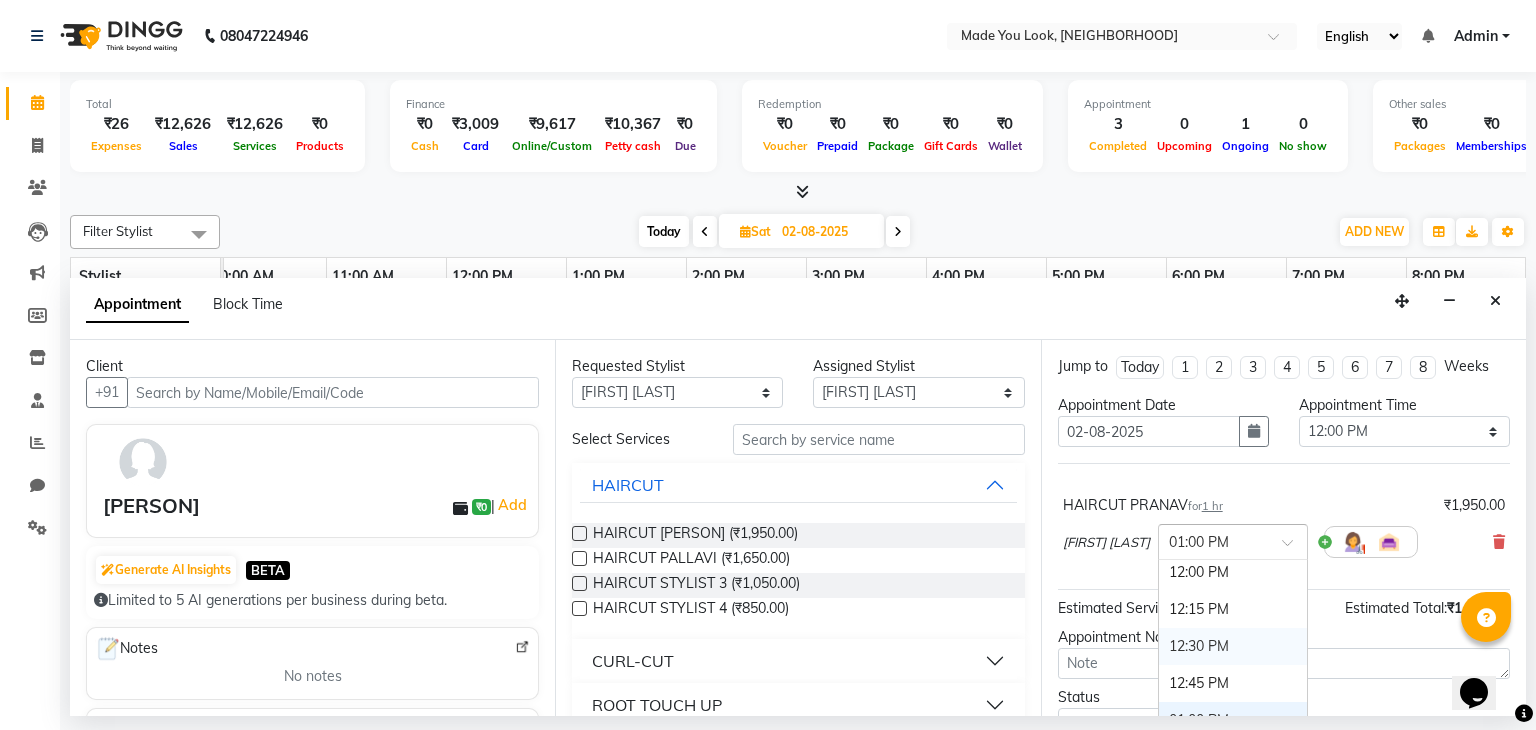 scroll, scrollTop: 471, scrollLeft: 0, axis: vertical 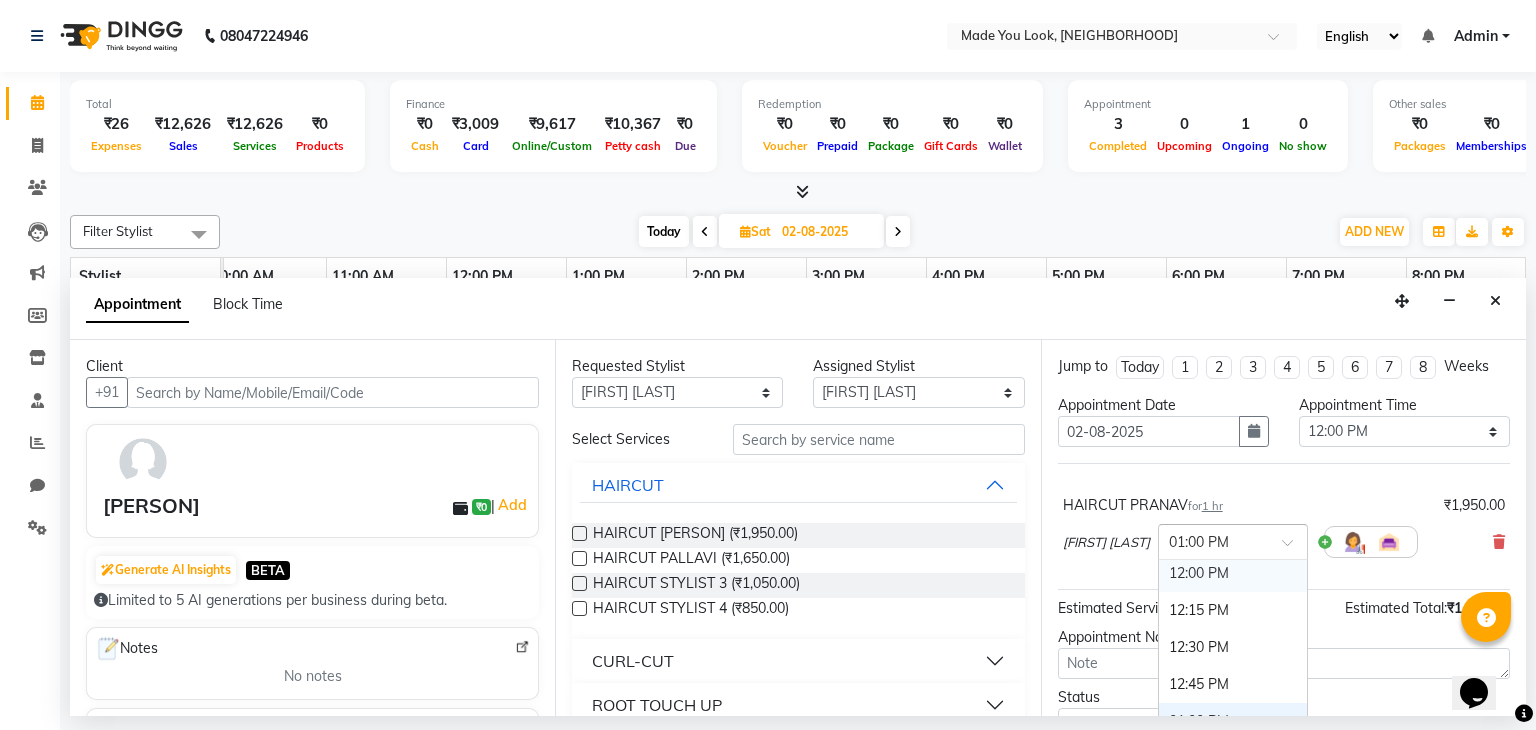 click on "12:00 PM" at bounding box center (1233, 573) 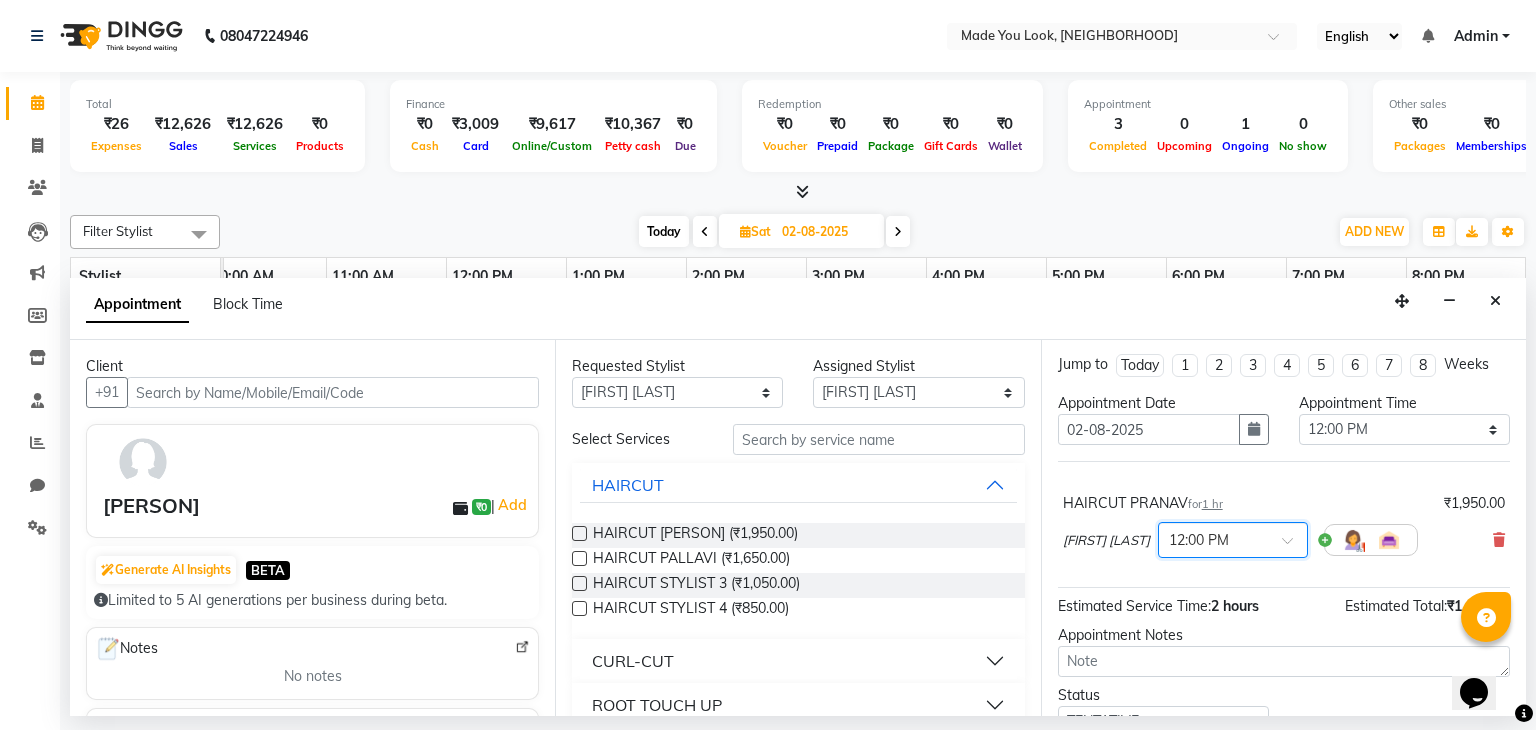 scroll, scrollTop: 90, scrollLeft: 0, axis: vertical 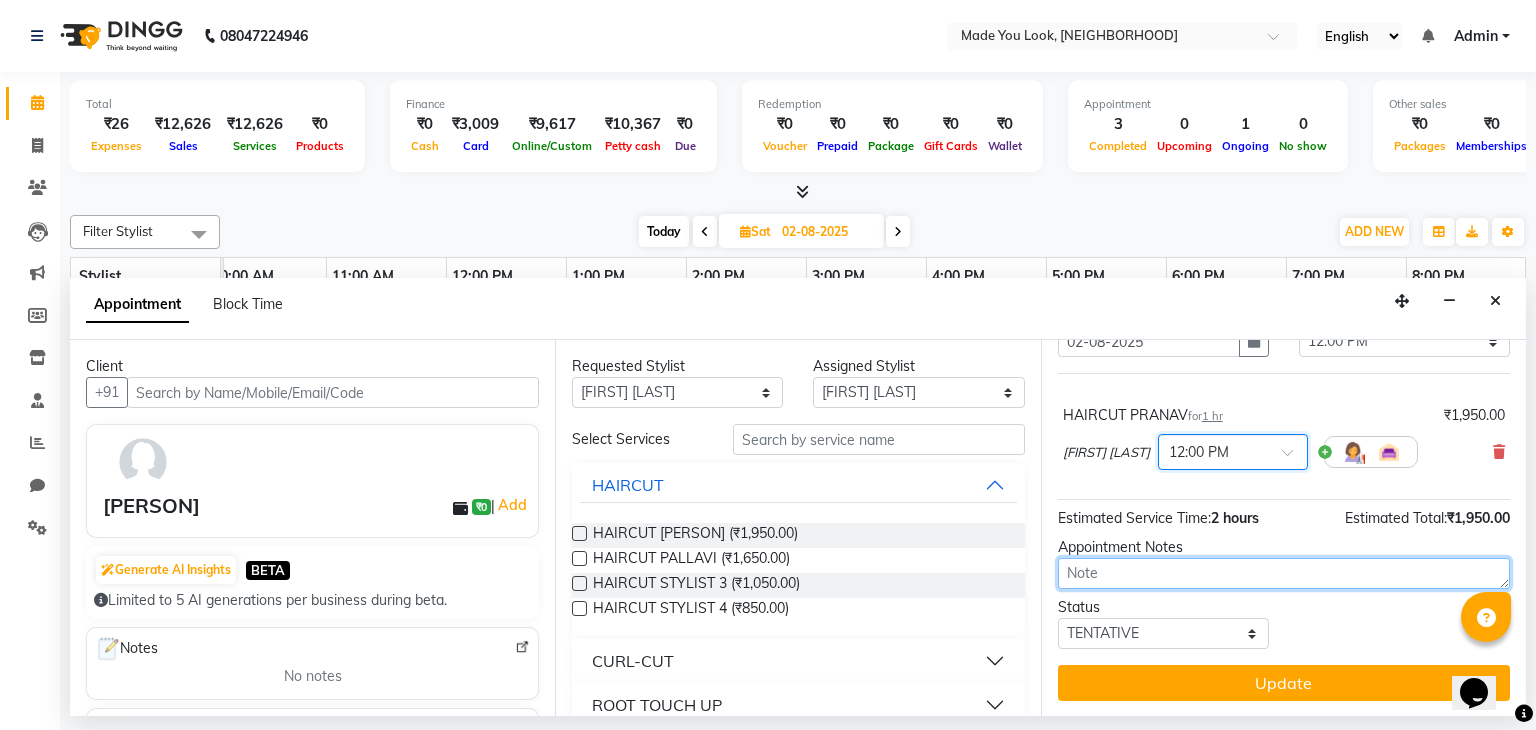click at bounding box center (1284, 573) 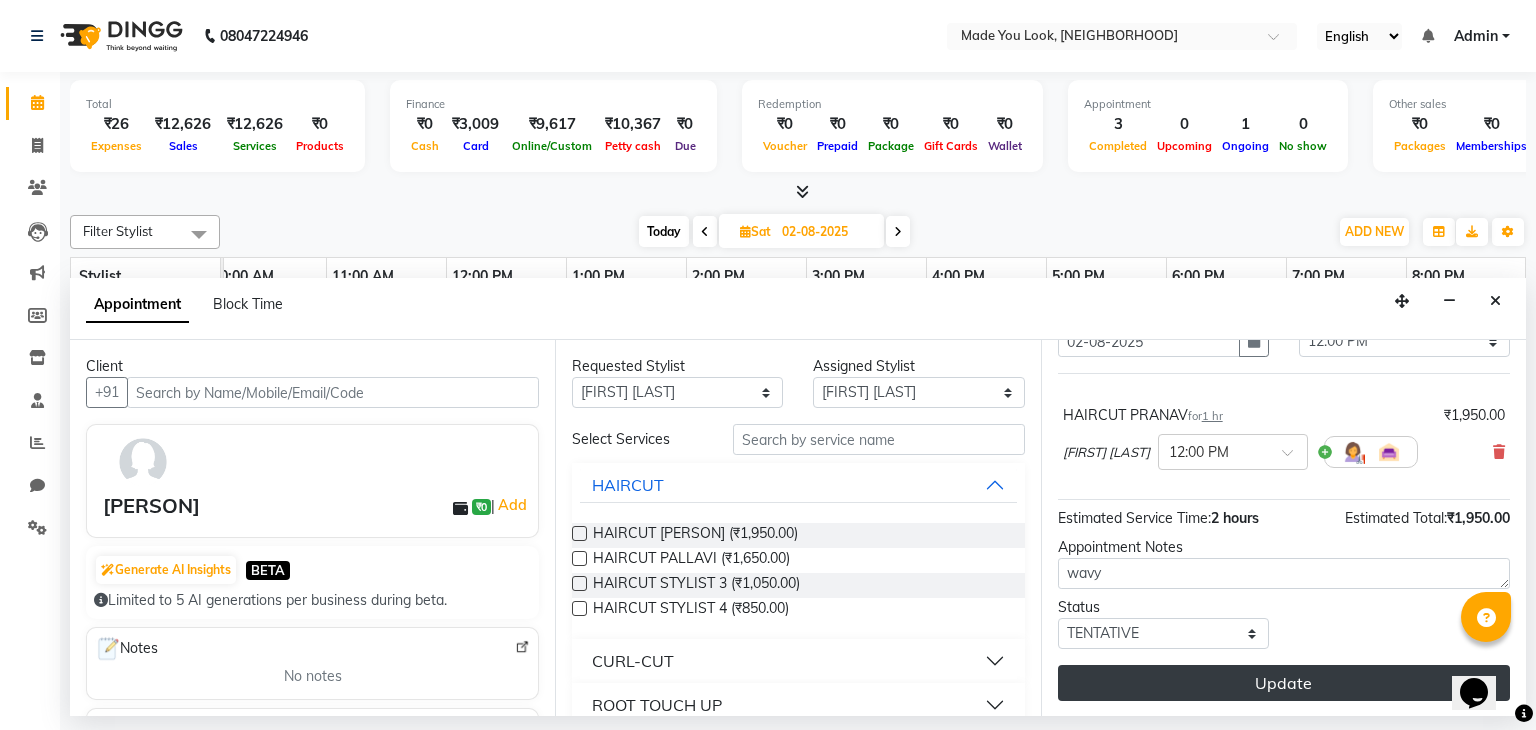 click on "Update" at bounding box center (1284, 683) 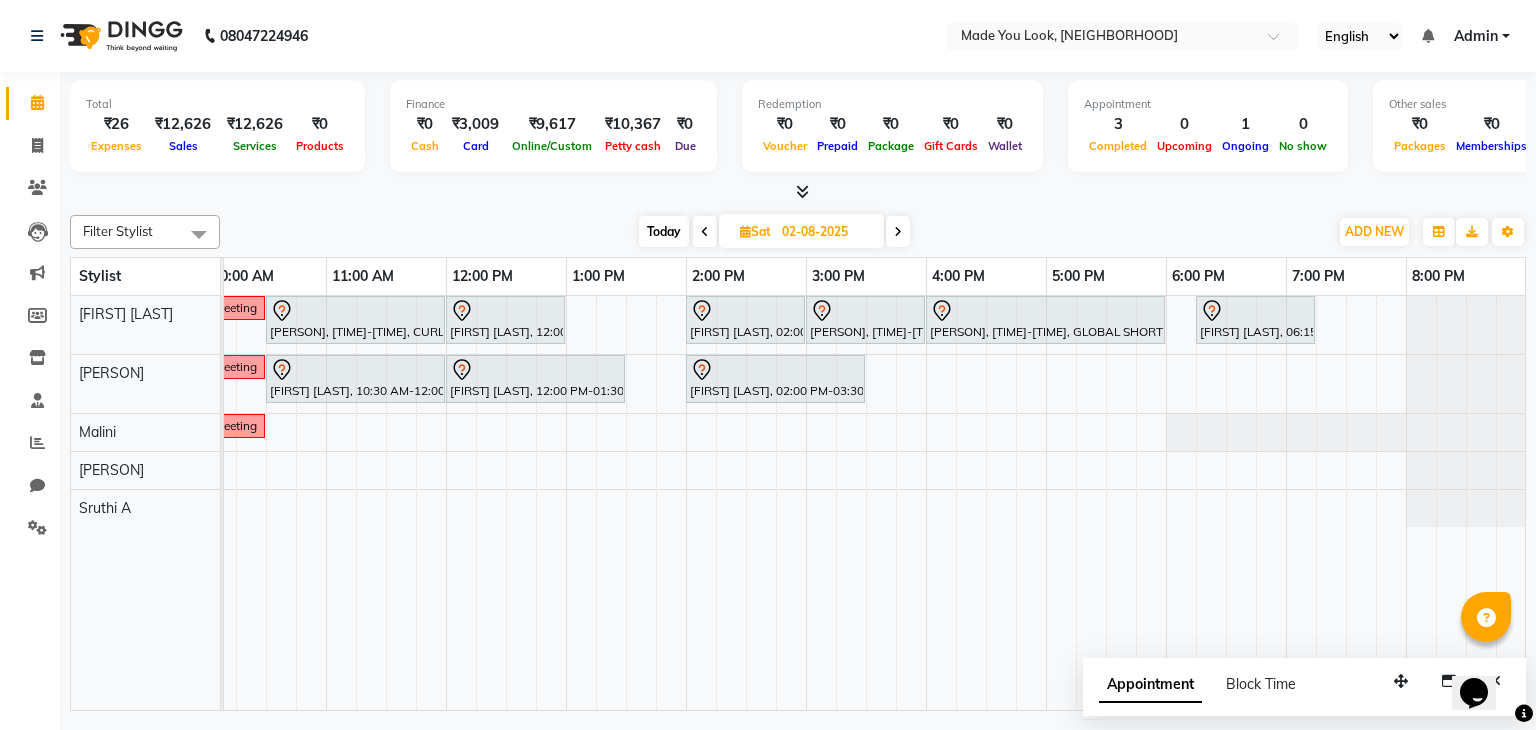 click on "Today" at bounding box center (664, 231) 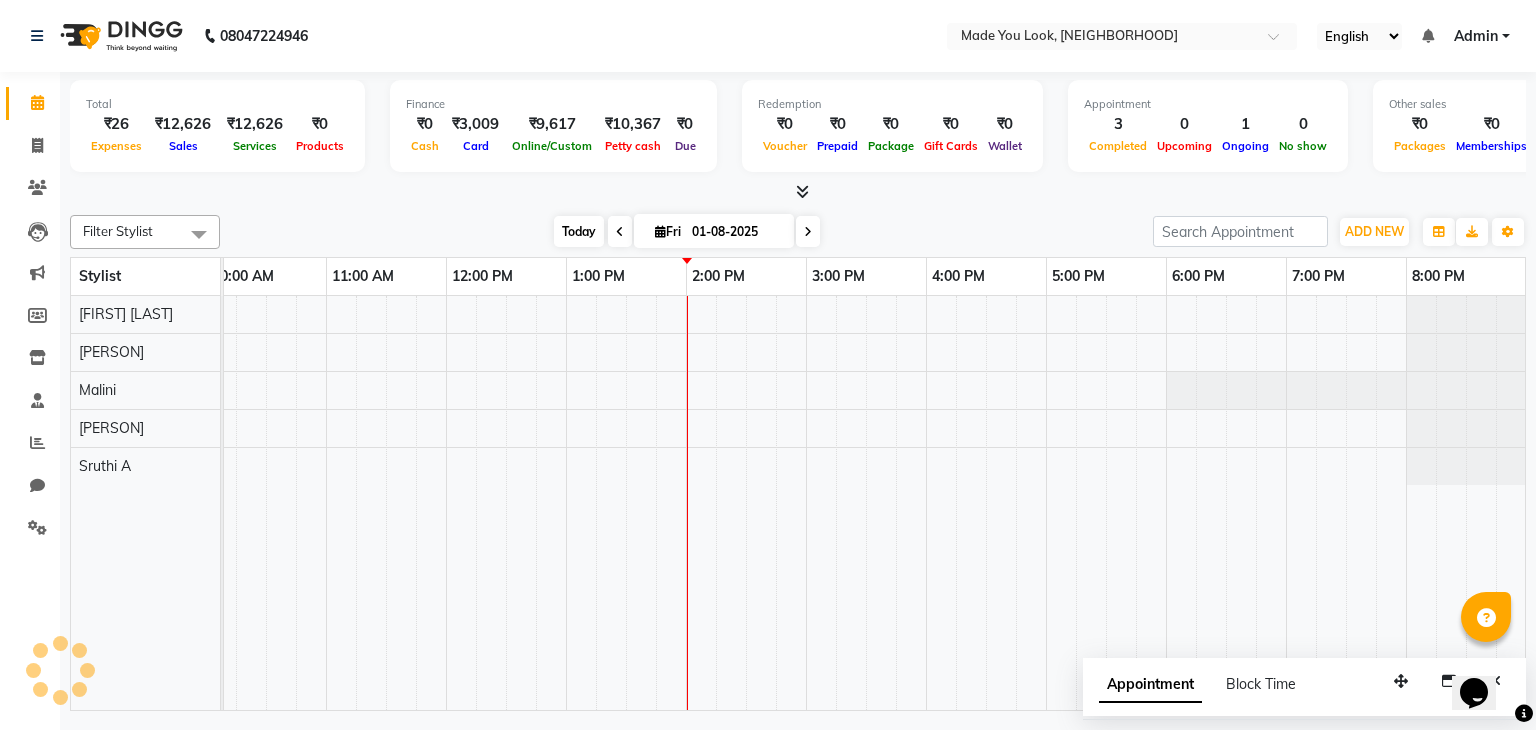 scroll, scrollTop: 0, scrollLeft: 258, axis: horizontal 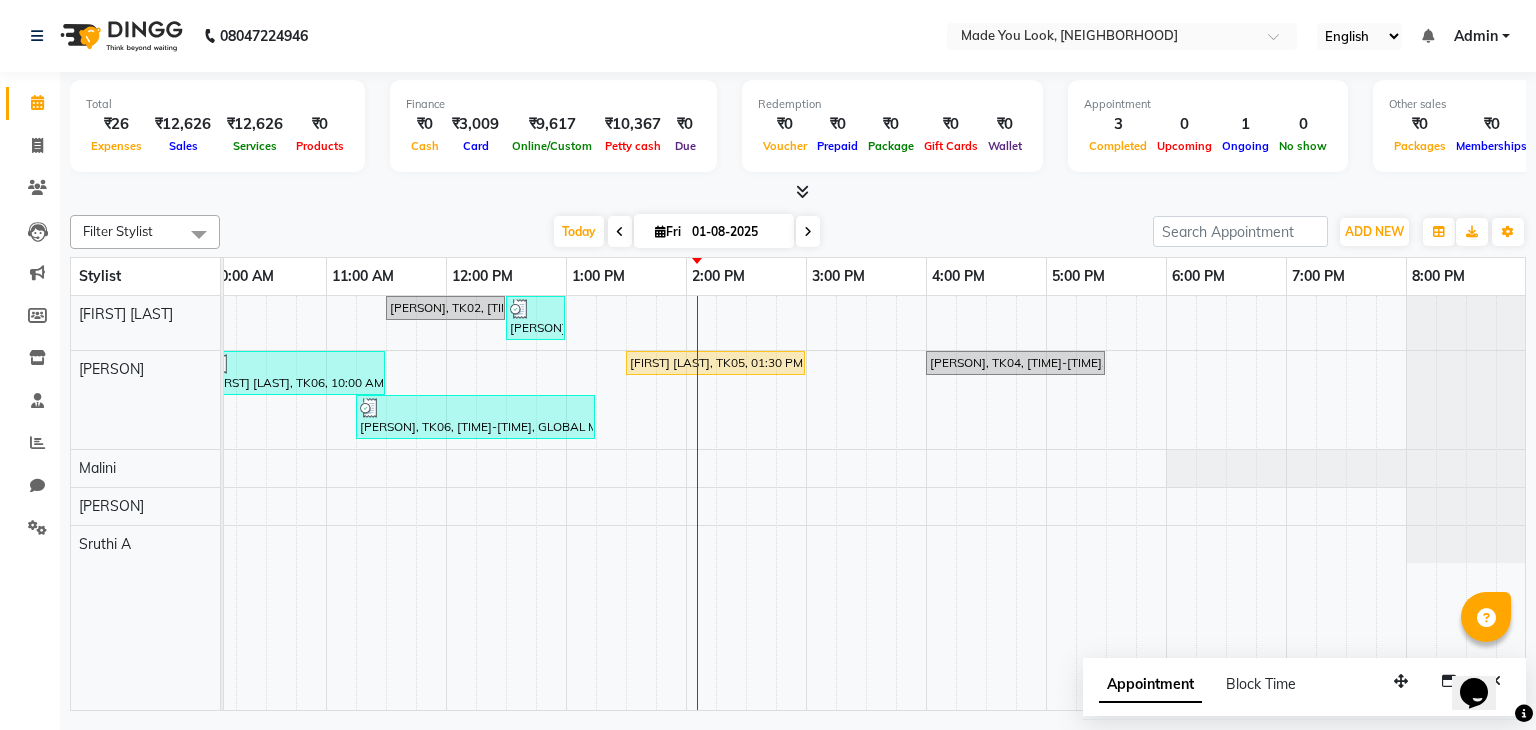 click on "1:00 PM" at bounding box center (626, 276) 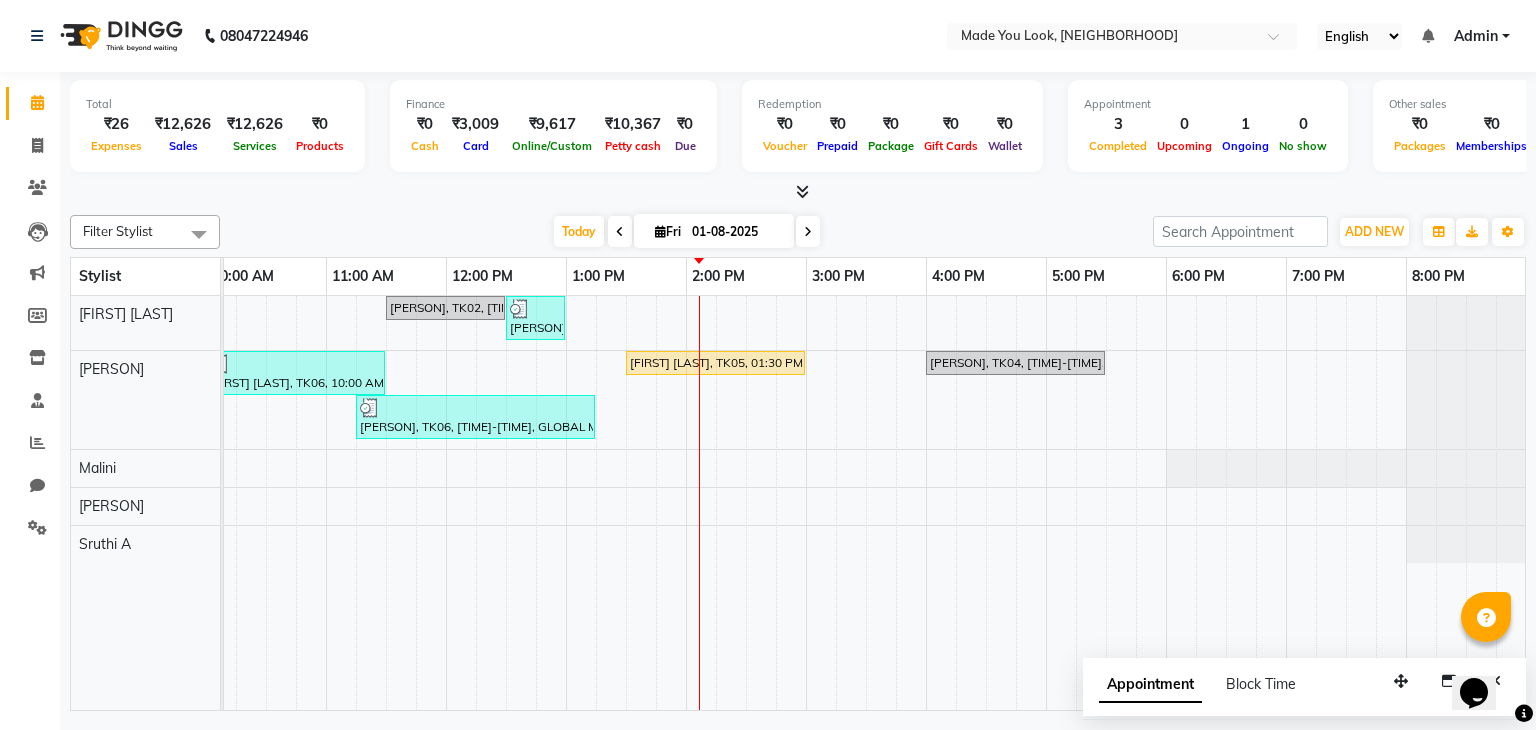 scroll, scrollTop: 0, scrollLeft: 184, axis: horizontal 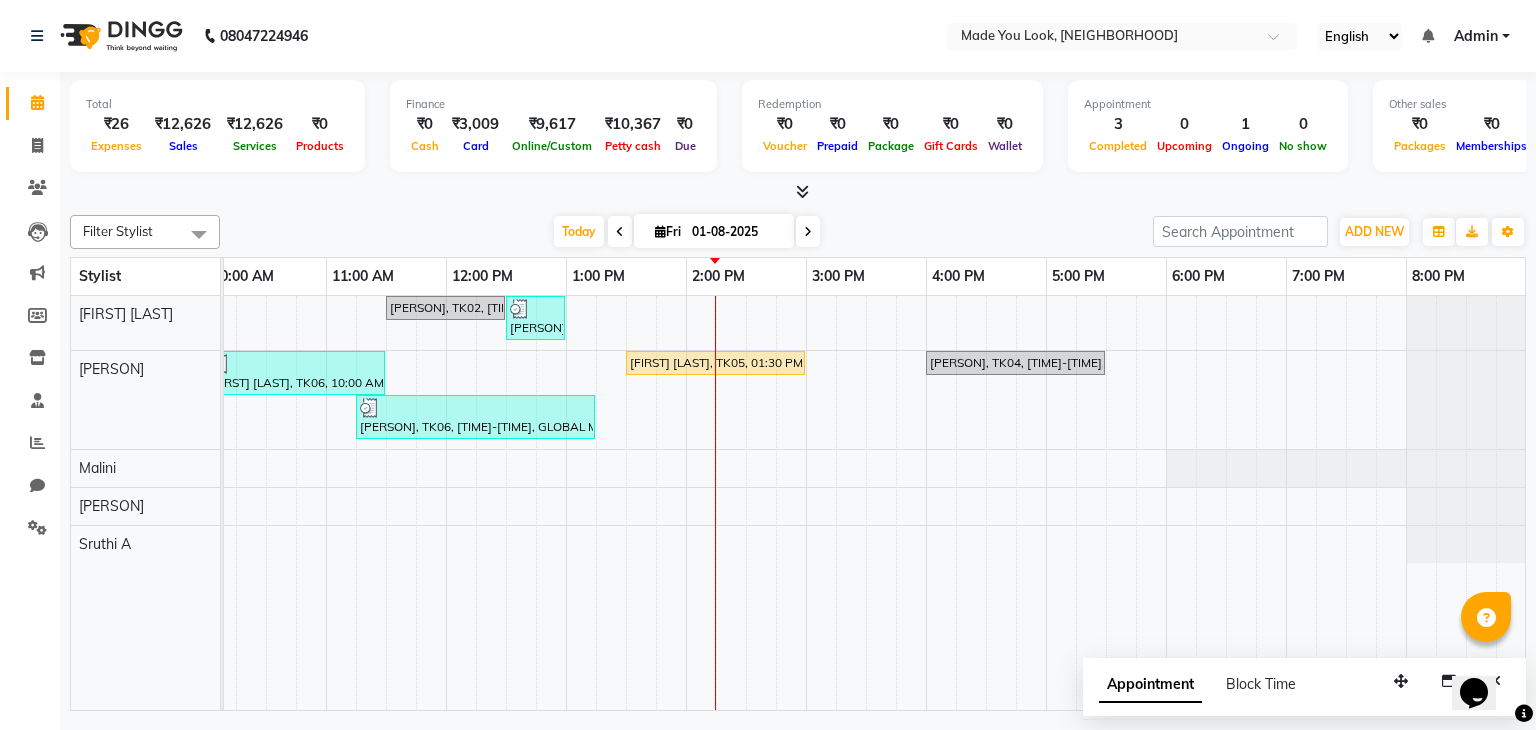 click at bounding box center (808, 231) 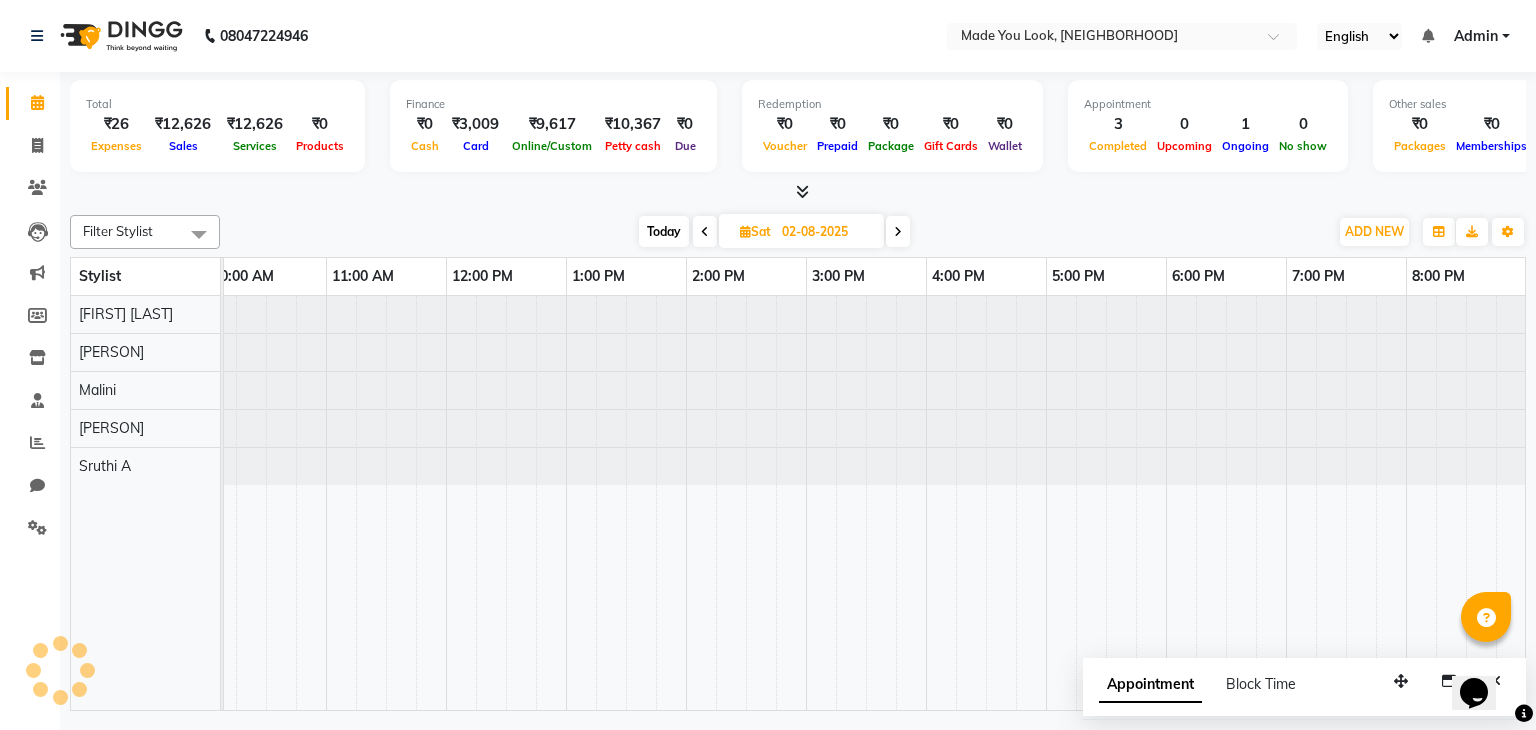 scroll, scrollTop: 0, scrollLeft: 0, axis: both 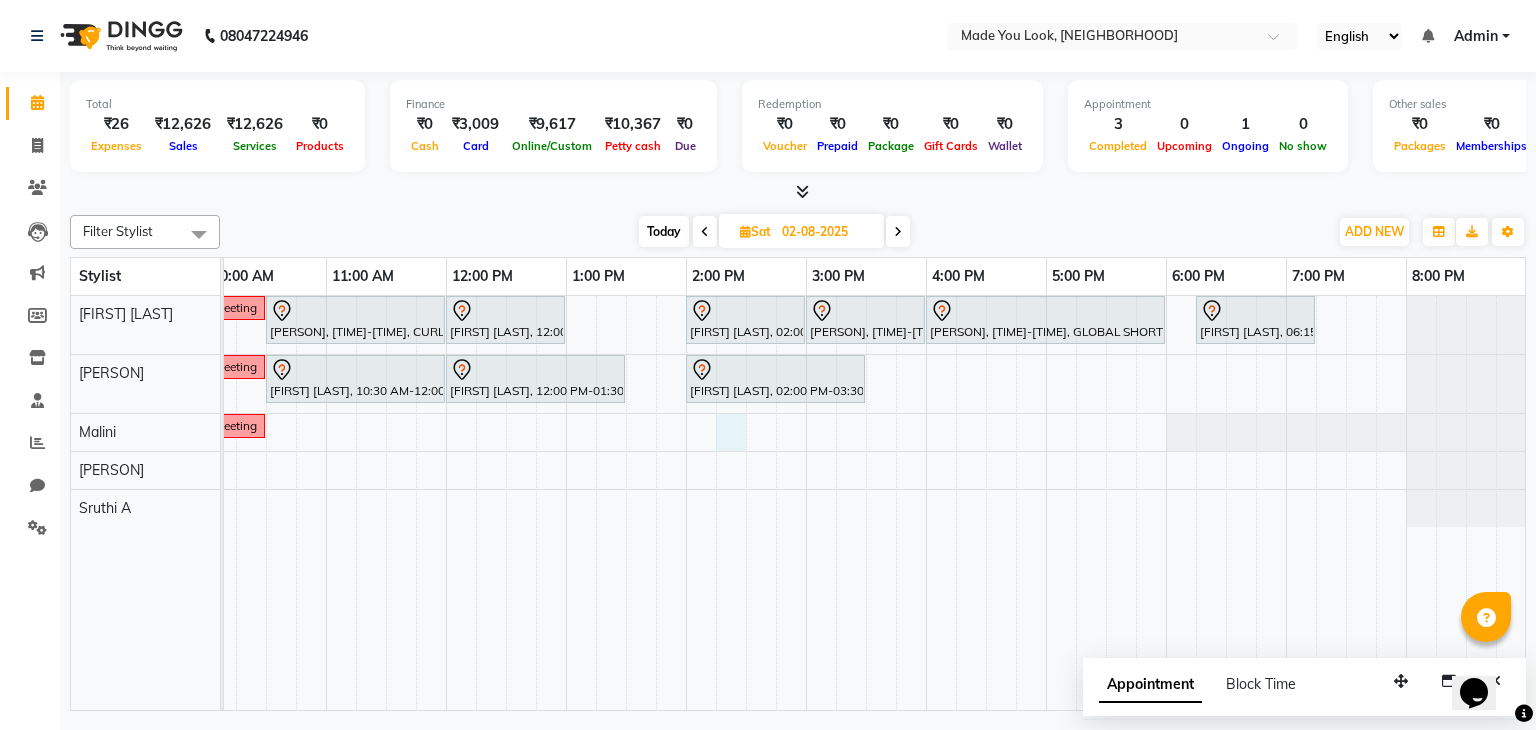 click on "meeting              [PERSON], [TIME]-[TIME], CURL-CUT ABOVE SHOULDER [PERSON]             [PERSON], [TIME]-[TIME], HAIRCUT [PERSON]             [PERSON], [TIME]-[TIME], HAIRCUT [PERSON]             [PERSON], [TIME]-[TIME], HAIRCUT [PERSON]             [PERSON], [TIME]-[TIME], GLOBAL SHORT HAIR LOW             [PERSON], [TIME]-[TIME], HAIRCUT [PERSON]  meeting              [PERSON], [TIME]-[TIME], CURL-CUT ABOVE SHOULDER [PERSON]             [PERSON], [TIME]-[TIME], CURL-CUT BELOW SHOULDER [PERSON]             [PERSON], [TIME]-[TIME], HAIRCUT [PERSON]  meeting" at bounding box center [746, 503] 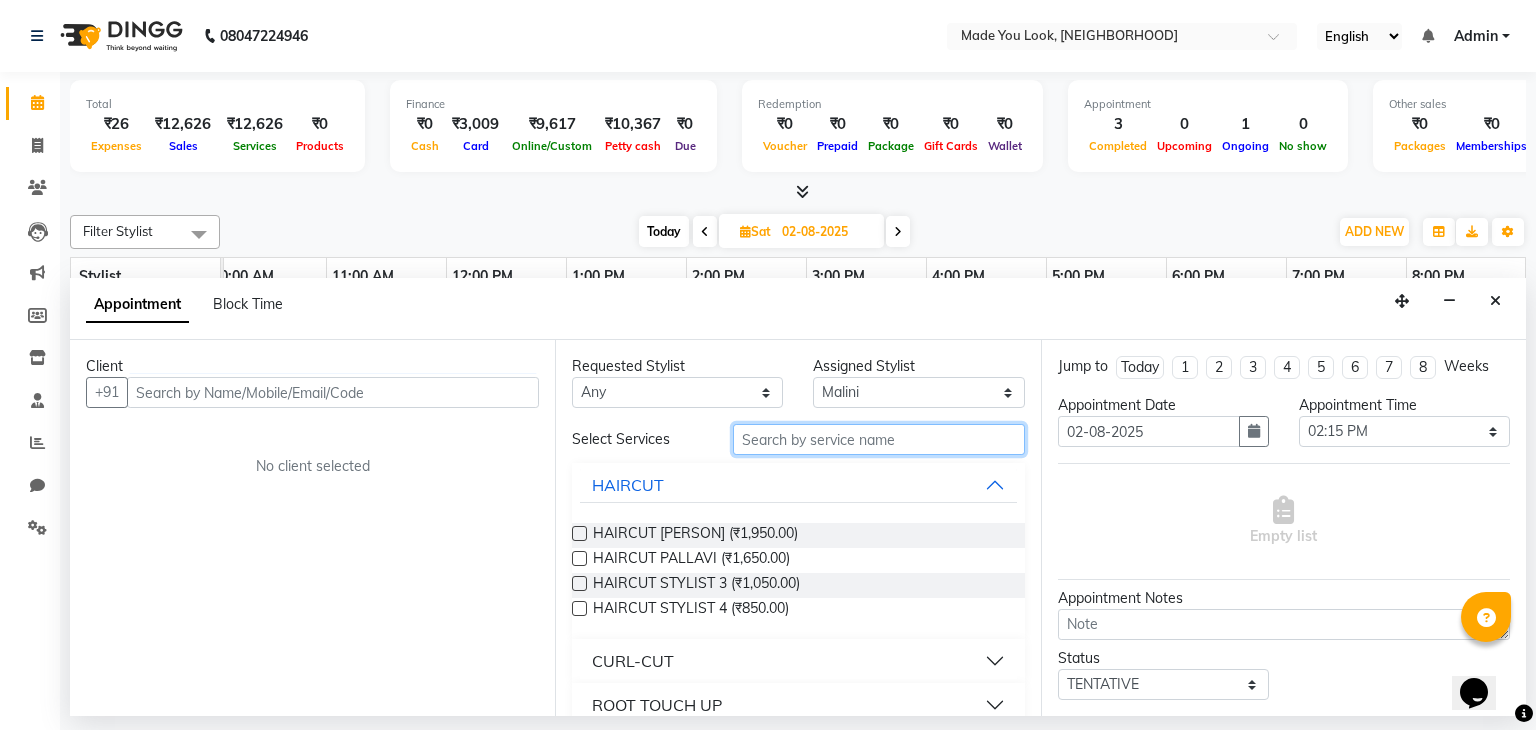click at bounding box center (879, 439) 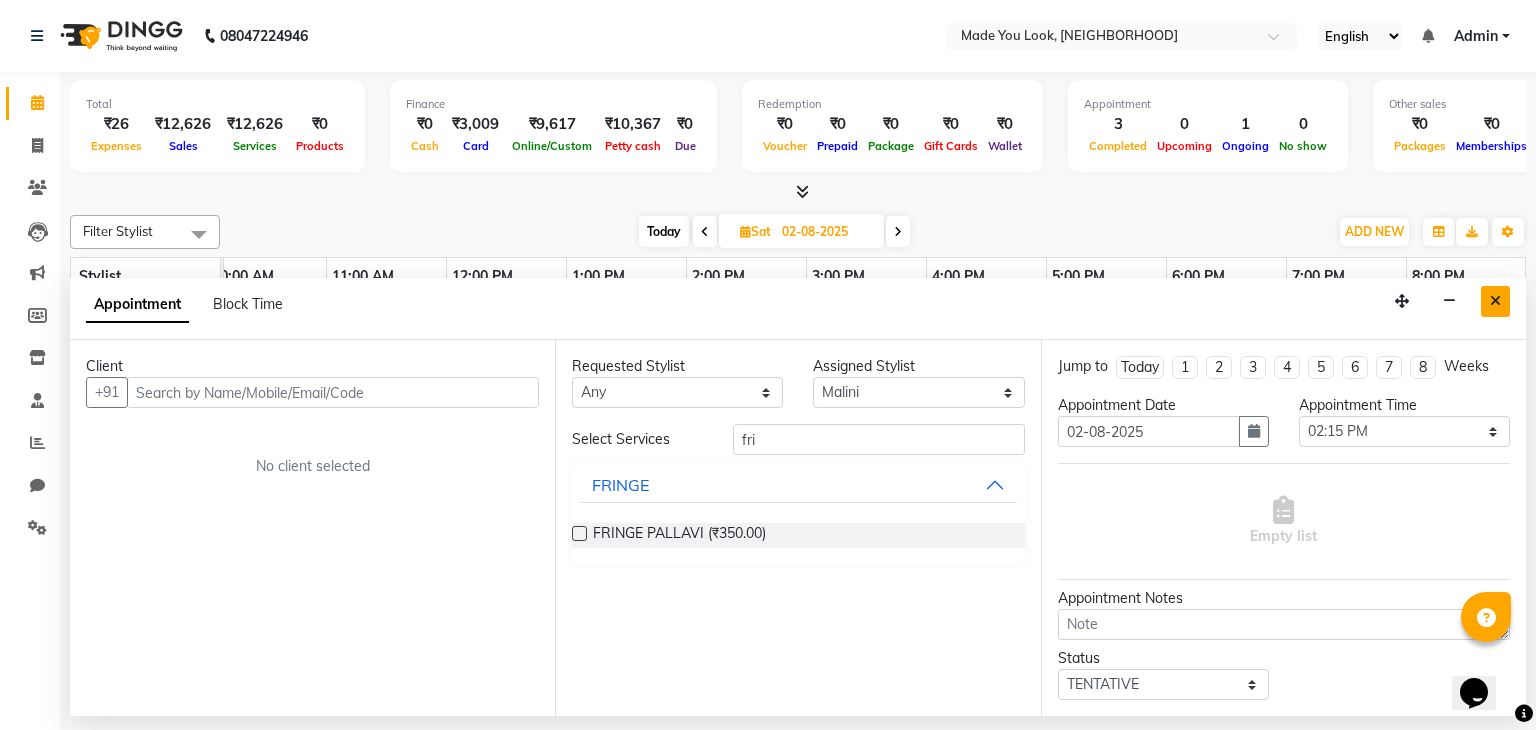 click at bounding box center [1495, 301] 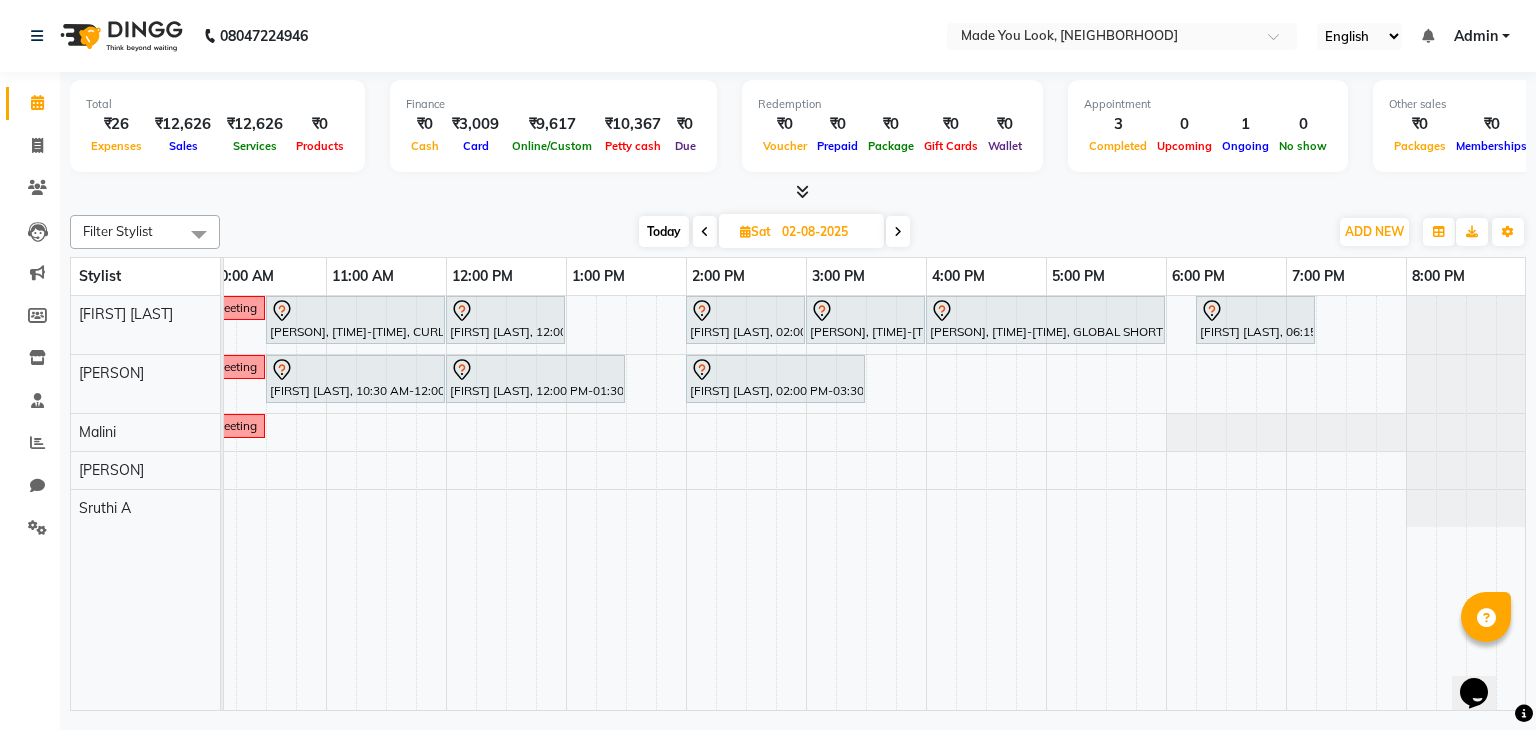 click on "Today" at bounding box center (664, 231) 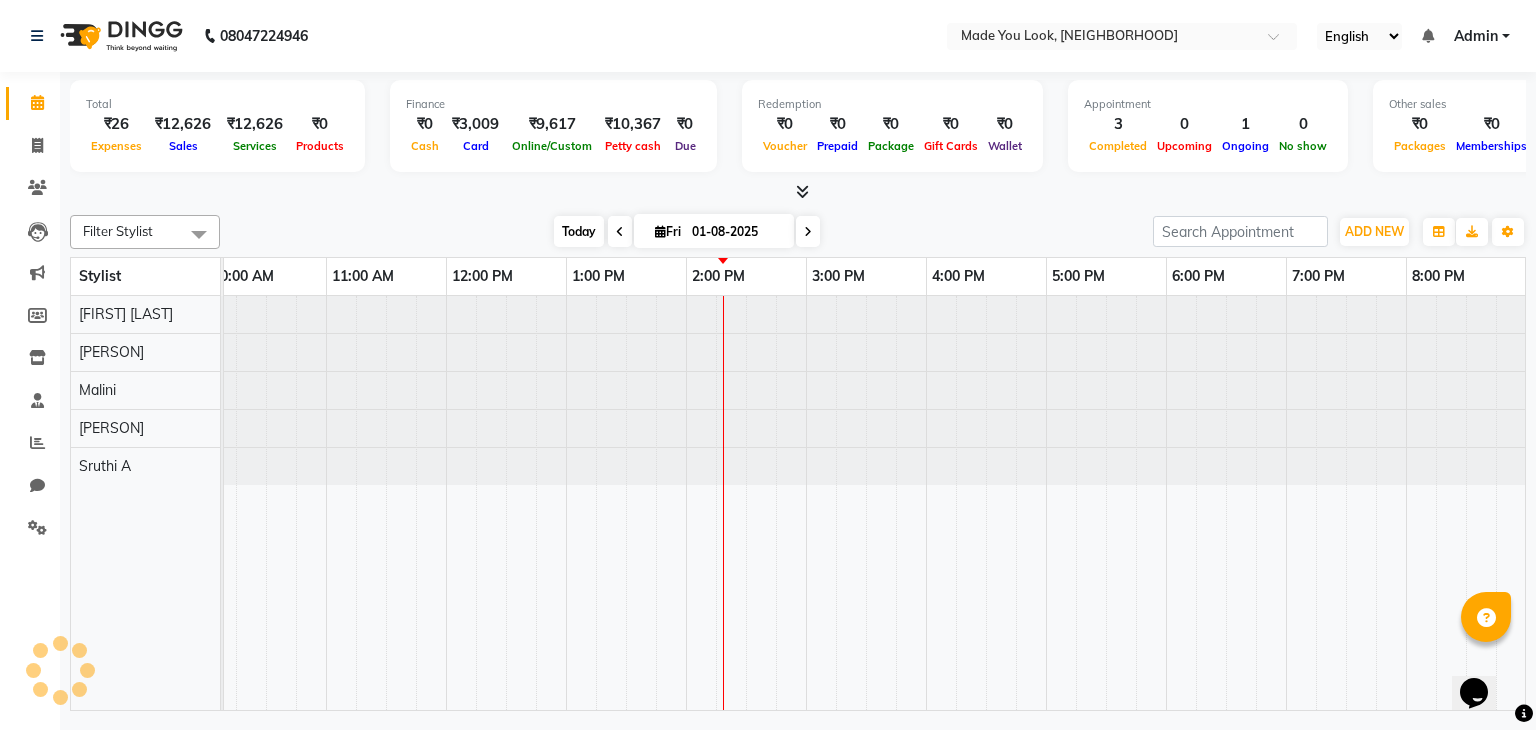 scroll, scrollTop: 0, scrollLeft: 258, axis: horizontal 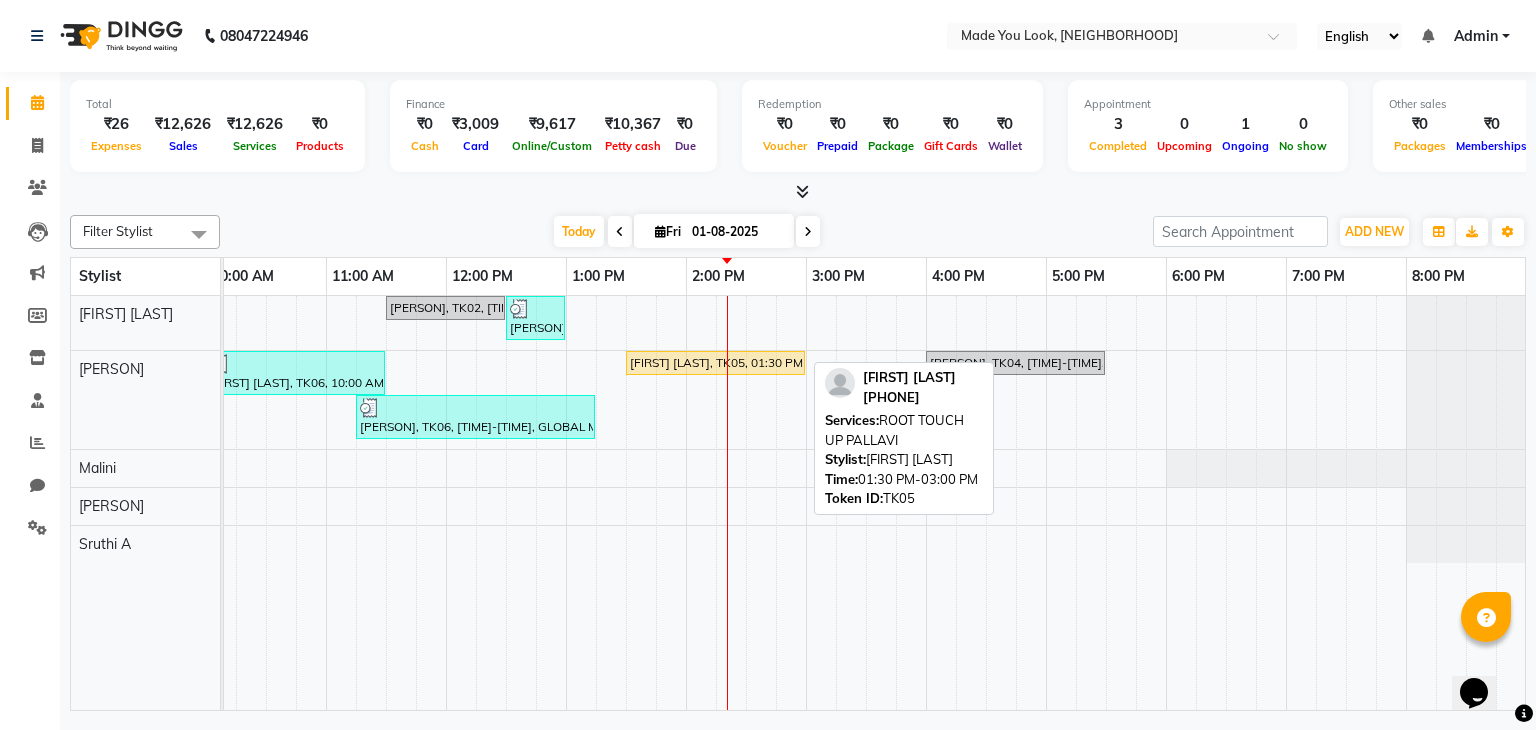 click on "[FIRST] [LAST], TK05, 01:30 PM-03:00 PM, ROOT TOUCH UP PALLAVI" at bounding box center [715, 363] 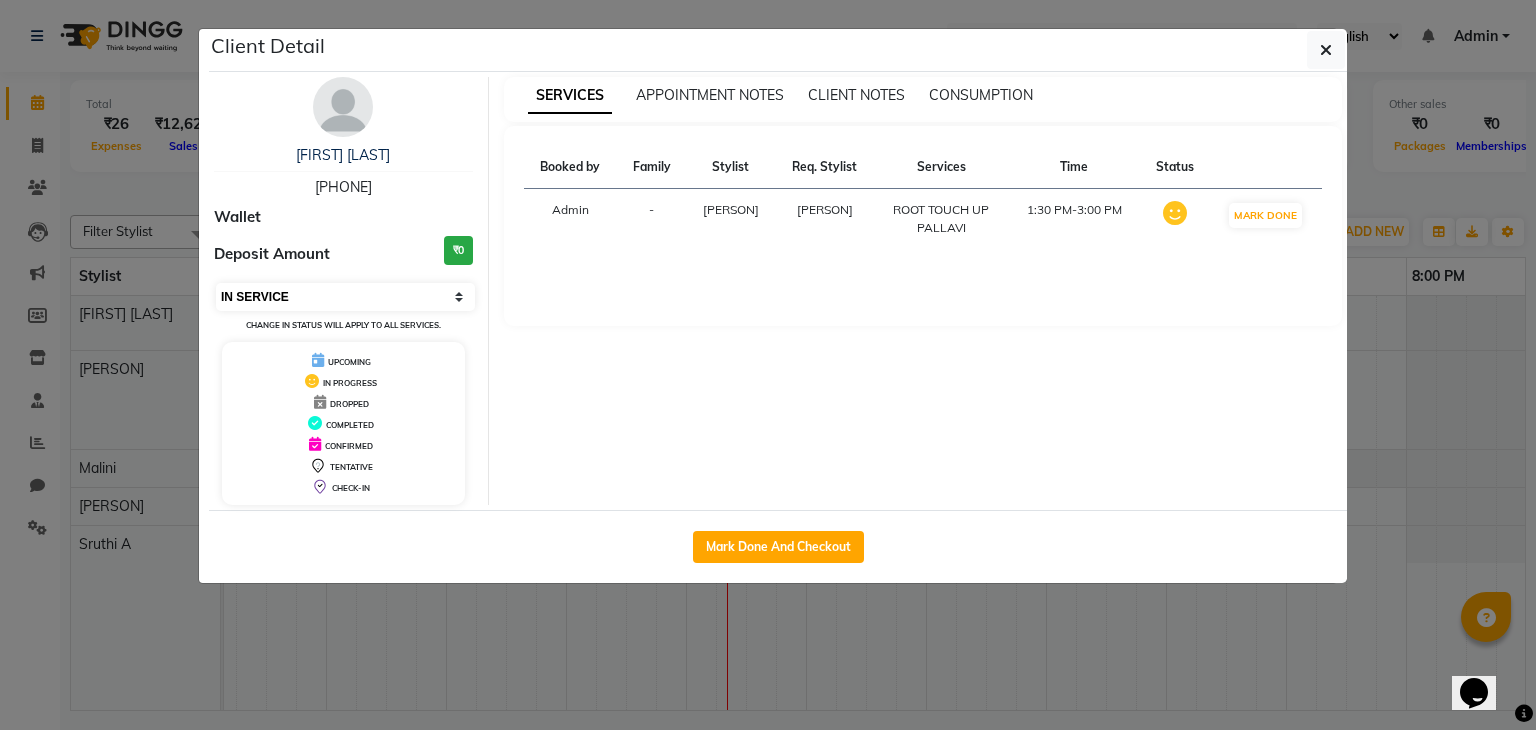 click on "Select IN SERVICE CONFIRMED TENTATIVE CHECK IN MARK DONE DROPPED UPCOMING" at bounding box center (345, 297) 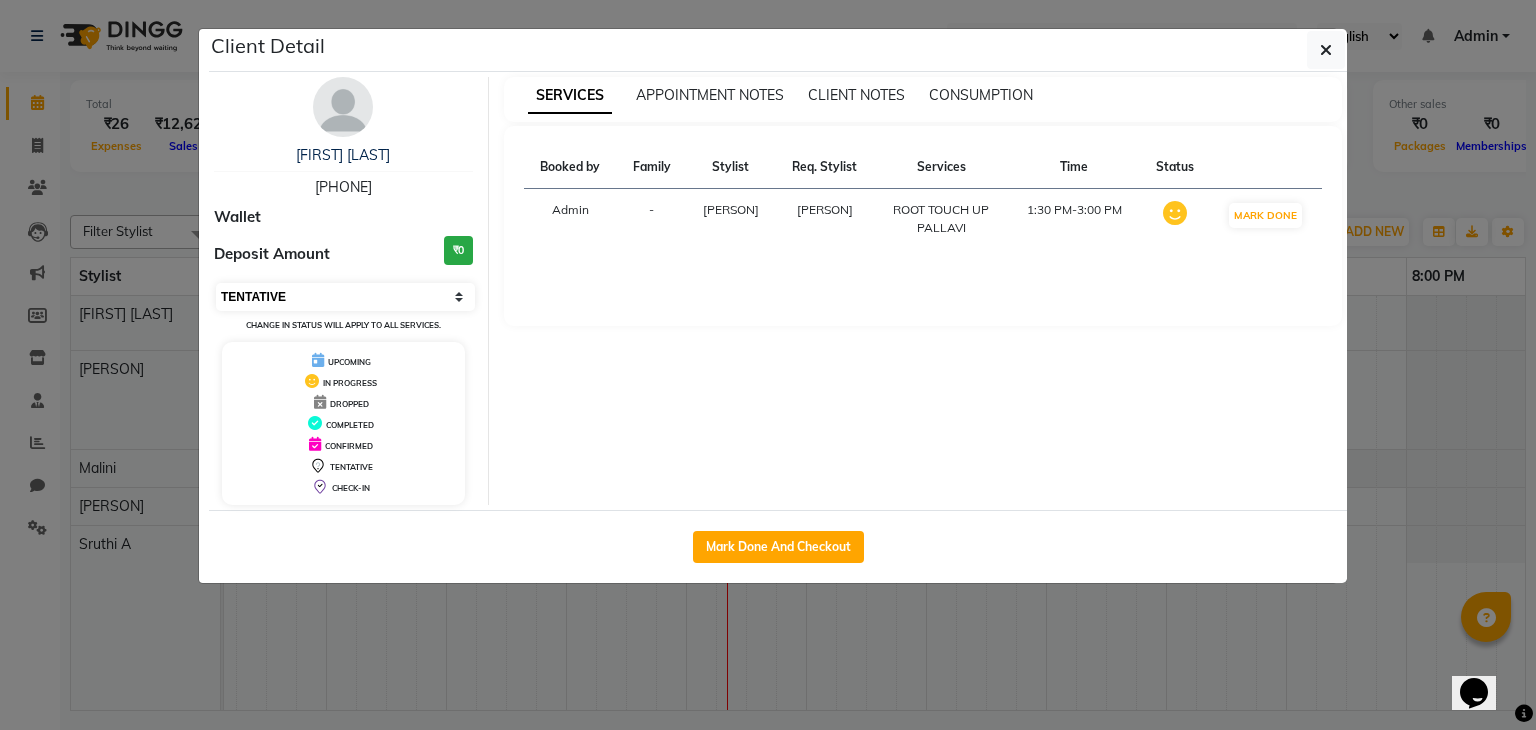 click on "Select IN SERVICE CONFIRMED TENTATIVE CHECK IN MARK DONE DROPPED UPCOMING" at bounding box center (345, 297) 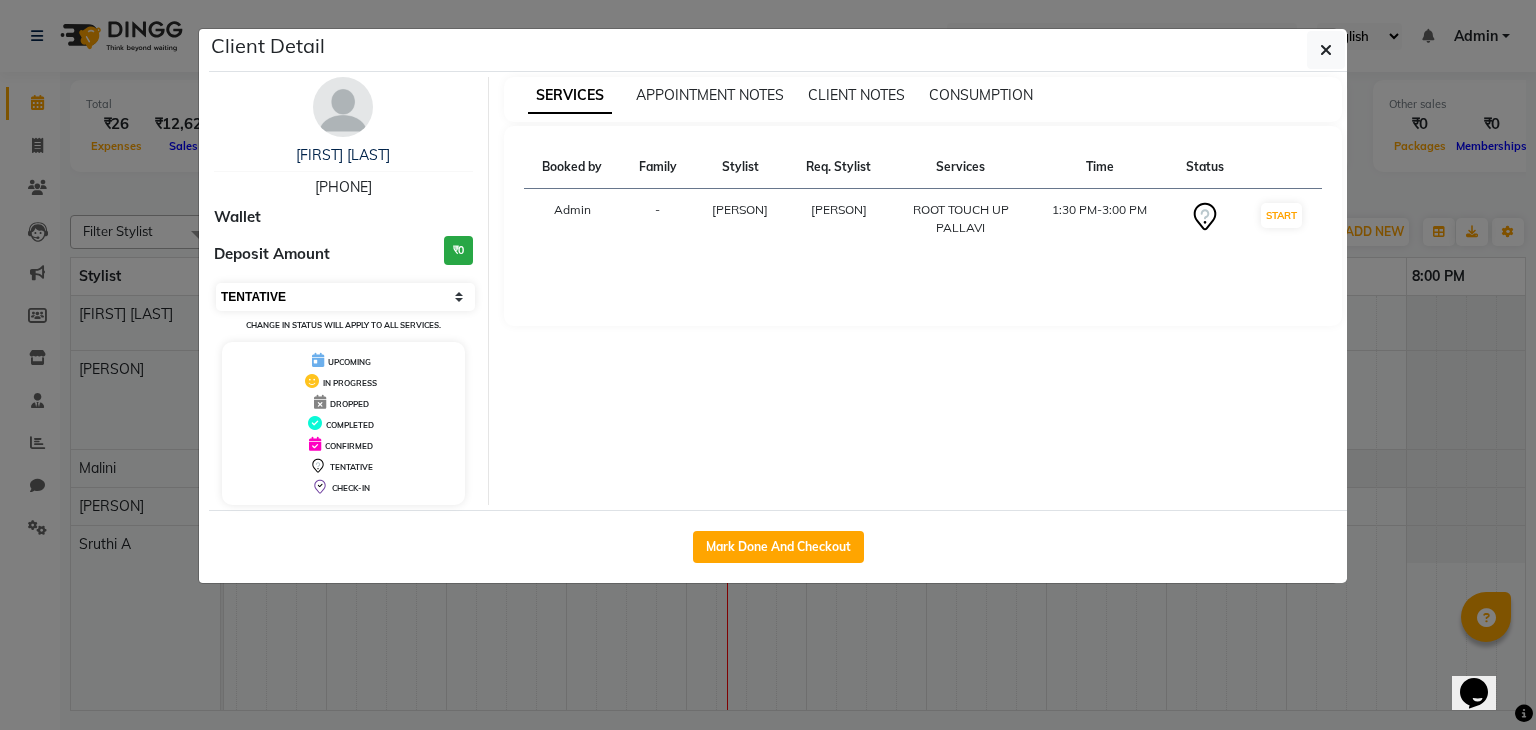 click on "Select IN SERVICE CONFIRMED TENTATIVE CHECK IN MARK DONE DROPPED UPCOMING" at bounding box center (345, 297) 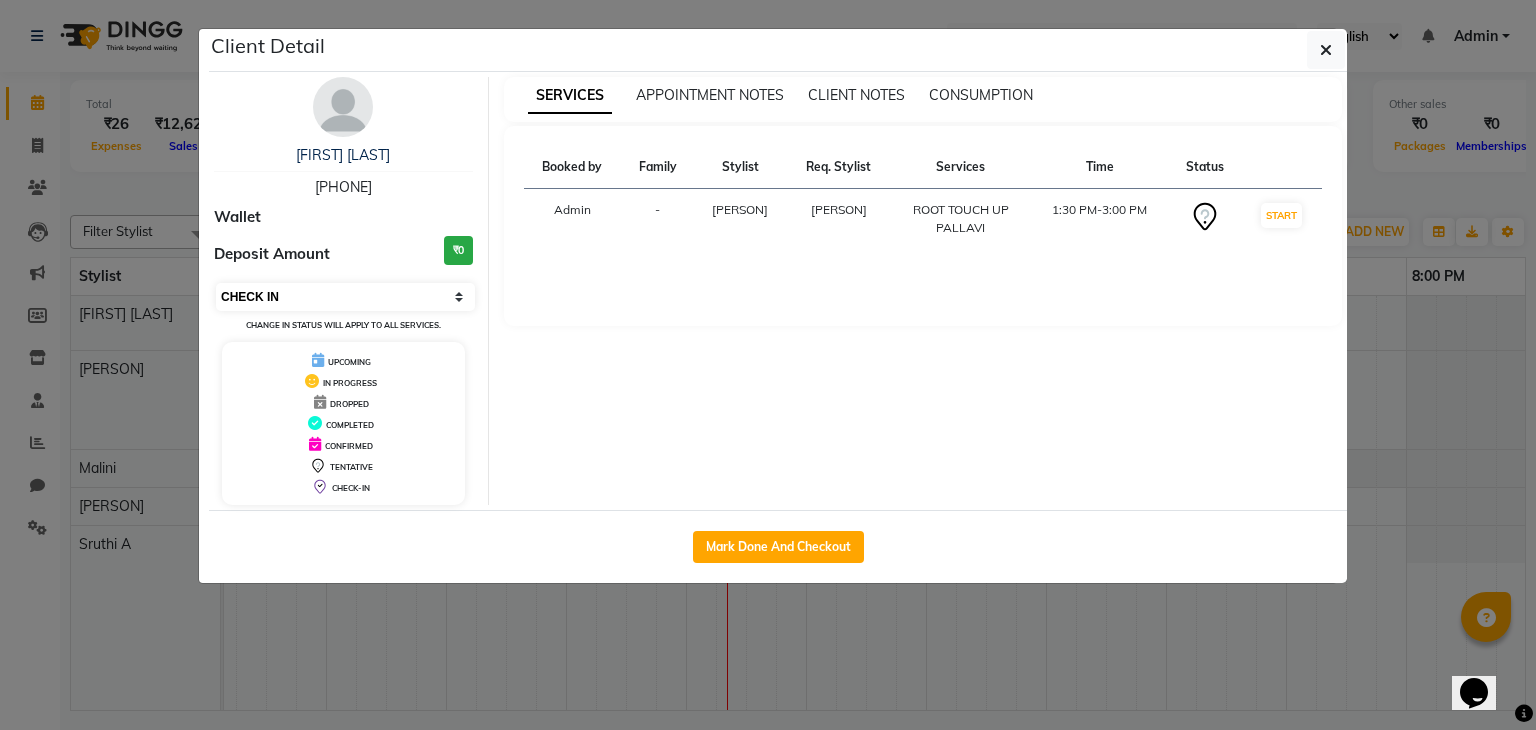 click on "Select IN SERVICE CONFIRMED TENTATIVE CHECK IN MARK DONE DROPPED UPCOMING" at bounding box center [345, 297] 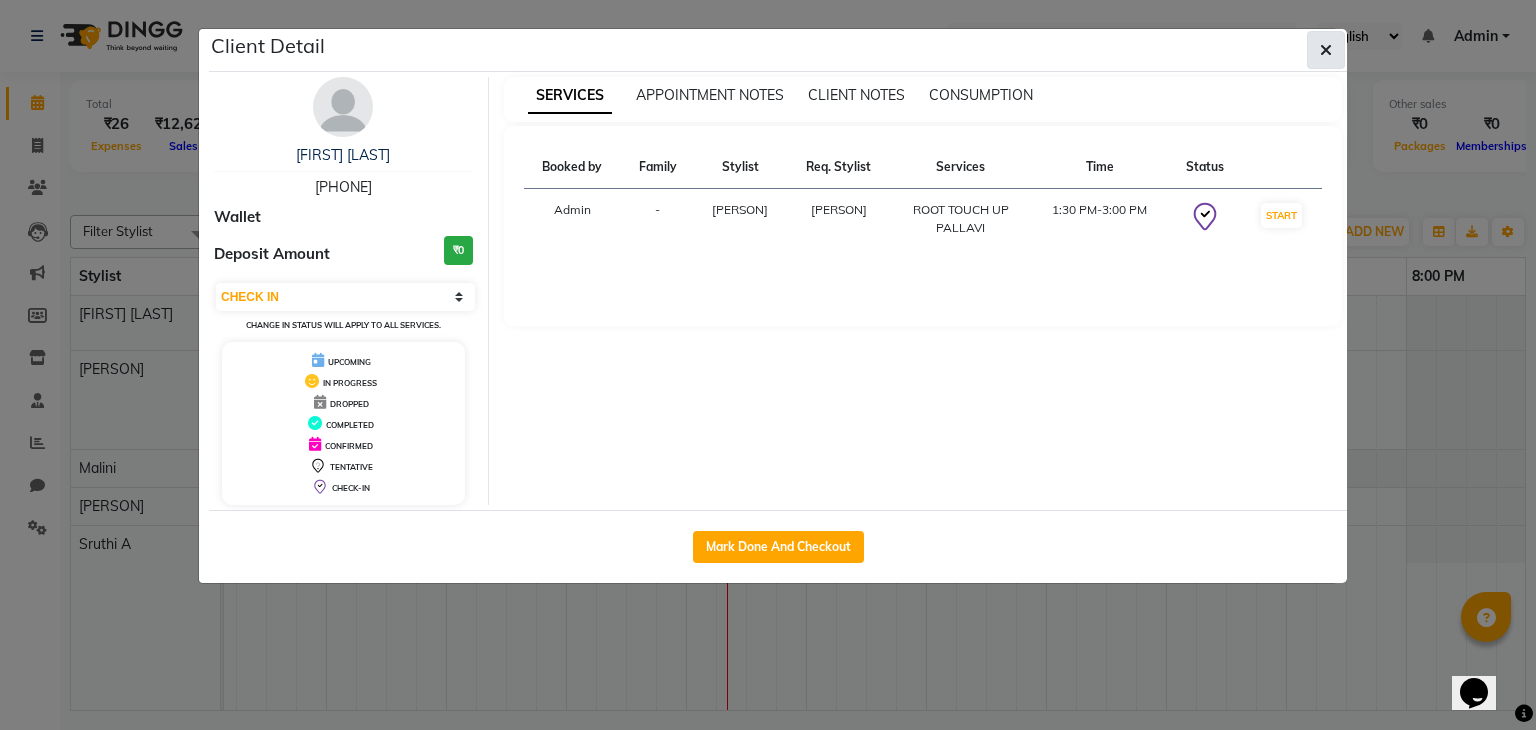 click 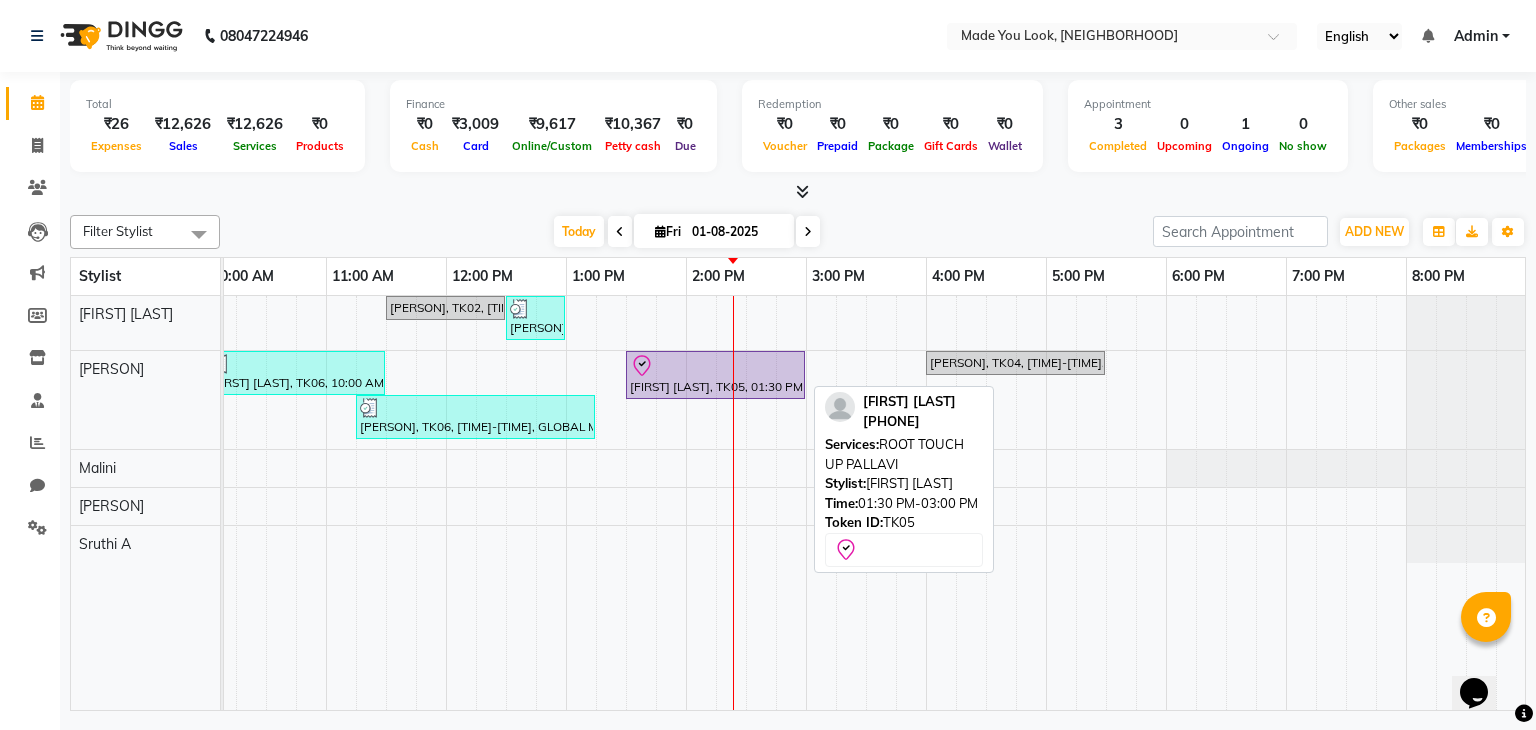 scroll, scrollTop: 0, scrollLeft: 136, axis: horizontal 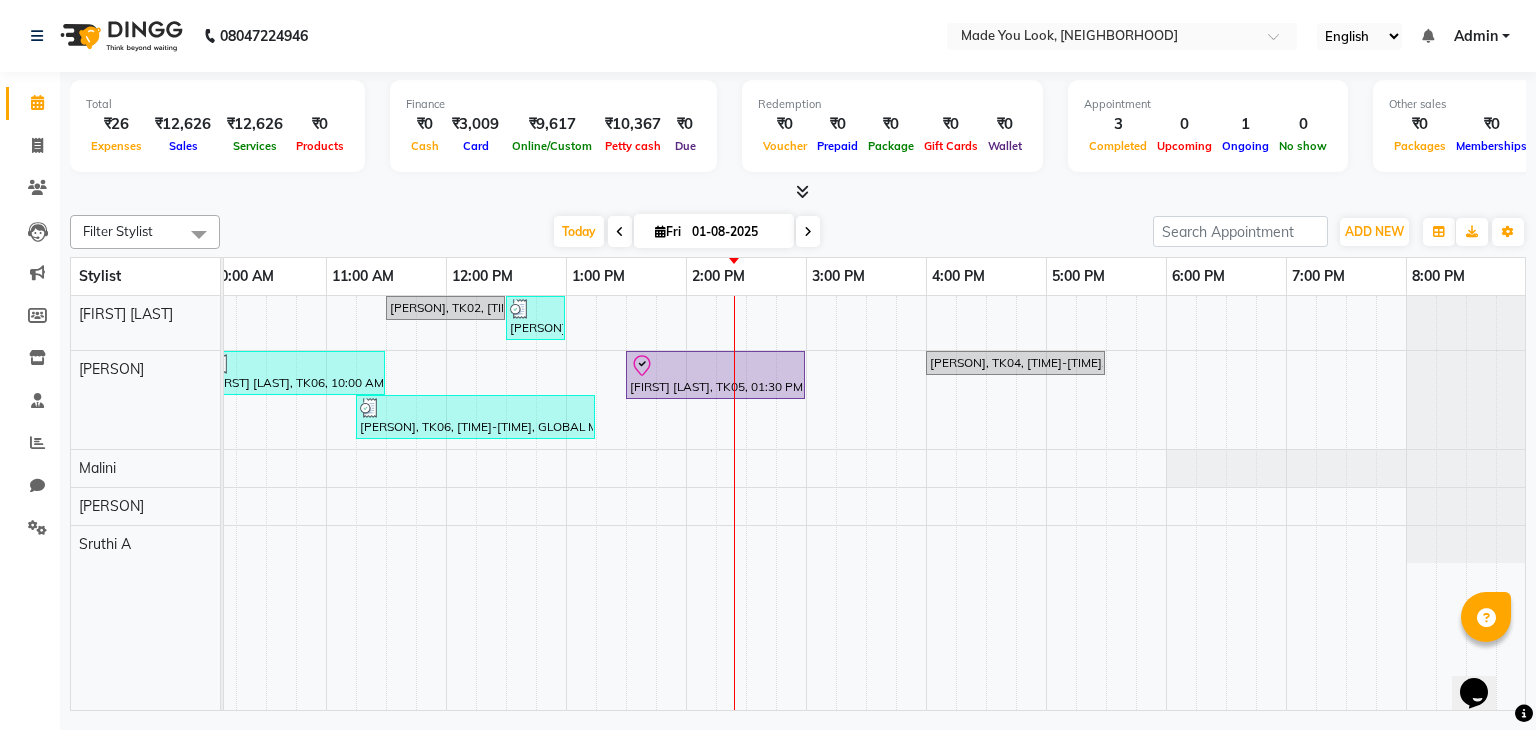 click at bounding box center [808, 232] 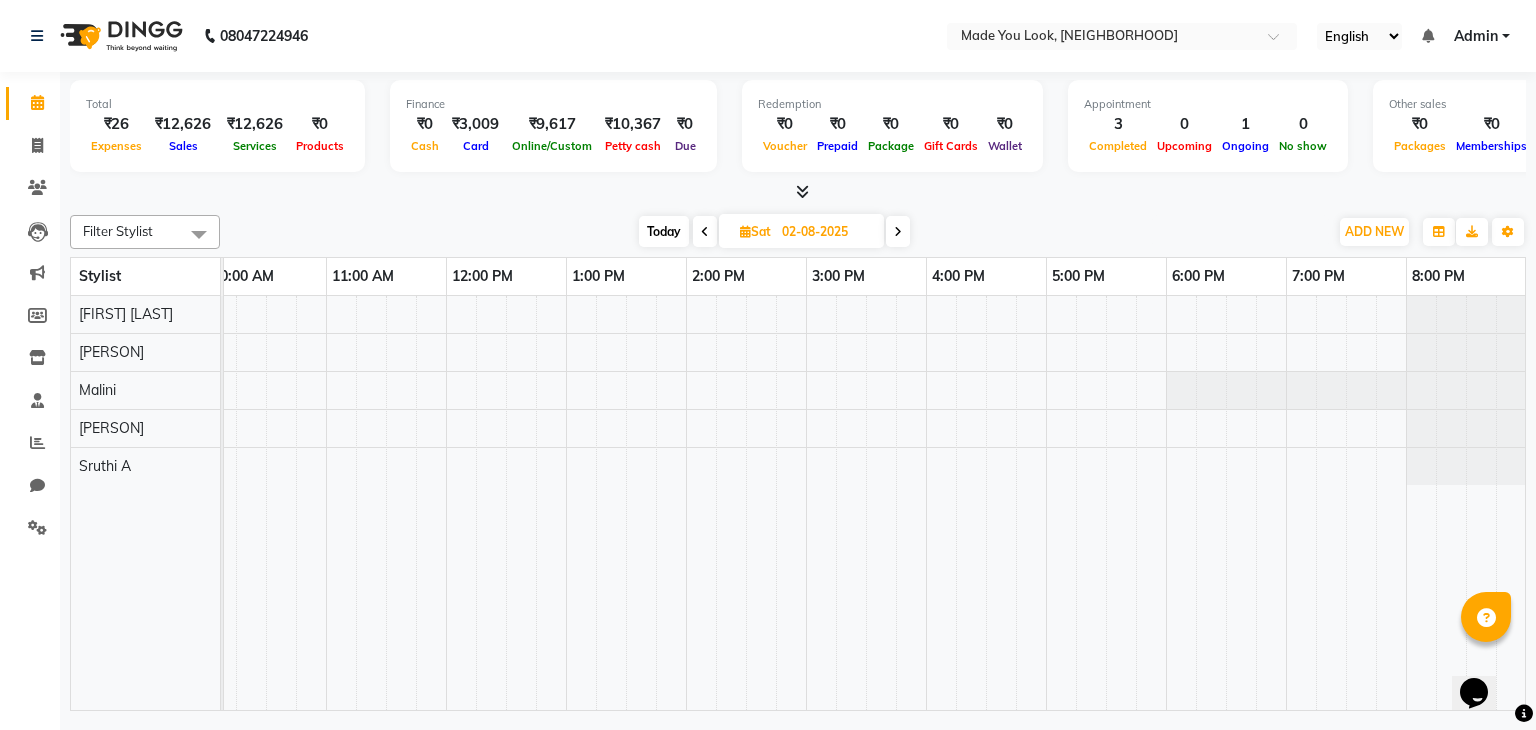 scroll, scrollTop: 0, scrollLeft: 258, axis: horizontal 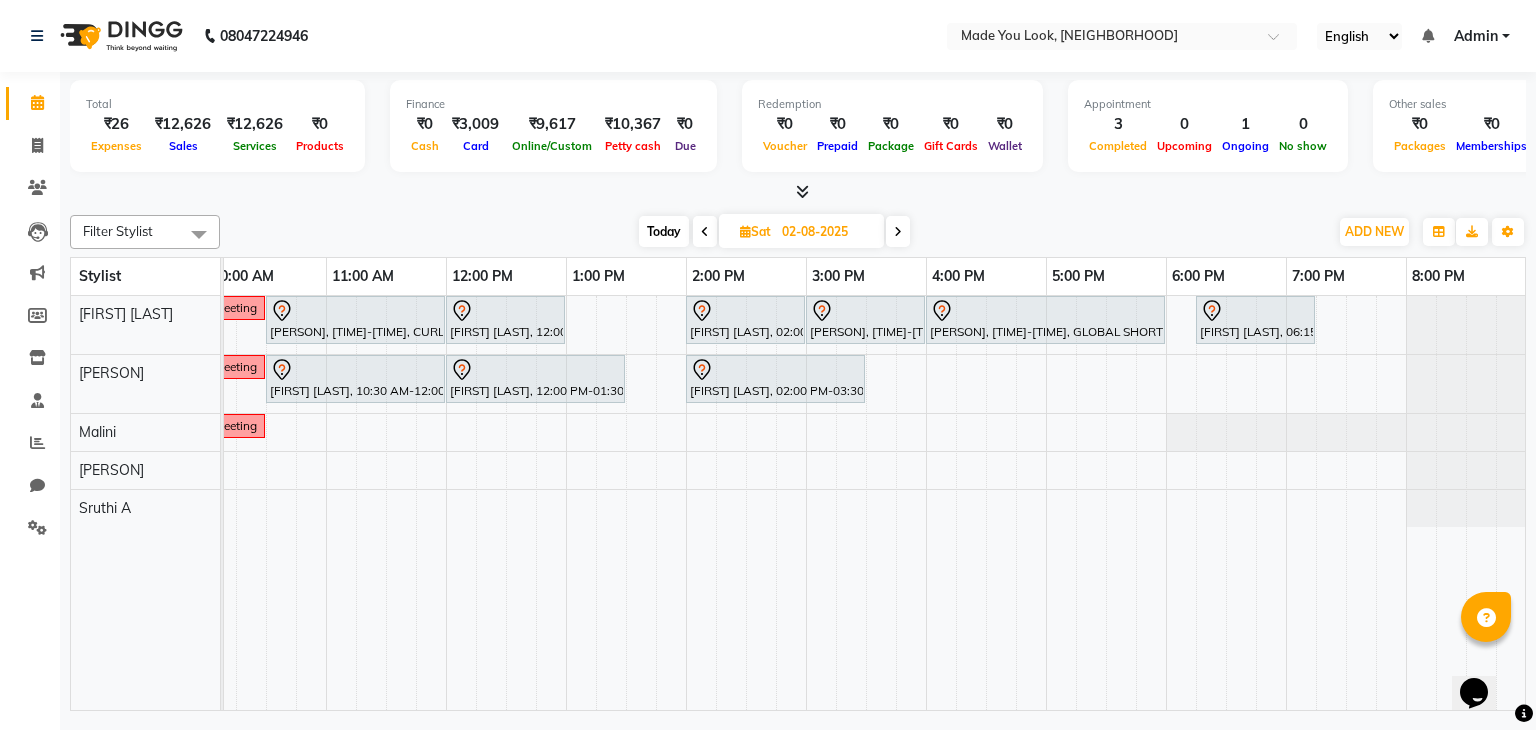 click on "Today" at bounding box center (664, 231) 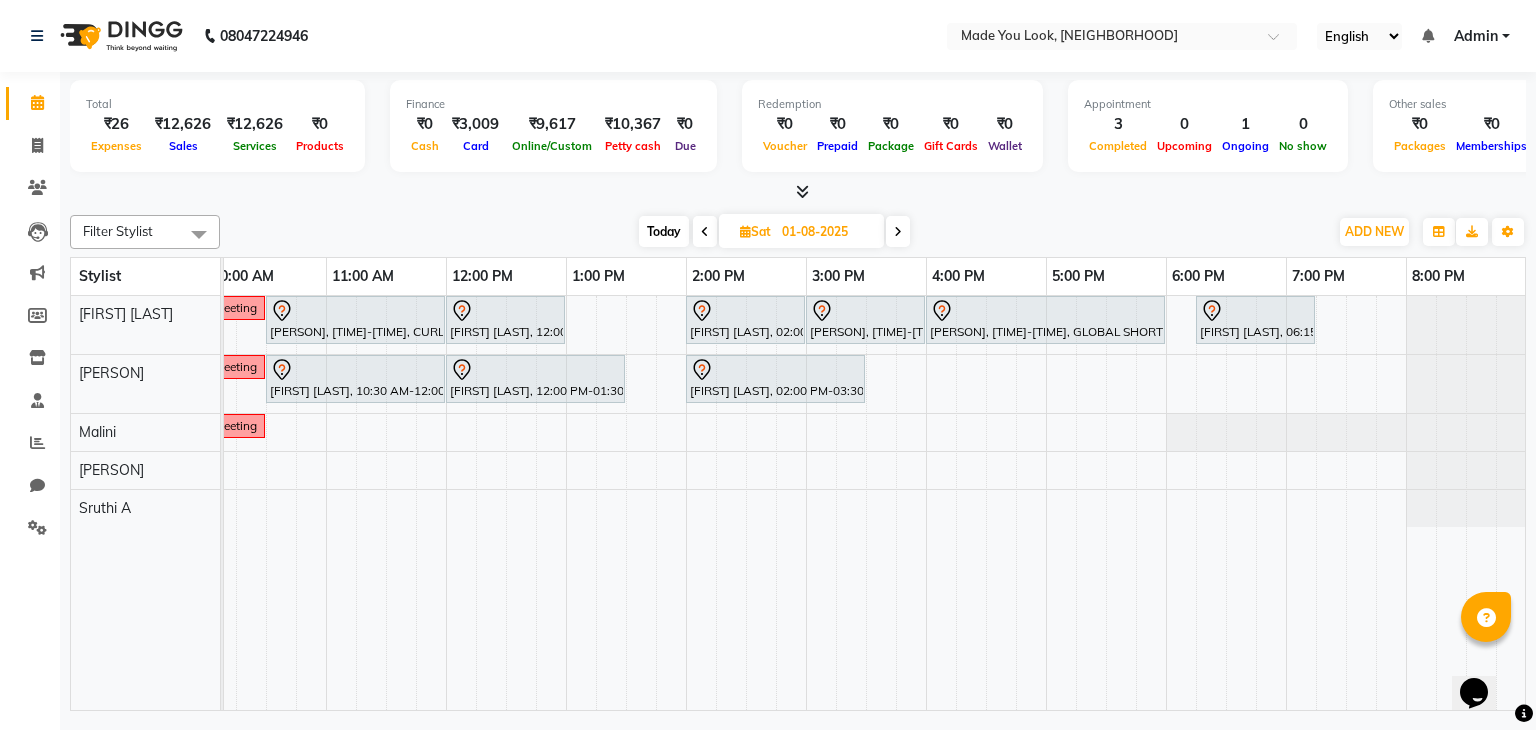 scroll, scrollTop: 0, scrollLeft: 0, axis: both 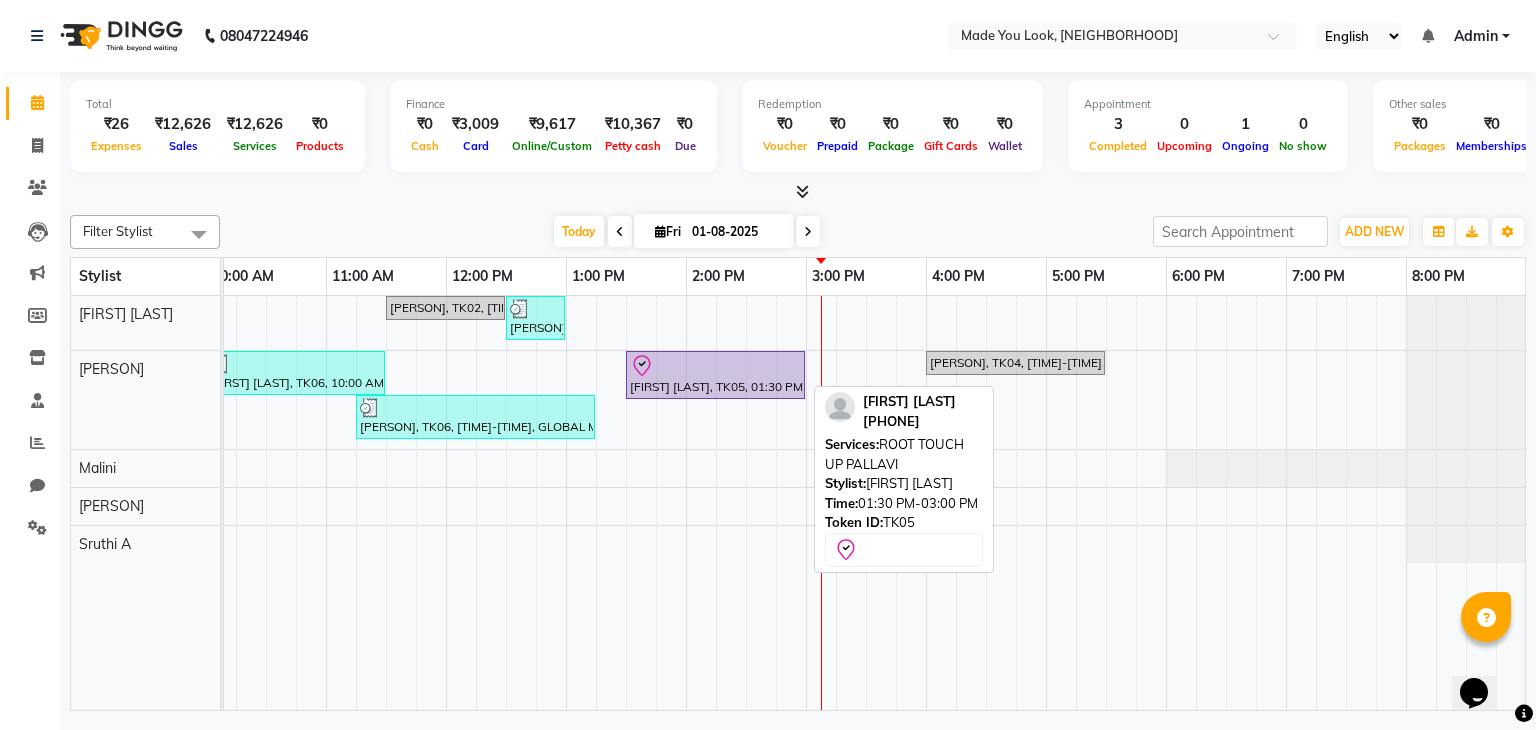 click at bounding box center [715, 366] 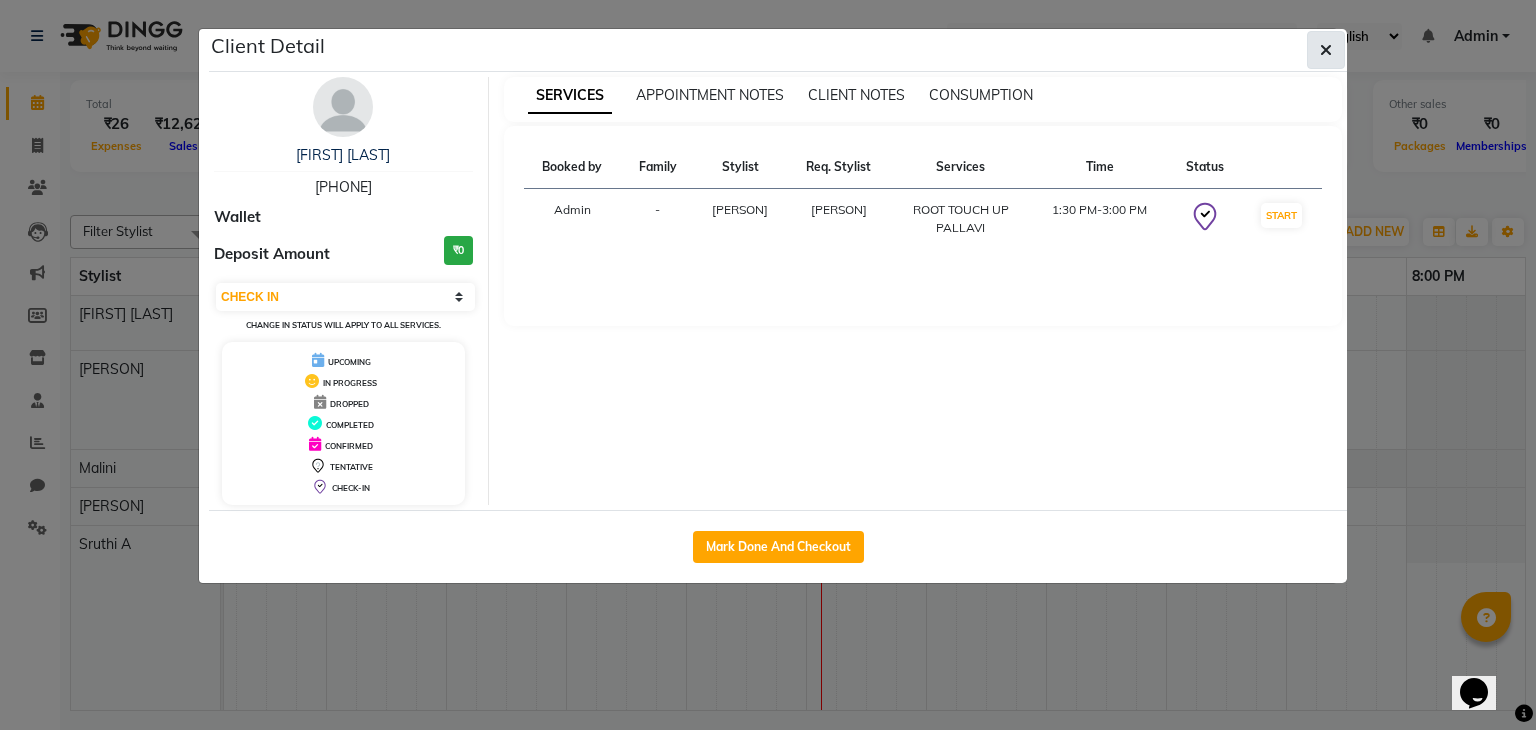 click 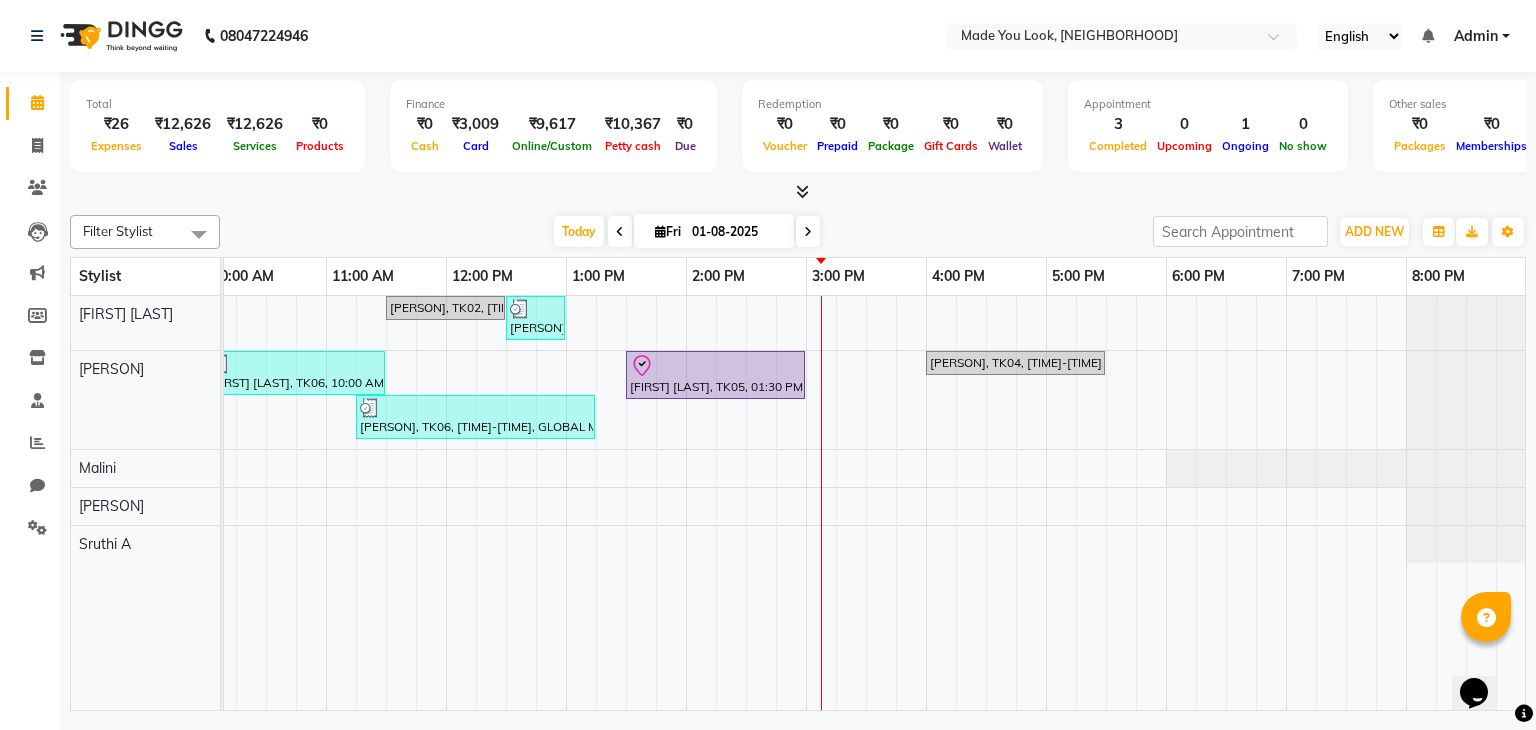 click at bounding box center [808, 231] 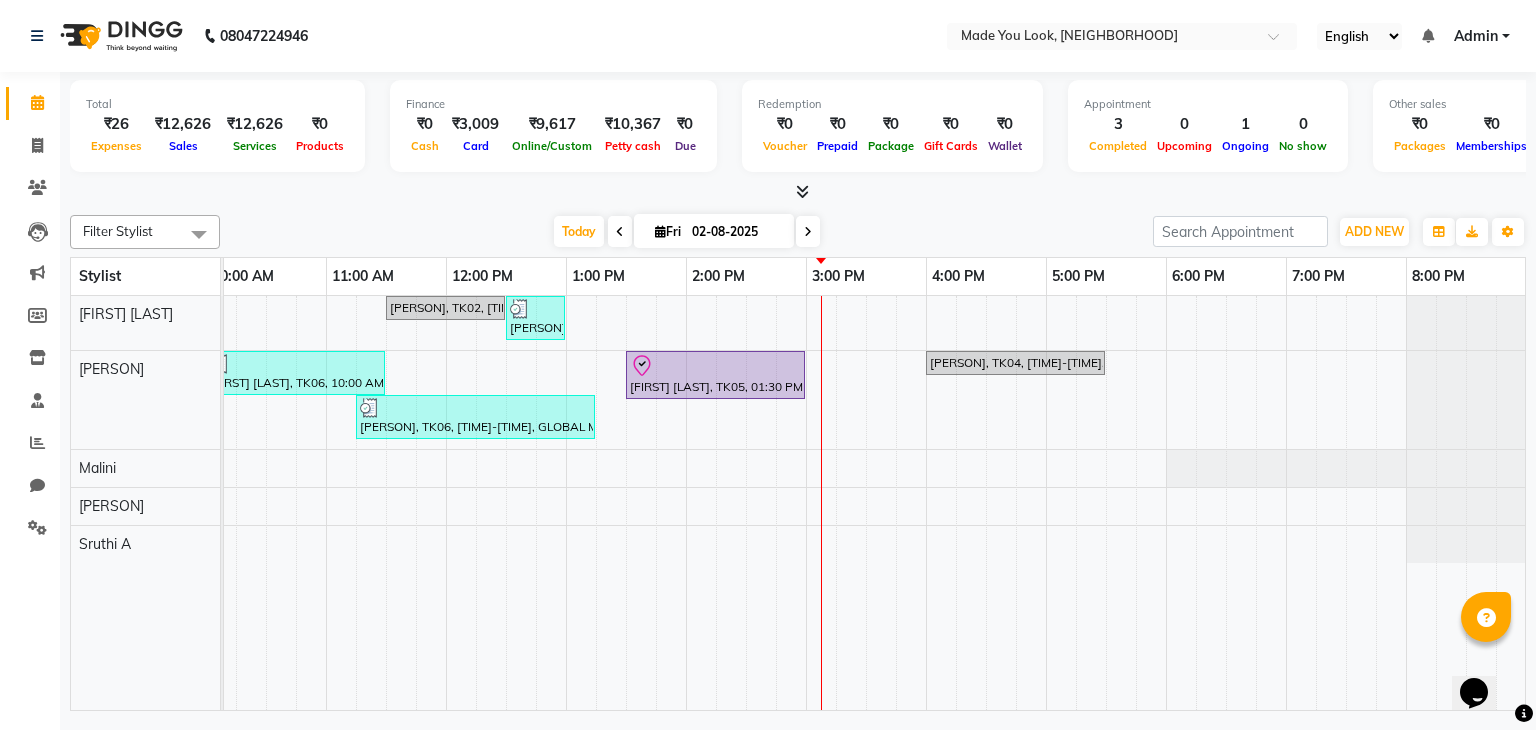 scroll, scrollTop: 0, scrollLeft: 0, axis: both 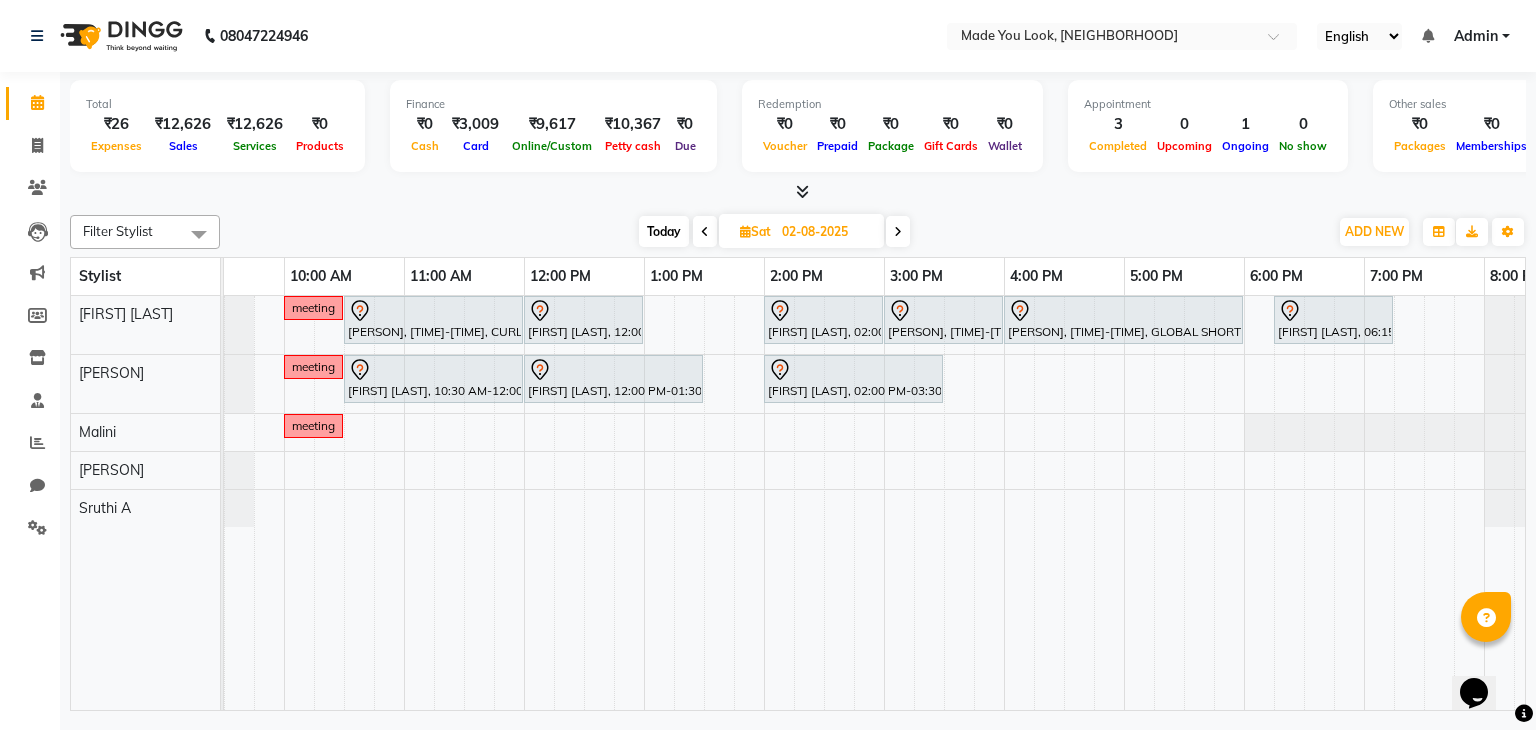 click at bounding box center (705, 231) 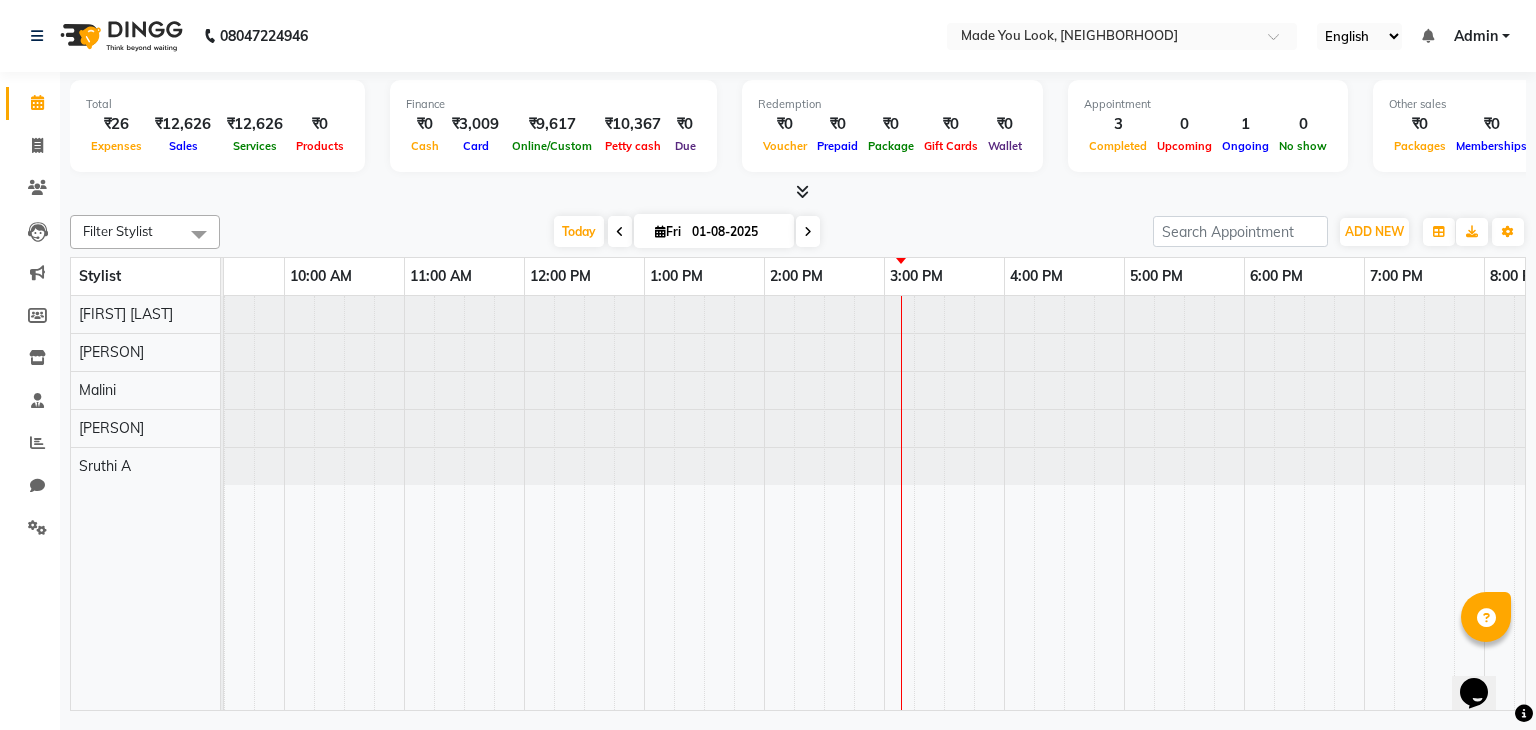scroll, scrollTop: 0, scrollLeft: 0, axis: both 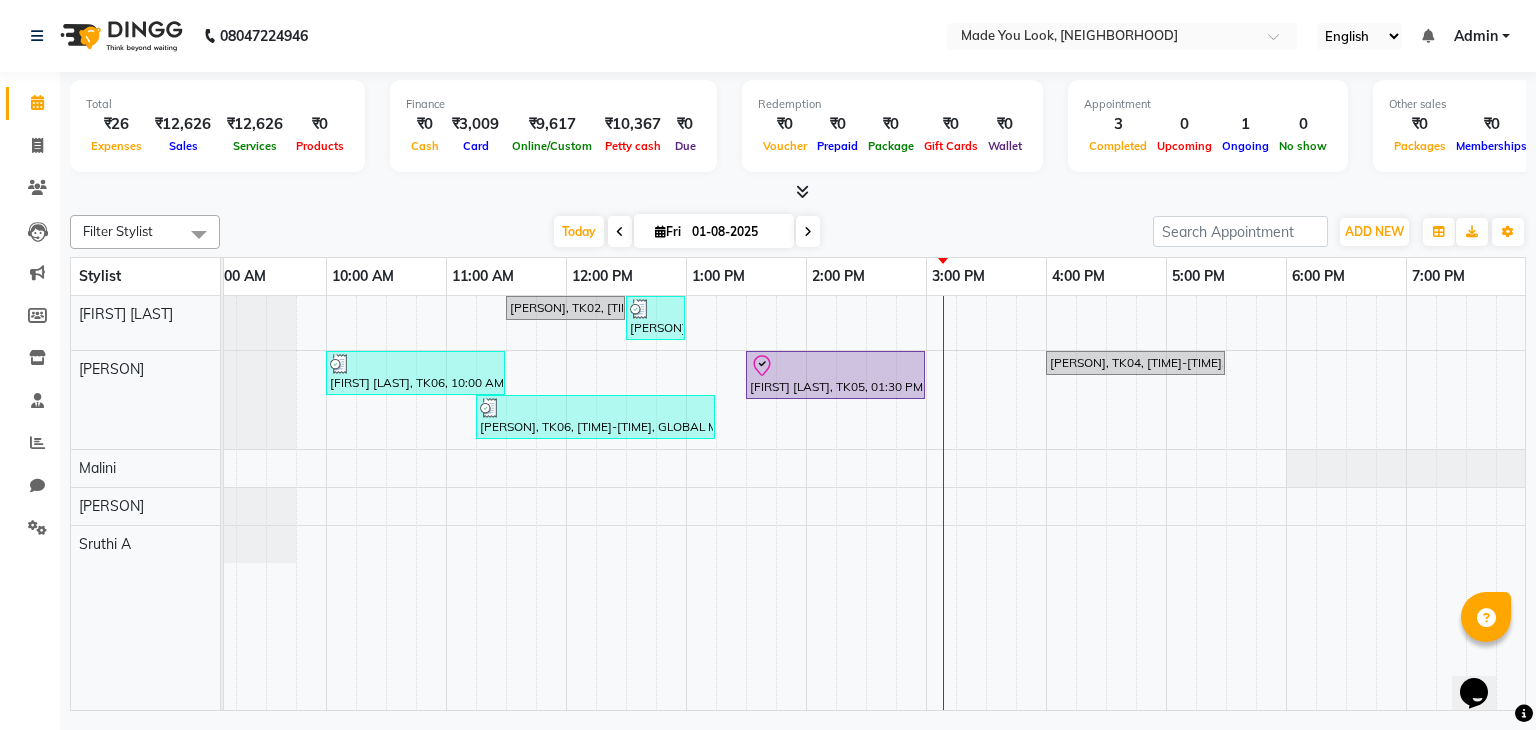 click at bounding box center [620, 231] 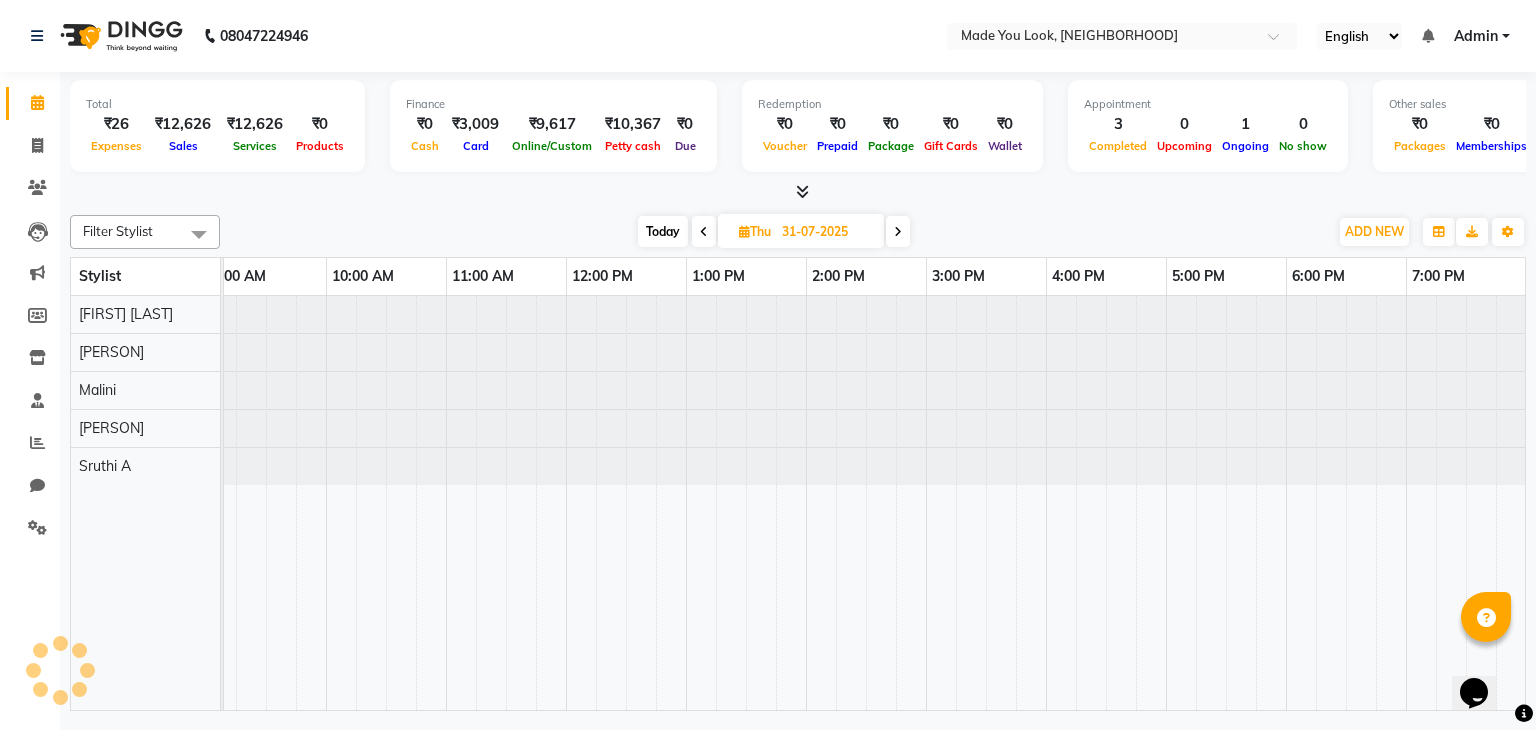 scroll, scrollTop: 0, scrollLeft: 258, axis: horizontal 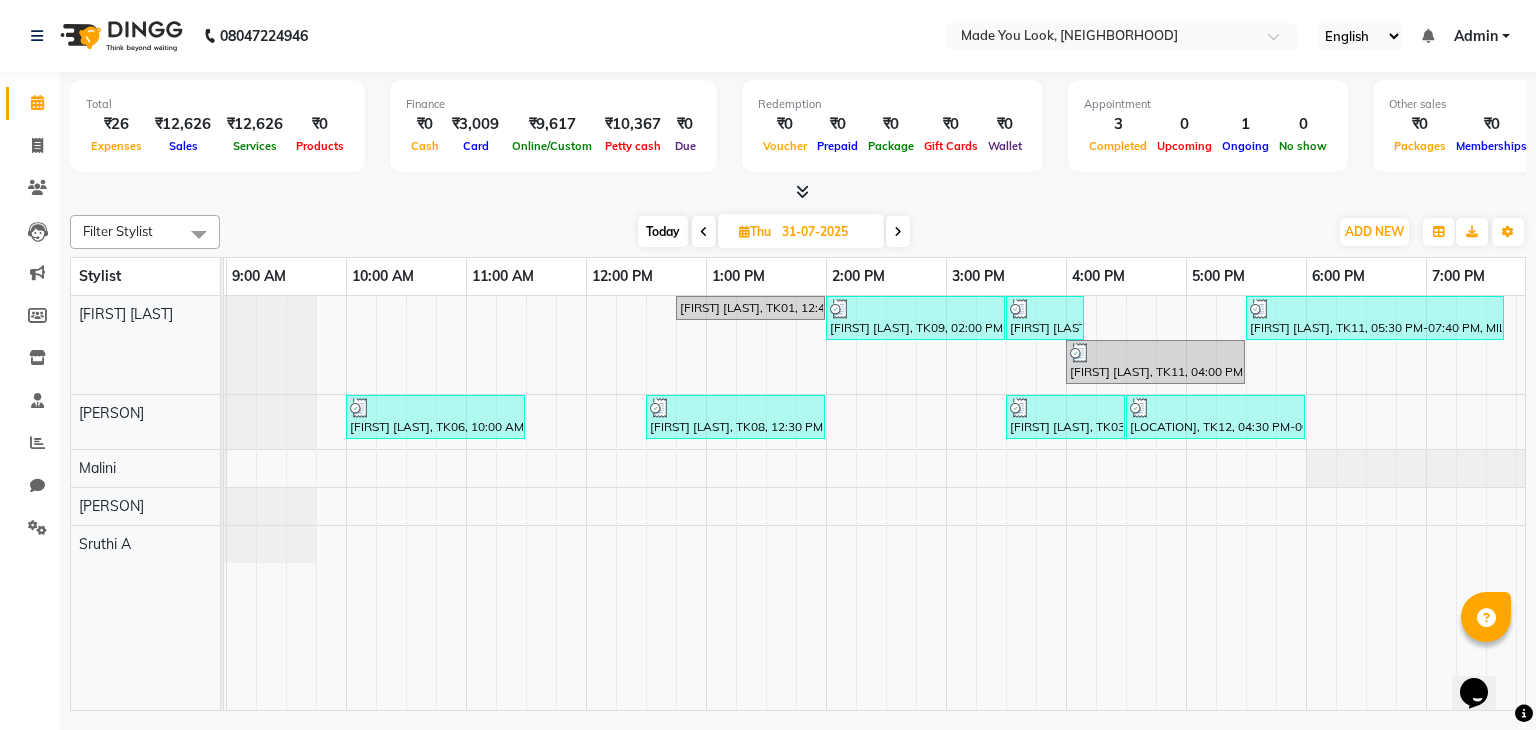click at bounding box center [704, 231] 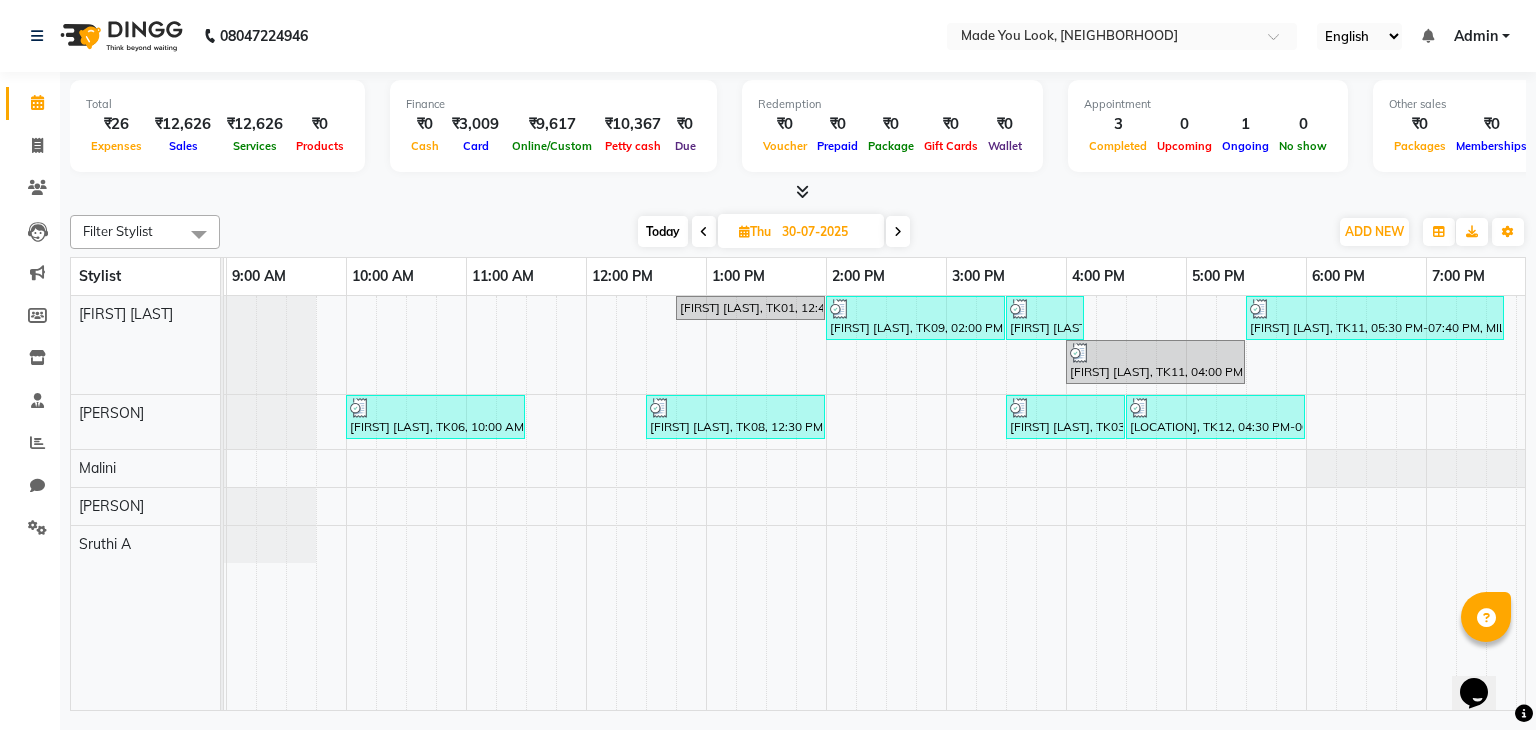 scroll, scrollTop: 0, scrollLeft: 0, axis: both 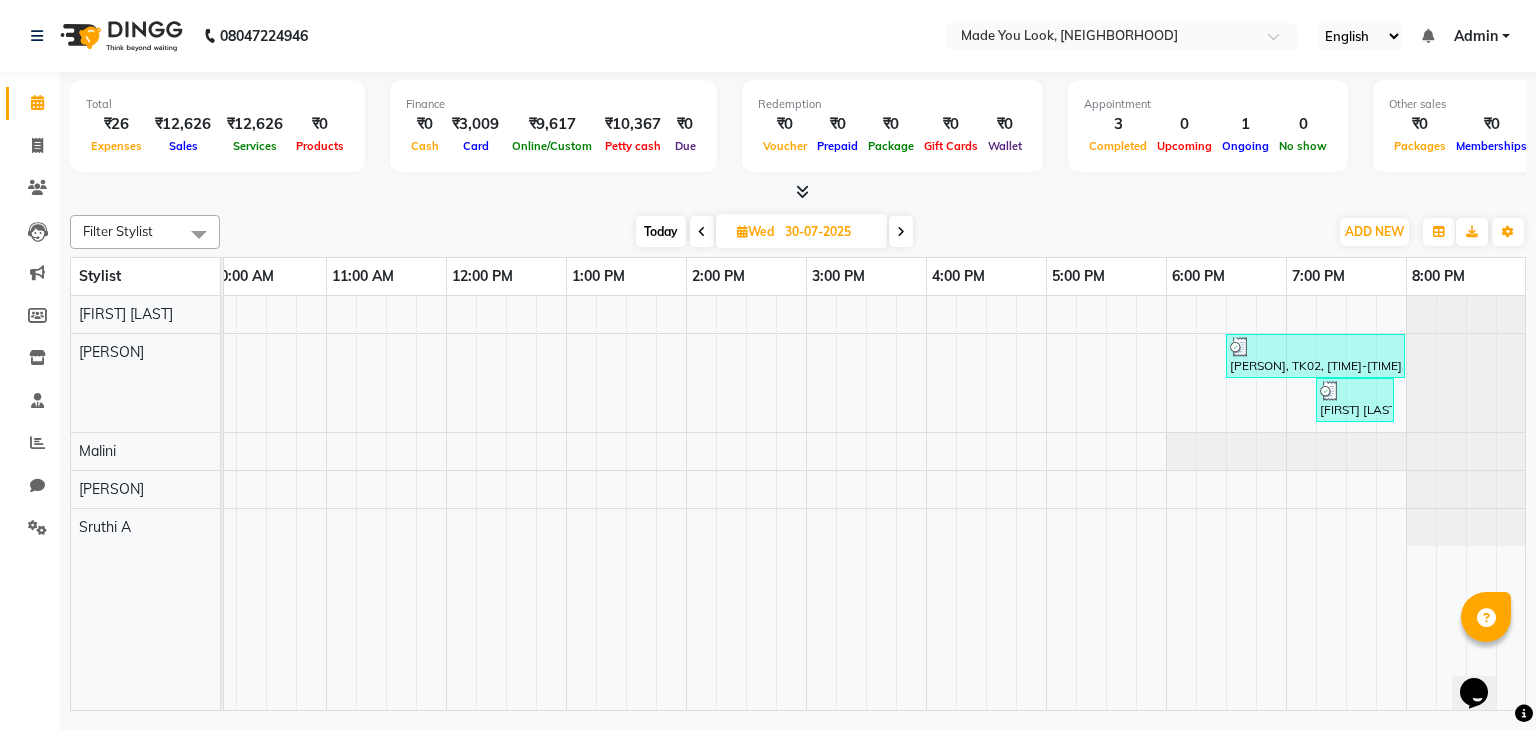 click on "Today" at bounding box center [661, 231] 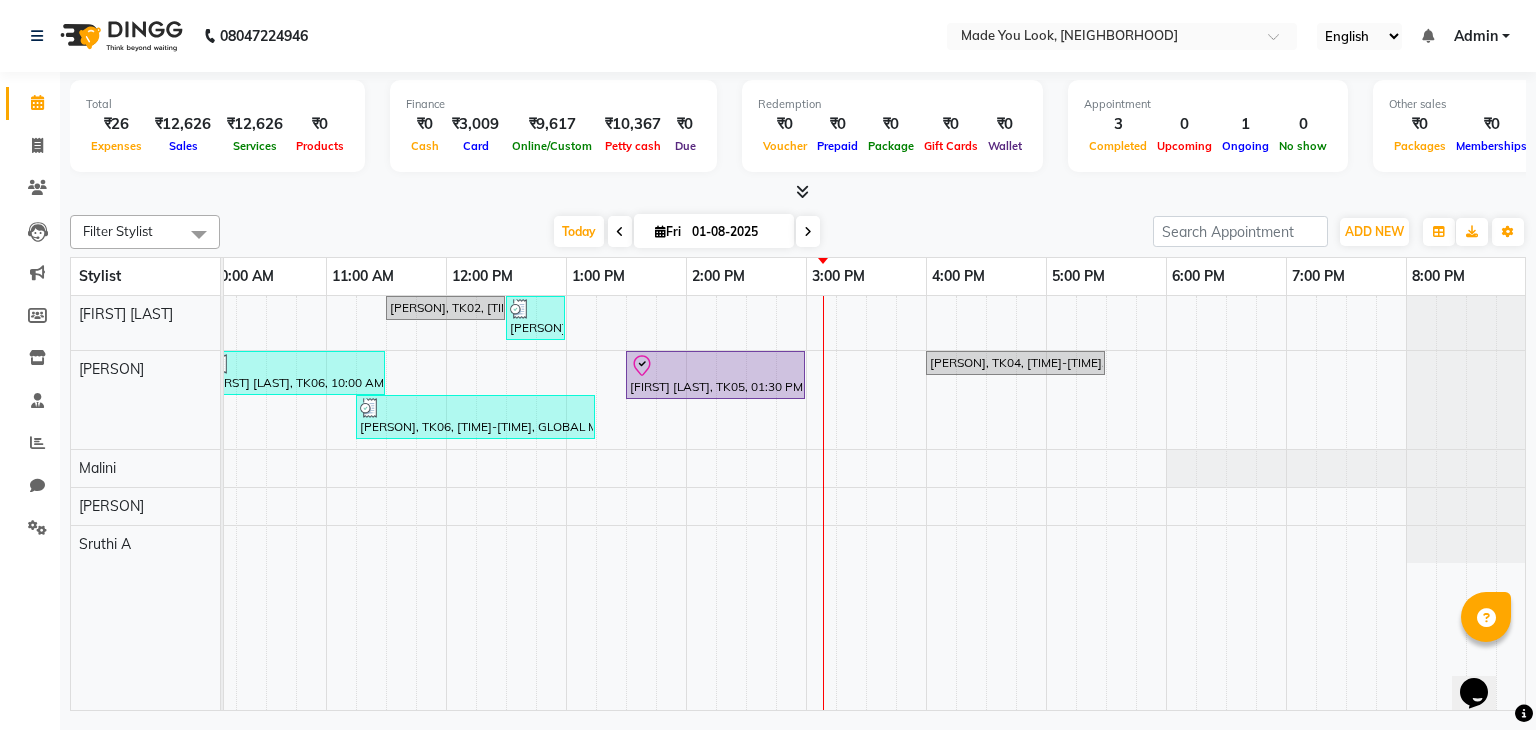 click at bounding box center [808, 231] 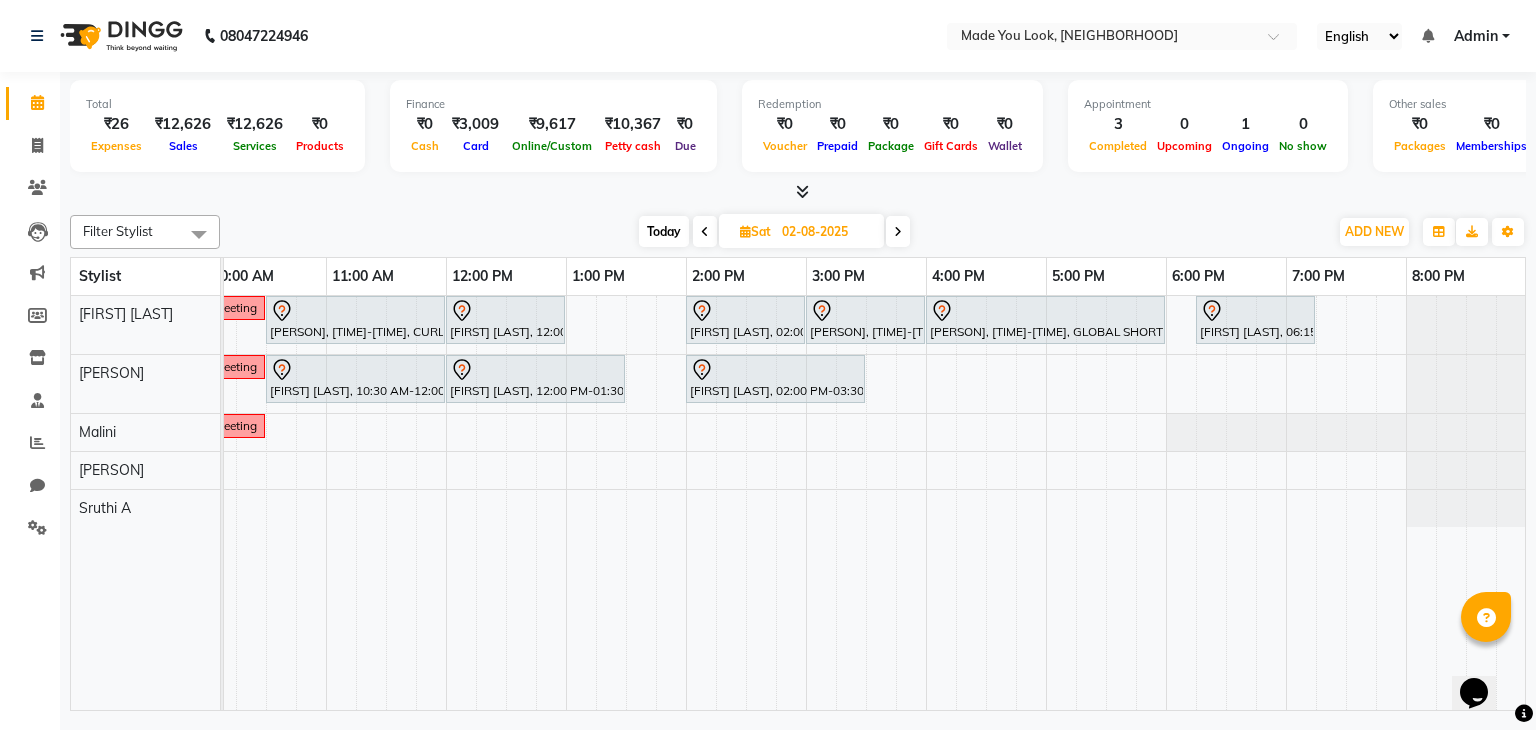 click on "Today" at bounding box center (664, 231) 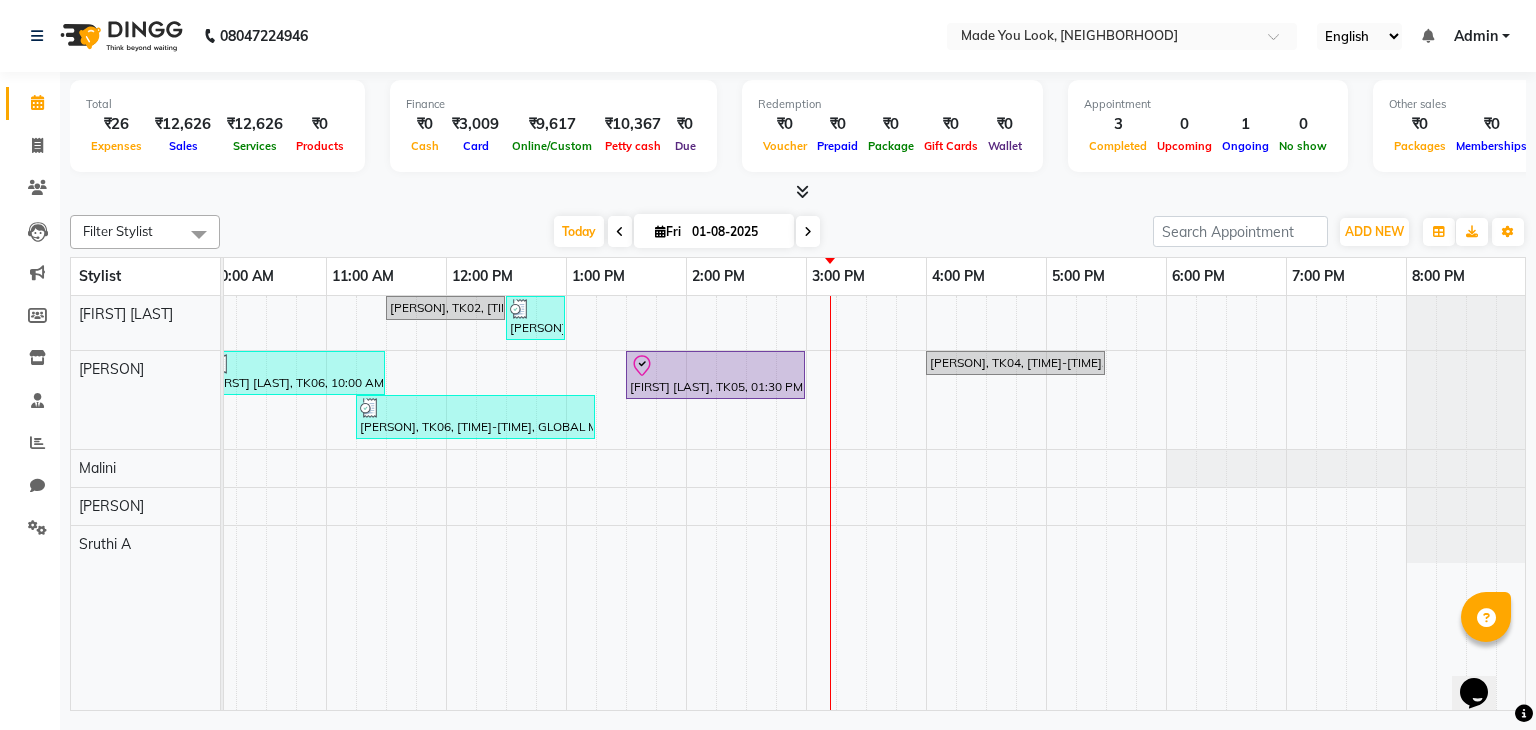 click on "[FIRST] [LAST], TK02, 11:30 AM-12:30 PM, HAIRCUT PRANAV     [FIRST] [LAST], TK07, 12:30 PM-01:00 PM, DIFFUSE DRY PRANAV BELOW SHOULDER     [FIRST] [LAST], TK06, 10:00 AM-11:30 AM, CURL-CUT ABOVE SHOULDER PALLAVI
[FIRST] [LAST], TK05, 01:30 PM-03:00 PM, ROOT TOUCH UP PALLAVI    [FIRST] [LAST], TK04, 04:00 PM-05:30 PM, CURL-CUT BELOW SHOULDER PALLAVI     [FIRST] [LAST], TK06, 11:15 AM-01:15 PM, GLOBAL MEDIUM HAIR LOW" at bounding box center [746, 503] 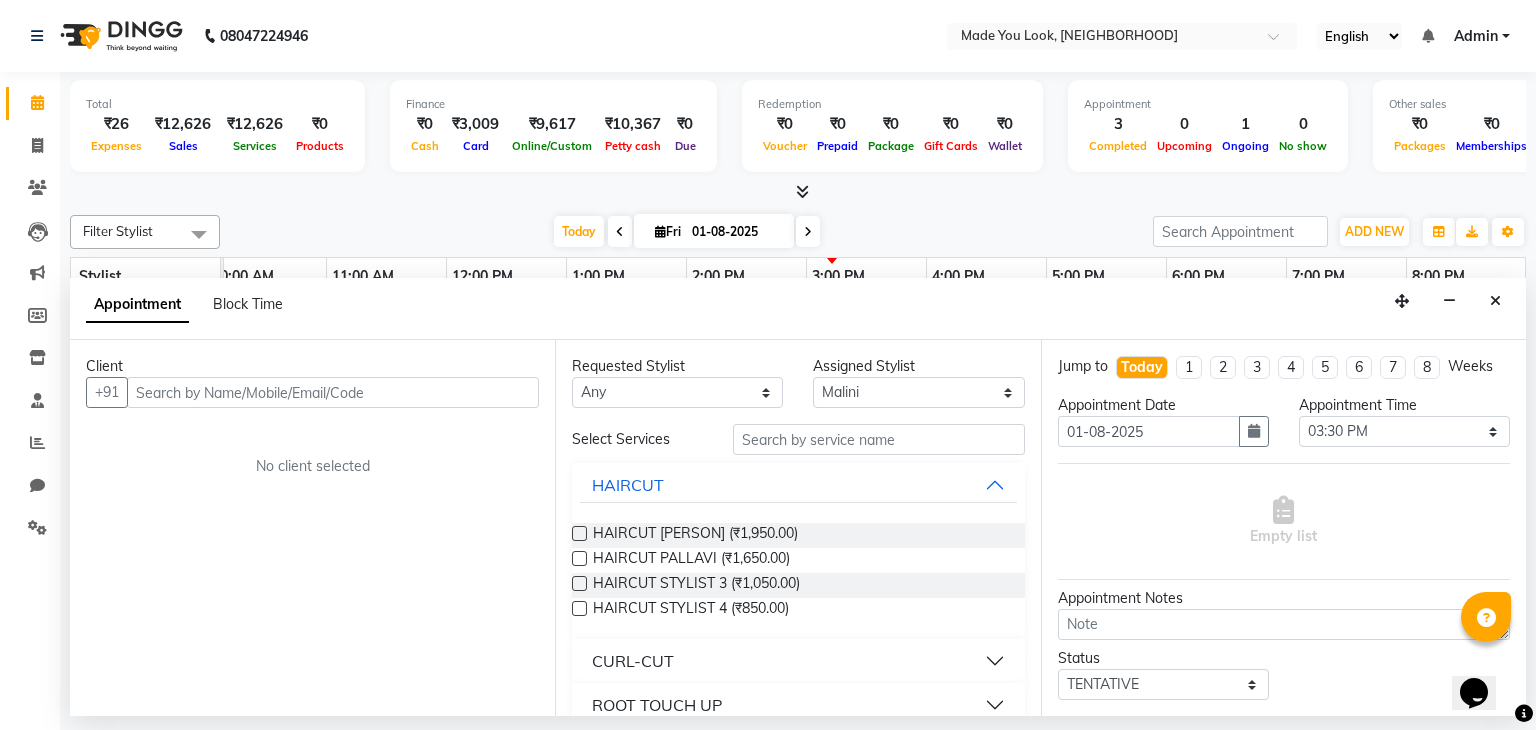 drag, startPoint x: 952, startPoint y: 540, endPoint x: 900, endPoint y: 641, distance: 113.600174 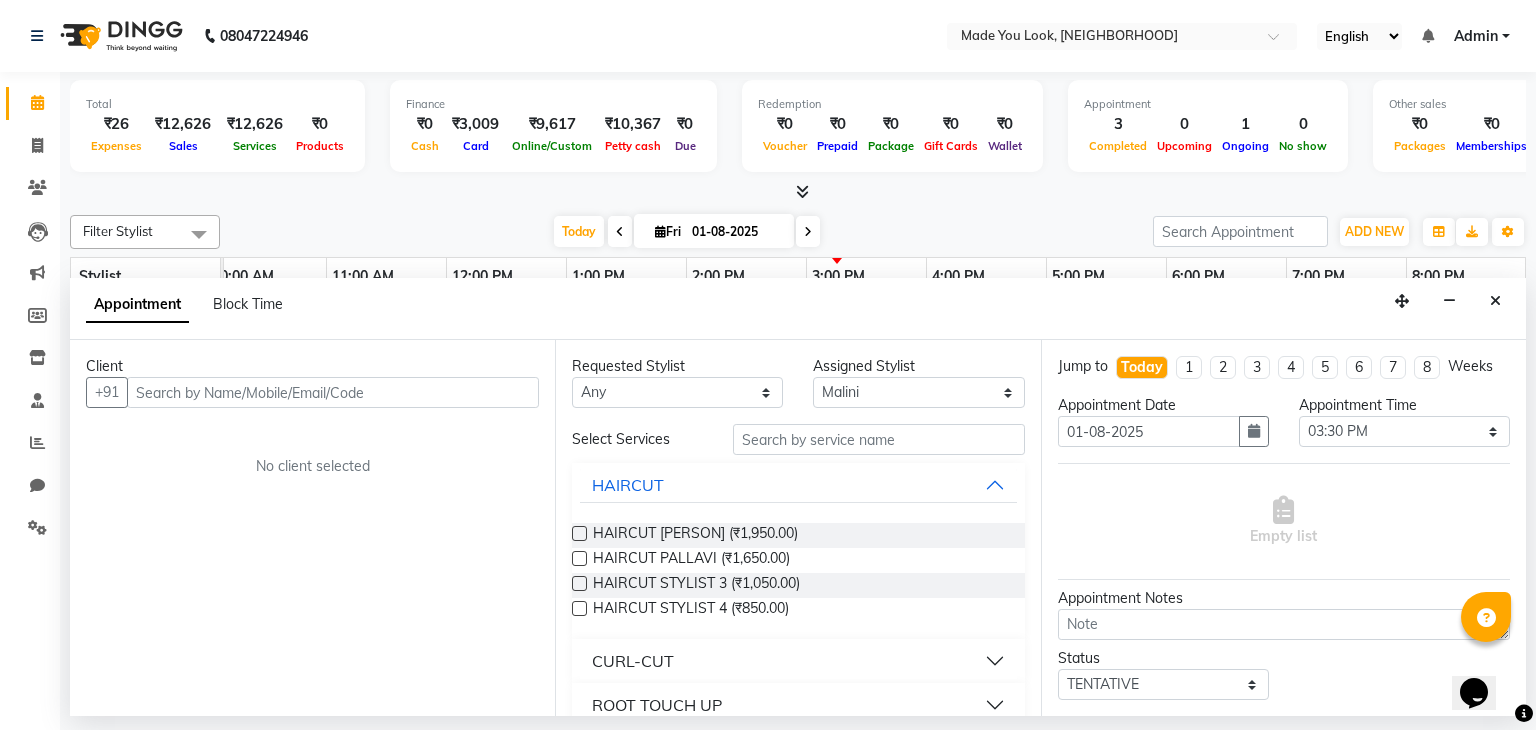 drag, startPoint x: 900, startPoint y: 641, endPoint x: 668, endPoint y: 316, distance: 399.31067 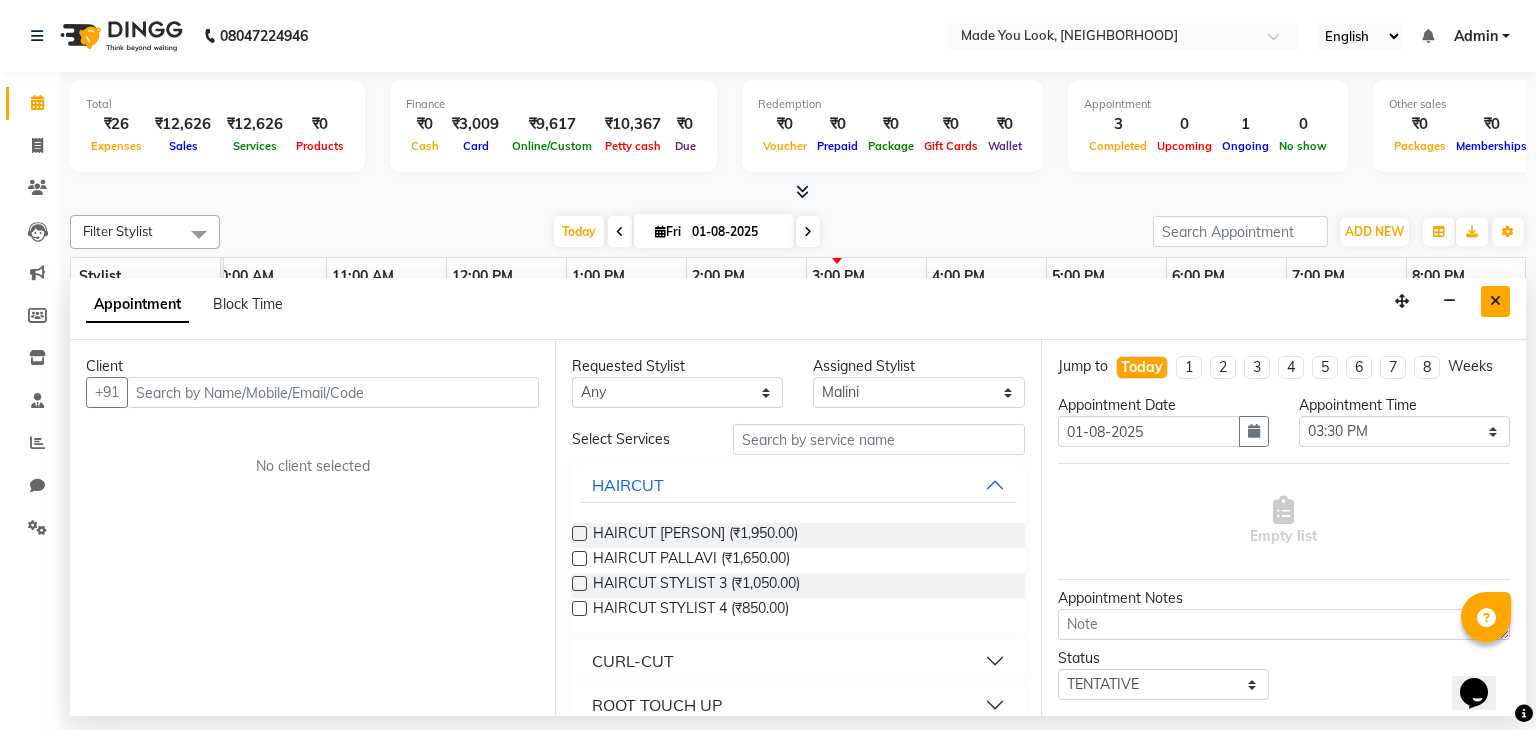 click at bounding box center [1495, 301] 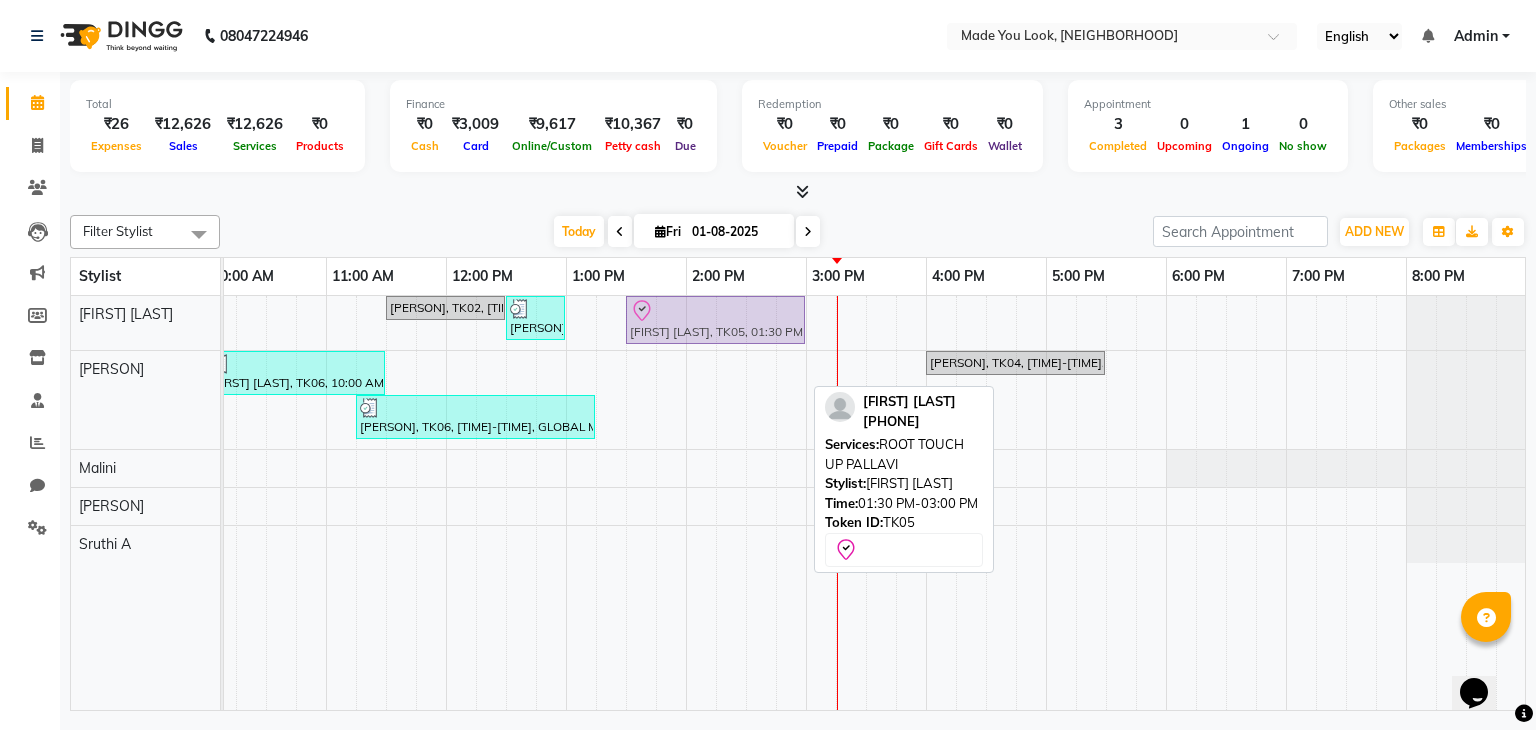 drag, startPoint x: 720, startPoint y: 385, endPoint x: 734, endPoint y: 347, distance: 40.496914 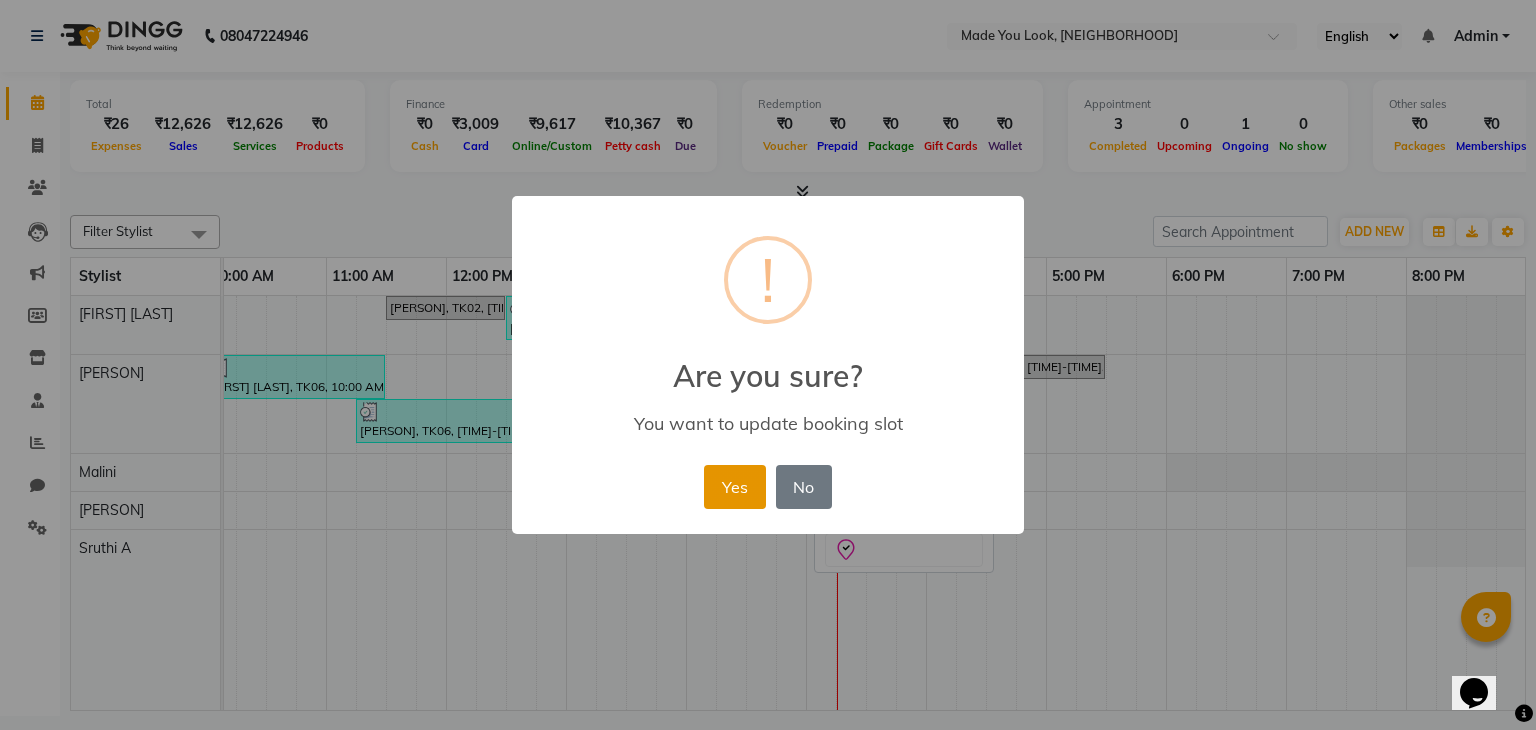 click on "Yes" at bounding box center (734, 487) 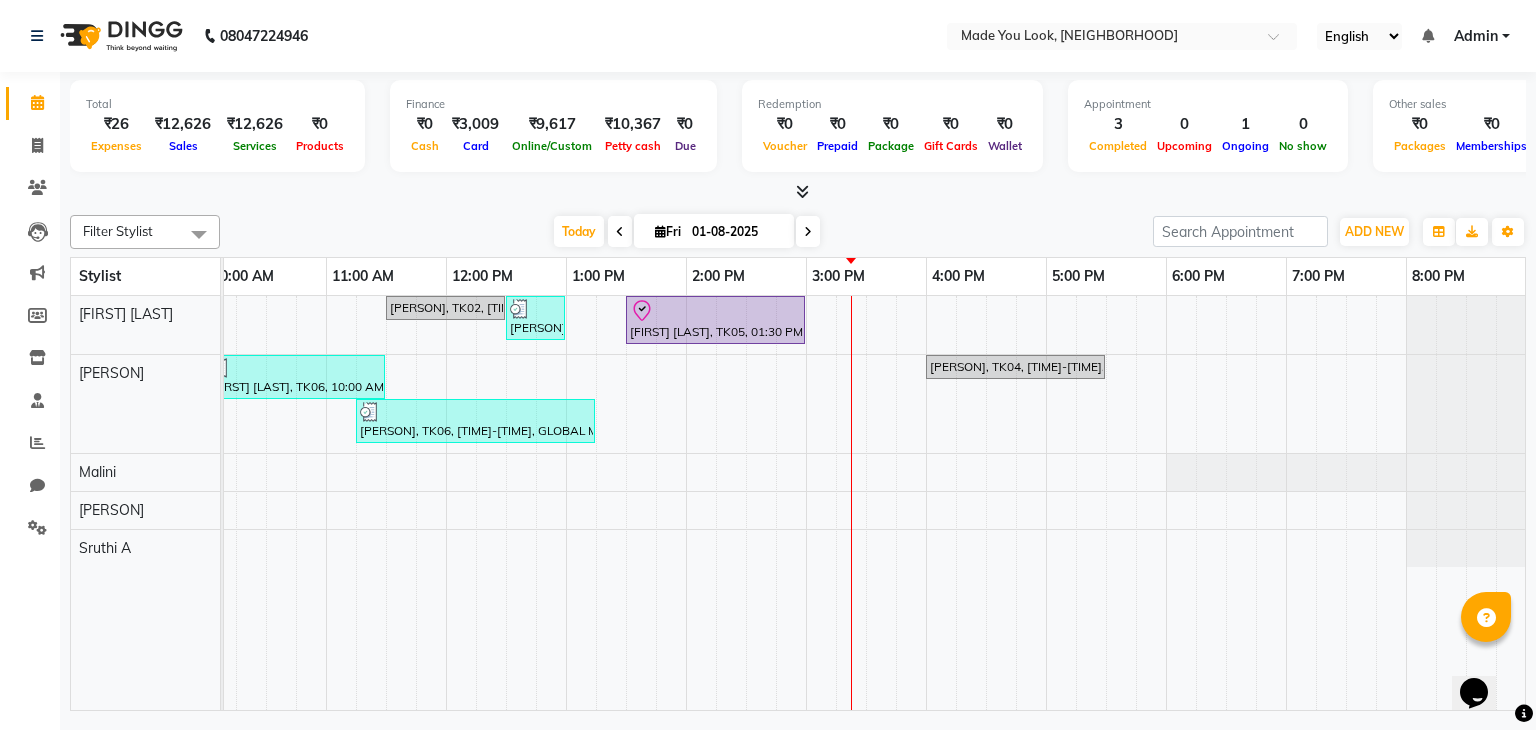 click on "[PERSON], TK02, [TIME]-[TIME], HAIRCUT [PERSON]     [PERSON], TK07, [TIME]-[TIME], DIFFUSE DRY [PERSON] BELOW SHOULDER
[PERSON], TK05, [TIME]-[TIME], ROOT TOUCH UP [PERSON]     [PERSON], TK06, [TIME]-[TIME], CURL-CUT ABOVE SHOULDER [PERSON]    [PERSON], TK04, [TIME]-[TIME], CURL-CUT BELOW SHOULDER [PERSON]     [PERSON], TK06, [TIME]-[TIME], GLOBAL MEDIUM HAIR LOW" at bounding box center (746, 503) 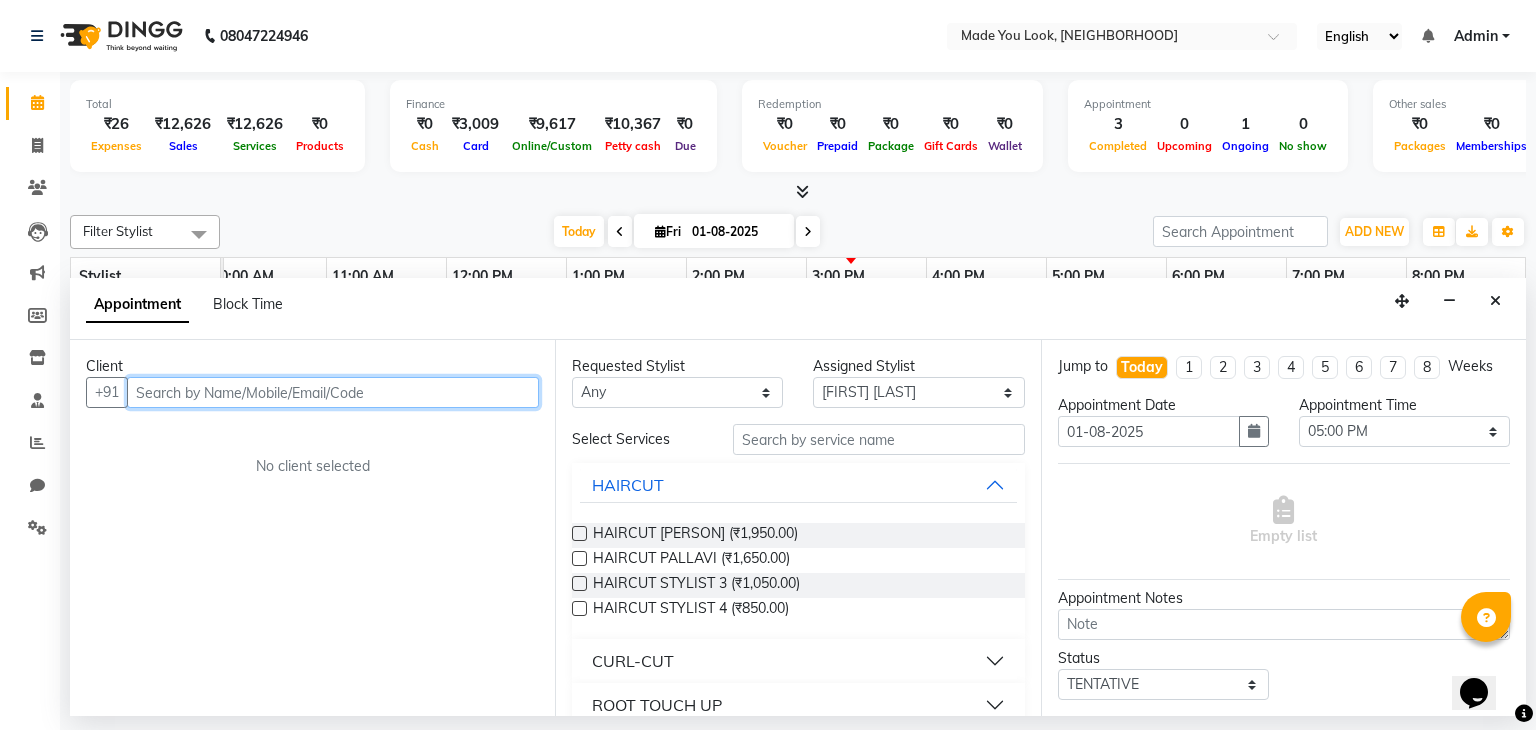 click at bounding box center (333, 392) 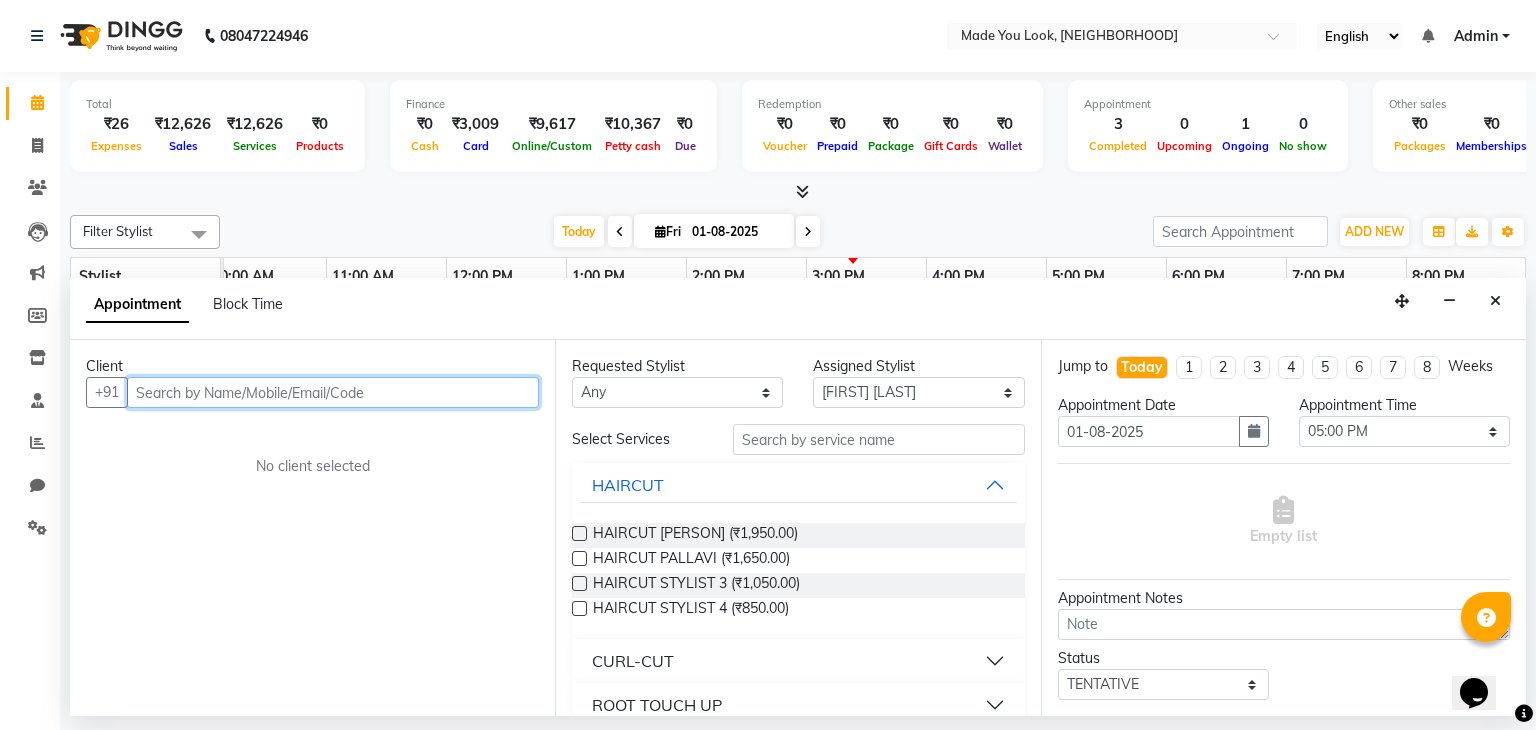 click at bounding box center [333, 392] 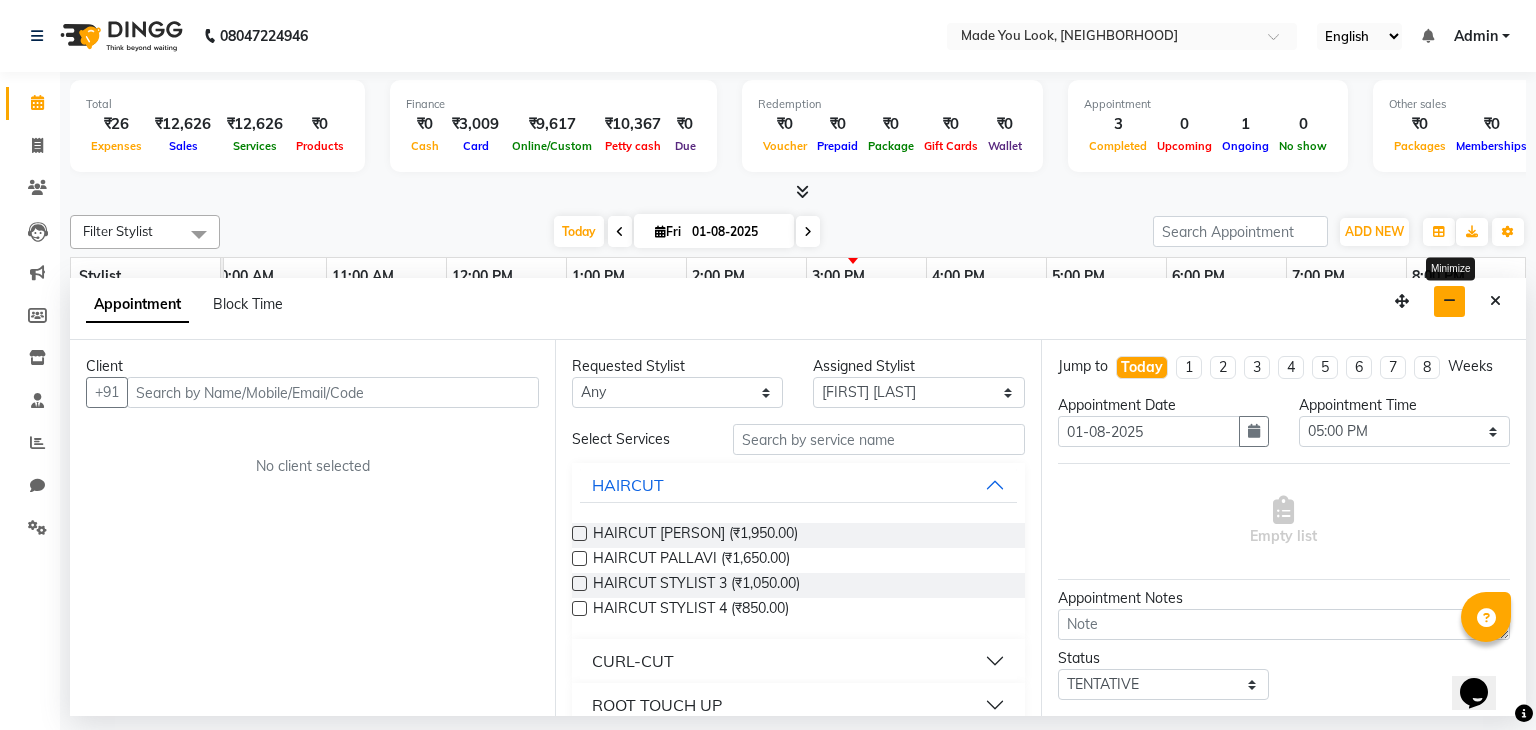 click at bounding box center [1449, 301] 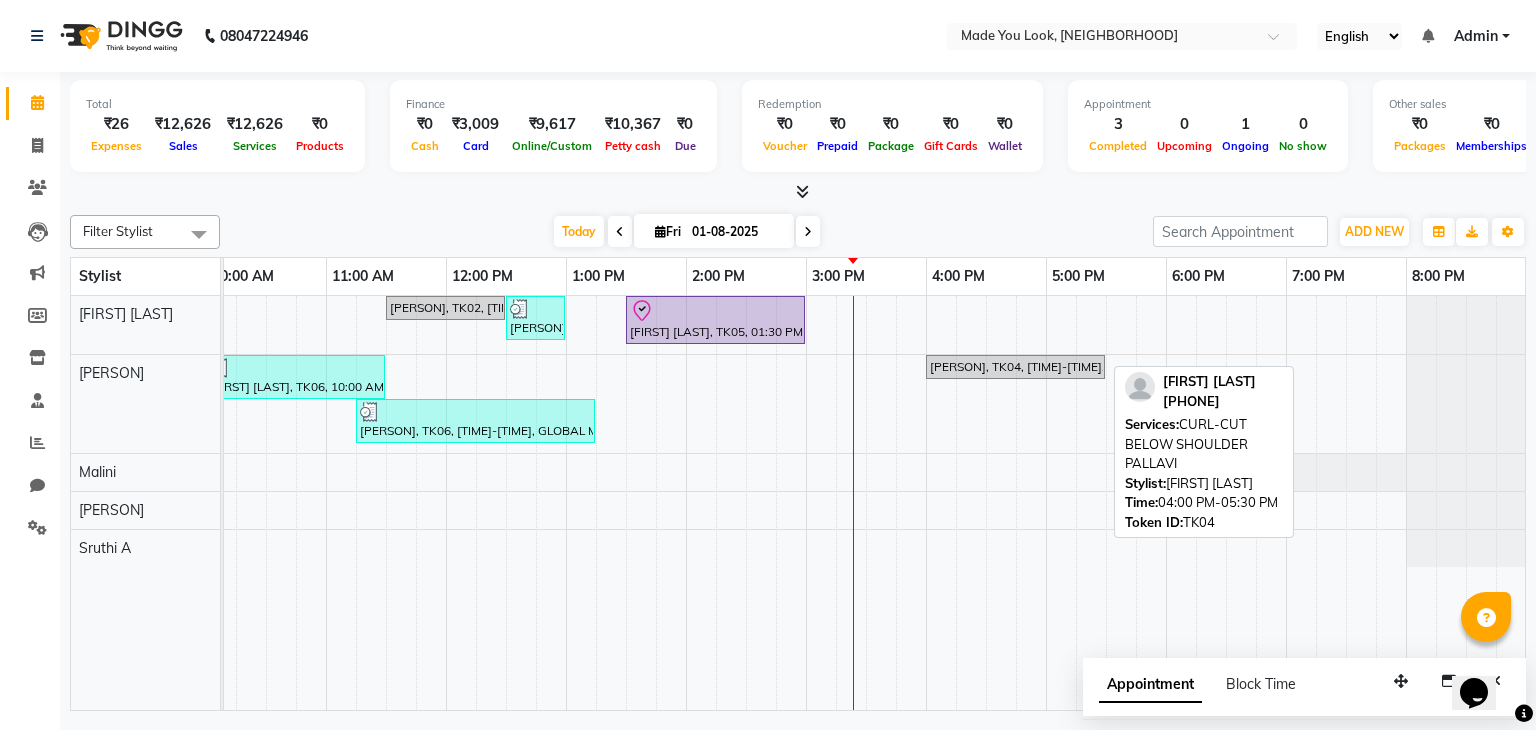 click on "[PERSON], TK04, [TIME]-[TIME], CURL-CUT BELOW SHOULDER [PERSON]" at bounding box center [1015, 367] 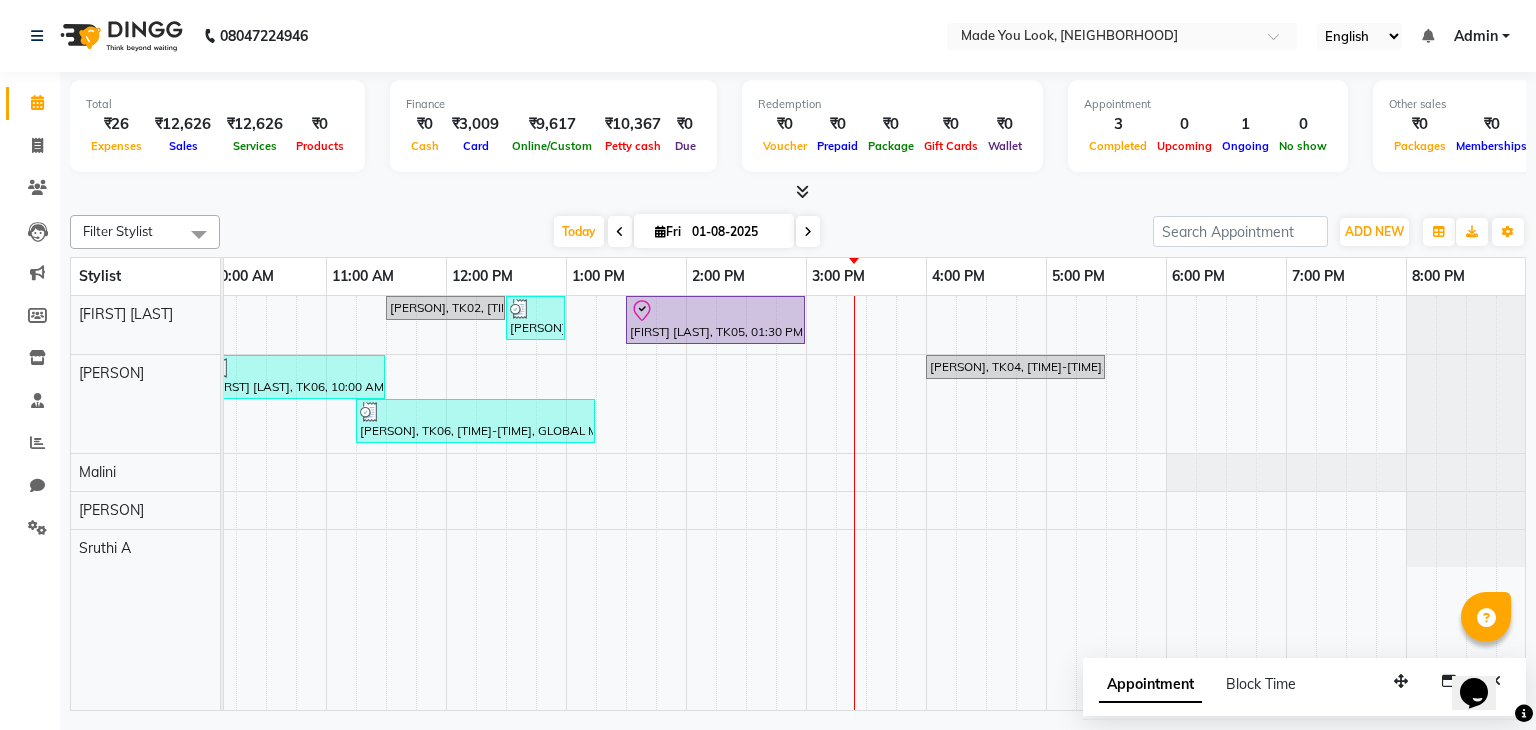 click on "[PERSON], TK02, [TIME]-[TIME], HAIRCUT [PERSON]     [PERSON], TK07, [TIME]-[TIME], DIFFUSE DRY [PERSON] BELOW SHOULDER
[PERSON], TK05, [TIME]-[TIME], ROOT TOUCH UP [PERSON]     [PERSON], TK06, [TIME]-[TIME], CURL-CUT ABOVE SHOULDER [PERSON]    [PERSON], TK04, [TIME]-[TIME], CURL-CUT BELOW SHOULDER [PERSON]     [PERSON], TK06, [TIME]-[TIME], GLOBAL MEDIUM HAIR LOW" at bounding box center (746, 503) 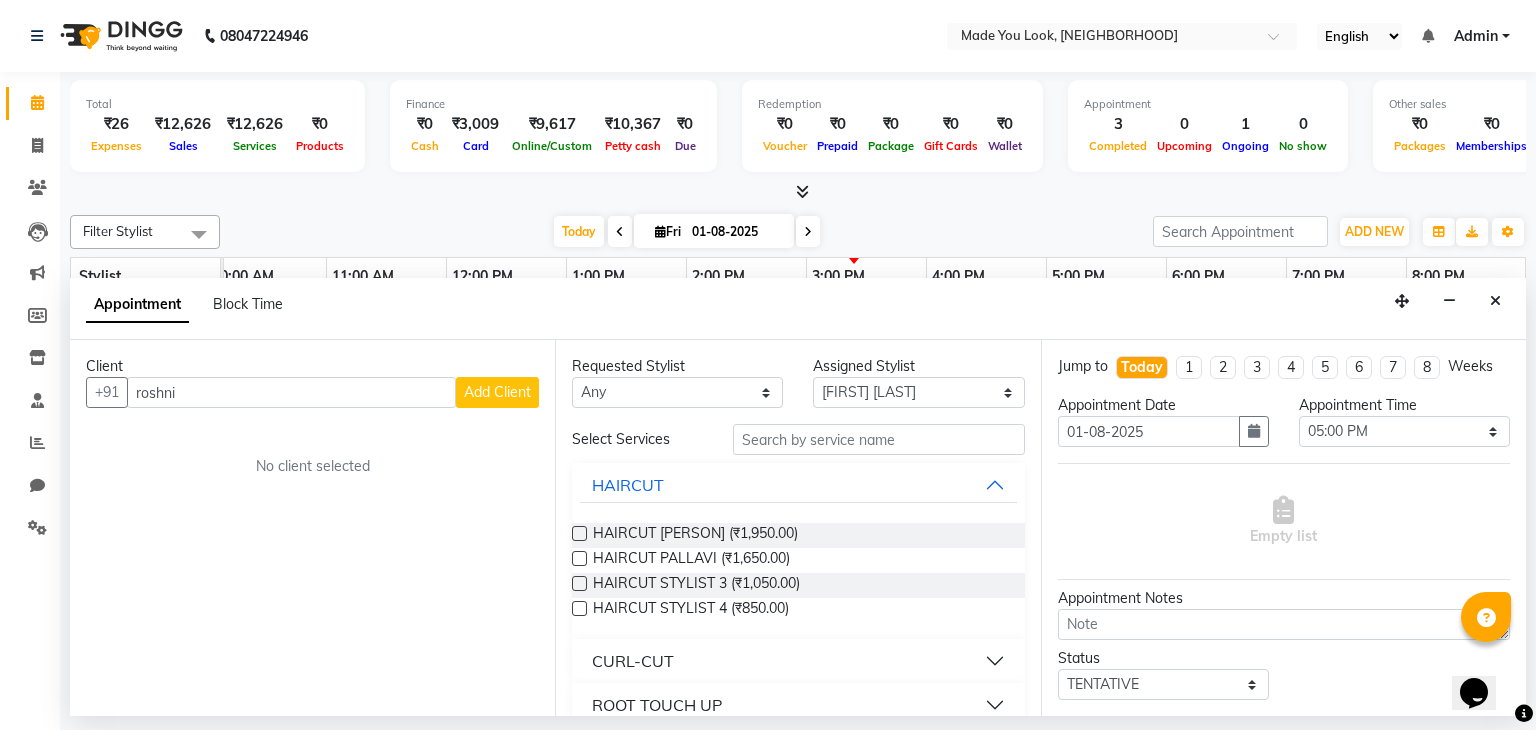 click on "Add Client" at bounding box center (497, 392) 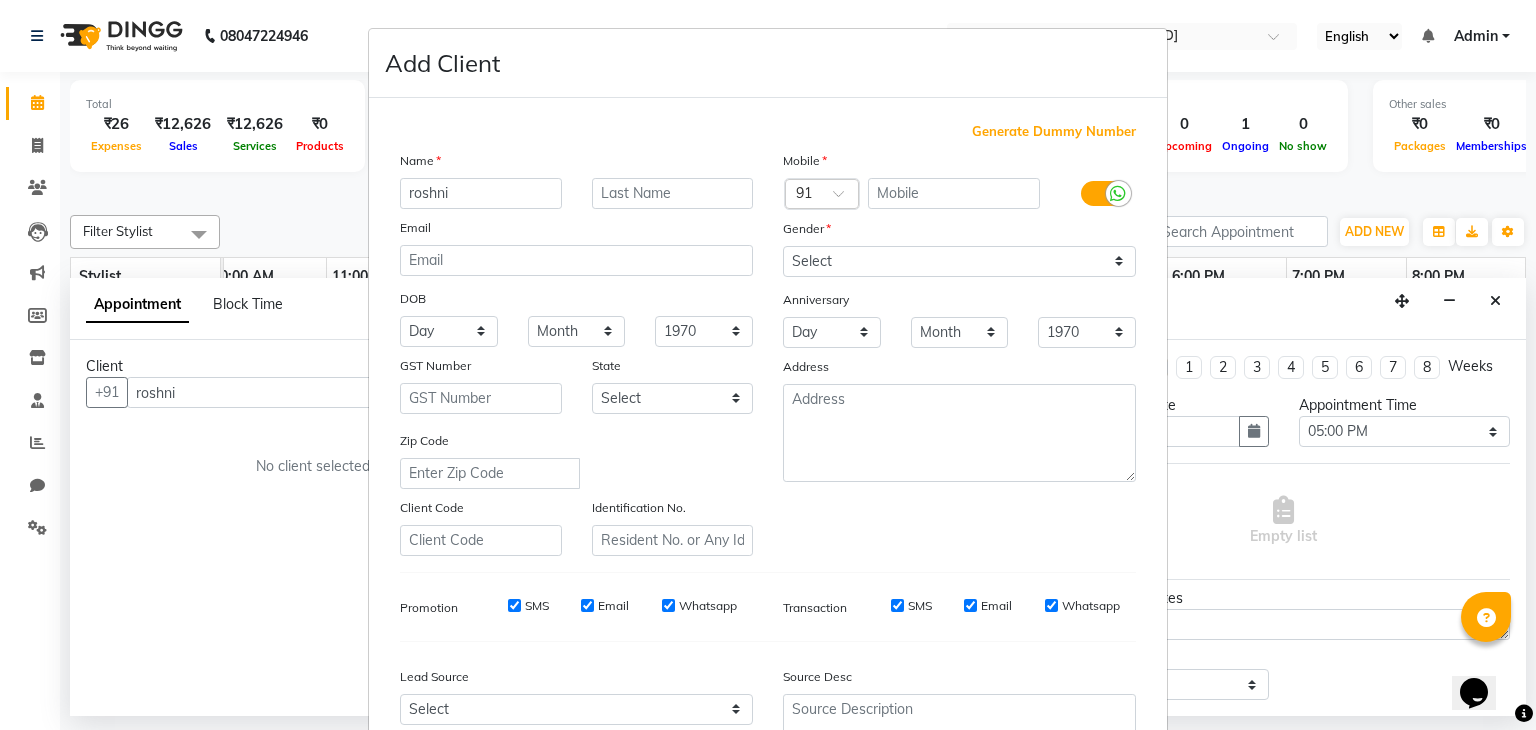 click on "Add Client Generate Dummy Number Name [PERSON] Email DOB Day 01 02 03 04 05 06 07 08 09 10 11 12 13 14 15 16 17 18 19 20 21 22 23 24 25 26 27 28 29 30 31 Month January February March April May June July August September October November December 1940 1941 1942 1943 1944 1945 1946 1947 1948 1949 1950 1951 1952 1953 1954 1955 1956 1957 1958 1959 1960 1961 1962 1963 1964 1965 1966 1967 1968 1969 1970 1971 1972 1973 1974 1975 1976 1977 1978 1979 1980 1981 1982 1983 1984 1985 1986 1987 1988 1989 1990 1991 1992 1993 1994 1995 1996 1997 1998 1999 2000 2001 2002 2003 2004 2005 2006 2007 2008 2009 2010 2011 2012 2013 2014 2015 2016 2017 2018 2019 2020 2021 2022 2023 2024 GST Number State Select Andaman and Nicobar Islands Andhra Pradesh Arunachal Pradesh Assam Bihar Chandigarh Chhattisgarh Dadra and Nagar Haveli Daman and Diu Delhi Goa Gujarat Haryana Himachal Pradesh Jammu and Kashmir Jharkhand Karnataka Kerala Lakshadweep Madhya Pradesh Maharashtra Manipur Meghalaya Mizoram Nagaland Odisha Pondicherry Punjab Rajasthan" at bounding box center (768, 365) 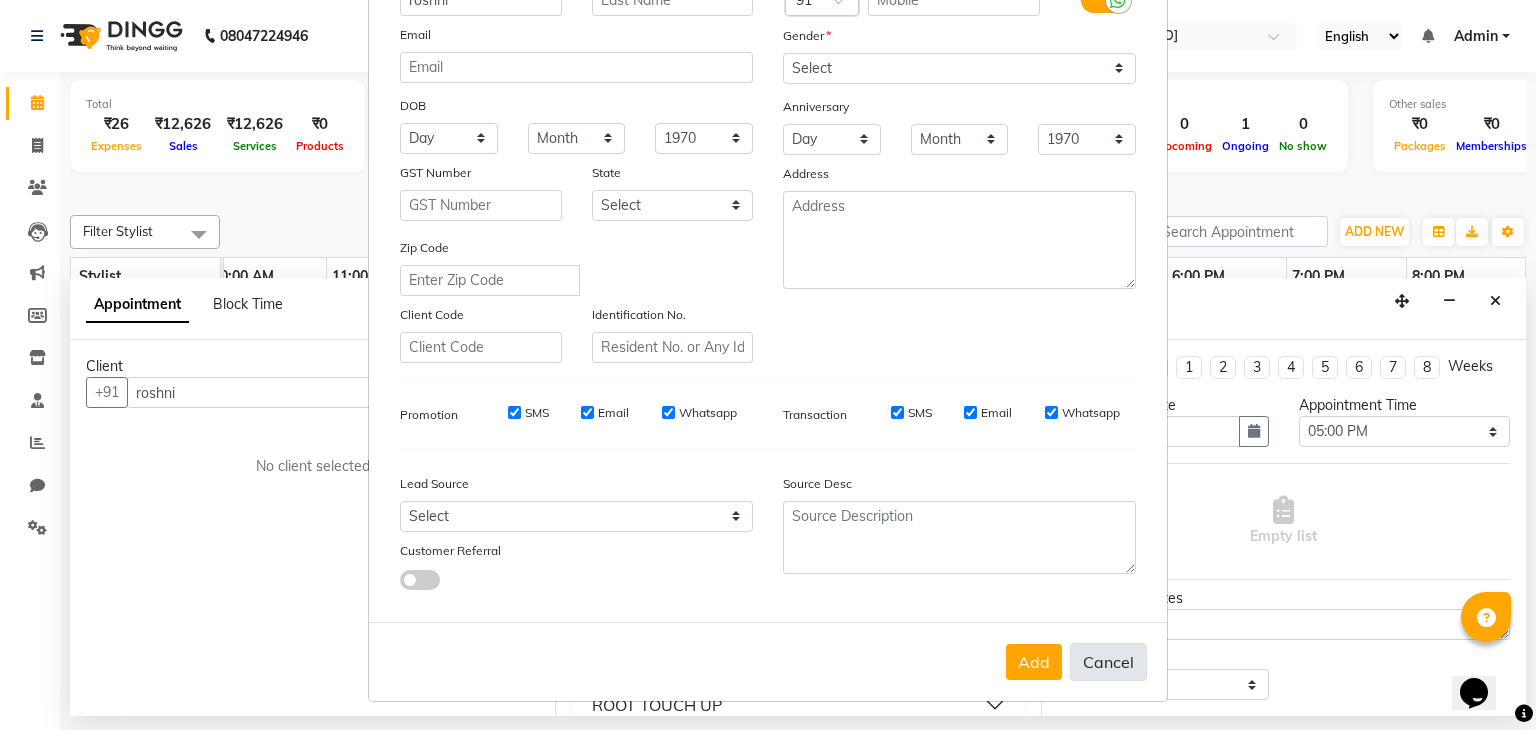click on "Cancel" at bounding box center [1108, 662] 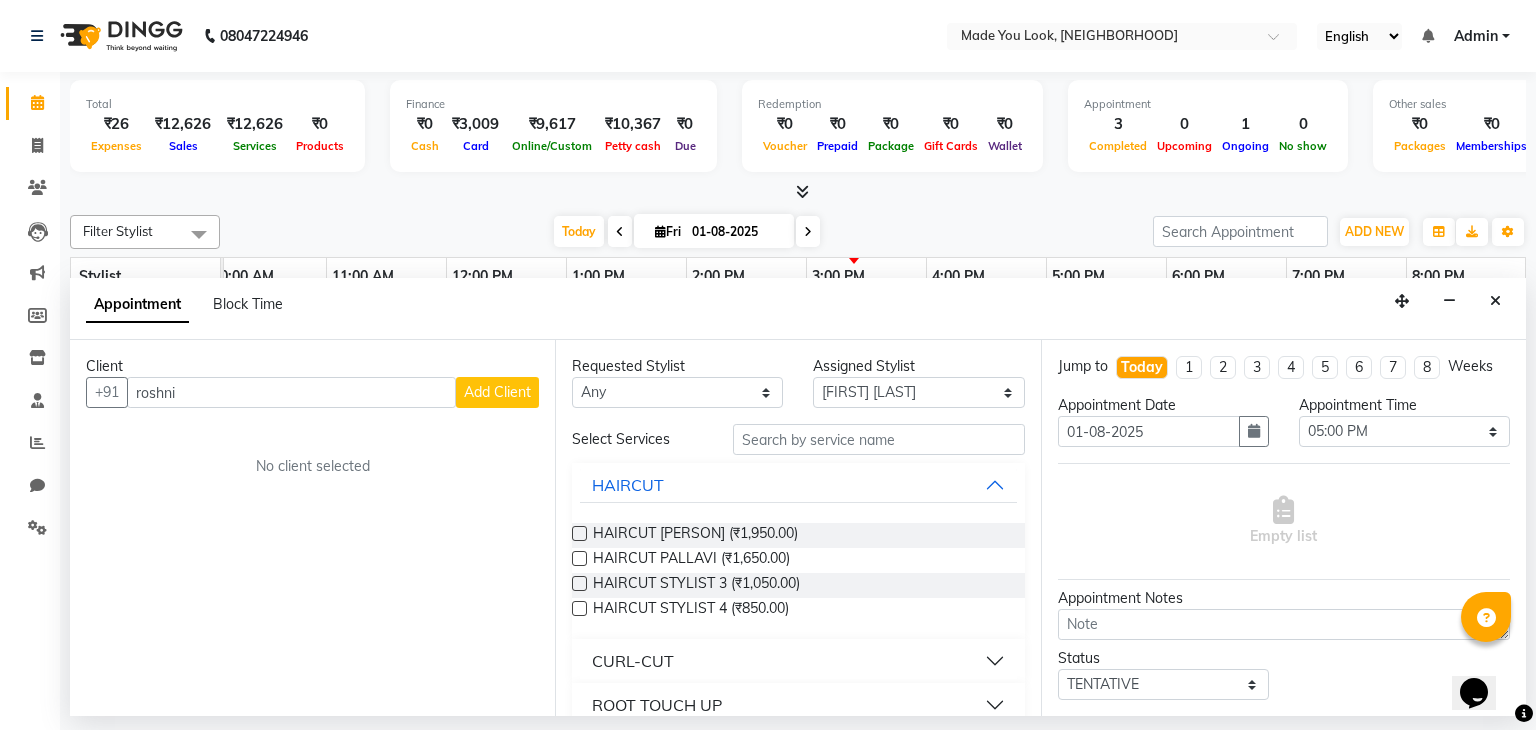 click on "Today  Fri 01-08-2025" at bounding box center [686, 232] 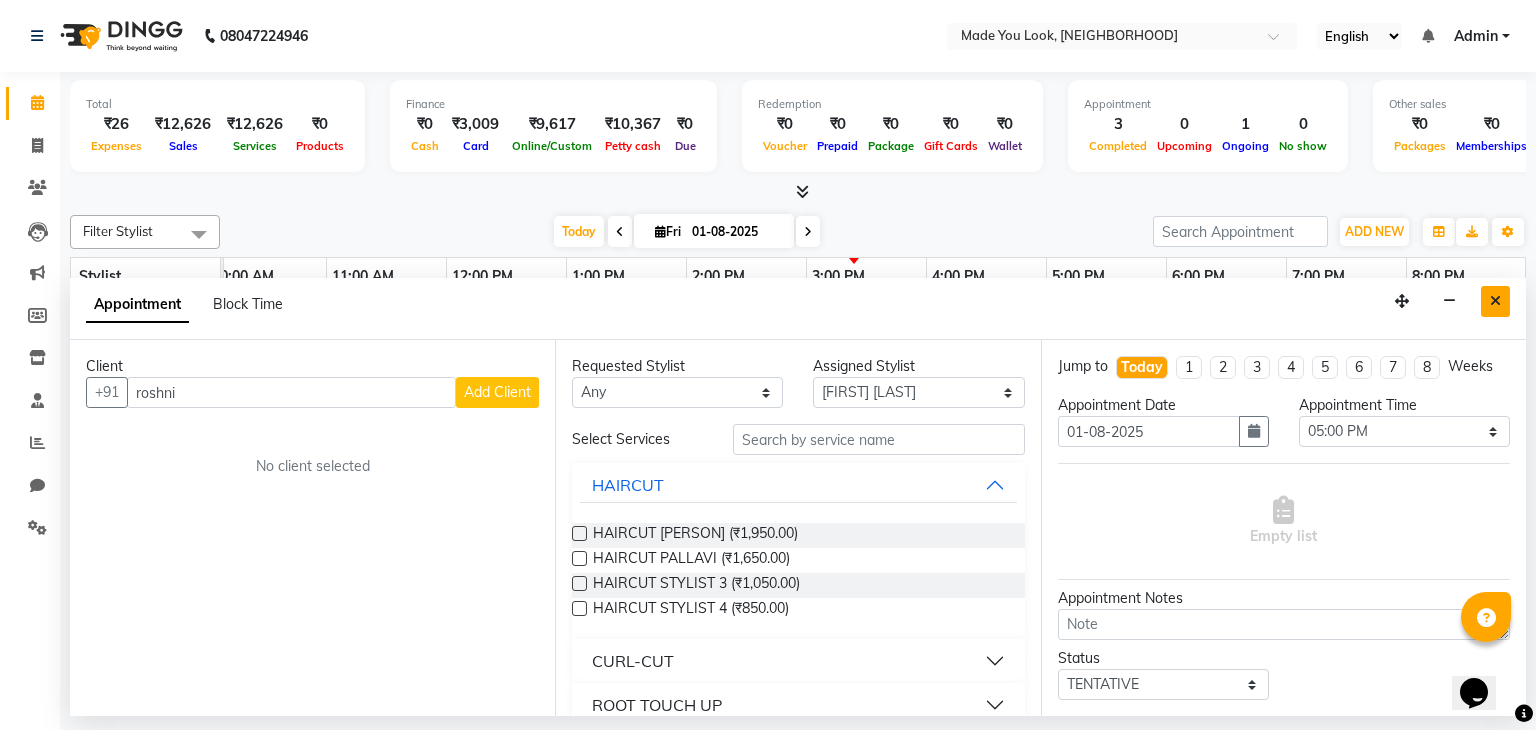 click at bounding box center [1495, 301] 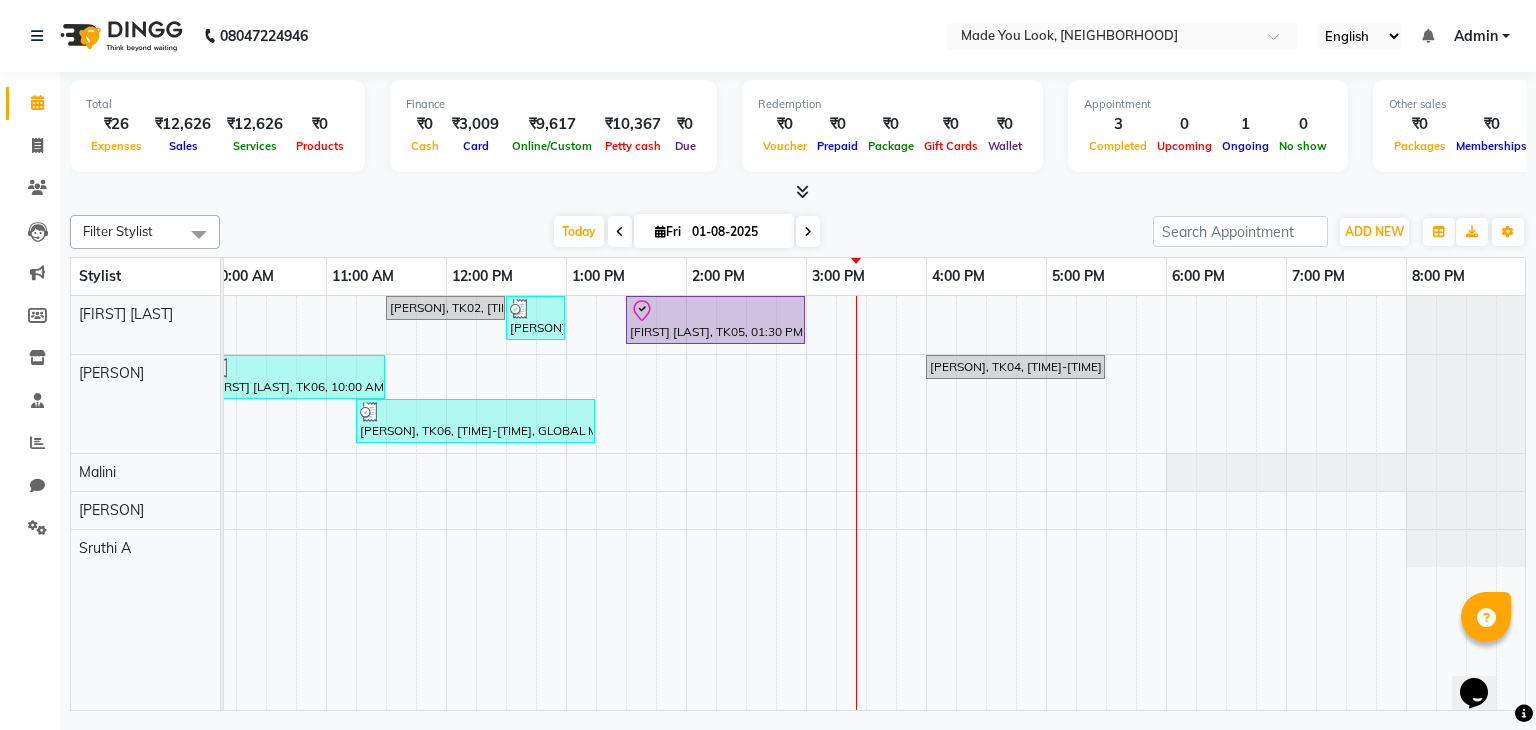 drag, startPoint x: 1477, startPoint y: 305, endPoint x: 1511, endPoint y: 365, distance: 68.96376 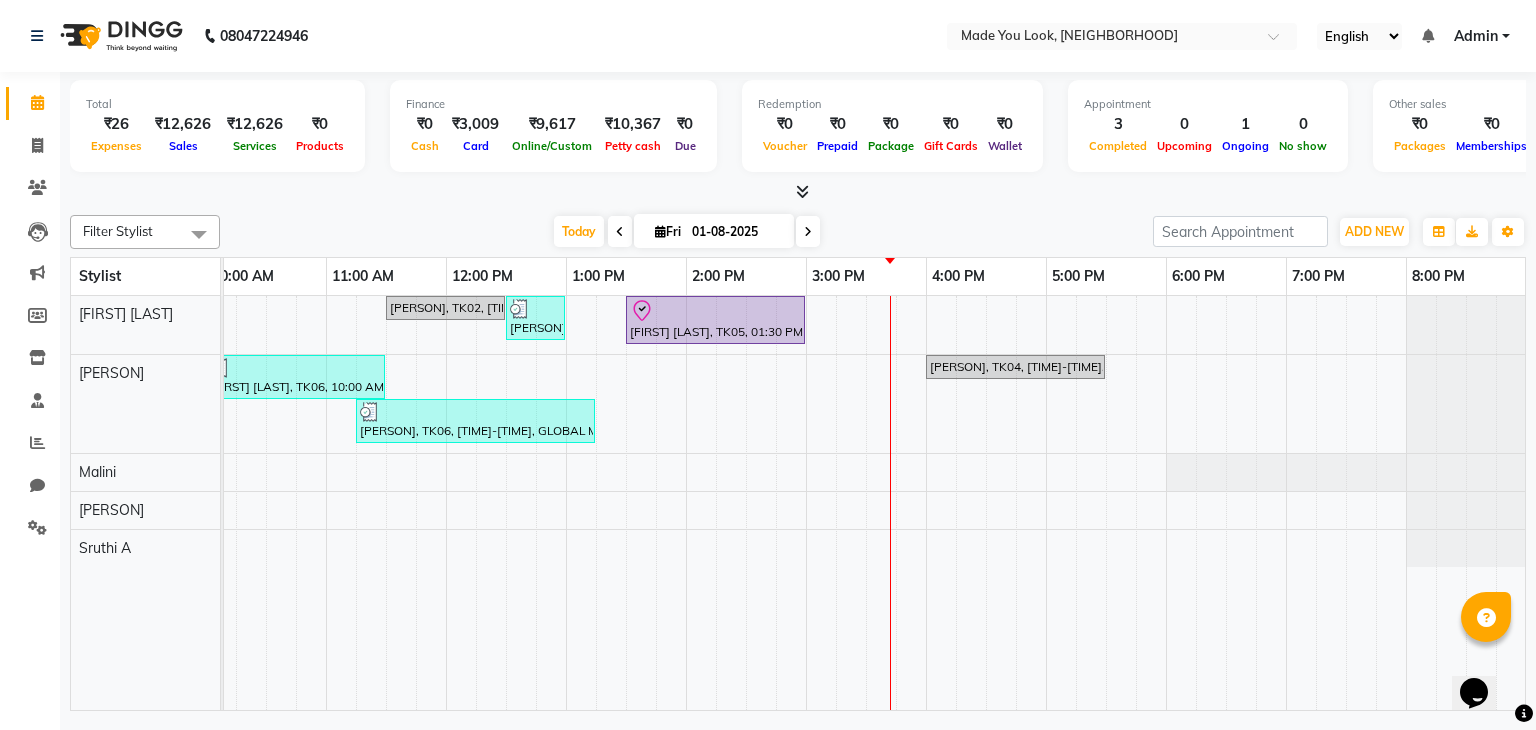 click on "01-08-2025" at bounding box center [736, 232] 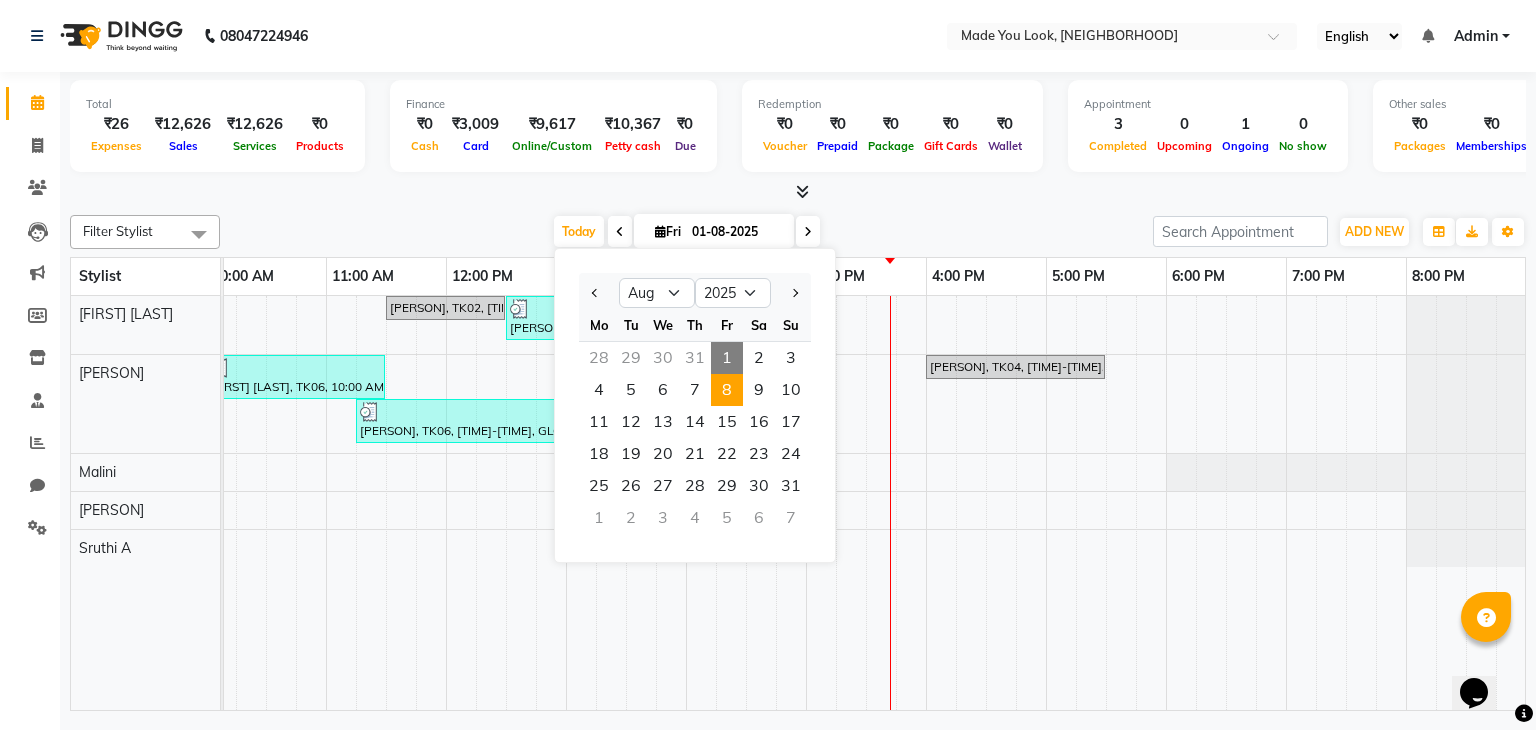 click on "8" at bounding box center (727, 390) 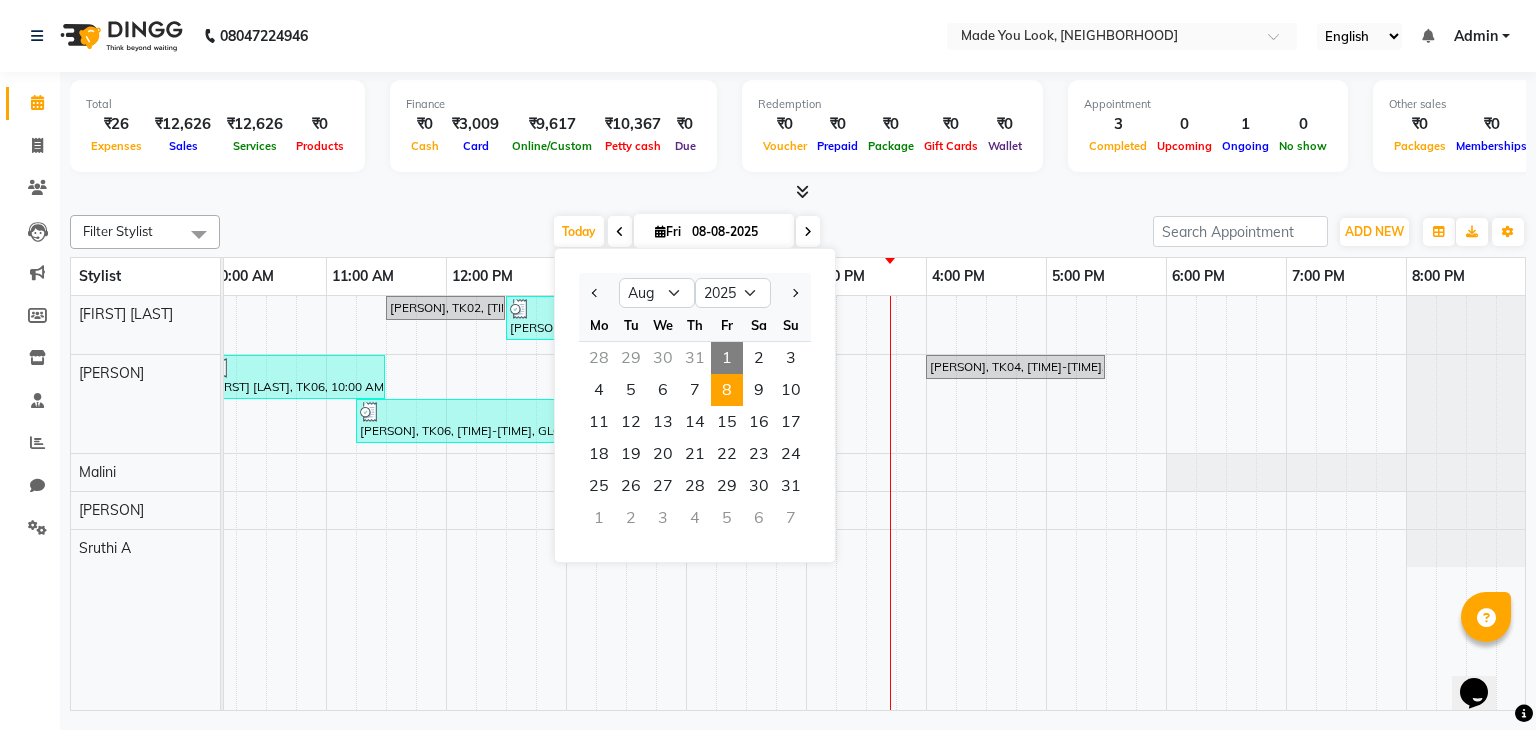 scroll, scrollTop: 0, scrollLeft: 258, axis: horizontal 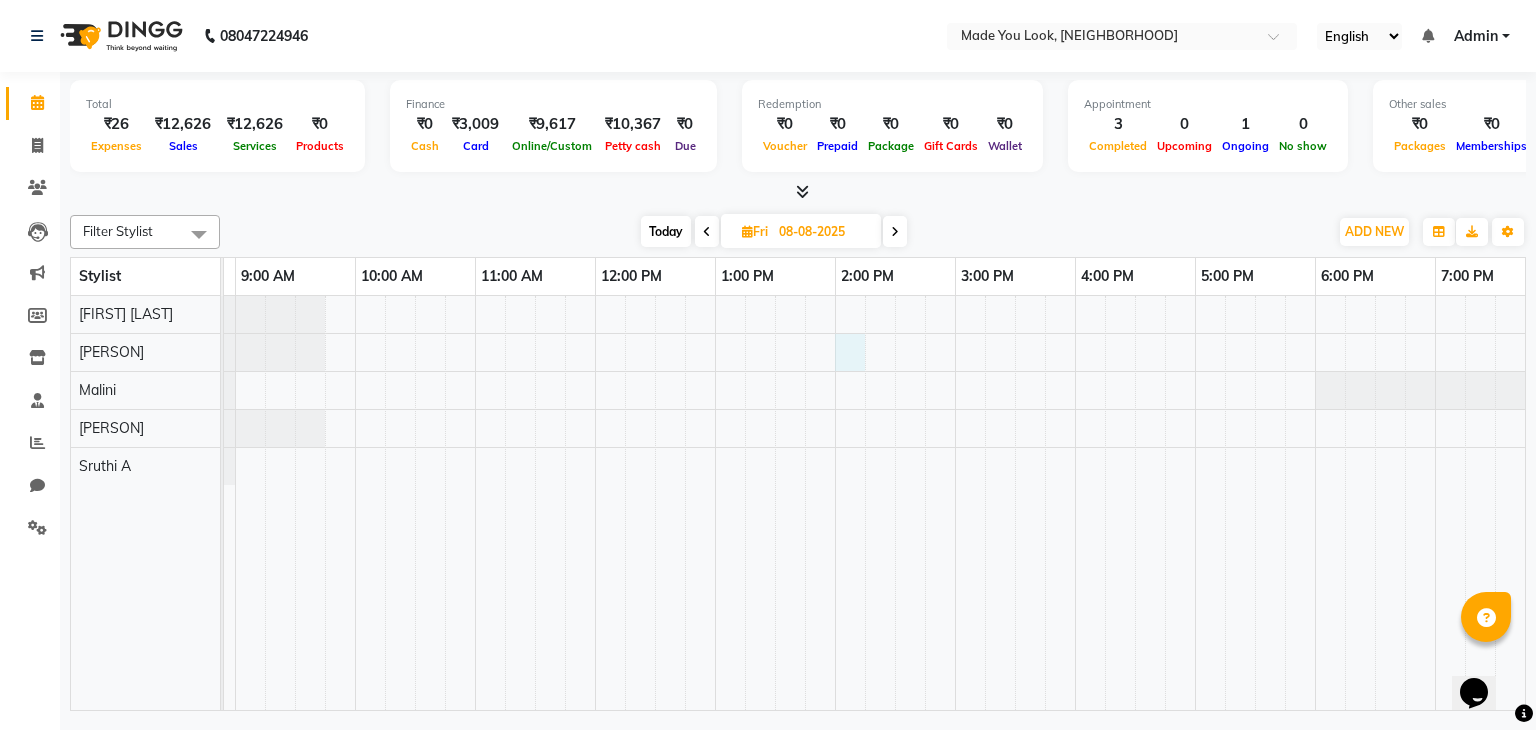 click at bounding box center [895, 503] 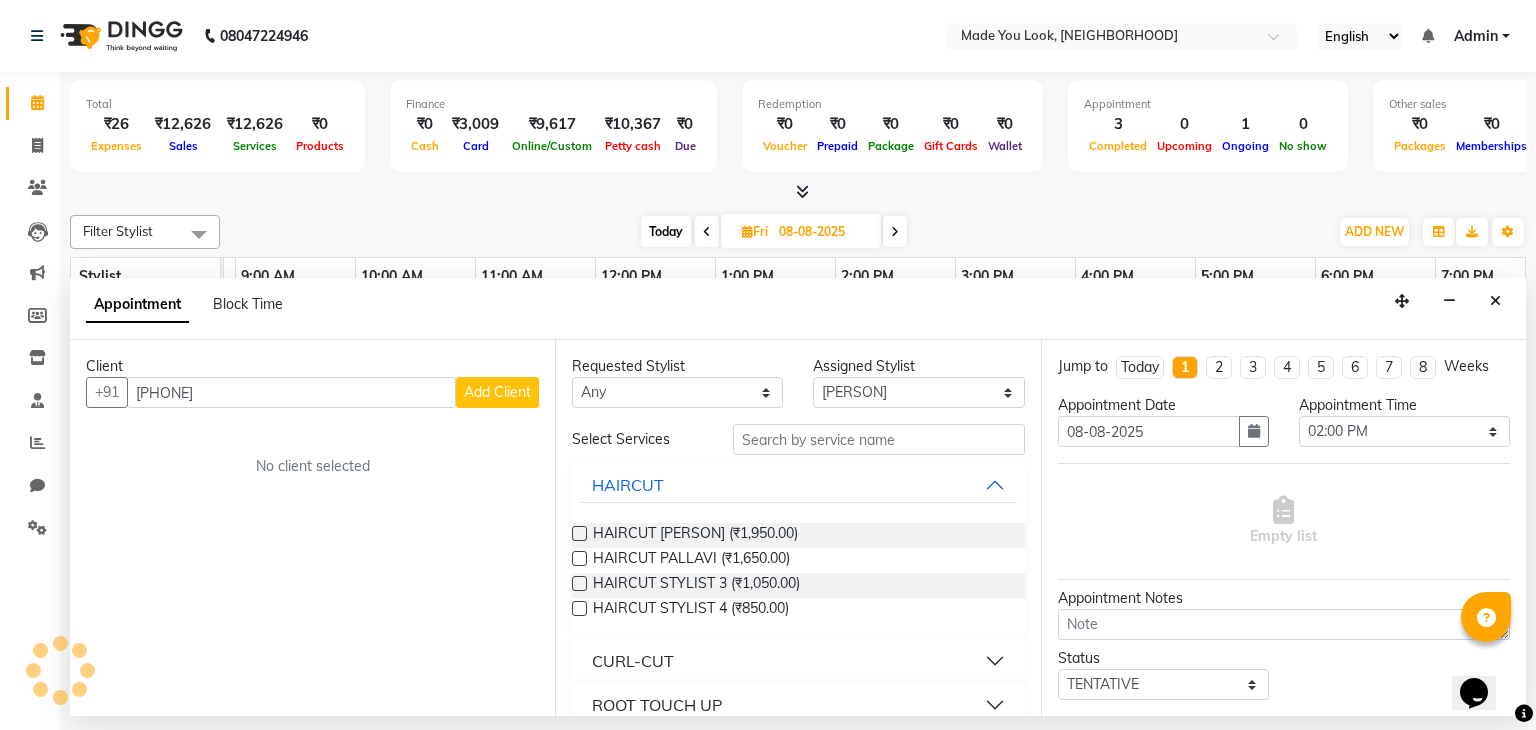 click on "Add Client" at bounding box center (497, 392) 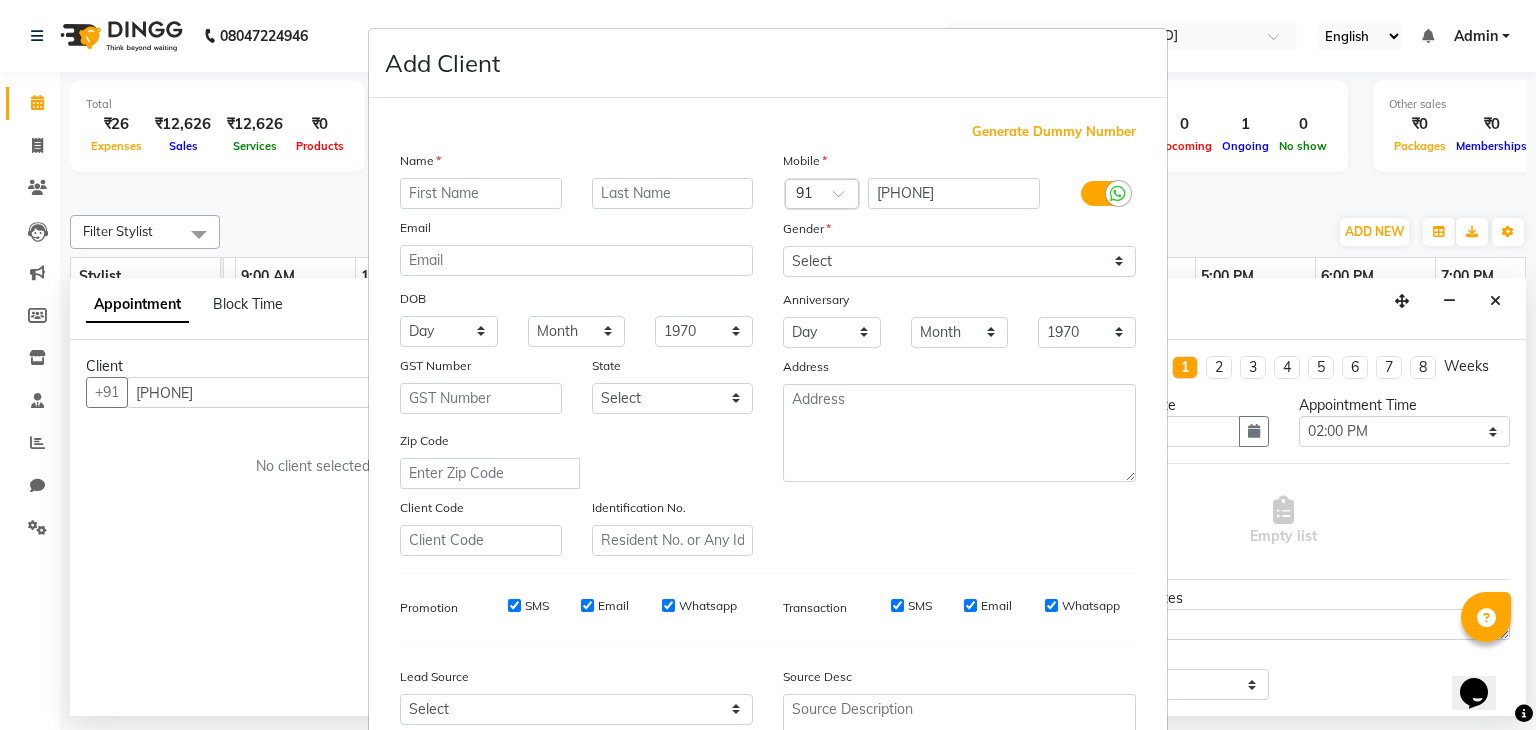click at bounding box center (481, 193) 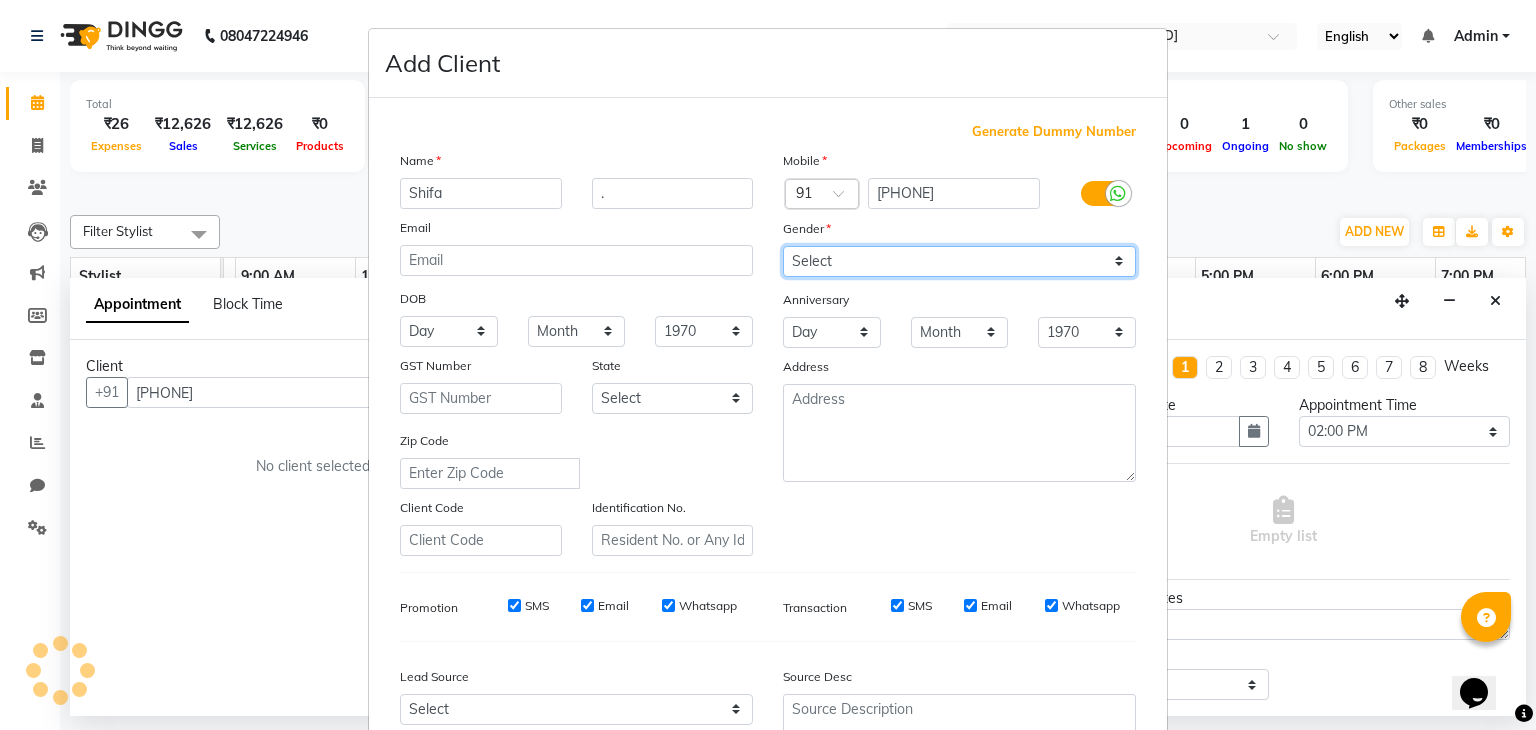 click on "Select Male Female Other Prefer Not To Say" at bounding box center [959, 261] 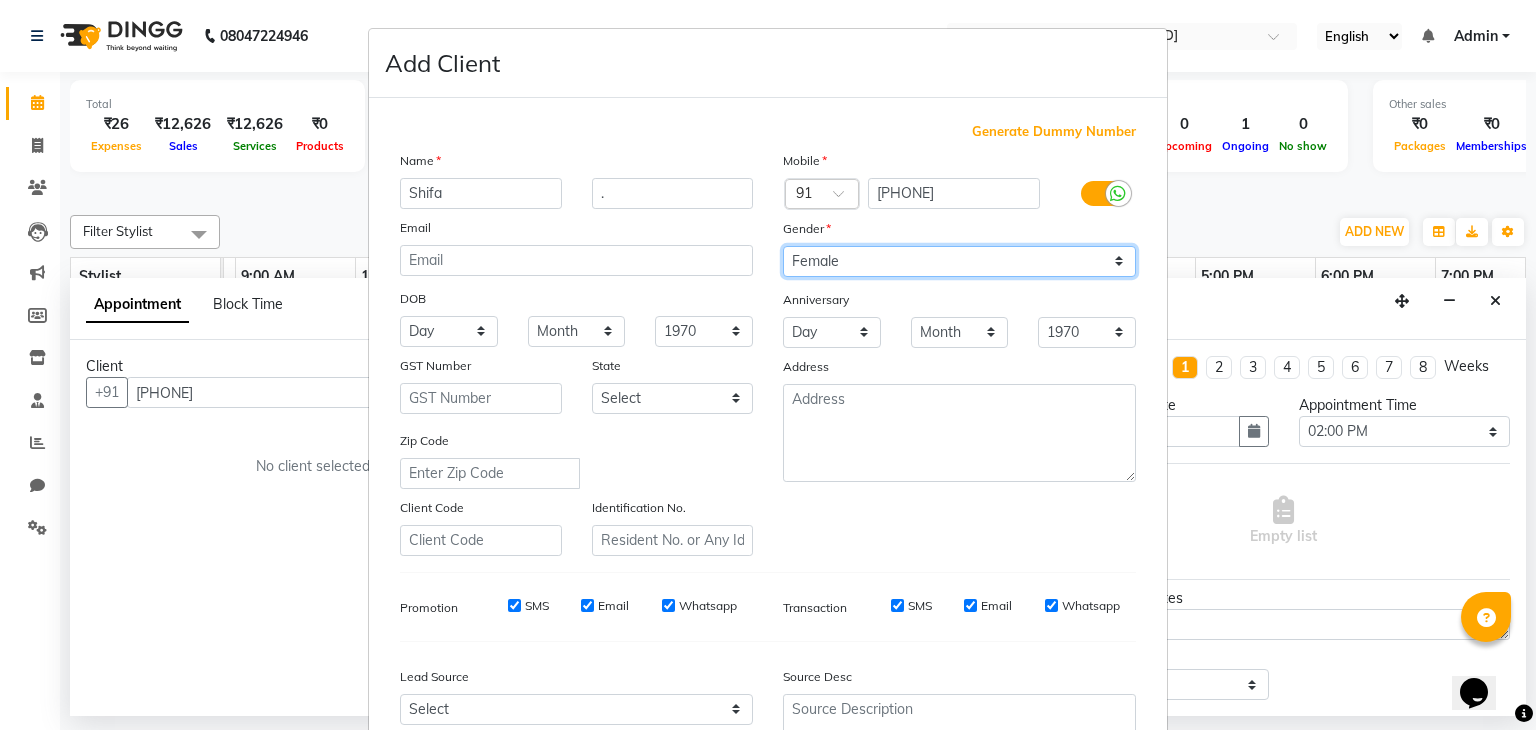 click on "Select Male Female Other Prefer Not To Say" at bounding box center [959, 261] 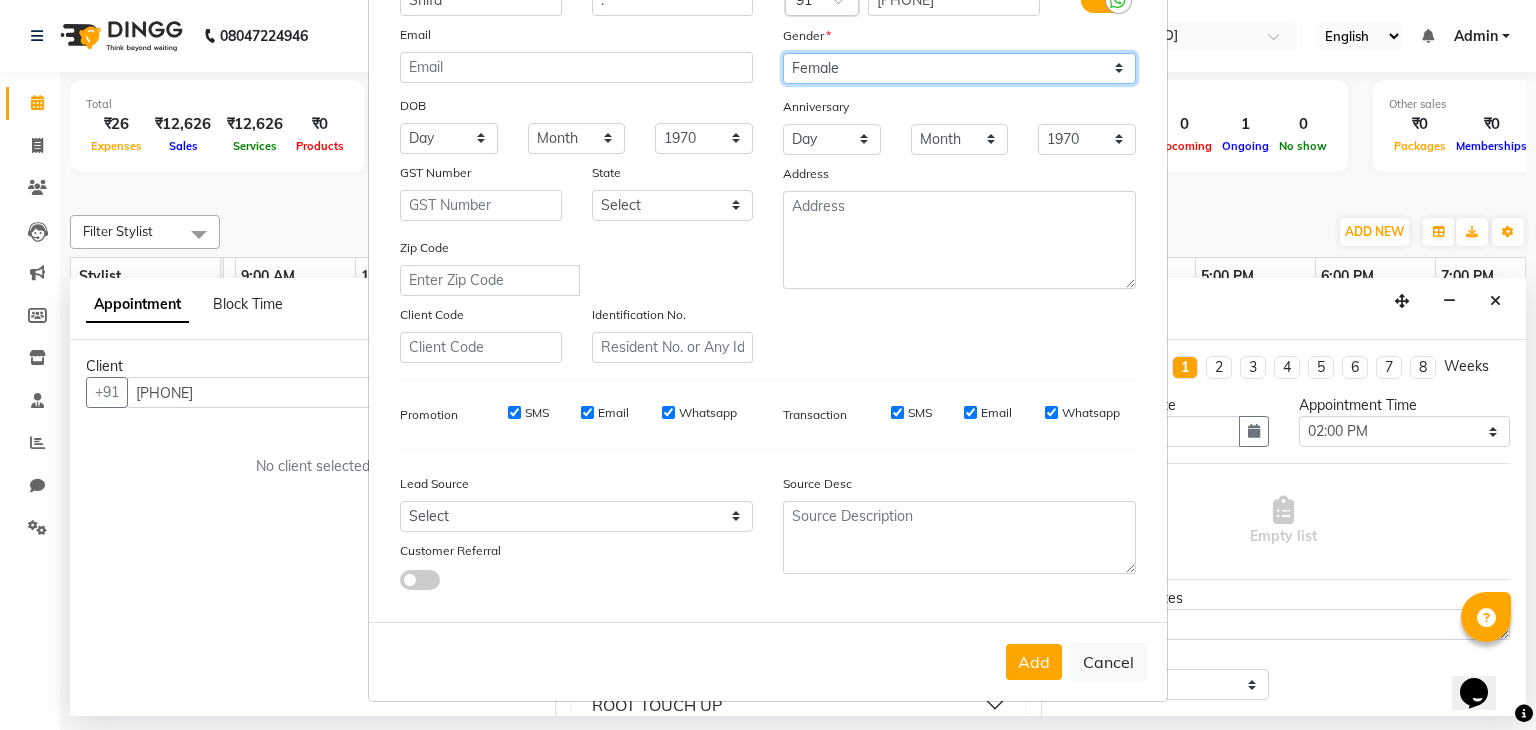scroll, scrollTop: 203, scrollLeft: 0, axis: vertical 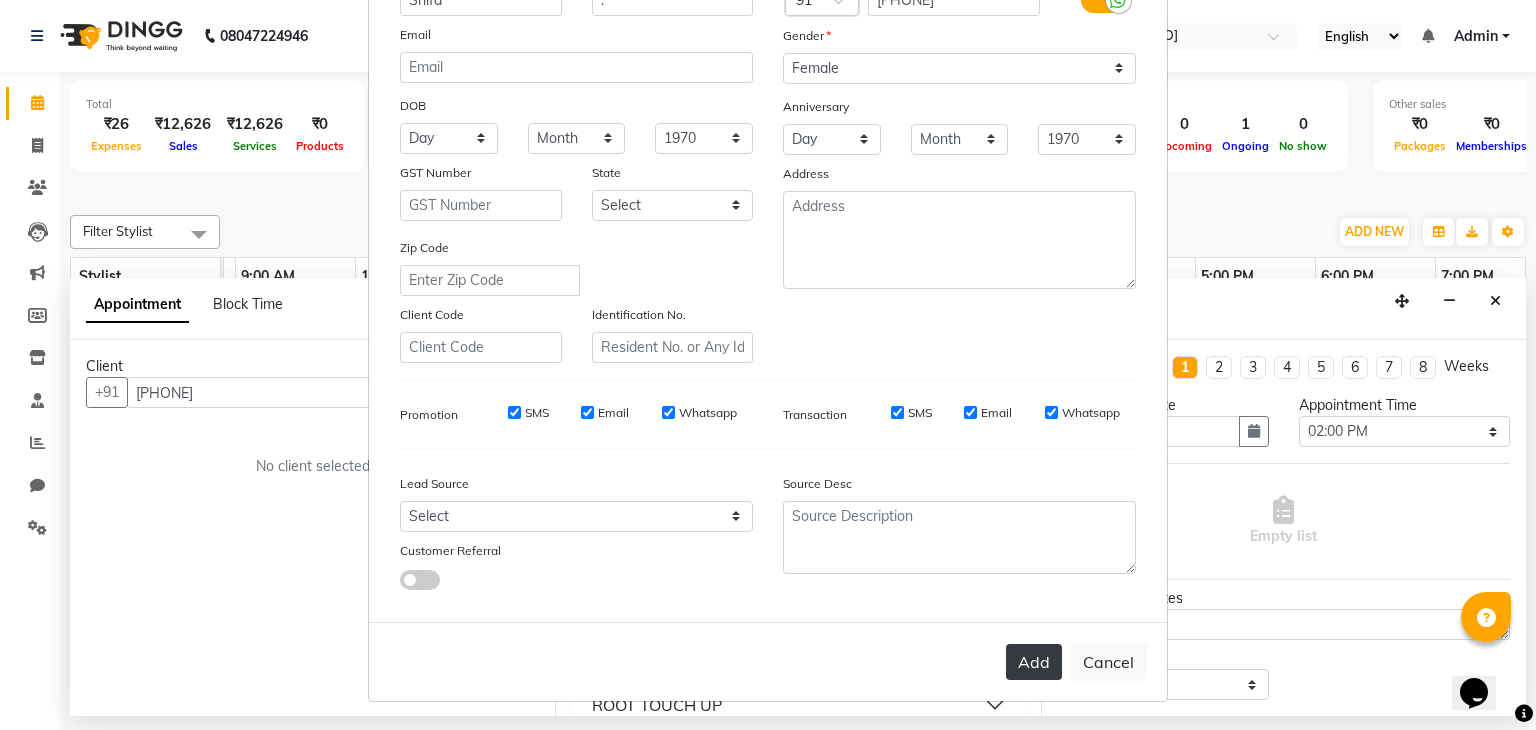 click on "Add" at bounding box center (1034, 662) 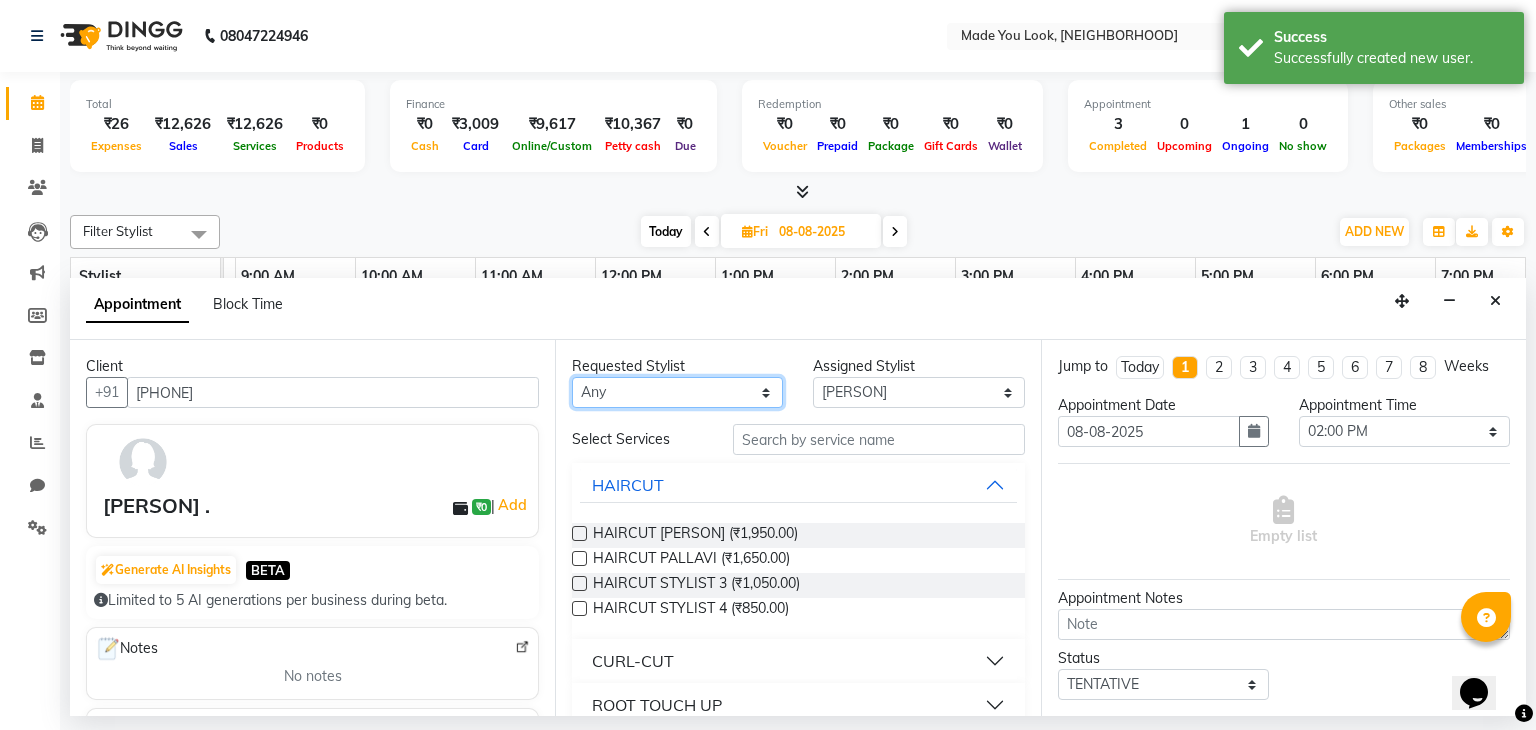 click on "Any [FIRST] [FIRST] [FIRST] [FIRST]  Sruthi A" at bounding box center [677, 392] 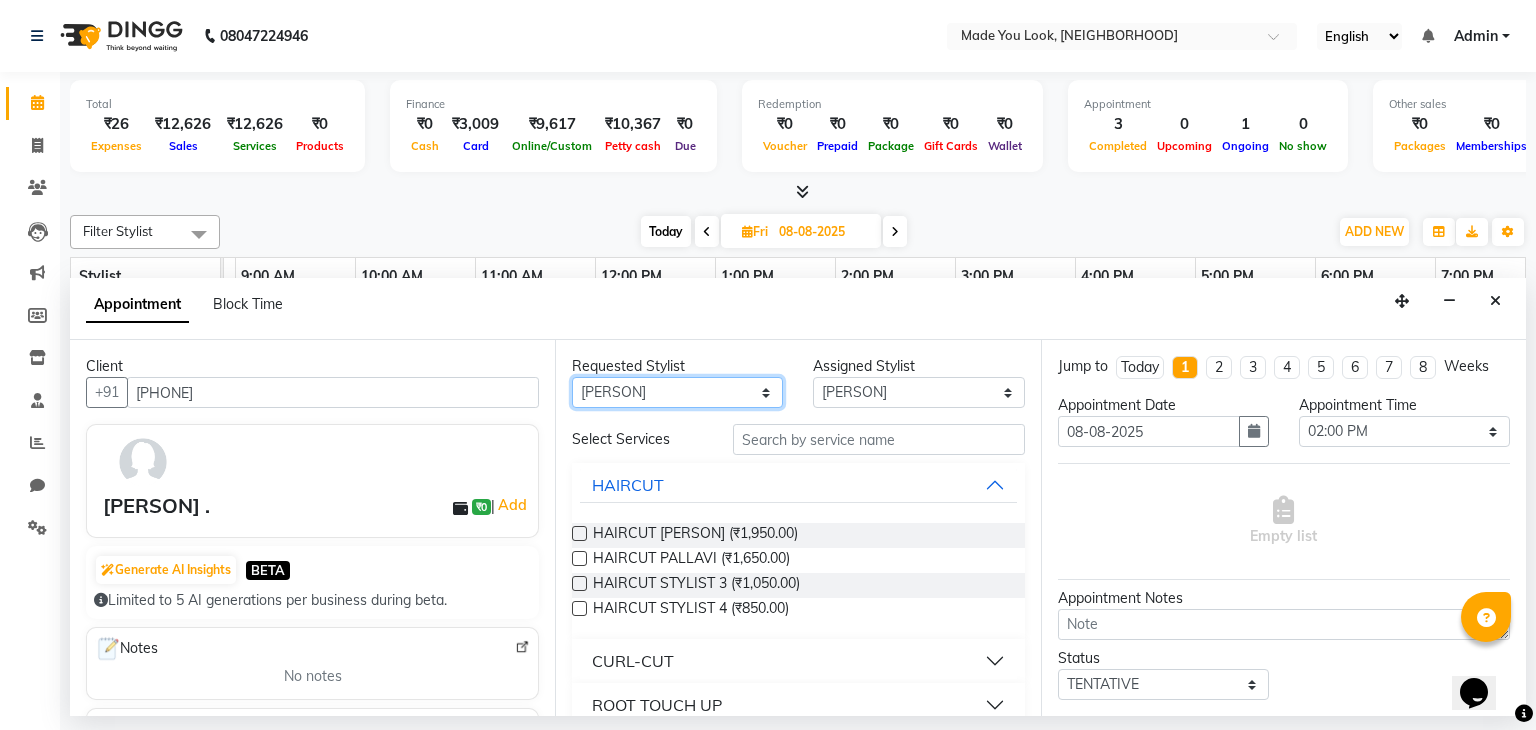 click on "Any [FIRST] [FIRST] [FIRST] [FIRST]  Sruthi A" at bounding box center (677, 392) 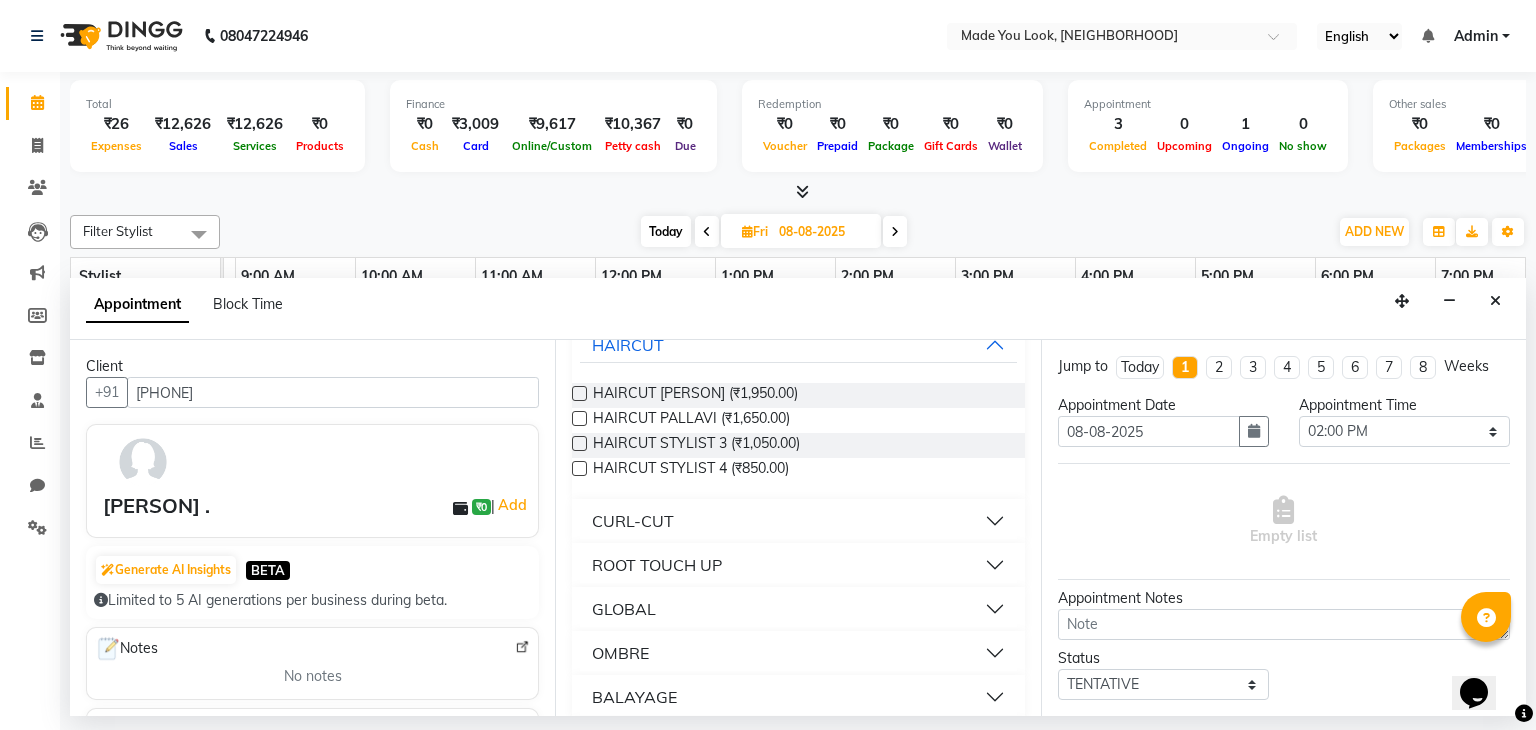 scroll, scrollTop: 140, scrollLeft: 0, axis: vertical 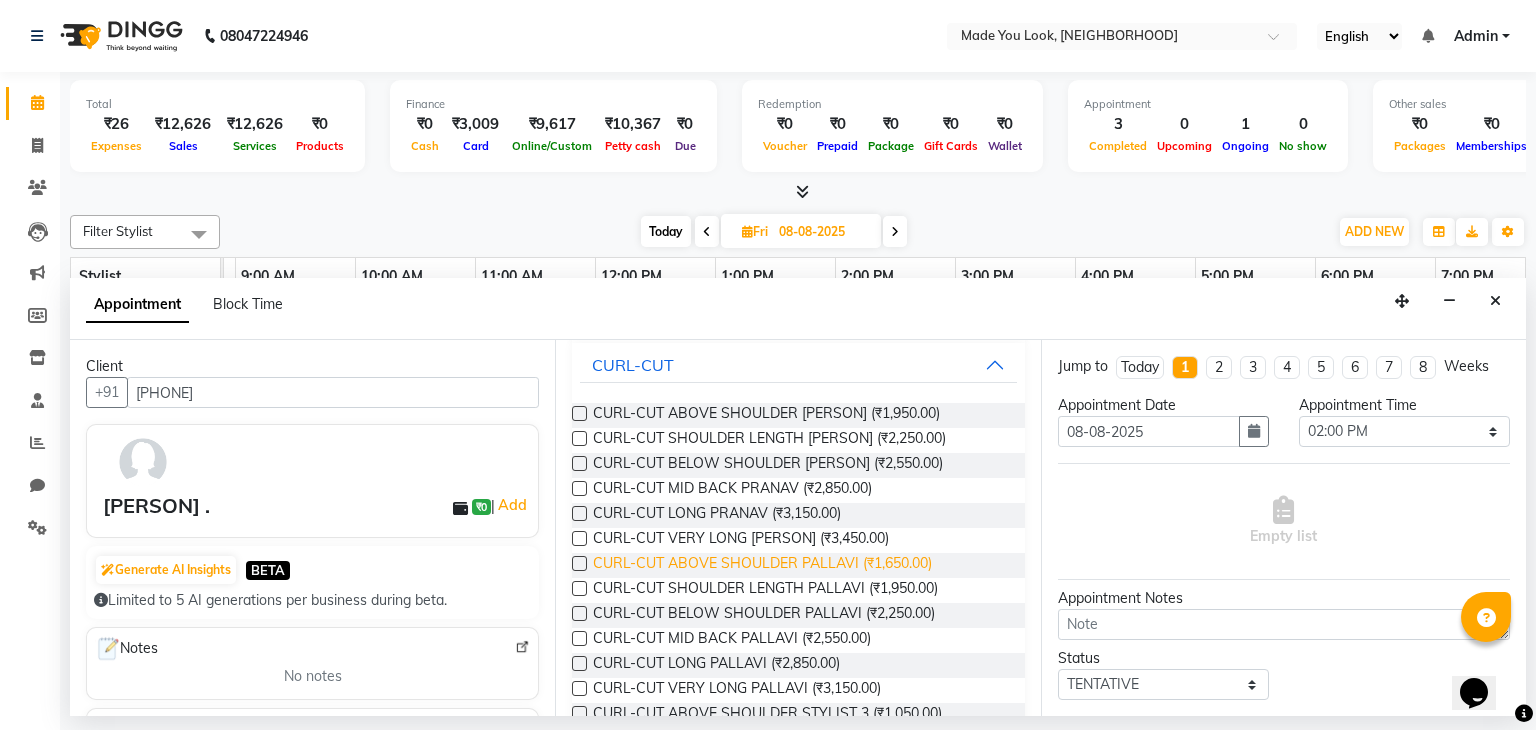 click on "CURL-CUT ABOVE SHOULDER PALLAVI (₹1,650.00)" at bounding box center [762, 565] 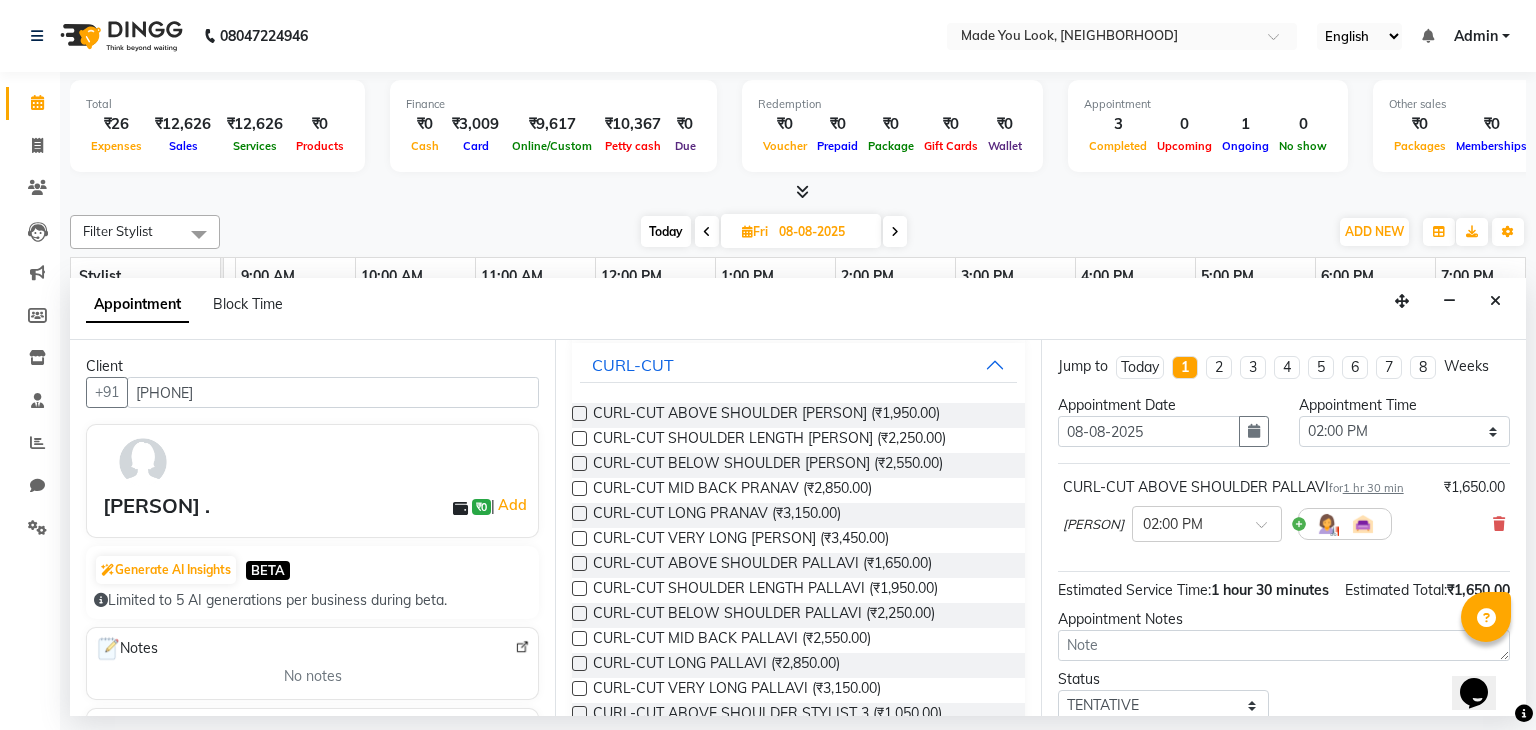 scroll, scrollTop: 151, scrollLeft: 0, axis: vertical 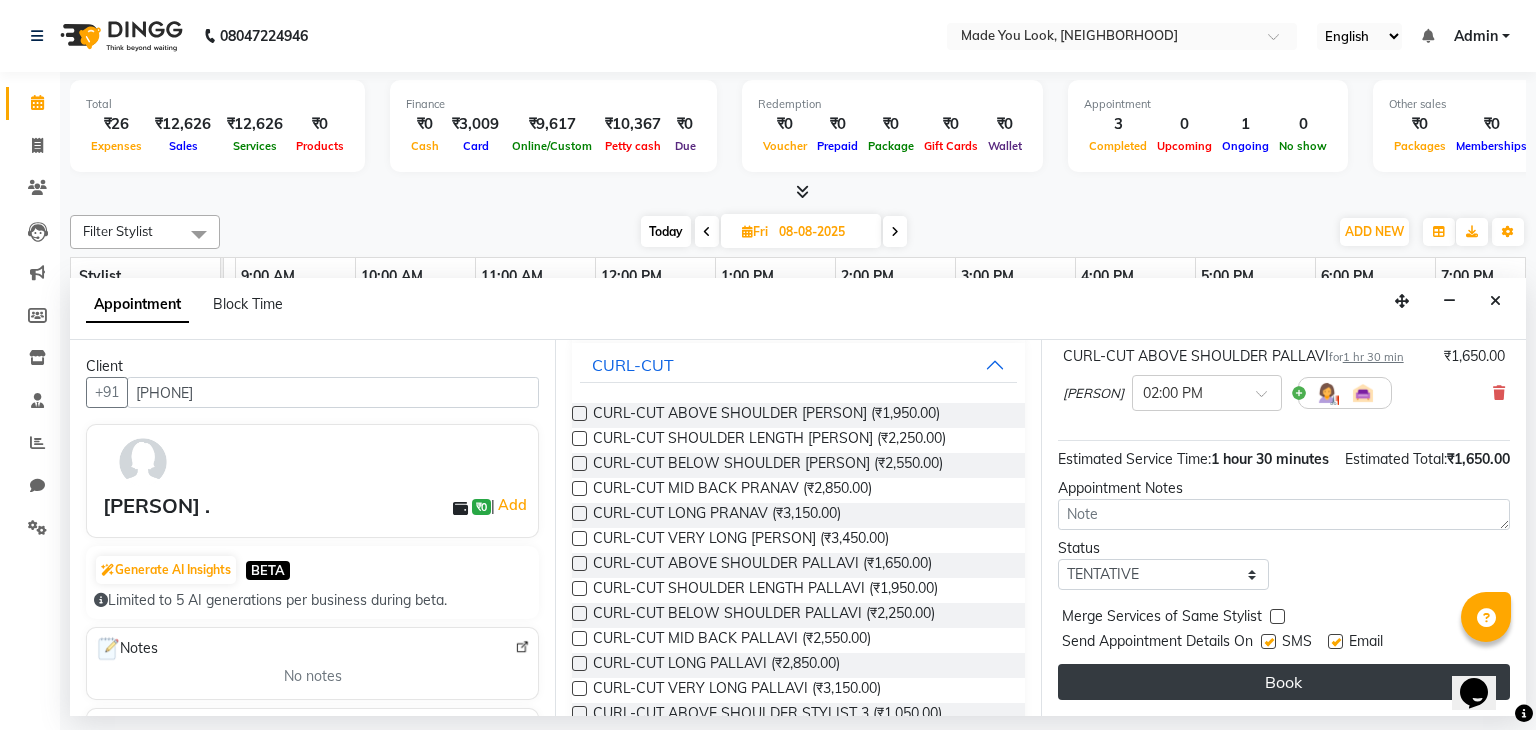 click on "Book" at bounding box center (1284, 682) 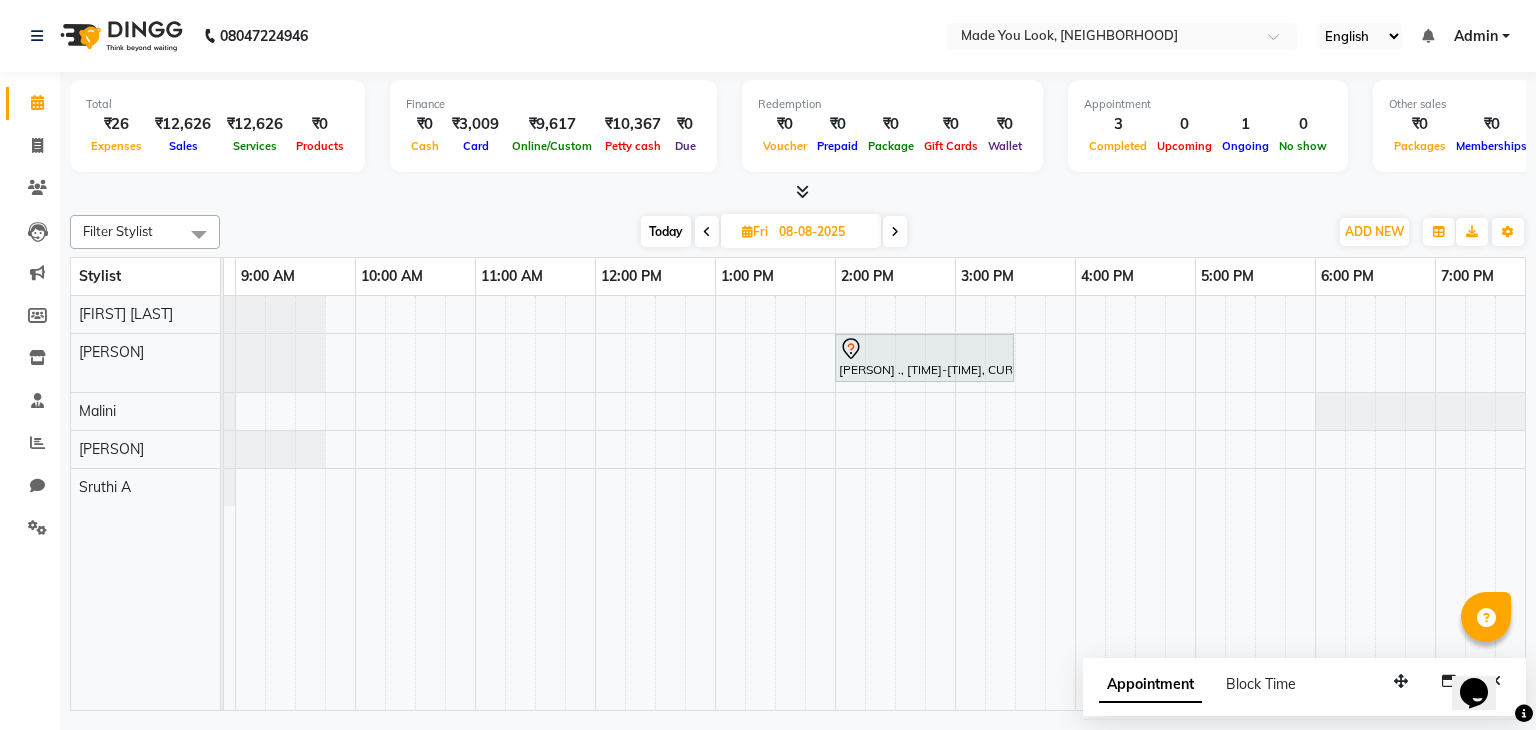 click on "Today" at bounding box center [666, 231] 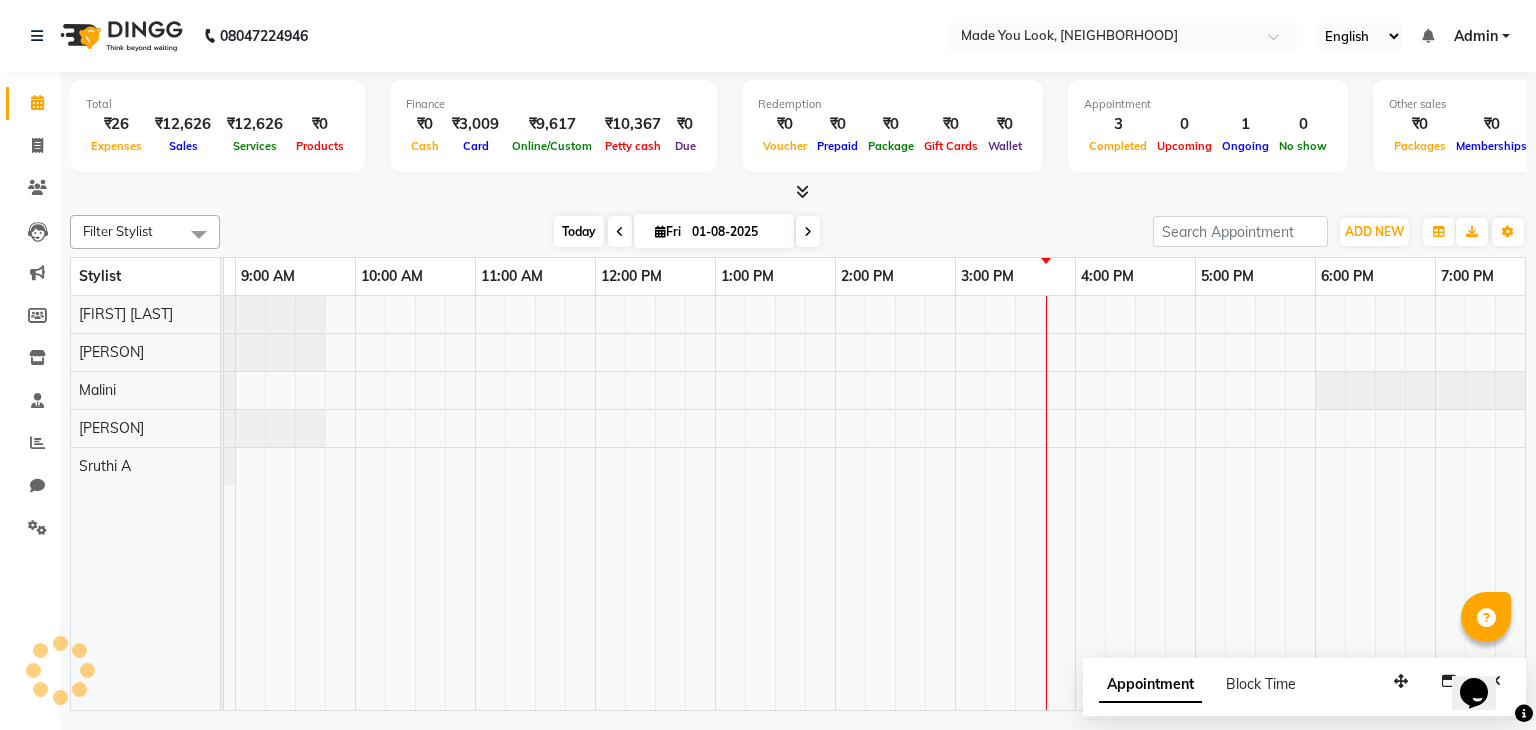 scroll, scrollTop: 0, scrollLeft: 0, axis: both 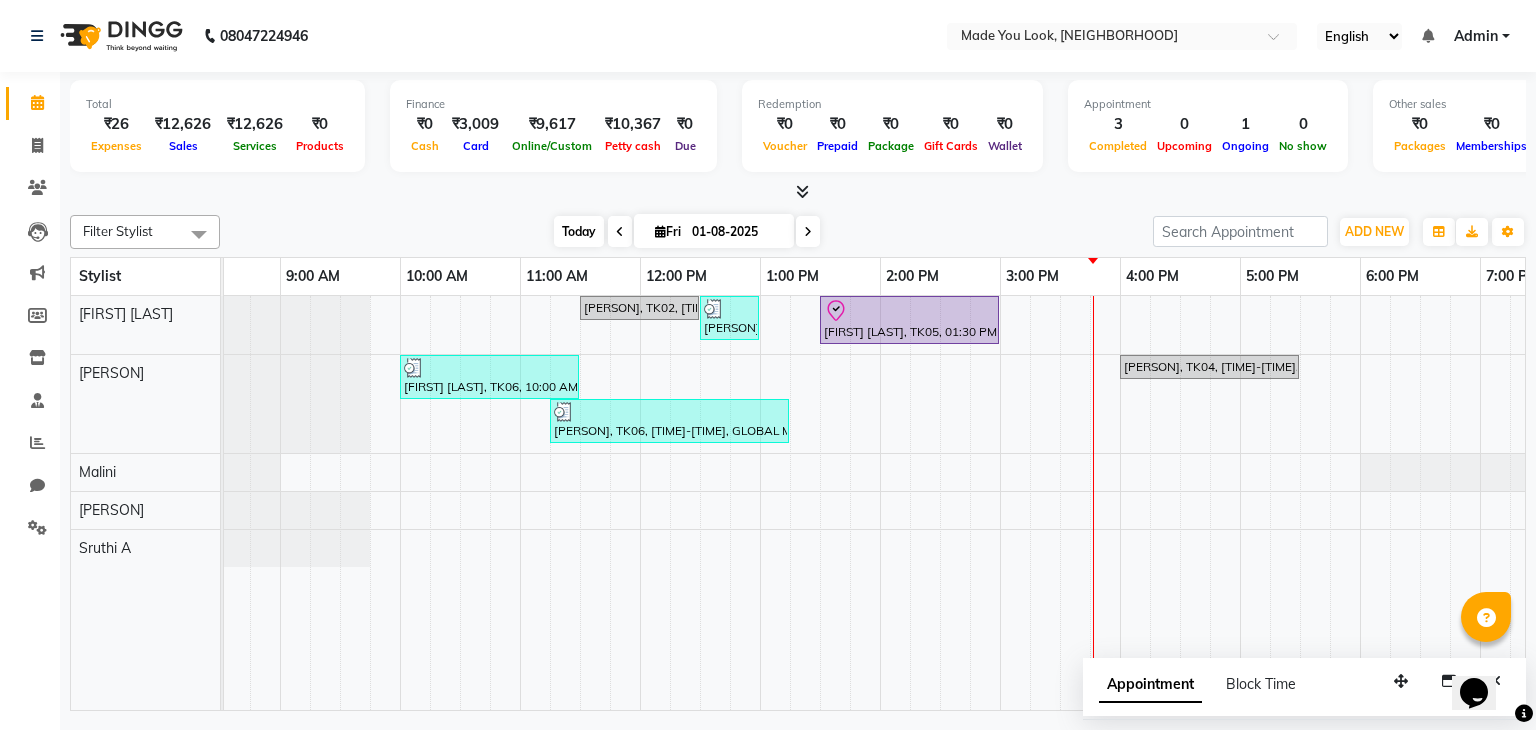 click on "Today" at bounding box center (579, 231) 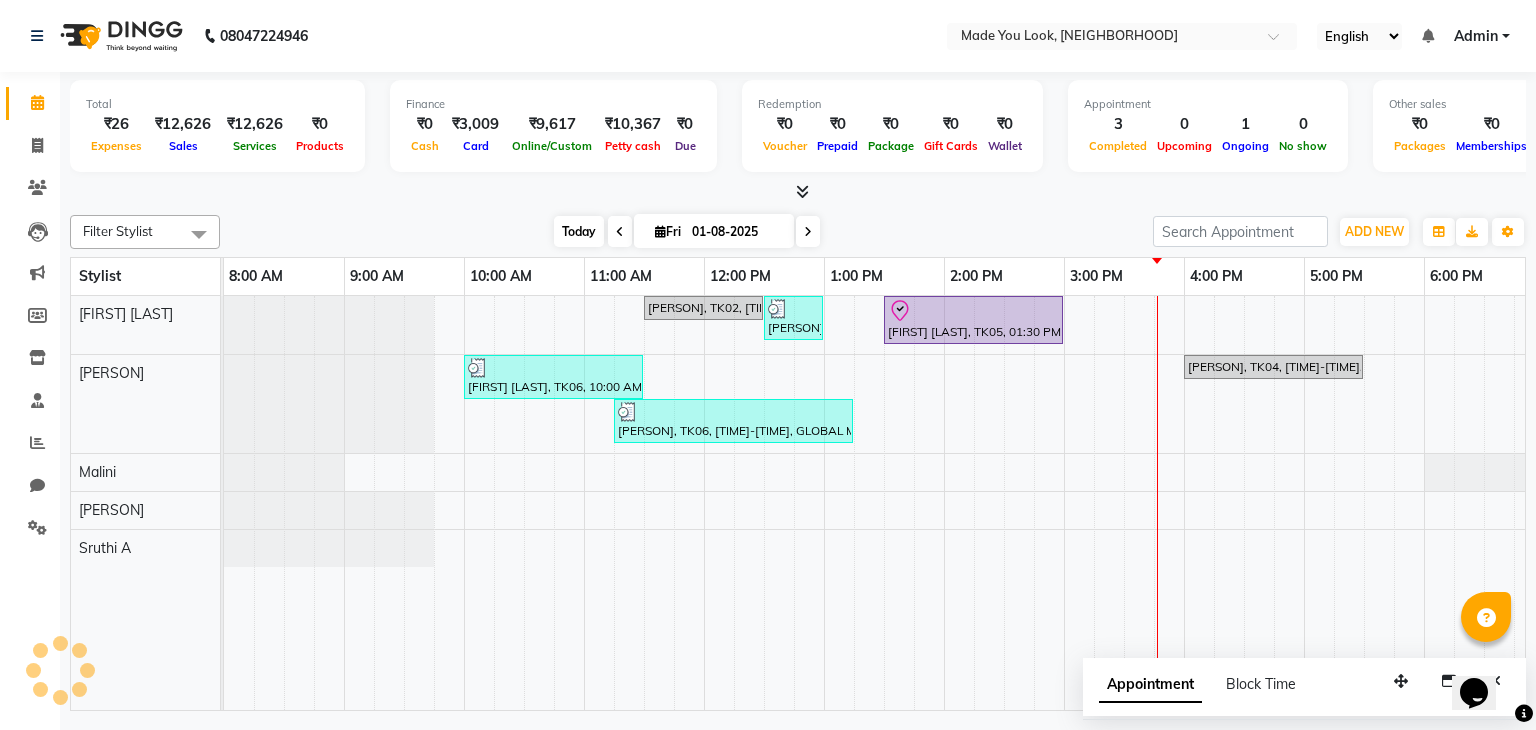 scroll, scrollTop: 0, scrollLeft: 258, axis: horizontal 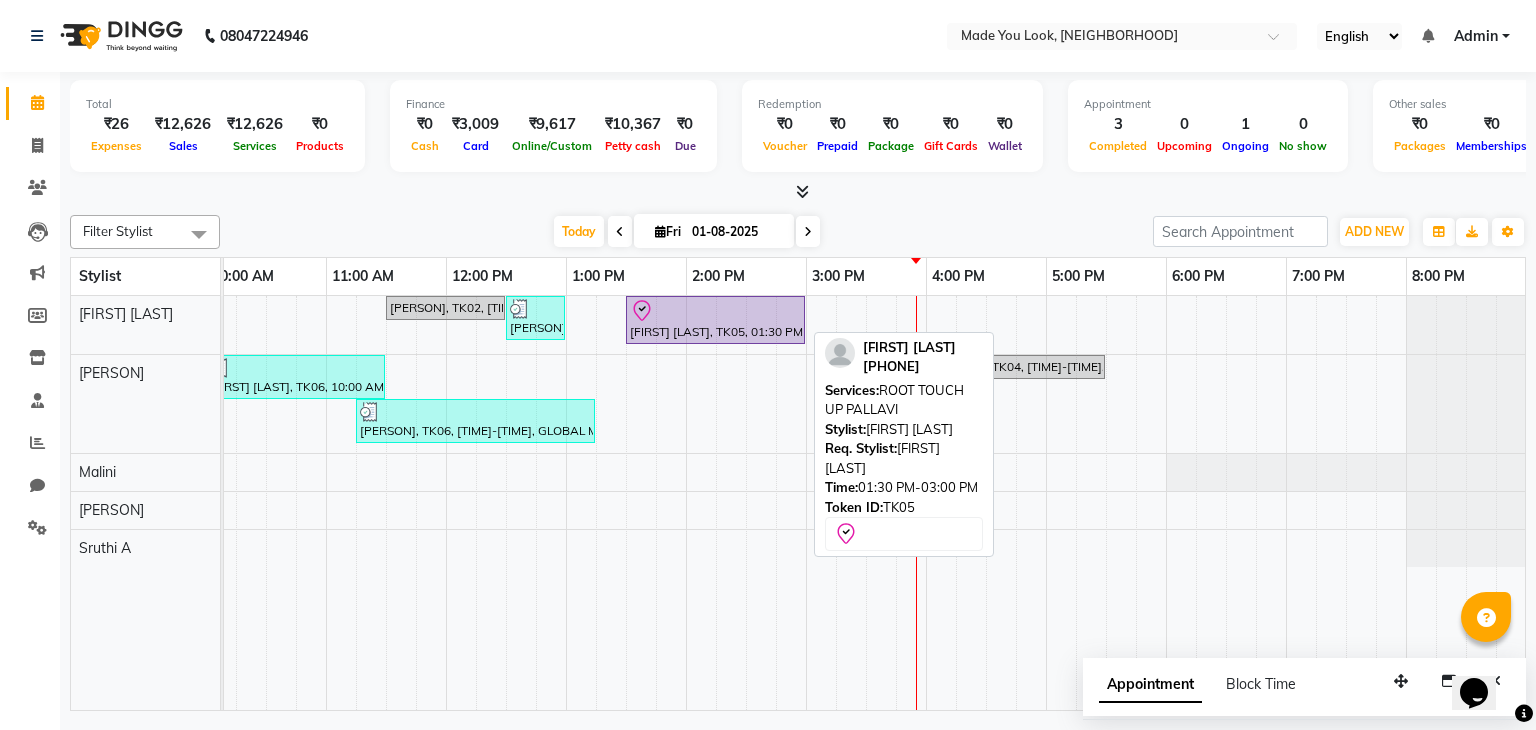 click on "[FIRST] [LAST], TK05, 01:30 PM-03:00 PM, ROOT TOUCH UP PALLAVI" at bounding box center (715, 320) 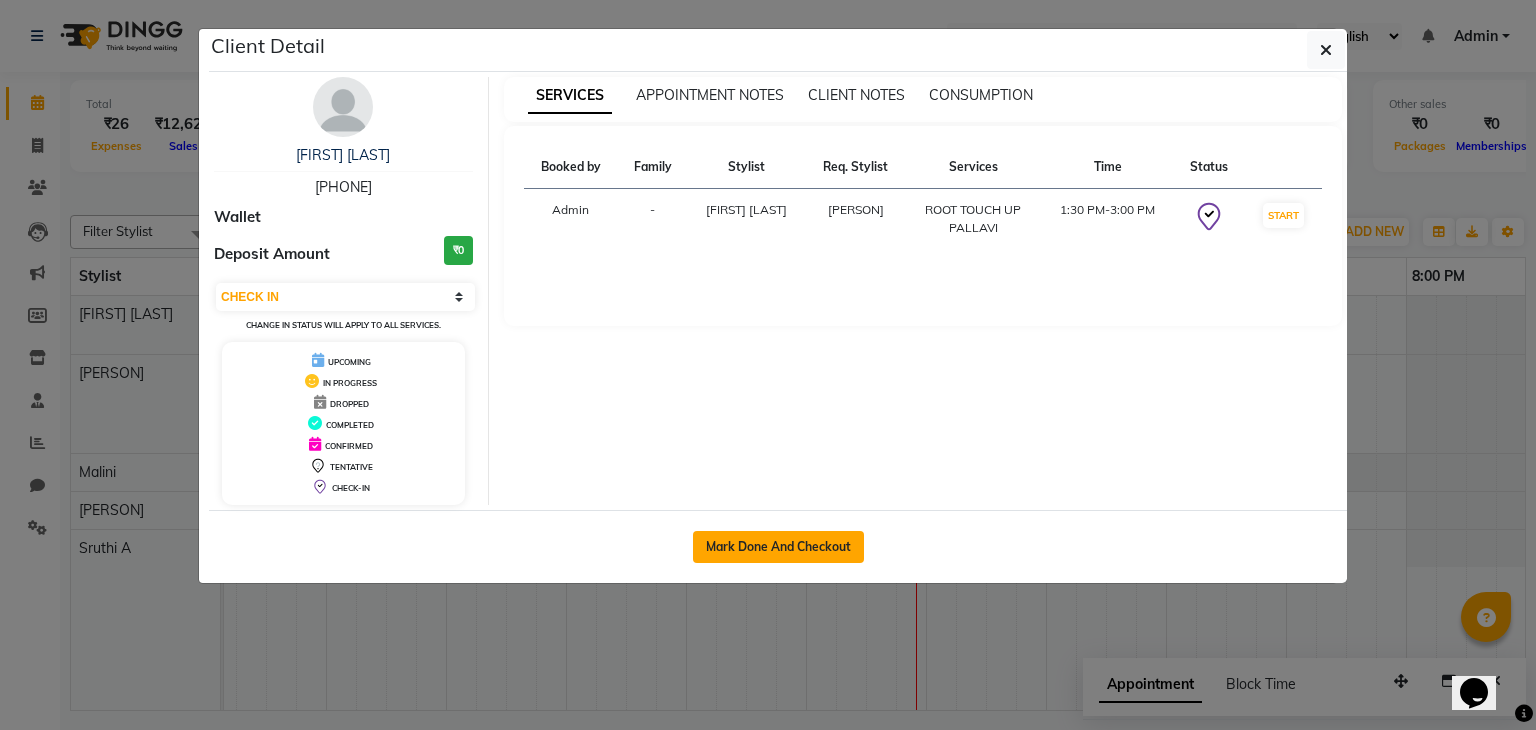 click on "Mark Done And Checkout" 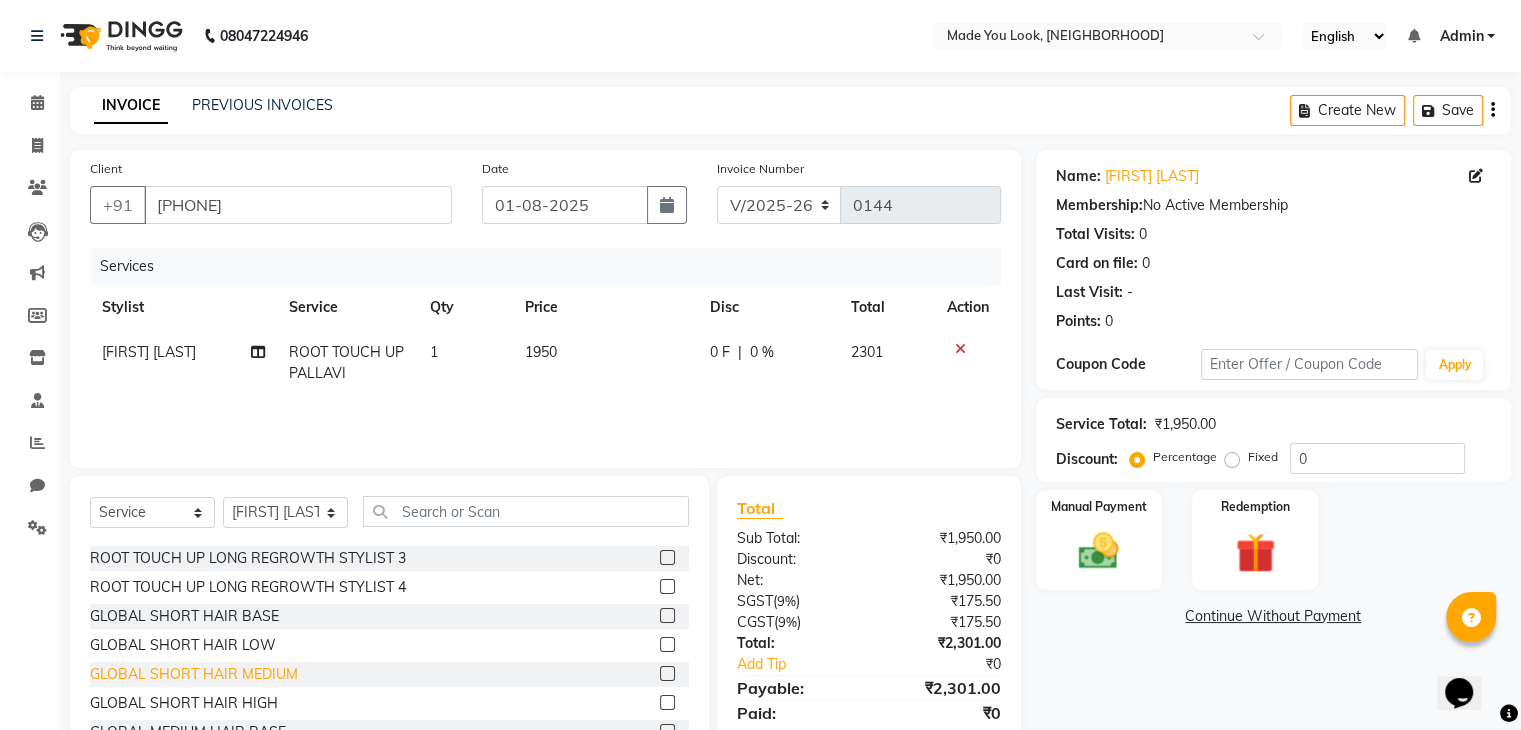 scroll, scrollTop: 1050, scrollLeft: 0, axis: vertical 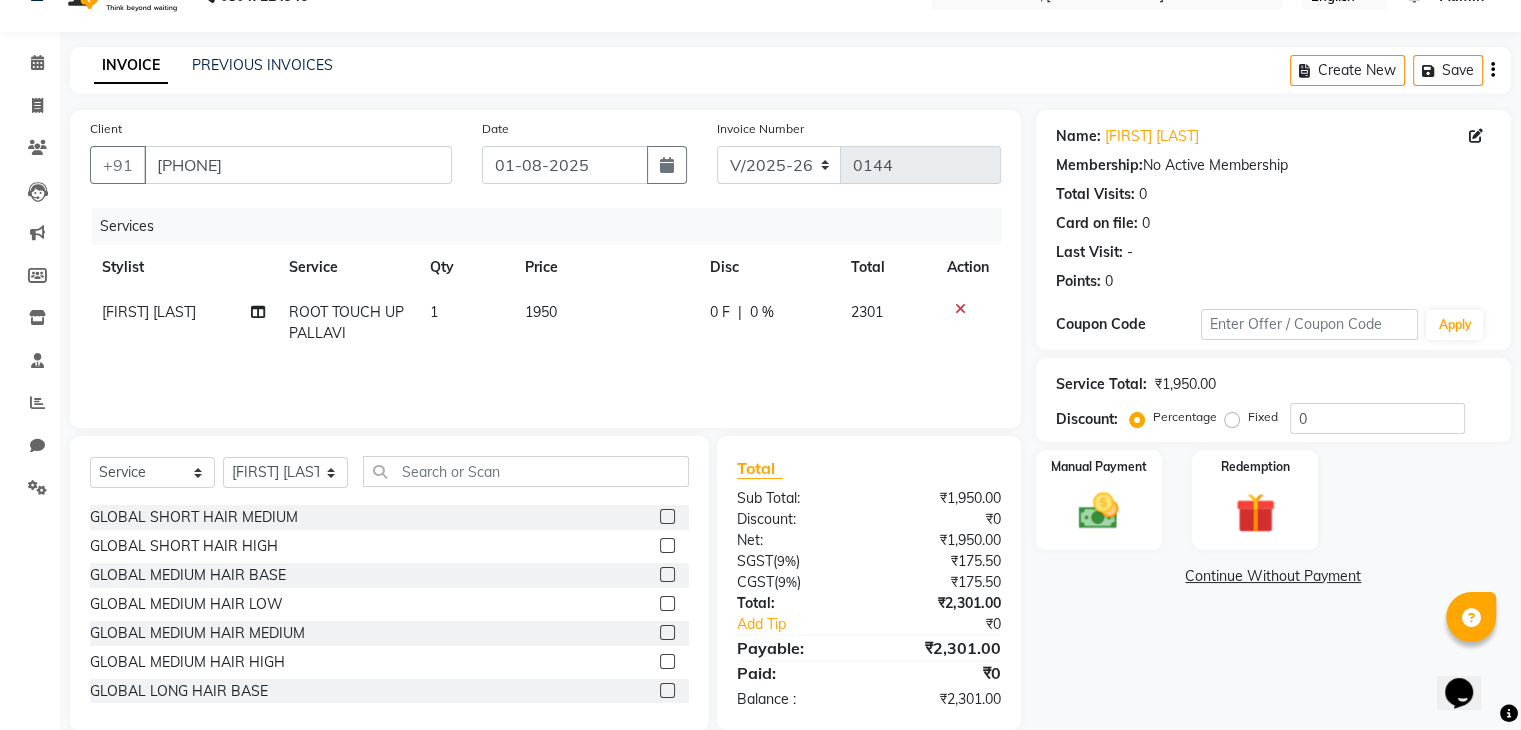 click 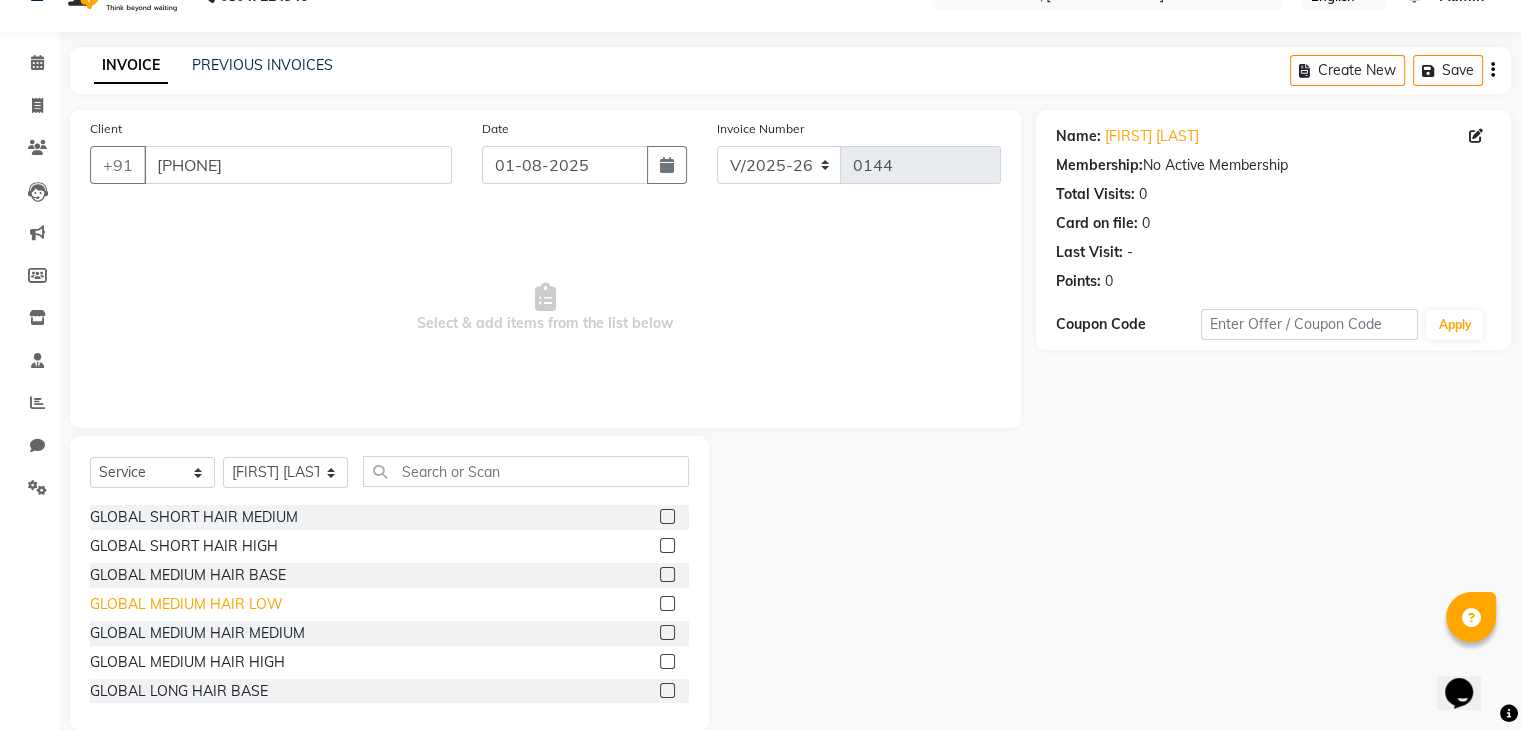 click on "GLOBAL MEDIUM HAIR LOW" 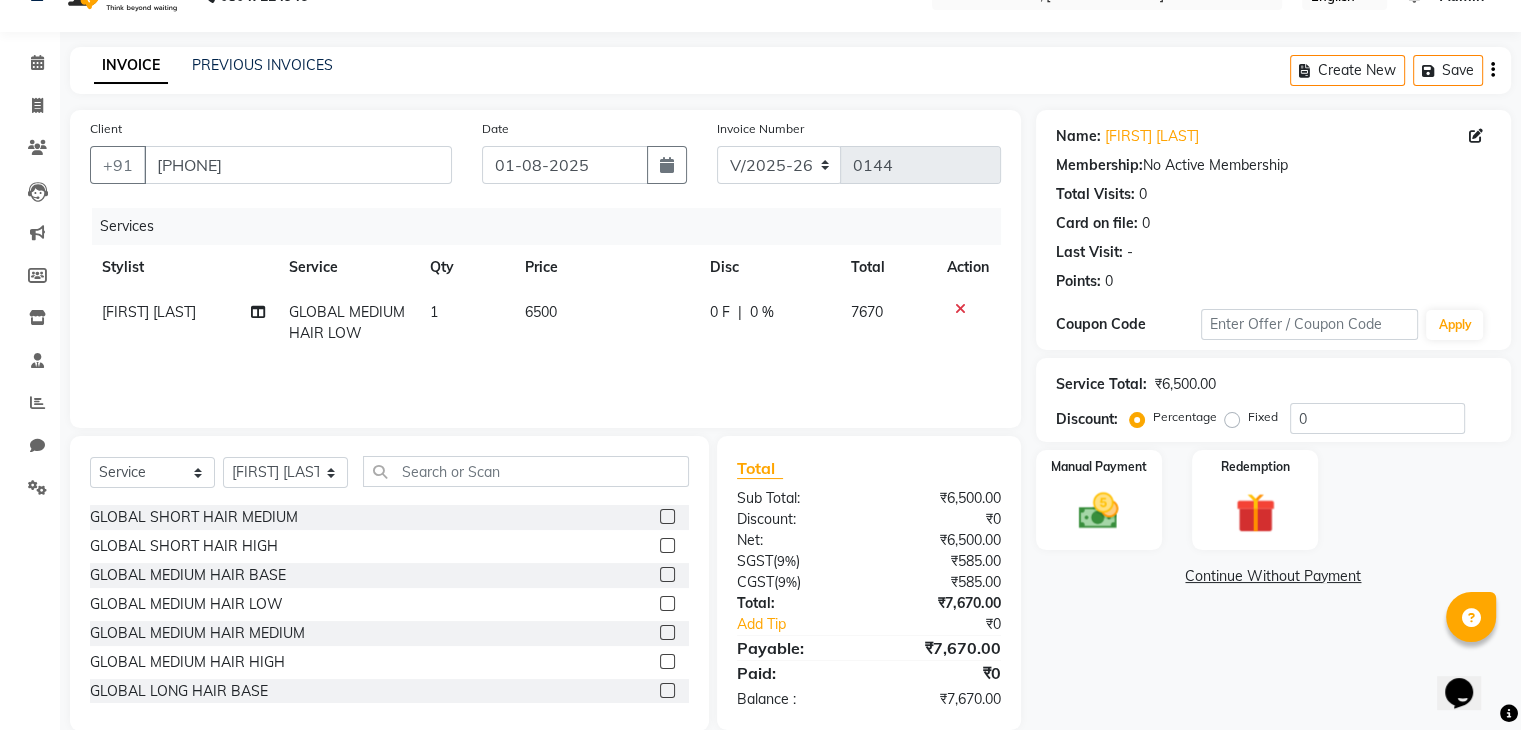 scroll, scrollTop: 72, scrollLeft: 0, axis: vertical 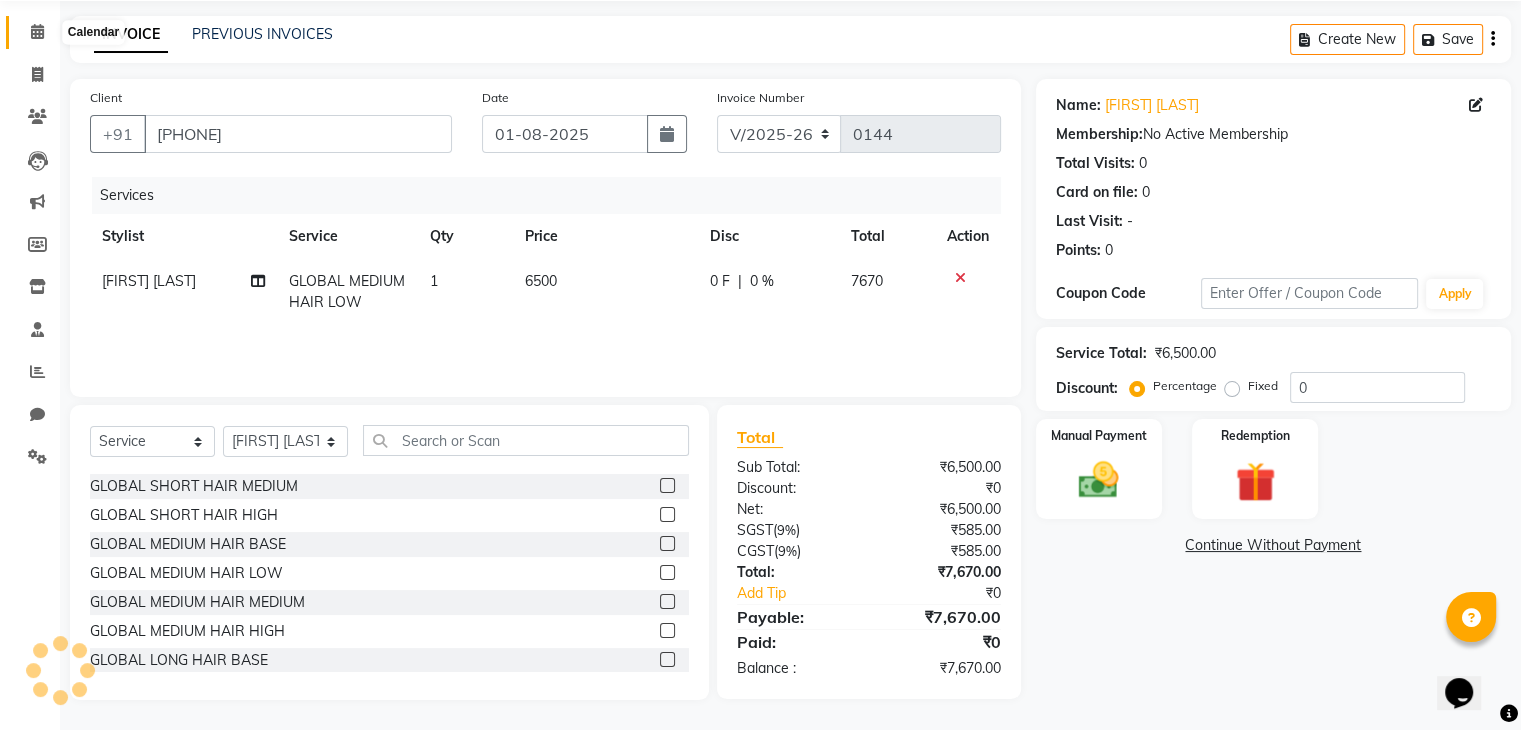 click 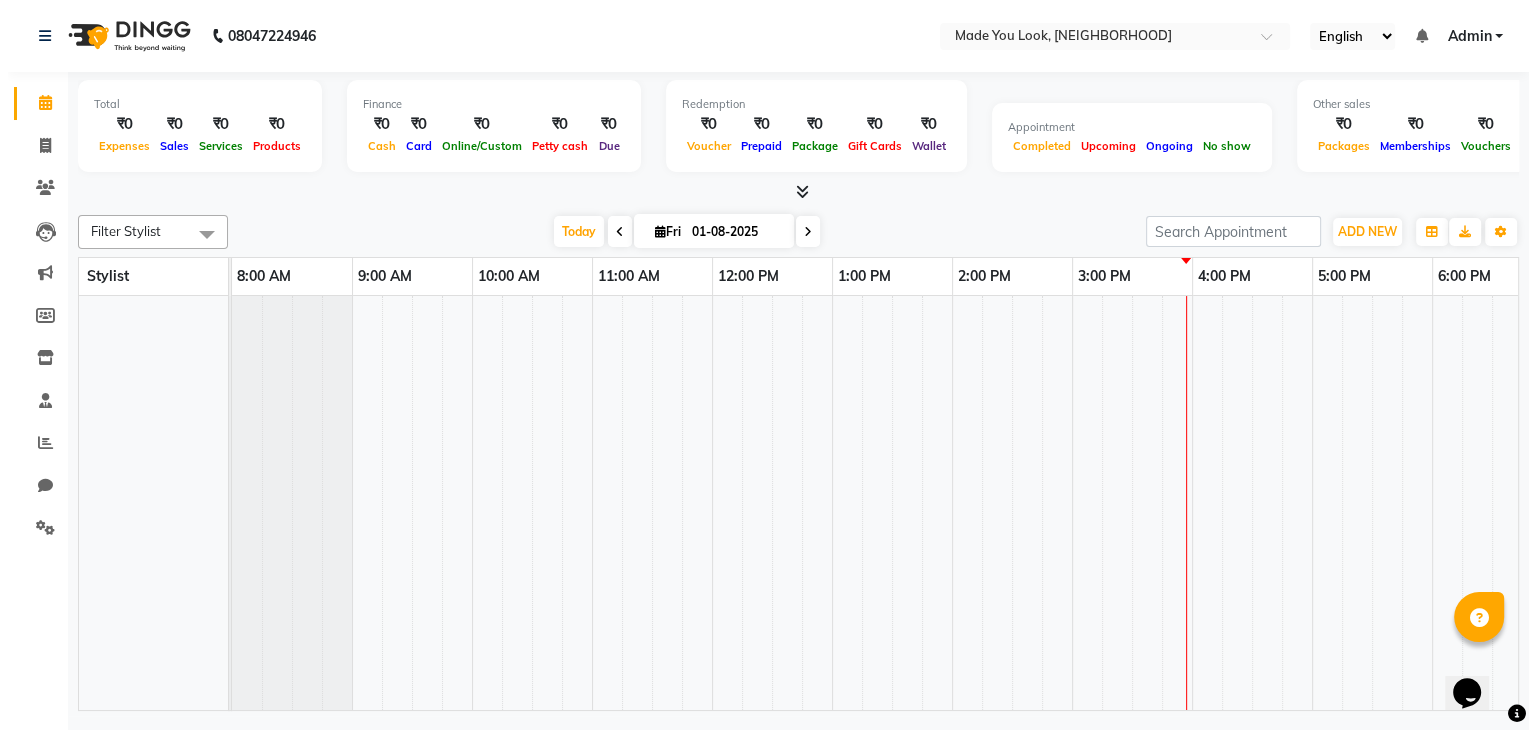 scroll, scrollTop: 0, scrollLeft: 0, axis: both 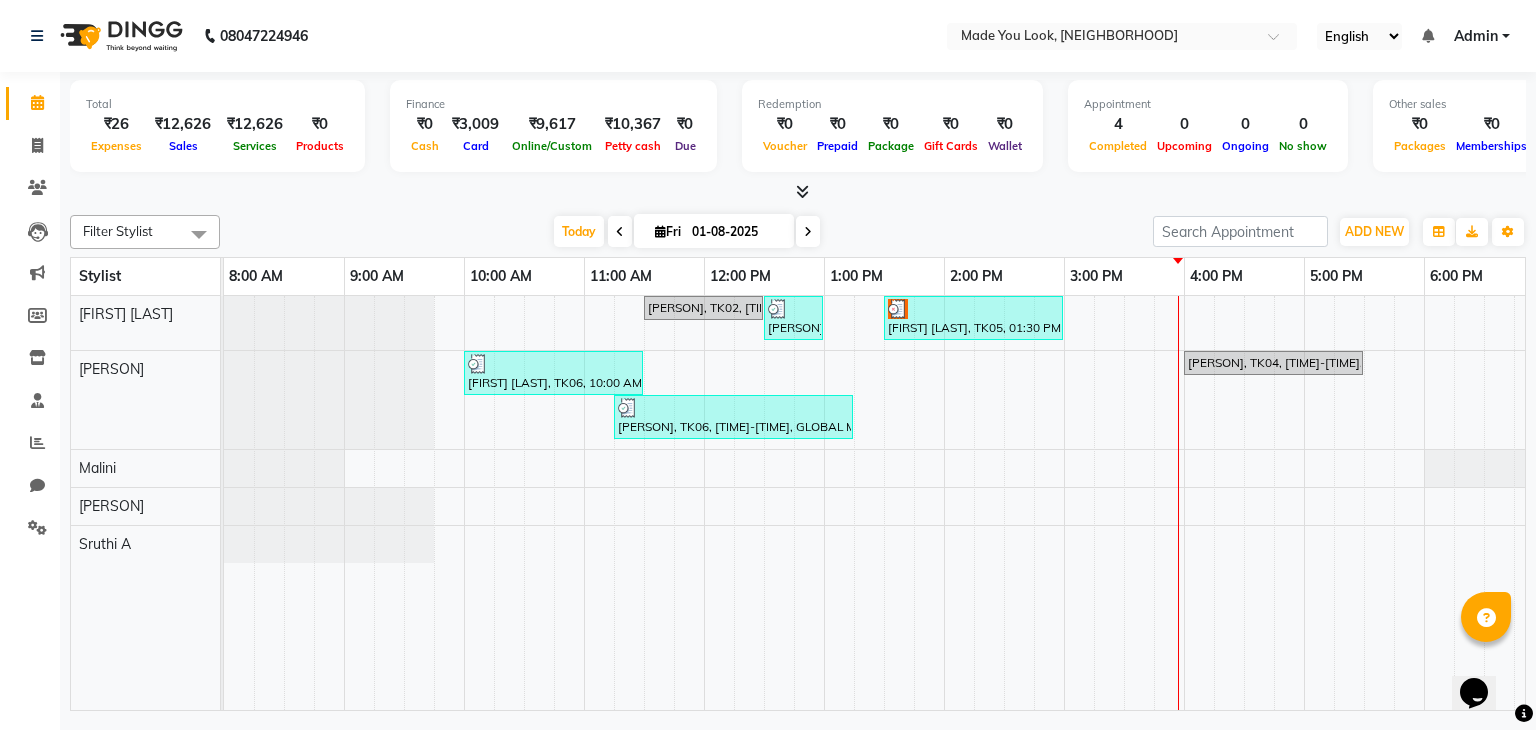 drag, startPoint x: 952, startPoint y: 325, endPoint x: 957, endPoint y: 406, distance: 81.154175 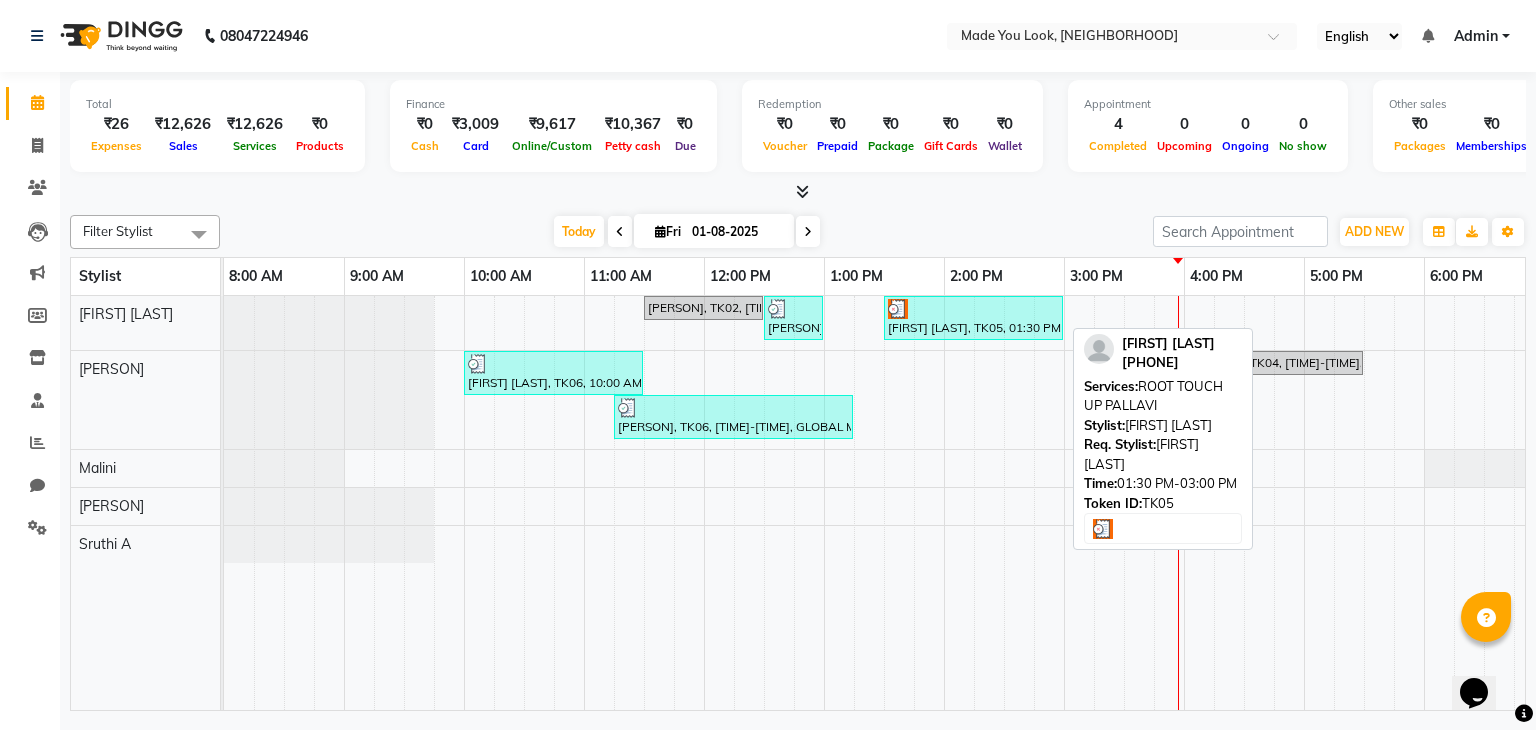 click on "[FIRST] [LAST], TK05, 01:30 PM-03:00 PM, ROOT TOUCH UP PALLAVI" at bounding box center [973, 318] 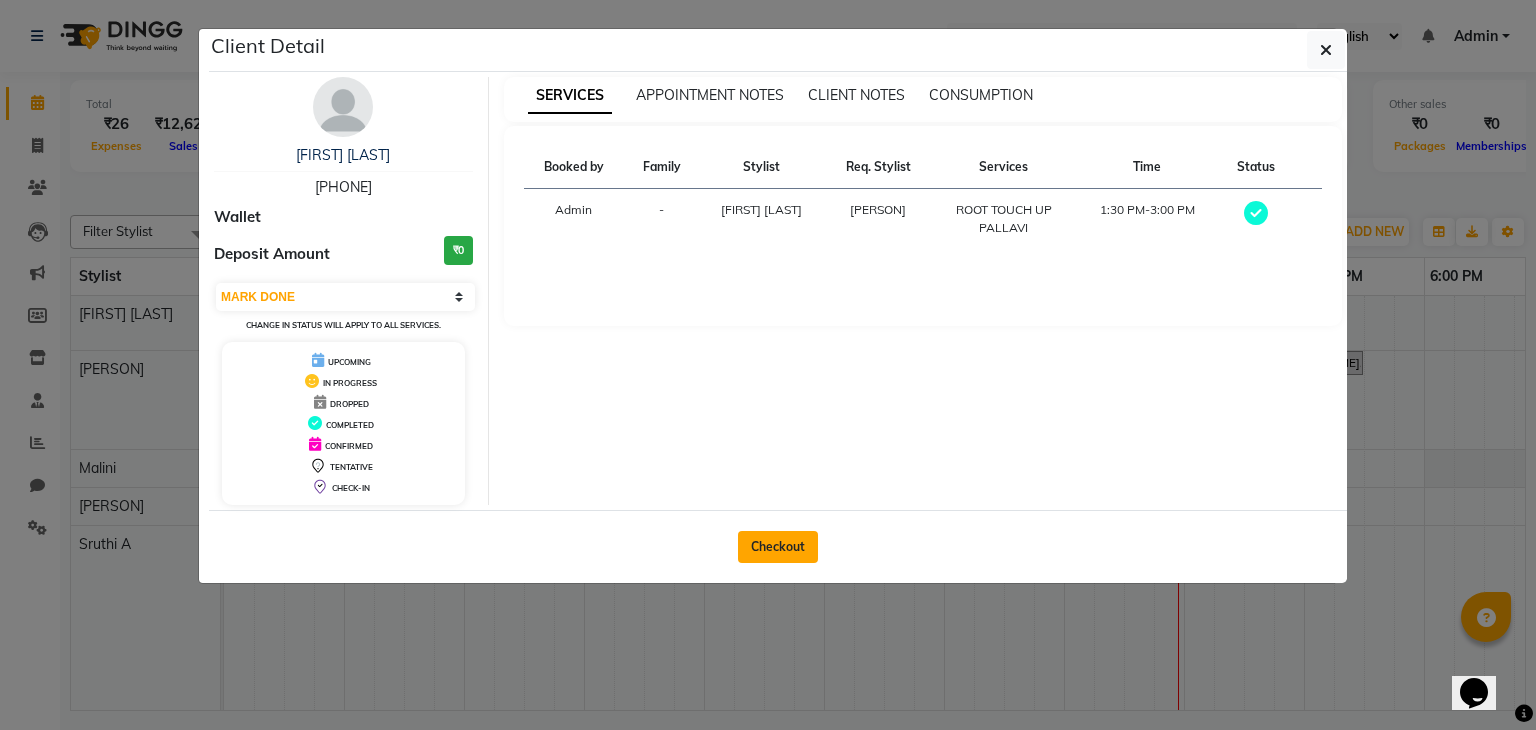 click on "Checkout" 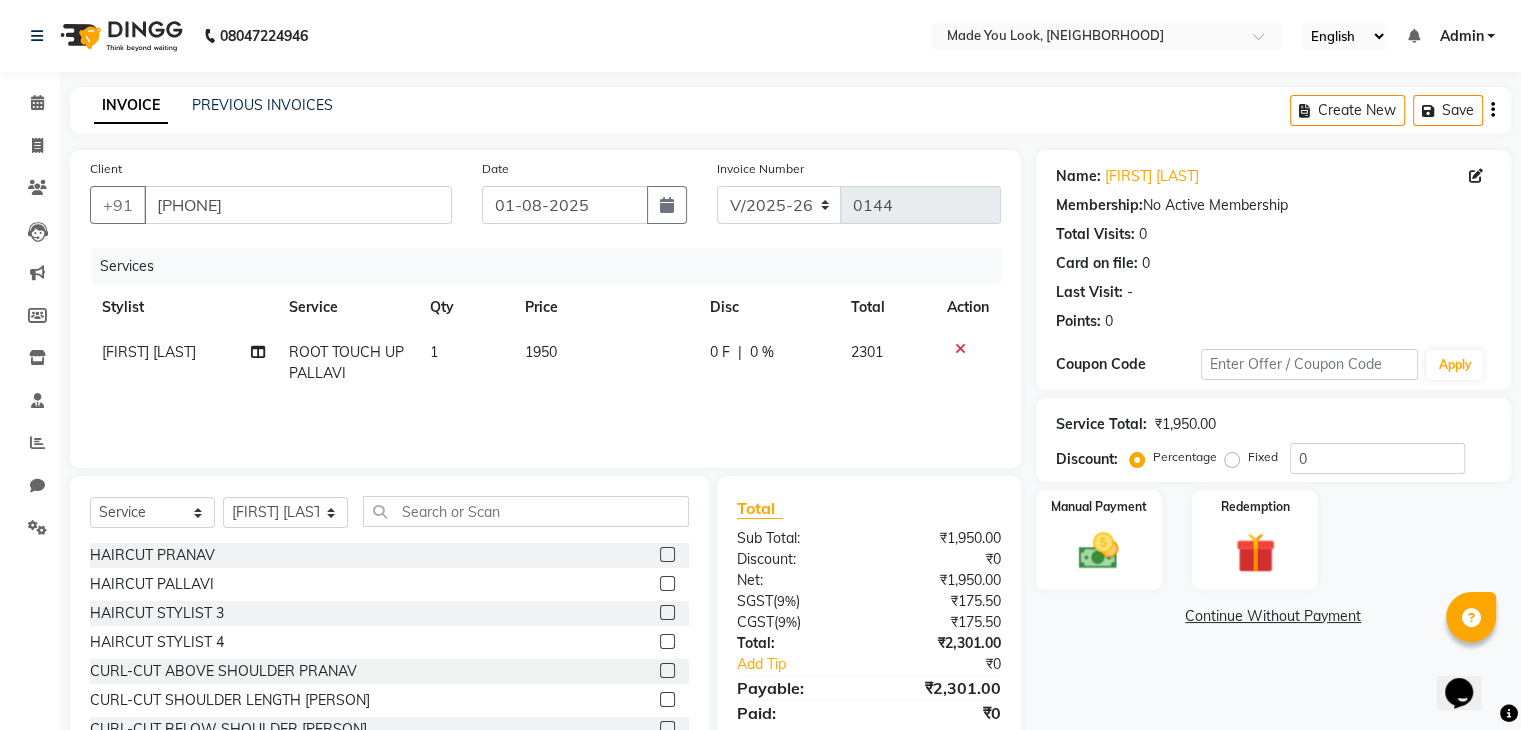click 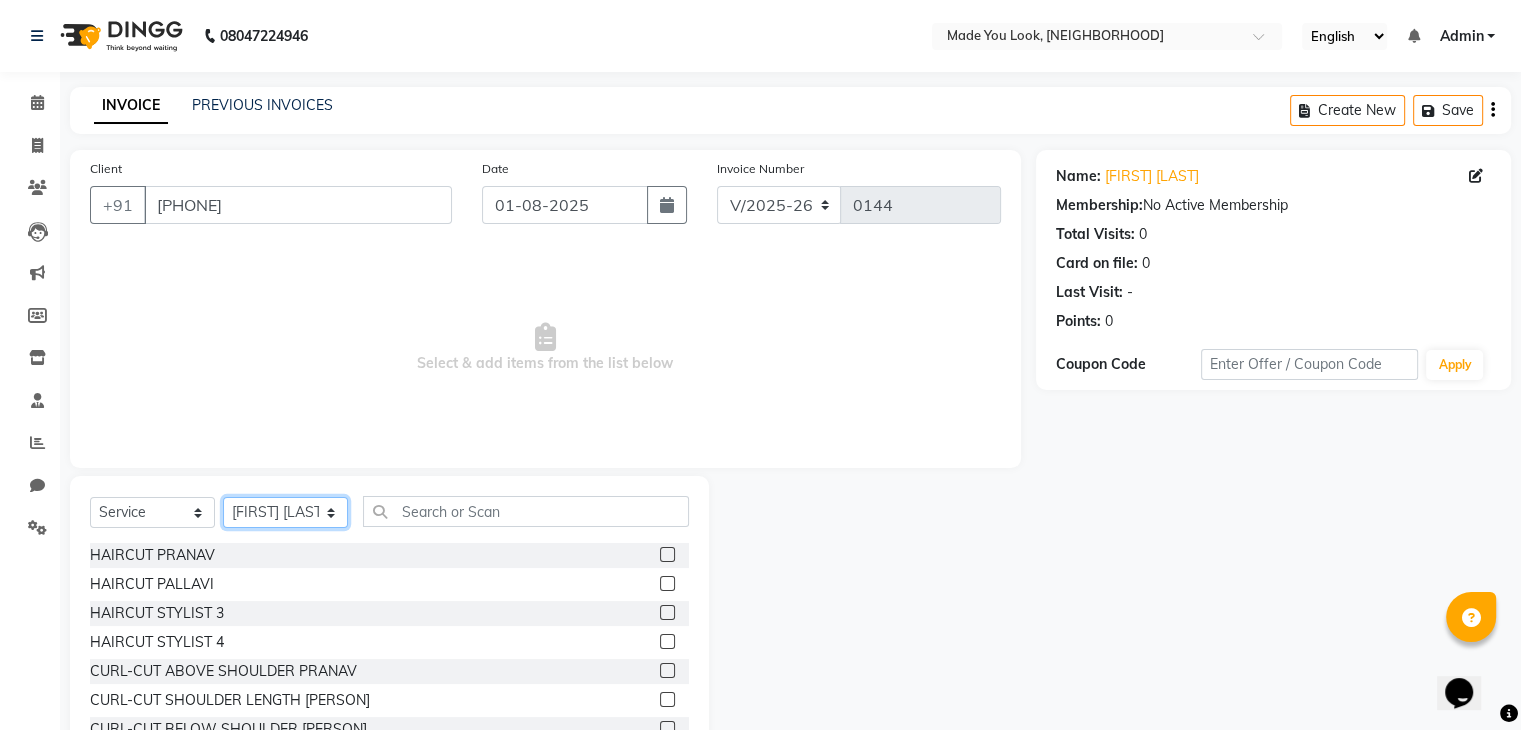 click on "Select Stylist [FIRST] [FIRST] [FIRST] [FIRST]  [LAST]" 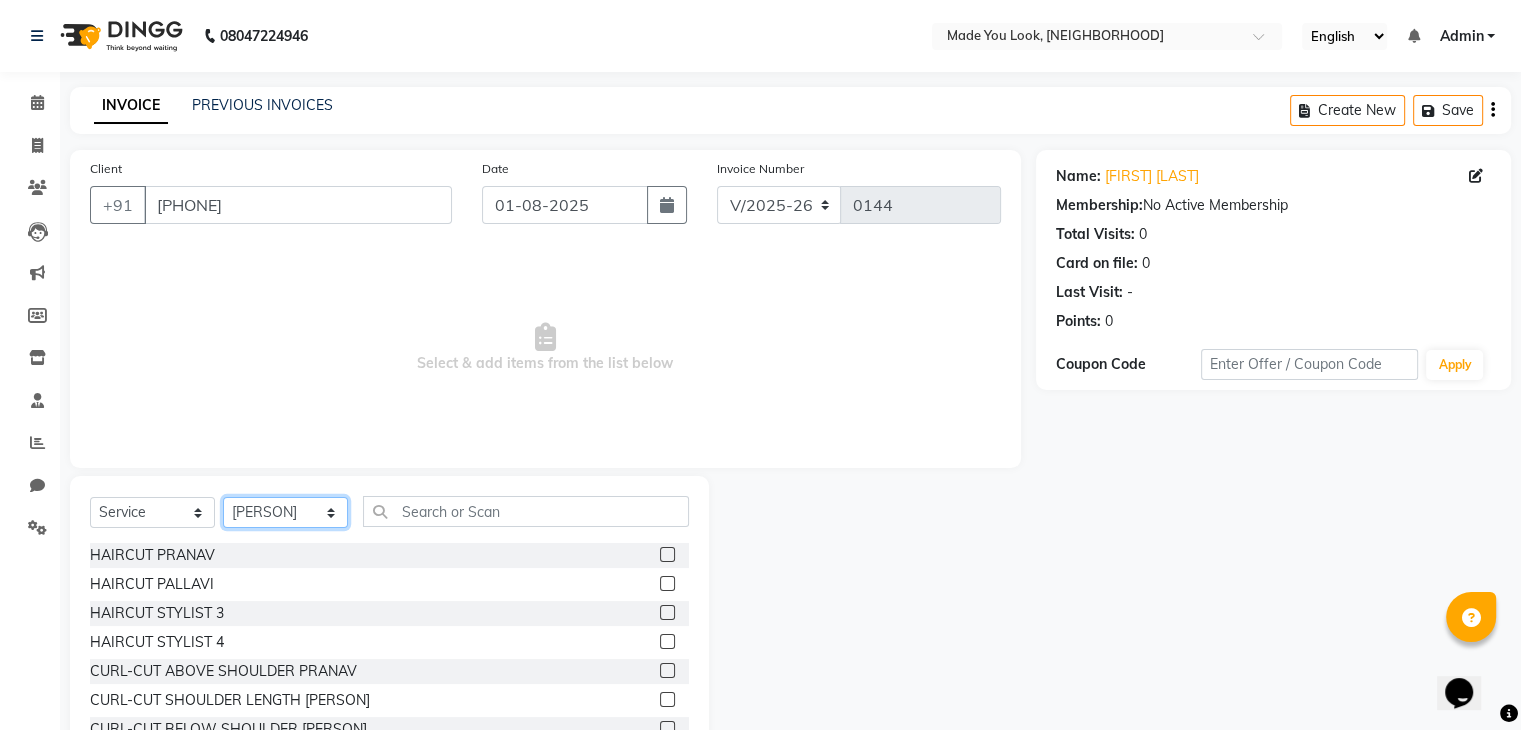 click on "Select Stylist [FIRST] [FIRST] [FIRST] [FIRST]  [LAST]" 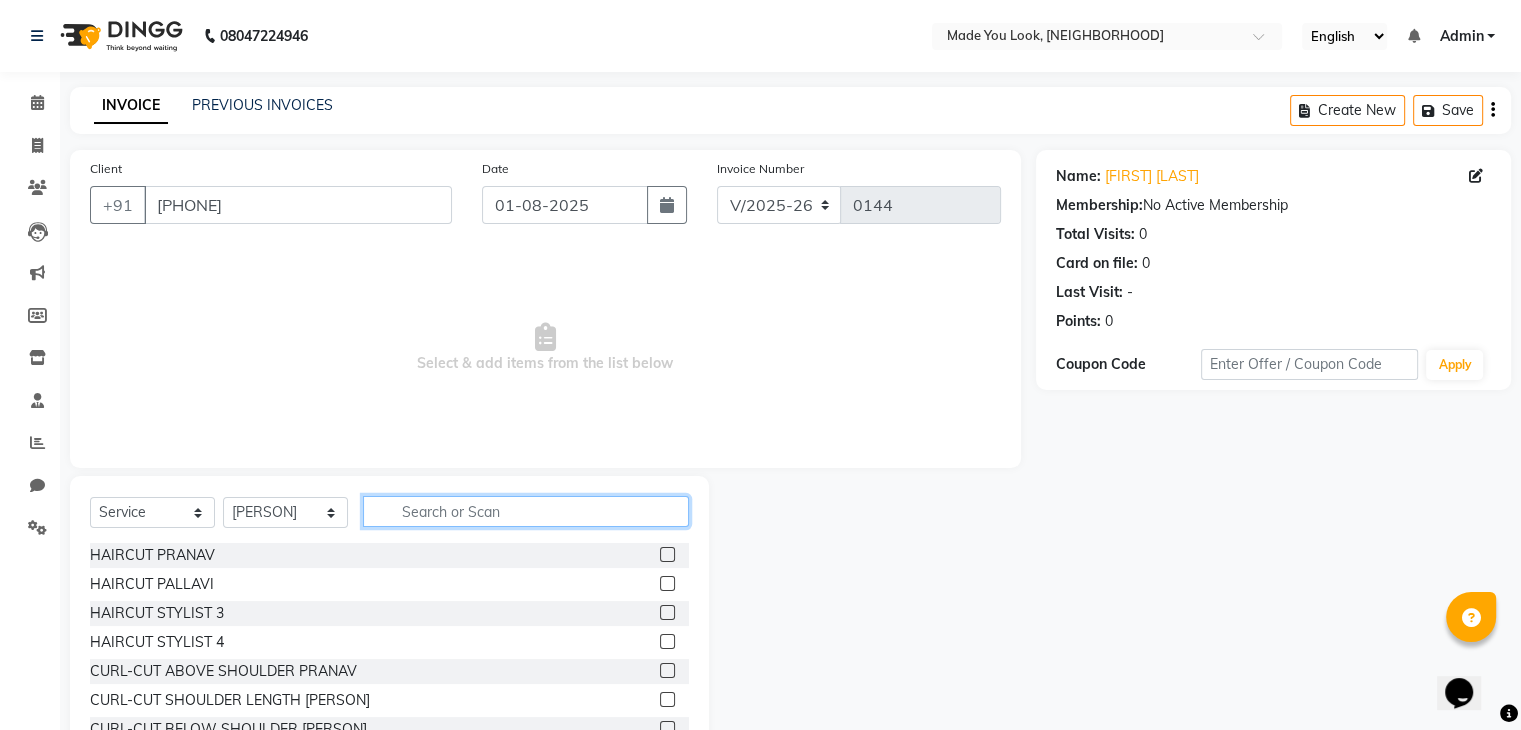 click 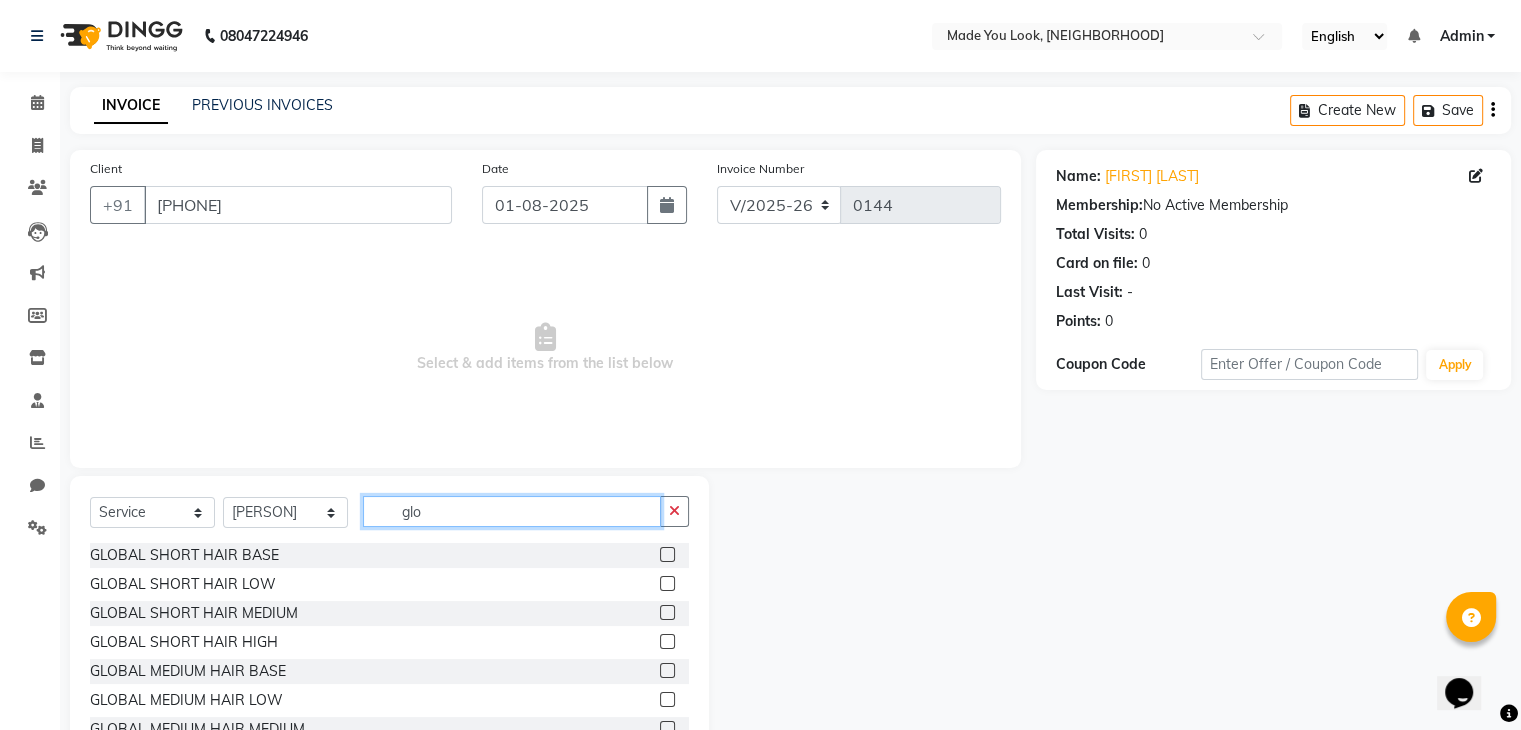 scroll, scrollTop: 56, scrollLeft: 0, axis: vertical 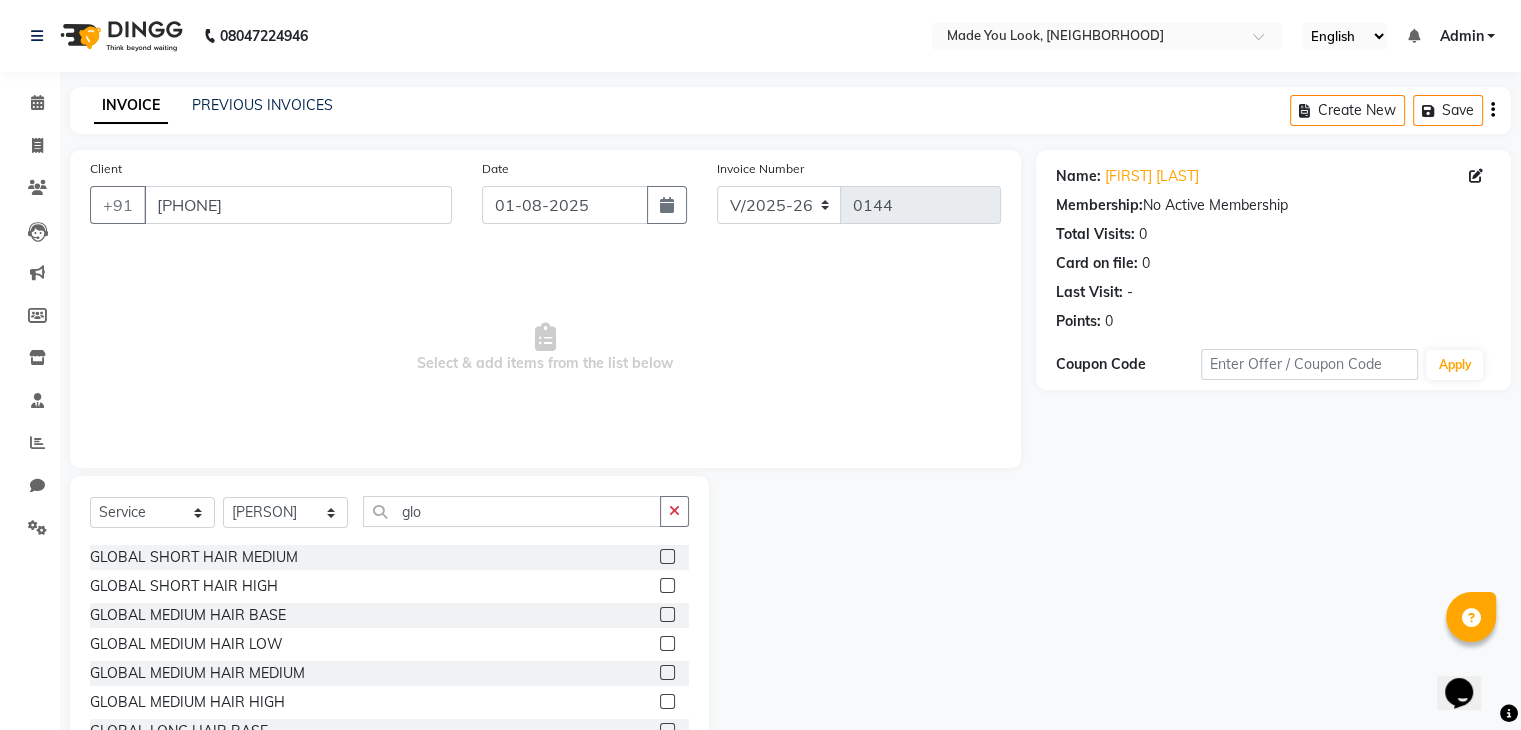 click on "GLOBAL MEDIUM HAIR LOW" 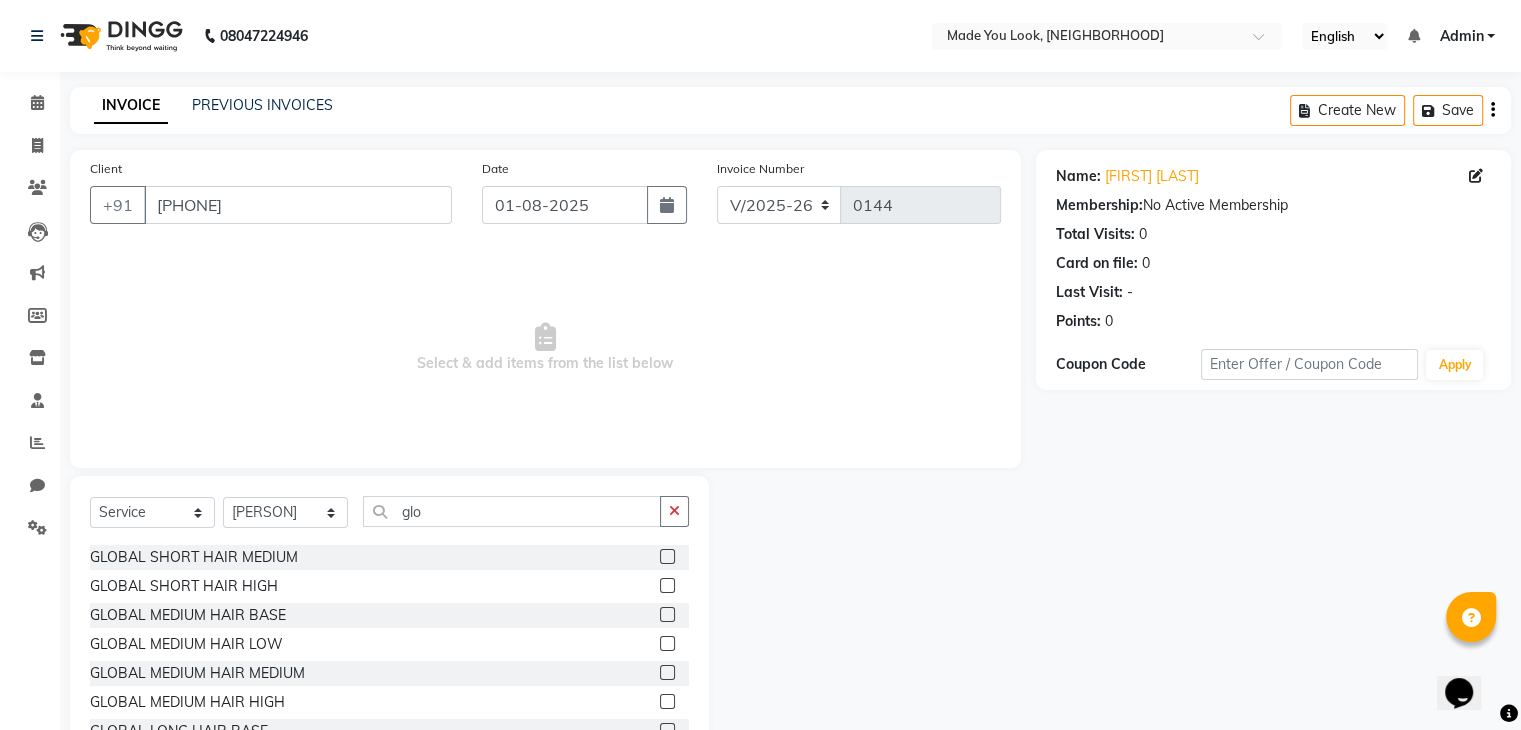click 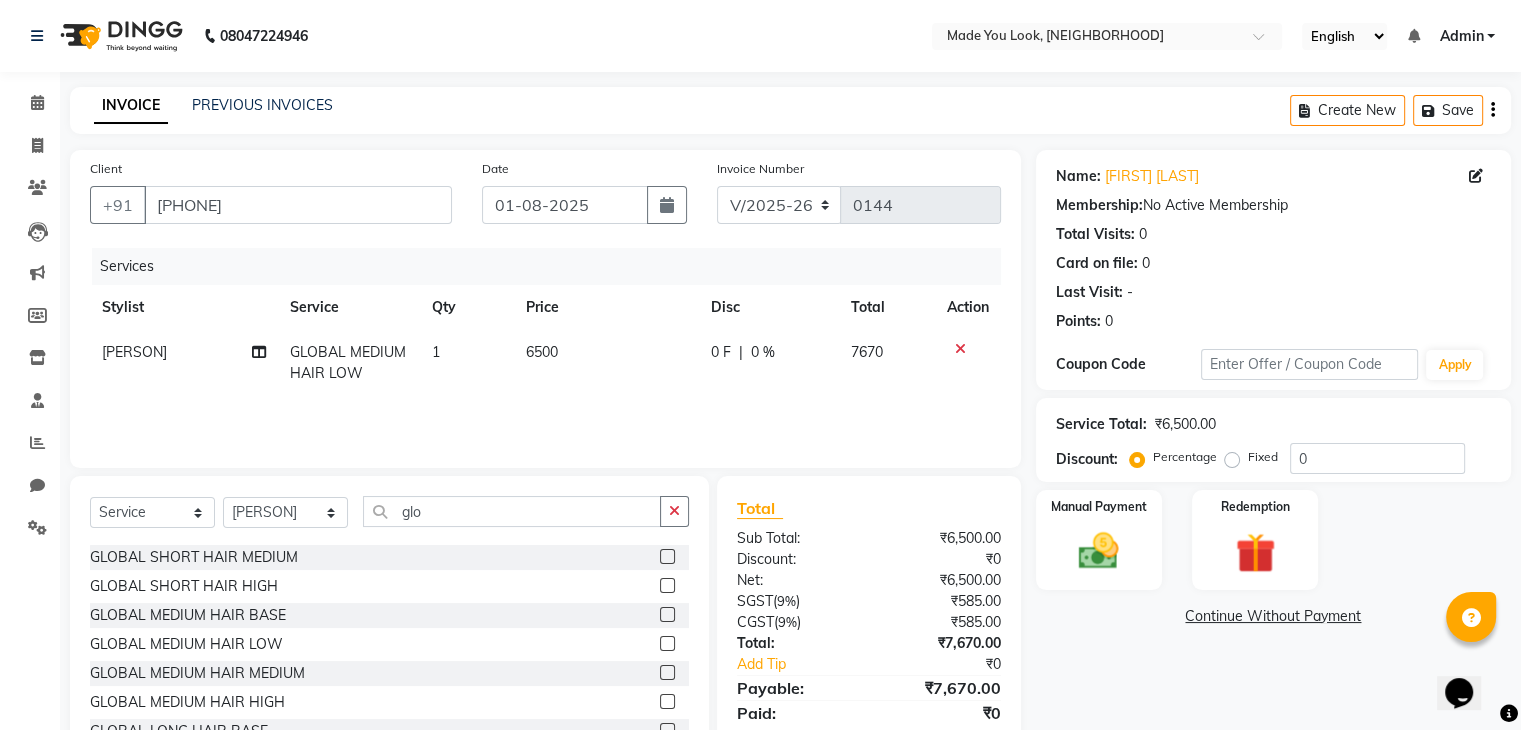 scroll, scrollTop: 72, scrollLeft: 0, axis: vertical 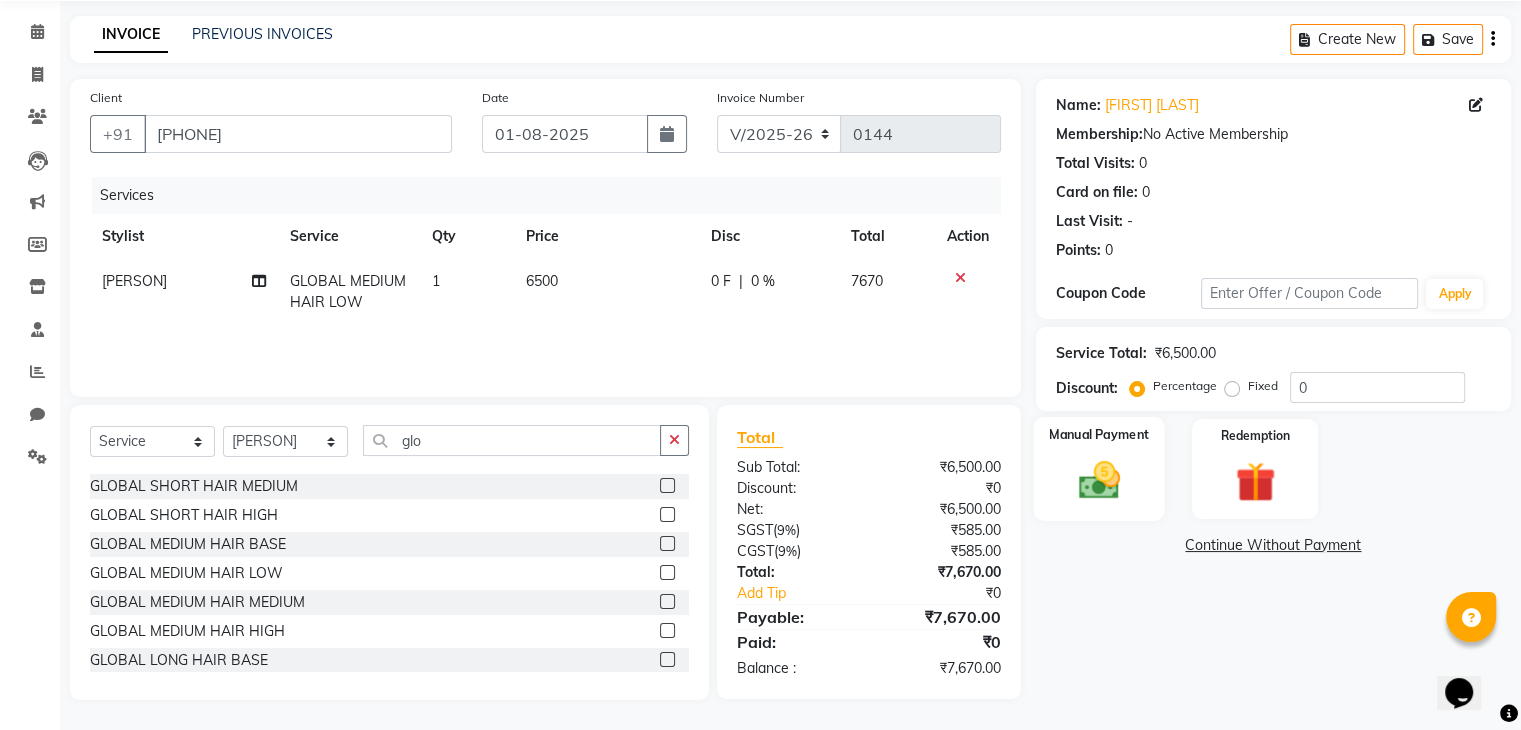 click 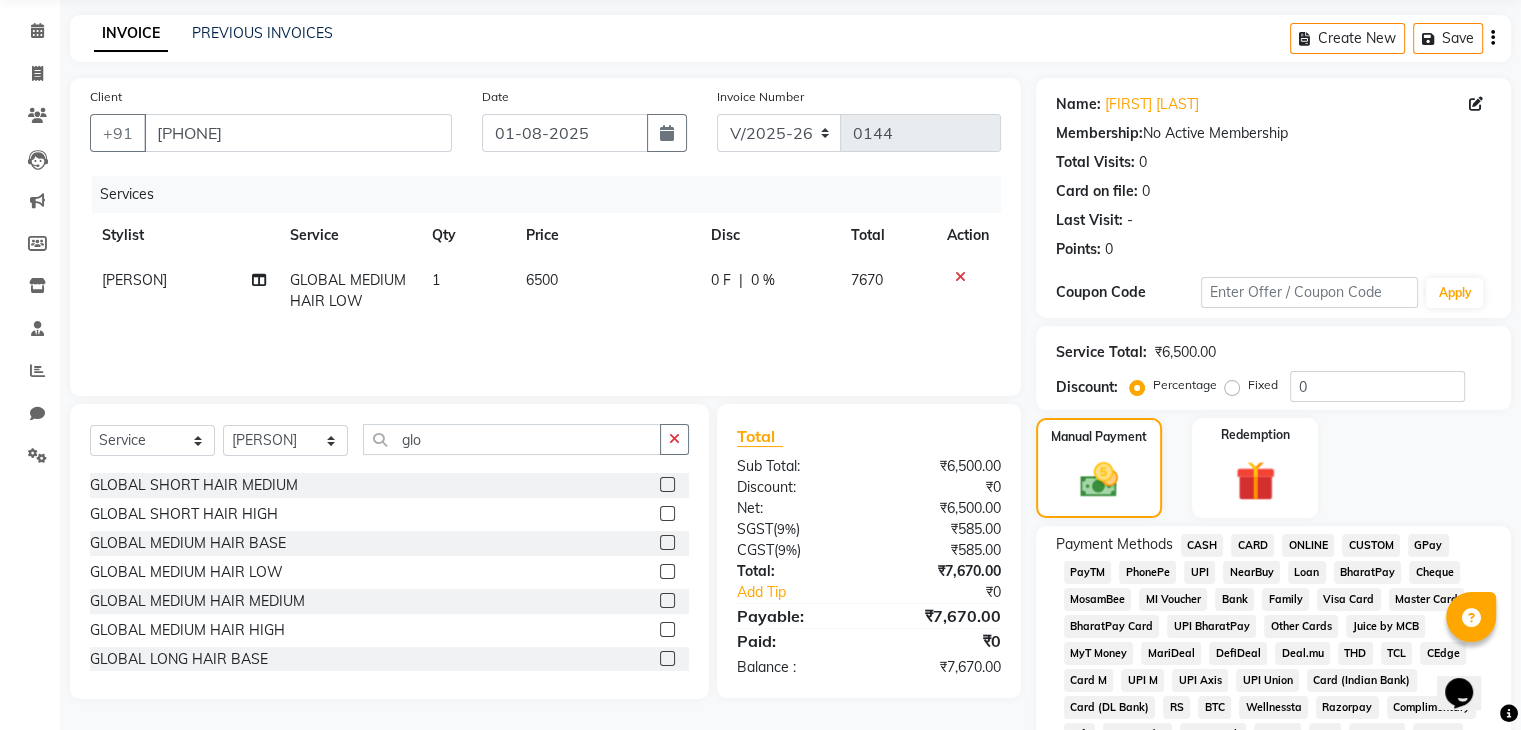 scroll, scrollTop: 172, scrollLeft: 0, axis: vertical 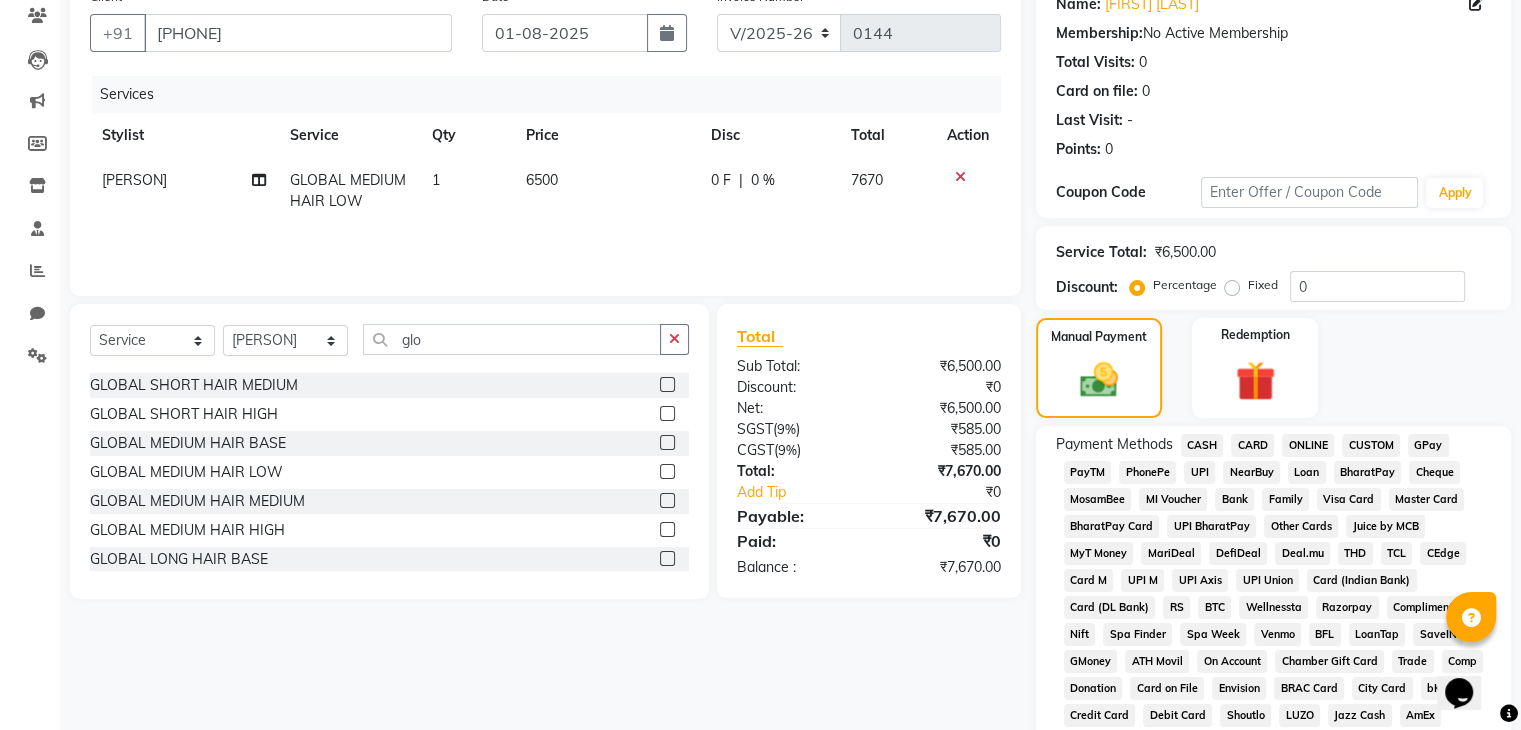 click on "UPI" 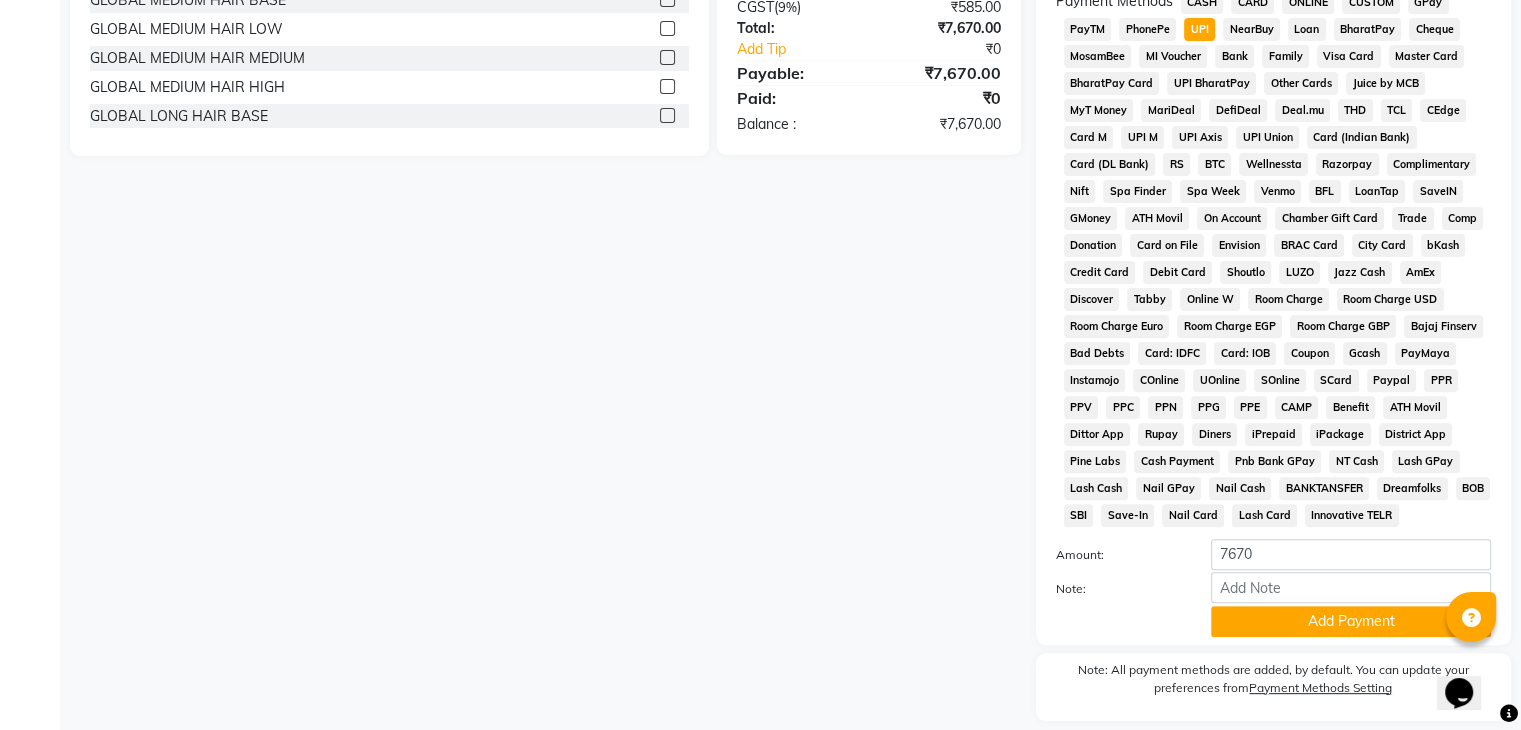 scroll, scrollTop: 693, scrollLeft: 0, axis: vertical 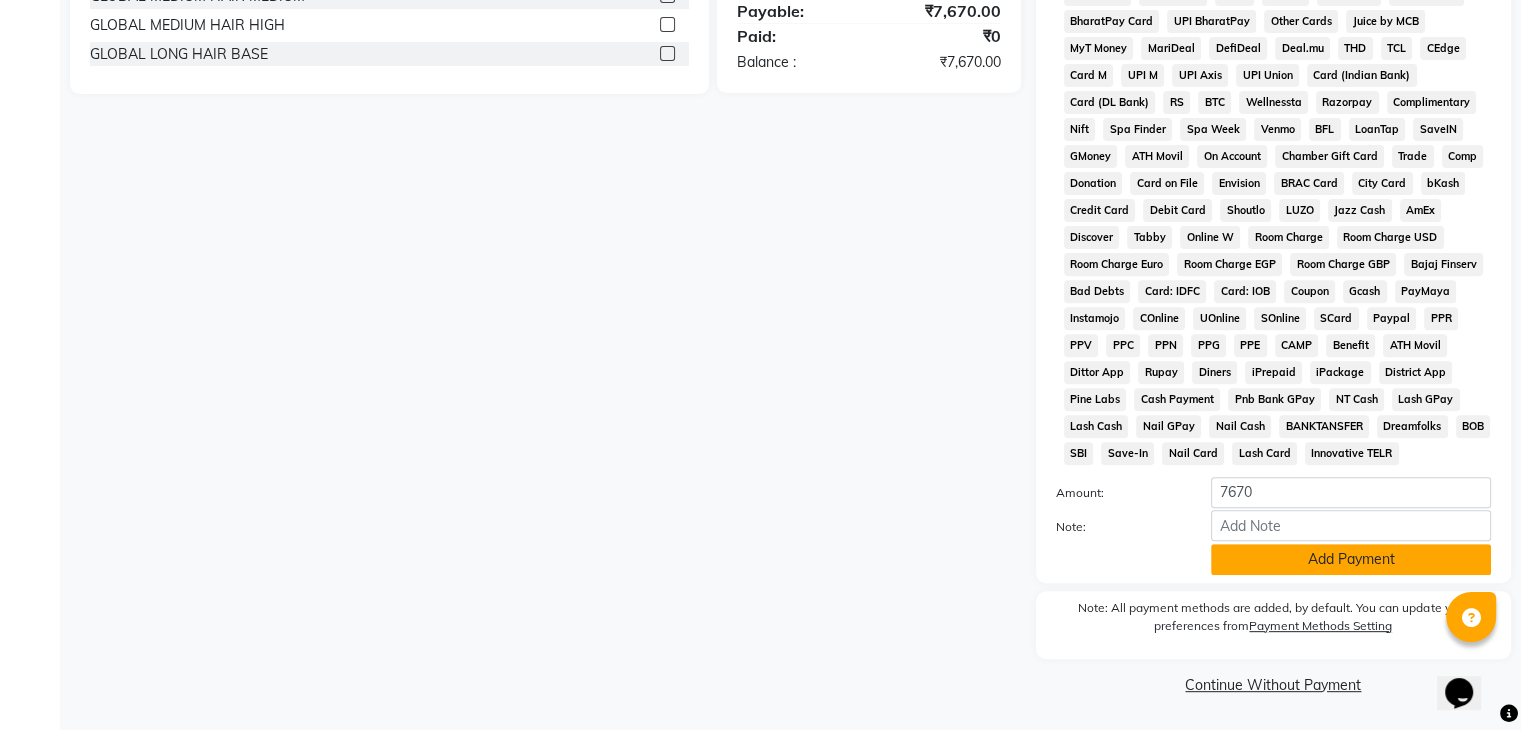 click on "Add Payment" 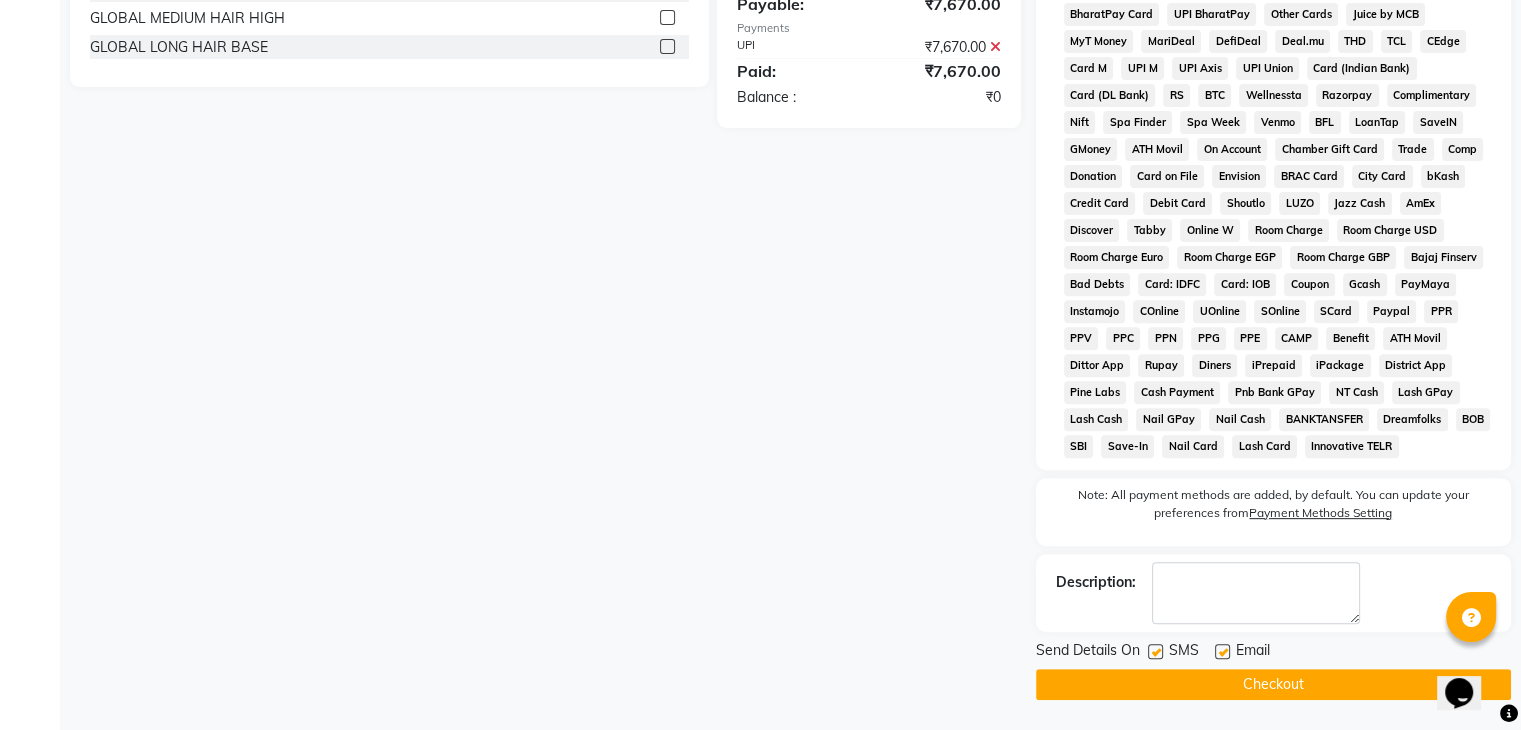 scroll, scrollTop: 699, scrollLeft: 0, axis: vertical 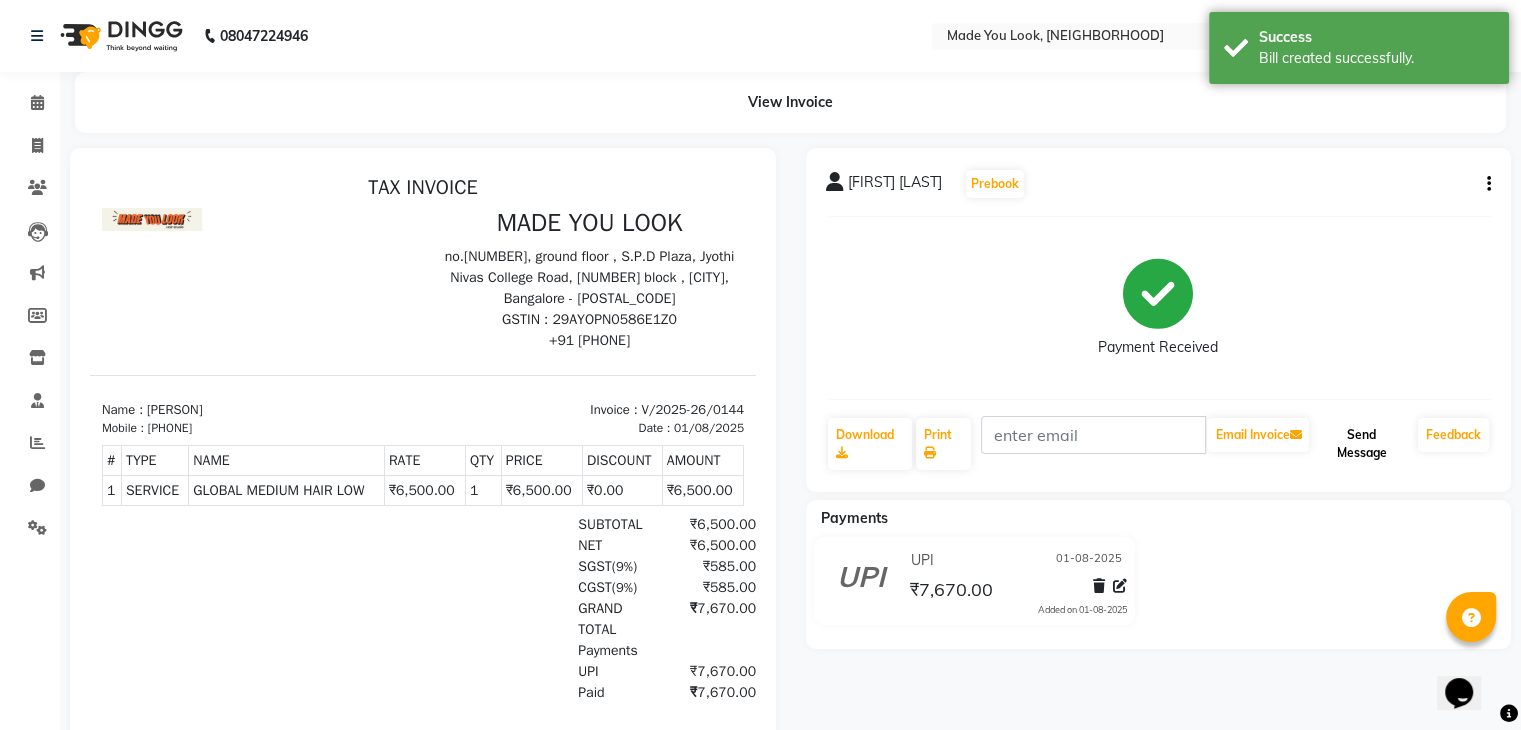 click on "Send Message" 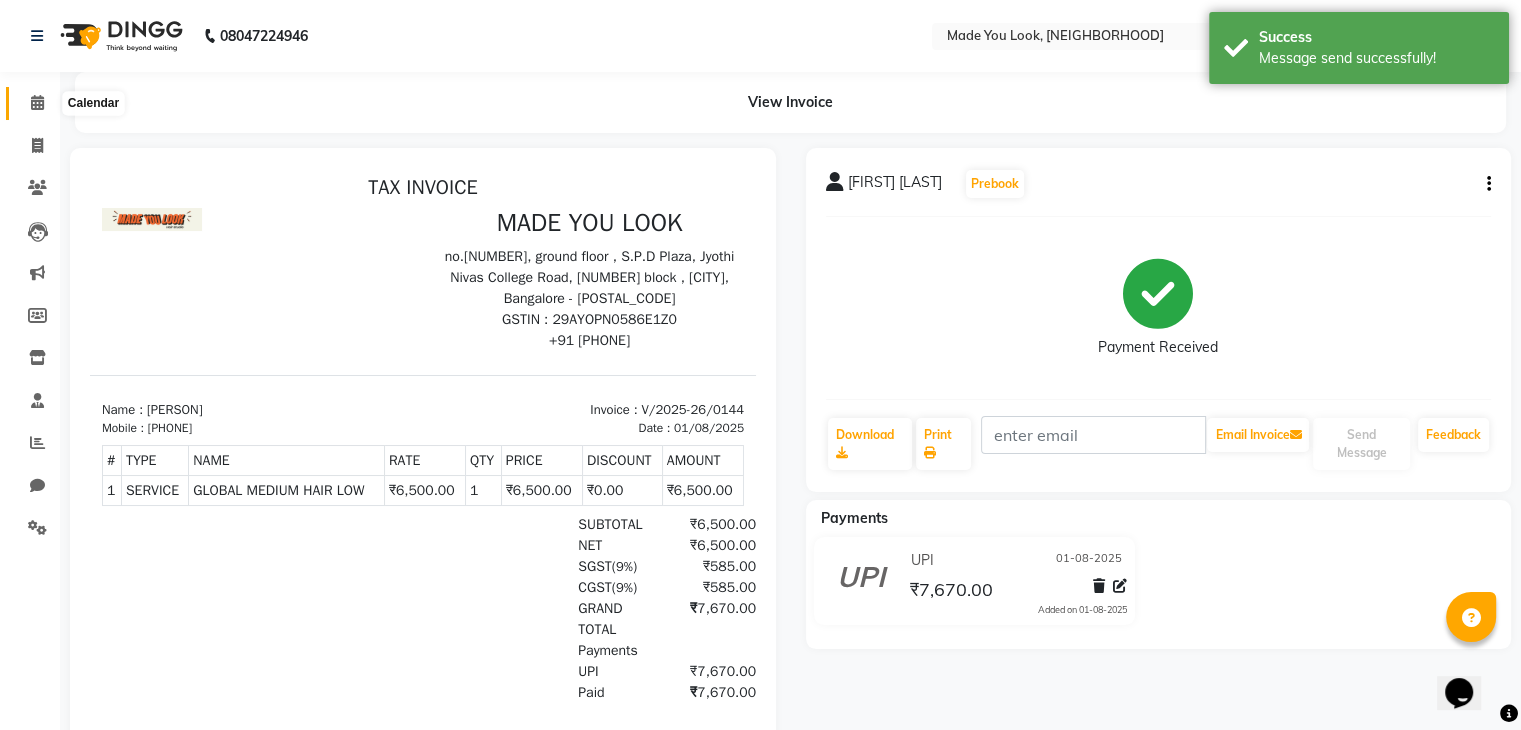 click 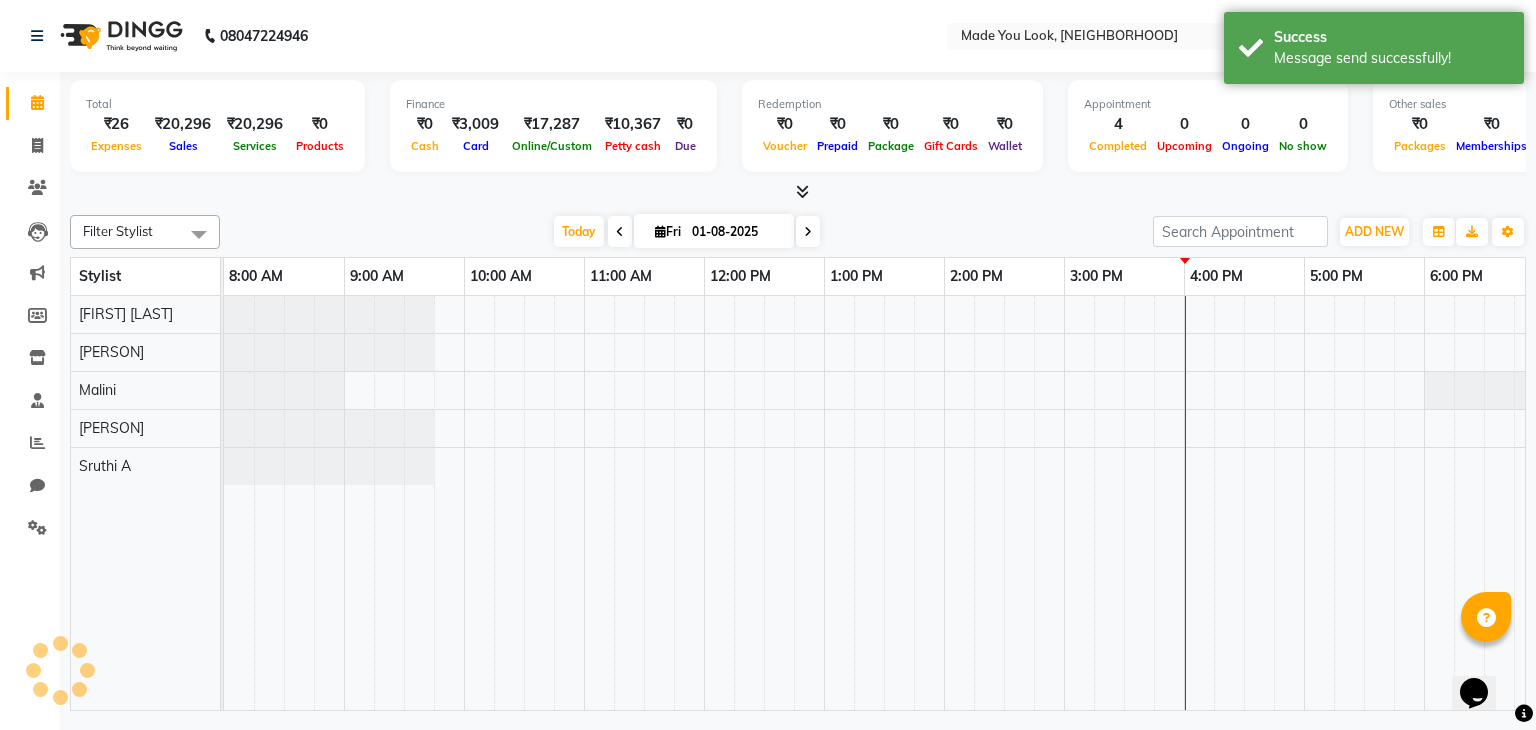 scroll, scrollTop: 0, scrollLeft: 258, axis: horizontal 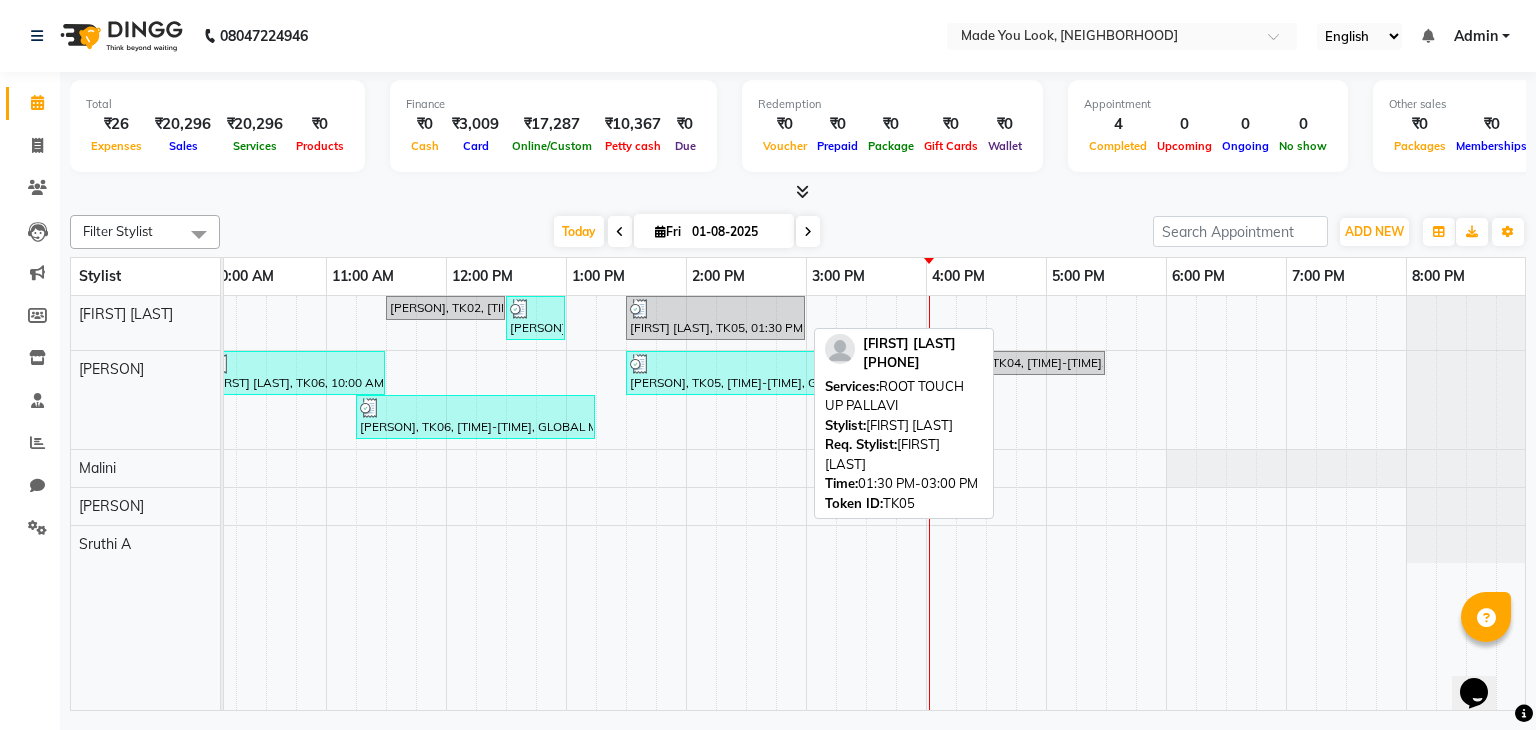 click on "[FIRST] [LAST], TK05, 01:30 PM-03:00 PM, ROOT TOUCH UP PALLAVI" at bounding box center [715, 318] 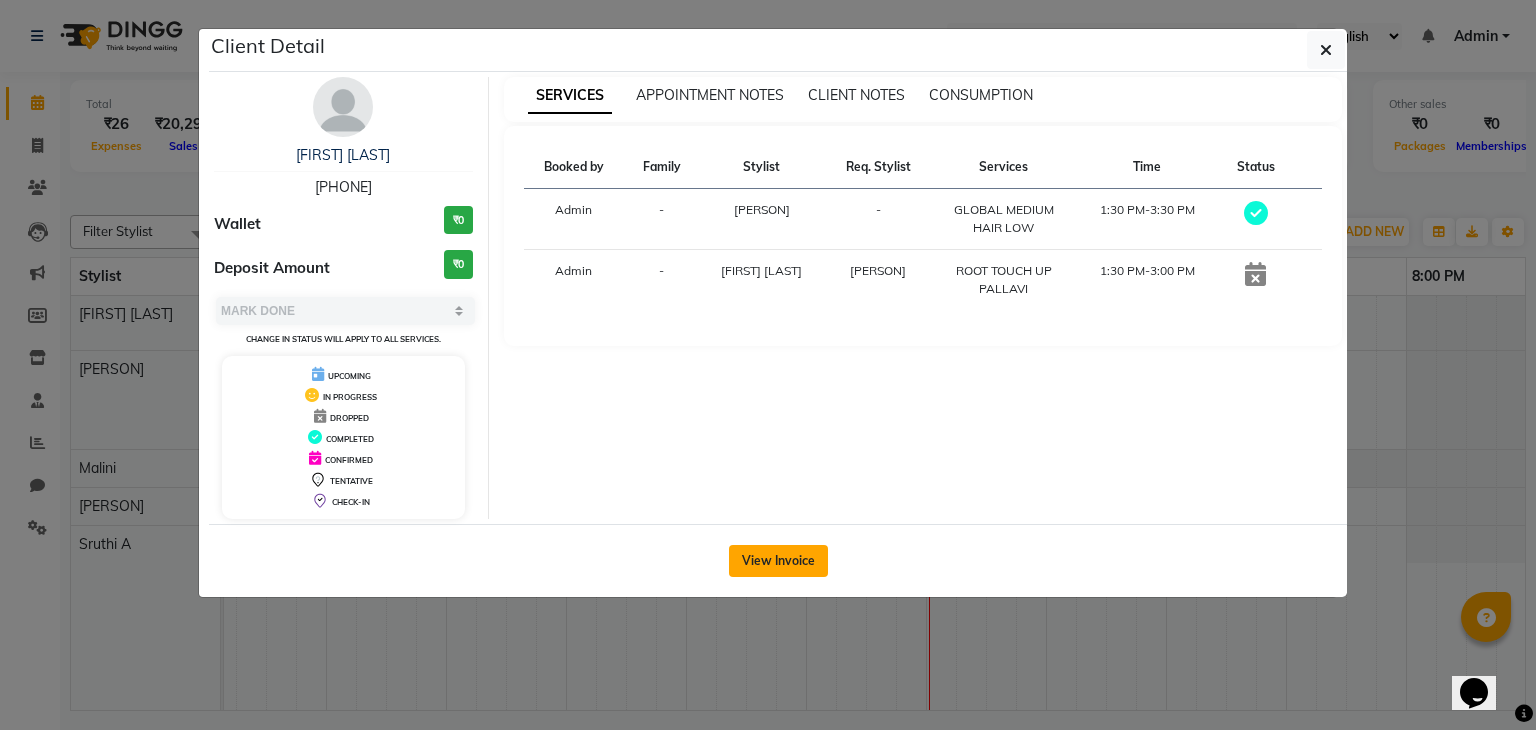 click on "View Invoice" 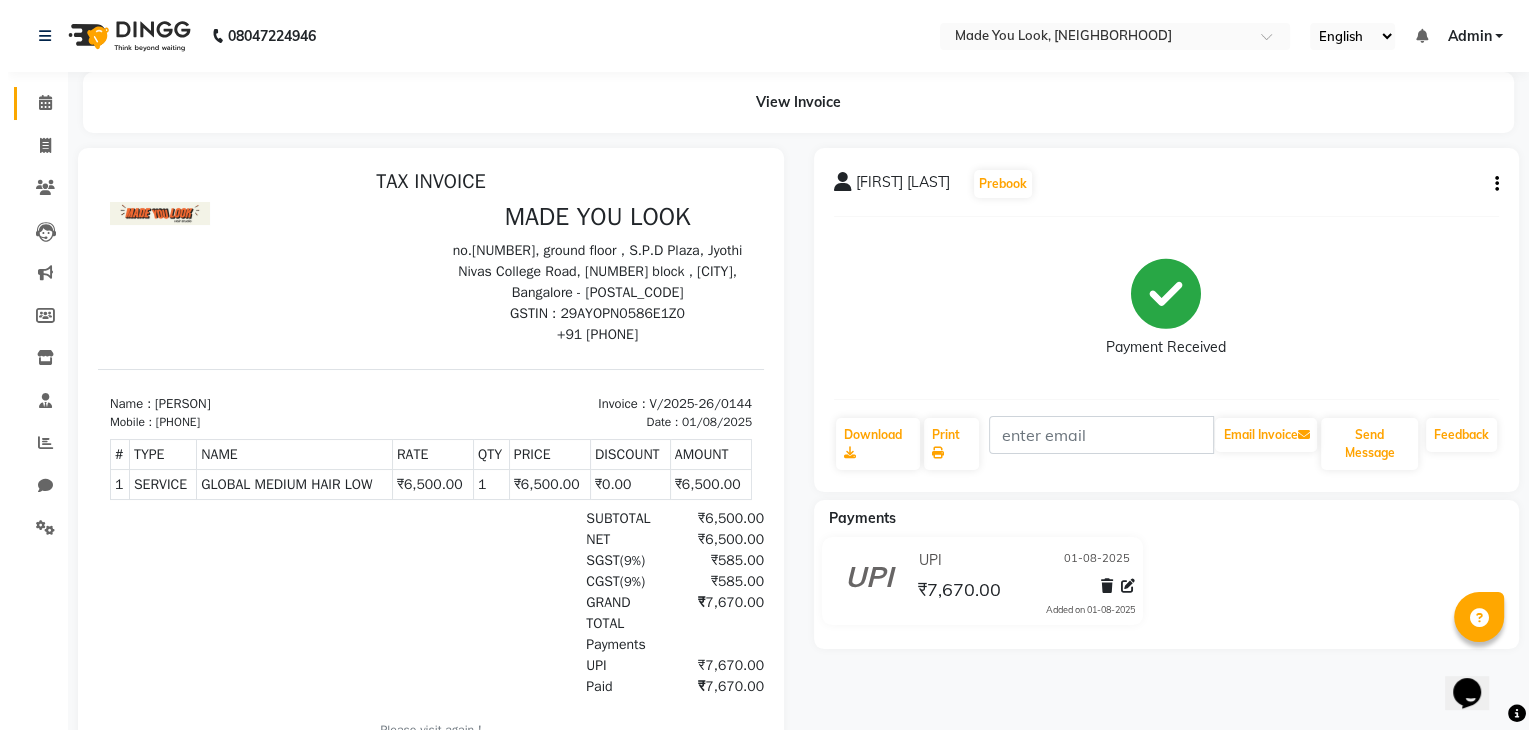 scroll, scrollTop: 8, scrollLeft: 0, axis: vertical 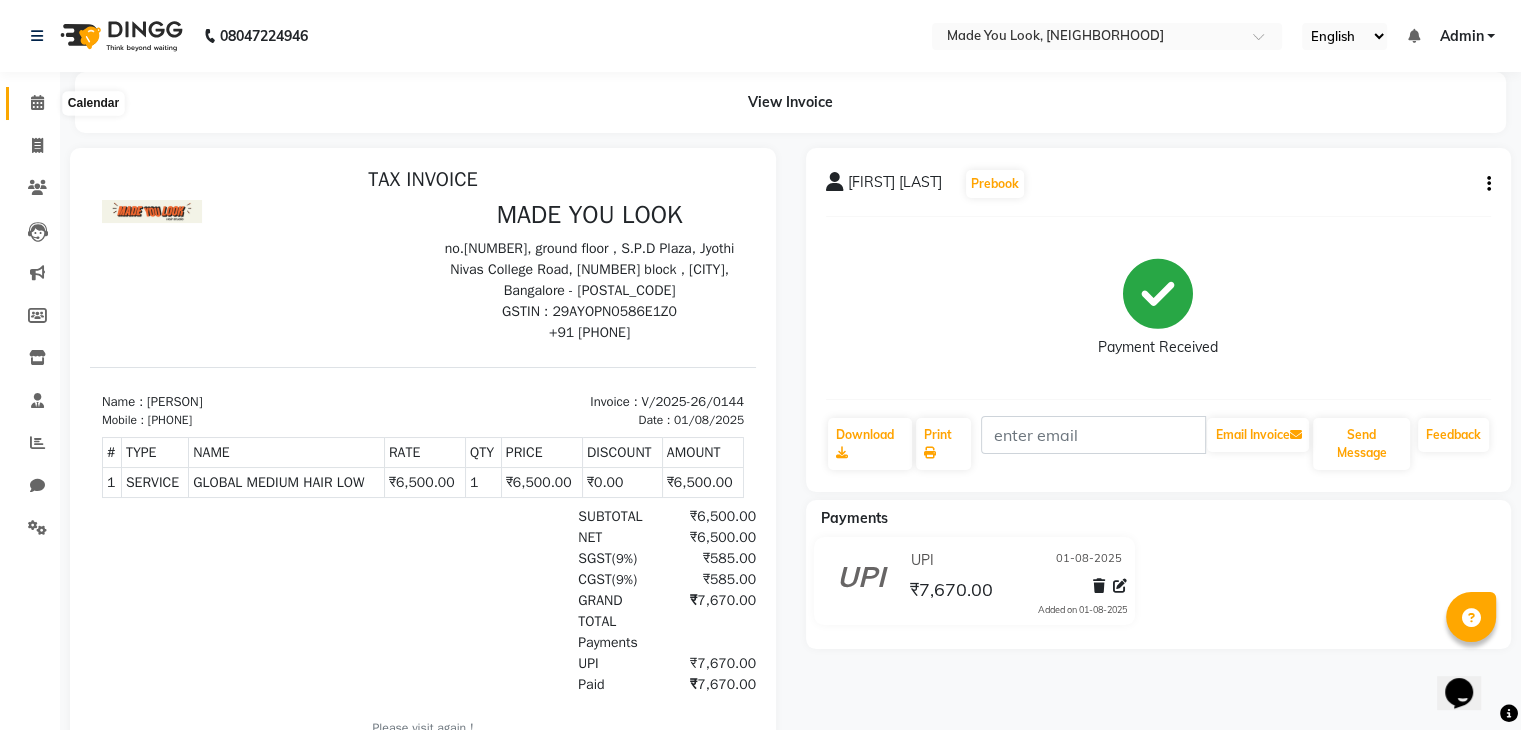 click 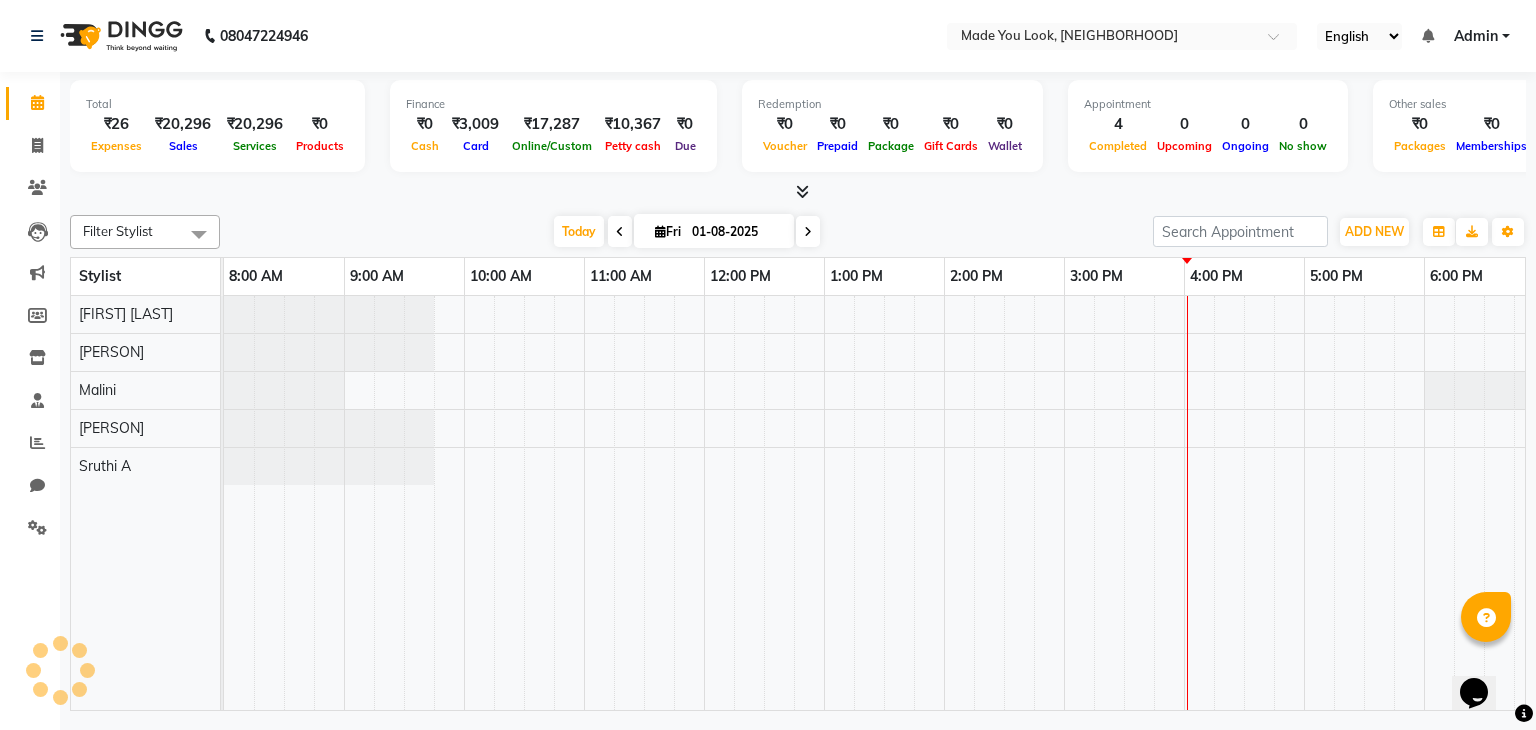 scroll, scrollTop: 0, scrollLeft: 0, axis: both 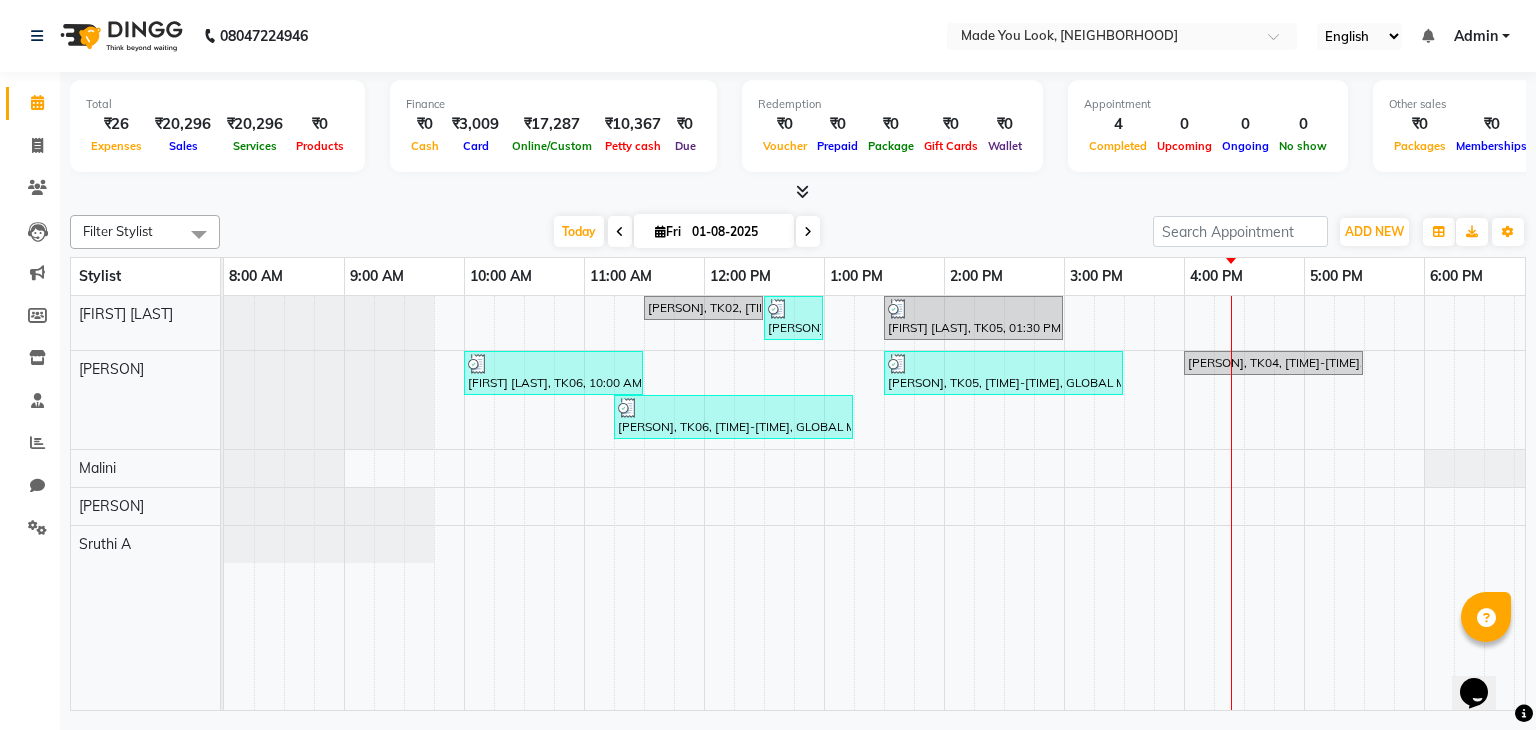 click at bounding box center (808, 232) 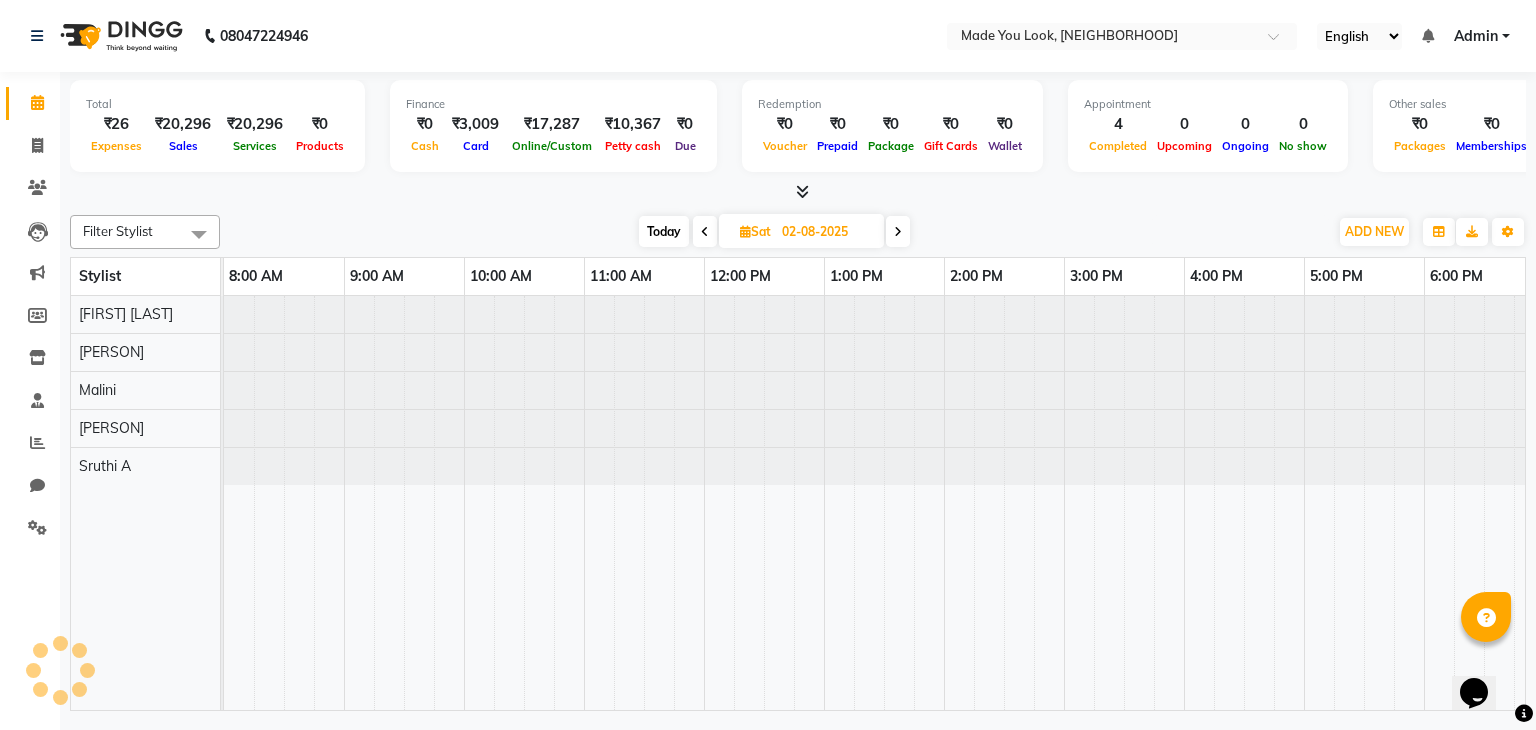 scroll, scrollTop: 0, scrollLeft: 258, axis: horizontal 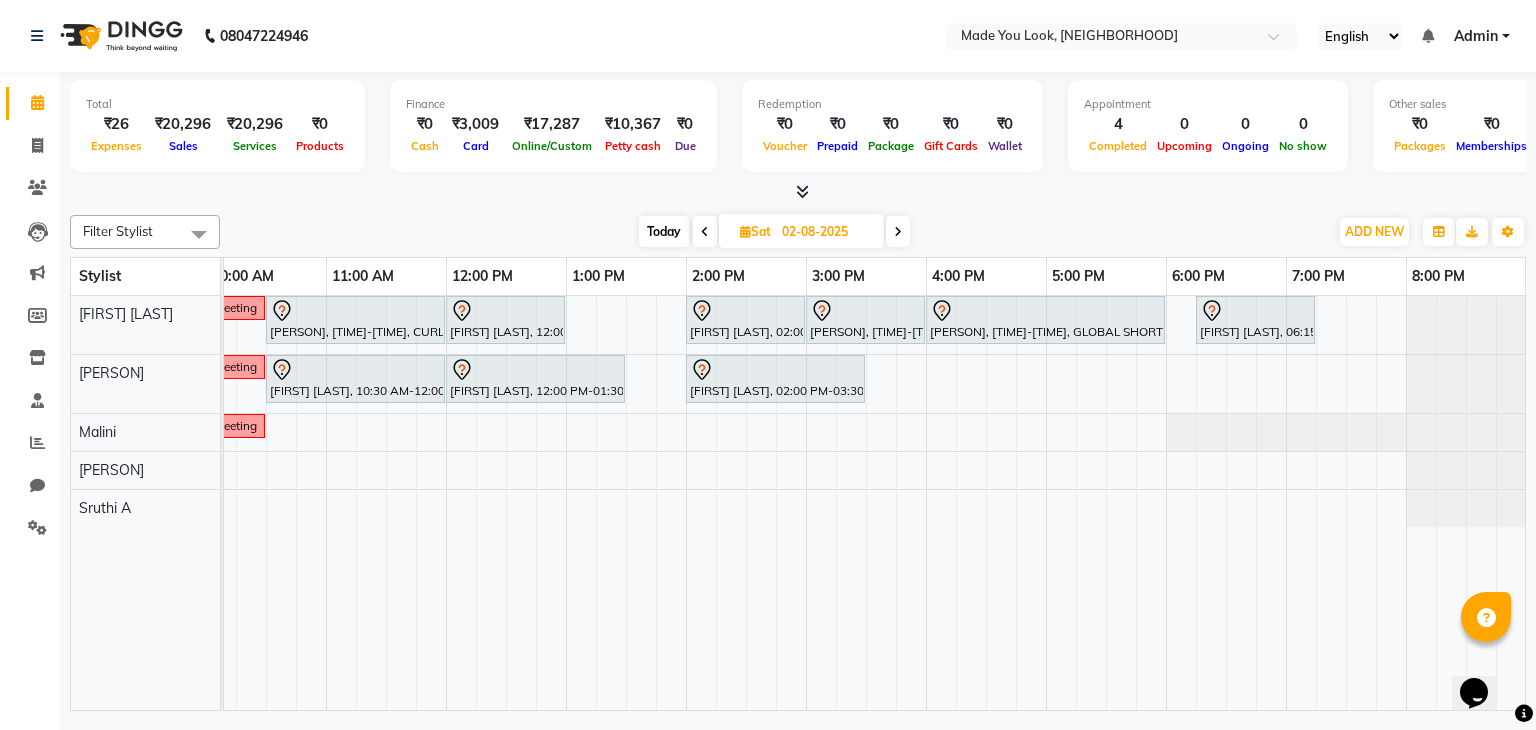 click at bounding box center [898, 231] 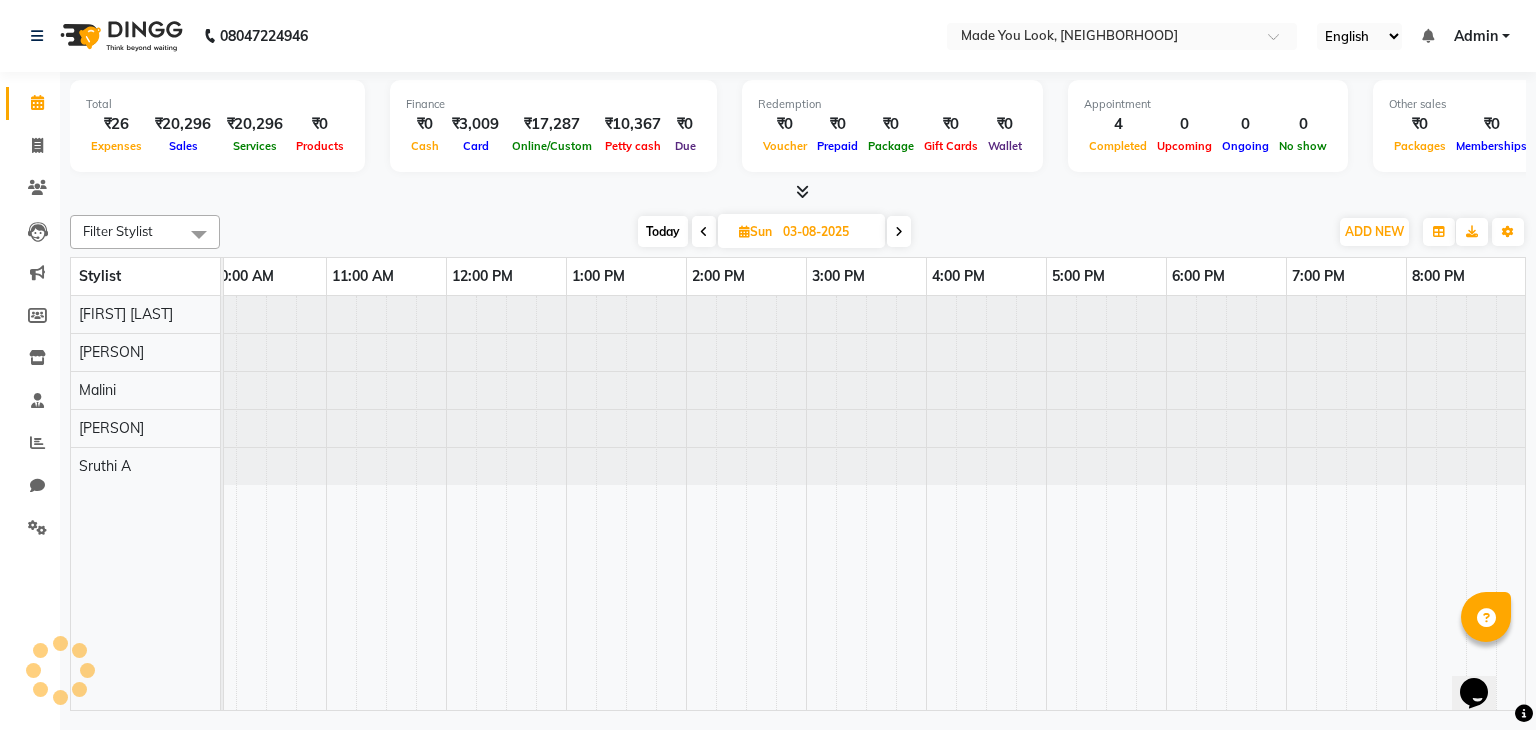 scroll, scrollTop: 0, scrollLeft: 0, axis: both 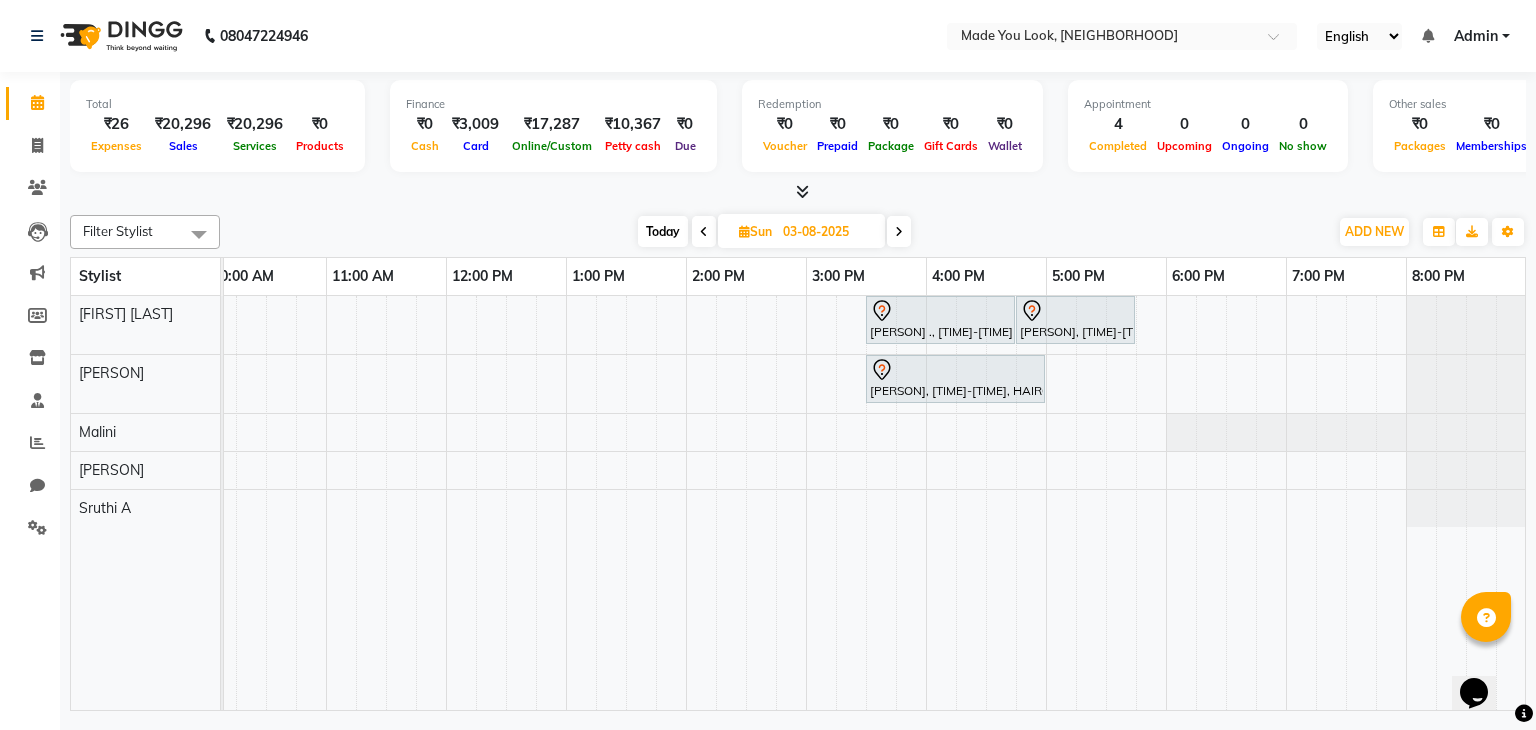 click at bounding box center (899, 232) 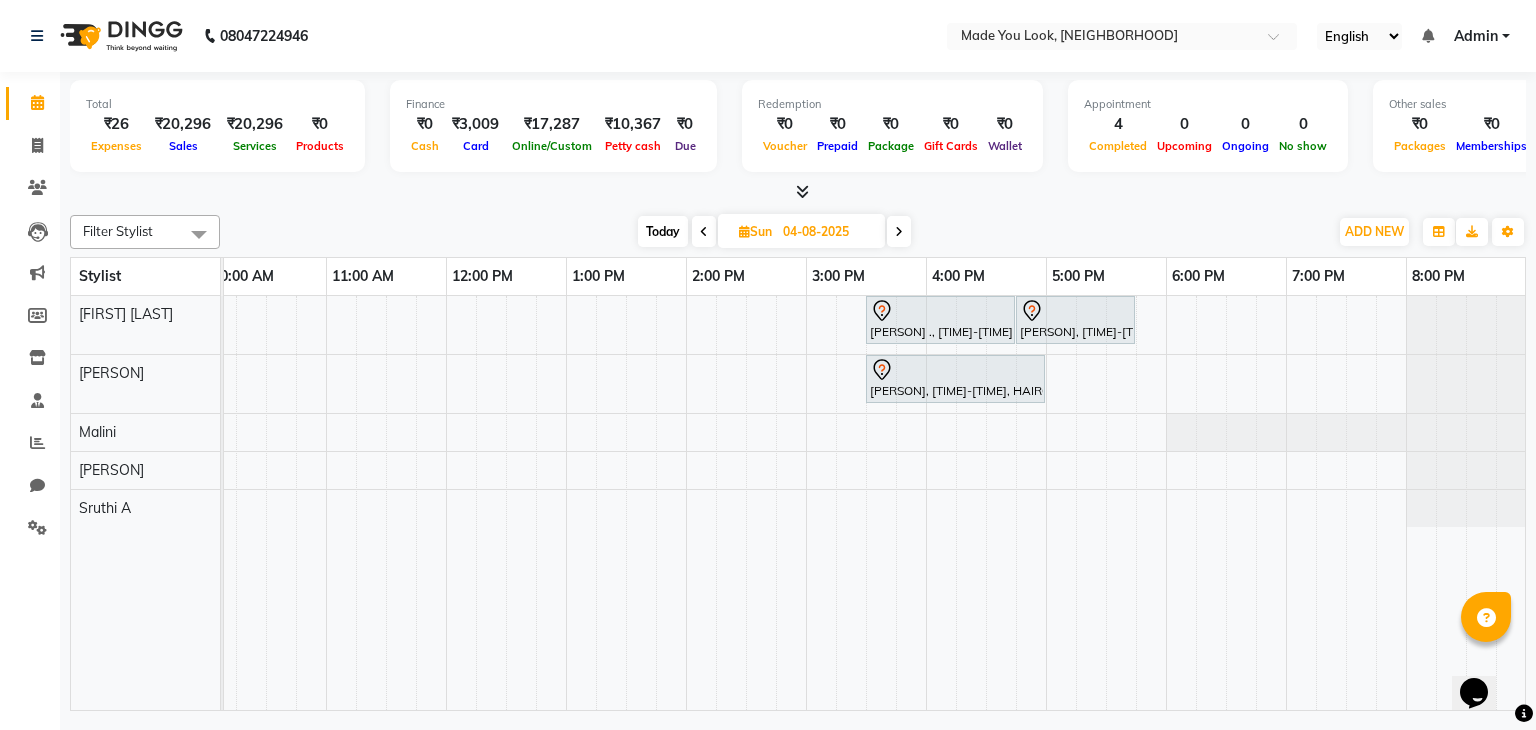 scroll, scrollTop: 0, scrollLeft: 0, axis: both 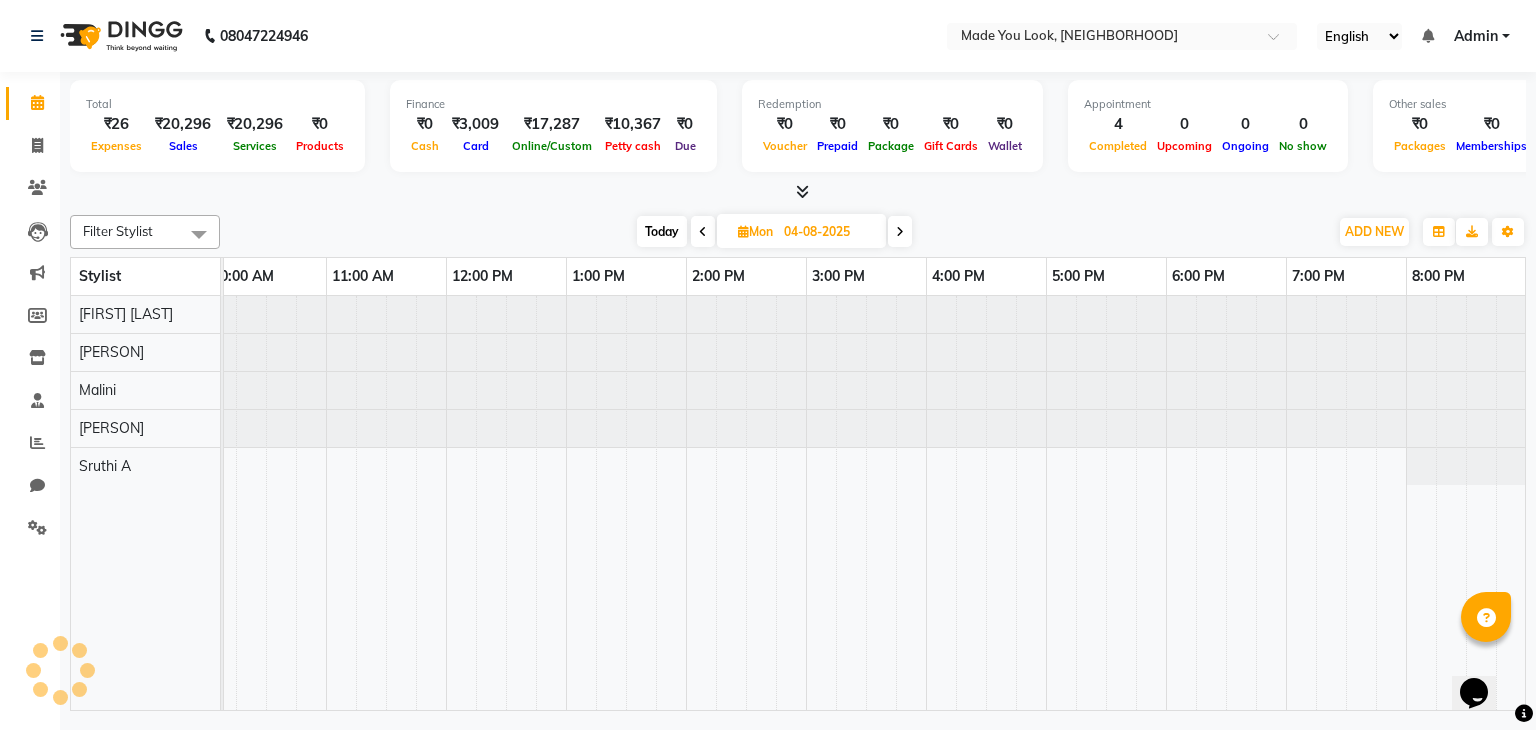 click at bounding box center (900, 232) 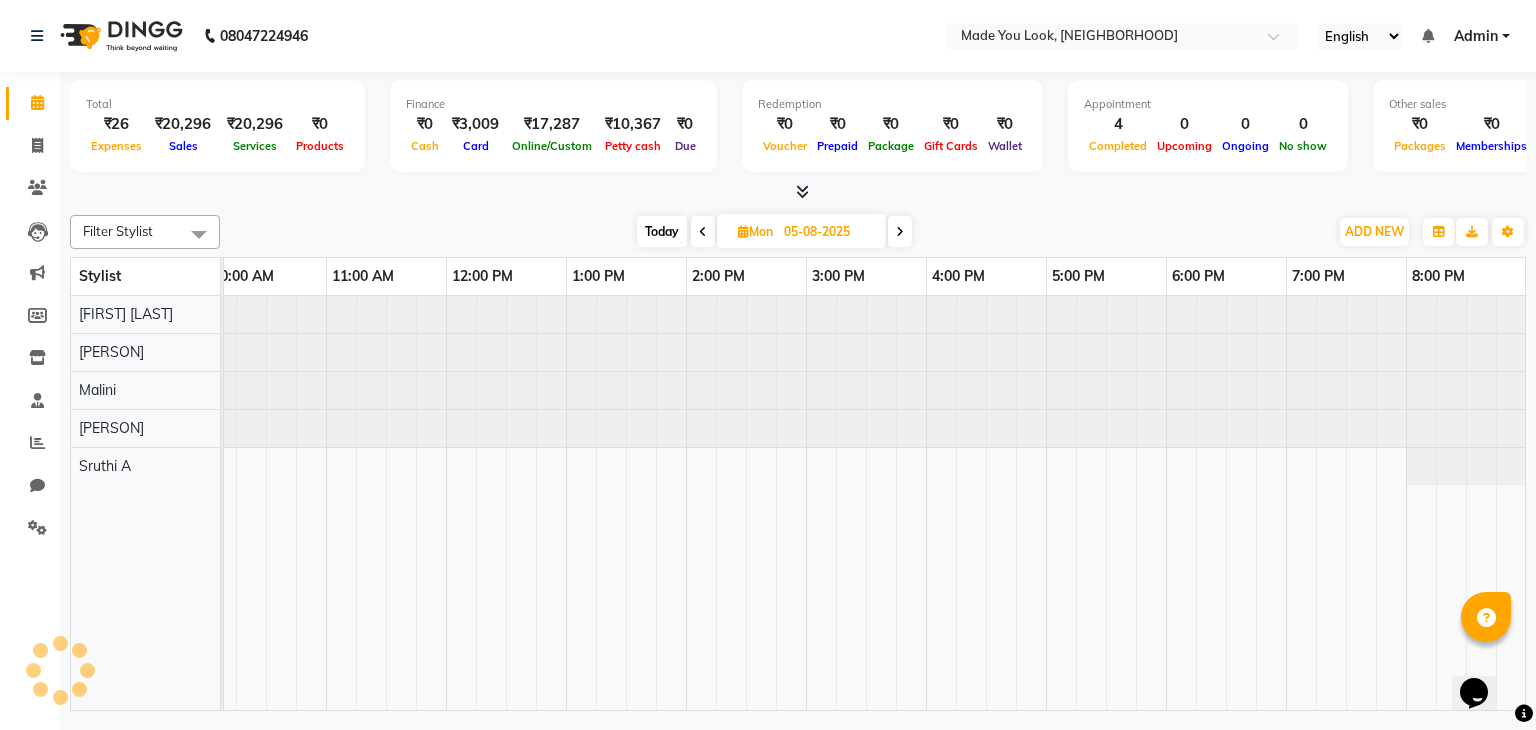 scroll, scrollTop: 0, scrollLeft: 0, axis: both 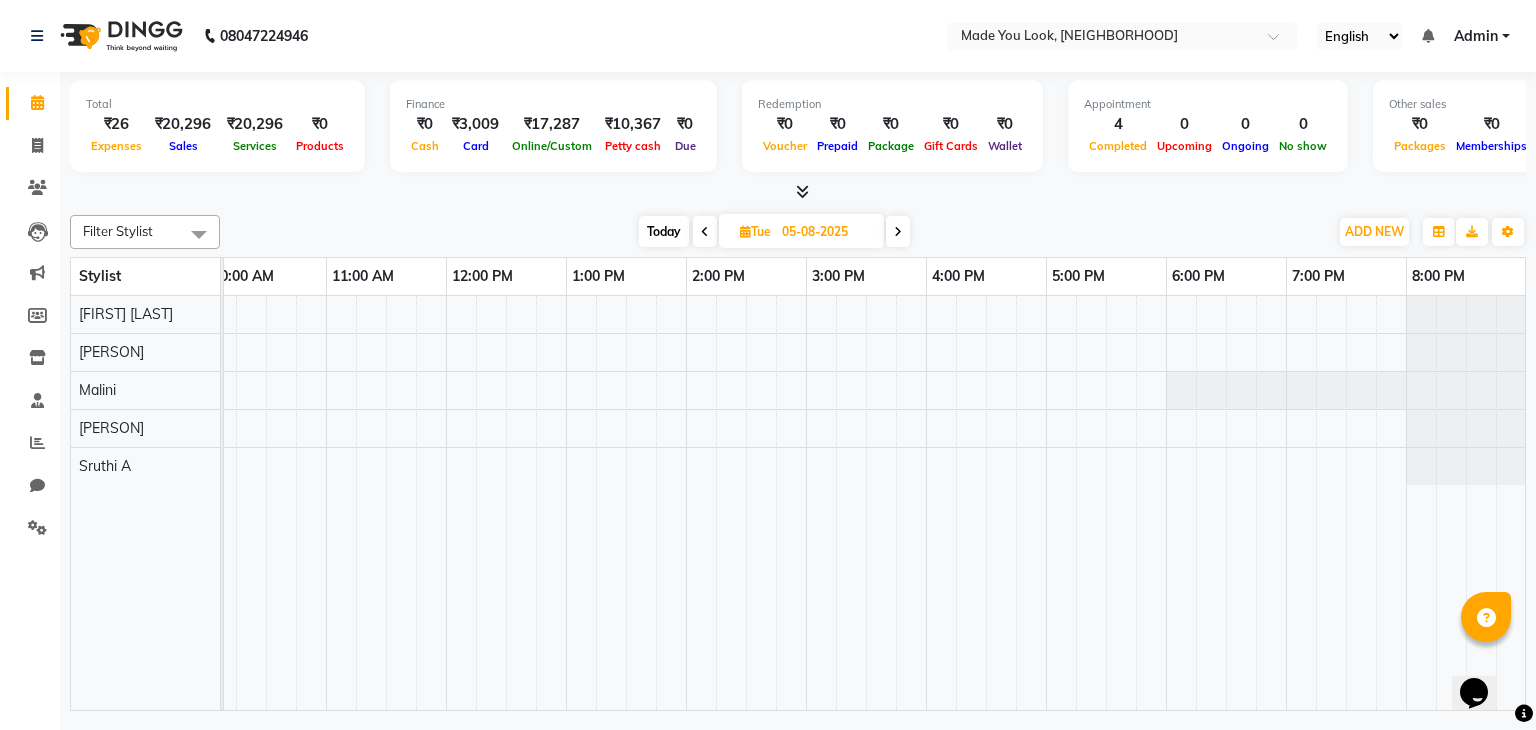 click on "Today" at bounding box center (664, 231) 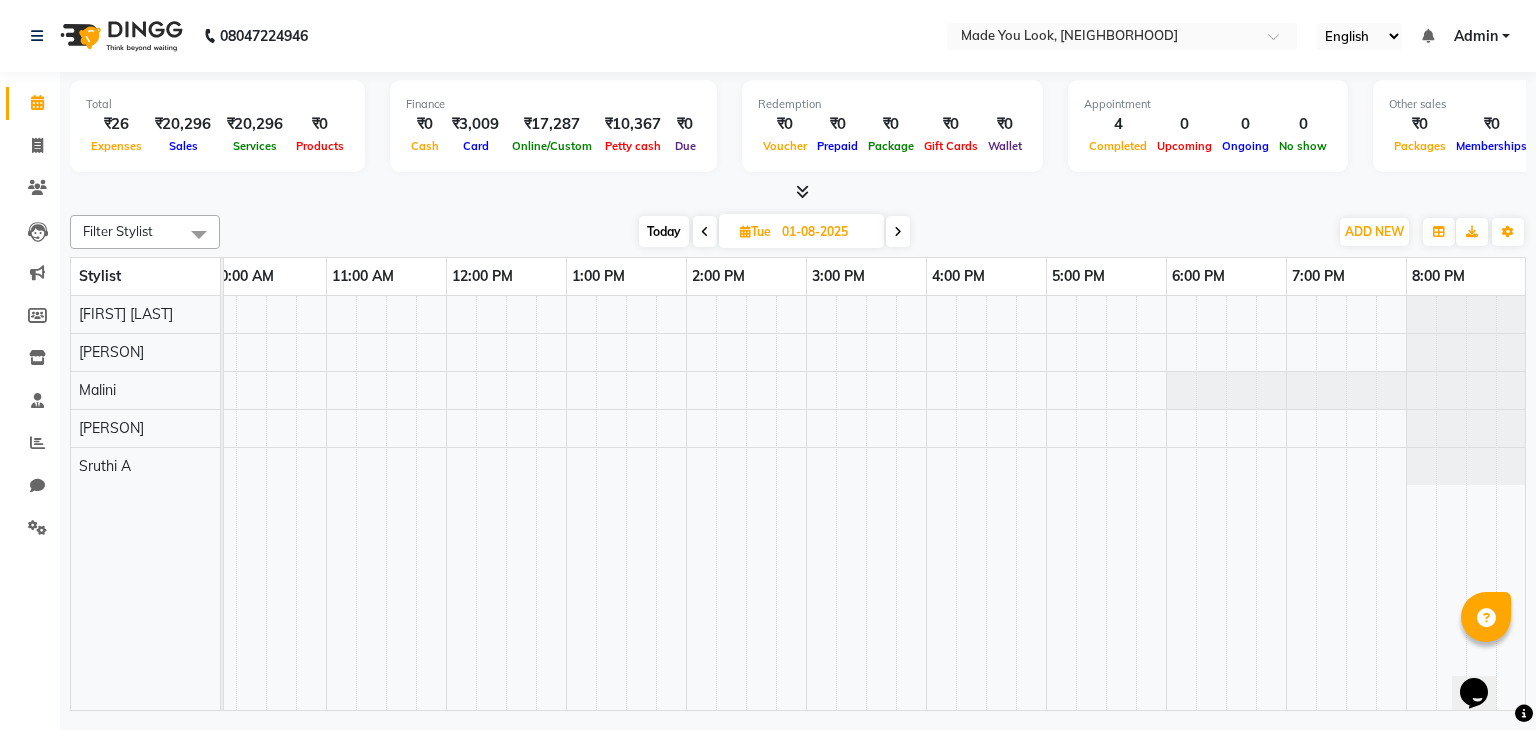 scroll, scrollTop: 0, scrollLeft: 0, axis: both 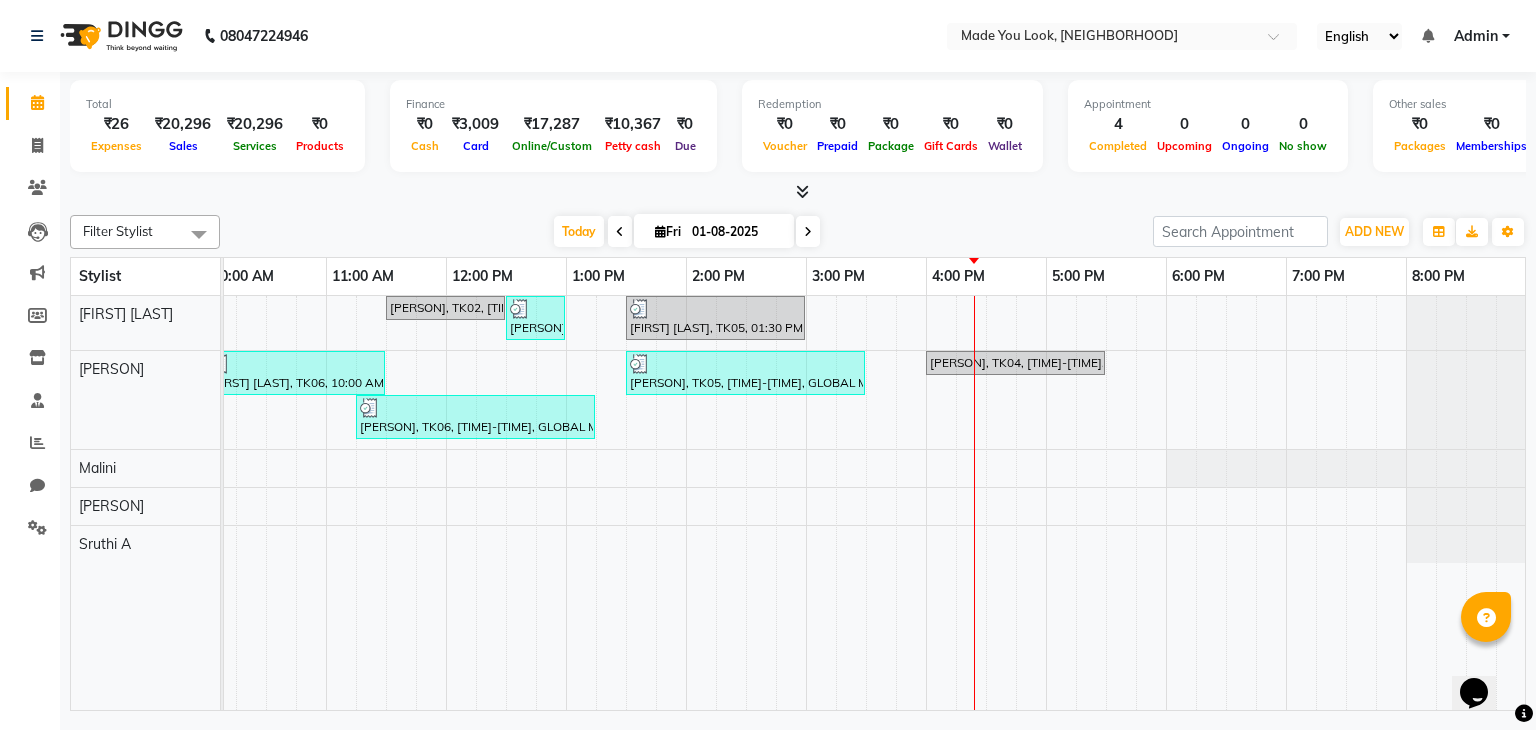 click at bounding box center (808, 232) 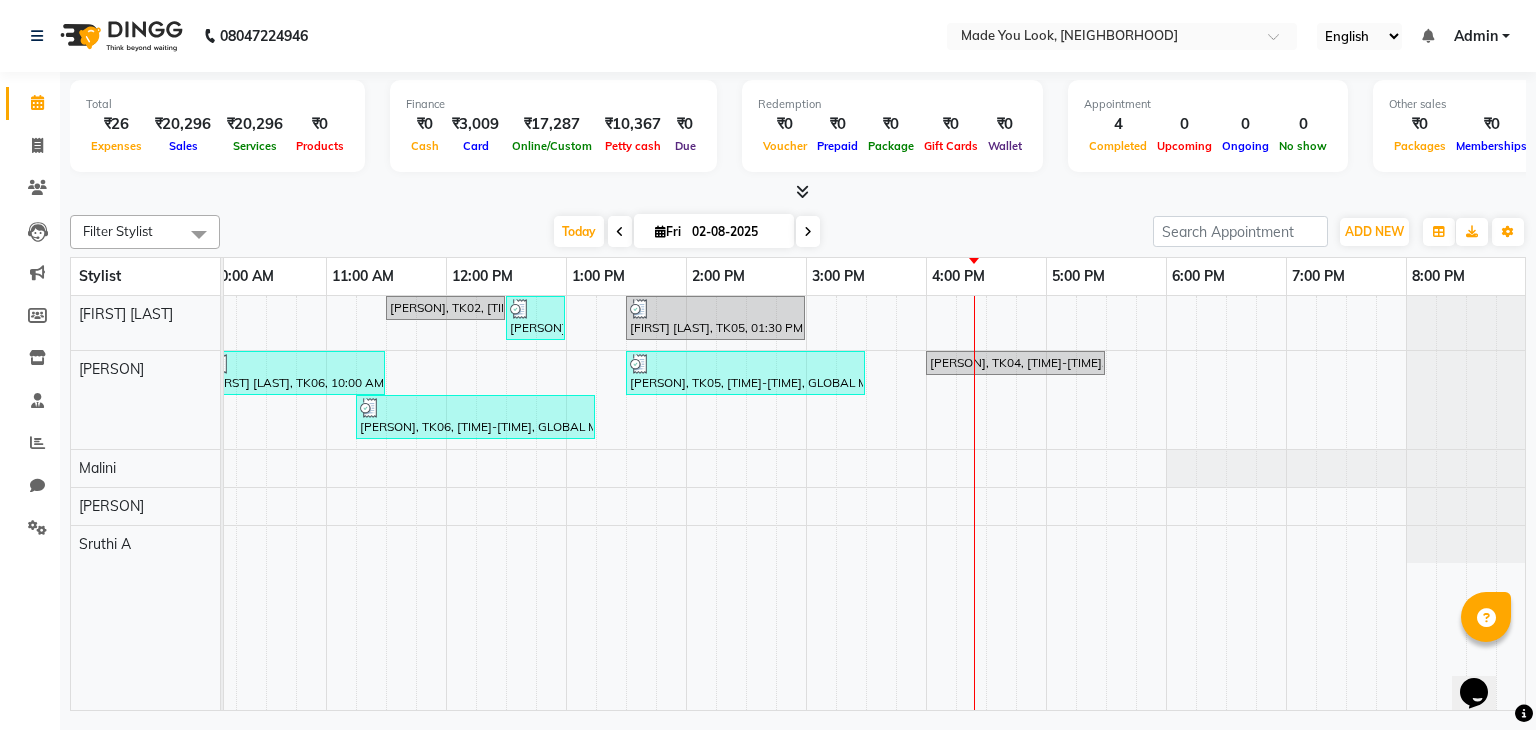 scroll, scrollTop: 0, scrollLeft: 258, axis: horizontal 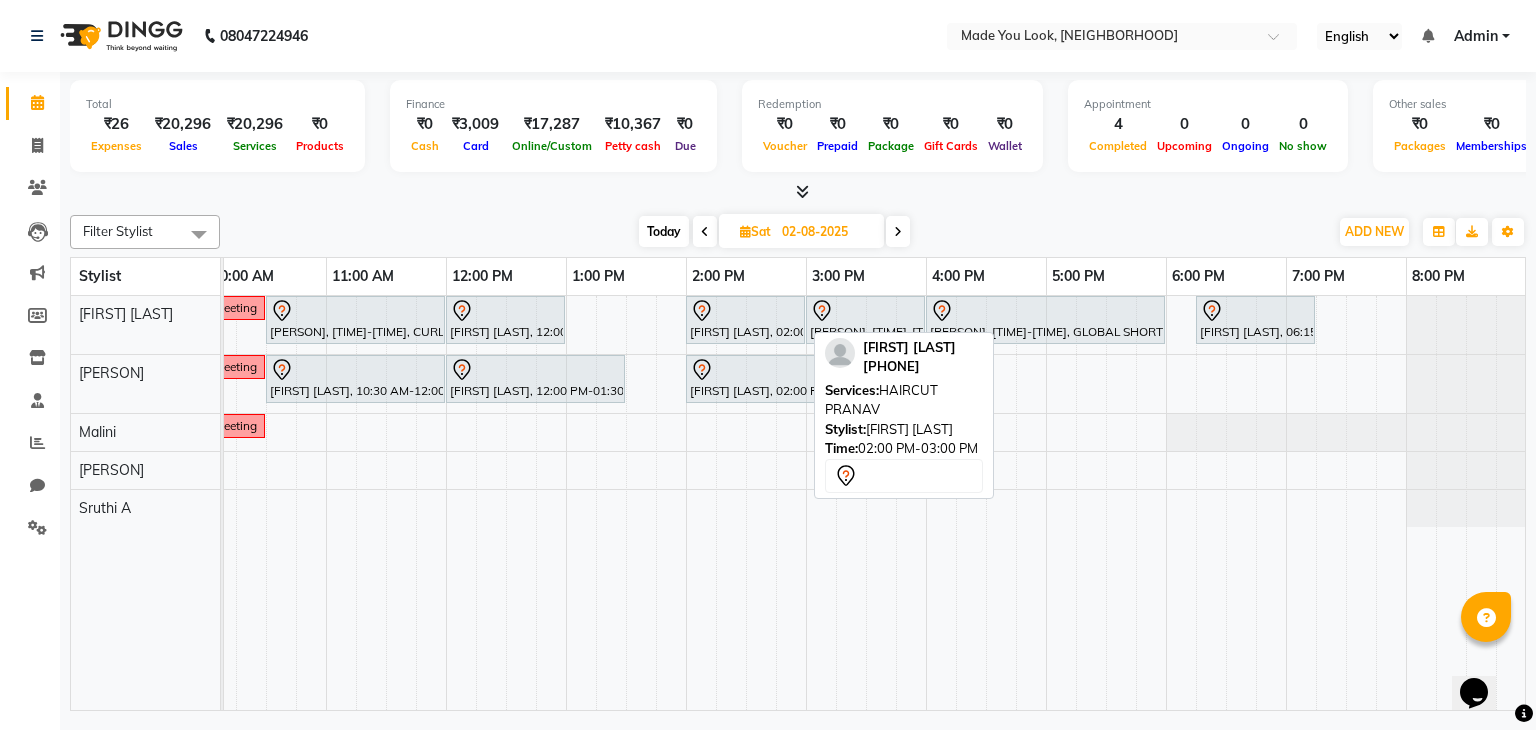 click at bounding box center (745, 311) 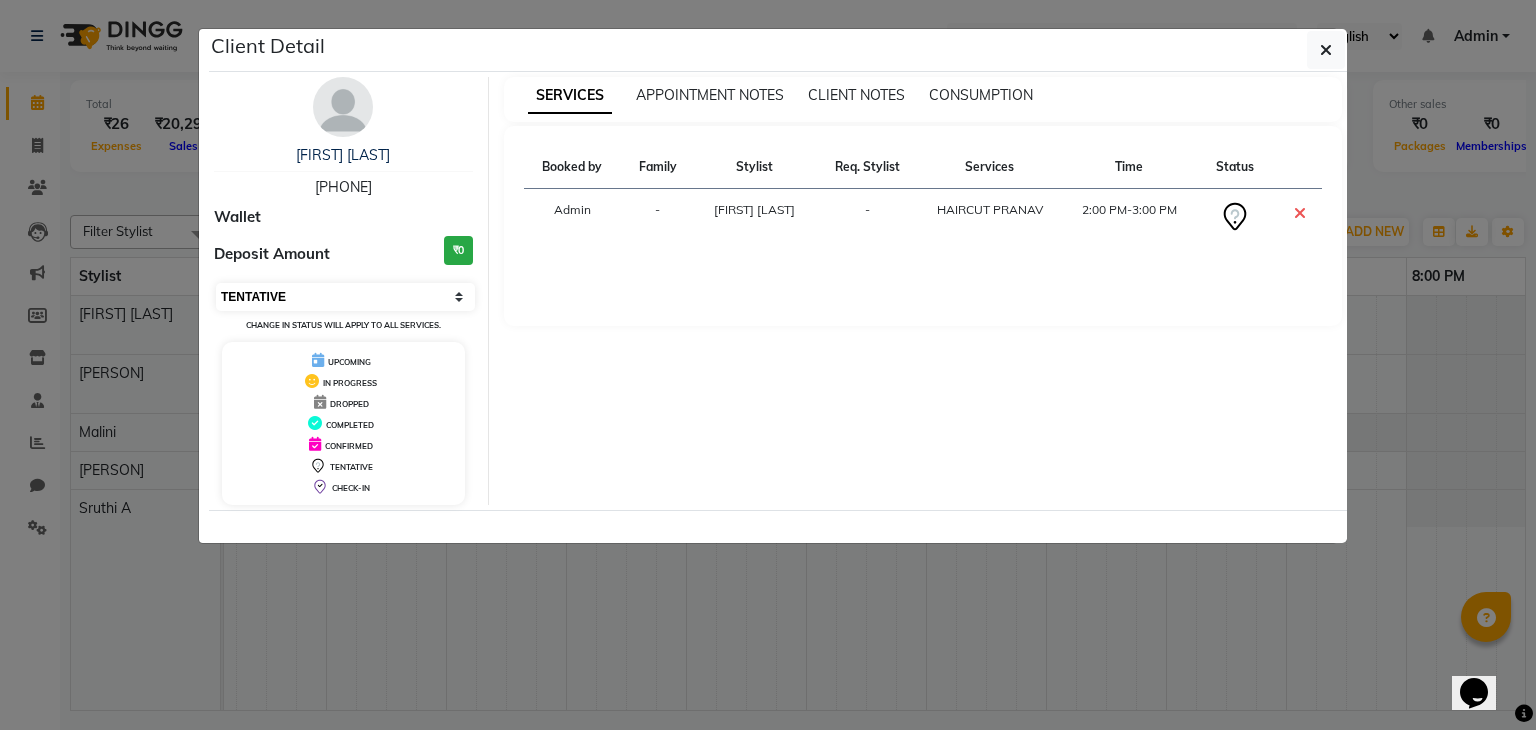 click on "Select CONFIRMED TENTATIVE" at bounding box center [345, 297] 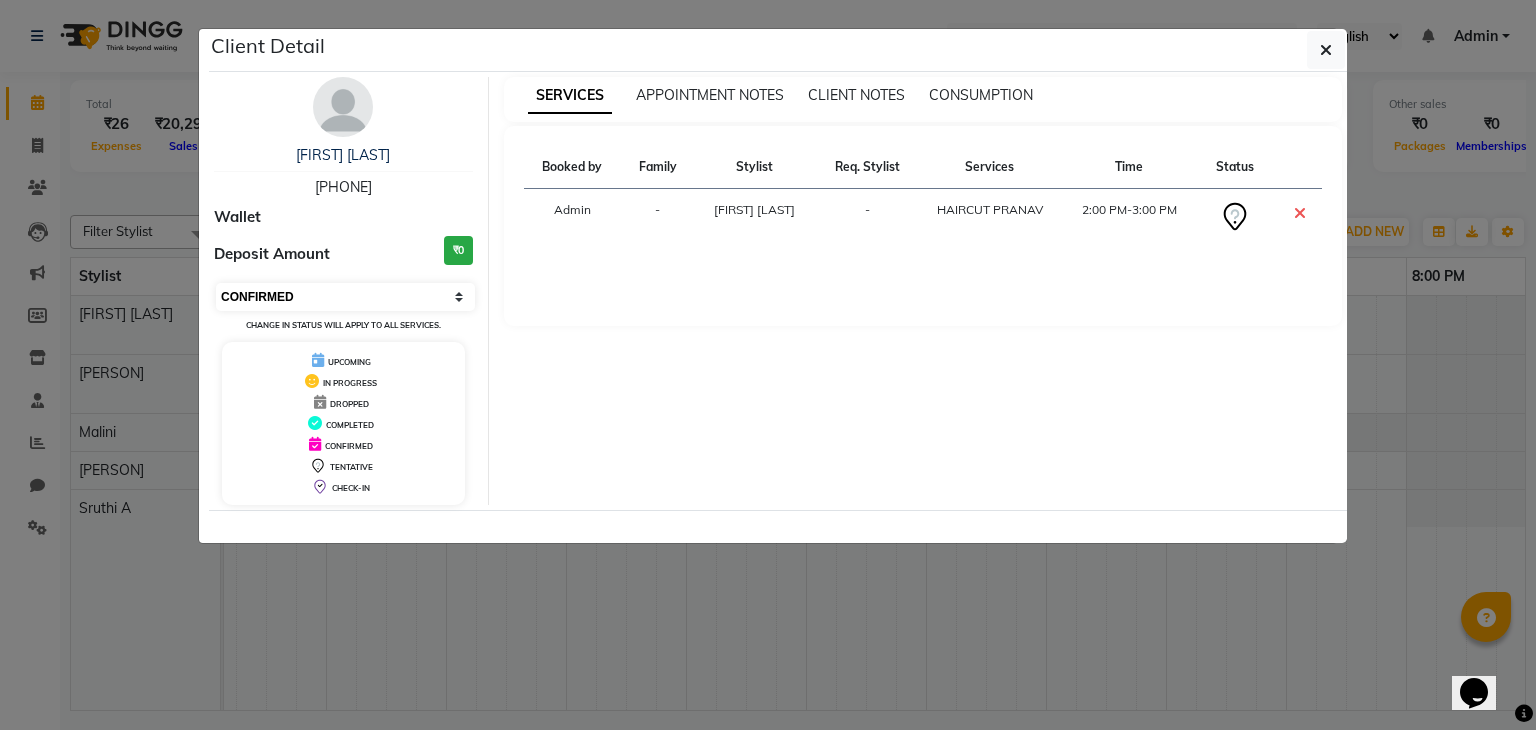 click on "Select CONFIRMED TENTATIVE" at bounding box center (345, 297) 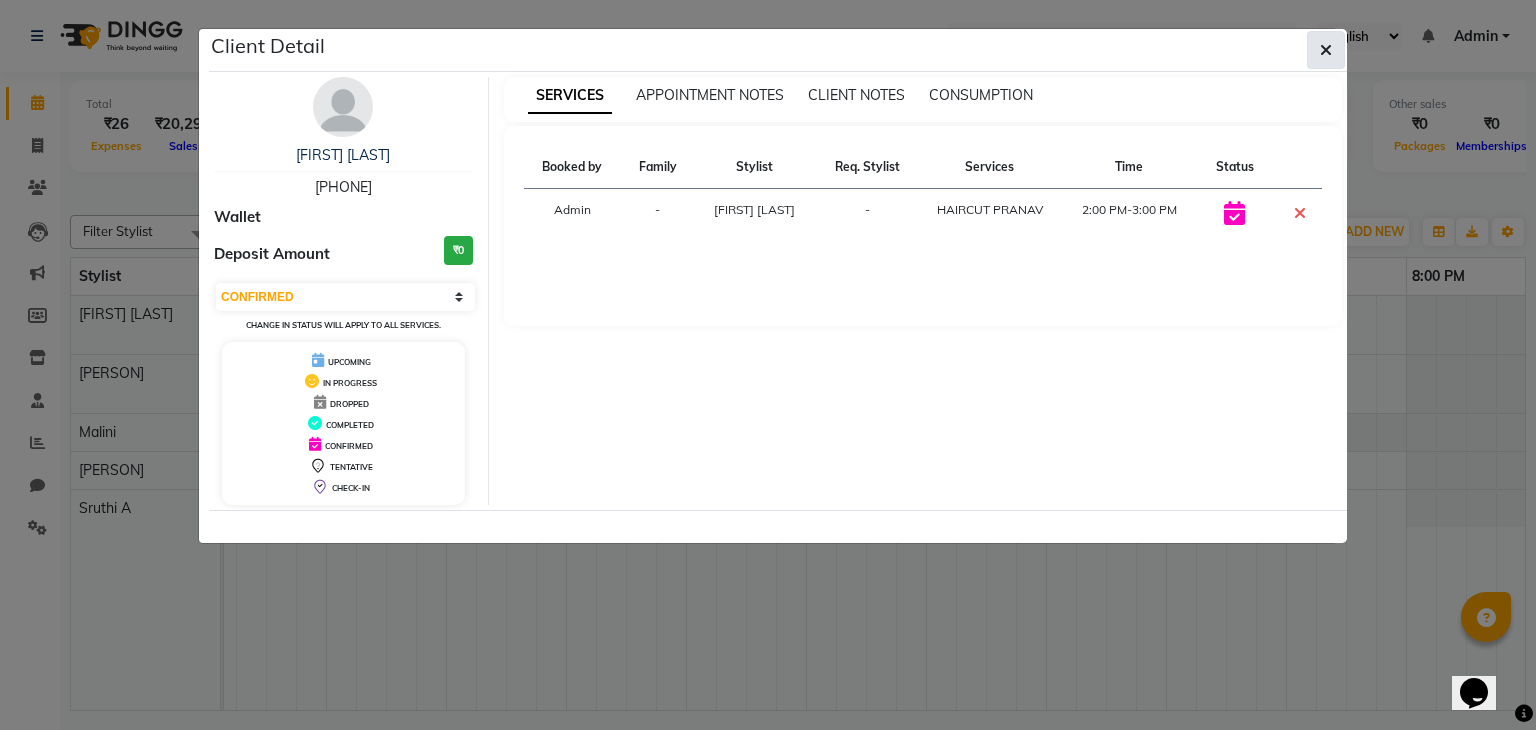 click 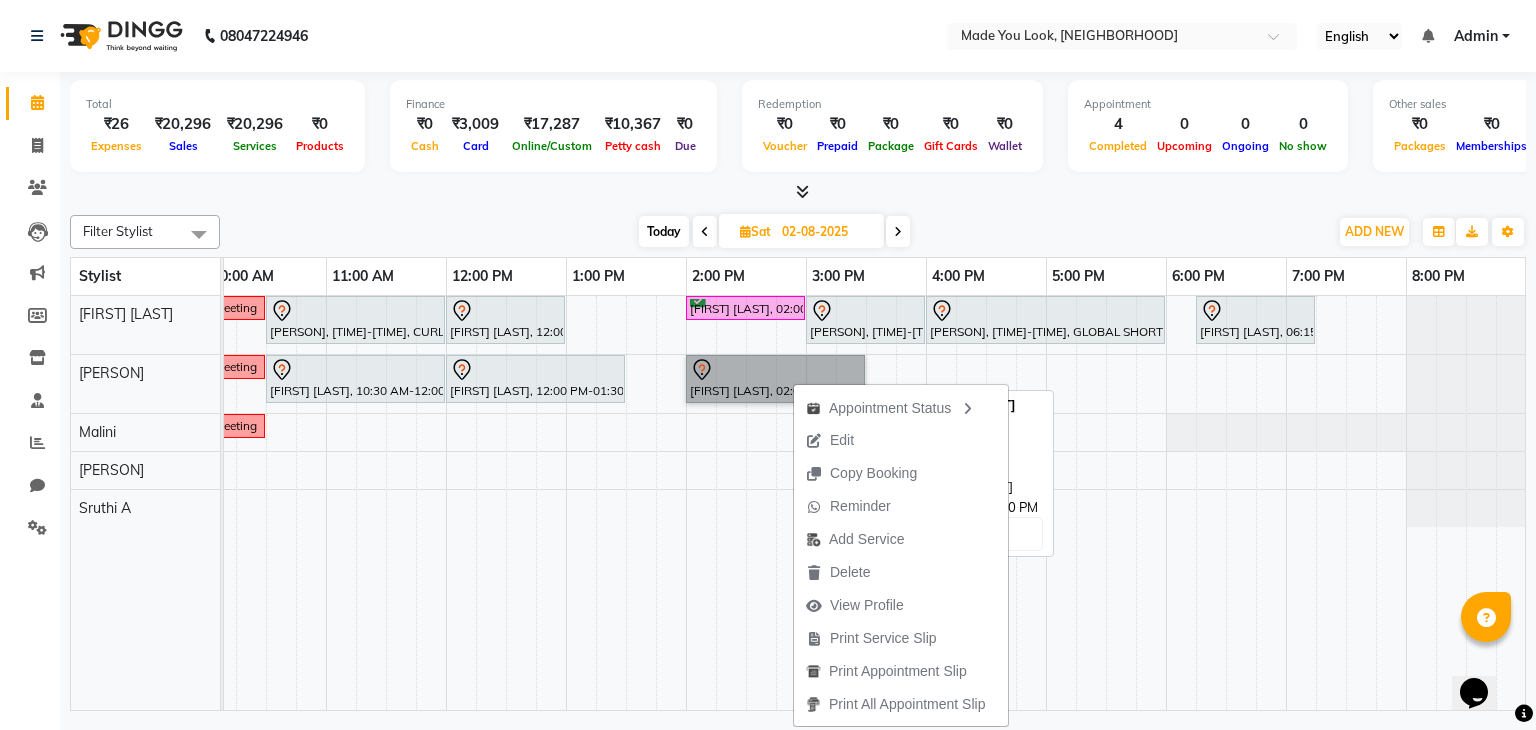 click on "[FIRST] [LAST], 02:00 PM-03:30 PM, HAIRCUT PALLAVI" at bounding box center [775, 379] 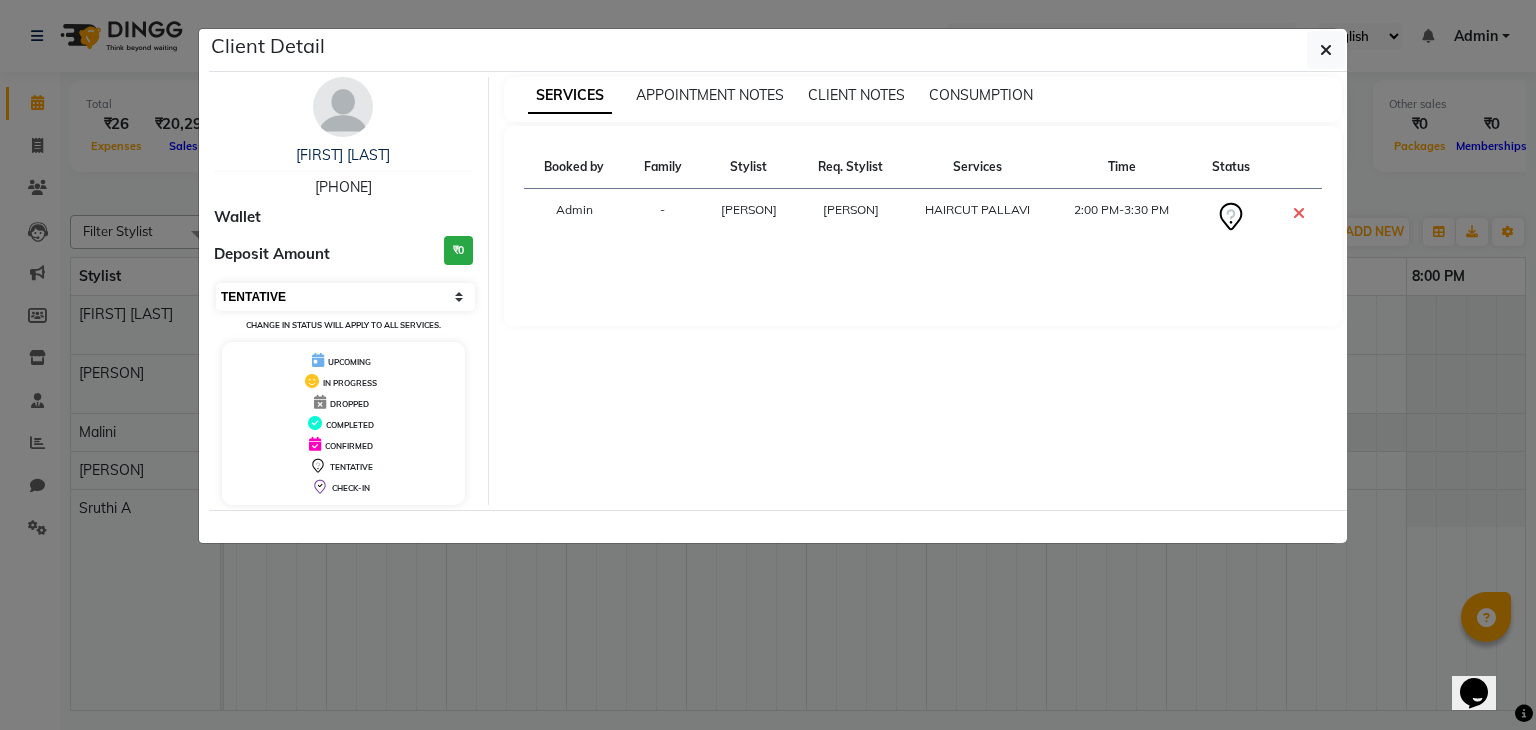 click on "Select CONFIRMED TENTATIVE" at bounding box center (345, 297) 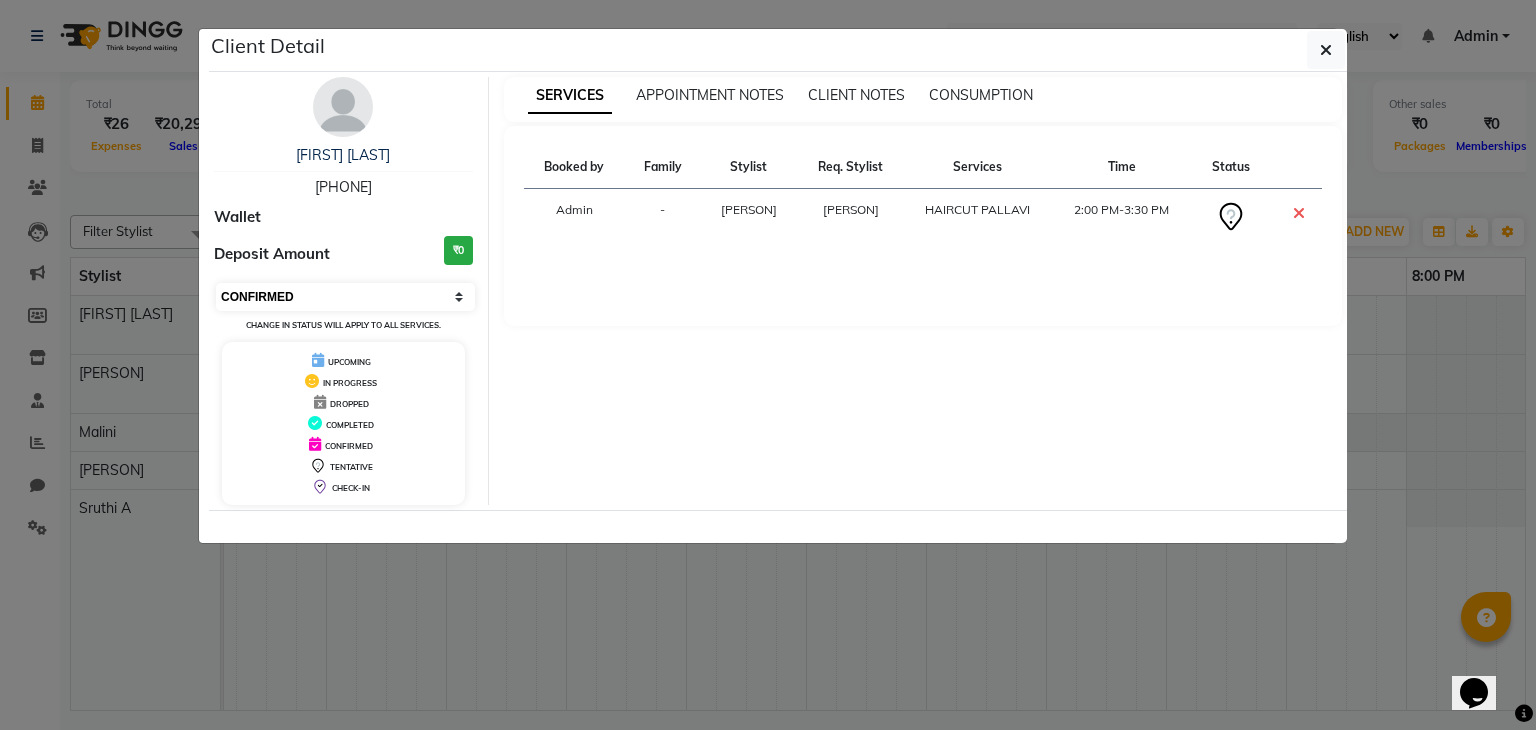 click on "Select CONFIRMED TENTATIVE" at bounding box center (345, 297) 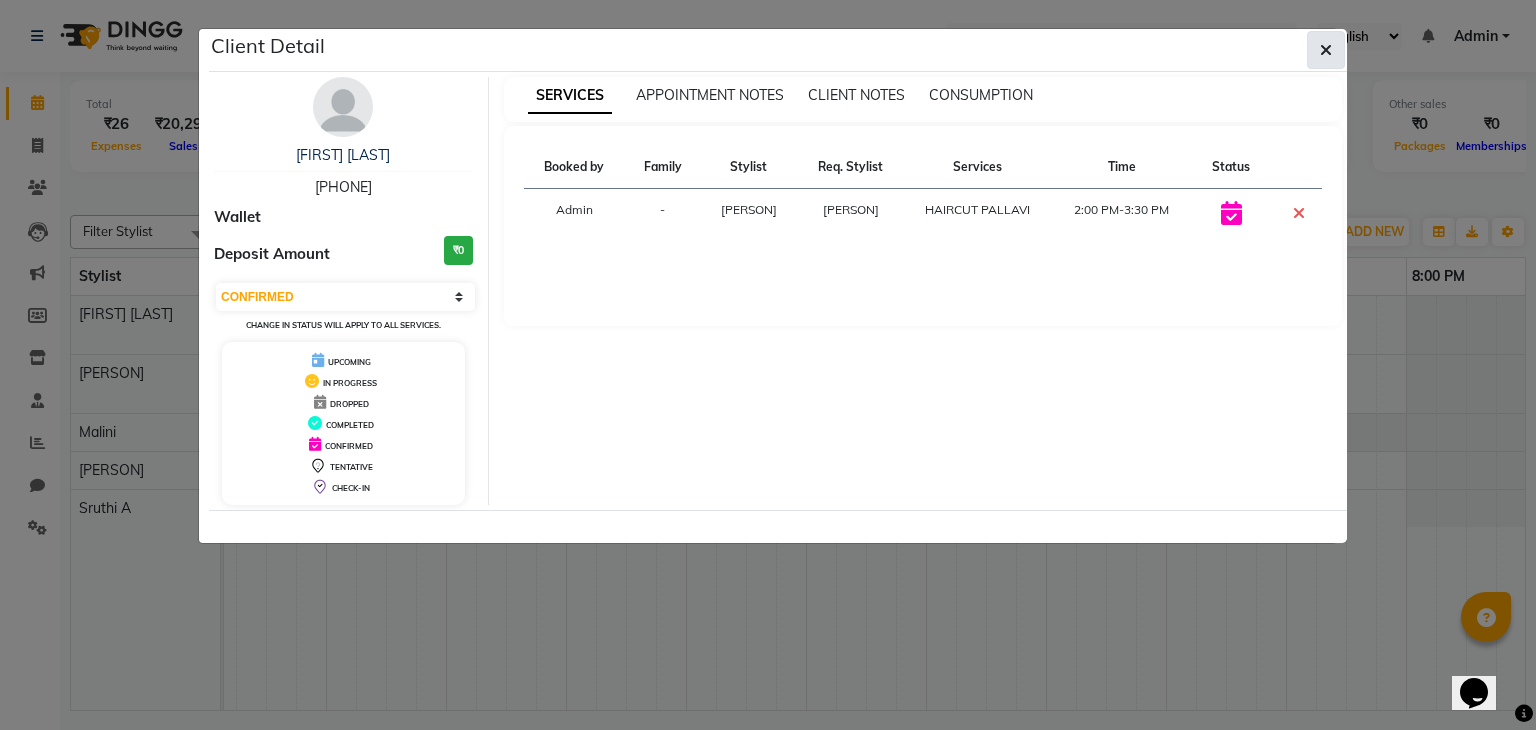 click 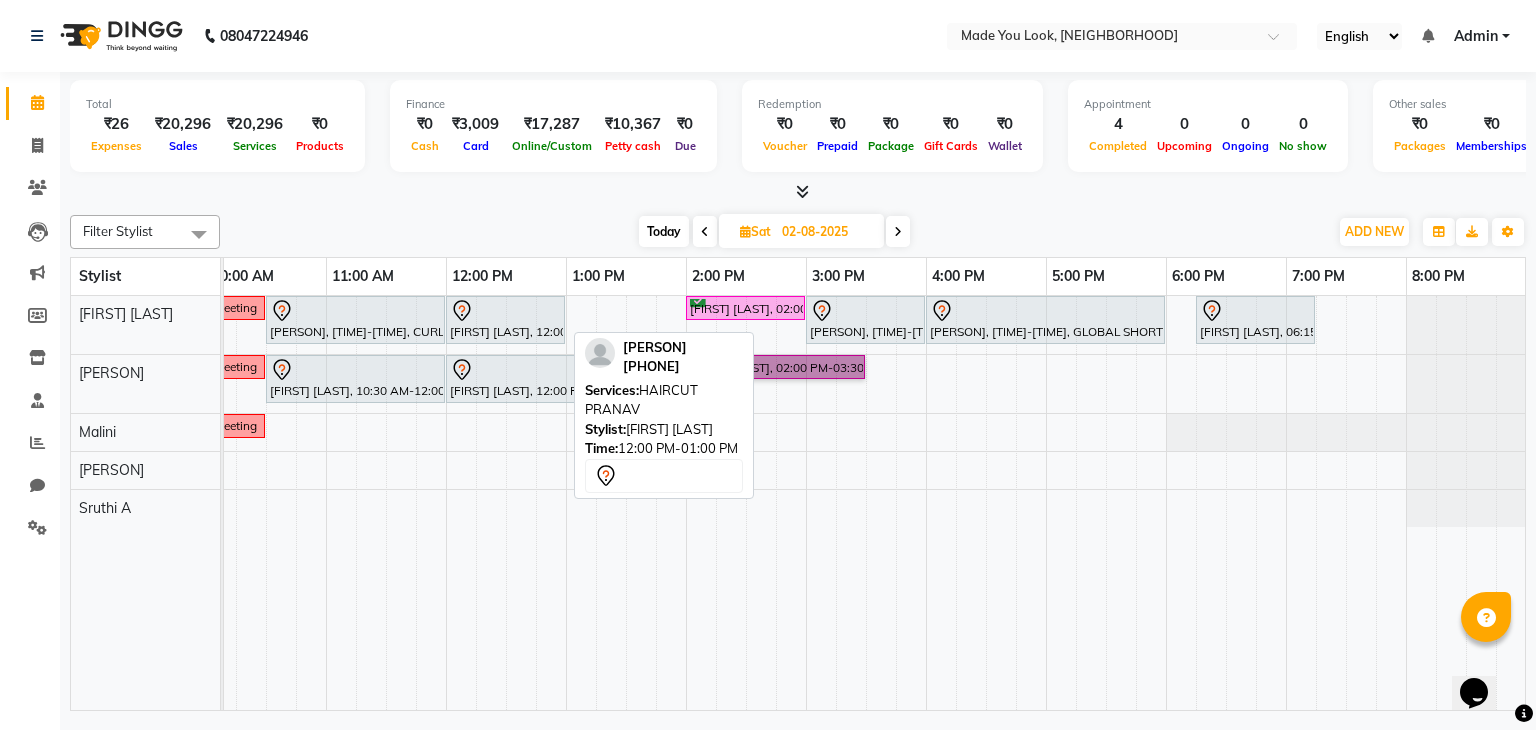 scroll, scrollTop: 0, scrollLeft: 223, axis: horizontal 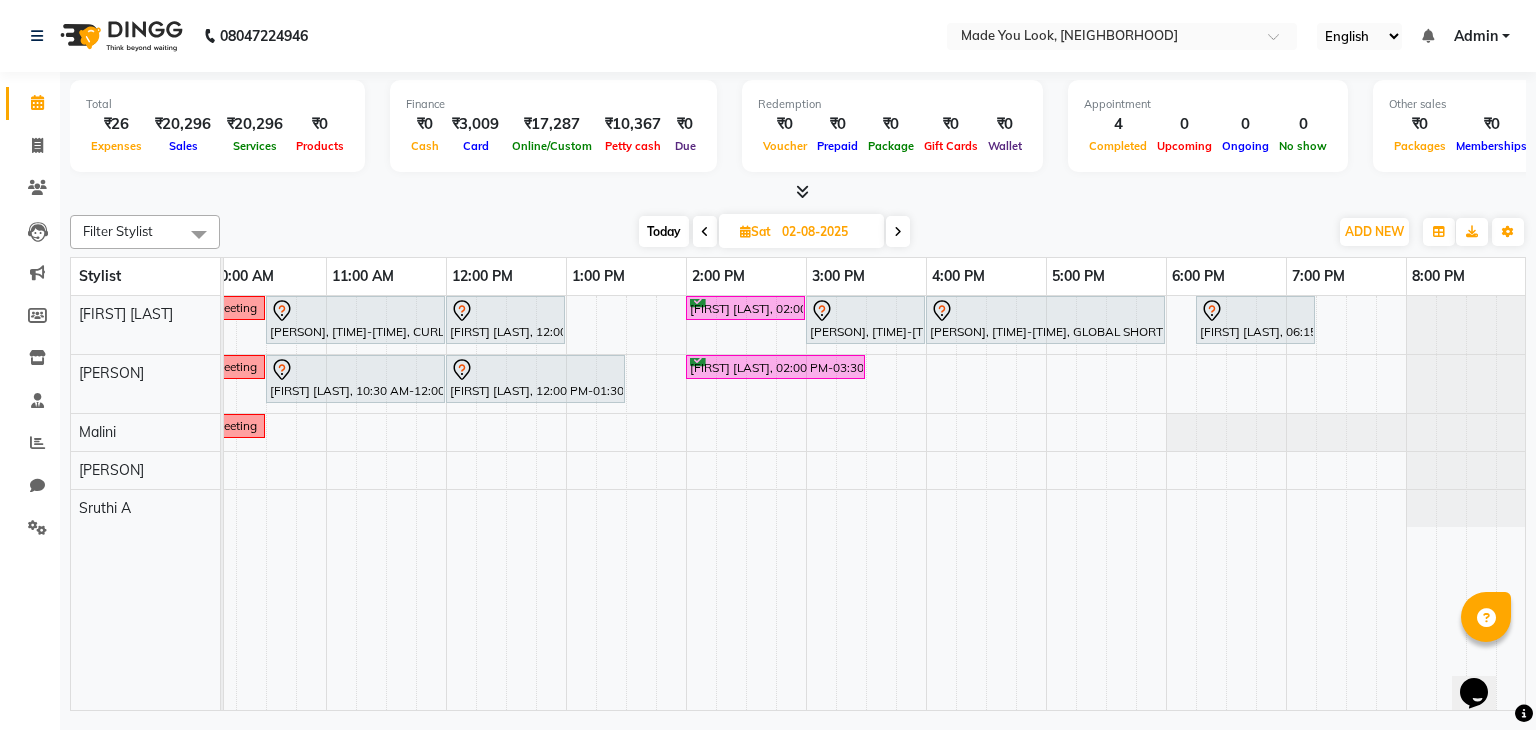click on "Today" at bounding box center [664, 231] 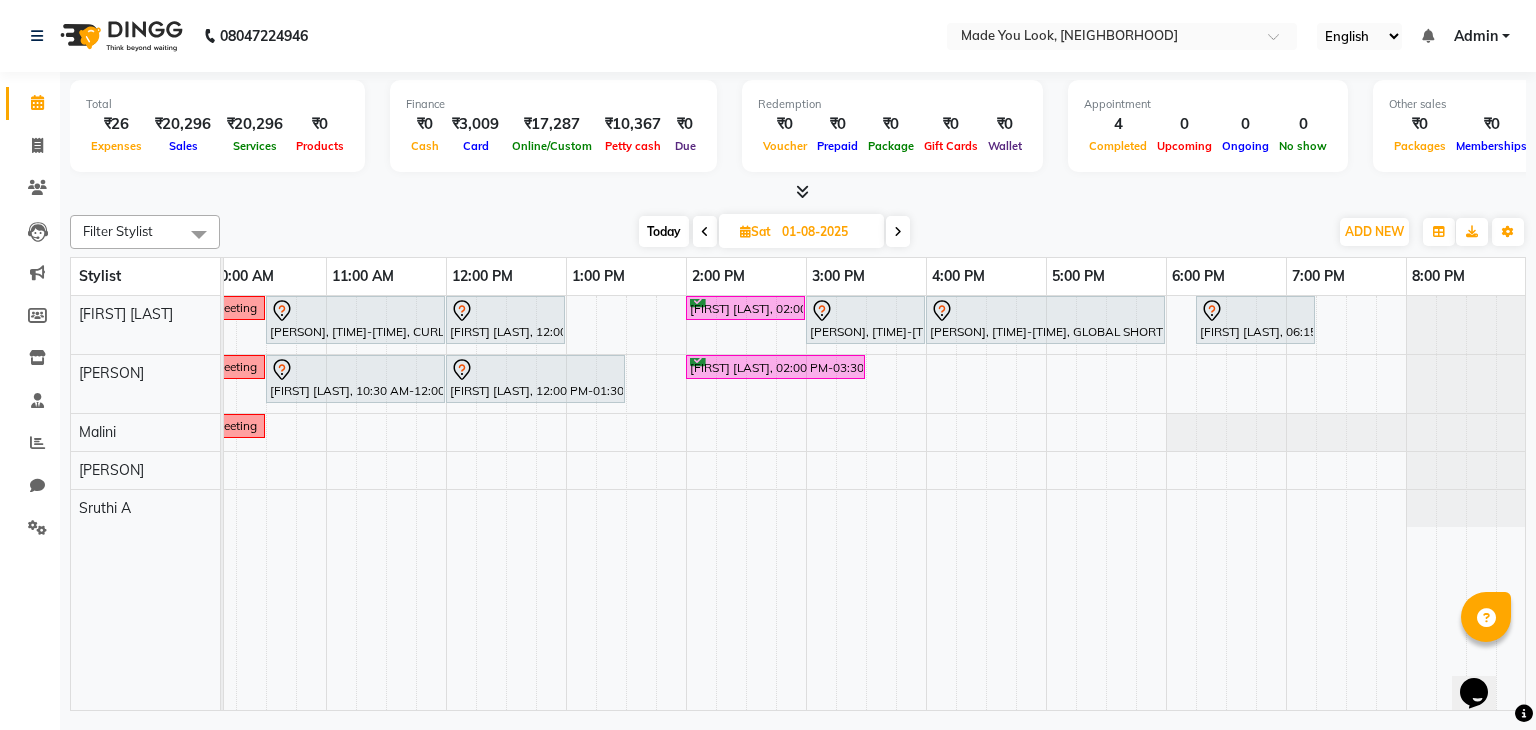 scroll, scrollTop: 0, scrollLeft: 258, axis: horizontal 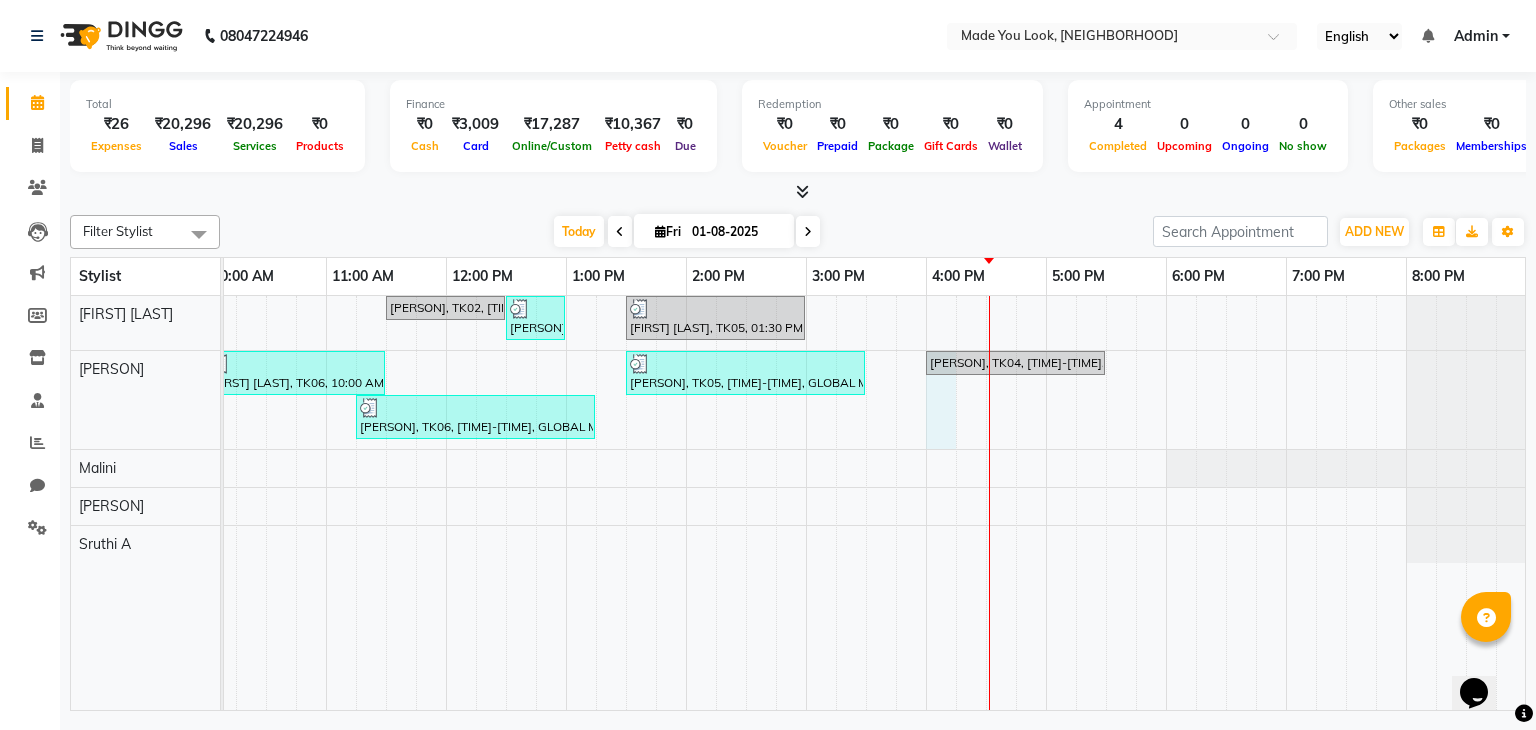 click on "[PERSON], TK02, [TIME]-[TIME], HAIRCUT [PERSON]     [PERSON], TK07, [TIME]-[TIME], DIFFUSE DRY [PERSON] BELOW SHOULDER     [PERSON], TK05, [TIME]-[TIME], ROOT TOUCH UP [PERSON]     [PERSON], TK06, [TIME]-[TIME], CURL-CUT ABOVE SHOULDER [PERSON]     [PERSON], TK05, [TIME]-[TIME], GLOBAL MEDIUM HAIR LOW    [PERSON], TK04, [TIME]-[TIME], CURL-CUT BELOW SHOULDER [PERSON]     [PERSON], TK06, [TIME]-[TIME], GLOBAL MEDIUM HAIR LOW" at bounding box center (746, 503) 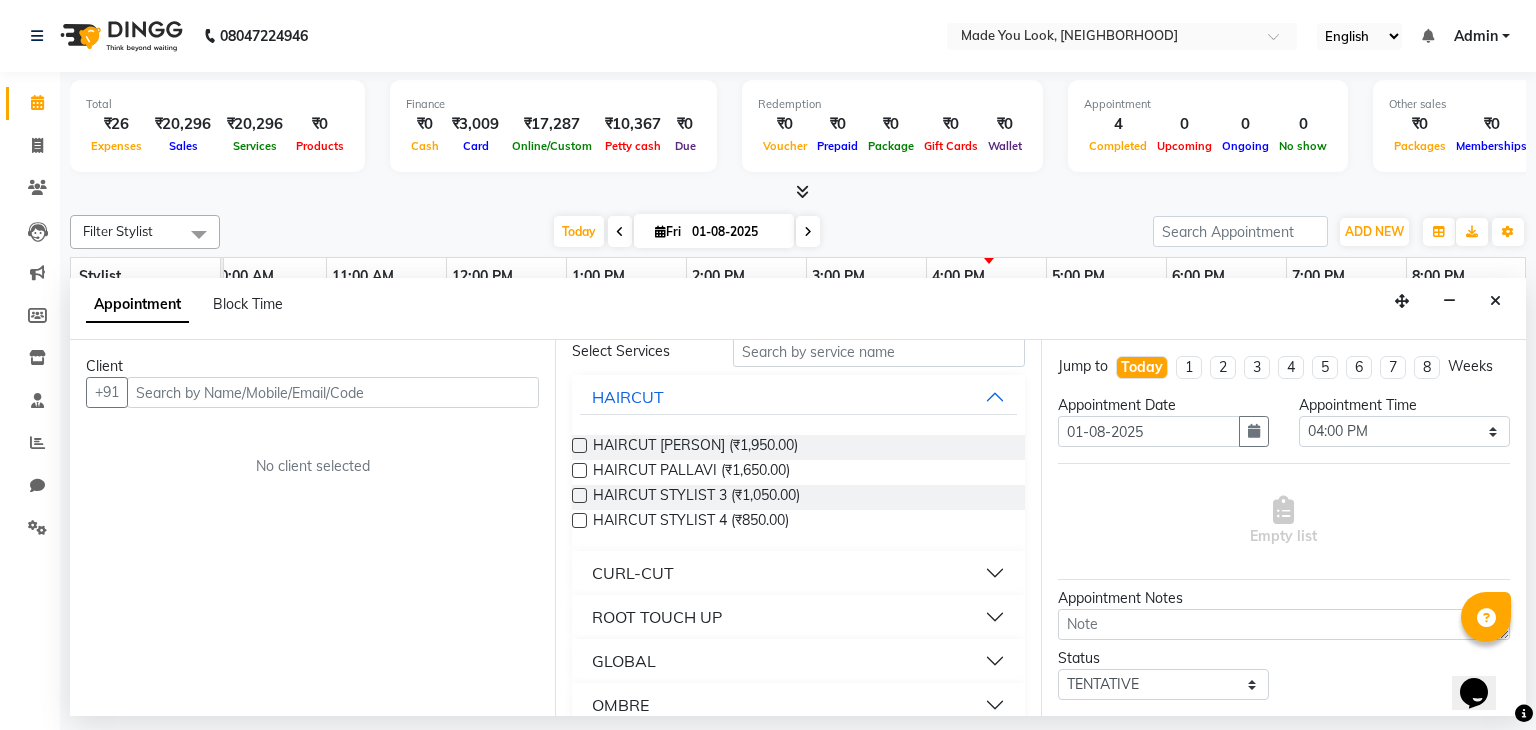 scroll, scrollTop: 92, scrollLeft: 0, axis: vertical 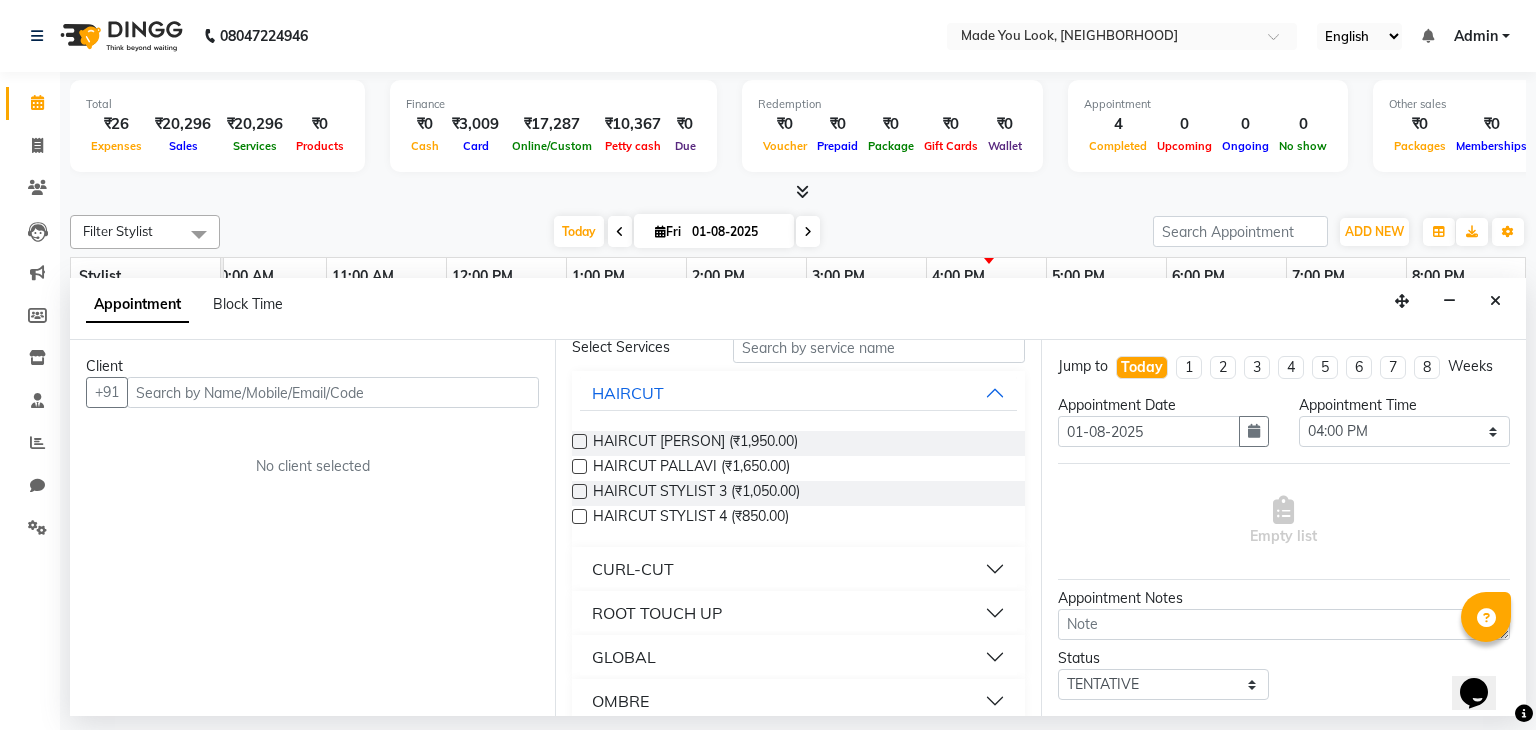 click on "CURL-CUT" at bounding box center (798, 569) 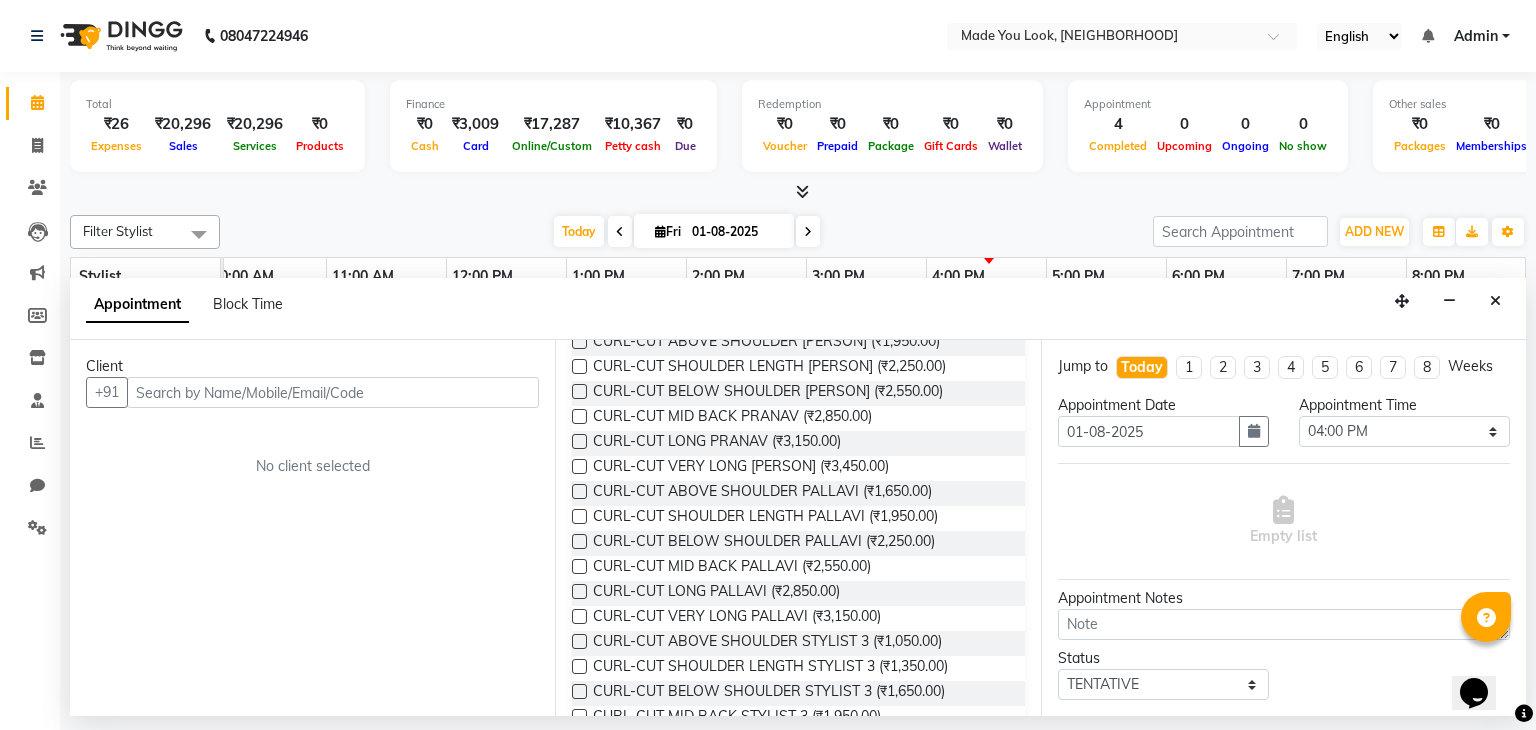 scroll, scrollTop: 368, scrollLeft: 0, axis: vertical 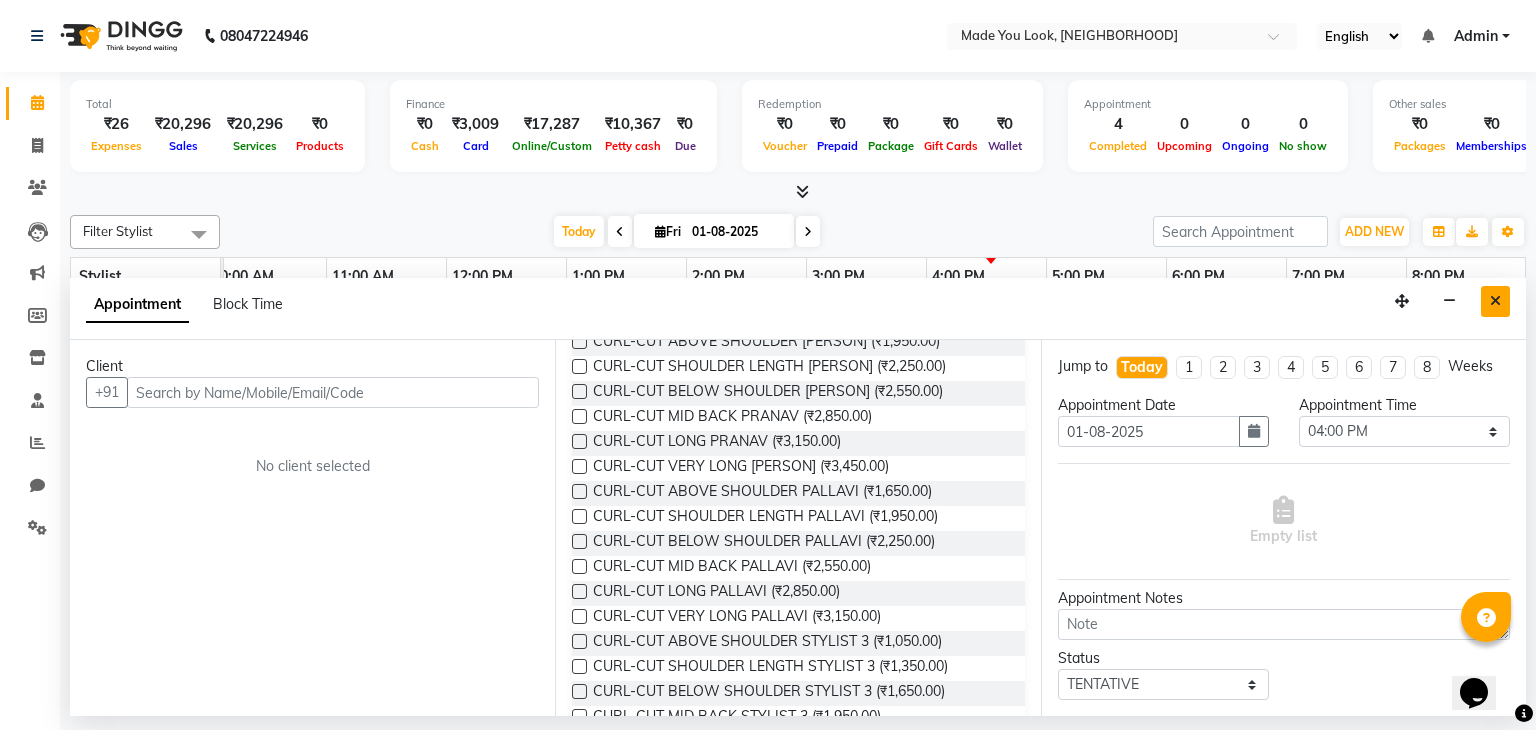 click at bounding box center (1495, 301) 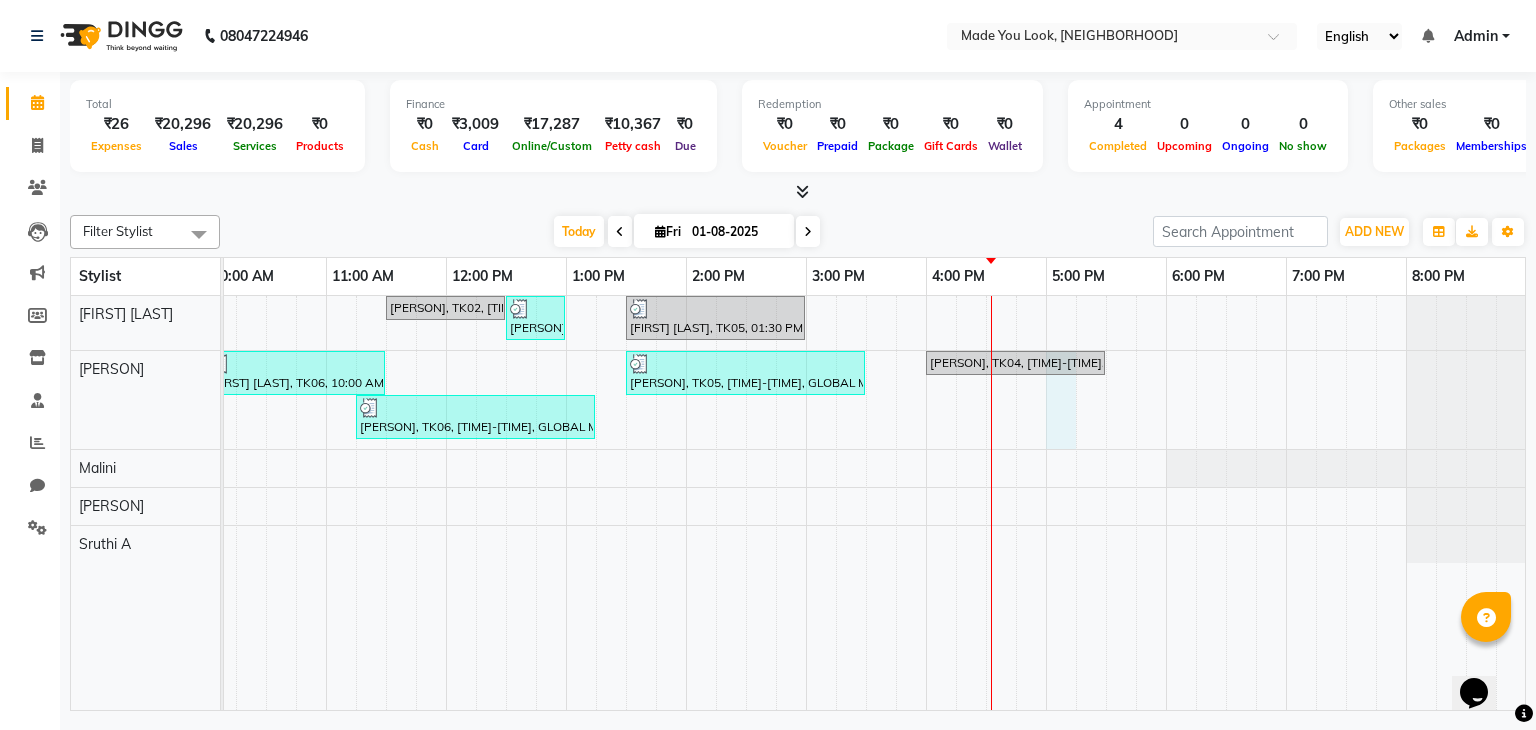 click on "[PERSON], TK02, [TIME]-[TIME], HAIRCUT [PERSON]     [PERSON], TK07, [TIME]-[TIME], DIFFUSE DRY [PERSON] BELOW SHOULDER     [PERSON], TK05, [TIME]-[TIME], ROOT TOUCH UP [PERSON]     [PERSON], TK06, [TIME]-[TIME], CURL-CUT ABOVE SHOULDER [PERSON]     [PERSON], TK05, [TIME]-[TIME], GLOBAL MEDIUM HAIR LOW    [PERSON], TK04, [TIME]-[TIME], CURL-CUT BELOW SHOULDER [PERSON]     [PERSON], TK06, [TIME]-[TIME], GLOBAL MEDIUM HAIR LOW" at bounding box center (746, 503) 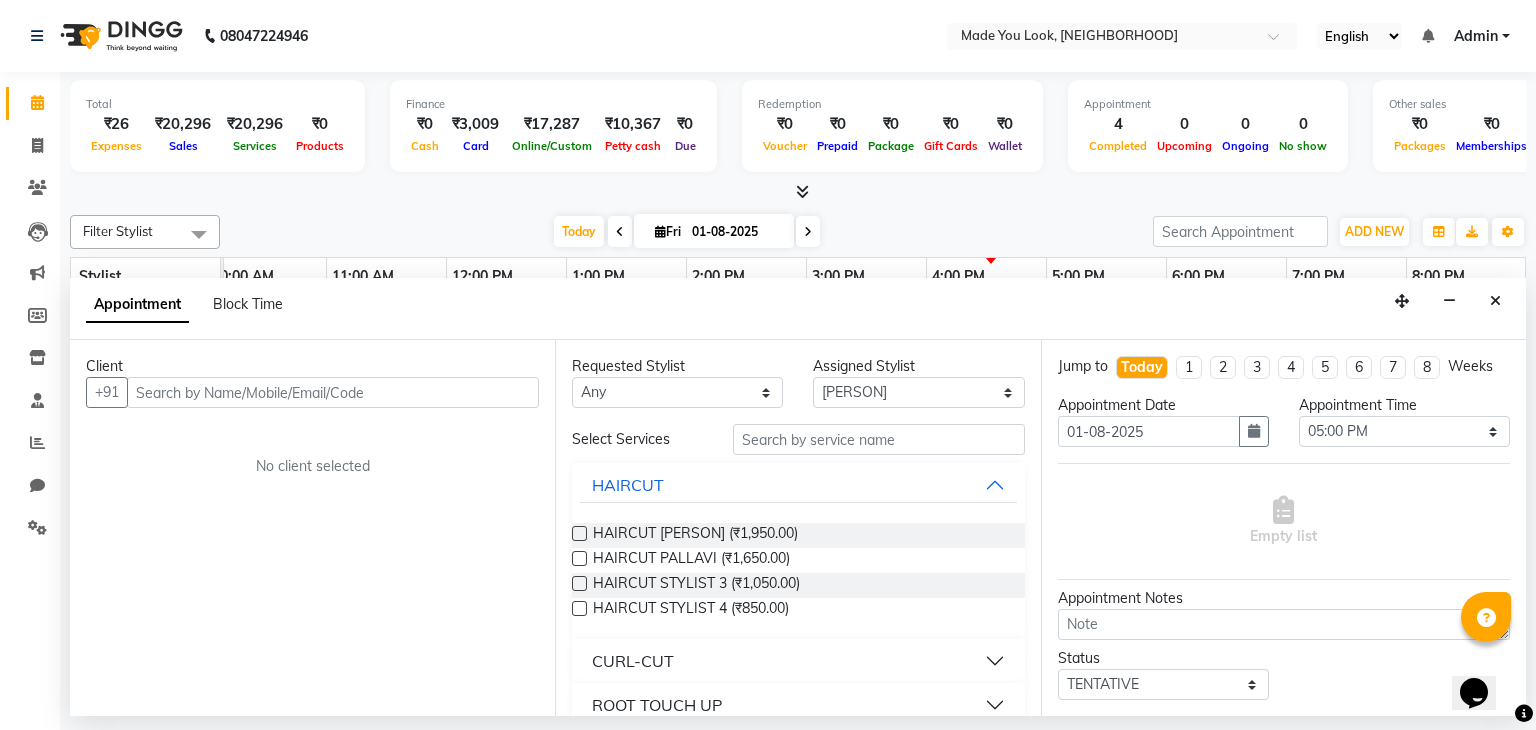 click at bounding box center (333, 392) 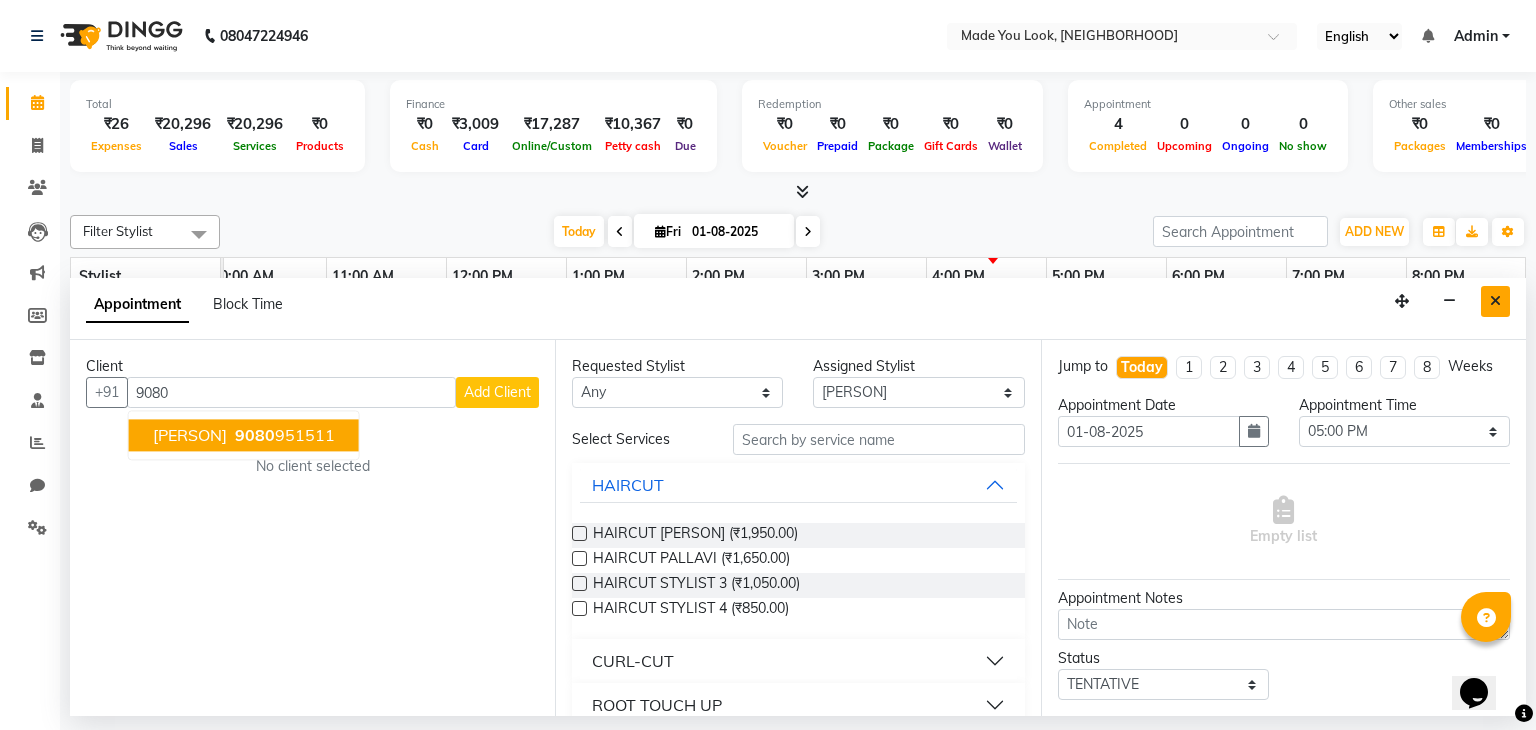 click at bounding box center (1495, 301) 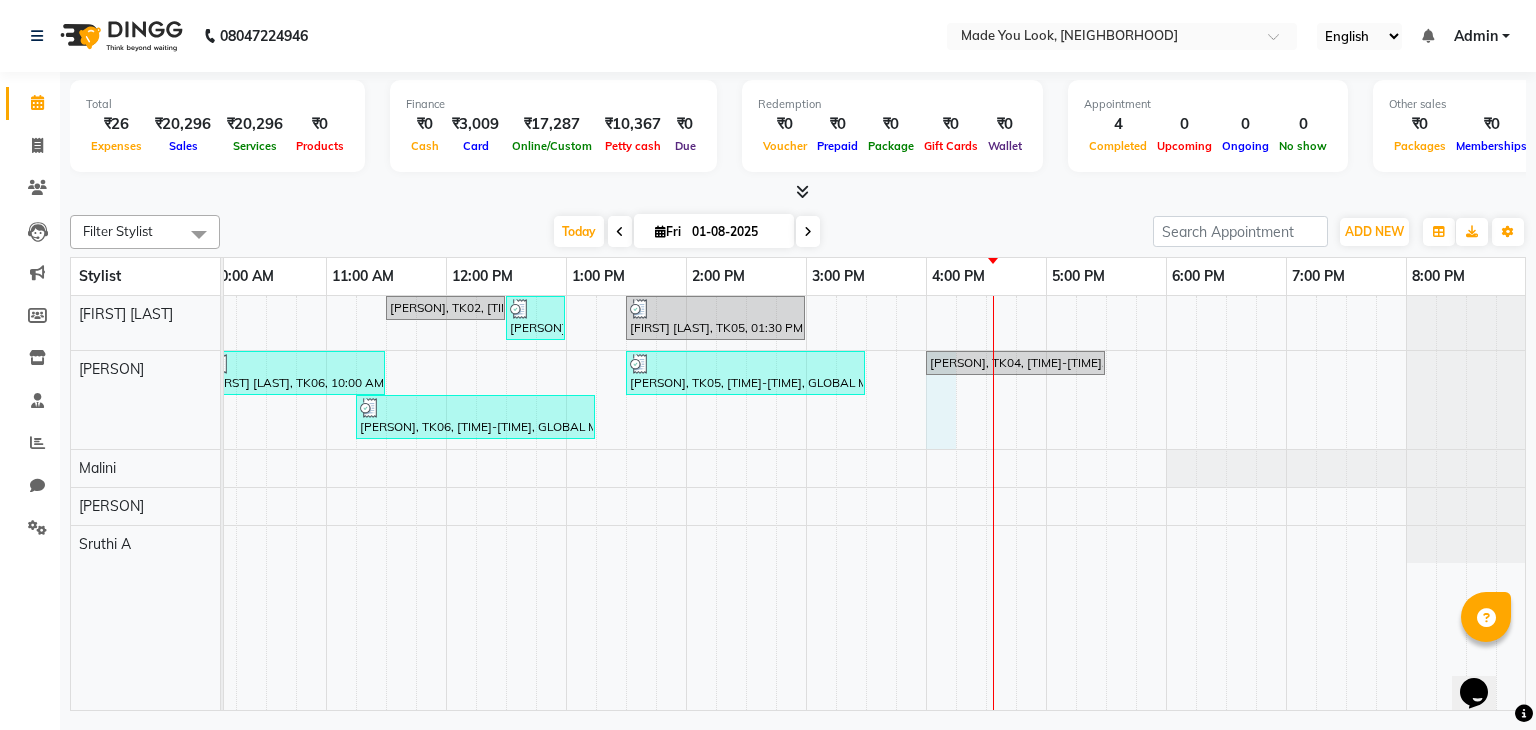 click on "[PERSON], TK02, [TIME]-[TIME], HAIRCUT [PERSON]     [PERSON], TK07, [TIME]-[TIME], DIFFUSE DRY [PERSON] BELOW SHOULDER     [PERSON], TK05, [TIME]-[TIME], ROOT TOUCH UP [PERSON]     [PERSON], TK06, [TIME]-[TIME], CURL-CUT ABOVE SHOULDER [PERSON]     [PERSON], TK05, [TIME]-[TIME], GLOBAL MEDIUM HAIR LOW    [PERSON], TK04, [TIME]-[TIME], CURL-CUT BELOW SHOULDER [PERSON]     [PERSON], TK06, [TIME]-[TIME], GLOBAL MEDIUM HAIR LOW" at bounding box center [746, 503] 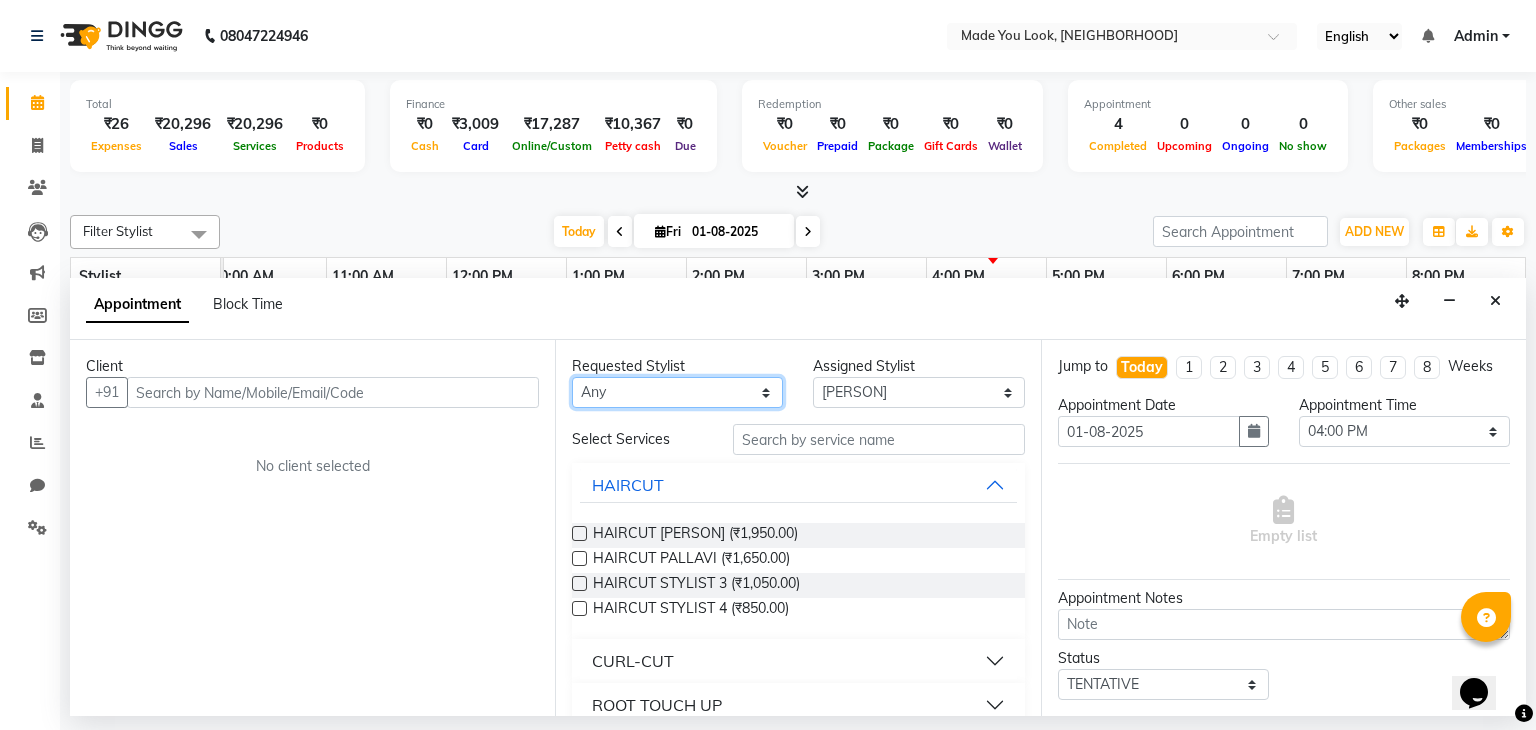 click on "Any [FIRST] [FIRST] [FIRST] [FIRST]  Sruthi A" at bounding box center (677, 392) 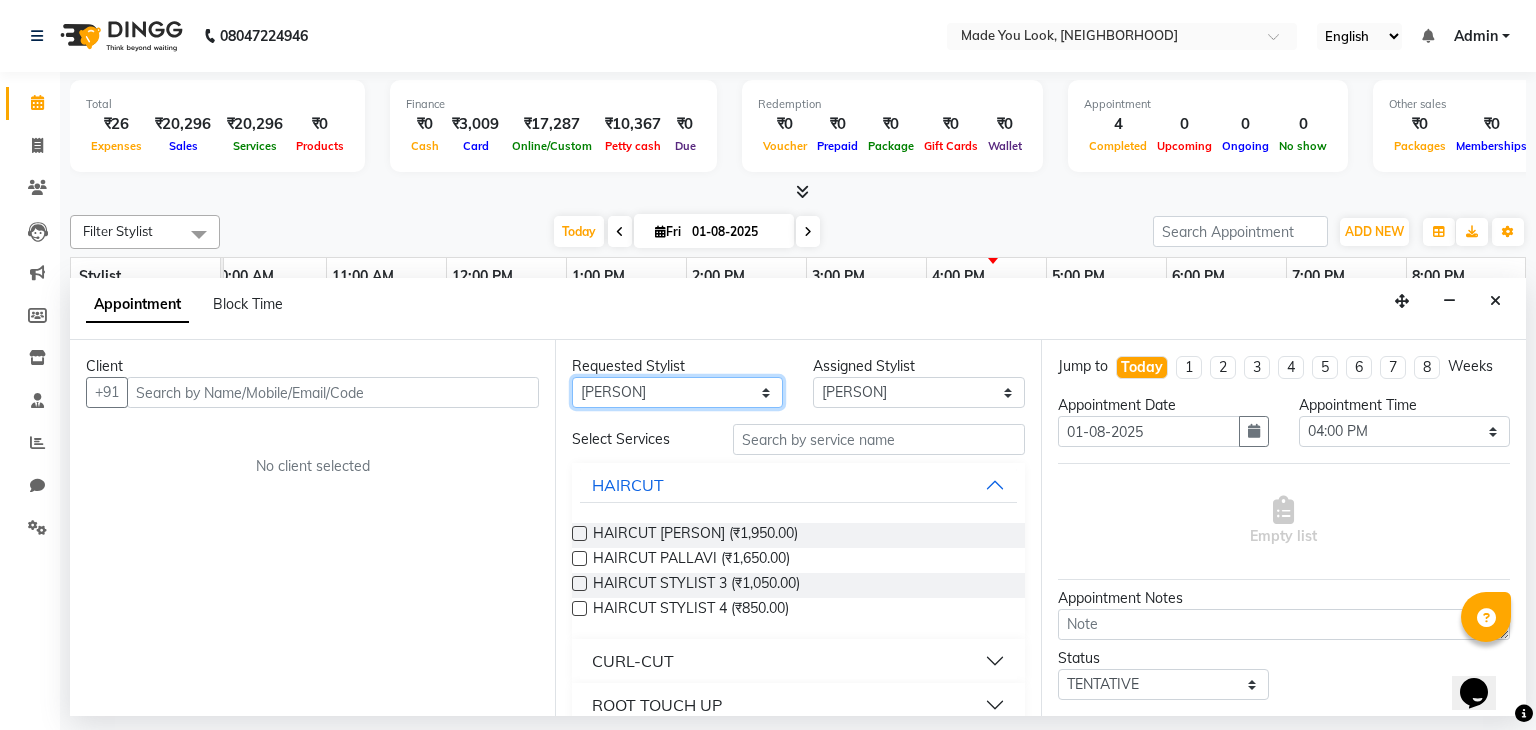 click on "Any [FIRST] [FIRST] [FIRST] [FIRST]  Sruthi A" at bounding box center (677, 392) 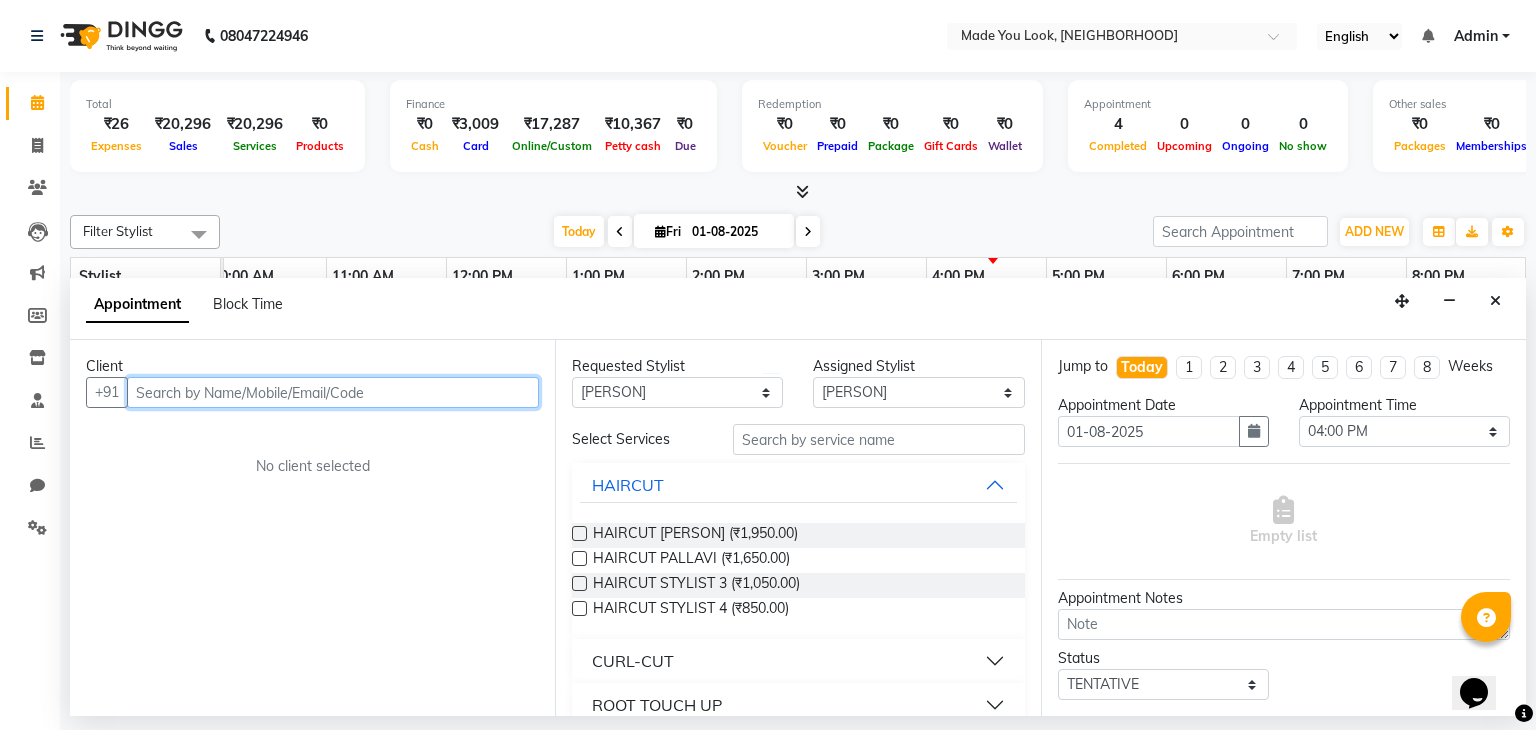 click at bounding box center (333, 392) 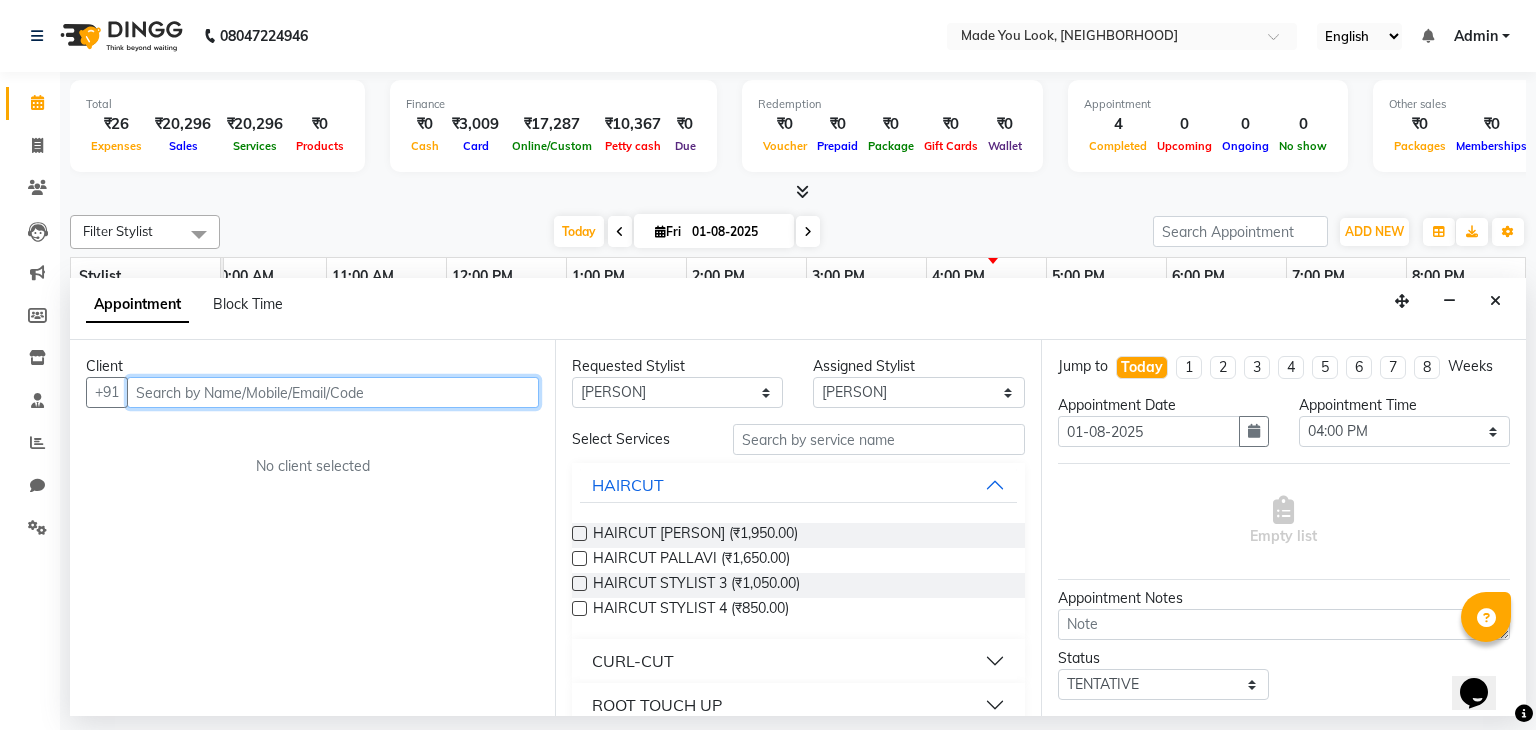 scroll, scrollTop: 116, scrollLeft: 0, axis: vertical 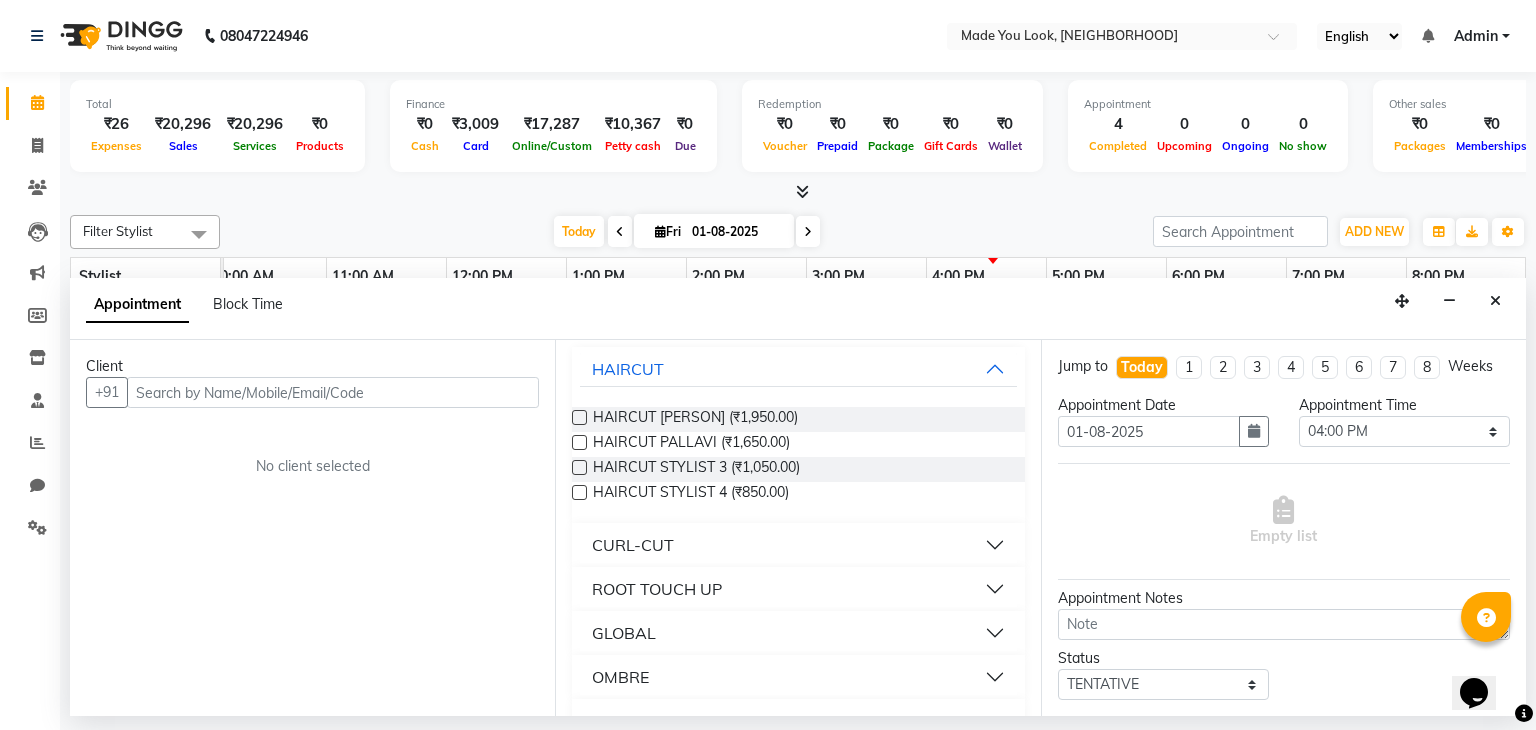 drag, startPoint x: 368, startPoint y: 456, endPoint x: 661, endPoint y: 549, distance: 307.40527 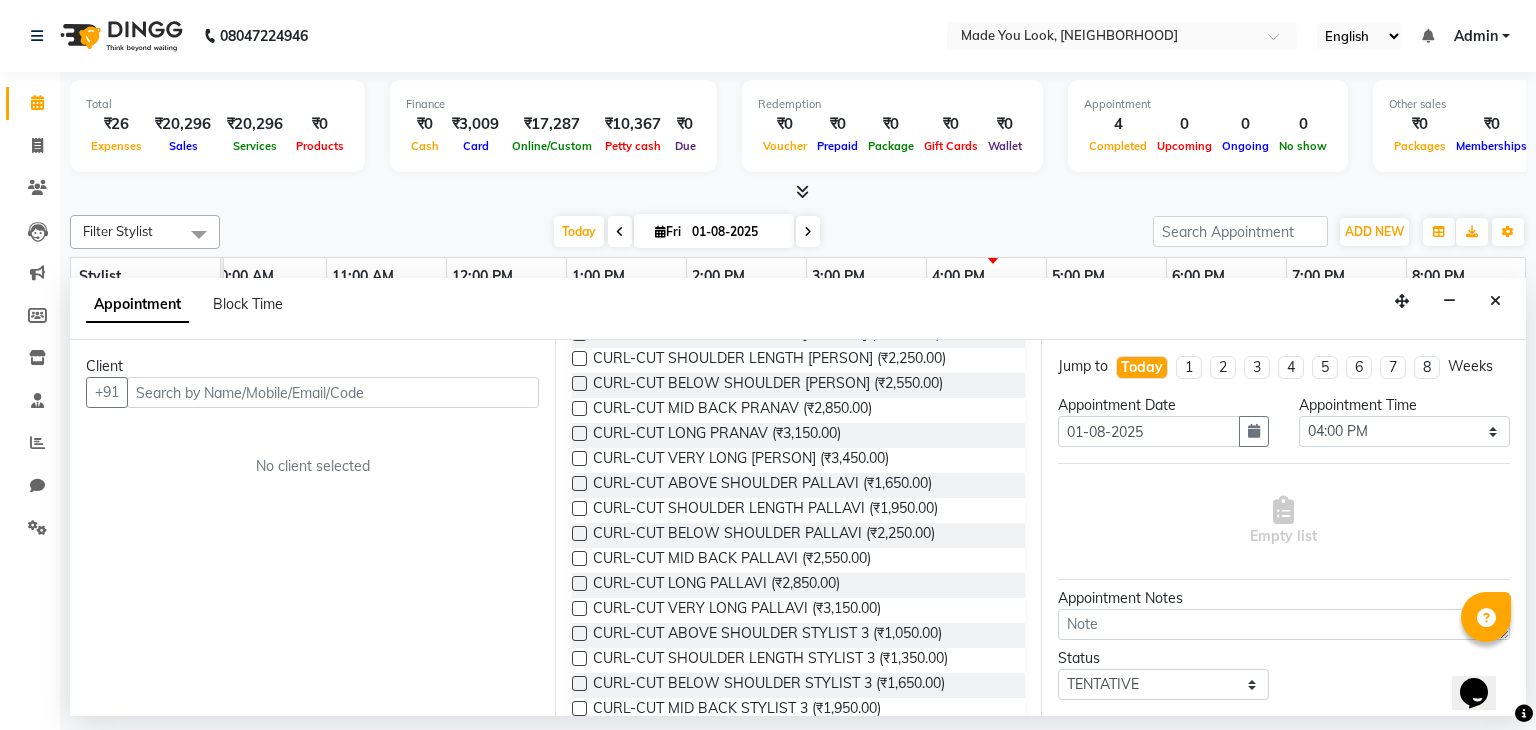 scroll, scrollTop: 376, scrollLeft: 0, axis: vertical 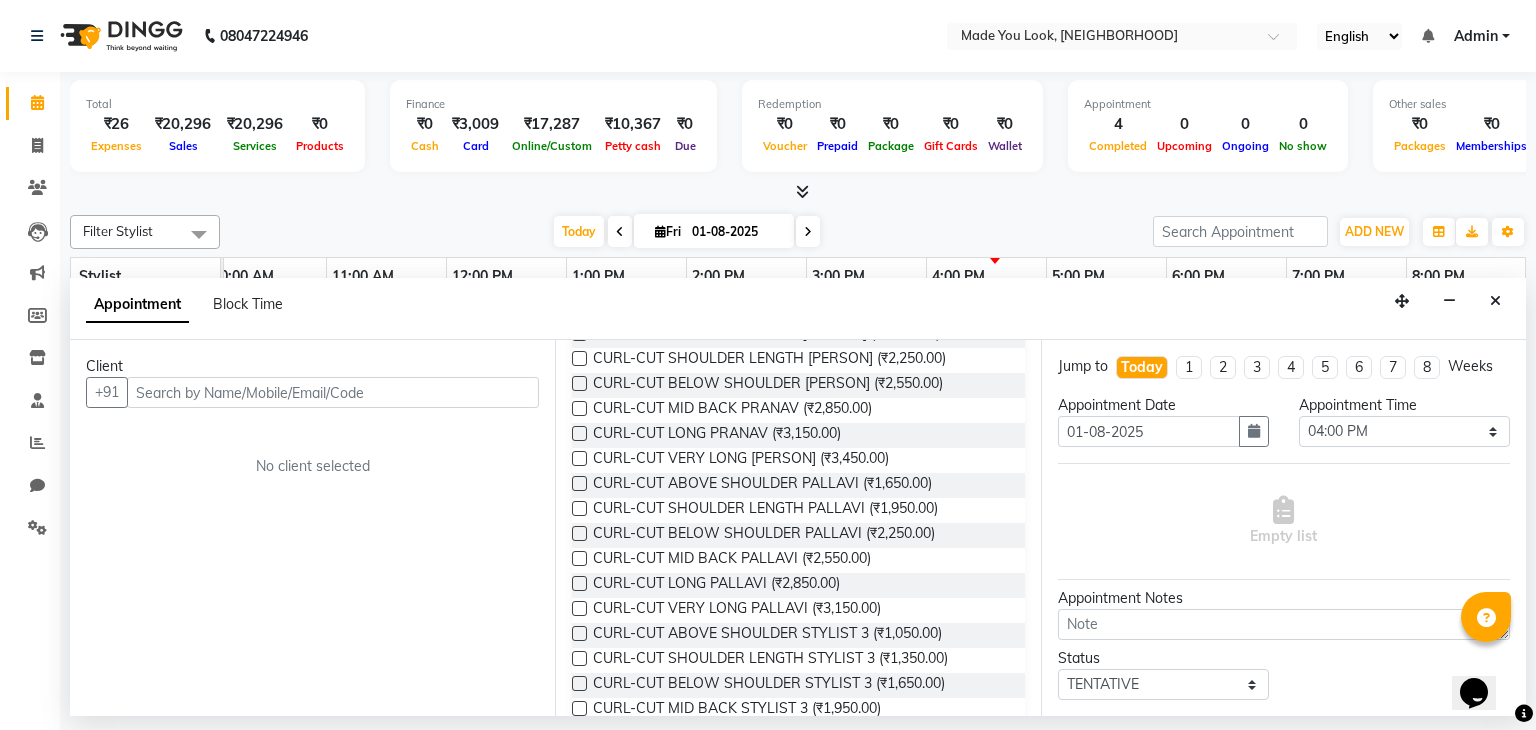 click on "CURL-CUT ABOVE SHOULDER PALLAVI (₹1,650.00)" at bounding box center [798, 485] 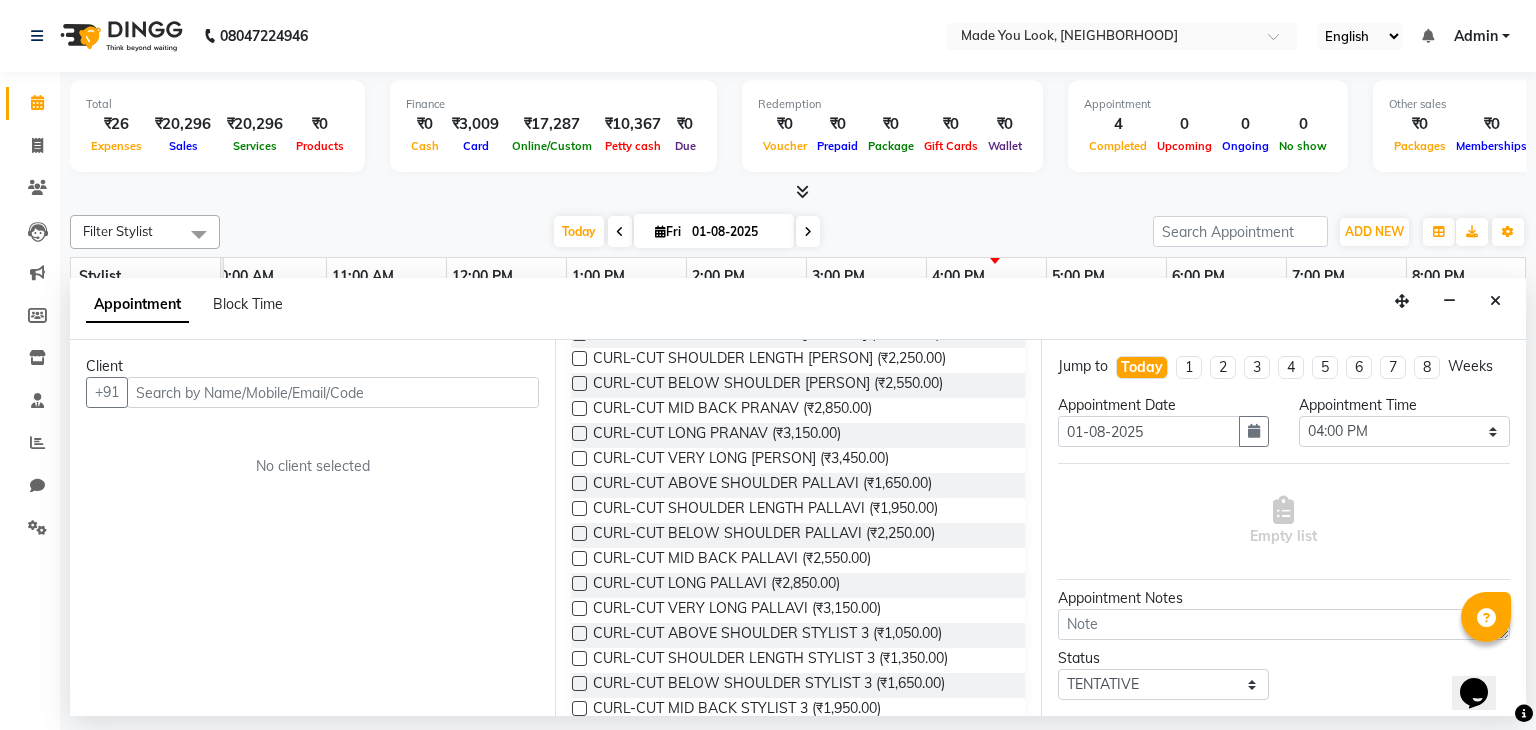 click at bounding box center [579, 483] 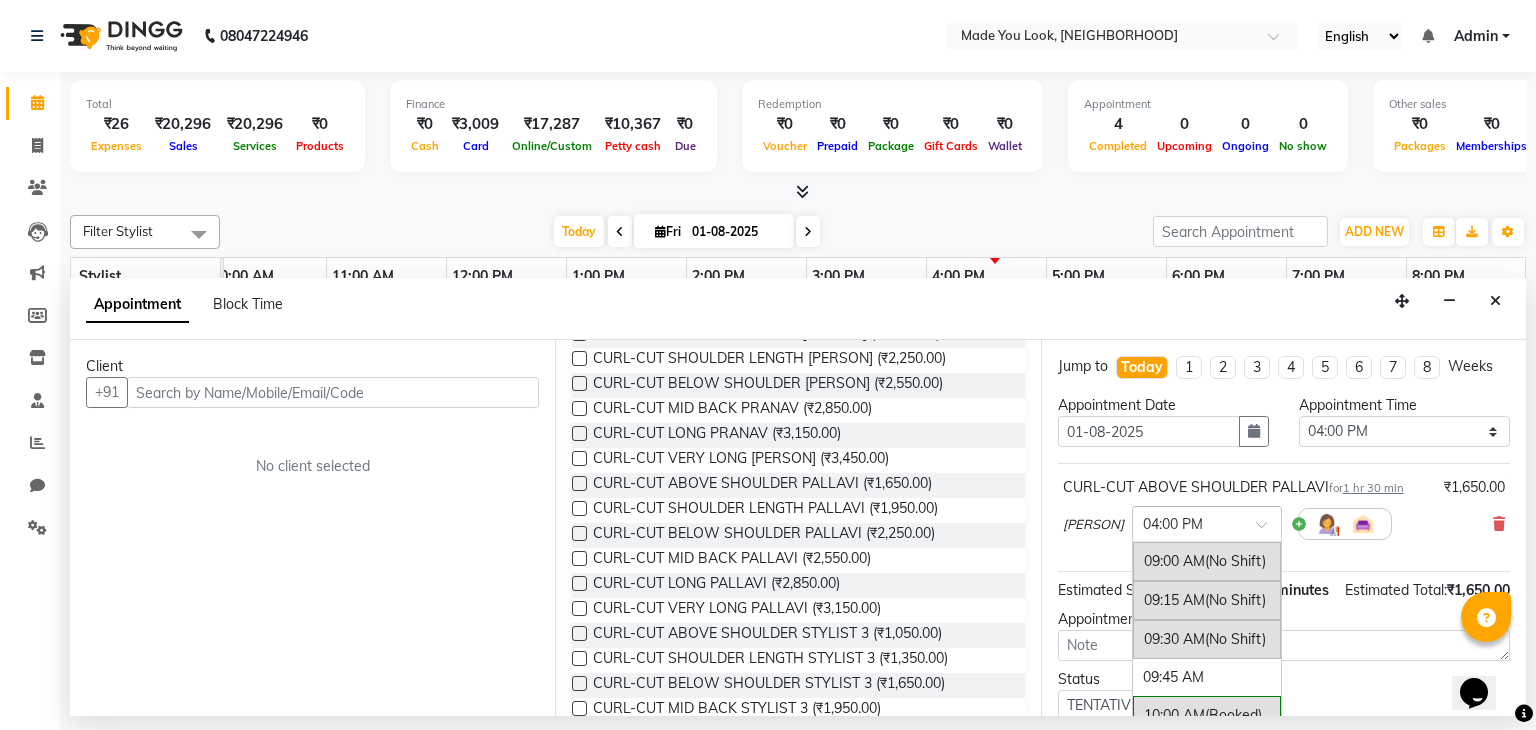 scroll, scrollTop: 1074, scrollLeft: 0, axis: vertical 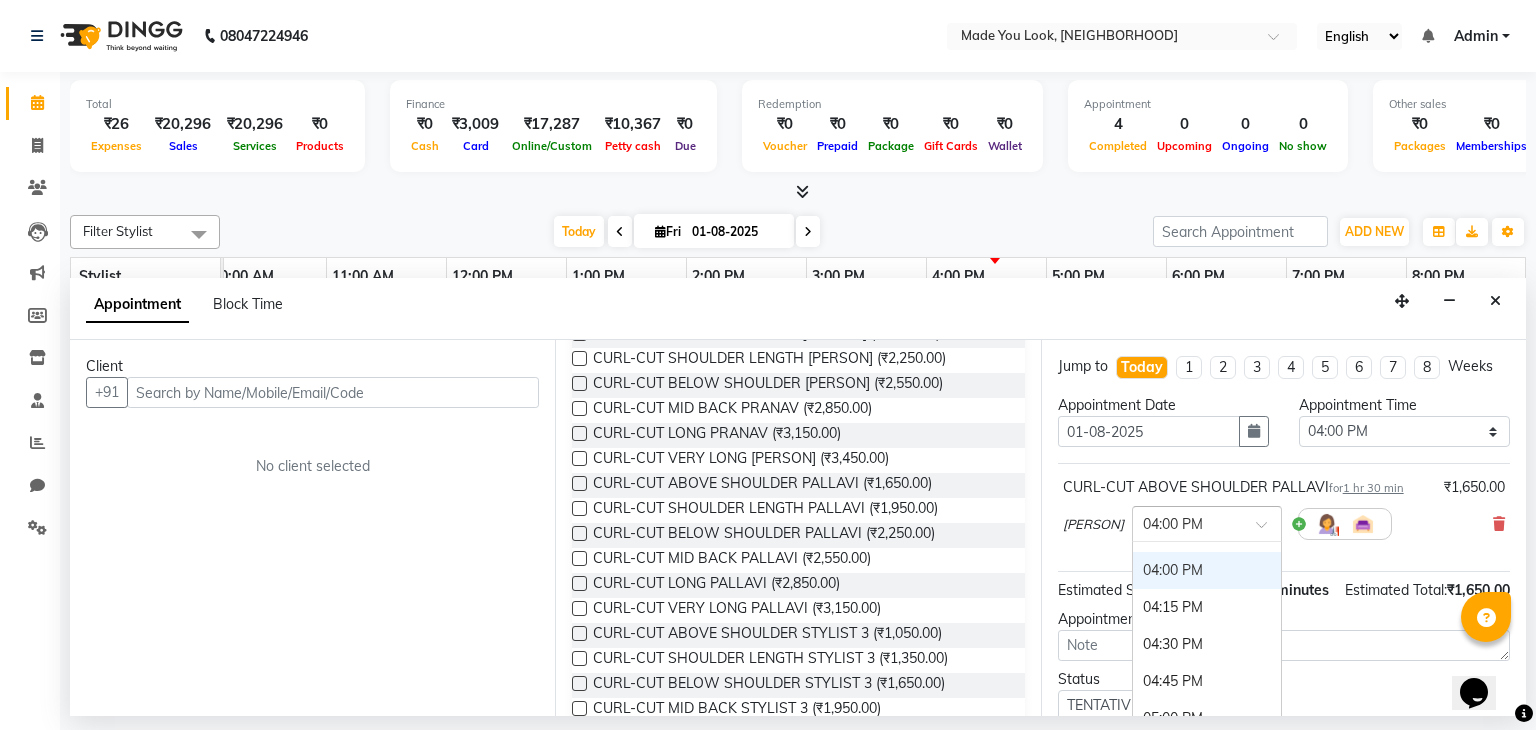 click at bounding box center [1207, 522] 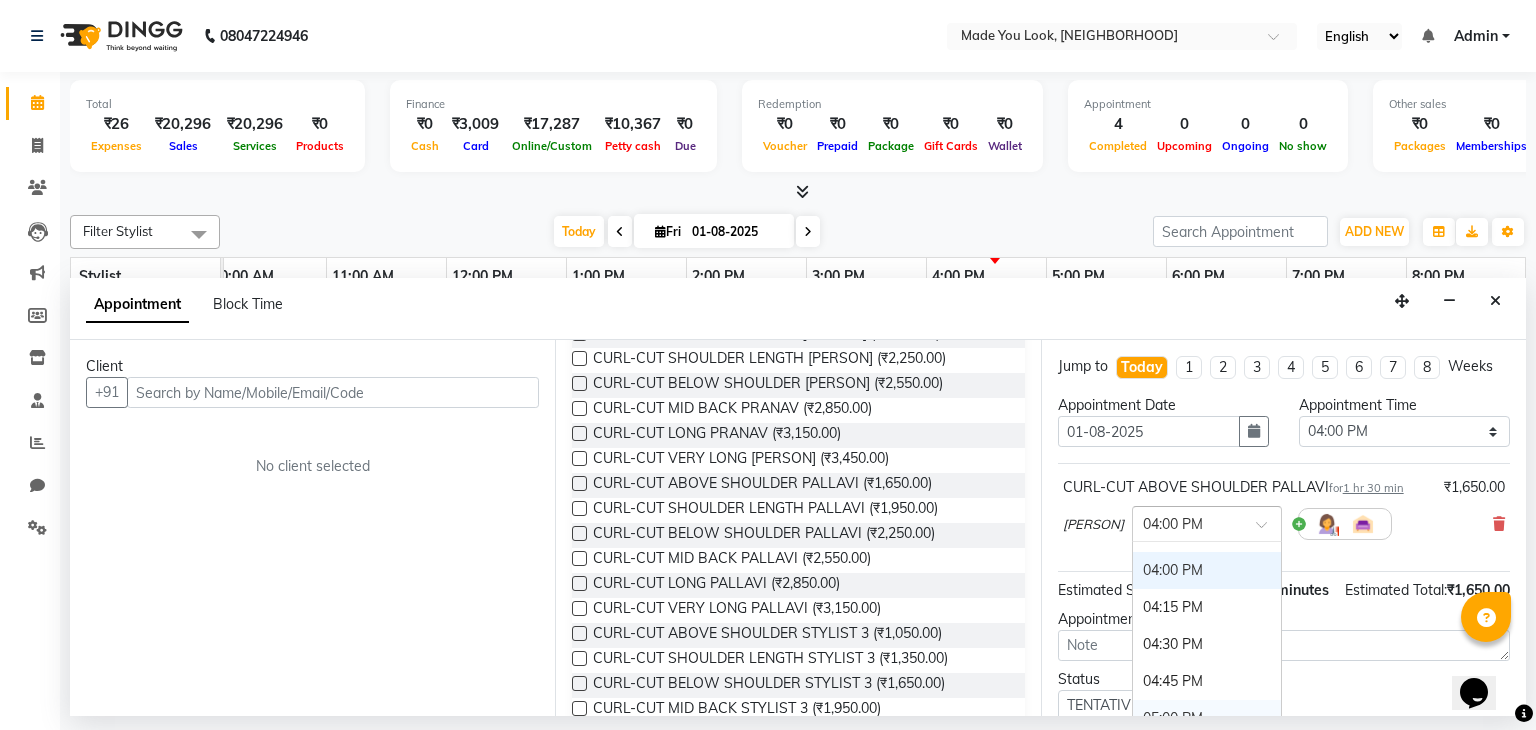 click on "05:00 PM" at bounding box center (1207, 718) 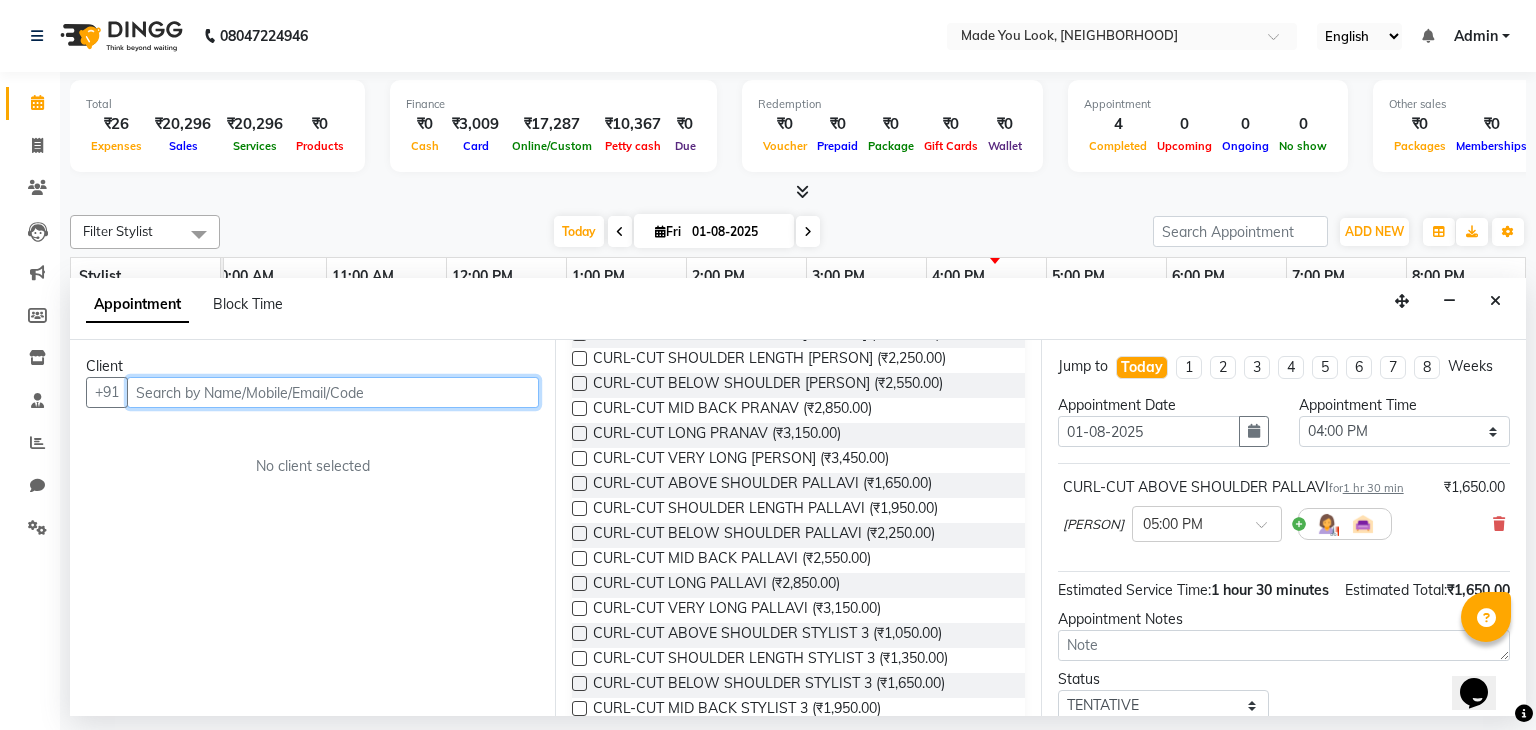 click at bounding box center [333, 392] 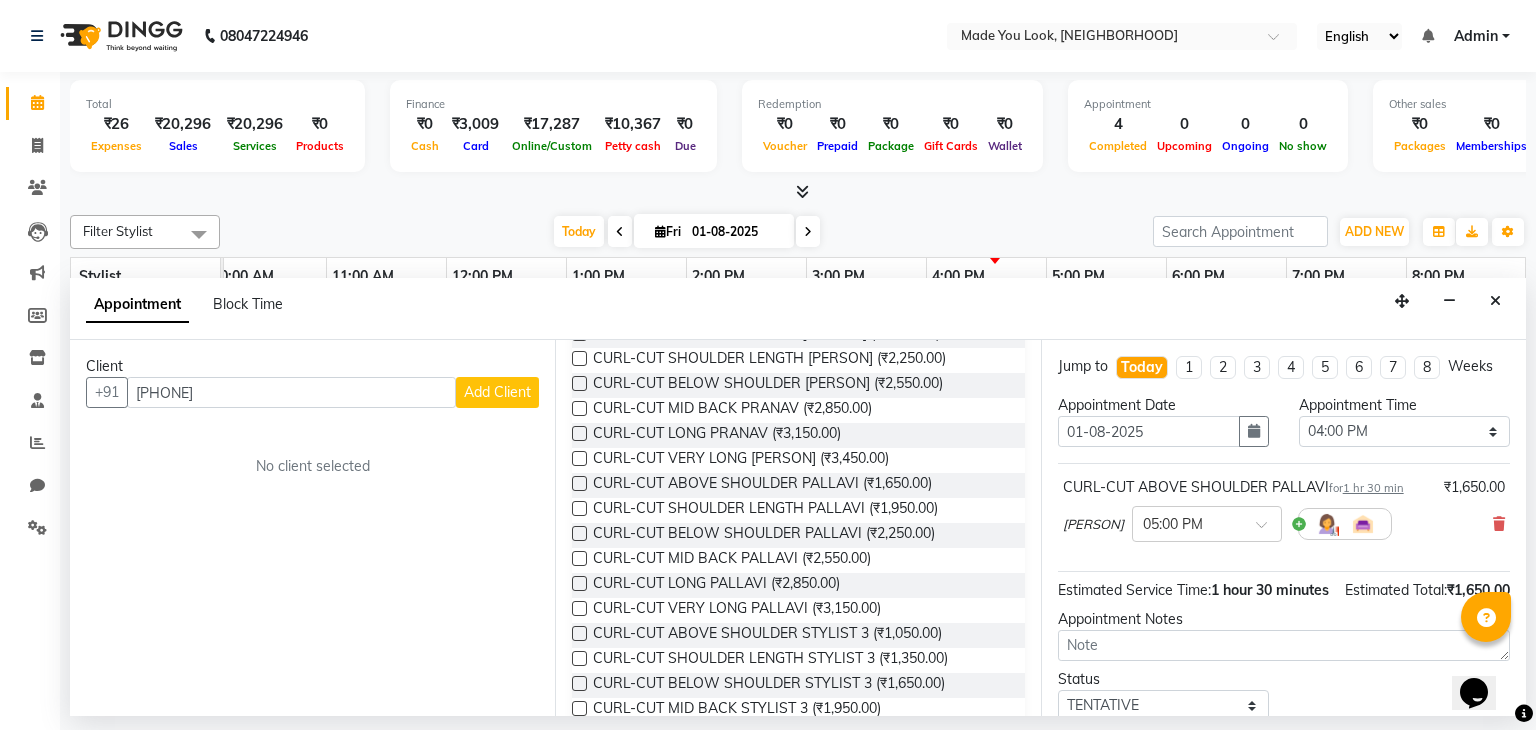 click on "Add Client" at bounding box center (497, 392) 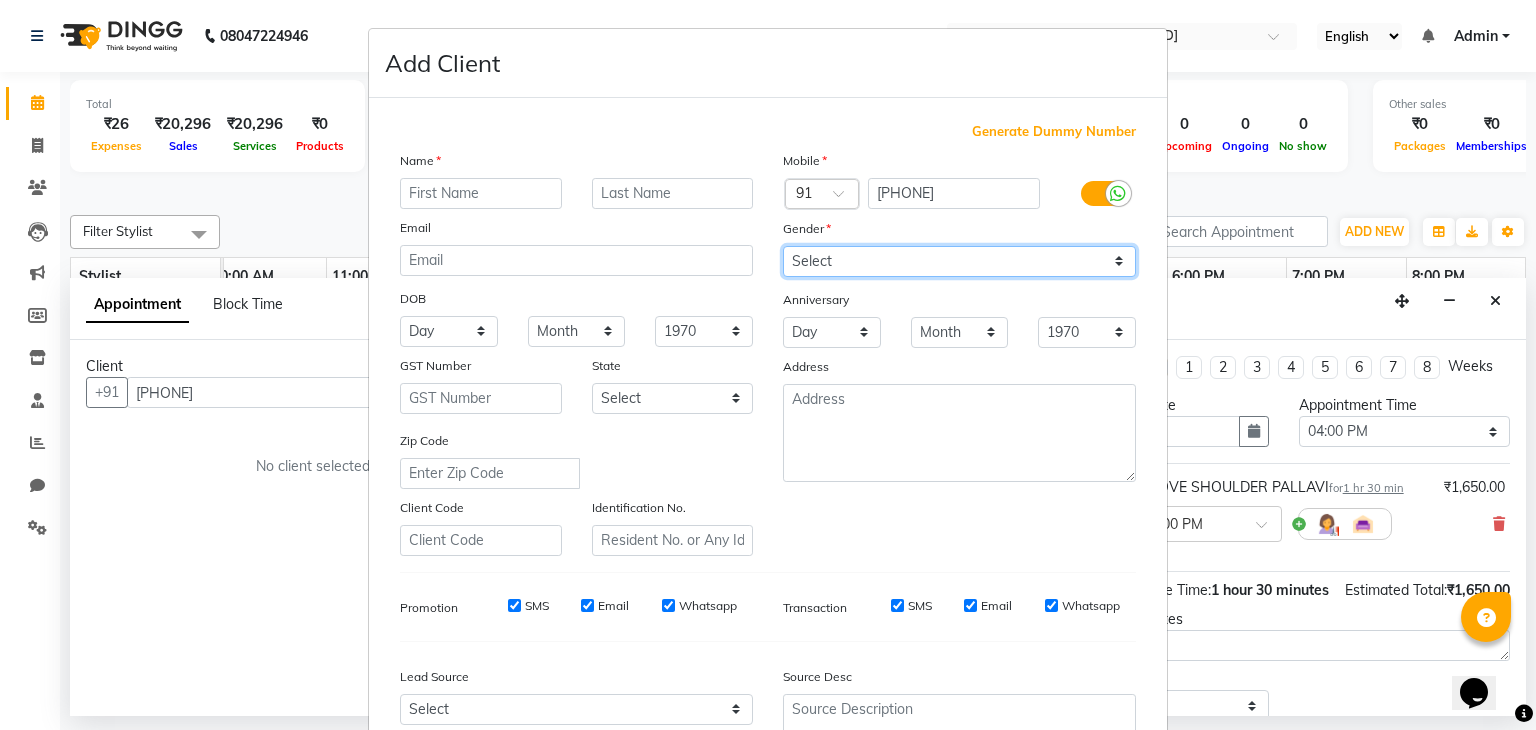 click on "Select Male Female Other Prefer Not To Say" at bounding box center [959, 261] 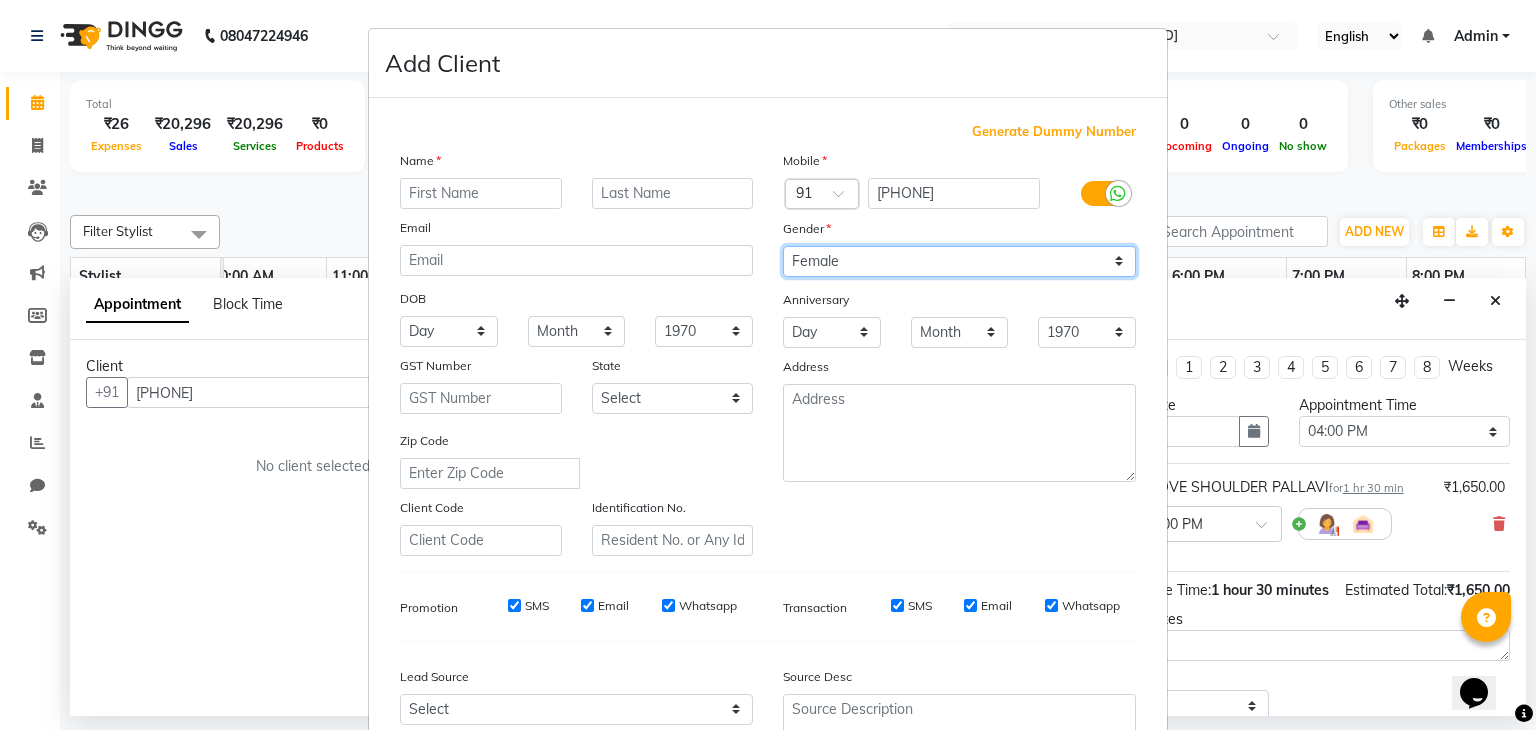 click on "Select Male Female Other Prefer Not To Say" at bounding box center [959, 261] 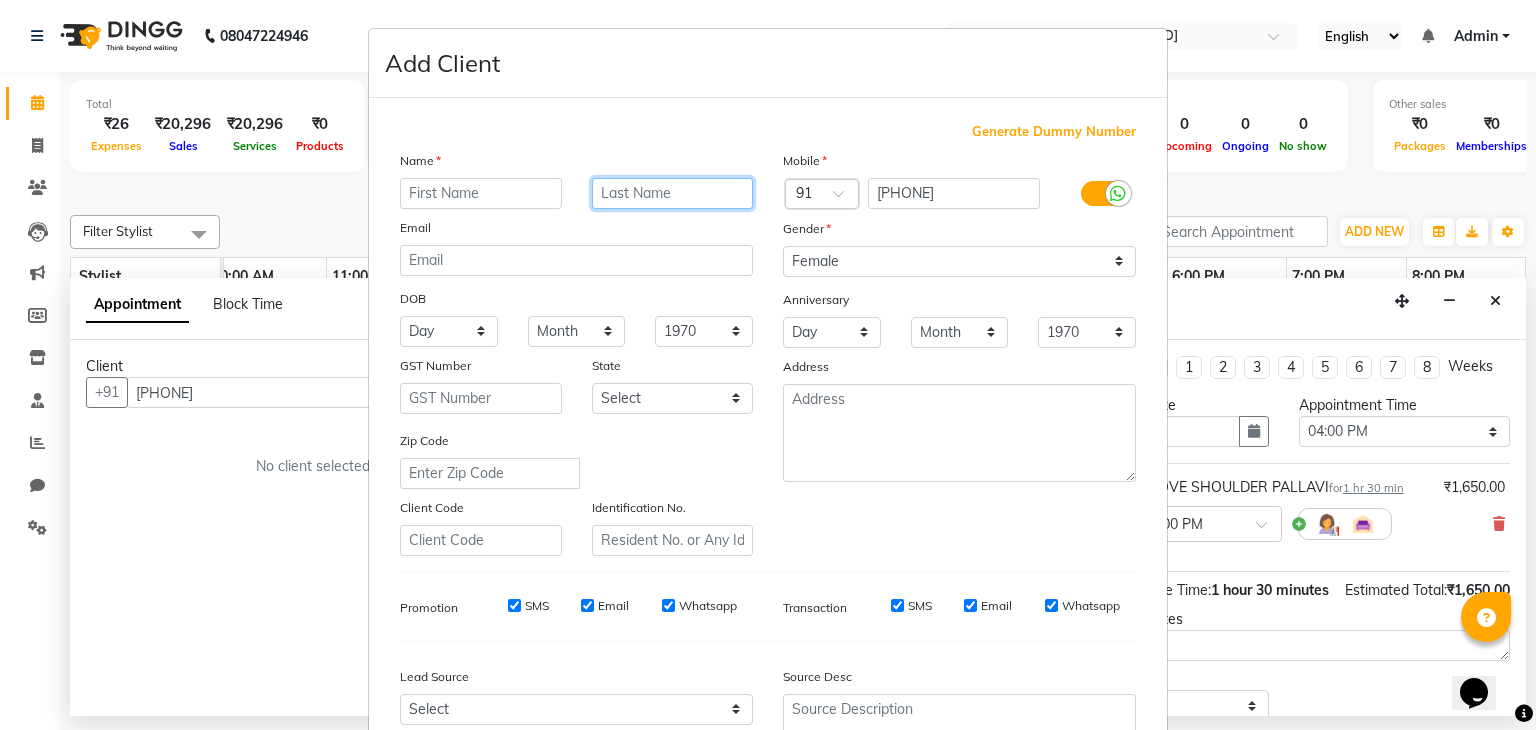 click at bounding box center [673, 193] 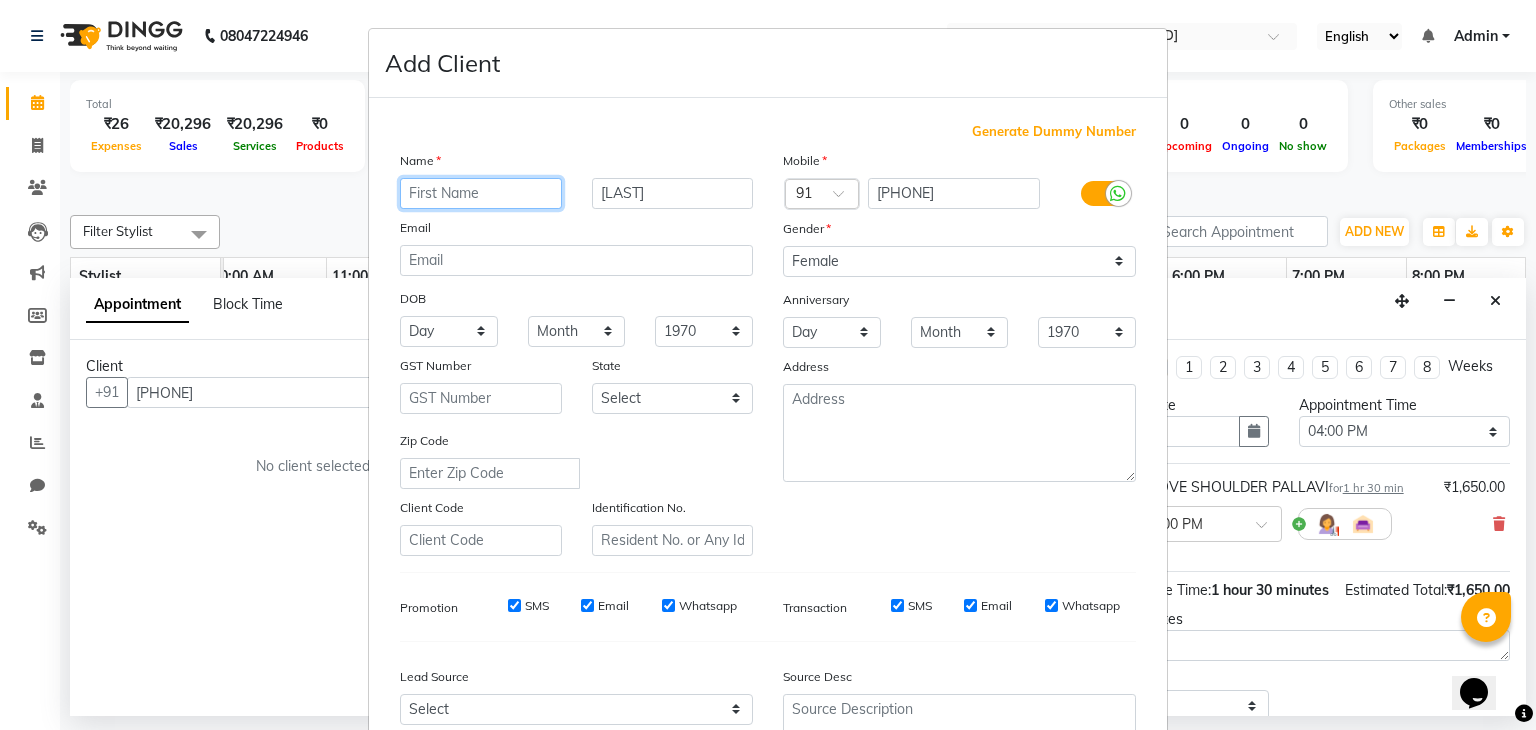click at bounding box center (481, 193) 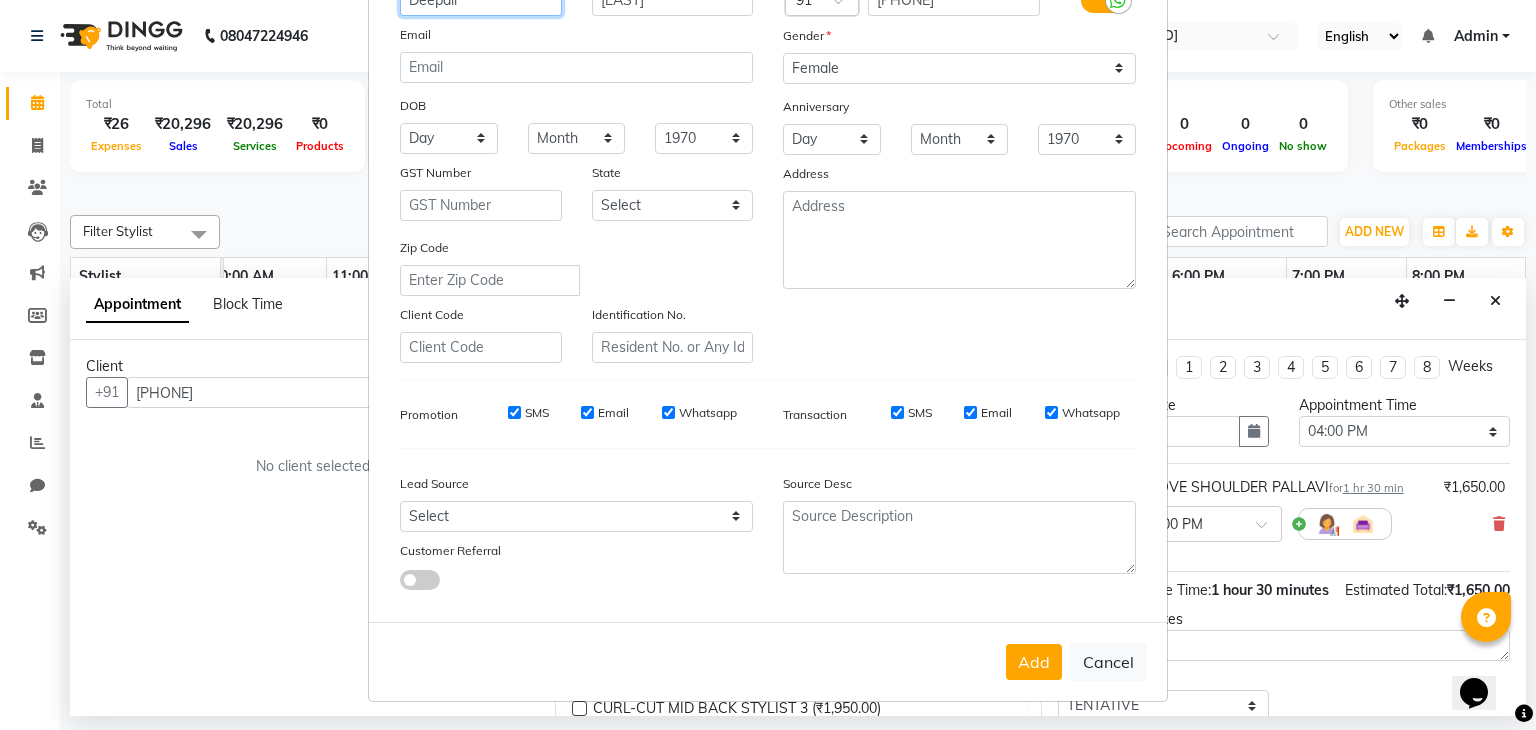 scroll, scrollTop: 203, scrollLeft: 0, axis: vertical 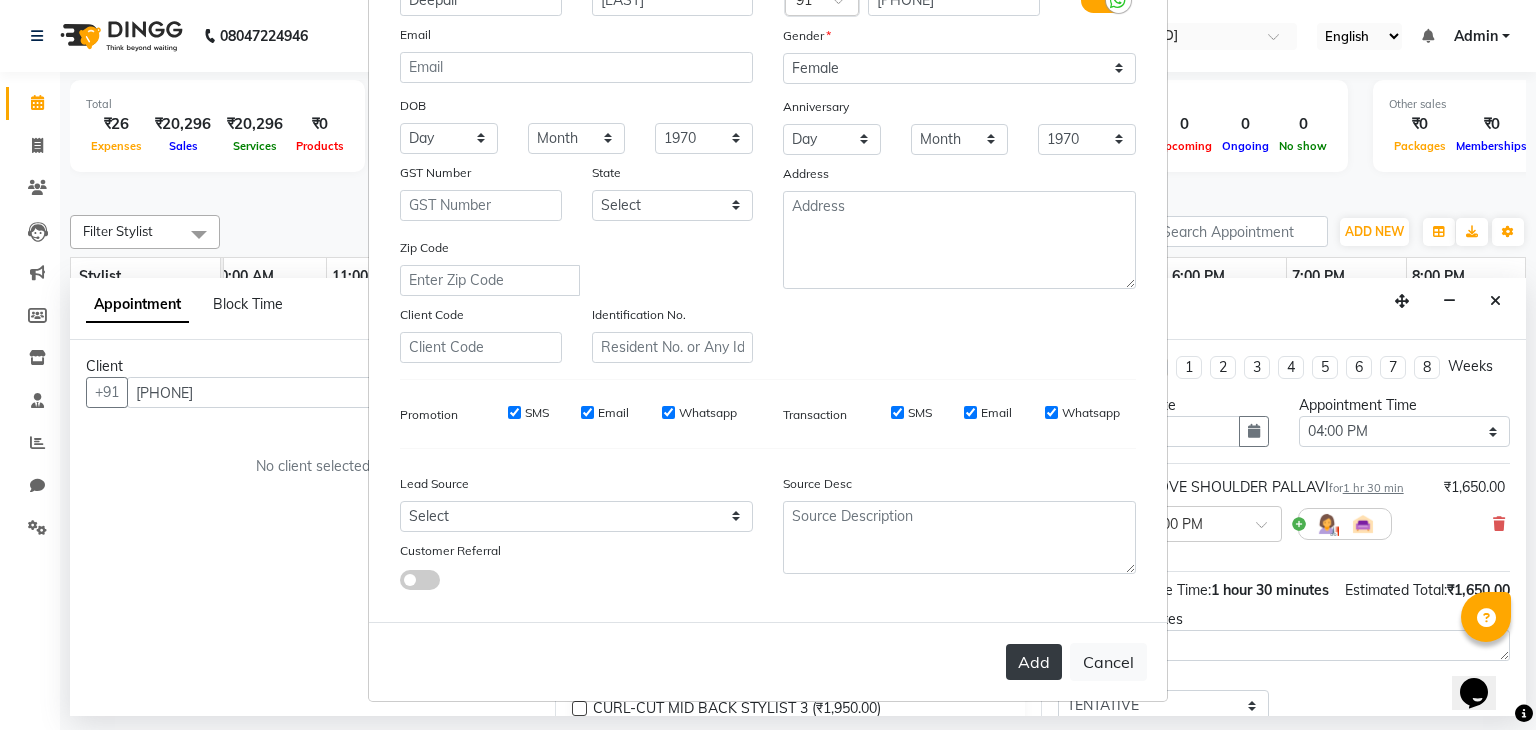 click on "Add" at bounding box center [1034, 662] 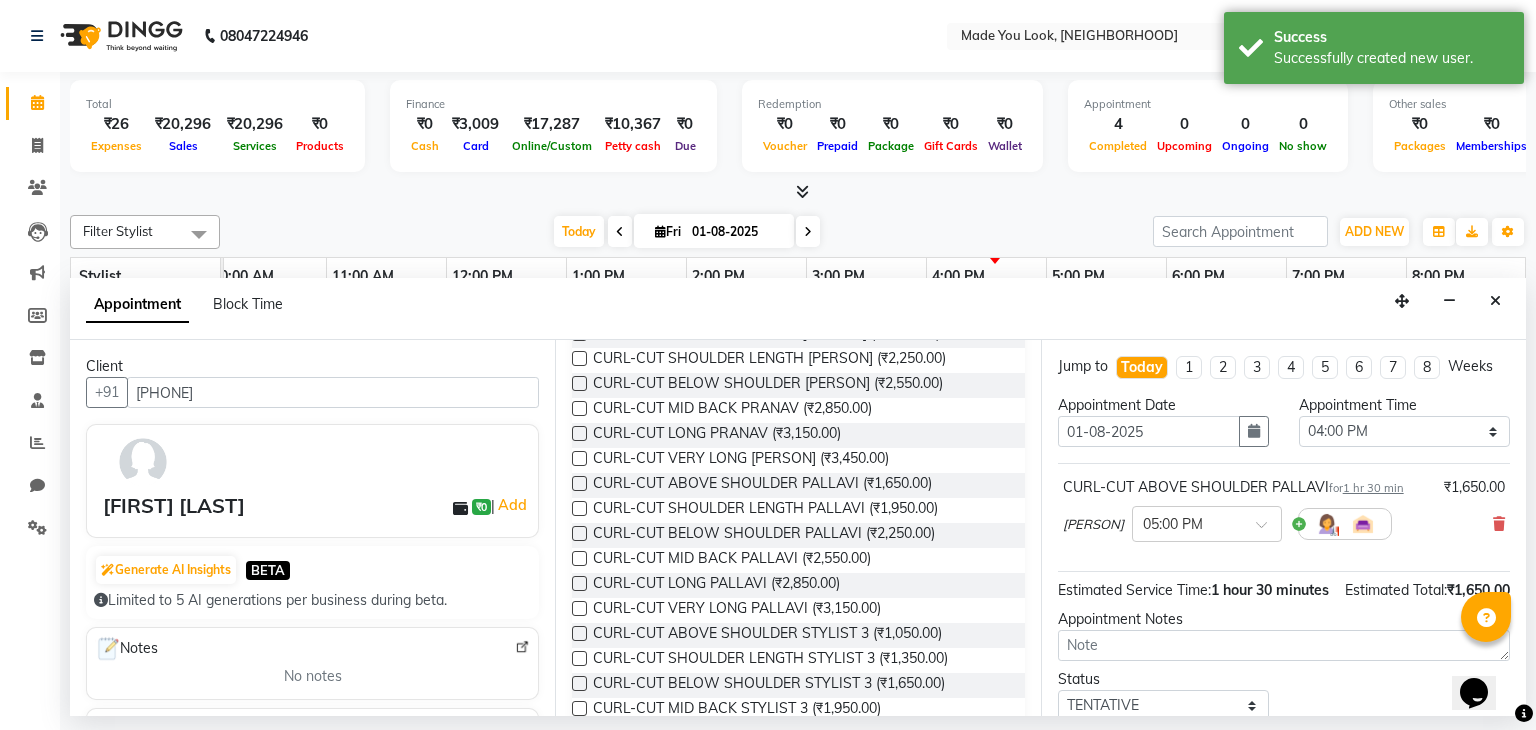 scroll, scrollTop: 151, scrollLeft: 0, axis: vertical 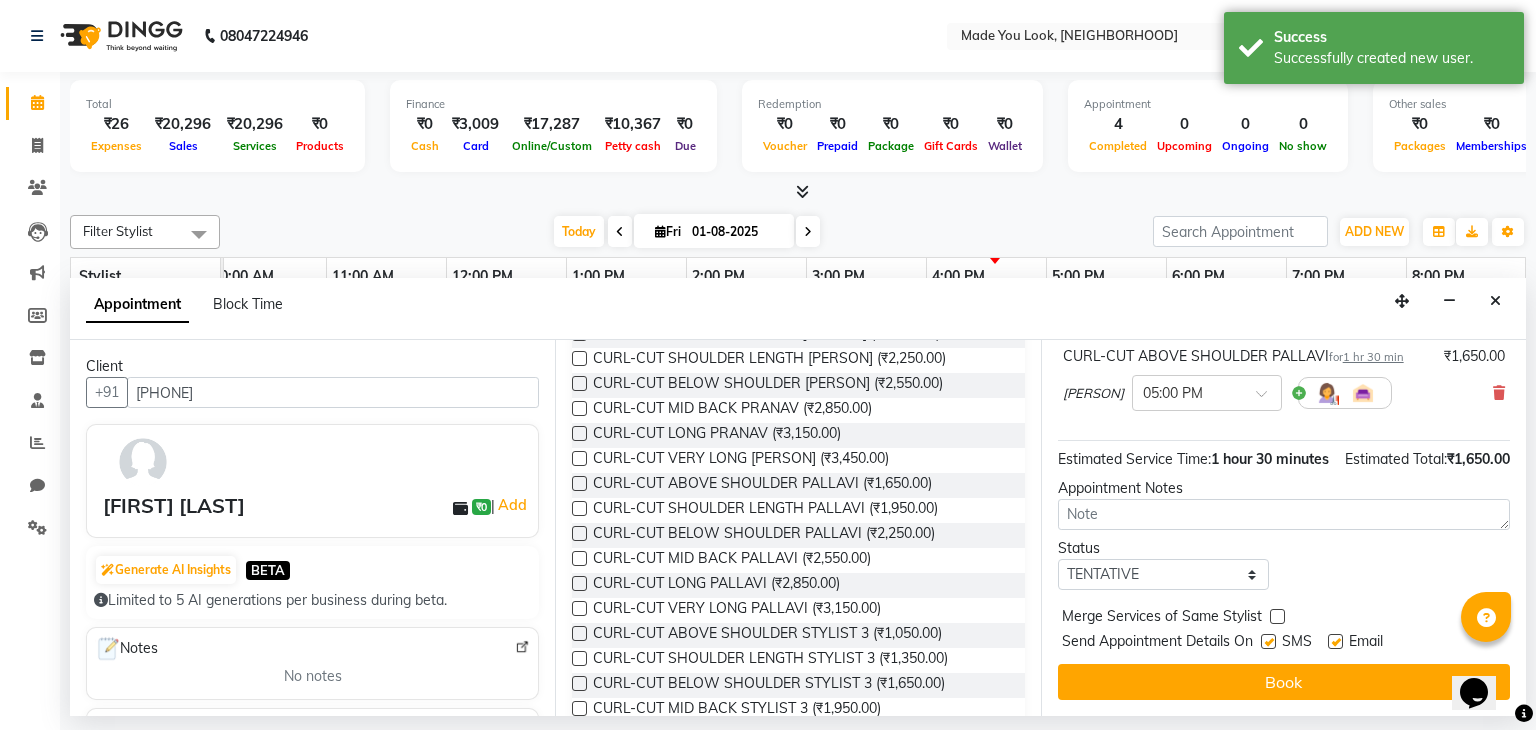 click on "Book" at bounding box center [1284, 682] 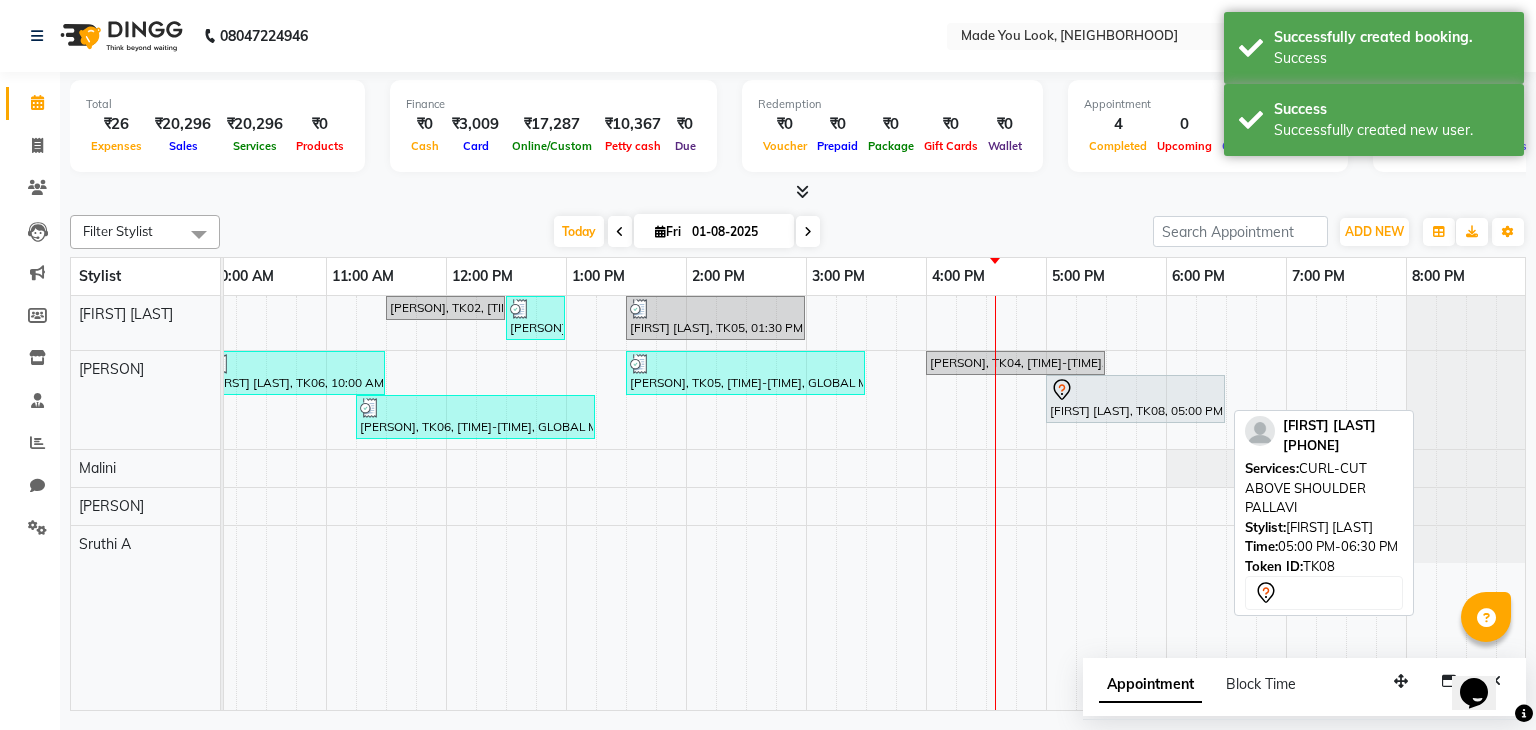 click on "[FIRST] [LAST], TK08, 05:00 PM-06:30 PM, CURL-CUT ABOVE SHOULDER PALLAVI" at bounding box center (1135, 399) 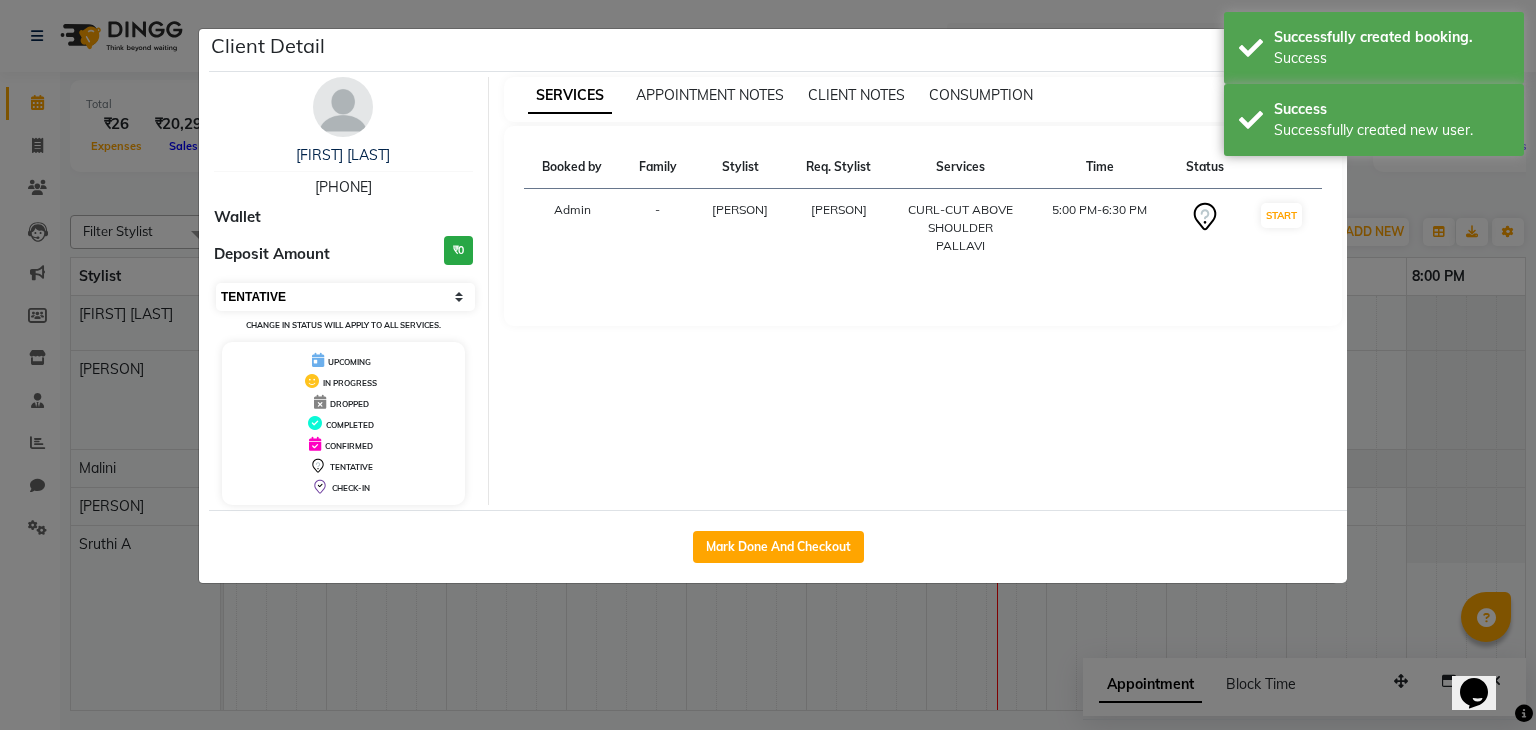 click on "Select IN SERVICE CONFIRMED TENTATIVE CHECK IN MARK DONE DROPPED UPCOMING" at bounding box center (345, 297) 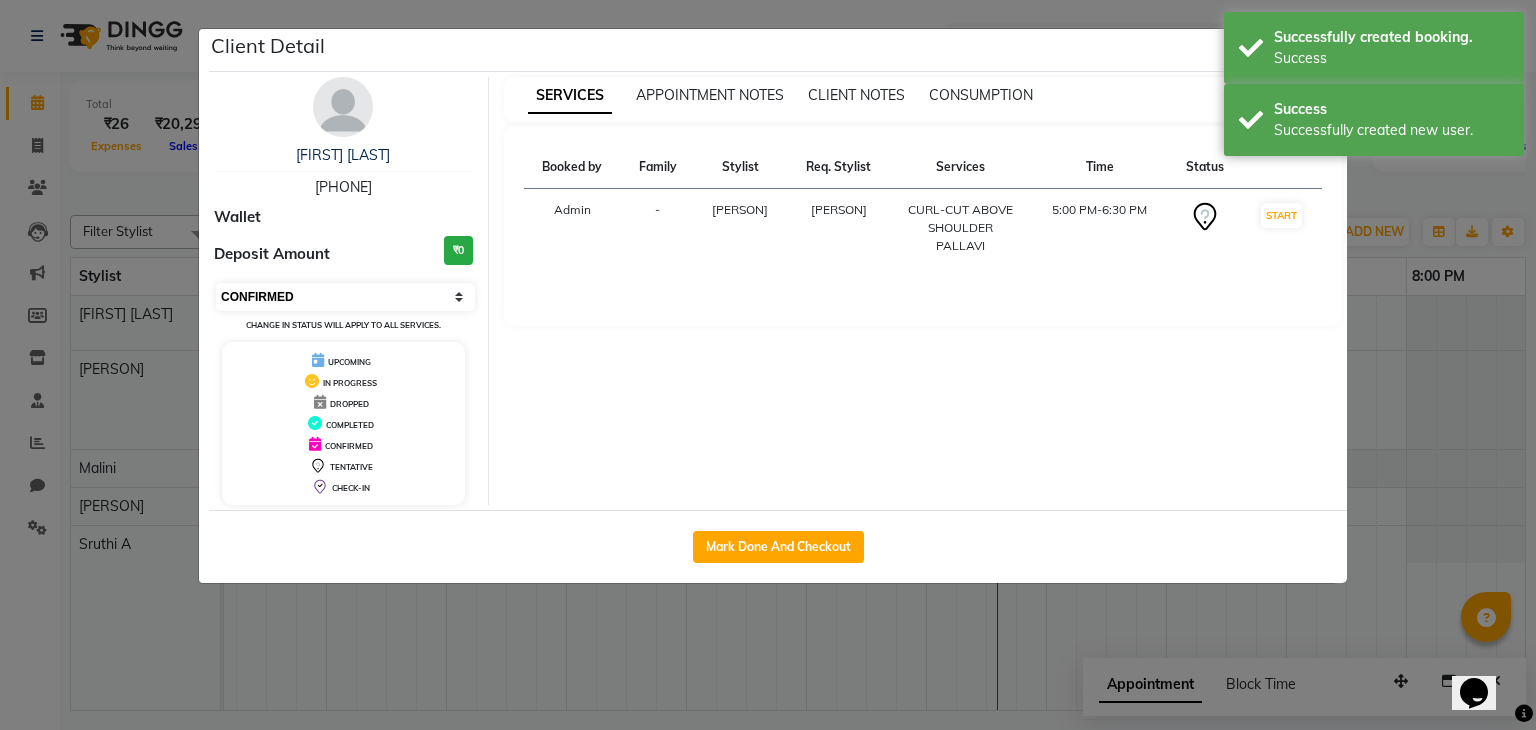 click on "Select IN SERVICE CONFIRMED TENTATIVE CHECK IN MARK DONE DROPPED UPCOMING" at bounding box center (345, 297) 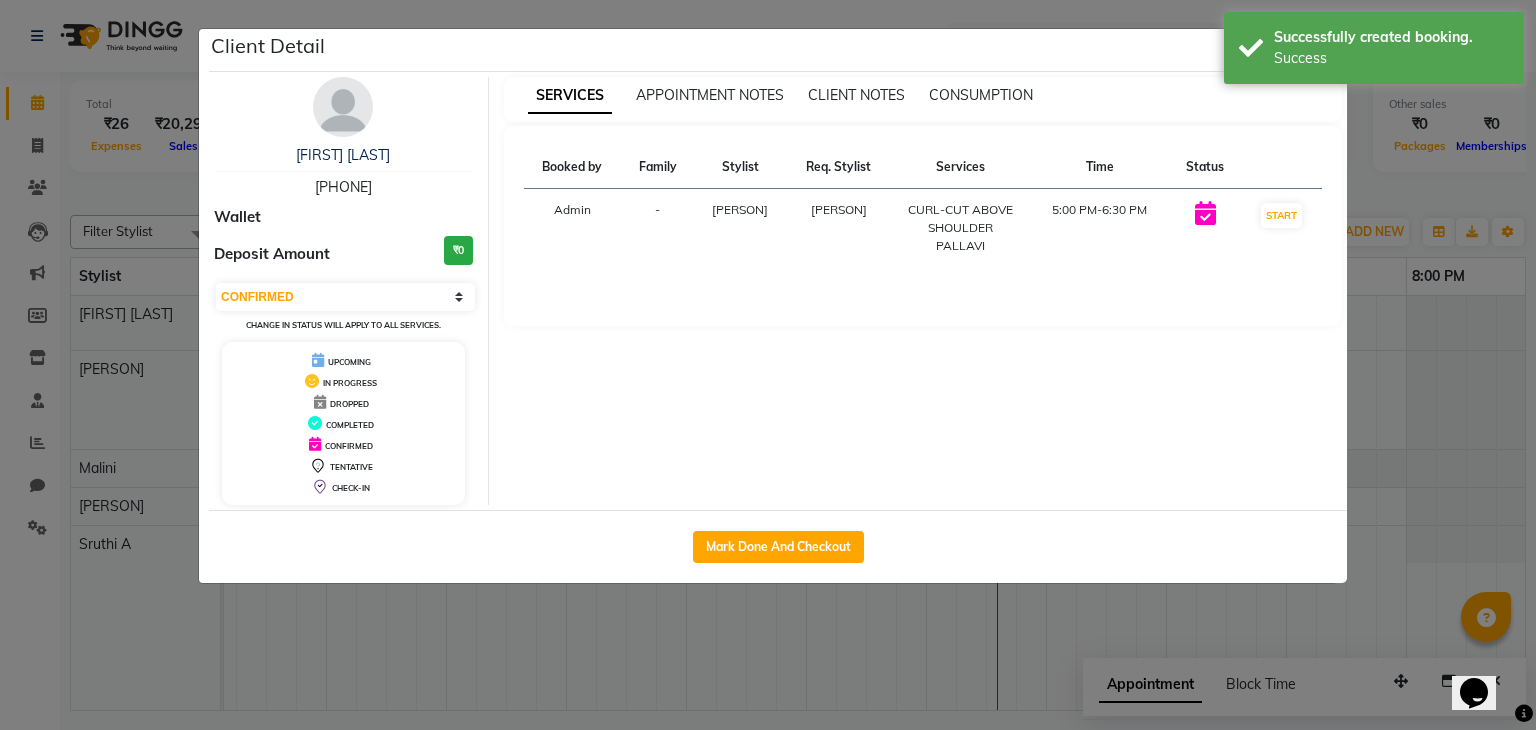 click on "Client Detail  [FIRST] [LAST]   [PHONE] Wallet Deposit Amount  ₹0  Select IN SERVICE CONFIRMED TENTATIVE CHECK IN MARK DONE DROPPED UPCOMING Change in status will apply to all services. UPCOMING IN PROGRESS DROPPED COMPLETED CONFIRMED TENTATIVE CHECK-IN SERVICES APPOINTMENT NOTES CLIENT NOTES CONSUMPTION Booked by Family Stylist Req. Stylist Services Time Status  Admin  - [FIRST] [LAST] [FIRST] [LAST]  CURL-CUT ABOVE SHOULDER PALLAVI   5:00 PM-6:30 PM   START   Mark Done And Checkout" 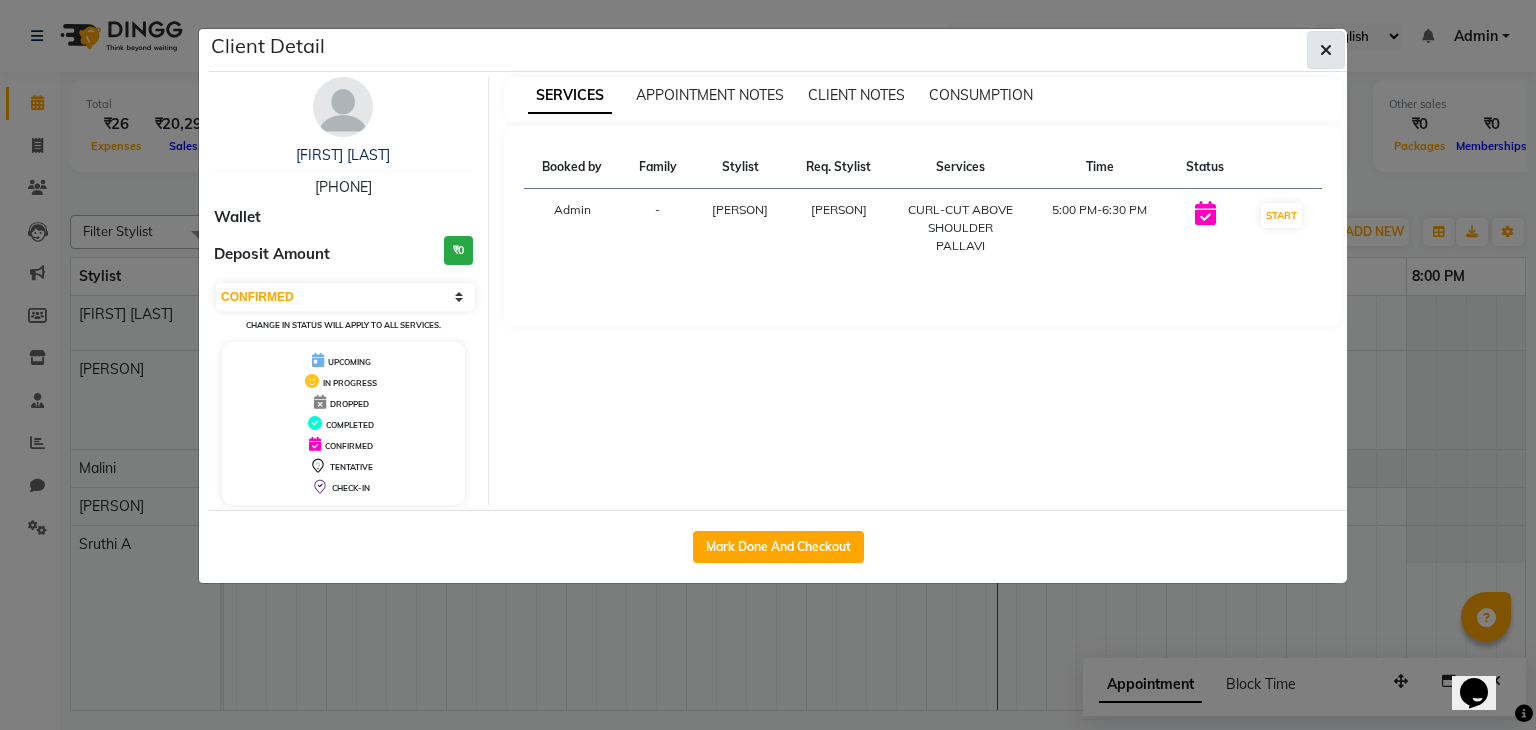 click 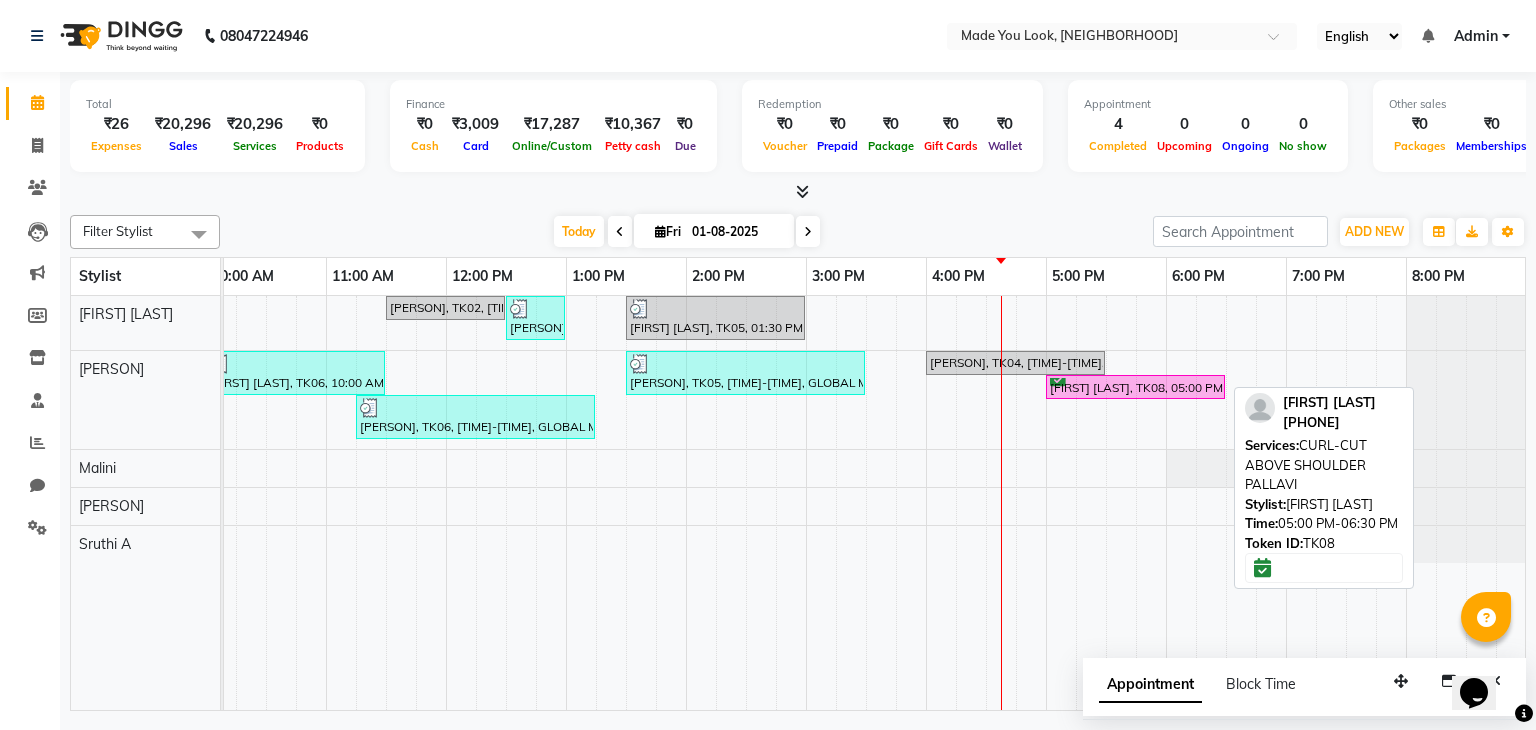 click on "[FIRST] [LAST], TK08, 05:00 PM-06:30 PM, CURL-CUT ABOVE SHOULDER PALLAVI" at bounding box center [1135, 387] 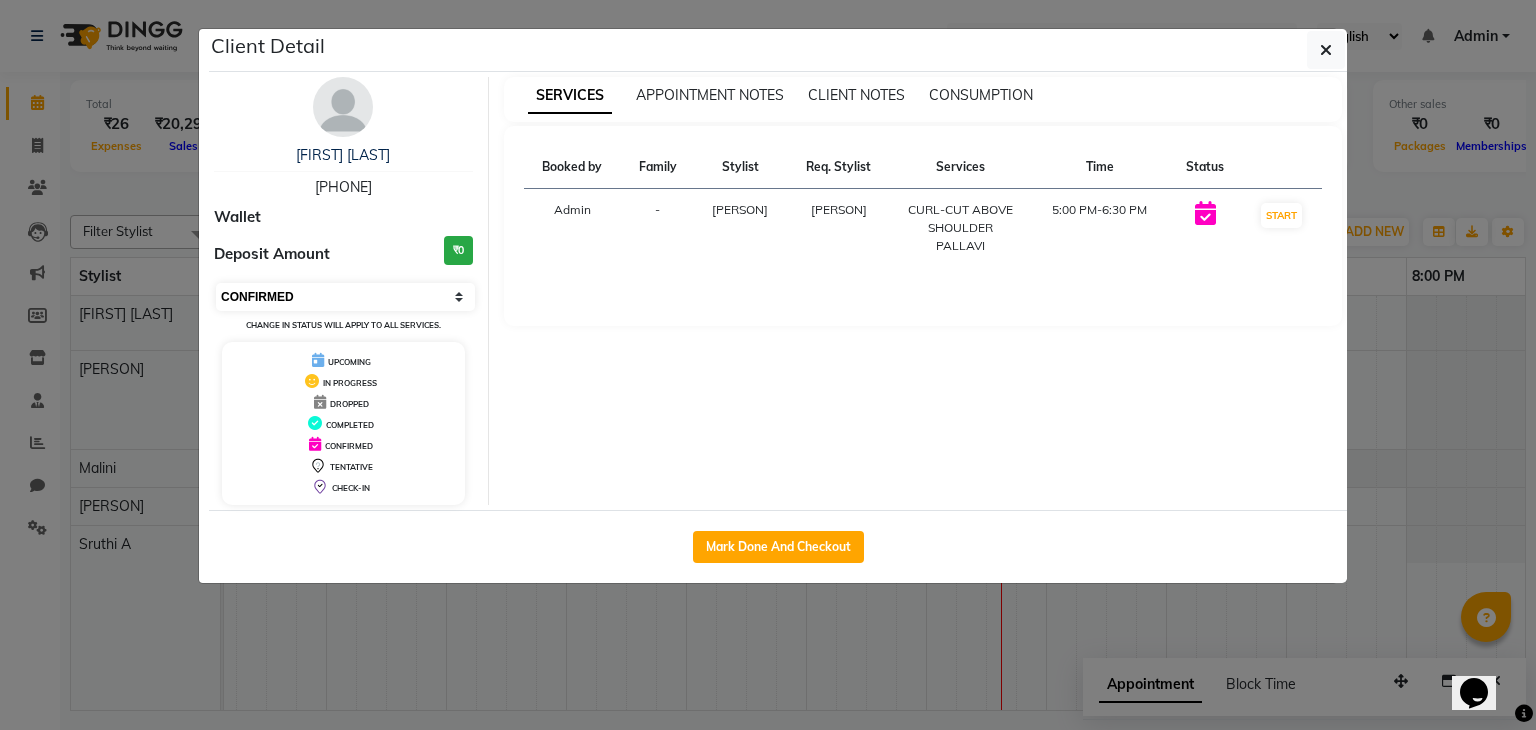click on "Select IN SERVICE CONFIRMED TENTATIVE CHECK IN MARK DONE DROPPED UPCOMING" at bounding box center (345, 297) 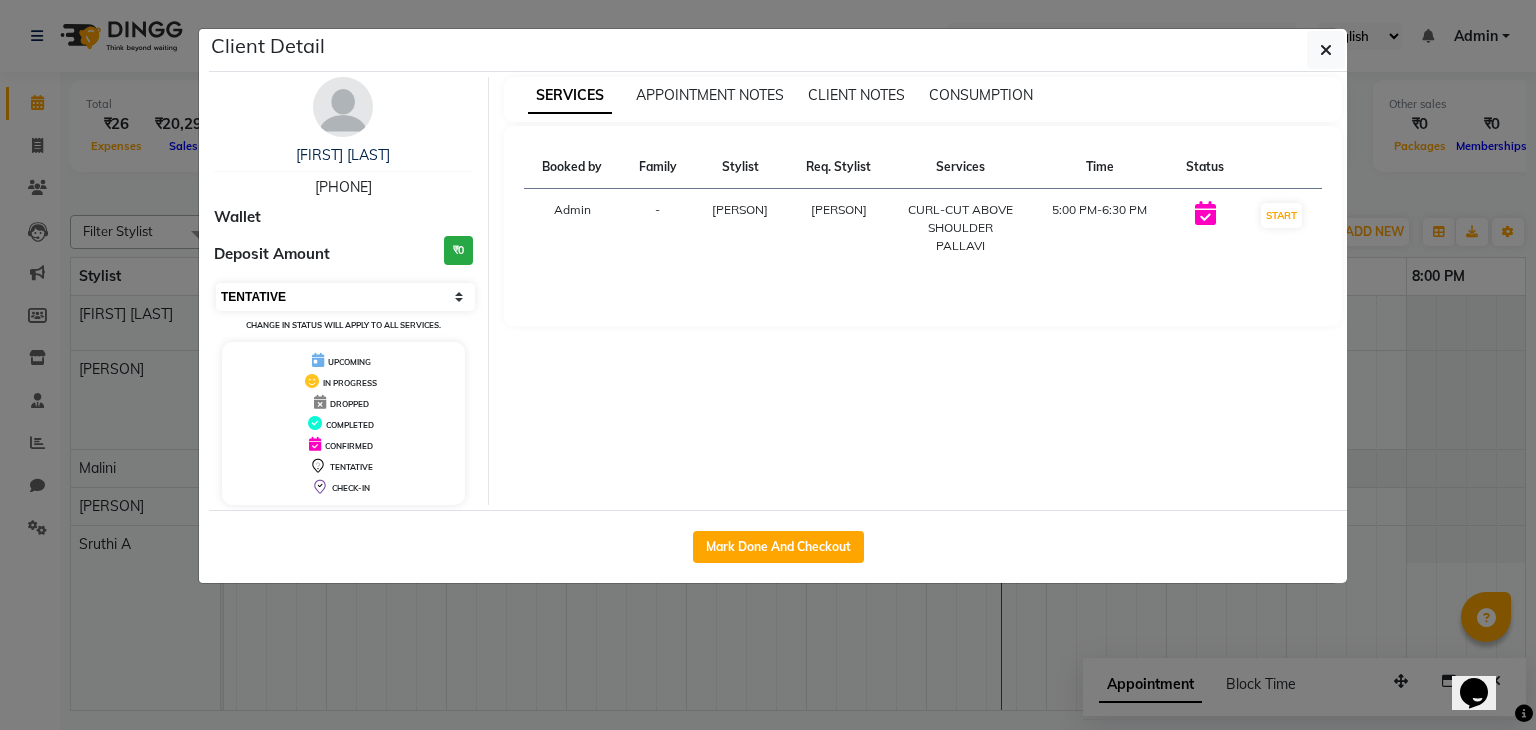 click on "Select IN SERVICE CONFIRMED TENTATIVE CHECK IN MARK DONE DROPPED UPCOMING" at bounding box center (345, 297) 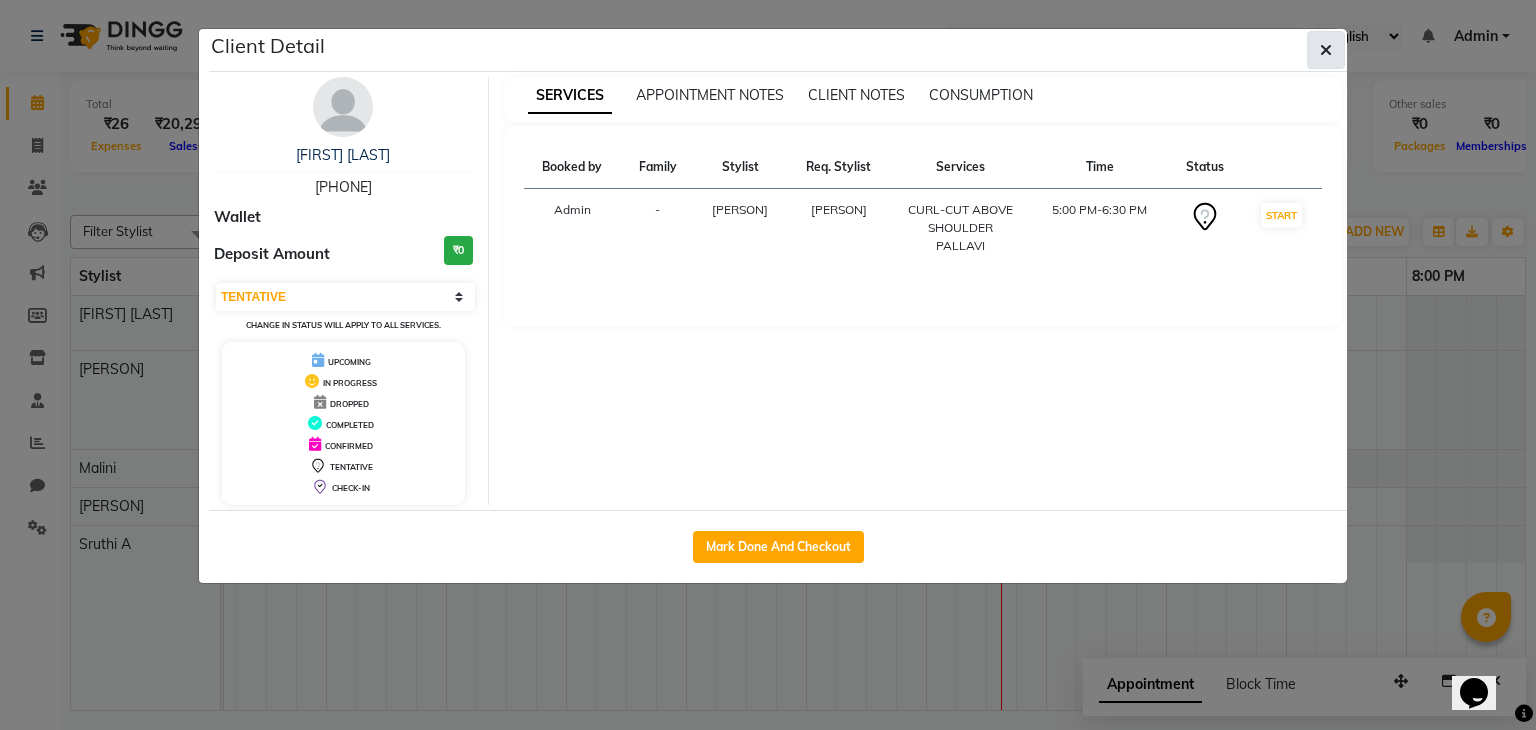 click 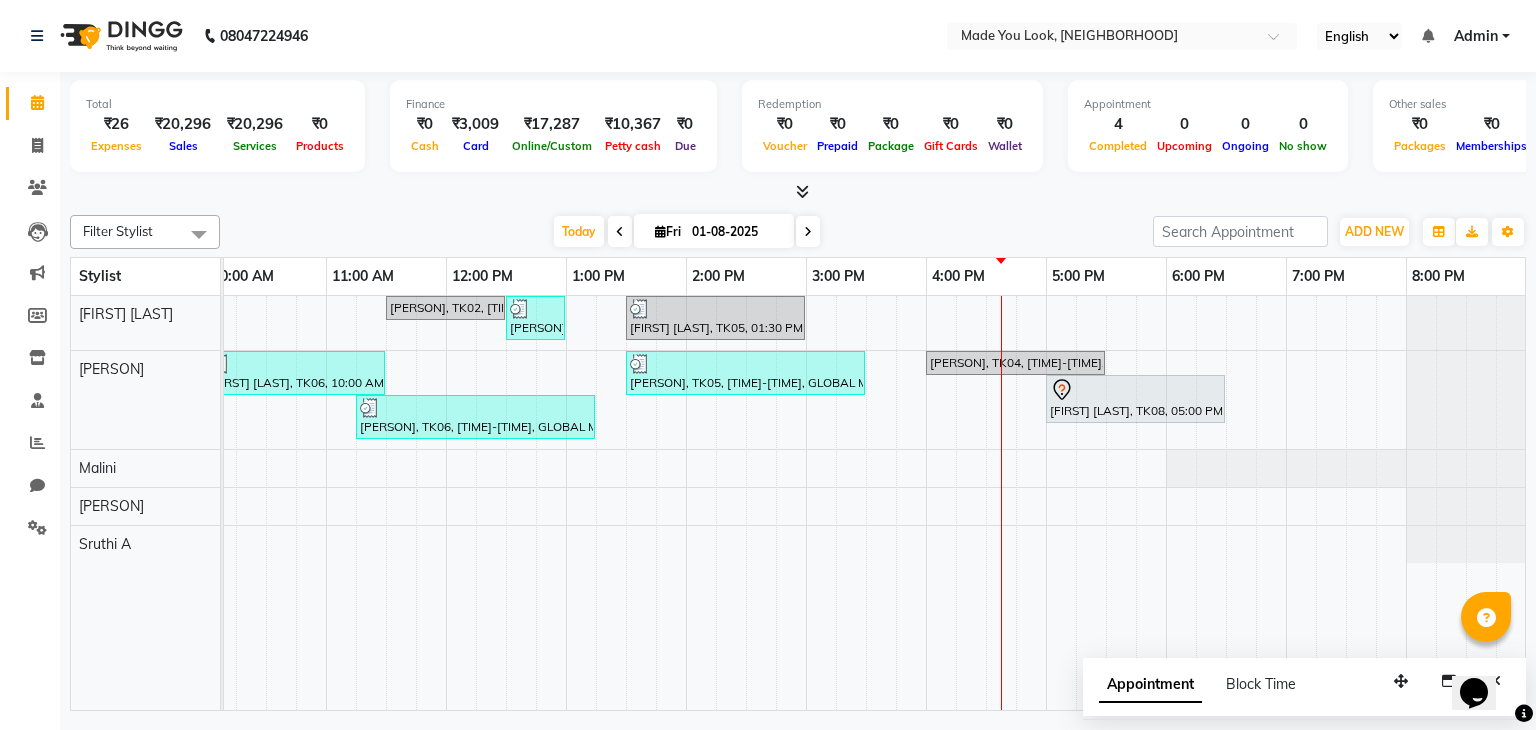 scroll, scrollTop: 0, scrollLeft: 182, axis: horizontal 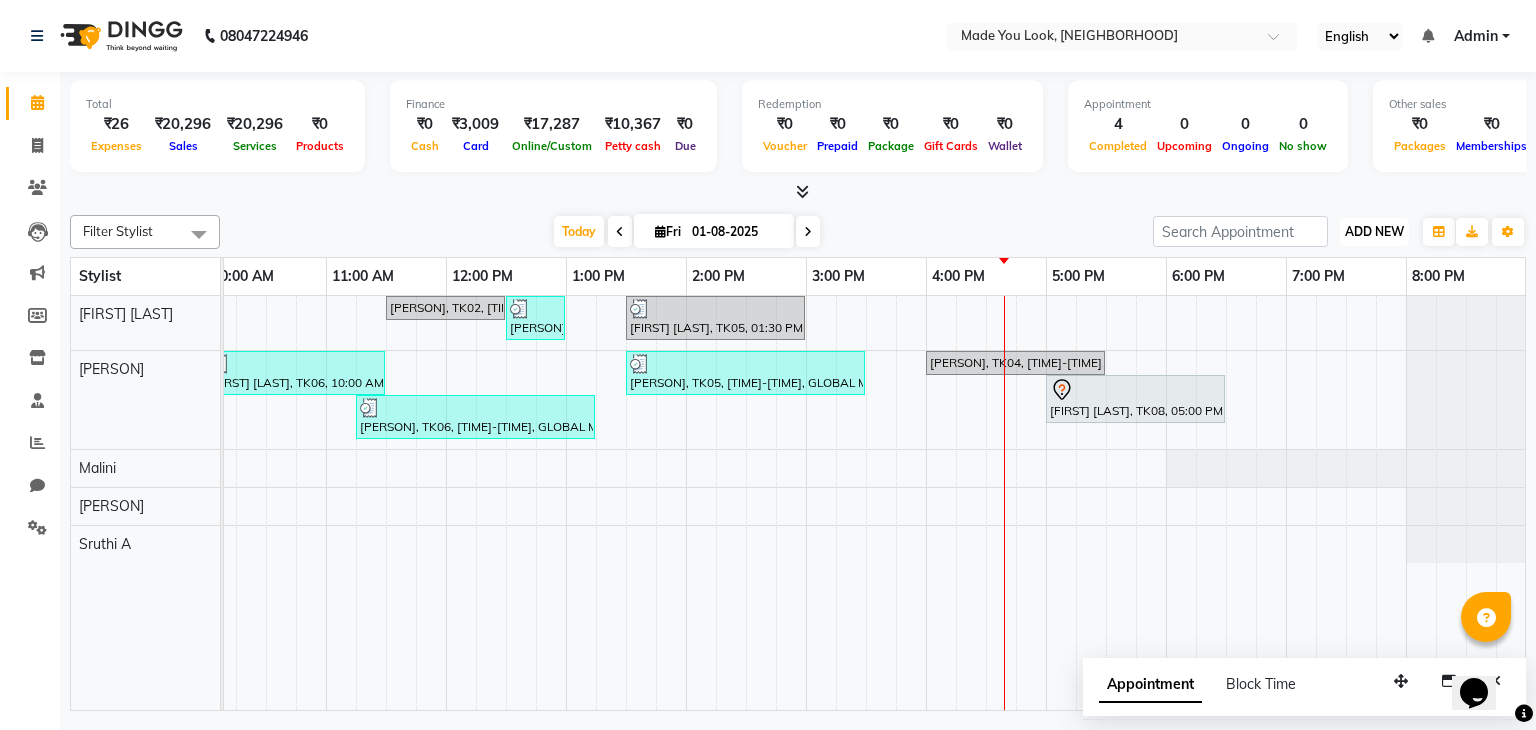 click on "ADD NEW Toggle Dropdown" at bounding box center (1374, 232) 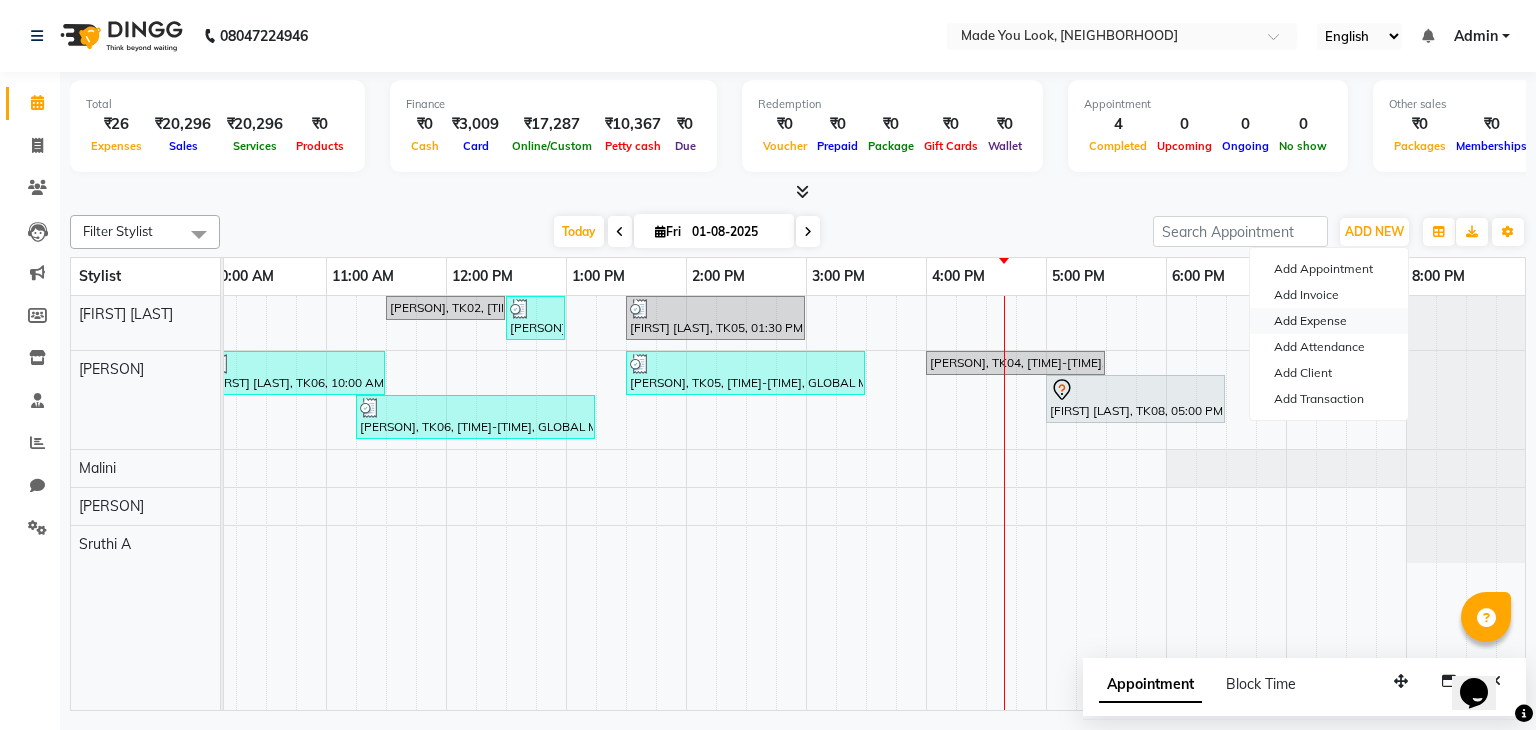 click on "Add Expense" at bounding box center (1329, 321) 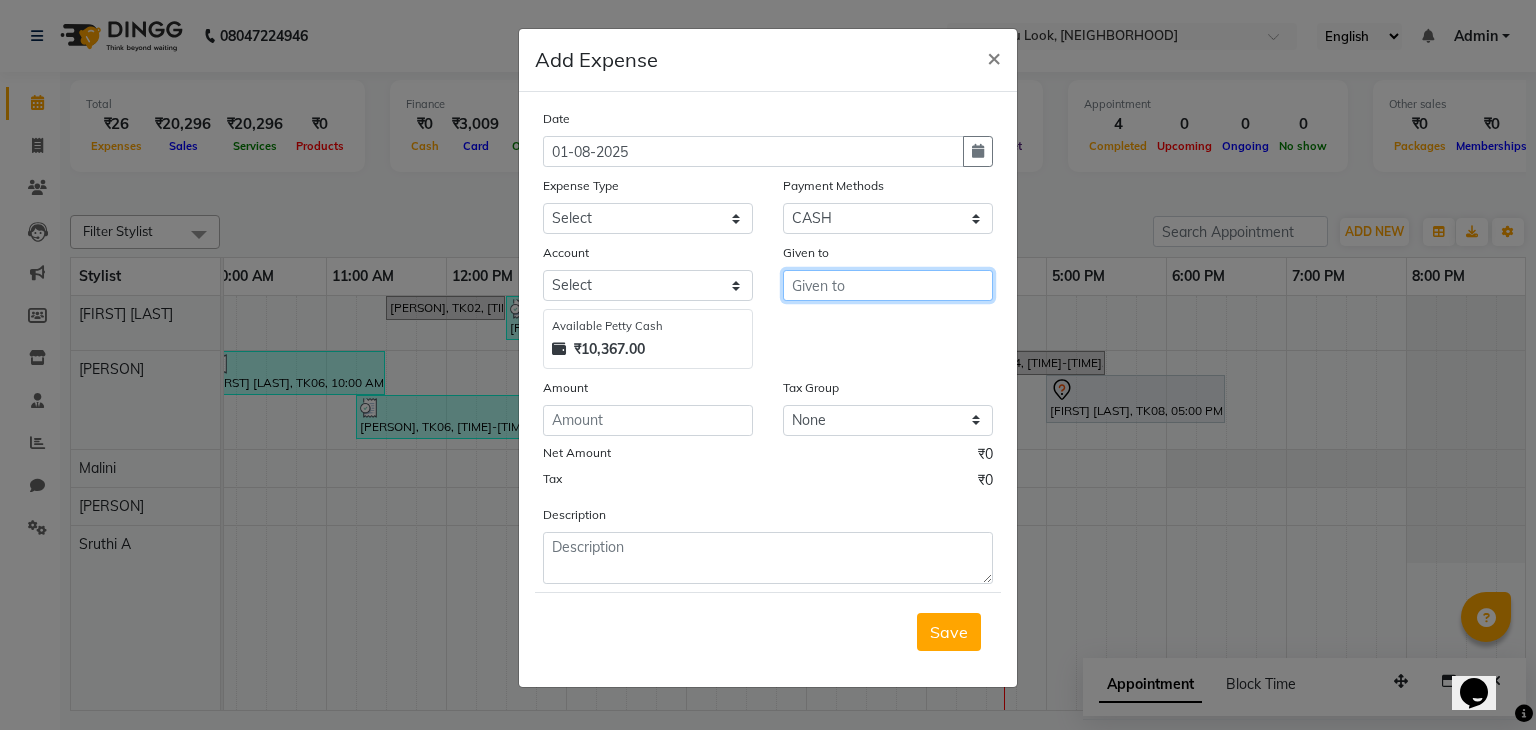 click at bounding box center [888, 285] 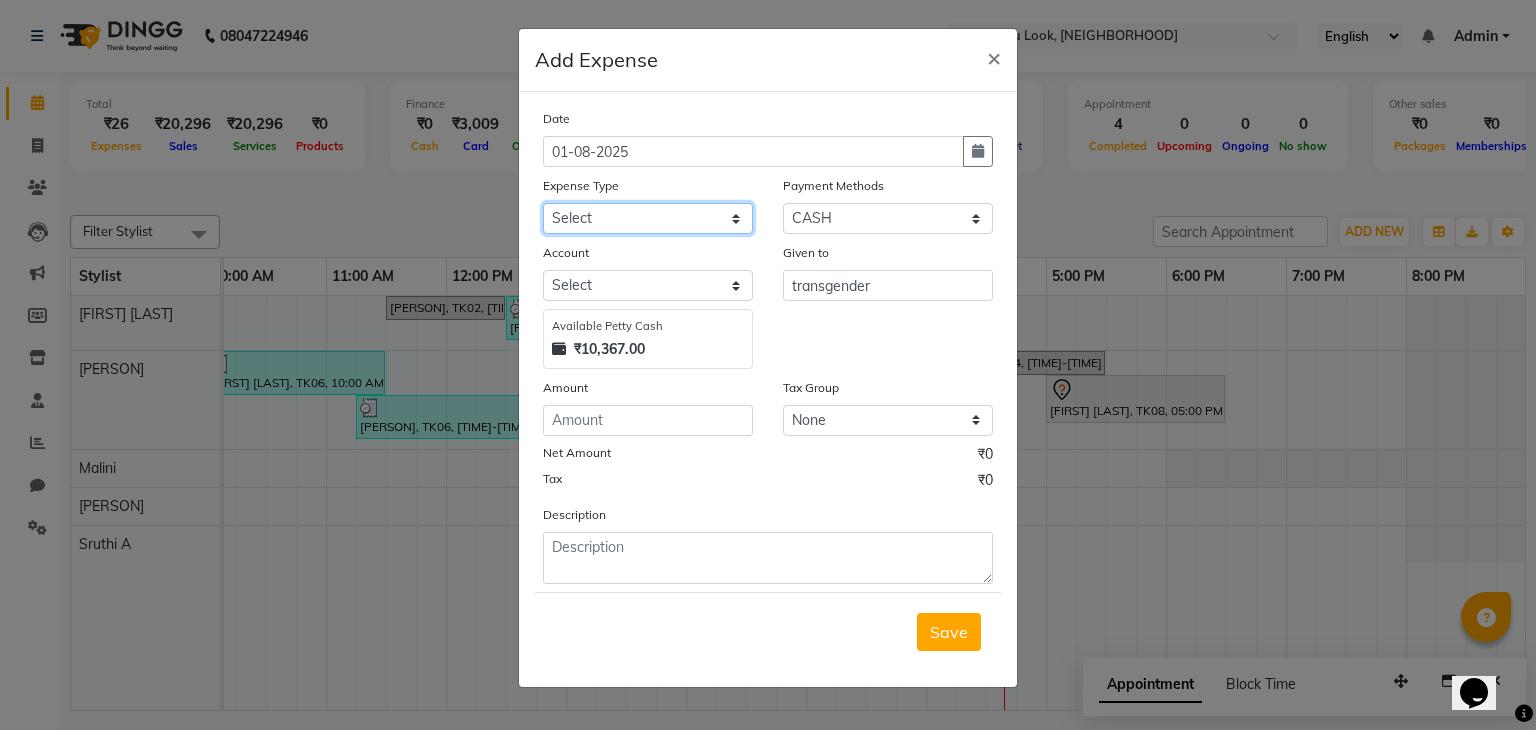 click on "Select Advance Salary Bank charges Car maintenance  Cash transfer to bank Cash transfer to hub Client Snacks Clinical charges Equipment Fuel Govt fee Incentive Insurance International purchase Loan Repayment Maintenance Marketing Miscellaneous MRA Other Pantry Product Rent Salary Staff Snacks Tax Tea & Refreshment Utilities" 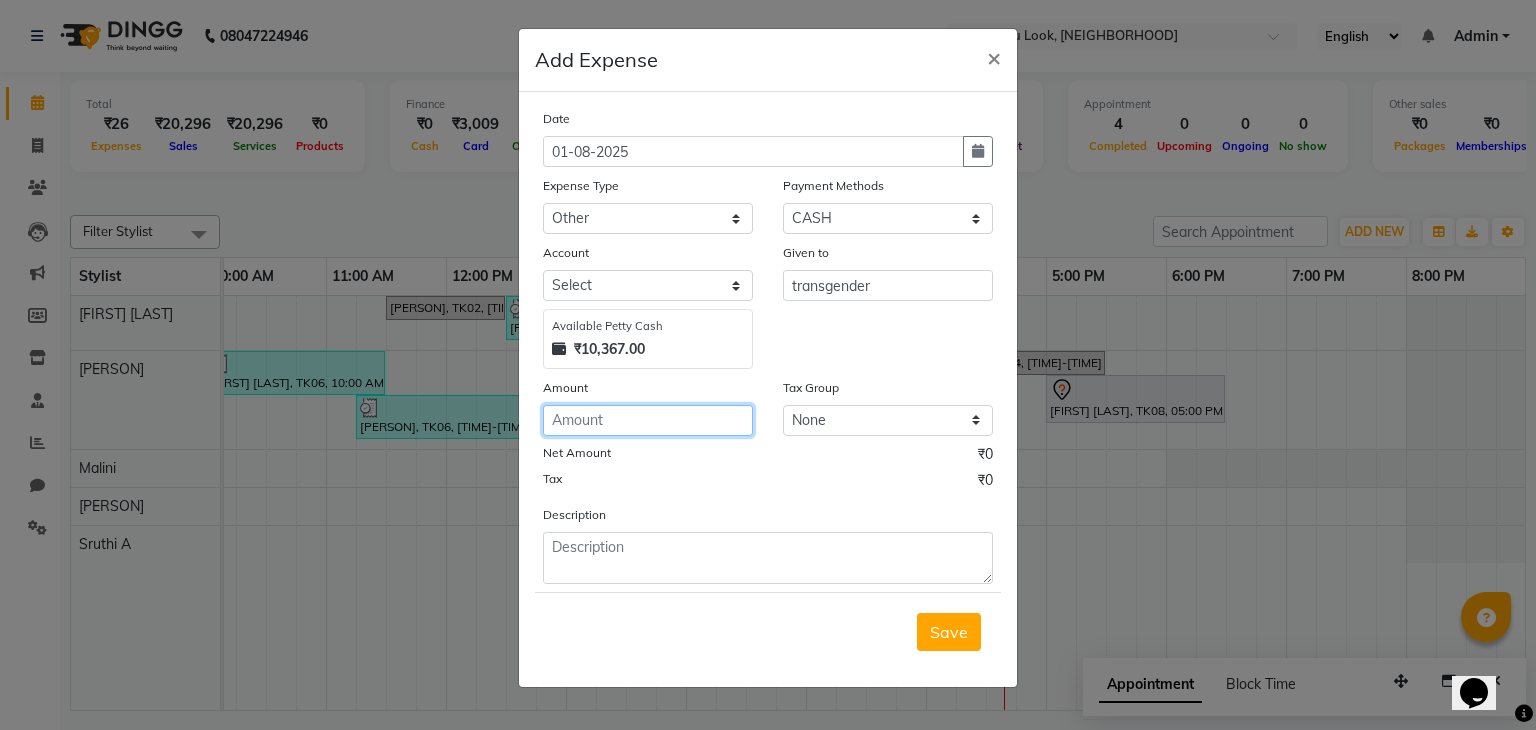 click 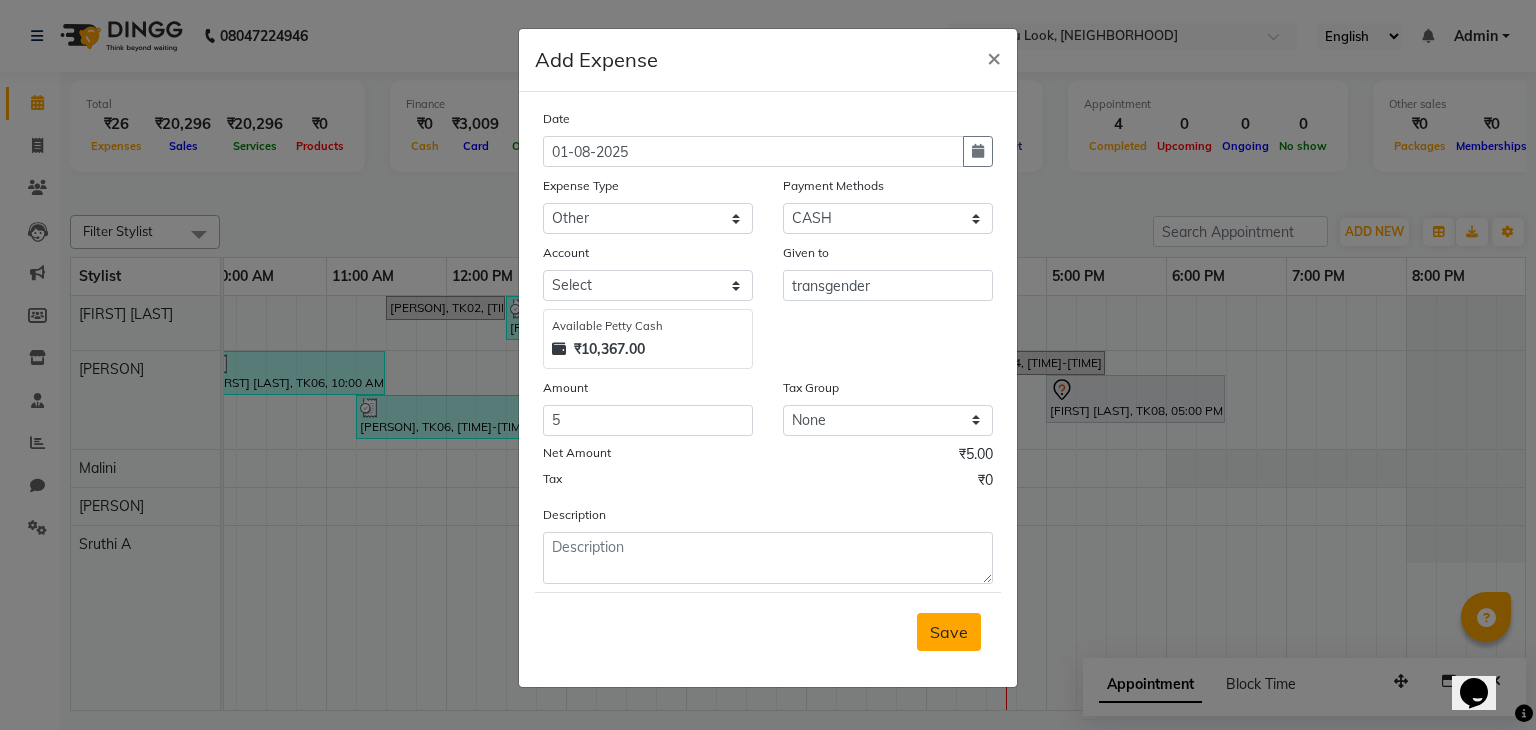 click on "Save" at bounding box center (949, 632) 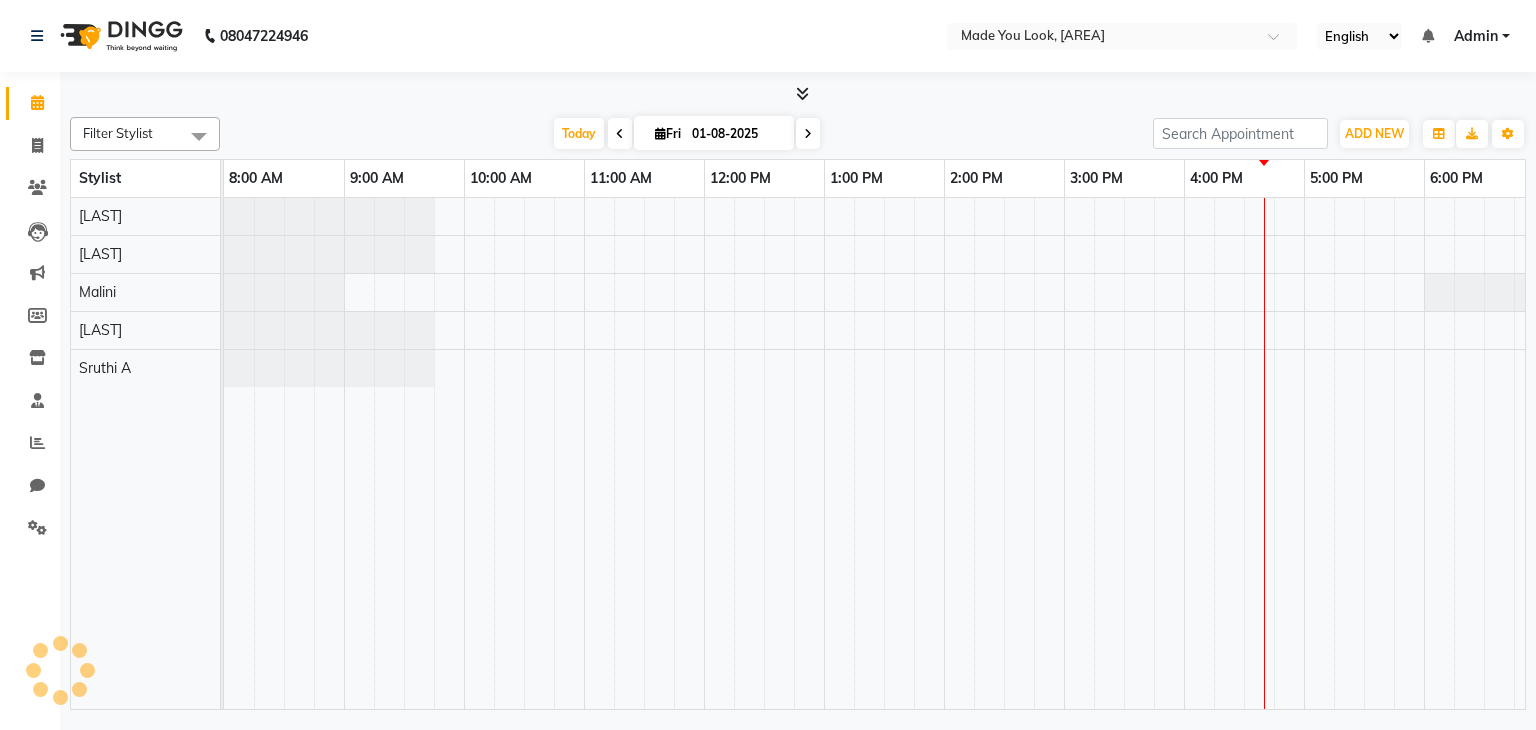 scroll, scrollTop: 0, scrollLeft: 0, axis: both 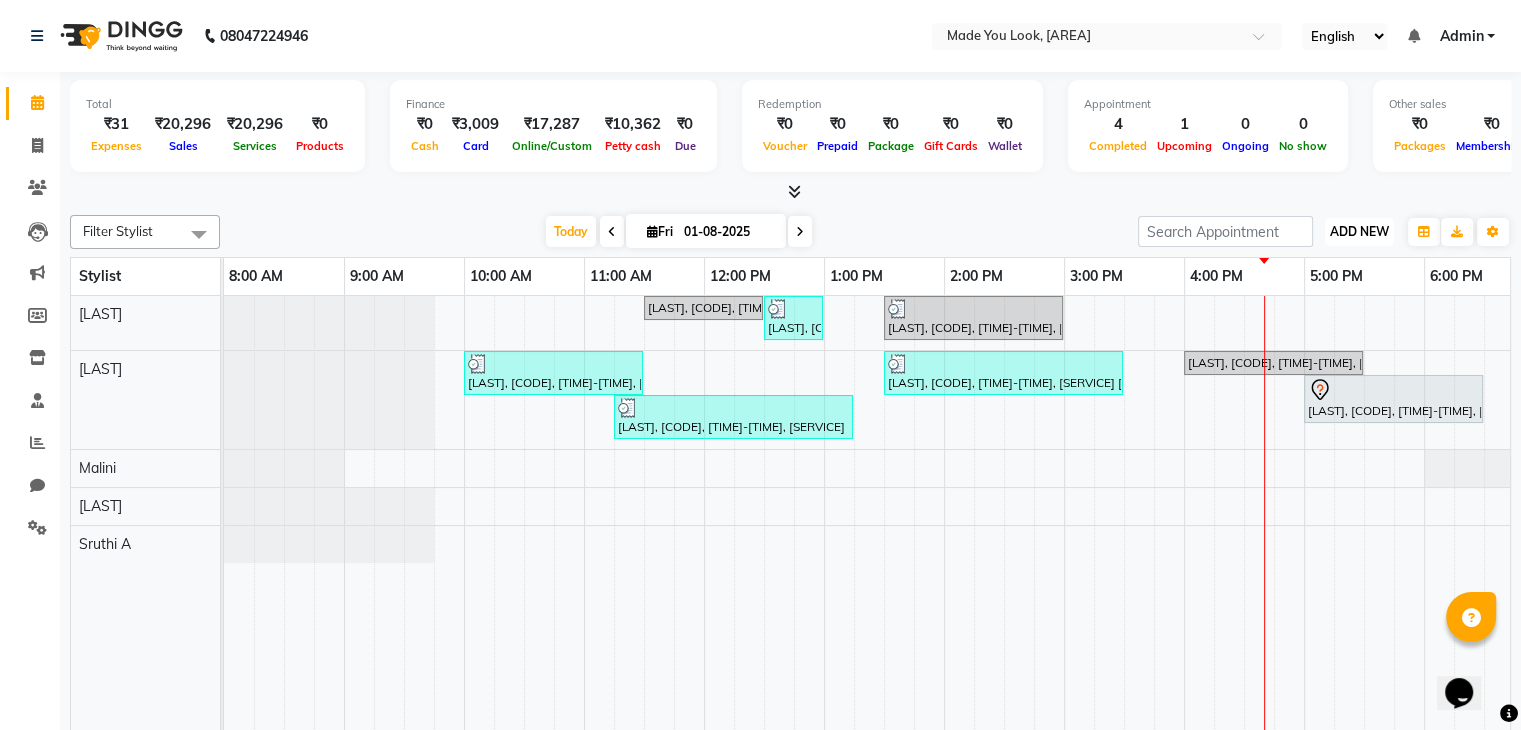 click on "ADD NEW" at bounding box center (1359, 231) 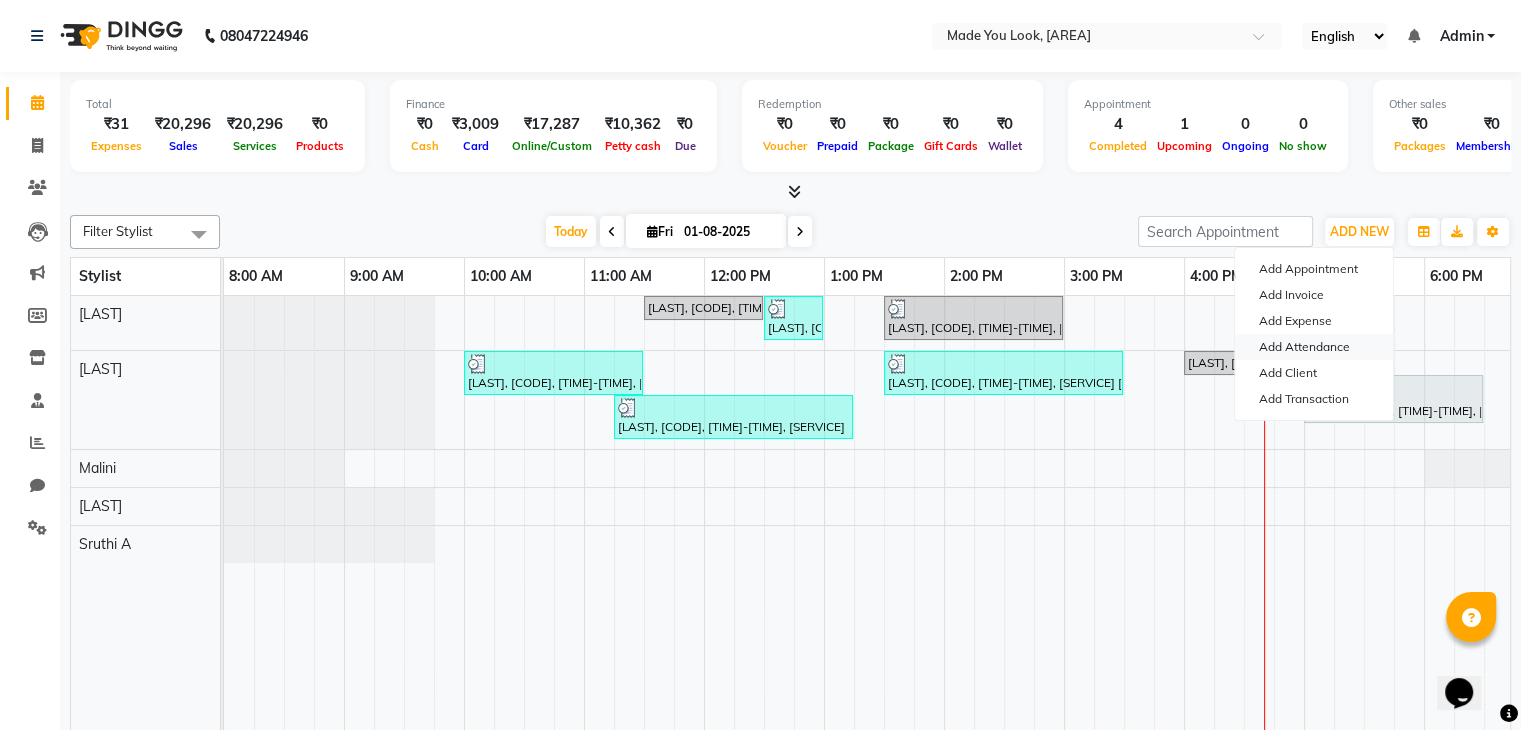 click on "Add Attendance" at bounding box center [1314, 347] 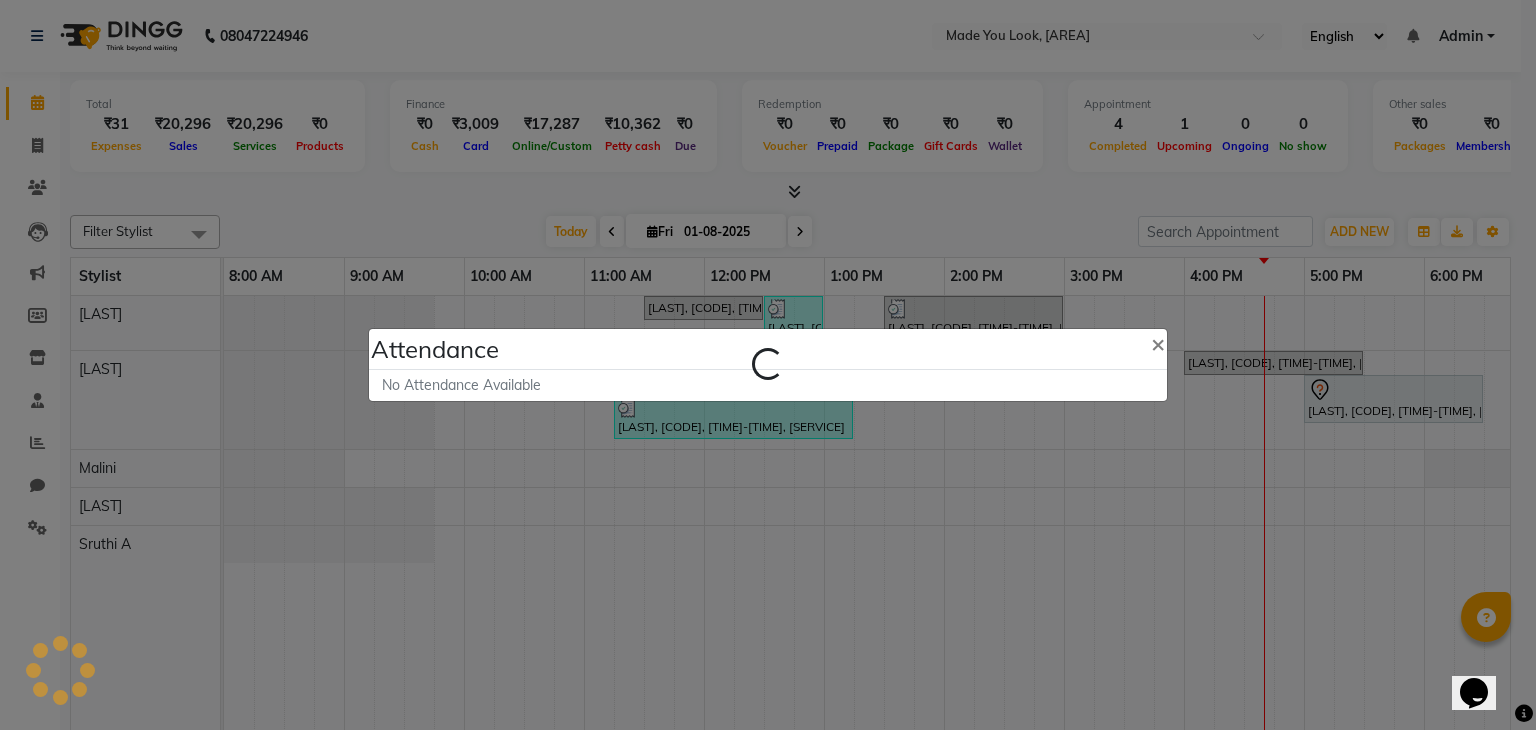 select on "L" 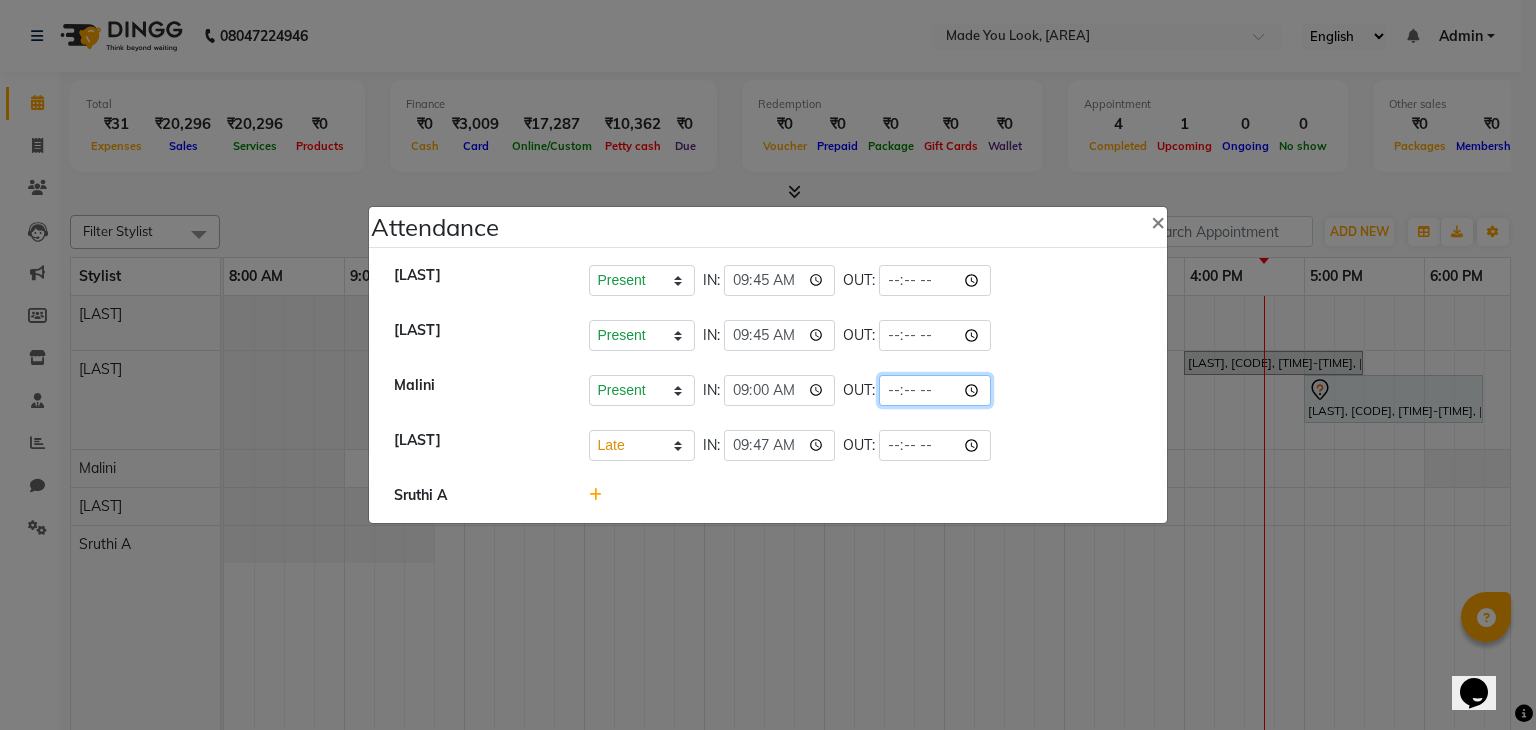 click 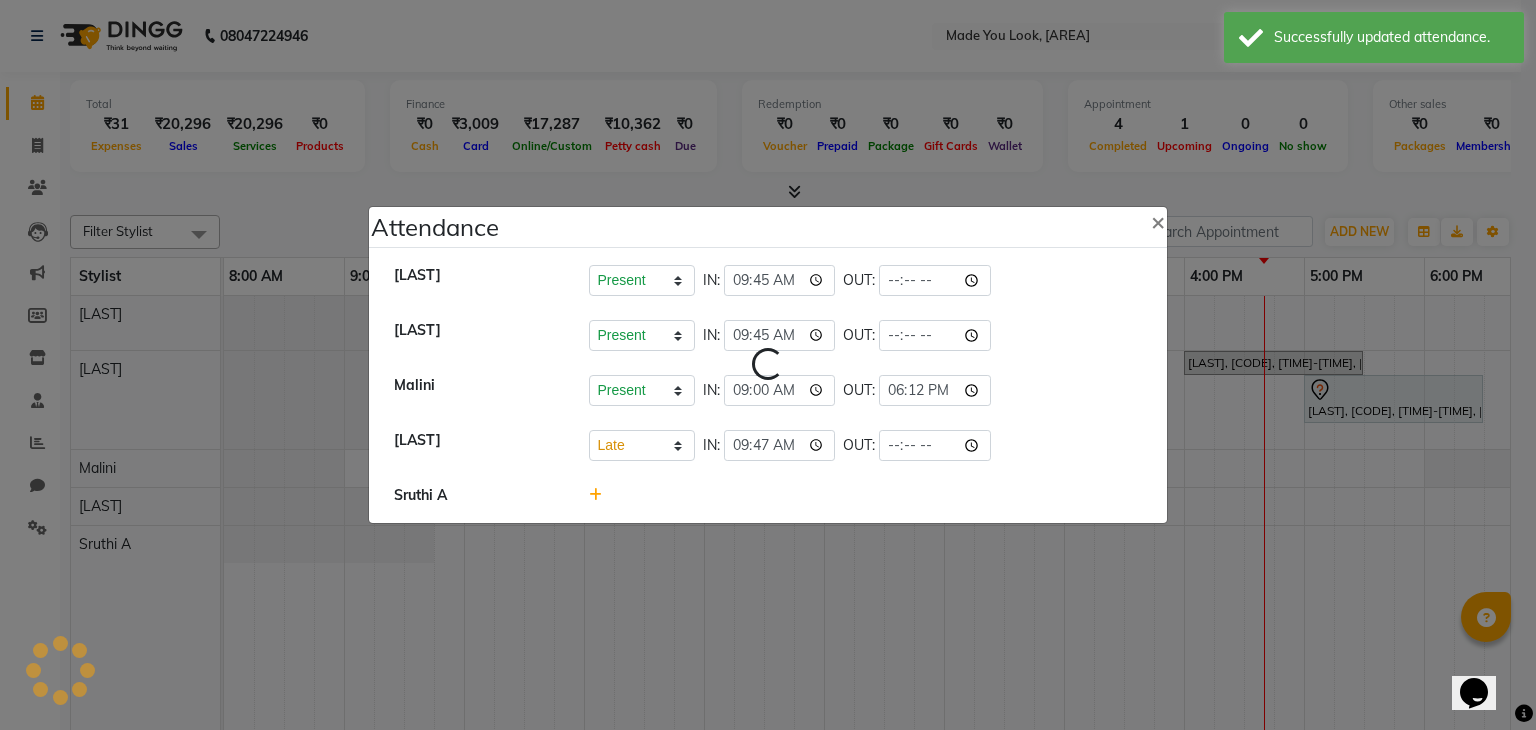 select on "L" 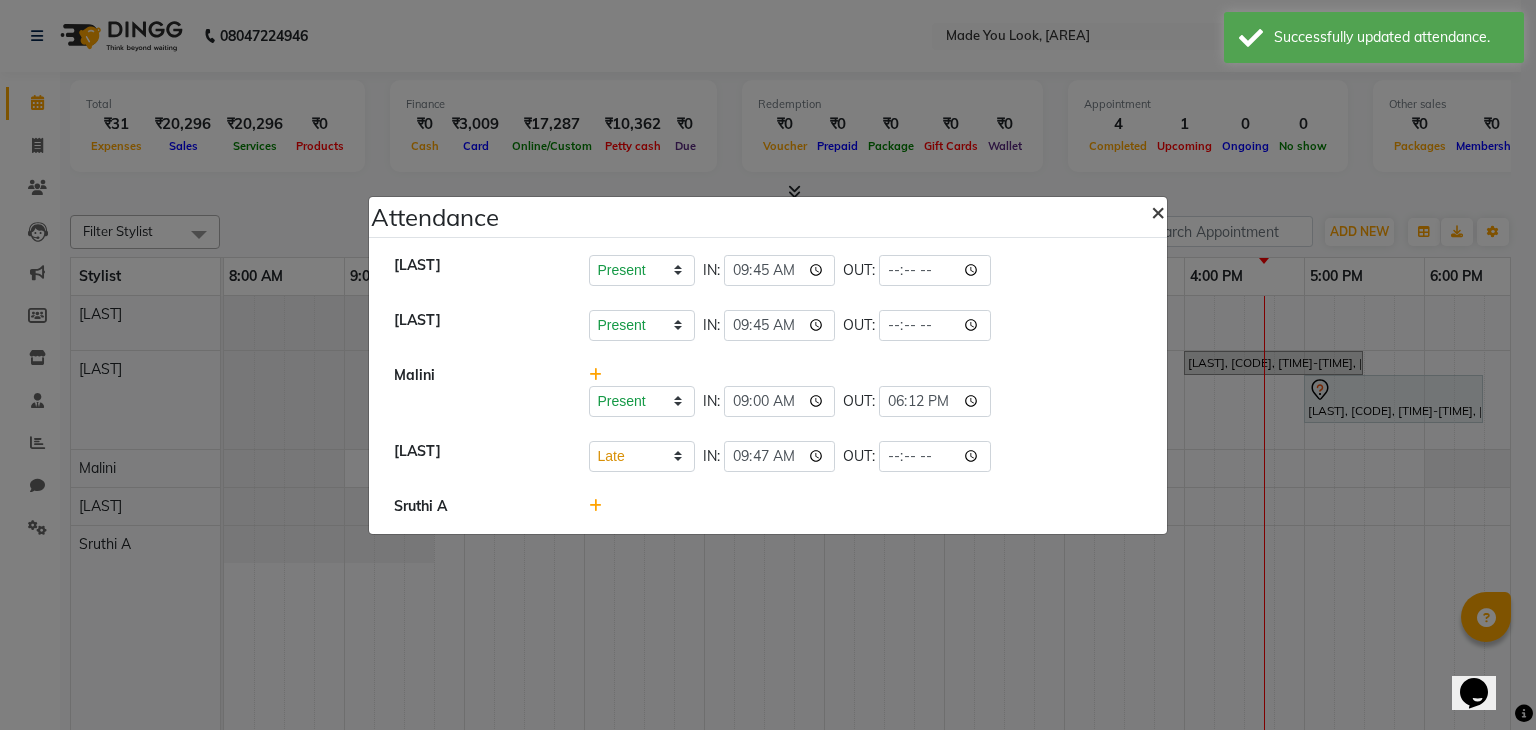 click on "×" 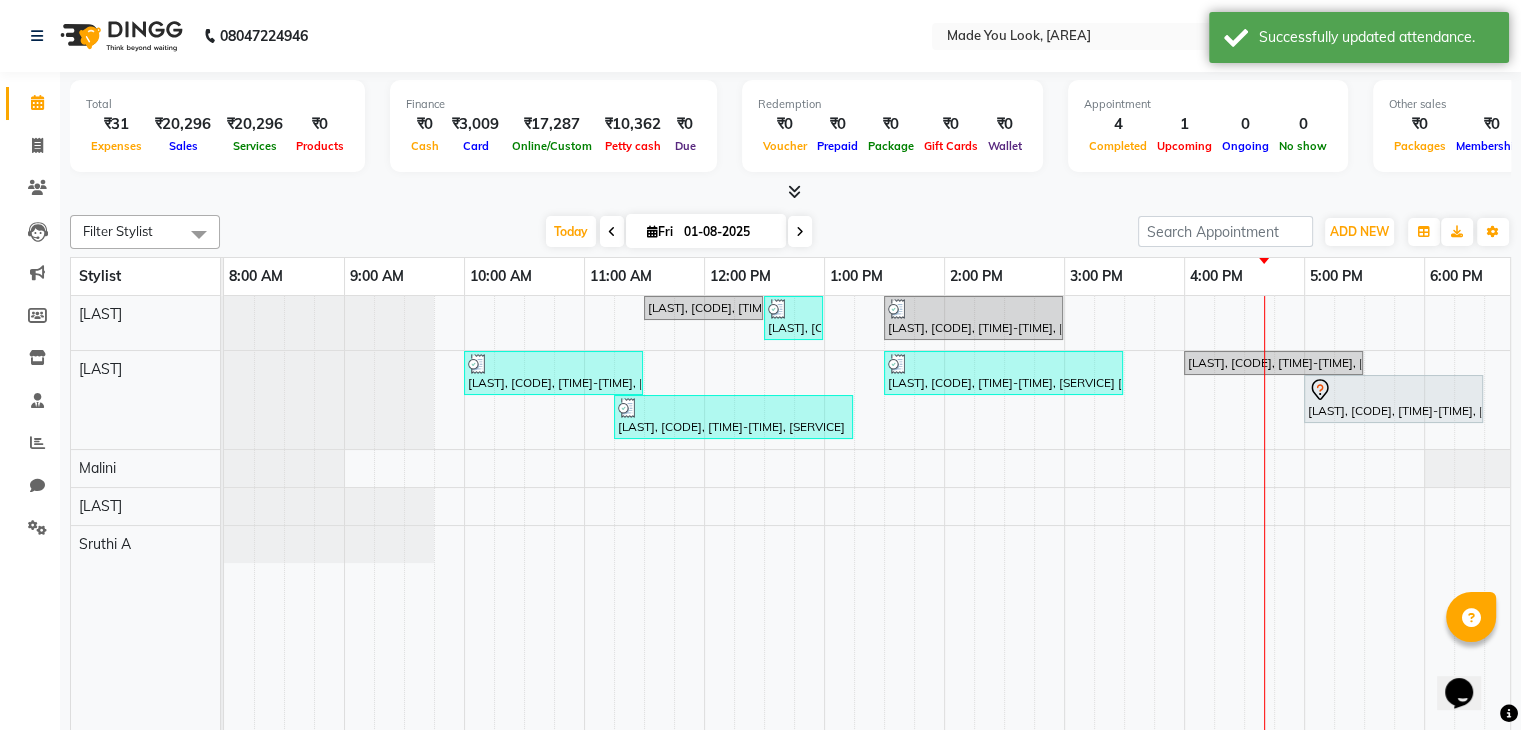 scroll, scrollTop: 0, scrollLeft: 273, axis: horizontal 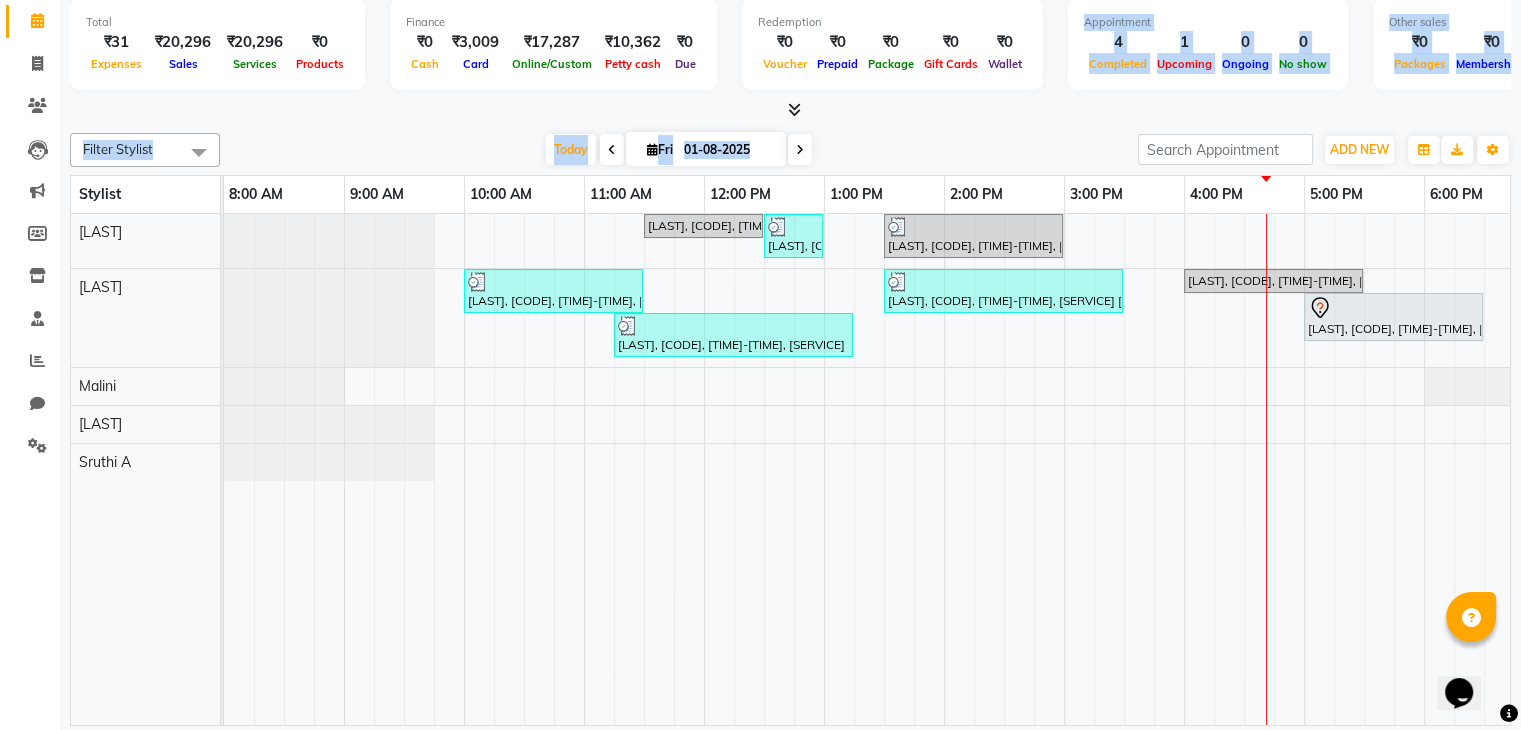 drag, startPoint x: 867, startPoint y: 158, endPoint x: 836, endPoint y: 141, distance: 35.35534 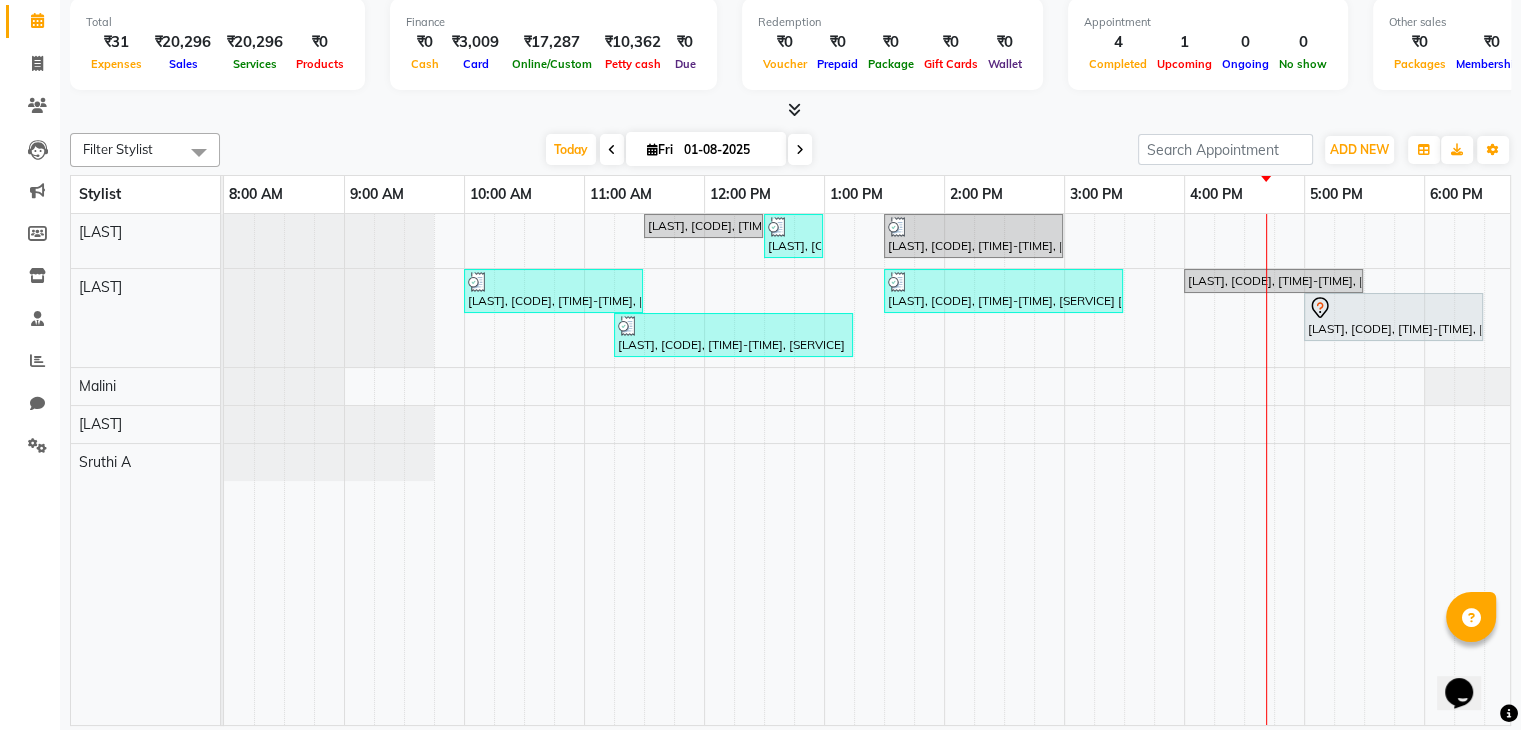 click on "Redemption  ₹0 Voucher ₹0 Prepaid ₹0 Package ₹0  Gift Cards ₹0  Wallet" at bounding box center (892, 44) 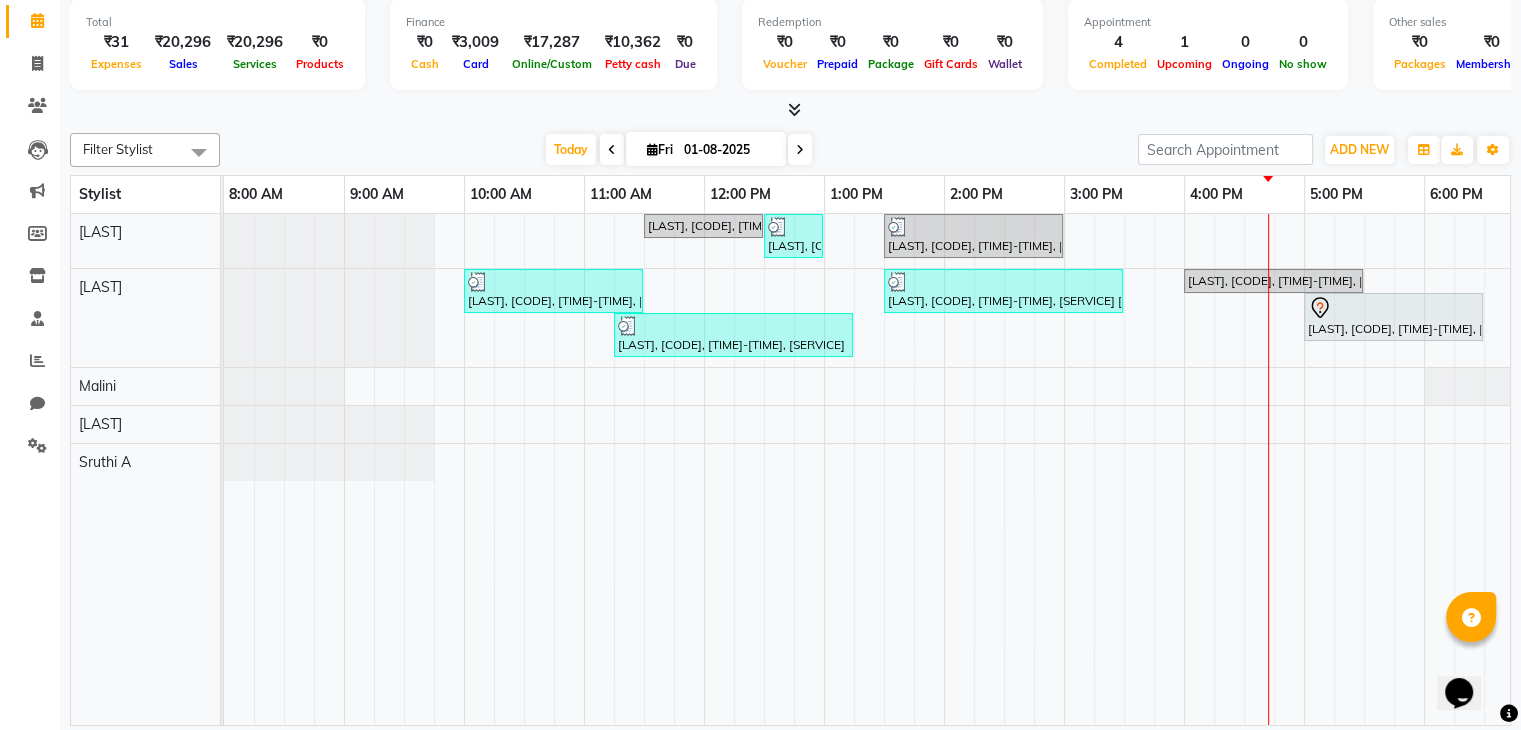 scroll, scrollTop: 0, scrollLeft: 1, axis: horizontal 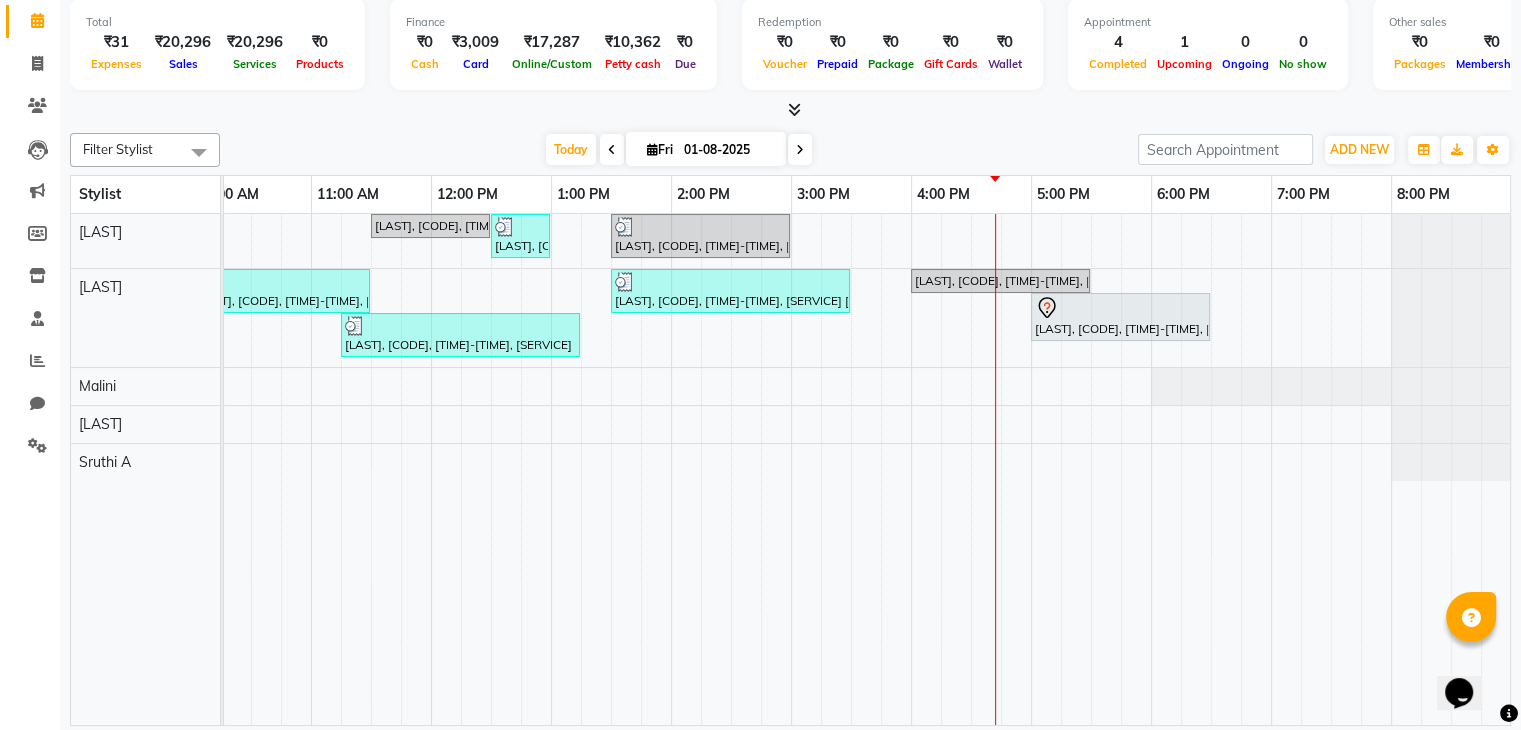 click at bounding box center [731, 470] 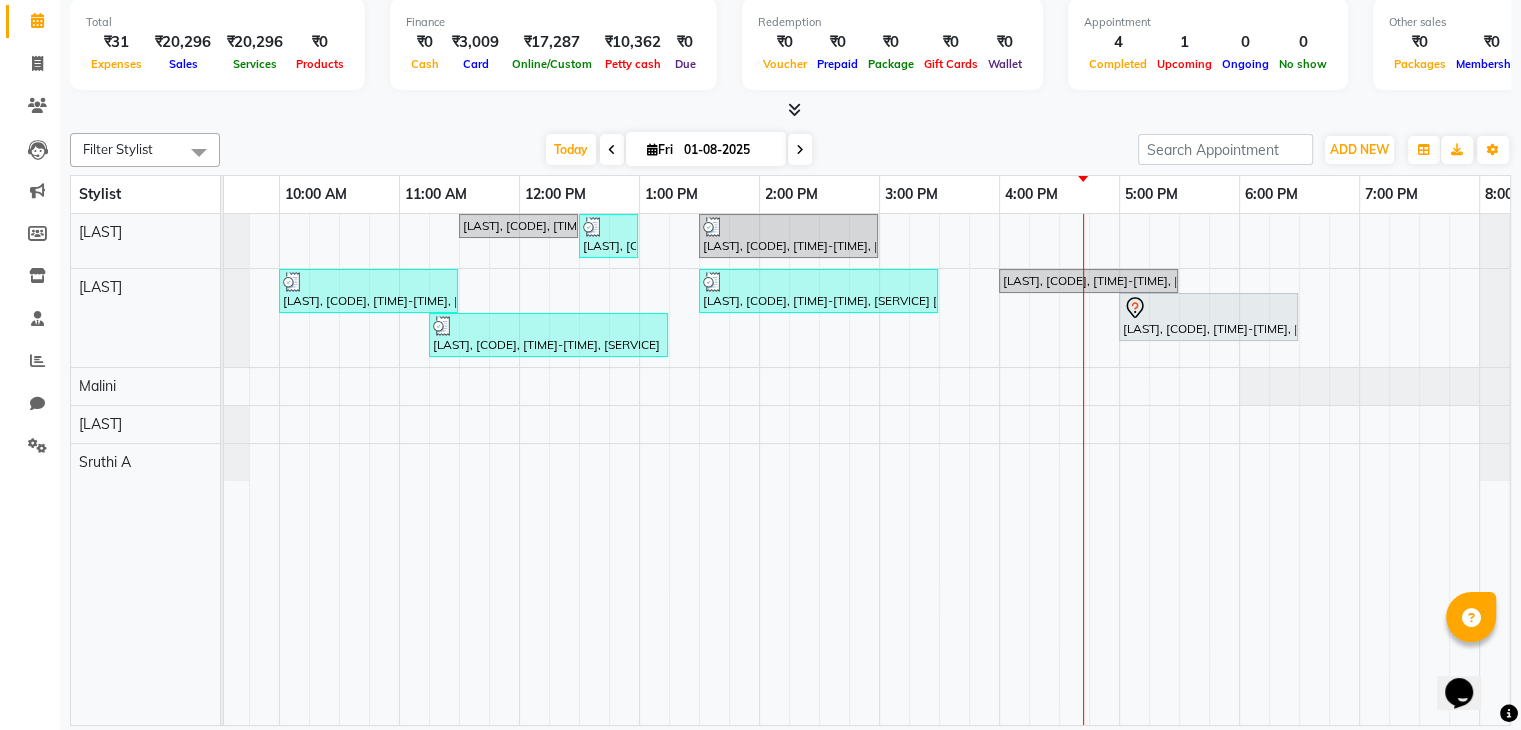 scroll, scrollTop: 0, scrollLeft: 72, axis: horizontal 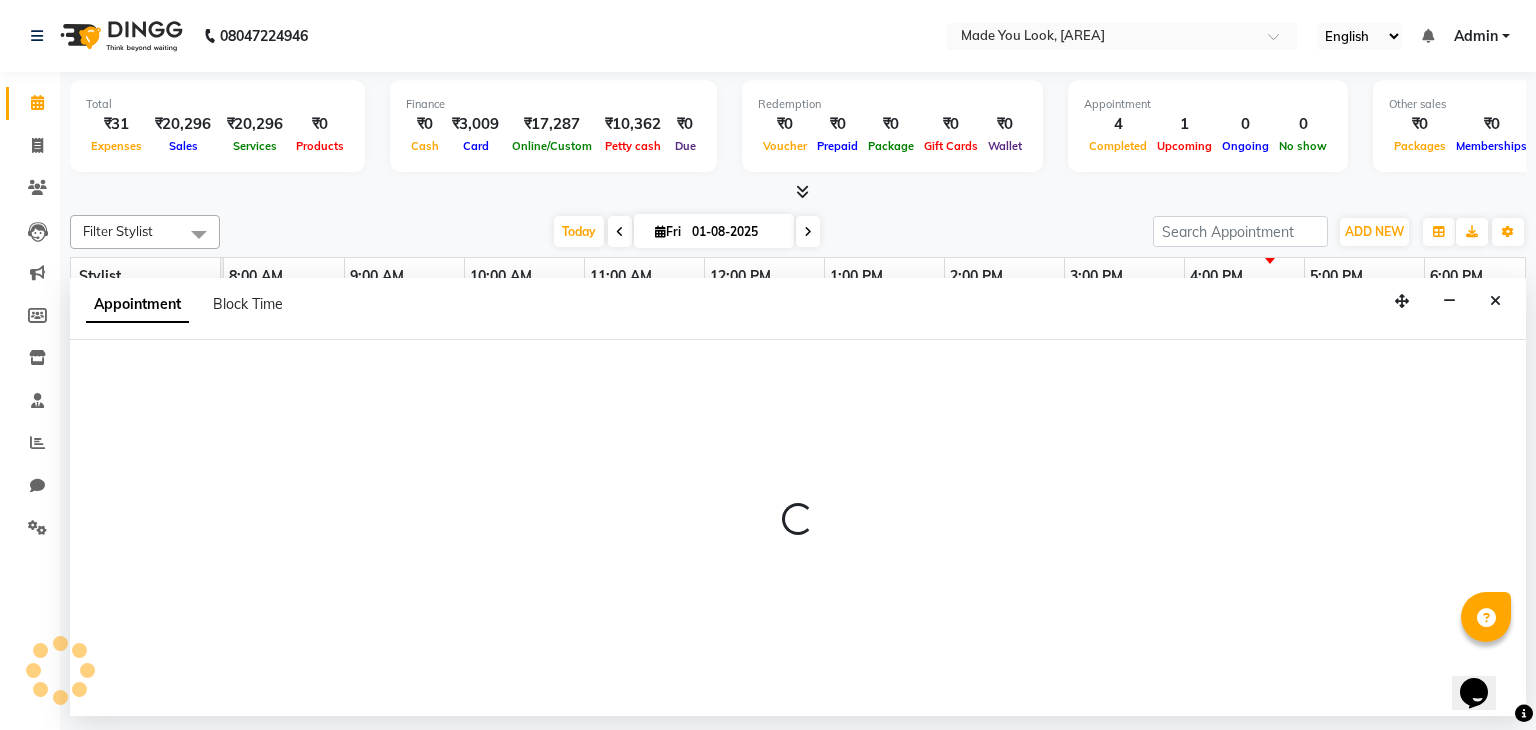 select on "83312" 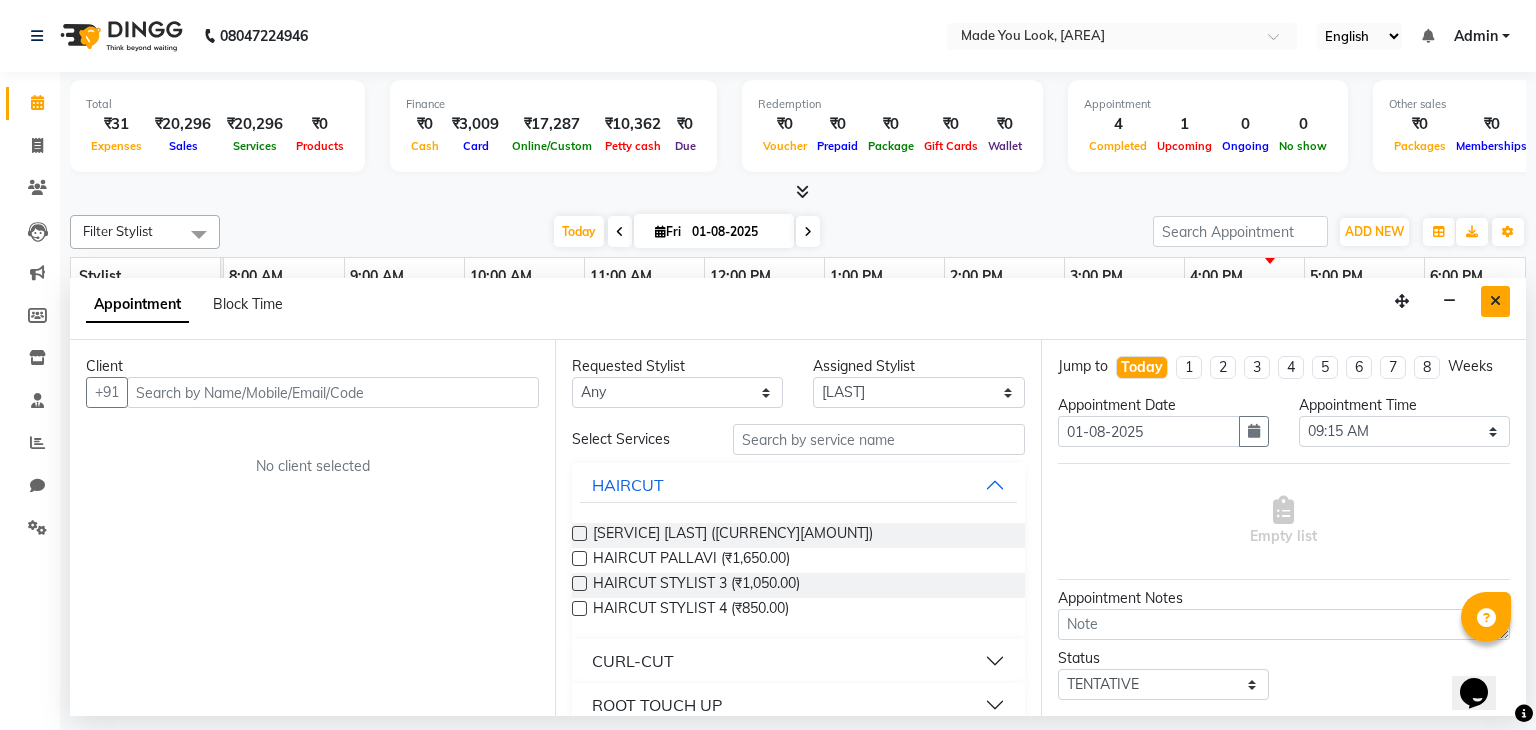 click at bounding box center (1495, 301) 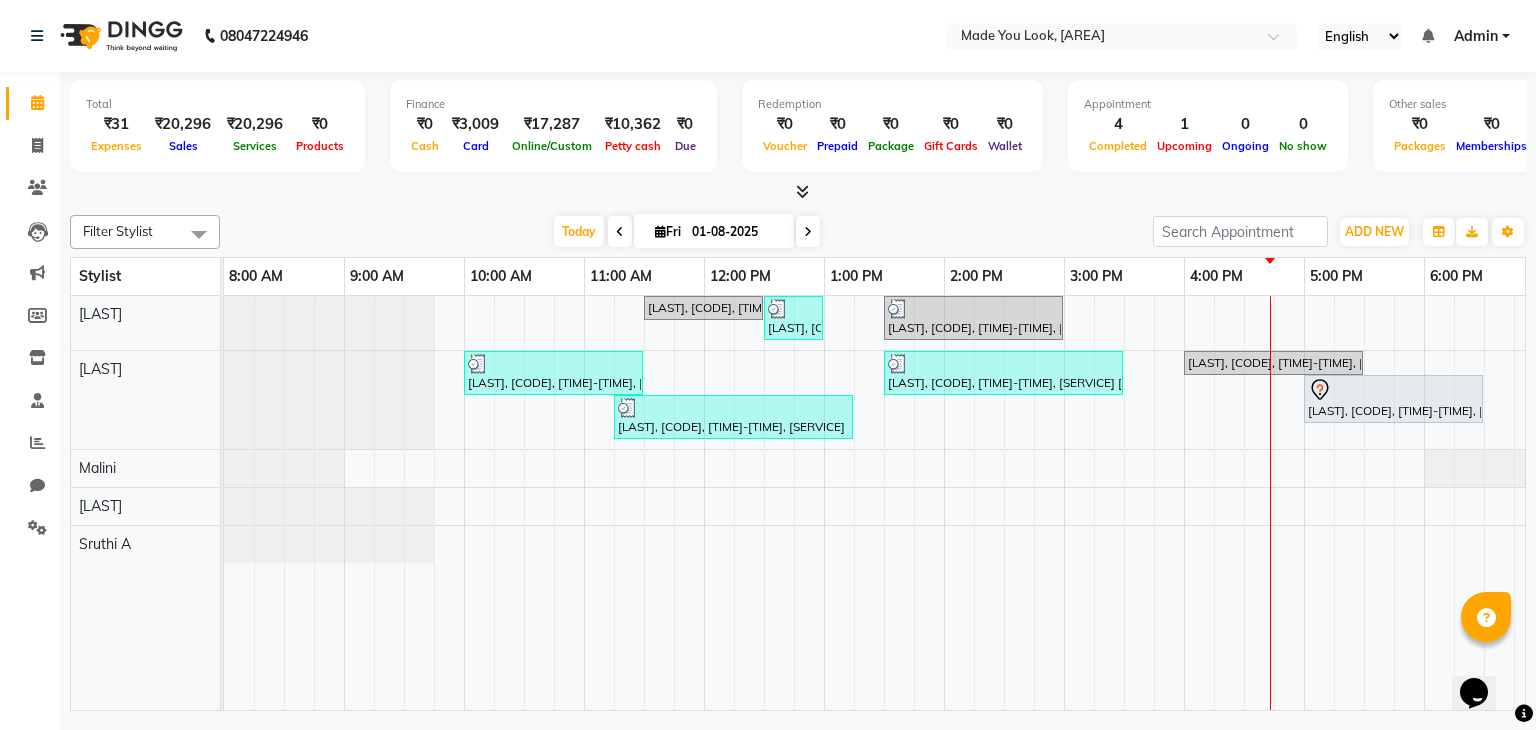 scroll, scrollTop: 0, scrollLeft: 79, axis: horizontal 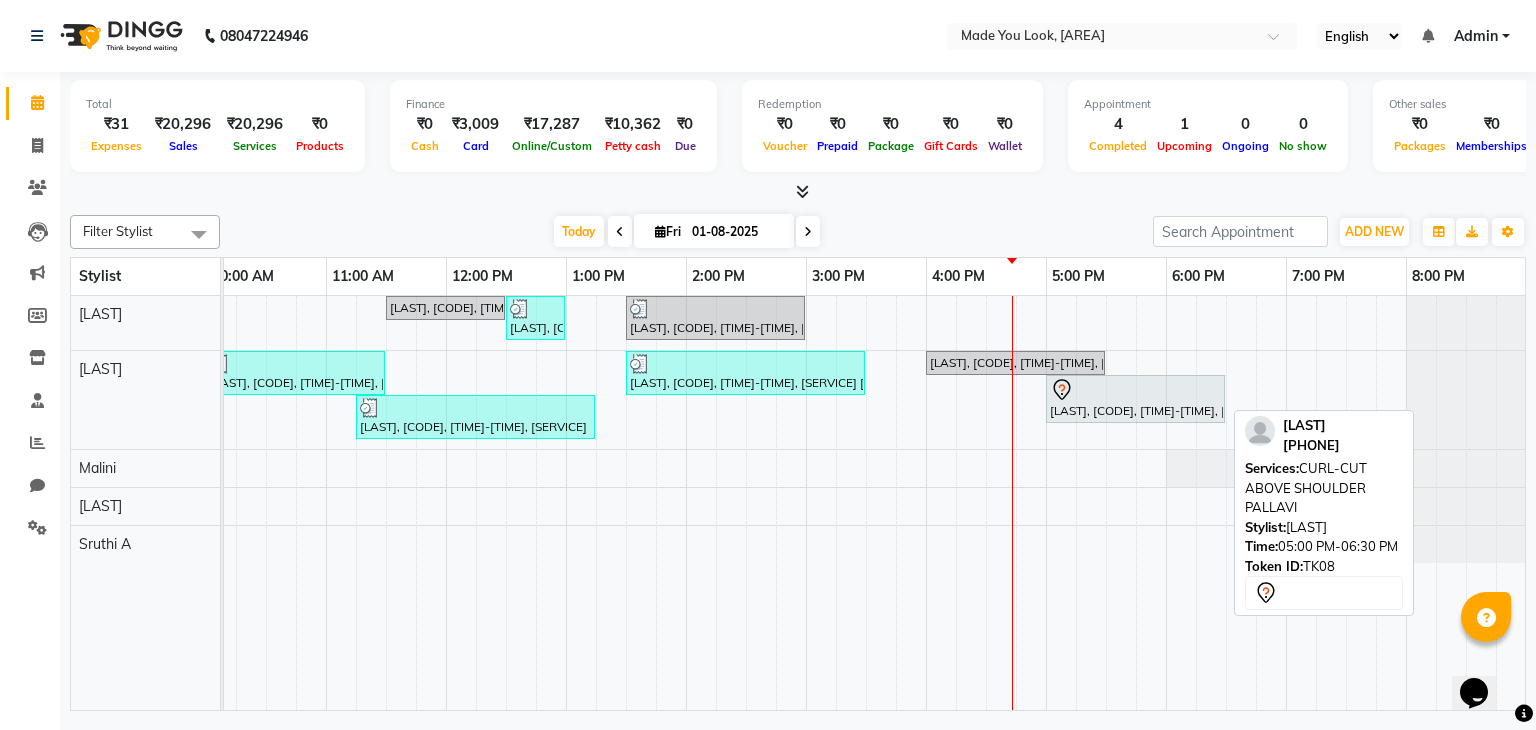 click at bounding box center [1135, 390] 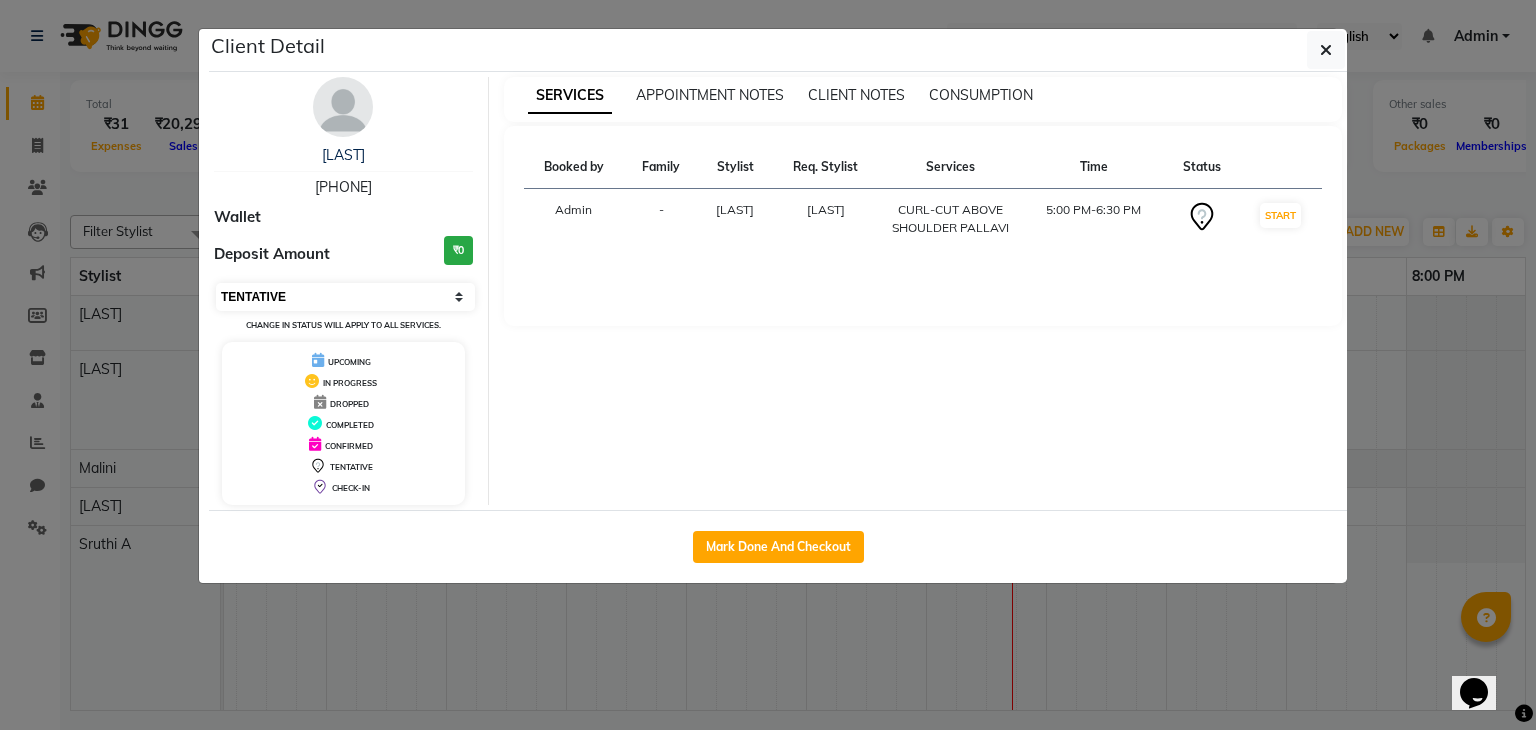 click on "Select IN SERVICE CONFIRMED TENTATIVE CHECK IN MARK DONE DROPPED UPCOMING" at bounding box center (345, 297) 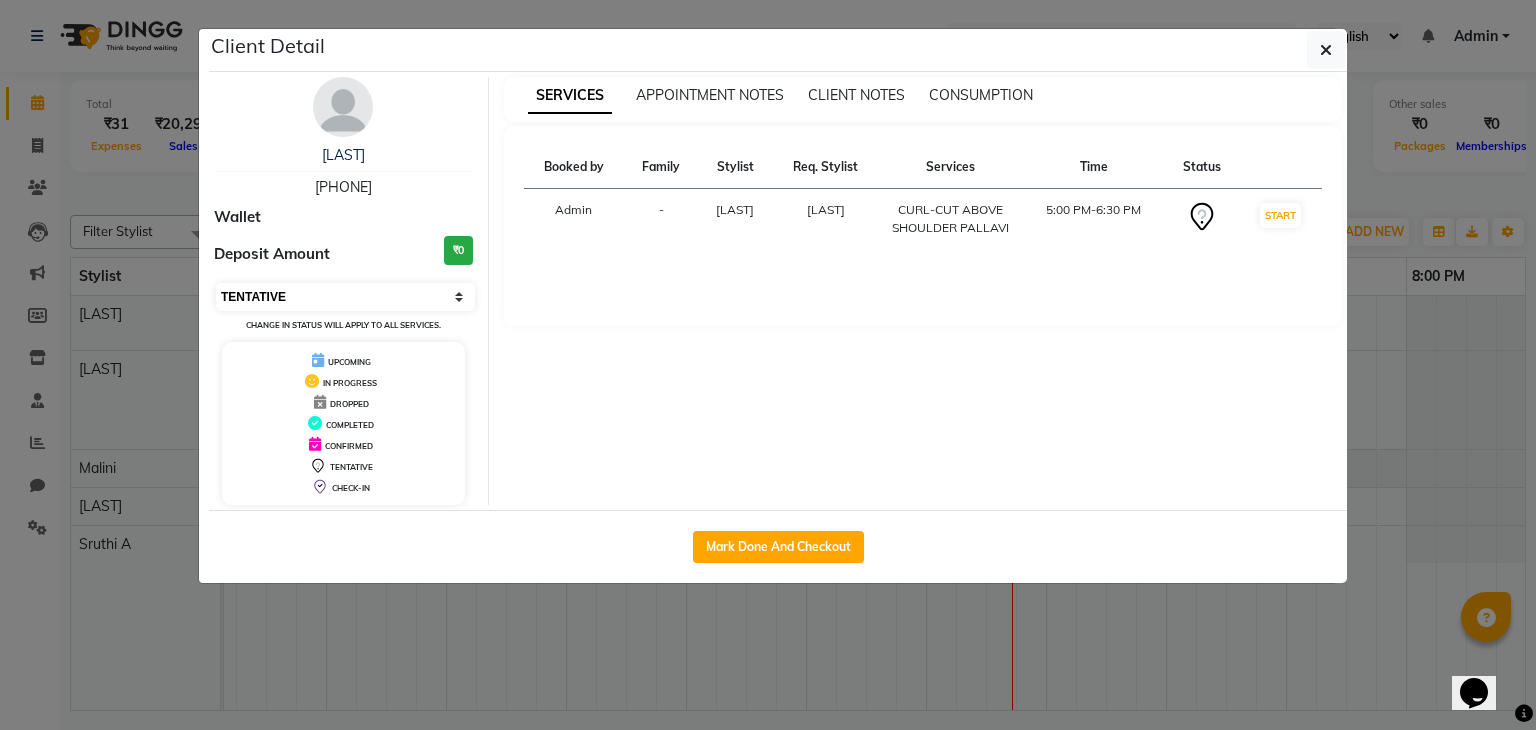 select on "6" 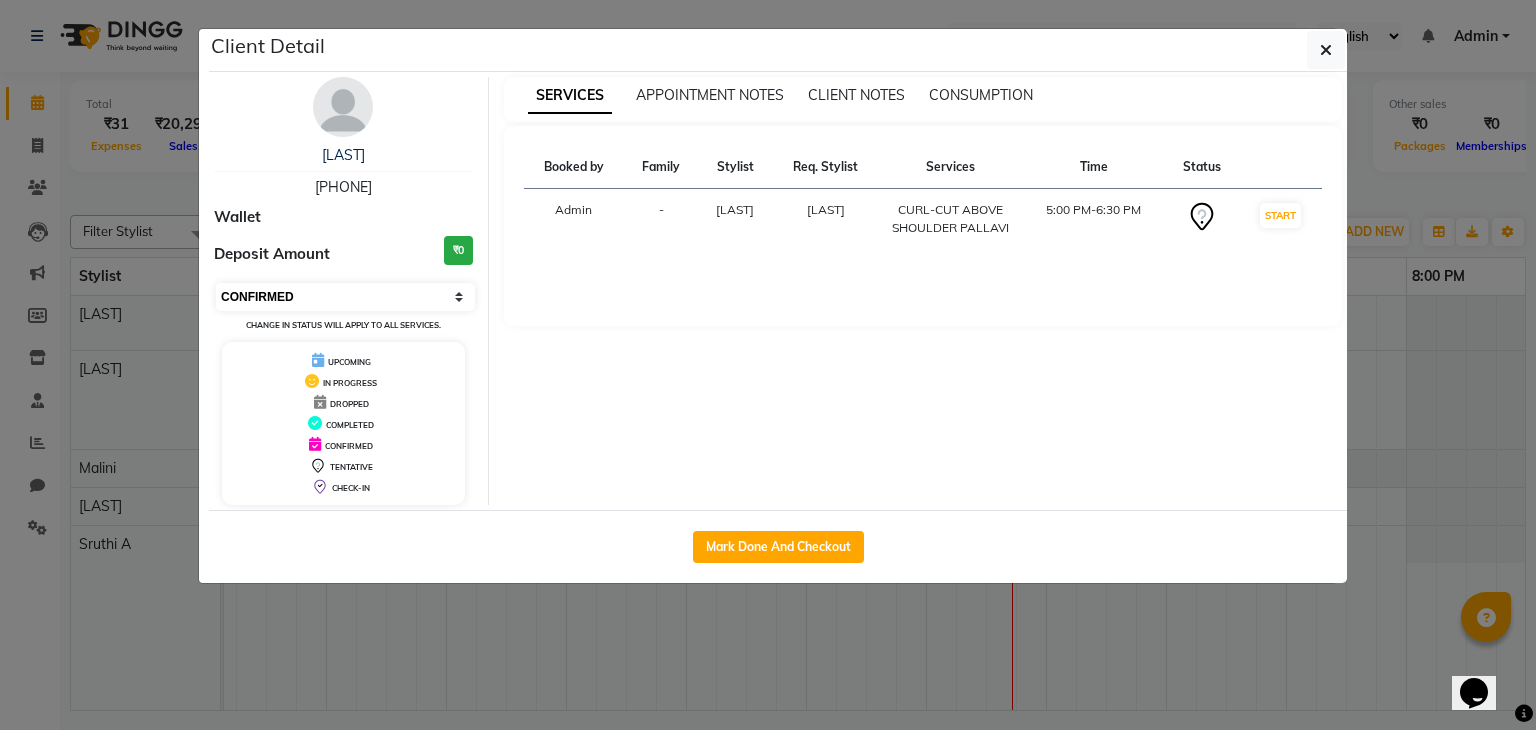 click on "Select IN SERVICE CONFIRMED TENTATIVE CHECK IN MARK DONE DROPPED UPCOMING" at bounding box center [345, 297] 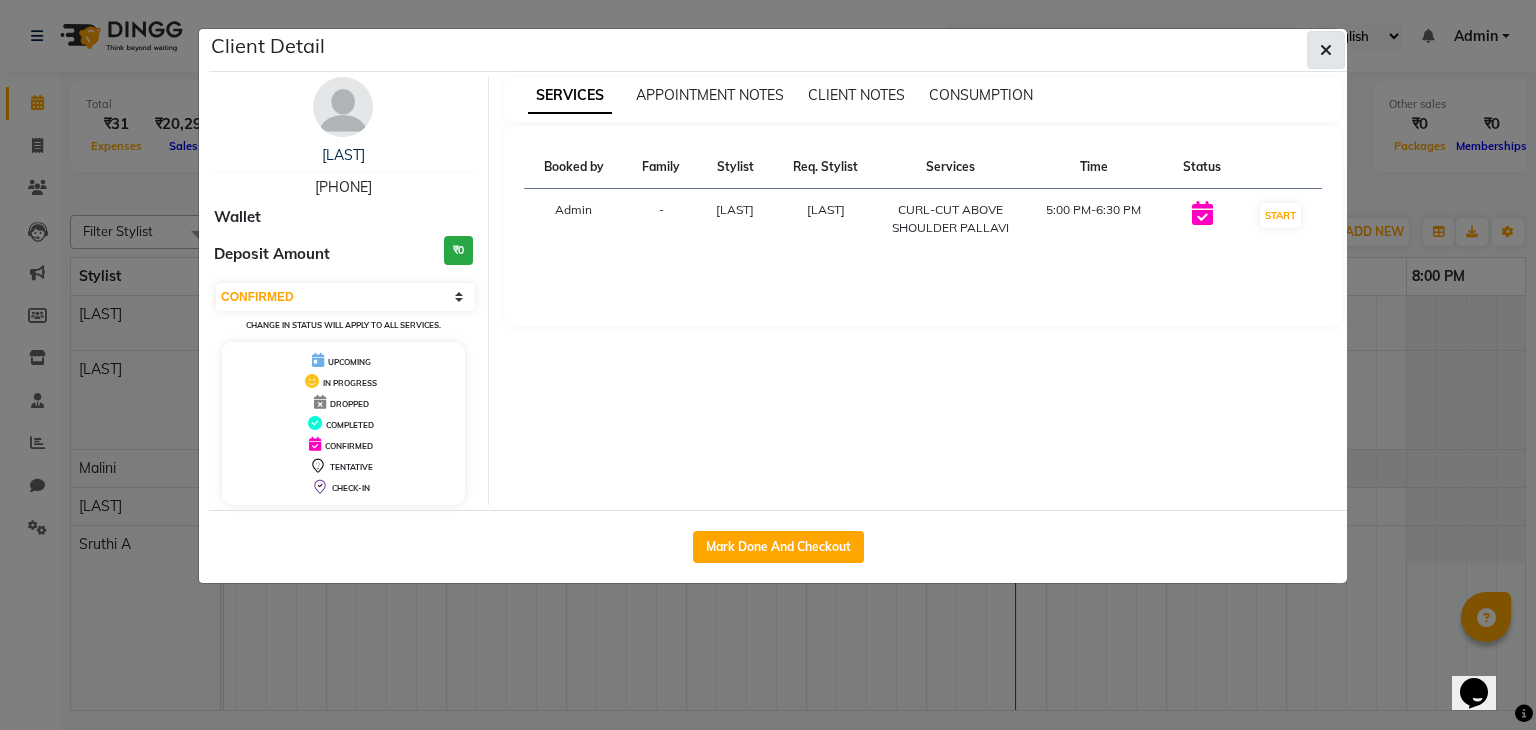 click 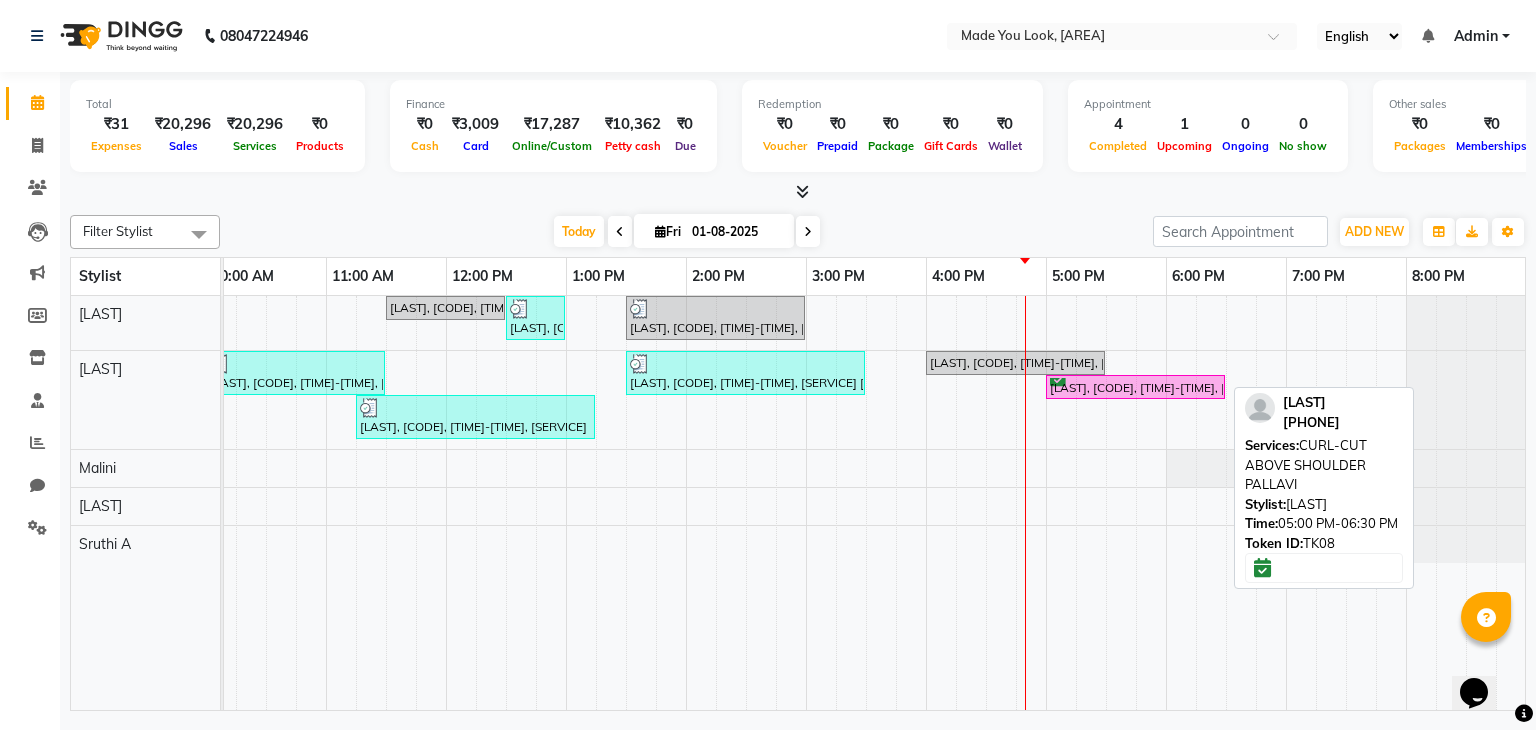 click on "[FIRST] [LAST], TK08, 05:00 PM-06:30 PM, CURL-CUT ABOVE SHOULDER PALLAVI" at bounding box center (1135, 387) 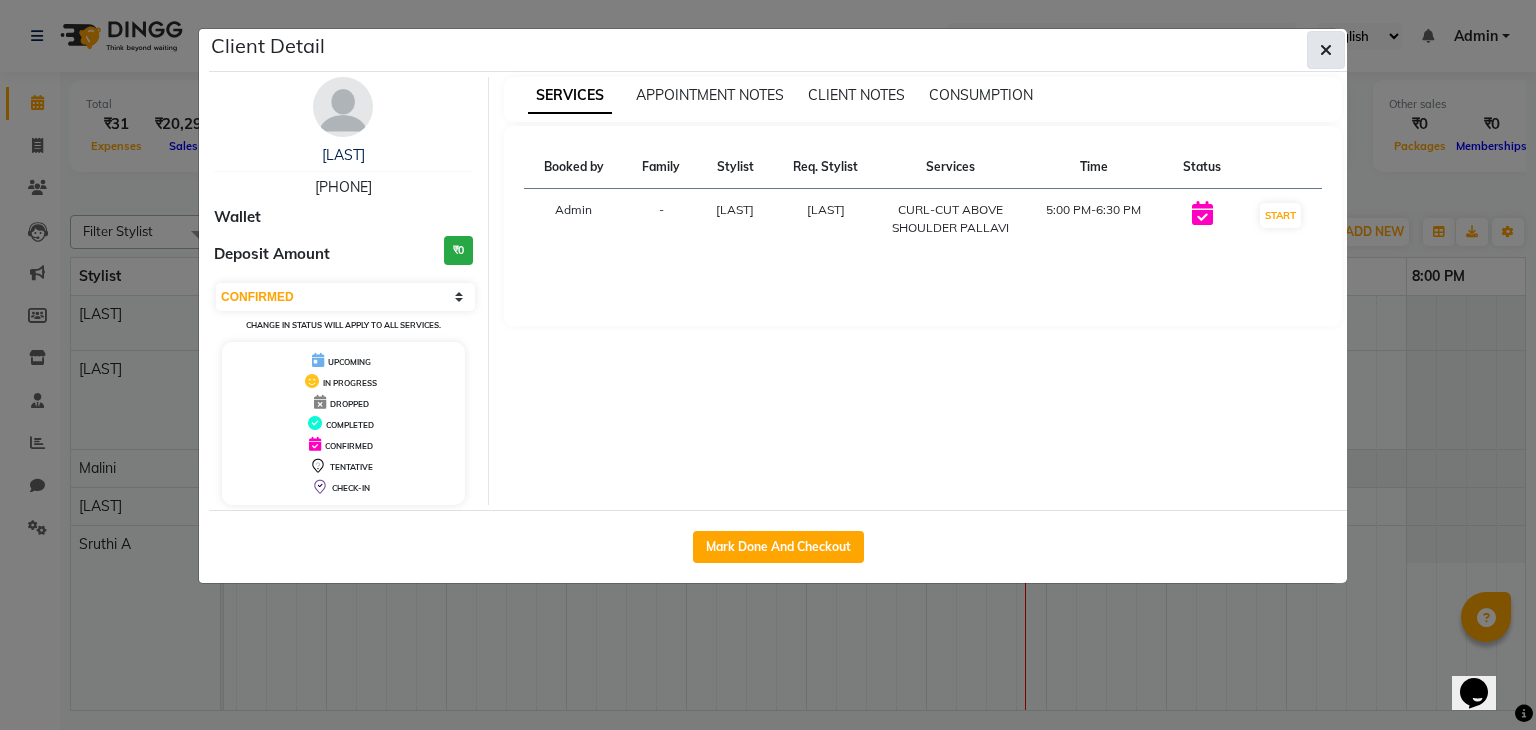 click 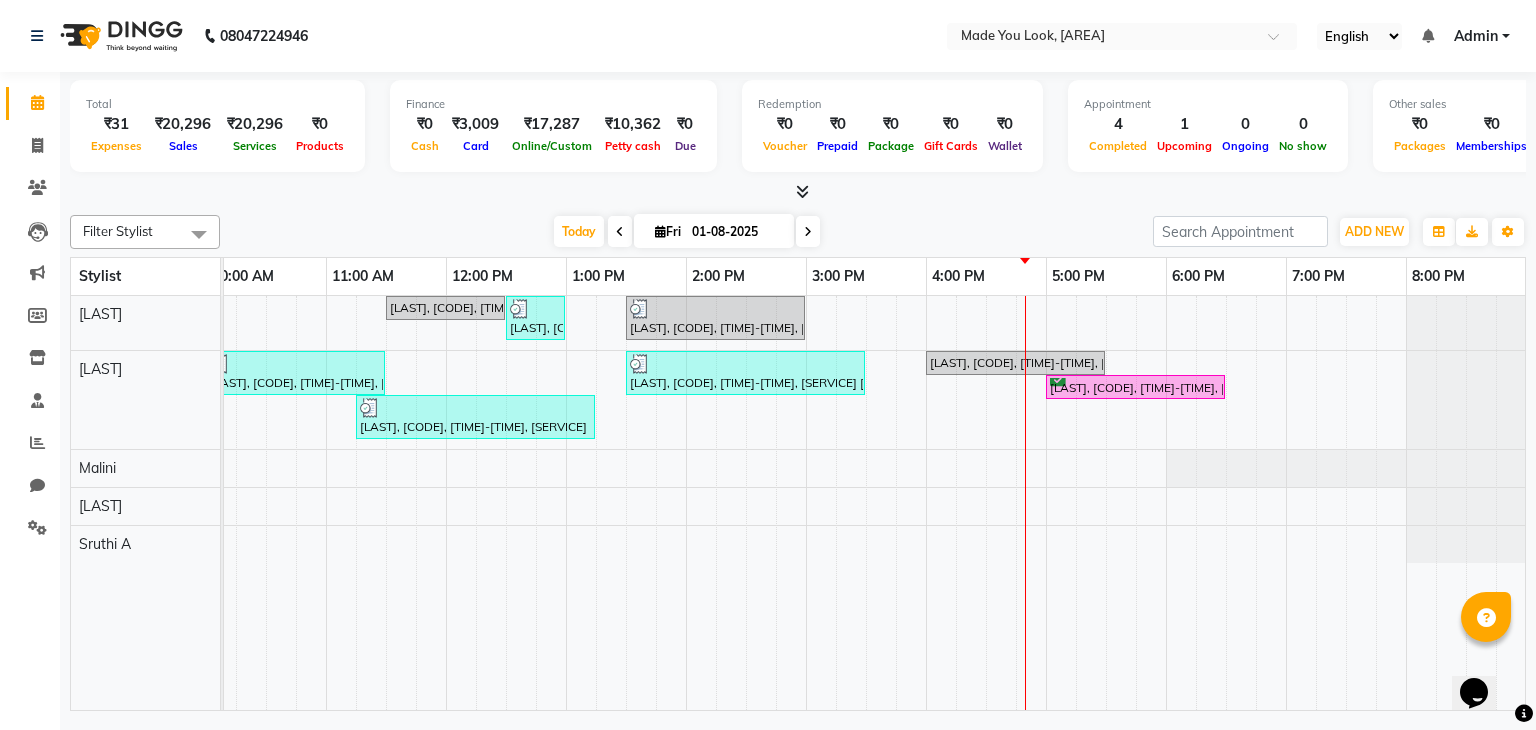 scroll, scrollTop: 0, scrollLeft: 16, axis: horizontal 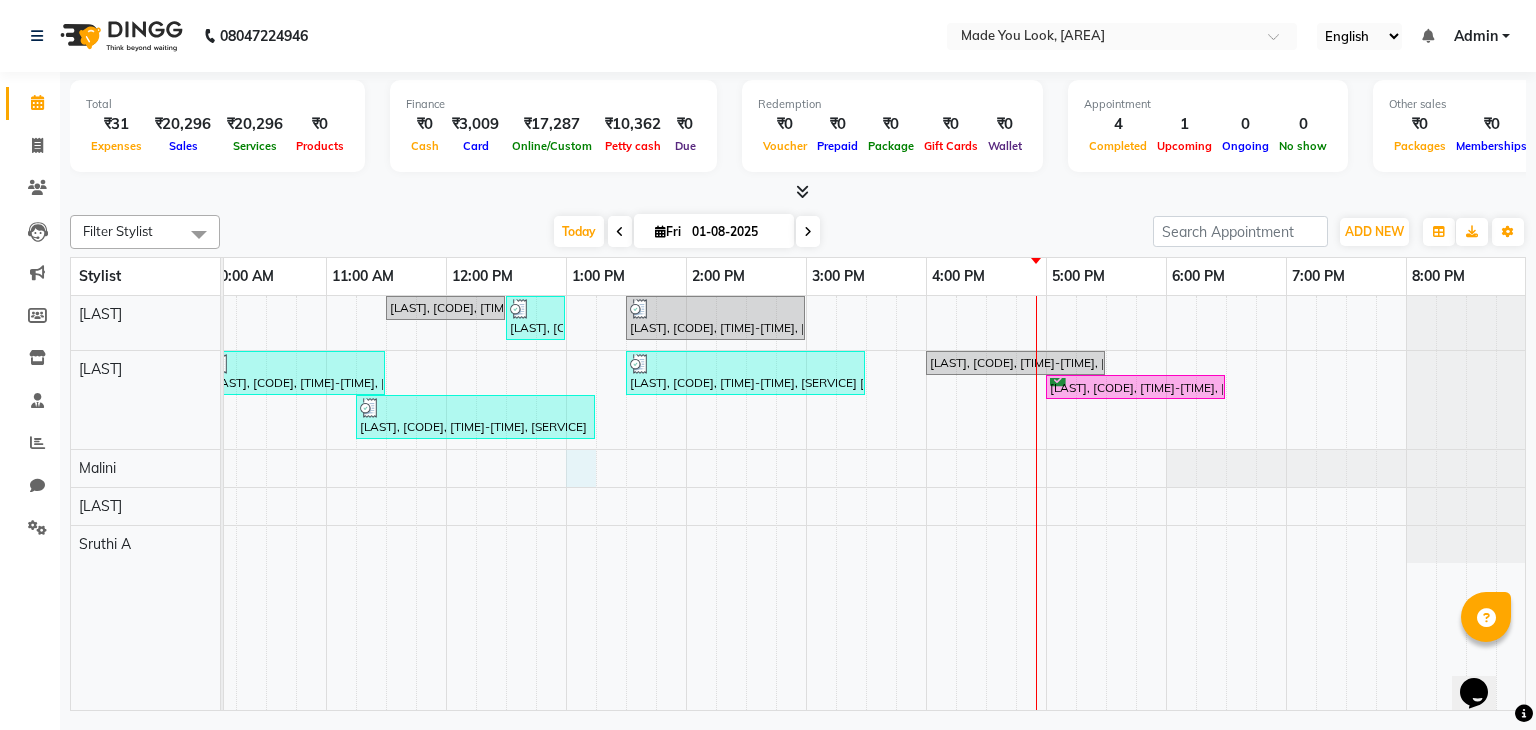 click on "Ananya H A, TK02, 11:30 AM-12:30 PM, HAIRCUT PRANAV     Sheena V, TK07, 12:30 PM-01:00 PM, DIFFUSE DRY PRANAV BELOW SHOULDER     Preethi S, TK05, 01:30 PM-03:00 PM, ROOT TOUCH UP PALLAVI     Kripa Saranya, TK06, 10:00 AM-11:30 AM, CURL-CUT ABOVE SHOULDER PALLAVI     Preethi S, TK05, 01:30 PM-03:30 PM, GLOBAL MEDIUM HAIR LOW    Gouri Jayasuriya, TK04, 04:00 PM-05:30 PM, CURL-CUT BELOW SHOULDER PALLAVI     Deepali Nehra, TK08, 05:00 PM-06:30 PM, CURL-CUT ABOVE SHOULDER PALLAVI     Kripa Saranya, TK06, 11:15 AM-01:15 PM, GLOBAL MEDIUM HAIR LOW" at bounding box center [746, 503] 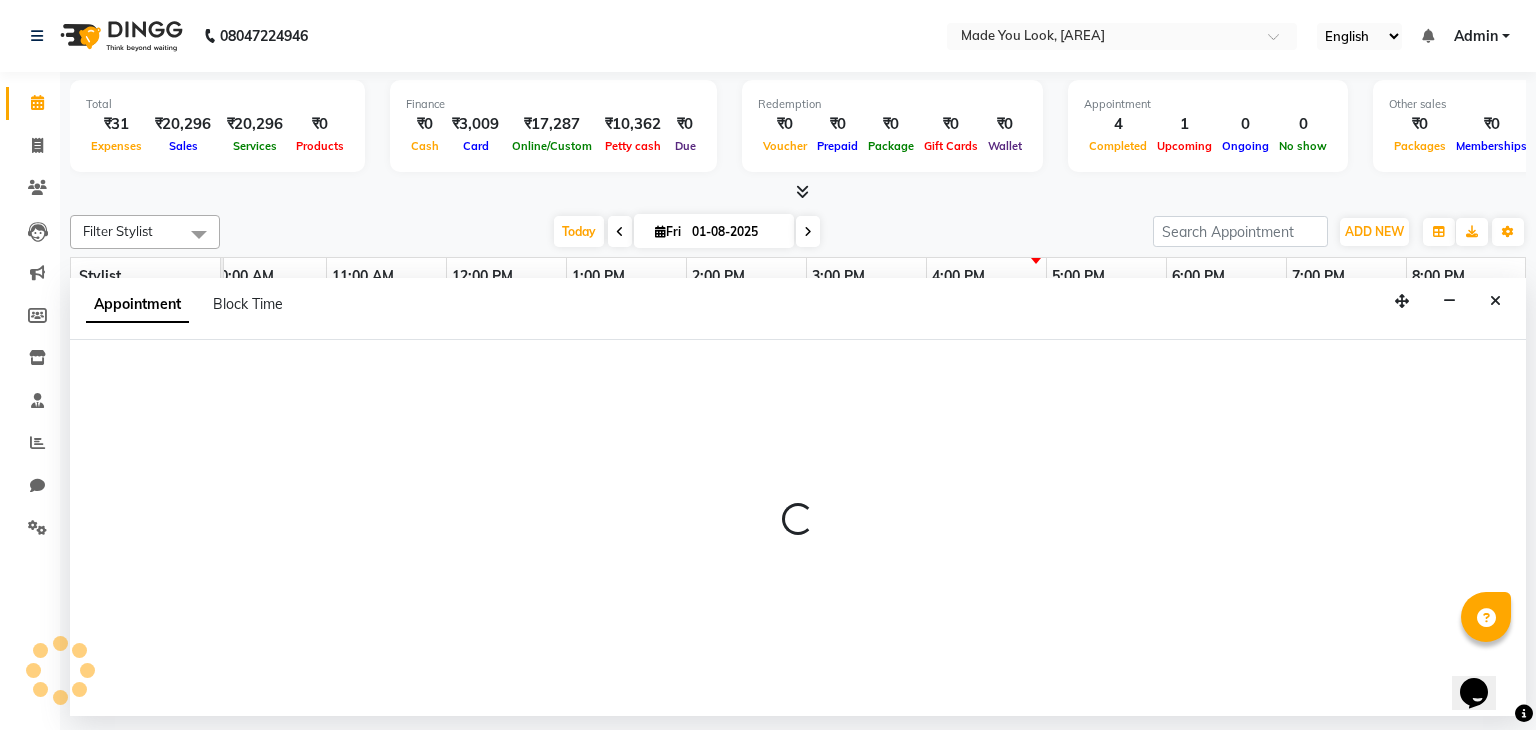 select on "84242" 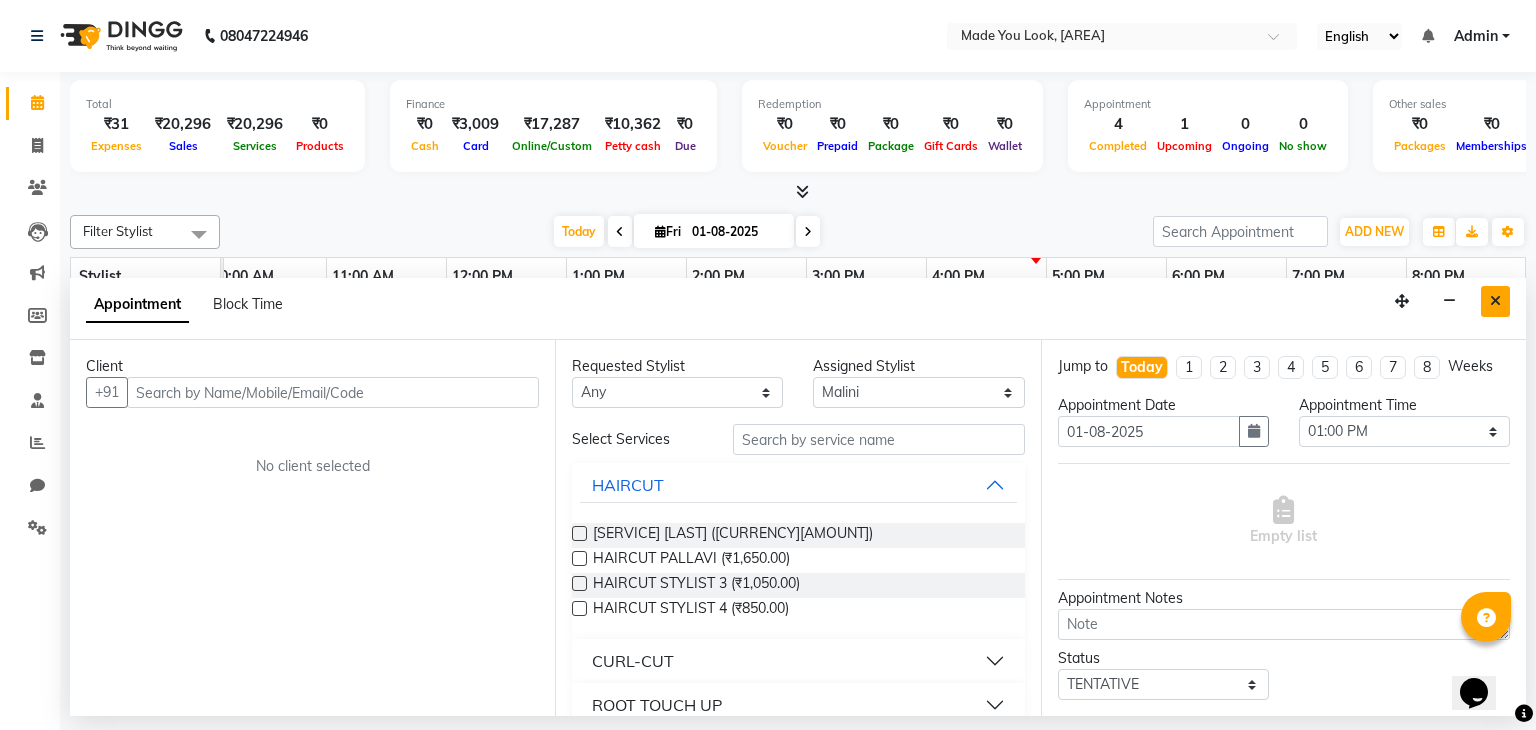 click at bounding box center (1495, 301) 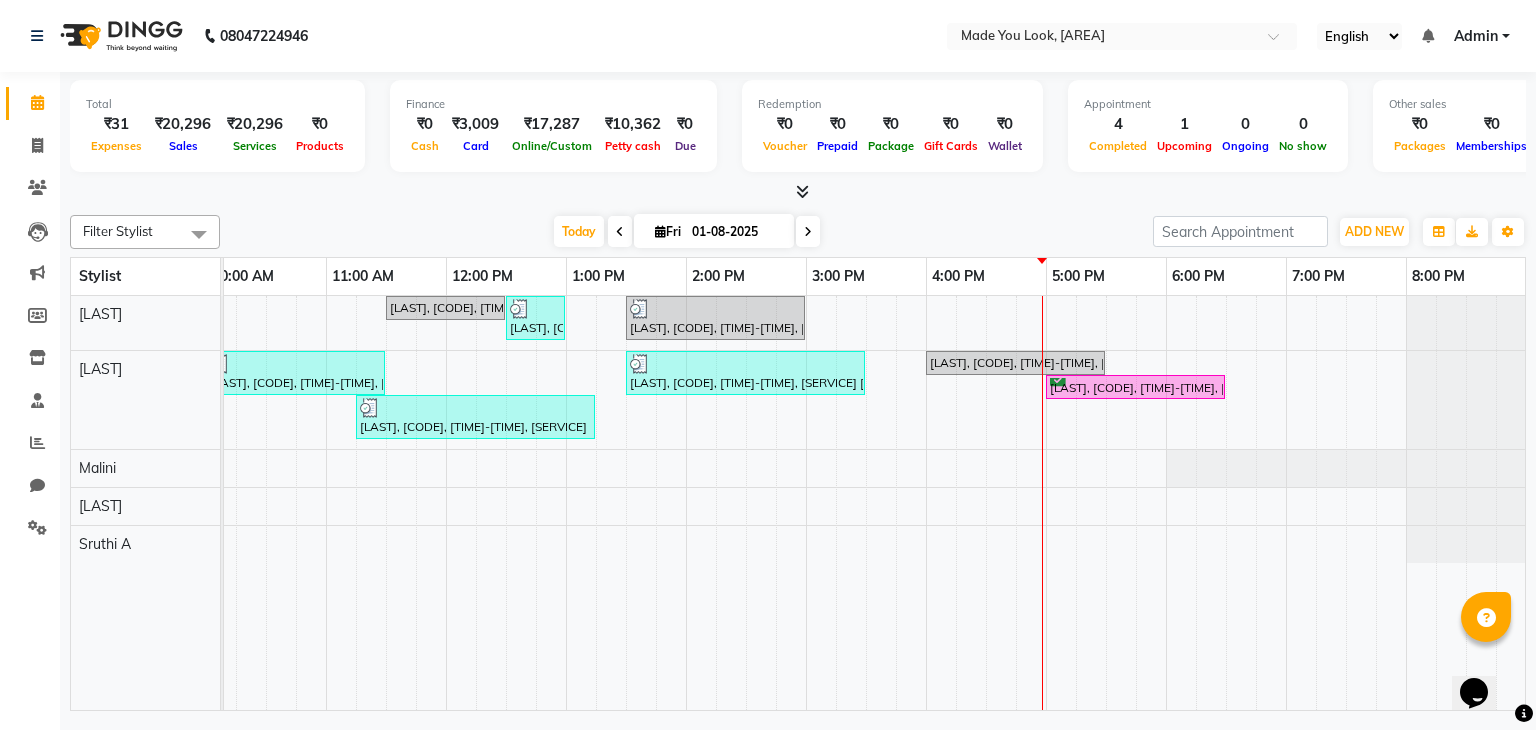 click at bounding box center (660, 231) 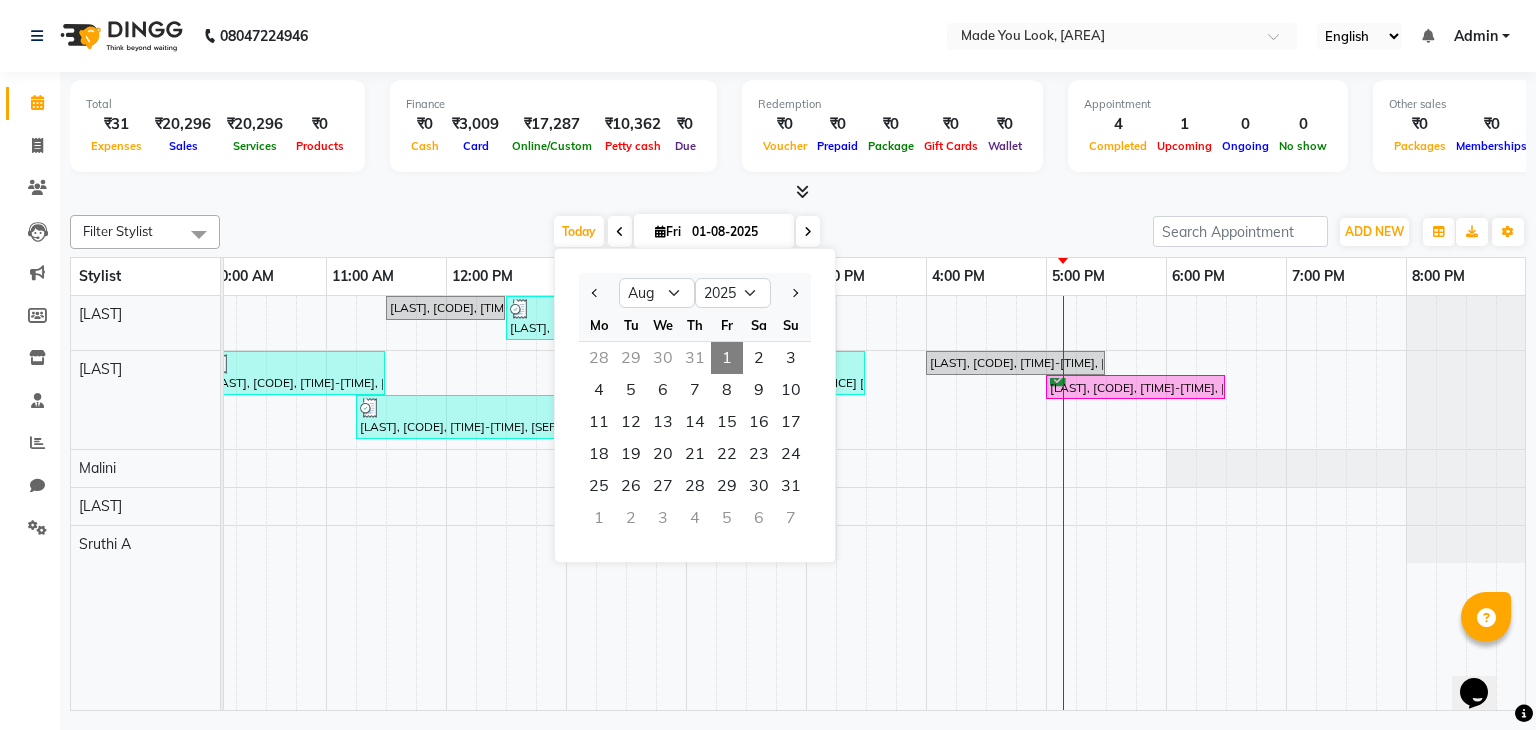 click at bounding box center [798, 192] 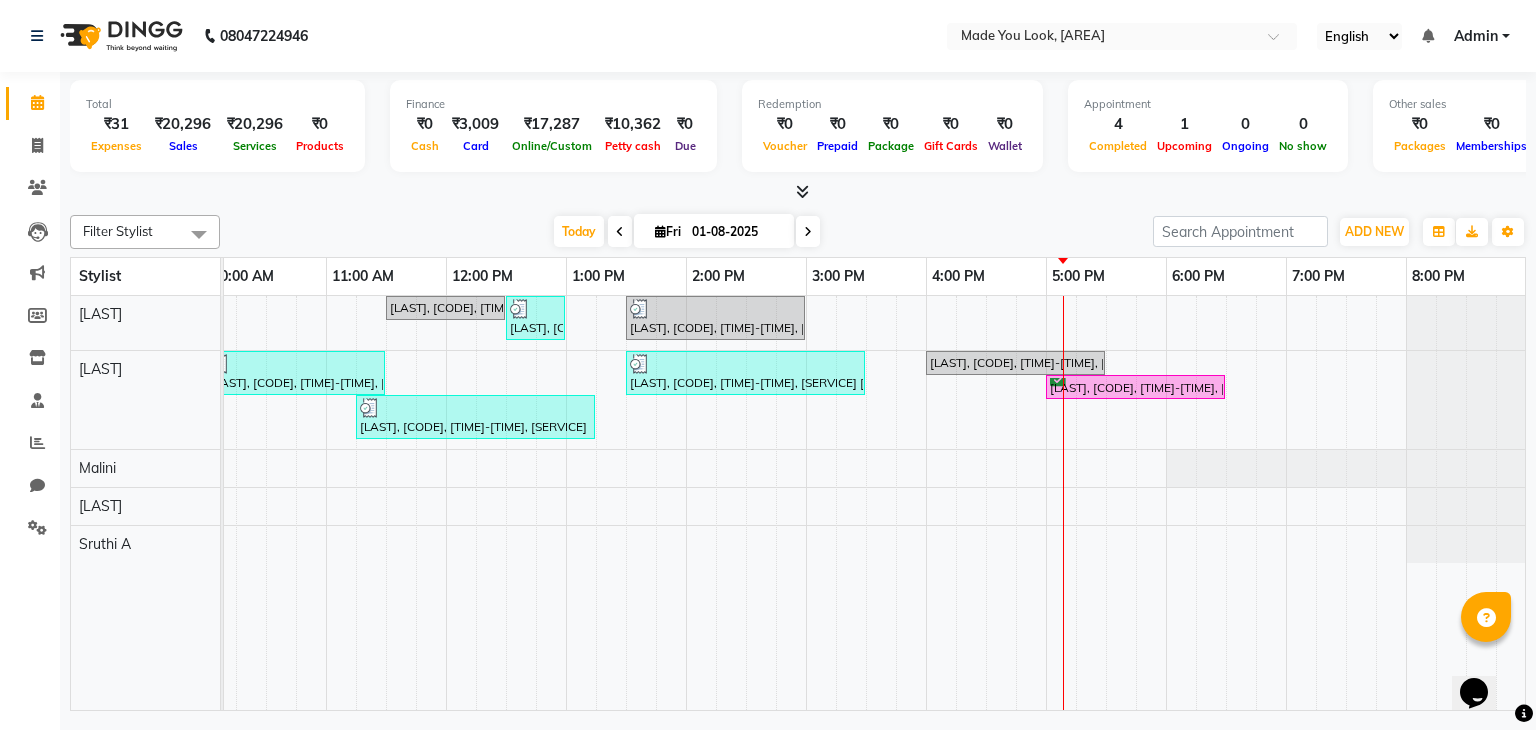 scroll, scrollTop: 0, scrollLeft: 143, axis: horizontal 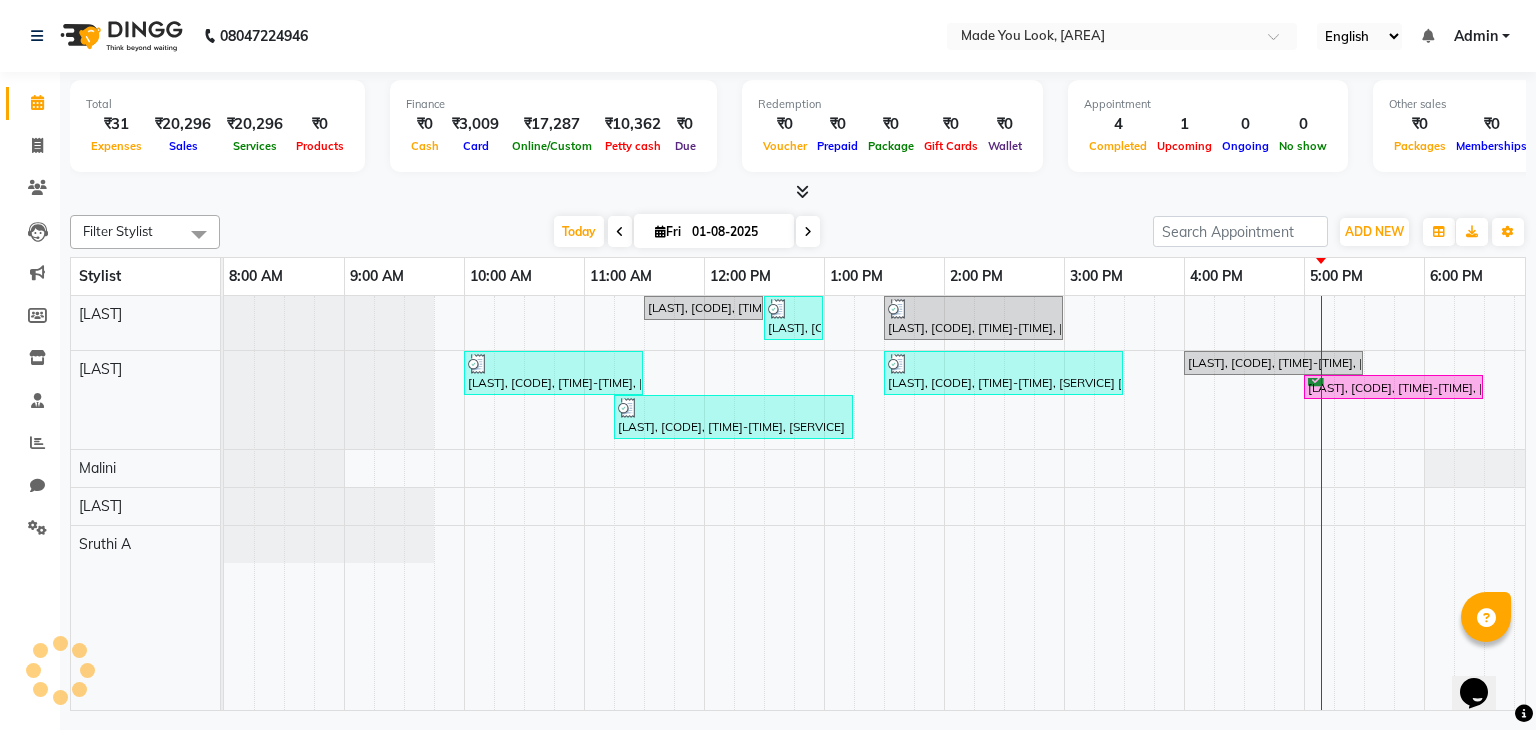 click on "01-08-2025" at bounding box center (736, 232) 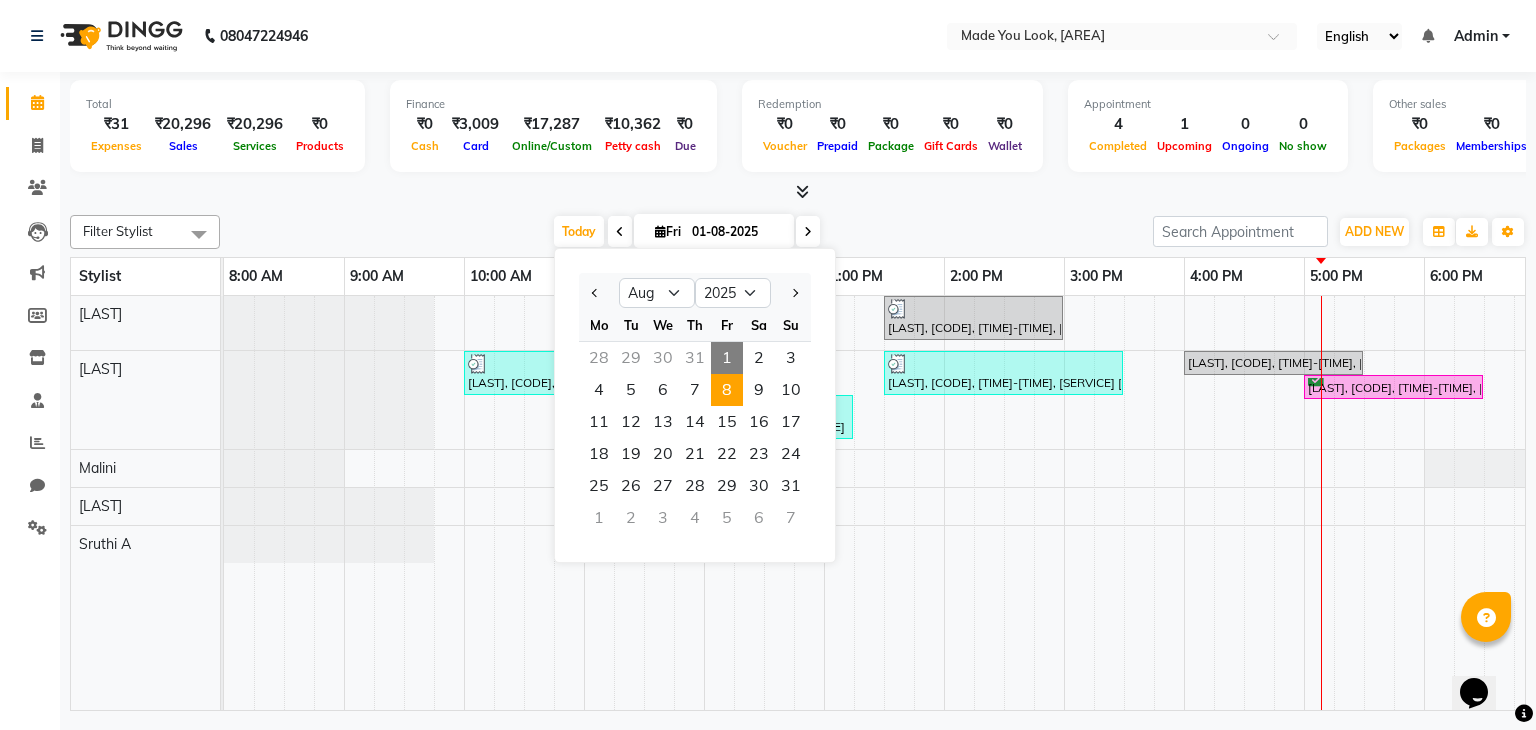 click on "8" at bounding box center [727, 390] 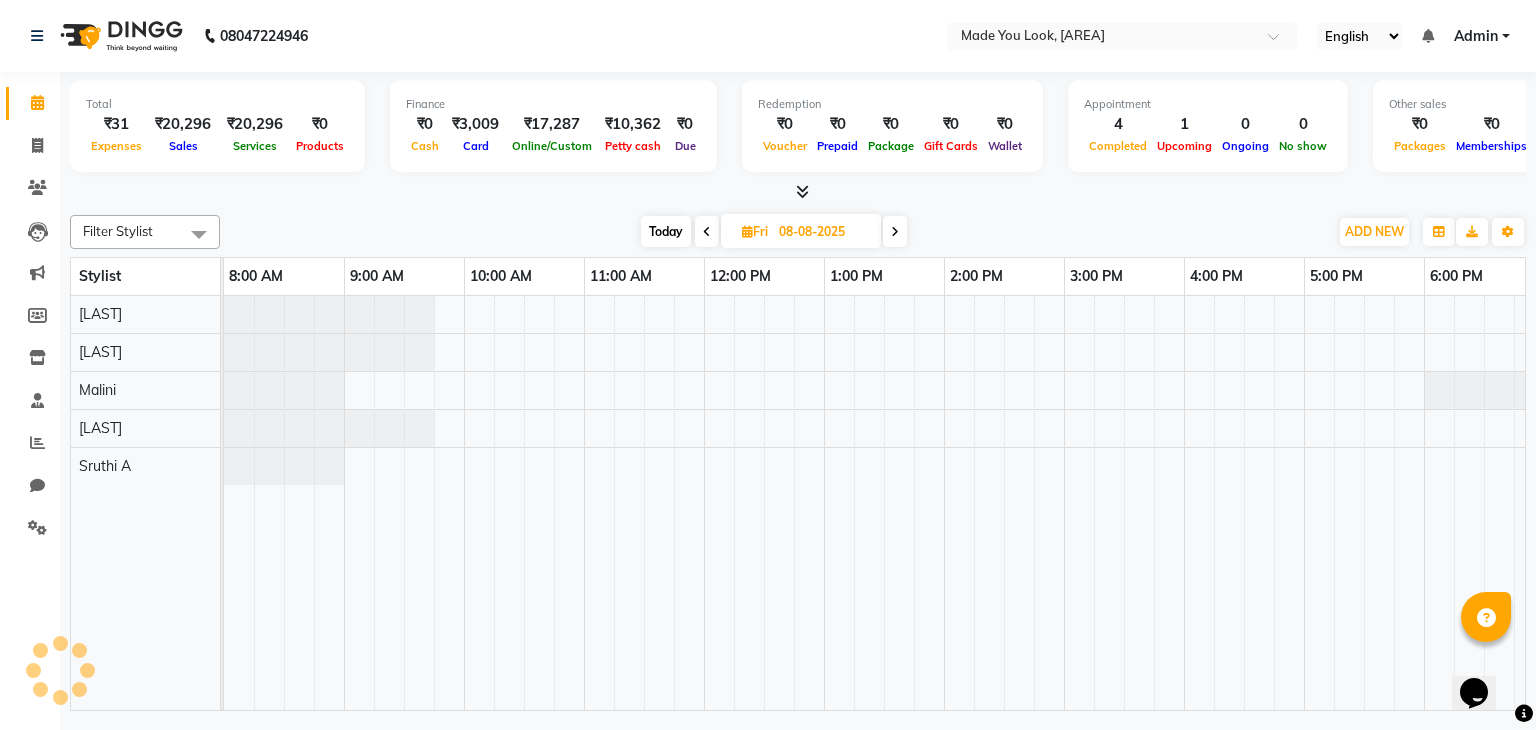 scroll, scrollTop: 0, scrollLeft: 258, axis: horizontal 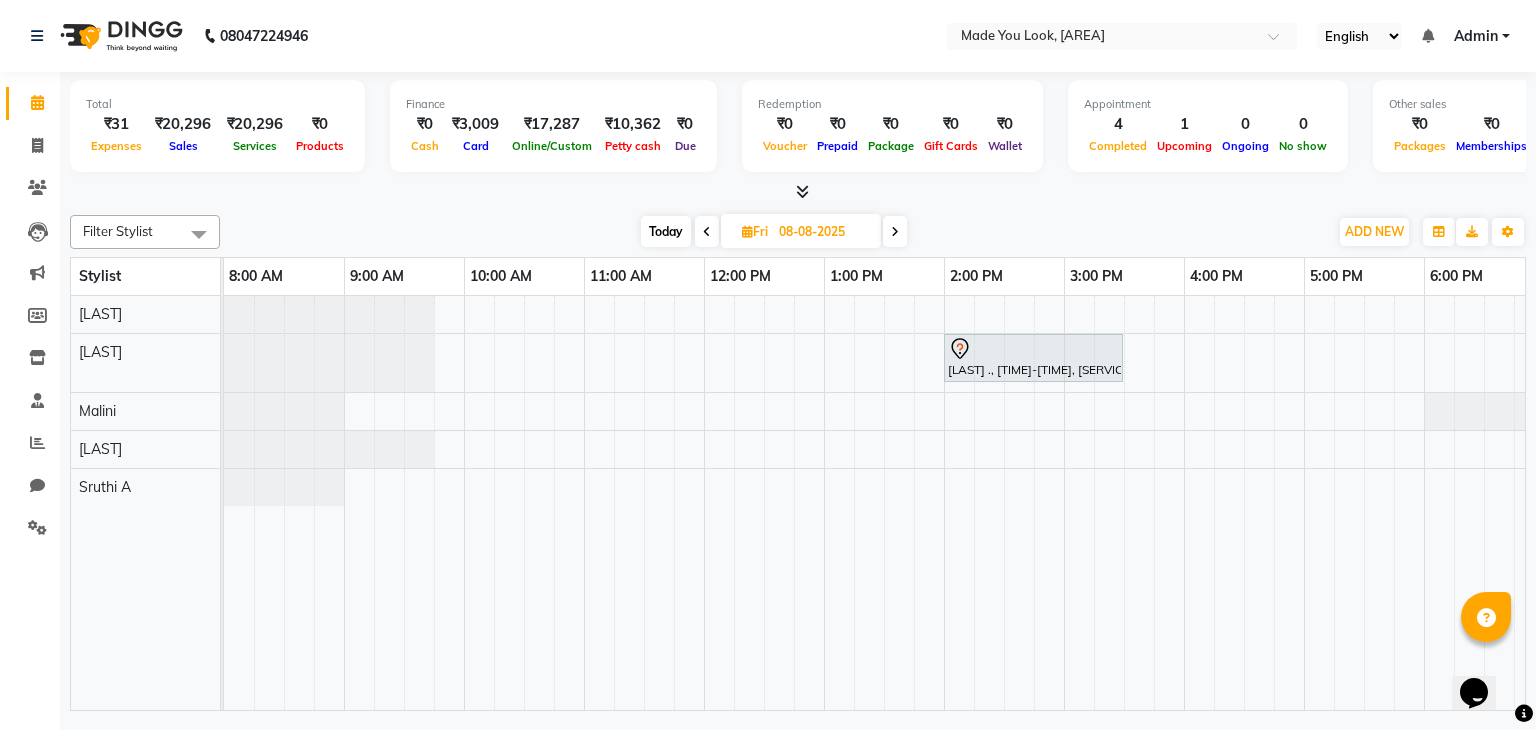click on "Today" at bounding box center [666, 231] 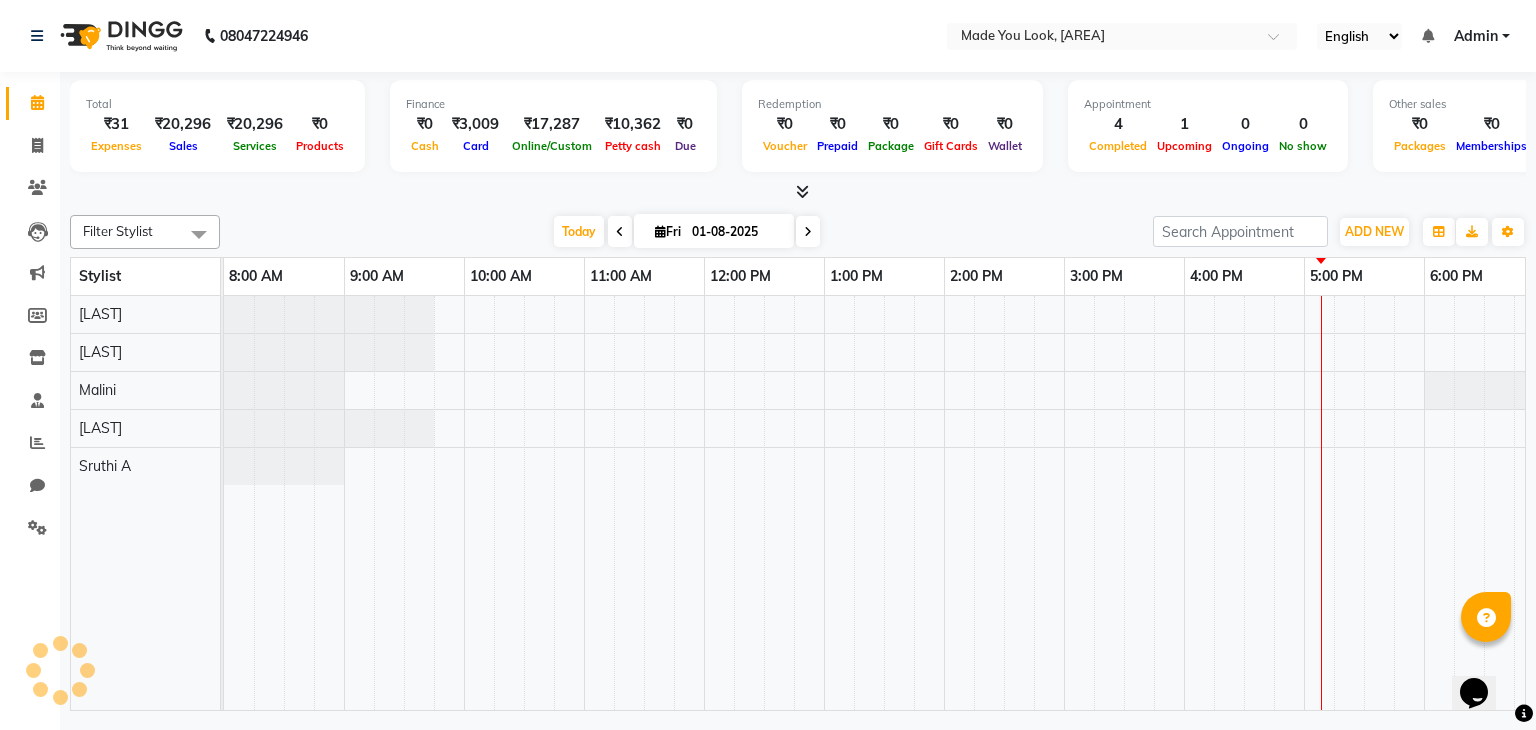 scroll, scrollTop: 0, scrollLeft: 258, axis: horizontal 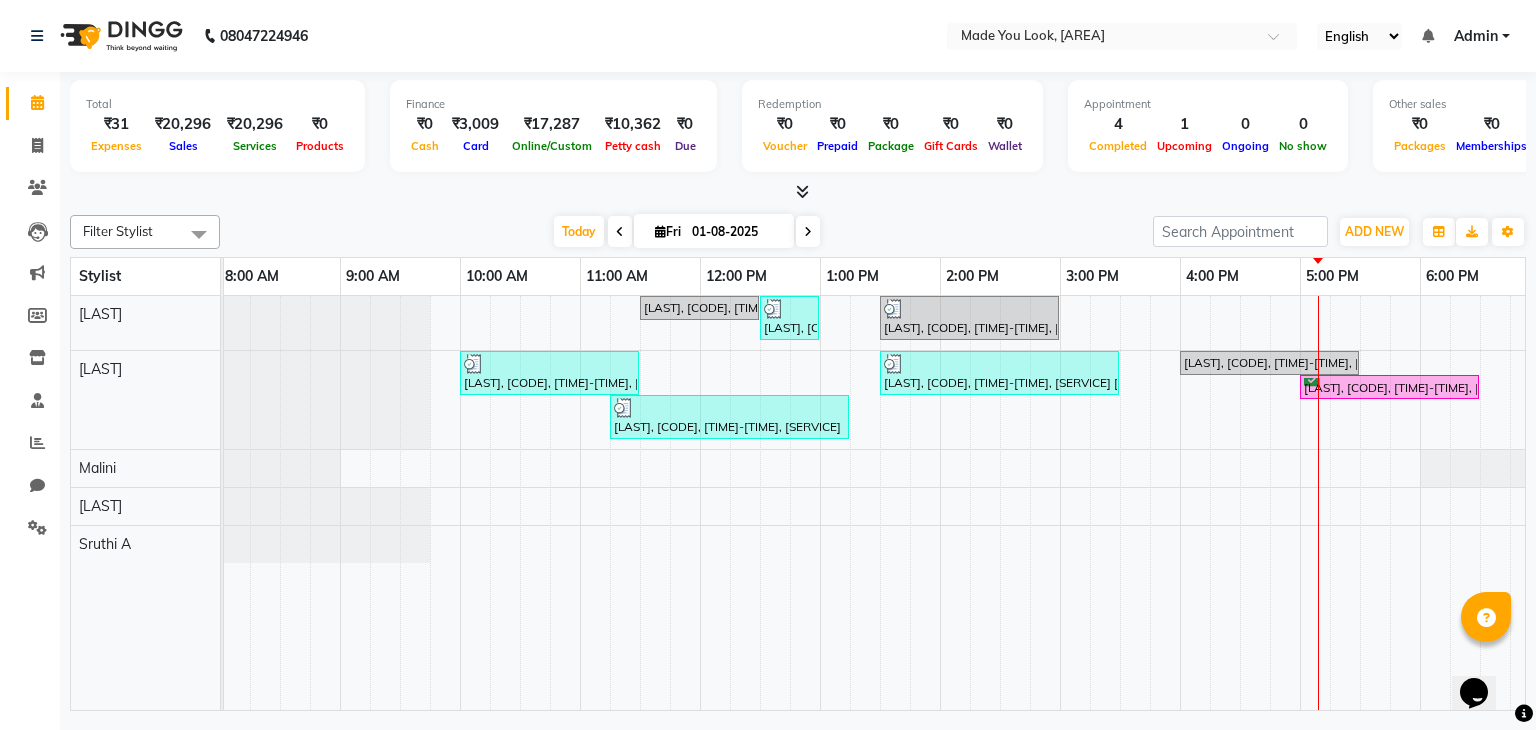 click at bounding box center (808, 232) 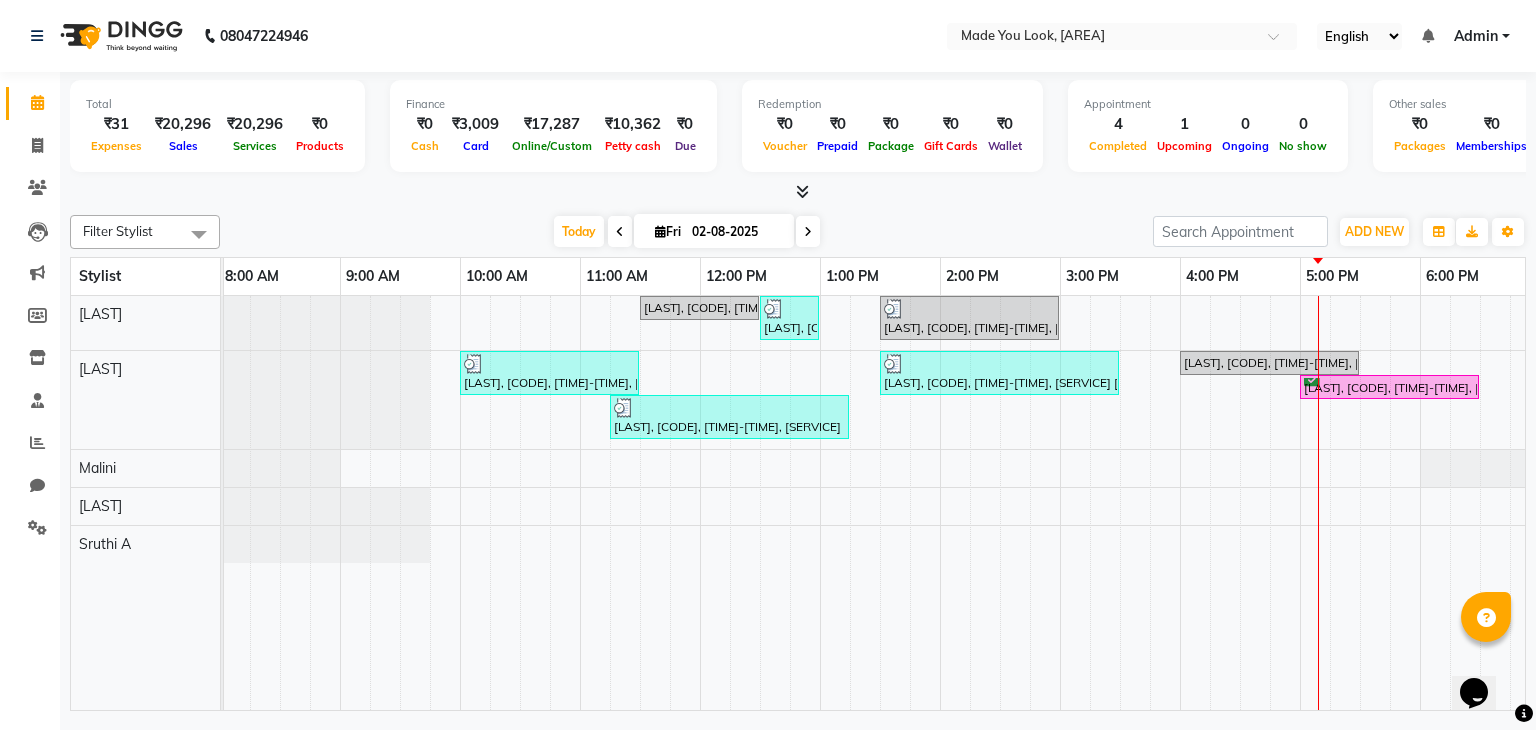 scroll, scrollTop: 0, scrollLeft: 258, axis: horizontal 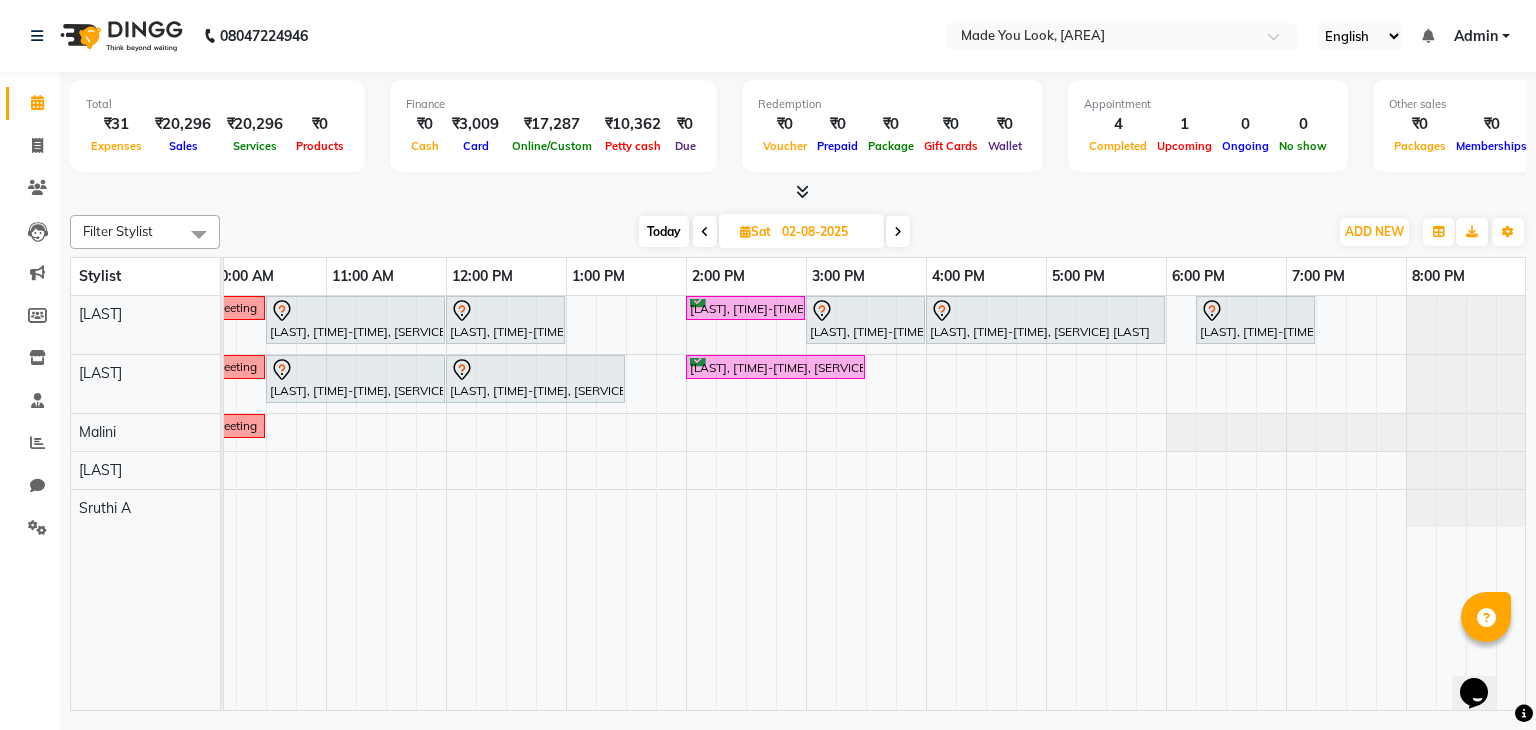 click on "Today" at bounding box center [664, 231] 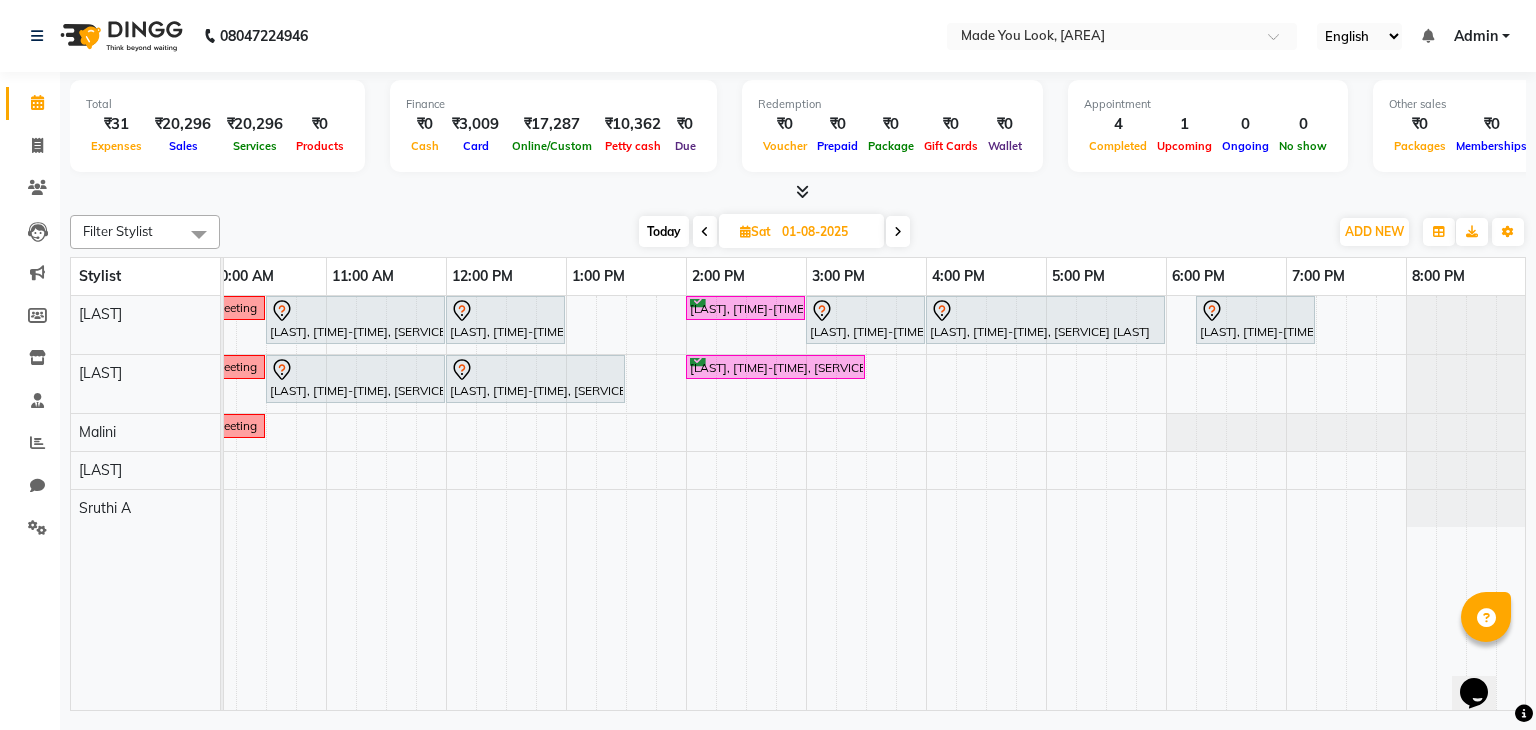 scroll, scrollTop: 0, scrollLeft: 0, axis: both 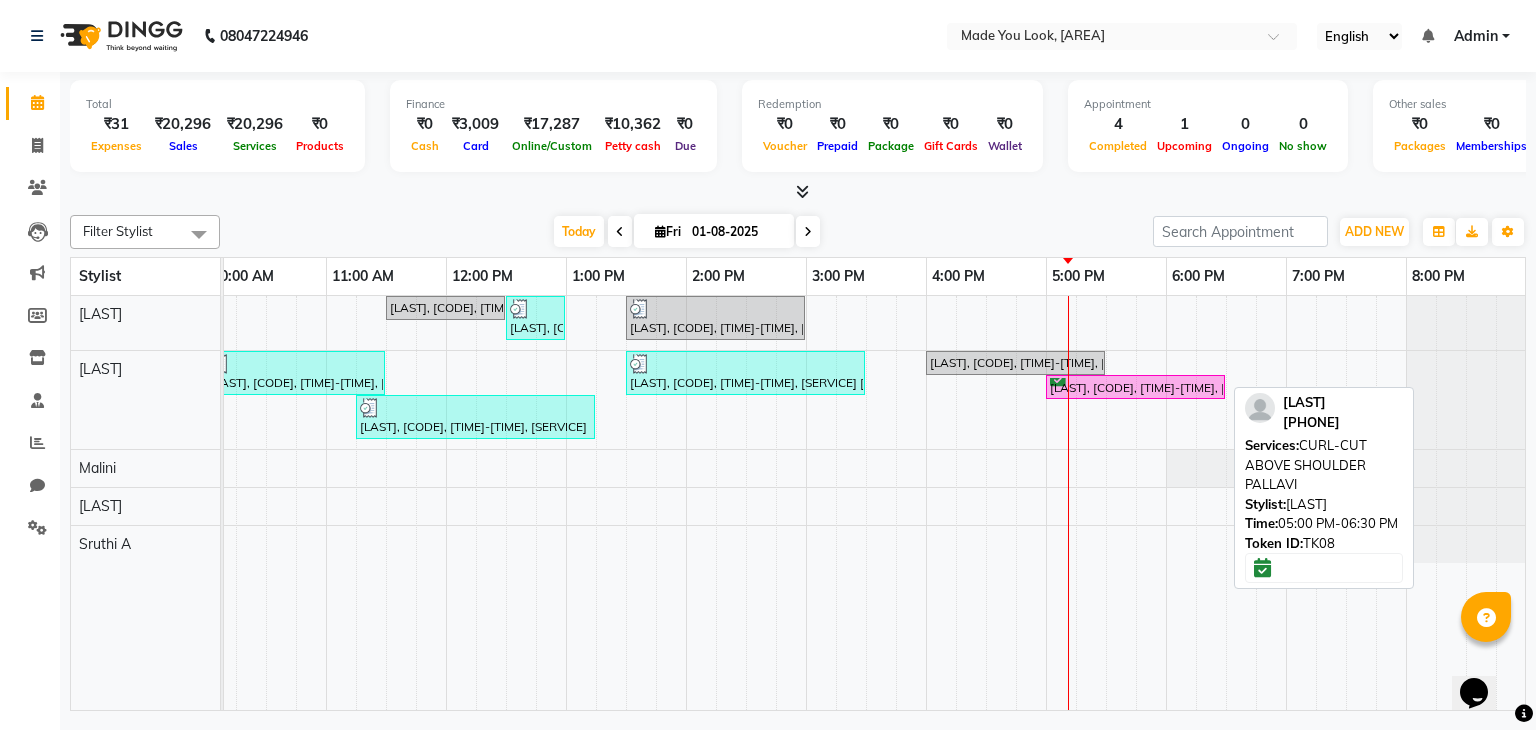 click on "[FIRST] [LAST], TK08, 05:00 PM-06:30 PM, CURL-CUT ABOVE SHOULDER PALLAVI" at bounding box center [1135, 387] 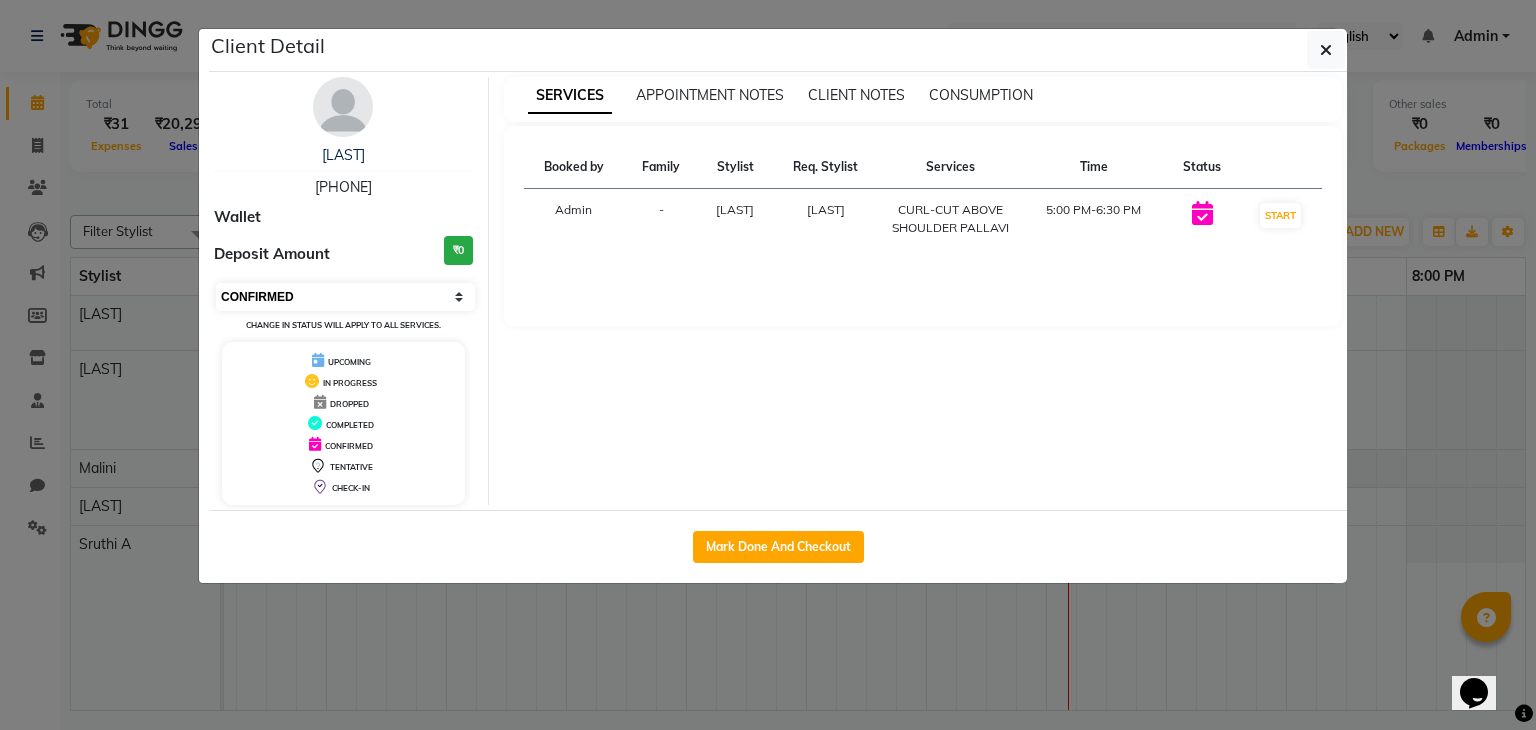 click on "Select IN SERVICE CONFIRMED TENTATIVE CHECK IN MARK DONE DROPPED UPCOMING" at bounding box center [345, 297] 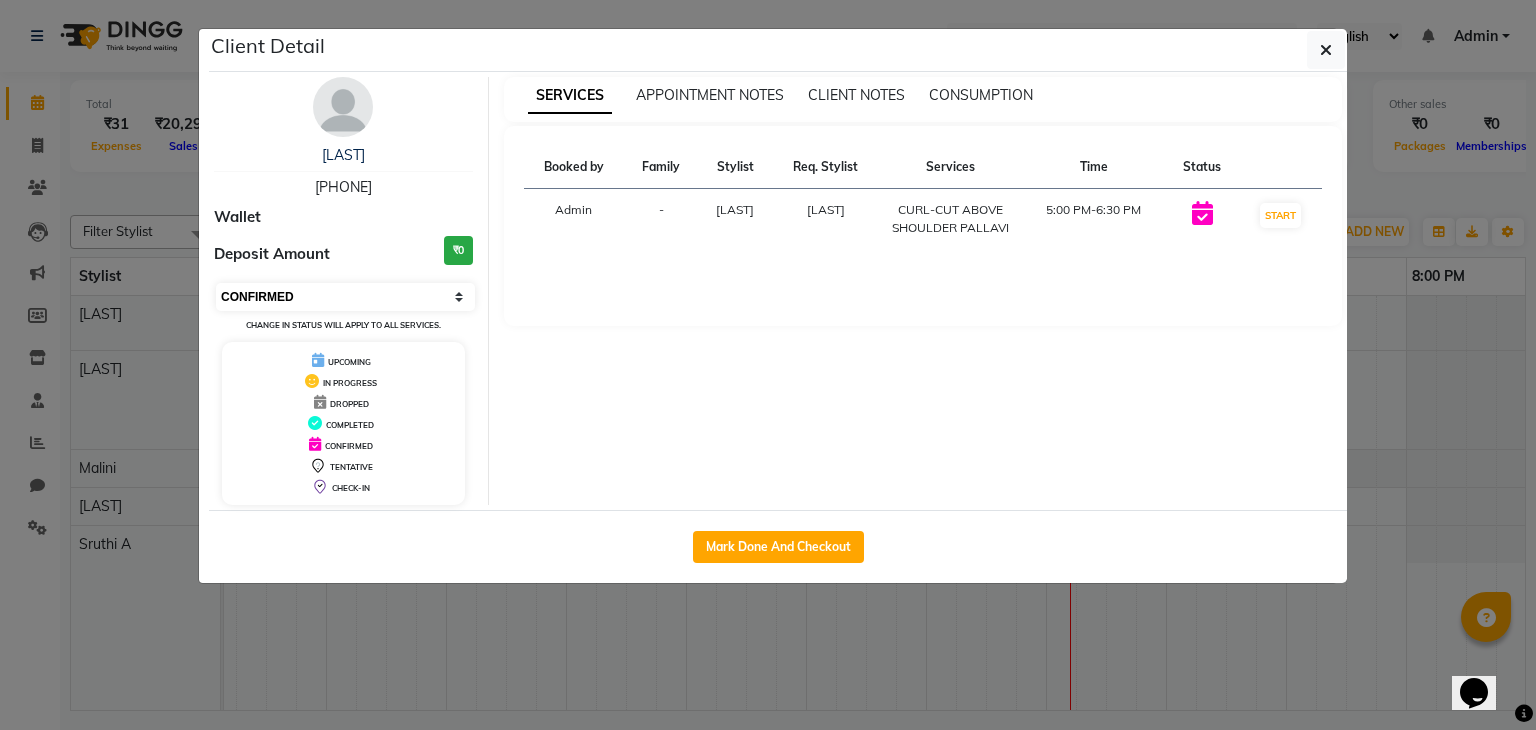 select on "1" 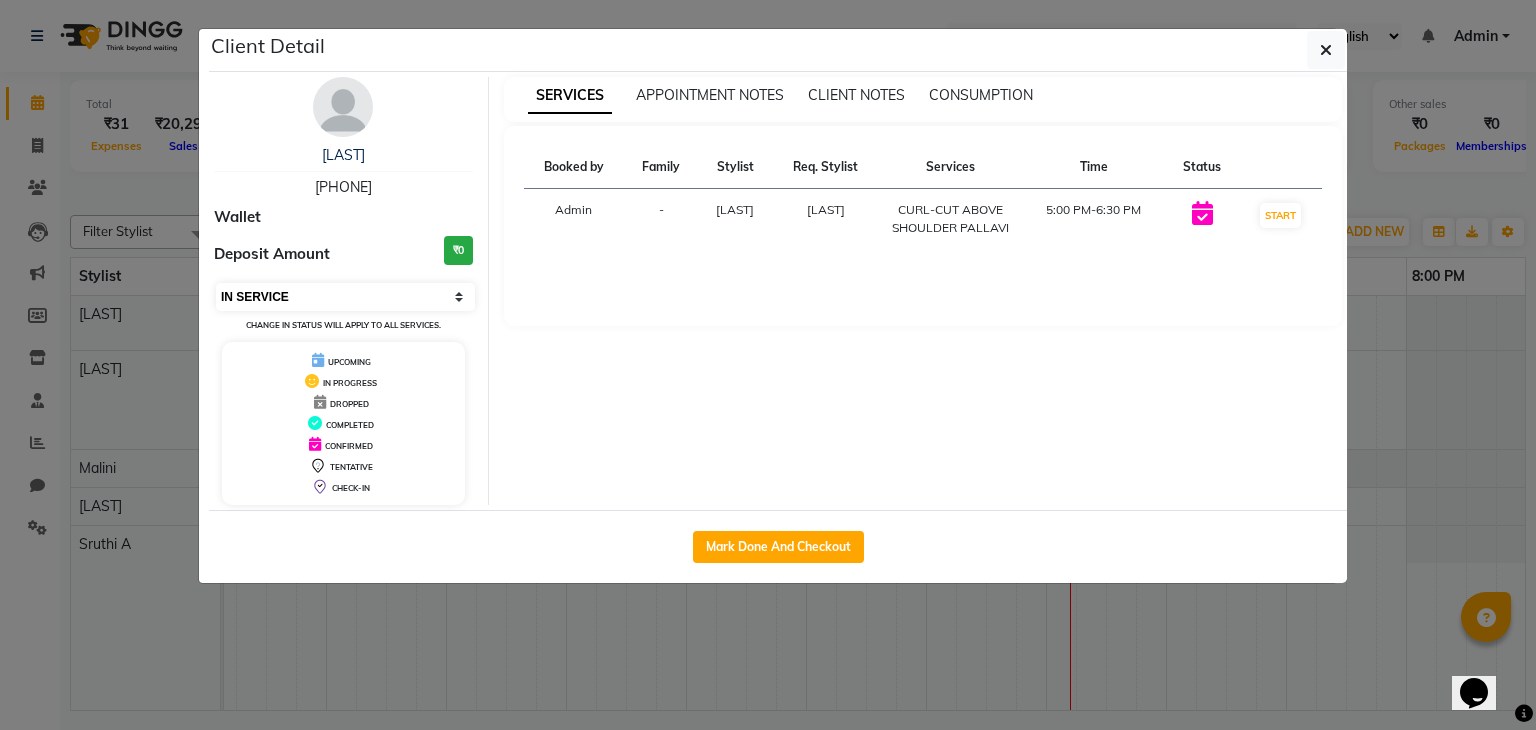 click on "Select IN SERVICE CONFIRMED TENTATIVE CHECK IN MARK DONE DROPPED UPCOMING" at bounding box center [345, 297] 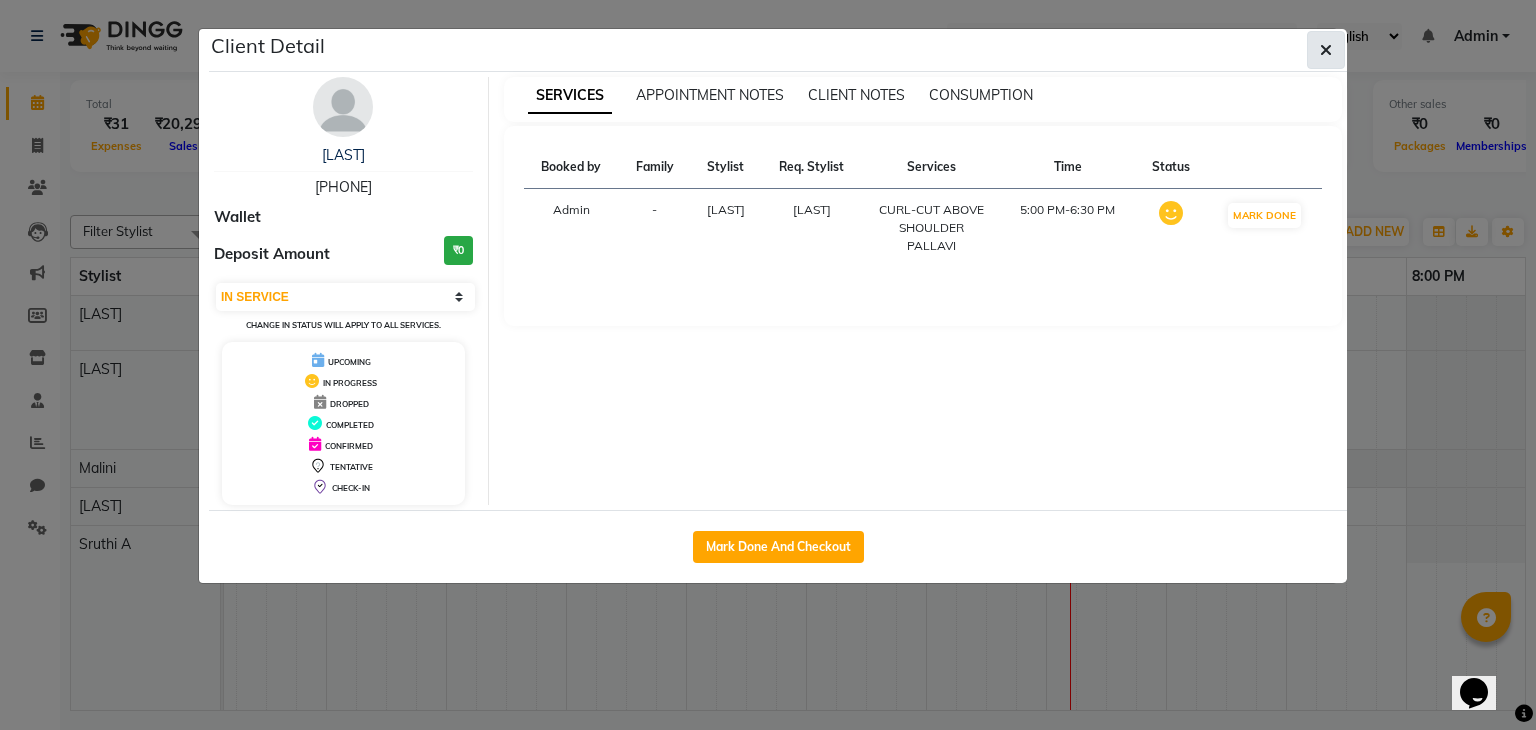 click 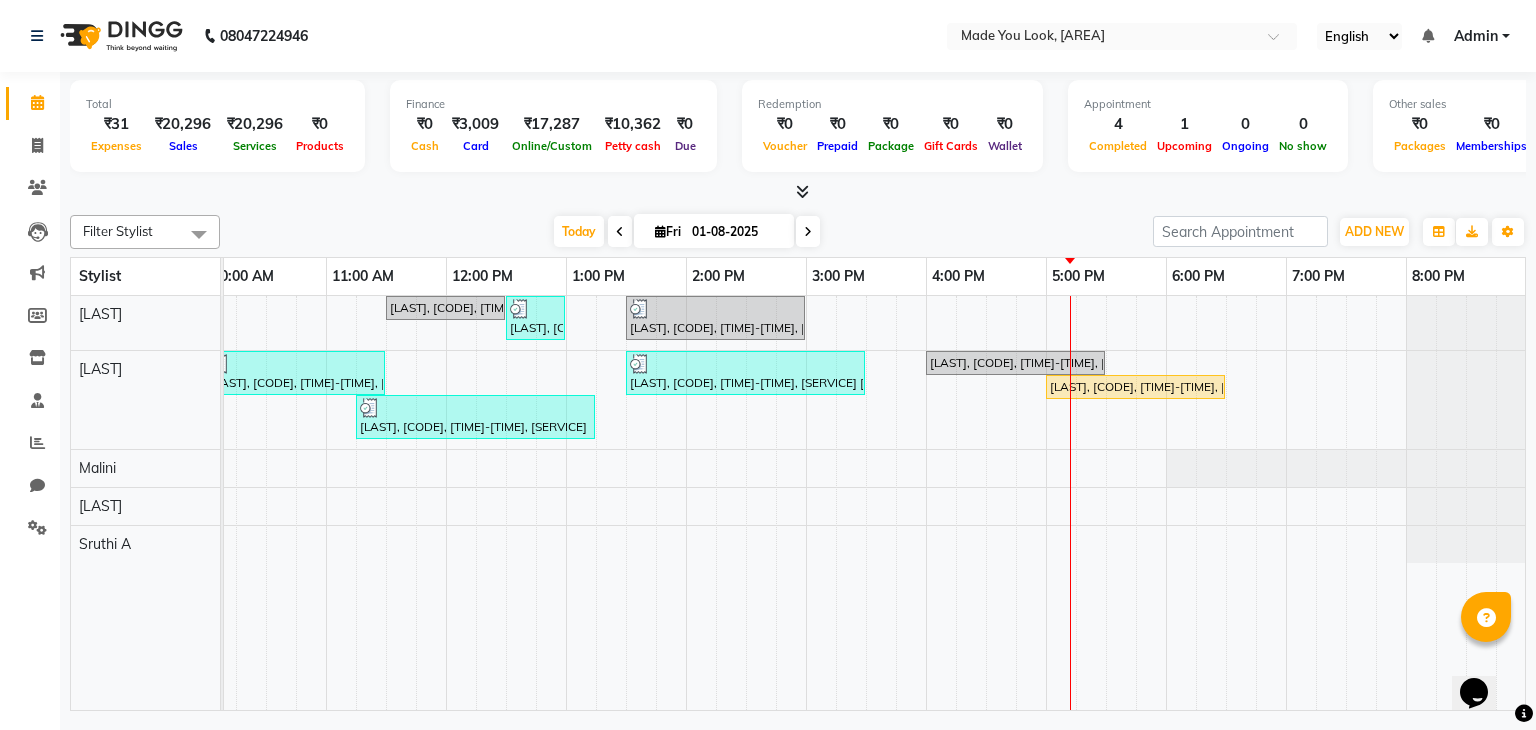 scroll, scrollTop: 0, scrollLeft: 90, axis: horizontal 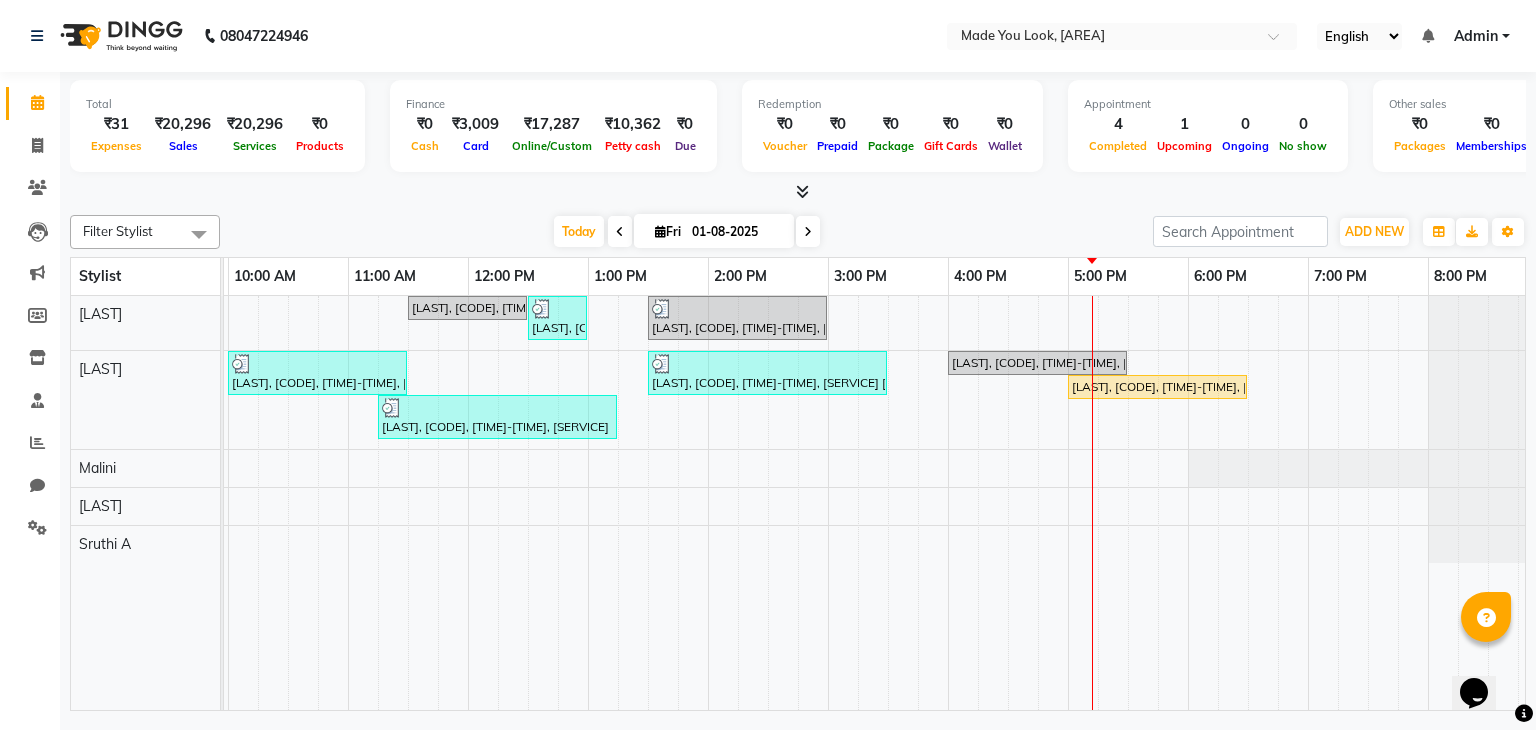 click at bounding box center (808, 231) 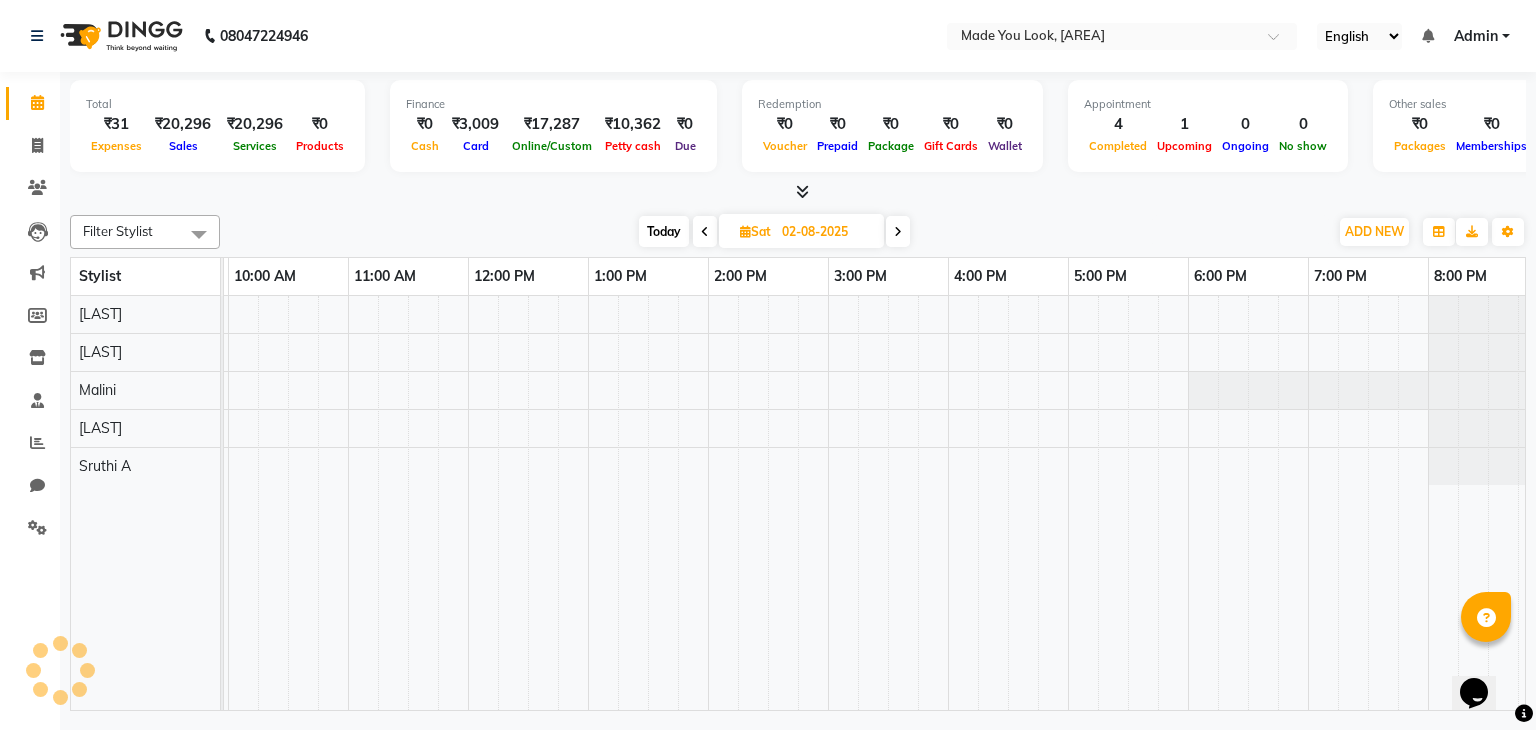 scroll, scrollTop: 0, scrollLeft: 258, axis: horizontal 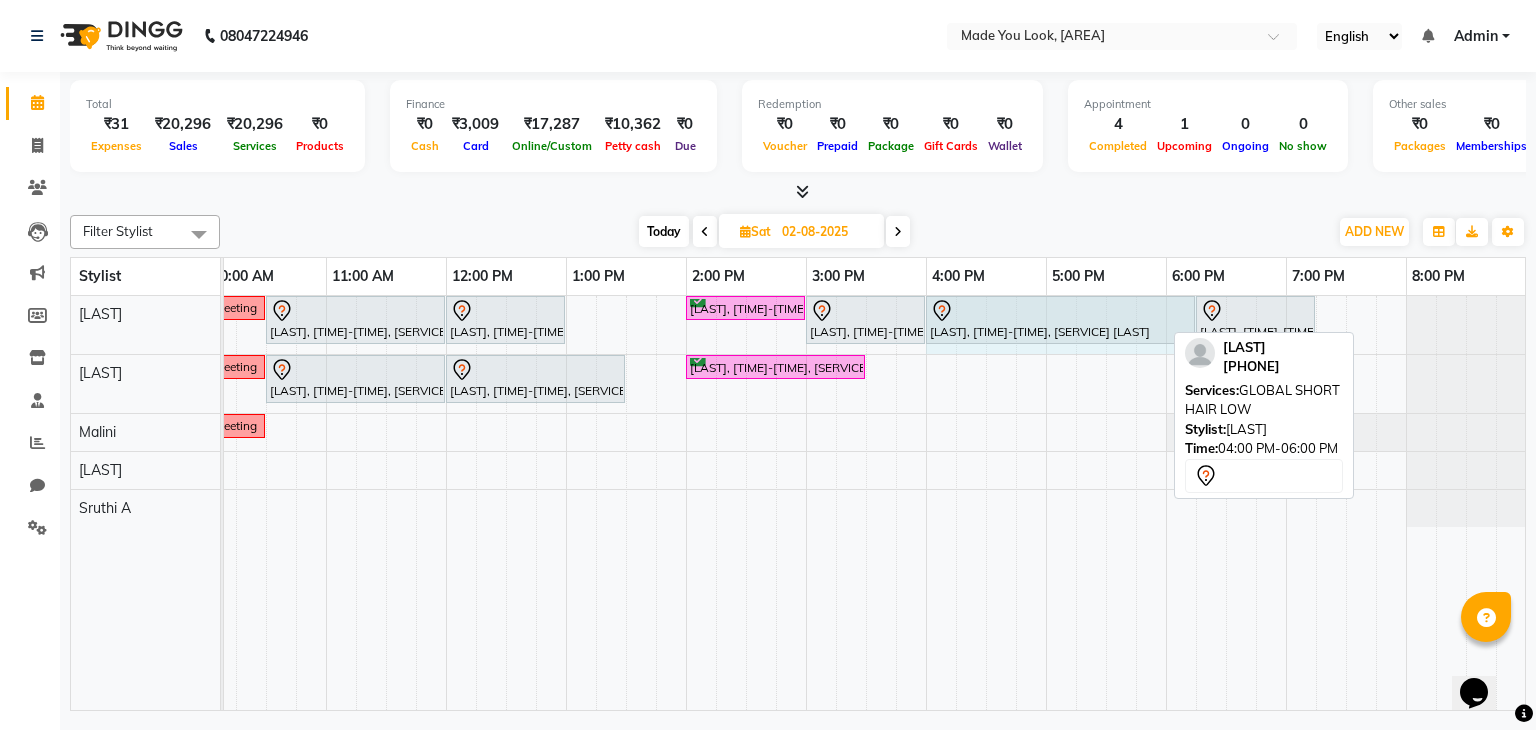 drag, startPoint x: 1160, startPoint y: 317, endPoint x: 1180, endPoint y: 311, distance: 20.880613 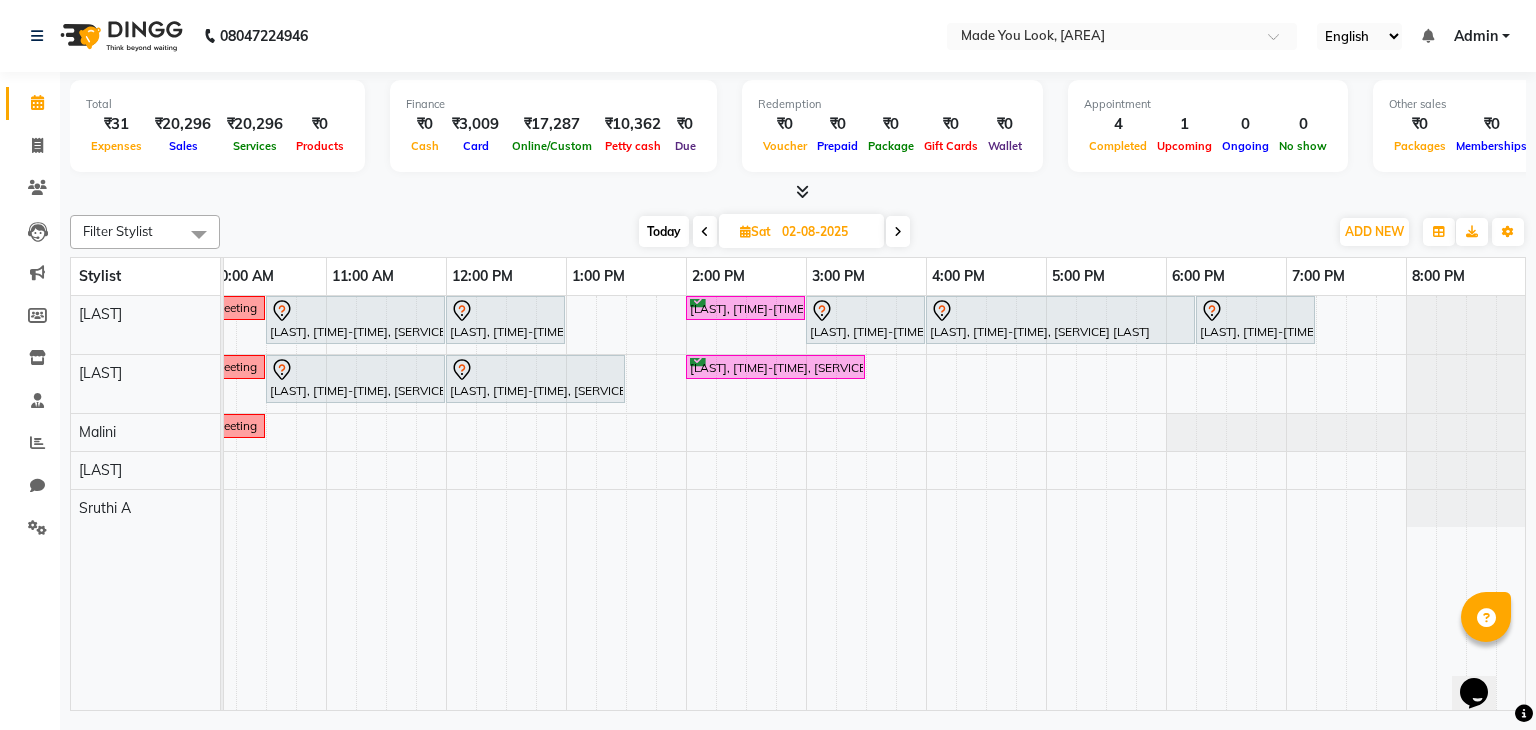 click at bounding box center [898, 232] 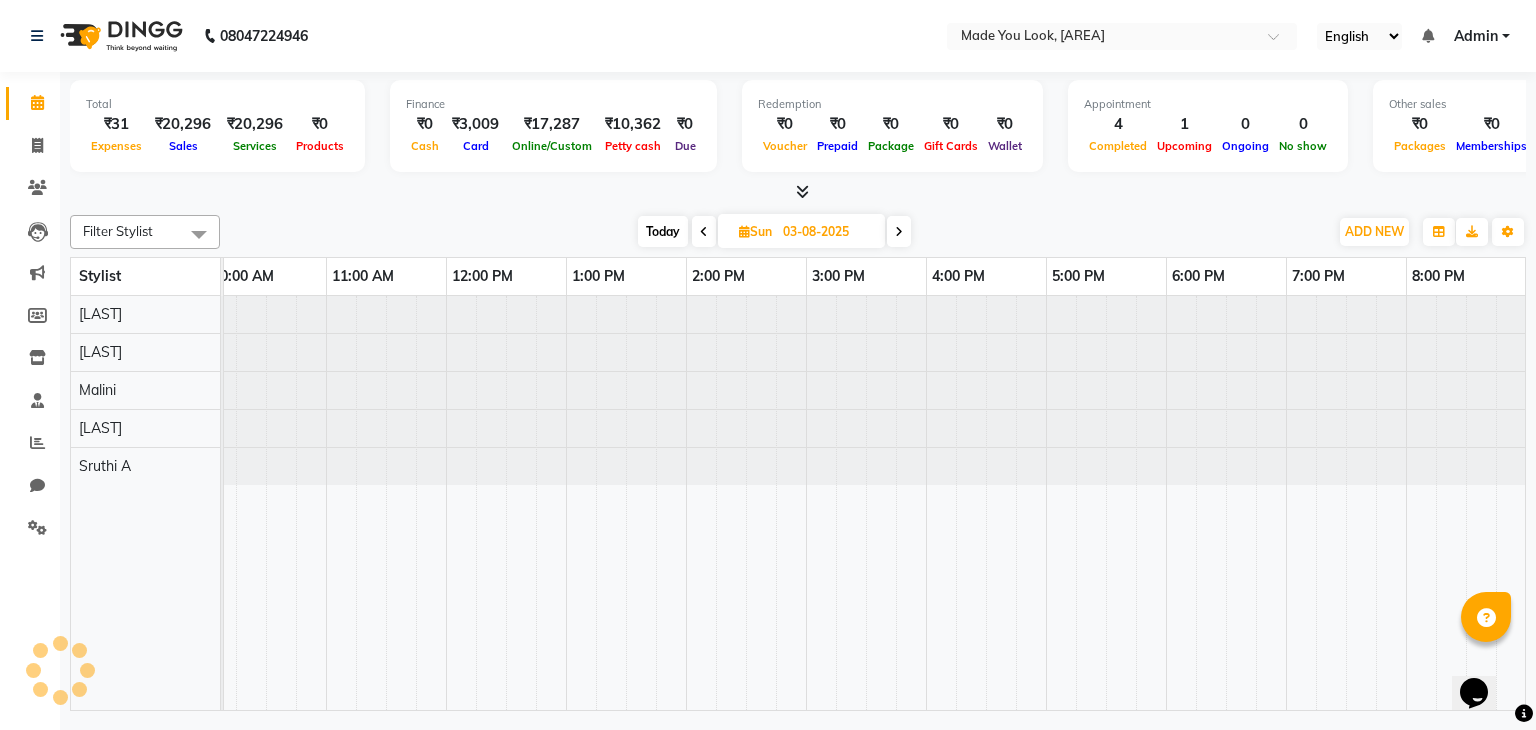 scroll, scrollTop: 0, scrollLeft: 258, axis: horizontal 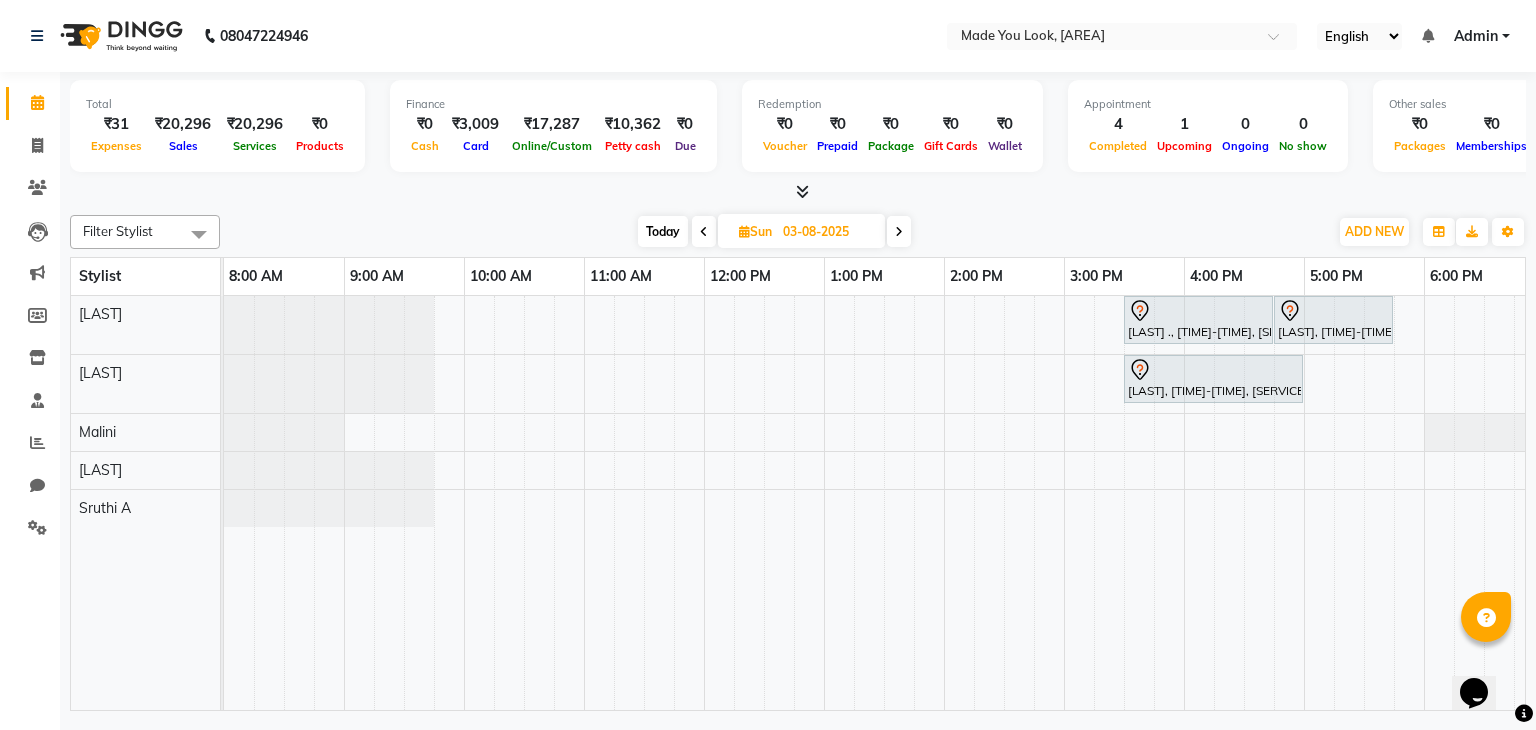 click on "Today" at bounding box center [663, 231] 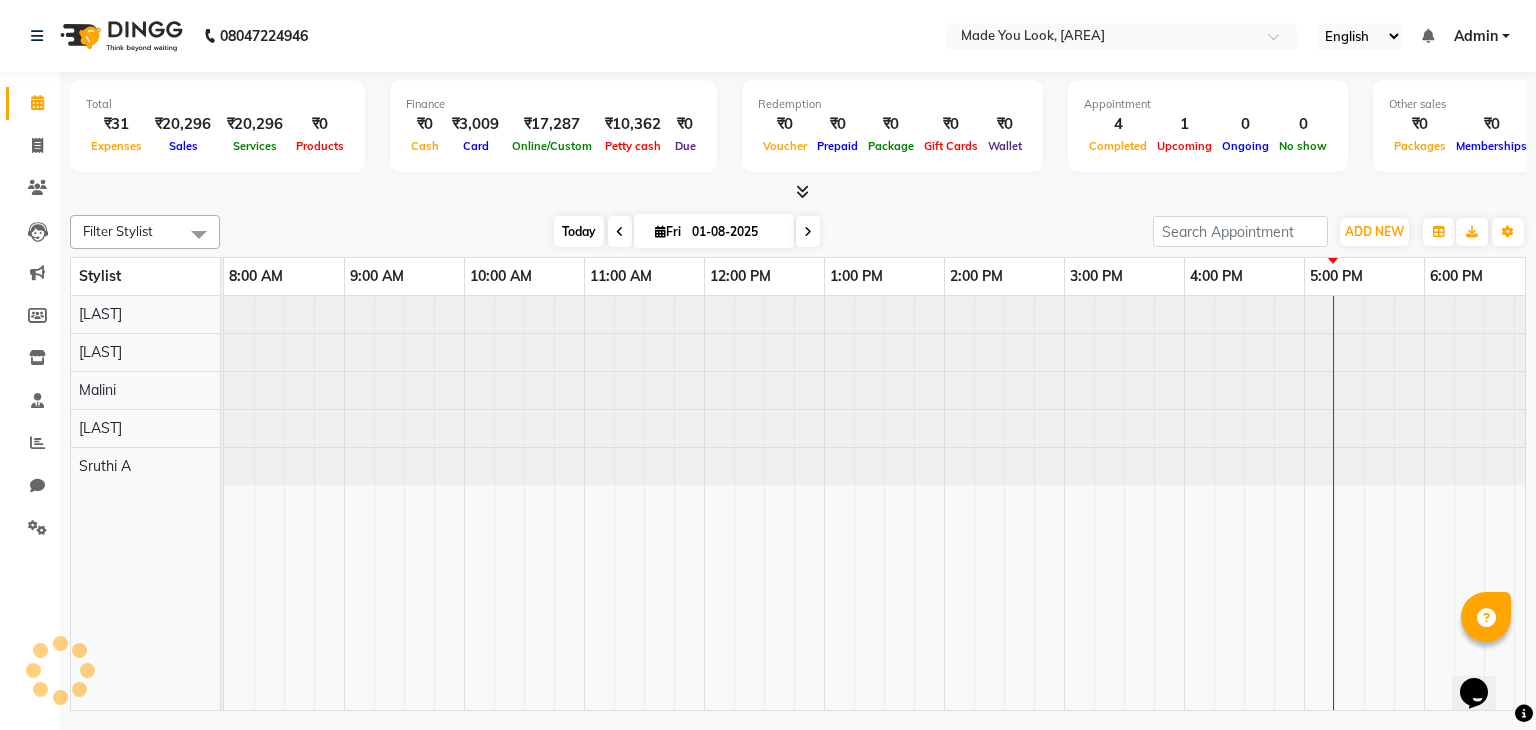 scroll, scrollTop: 0, scrollLeft: 258, axis: horizontal 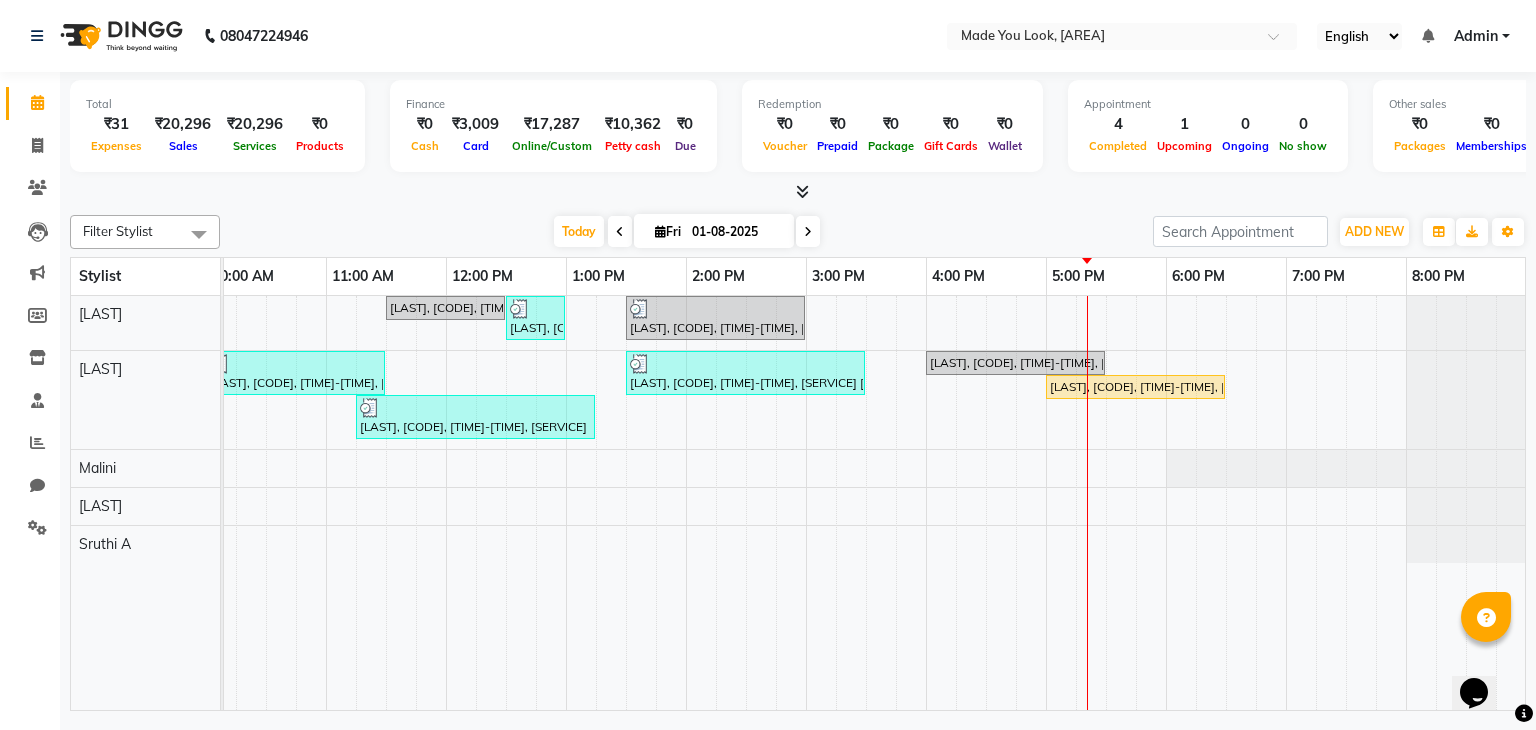 click on "Expenses" at bounding box center (116, 146) 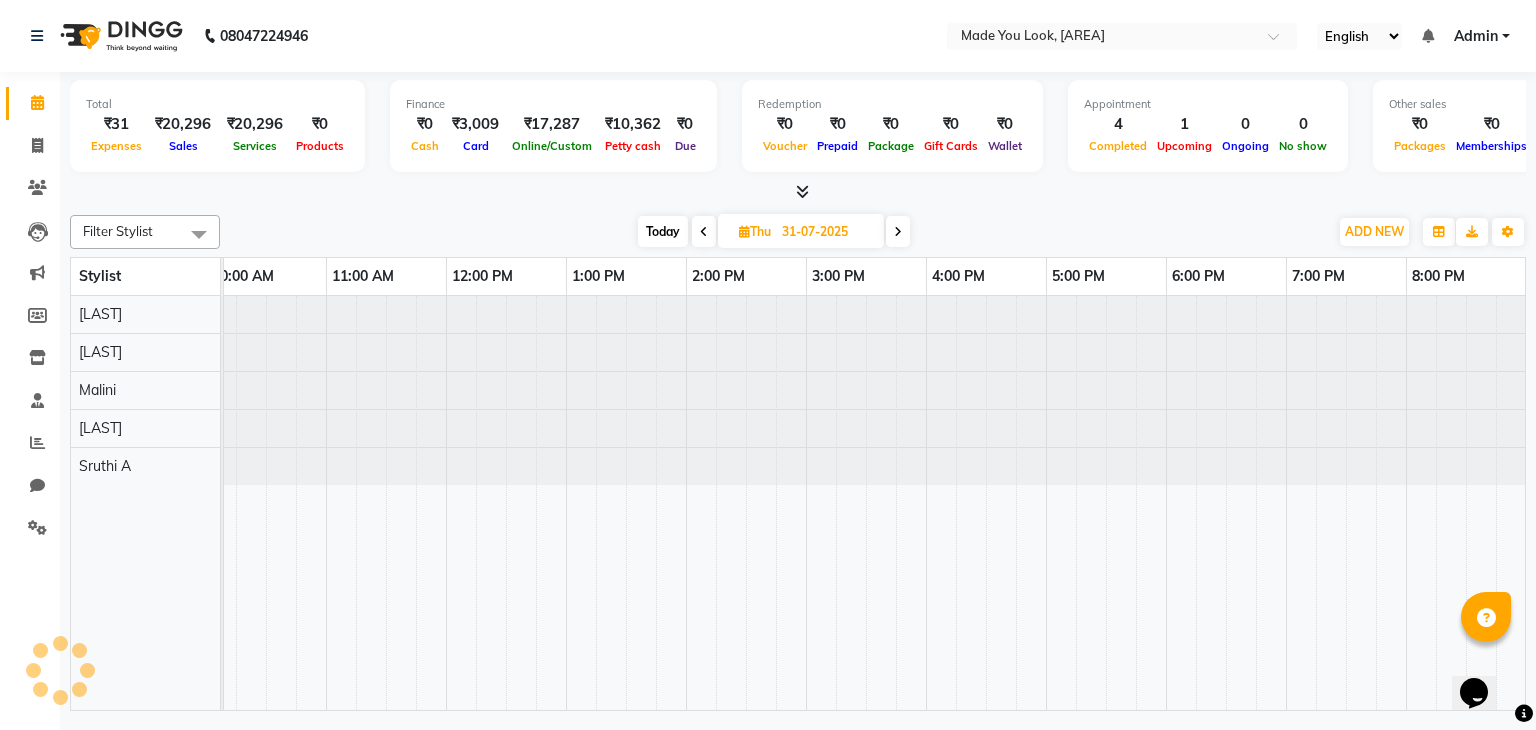 scroll, scrollTop: 0, scrollLeft: 0, axis: both 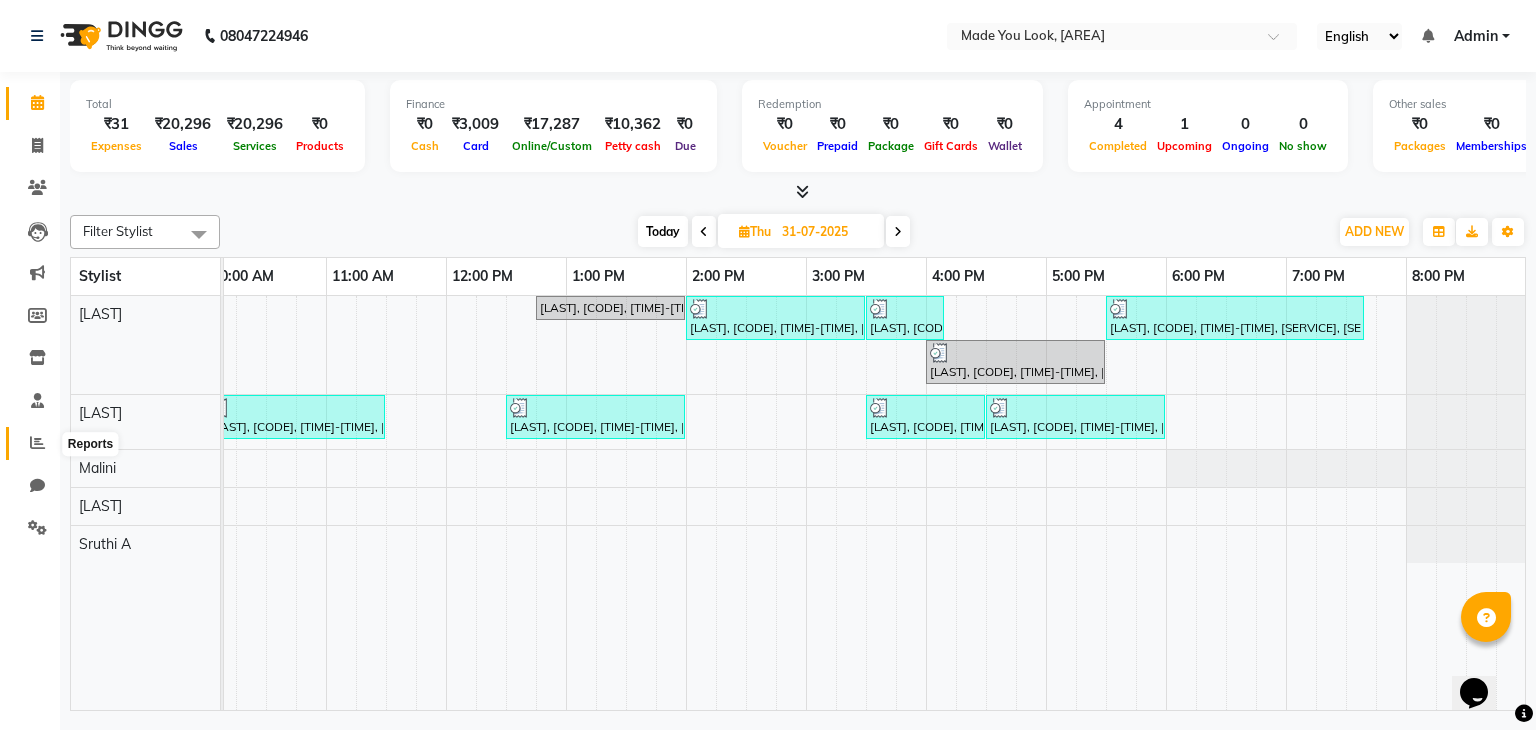 click 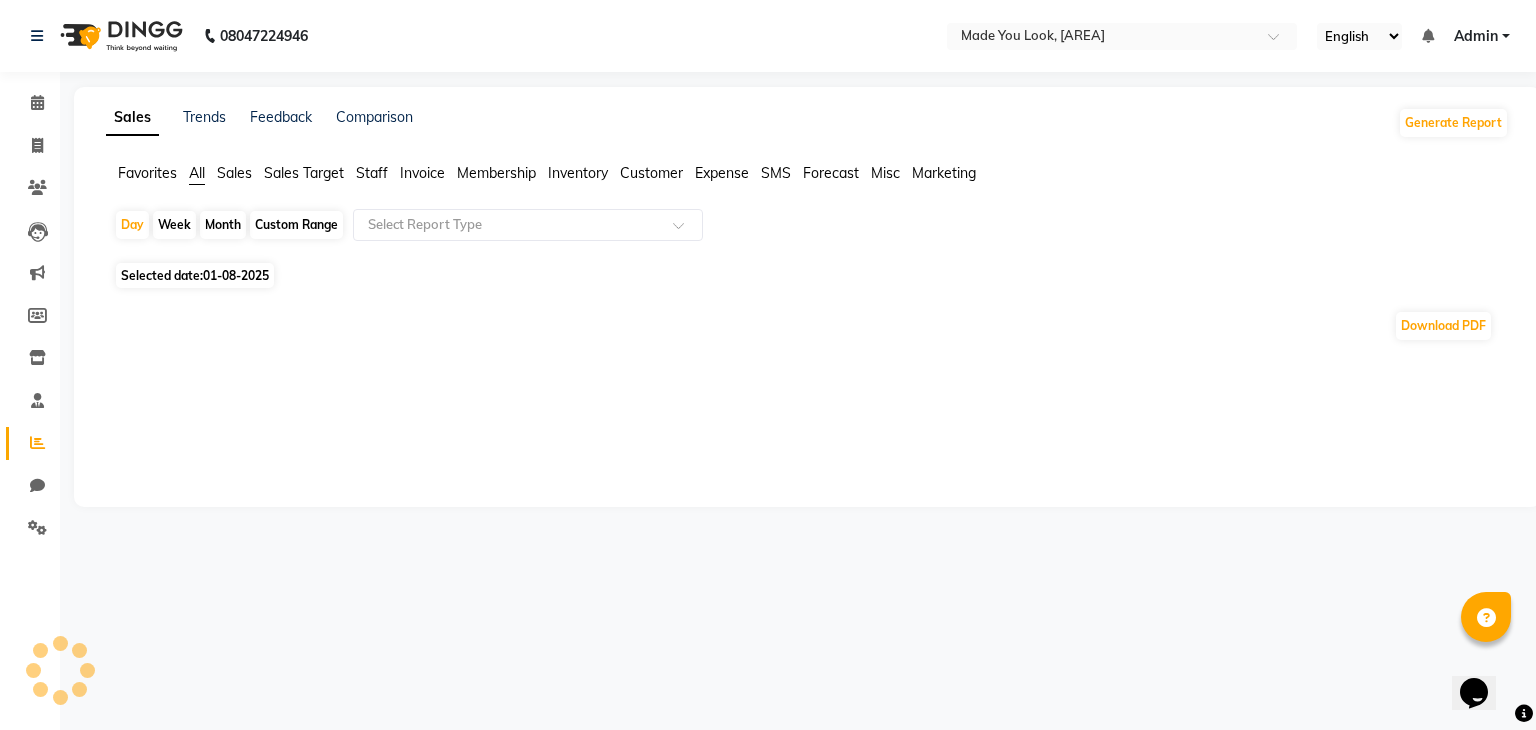click on "Expense" 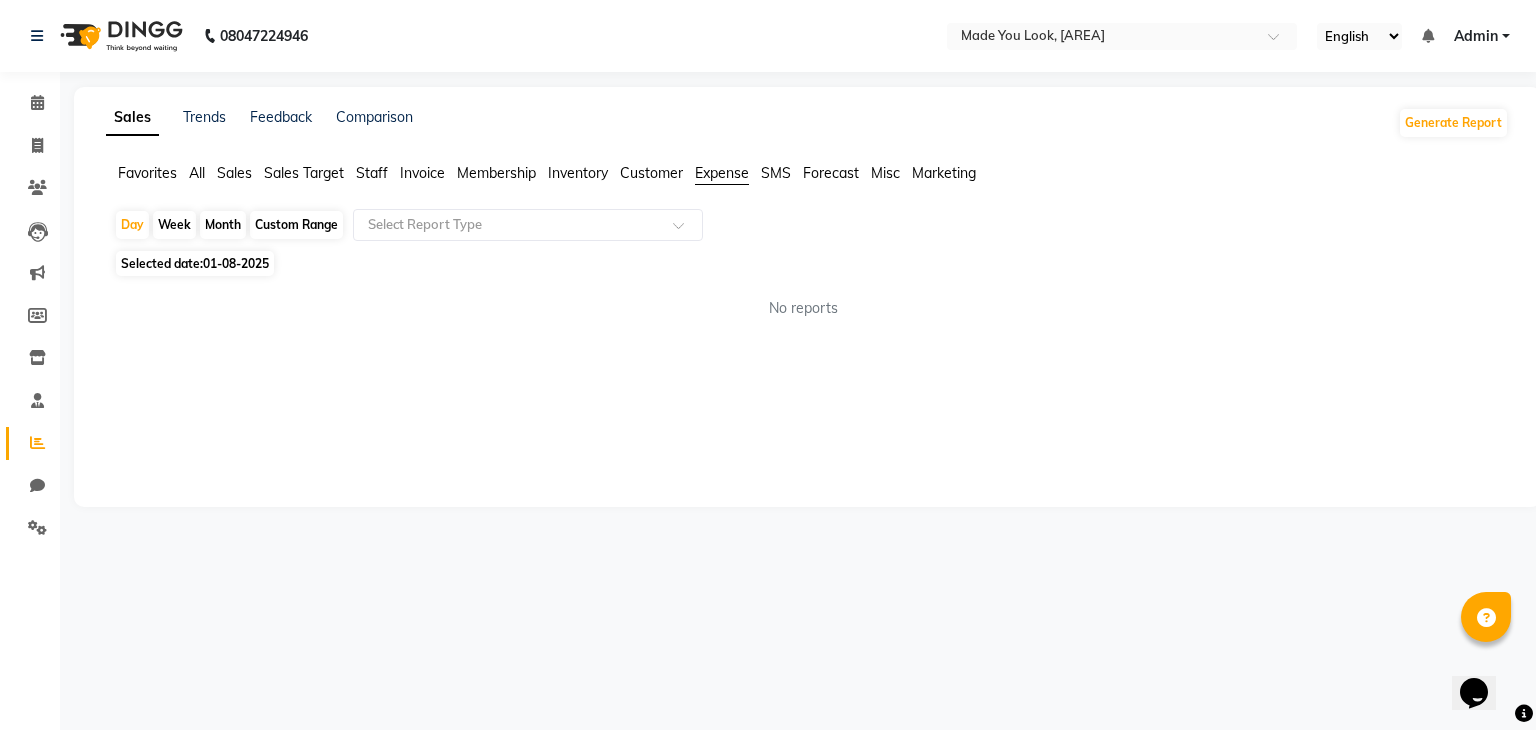 click on "Month" 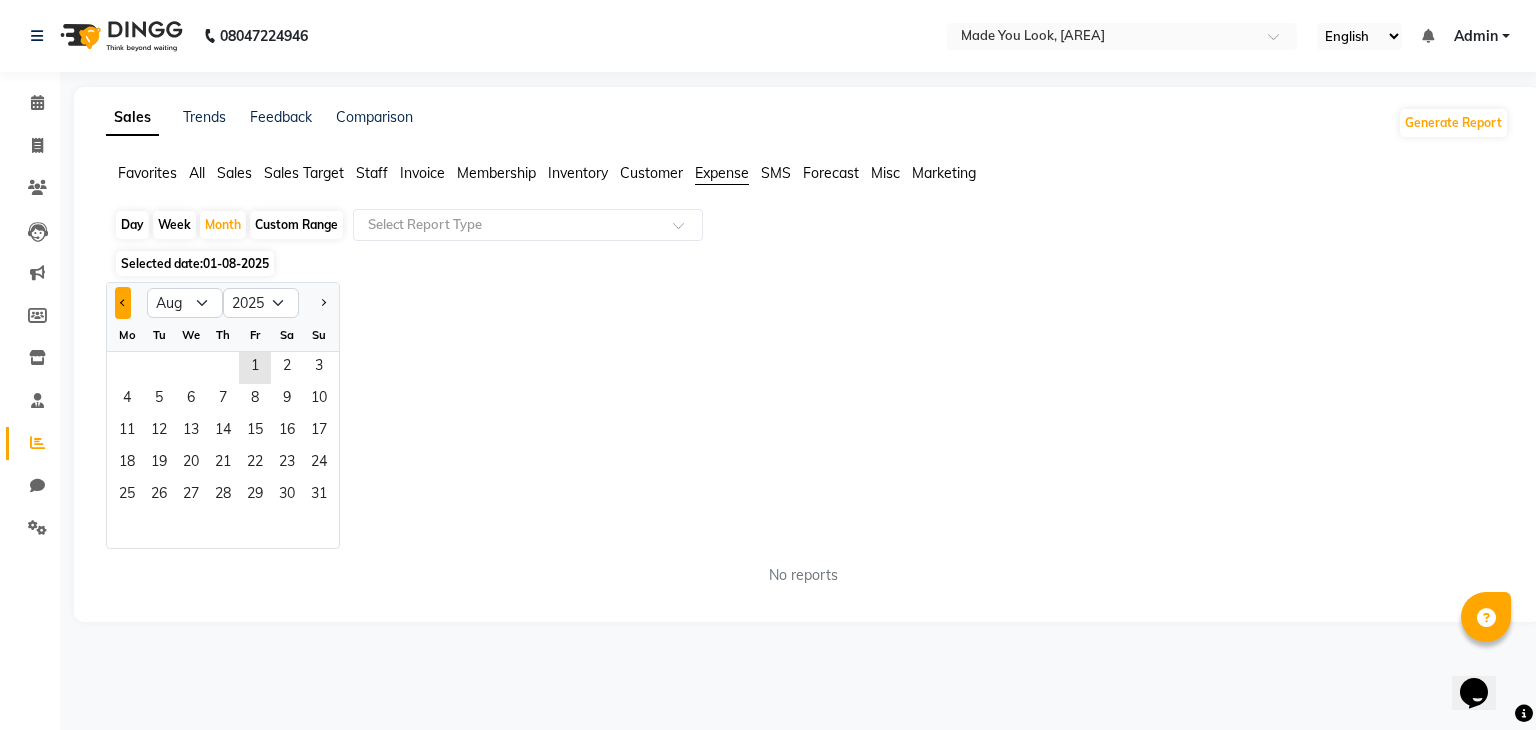 click 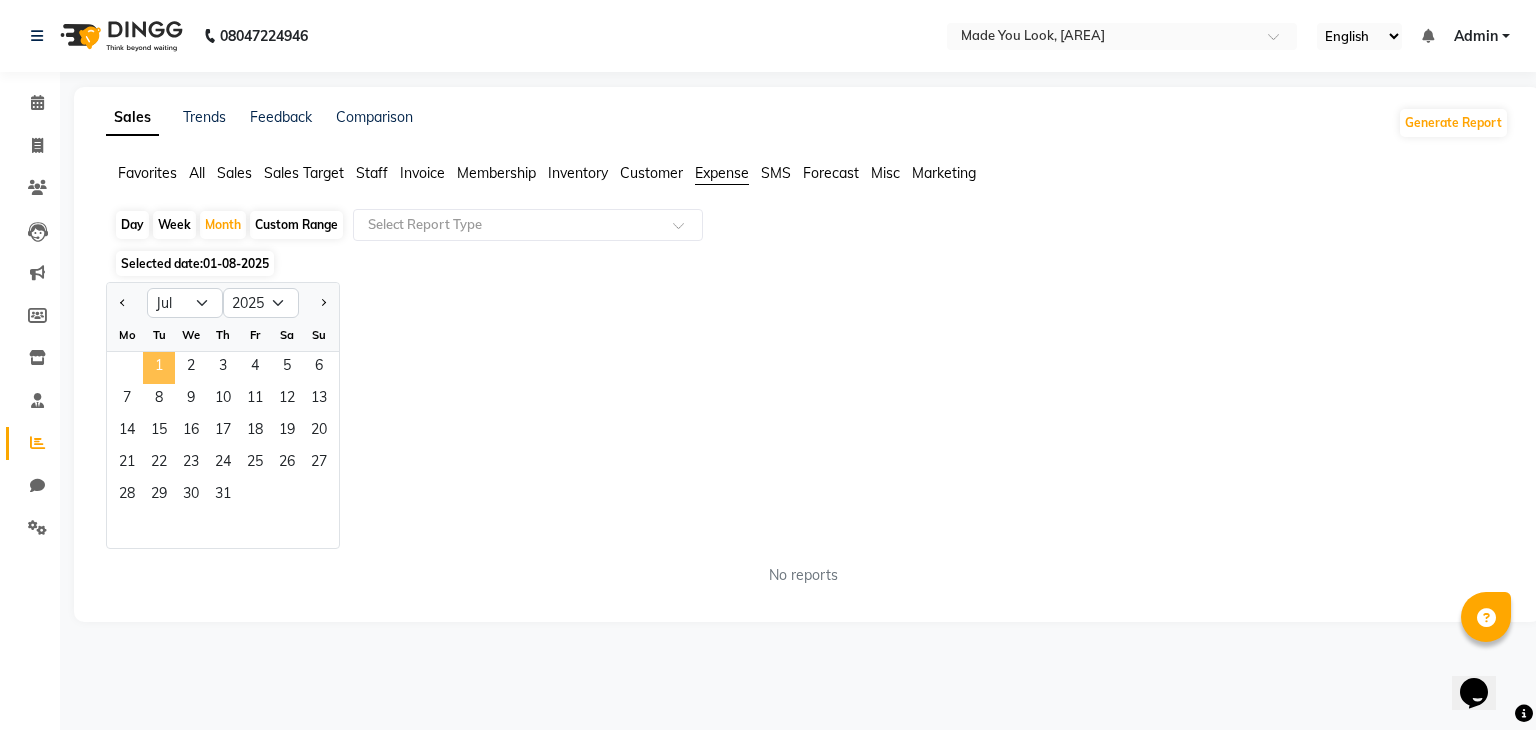 click on "1" 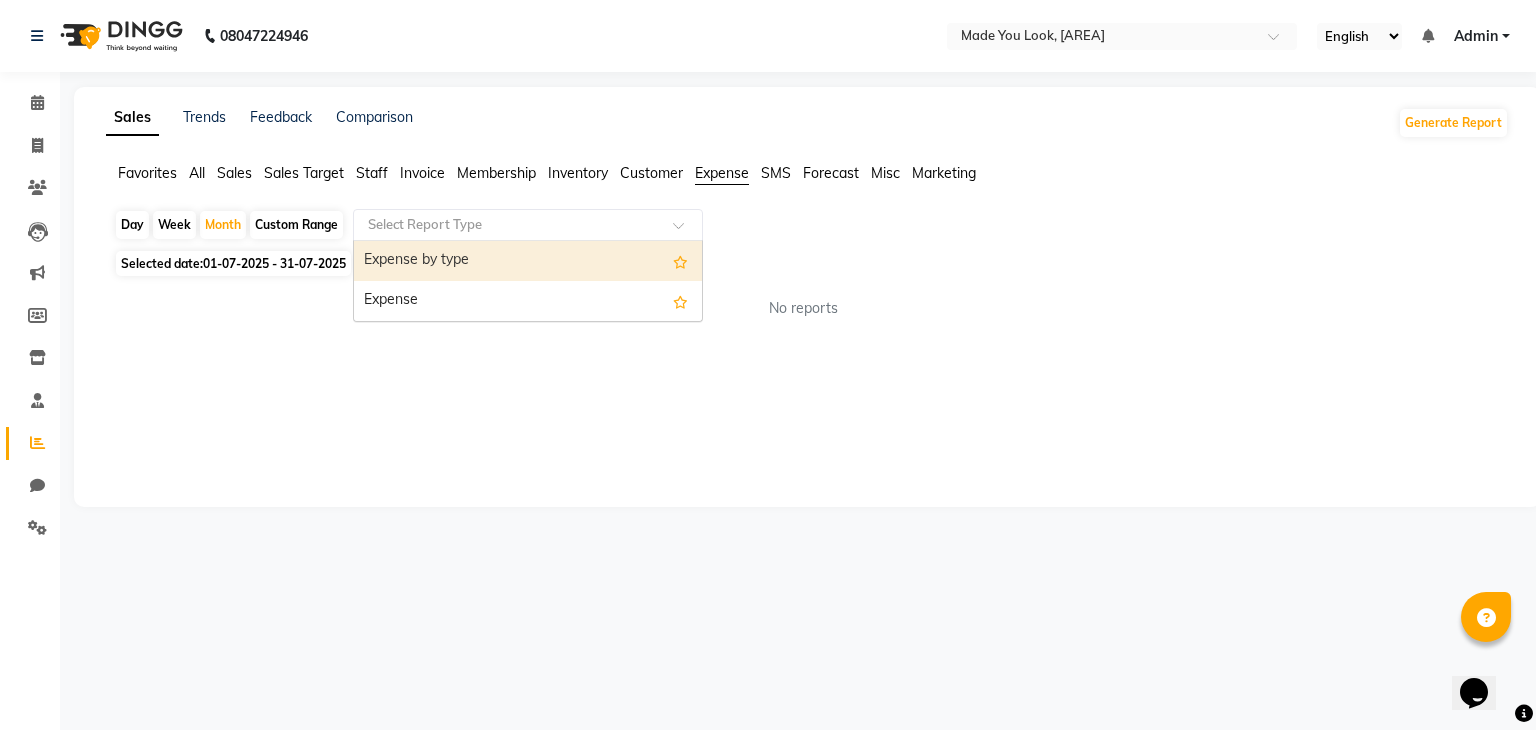 click 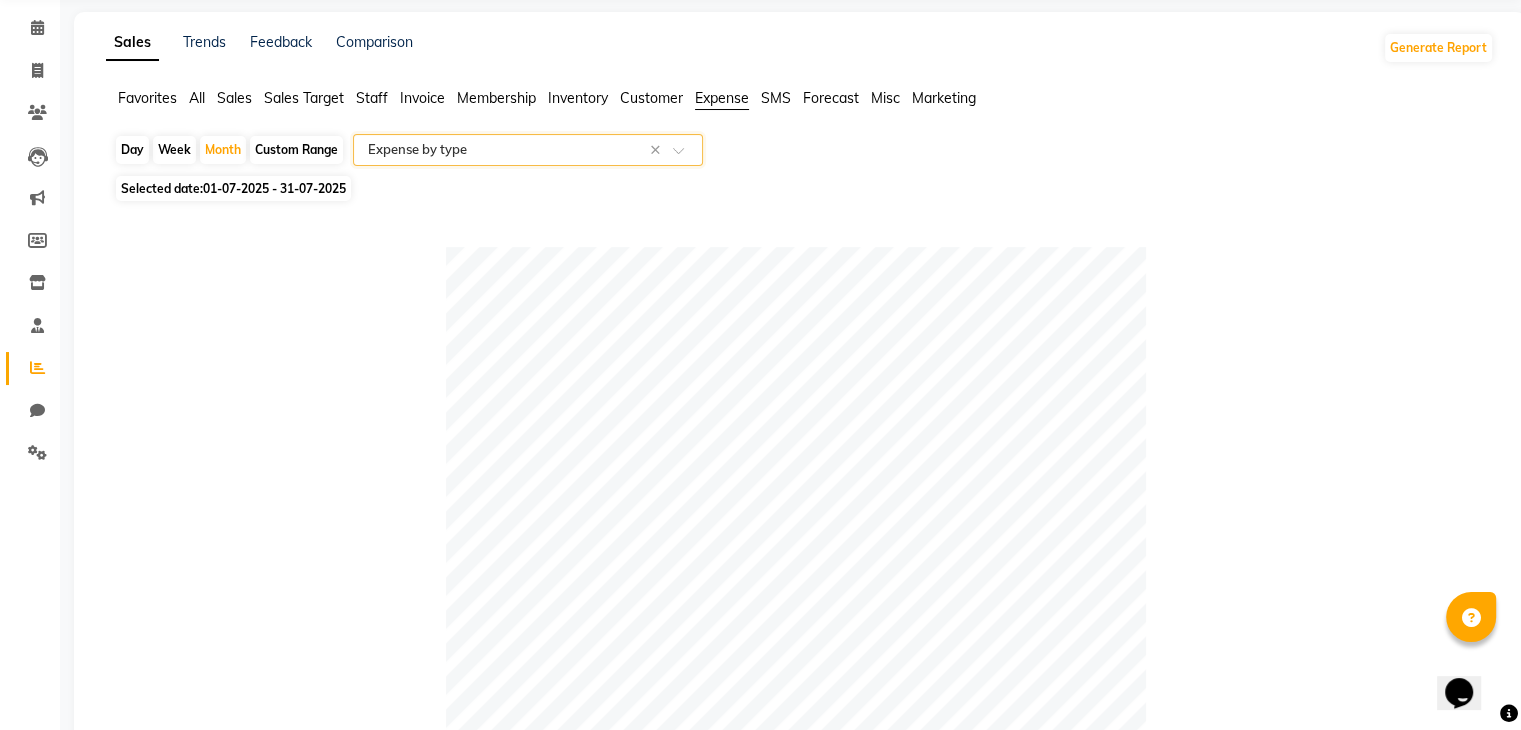 scroll, scrollTop: 67, scrollLeft: 0, axis: vertical 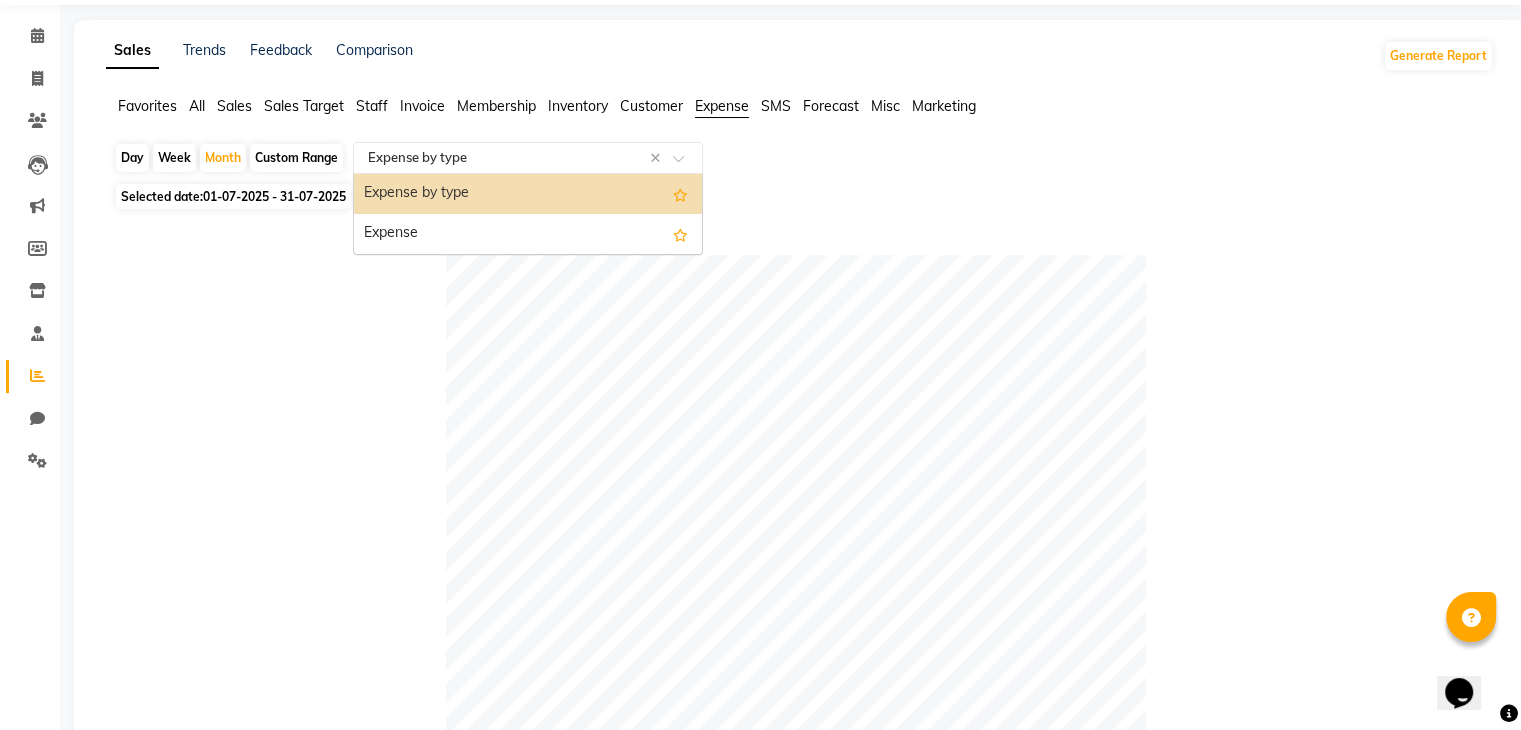 click 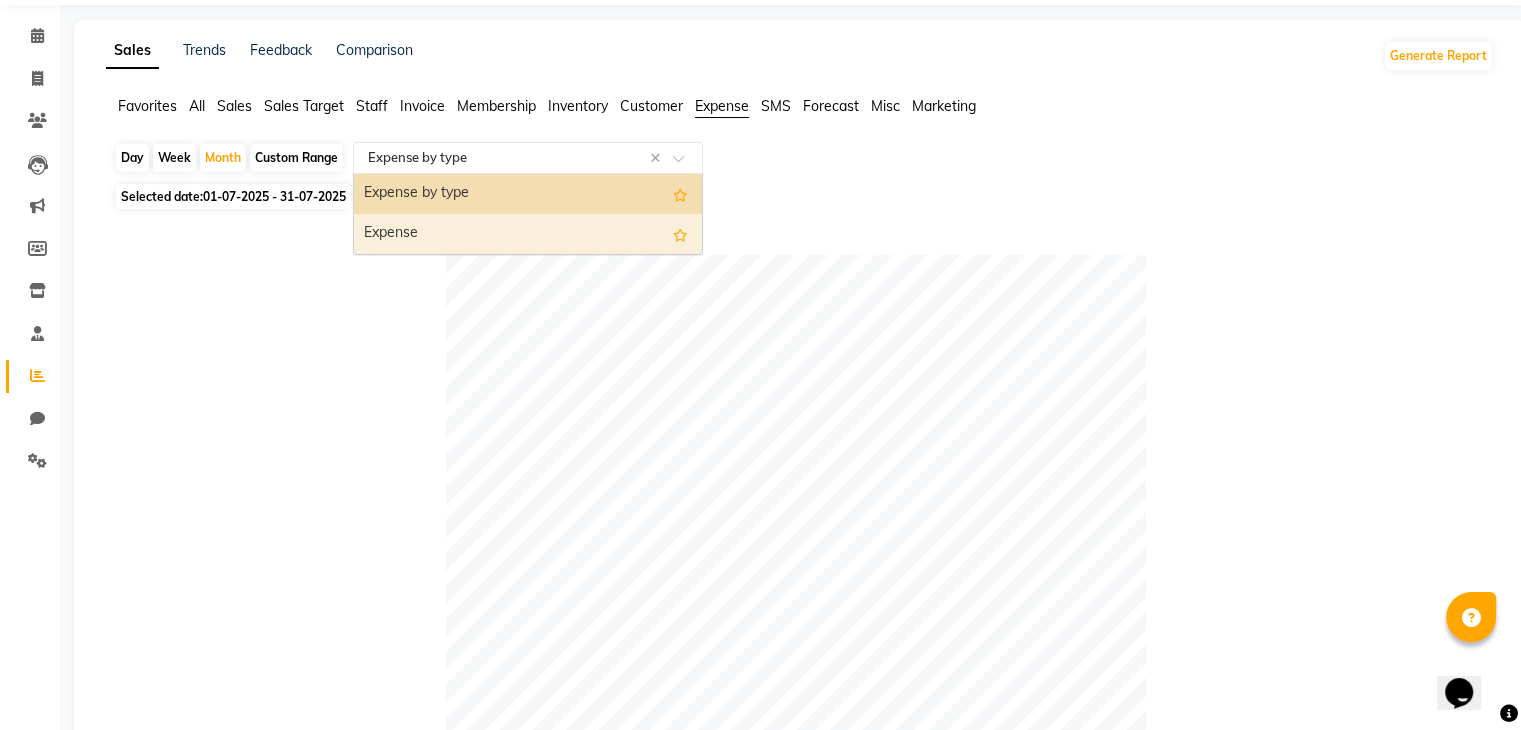 click on "Expense" at bounding box center (528, 234) 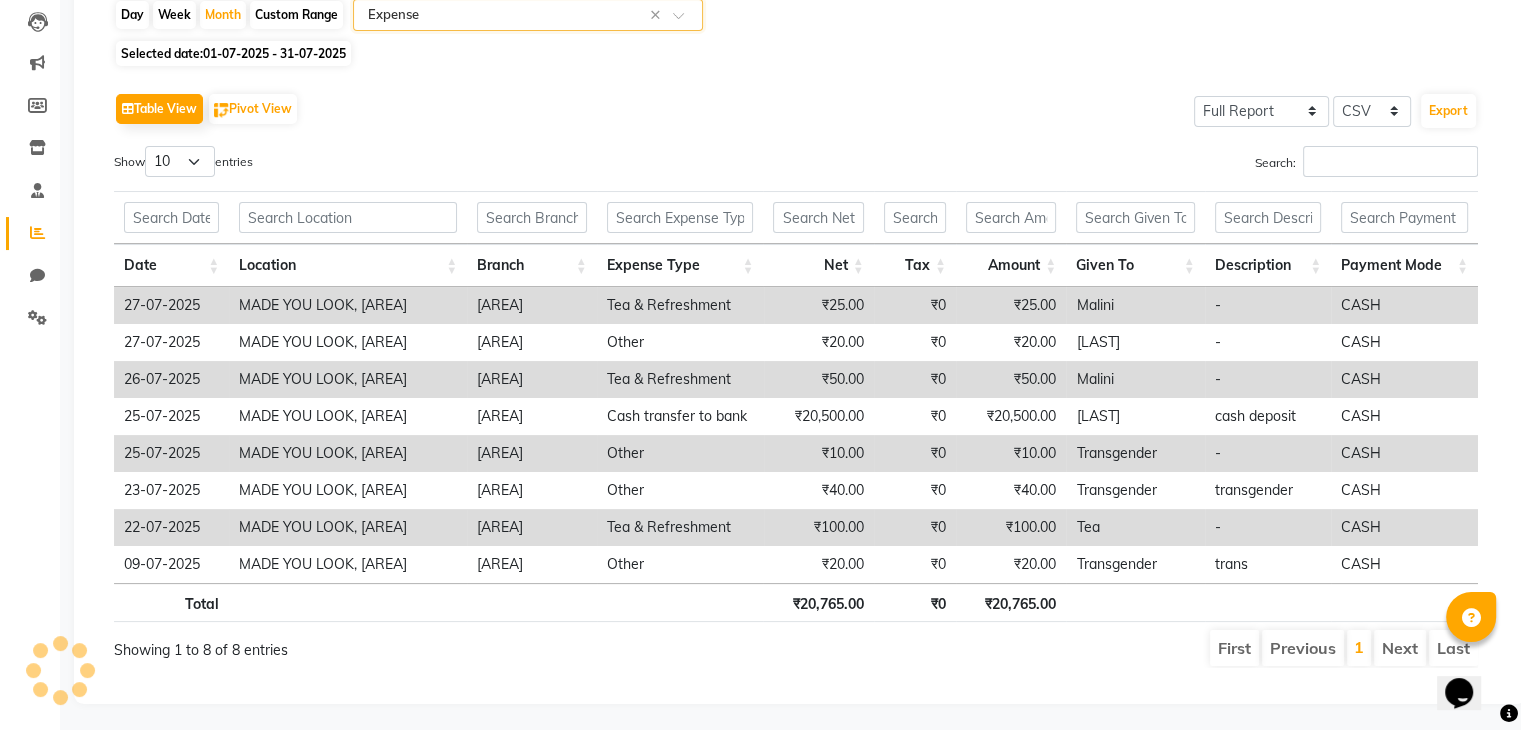 scroll, scrollTop: 228, scrollLeft: 0, axis: vertical 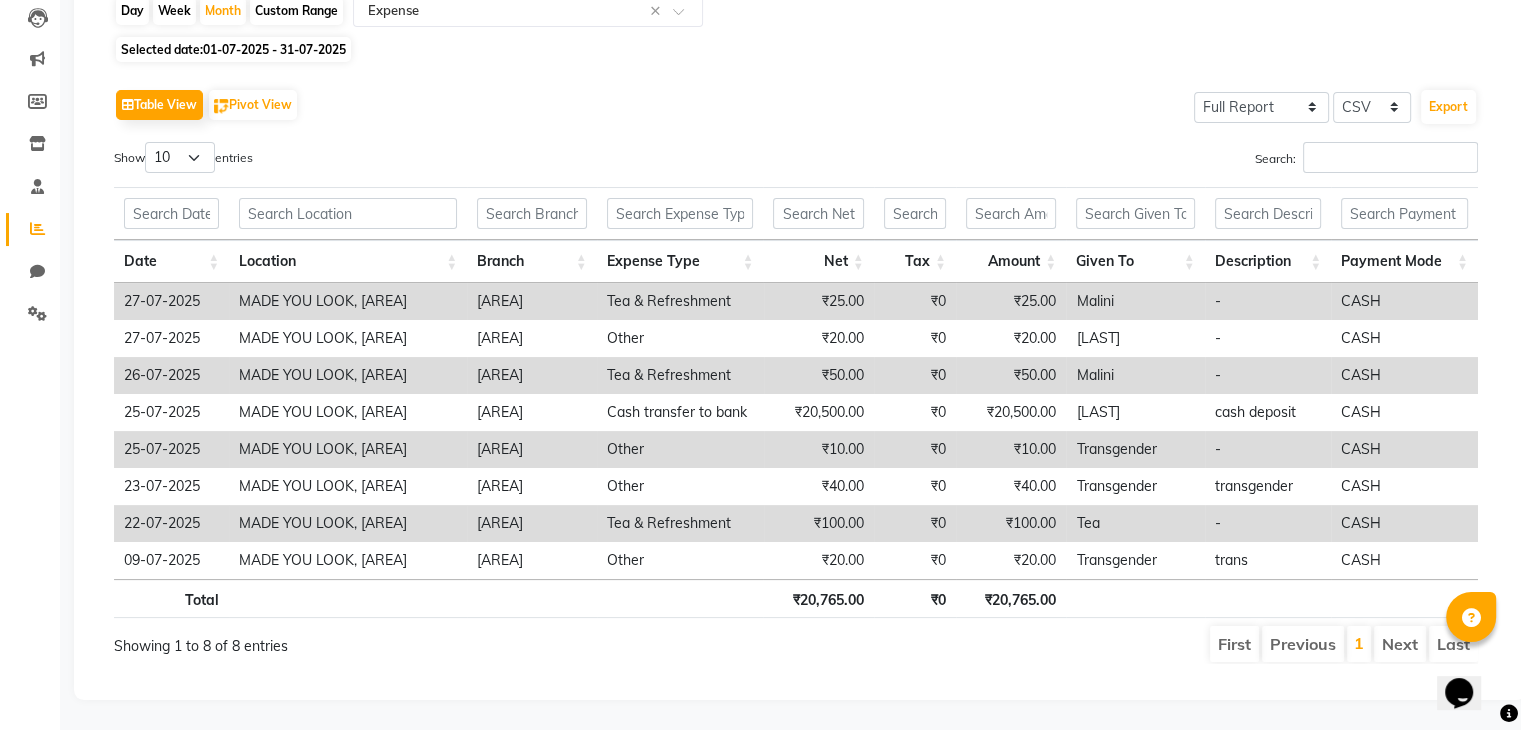 click on "₹50.00" at bounding box center [819, 375] 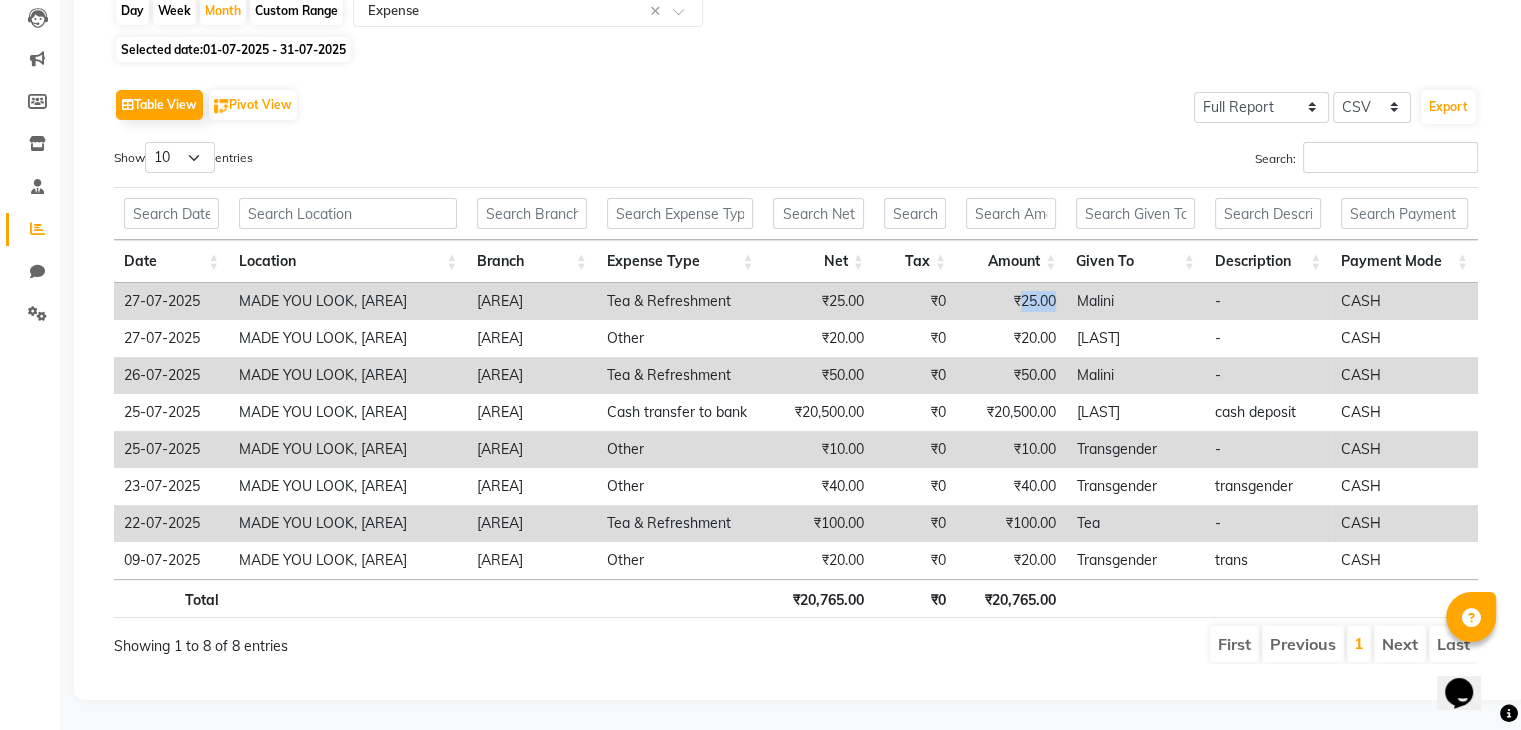 click on "₹25.00" at bounding box center (1011, 301) 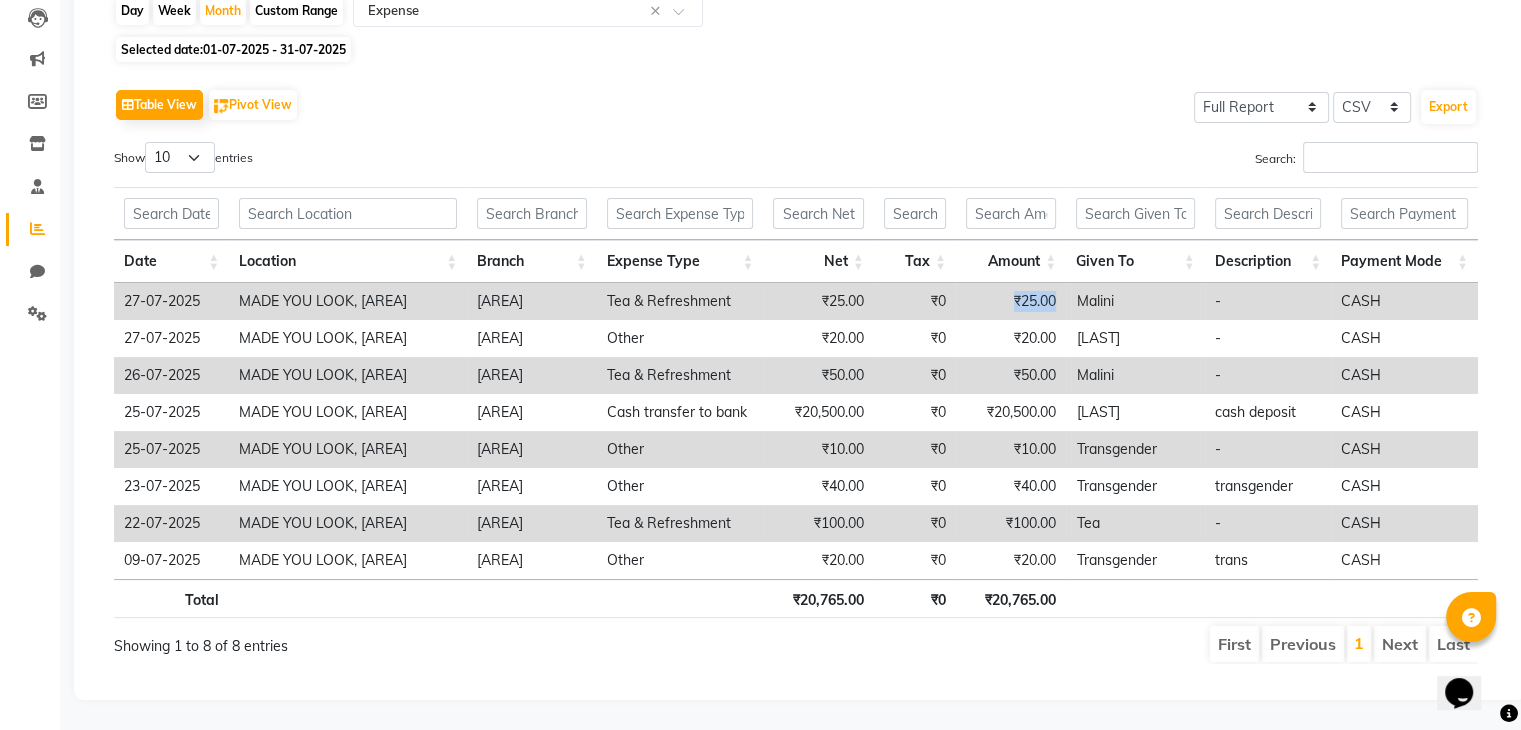 click on "₹25.00" at bounding box center [1011, 301] 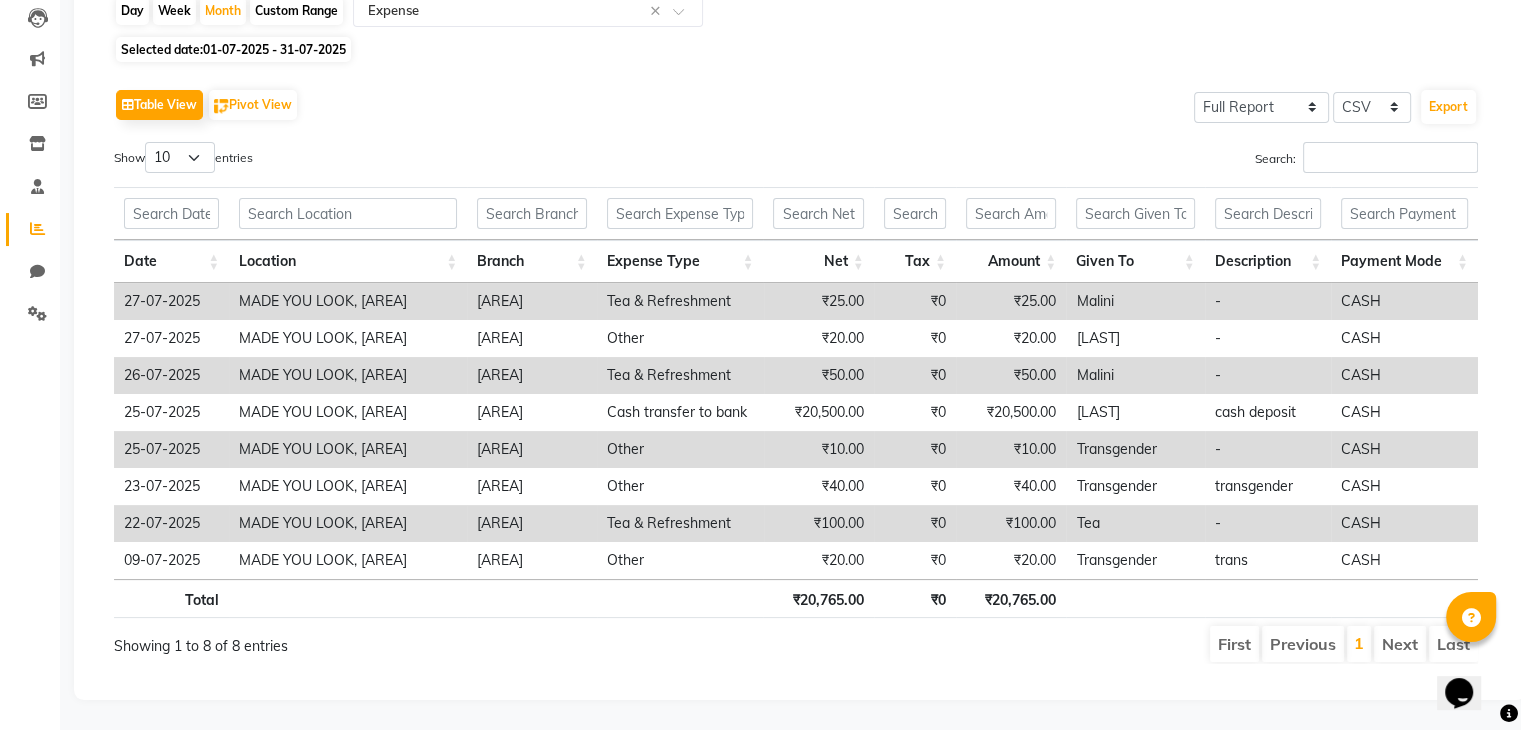 drag, startPoint x: 977, startPoint y: 288, endPoint x: 924, endPoint y: 288, distance: 53 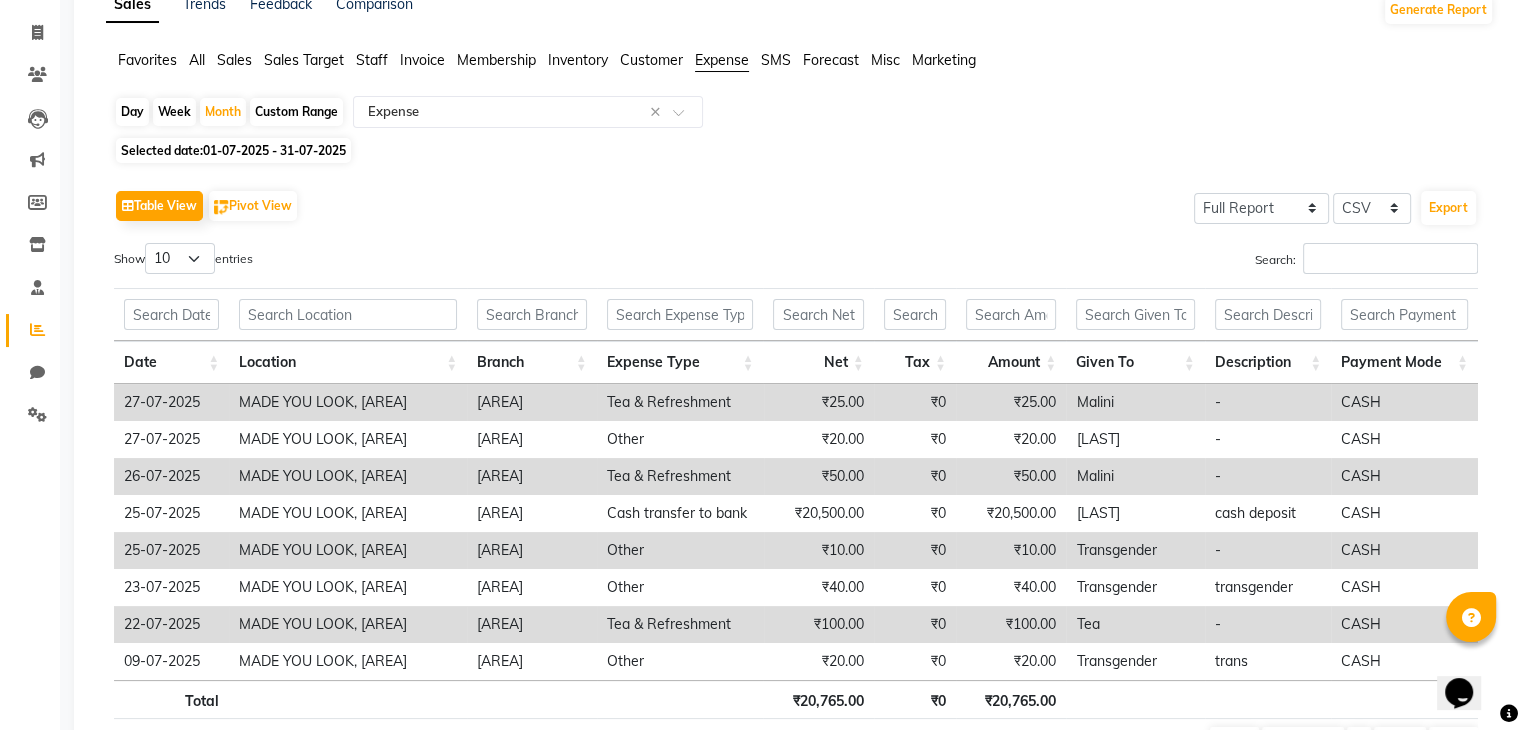 scroll, scrollTop: 0, scrollLeft: 0, axis: both 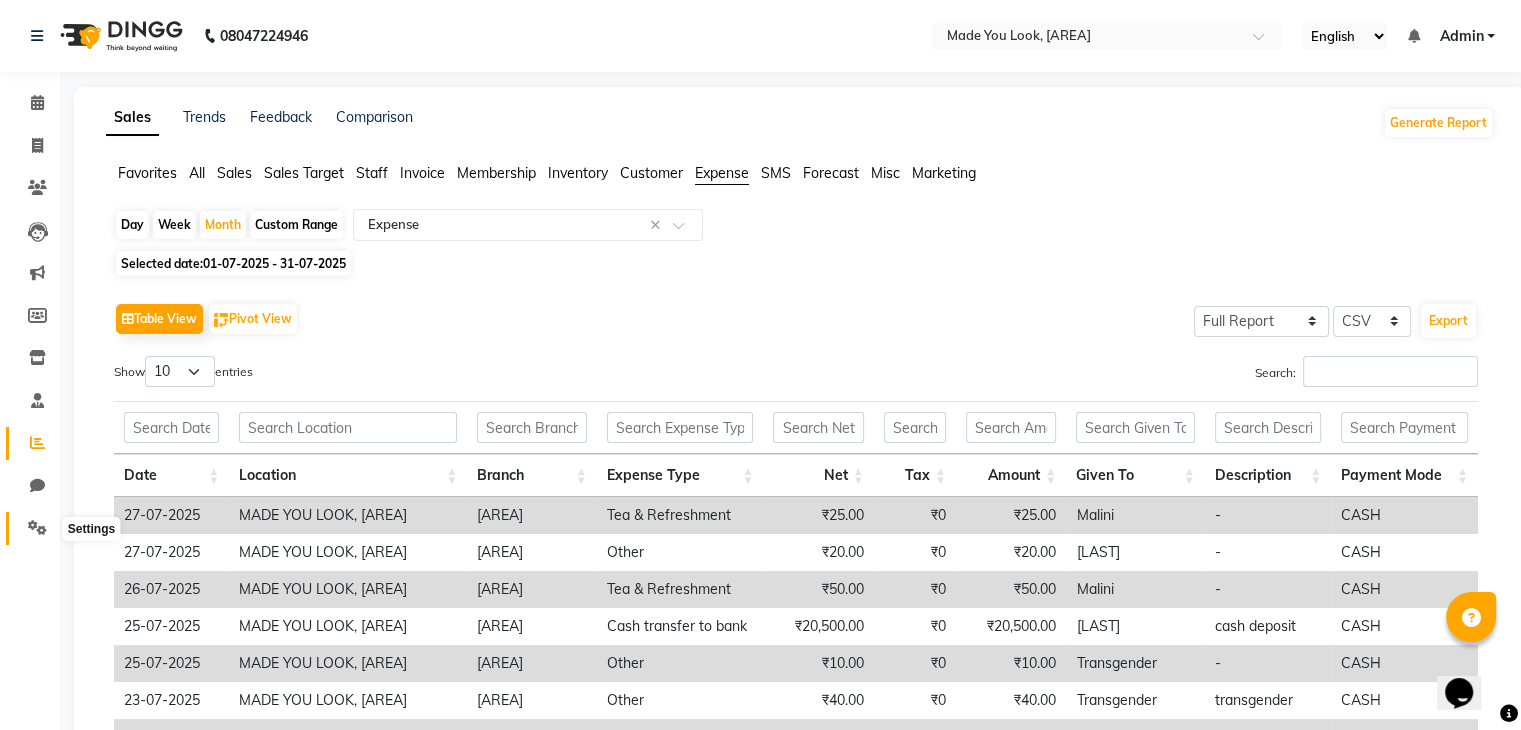 click 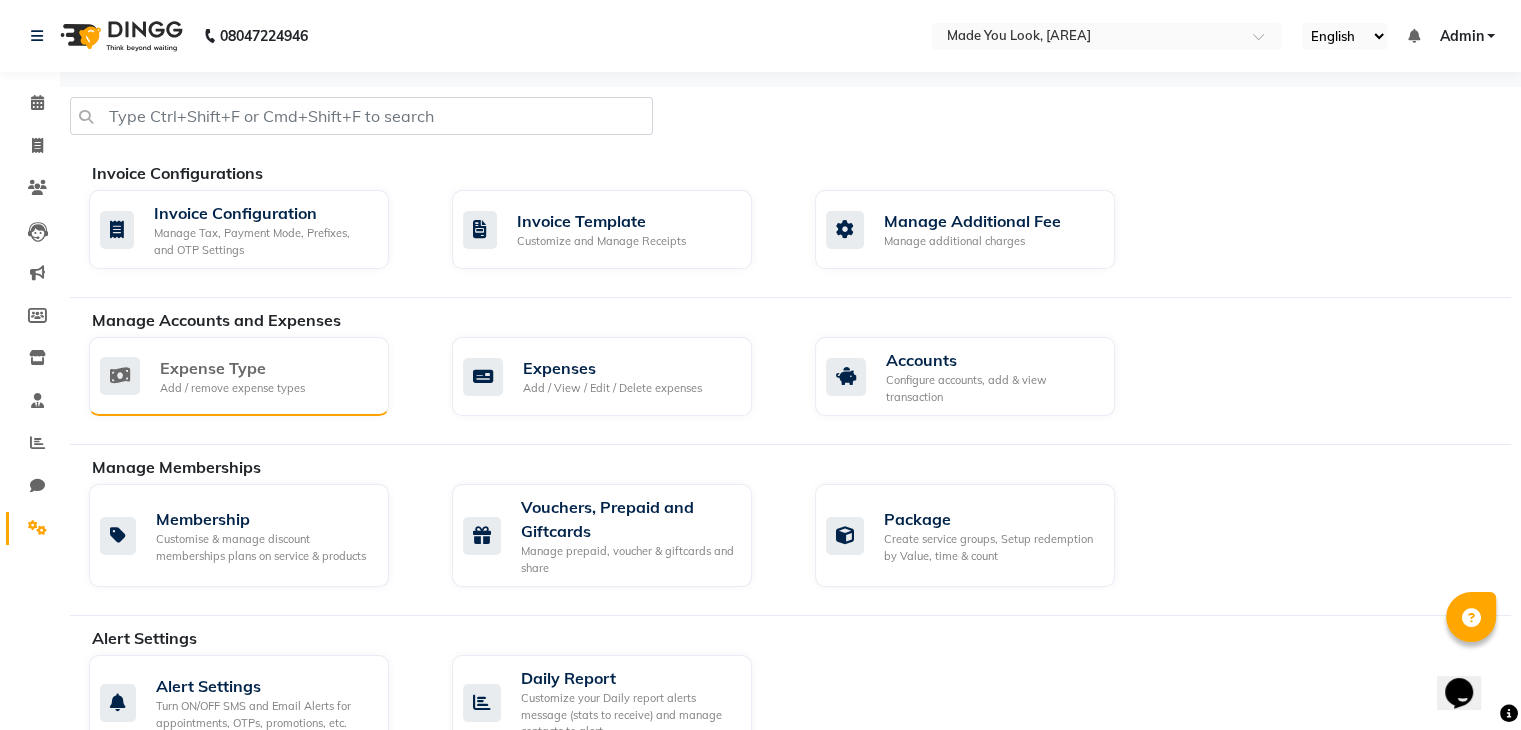 click on "Expense Type" 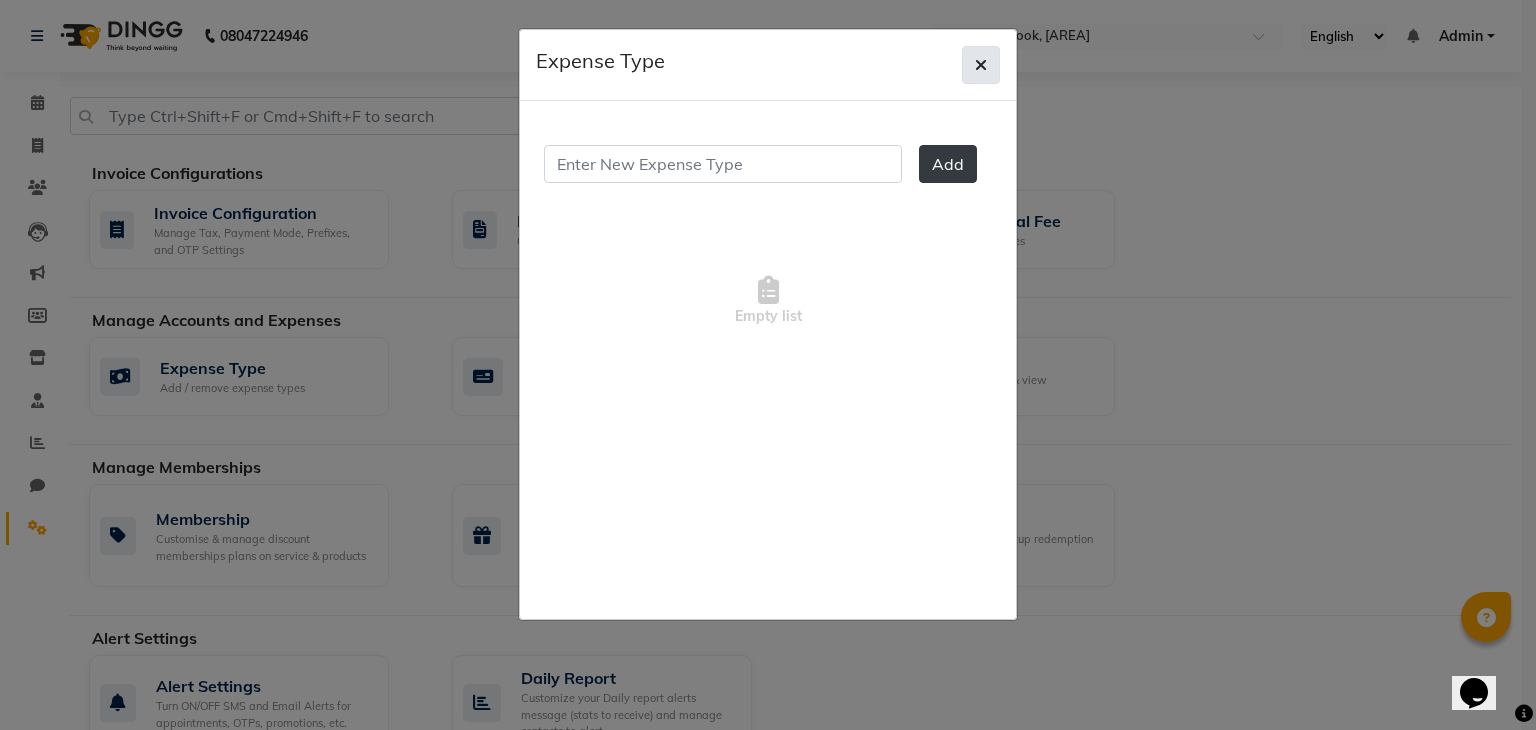 click 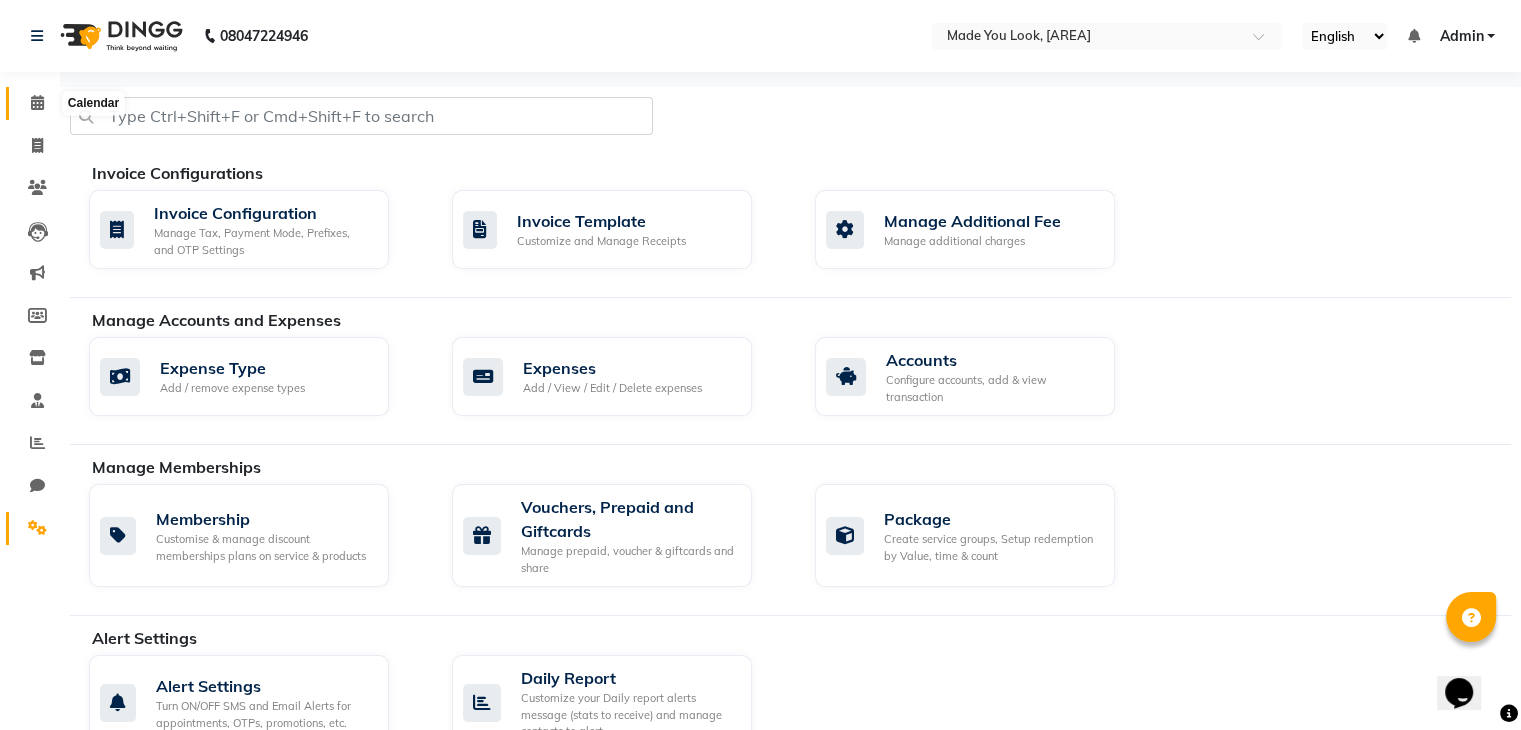 click 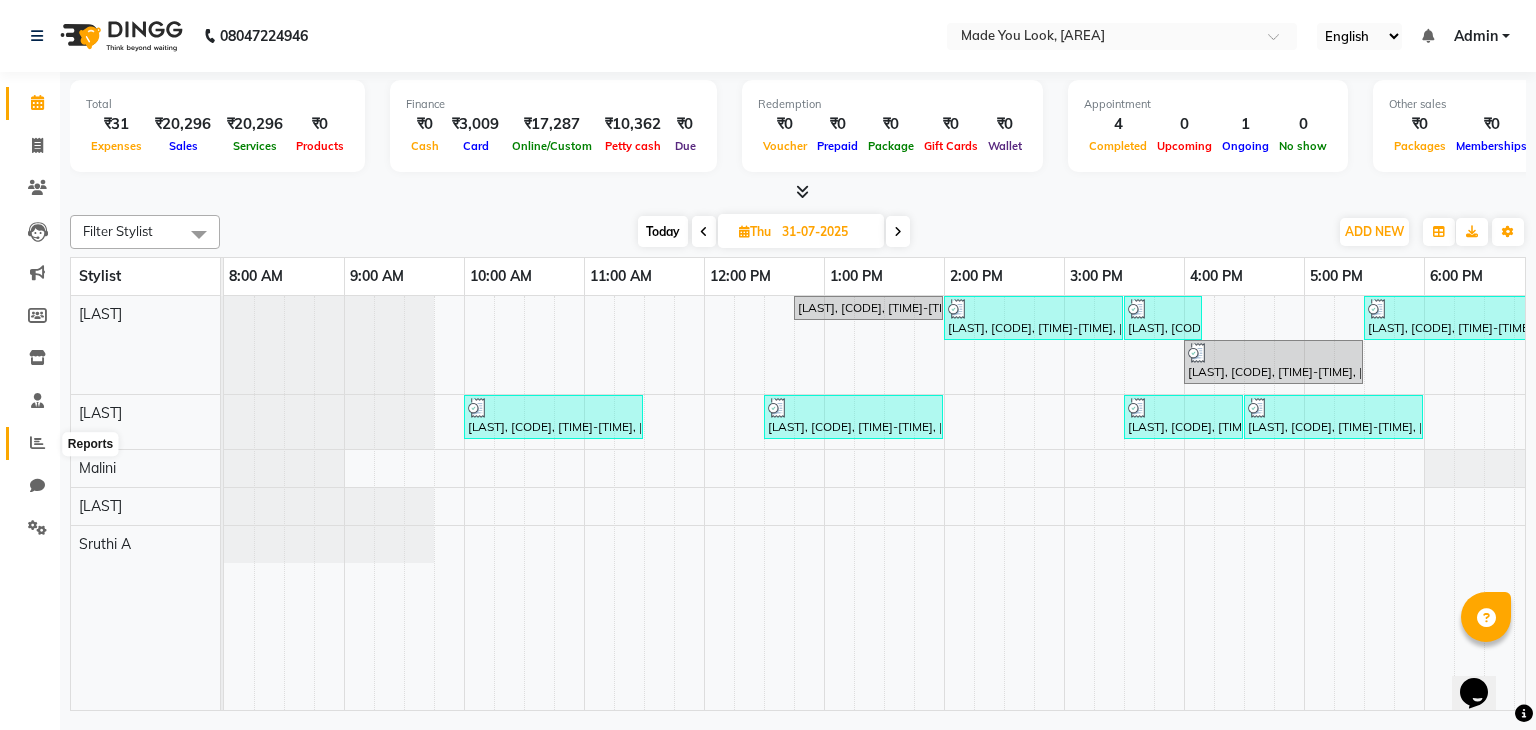 click 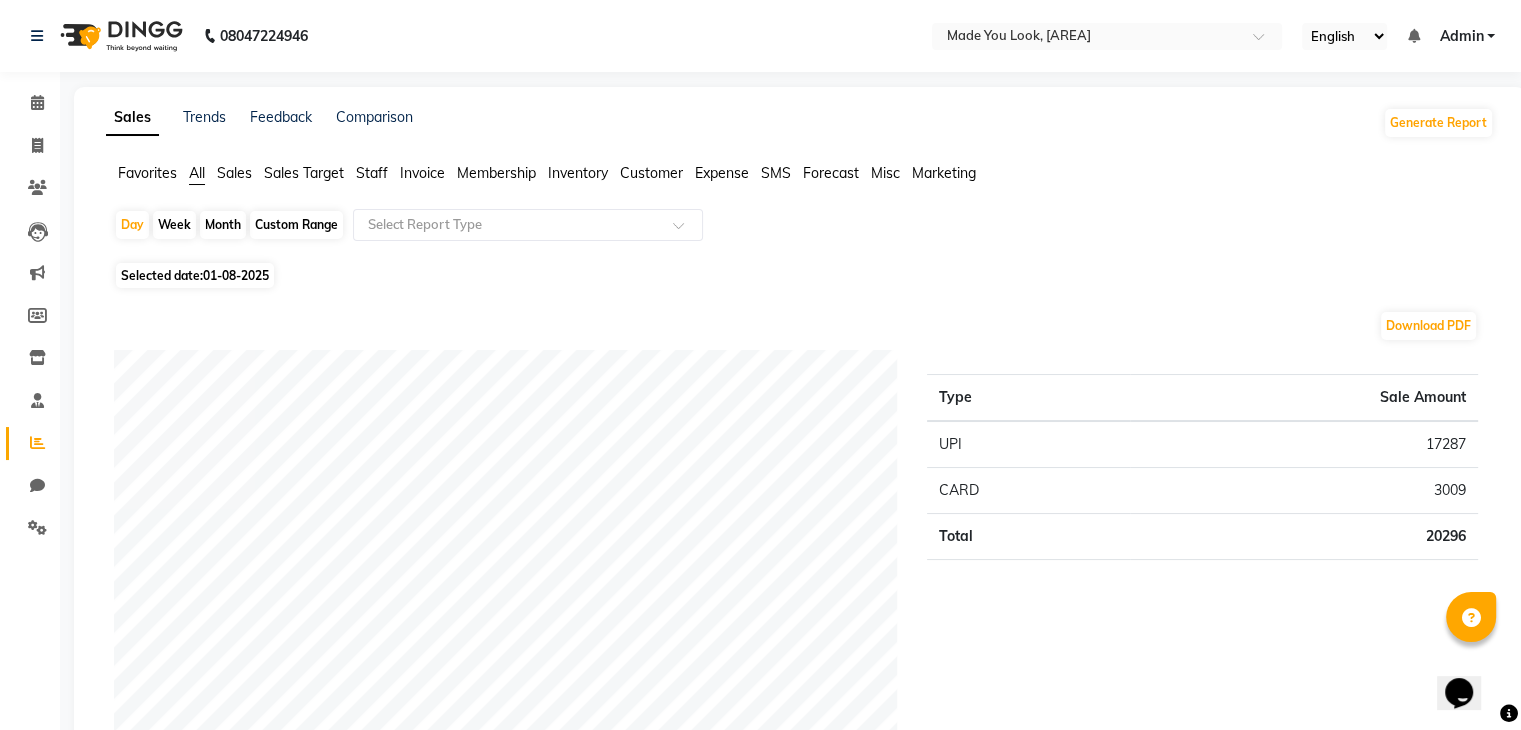 click on "Expense" 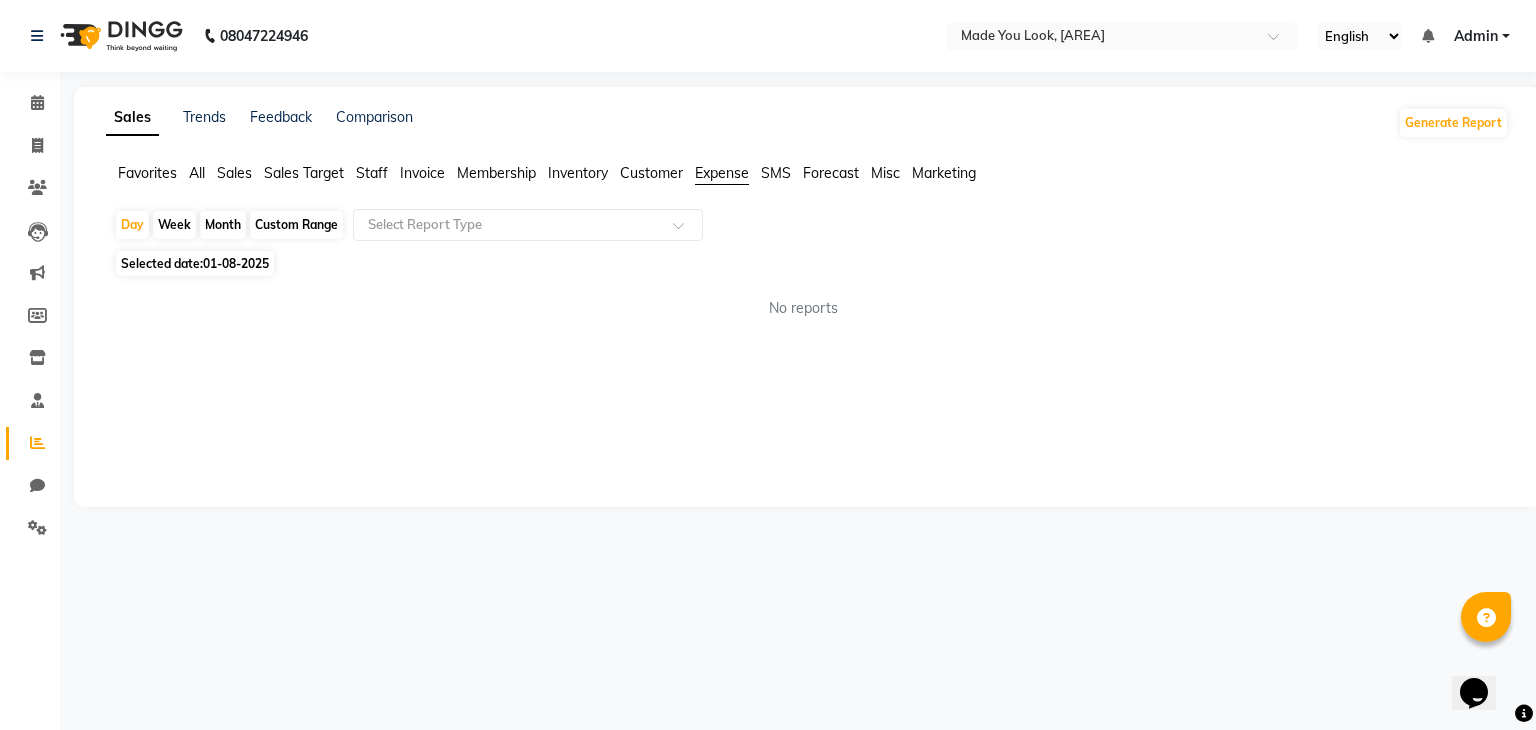 click on "Custom Range" 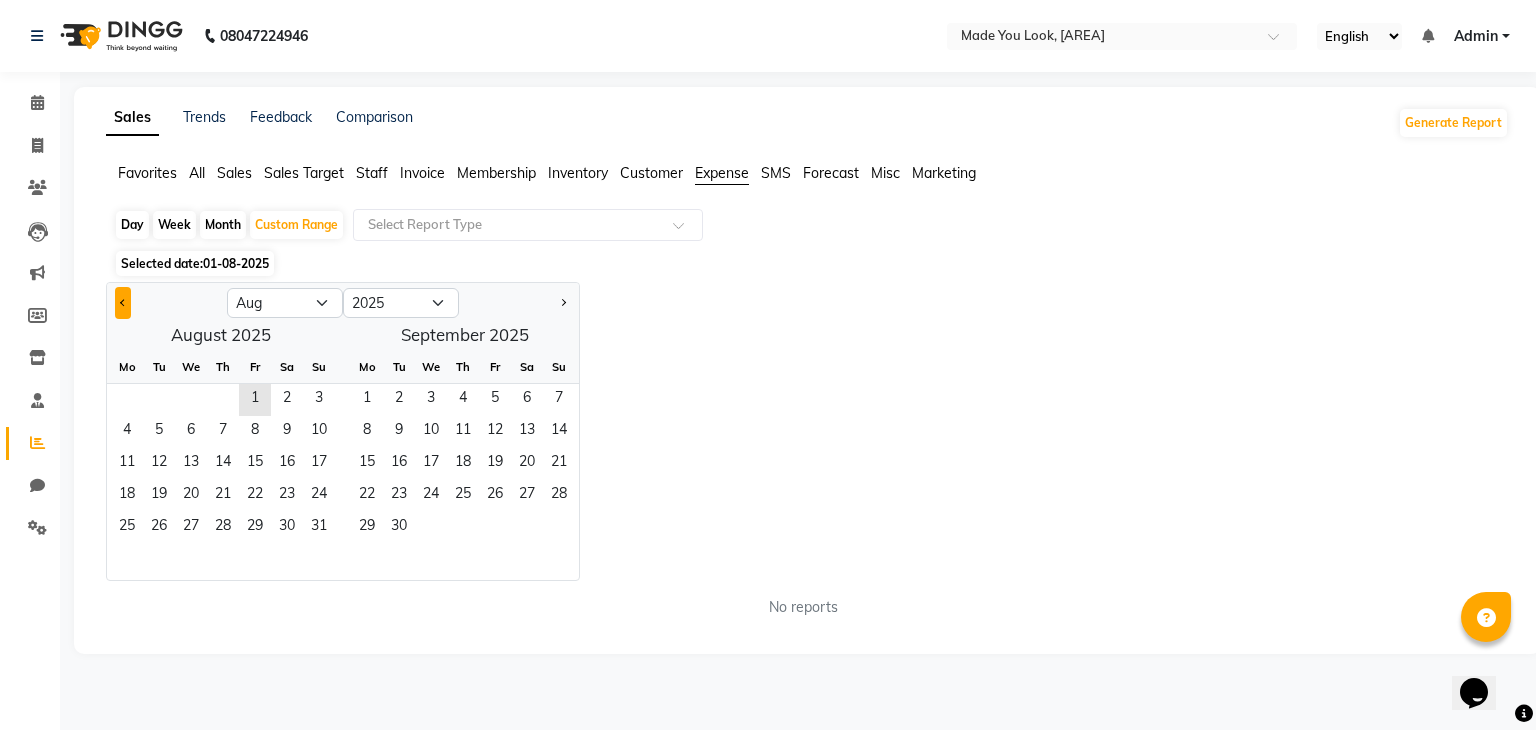 click 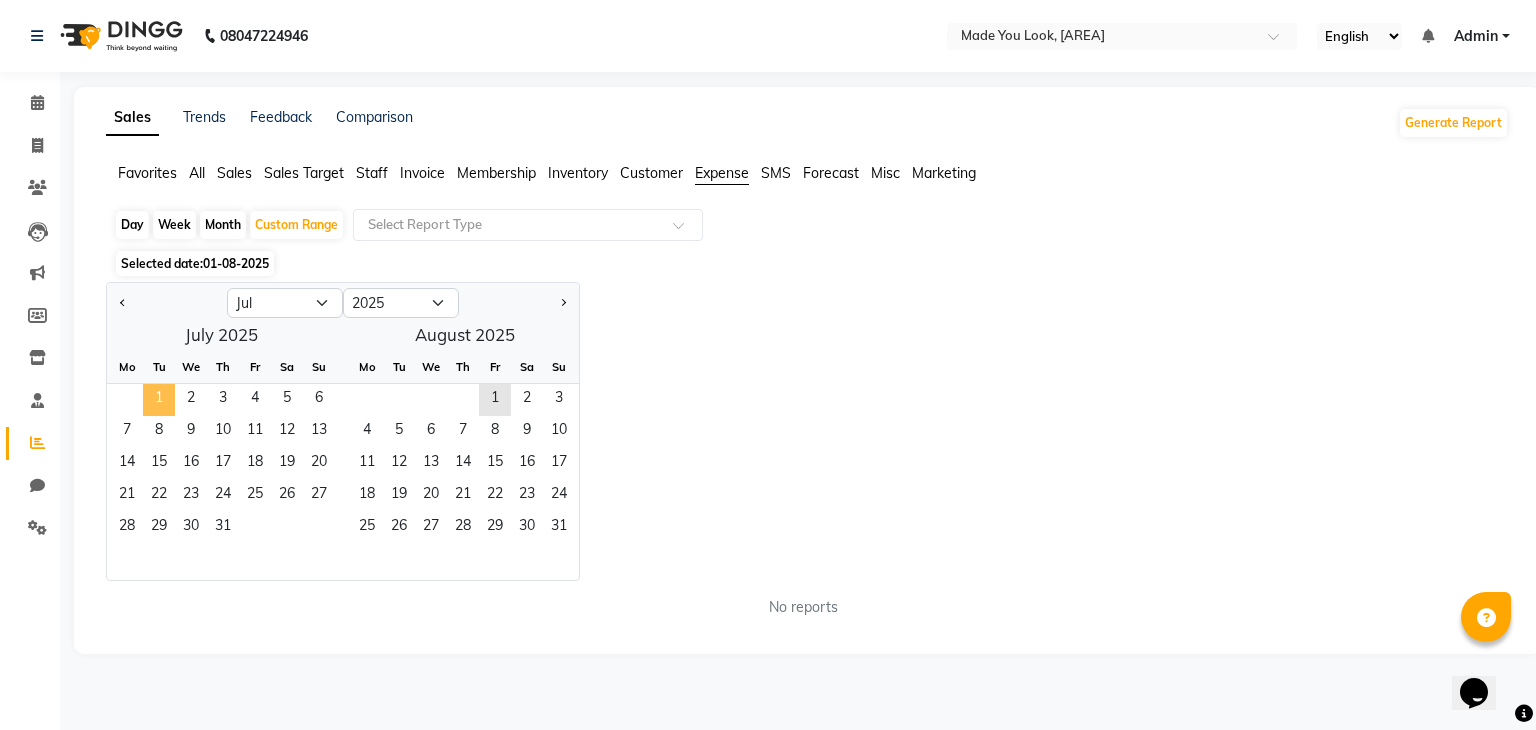 click on "1" 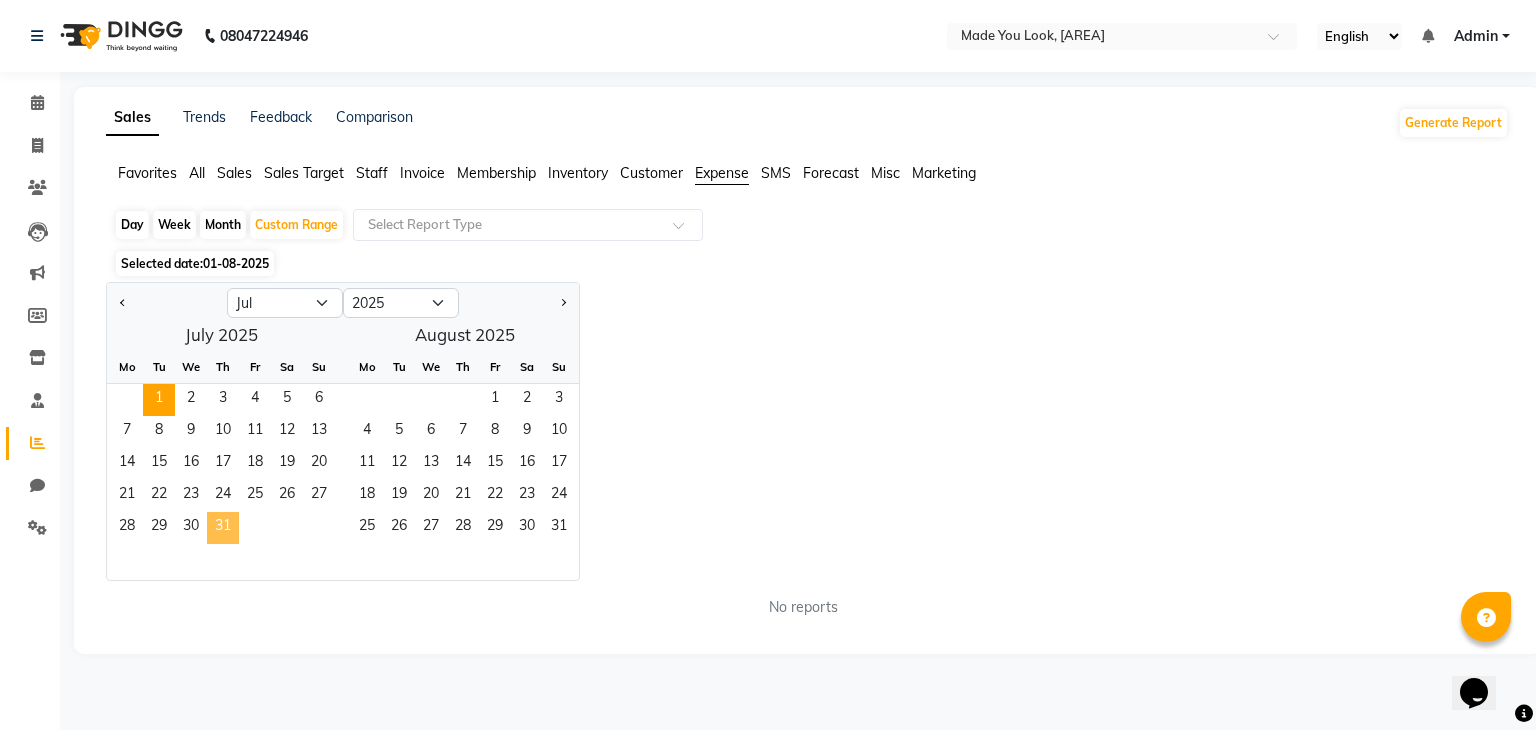 click on "31" 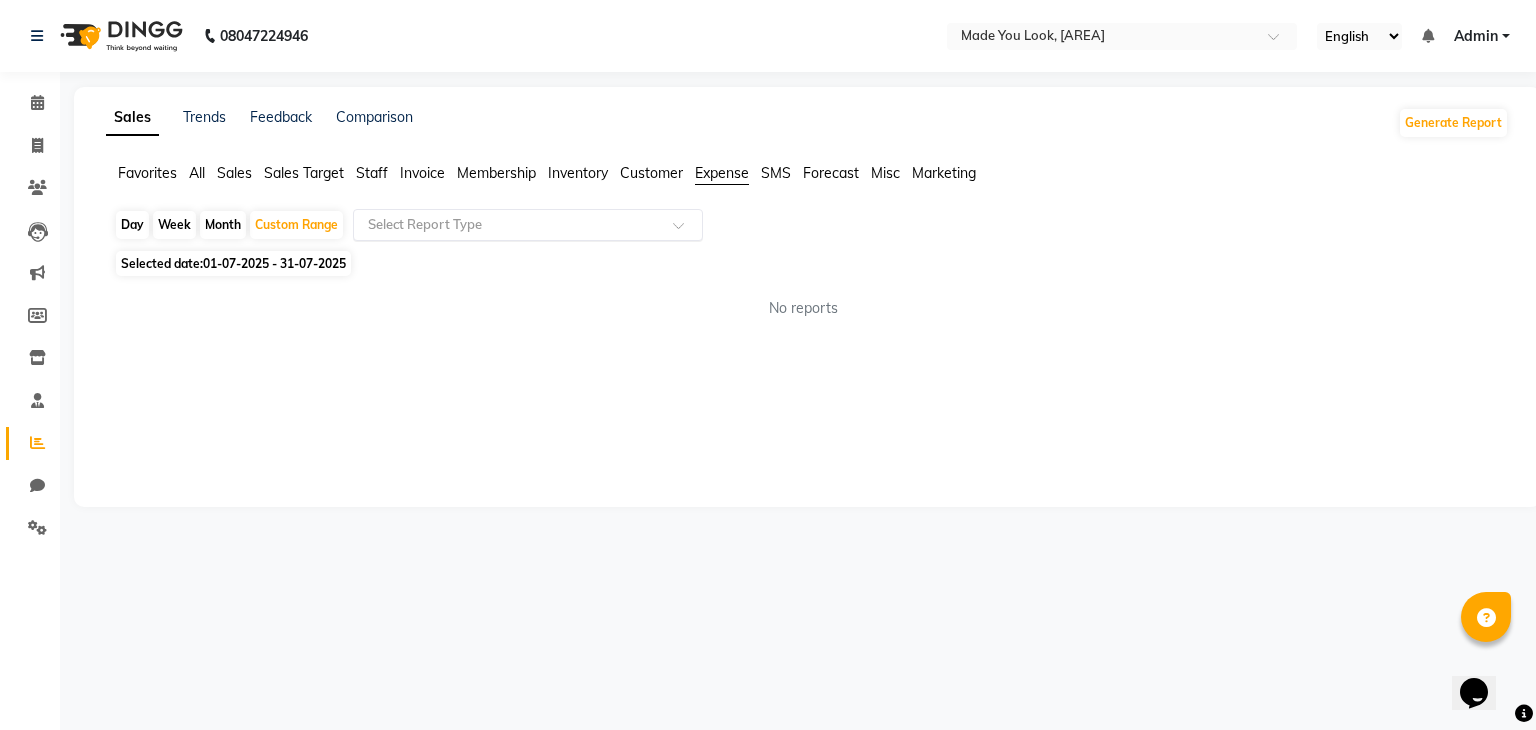 click 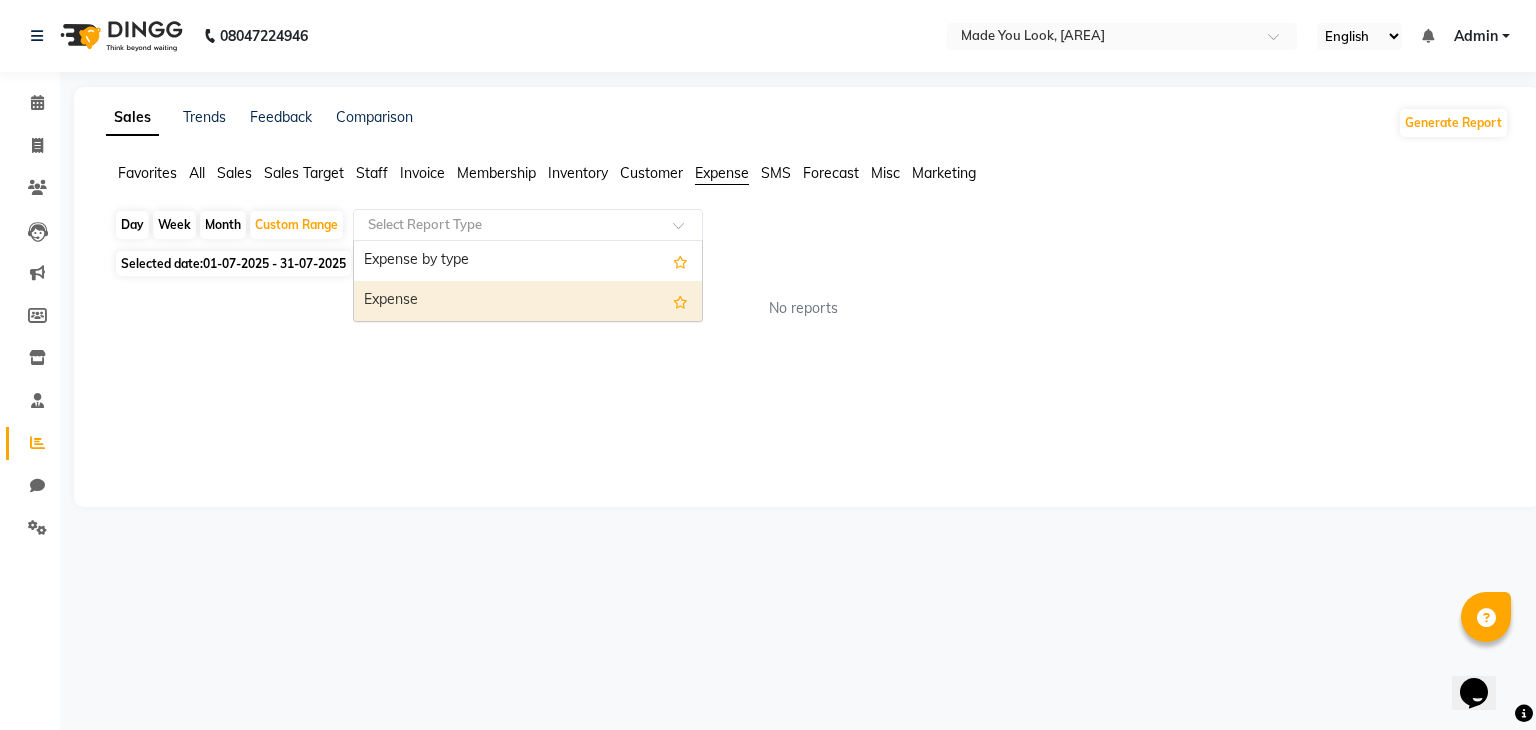 click on "Expense" at bounding box center [528, 301] 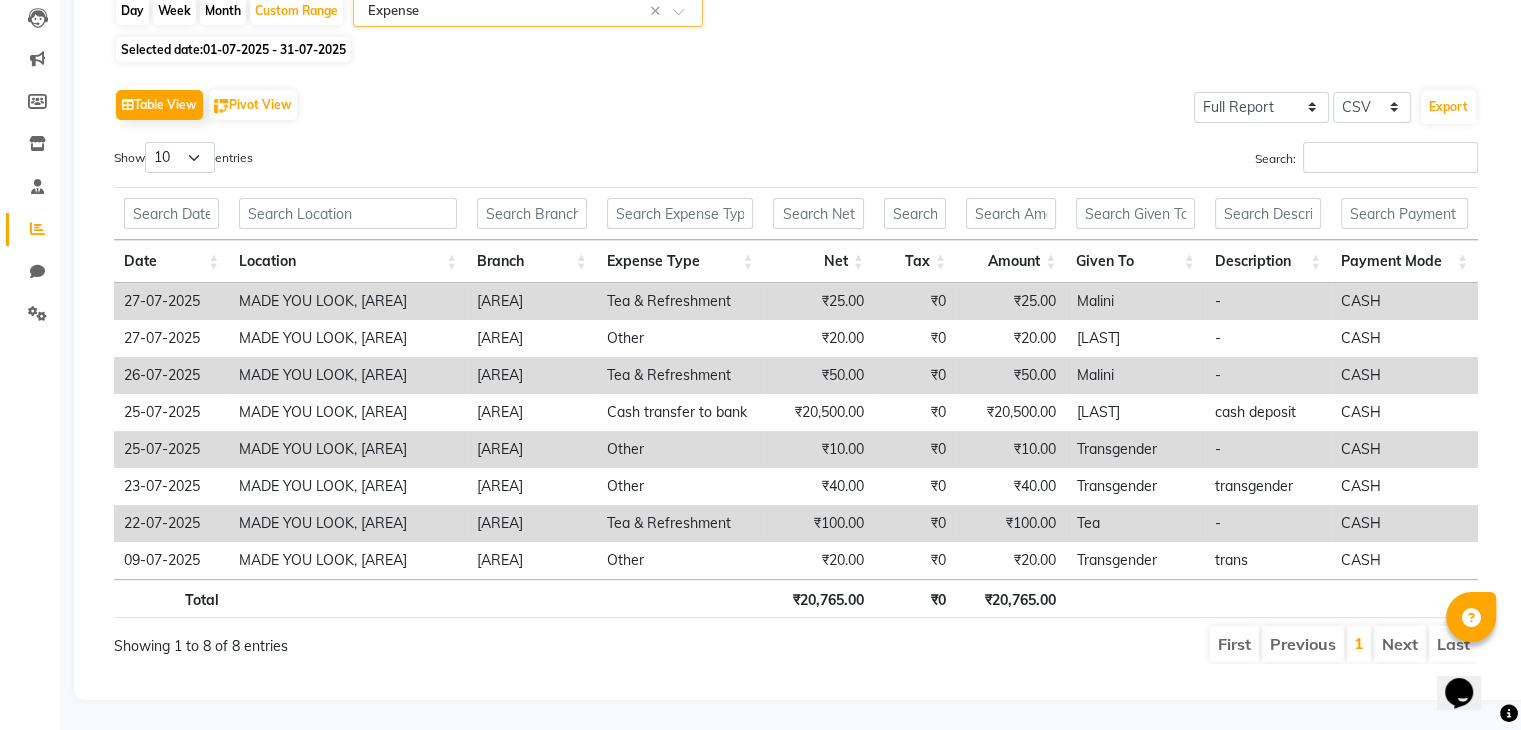 scroll, scrollTop: 228, scrollLeft: 0, axis: vertical 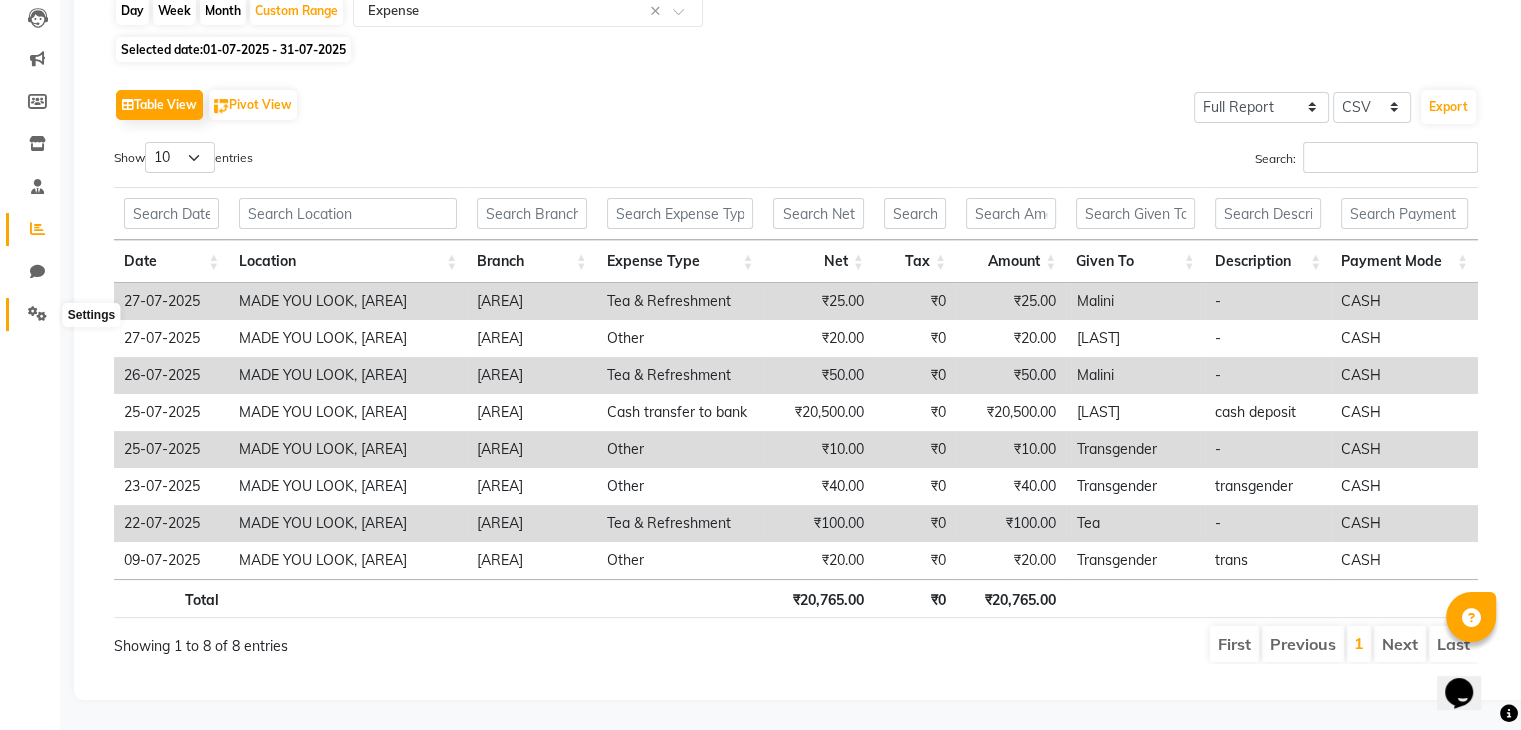 click 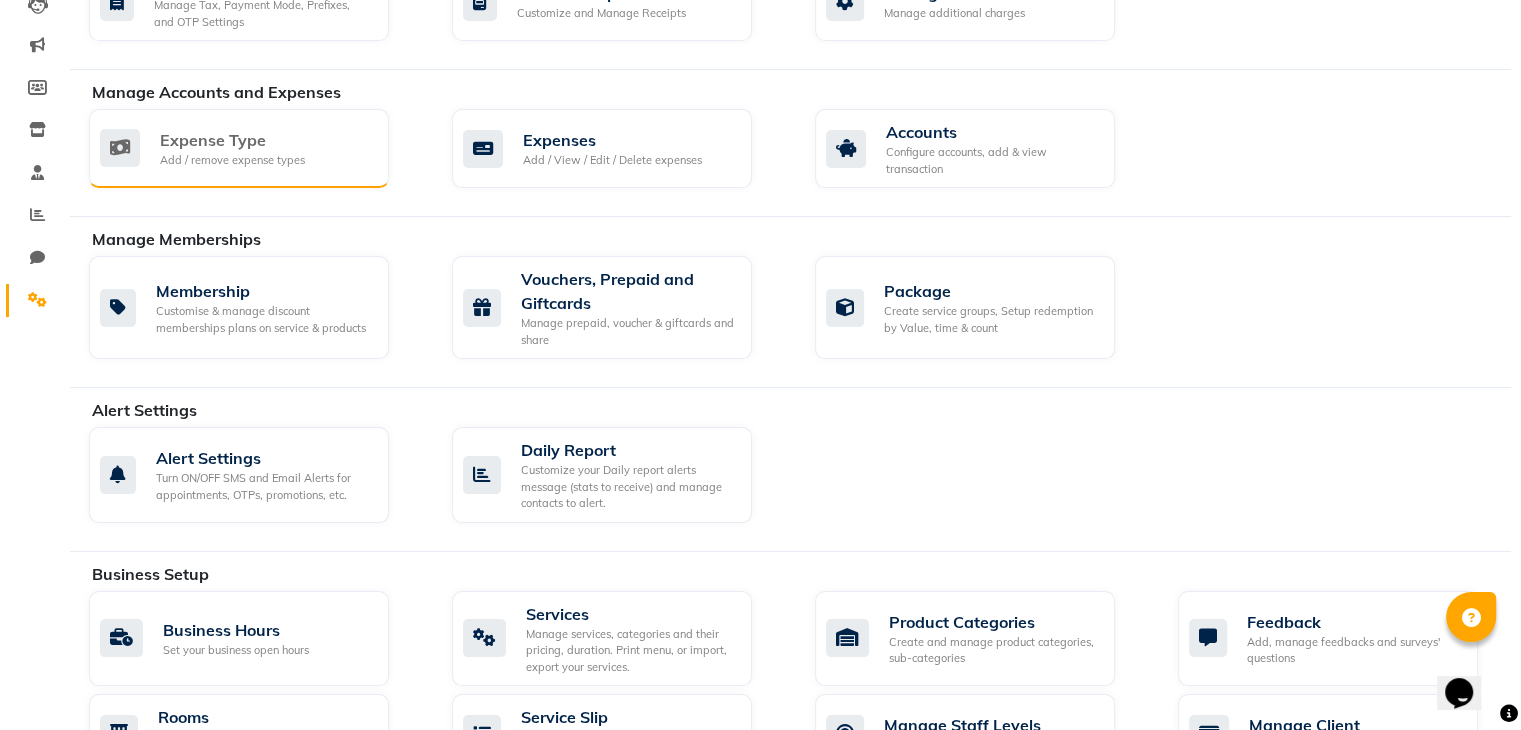 click on "Add / remove expense types" 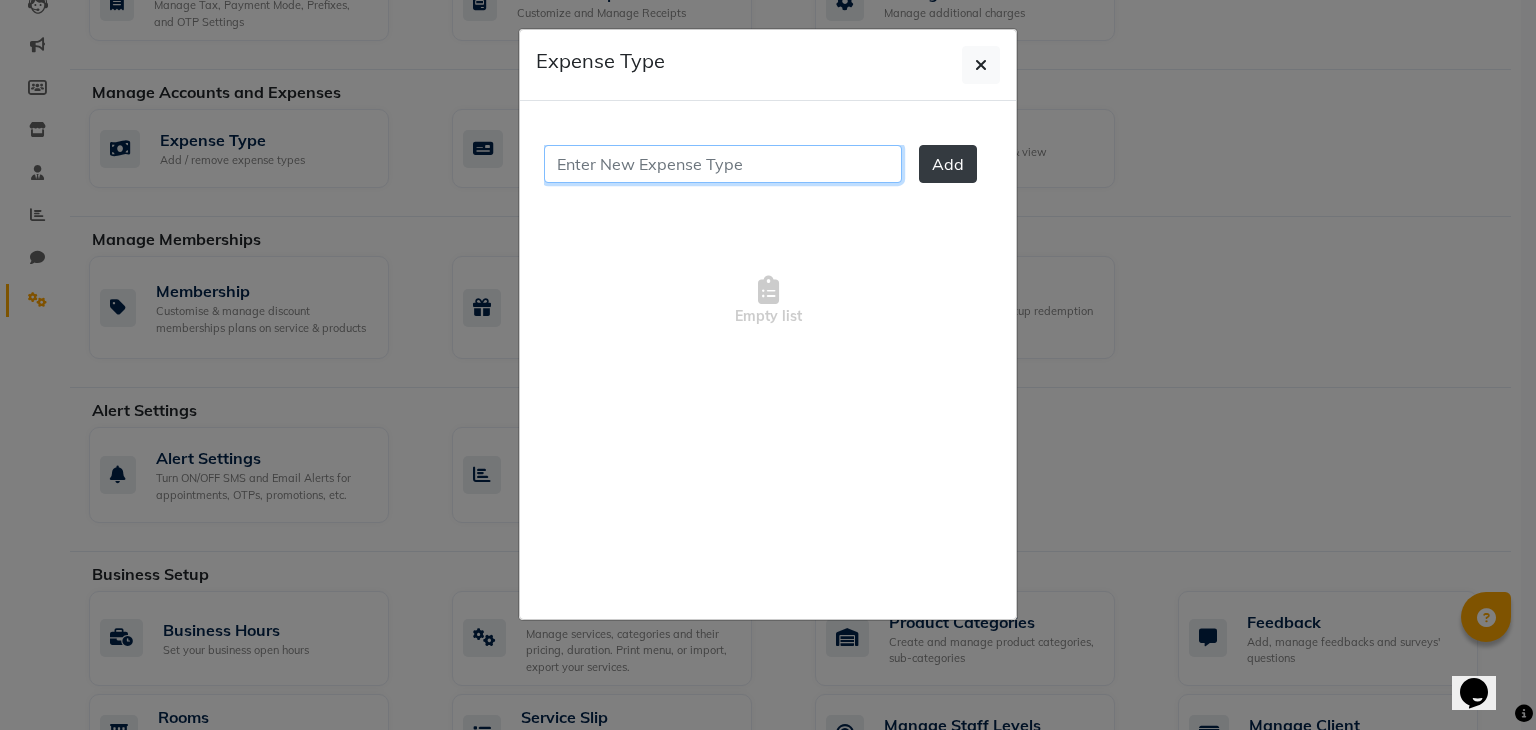 click at bounding box center [723, 164] 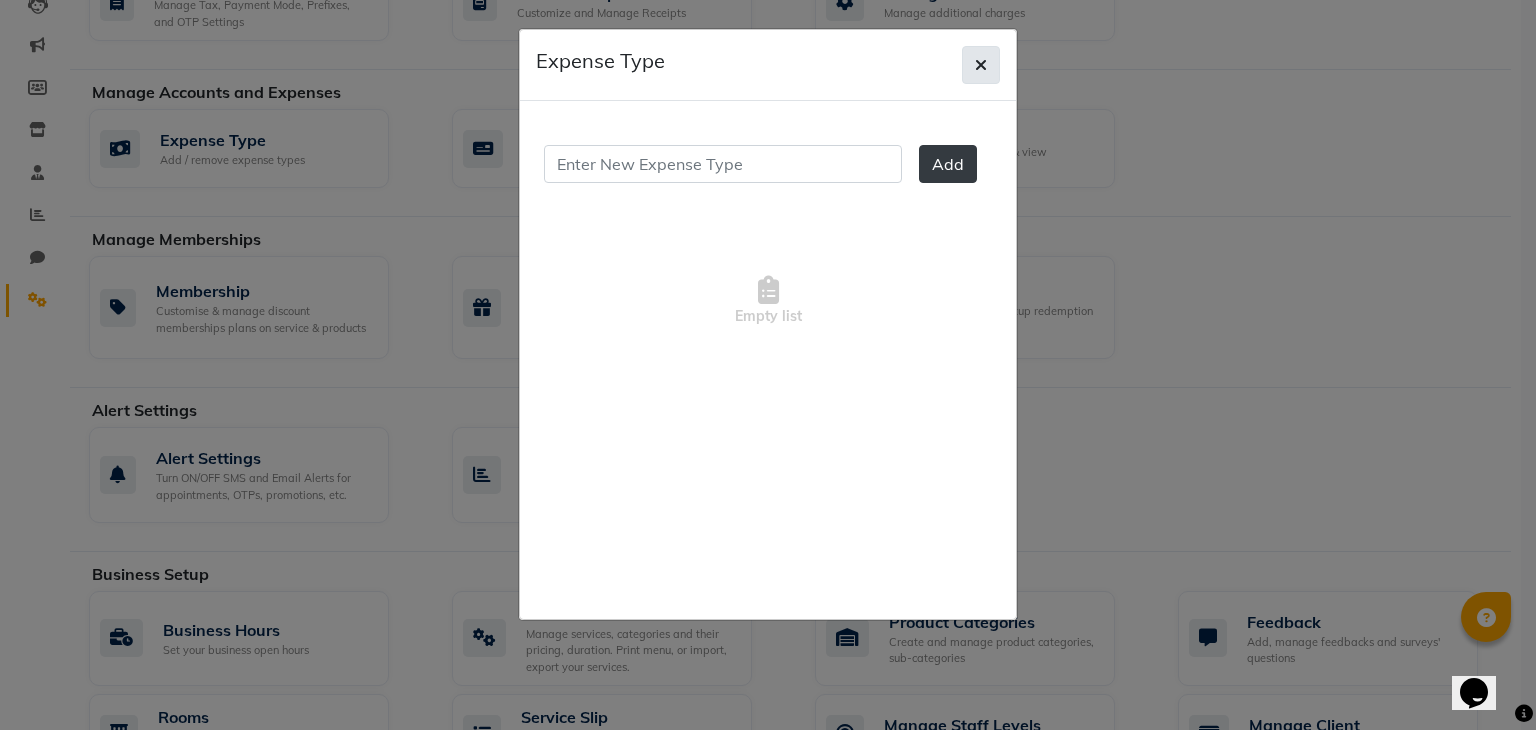 click 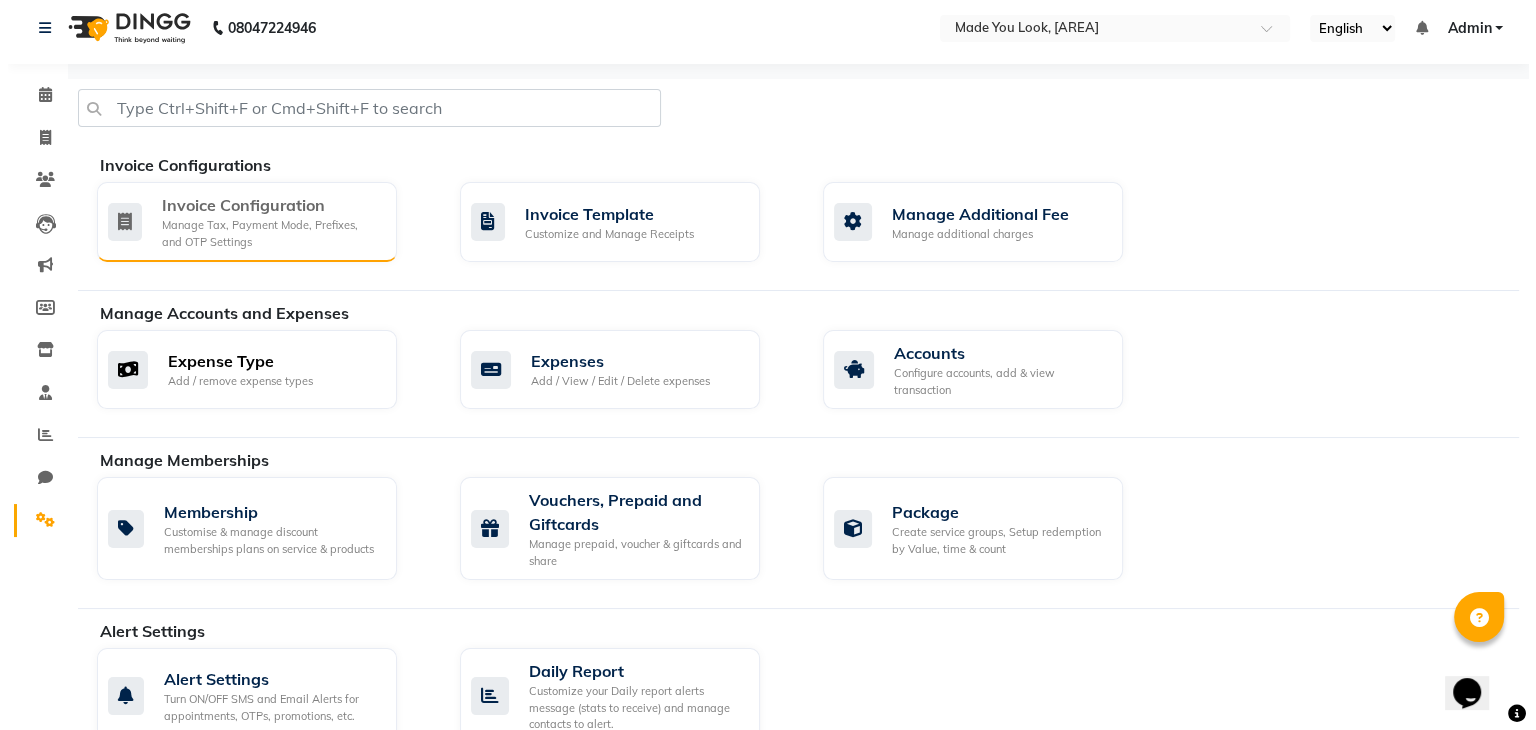 scroll, scrollTop: 0, scrollLeft: 0, axis: both 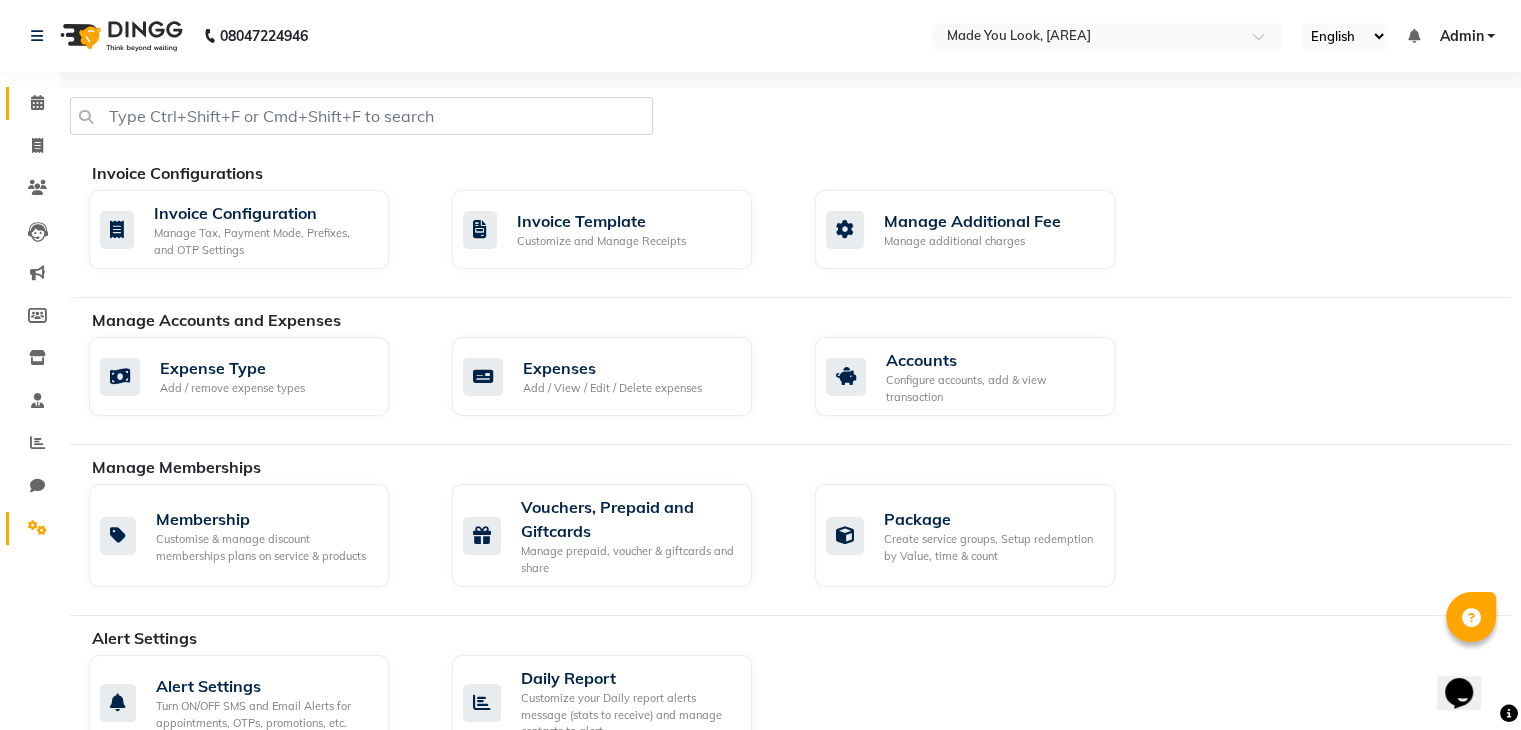 click on "Calendar" 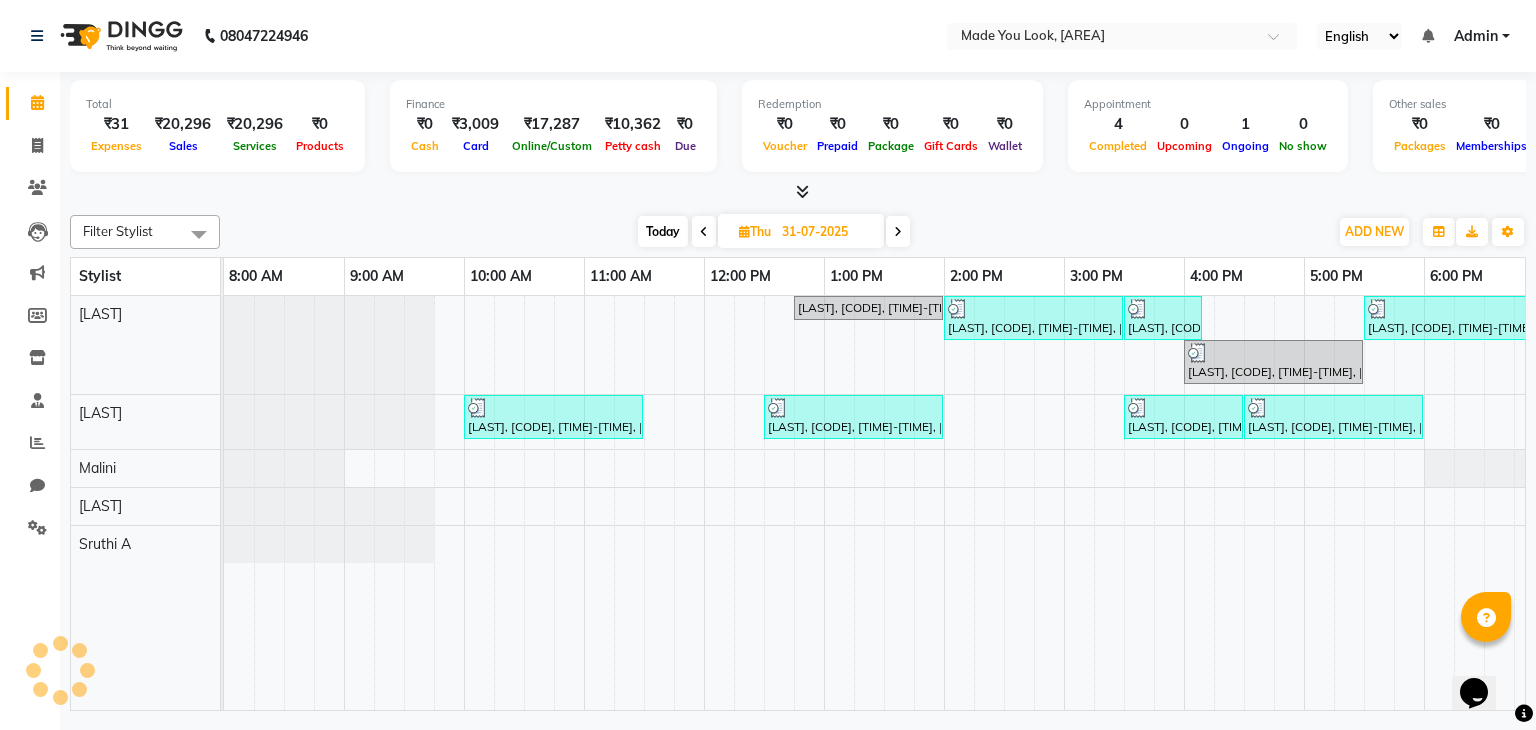 scroll, scrollTop: 0, scrollLeft: 0, axis: both 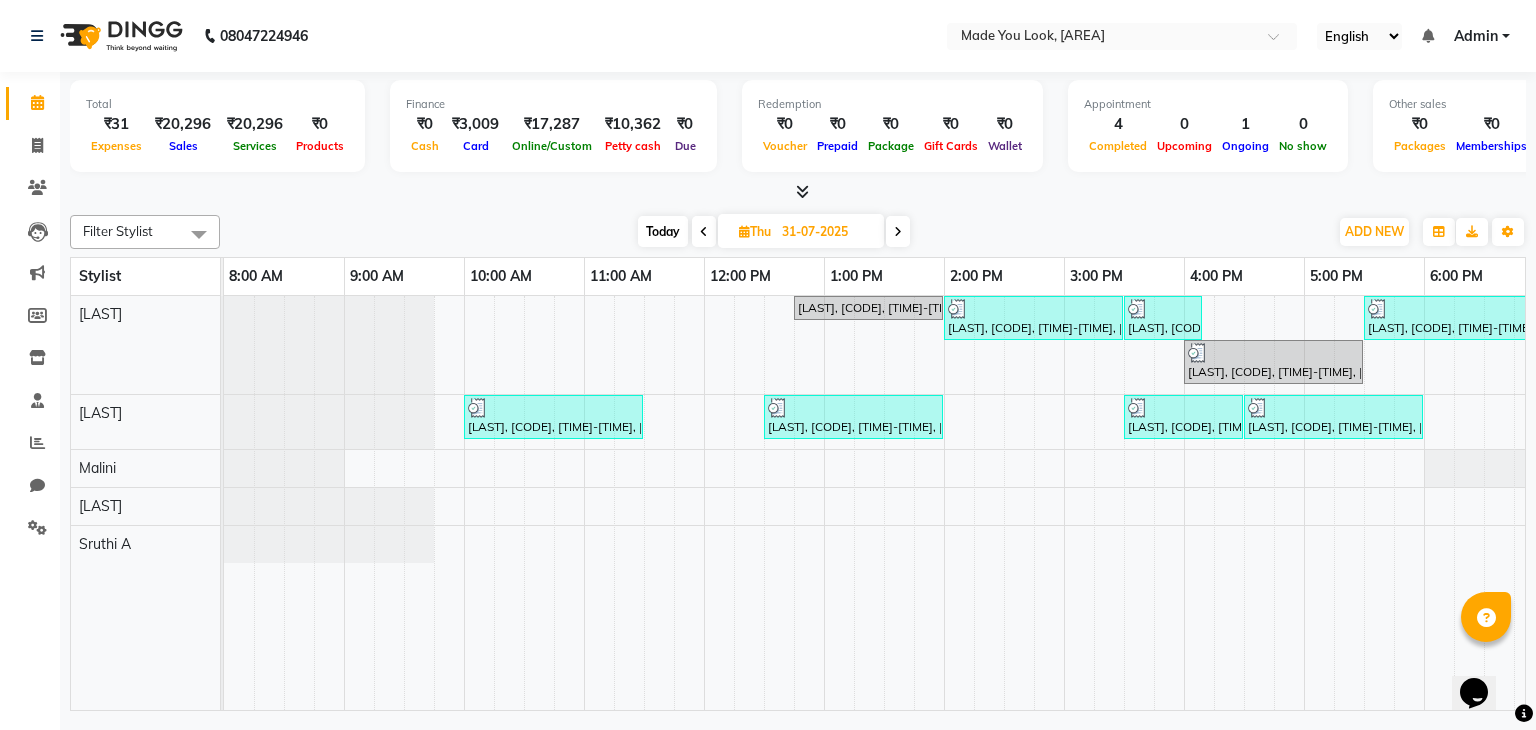 click at bounding box center (704, 231) 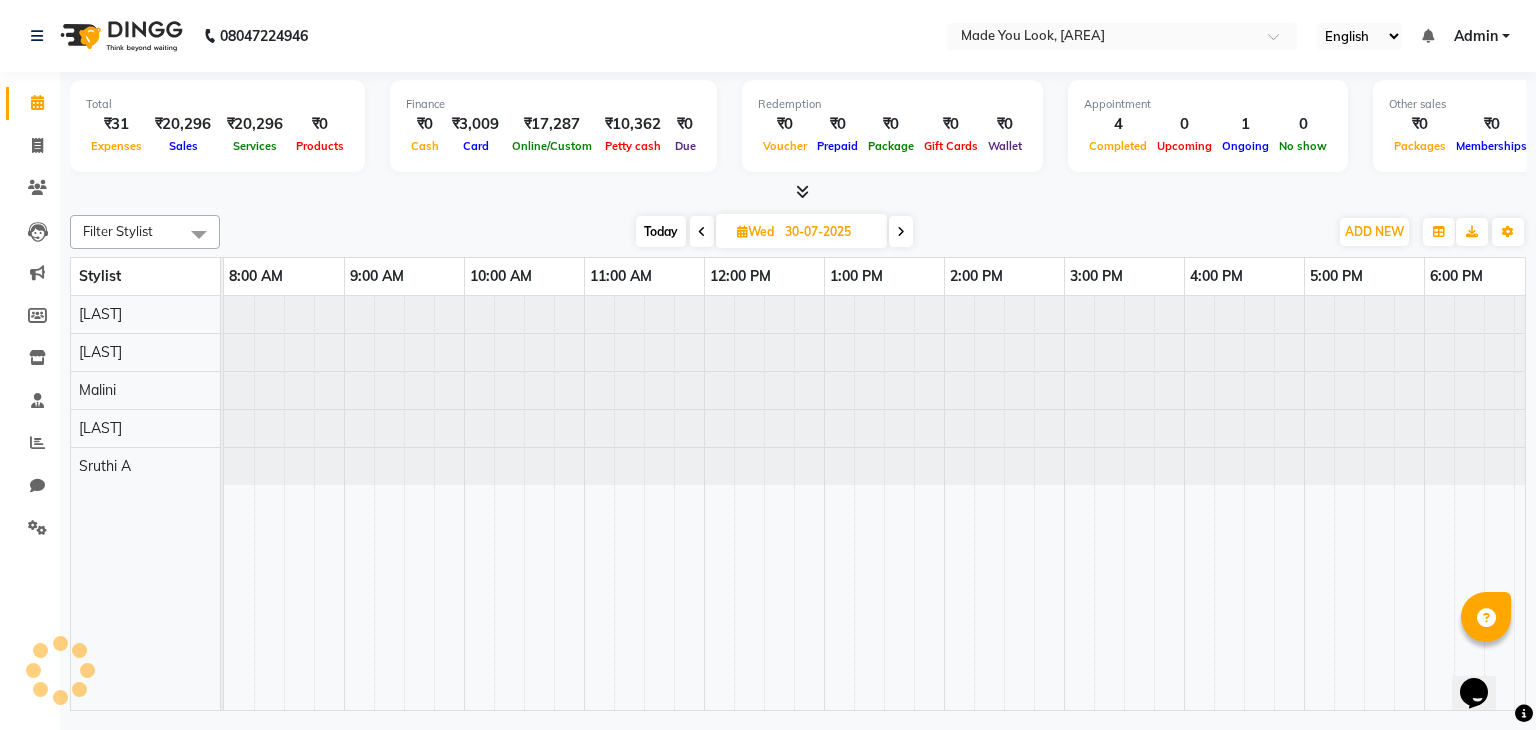 scroll, scrollTop: 0, scrollLeft: 258, axis: horizontal 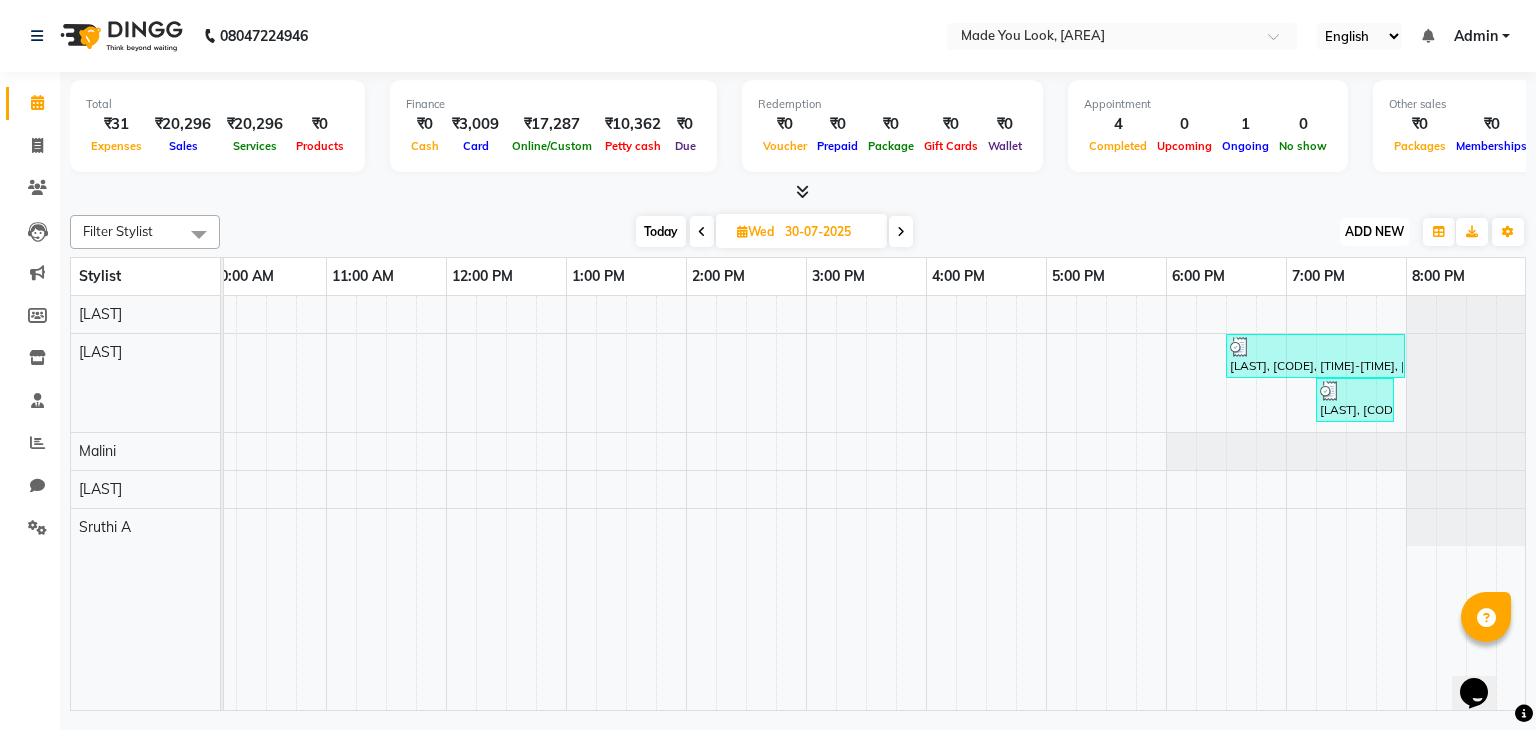 click on "ADD NEW" at bounding box center (1374, 231) 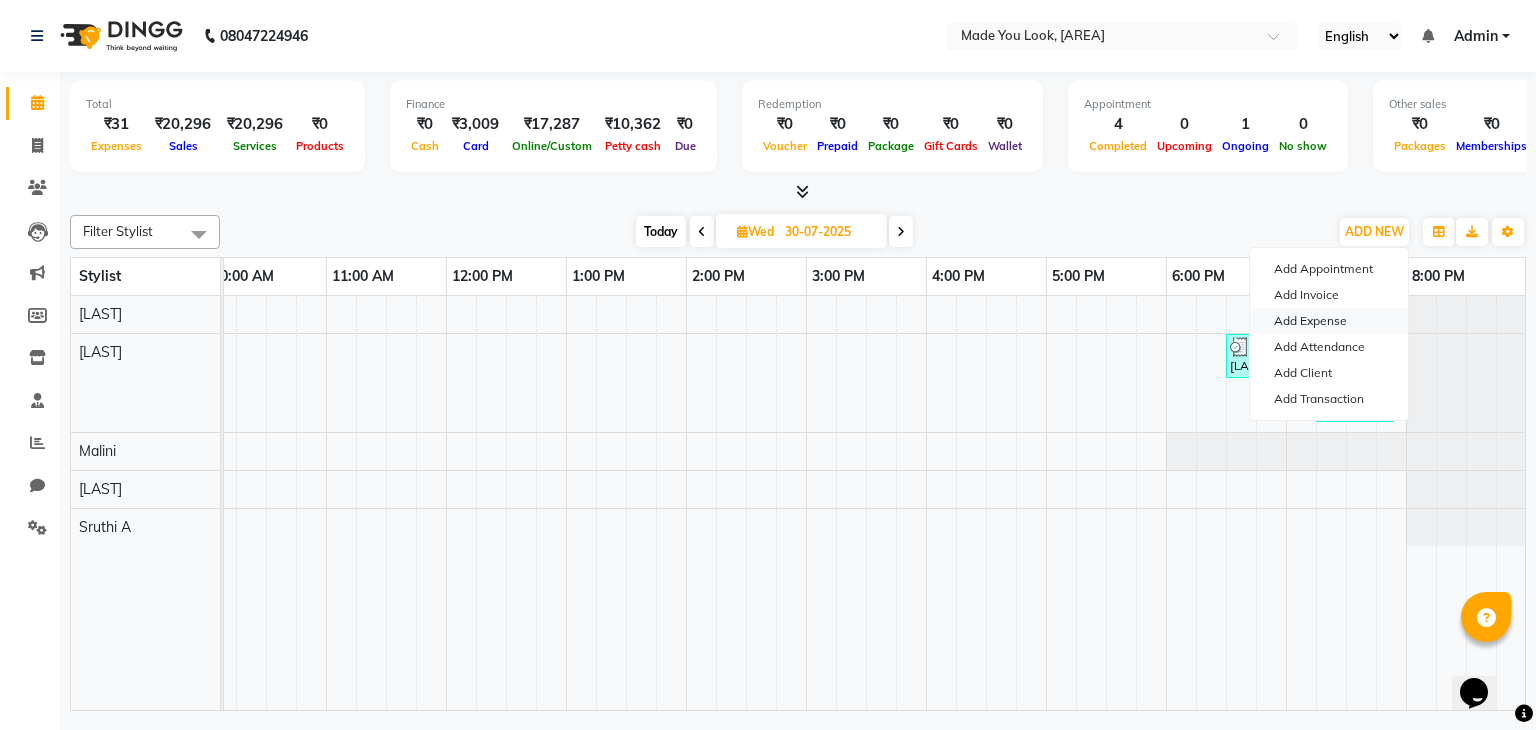 click on "Add Expense" at bounding box center [1329, 321] 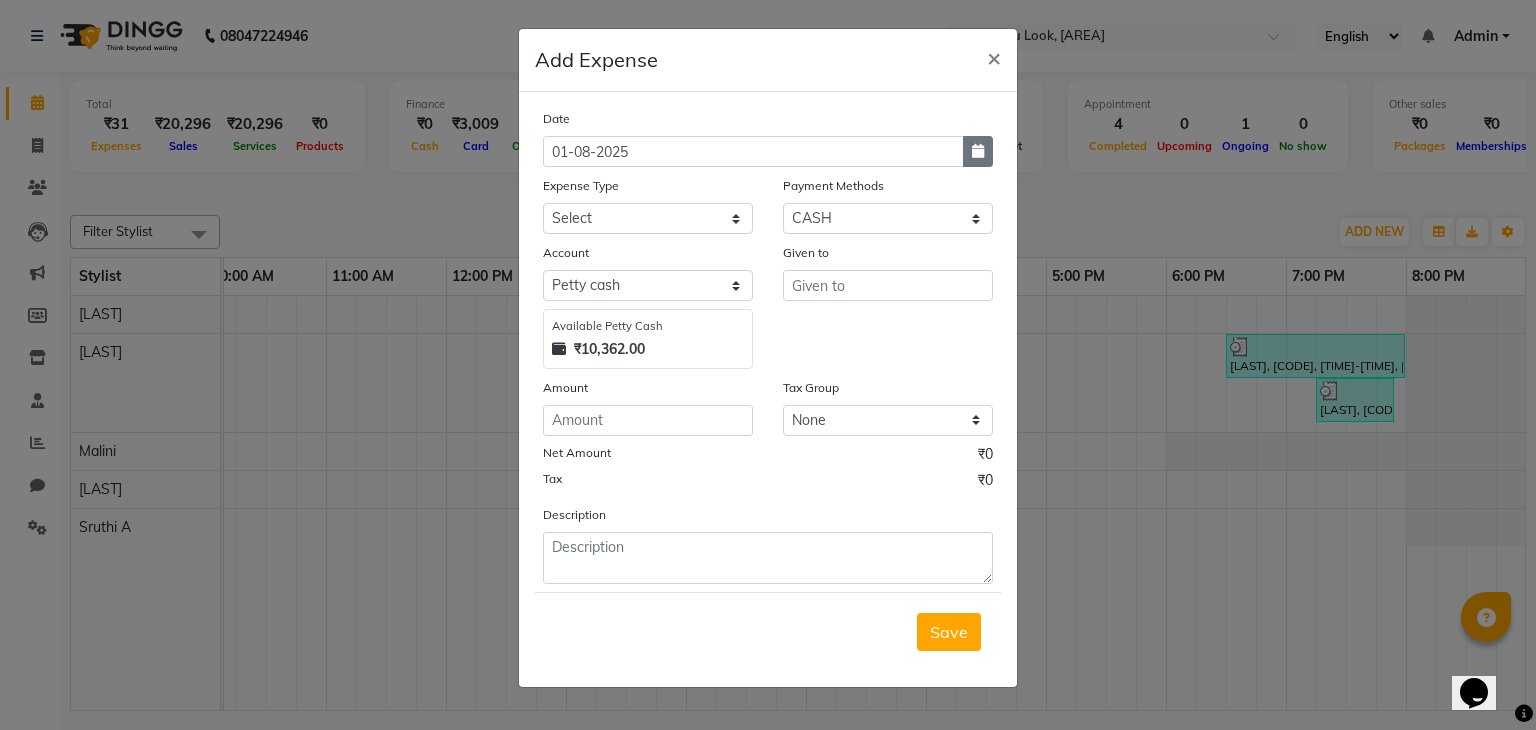 click 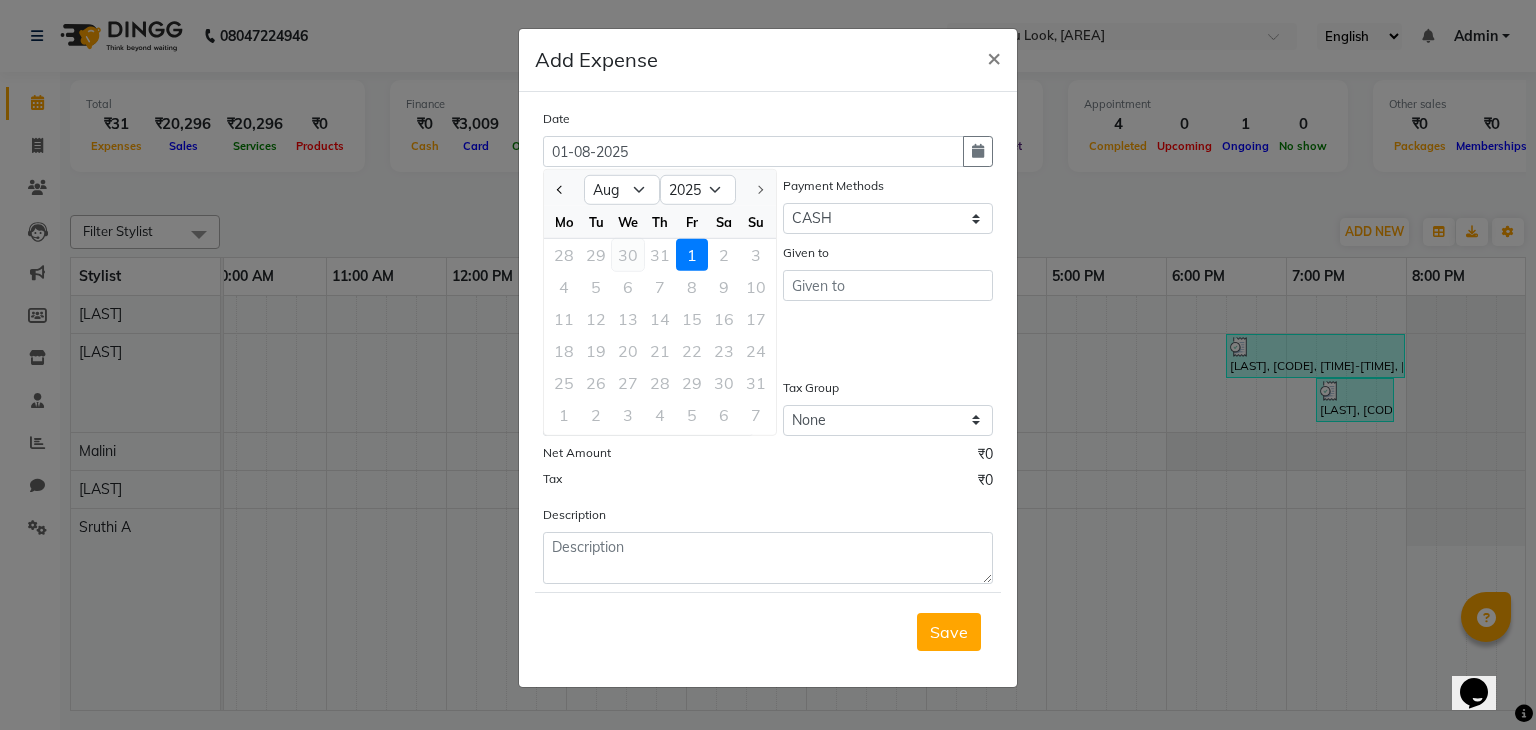 click on "30" 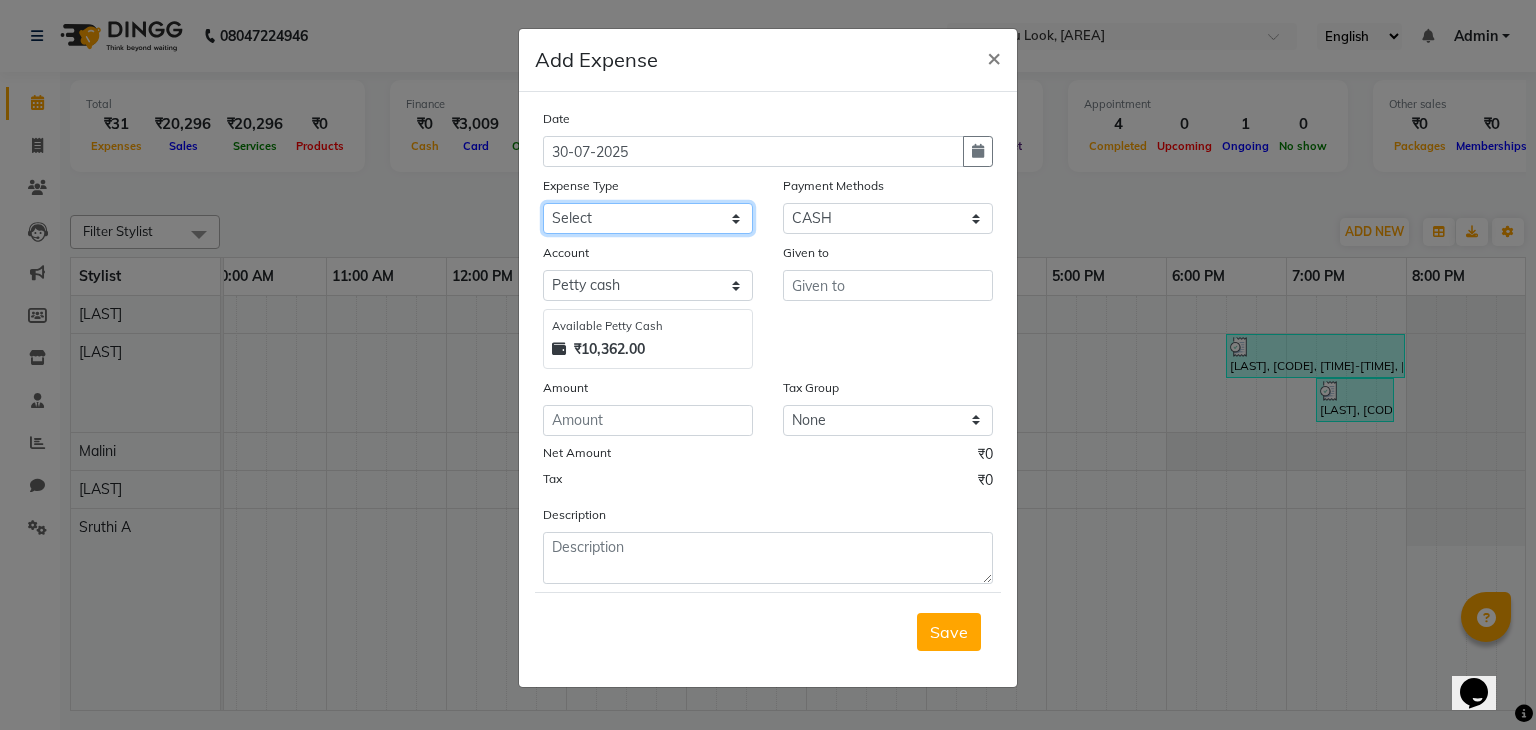 click on "Select Advance Salary Bank charges Car maintenance  Cash transfer to bank Cash transfer to hub Client Snacks Clinical charges Equipment Fuel Govt fee Incentive Insurance International purchase Loan Repayment Maintenance Marketing Miscellaneous MRA Other Pantry Product Rent Salary Staff Snacks Tax Tea & Refreshment Utilities" 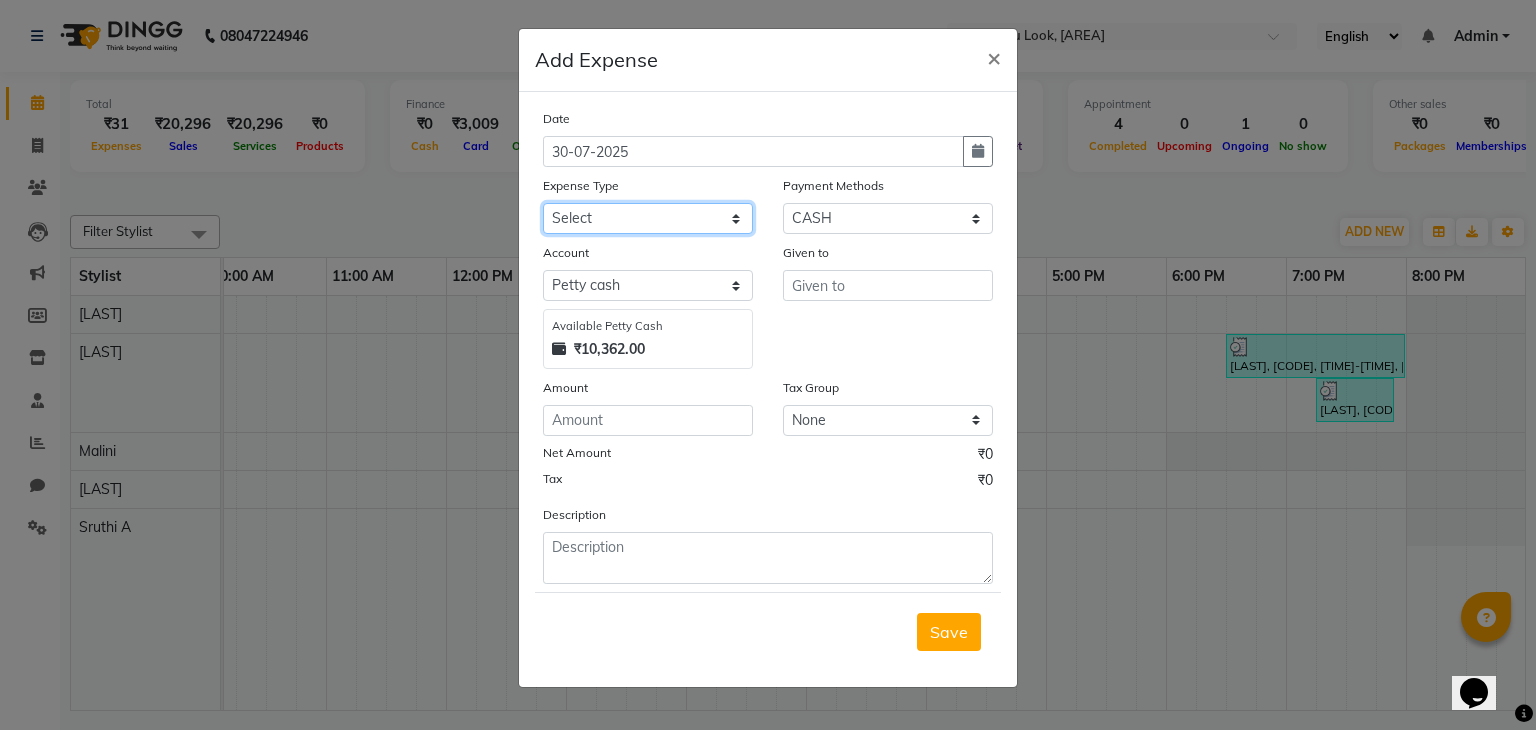 select on "14" 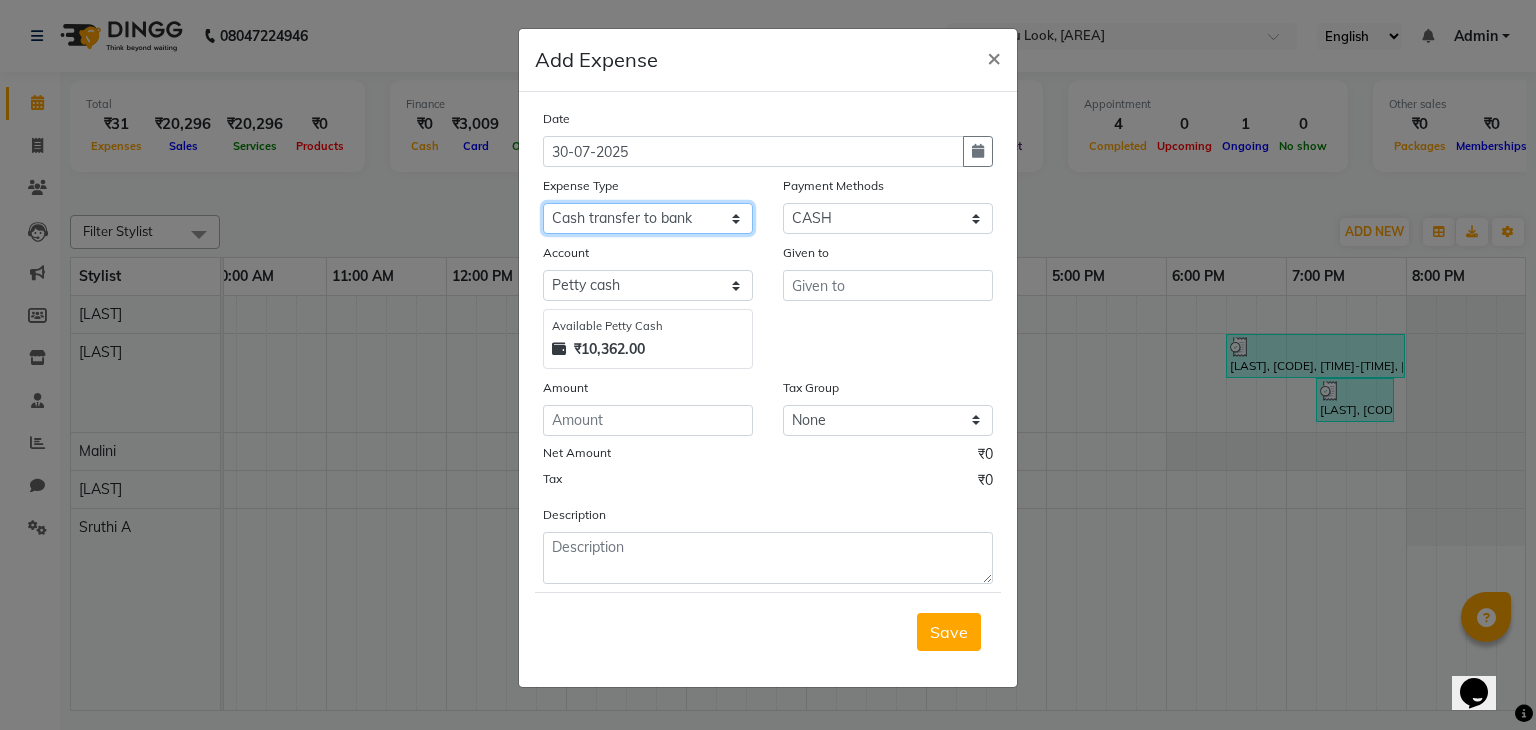 click on "Select Advance Salary Bank charges Car maintenance  Cash transfer to bank Cash transfer to hub Client Snacks Clinical charges Equipment Fuel Govt fee Incentive Insurance International purchase Loan Repayment Maintenance Marketing Miscellaneous MRA Other Pantry Product Rent Salary Staff Snacks Tax Tea & Refreshment Utilities" 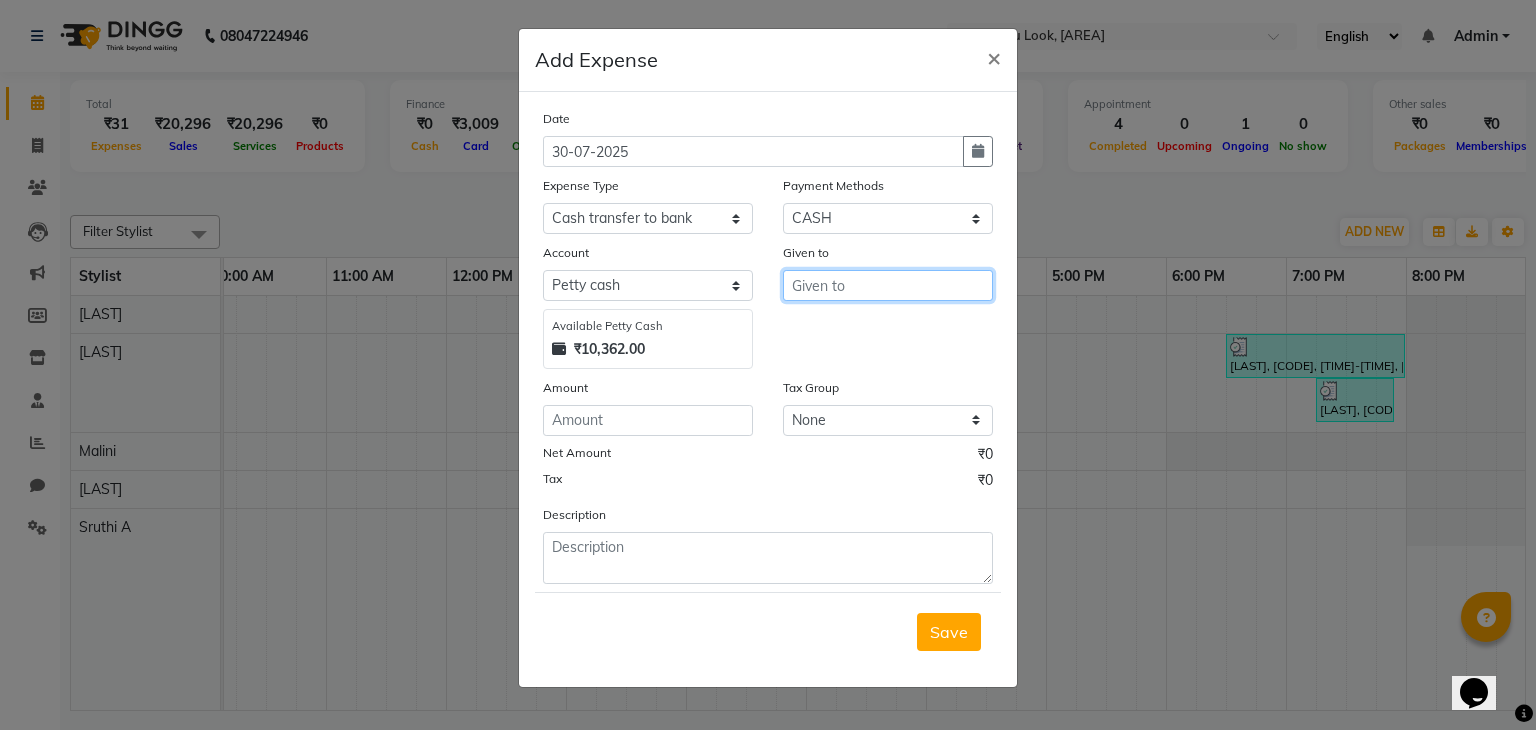click at bounding box center [888, 285] 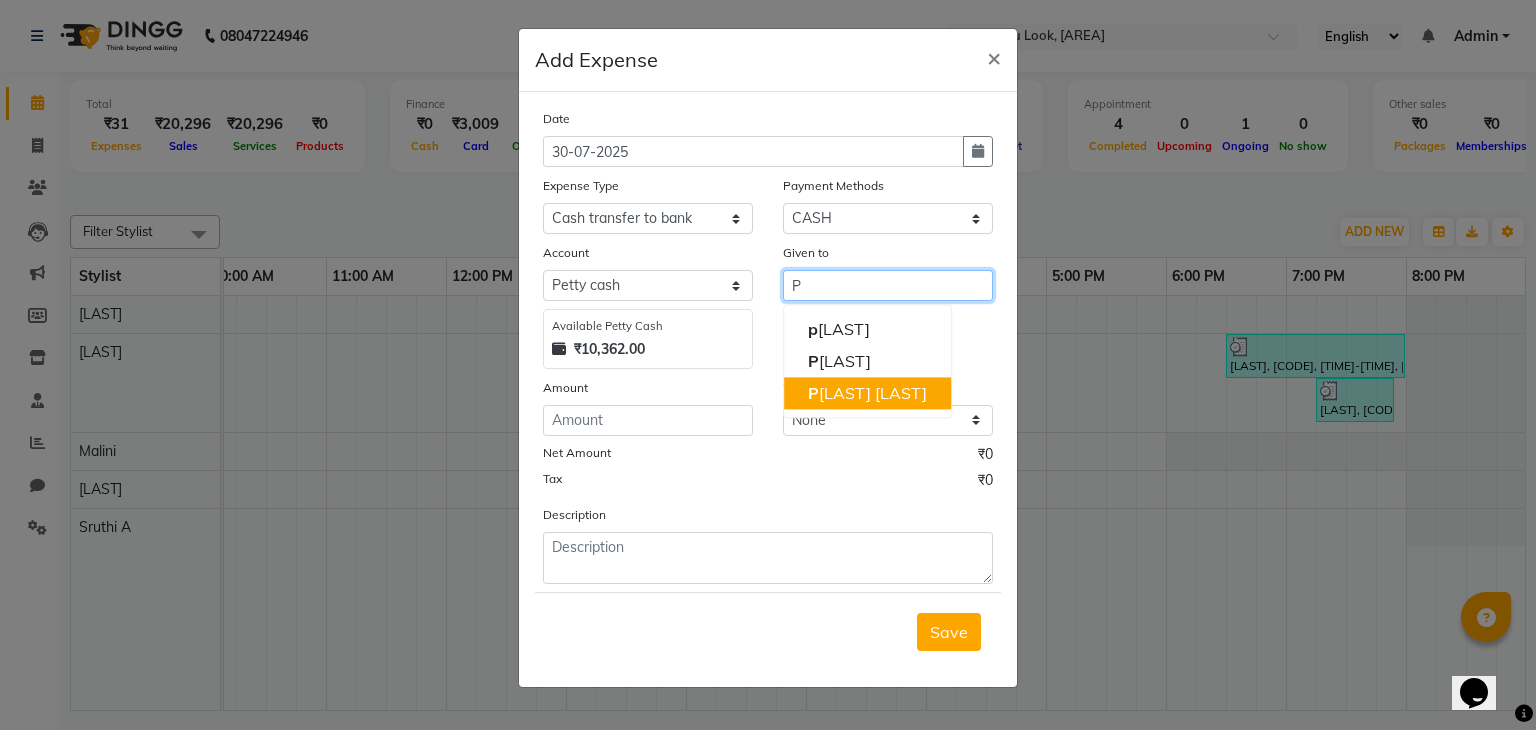 click on "P ranav Nataraju" at bounding box center (867, 393) 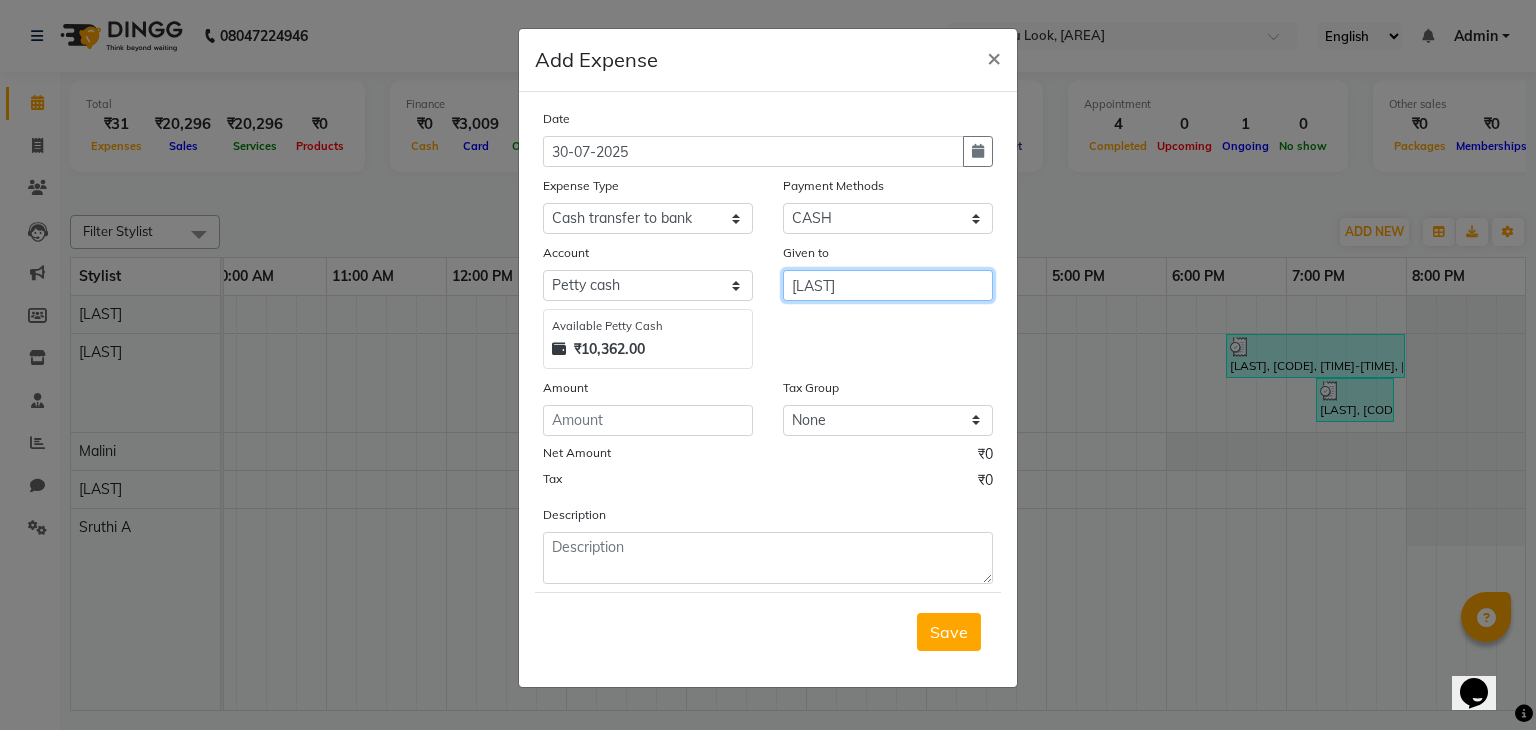 type on "[FIRST] [LAST]" 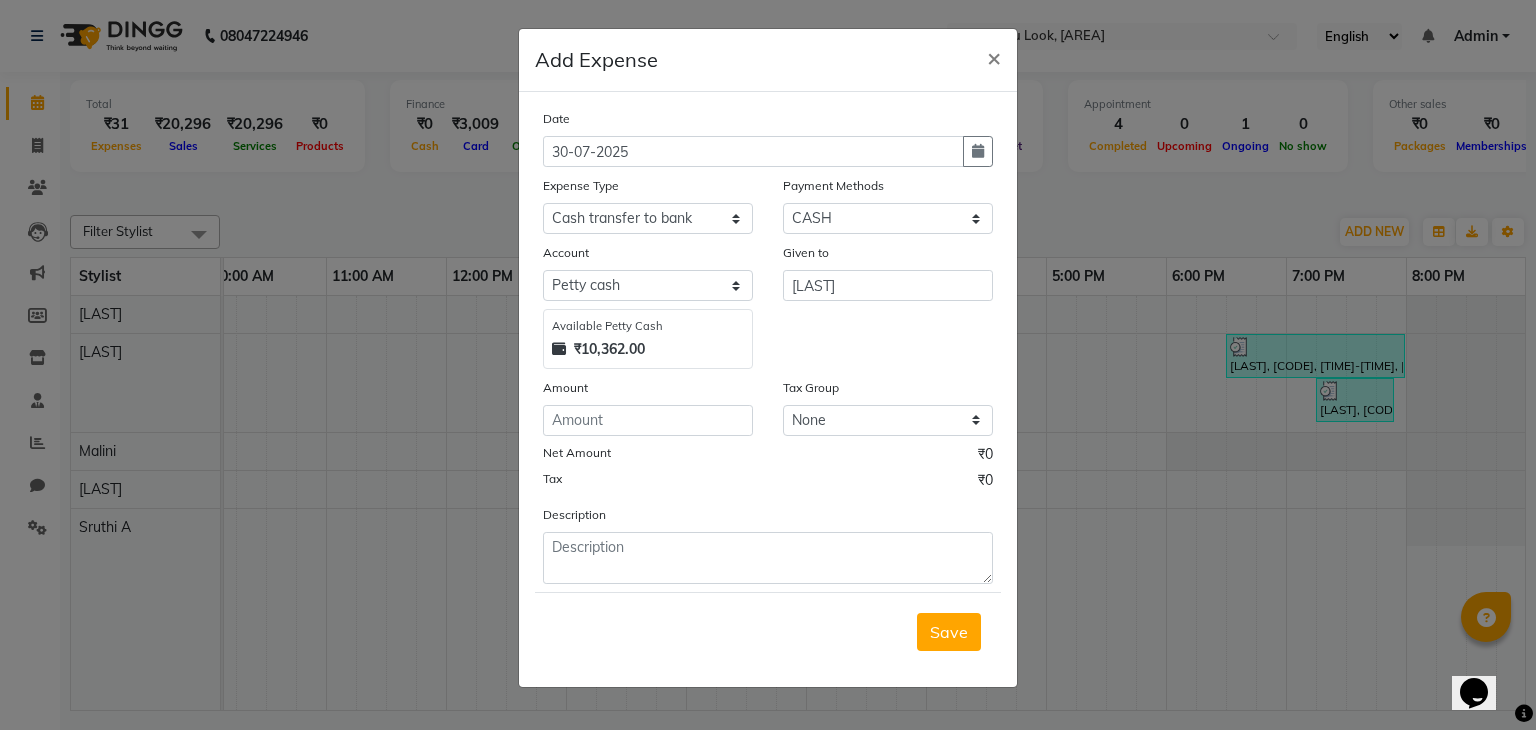 click on "₹10,362.00" 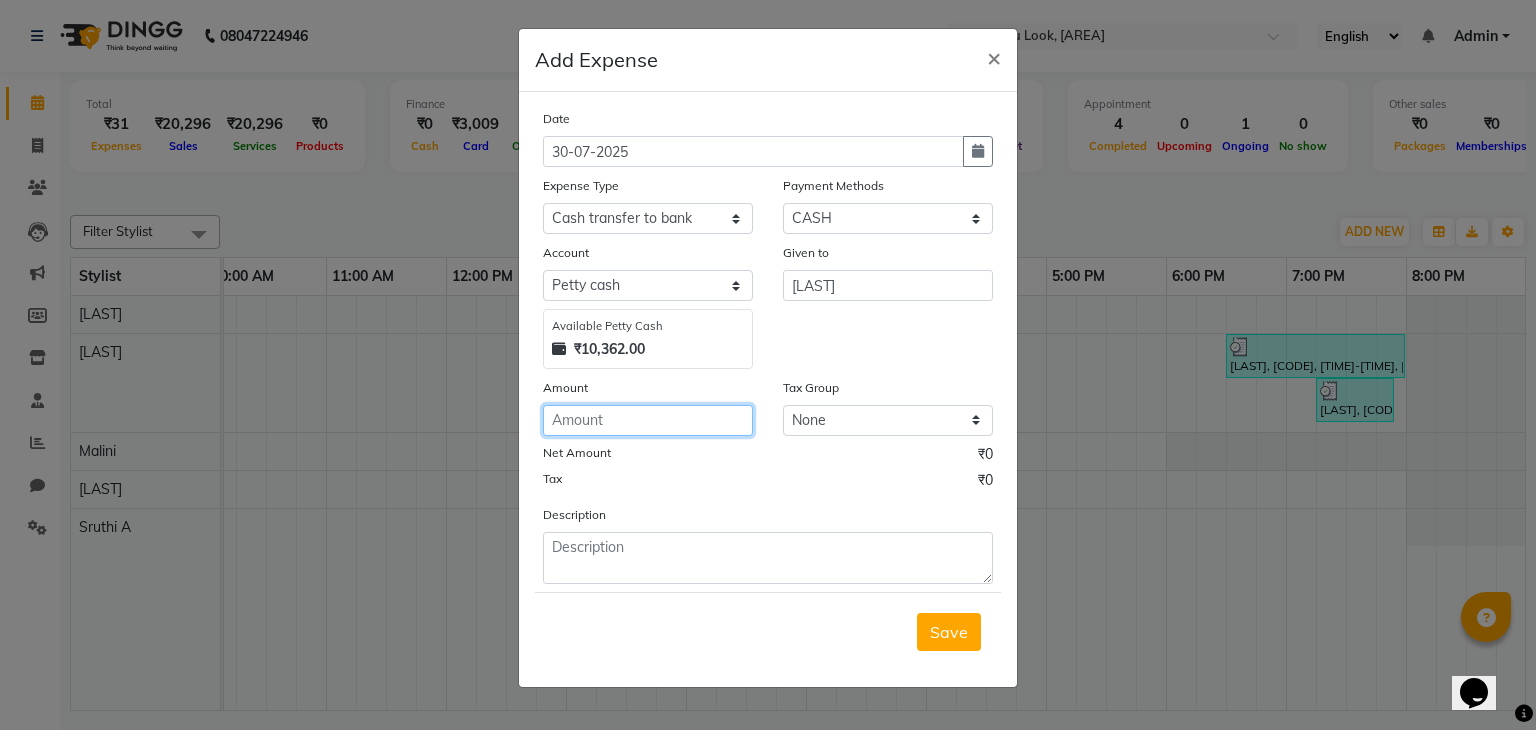 click 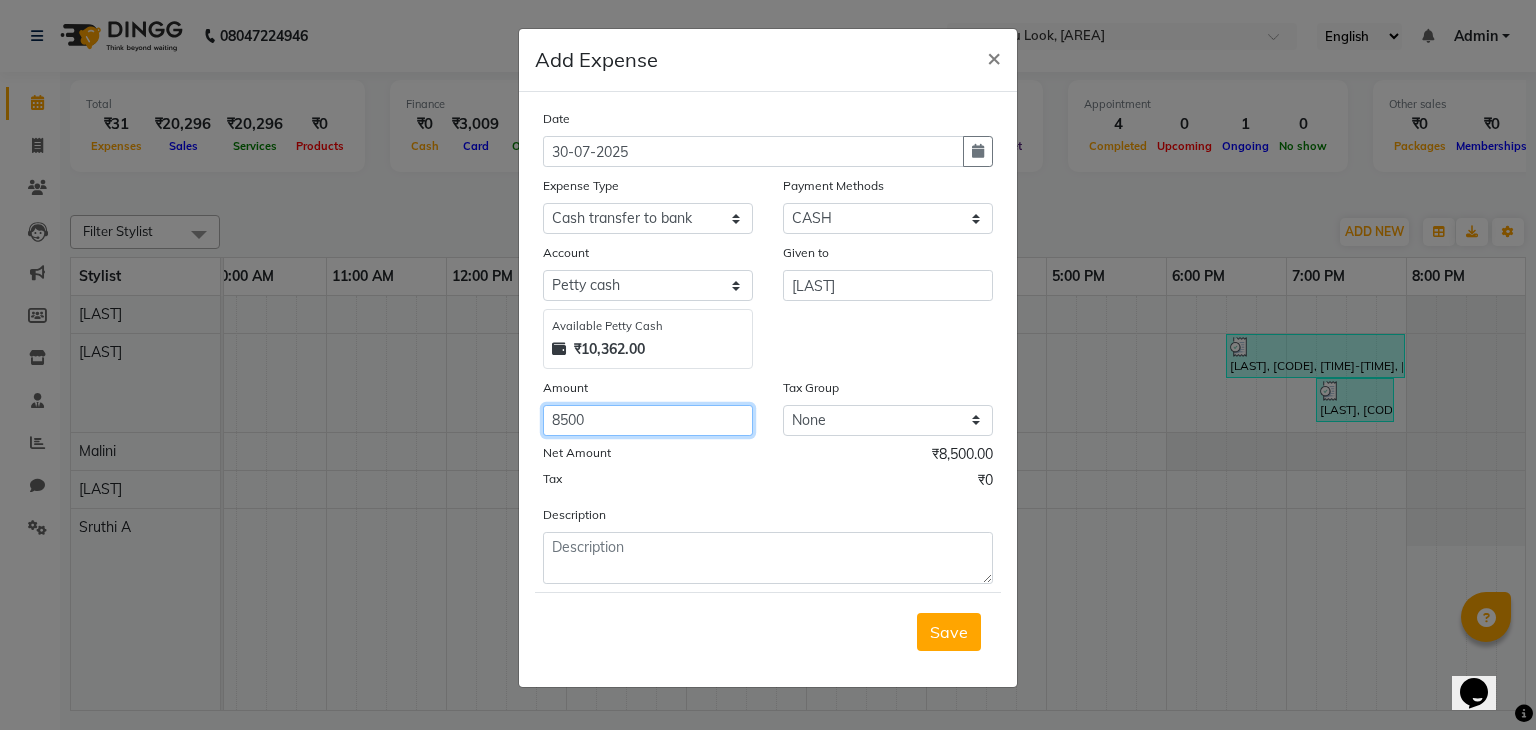 type on "8500" 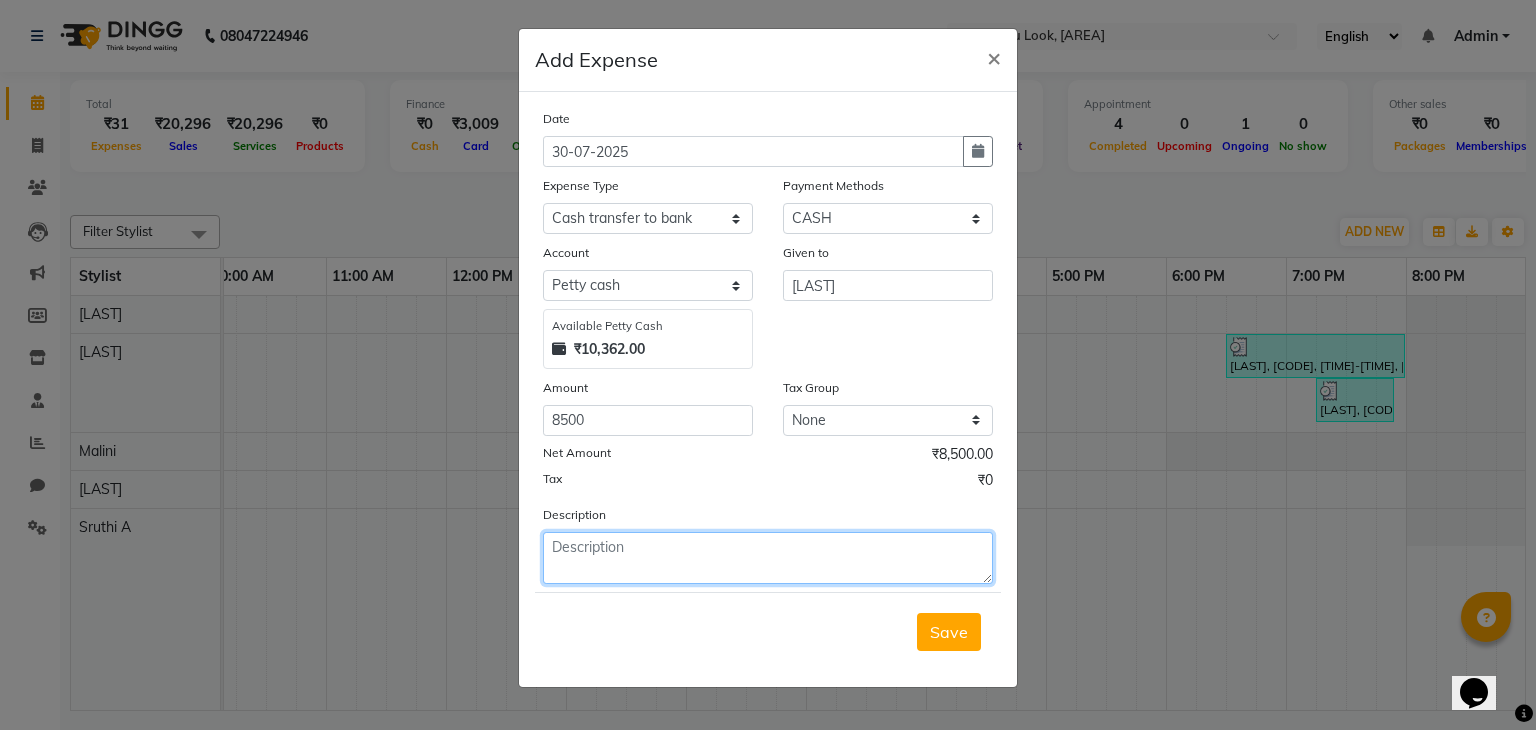 click 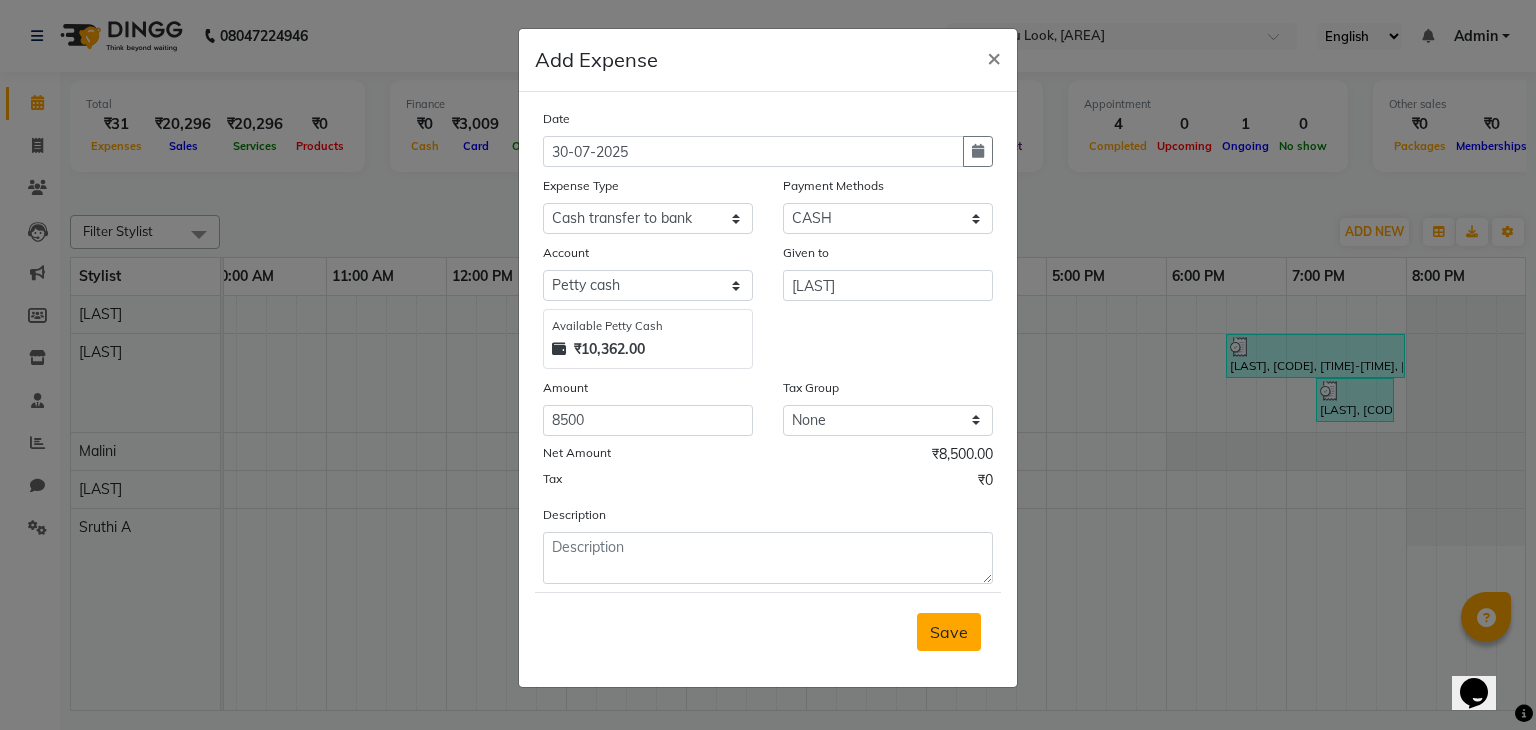 click on "Save" at bounding box center [949, 632] 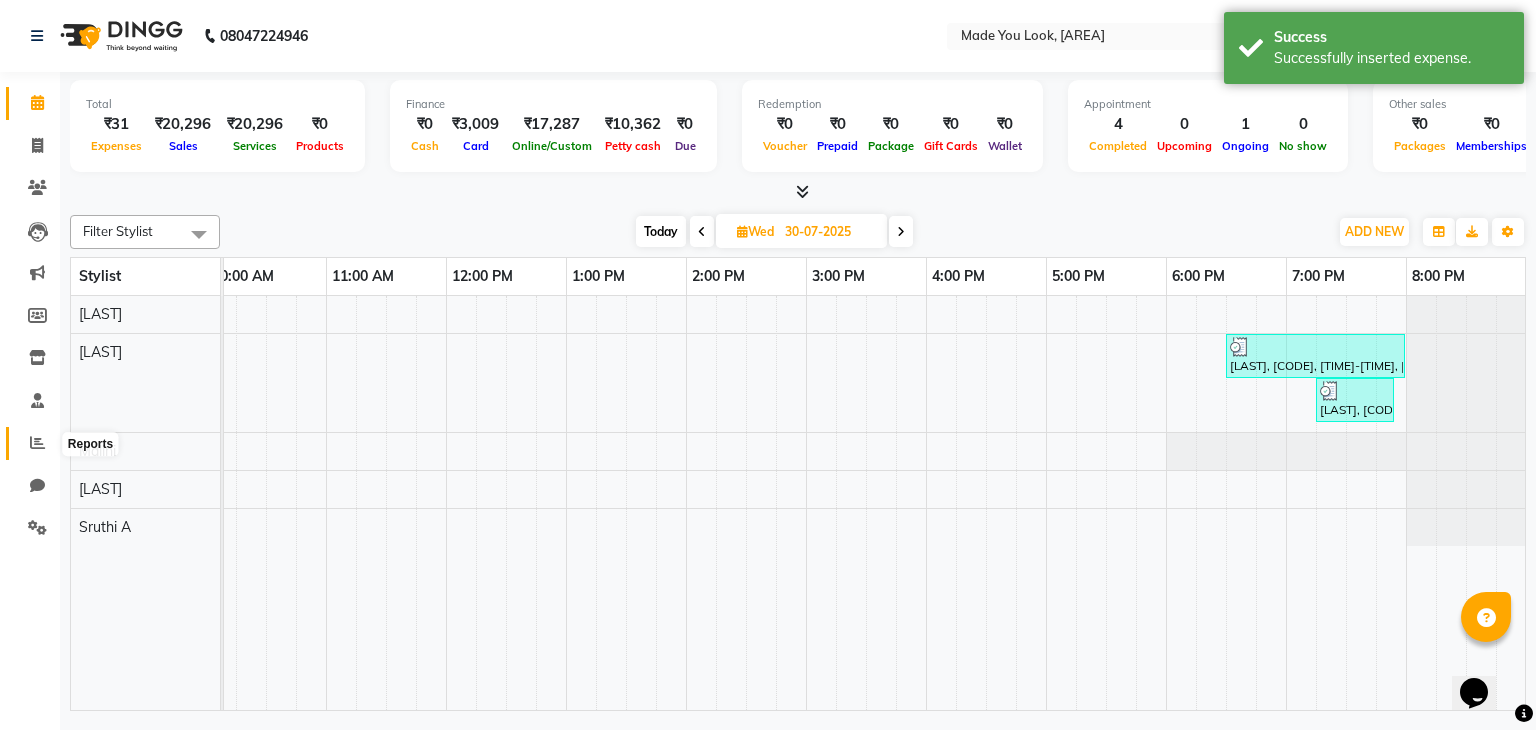 click 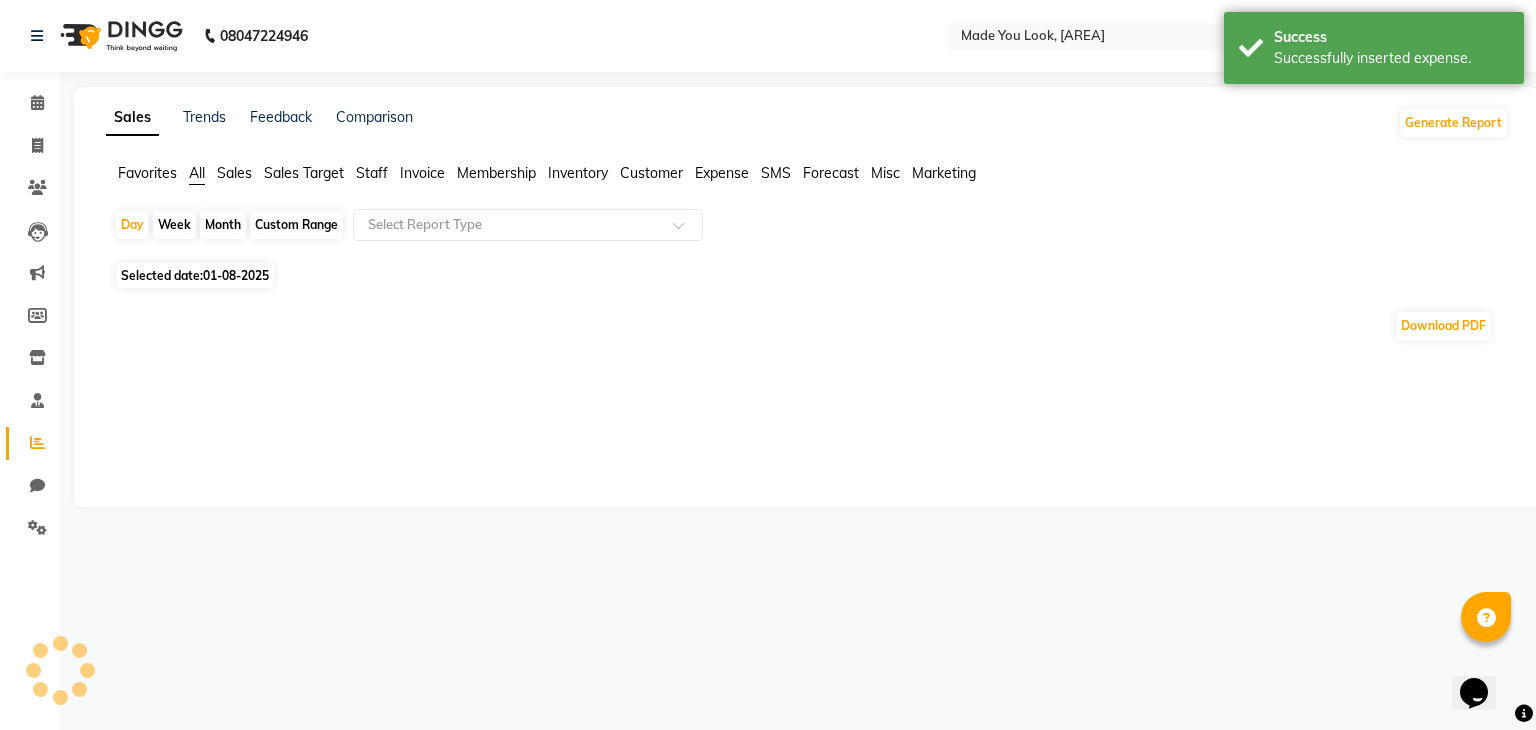 click on "Expense" 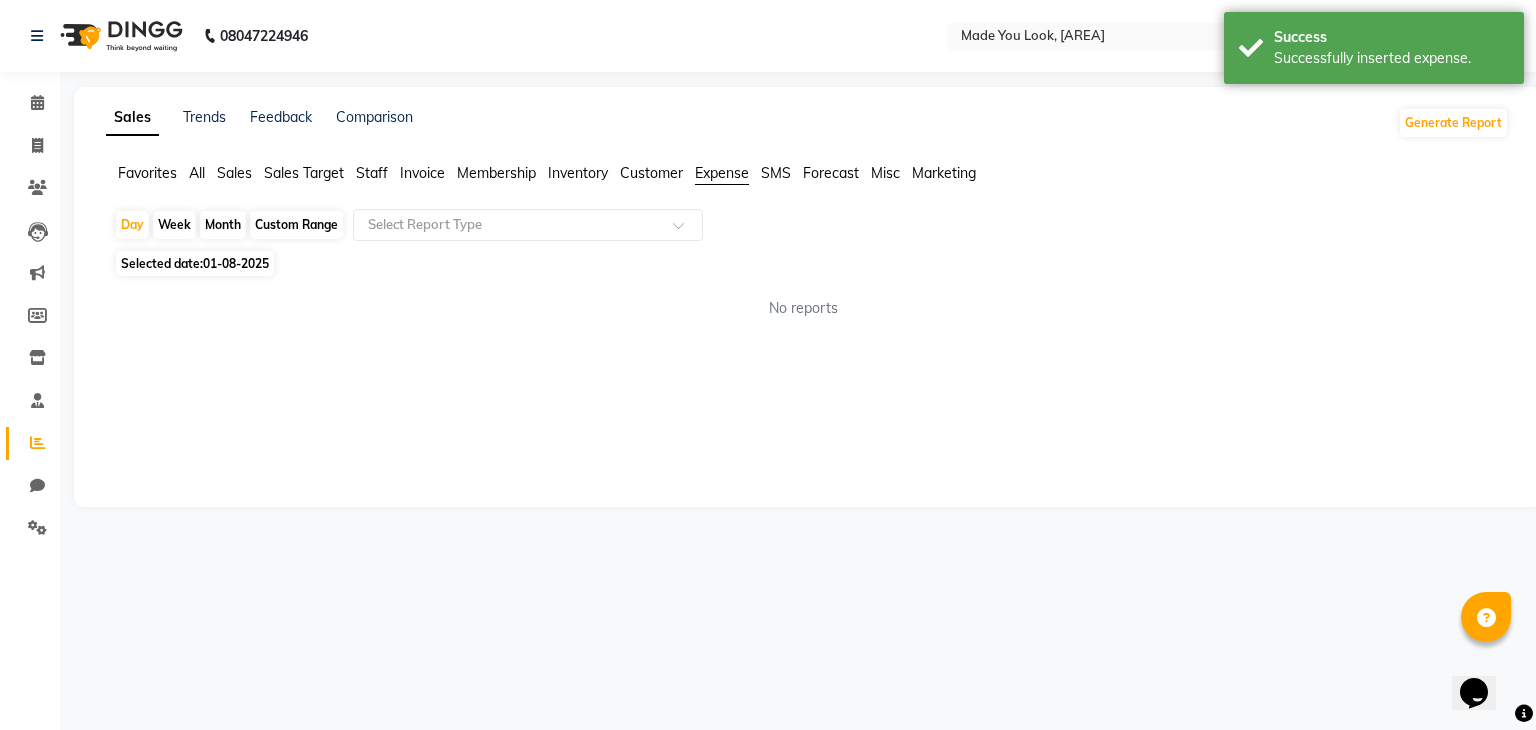 click on "Custom Range" 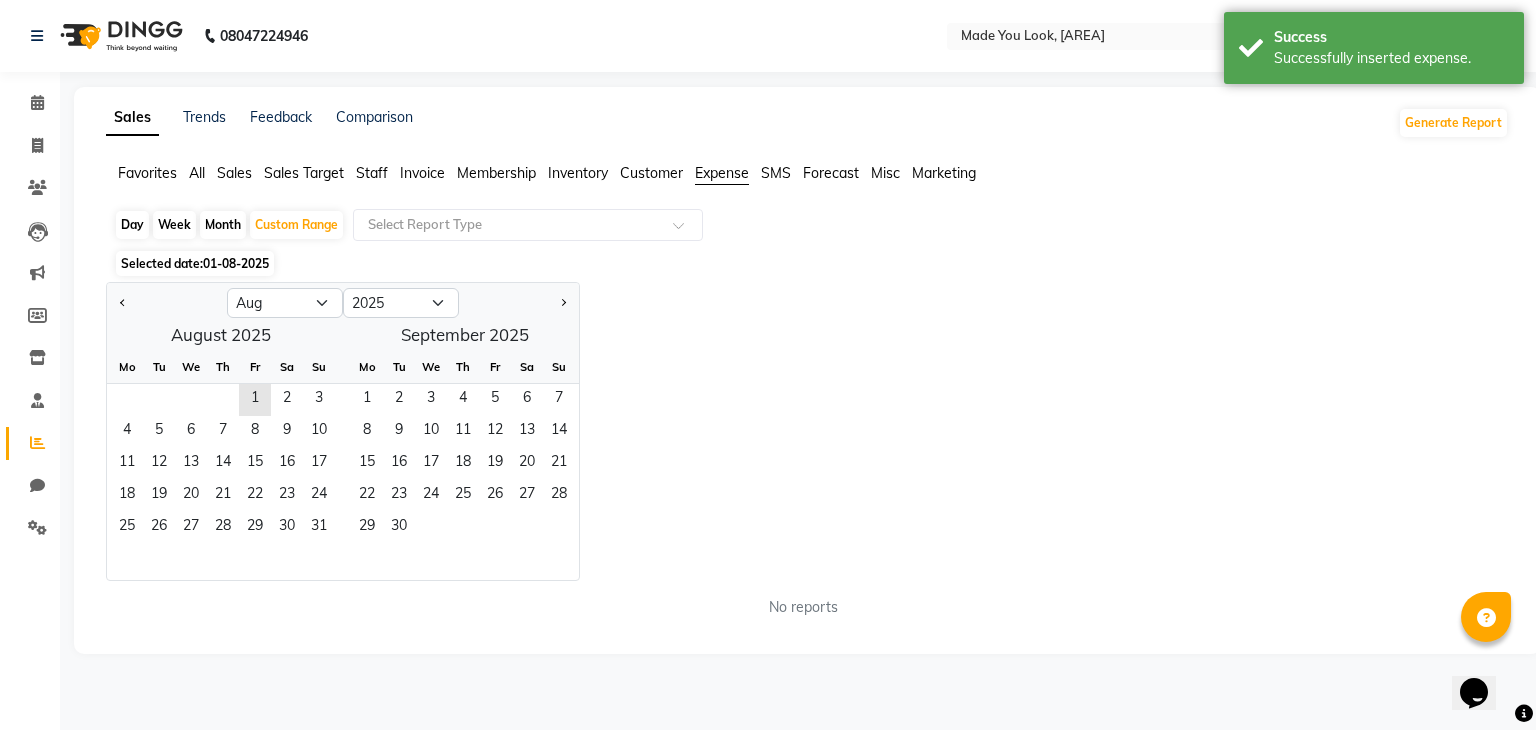 click 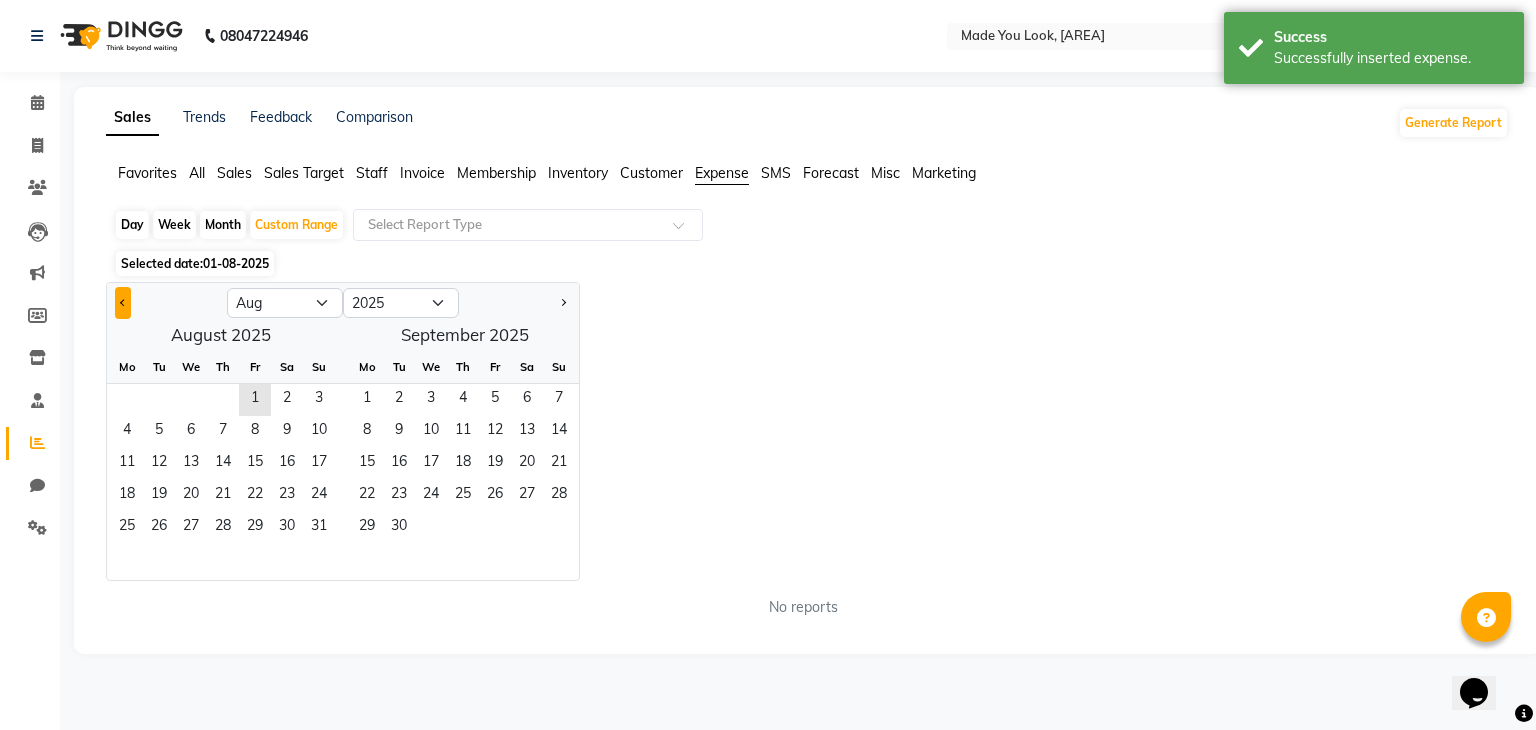 click 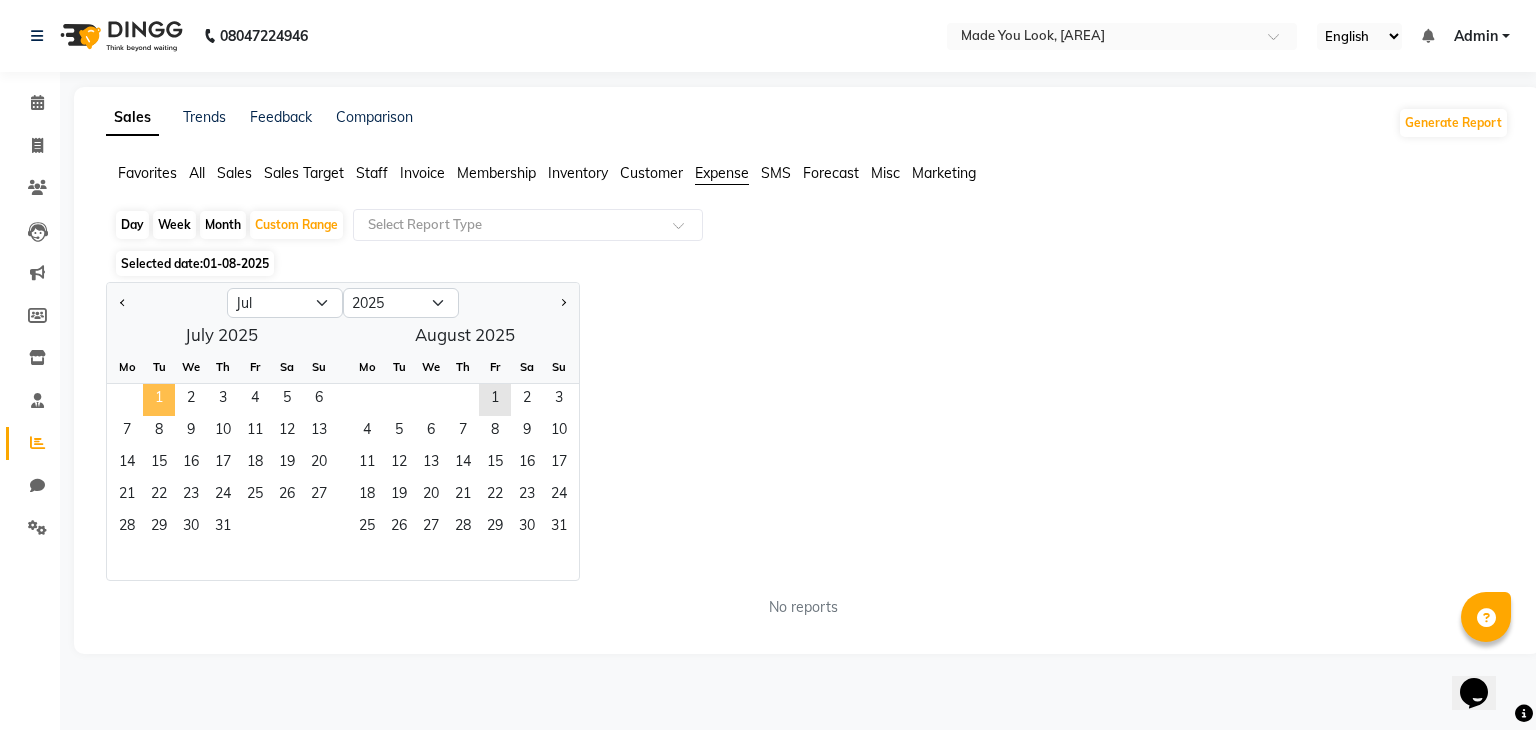 click on "1" 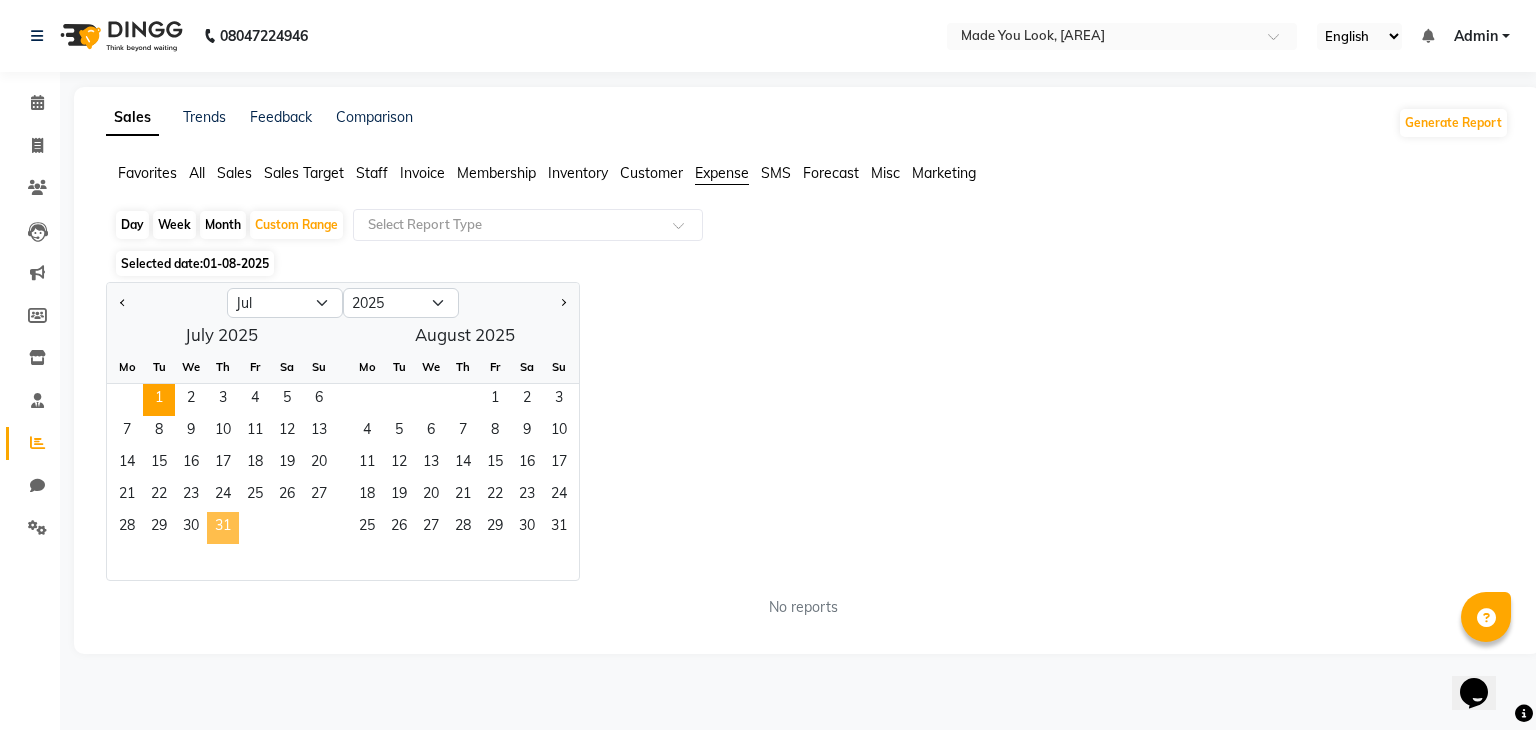 click on "31" 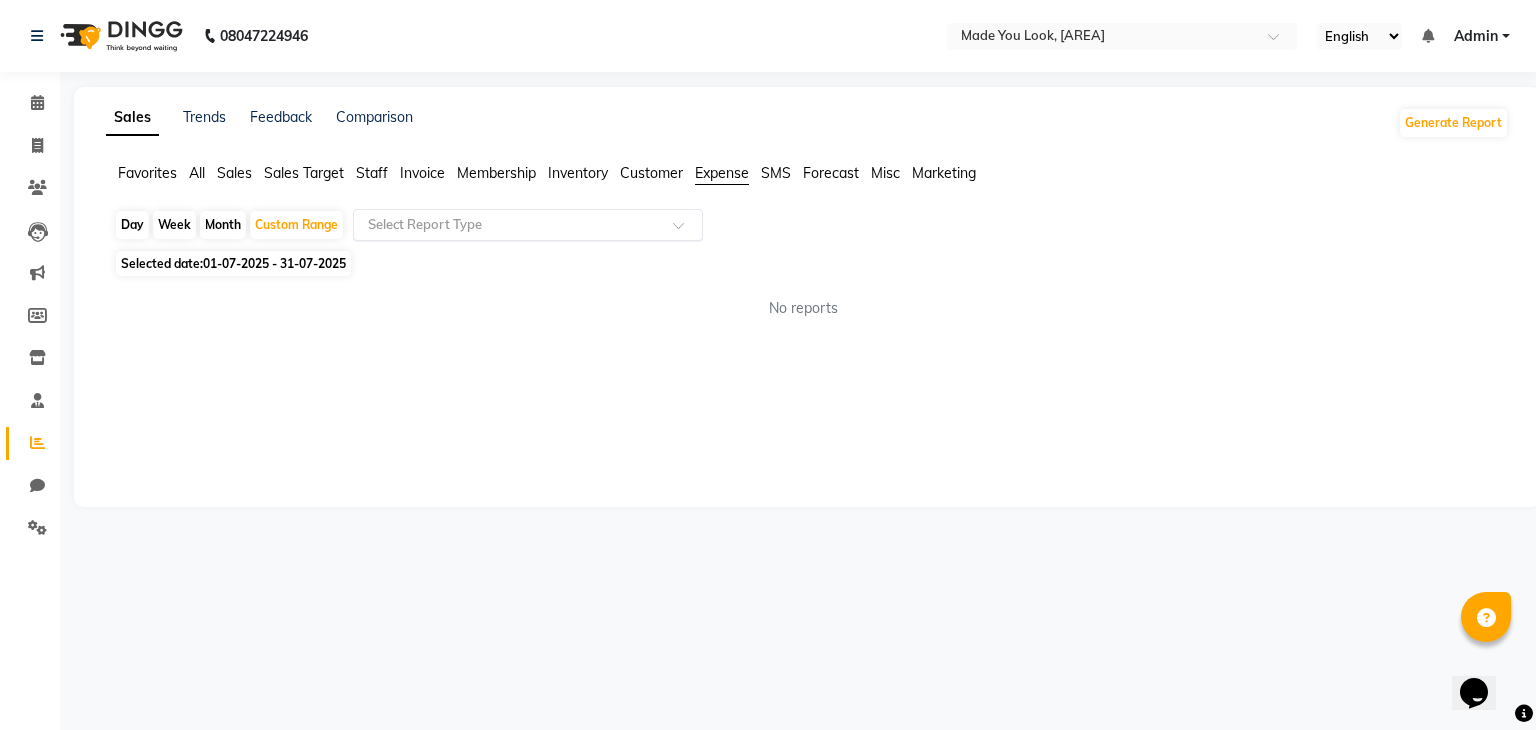 click 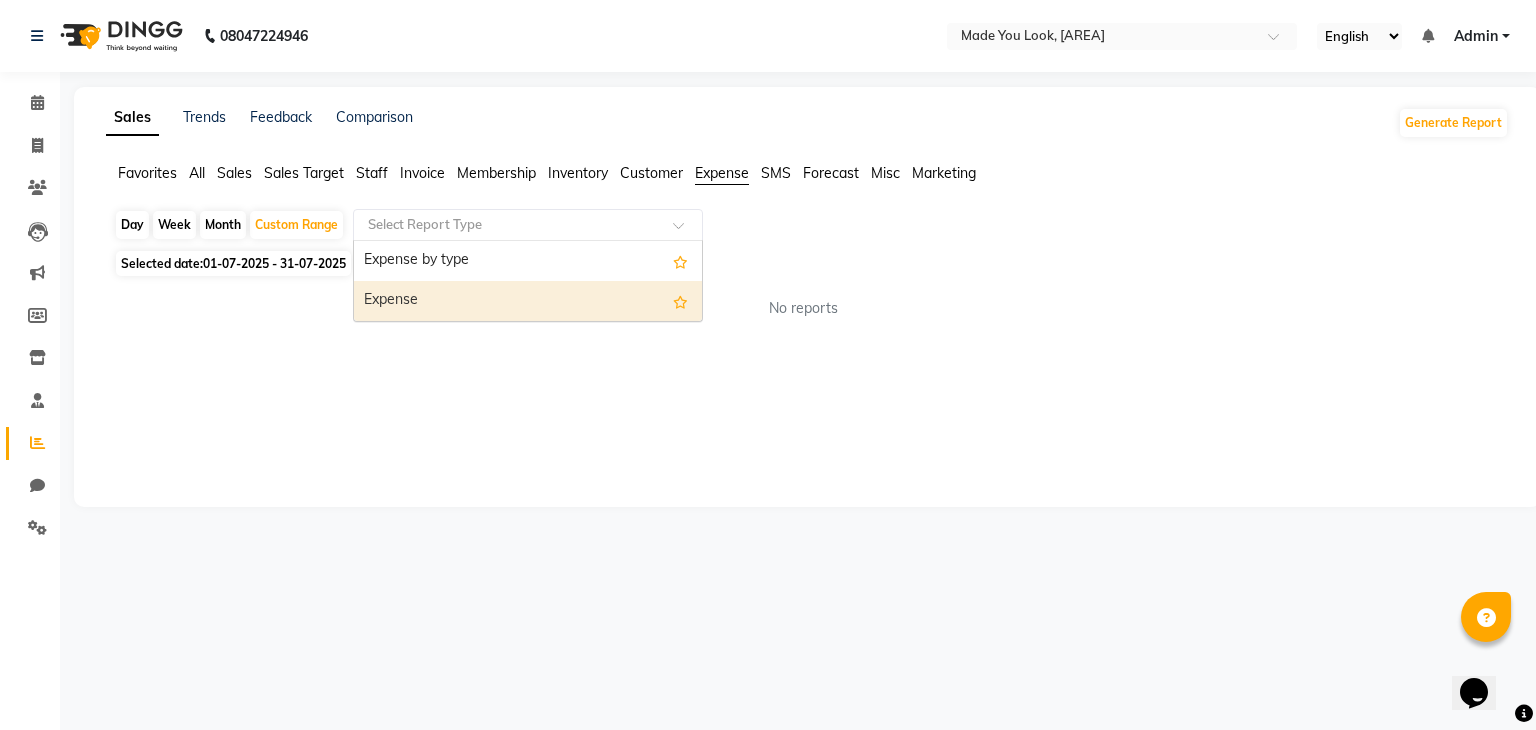 click on "Expense" at bounding box center [528, 301] 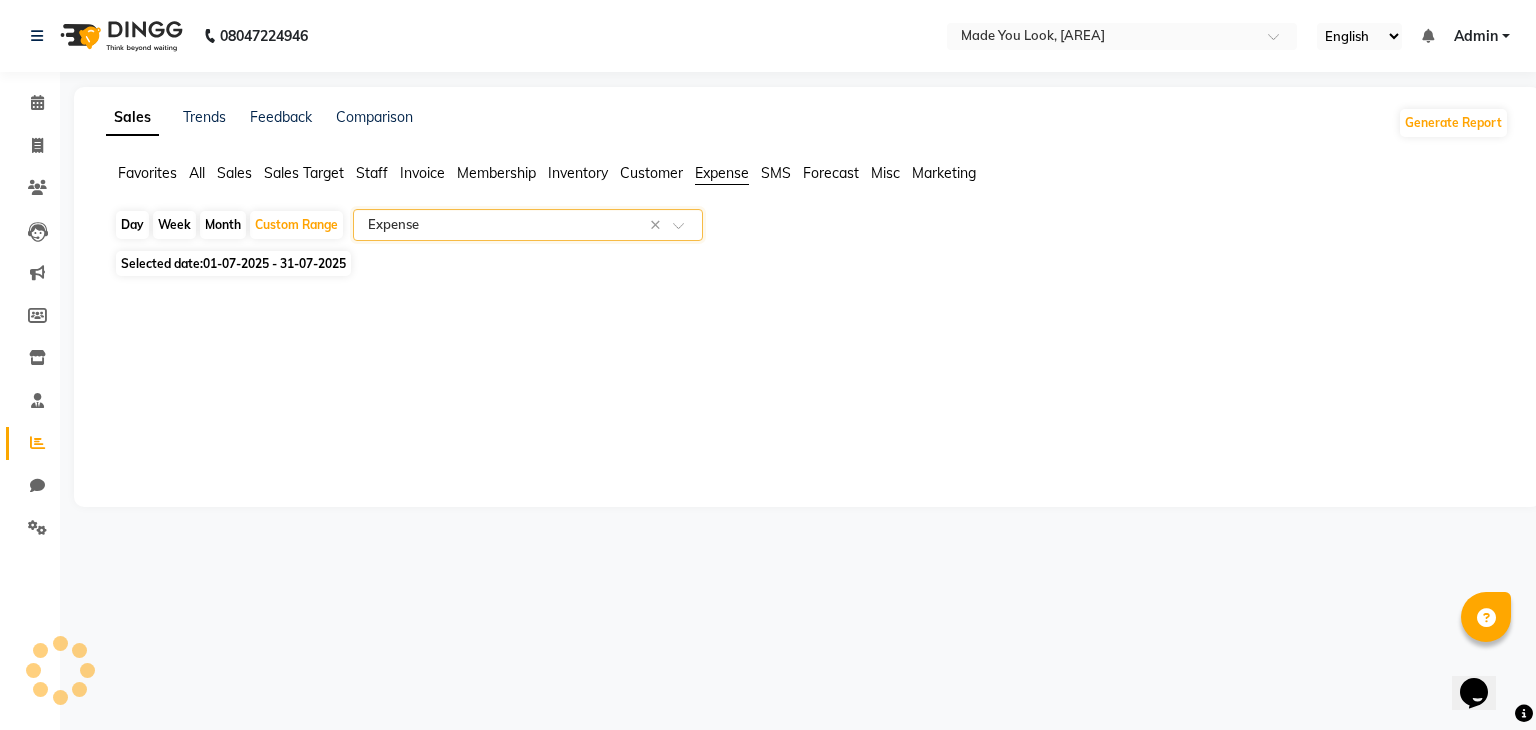 select on "full_report" 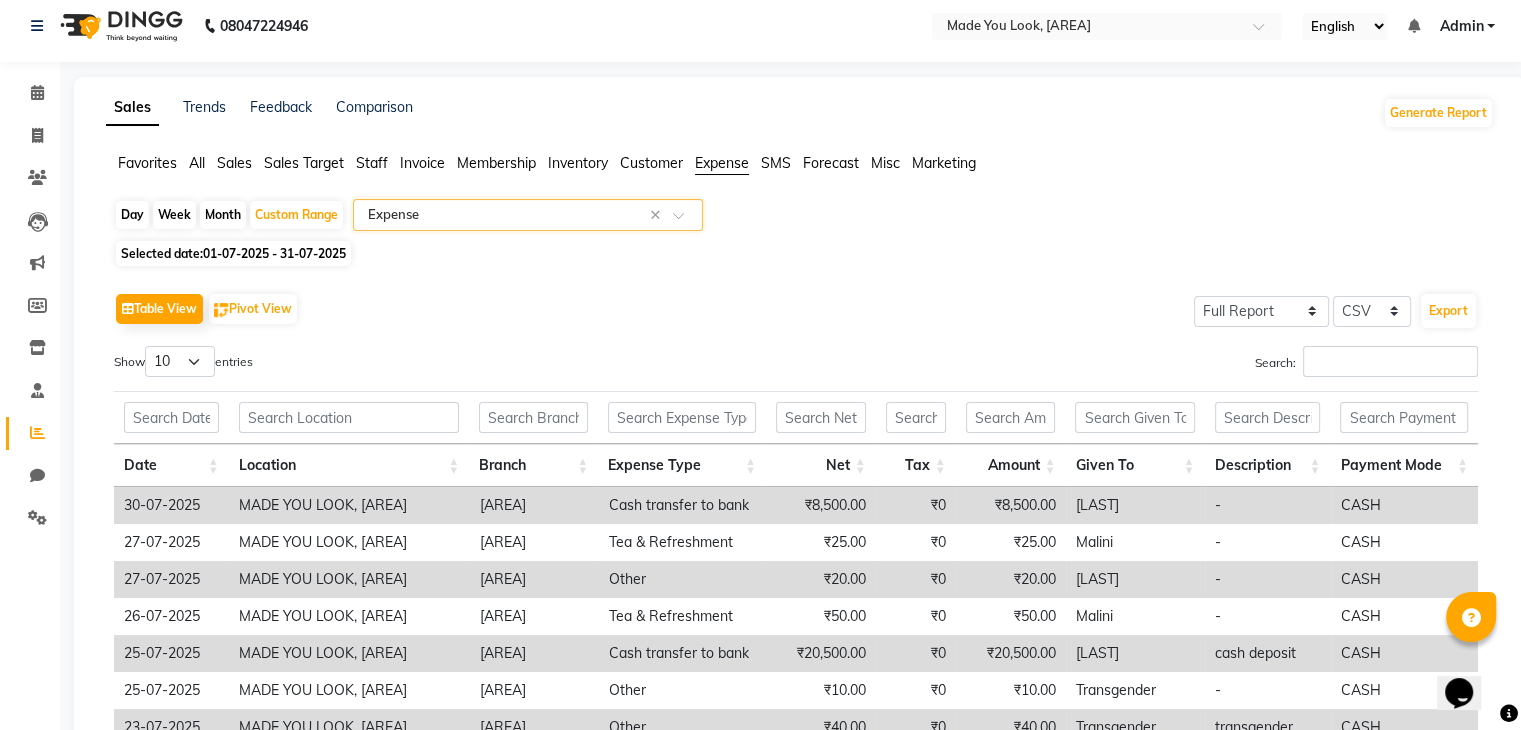 scroll, scrollTop: 9, scrollLeft: 0, axis: vertical 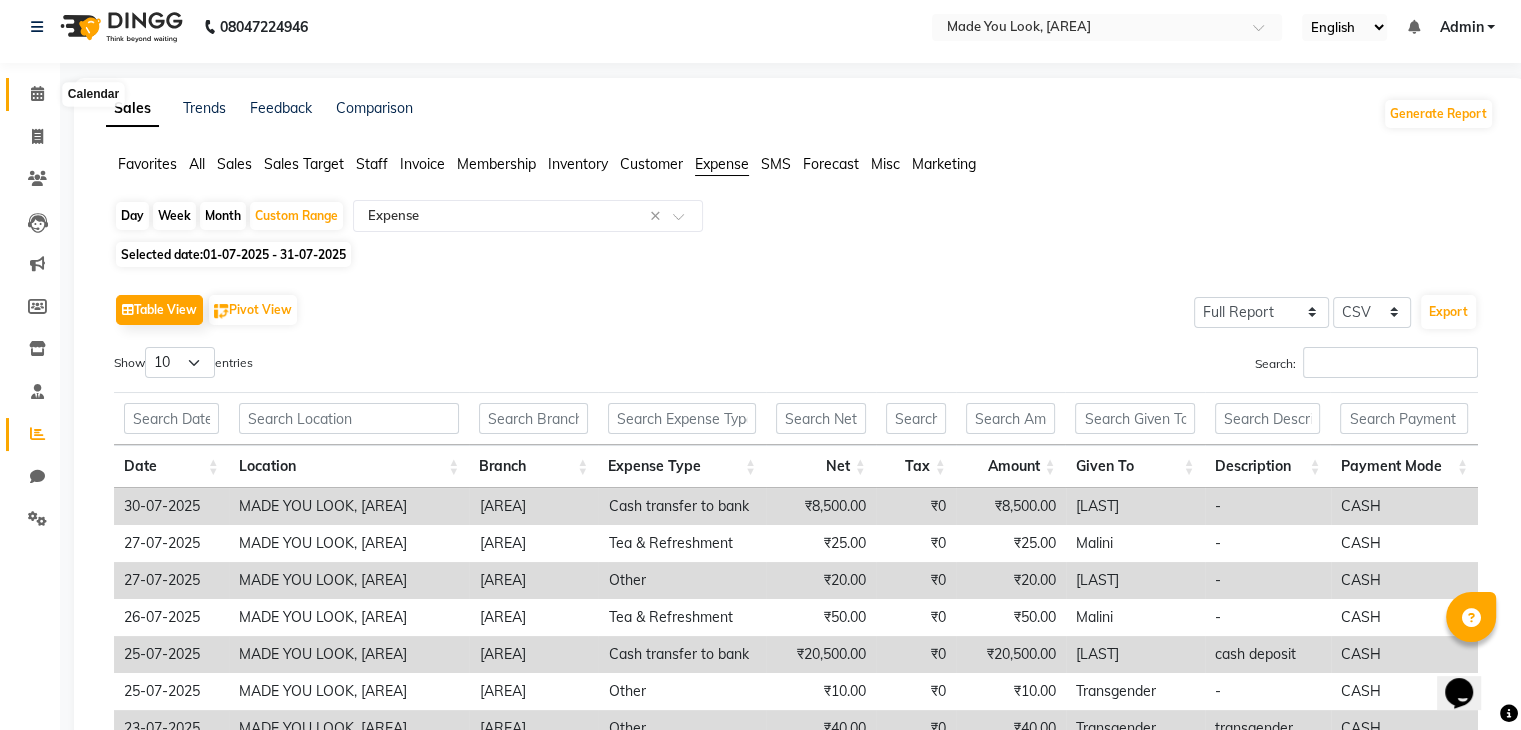 click 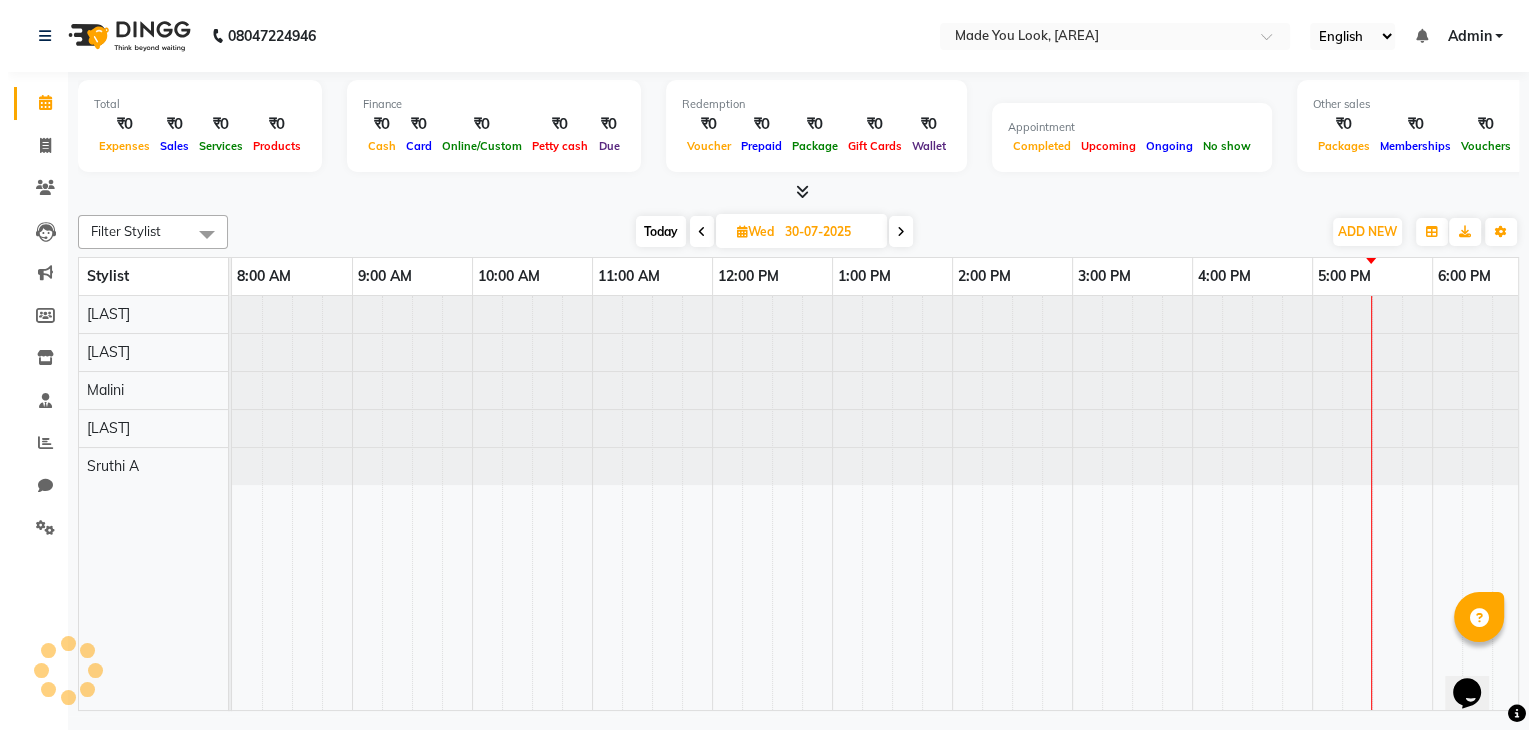 scroll, scrollTop: 0, scrollLeft: 0, axis: both 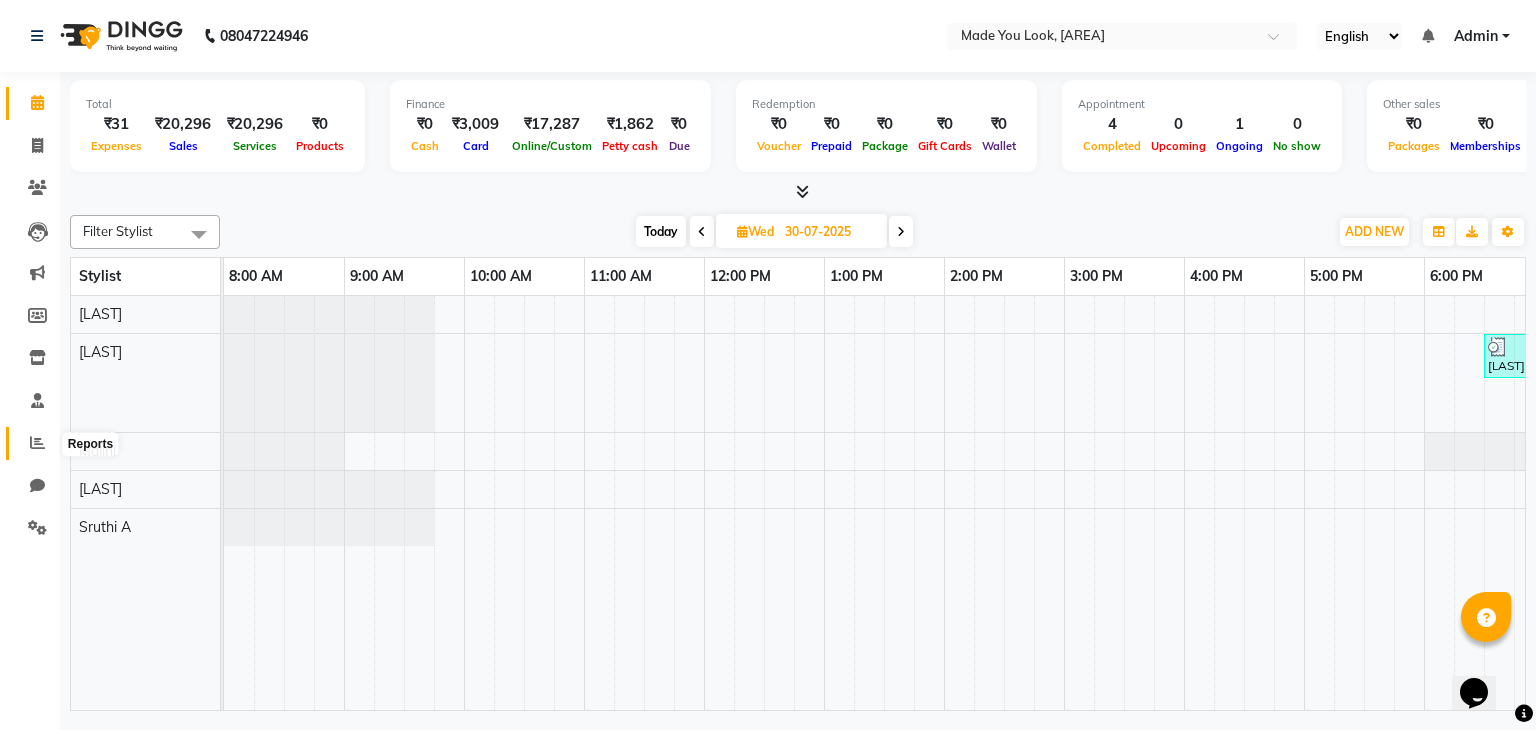click 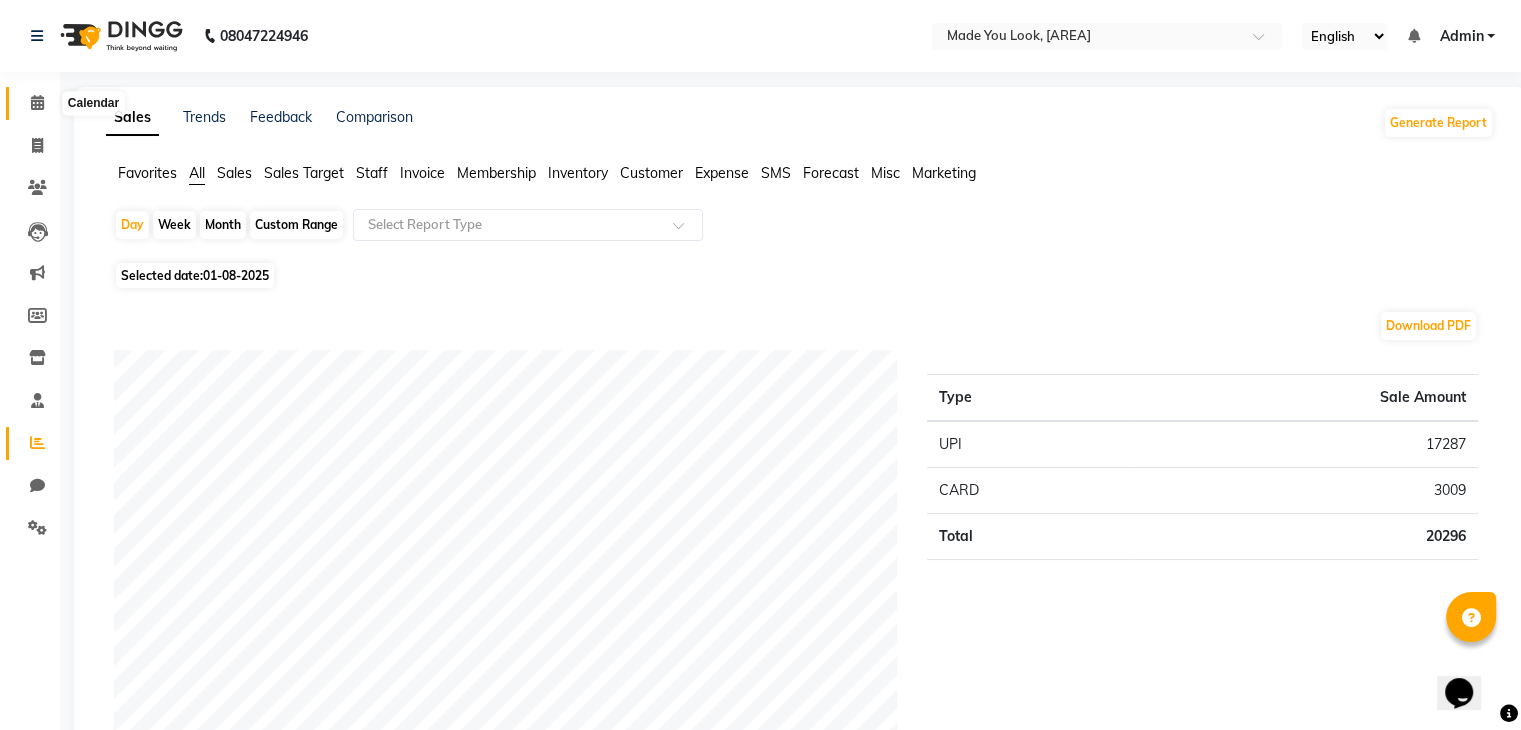 click 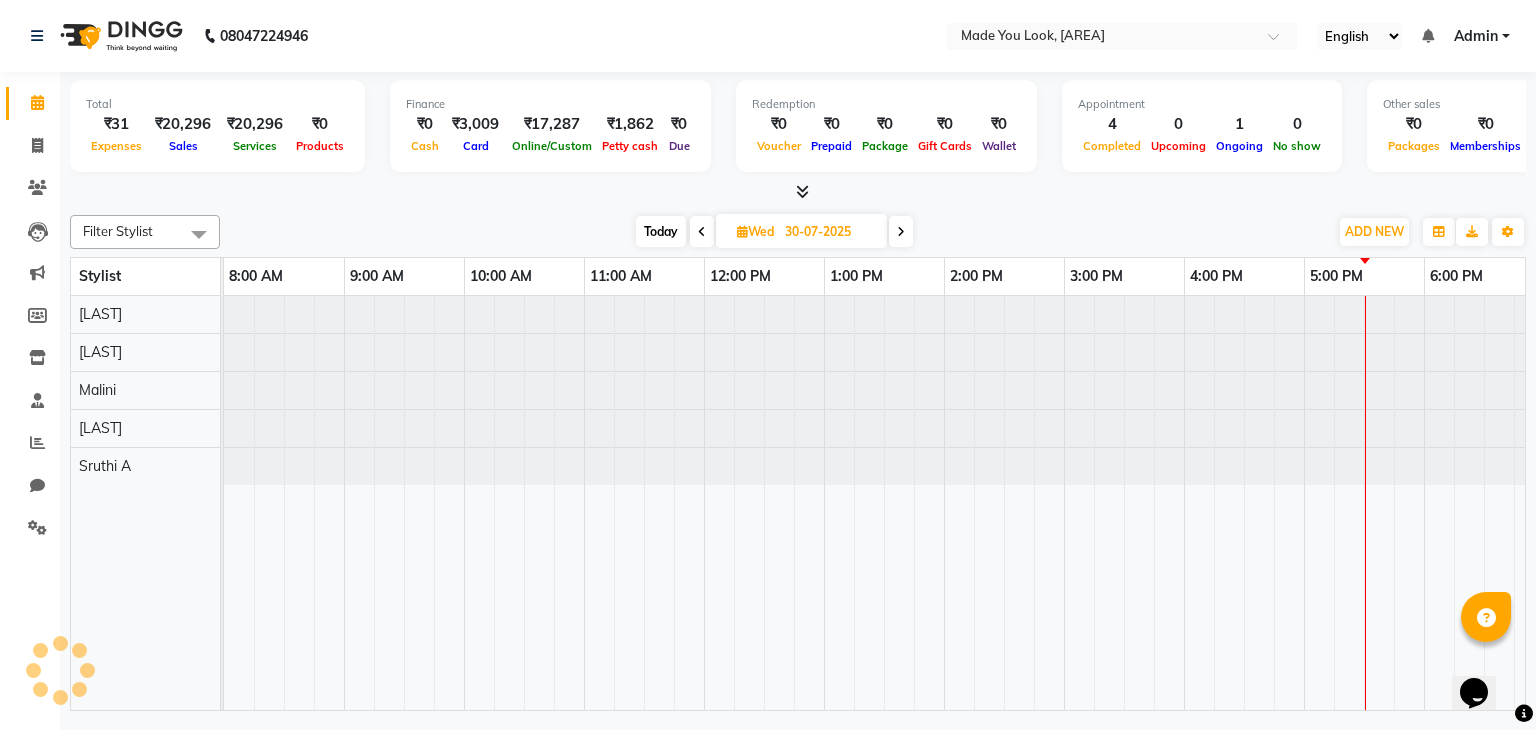 scroll, scrollTop: 0, scrollLeft: 0, axis: both 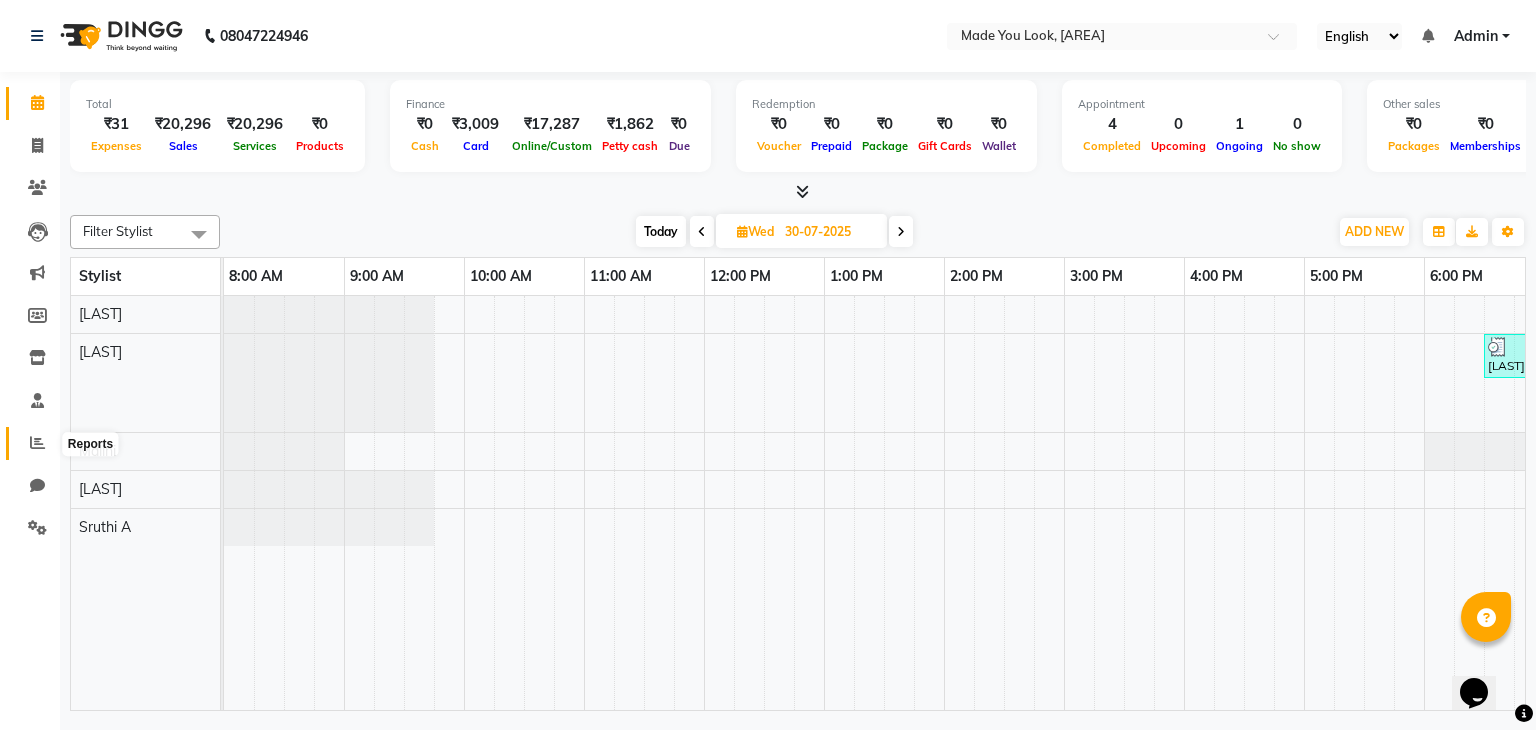 click 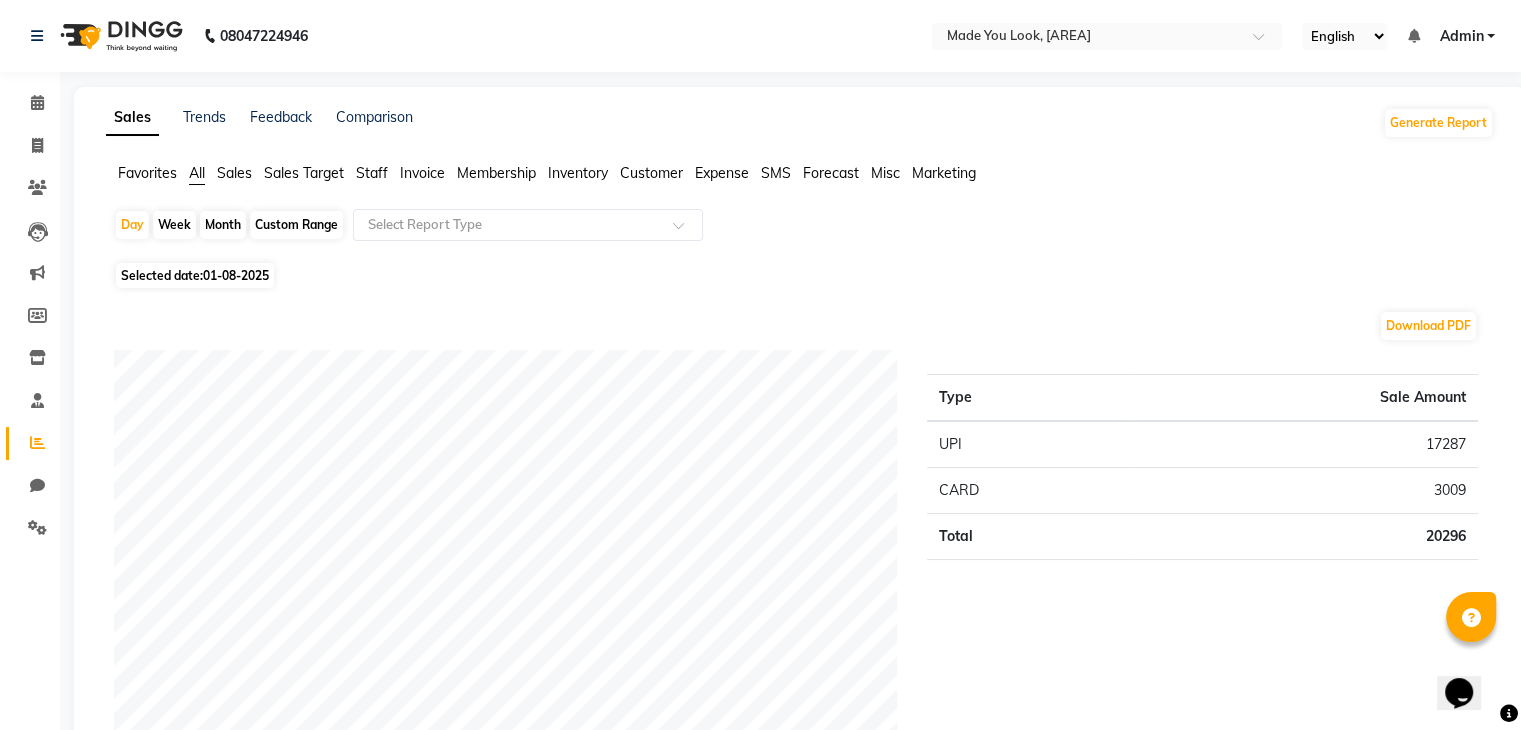 click on "Expense" 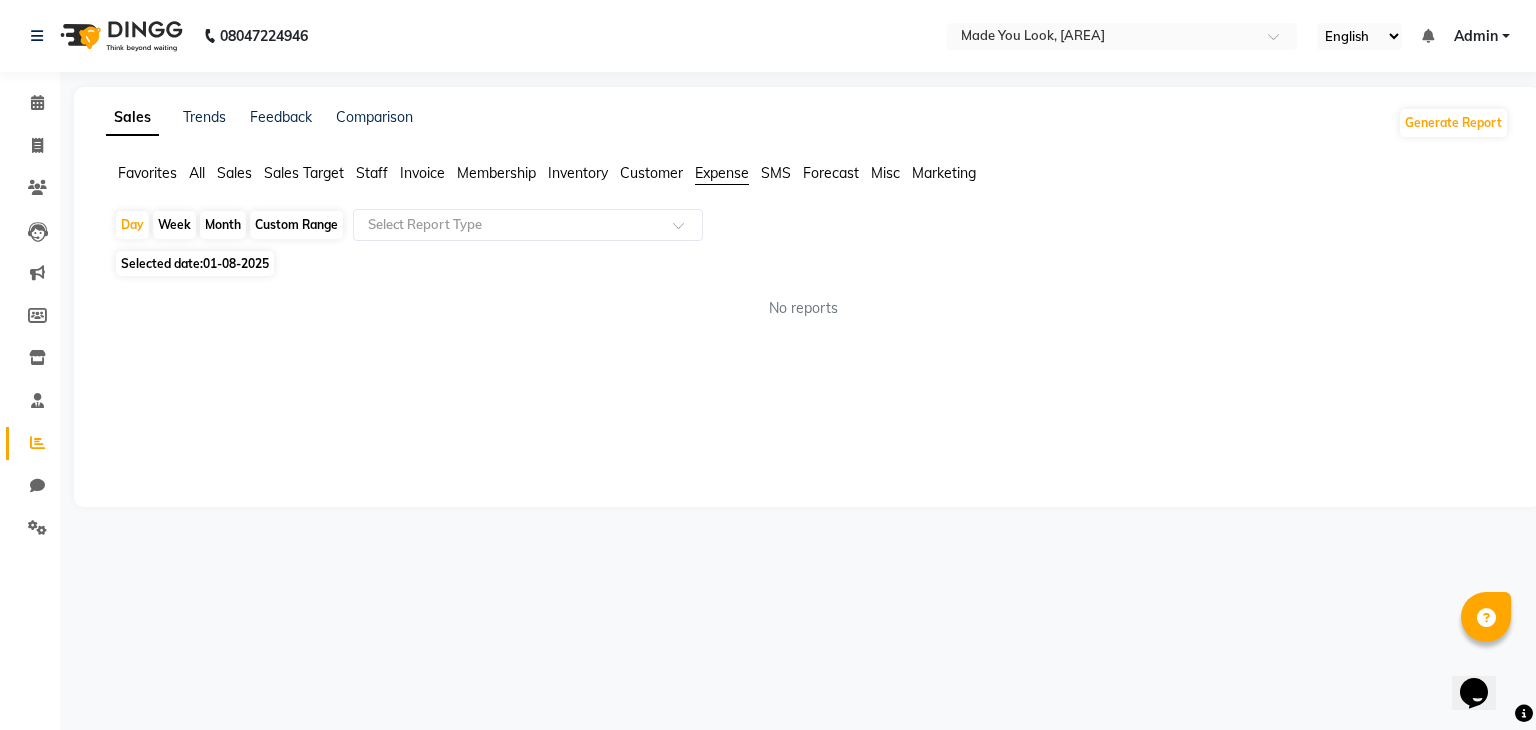 click on "Custom Range" 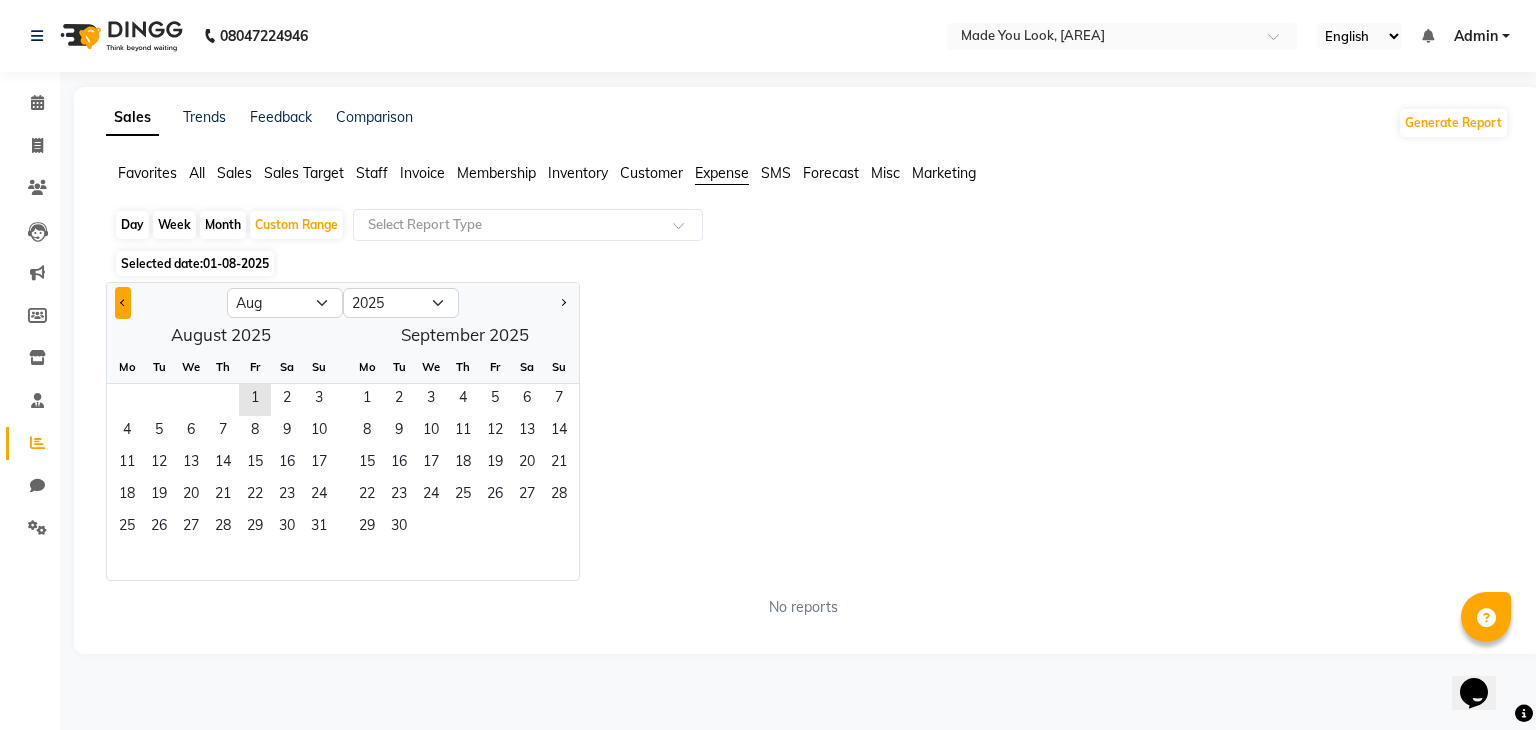 click 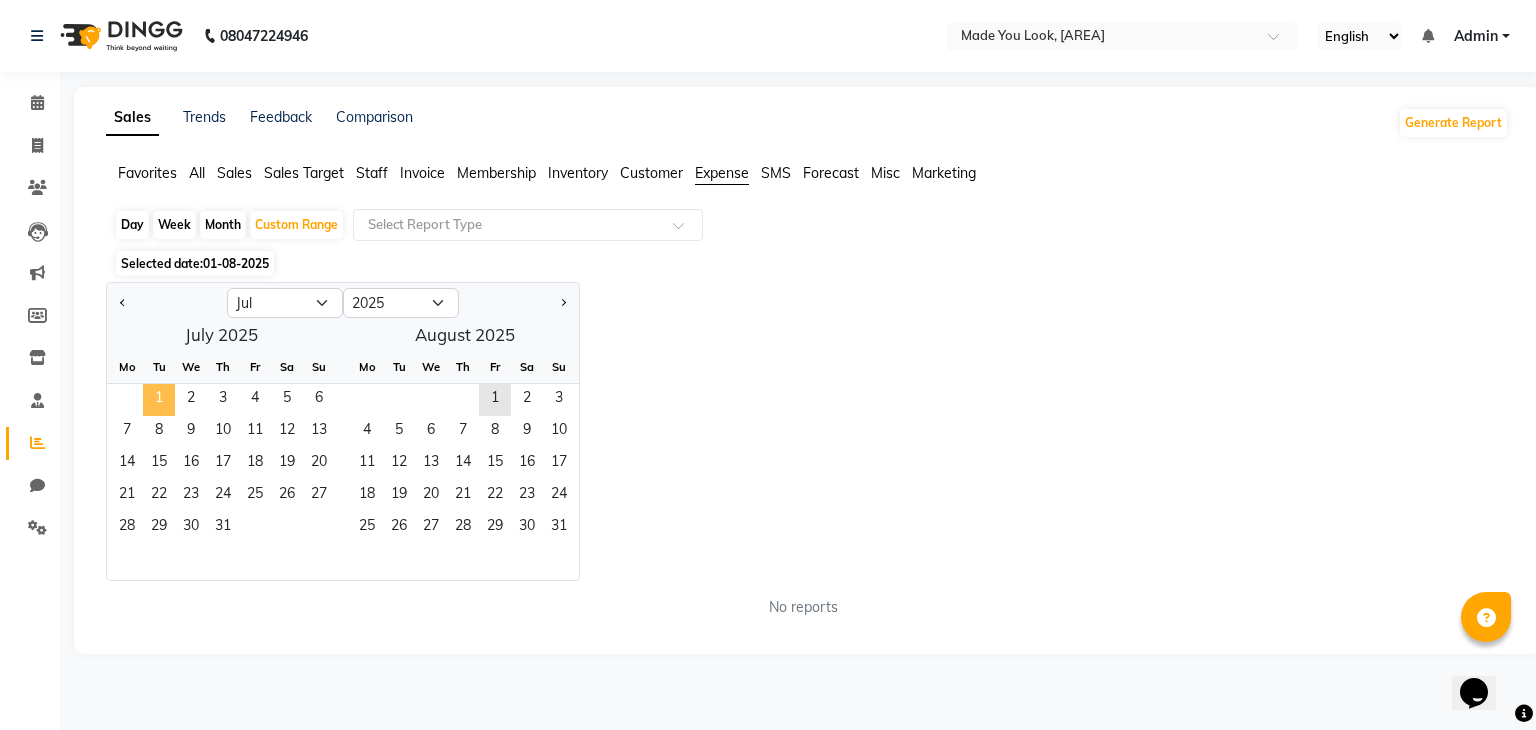 click on "1" 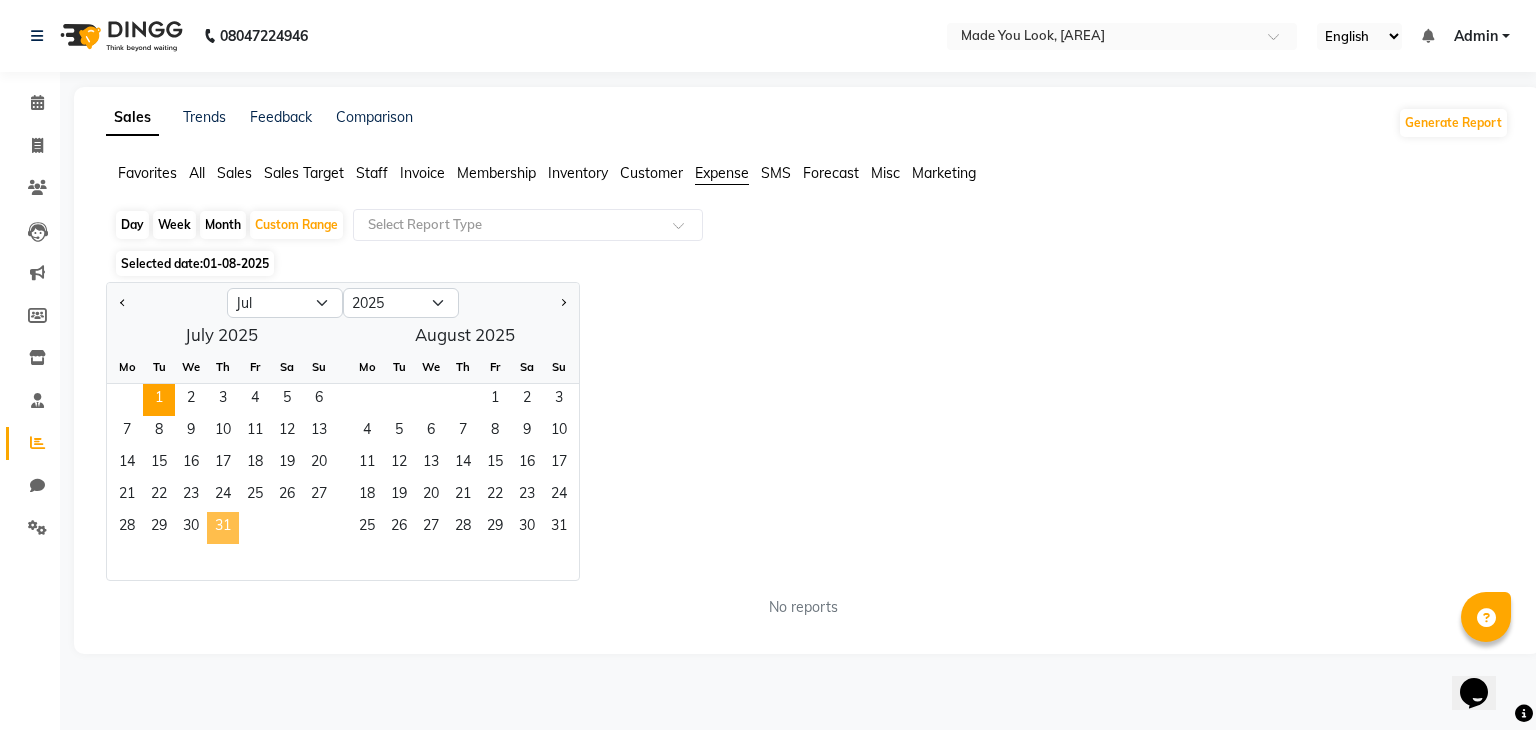 click on "31" 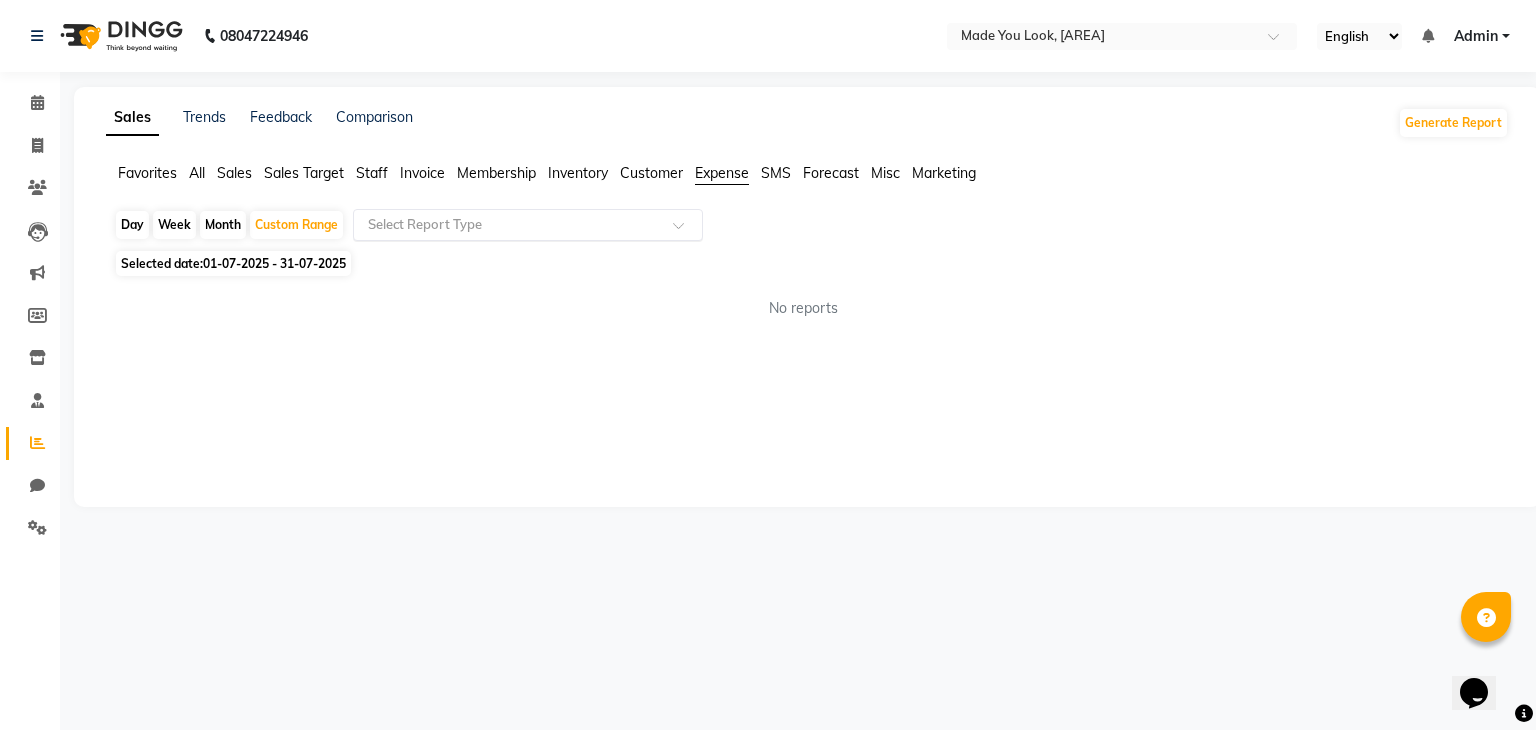 click 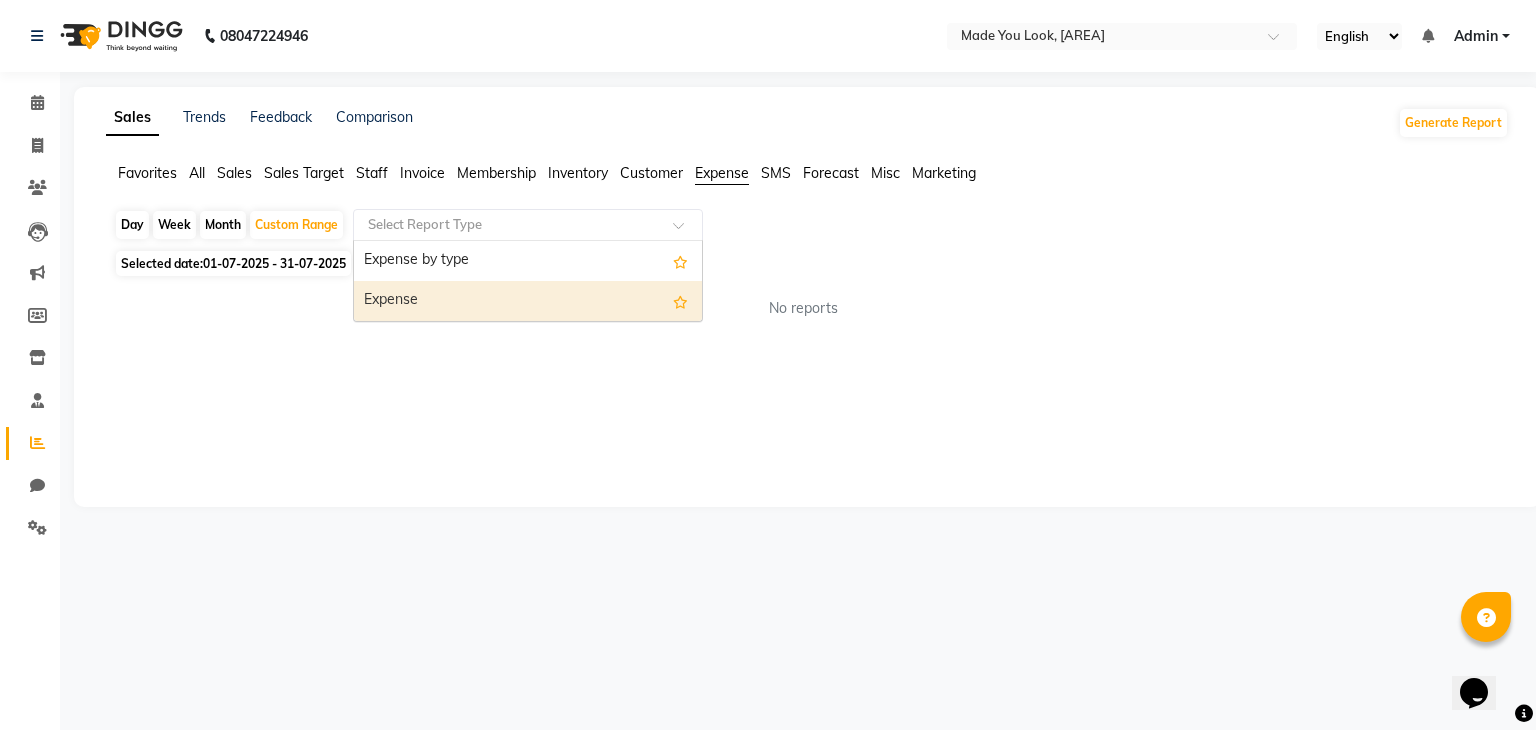 click on "Expense" at bounding box center (528, 301) 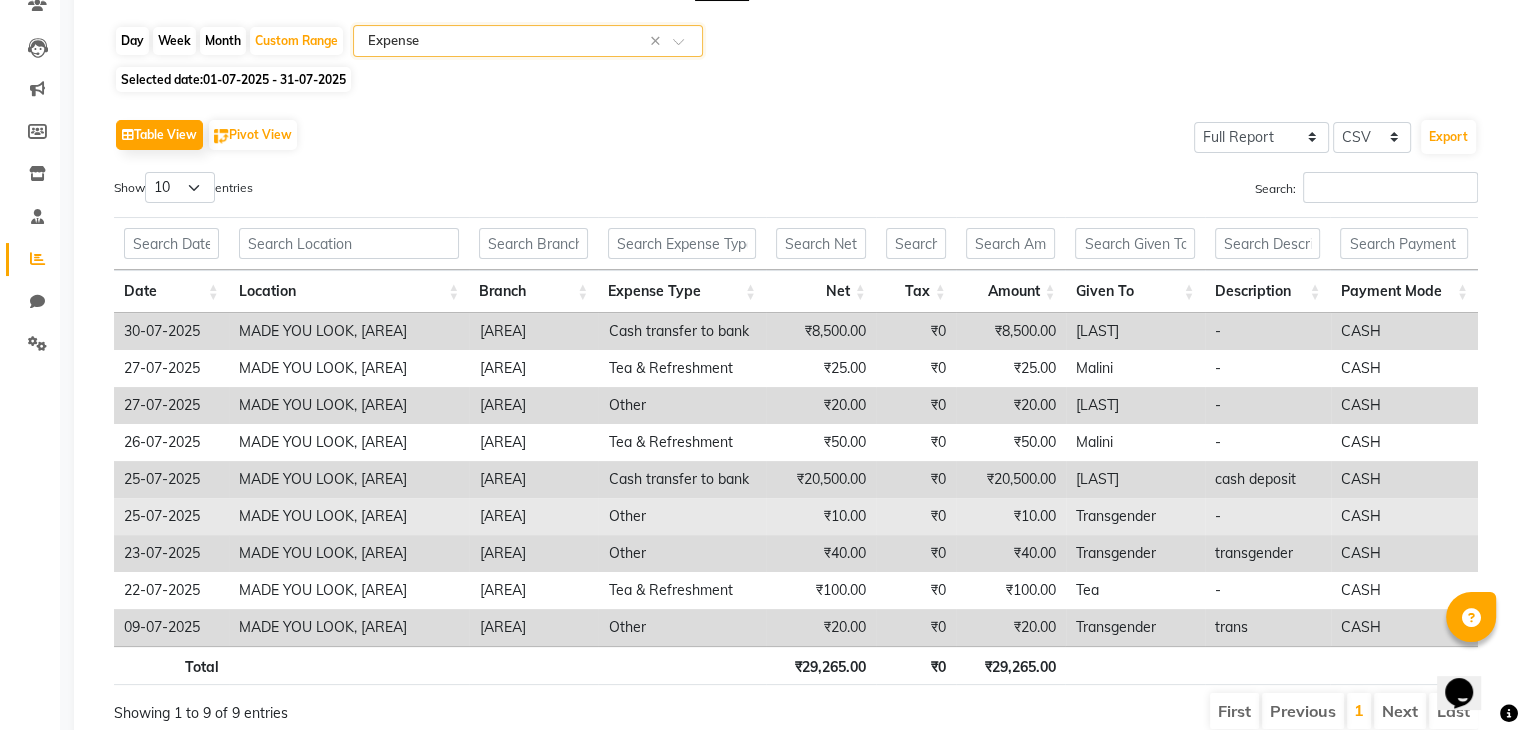 scroll, scrollTop: 182, scrollLeft: 0, axis: vertical 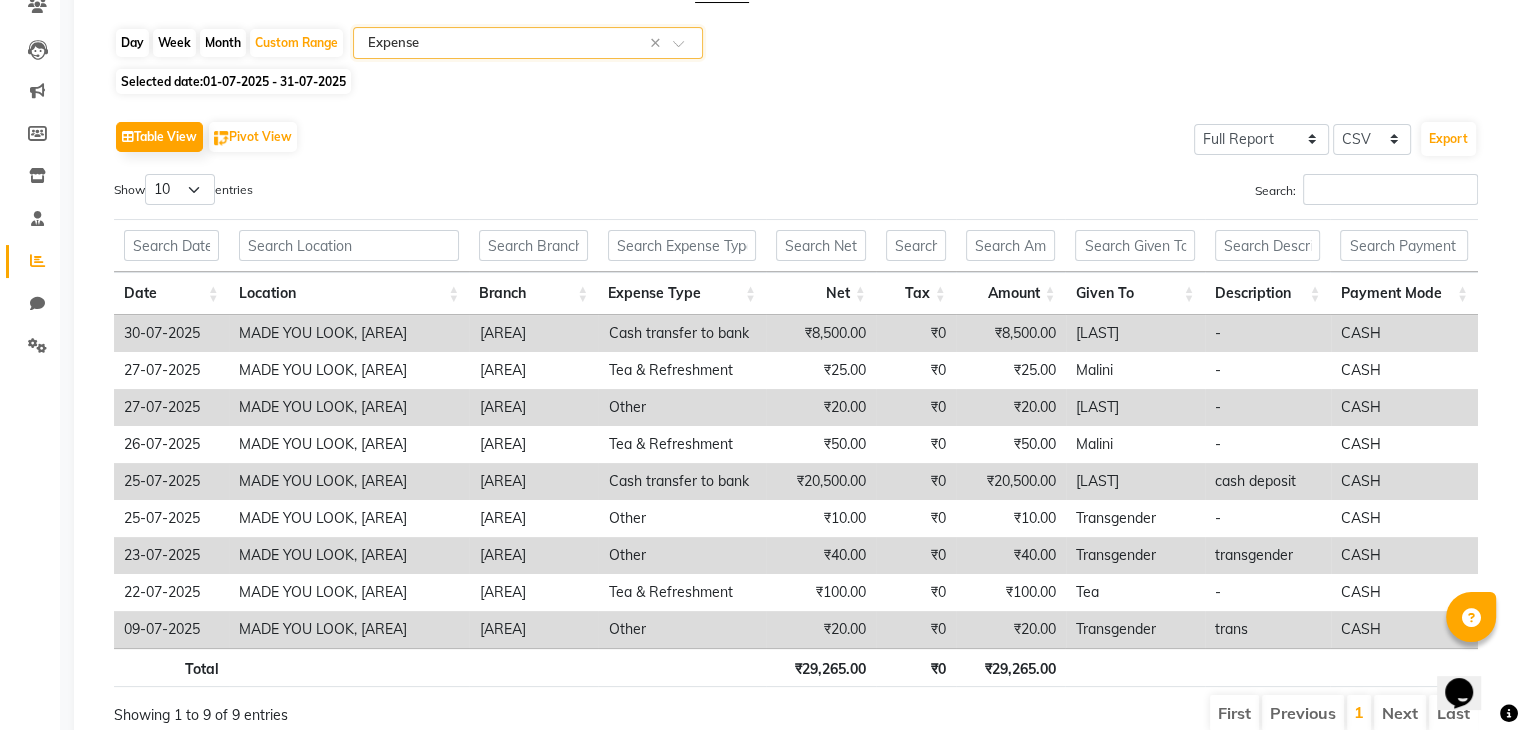 click on "Month" 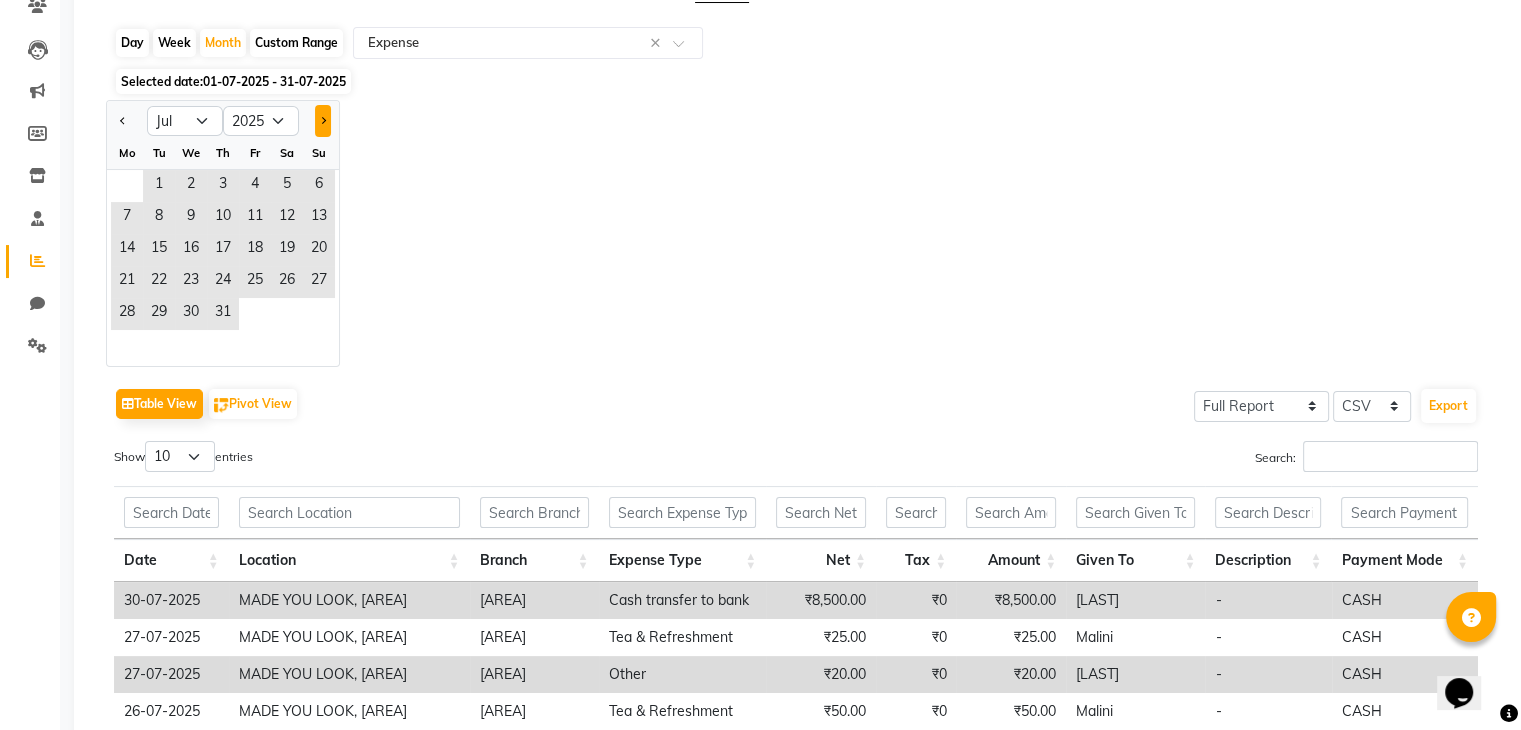 click 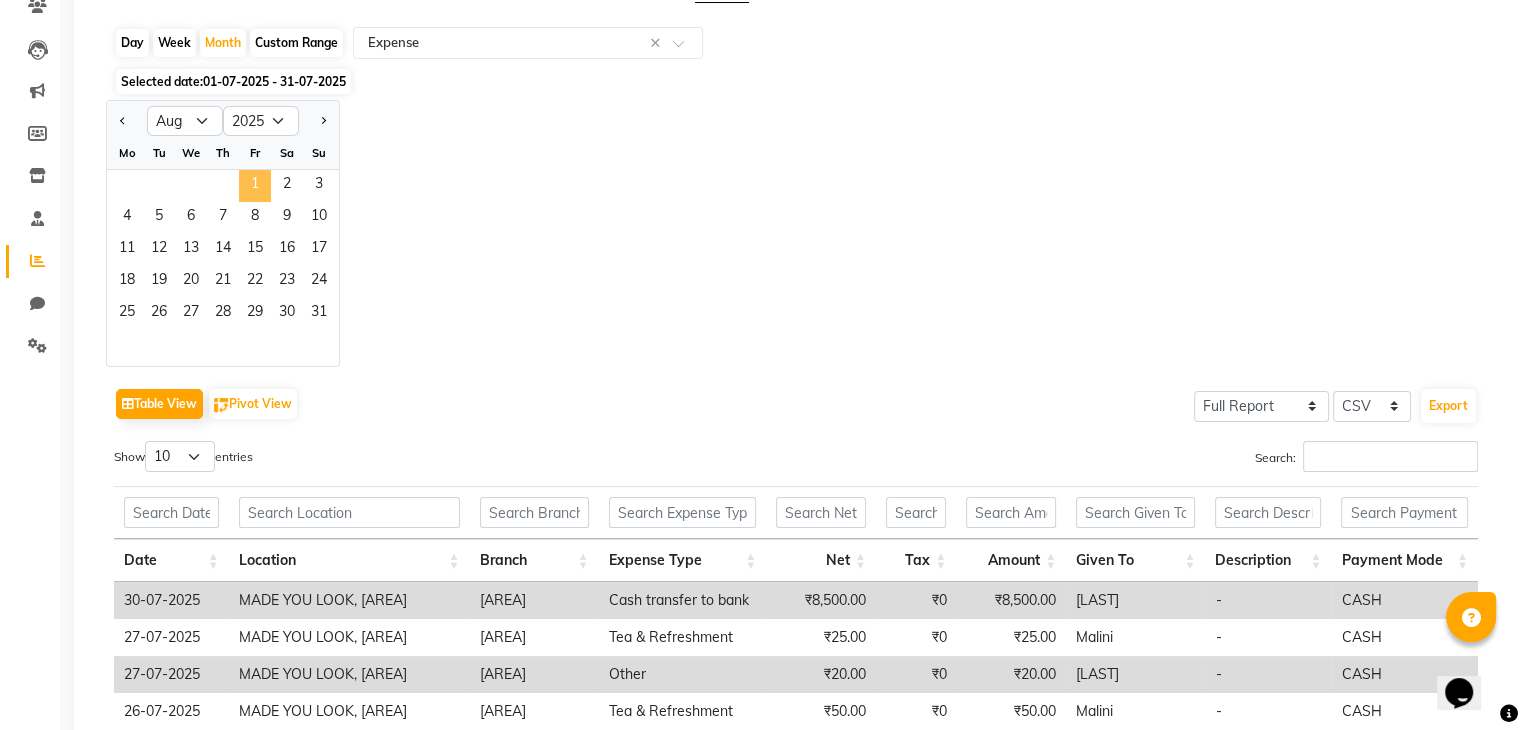 click on "1" 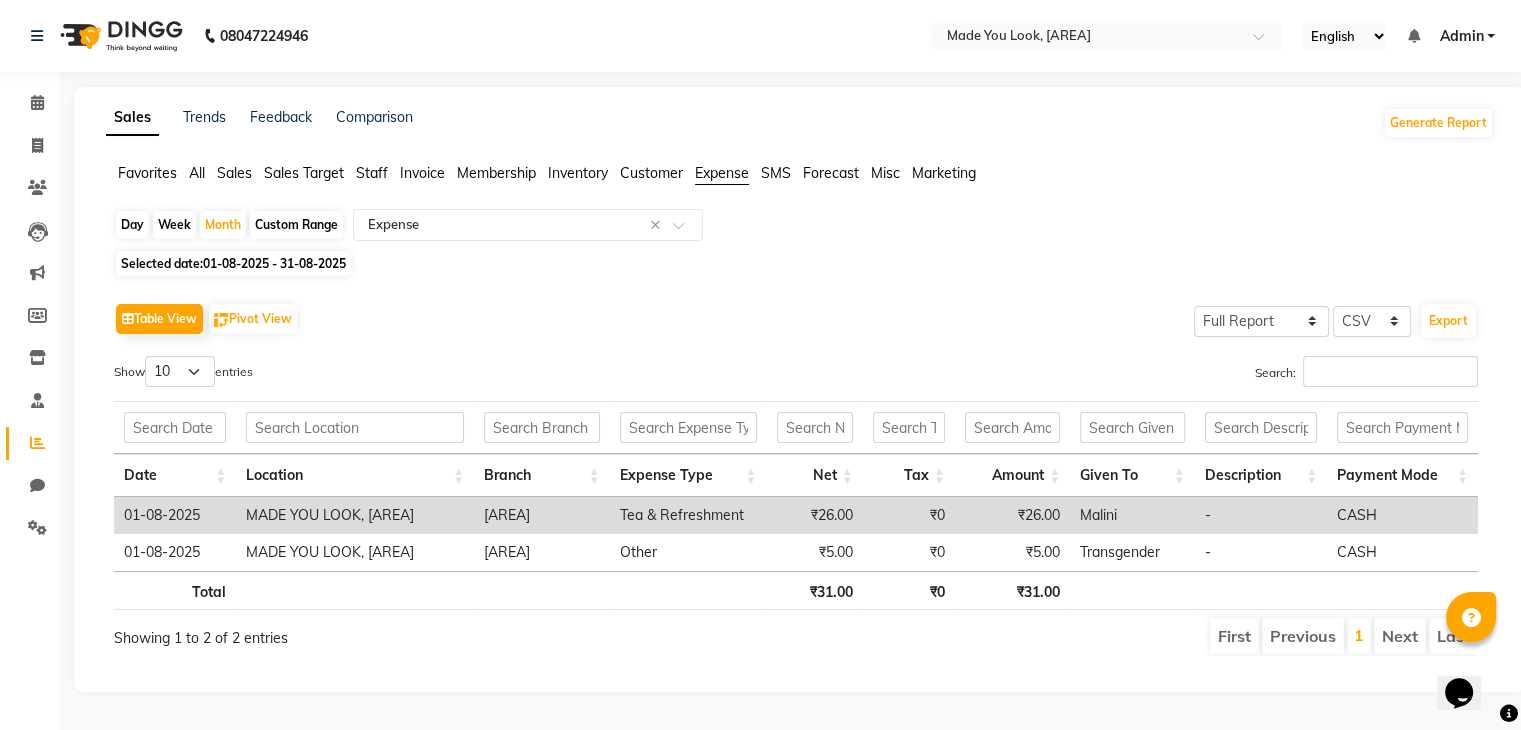 scroll, scrollTop: 0, scrollLeft: 0, axis: both 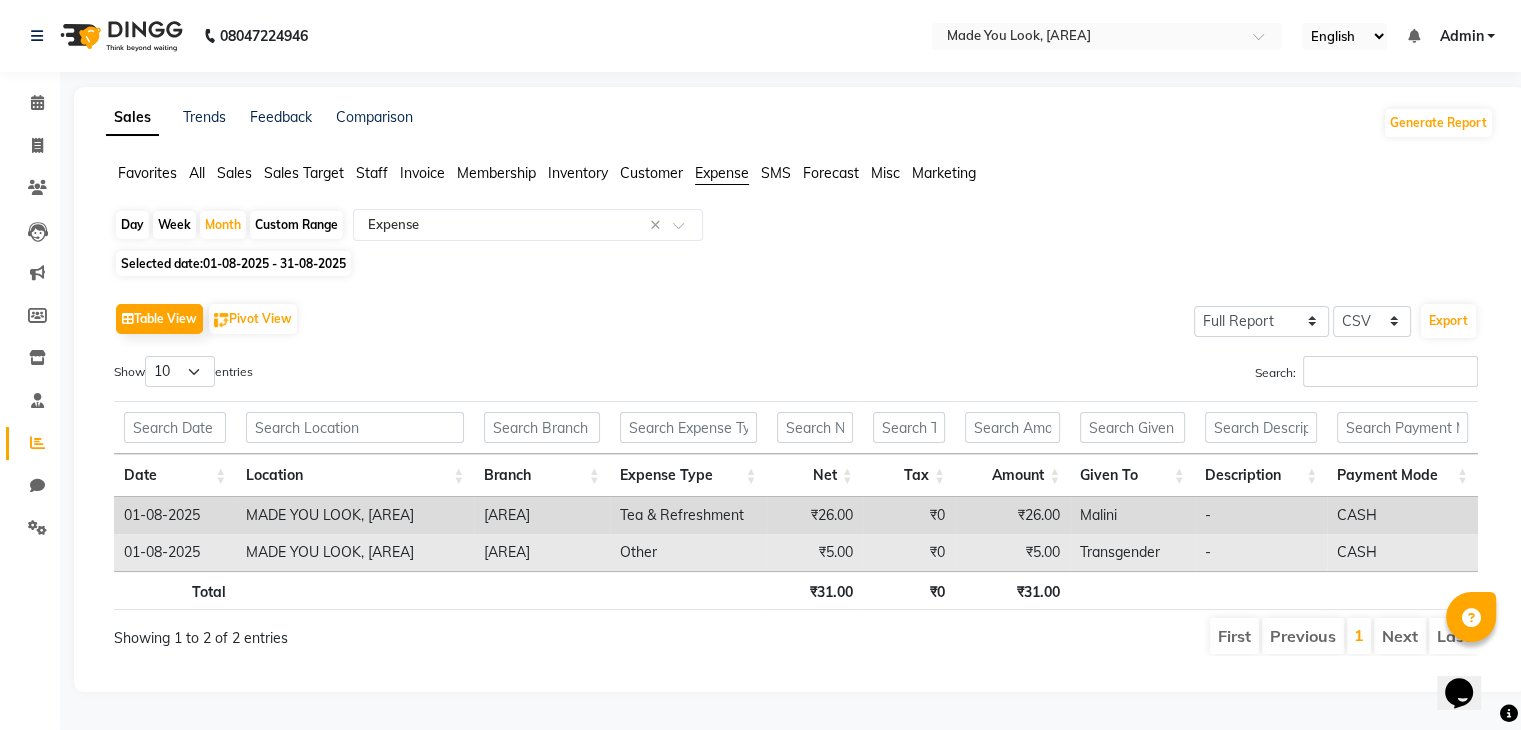 click on "₹0" at bounding box center (909, 552) 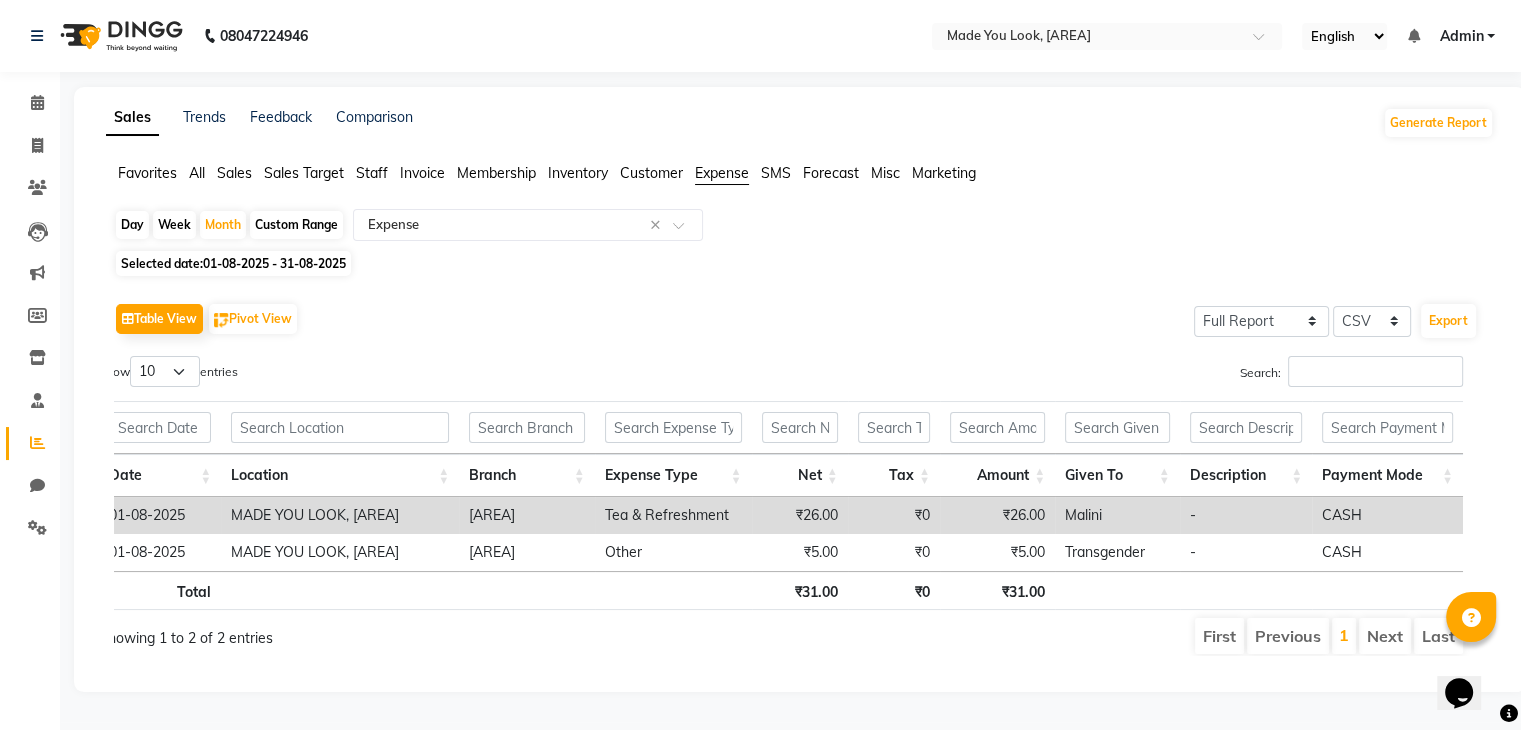 scroll, scrollTop: 0, scrollLeft: 0, axis: both 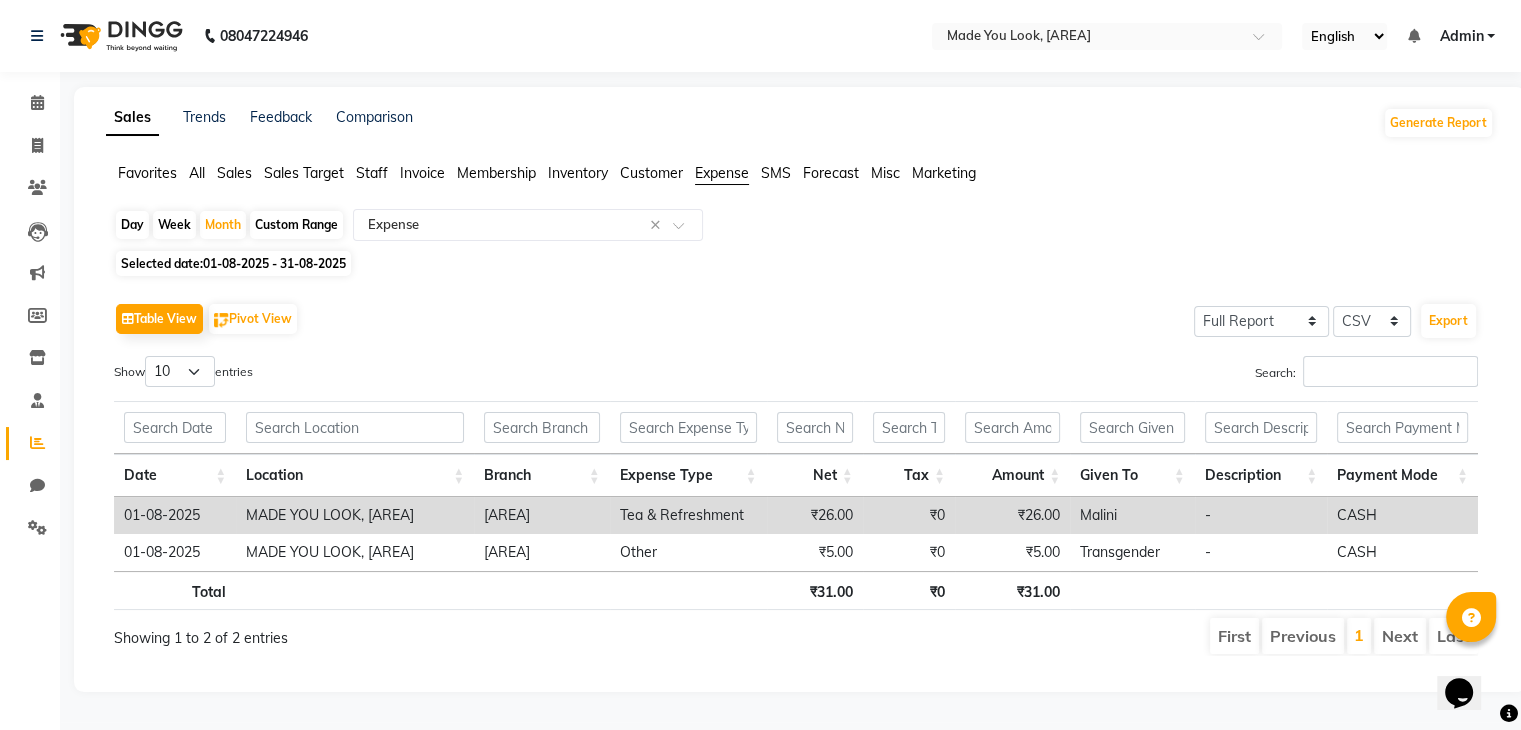 click on "Custom Range" 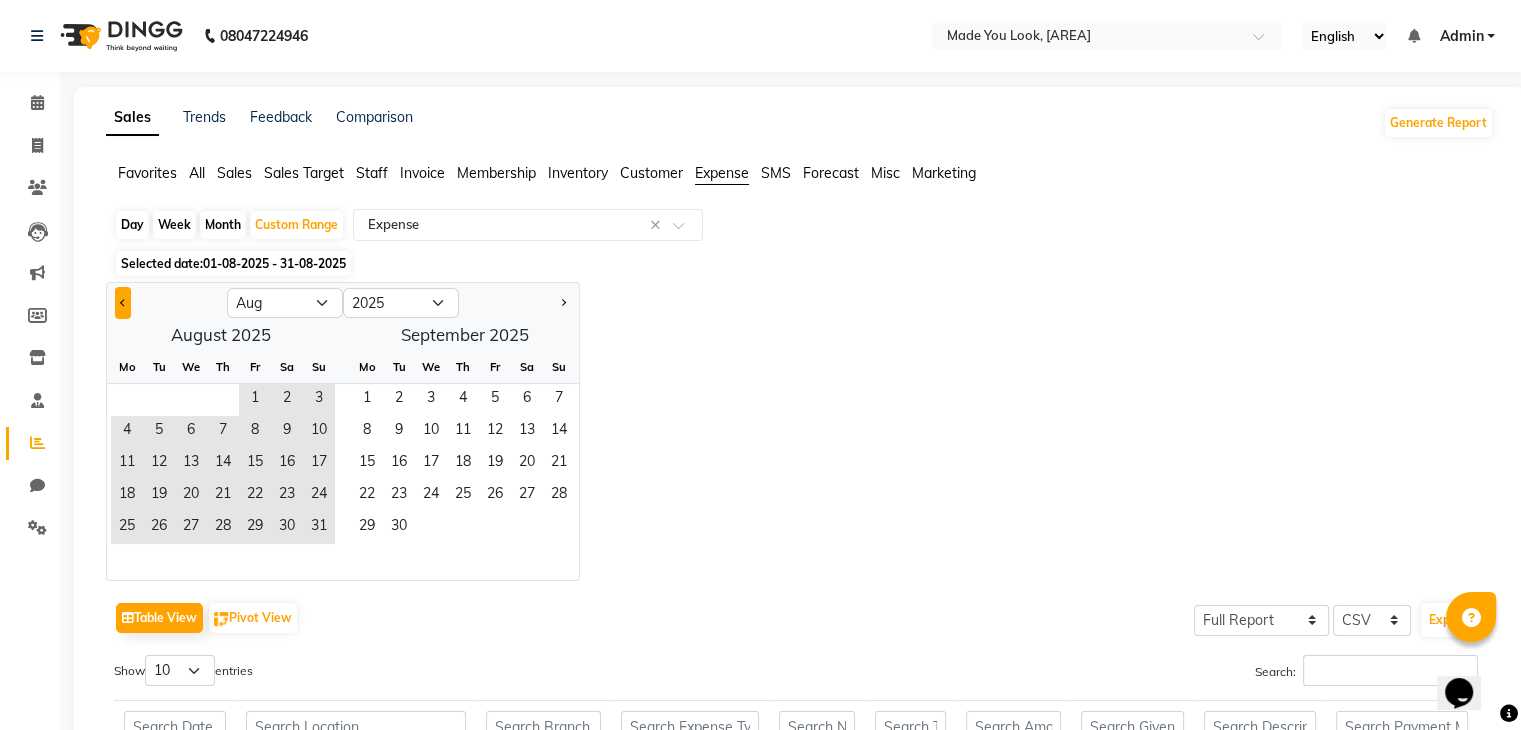click 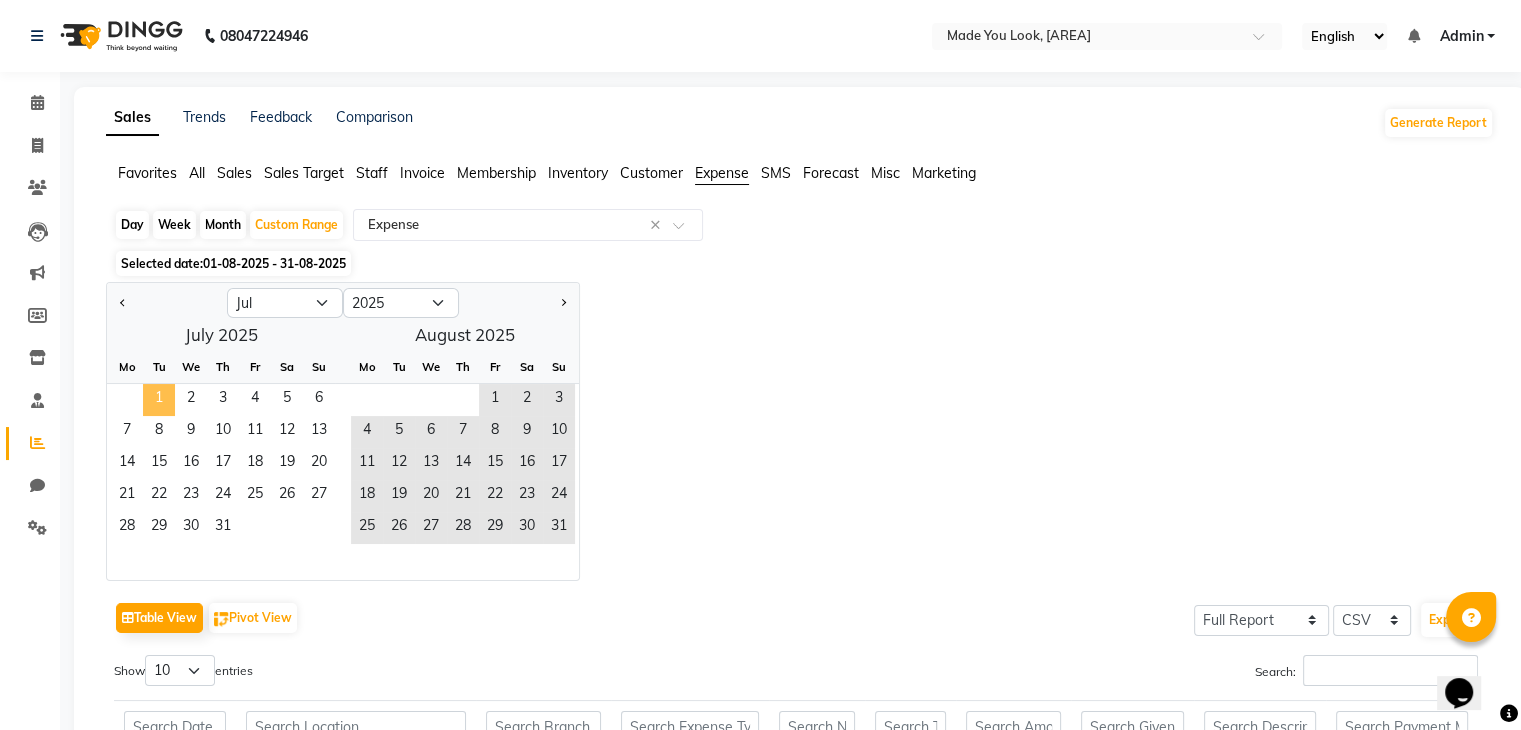 click on "1" 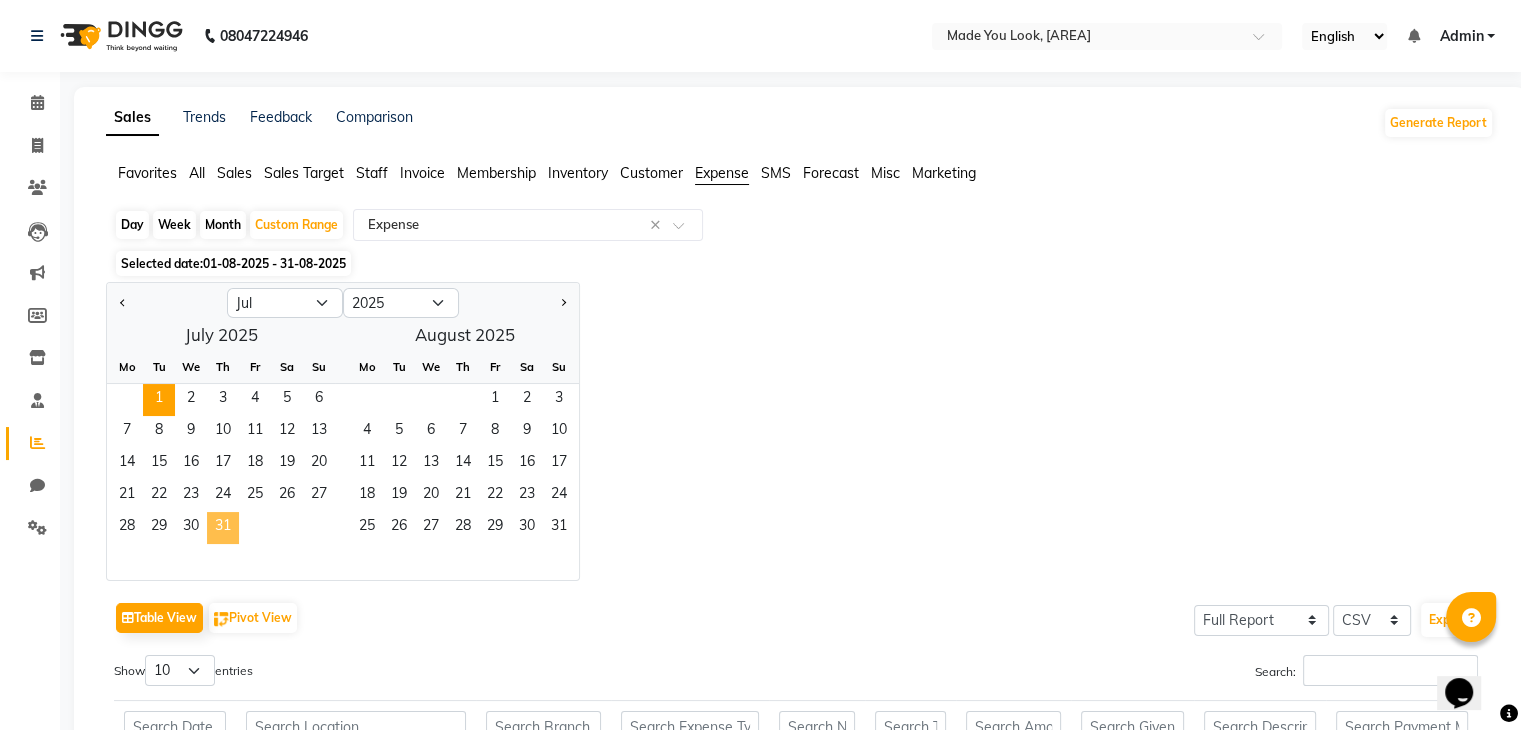 click on "31" 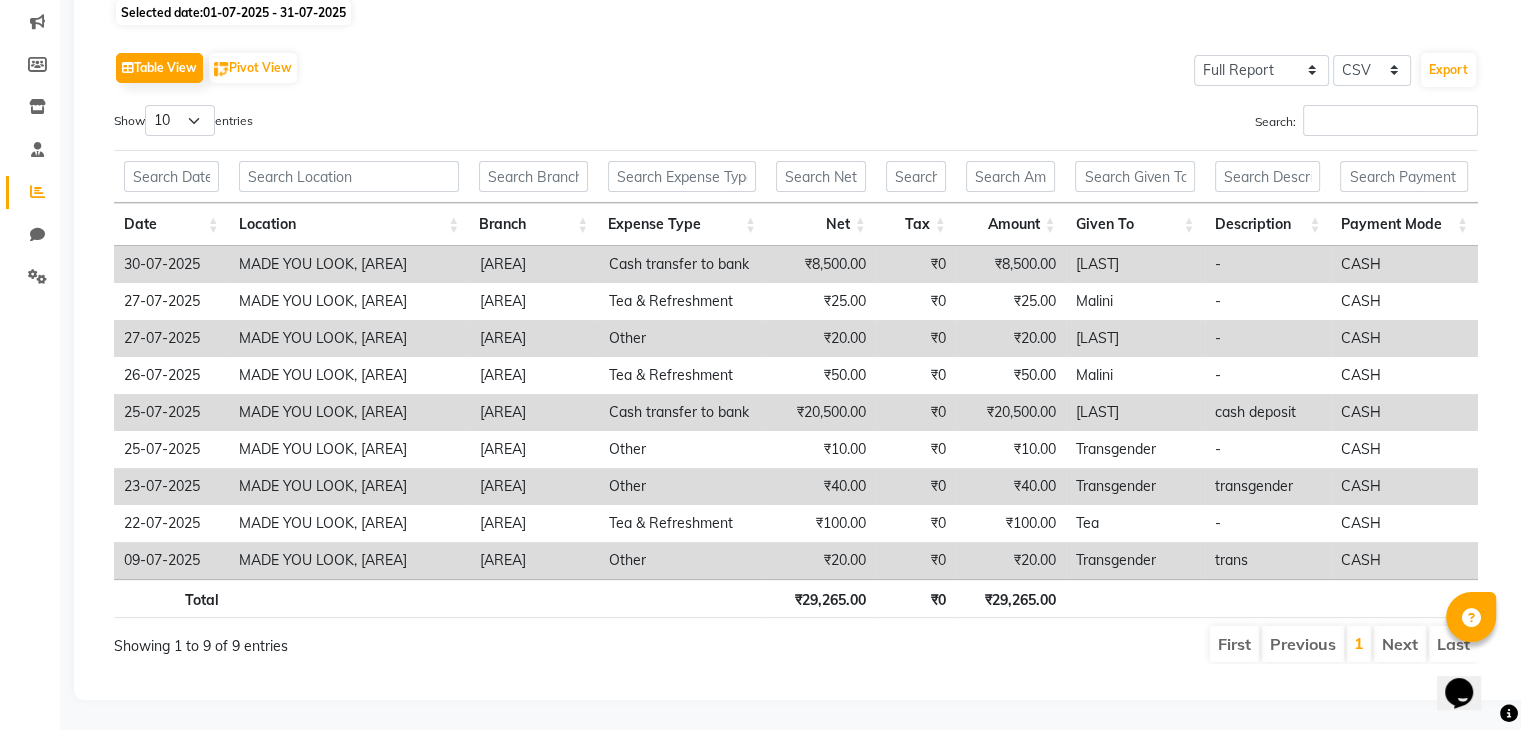 scroll, scrollTop: 0, scrollLeft: 0, axis: both 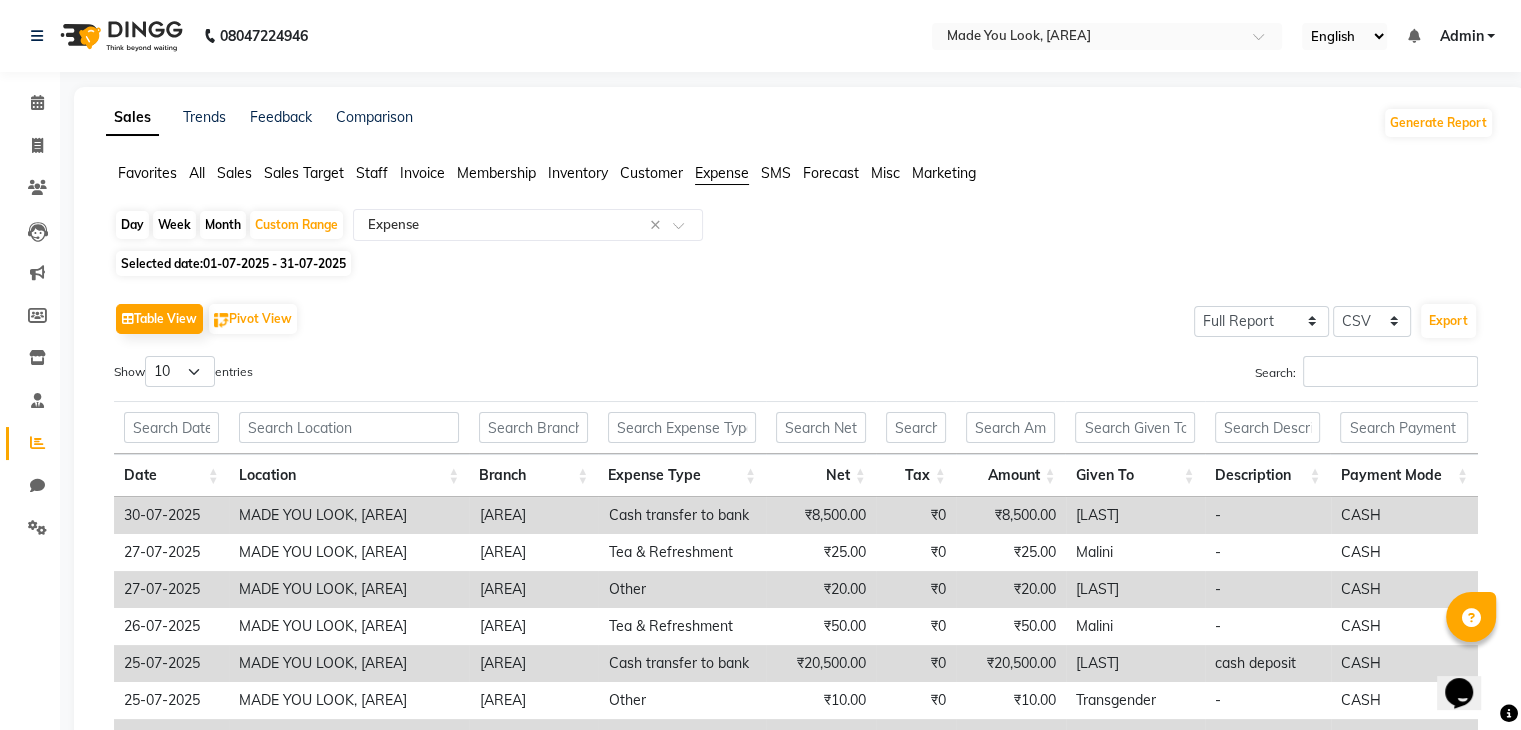 click on "Selected date:  01-07-2025 - 31-07-2025" 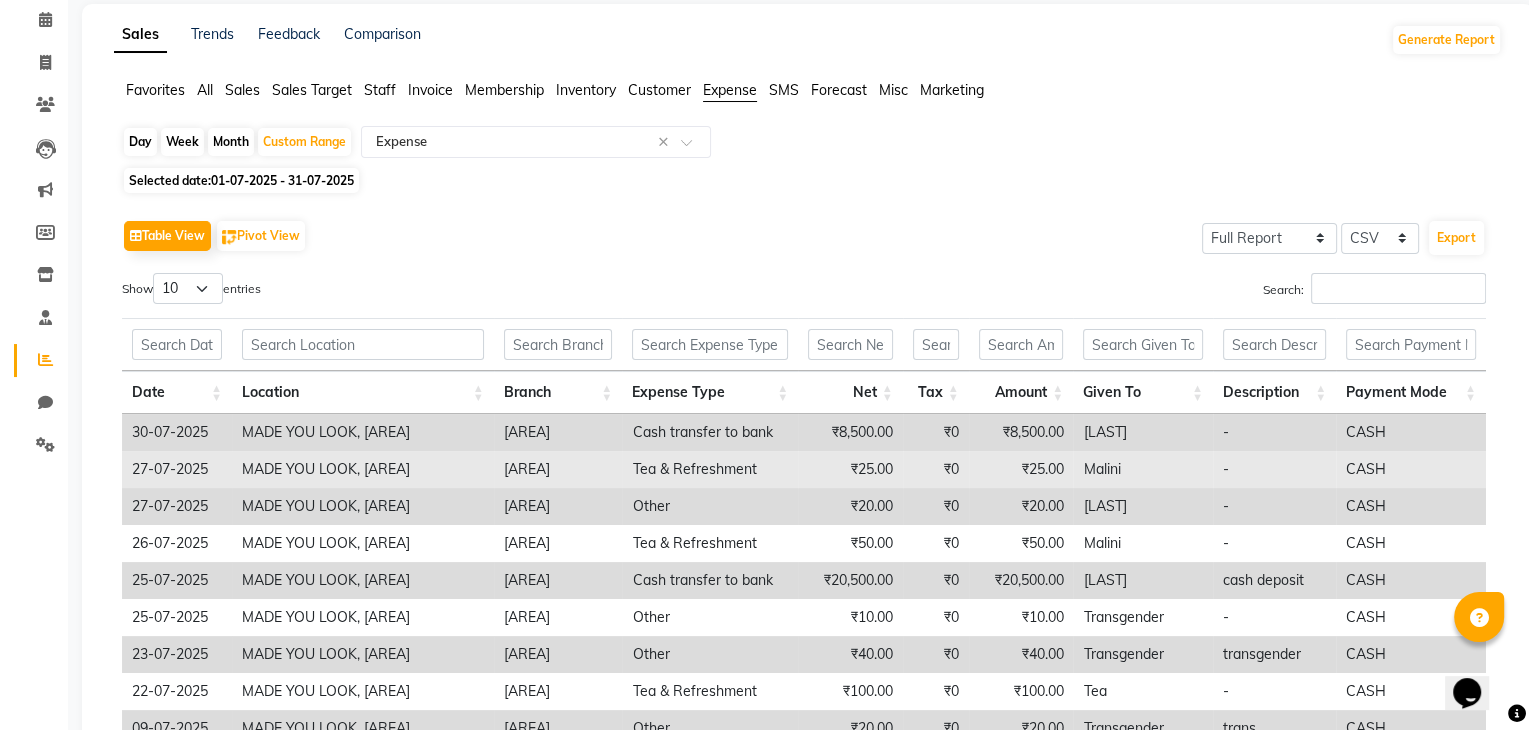 scroll, scrollTop: 0, scrollLeft: 0, axis: both 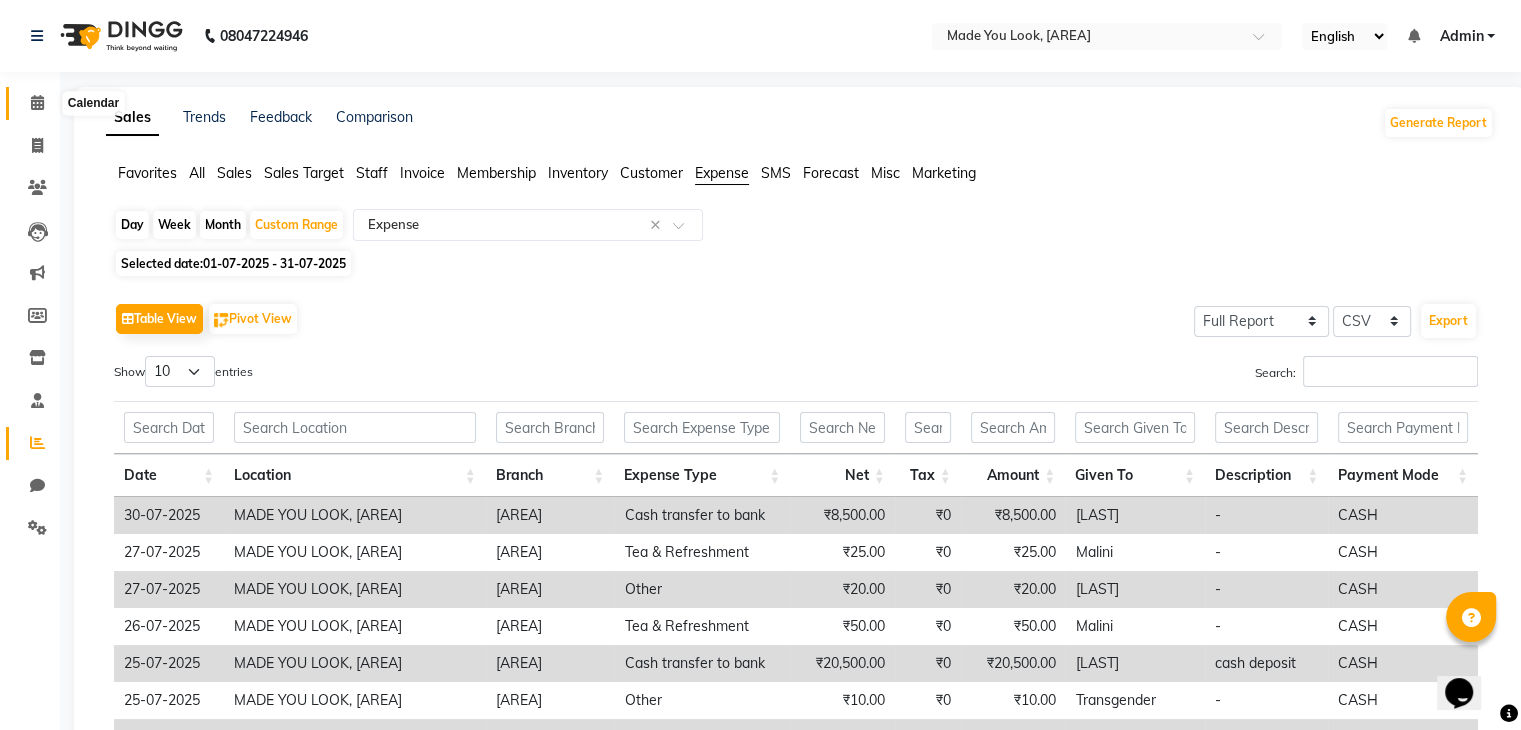 click 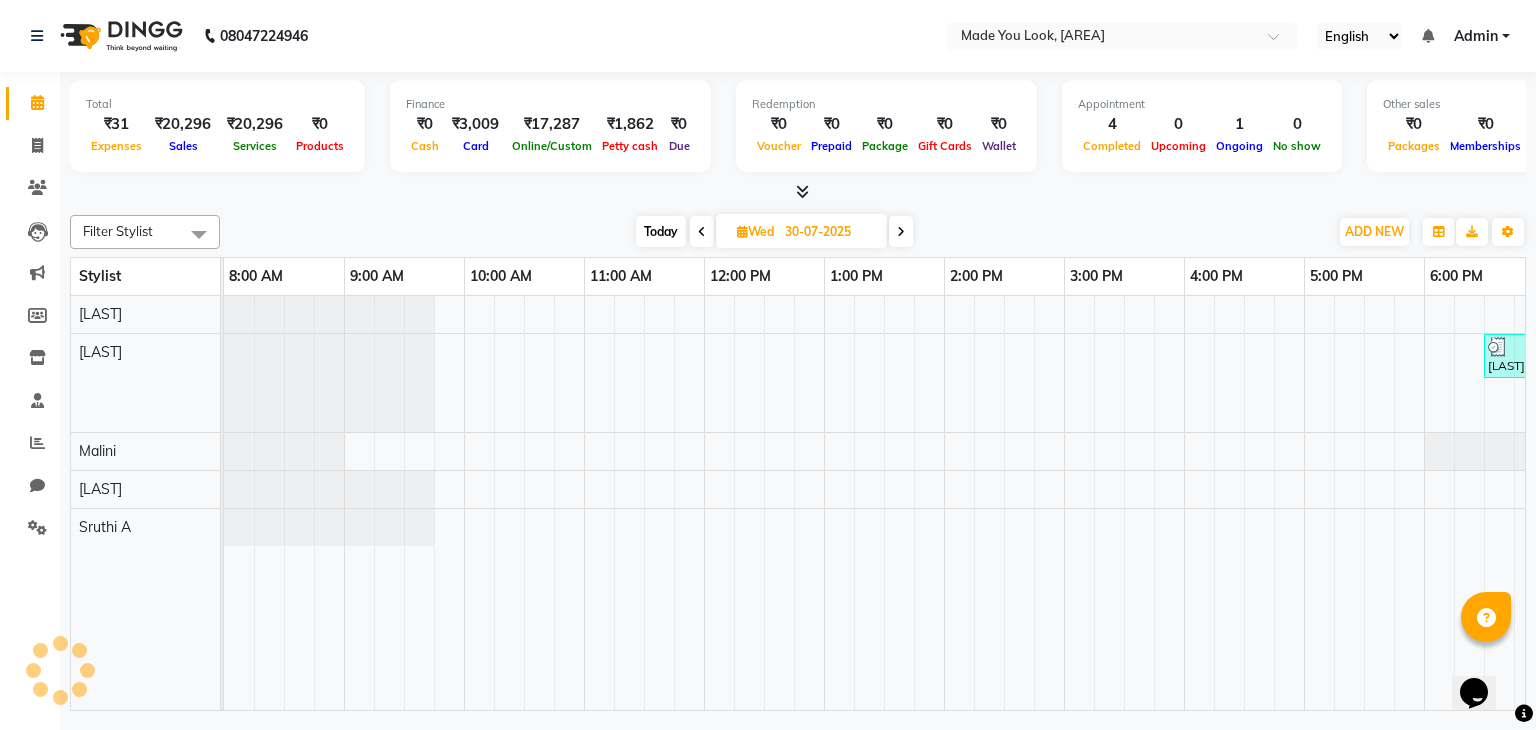 scroll, scrollTop: 0, scrollLeft: 0, axis: both 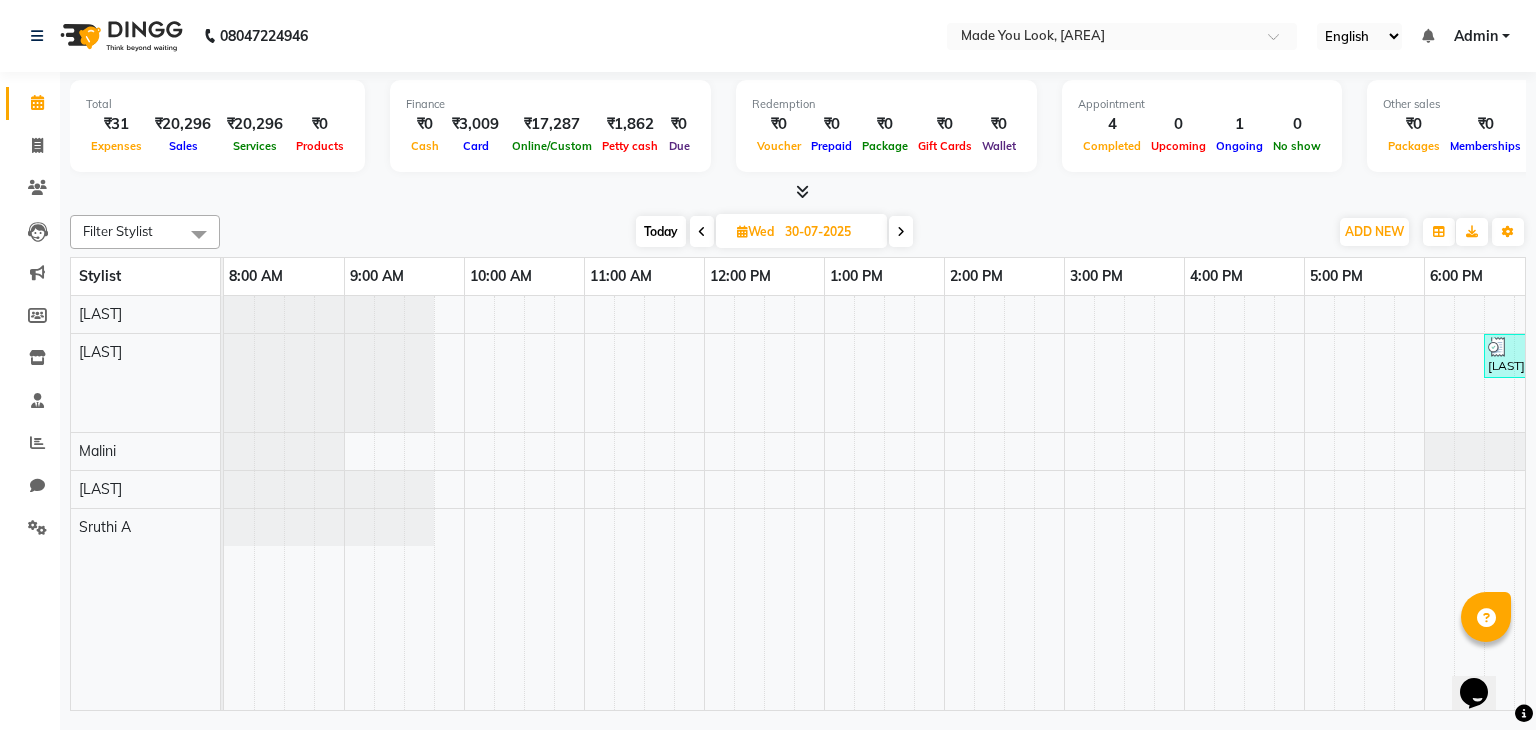 click on "Finance  ₹0  Cash ₹3,009  Card ₹17,287  Online/Custom ₹1,862 Petty cash ₹0 Due" at bounding box center (550, 126) 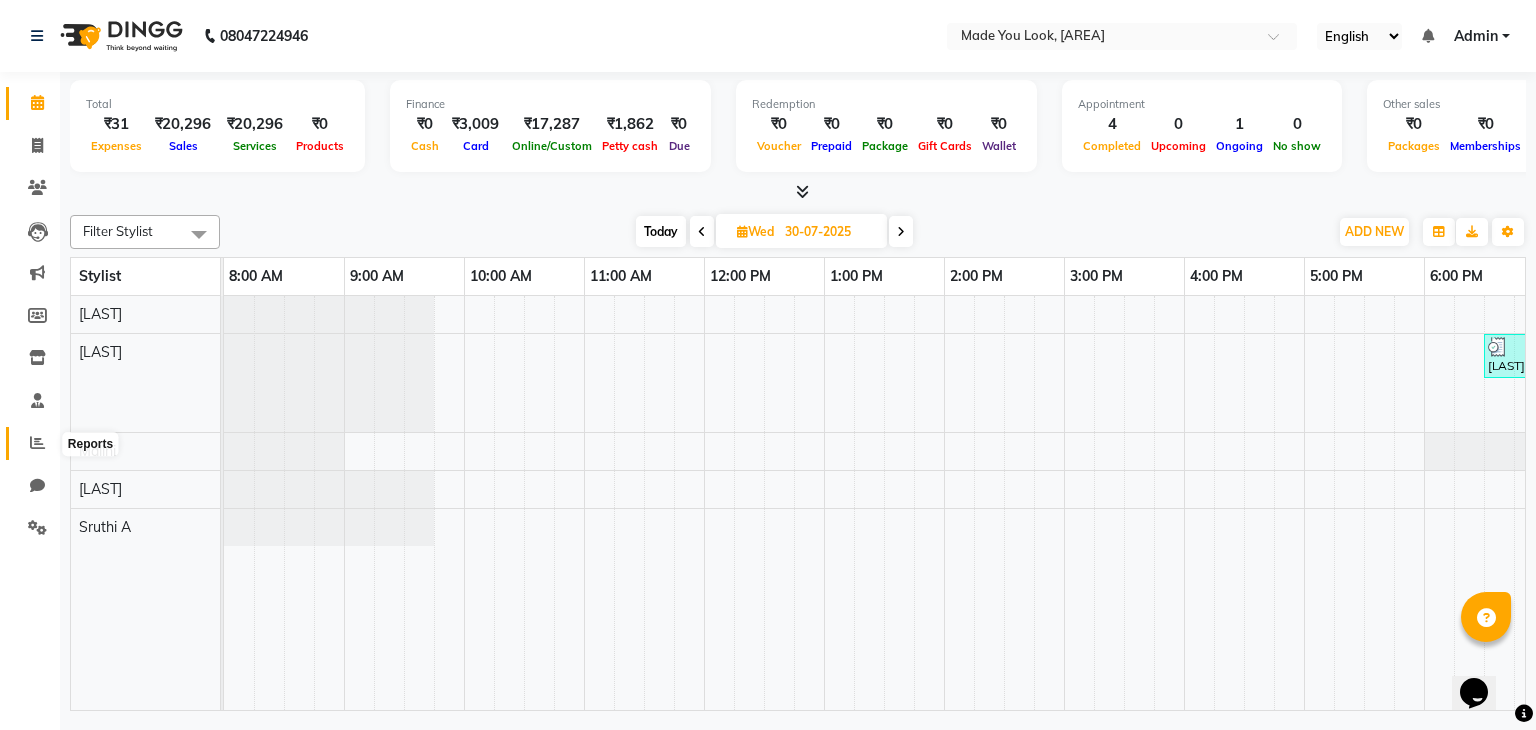 click 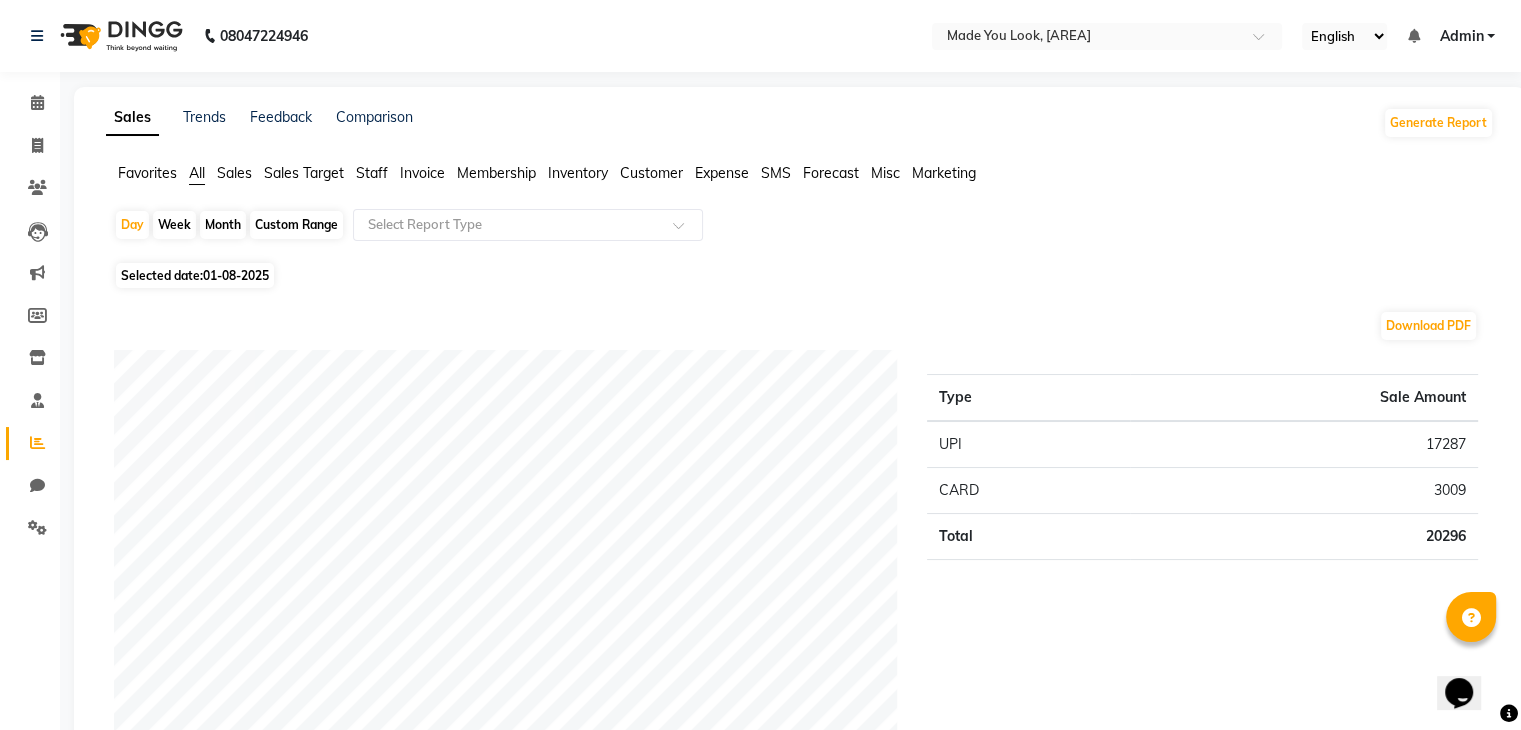 click on "Expense" 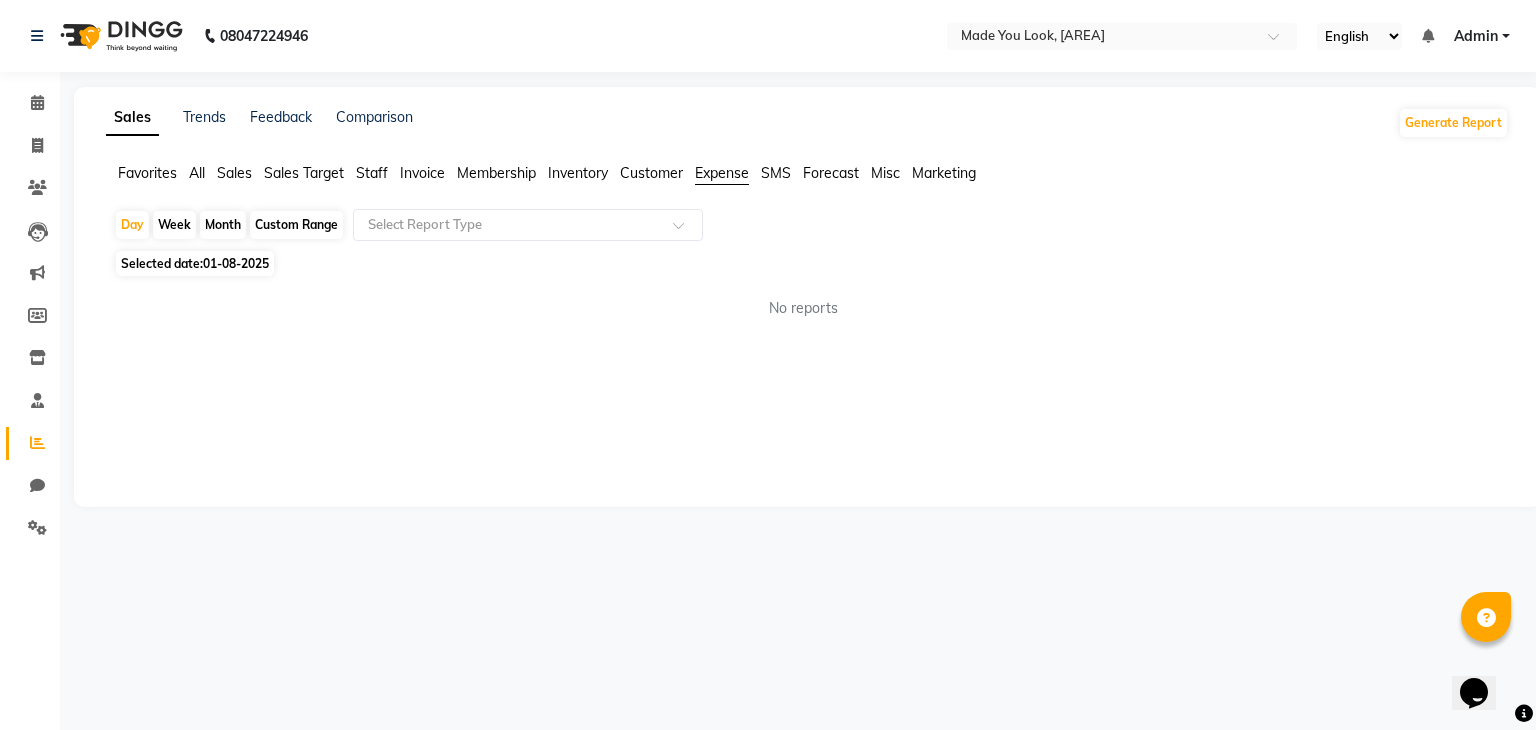 click on "Custom Range" 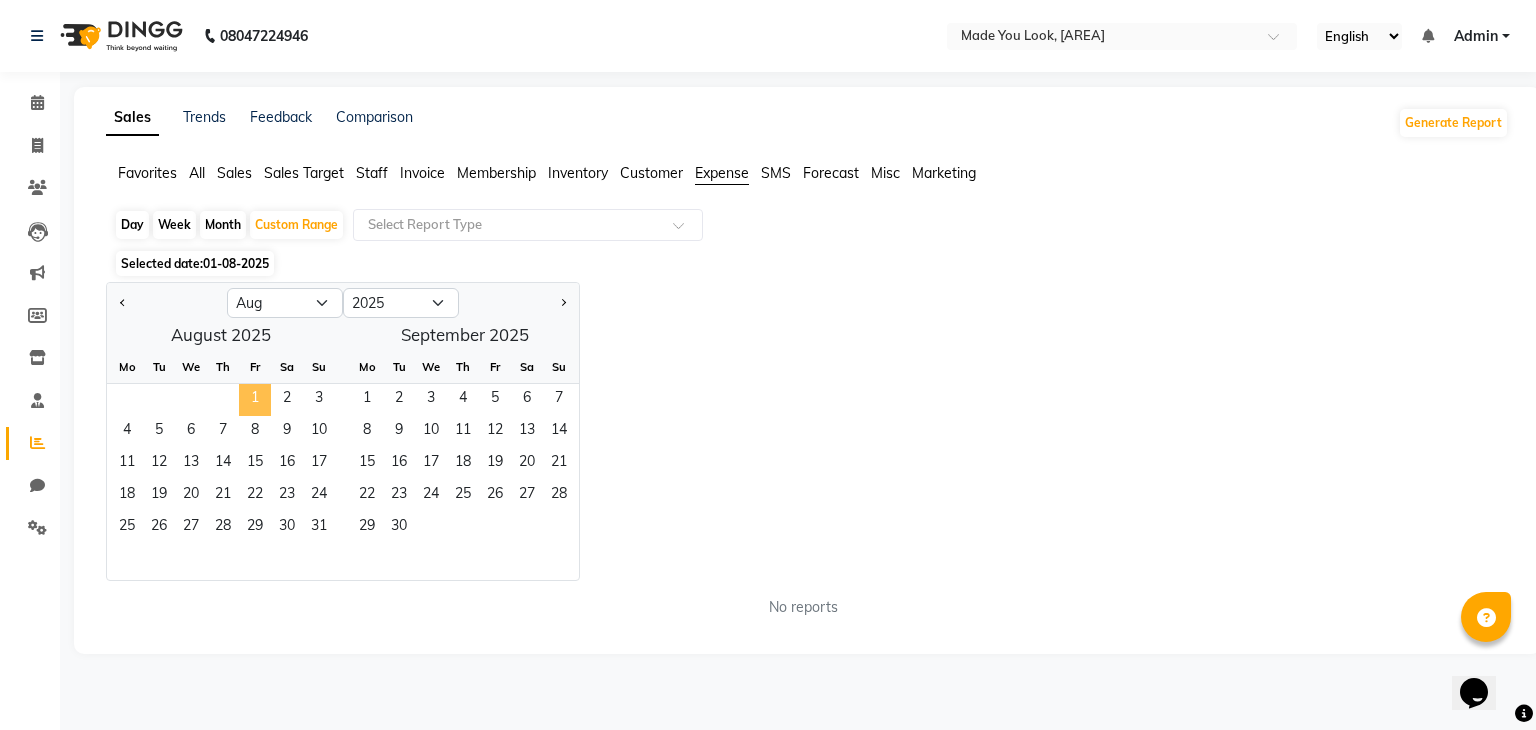 click on "1" 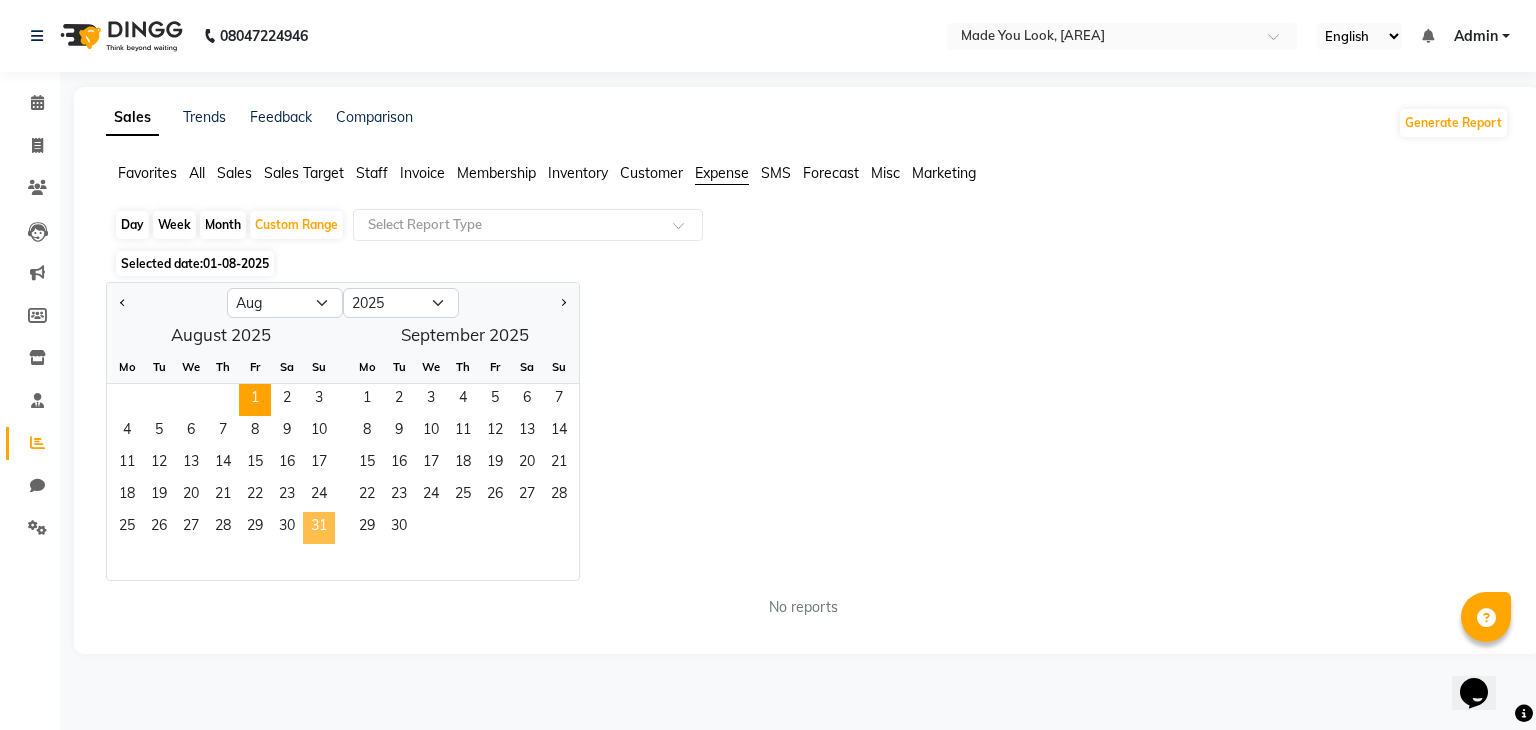 click on "31" 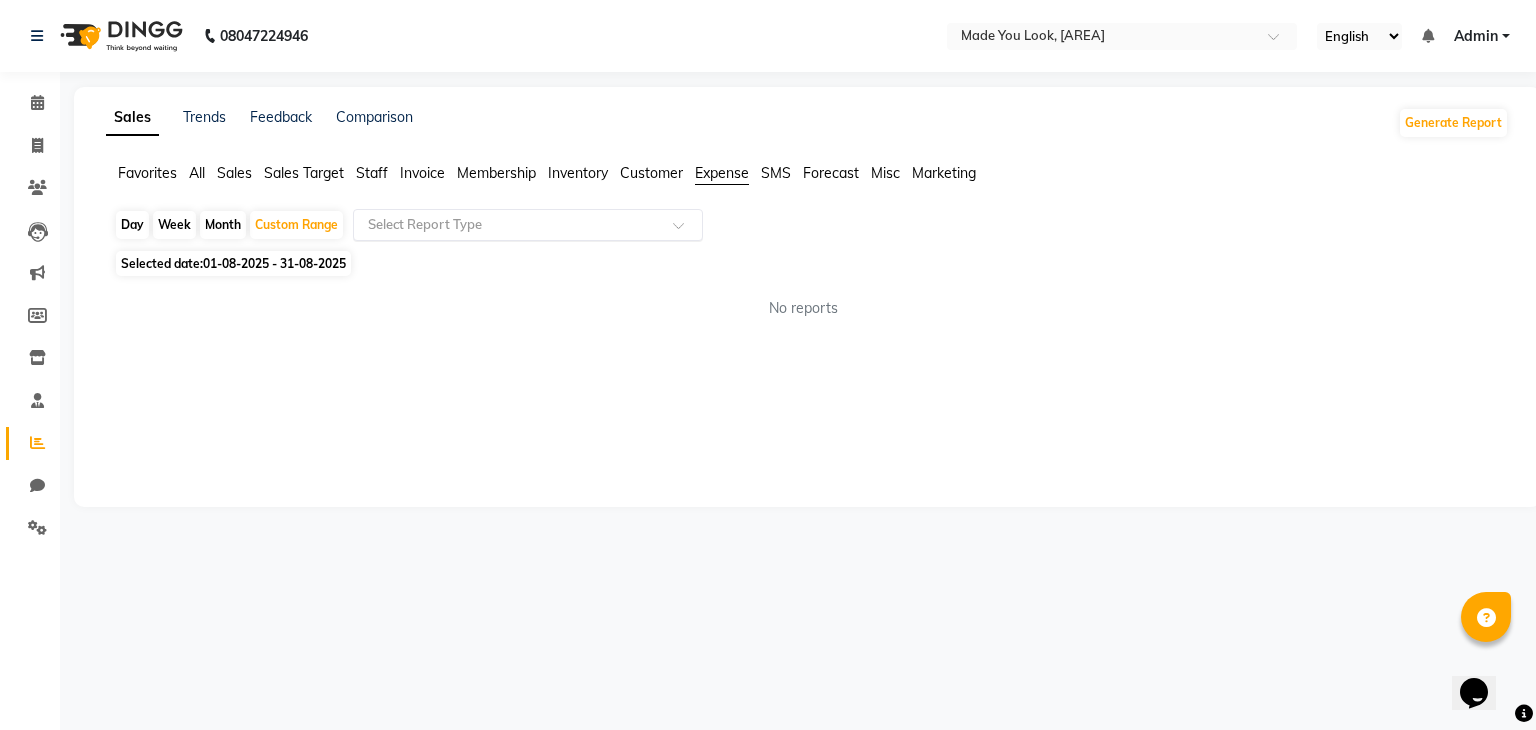 click 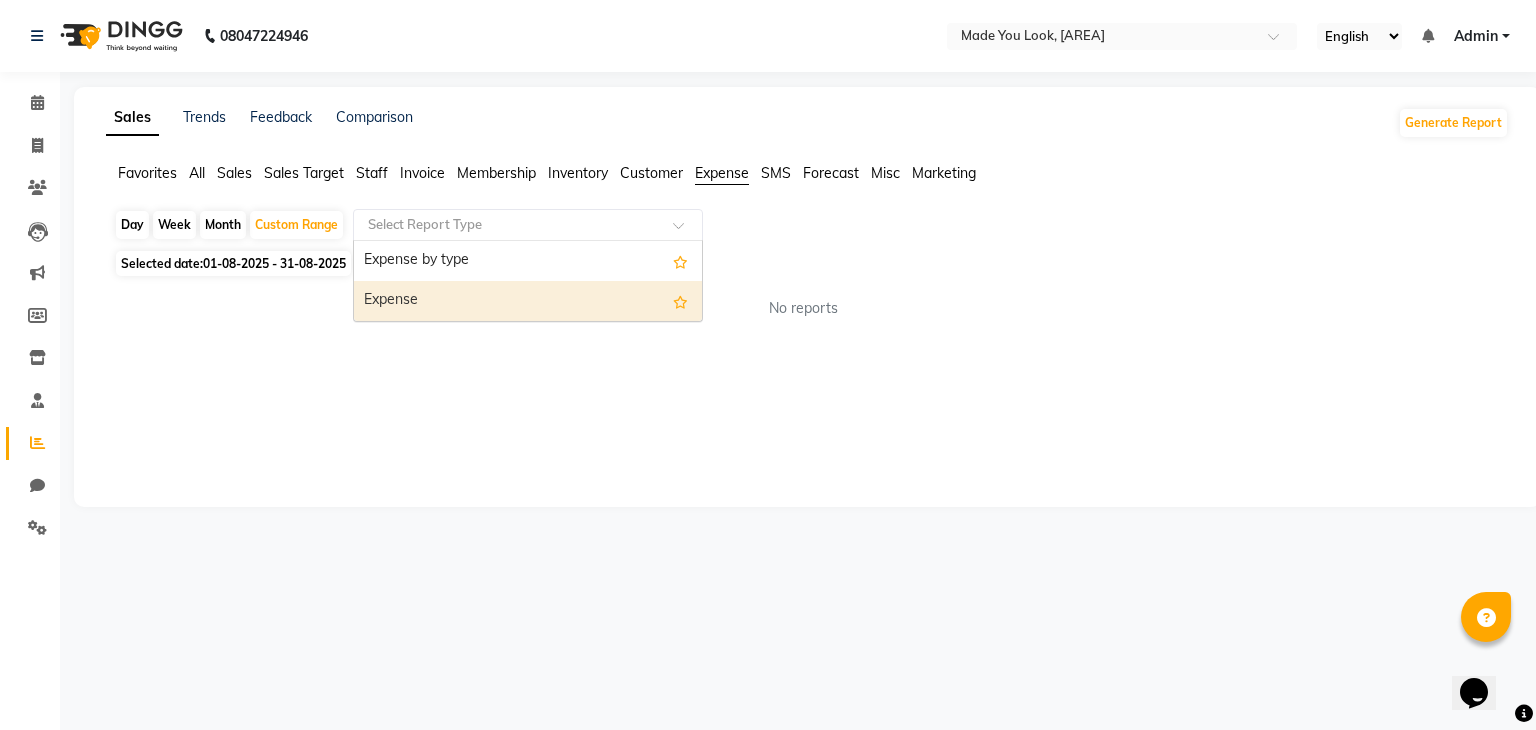 click on "Expense" at bounding box center (528, 301) 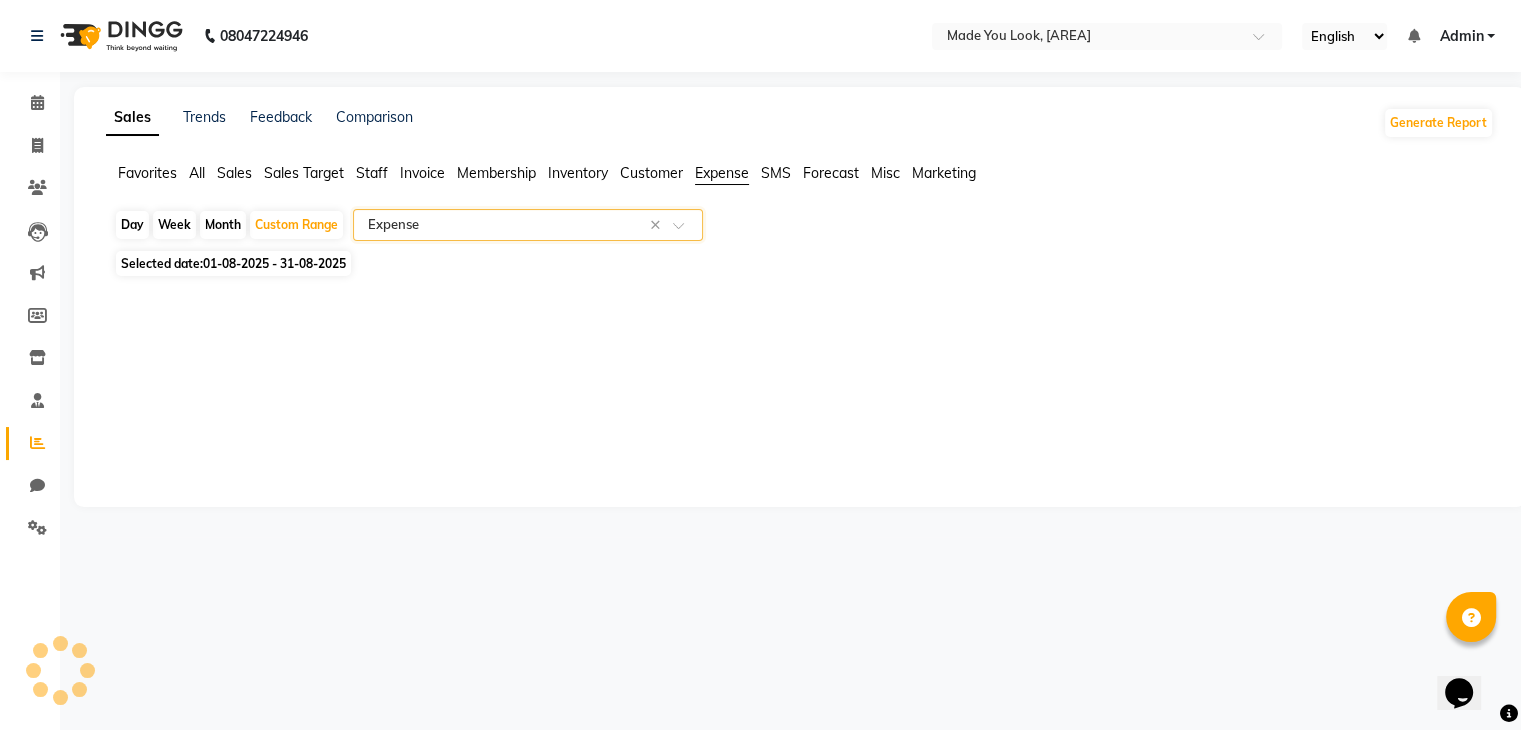 select on "full_report" 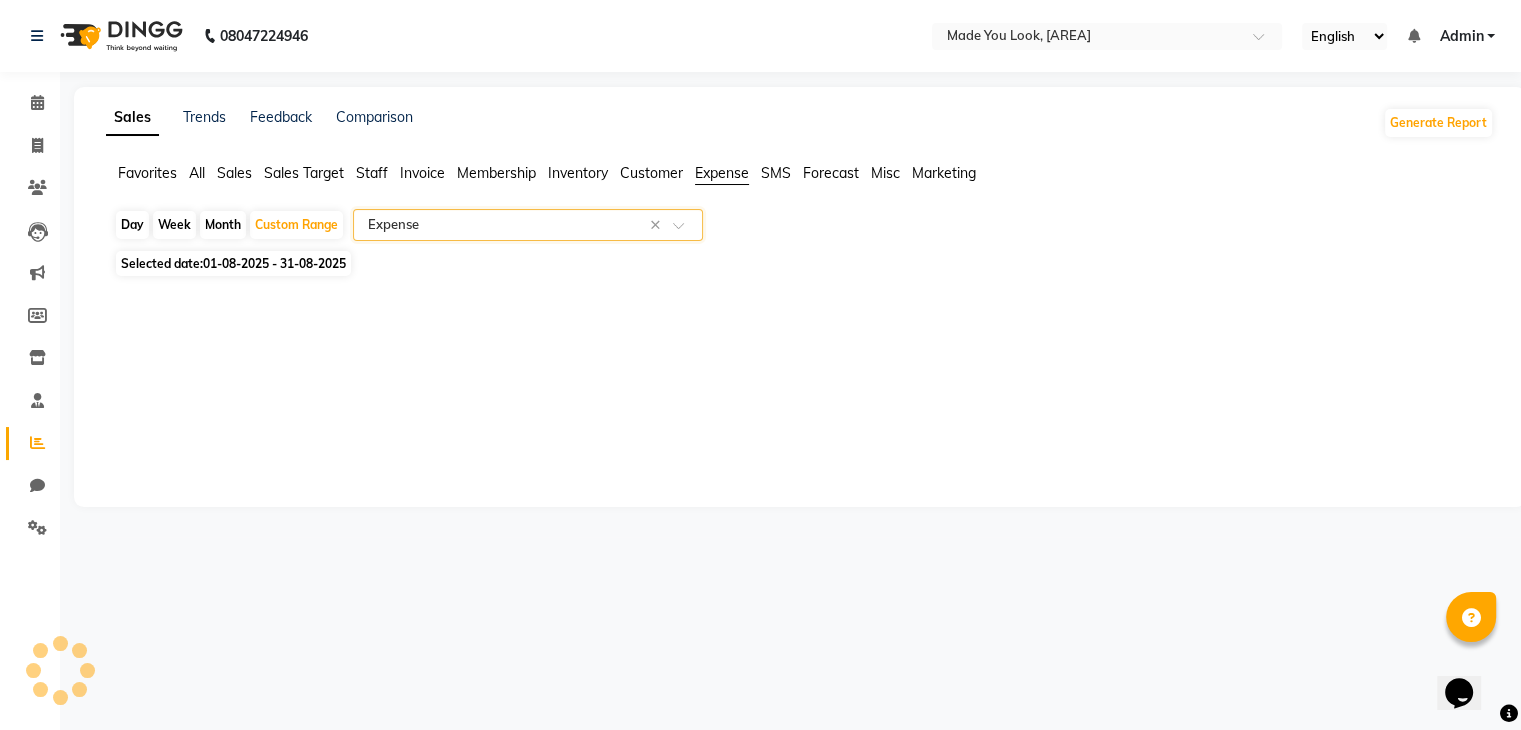 select on "csv" 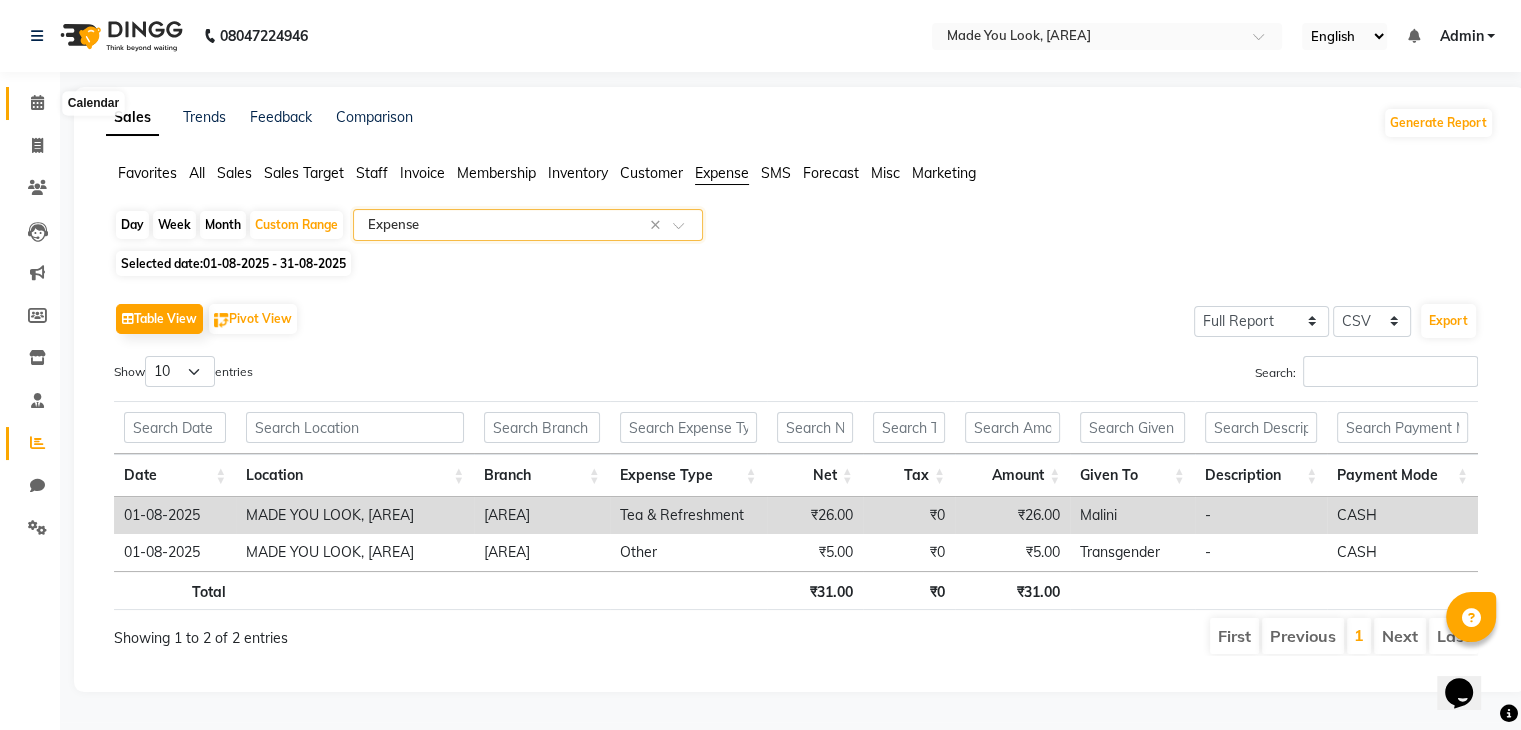click 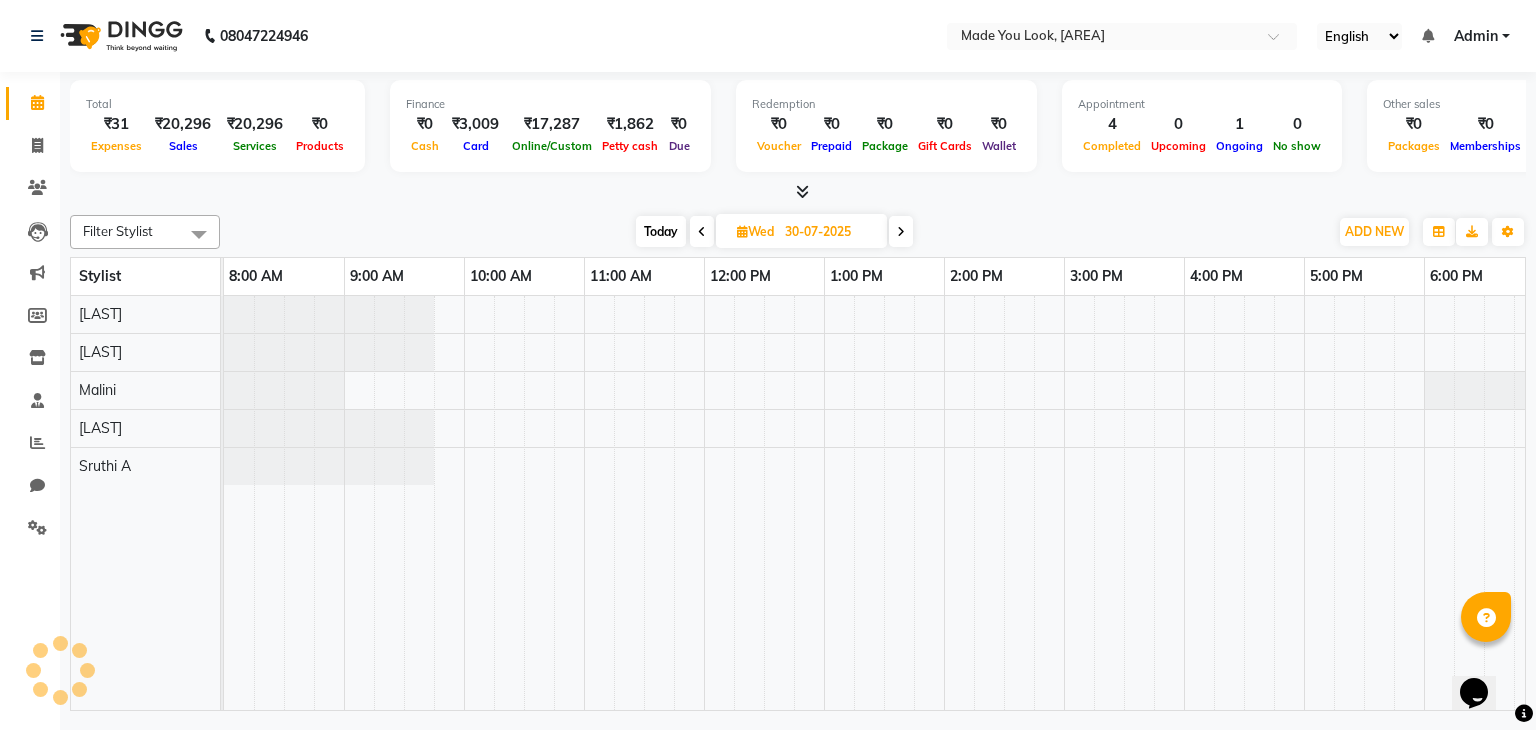 scroll, scrollTop: 0, scrollLeft: 258, axis: horizontal 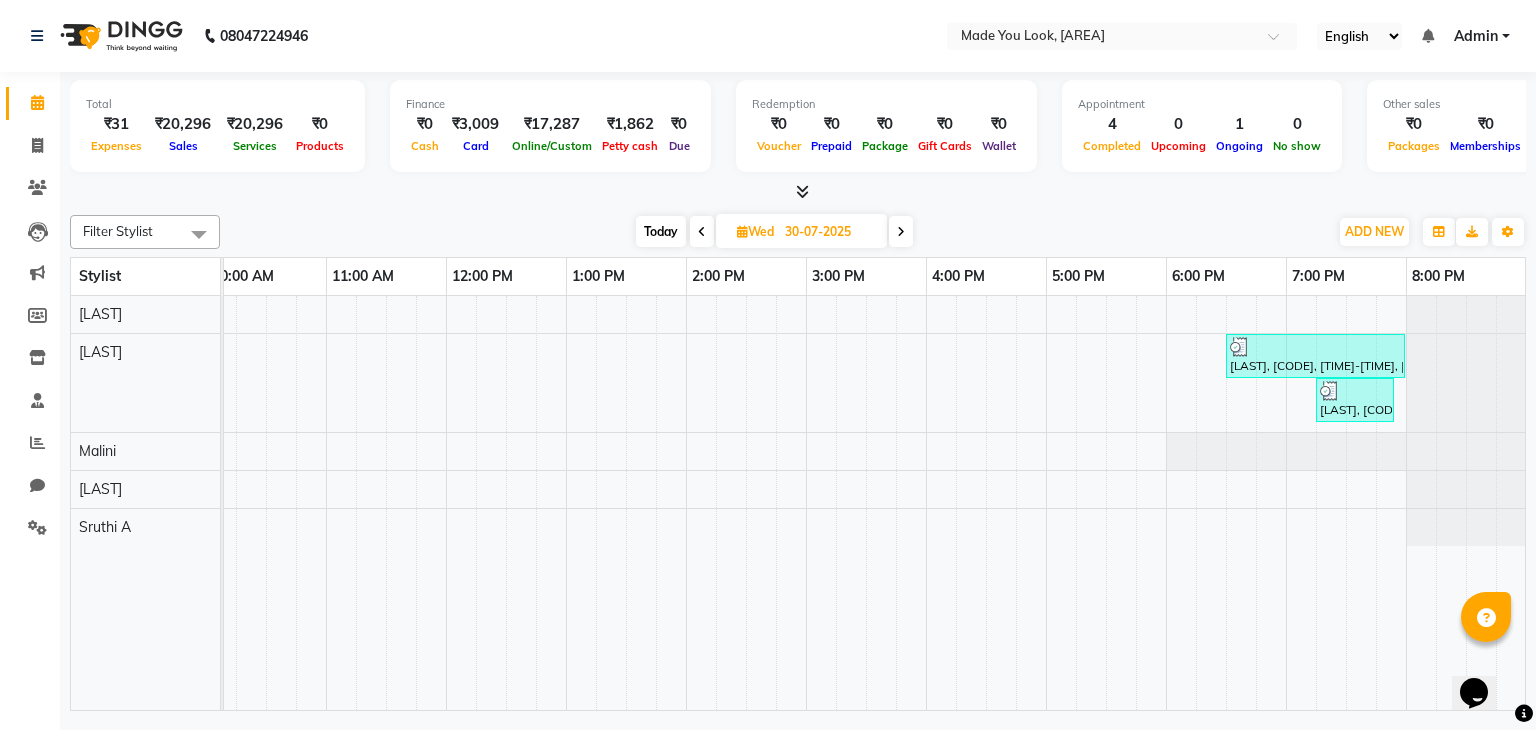 click on "Today" at bounding box center (661, 231) 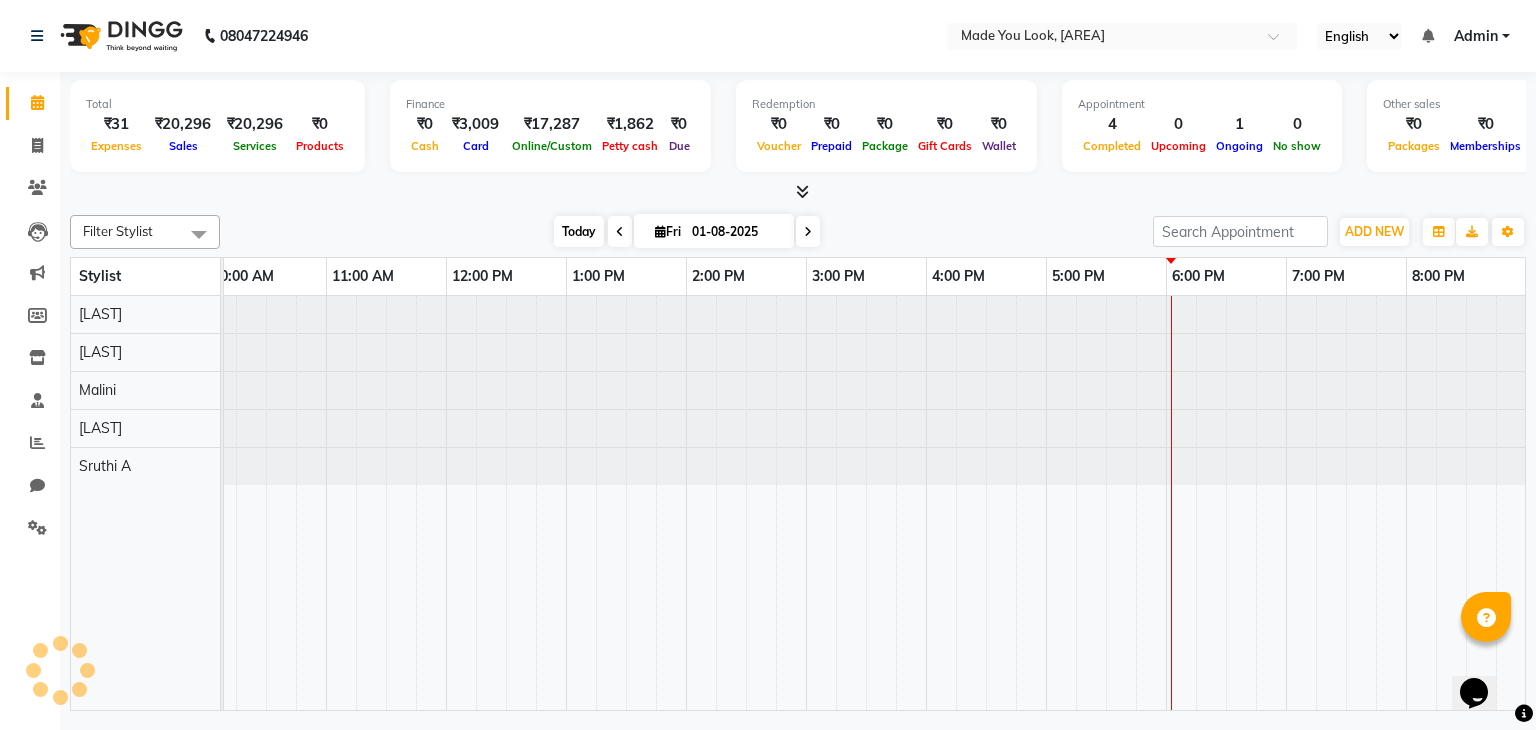 scroll, scrollTop: 0, scrollLeft: 0, axis: both 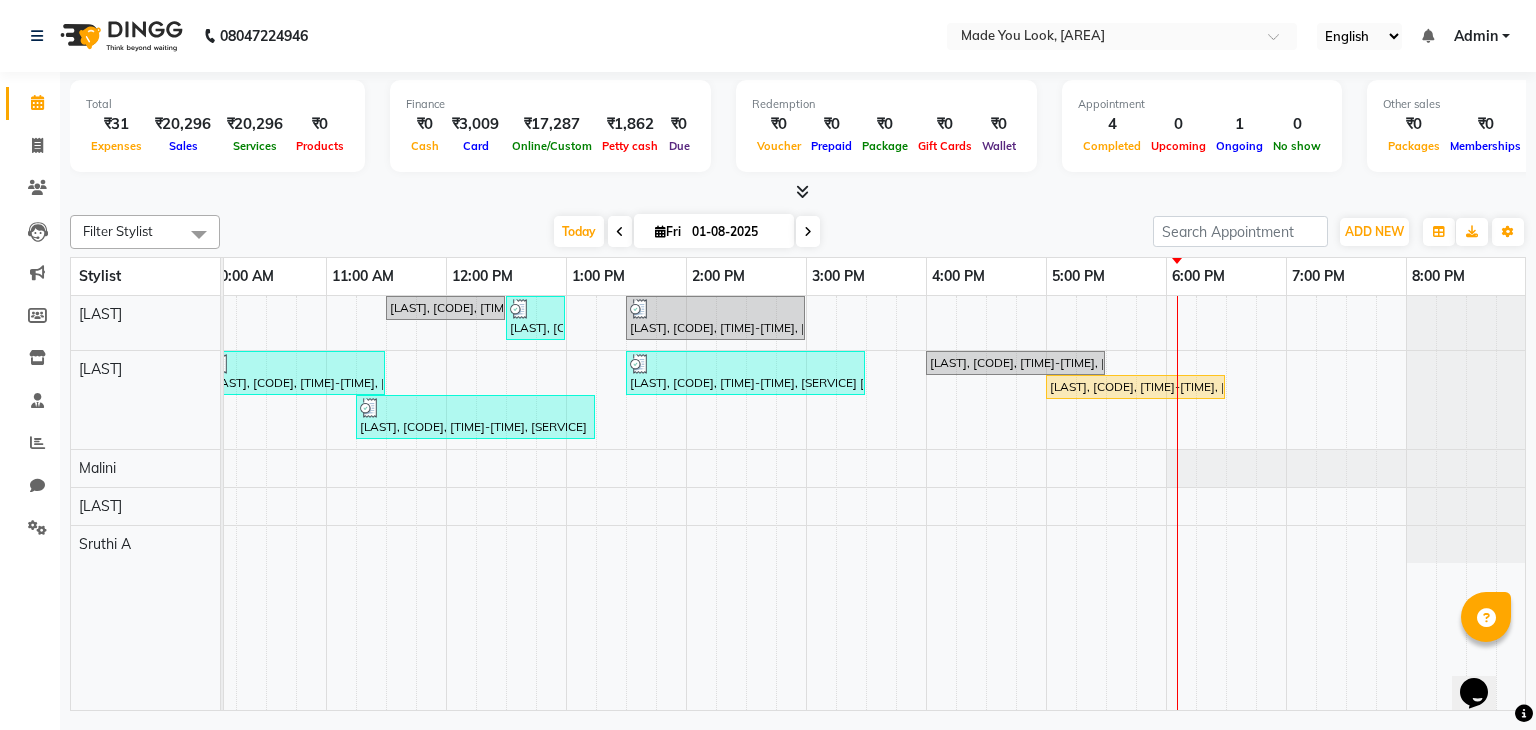 click at bounding box center (808, 232) 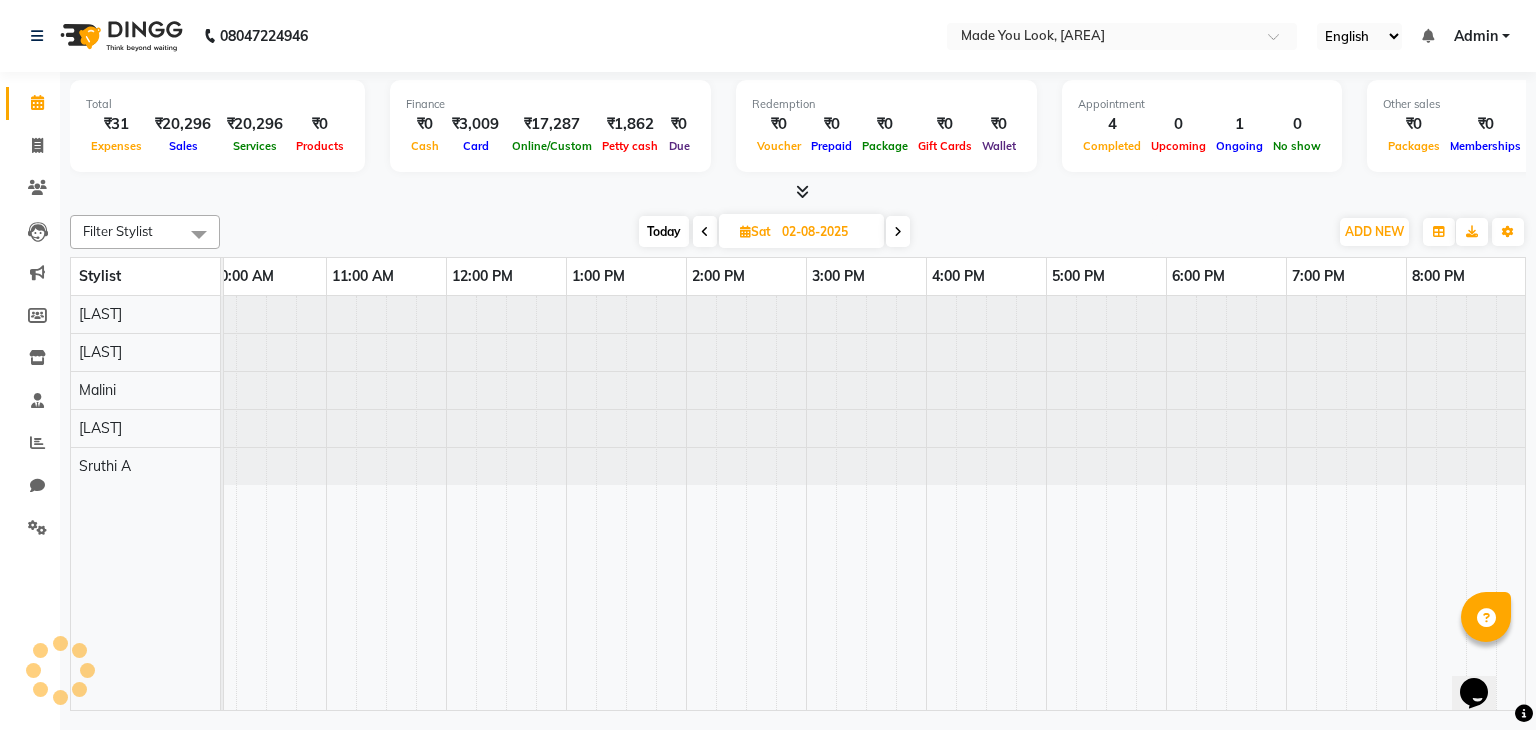 scroll, scrollTop: 0, scrollLeft: 0, axis: both 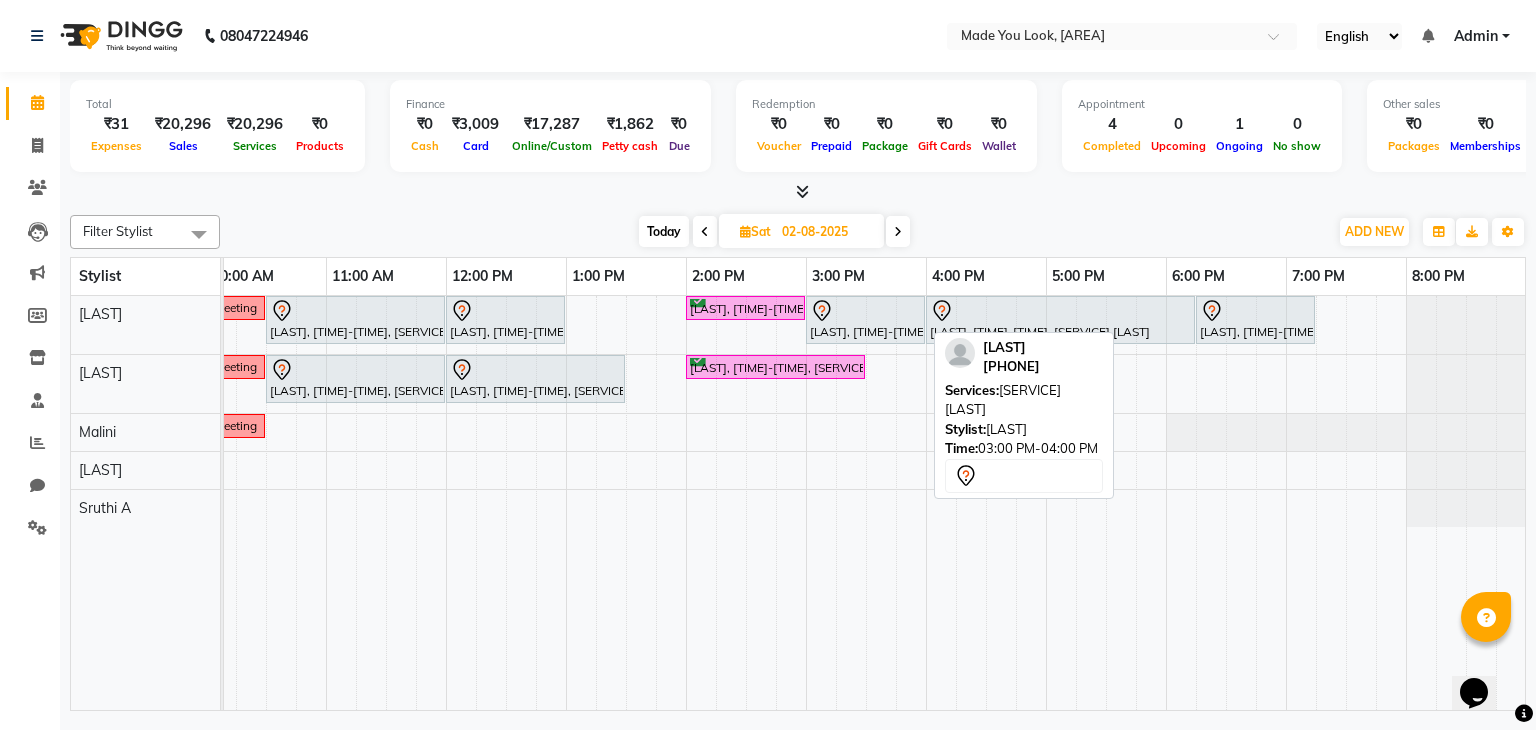 click at bounding box center (865, 311) 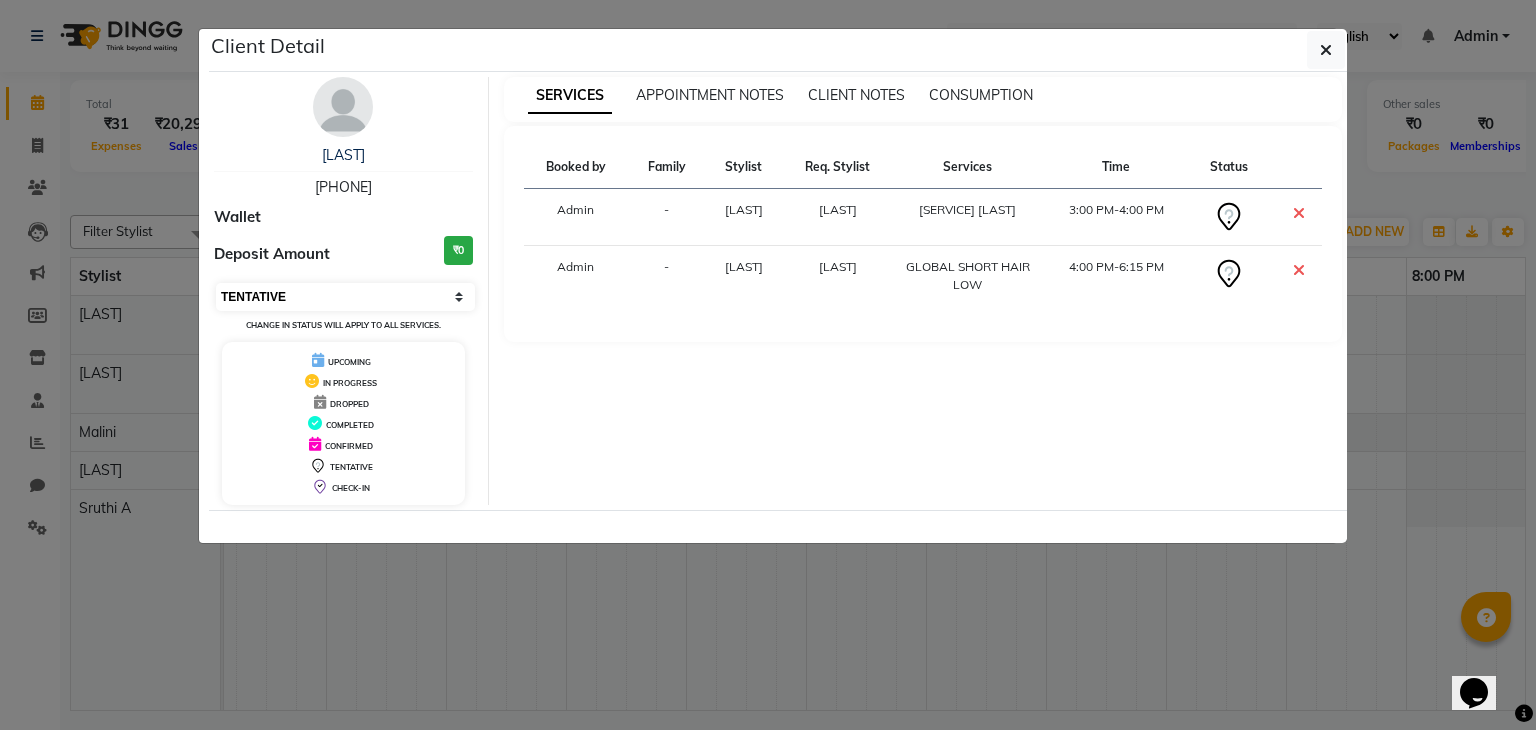 click on "Select CONFIRMED TENTATIVE" at bounding box center (345, 297) 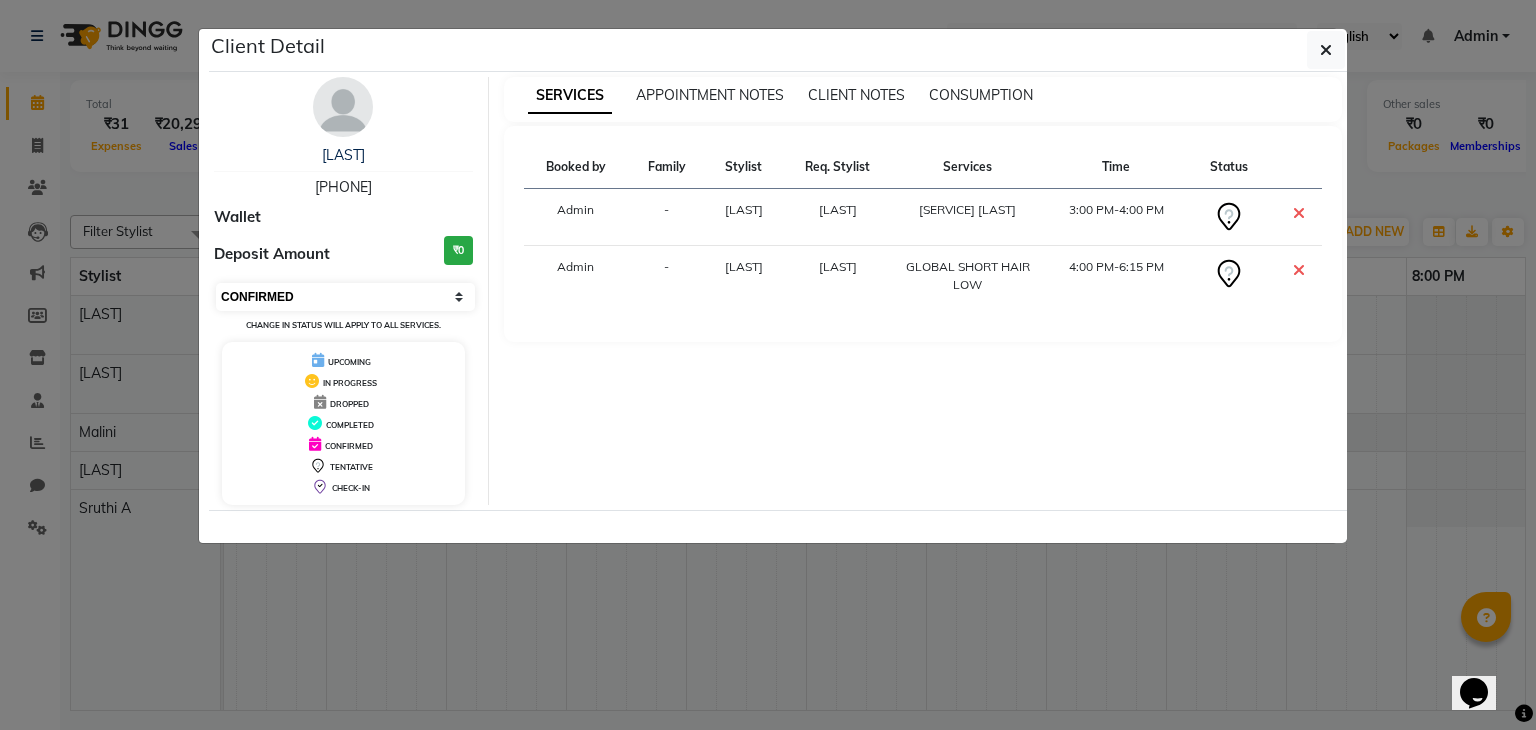 click on "Select CONFIRMED TENTATIVE" at bounding box center (345, 297) 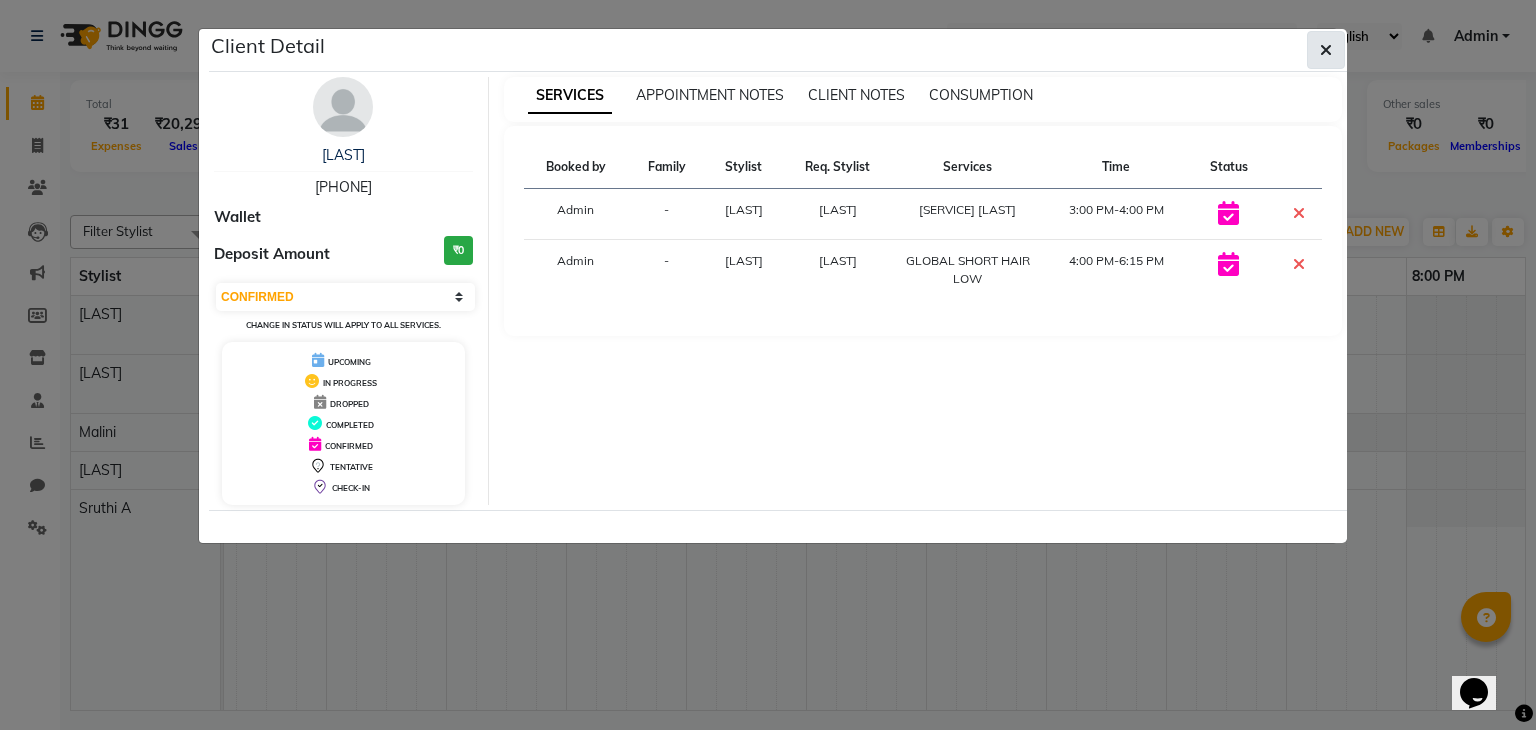 click 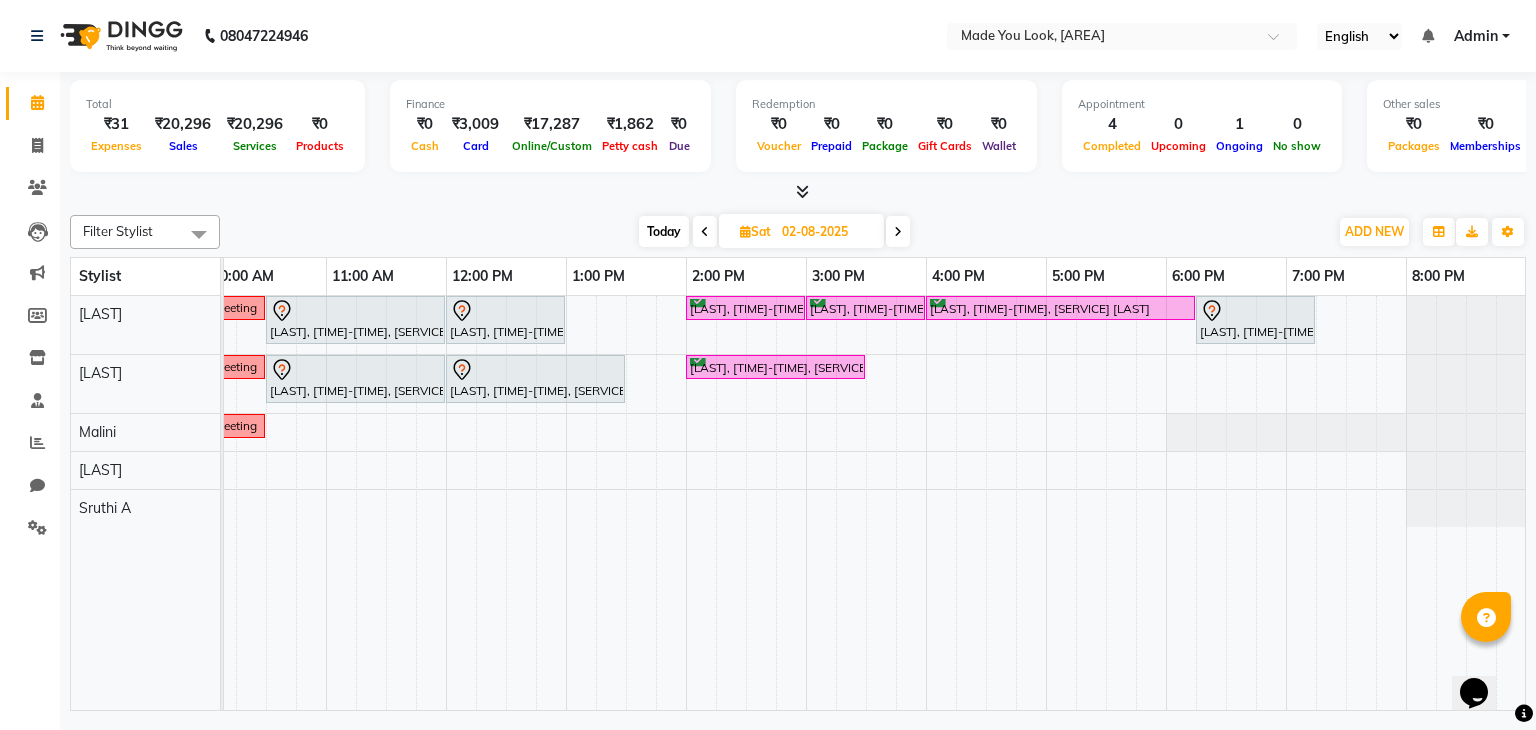 scroll, scrollTop: 0, scrollLeft: 134, axis: horizontal 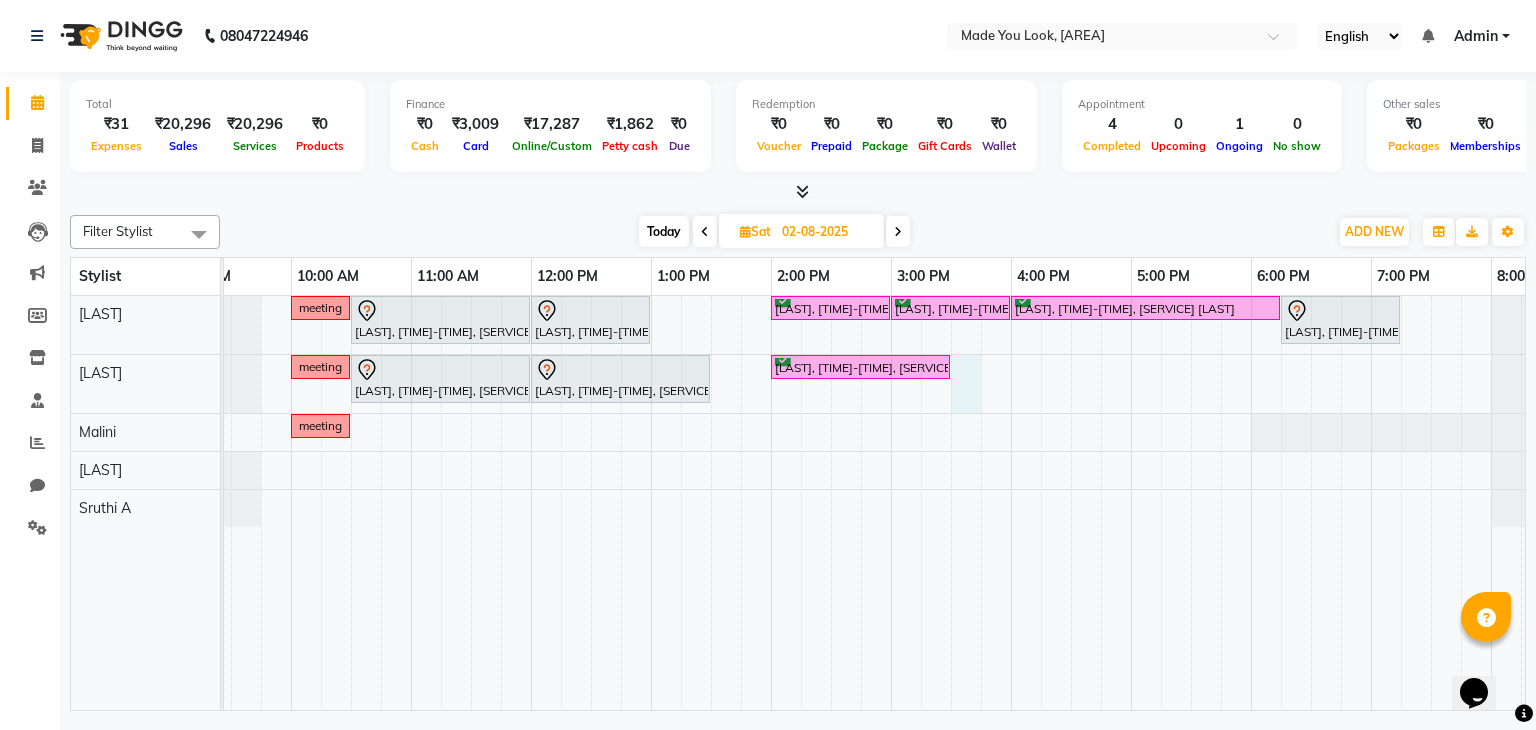 click on "meeting              Rizwana P, 10:30 AM-12:00 PM, CURL-CUT ABOVE SHOULDER PRANAV             Amrutha raju, 12:00 PM-01:00 PM, HAIRCUT PRANAV     Shiva Ramesh, 02:00 PM-03:00 PM, HAIRCUT PRANAV     Divya sharma, 03:00 PM-04:00 PM, HAIRCUT PRANAV     Divya sharma, 04:00 PM-06:15 PM, GLOBAL SHORT HAIR LOW             Harish Ramanadhan, 06:15 PM-07:15 PM, HAIRCUT PRANAV  meeting              Pibi Nandana, 10:30 AM-12:00 PM, CURL-CUT ABOVE SHOULDER PALLAVI             Ann Alex, 12:00 PM-01:30 PM, CURL-CUT BELOW SHOULDER PALLAVI     Akshaya pradeep, 02:00 PM-03:30 PM, HAIRCUT PALLAVI  meeting" at bounding box center (831, 503) 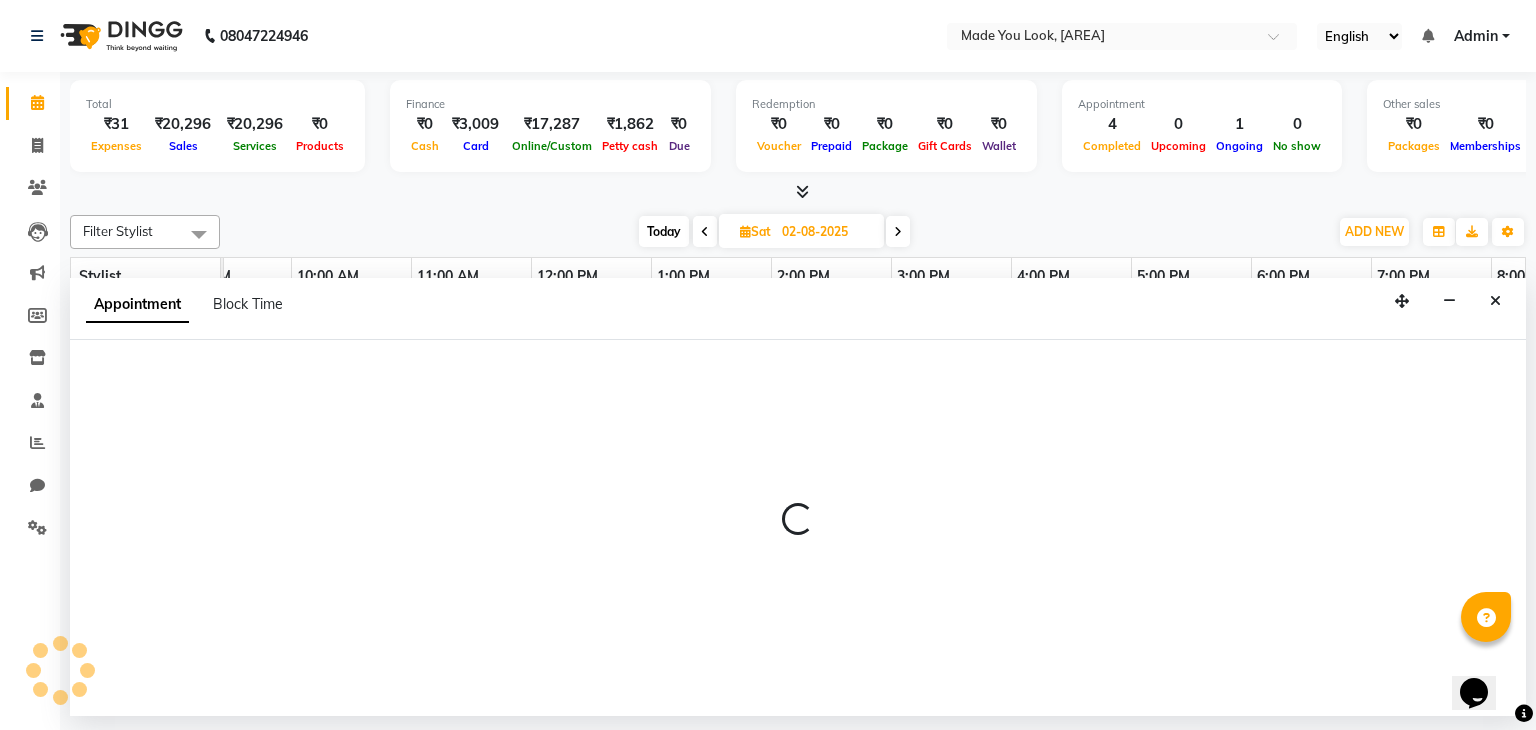 select on "83313" 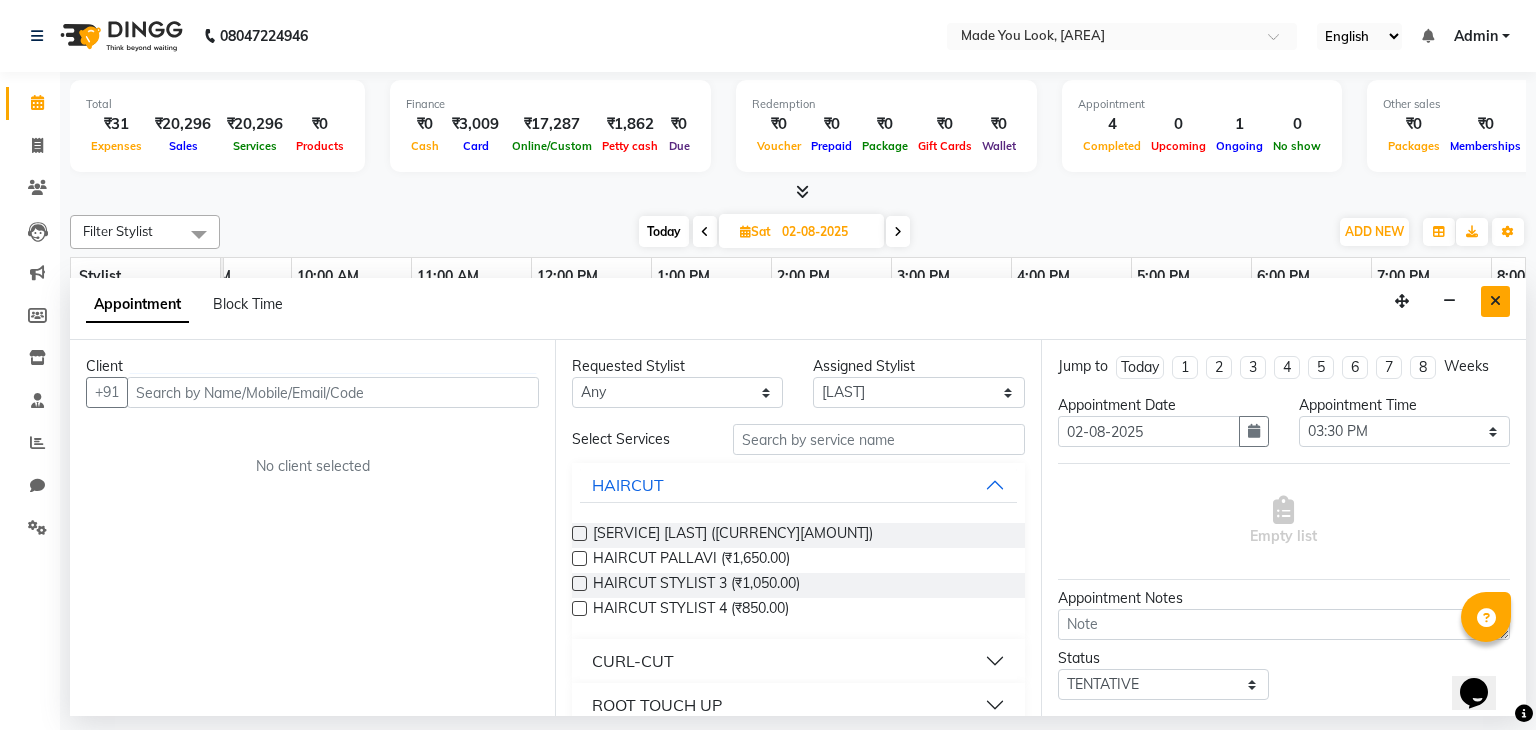 click at bounding box center (1495, 301) 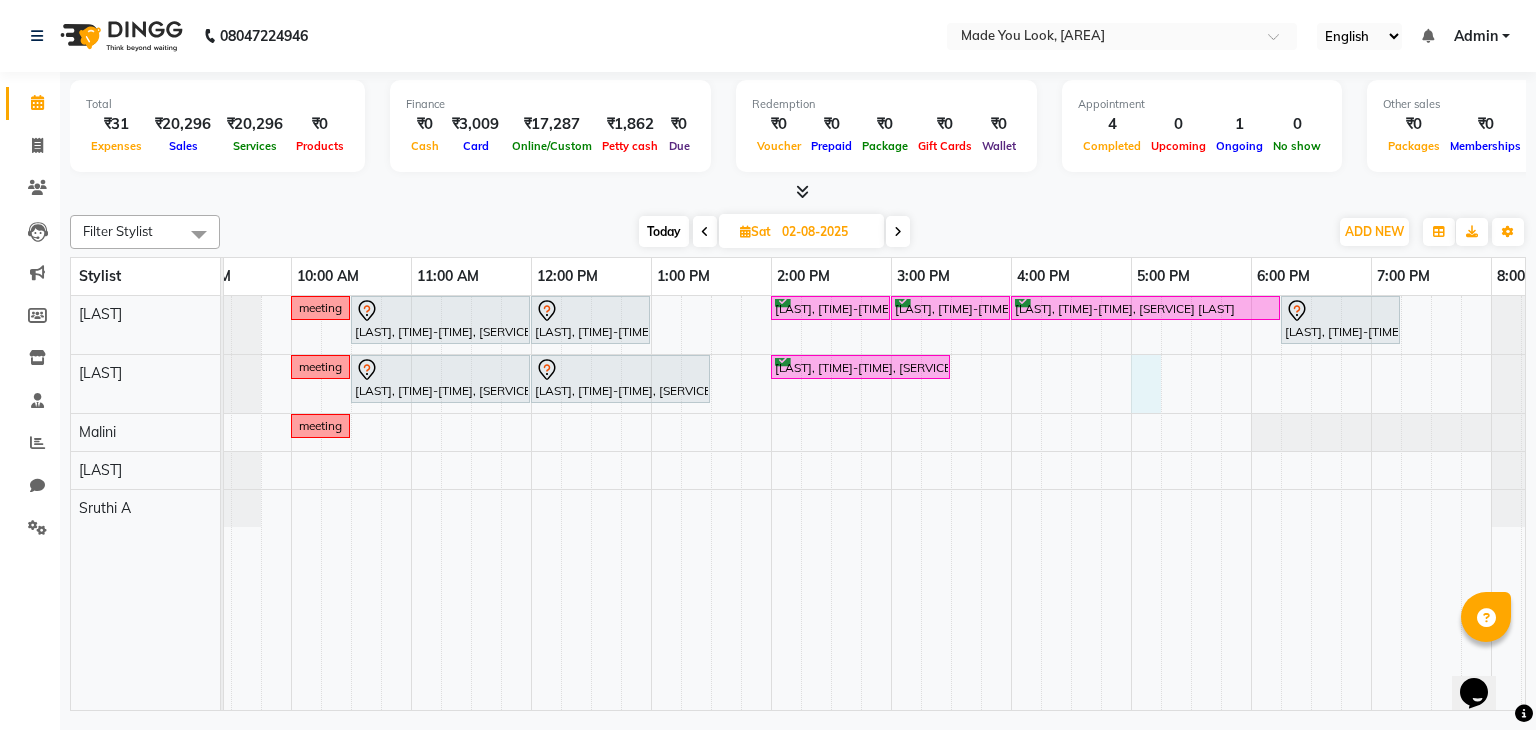 click on "meeting              Rizwana P, 10:30 AM-12:00 PM, CURL-CUT ABOVE SHOULDER PRANAV             Amrutha raju, 12:00 PM-01:00 PM, HAIRCUT PRANAV     Shiva Ramesh, 02:00 PM-03:00 PM, HAIRCUT PRANAV     Divya sharma, 03:00 PM-04:00 PM, HAIRCUT PRANAV     Divya sharma, 04:00 PM-06:15 PM, GLOBAL SHORT HAIR LOW             Harish Ramanadhan, 06:15 PM-07:15 PM, HAIRCUT PRANAV  meeting              Pibi Nandana, 10:30 AM-12:00 PM, CURL-CUT ABOVE SHOULDER PALLAVI             Ann Alex, 12:00 PM-01:30 PM, CURL-CUT BELOW SHOULDER PALLAVI     Akshaya pradeep, 02:00 PM-03:30 PM, HAIRCUT PALLAVI  meeting" at bounding box center (831, 503) 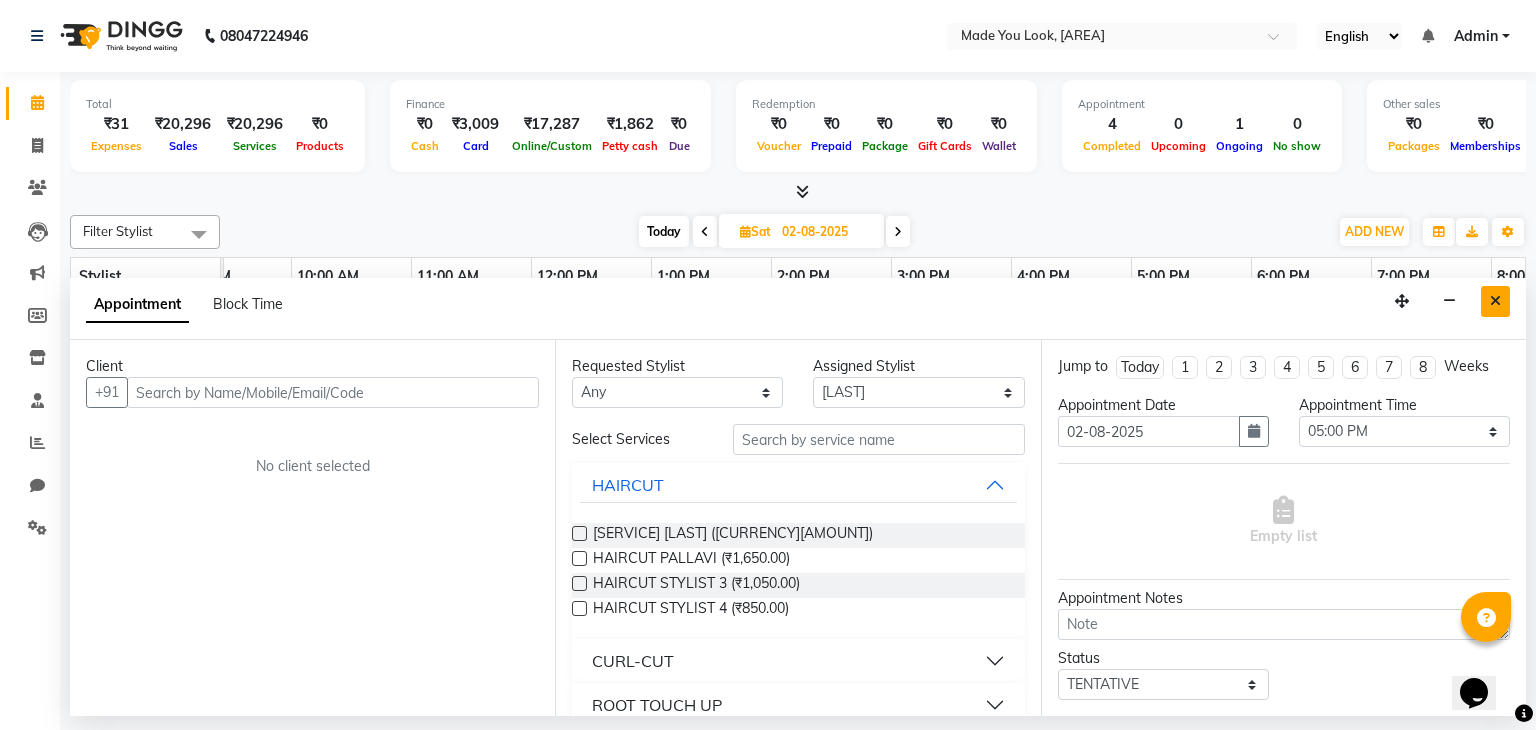 click at bounding box center (1495, 301) 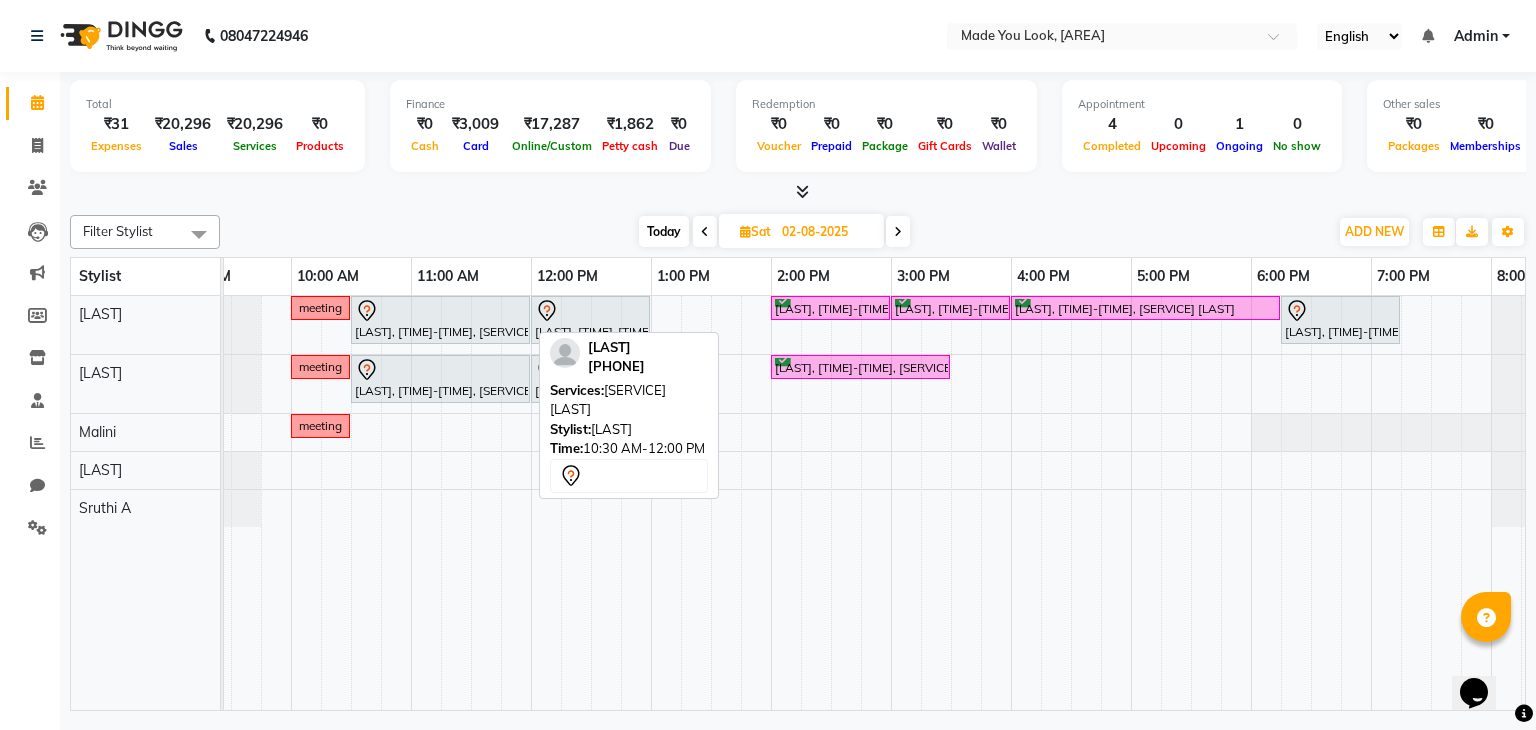 click on "[PERSON], [TIME]-[TIME], CURL-CUT ABOVE SHOULDER [PERSON]" at bounding box center (440, 320) 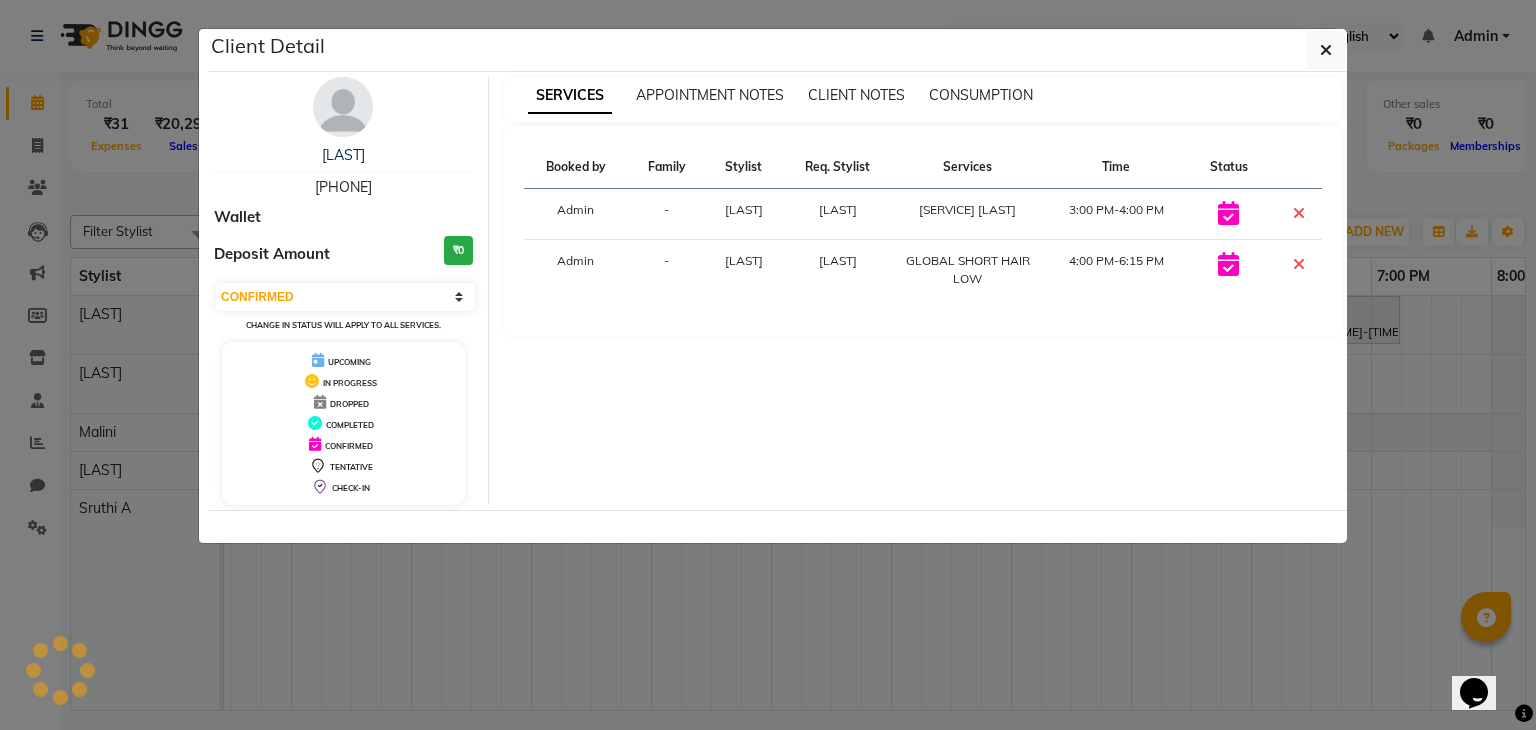 select on "7" 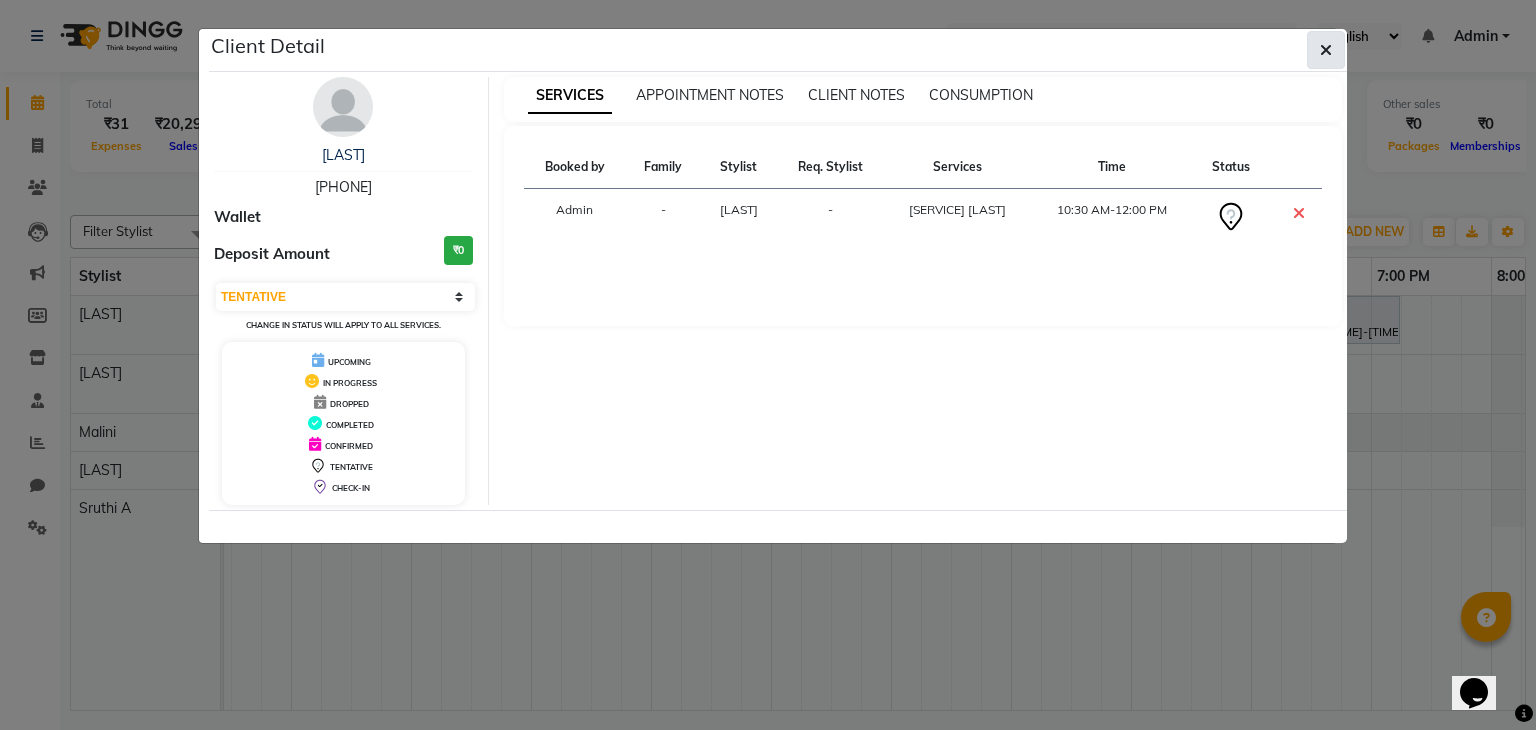 click 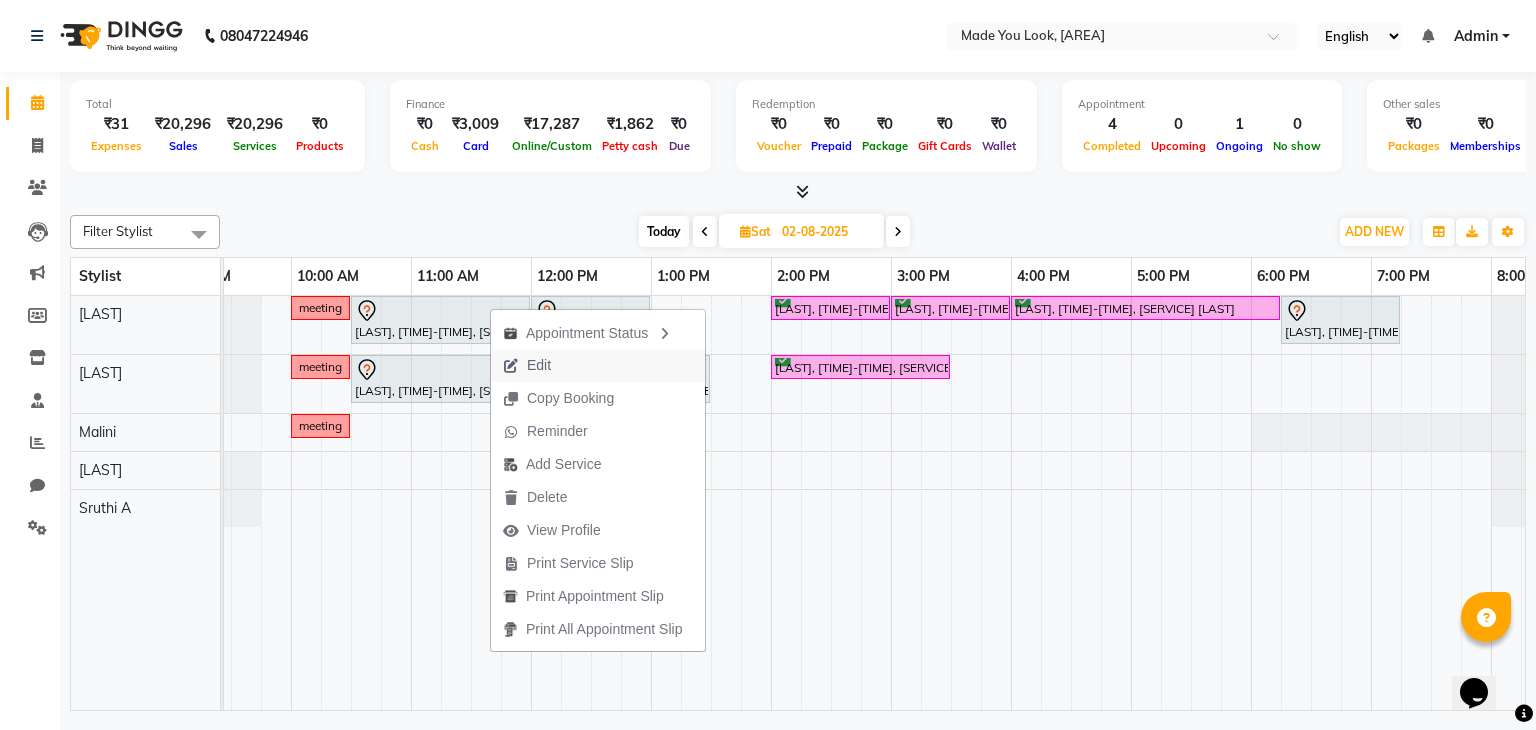click on "Edit" at bounding box center (598, 365) 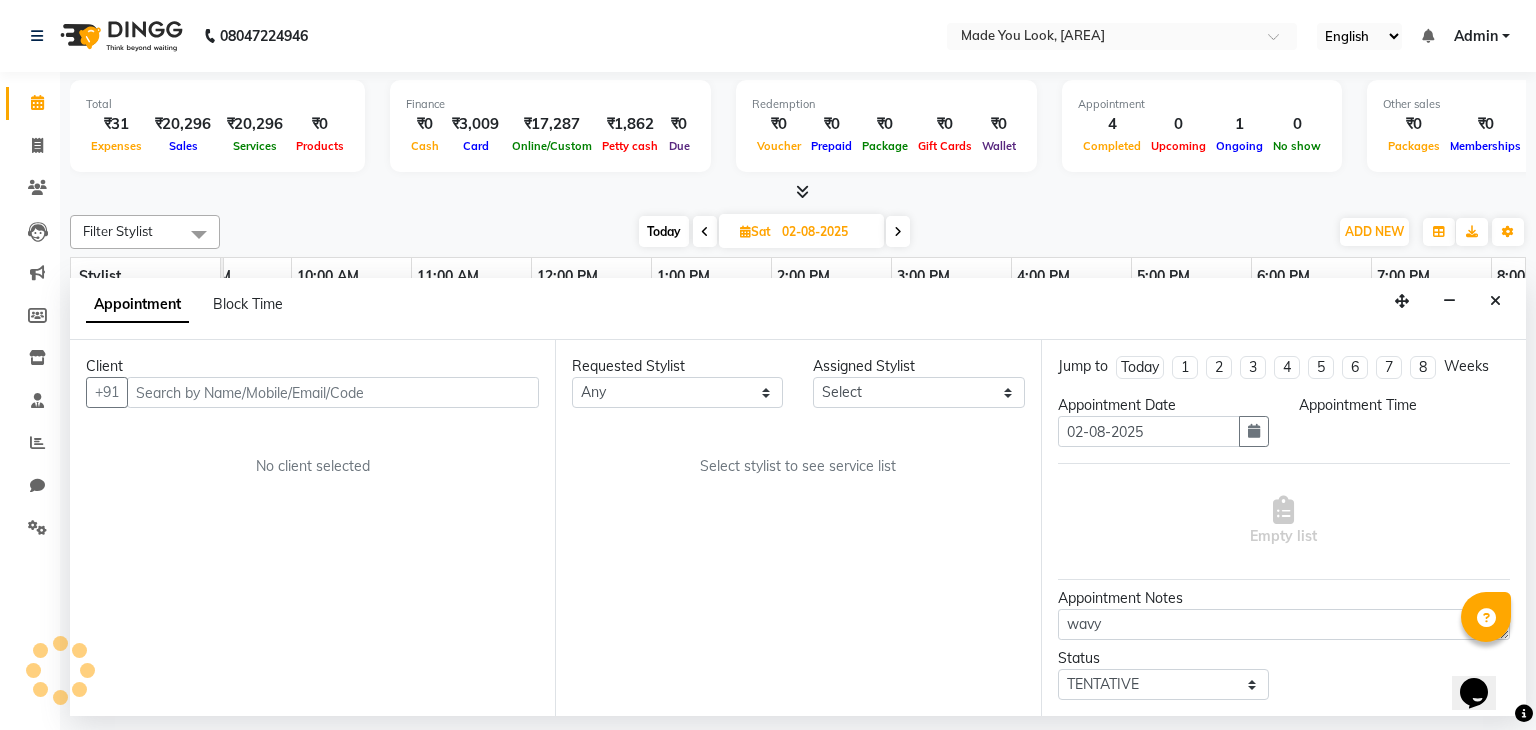 scroll, scrollTop: 0, scrollLeft: 258, axis: horizontal 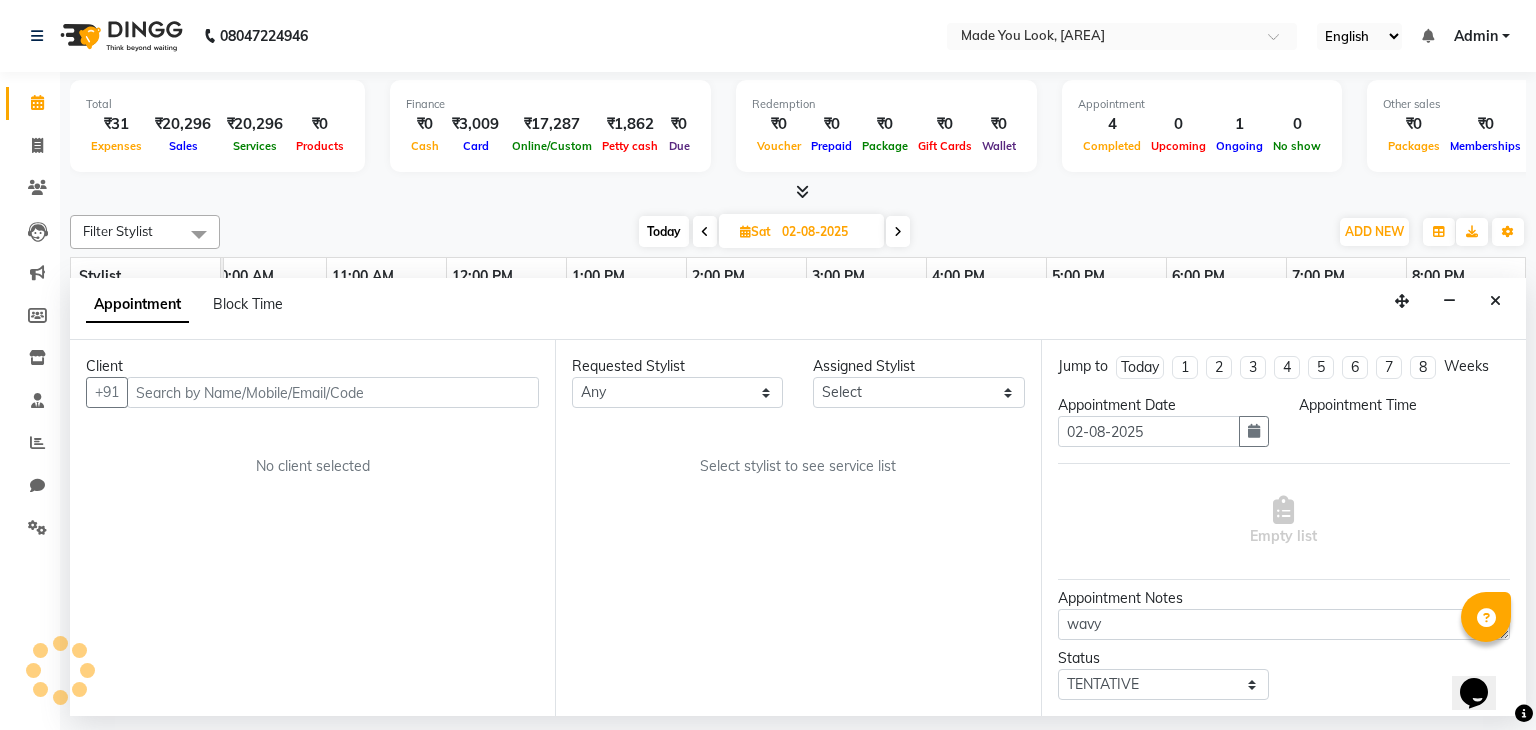 select on "83312" 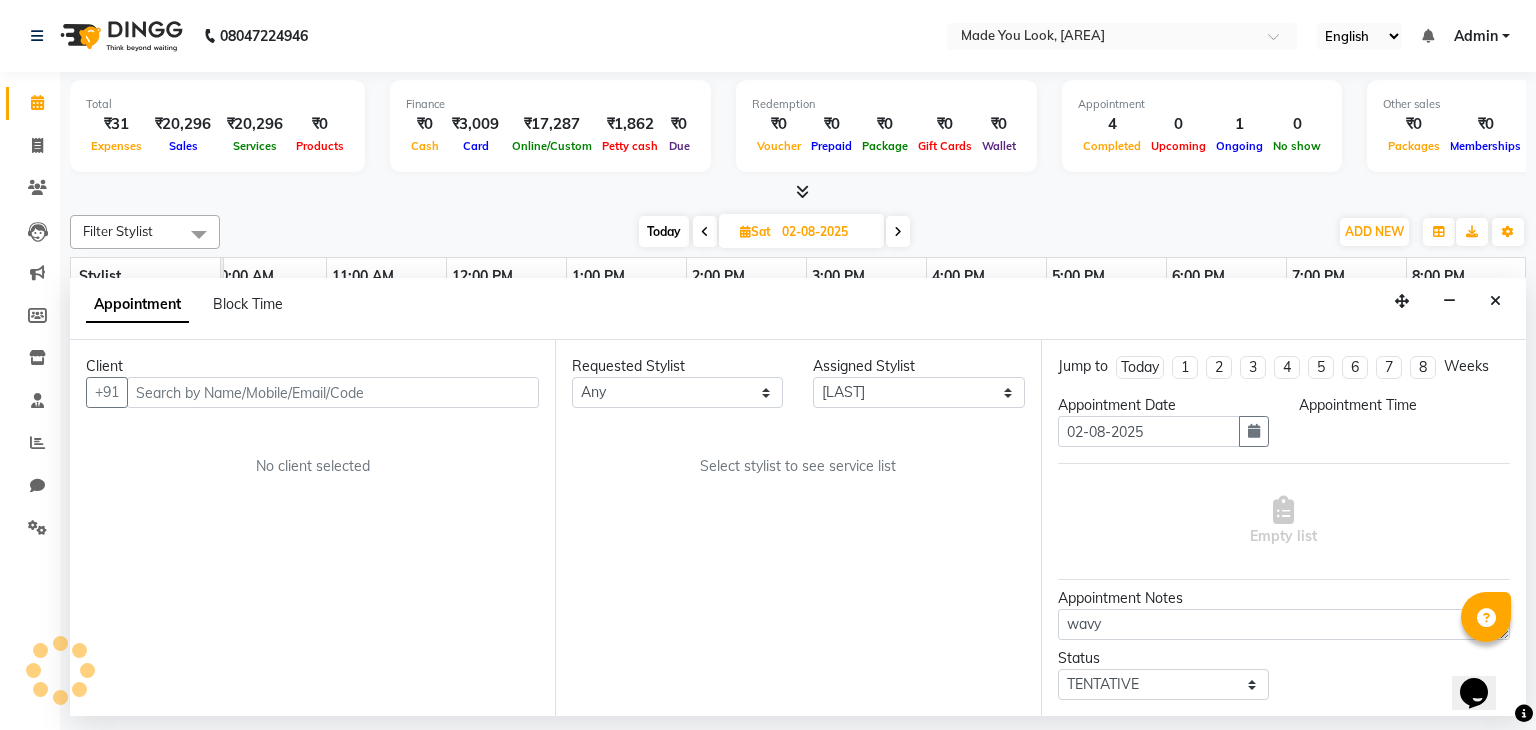 select on "630" 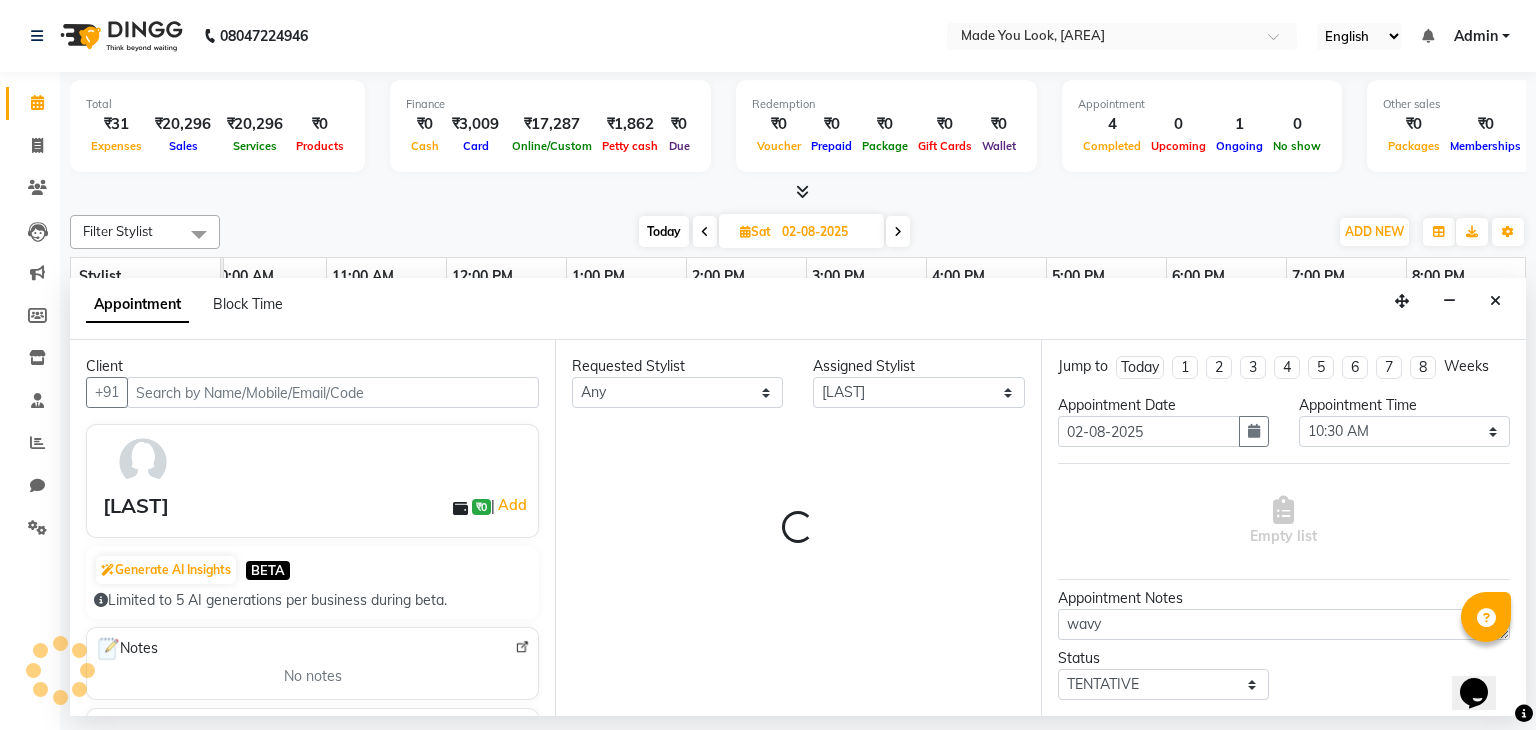 select on "4108" 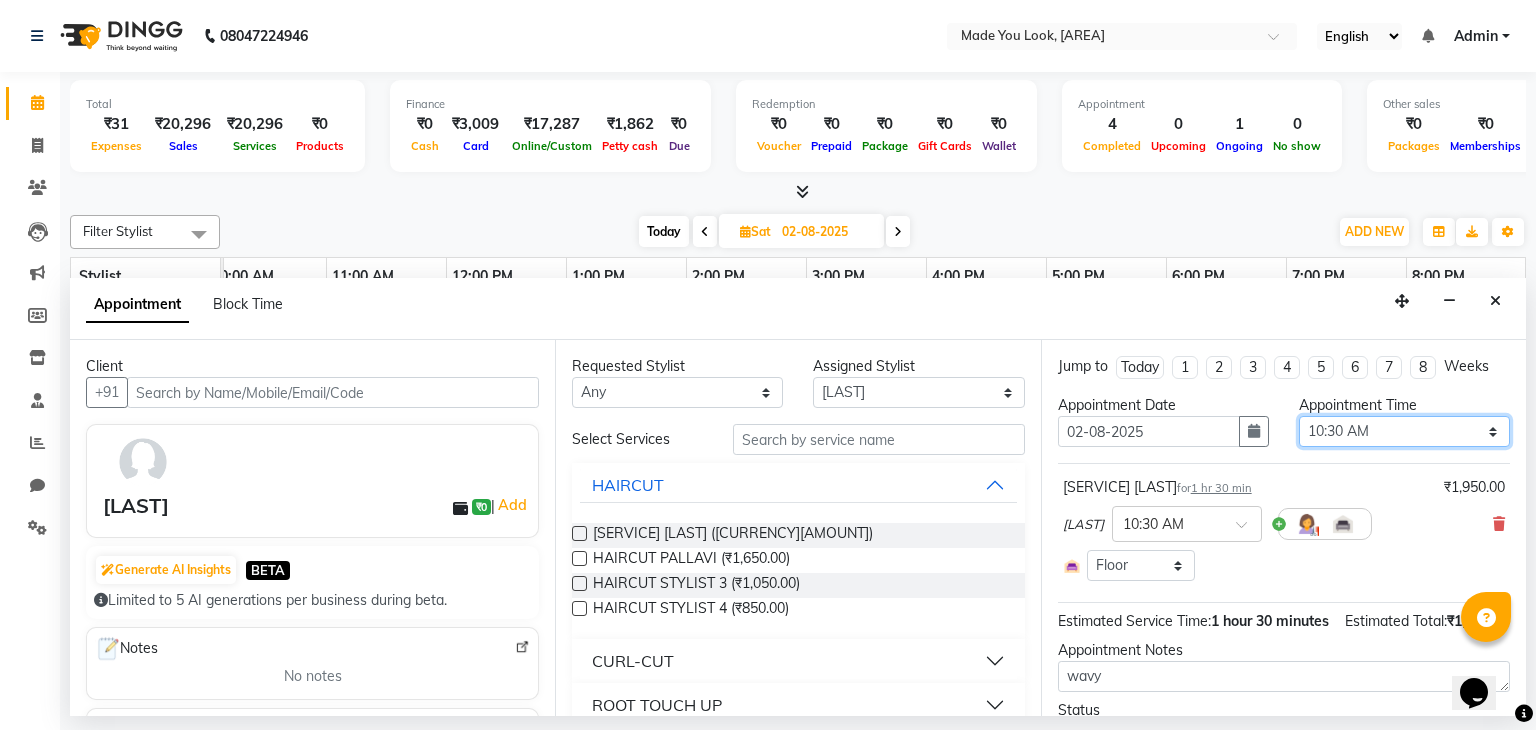 click on "Select 09:00 AM 09:15 AM 09:30 AM 09:45 AM 10:00 AM 10:15 AM 10:30 AM 10:45 AM 11:00 AM 11:15 AM 11:30 AM 11:45 AM 12:00 PM 12:15 PM 12:30 PM 12:45 PM 01:00 PM 01:15 PM 01:30 PM 01:45 PM 02:00 PM 02:15 PM 02:30 PM 02:45 PM 03:00 PM 03:15 PM 03:30 PM 03:45 PM 04:00 PM 04:15 PM 04:30 PM 04:45 PM 05:00 PM 05:15 PM 05:30 PM 05:45 PM 06:00 PM 06:15 PM 06:30 PM 06:45 PM 07:00 PM 07:15 PM 07:30 PM 07:45 PM 08:00 PM" at bounding box center [1404, 431] 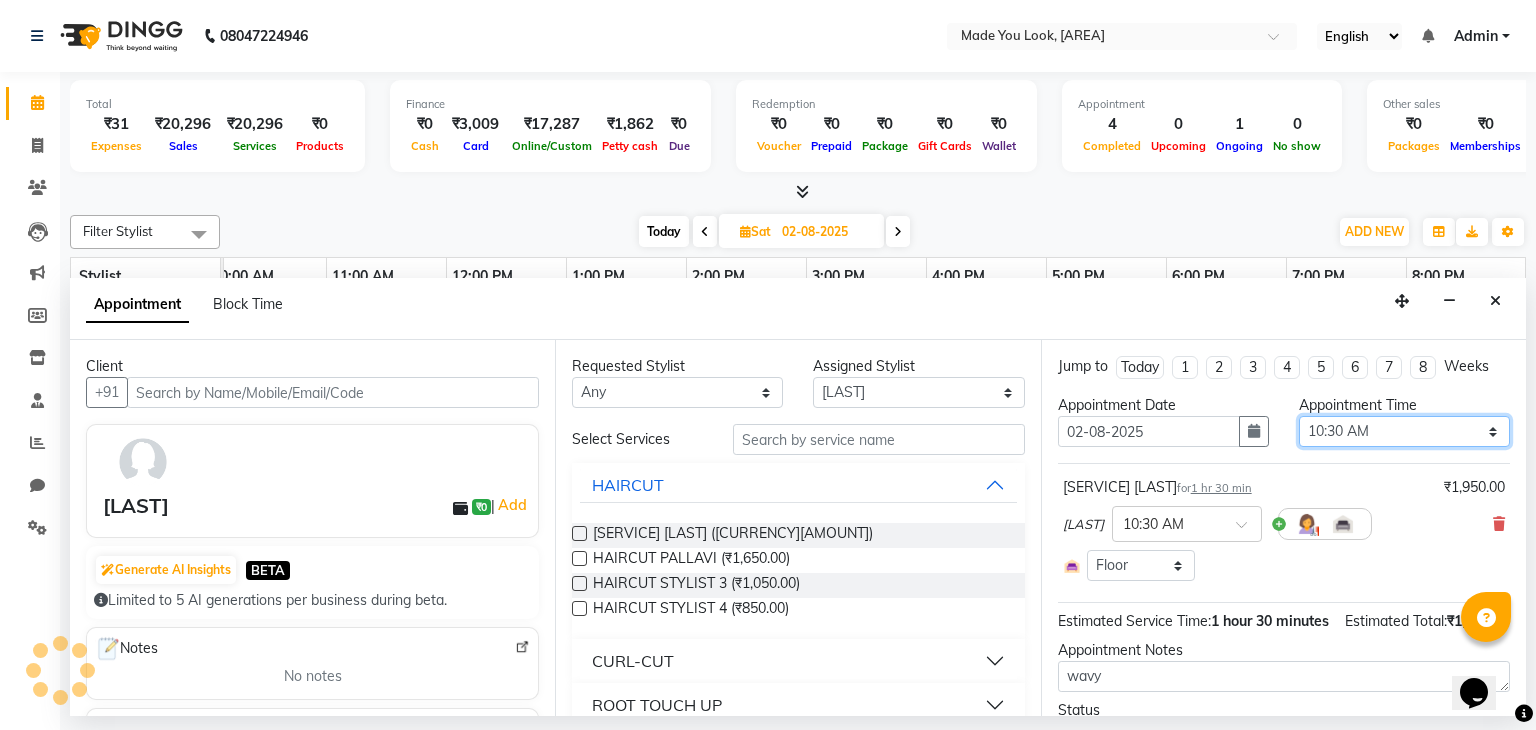 select on "1020" 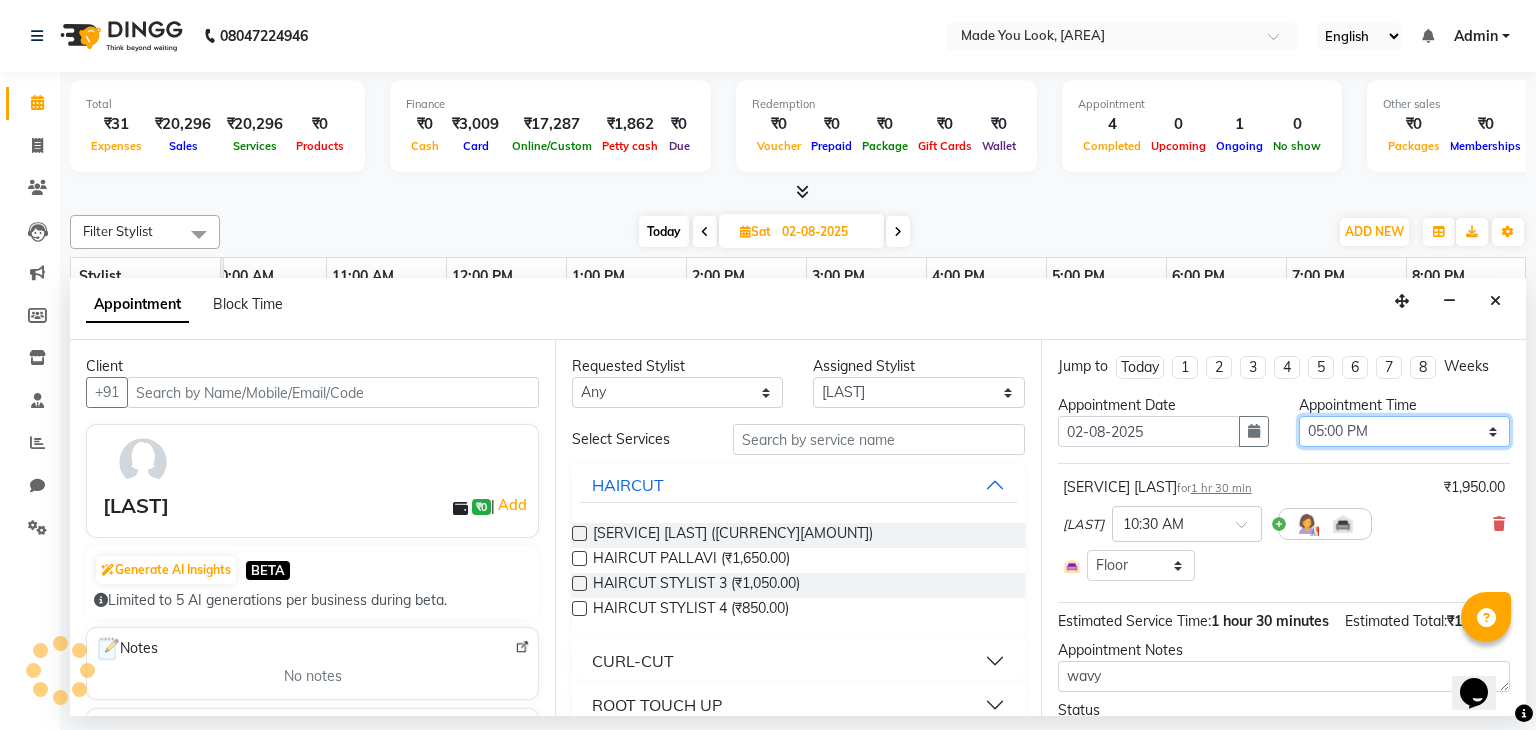 click on "Select 09:00 AM 09:15 AM 09:30 AM 09:45 AM 10:00 AM 10:15 AM 10:30 AM 10:45 AM 11:00 AM 11:15 AM 11:30 AM 11:45 AM 12:00 PM 12:15 PM 12:30 PM 12:45 PM 01:00 PM 01:15 PM 01:30 PM 01:45 PM 02:00 PM 02:15 PM 02:30 PM 02:45 PM 03:00 PM 03:15 PM 03:30 PM 03:45 PM 04:00 PM 04:15 PM 04:30 PM 04:45 PM 05:00 PM 05:15 PM 05:30 PM 05:45 PM 06:00 PM 06:15 PM 06:30 PM 06:45 PM 07:00 PM 07:15 PM 07:30 PM 07:45 PM 08:00 PM" at bounding box center [1404, 431] 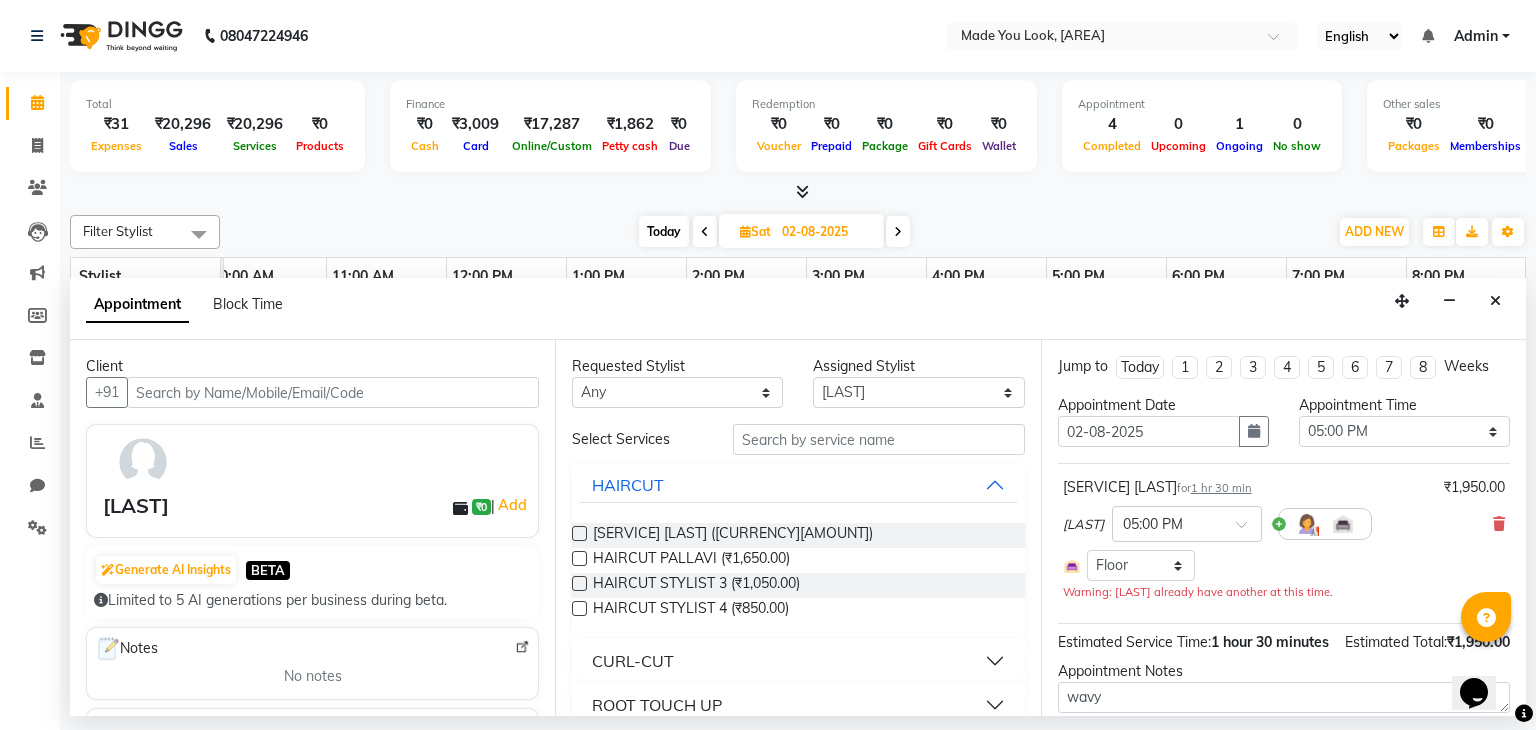click on "CURL-CUT ABOVE SHOULDER PRANAV   for  1 hr 30 min ₹1,950.00 Pranav Nataraju  × 05:00 PM Select Room Floor Warning: Pranav Nataraju  already have another at this time." at bounding box center [1284, 539] 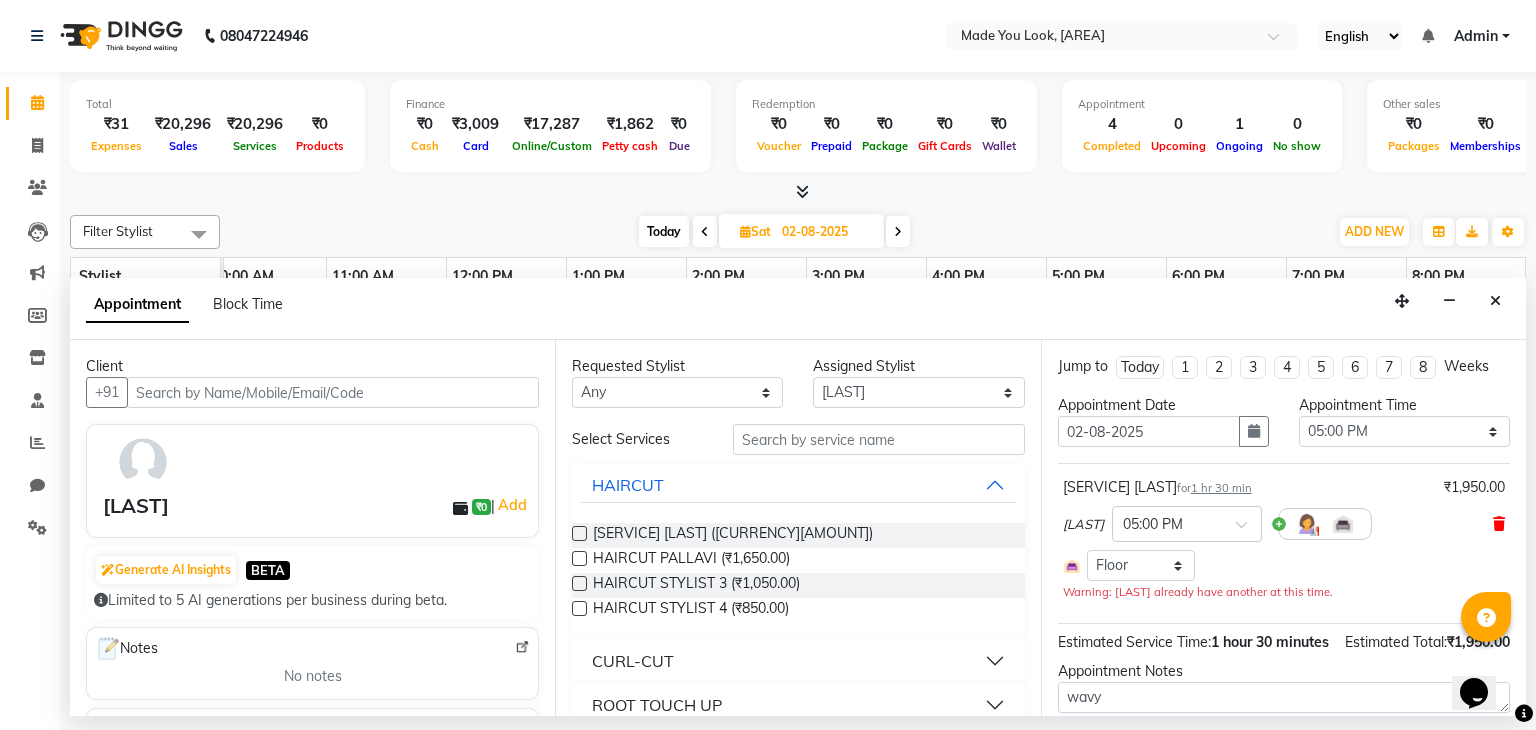 click at bounding box center (1499, 524) 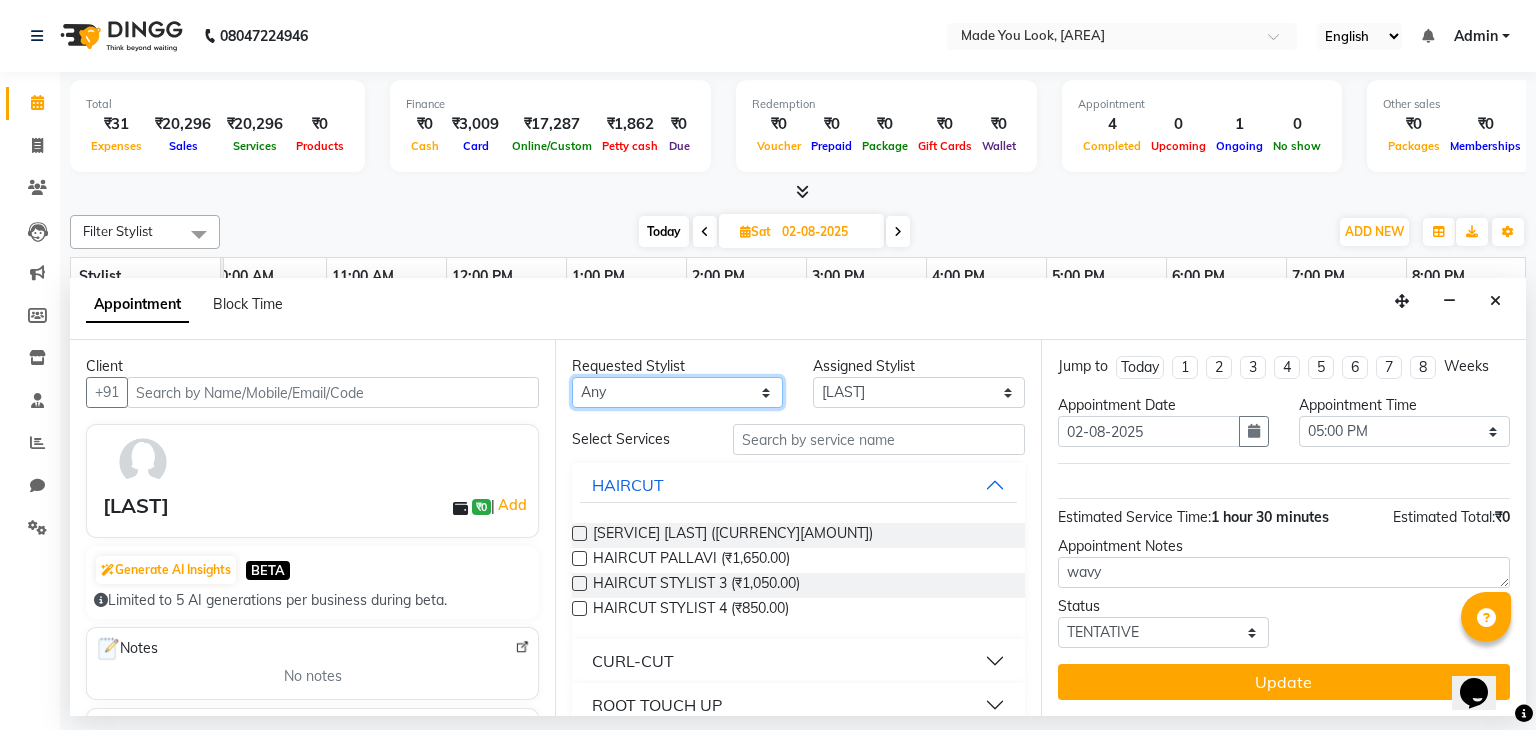 click on "Any [FIRST] [FIRST] [FIRST] [FIRST]  Sruthi A" at bounding box center [677, 392] 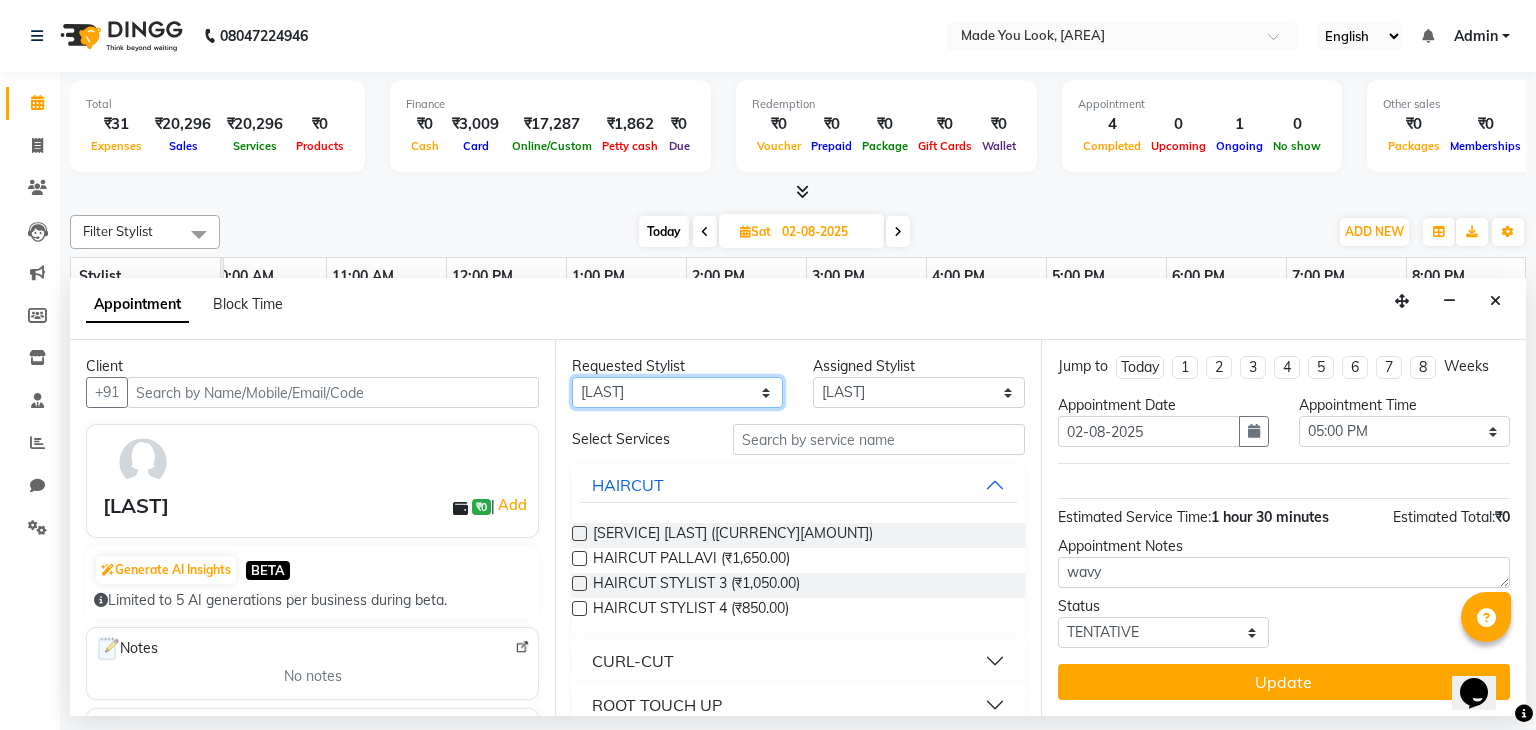 click on "Any [FIRST] [FIRST] [FIRST] [FIRST]  Sruthi A" at bounding box center [677, 392] 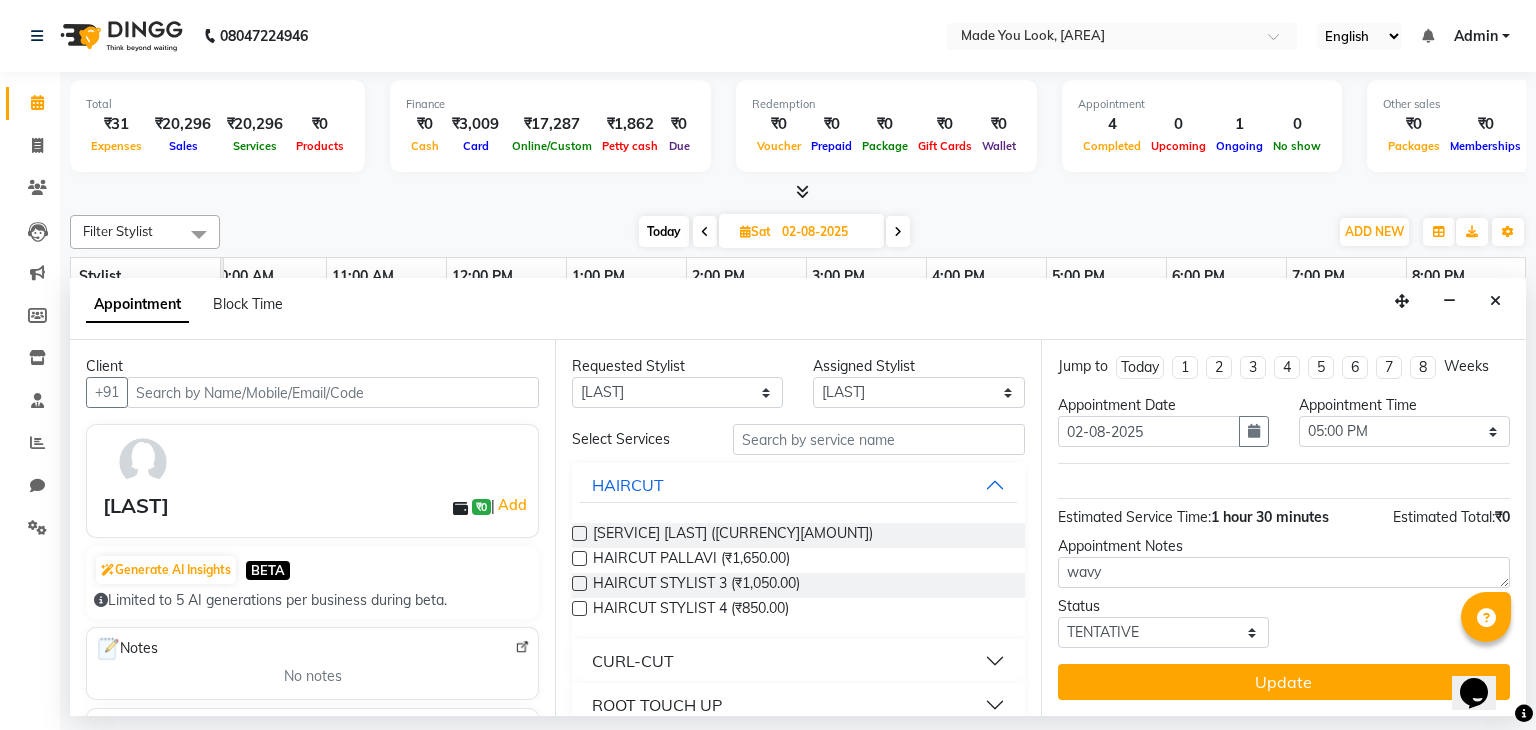 click on "CURL-CUT" at bounding box center [633, 661] 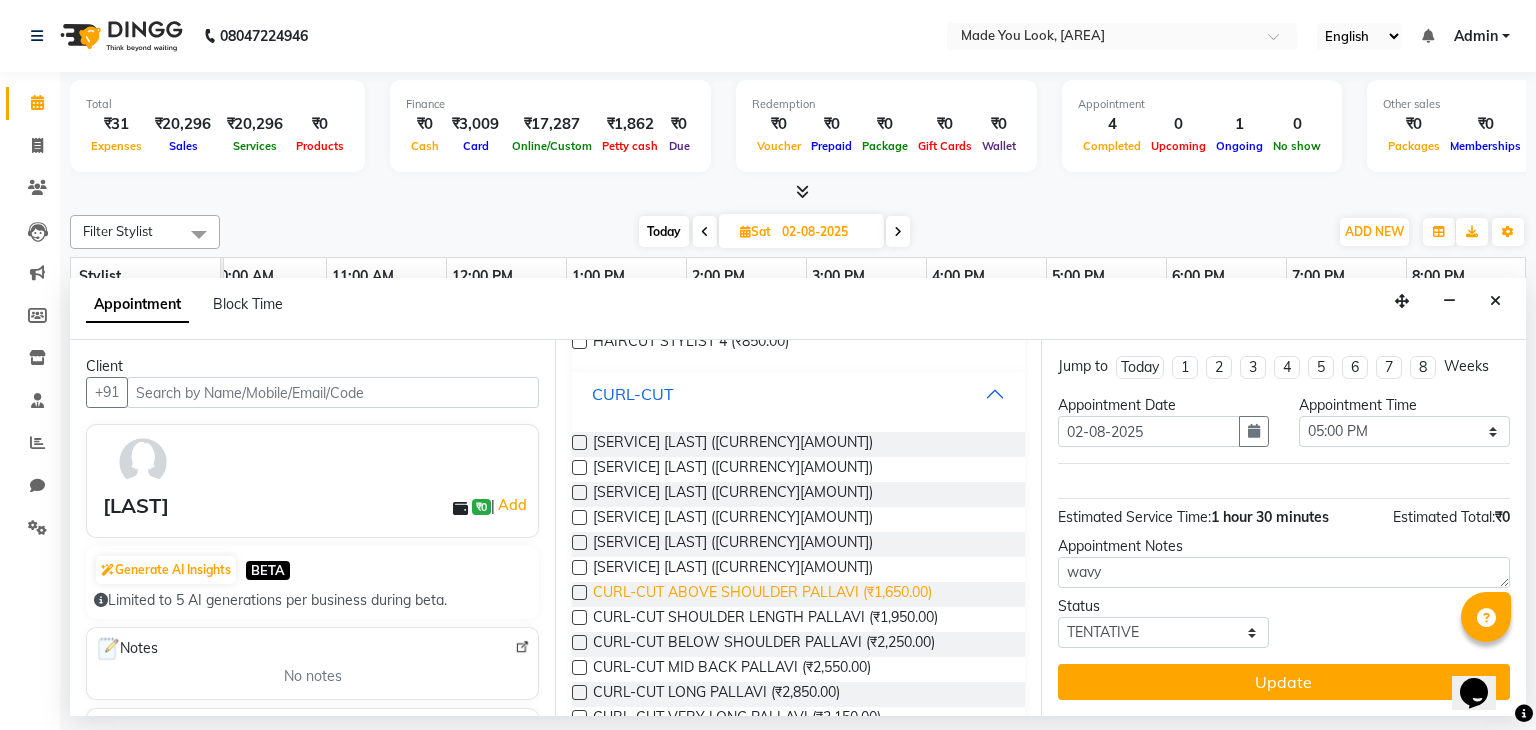 scroll, scrollTop: 300, scrollLeft: 0, axis: vertical 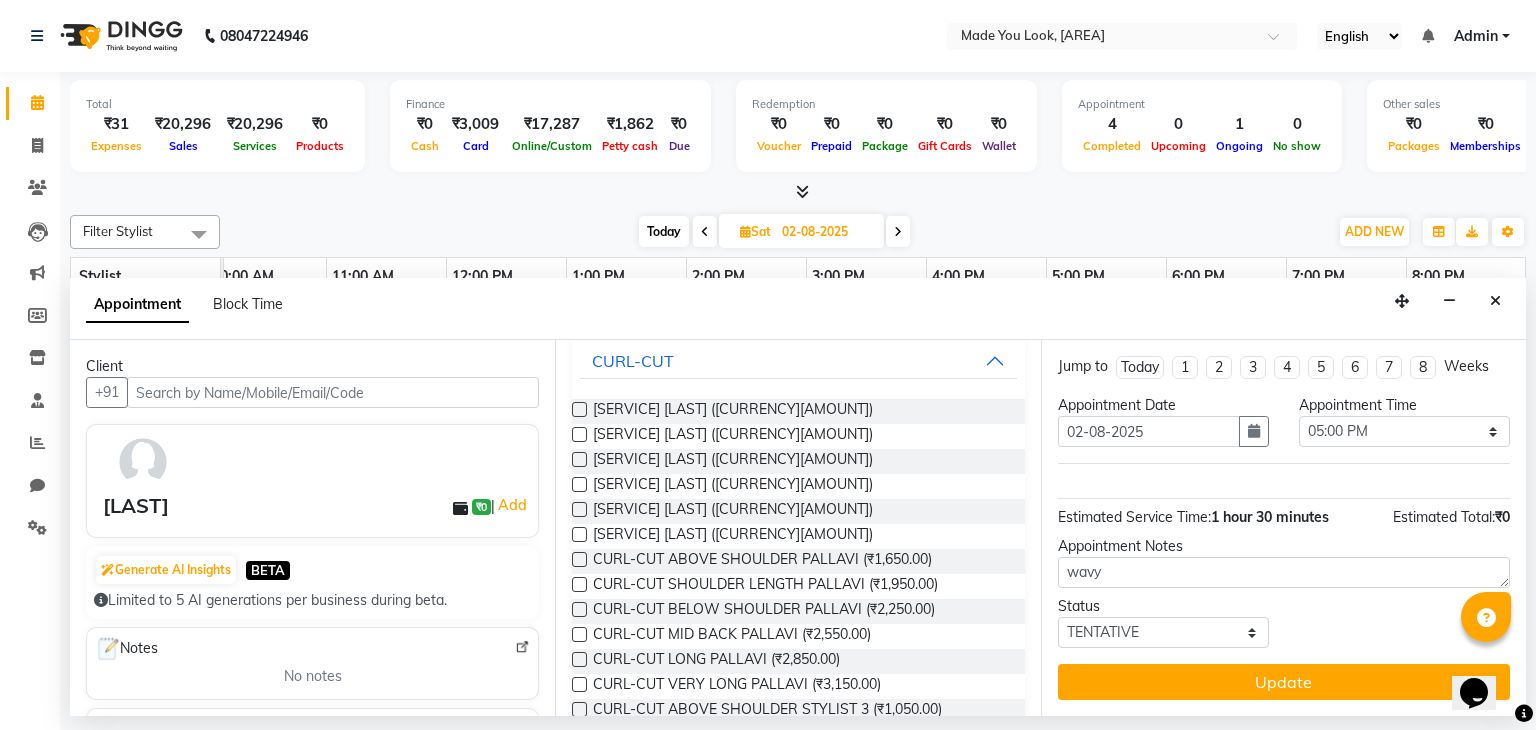 click at bounding box center [579, 584] 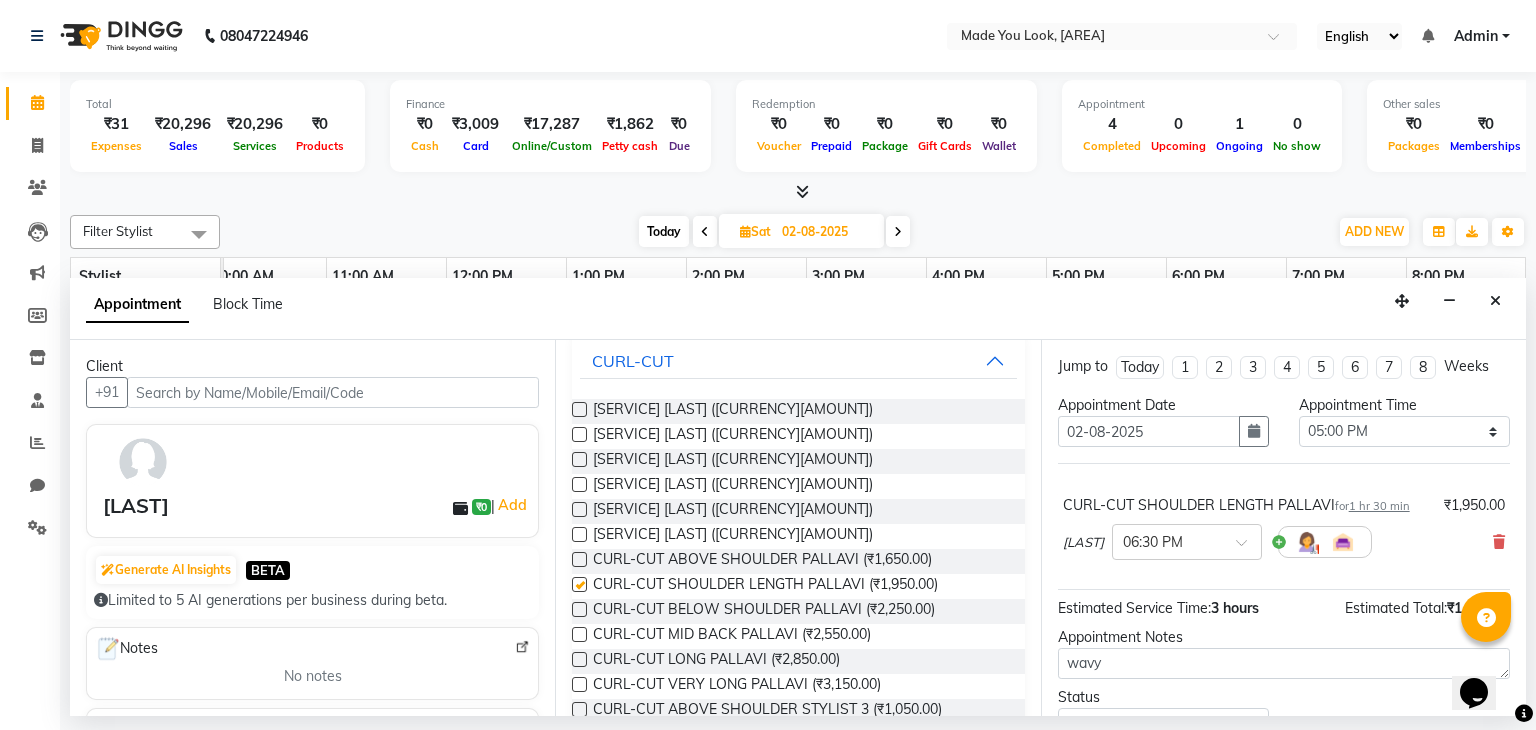 checkbox on "false" 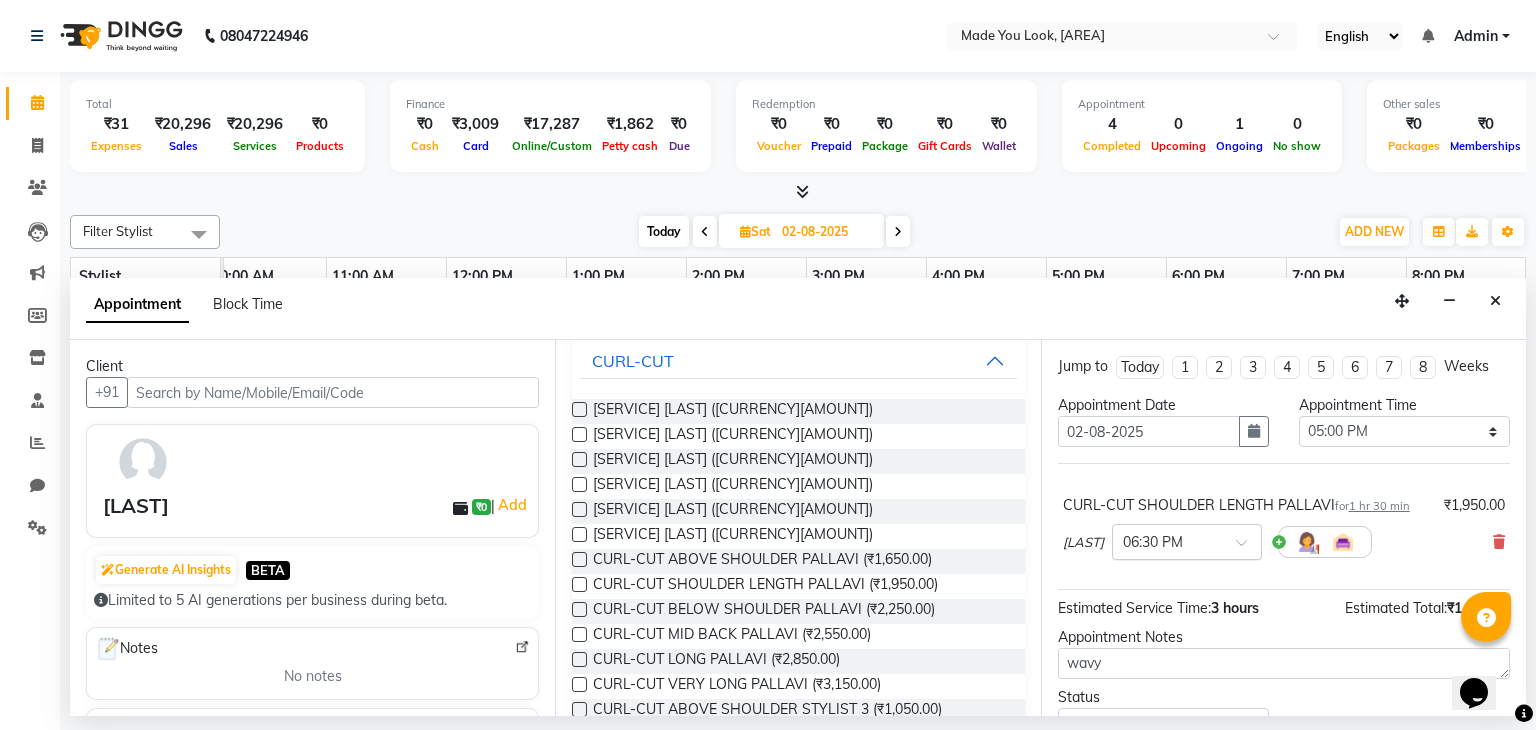 click at bounding box center (1187, 540) 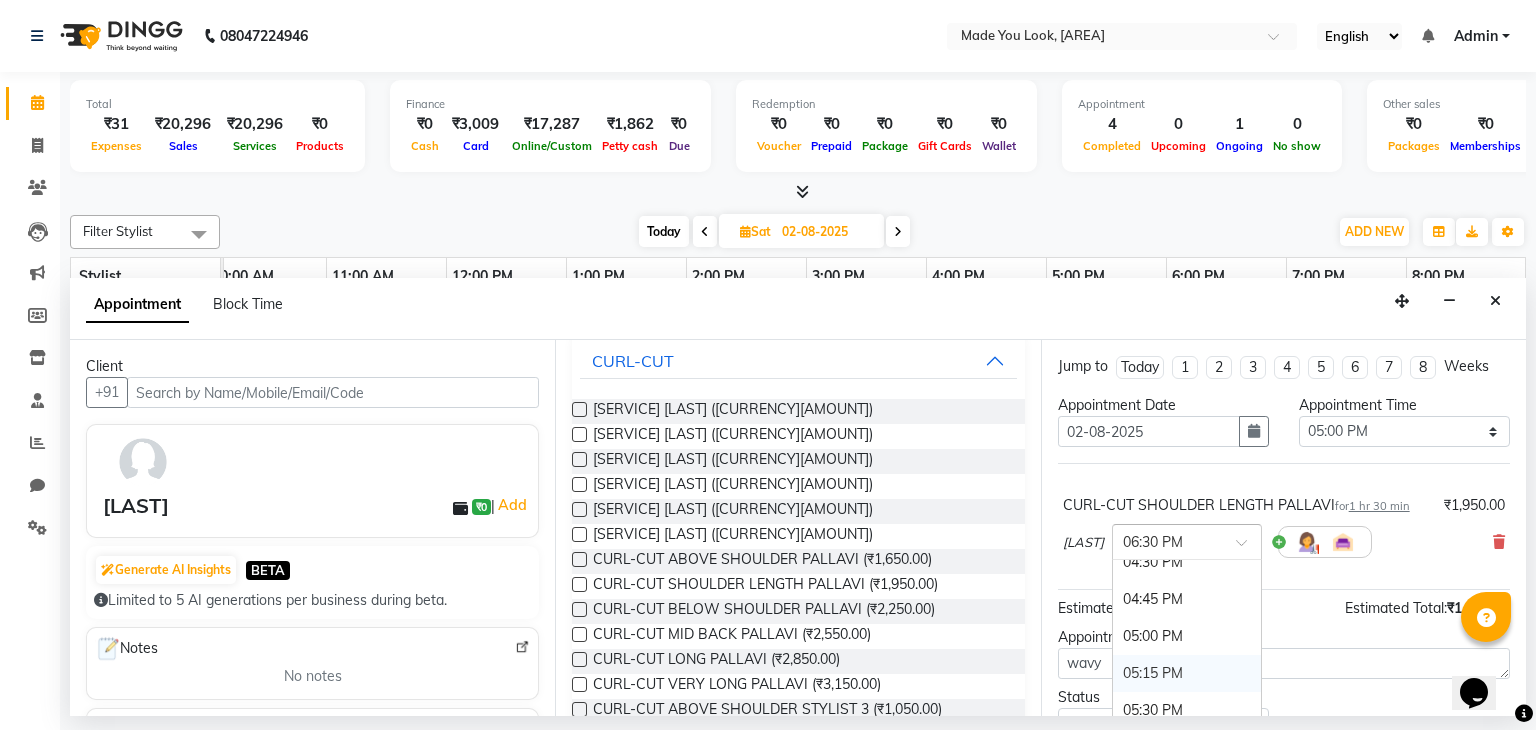 scroll, scrollTop: 1143, scrollLeft: 0, axis: vertical 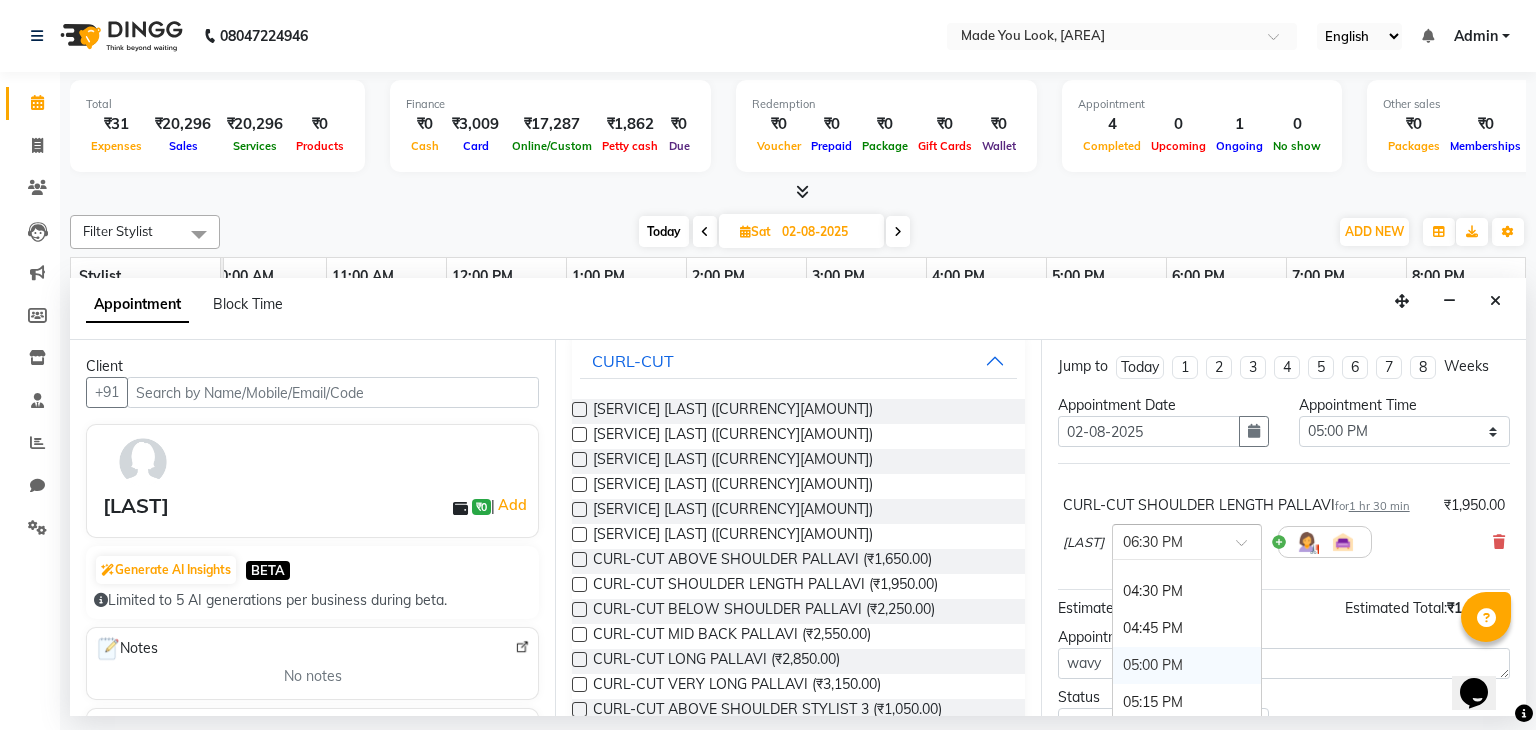 click on "05:00 PM" at bounding box center (1187, 665) 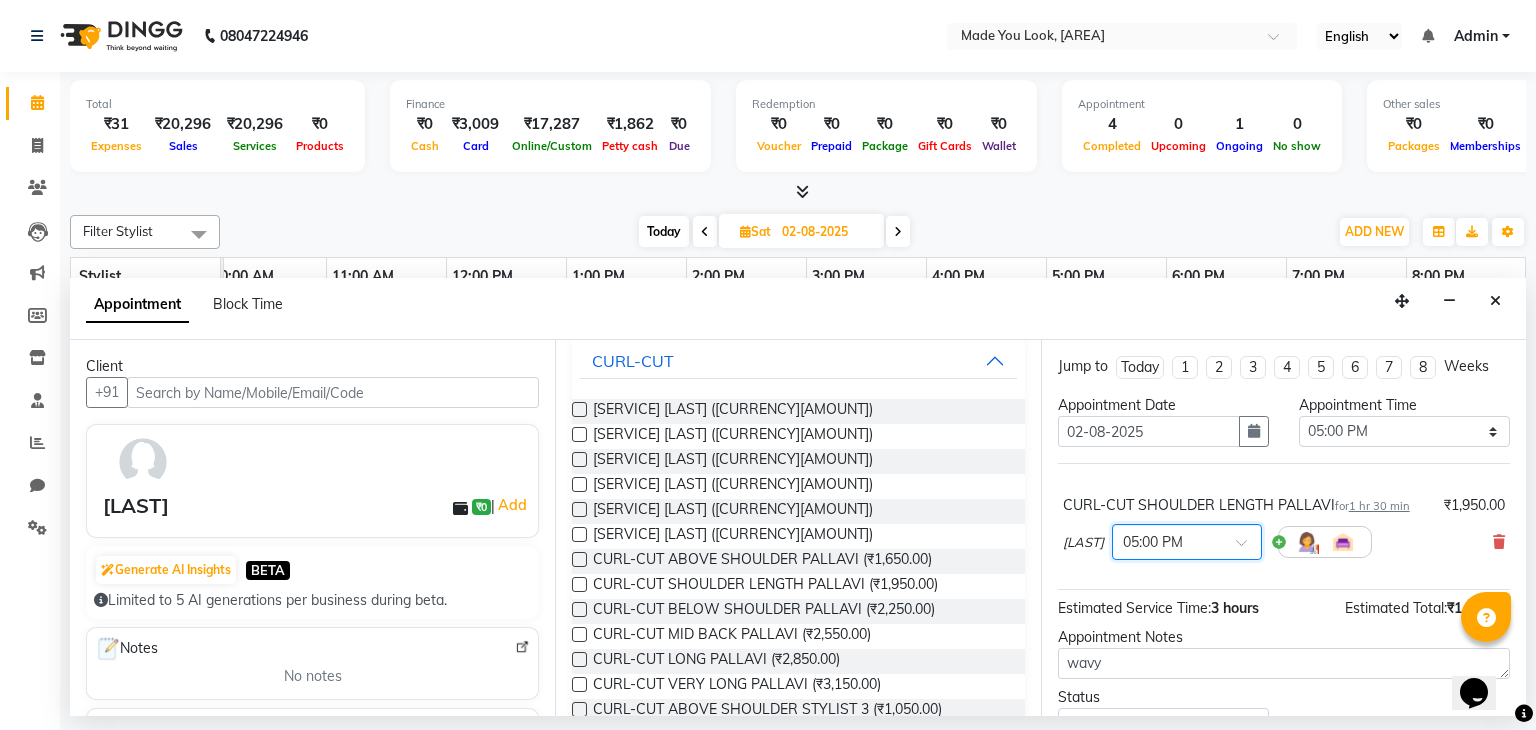 scroll, scrollTop: 90, scrollLeft: 0, axis: vertical 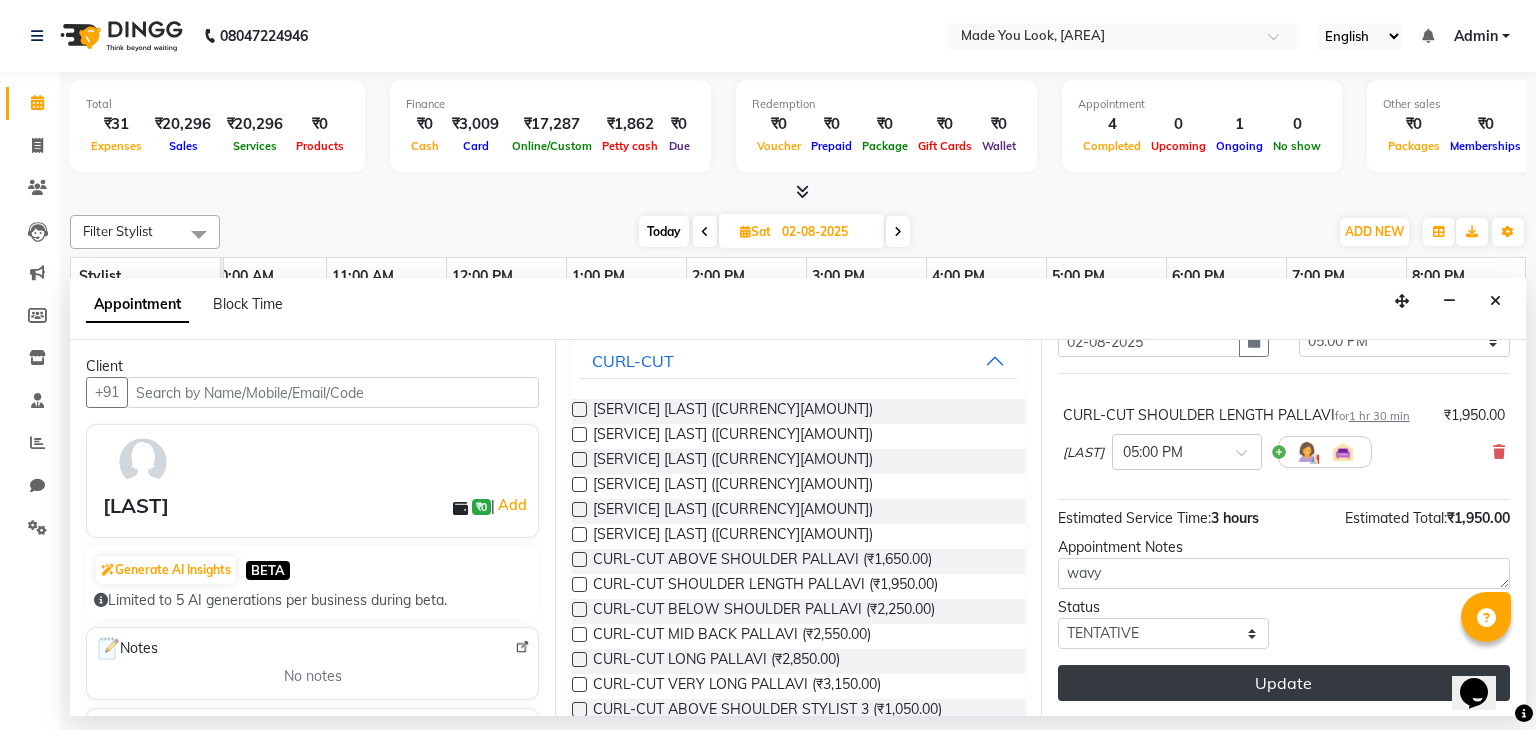click on "Update" at bounding box center (1284, 683) 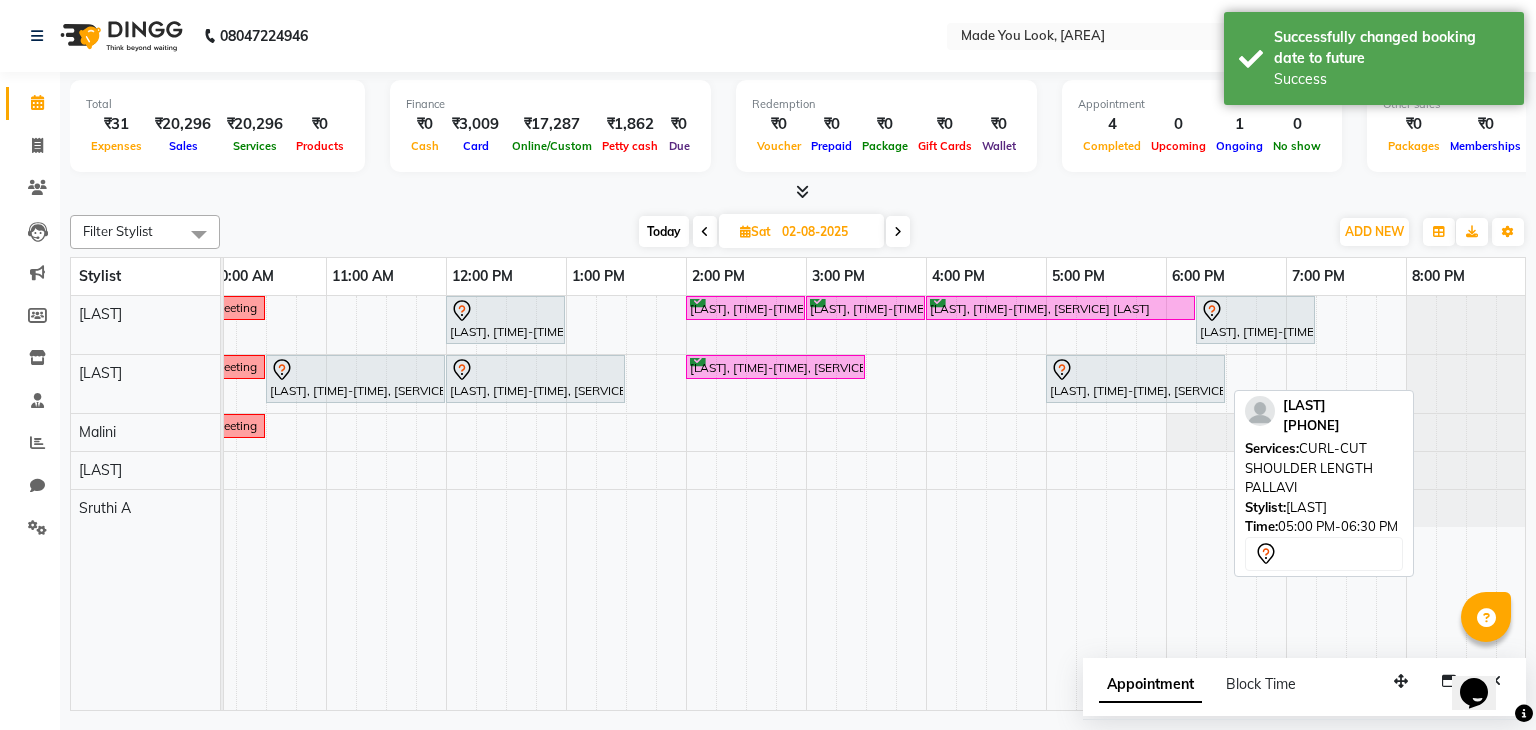 click at bounding box center [1135, 370] 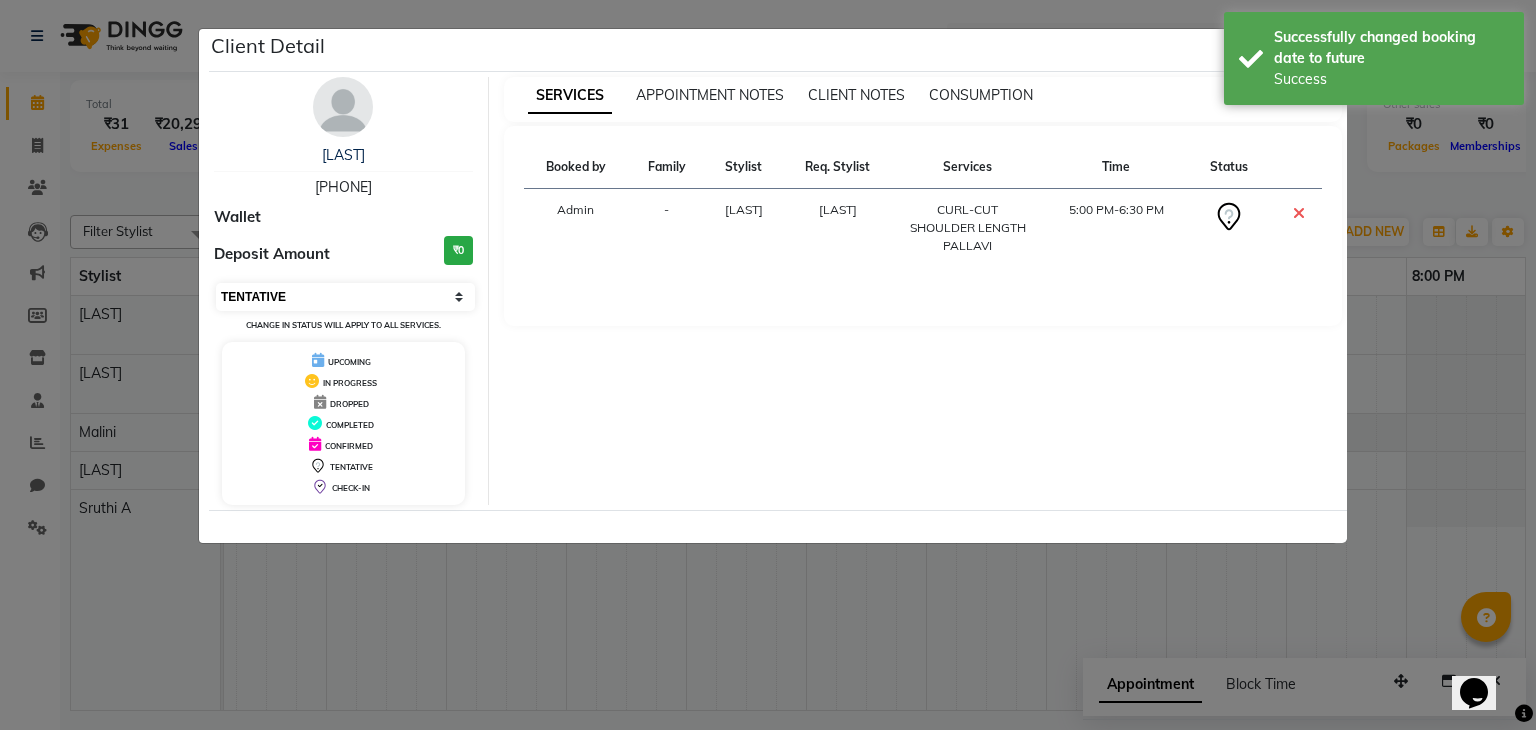click on "Select CONFIRMED TENTATIVE" at bounding box center [345, 297] 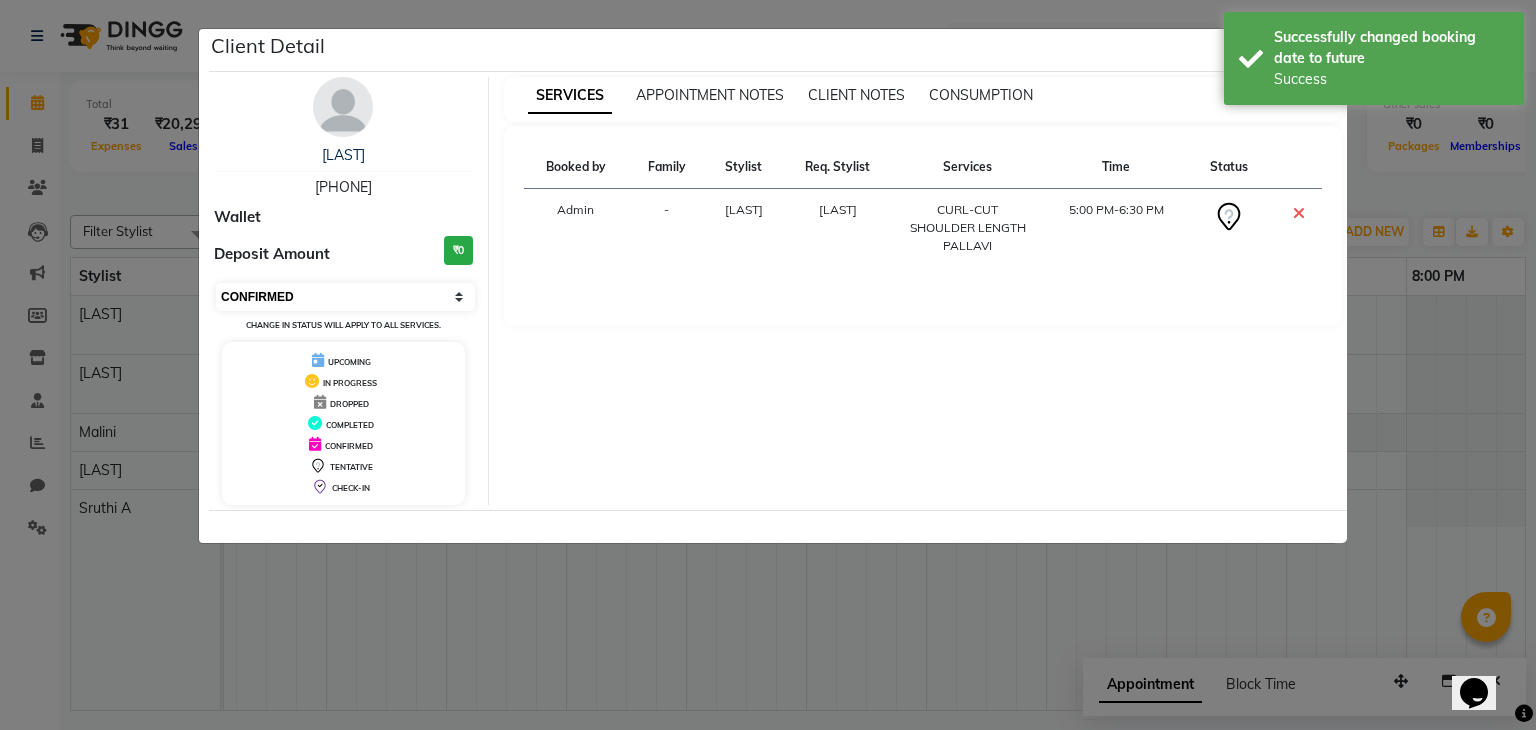 click on "Select CONFIRMED TENTATIVE" at bounding box center (345, 297) 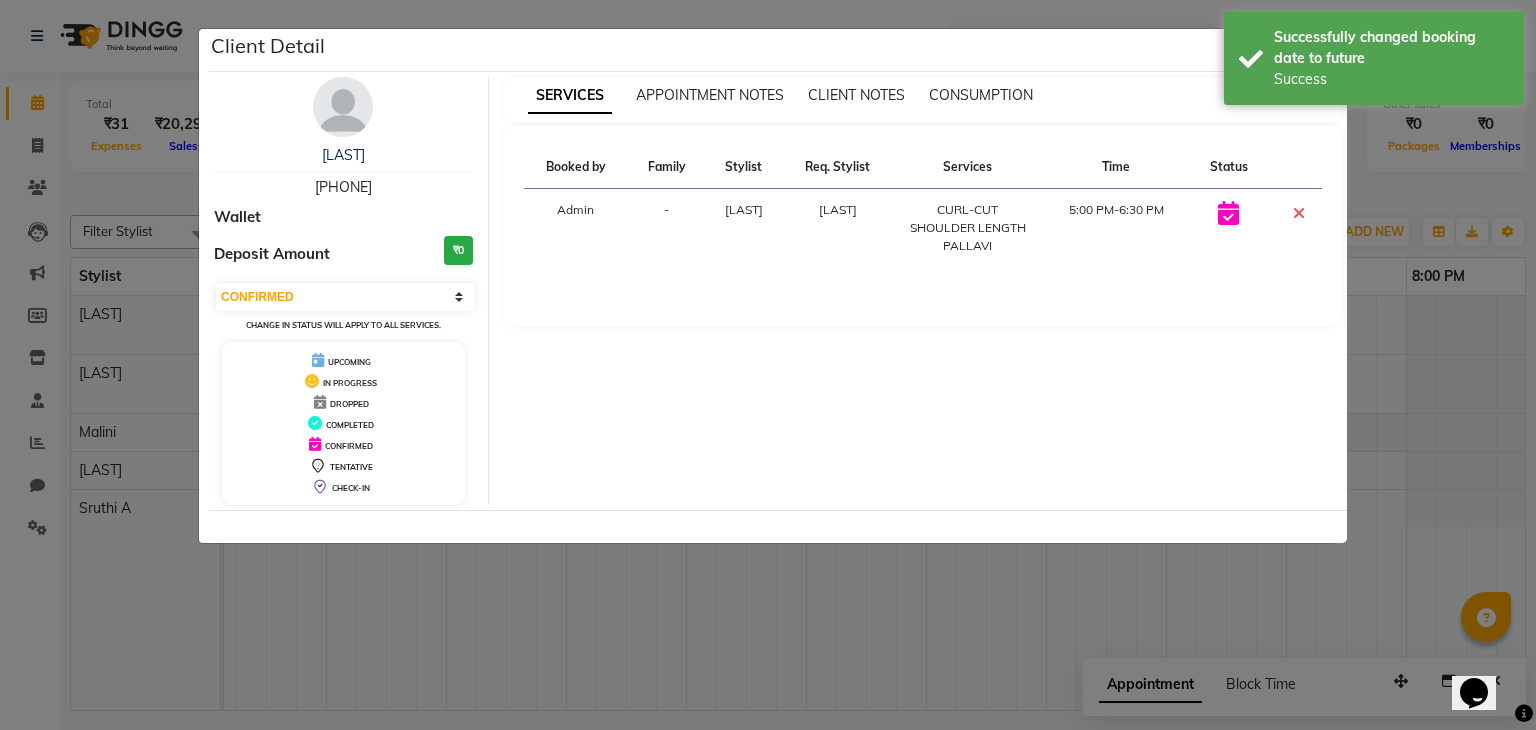 click on "Client Detail  Rizwana P   9167677392 Wallet Deposit Amount  ₹0  Select CONFIRMED TENTATIVE Change in status will apply to all services. UPCOMING IN PROGRESS DROPPED COMPLETED CONFIRMED TENTATIVE CHECK-IN SERVICES APPOINTMENT NOTES CLIENT NOTES CONSUMPTION Booked by Family Stylist Req. Stylist Services Time Status  Admin  - pallavi Doijode pallavi Doijode  CURL-CUT SHOULDER LENGTH PALLAVI   5:00 PM-6:30 PM" 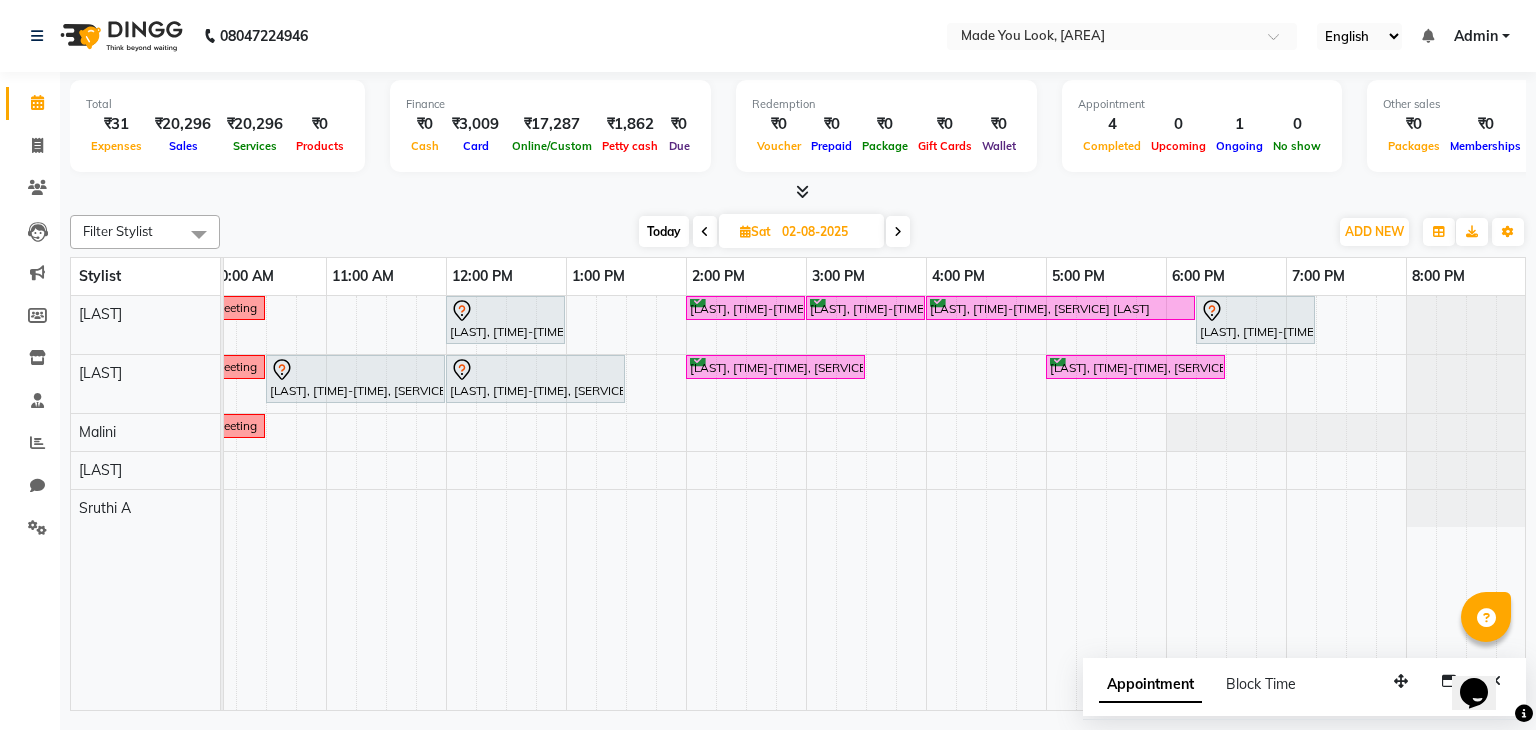 scroll, scrollTop: 0, scrollLeft: 241, axis: horizontal 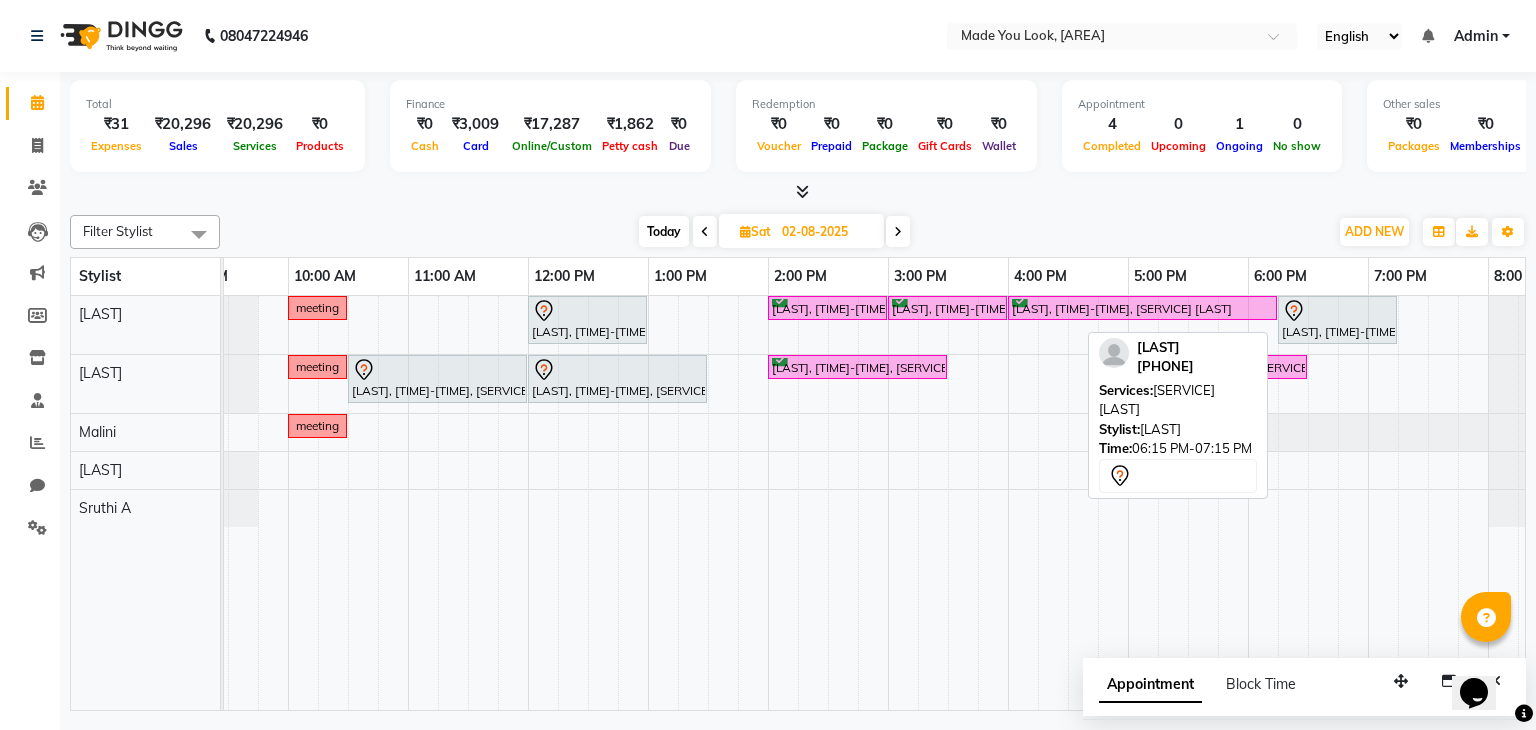 click on "[FIRST] [LAST], 06:15 PM-07:15 PM, HAIRCUT PRANAV" at bounding box center (1337, 320) 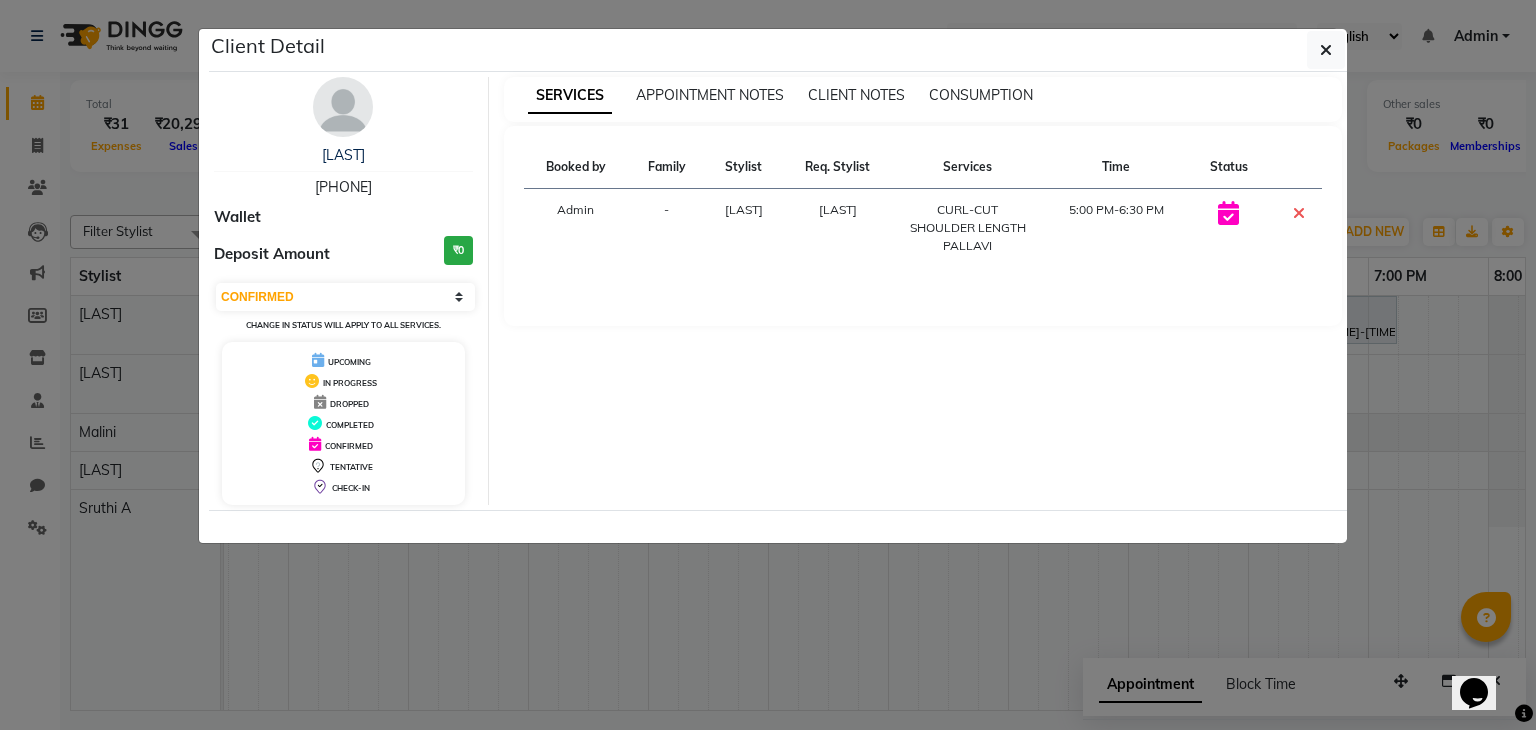 select on "7" 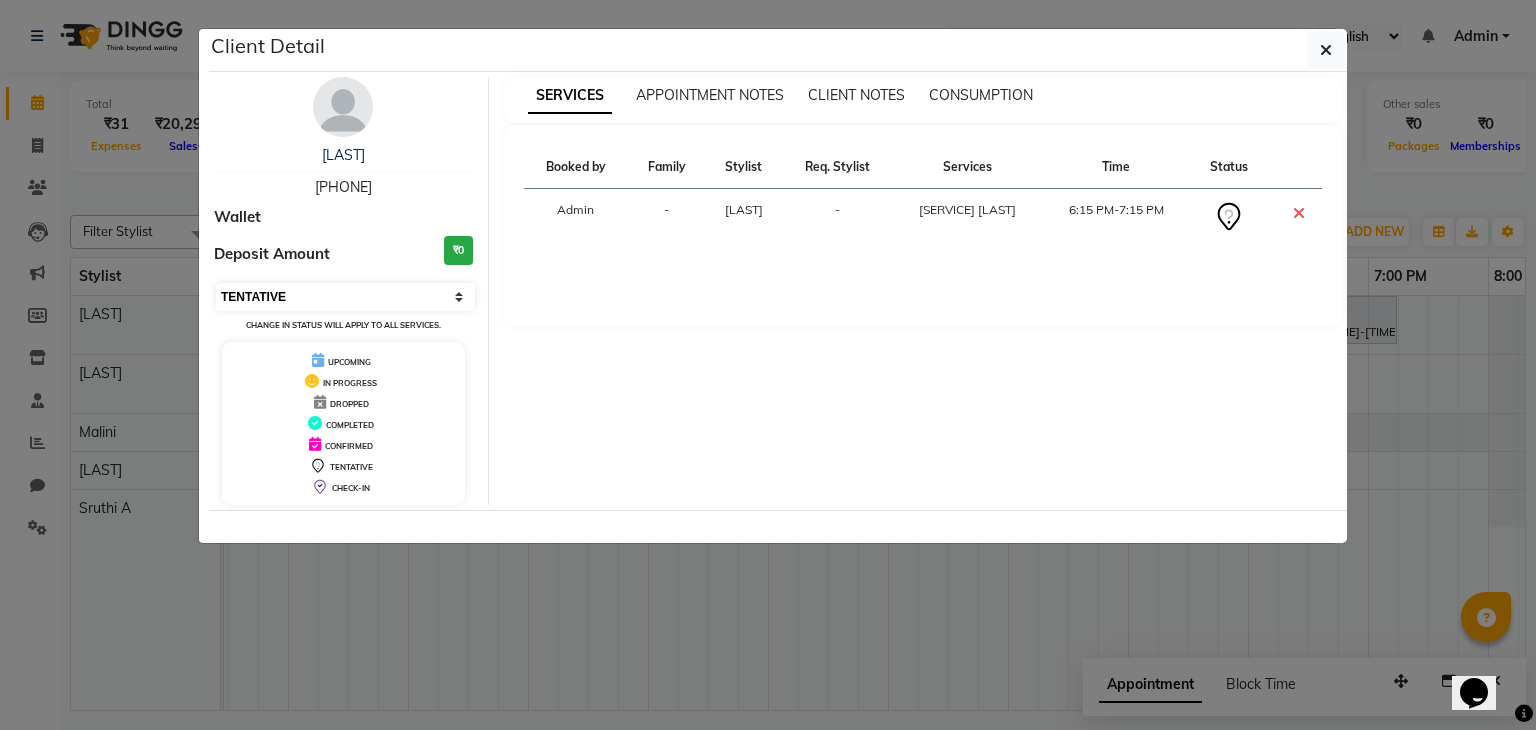 click on "Select CONFIRMED TENTATIVE" at bounding box center (345, 297) 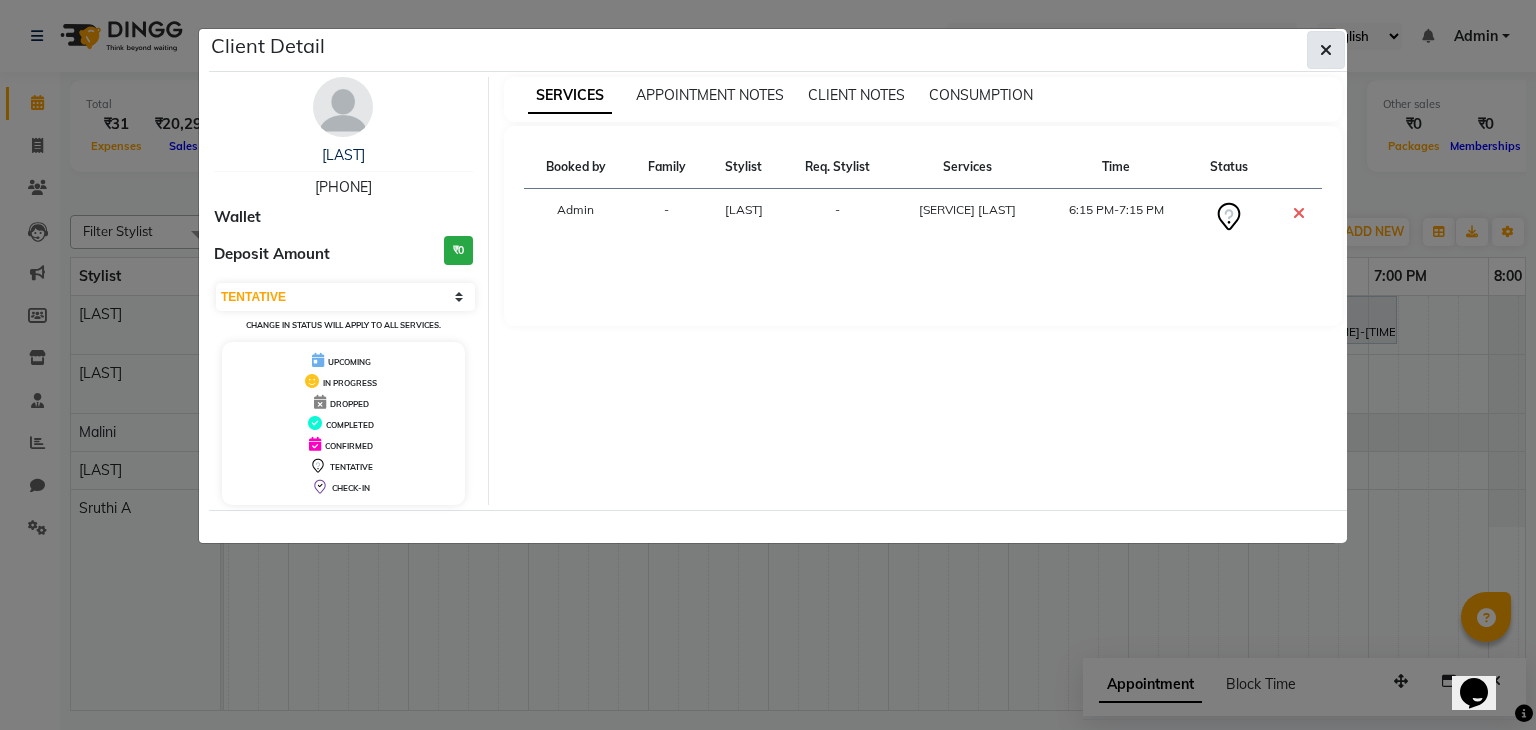 click 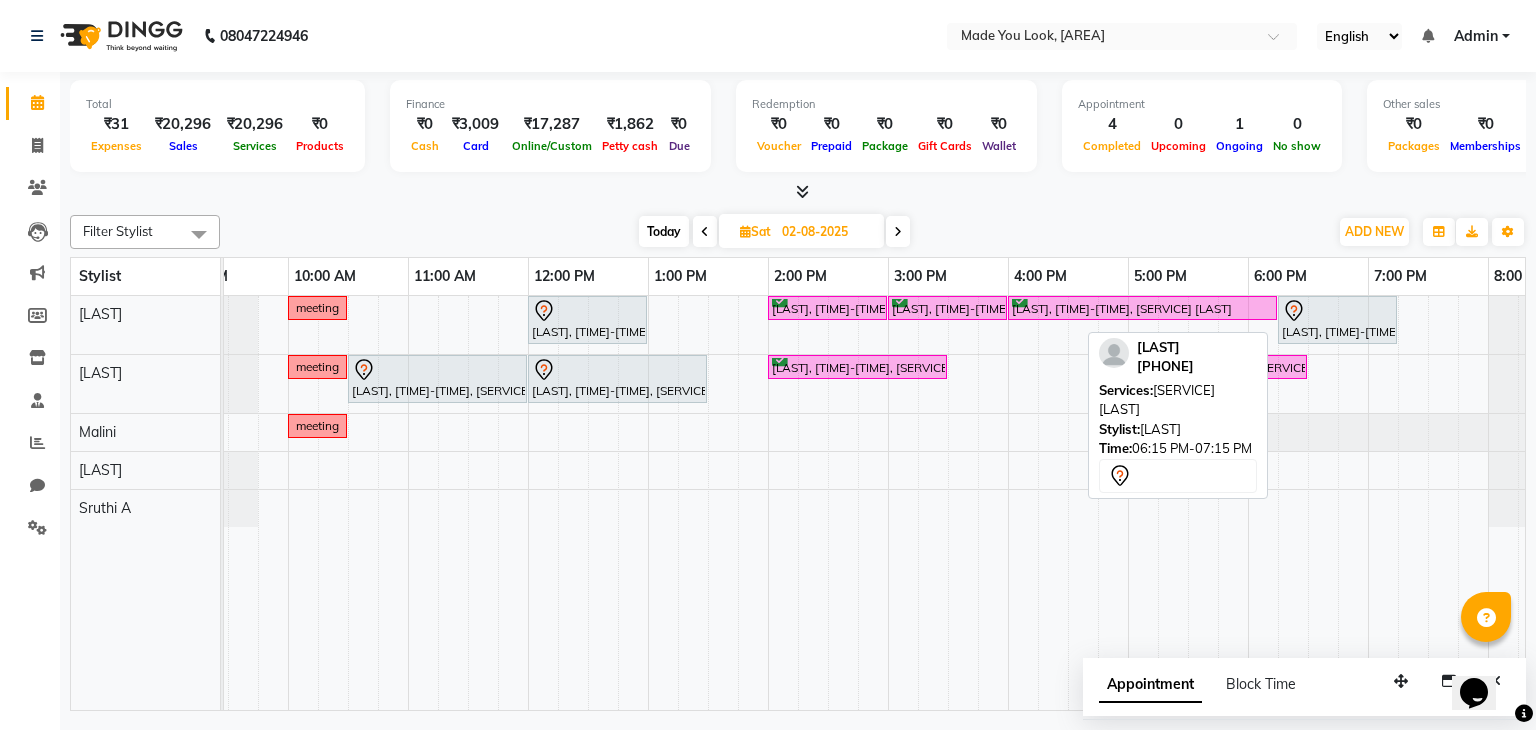 click on "[FIRST] [LAST], 06:15 PM-07:15 PM, HAIRCUT PRANAV" at bounding box center [1337, 320] 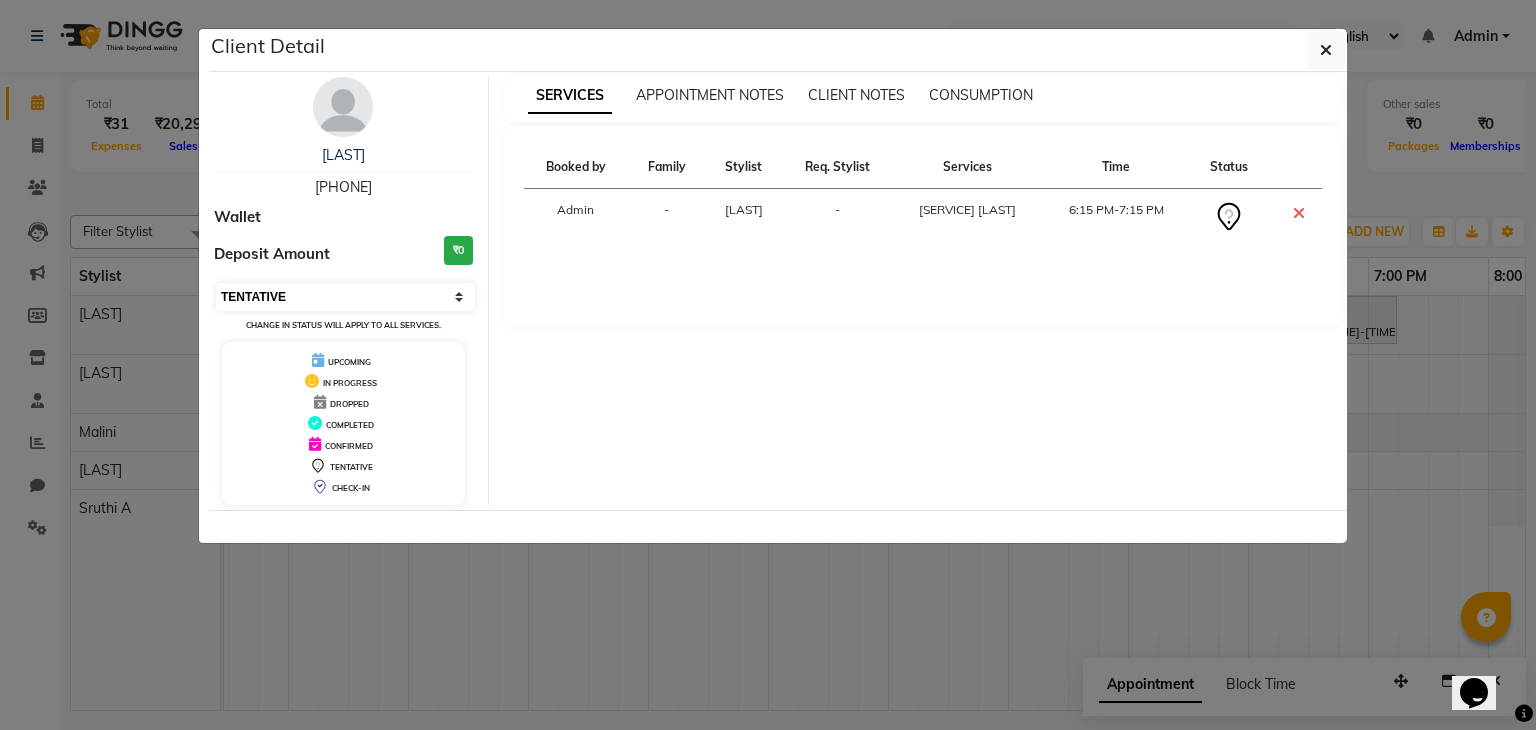 click on "Select CONFIRMED TENTATIVE" at bounding box center [345, 297] 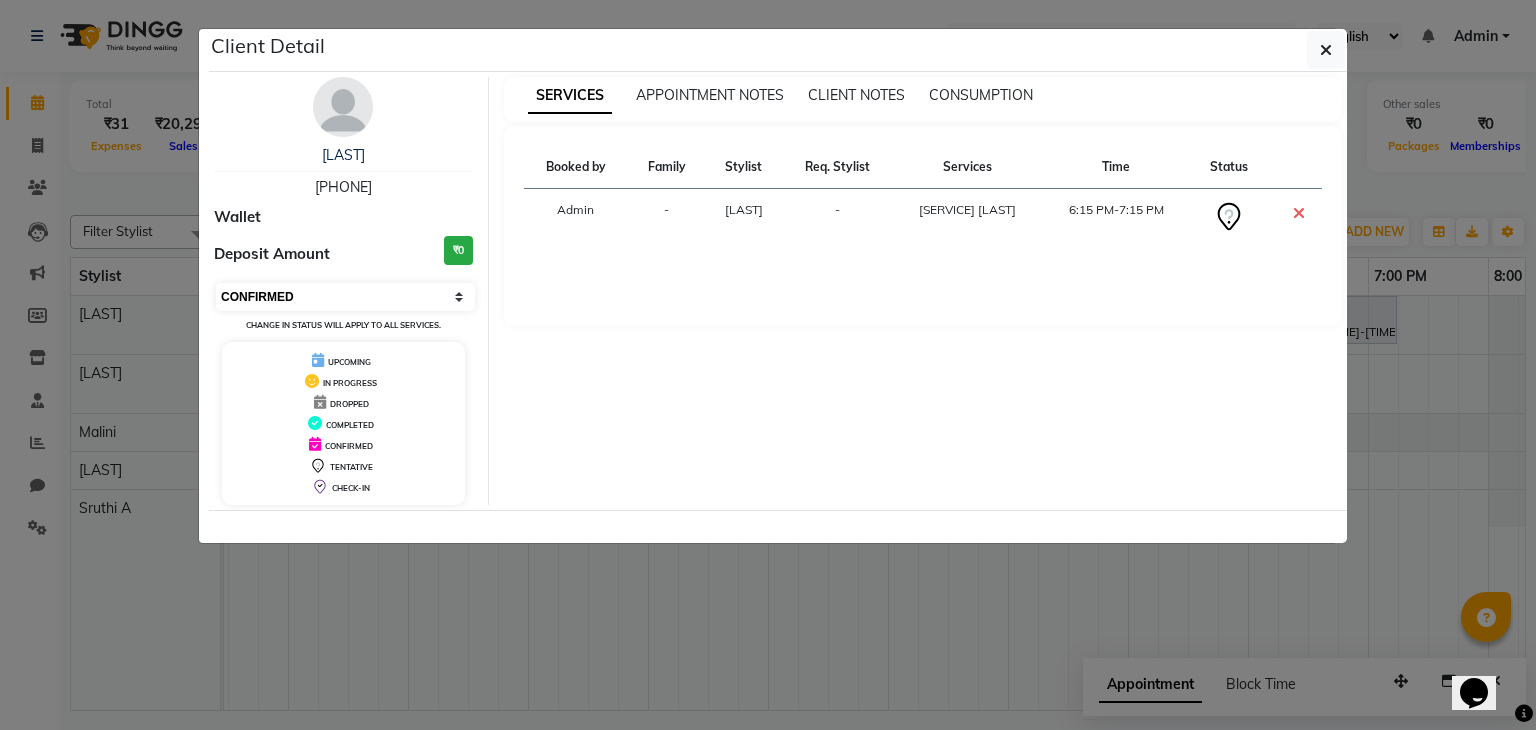click on "Select CONFIRMED TENTATIVE" at bounding box center (345, 297) 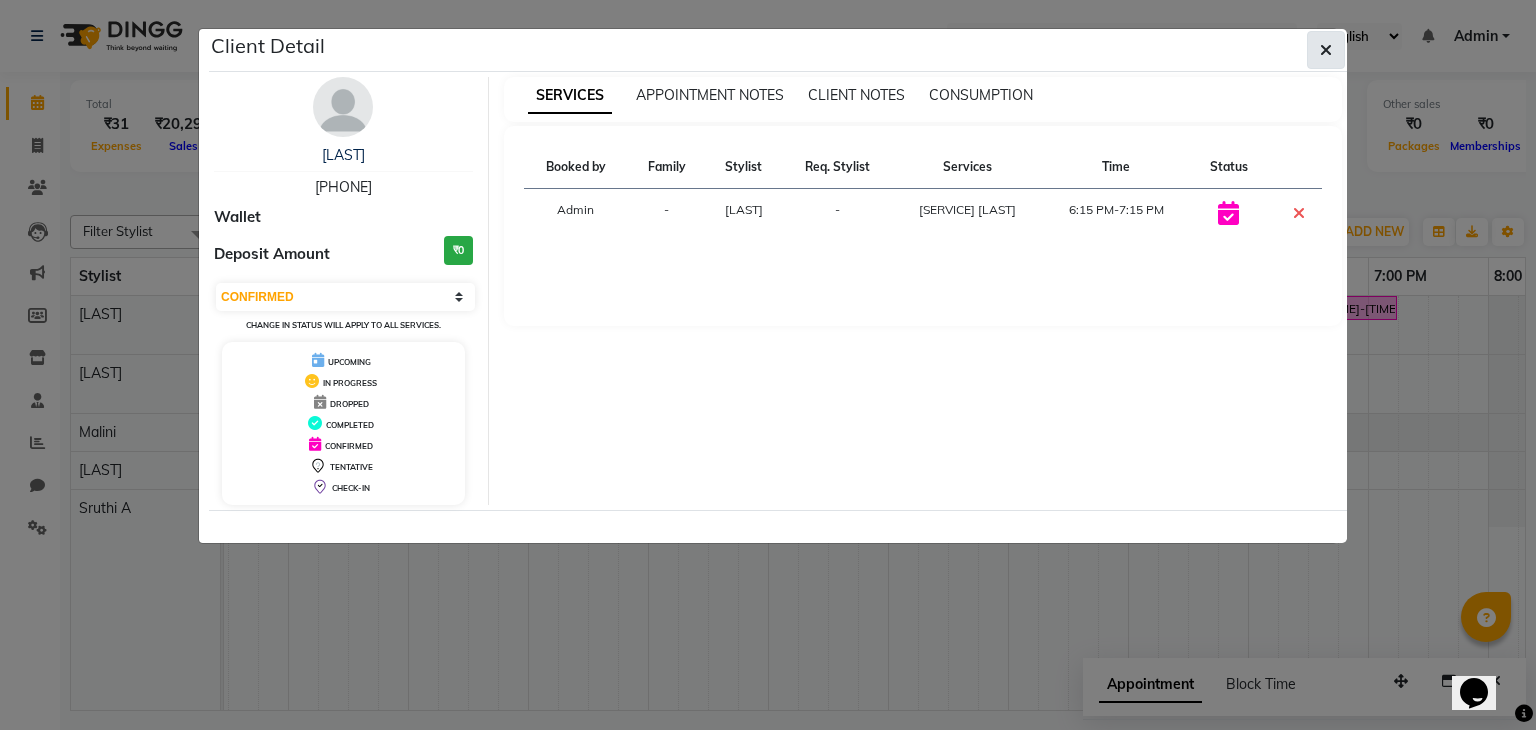click 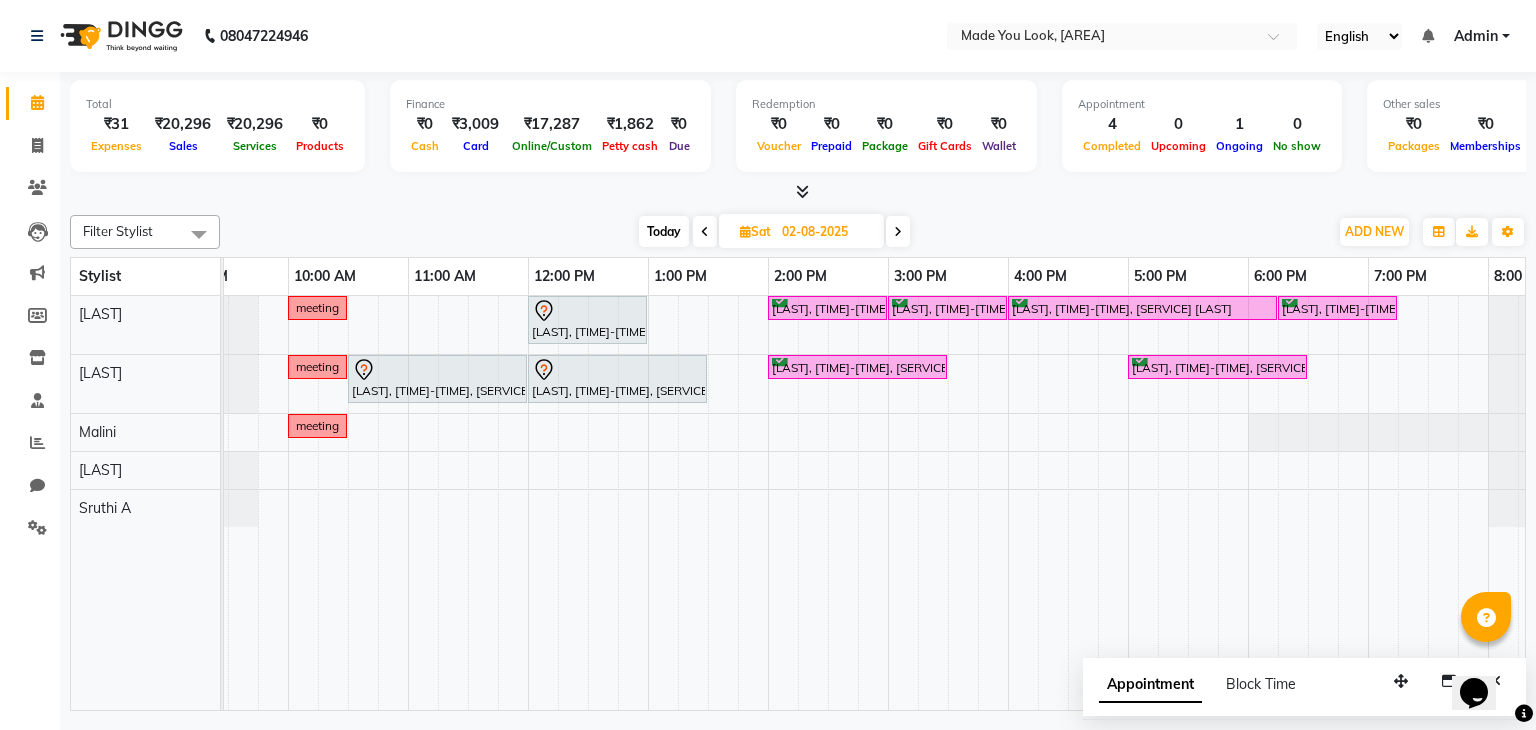 click at bounding box center (705, 232) 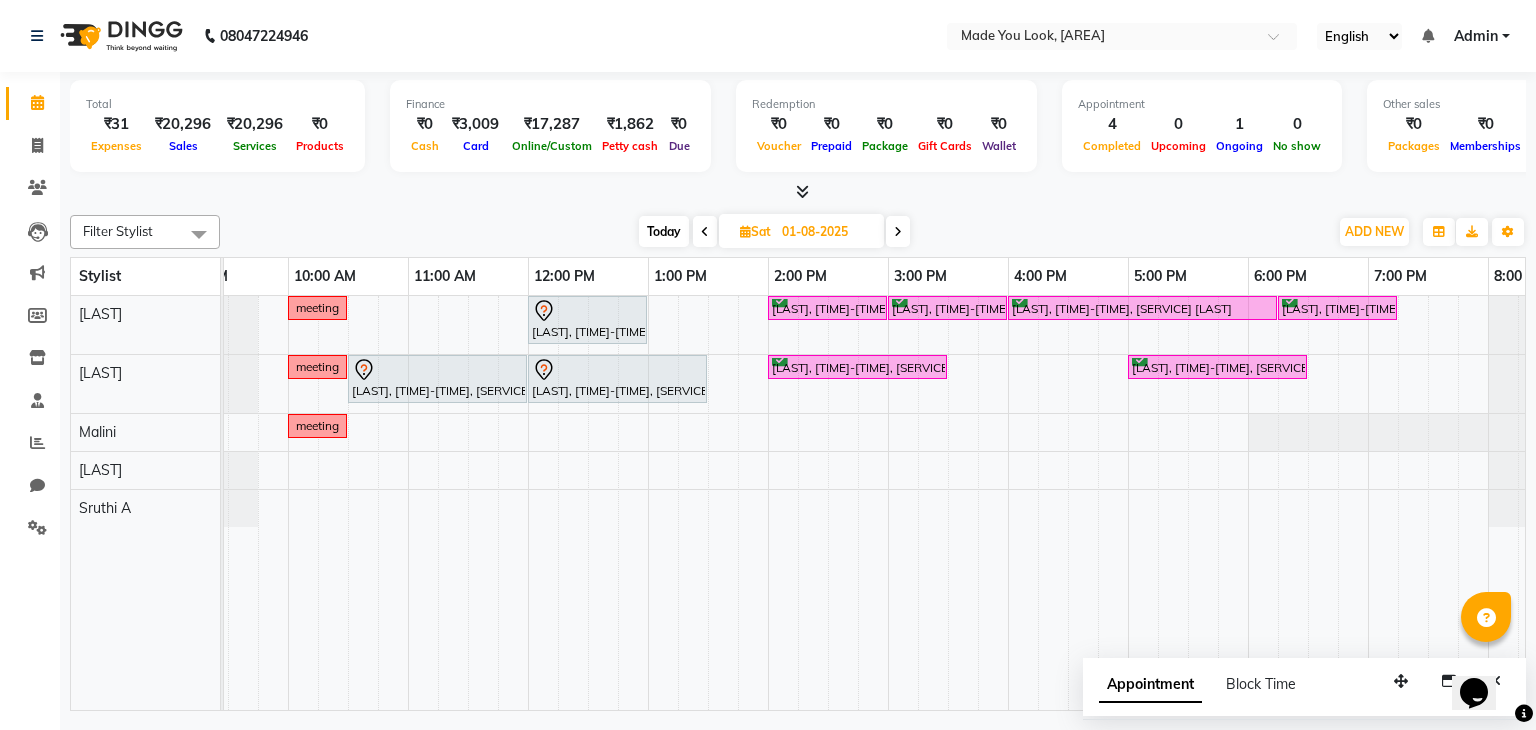 scroll, scrollTop: 0, scrollLeft: 258, axis: horizontal 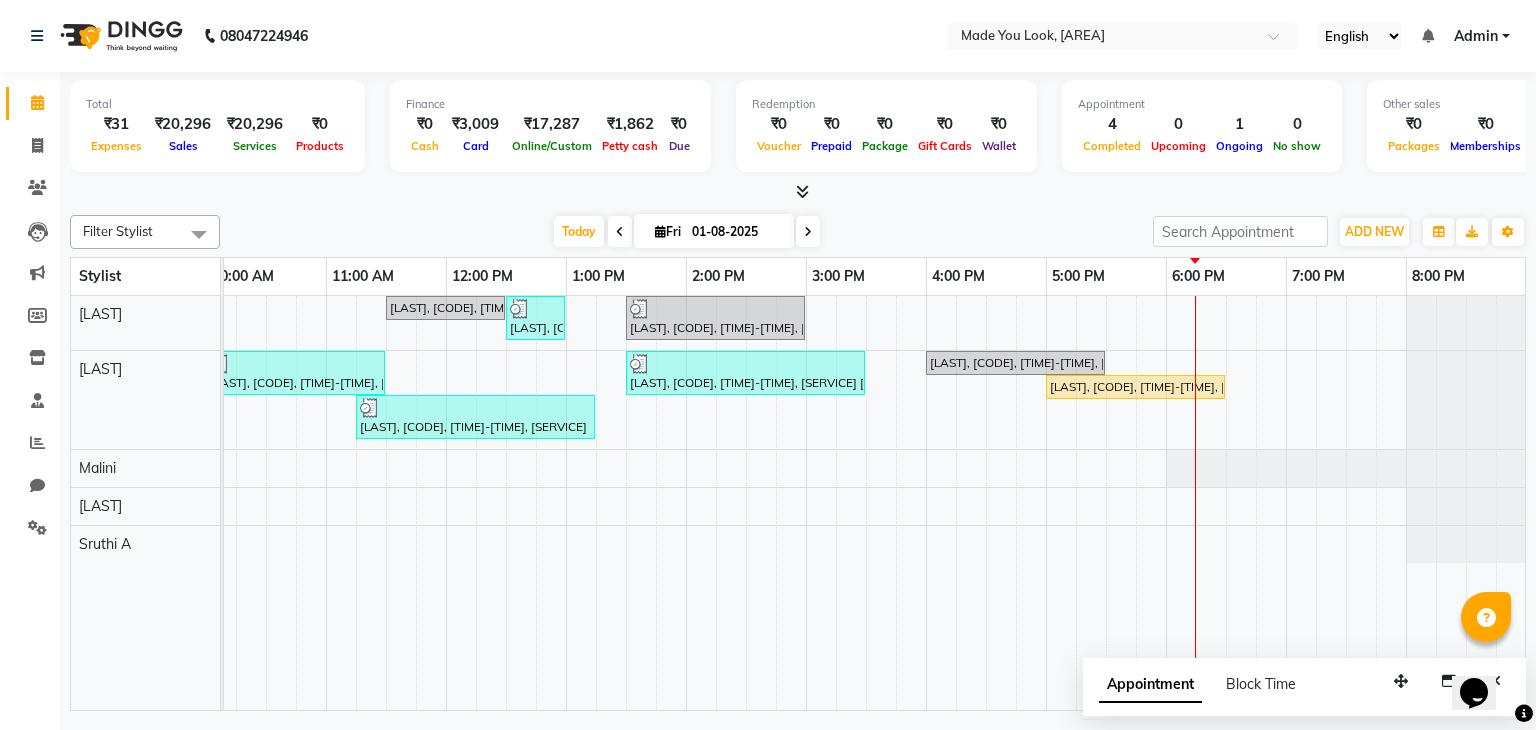 click at bounding box center (808, 231) 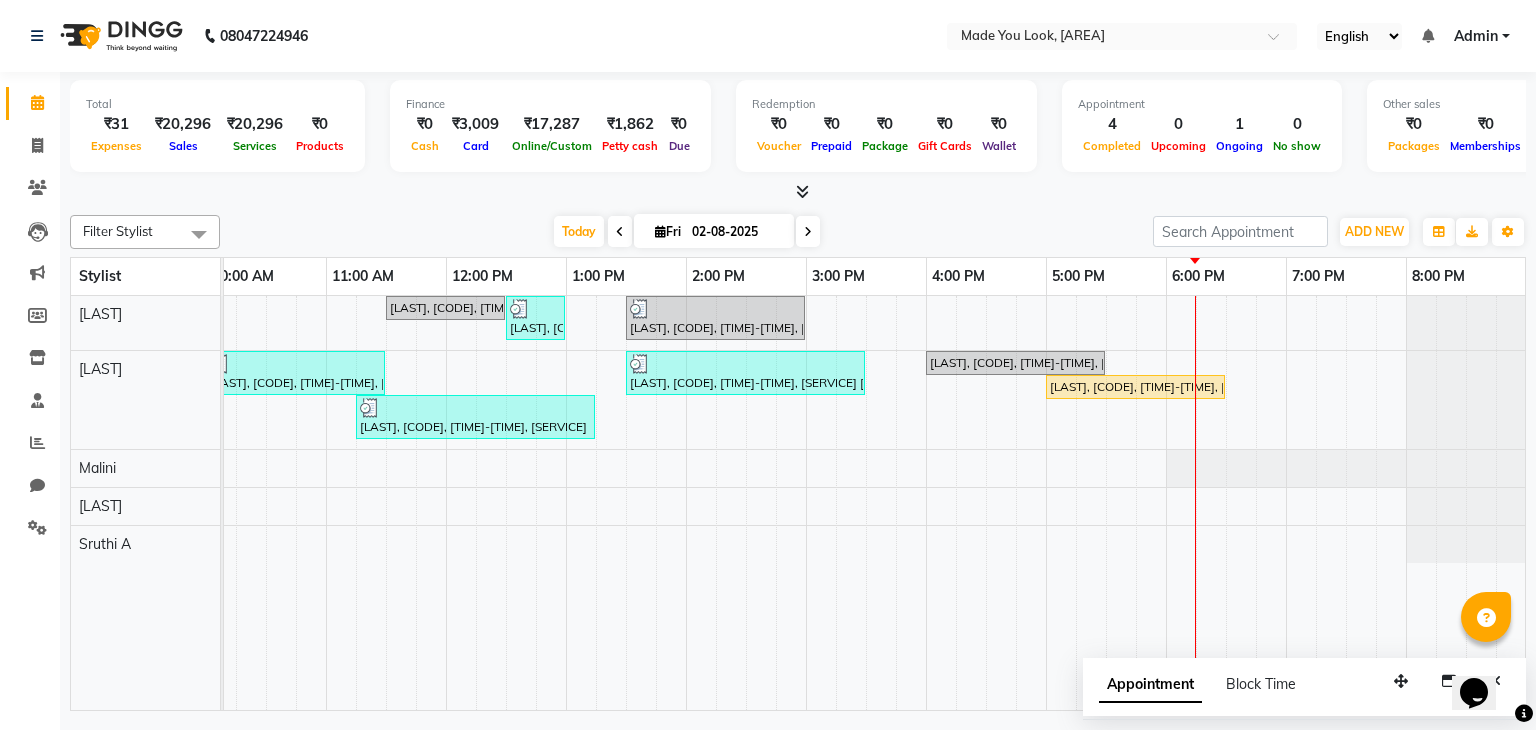 scroll, scrollTop: 0, scrollLeft: 0, axis: both 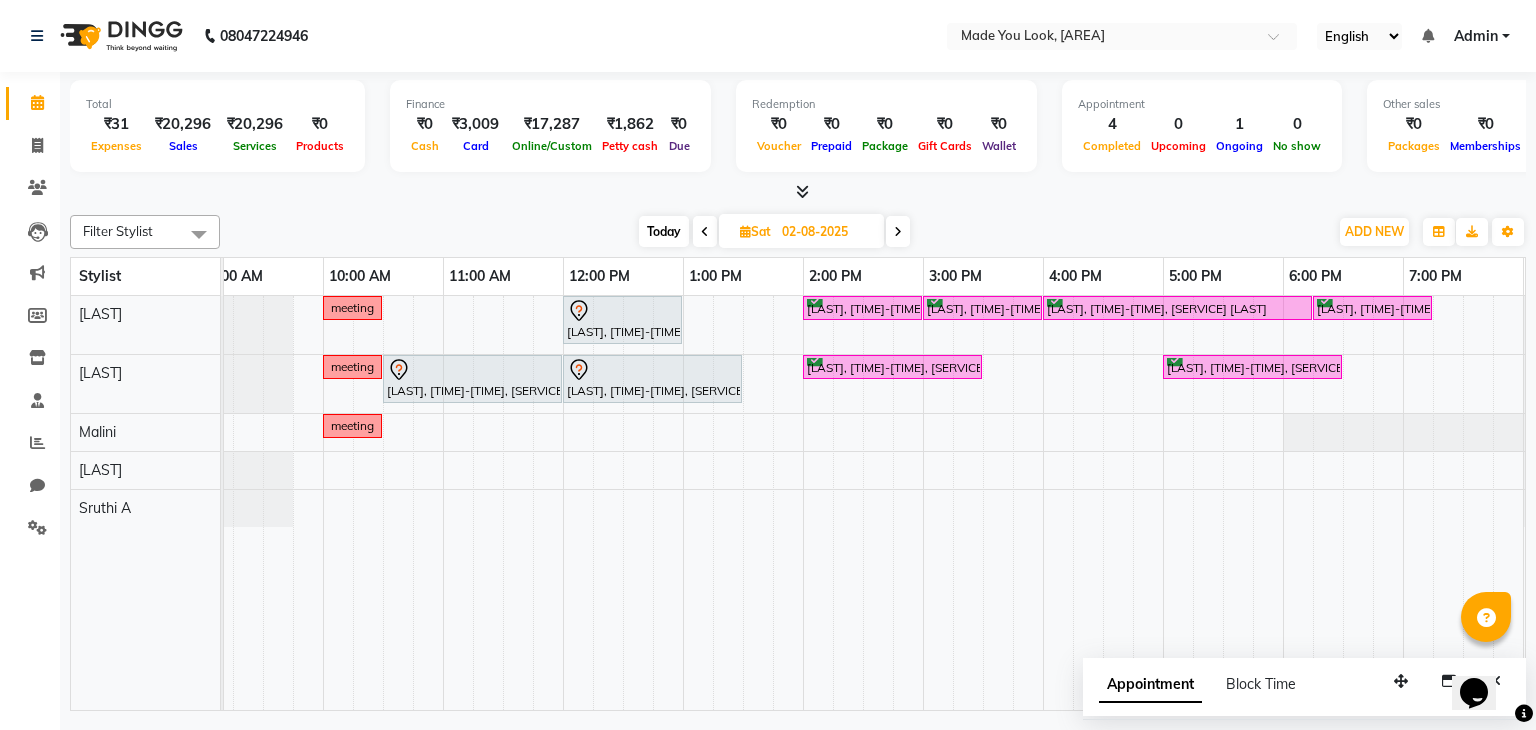 click at bounding box center (705, 232) 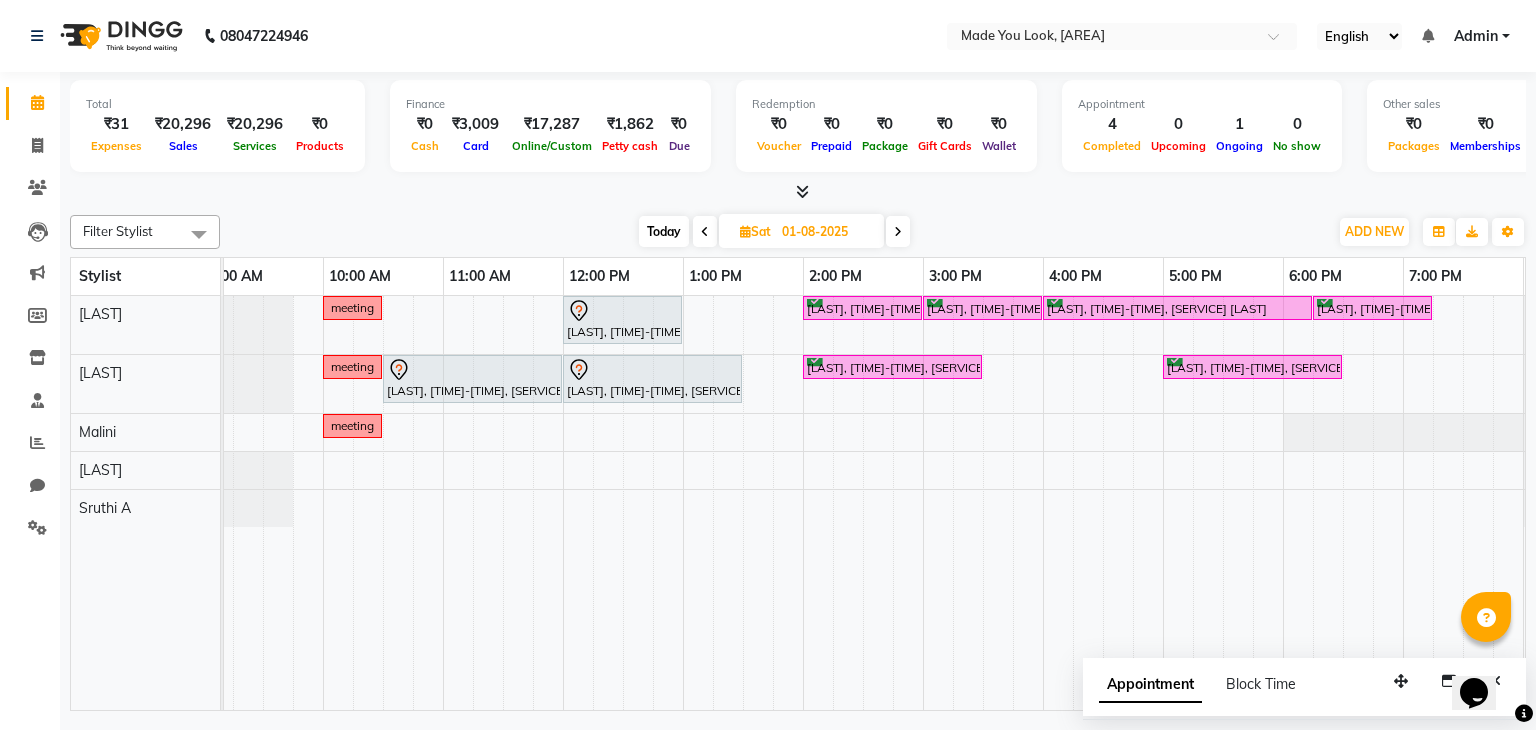 scroll, scrollTop: 0, scrollLeft: 0, axis: both 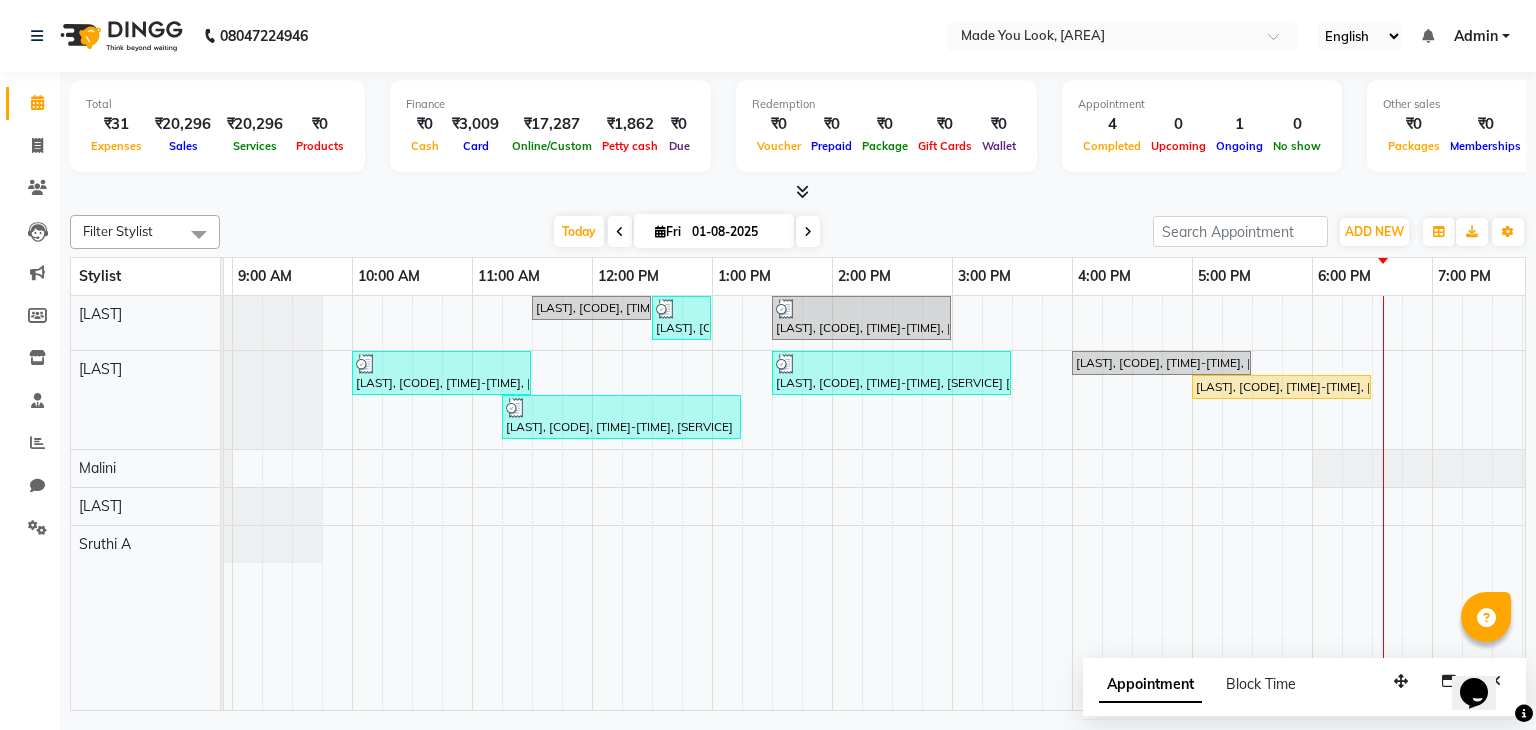 click on "Fri 01-08-2025" at bounding box center [714, 231] 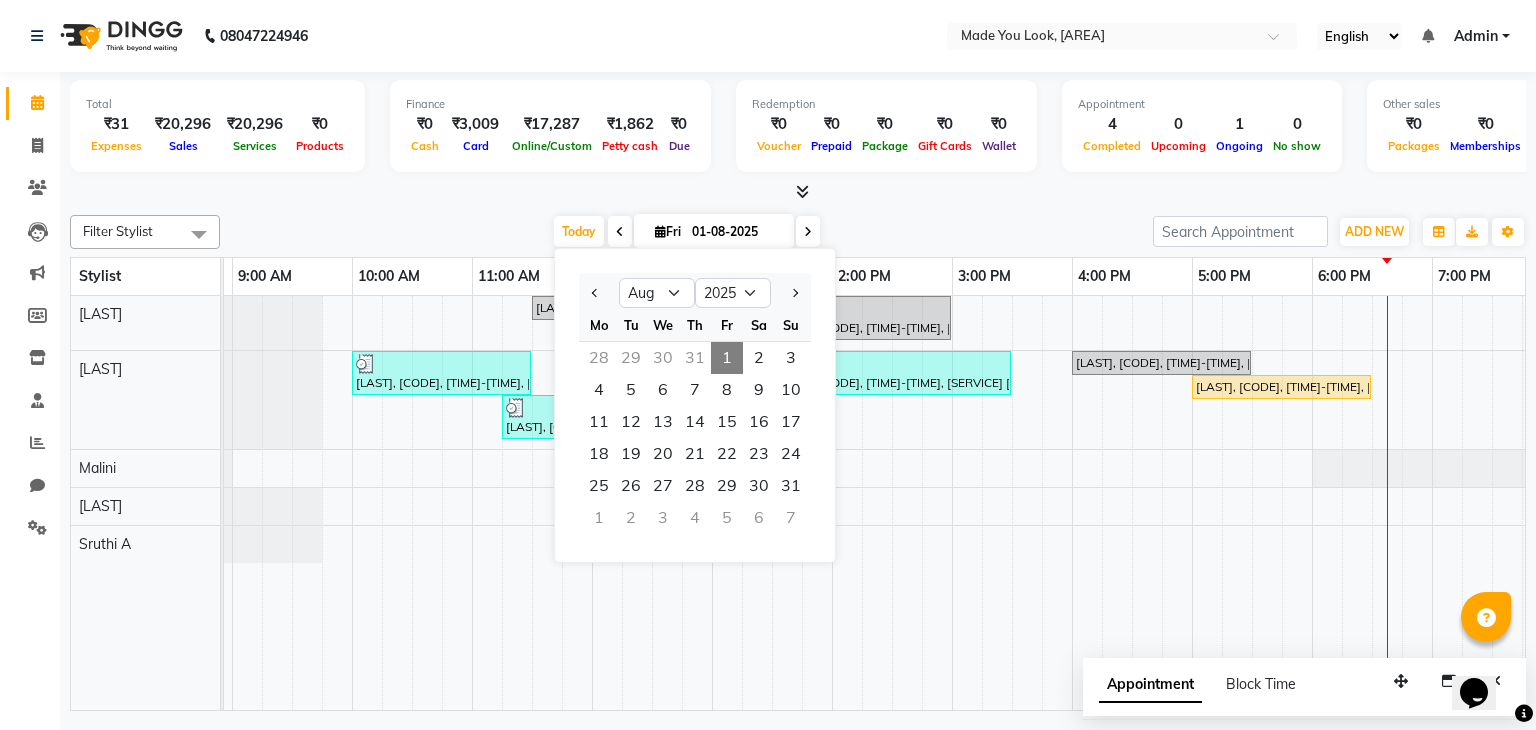 click at bounding box center (798, 192) 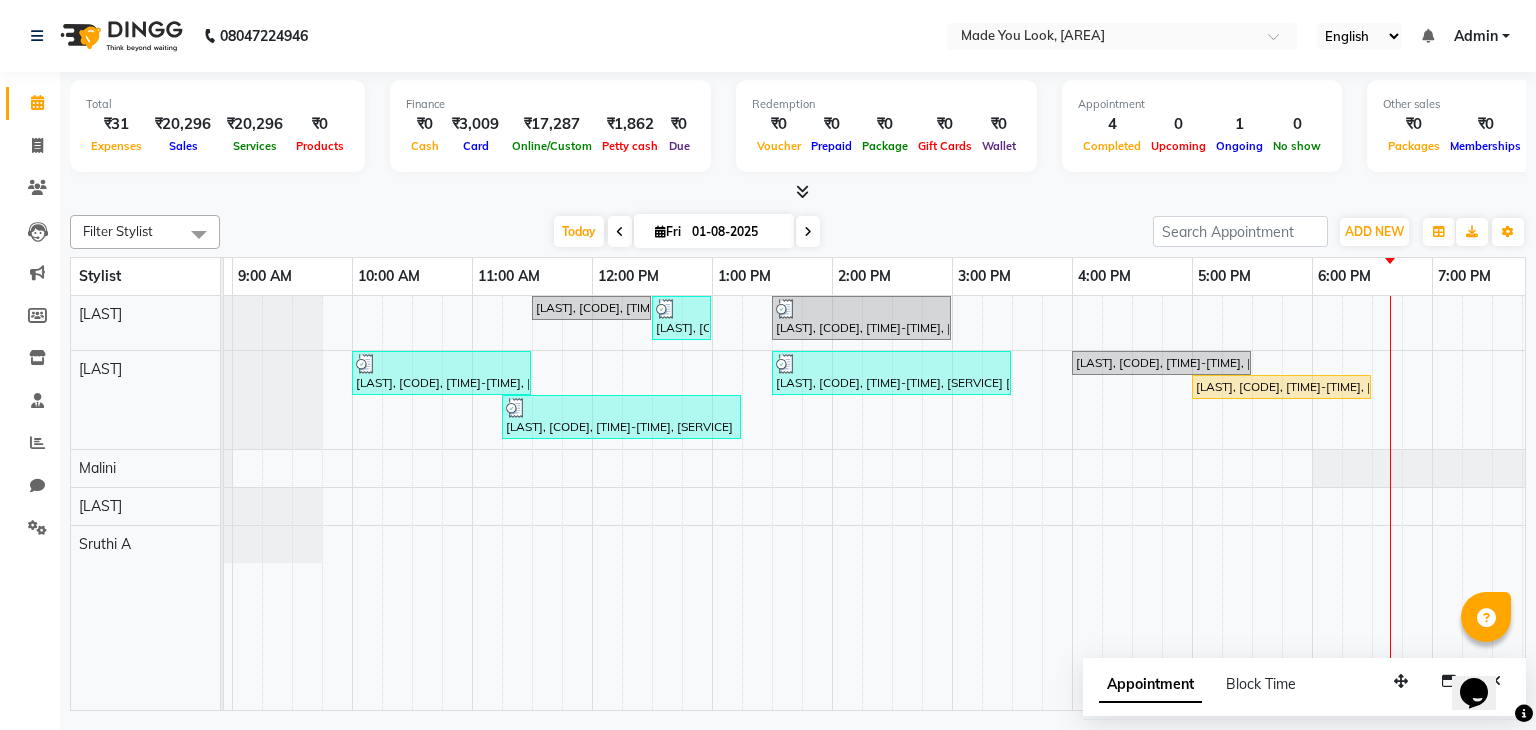 scroll, scrollTop: 0, scrollLeft: 114, axis: horizontal 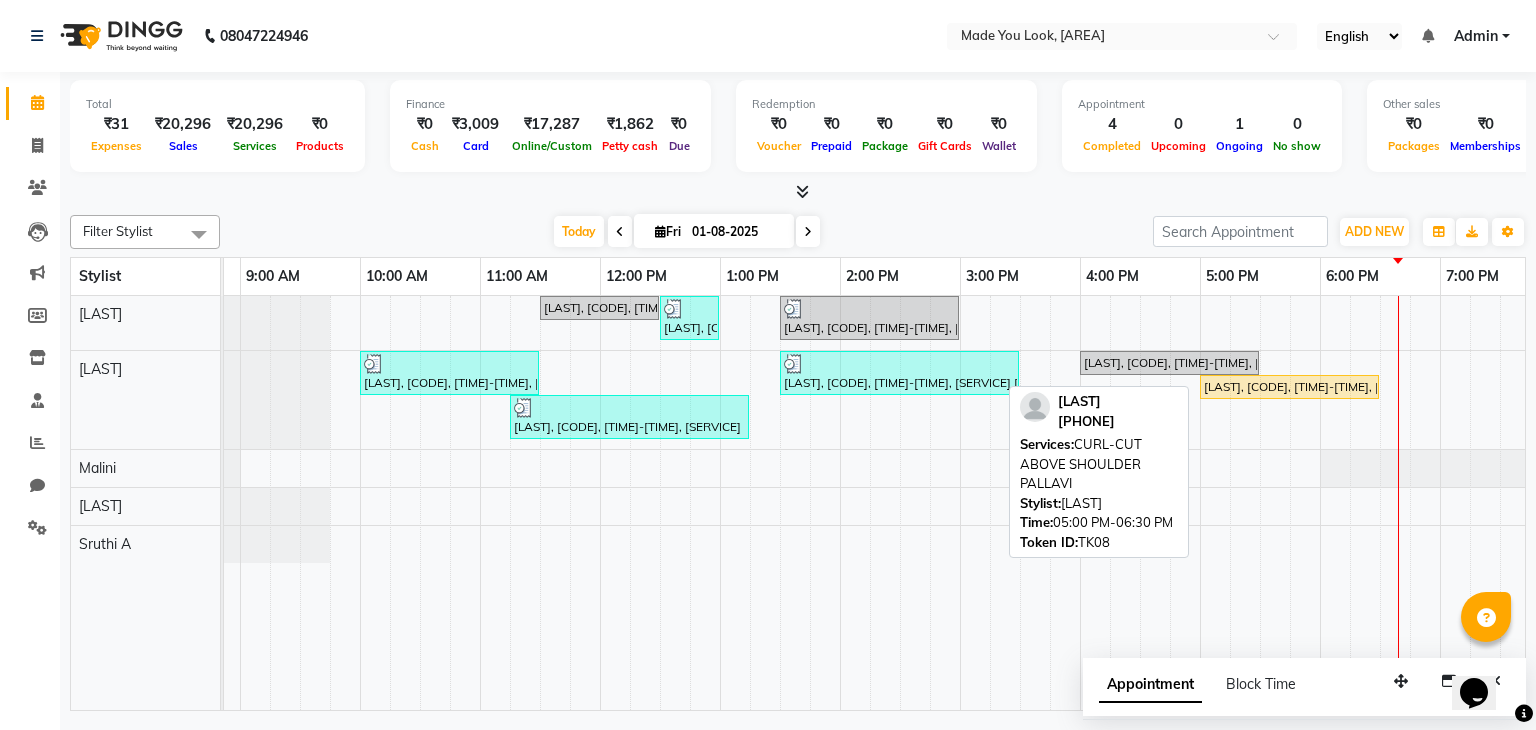 click on "[FIRST] [LAST], TK08, 05:00 PM-06:30 PM, CURL-CUT ABOVE SHOULDER PALLAVI" at bounding box center [1289, 387] 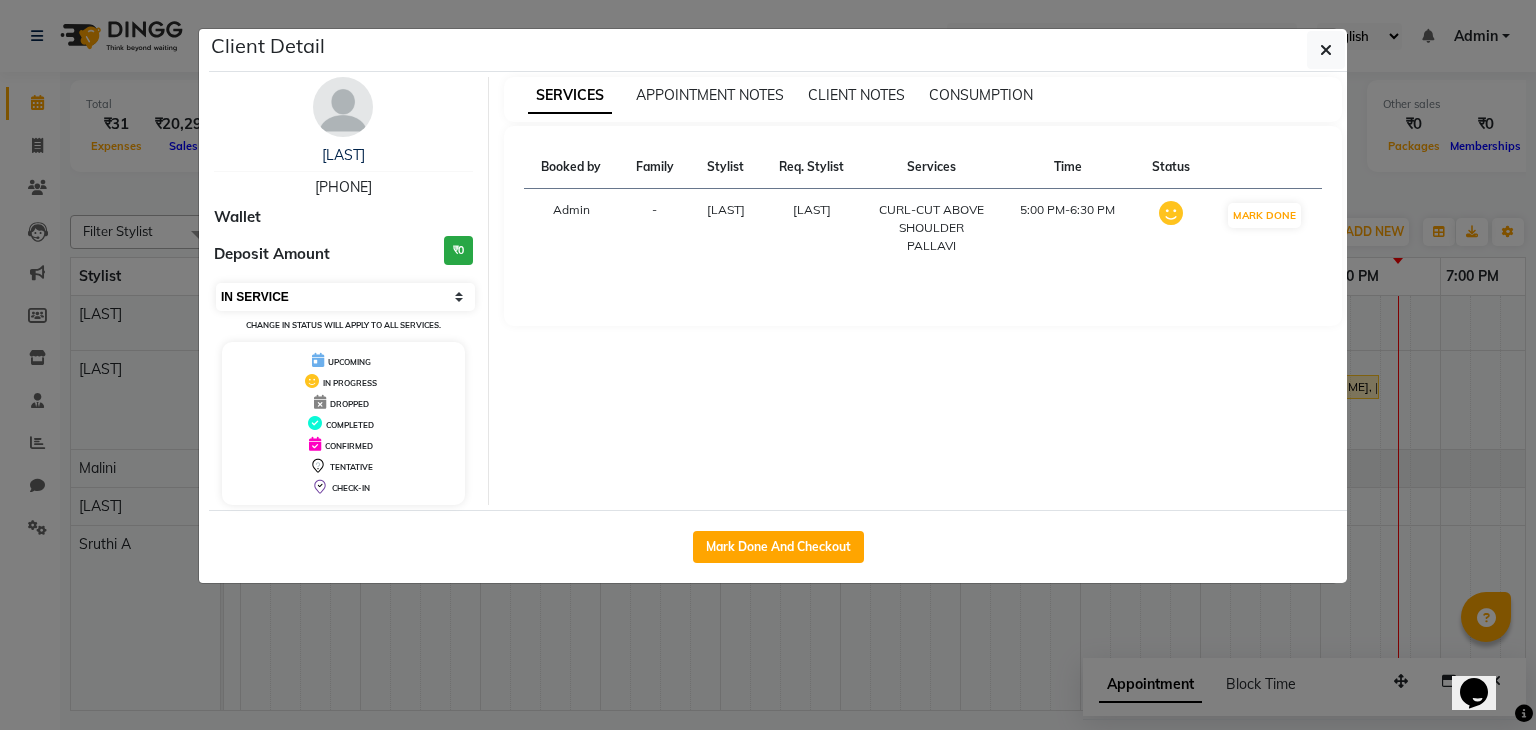 click on "Select IN SERVICE CONFIRMED TENTATIVE CHECK IN MARK DONE DROPPED UPCOMING" at bounding box center [345, 297] 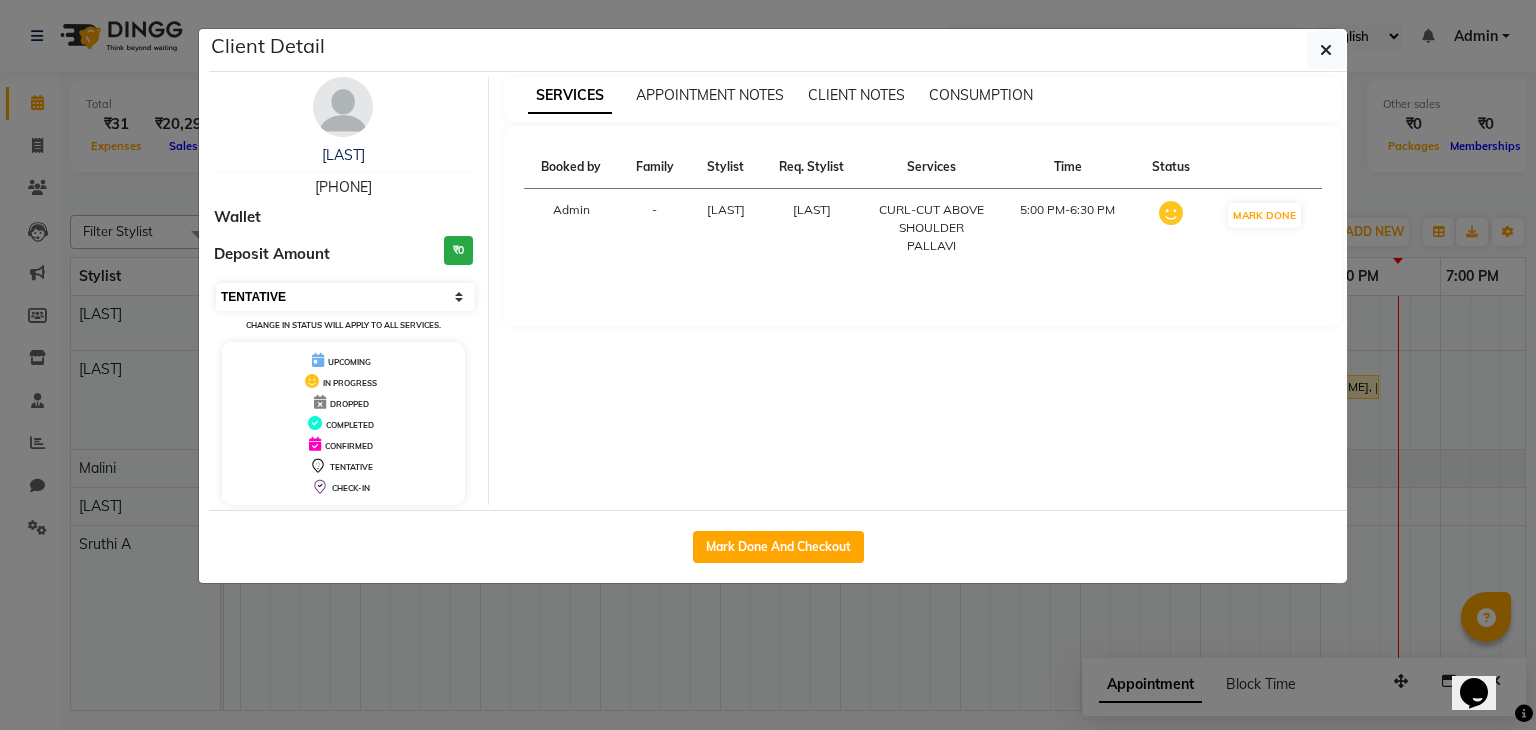click on "Select IN SERVICE CONFIRMED TENTATIVE CHECK IN MARK DONE DROPPED UPCOMING" at bounding box center [345, 297] 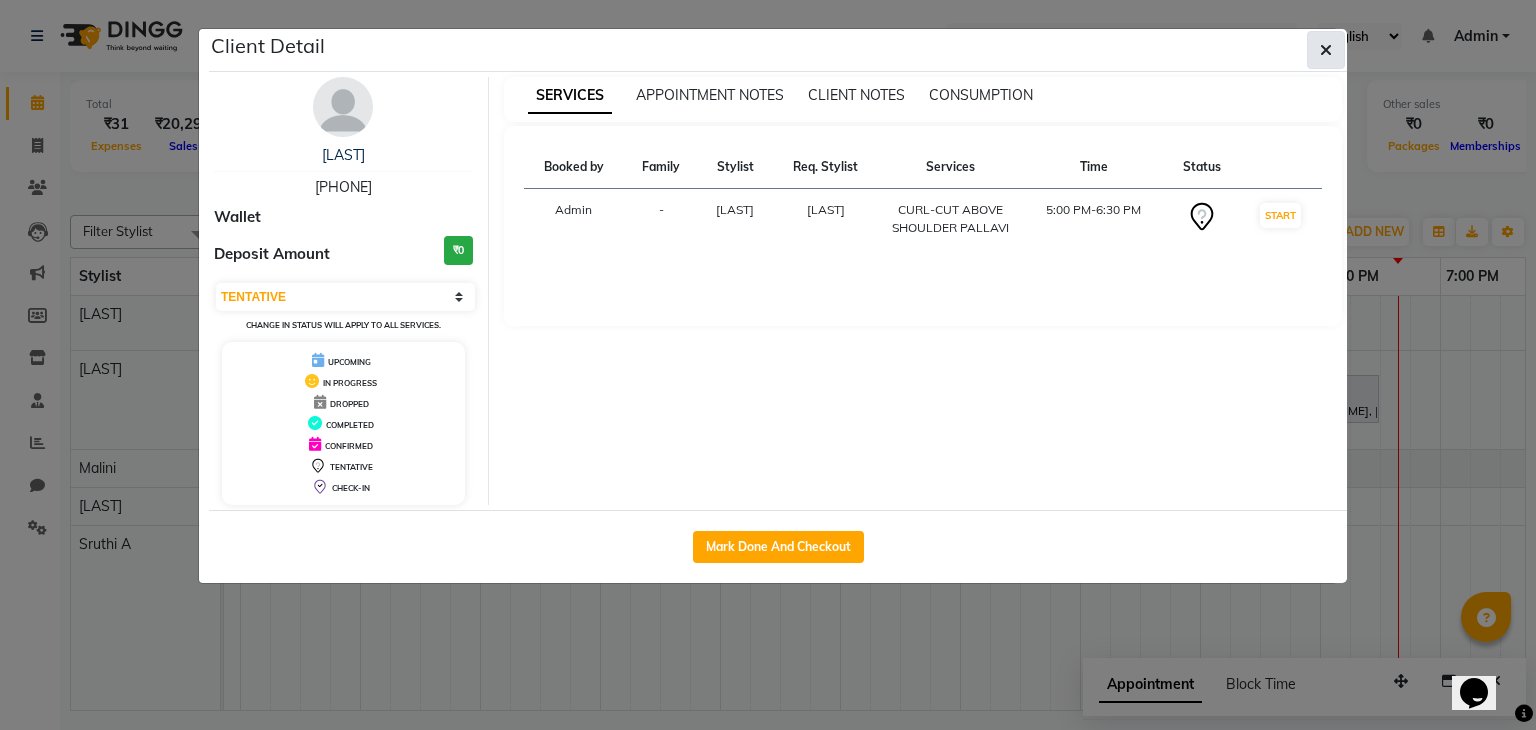 click 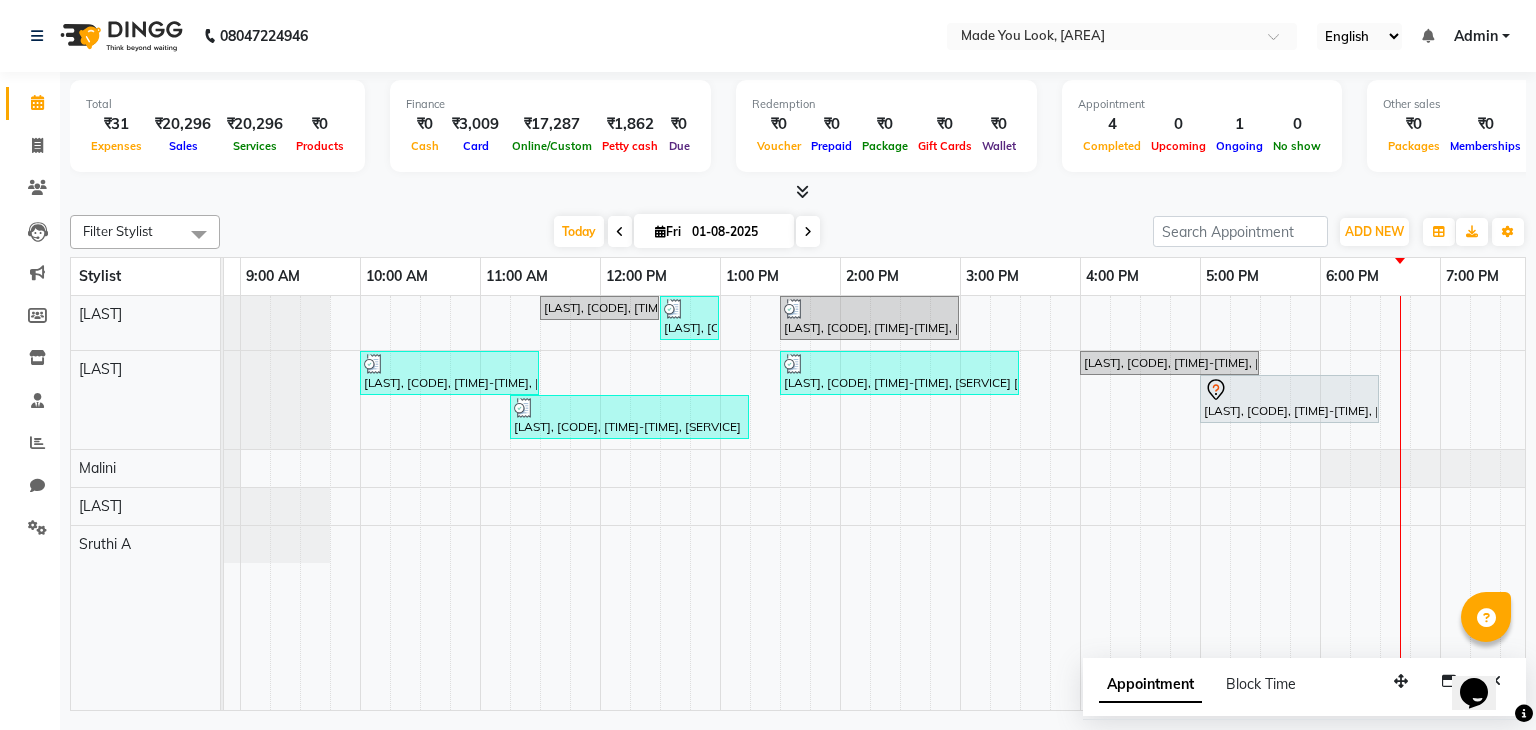 click at bounding box center [808, 231] 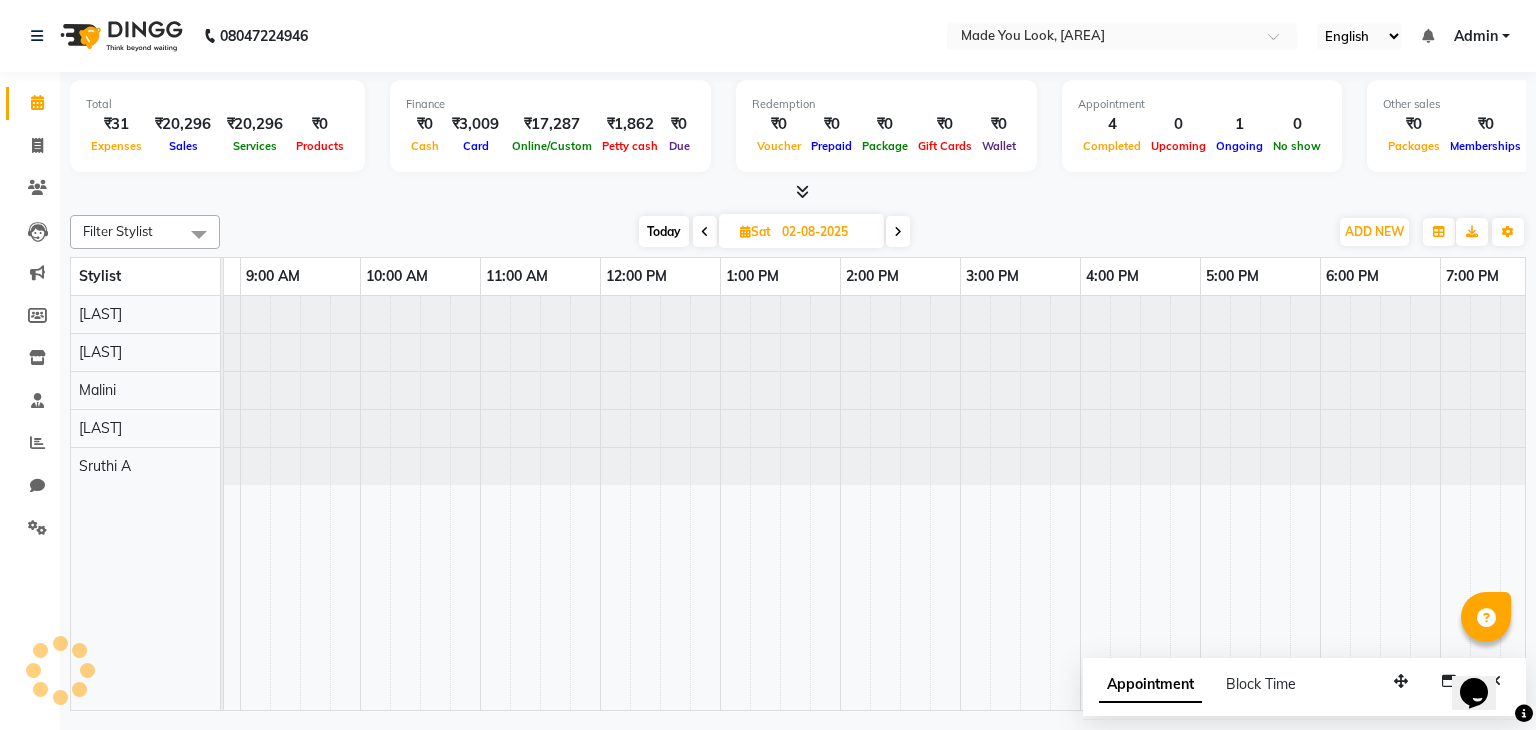 scroll, scrollTop: 0, scrollLeft: 0, axis: both 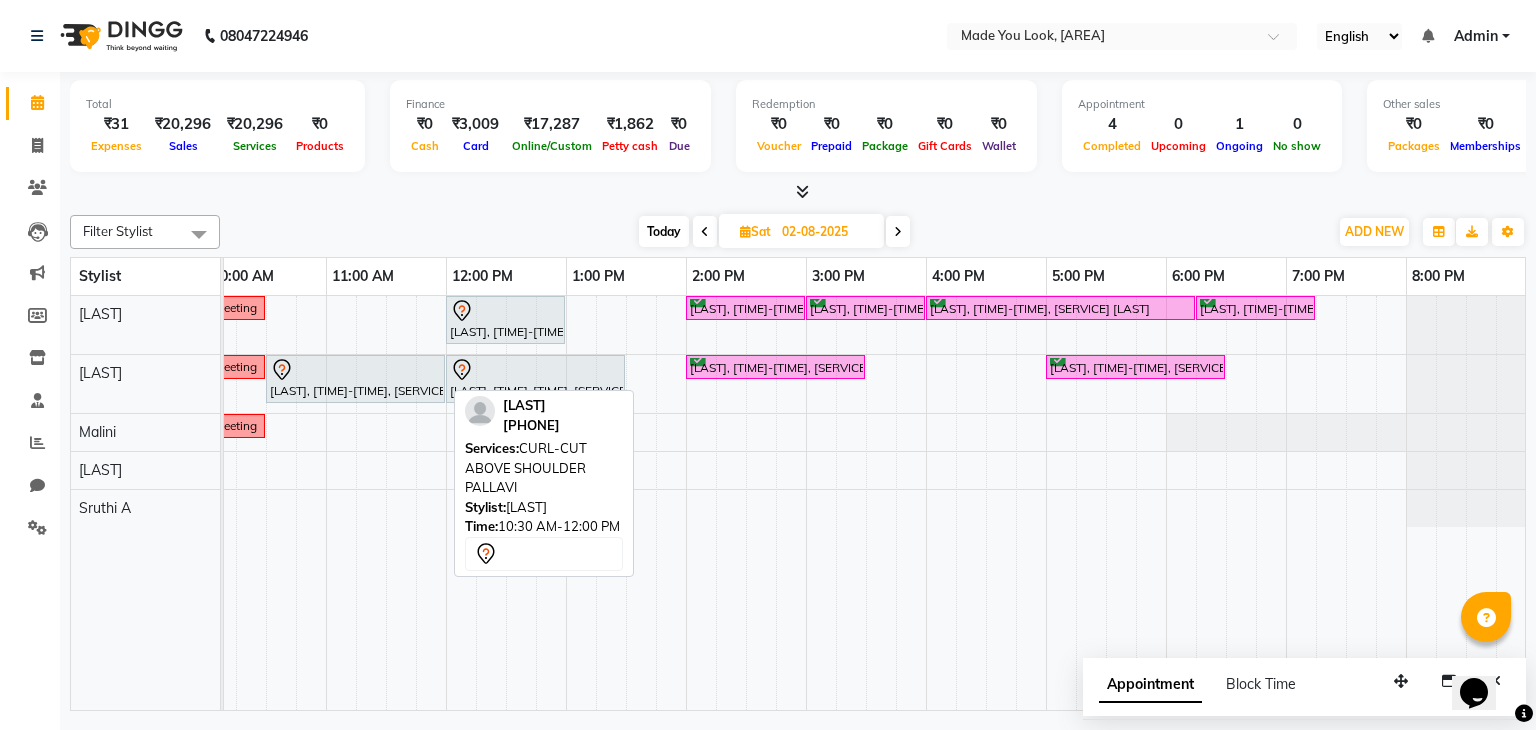 click at bounding box center [355, 370] 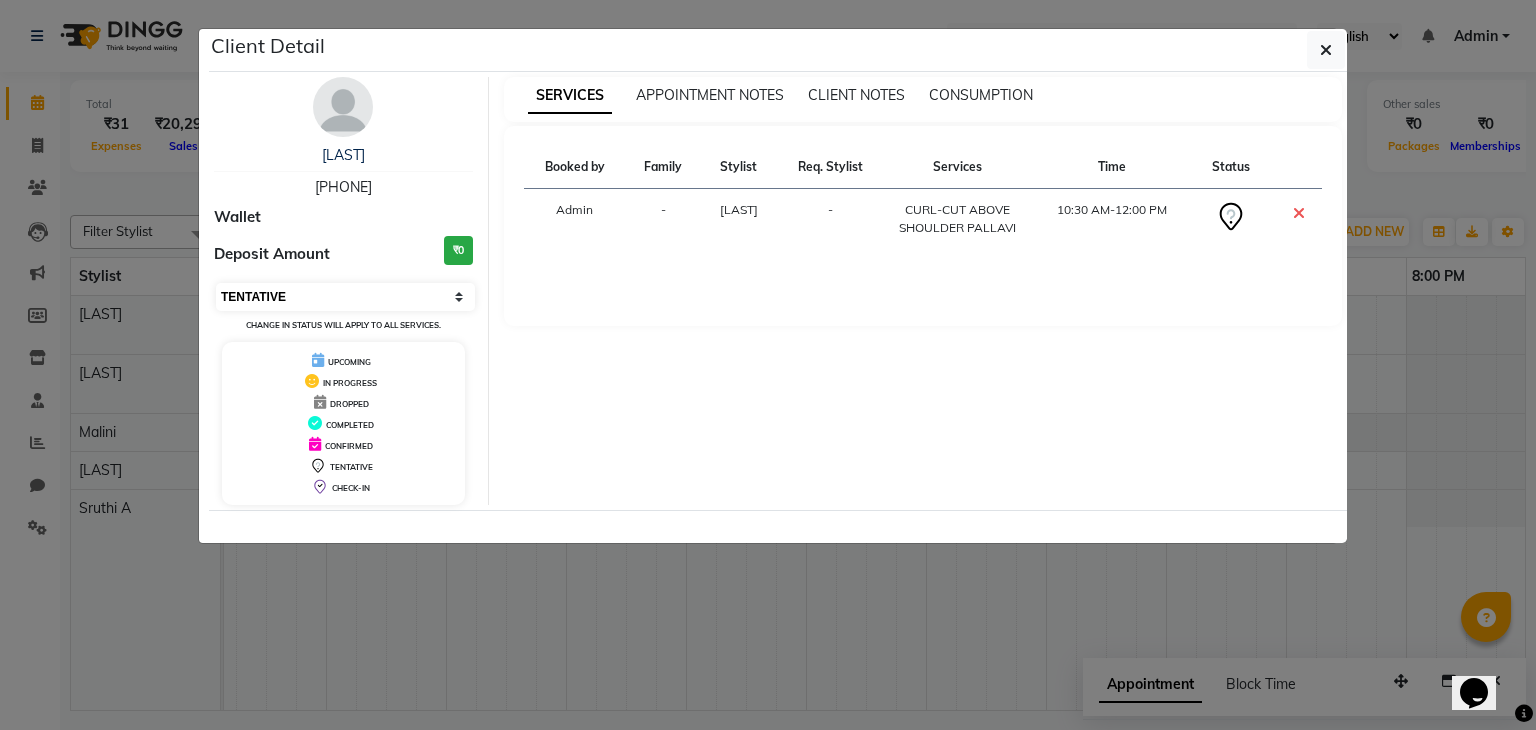 click on "Select CONFIRMED TENTATIVE" at bounding box center [345, 297] 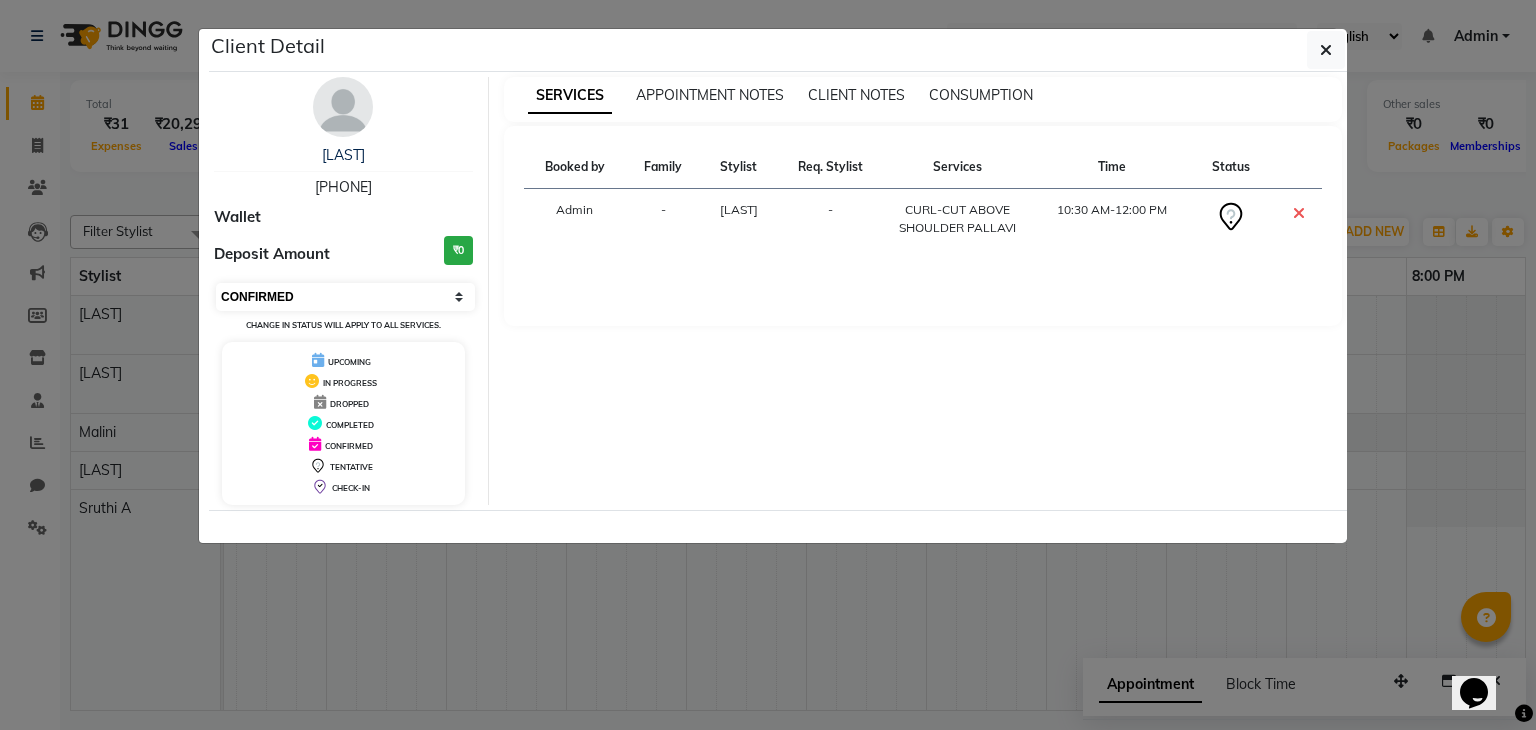 click on "Select CONFIRMED TENTATIVE" at bounding box center [345, 297] 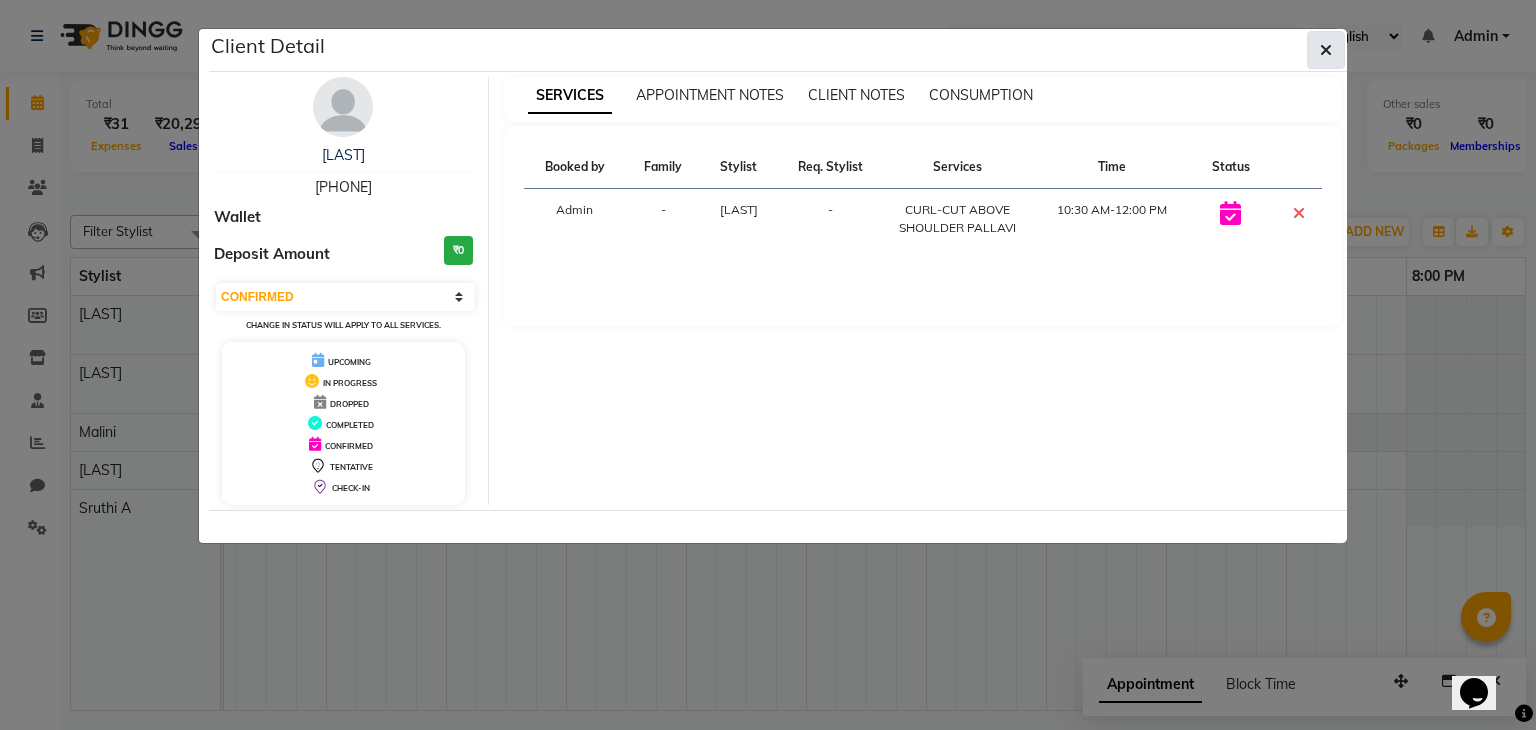 click 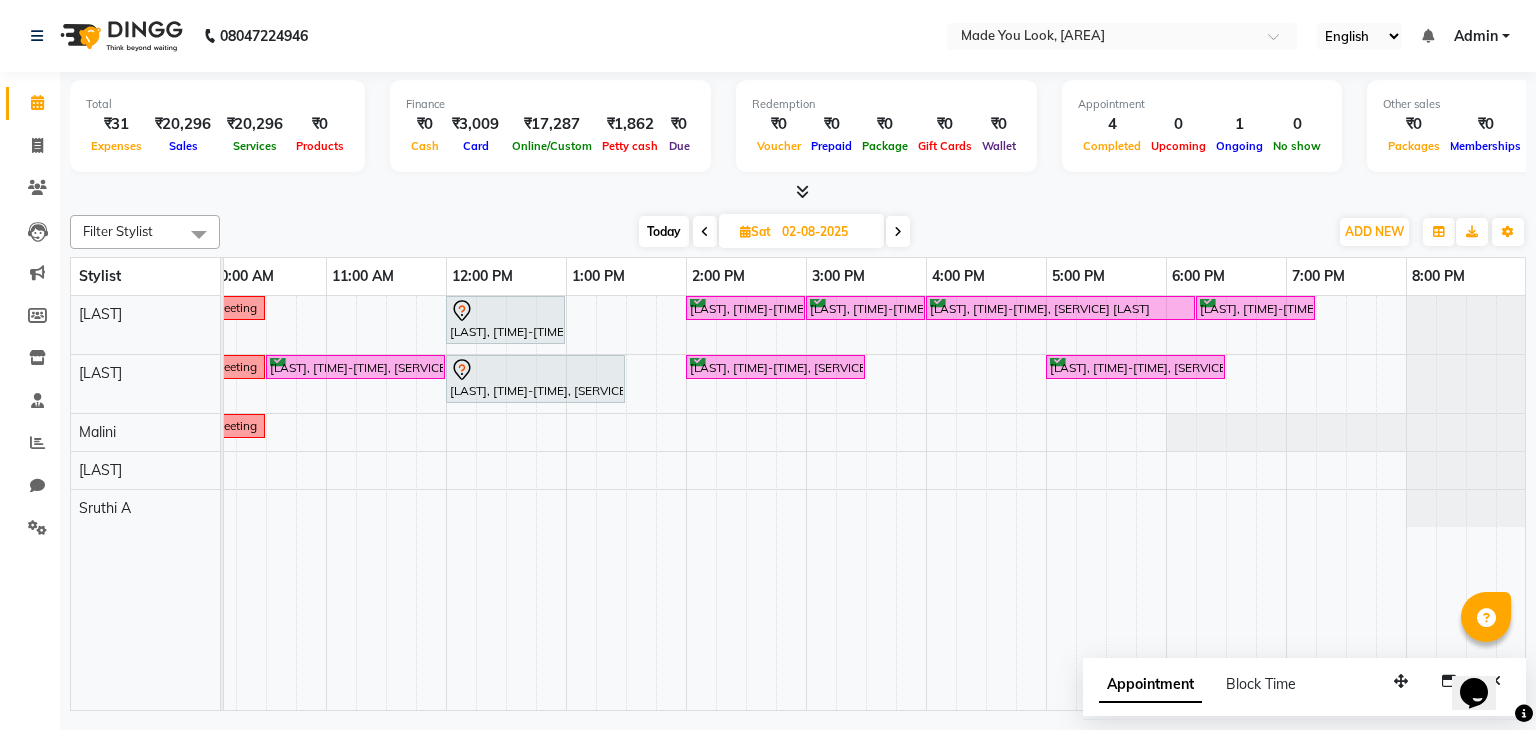 click at bounding box center [551, 503] 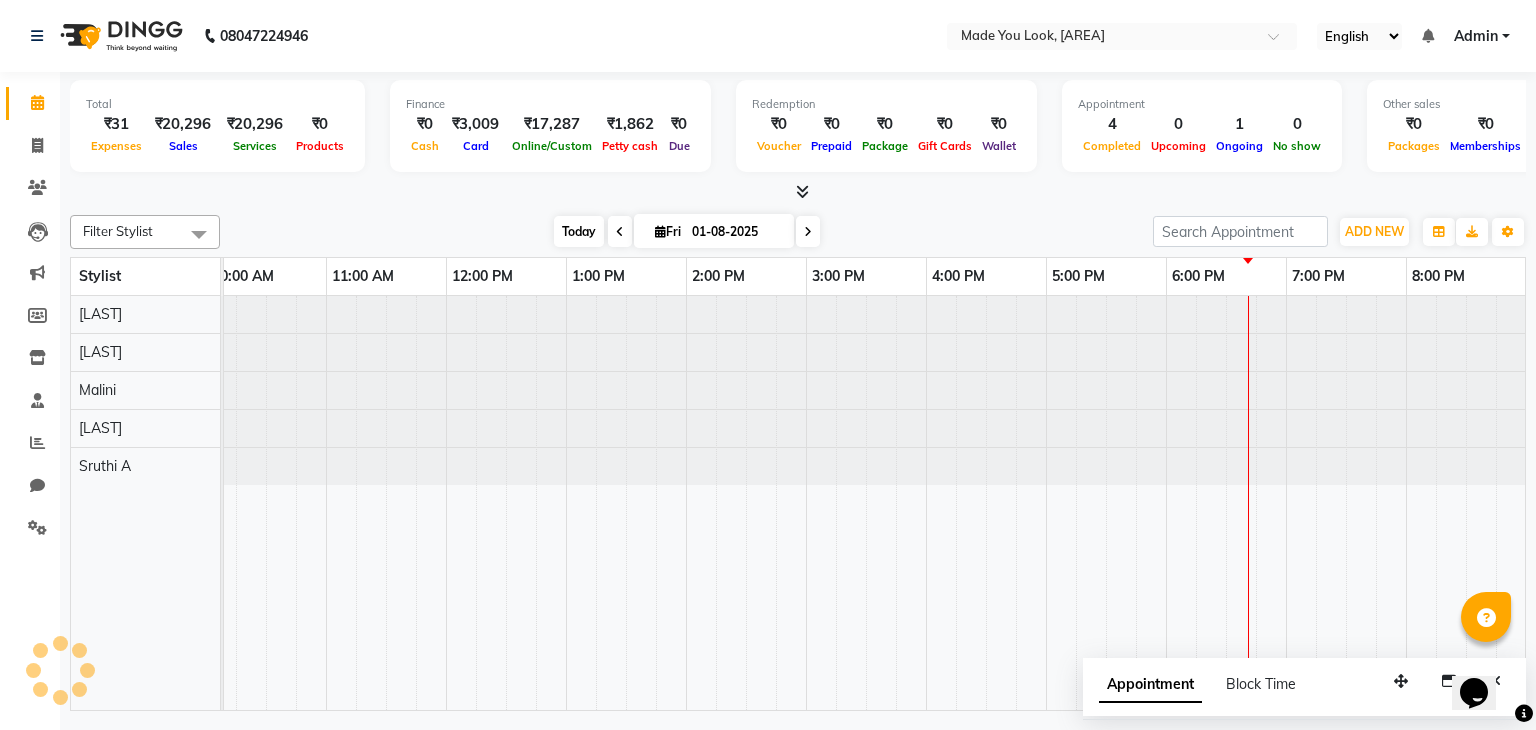 scroll, scrollTop: 0, scrollLeft: 0, axis: both 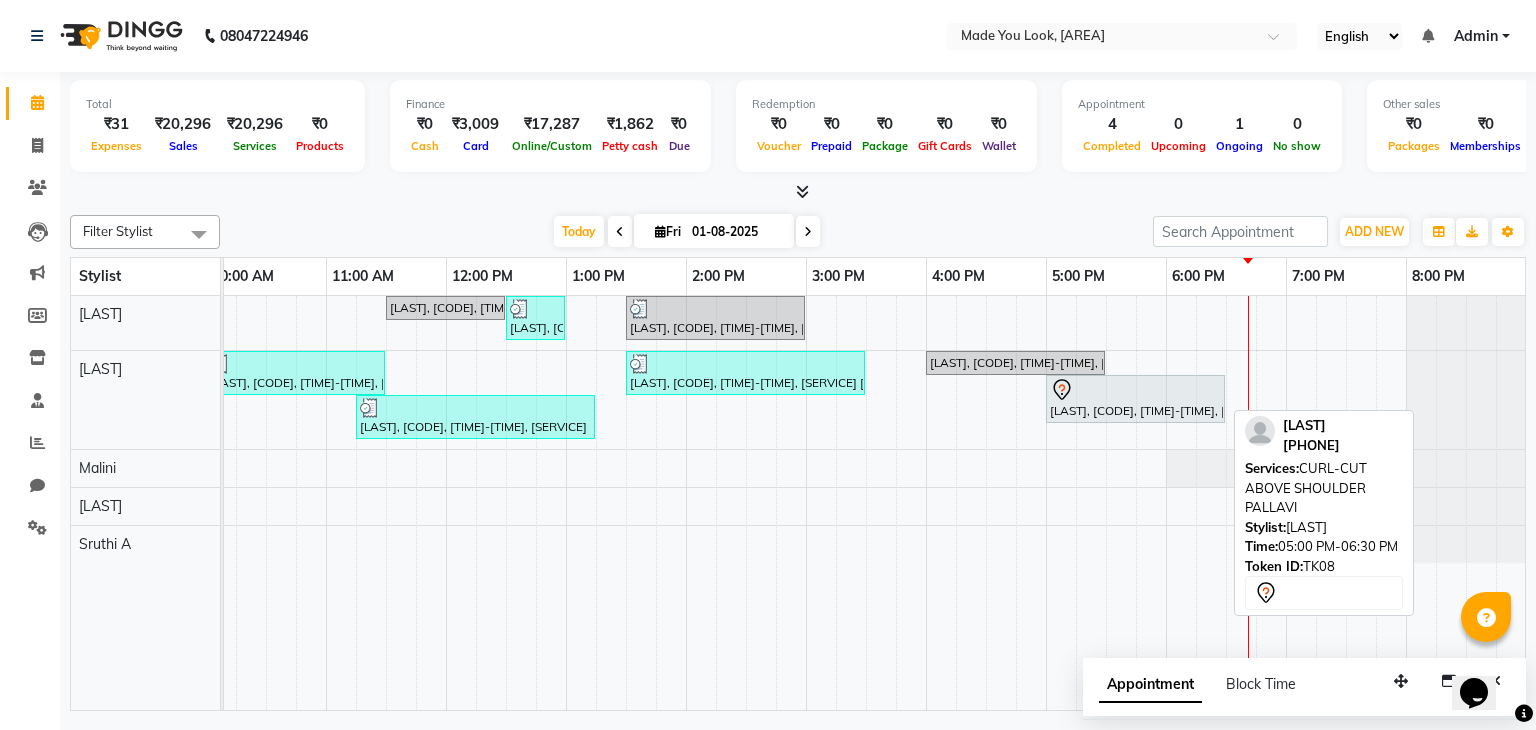 click at bounding box center [1135, 390] 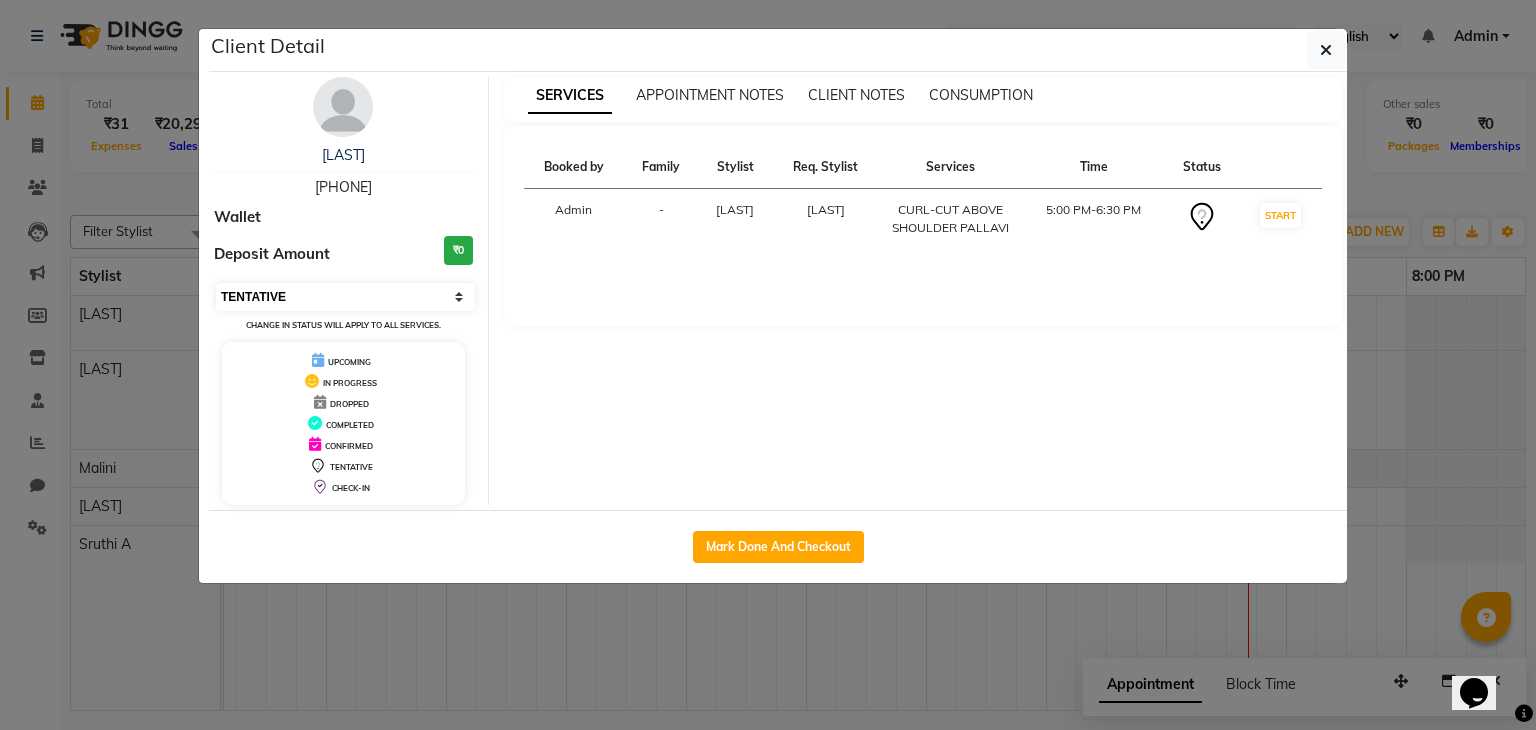 click on "Select IN SERVICE CONFIRMED TENTATIVE CHECK IN MARK DONE DROPPED UPCOMING" at bounding box center (345, 297) 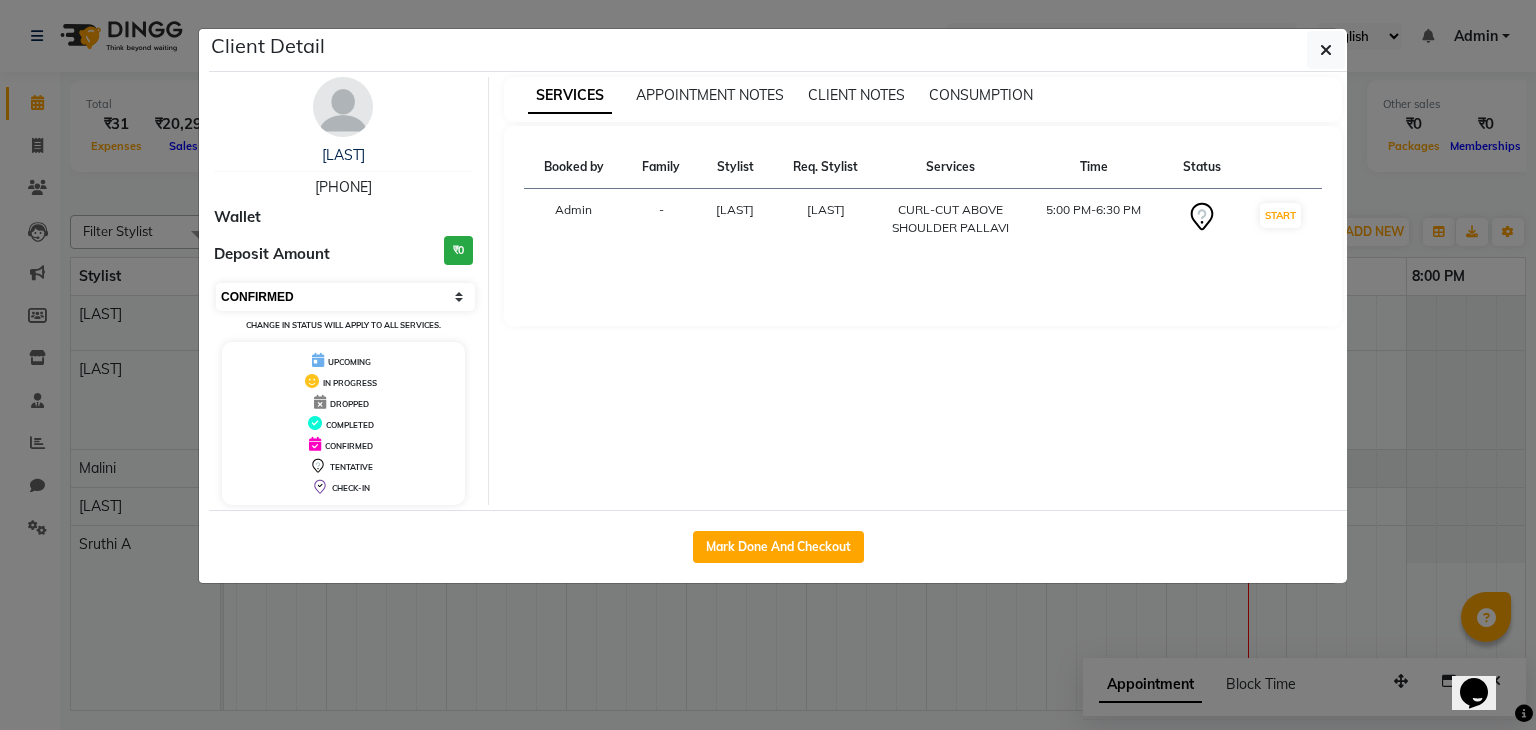 click on "Select IN SERVICE CONFIRMED TENTATIVE CHECK IN MARK DONE DROPPED UPCOMING" at bounding box center (345, 297) 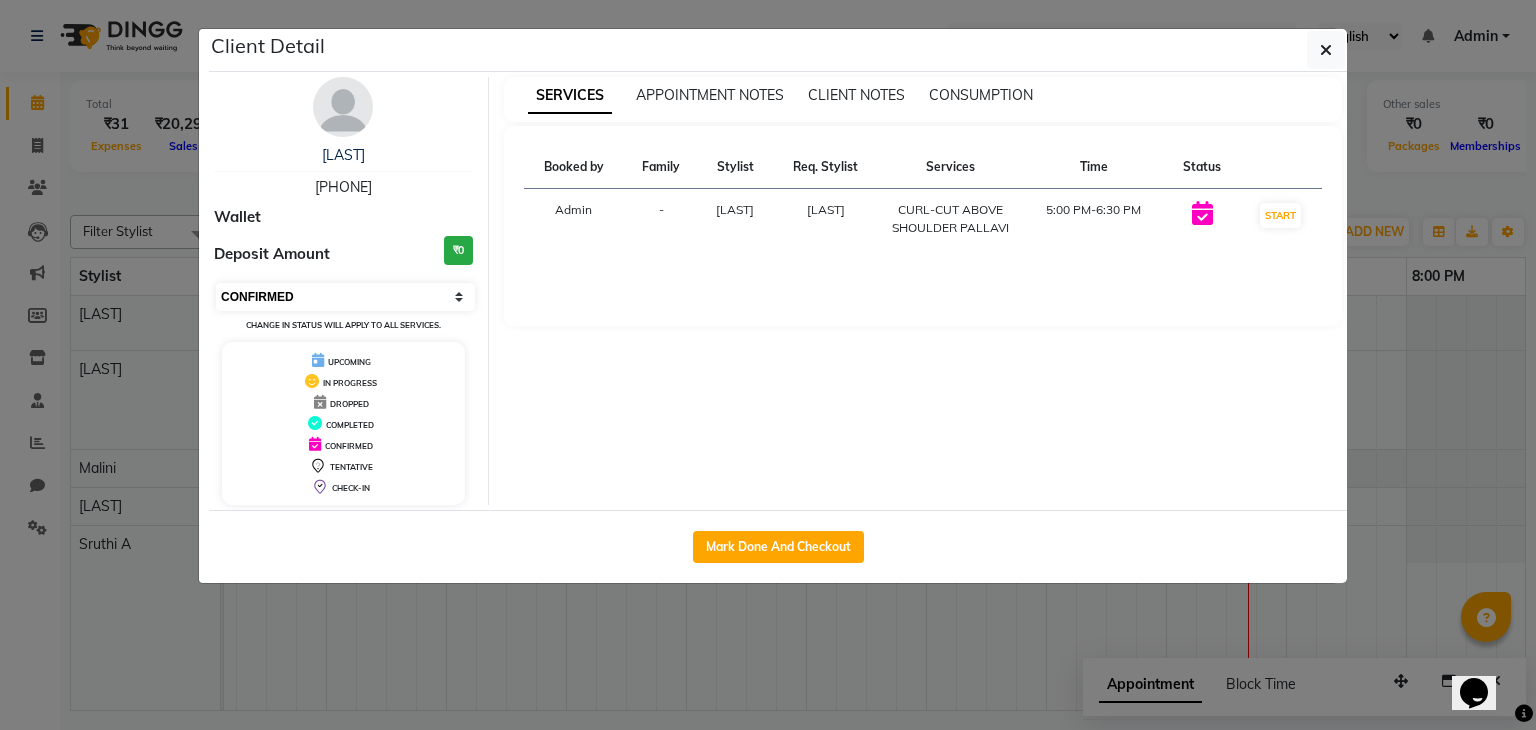 click on "Select IN SERVICE CONFIRMED TENTATIVE CHECK IN MARK DONE DROPPED UPCOMING" at bounding box center [345, 297] 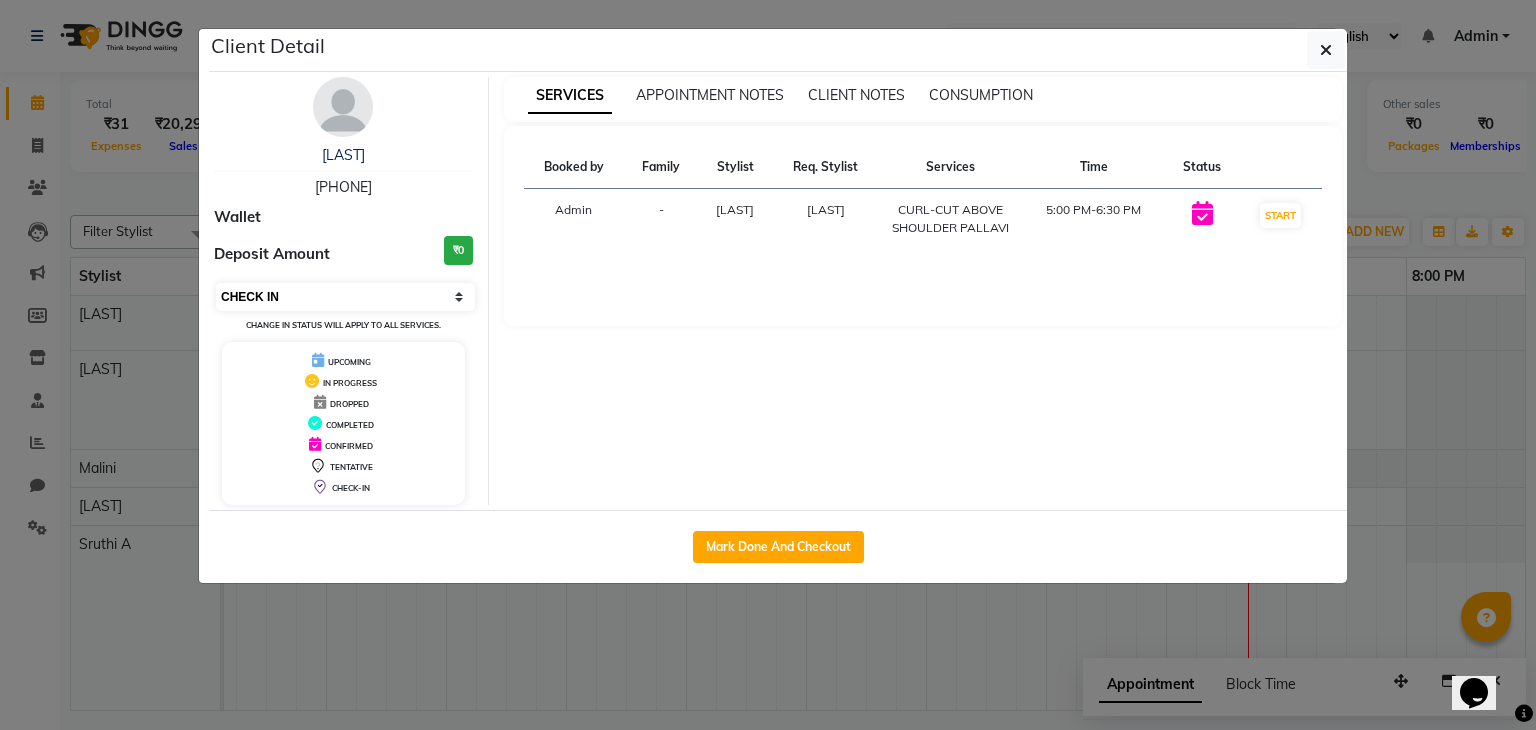 click on "Select IN SERVICE CONFIRMED TENTATIVE CHECK IN MARK DONE DROPPED UPCOMING" at bounding box center [345, 297] 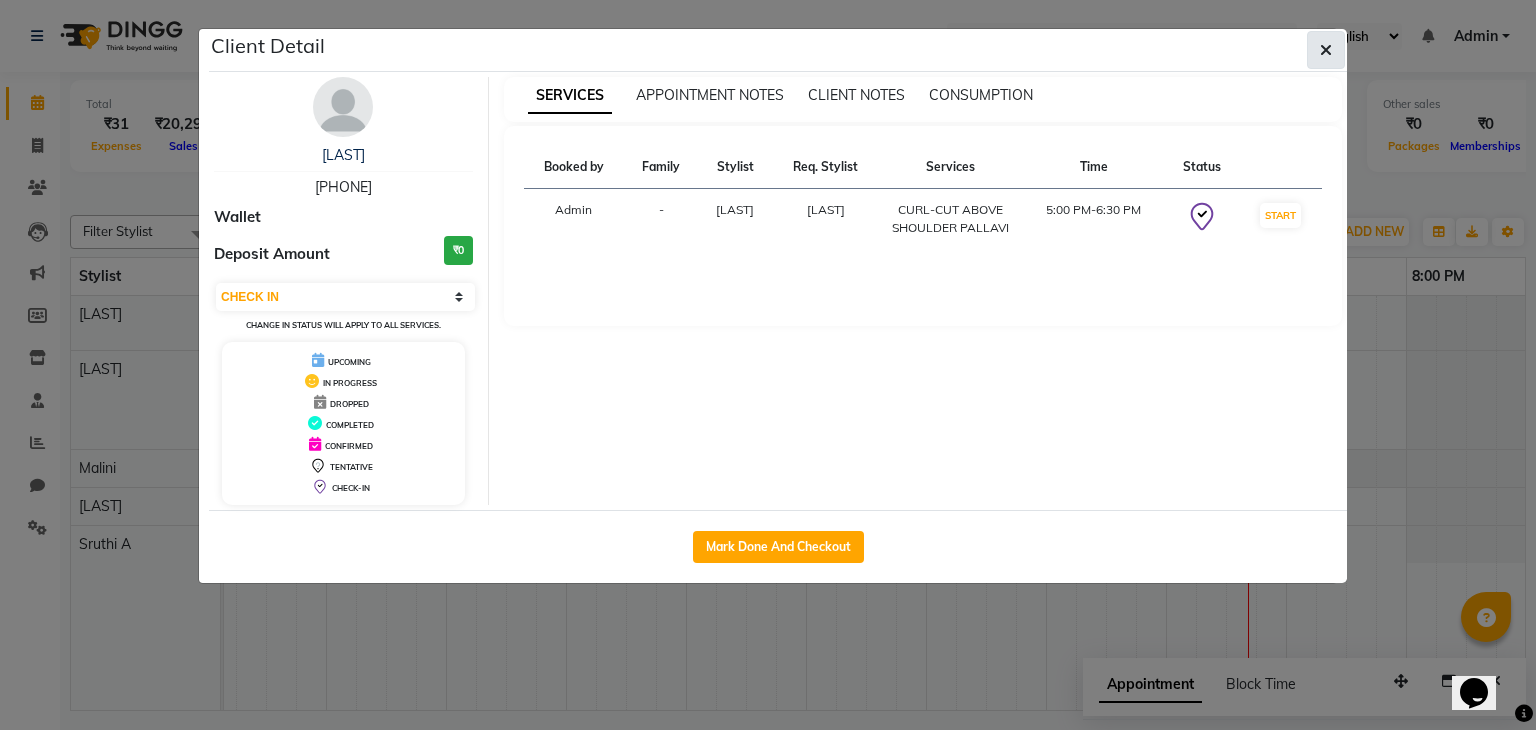click 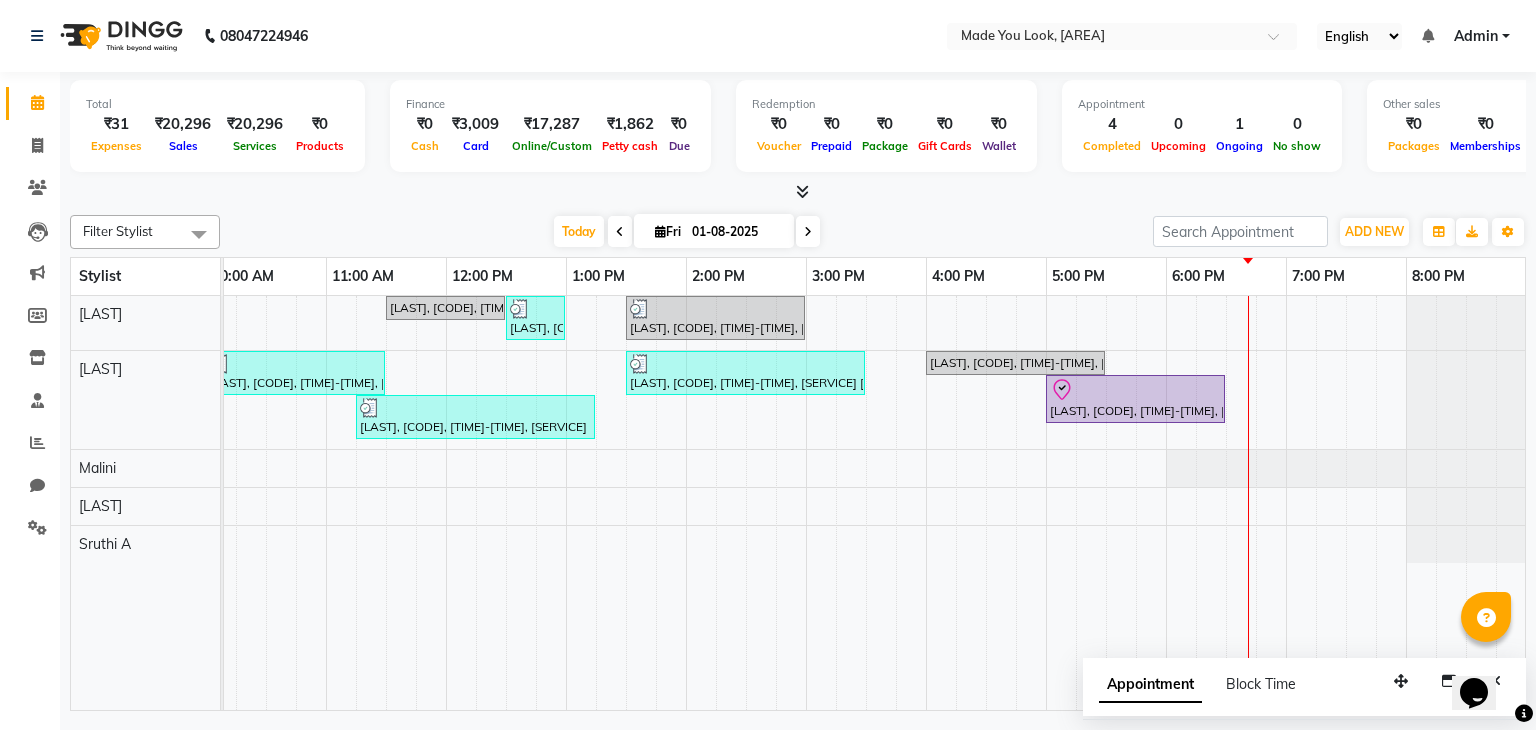 scroll, scrollTop: 0, scrollLeft: 0, axis: both 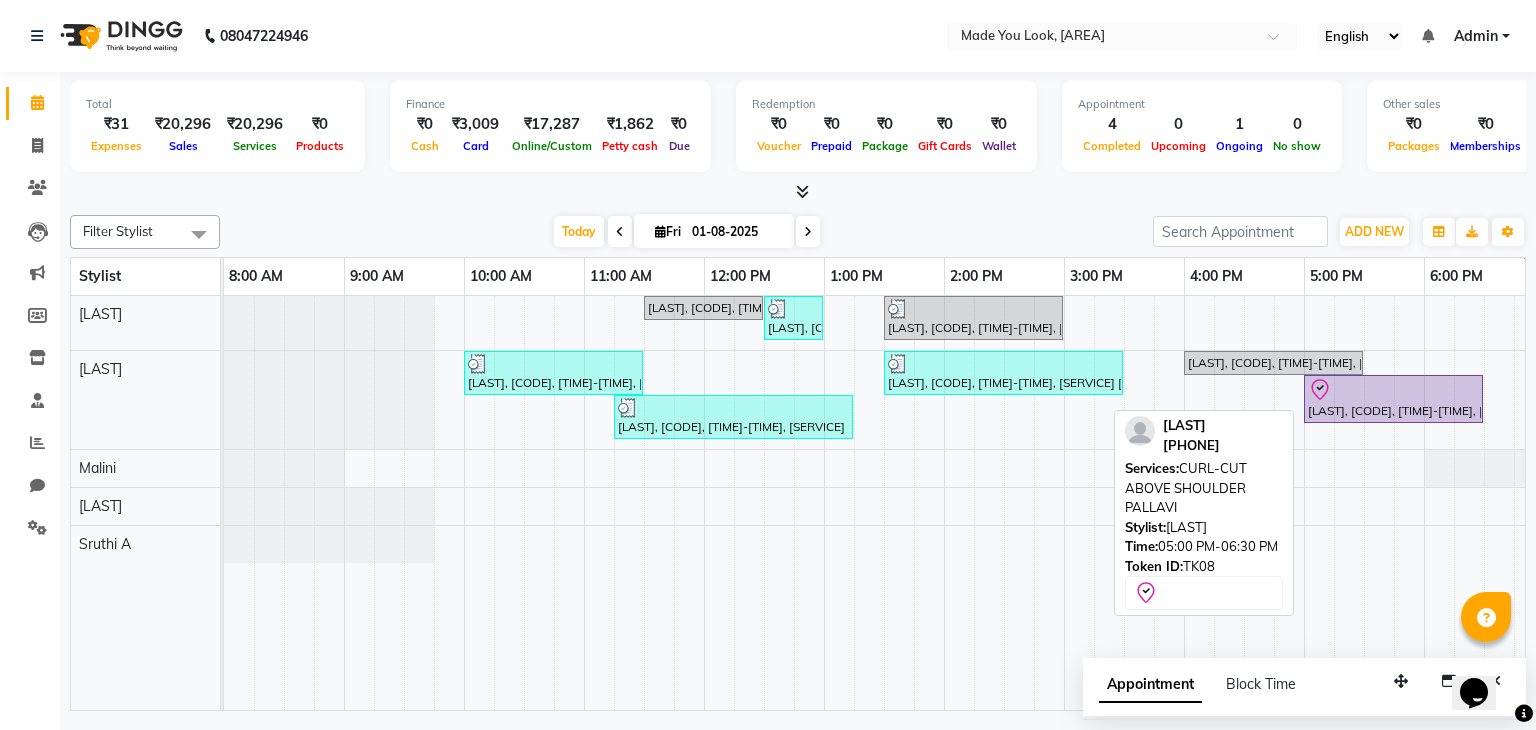 click at bounding box center (1393, 390) 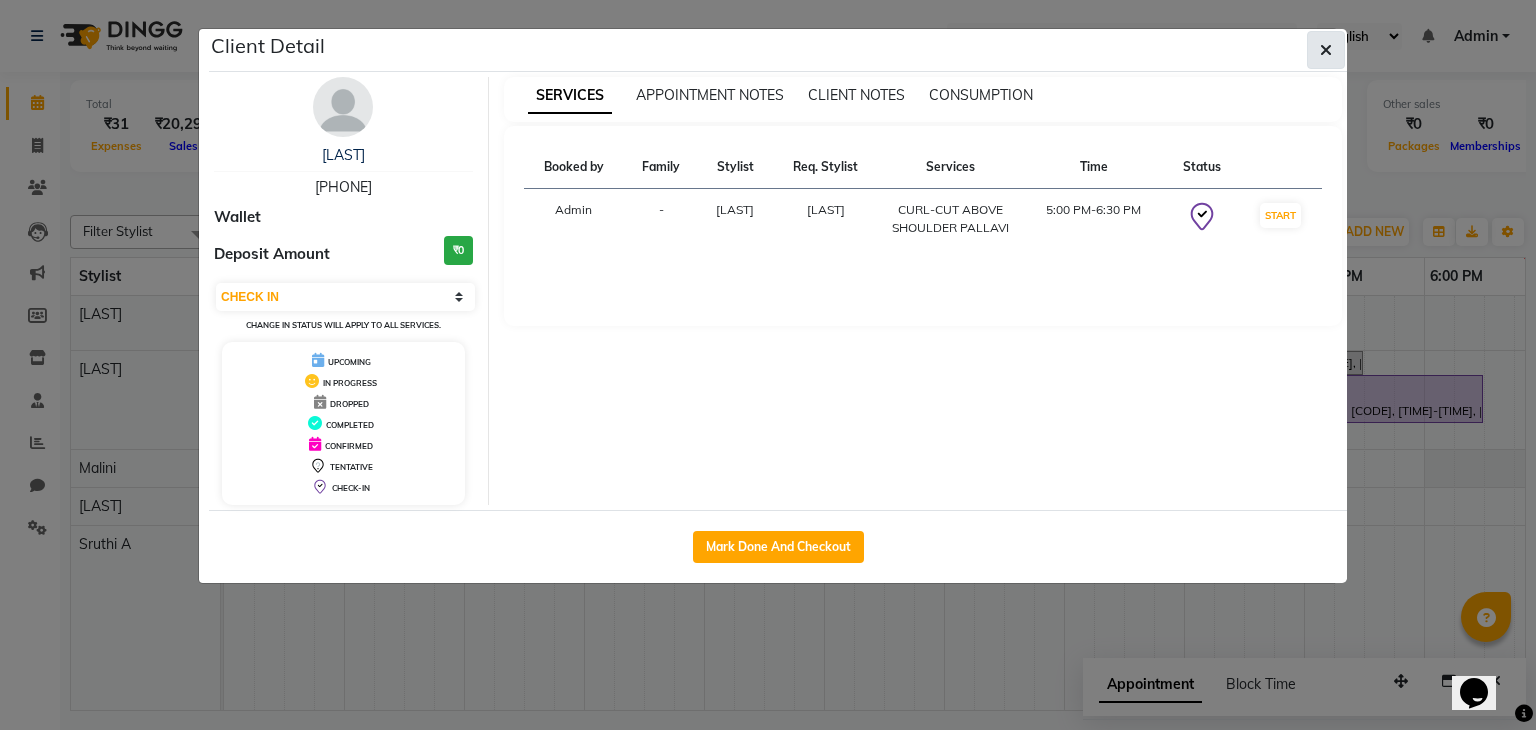 click 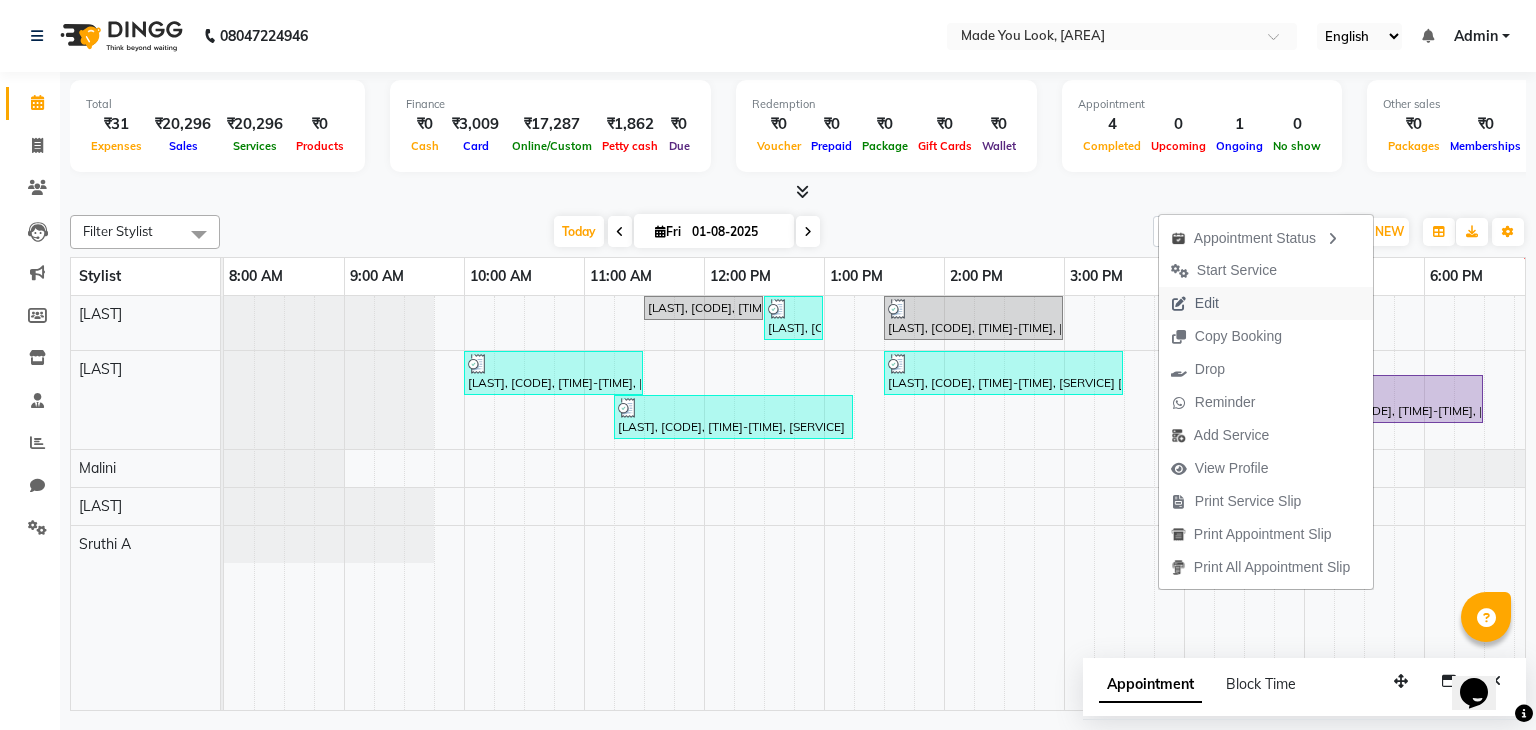 click on "Edit" at bounding box center [1266, 303] 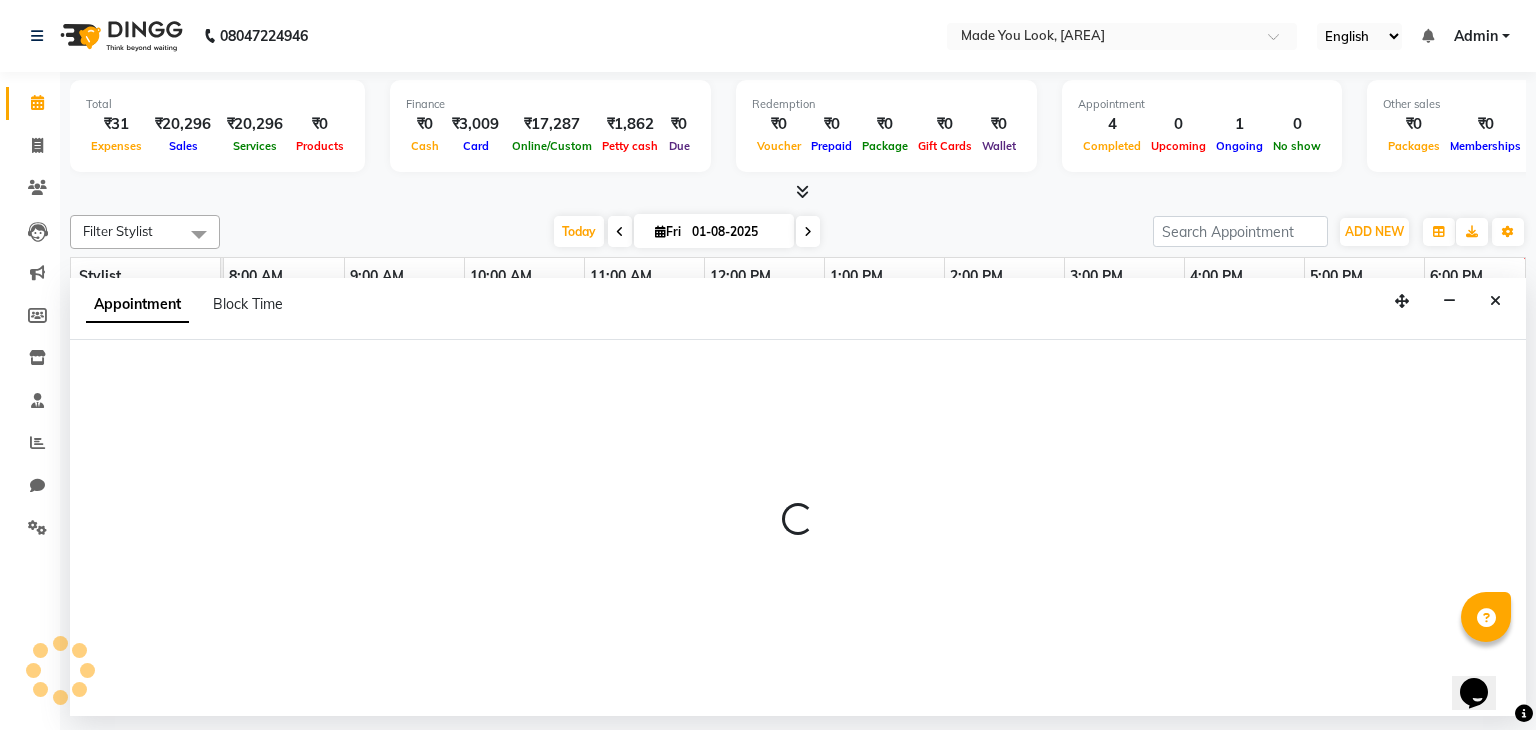 select on "tentative" 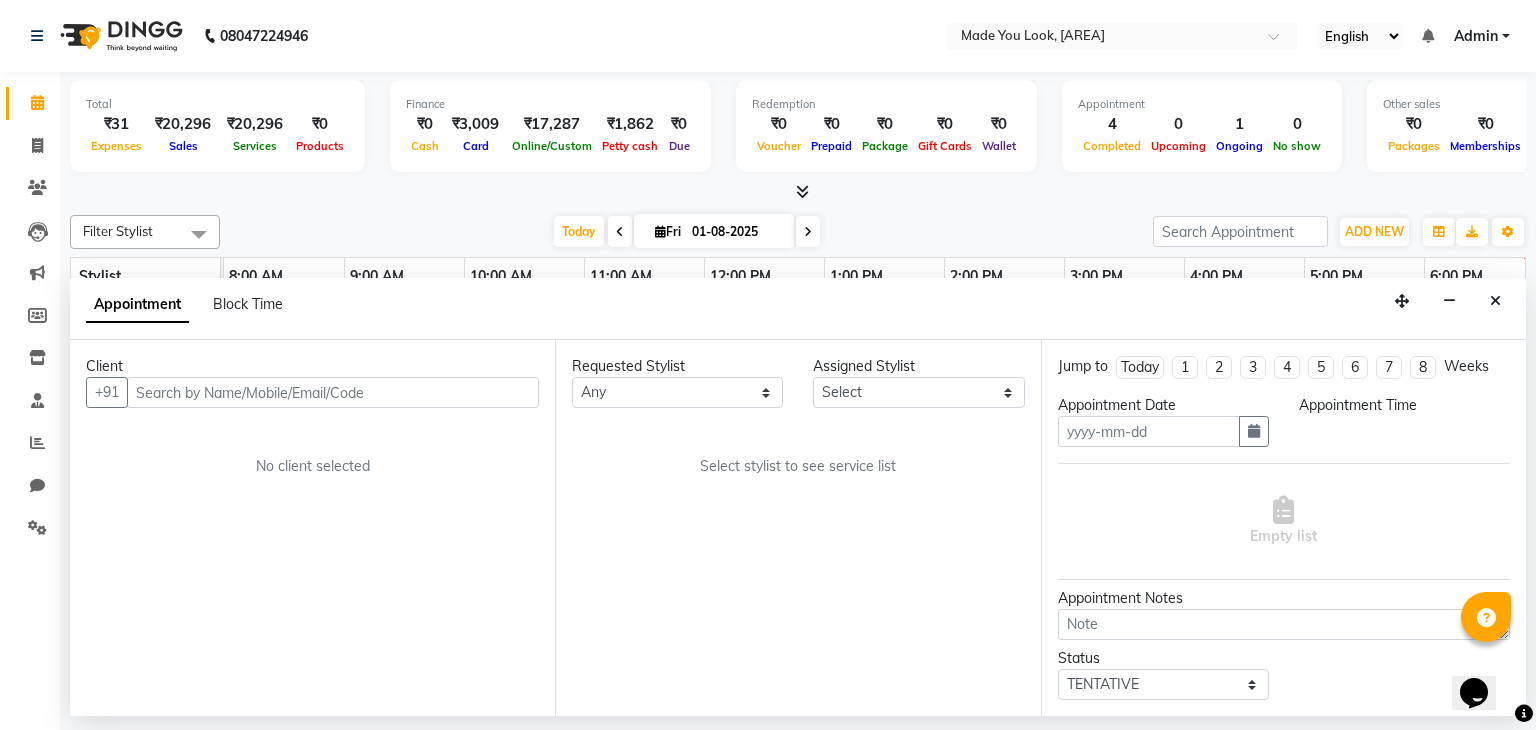 type on "01-08-2025" 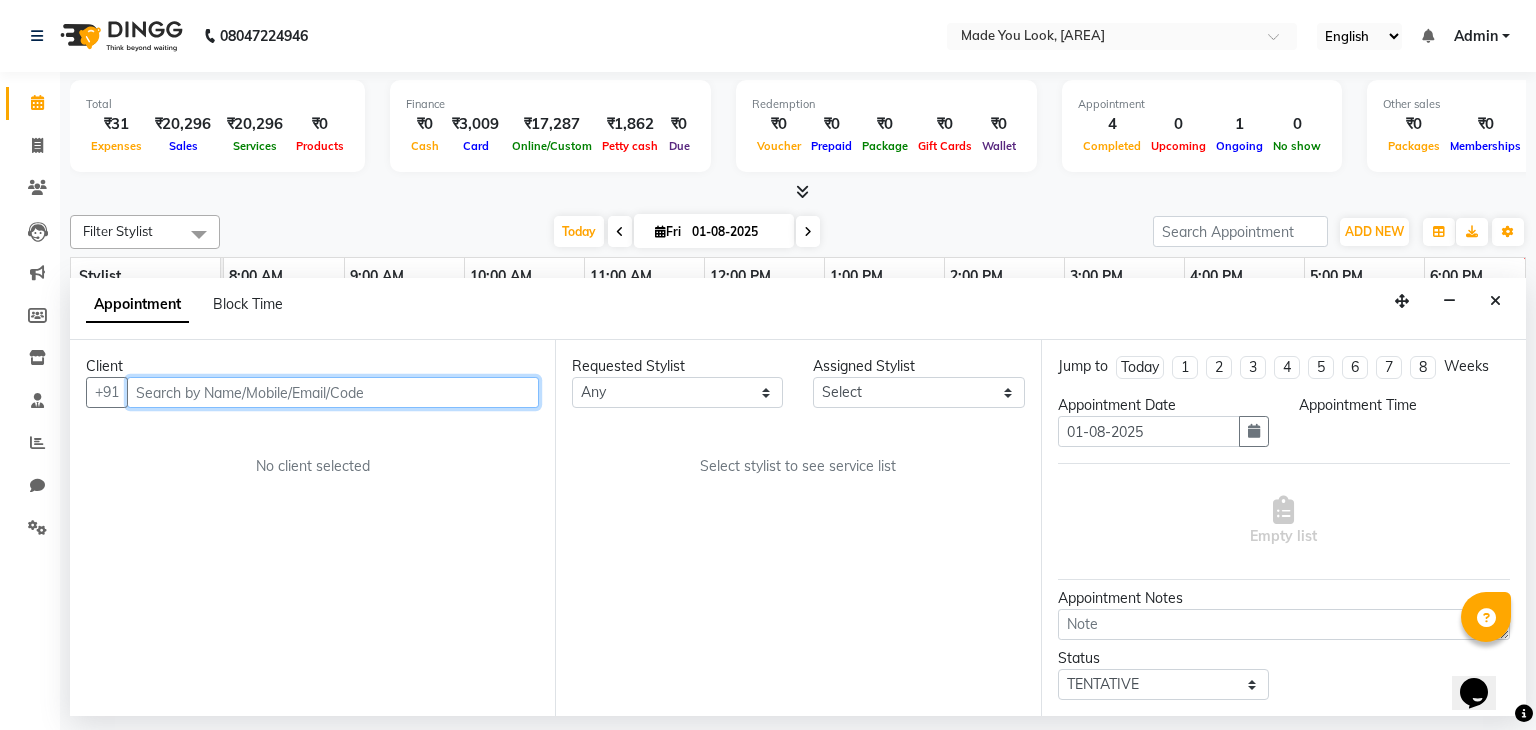 select on "83313" 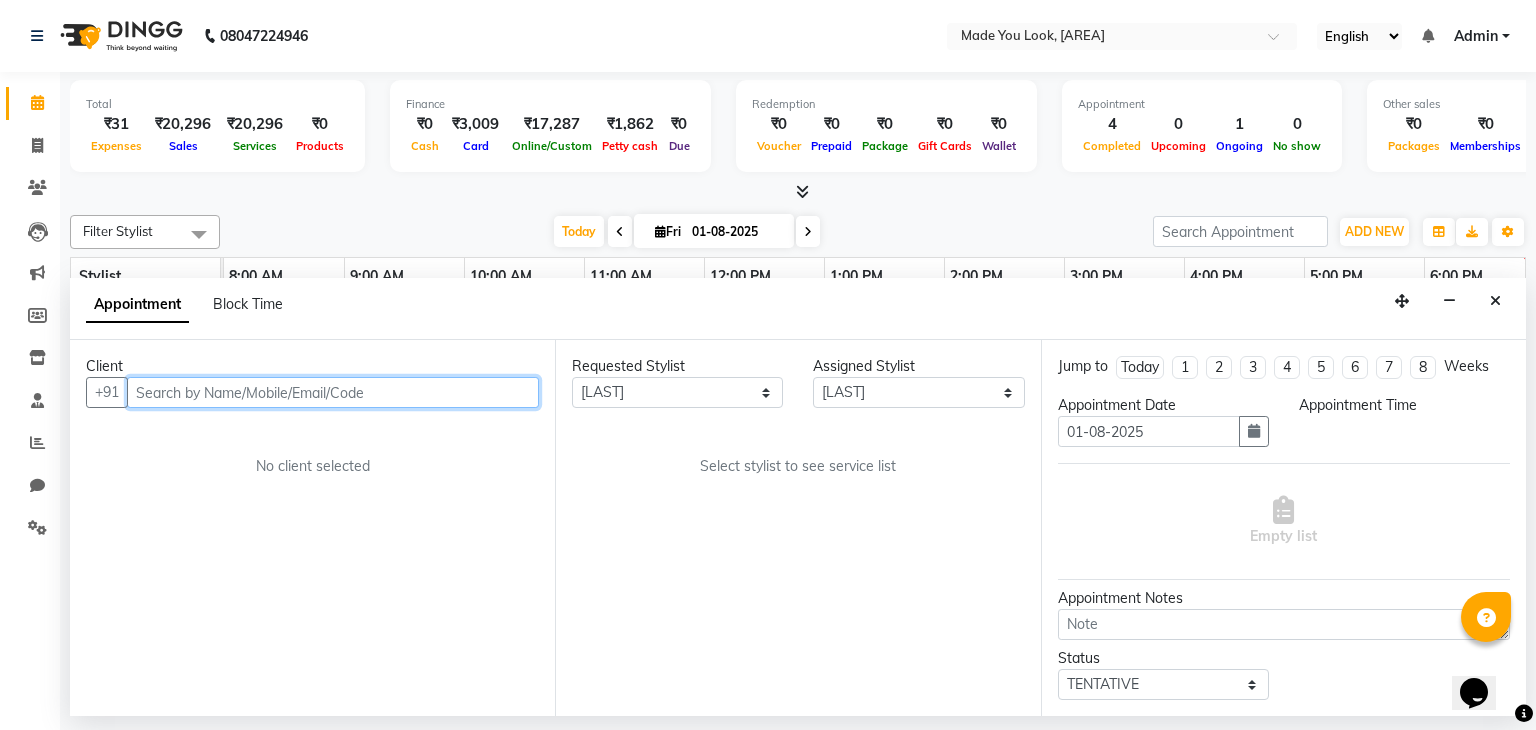 select on "check-in" 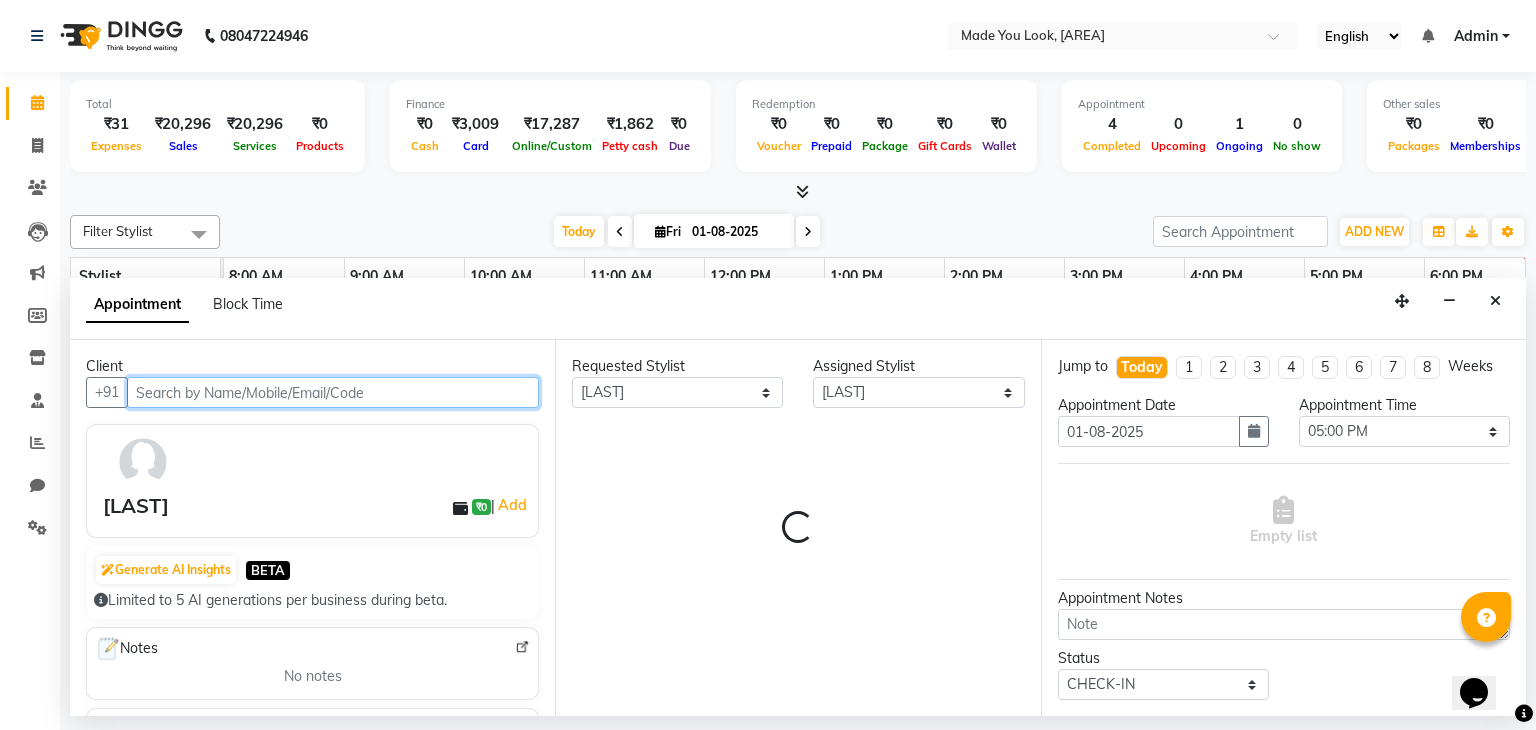 scroll, scrollTop: 0, scrollLeft: 258, axis: horizontal 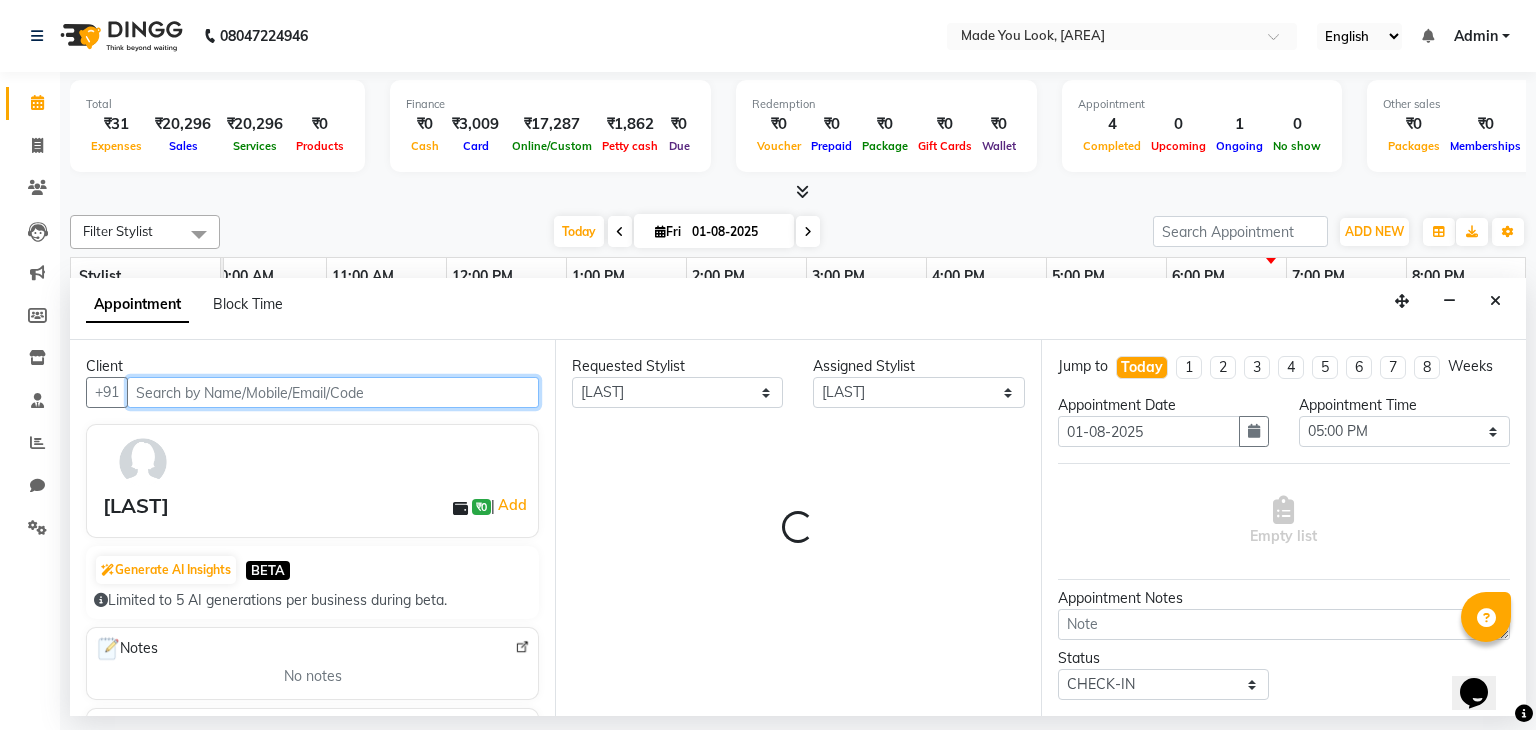 select on "4108" 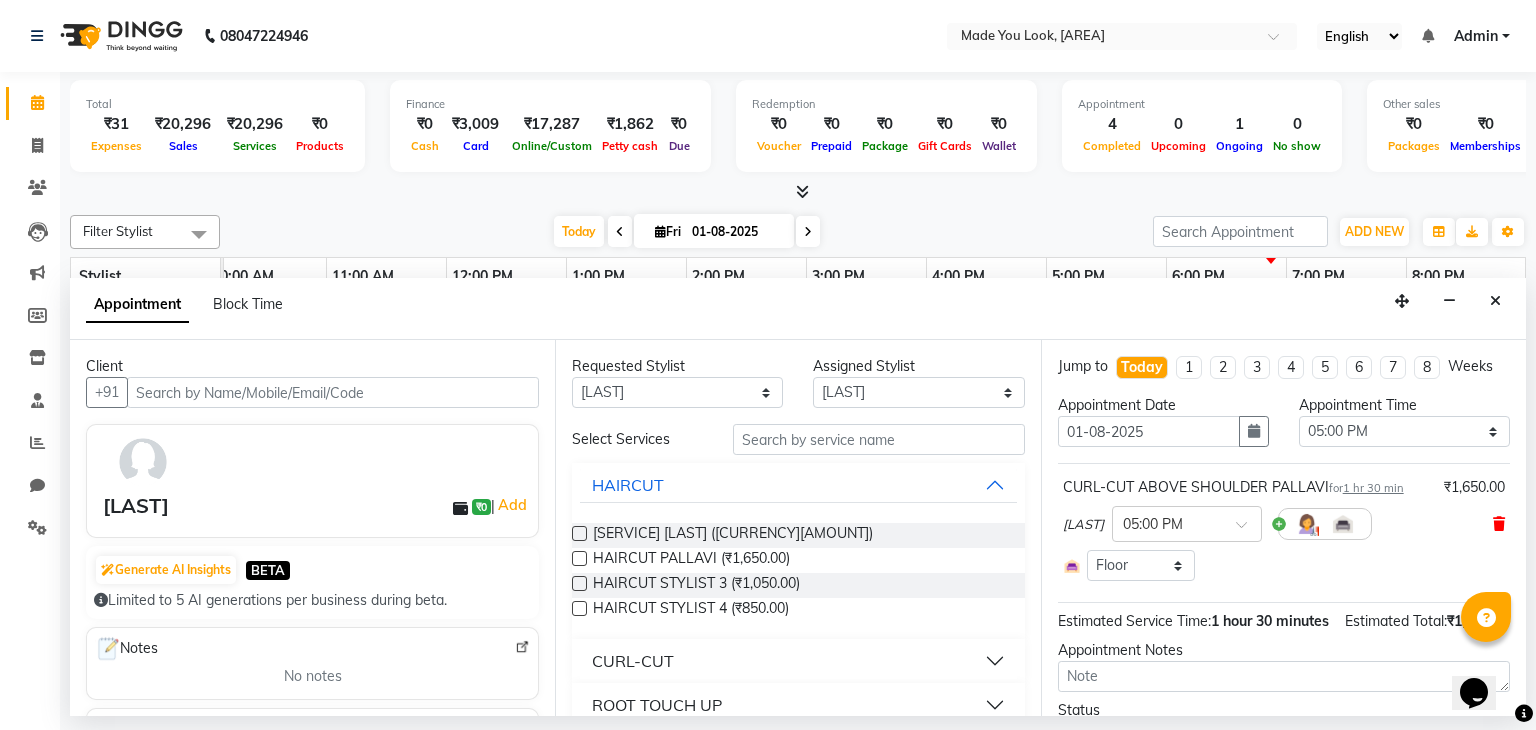 click at bounding box center [1499, 524] 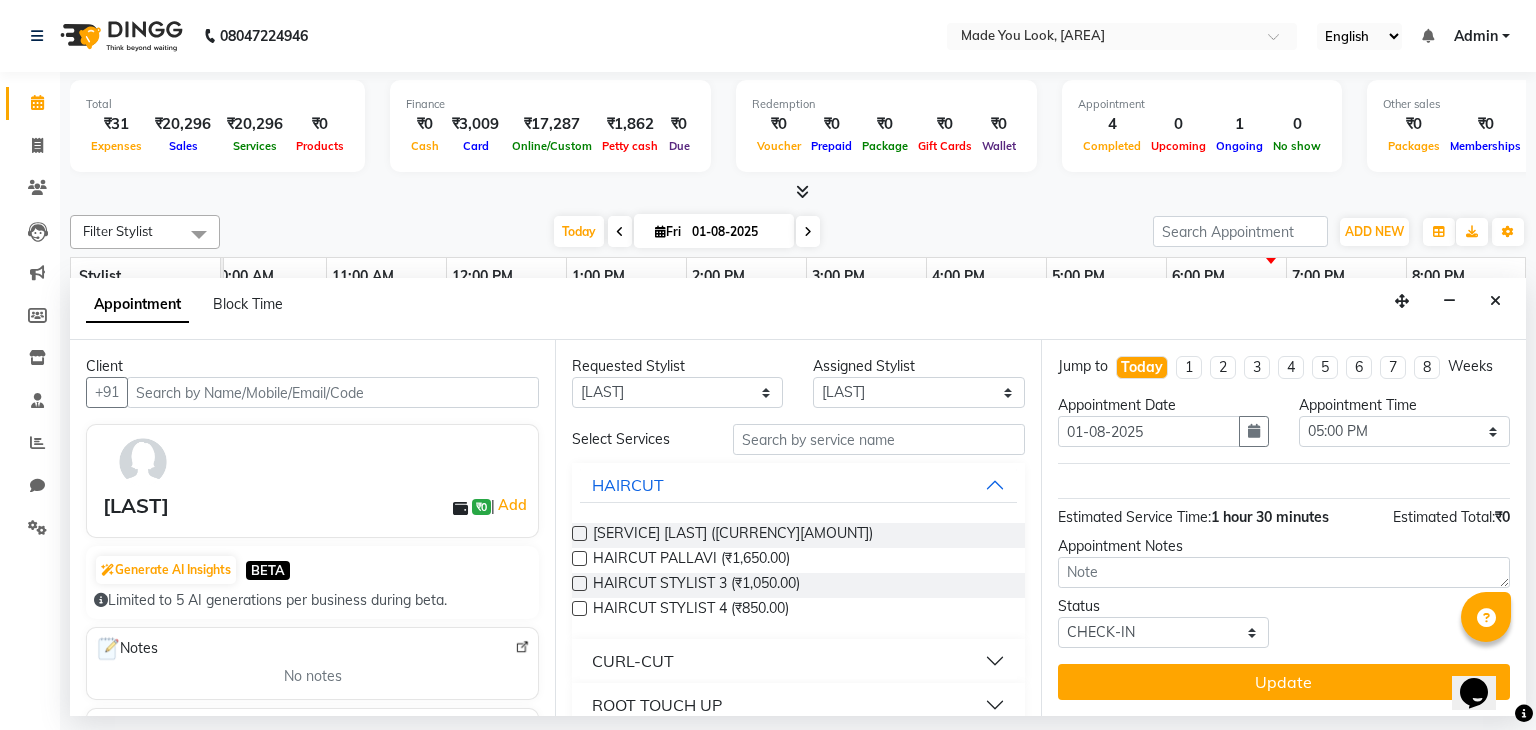 click at bounding box center (579, 558) 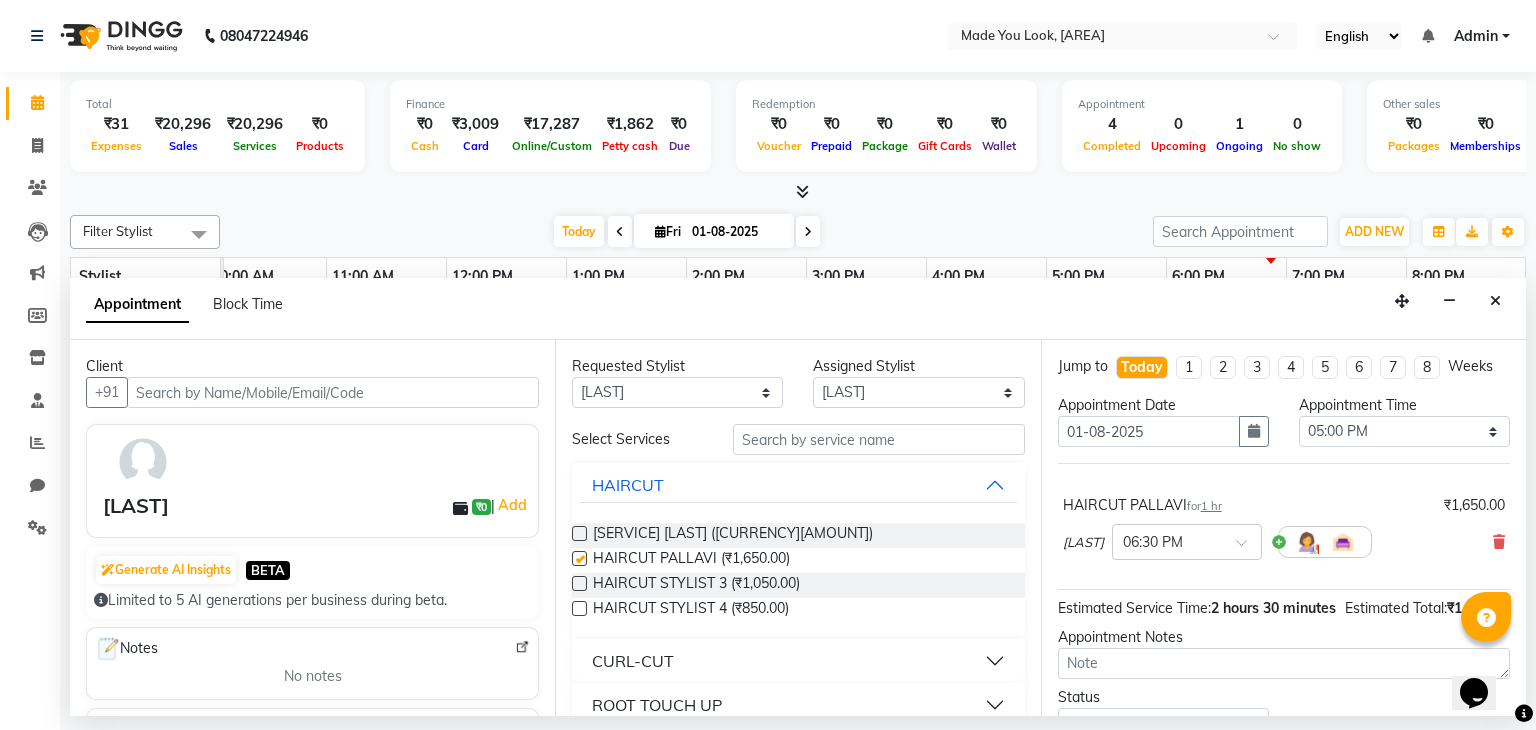 checkbox on "false" 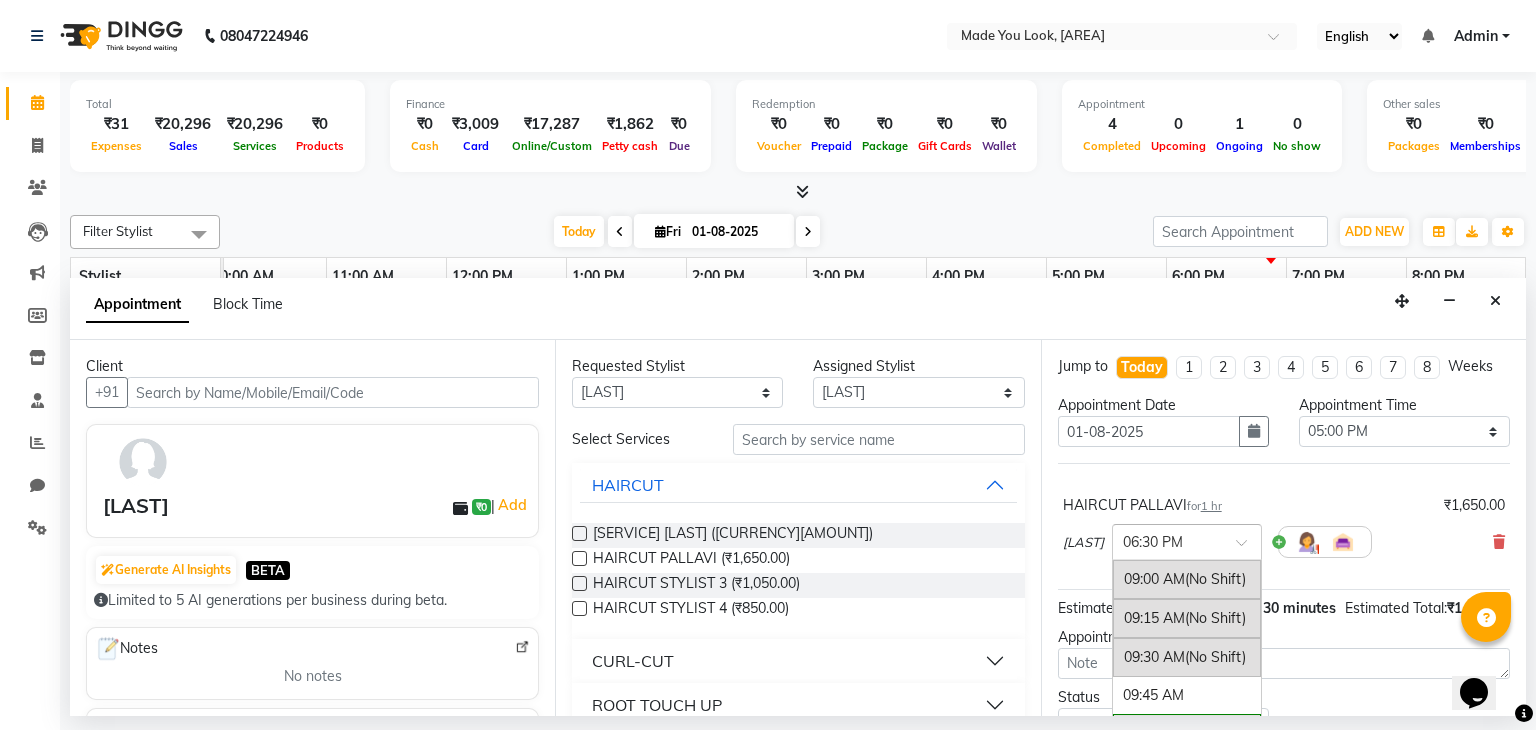 click at bounding box center (1248, 548) 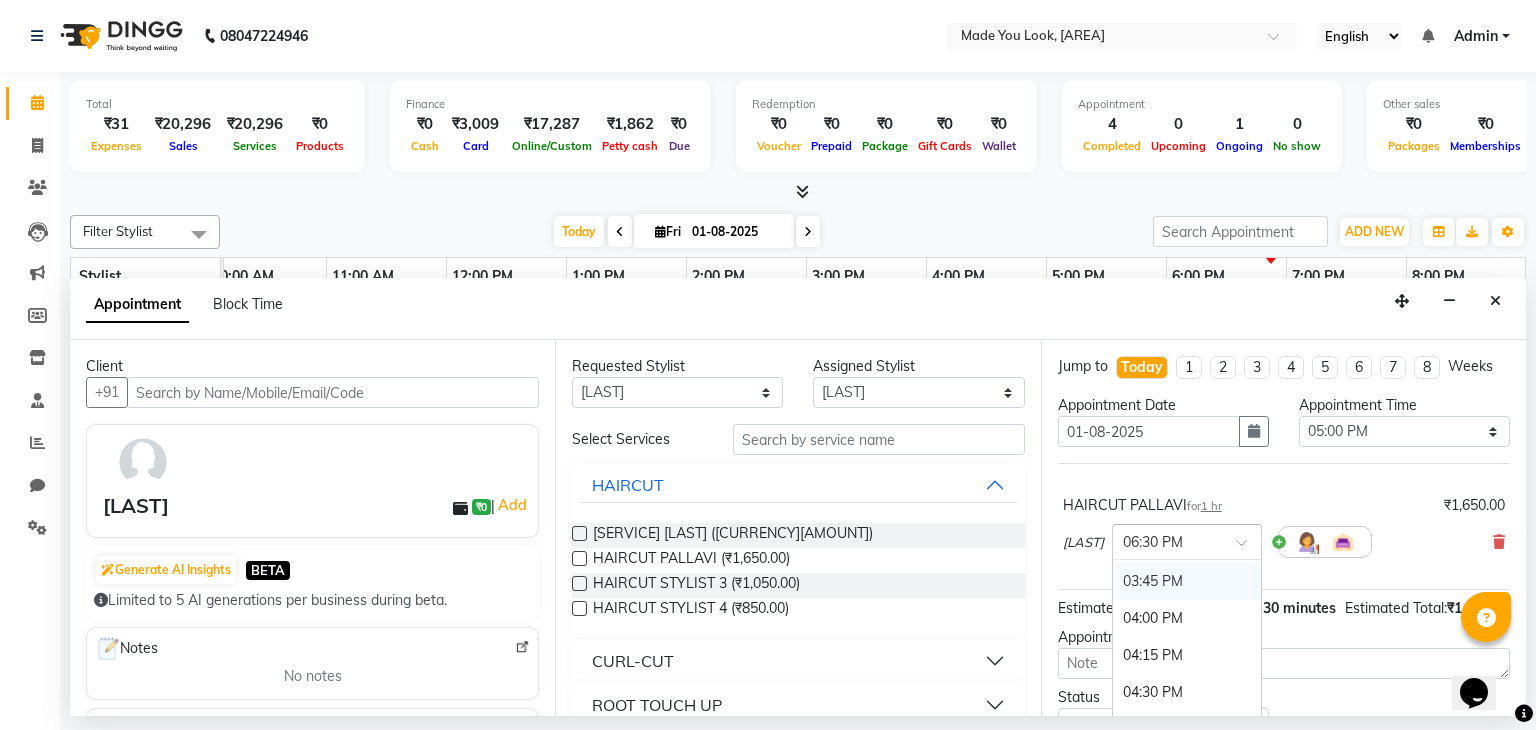 scroll, scrollTop: 1144, scrollLeft: 0, axis: vertical 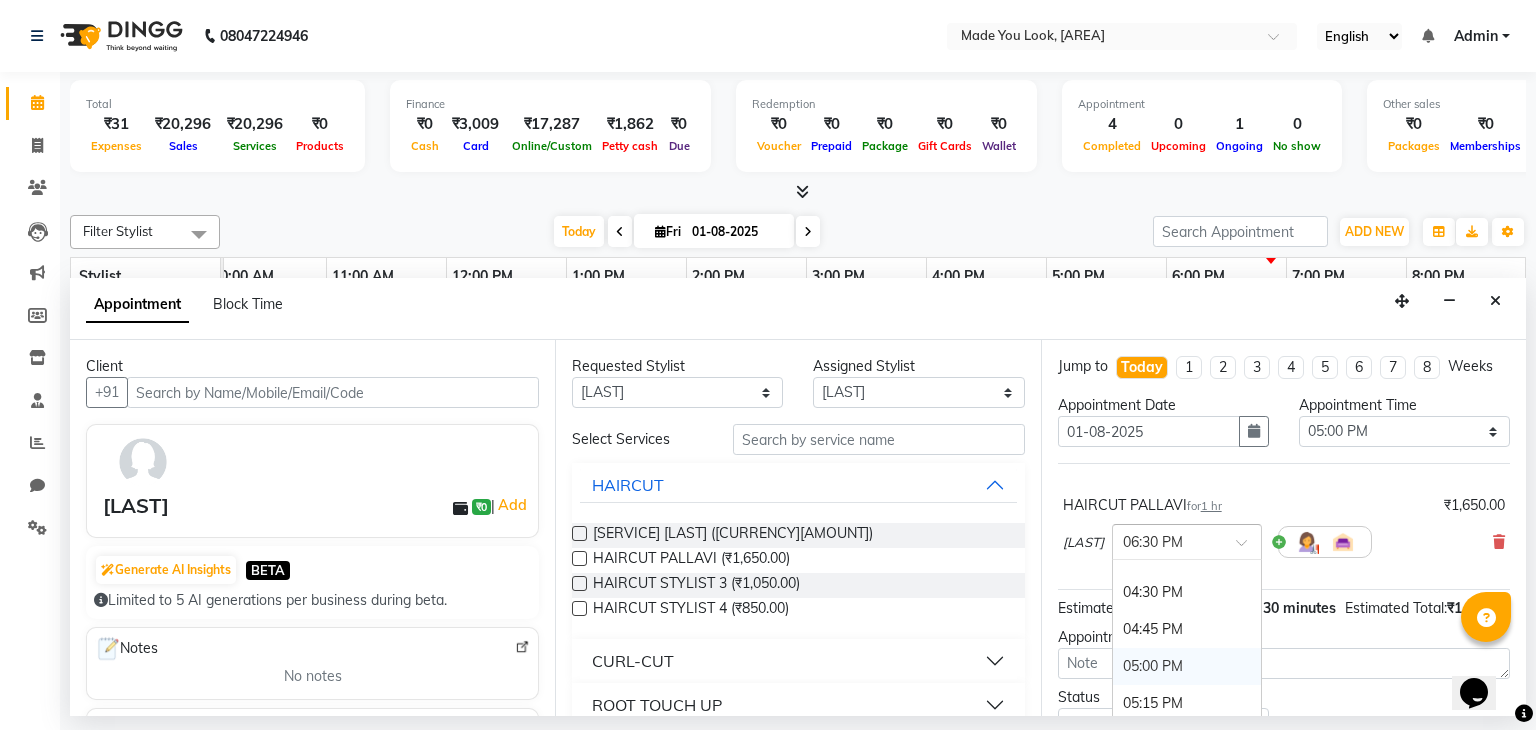 click on "05:00 PM" at bounding box center [1187, 666] 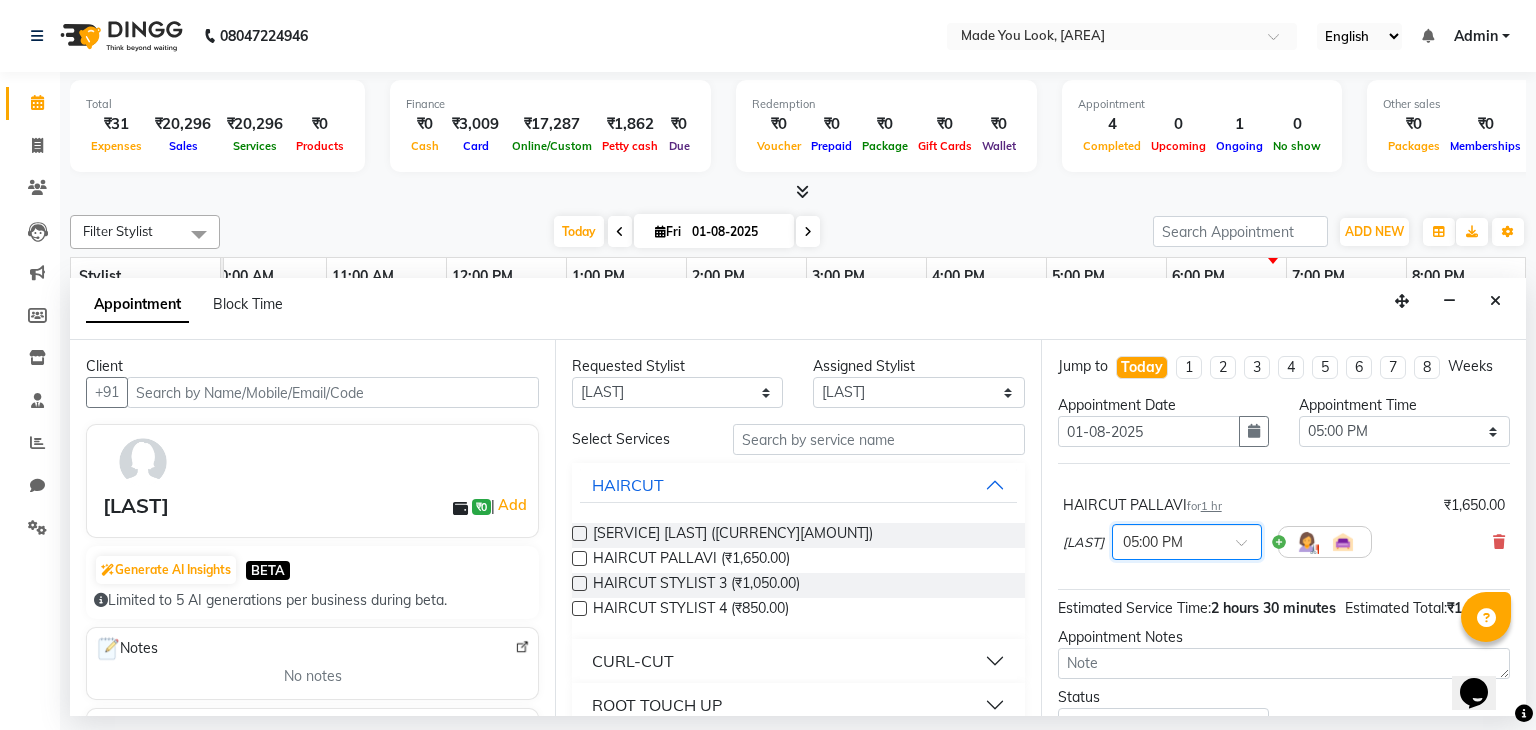 scroll, scrollTop: 111, scrollLeft: 0, axis: vertical 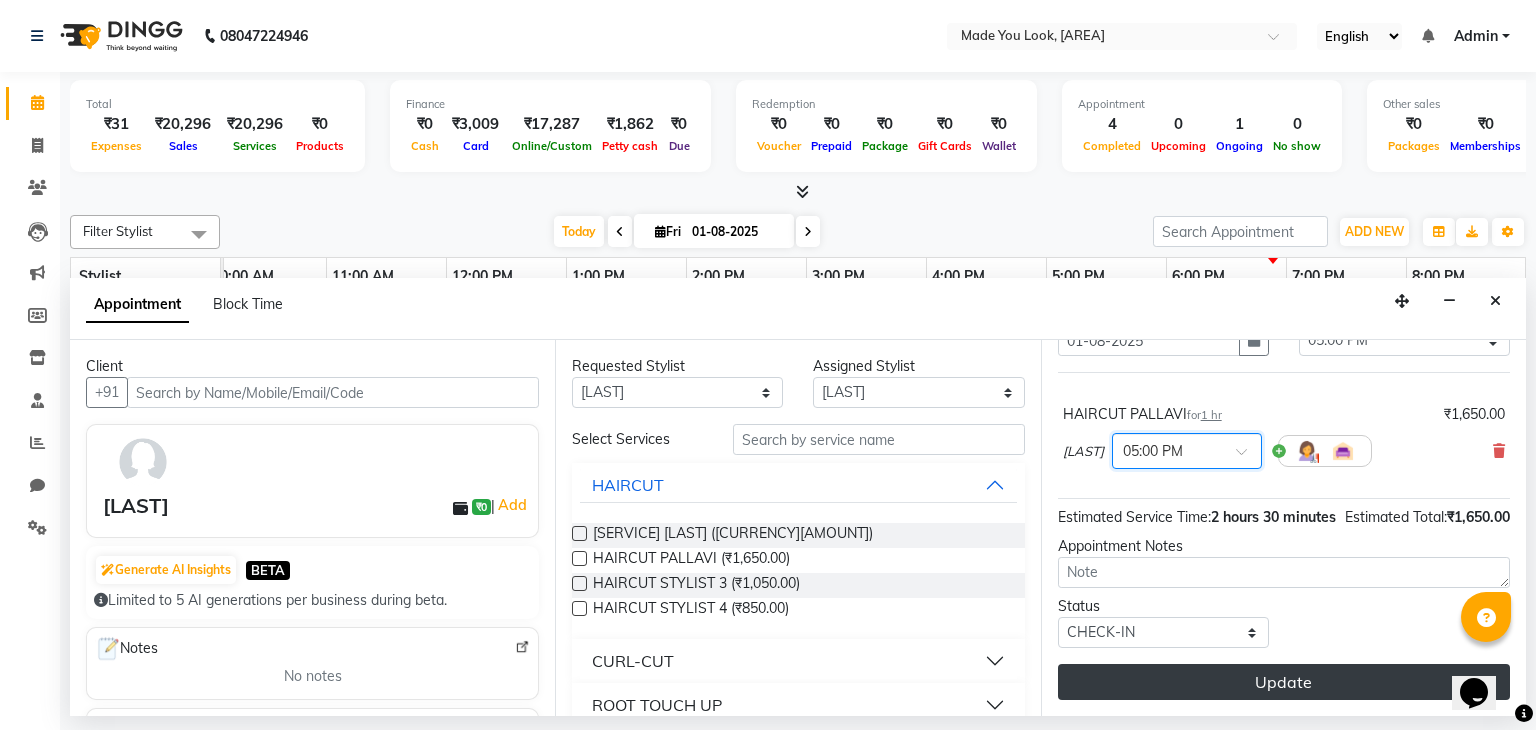 click on "Update" at bounding box center [1284, 682] 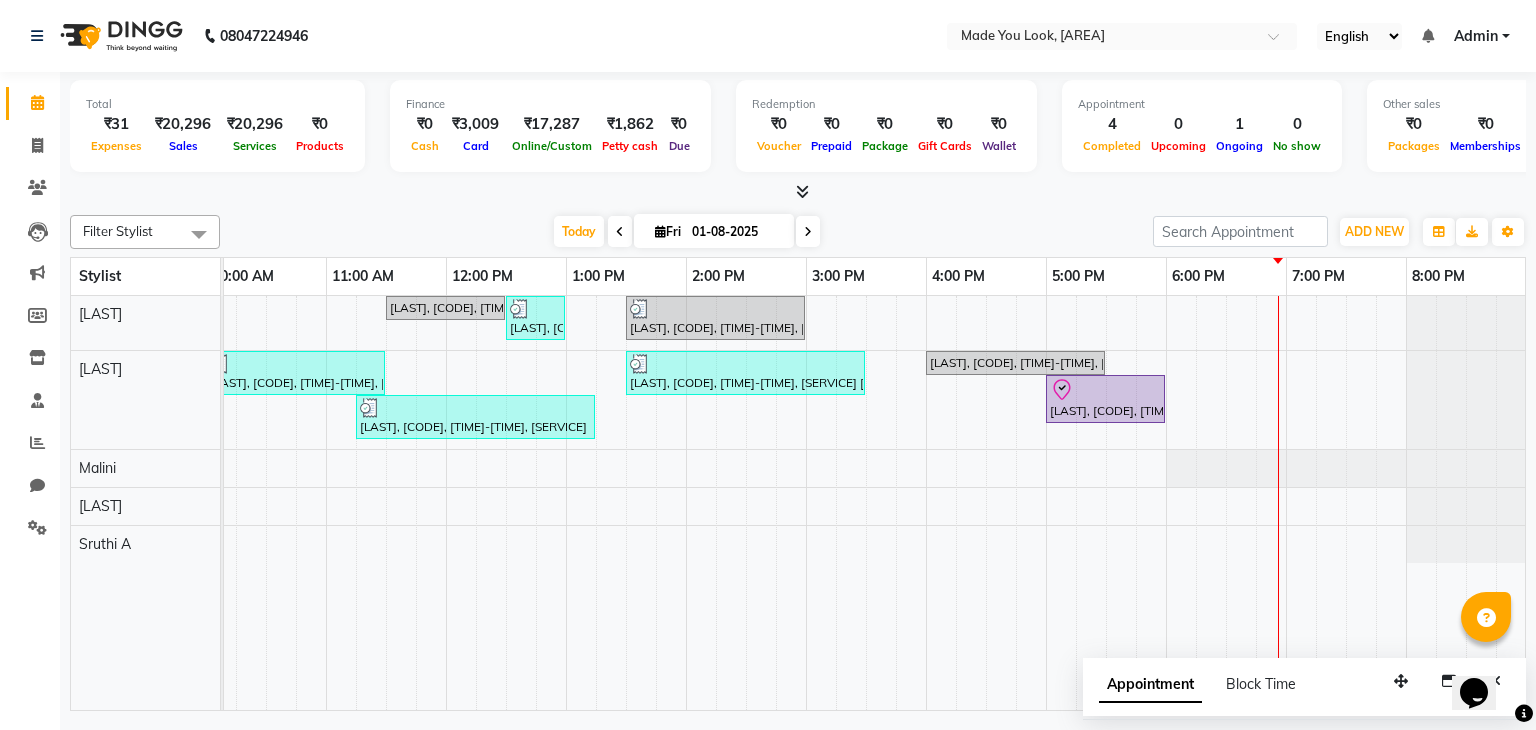 scroll, scrollTop: 0, scrollLeft: 91, axis: horizontal 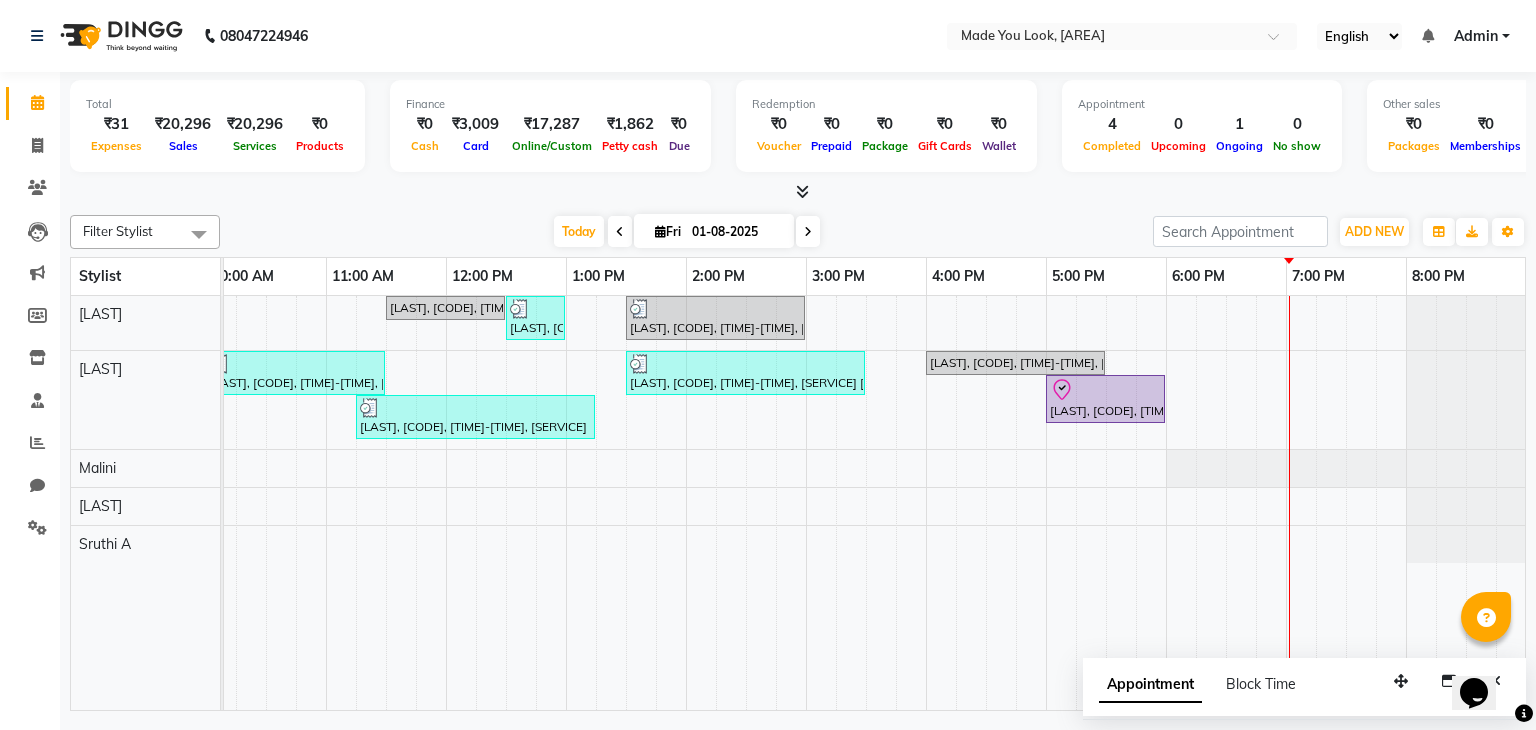 click at bounding box center [808, 231] 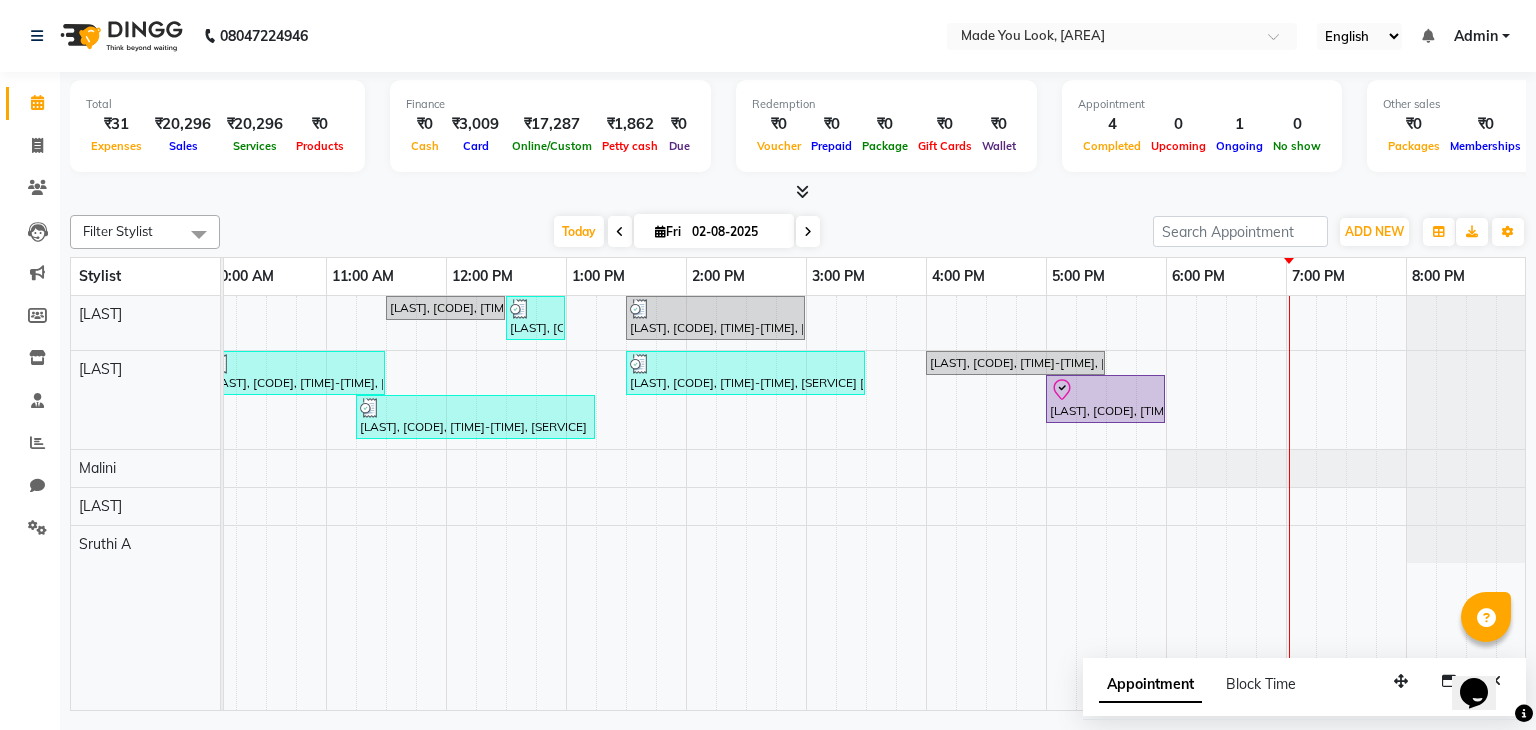 scroll, scrollTop: 0, scrollLeft: 258, axis: horizontal 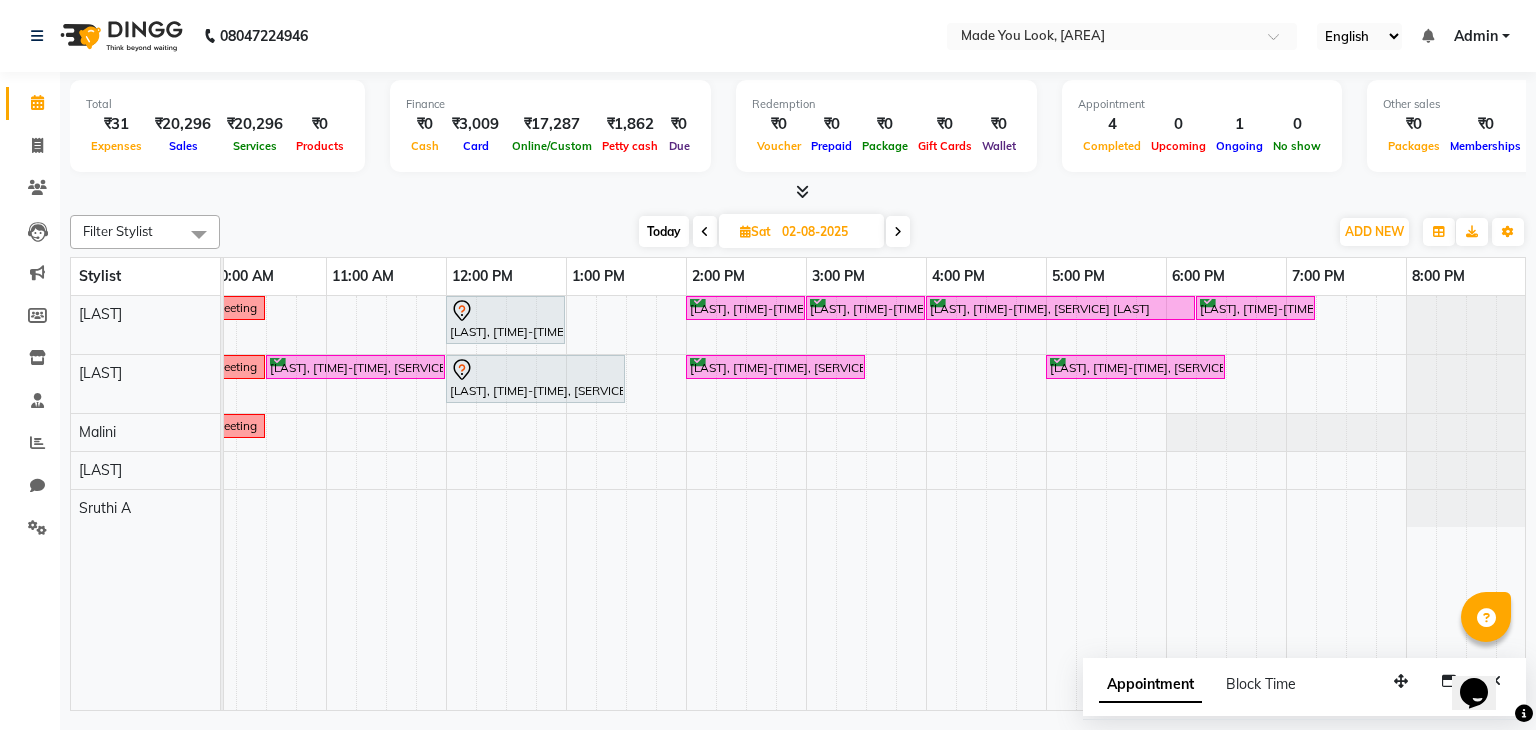 click on "Today" at bounding box center (664, 231) 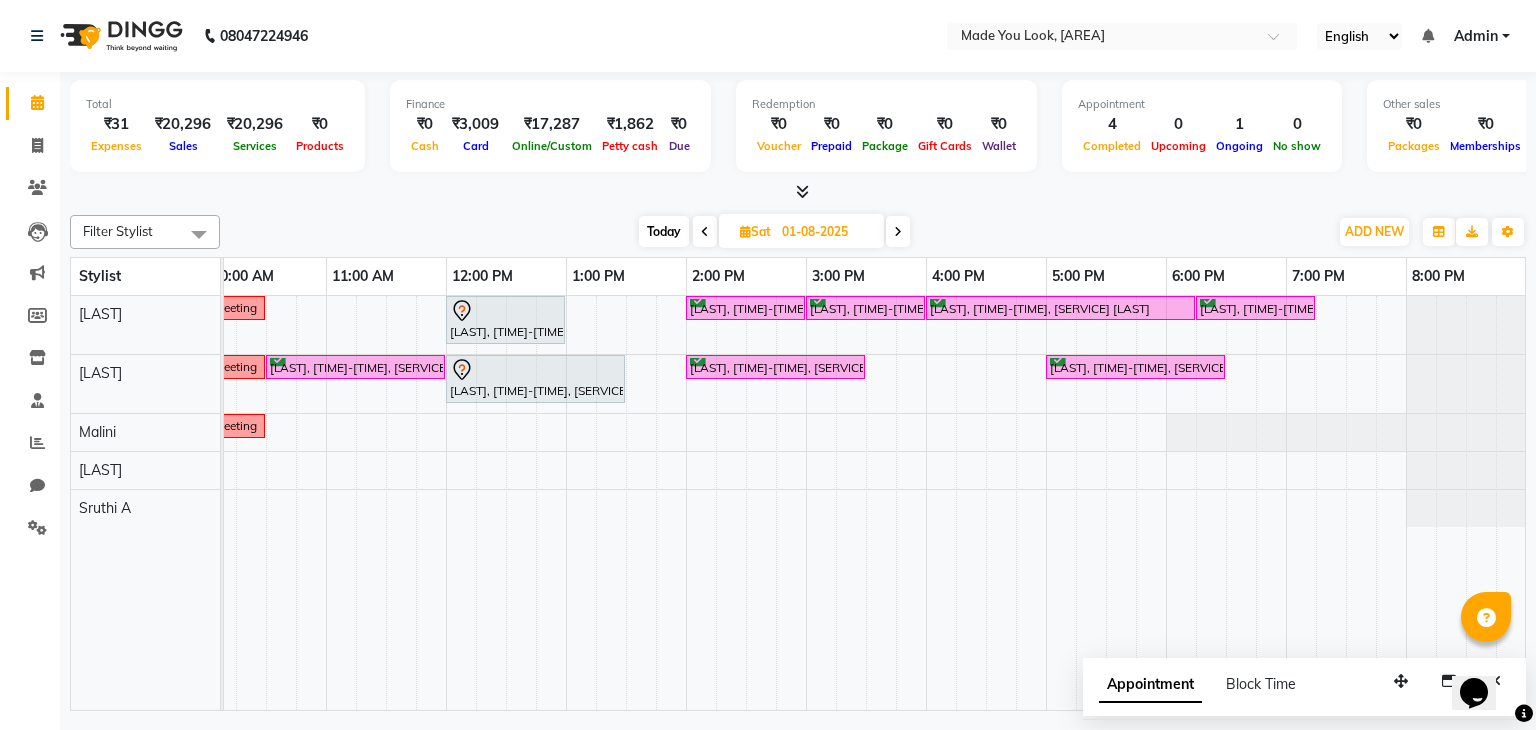 scroll, scrollTop: 0, scrollLeft: 0, axis: both 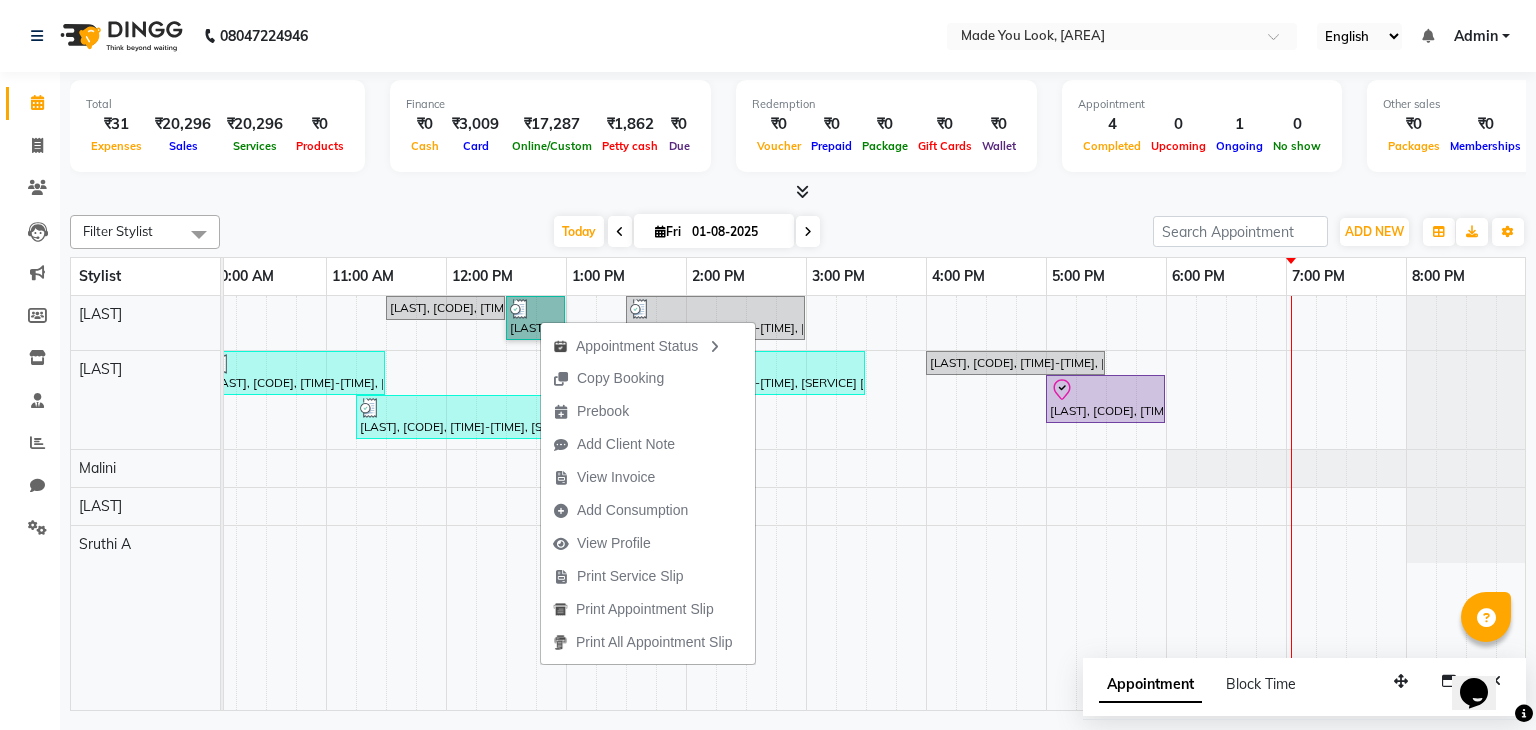 click on "[PERSON], TK07, [TIME]-[TIME], DIFFUSE DRY [PERSON] BELOW SHOULDER" at bounding box center [535, 318] 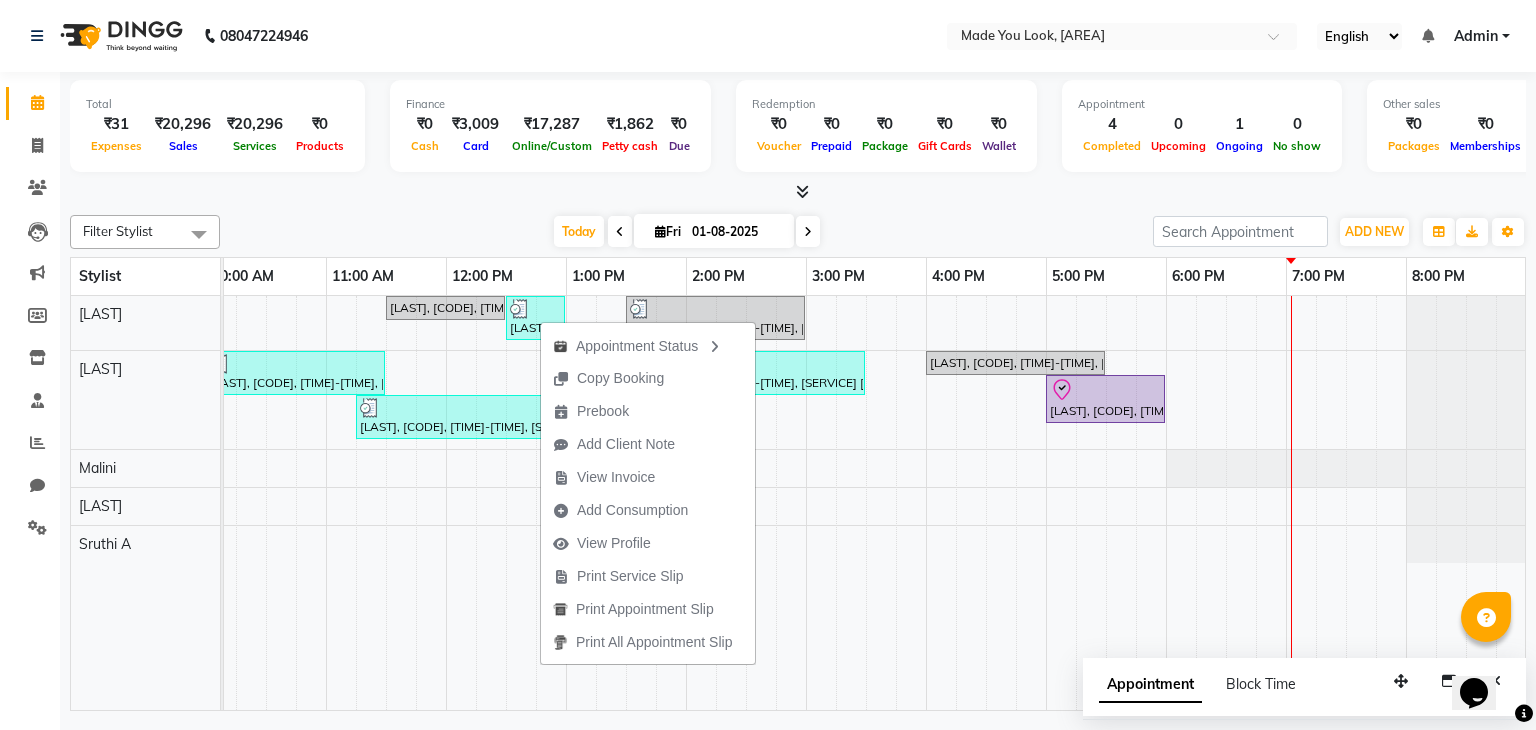select on "3" 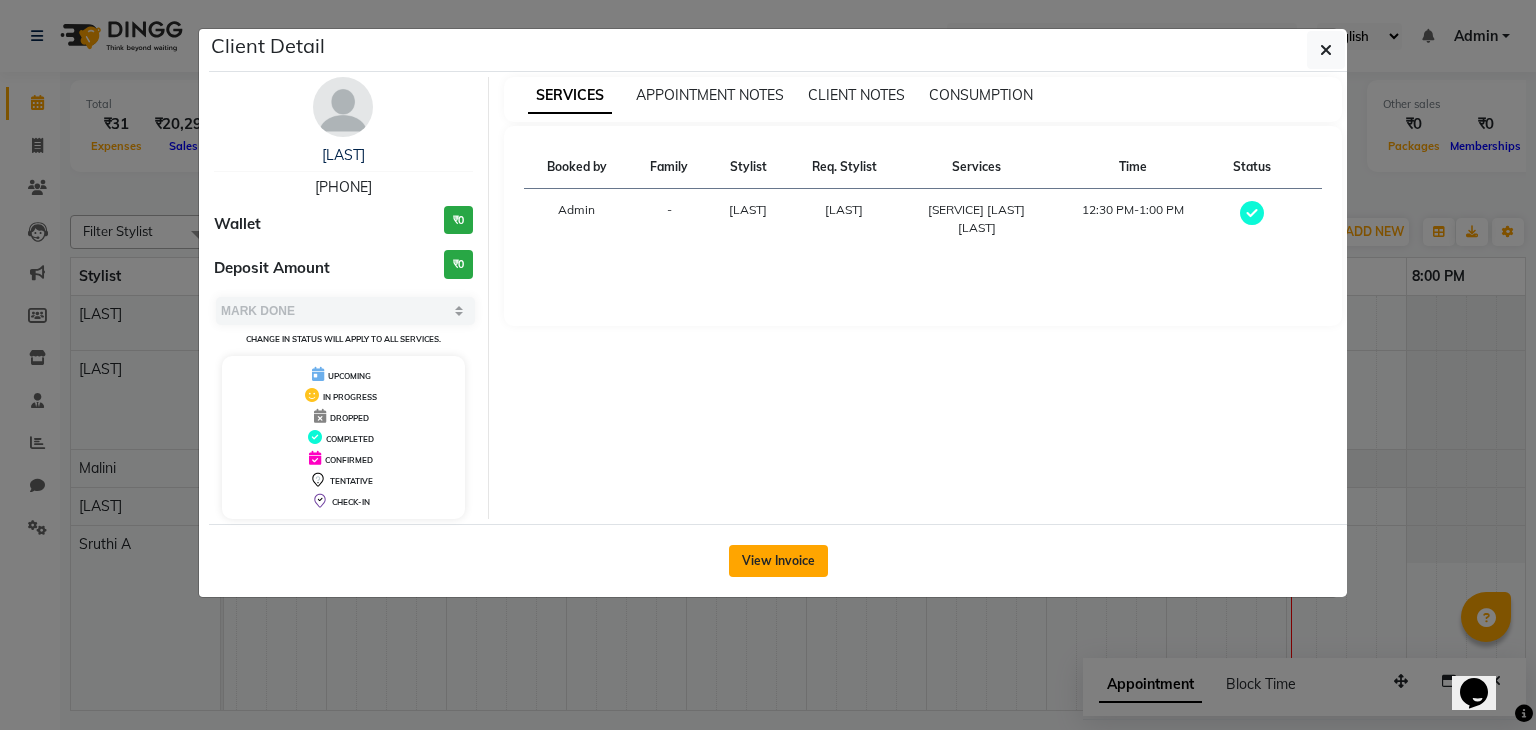 click on "View Invoice" 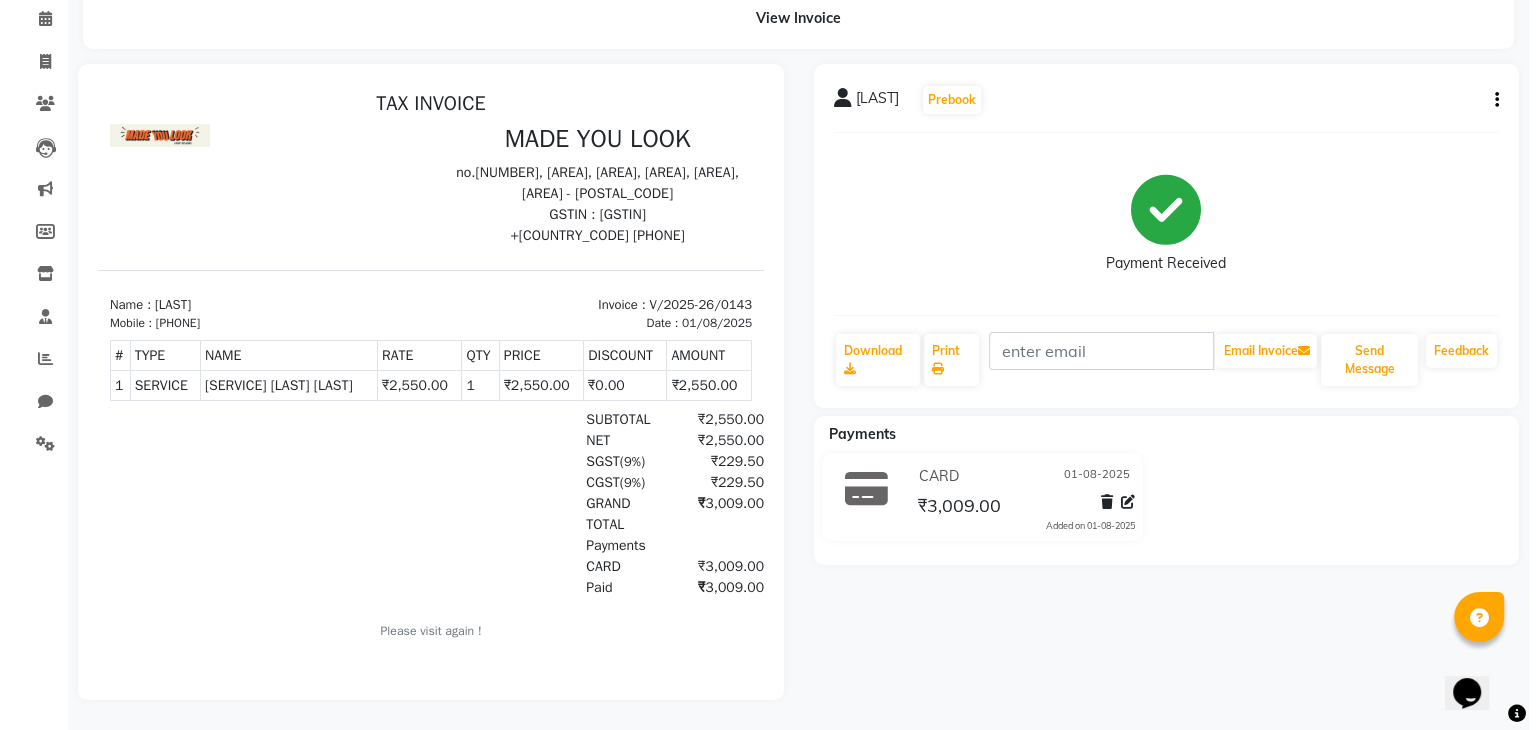 scroll, scrollTop: 0, scrollLeft: 0, axis: both 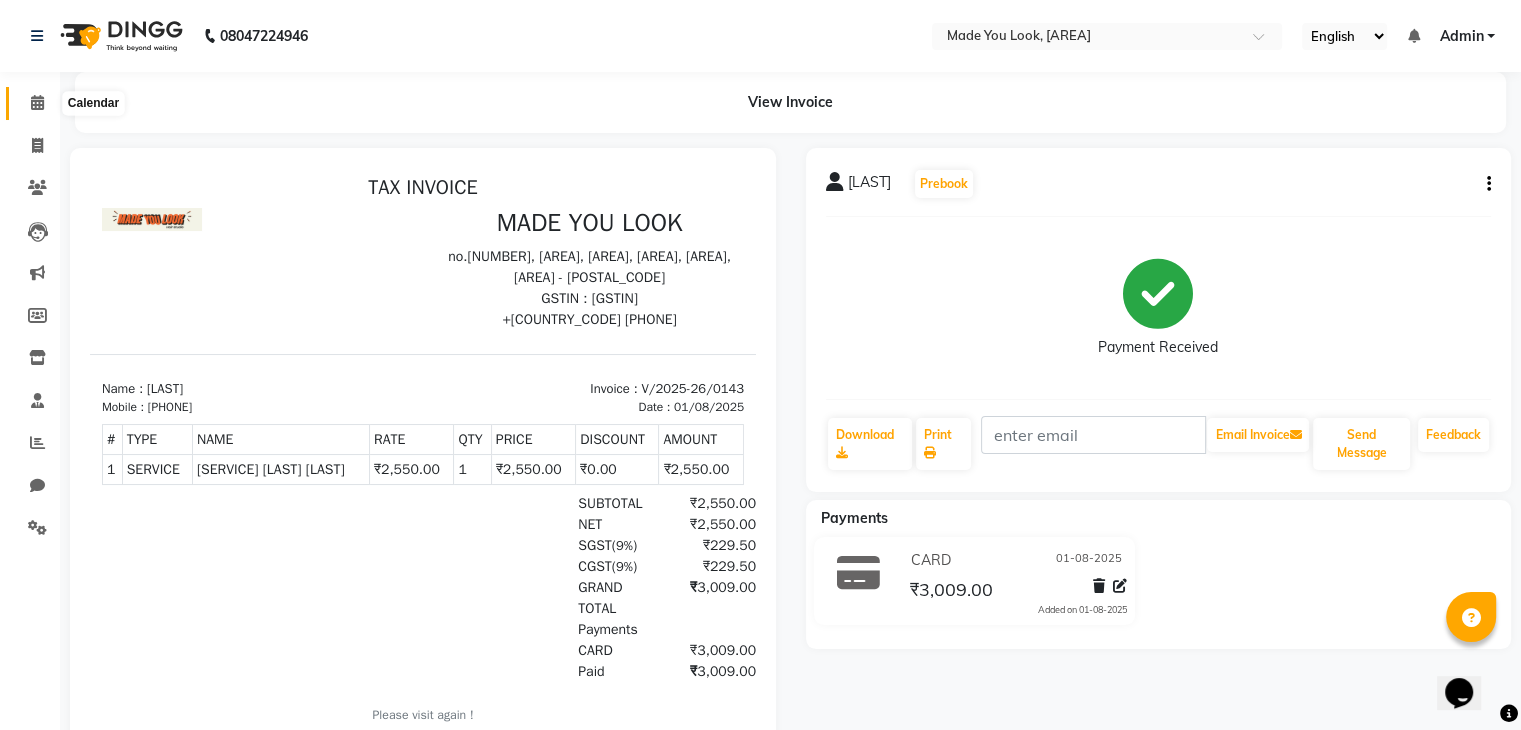 click 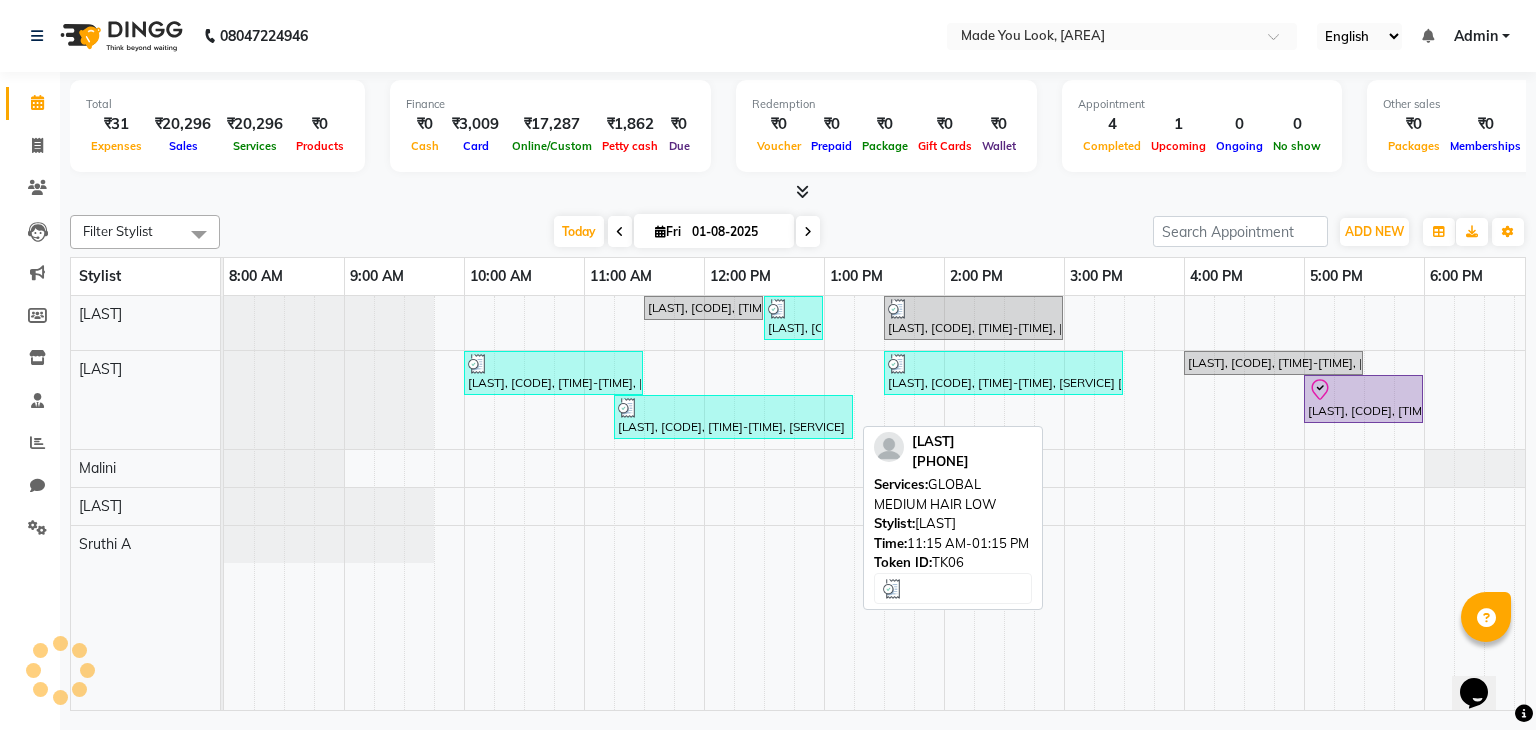 scroll, scrollTop: 0, scrollLeft: 258, axis: horizontal 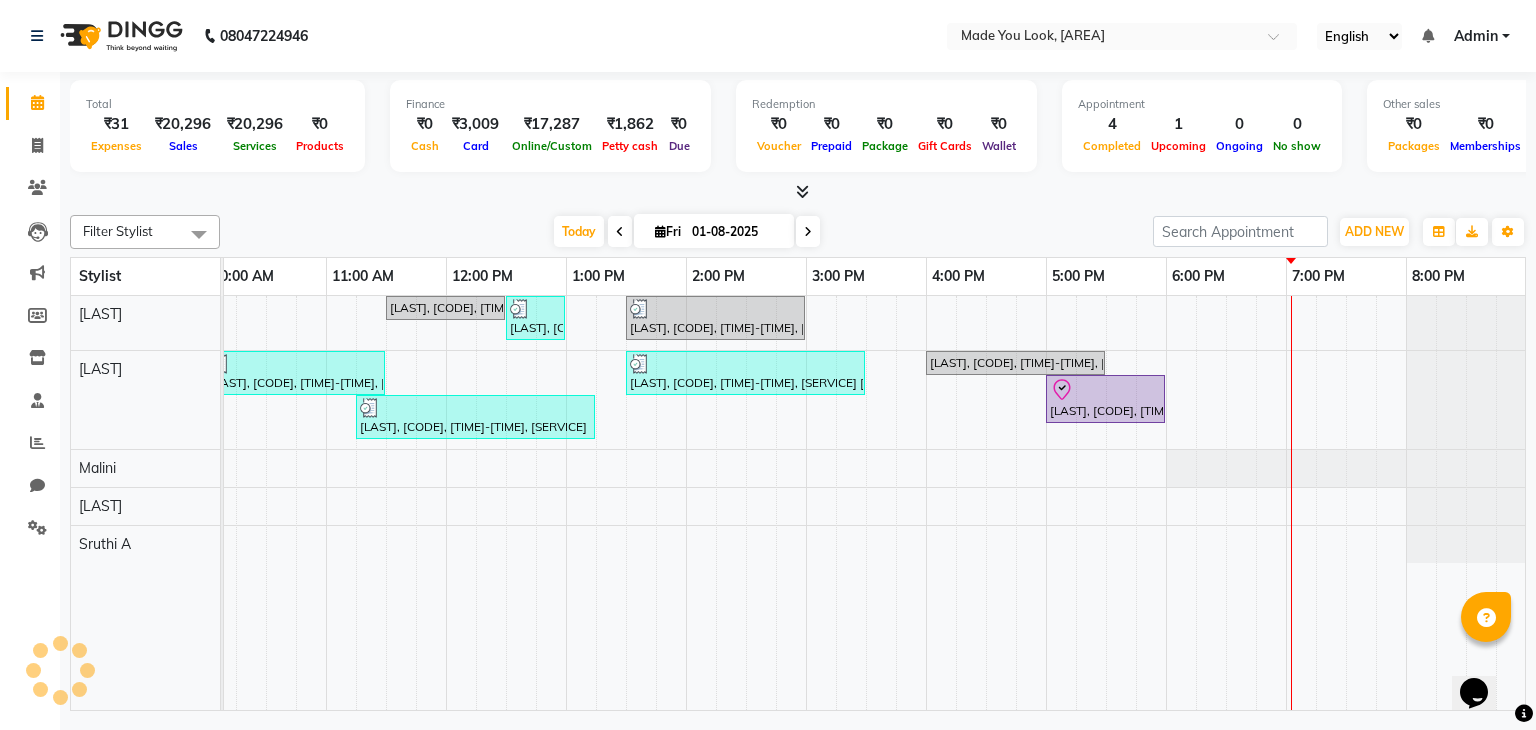 click on "Ananya H A, TK02, 11:30 AM-12:30 PM, HAIRCUT PRANAV     Sheena V, TK07, 12:30 PM-01:00 PM, DIFFUSE DRY PRANAV BELOW SHOULDER     Preethi S, TK05, 01:30 PM-03:00 PM, ROOT TOUCH UP PALLAVI     Kripa Saranya, TK06, 10:00 AM-11:30 AM, CURL-CUT ABOVE SHOULDER PALLAVI     Preethi S, TK05, 01:30 PM-03:30 PM, GLOBAL MEDIUM HAIR LOW    Gouri Jayasuriya, TK04, 04:00 PM-05:30 PM, CURL-CUT BELOW SHOULDER PALLAVI
Deepali Nehra, TK09, 05:00 PM-06:00 PM, HAIRCUT PALLAVI     Kripa Saranya, TK06, 11:15 AM-01:15 PM, GLOBAL MEDIUM HAIR LOW" at bounding box center [746, 503] 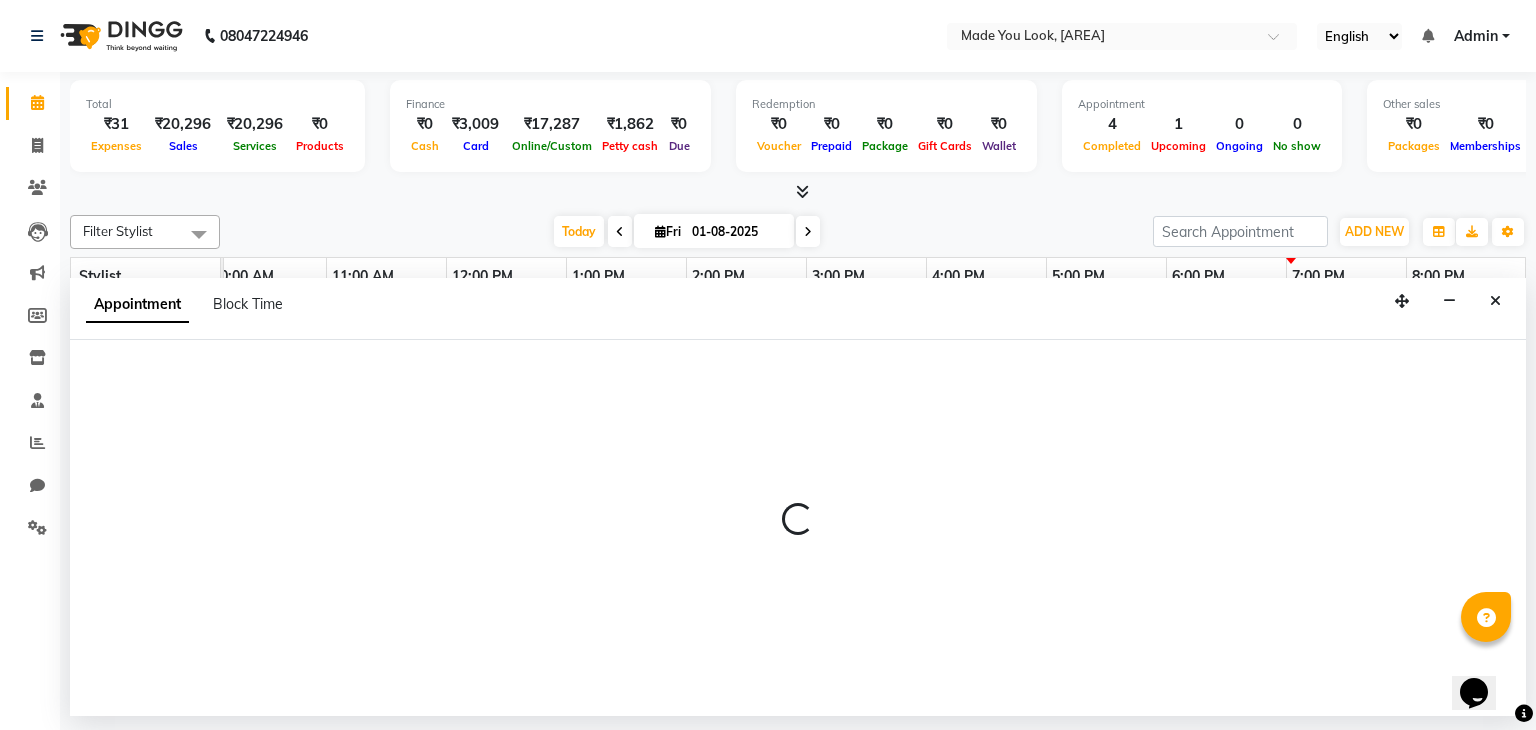select on "83313" 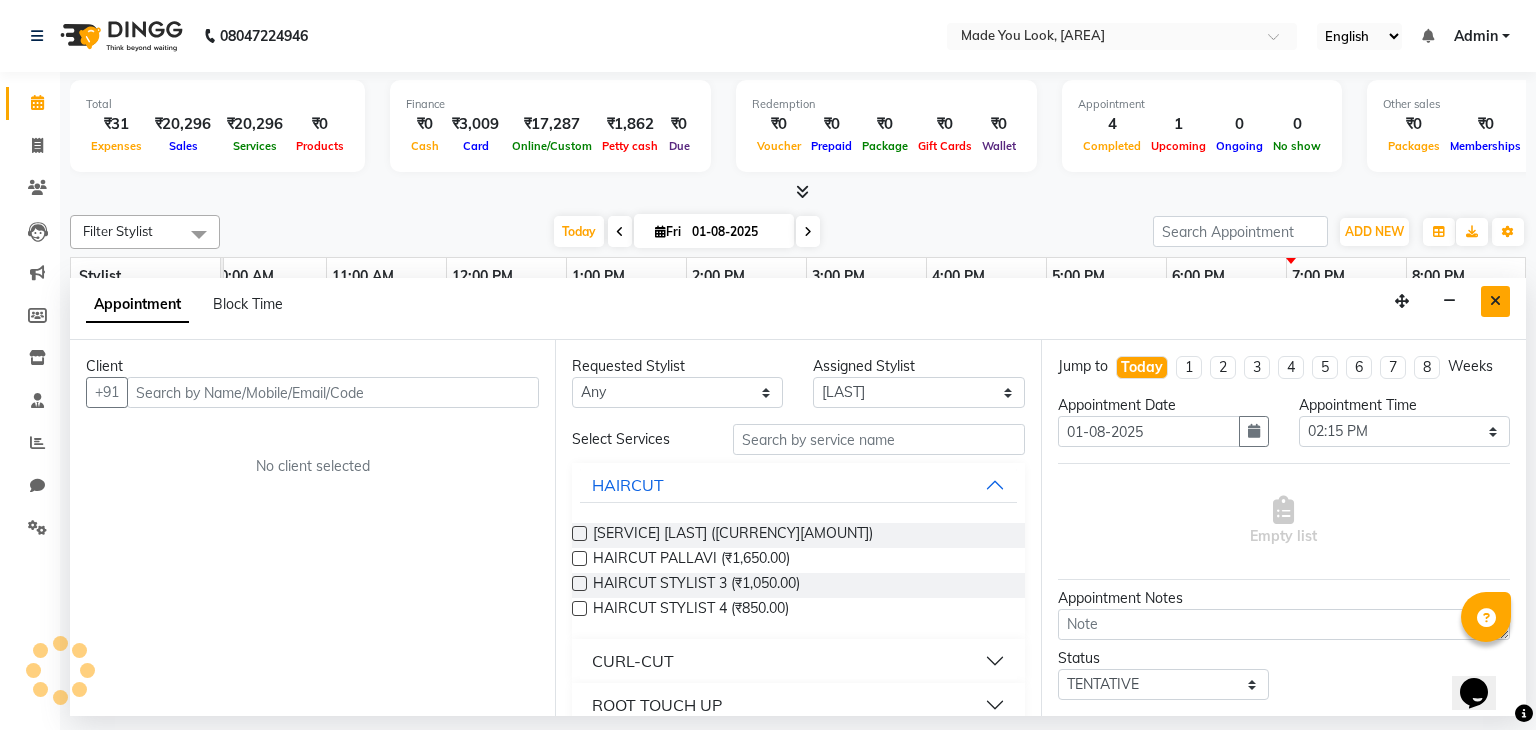 click at bounding box center [1495, 301] 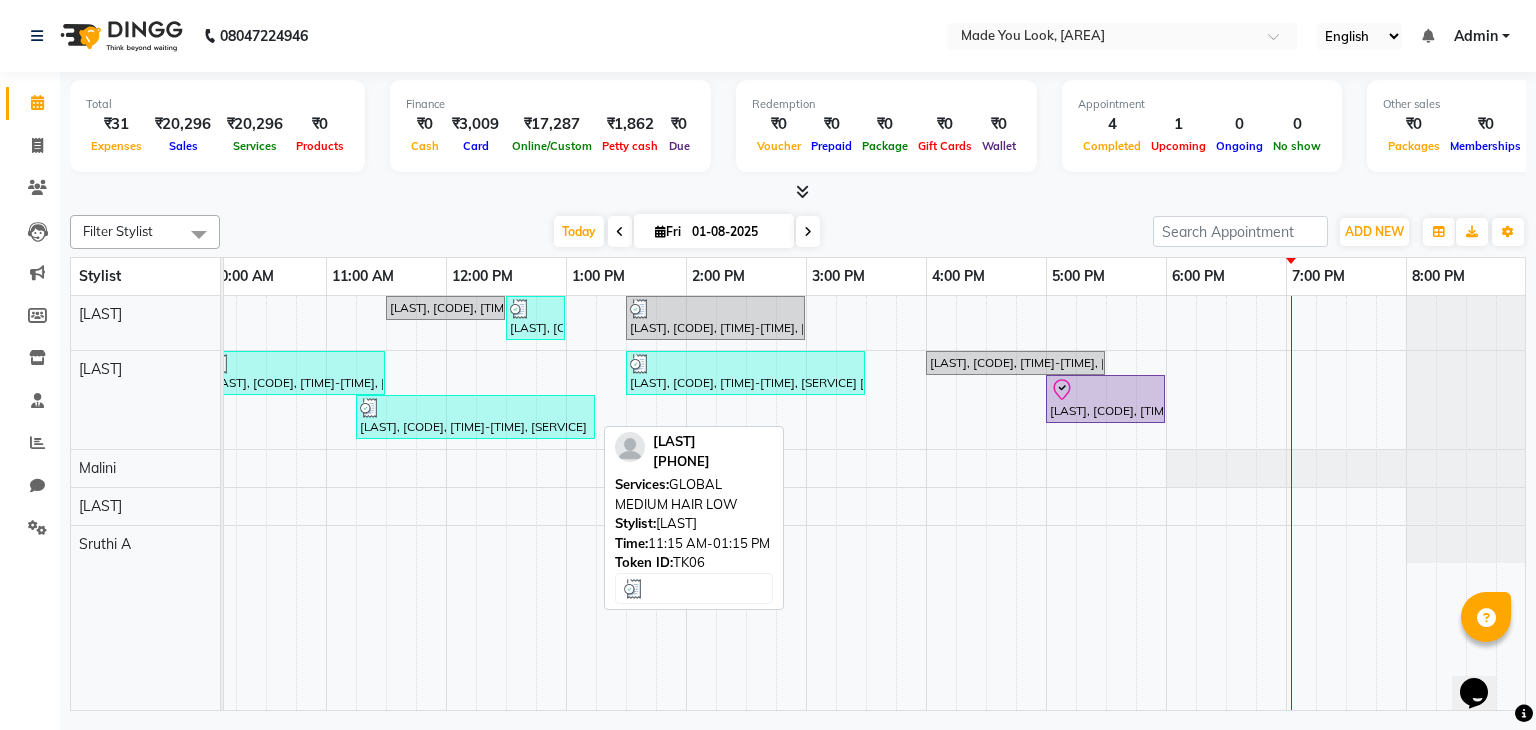 click at bounding box center (475, 408) 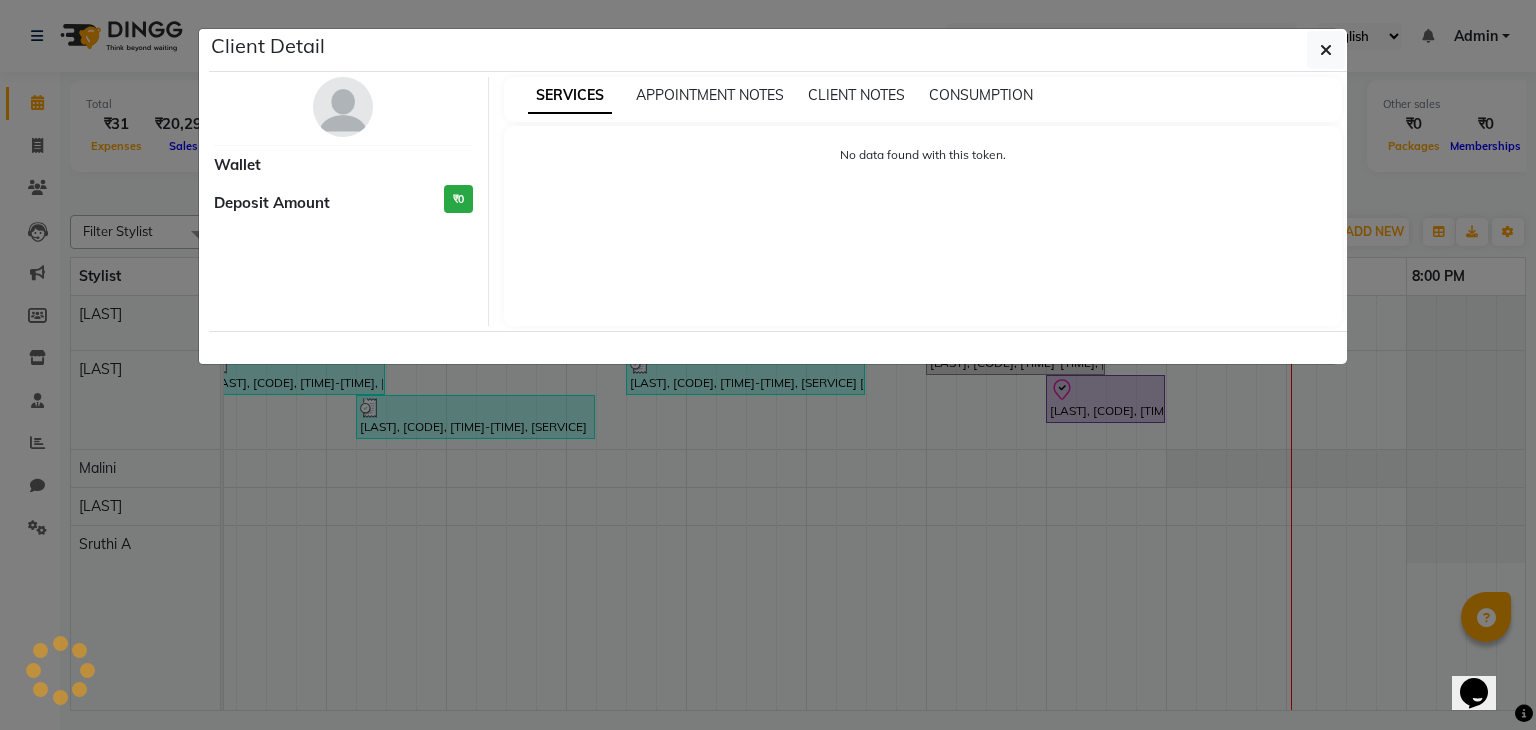 select on "3" 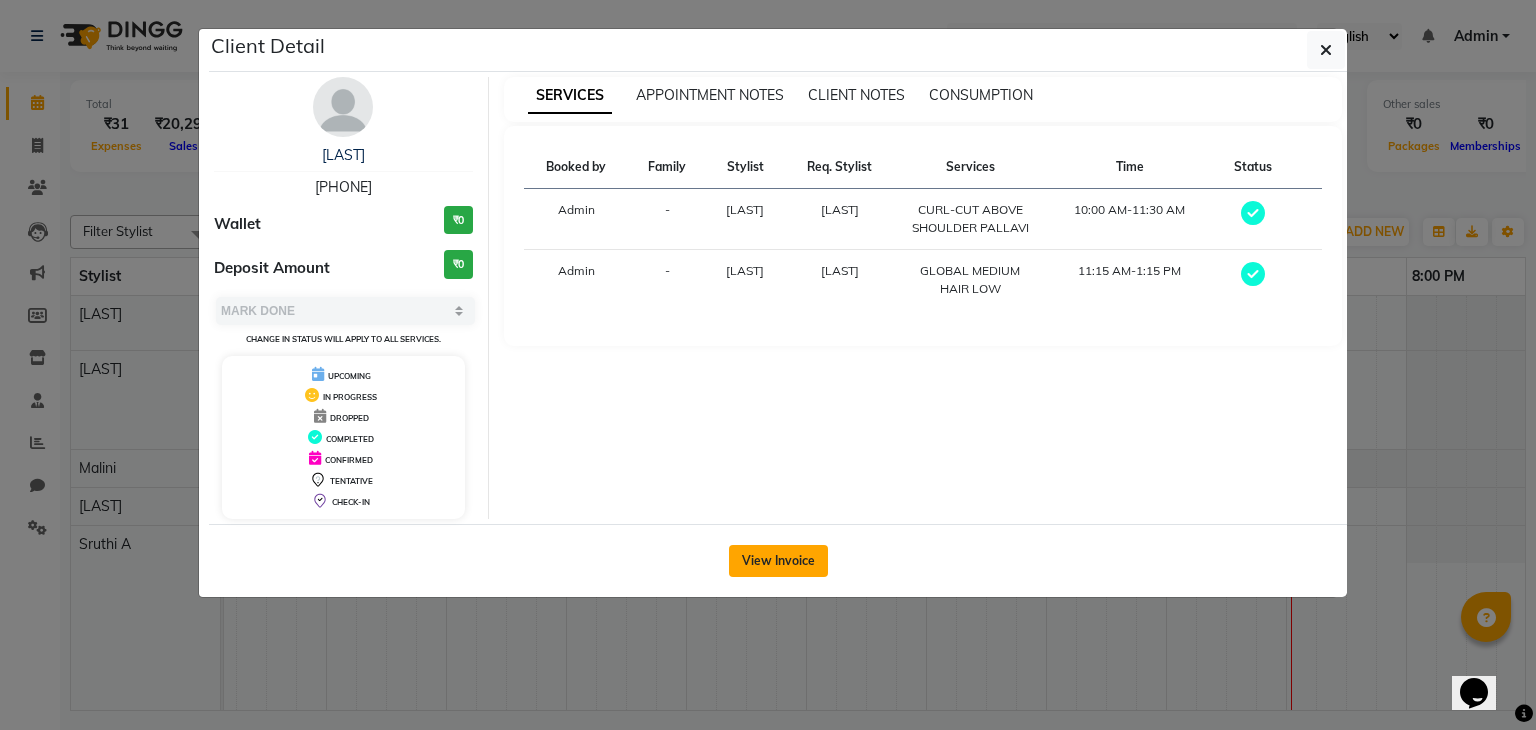 click on "View Invoice" 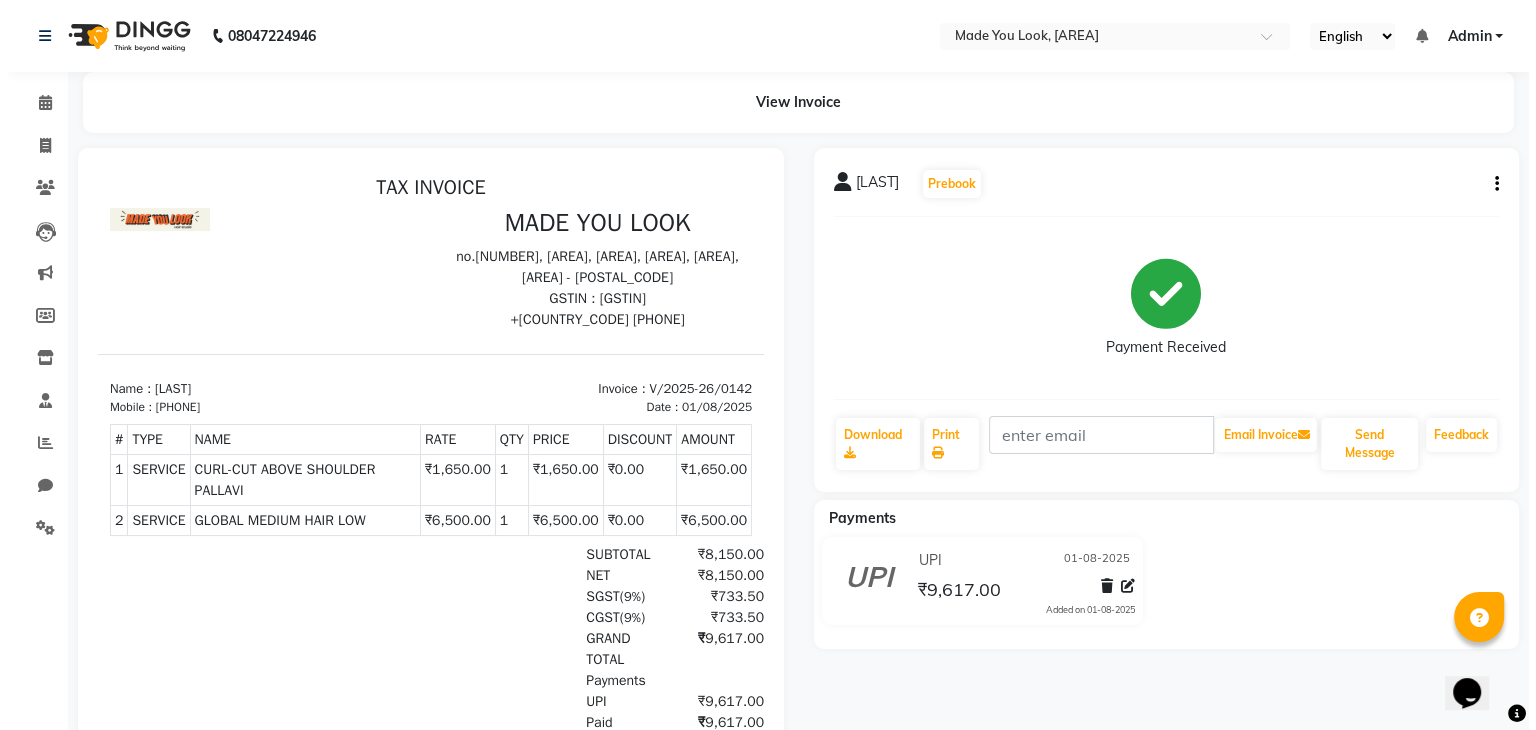 scroll, scrollTop: 0, scrollLeft: 0, axis: both 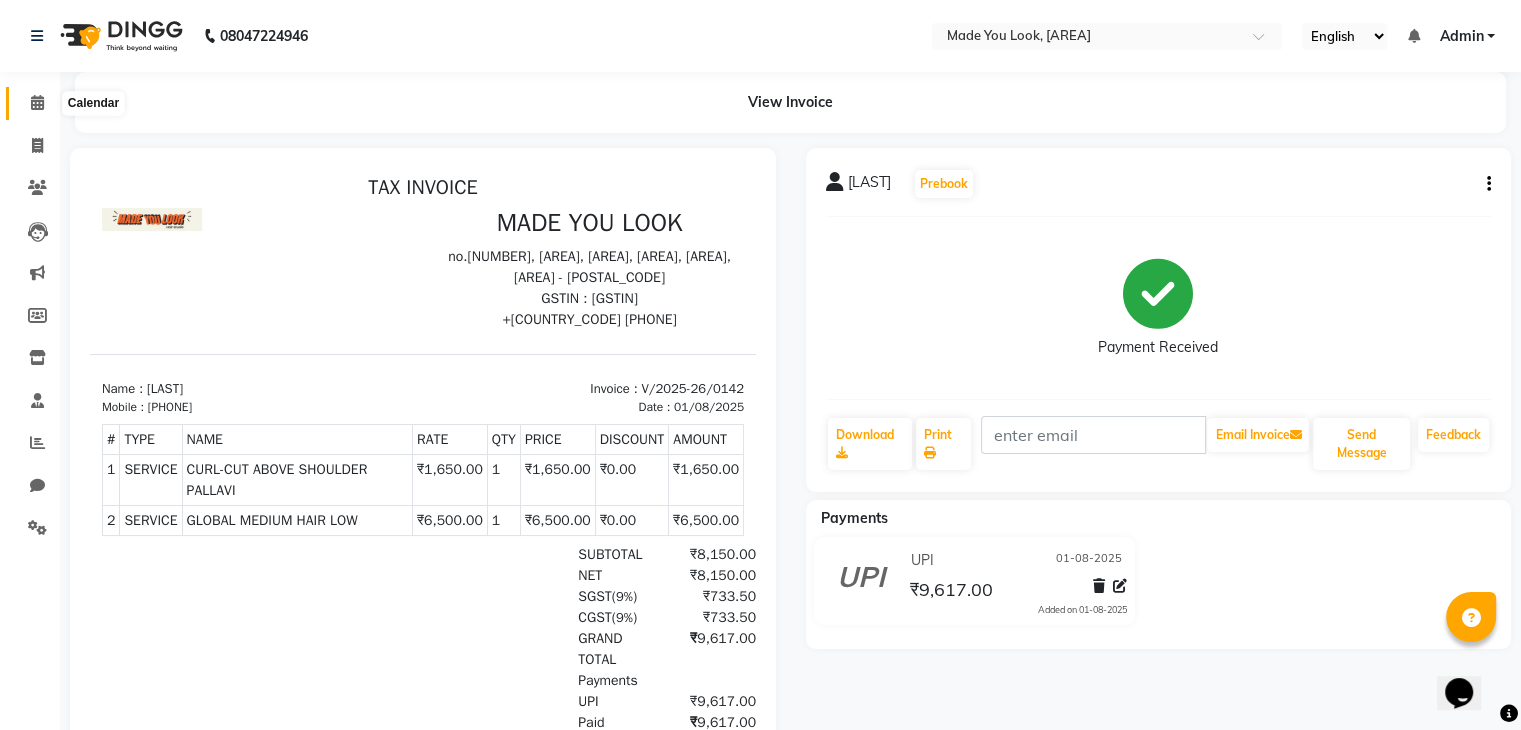 click 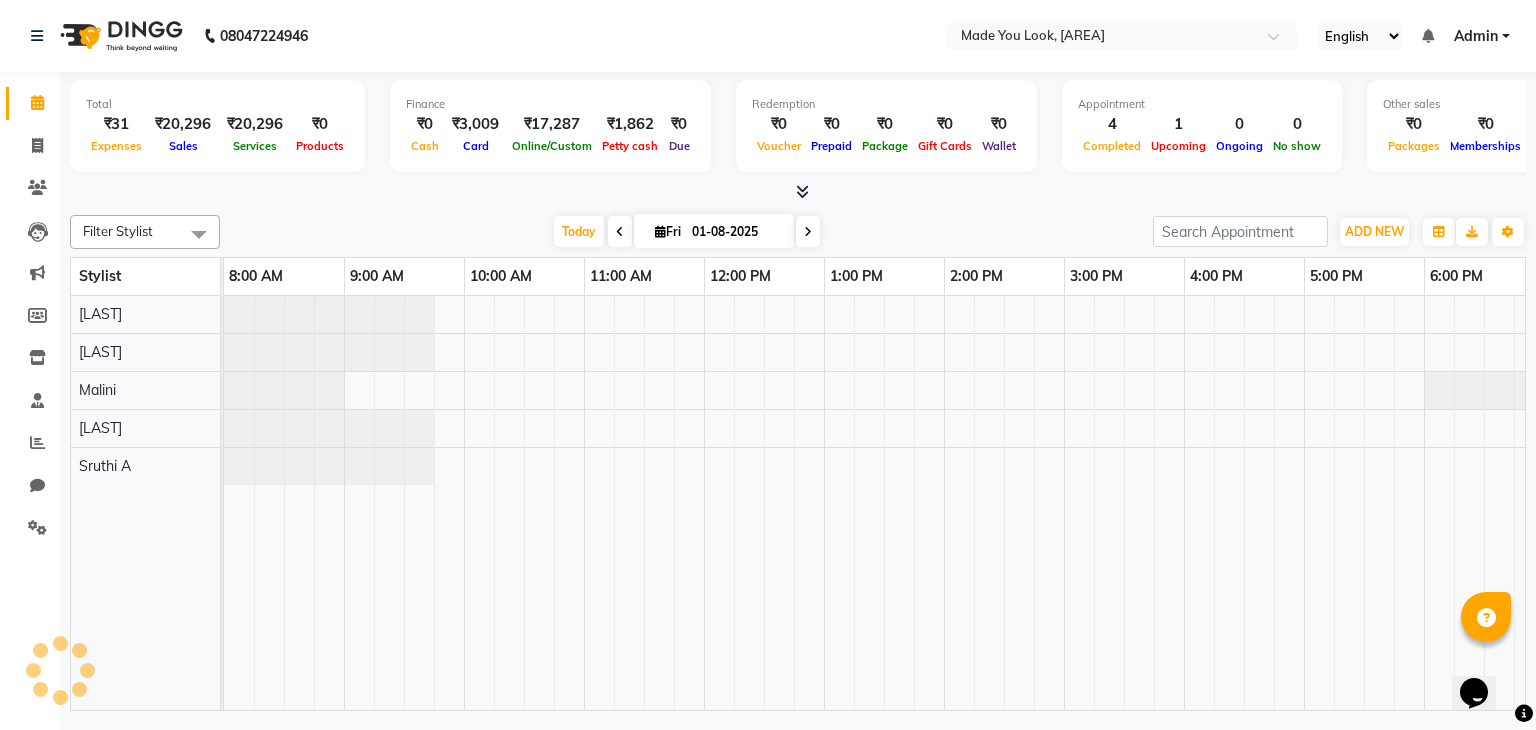 scroll, scrollTop: 0, scrollLeft: 0, axis: both 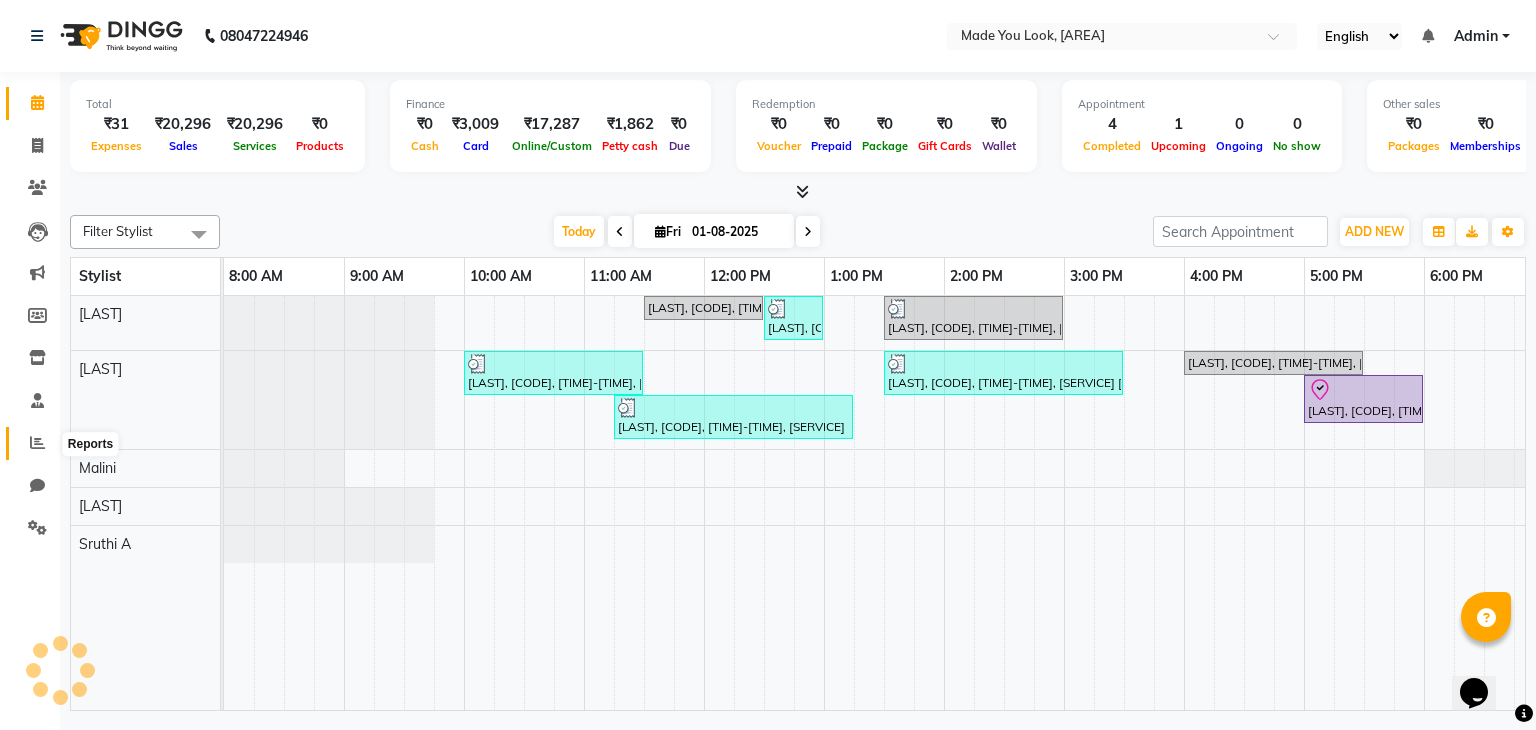 click 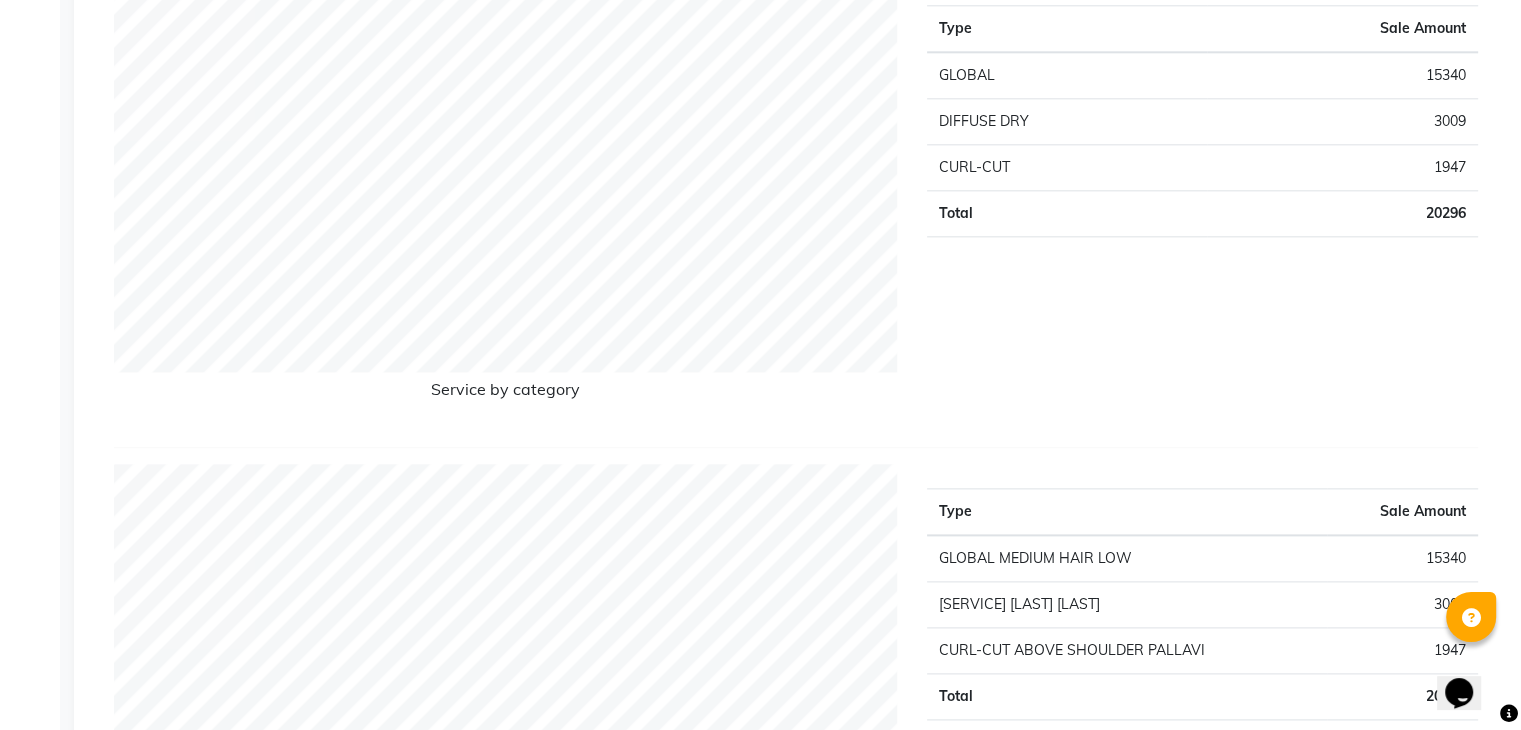 scroll, scrollTop: 2680, scrollLeft: 0, axis: vertical 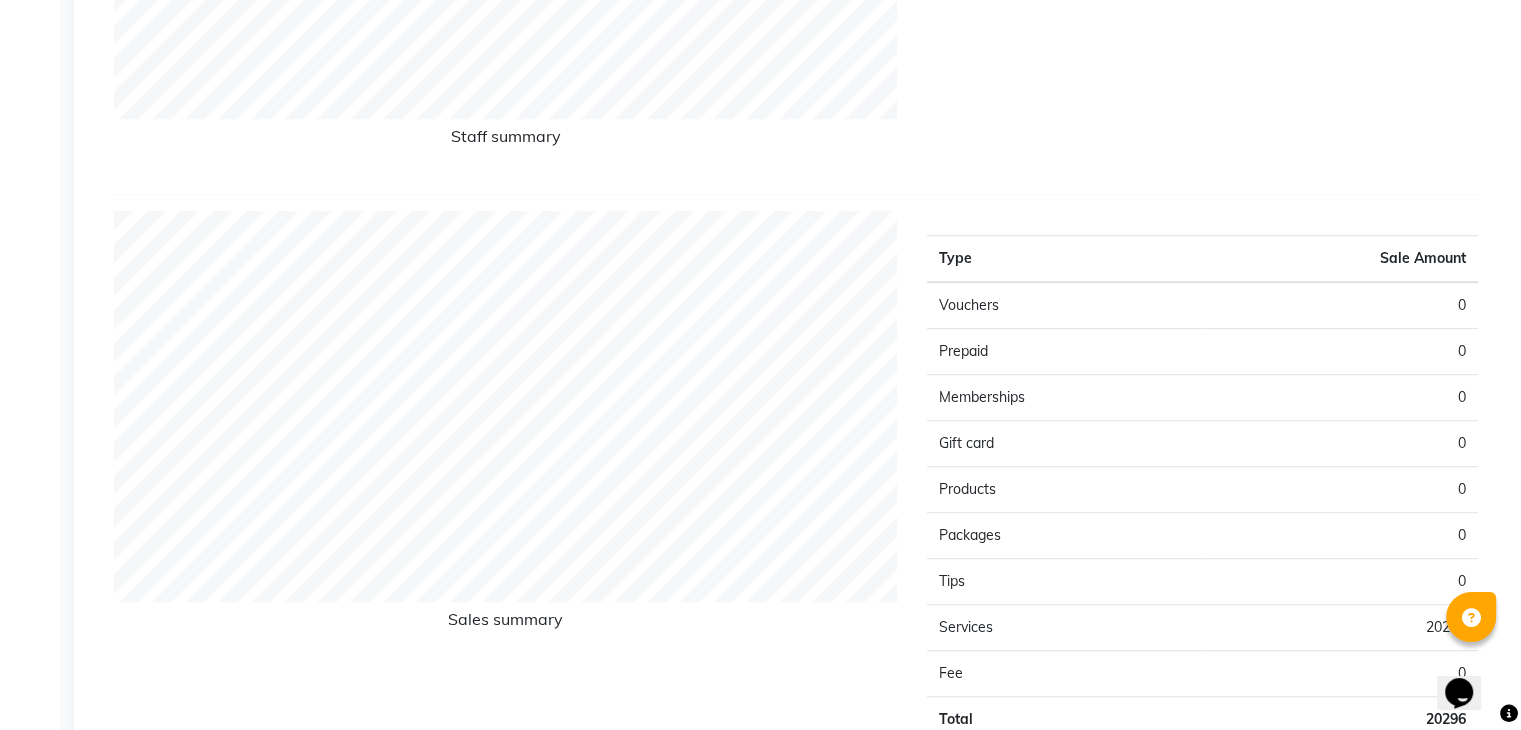 click on "Payment mode Type Sale Amount UPI 17287 CARD 3009 Total 20296 Staff summary Type Sale Amount Pallavi Doijode 17287 Pranav Nataraju  3009 Total 20296 Sales summary Type Sale Amount Vouchers 0 Prepaid 0 Memberships 0 Gift card 0 Products 0 Packages 0 Tips 0 Services 20296 Fee 0 Total 20296 Expense by type Type Sale Amount Tea & Refreshment 26 Other 5 Total 31 Service by category Type Sale Amount GLOBAL 15340 DIFFUSE DRY 3009 CURL-CUT  1947 Total 20296 Service sales Type Sale Amount GLOBAL MEDIUM HAIR LOW 15340 DIFFUSE DRY PRANAV BELOW SHOULDER 3009 CURL-CUT ABOVE SHOULDER PALLAVI 1947 Total 20296" 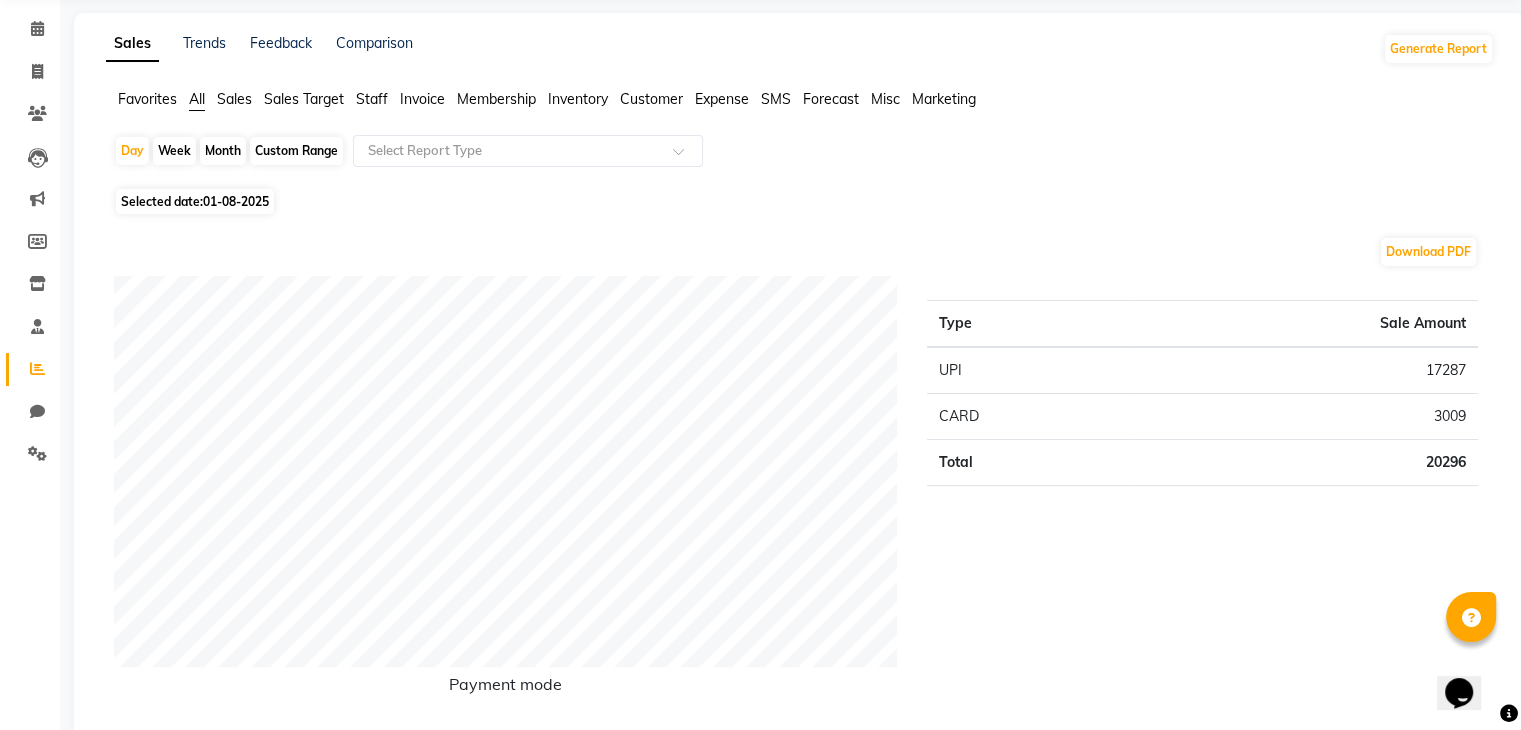 scroll, scrollTop: 0, scrollLeft: 0, axis: both 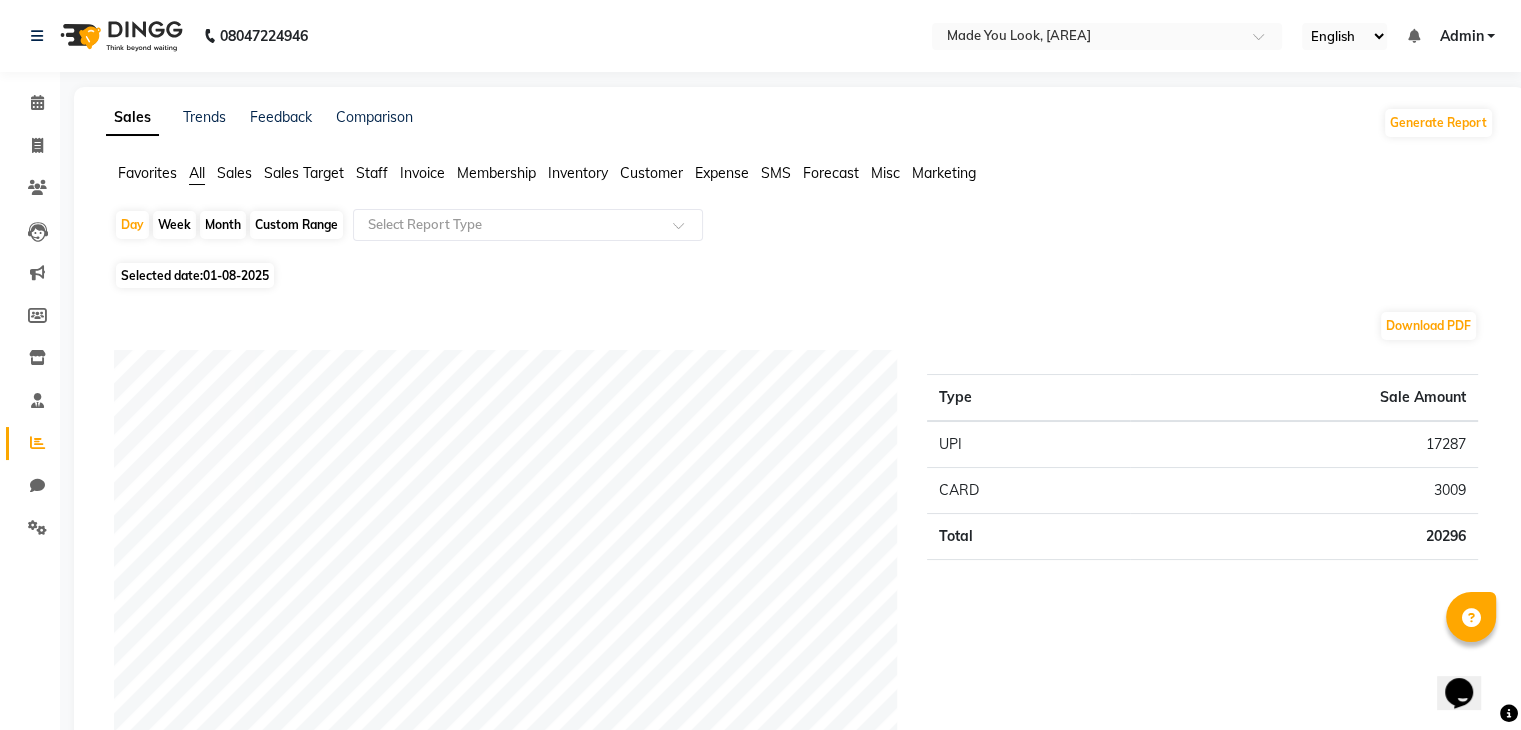 click on "Sales" 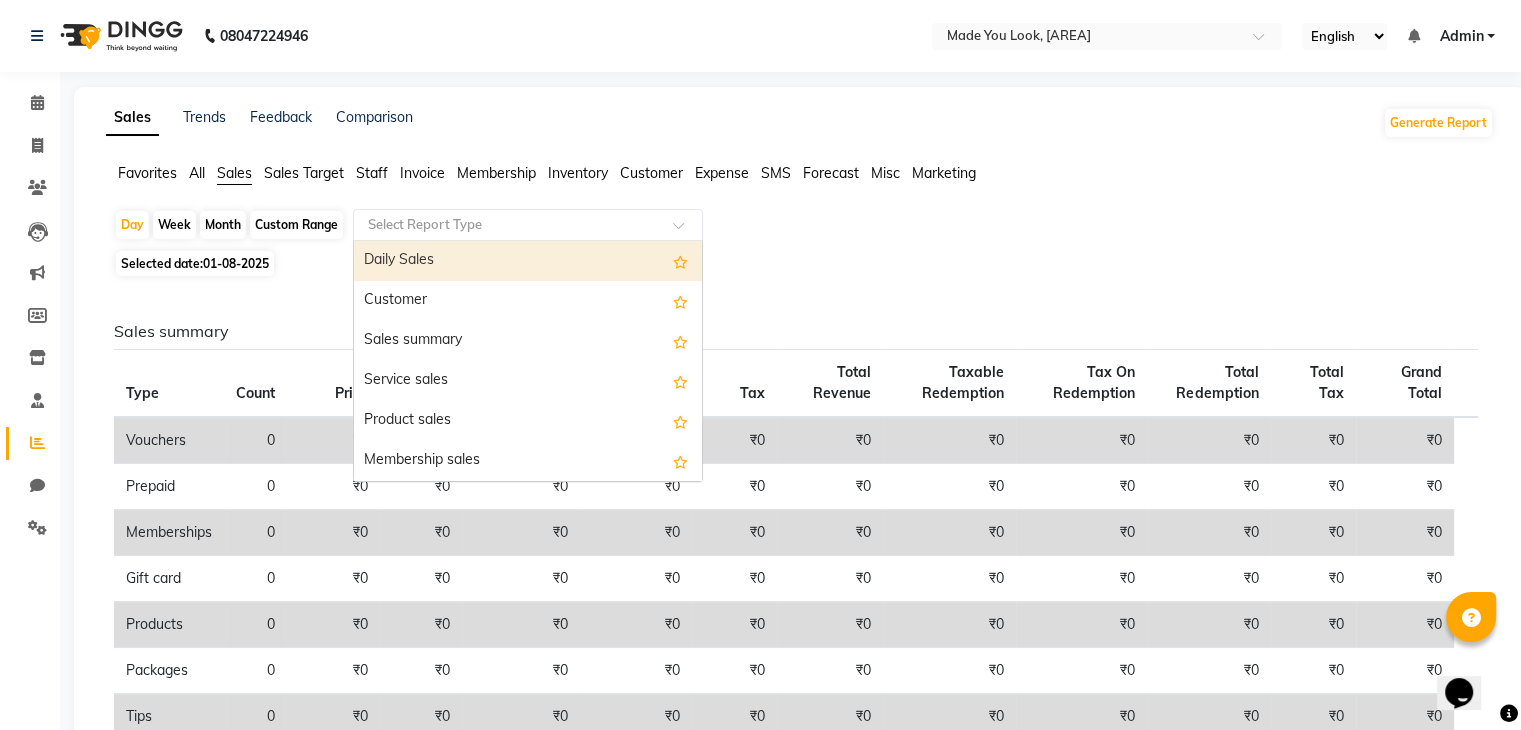 click 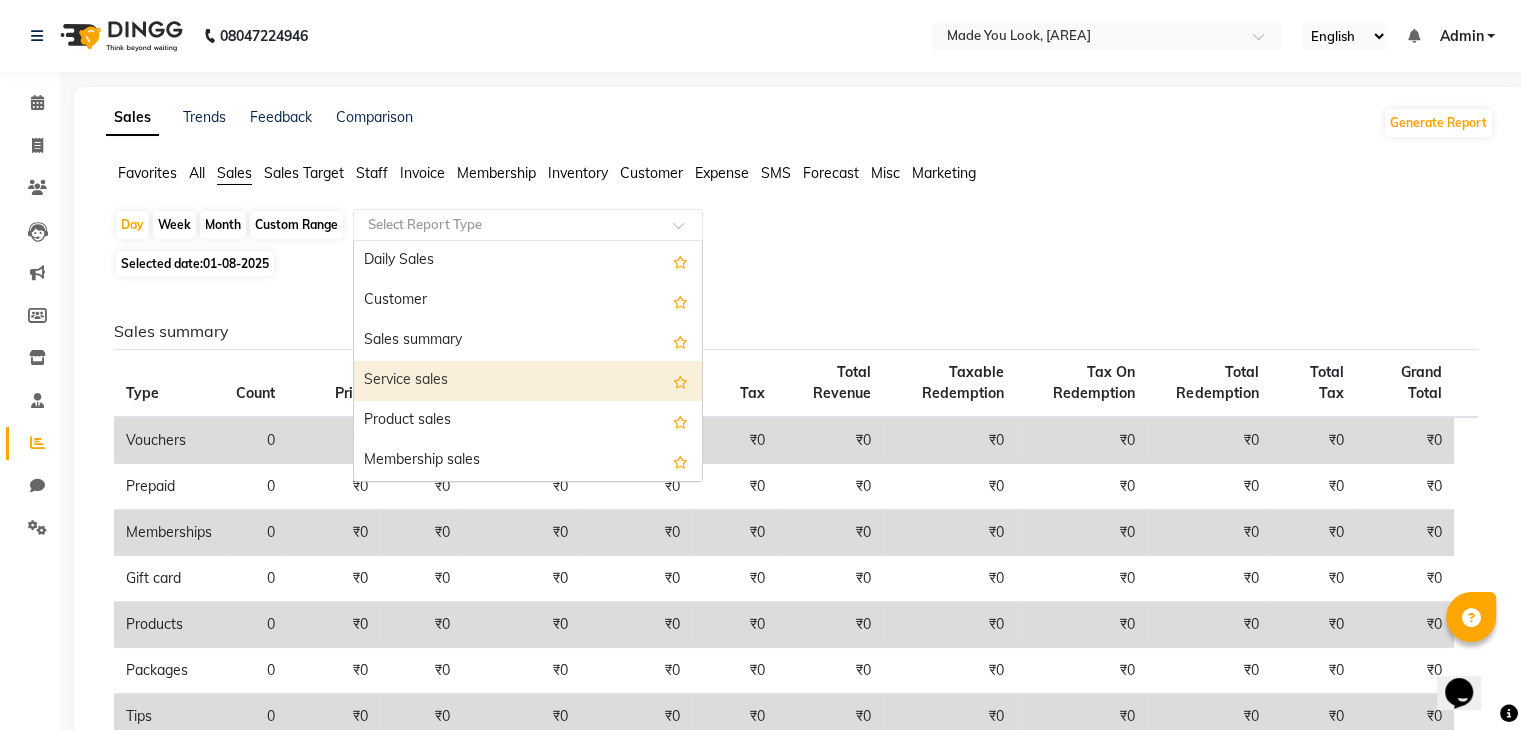 click on "Service sales" at bounding box center (528, 381) 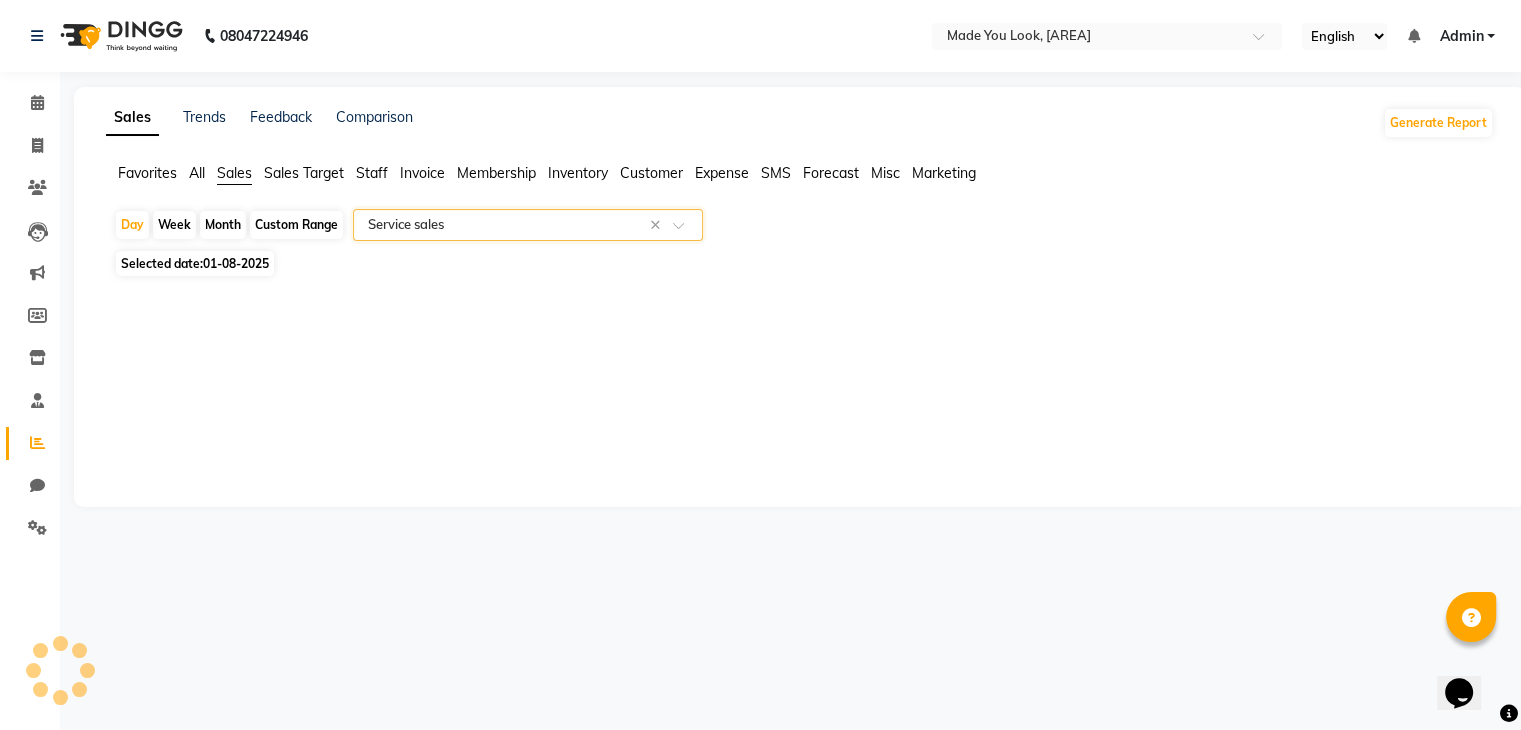 select on "full_report" 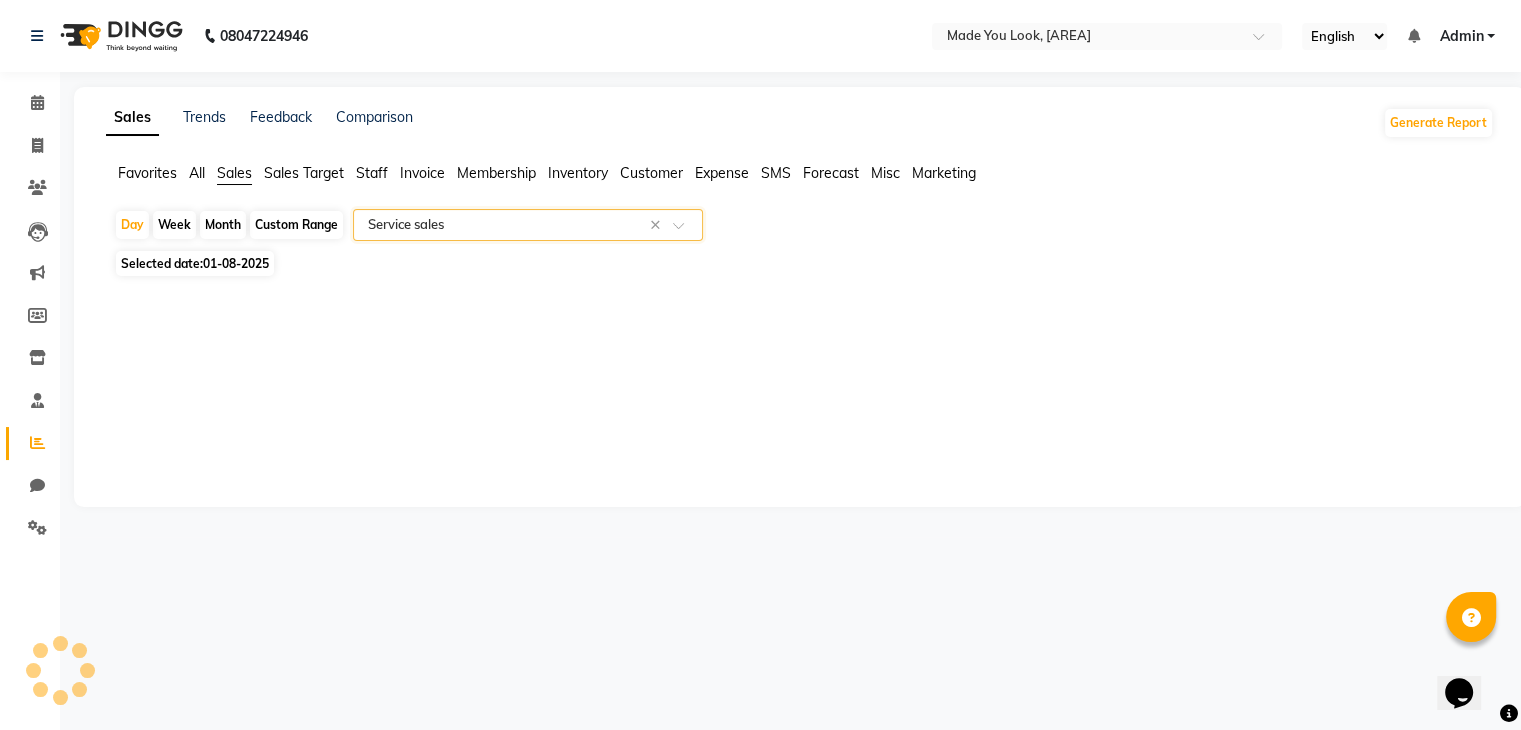 select on "csv" 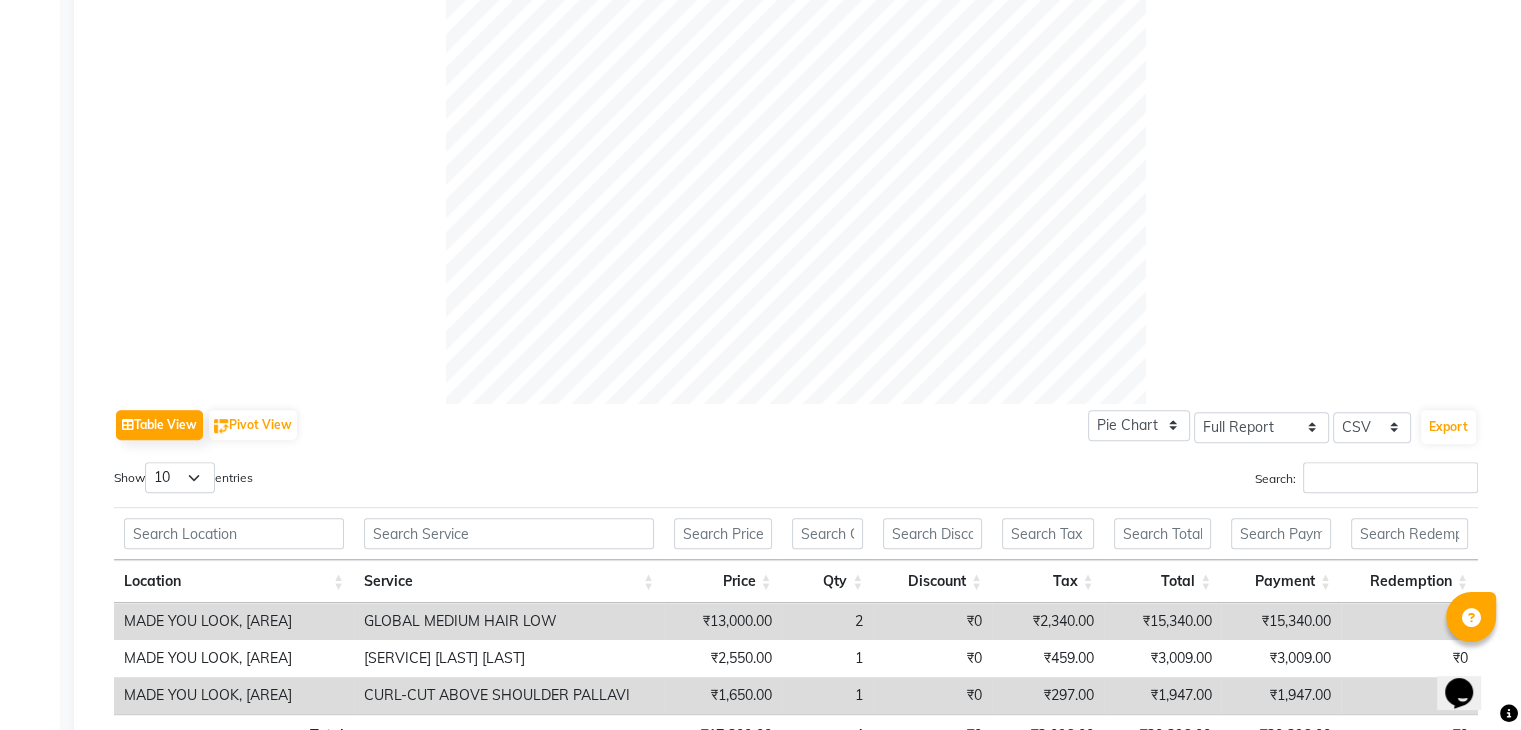 scroll, scrollTop: 767, scrollLeft: 0, axis: vertical 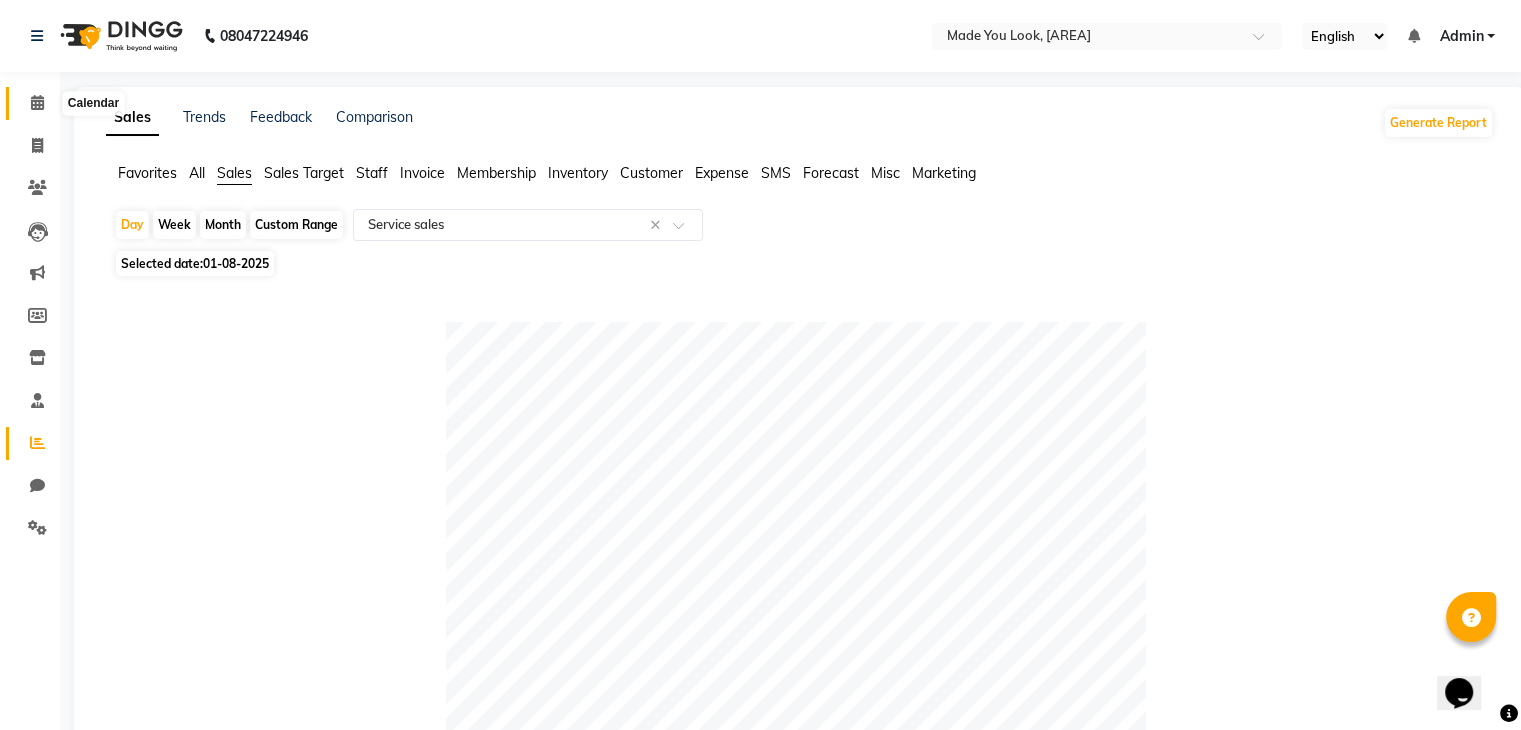 click 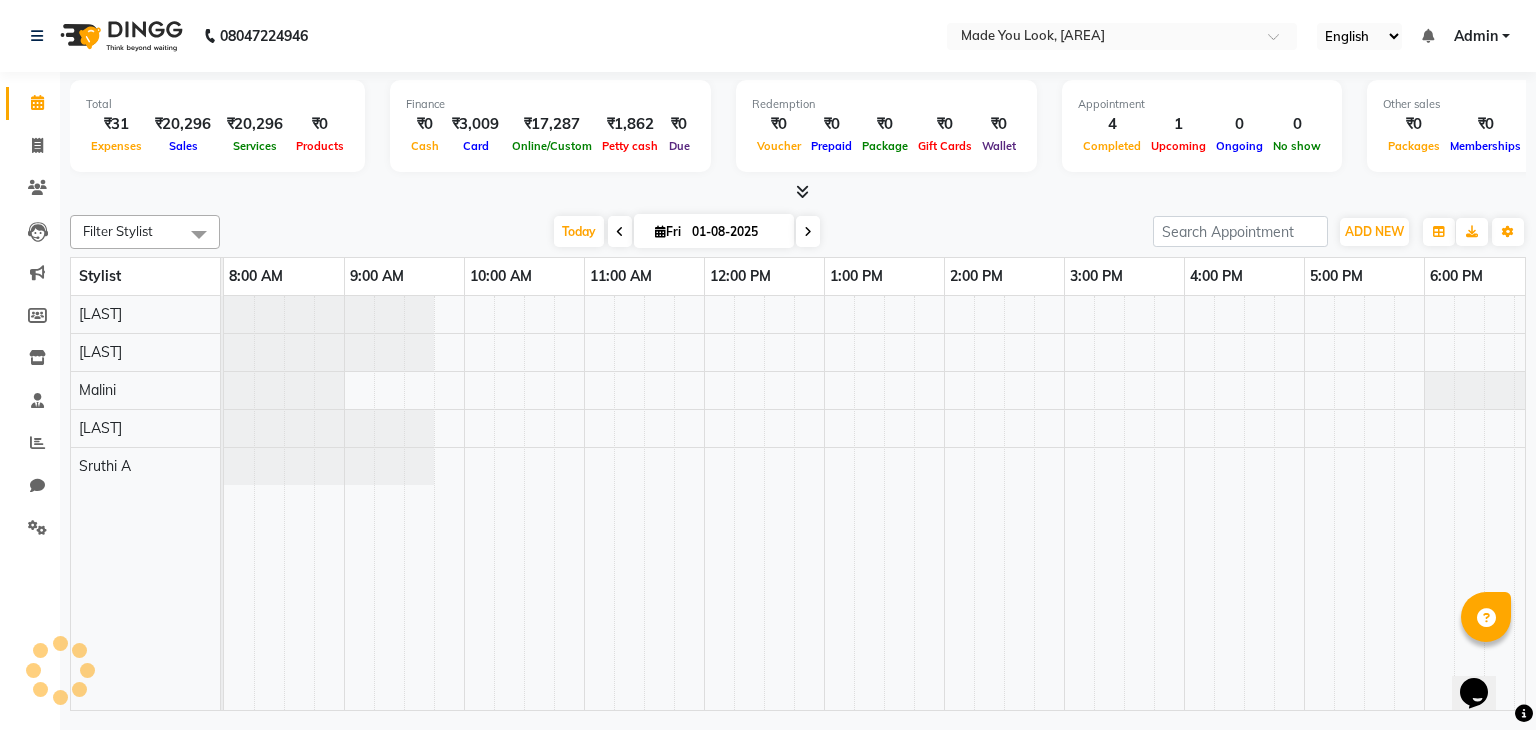 scroll, scrollTop: 0, scrollLeft: 0, axis: both 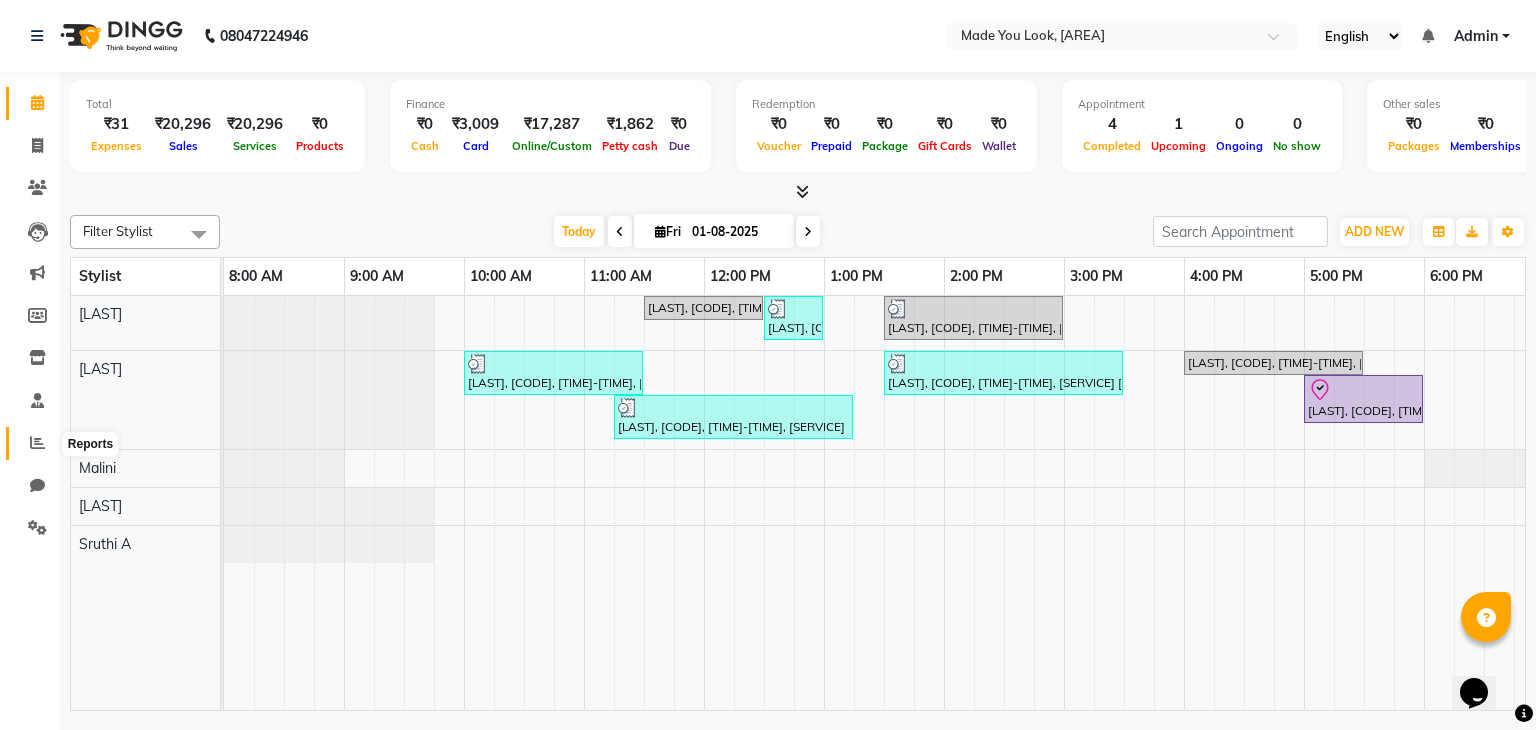 click 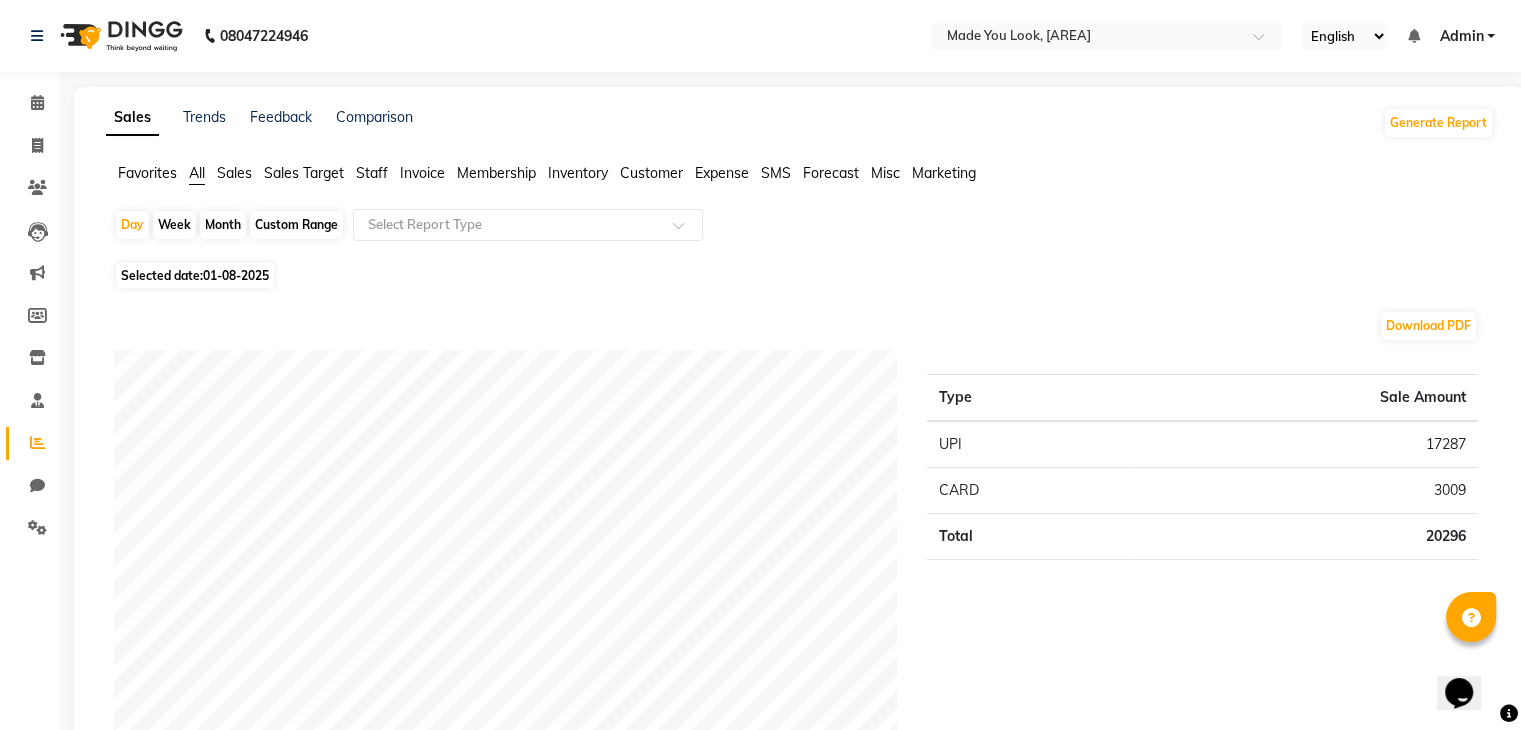 click on "Sales" 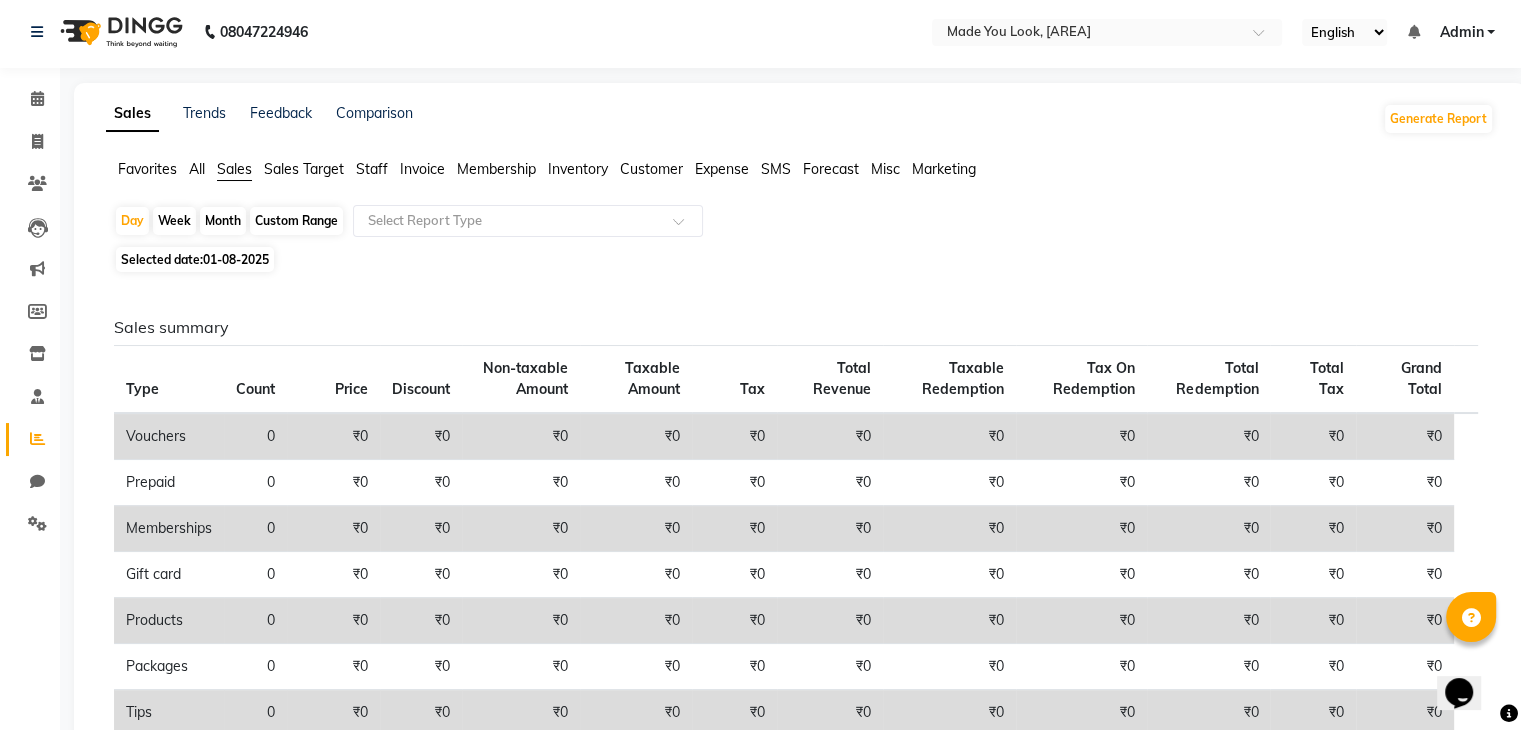 scroll, scrollTop: 0, scrollLeft: 0, axis: both 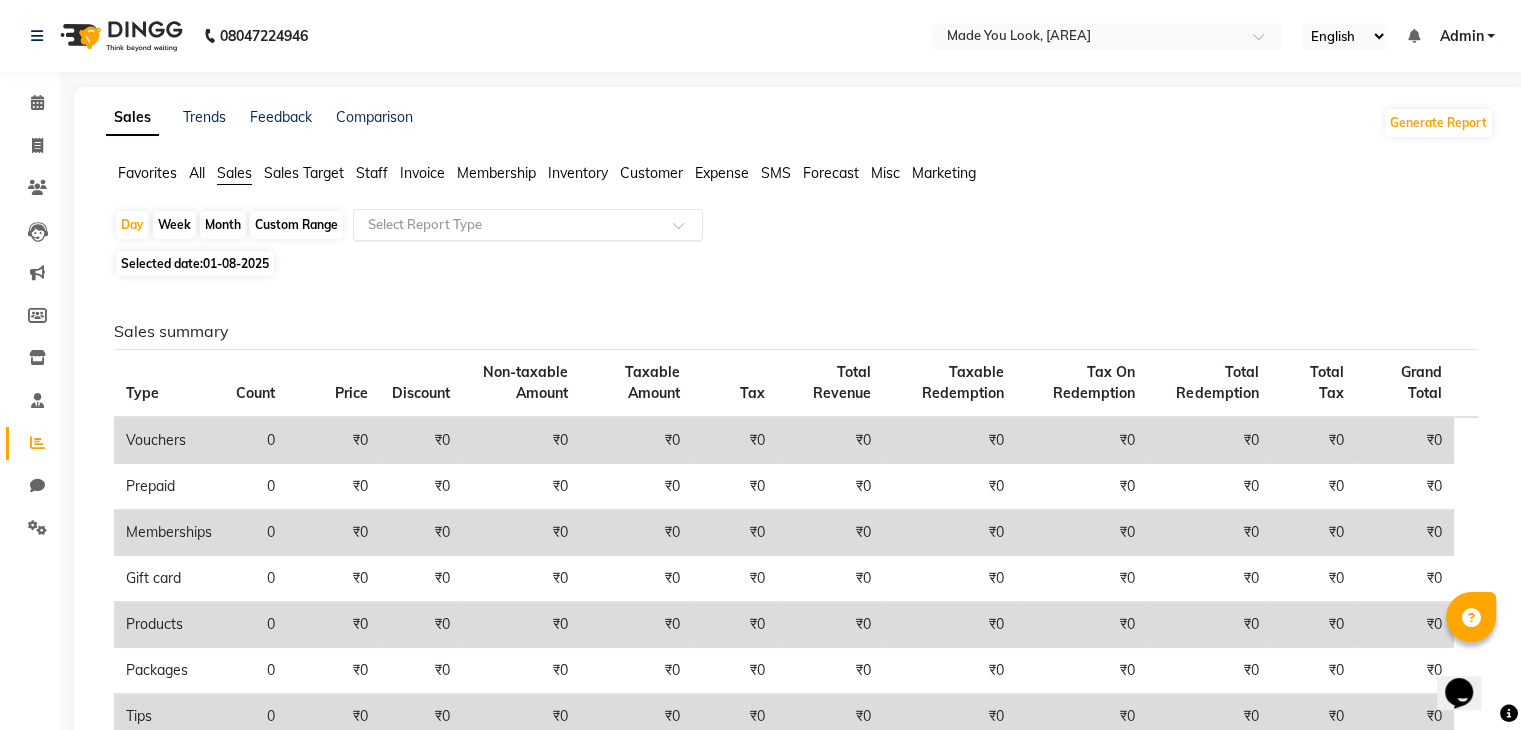 click 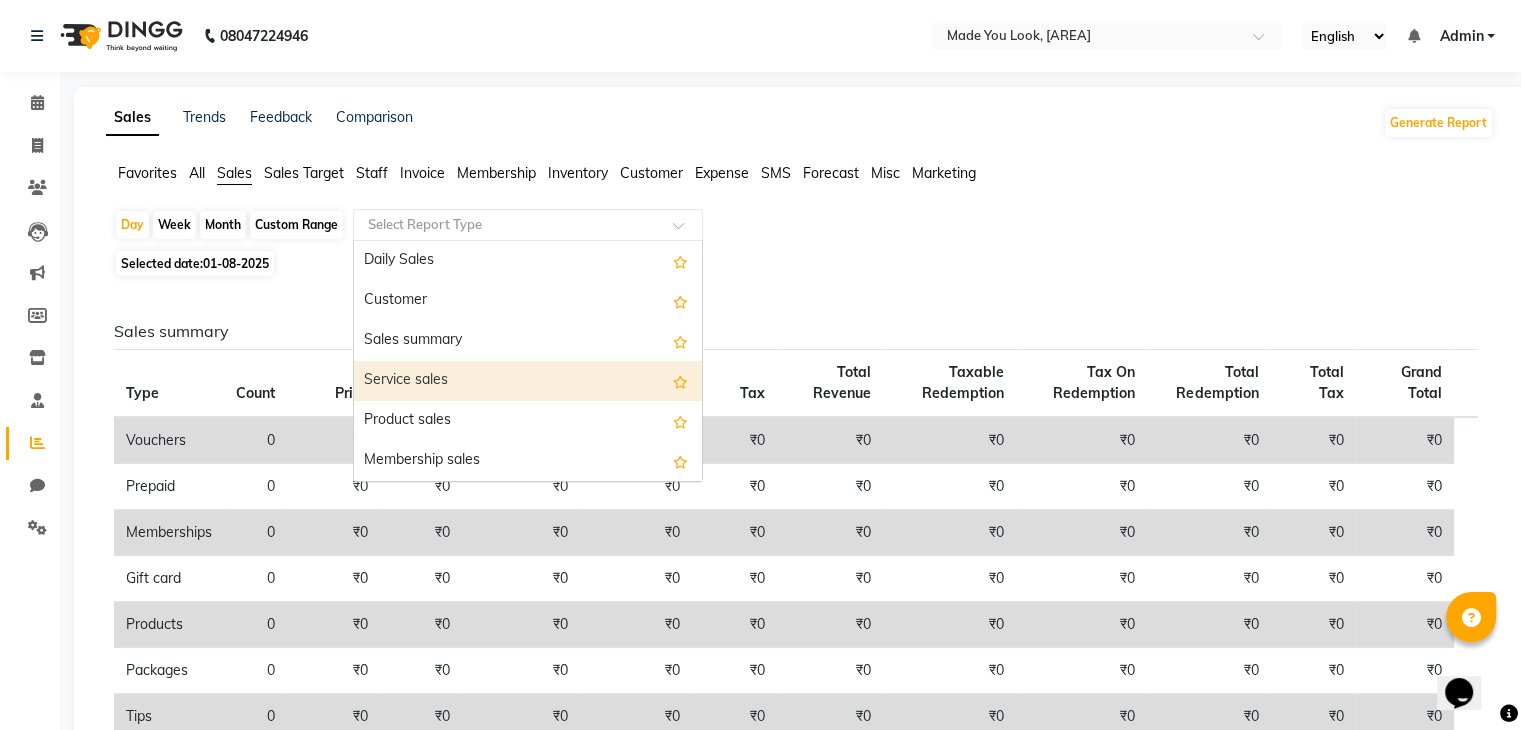 click on "Service sales" at bounding box center [528, 381] 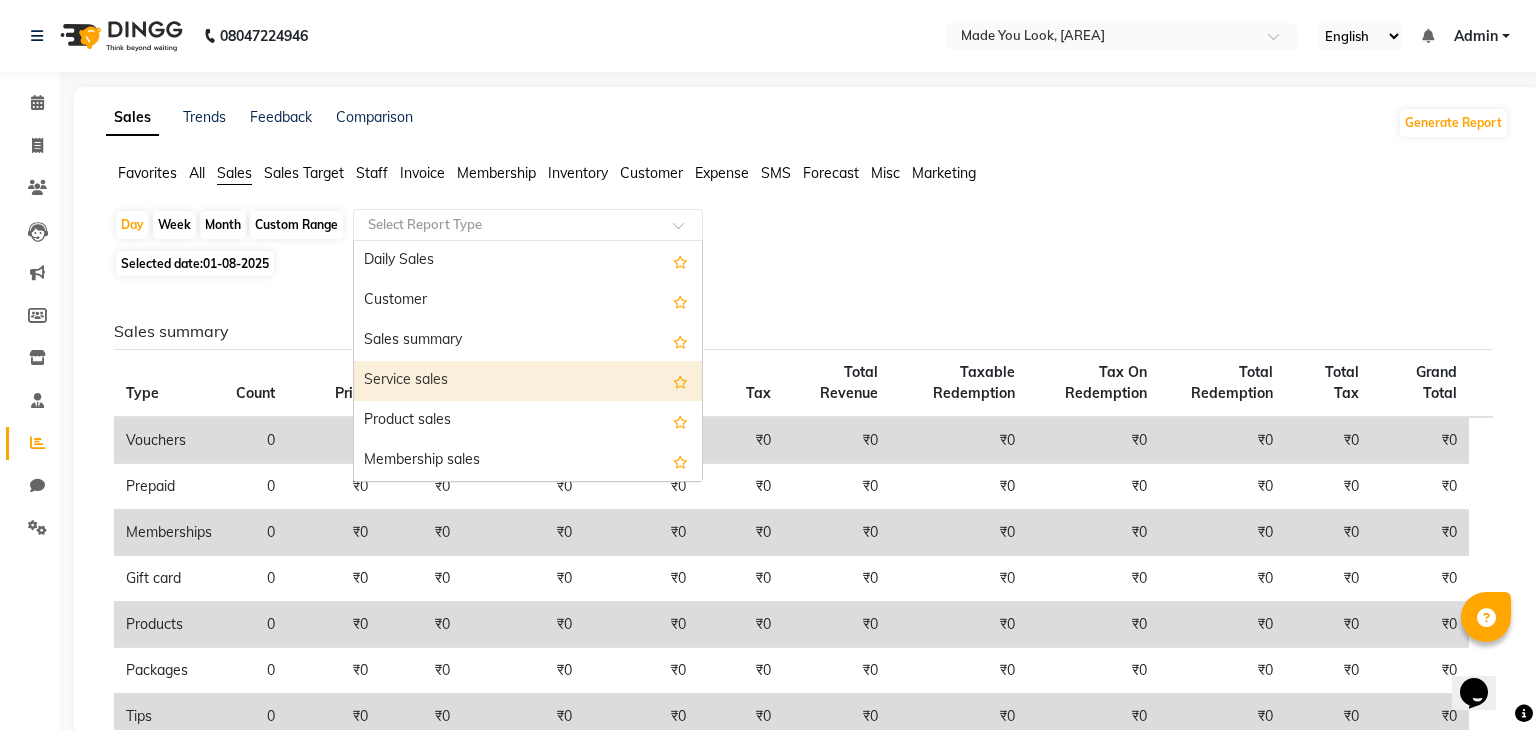 select on "full_report" 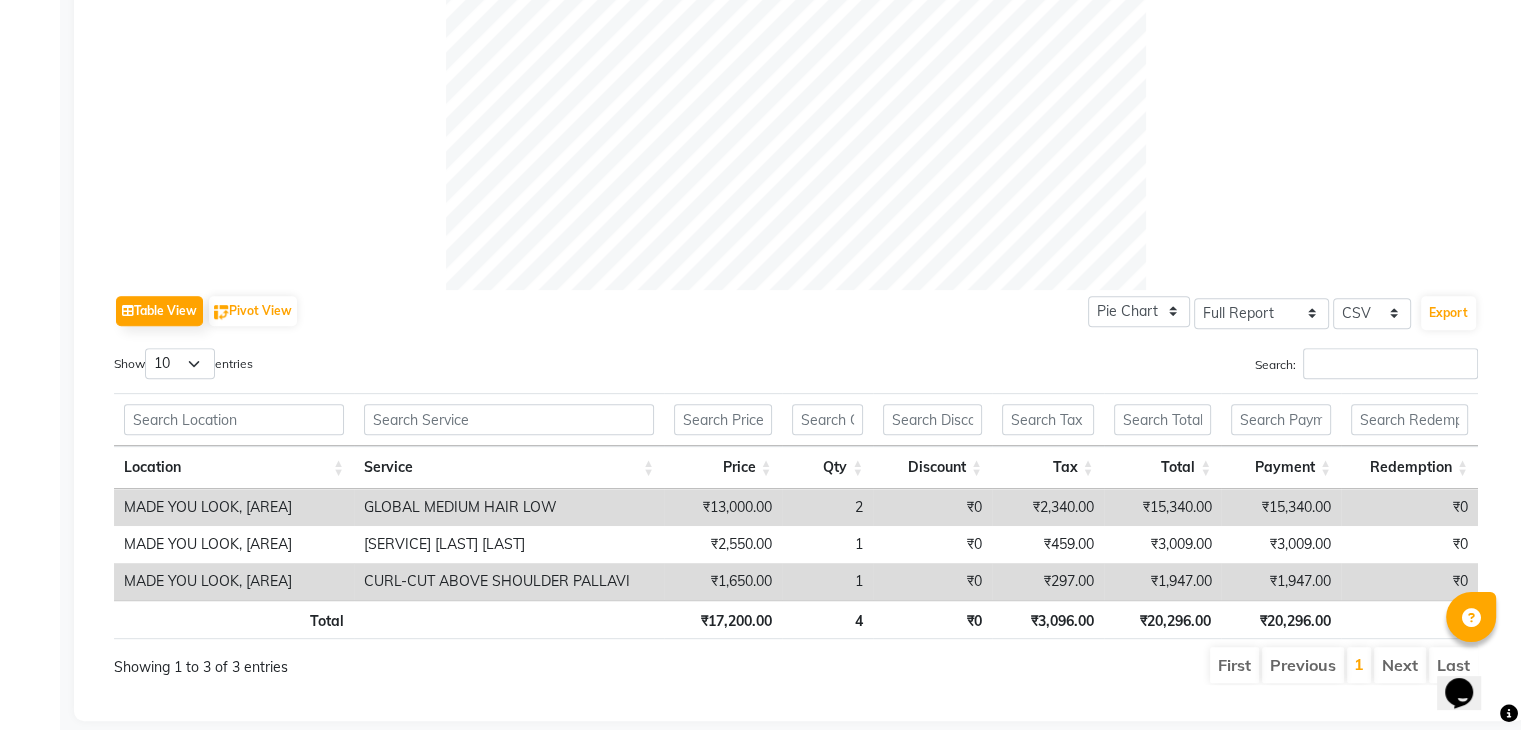 scroll, scrollTop: 767, scrollLeft: 0, axis: vertical 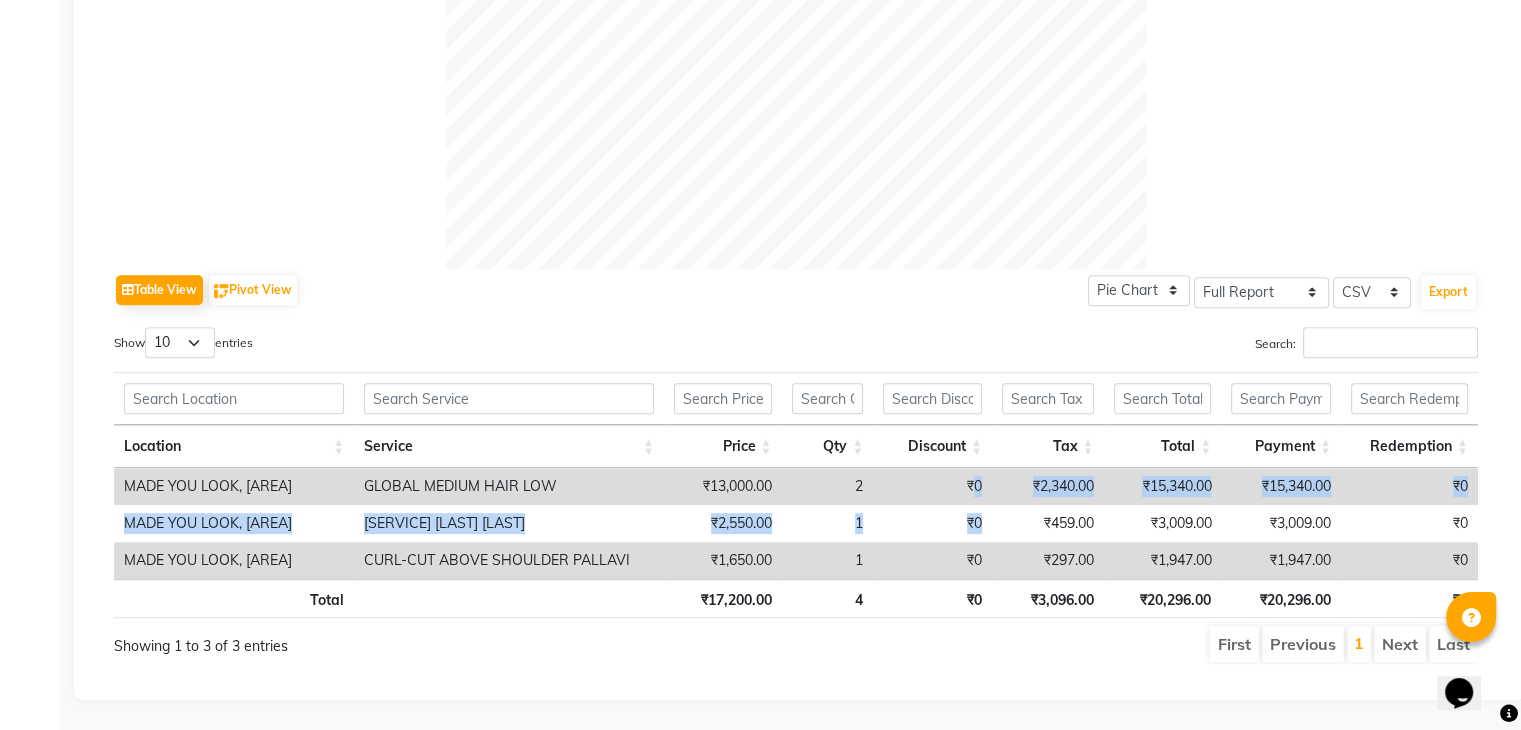 drag, startPoint x: 986, startPoint y: 480, endPoint x: 1045, endPoint y: 534, distance: 79.98125 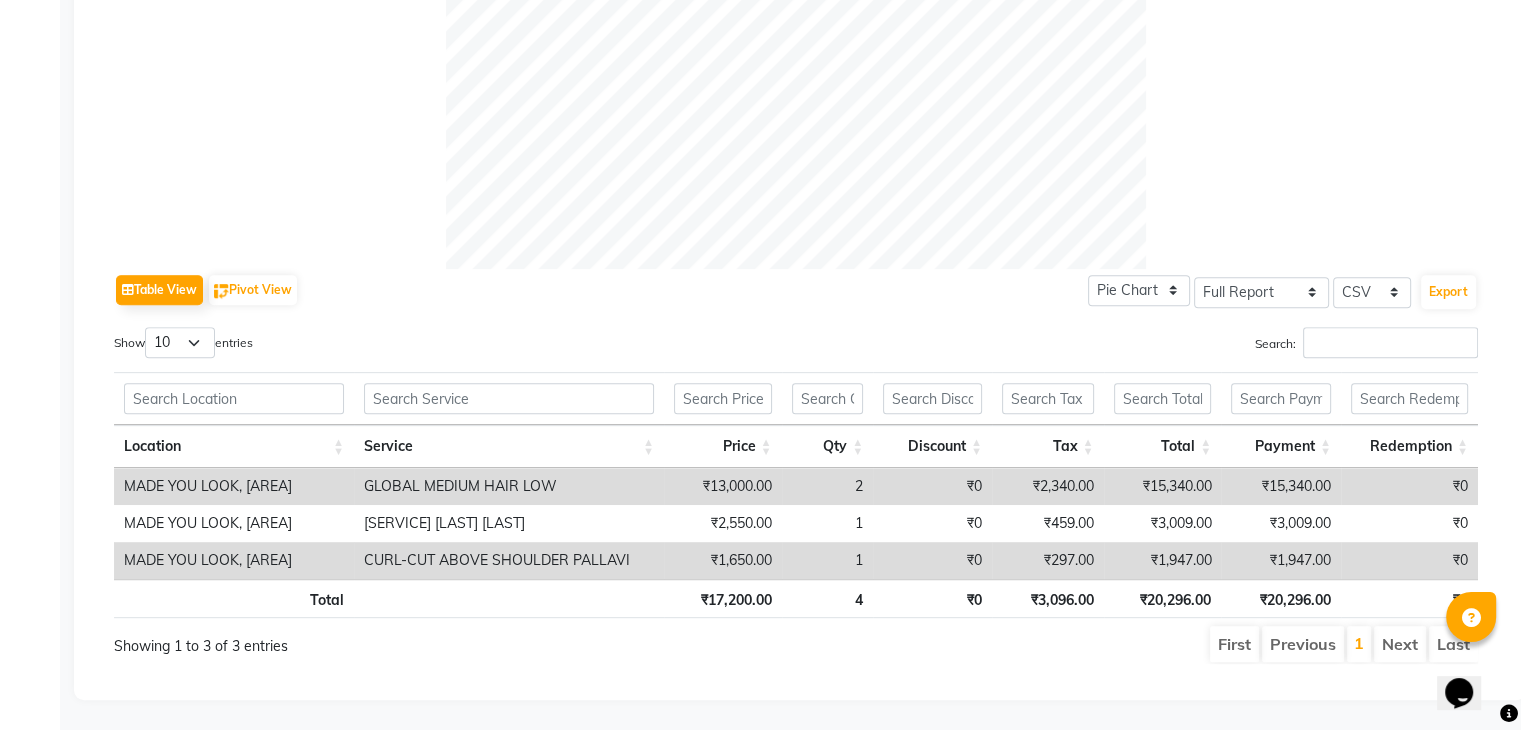 click on "GLOBAL MEDIUM HAIR LOW" at bounding box center [509, 486] 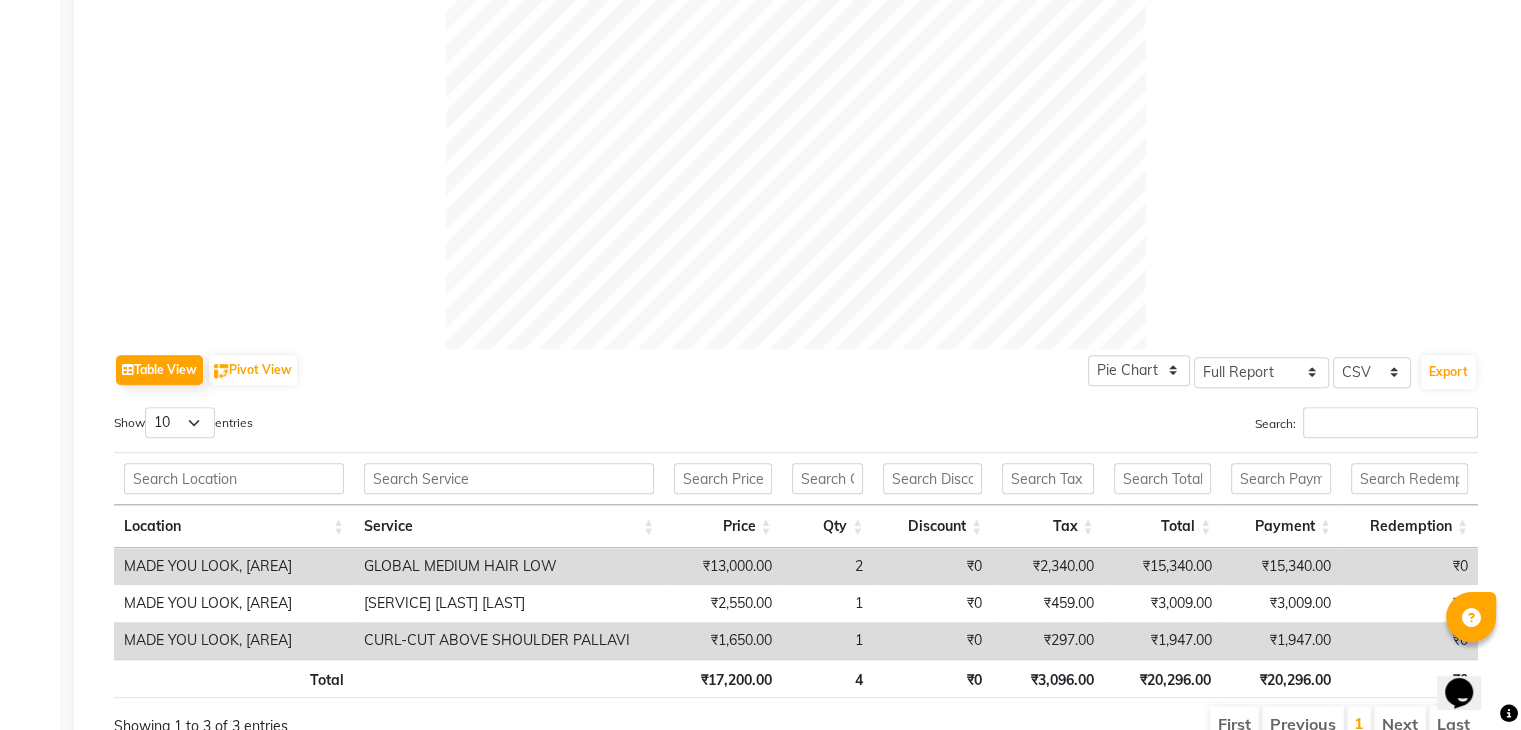 scroll, scrollTop: 767, scrollLeft: 0, axis: vertical 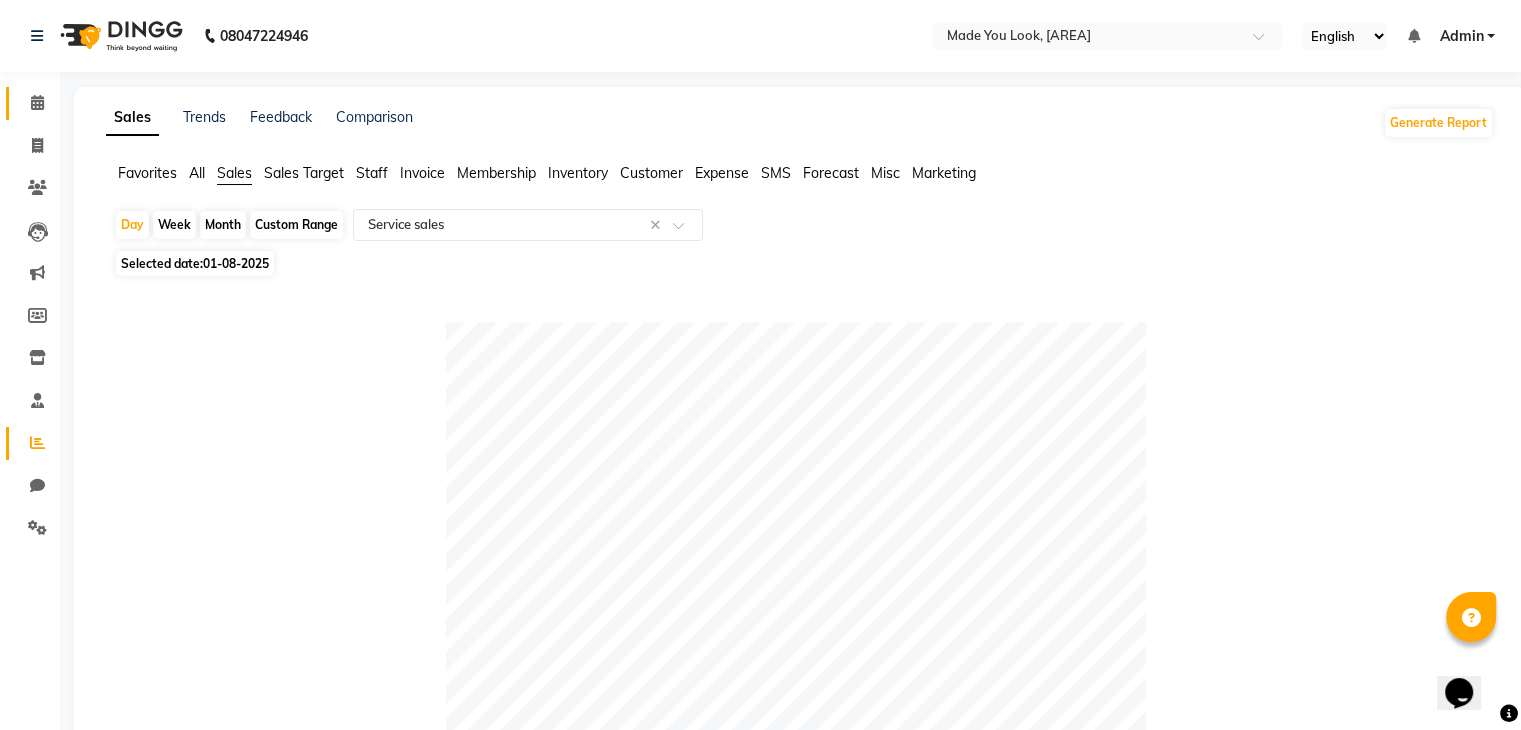 click on "Calendar" 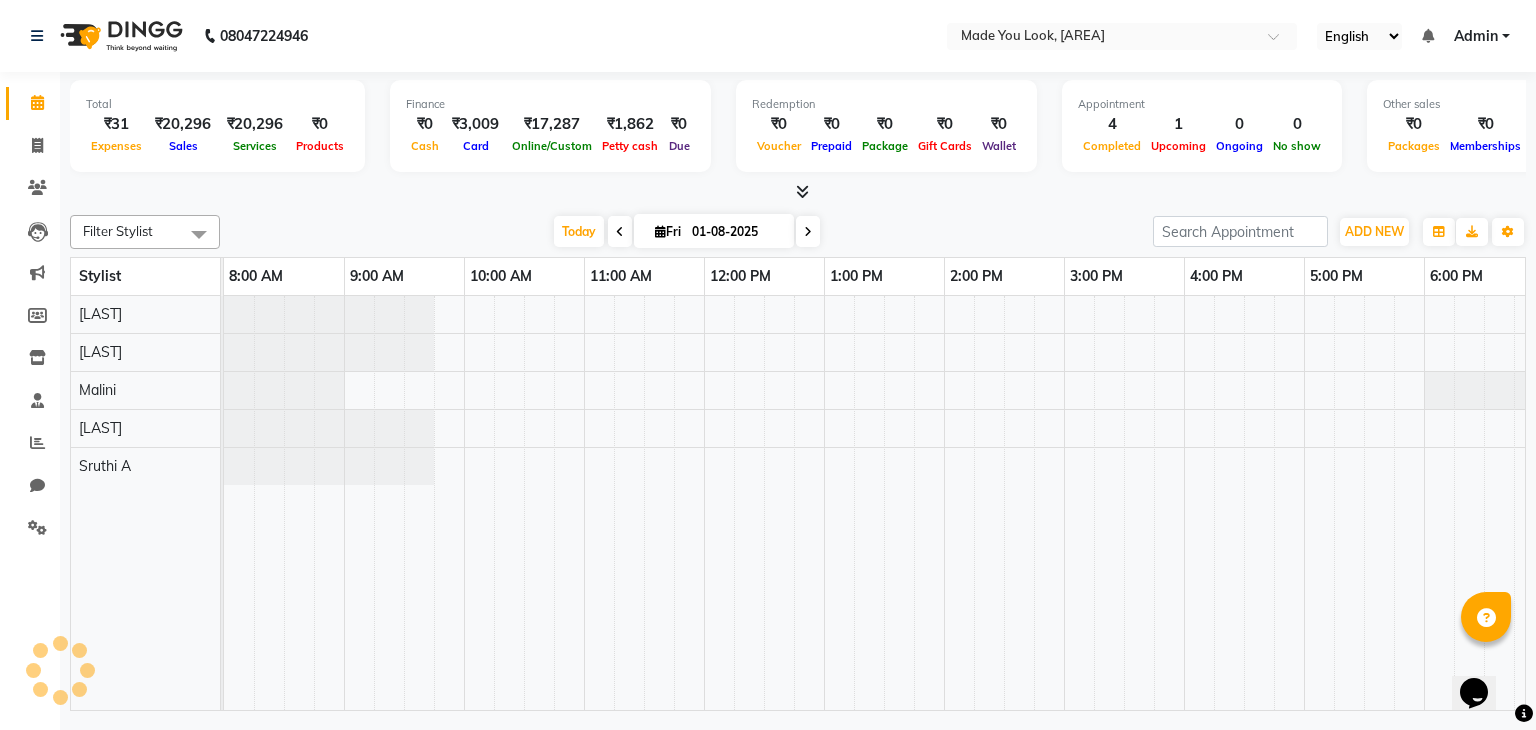 scroll, scrollTop: 0, scrollLeft: 138, axis: horizontal 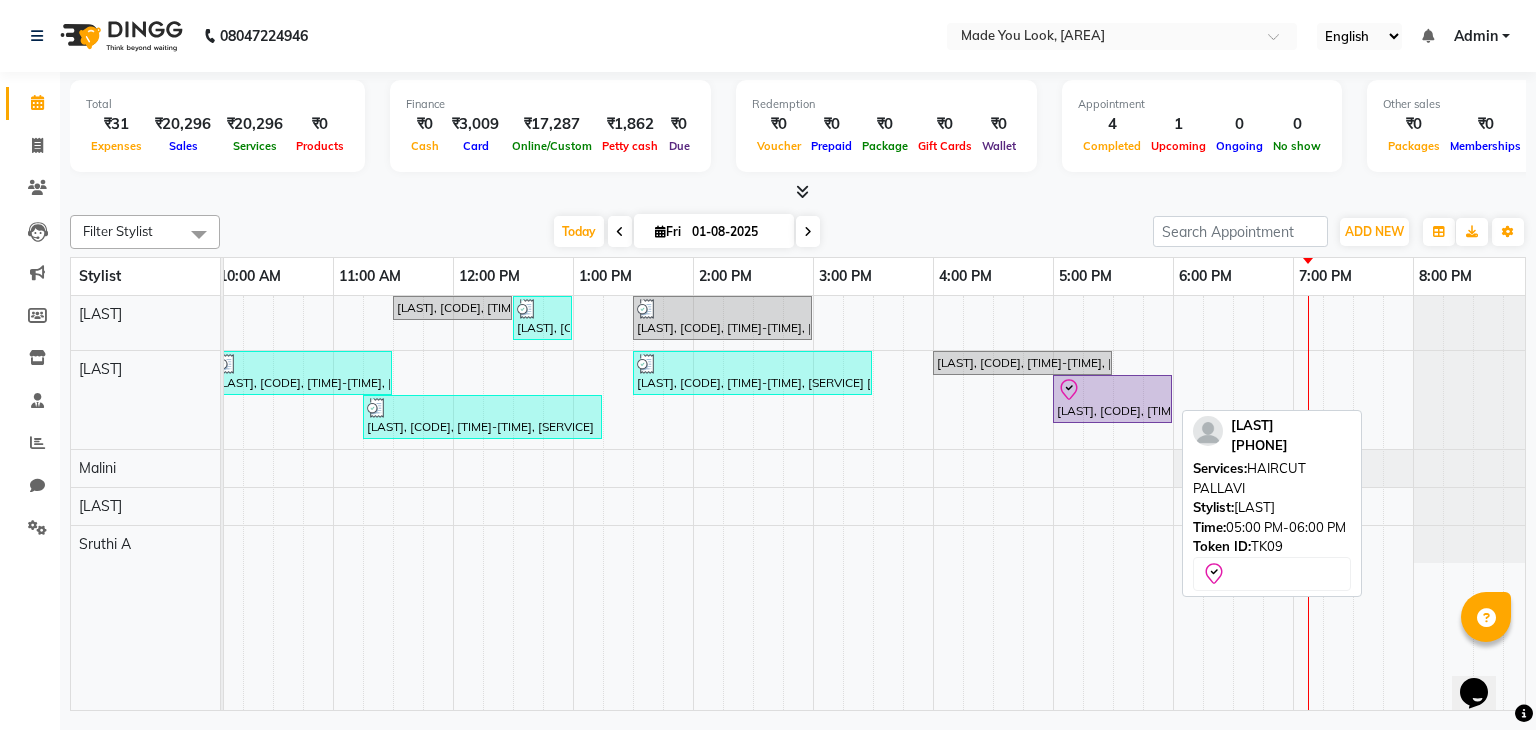 click on "Deepali Nehra, TK09, 05:00 PM-06:00 PM, HAIRCUT PALLAVI" at bounding box center [1112, 399] 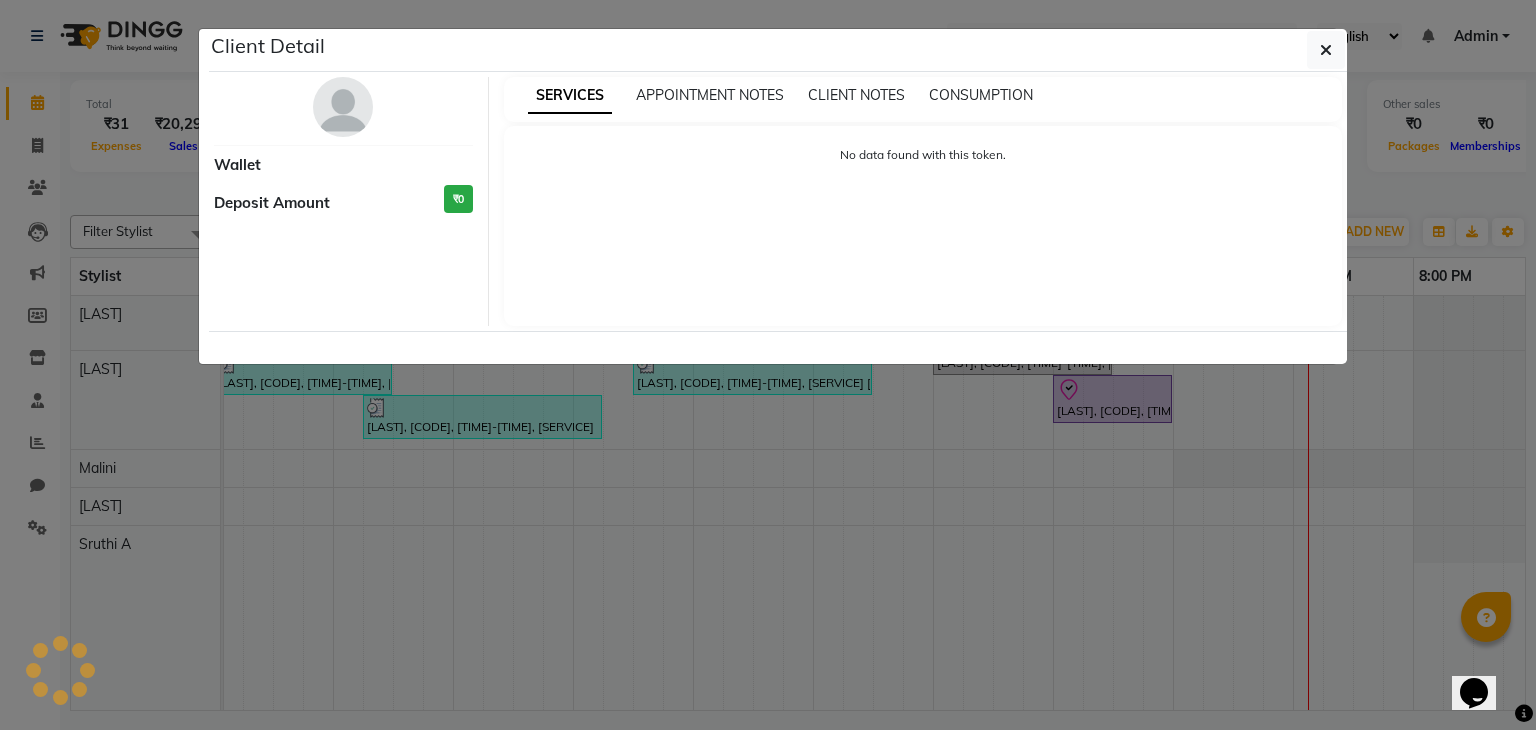 select on "8" 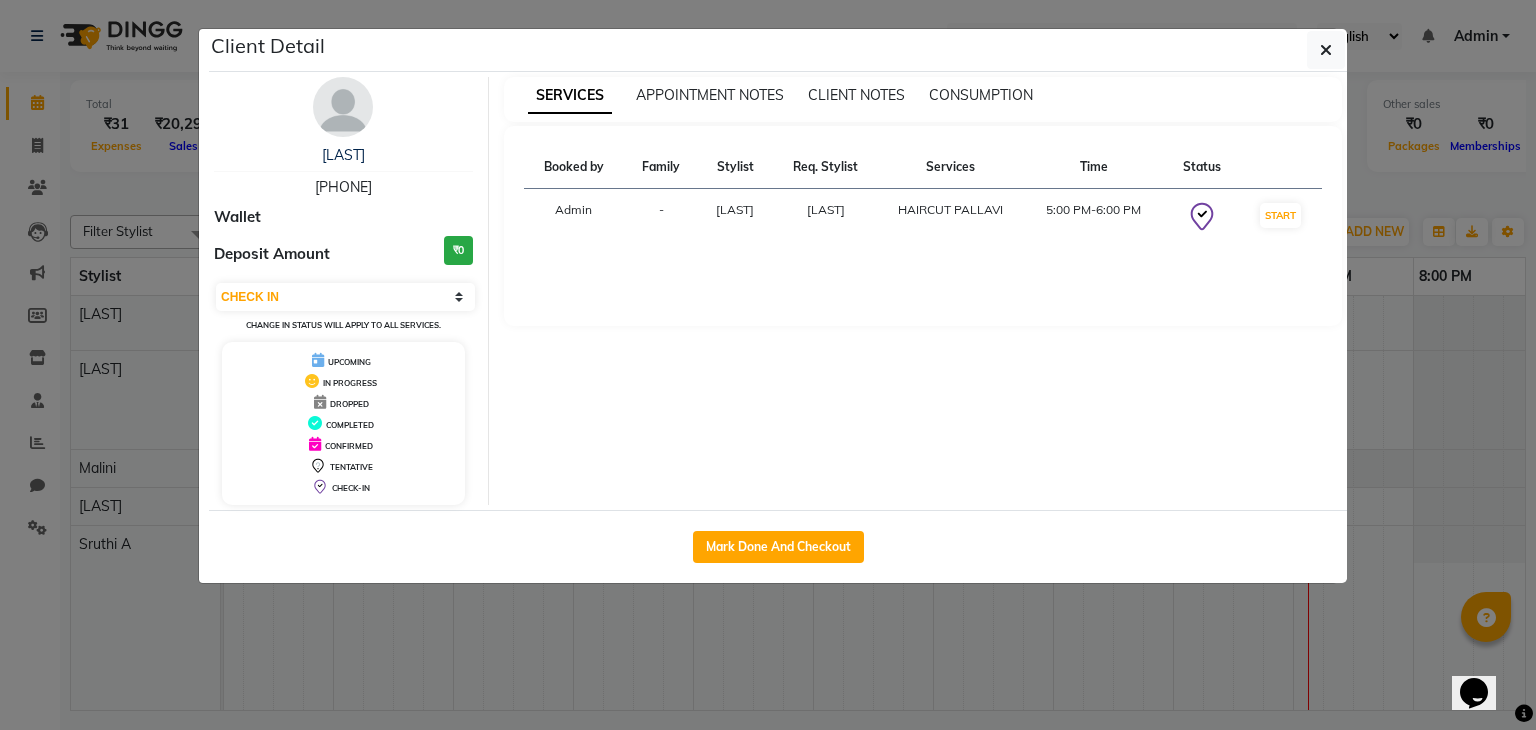 drag, startPoint x: 1322, startPoint y: 46, endPoint x: 1310, endPoint y: 84, distance: 39.849716 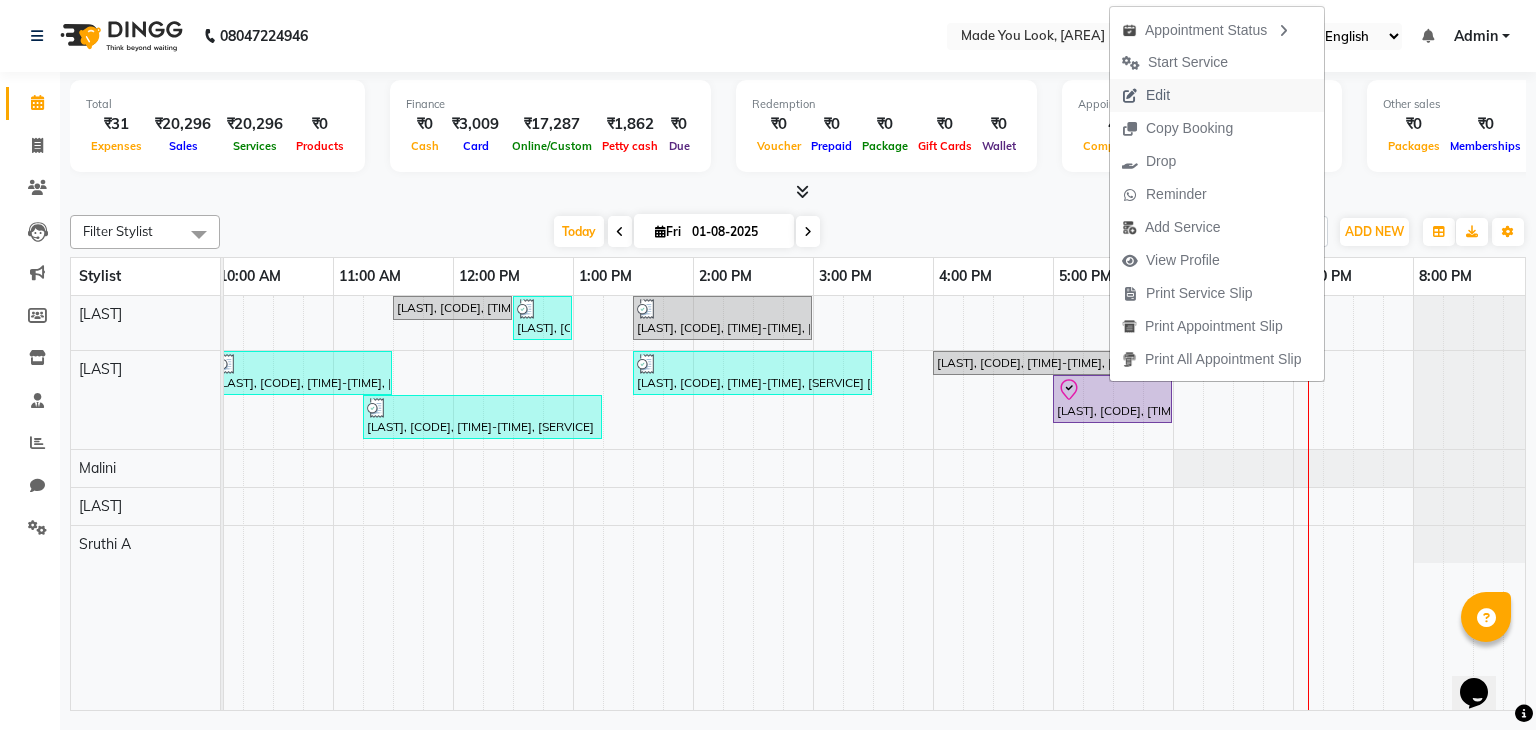 click on "Edit" at bounding box center (1158, 95) 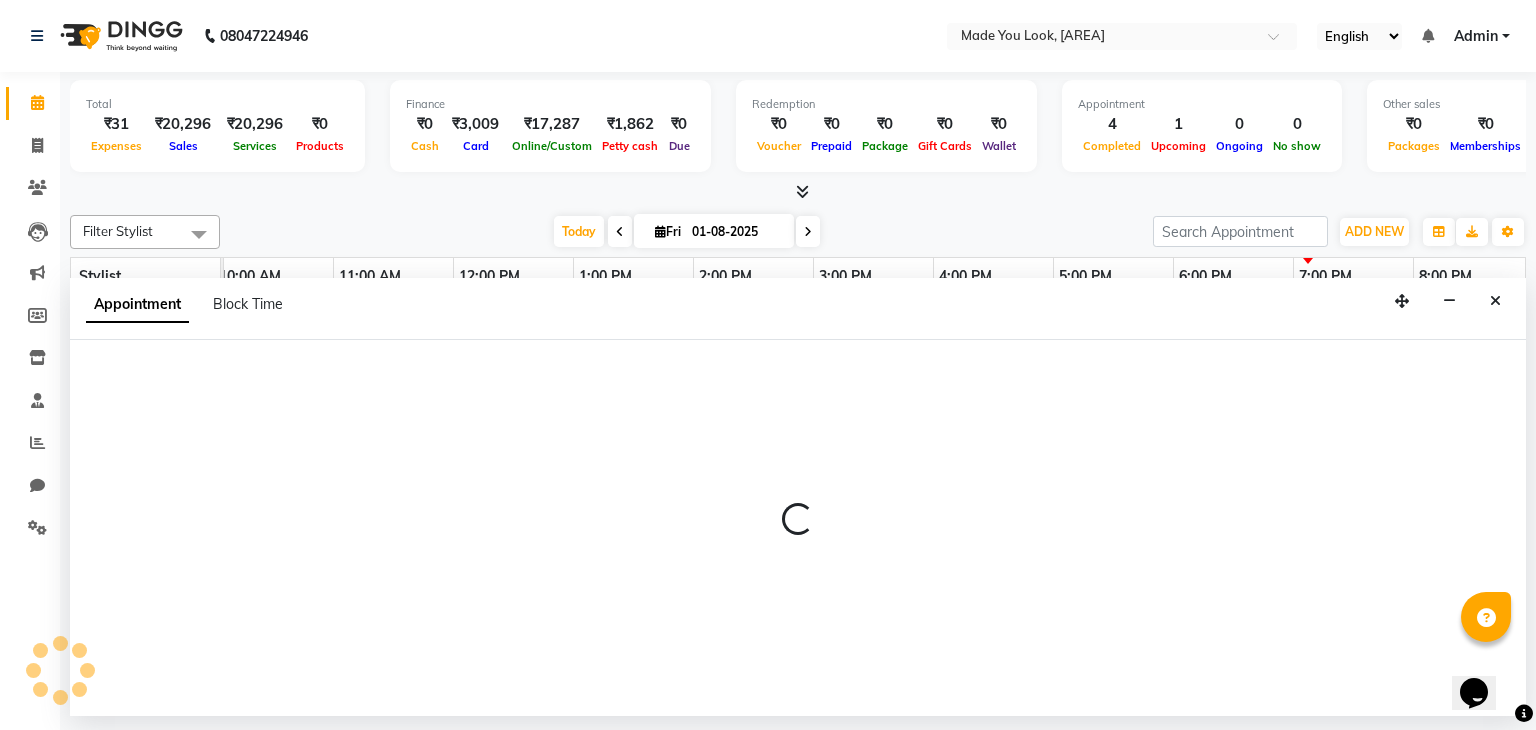 select on "tentative" 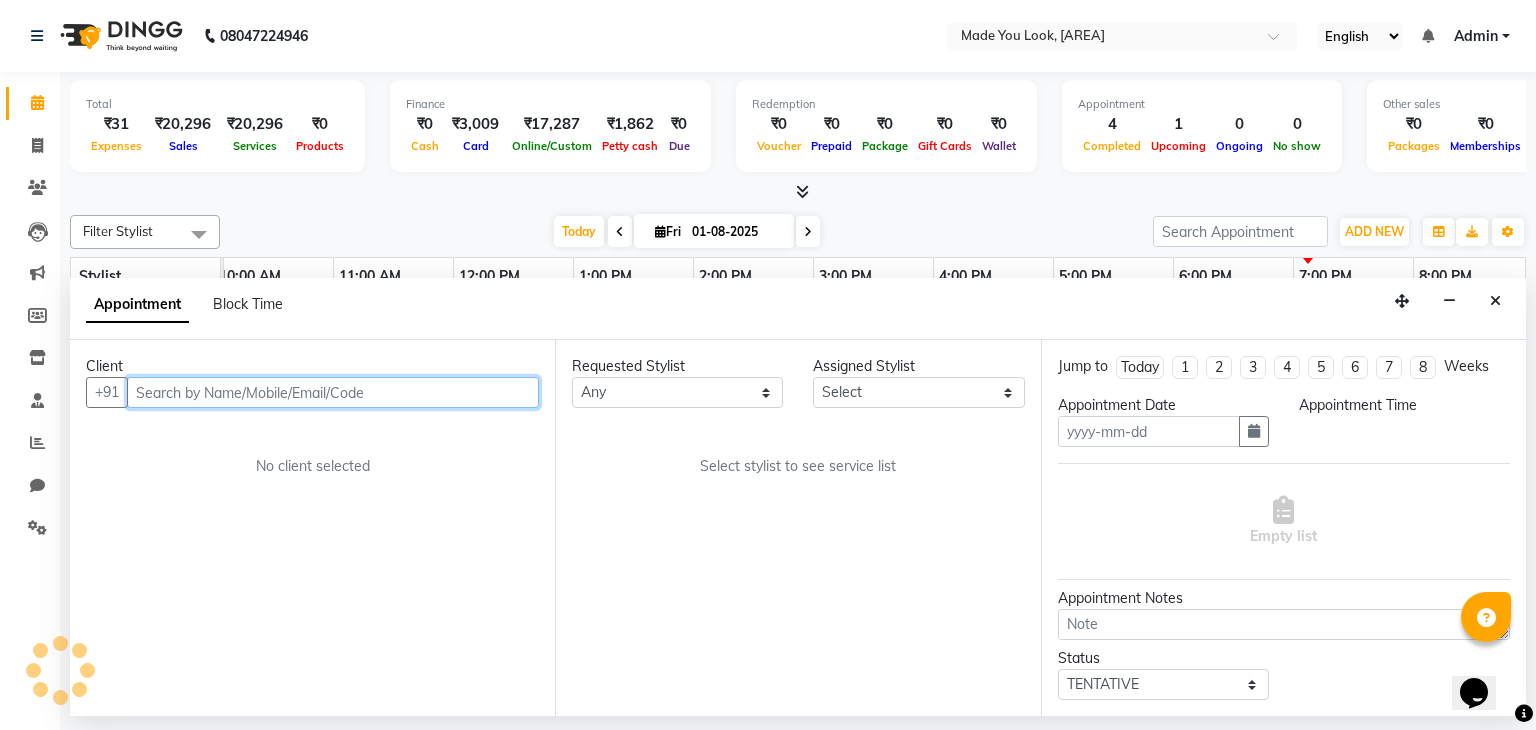 type on "01-08-2025" 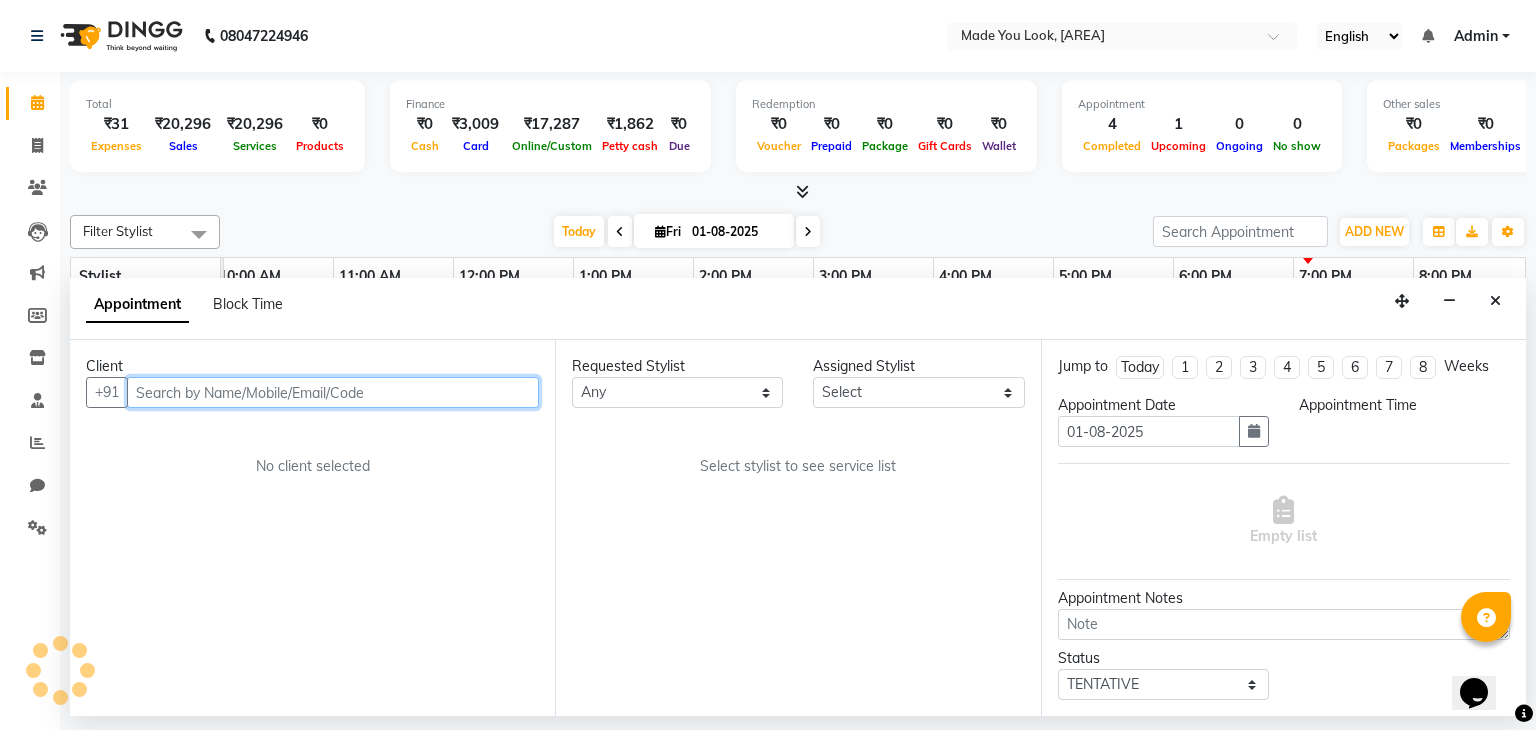 select on "83313" 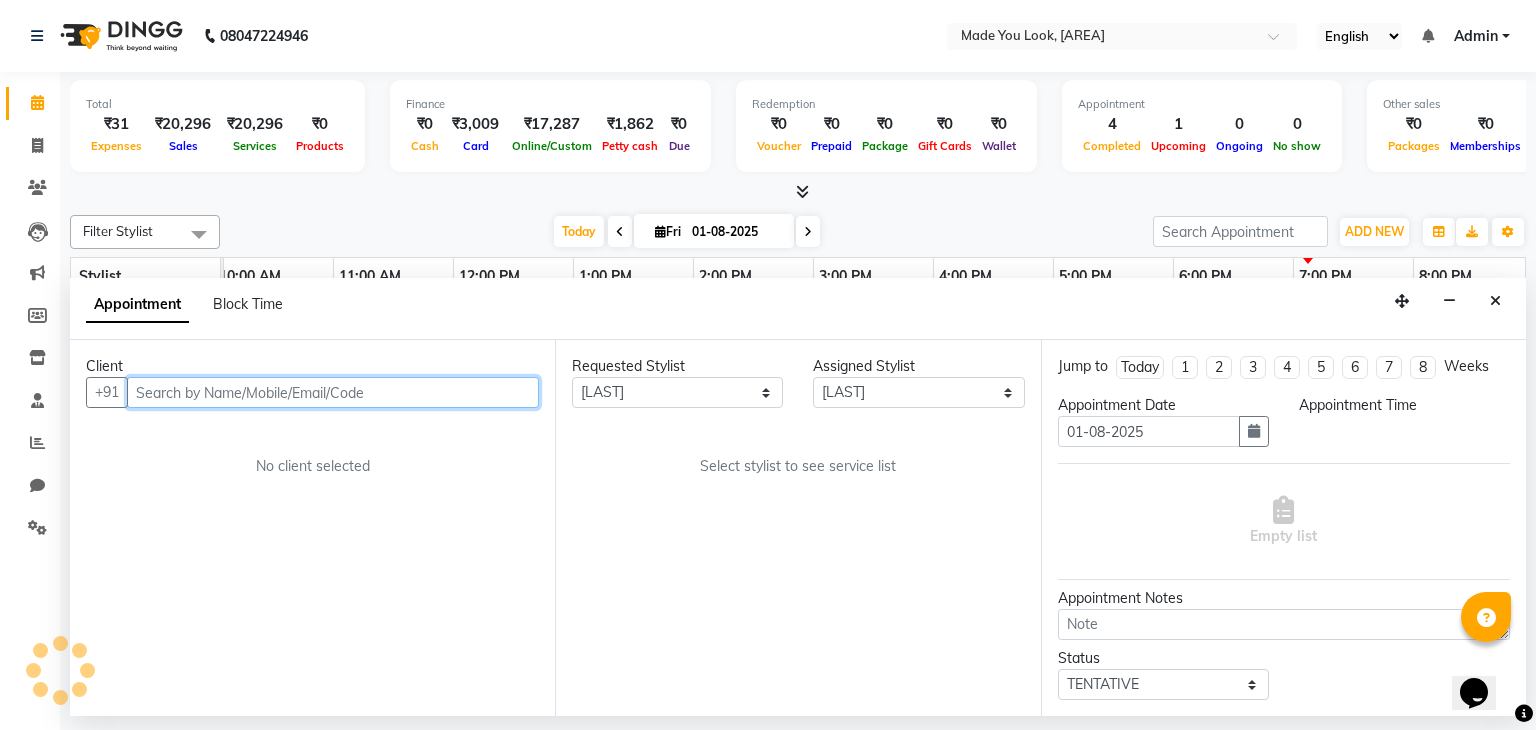 select on "check-in" 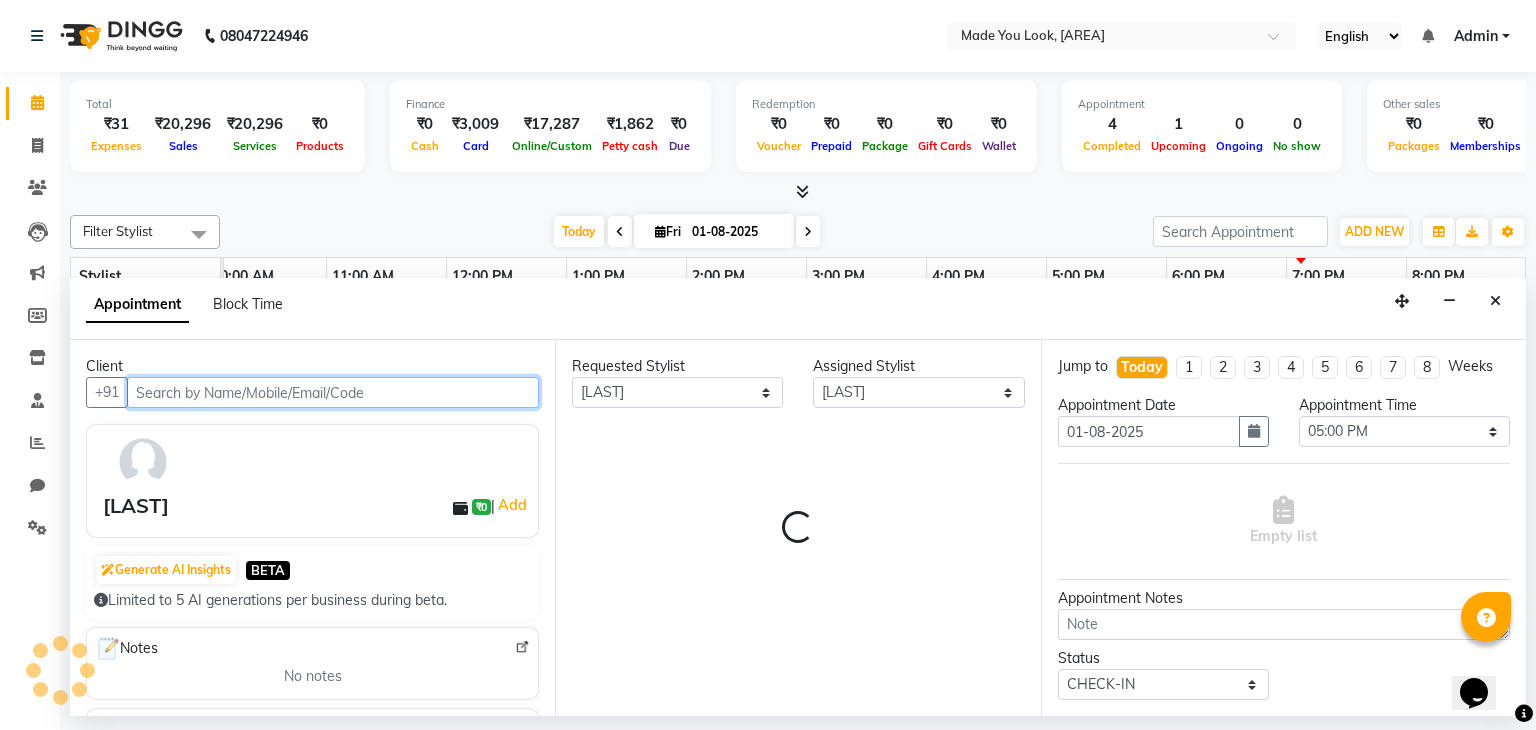 select on "4108" 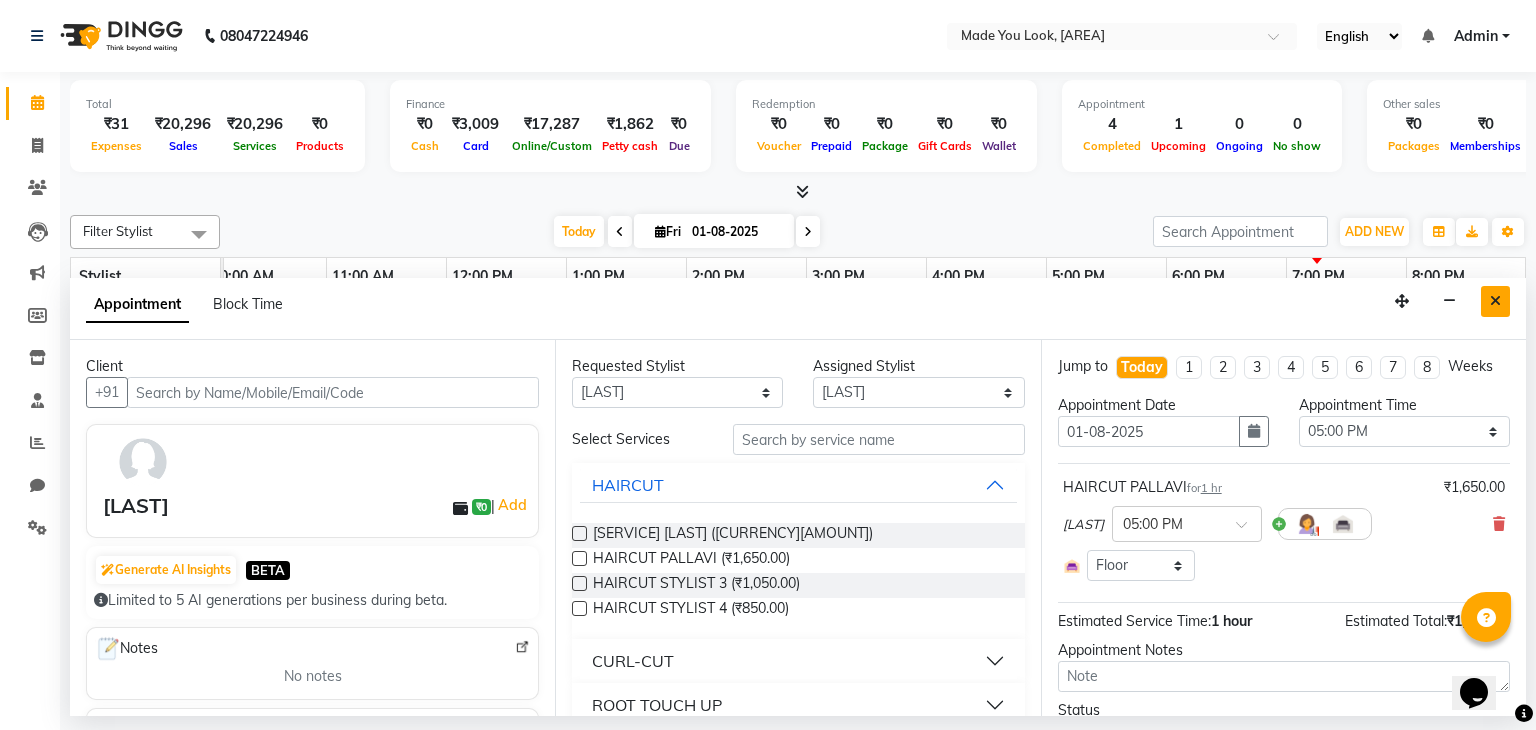 click at bounding box center (1495, 301) 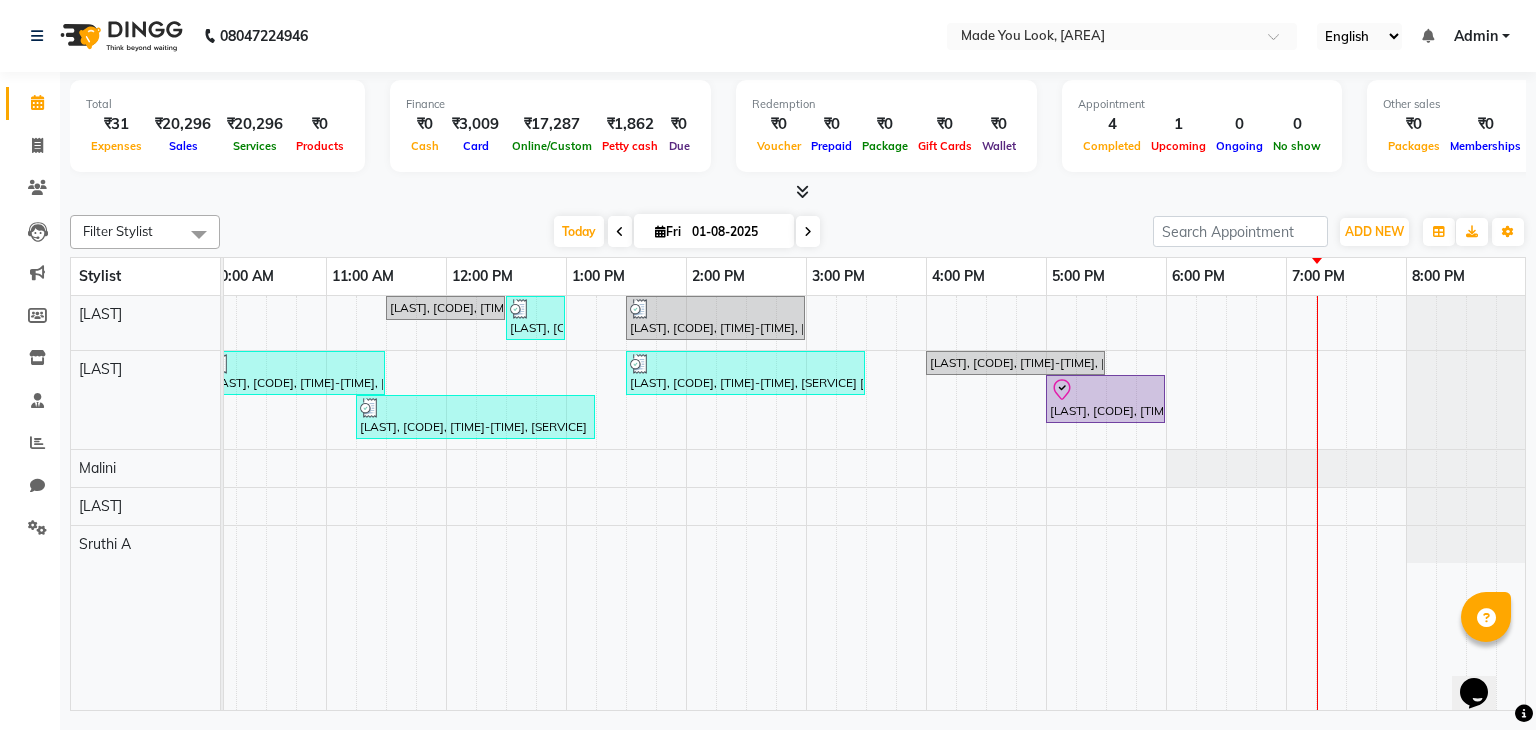 scroll, scrollTop: 0, scrollLeft: 114, axis: horizontal 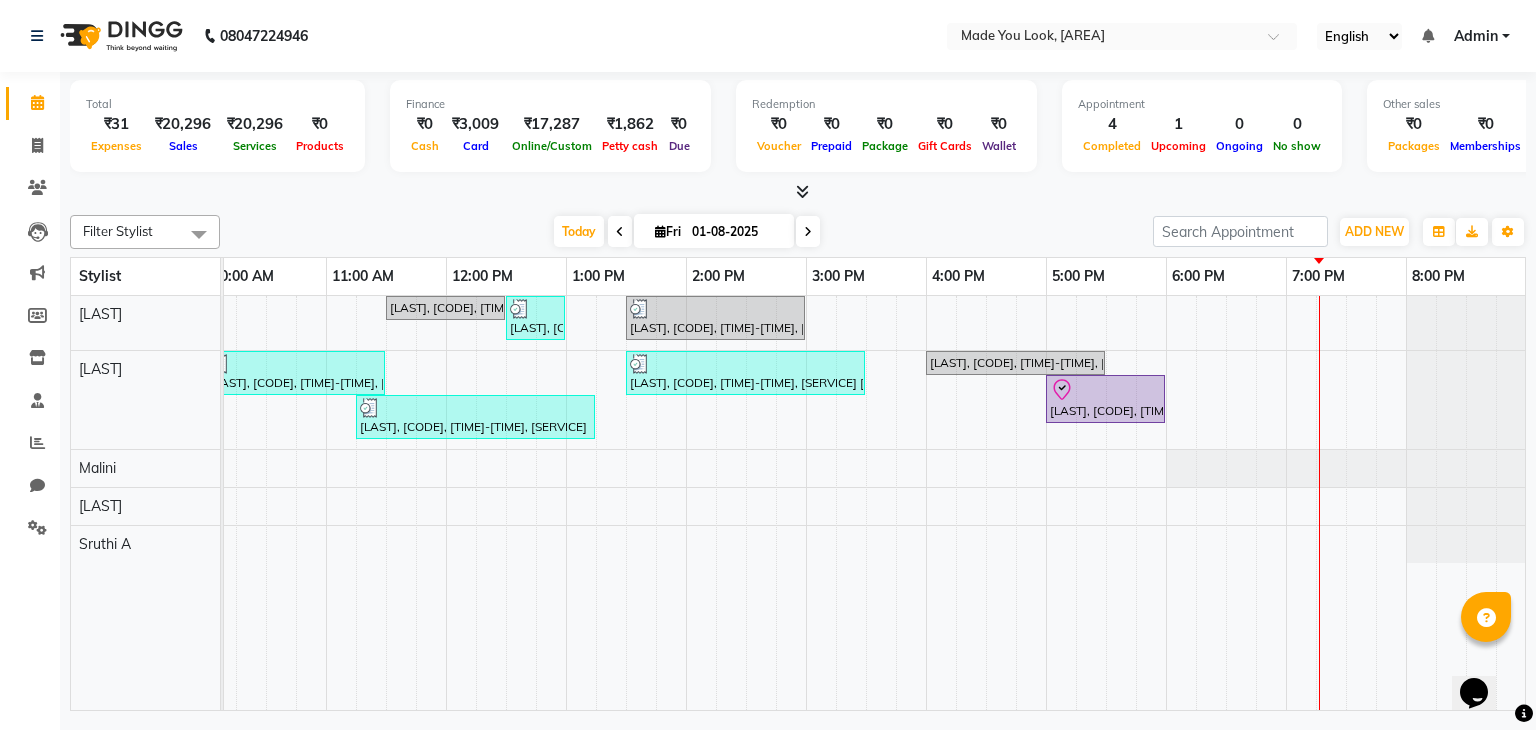 click at bounding box center (808, 231) 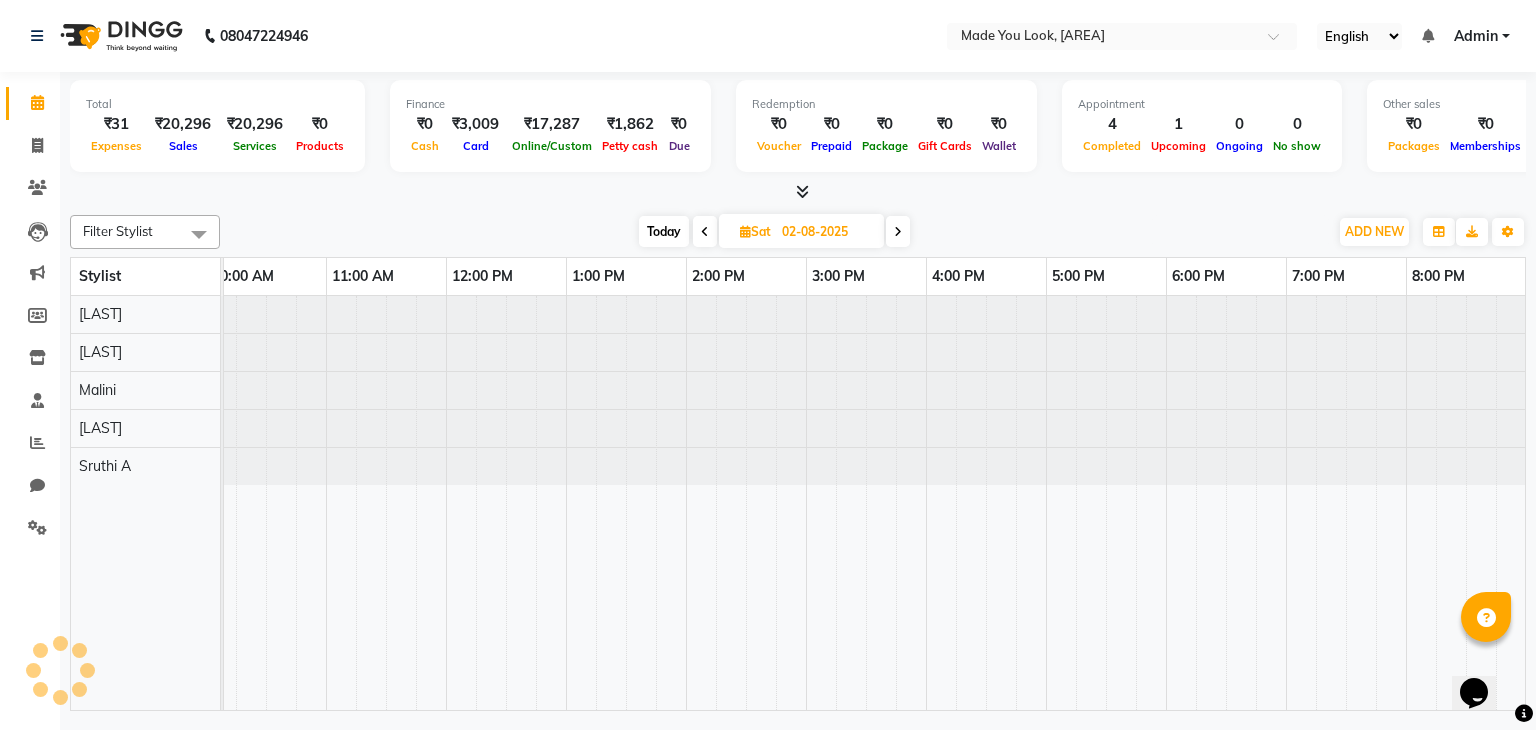 scroll, scrollTop: 0, scrollLeft: 0, axis: both 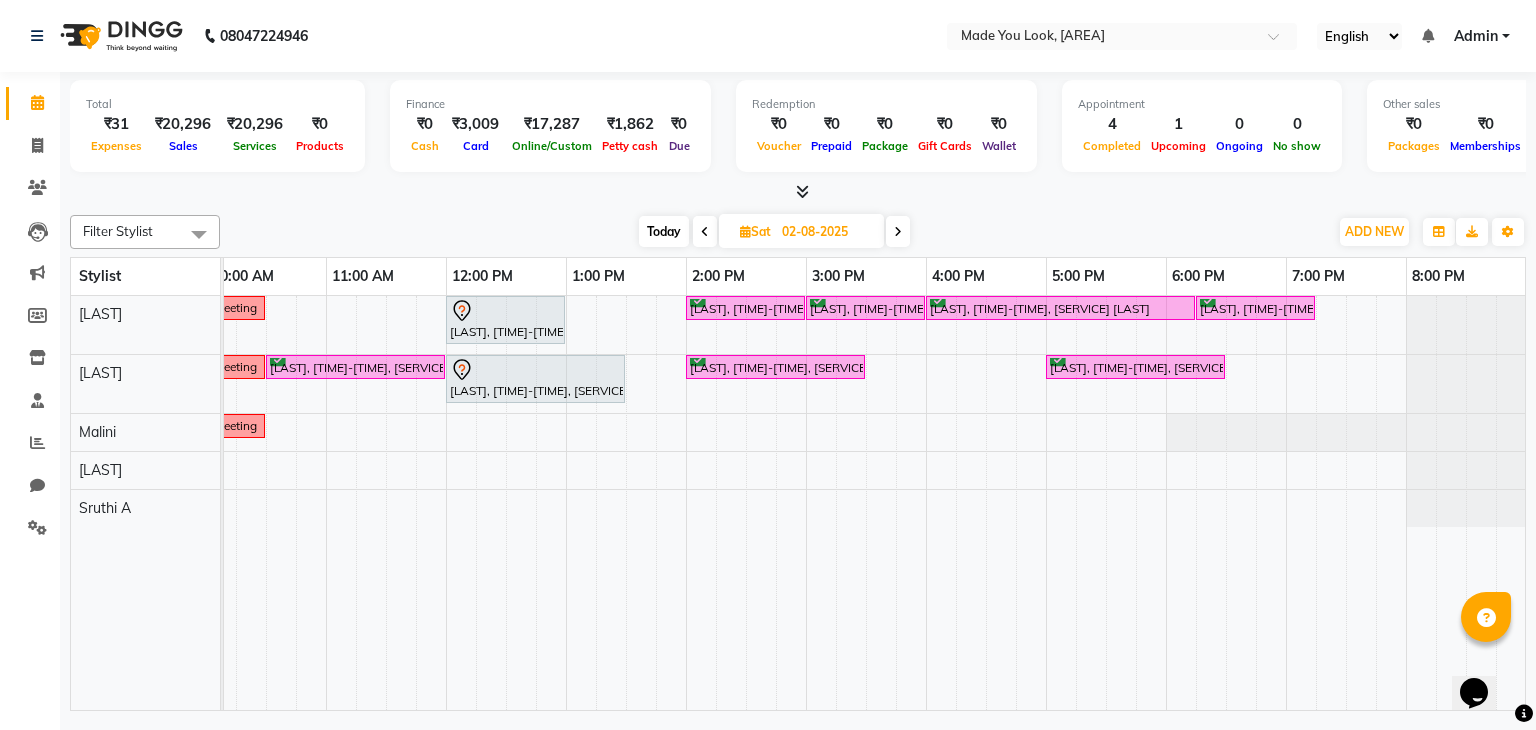 click on "Today" at bounding box center [664, 231] 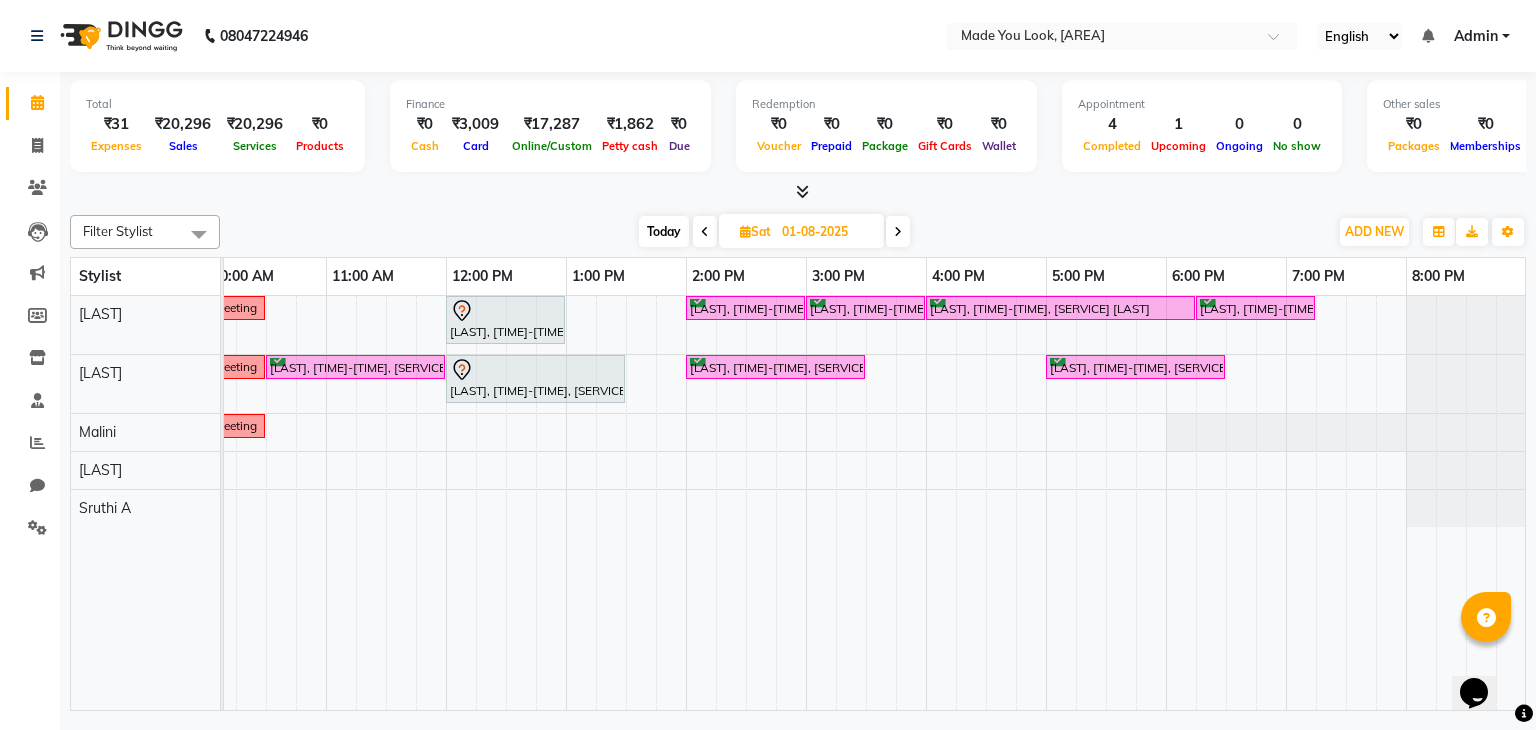 scroll, scrollTop: 0, scrollLeft: 0, axis: both 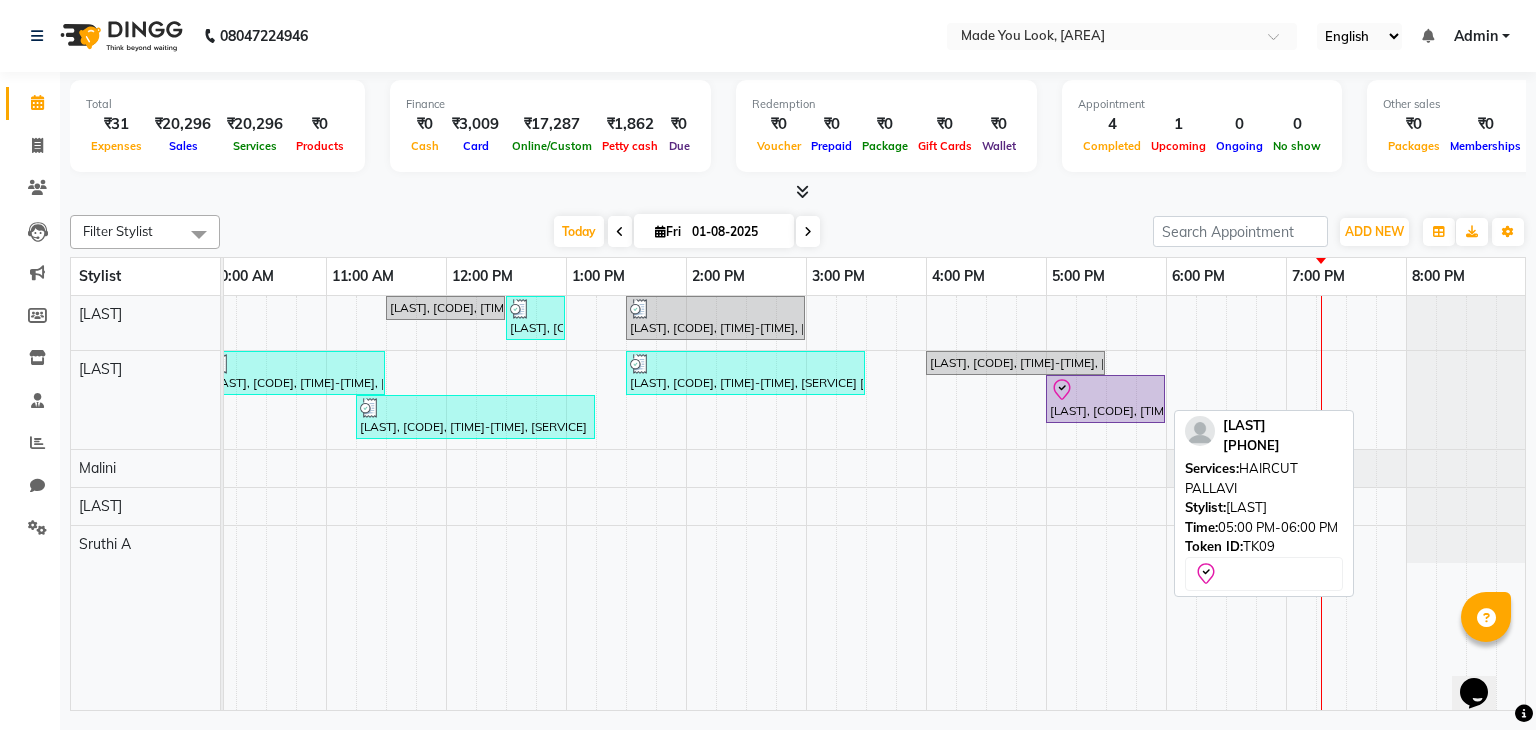 click at bounding box center [1105, 390] 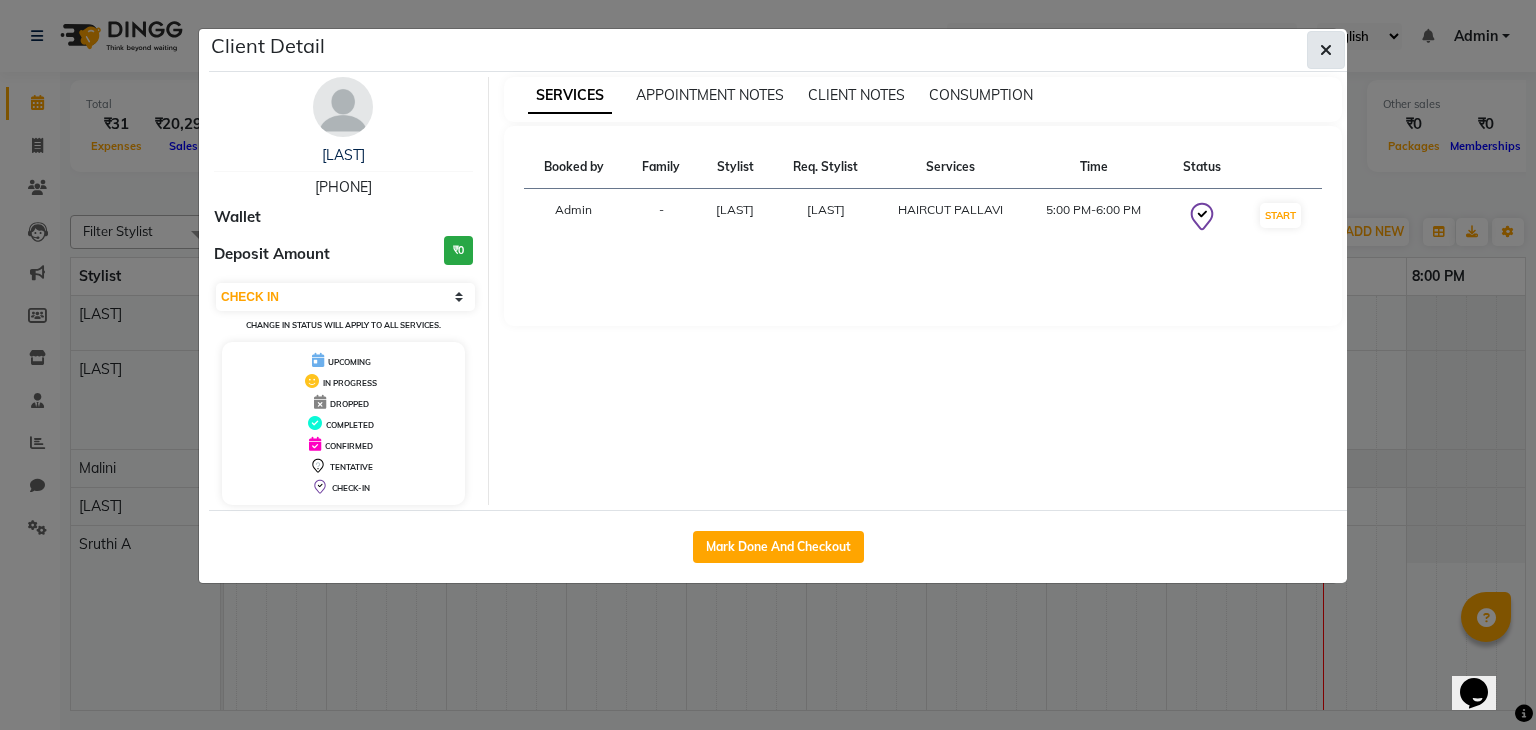 click 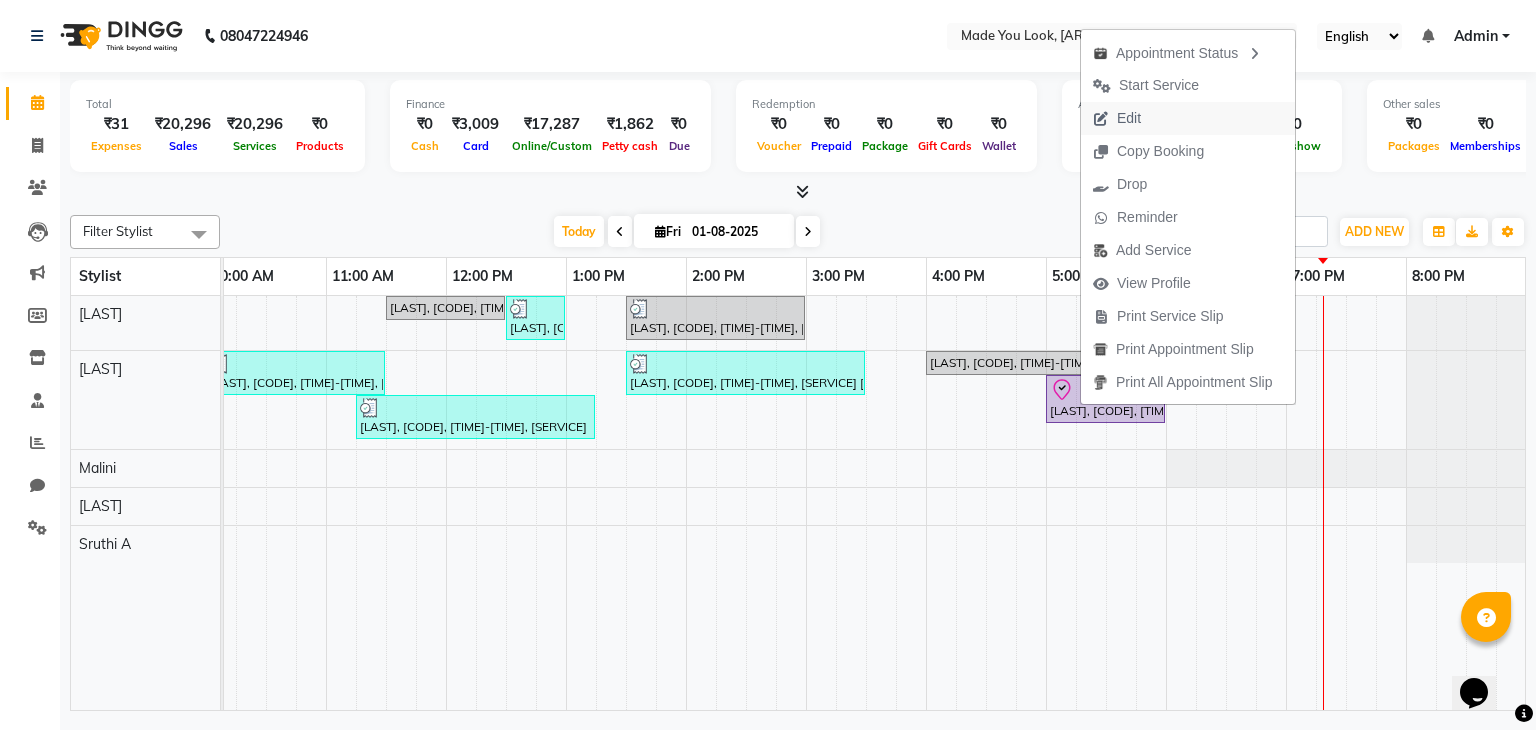 click on "Edit" at bounding box center (1117, 118) 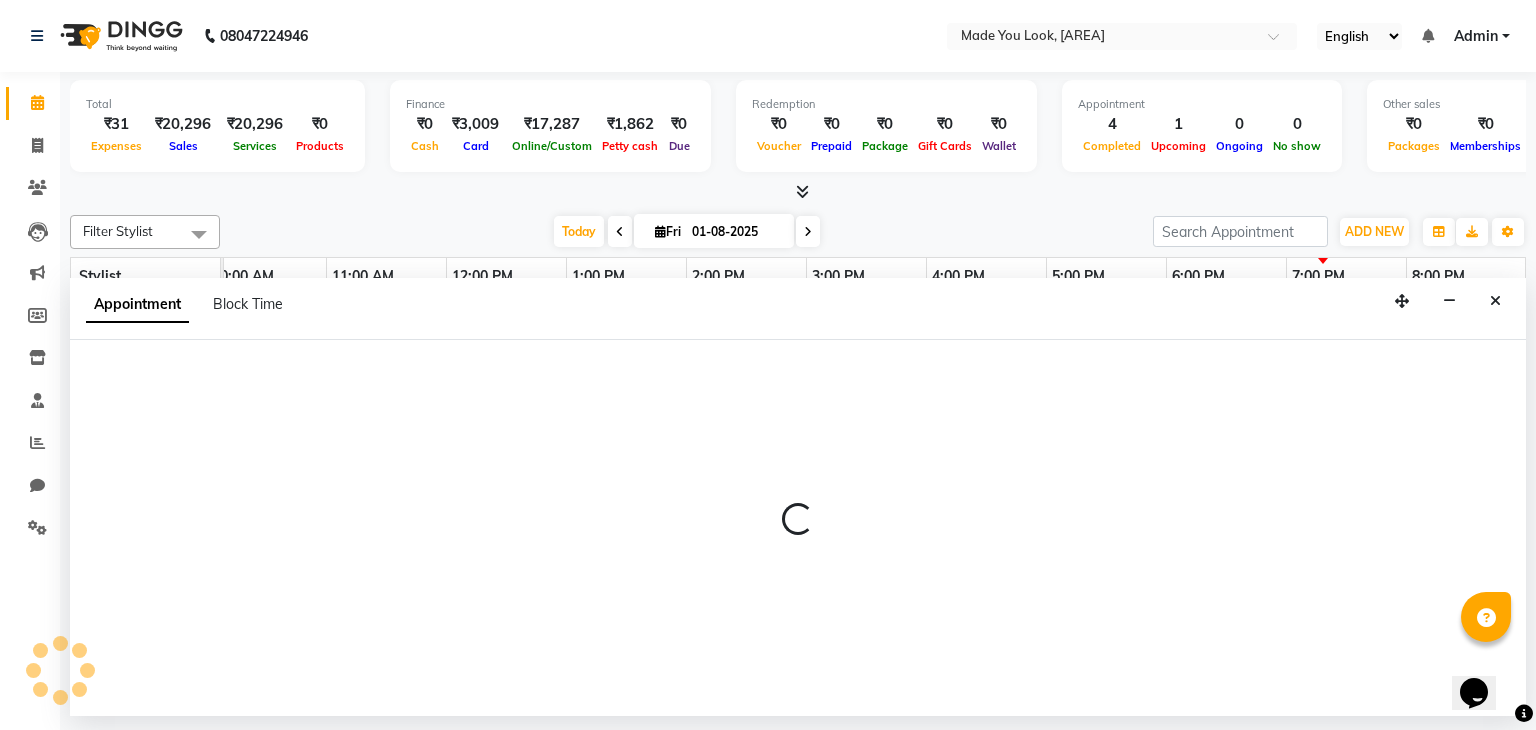 select on "check-in" 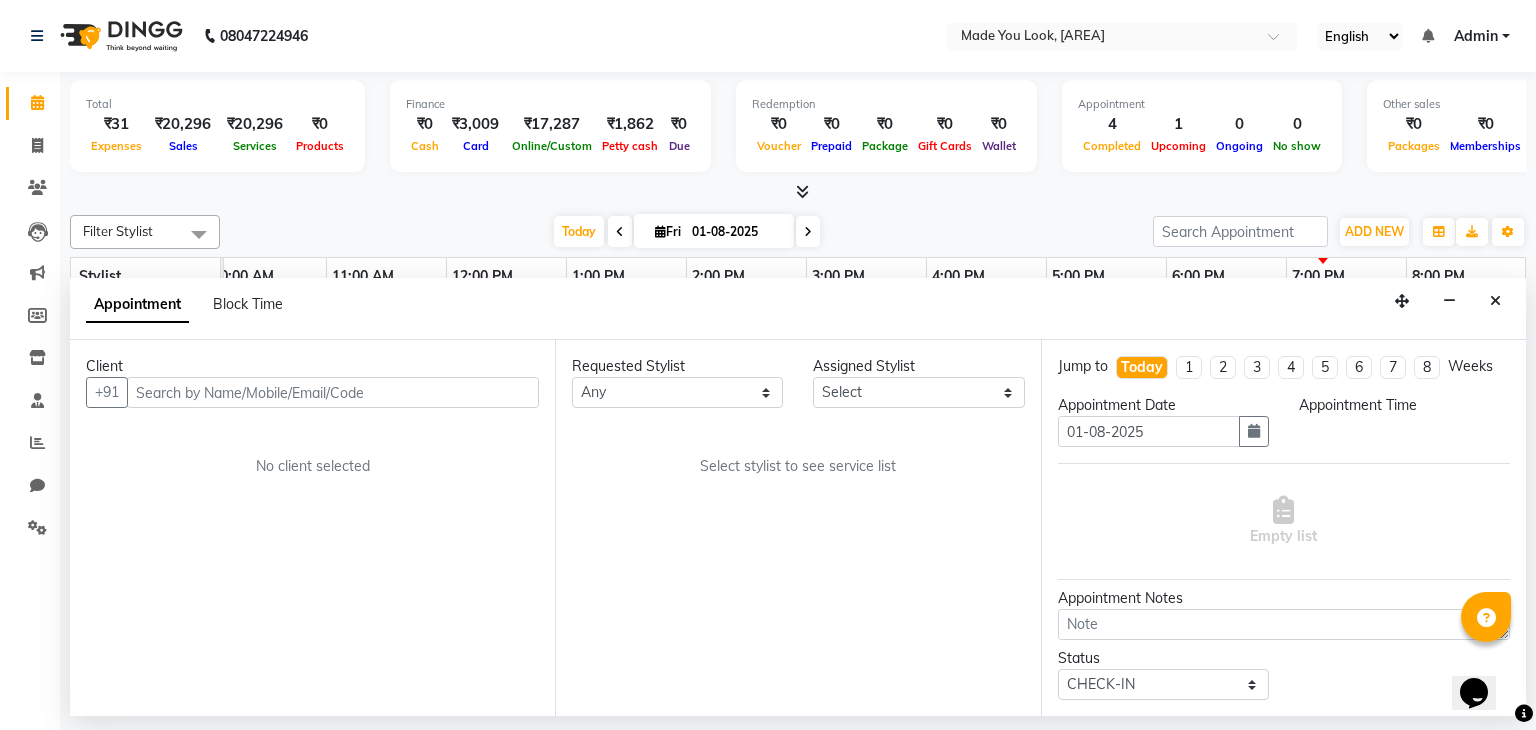 scroll, scrollTop: 0, scrollLeft: 0, axis: both 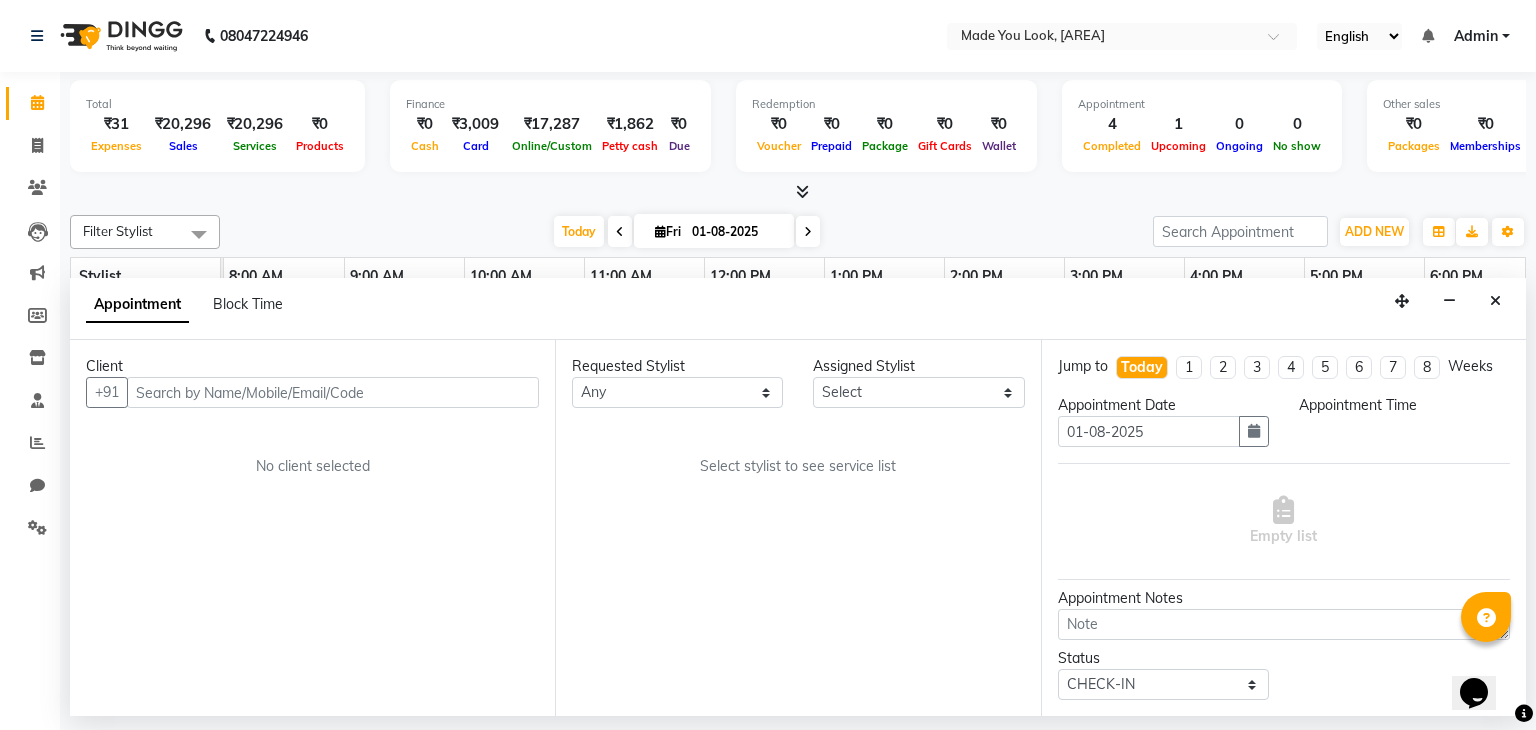 select on "1020" 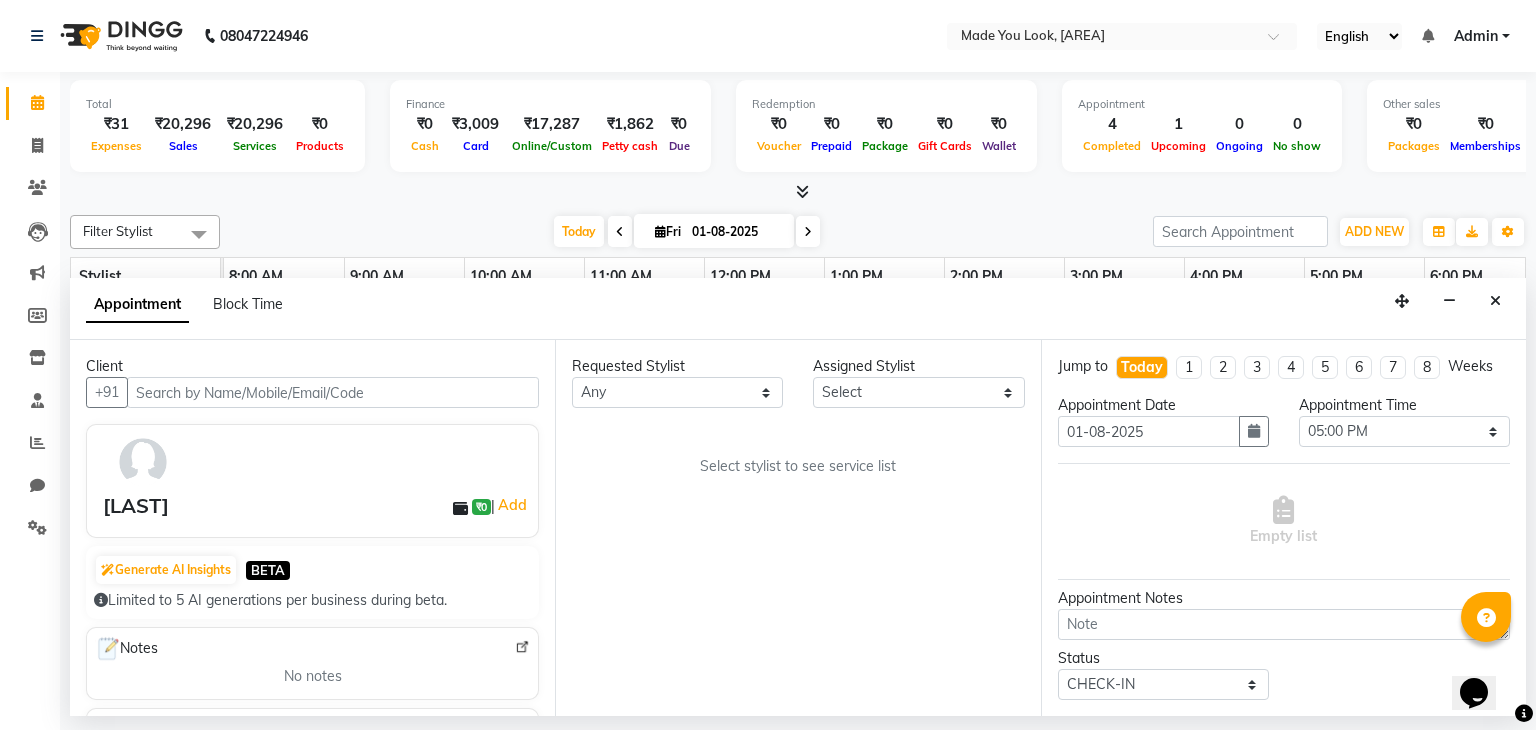 select on "83313" 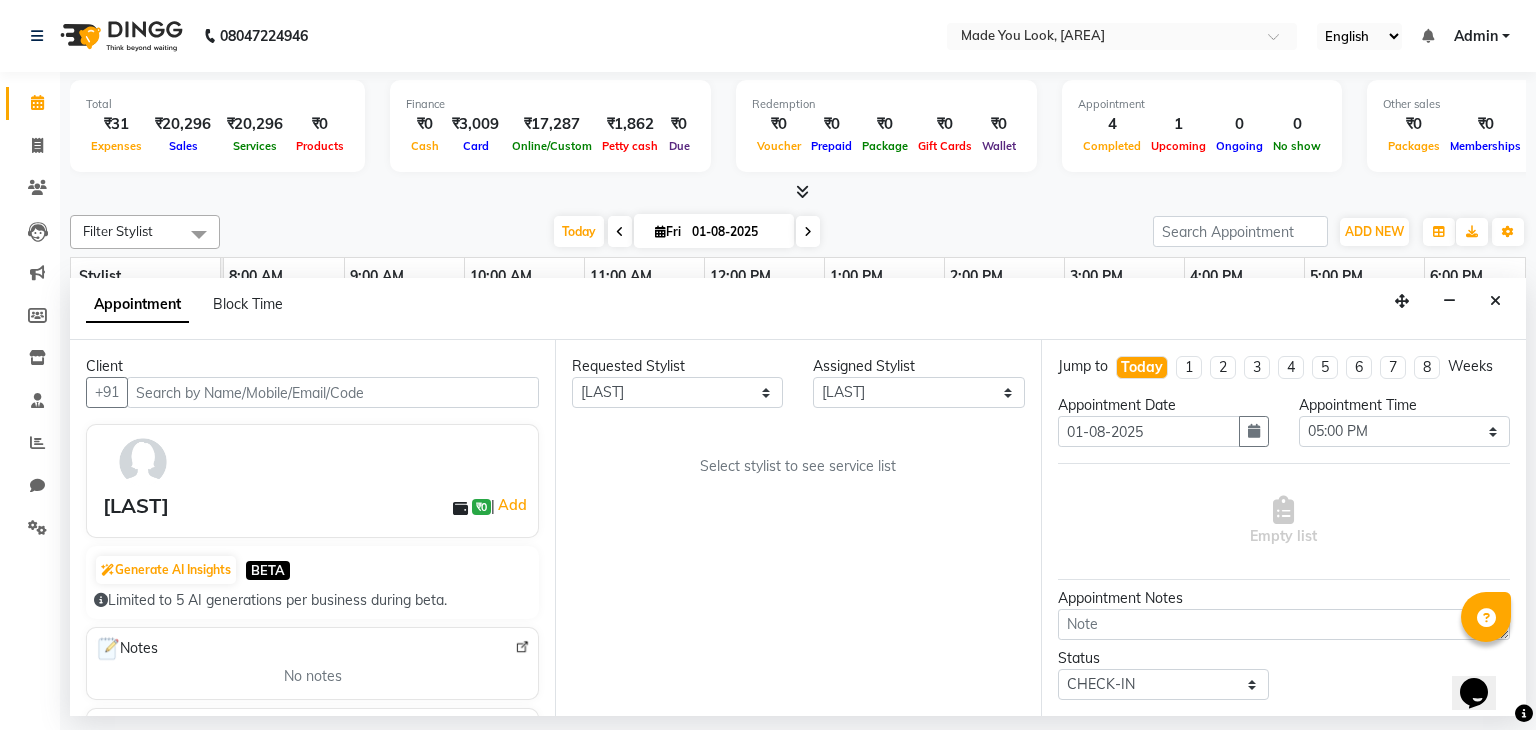 scroll, scrollTop: 0, scrollLeft: 258, axis: horizontal 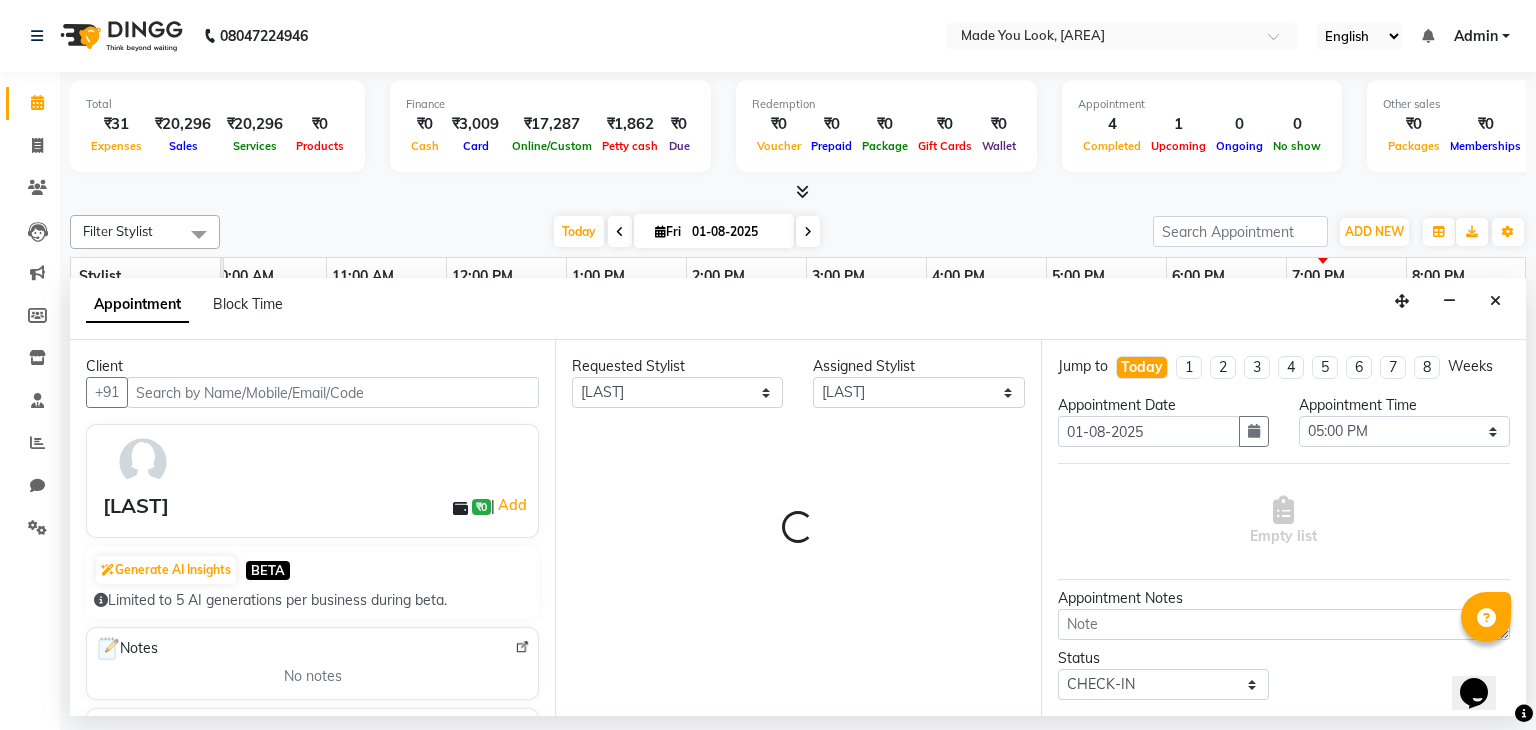 select on "4108" 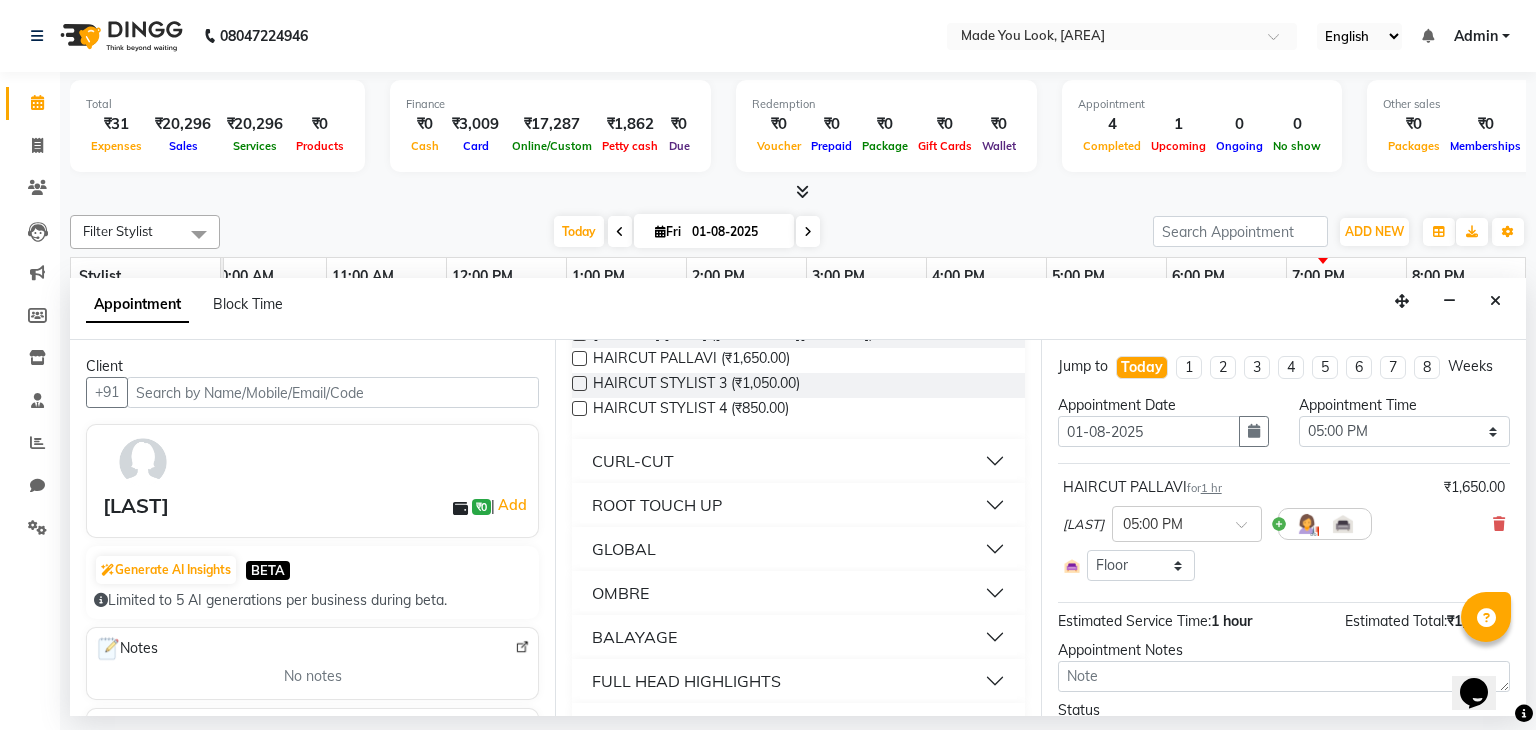 scroll, scrollTop: 0, scrollLeft: 0, axis: both 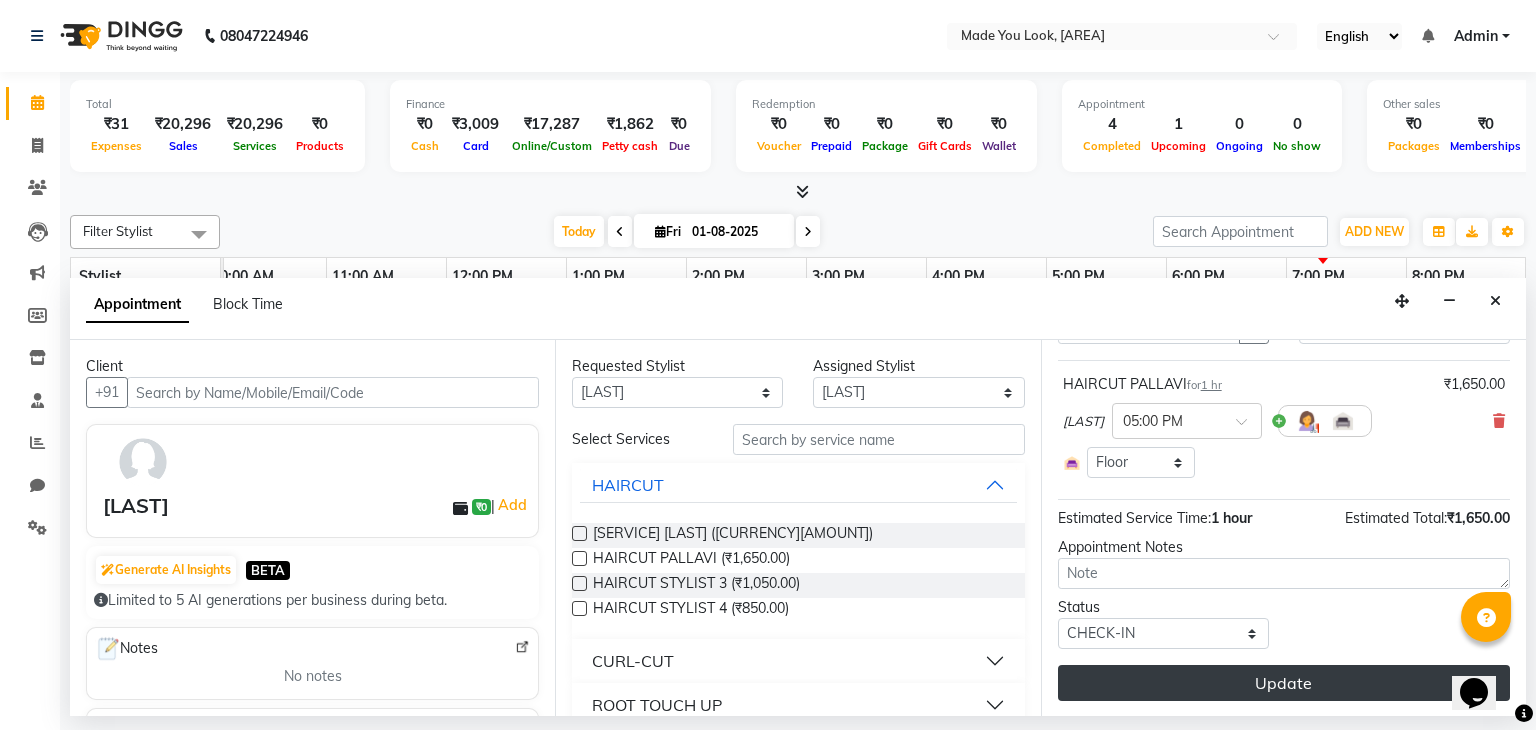 click on "Update" at bounding box center [1284, 683] 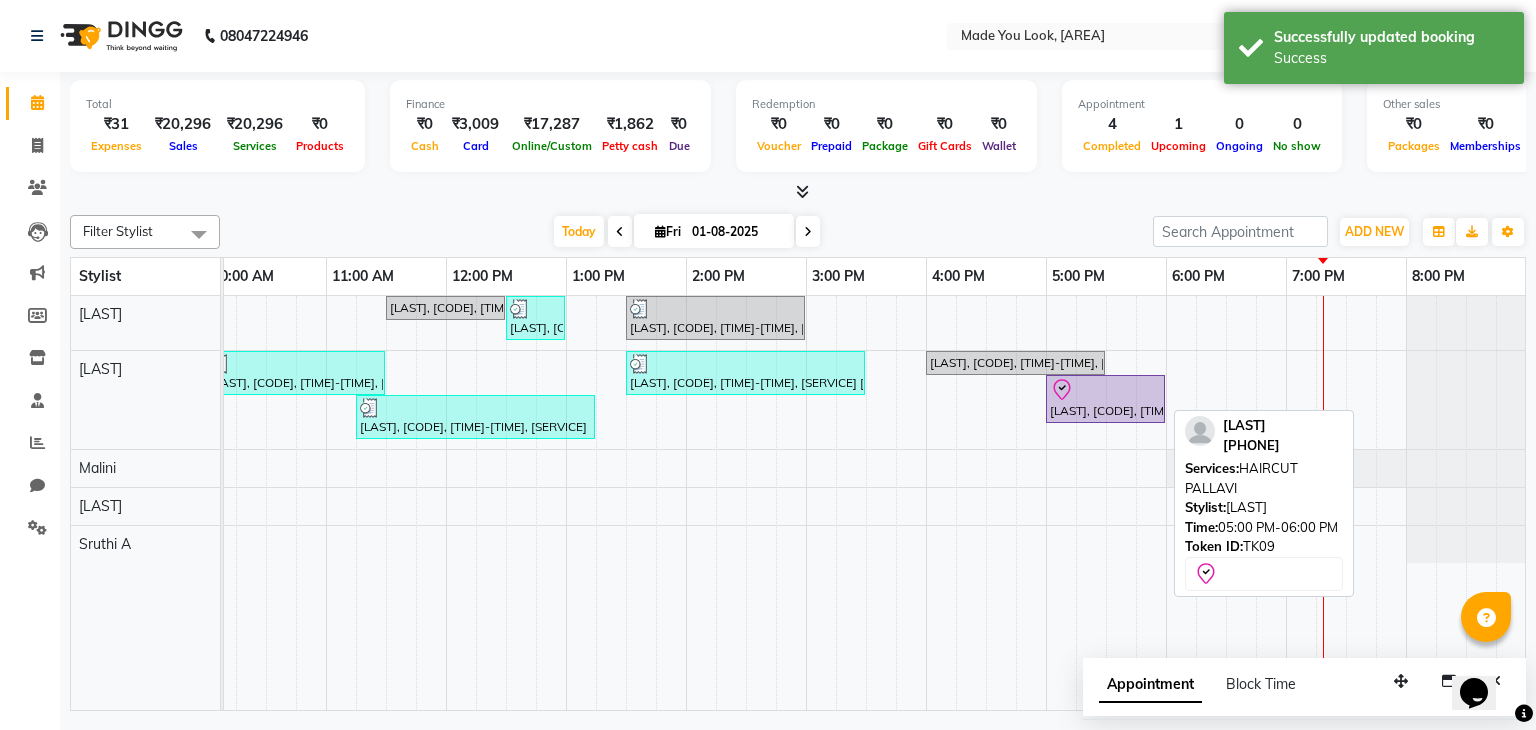 click on "Deepali Nehra, TK09, 05:00 PM-06:00 PM, HAIRCUT PALLAVI" at bounding box center (1105, 399) 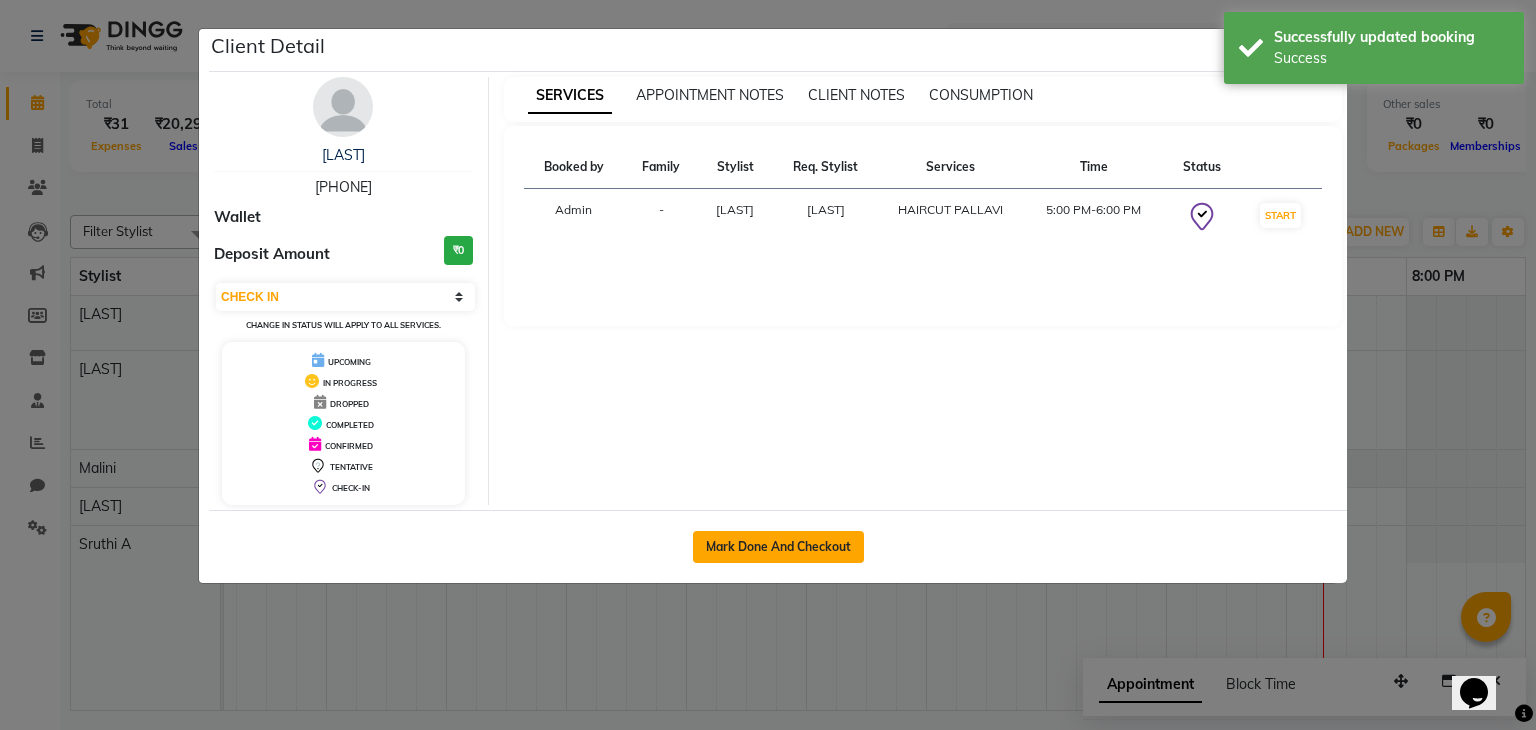 click on "Mark Done And Checkout" 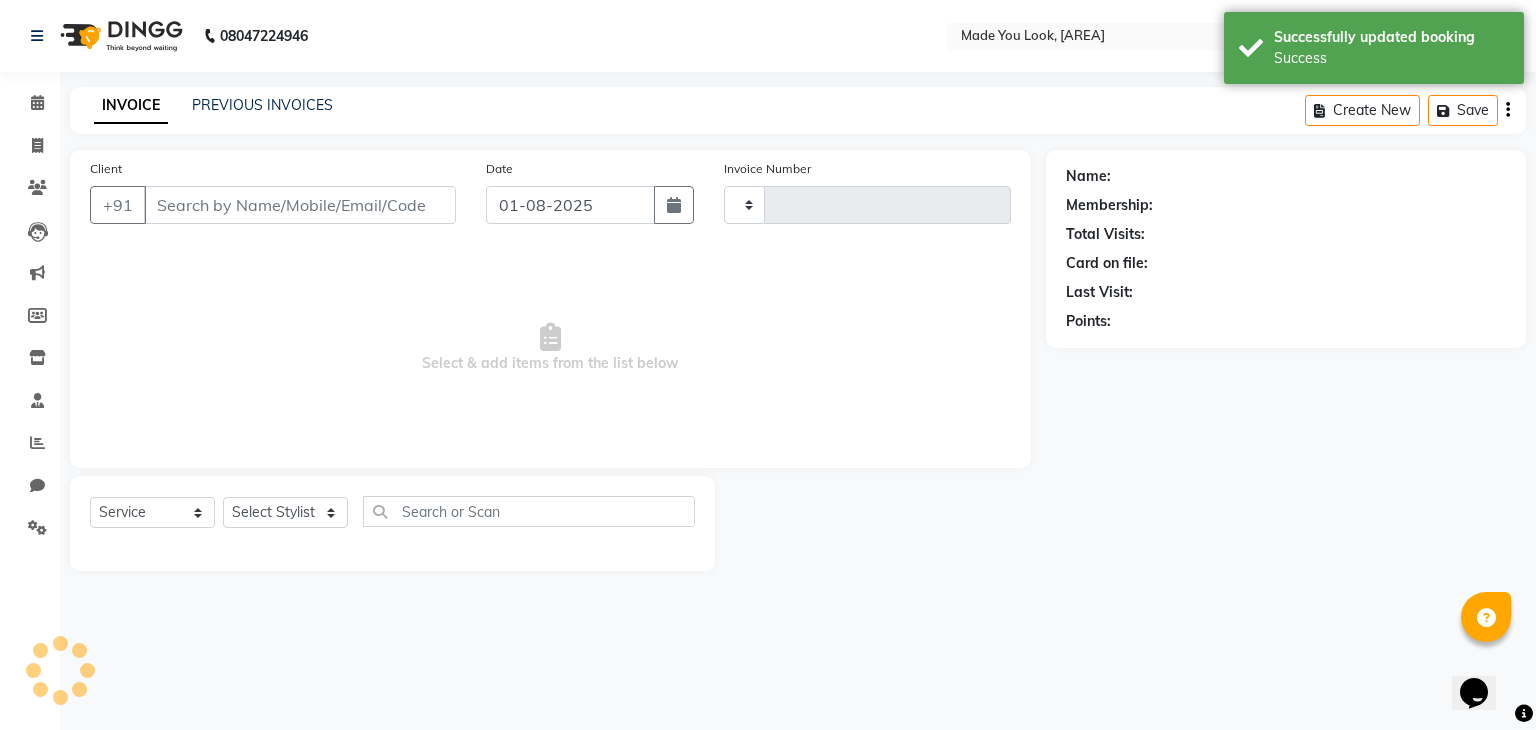 type on "0145" 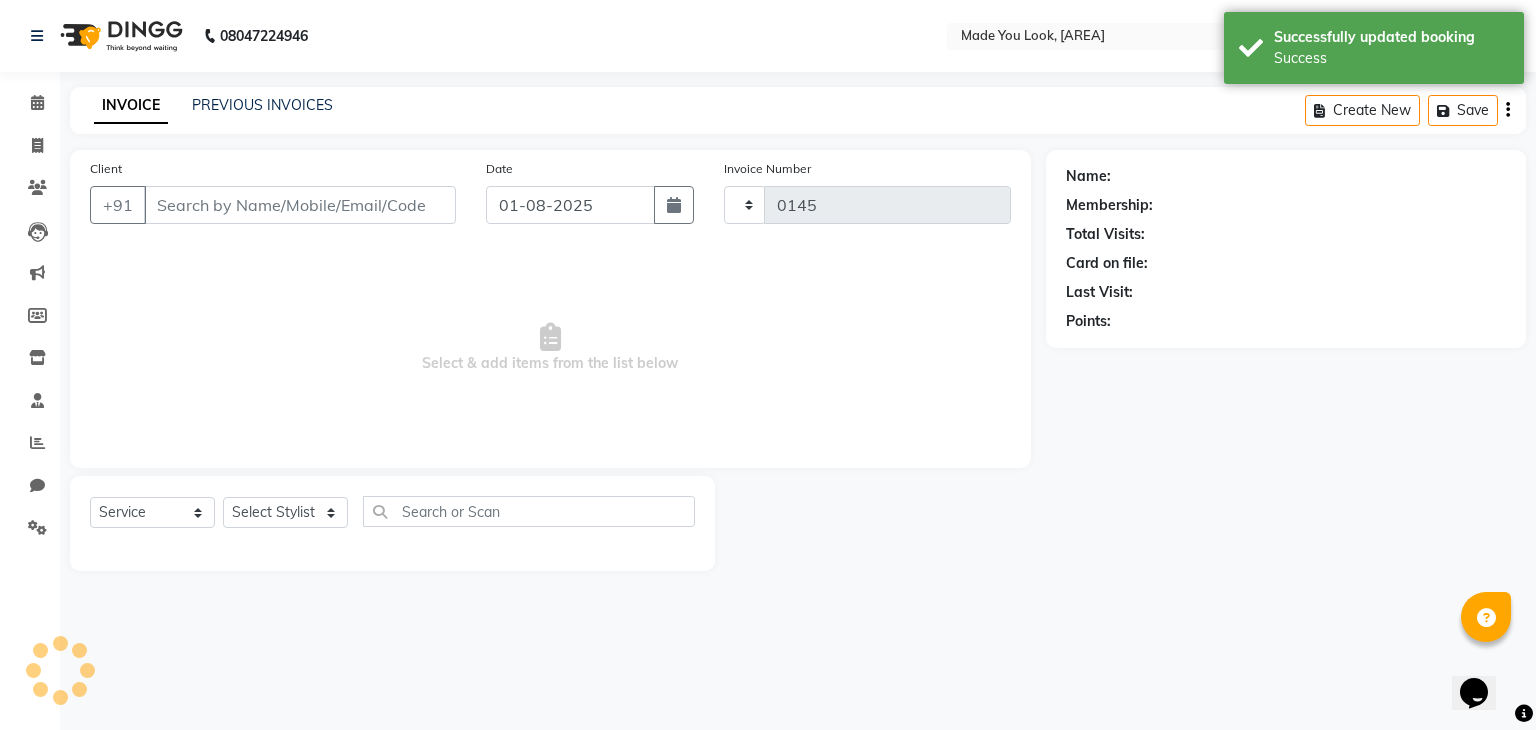 select on "8181" 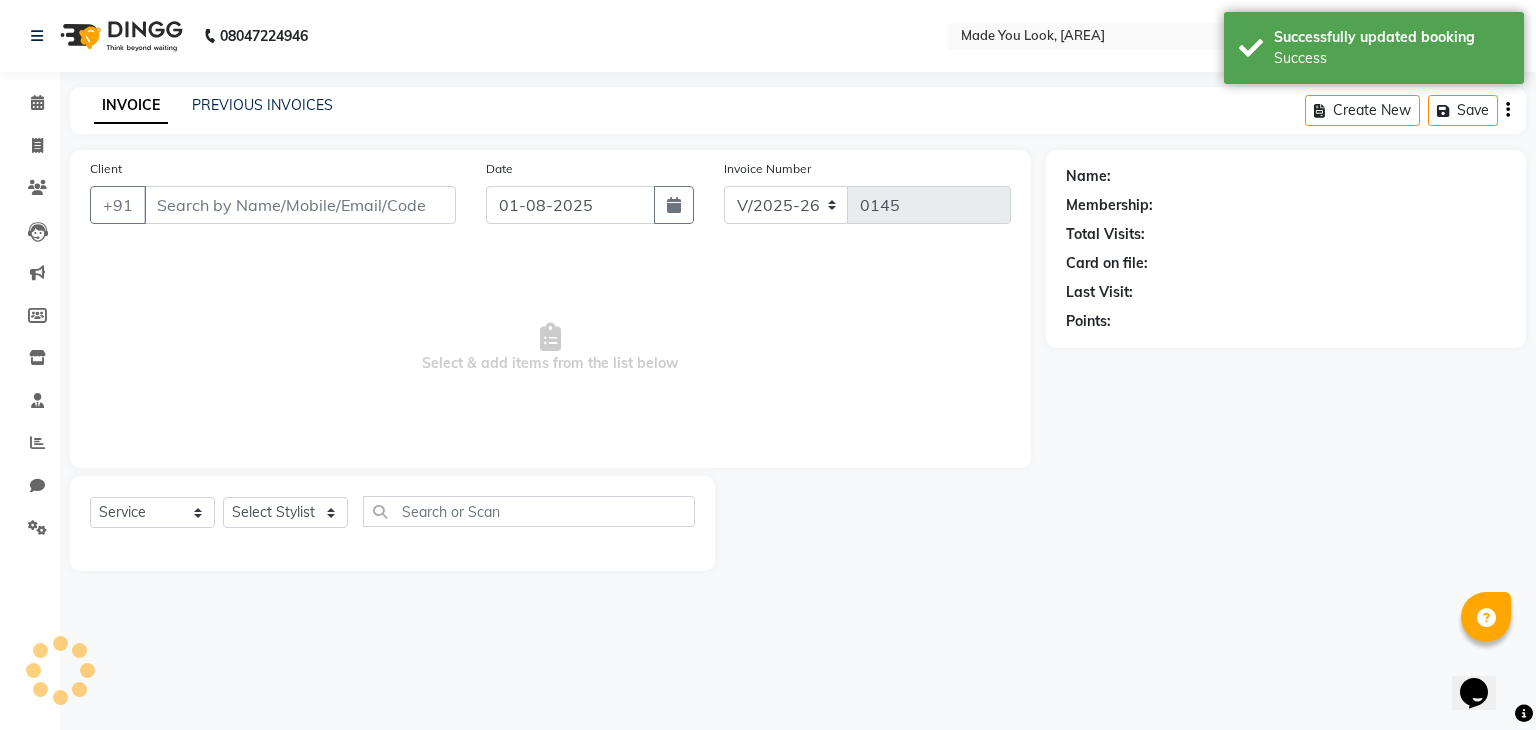 type on "[PHONE]" 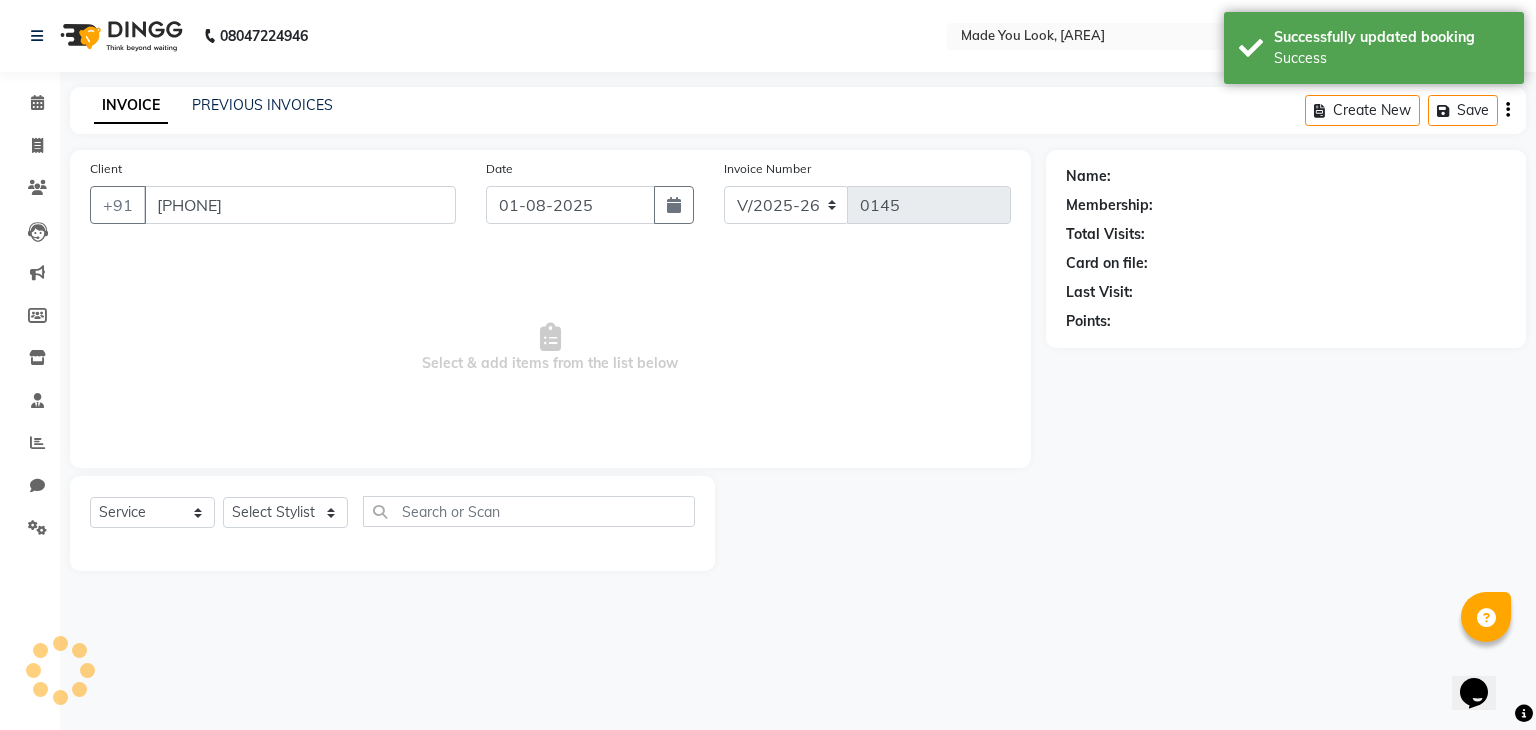 select on "83313" 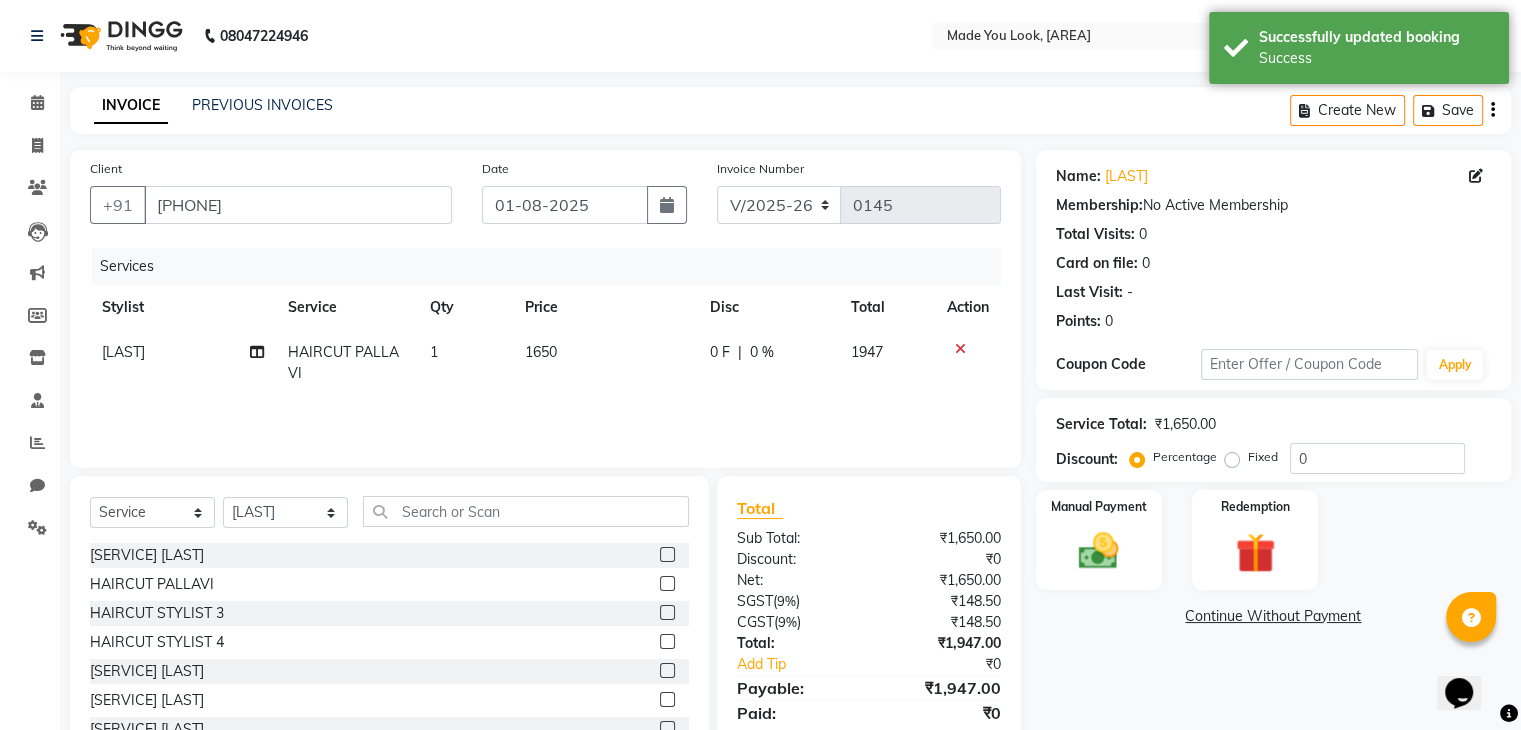 scroll, scrollTop: 72, scrollLeft: 0, axis: vertical 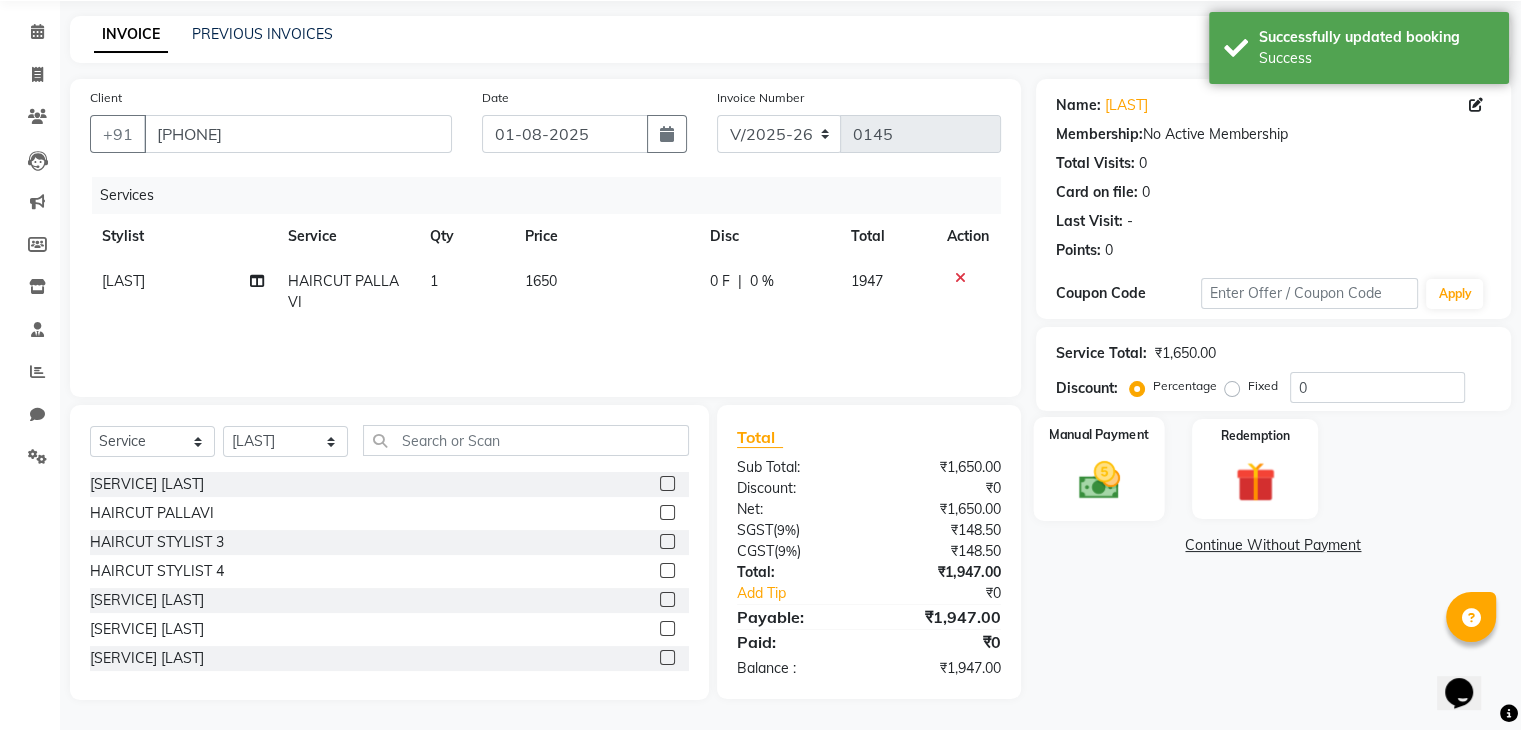 click 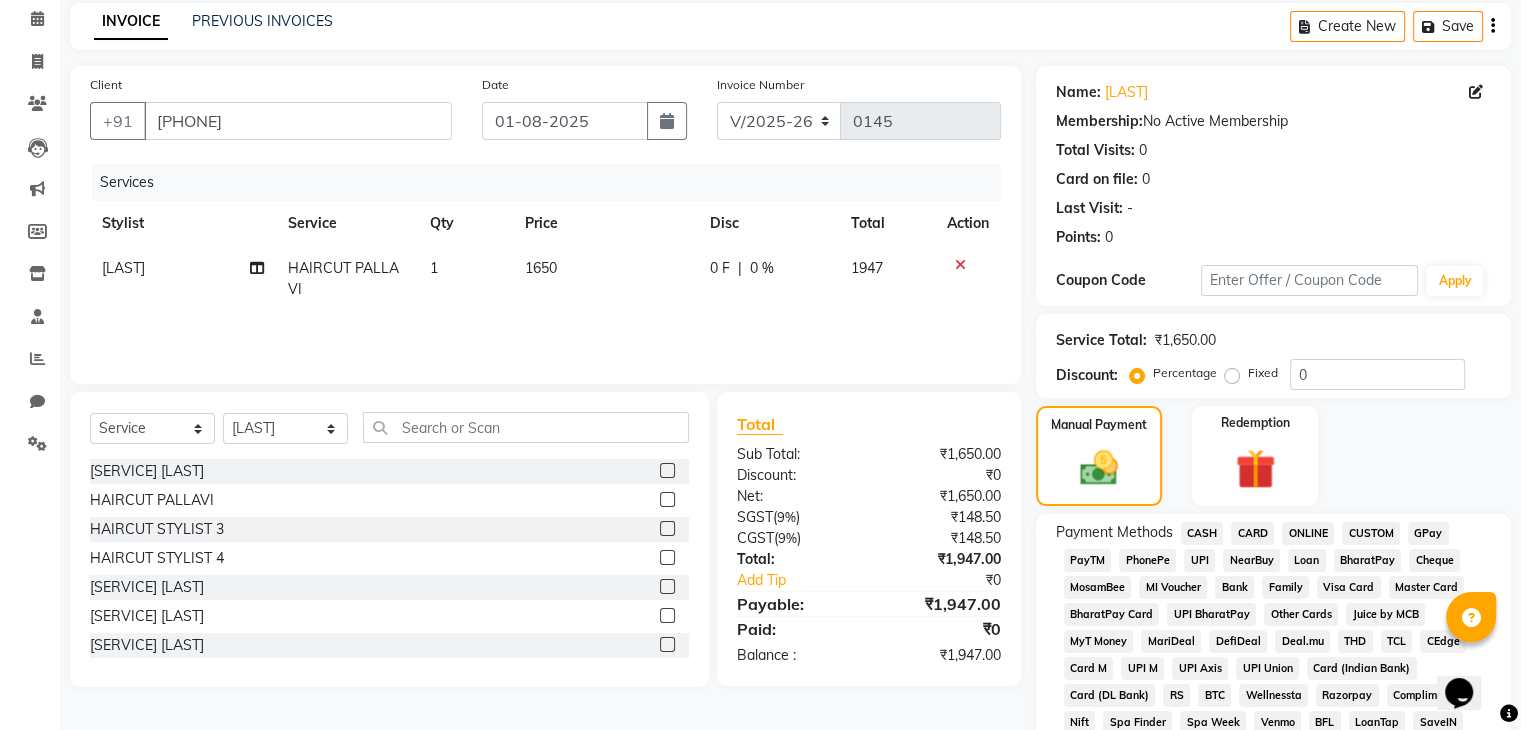 scroll, scrollTop: 51, scrollLeft: 0, axis: vertical 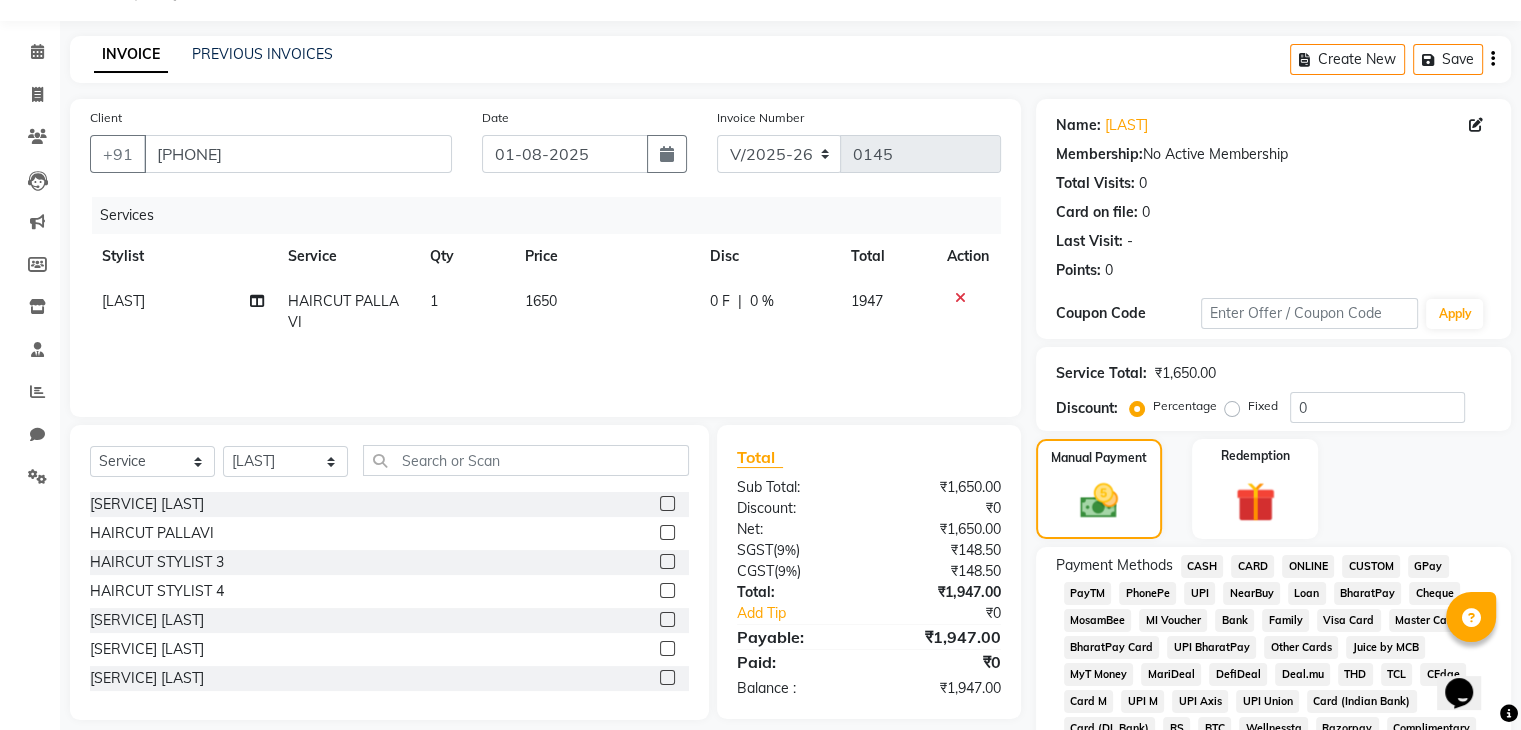 click on "UPI" 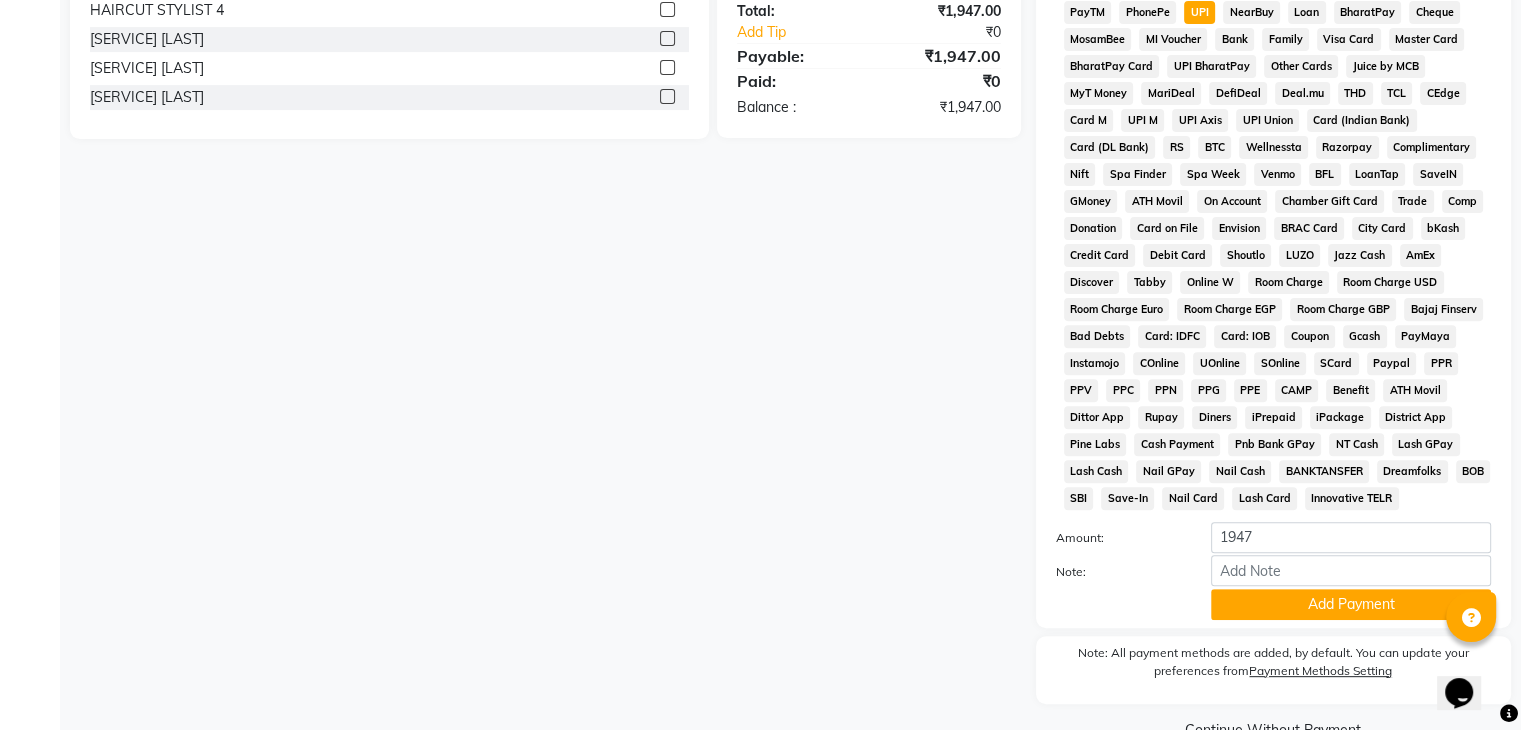 scroll, scrollTop: 693, scrollLeft: 0, axis: vertical 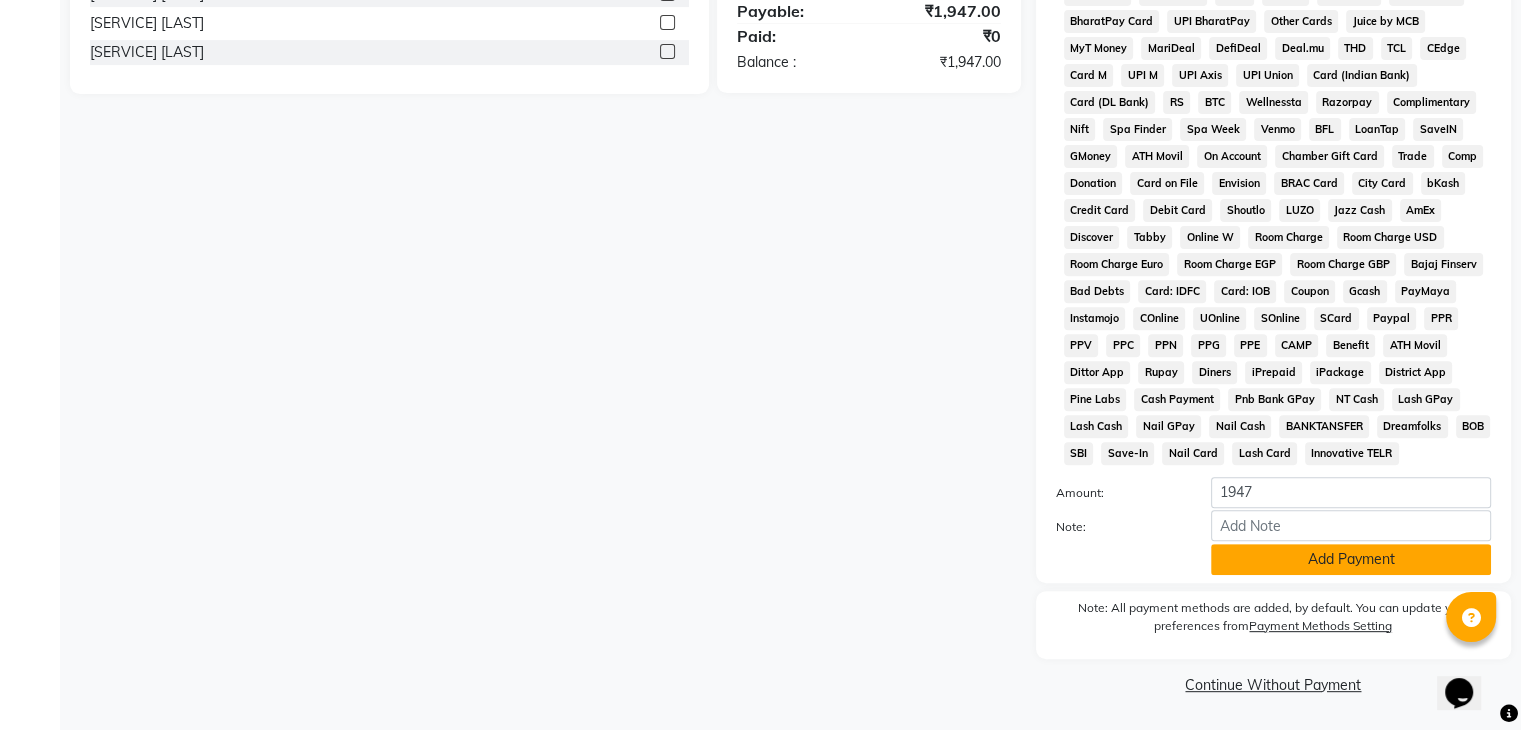 click on "Add Payment" 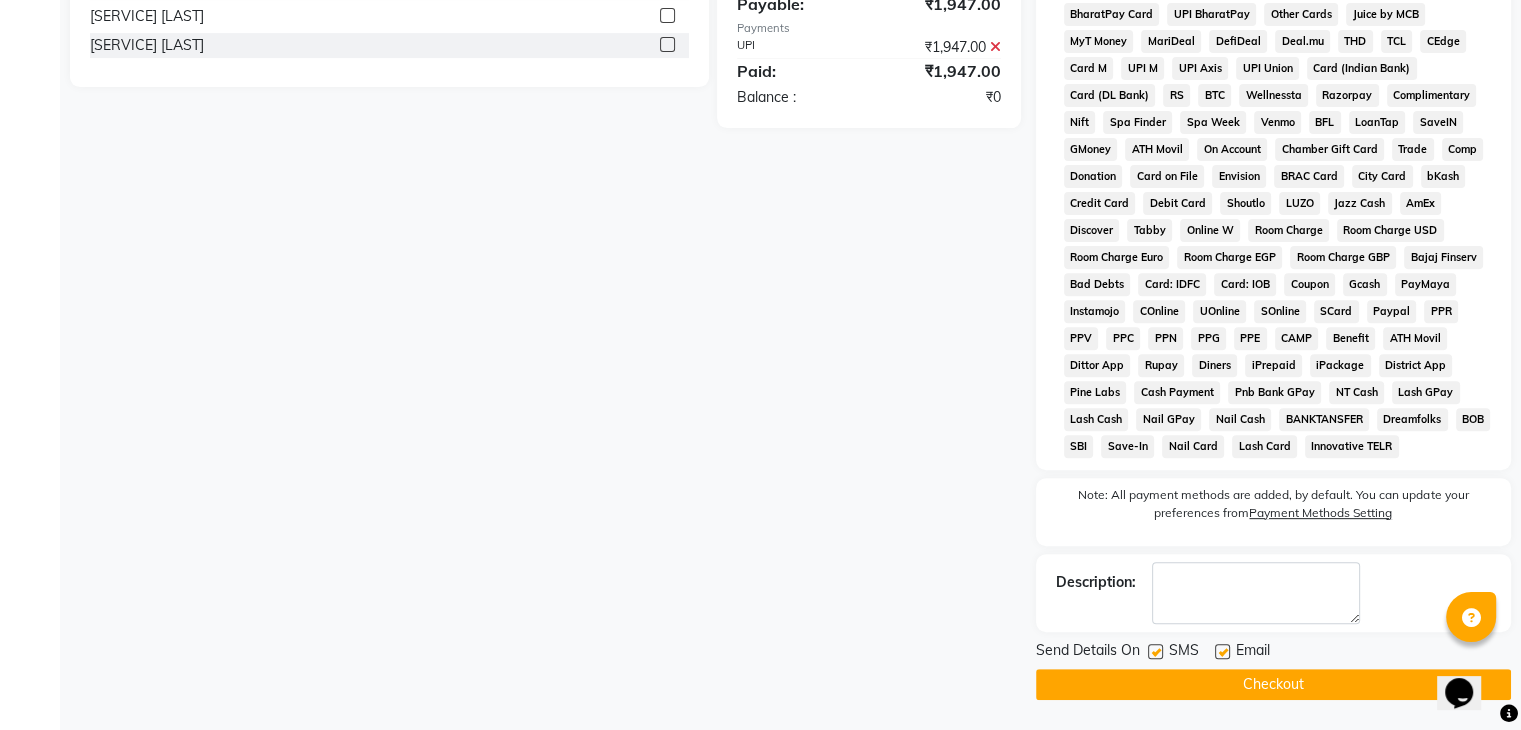 scroll, scrollTop: 689, scrollLeft: 0, axis: vertical 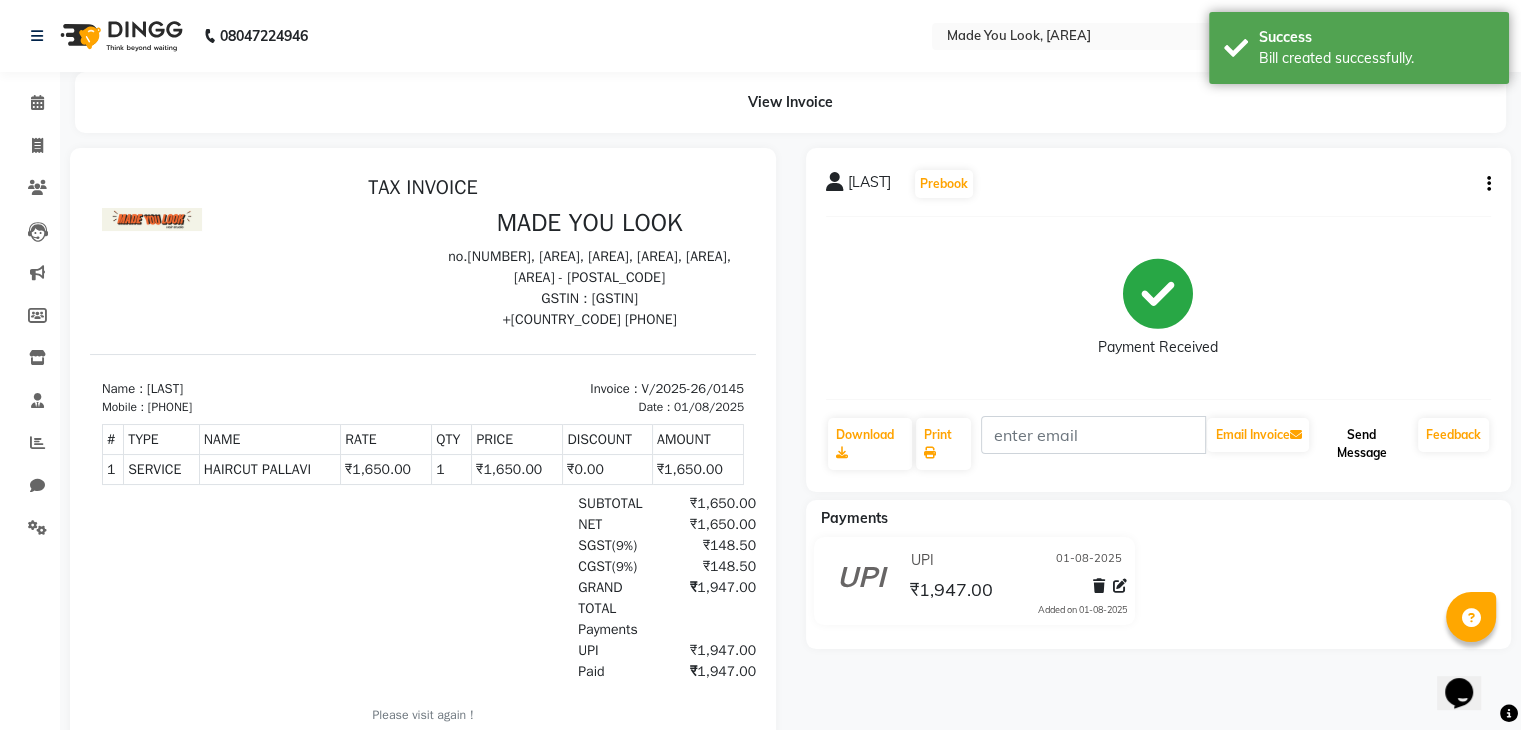 click on "Send Message" 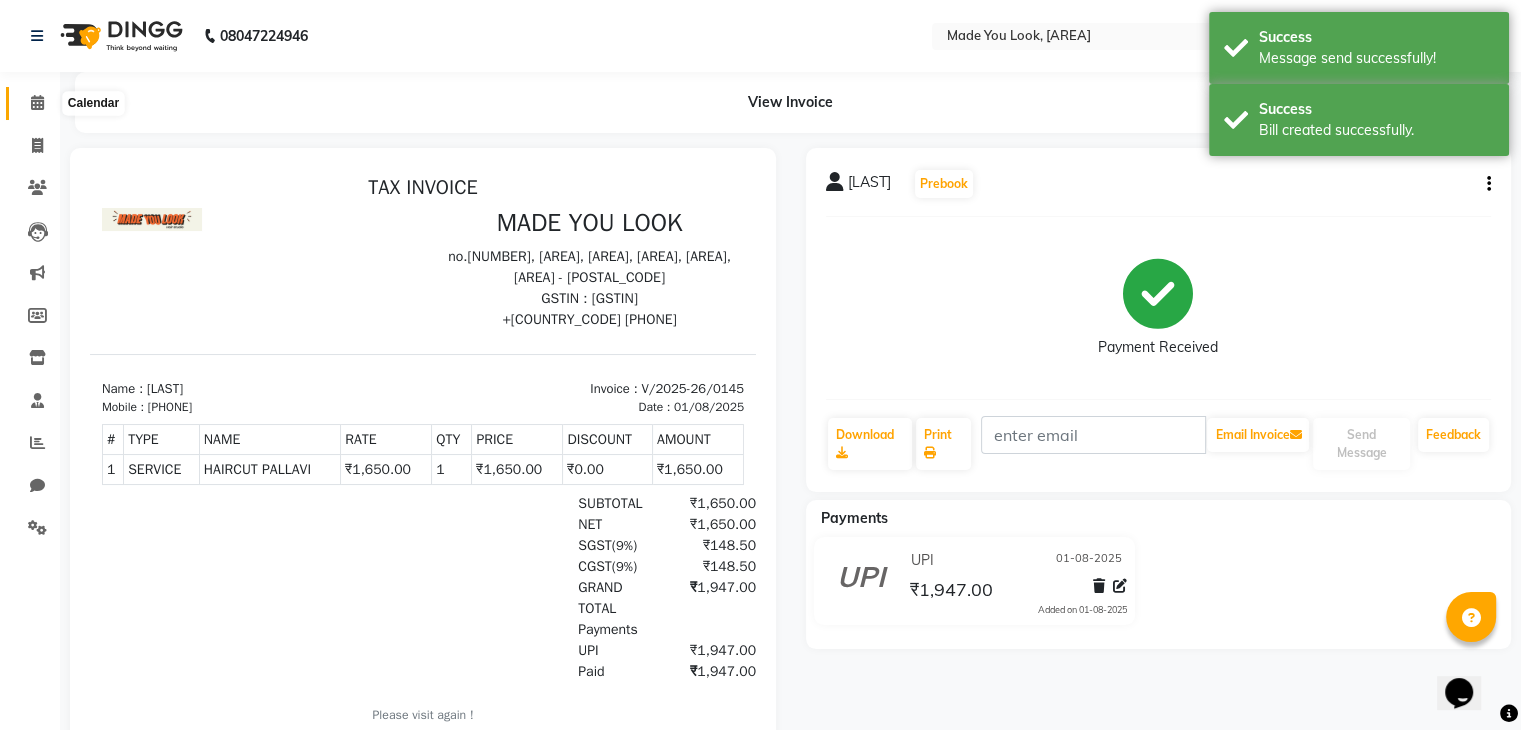click 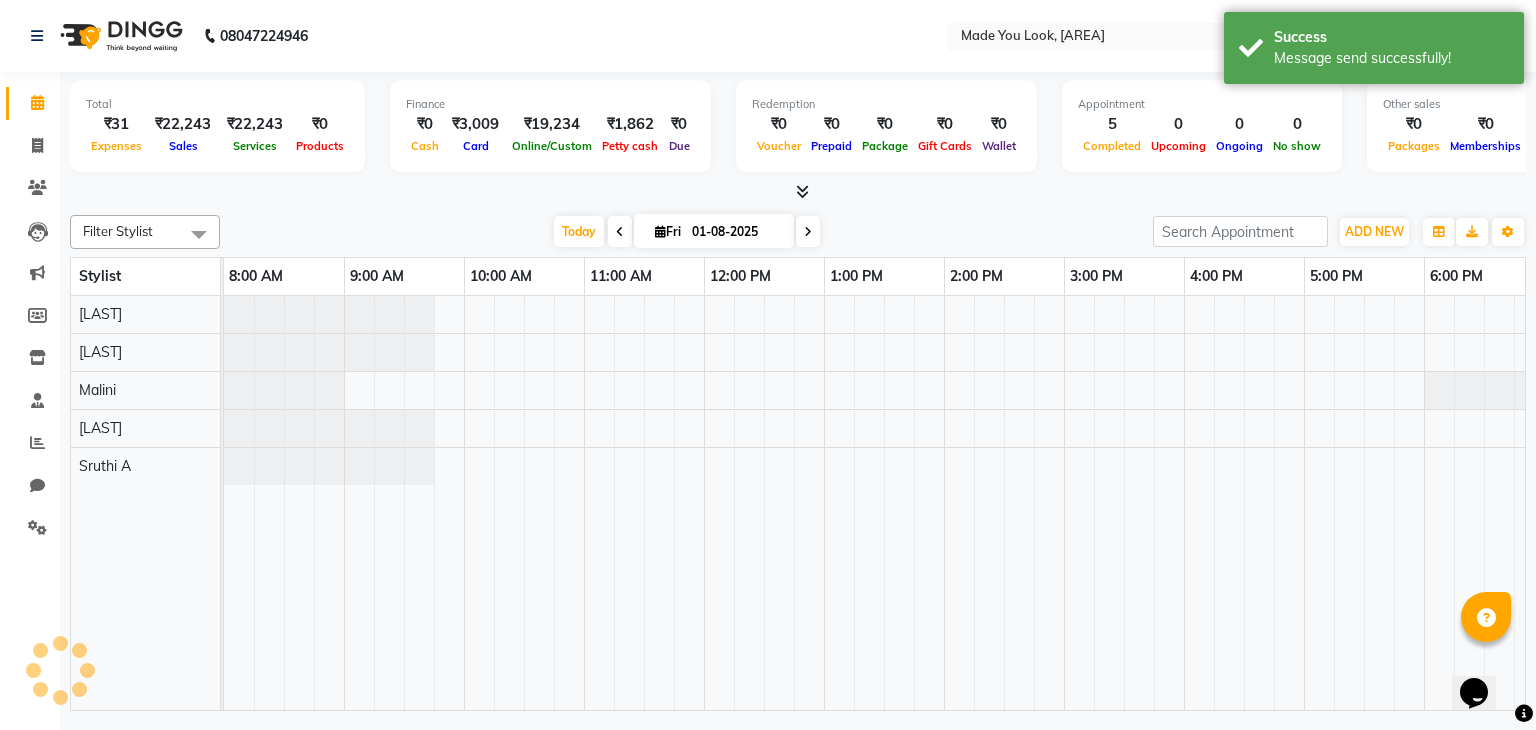 scroll, scrollTop: 0, scrollLeft: 0, axis: both 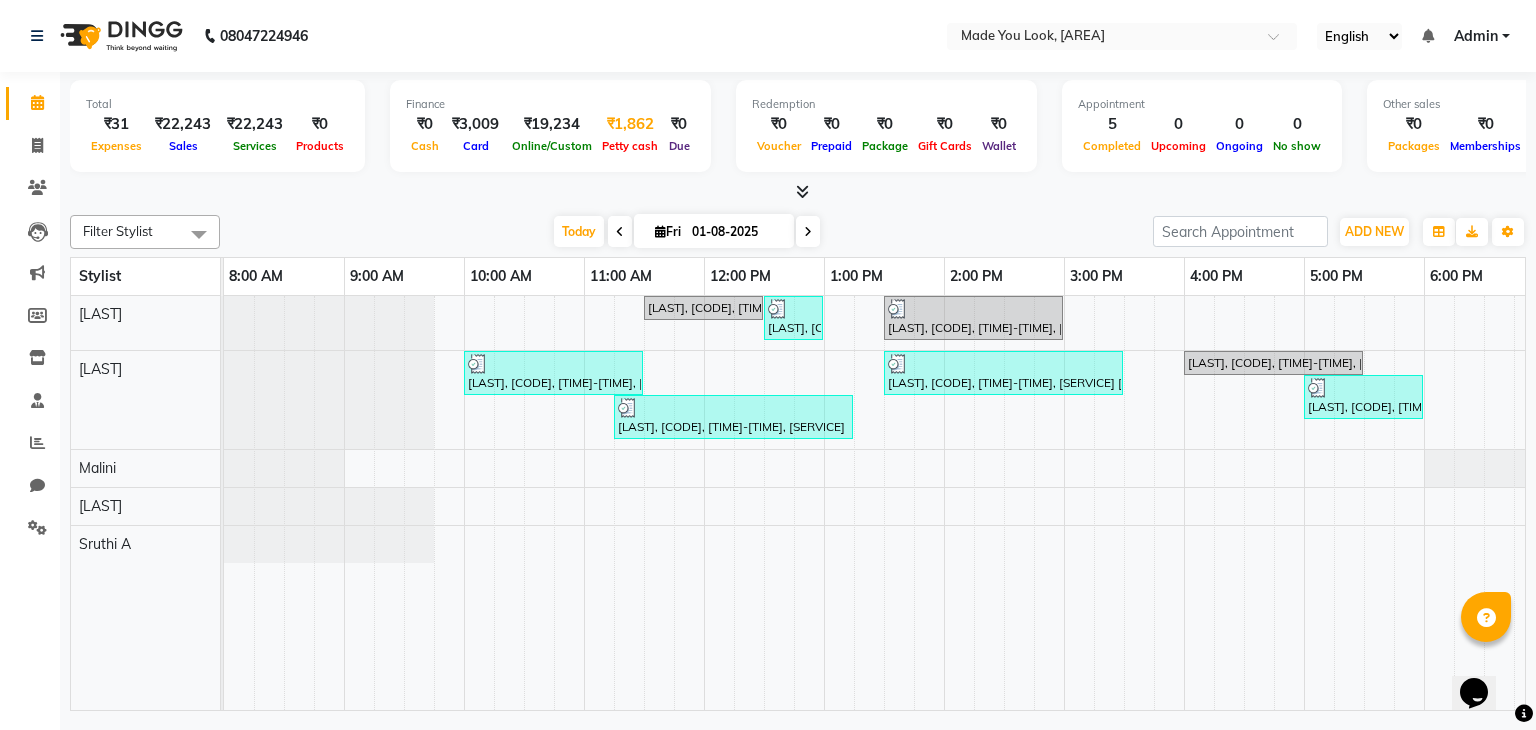 click on "₹1,862" at bounding box center [630, 124] 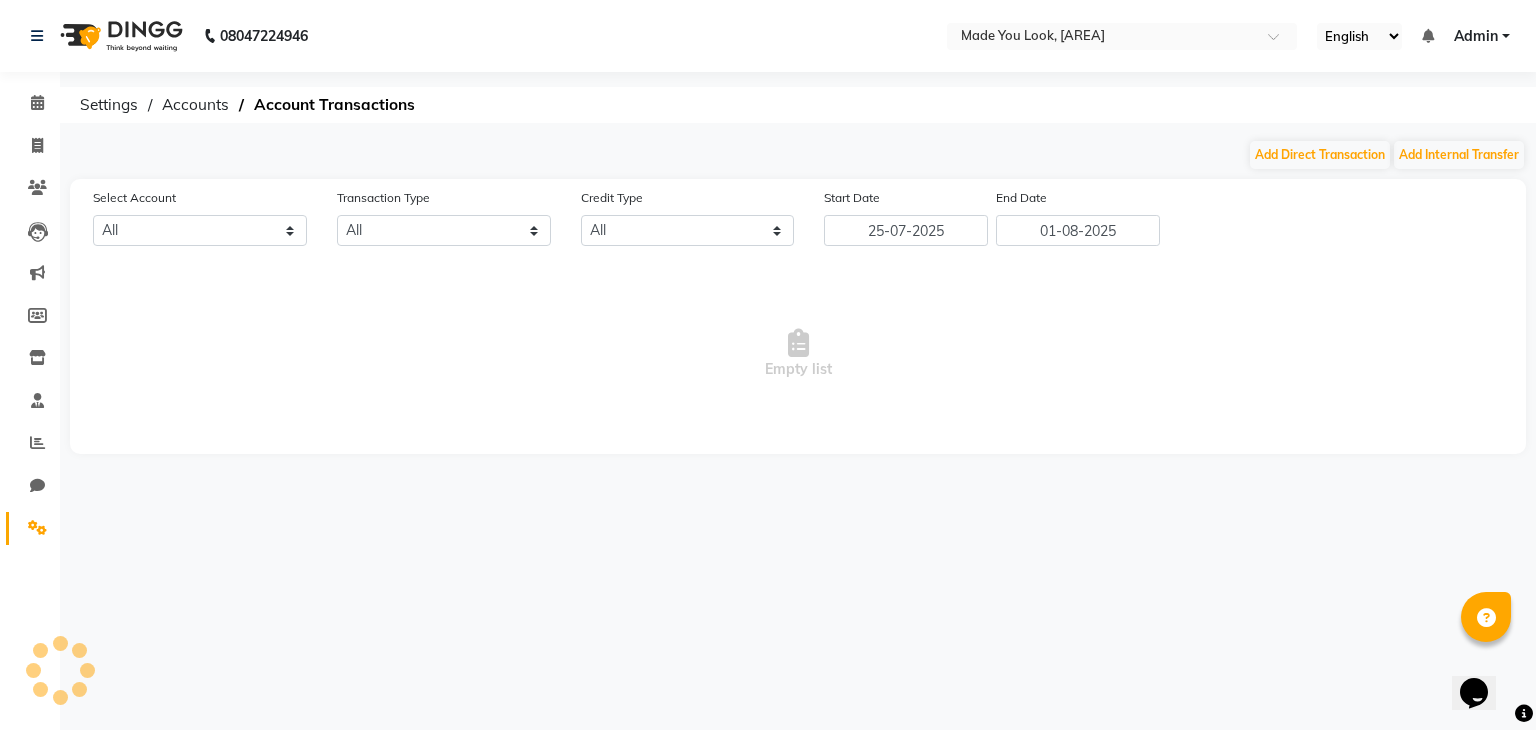 select on "[PHONE]" 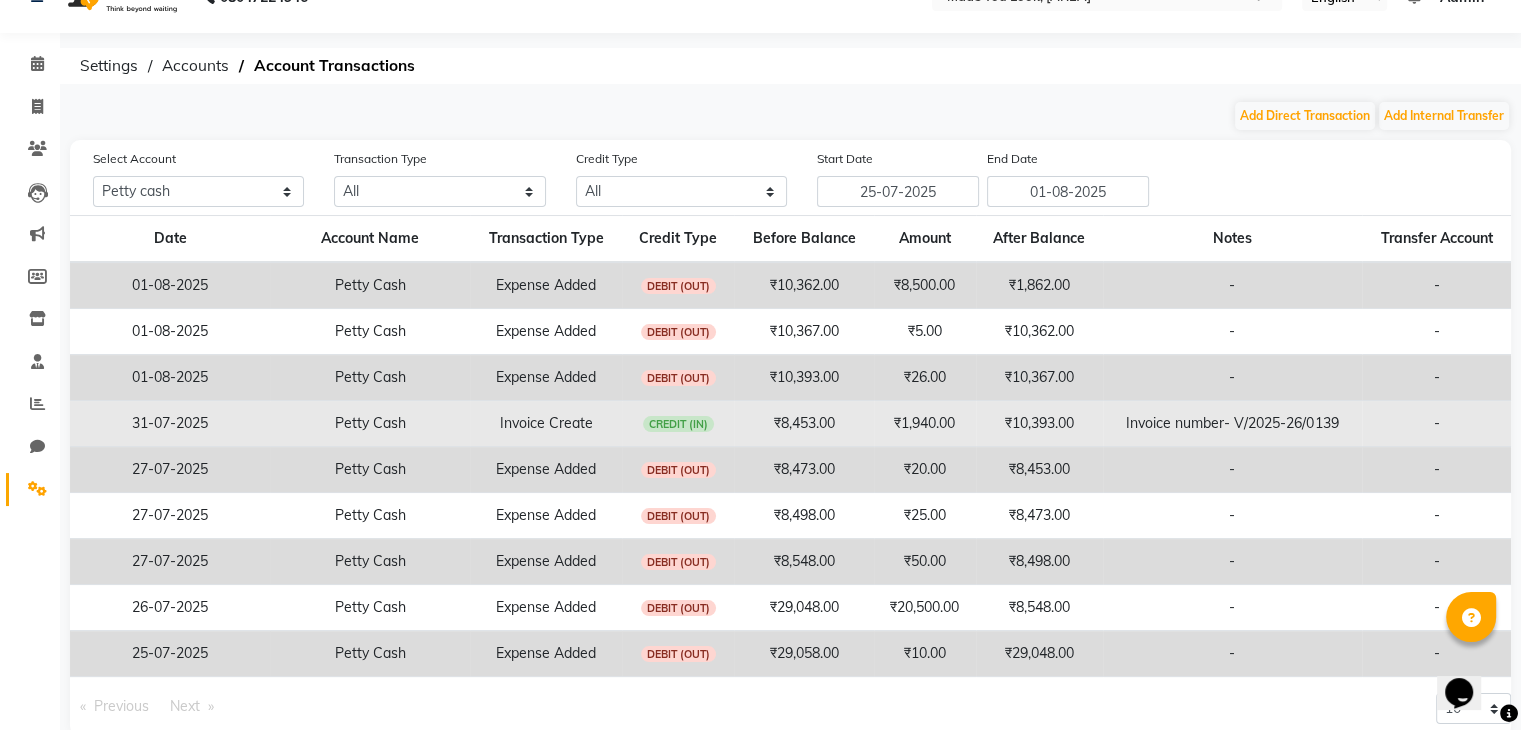 scroll, scrollTop: 74, scrollLeft: 0, axis: vertical 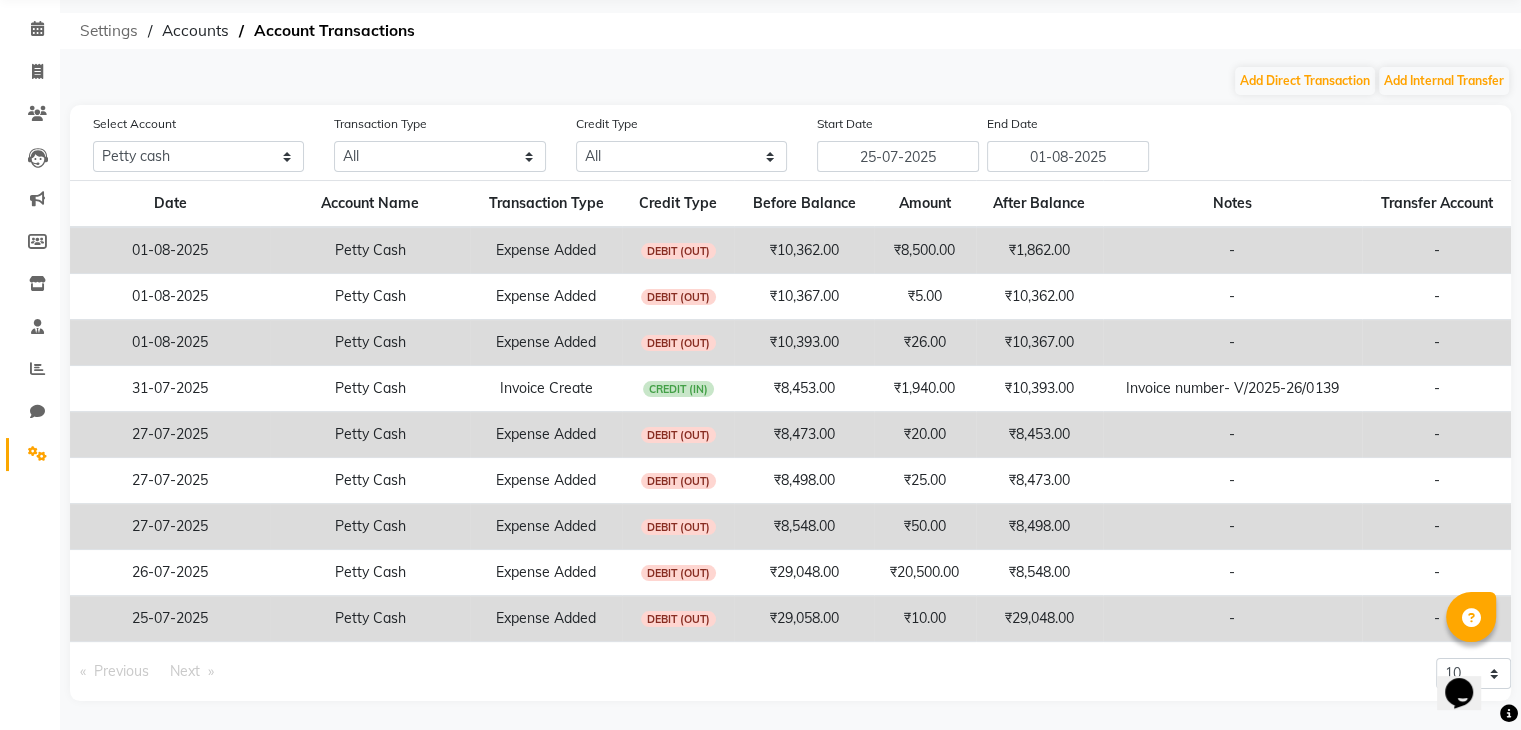 click on "Settings" 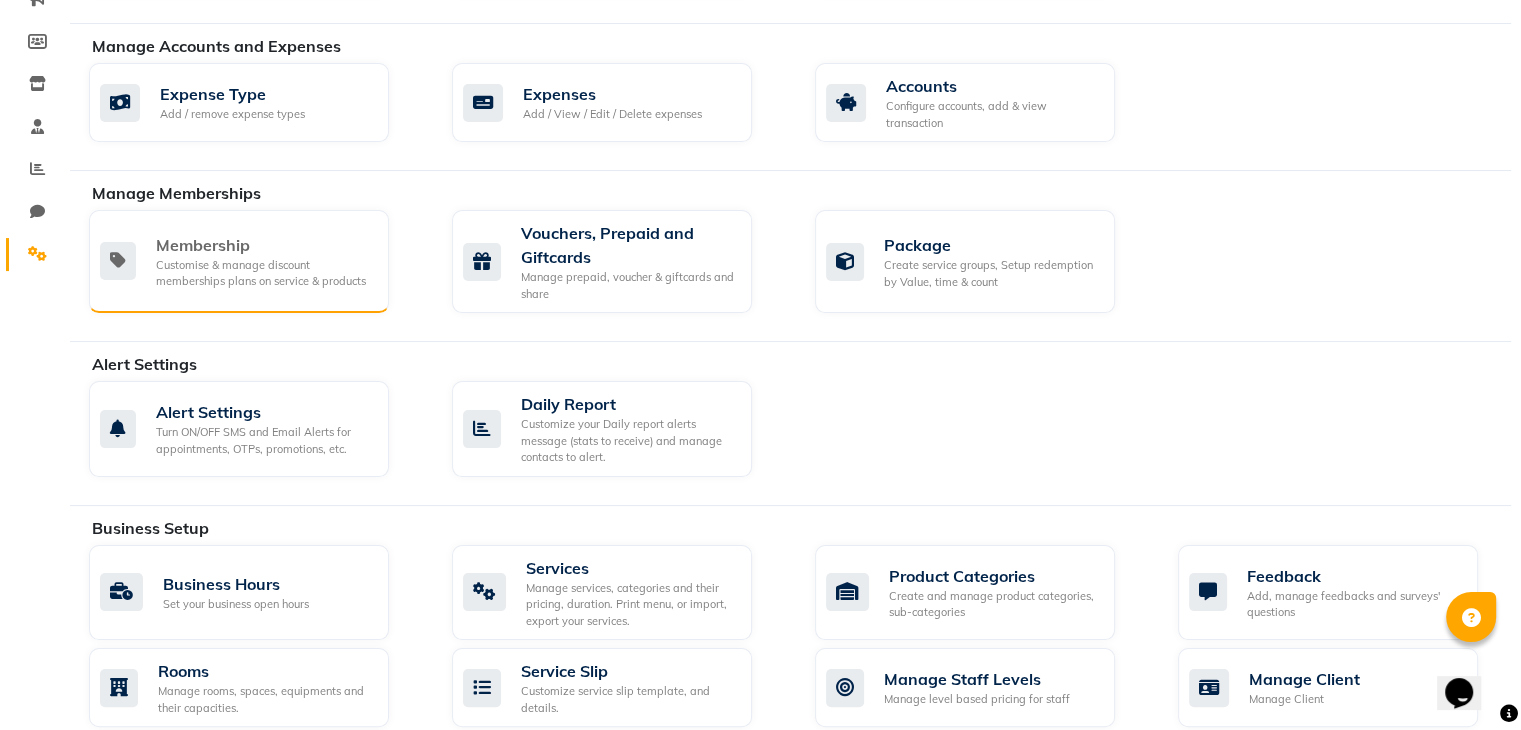 scroll, scrollTop: 374, scrollLeft: 0, axis: vertical 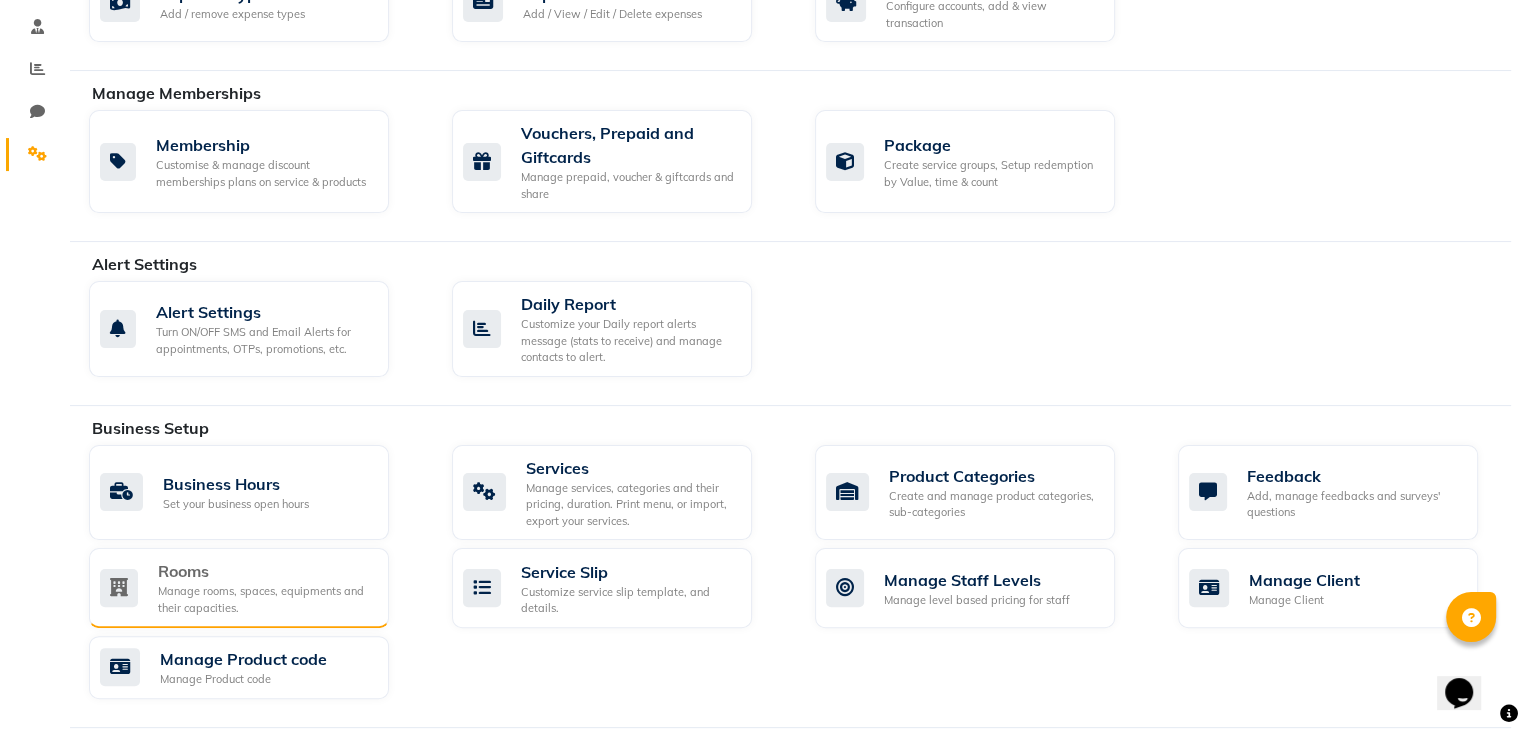 click on "Rooms" 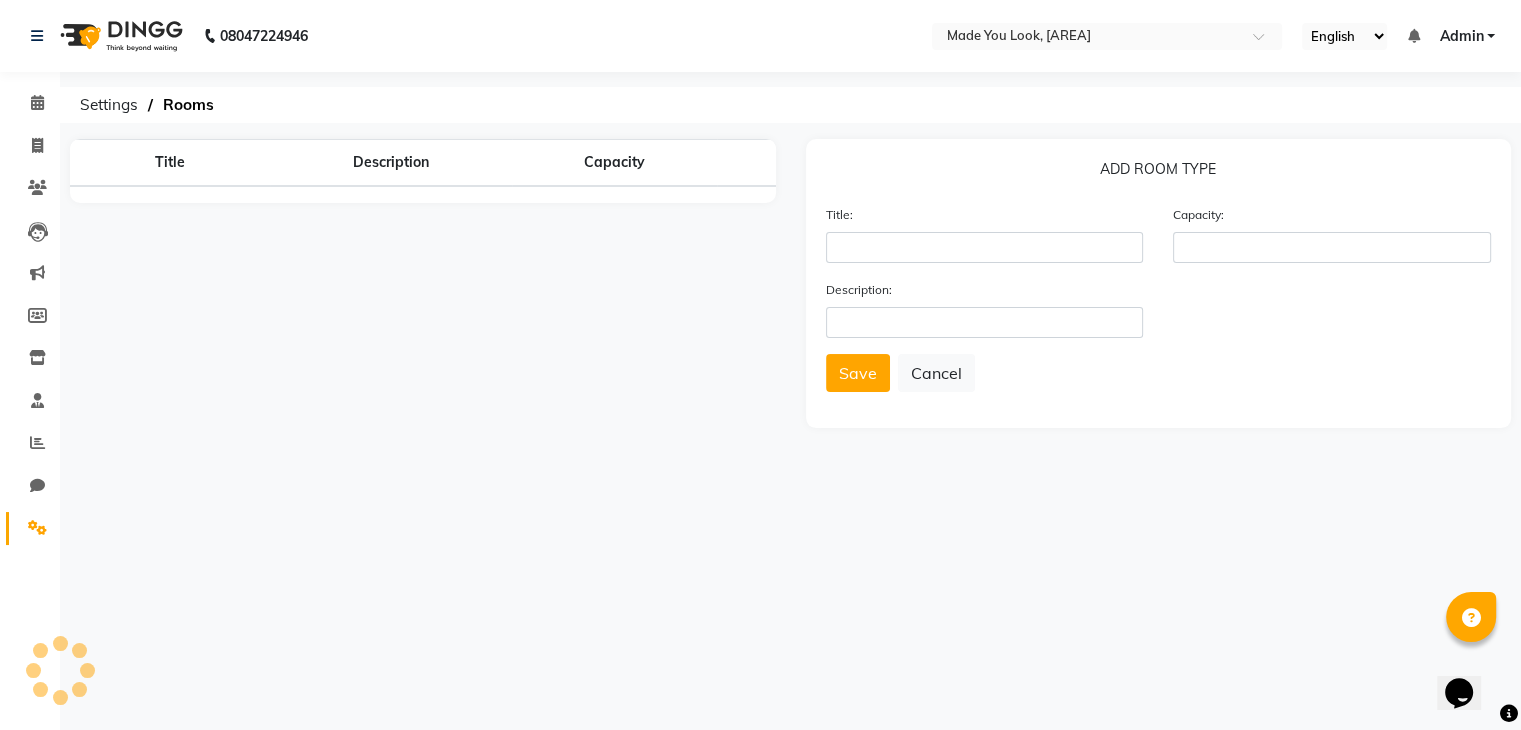 scroll, scrollTop: 0, scrollLeft: 0, axis: both 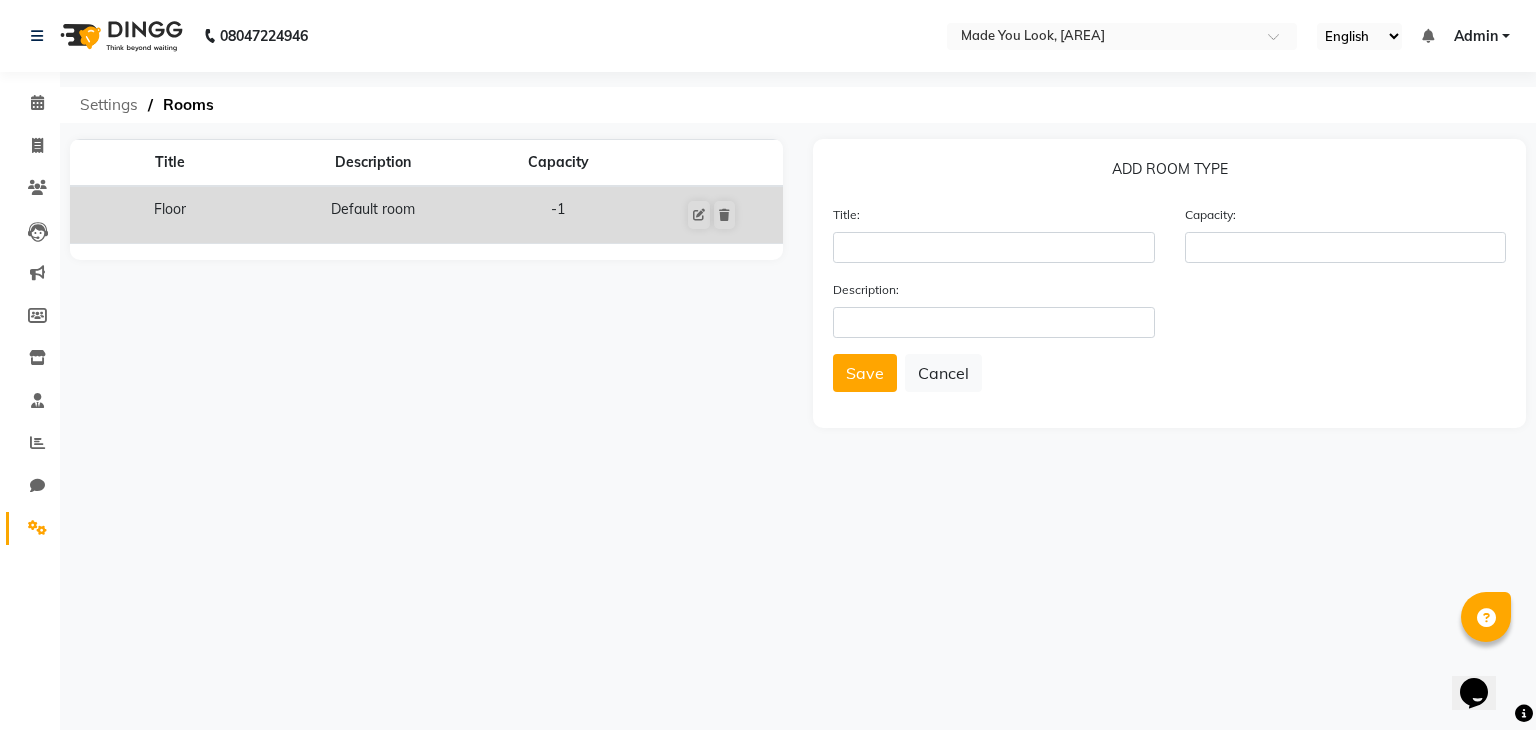 click on "Settings" 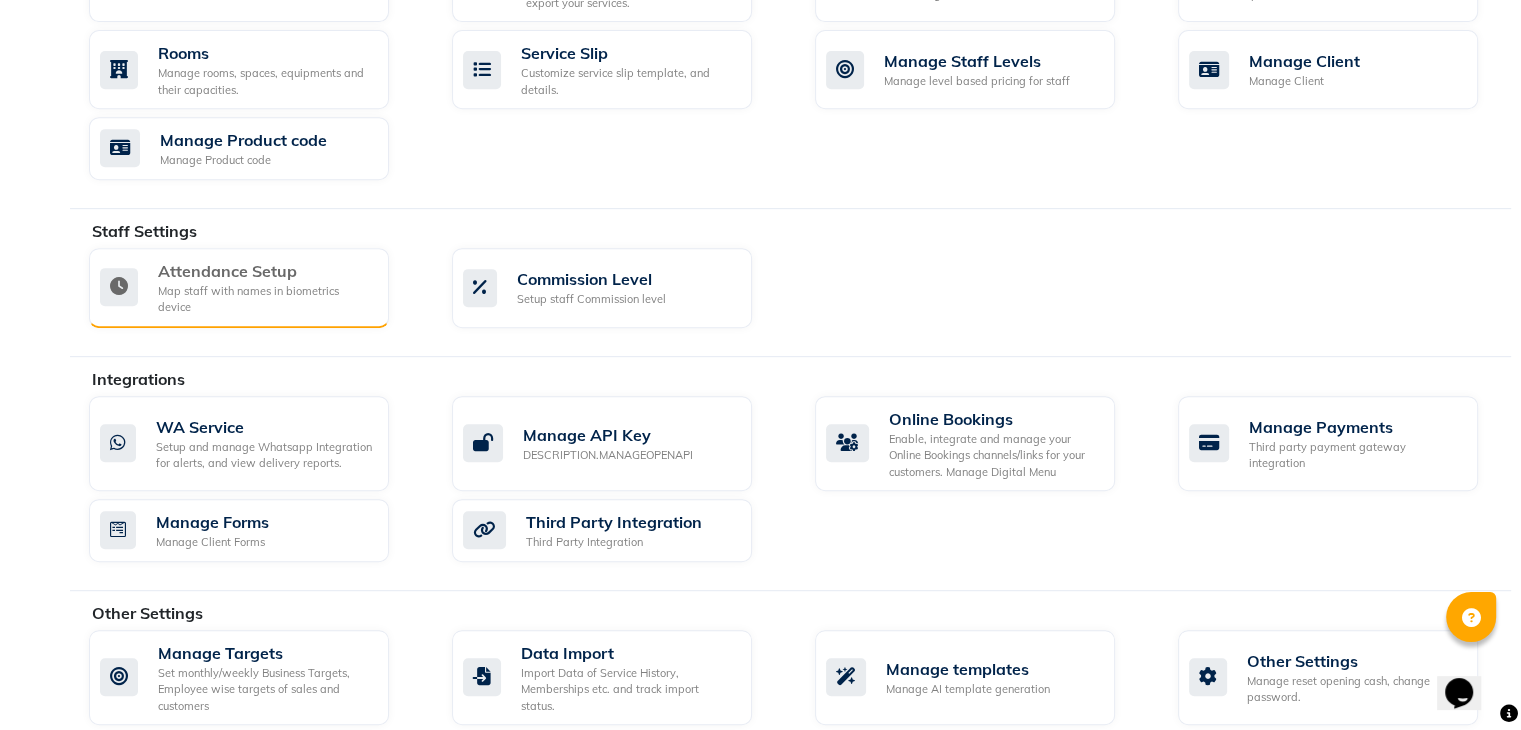 scroll, scrollTop: 892, scrollLeft: 0, axis: vertical 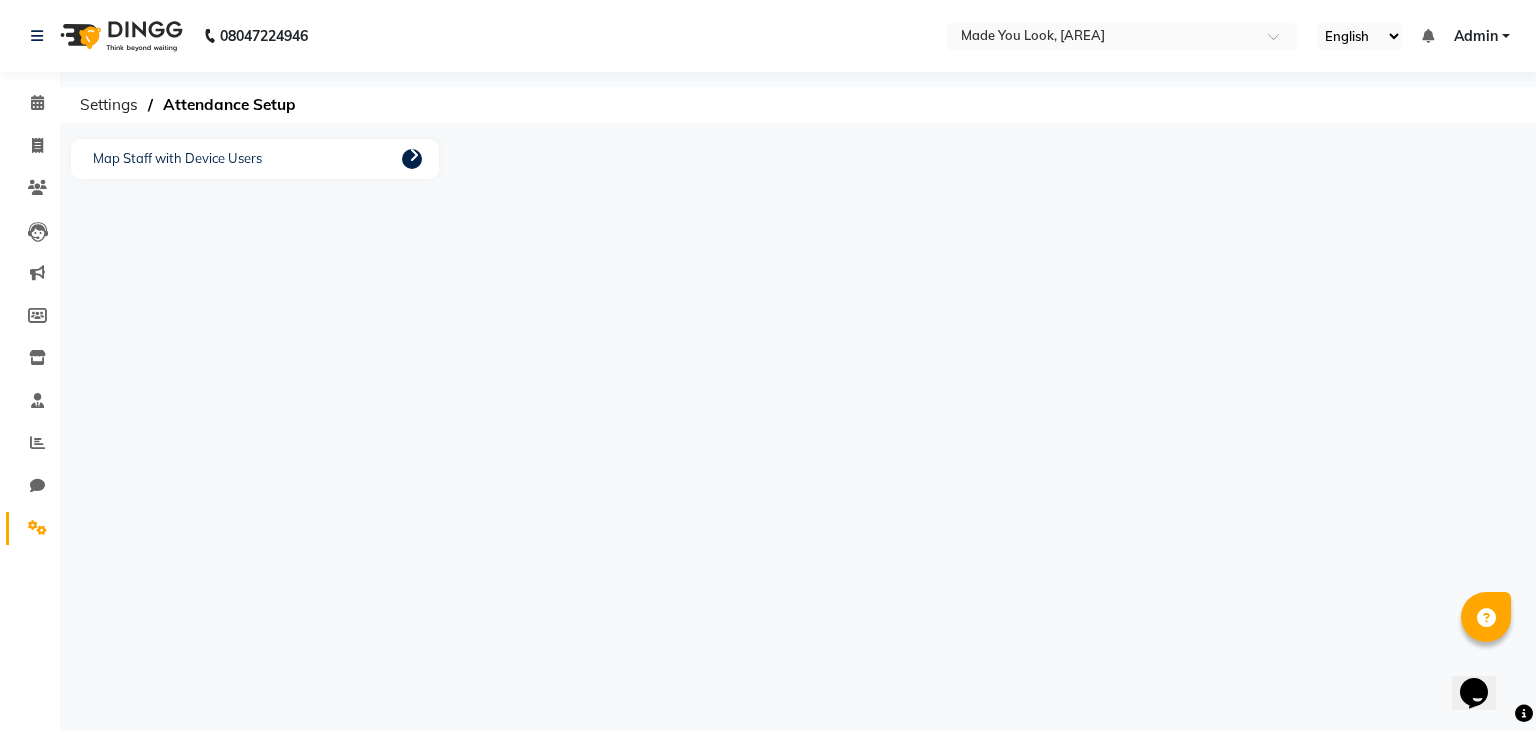 click 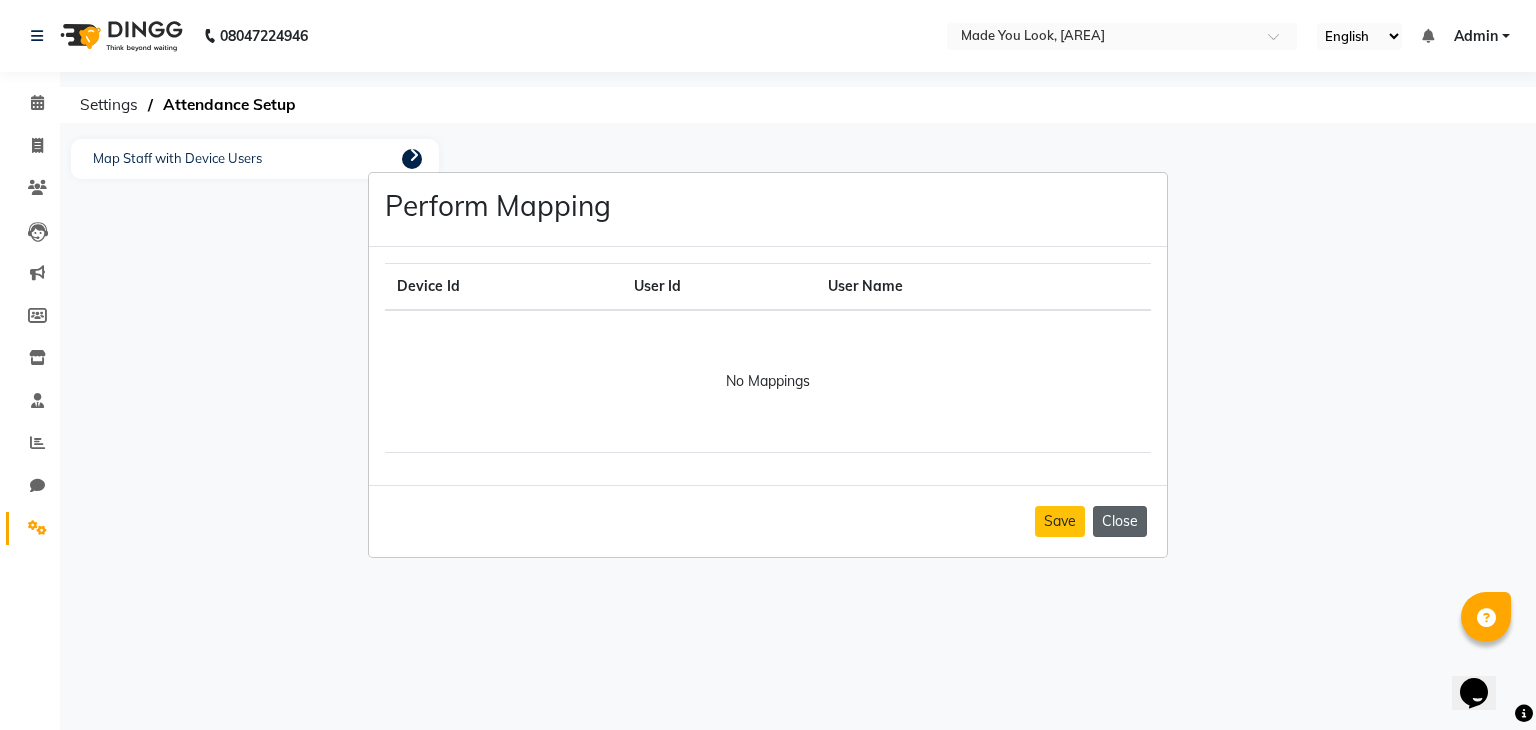 click on "Close" at bounding box center (1120, 521) 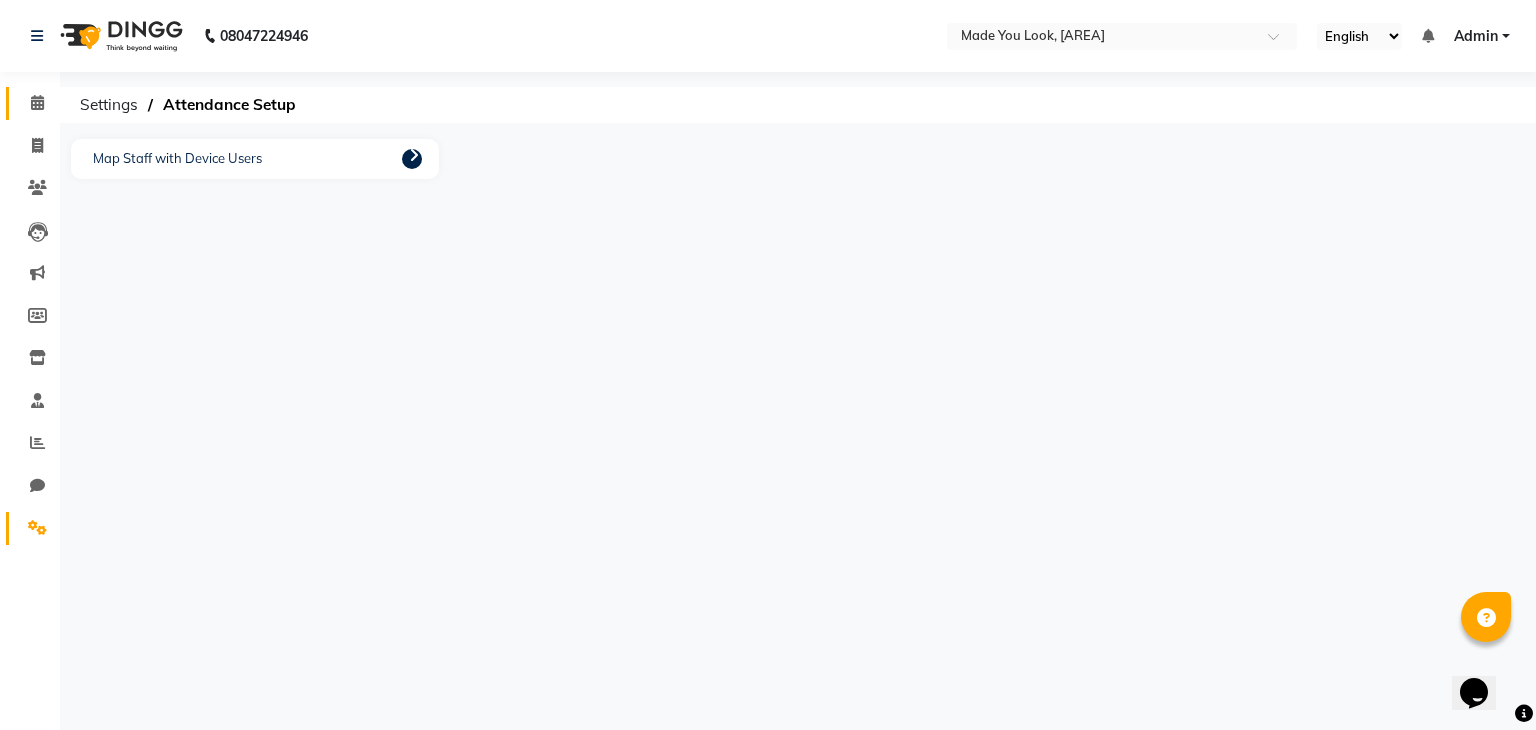 click on "Calendar" 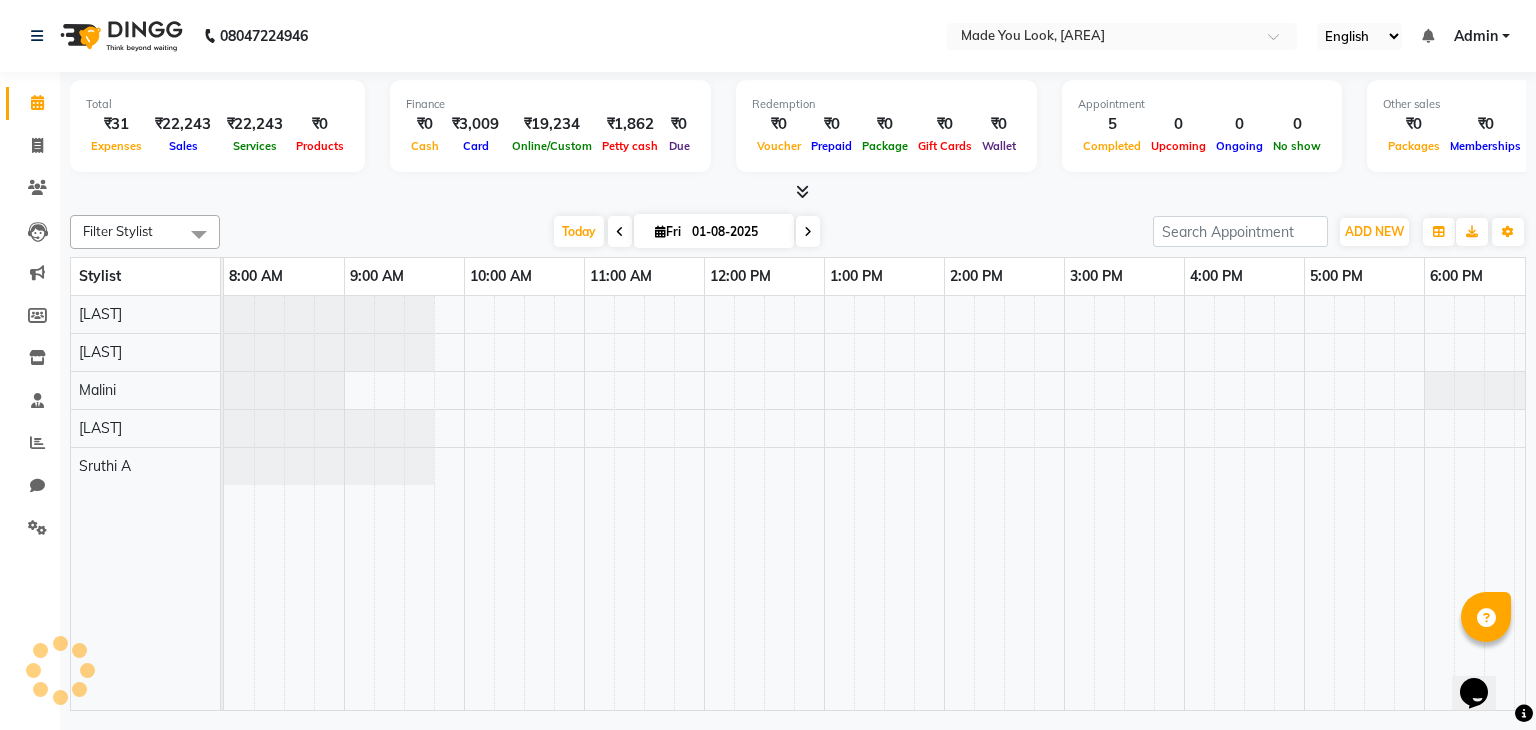 scroll, scrollTop: 0, scrollLeft: 0, axis: both 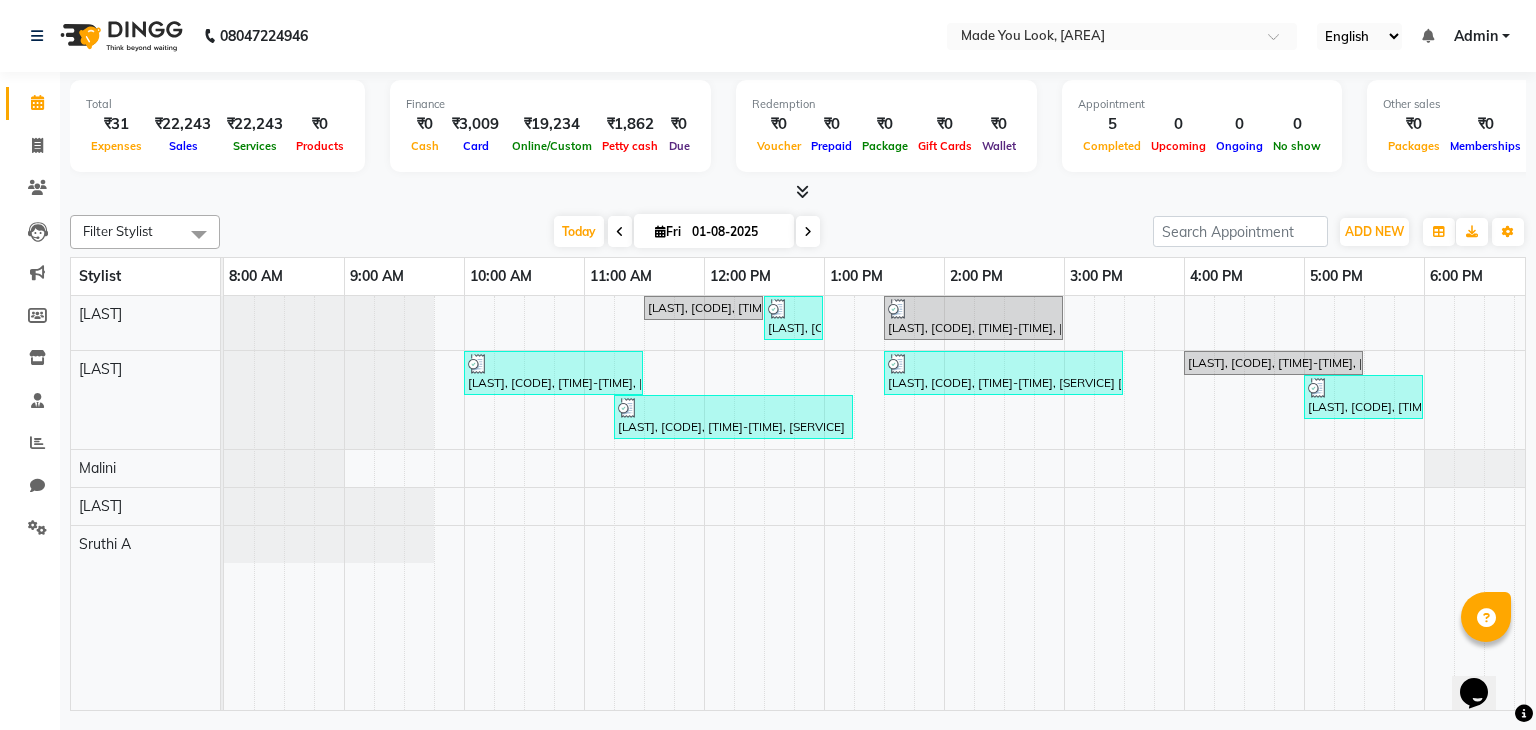 click at bounding box center [808, 231] 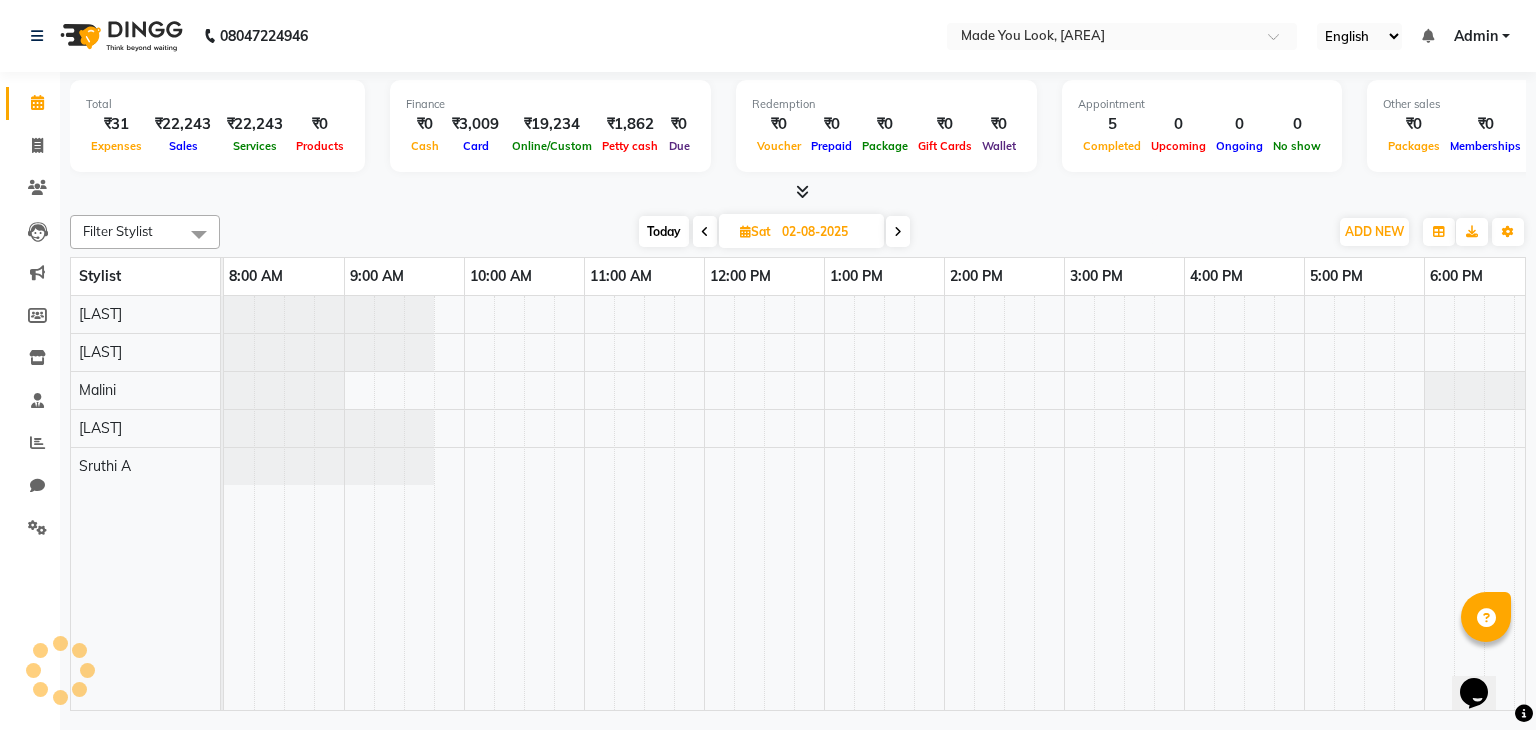scroll, scrollTop: 0, scrollLeft: 258, axis: horizontal 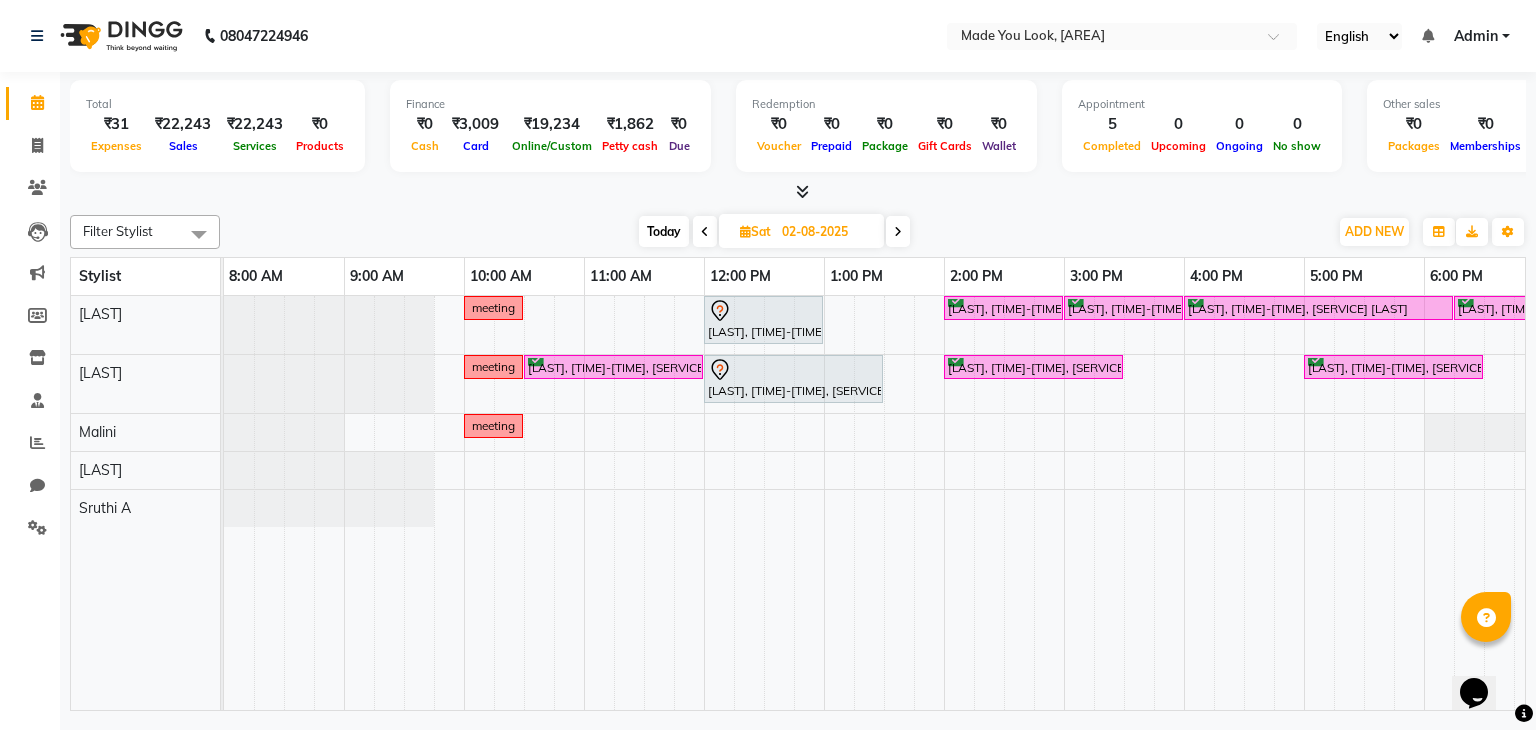 click at bounding box center (802, 191) 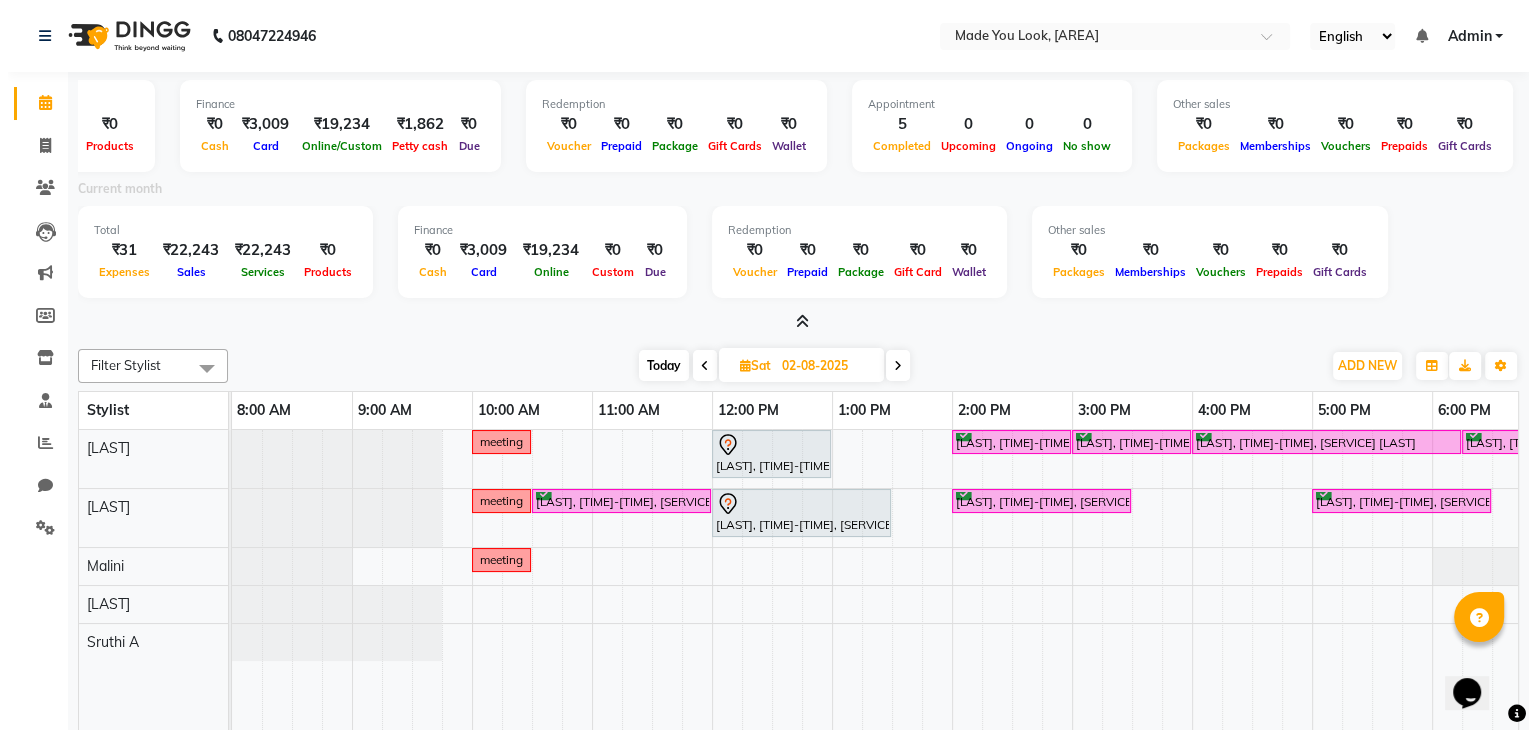 scroll, scrollTop: 0, scrollLeft: 0, axis: both 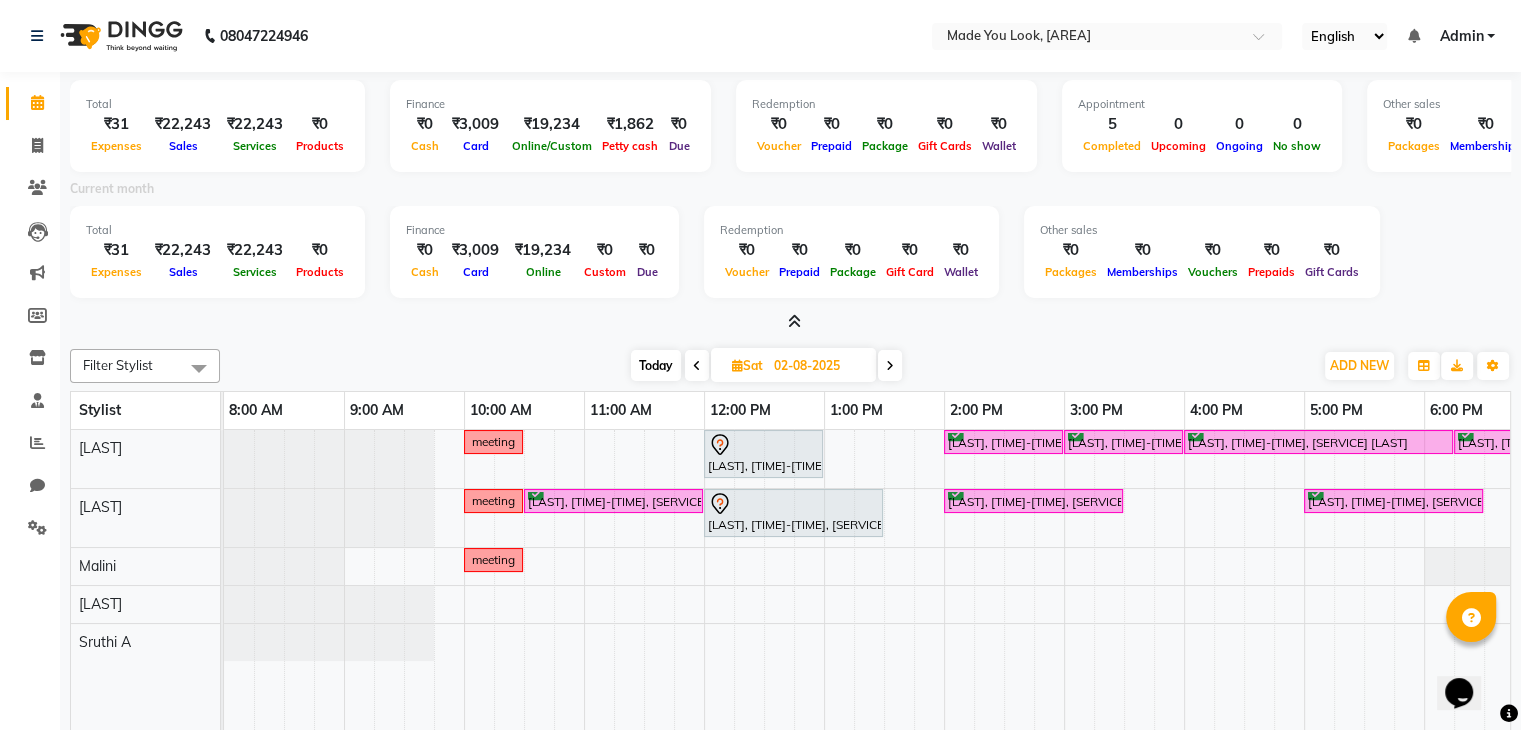 click on "Today" at bounding box center [656, 365] 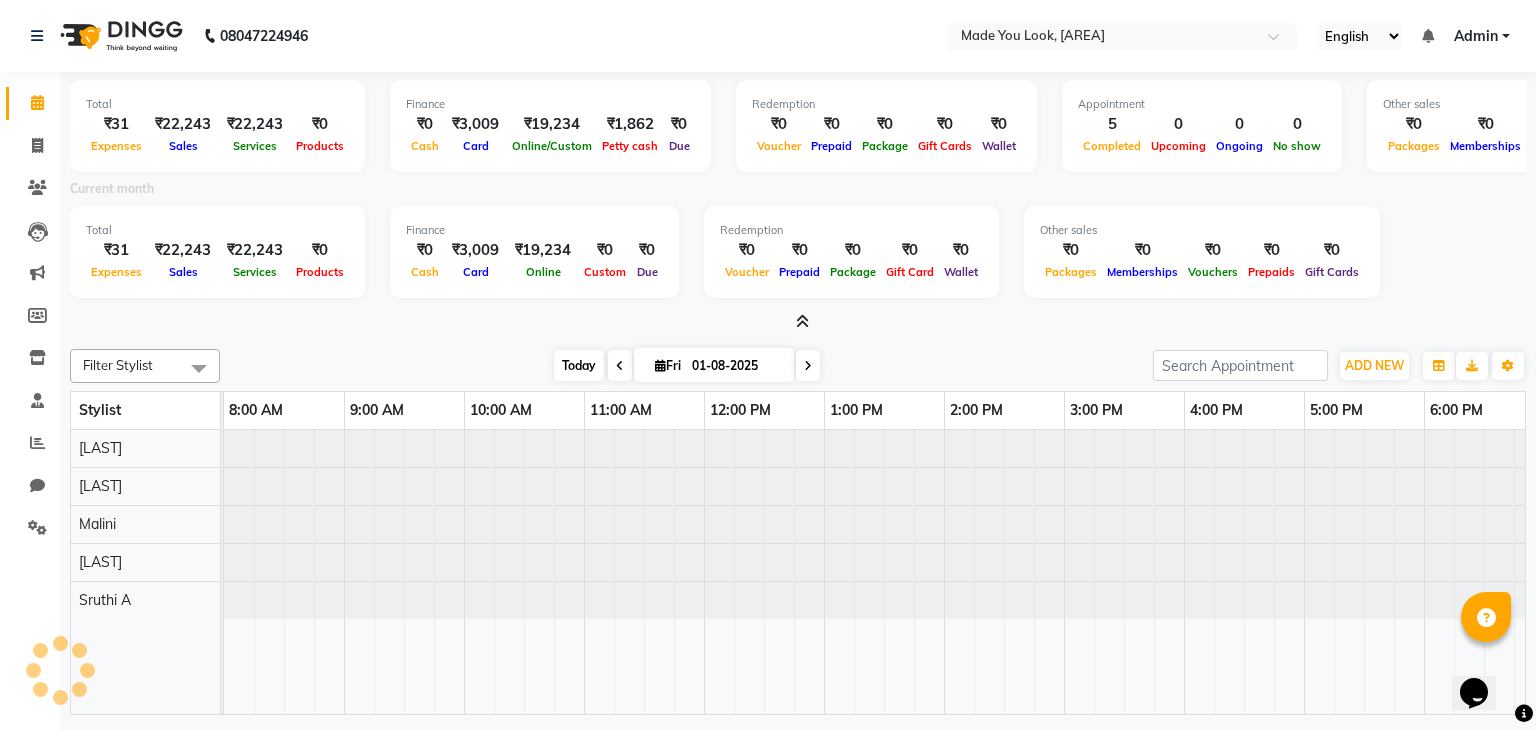 scroll, scrollTop: 0, scrollLeft: 258, axis: horizontal 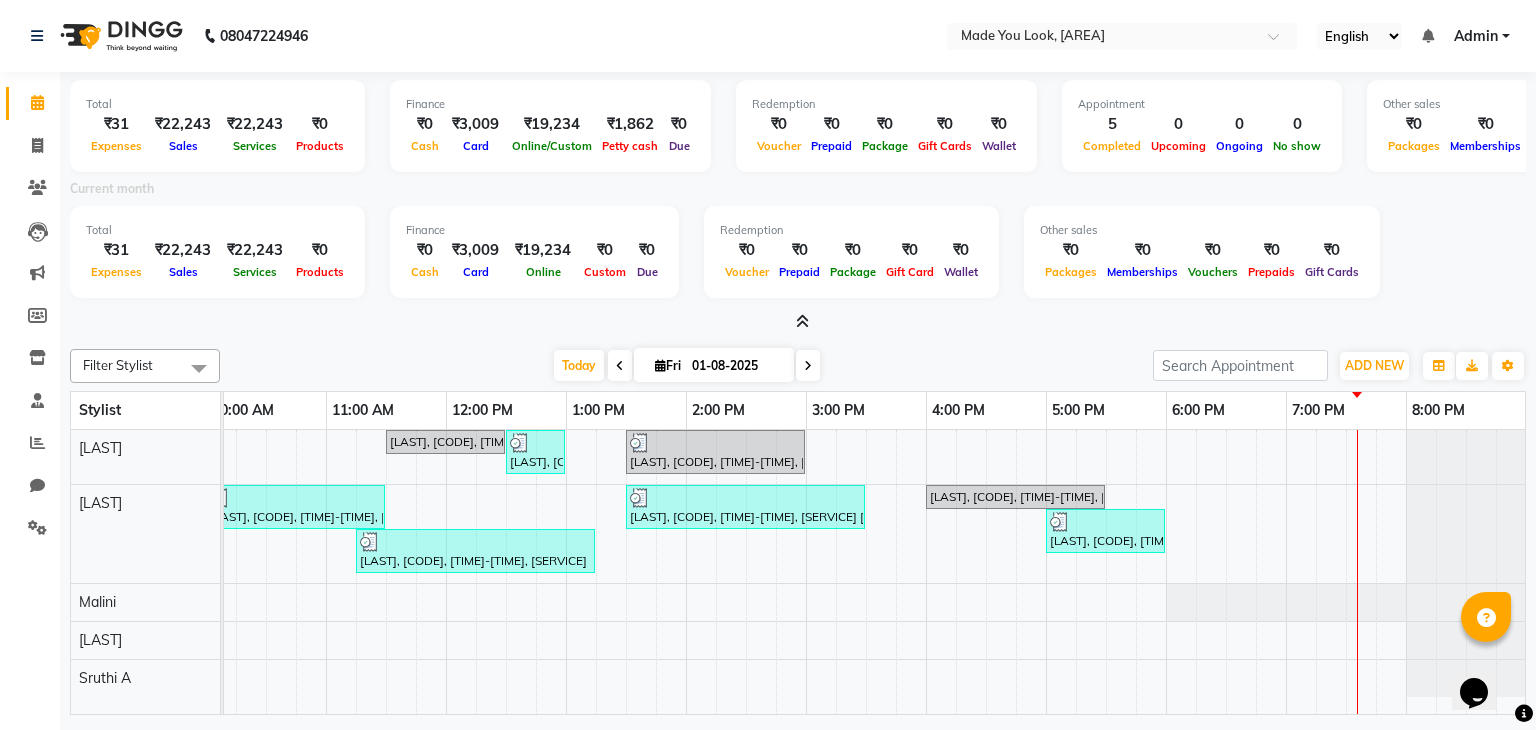 click at bounding box center (802, 321) 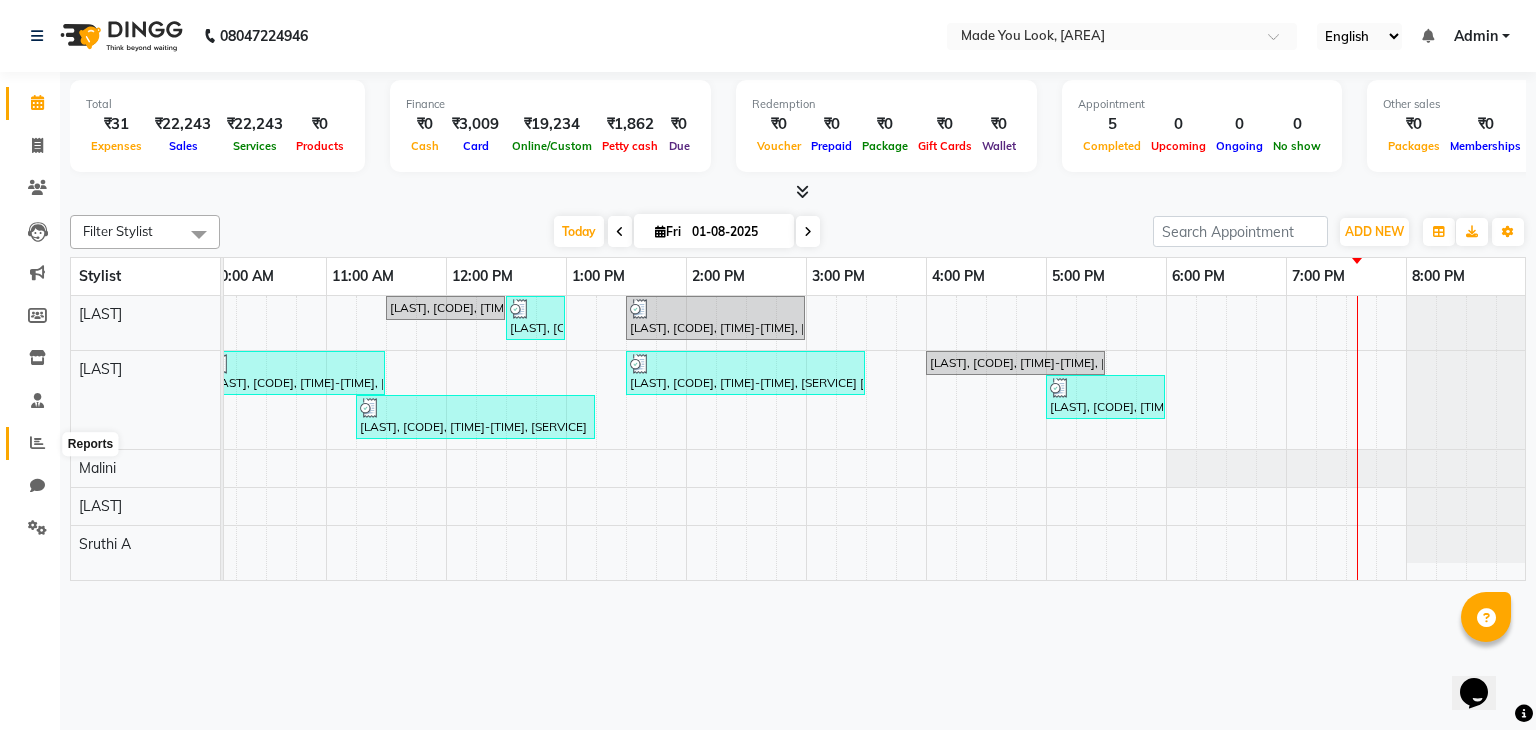 click 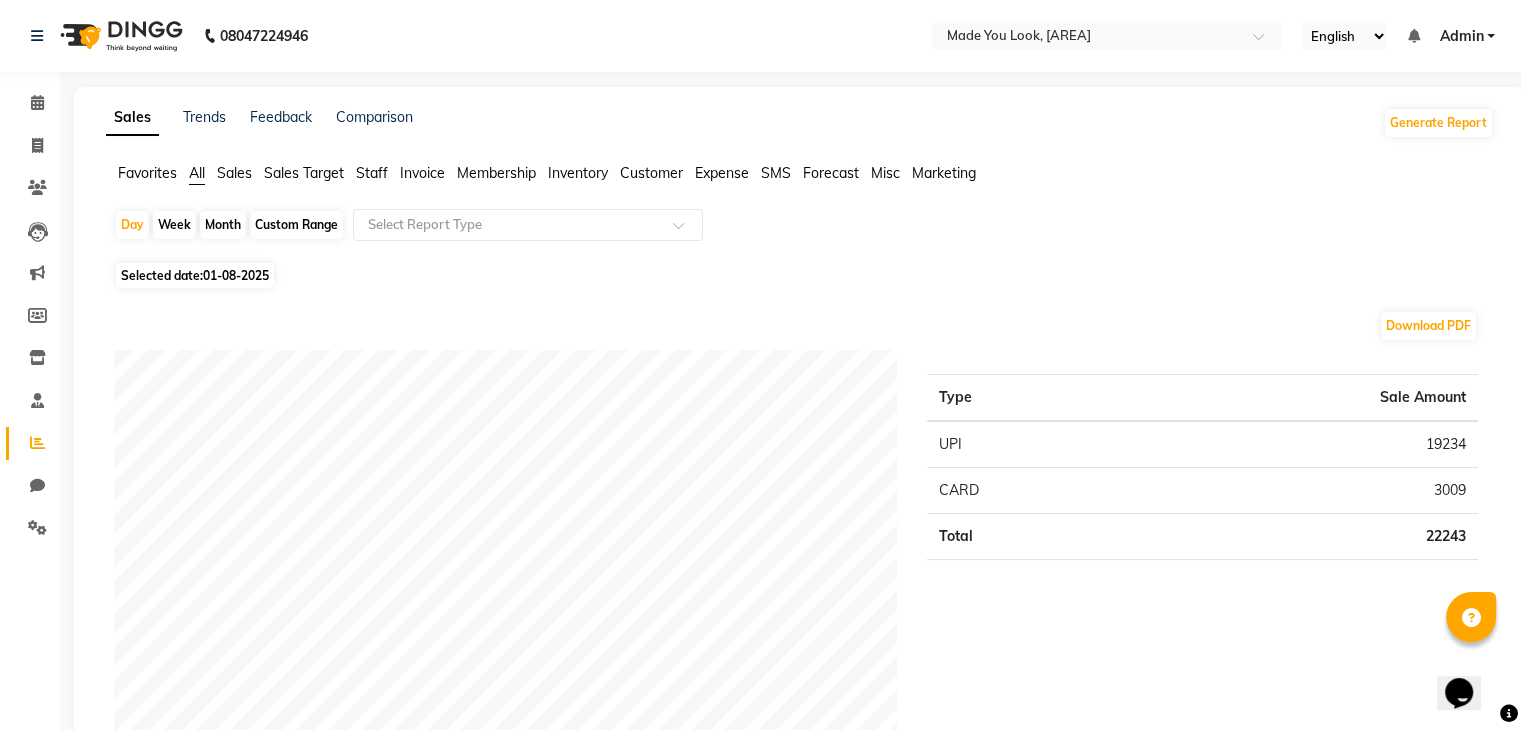 click on "Sales" 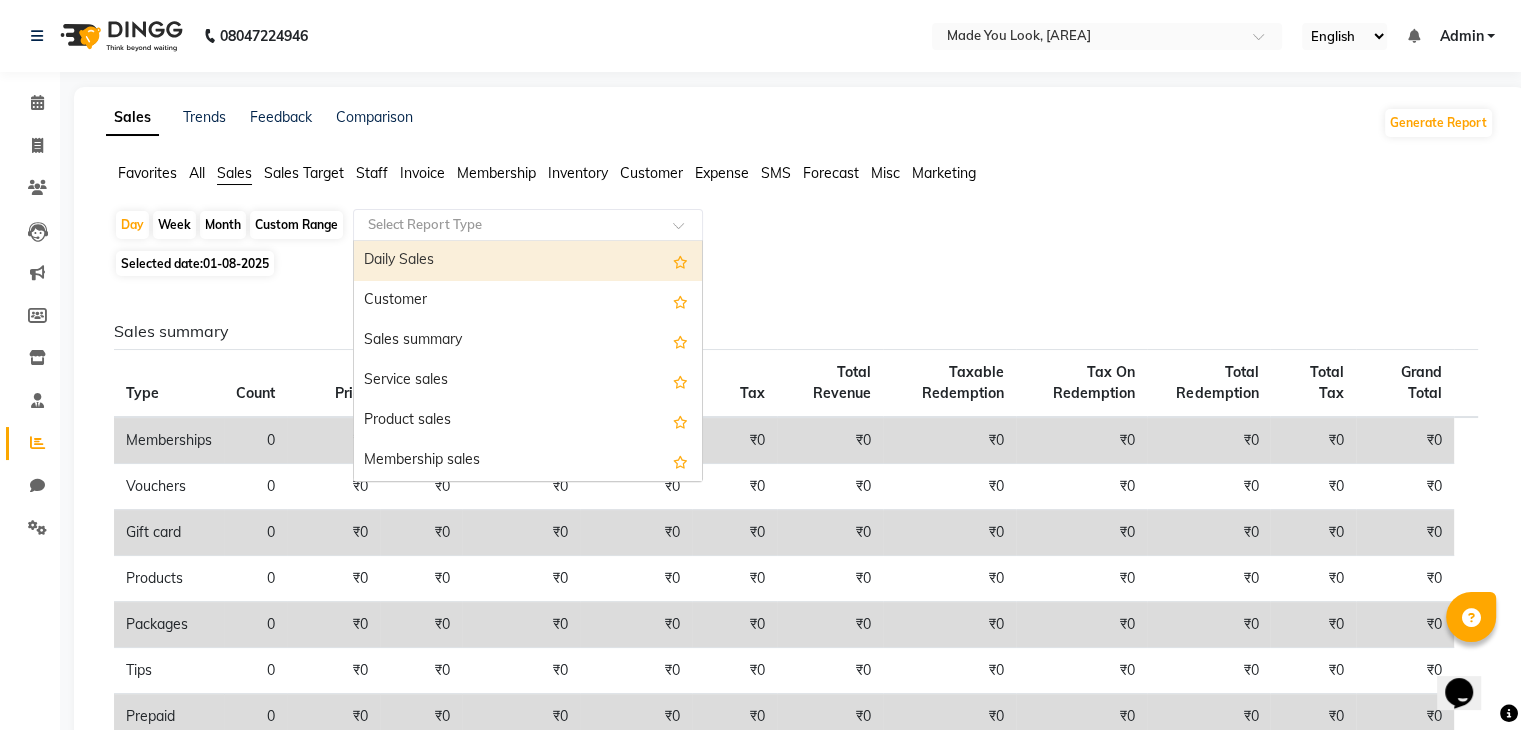 click 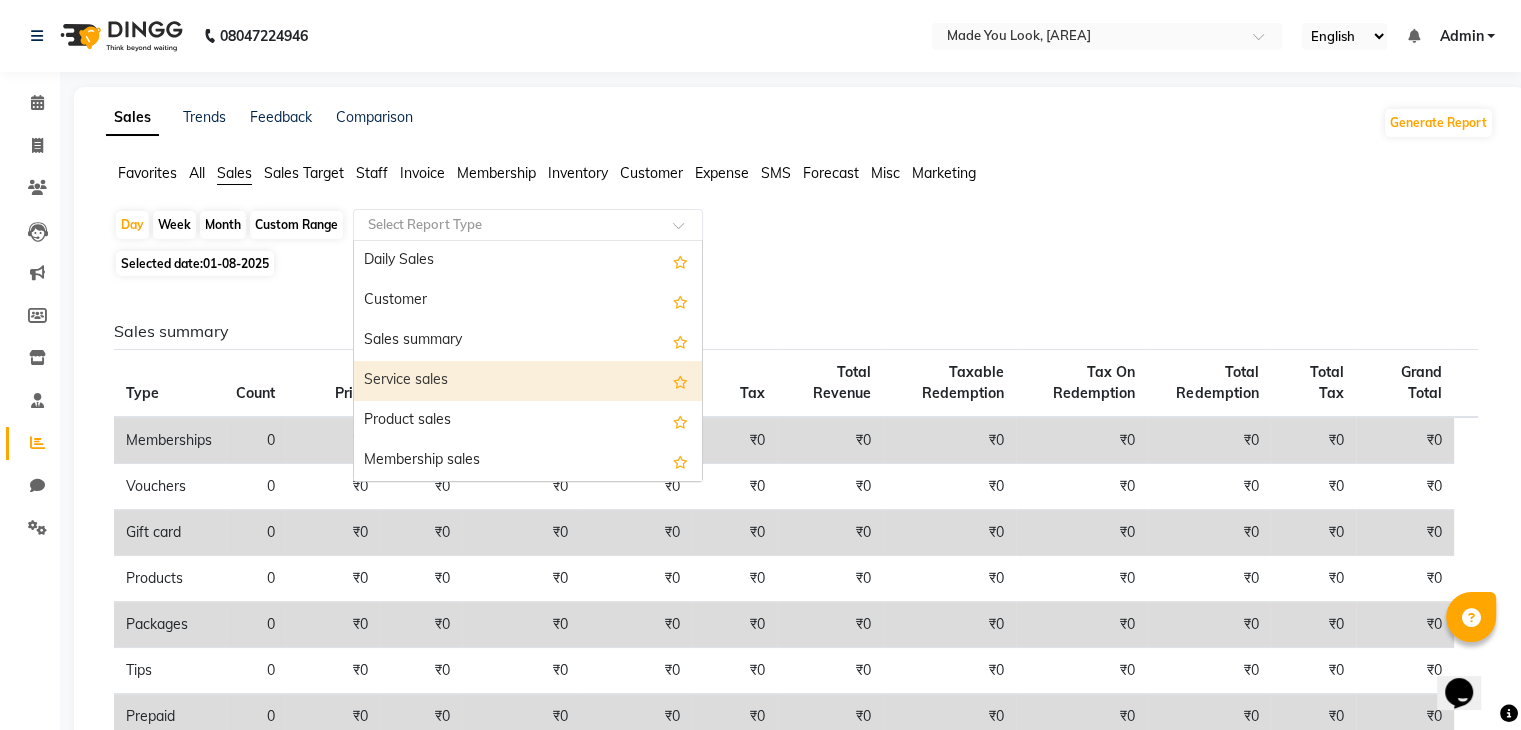 click on "Service sales" at bounding box center (528, 381) 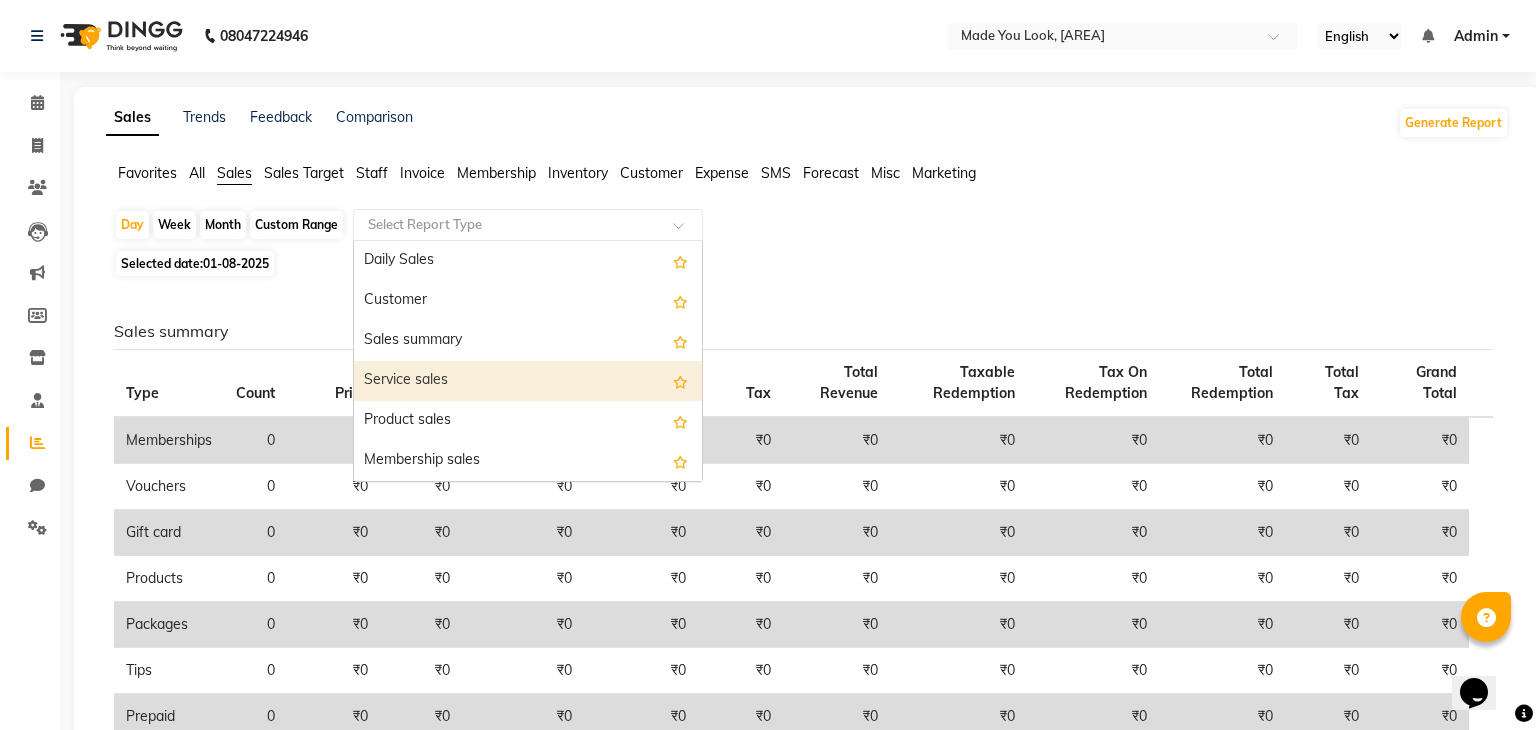select on "full_report" 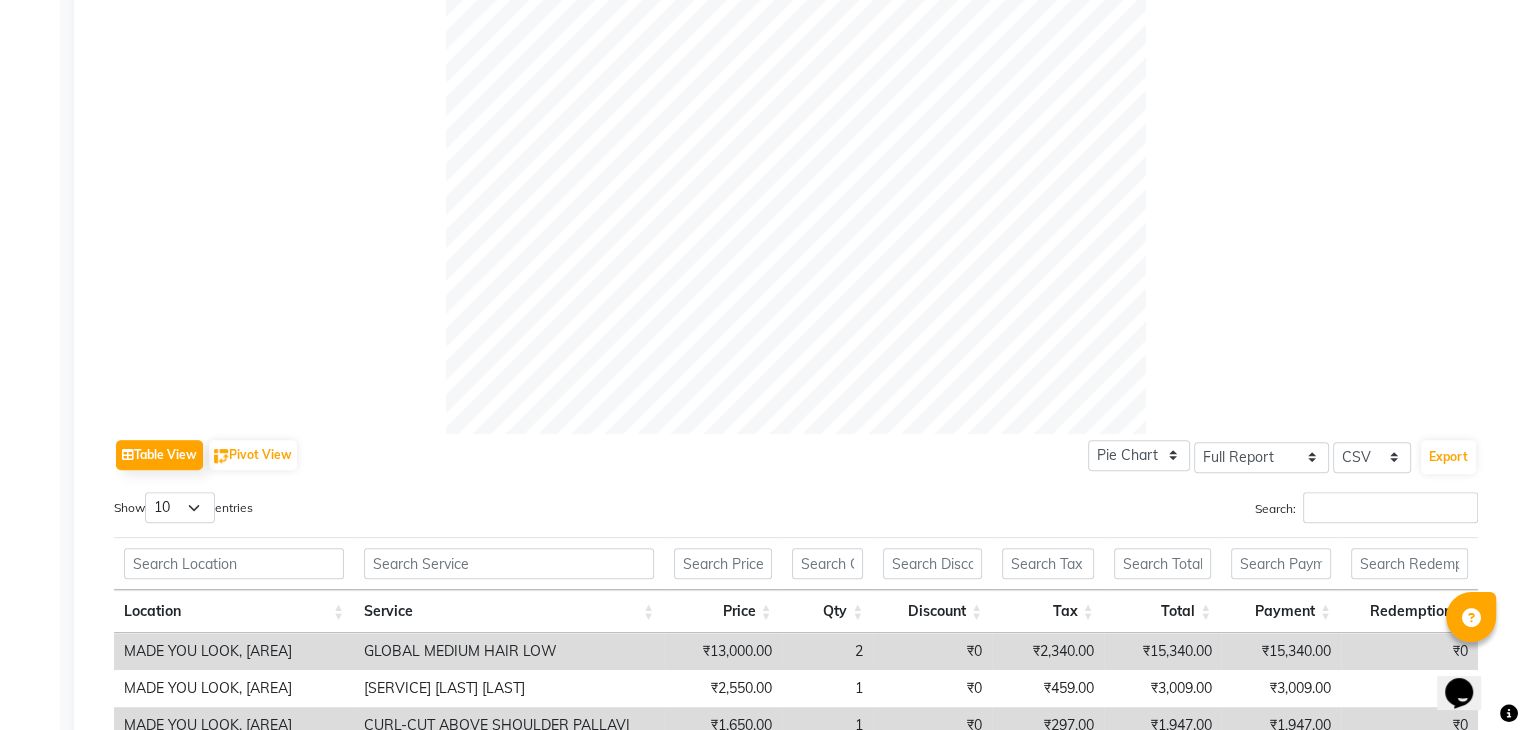 scroll, scrollTop: 804, scrollLeft: 0, axis: vertical 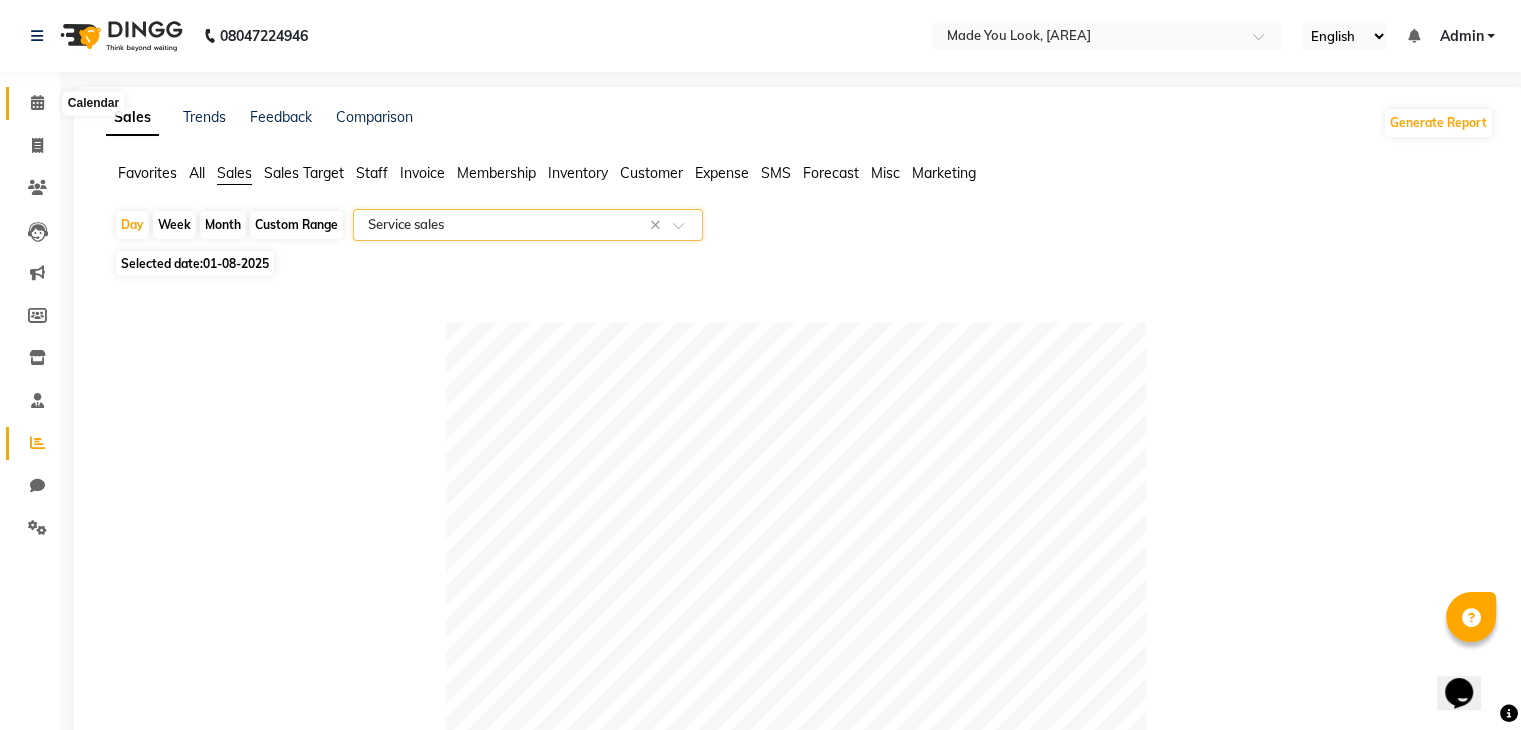 click 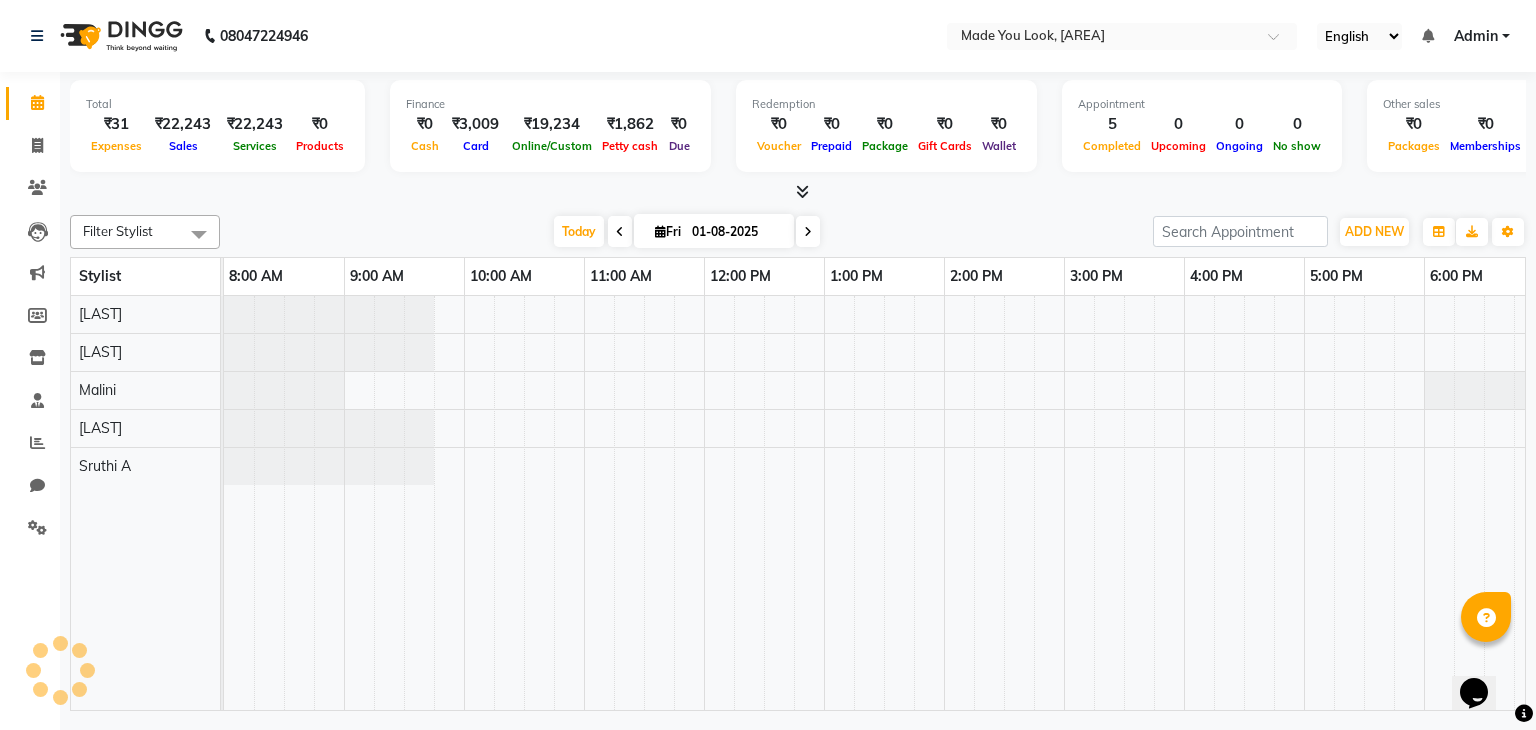 scroll, scrollTop: 0, scrollLeft: 258, axis: horizontal 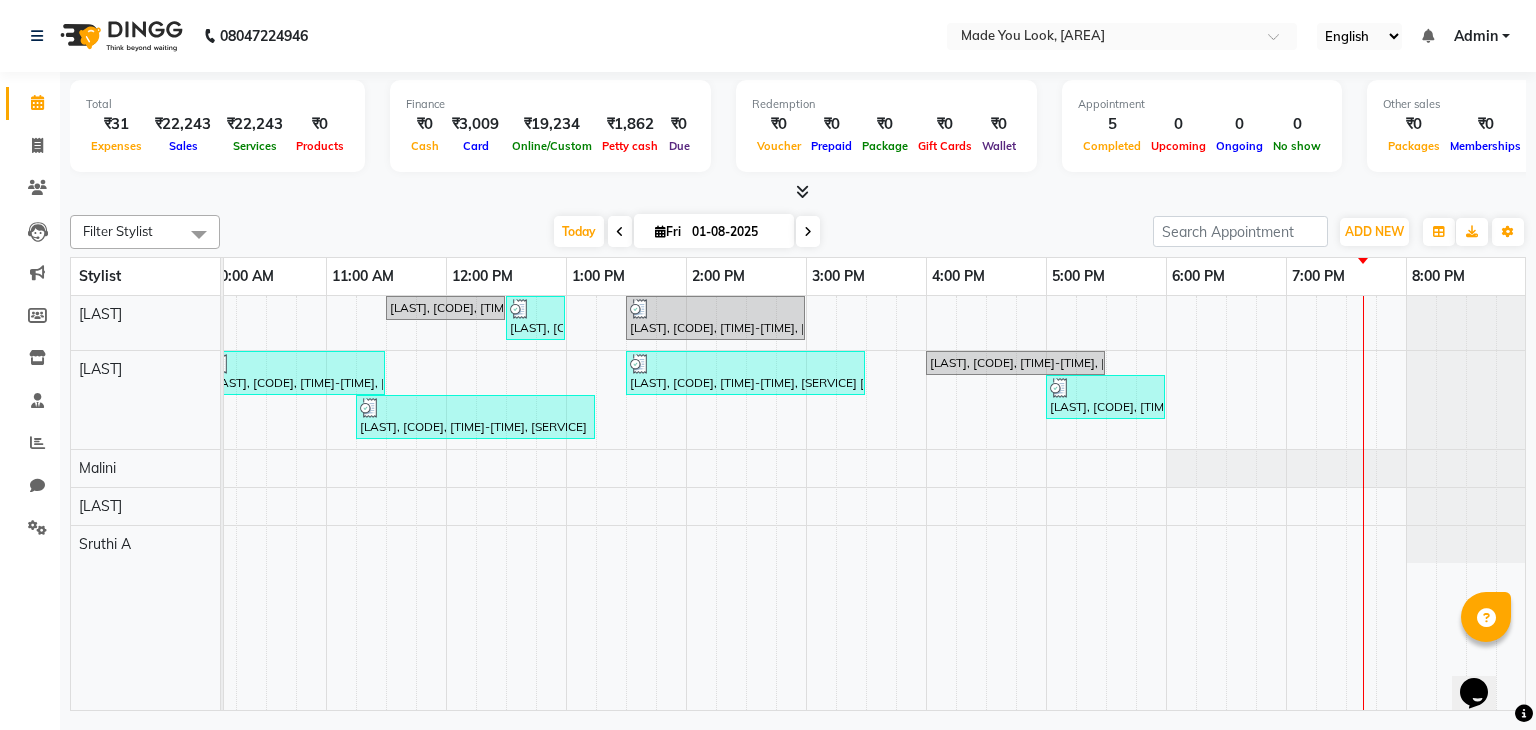 click at bounding box center [808, 231] 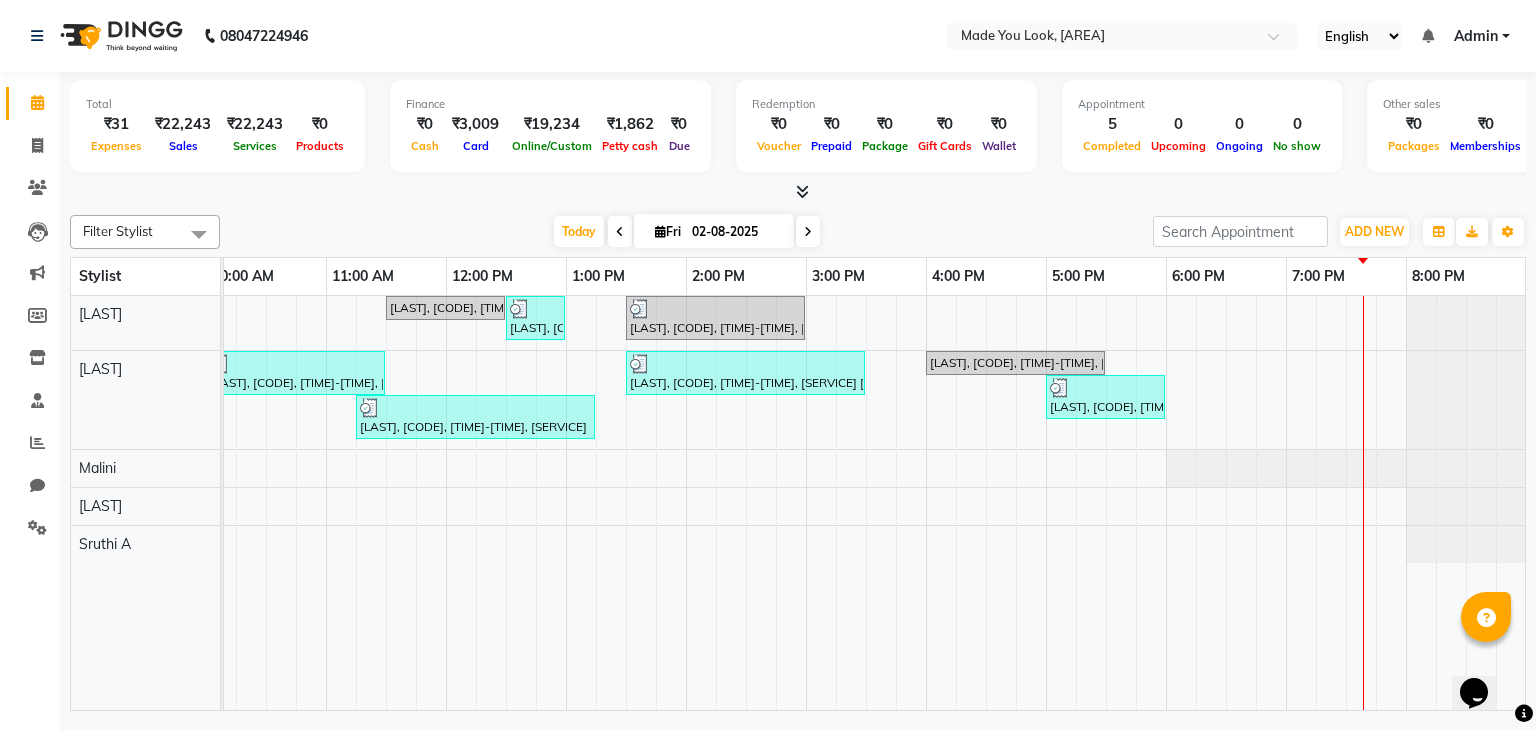 scroll, scrollTop: 0, scrollLeft: 0, axis: both 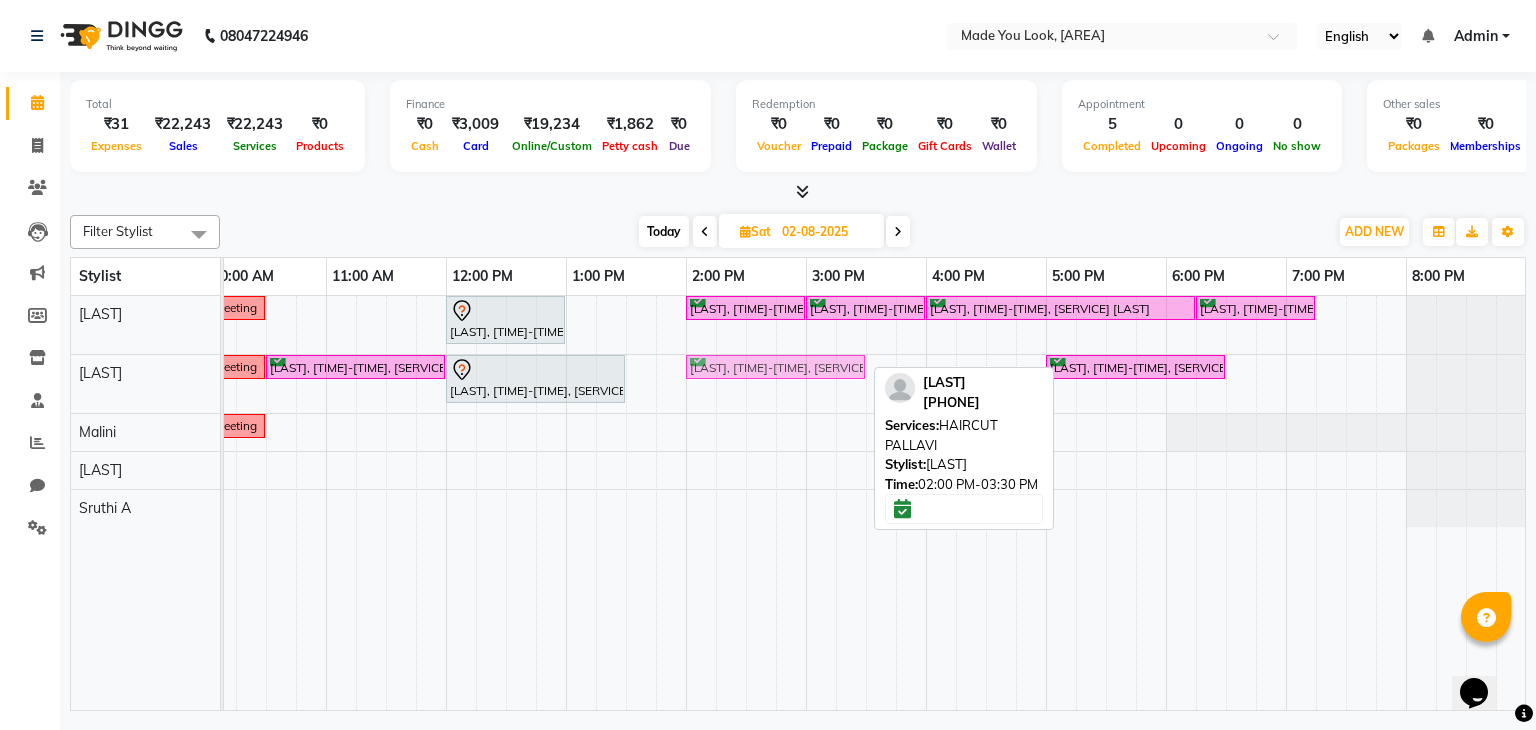 click on "meeting              Amrutha raju, 12:00 PM-01:00 PM, HAIRCUT PRANAV     Shiva Ramesh, 02:00 PM-03:00 PM, HAIRCUT PRANAV     Divya sharma, 03:00 PM-04:00 PM, HAIRCUT PRANAV     Divya sharma, 04:00 PM-06:15 PM, GLOBAL SHORT HAIR LOW     Harish Ramanadhan, 06:15 PM-07:15 PM, HAIRCUT PRANAV  meeting      Pibi Nandana, 10:30 AM-12:00 PM, CURL-CUT ABOVE SHOULDER PALLAVI             Ann Alex, 12:00 PM-01:30 PM, CURL-CUT BELOW SHOULDER PALLAVI     Akshaya pradeep, 02:00 PM-03:30 PM, HAIRCUT PALLAVI     Rizwana P, 05:00 PM-06:30 PM, CURL-CUT SHOULDER LENGTH PALLAVI     Akshaya pradeep, 02:00 PM-03:30 PM, HAIRCUT PALLAVI  meeting" at bounding box center (746, 503) 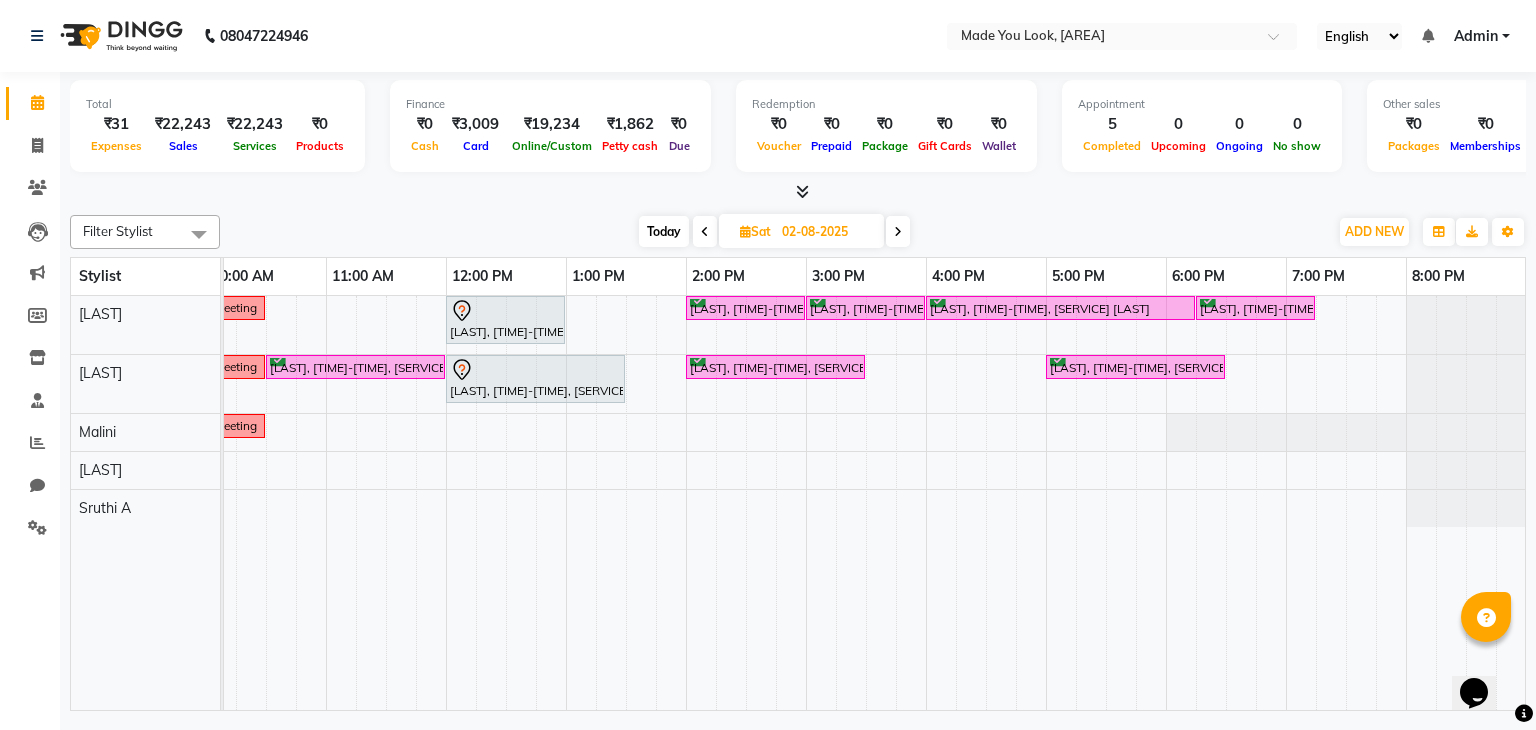 scroll, scrollTop: 0, scrollLeft: 198, axis: horizontal 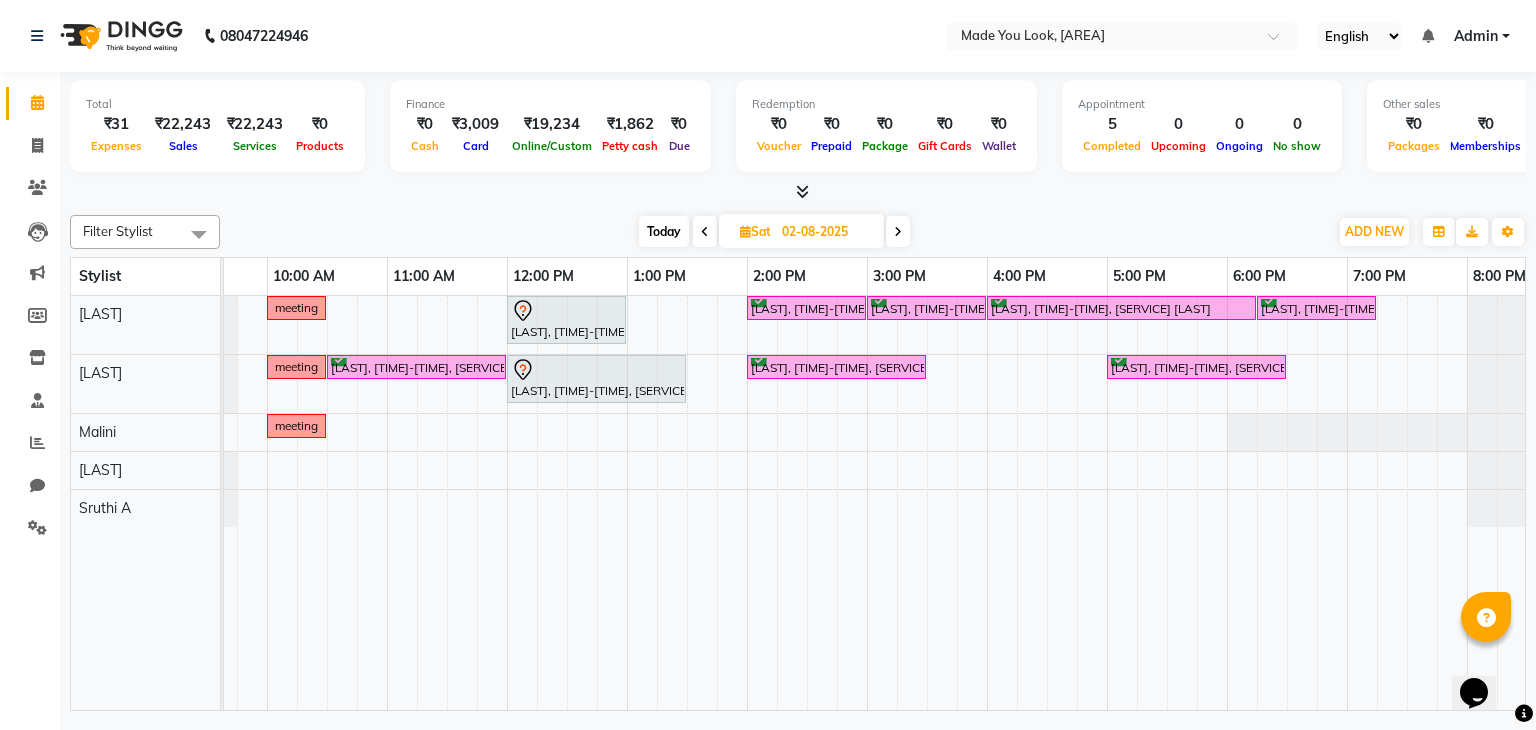 click on "Today" at bounding box center [664, 231] 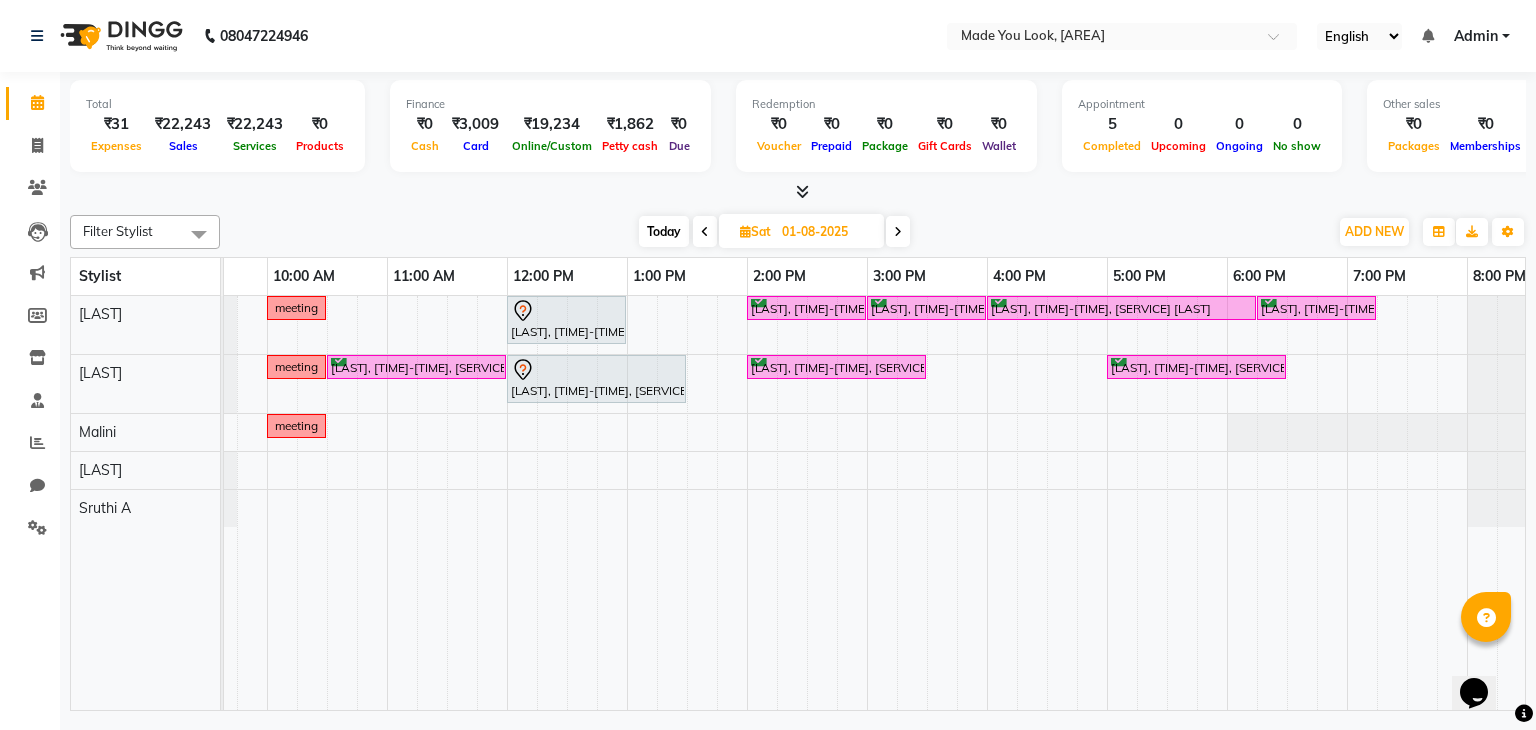 scroll, scrollTop: 0, scrollLeft: 0, axis: both 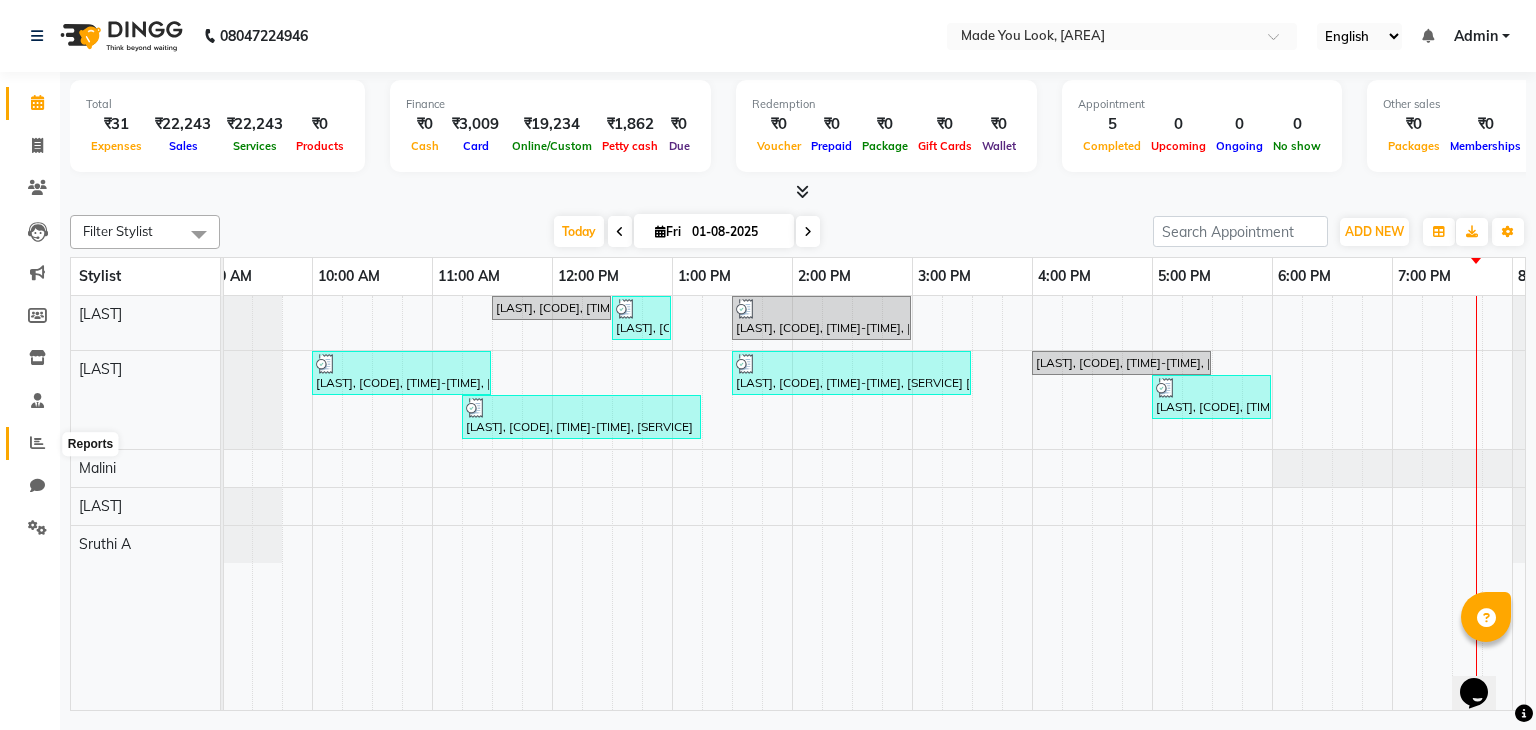 click 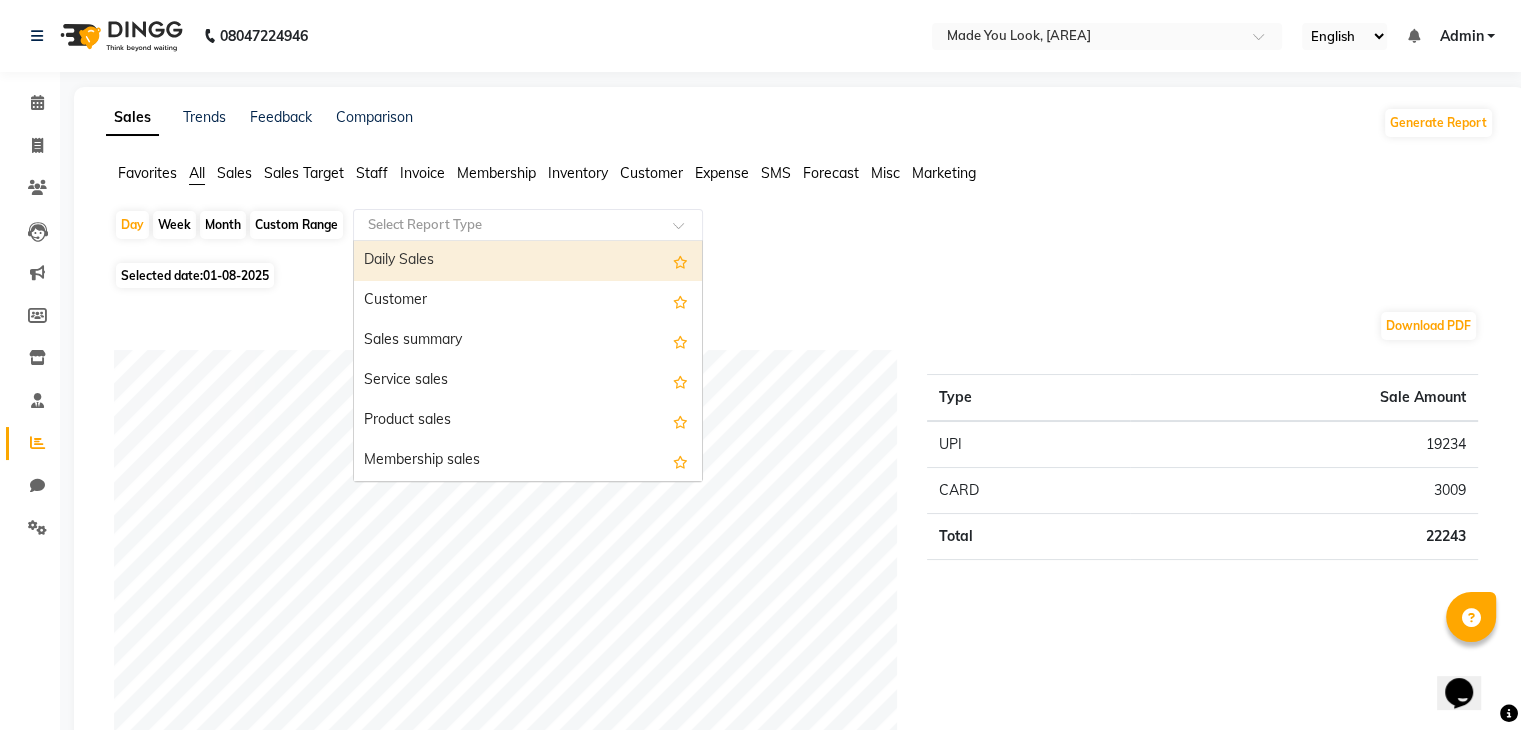 click 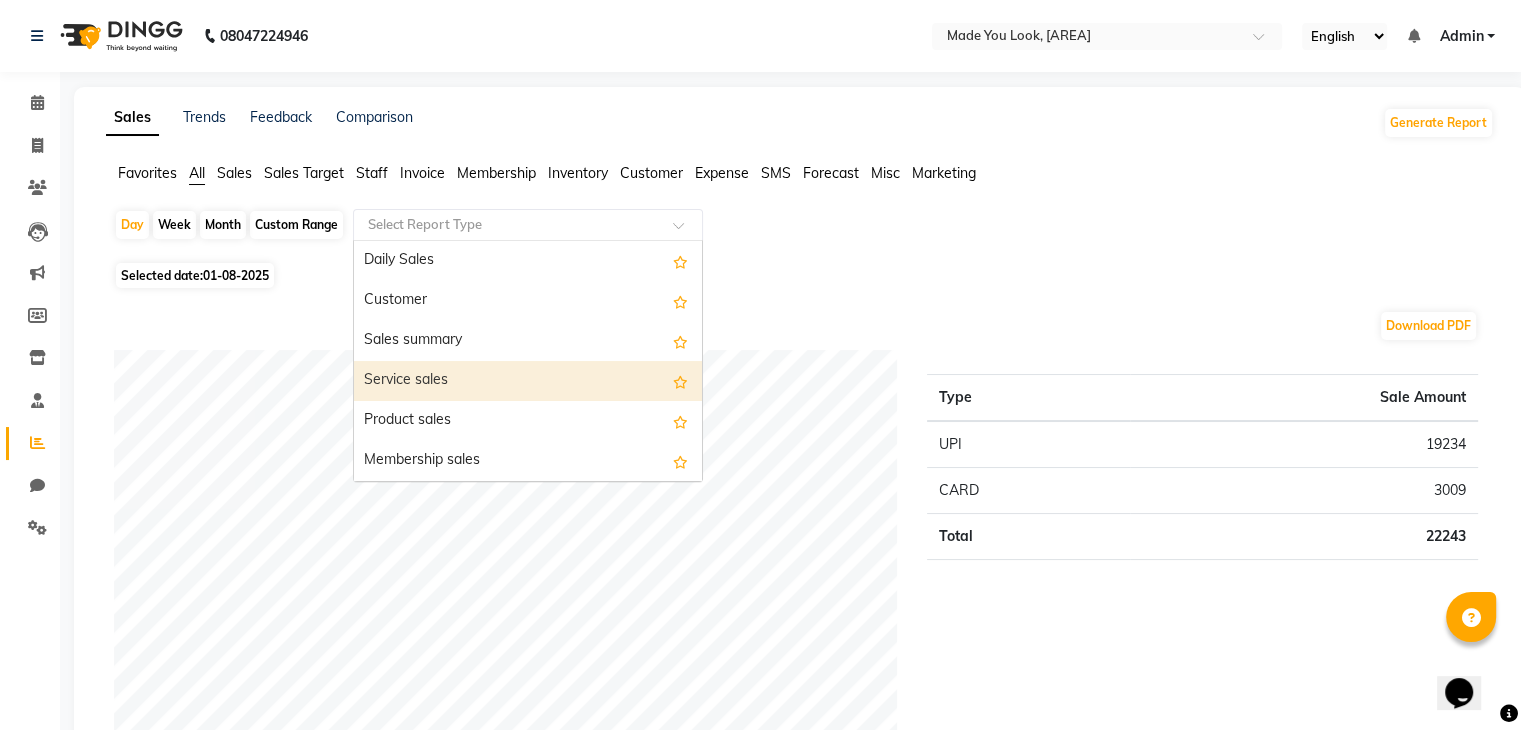 click on "Service sales" at bounding box center [528, 381] 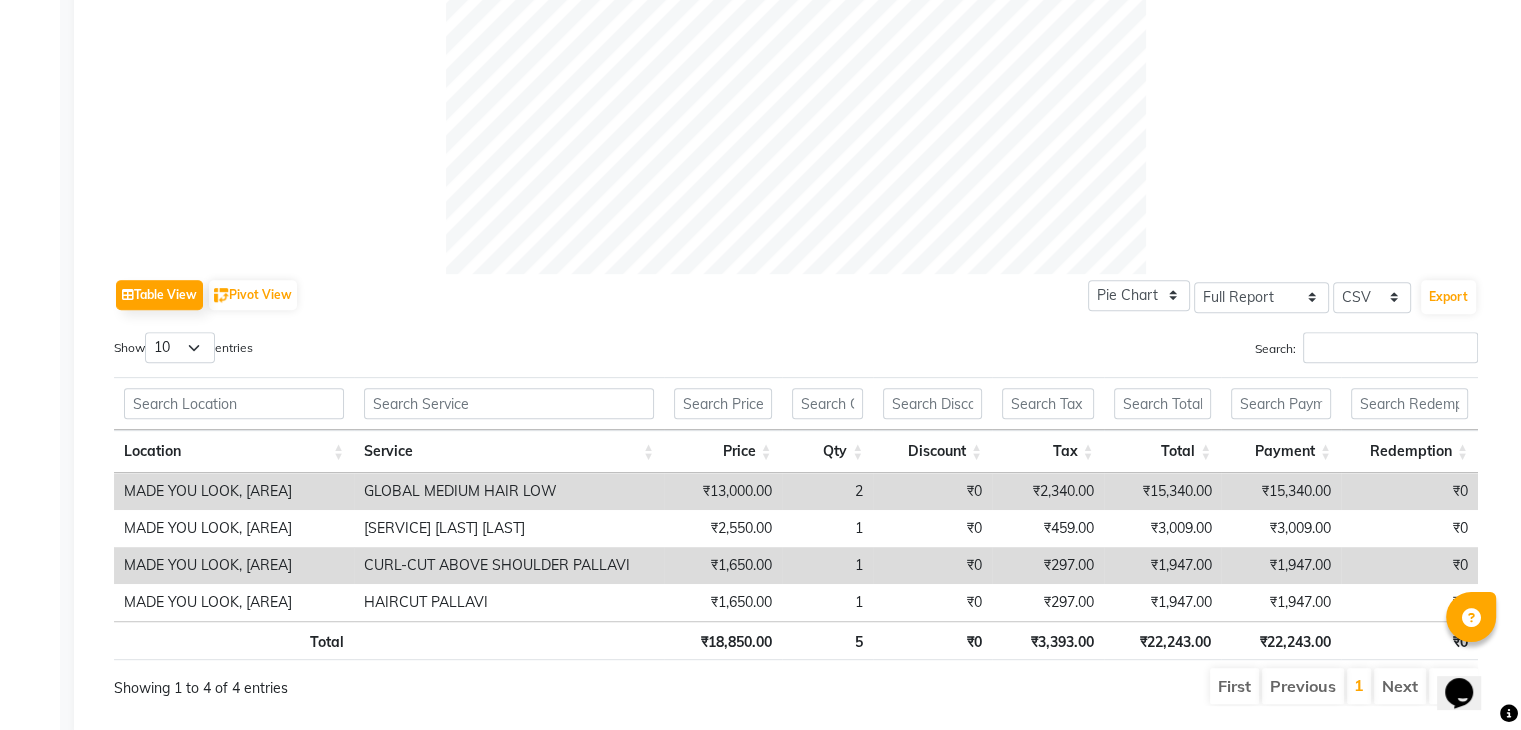 scroll, scrollTop: 816, scrollLeft: 0, axis: vertical 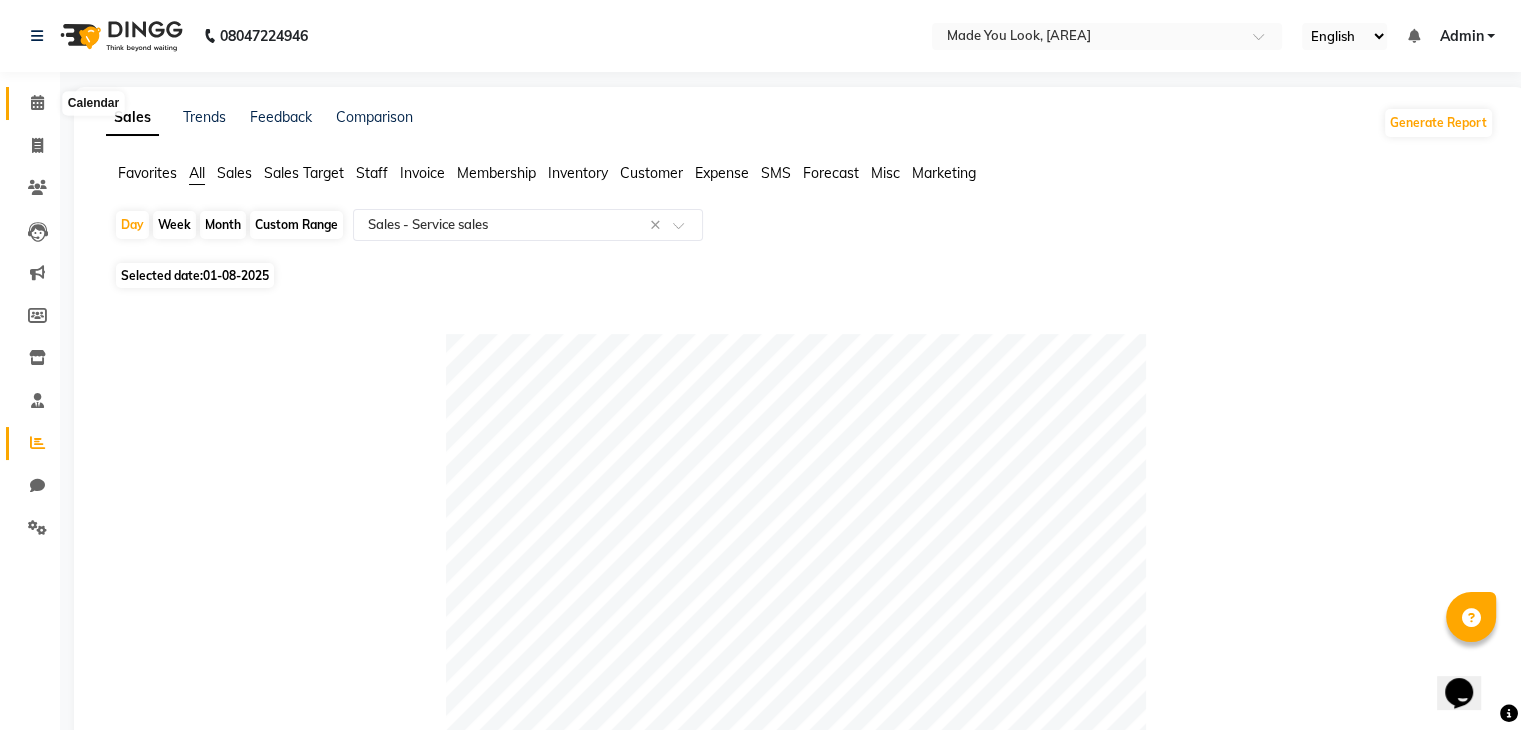 click 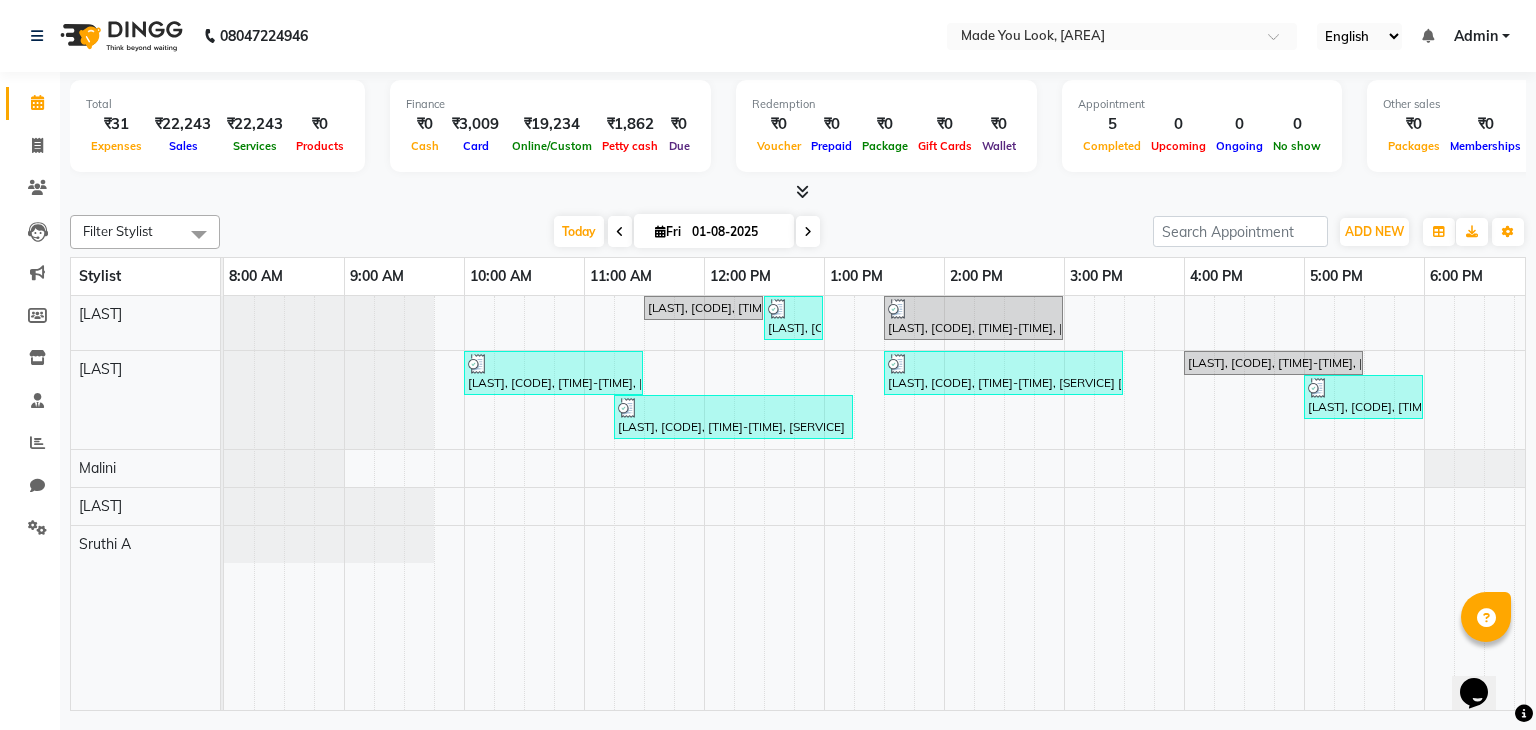 scroll, scrollTop: 0, scrollLeft: 144, axis: horizontal 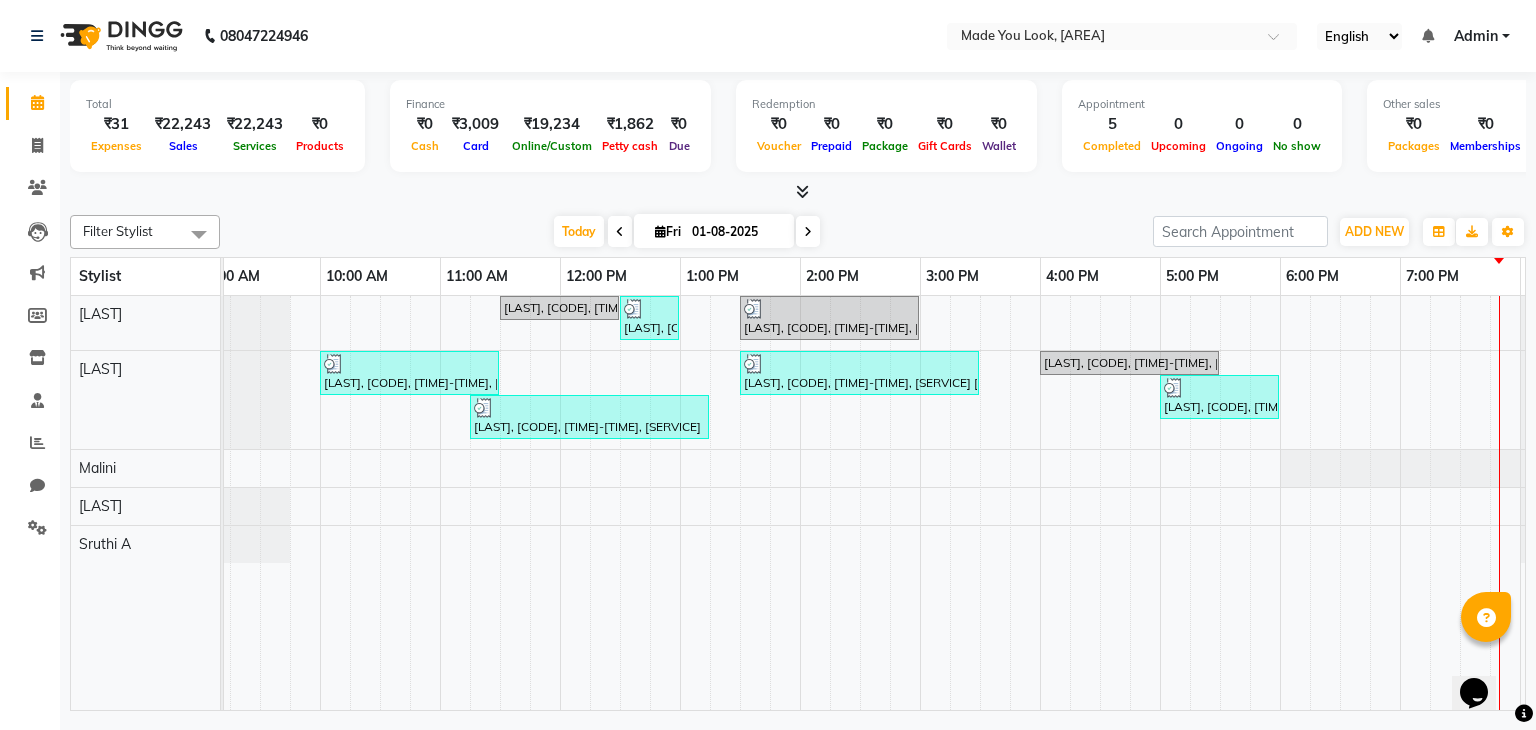 click at bounding box center (798, 192) 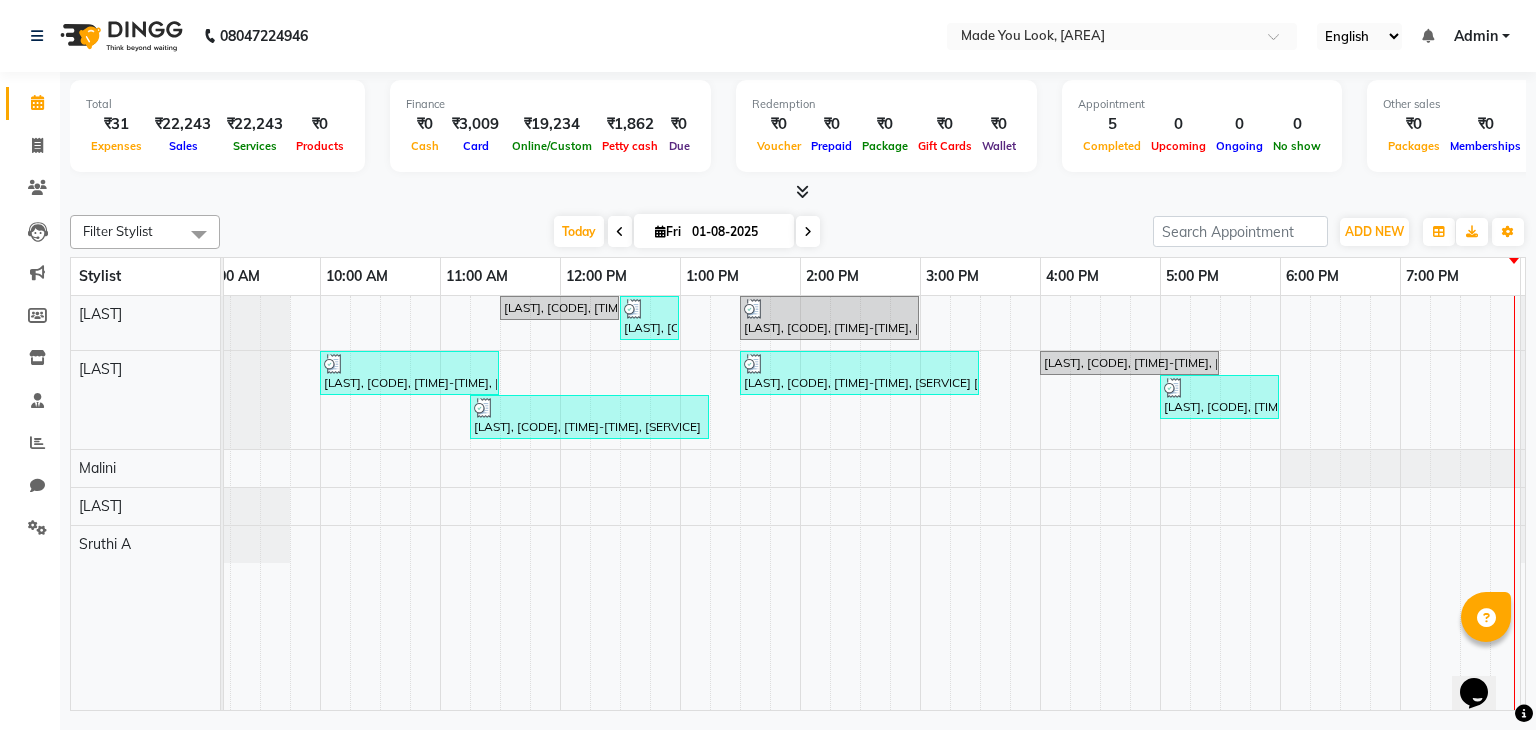 scroll, scrollTop: 0, scrollLeft: 59, axis: horizontal 